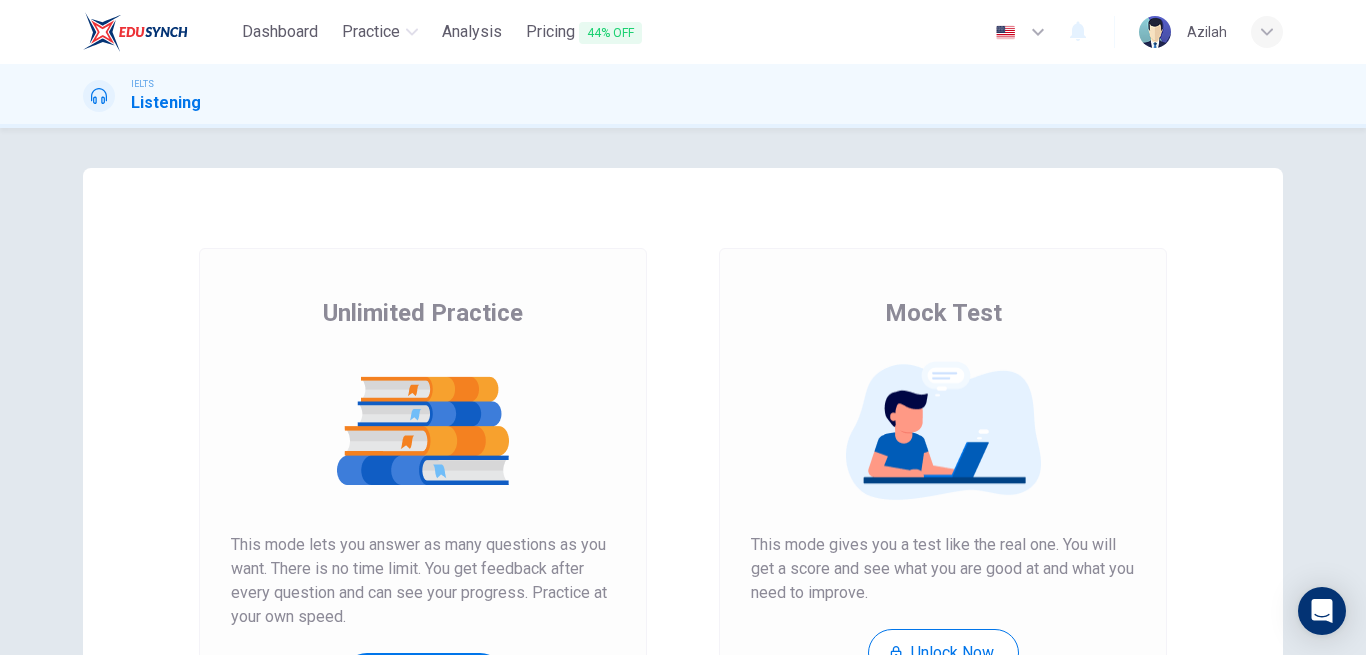 scroll, scrollTop: 0, scrollLeft: 0, axis: both 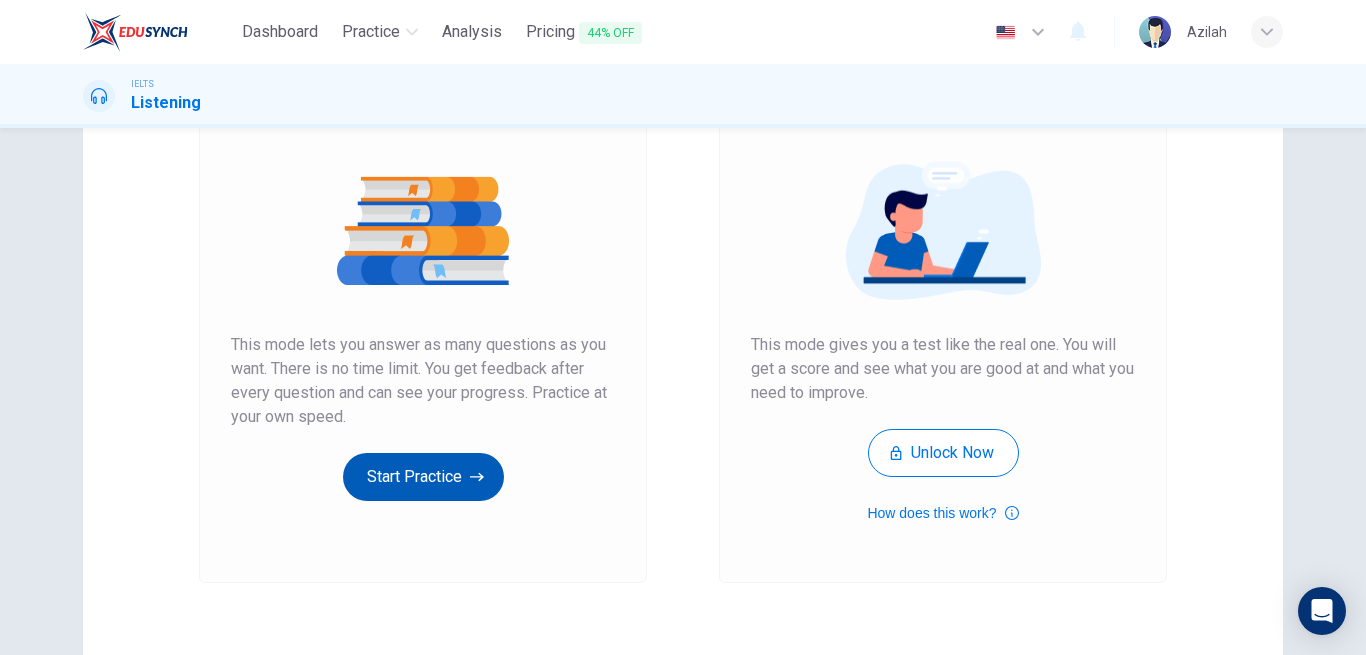 click on "Start Practice" at bounding box center [423, 477] 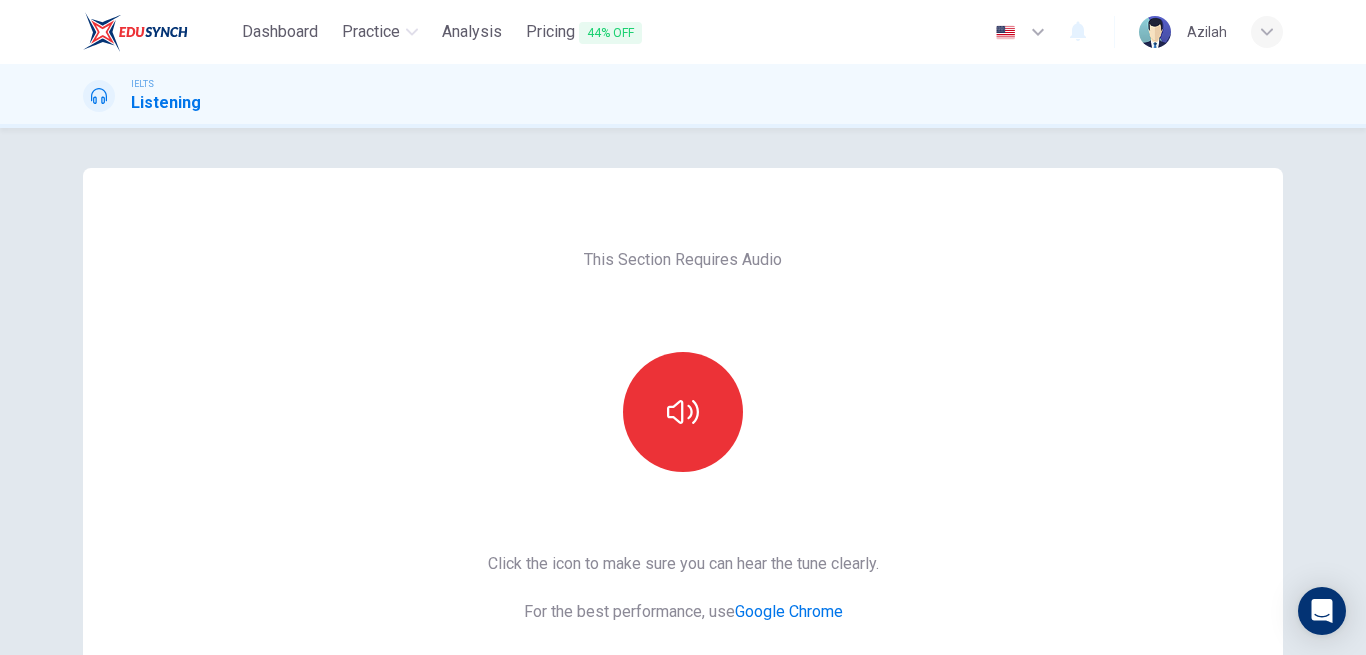 scroll, scrollTop: 100, scrollLeft: 0, axis: vertical 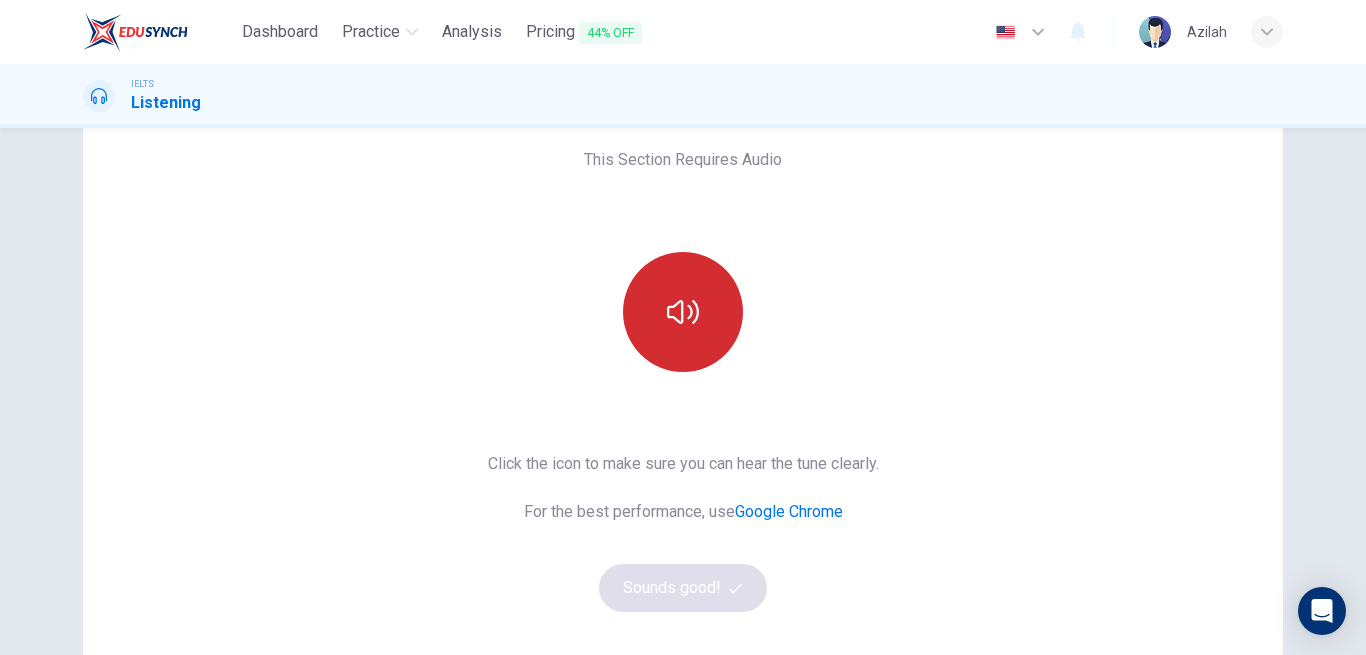 click at bounding box center [683, 312] 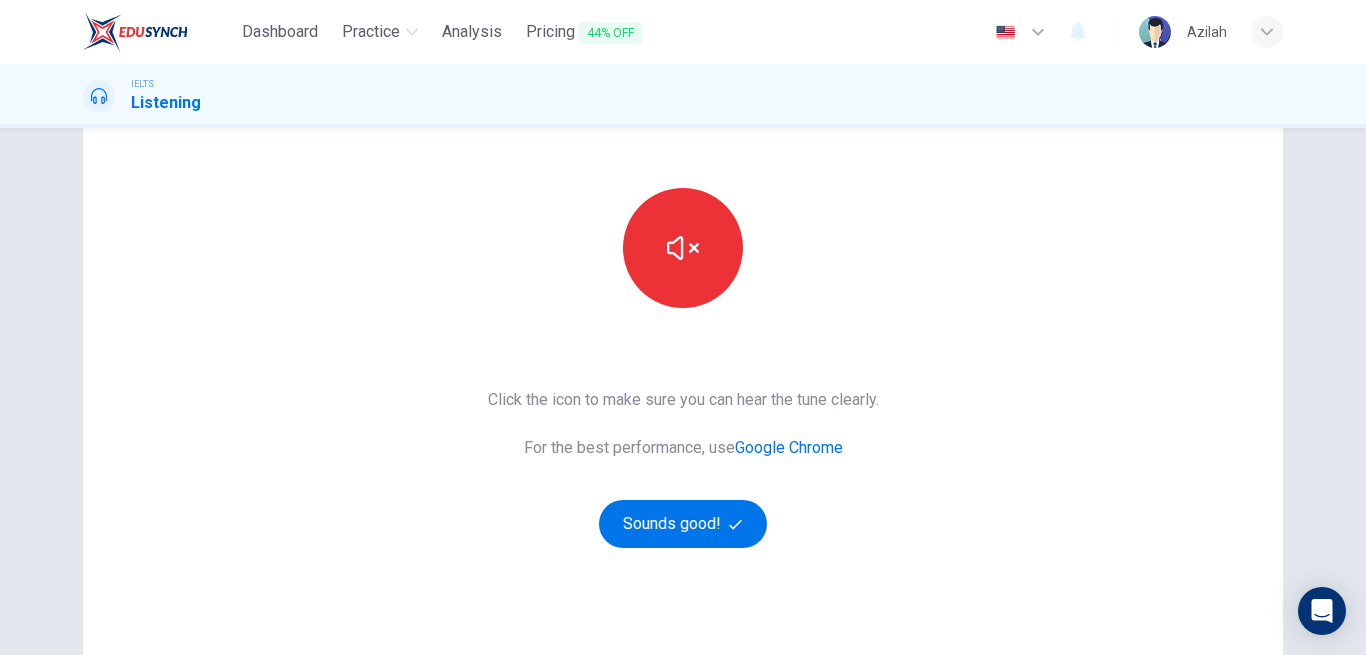 scroll, scrollTop: 200, scrollLeft: 0, axis: vertical 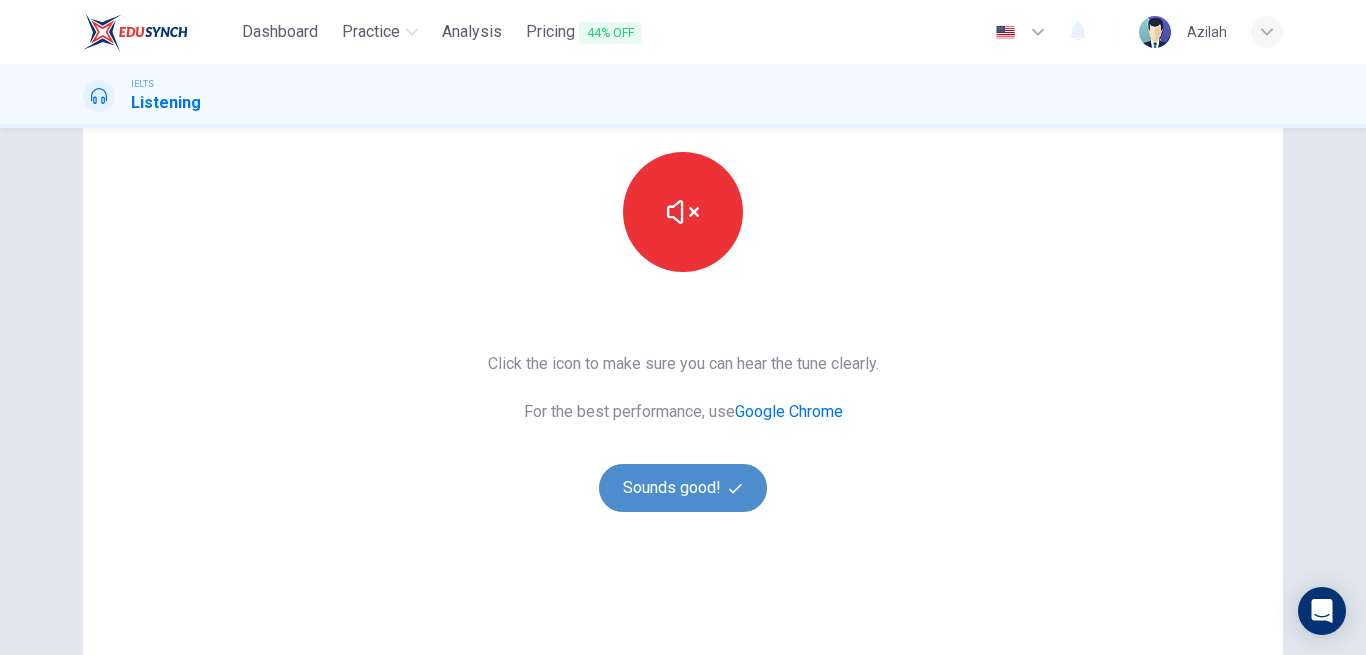 click on "Sounds good!" at bounding box center [683, 488] 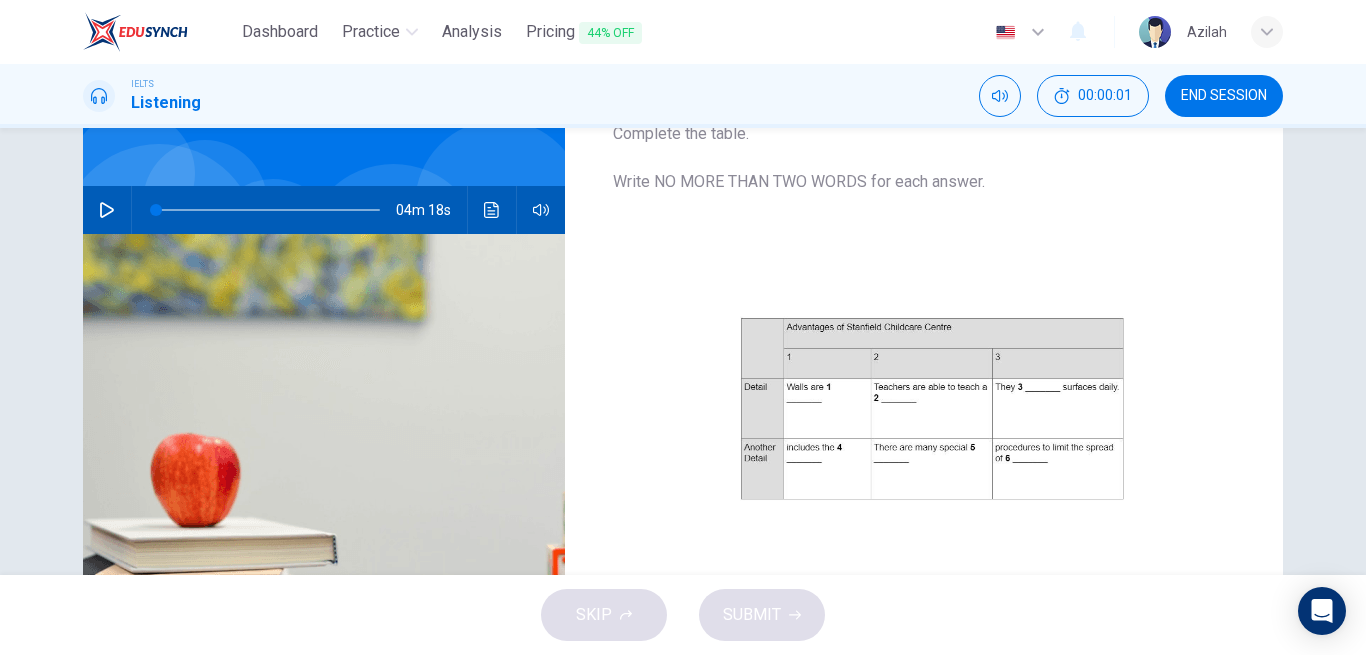 scroll, scrollTop: 100, scrollLeft: 0, axis: vertical 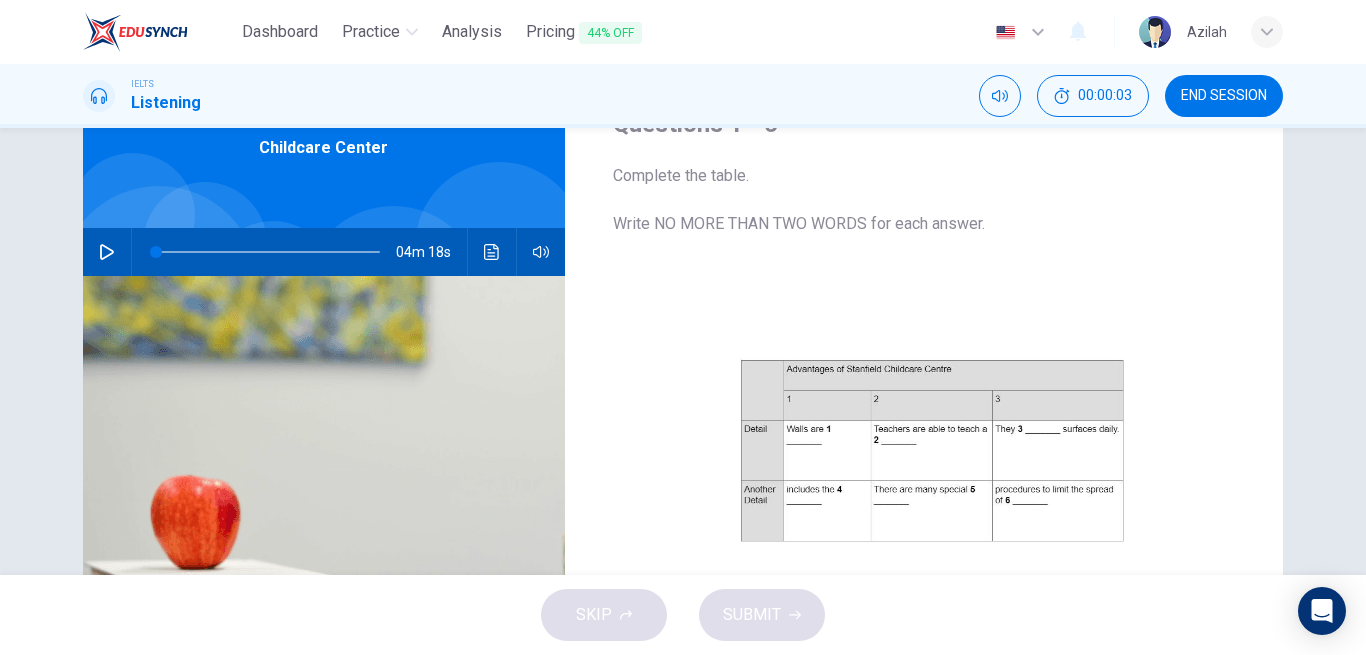 click at bounding box center (107, 252) 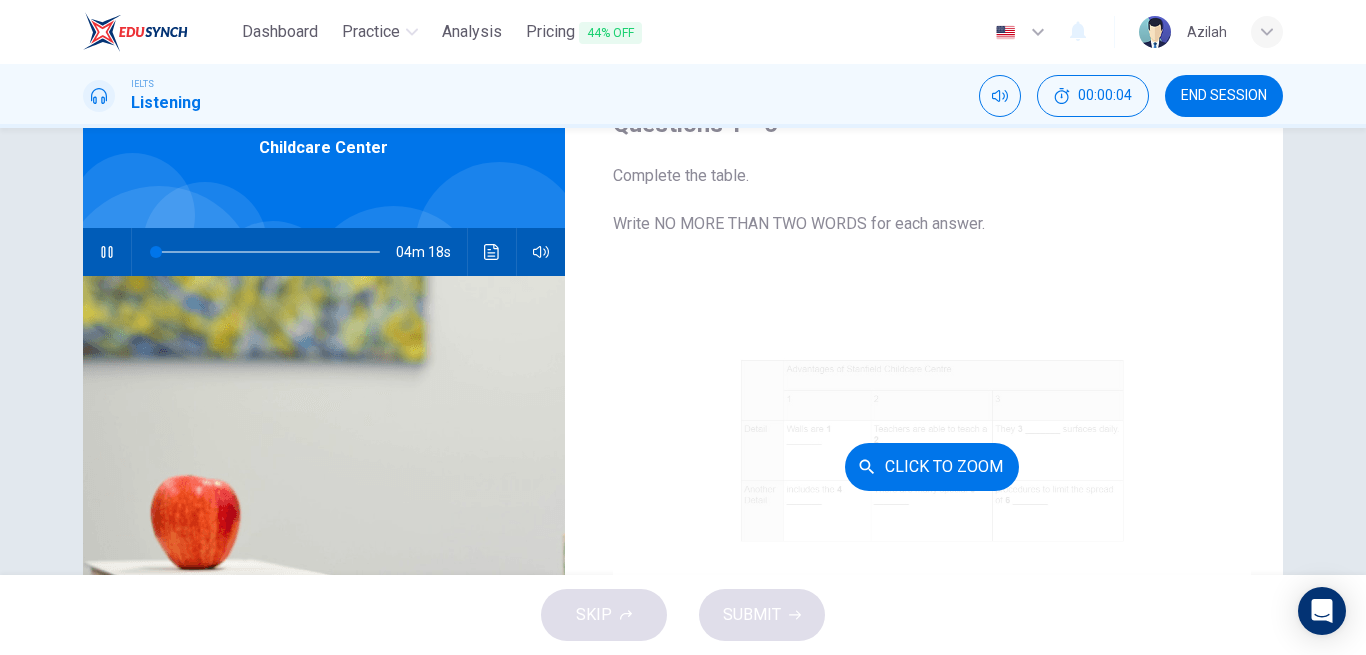scroll, scrollTop: 0, scrollLeft: 0, axis: both 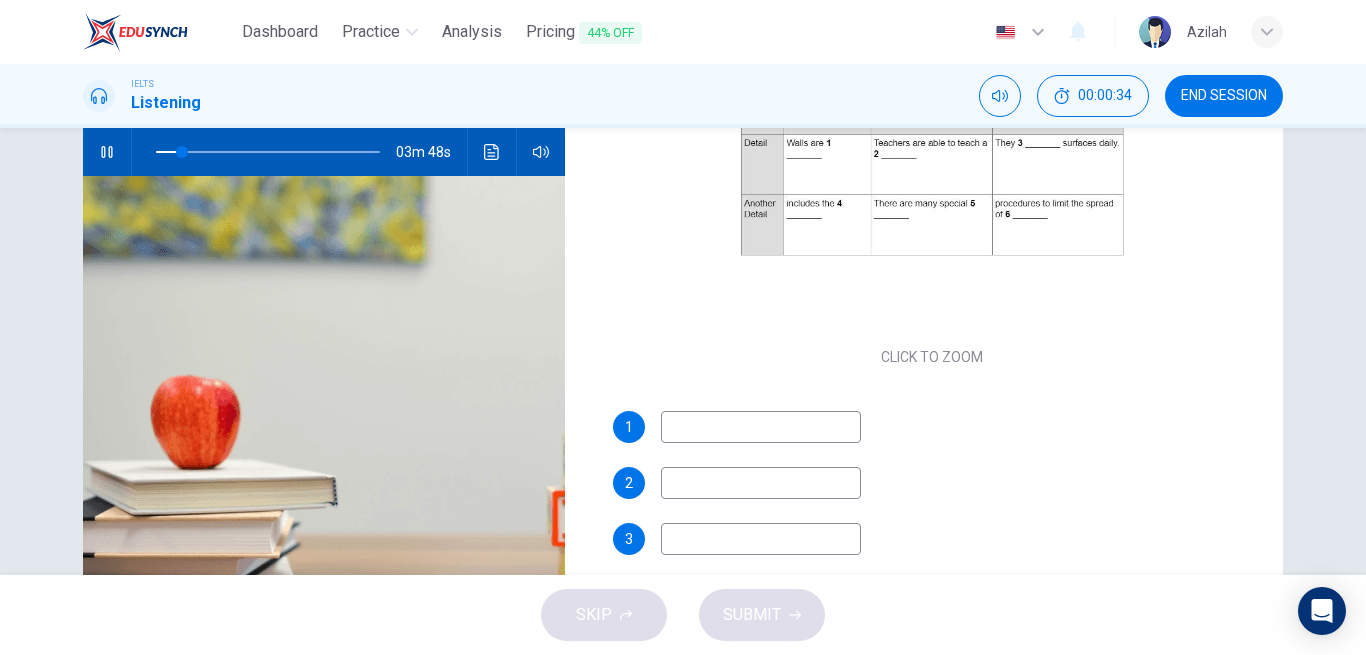 click at bounding box center [761, 427] 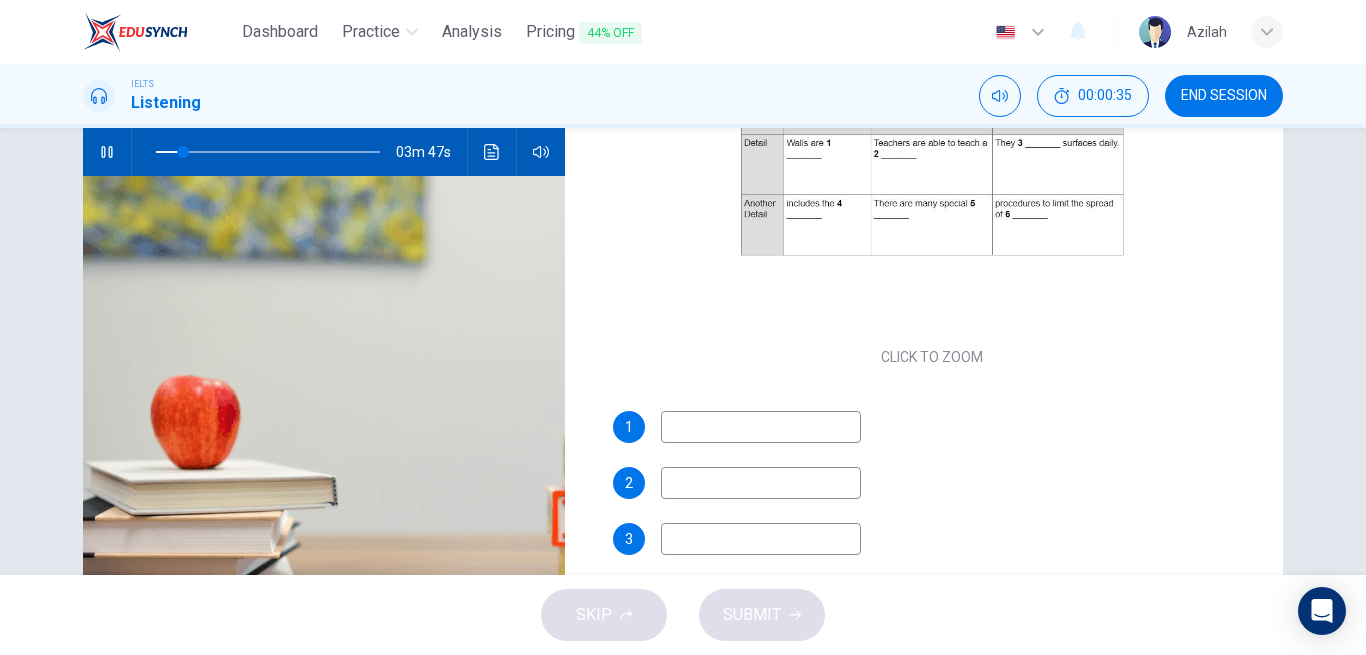 type on "12" 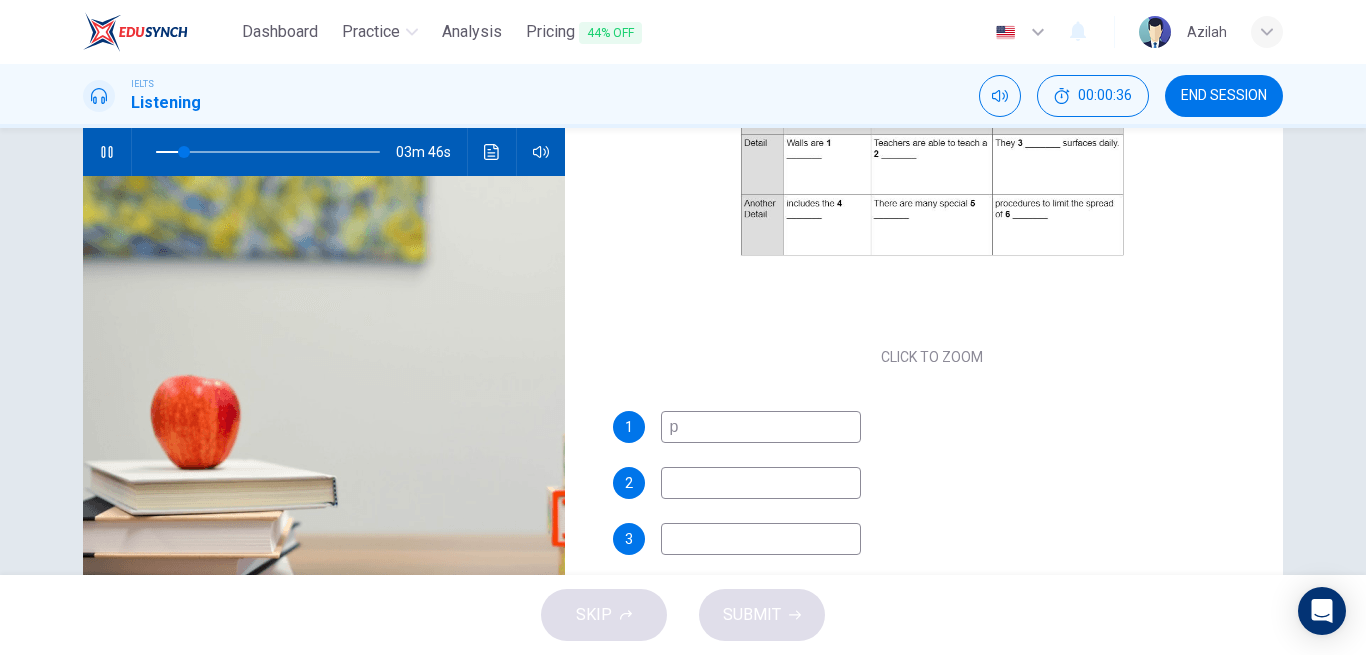 type on "pa" 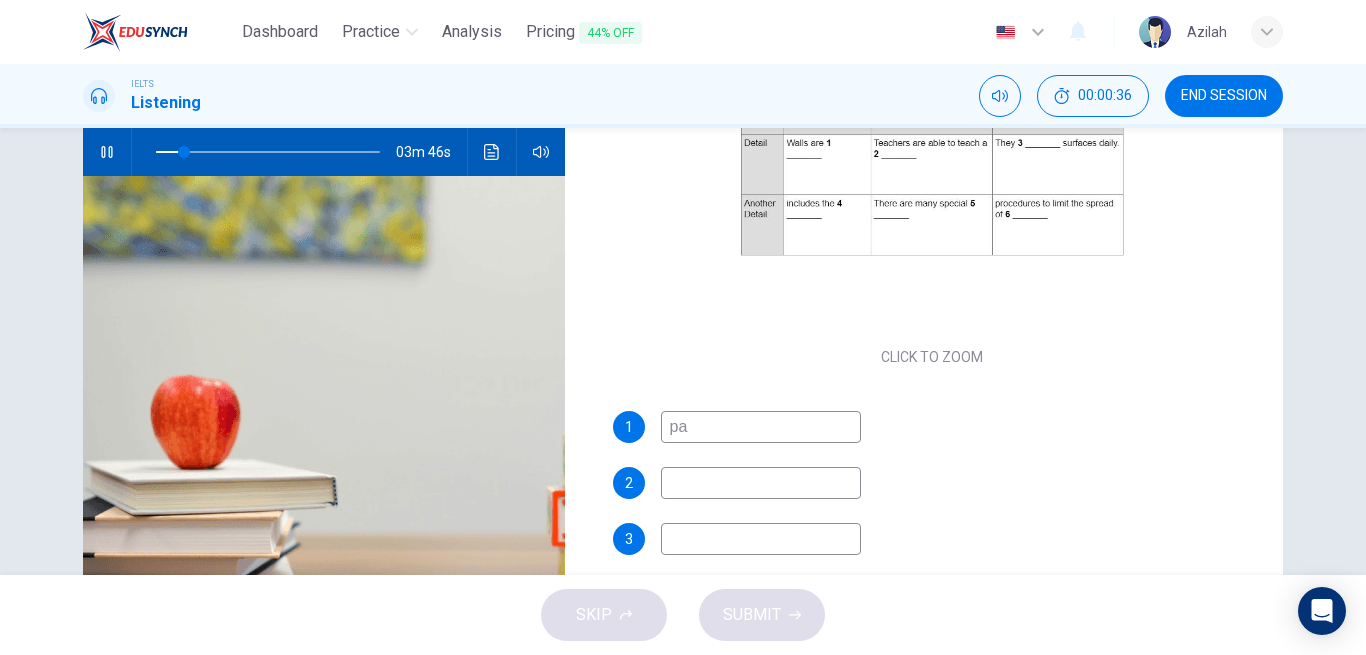 type on "13" 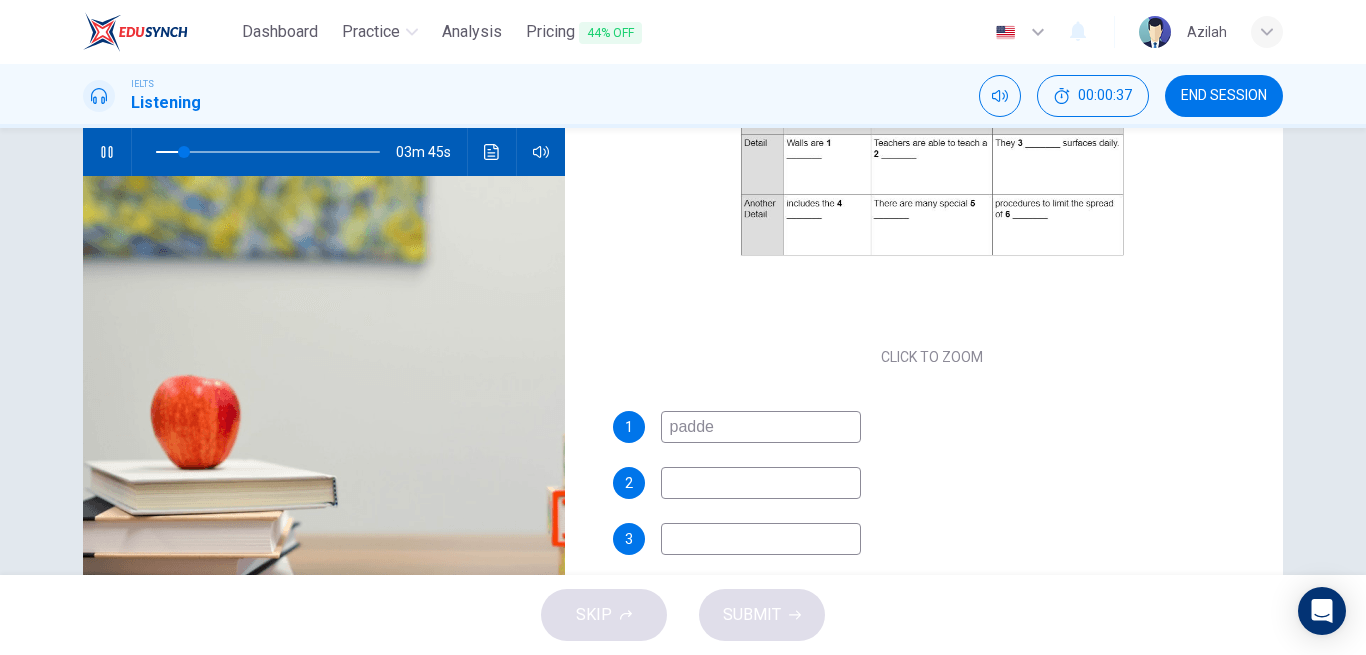 type on "padded" 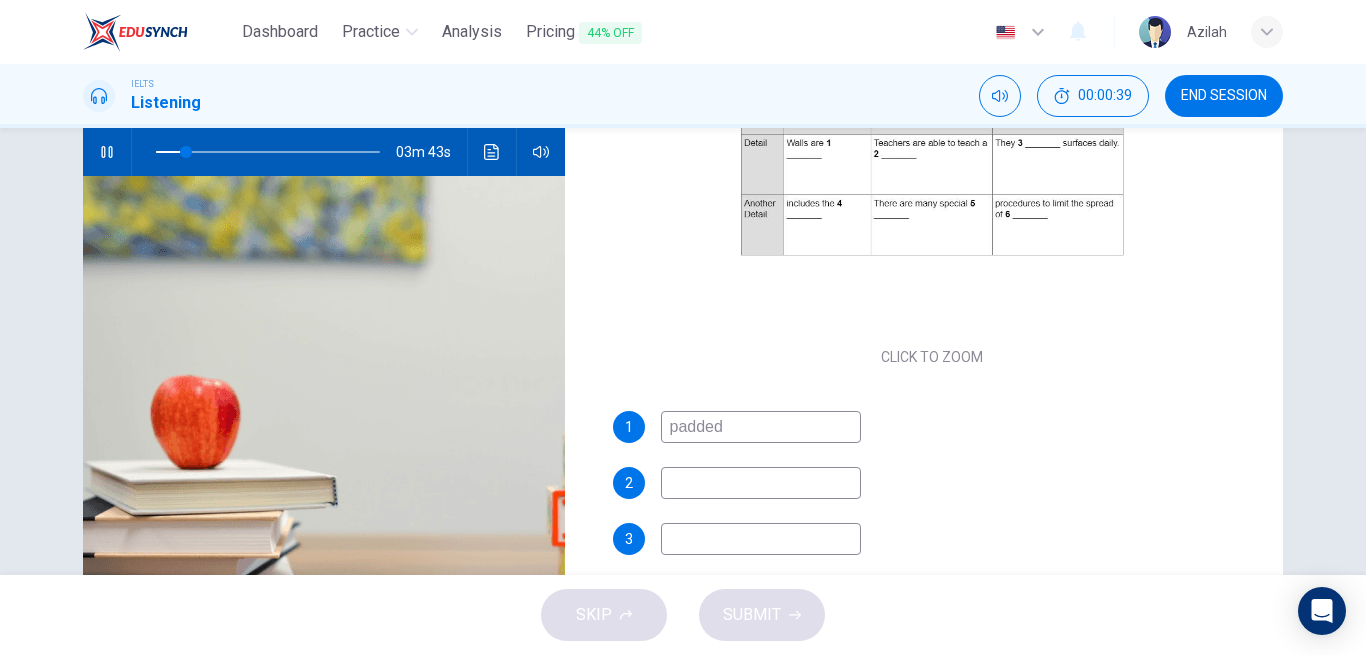 type on "14" 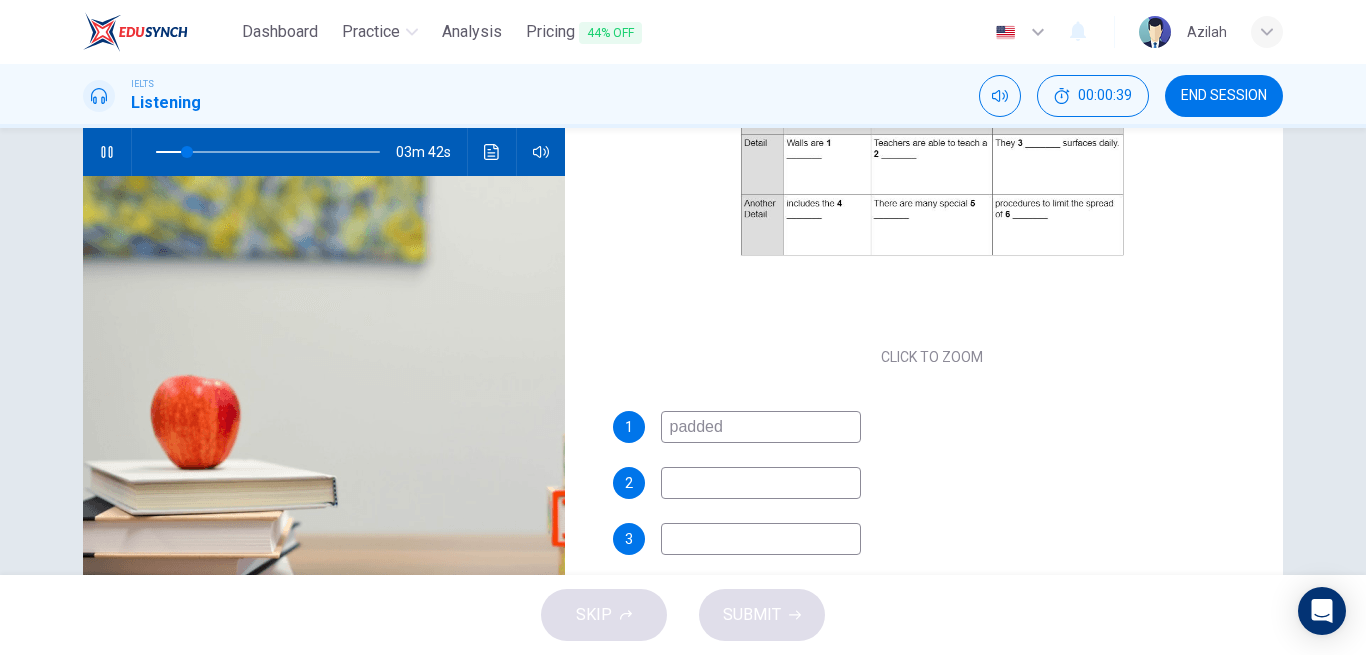 type on "padded" 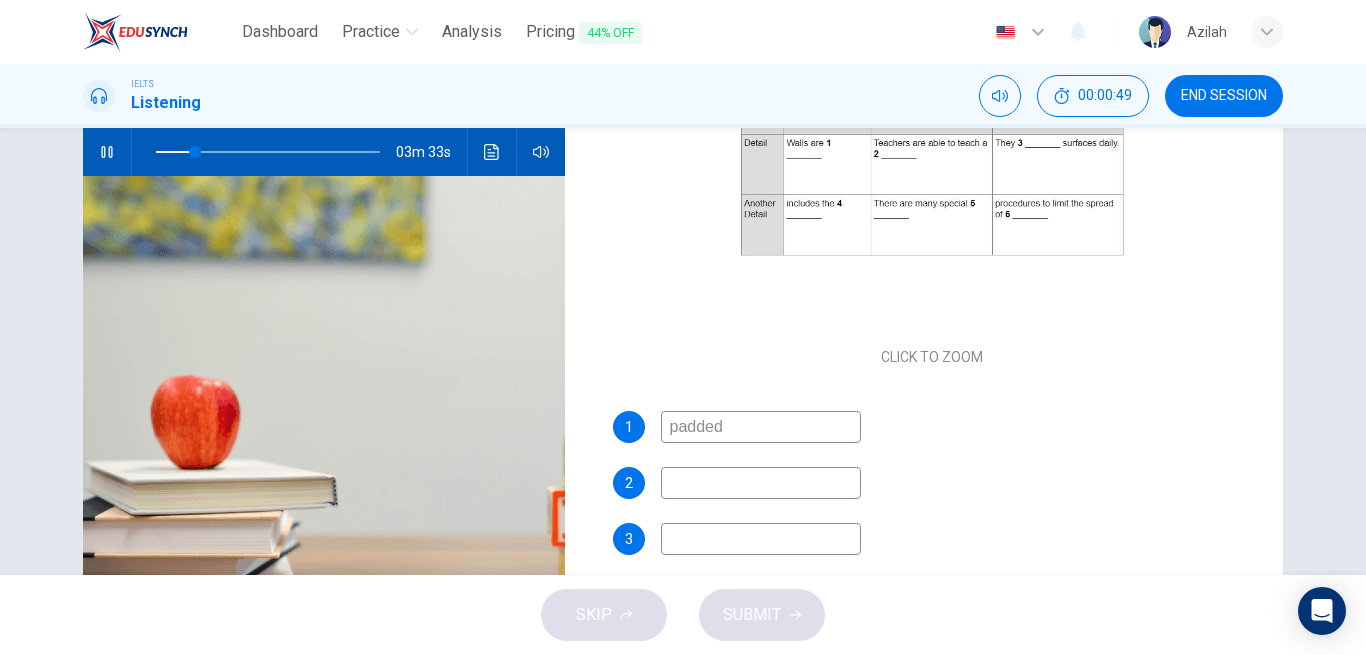 click at bounding box center [761, 483] 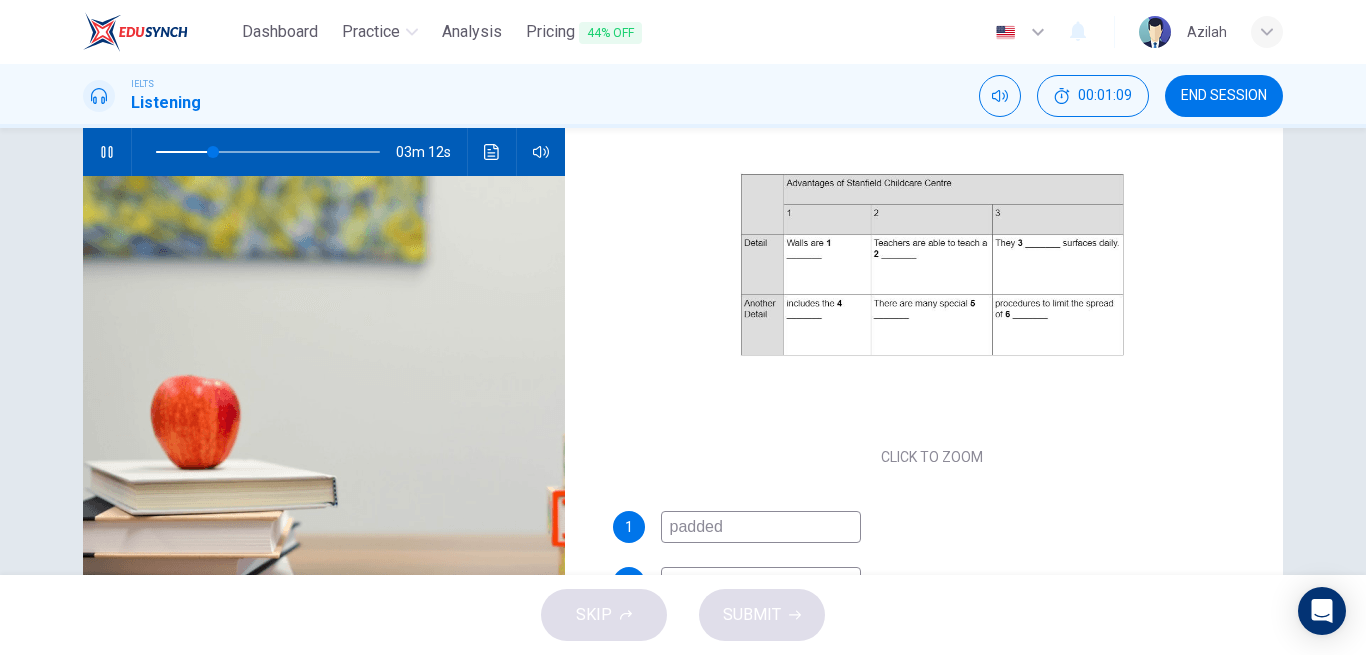 scroll, scrollTop: 186, scrollLeft: 0, axis: vertical 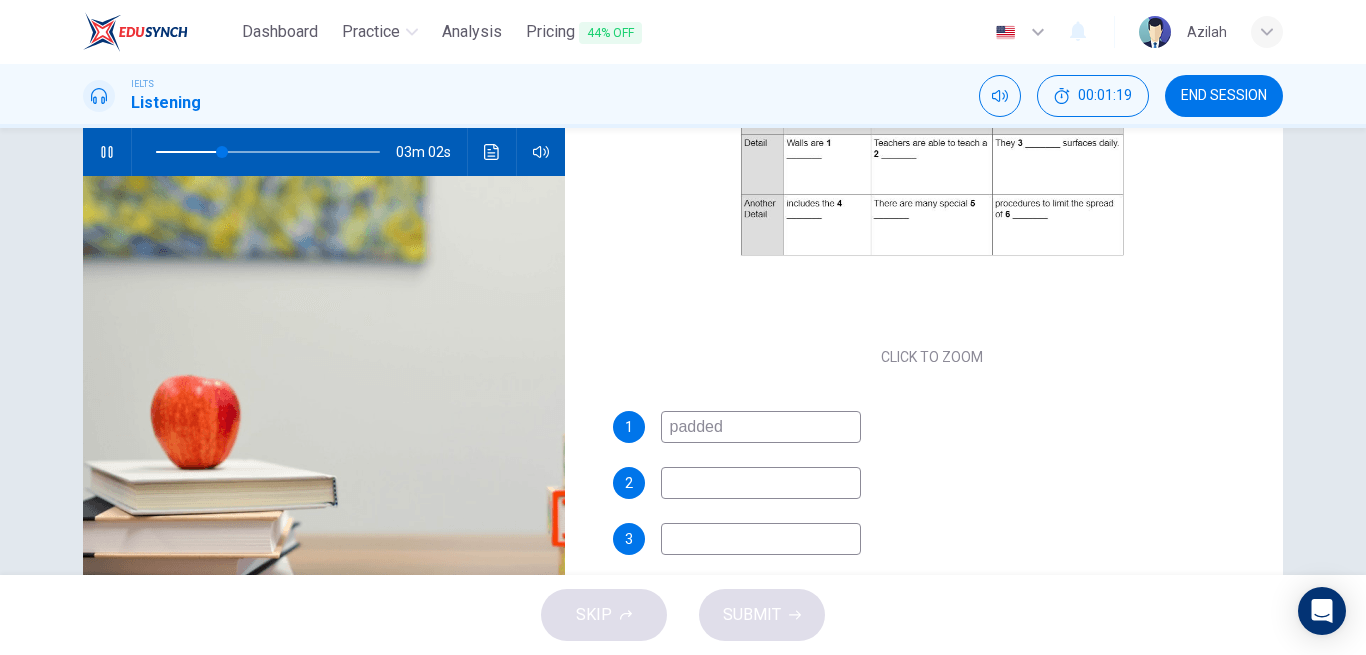 click at bounding box center [761, 539] 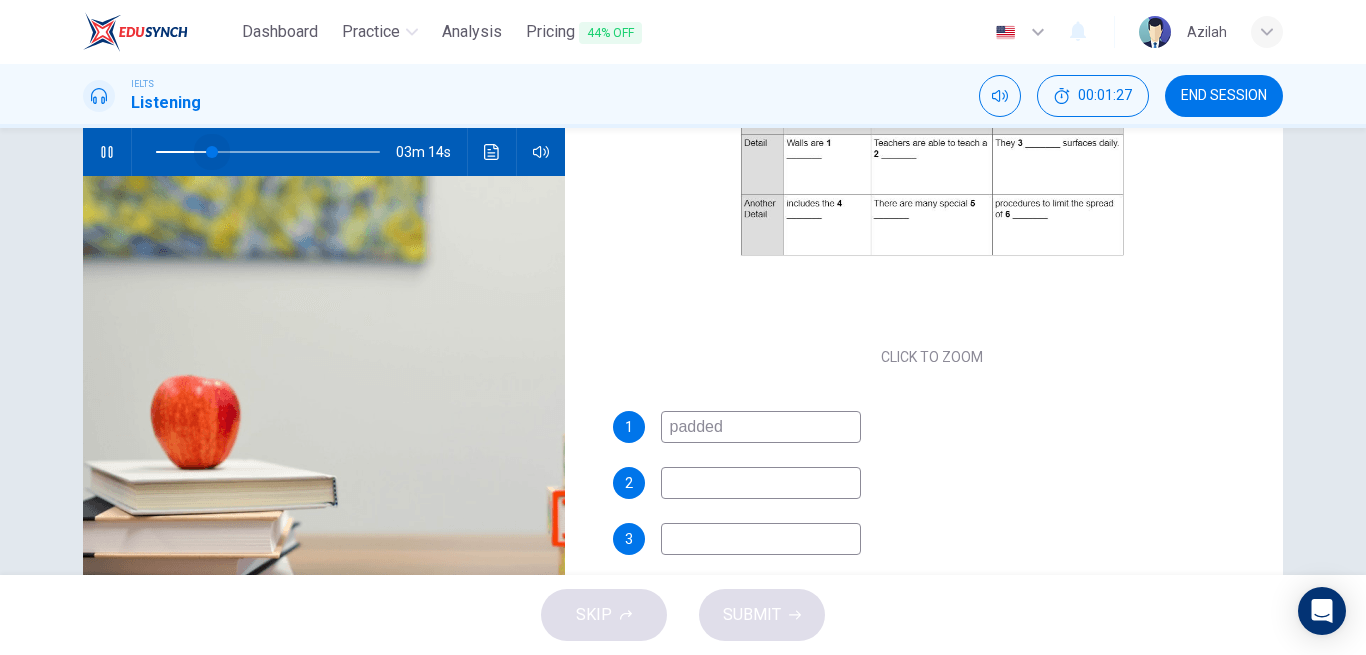click at bounding box center [212, 152] 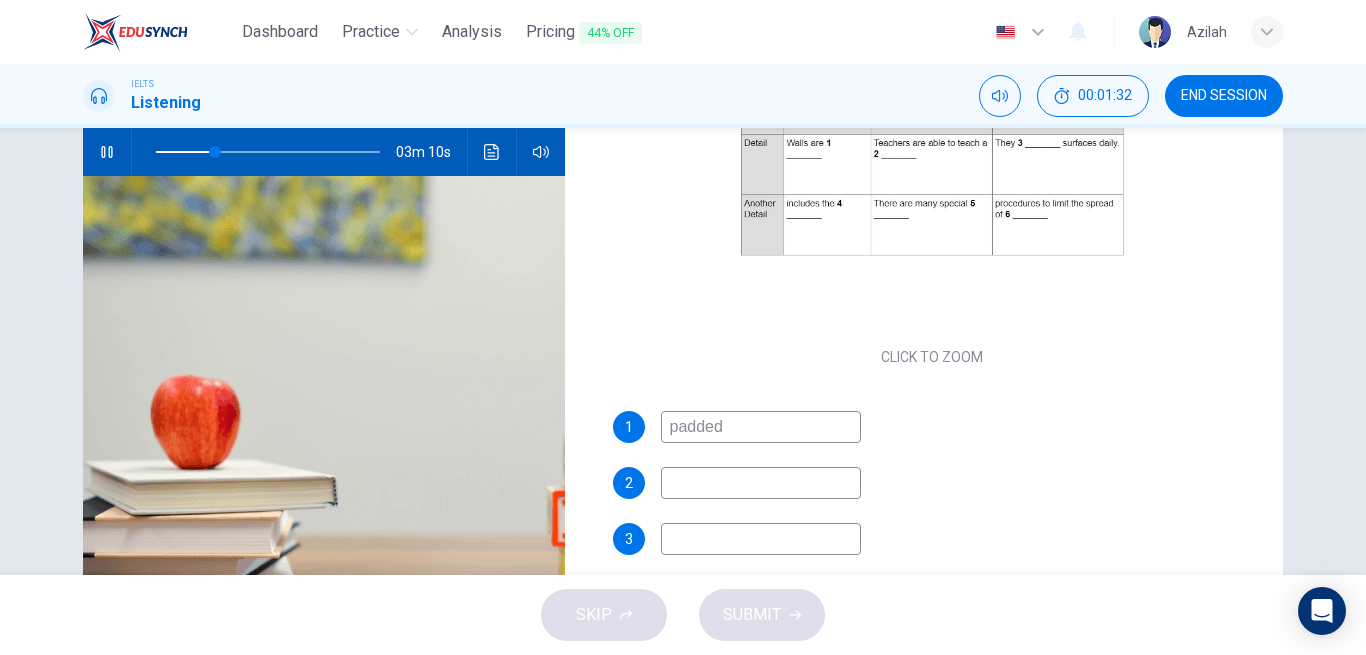 click at bounding box center [761, 483] 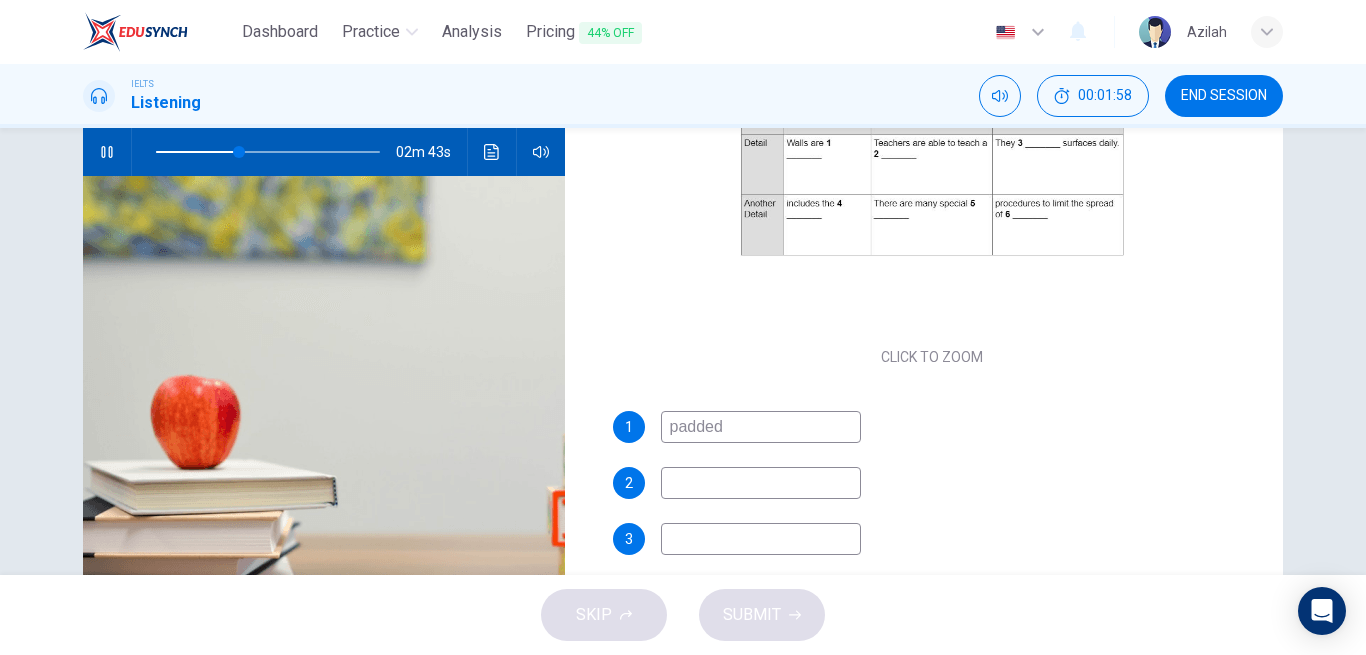 click at bounding box center [761, 539] 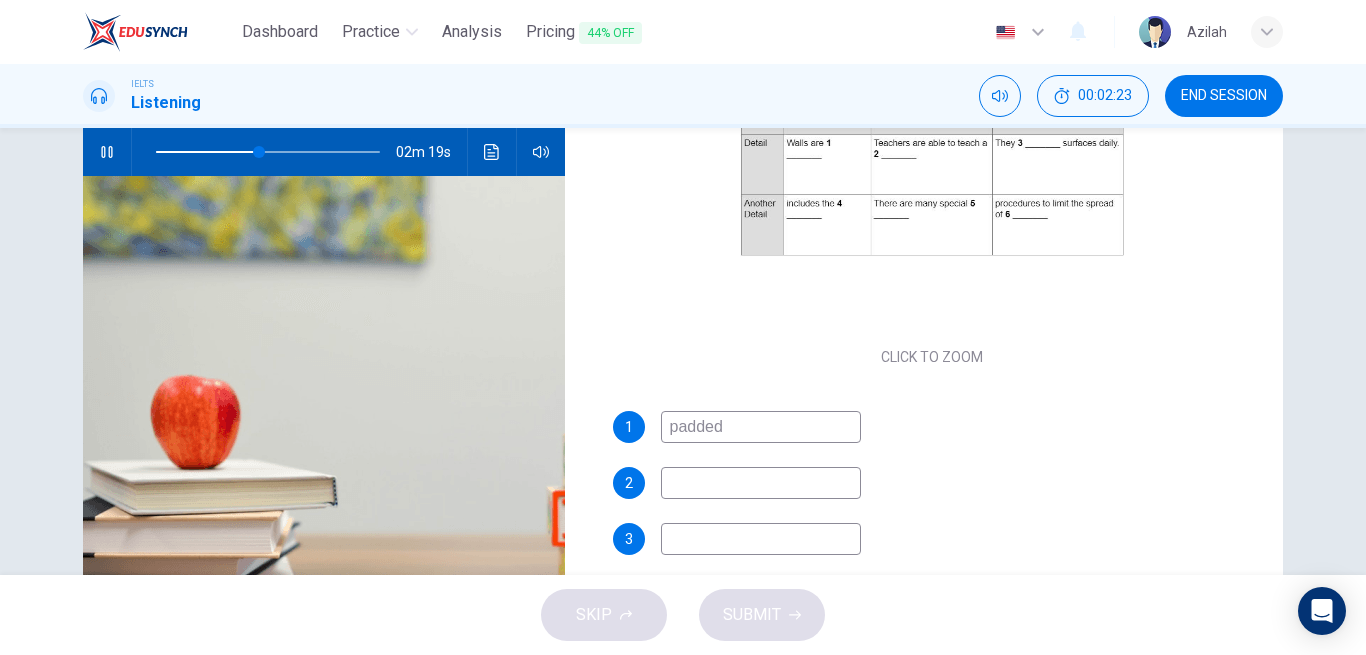 type on "47" 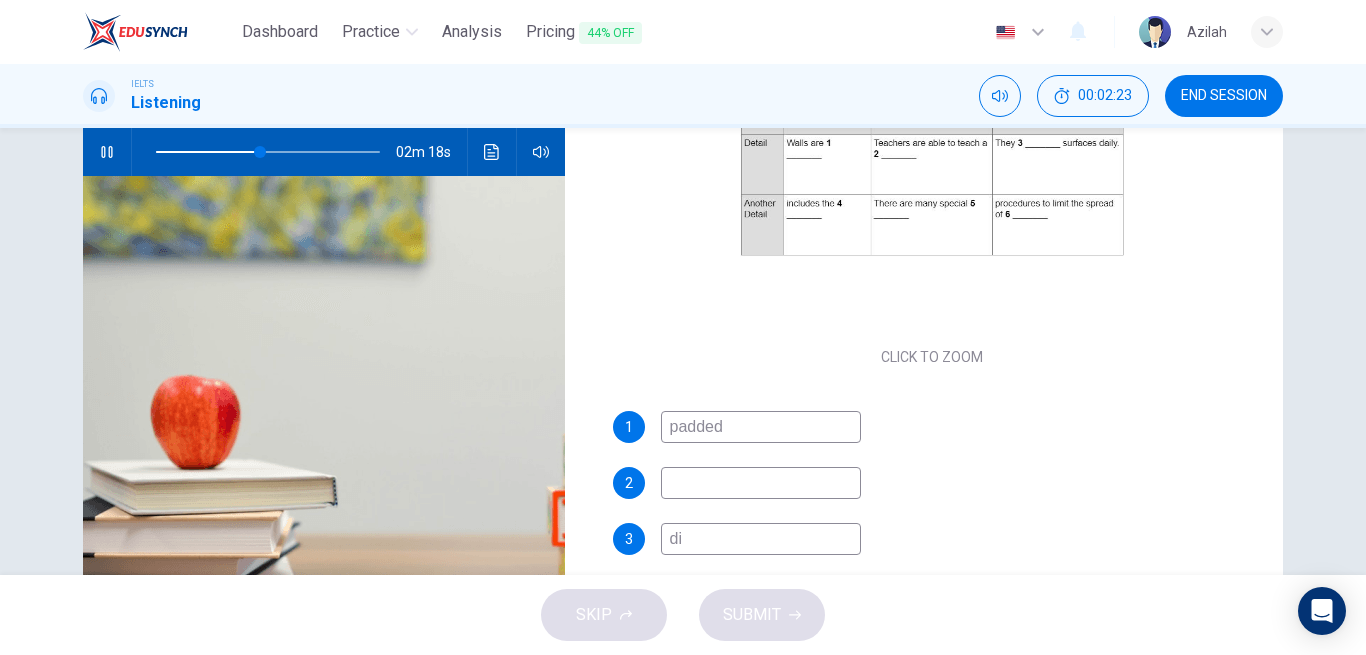 type on "dis" 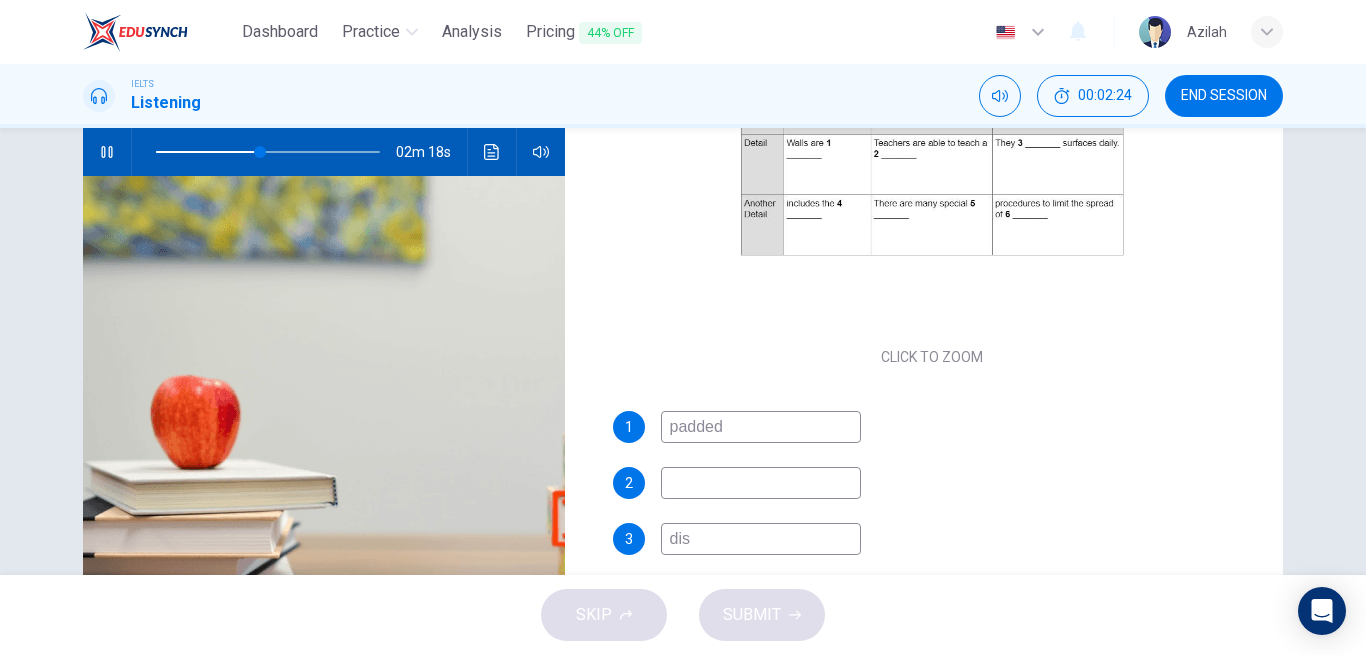 type on "47" 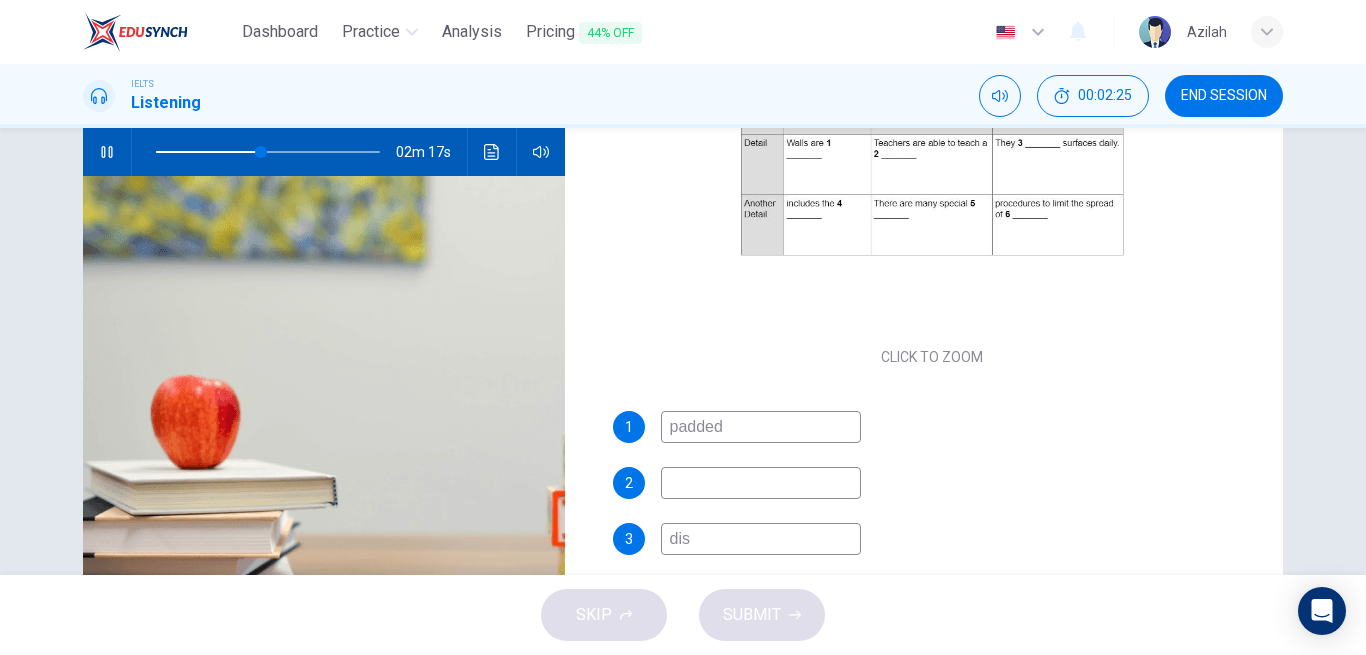 type on "disi" 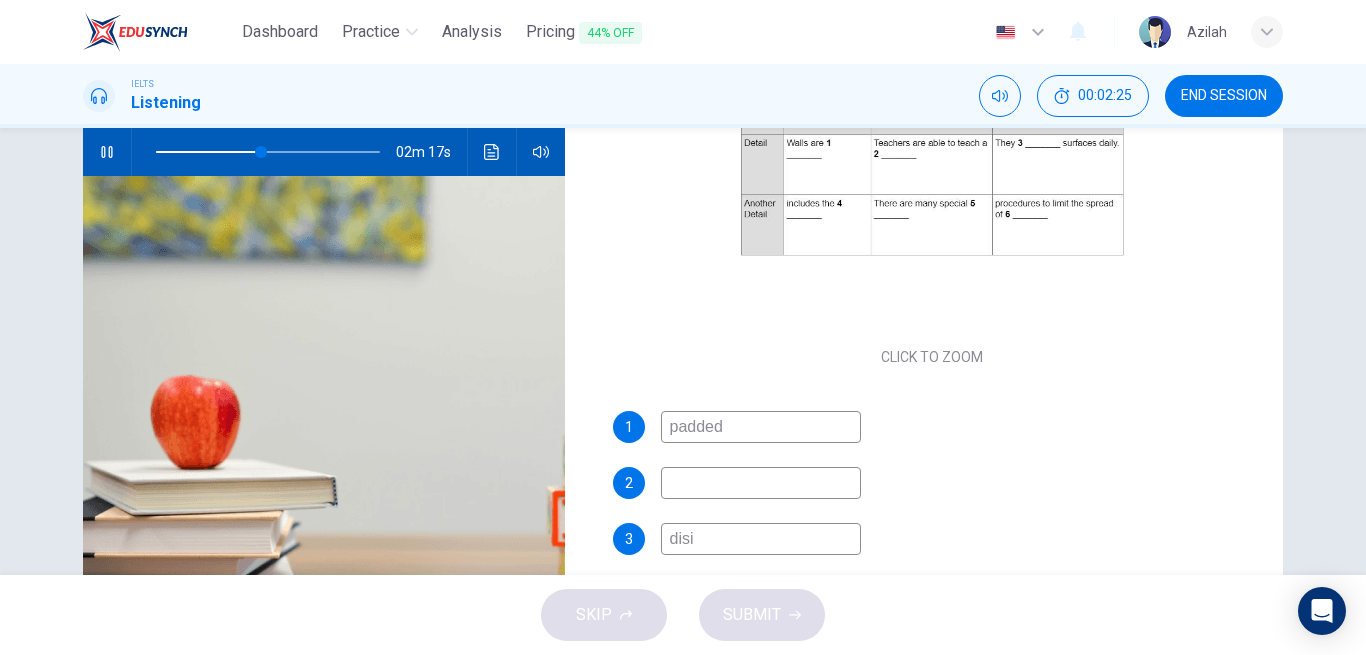 type on "47" 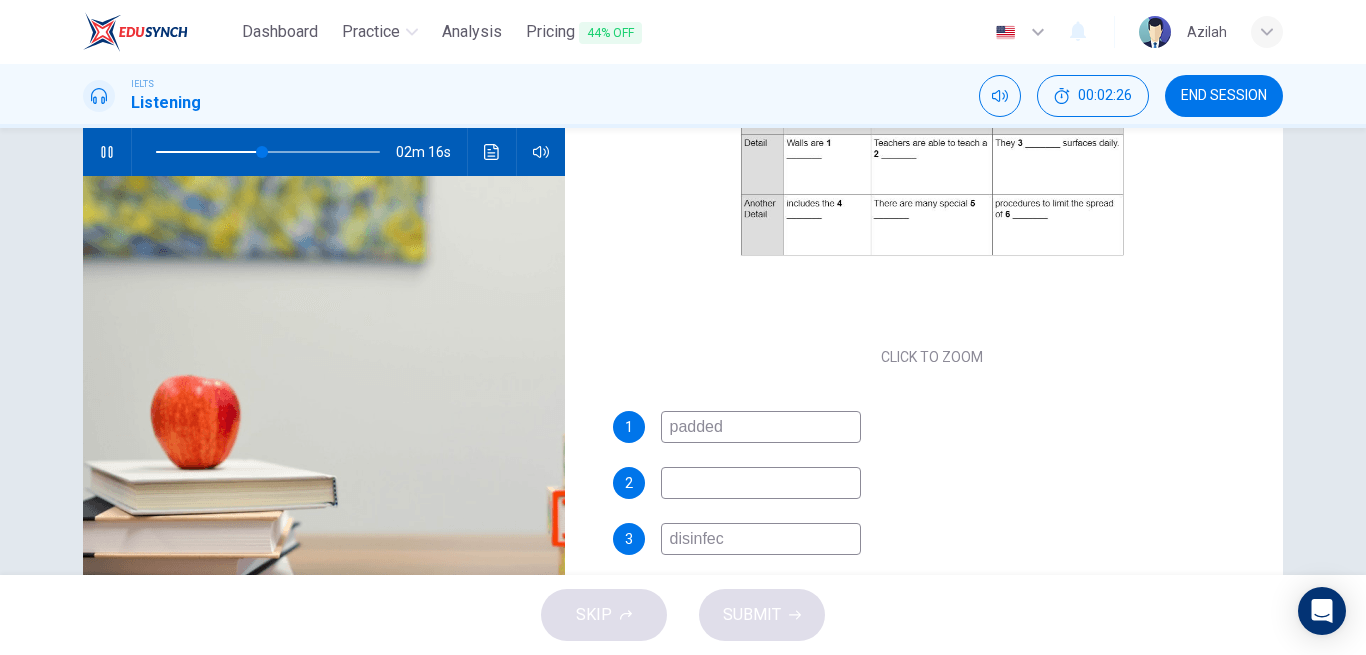 type on "disinfect" 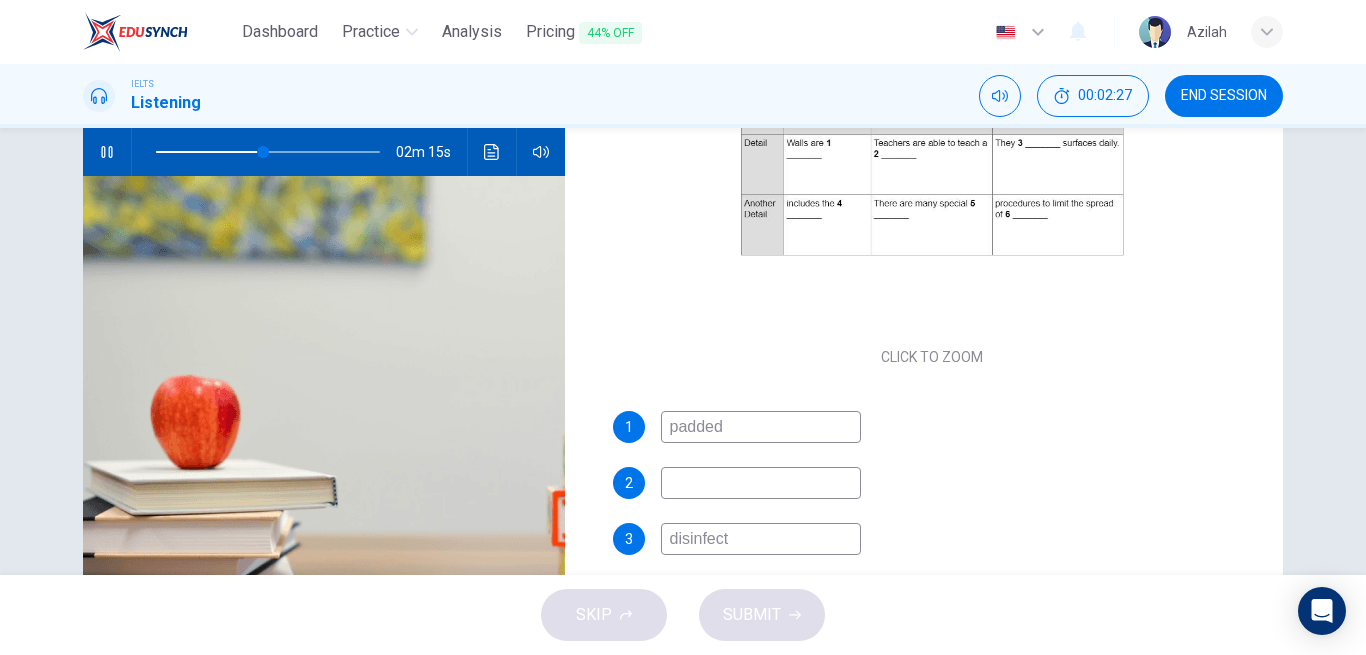 type on "48" 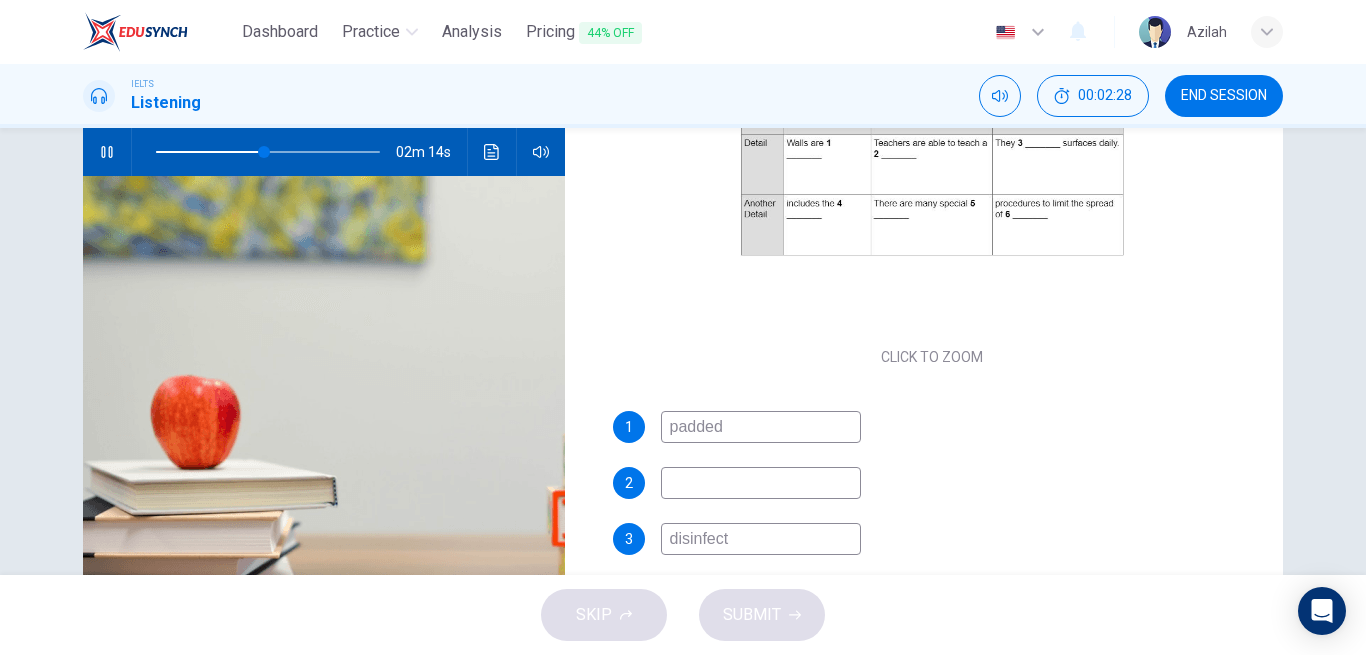 type on "disinfect" 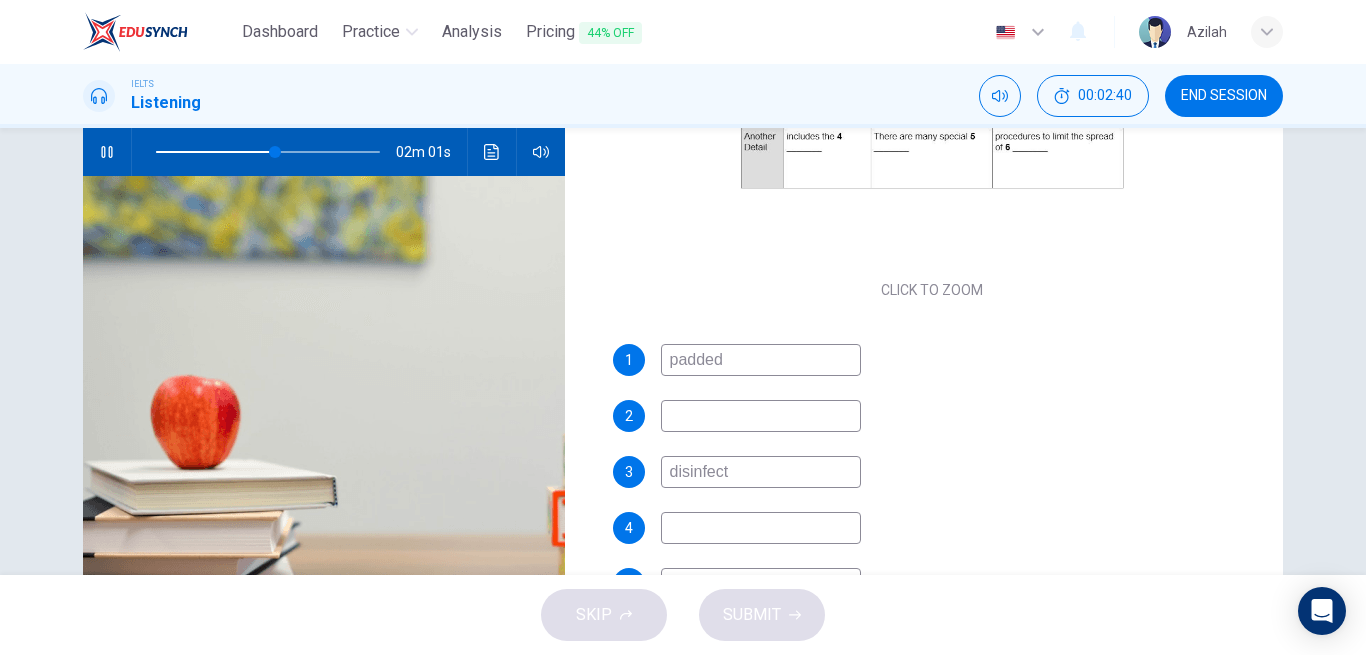 scroll, scrollTop: 286, scrollLeft: 0, axis: vertical 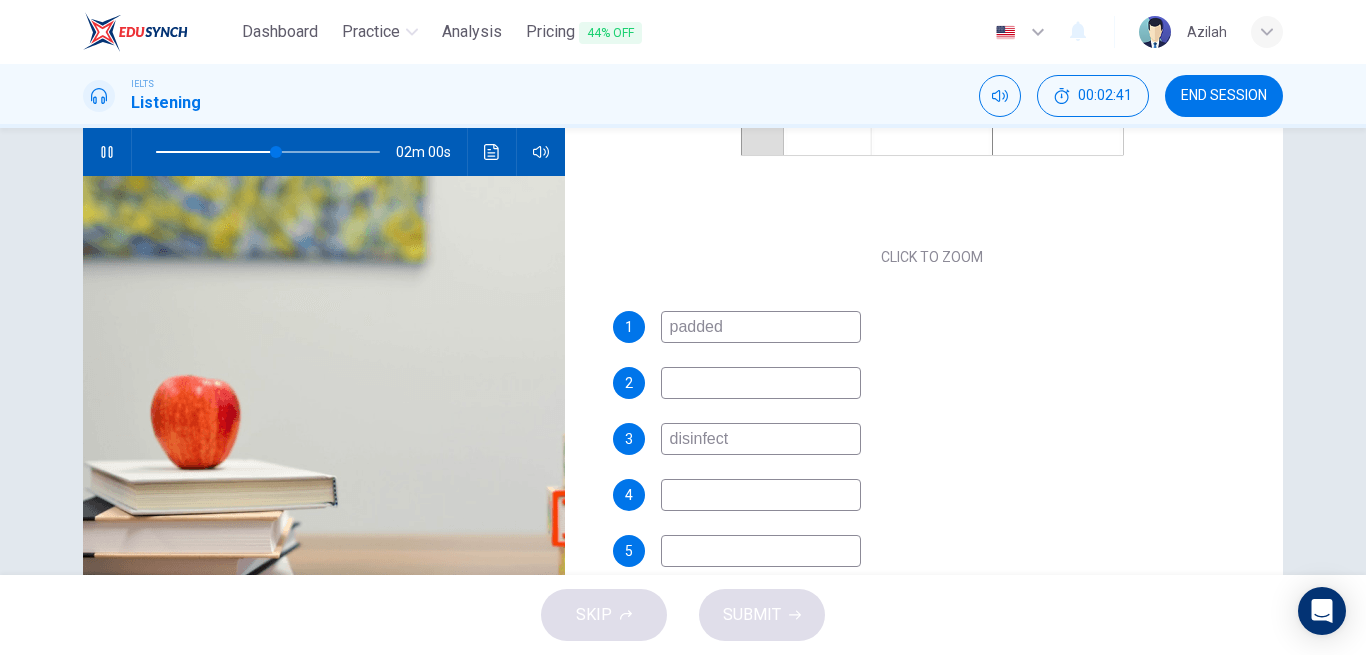 click at bounding box center [761, 495] 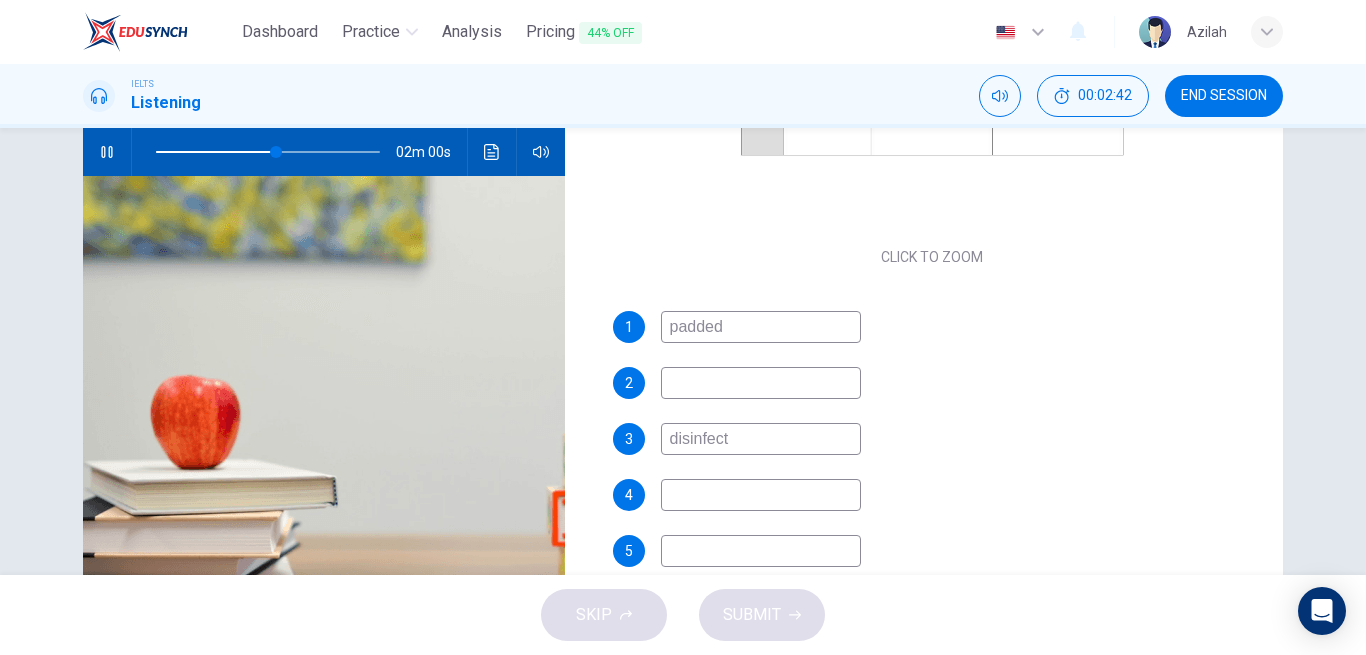 type on "54" 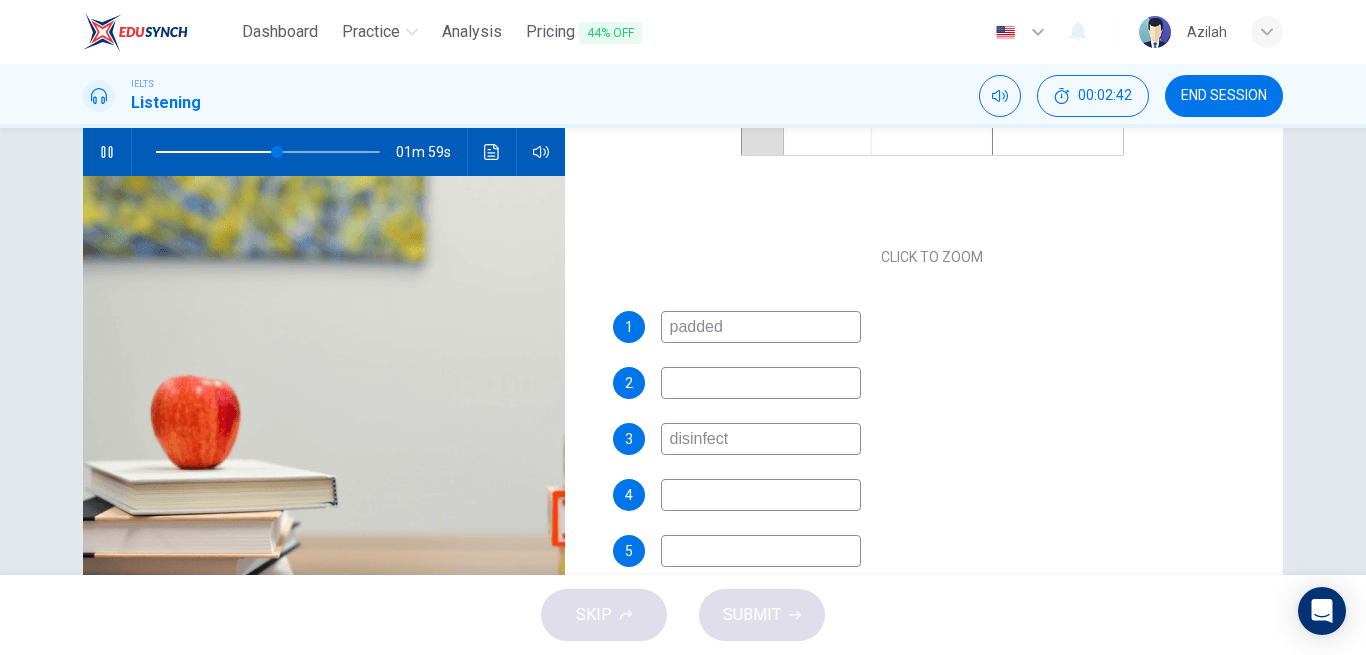 type on "p" 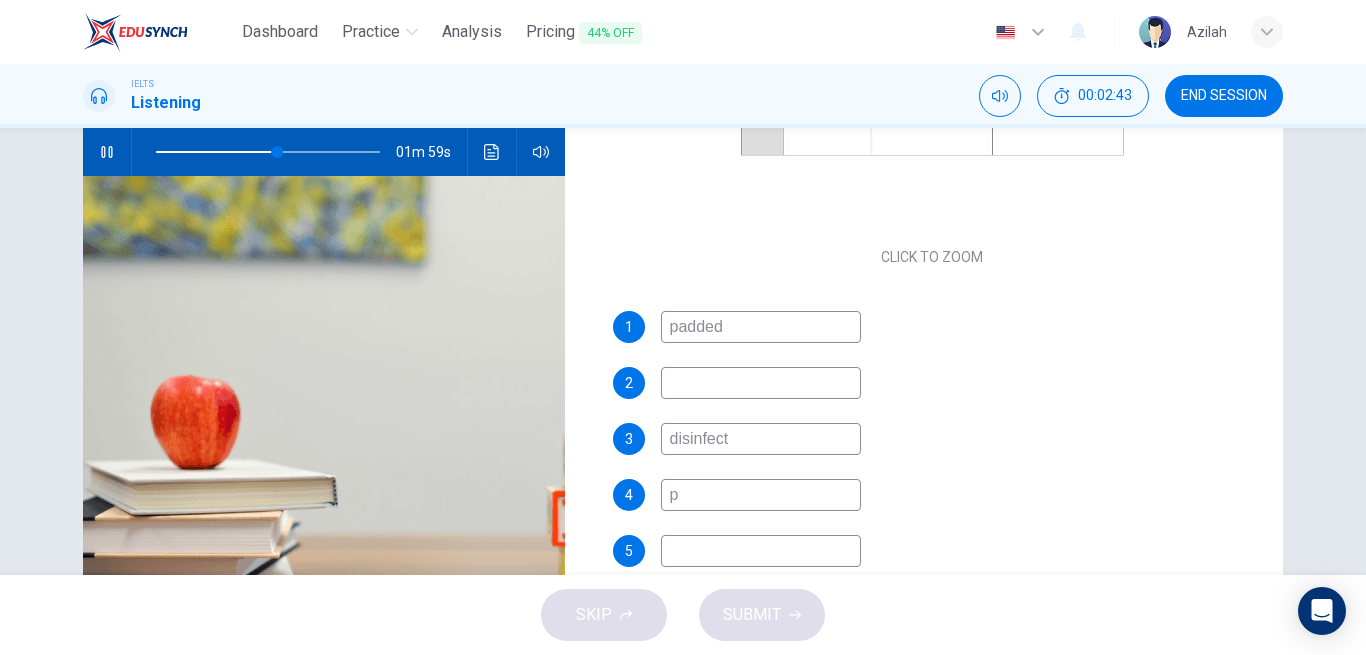type on "54" 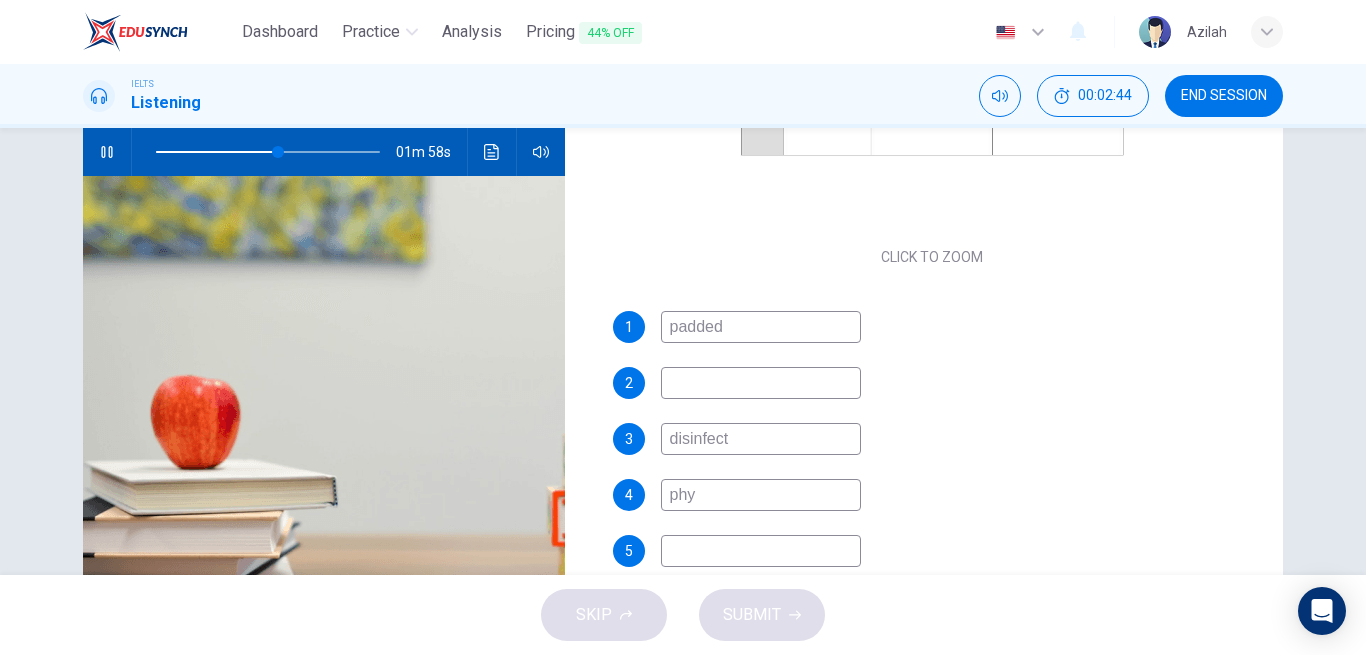type on "phys" 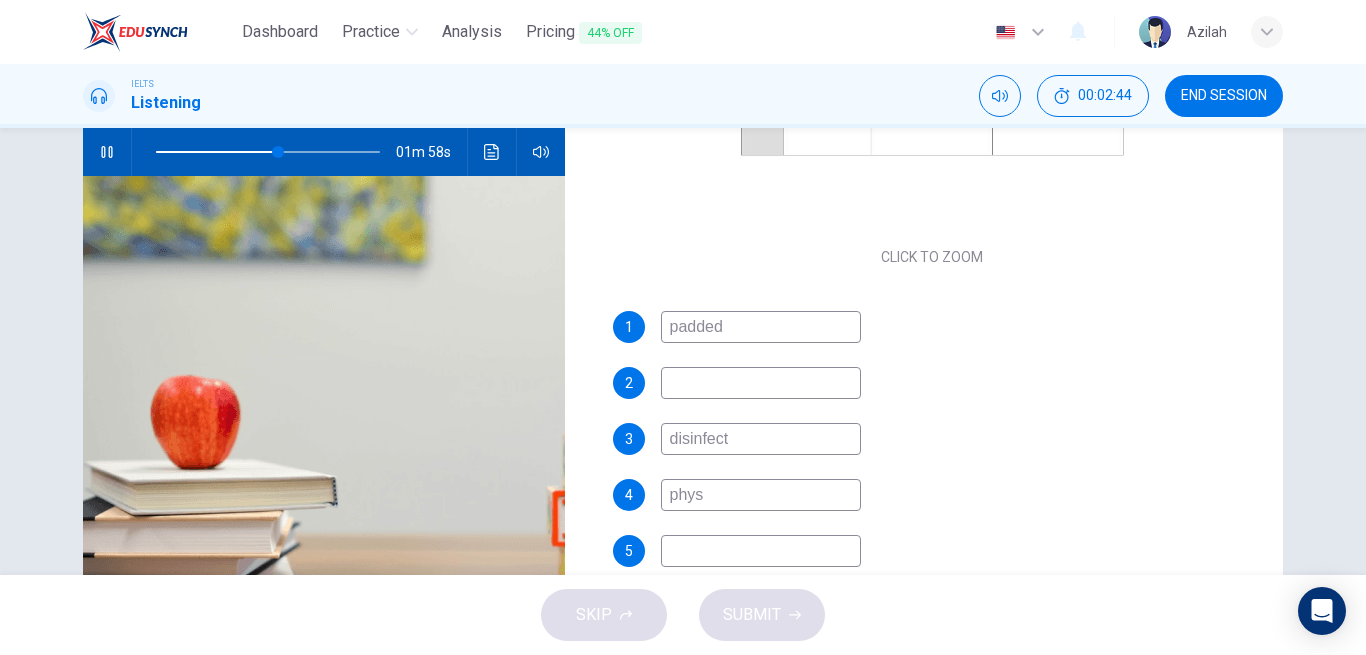 type on "55" 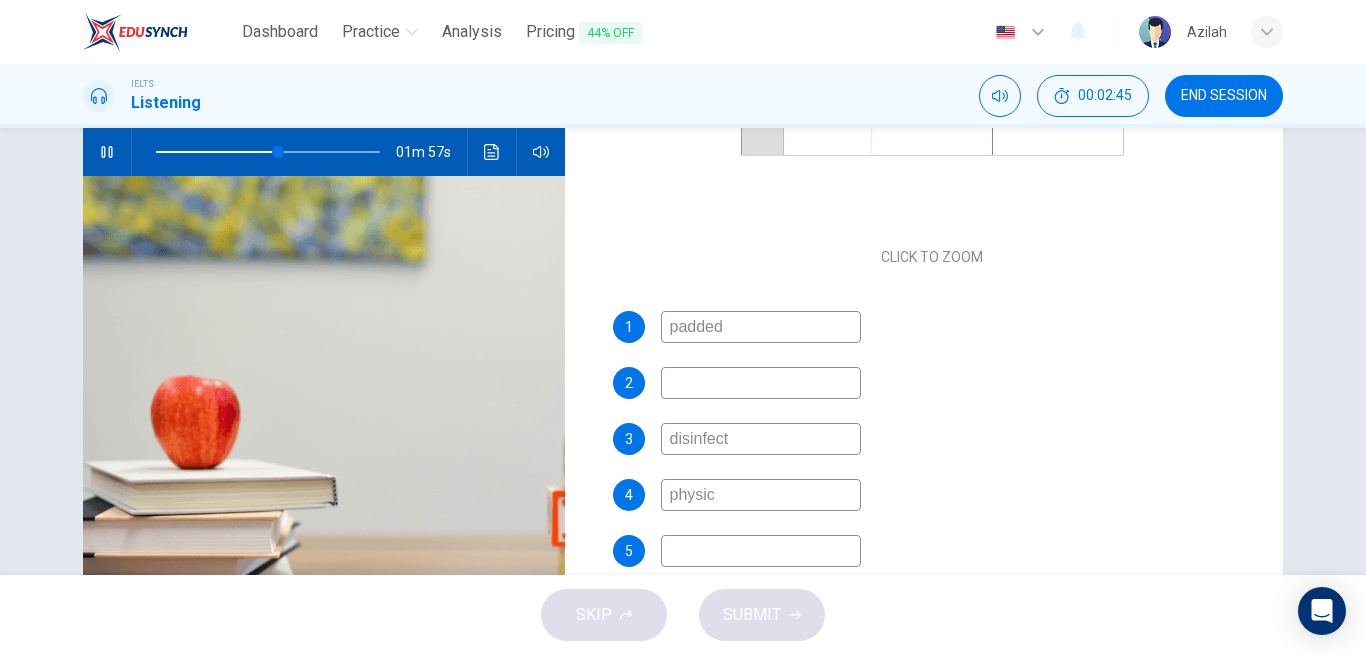 type on "physica" 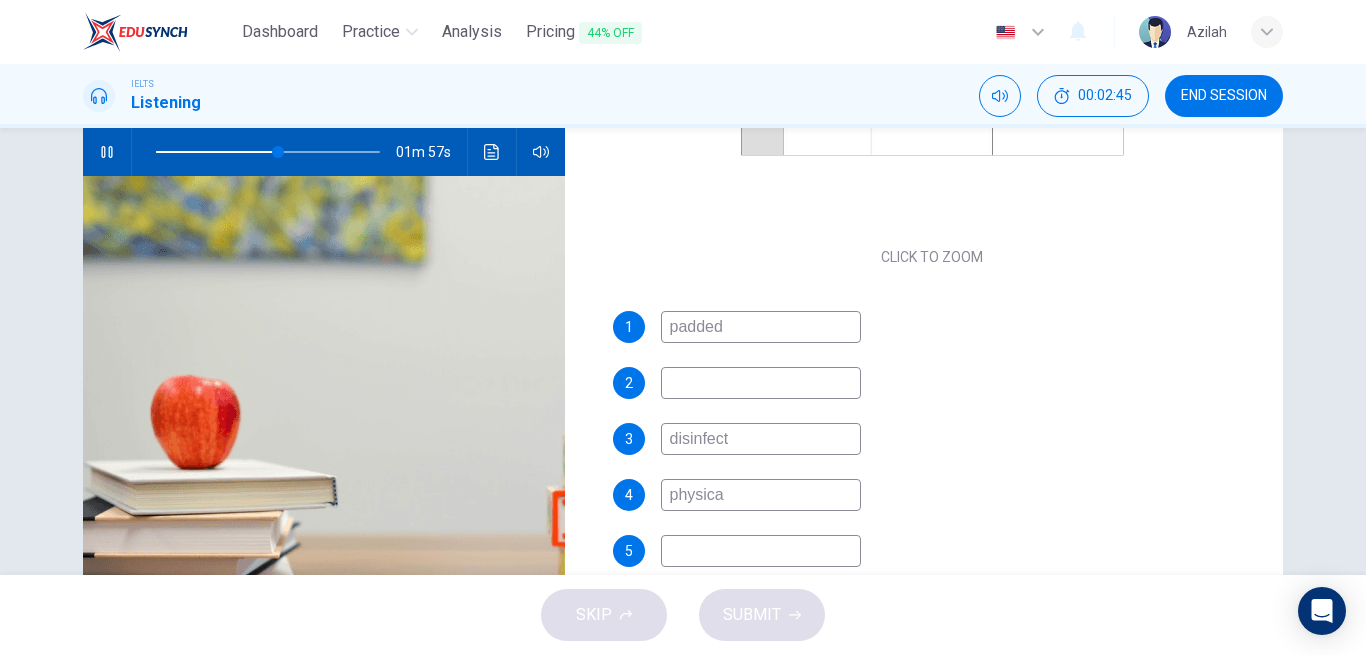 type on "55" 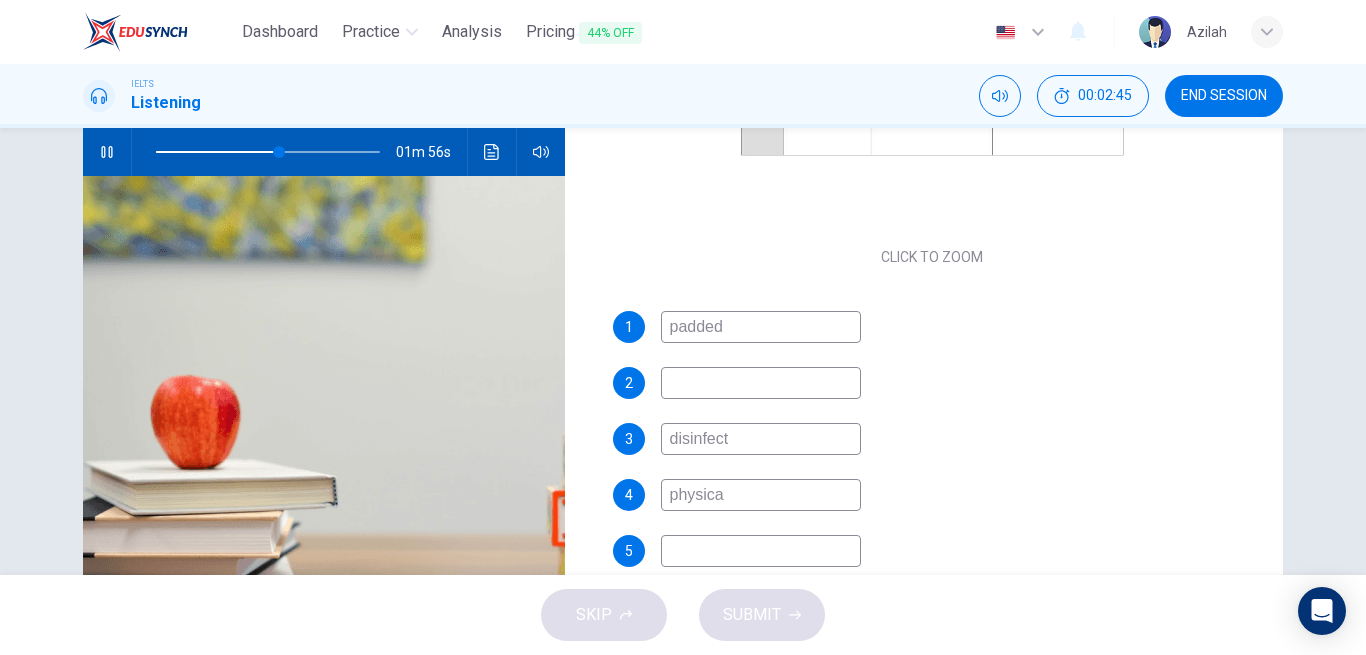 type on "physica" 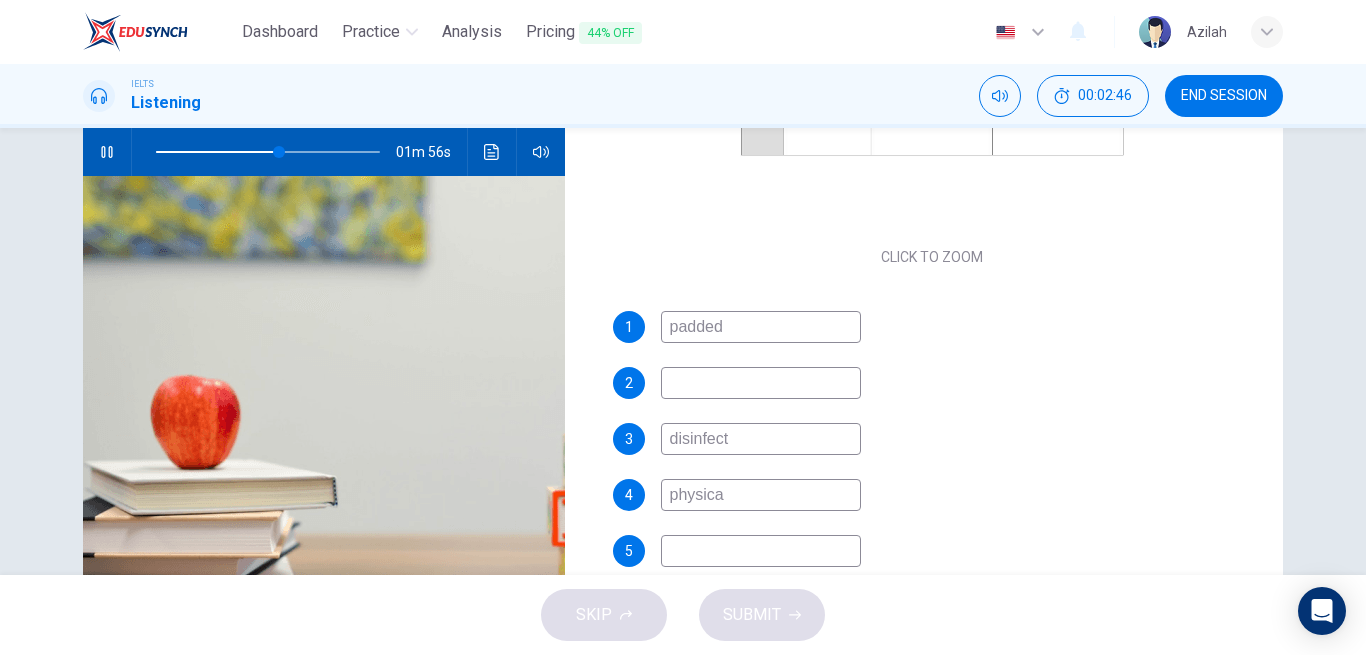 type on "56" 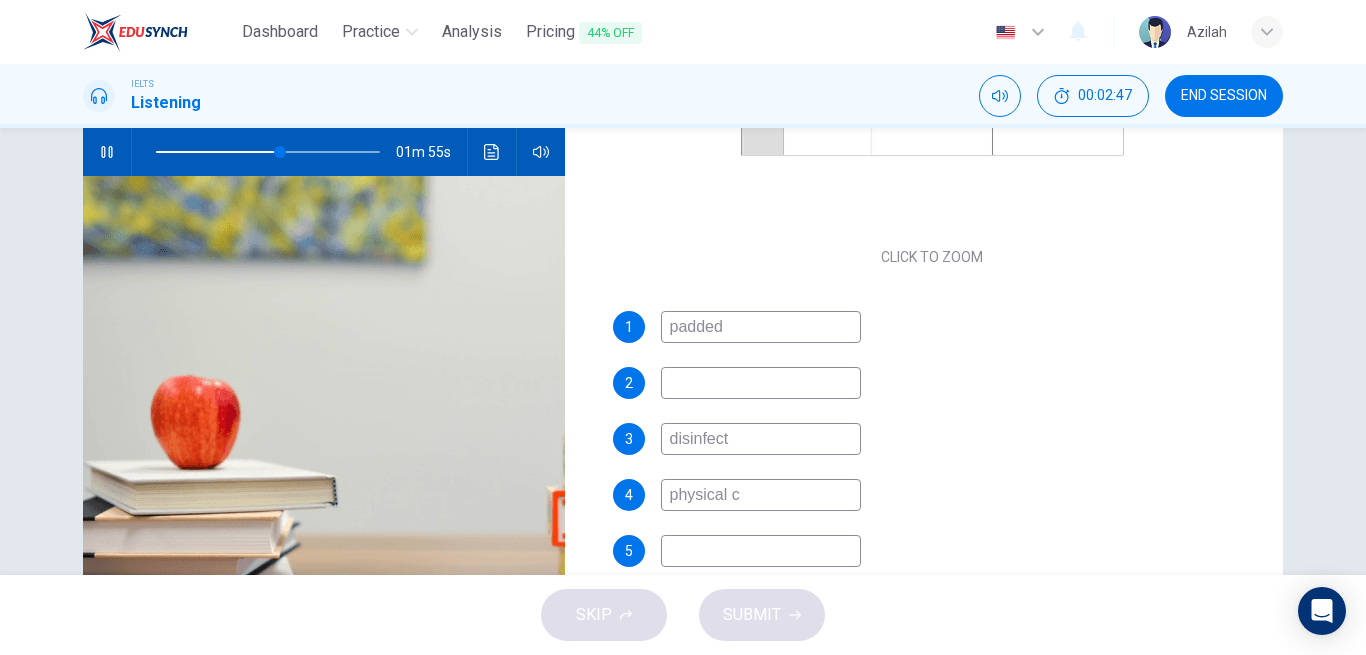 type on "physical ch" 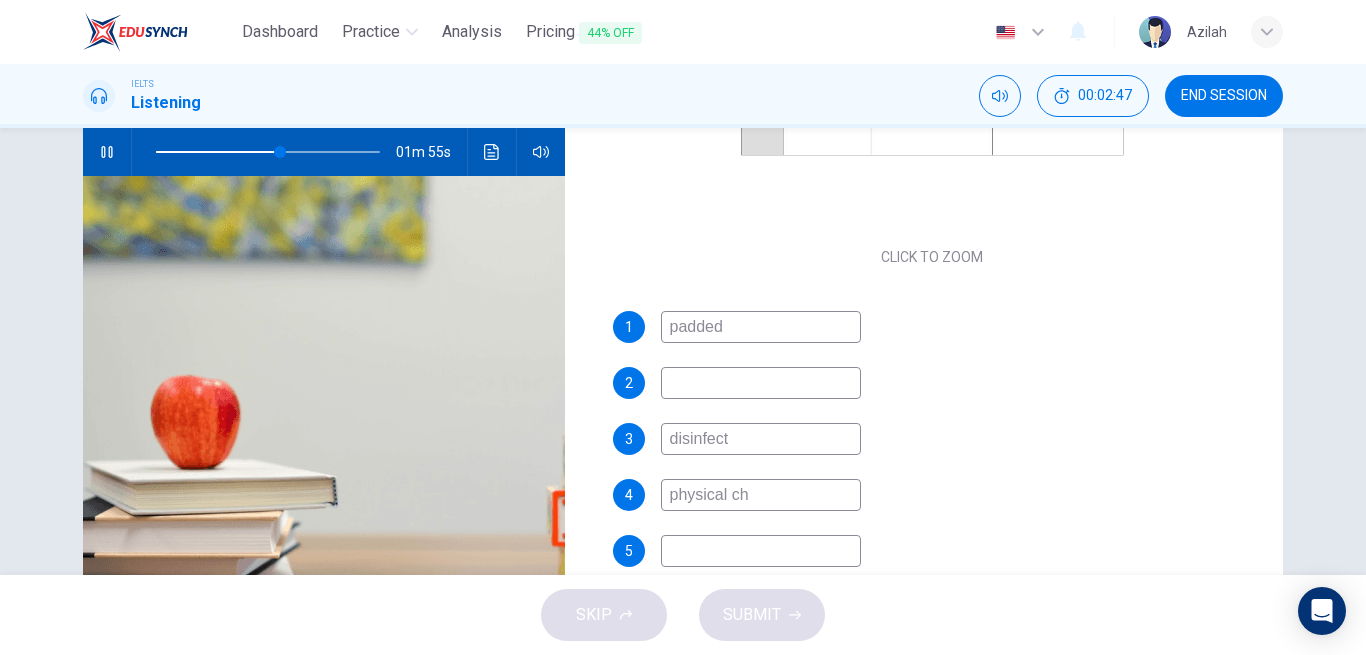 type on "56" 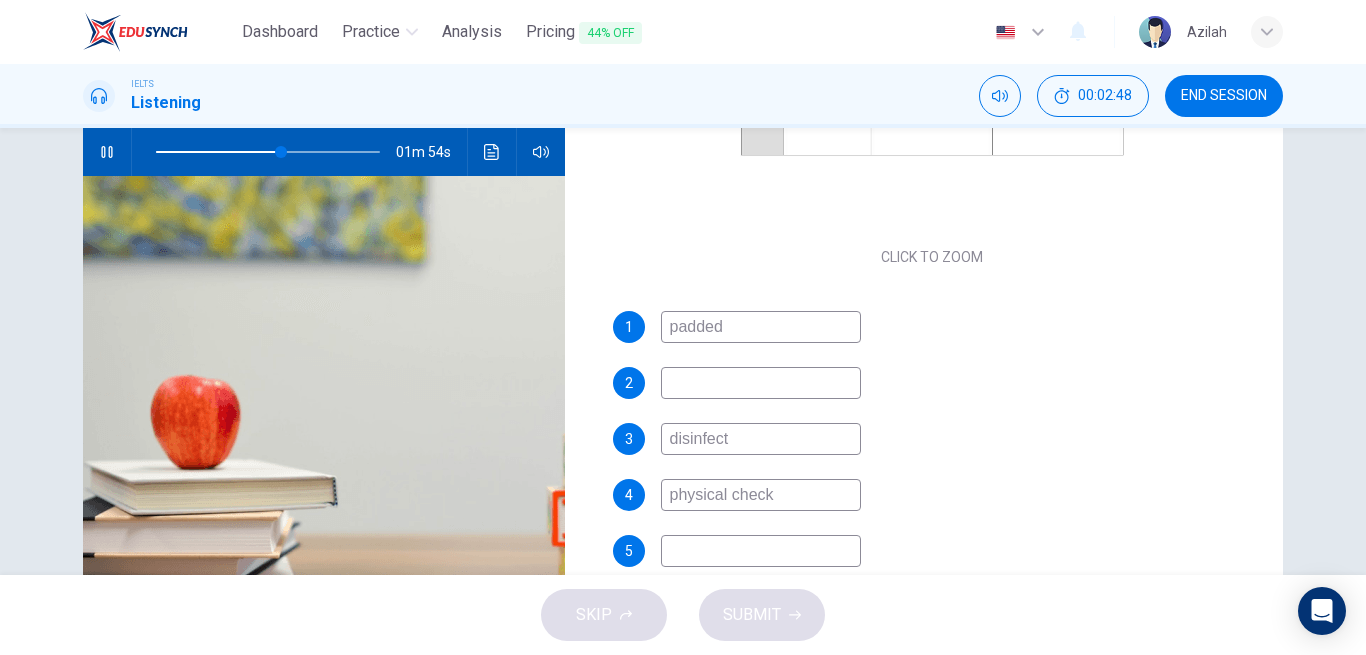 type on "physical checku" 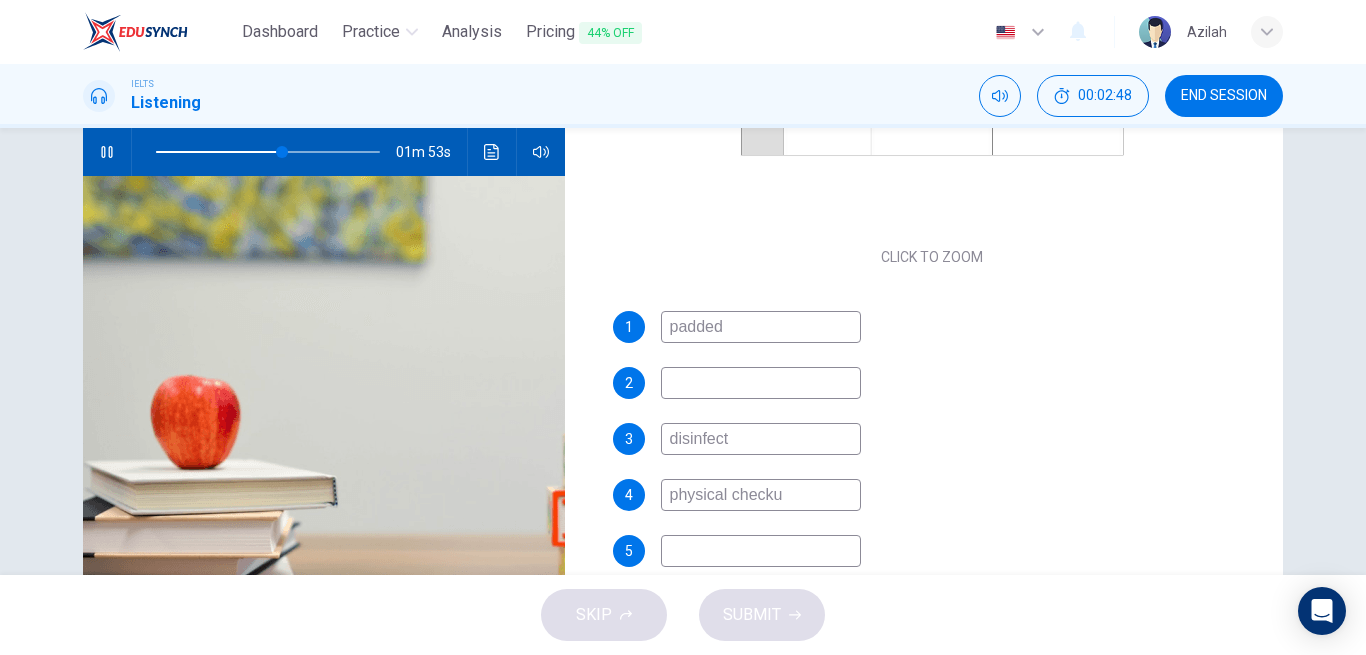 type on "56" 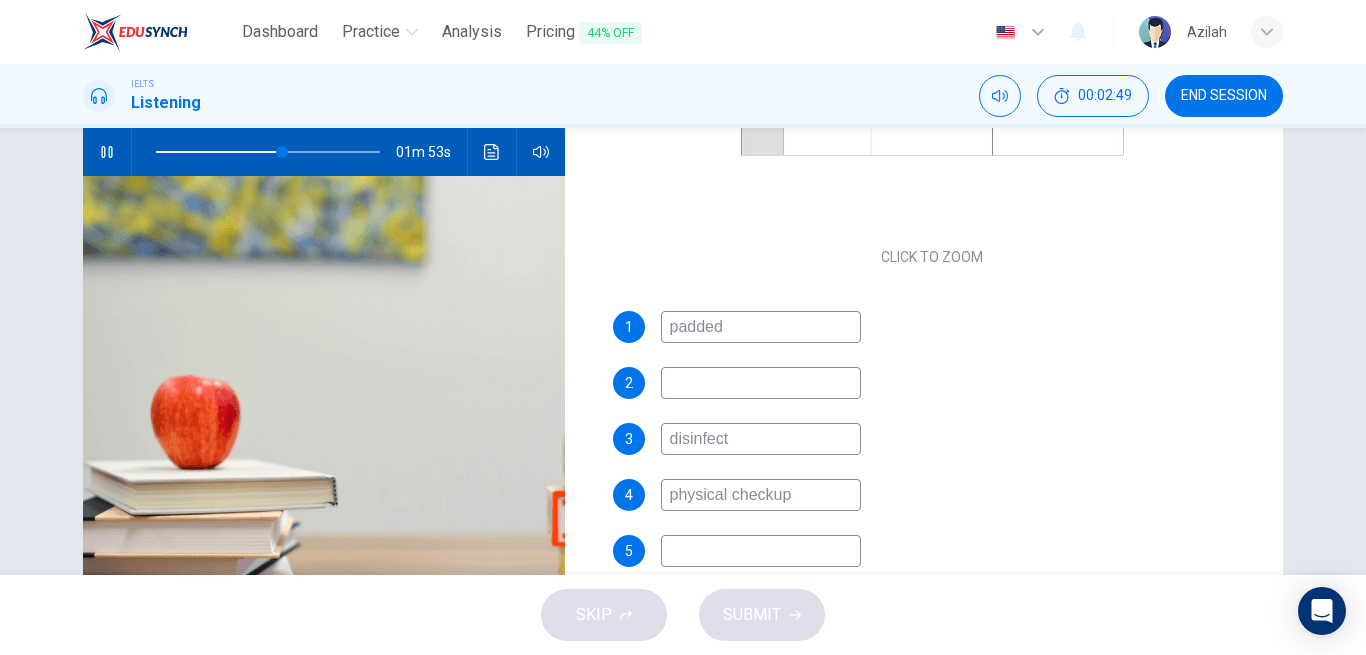 type on "57" 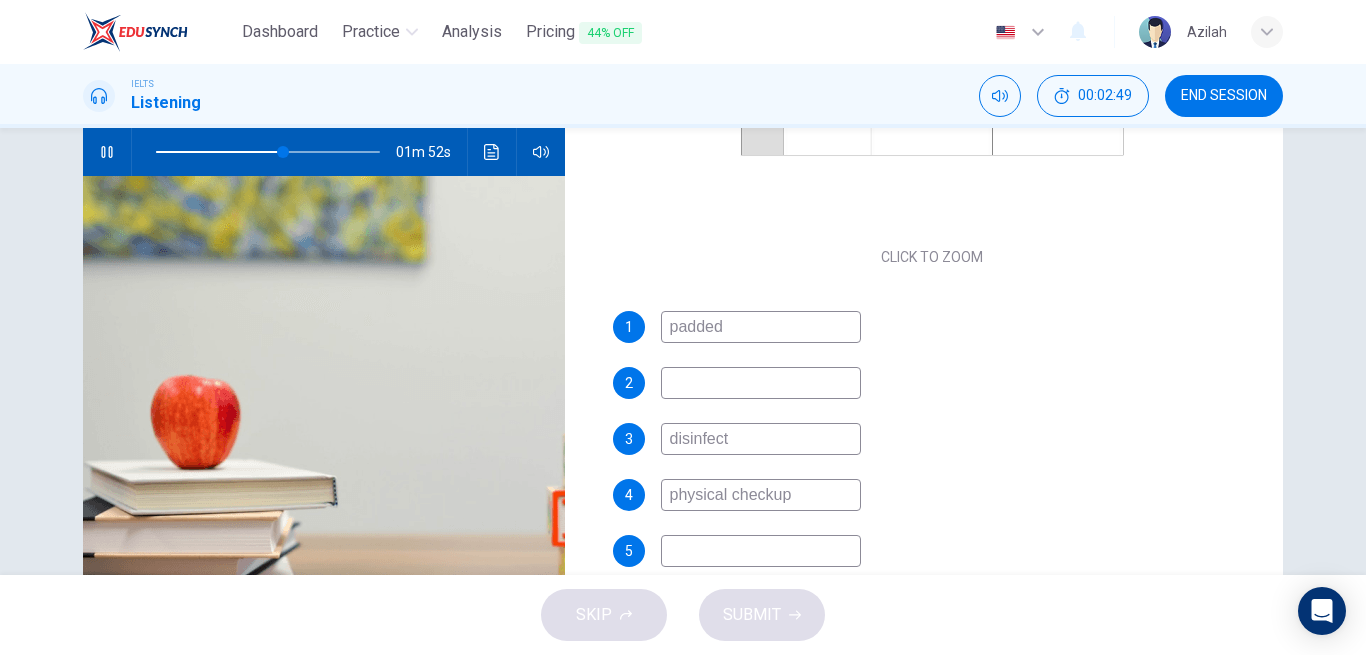 type on "physical checkup" 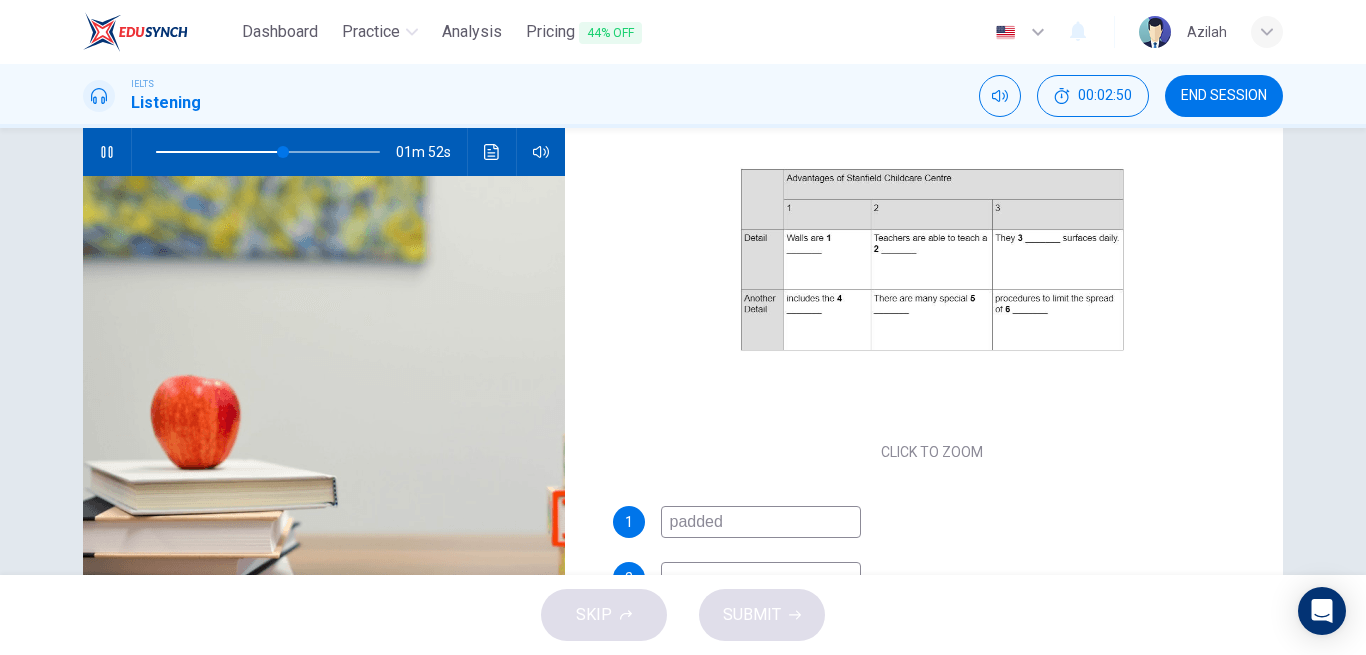 scroll, scrollTop: 86, scrollLeft: 0, axis: vertical 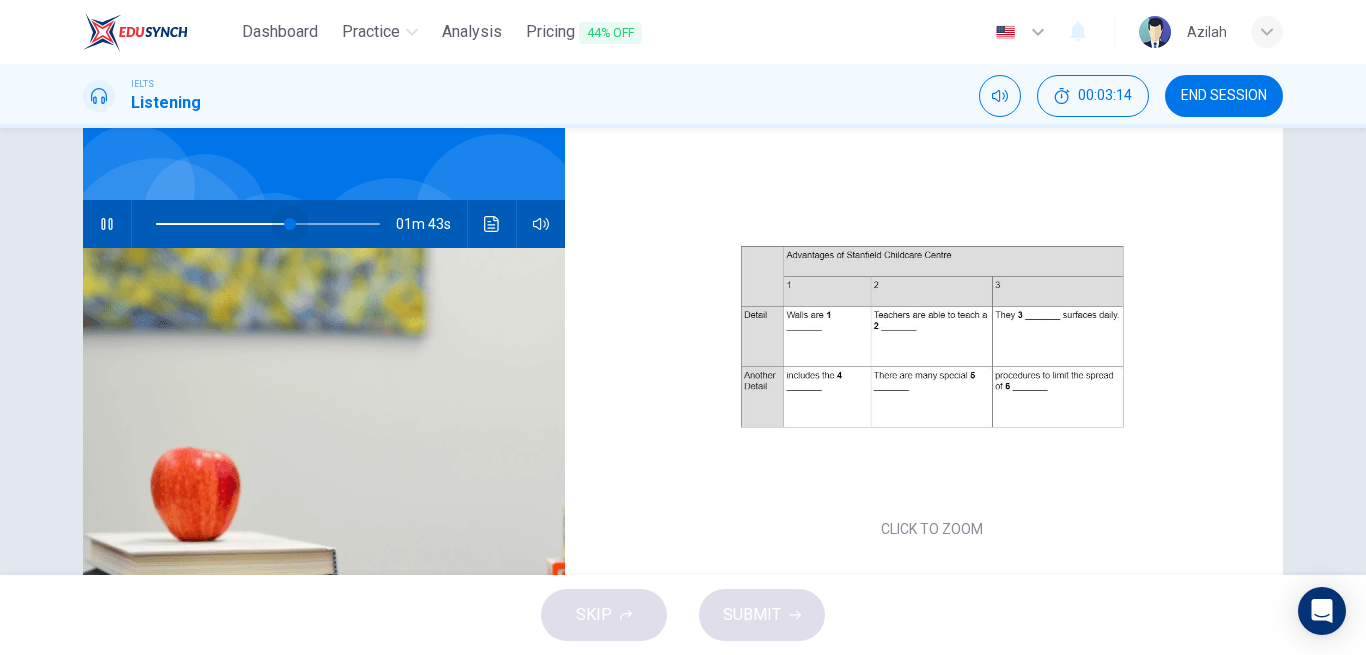 click at bounding box center (290, 224) 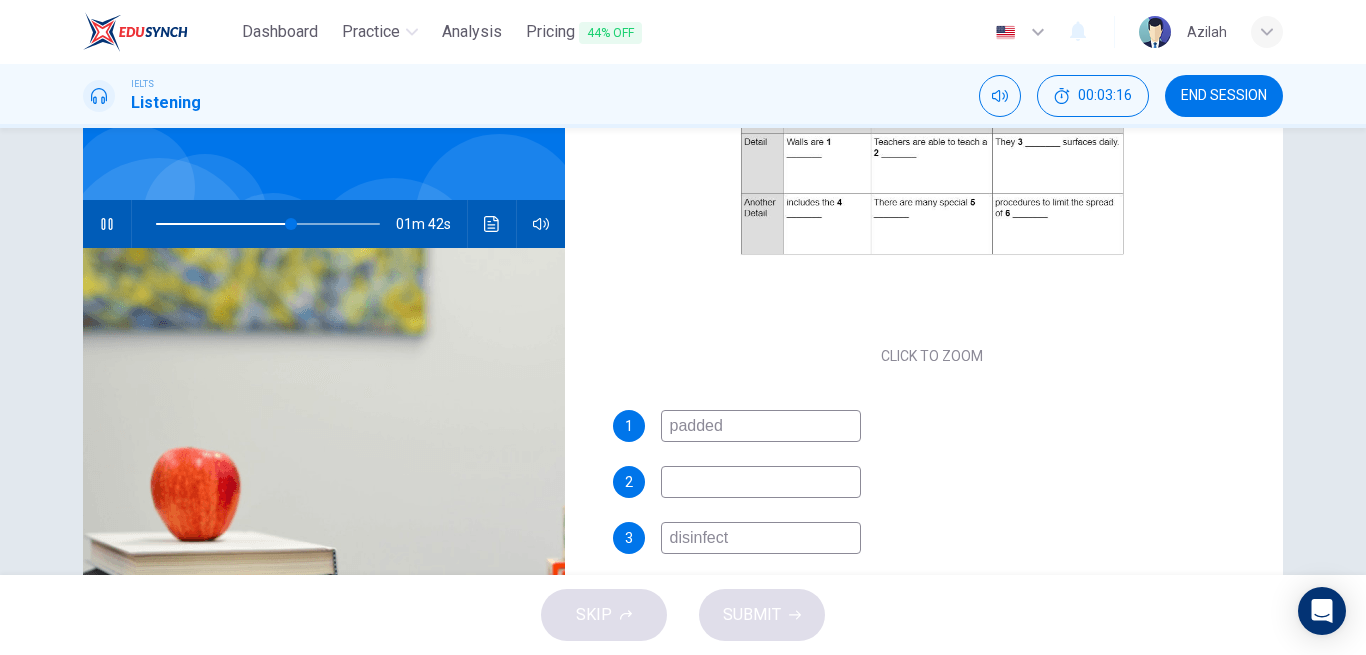 scroll, scrollTop: 286, scrollLeft: 0, axis: vertical 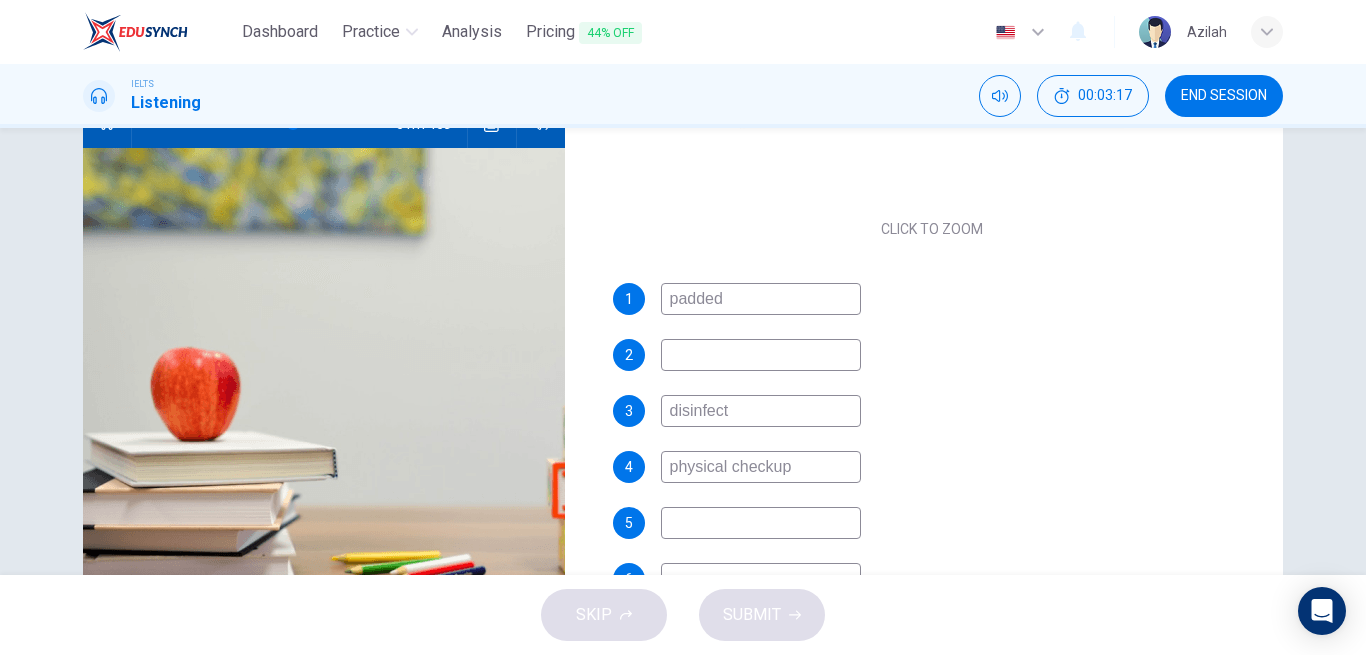 click at bounding box center [761, 523] 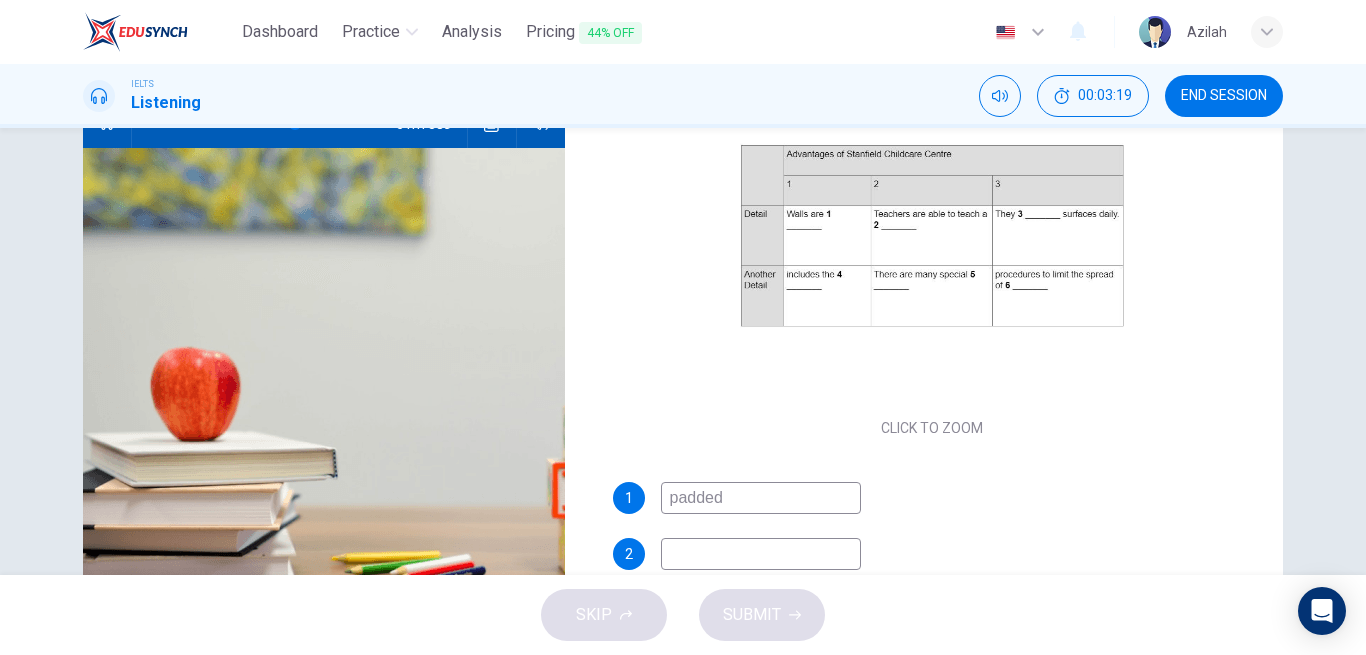 scroll, scrollTop: 86, scrollLeft: 0, axis: vertical 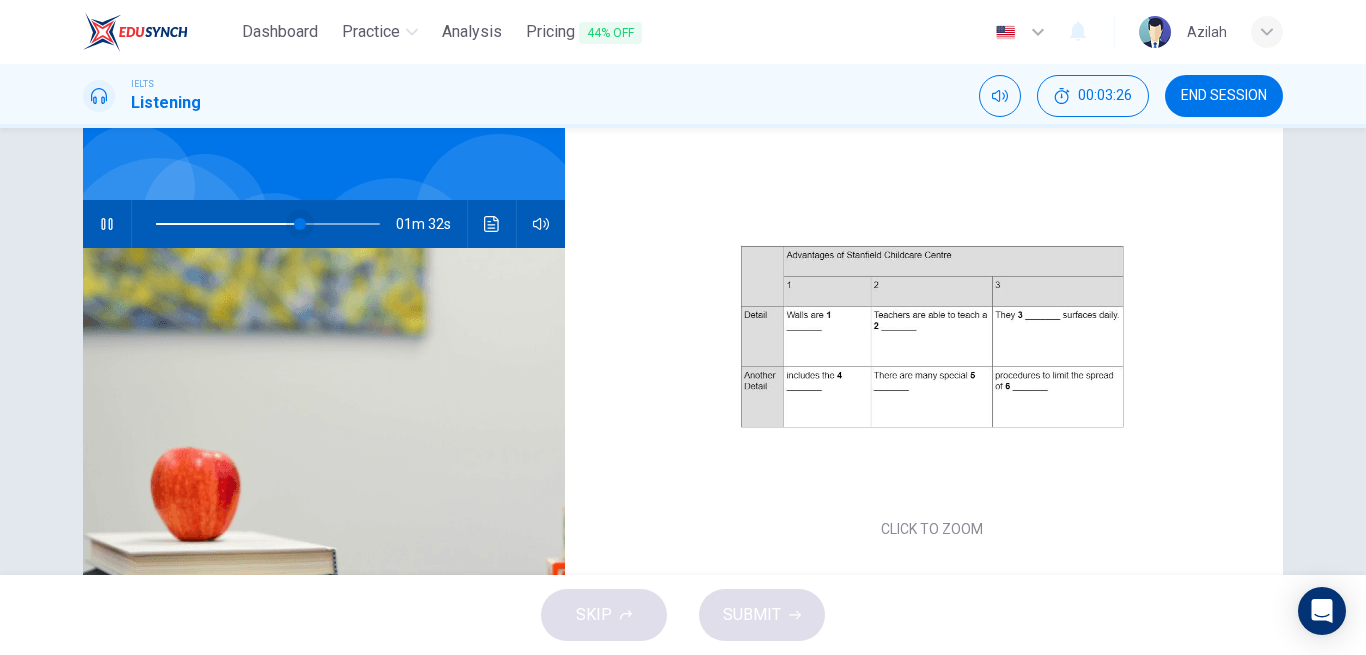 click at bounding box center [300, 224] 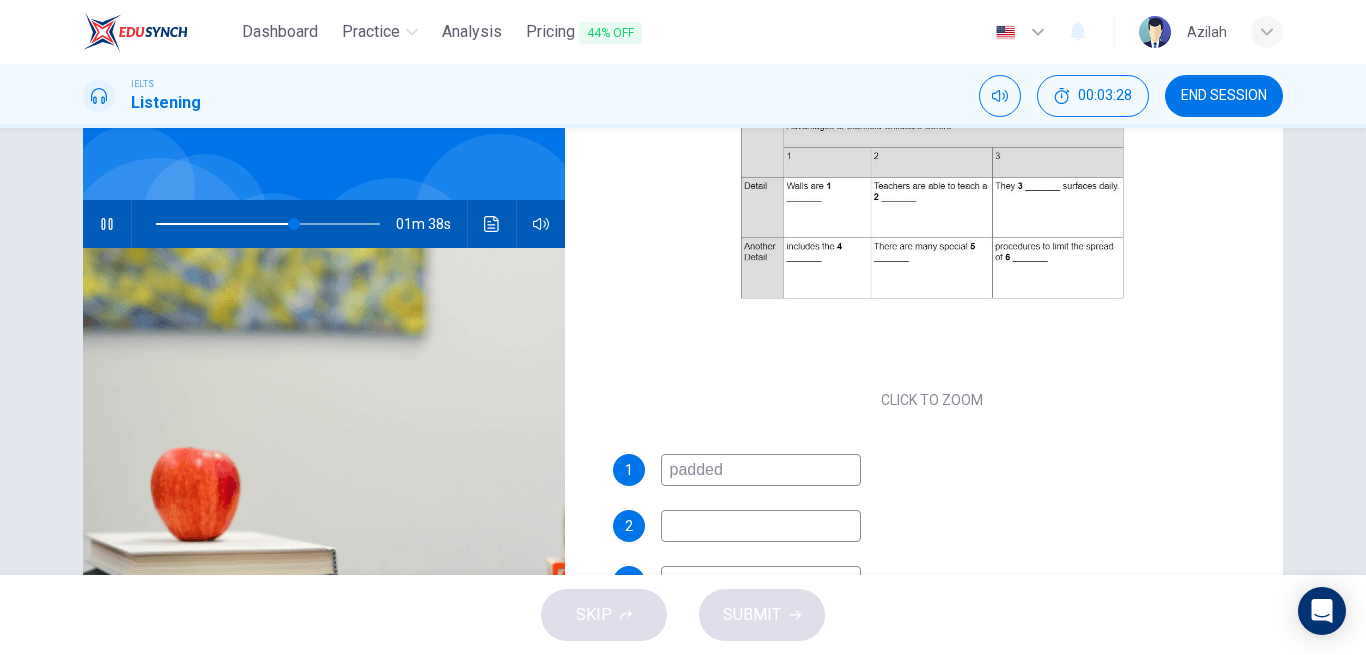 scroll, scrollTop: 286, scrollLeft: 0, axis: vertical 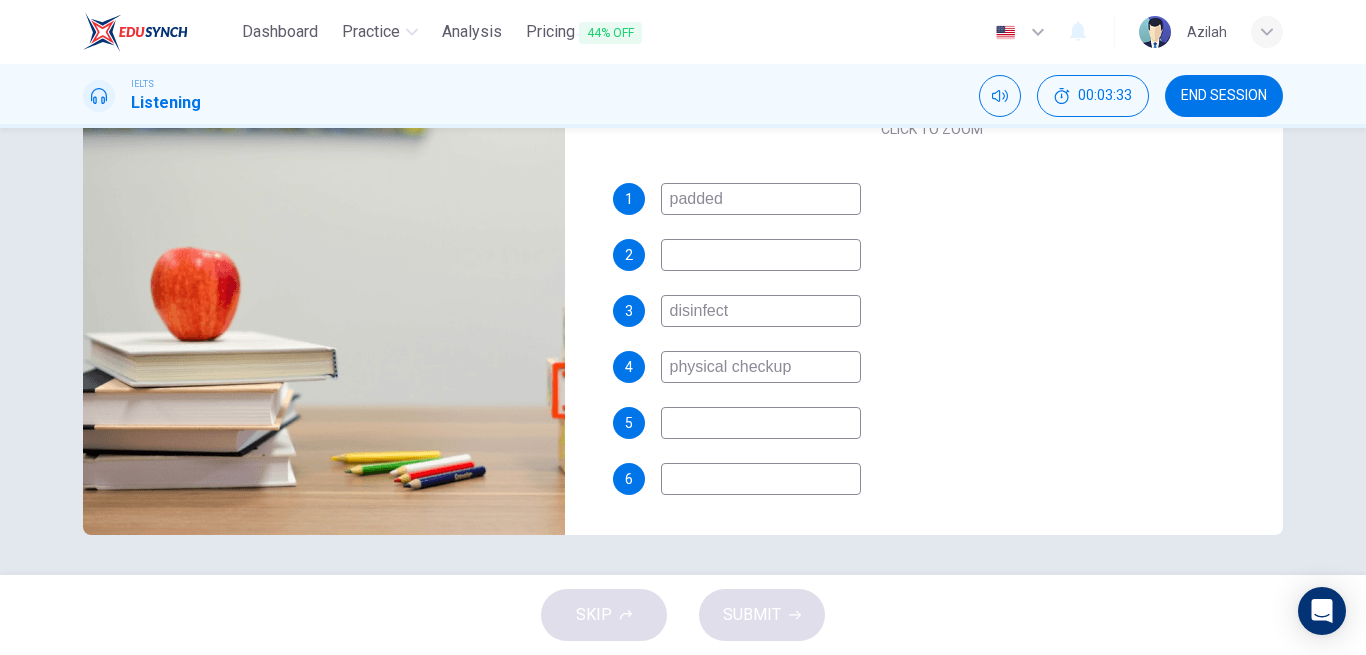 click at bounding box center (761, 423) 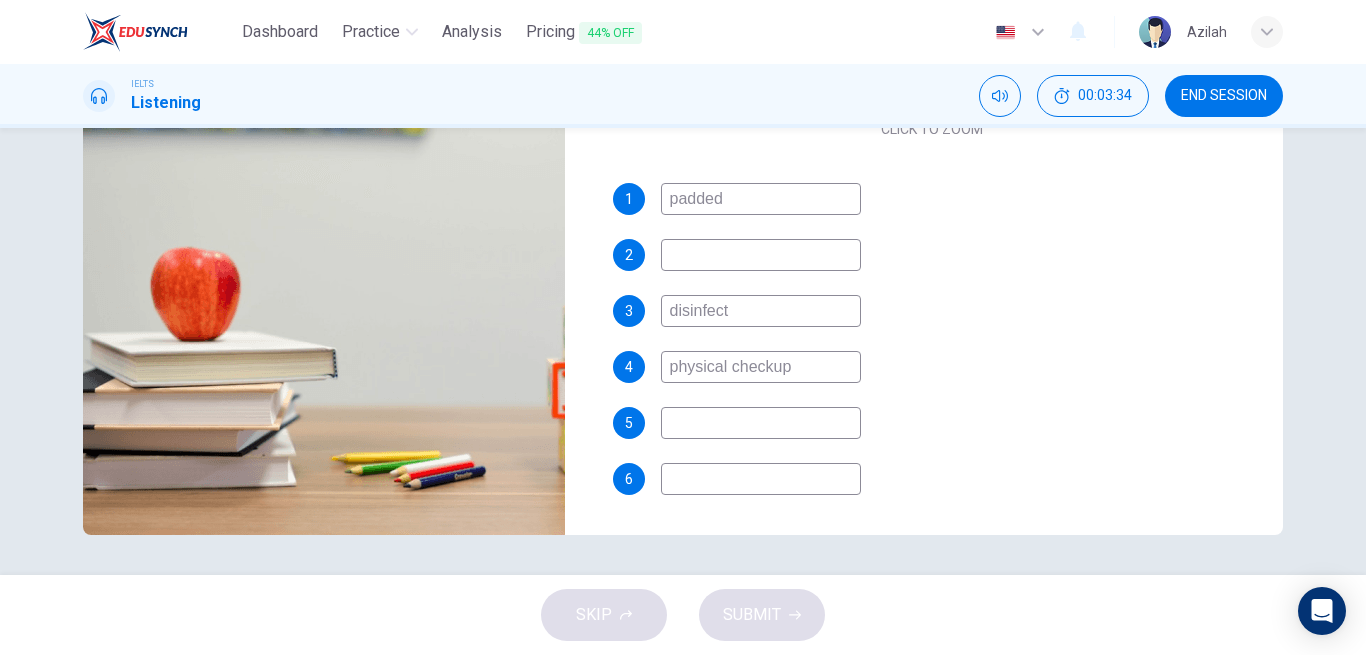 type on "64" 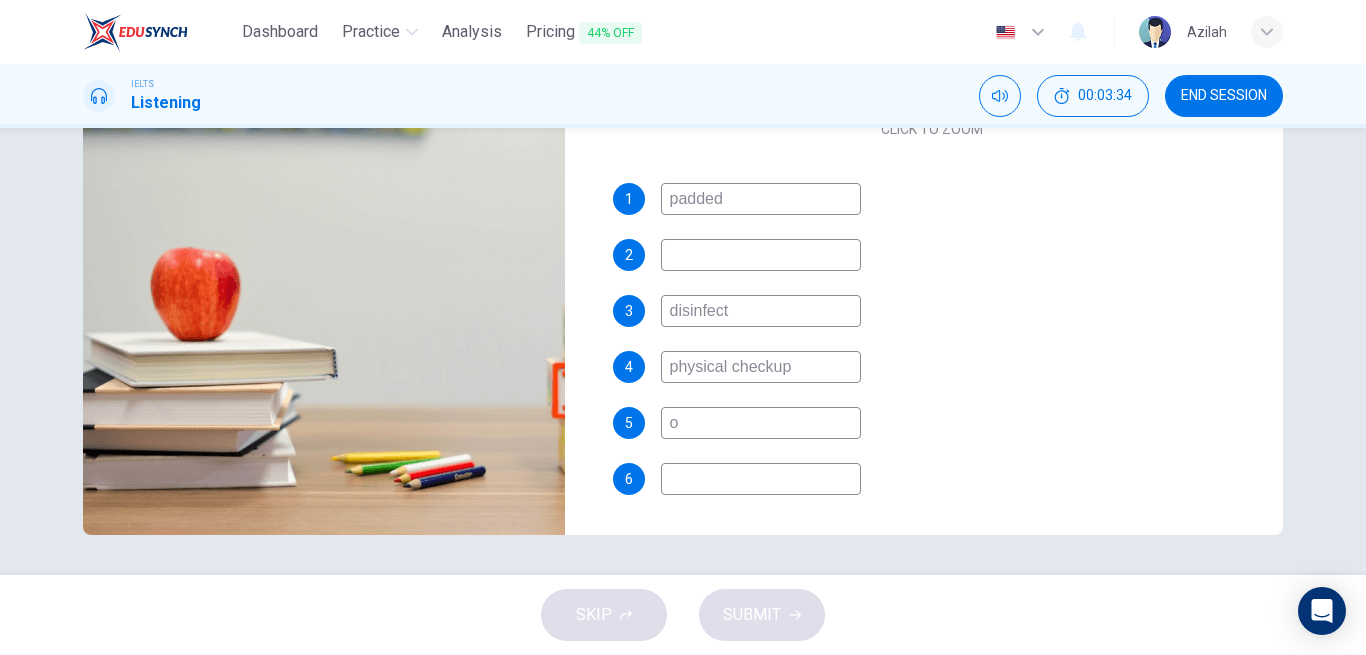 type on "of" 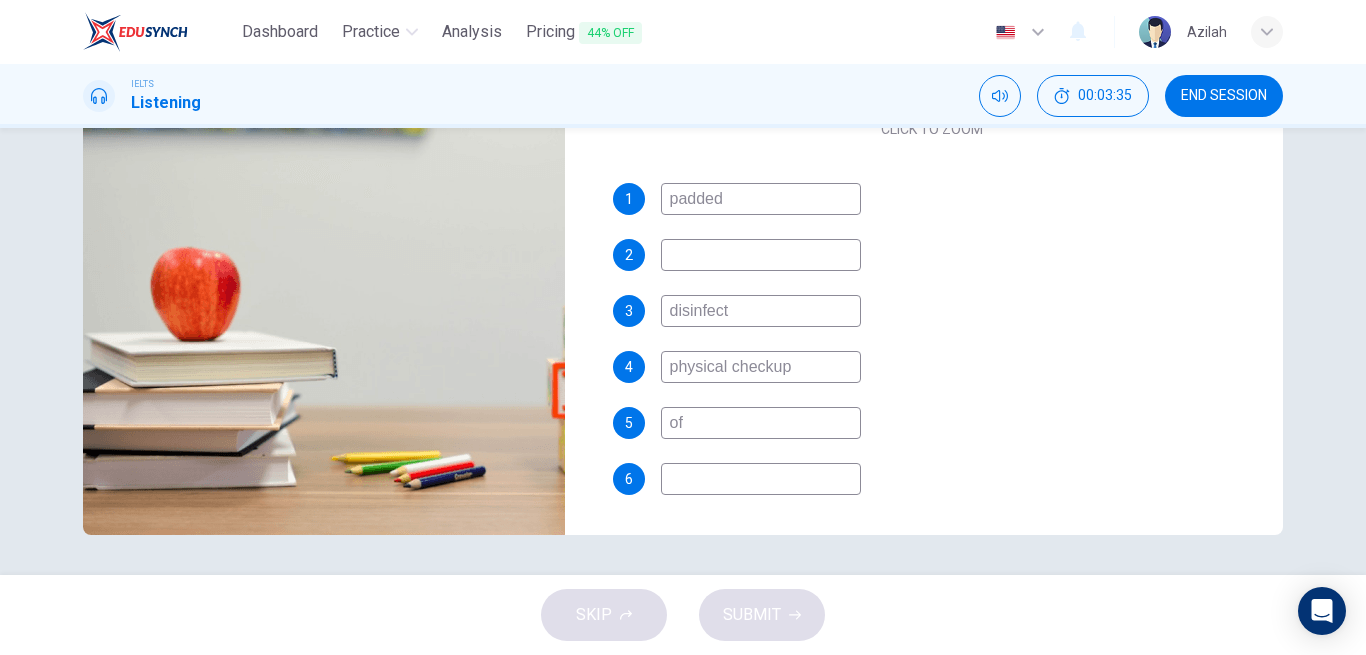 type on "65" 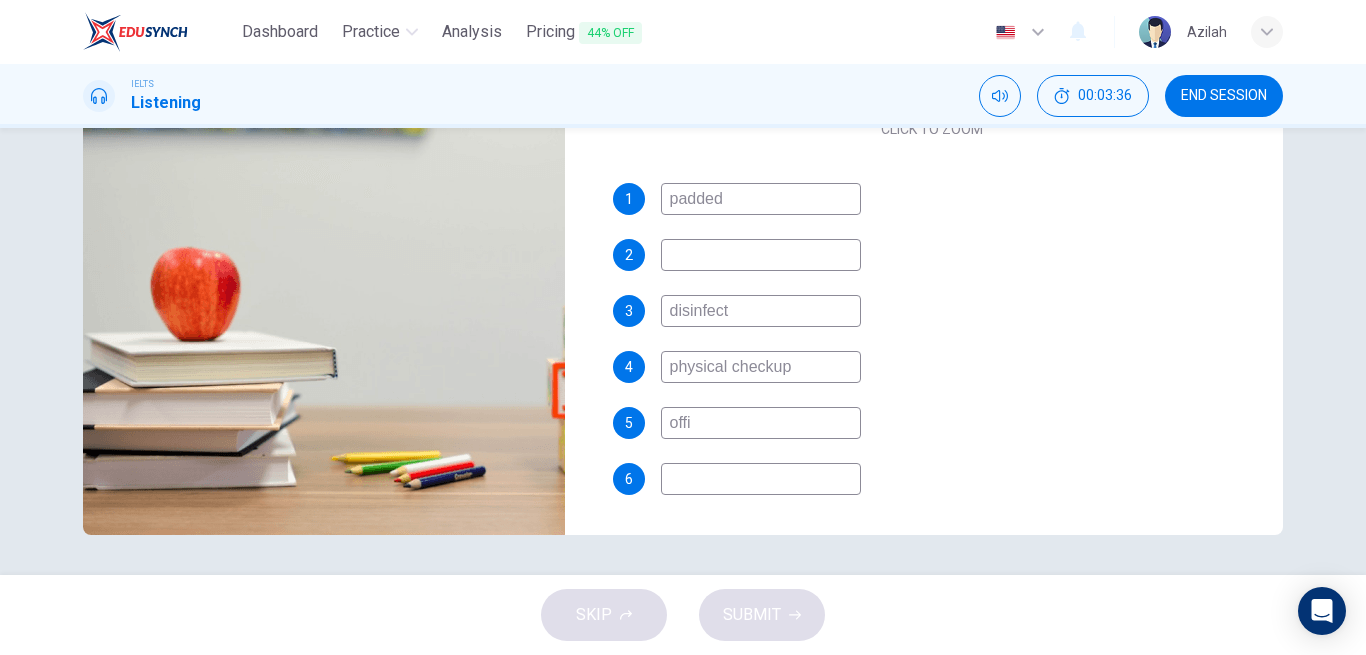 type on "offic" 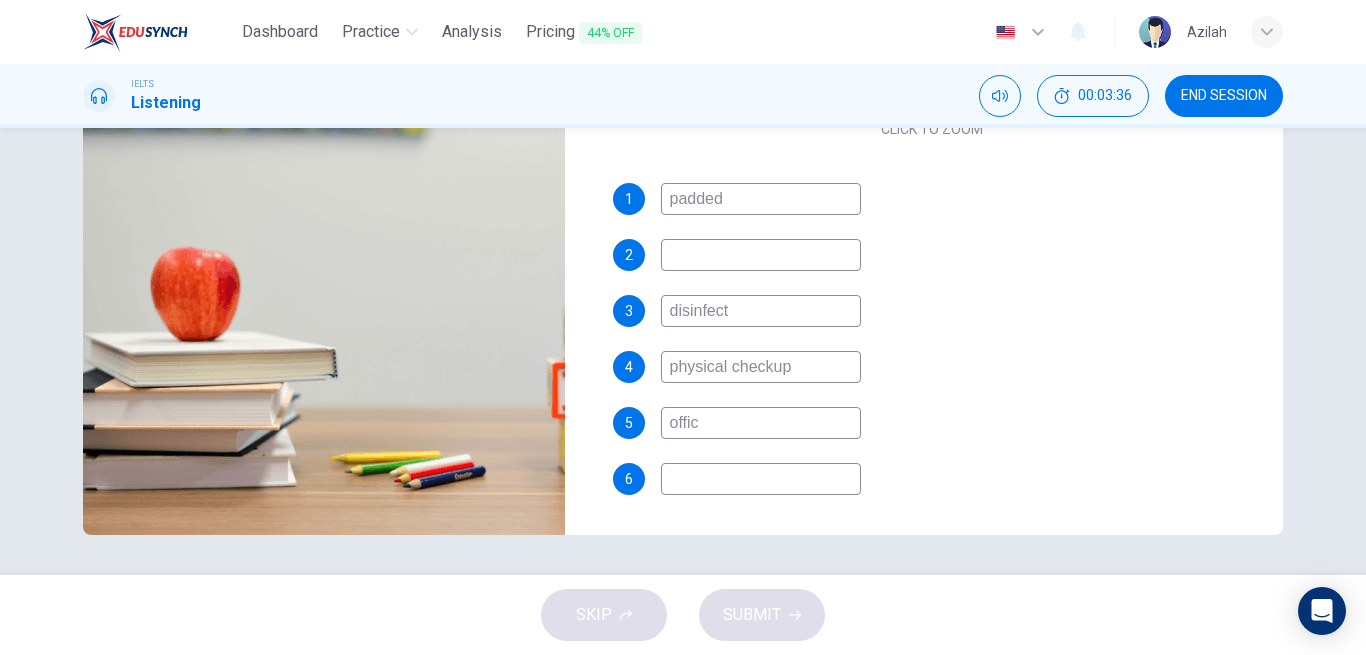 type on "65" 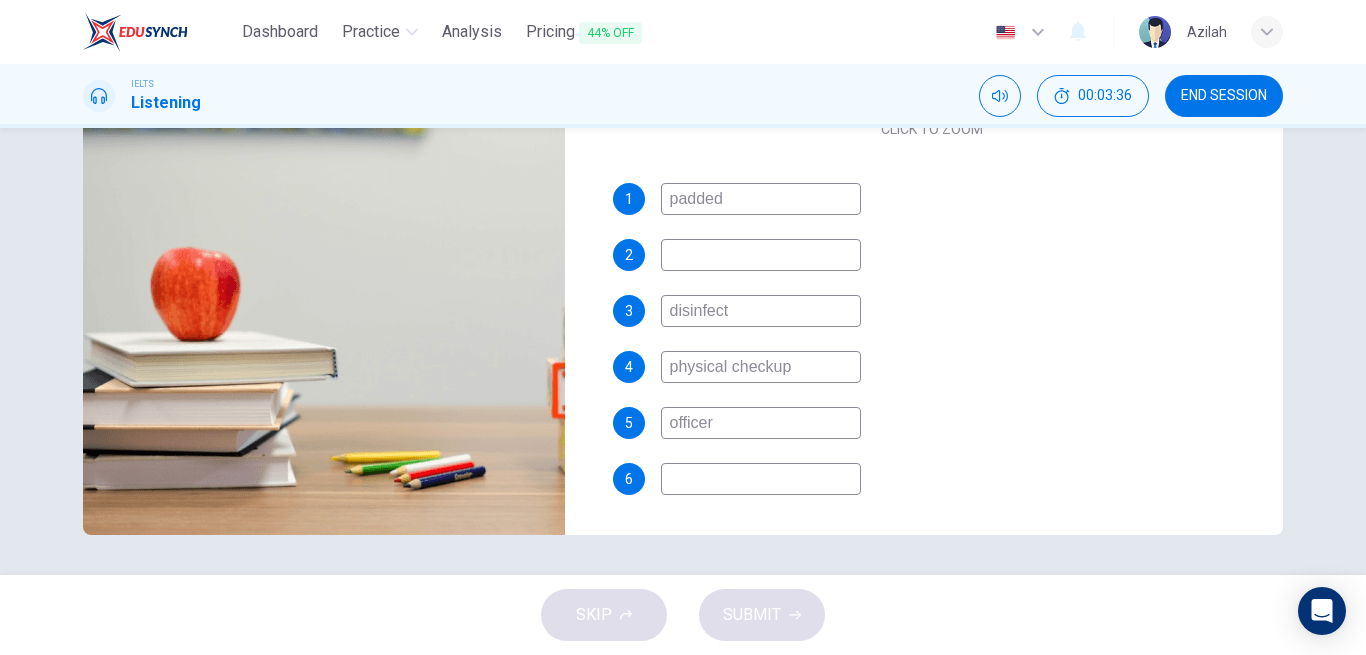 type on "officers" 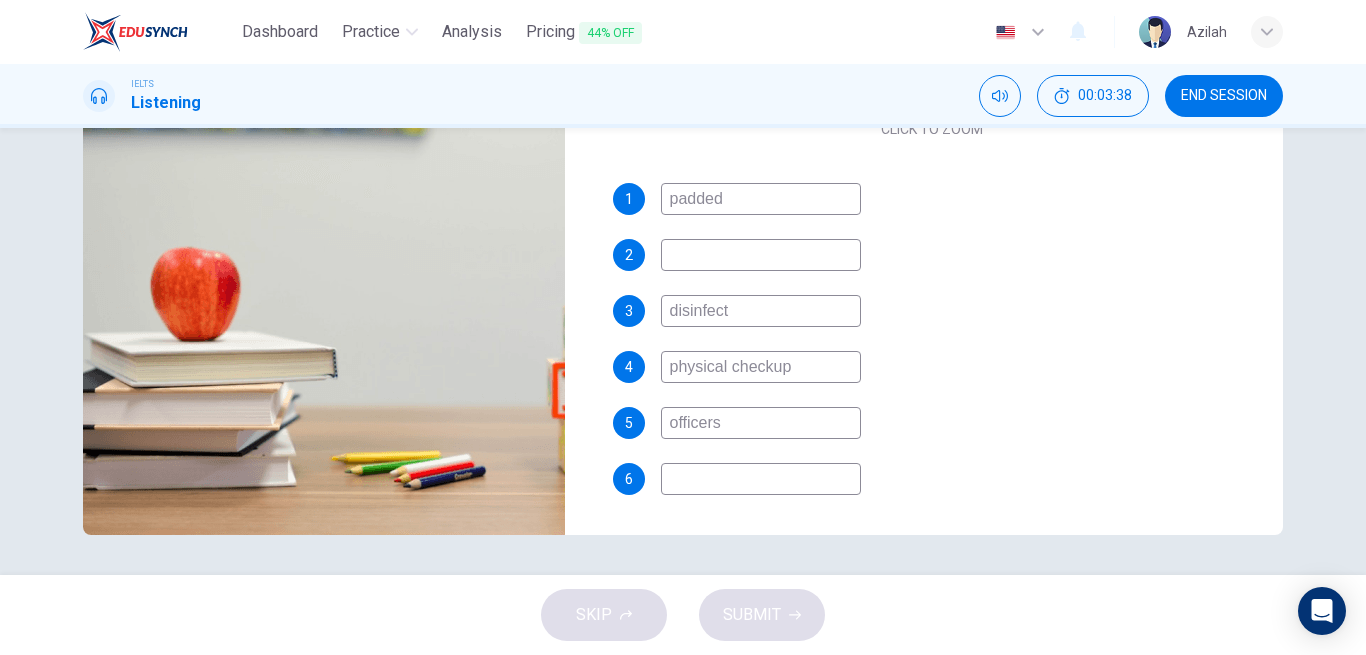 type on "66" 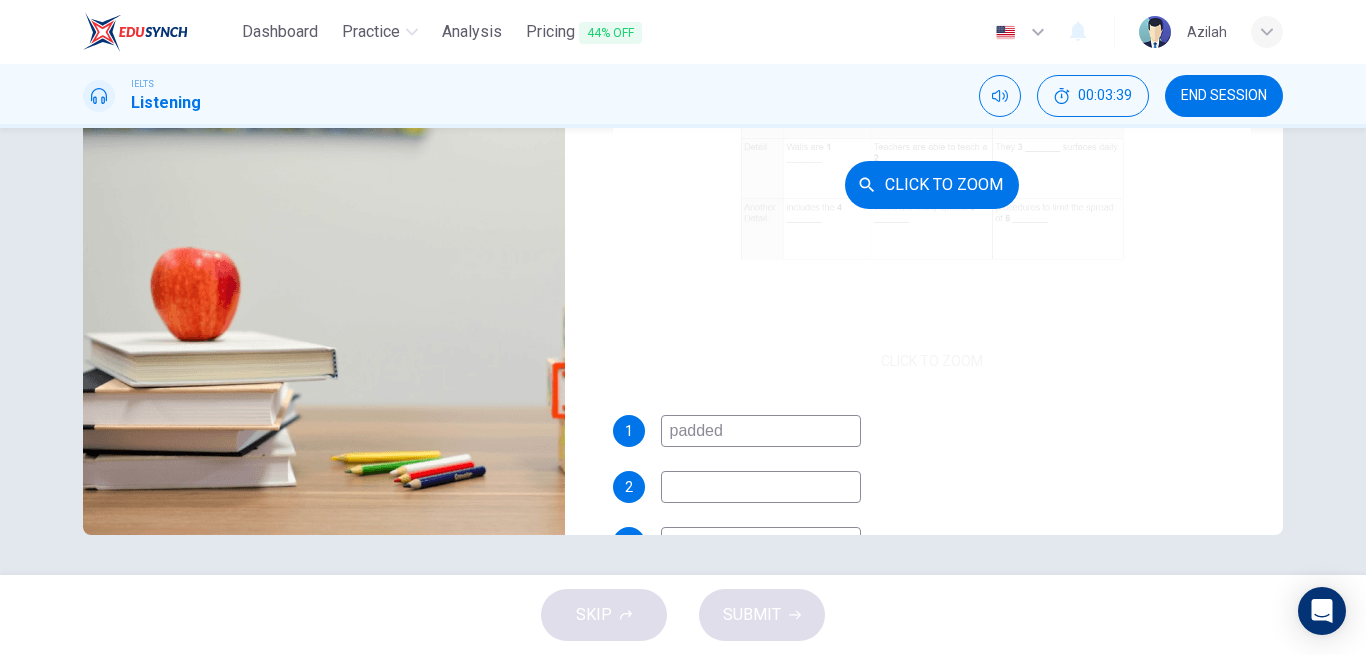 scroll, scrollTop: 0, scrollLeft: 0, axis: both 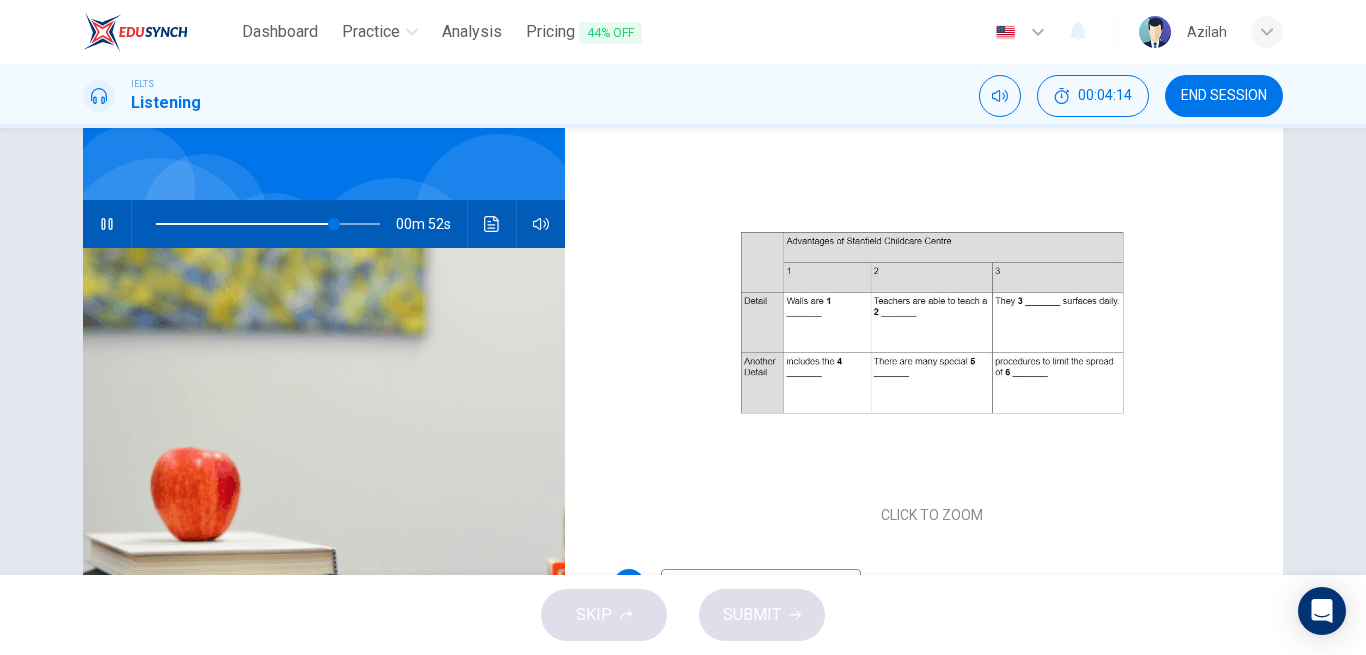 click at bounding box center [268, 224] 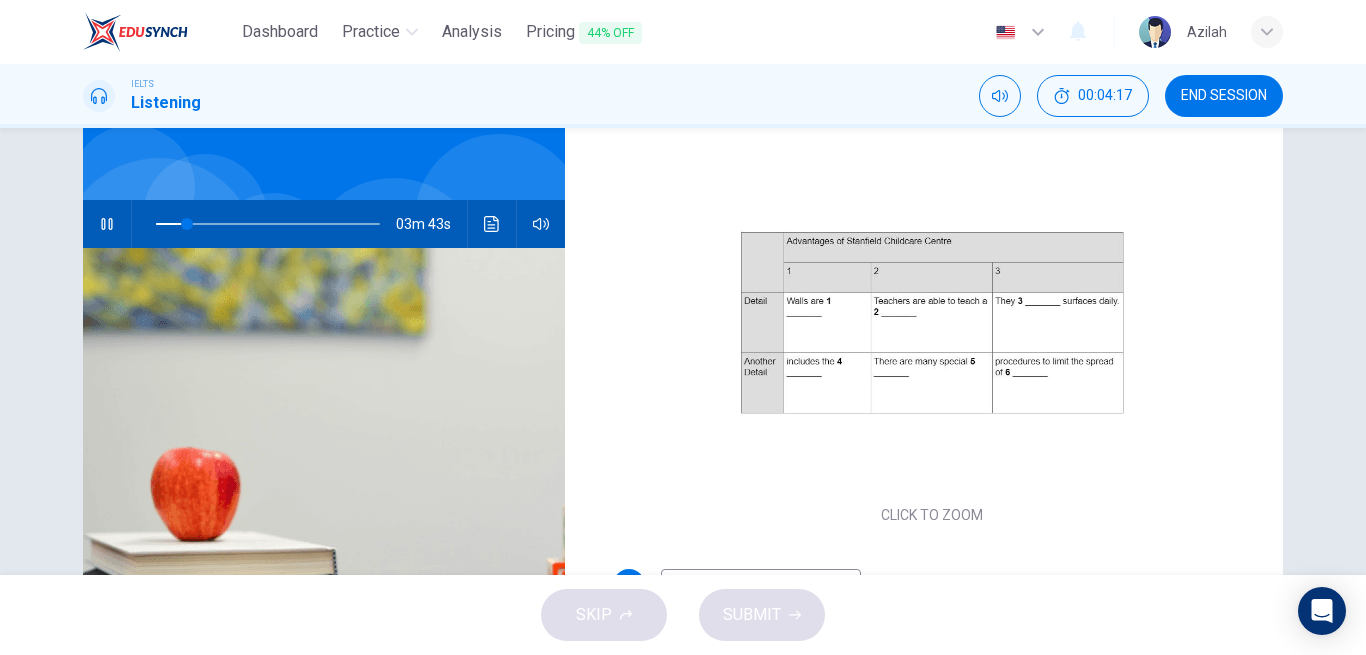 type on "14" 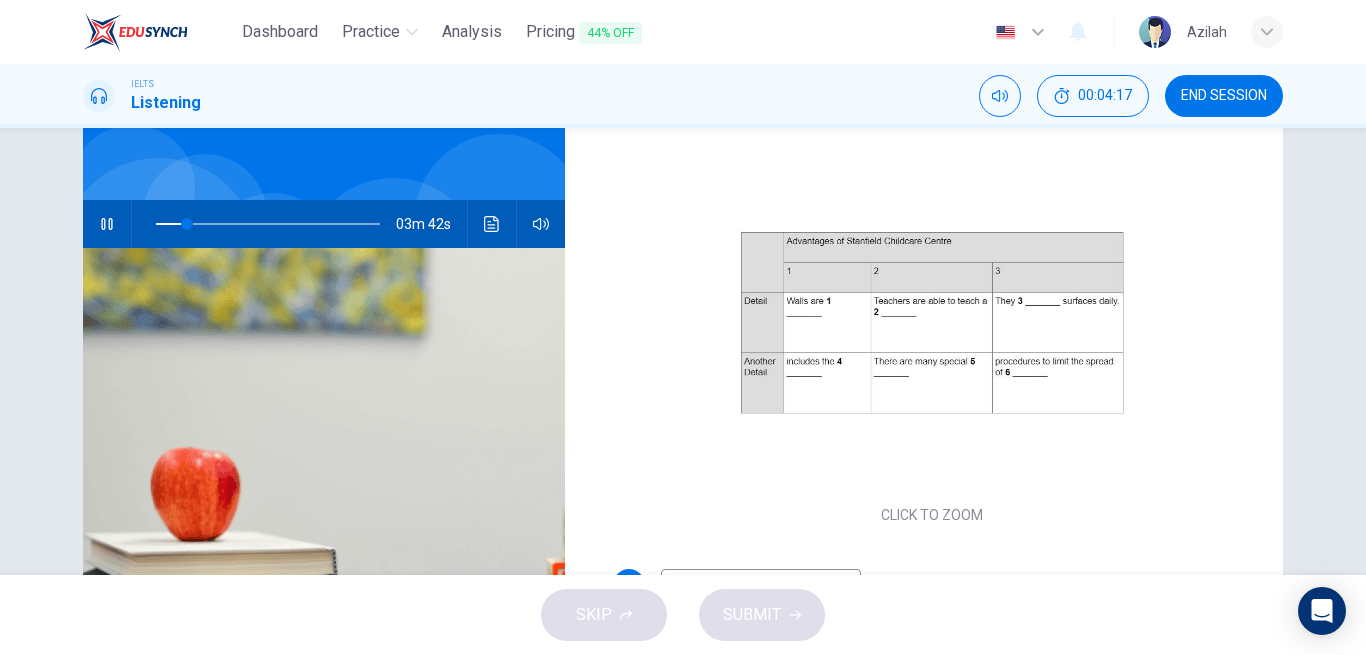 click on "IELTS Listening 00:04:17 END SESSION" at bounding box center (683, 96) 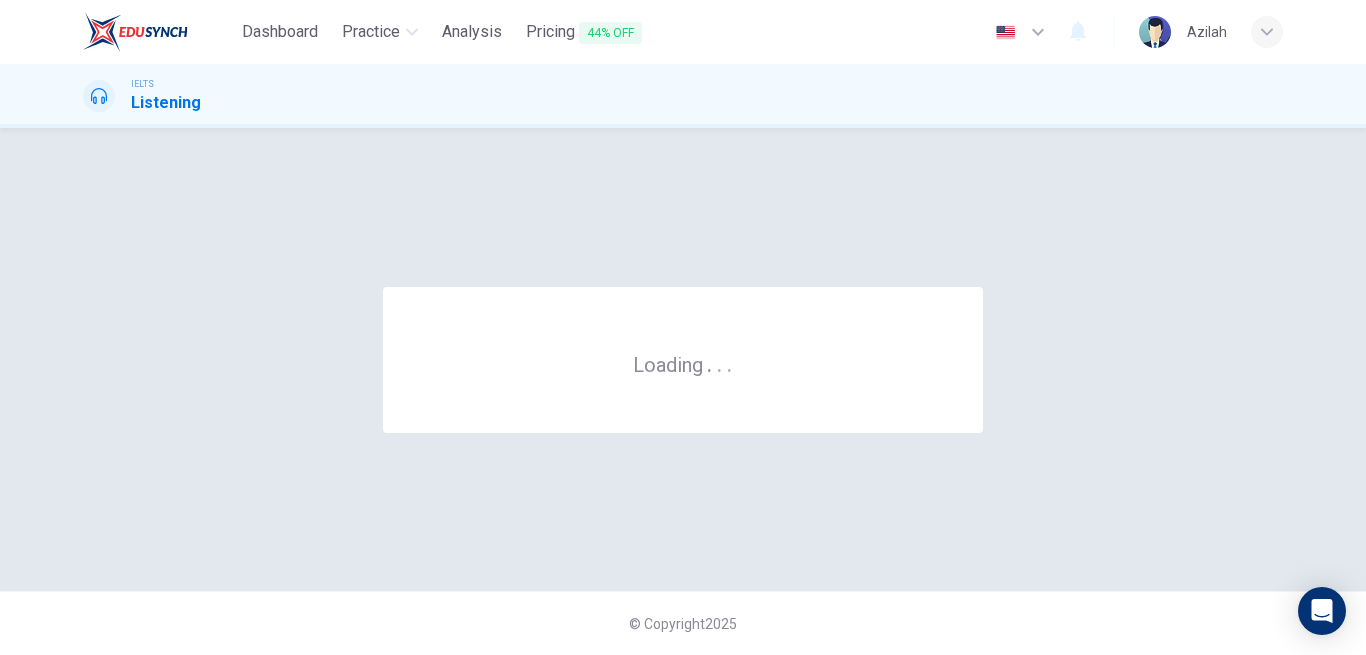scroll, scrollTop: 0, scrollLeft: 0, axis: both 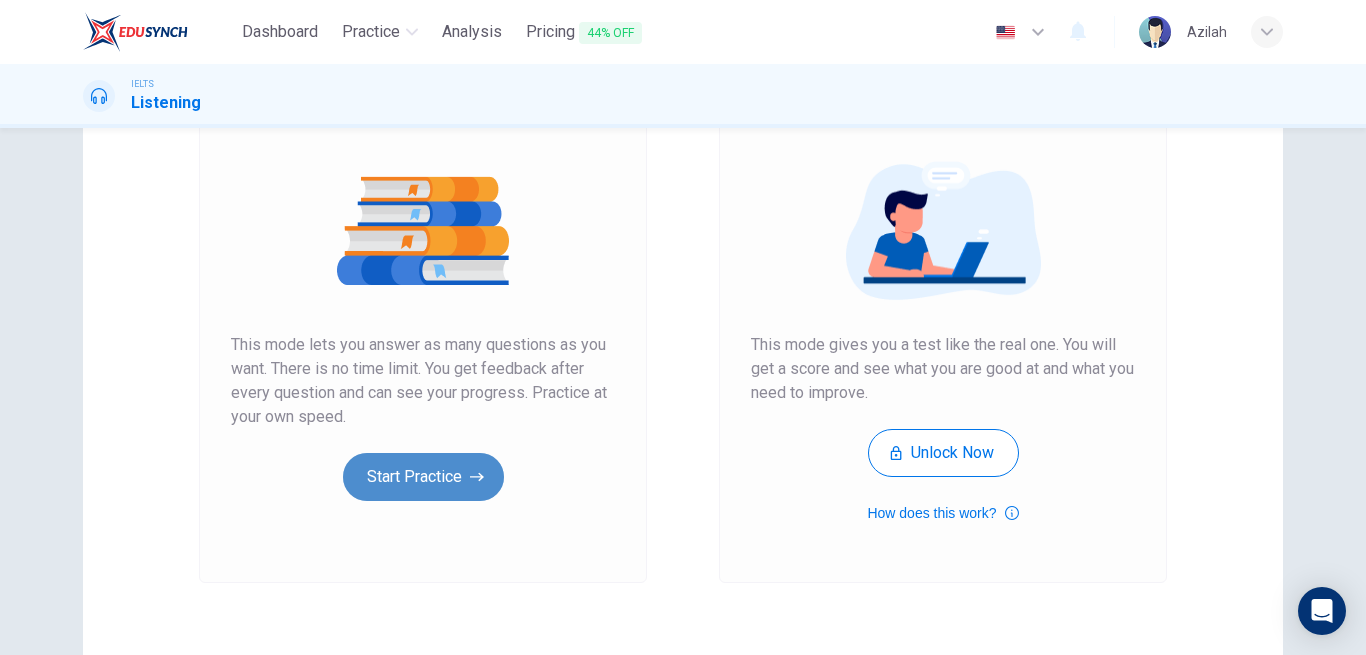 click on "Start Practice" at bounding box center [423, 477] 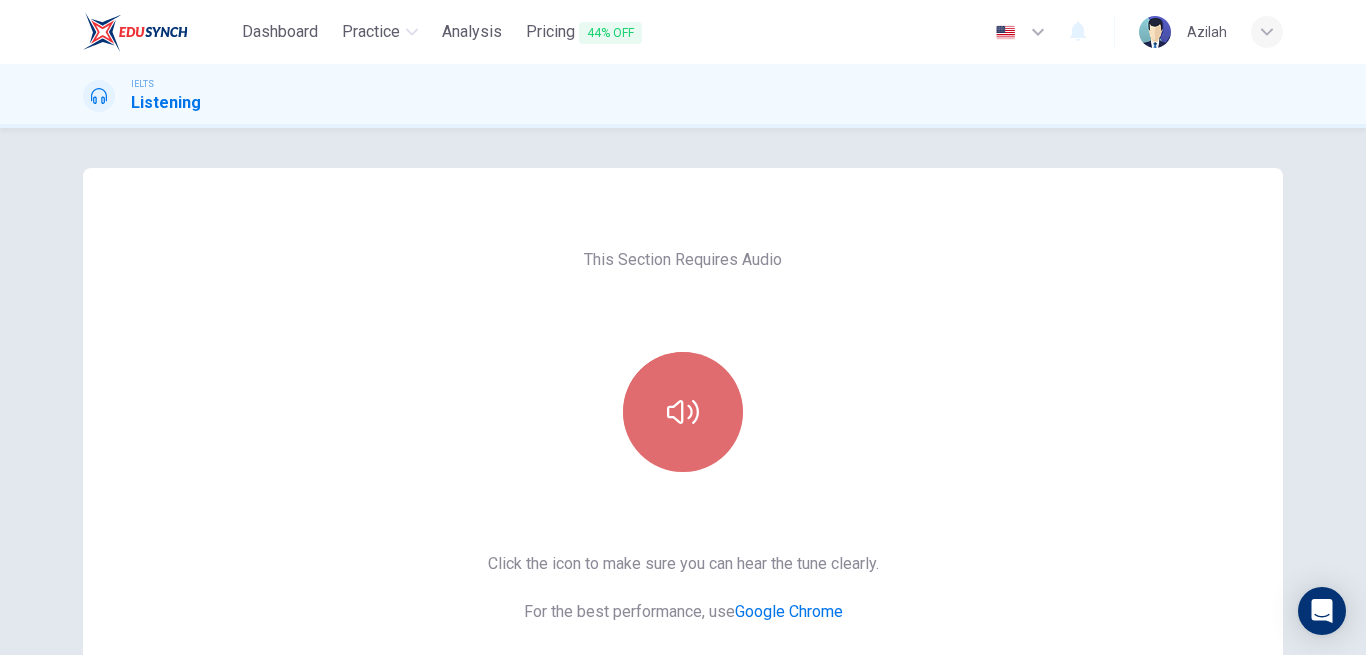 click at bounding box center (683, 412) 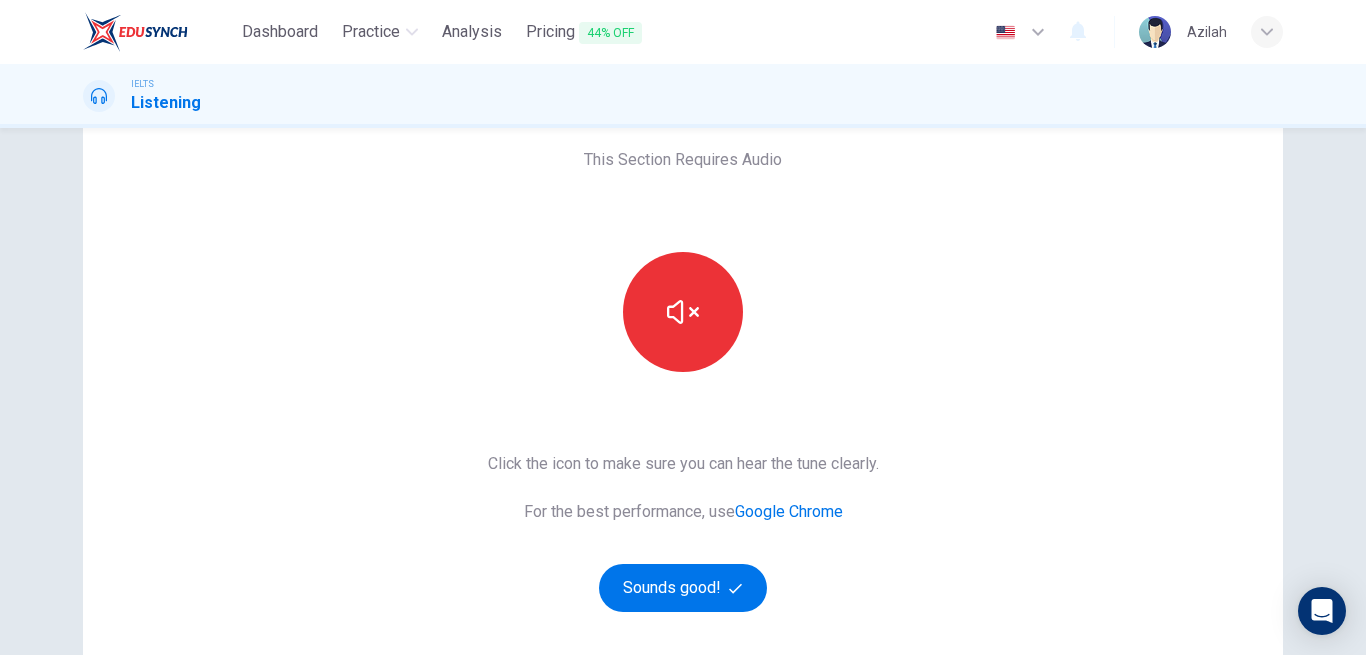scroll, scrollTop: 200, scrollLeft: 0, axis: vertical 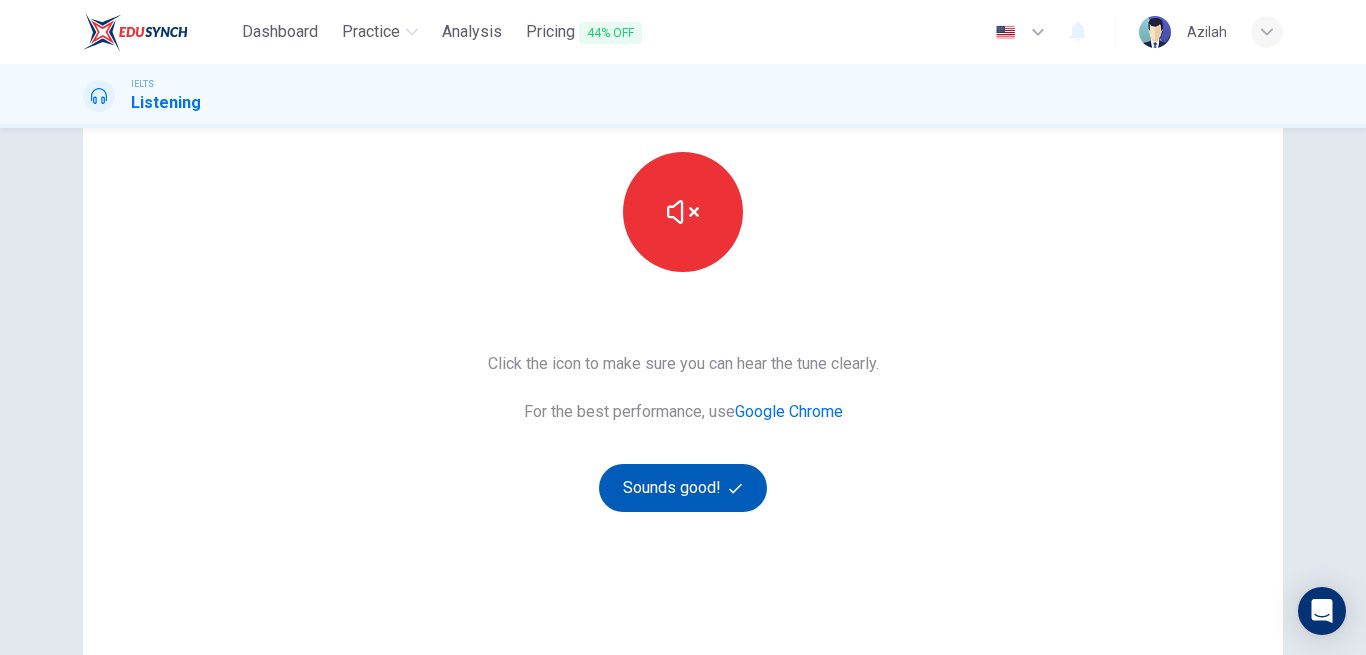 click on "Sounds good!" at bounding box center (683, 488) 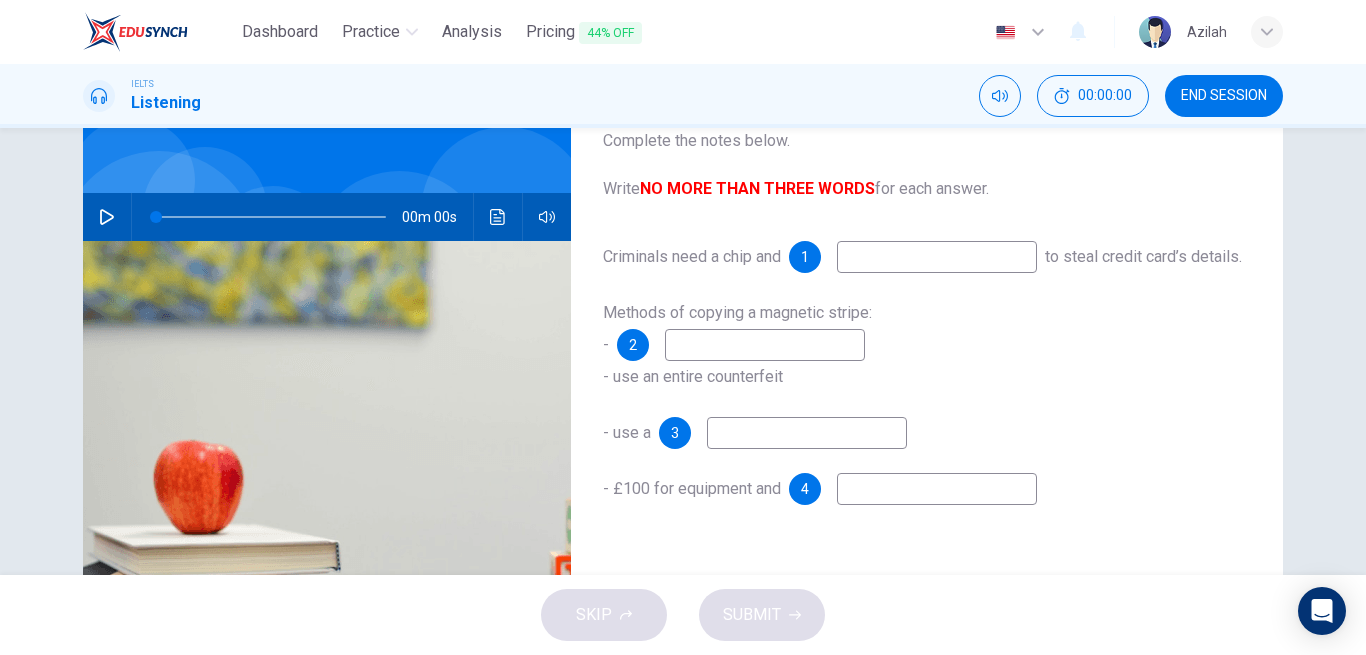 scroll, scrollTop: 0, scrollLeft: 0, axis: both 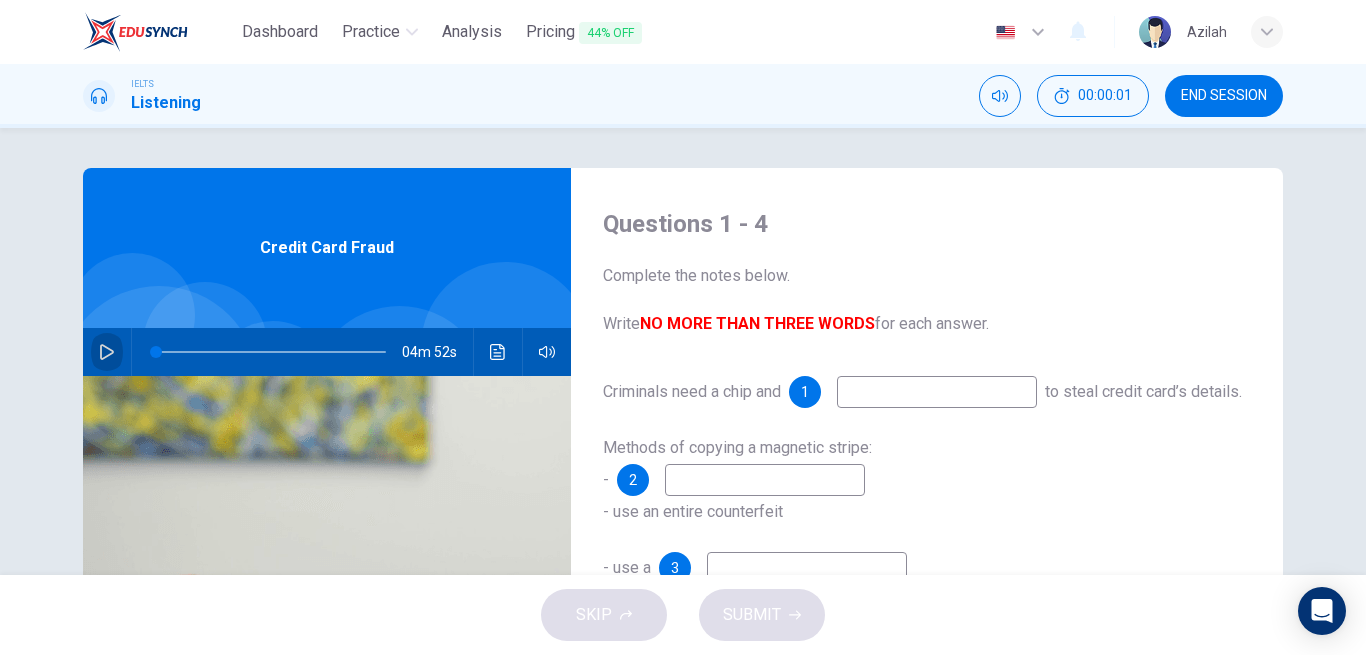 click 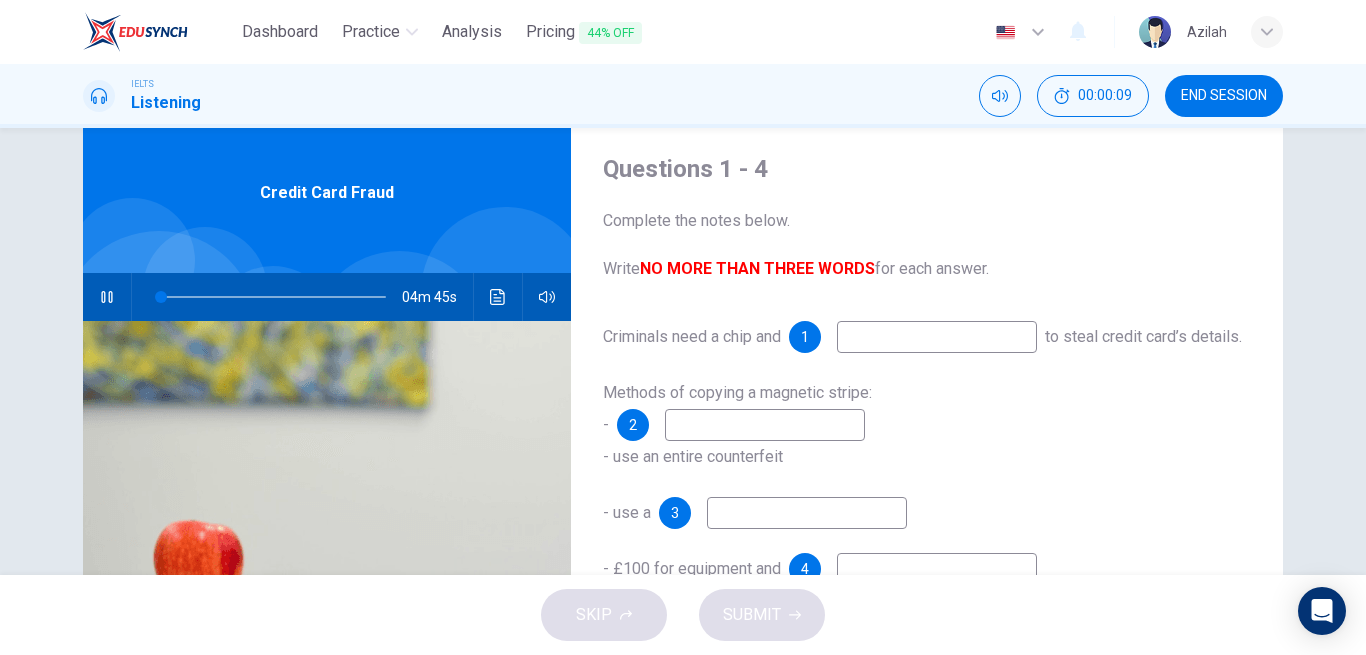scroll, scrollTop: 100, scrollLeft: 0, axis: vertical 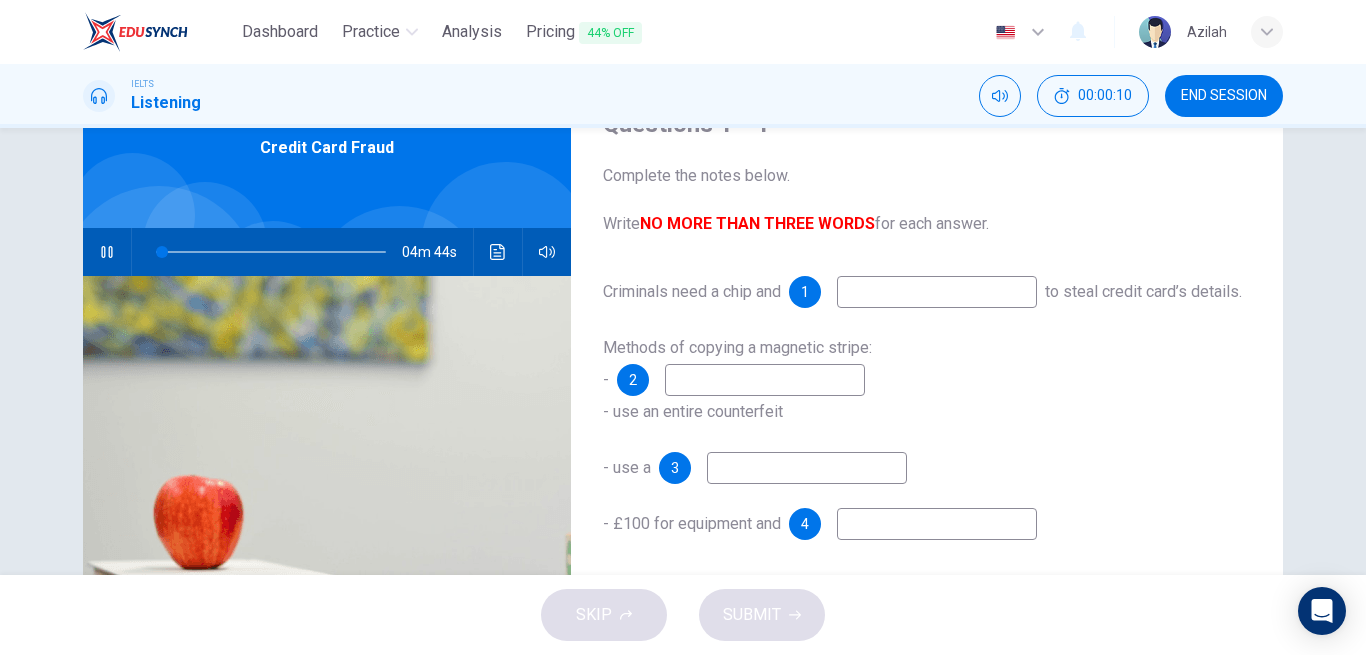 click at bounding box center [937, 292] 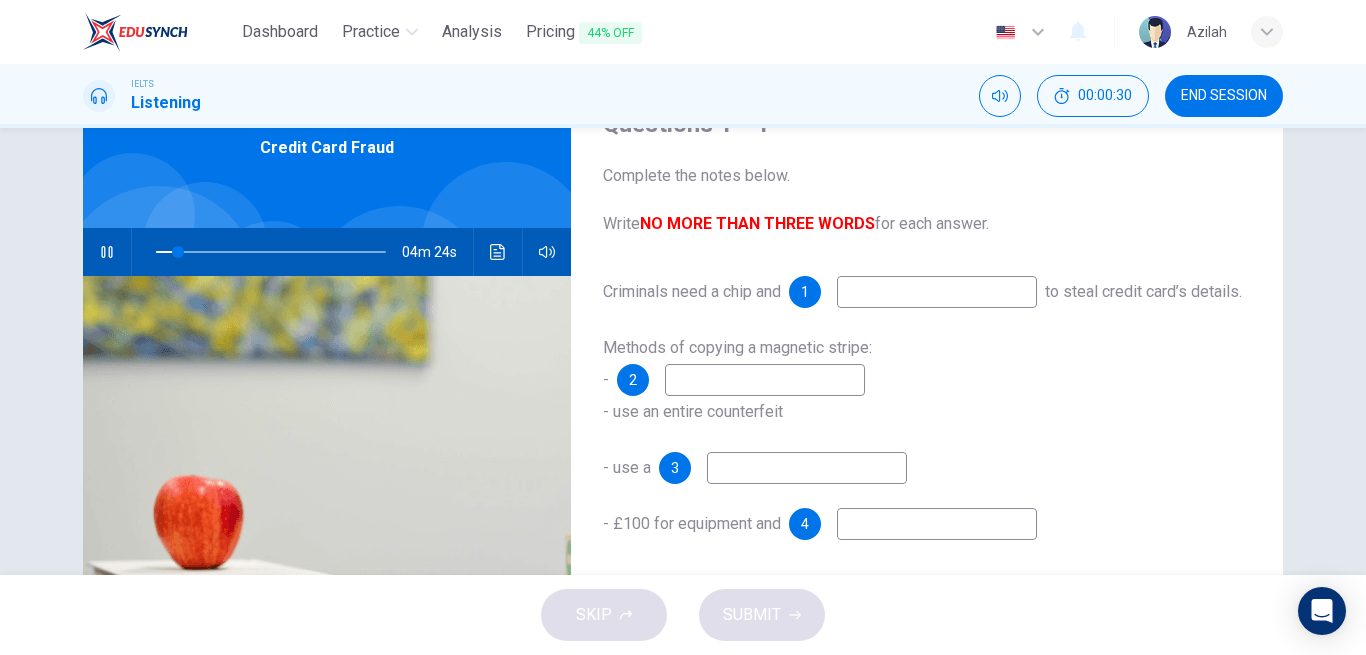 click at bounding box center [937, 292] 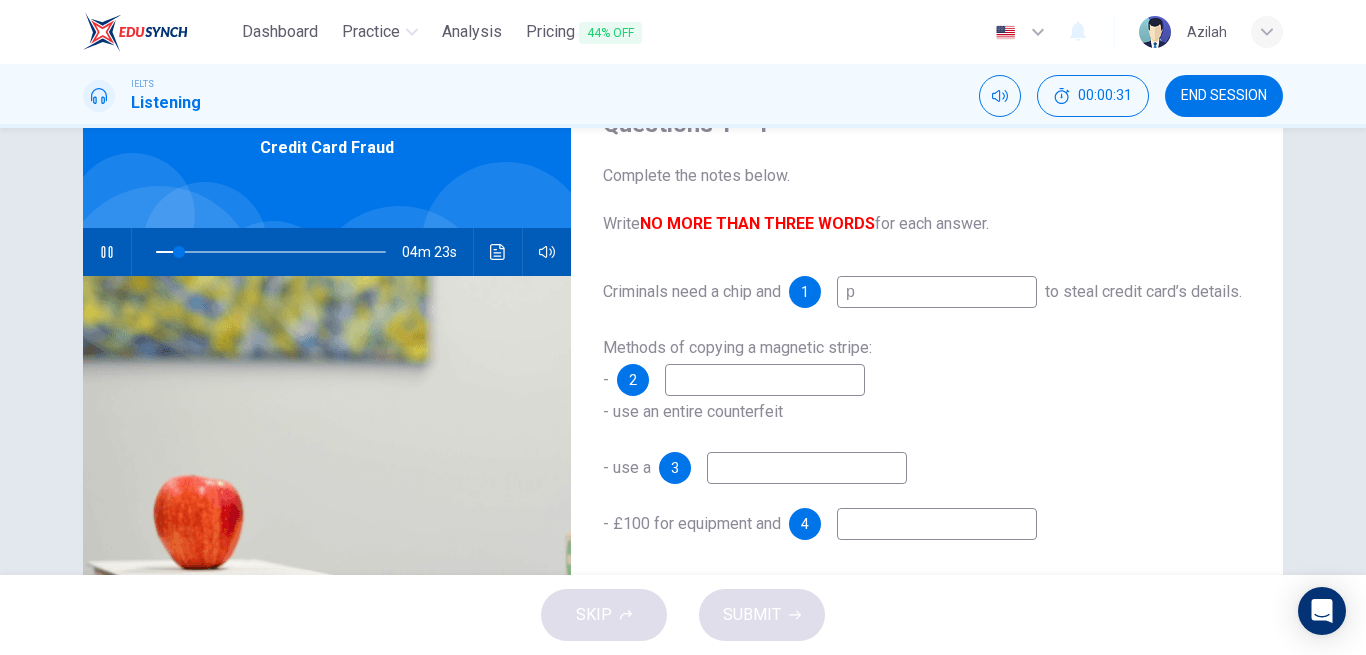 type on "pi" 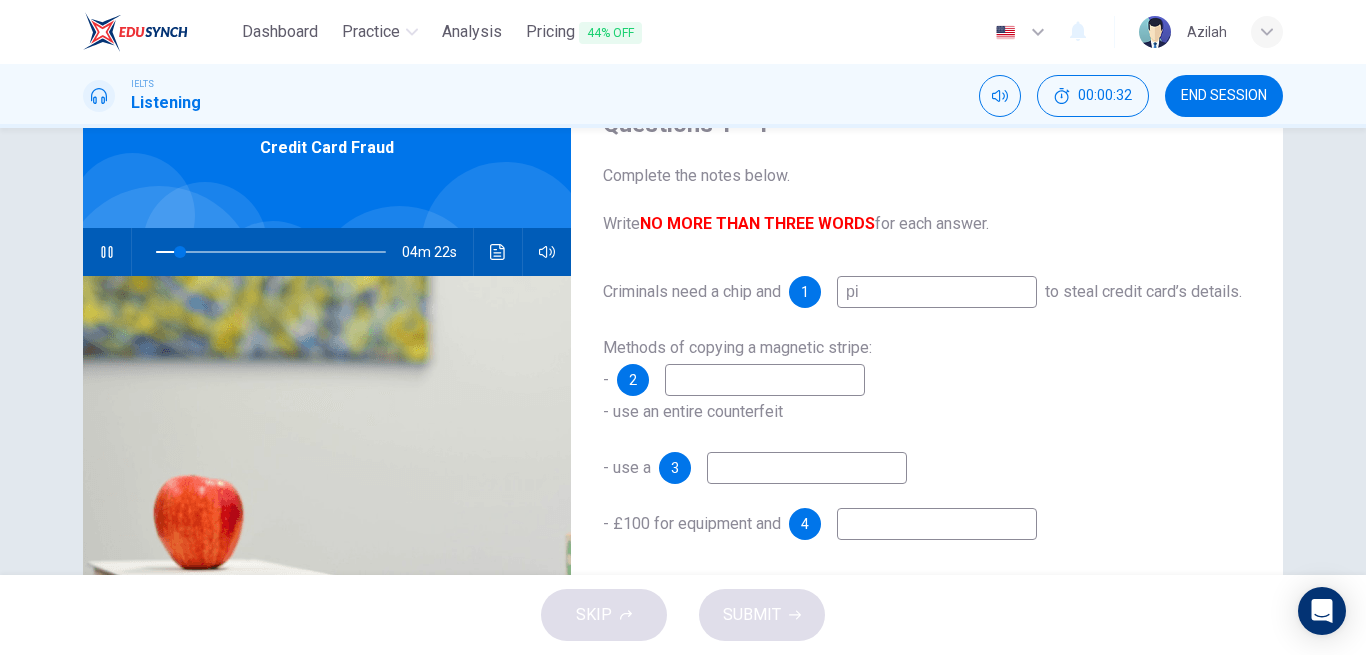 type on "11" 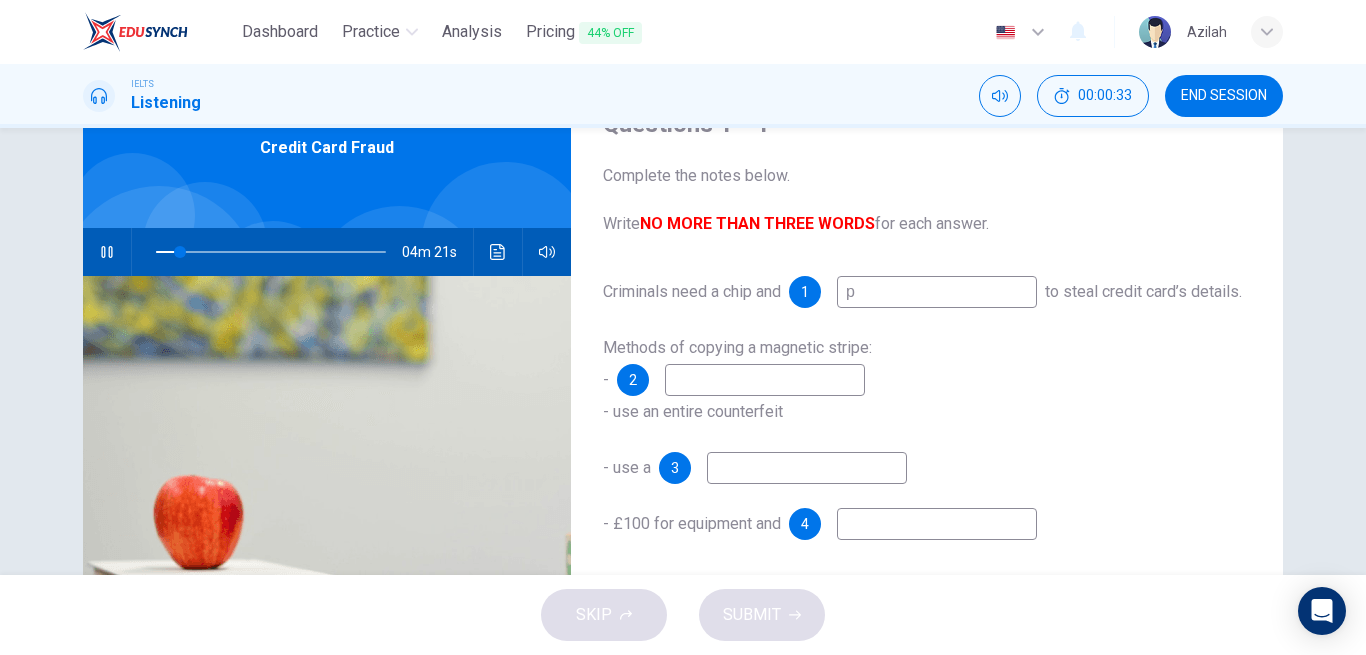 type 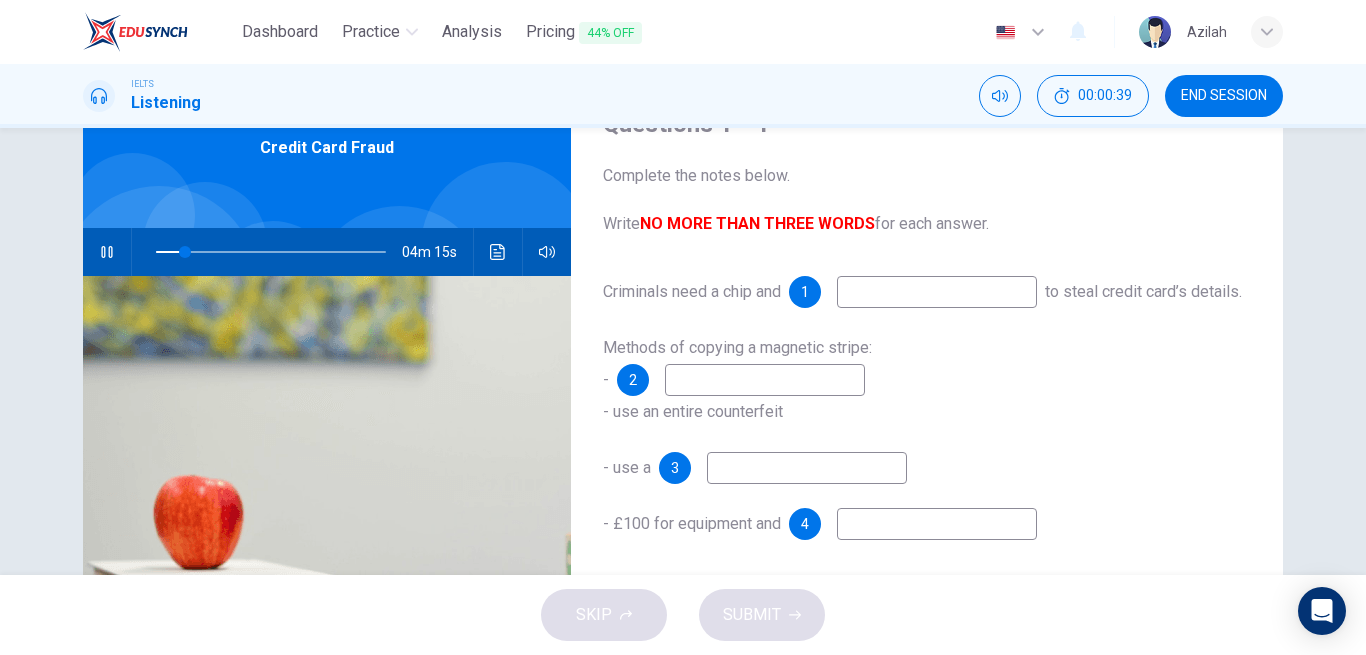 type on "13" 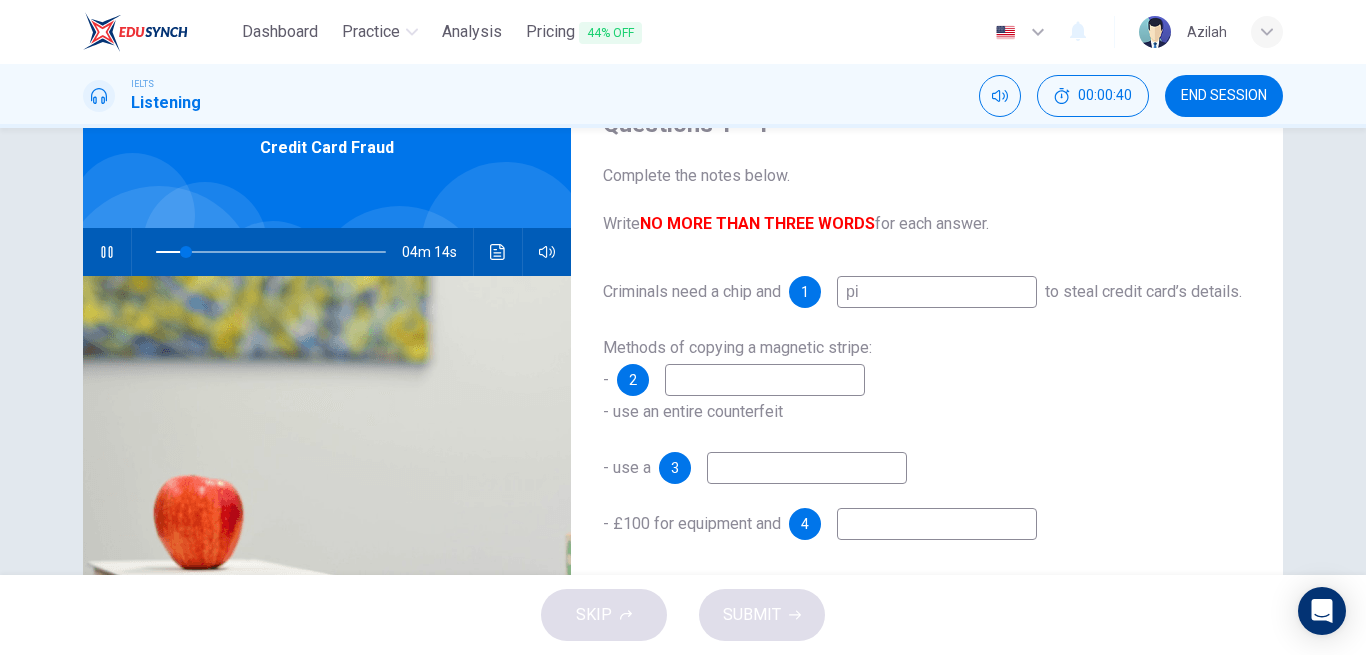 type on "pin" 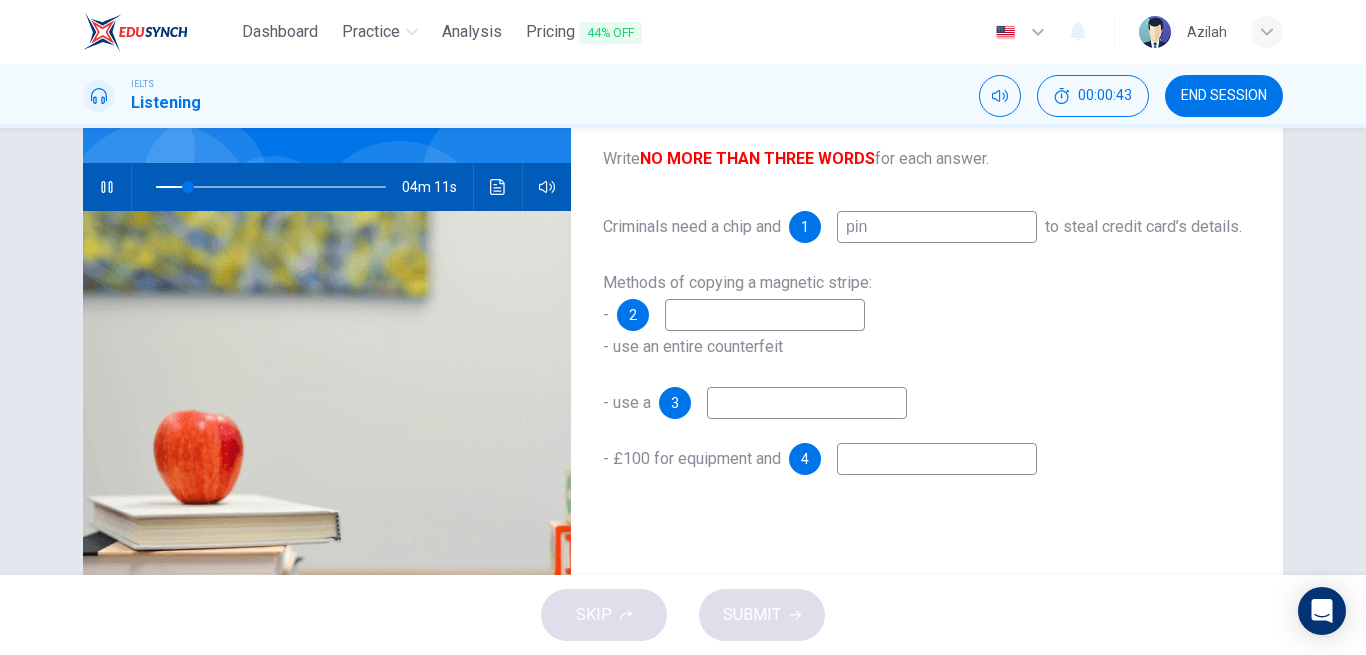 scroll, scrollTop: 200, scrollLeft: 0, axis: vertical 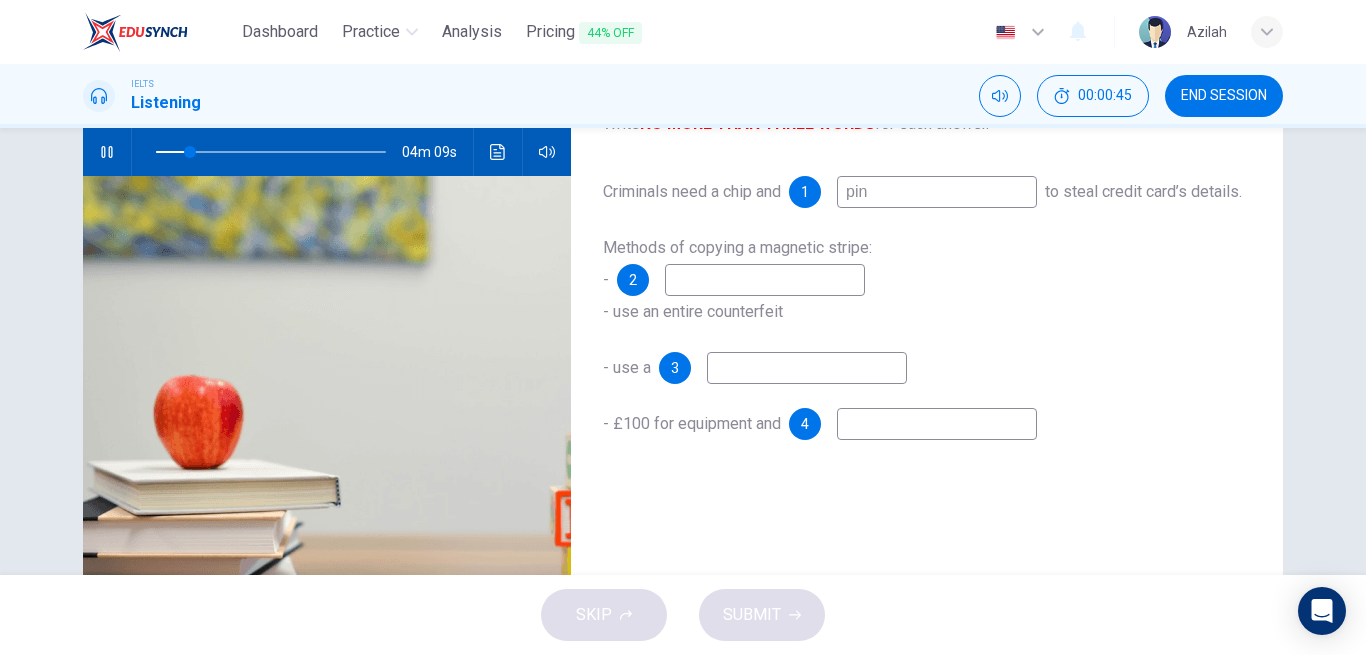 click on "pin" at bounding box center (937, 192) 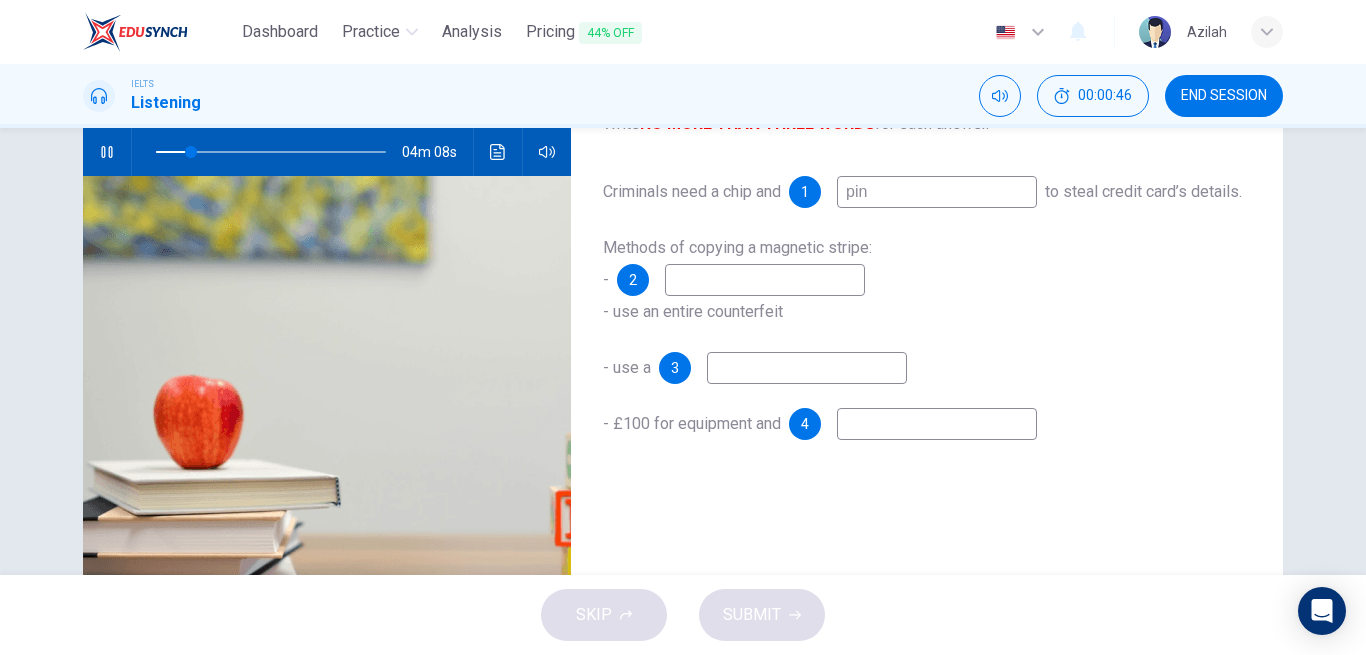 type 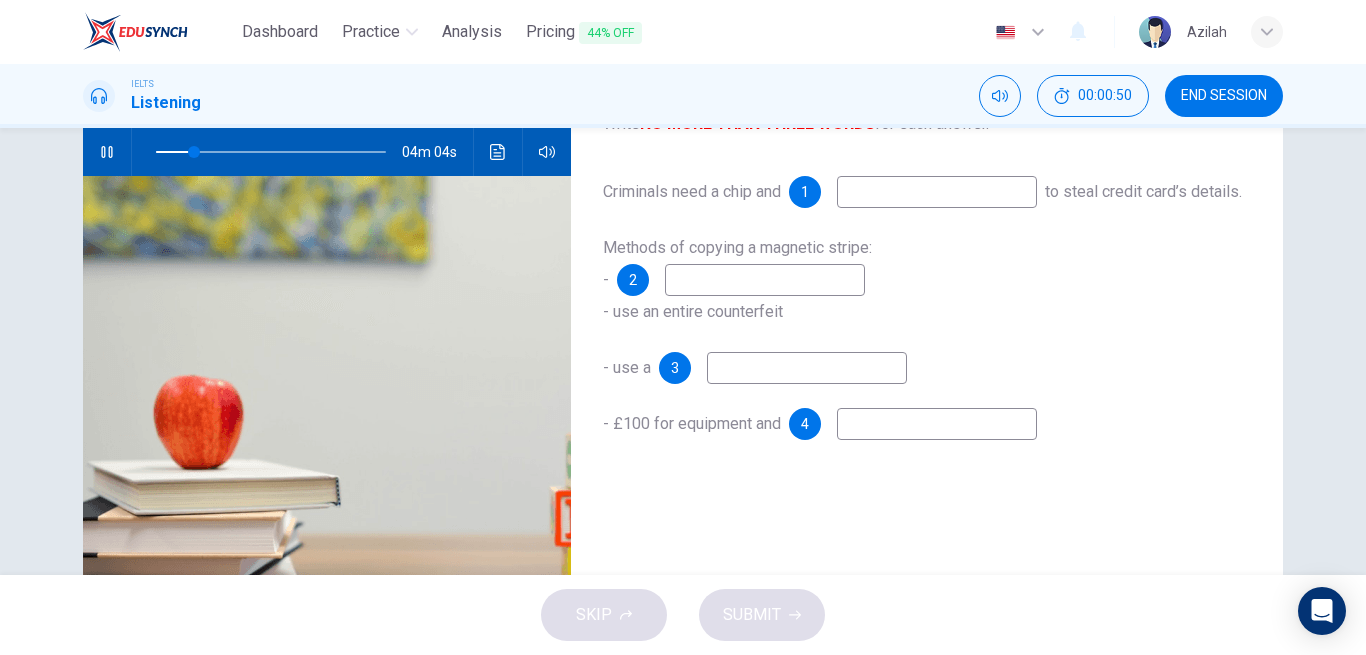 type on "17" 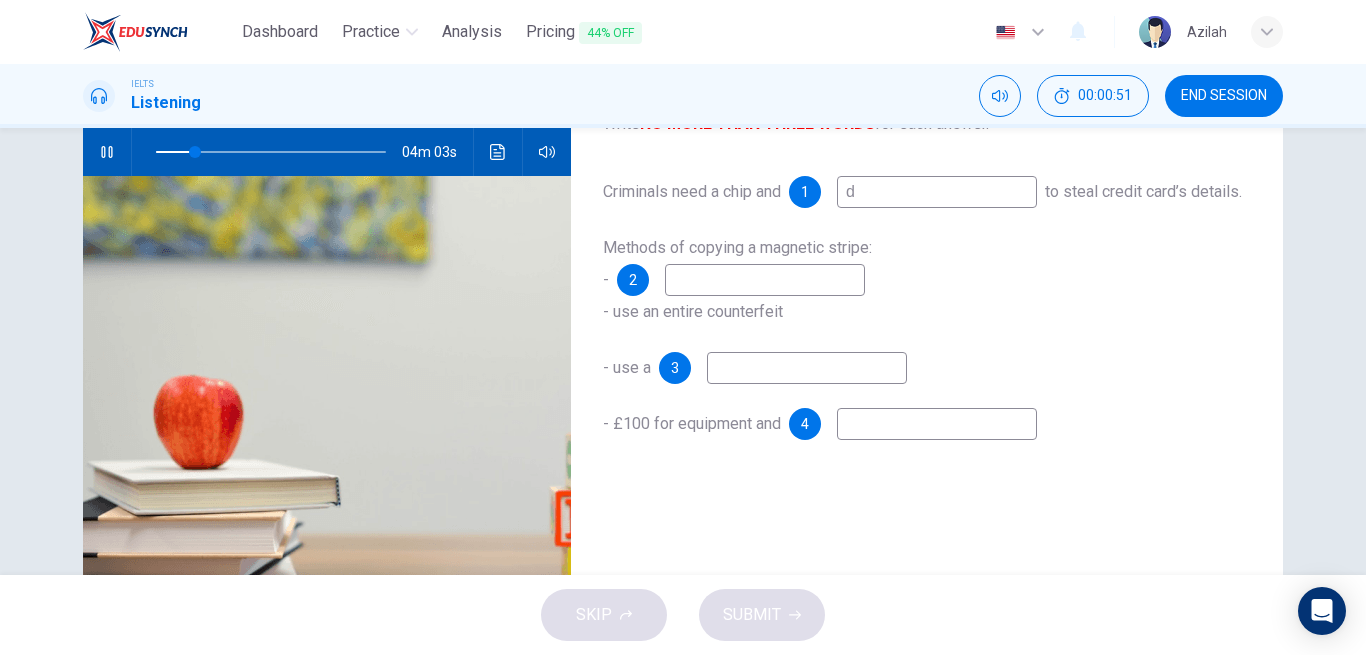 type on "de" 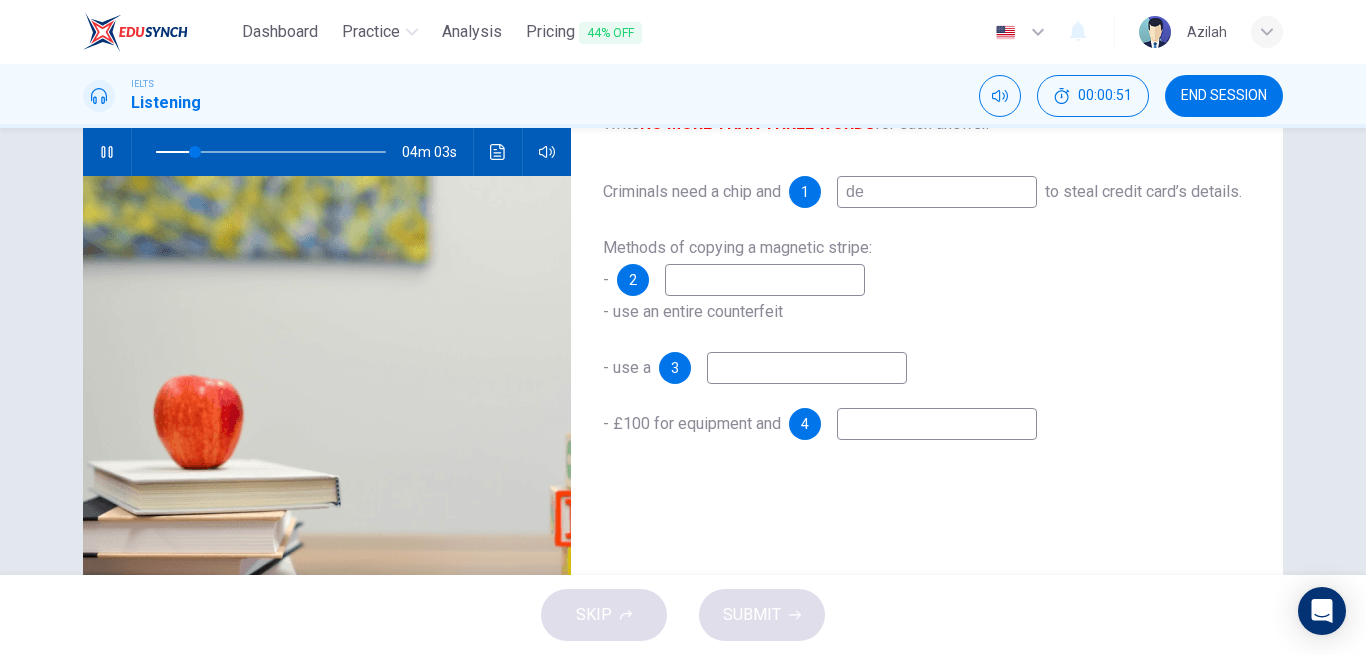 type on "17" 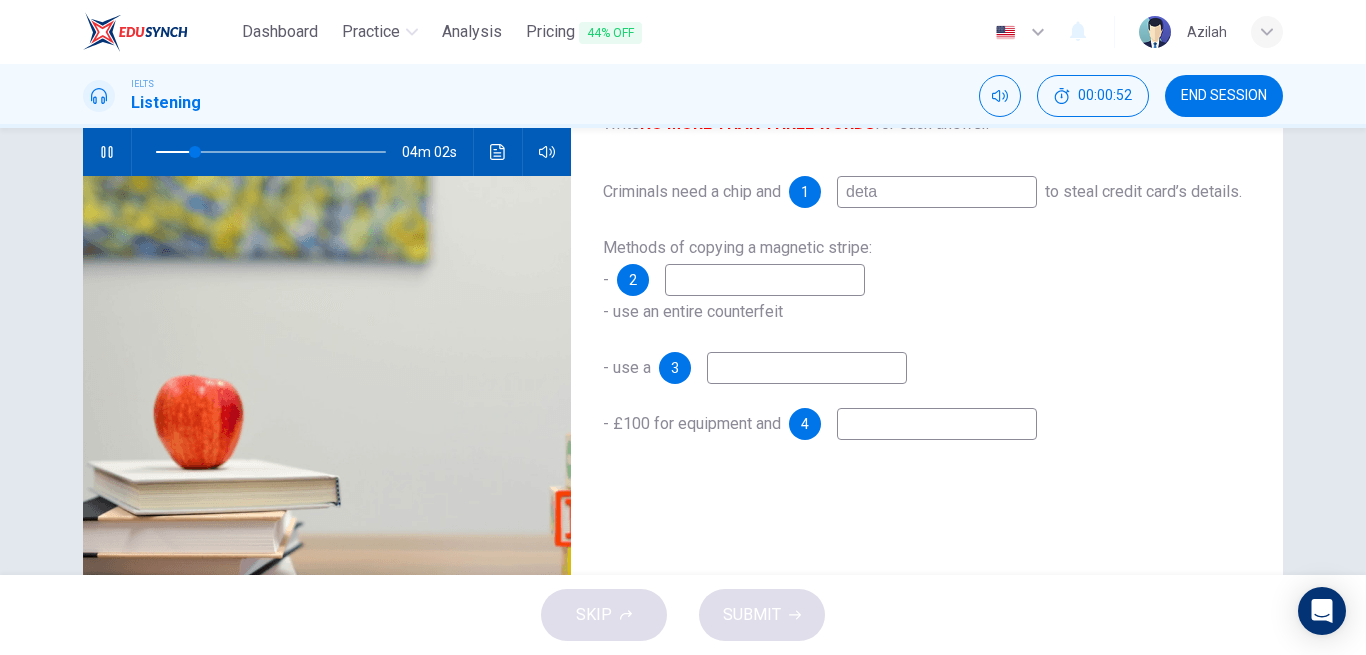 type on "detai" 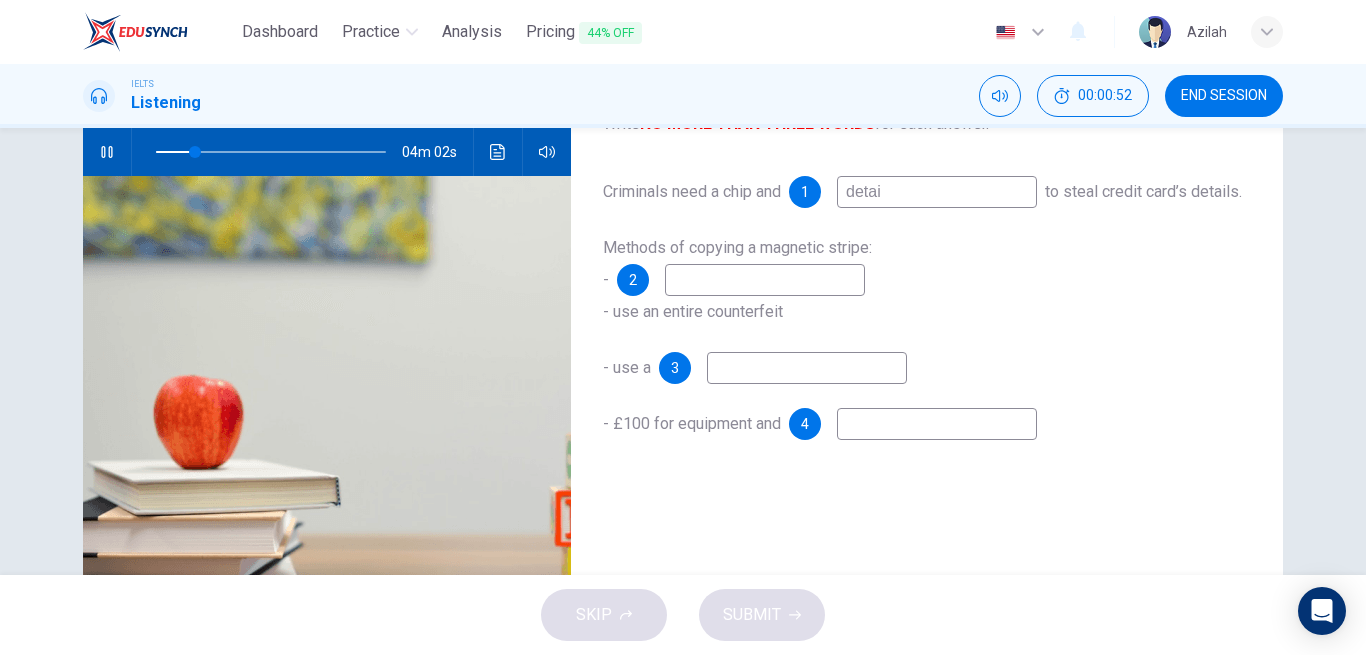 type on "17" 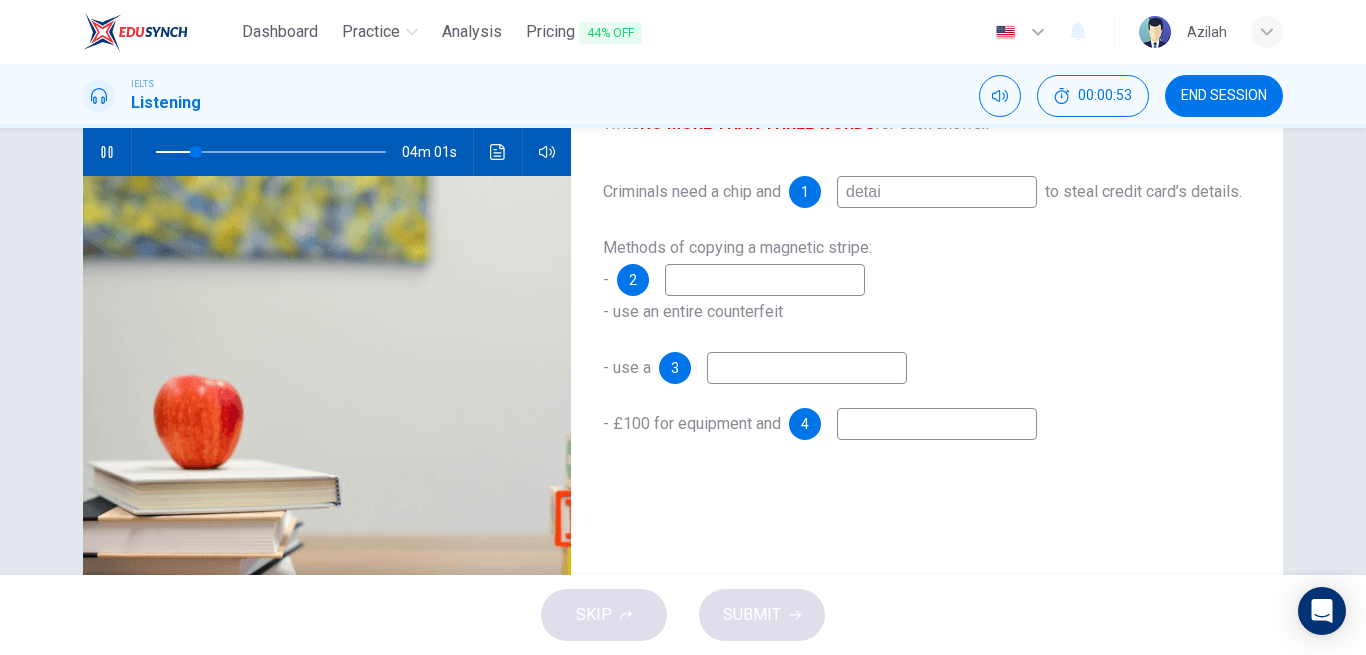 type on "detail" 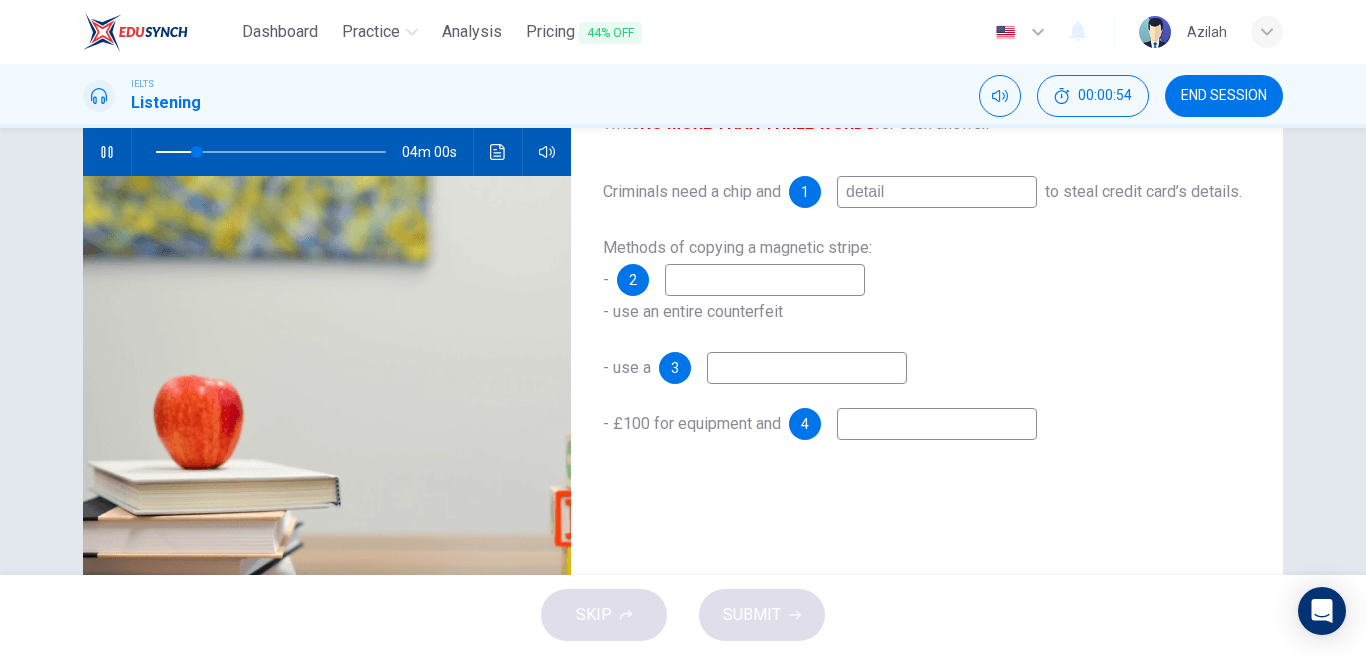 type on "18" 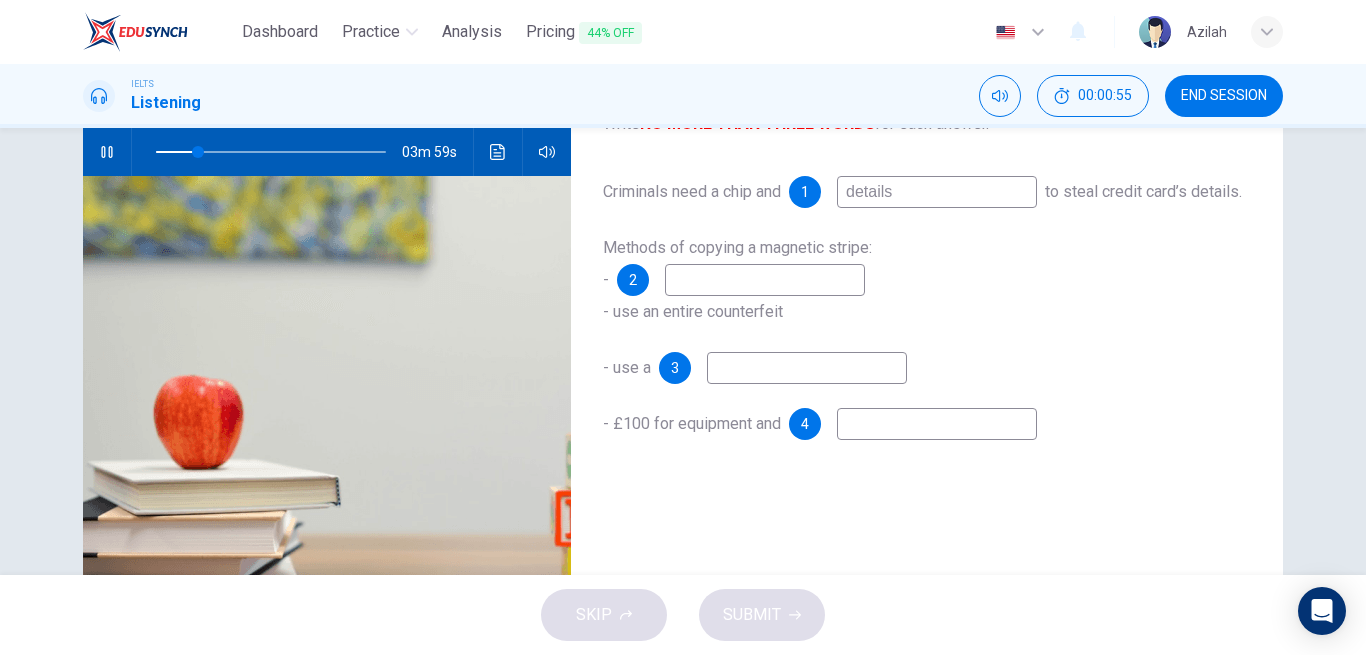 type on "18" 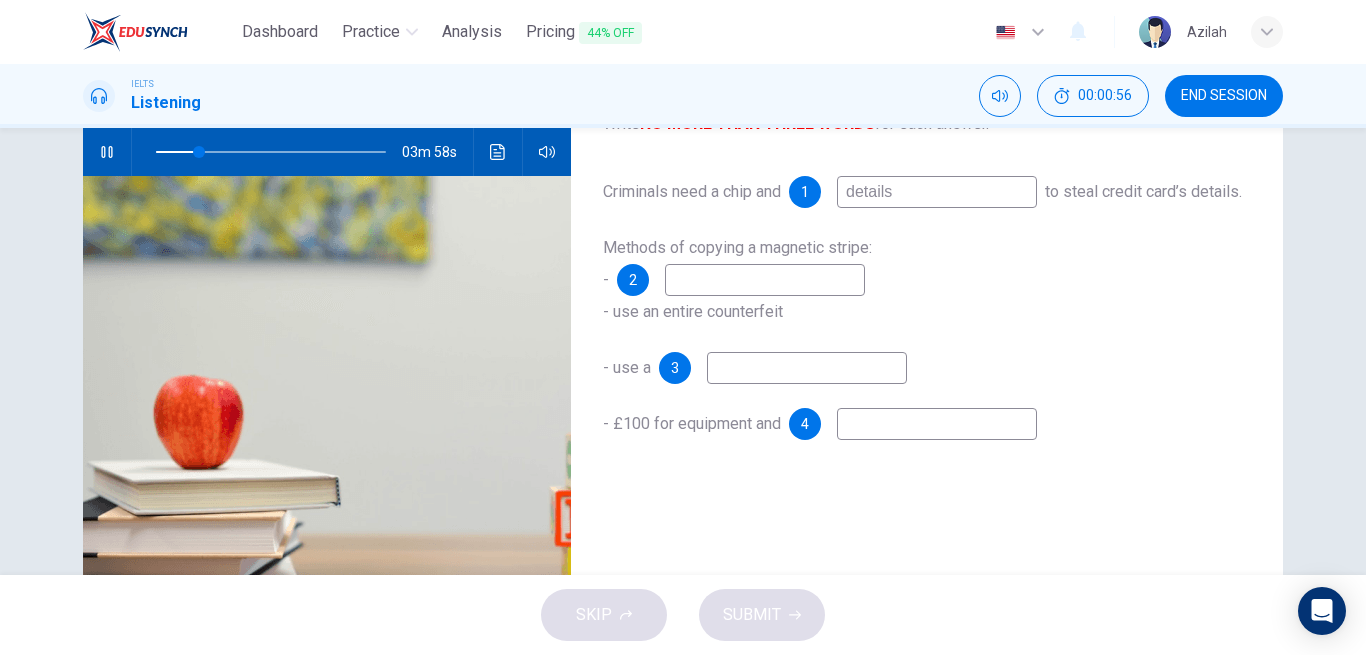 type on "details" 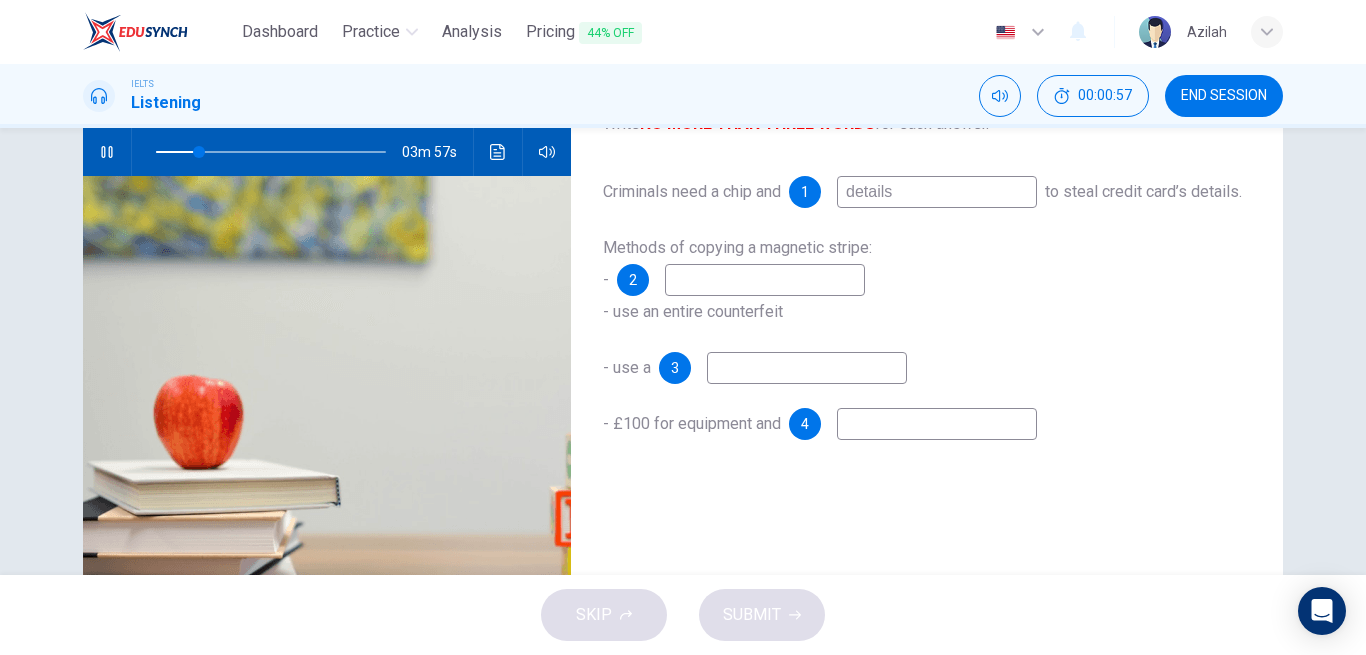 click on "Criminals need a chip and  1 details  to steal credit card’s details." at bounding box center (927, 192) 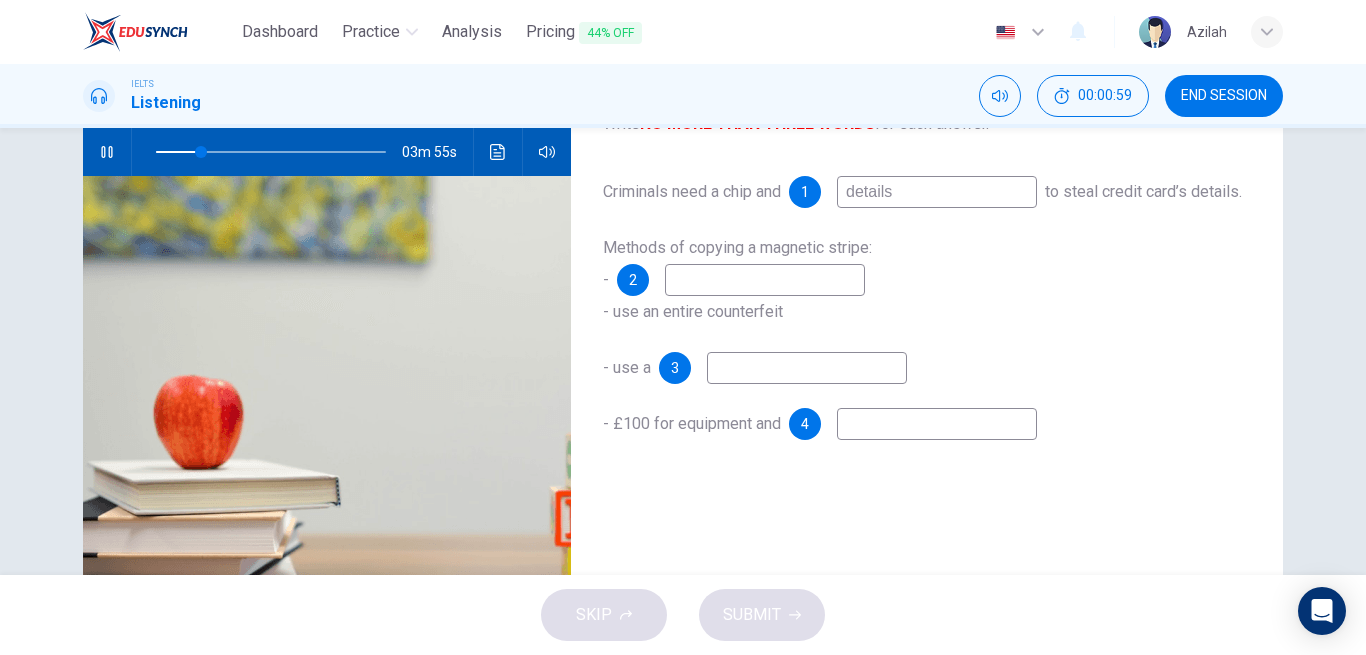 click on "details" at bounding box center [937, 192] 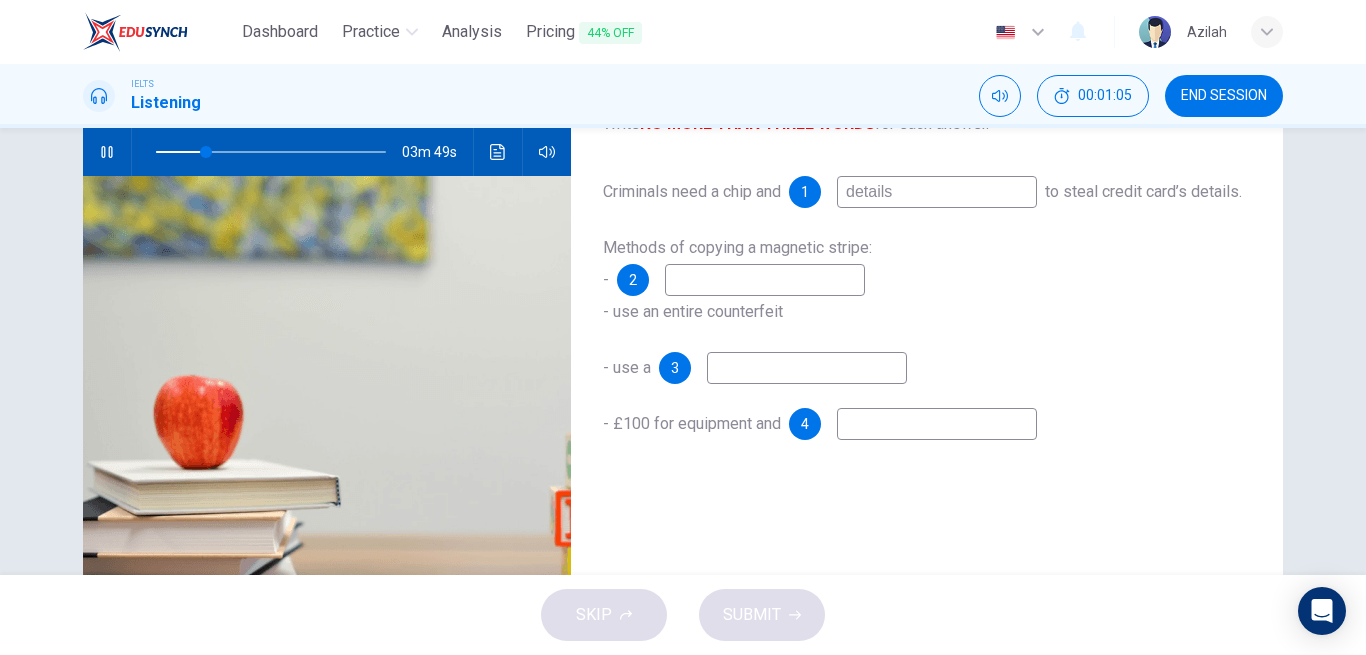 type on "22" 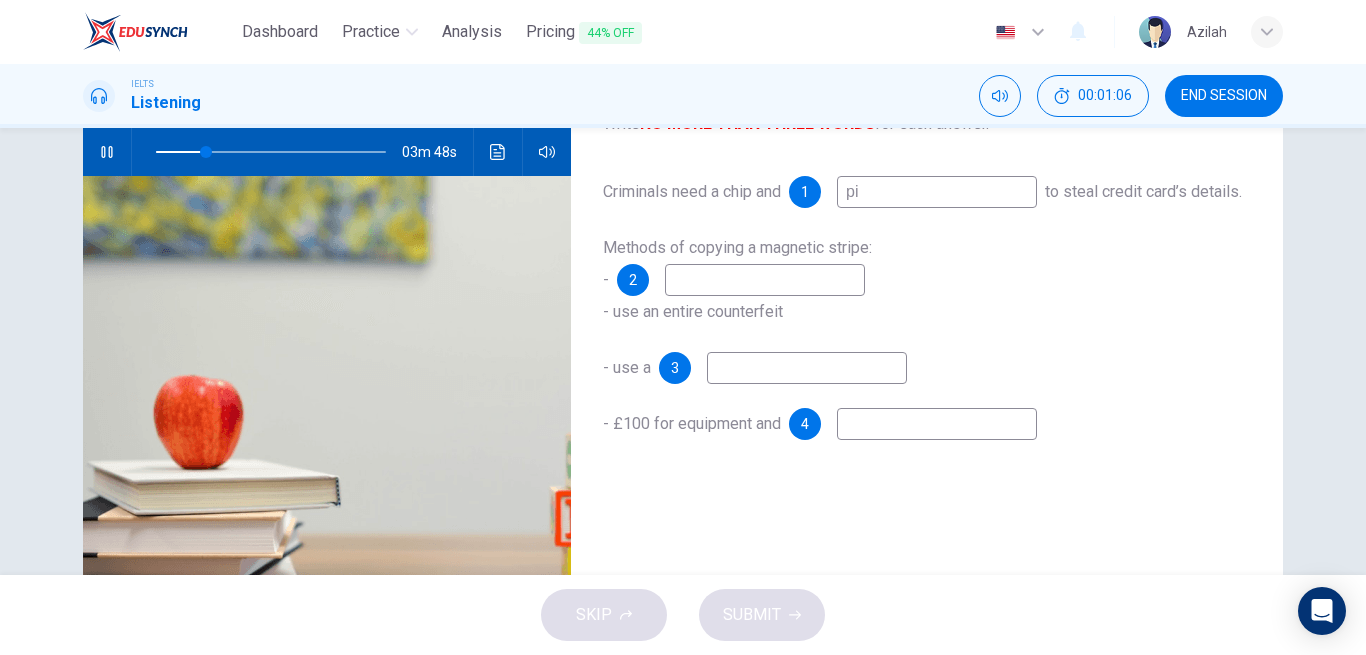 type on "pim" 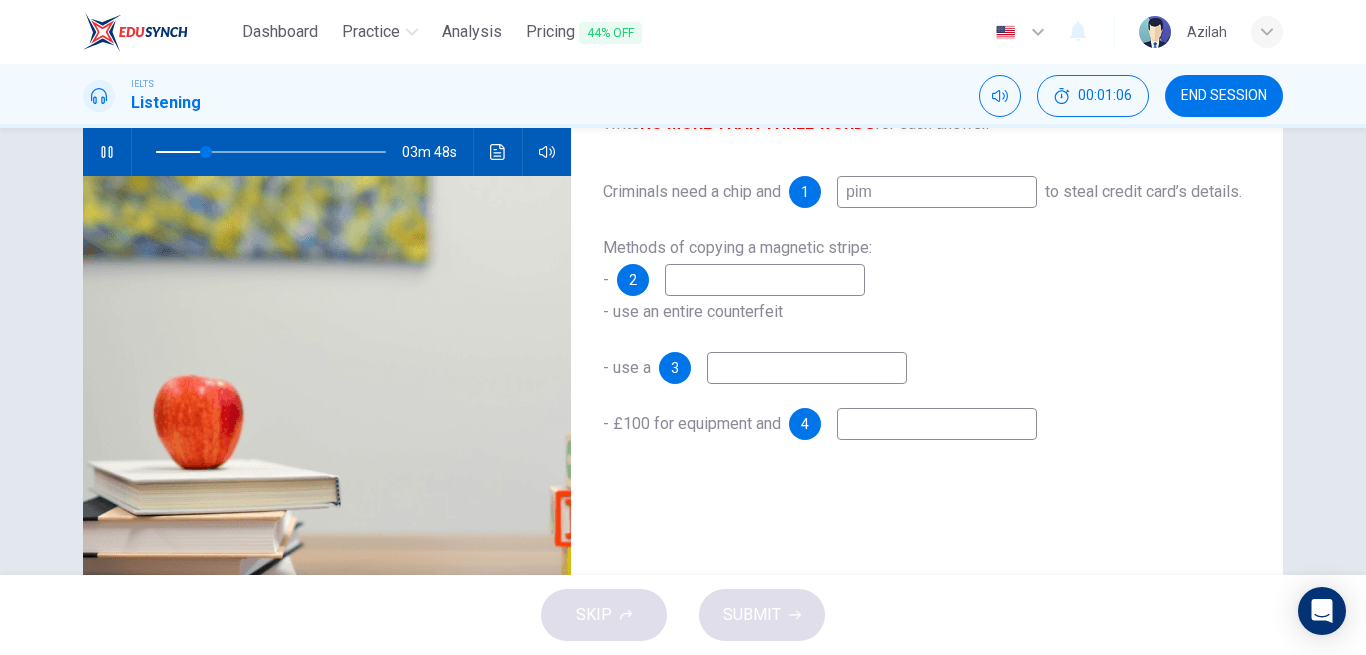 type on "22" 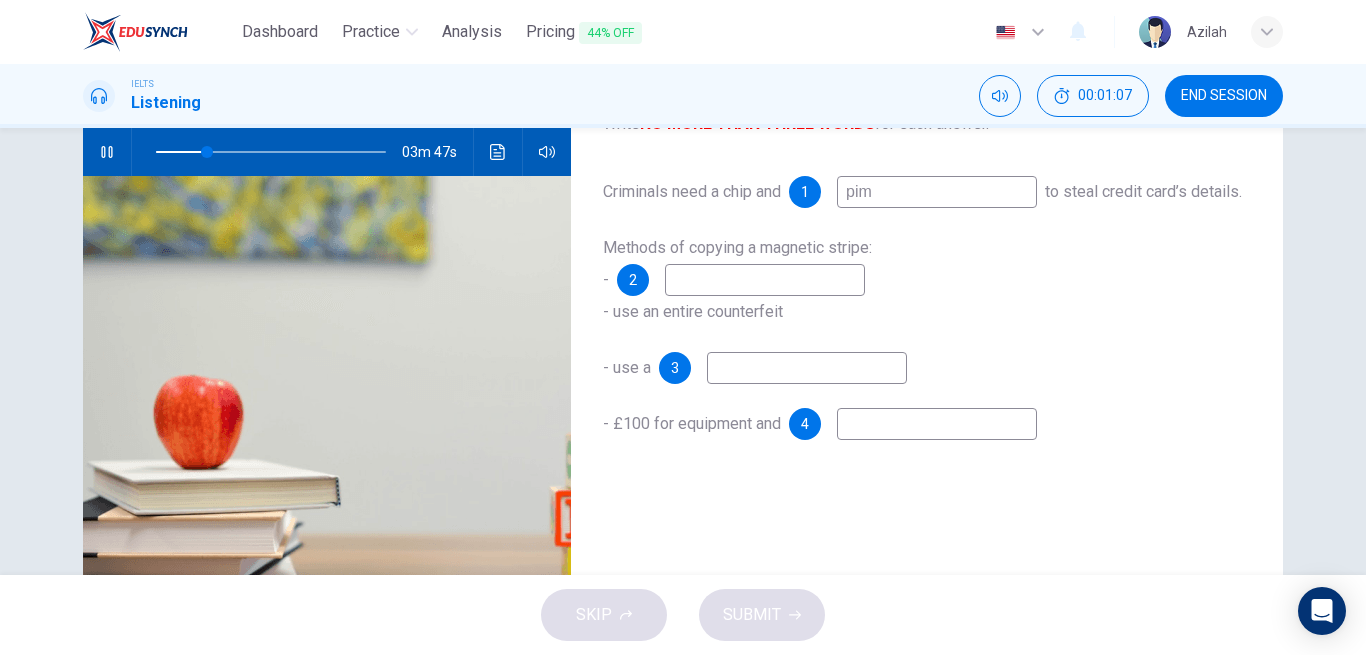 type on "pi" 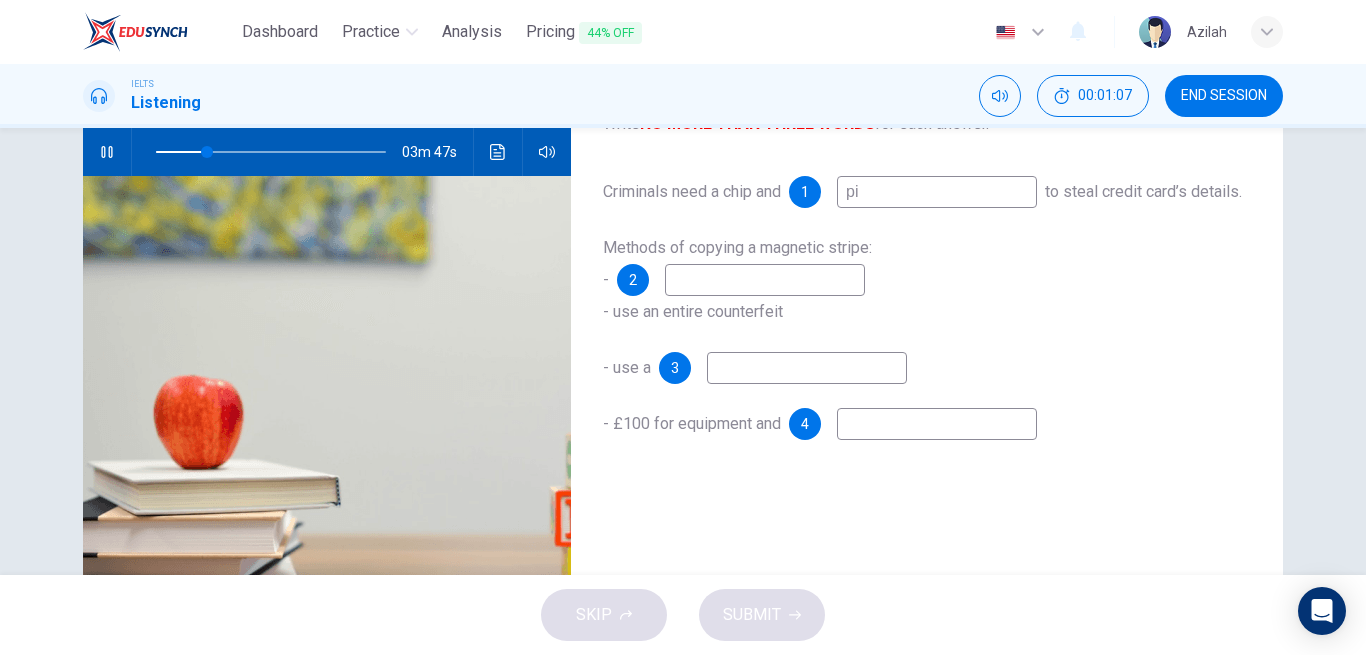 type on "23" 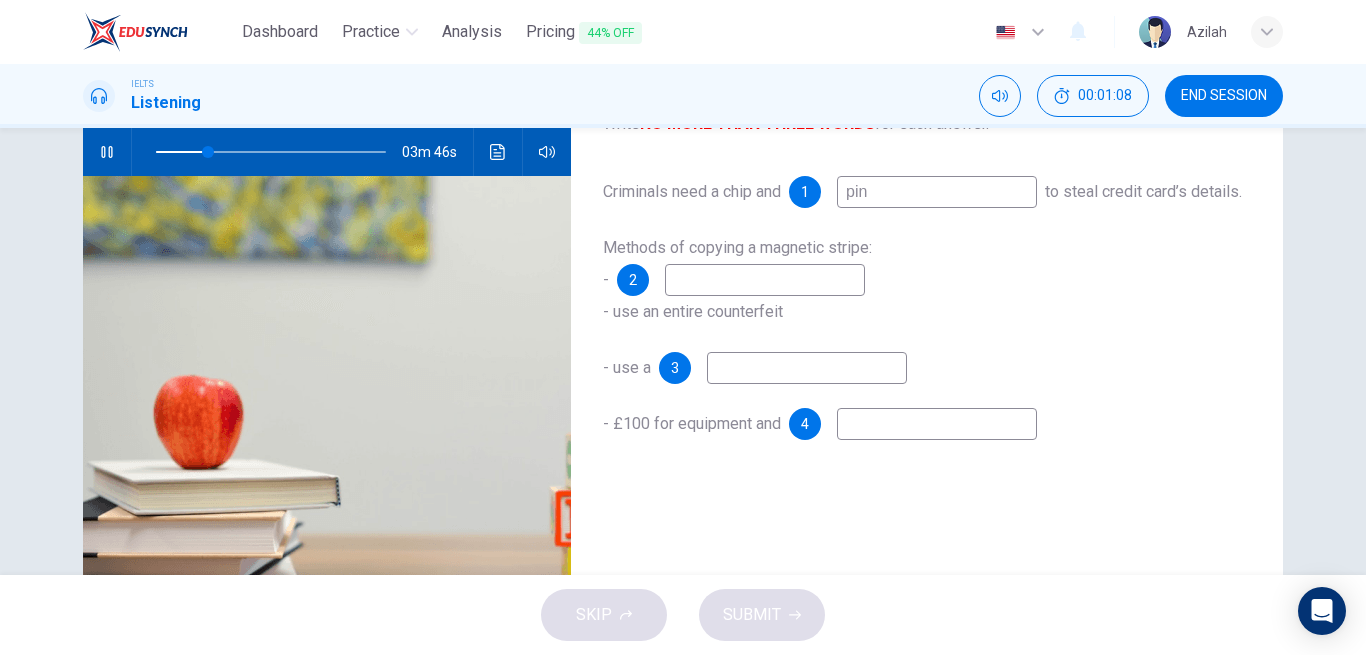 type on "pins" 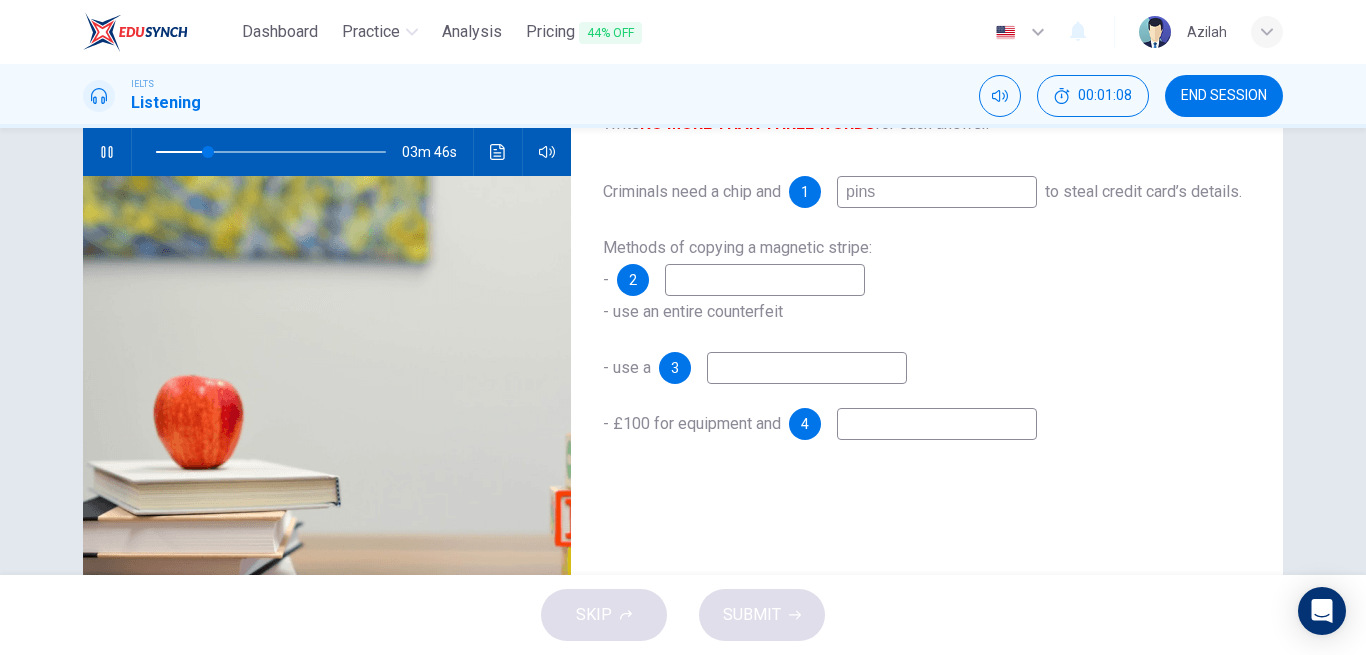 type on "23" 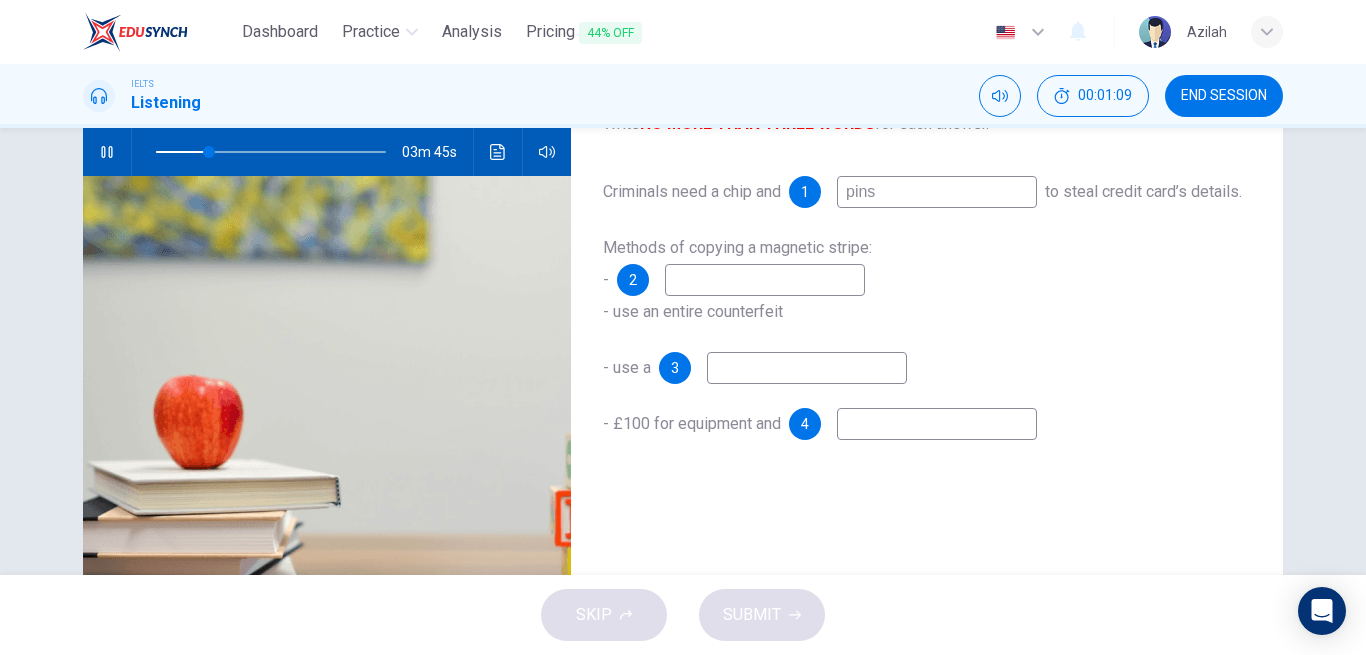 type on "pins" 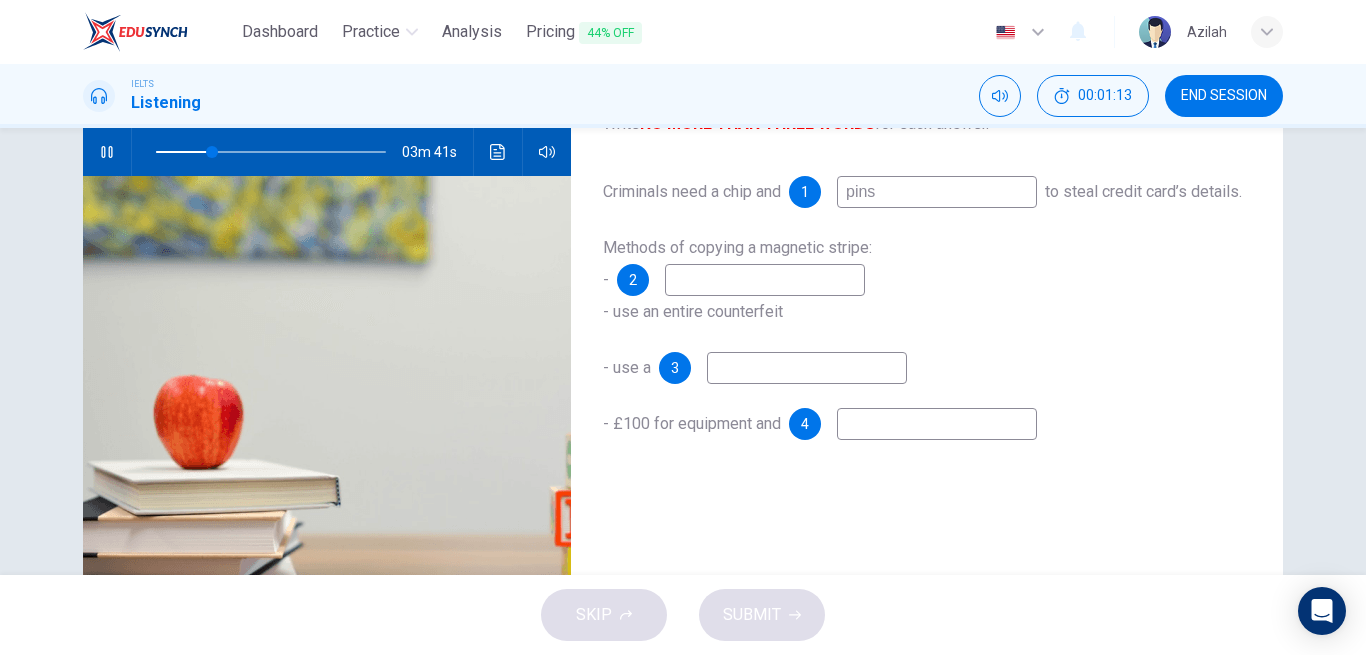 click at bounding box center [765, 280] 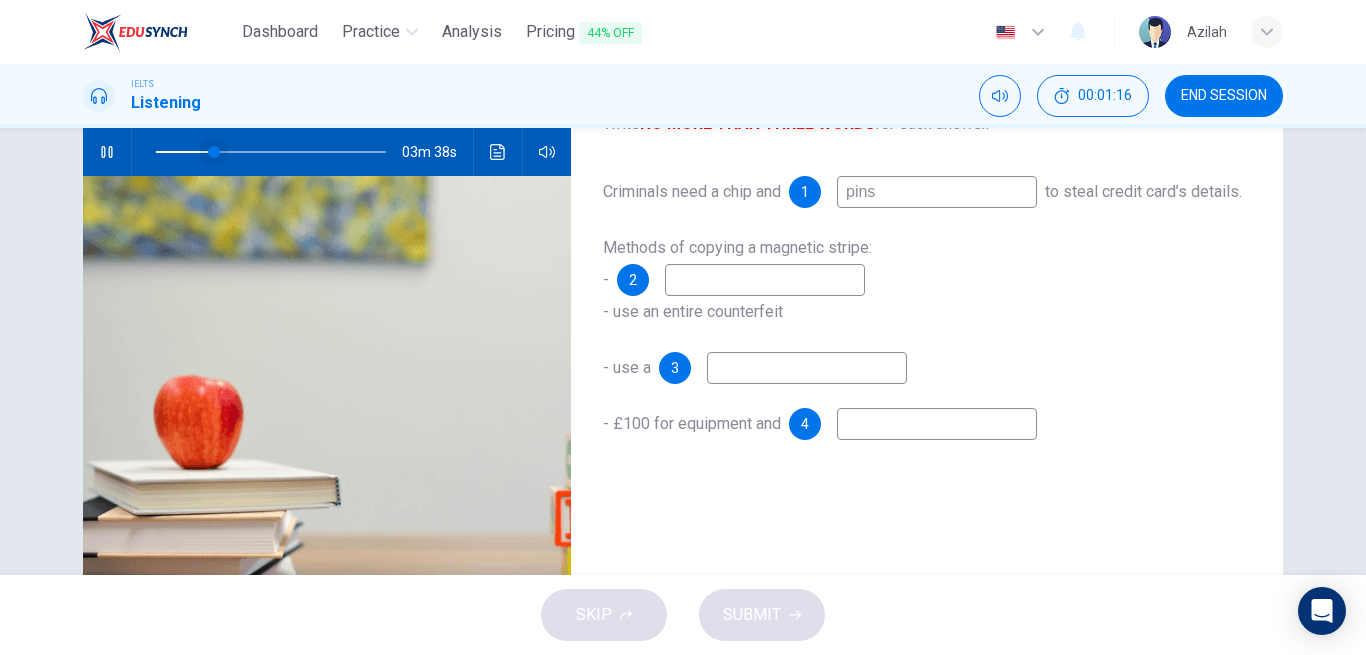 click at bounding box center (214, 152) 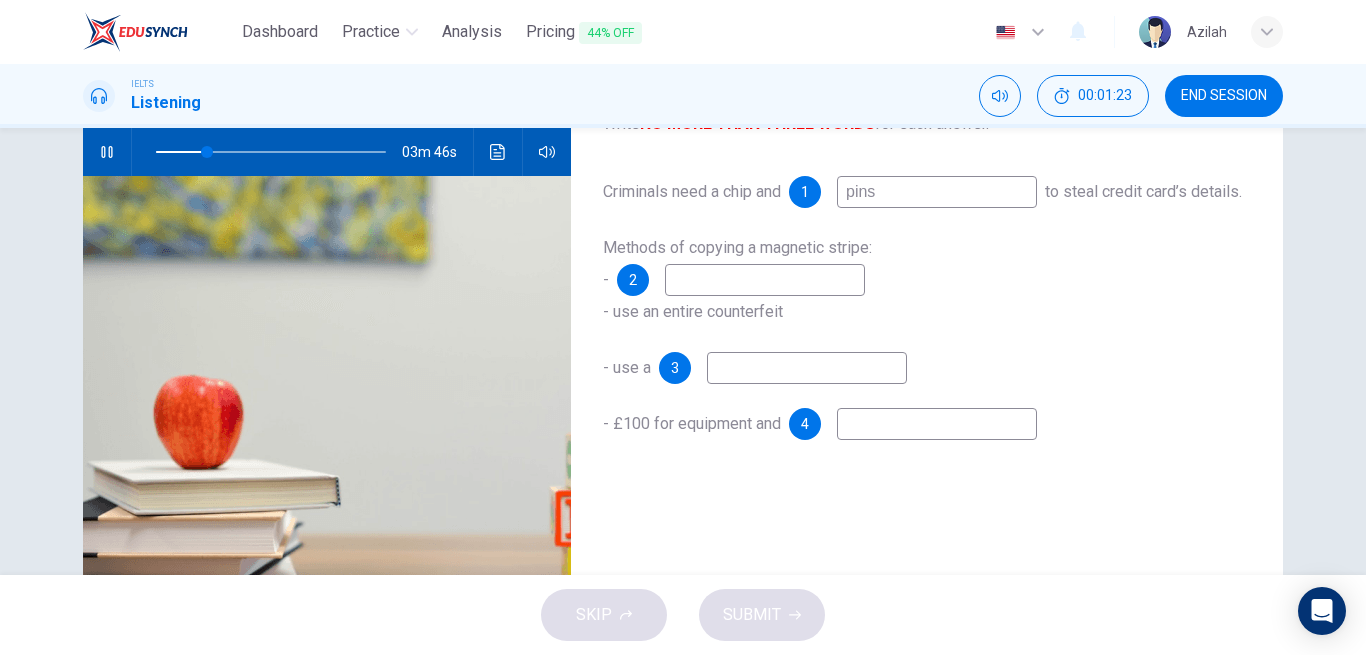 click on "Methods of copying a magnetic stripe: -  2 - use an entire counterfeit" at bounding box center (927, 280) 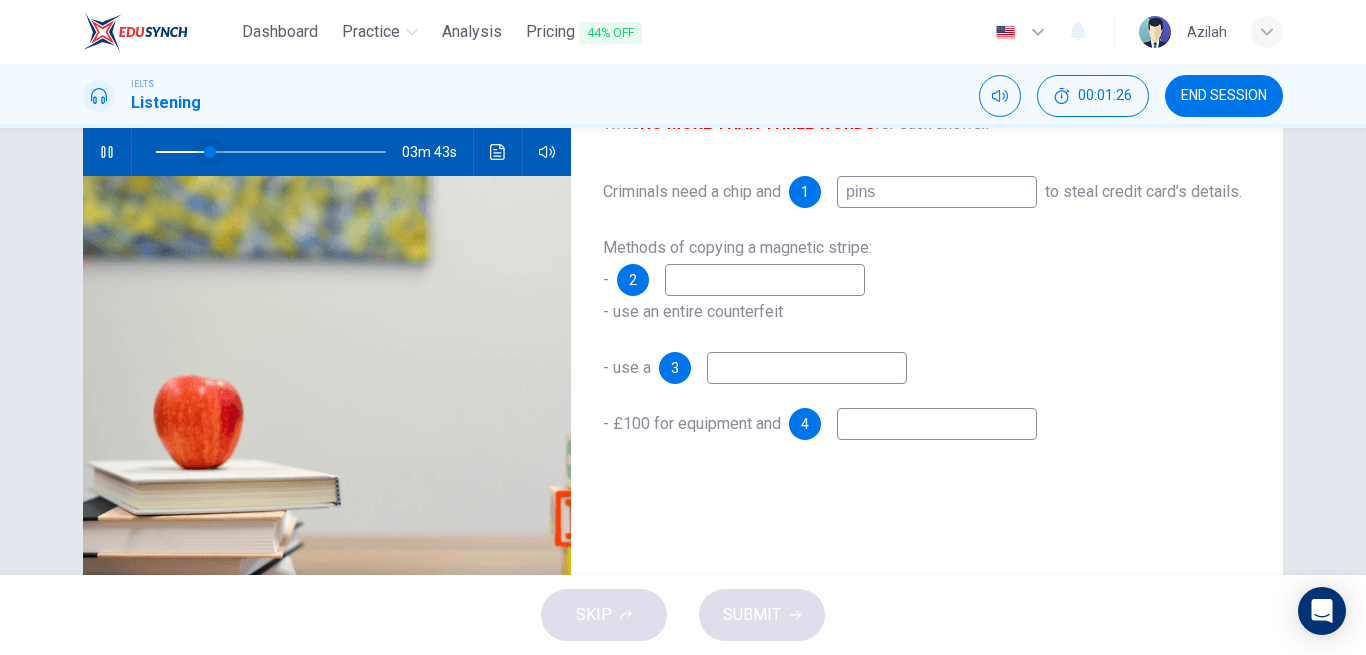 click at bounding box center (210, 152) 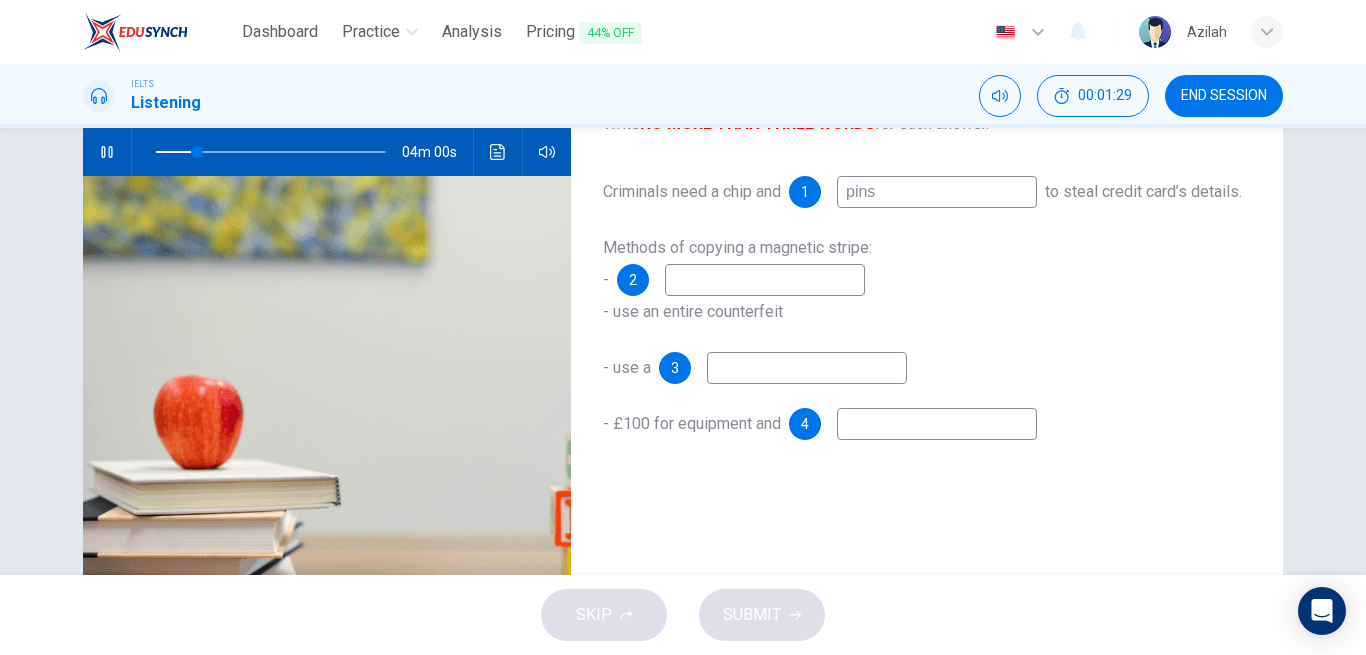 click on "pins" at bounding box center (937, 192) 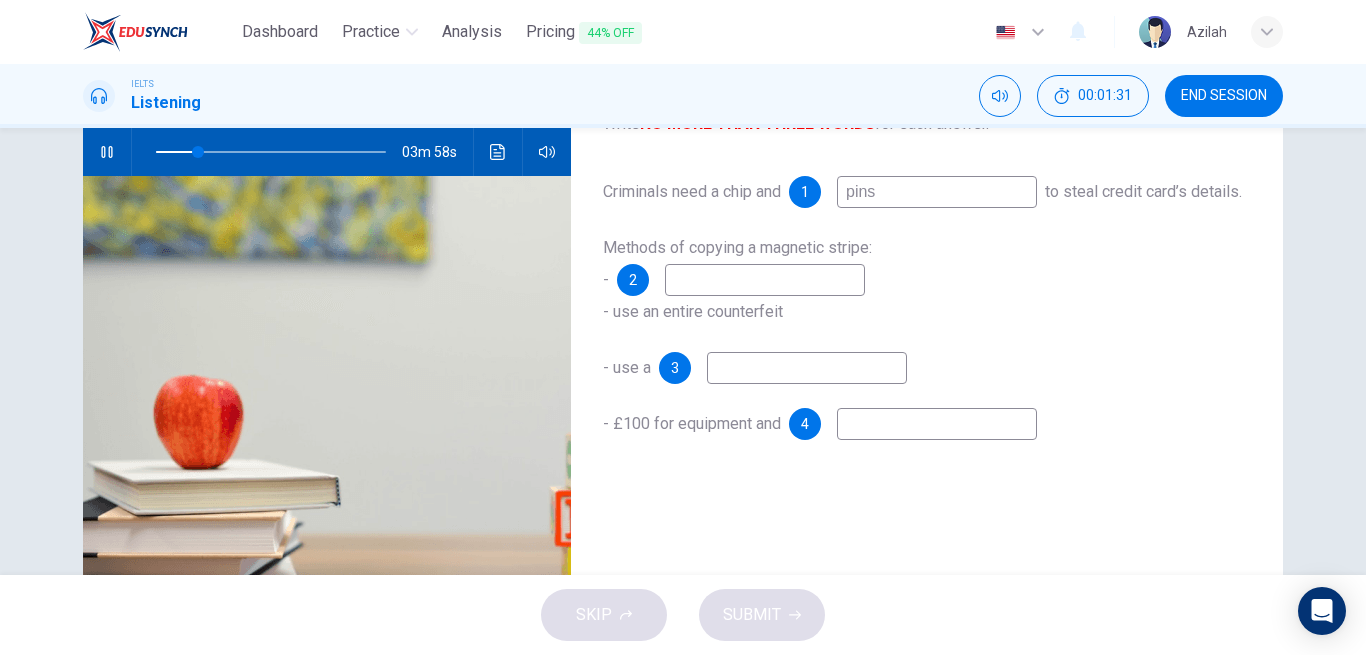 click at bounding box center [765, 280] 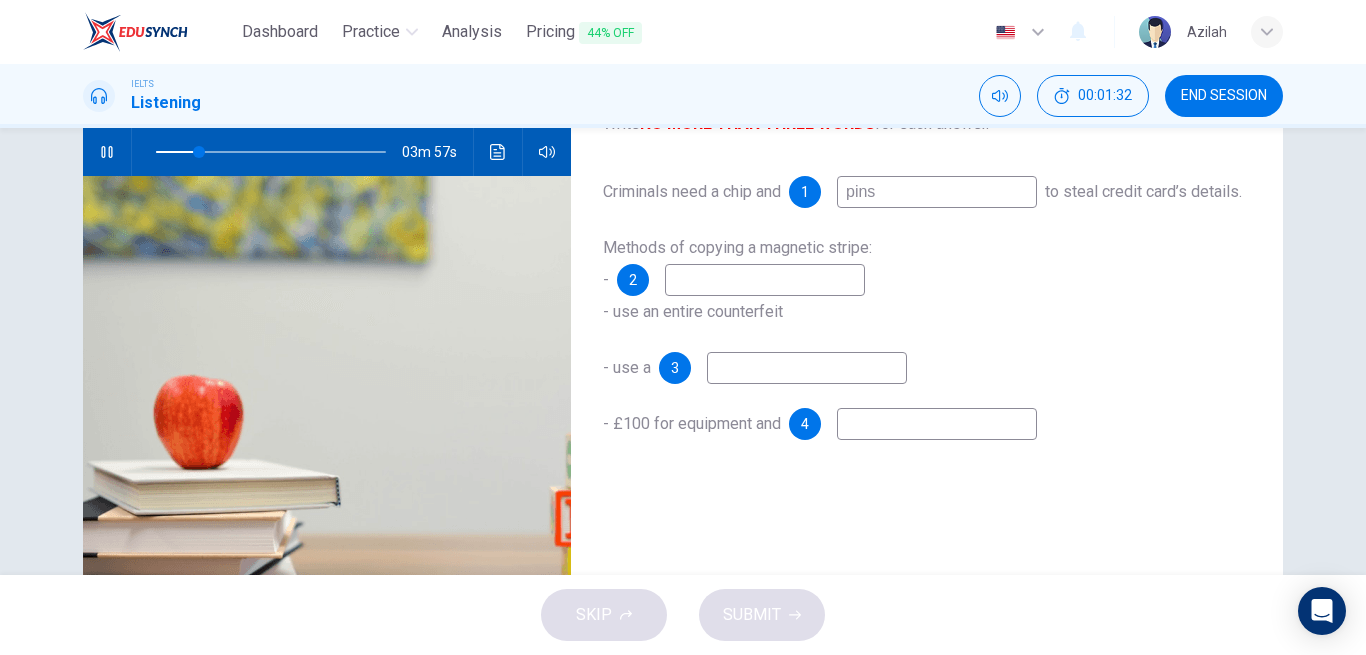type on "19" 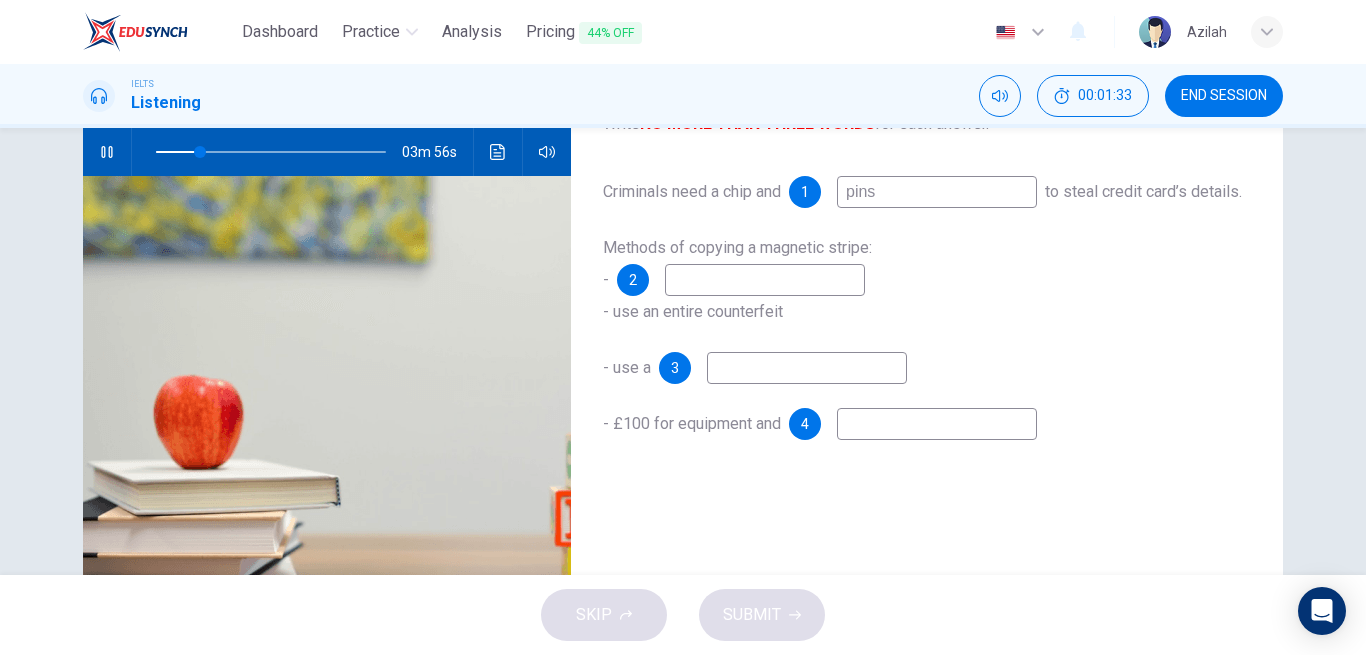 type on "m" 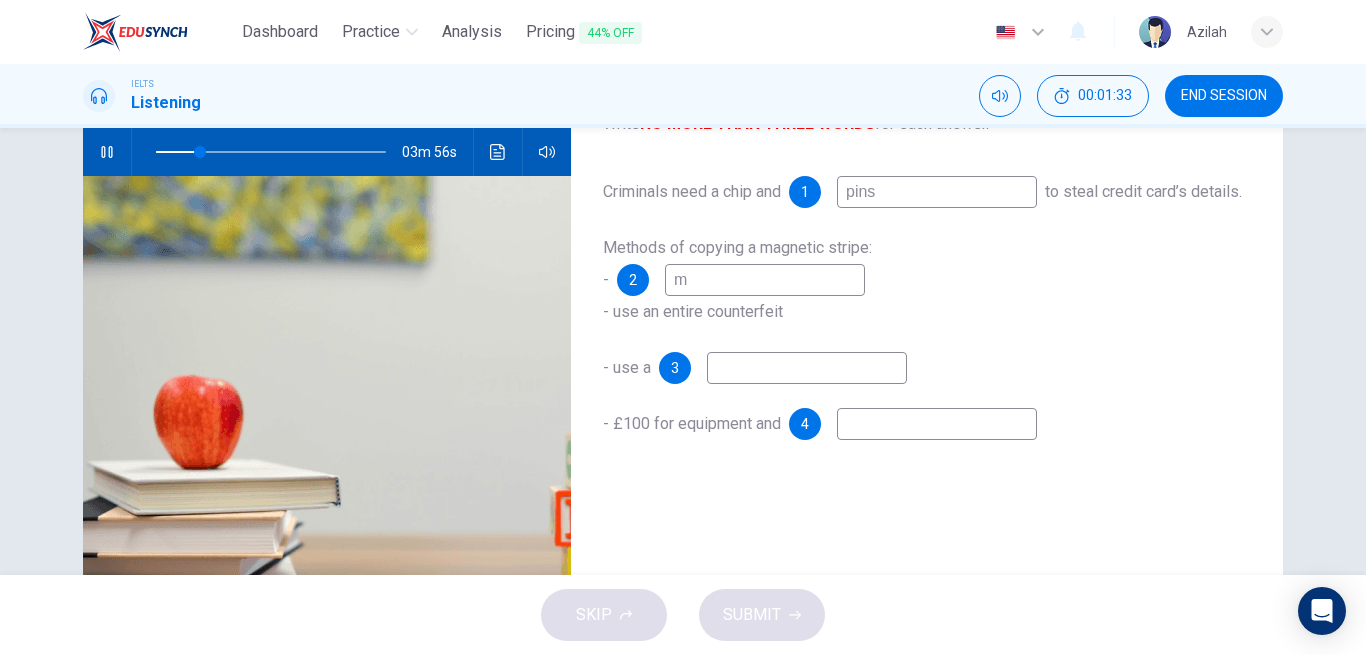 type on "19" 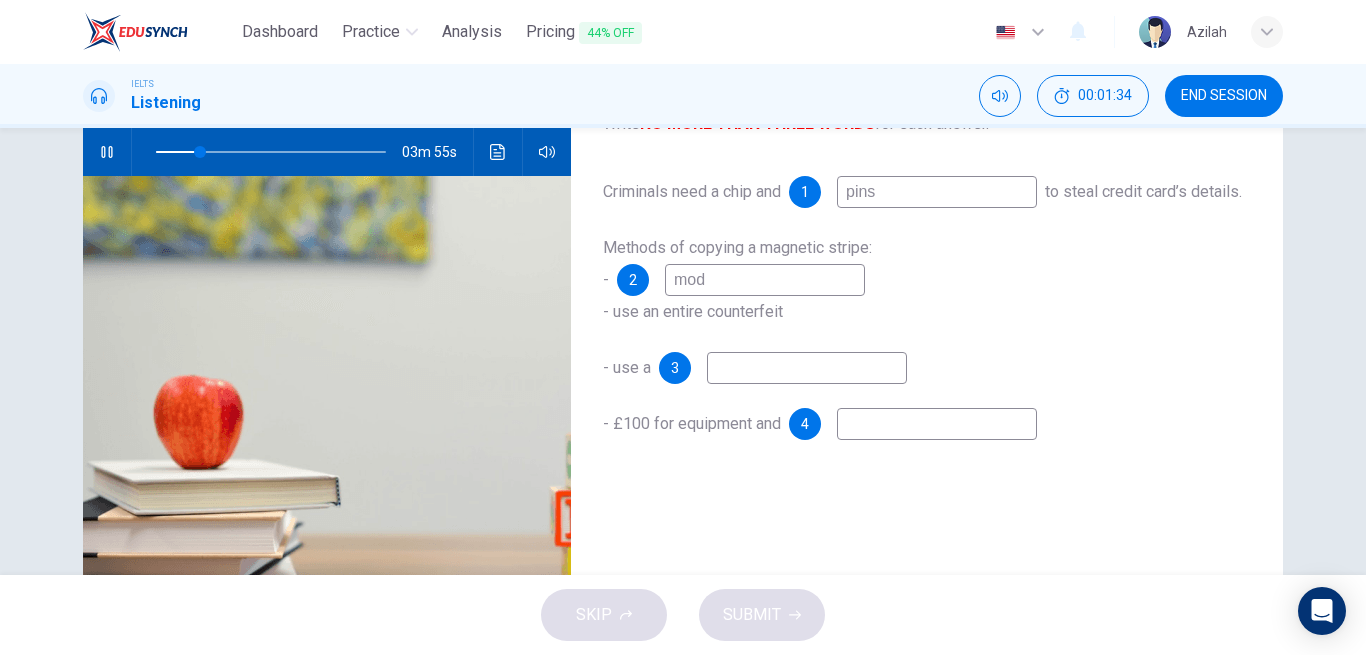 type on "modi" 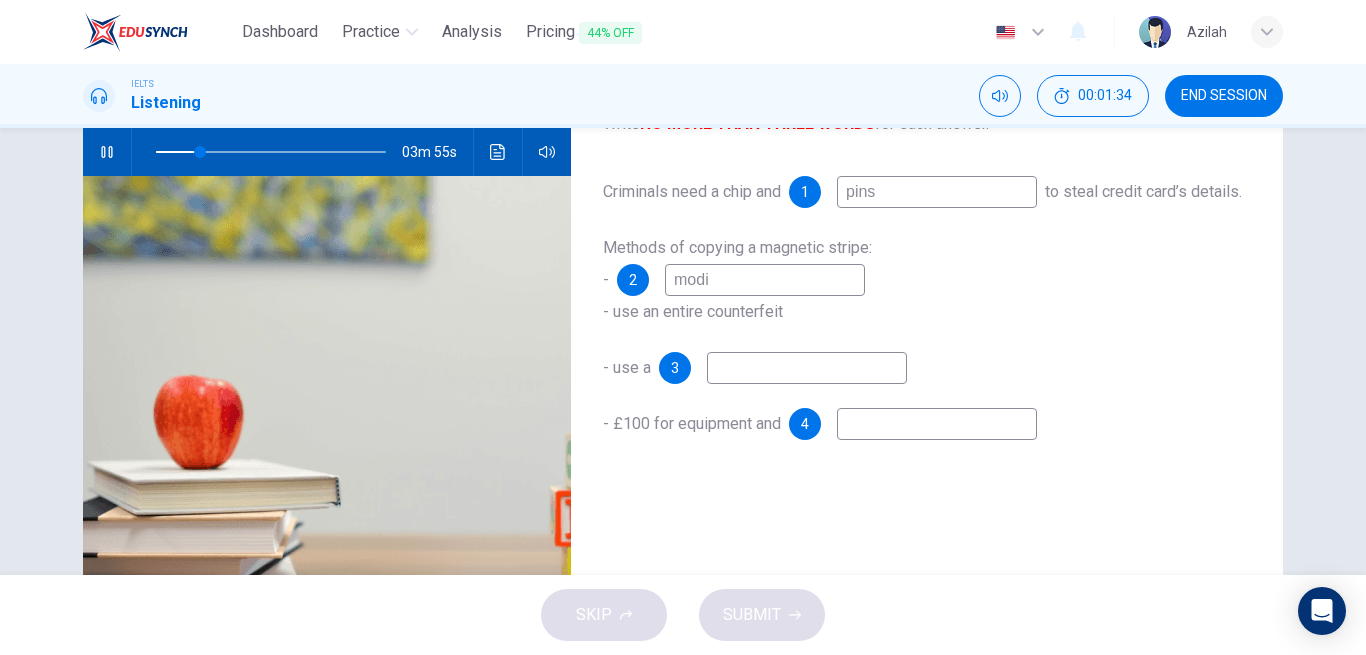 type on "20" 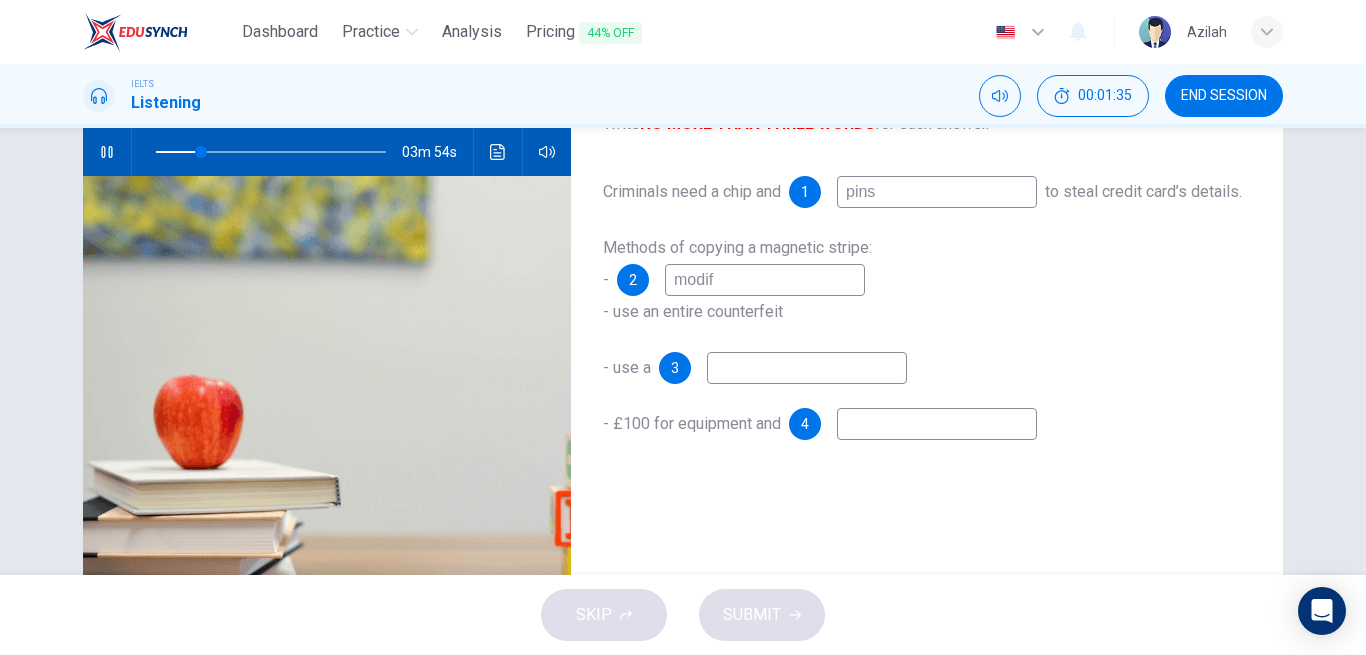 type on "modifi" 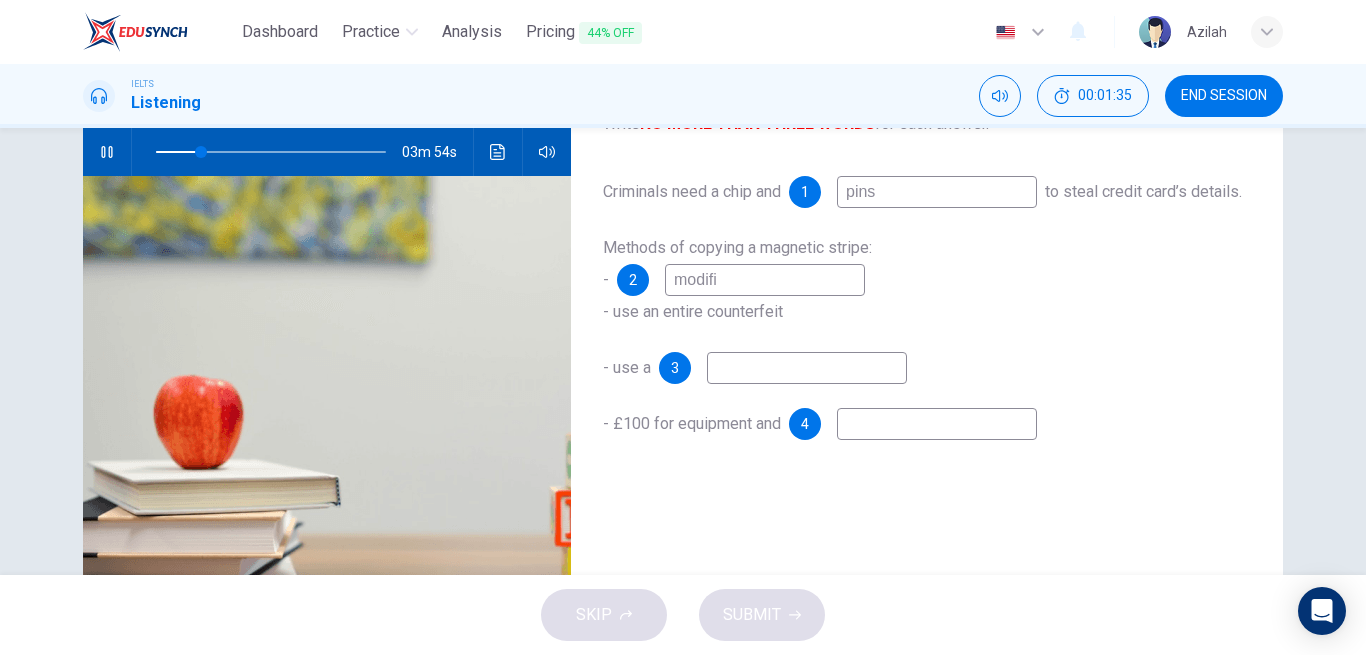 type on "20" 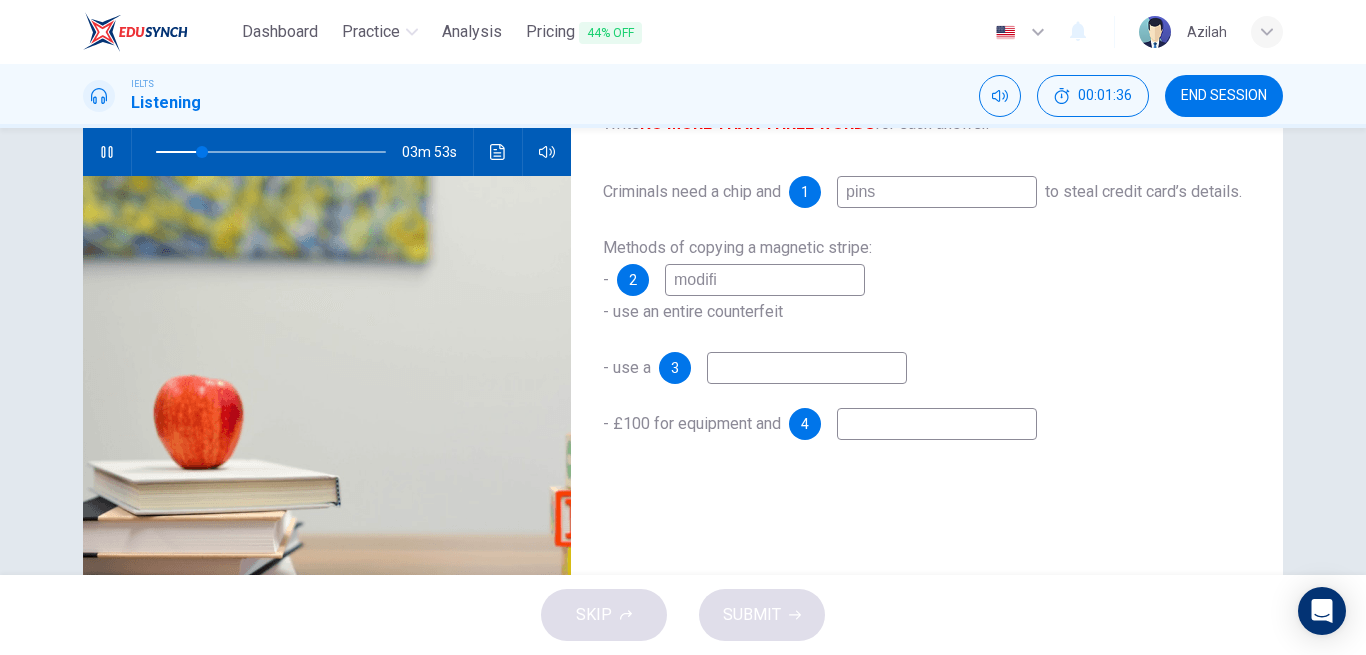 type on "modifie" 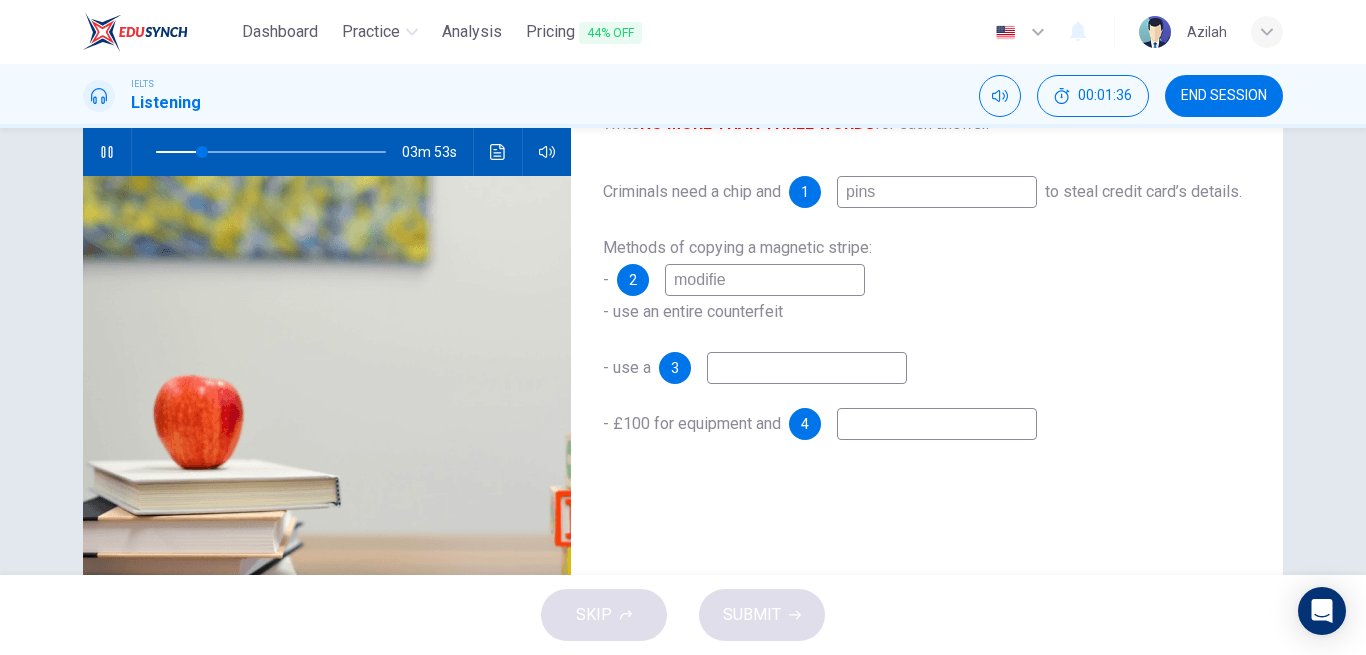 type on "20" 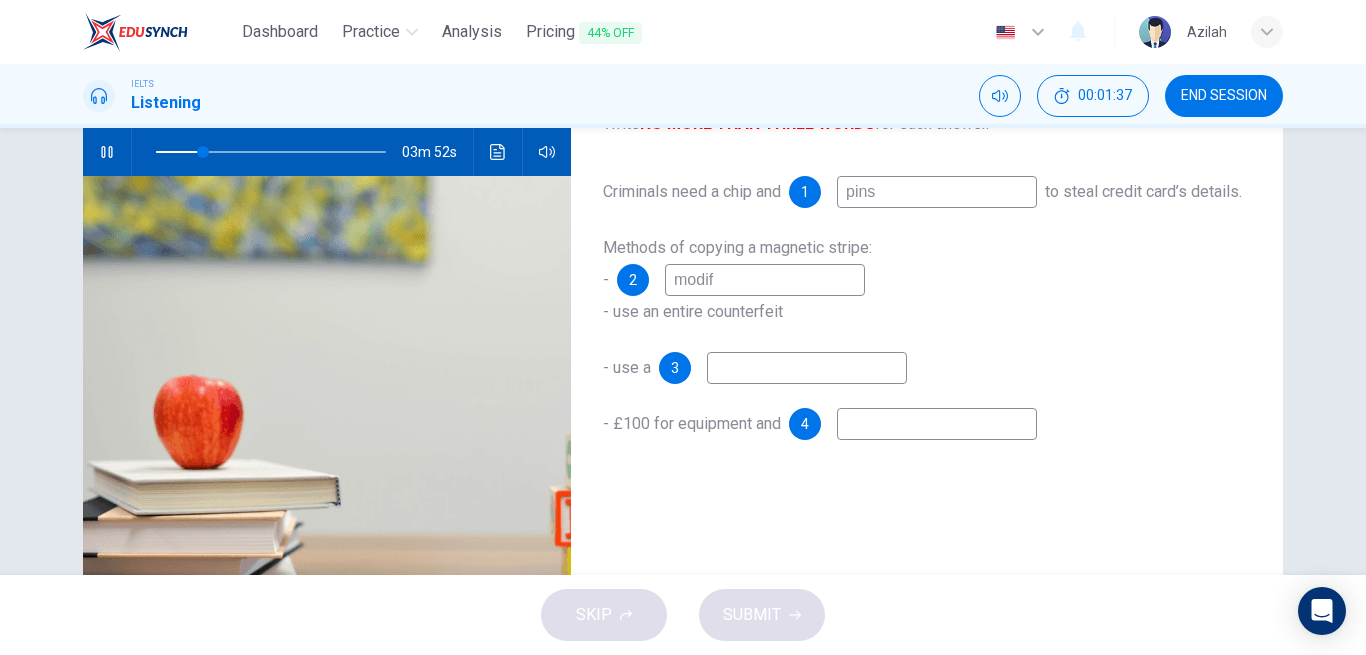 type on "modify" 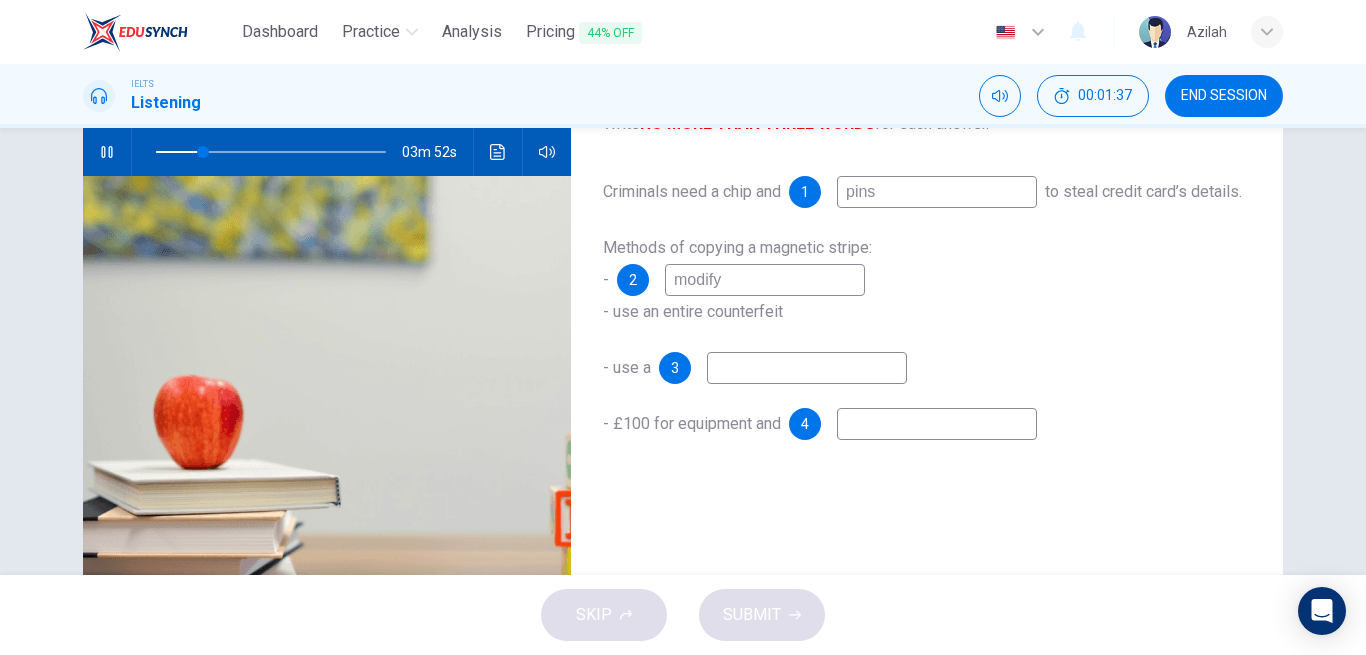 type on "21" 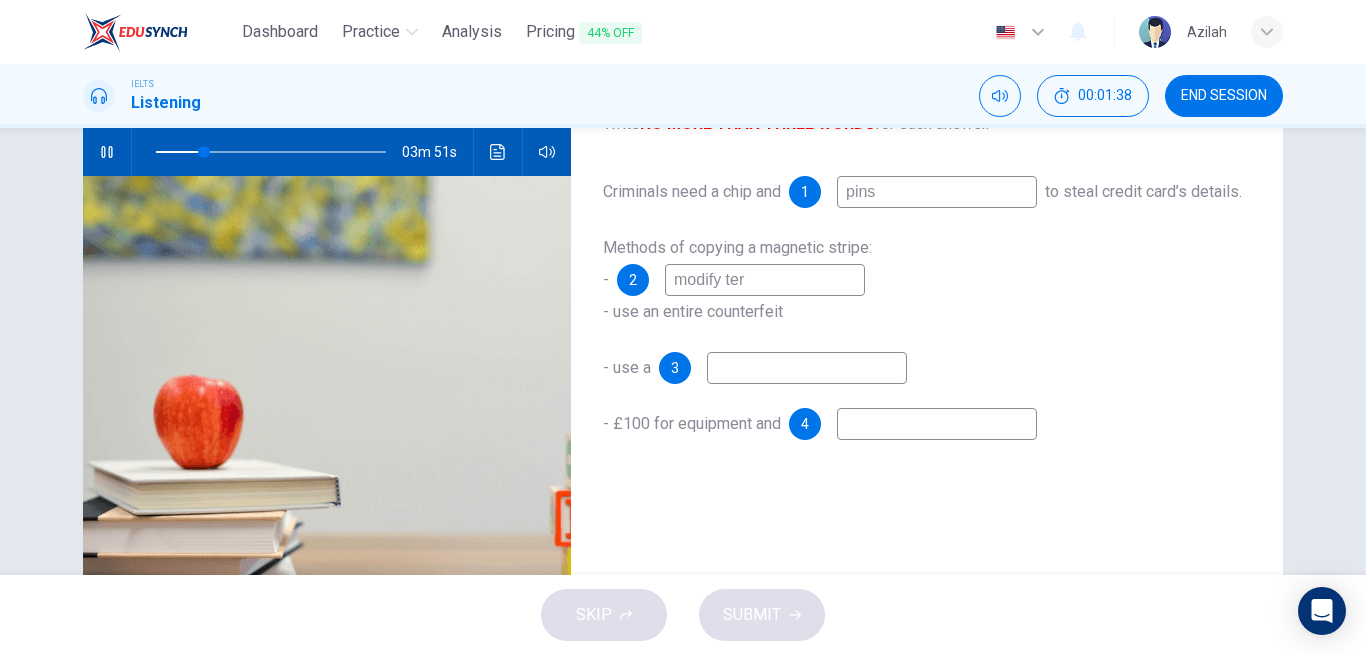 type on "modify term" 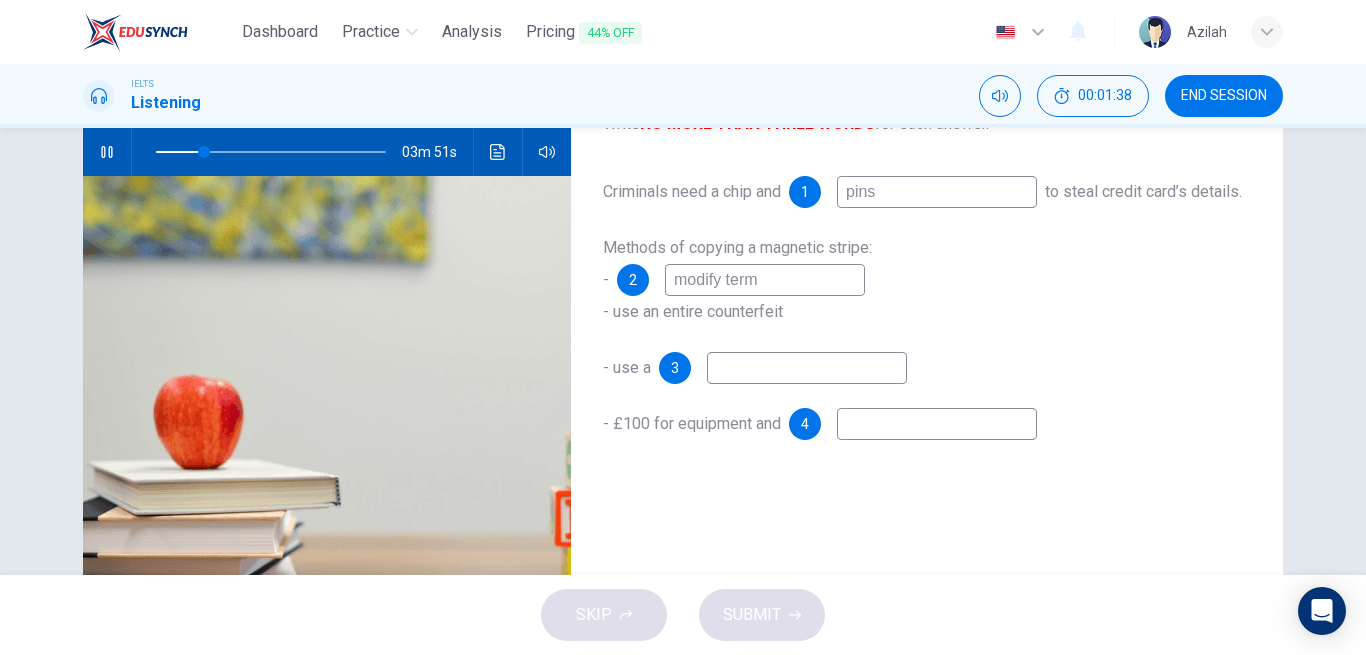 type on "21" 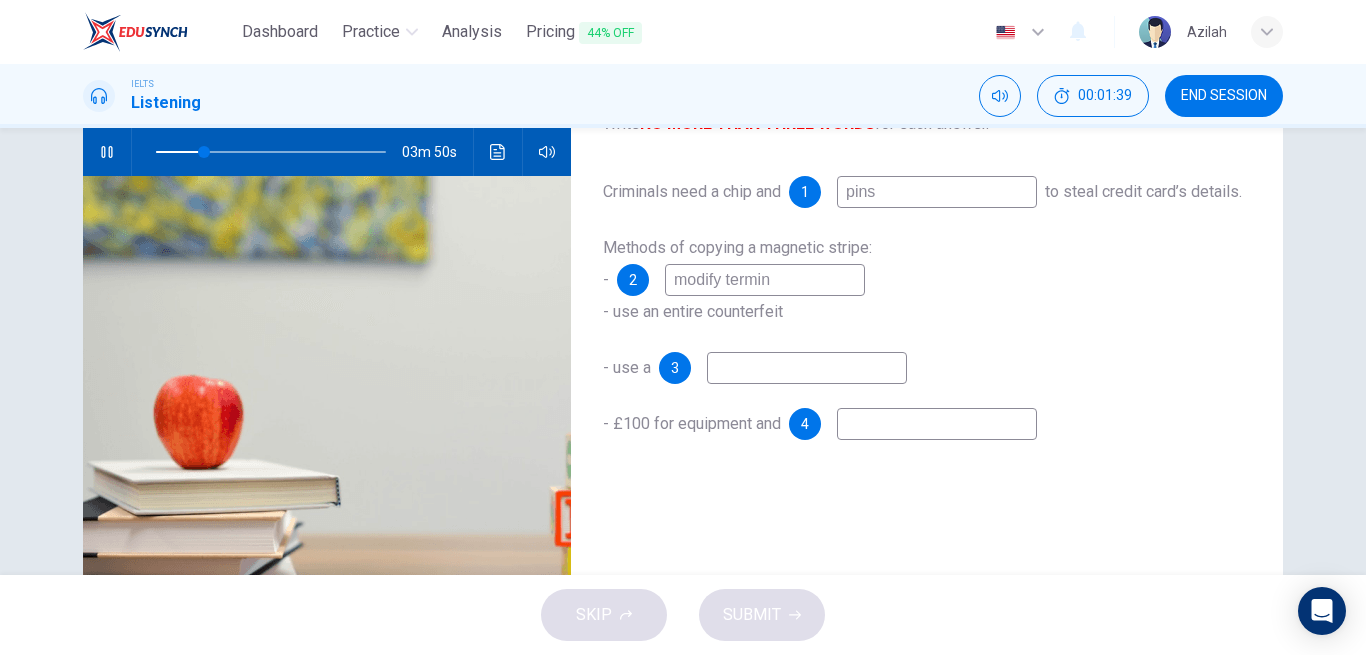 type on "modify termina" 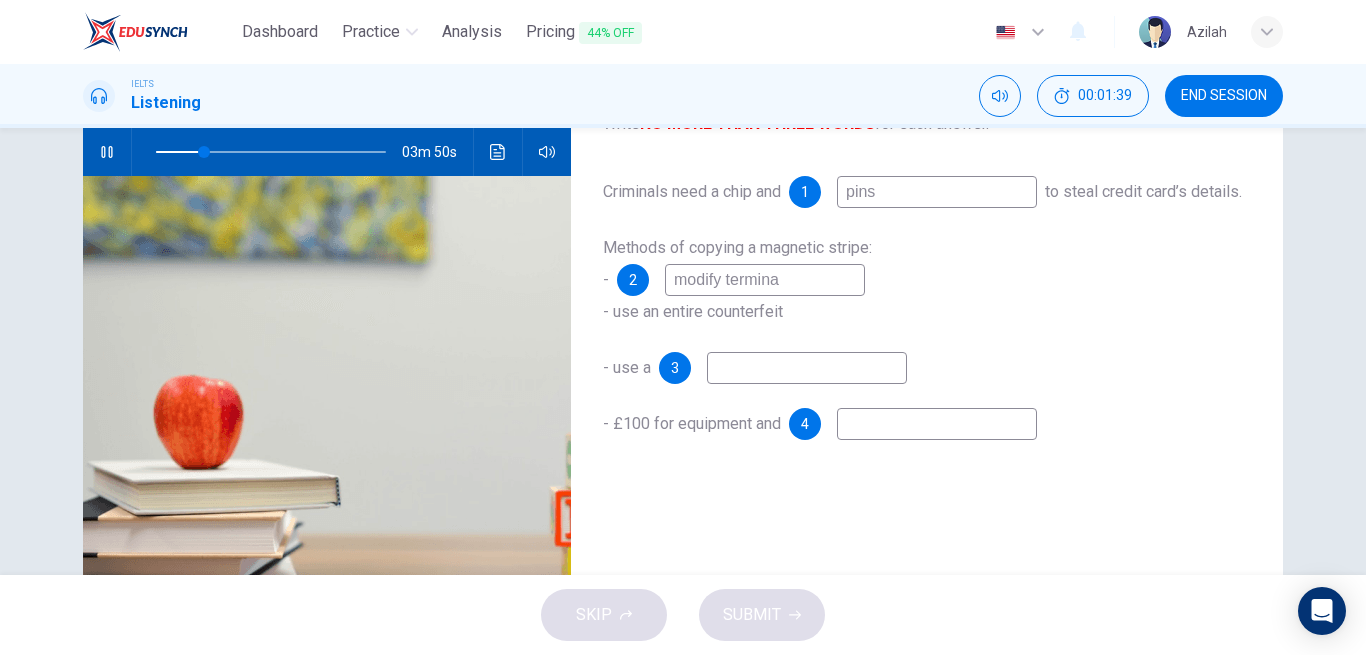 type on "21" 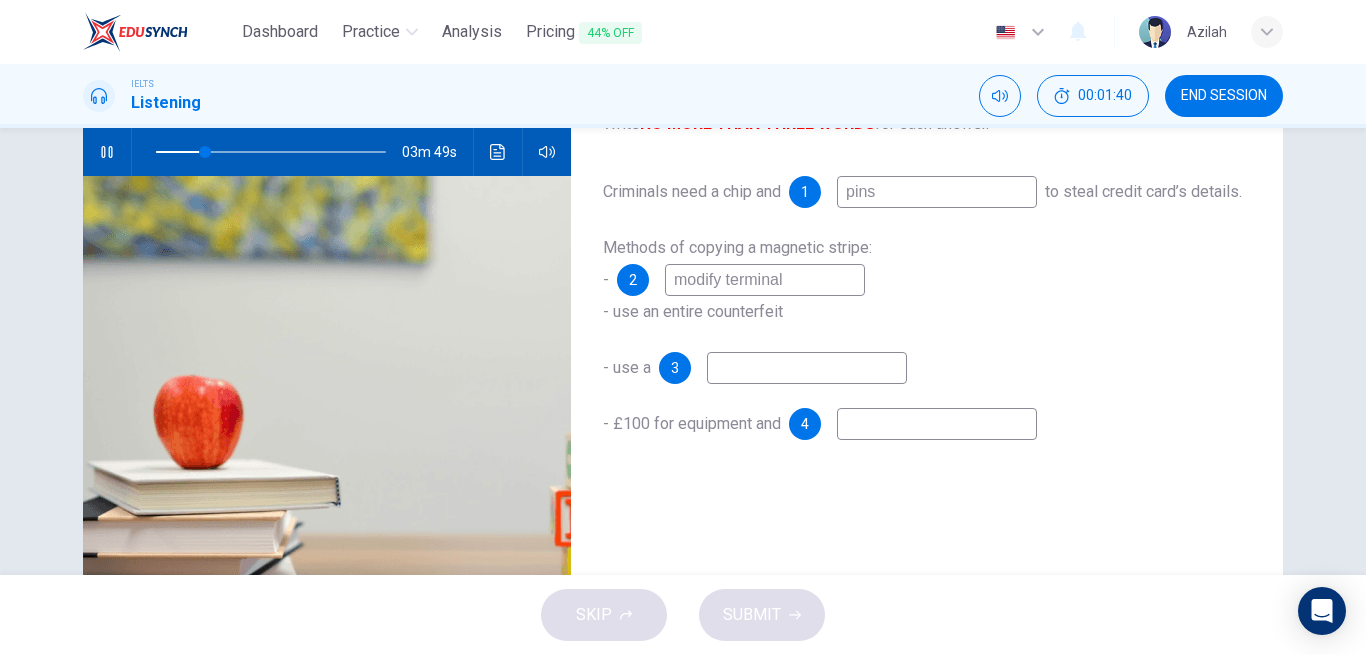 type on "22" 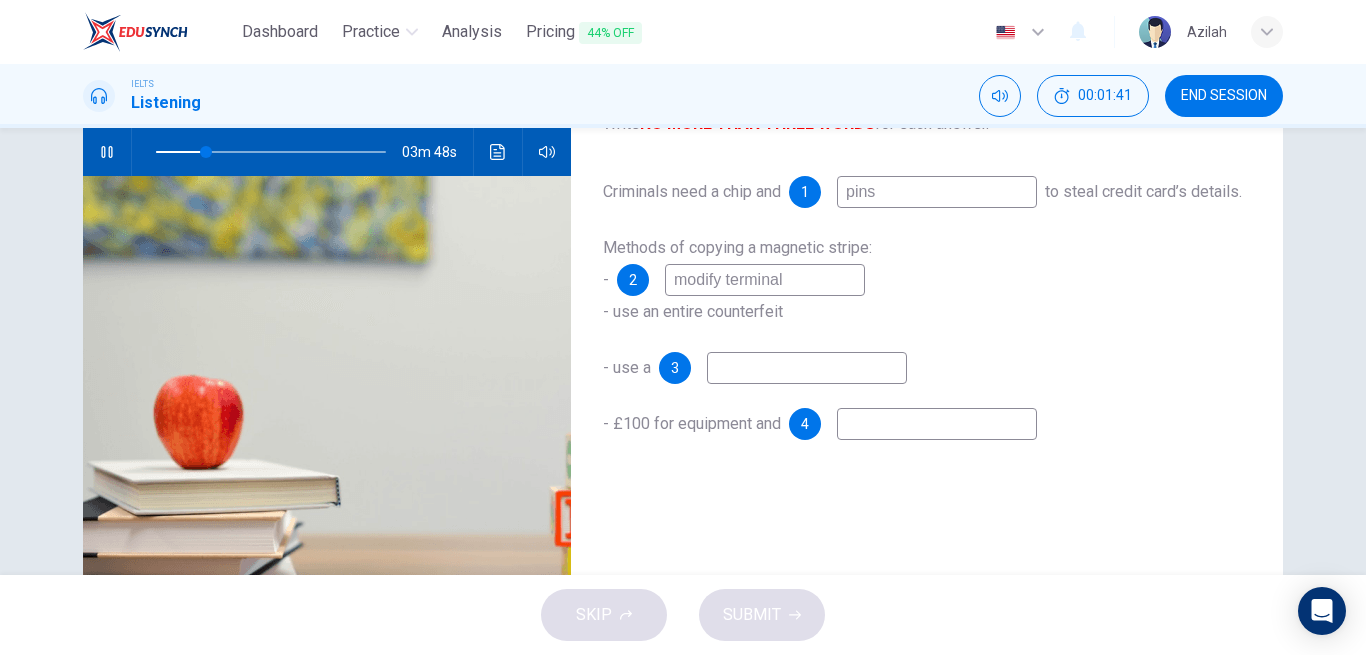 click on "Methods of copying a magnetic stripe: -  2 modify terminal - use an entire counterfeit" at bounding box center (927, 280) 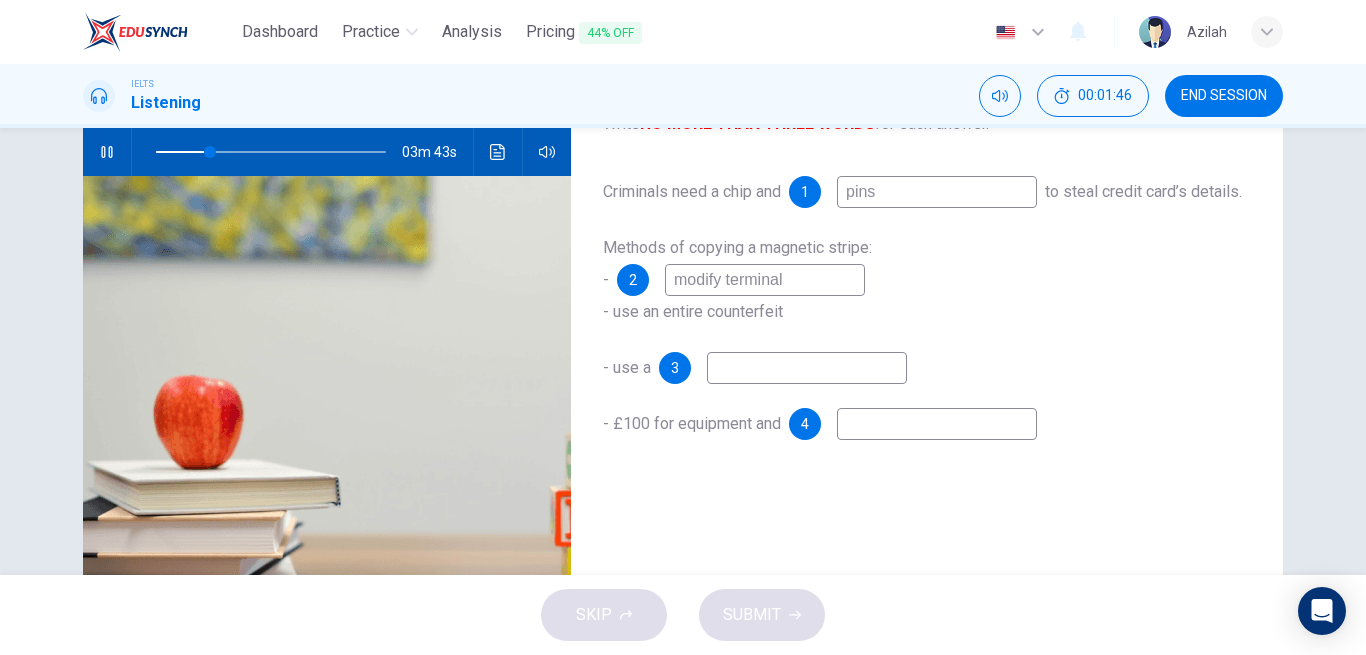 click at bounding box center (807, 368) 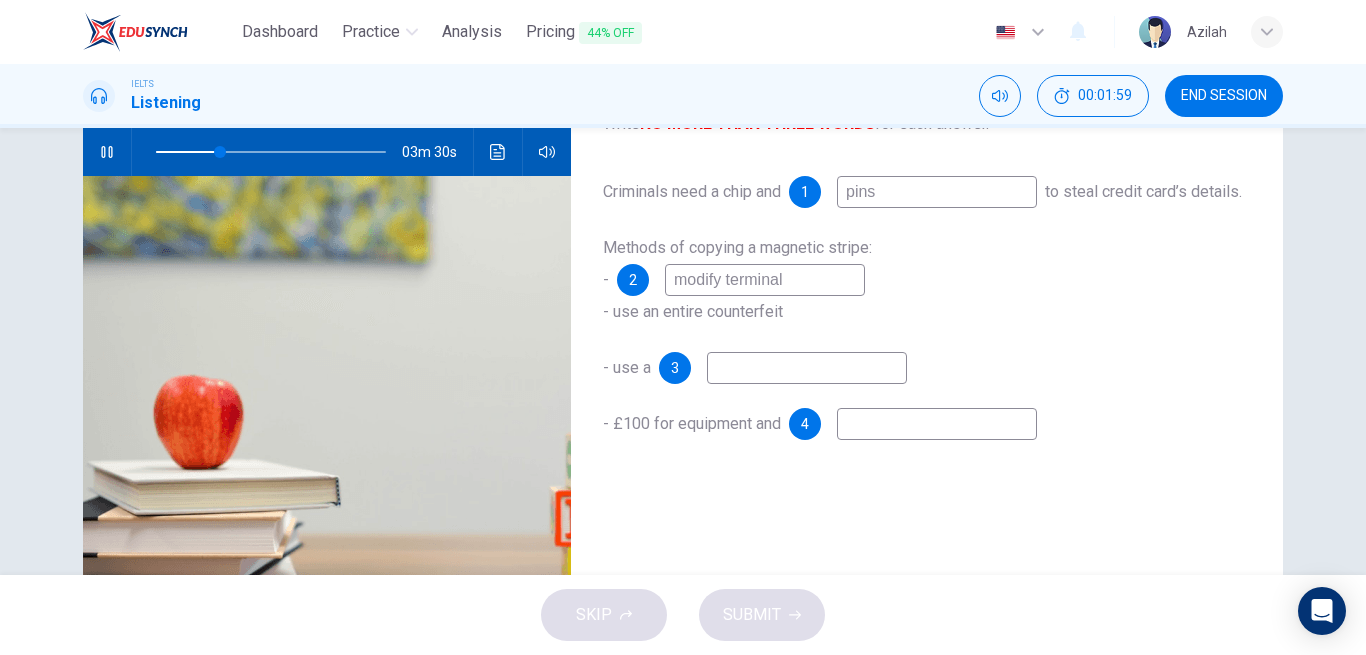 type on "28" 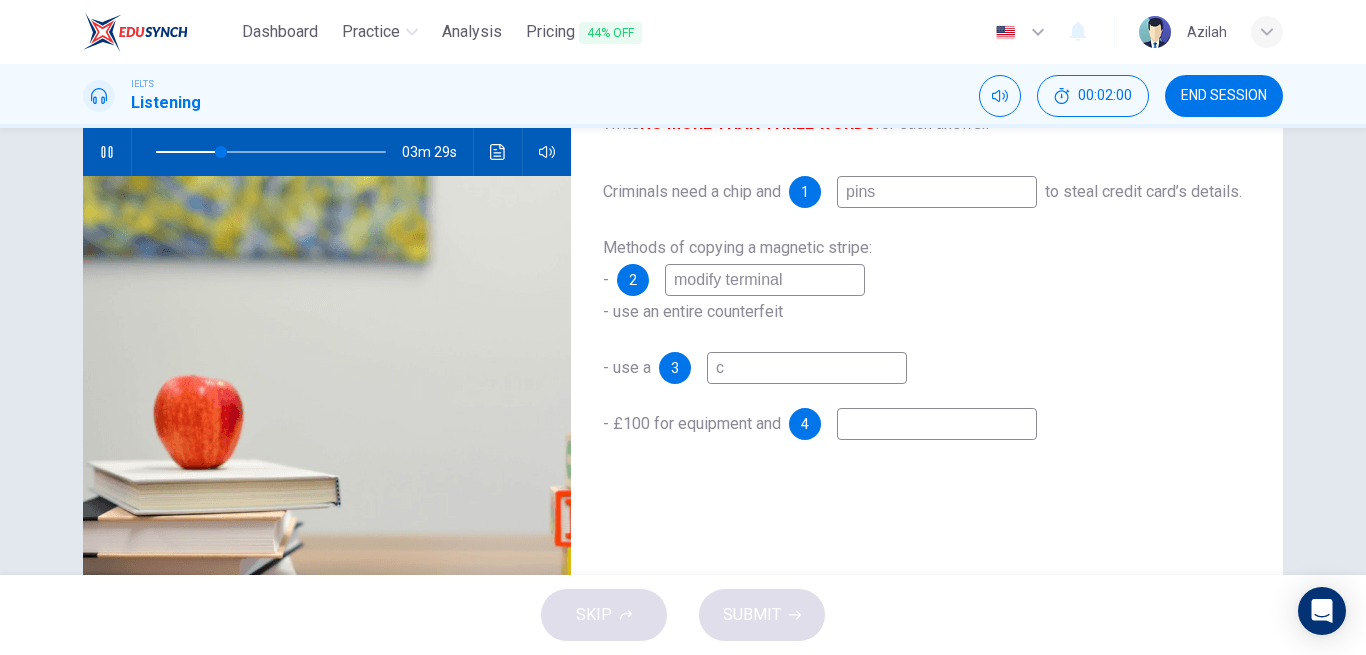 type on "co" 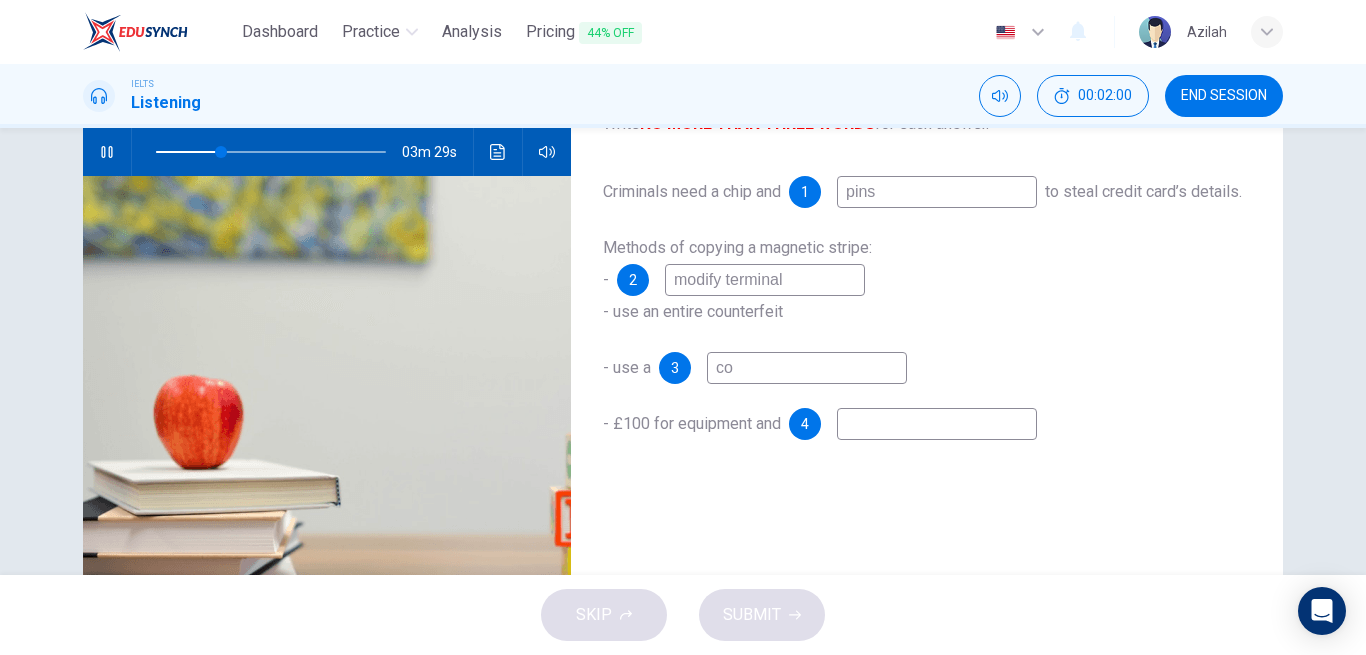 type on "29" 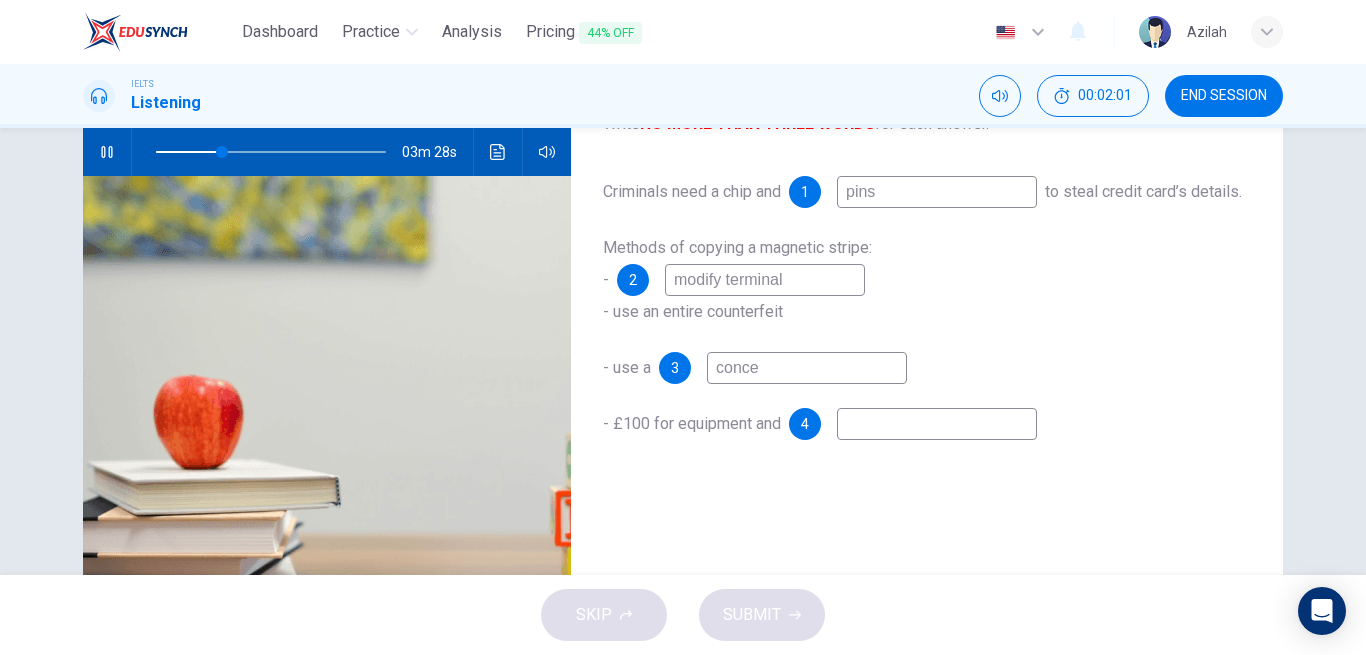 type on "concea" 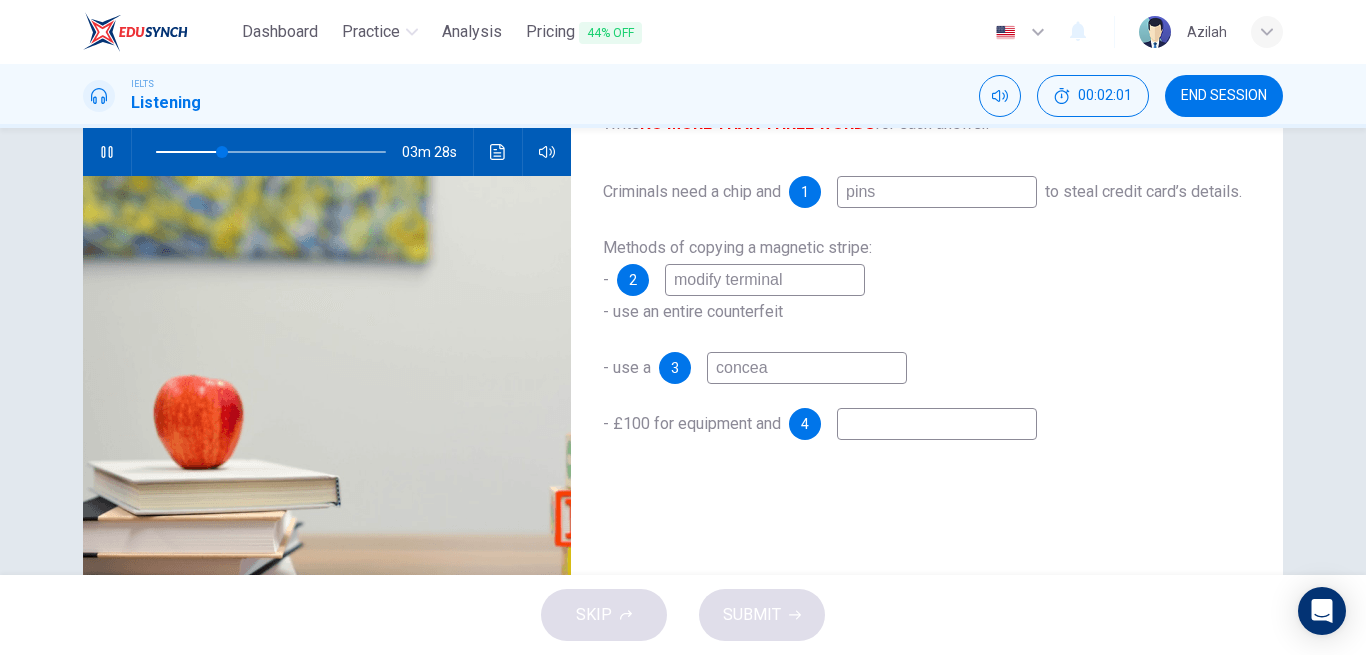 type on "29" 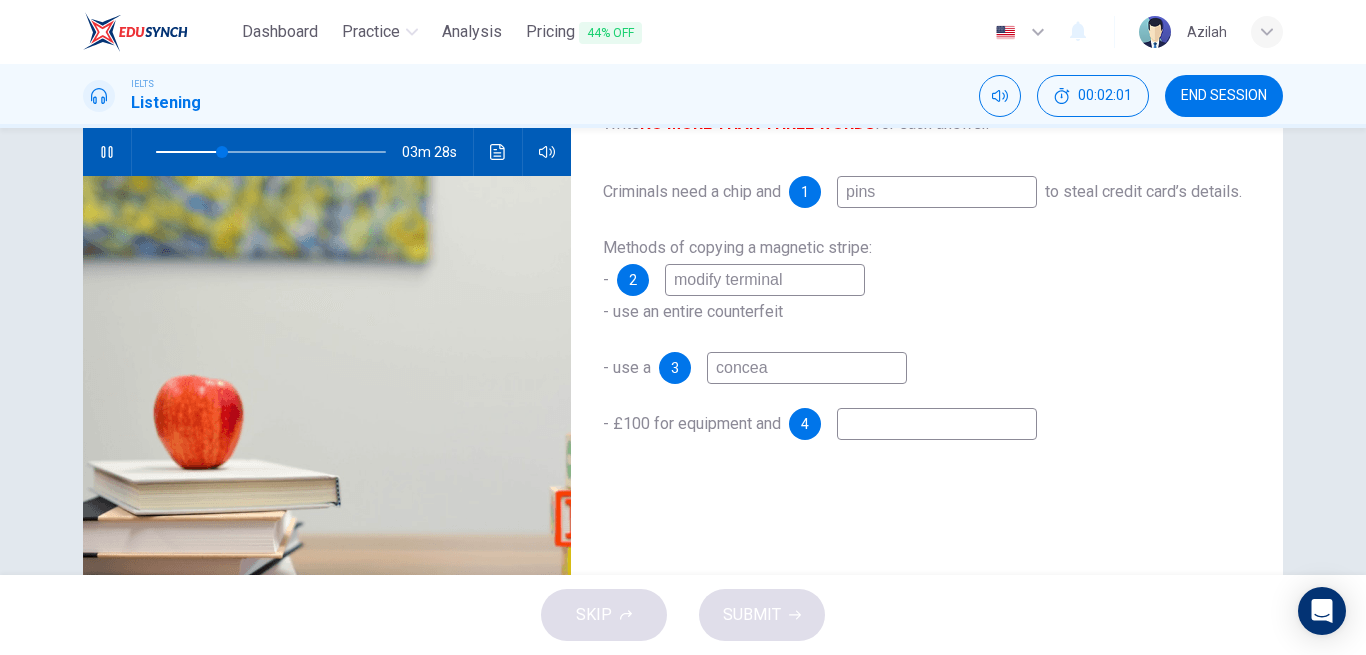 type on "conceal" 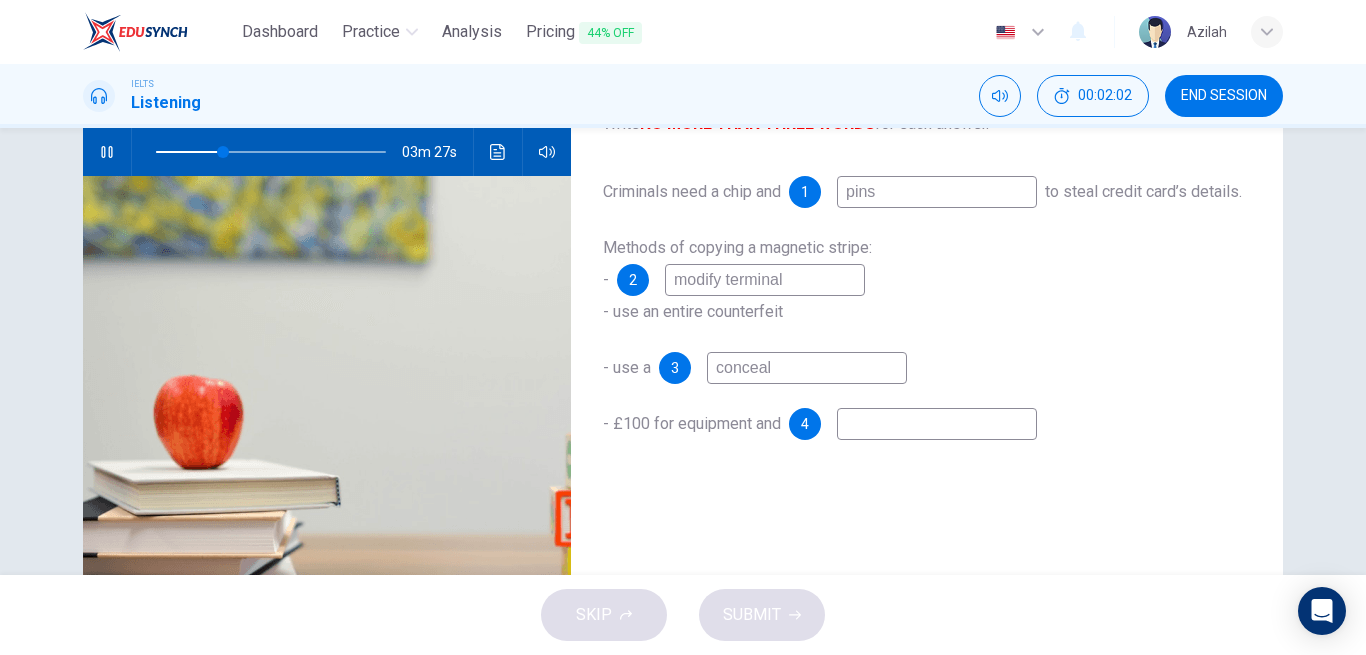 type on "conceal c" 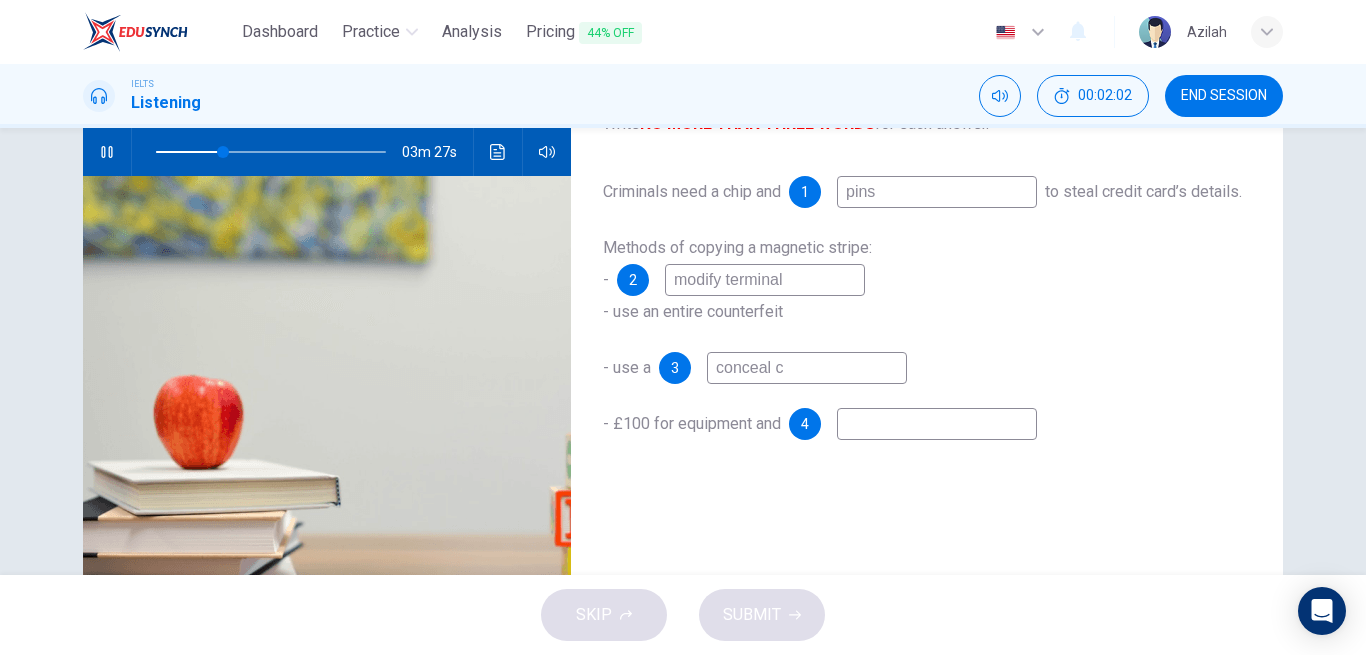 type on "29" 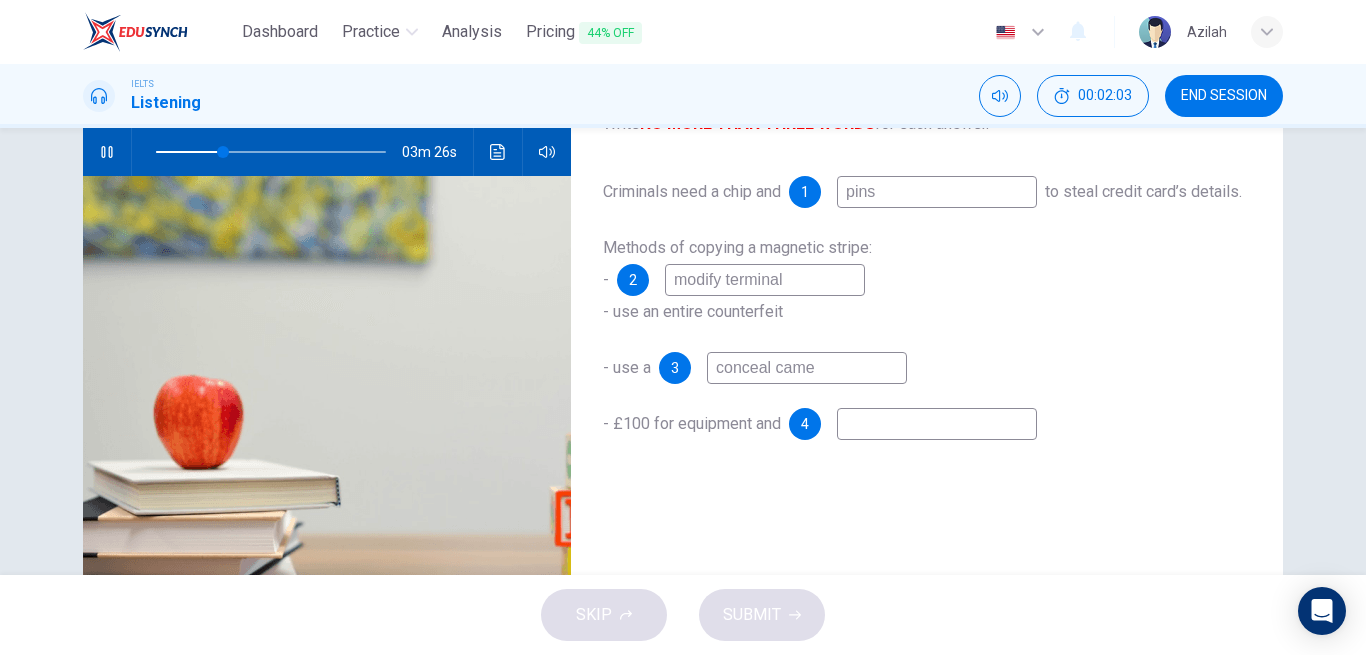 type on "conceal camer" 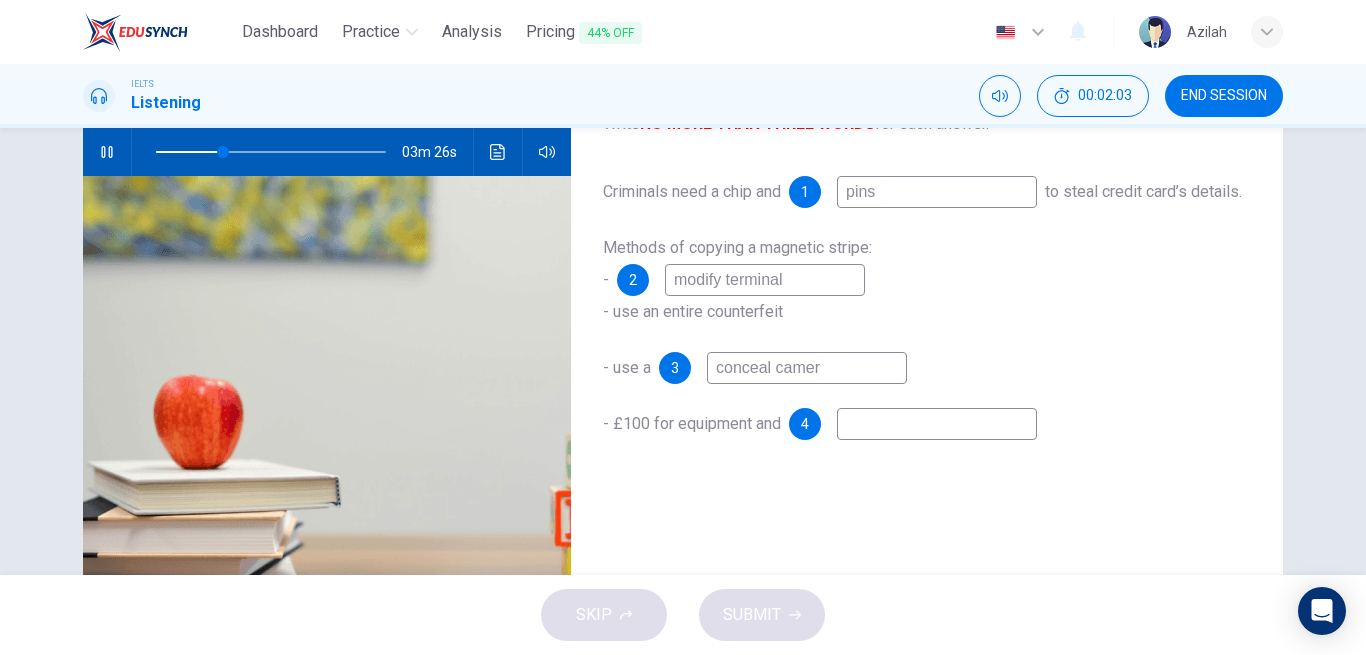 type on "30" 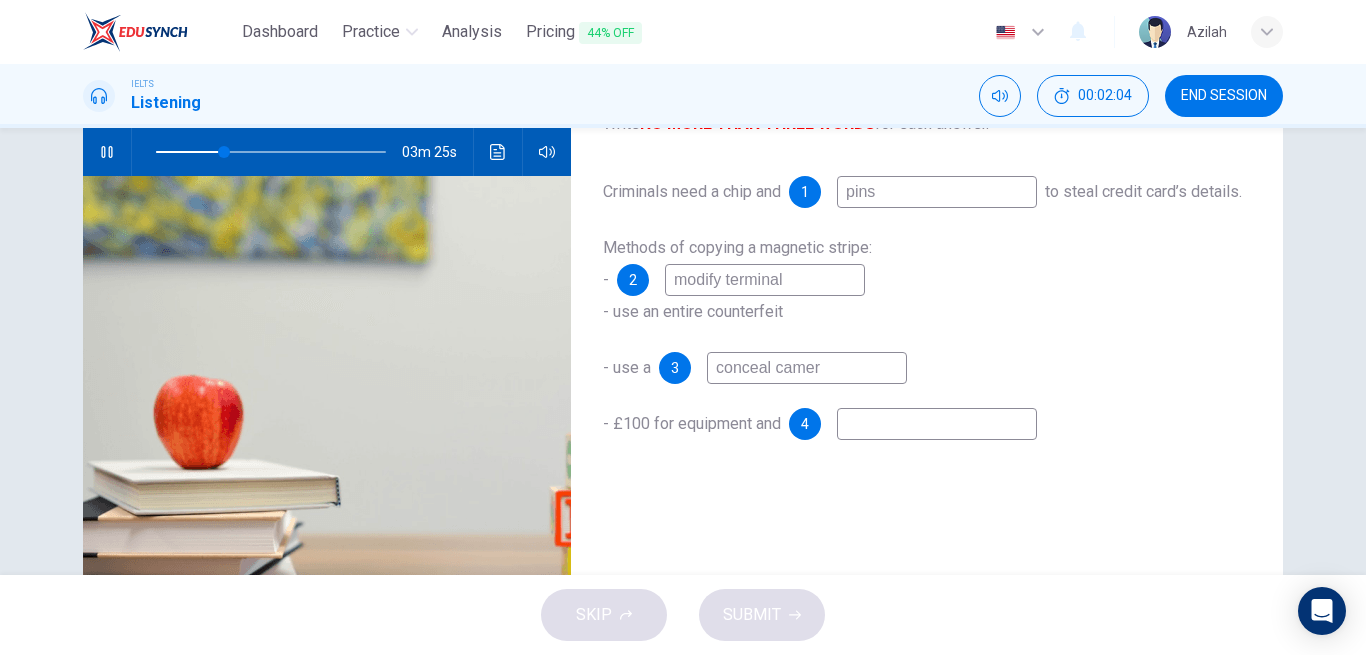 type on "conceal camera" 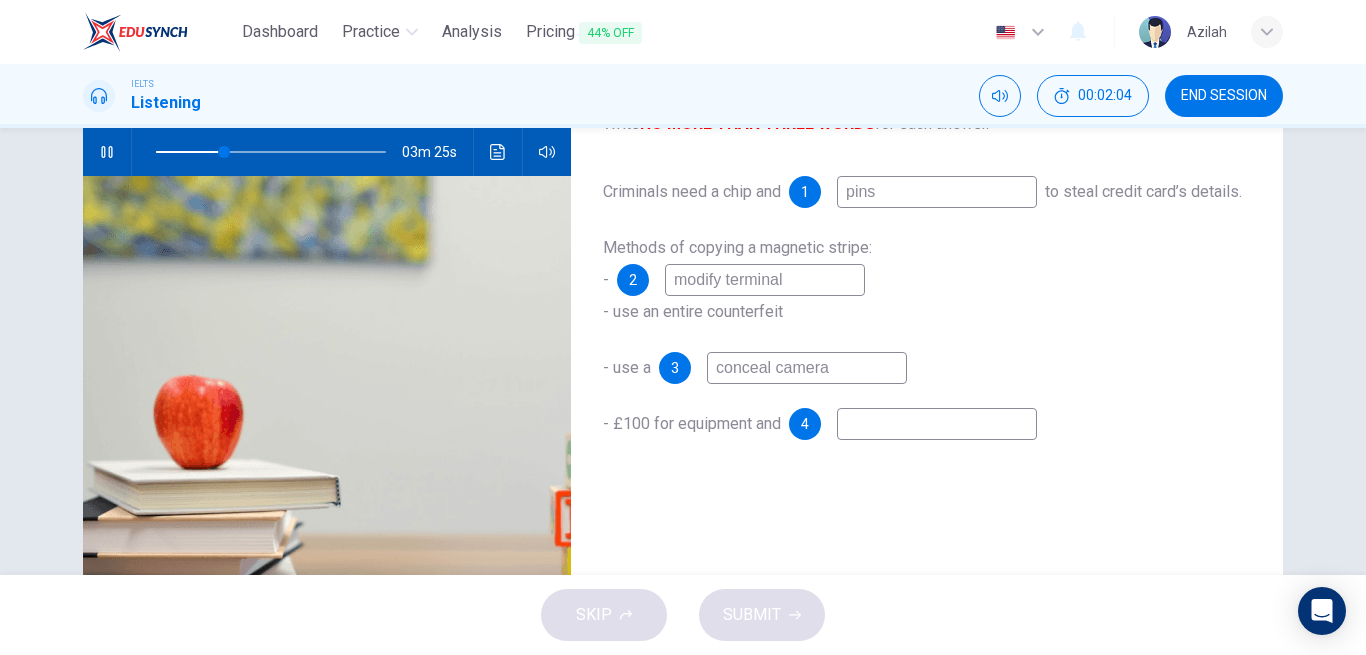 type on "30" 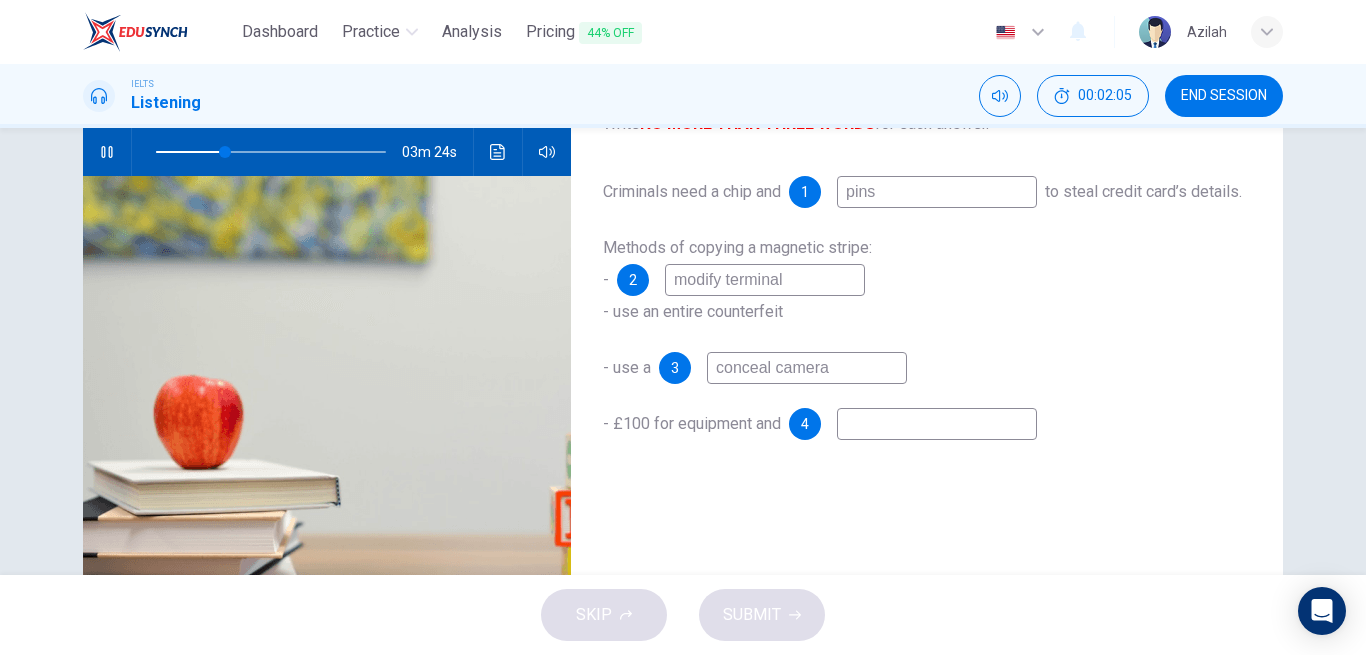 type on "conceal camera" 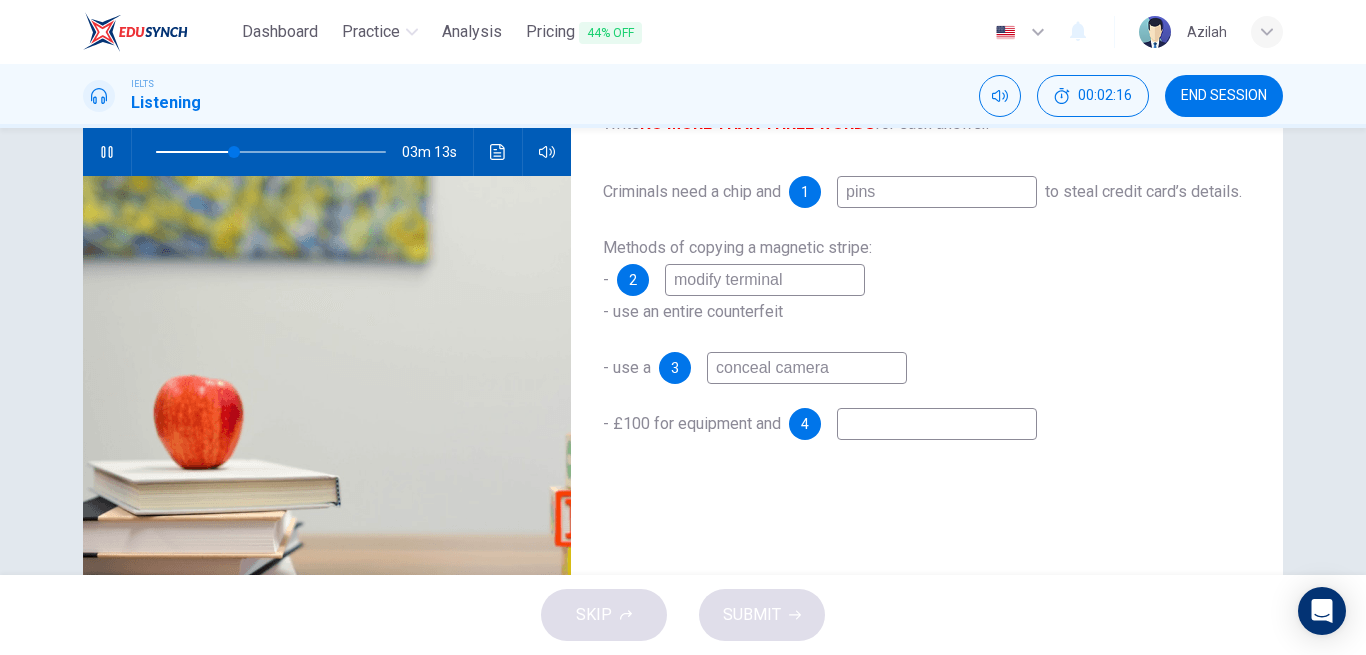 click on "conceal camera" at bounding box center (807, 368) 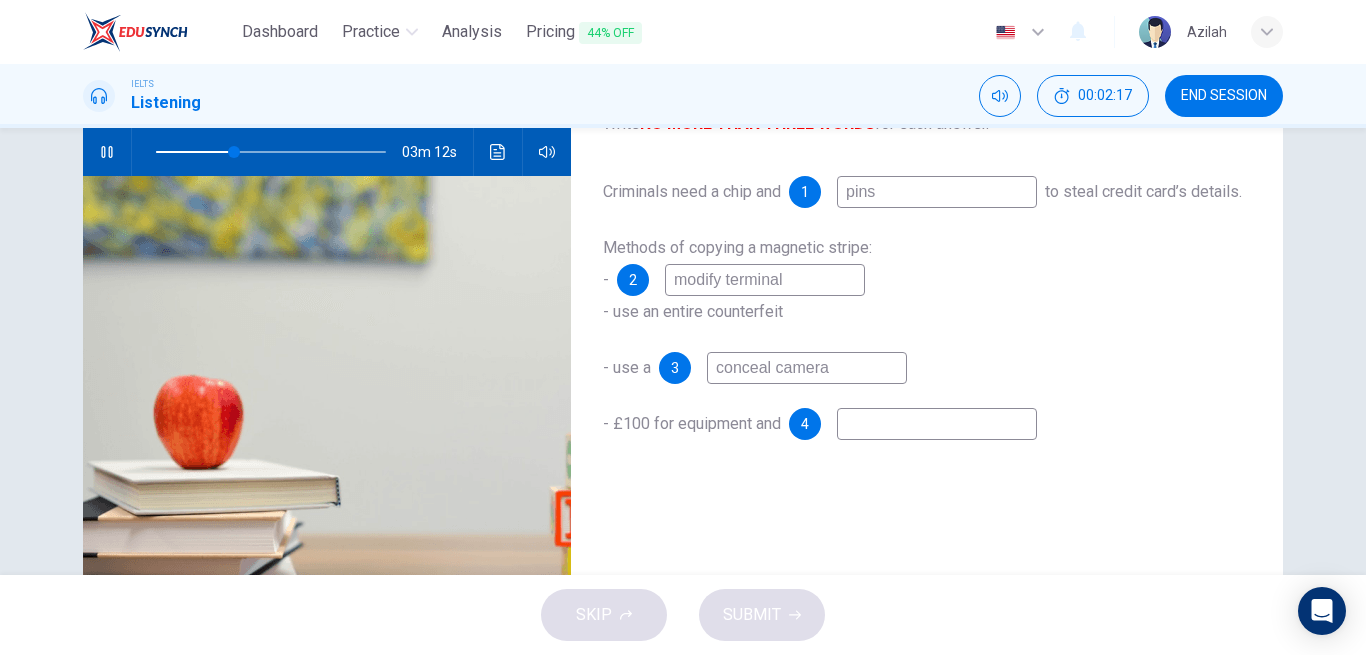 click on "conceal camera" at bounding box center (807, 368) 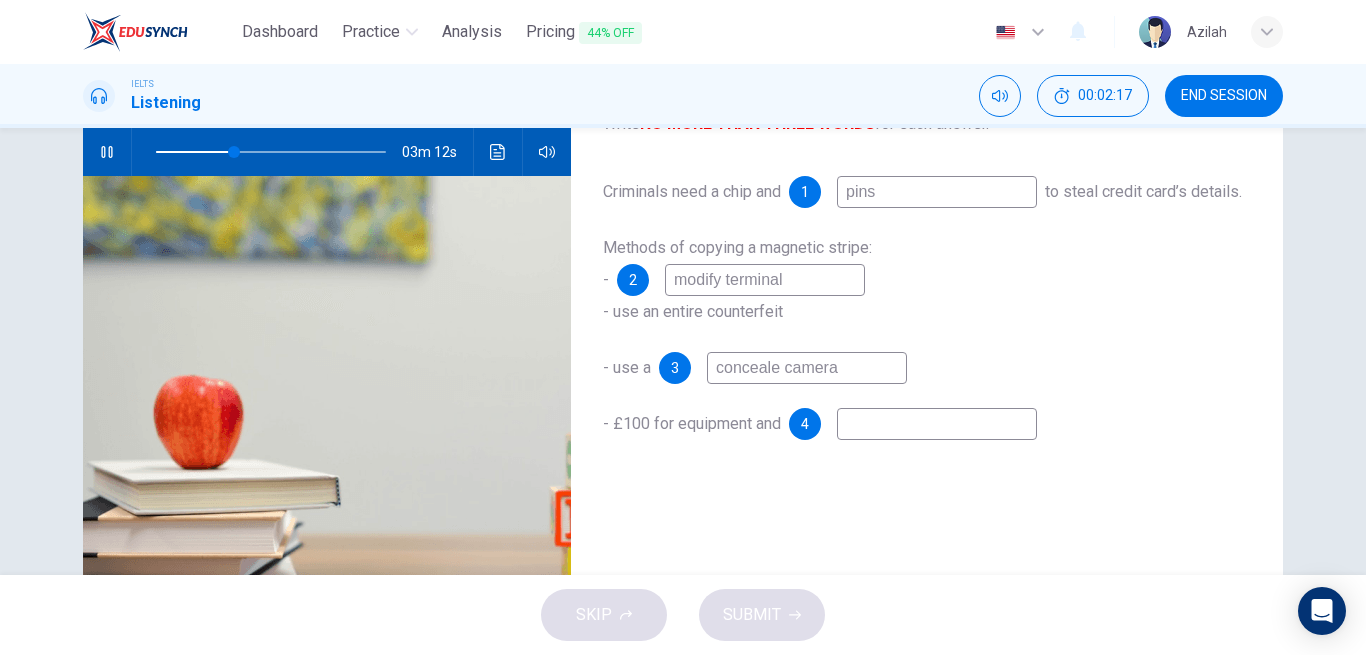 type on "concealed camera" 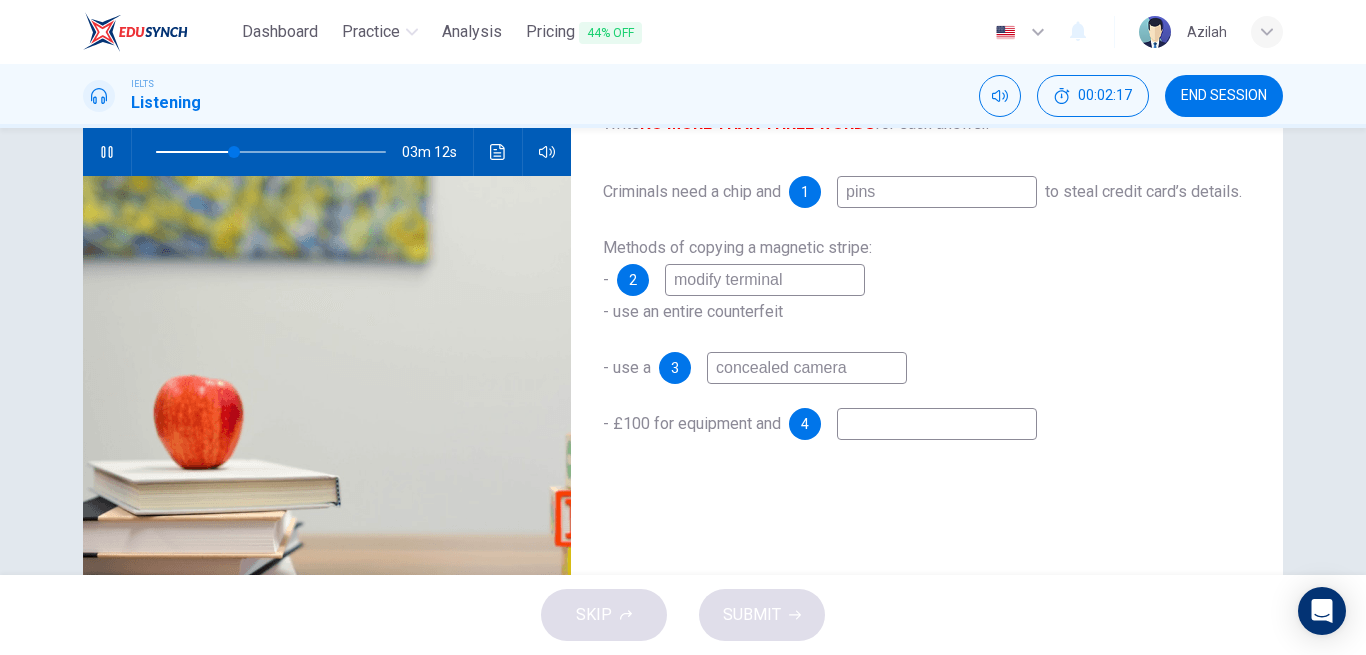 type on "34" 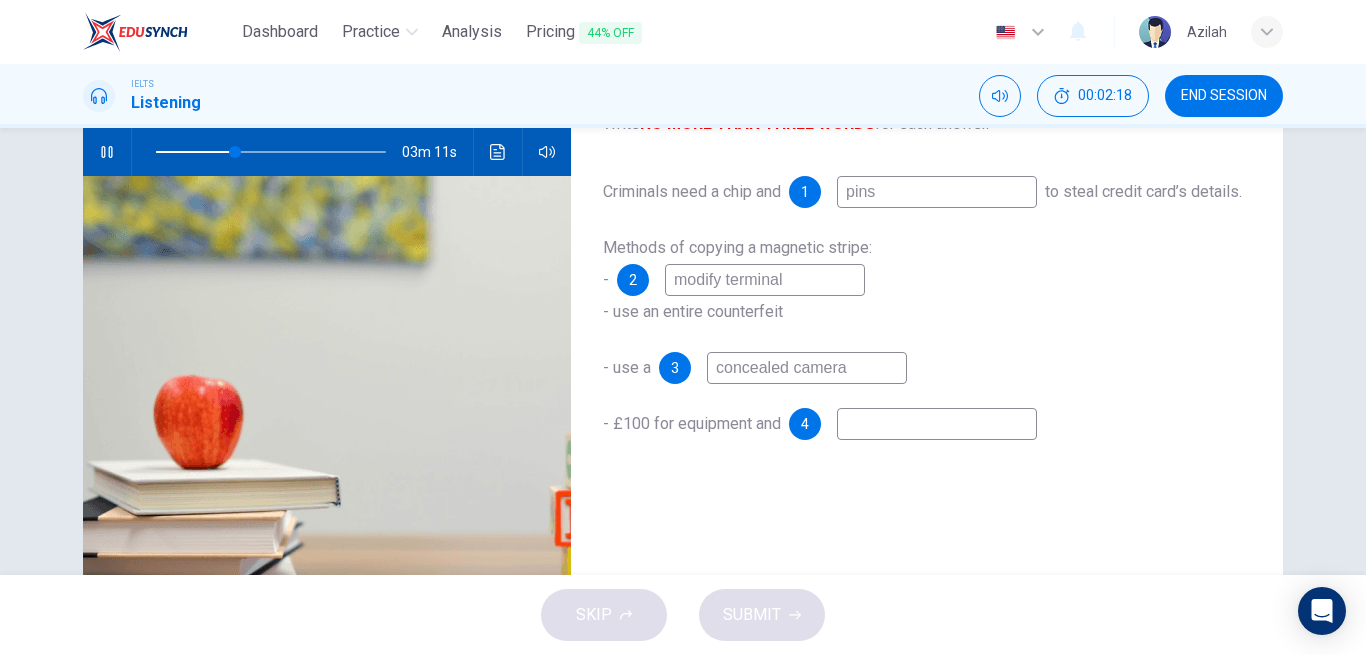 type on "concealed camera" 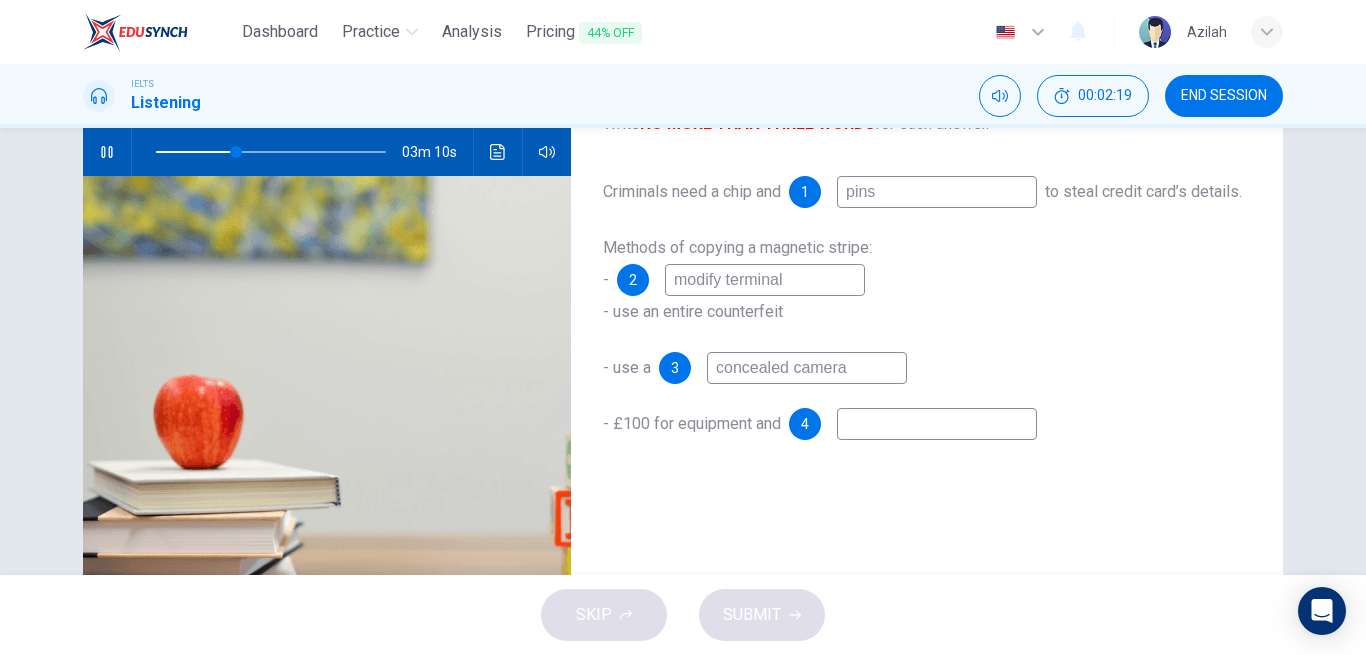 click at bounding box center (937, 424) 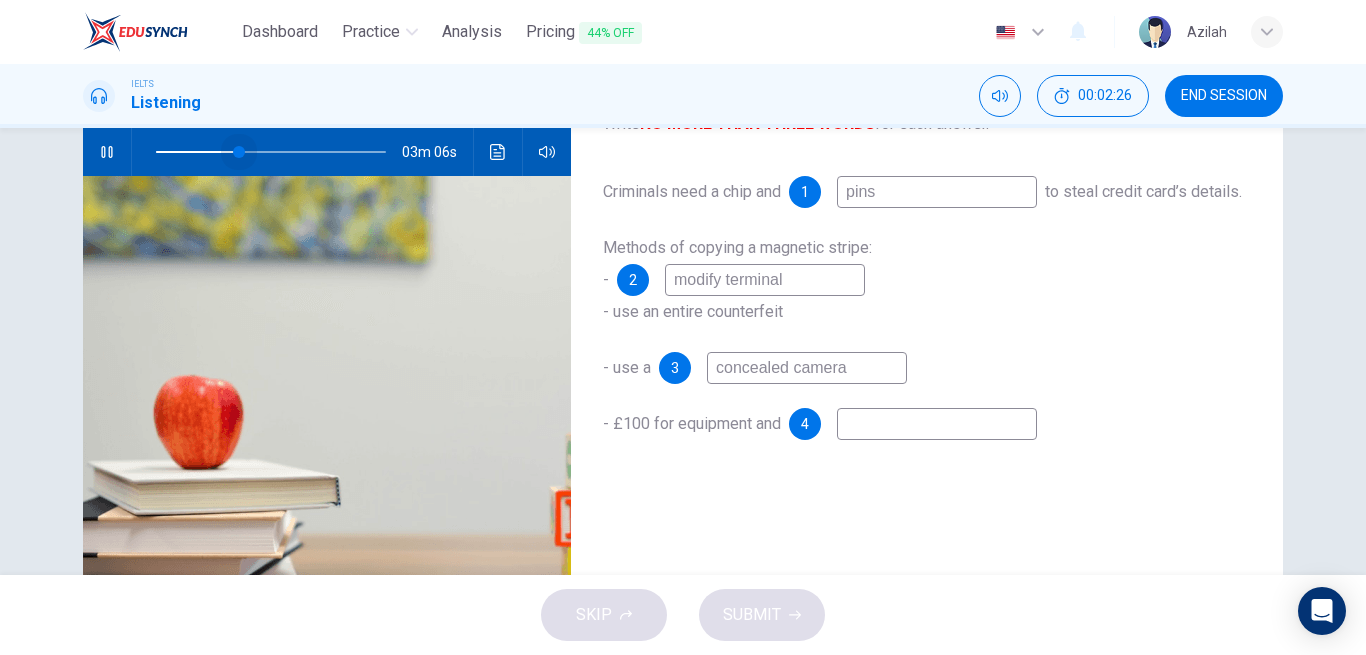 click at bounding box center (239, 152) 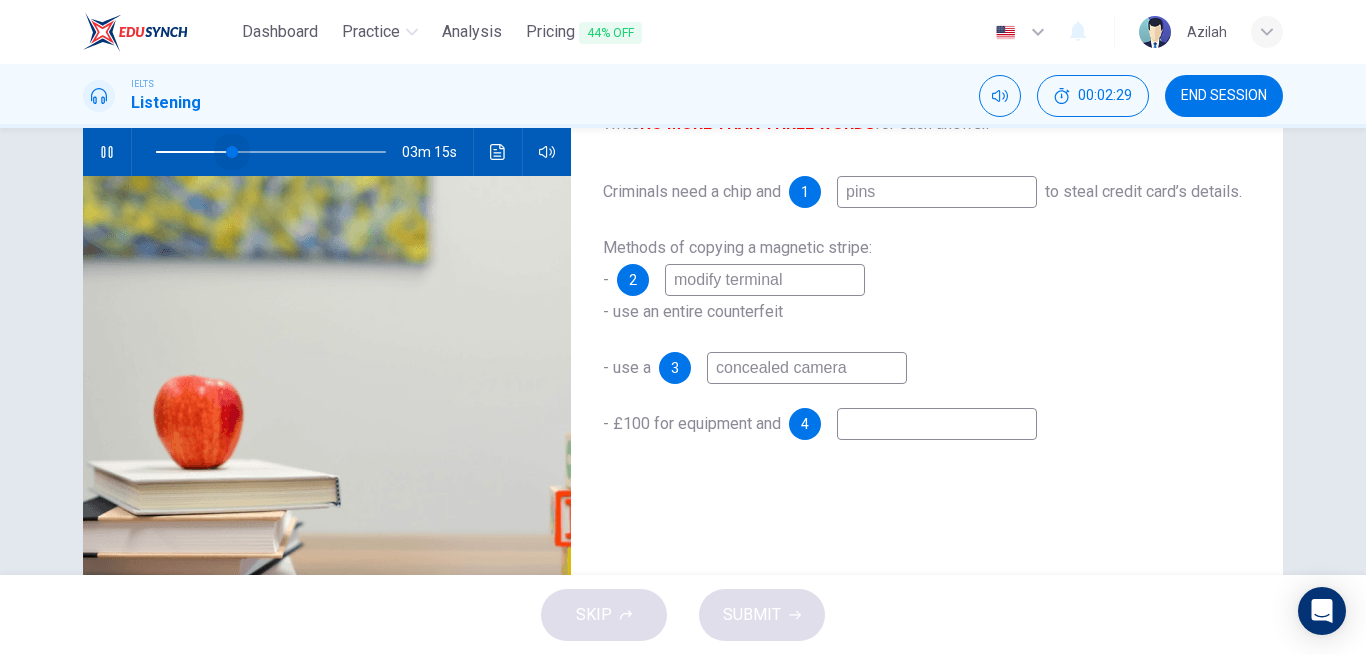 click at bounding box center [232, 152] 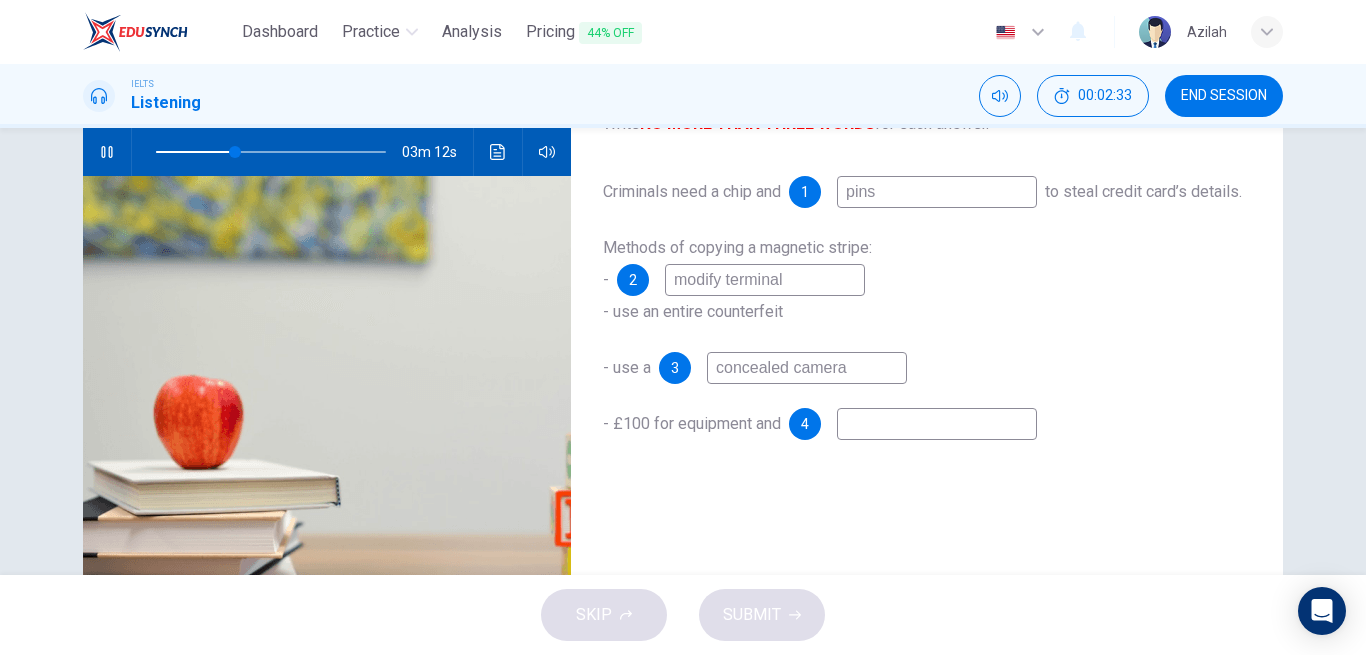 click at bounding box center (937, 424) 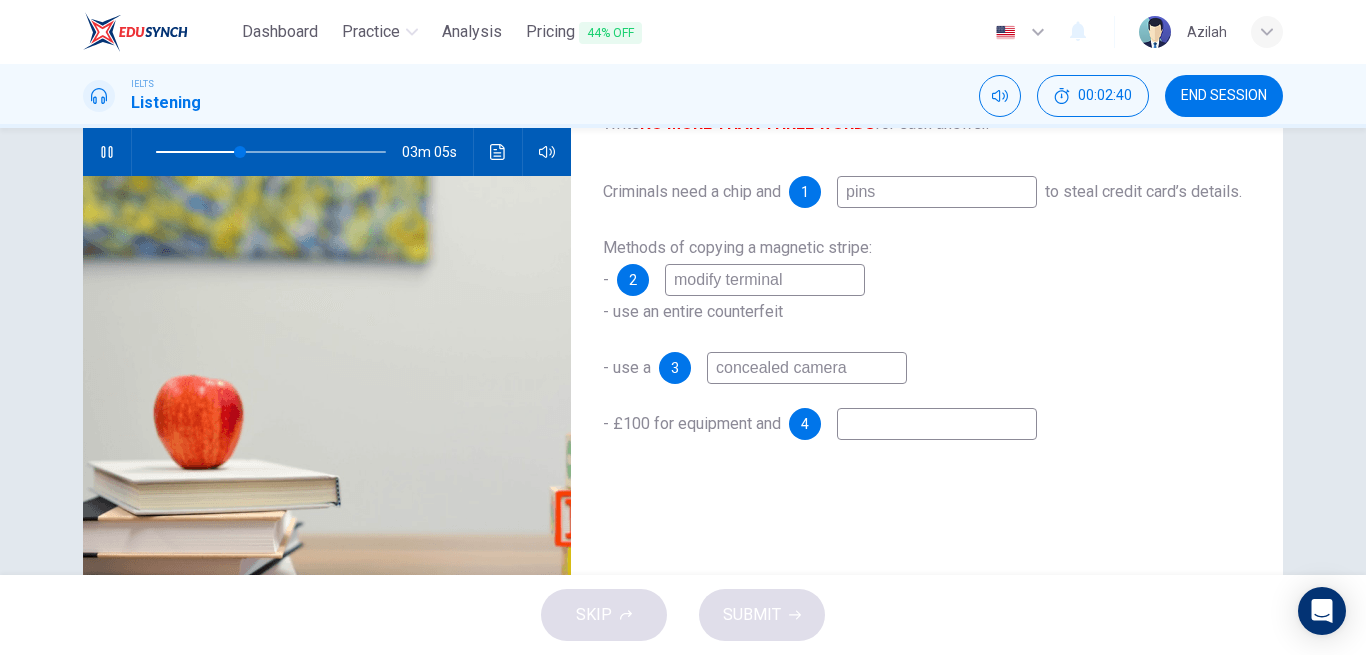 type on "37" 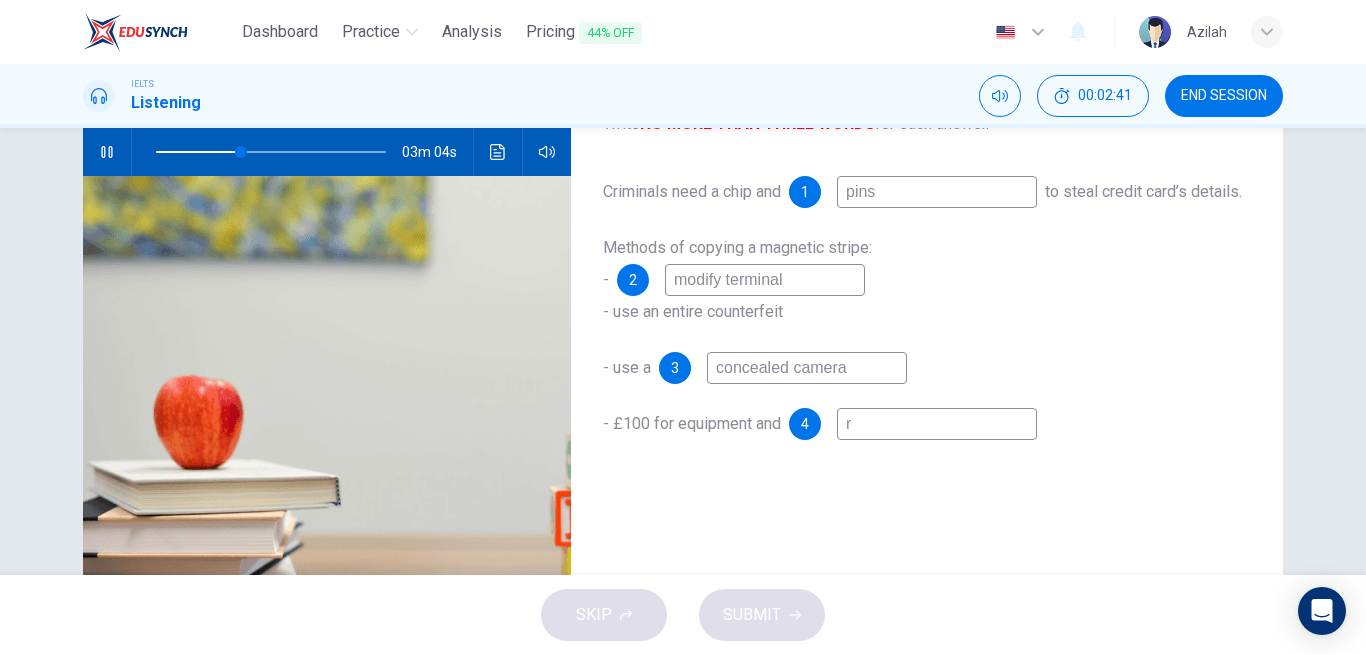 type on "ro" 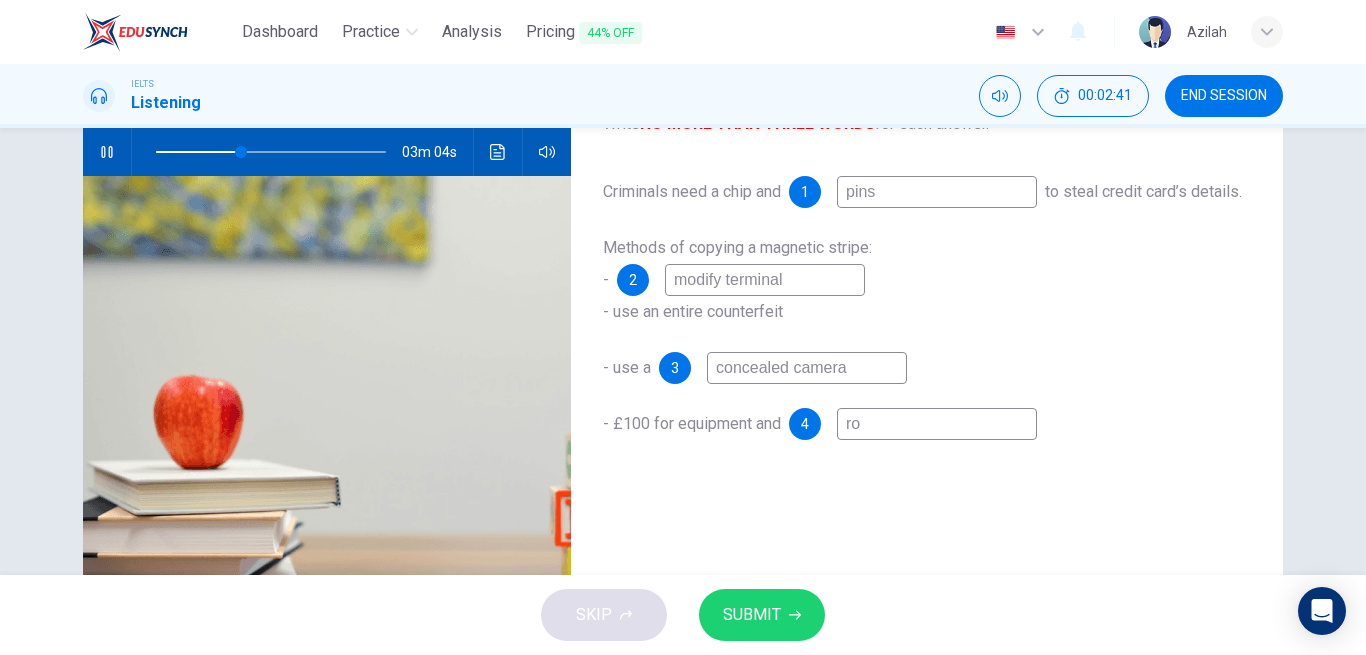 type on "37" 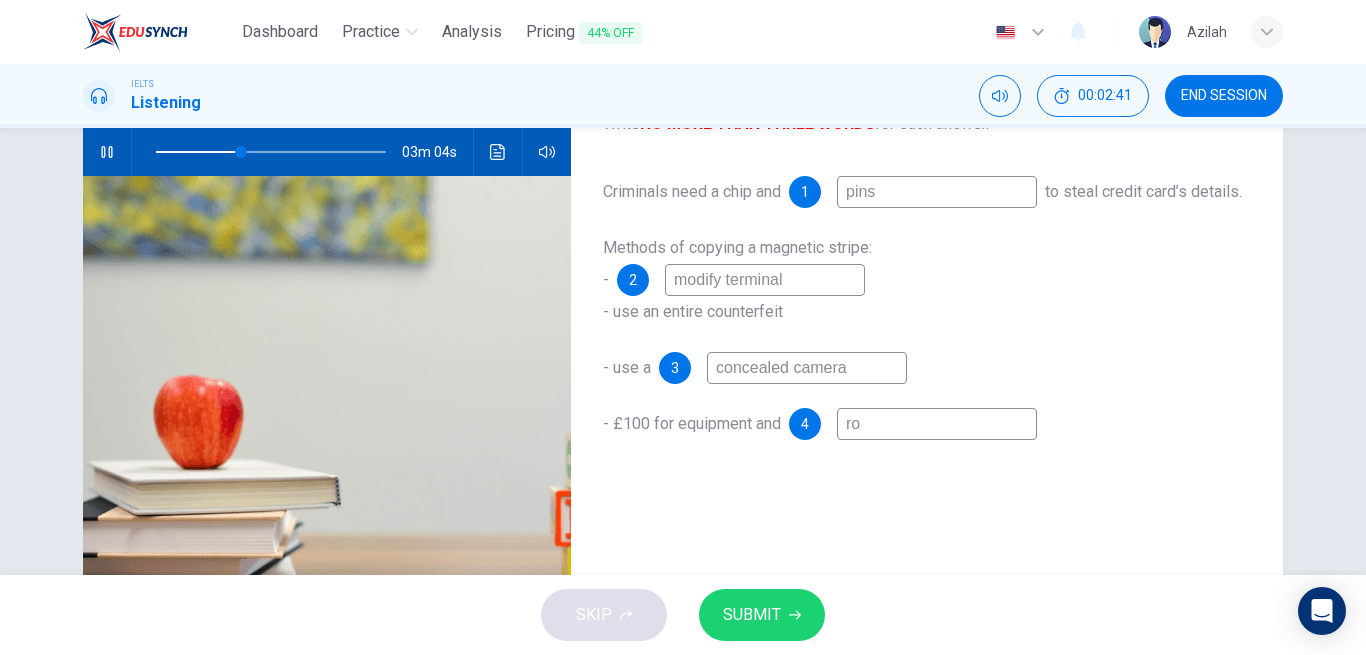type on "rol" 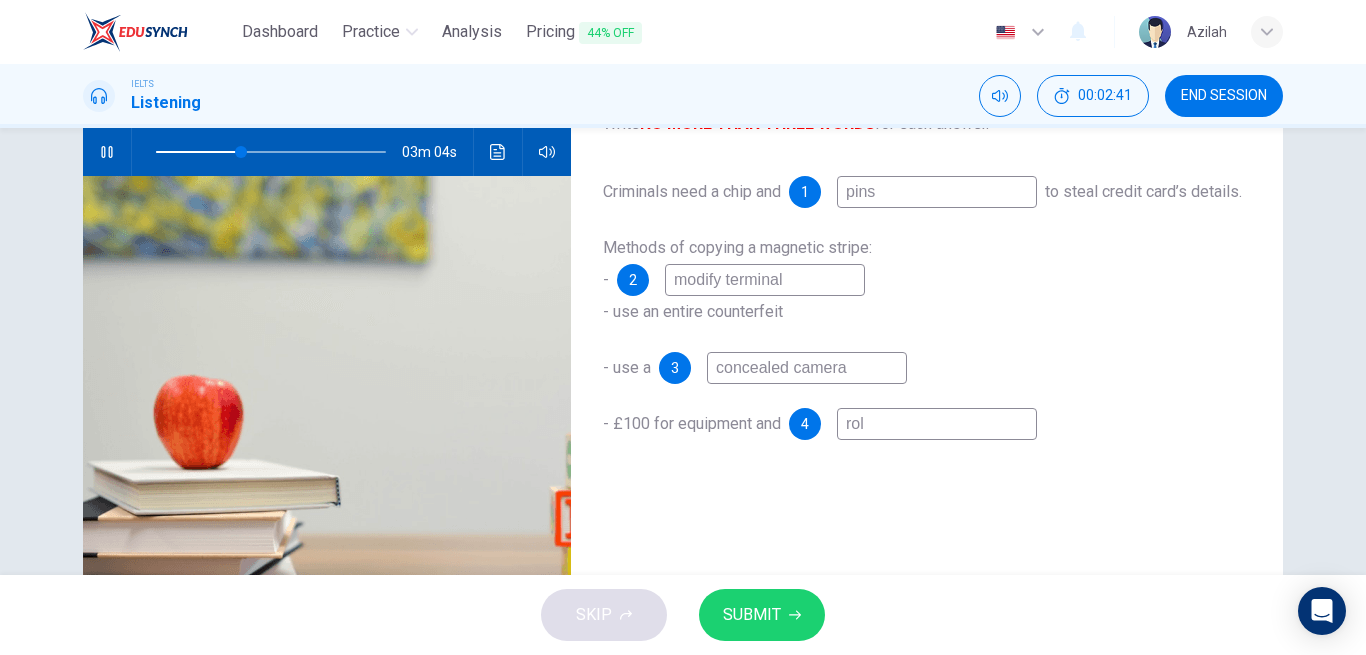 type on "37" 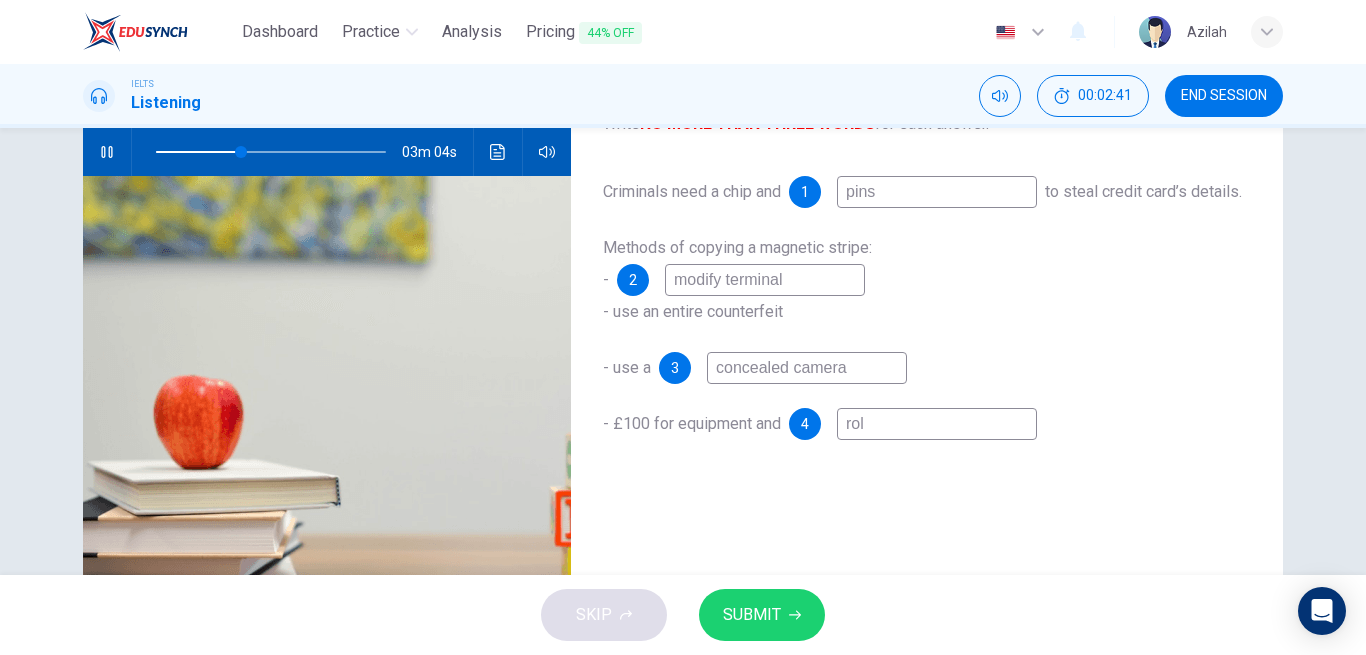 type on "roll" 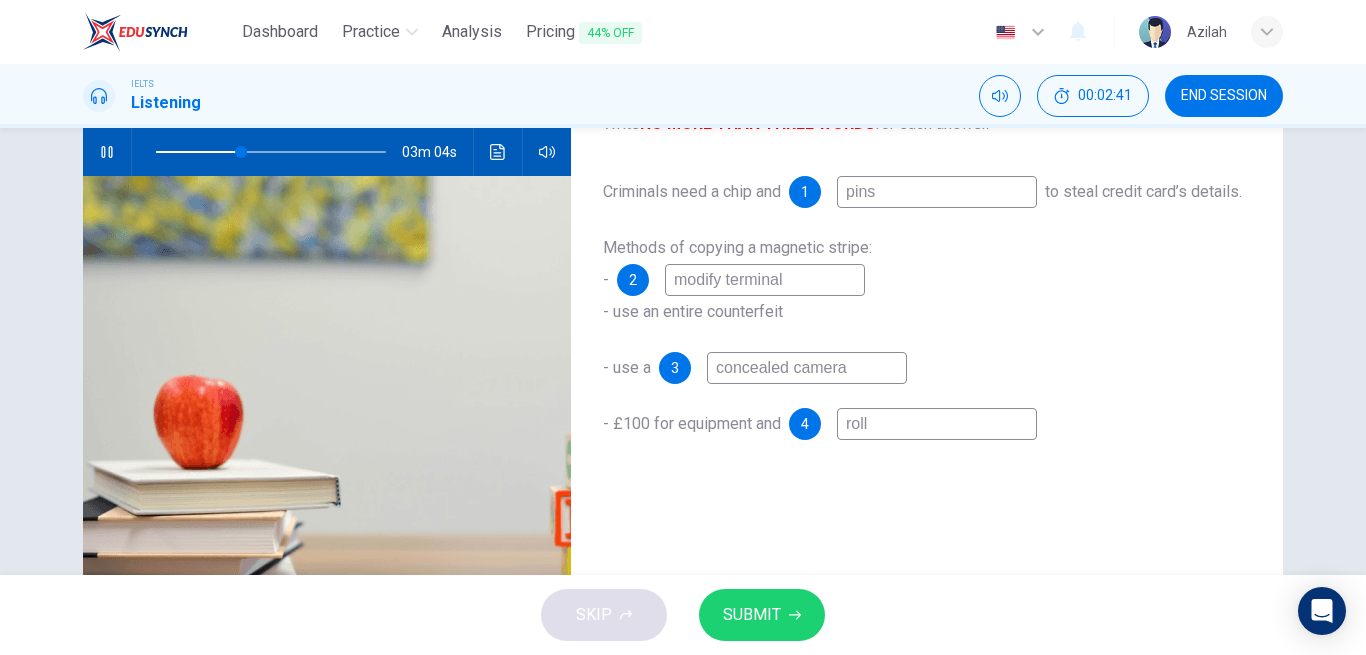 type on "37" 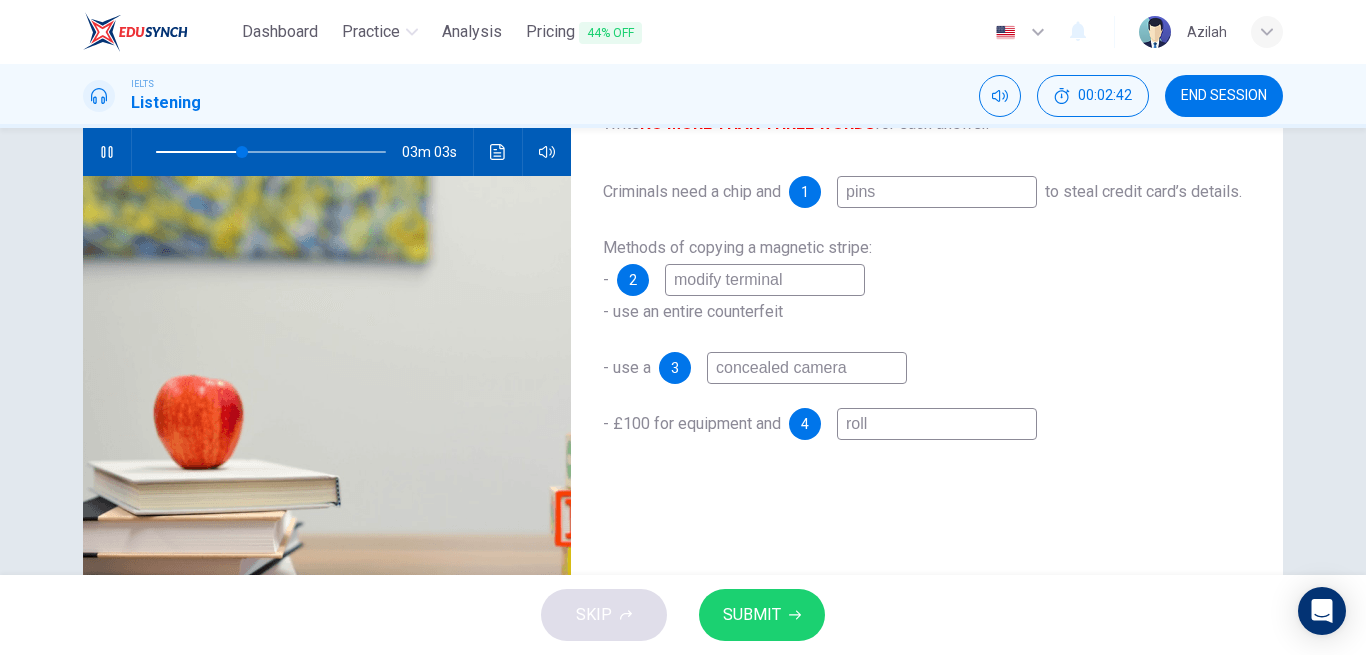type on "roll" 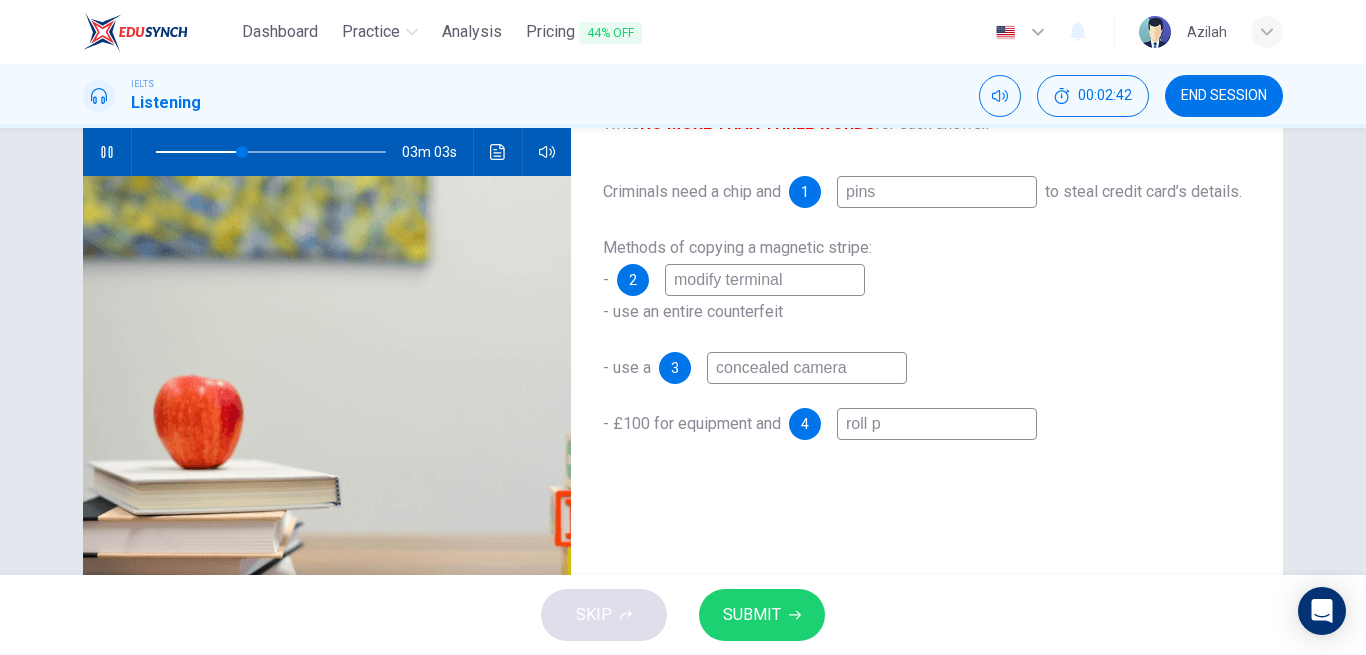 type on "37" 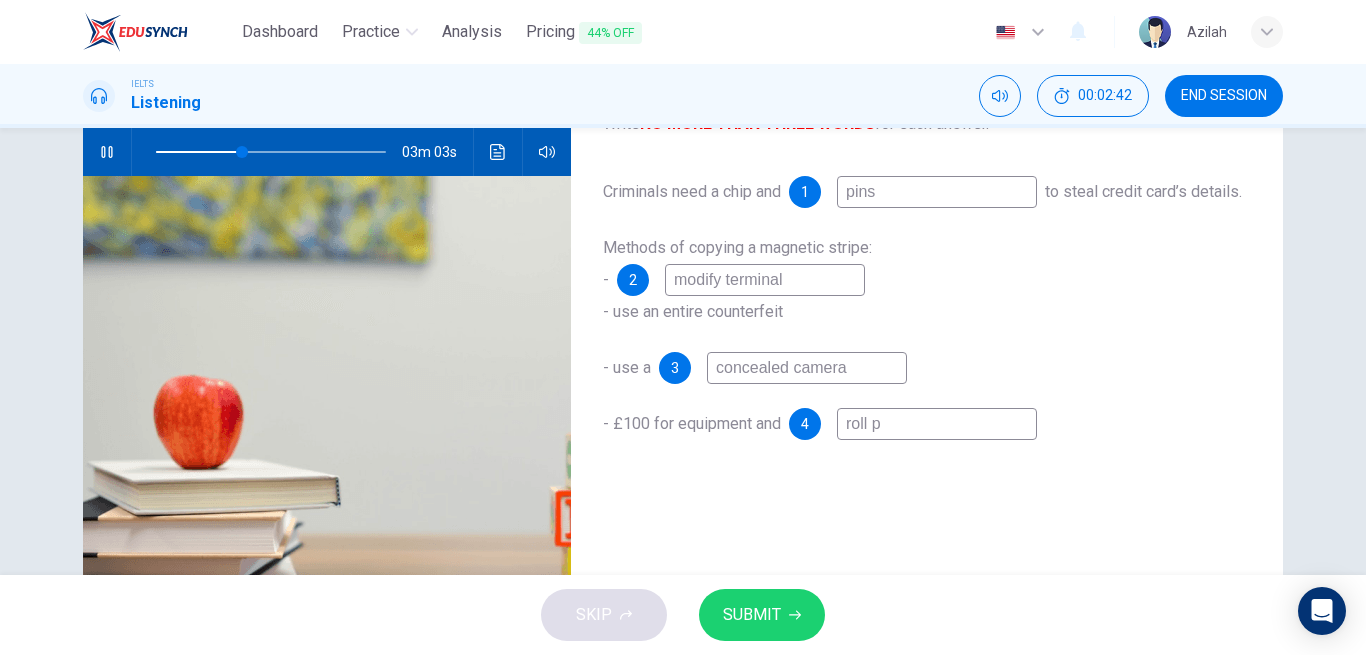 type on "roll pa" 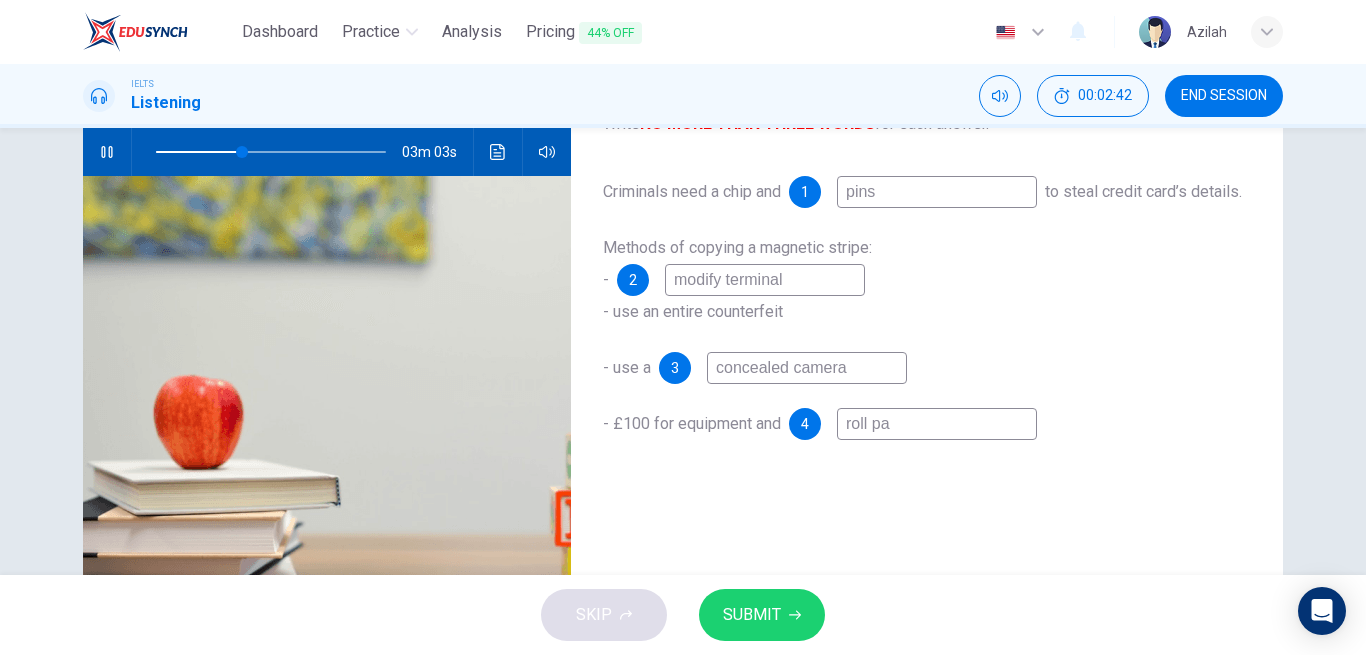 type on "37" 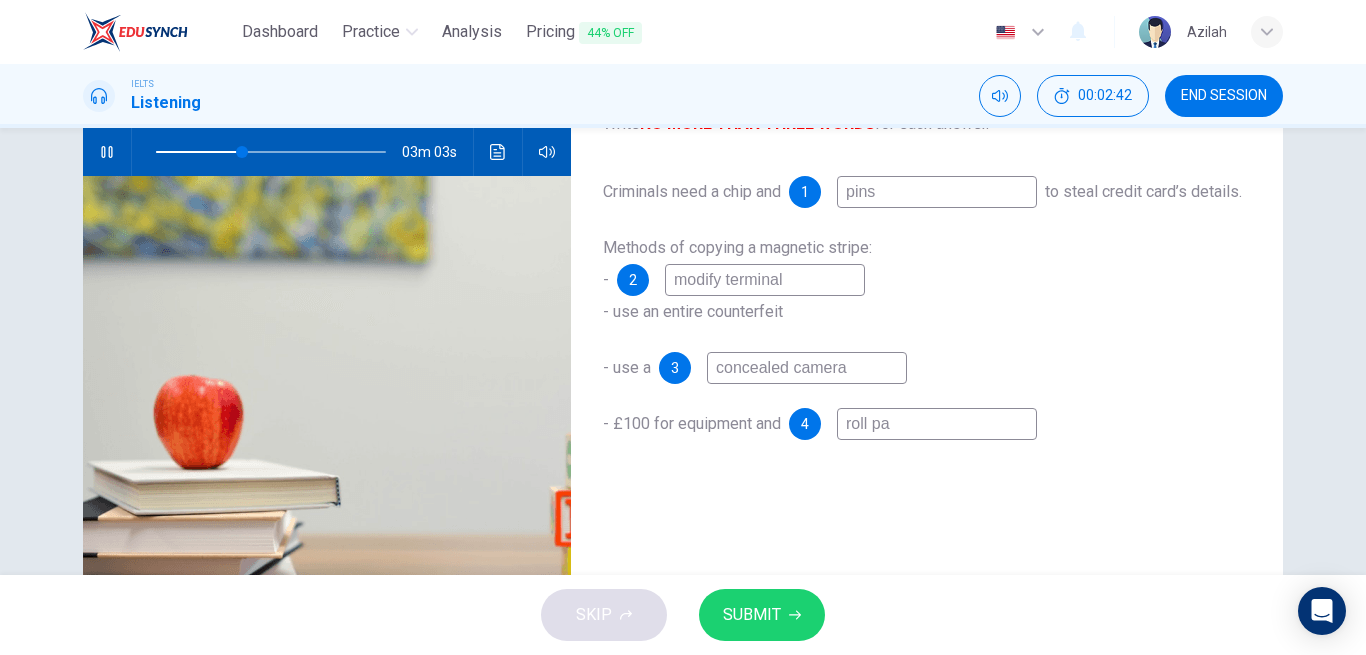 type on "roll par" 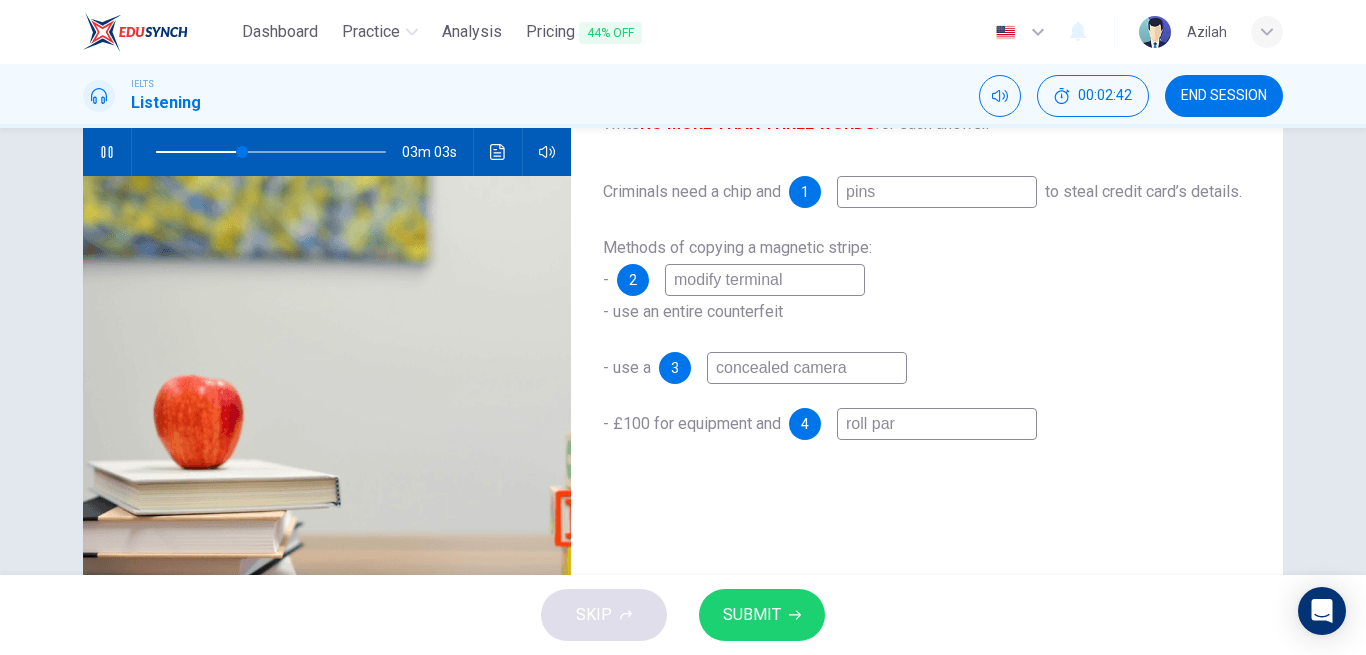 type on "roll part" 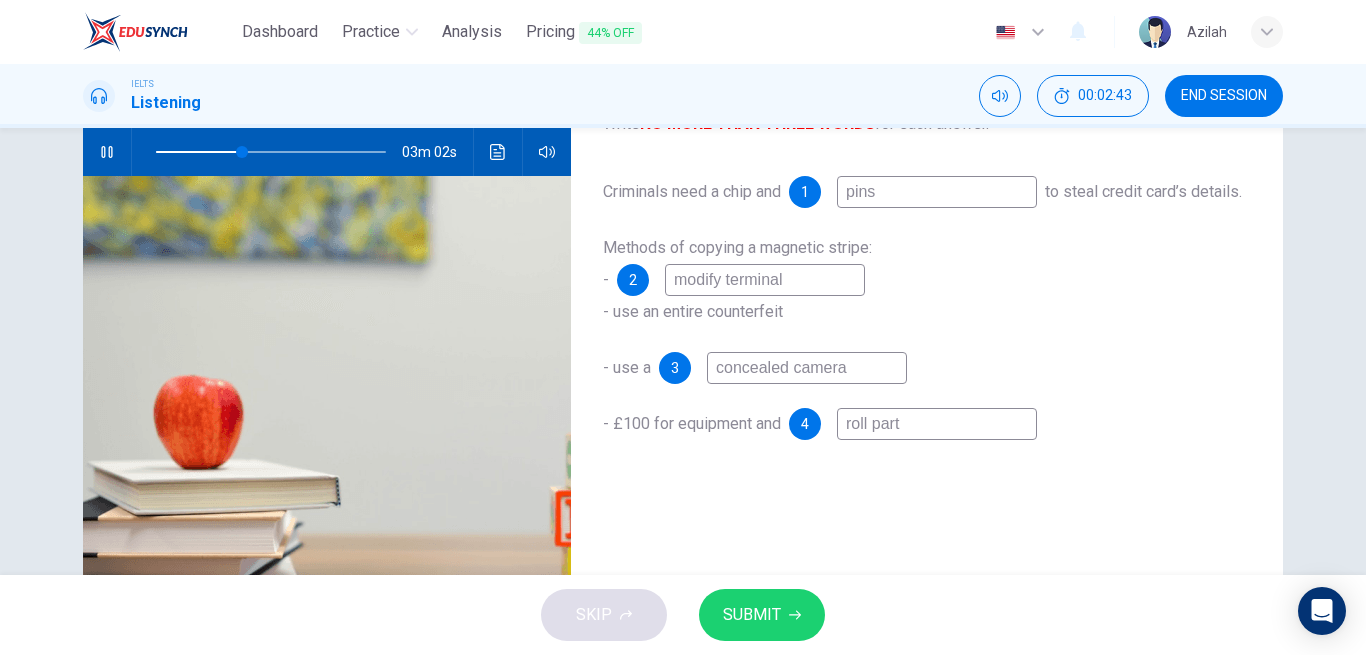 type on "38" 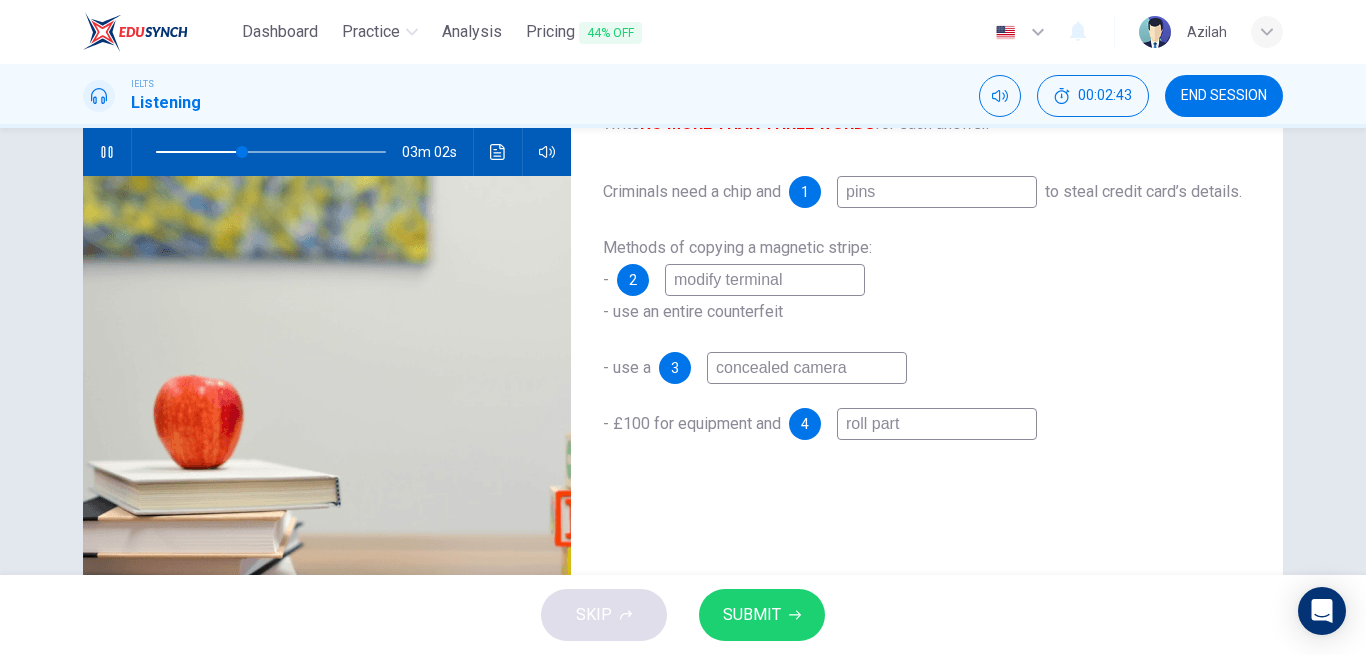 type on "roll parts" 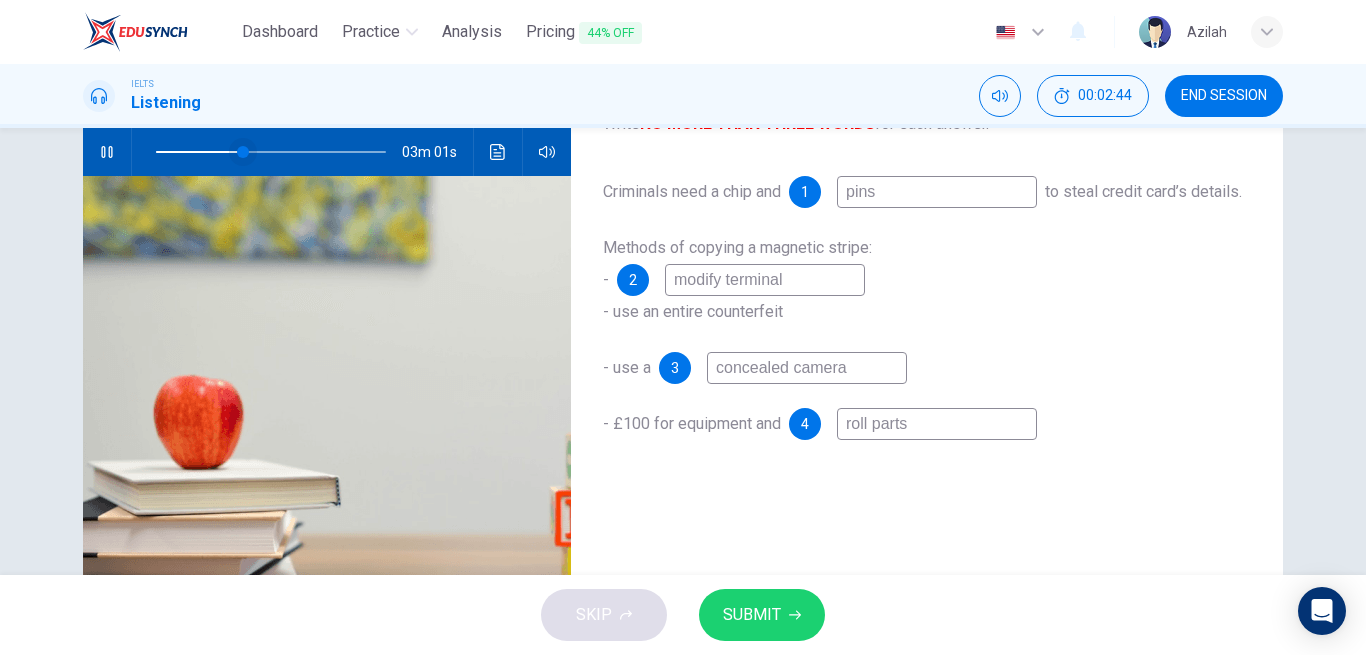 type on "38" 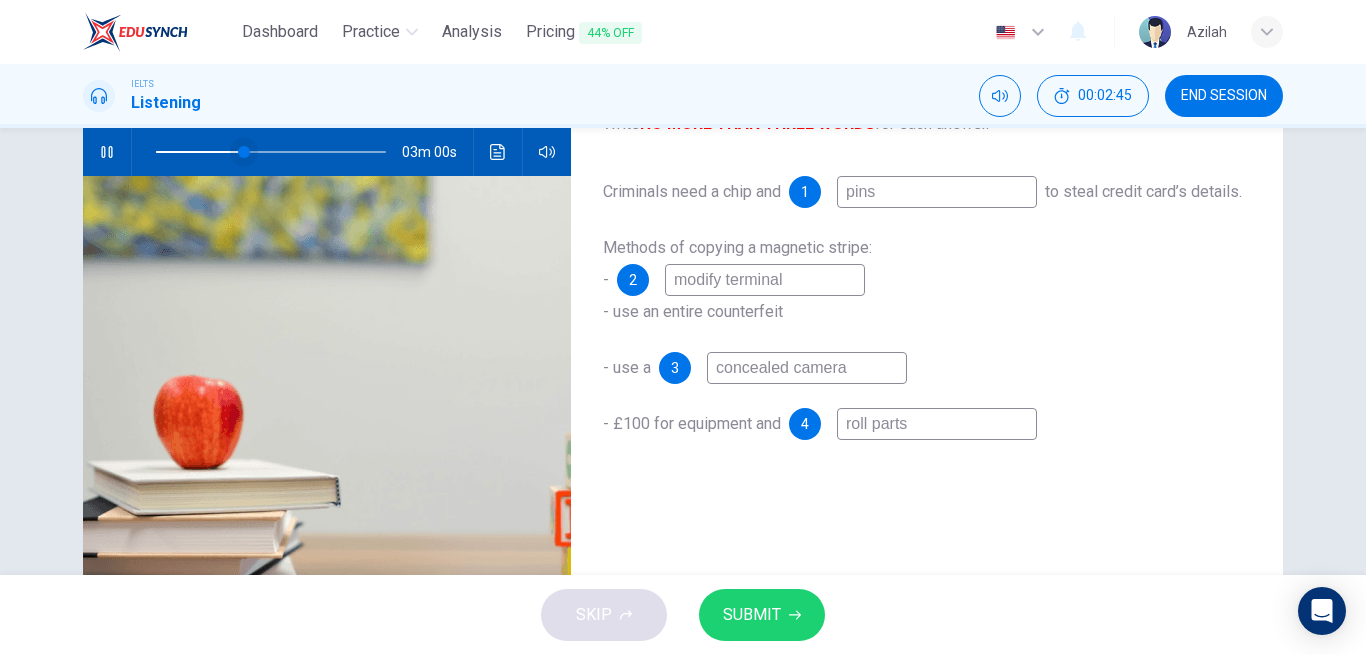 type on "roll parts" 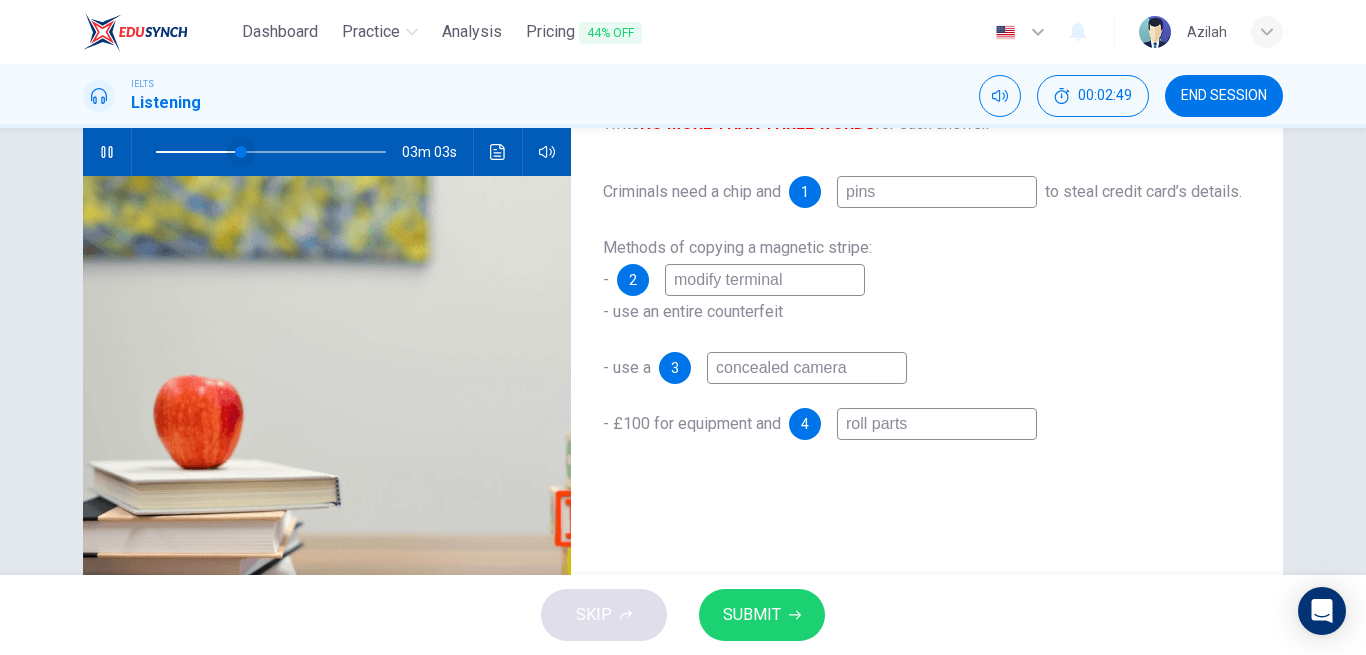 click at bounding box center (241, 152) 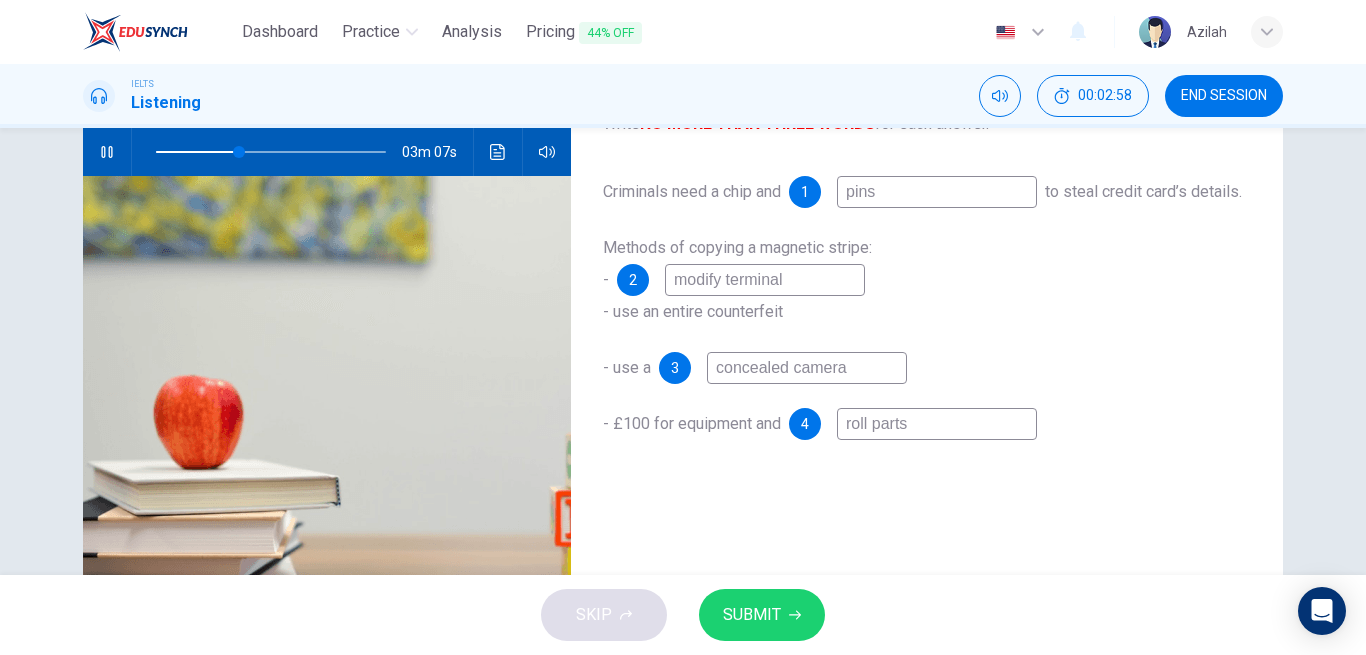 click on "SUBMIT" at bounding box center [752, 615] 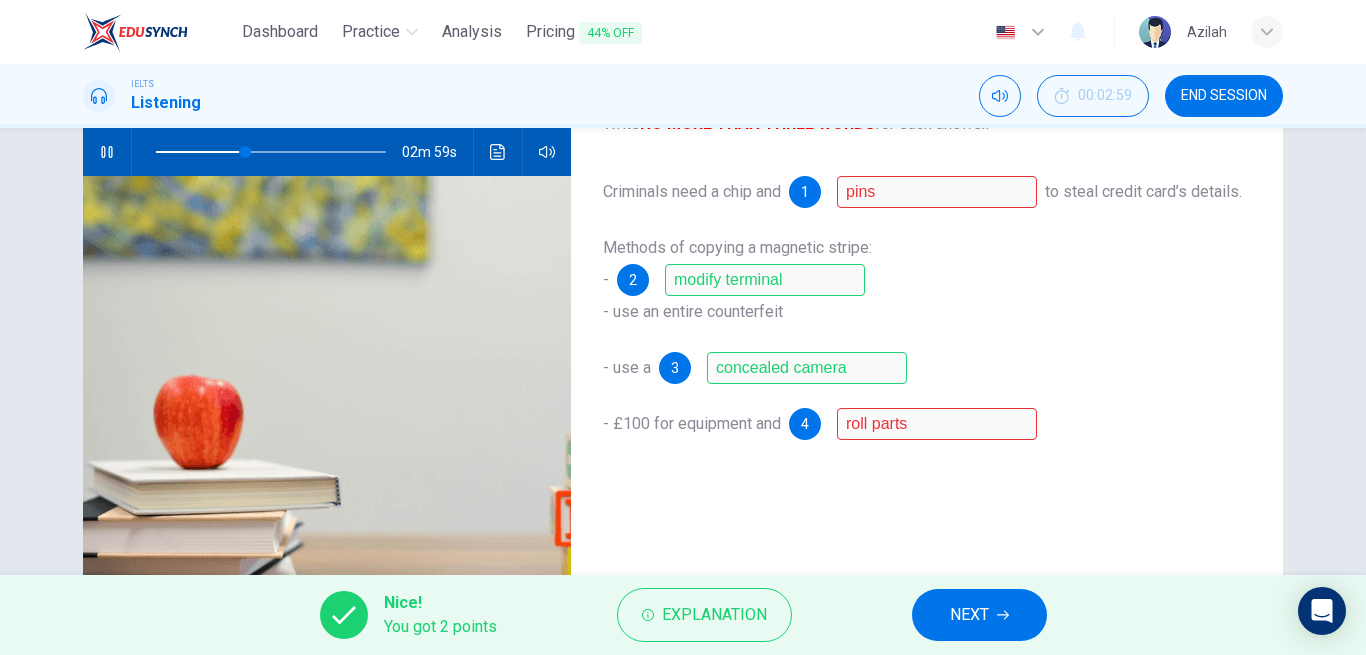 click on "NEXT" at bounding box center (979, 615) 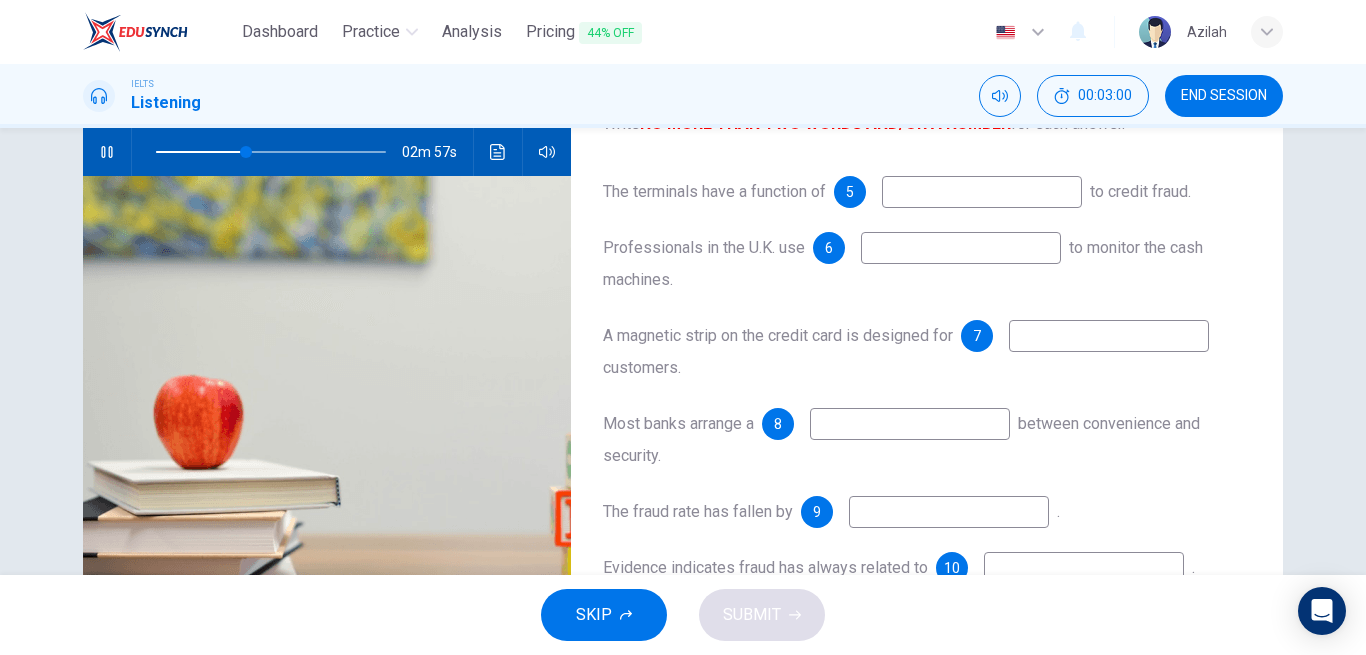scroll, scrollTop: 100, scrollLeft: 0, axis: vertical 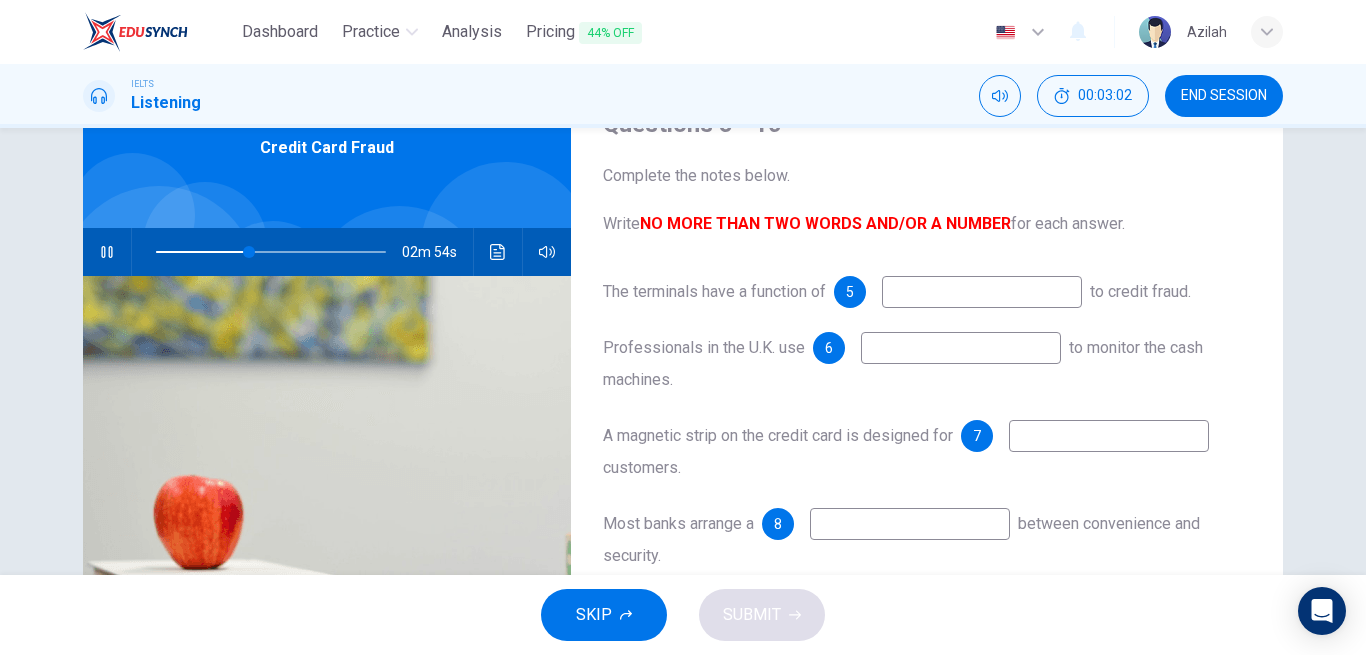 click at bounding box center [982, 292] 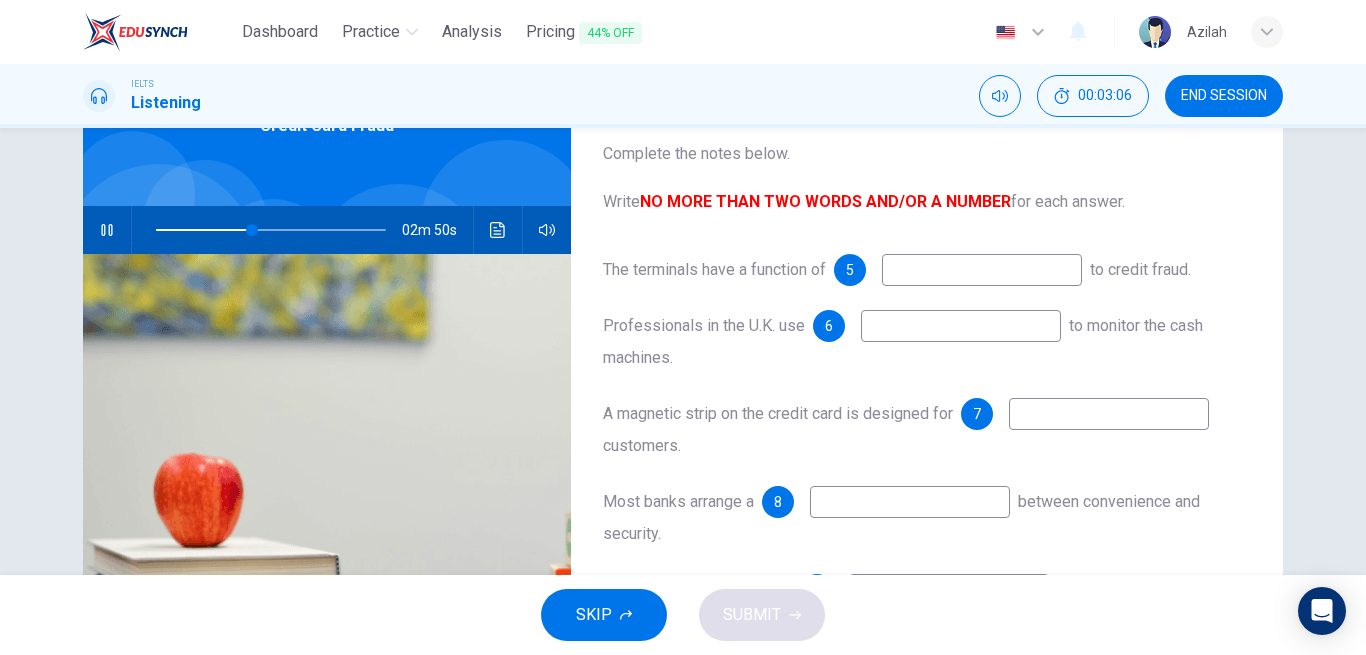 scroll, scrollTop: 100, scrollLeft: 0, axis: vertical 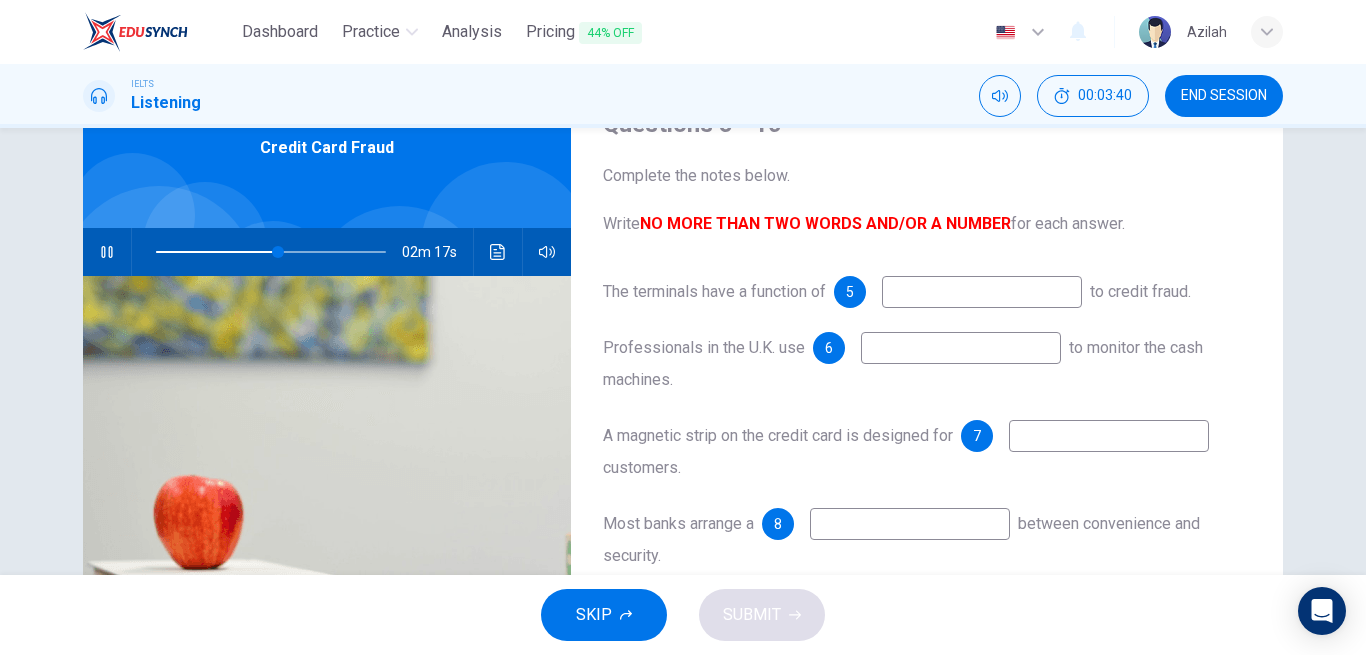 click 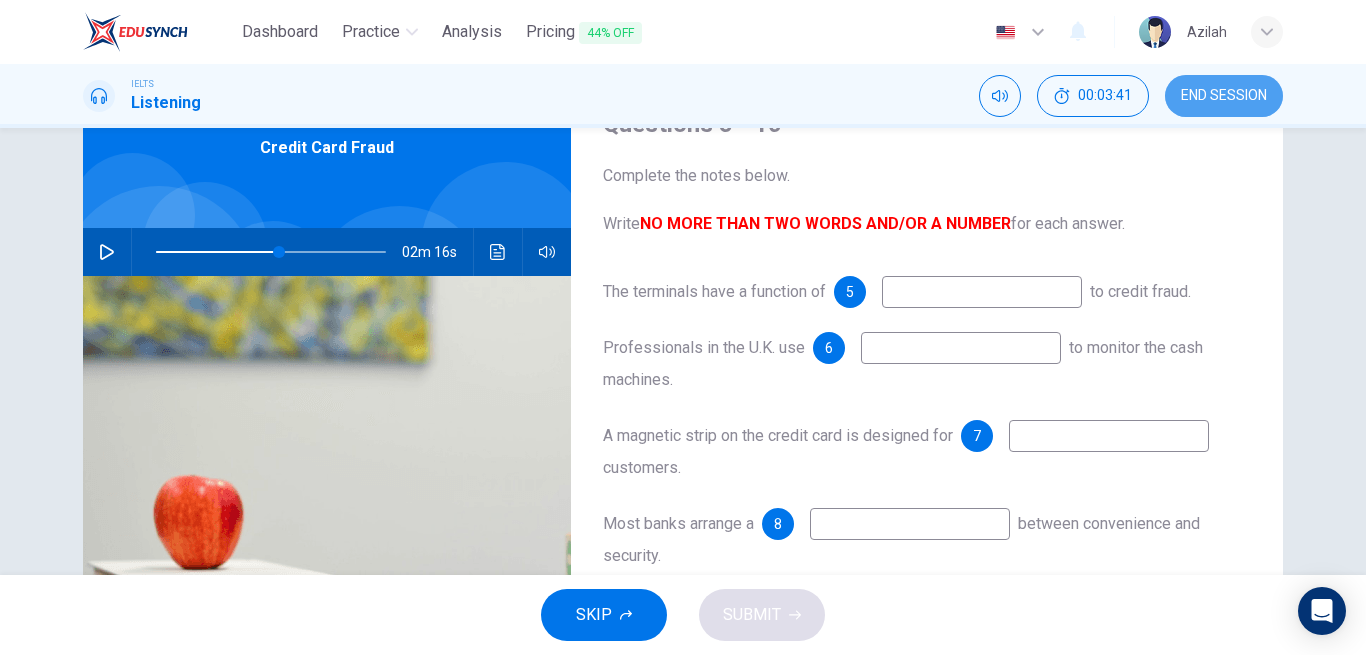 click on "END SESSION" at bounding box center (1224, 96) 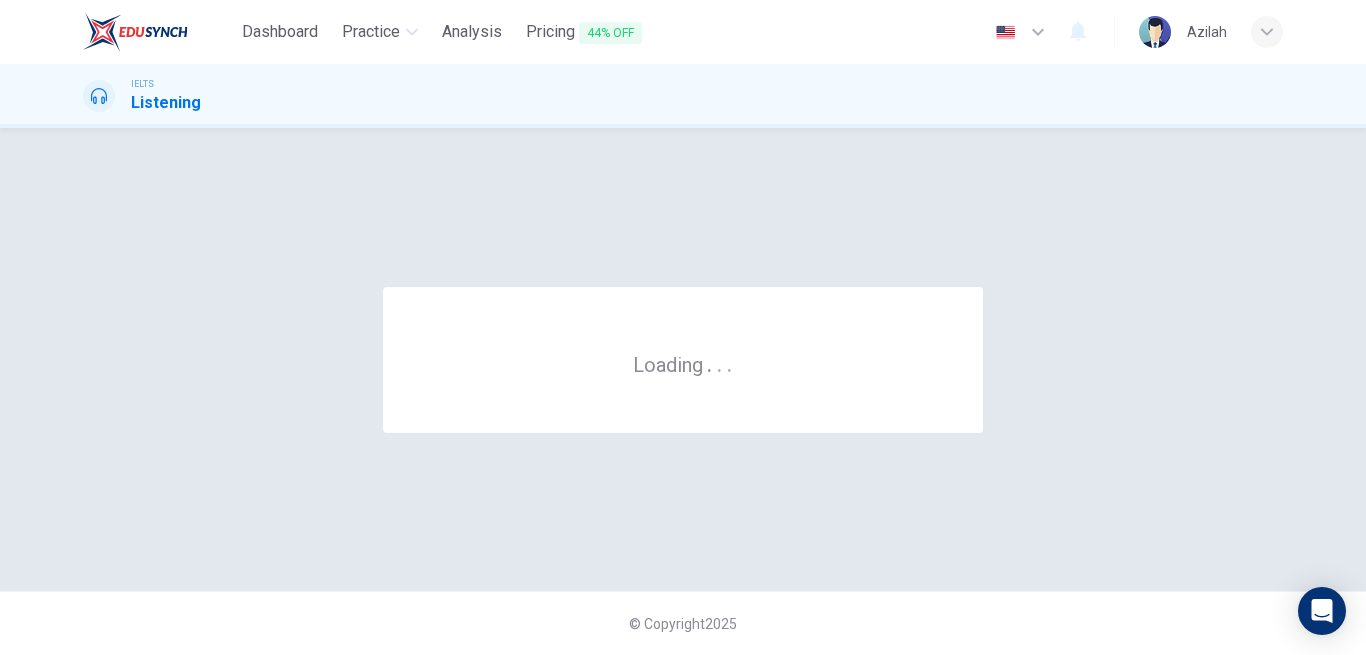 scroll, scrollTop: 0, scrollLeft: 0, axis: both 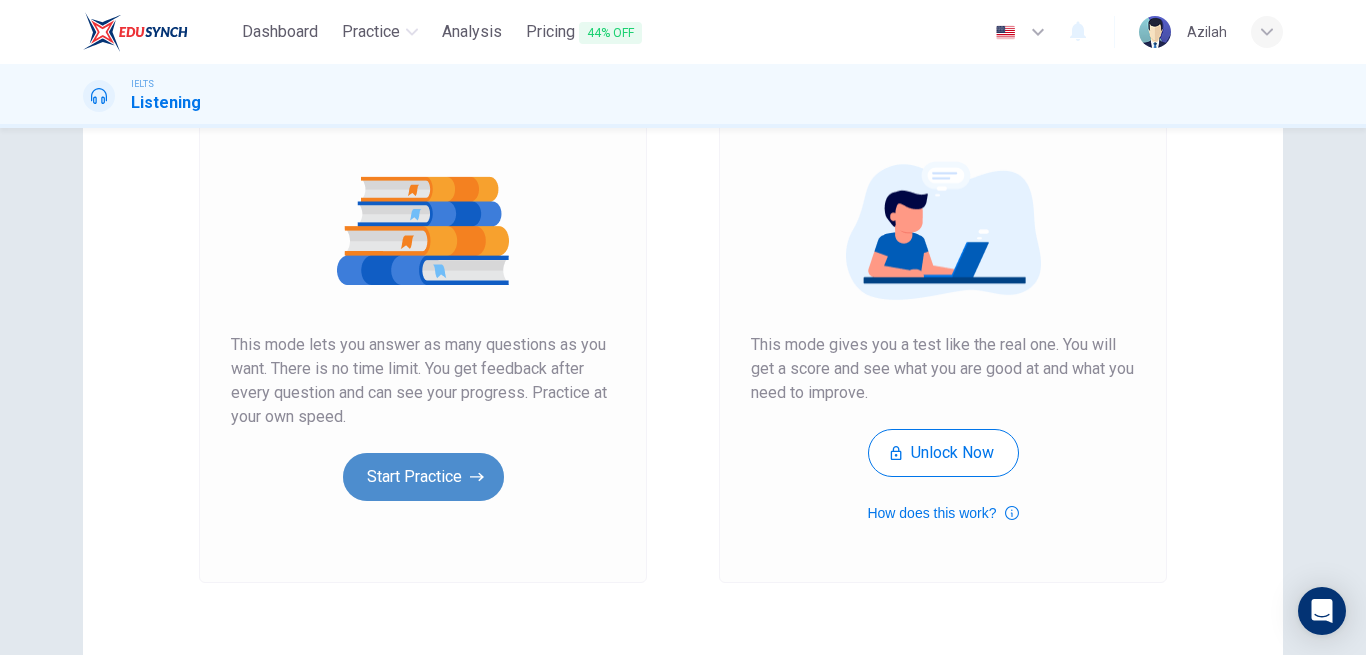 click on "Start Practice" at bounding box center (423, 477) 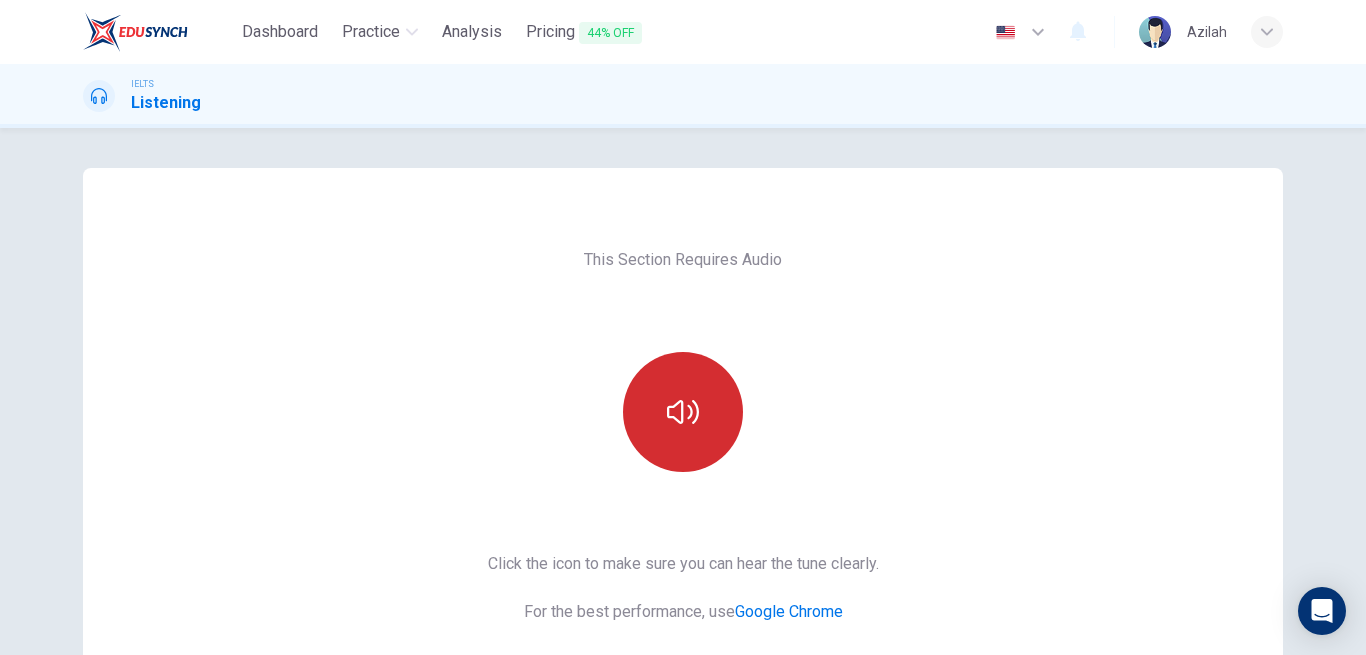 click 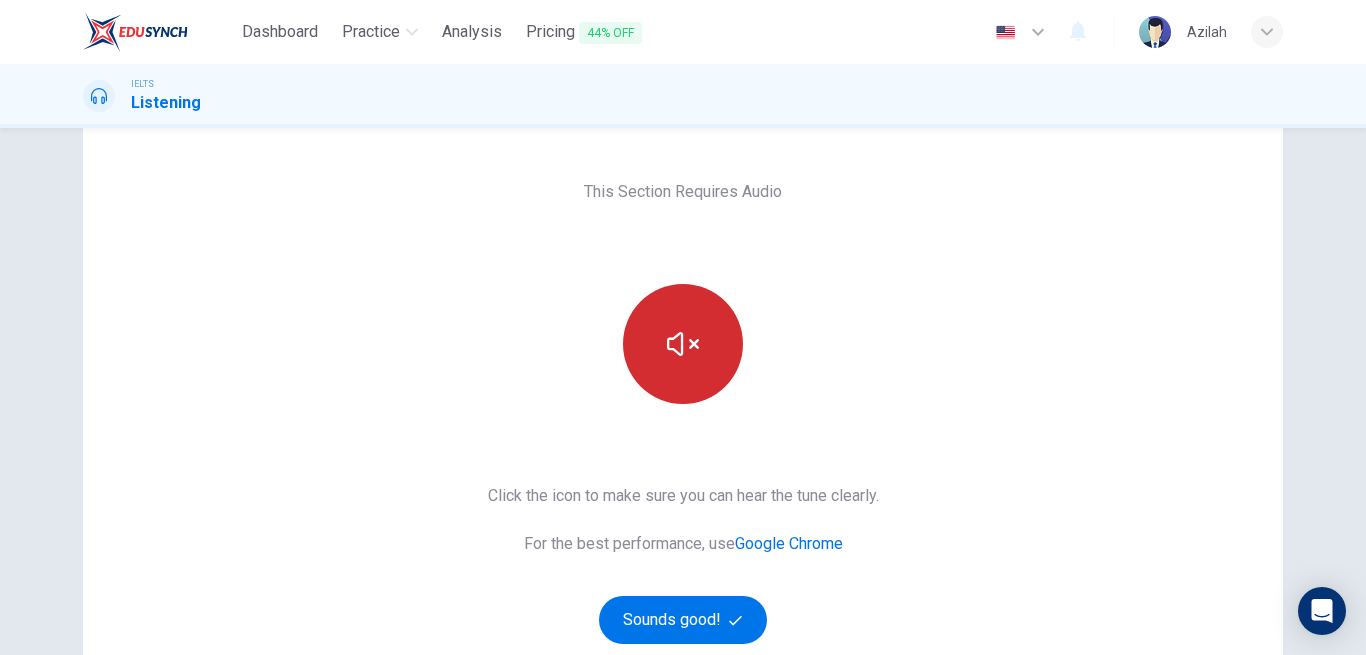 scroll, scrollTop: 200, scrollLeft: 0, axis: vertical 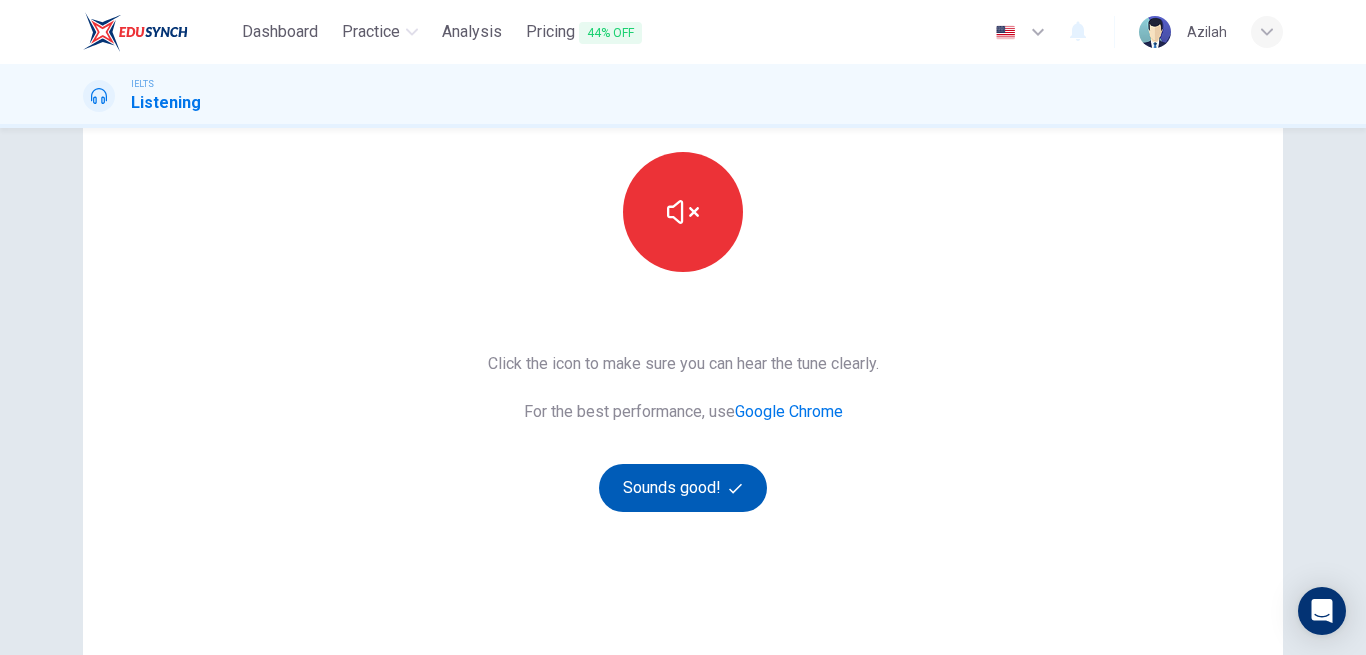 click on "Sounds good!" at bounding box center [683, 488] 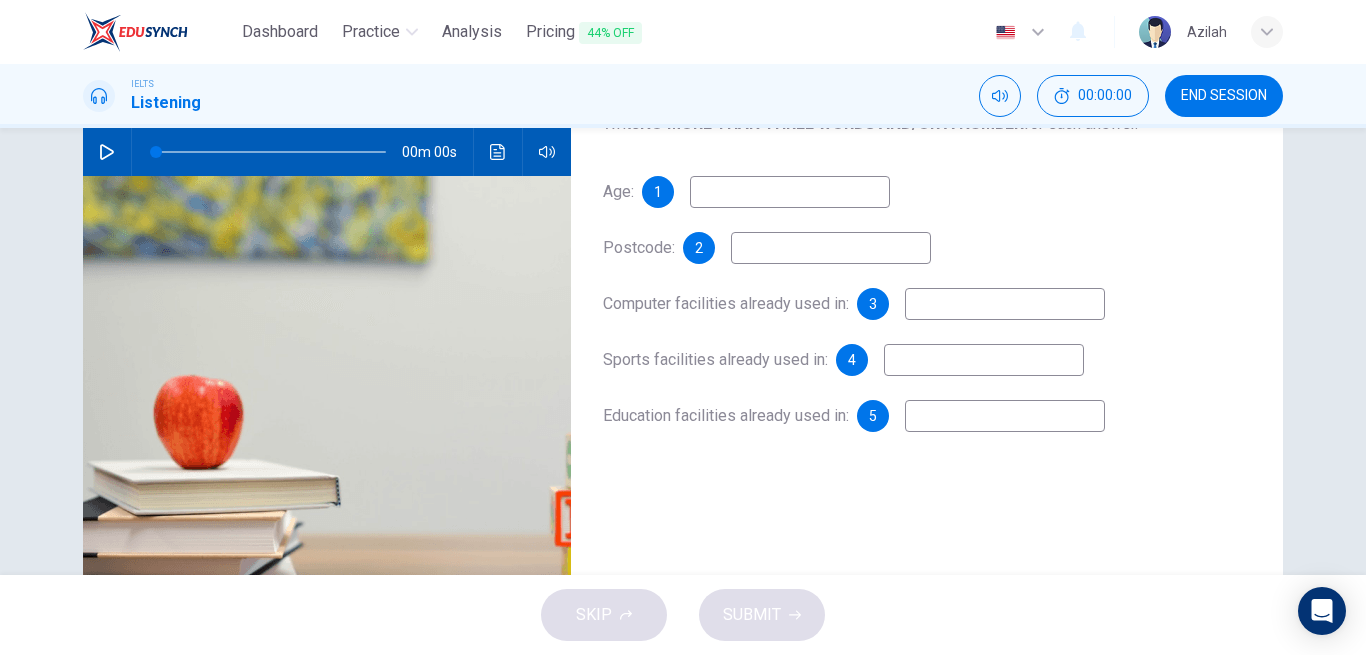 click at bounding box center (107, 152) 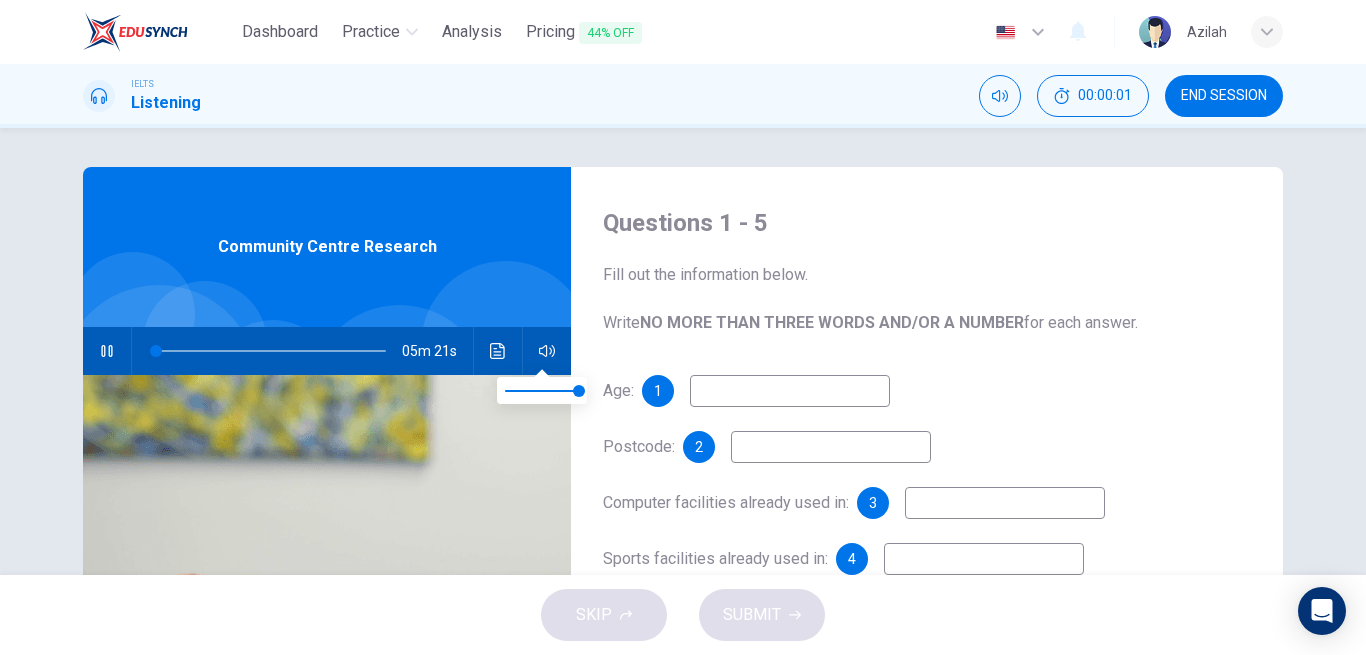 scroll, scrollTop: 0, scrollLeft: 0, axis: both 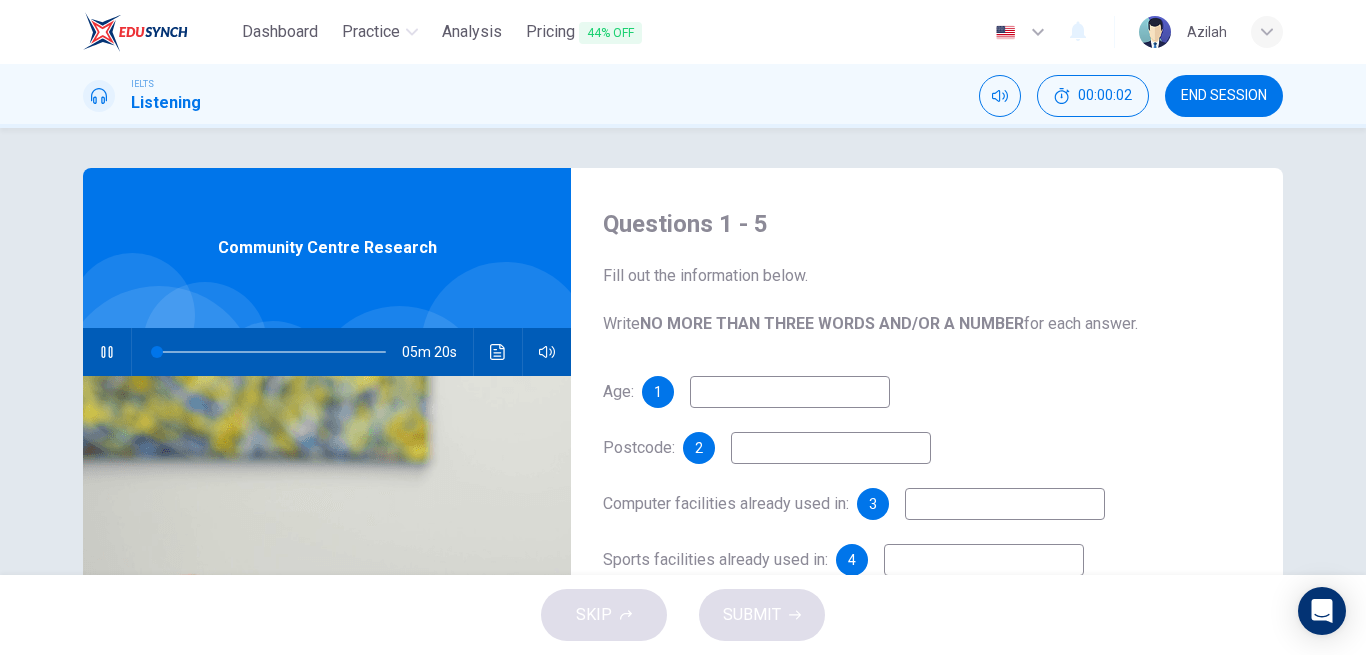 click at bounding box center (790, 392) 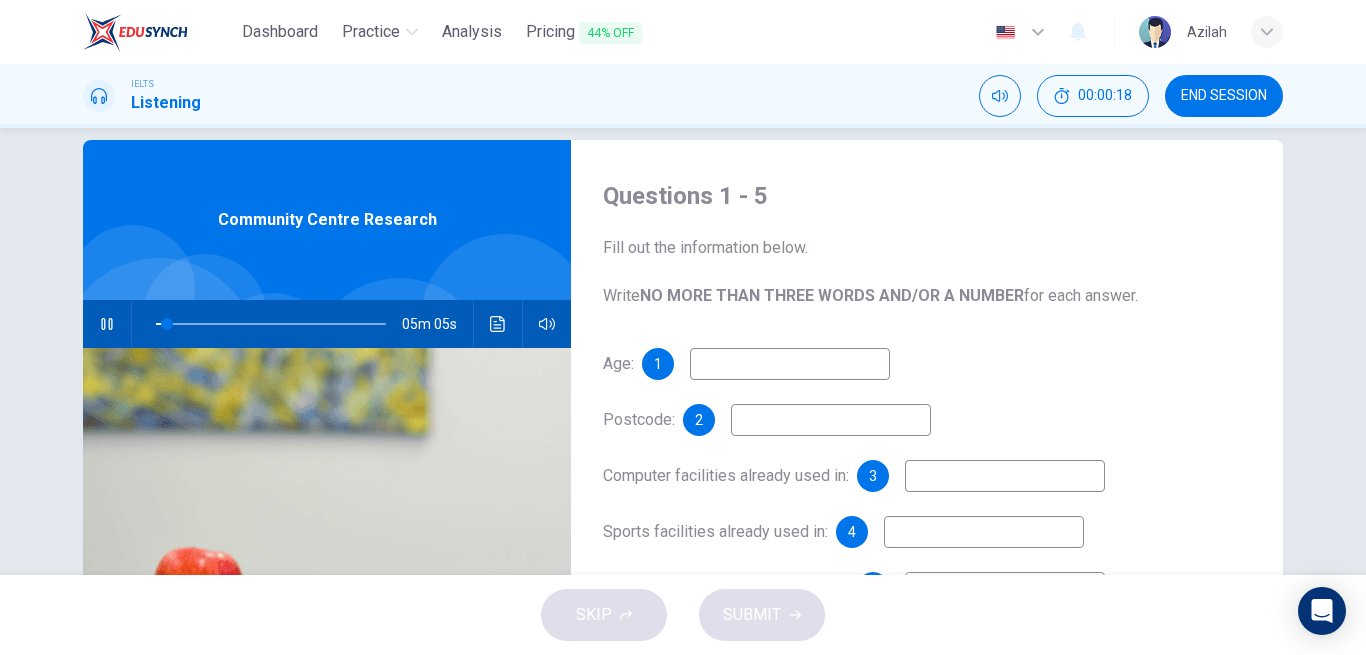 scroll, scrollTop: 128, scrollLeft: 0, axis: vertical 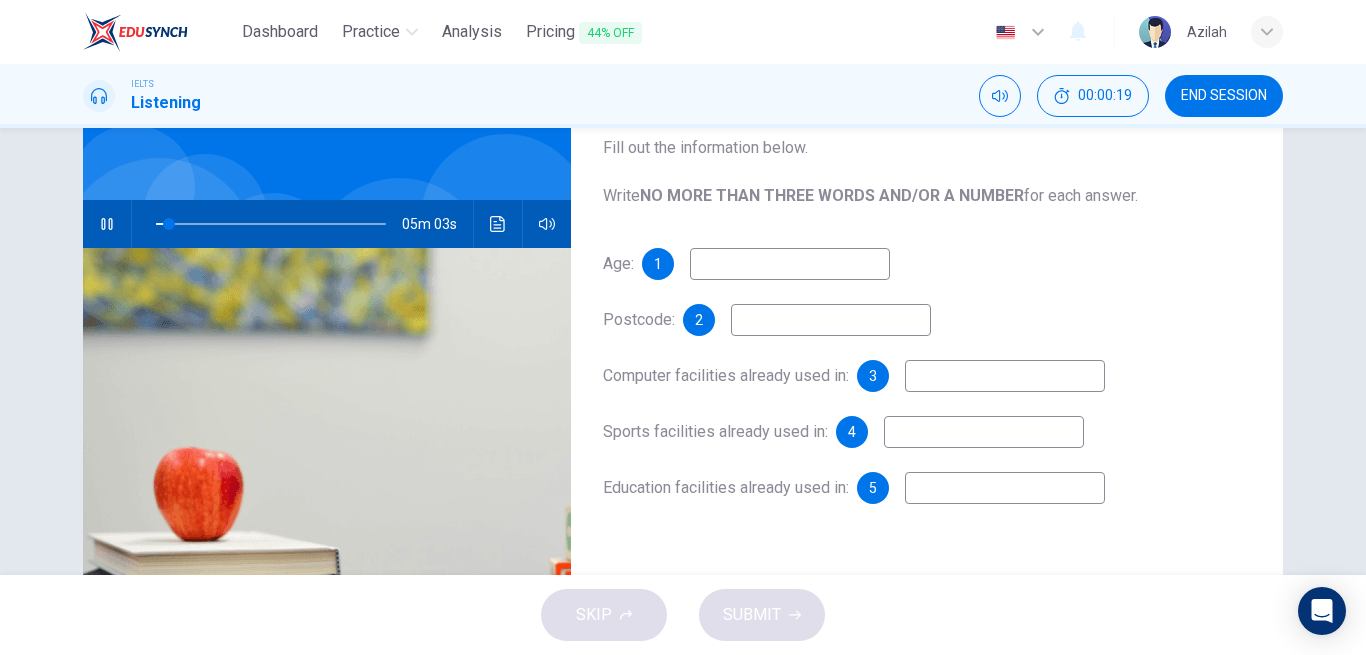 click at bounding box center (790, 264) 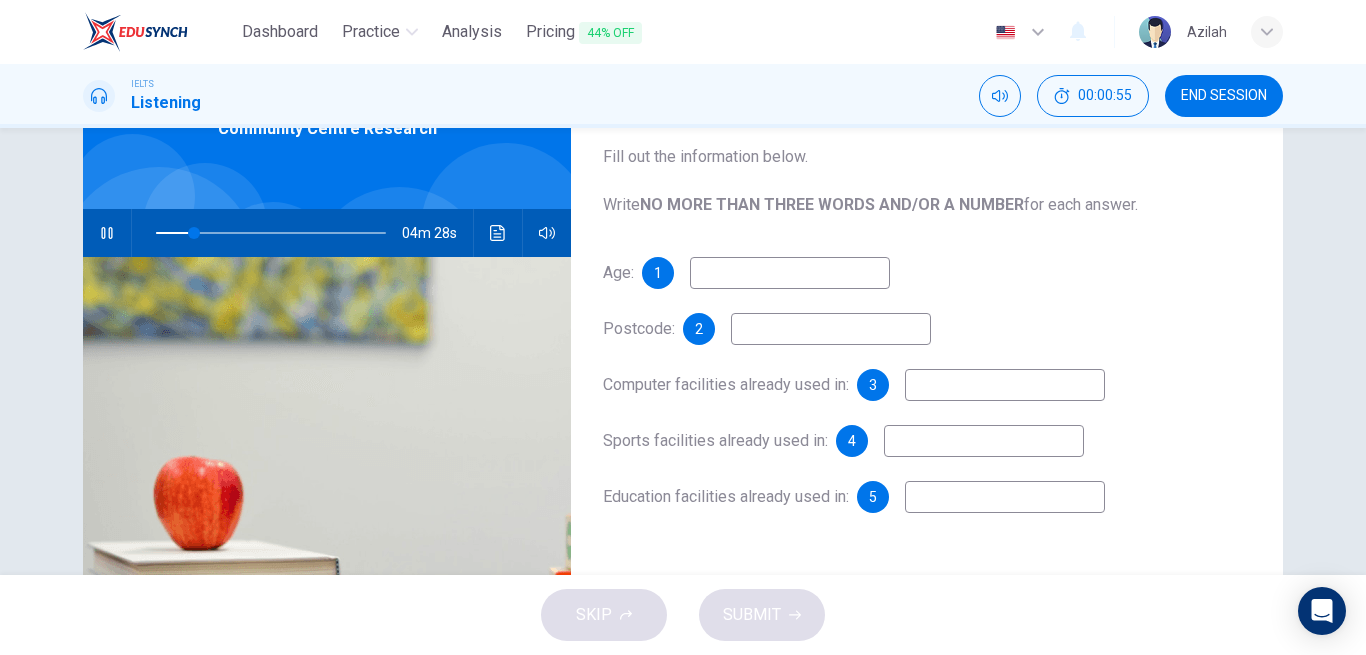 scroll, scrollTop: 100, scrollLeft: 0, axis: vertical 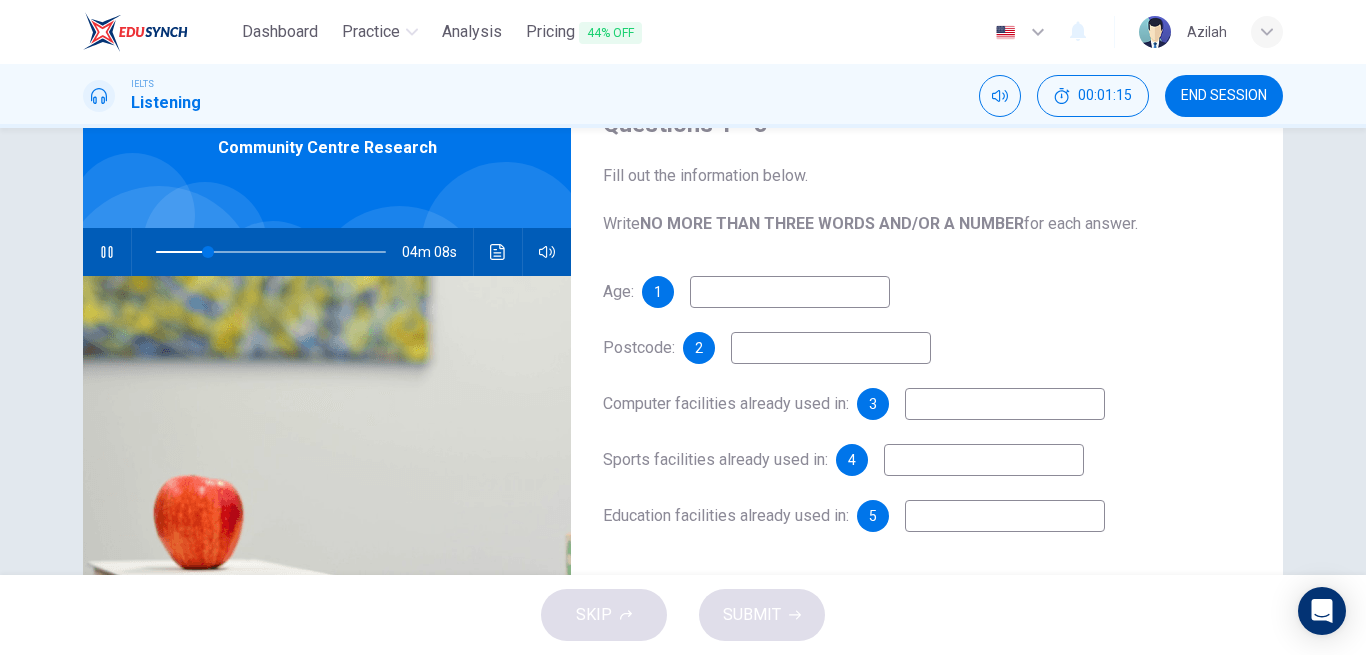 type on "23" 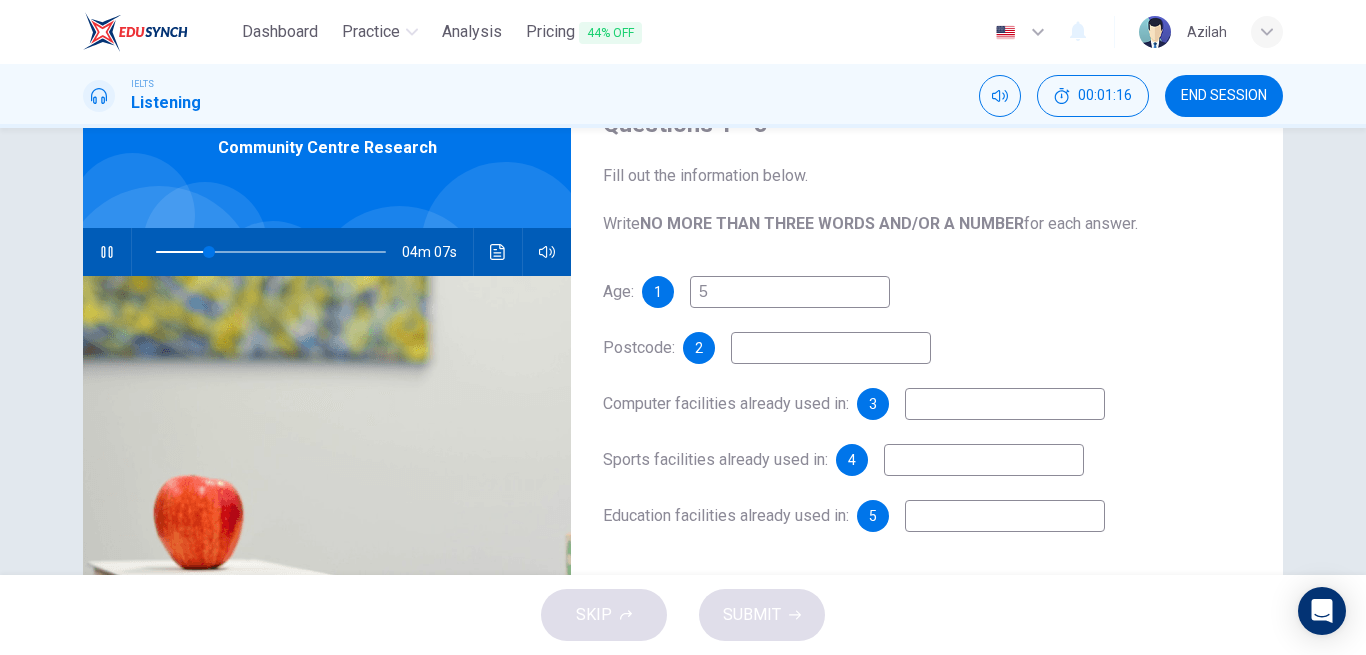 type on "59" 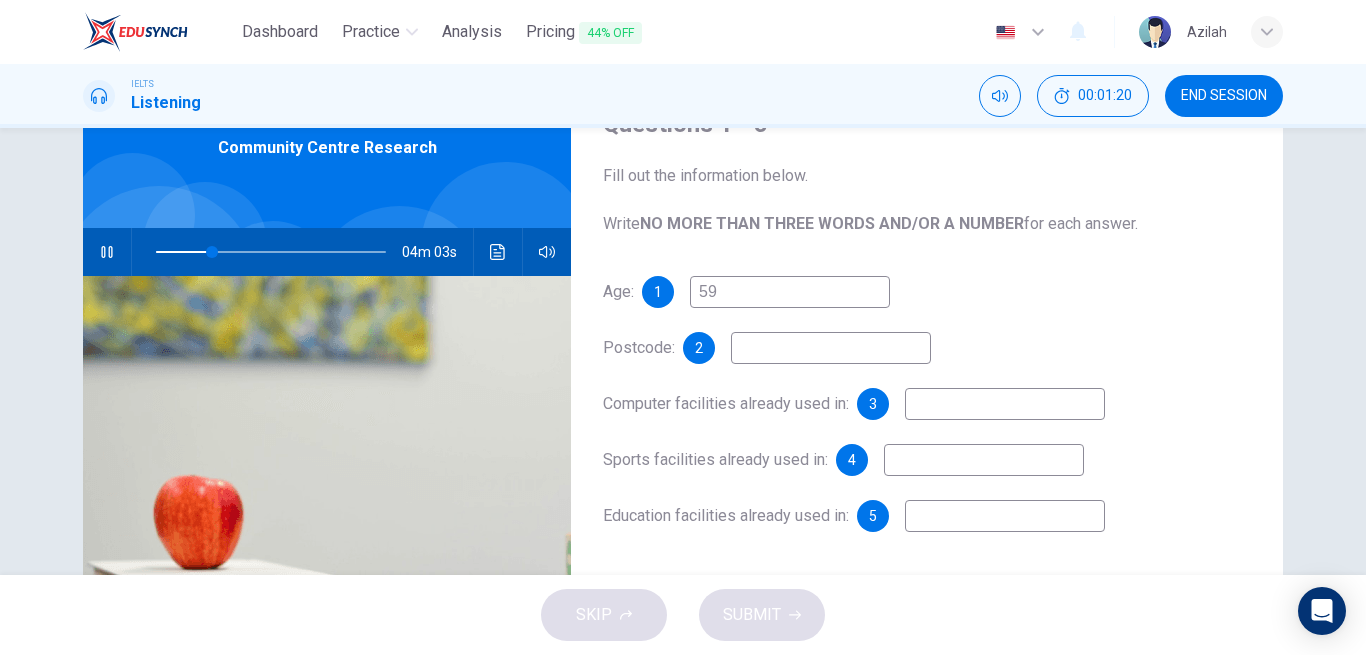 type on "25" 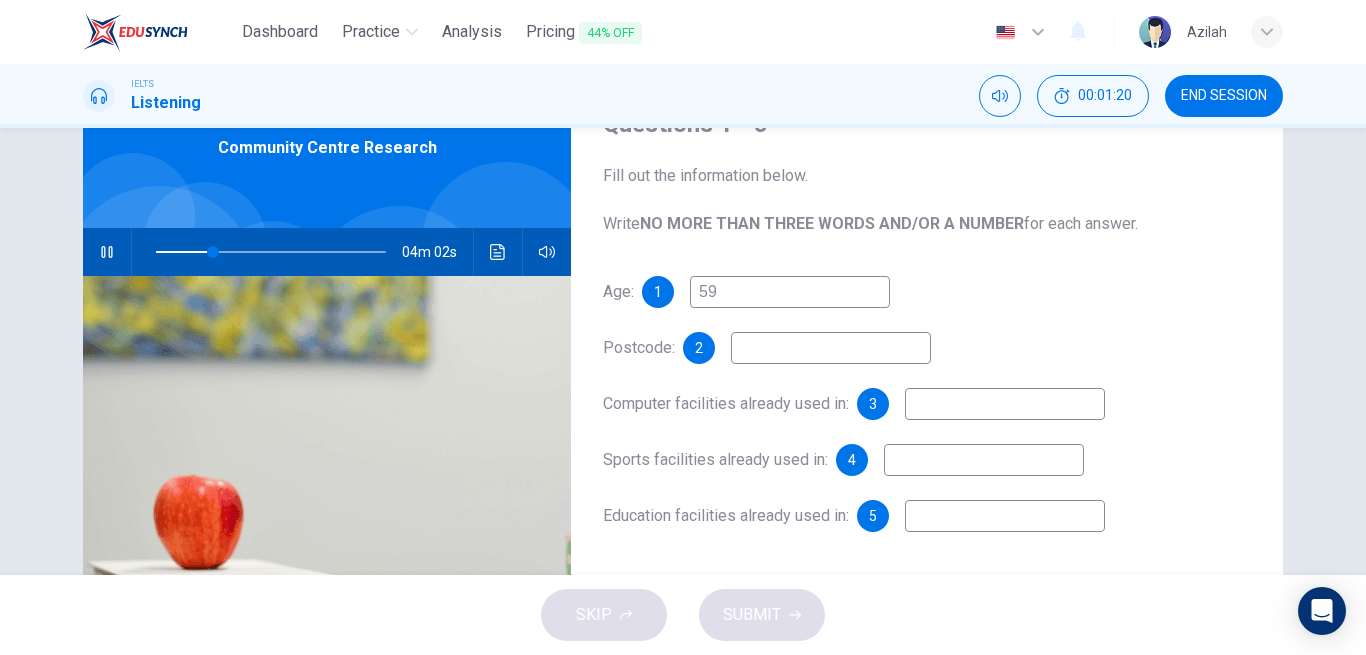 type on "59" 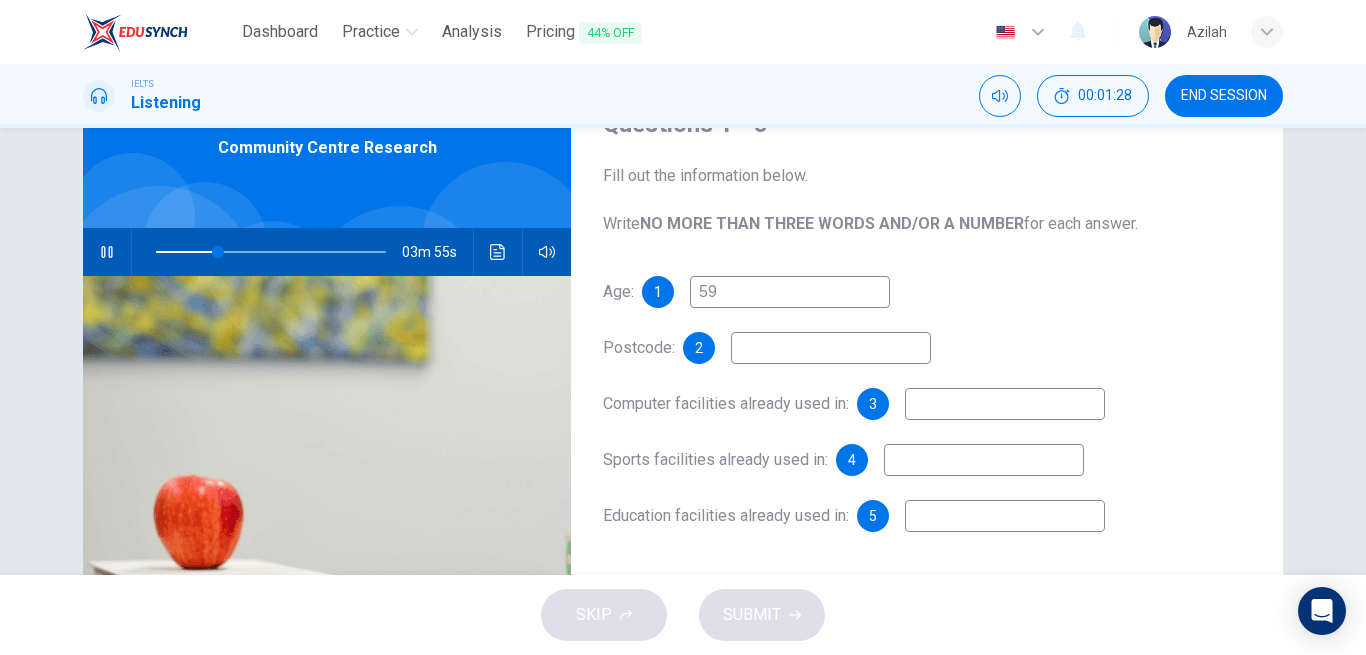 type on "27" 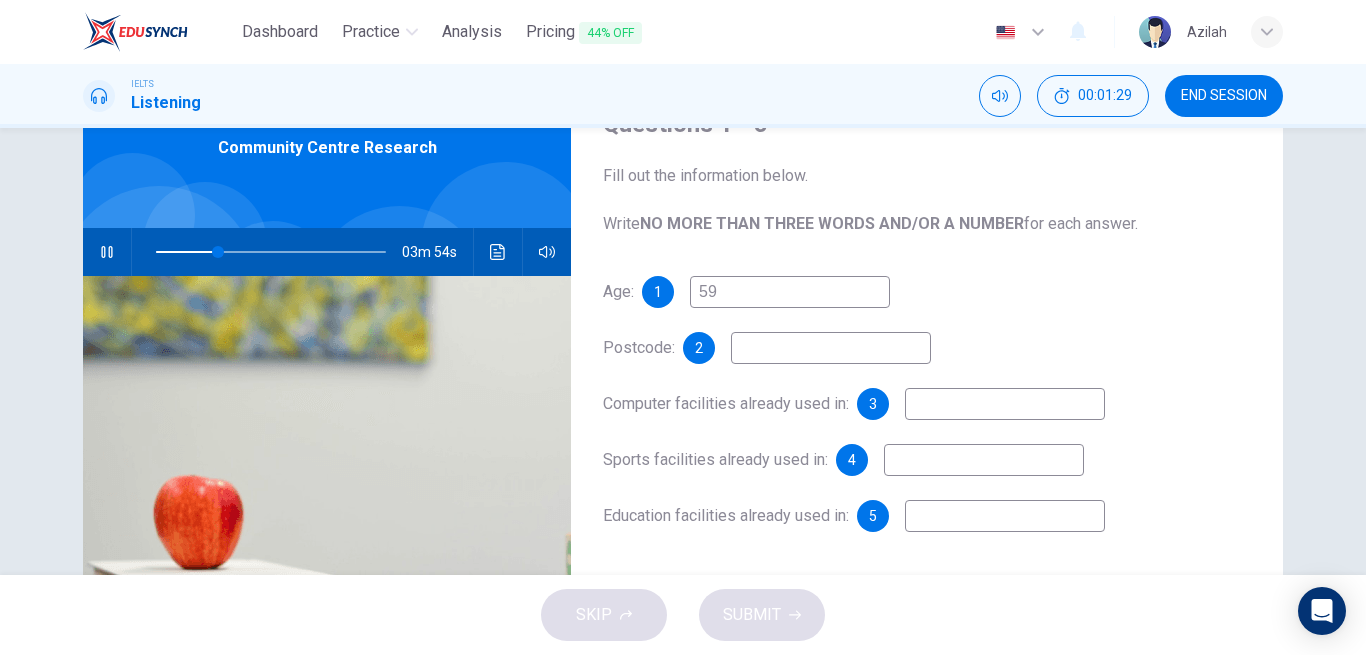type on "h" 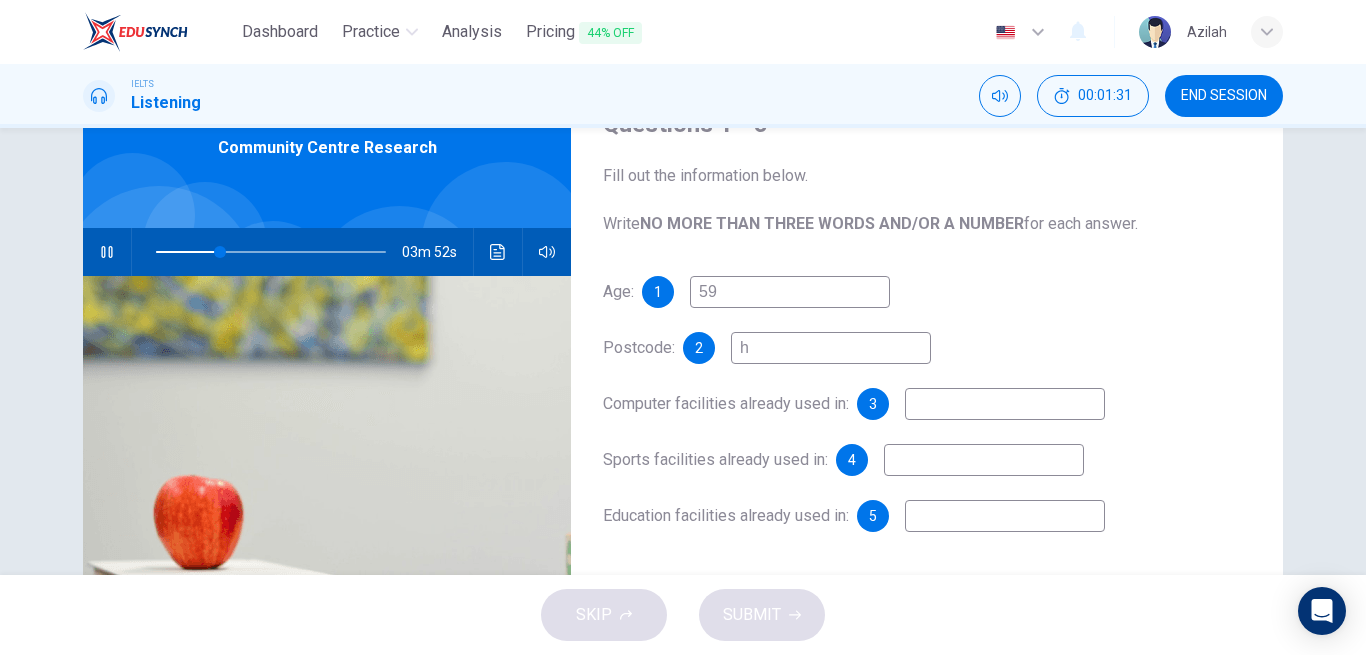 type on "28" 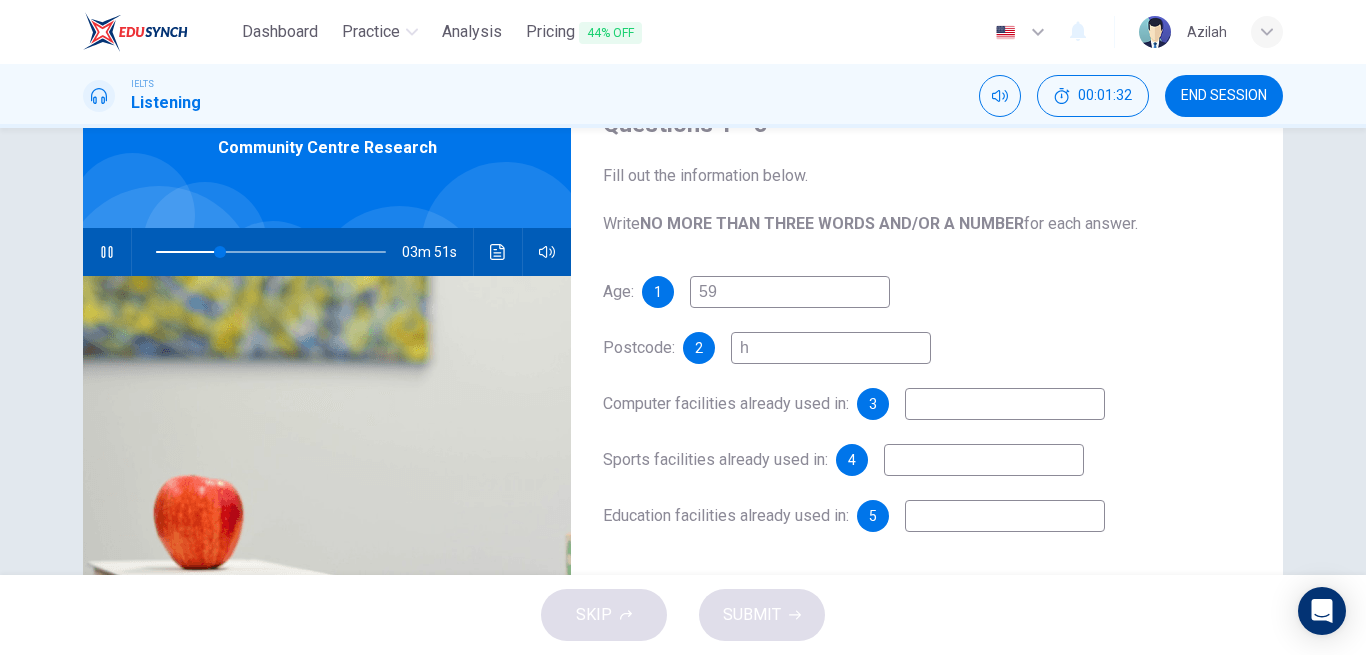 type on "ha" 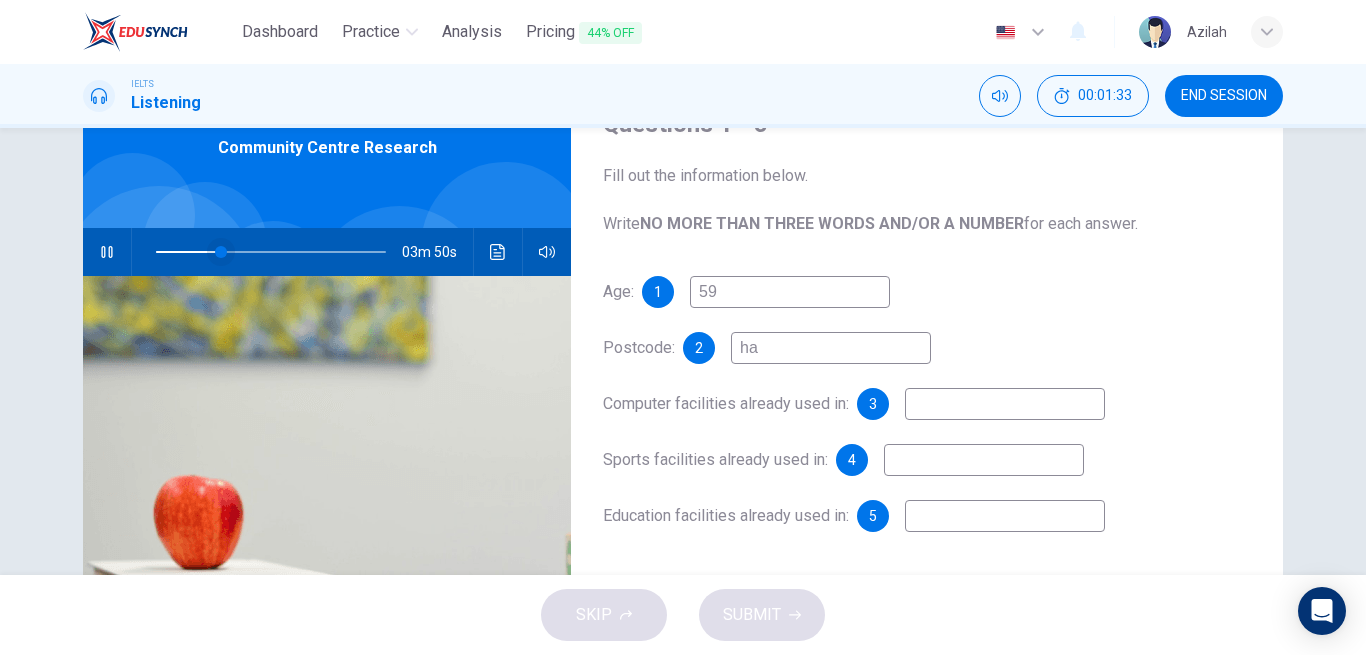 type on "29" 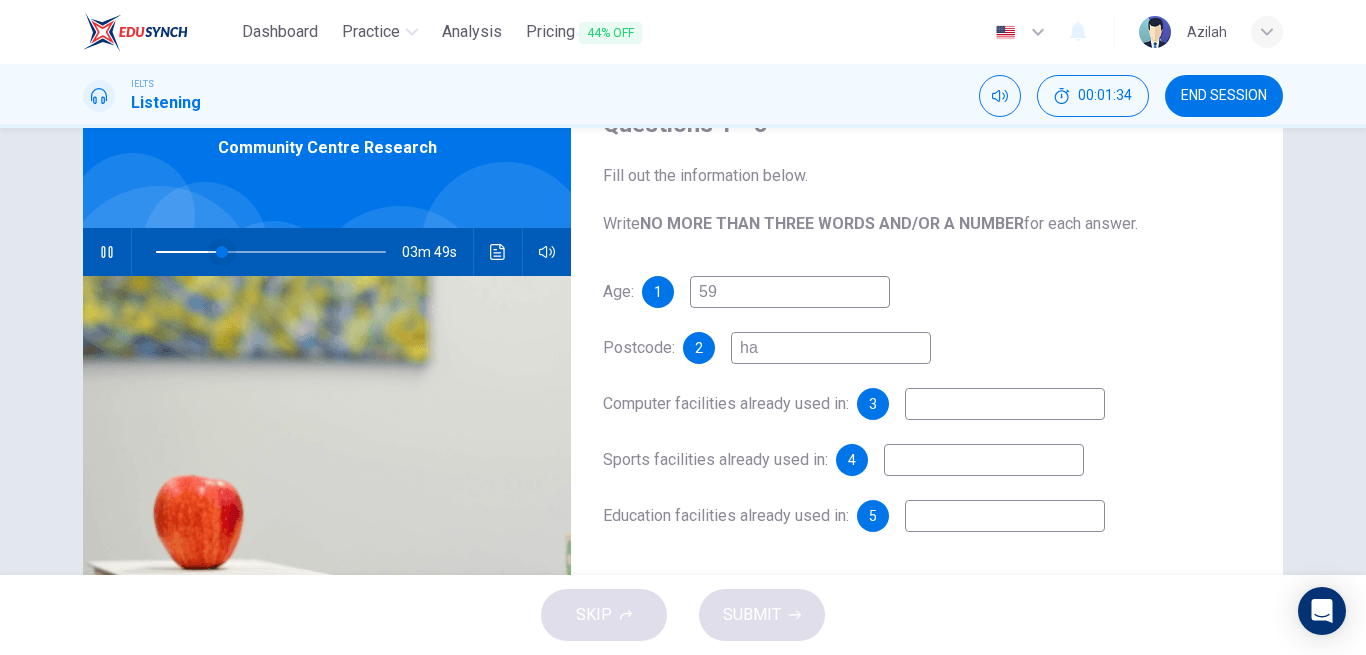type on "h" 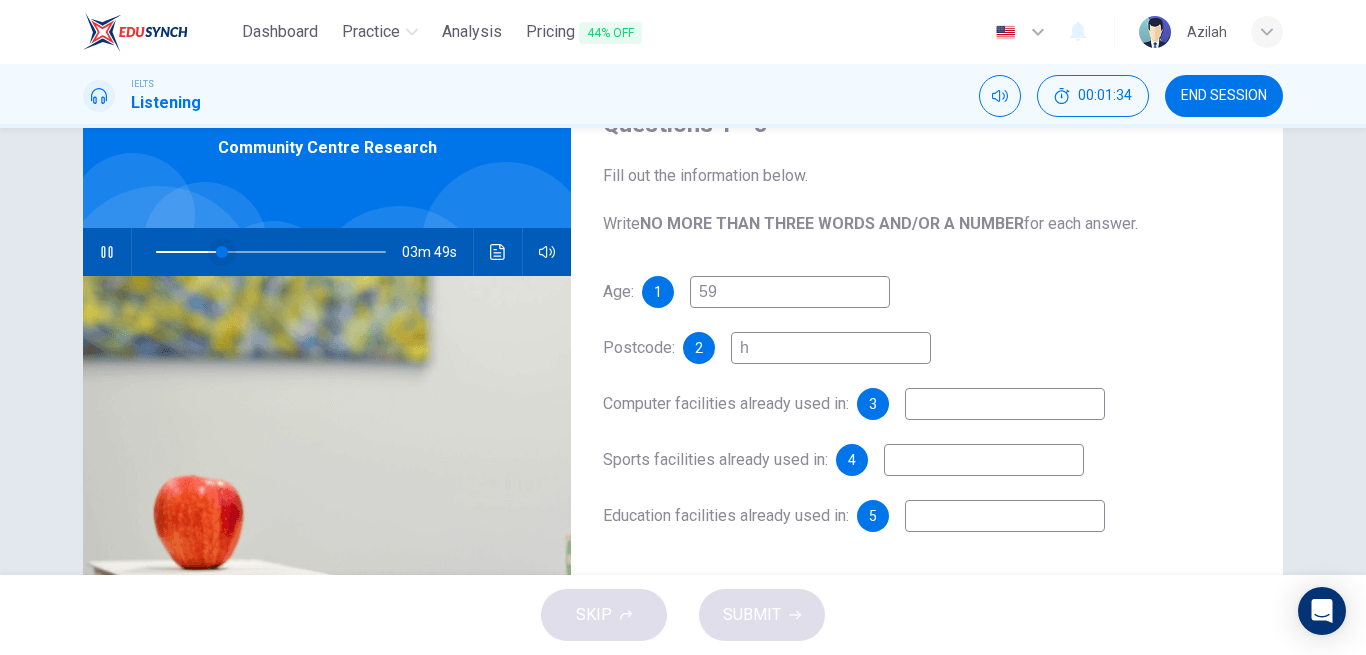 type on "29" 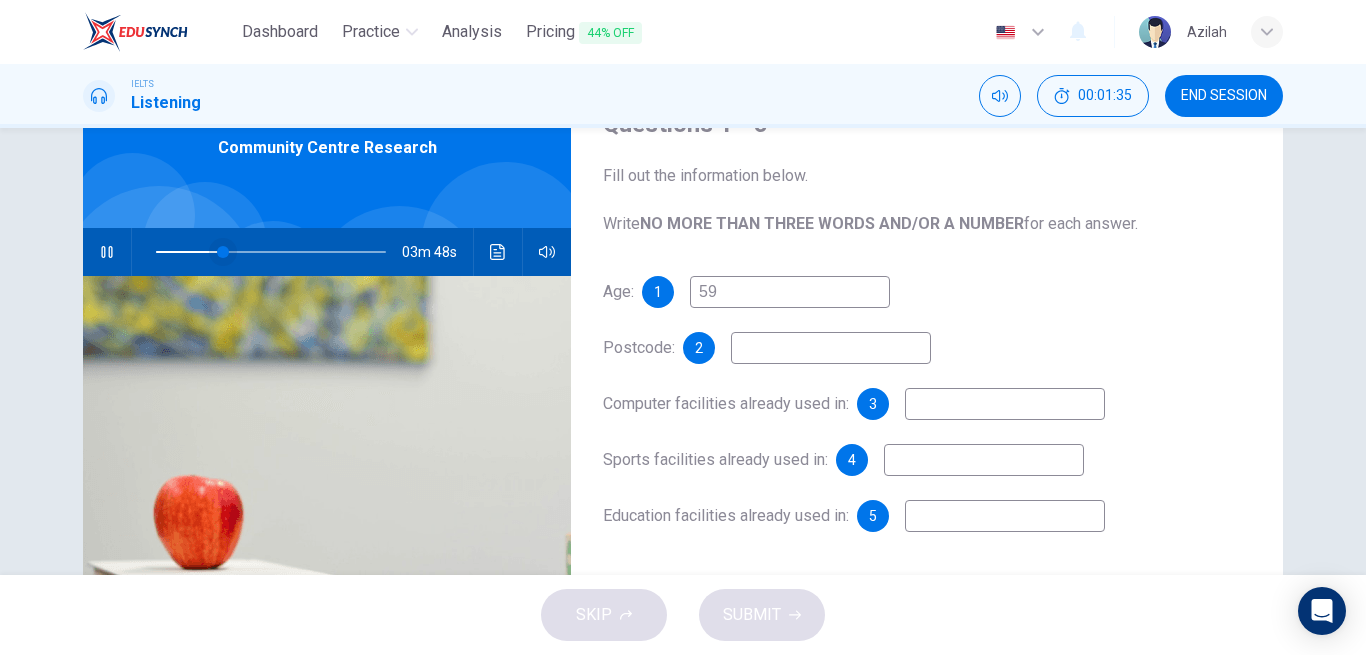 type on "7" 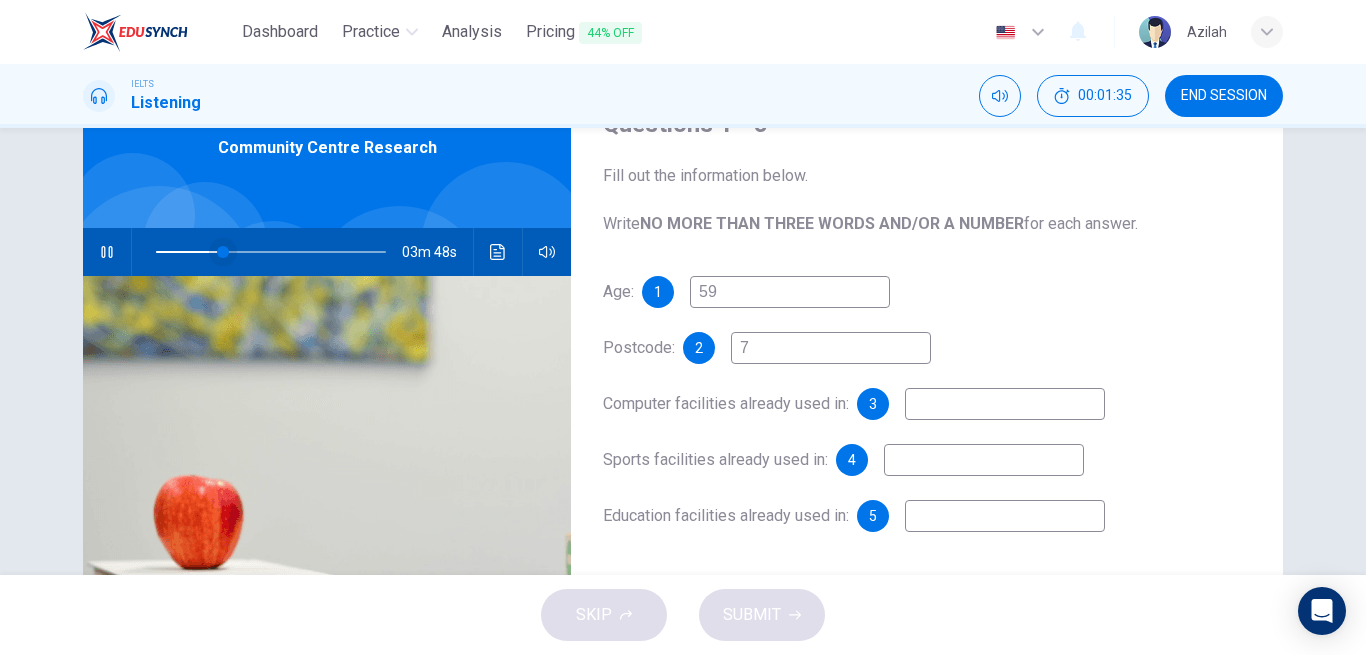 type on "29" 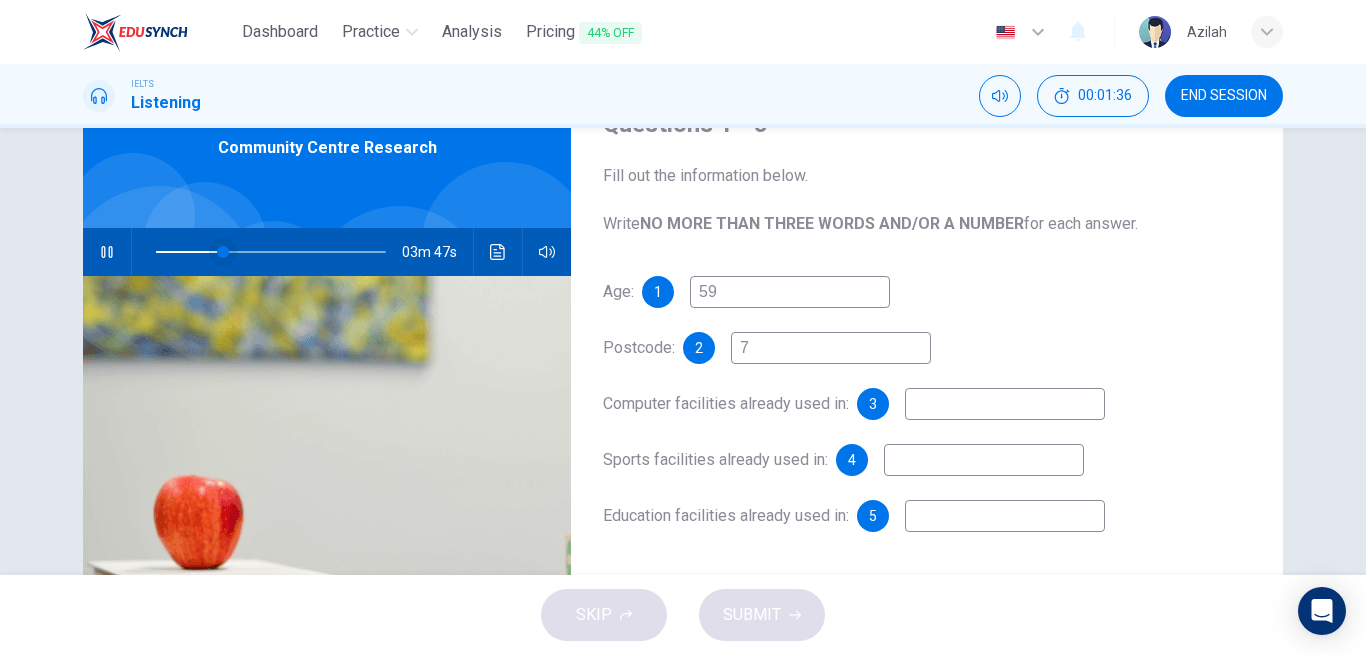 type on "78" 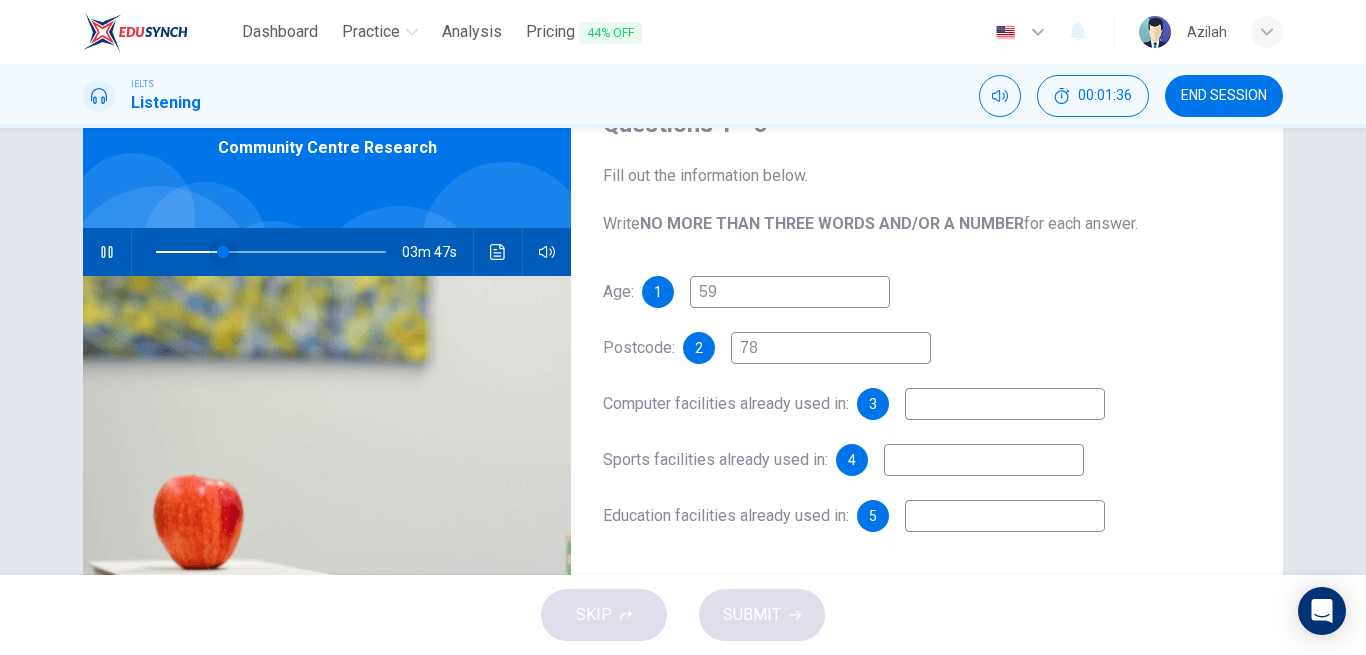 type on "30" 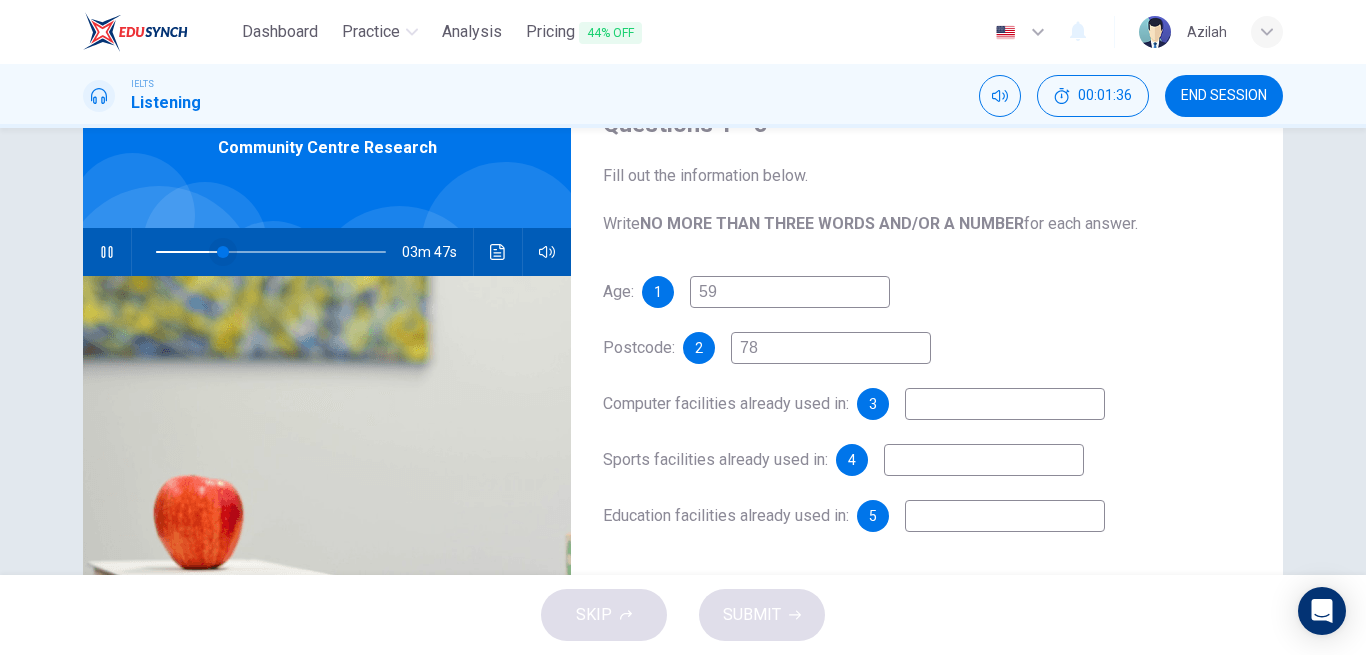 type on "788" 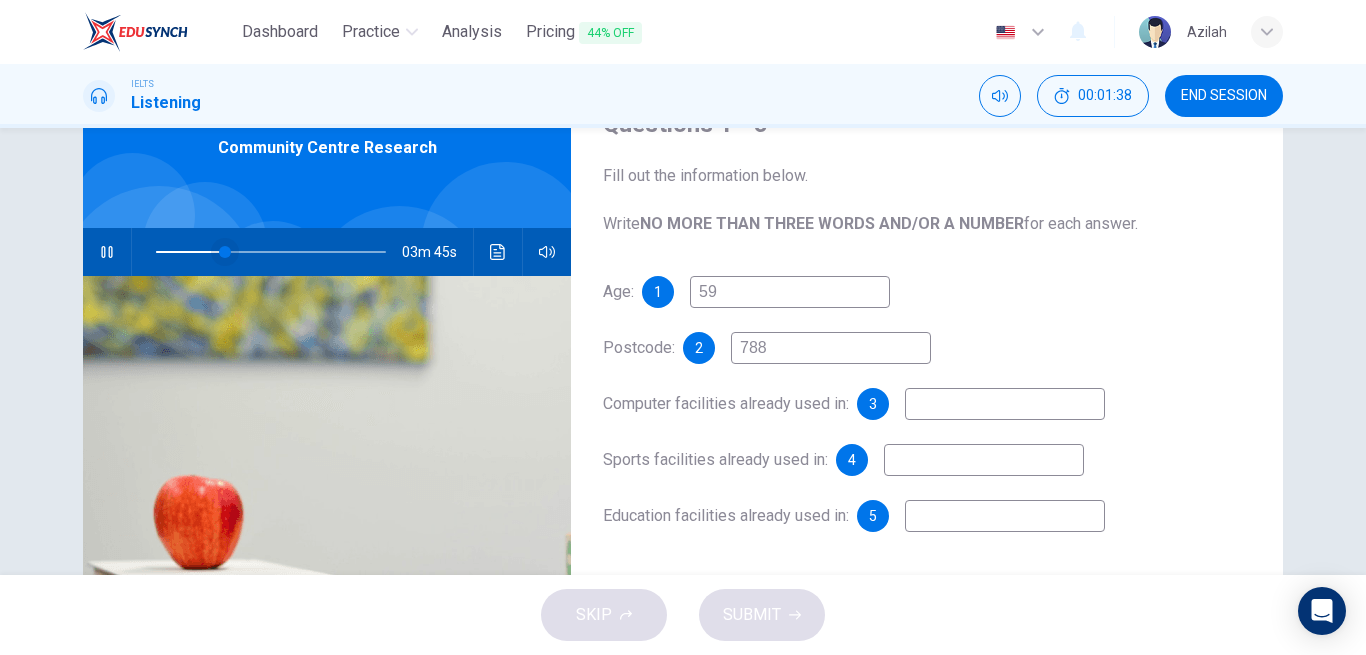 type on "30" 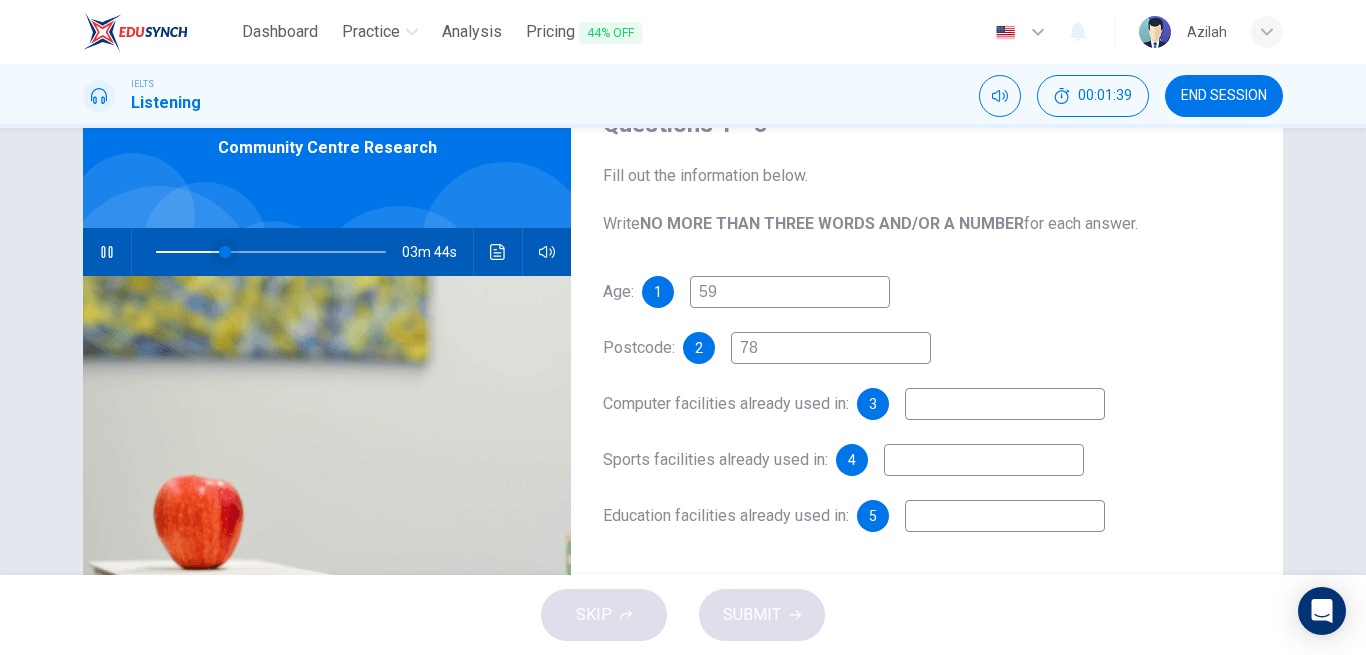 type on "7" 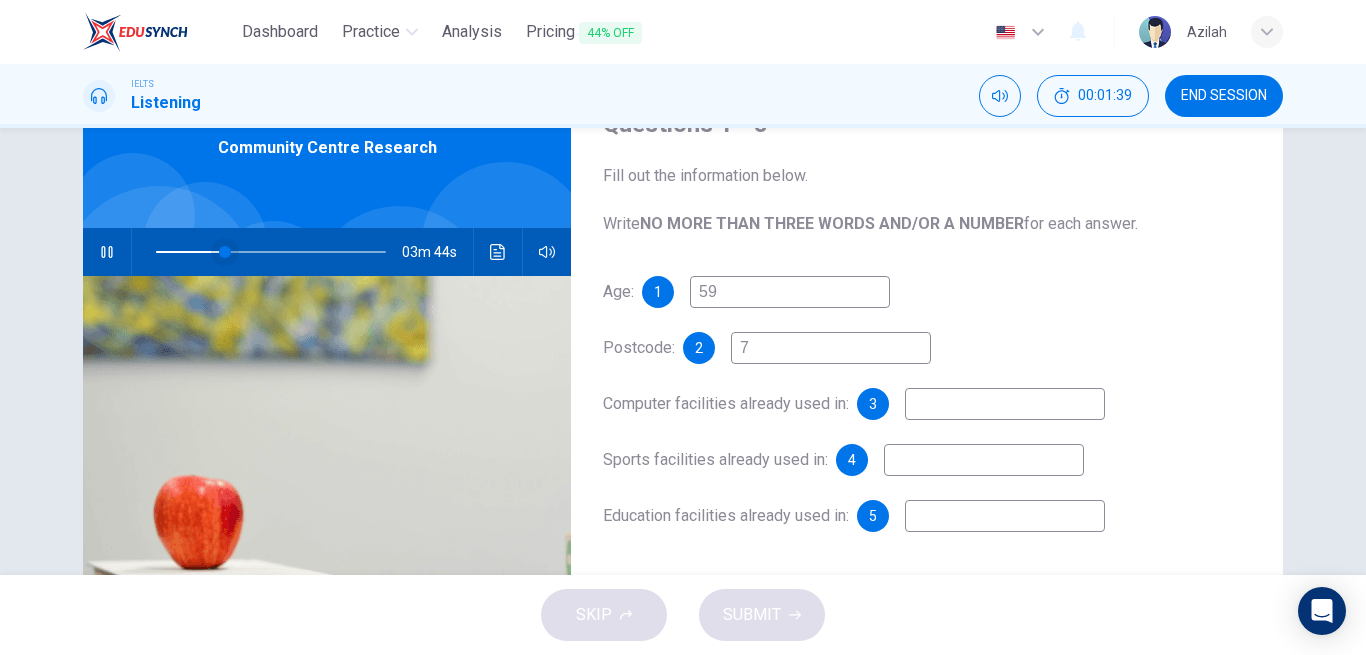 type 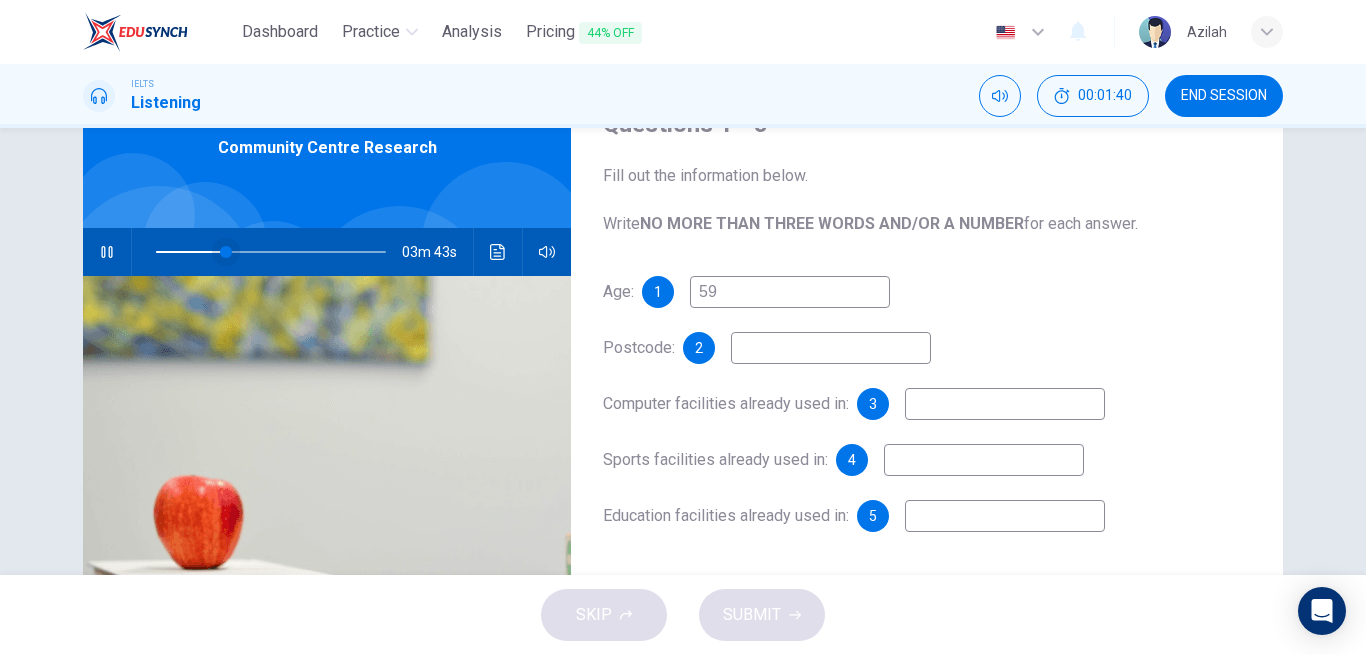 type on "31" 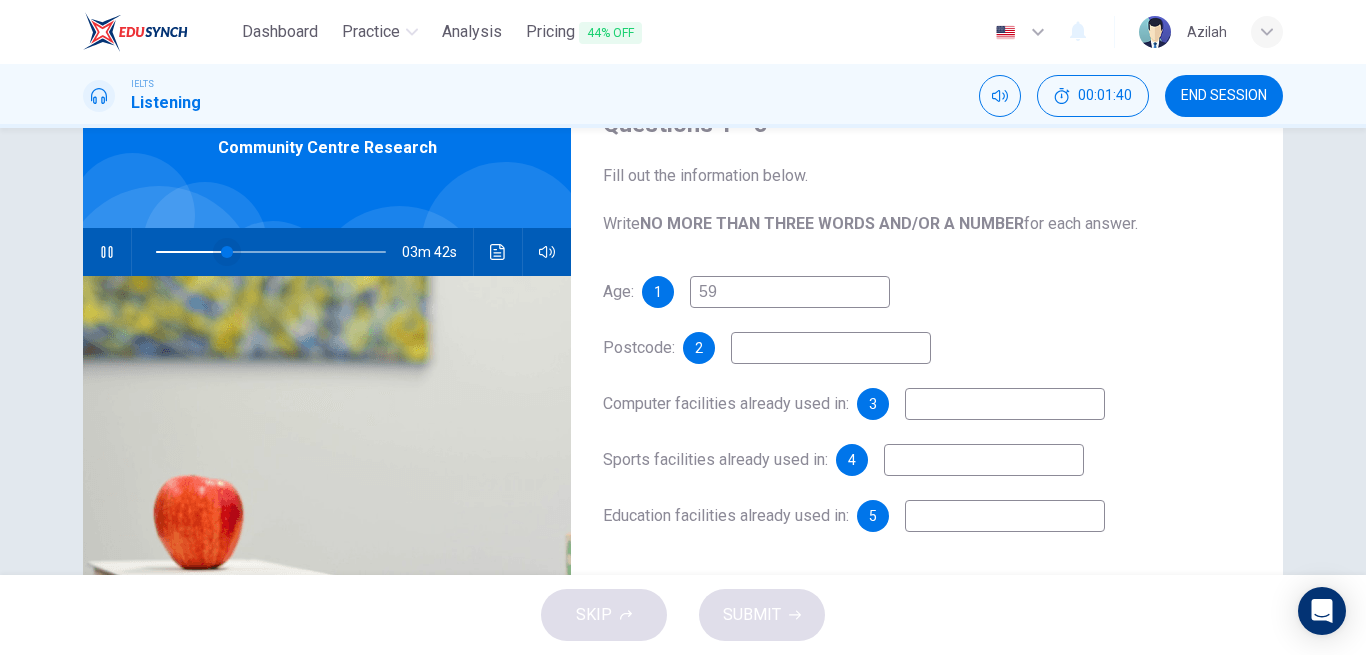 type on "h" 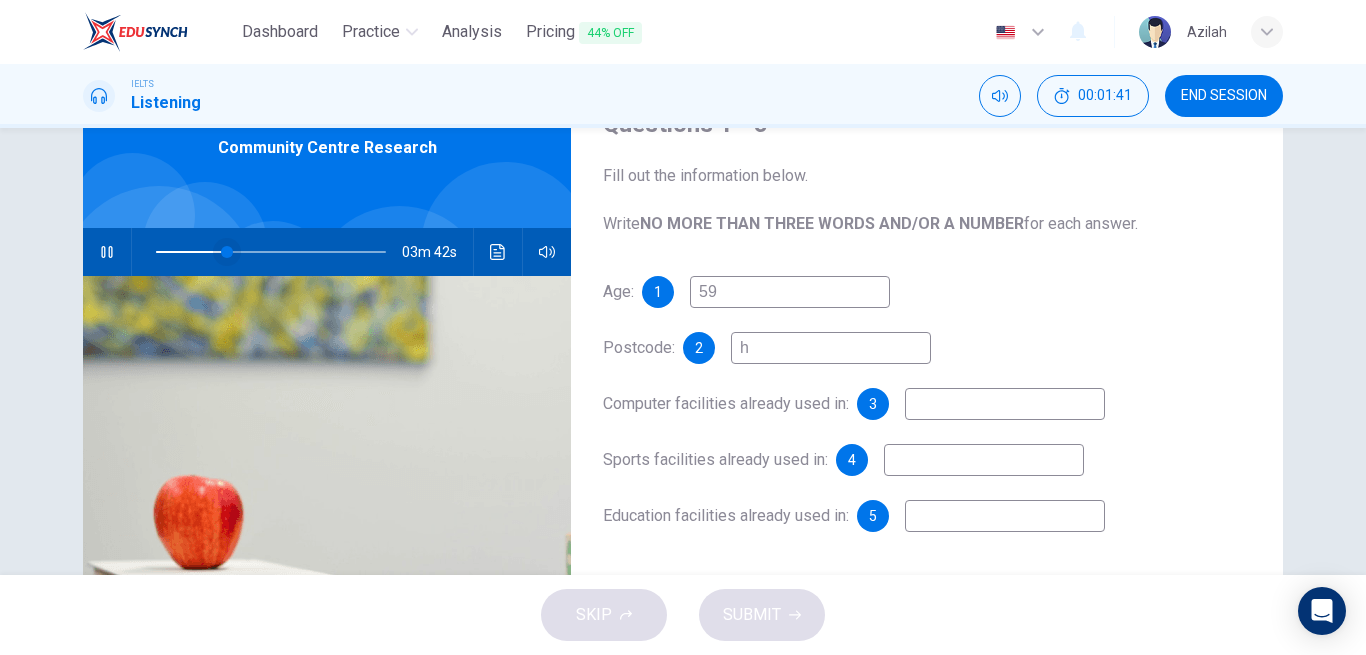 type on "31" 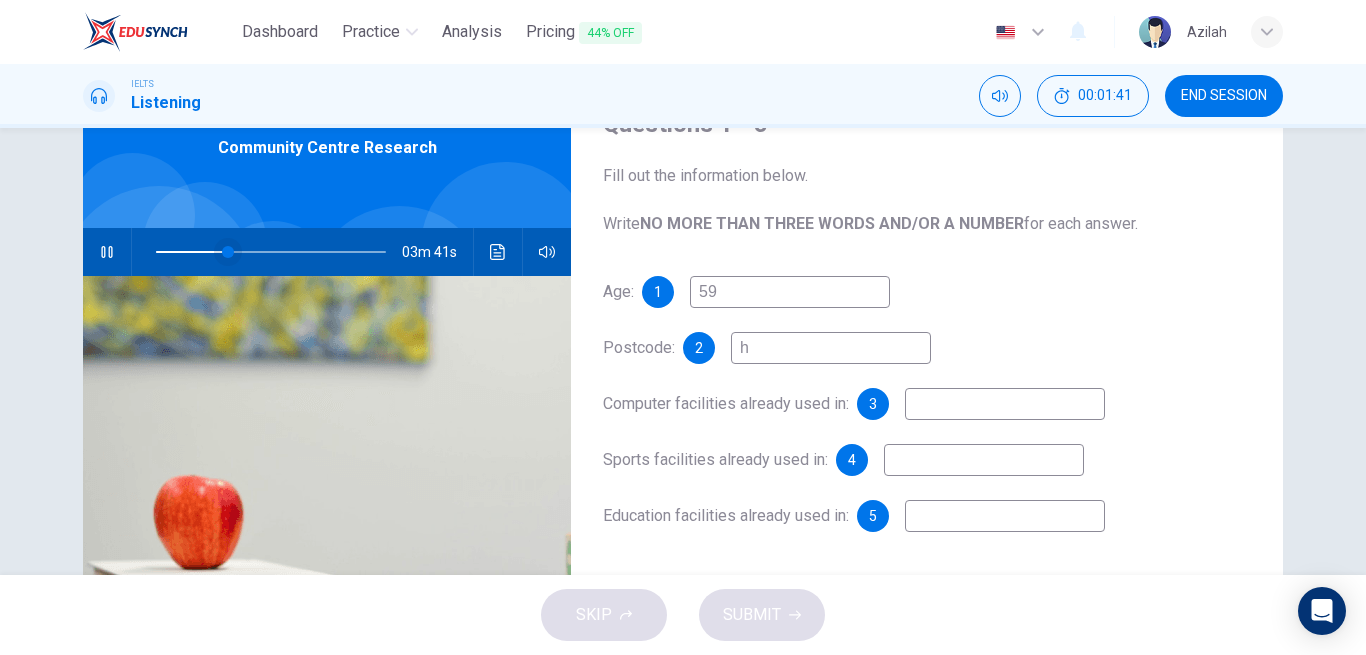 type on "ha" 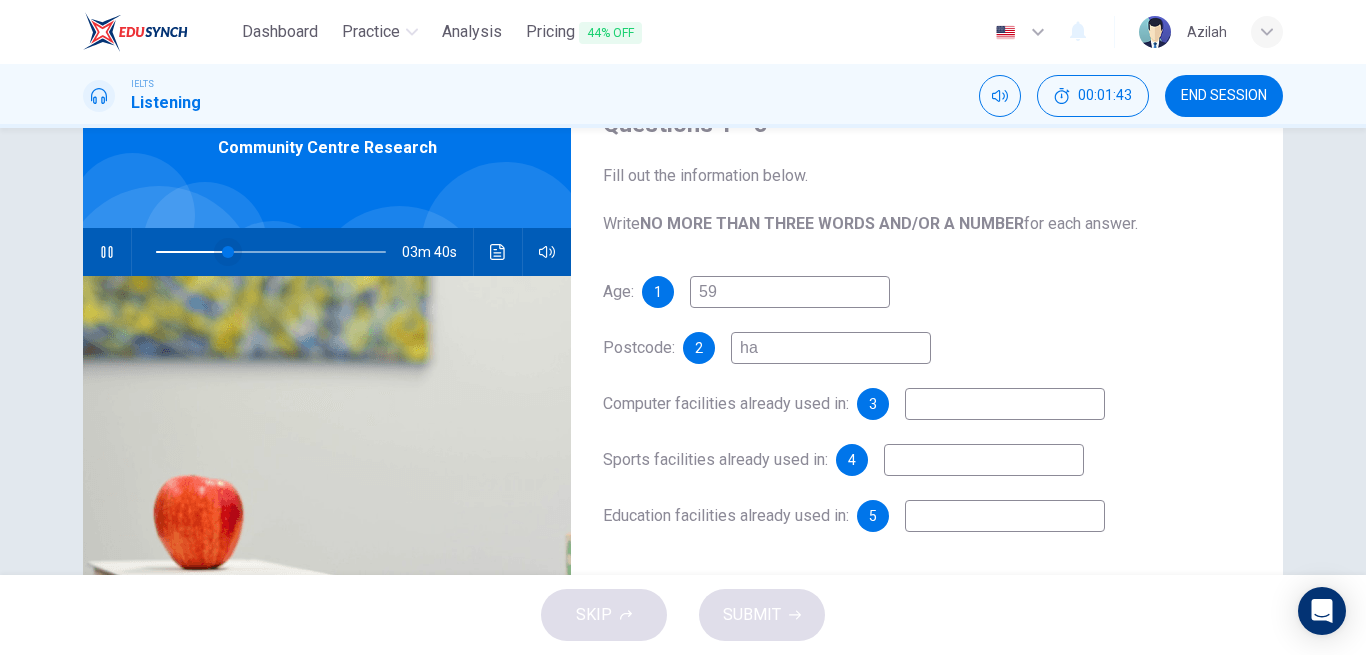 type on "32" 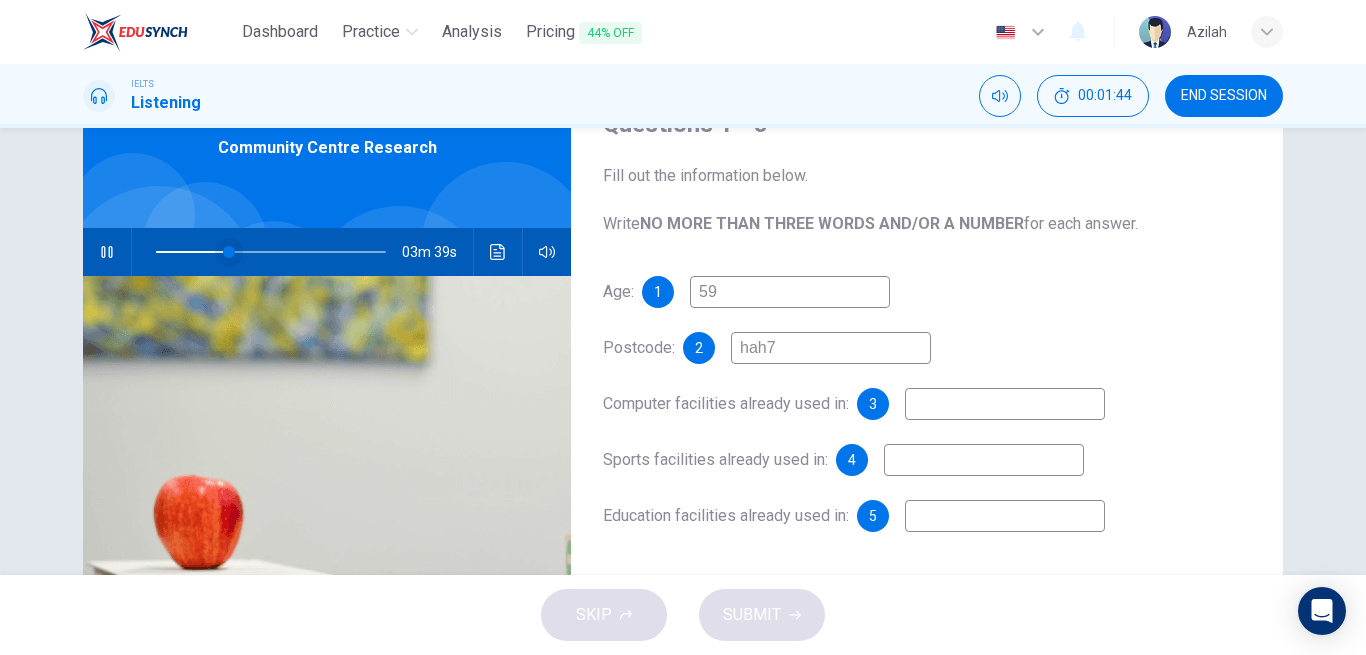 type on "hah7u" 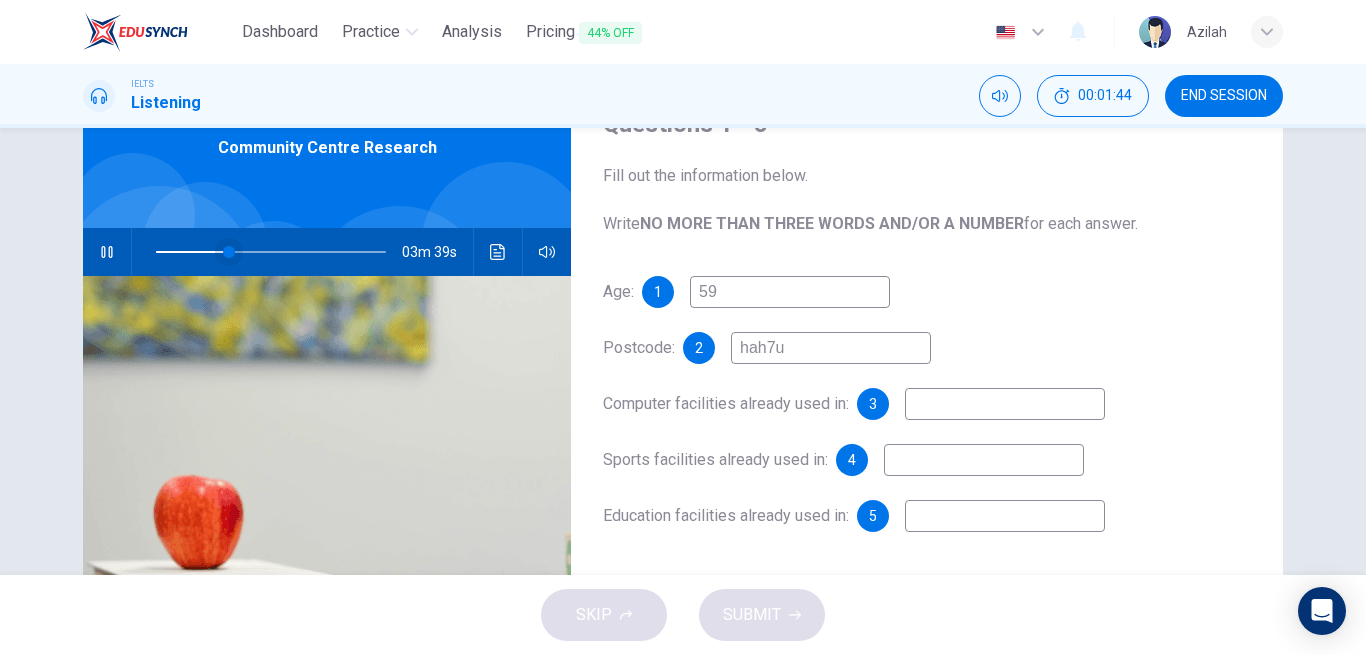 type on "32" 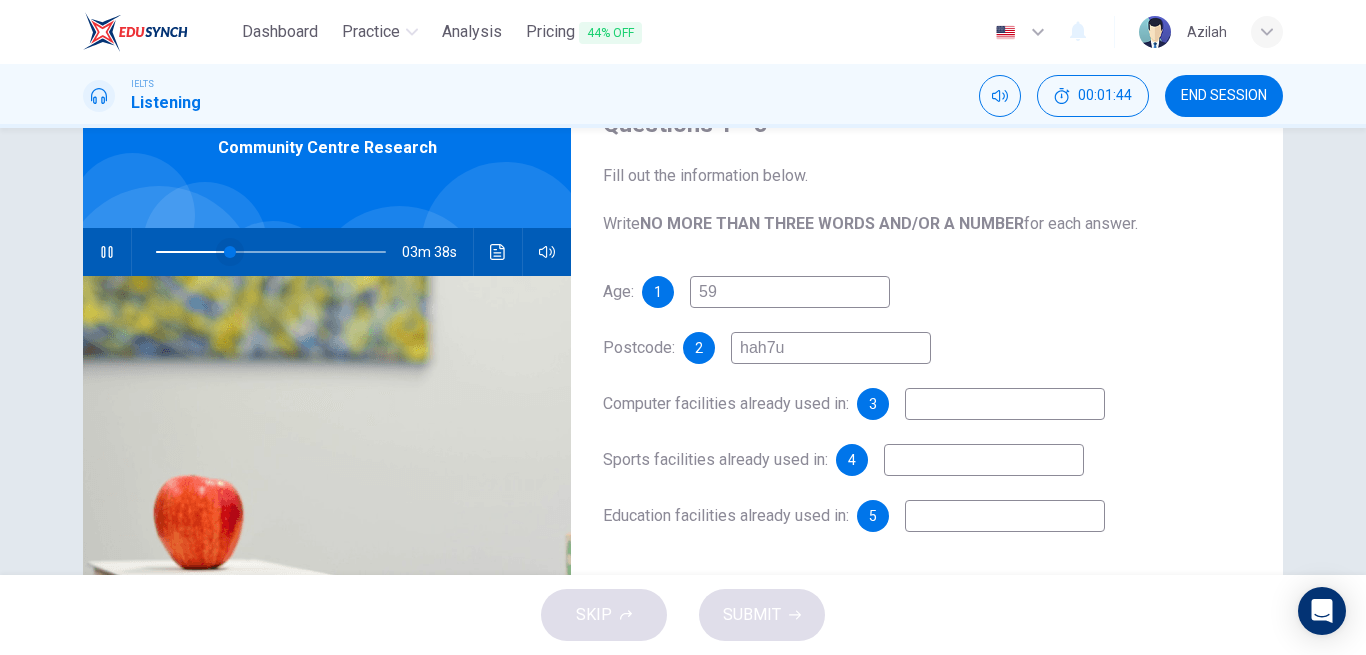 type on "hah7up" 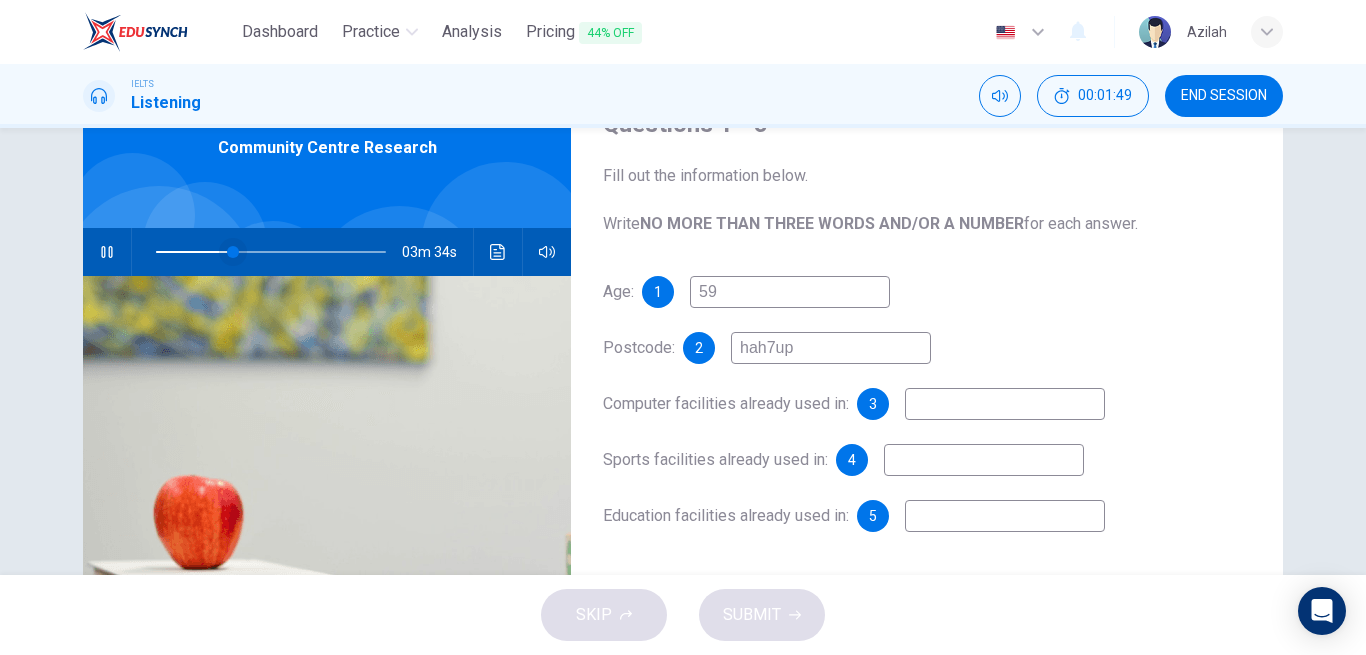 type on "34" 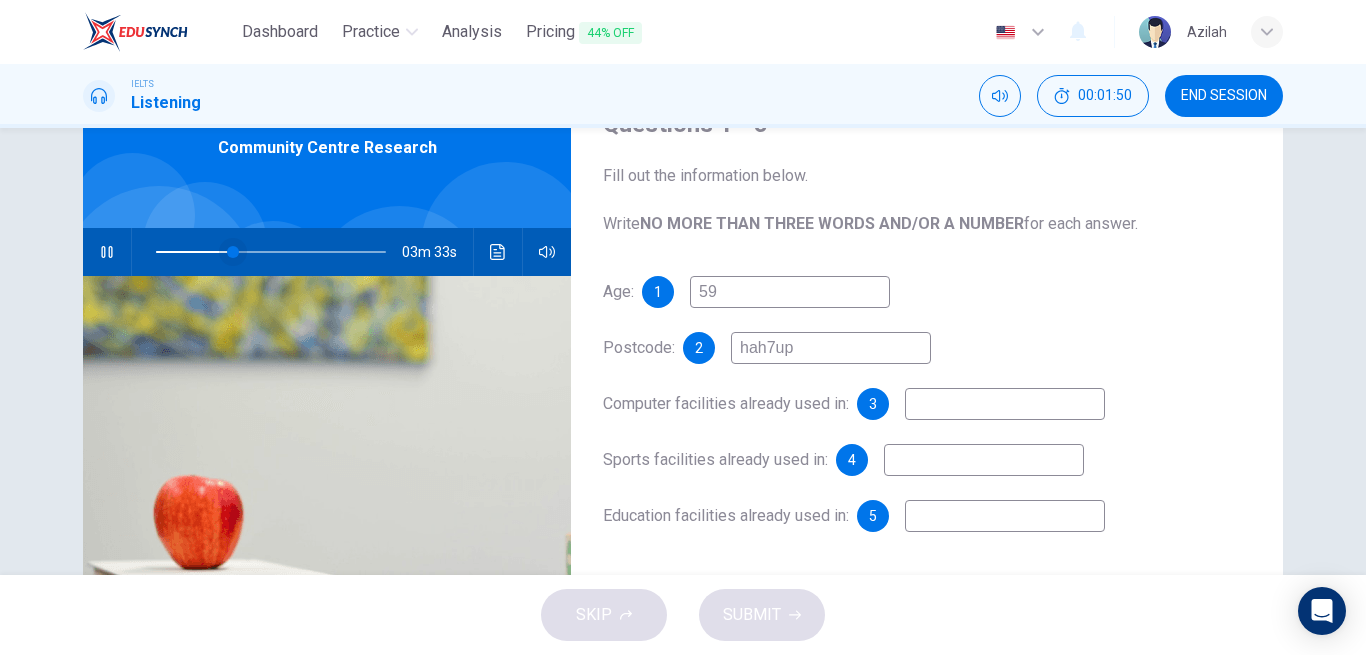 type on "hah7up" 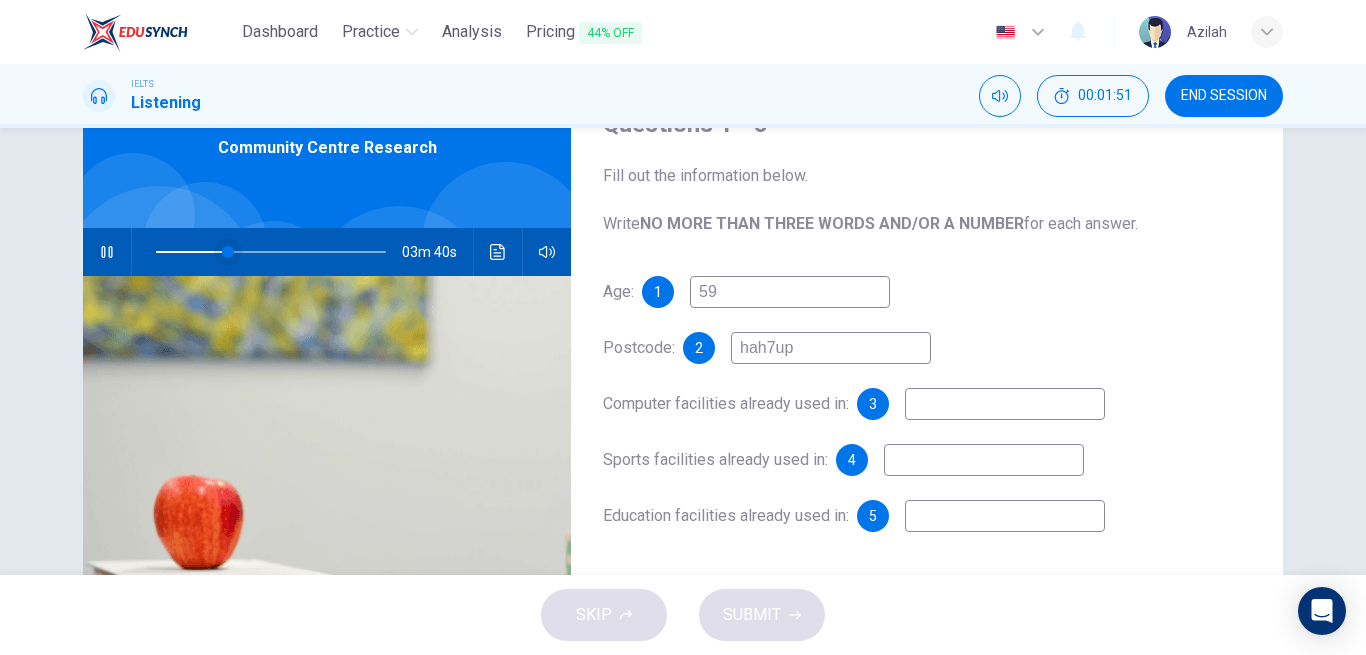 click at bounding box center (228, 252) 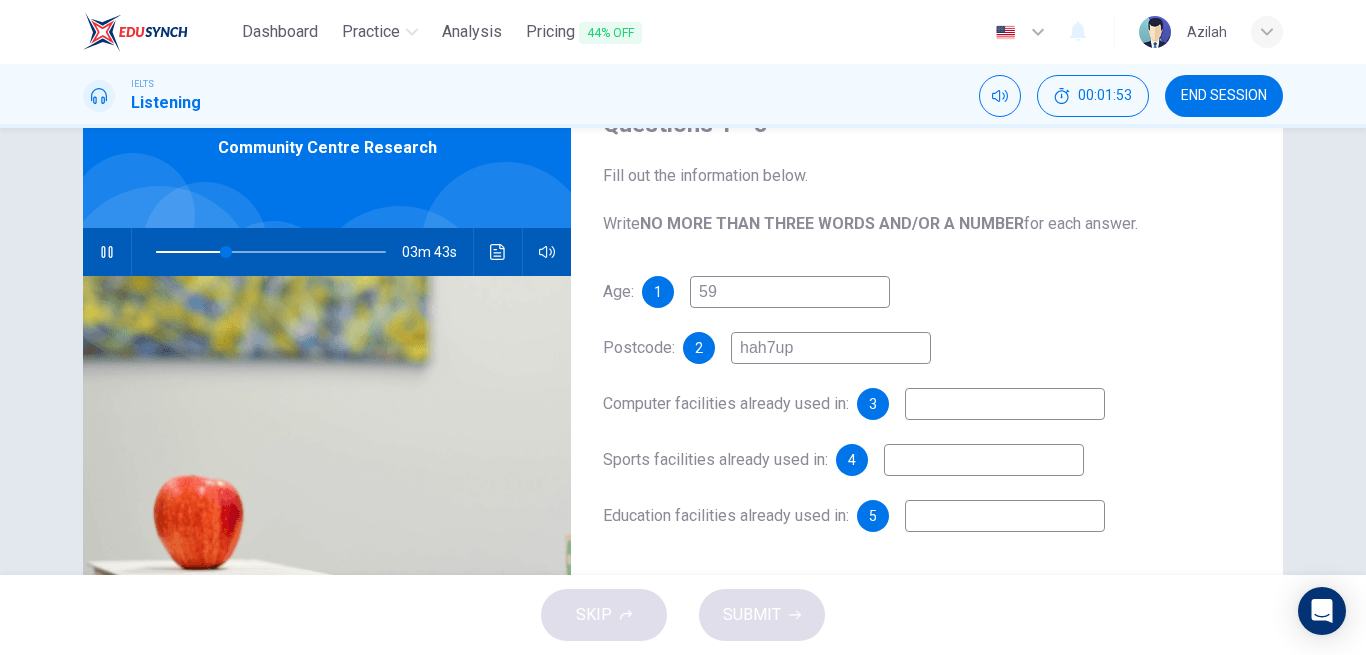 click on "hah7up" at bounding box center (831, 348) 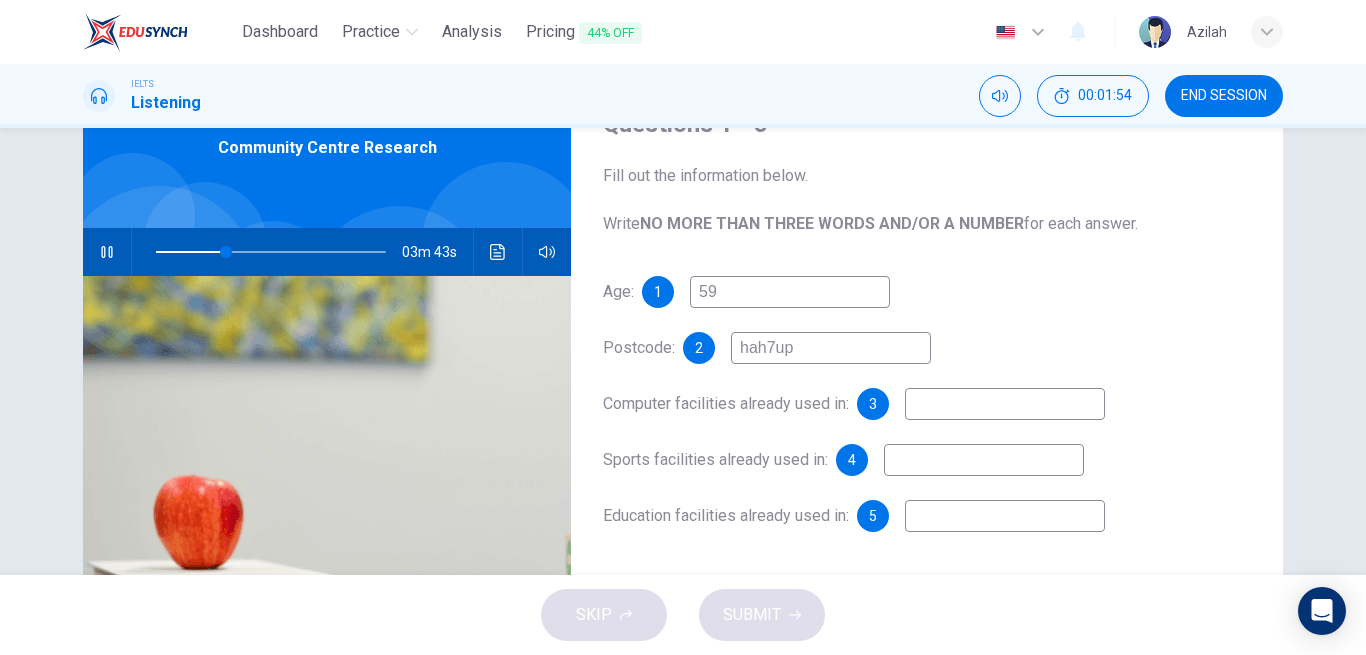 type on "31" 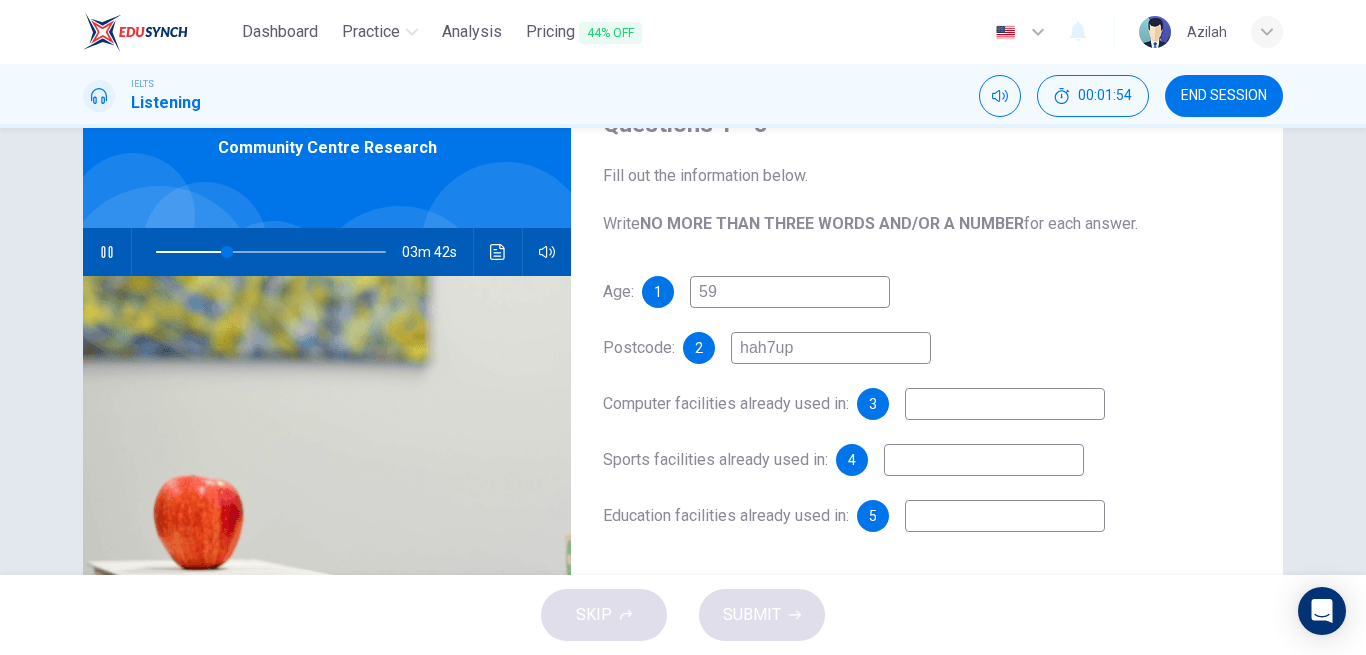 type on "8" 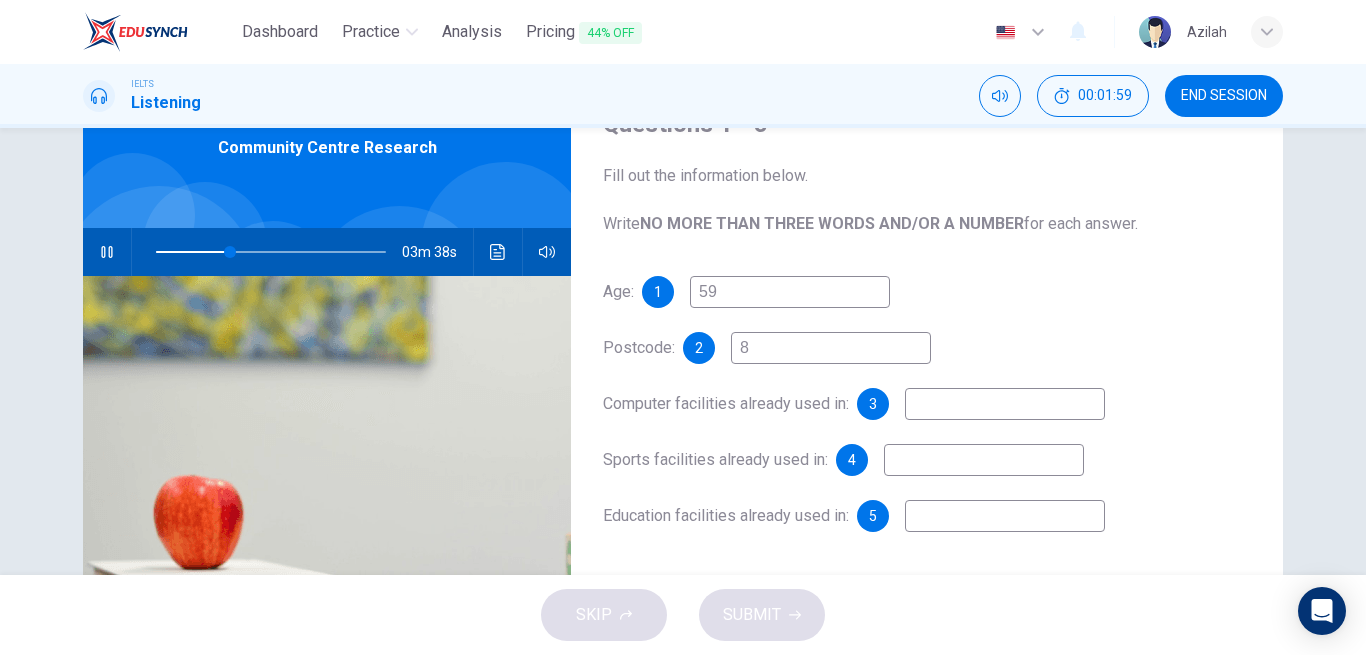 type on "32" 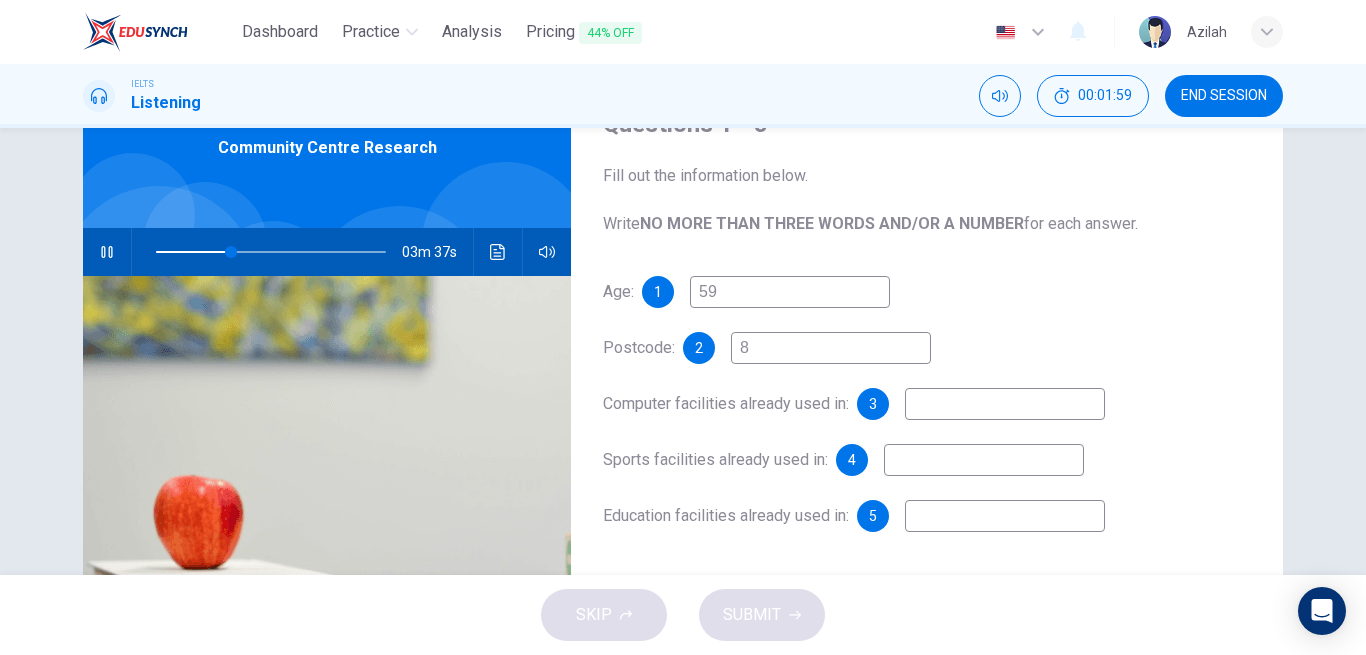 type on "8" 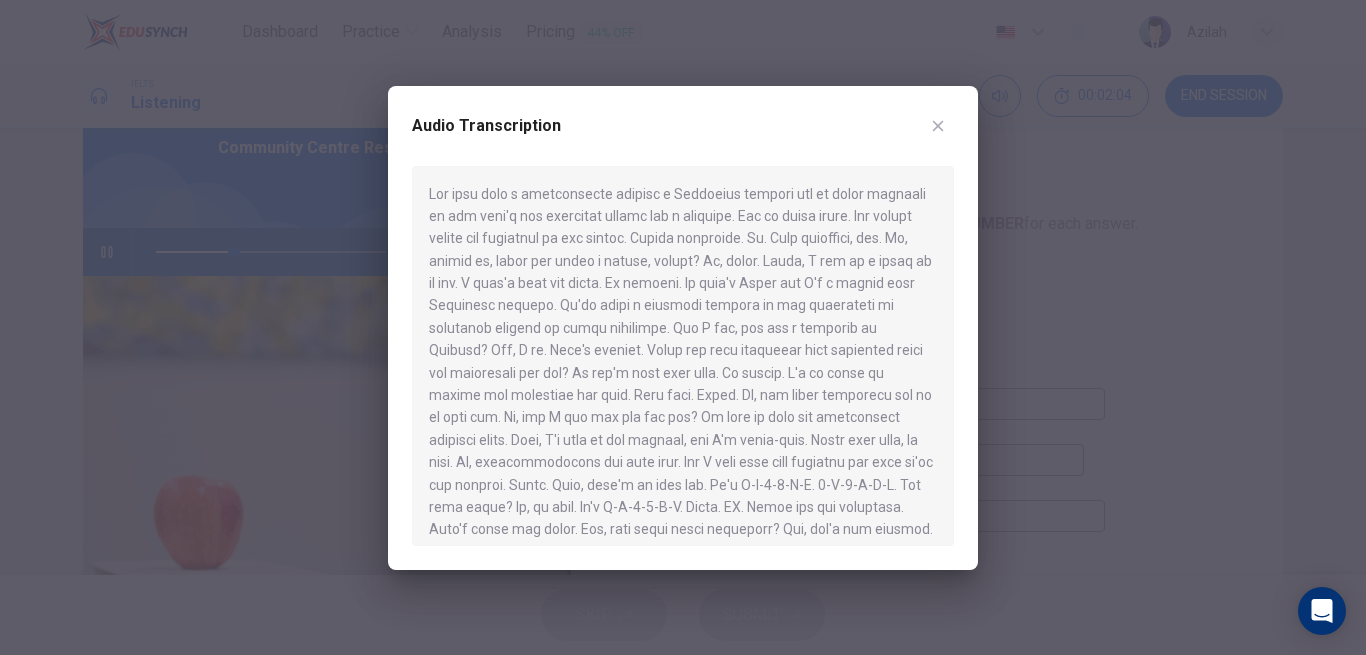 click 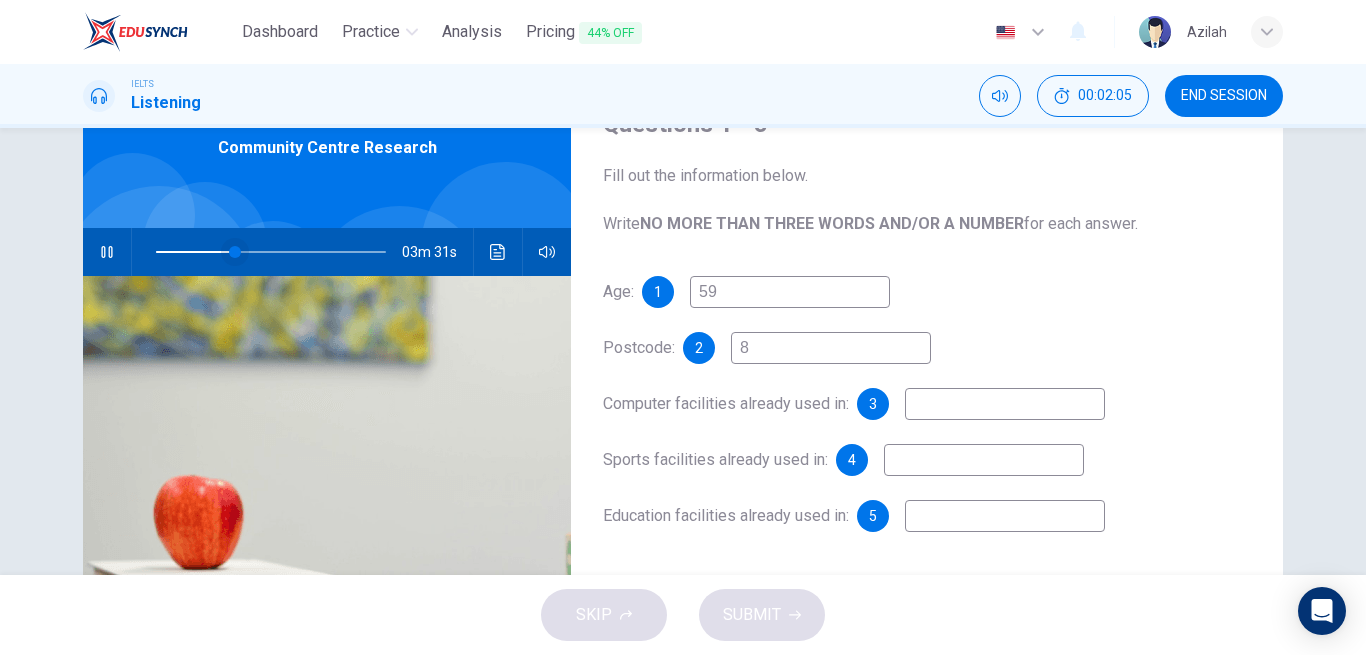 click at bounding box center (235, 252) 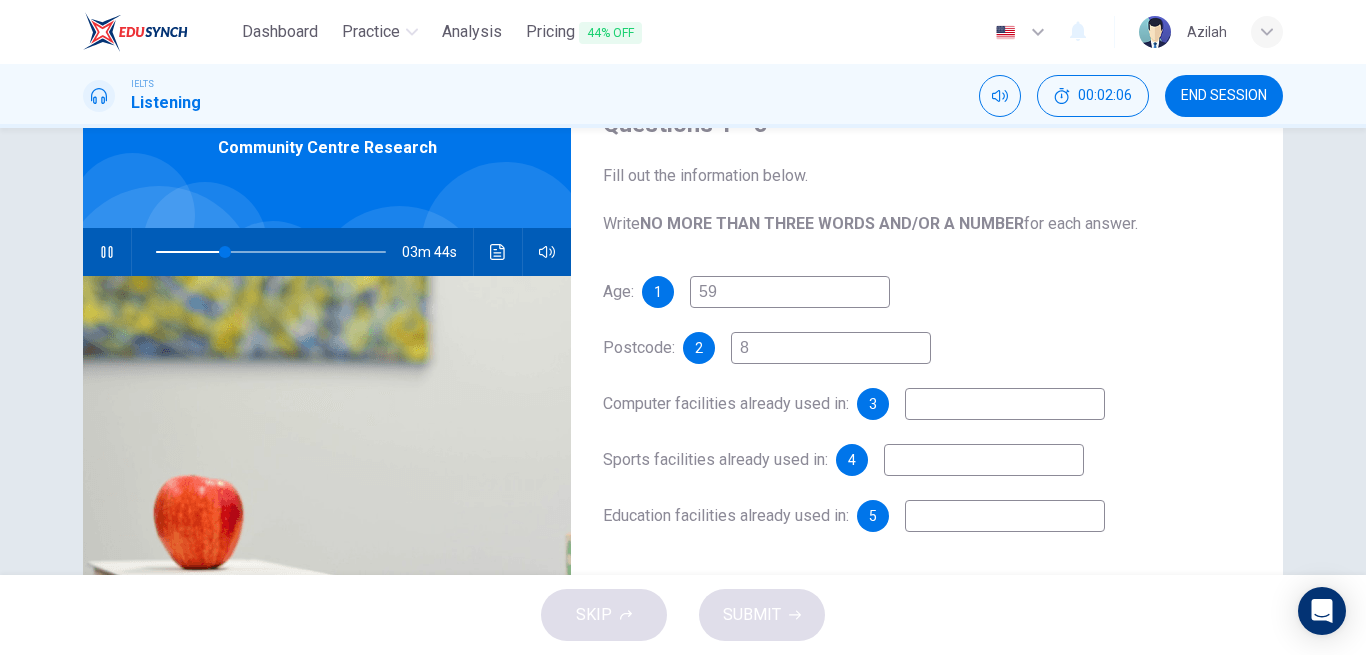 type on "30" 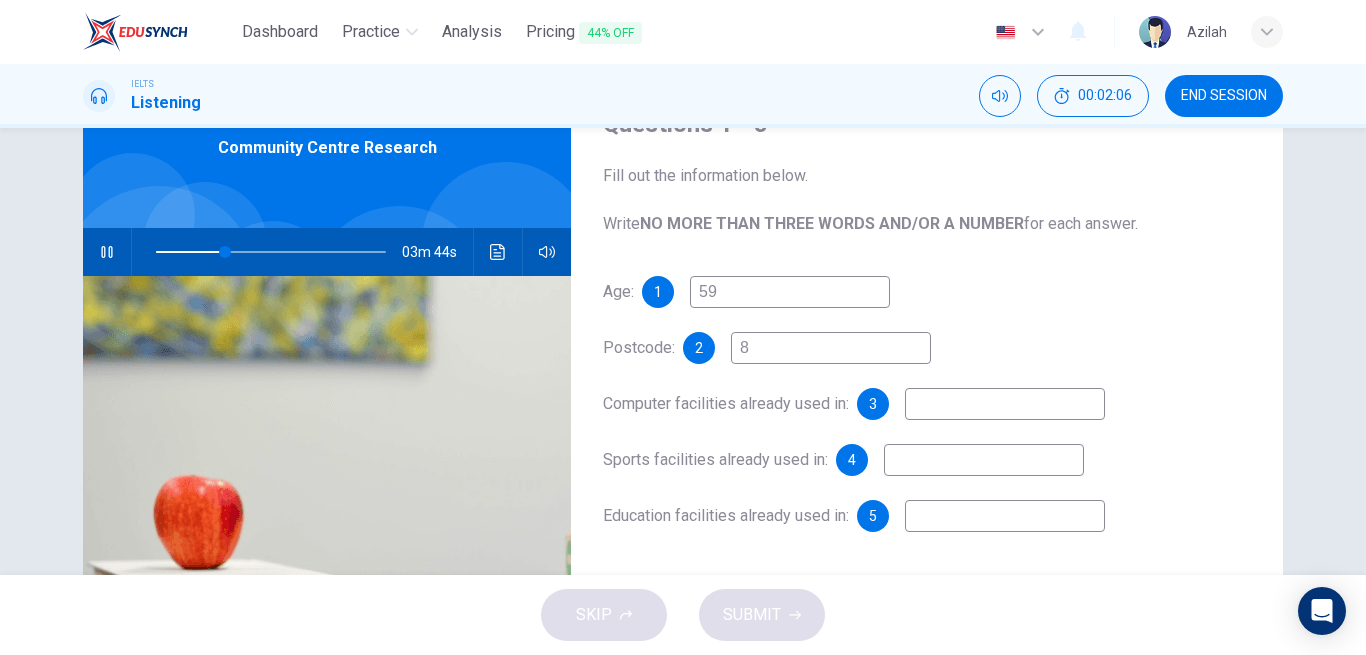 click on "8" at bounding box center [831, 348] 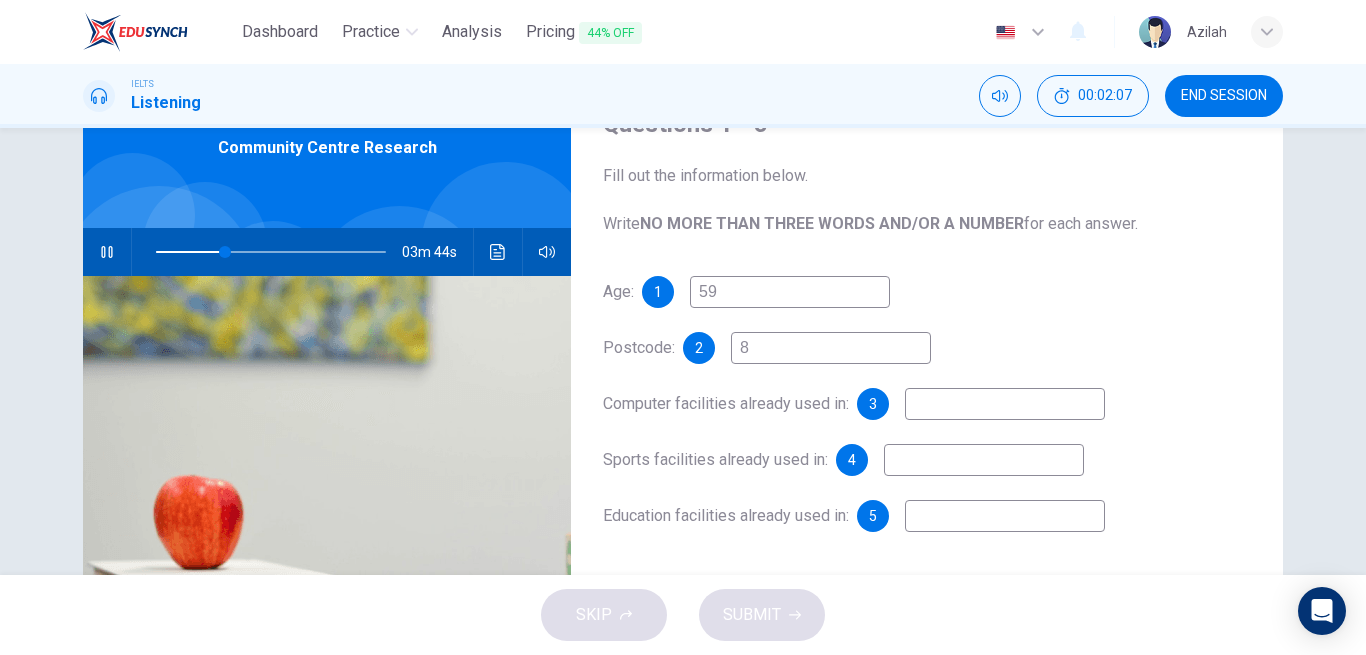 type on "h" 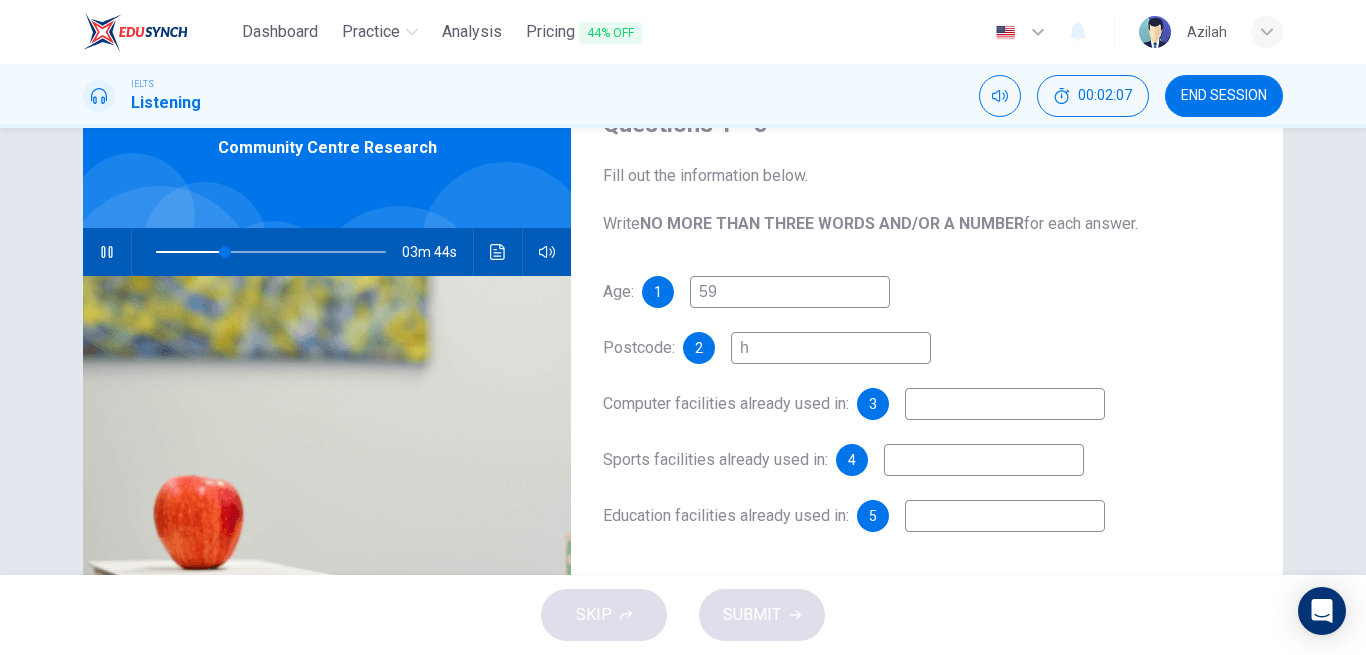type on "31" 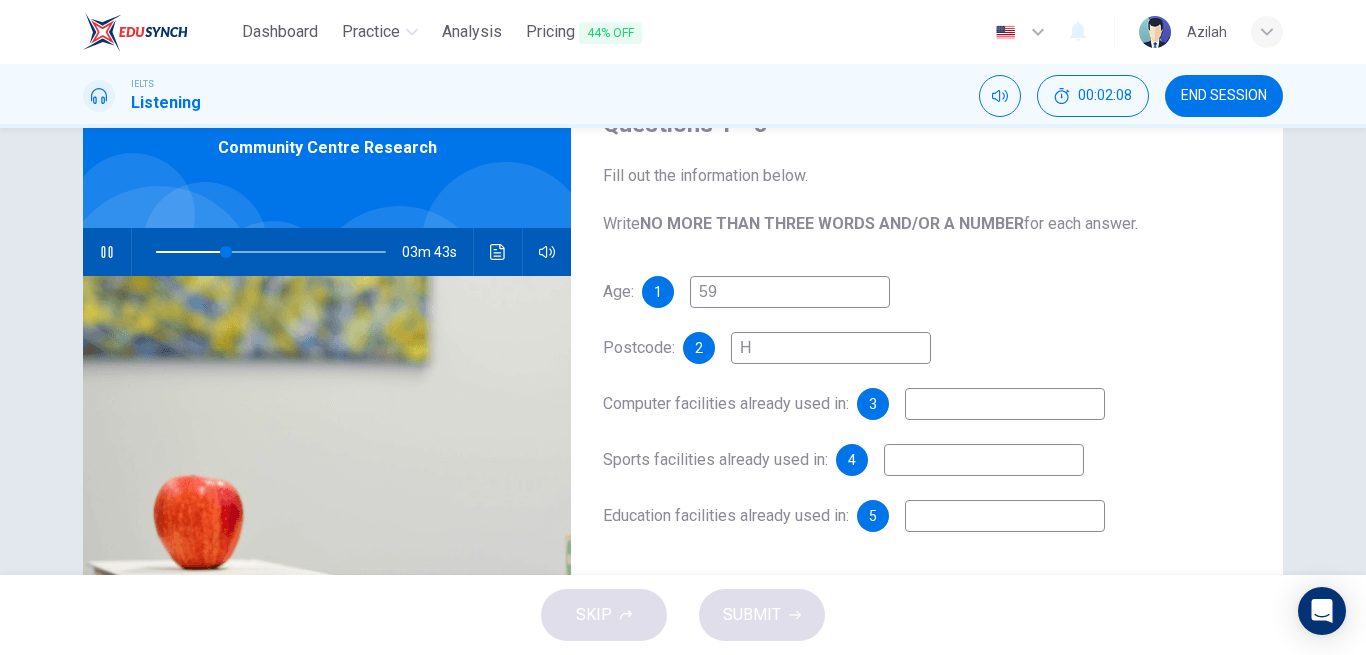 type on "HA" 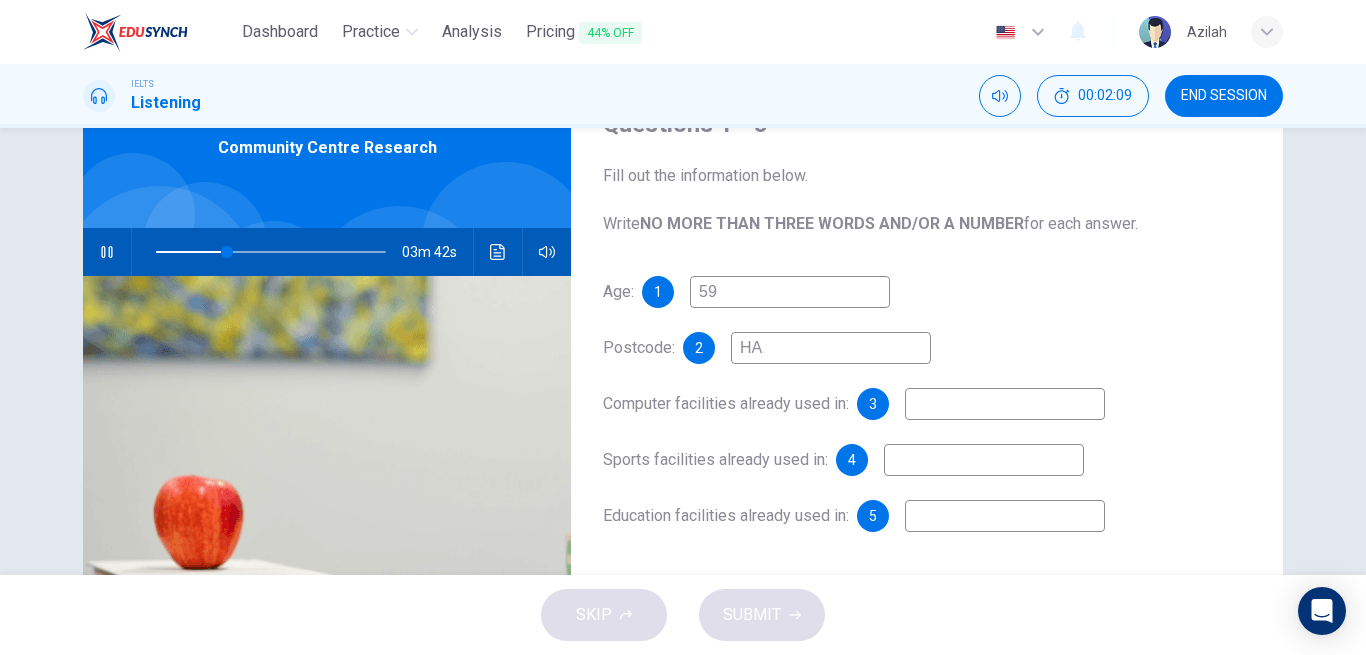 type on "31" 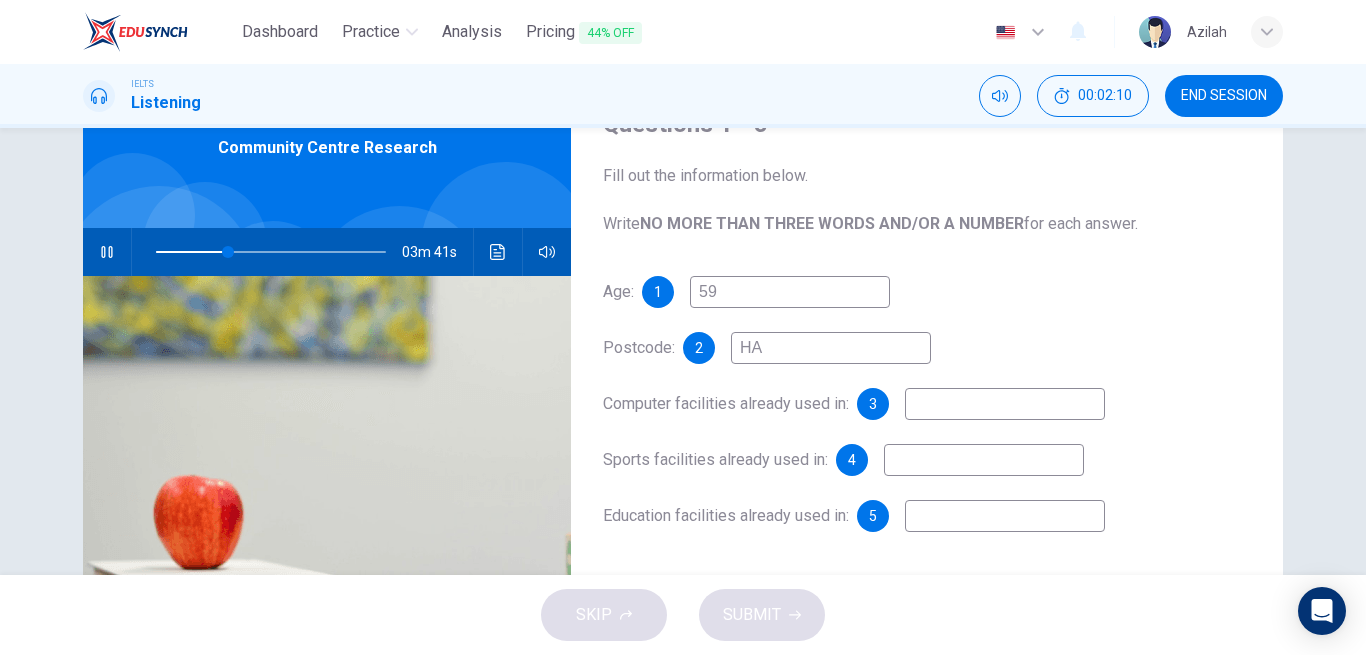 type on "HAH" 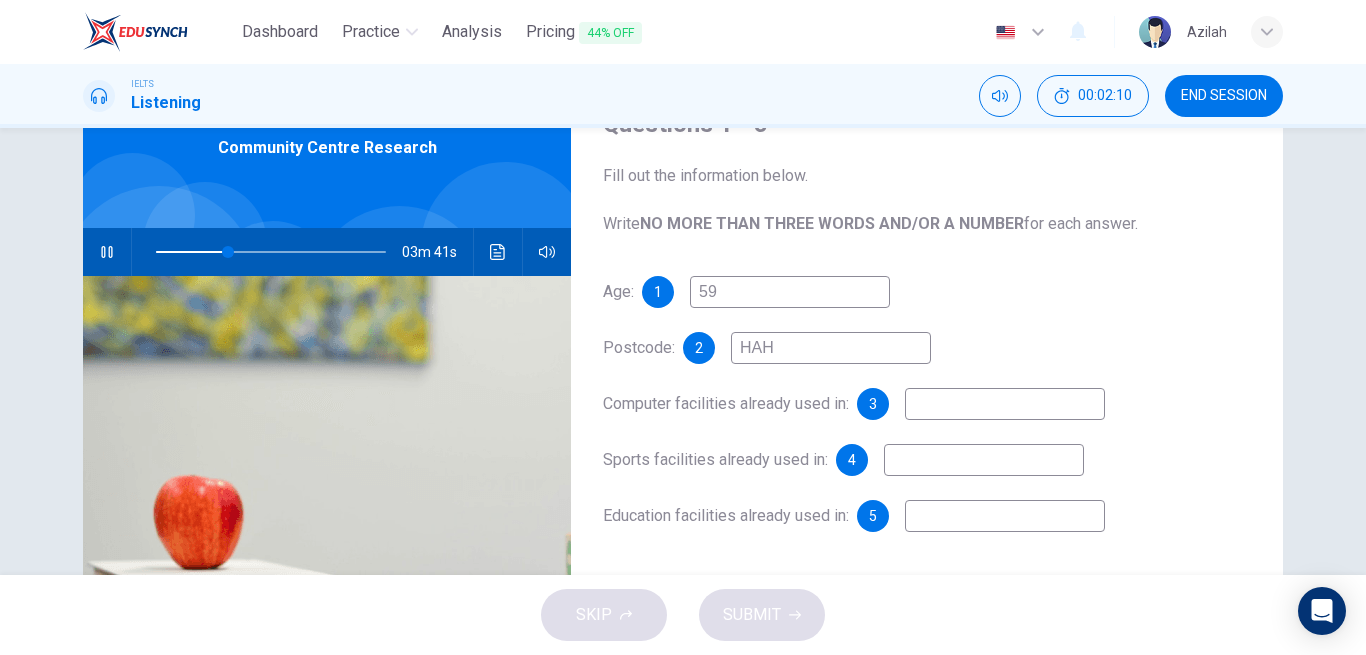 type on "31" 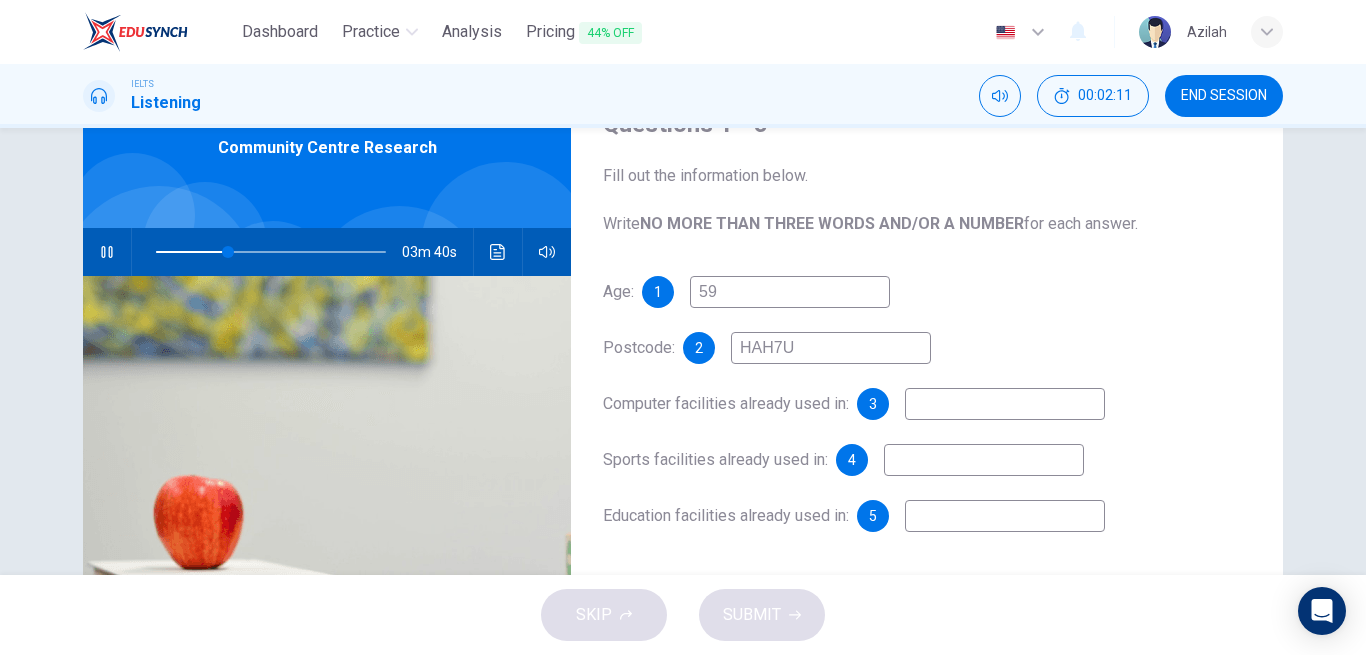 type on "HAH7UP" 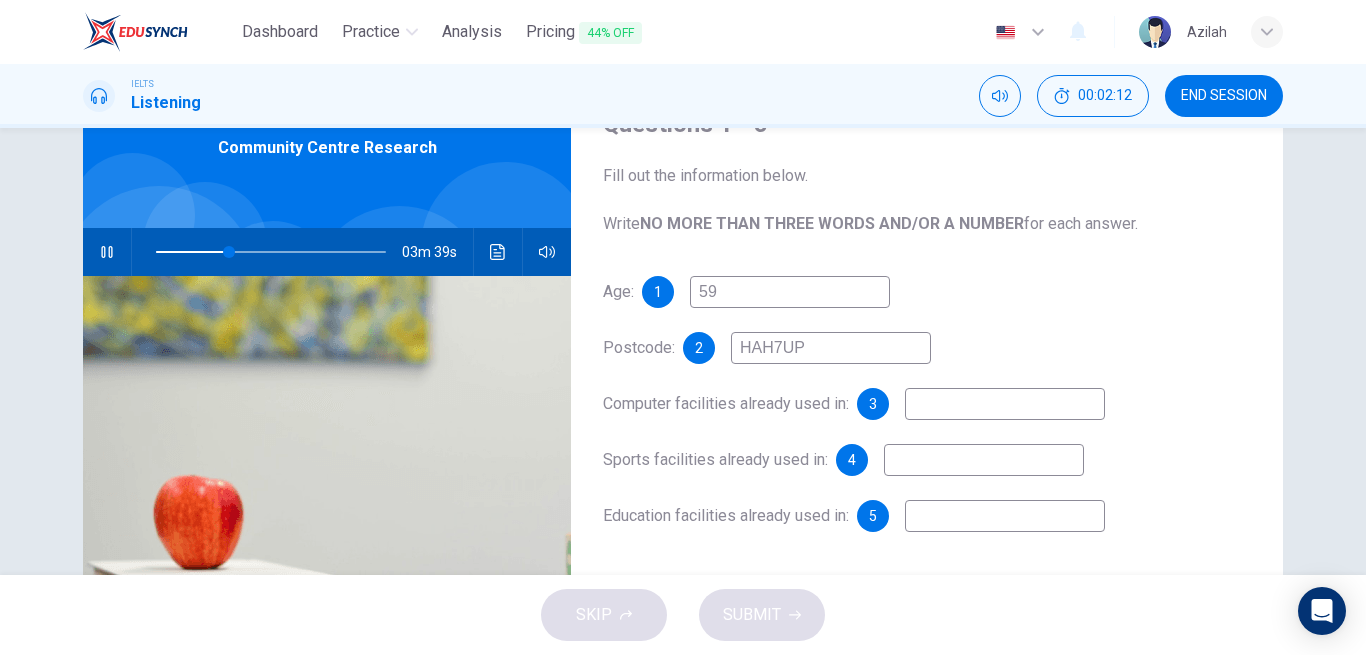 type on "32" 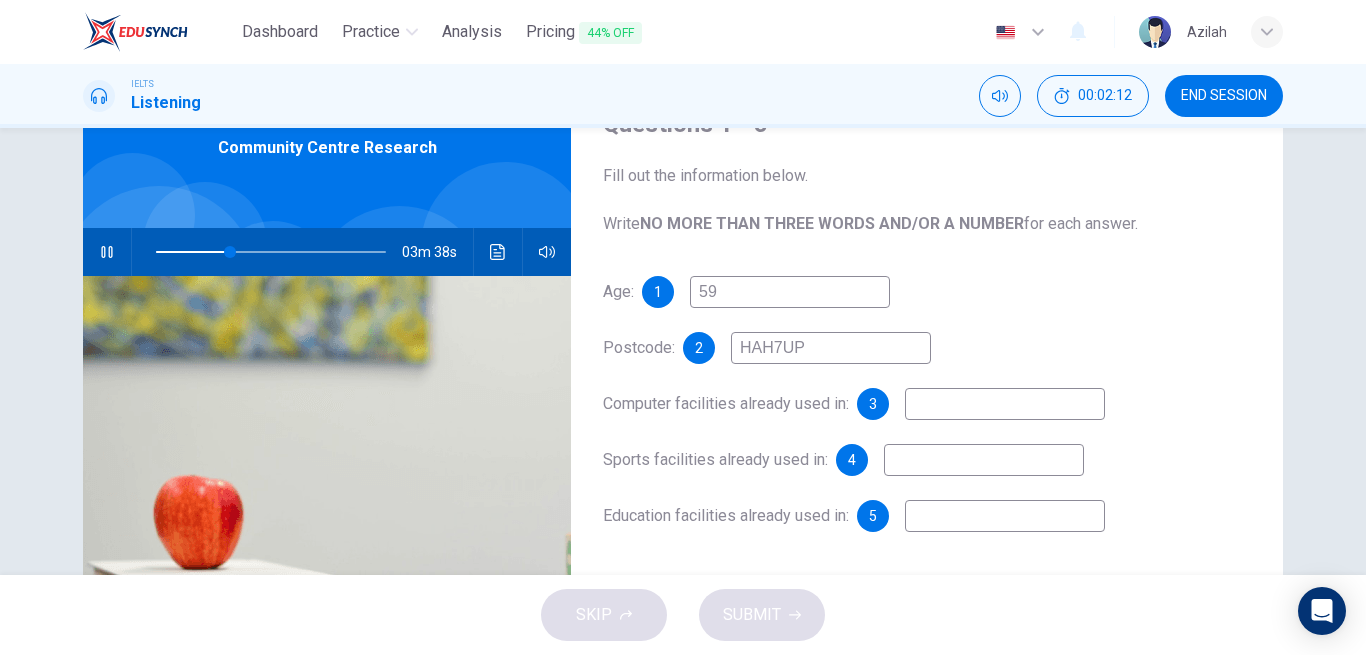 type on "HAH7UP" 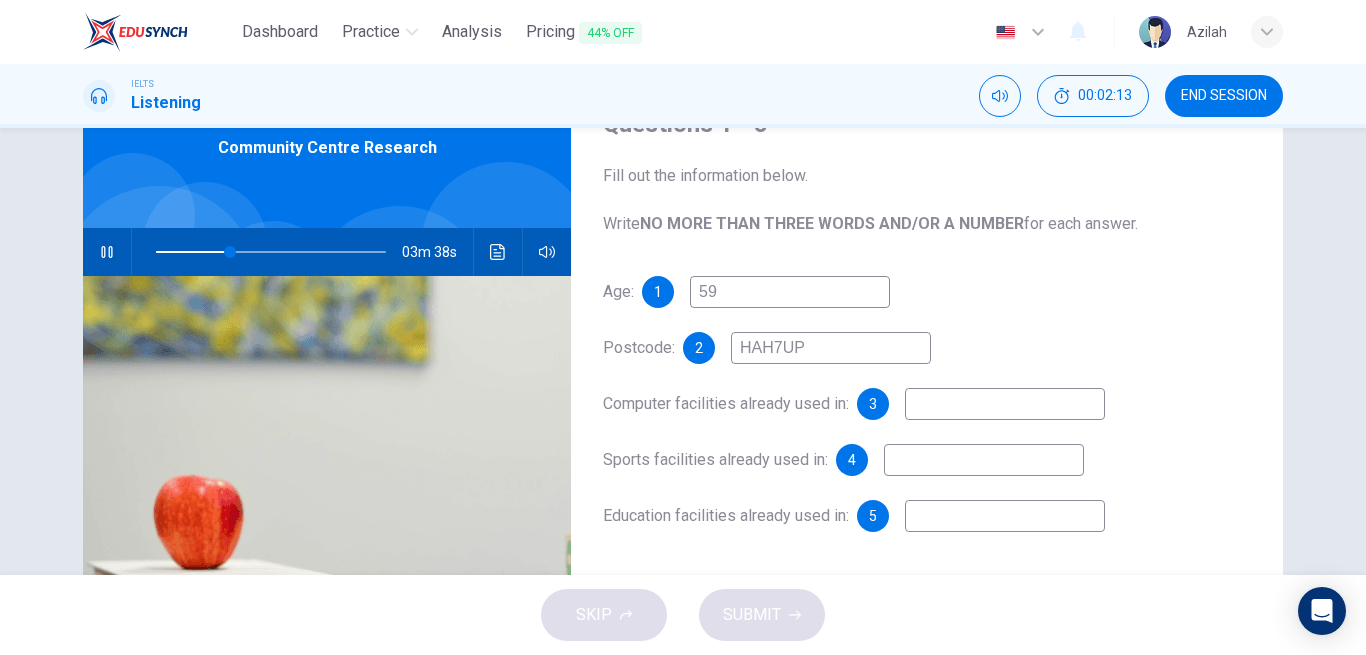 click at bounding box center (1005, 404) 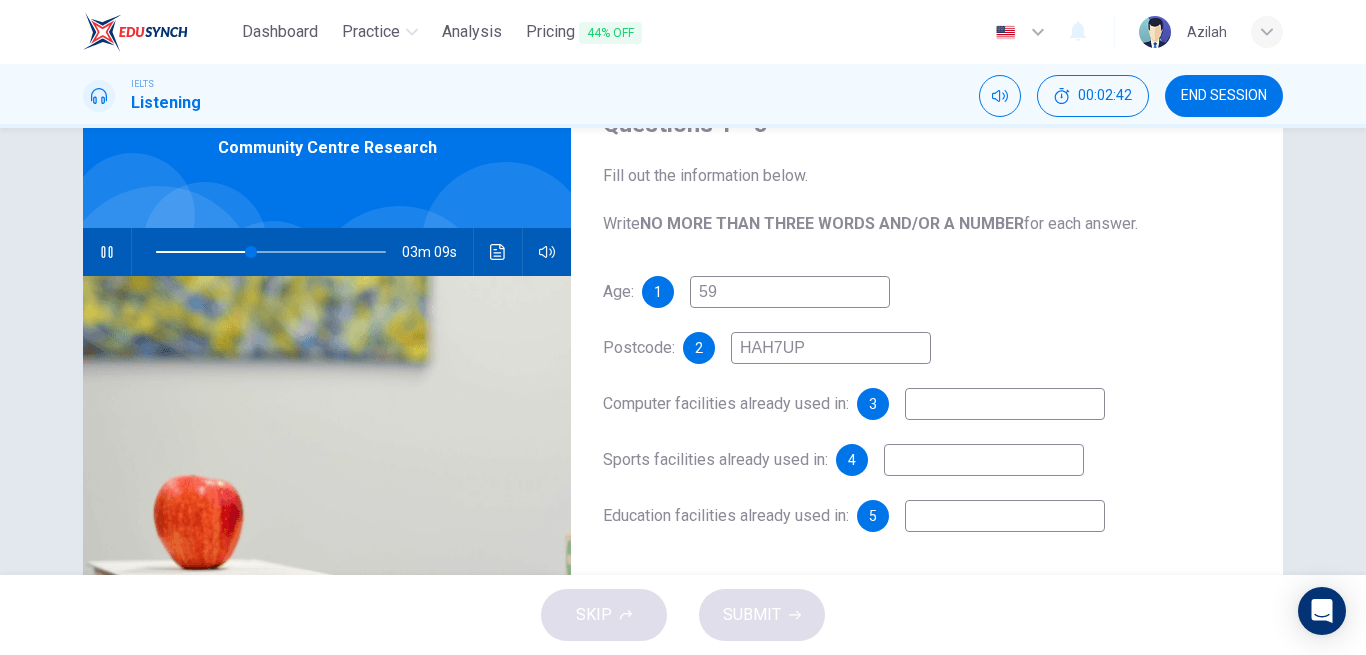 type on "41" 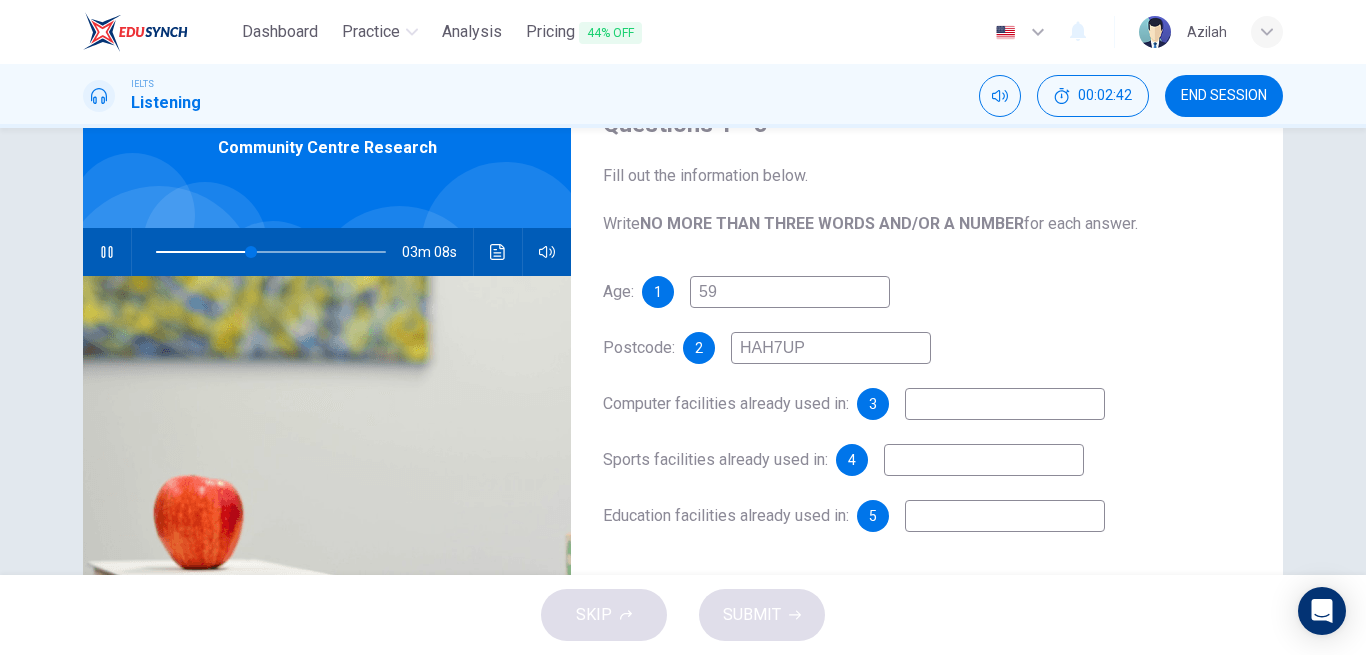 type on "L" 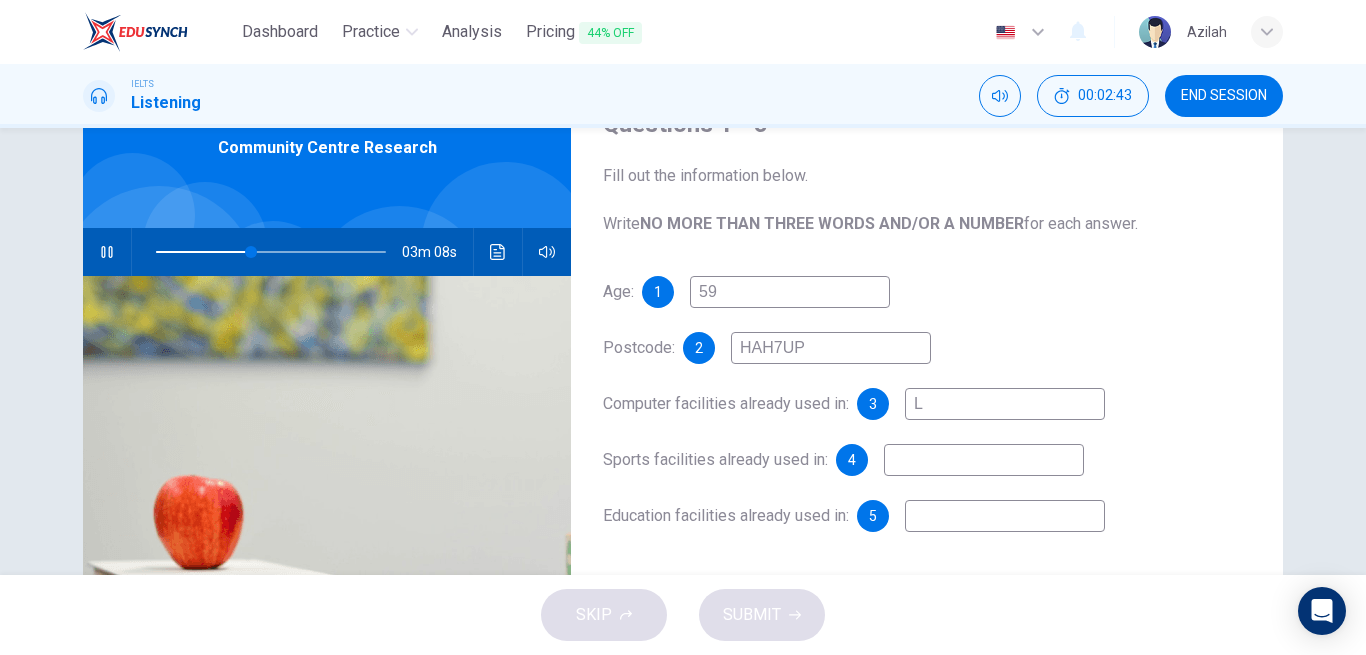type on "42" 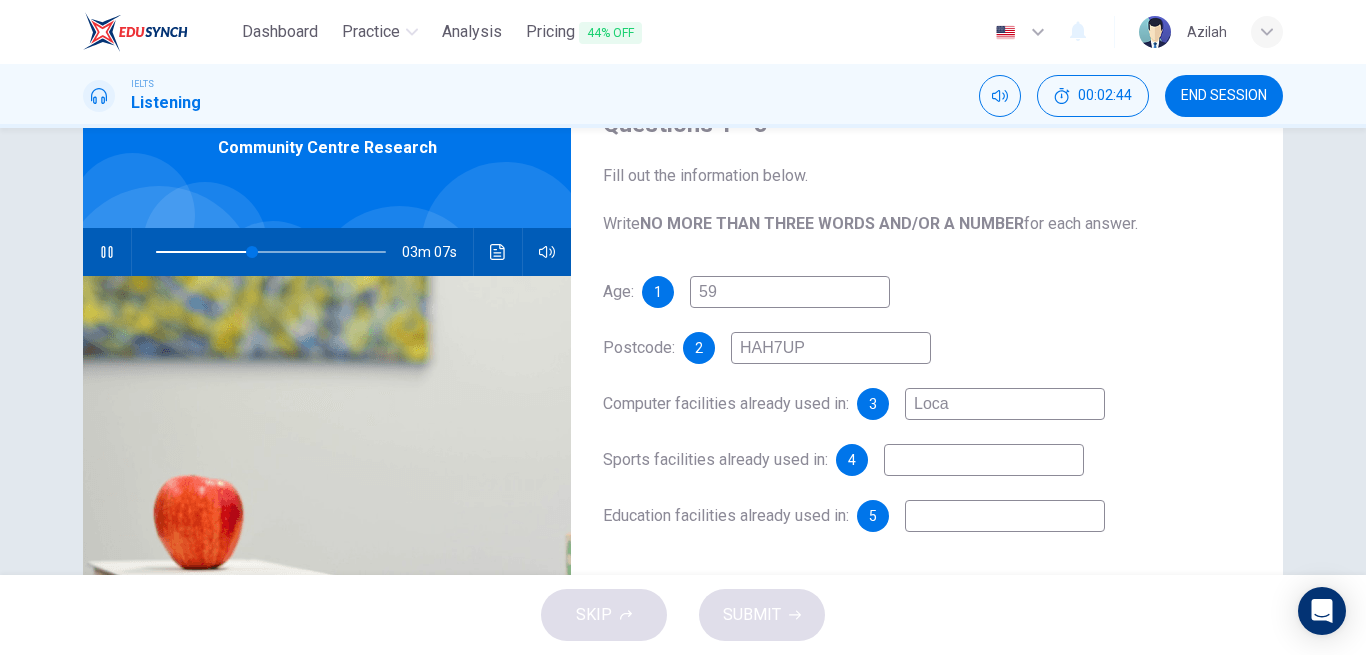 type on "Local" 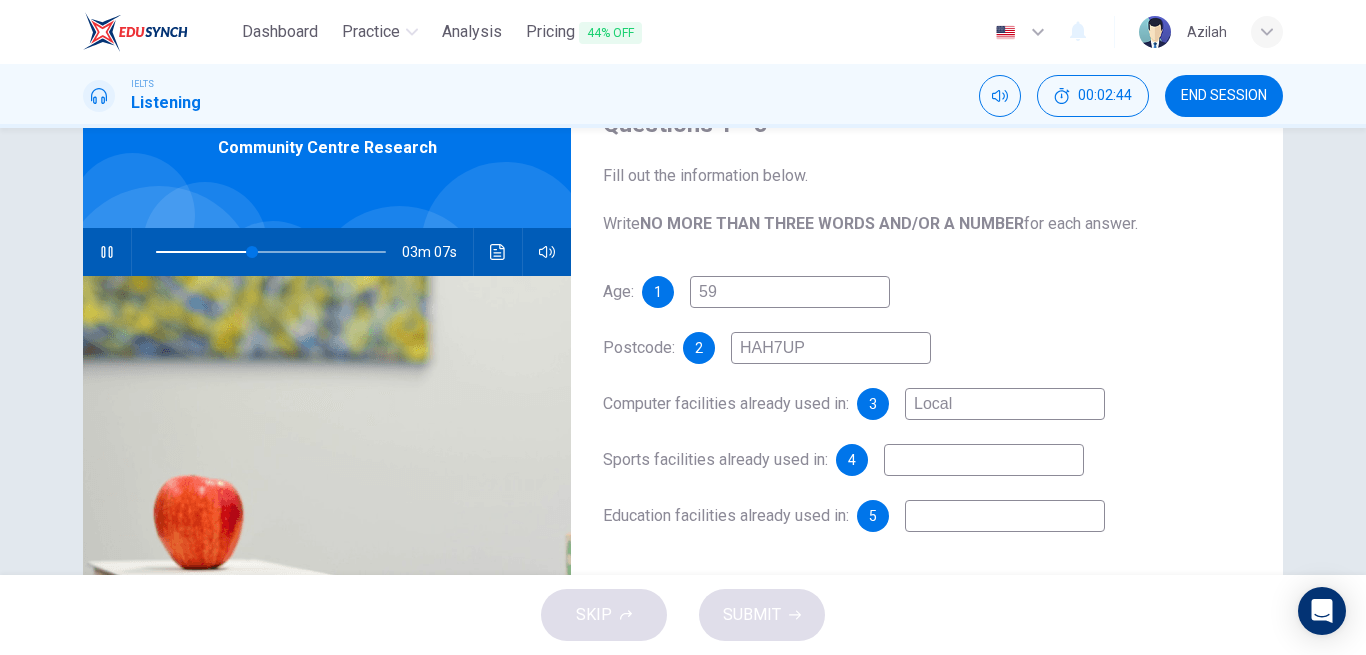 type on "42" 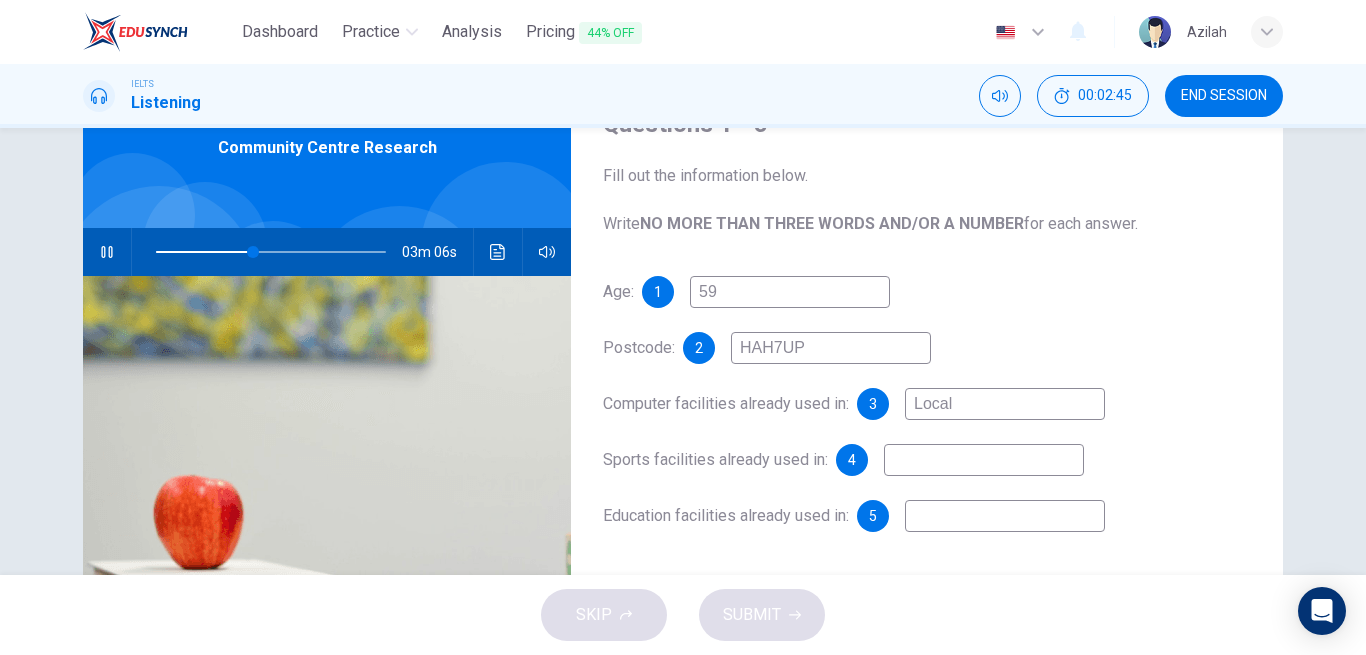 type on "Local l" 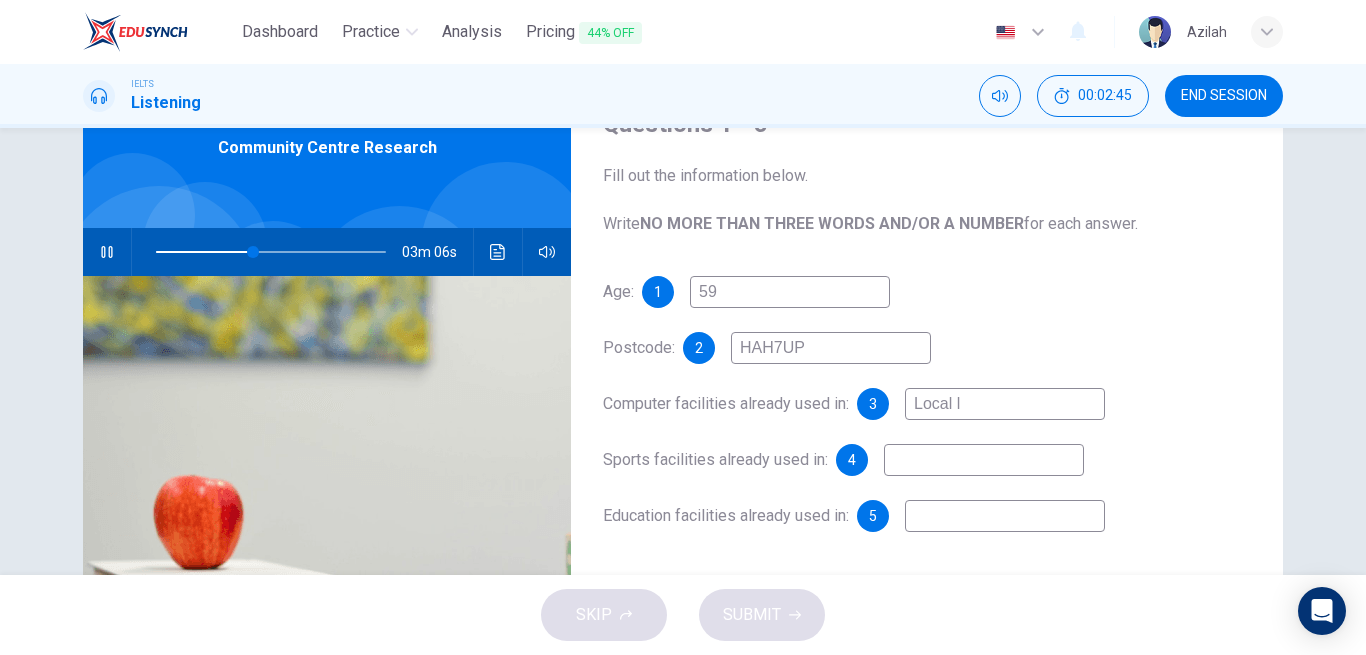 type on "42" 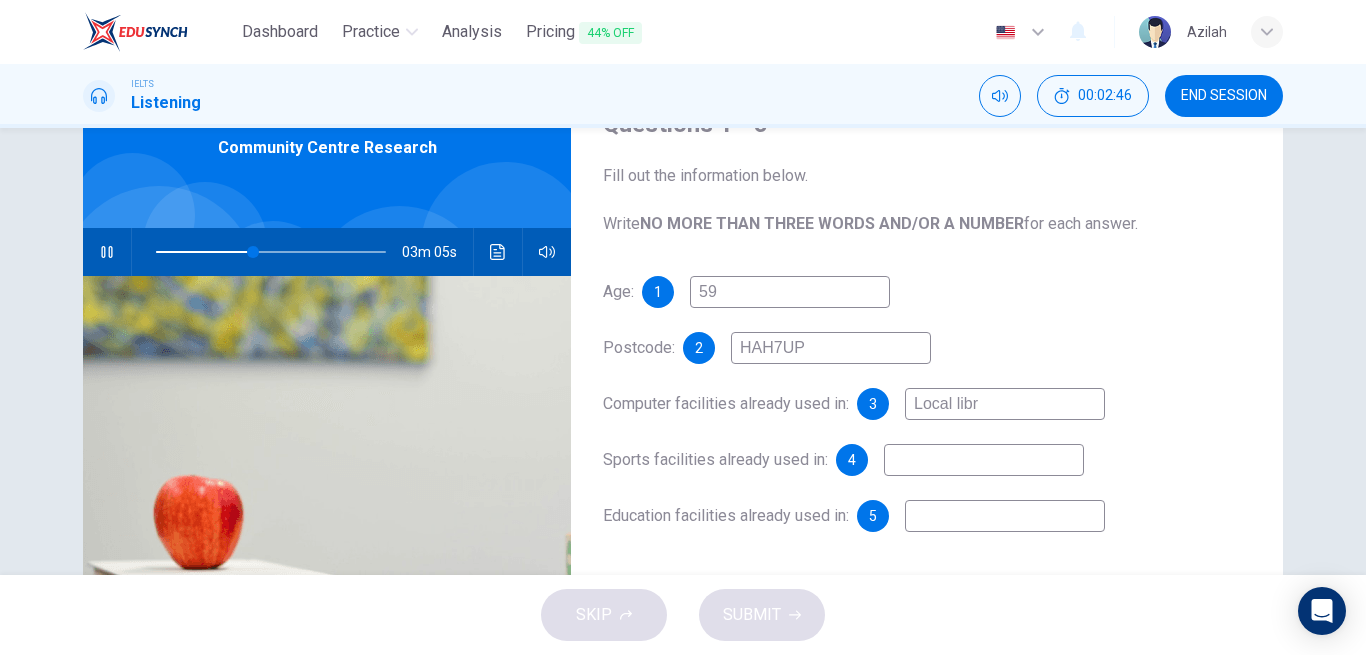 type on "Local libra" 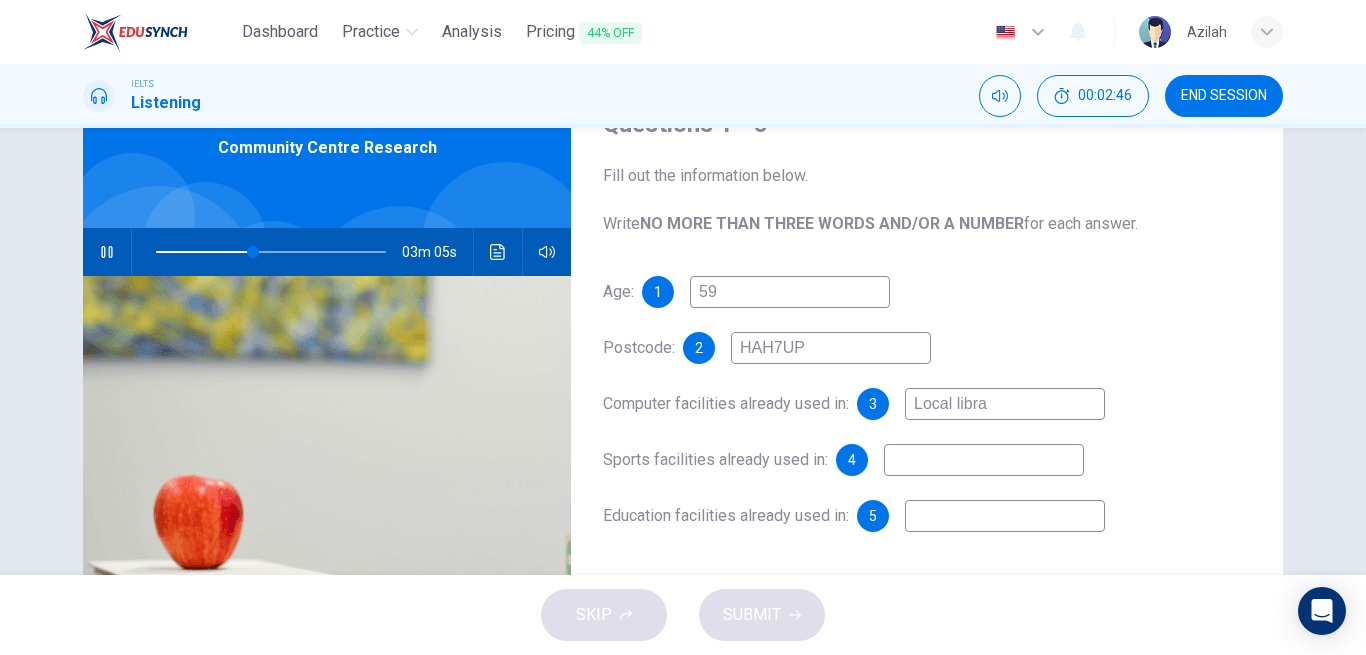 type on "43" 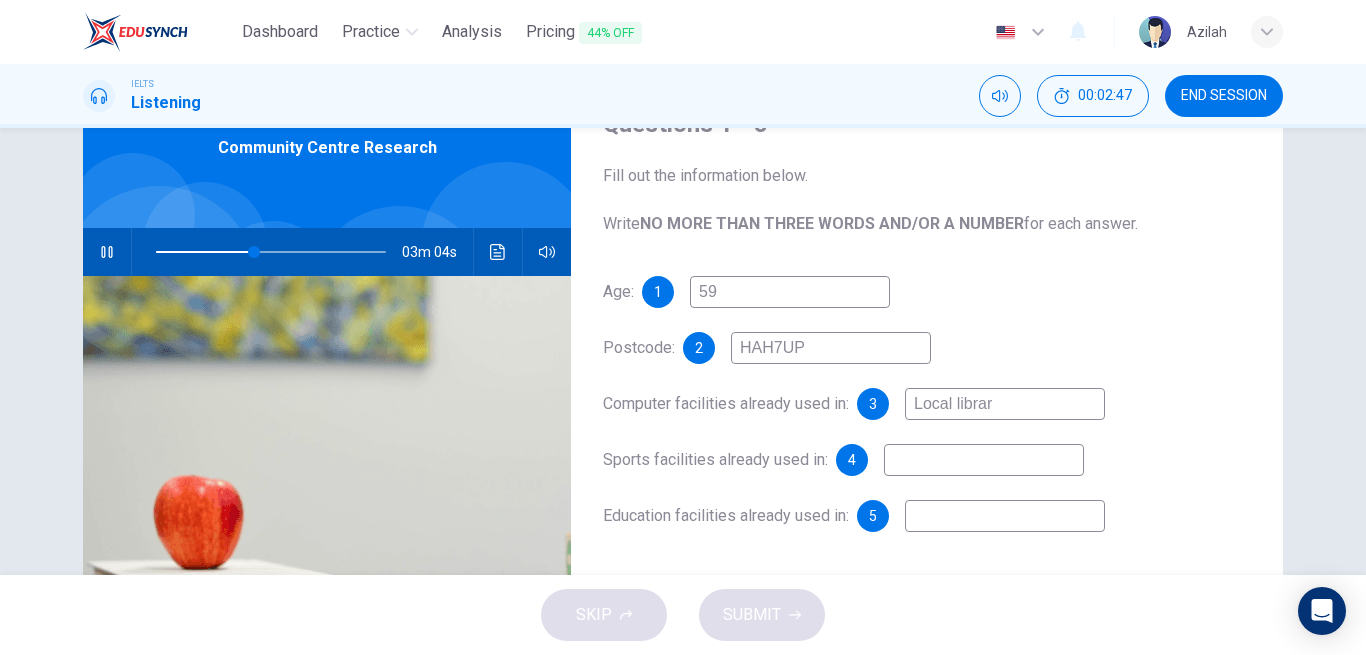 type on "Local library" 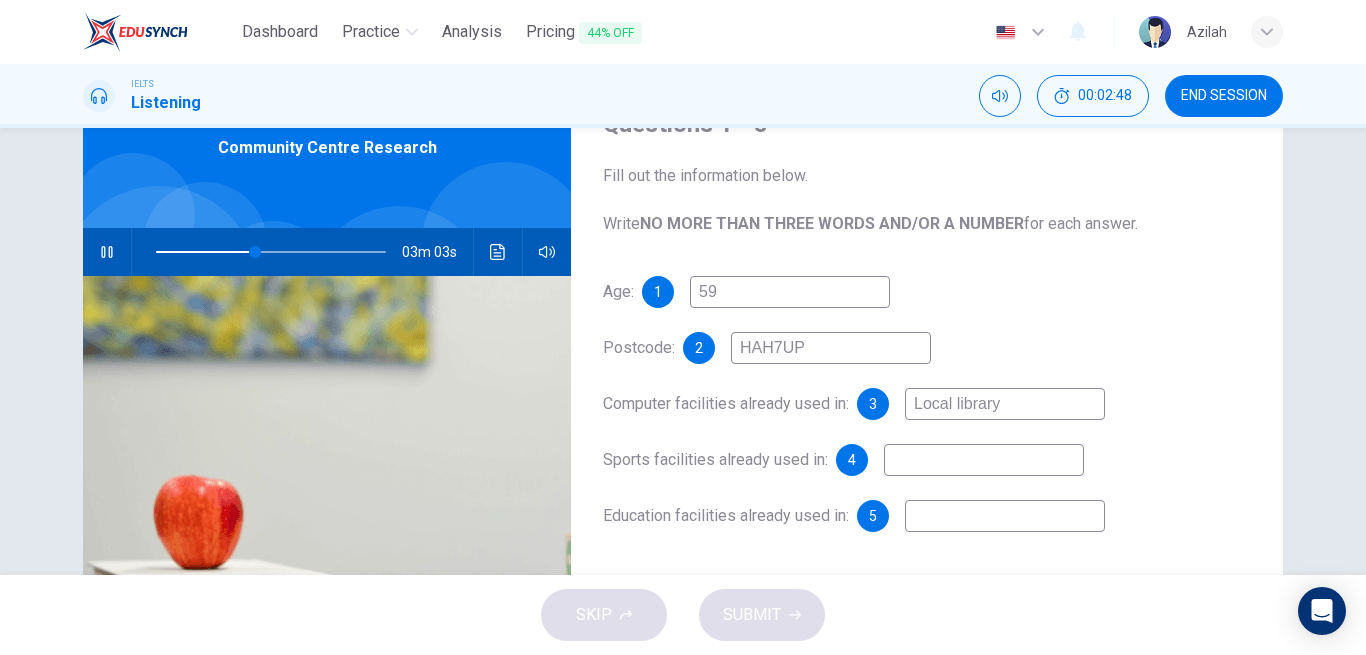 type on "43" 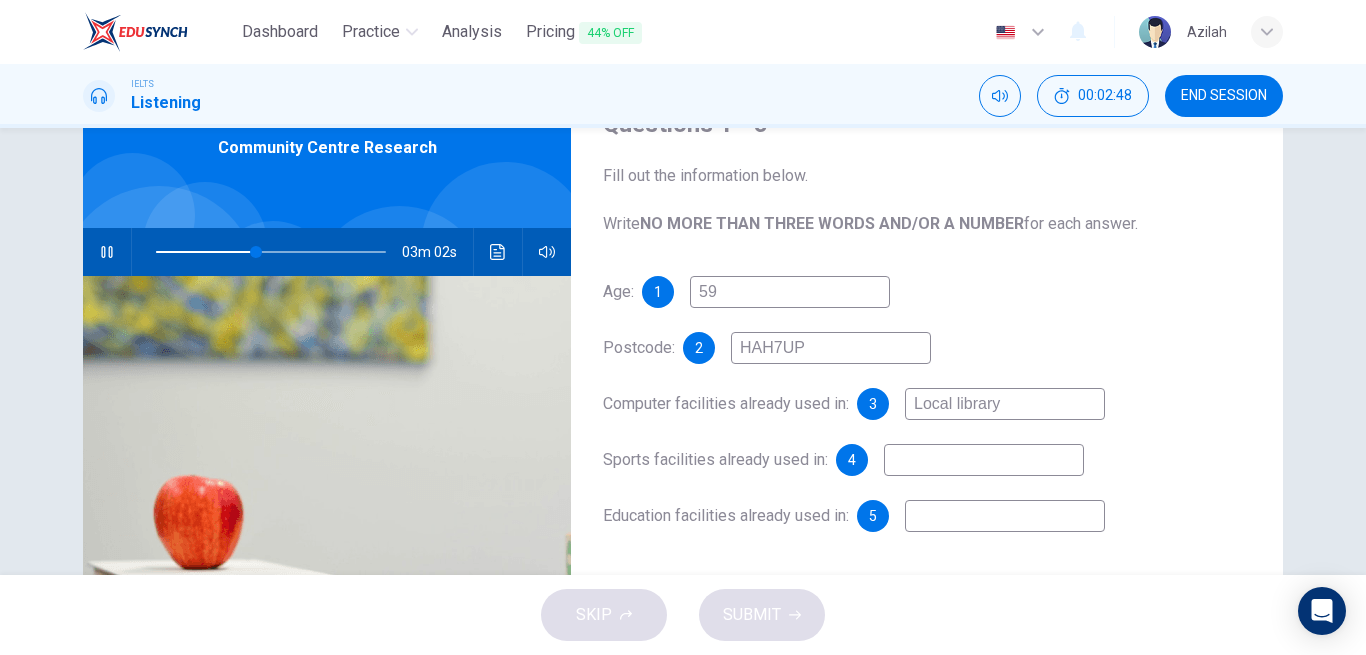 type on "Local library" 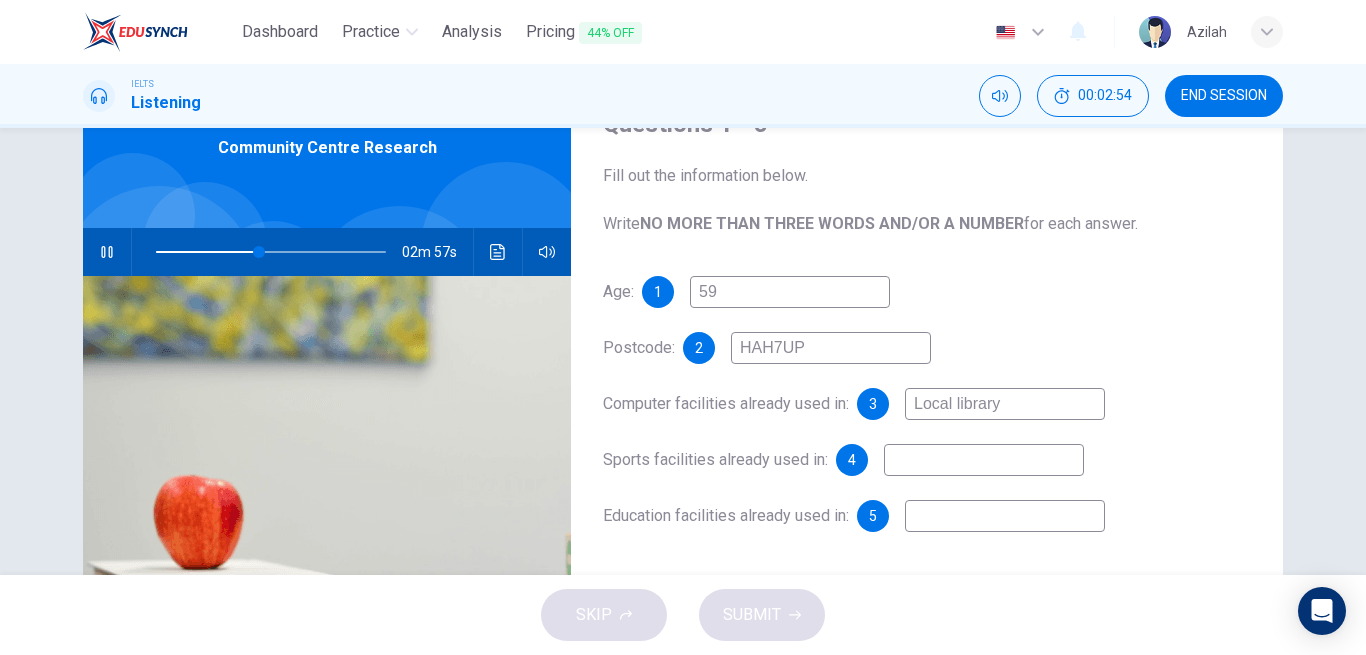 type on "45" 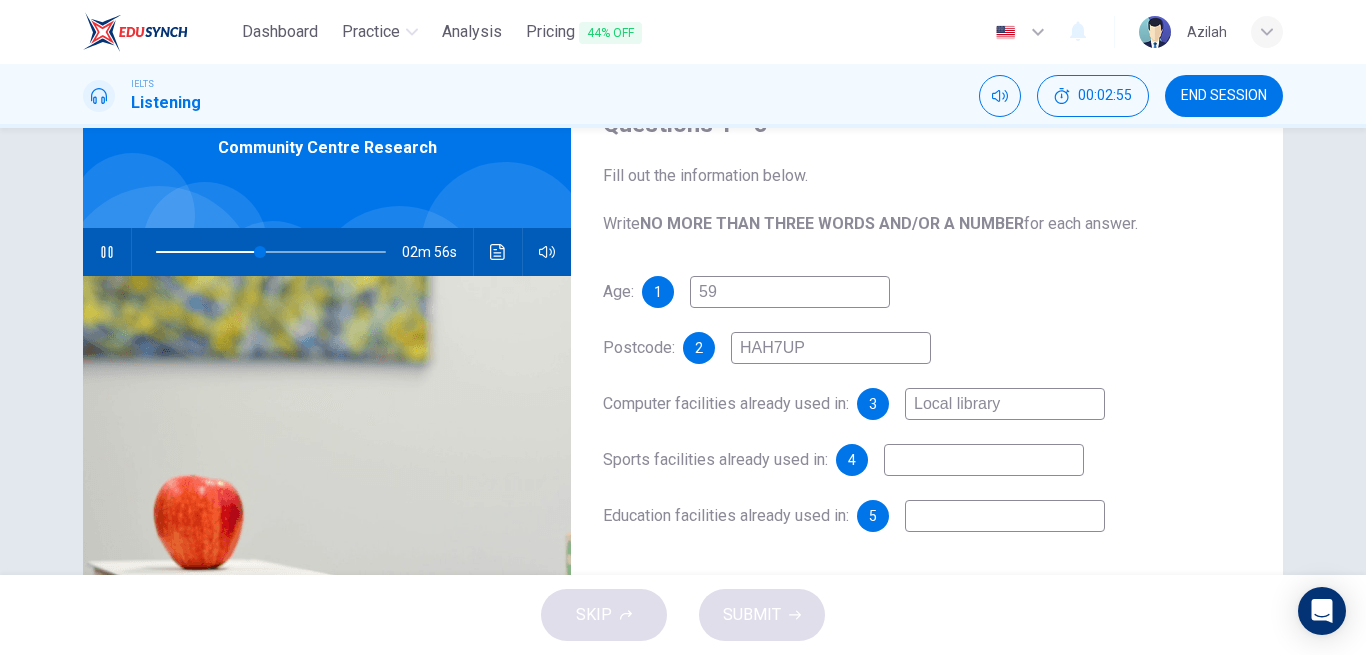 type on "S" 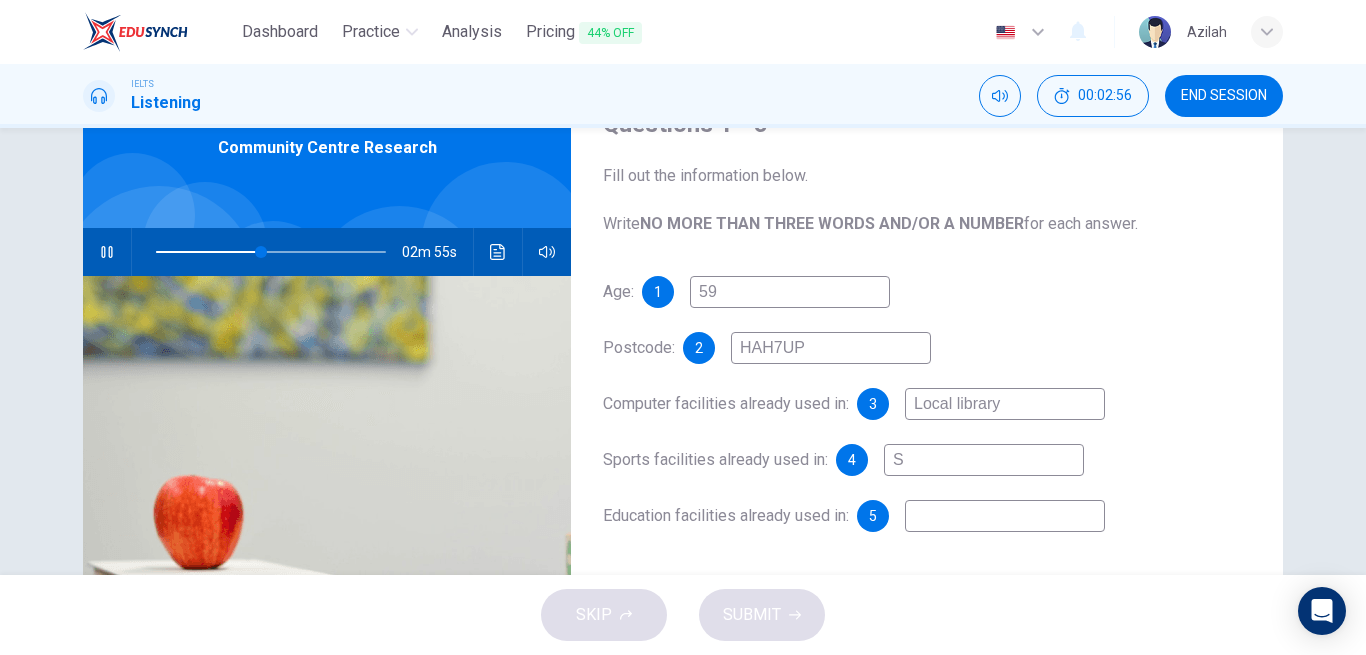 type on "46" 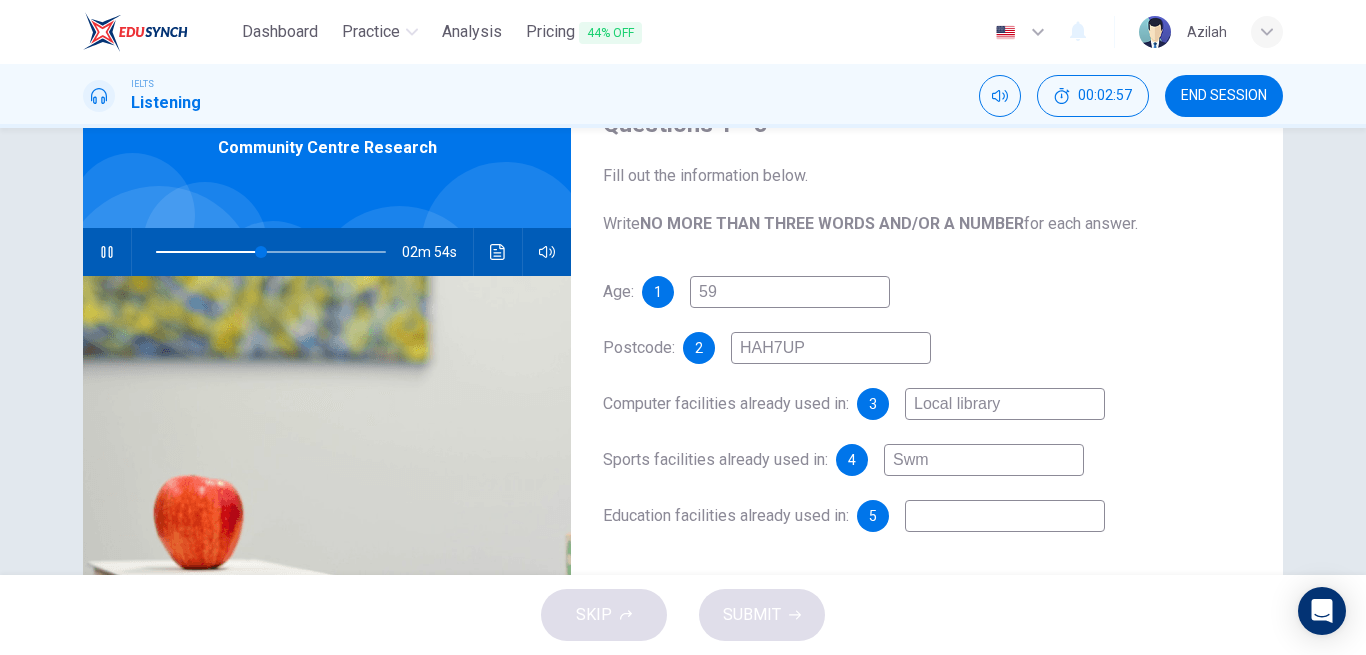 type on "Swmm" 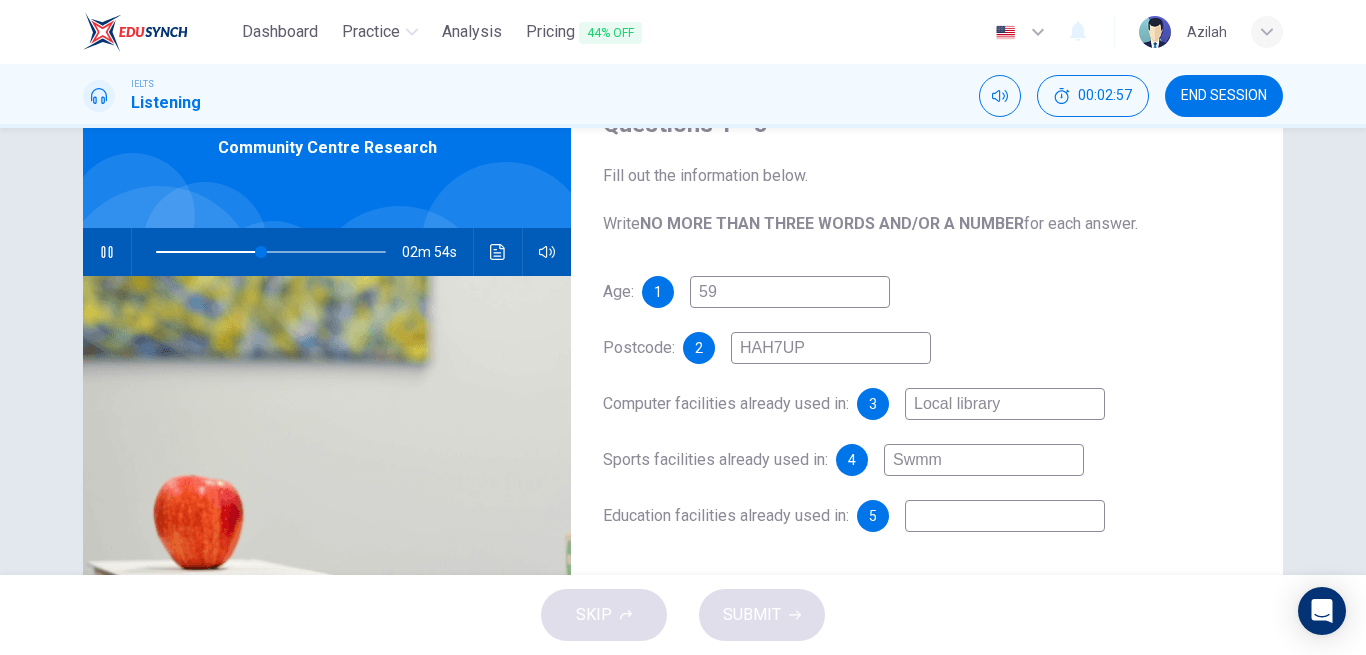 type on "46" 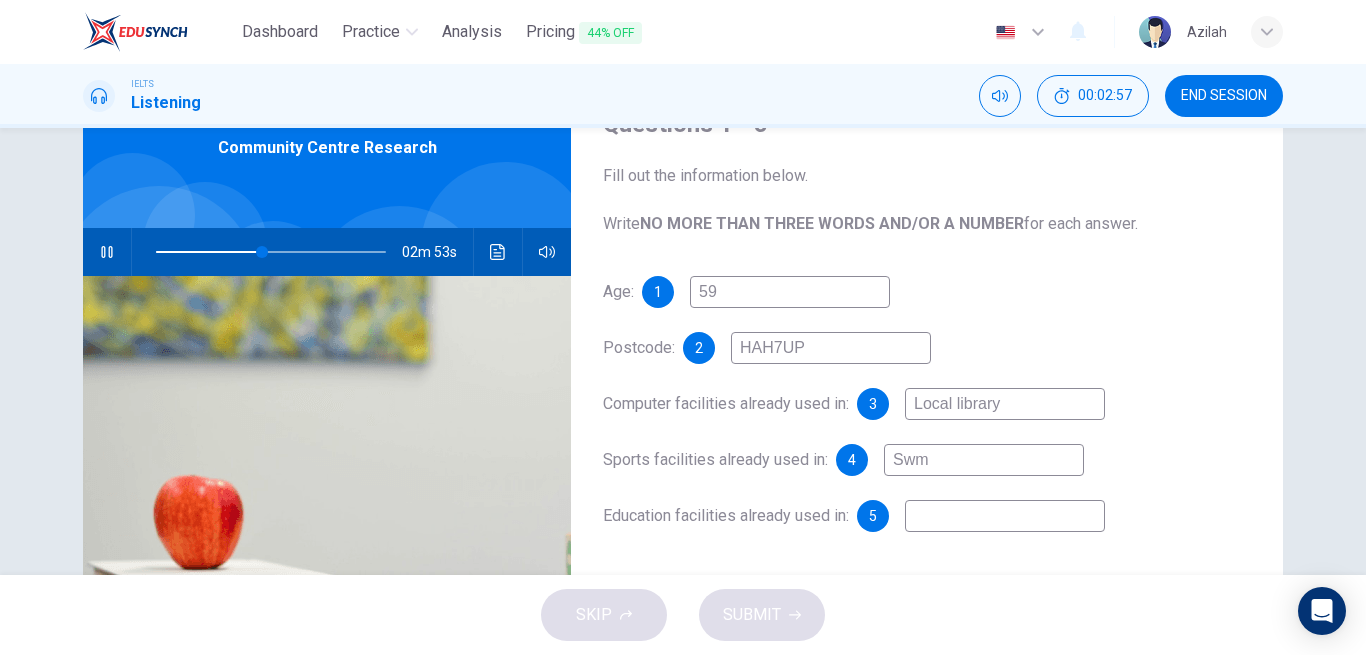 type on "Sw" 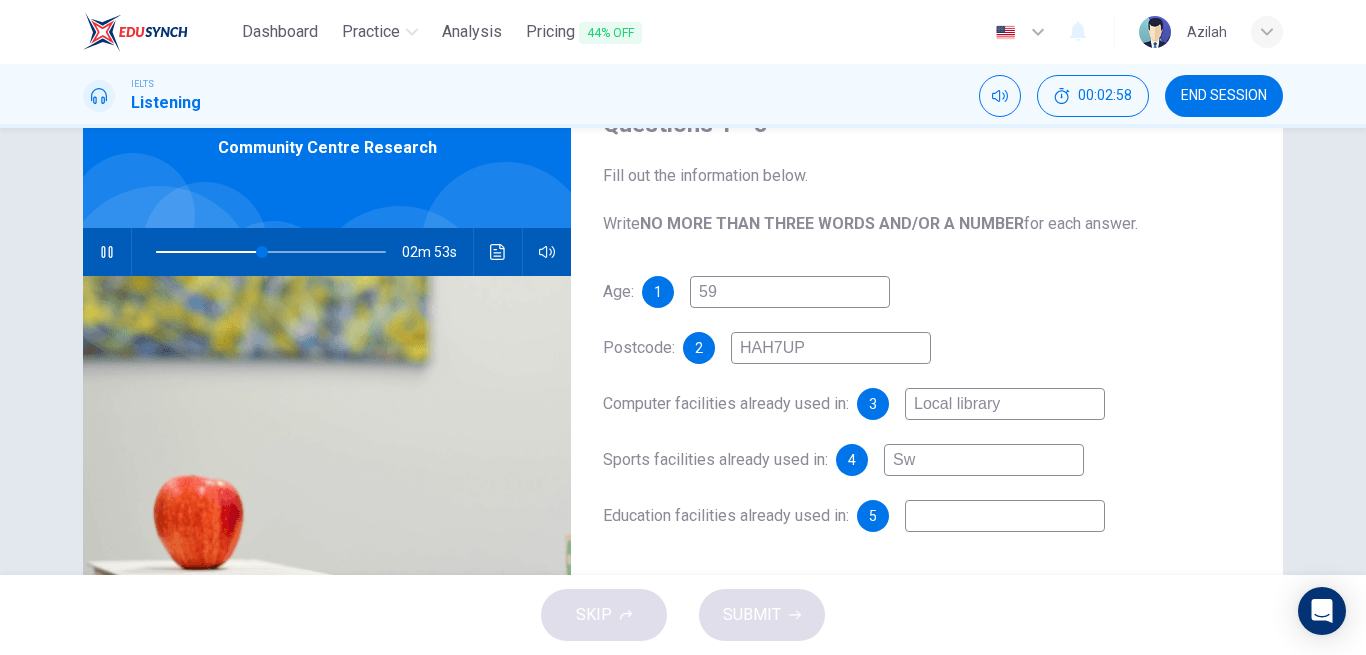 type on "46" 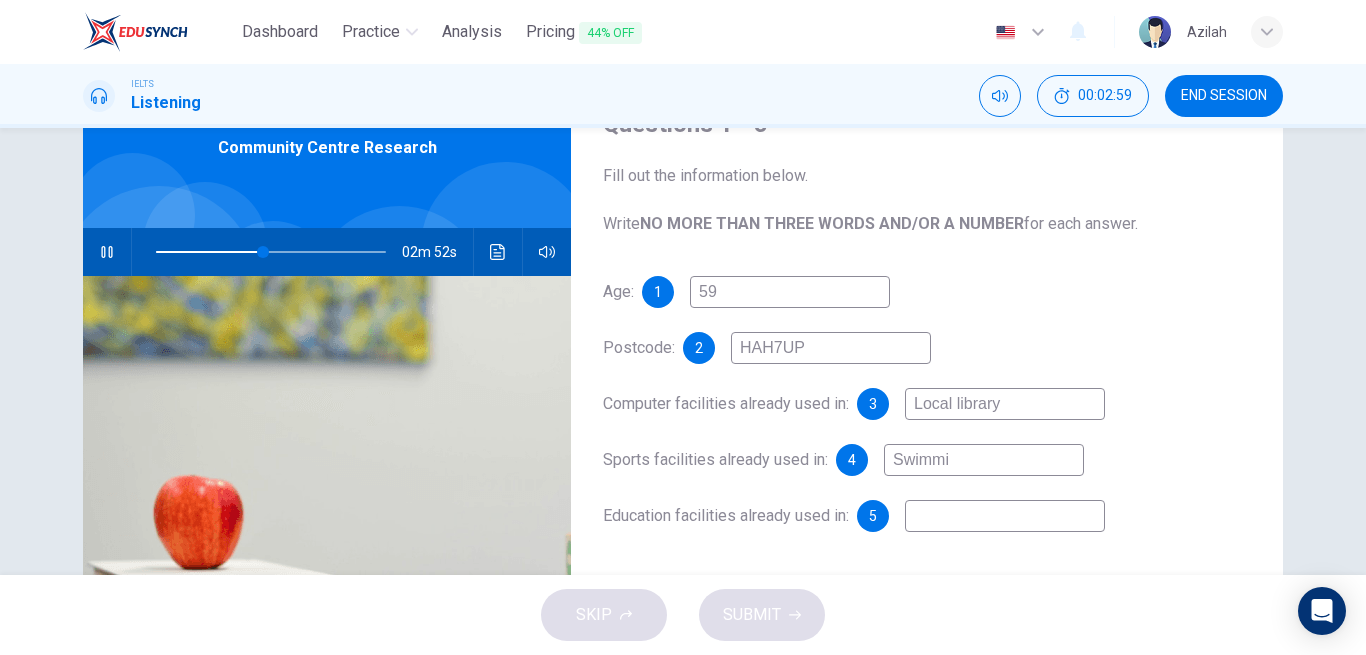 type on "Swimmin" 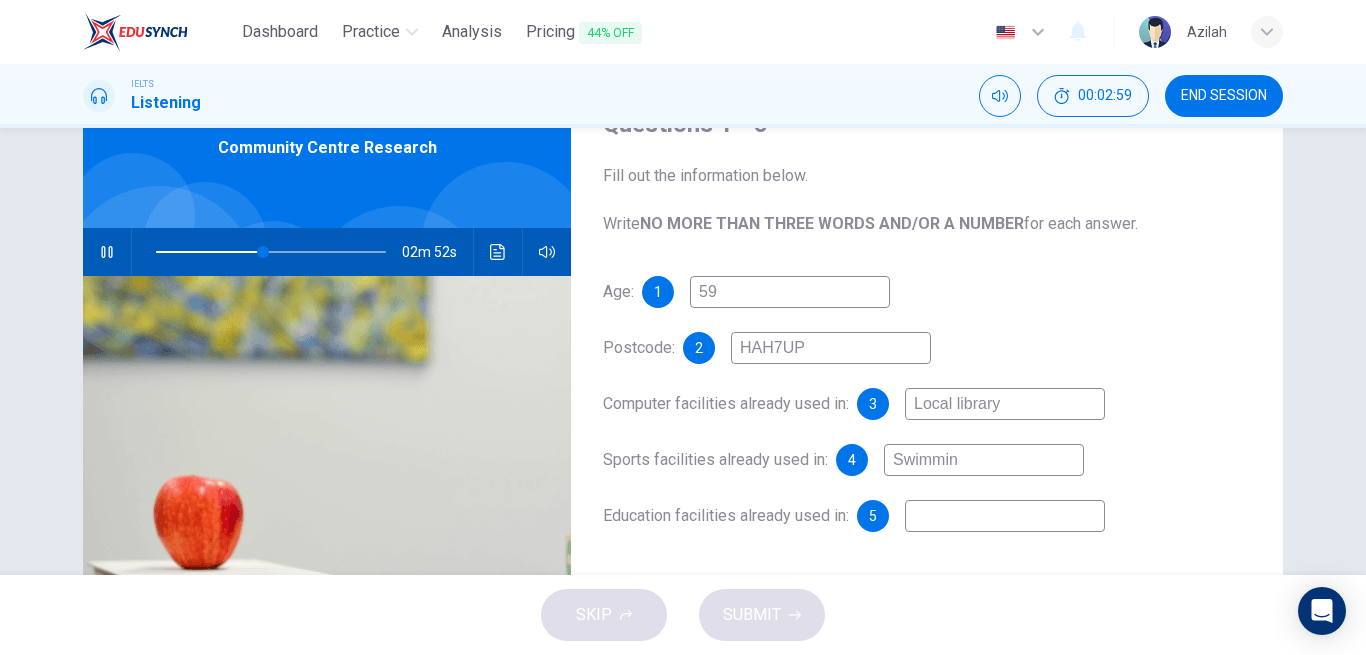 type on "46" 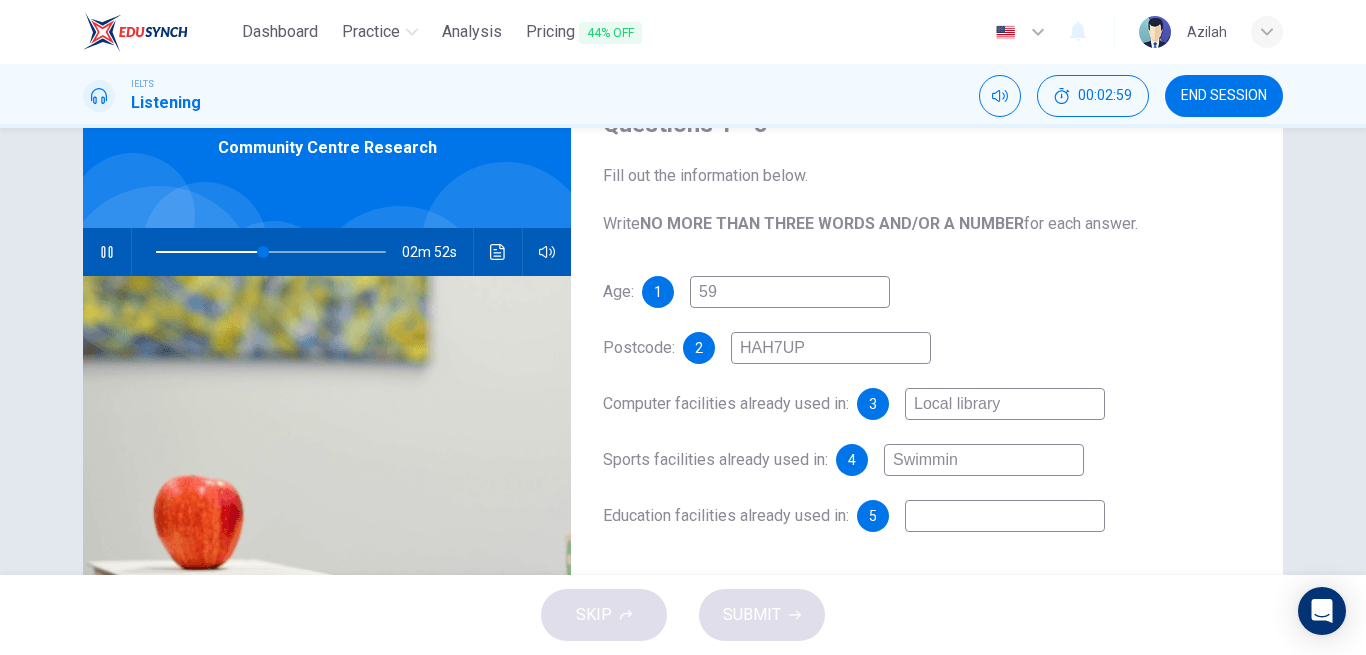 type on "Swimming" 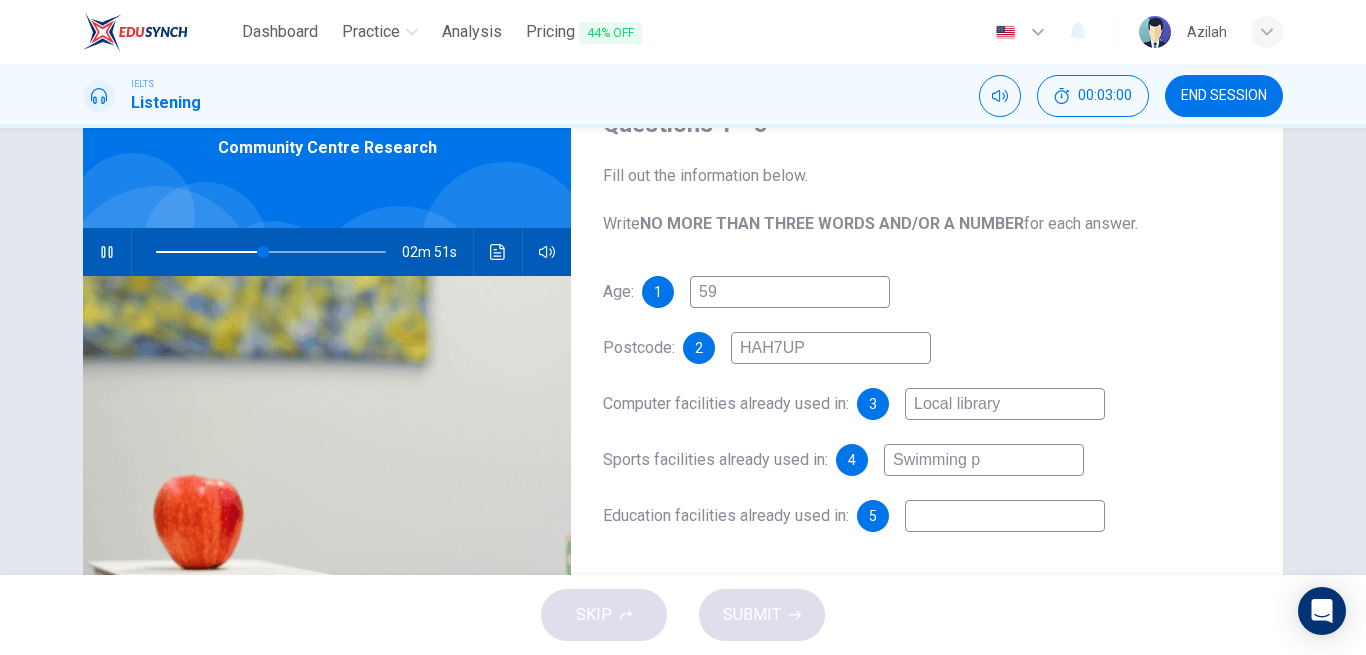type on "Swimming po" 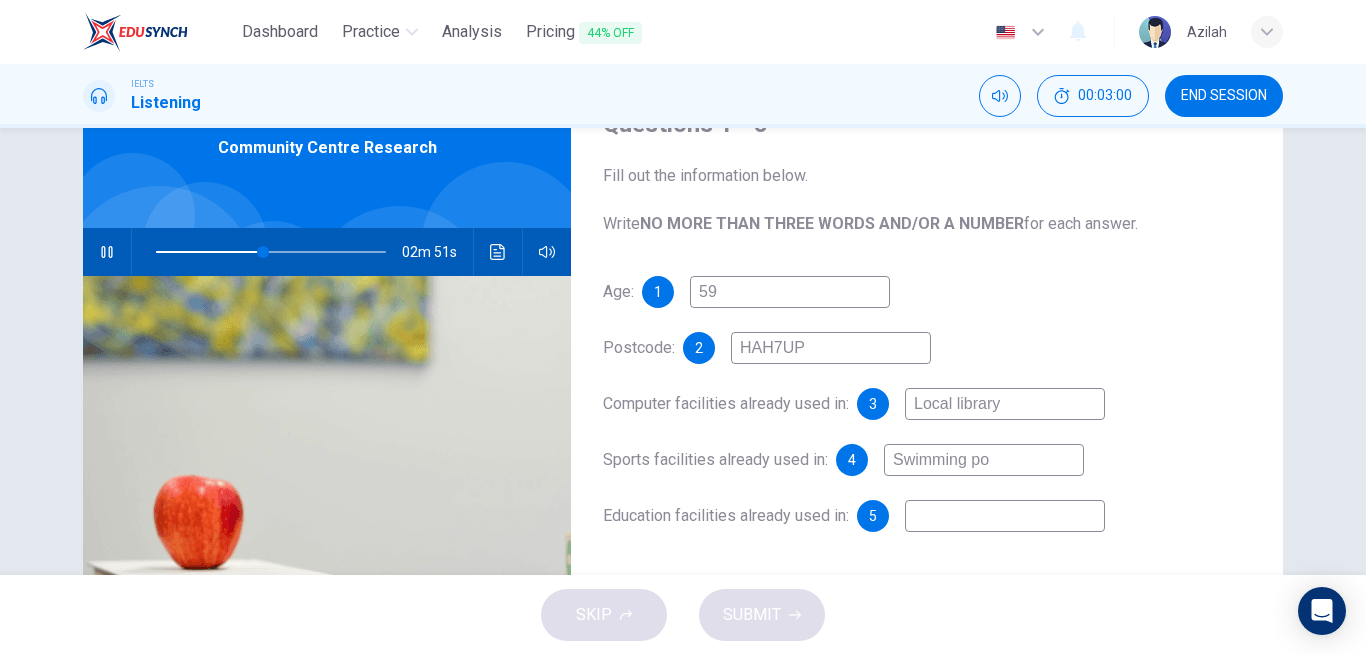 type on "47" 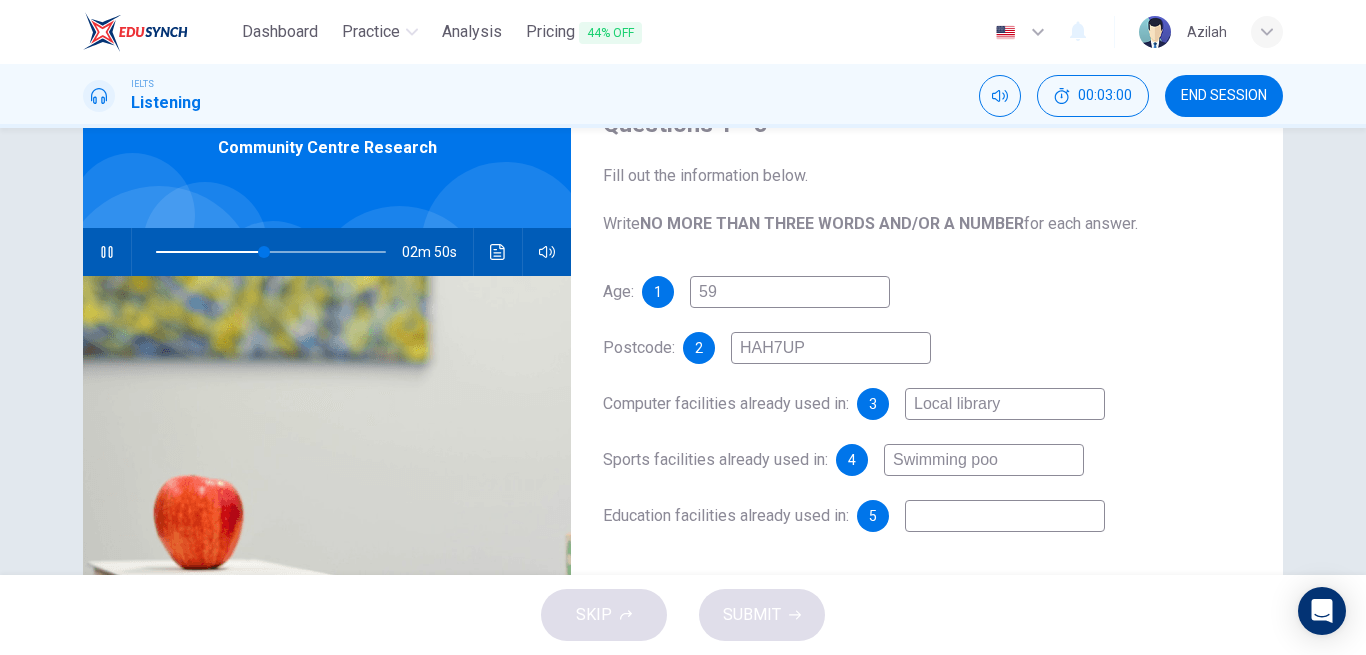 type on "Swimming pool" 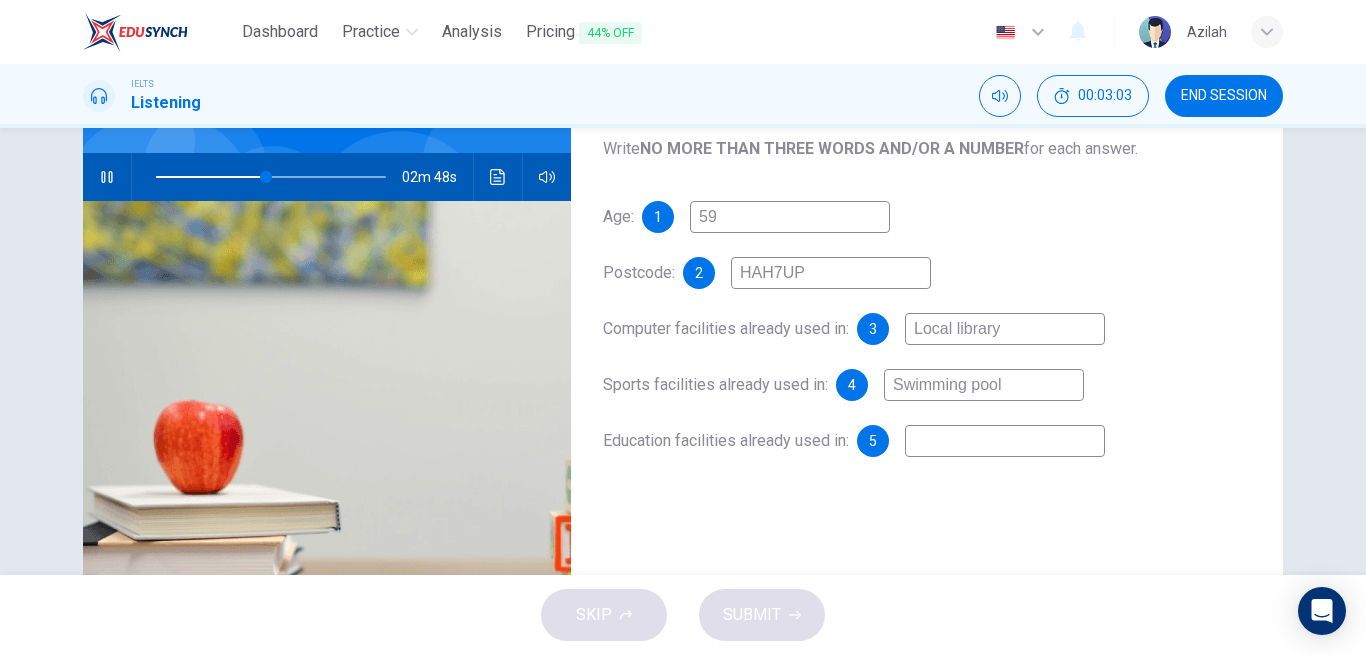 scroll, scrollTop: 188, scrollLeft: 0, axis: vertical 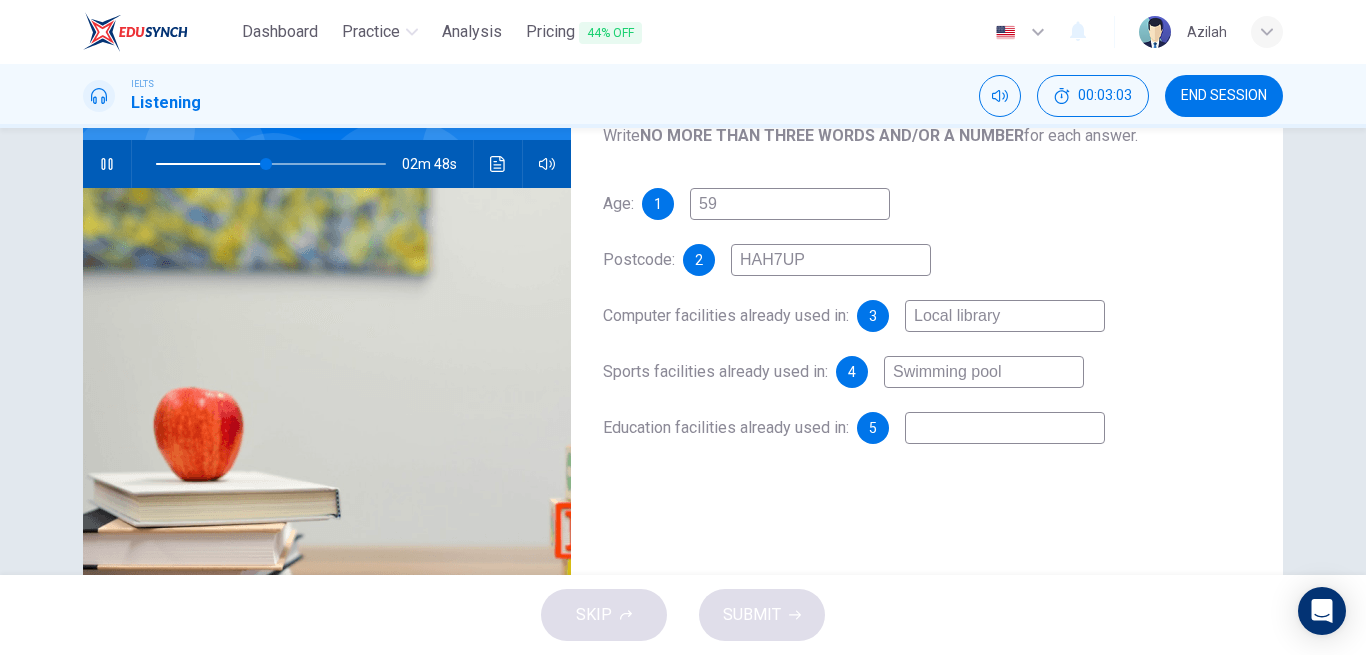type on "48" 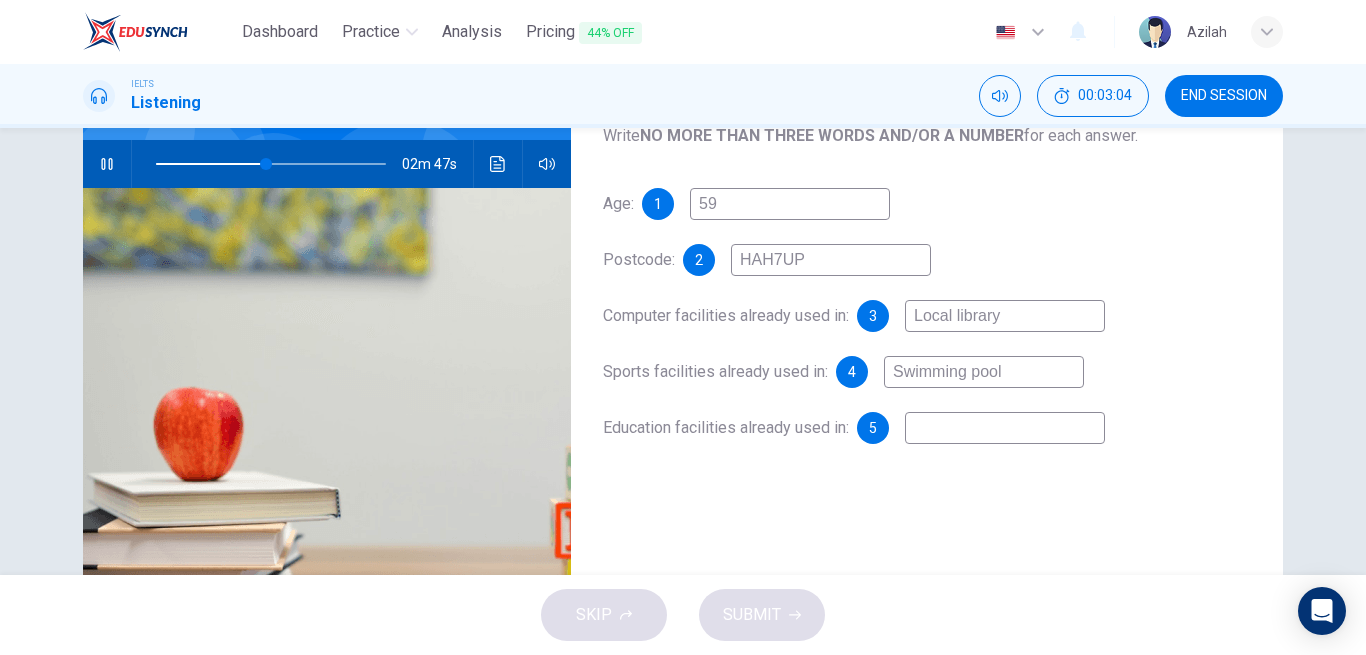 type on "Swimming pool" 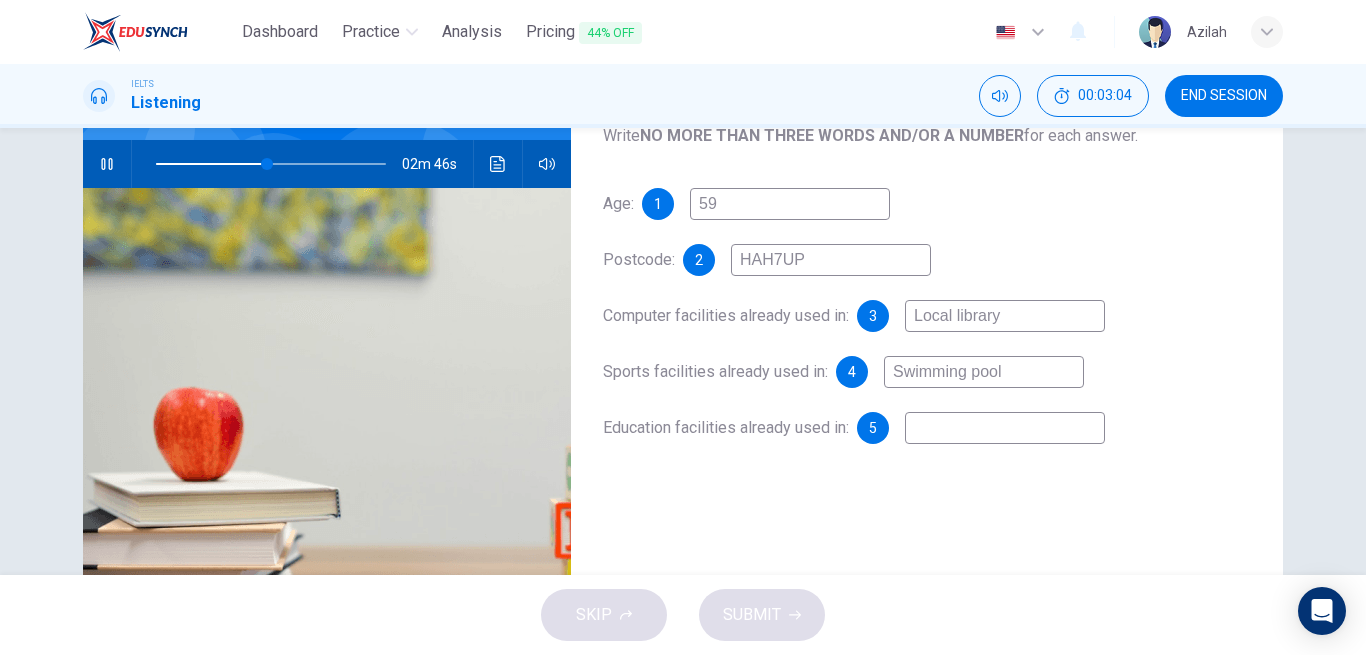 click at bounding box center (1005, 428) 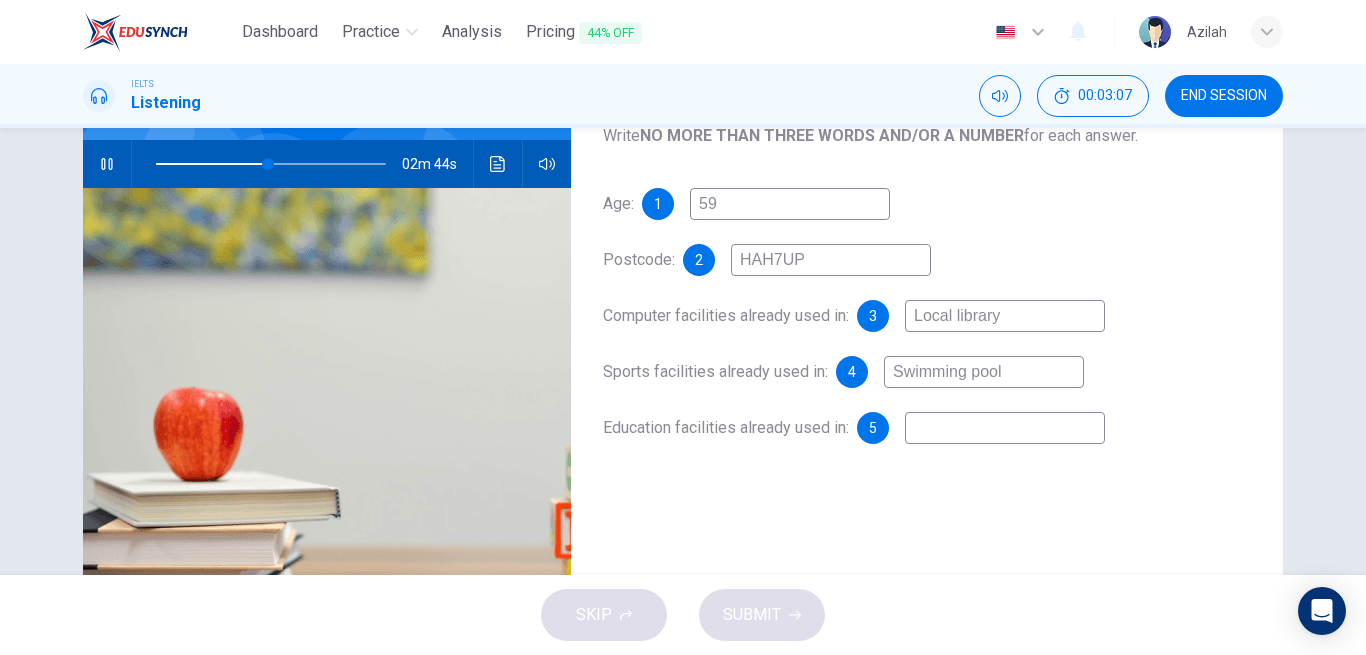 type on "49" 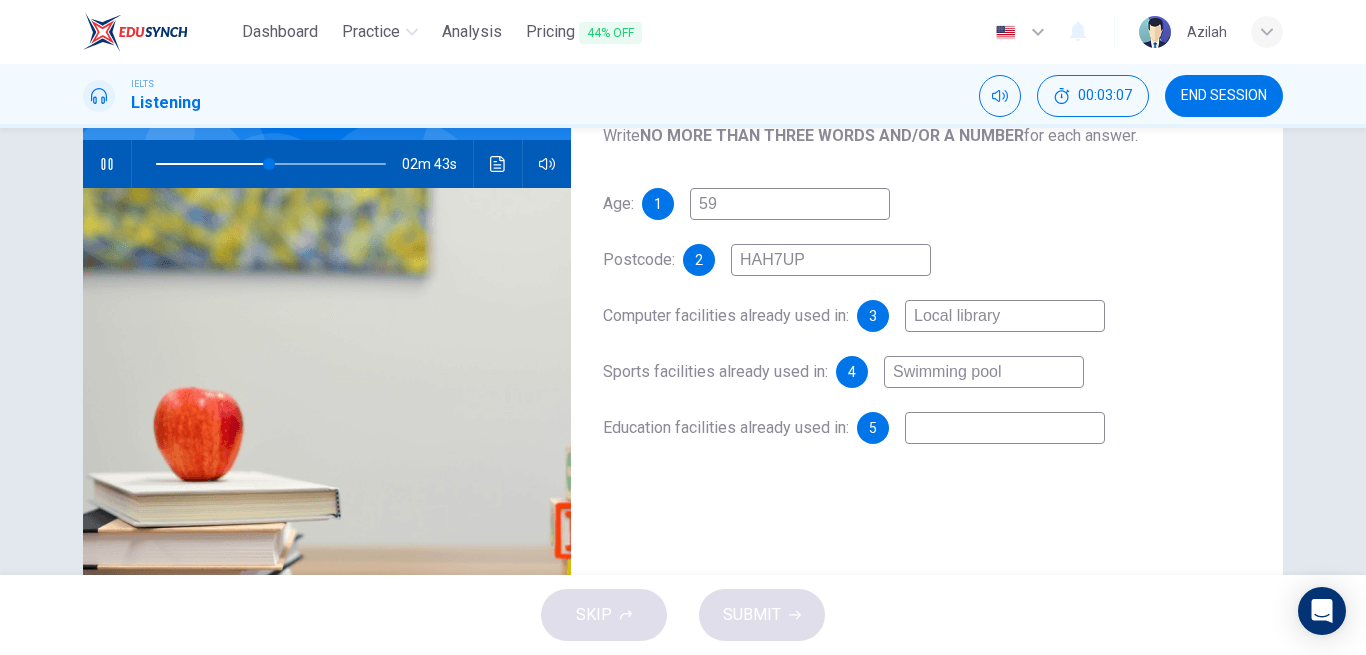 type on "F" 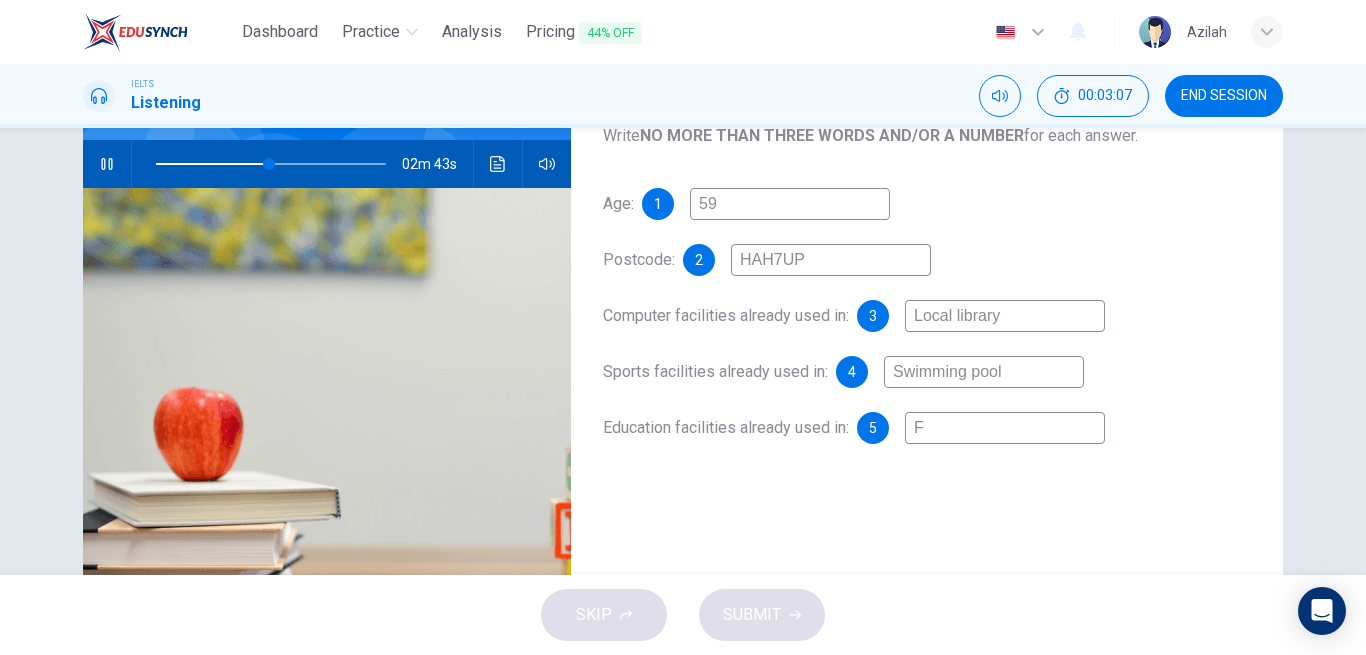 type on "49" 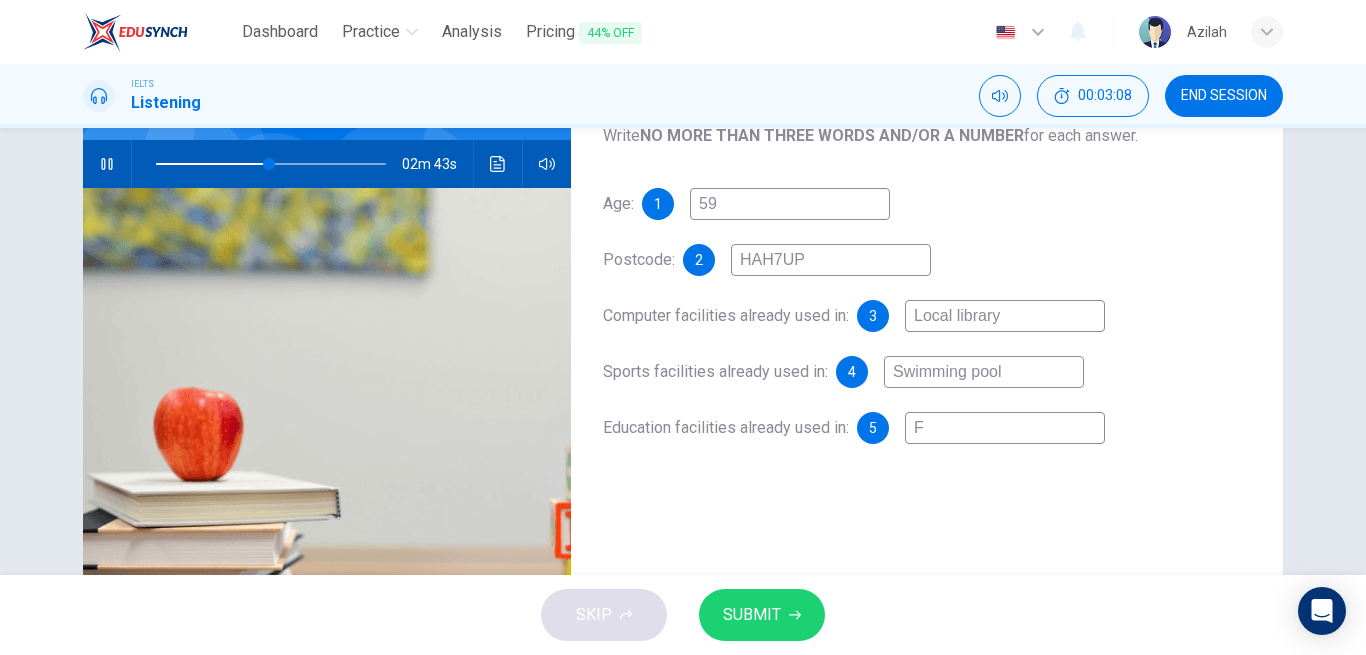 type on "Fu" 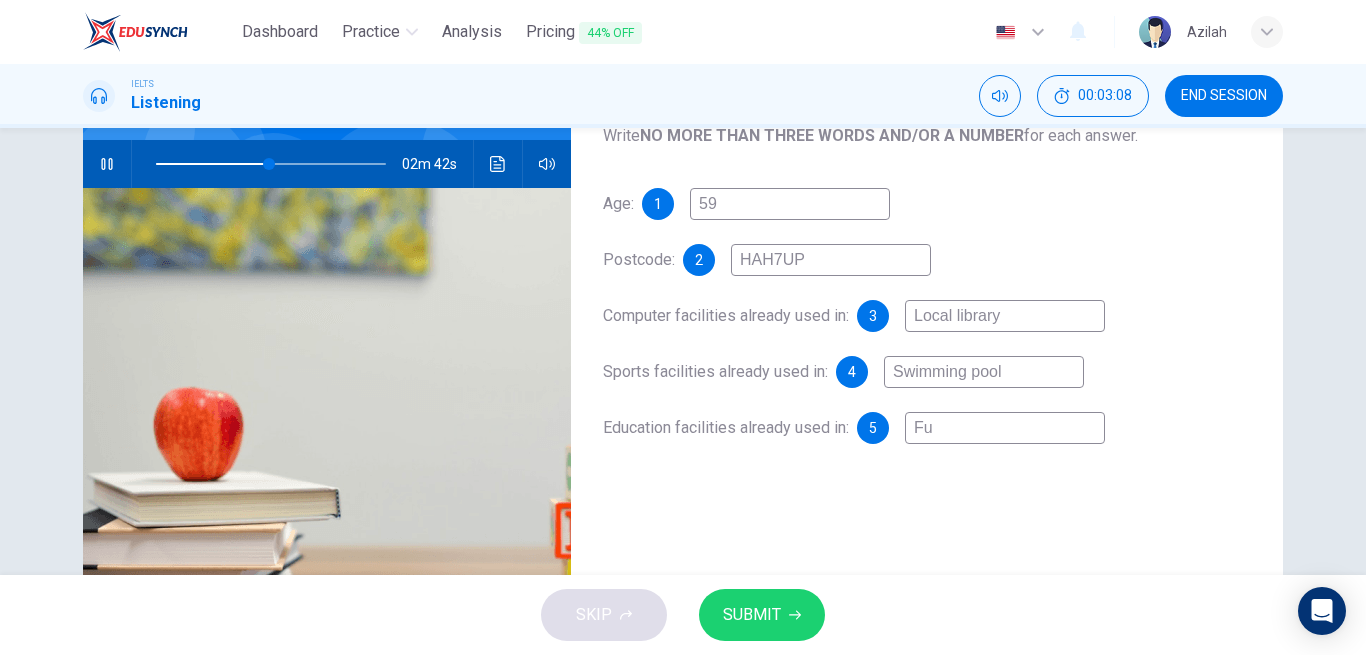 type on "50" 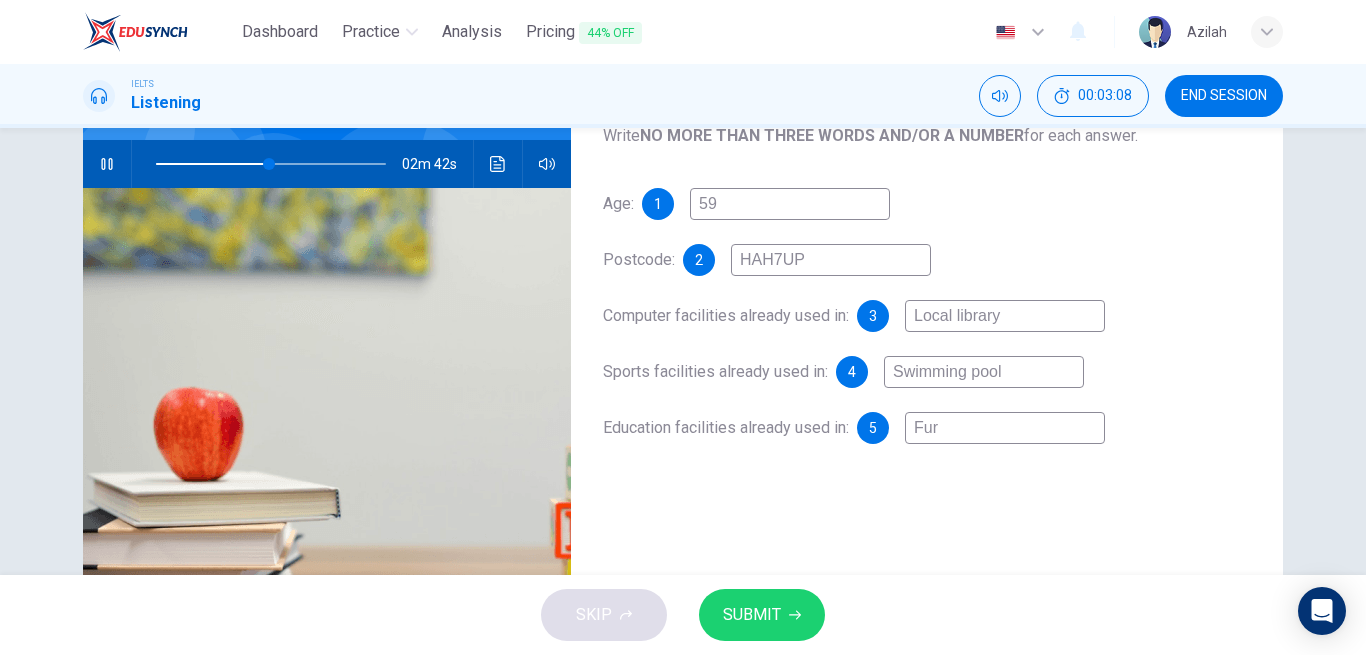 type on "Furt" 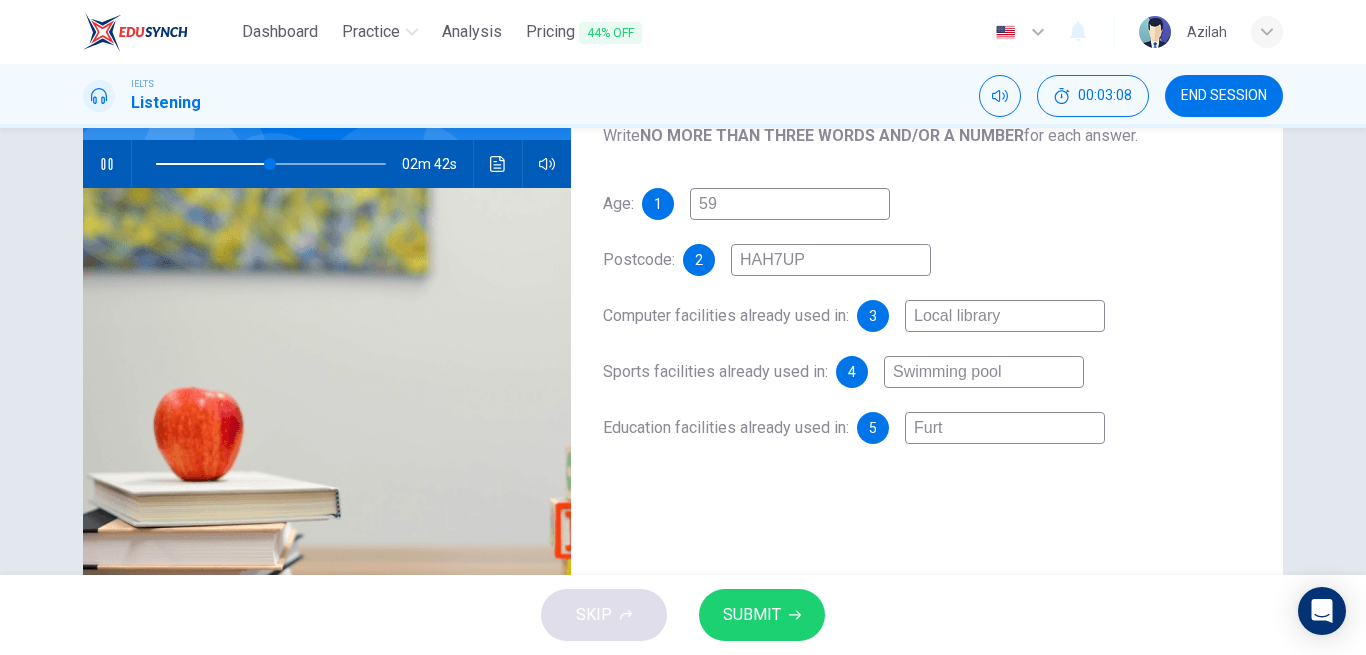 type on "50" 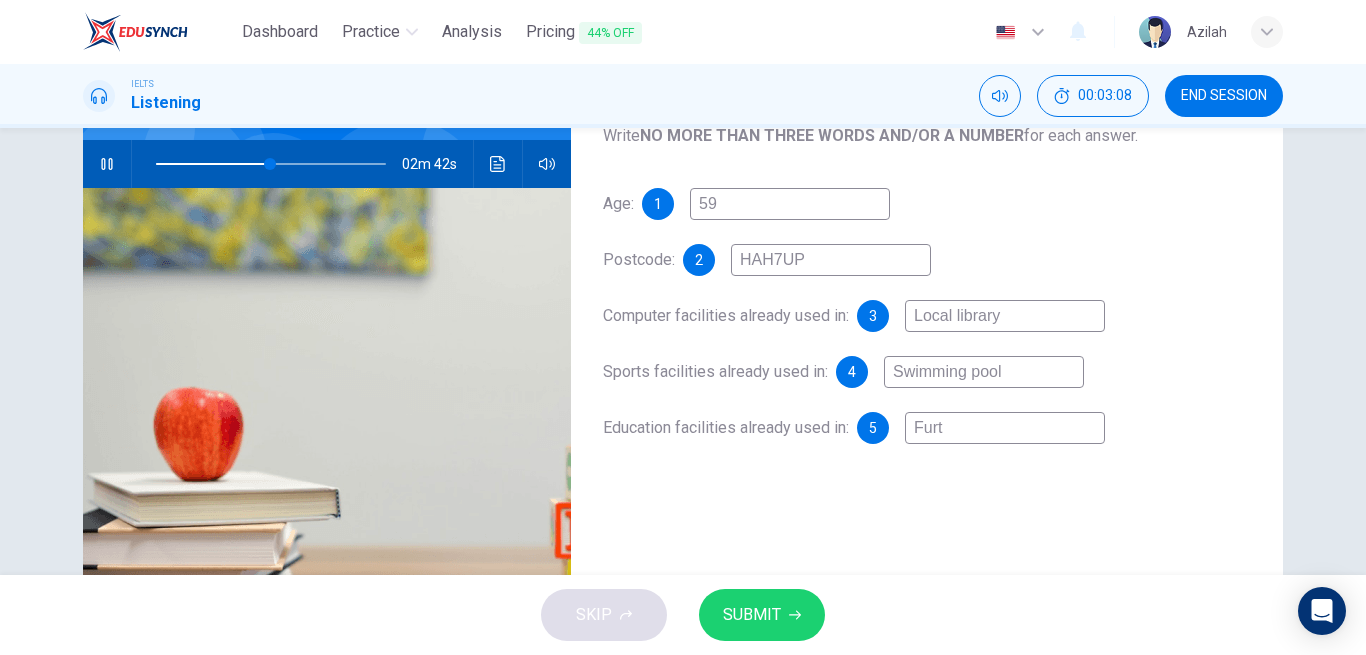 type on "Furth" 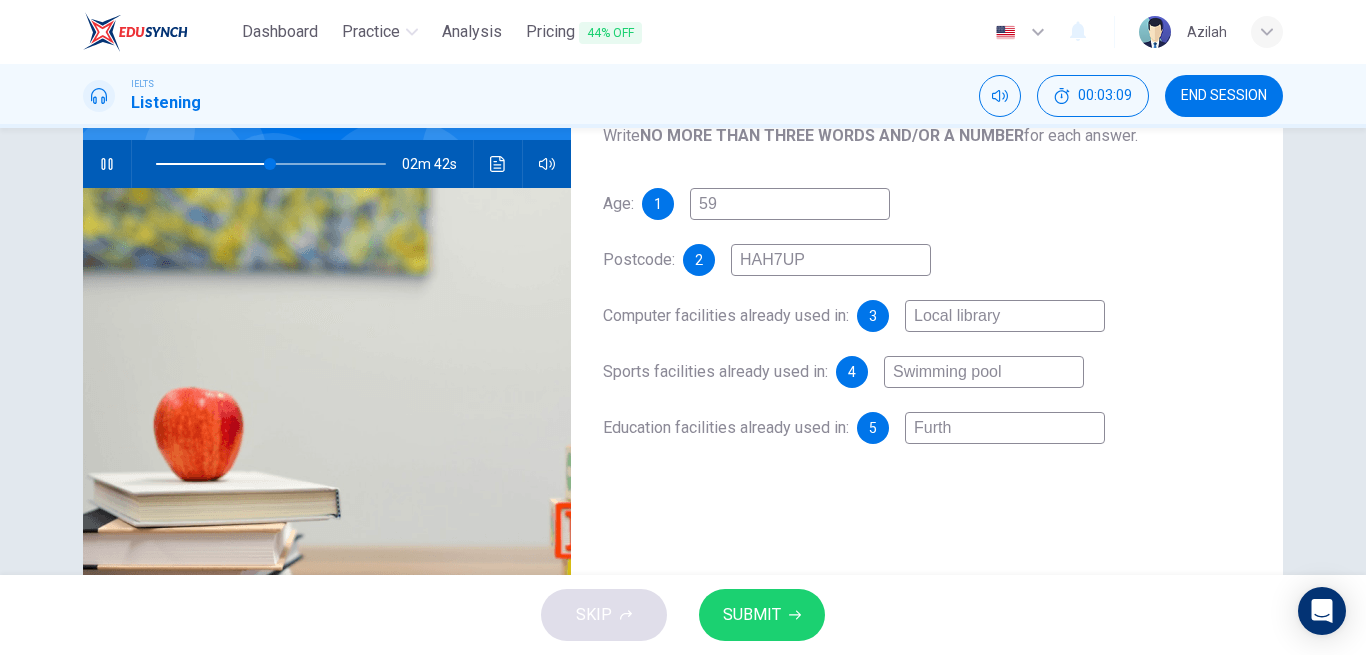 type on "50" 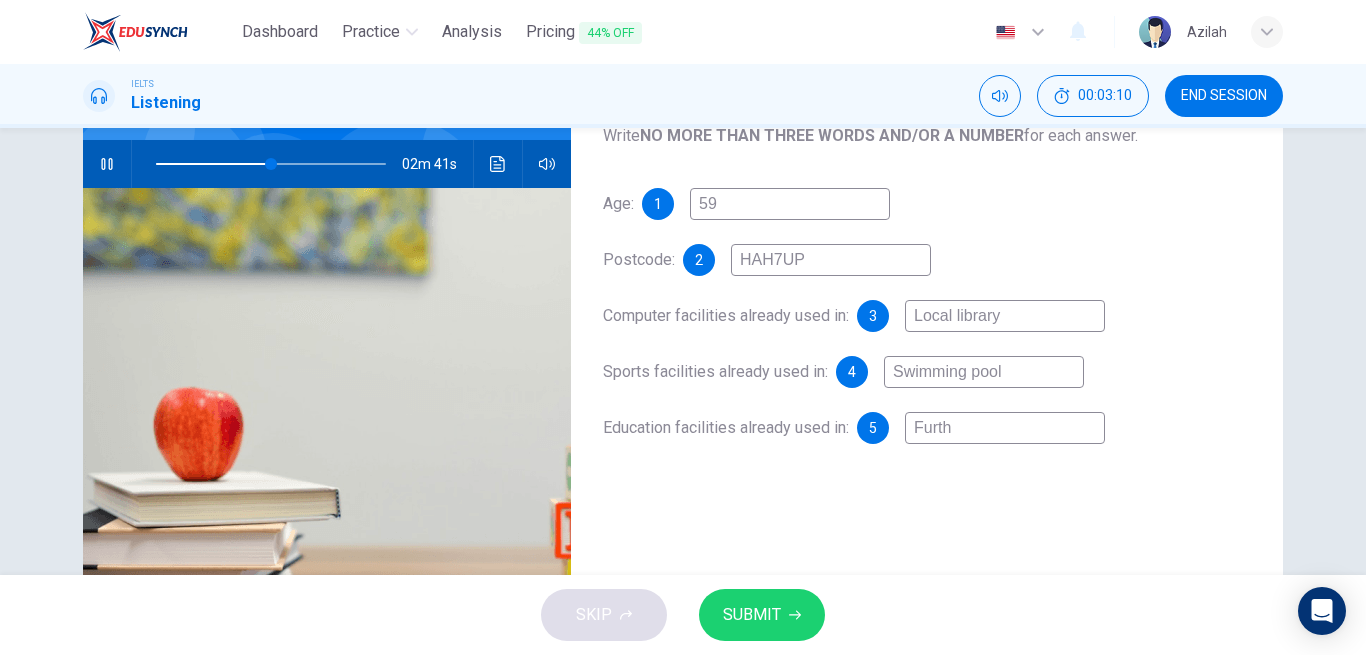 type on "Furthe" 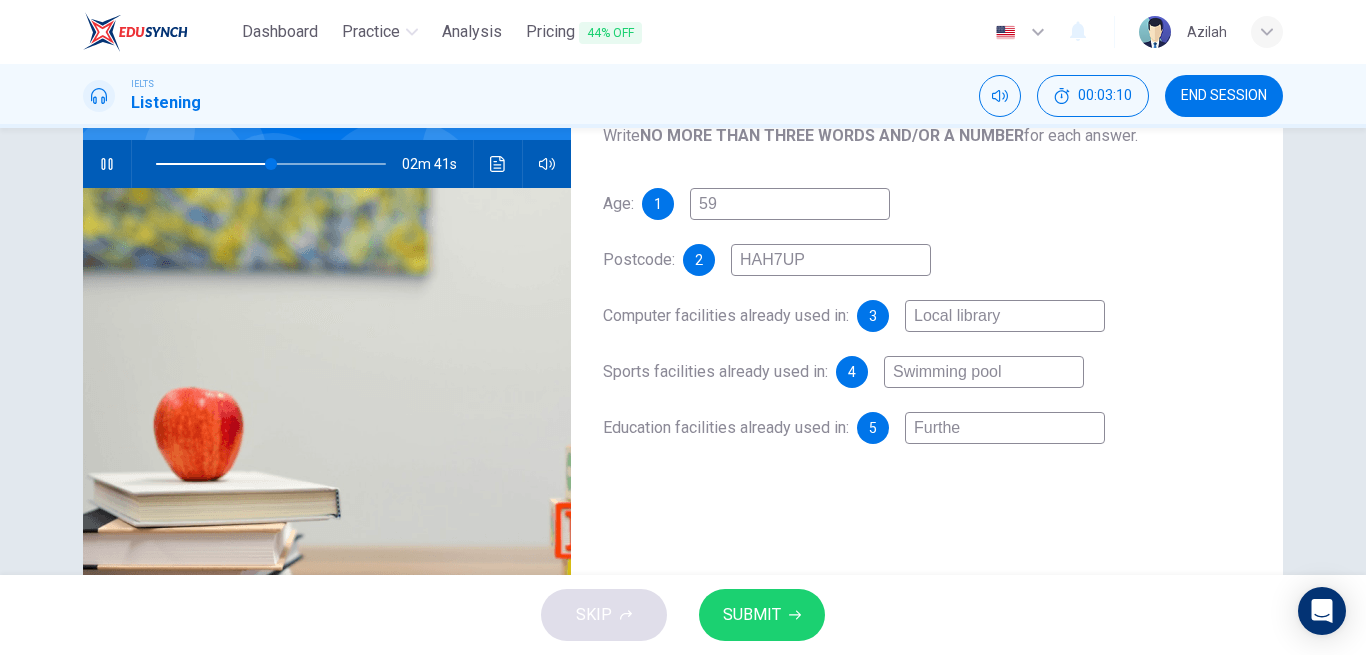 type on "50" 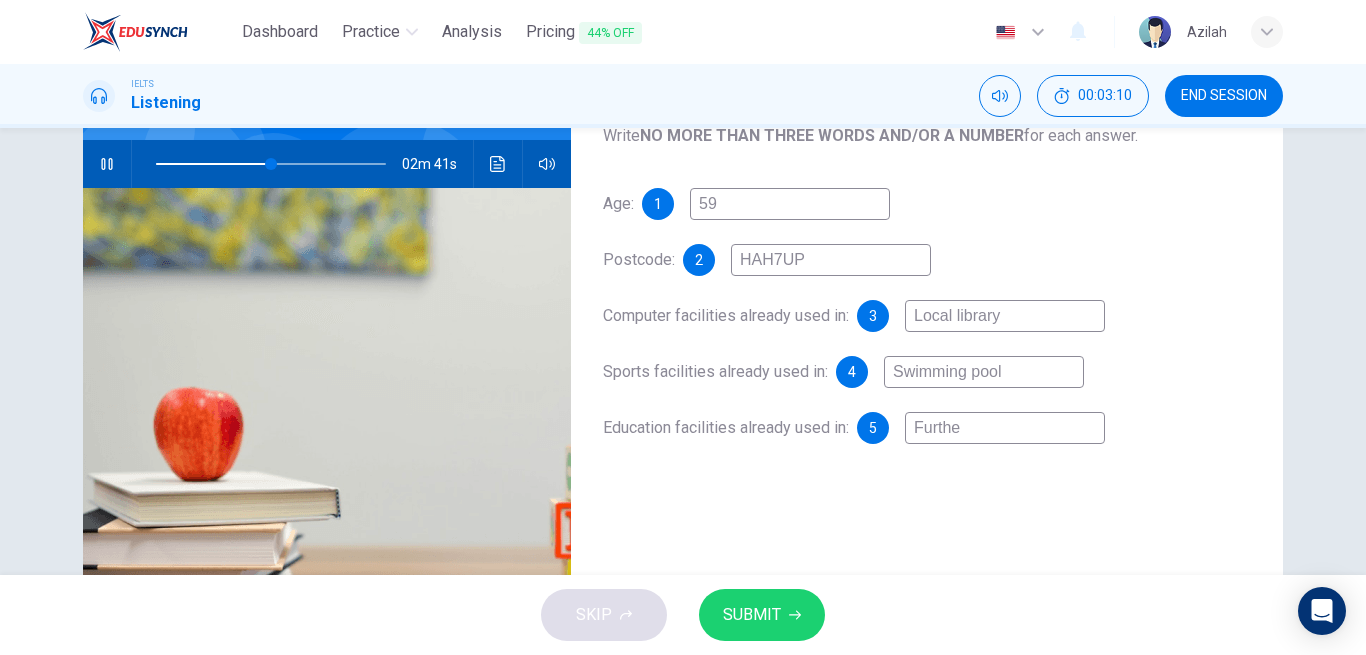 type on "Further" 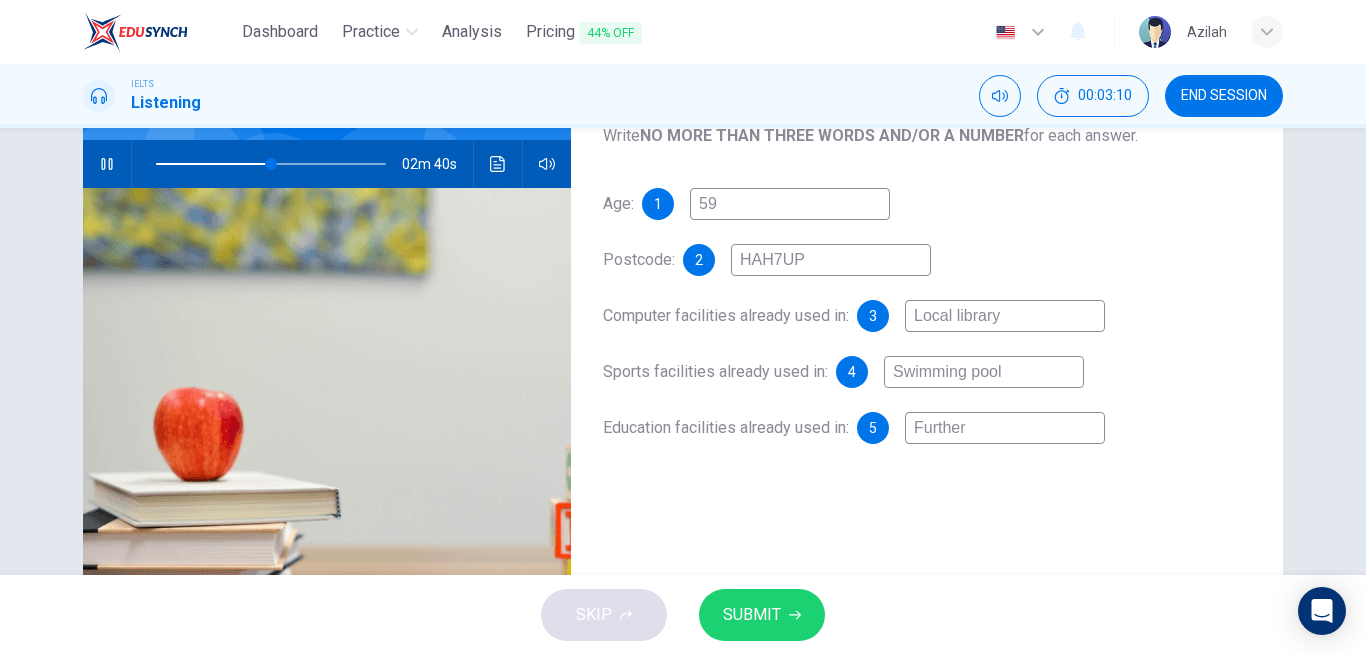 type on "50" 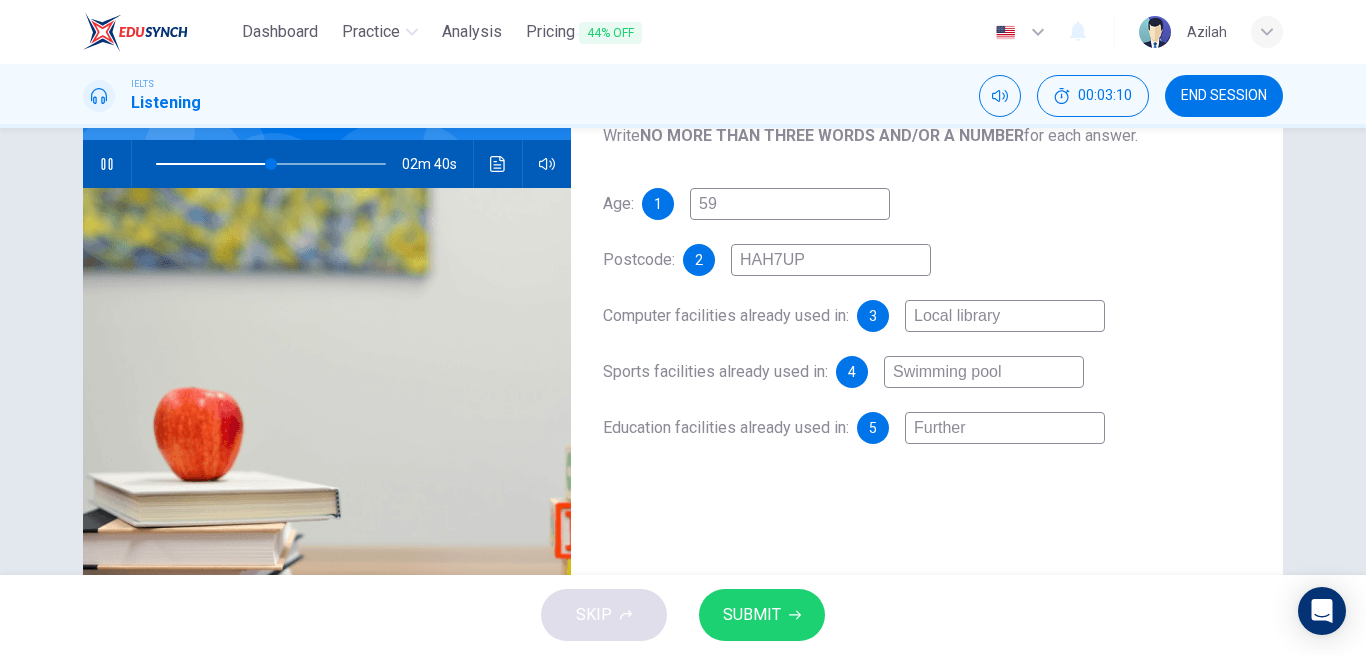 type on "Further" 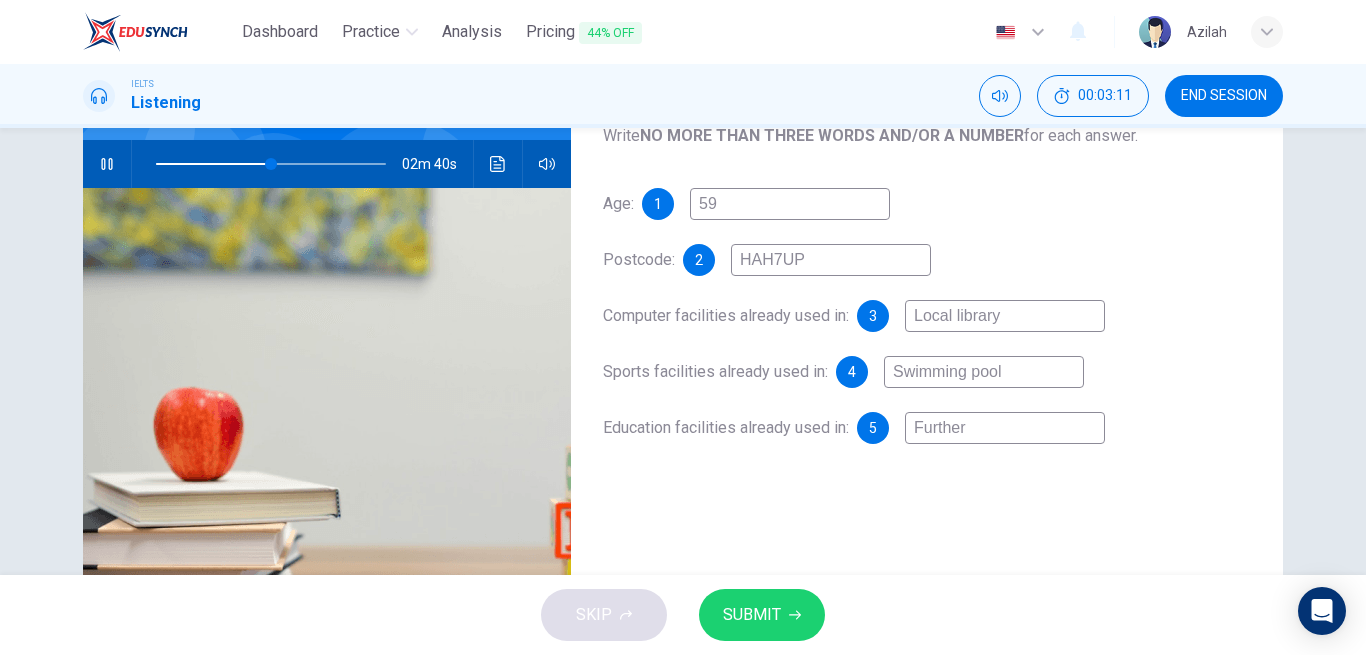 type on "Further E" 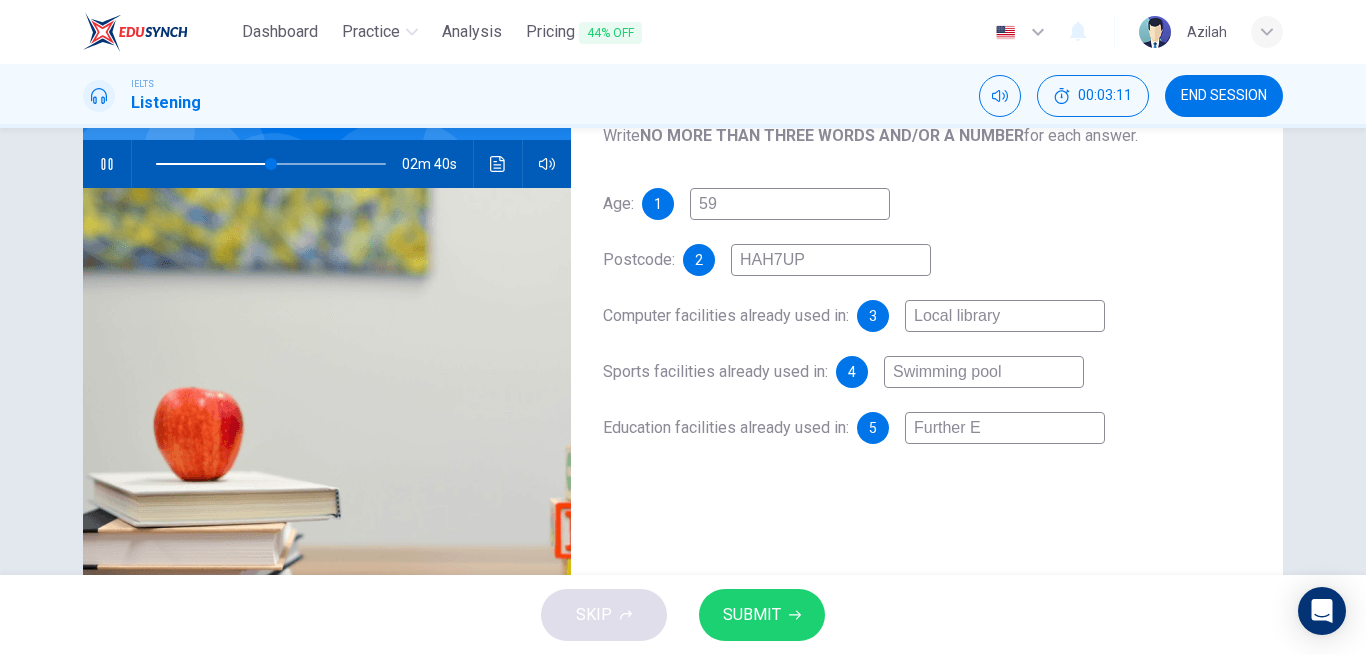 type on "50" 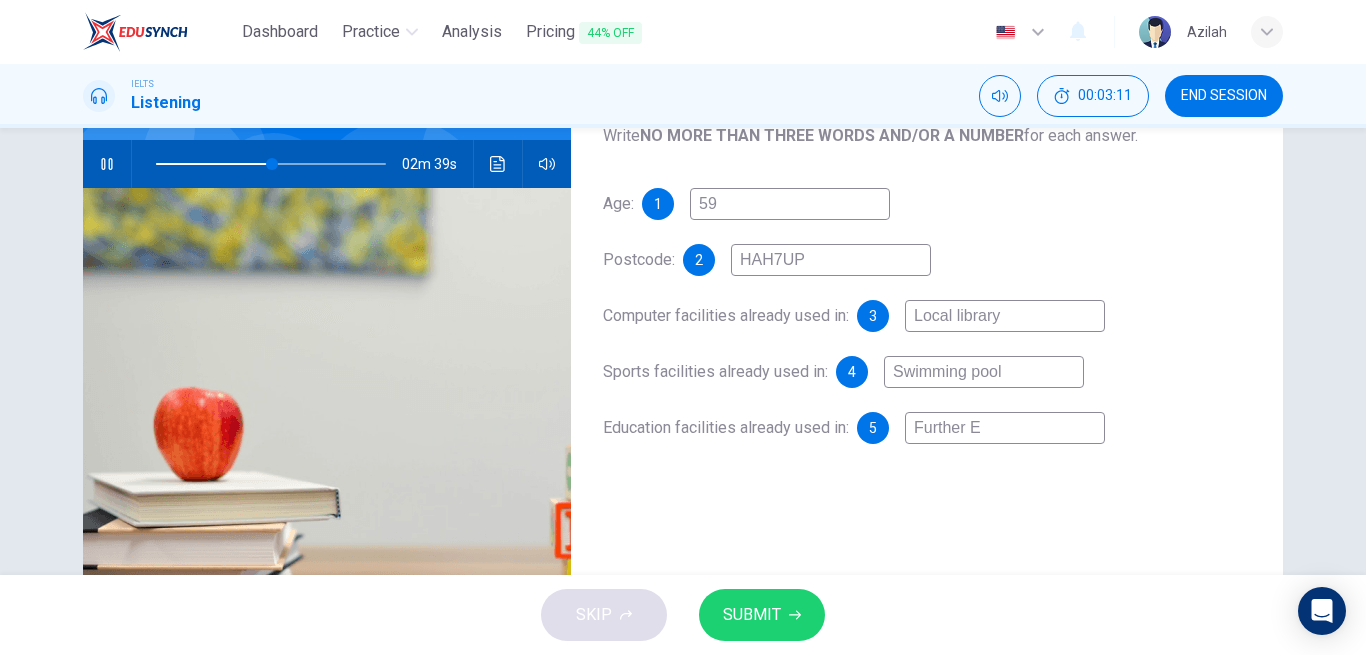 type on "Further Ed" 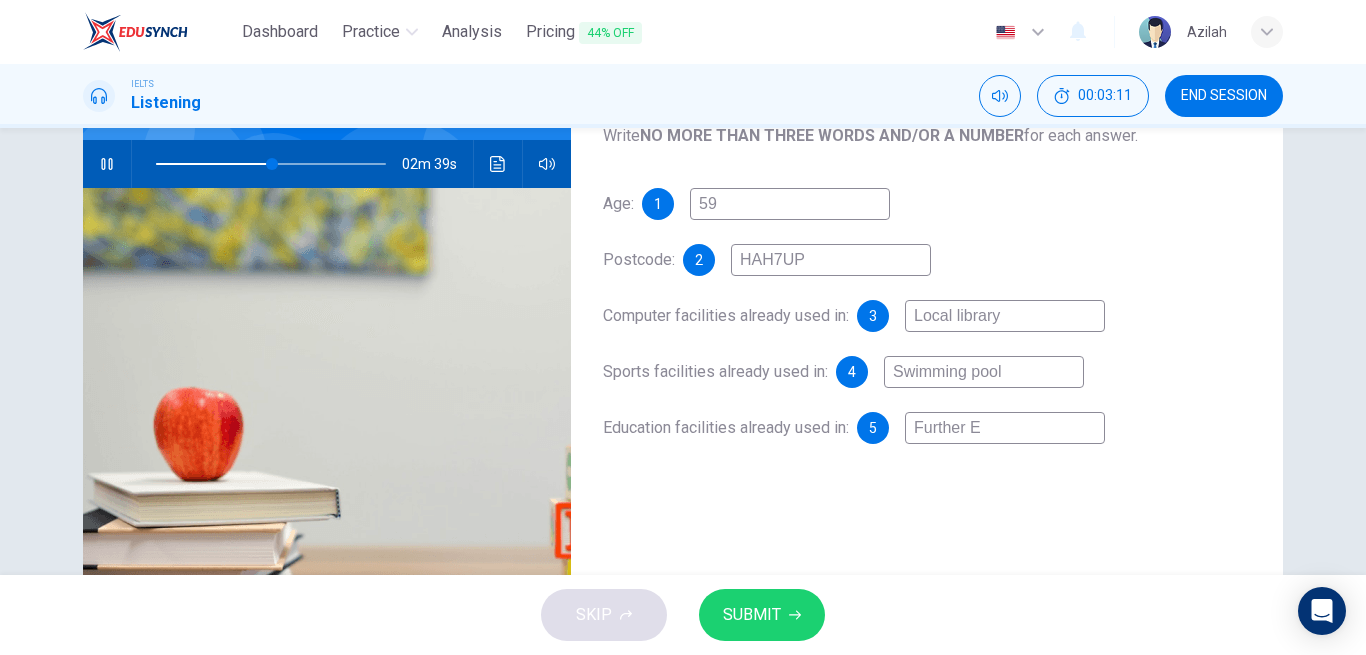 type on "50" 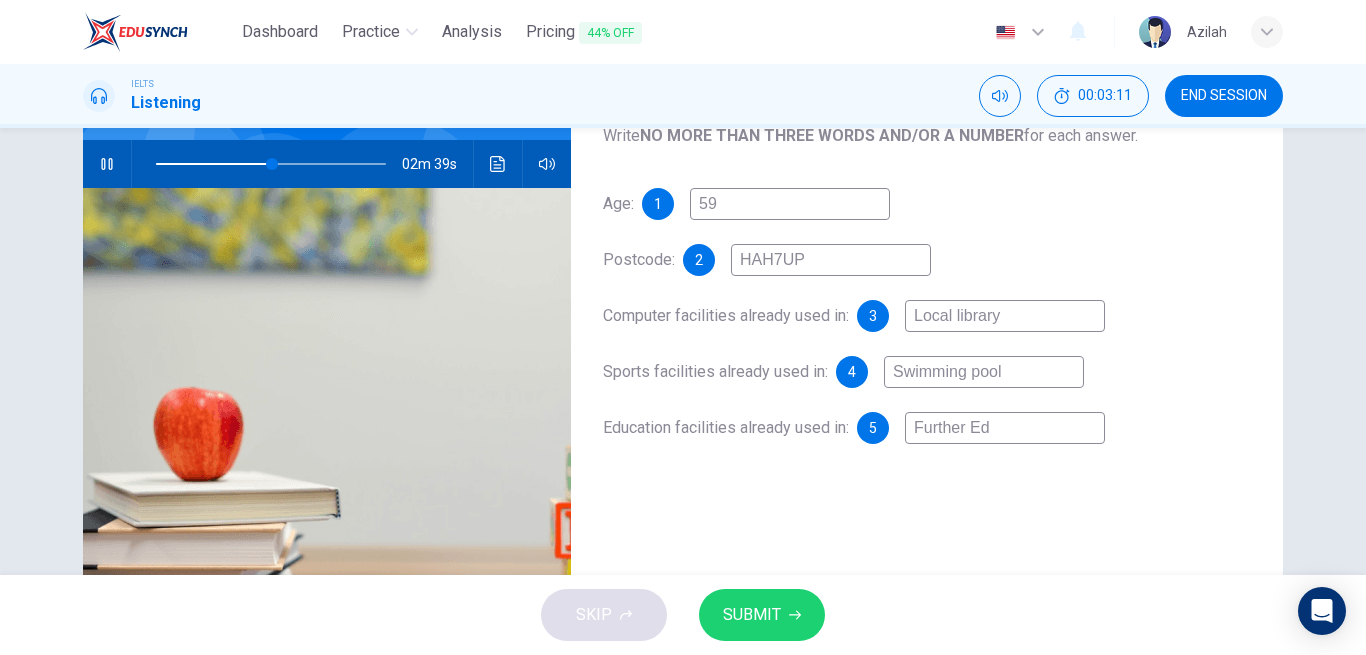type on "Further Edu" 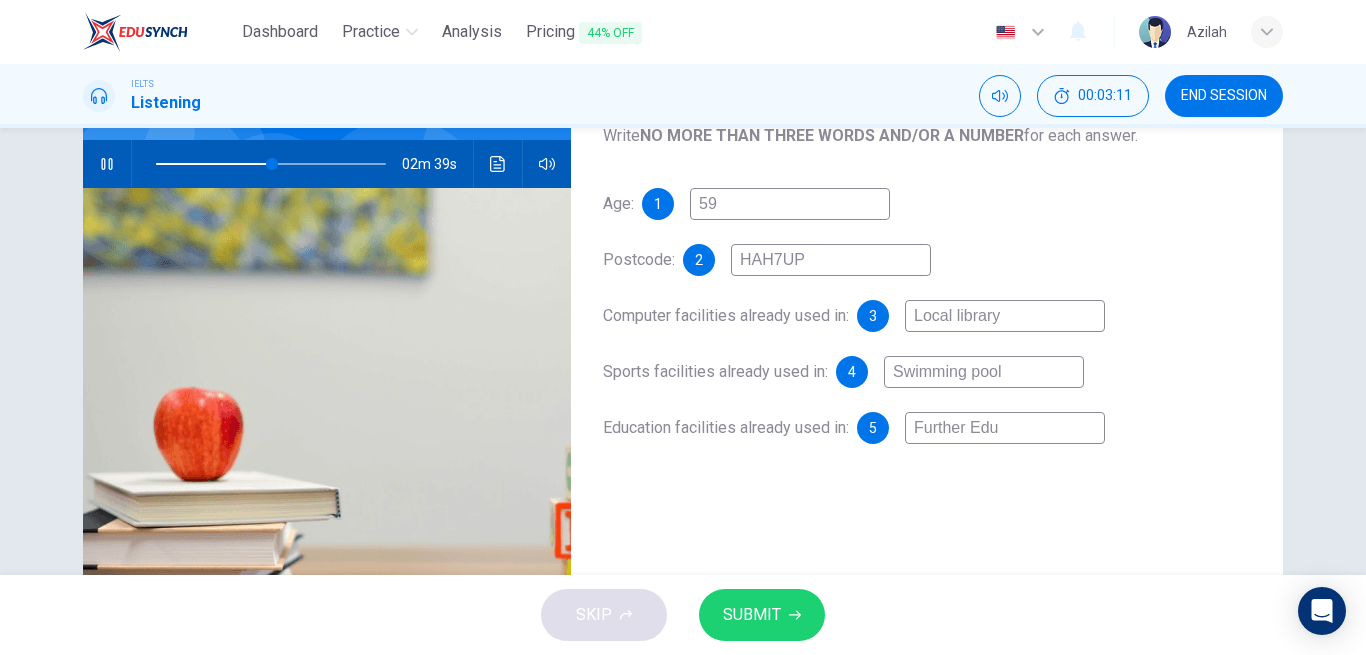 type on "50" 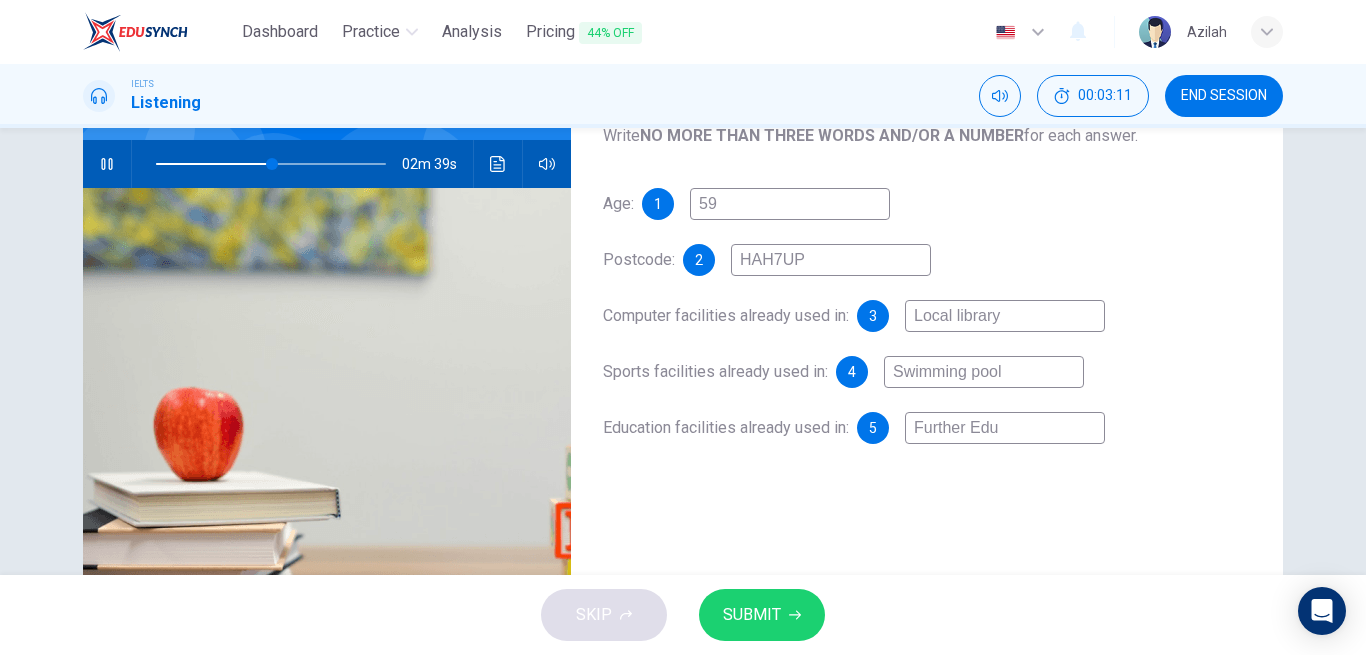 type on "Further Educ" 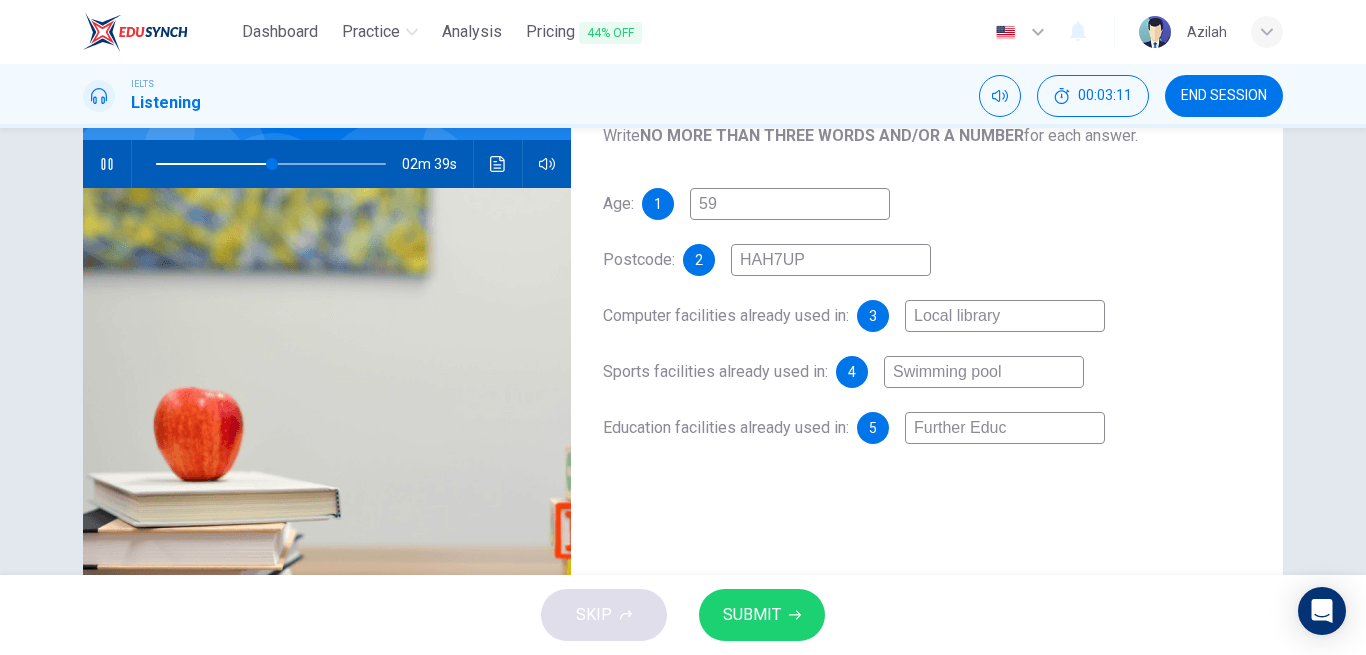 type on "50" 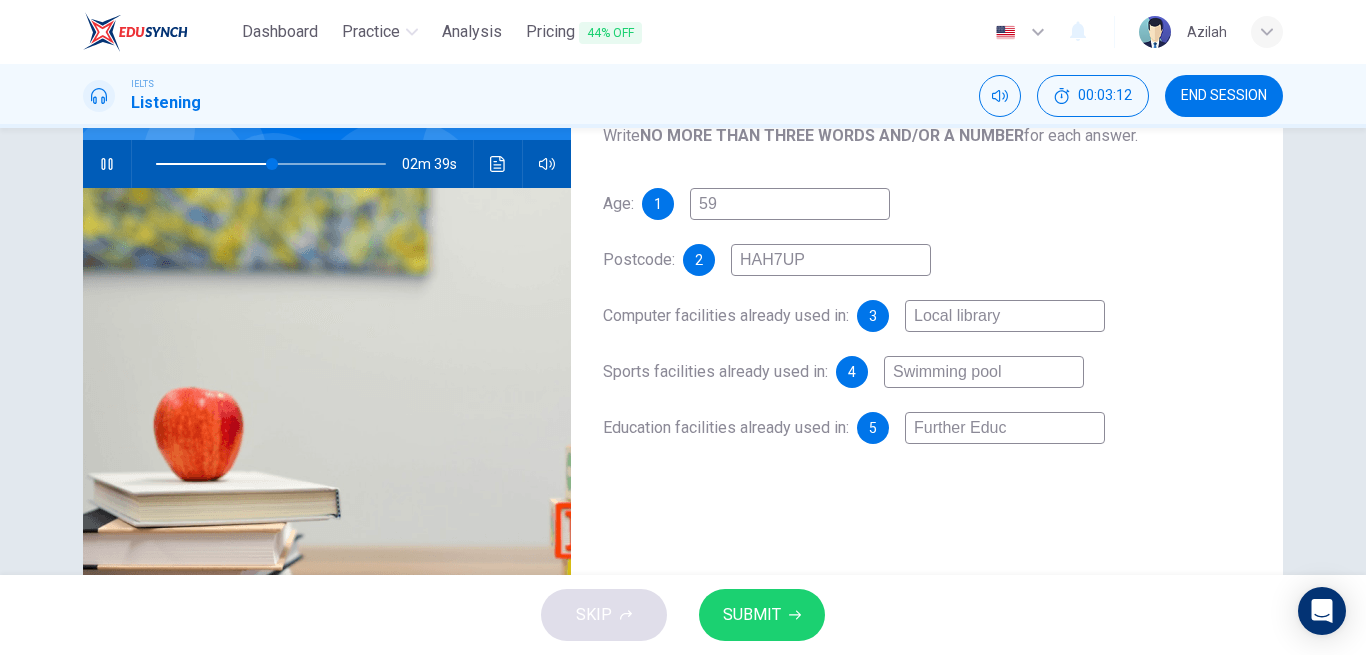 type on "Further Educa" 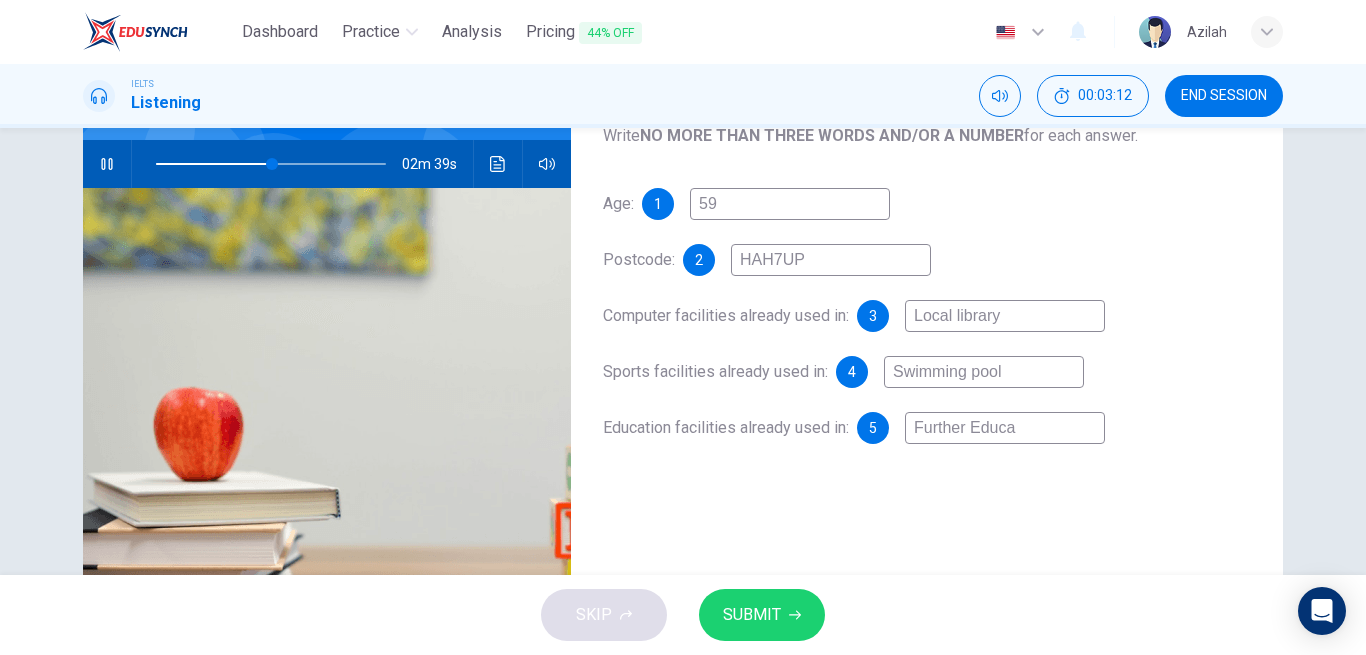 type on "51" 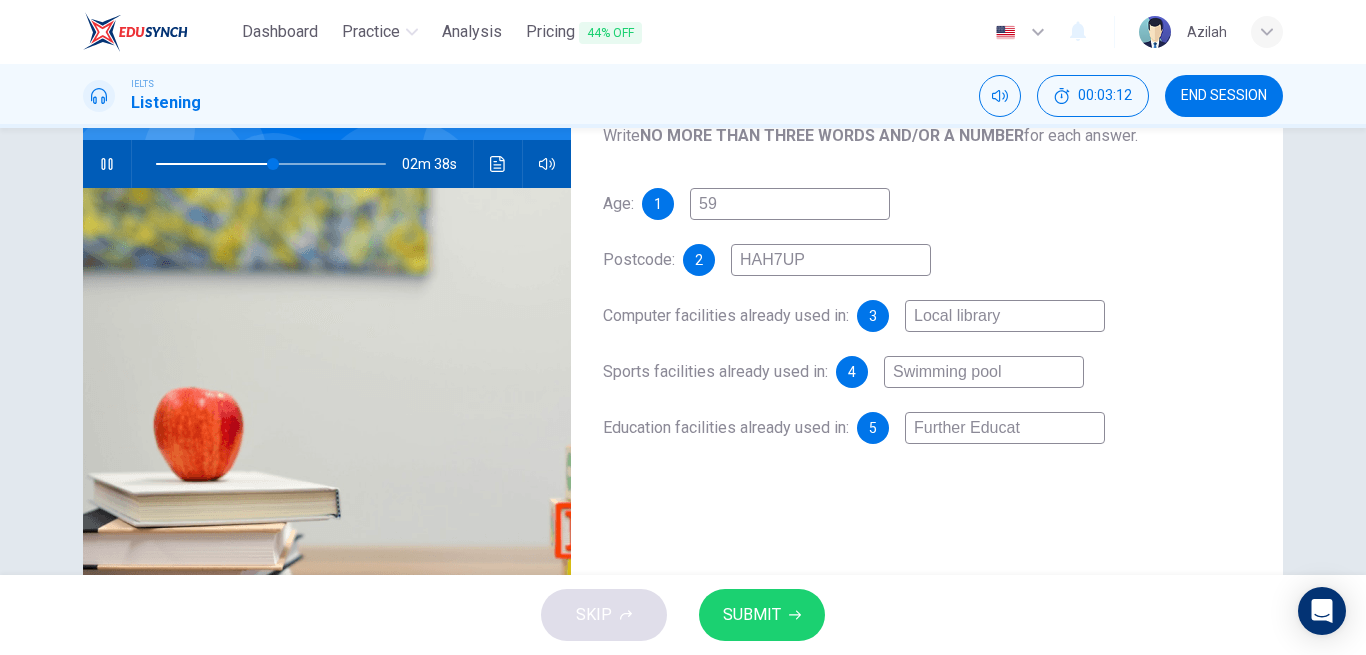type on "Further Educati" 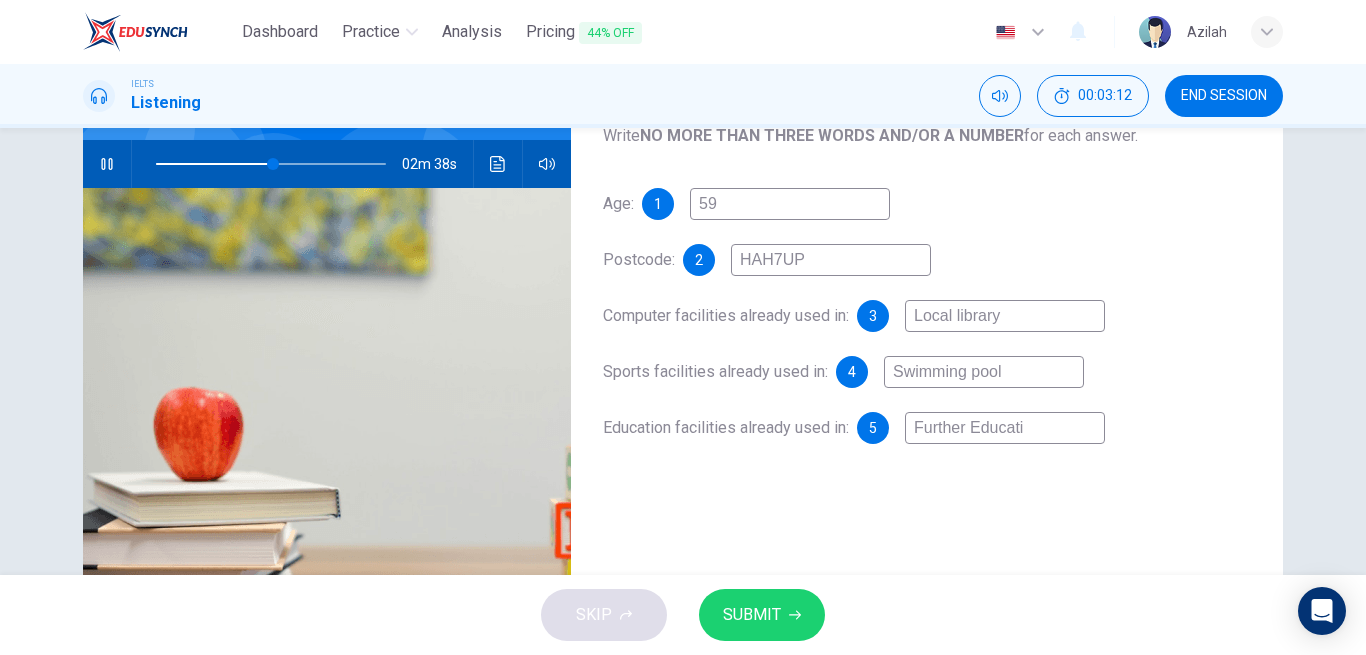 type on "51" 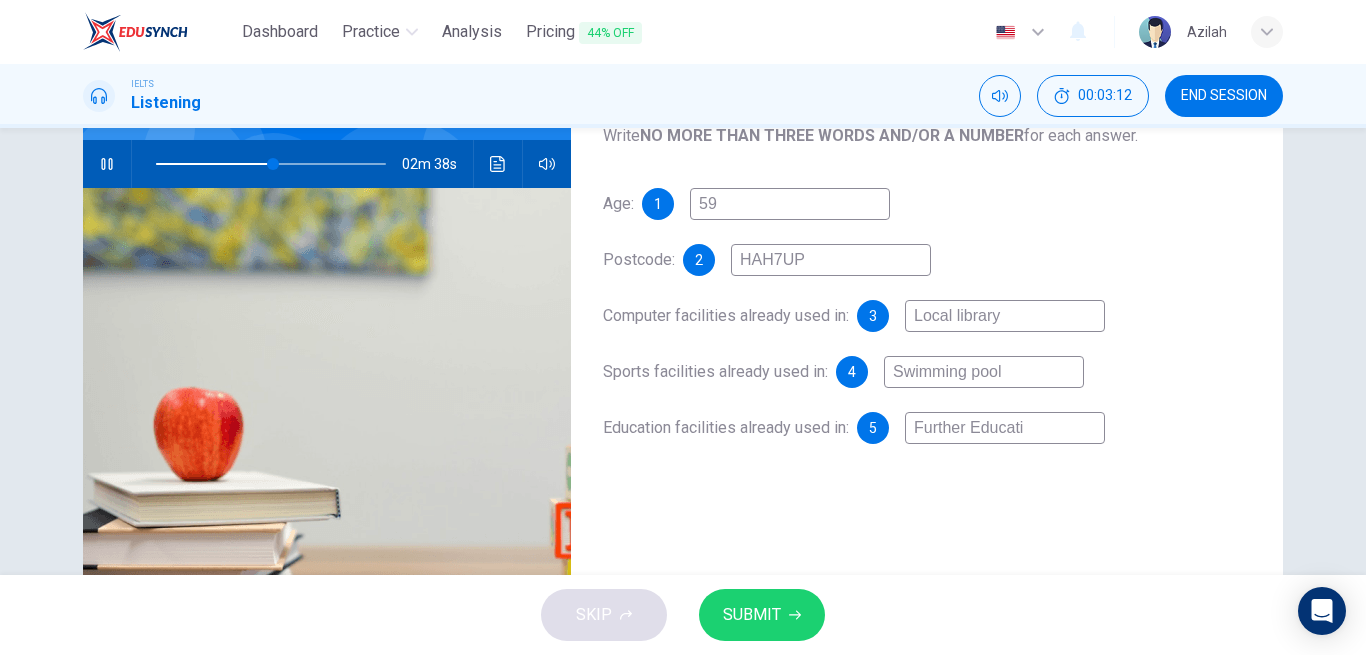 type on "Further Educatio" 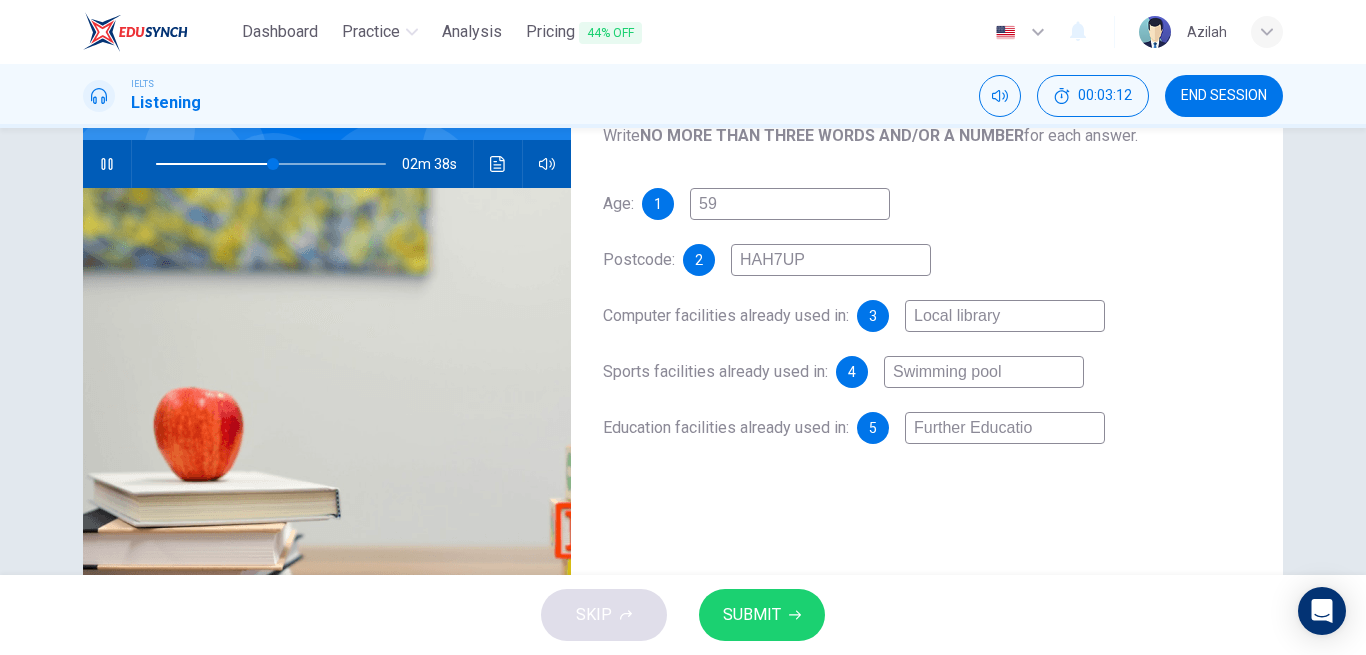 type on "51" 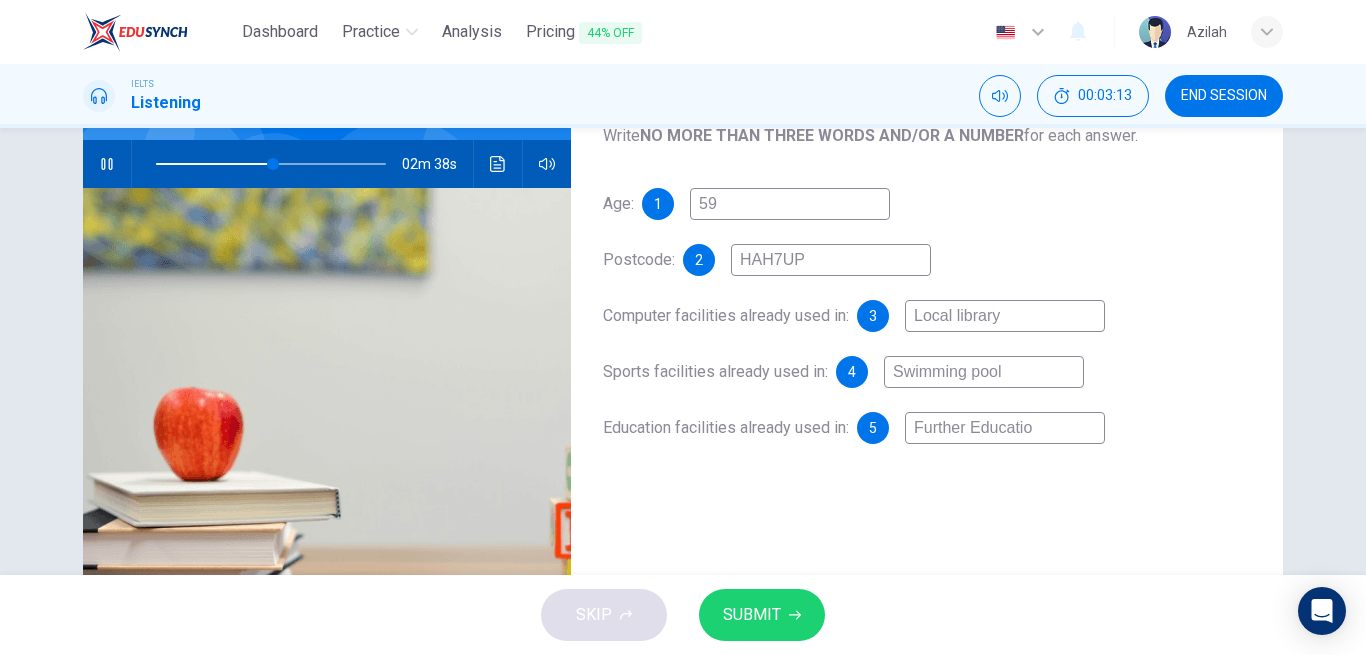type on "Further Education" 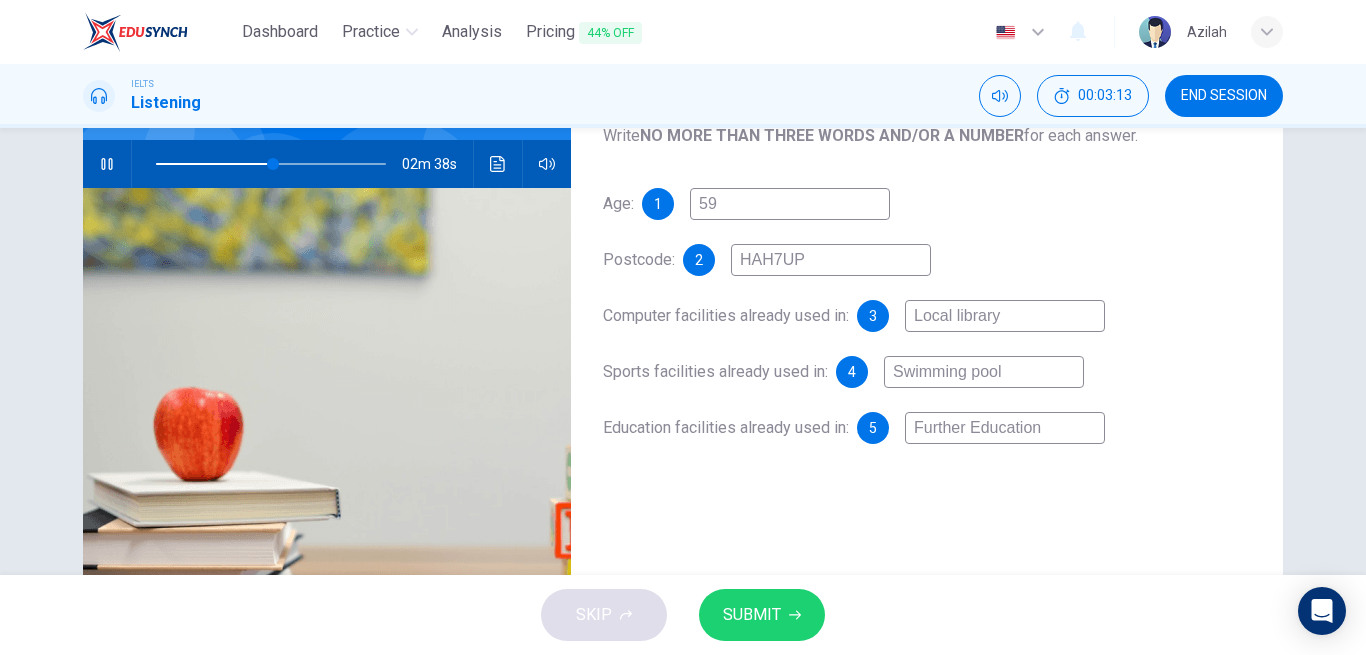 type on "51" 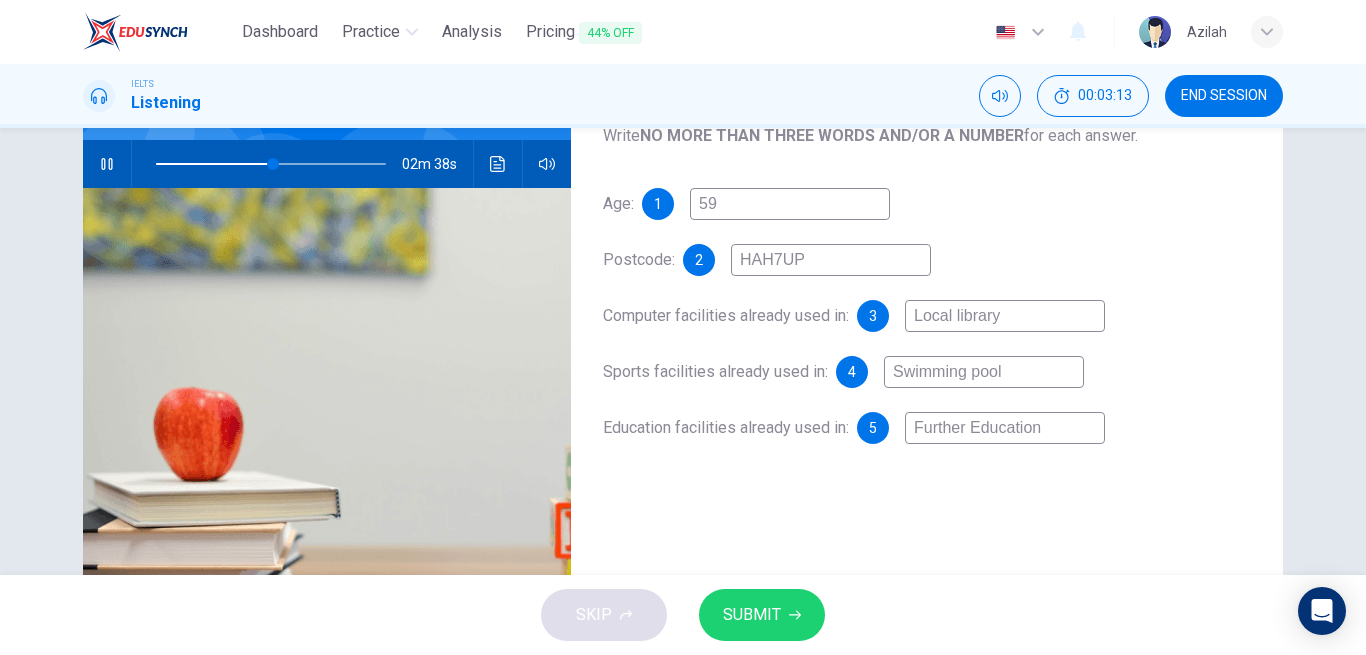 type on "Further Education" 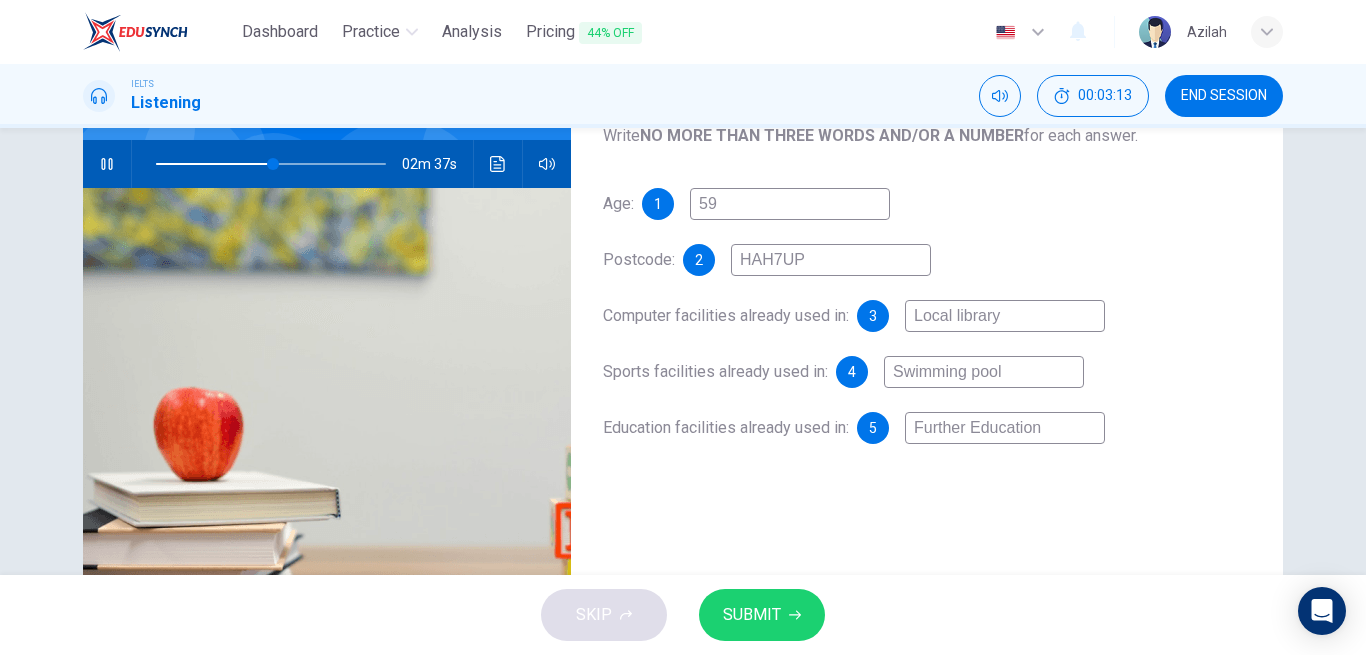type on "Further Education C" 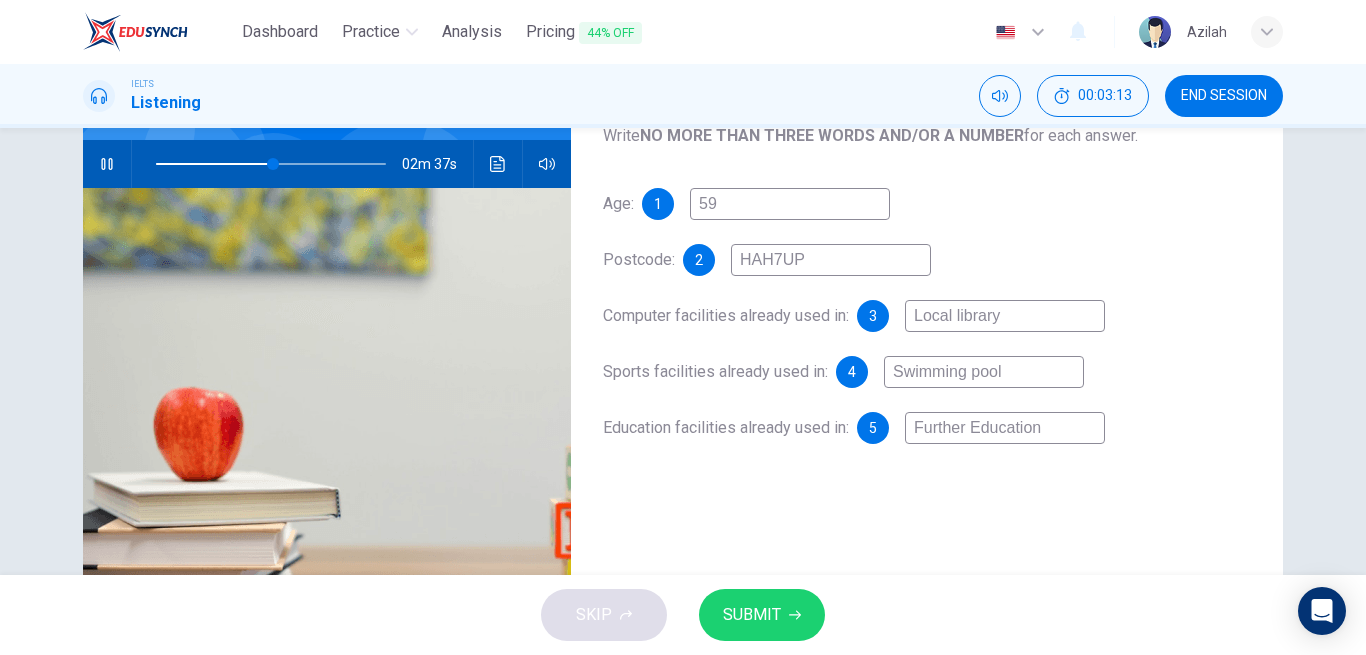 type on "51" 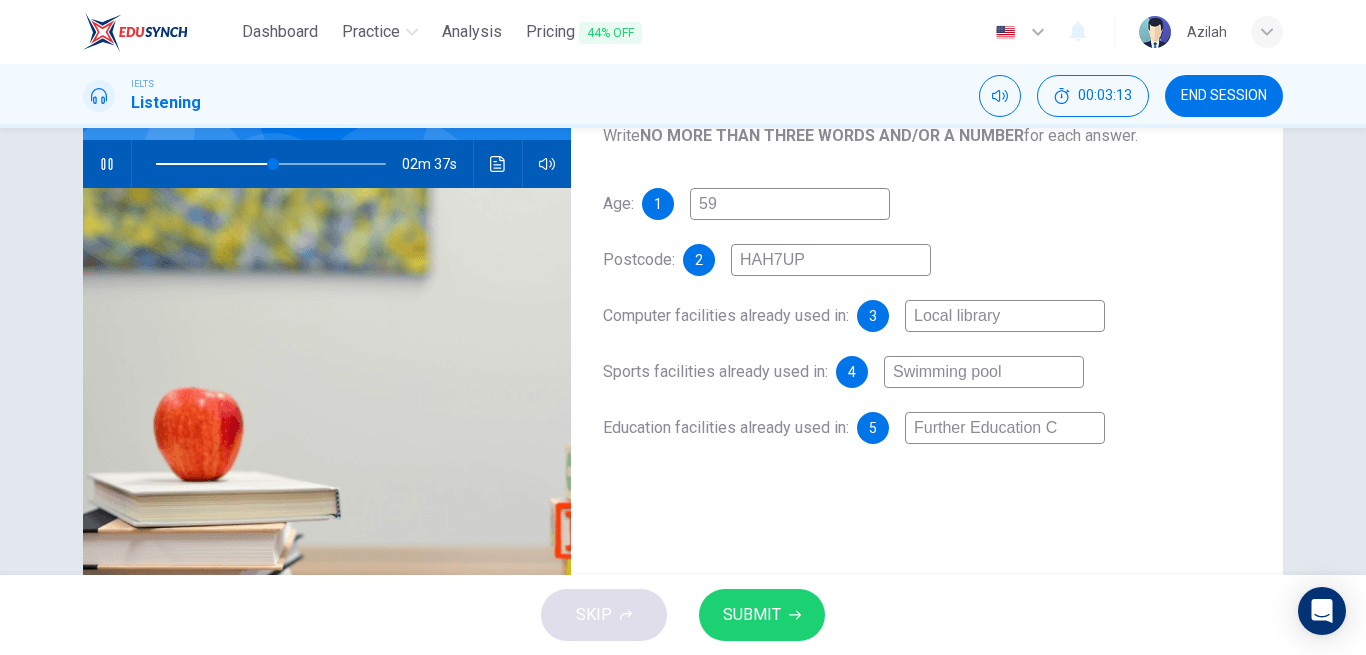 type on "Further Education Co" 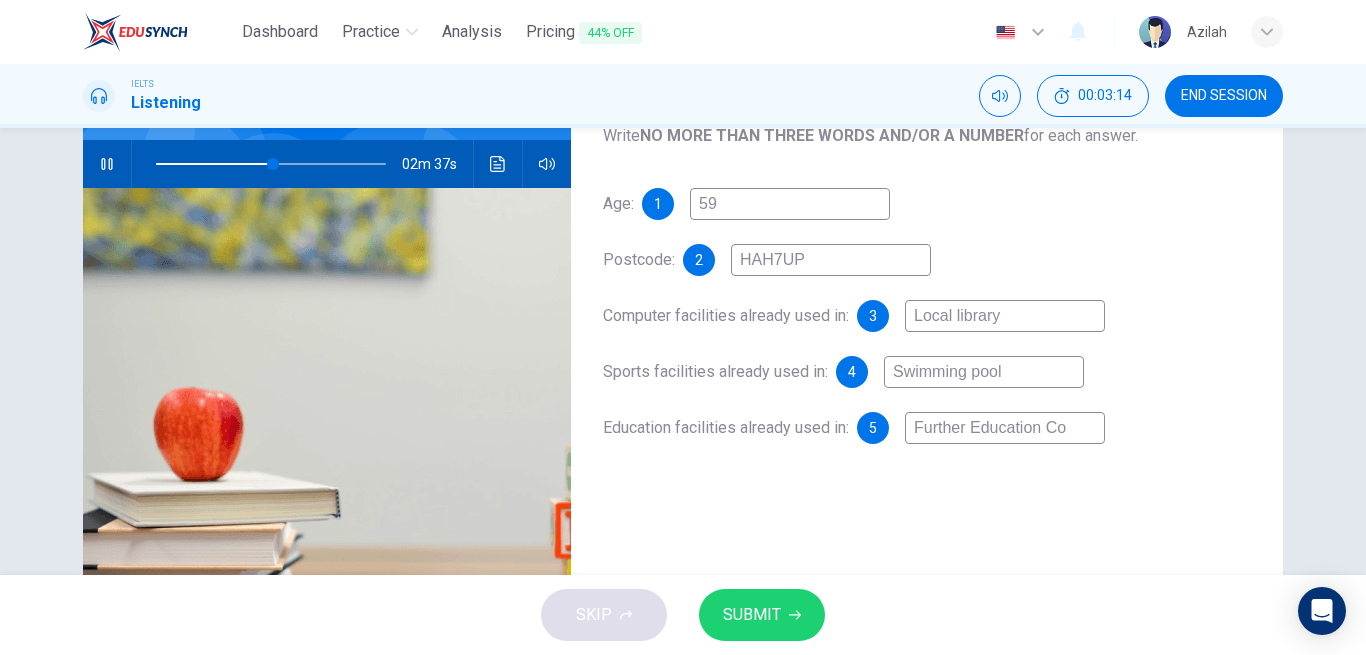 type on "51" 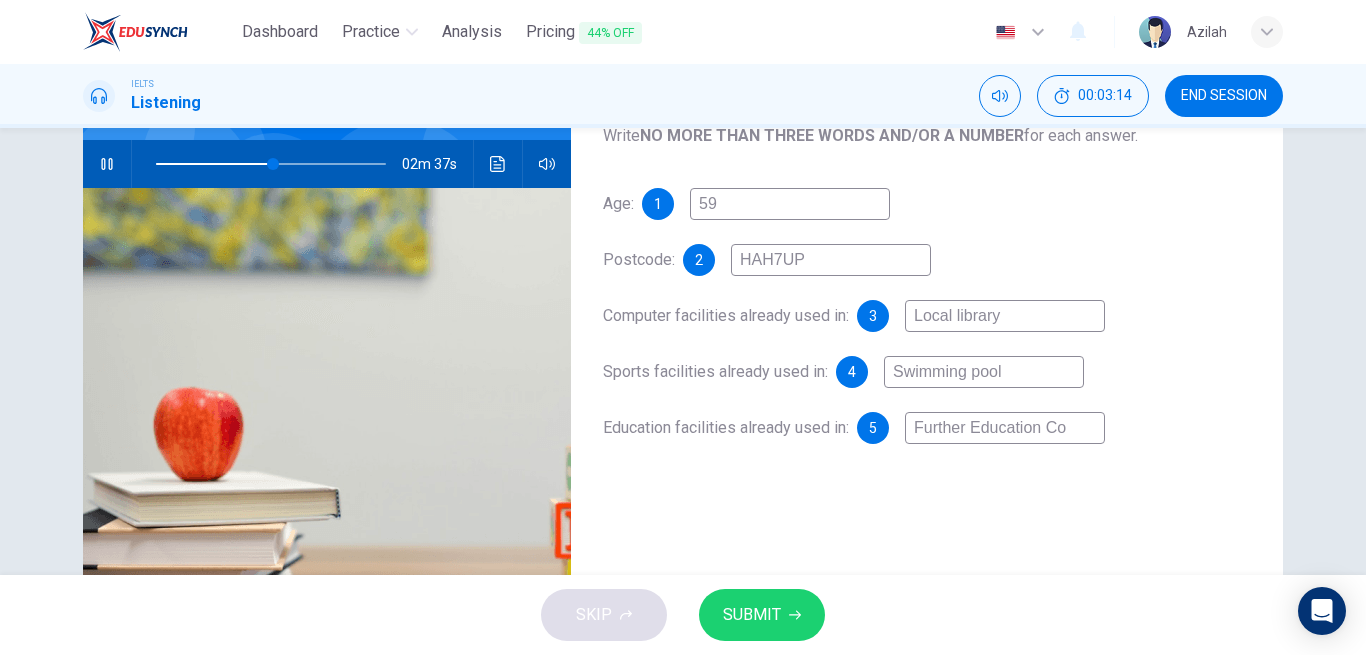 type on "Further Education Col" 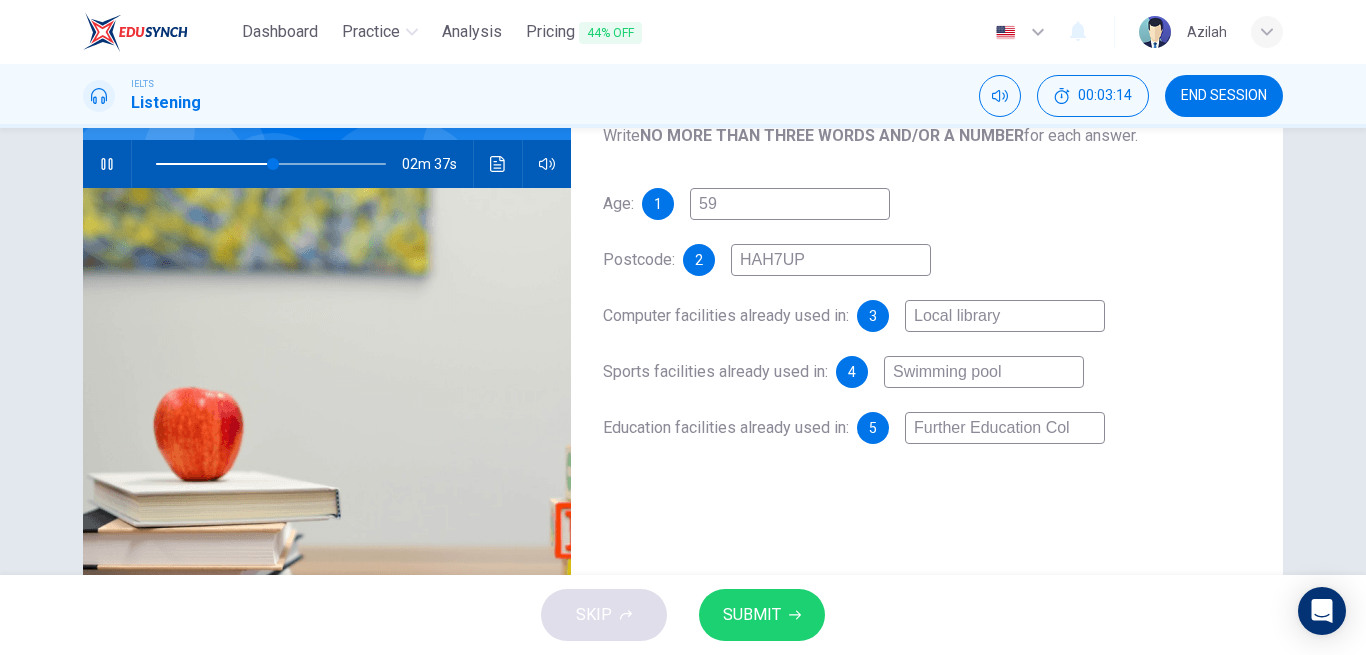 type on "51" 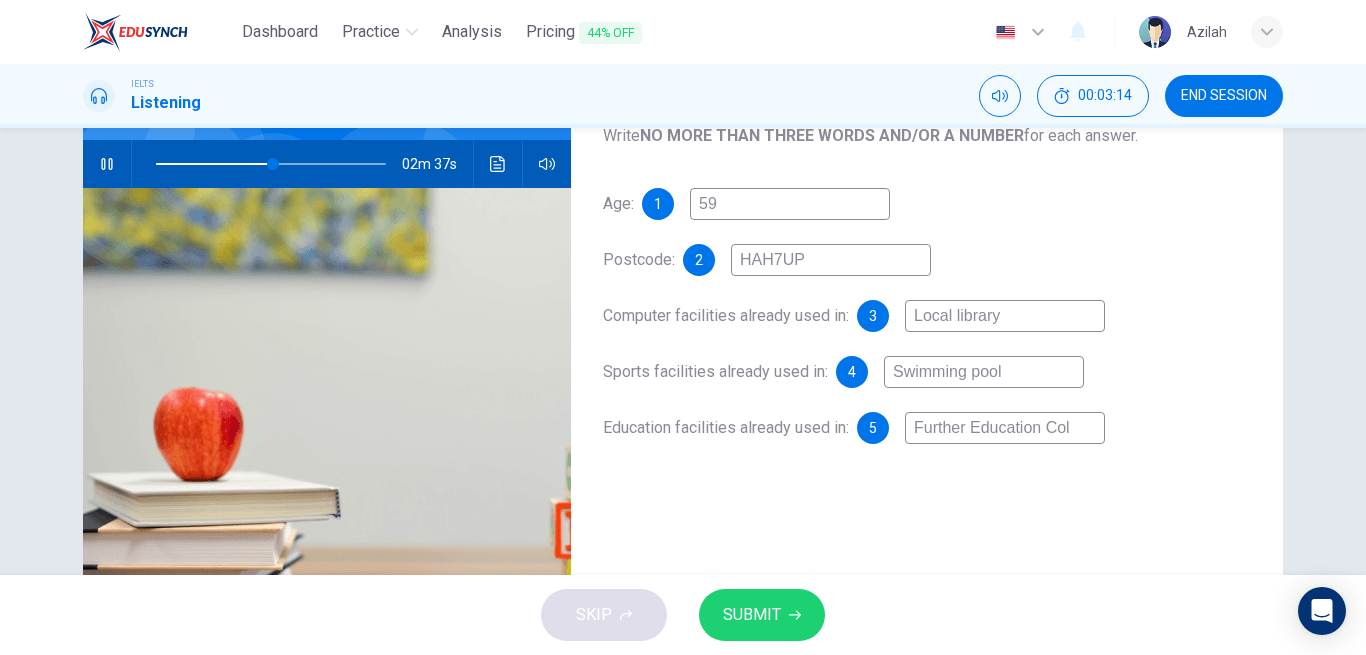 type on "Further Education Coll" 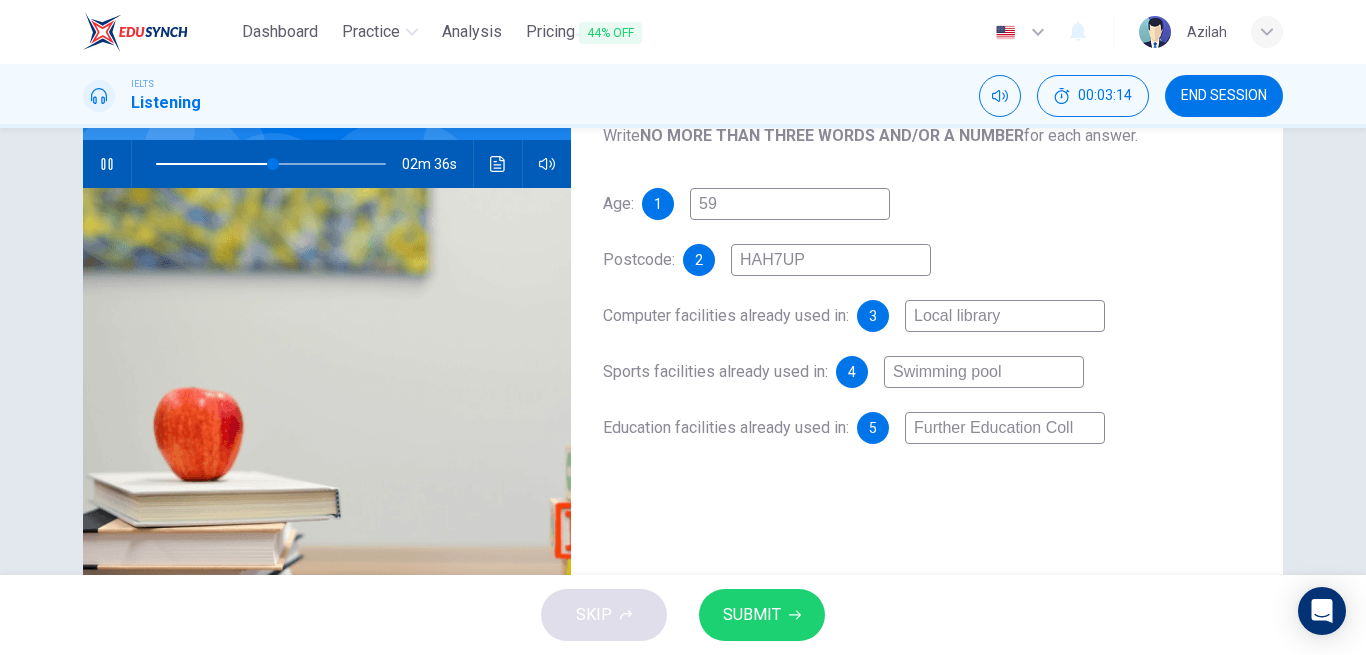 type on "51" 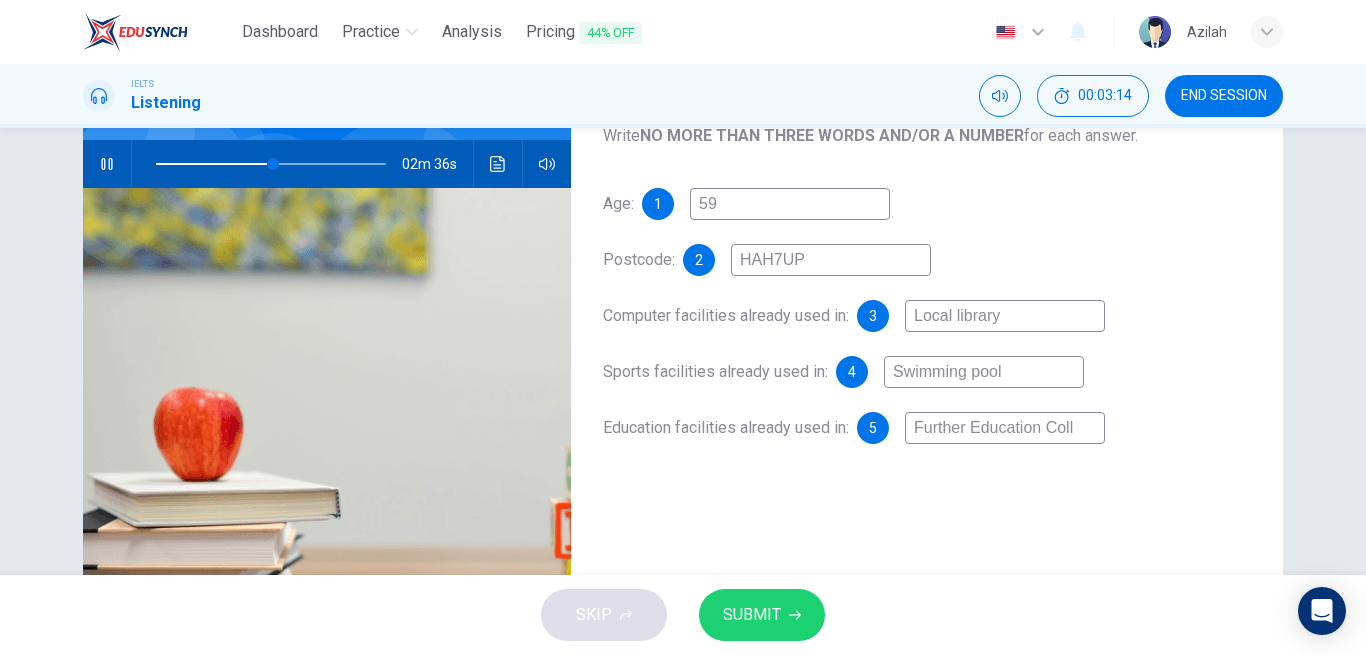 type on "Further Education Colle" 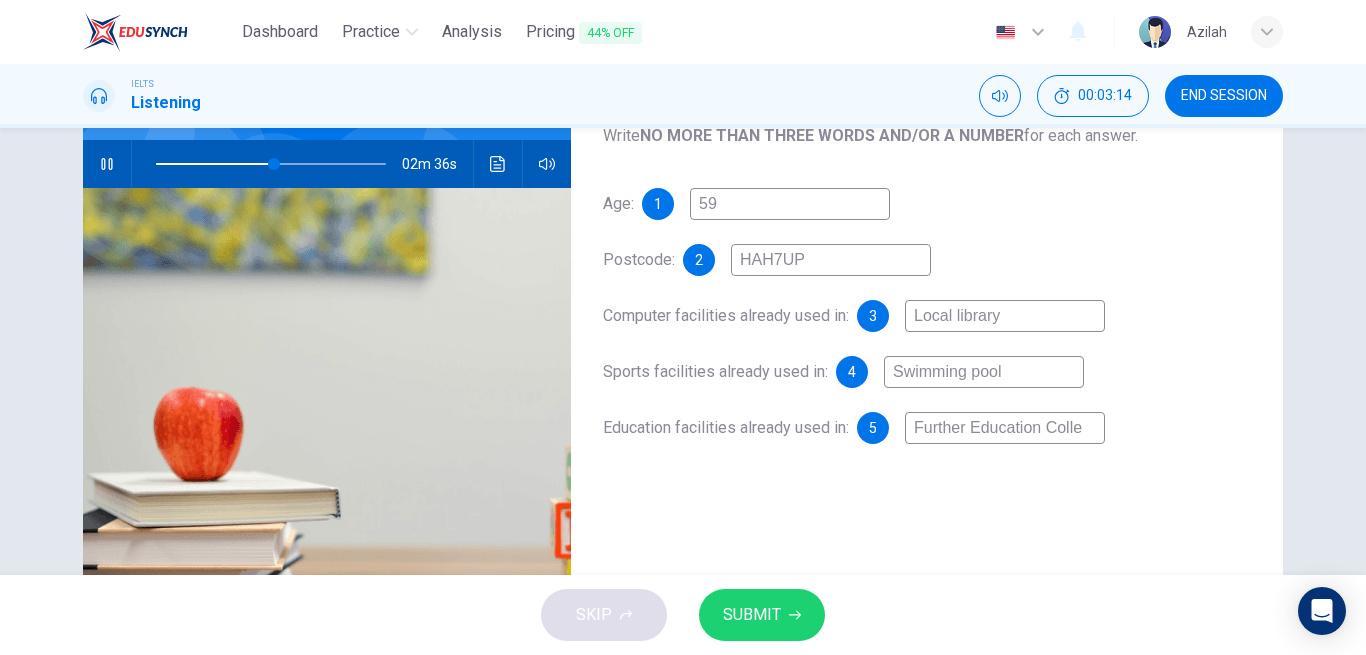 type on "Further Education Colleg" 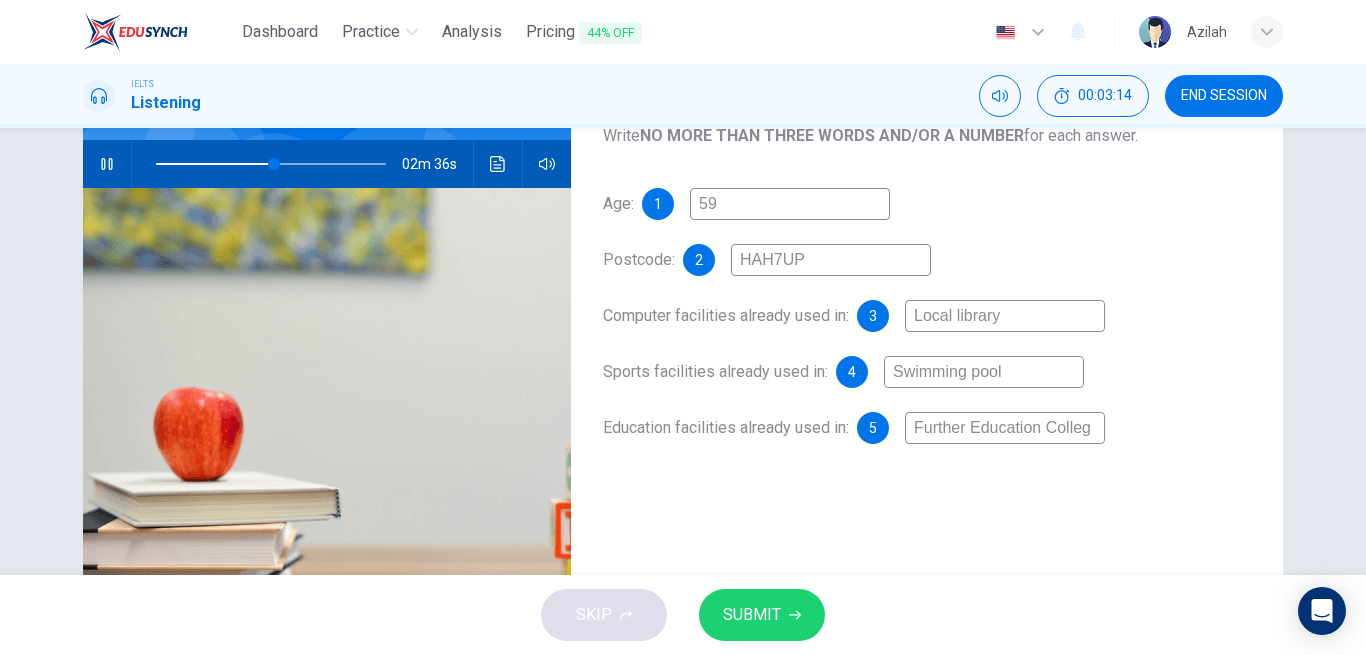 type on "51" 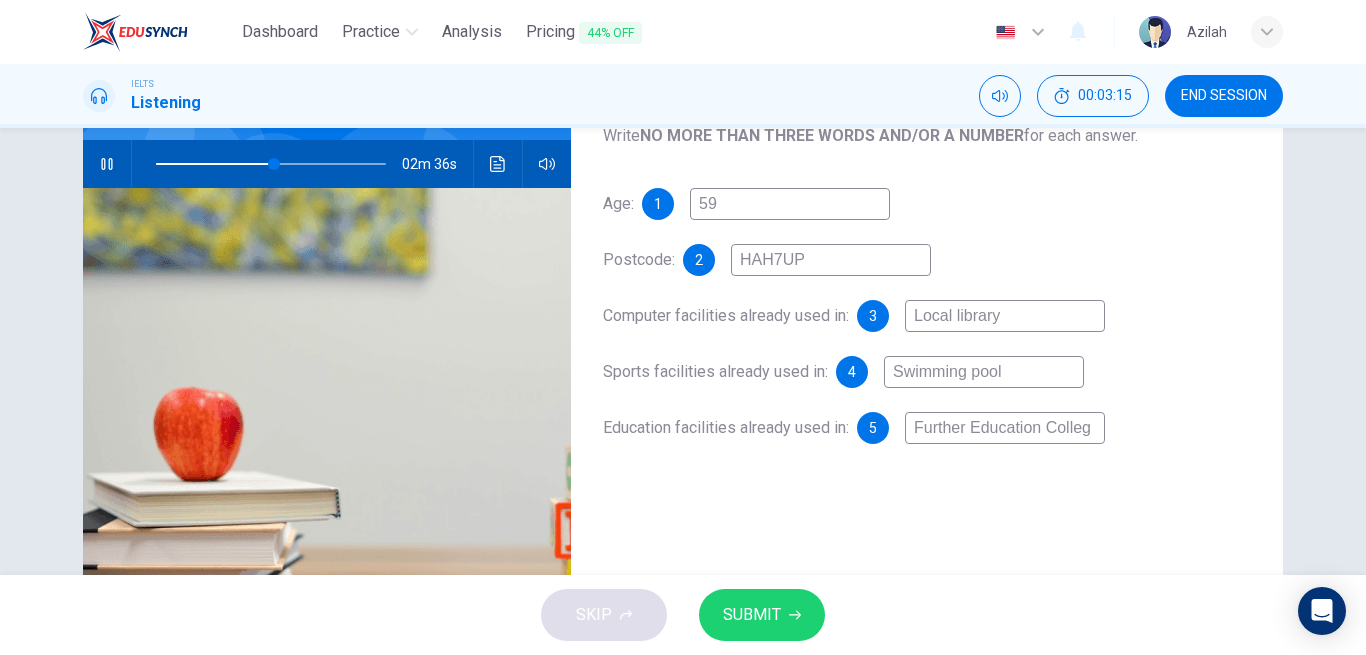 type on "Further Education College" 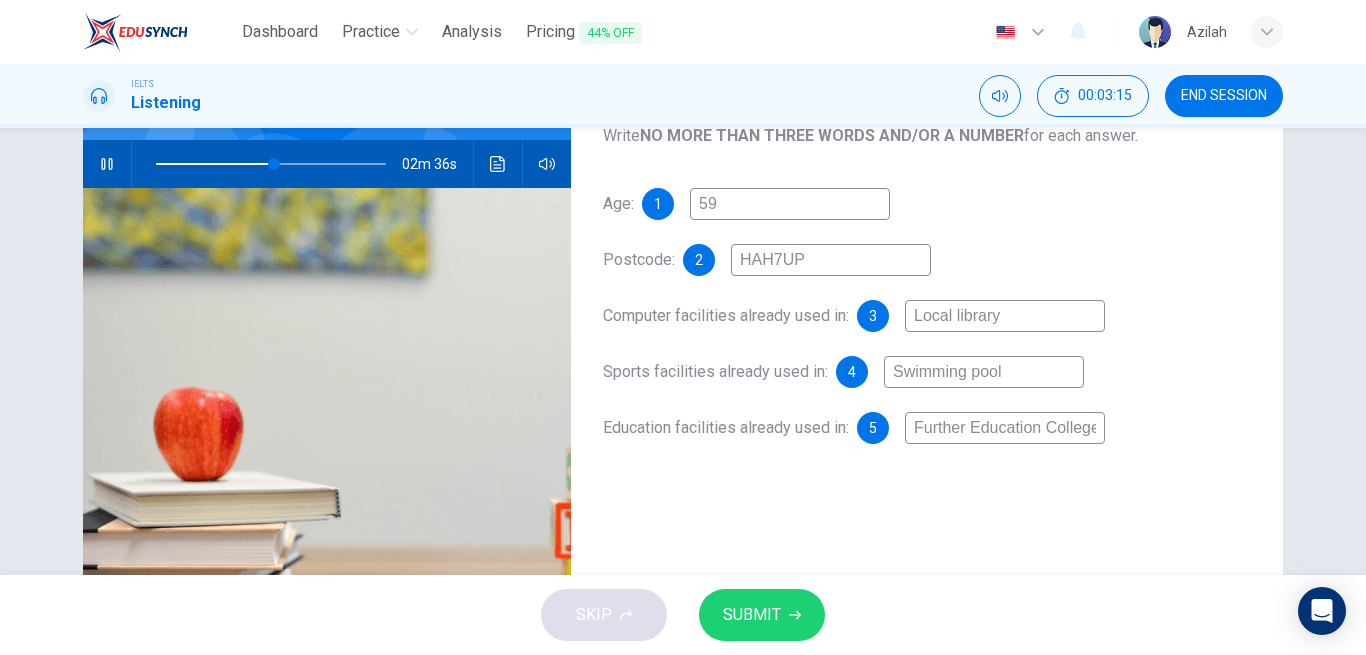 scroll, scrollTop: 0, scrollLeft: 3, axis: horizontal 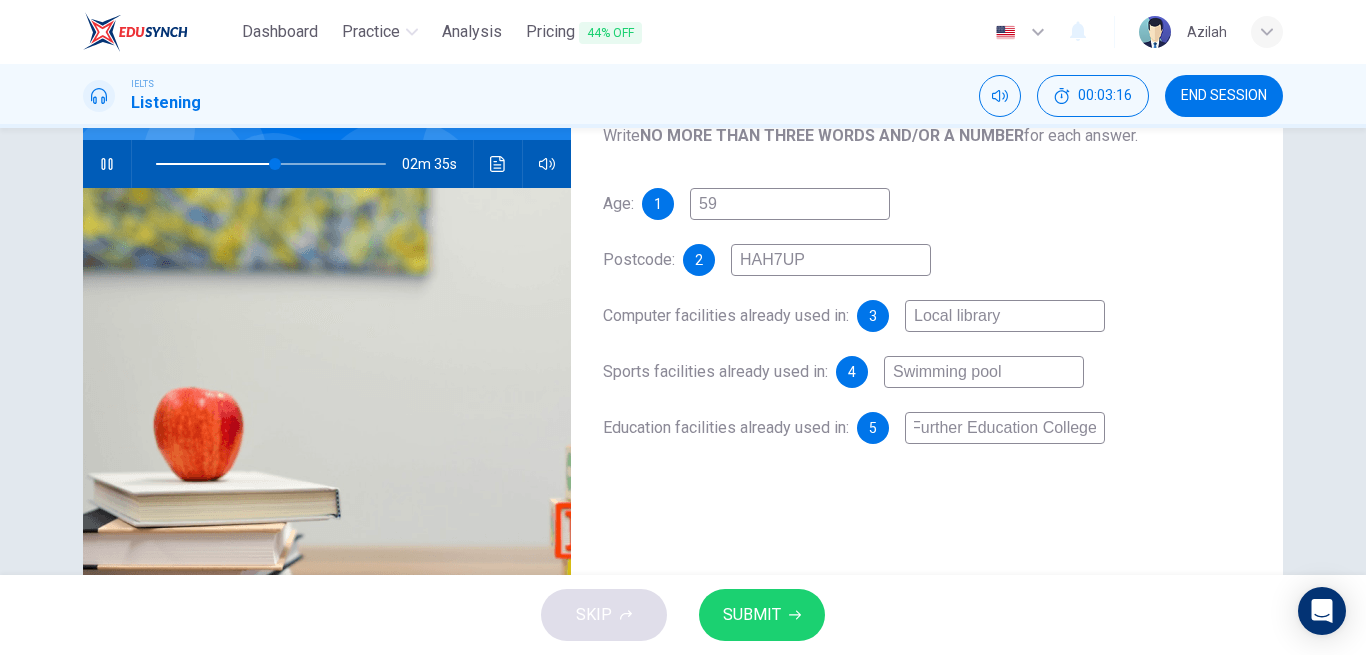 type on "52" 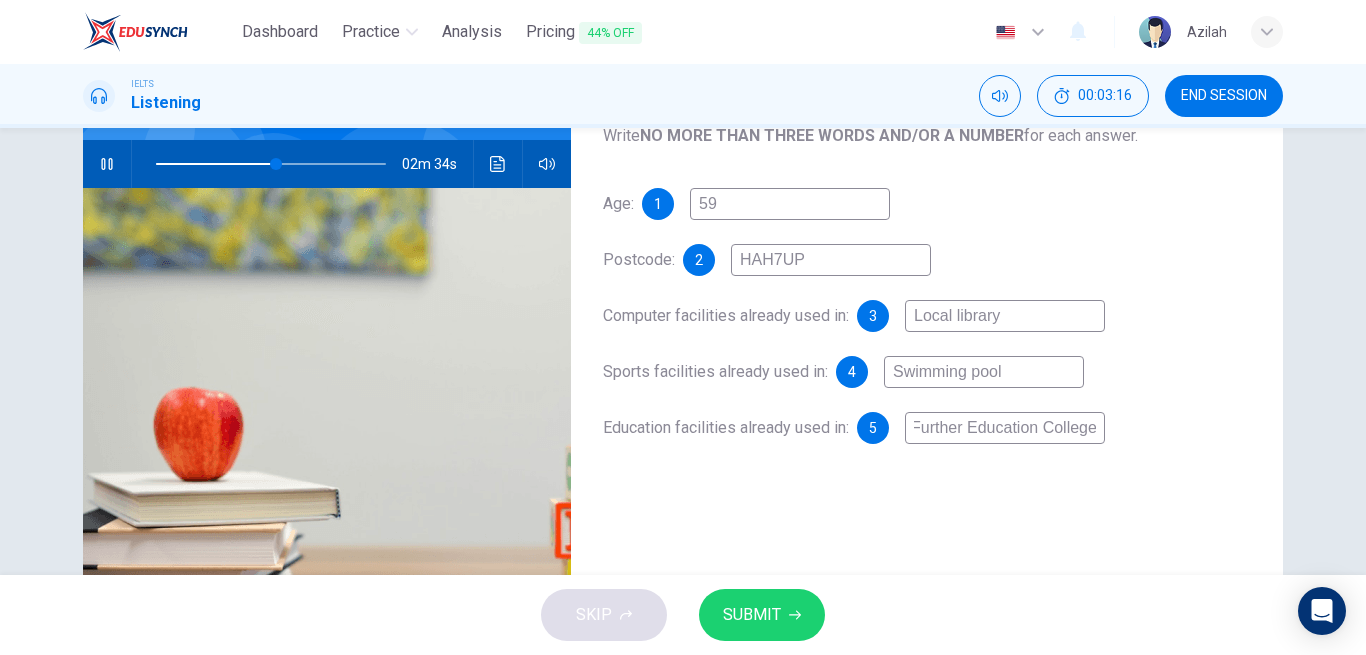 type on "Further Education College" 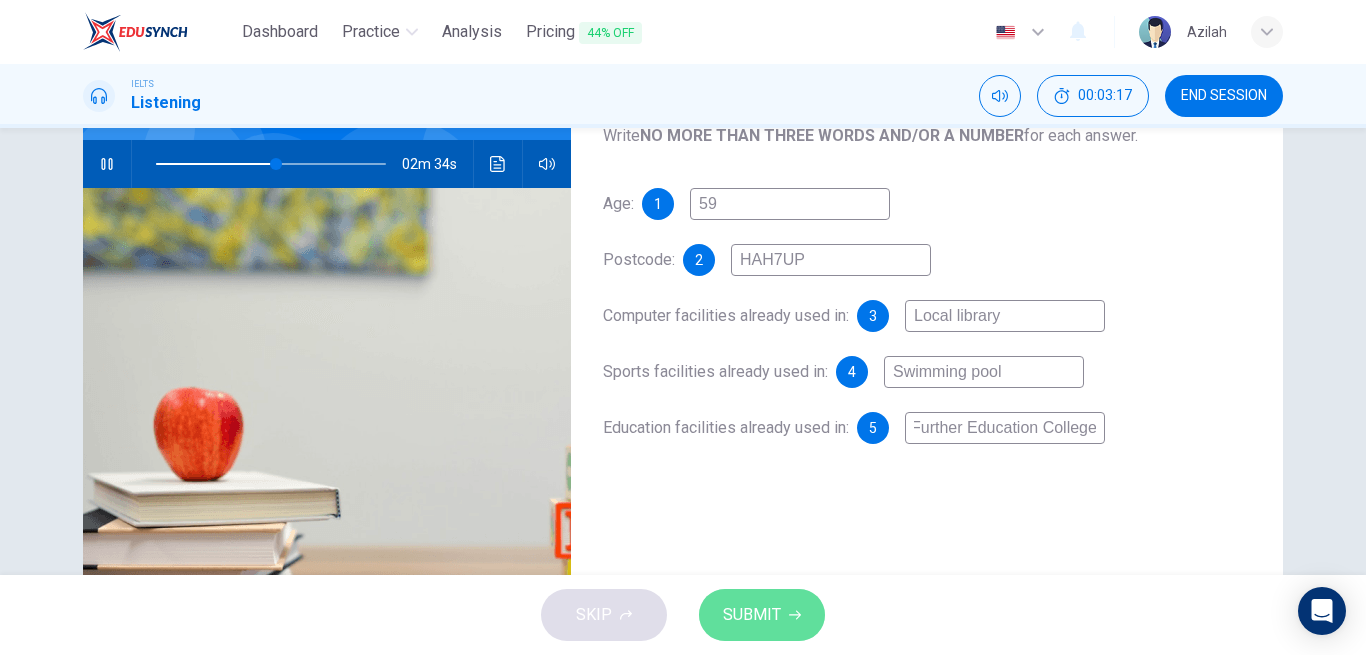 click on "SUBMIT" at bounding box center [762, 615] 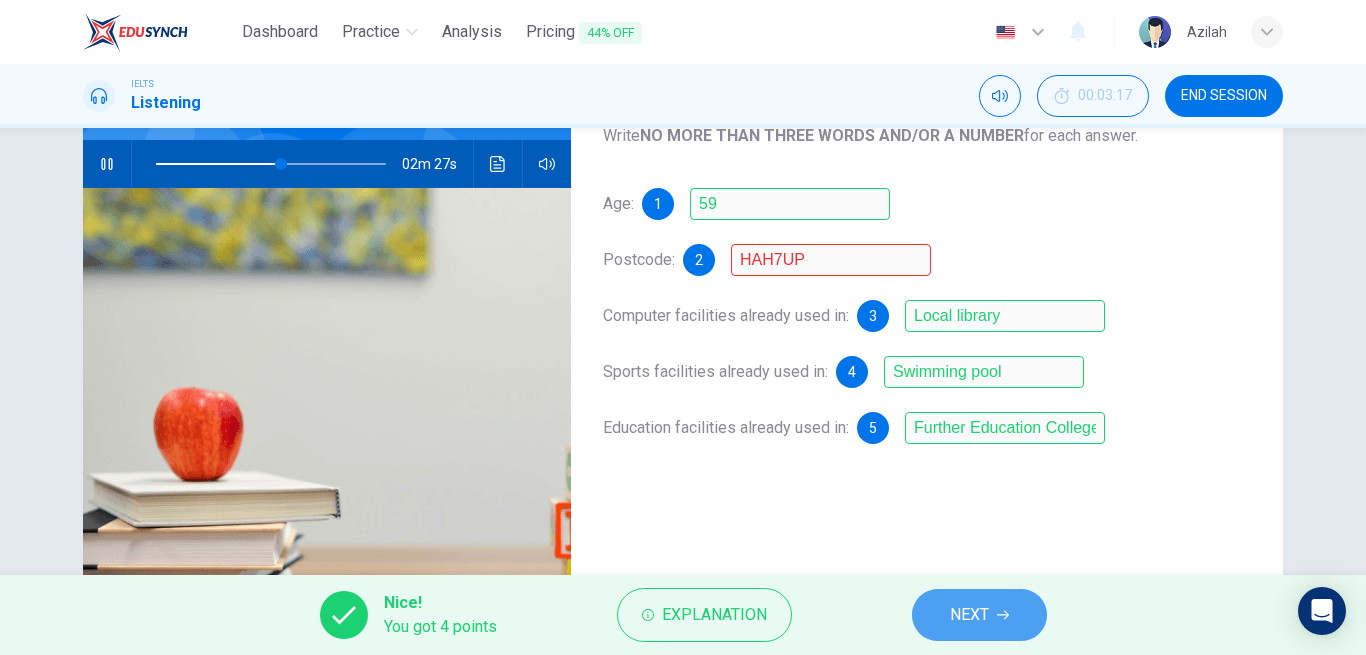 click on "NEXT" at bounding box center (979, 615) 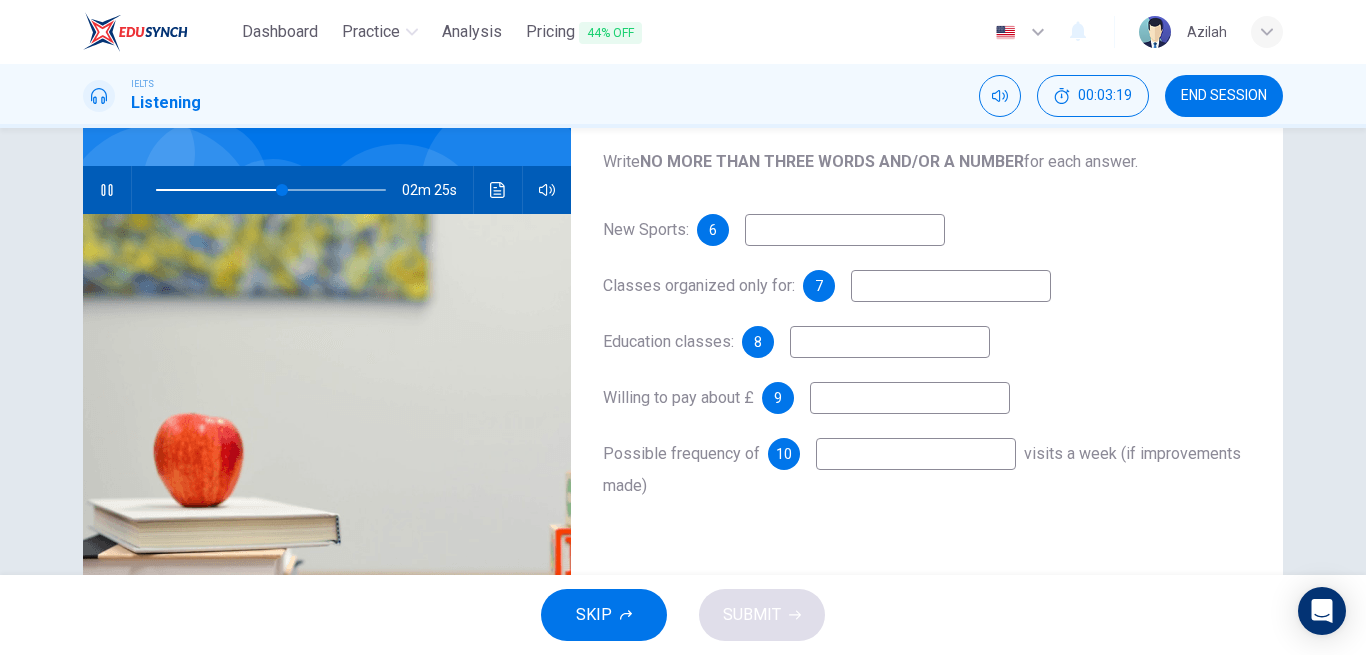 scroll, scrollTop: 155, scrollLeft: 0, axis: vertical 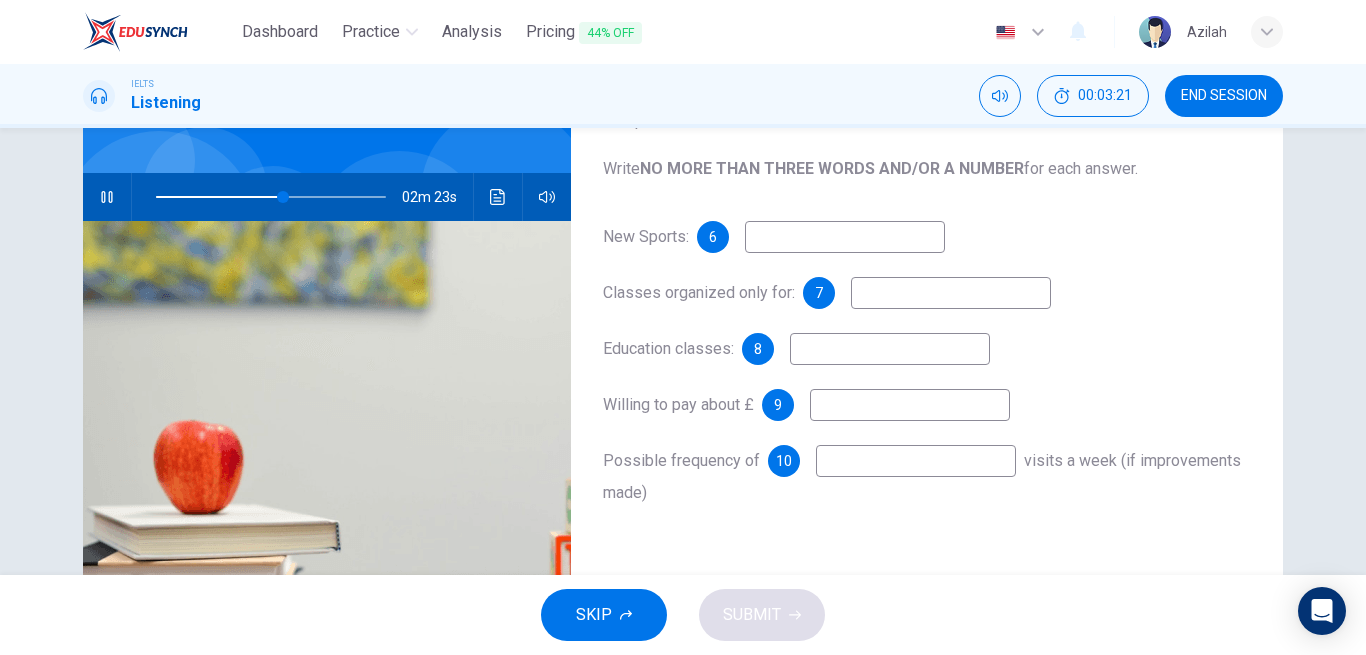 click at bounding box center [845, 237] 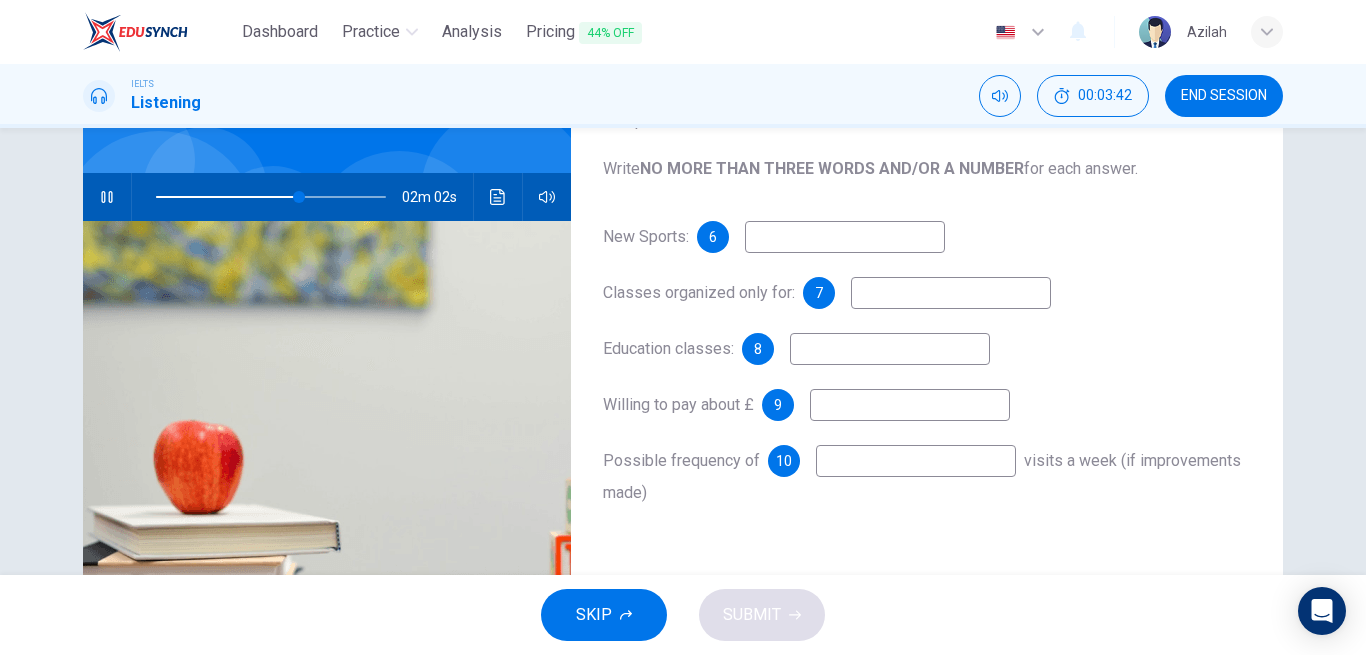 type on "62" 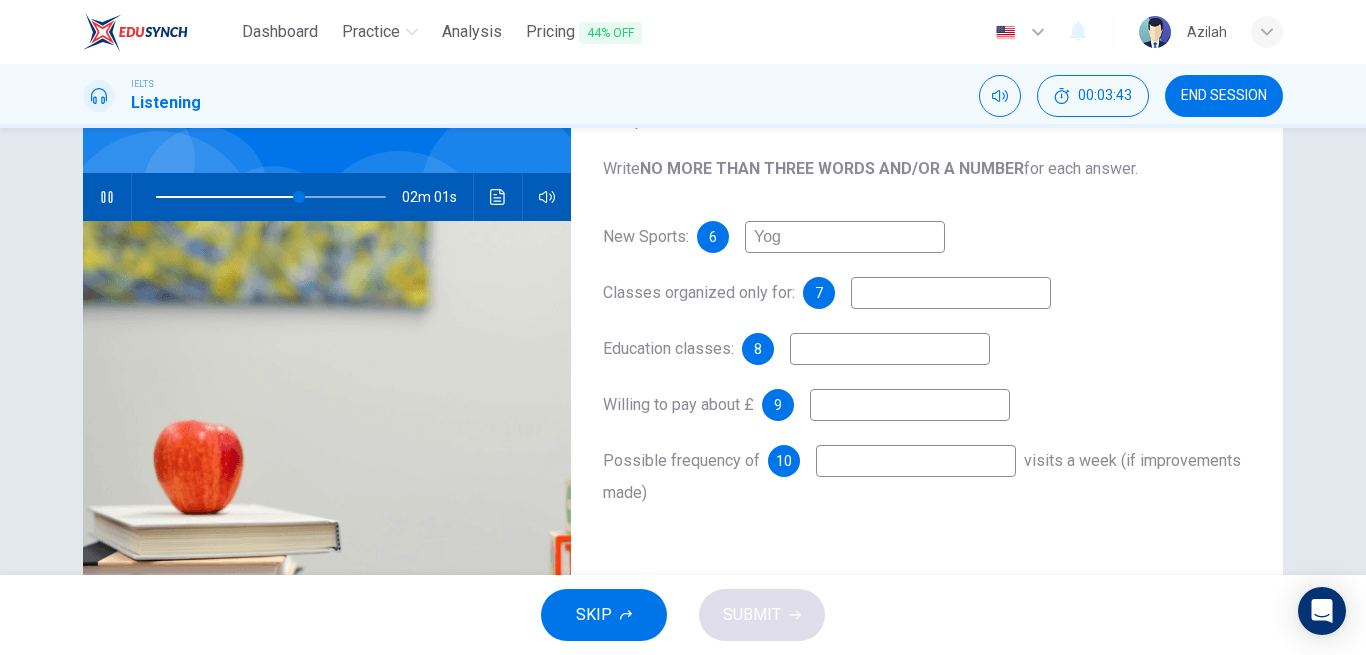 type on "Yoga" 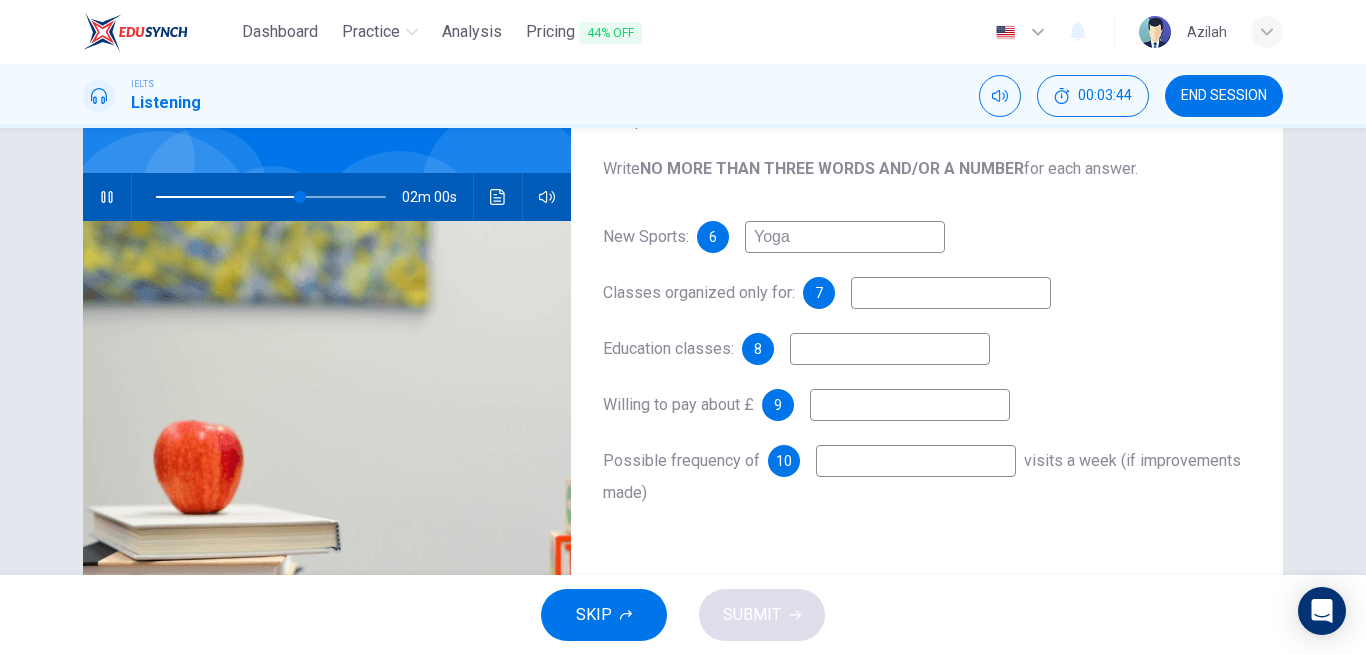 type on "63" 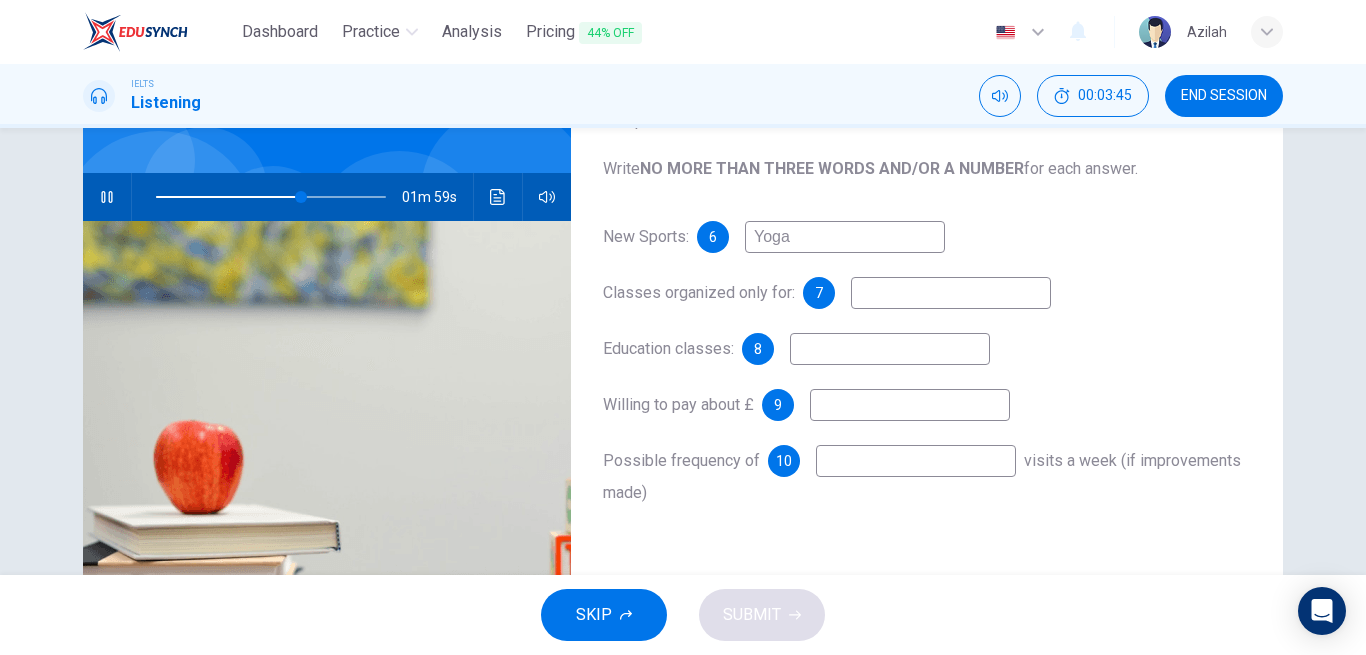 type on "Yoga" 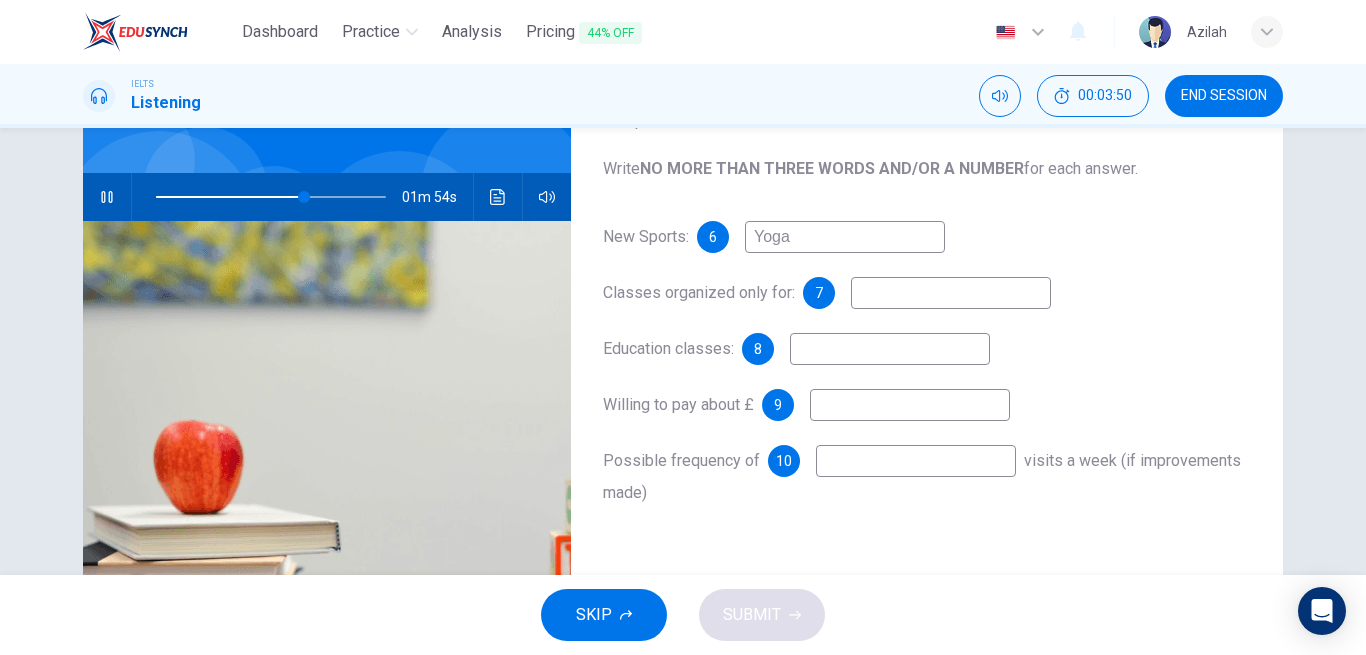 click on "Yoga" at bounding box center (845, 237) 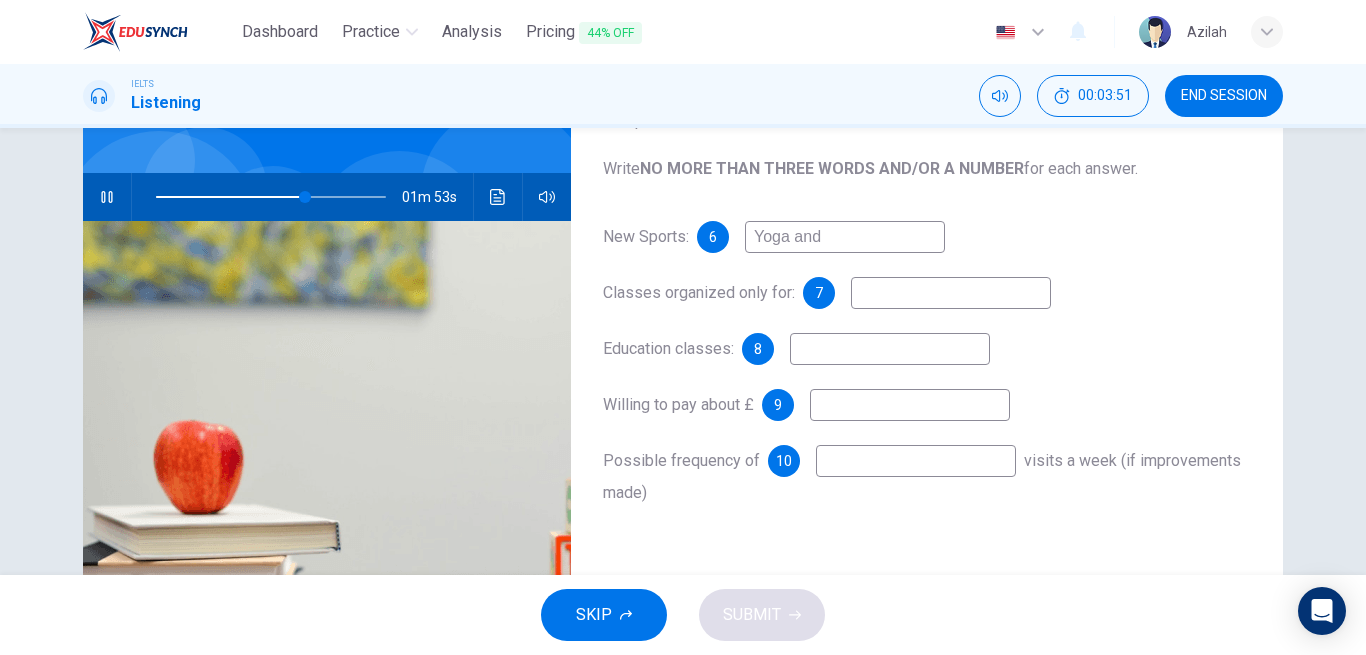 type on "Yoga and" 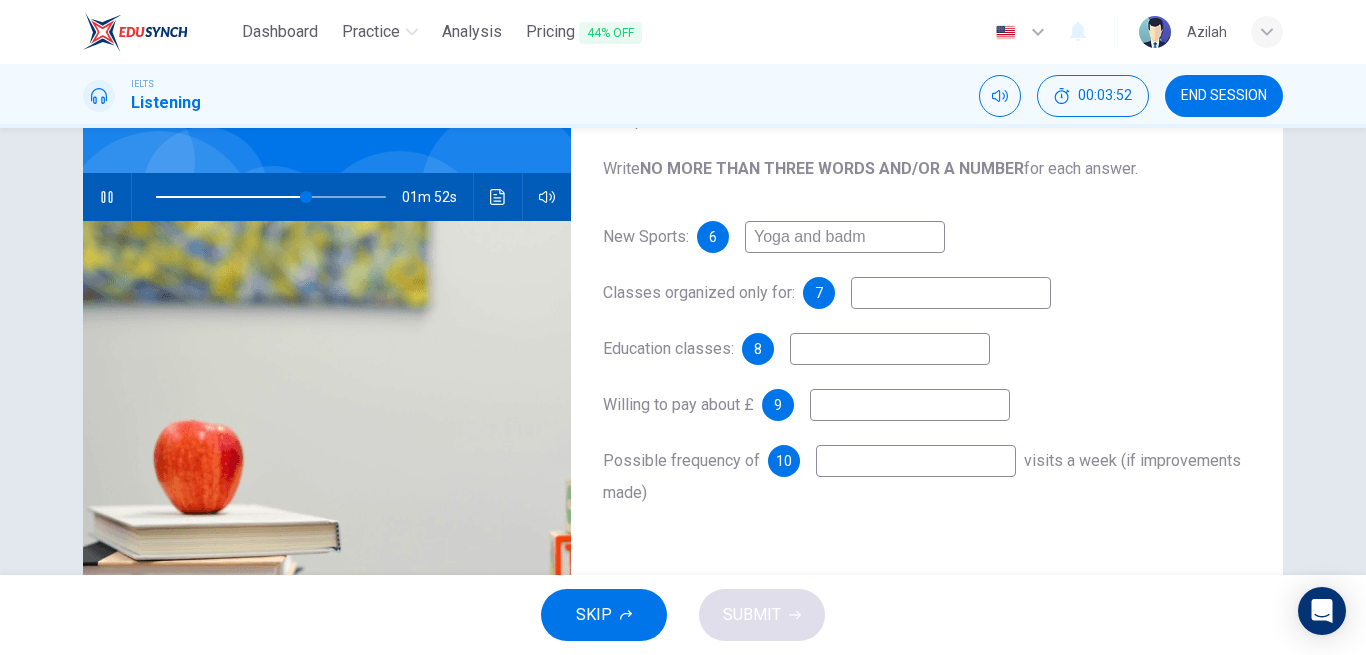 type on "Yoga and badmi" 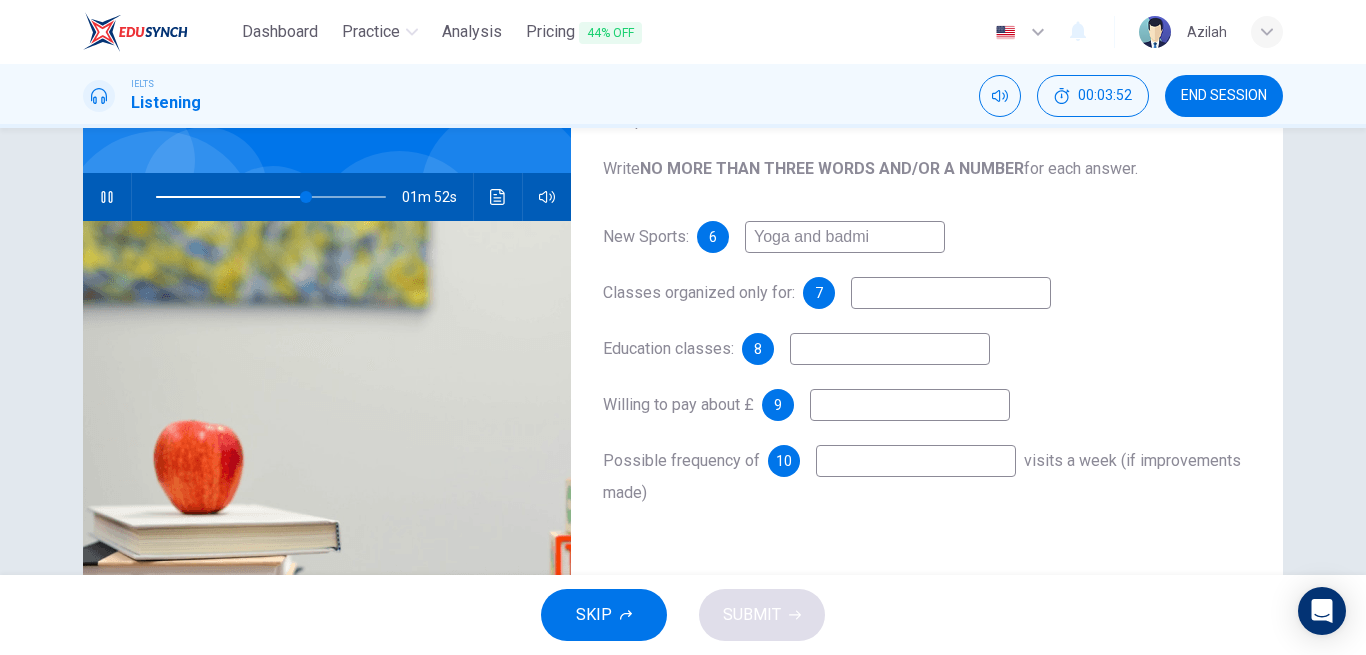 type on "65" 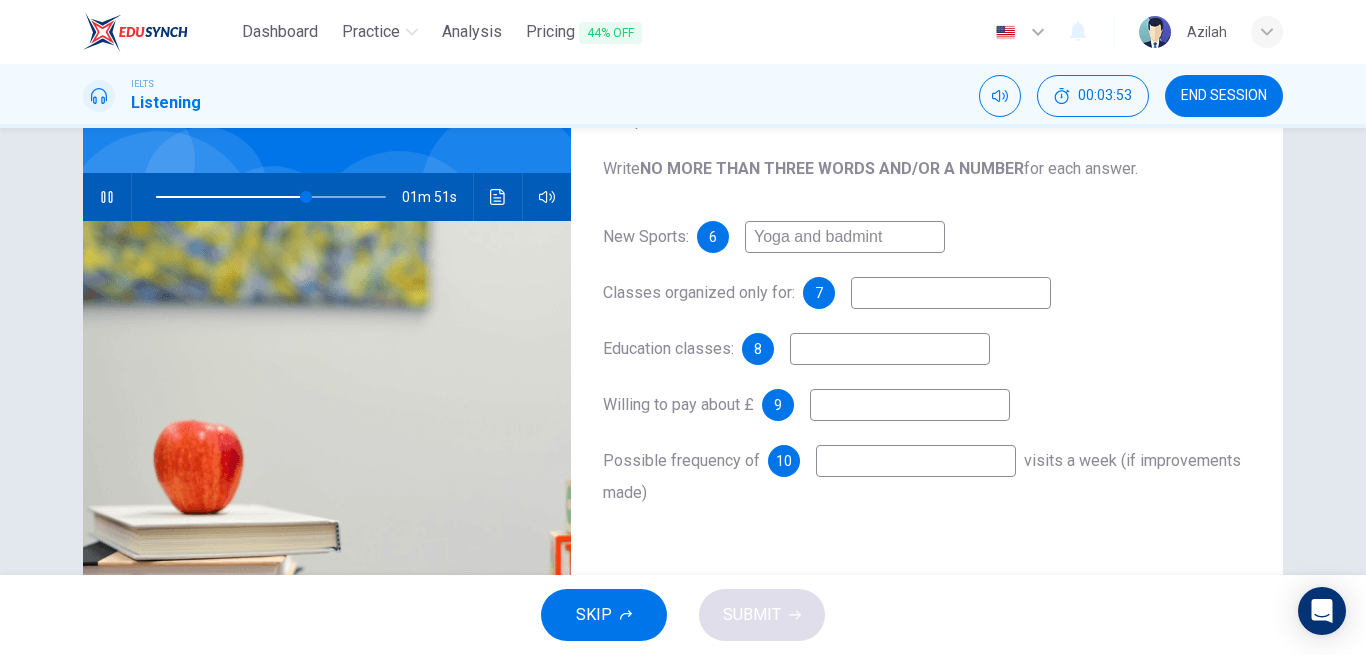 type on "Yoga and badminti" 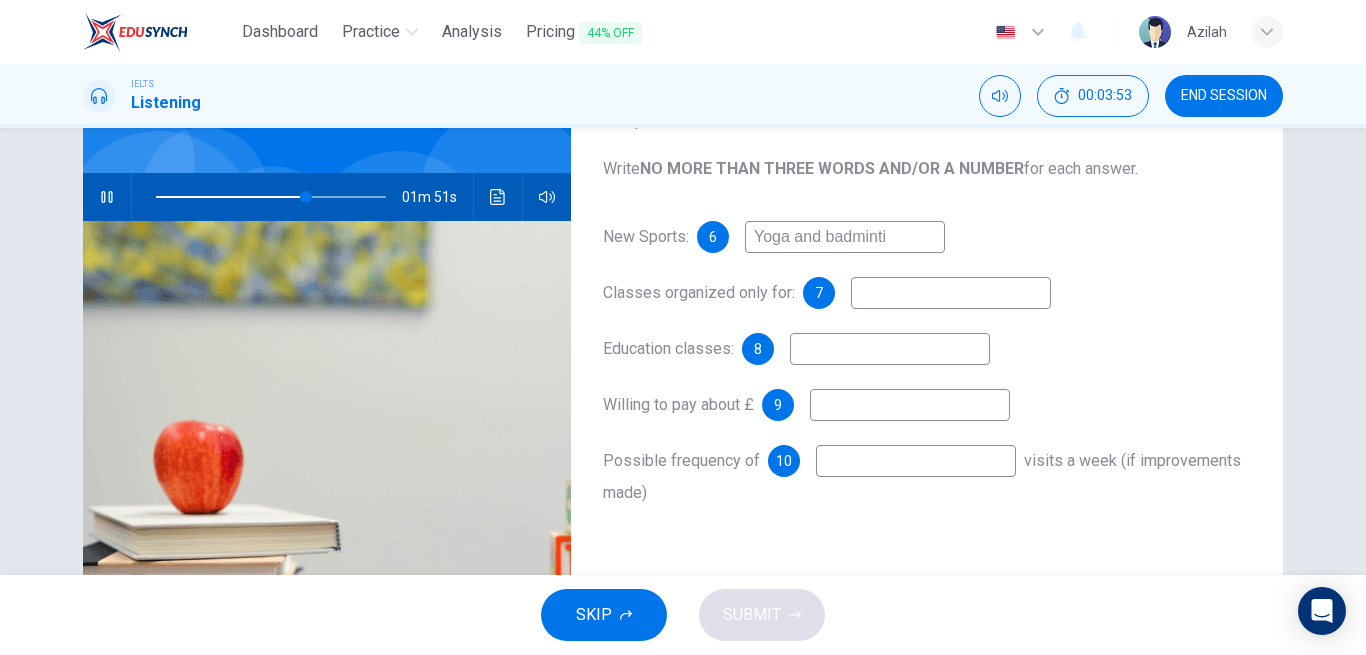 type on "66" 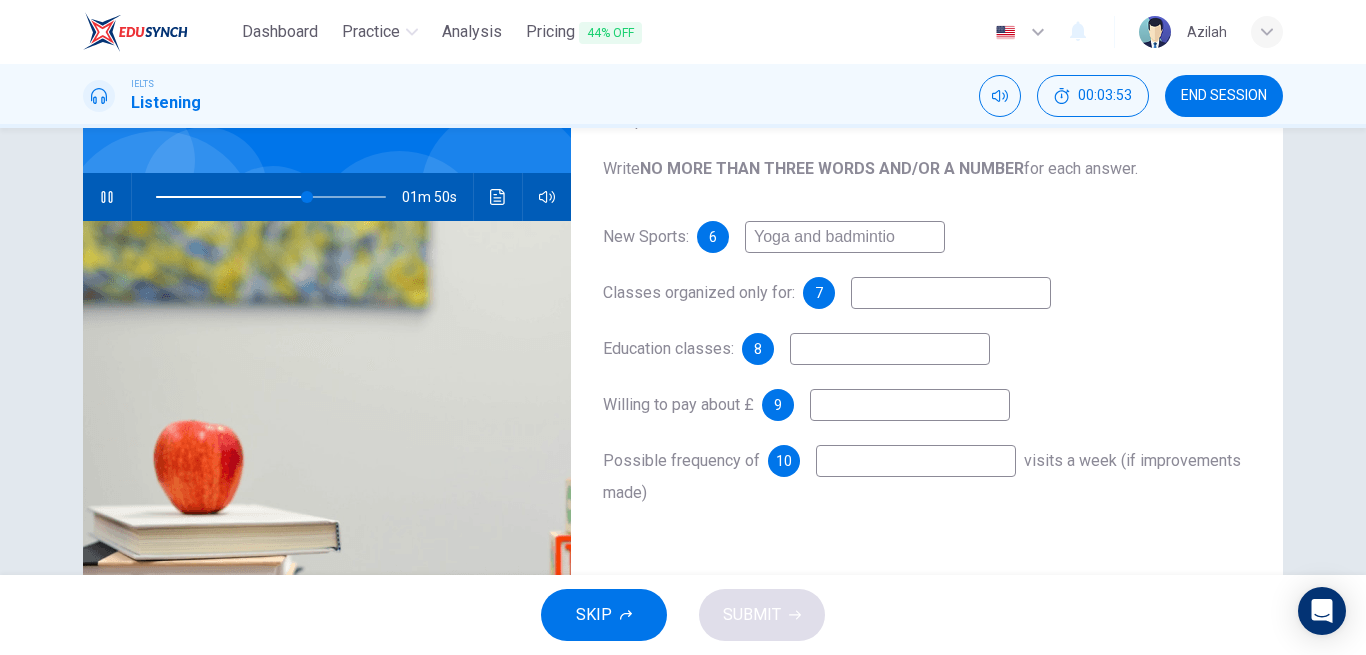 type on "Yoga and badmintion" 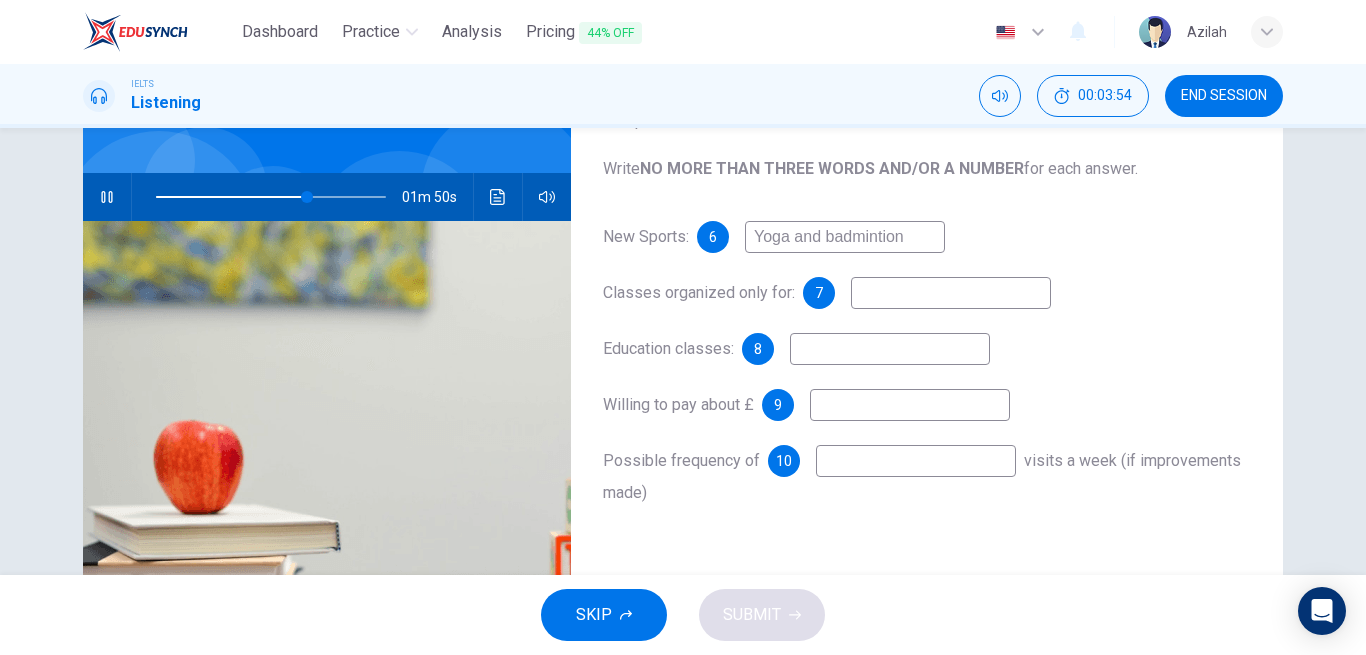 type on "66" 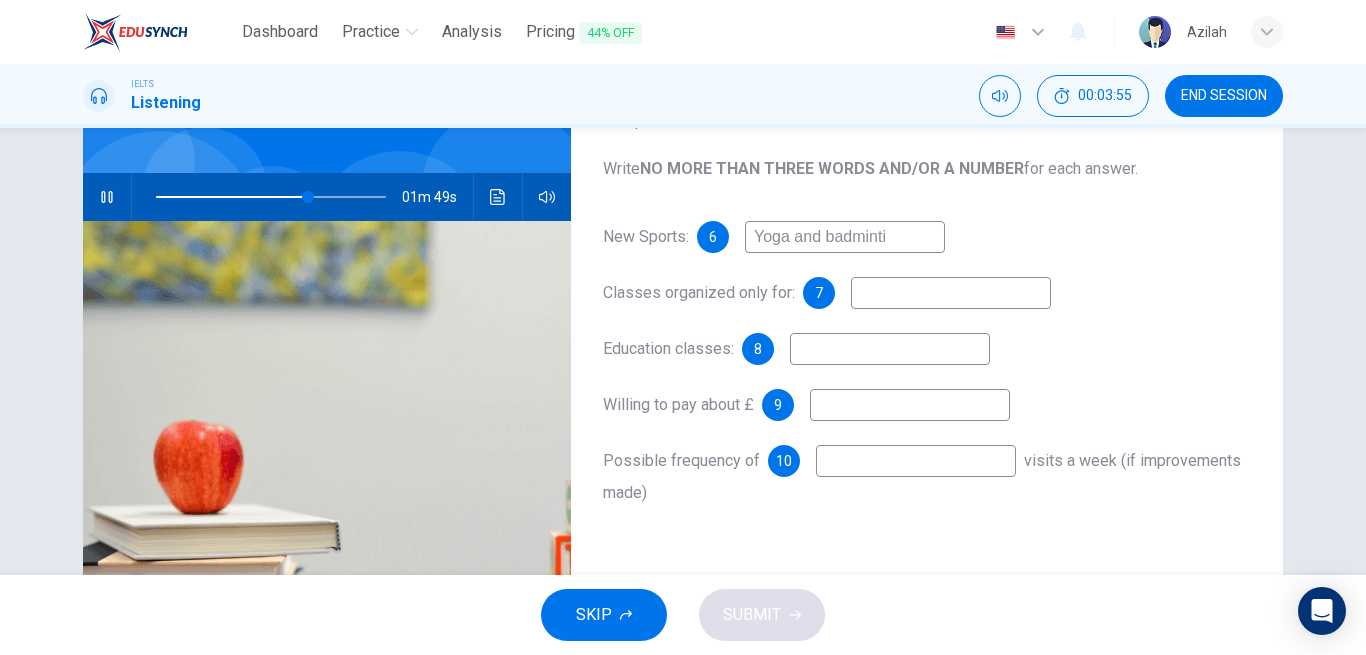 type on "Yoga and badmint" 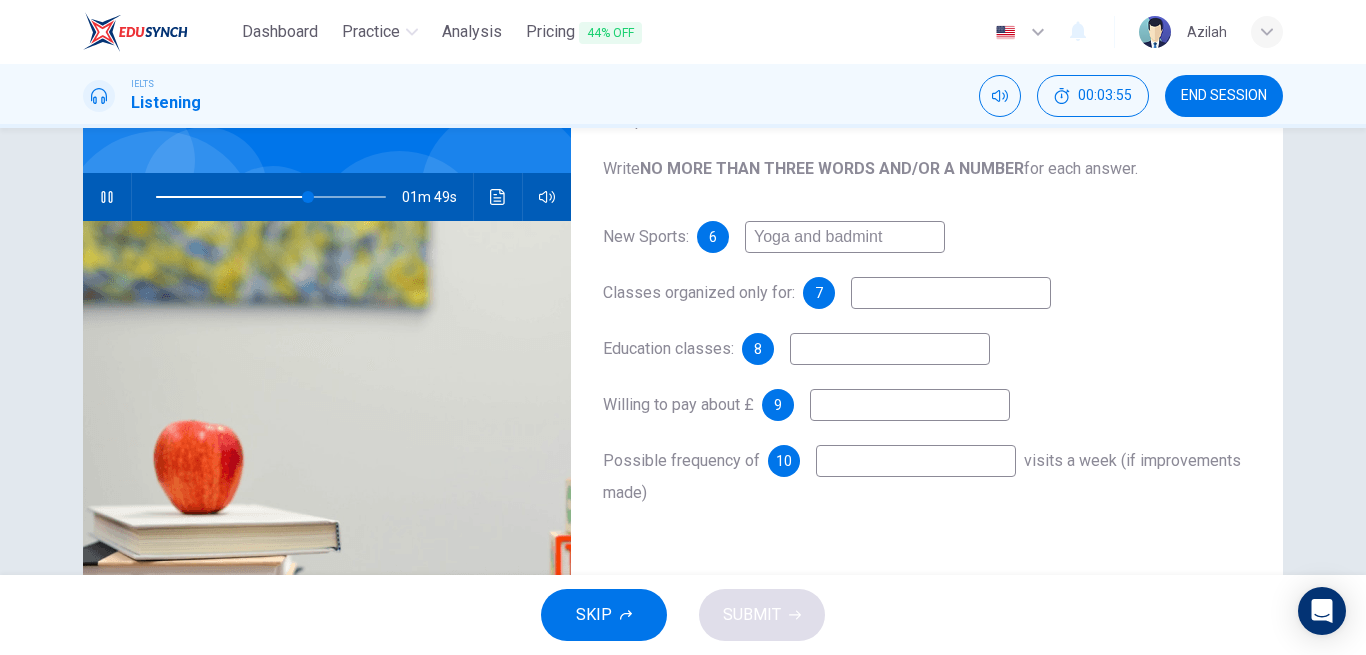 type on "66" 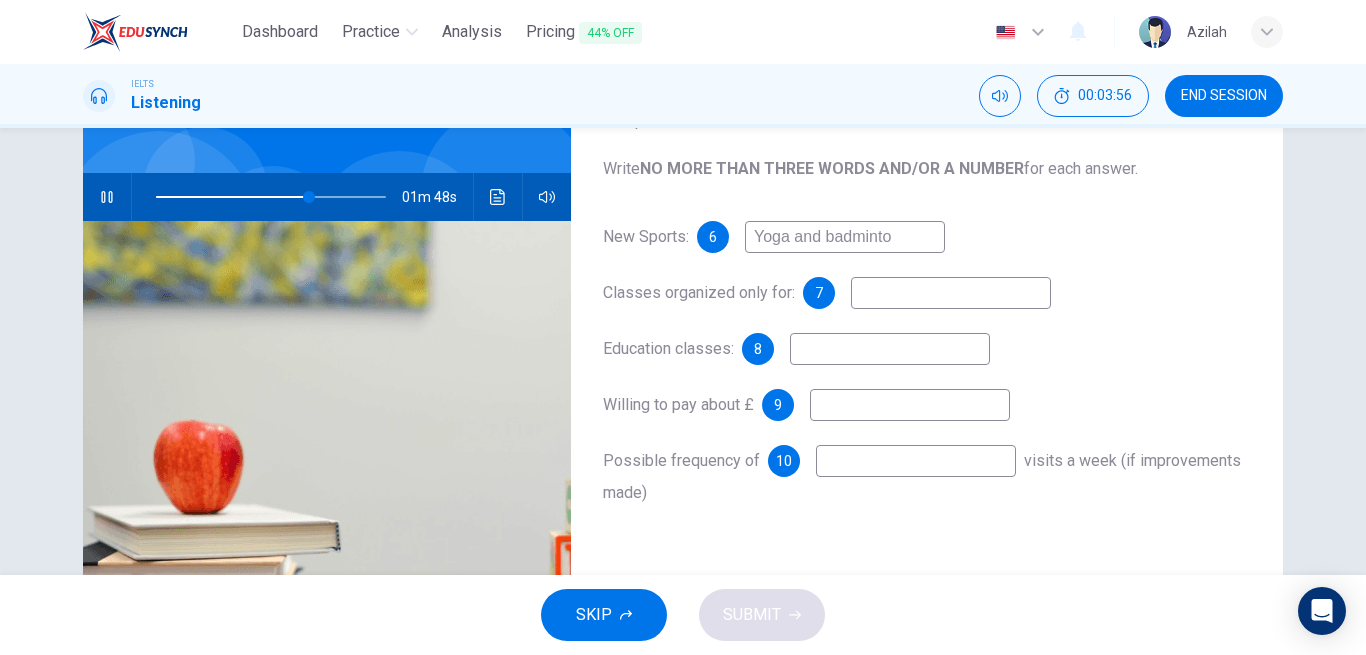 type on "Yoga and badminton" 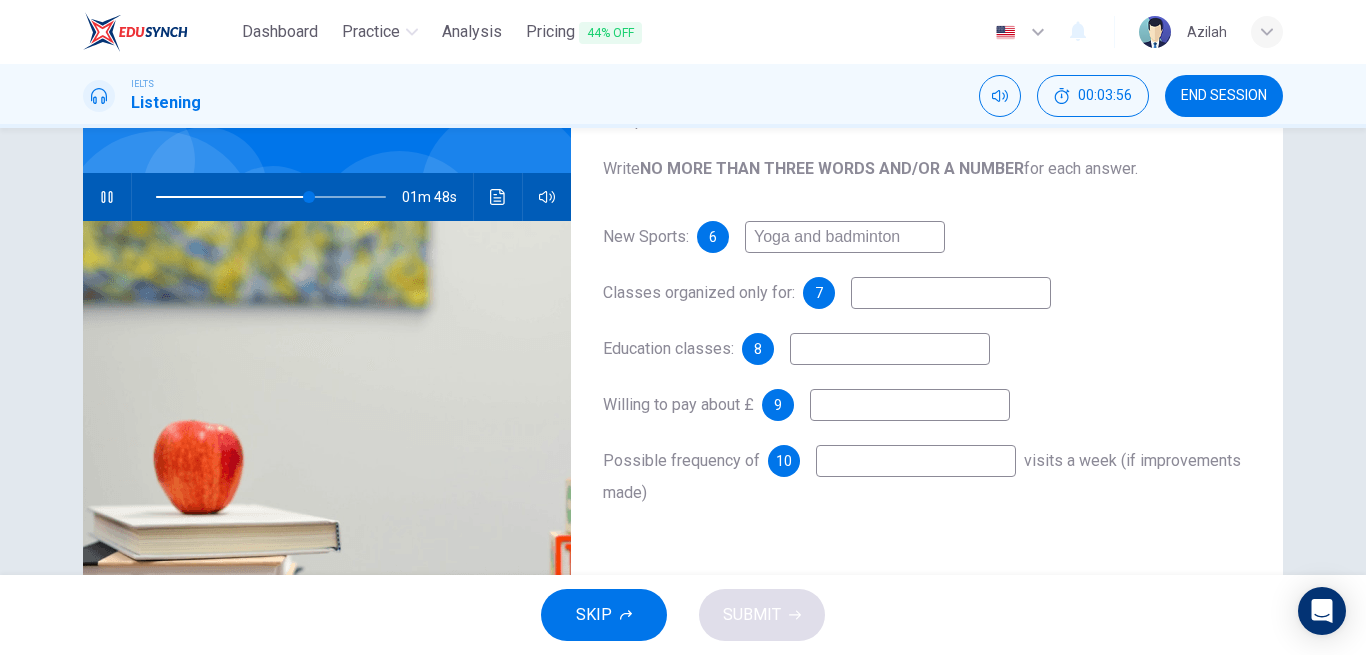 type on "67" 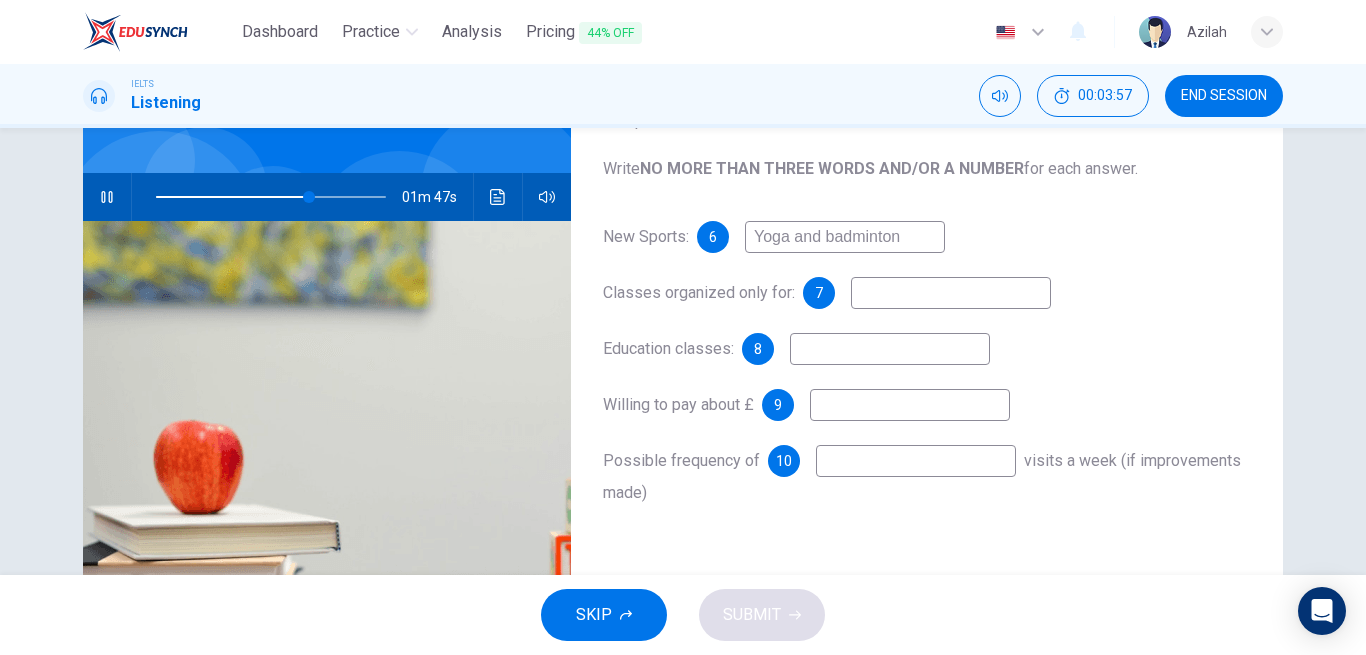 type on "Yoga and badminton" 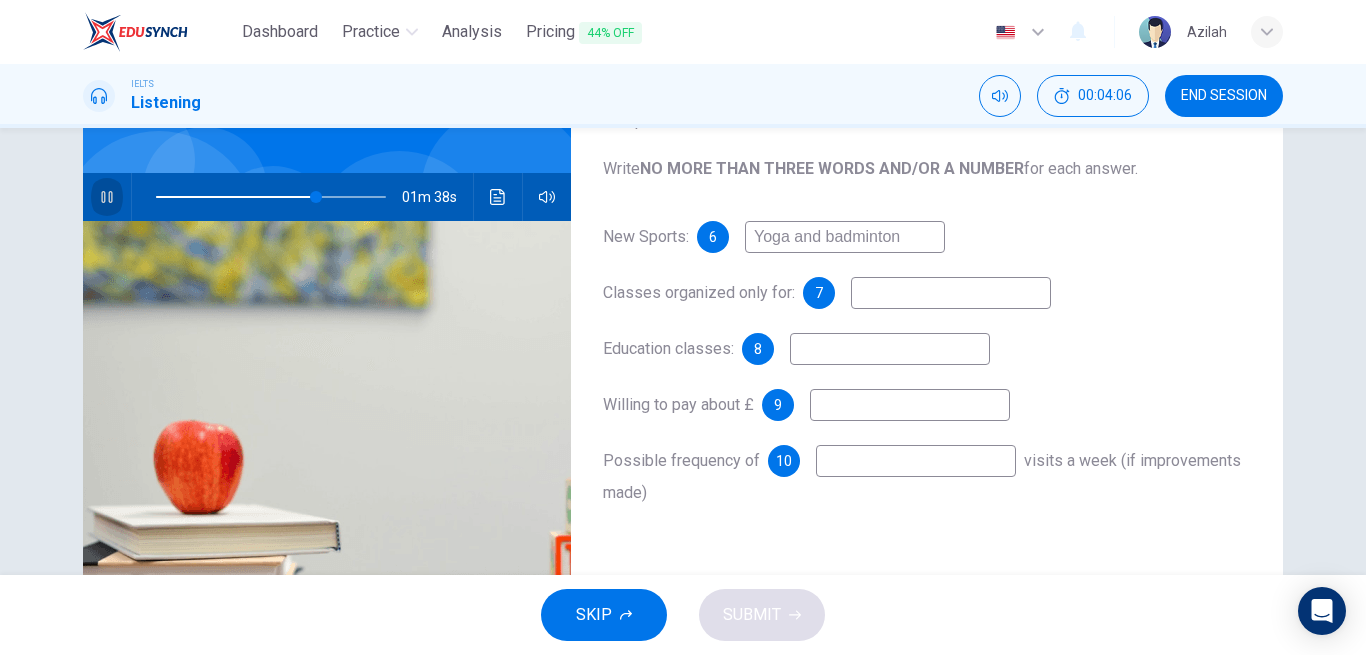 click 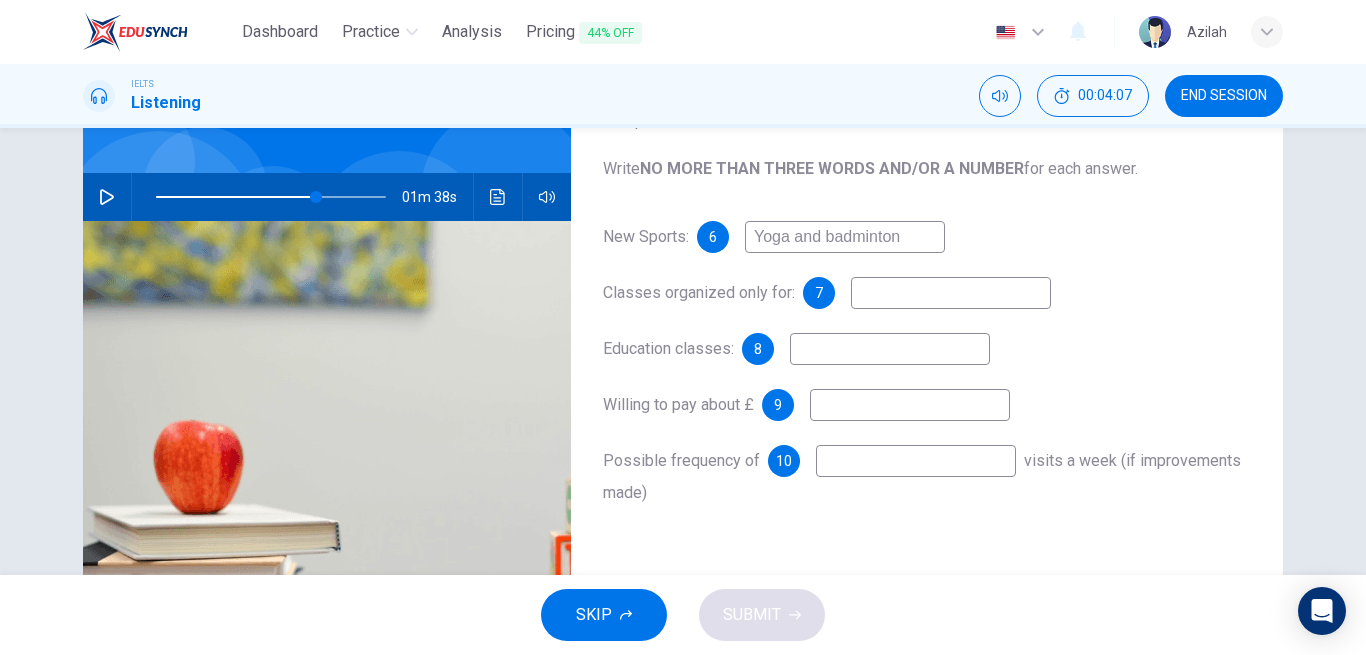 click on "END SESSION" at bounding box center [1224, 96] 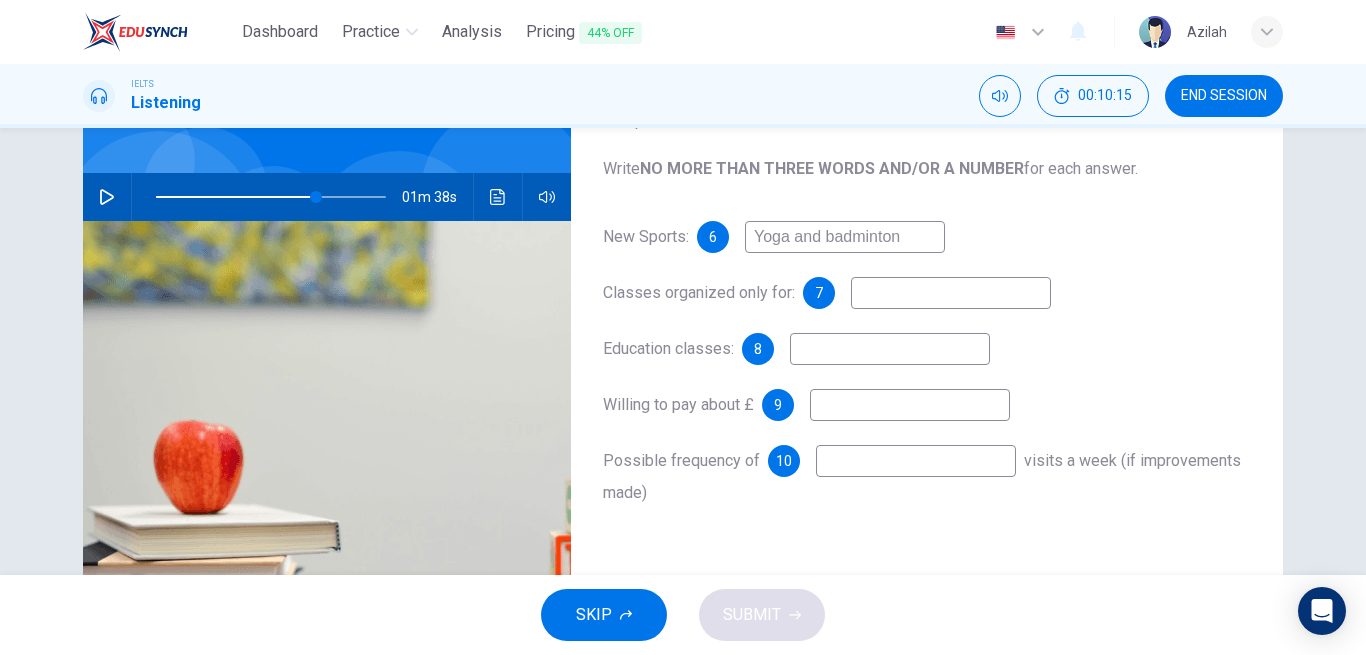 click at bounding box center [951, 293] 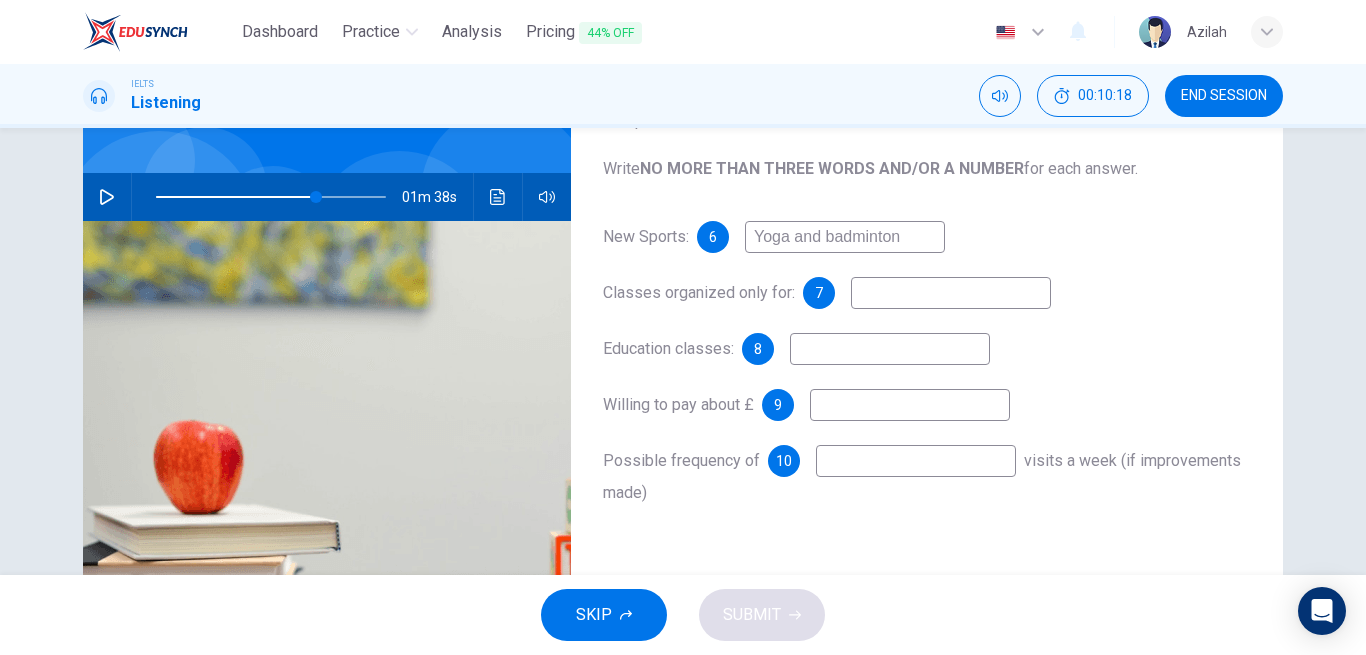 click 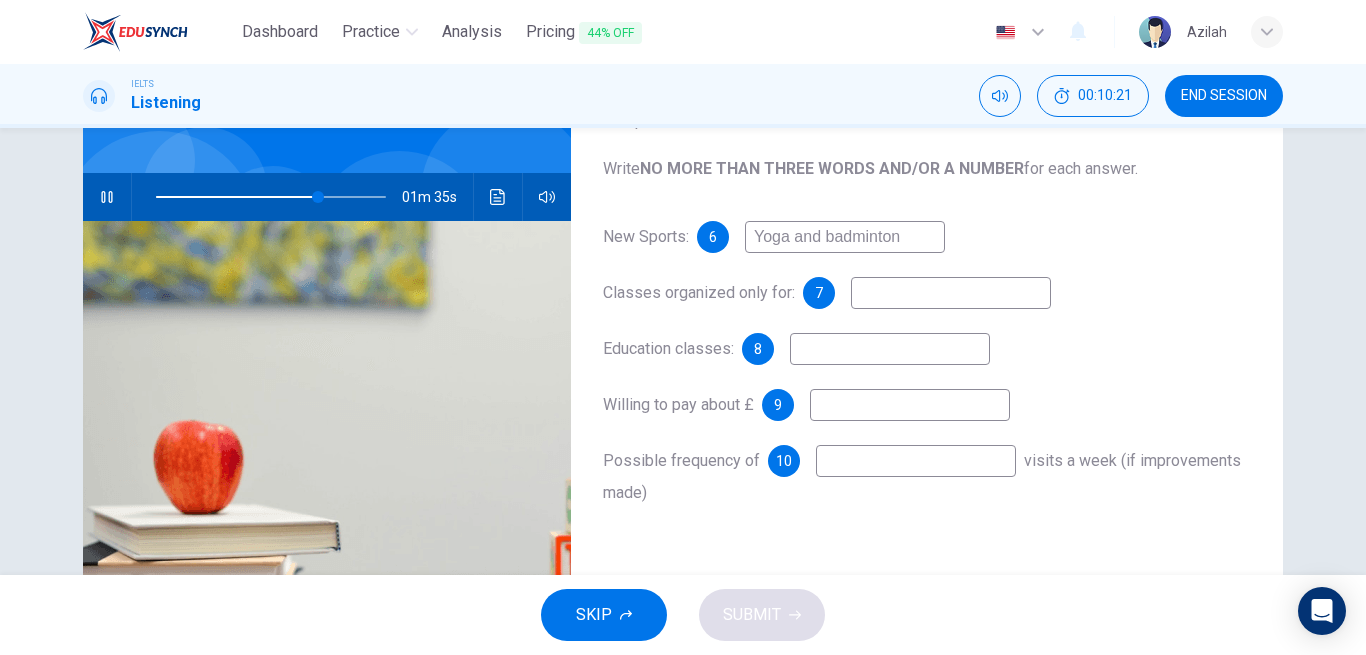 type on "71" 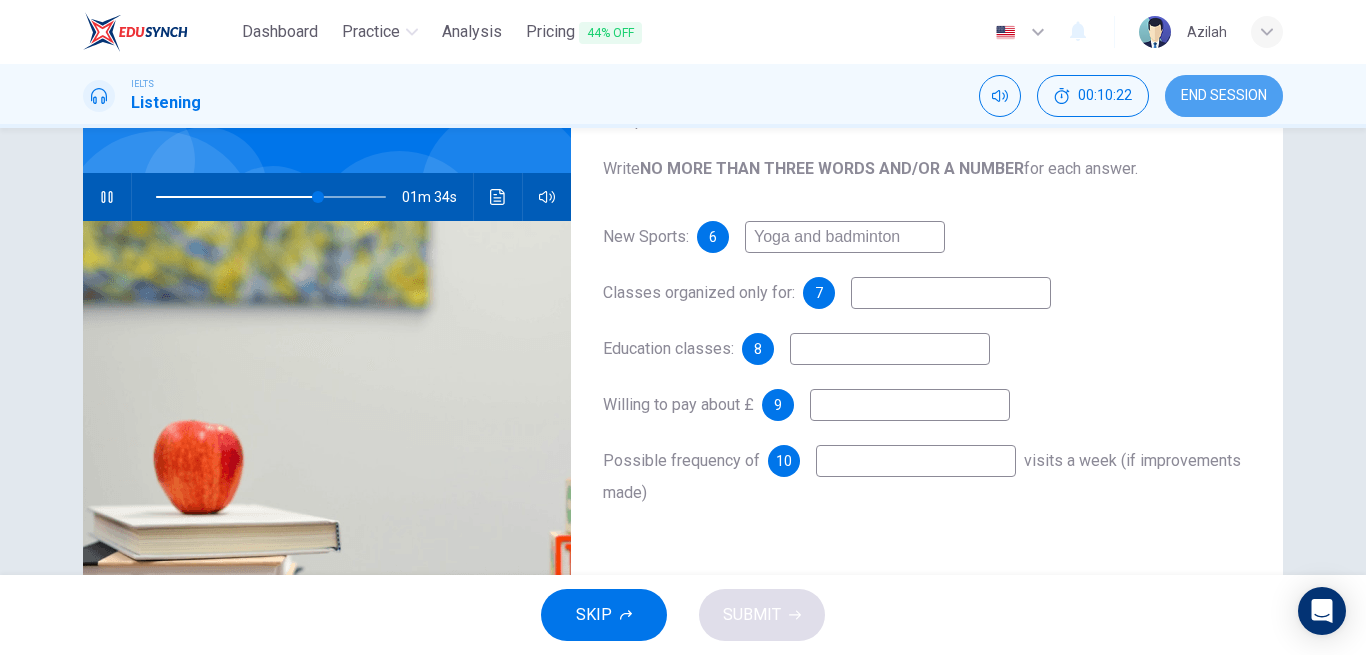 click on "END SESSION" at bounding box center [1224, 96] 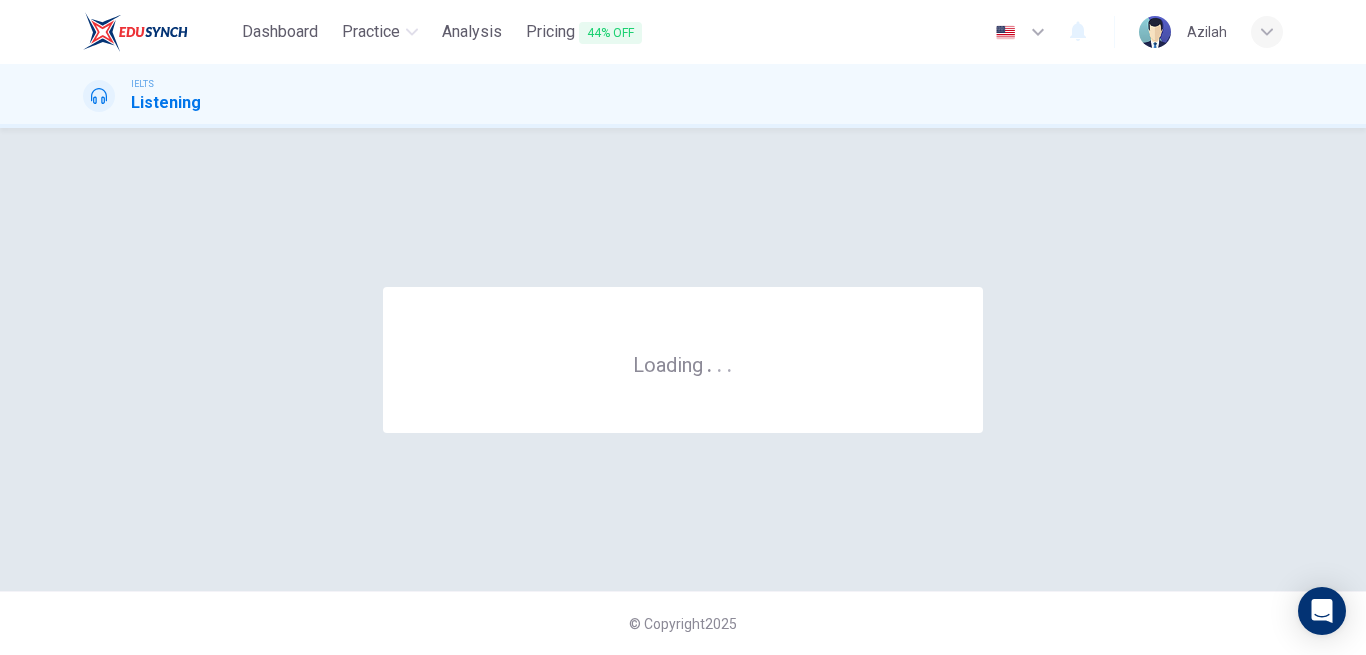 scroll, scrollTop: 0, scrollLeft: 0, axis: both 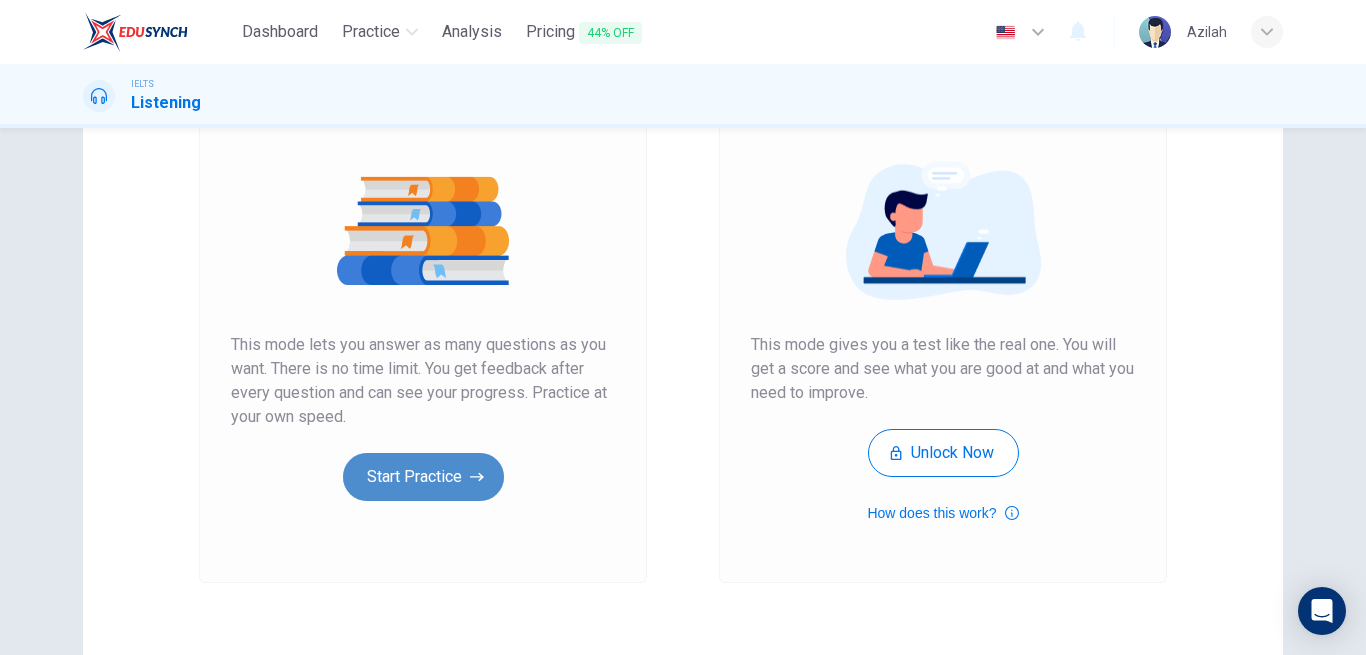 click on "Start Practice" at bounding box center [423, 477] 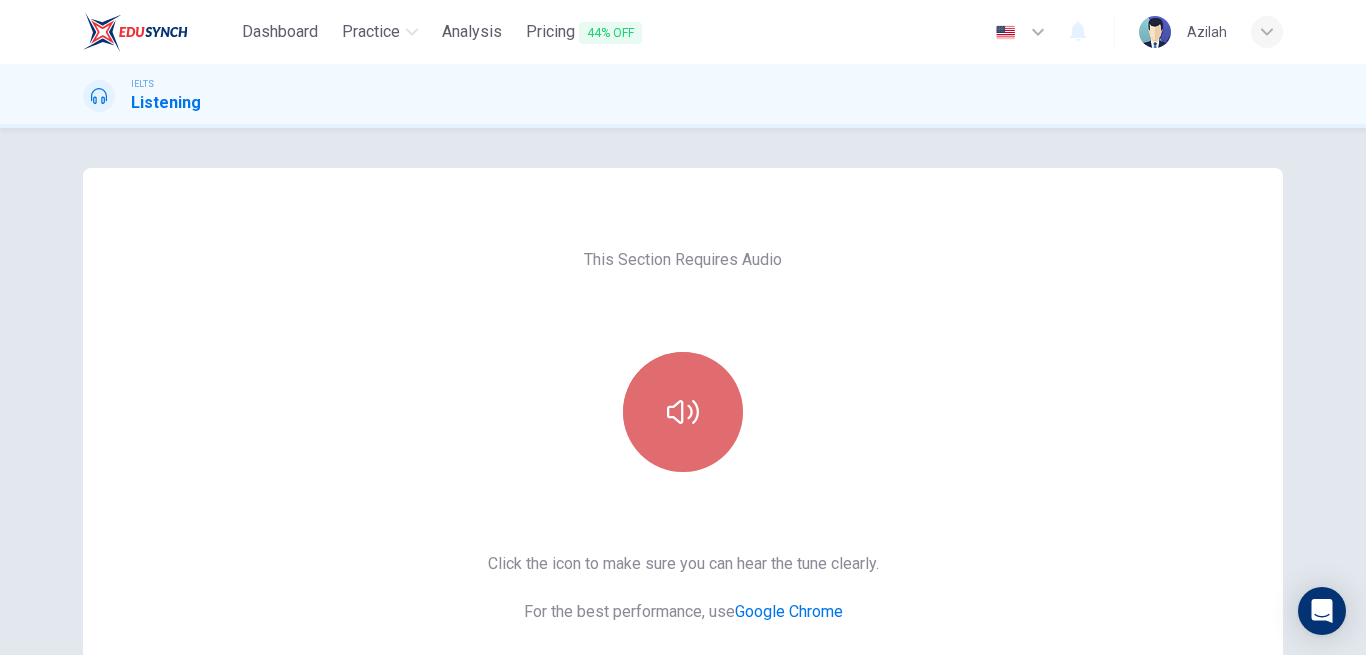 click at bounding box center (683, 412) 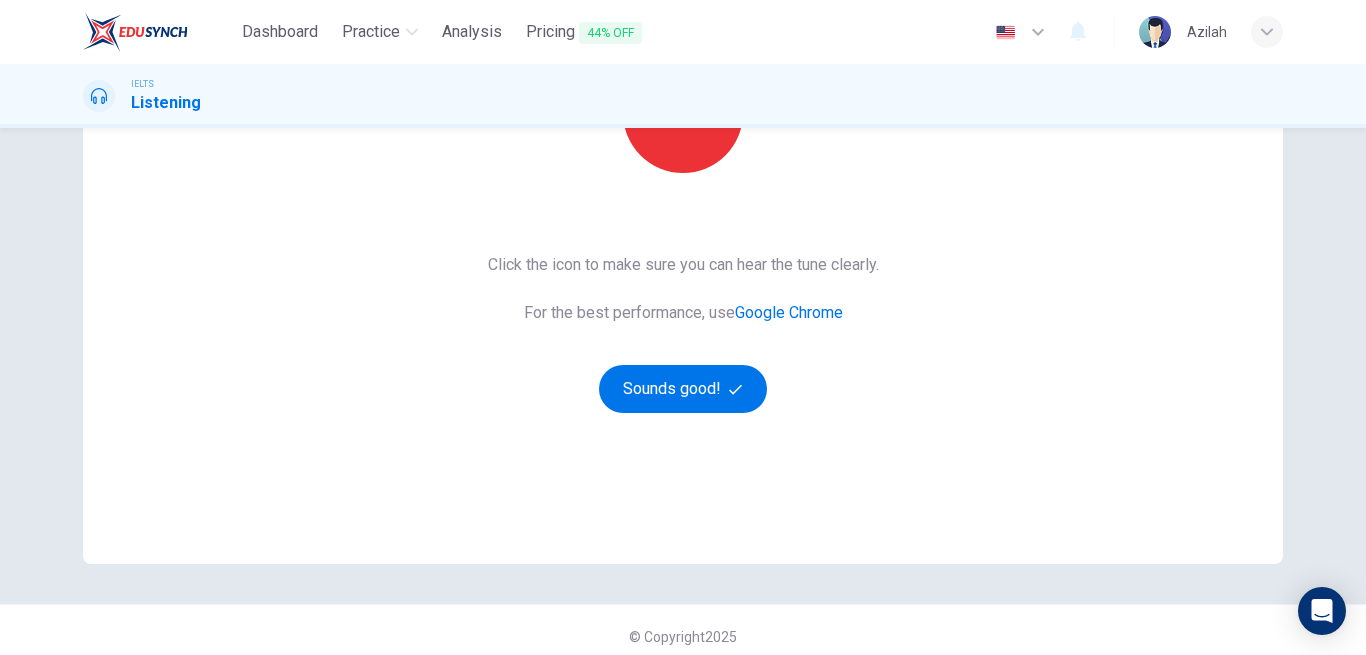 scroll, scrollTop: 300, scrollLeft: 0, axis: vertical 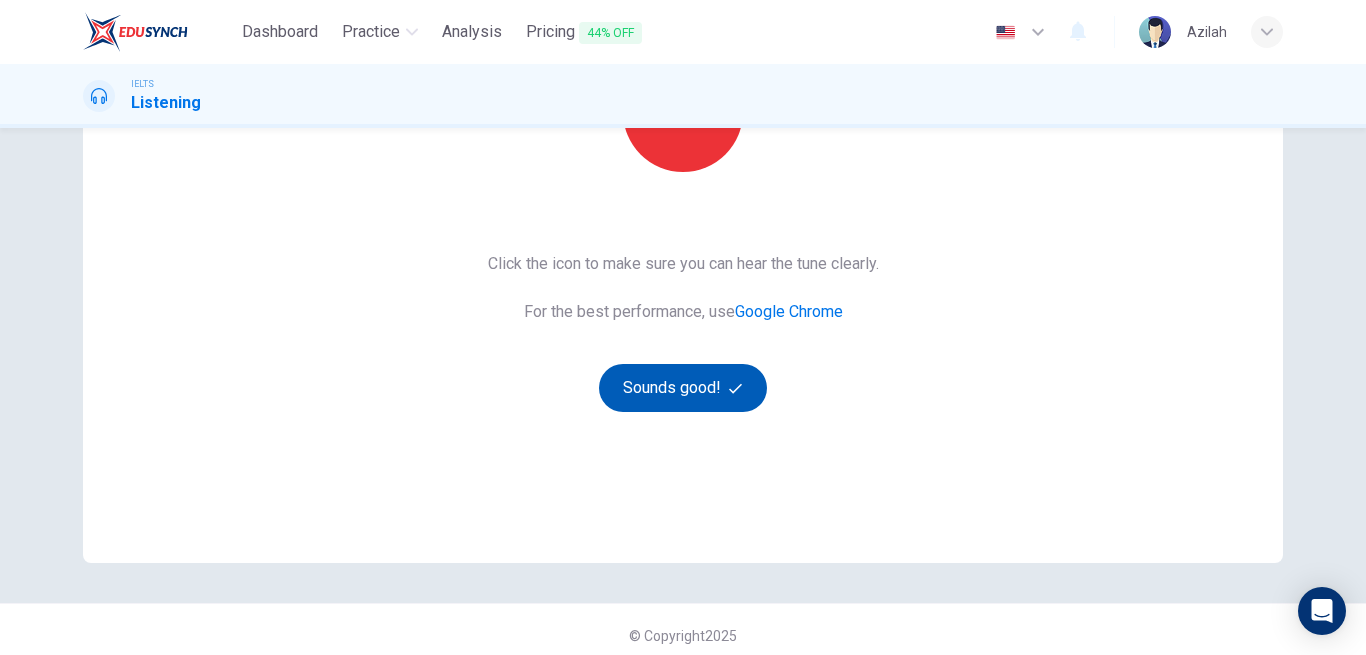 click on "Sounds good!" at bounding box center (683, 388) 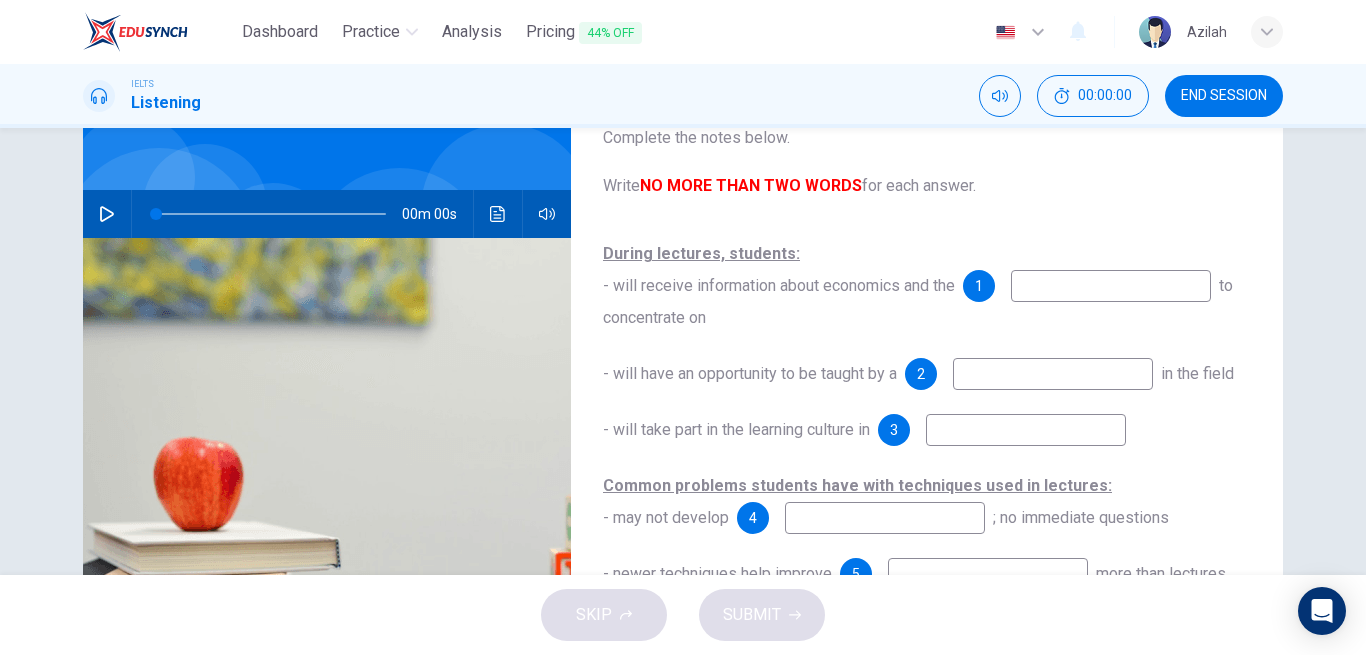 scroll, scrollTop: 100, scrollLeft: 0, axis: vertical 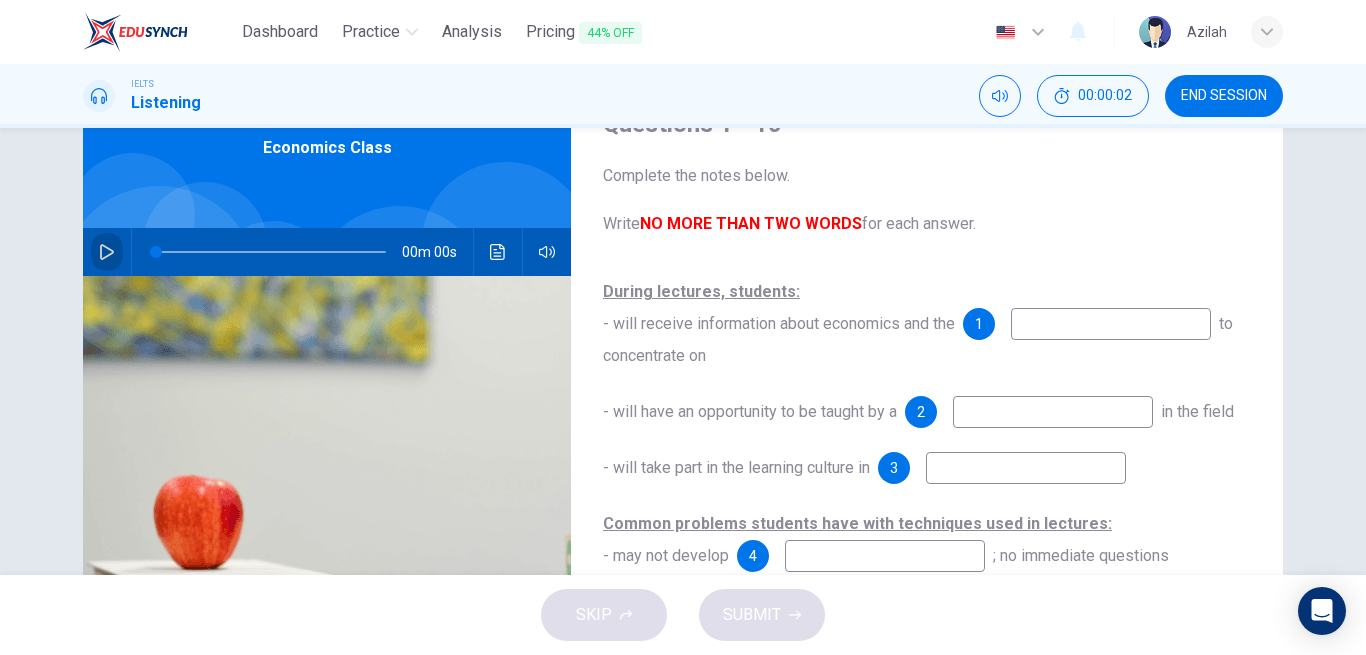 click 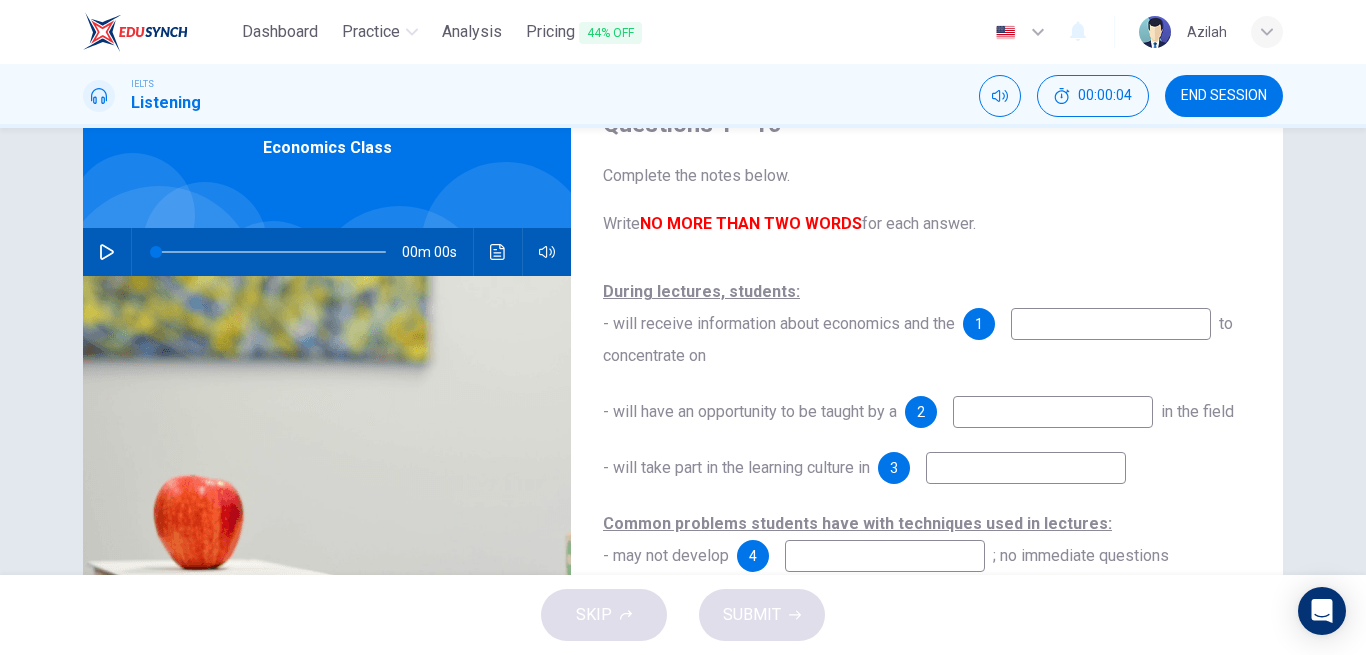 scroll, scrollTop: 0, scrollLeft: 0, axis: both 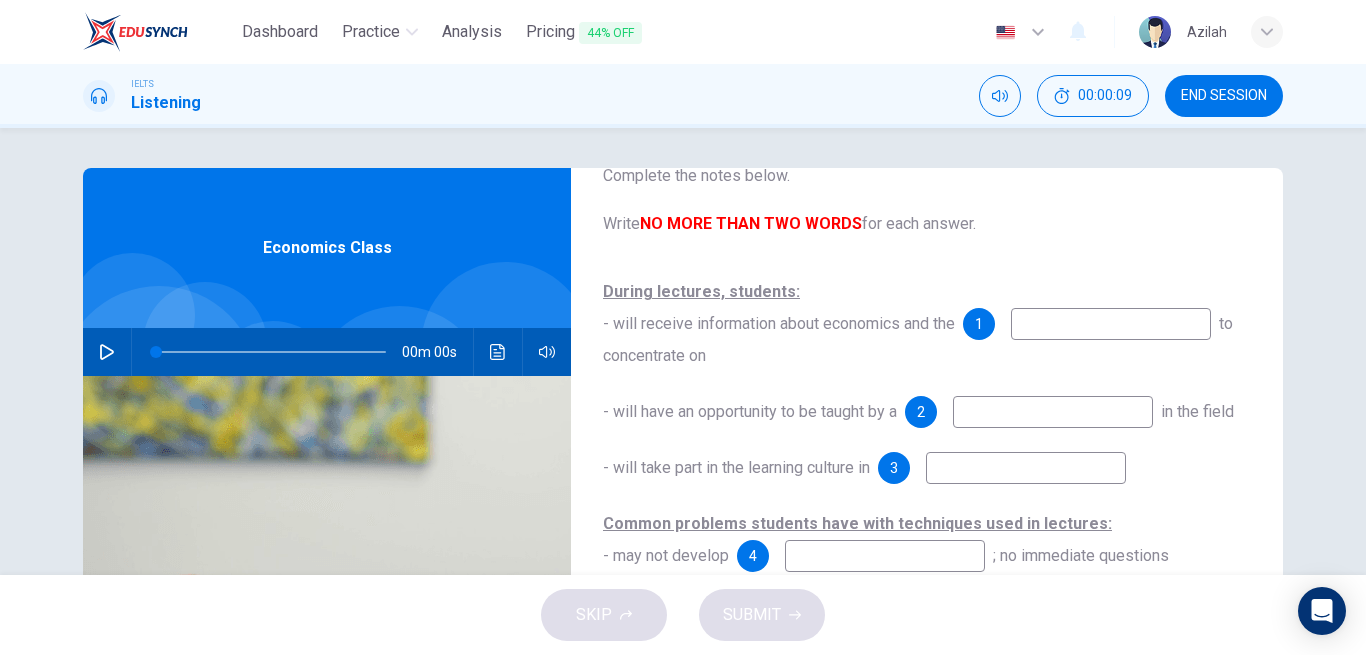 click 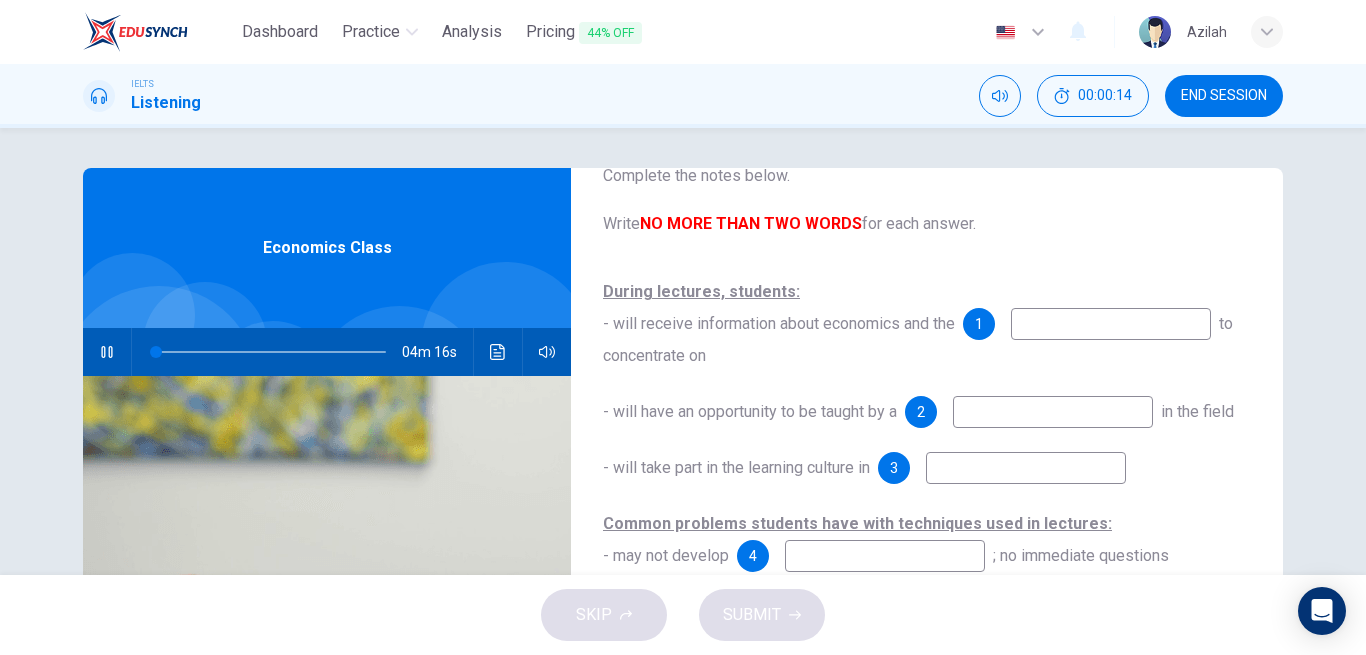 type on "0" 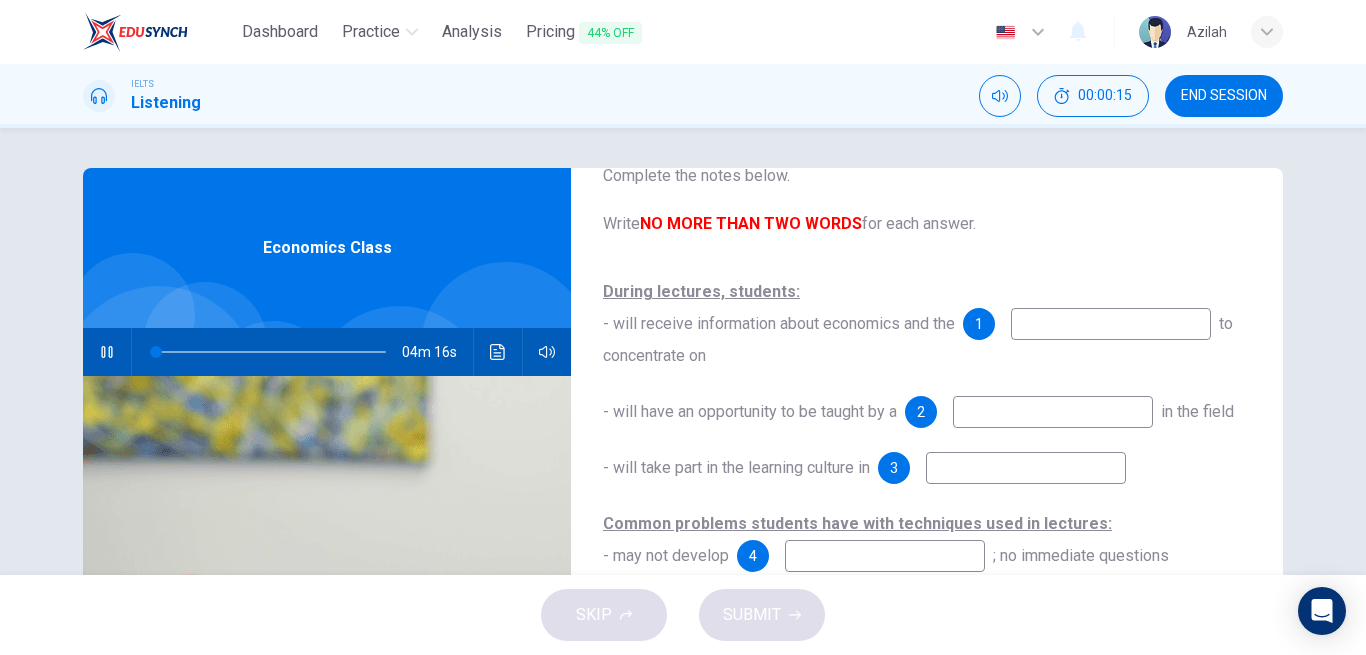 type 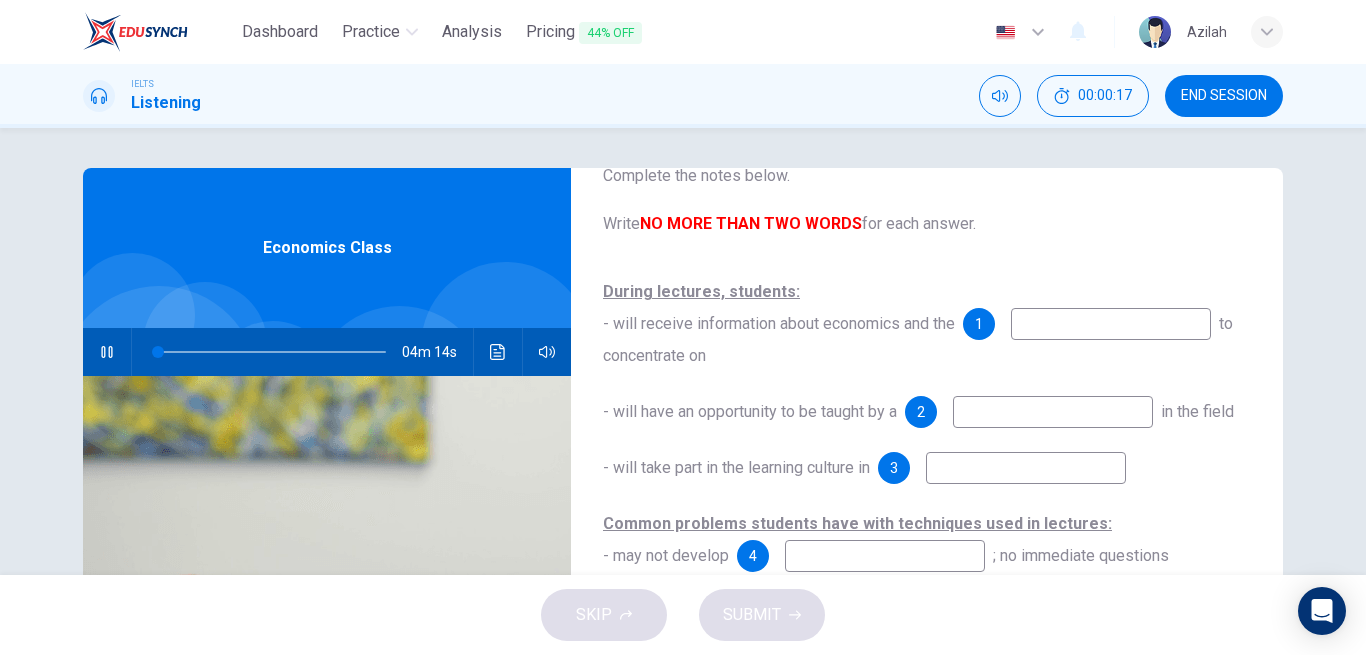 click on "Questions 1 - 10 Complete the notes below. Write  NO MORE THAN TWO WORDS  for each answer. During lectures, students: - will receive information about economics and the  1  to concentrate on - will have an opportunity to be taught by a  2  in the field - will take part in the learning culture in  3 Common problems students have with techniques used in lectures:
- may not develop  4 ; no immediate questions - newer techniques help improve  5  more than lectures How to avoid problems and make learning easier:
- leave time to read  6  on the booklist - if you have had a  7 , revise what you previously learned - use the web to do more  8 - check the sources of information on the web are  9 -  10  with your classmates Economics Class 04m 14s" at bounding box center (683, 515) 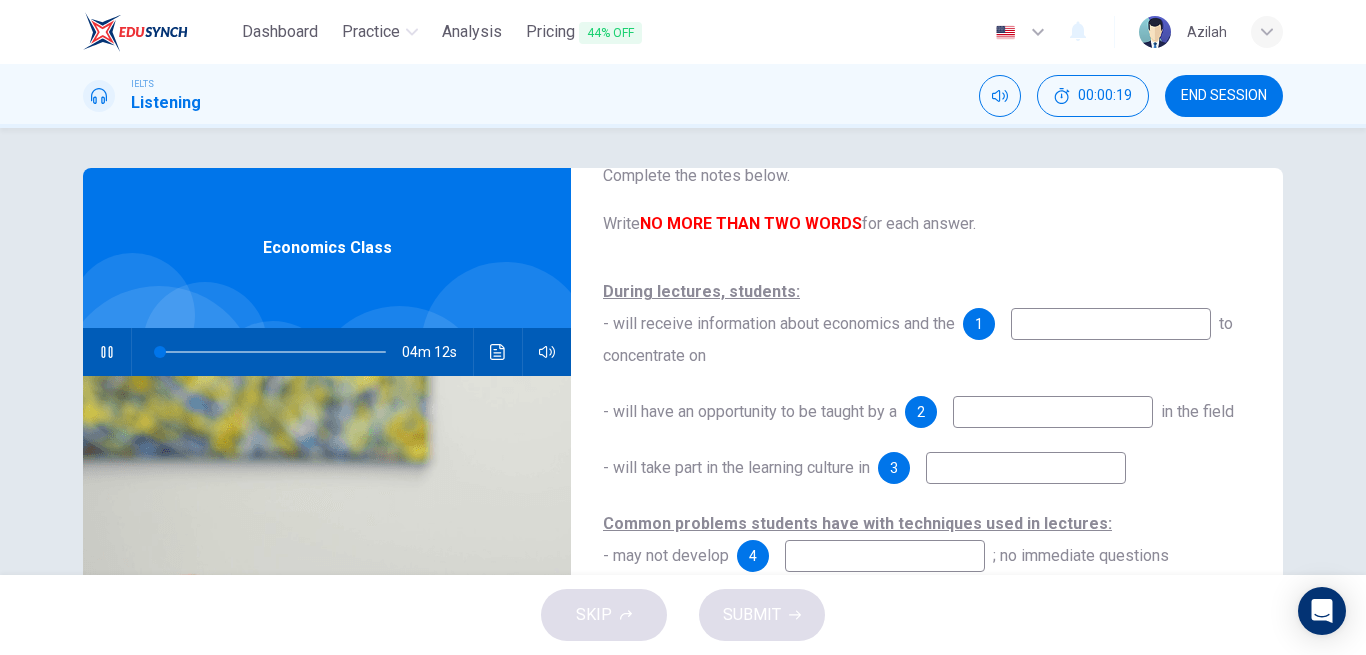 click at bounding box center [1111, 324] 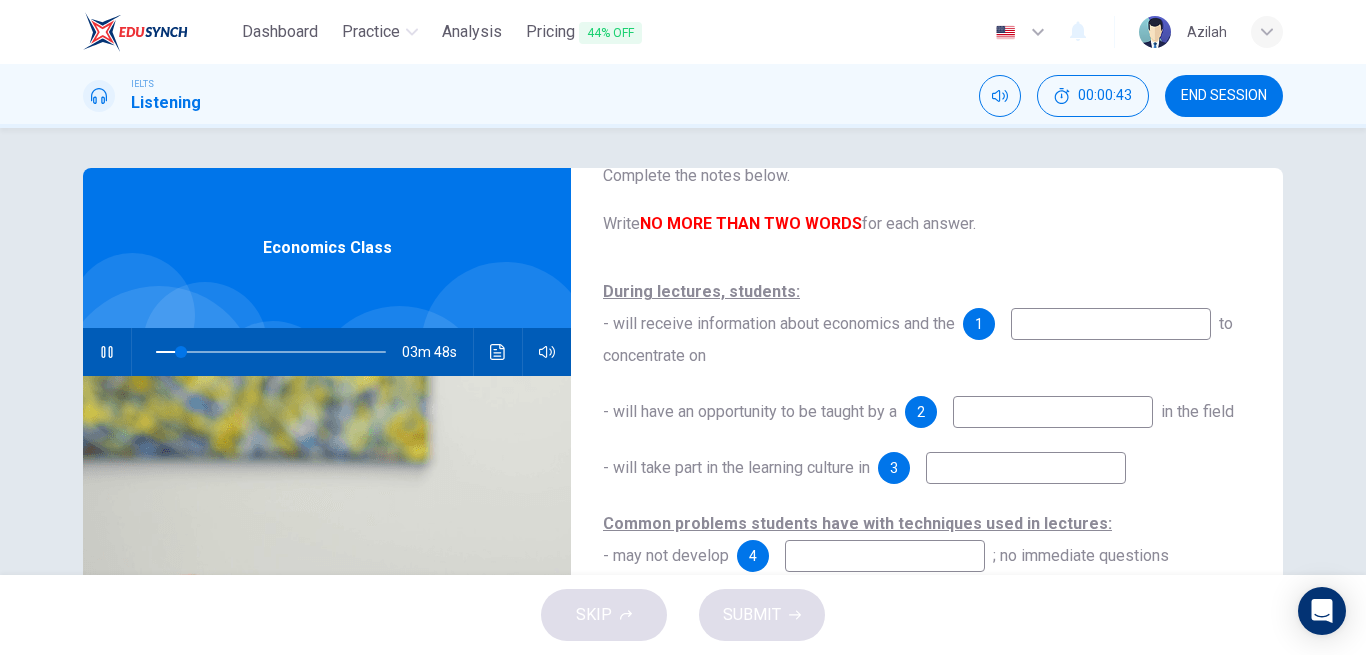 click at bounding box center [1111, 324] 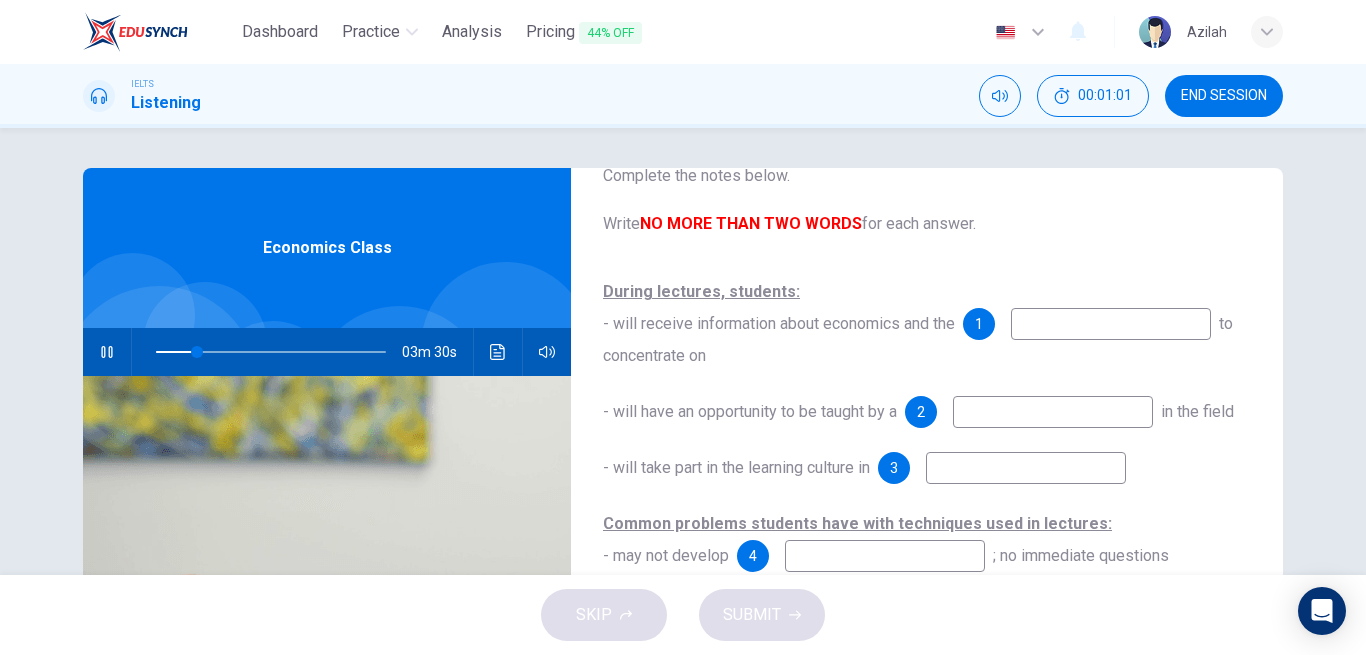 type on "18" 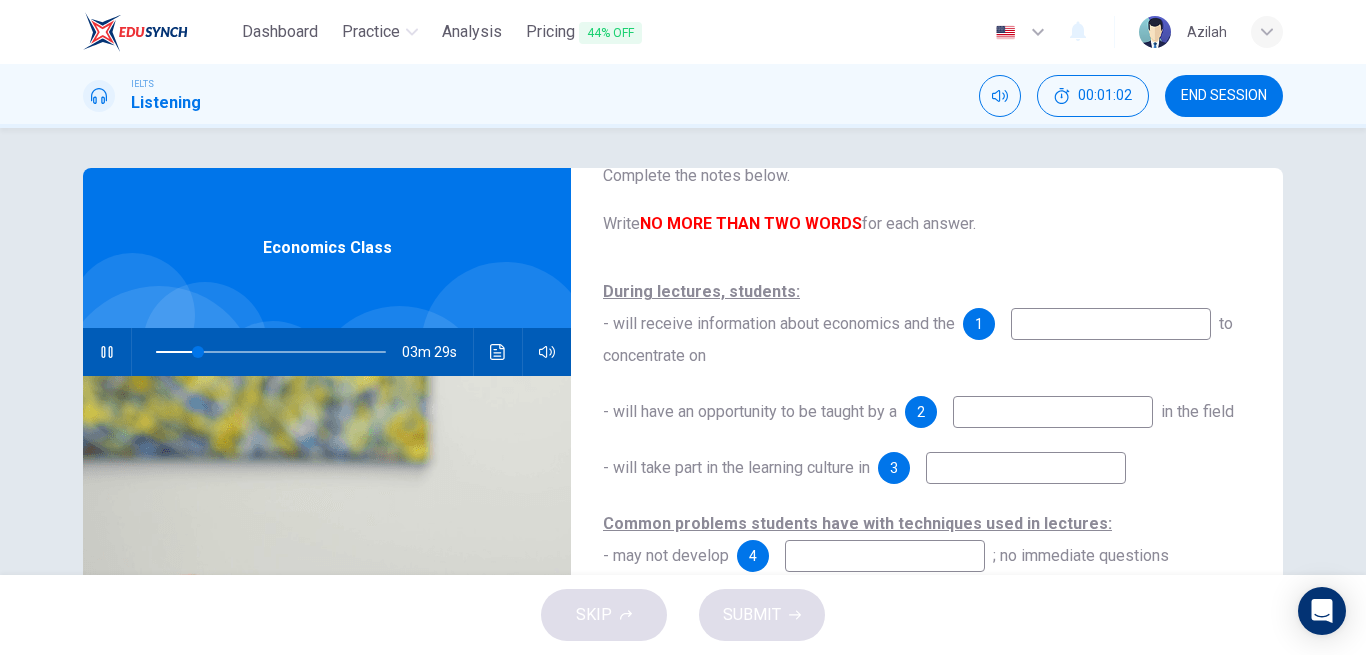 type on "p" 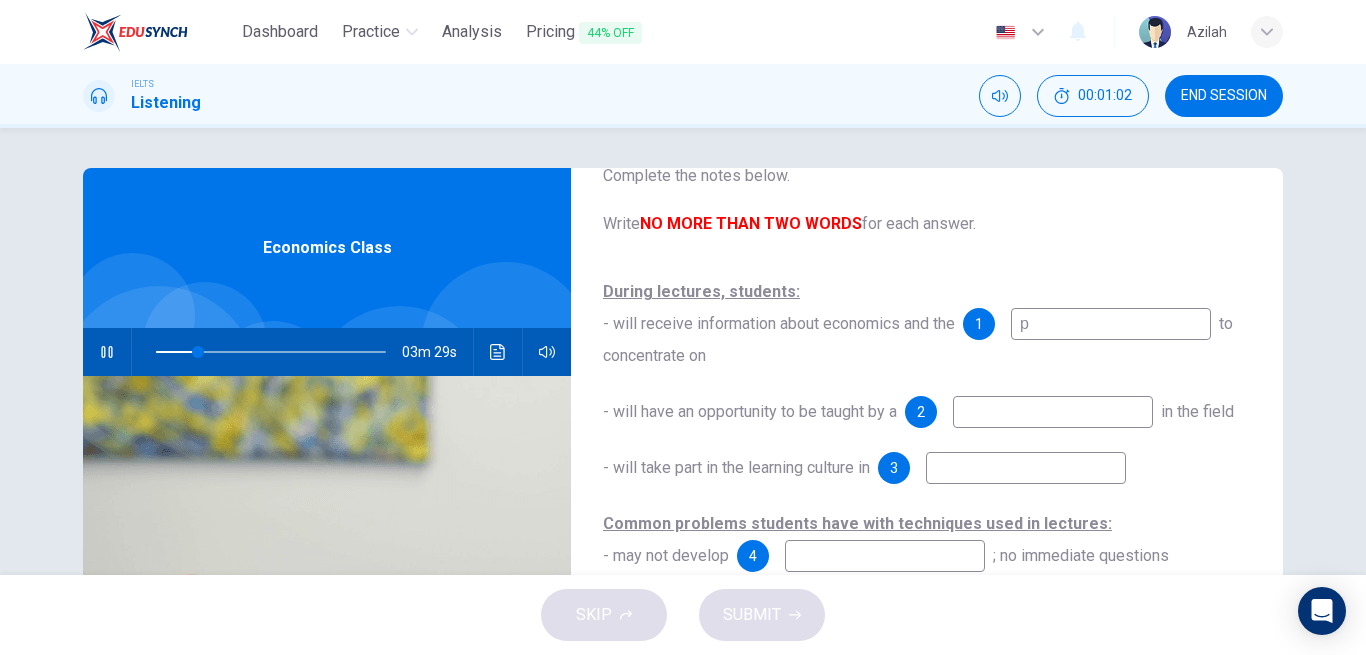 type on "18" 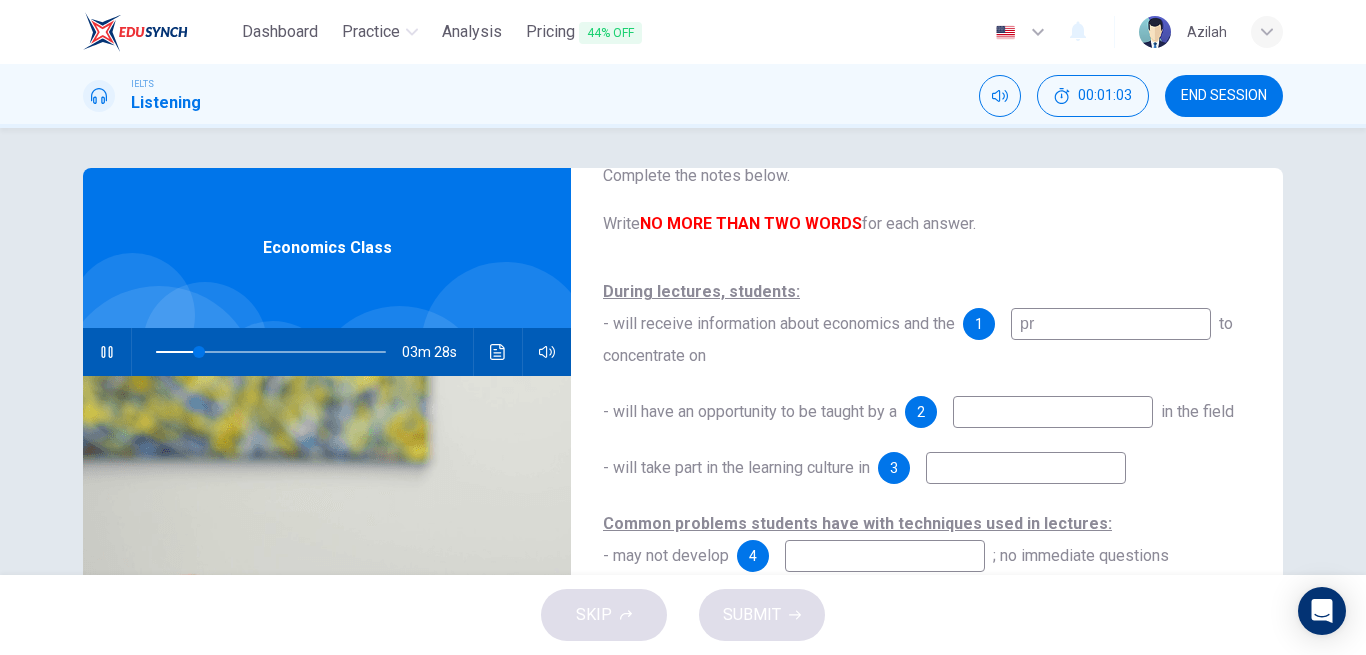 type on "19" 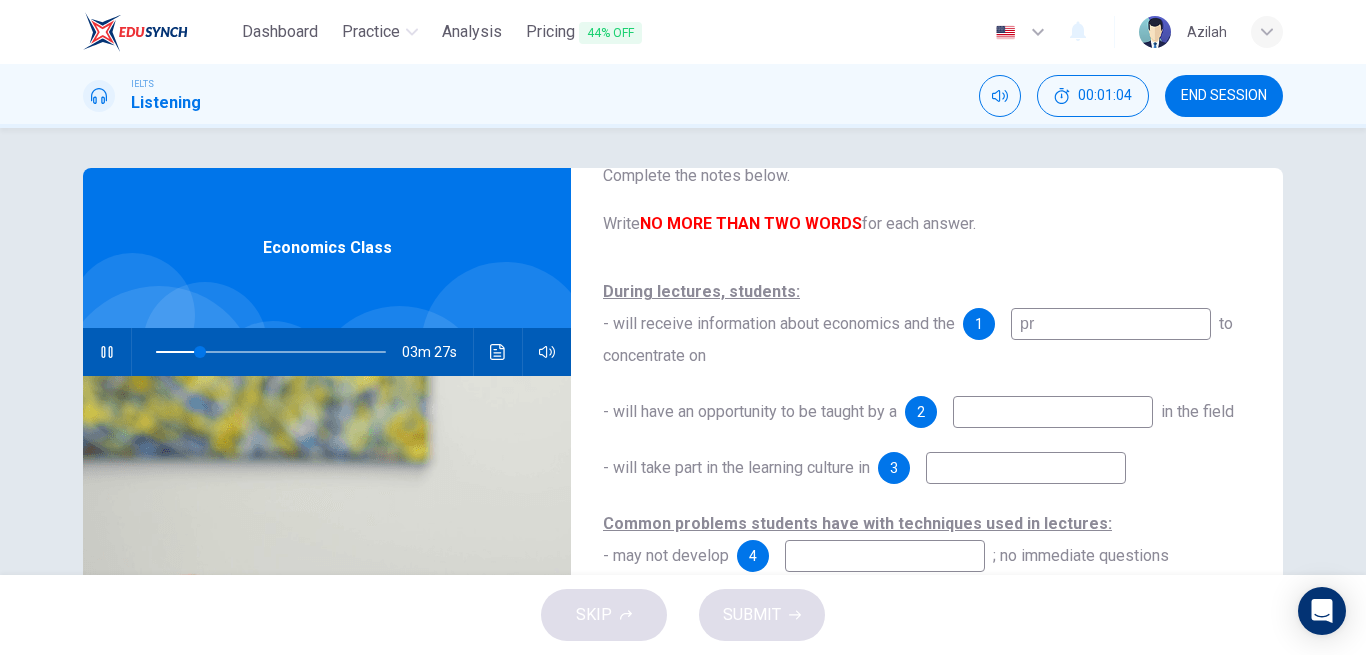type on "pri" 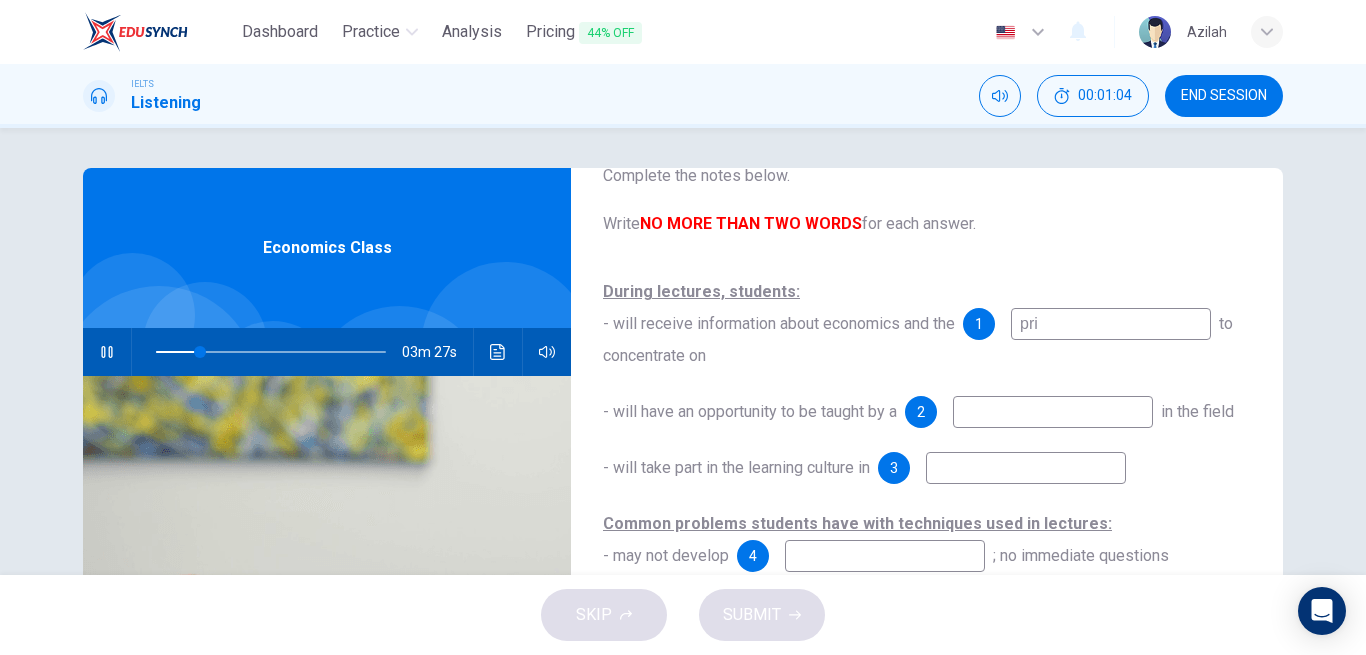 type on "19" 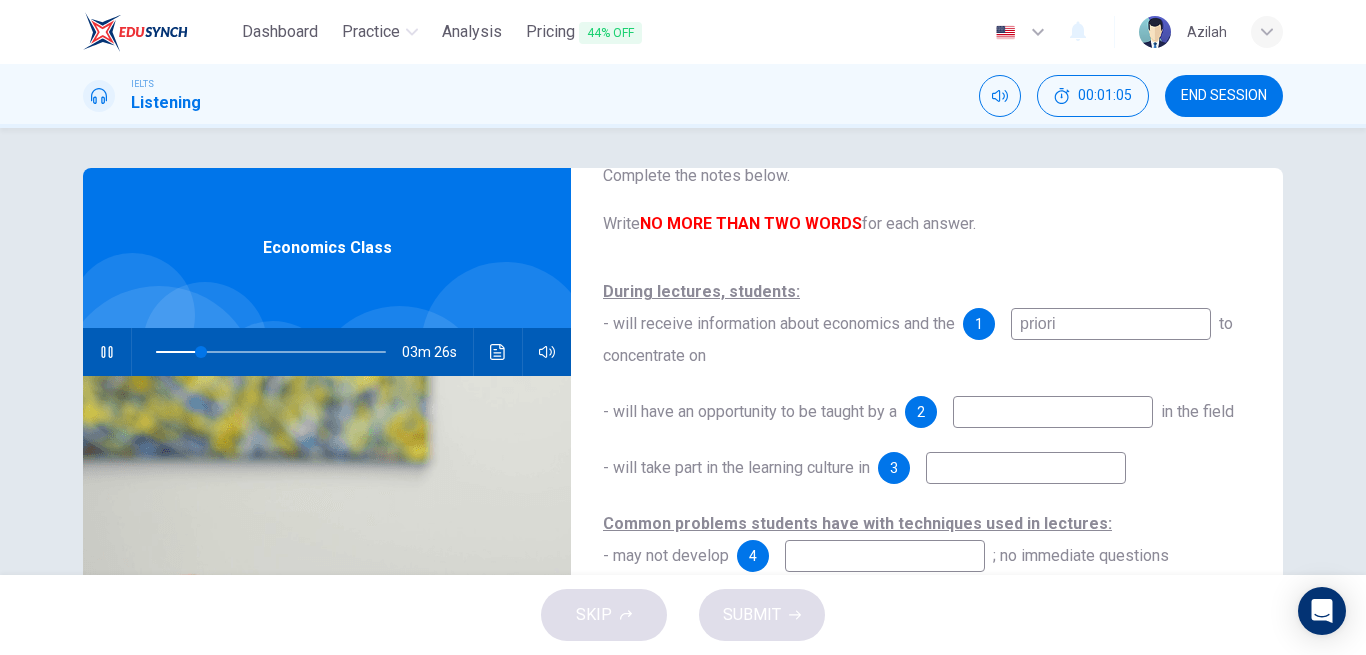 type on "priorit" 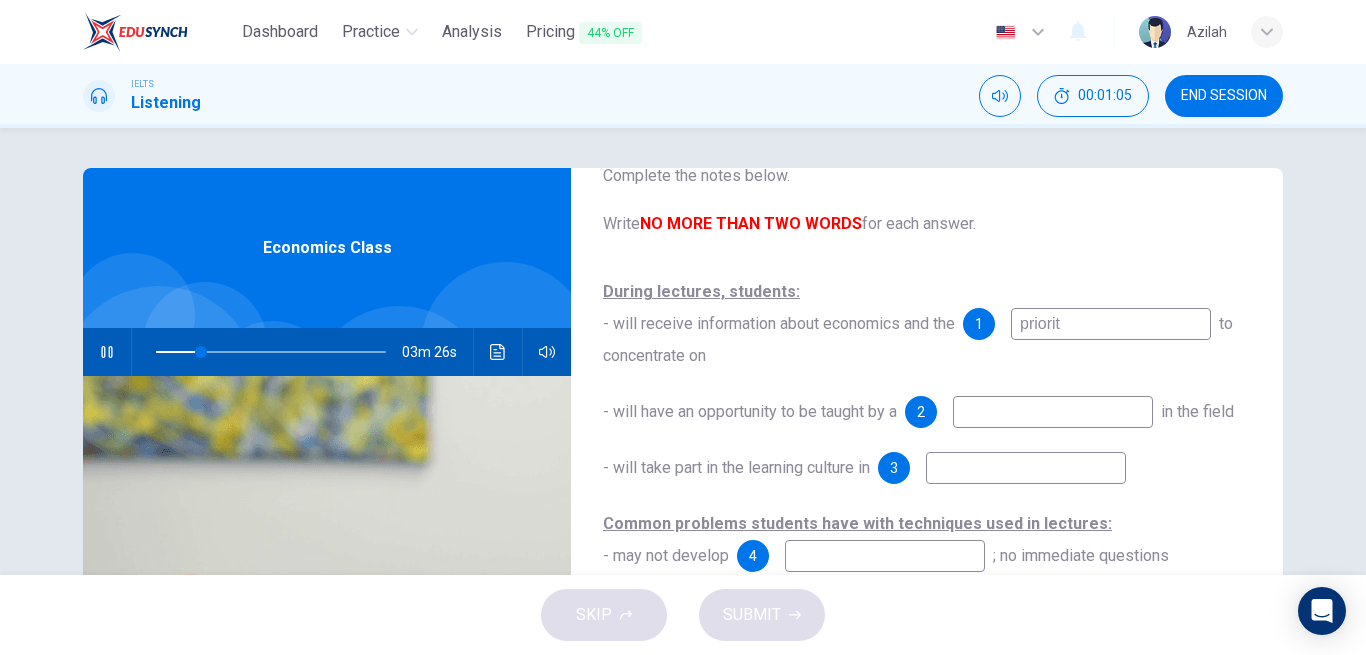type on "19" 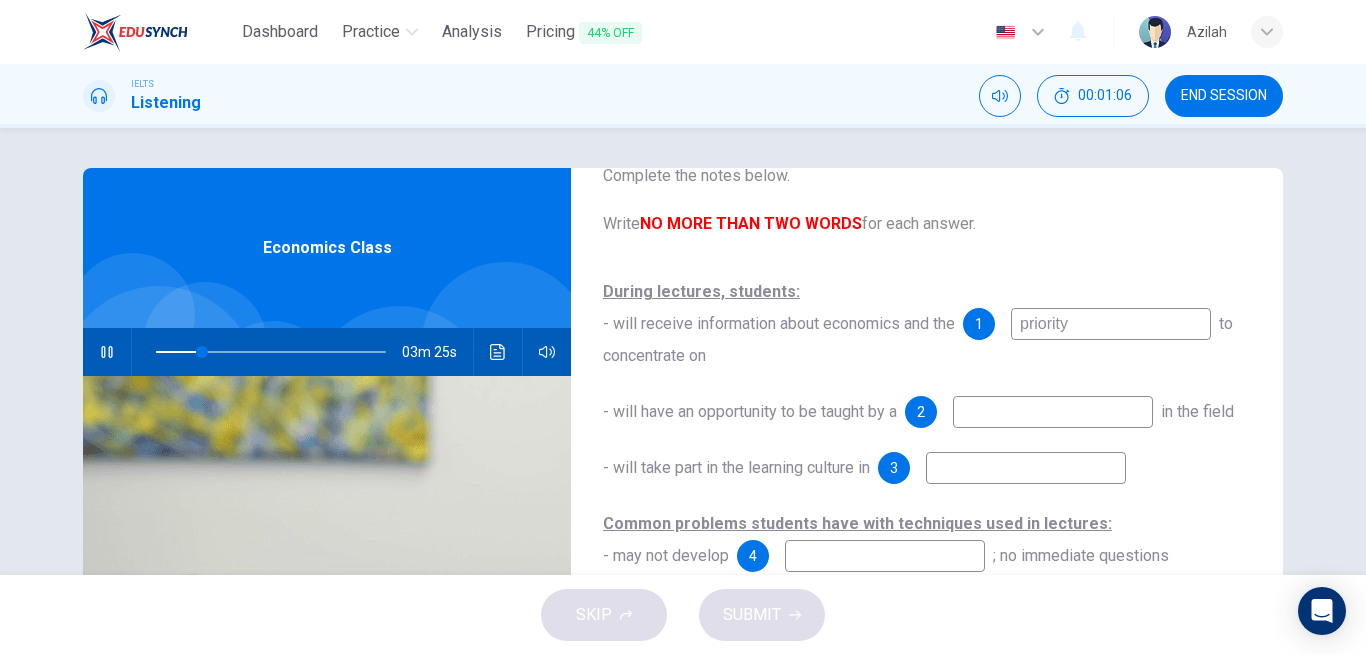 type on "20" 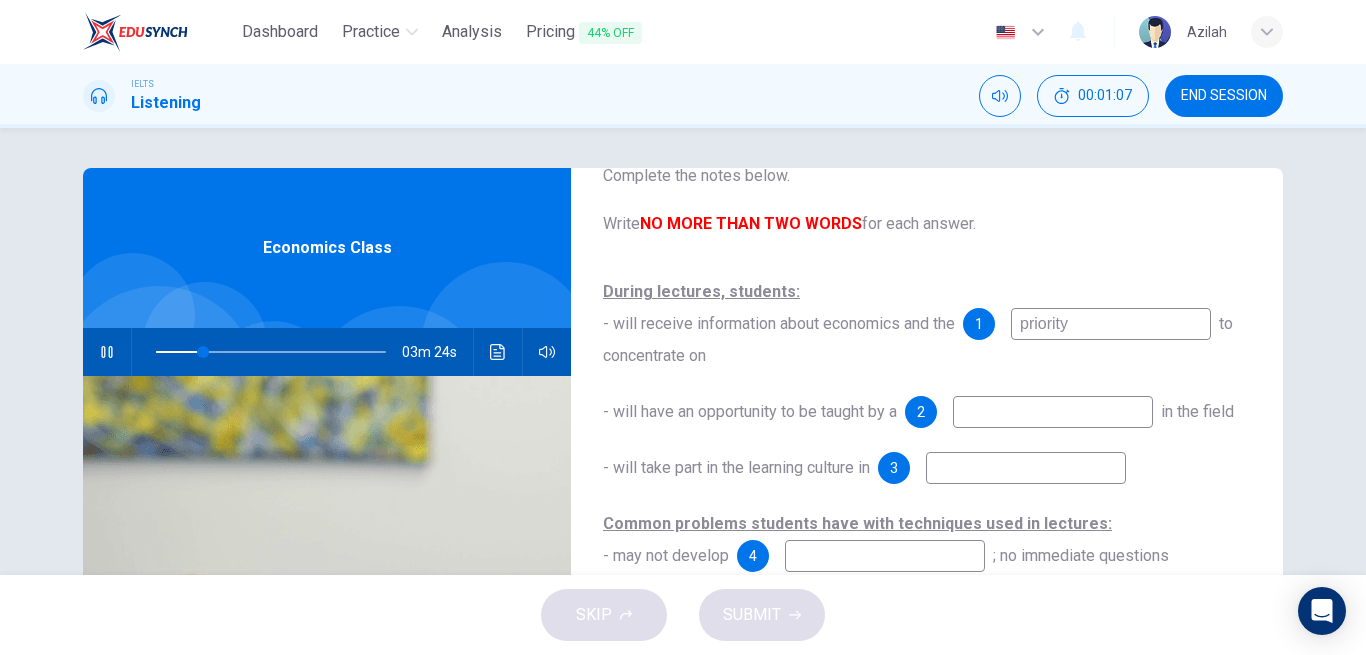 type on "priority" 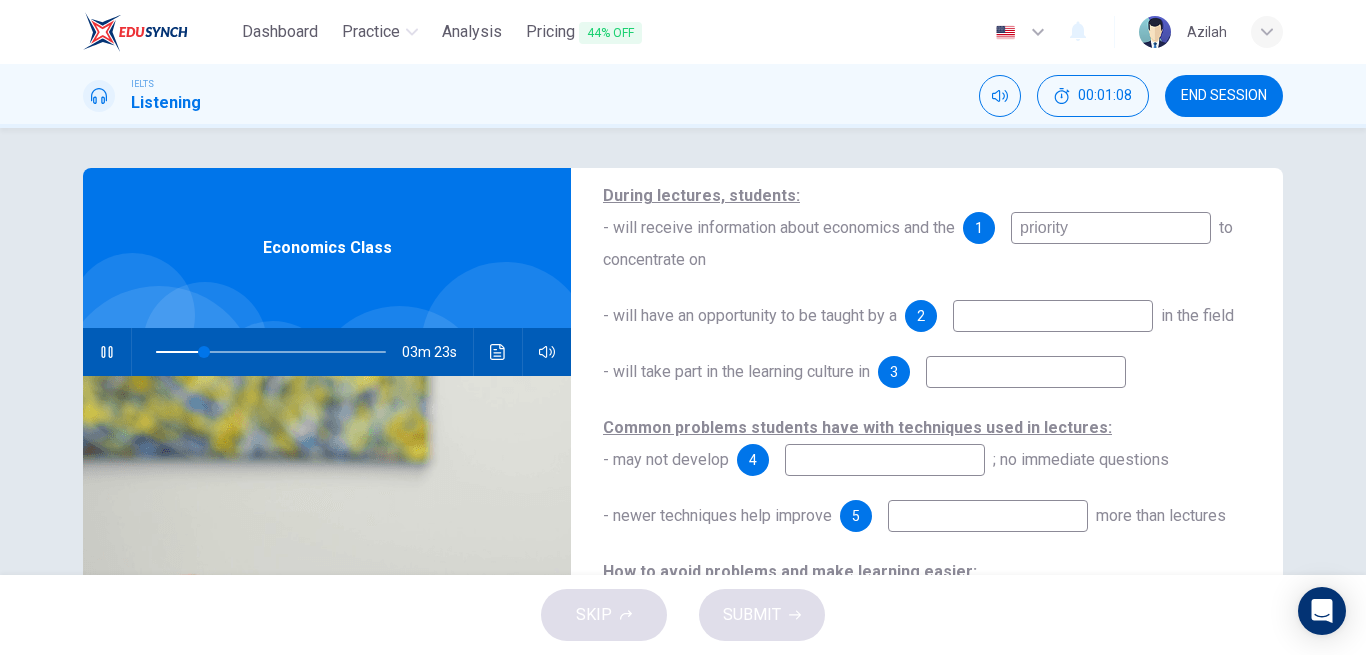 scroll, scrollTop: 200, scrollLeft: 0, axis: vertical 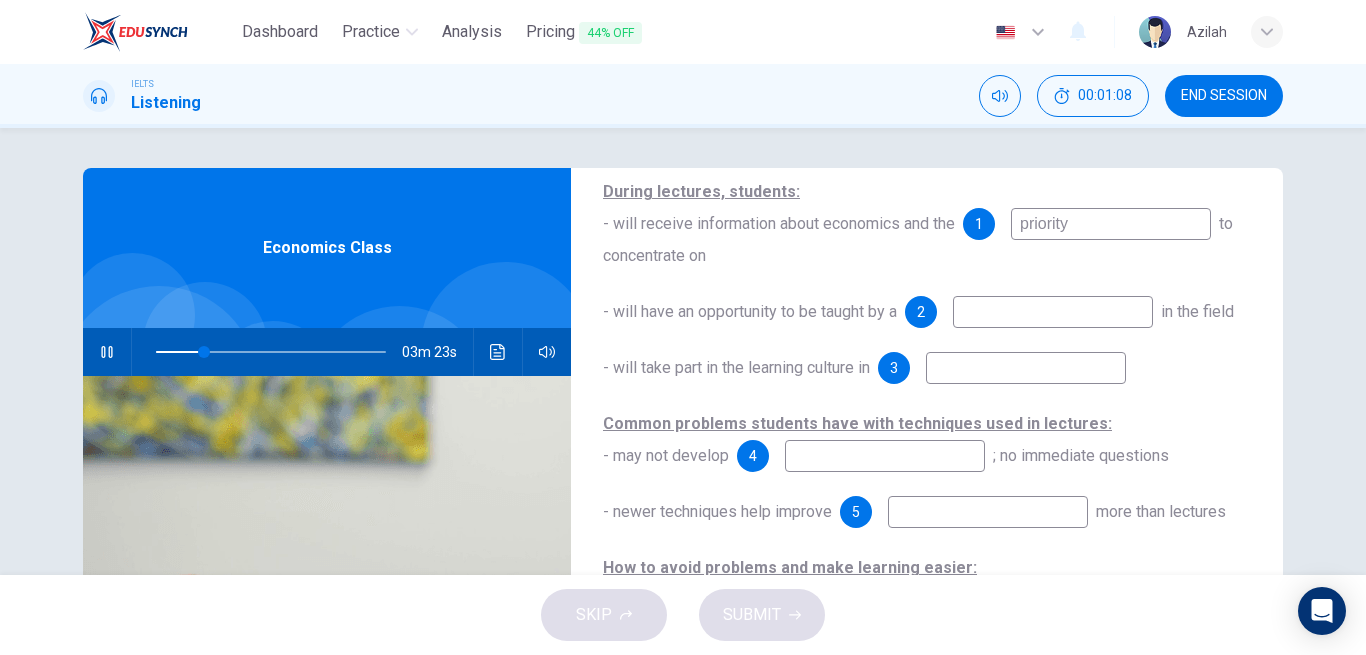 click at bounding box center (1053, 312) 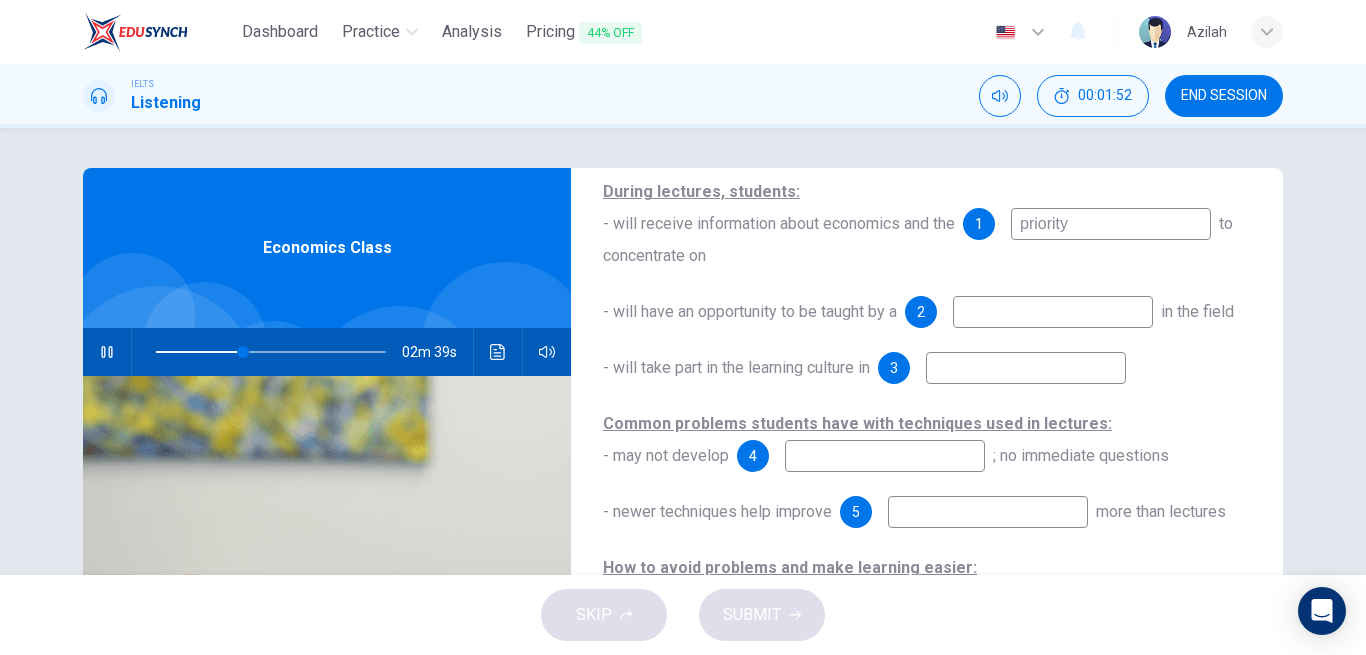 click at bounding box center (271, 352) 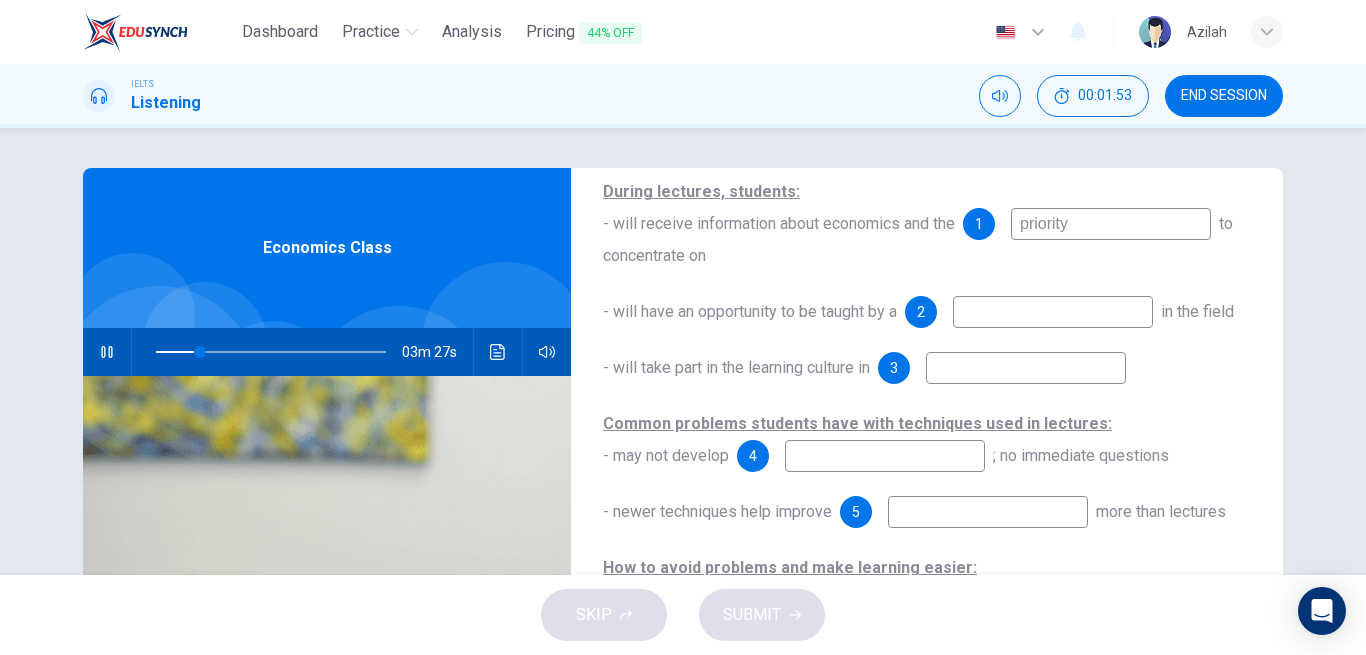 click at bounding box center [1053, 312] 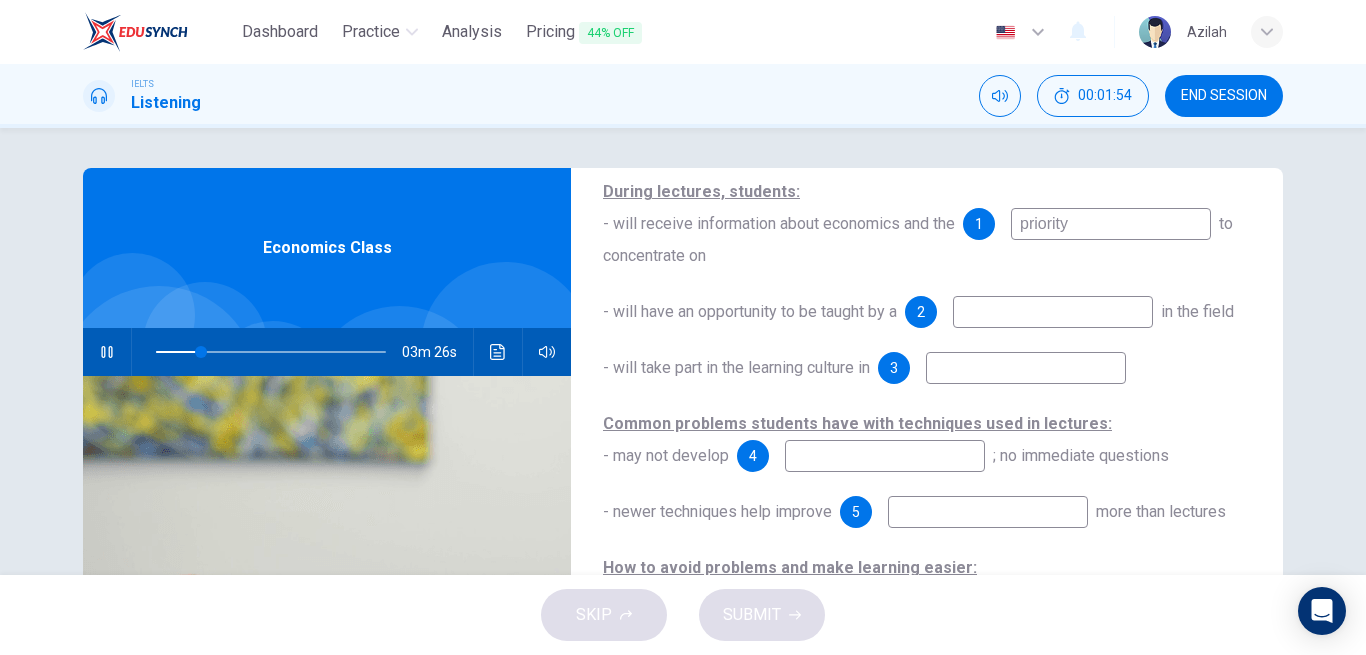 type on "20" 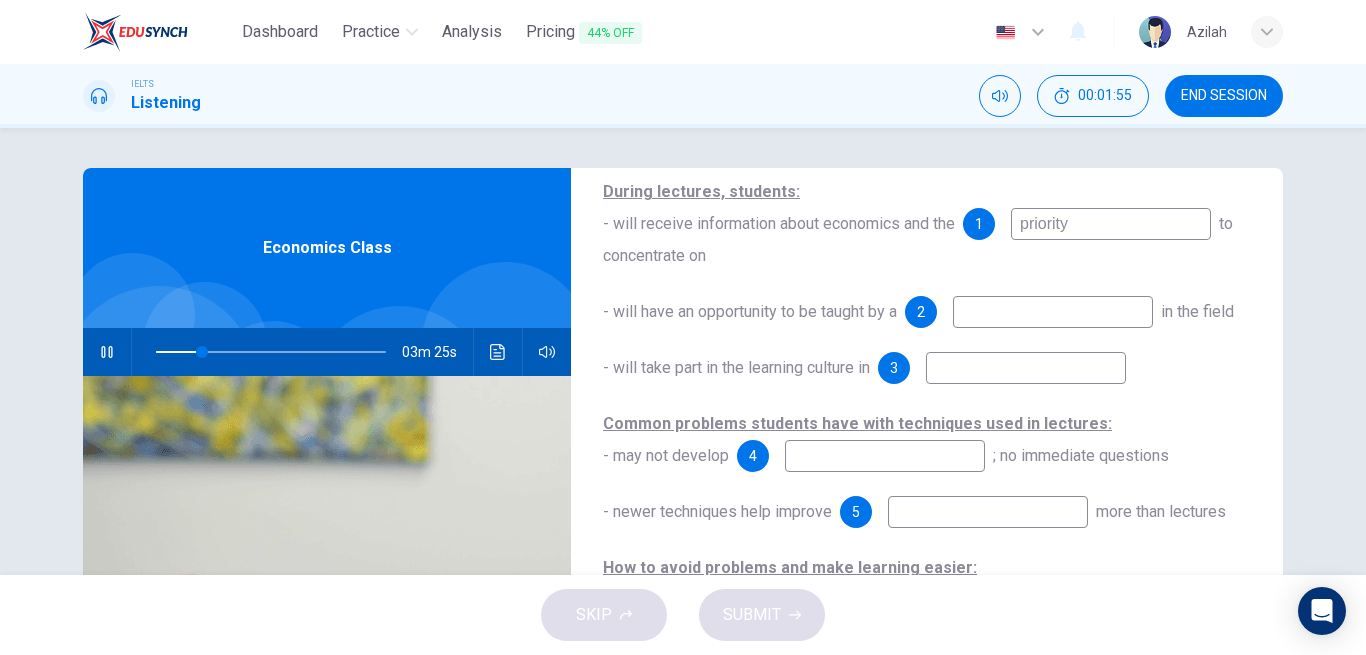 type on "l" 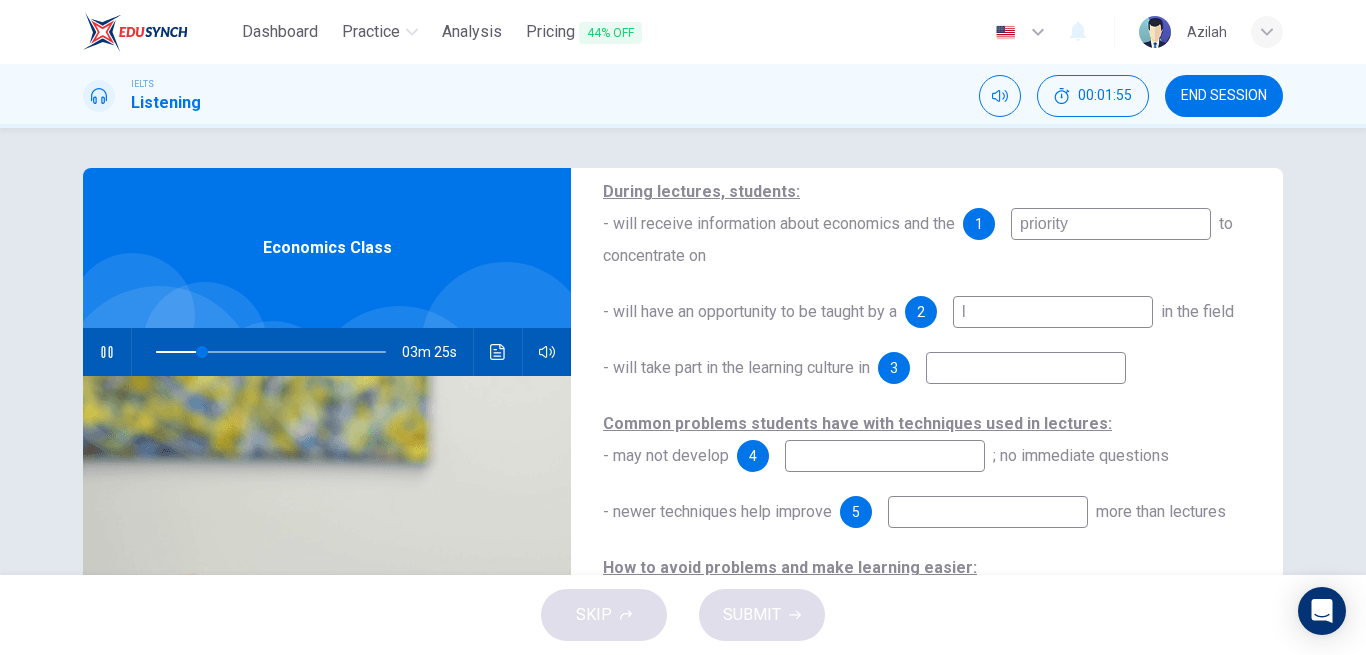 type on "20" 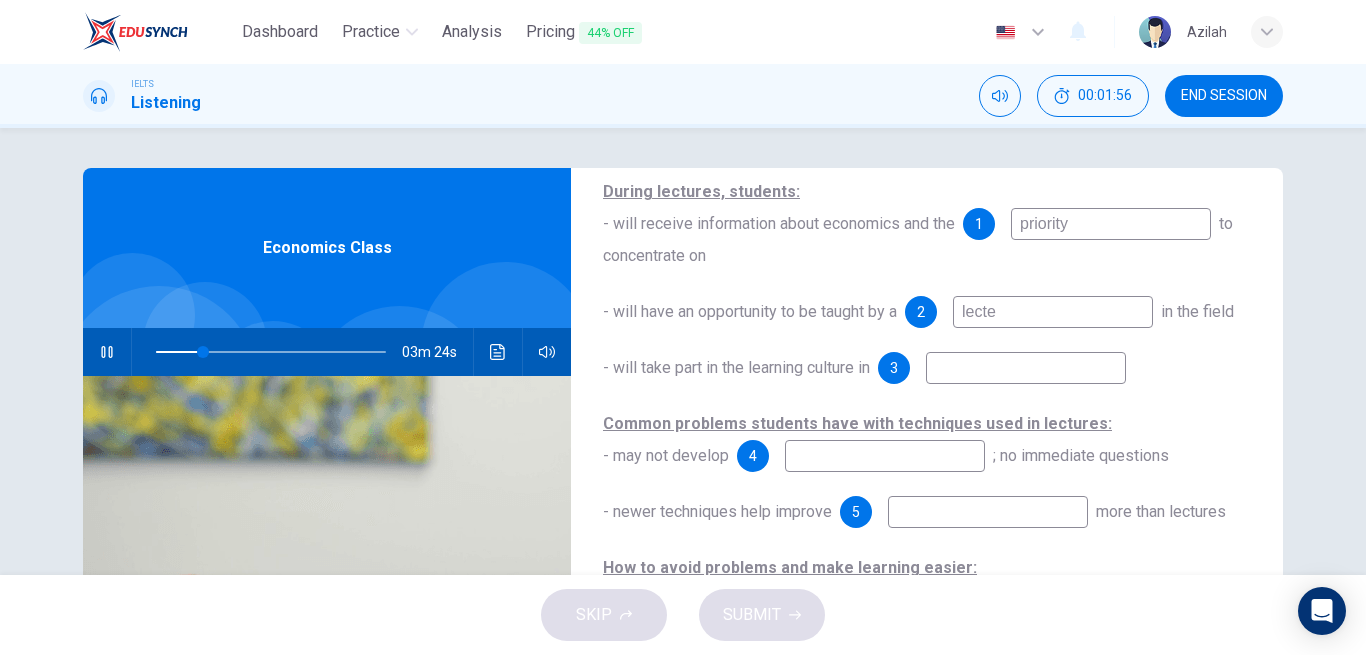 type on "lecter" 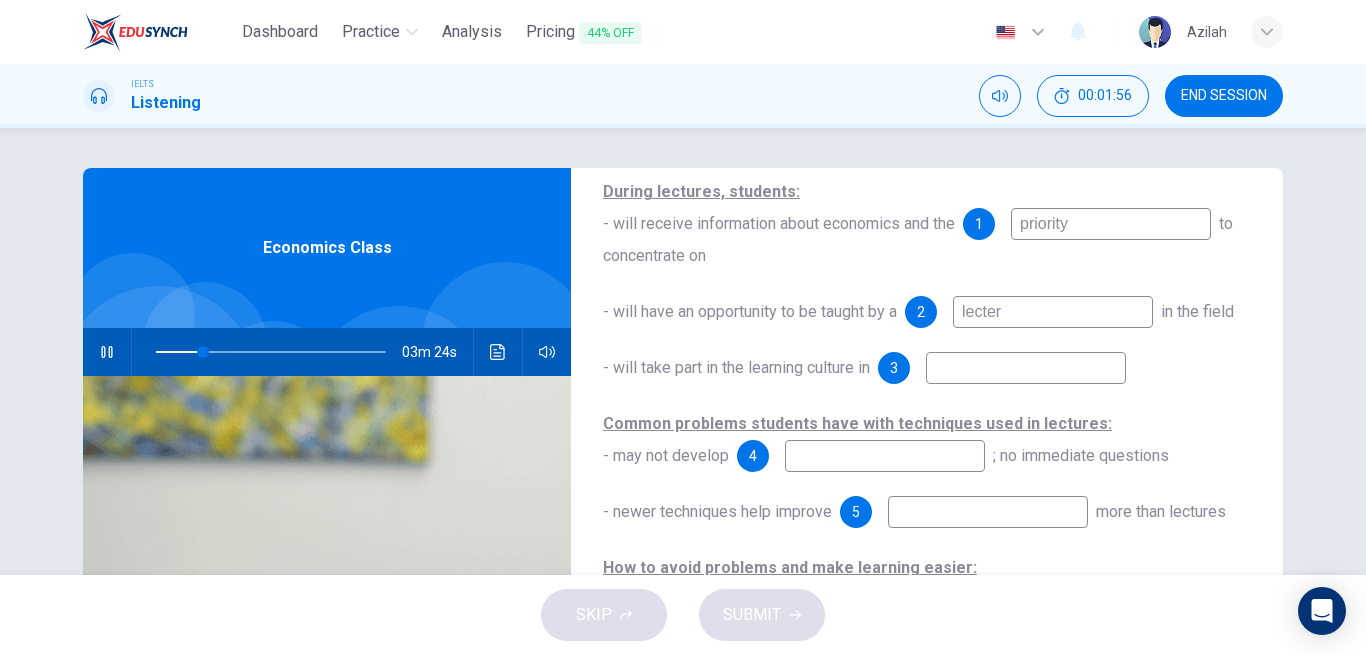 type on "21" 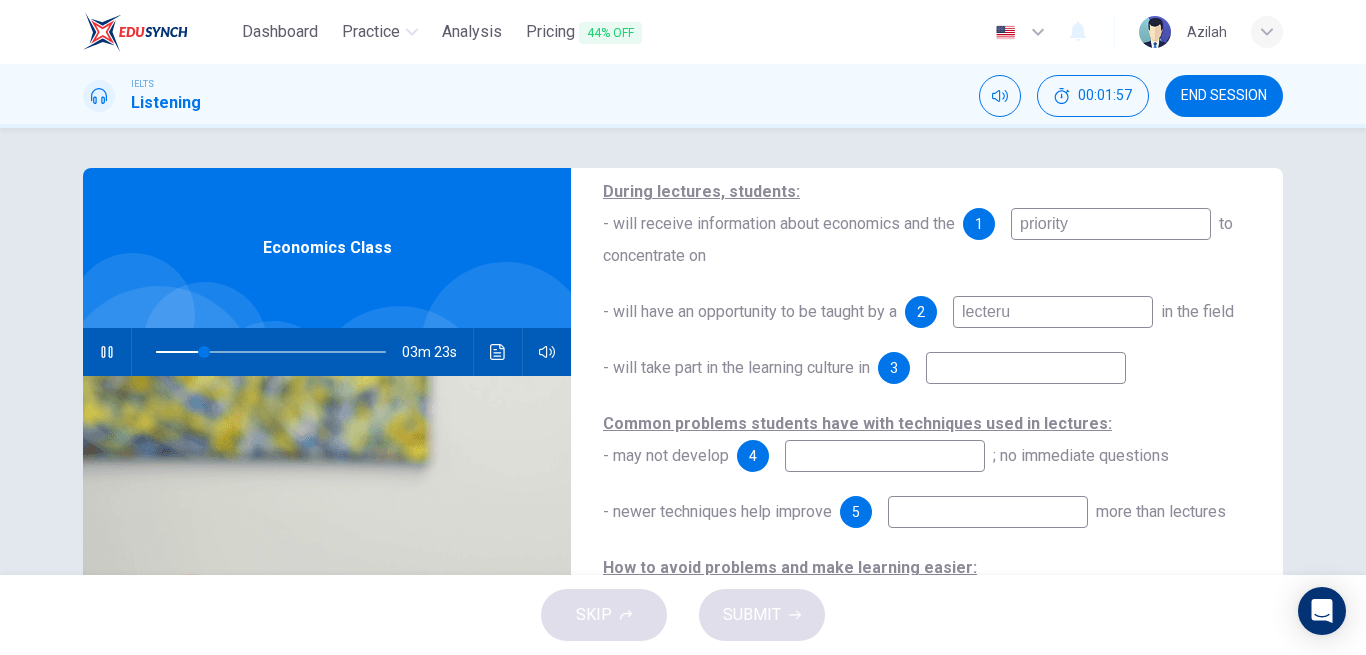 type on "lecterur" 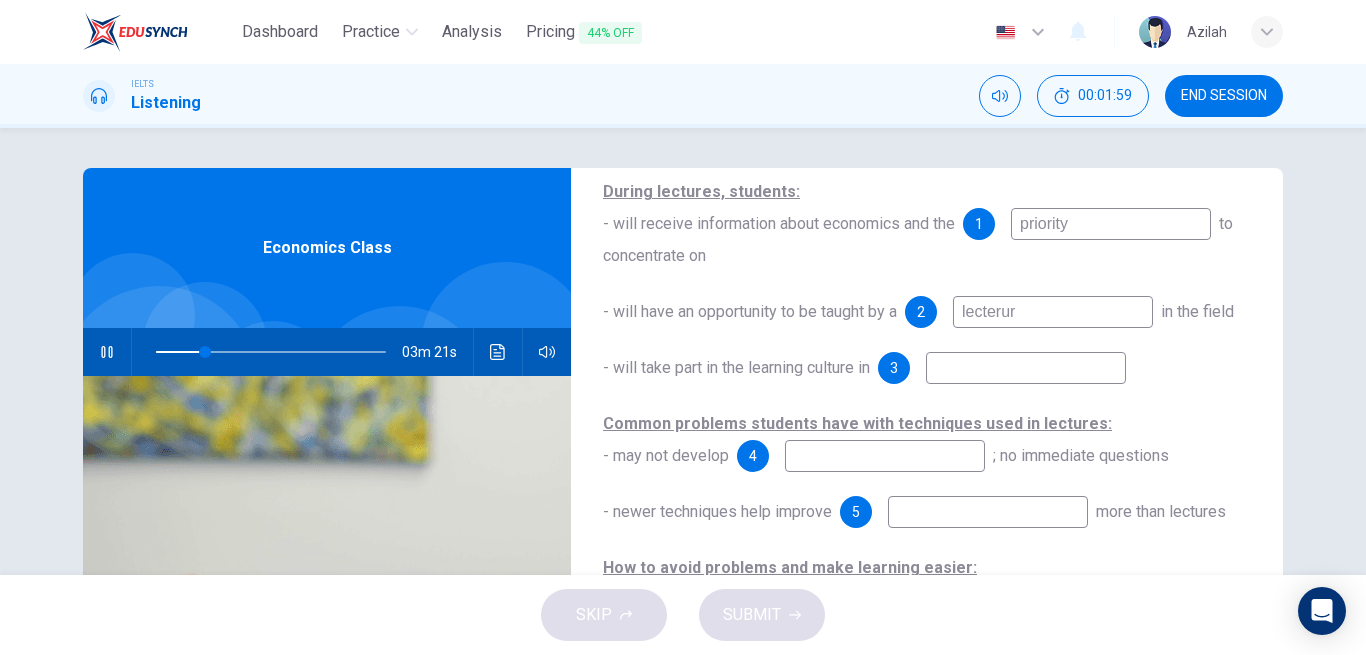 type on "22" 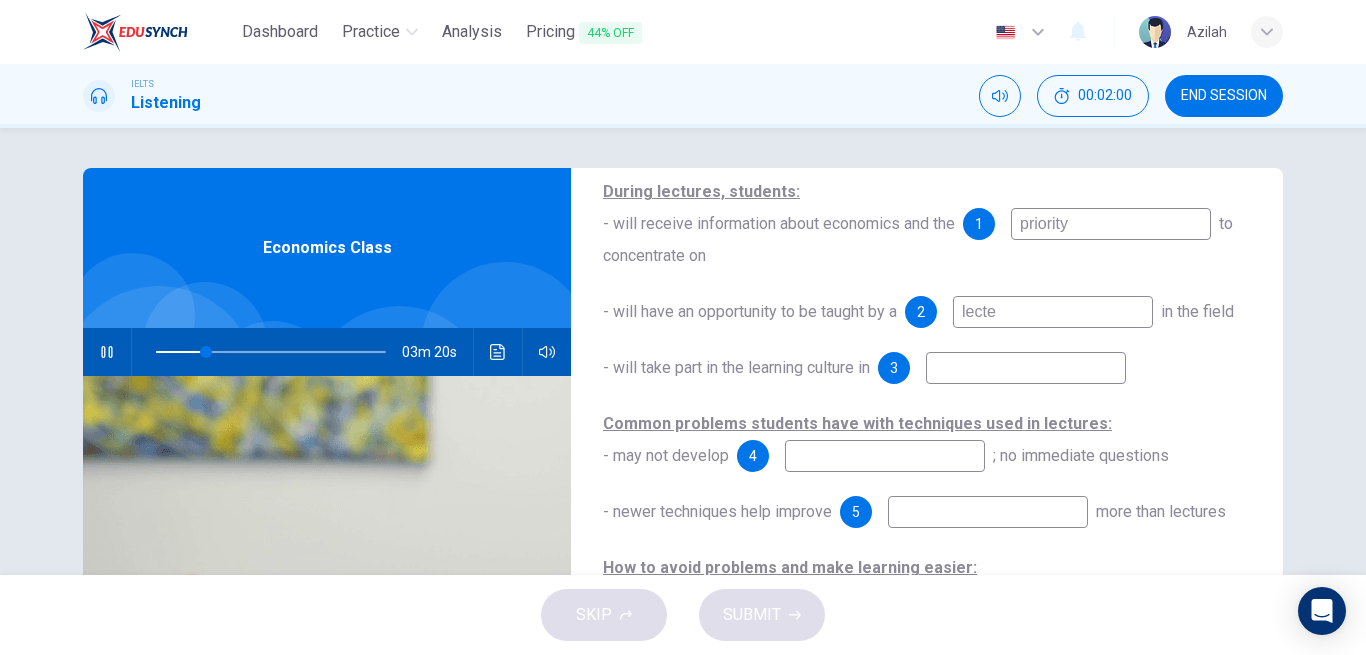 type on "lect" 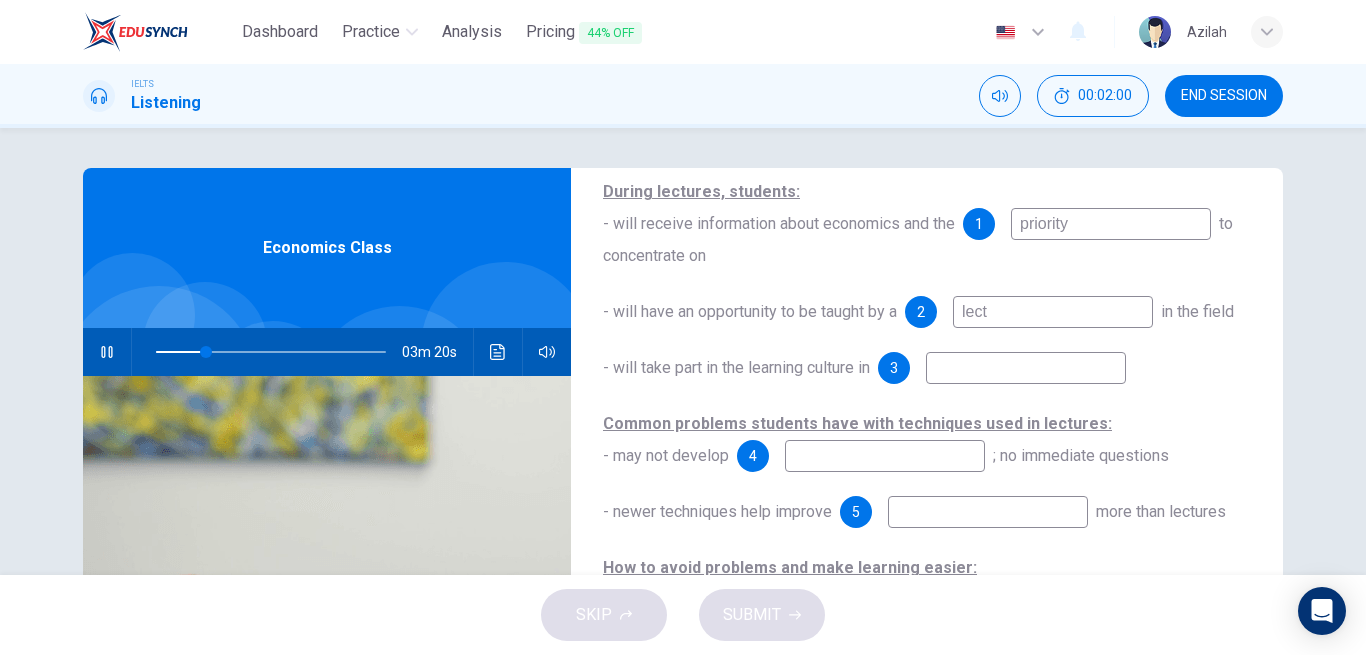 type on "22" 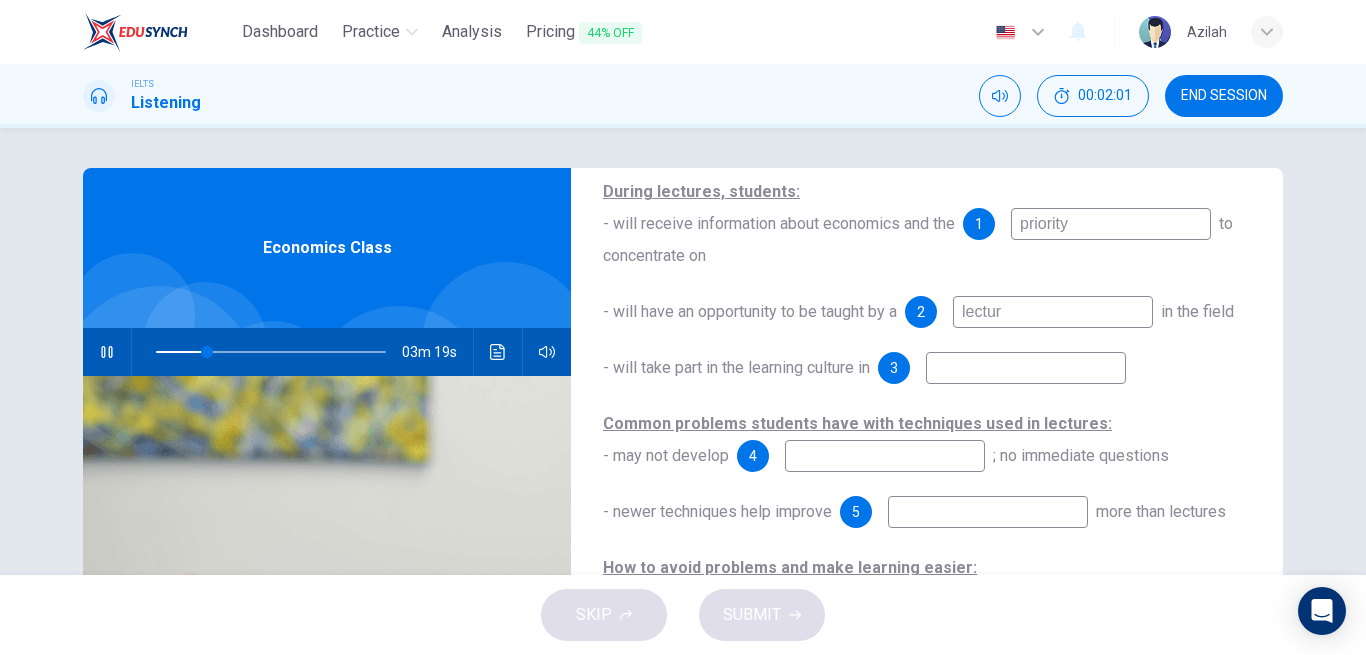 type on "lecture" 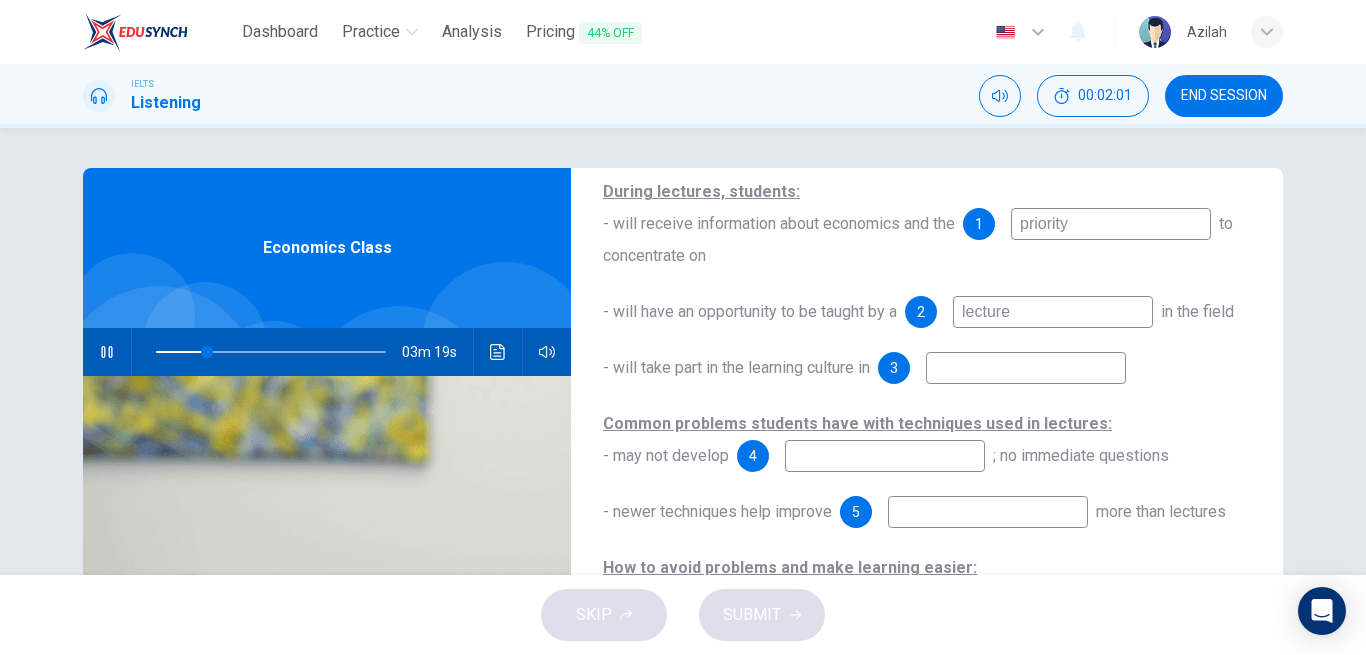 type on "23" 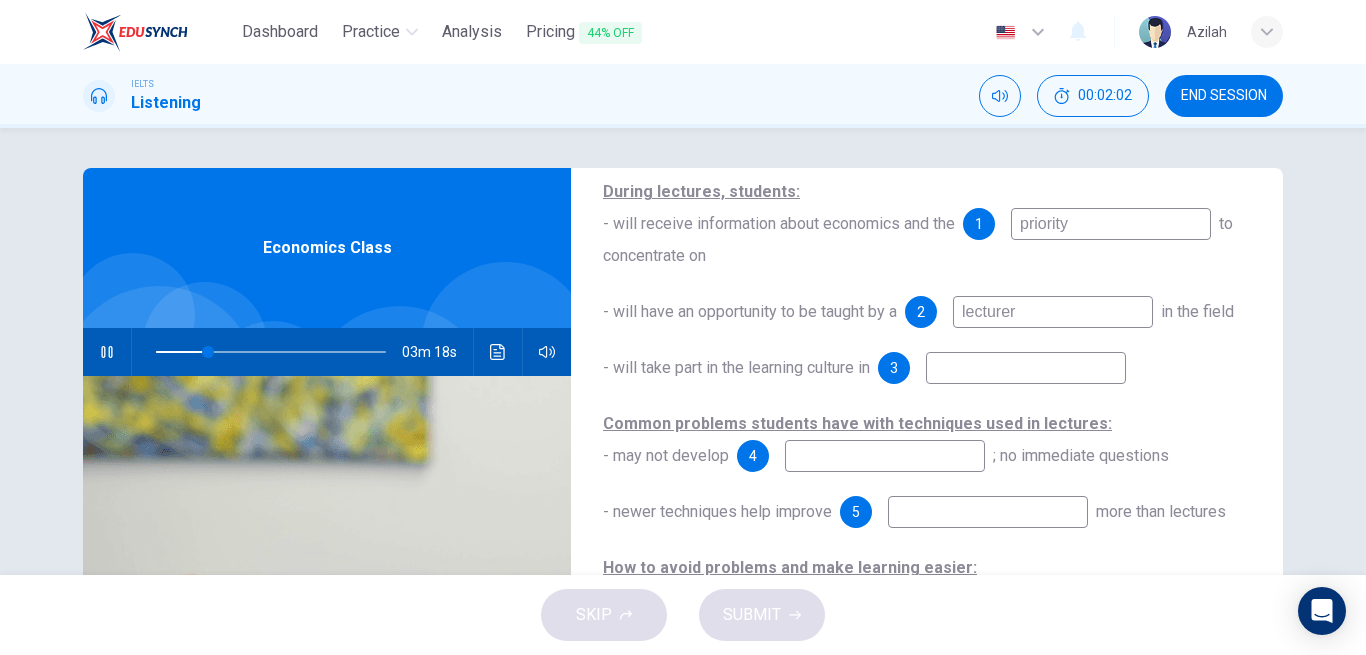 type on "23" 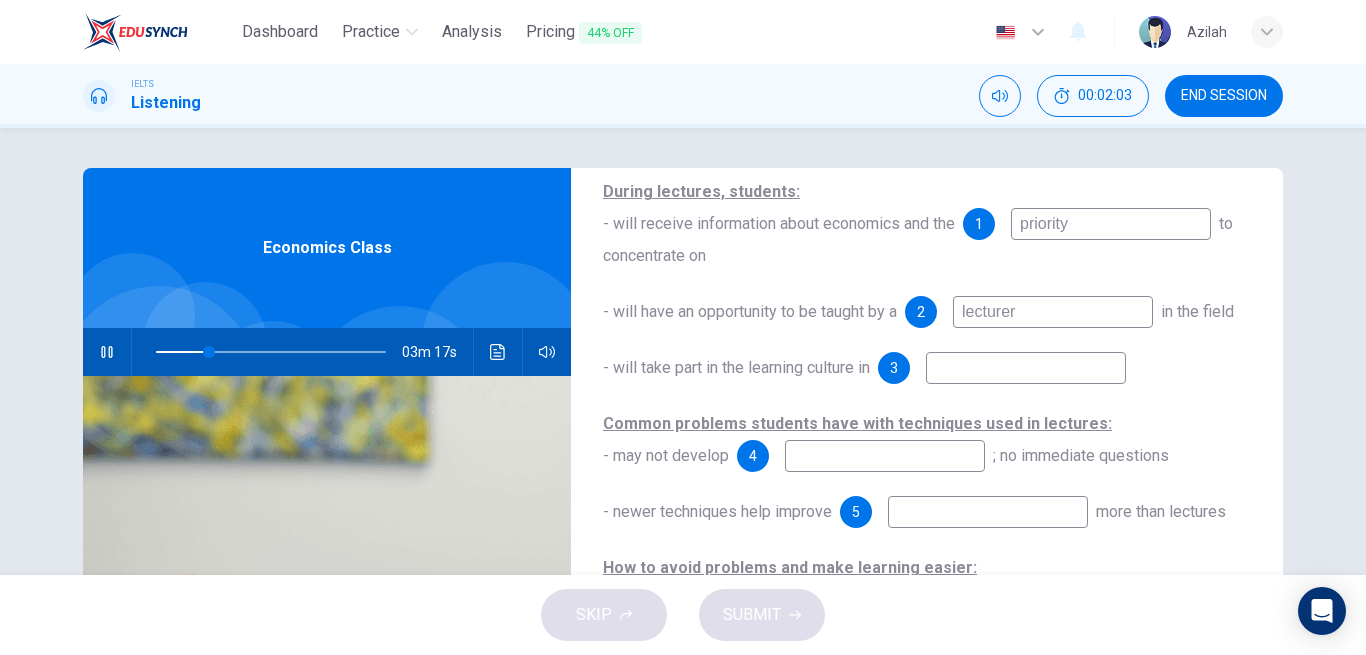 type on "lecturer" 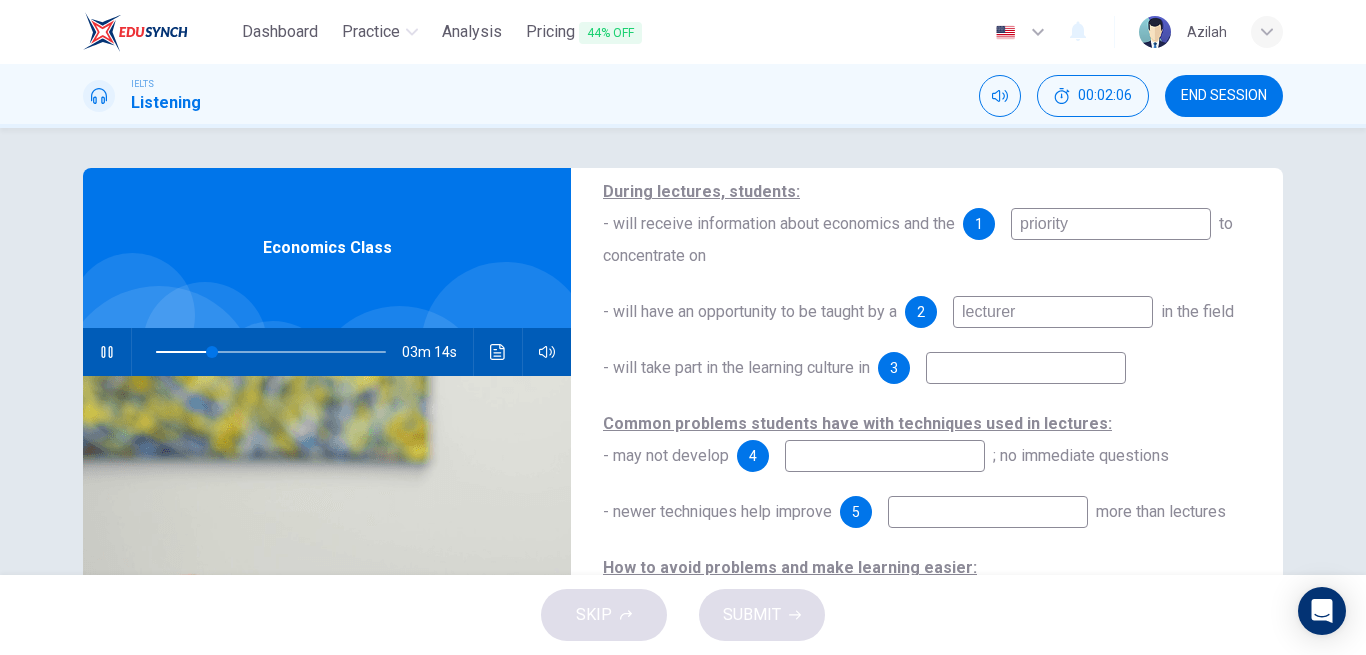 scroll, scrollTop: 291, scrollLeft: 0, axis: vertical 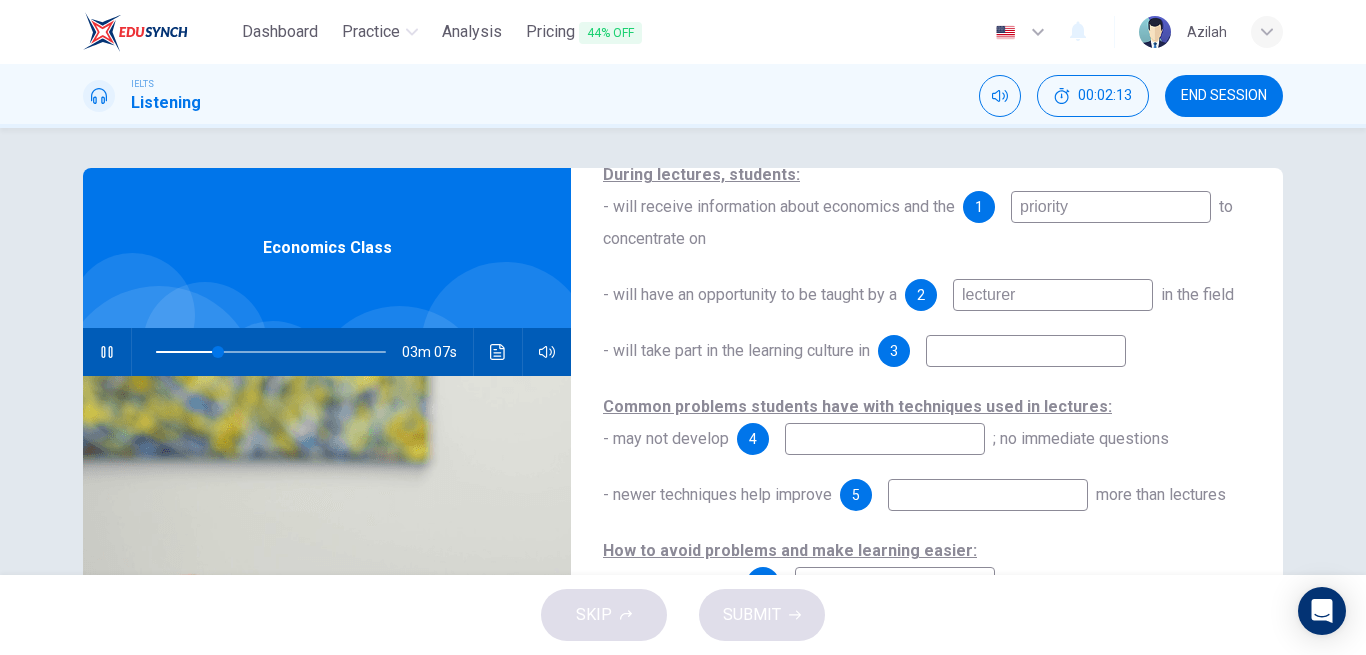 click on "lecturer" at bounding box center (1053, 295) 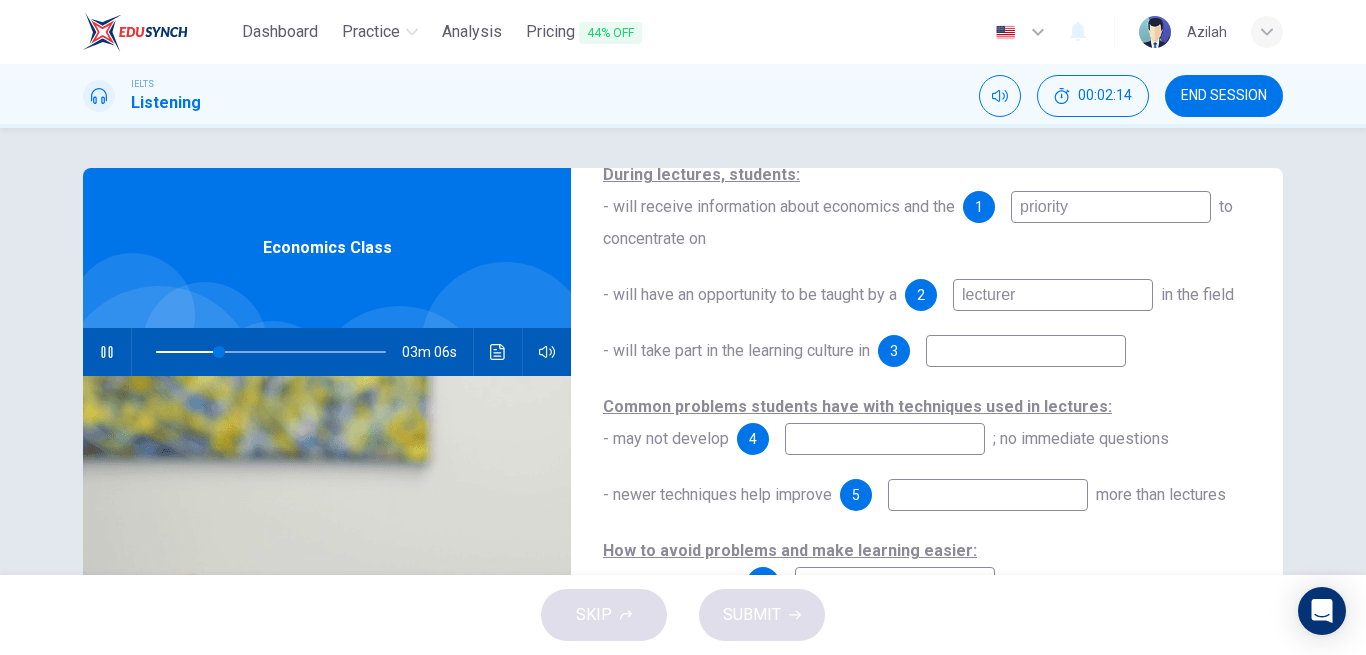 click on "lecturer" at bounding box center [1053, 295] 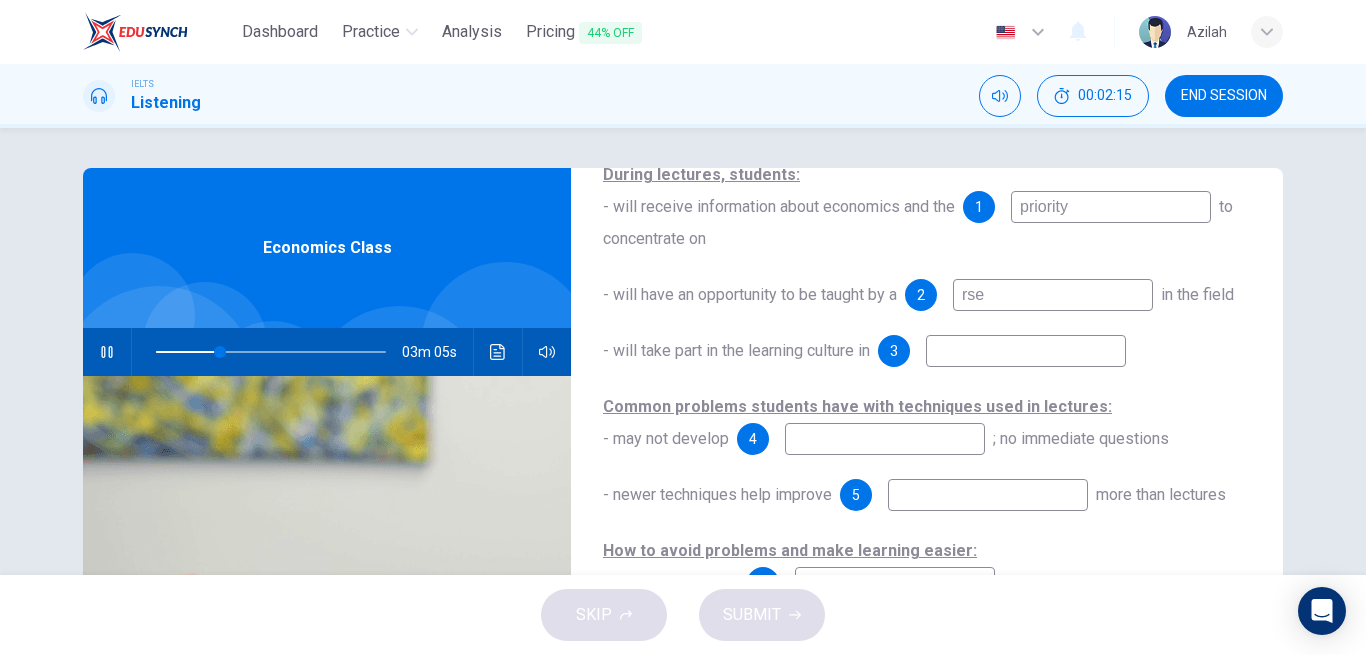 type on "rsea" 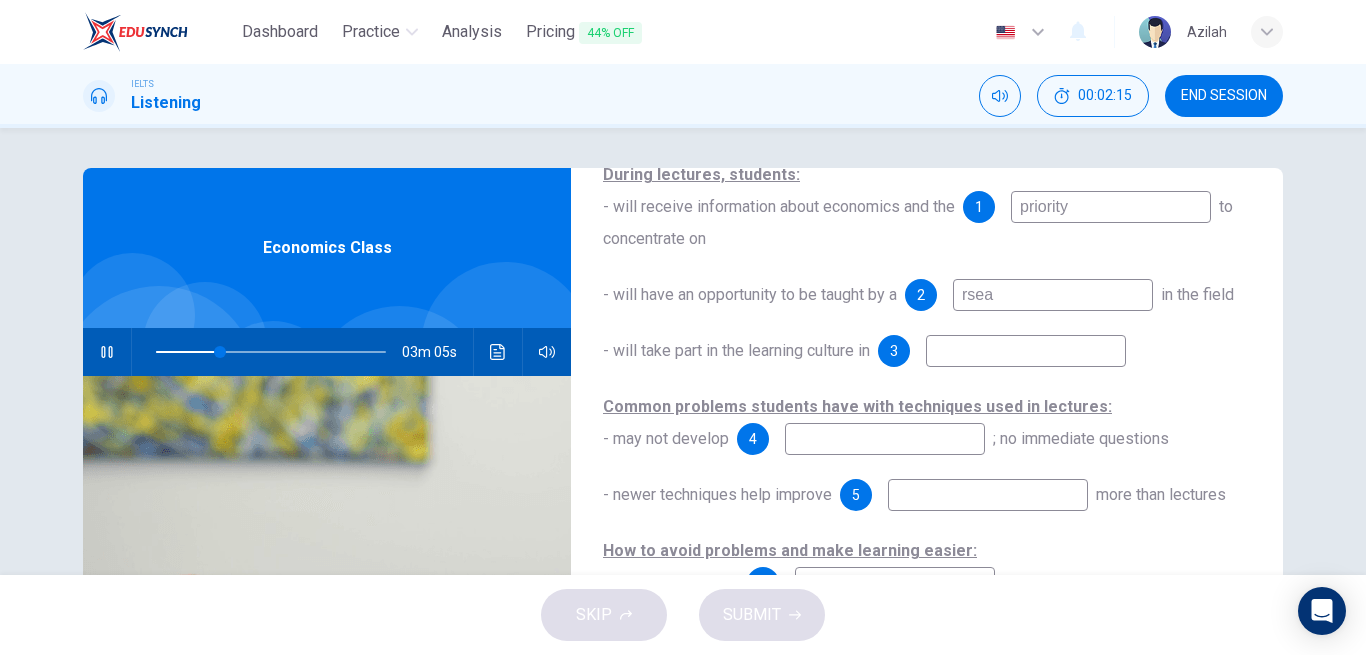 type on "28" 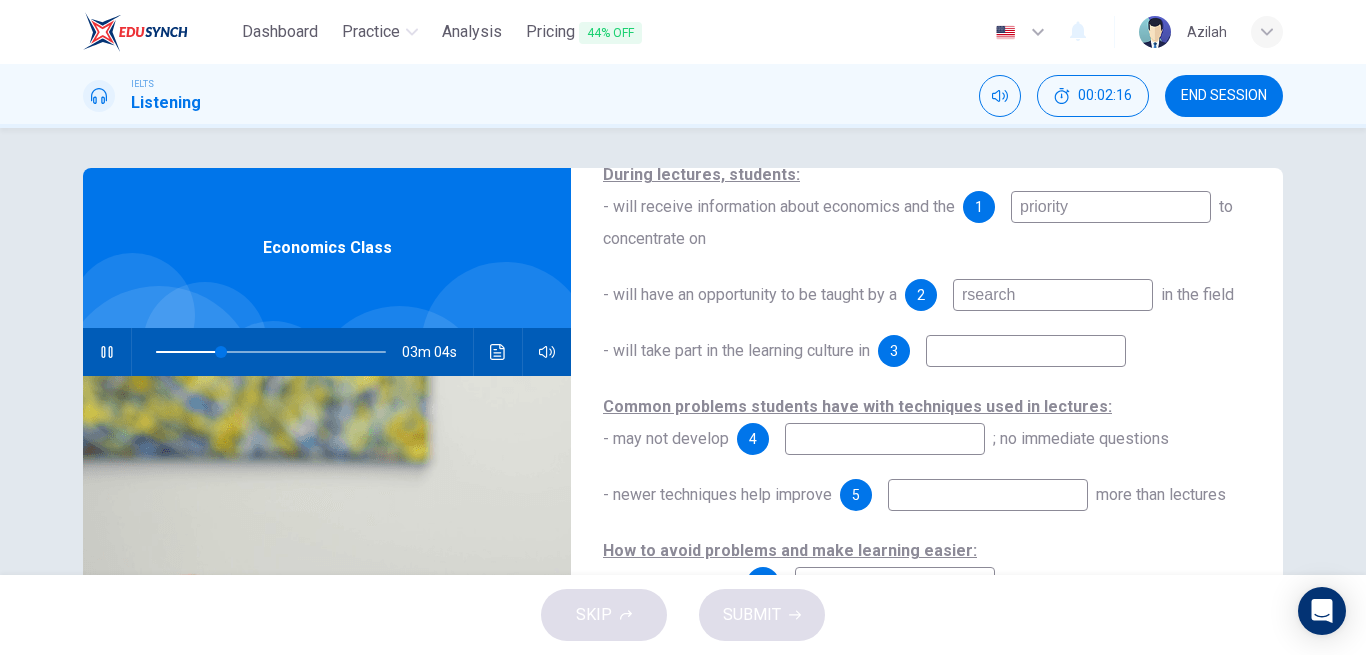 type on "rsearche" 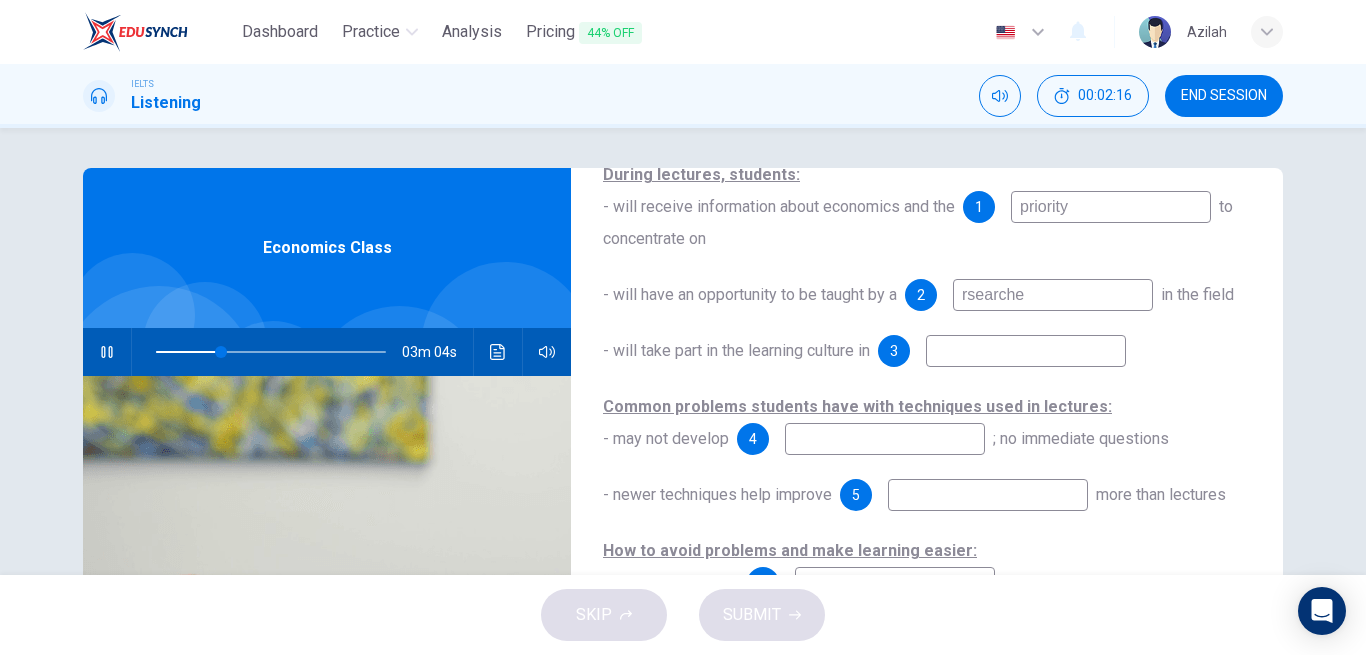 type on "29" 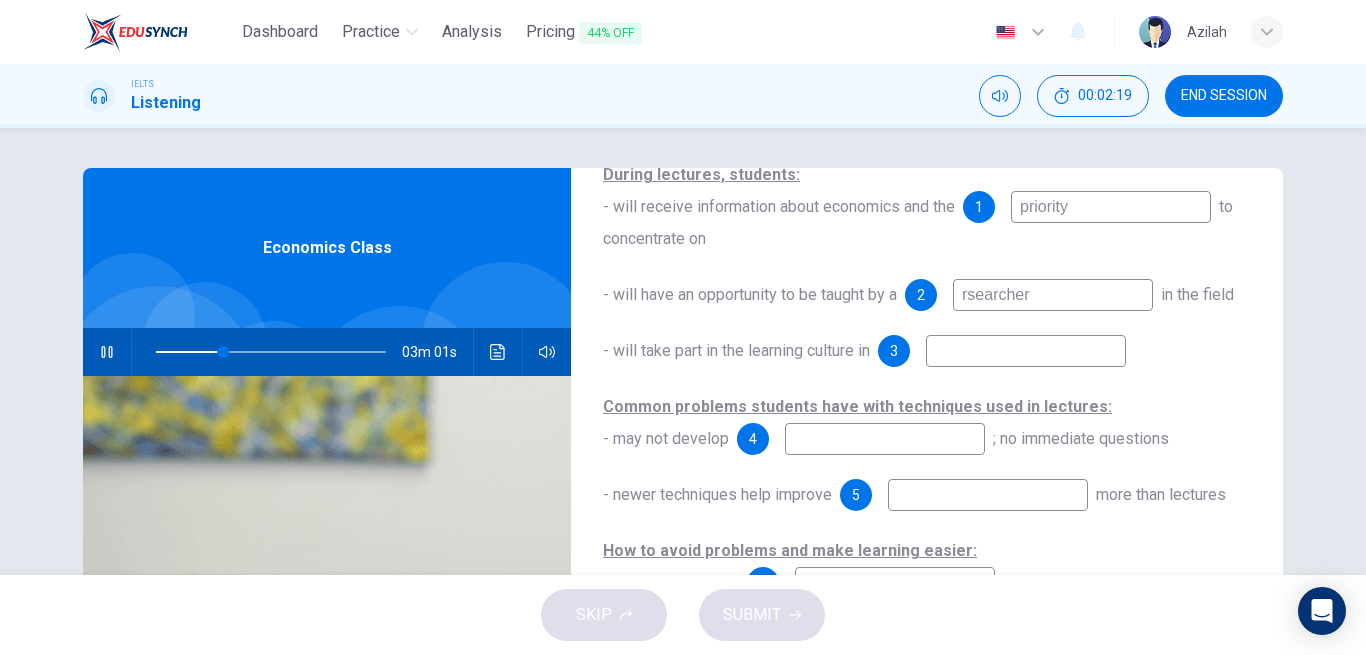 type on "30" 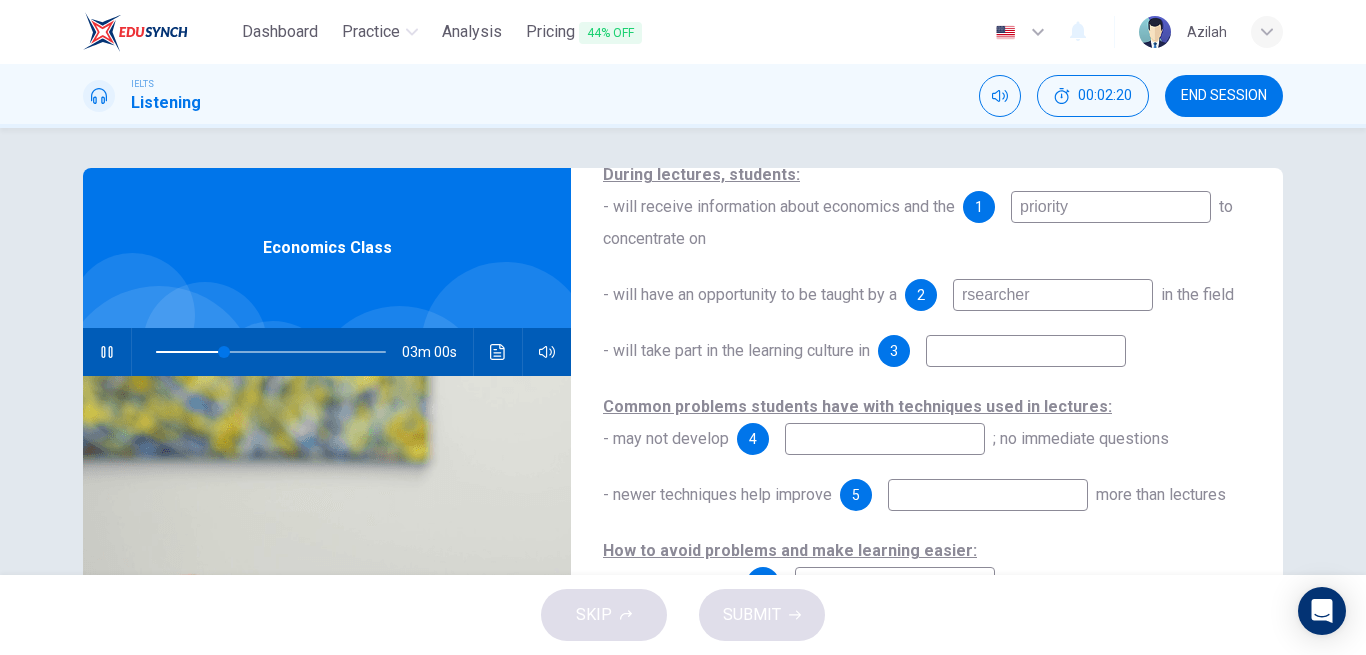 click on "rsearcher" at bounding box center [1053, 295] 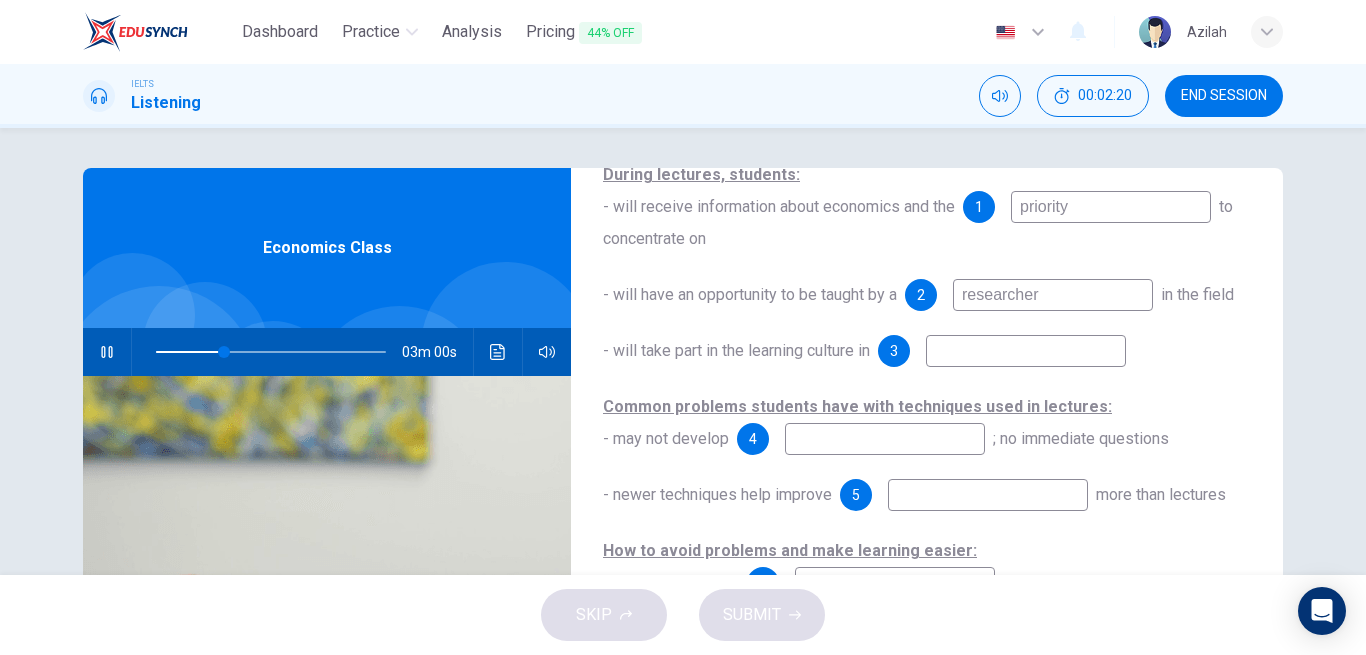 type on "30" 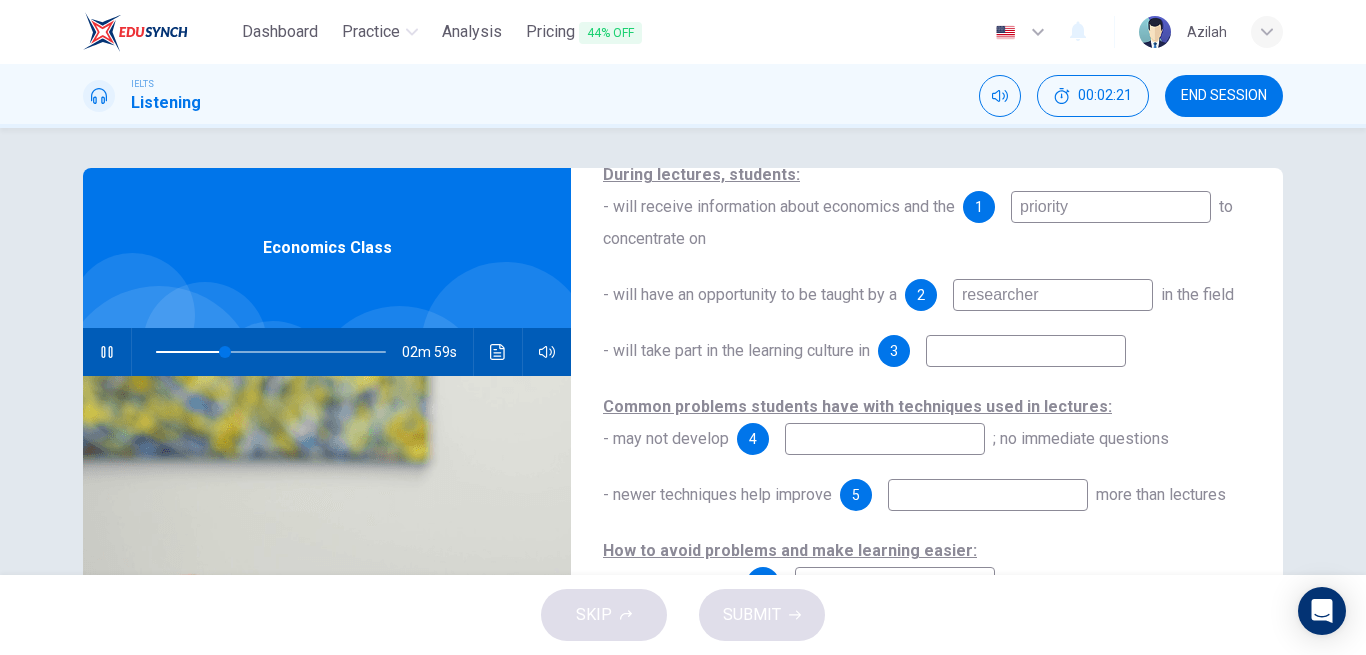type on "researcher" 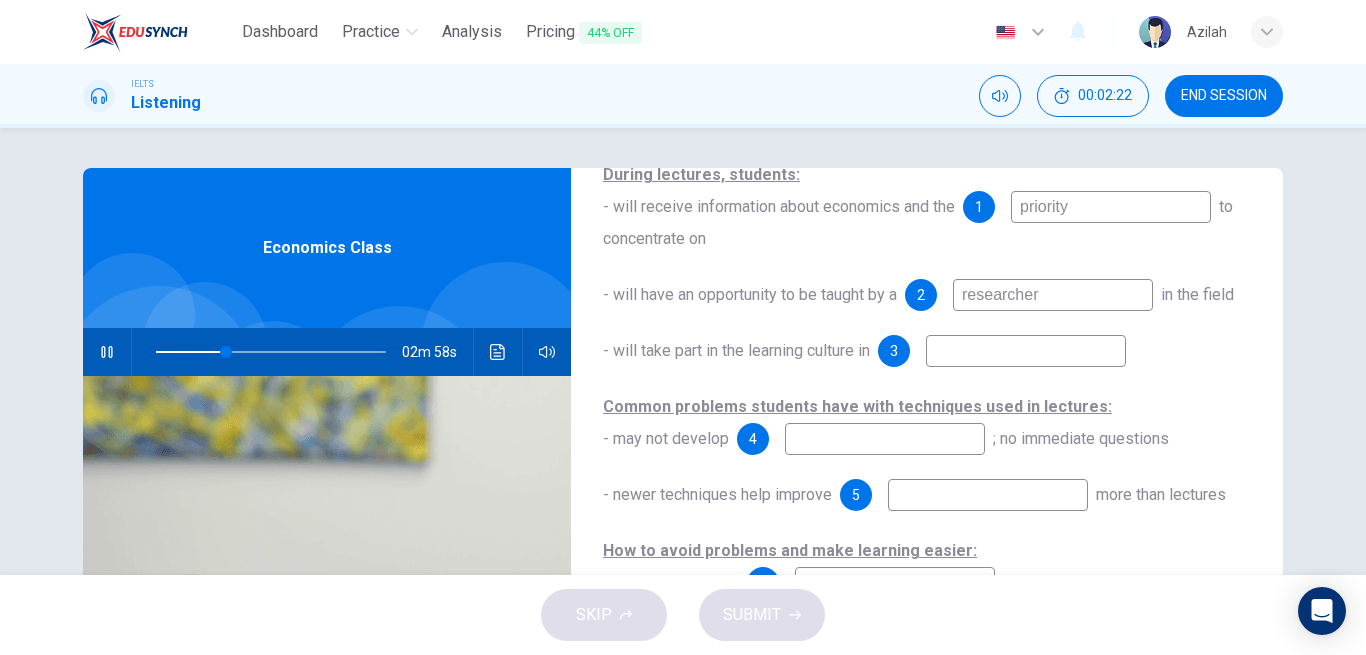 click at bounding box center [1026, 351] 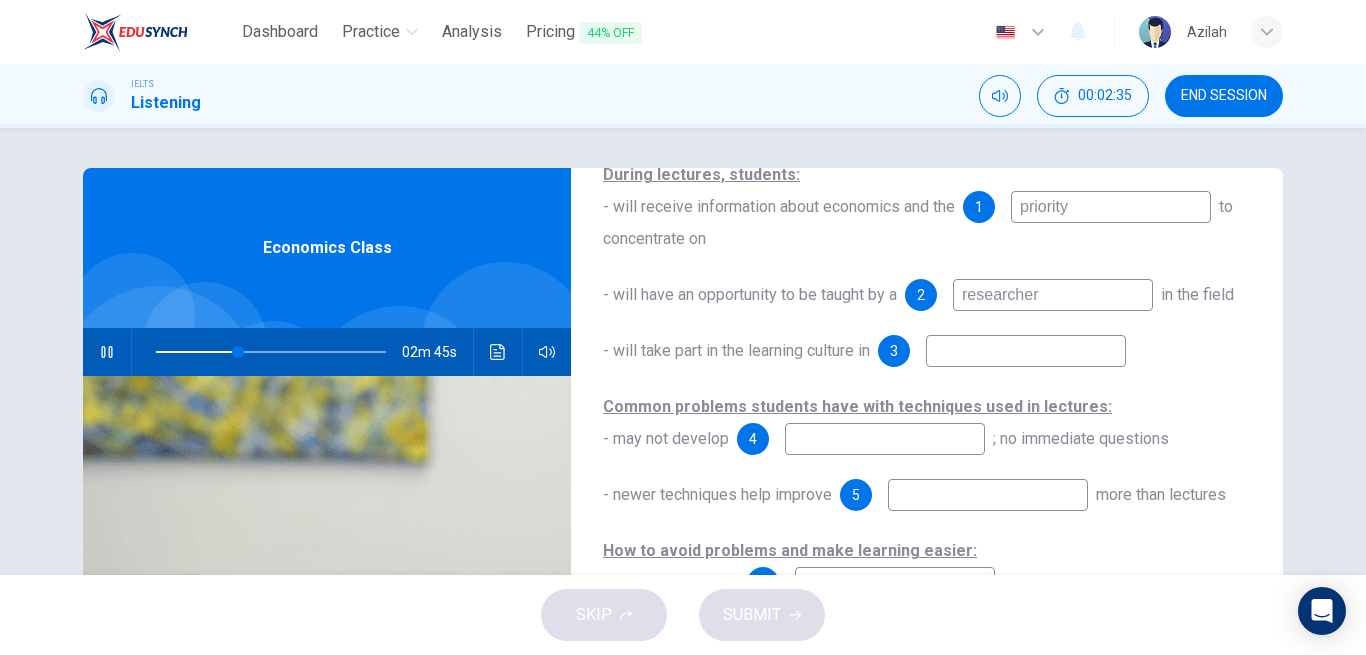 scroll, scrollTop: 100, scrollLeft: 0, axis: vertical 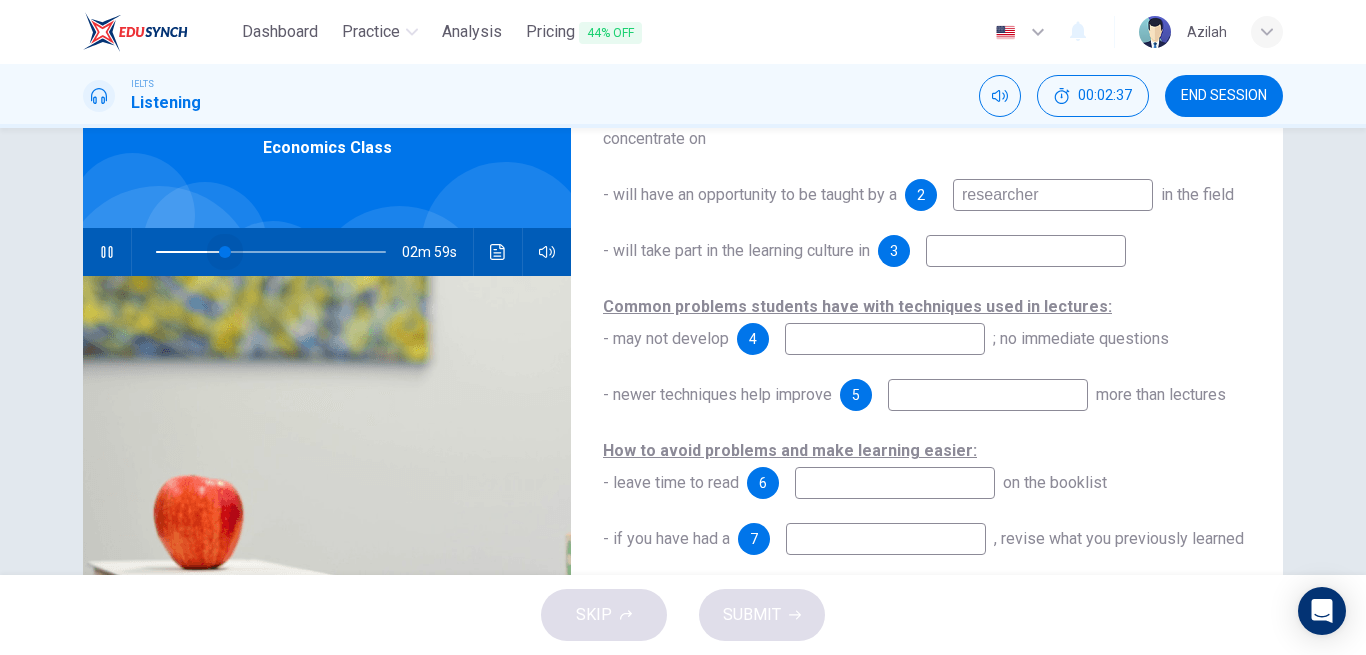 click at bounding box center (225, 252) 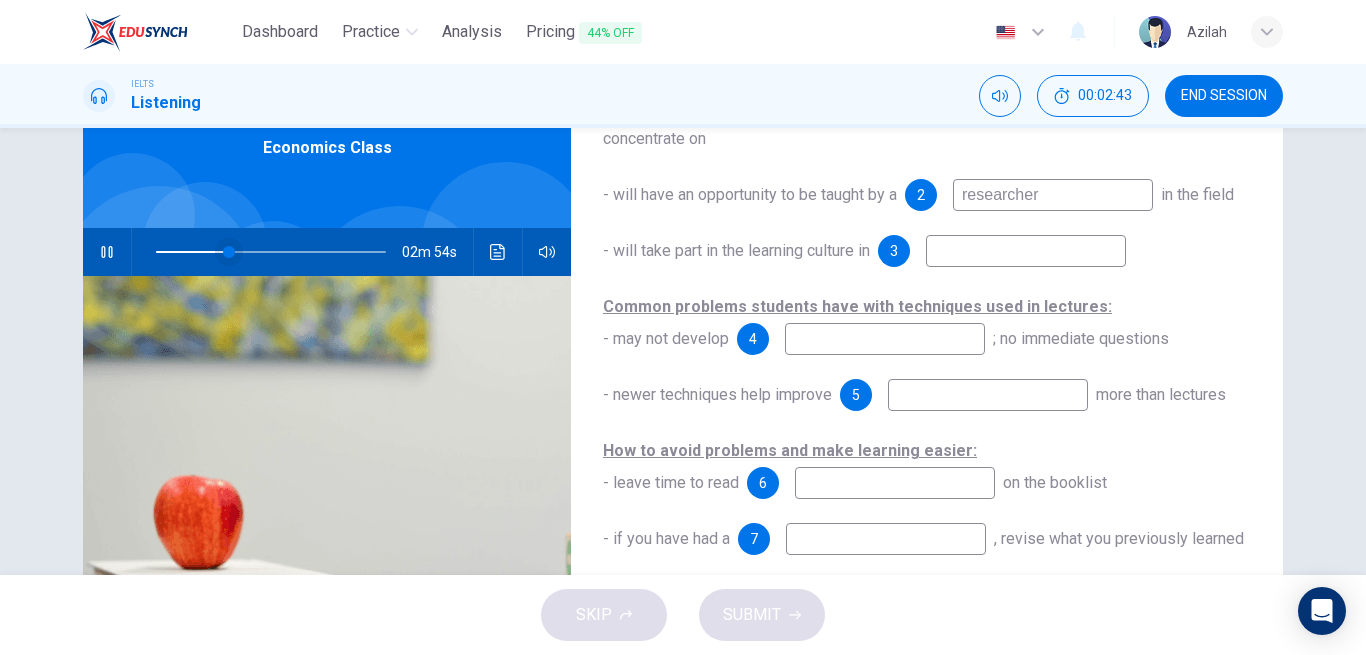 click at bounding box center (229, 252) 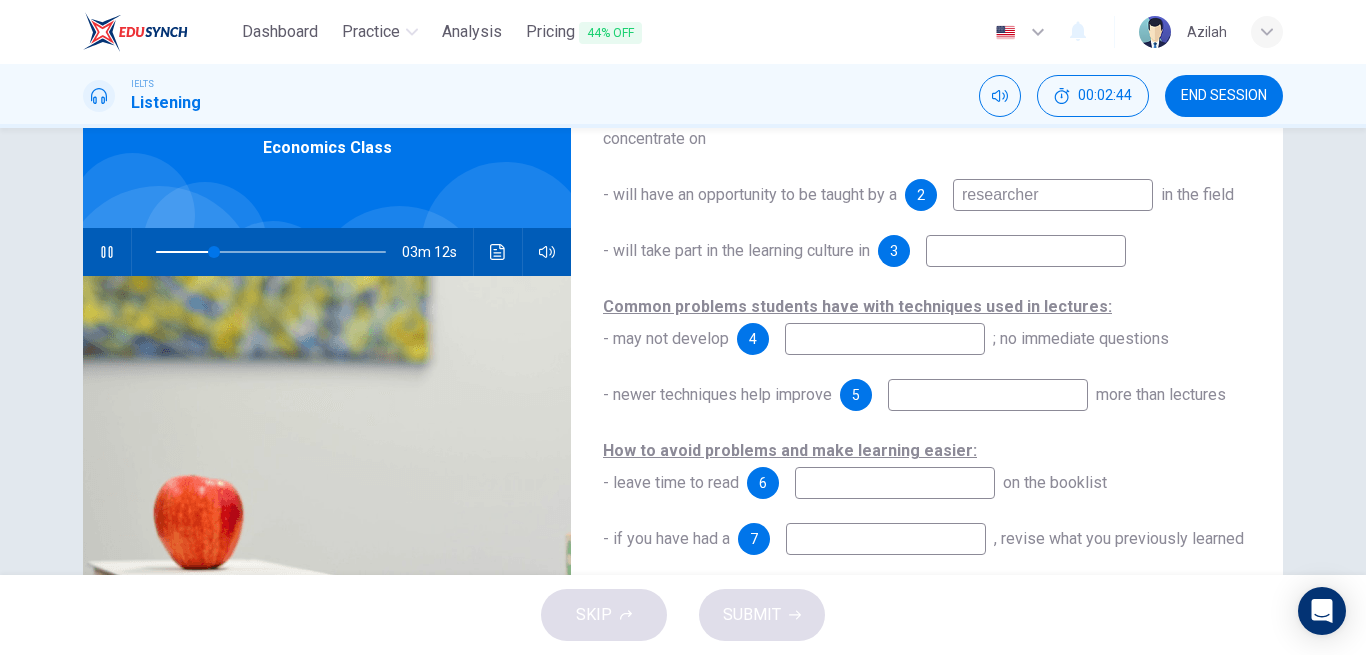 click at bounding box center [1026, 251] 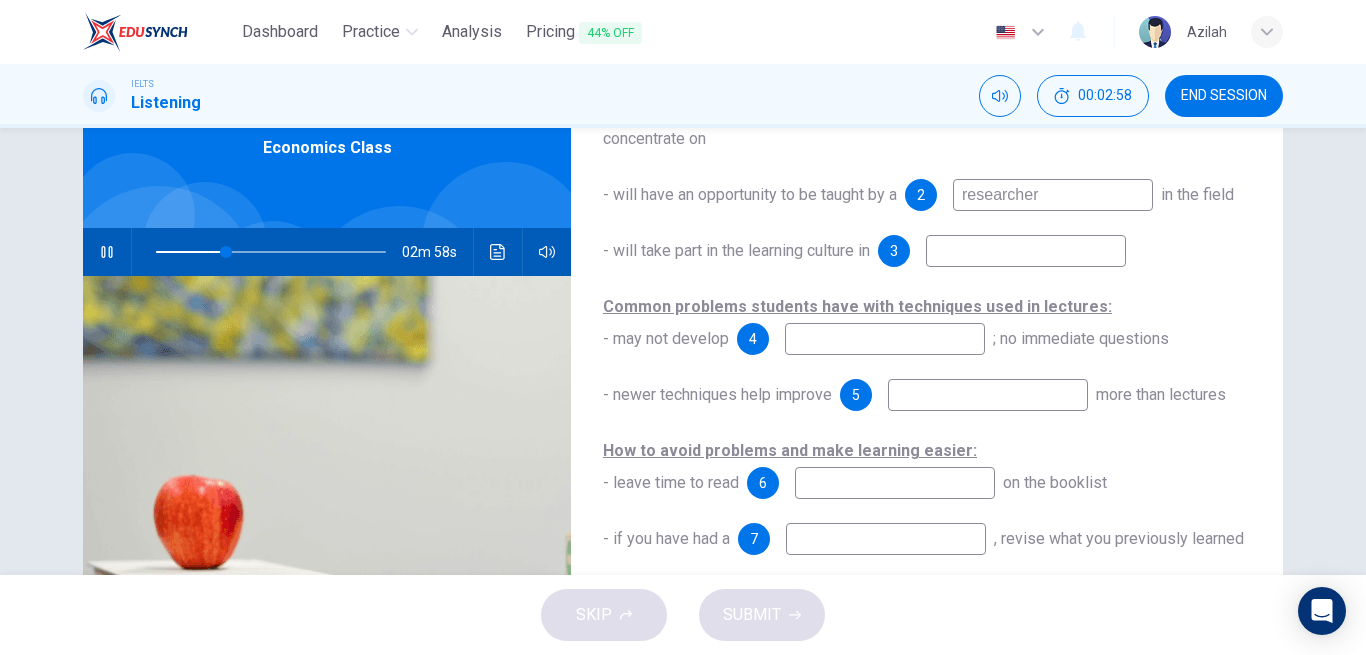 type on "31" 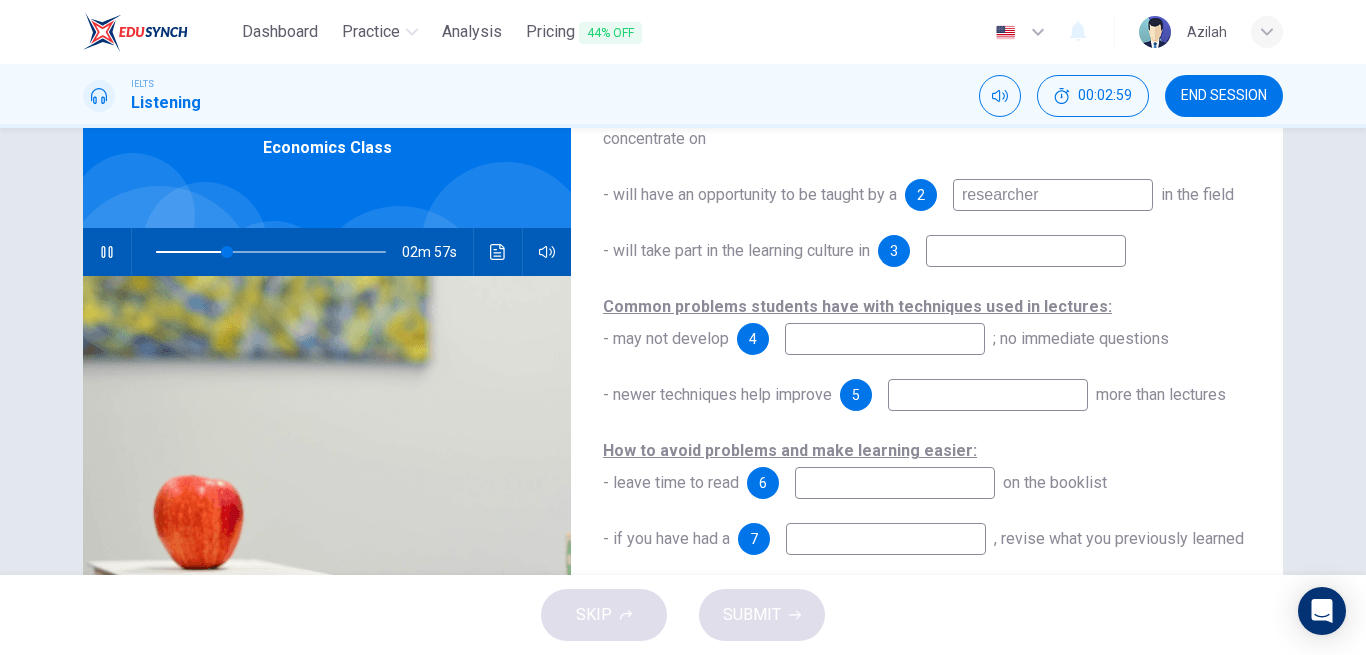 type on "h" 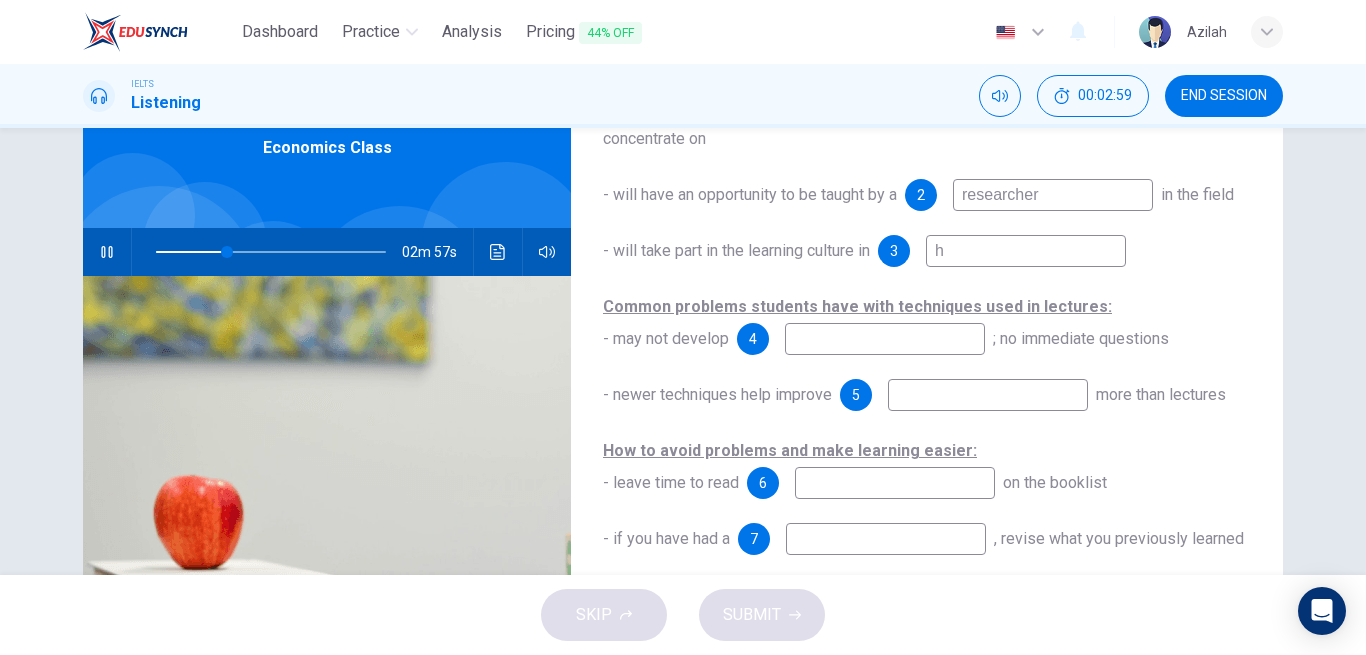 type on "31" 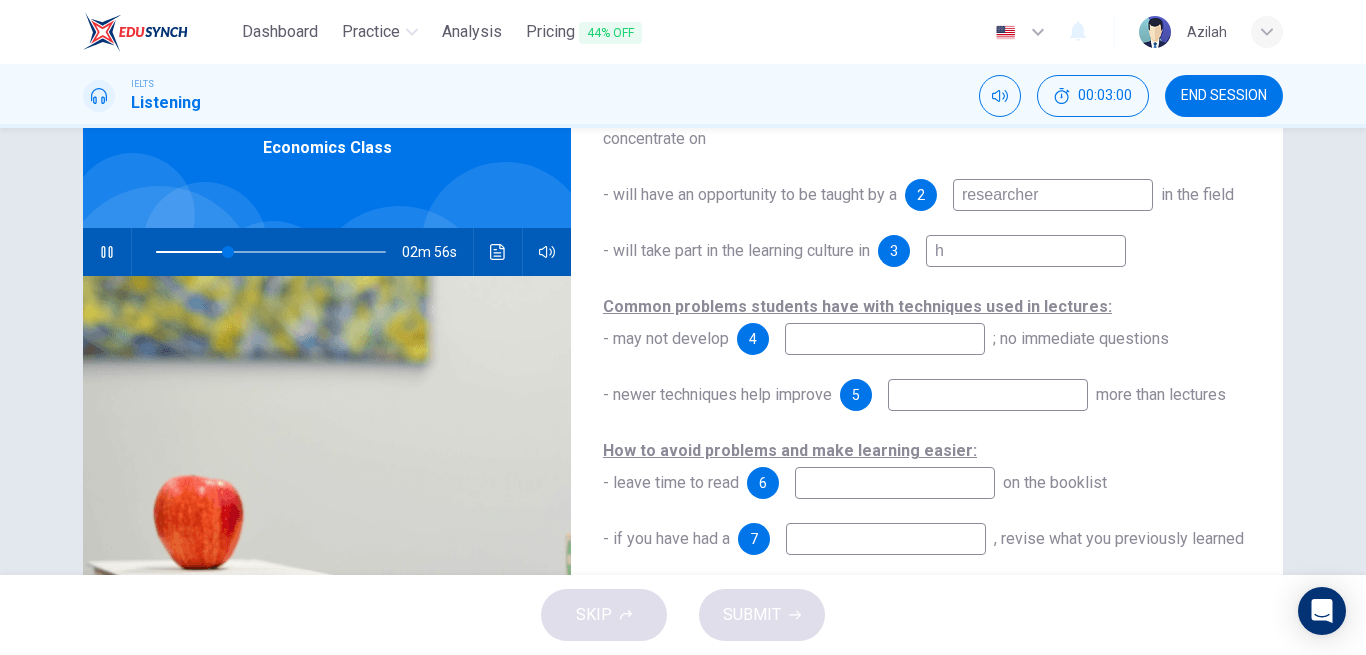 type on "hi" 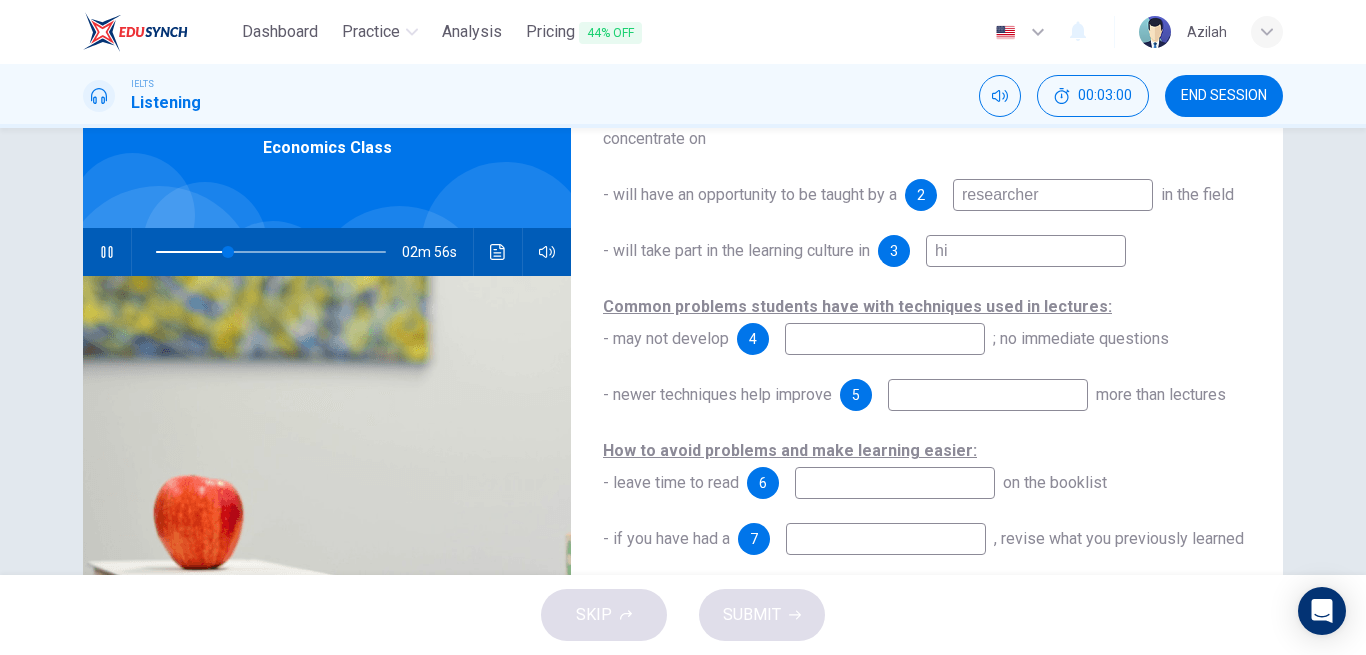 type on "32" 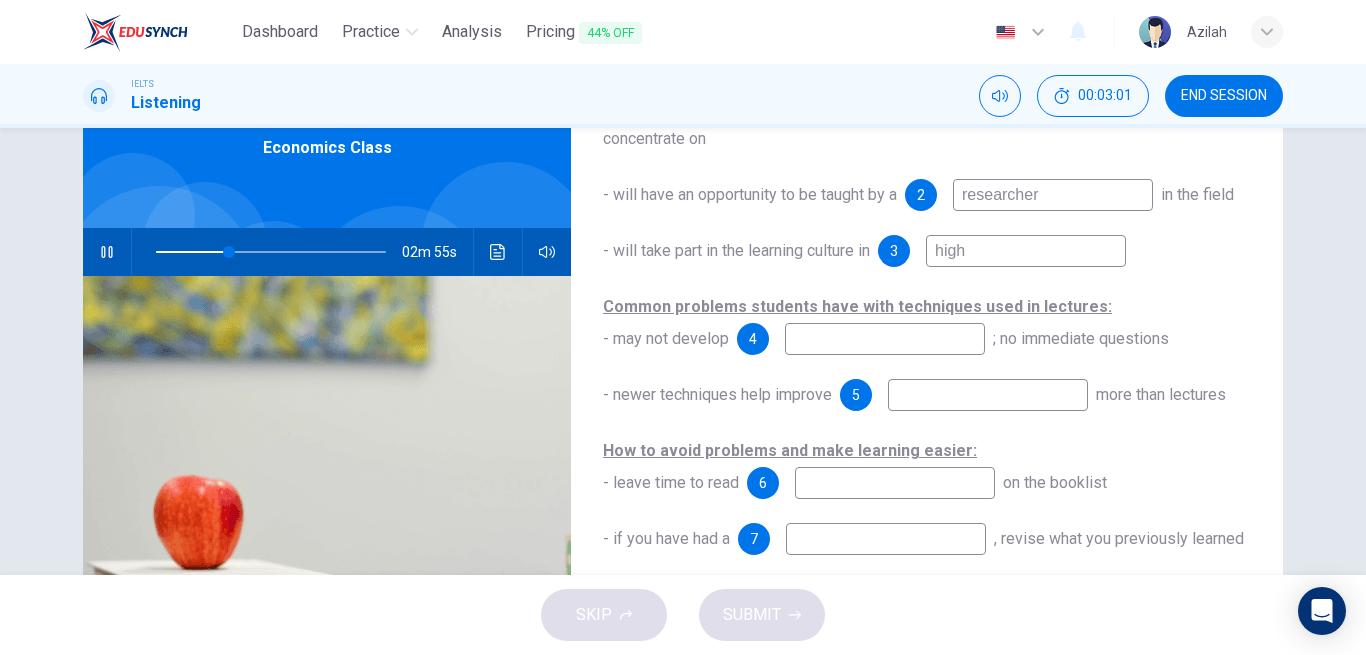 type on "high" 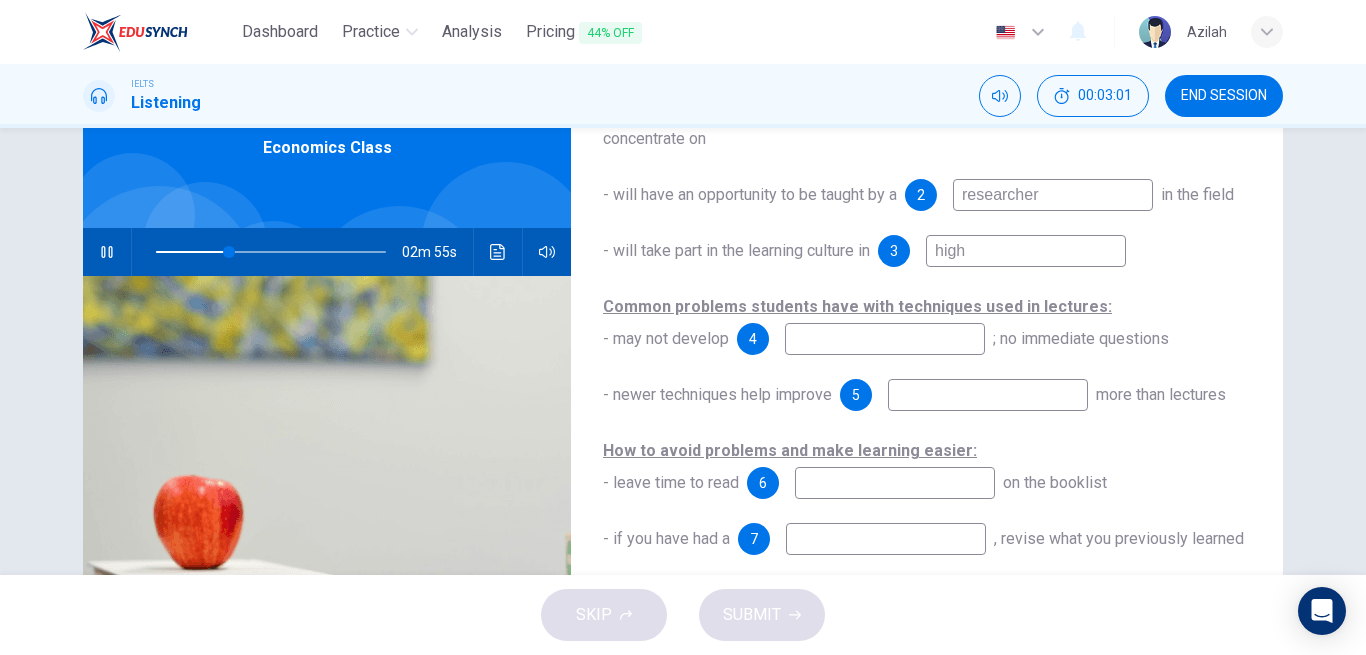 type on "32" 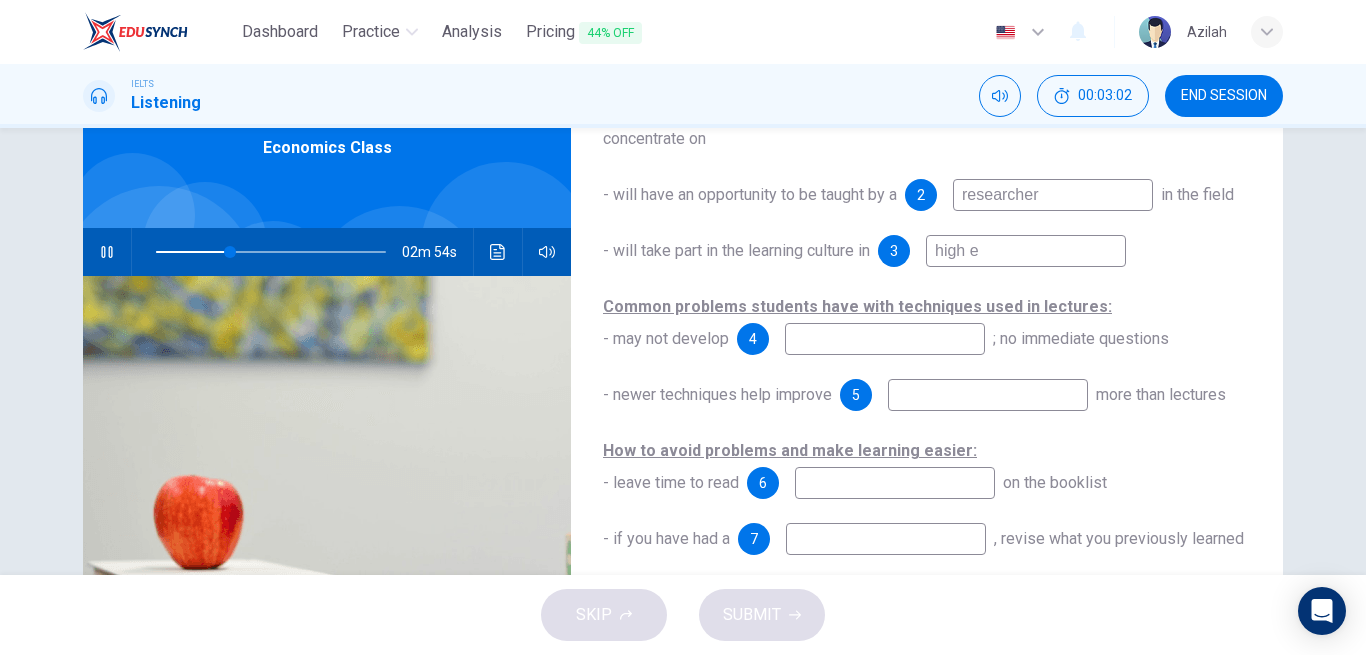 type on "high ed" 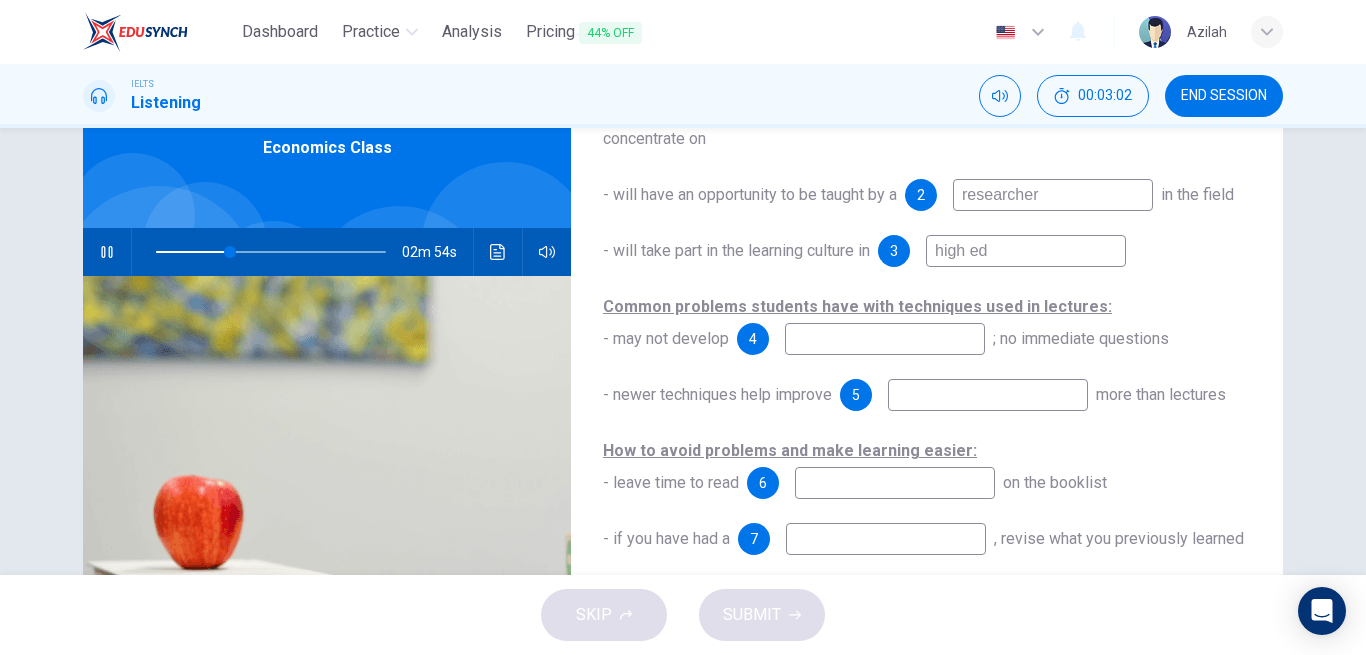 type on "33" 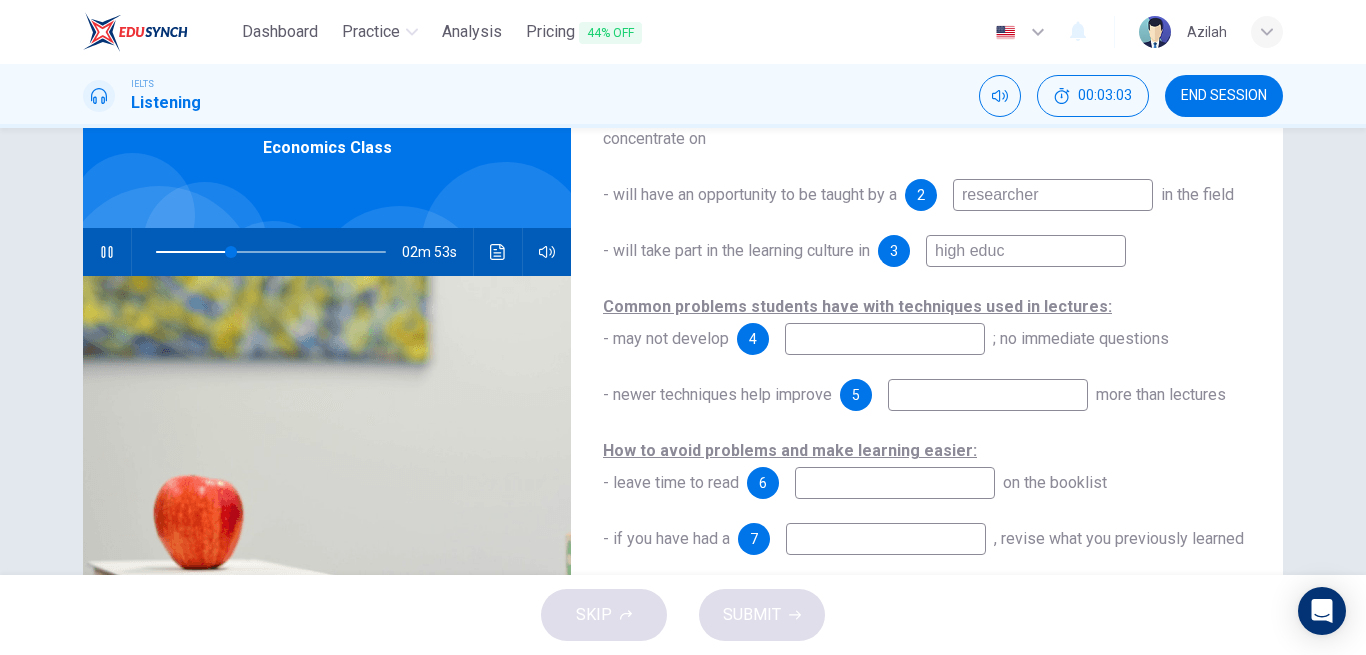 type on "high educa" 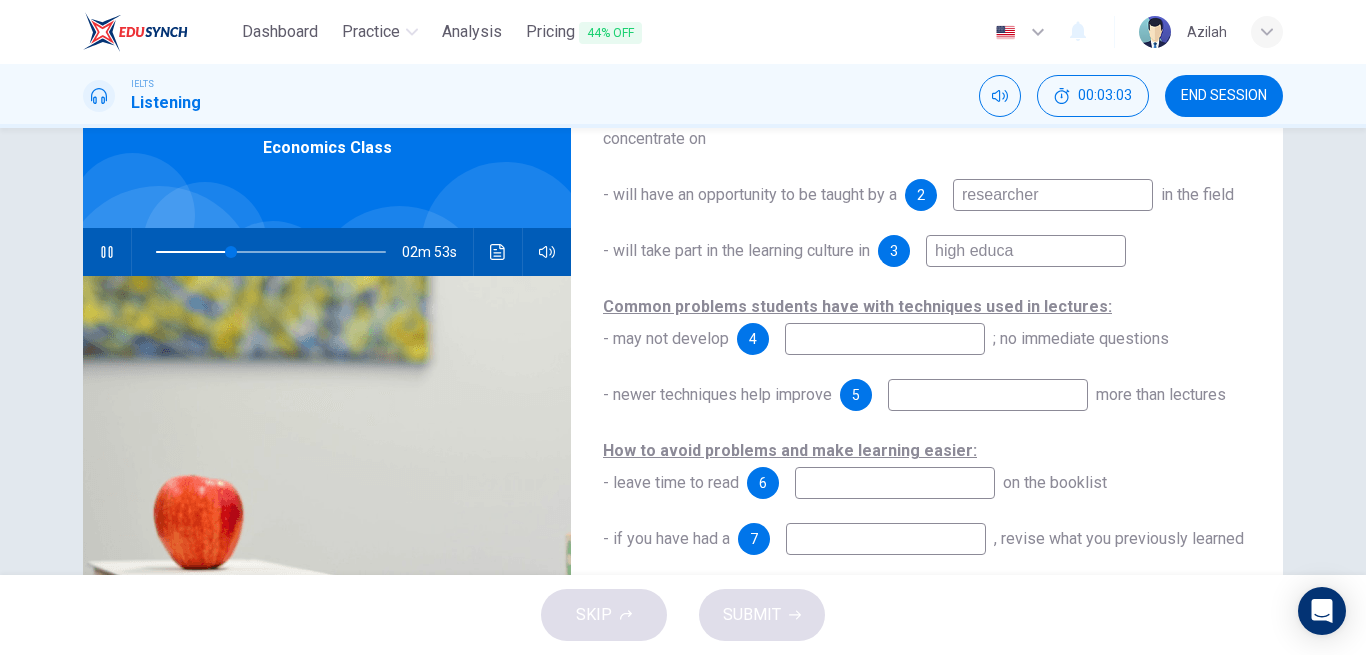 type on "33" 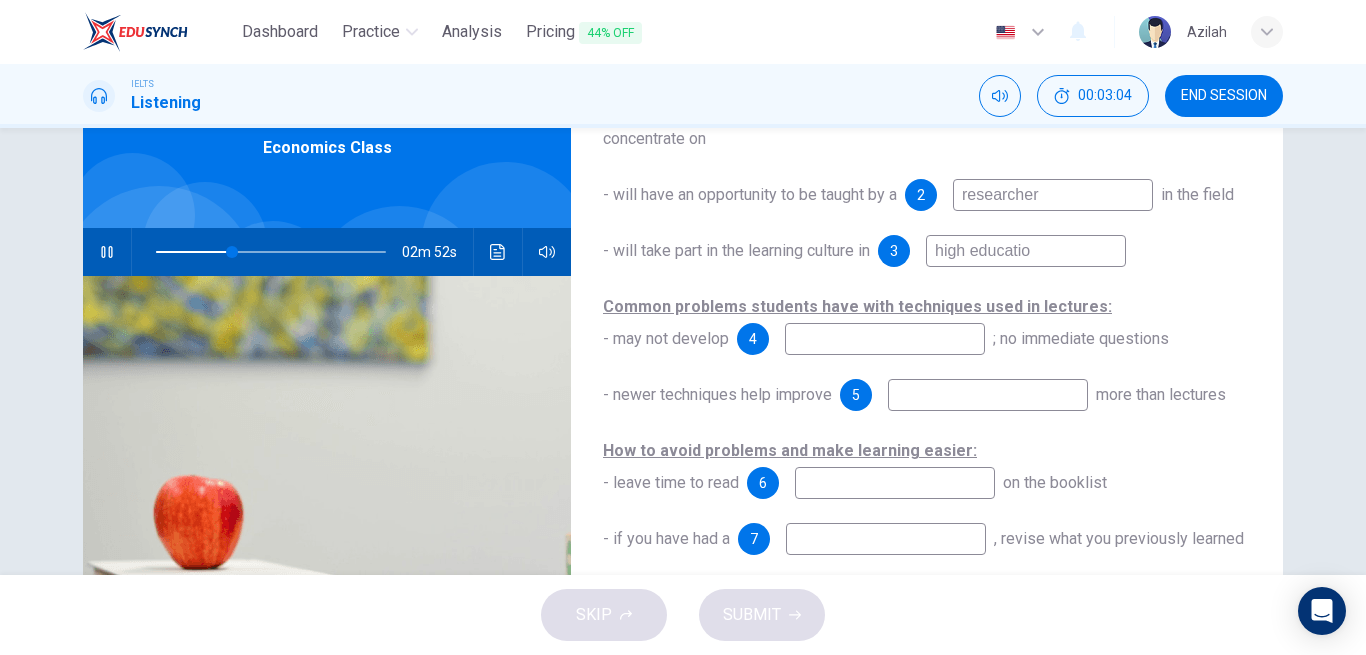 type on "high education" 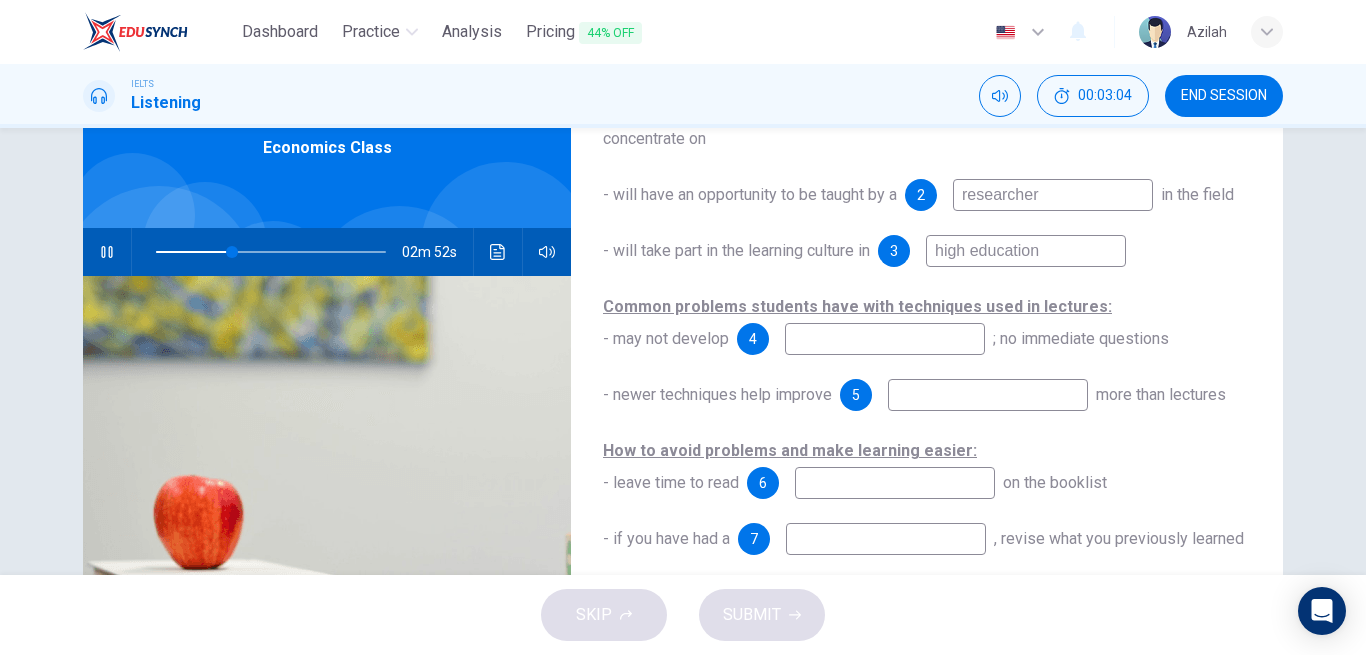 type on "33" 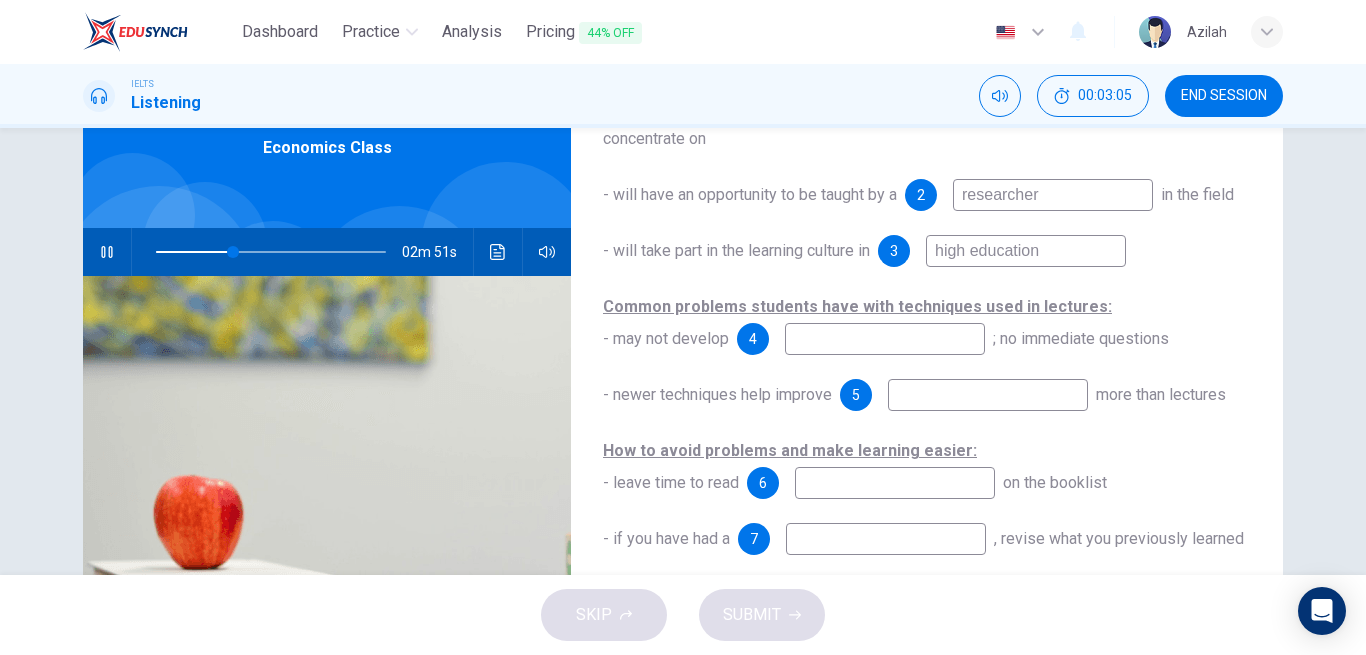 type on "high education" 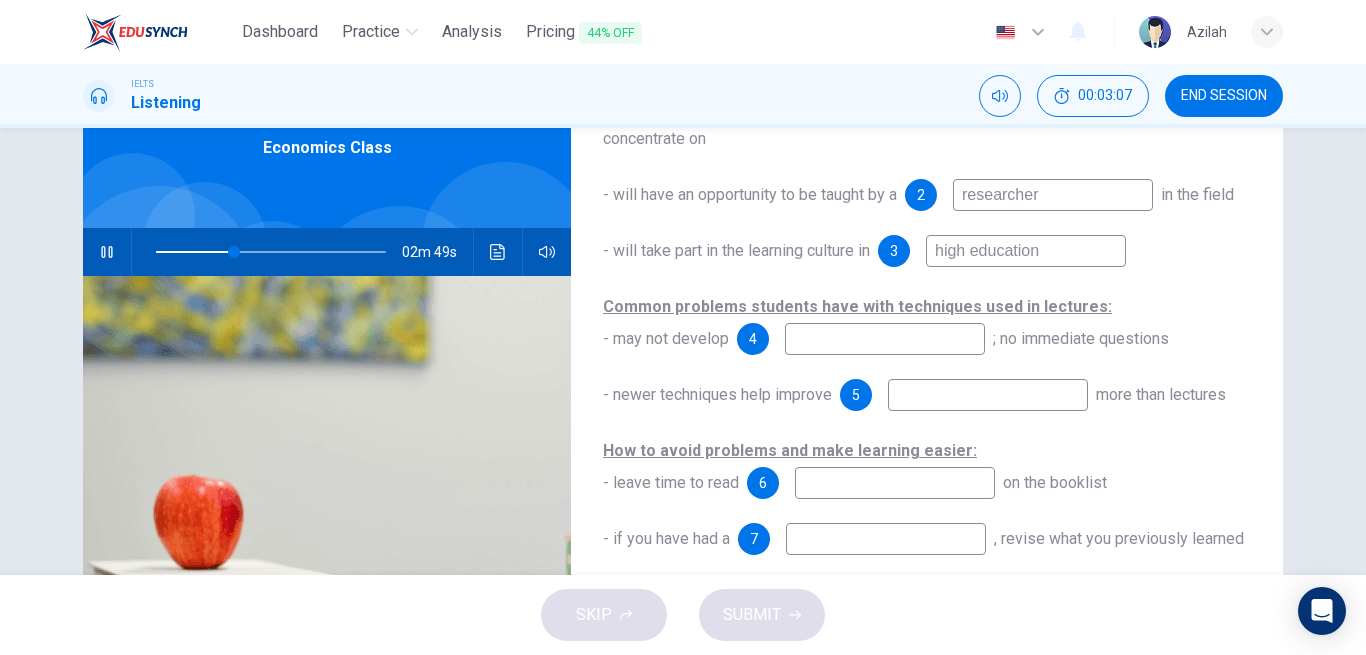 click on "During lectures, students: - will receive information about economics and the  1 priority  to concentrate on - will have an opportunity to be taught by a  2 researcher  in the field - will take part in the learning culture in  3 high education Common problems students have with techniques used in lectures:
- may not develop  4 ; no immediate questions - newer techniques help improve  5  more than lectures How to avoid problems and make learning easier:
- leave time to read  6  on the booklist - if you have had a  7 , revise what you previously learned - use the web to do more  8 - check the sources of information on the web are  9 -  10  with your classmates" at bounding box center (927, 411) 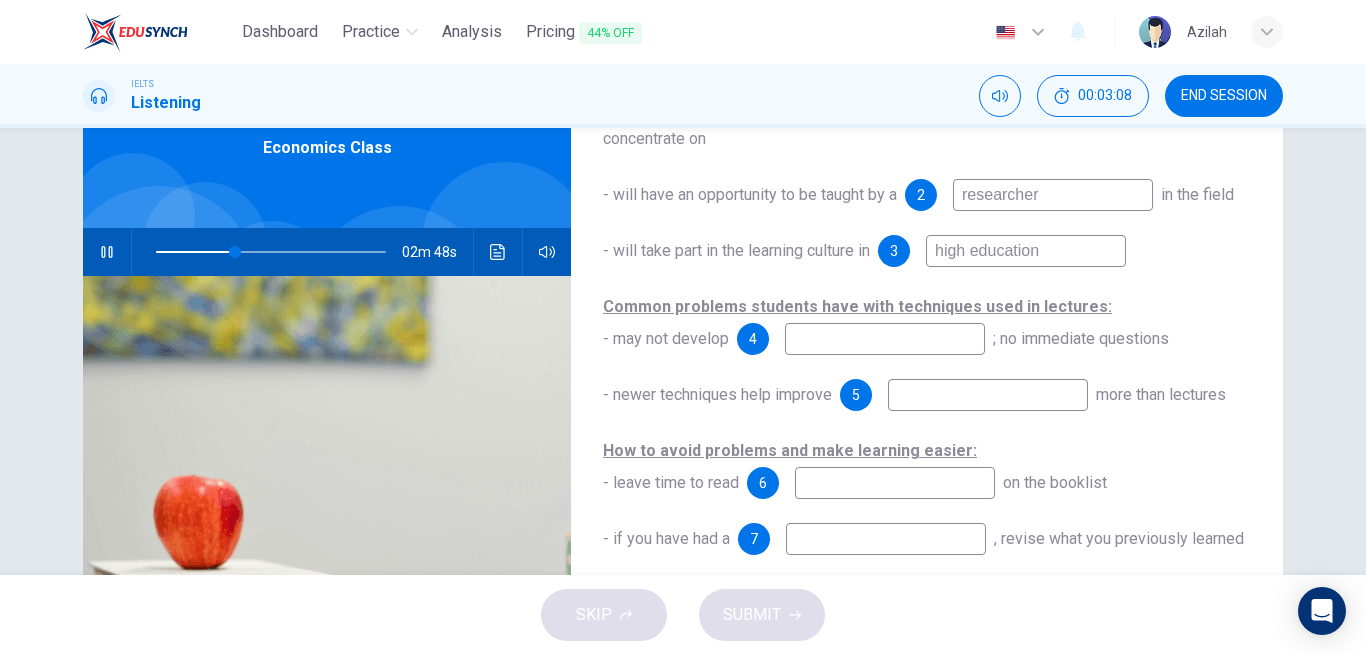 click at bounding box center [885, 339] 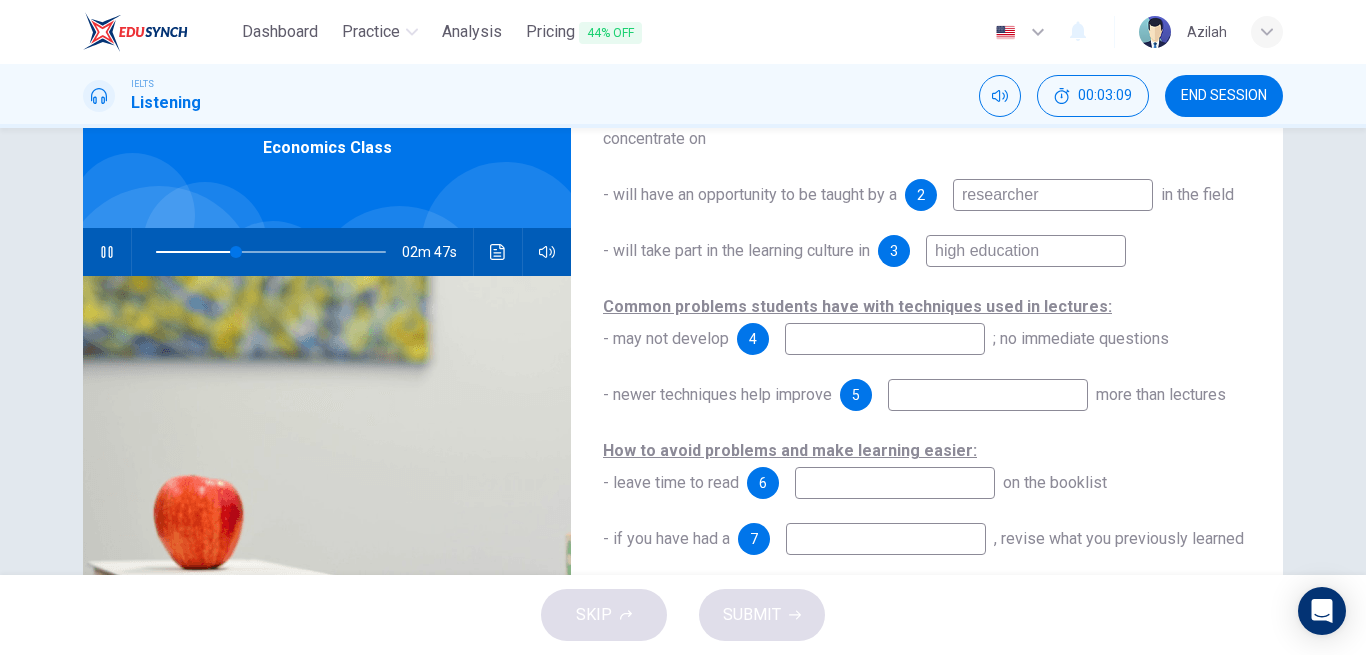 click at bounding box center [107, 252] 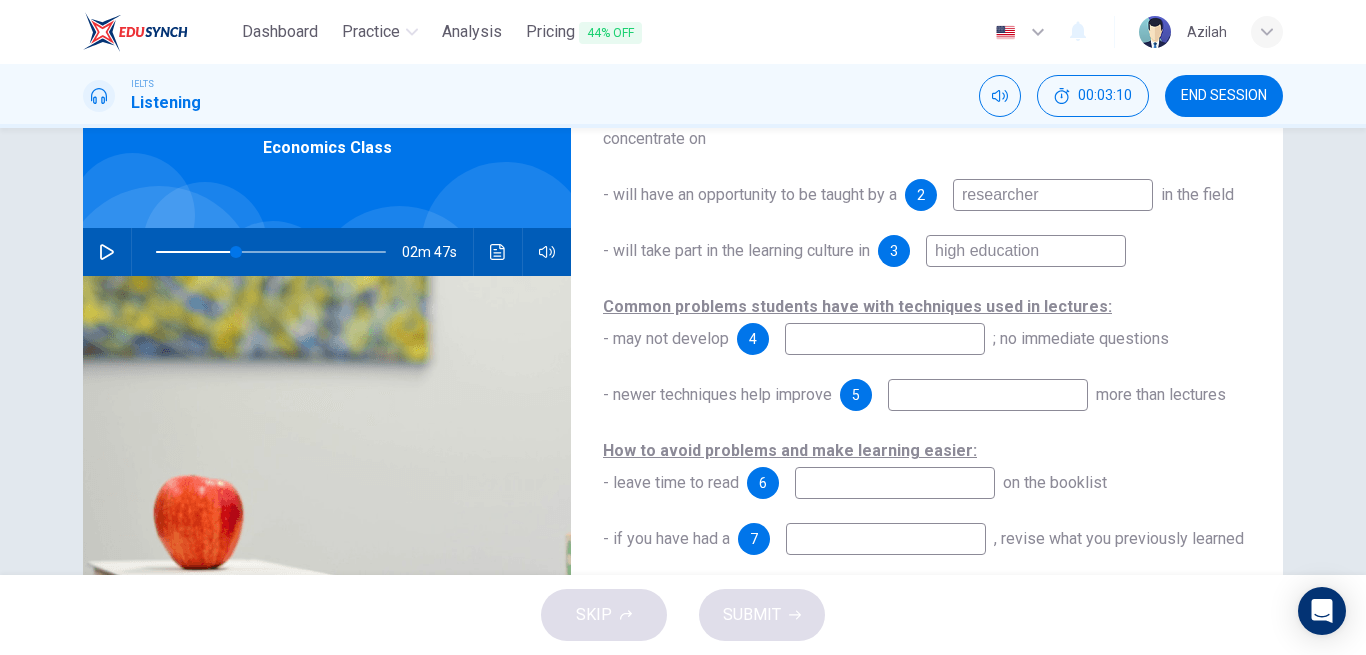 click on "END SESSION" at bounding box center [1224, 96] 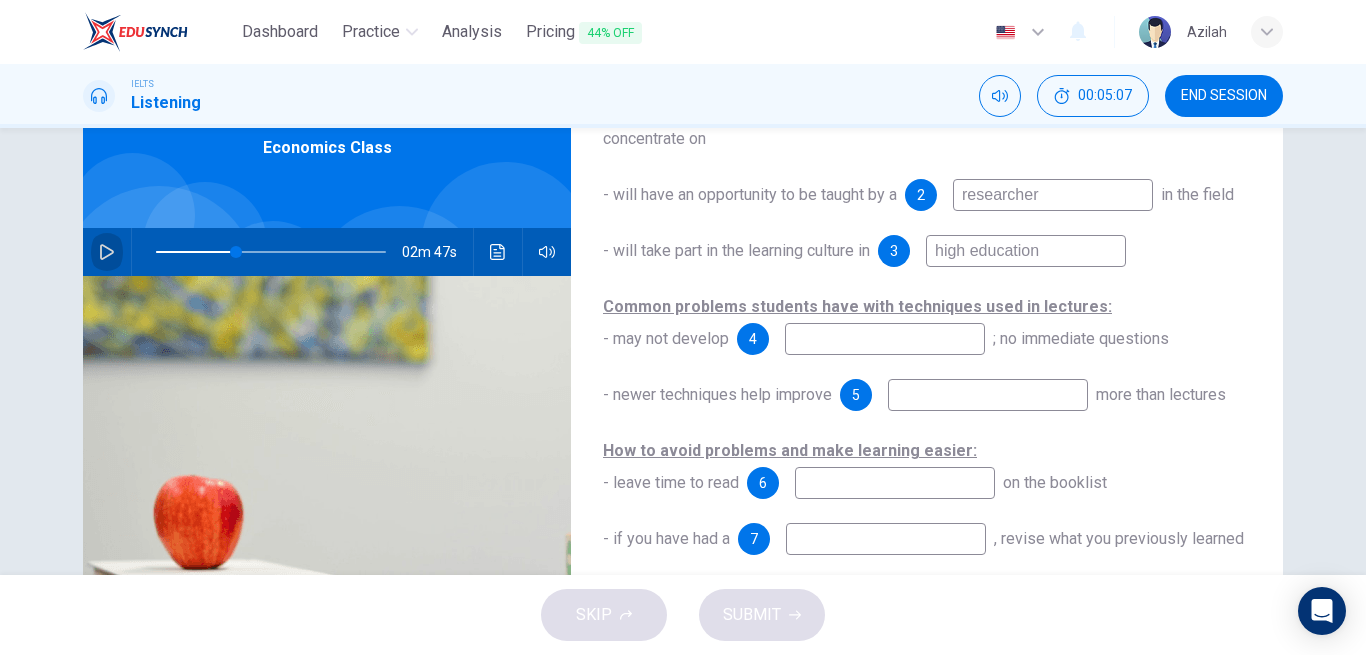 click at bounding box center [107, 252] 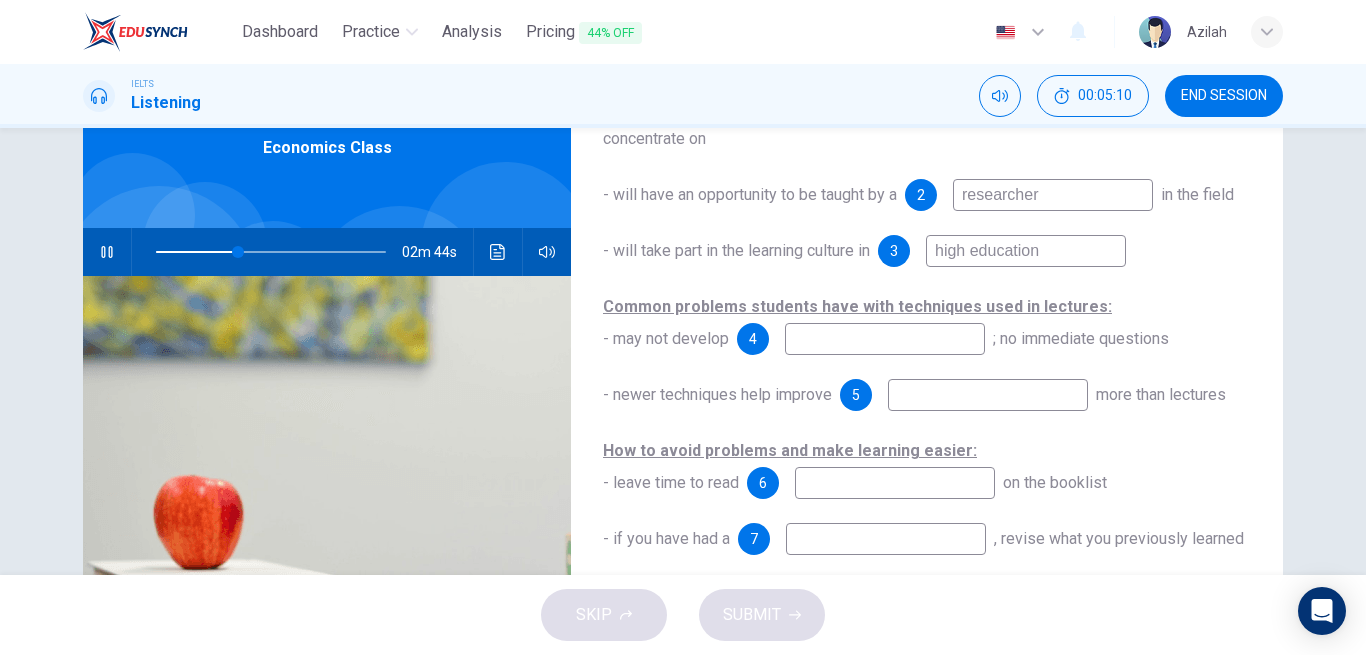 click at bounding box center (885, 339) 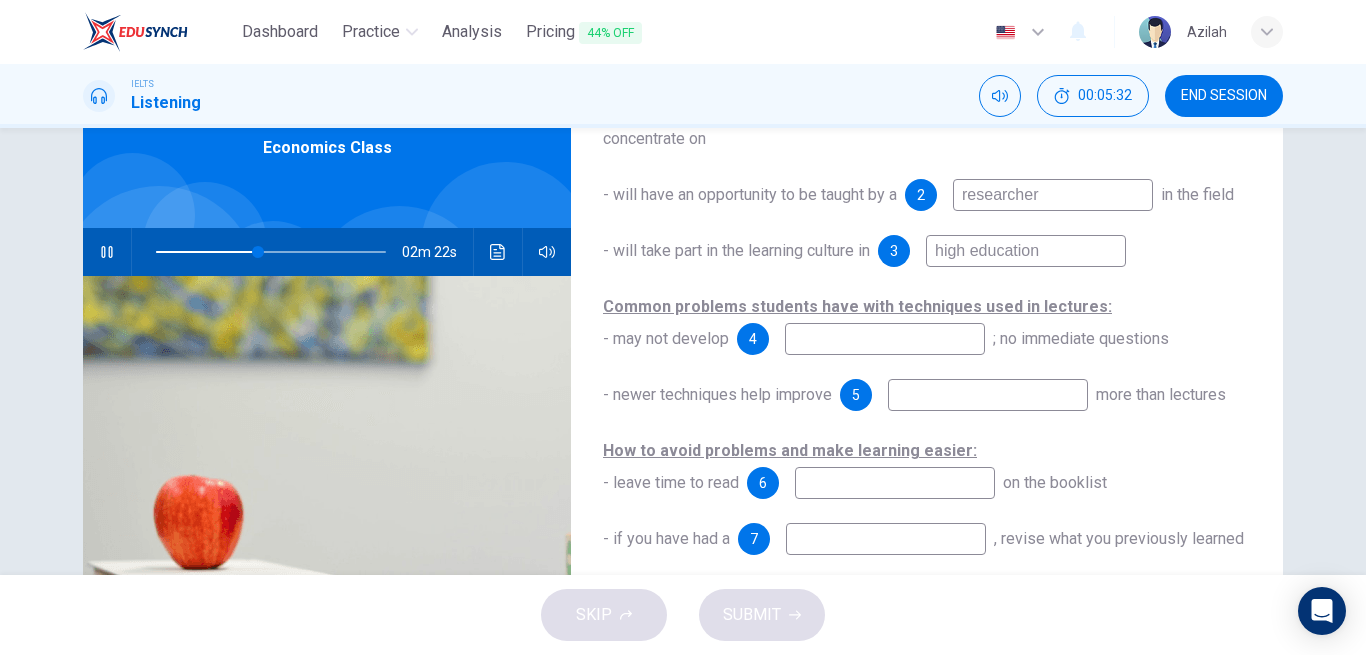 type on "45" 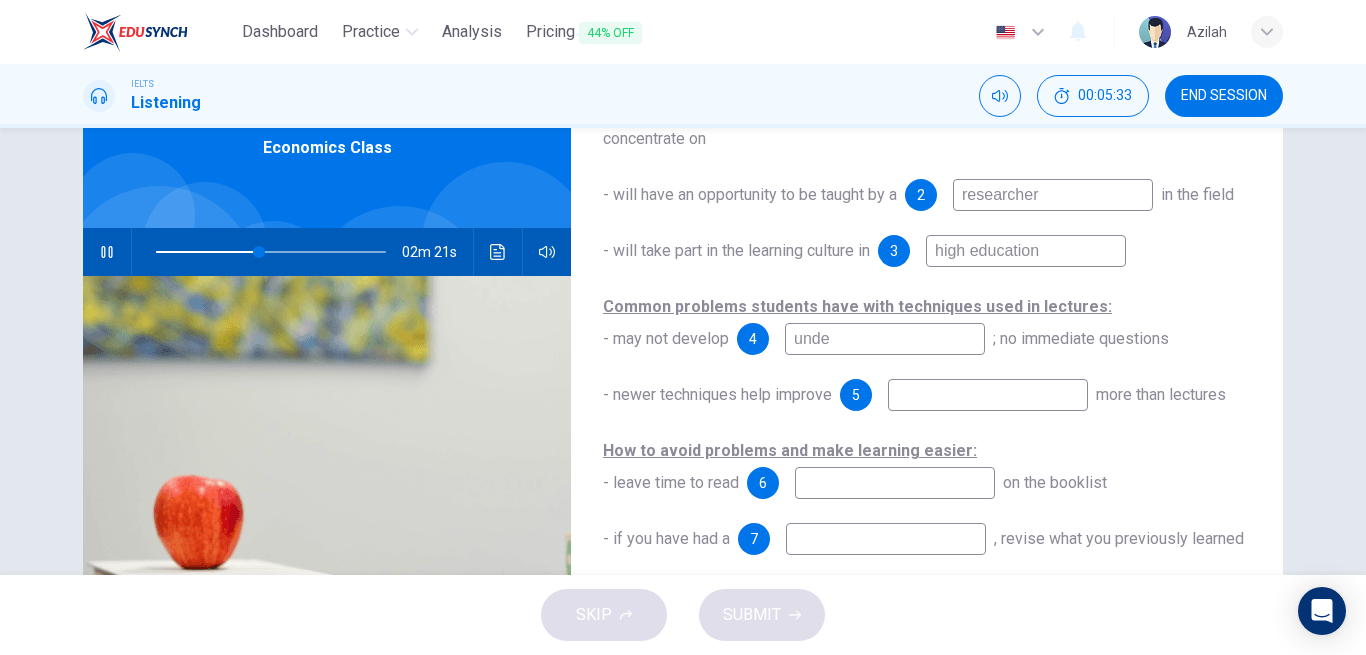 type on "under" 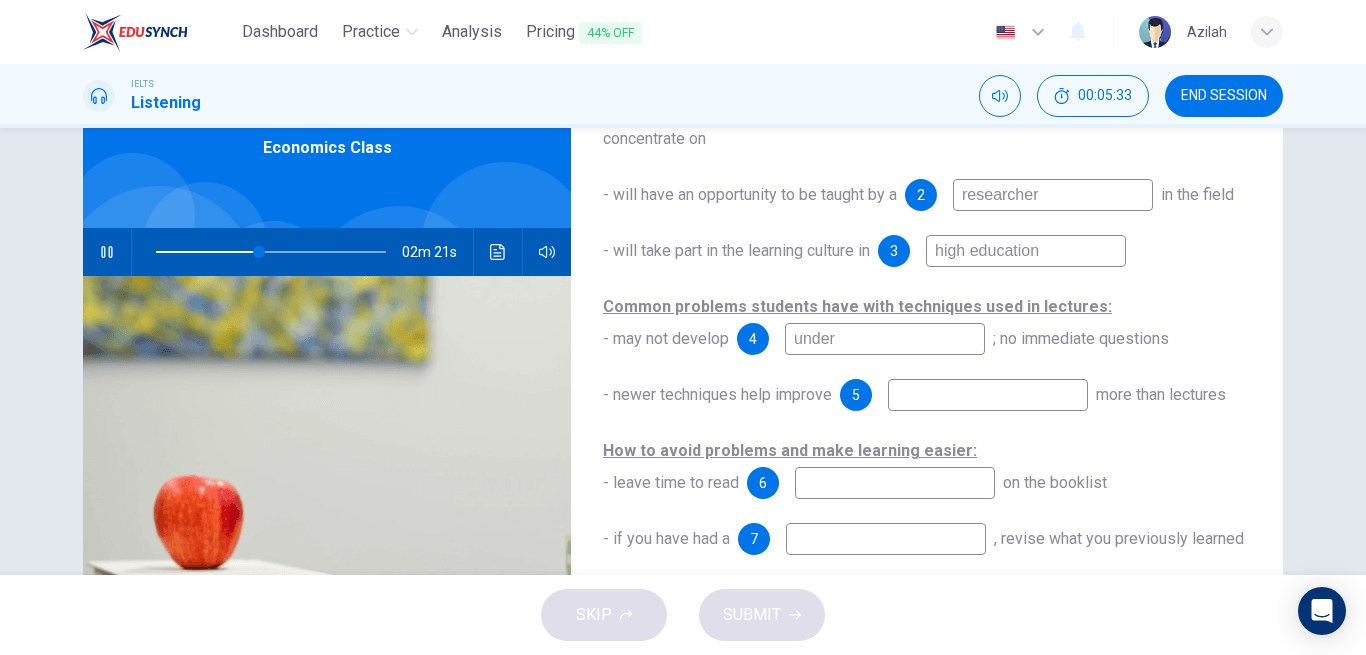 type on "45" 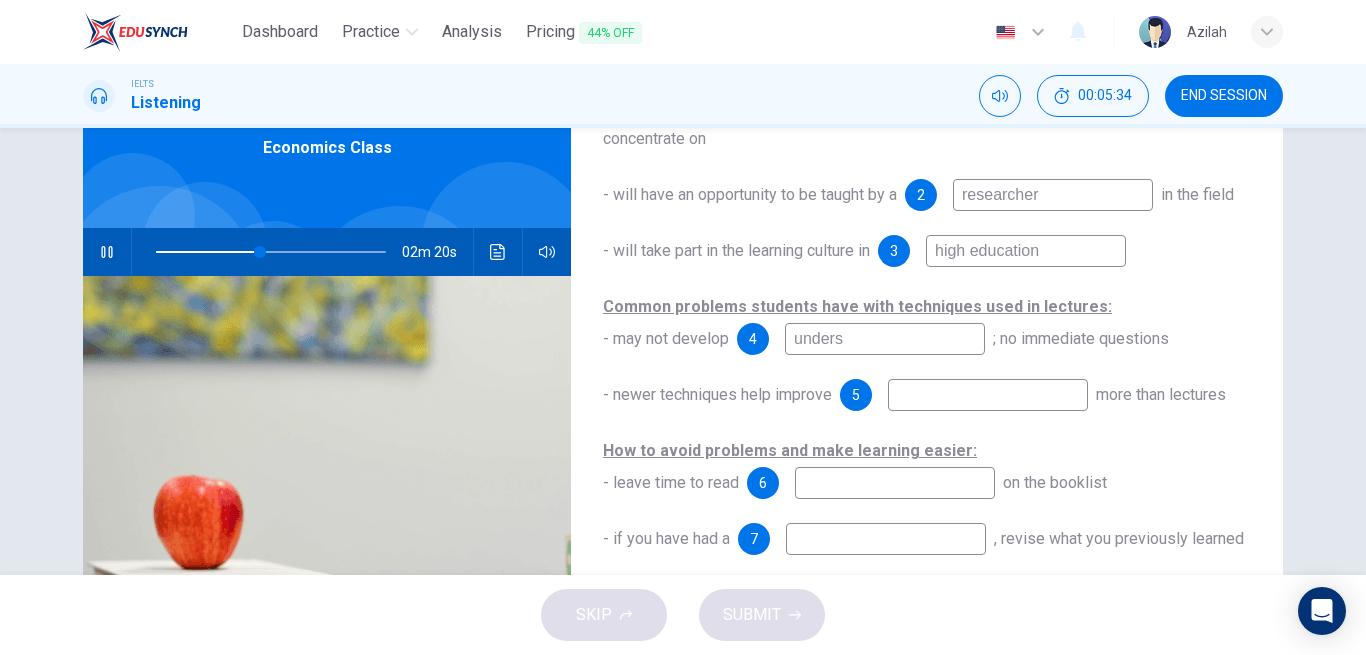 type on "undersa" 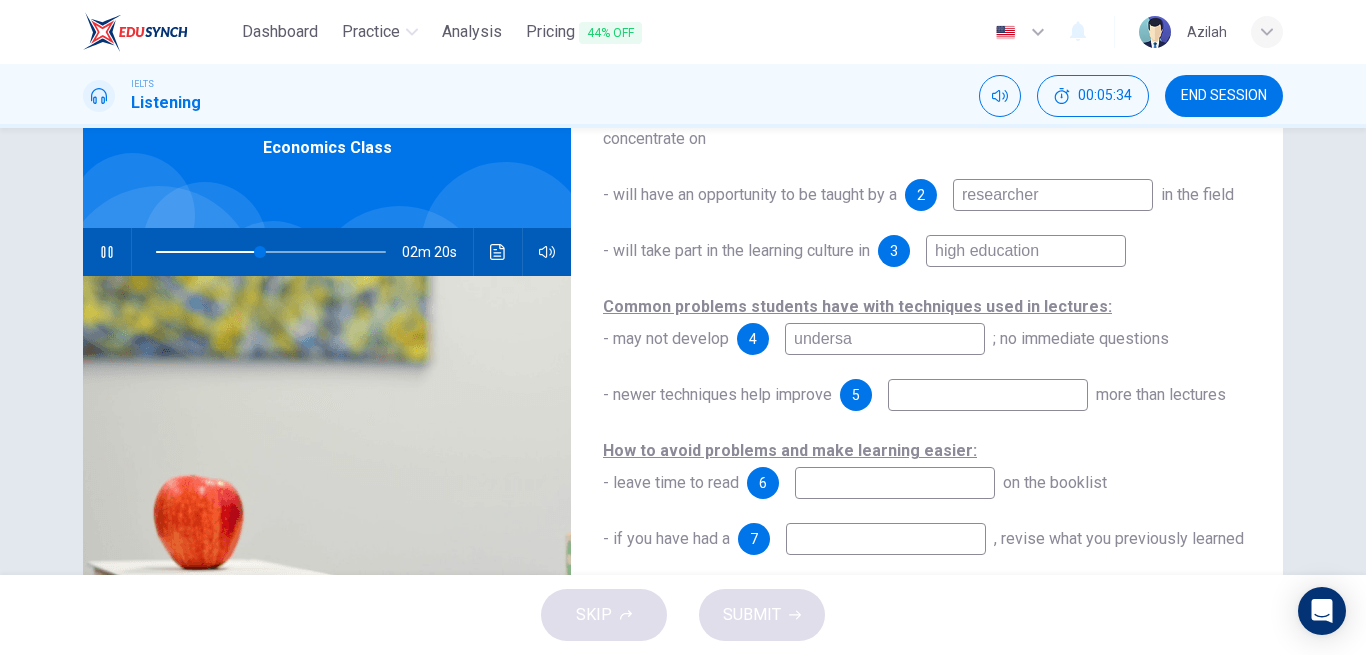 type on "46" 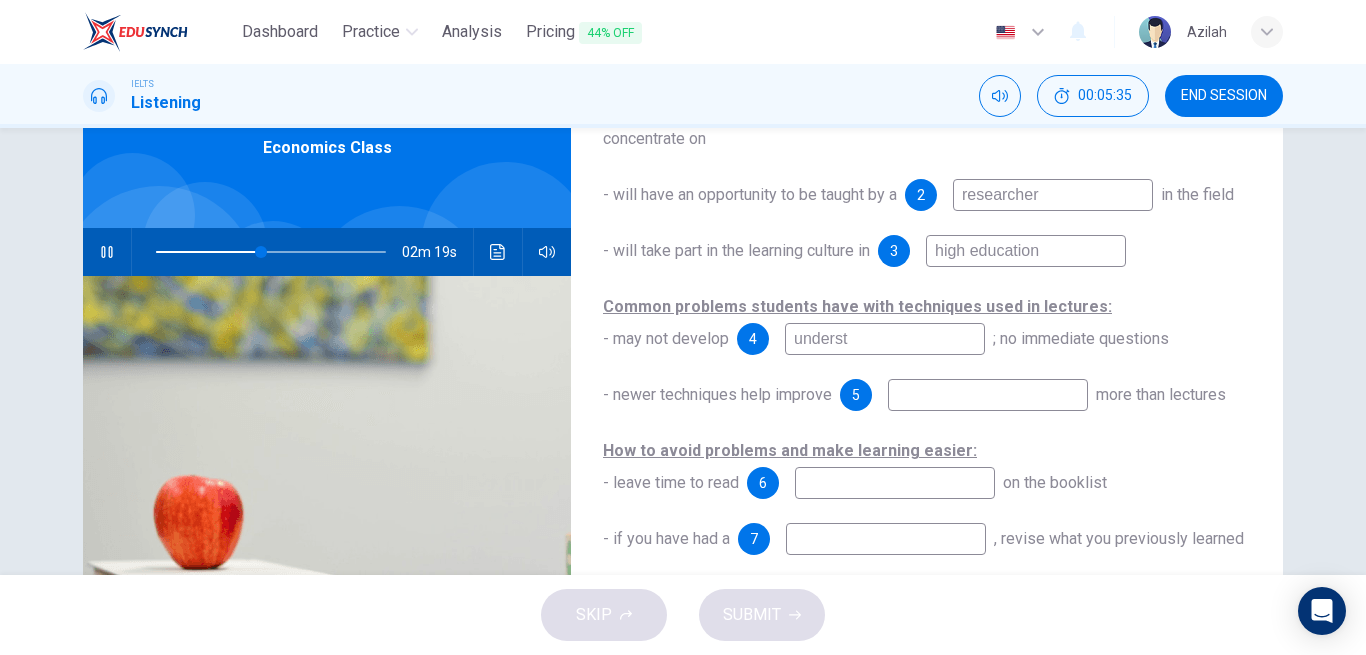 type on "understa" 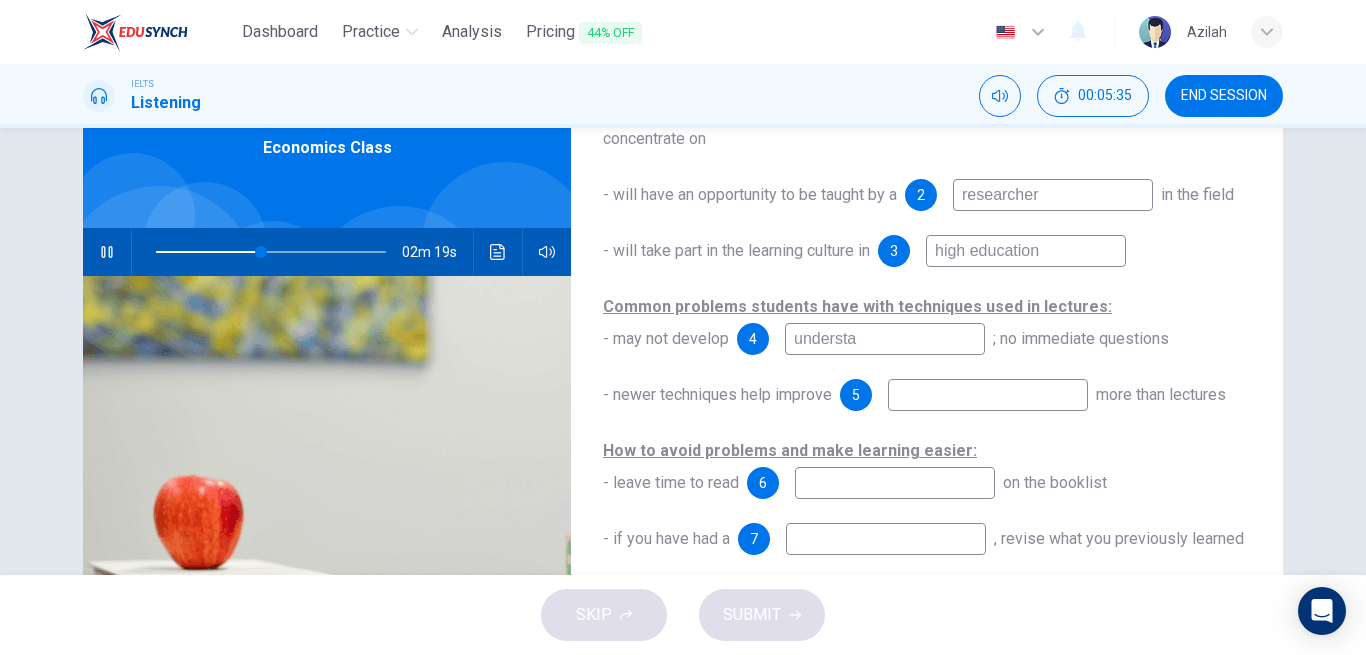 type on "46" 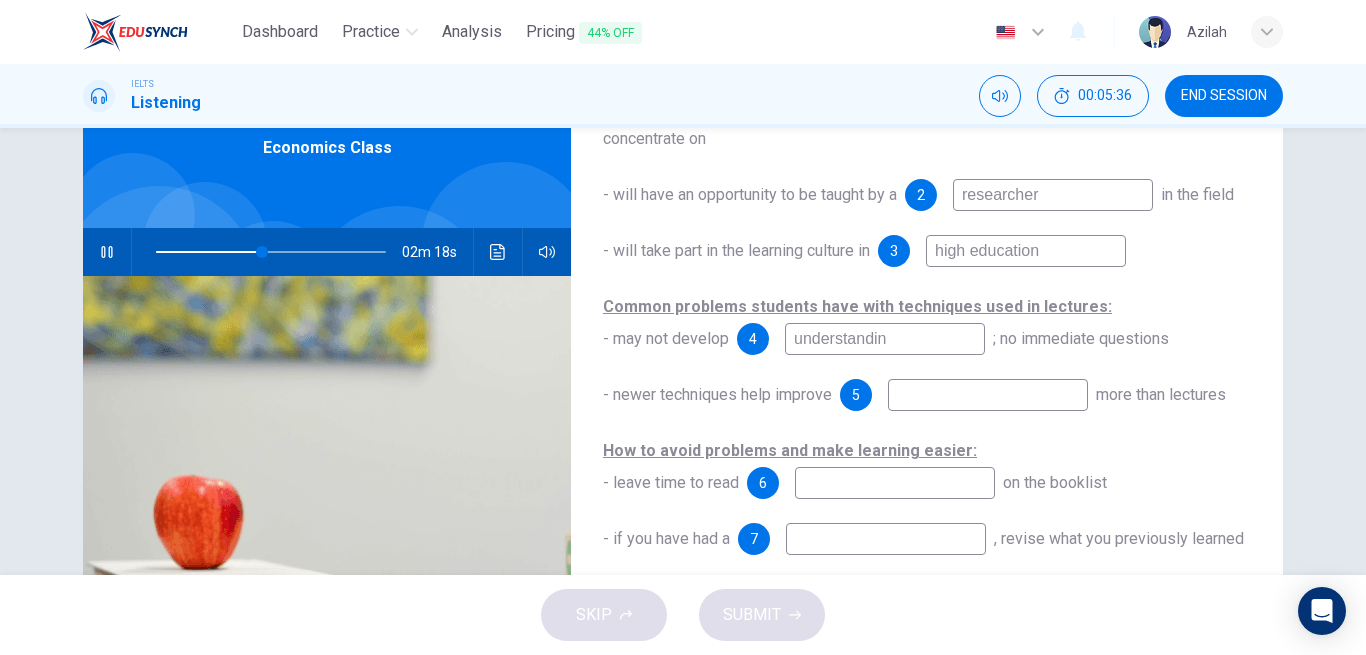 type on "understanding" 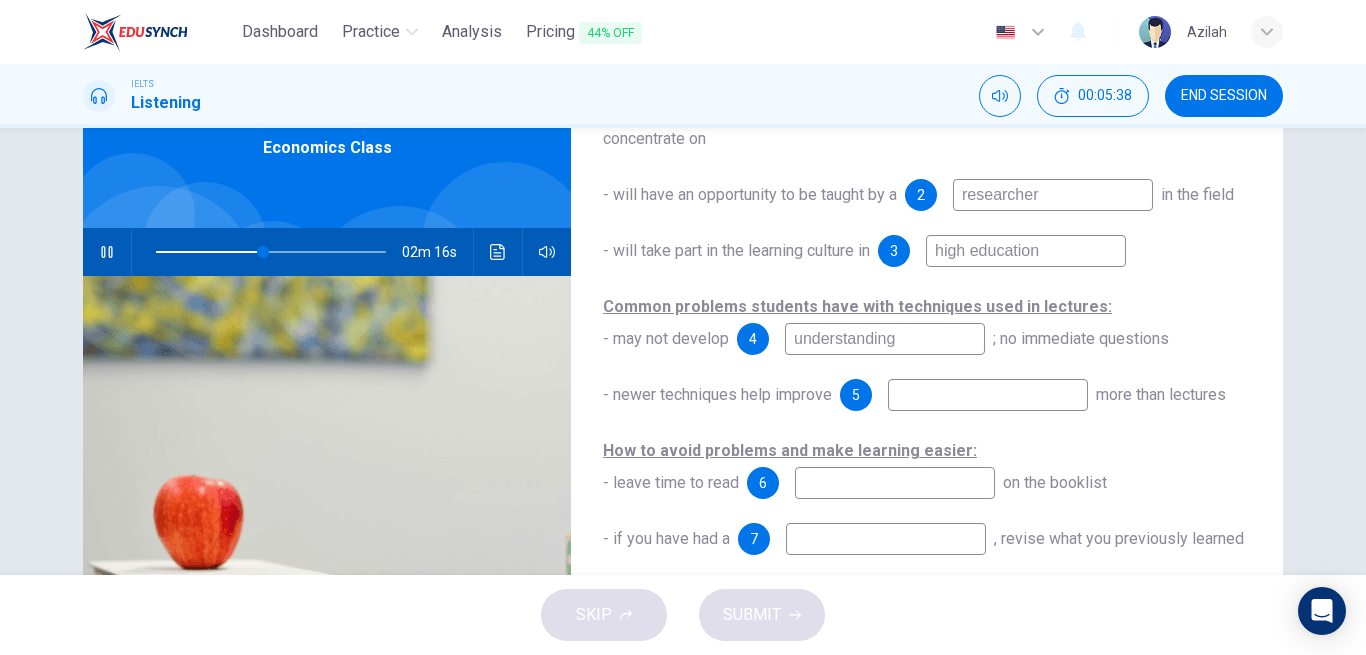 type on "47" 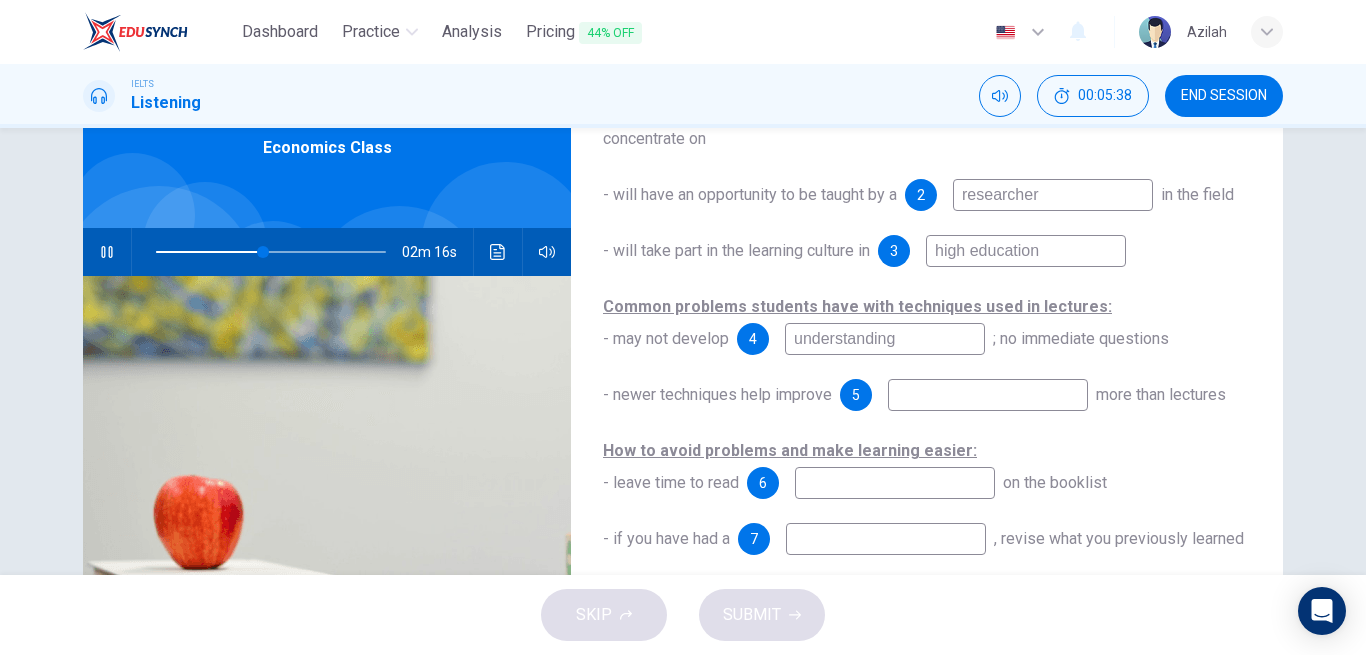 type on "understanding" 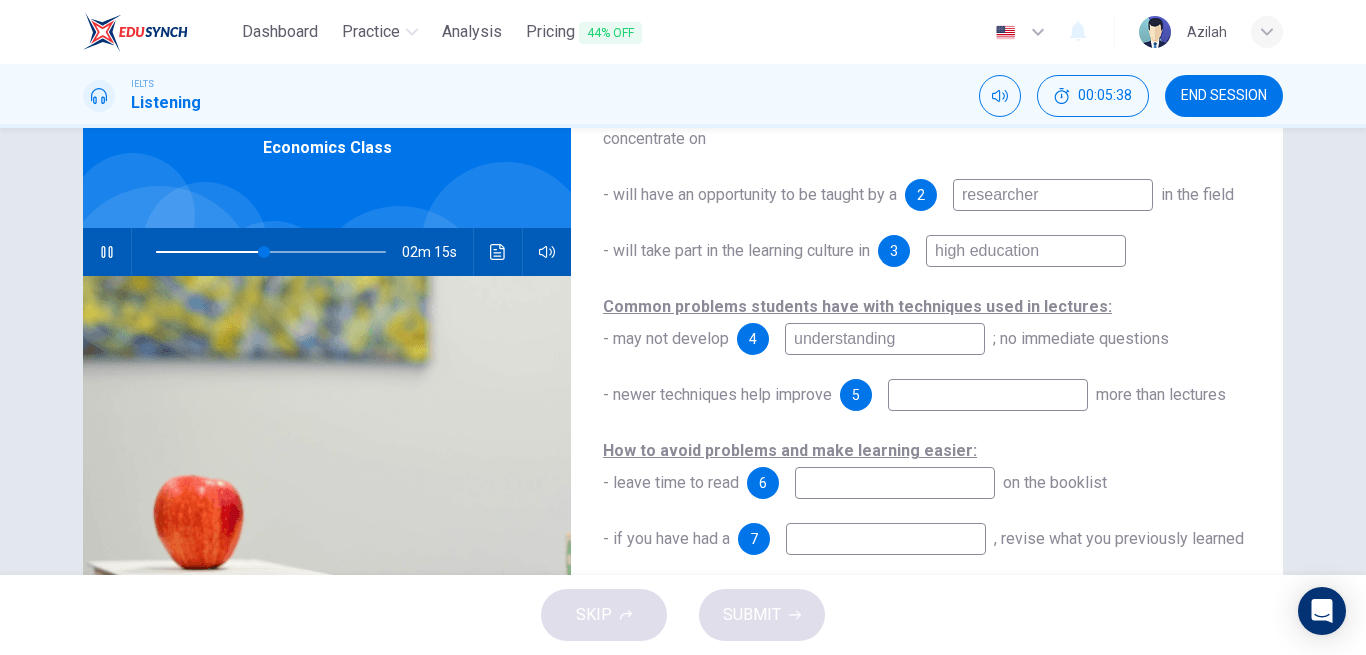 click on "Questions 1 - 10 Complete the notes below. Write  NO MORE THAN TWO WORDS  for each answer. During lectures, students: - will receive information about economics and the  1 priority  to concentrate on - will have an opportunity to be taught by a  2 researcher  in the field - will take part in the learning culture in  3 high education Common problems students have with techniques used in lectures:
- may not develop  4 understanding ; no immediate questions - newer techniques help improve  5  more than lectures How to avoid problems and make learning easier:
- leave time to read  6  on the booklist - if you have had a  7 , revise what you previously learned - use the web to do more  8 - check the sources of information on the web are  9 -  10  with your classmates" at bounding box center (927, 198) 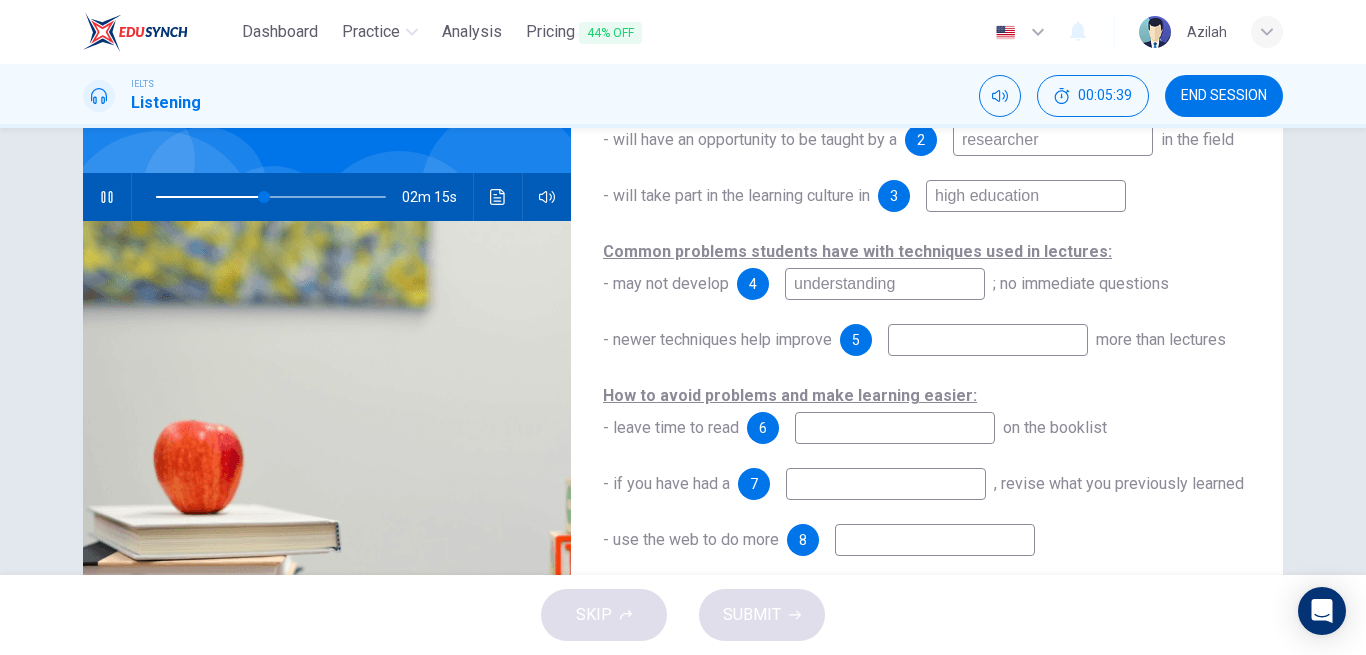 scroll, scrollTop: 200, scrollLeft: 0, axis: vertical 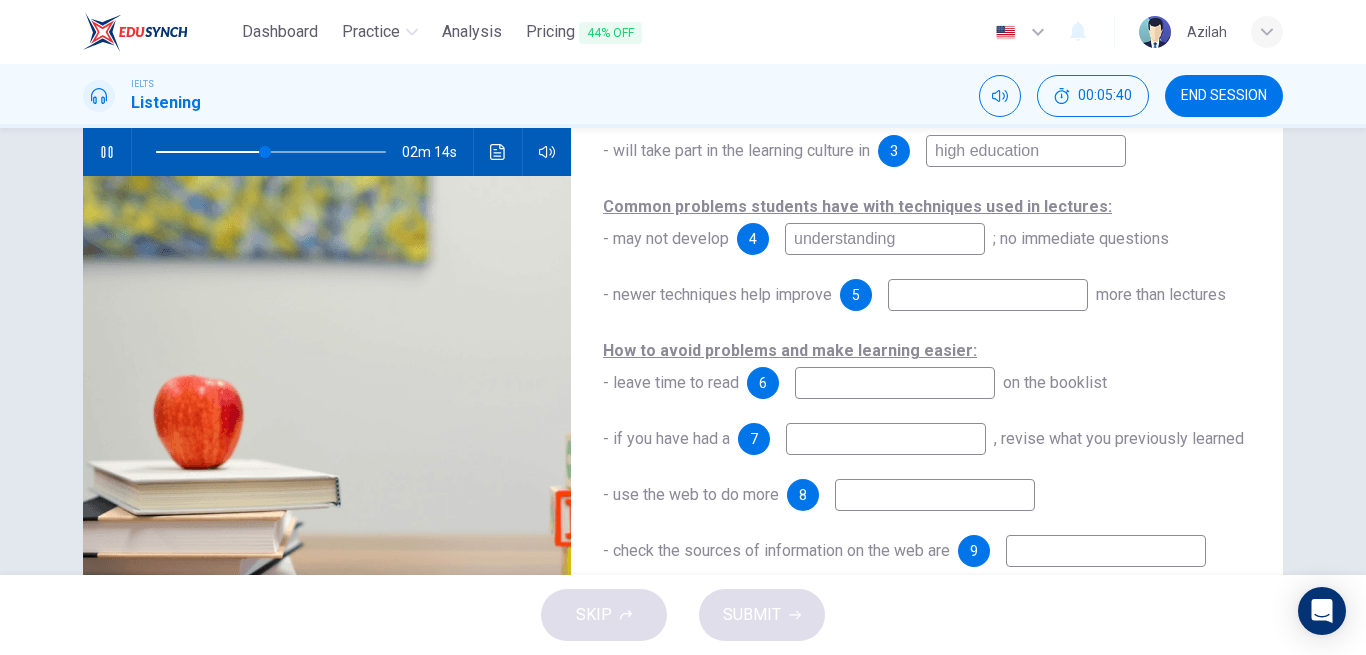 click at bounding box center (988, 295) 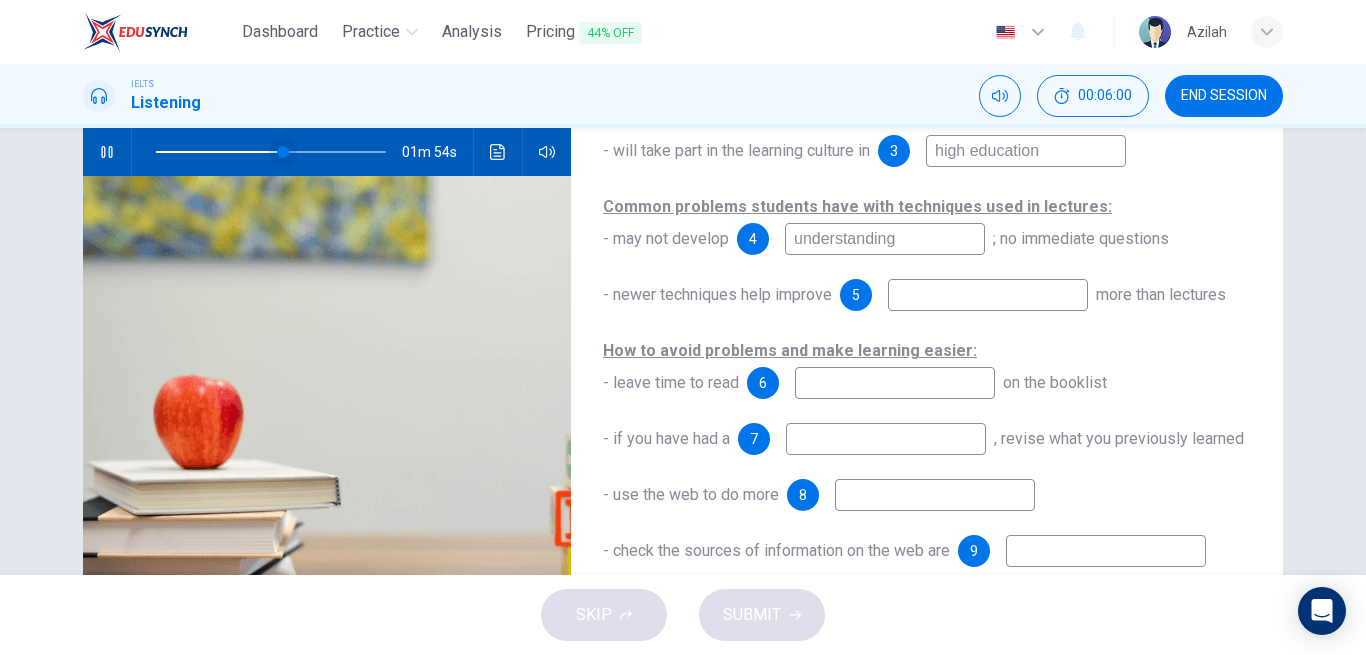 click at bounding box center (283, 152) 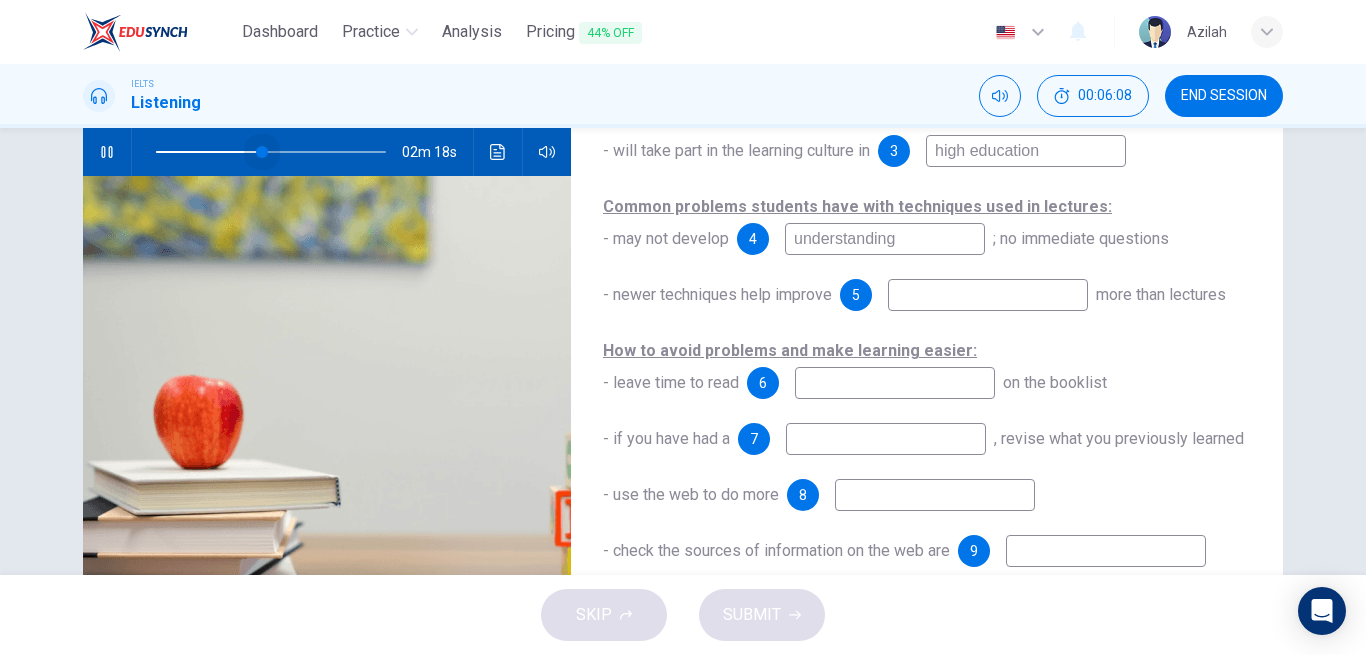 click at bounding box center [262, 152] 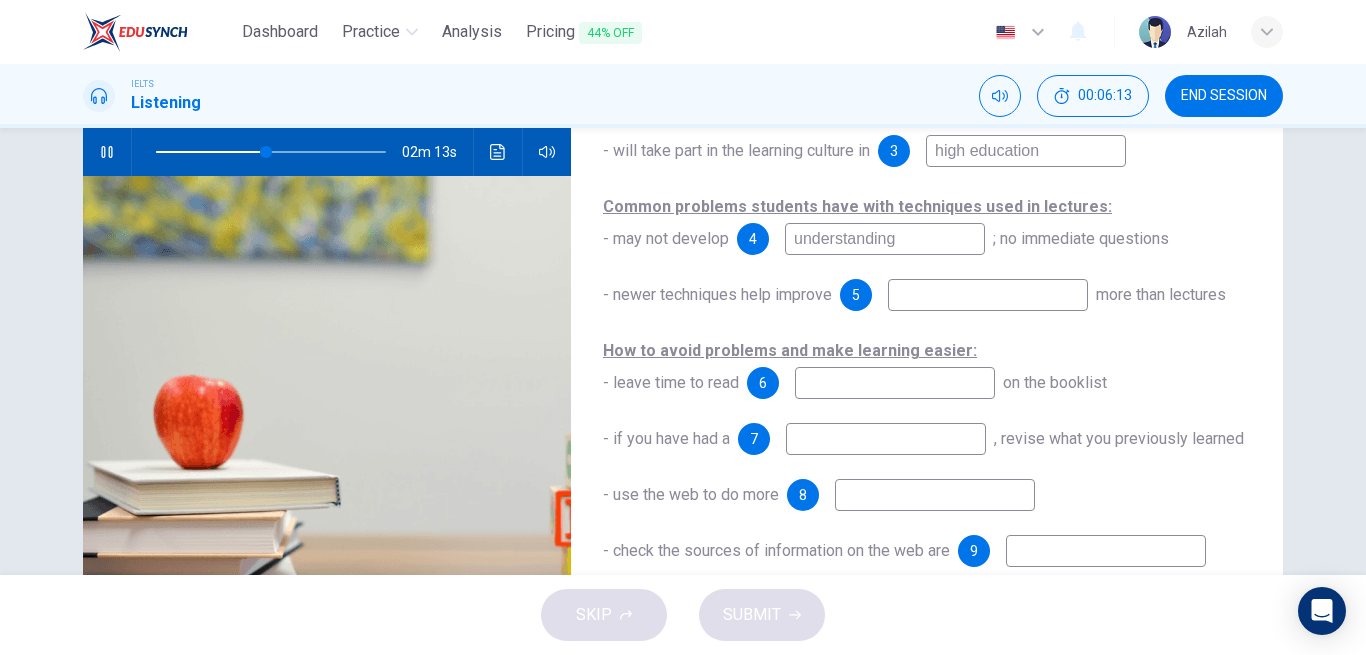 click at bounding box center [988, 295] 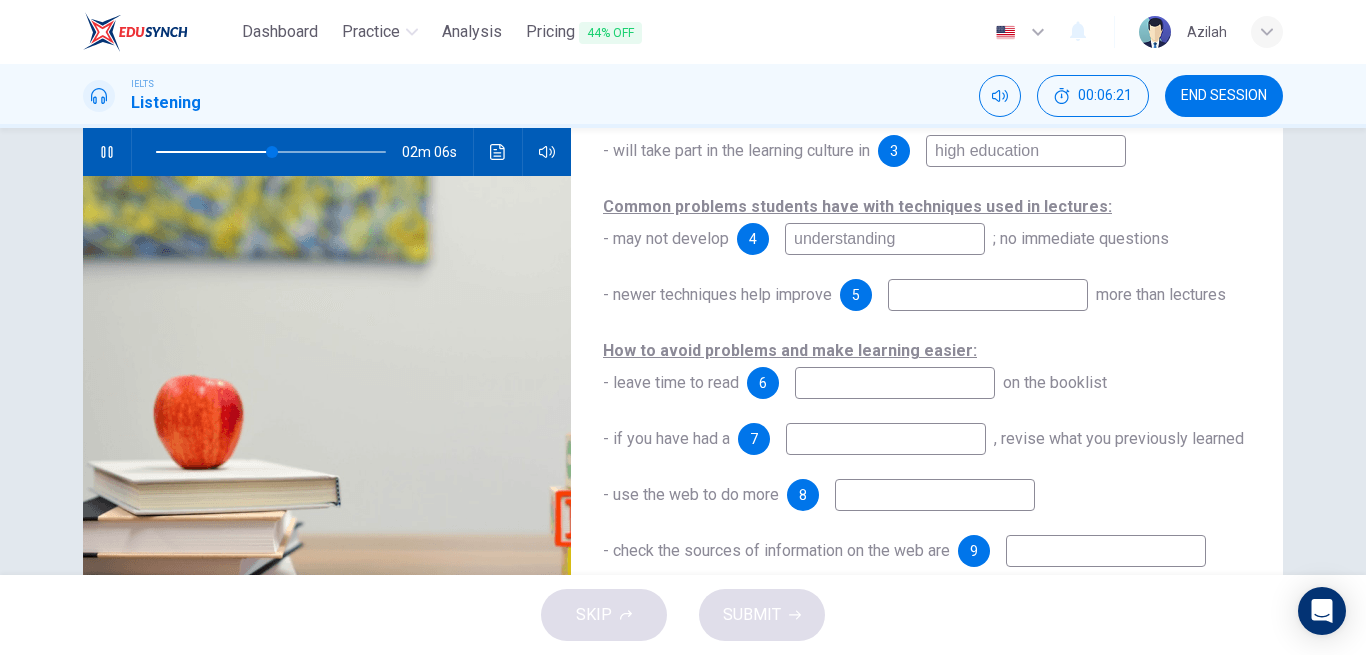 type on "51" 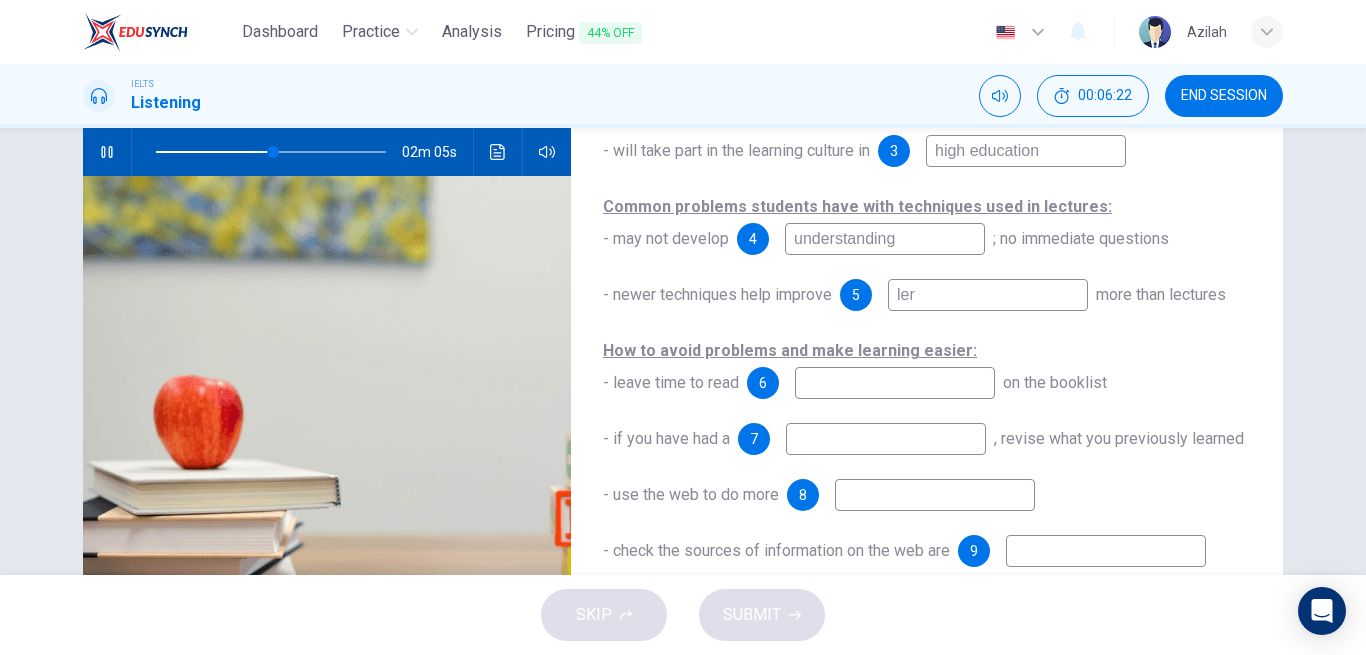 type on "lera" 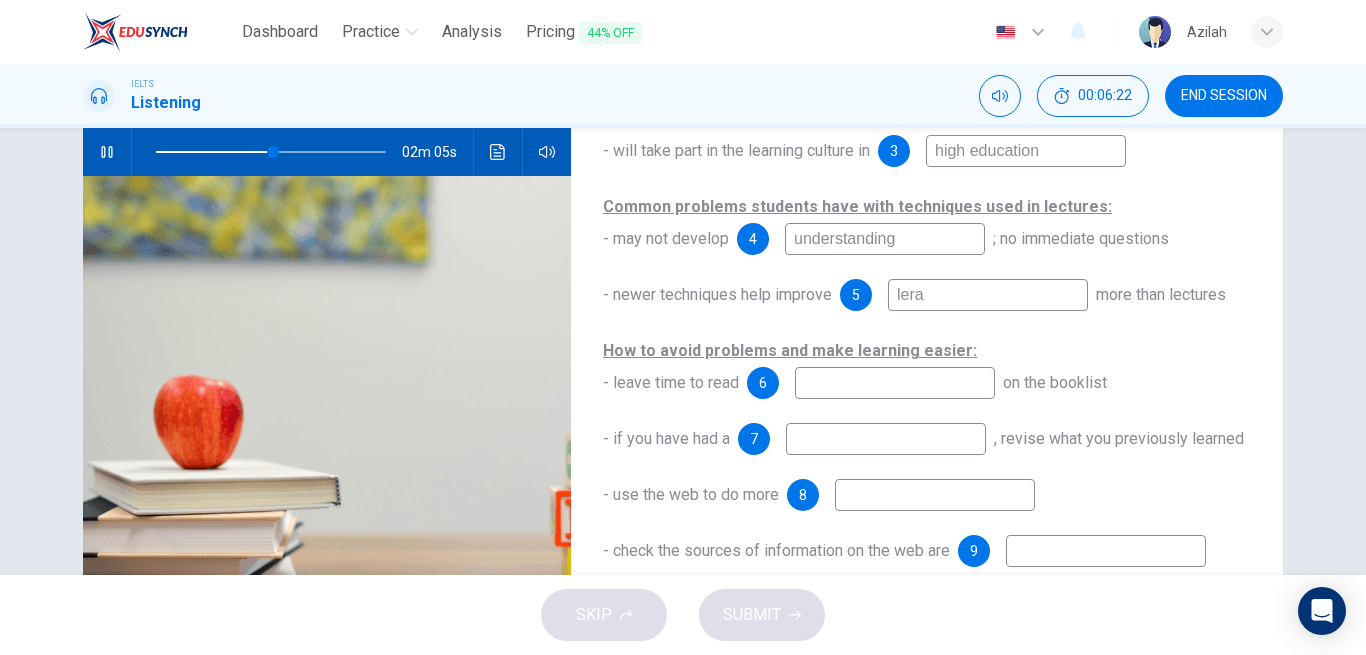 type on "51" 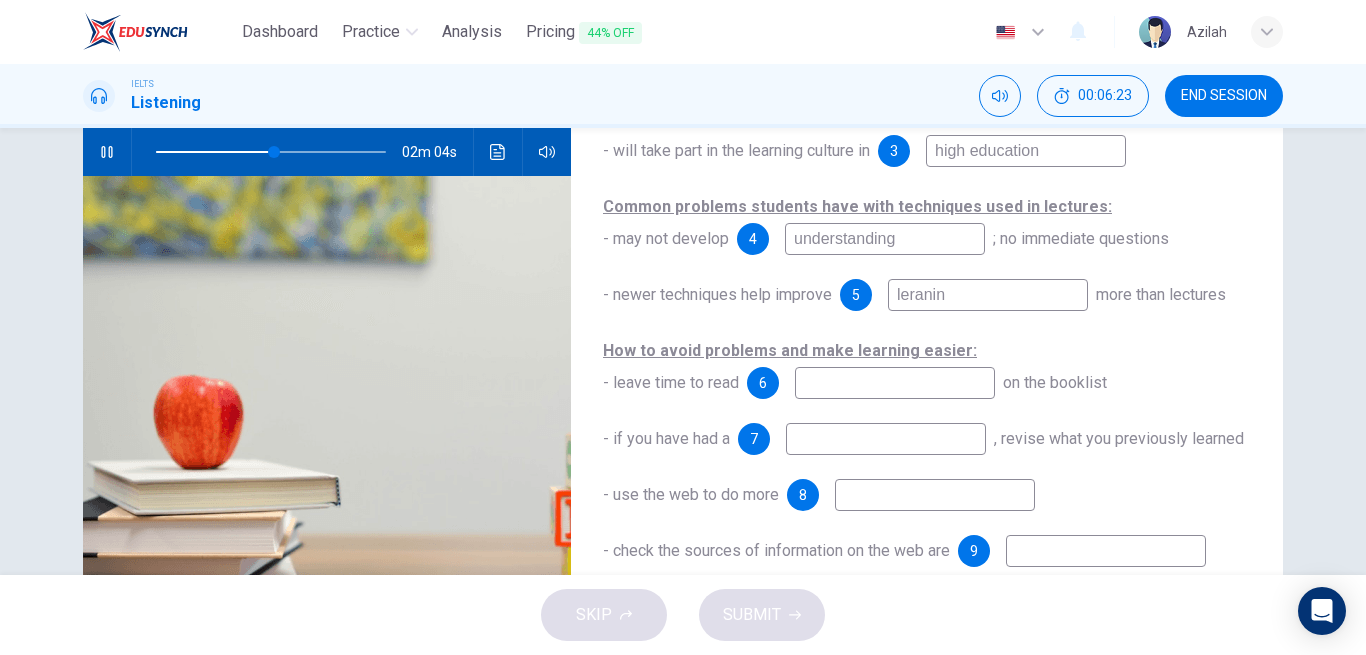 type on "lerani" 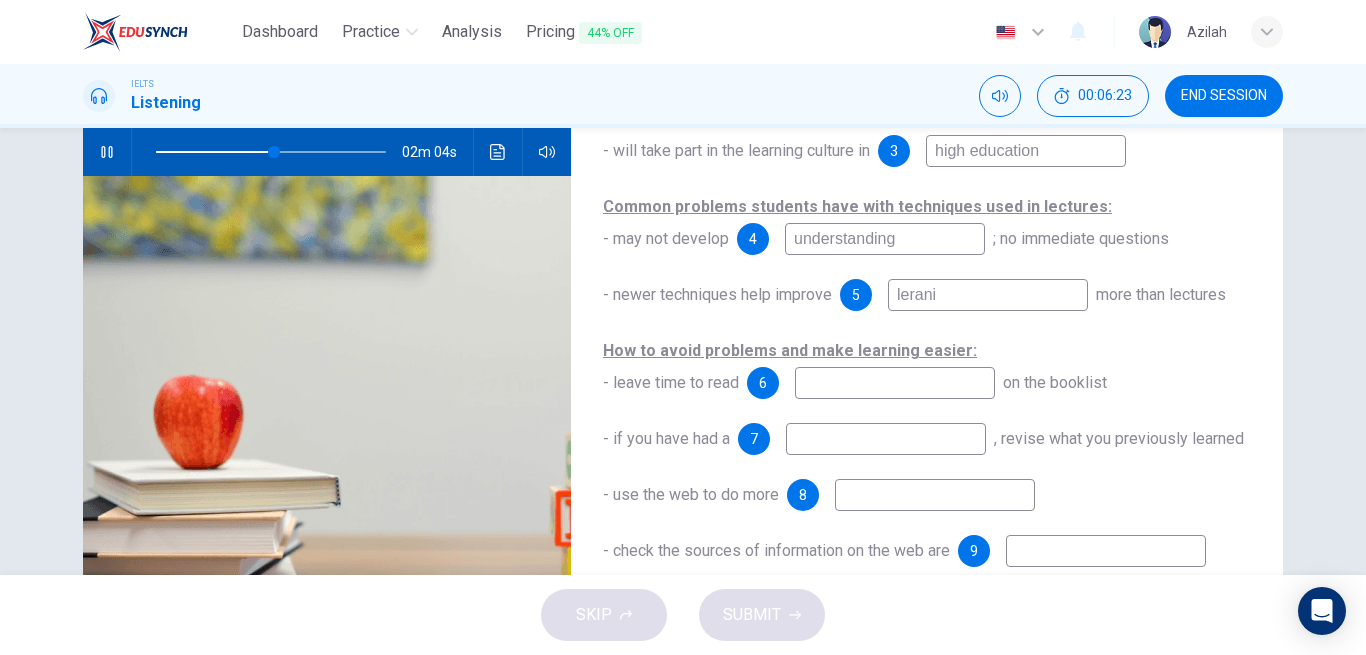 type on "52" 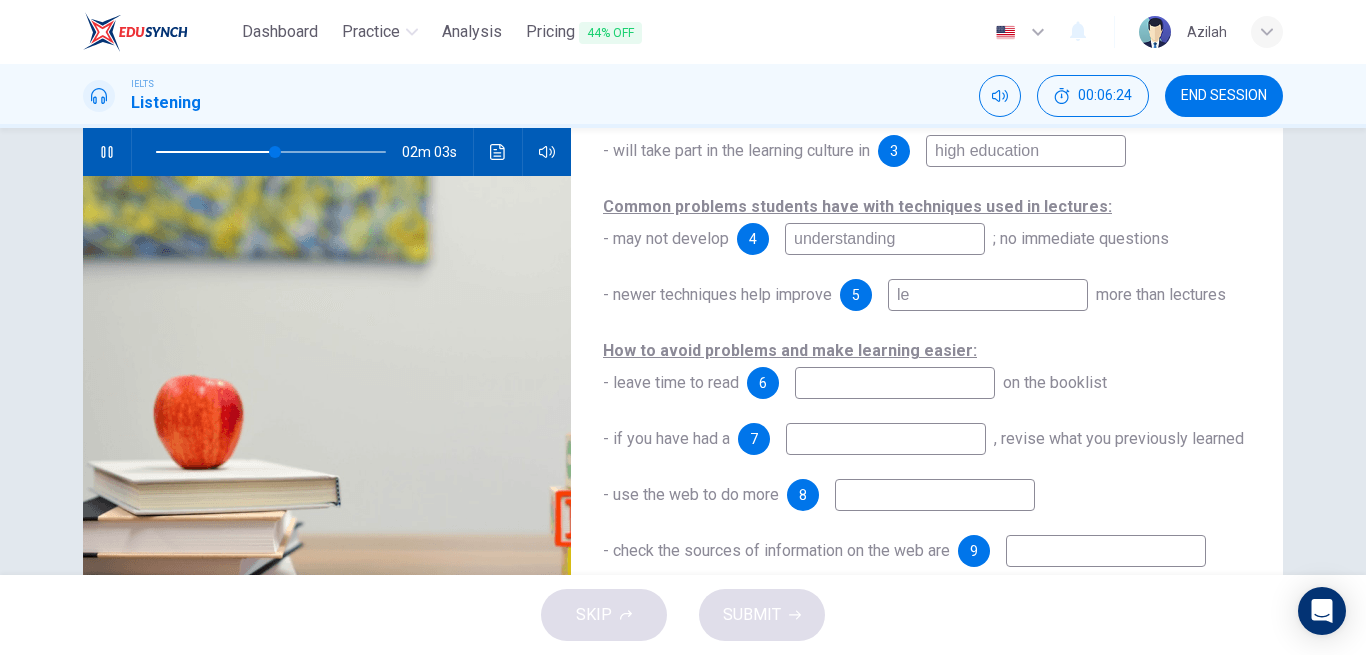 type on "lea" 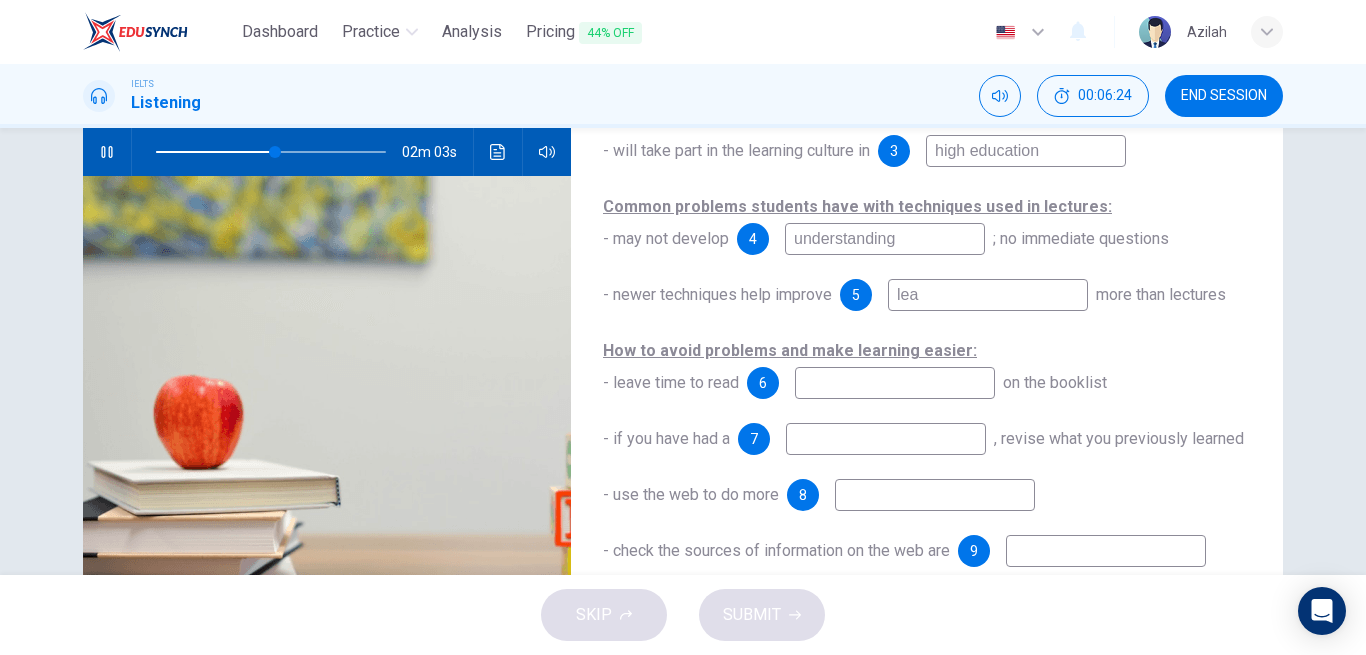 type on "52" 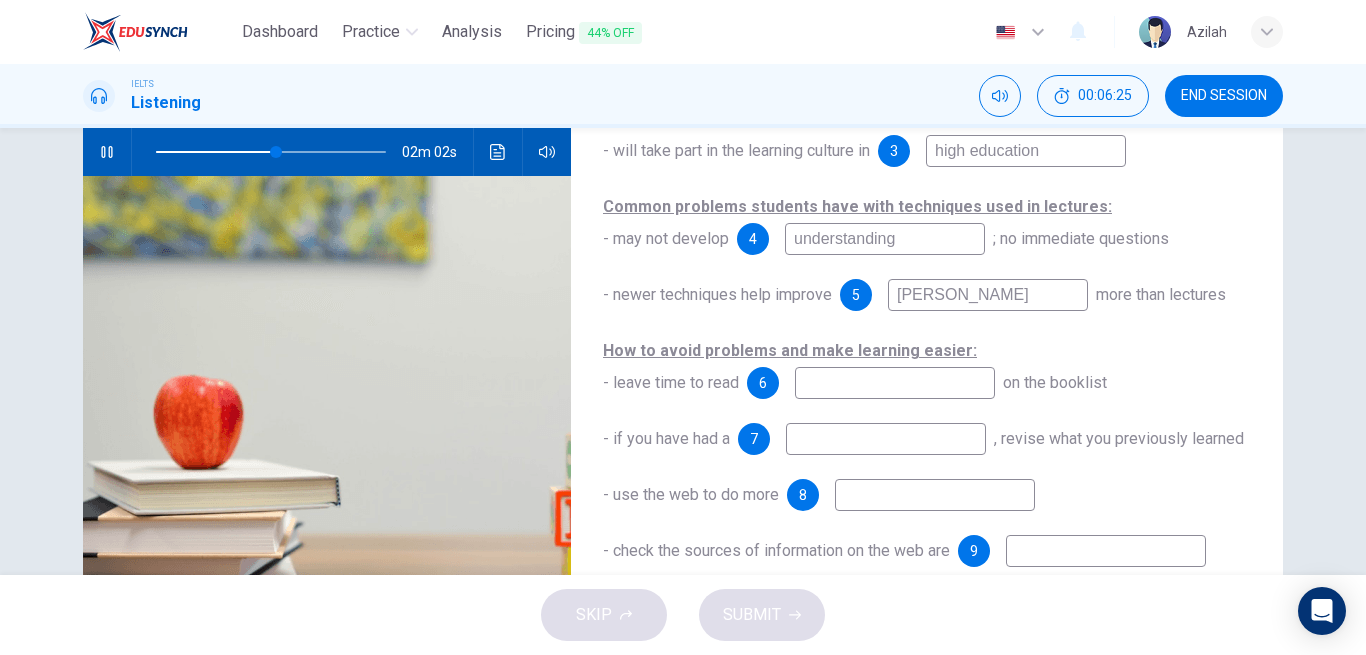 type on "learn" 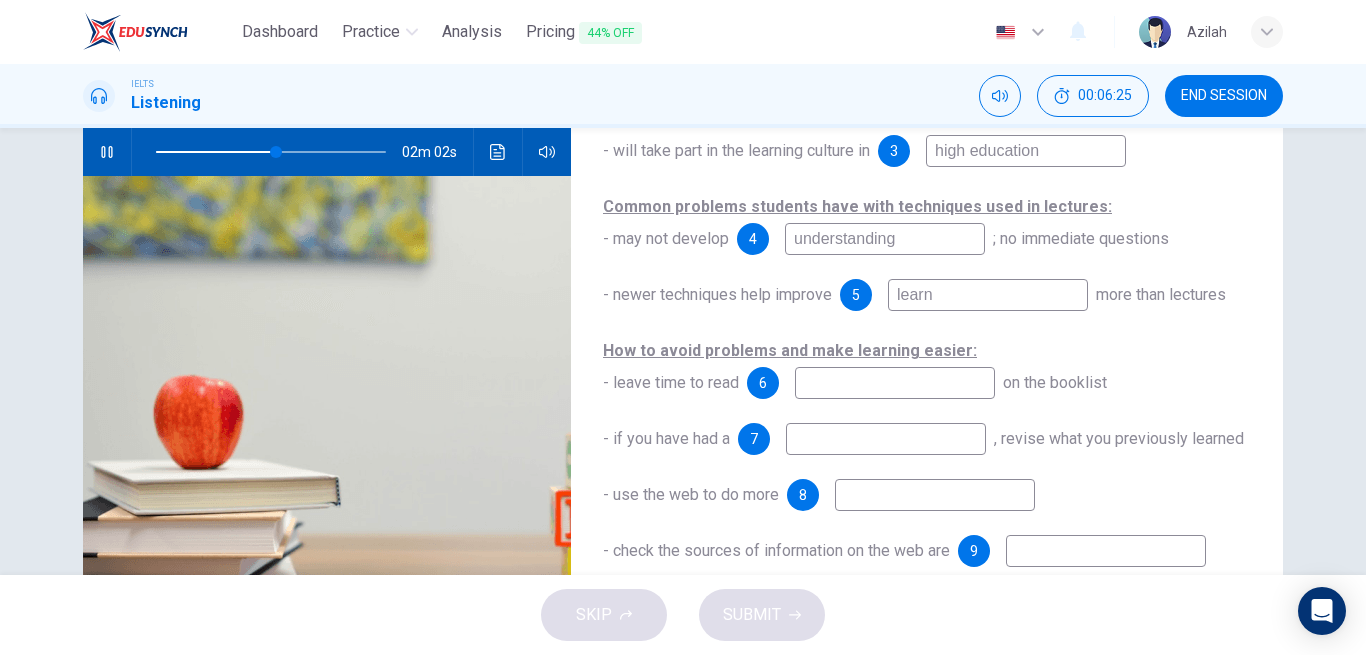 type on "53" 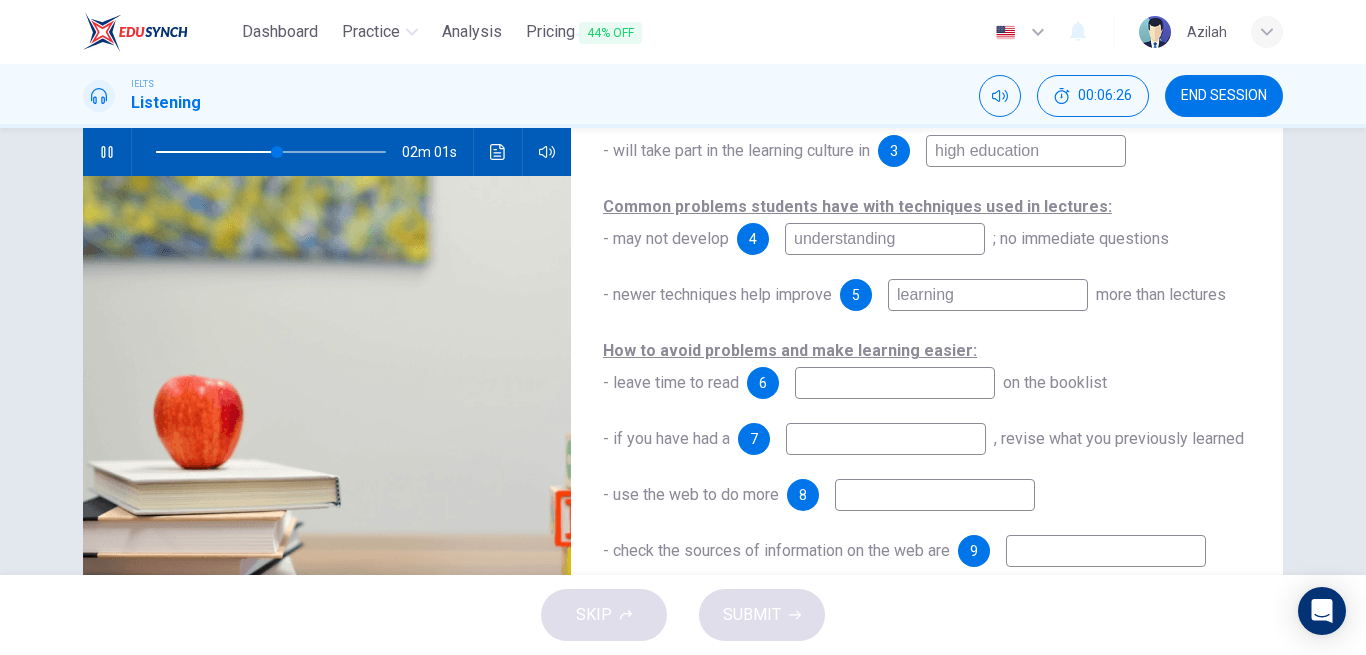 type on "learning o" 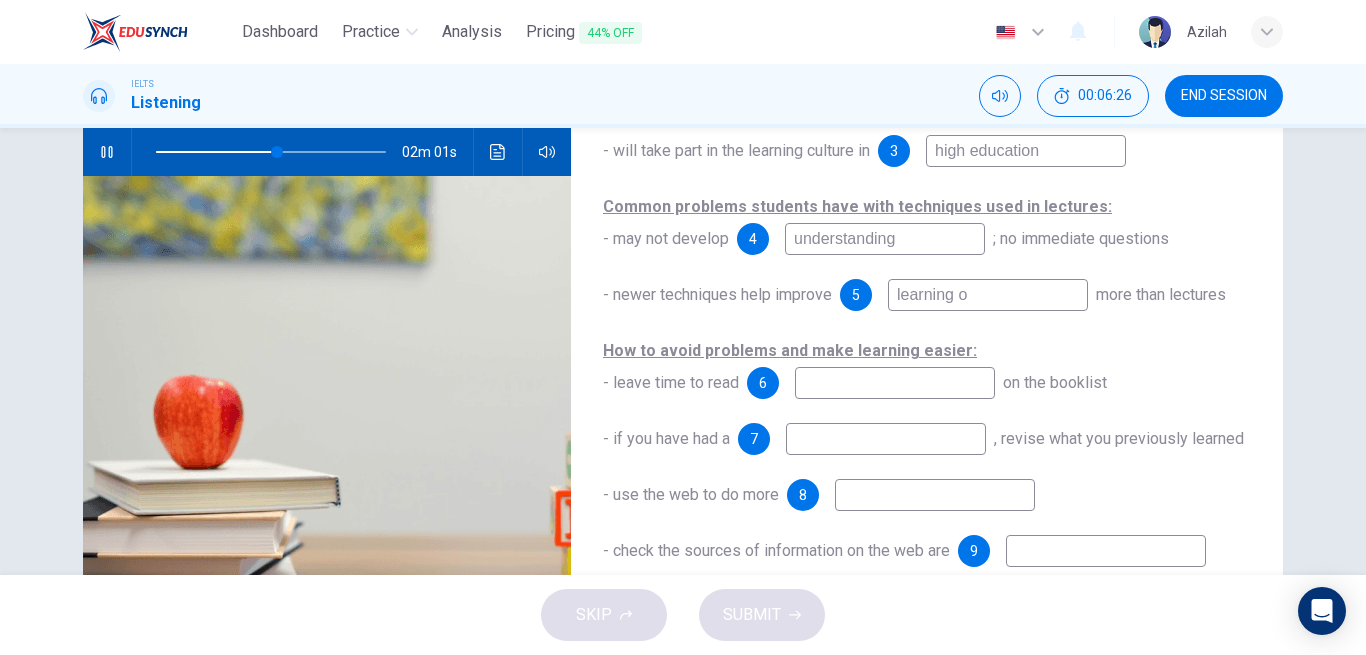 type on "53" 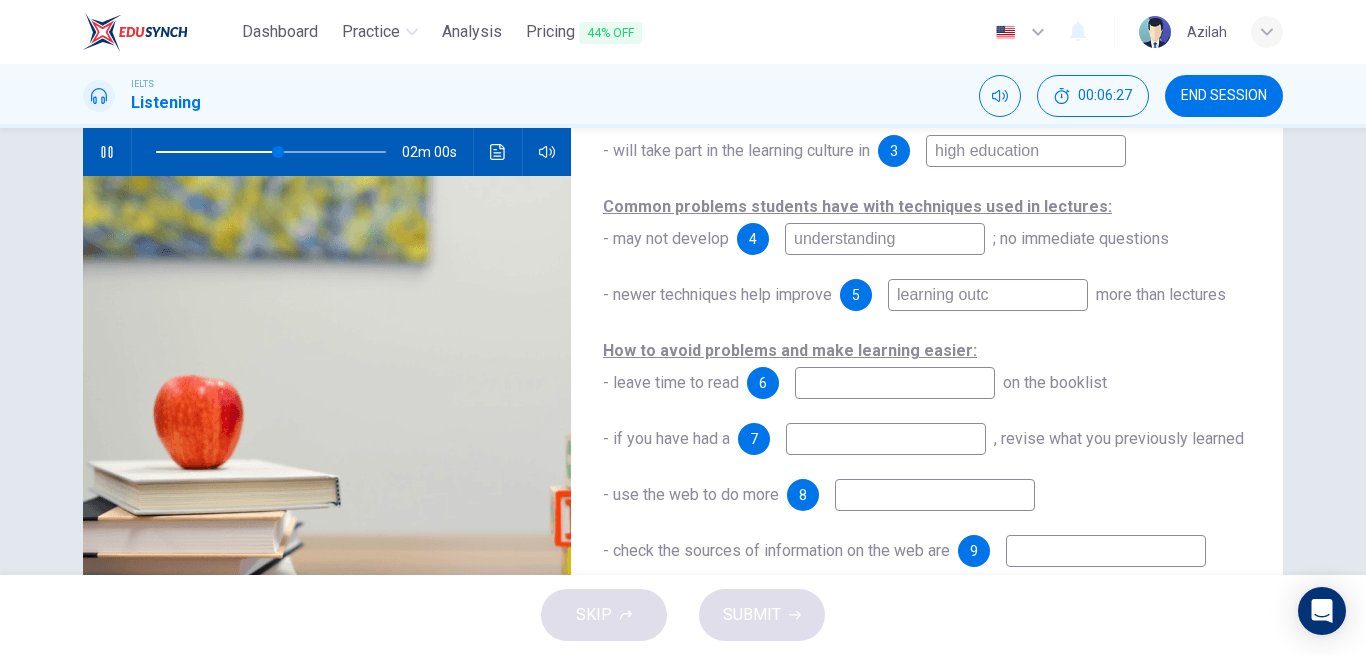 type on "learning outco" 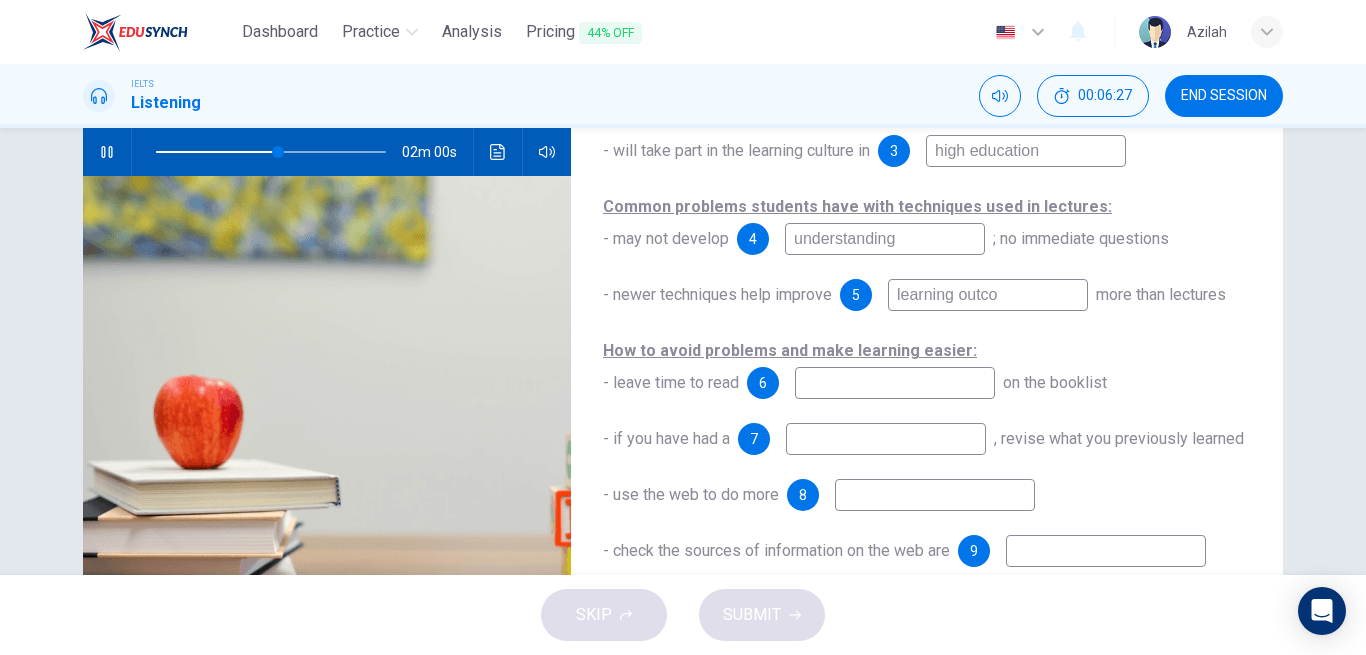 type on "53" 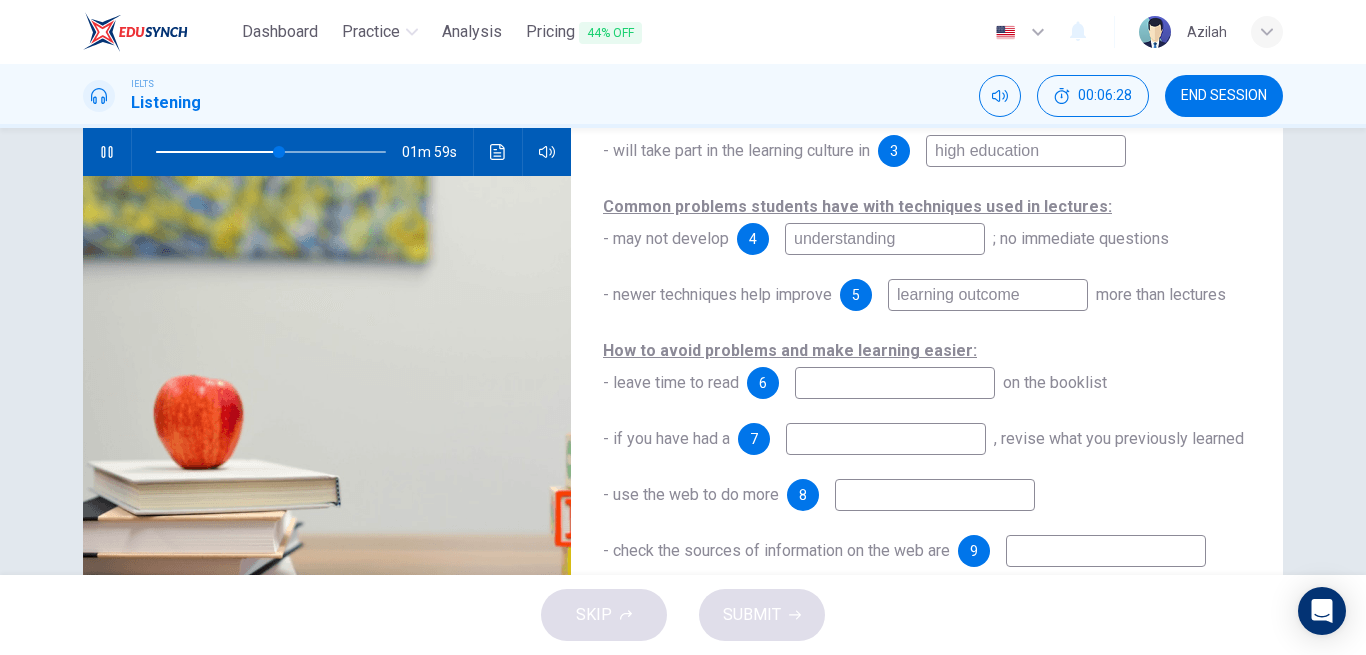 type on "learning outcomes" 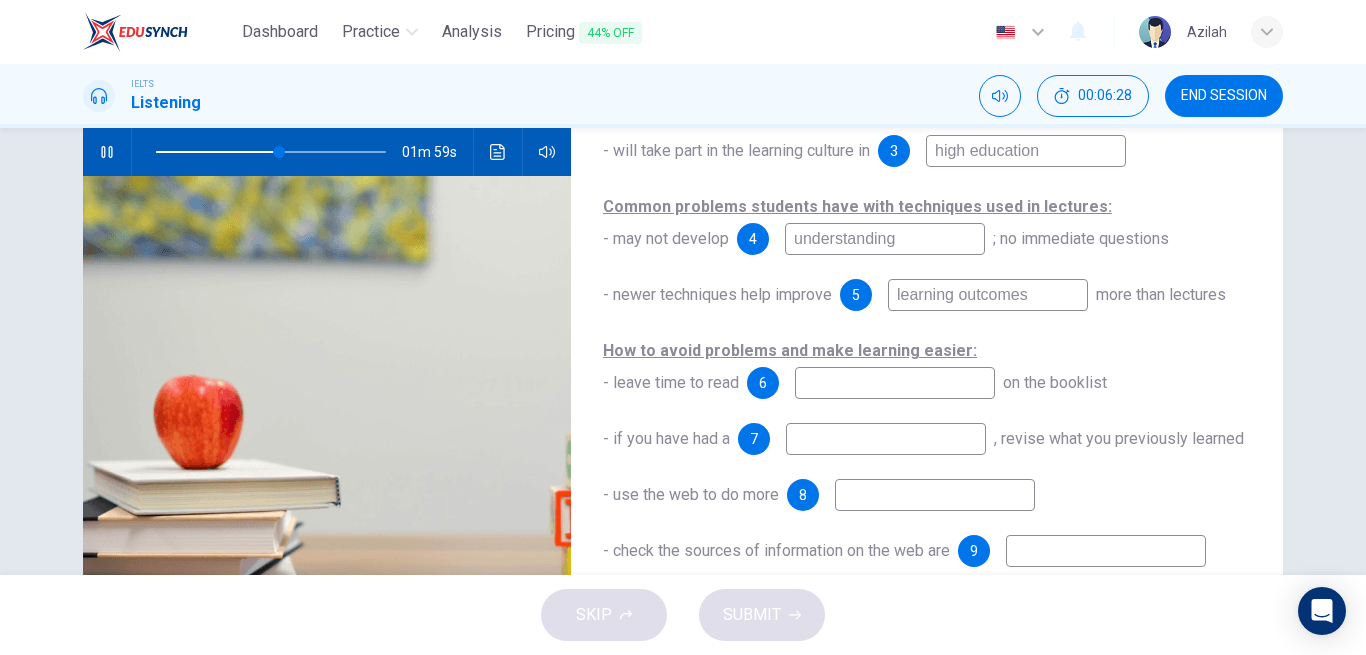 type on "54" 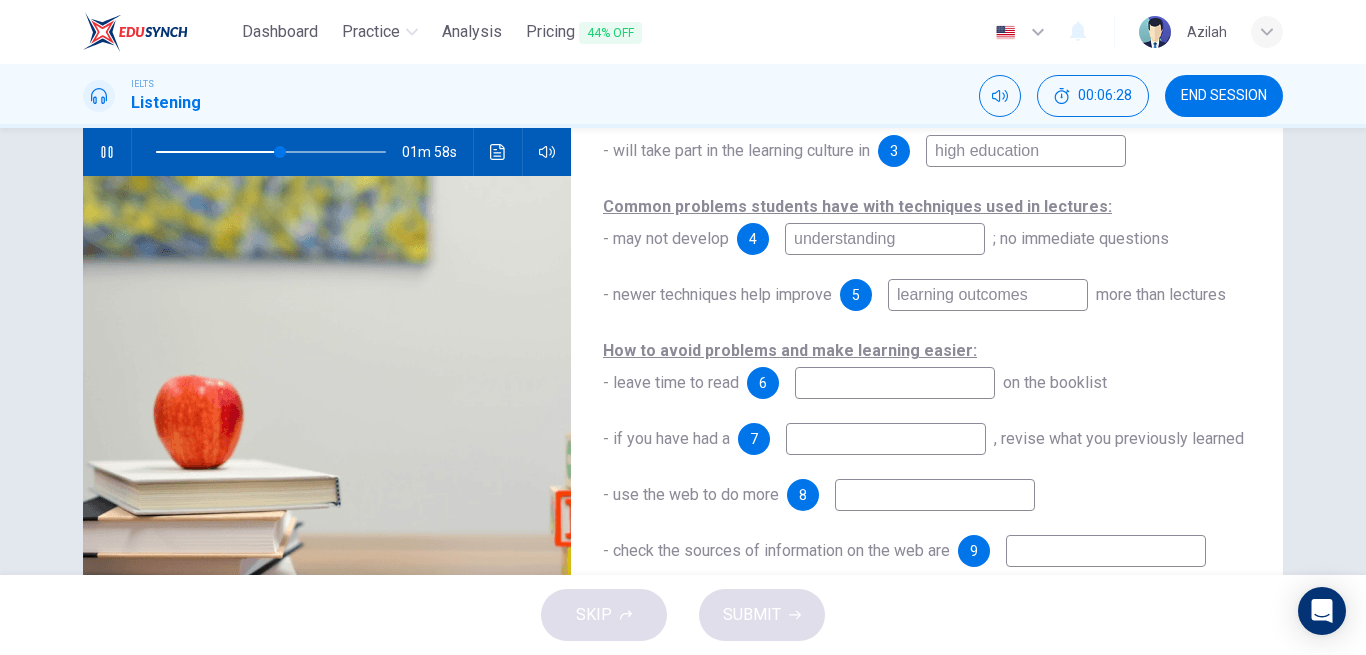 type on "learning outcomes" 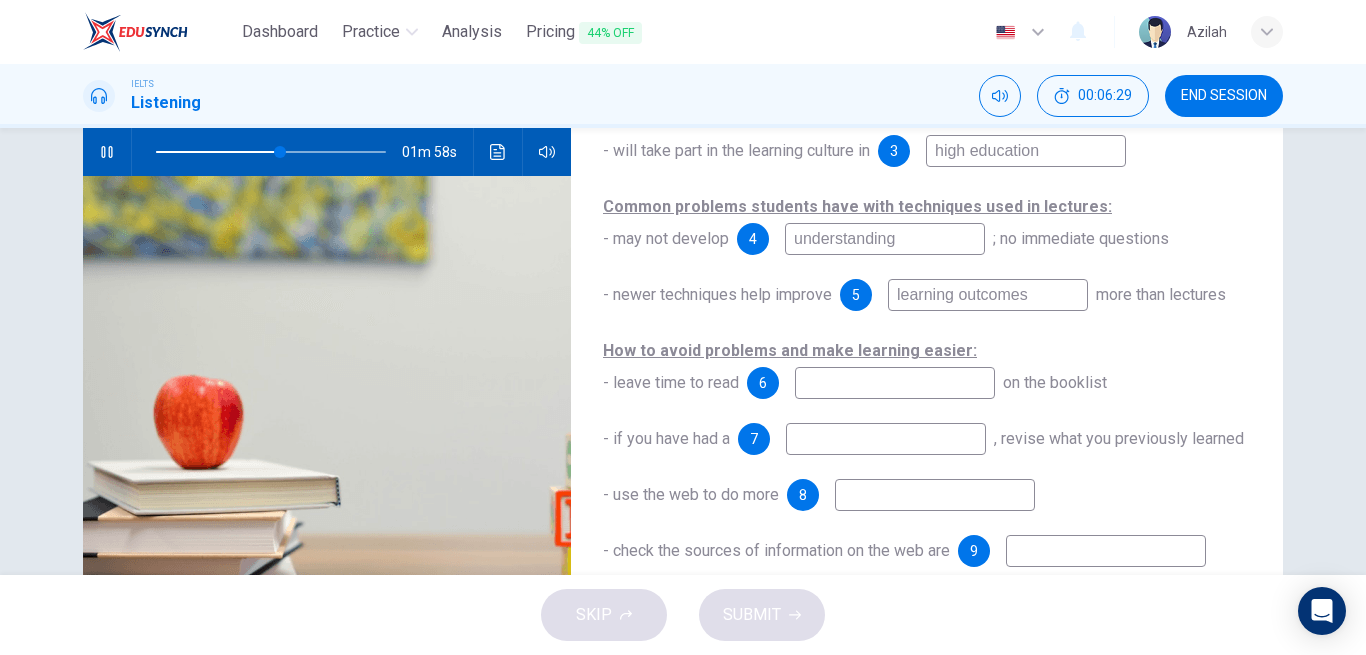 drag, startPoint x: 1215, startPoint y: 325, endPoint x: 1137, endPoint y: 328, distance: 78.05767 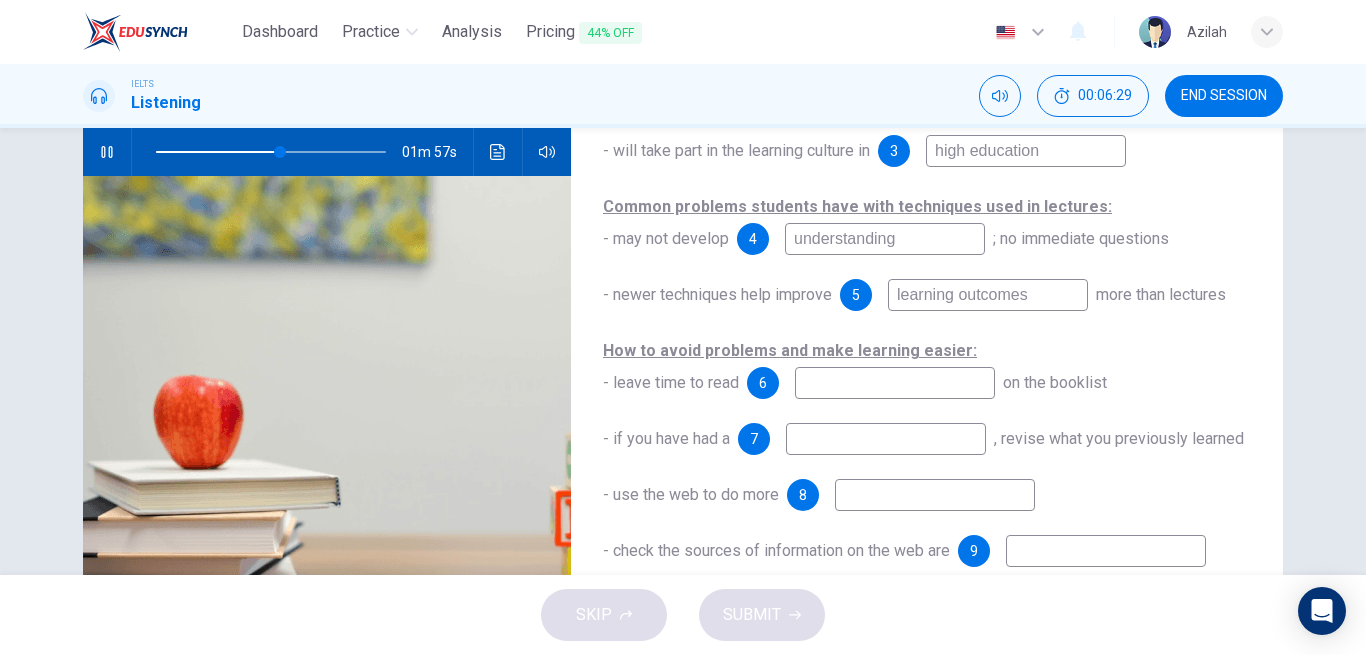 click at bounding box center [895, 383] 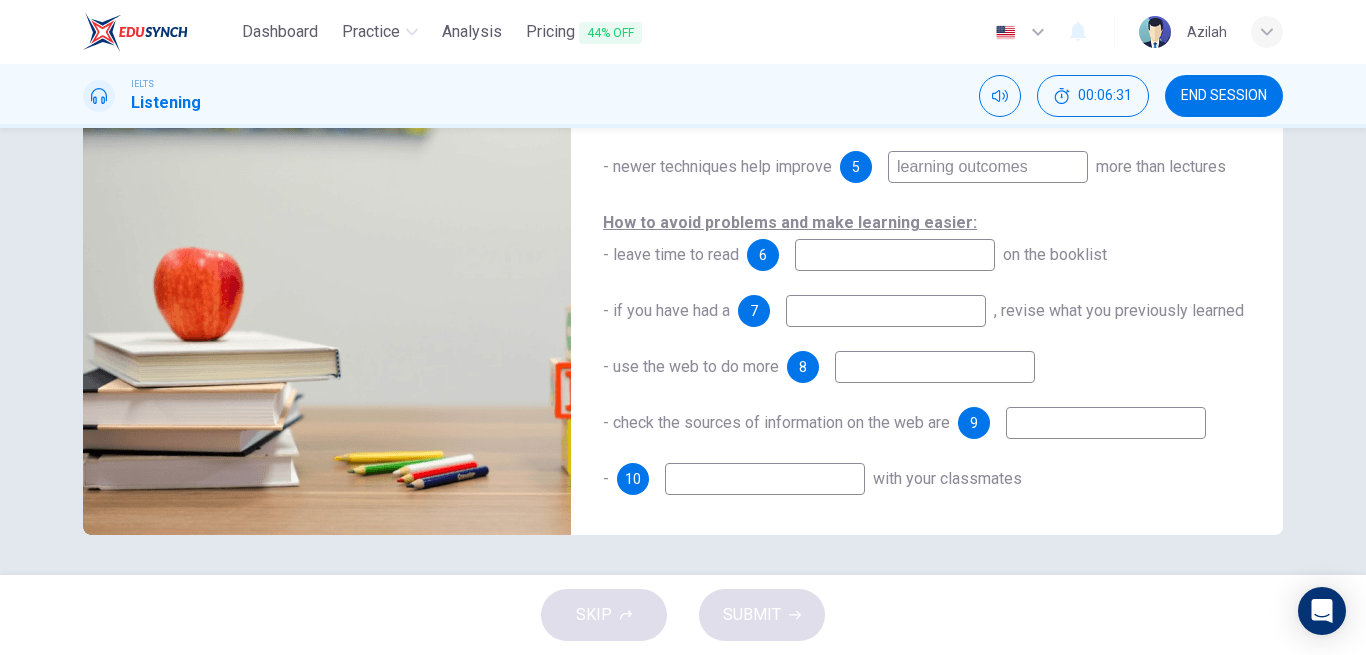 scroll, scrollTop: 228, scrollLeft: 0, axis: vertical 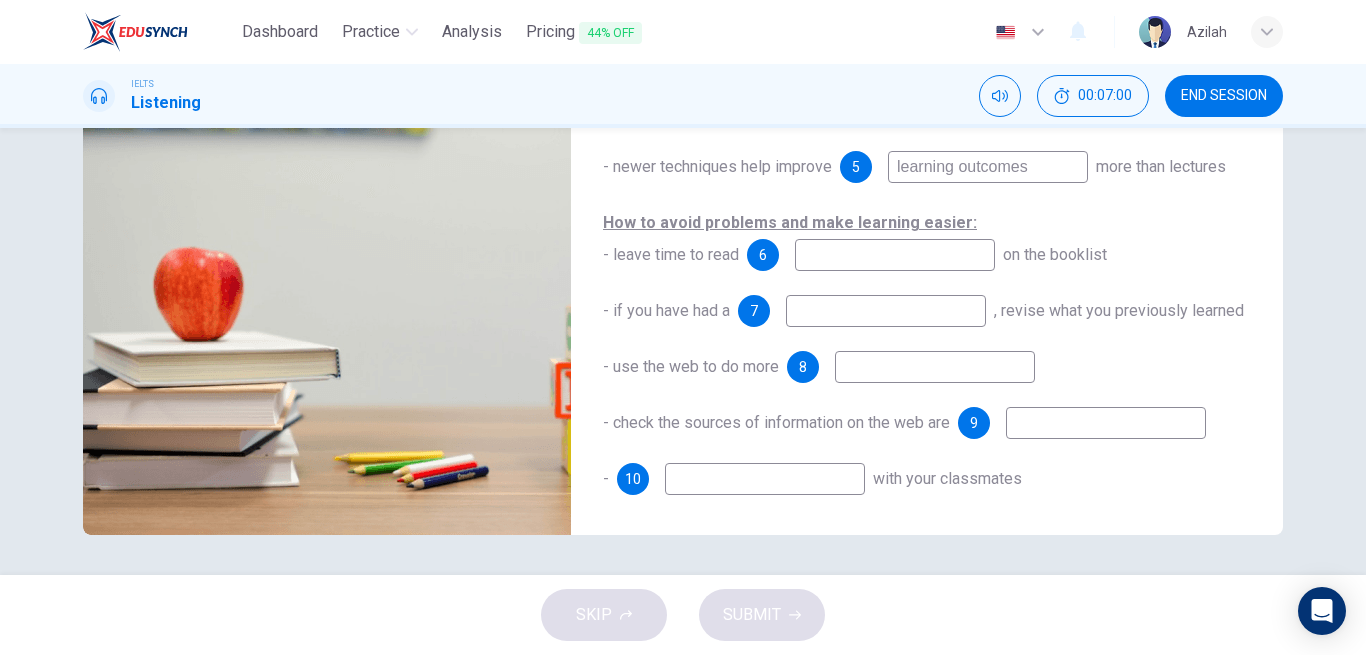 type on "66" 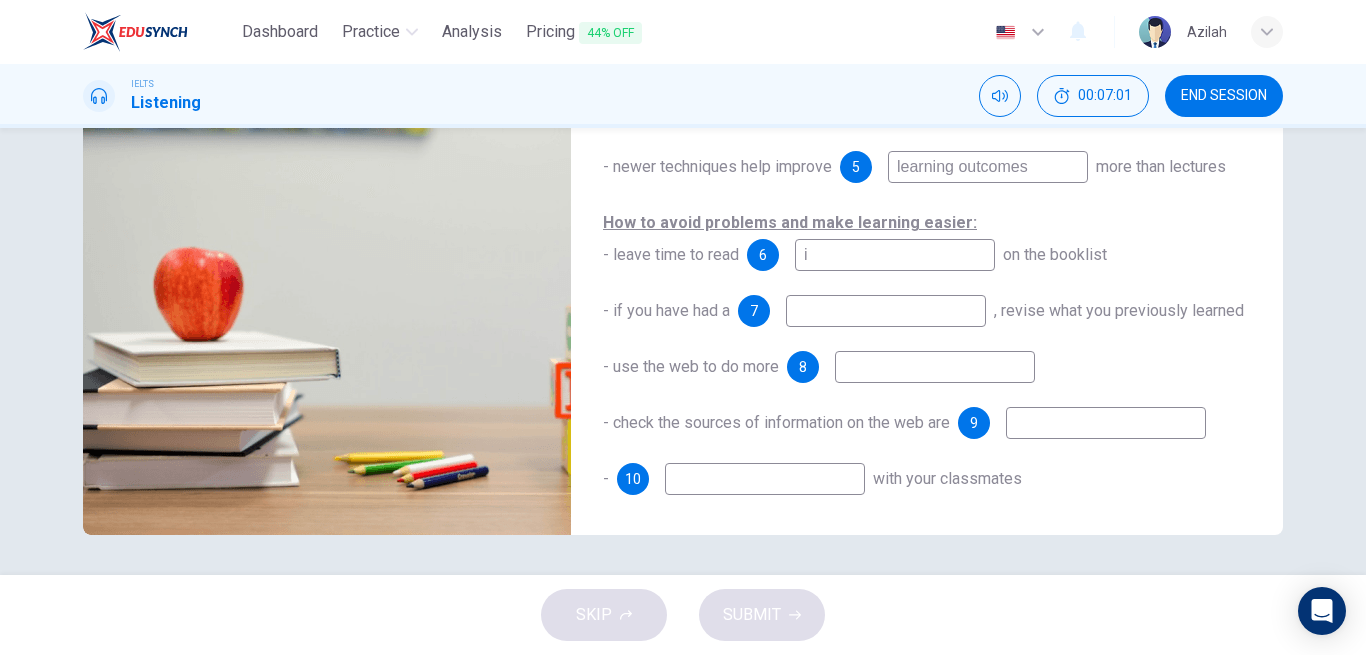 type on "it" 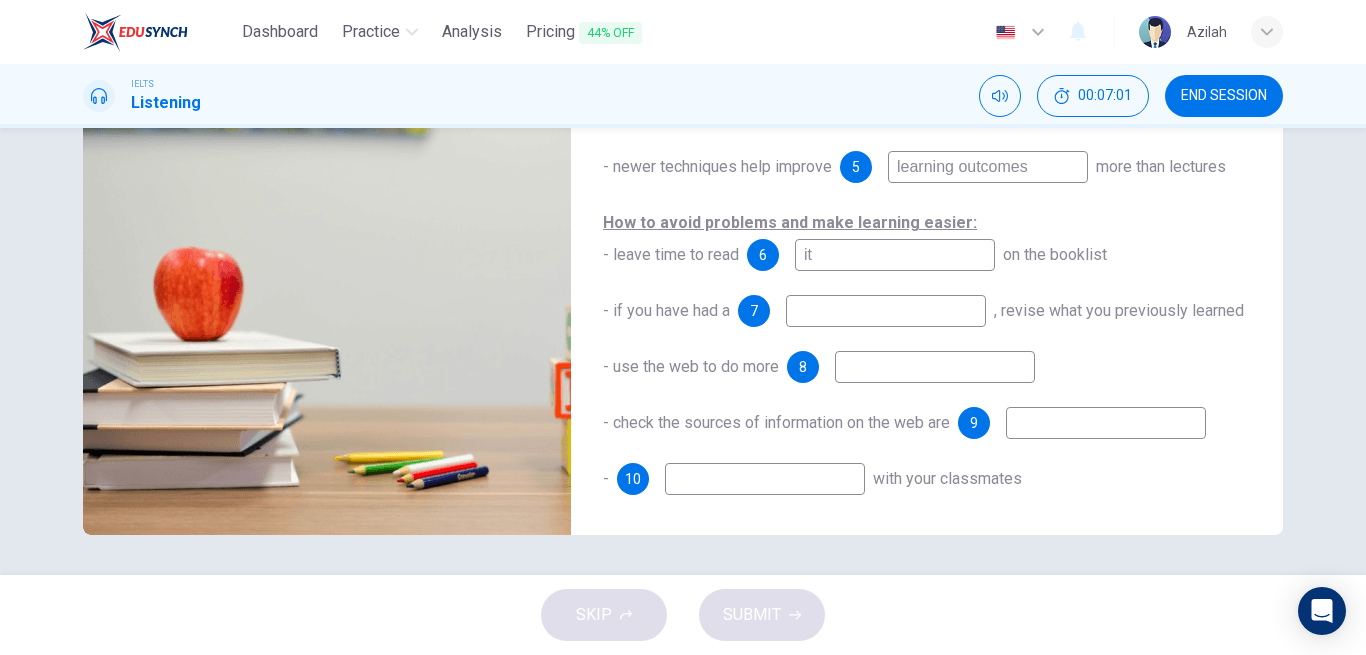 type on "67" 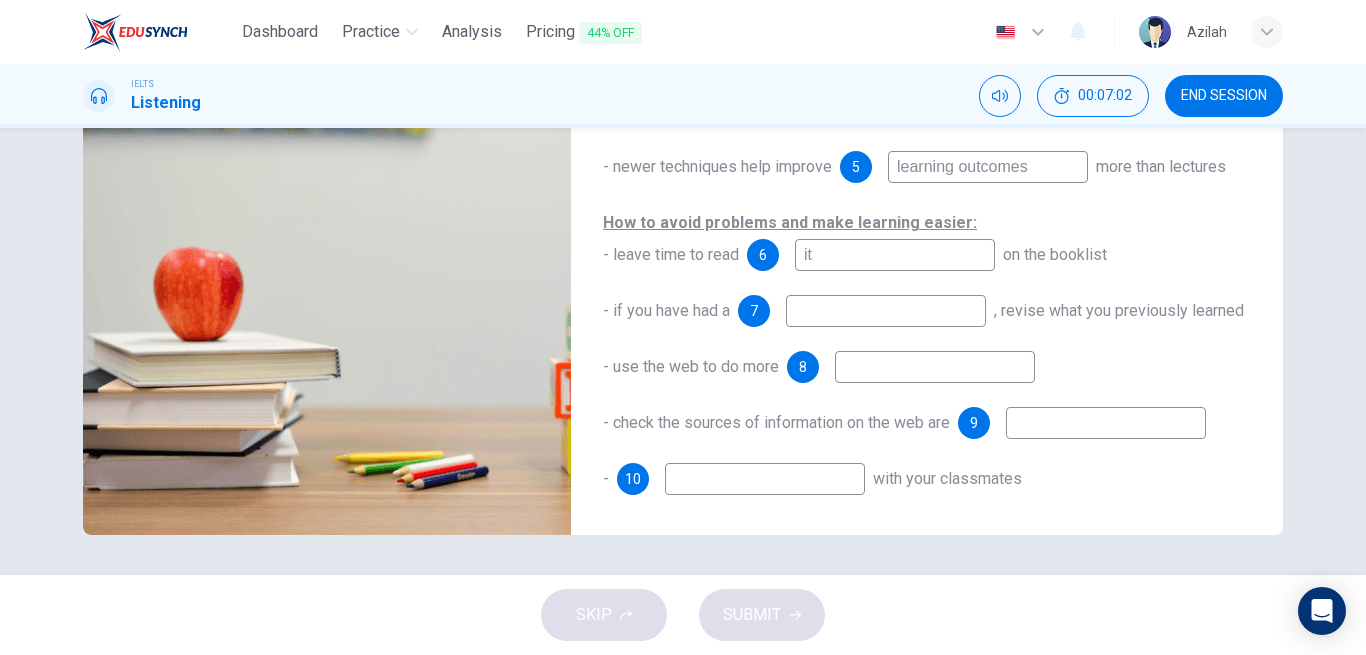 type on "ite" 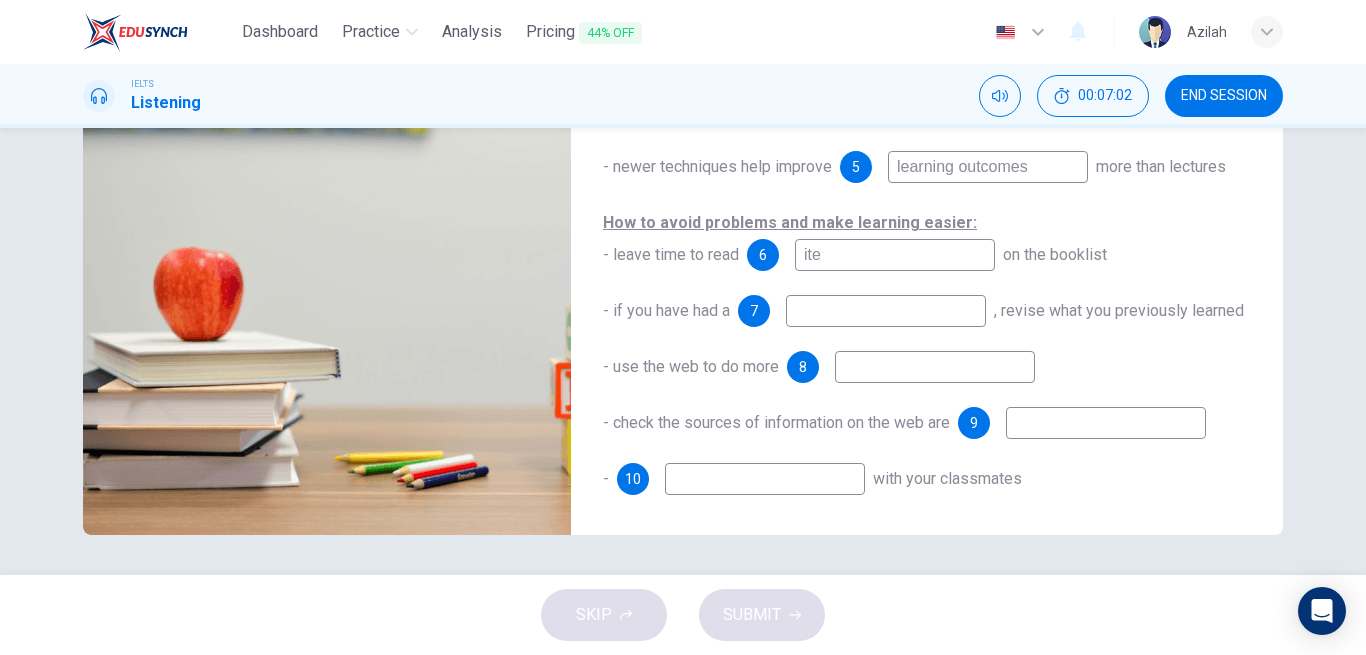 type on "67" 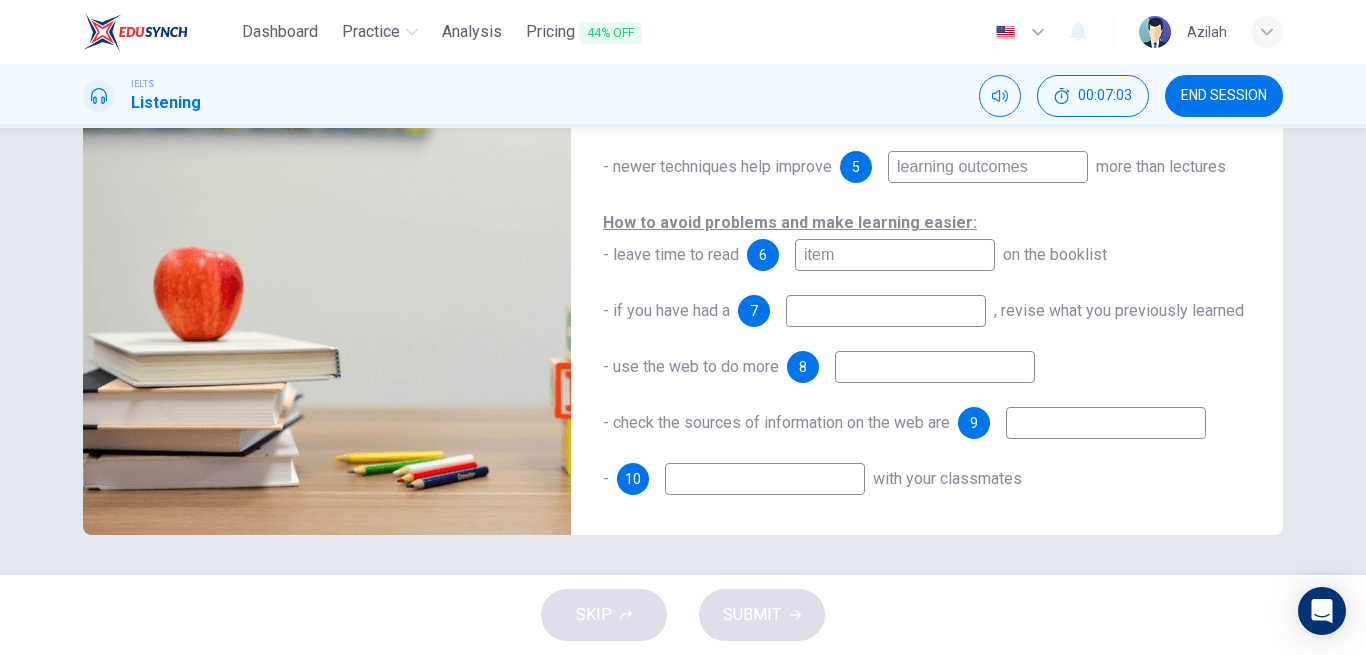 type on "items" 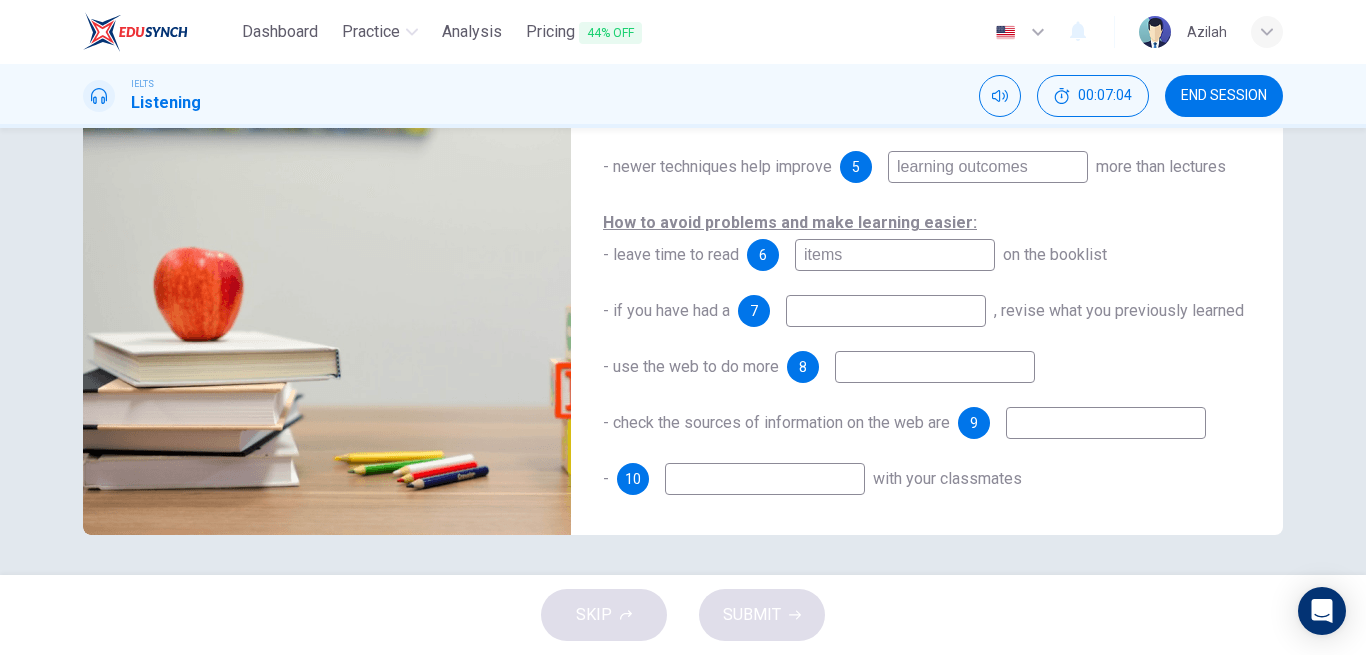 type on "68" 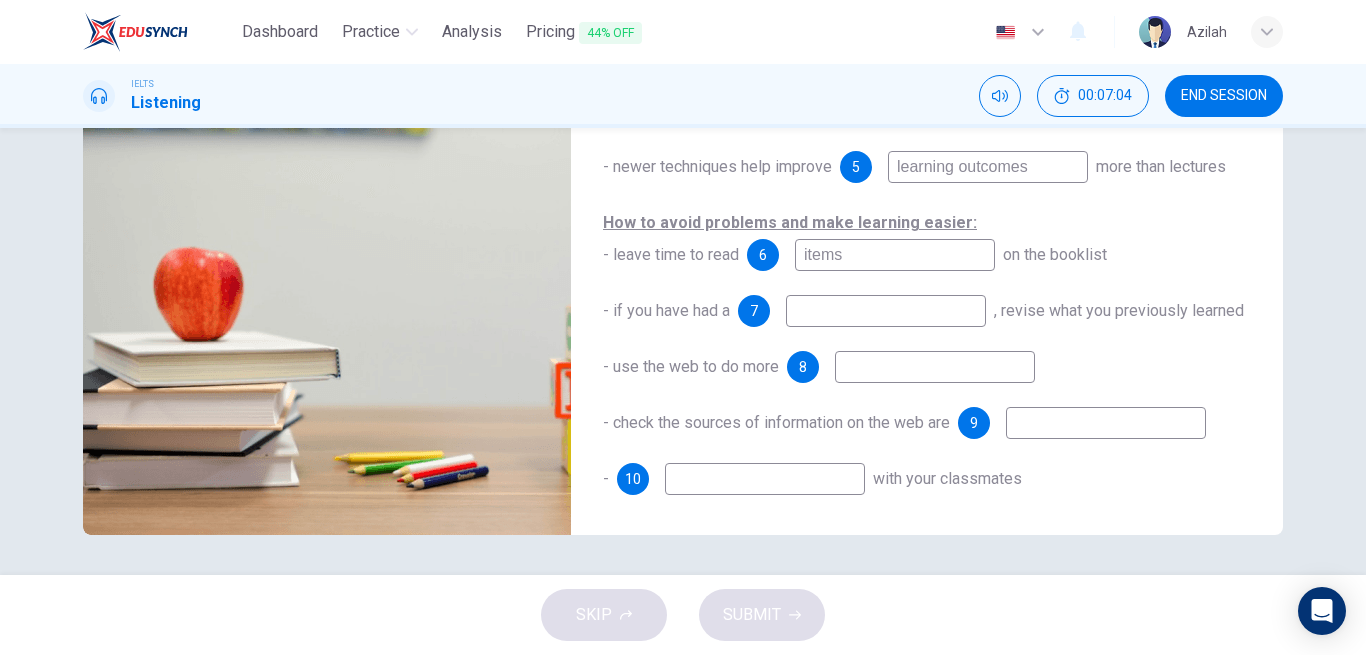 type on "items" 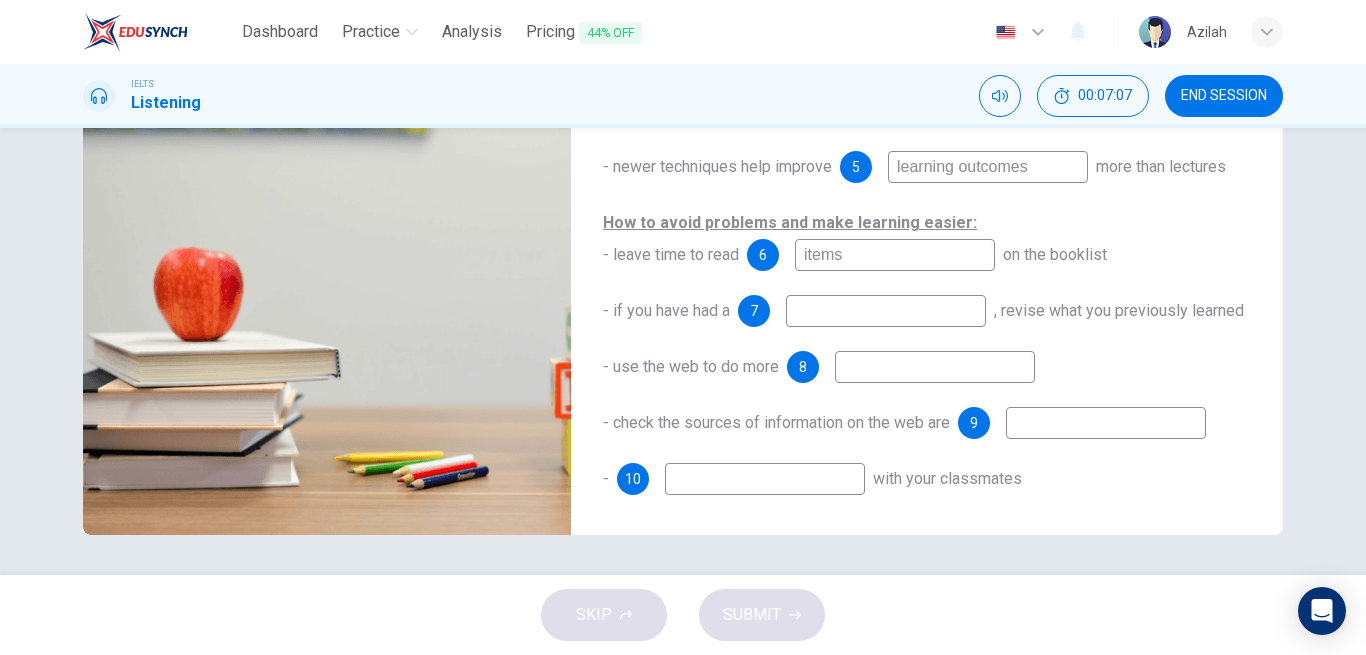 click on "items" at bounding box center (895, 255) 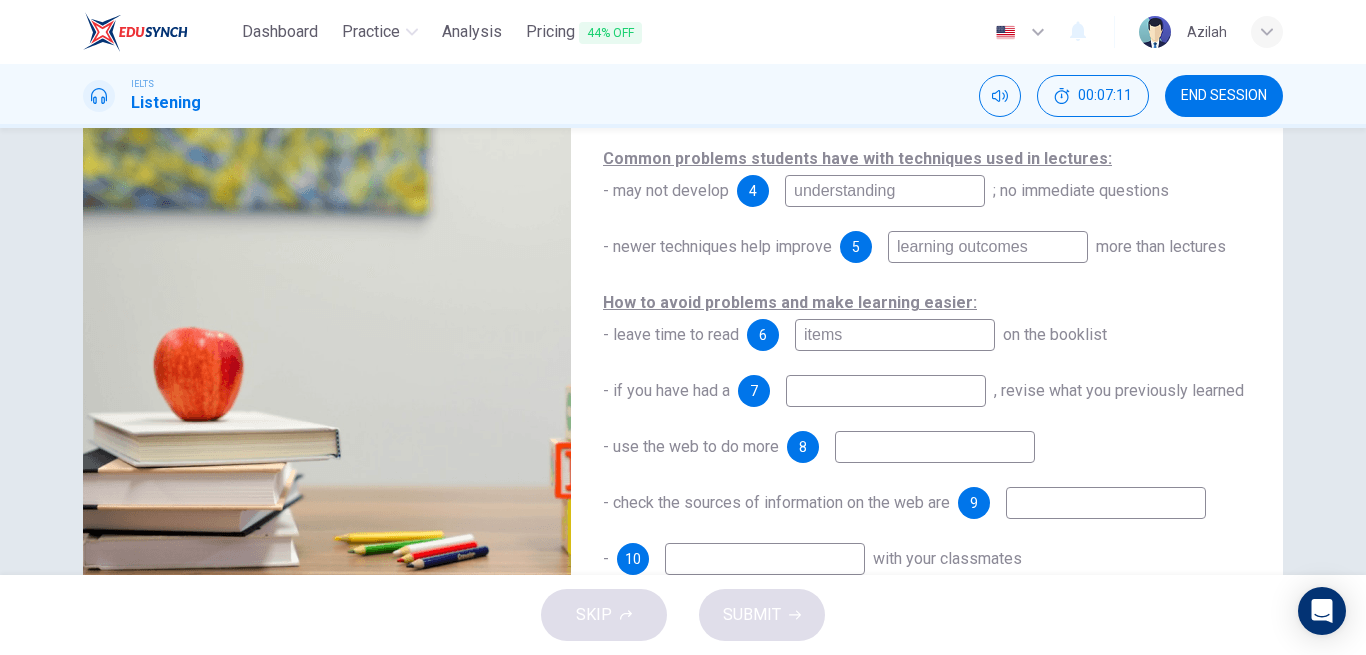 scroll, scrollTop: 228, scrollLeft: 0, axis: vertical 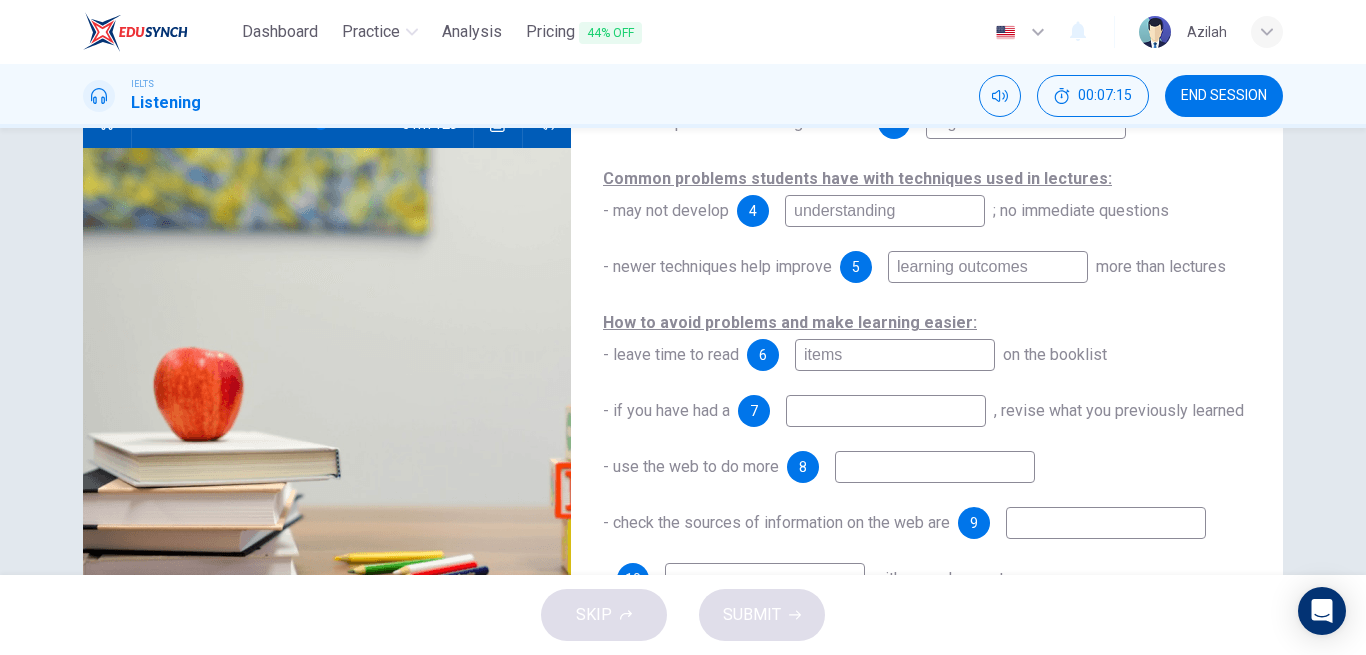 click at bounding box center [886, 411] 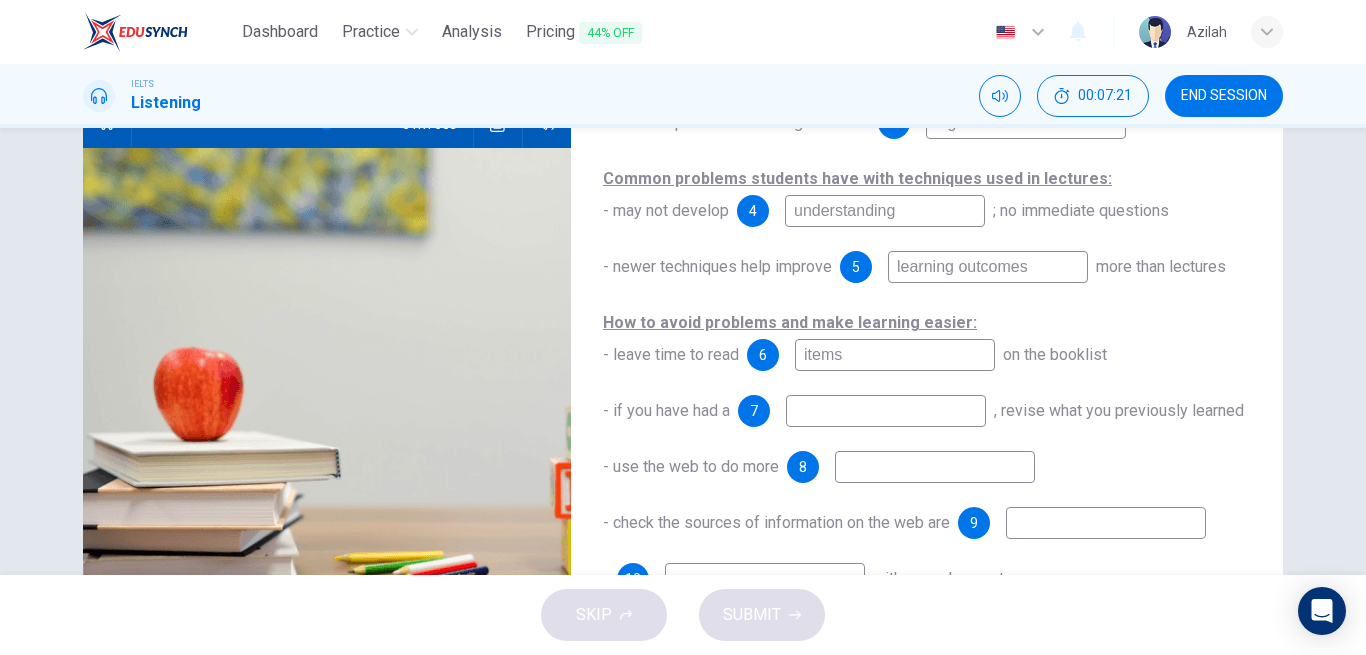 type on "74" 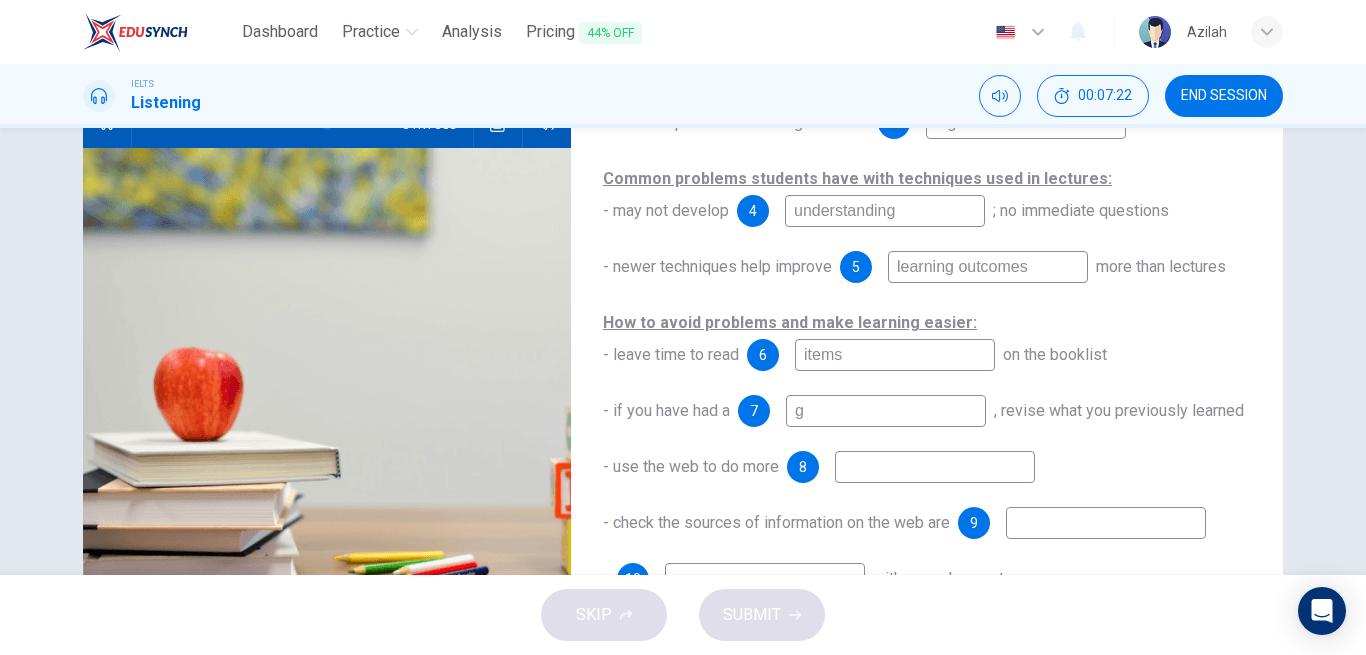 type on "ga" 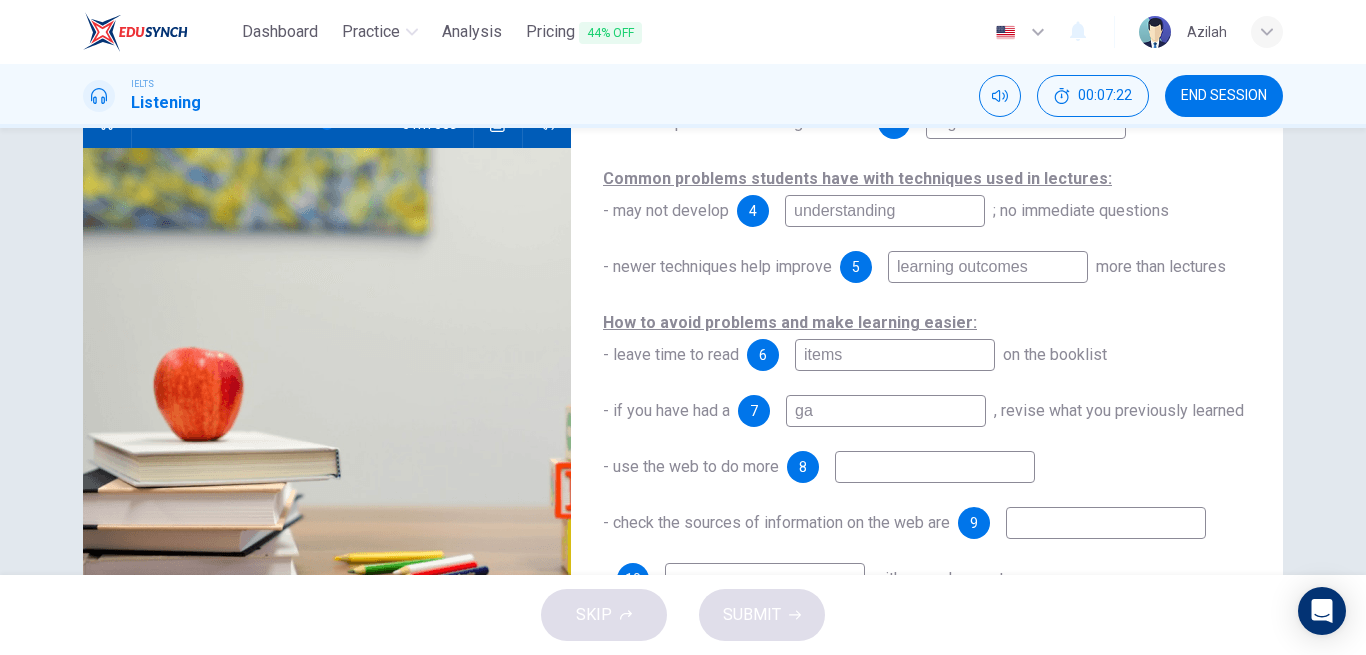 type on "74" 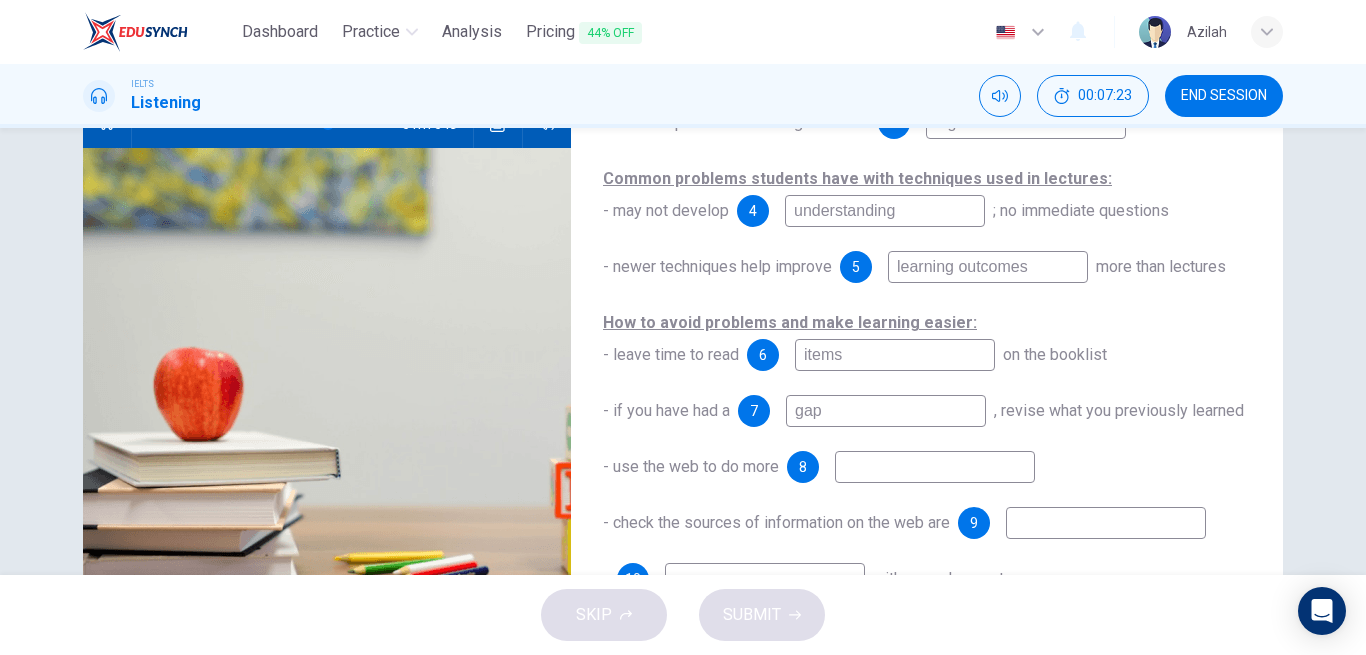type on "75" 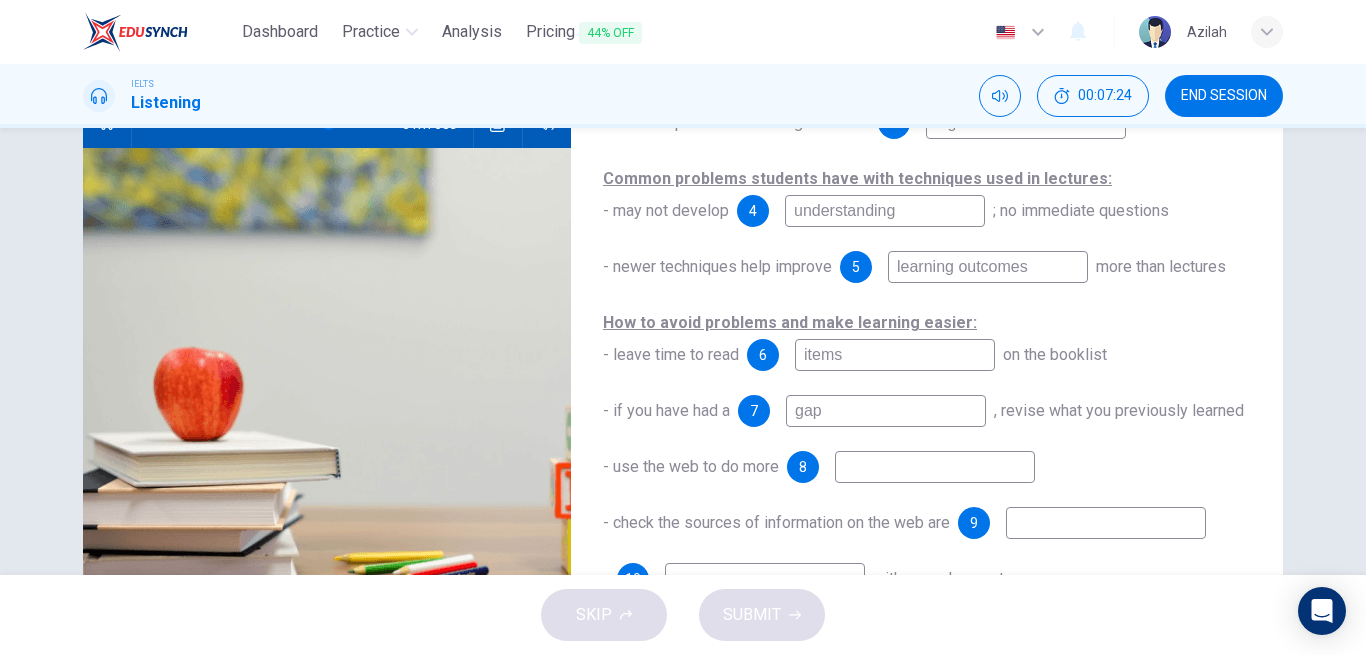 type on "gap" 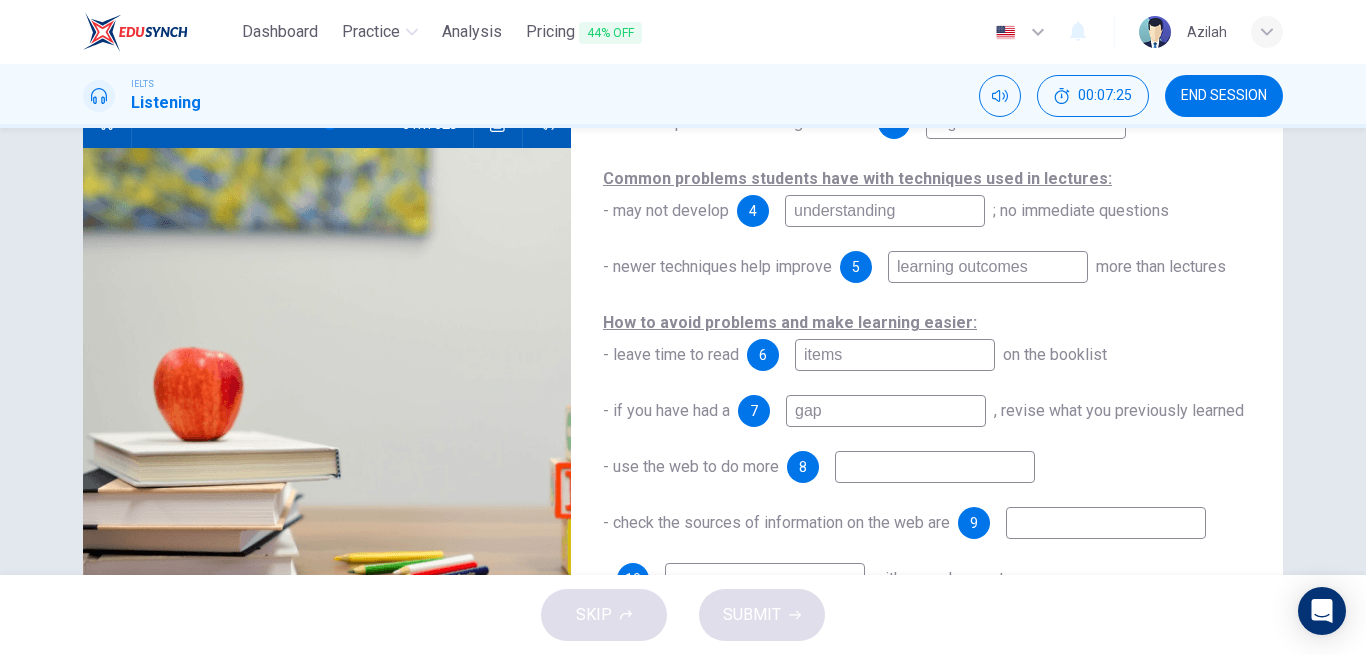 click on "- if you have had a  7 gap , revise what you previously learned" at bounding box center (927, 411) 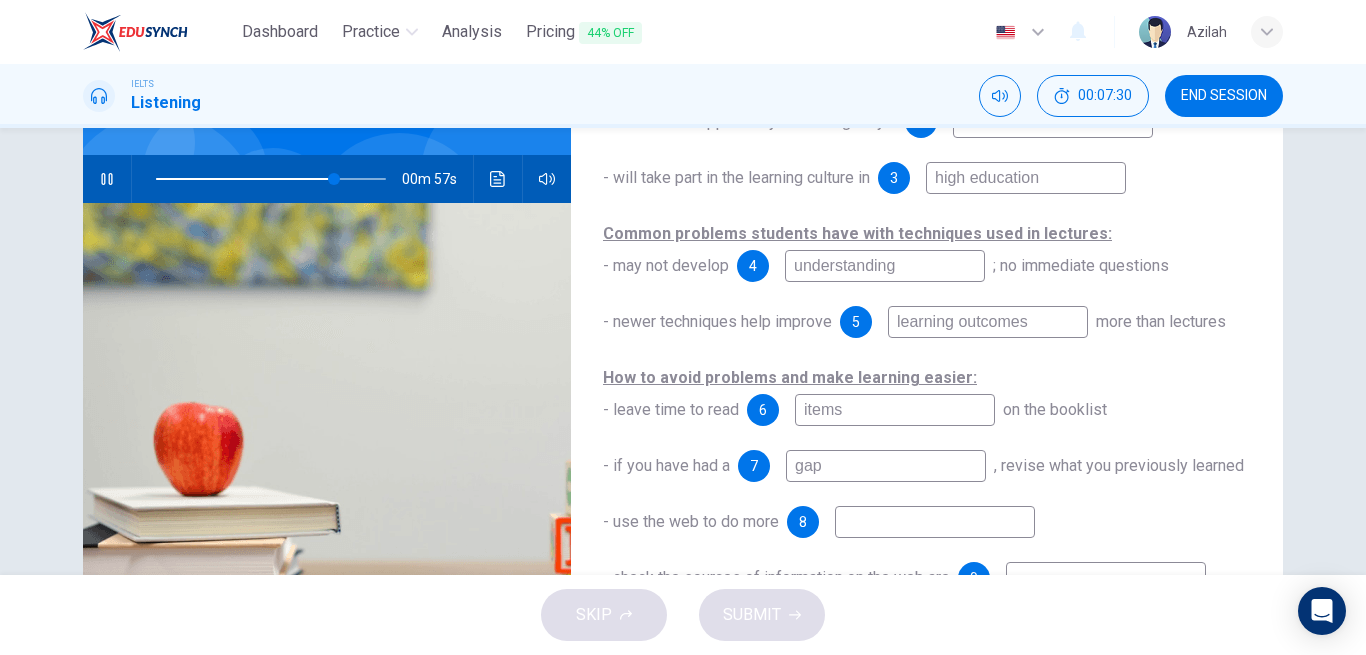scroll, scrollTop: 128, scrollLeft: 0, axis: vertical 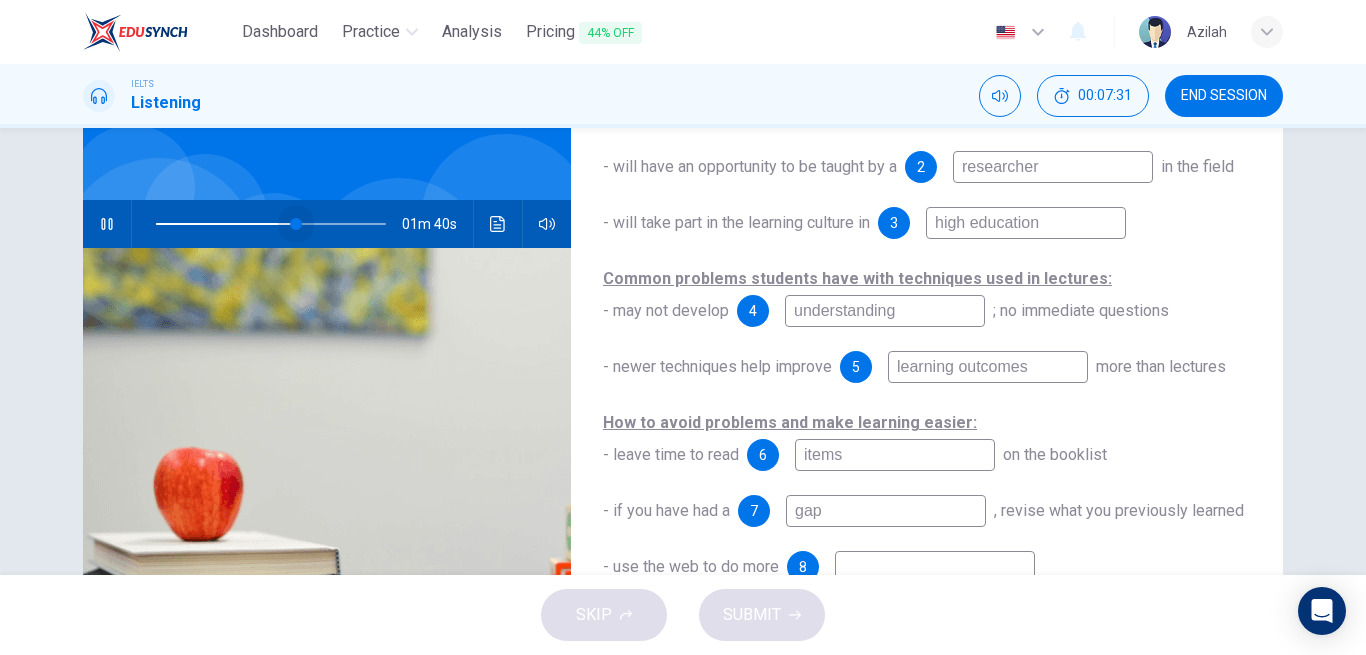 click at bounding box center [271, 224] 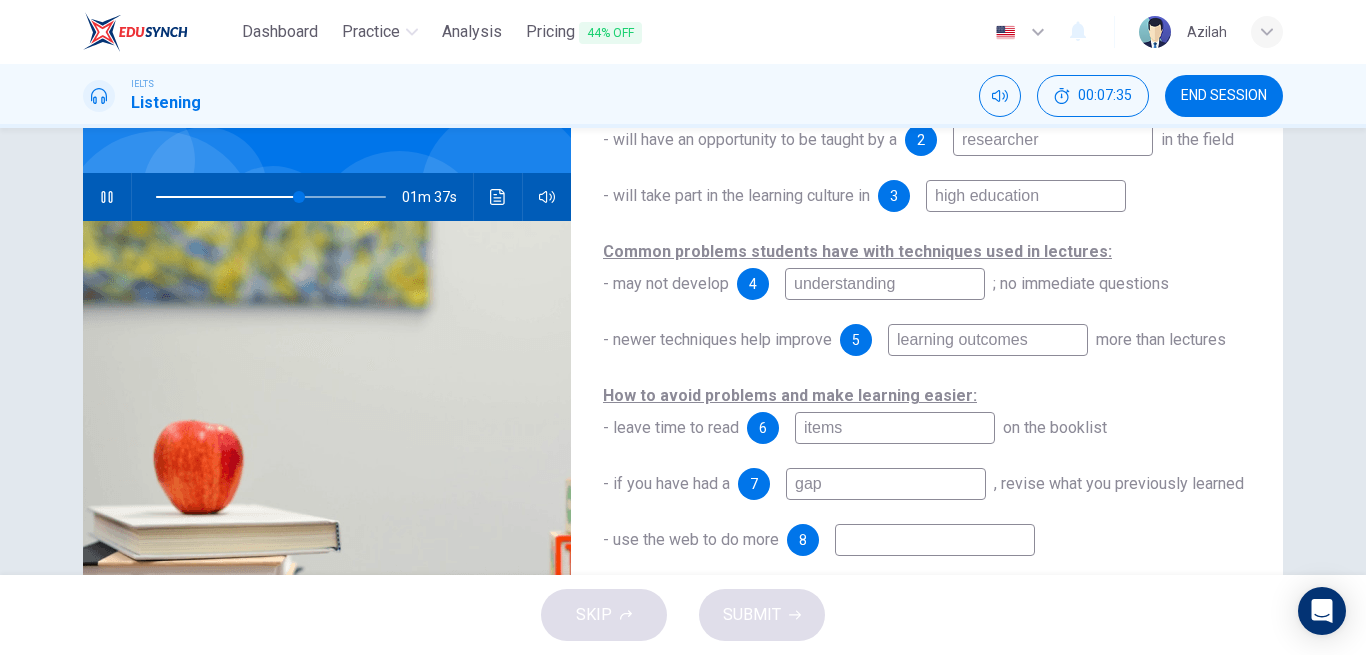 scroll, scrollTop: 228, scrollLeft: 0, axis: vertical 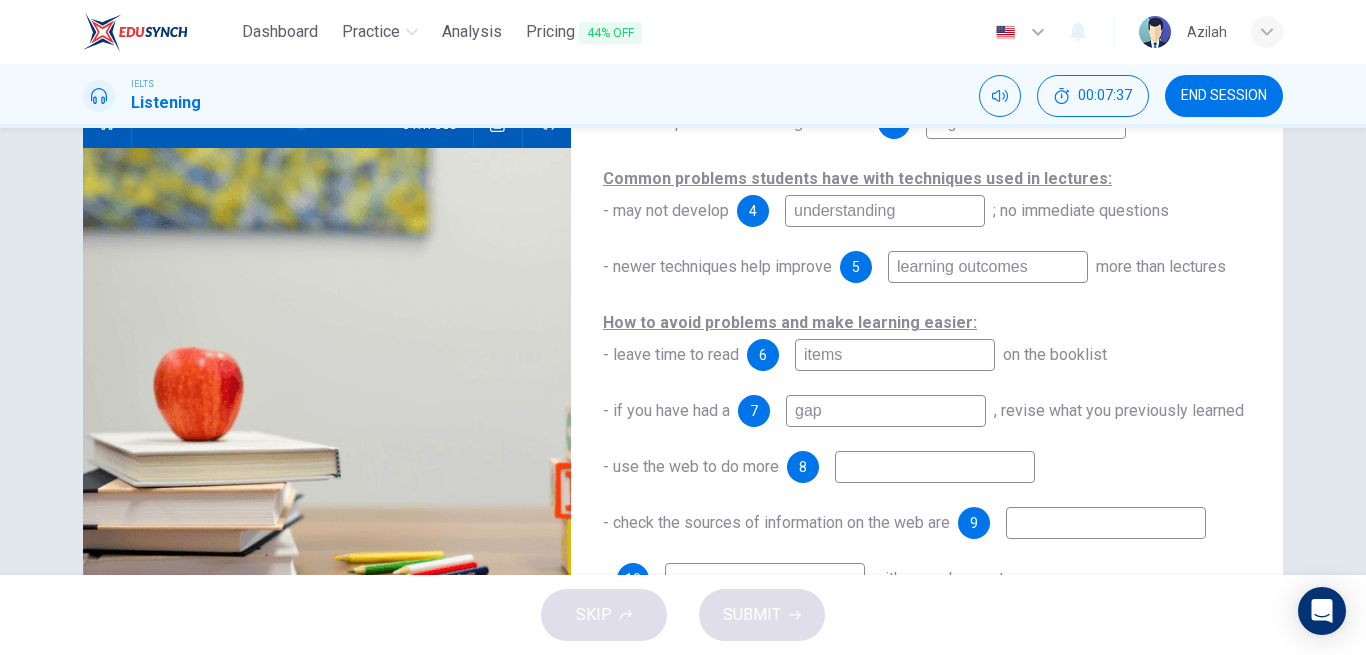 click on "items" at bounding box center (895, 355) 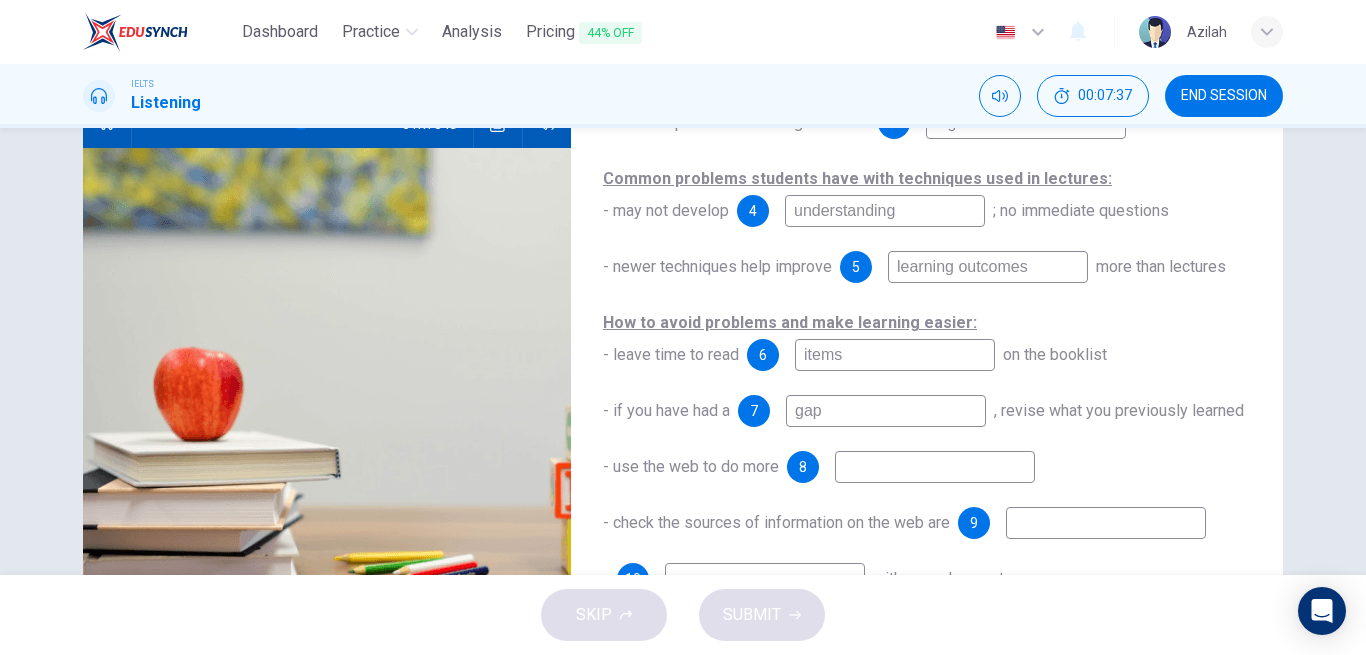 click on "items" at bounding box center (895, 355) 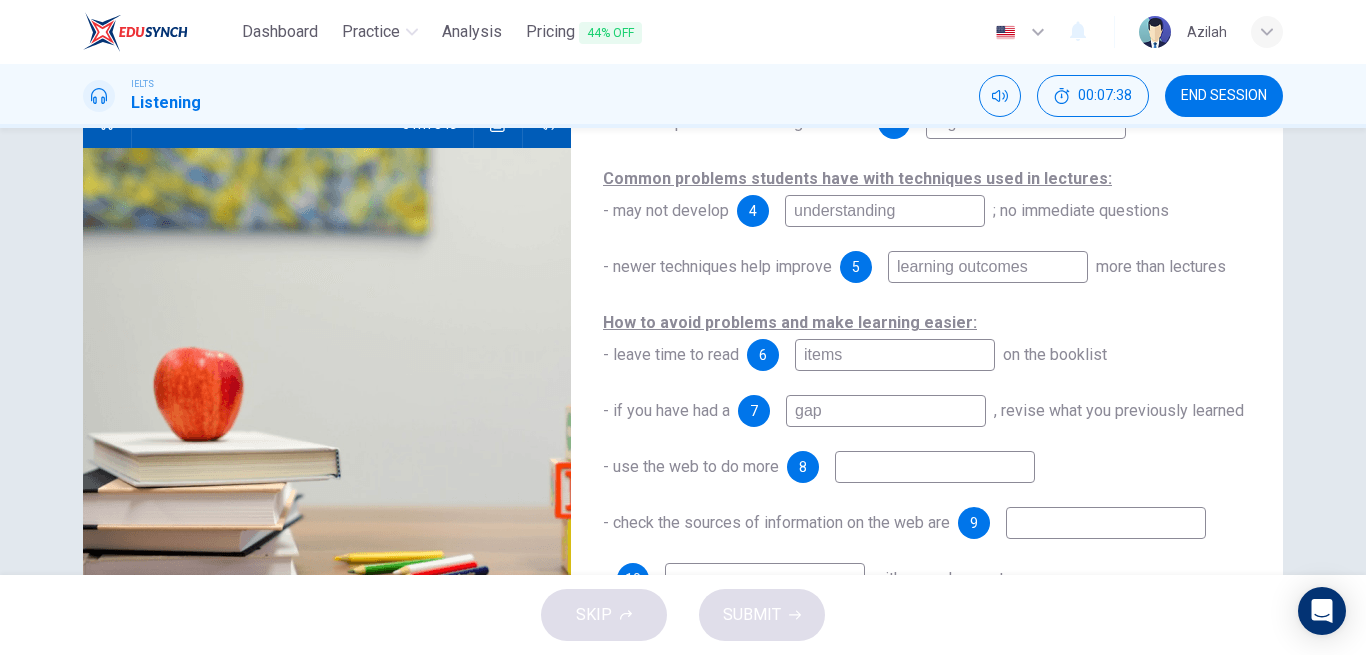 click on "items" at bounding box center [895, 355] 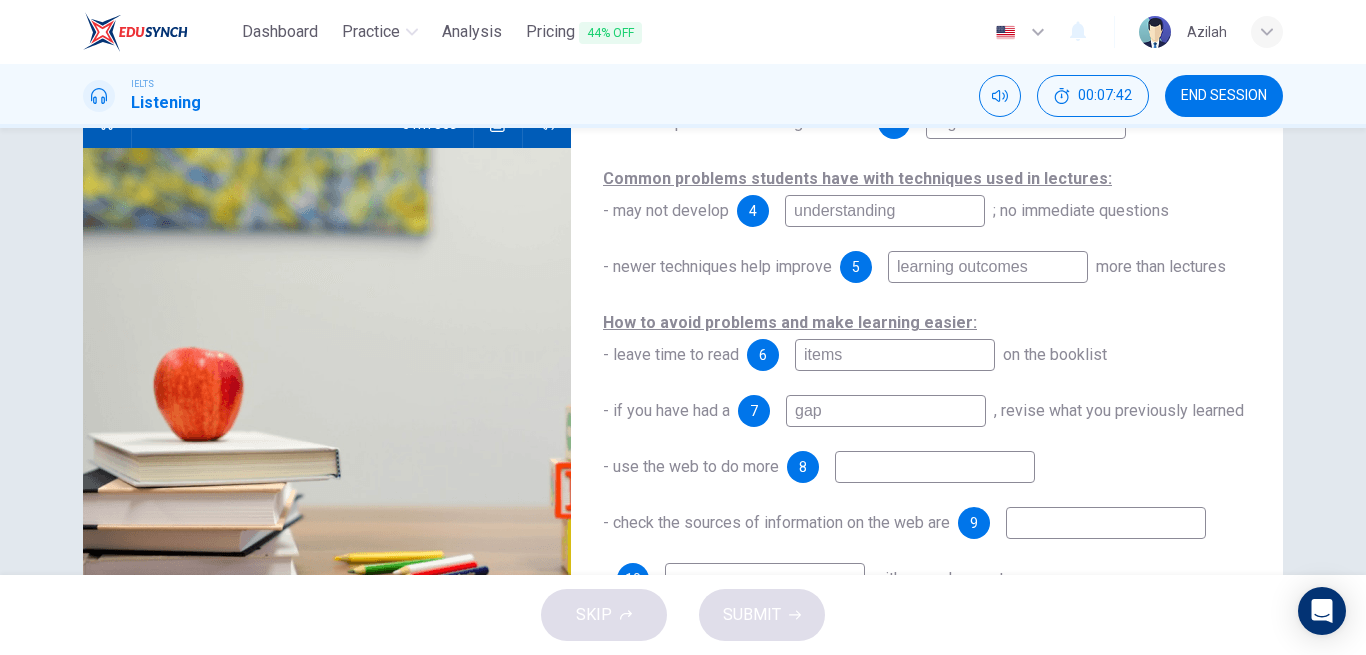 click on "items" at bounding box center (895, 355) 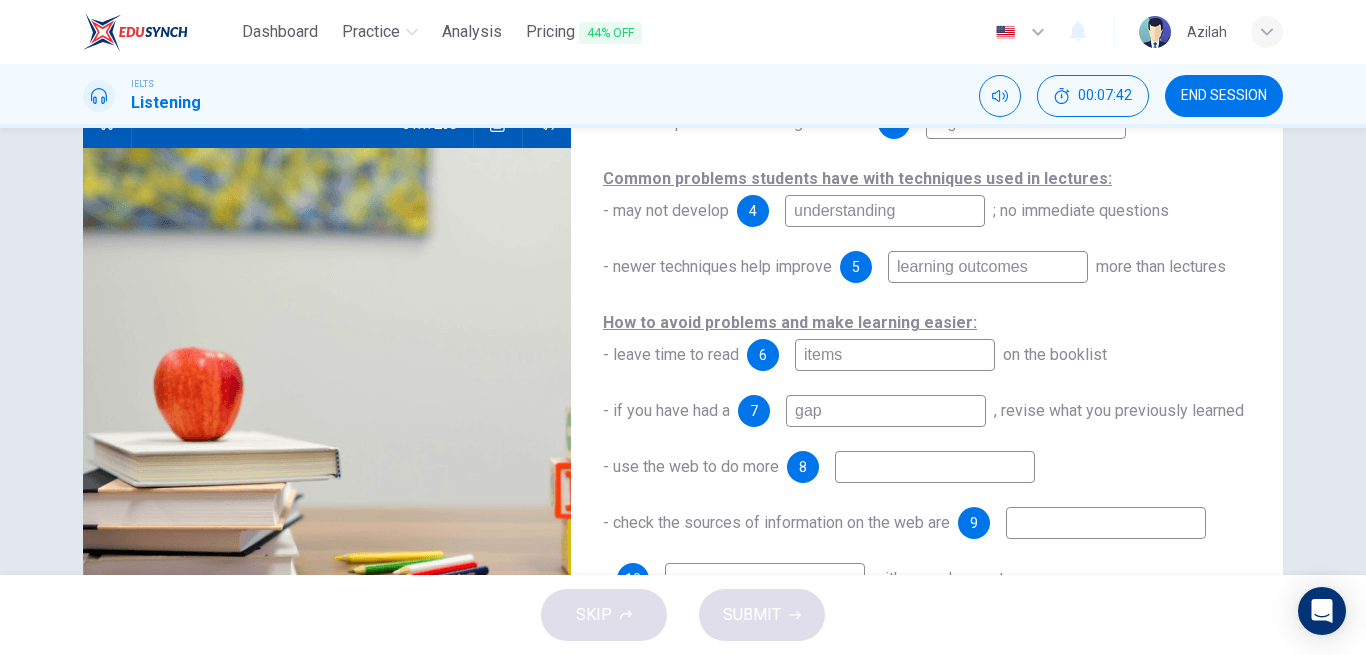 click on "items" at bounding box center (895, 355) 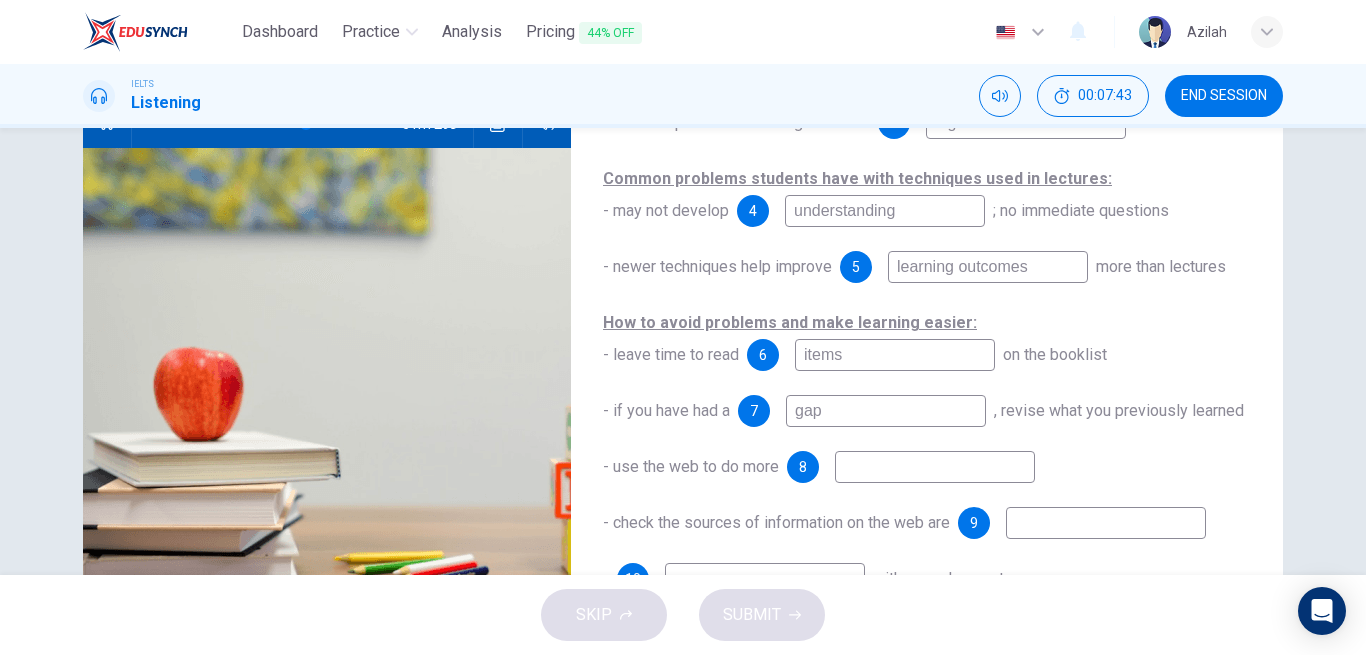type on "66" 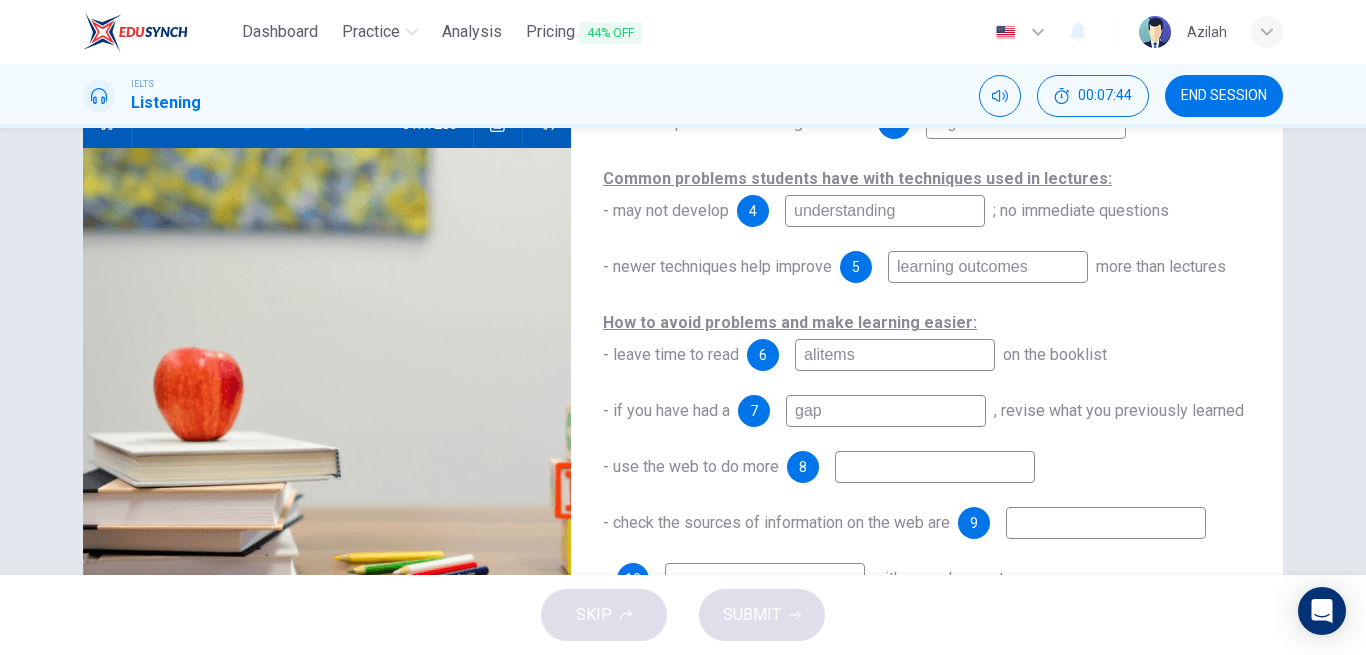 type on "allitems" 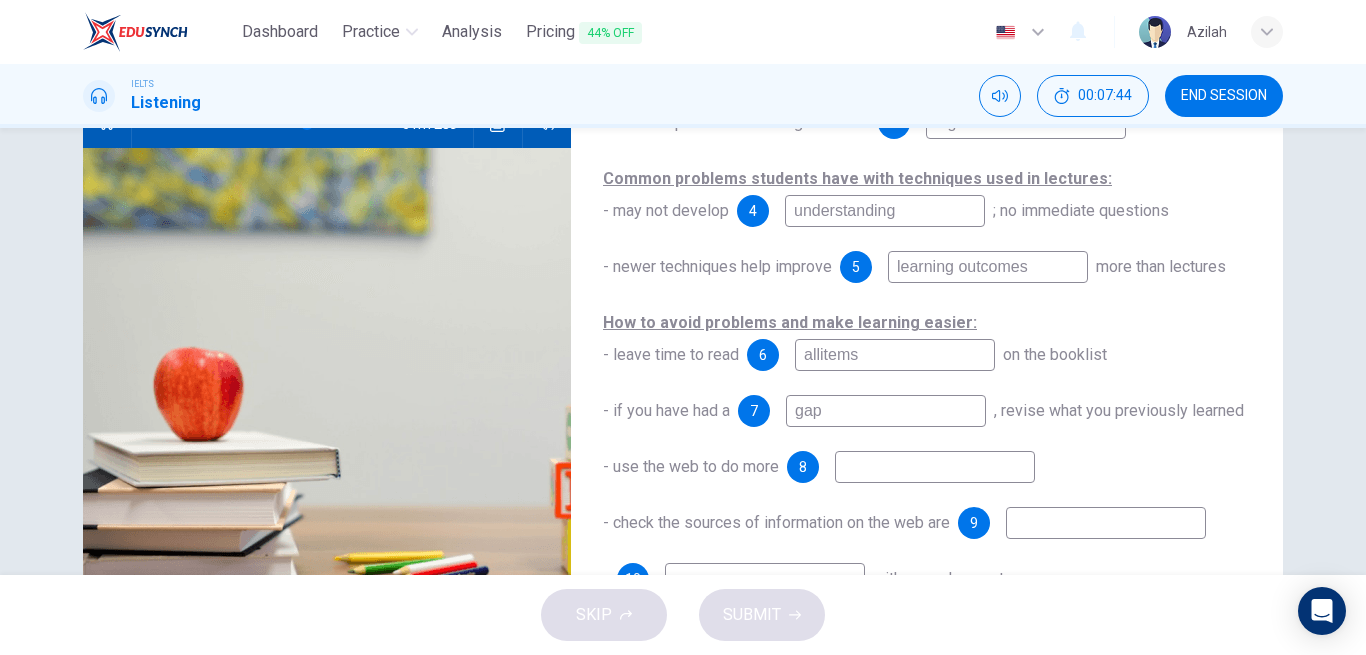 type on "66" 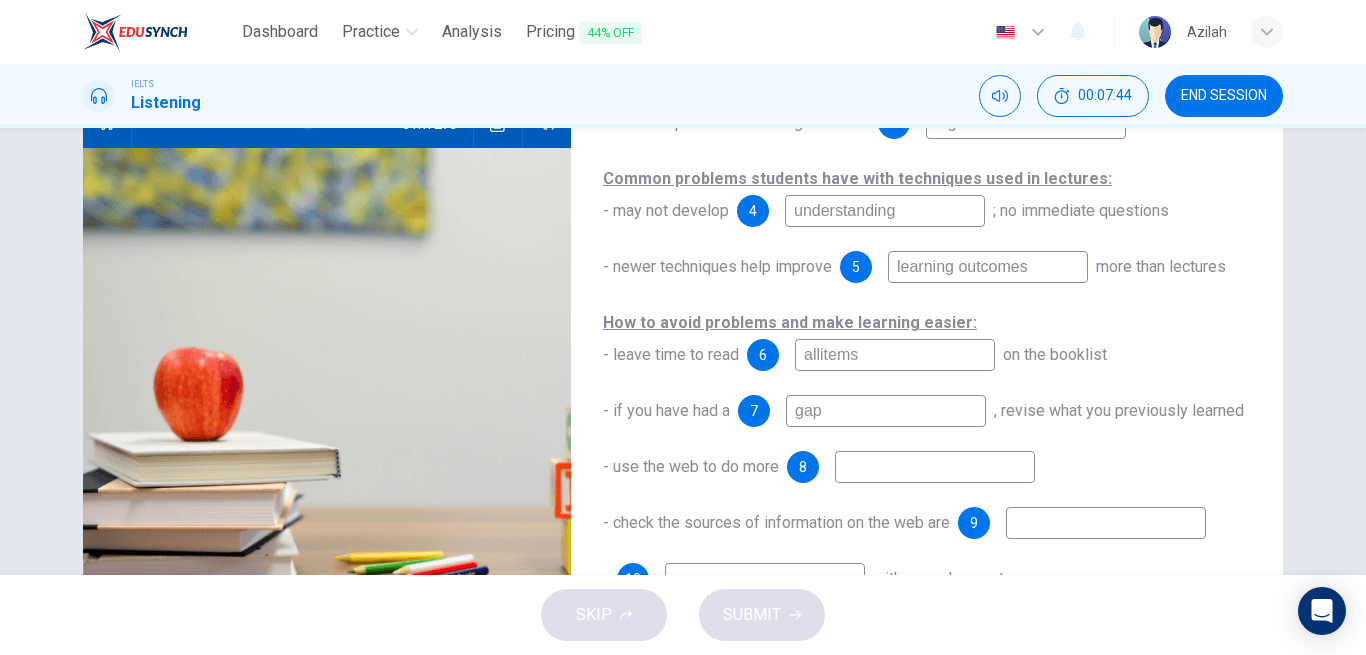 type on "all items" 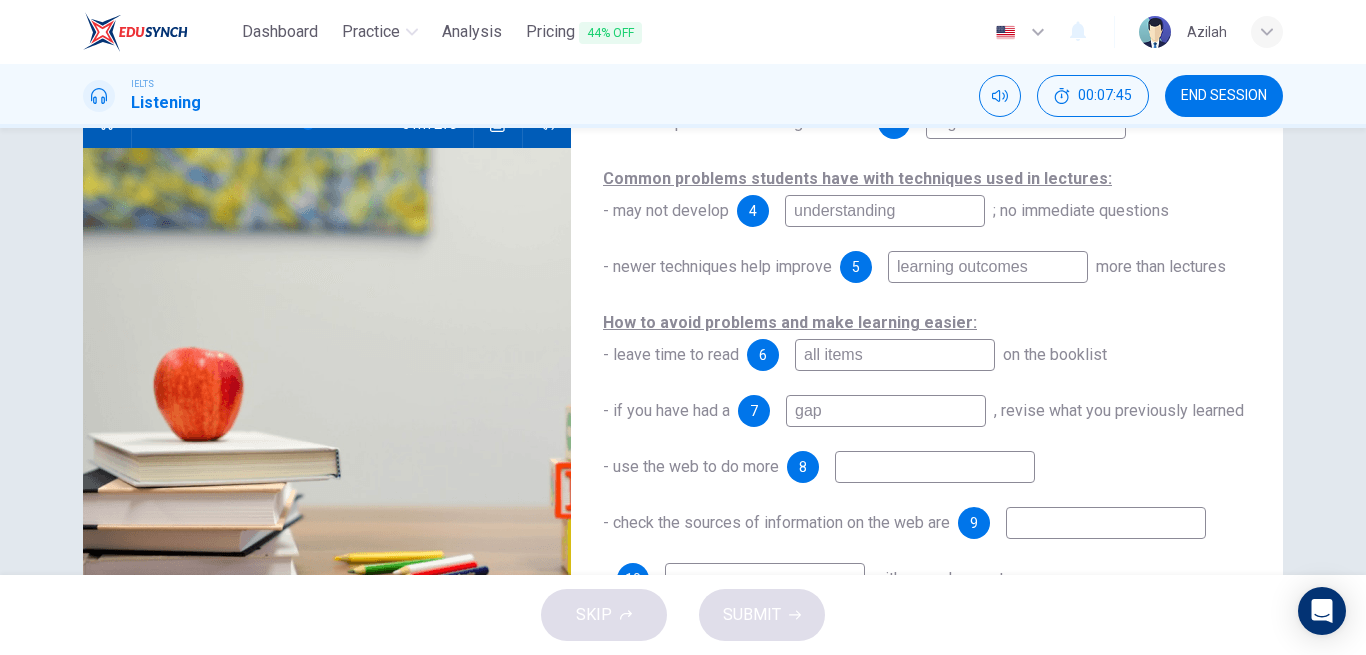 type on "66" 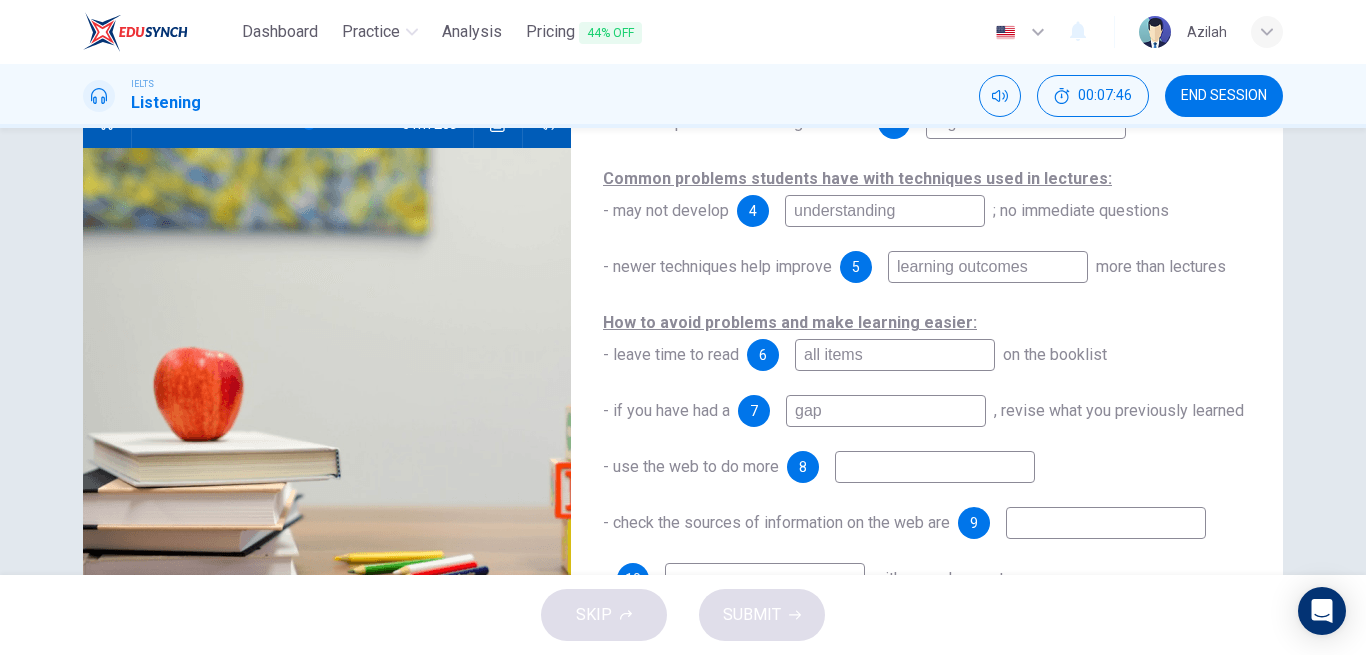type on "all items" 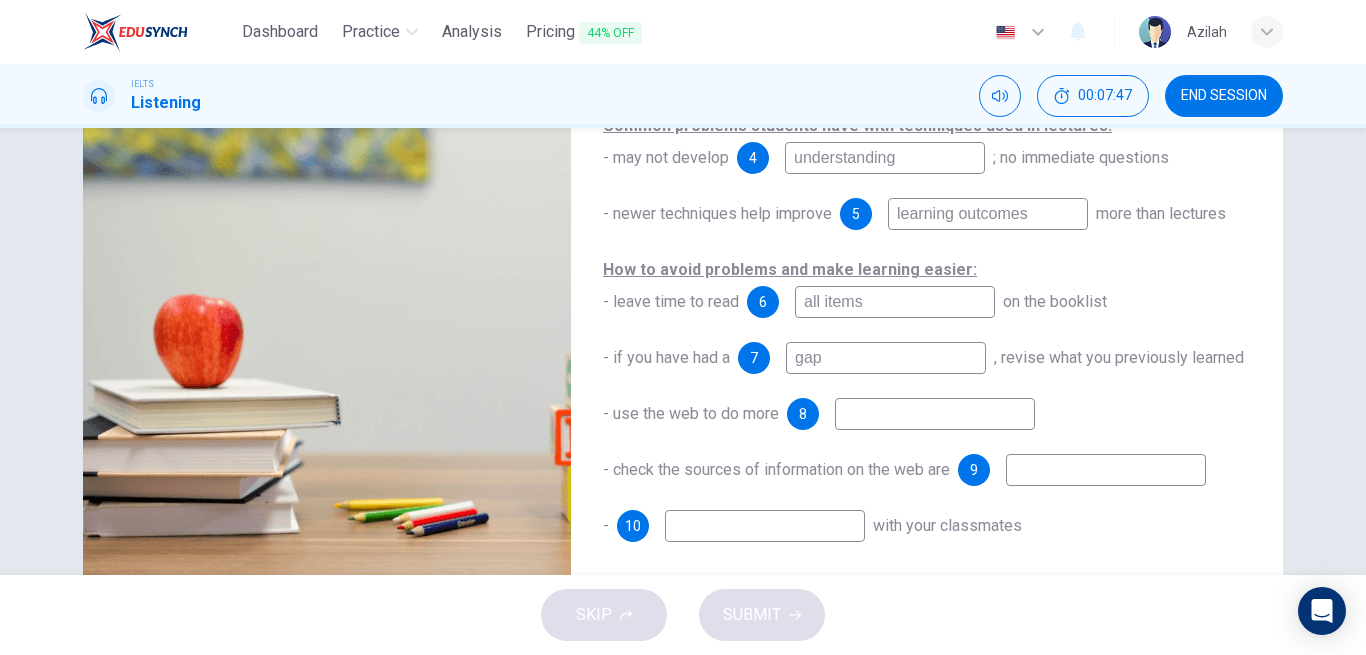 scroll, scrollTop: 328, scrollLeft: 0, axis: vertical 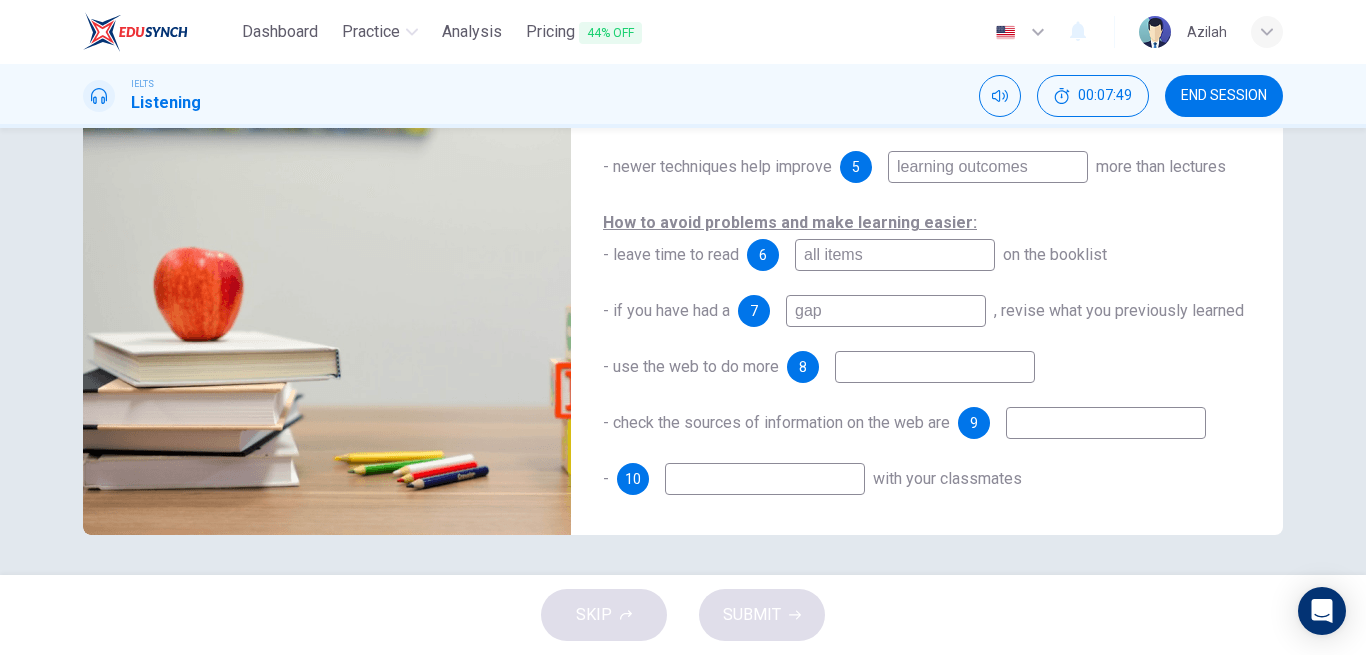 click at bounding box center [935, 367] 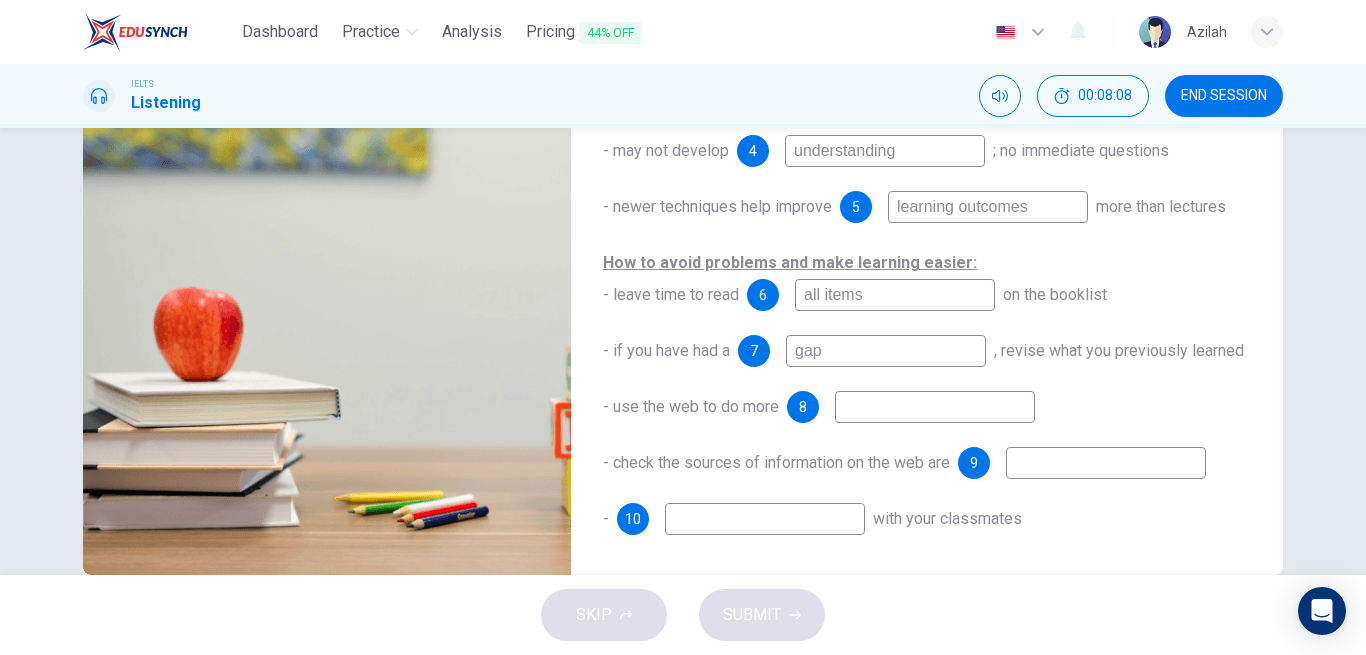 scroll, scrollTop: 300, scrollLeft: 0, axis: vertical 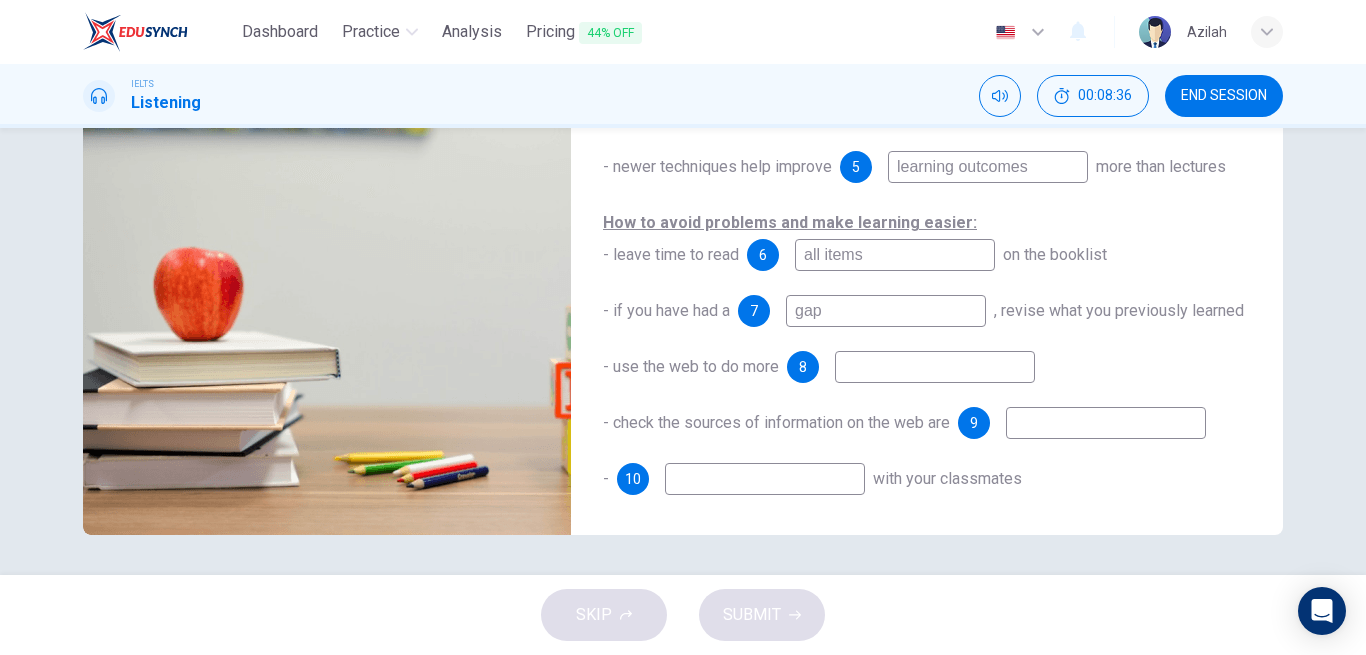 click at bounding box center [935, 367] 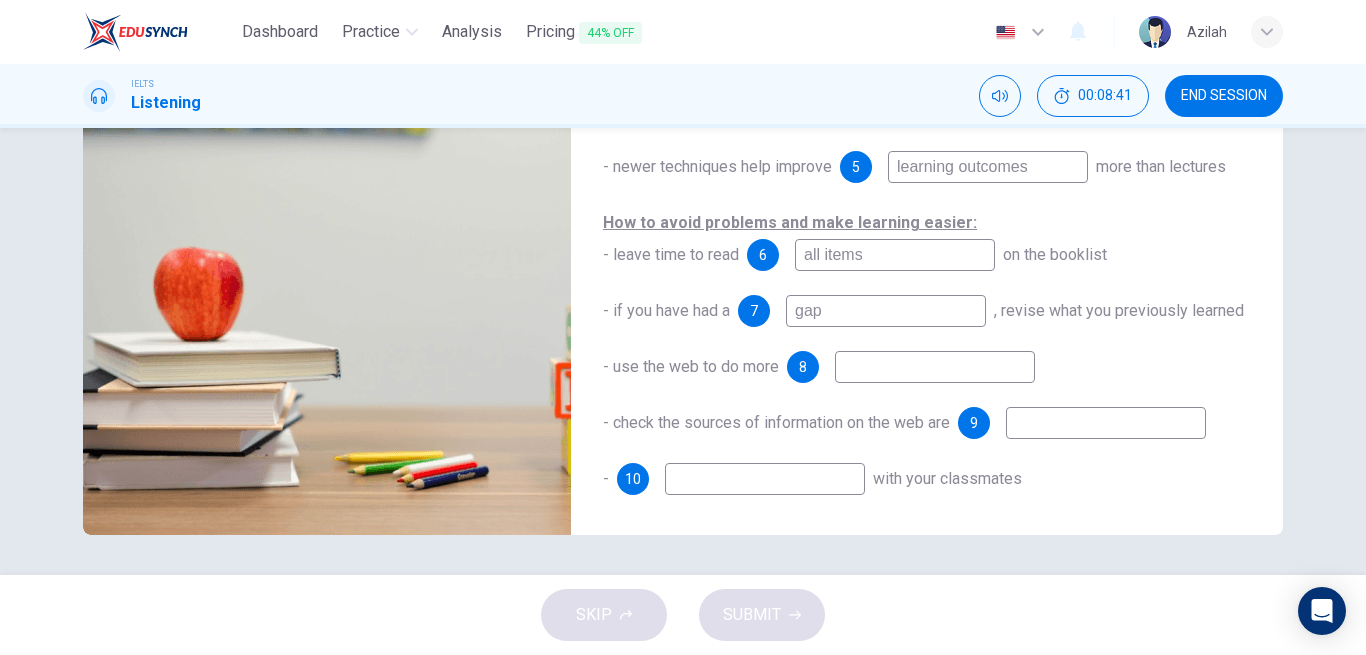 type on "88" 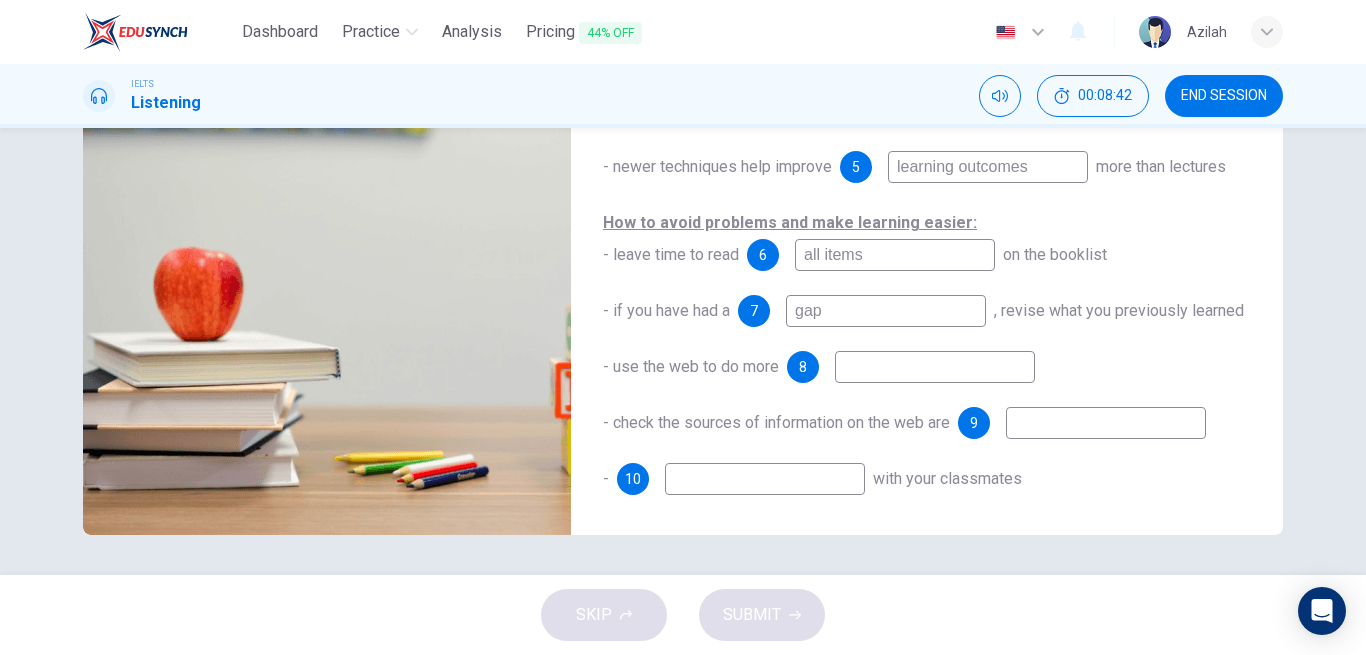 type on "r" 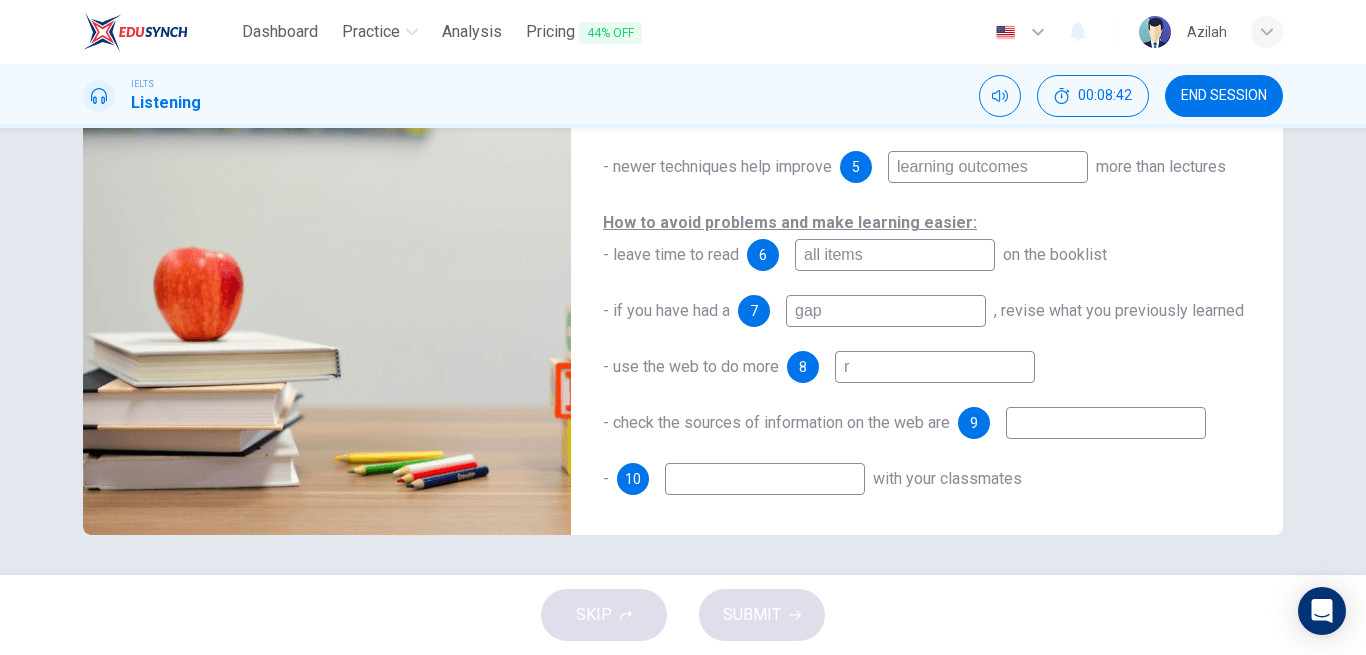 type on "89" 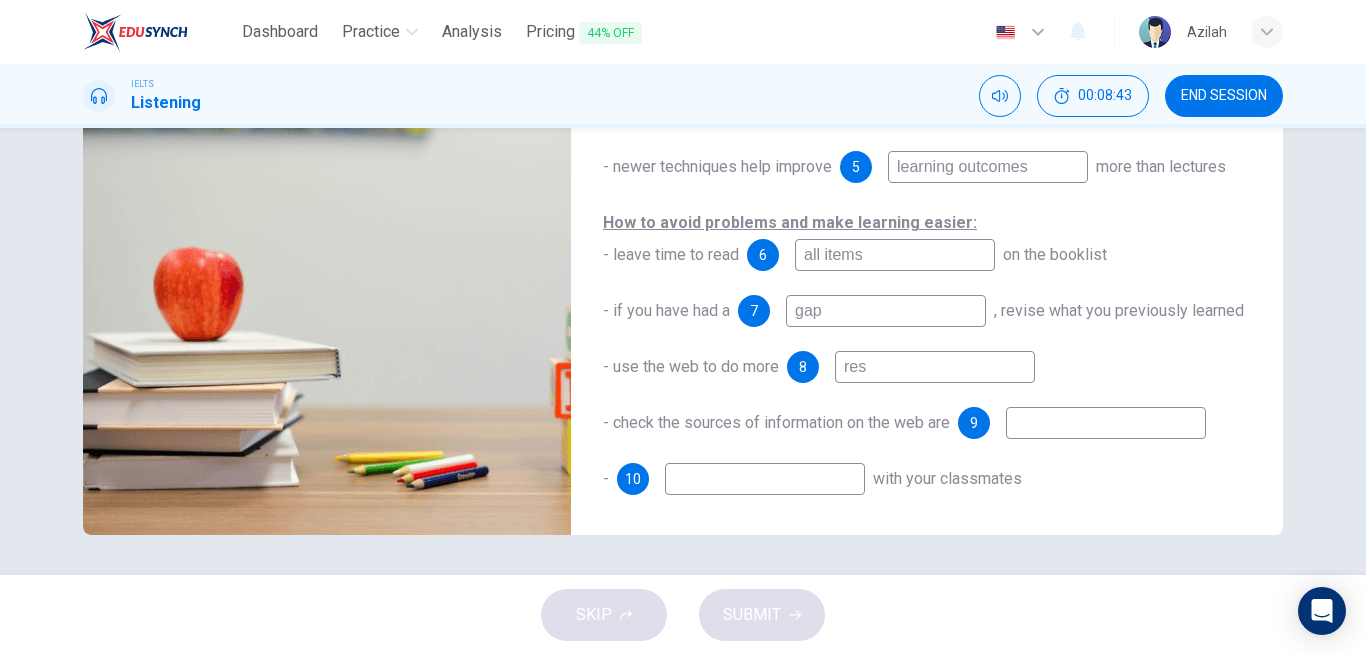 type on "rese" 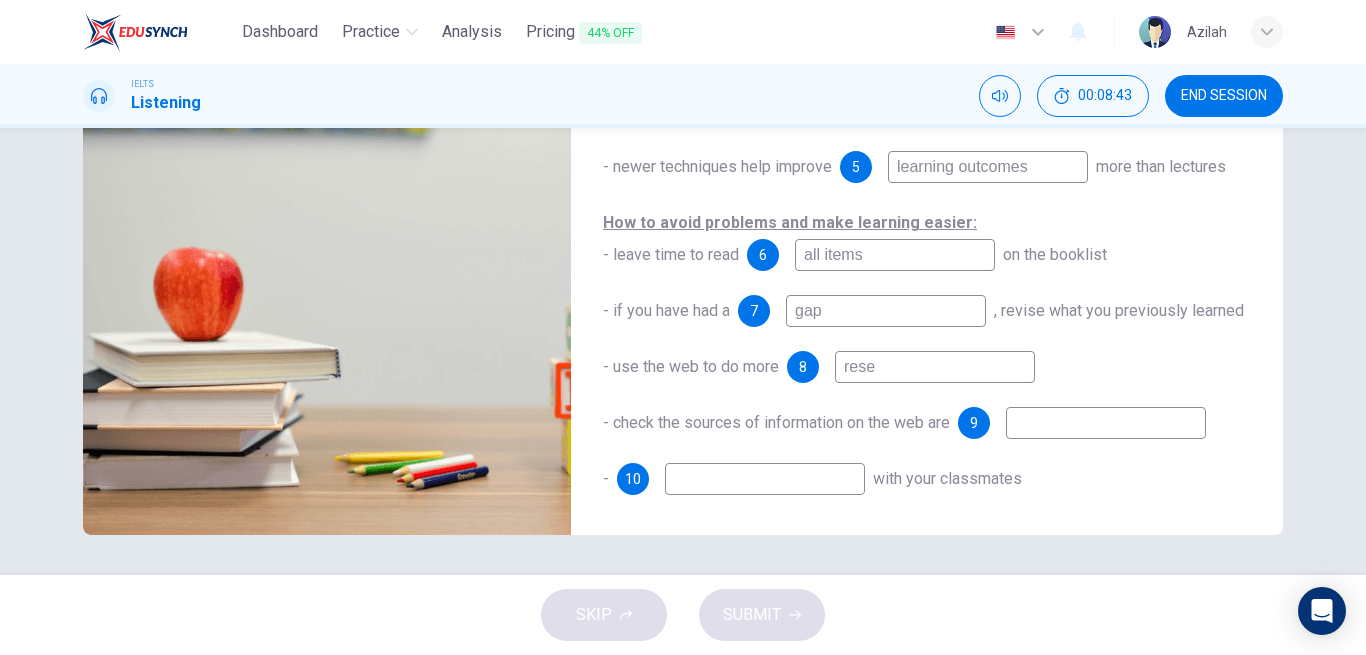 type on "89" 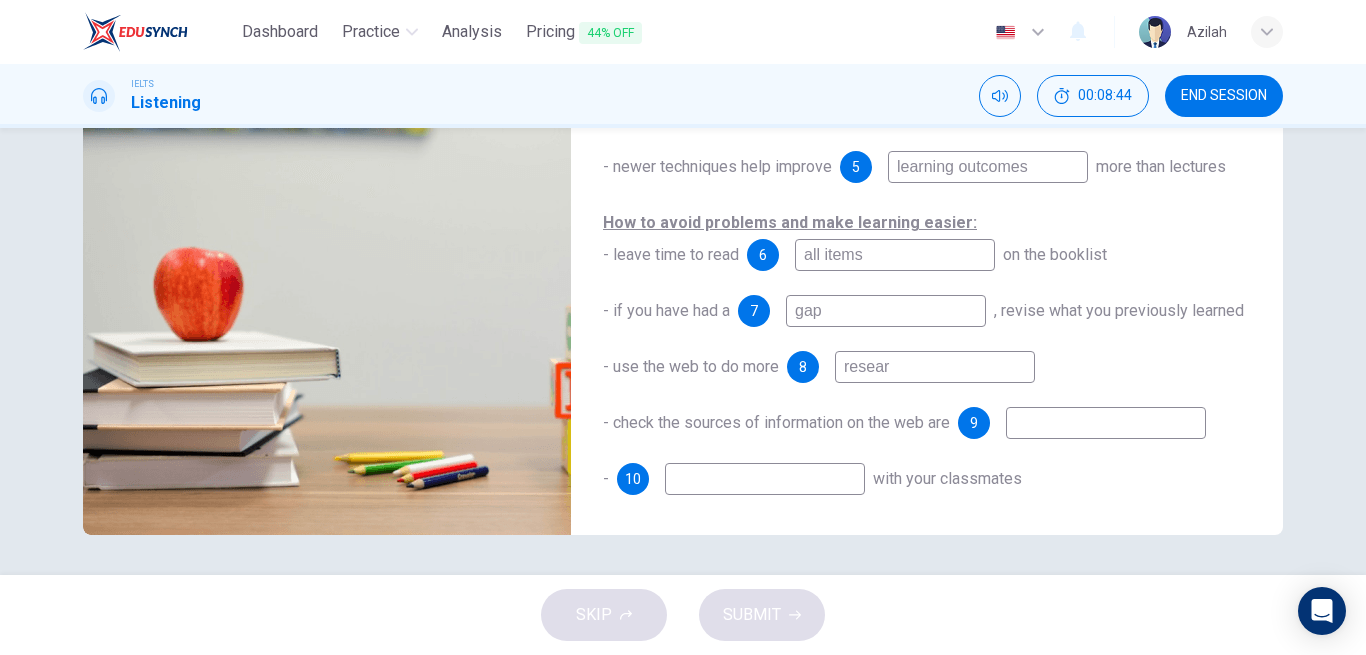 type on "researc" 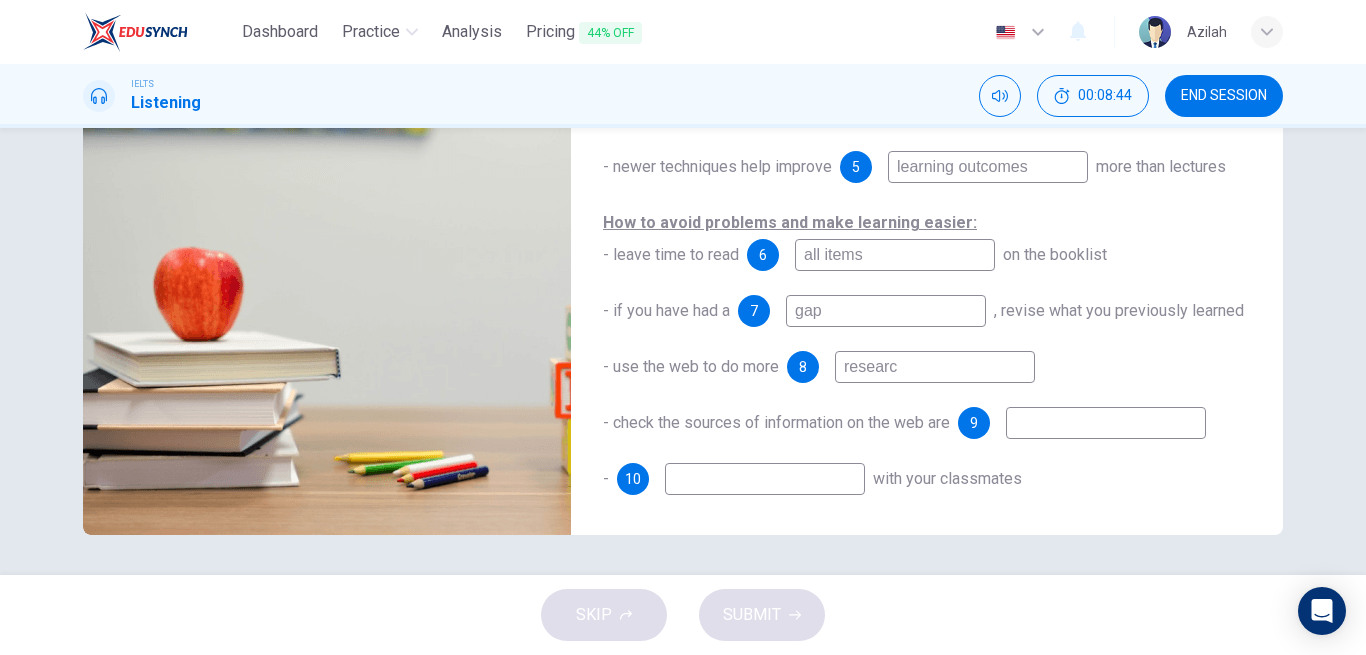 type on "89" 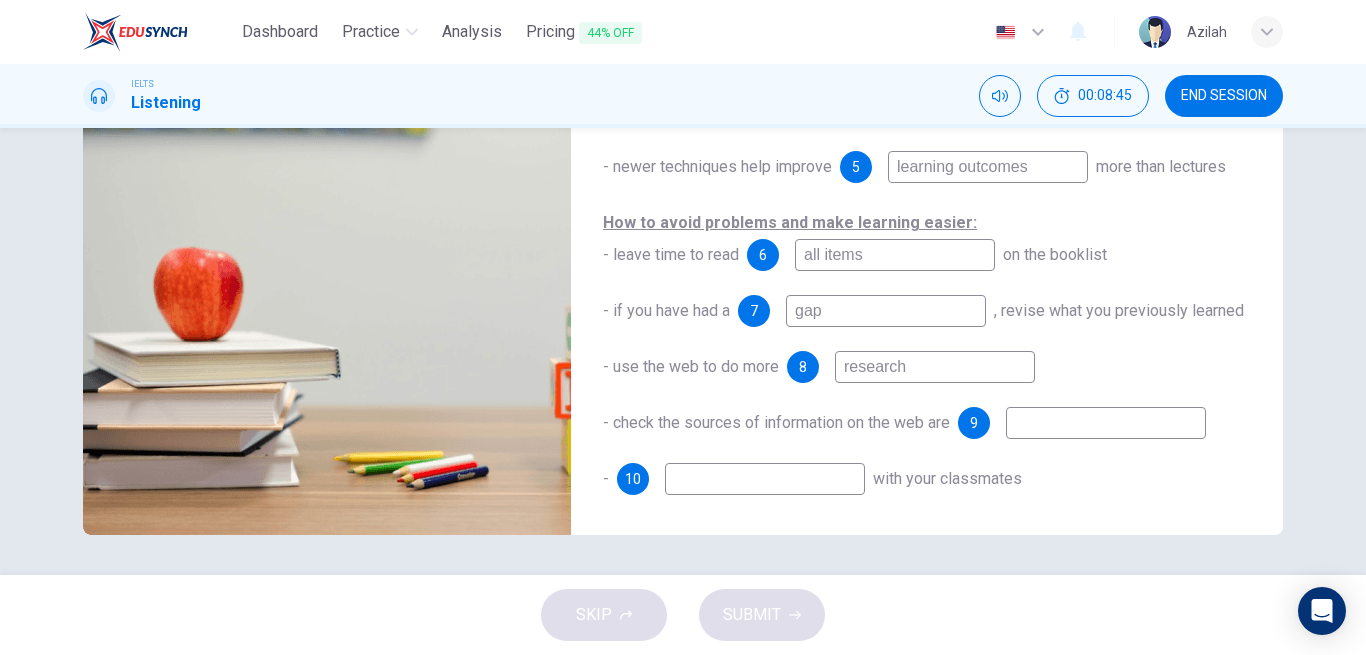 type on "research" 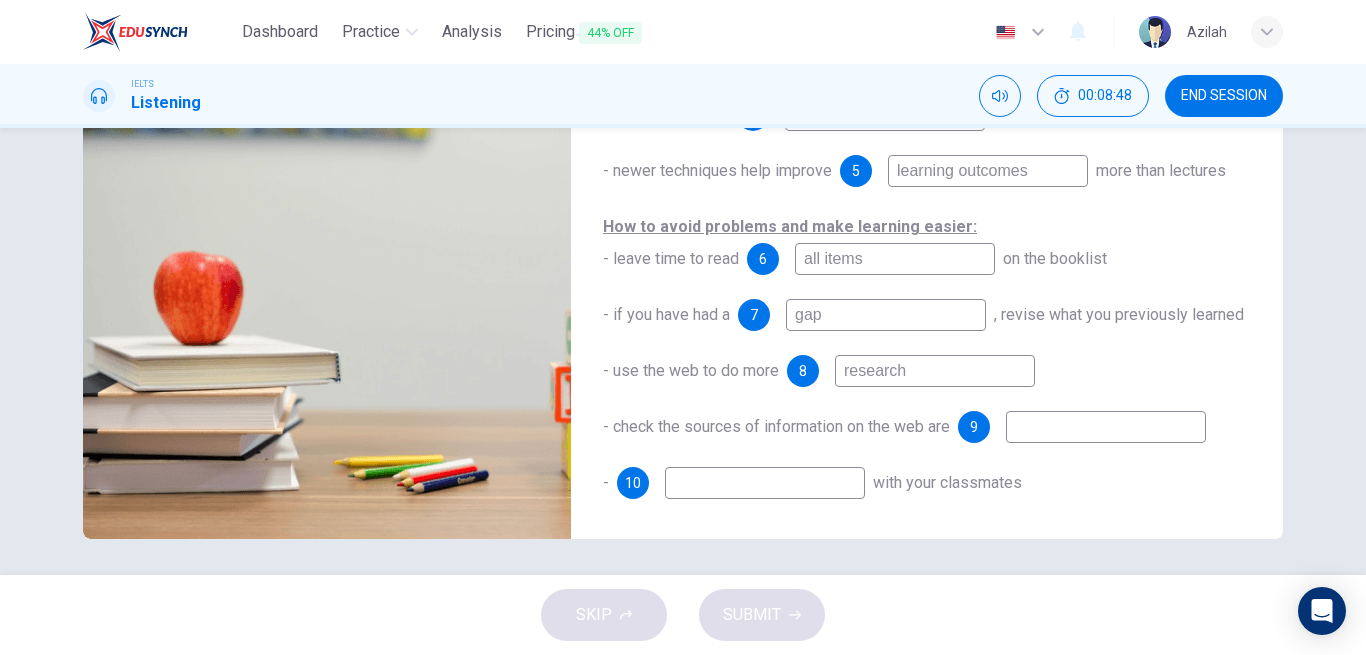 scroll, scrollTop: 328, scrollLeft: 0, axis: vertical 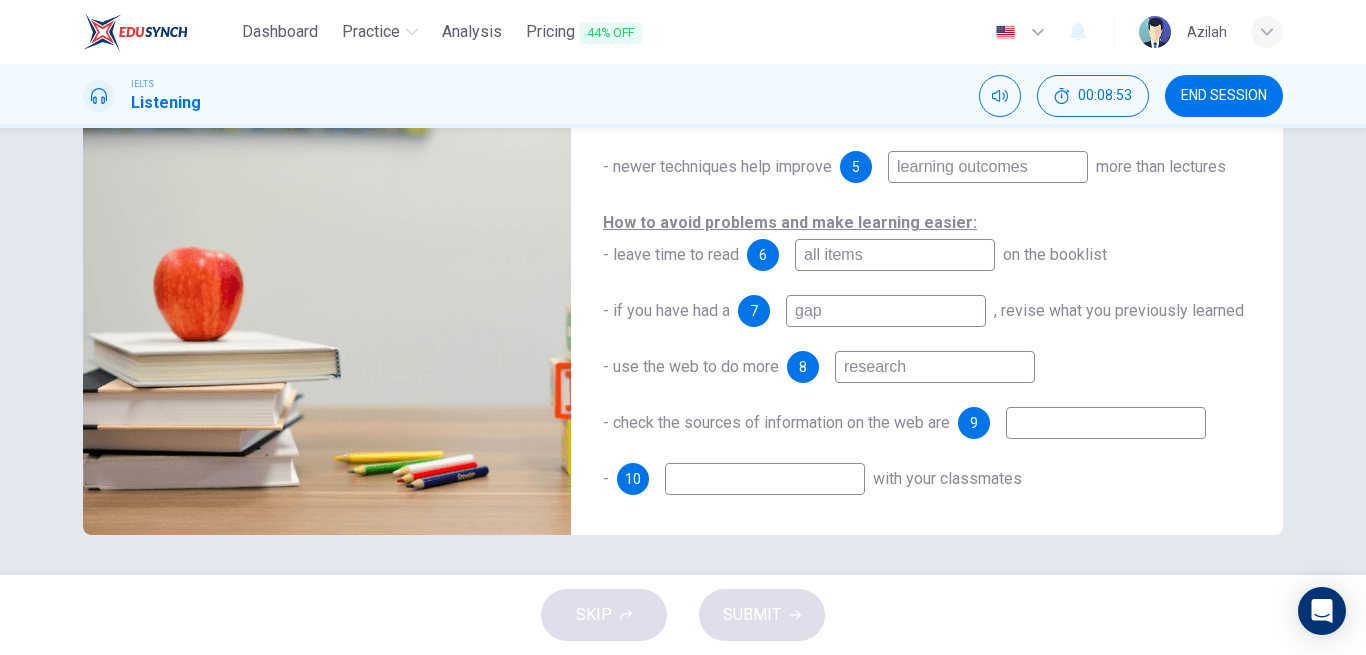 type on "93" 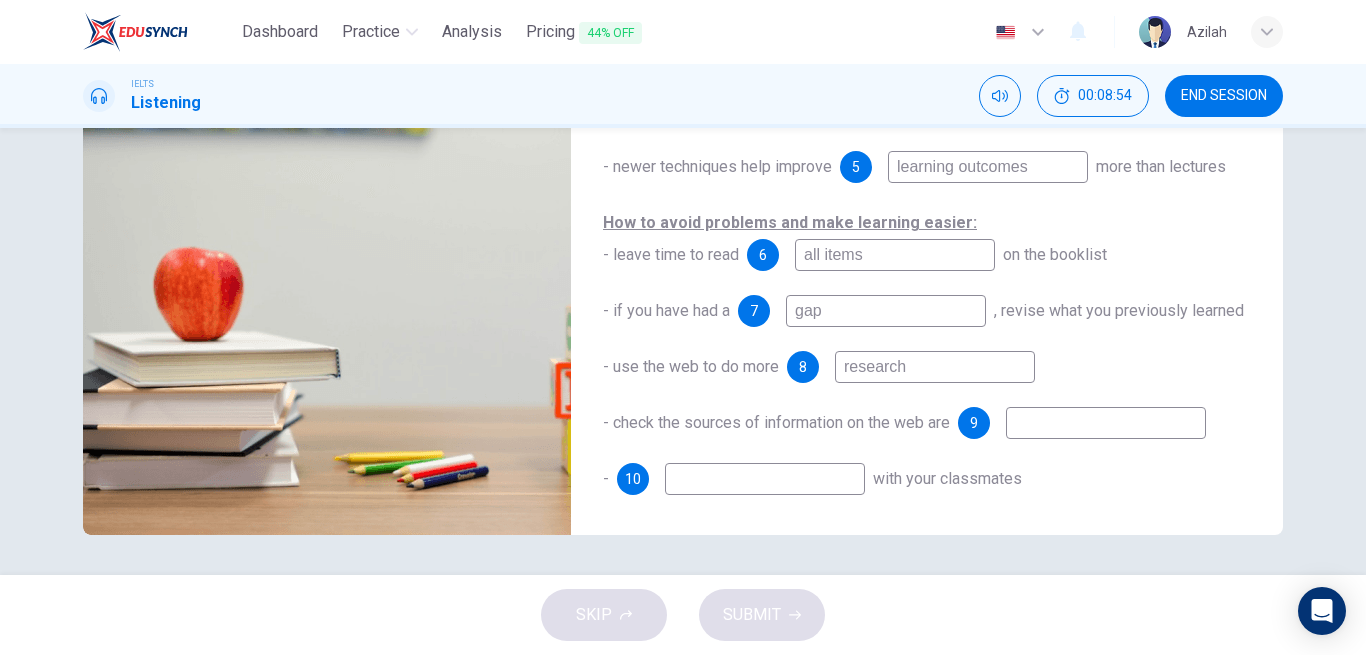 type on "research" 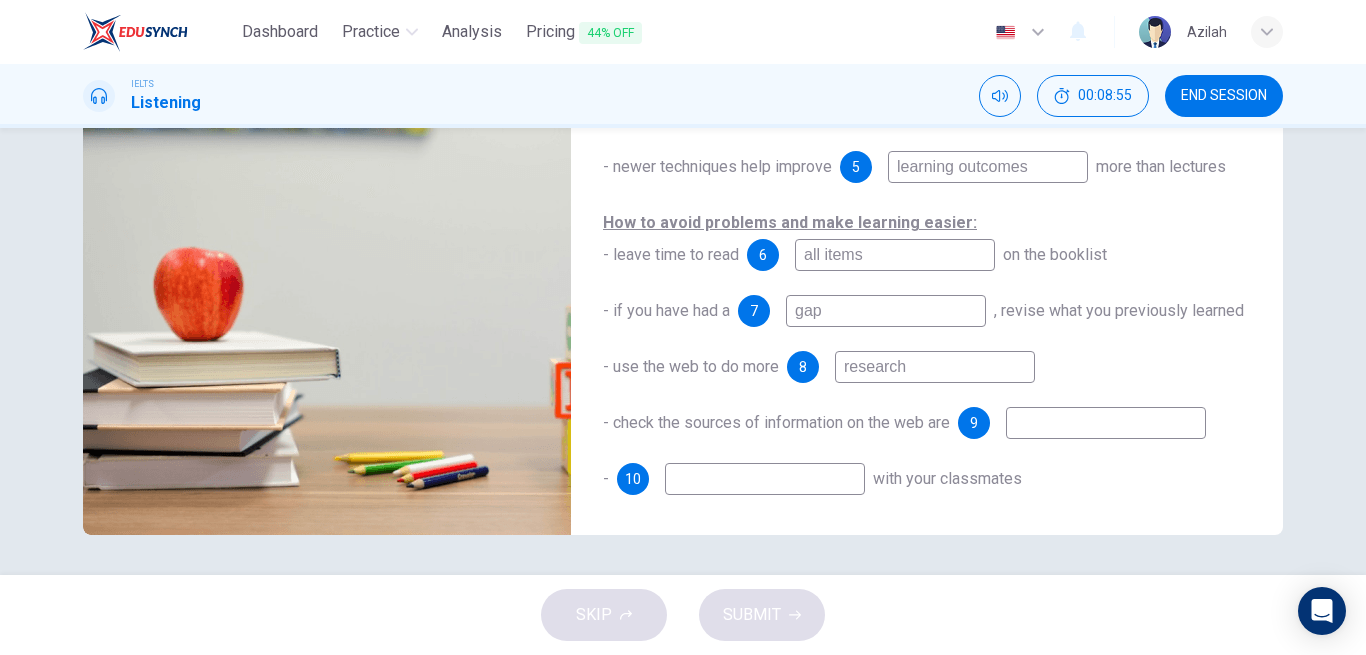 type on "94" 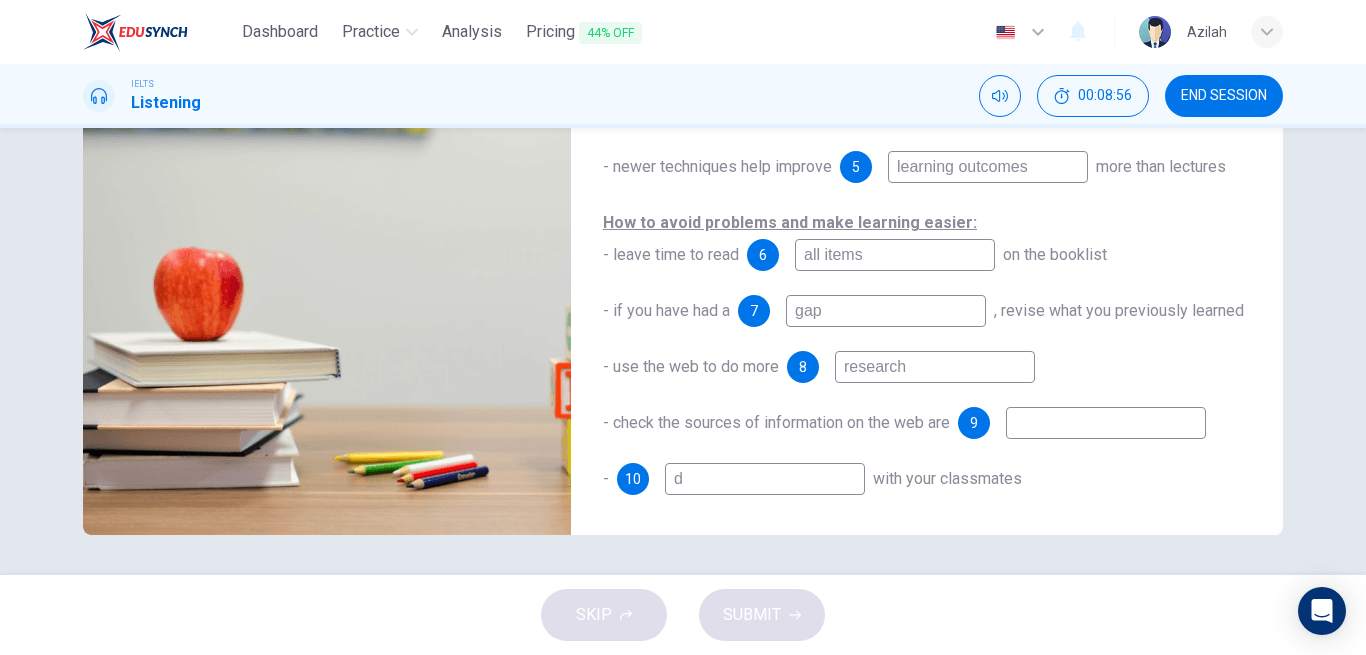 type on "di" 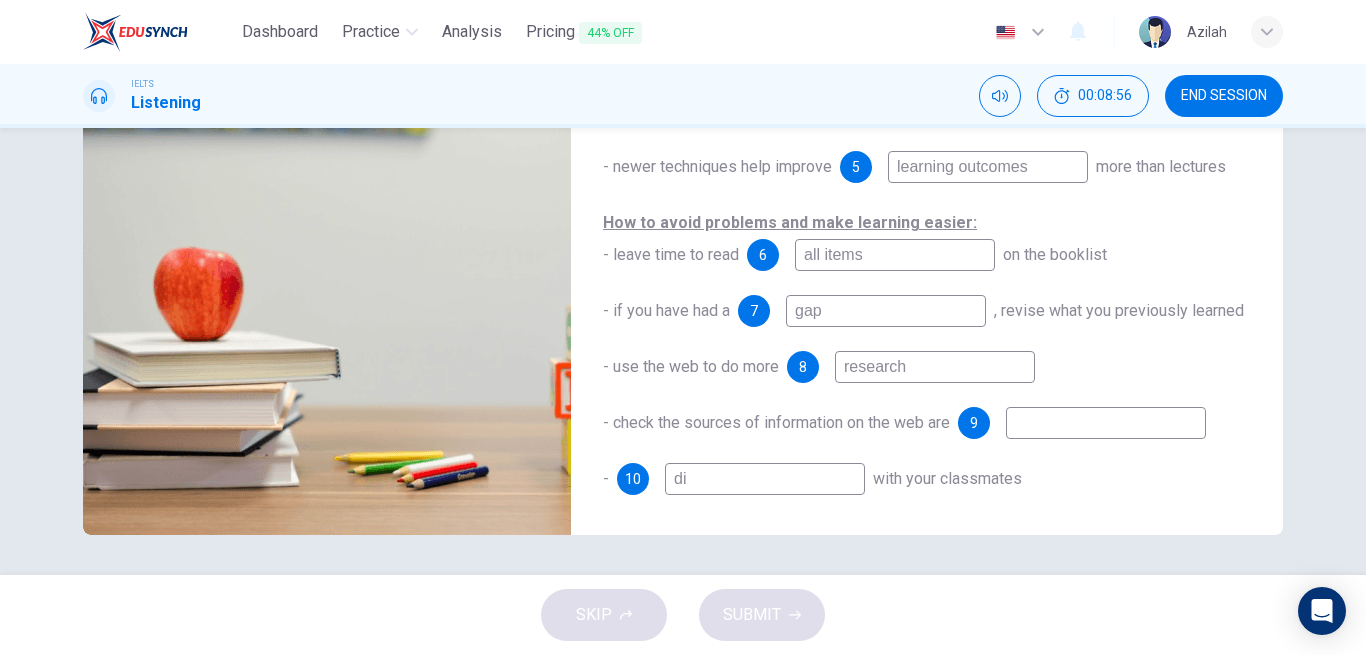 type on "94" 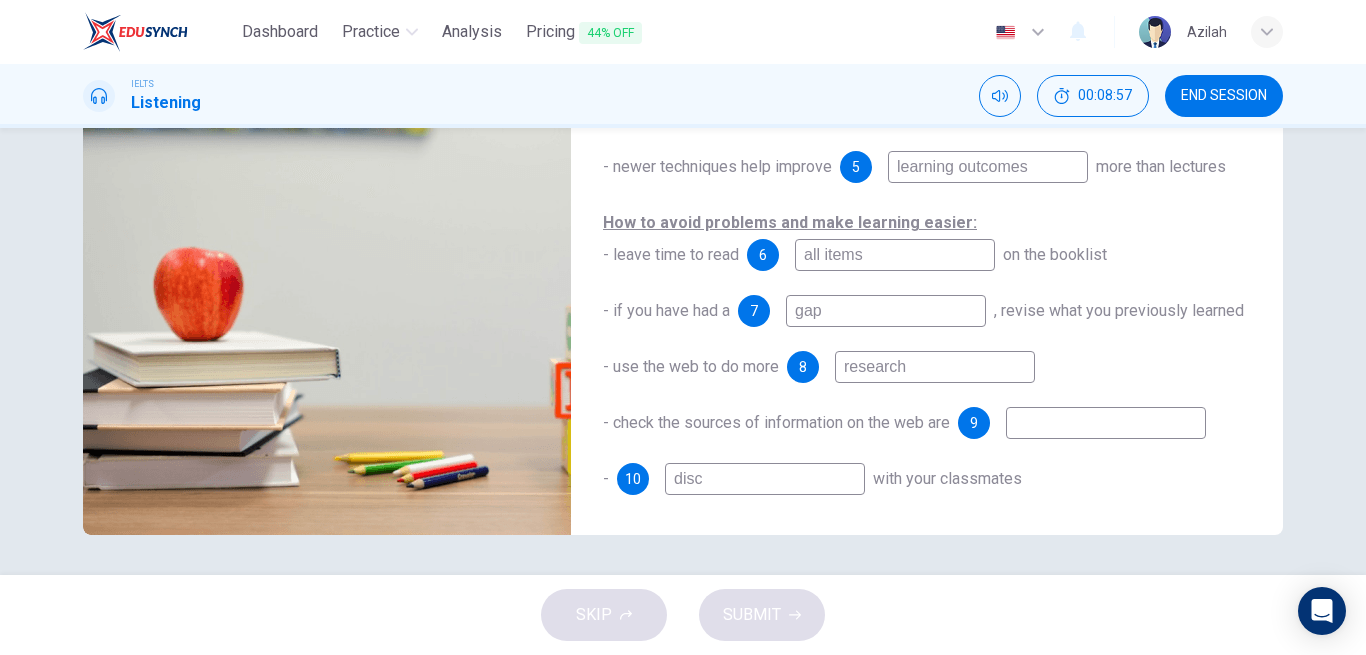 type on "discu" 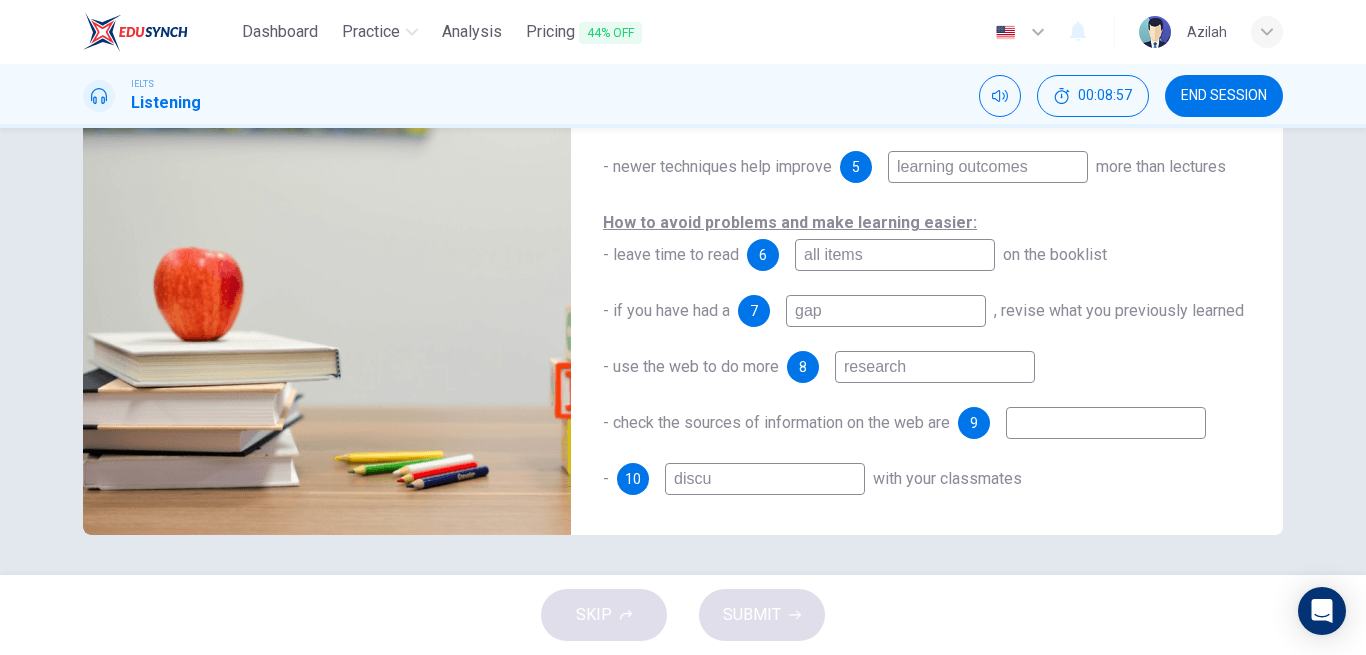 type on "94" 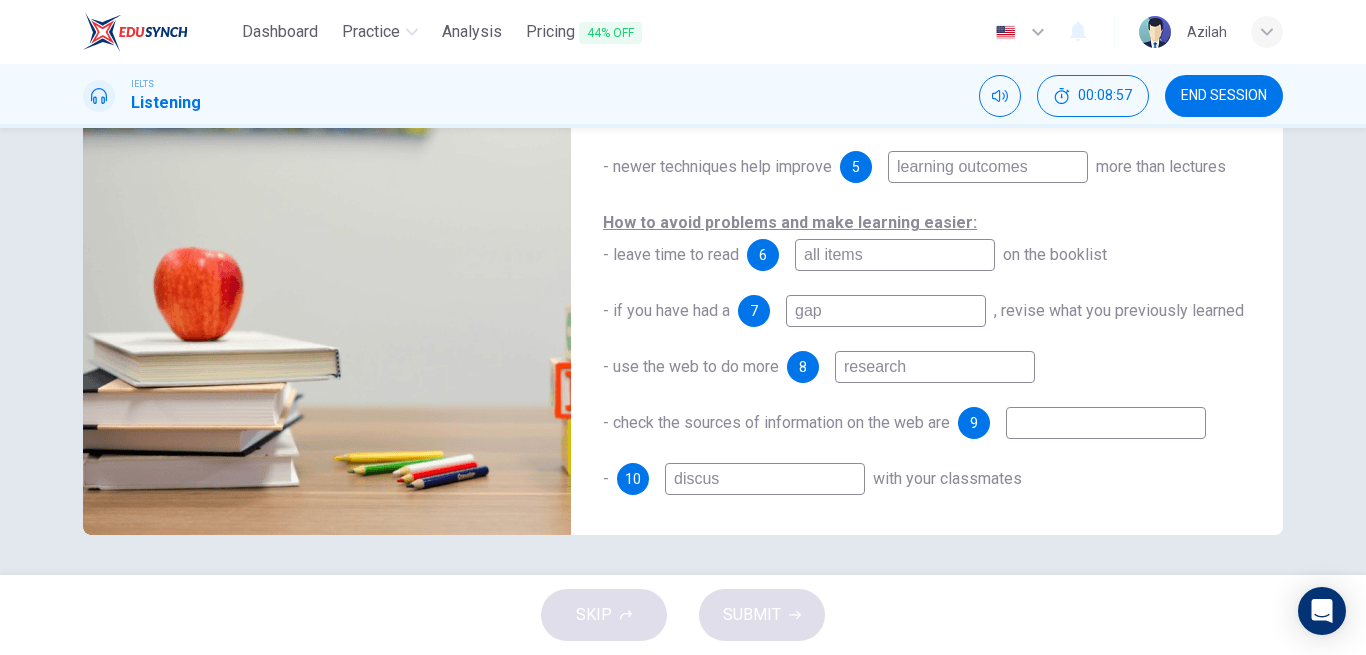 type on "discuss" 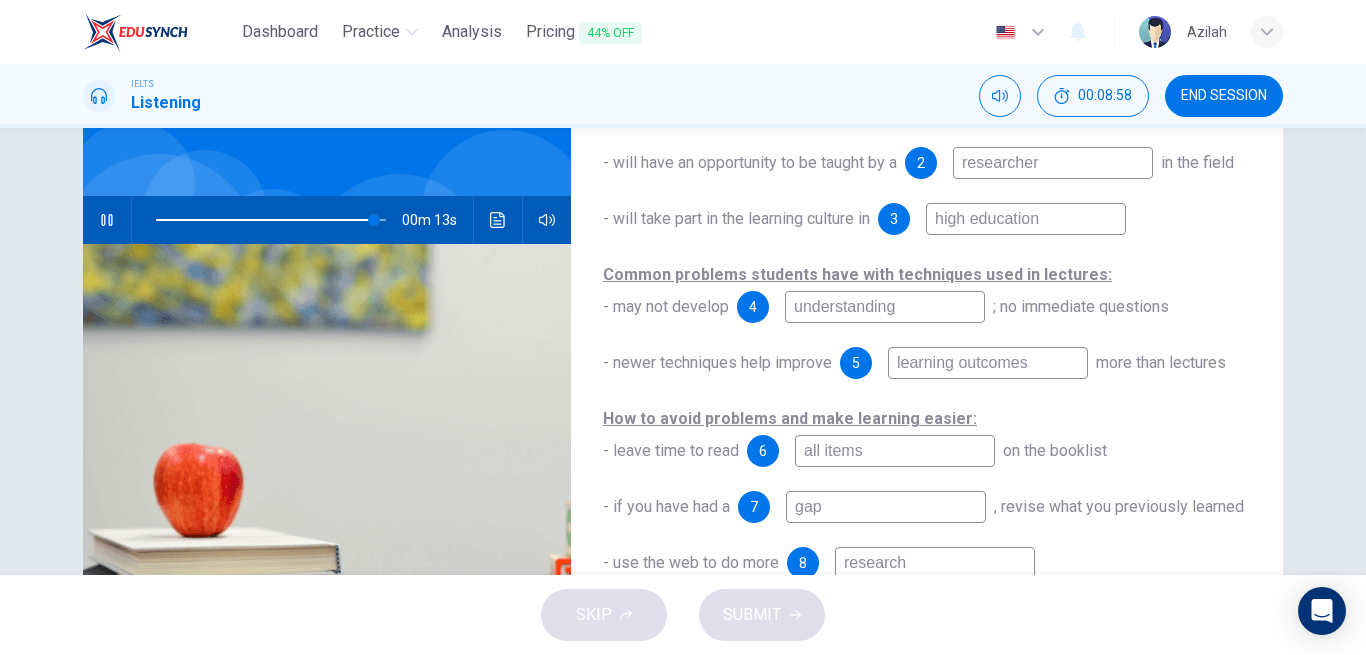 scroll, scrollTop: 128, scrollLeft: 0, axis: vertical 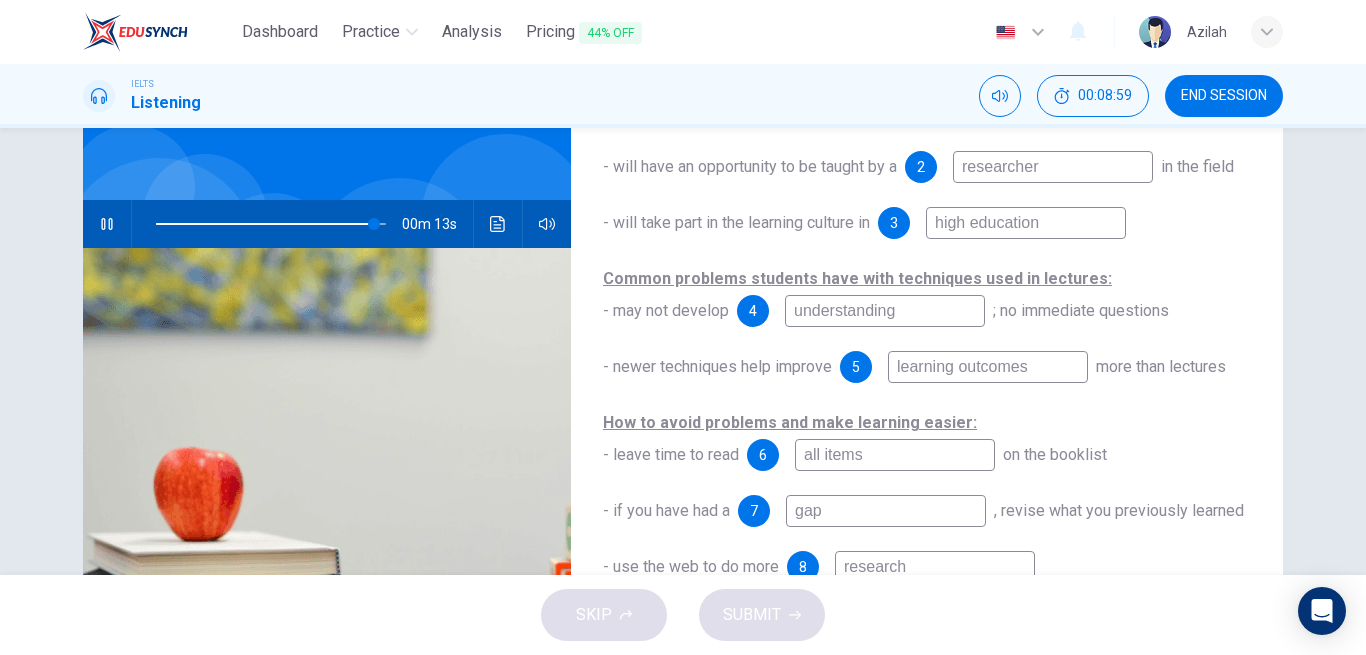 type on "95" 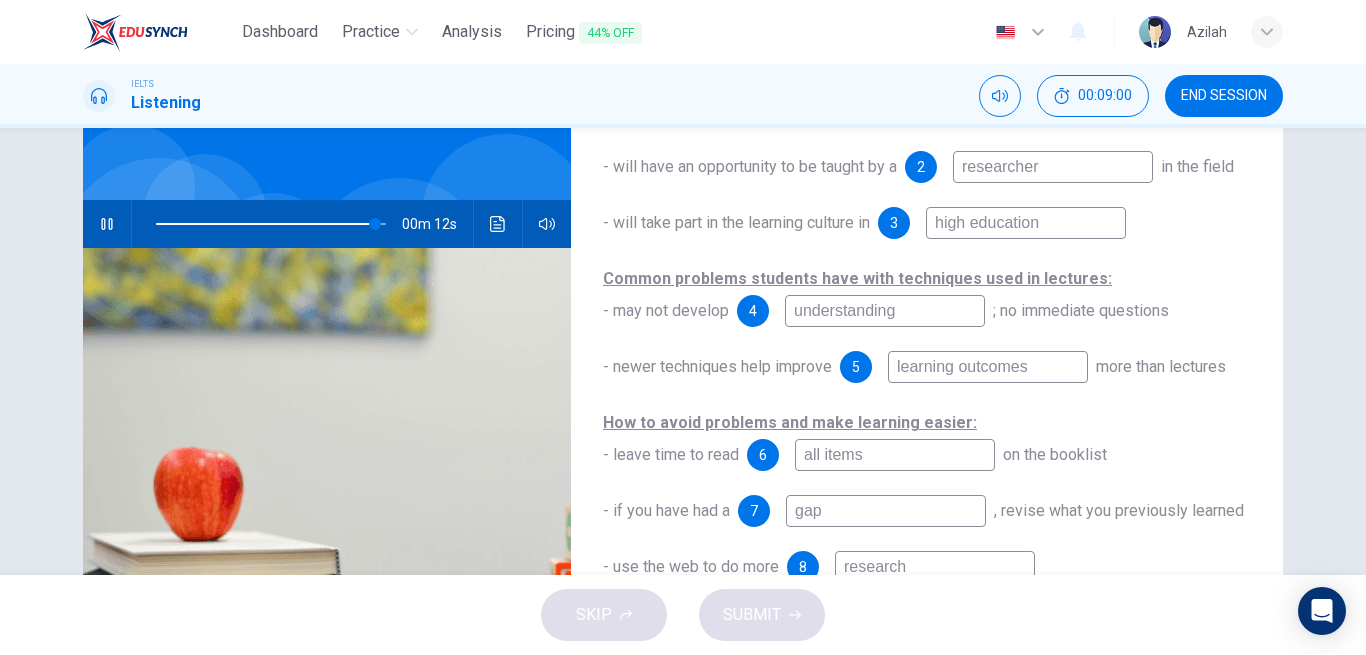 type on "discuss" 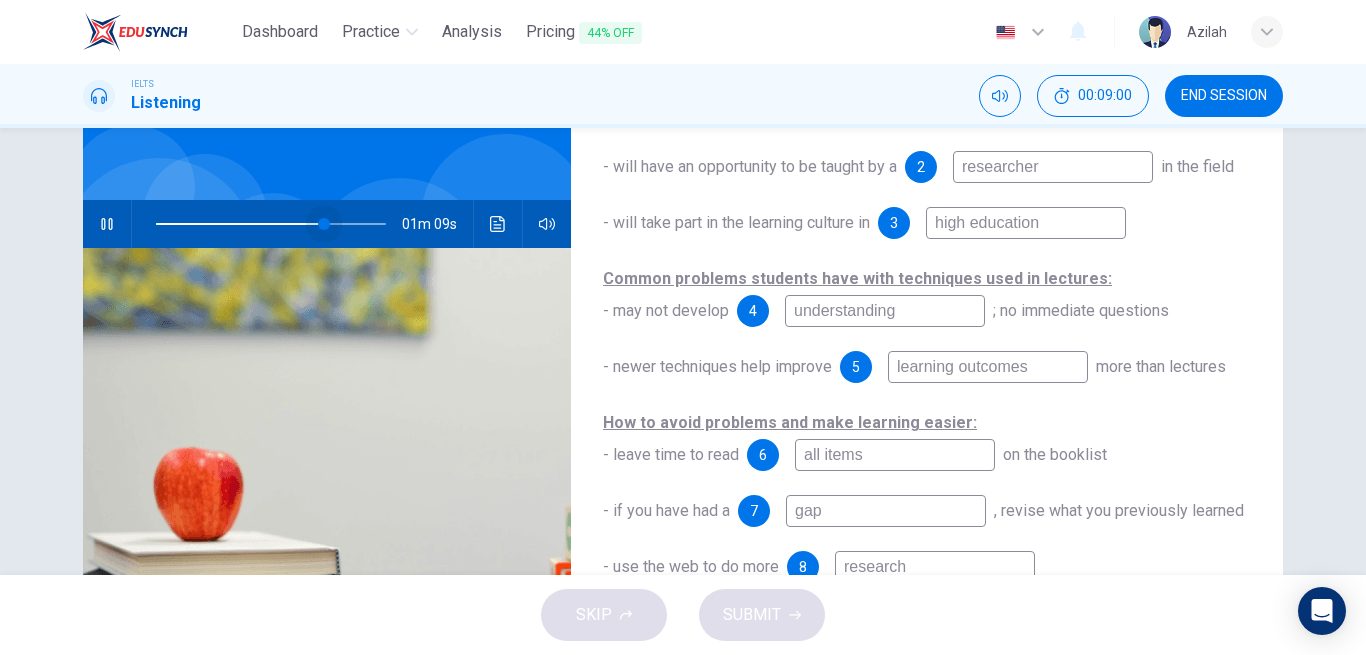 click at bounding box center [271, 224] 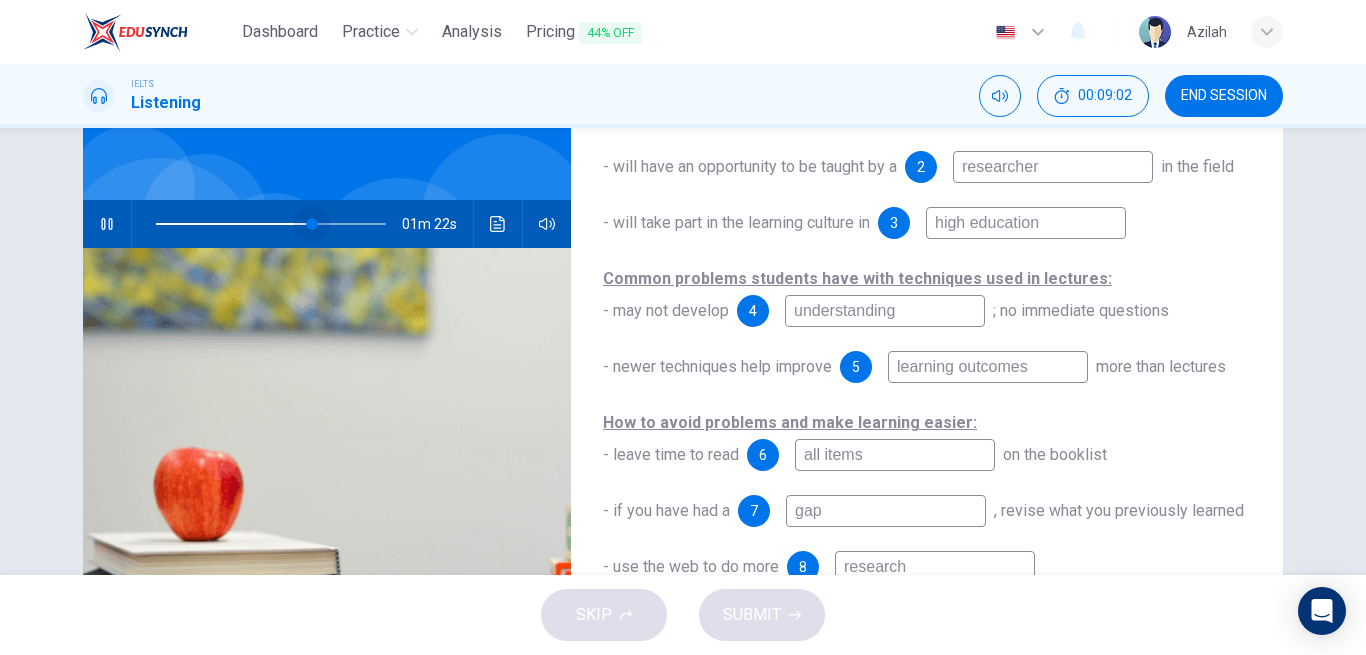 click at bounding box center [312, 224] 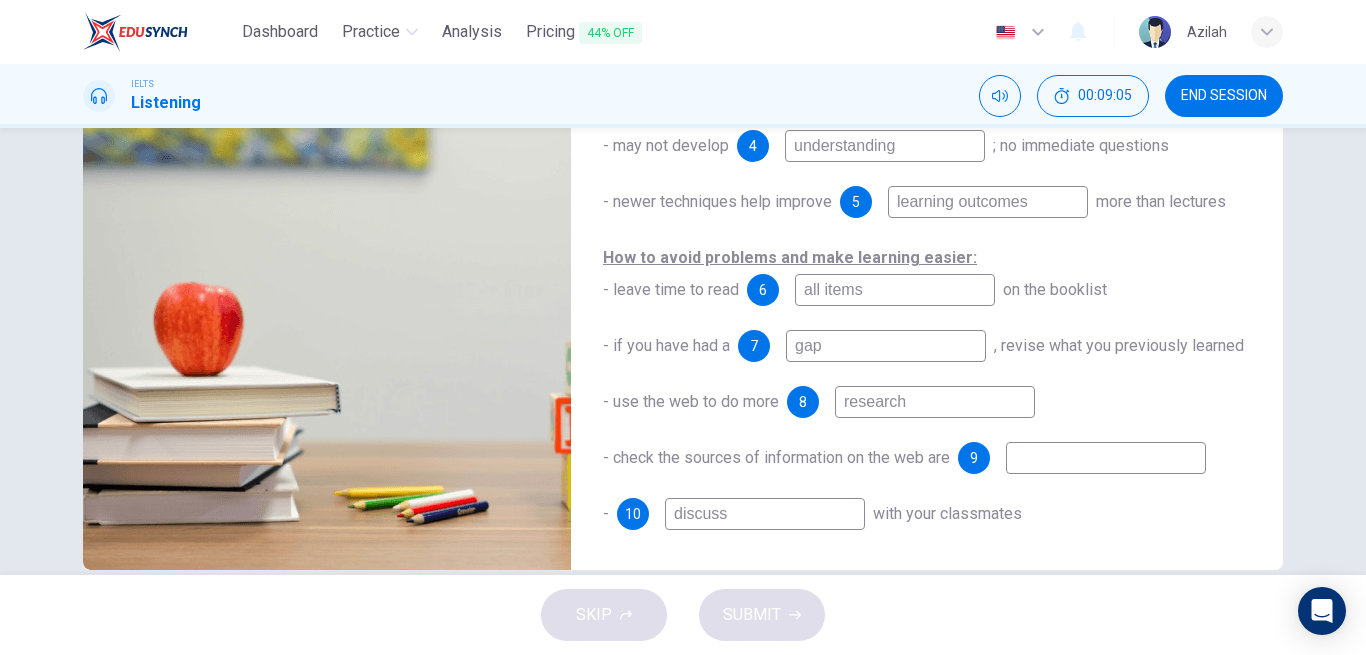 scroll, scrollTop: 328, scrollLeft: 0, axis: vertical 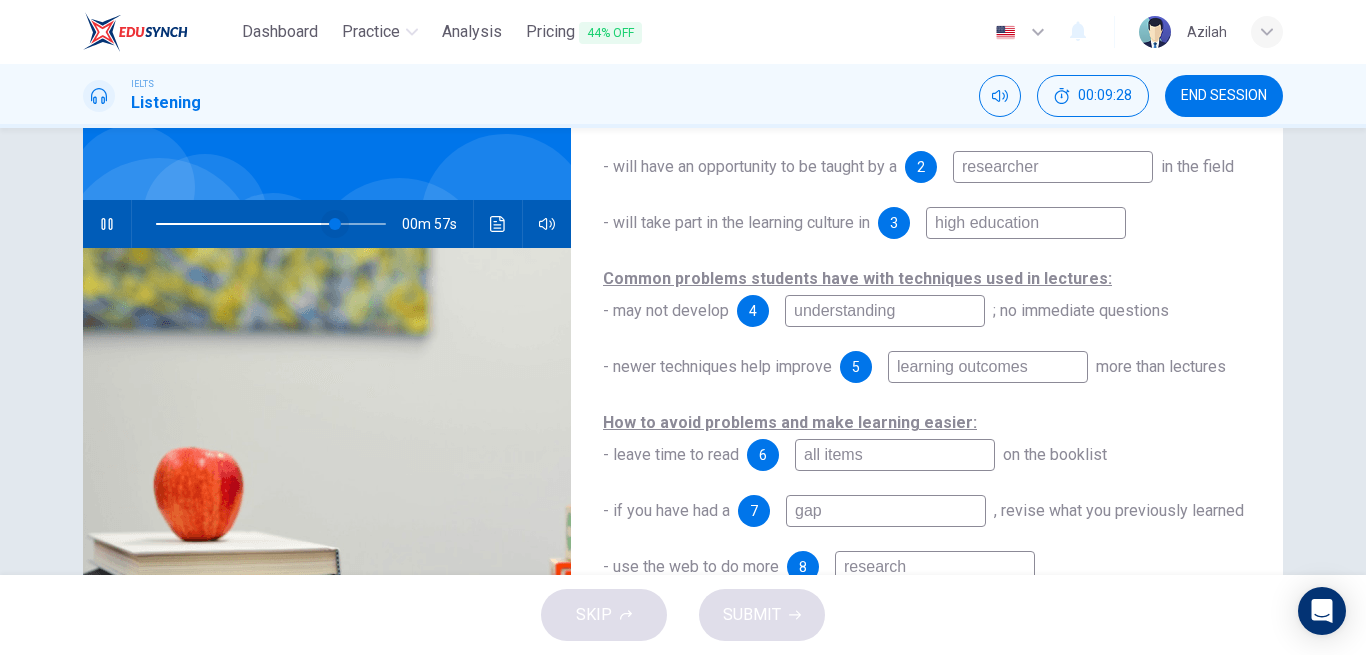 click at bounding box center (335, 224) 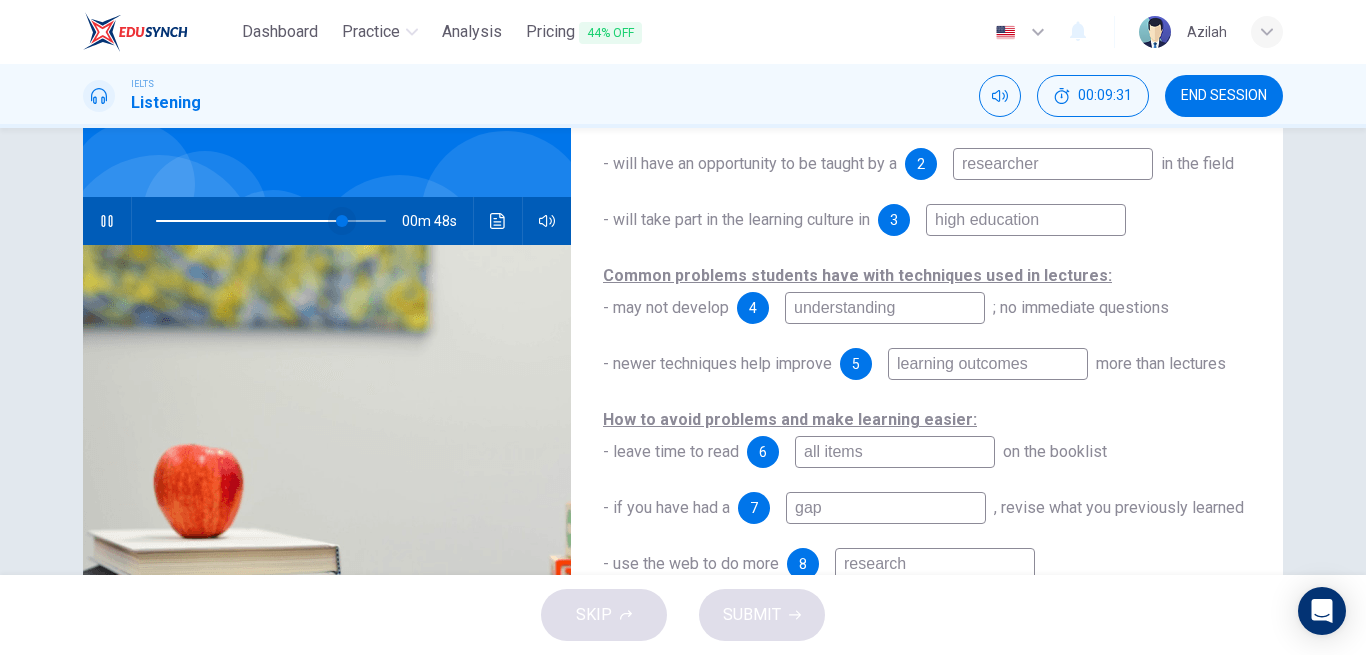scroll, scrollTop: 128, scrollLeft: 0, axis: vertical 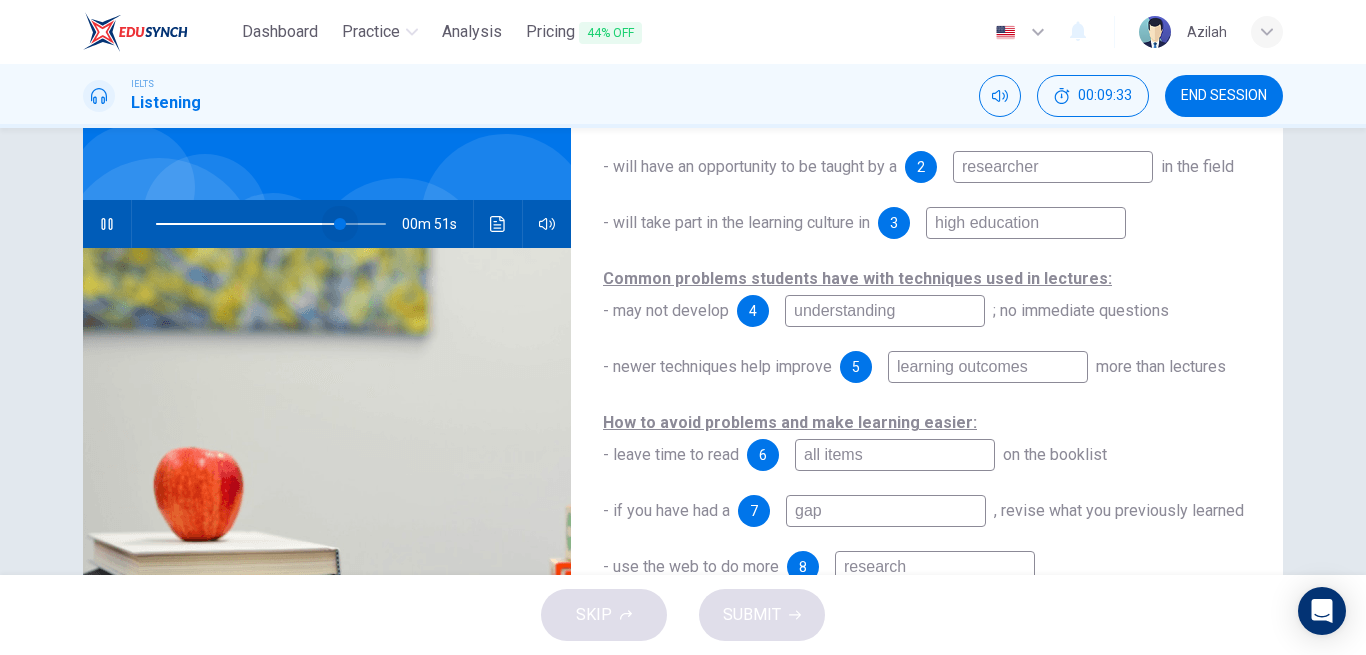 click at bounding box center [340, 224] 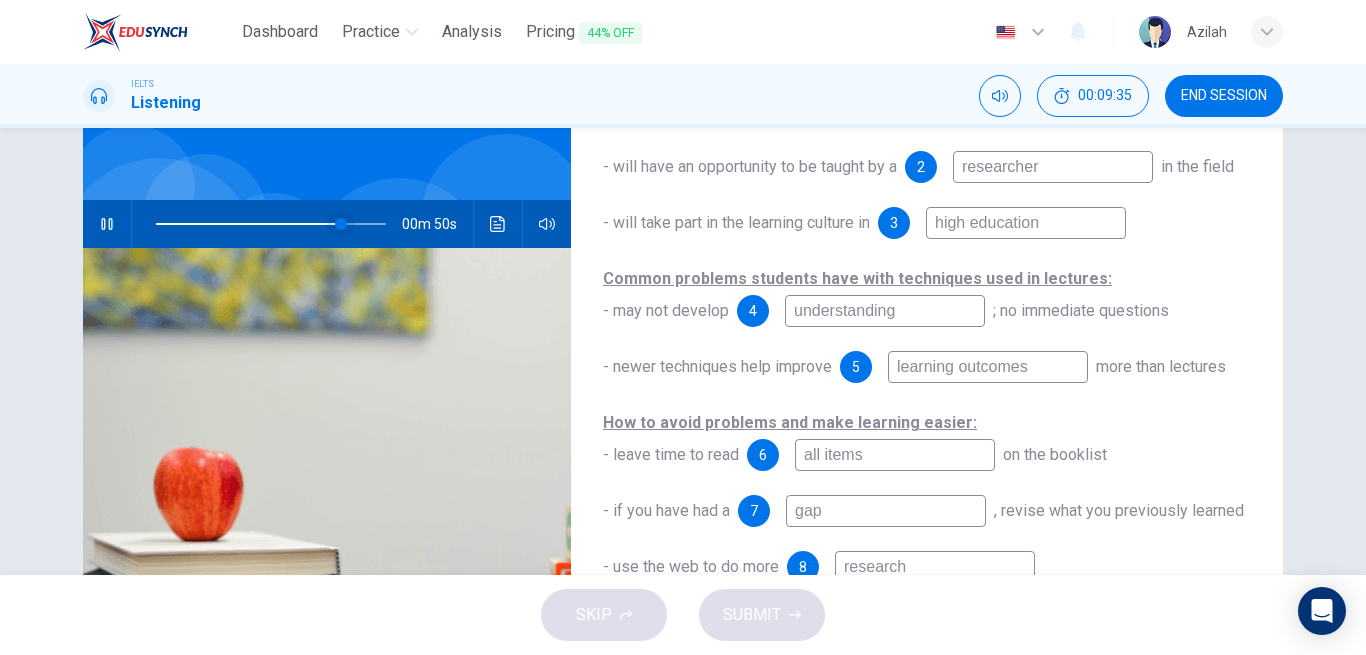 click at bounding box center (341, 224) 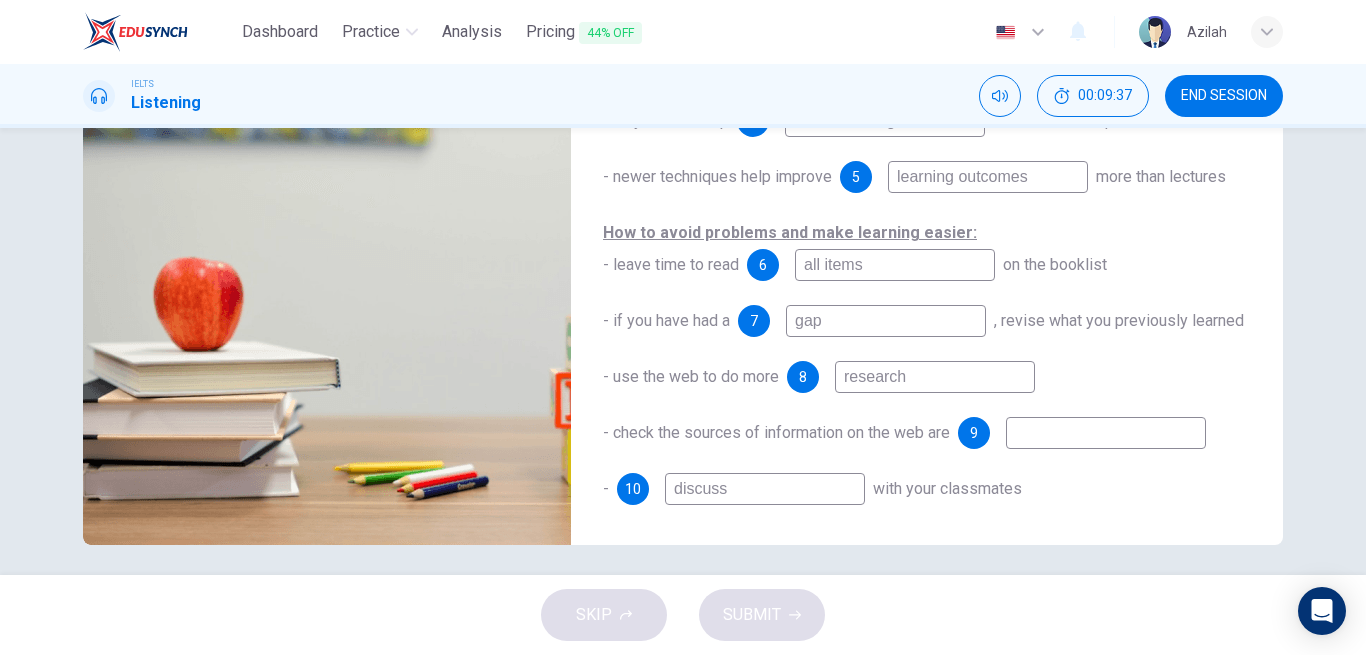 scroll, scrollTop: 328, scrollLeft: 0, axis: vertical 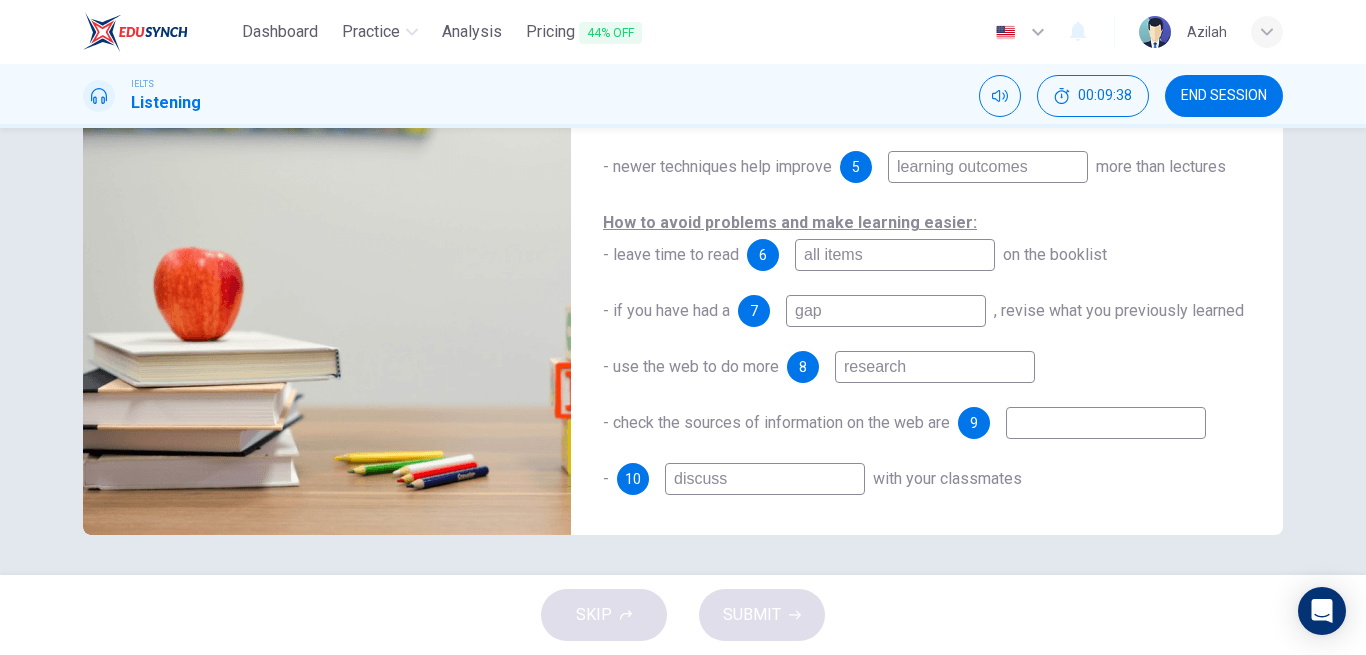click on "research" at bounding box center (935, 367) 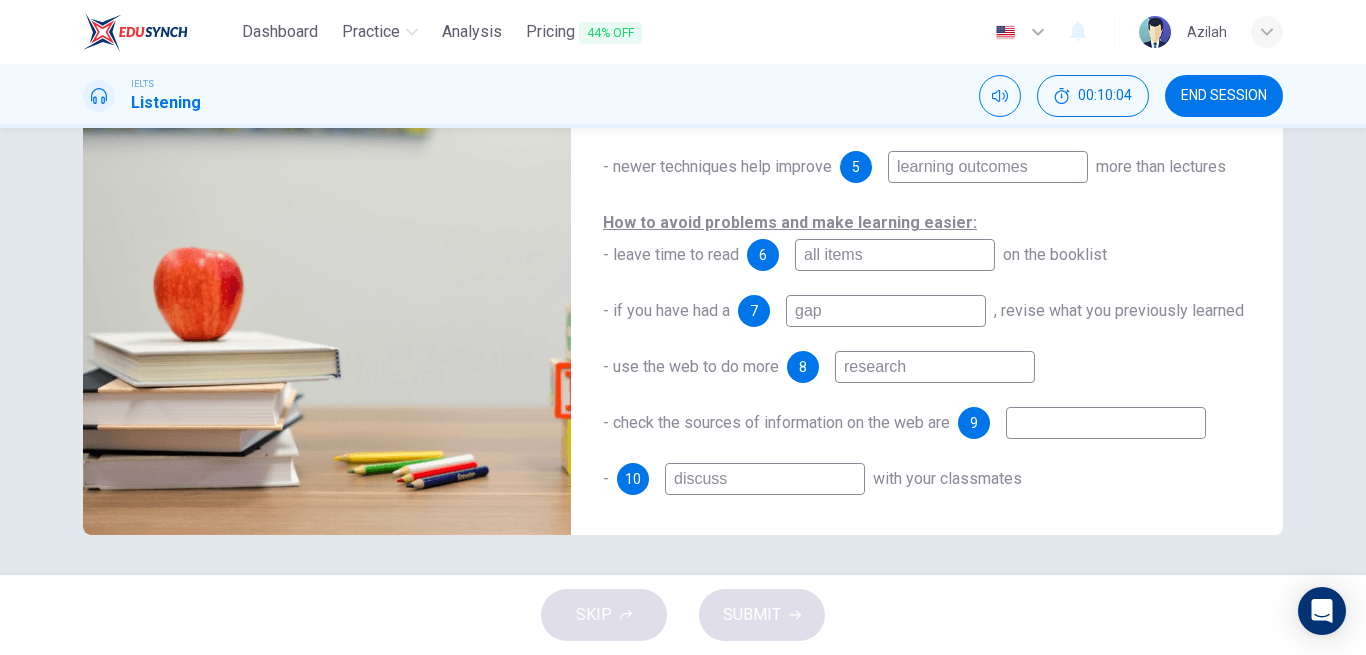 click on "research" at bounding box center (935, 367) 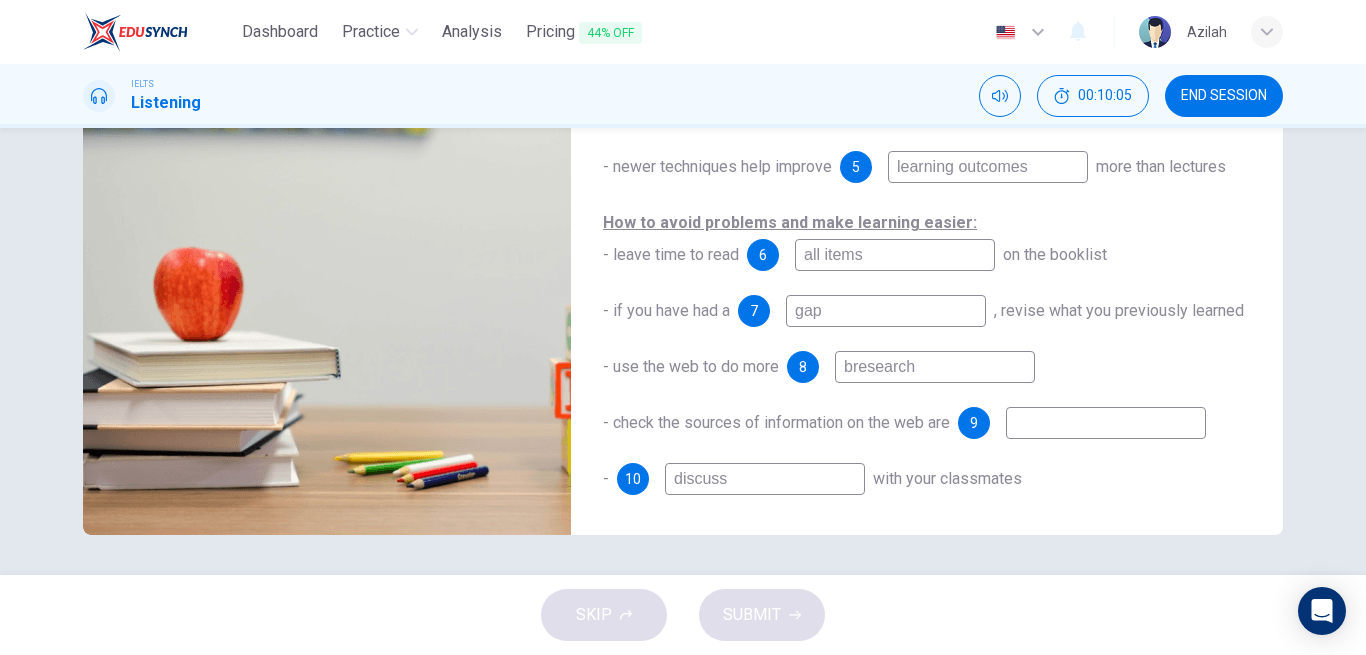 type on "baresearch" 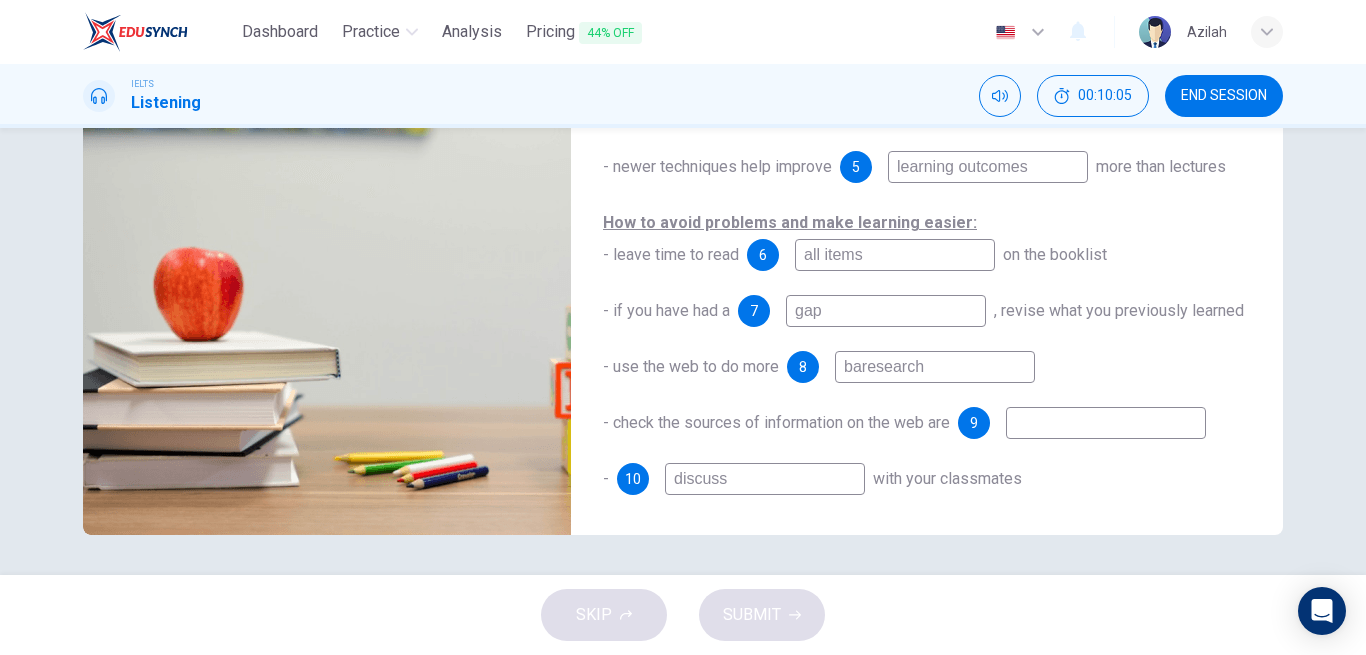 type on "88" 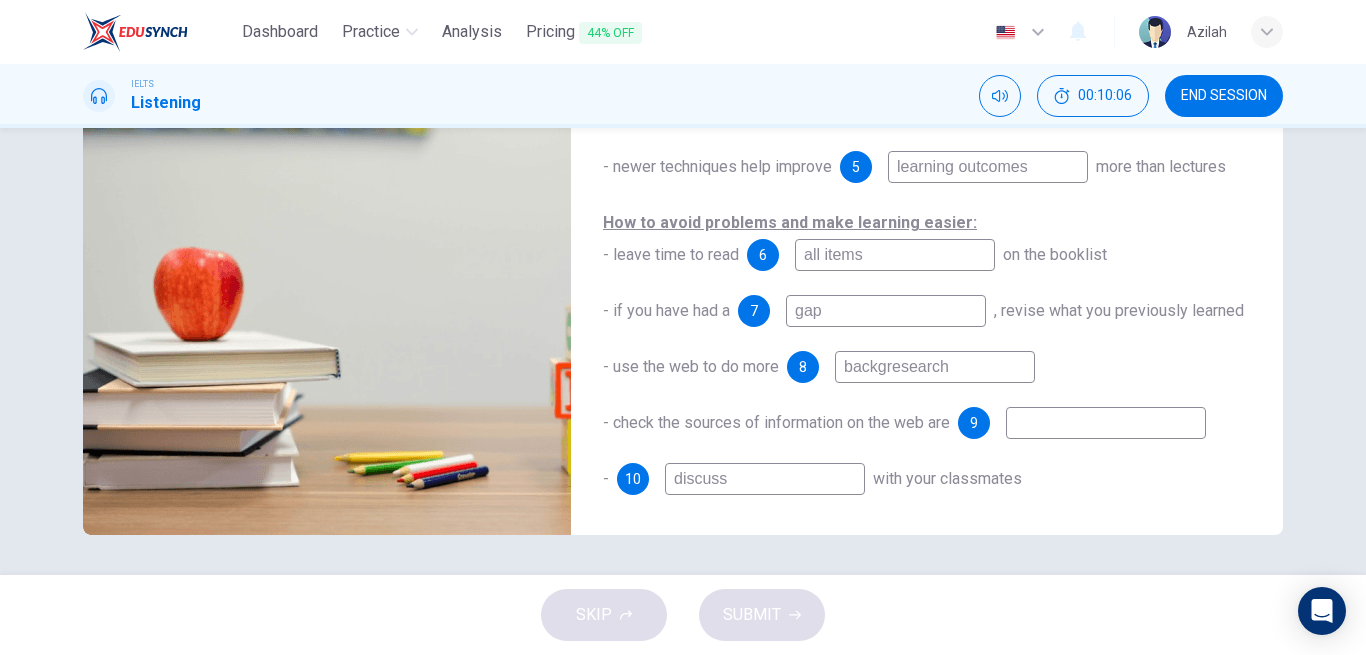 type on "backgrresearch" 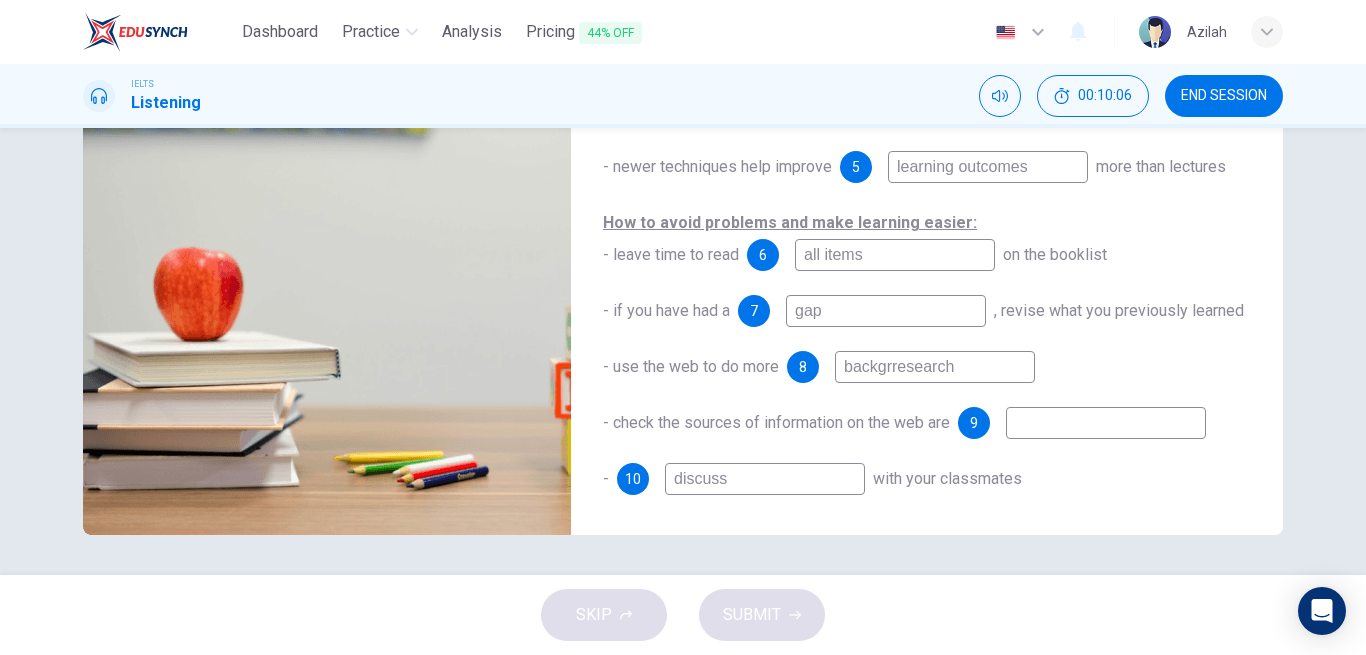 type on "88" 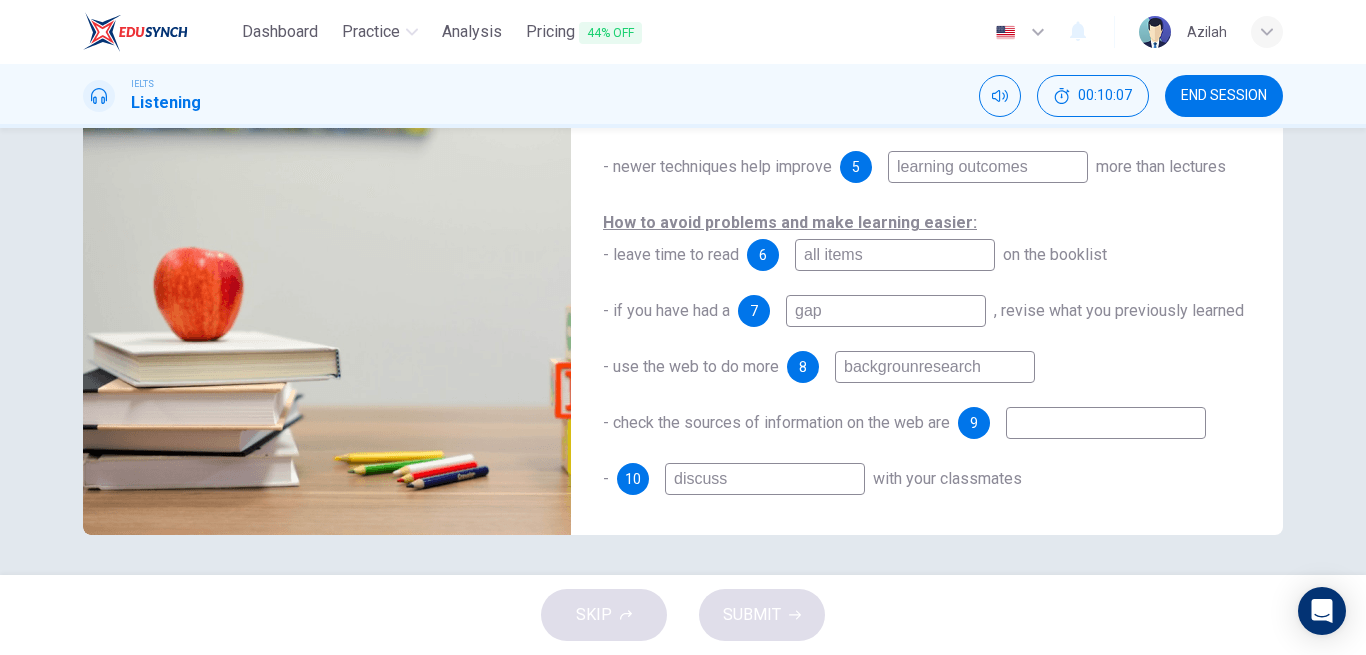 type on "backgroundresearch" 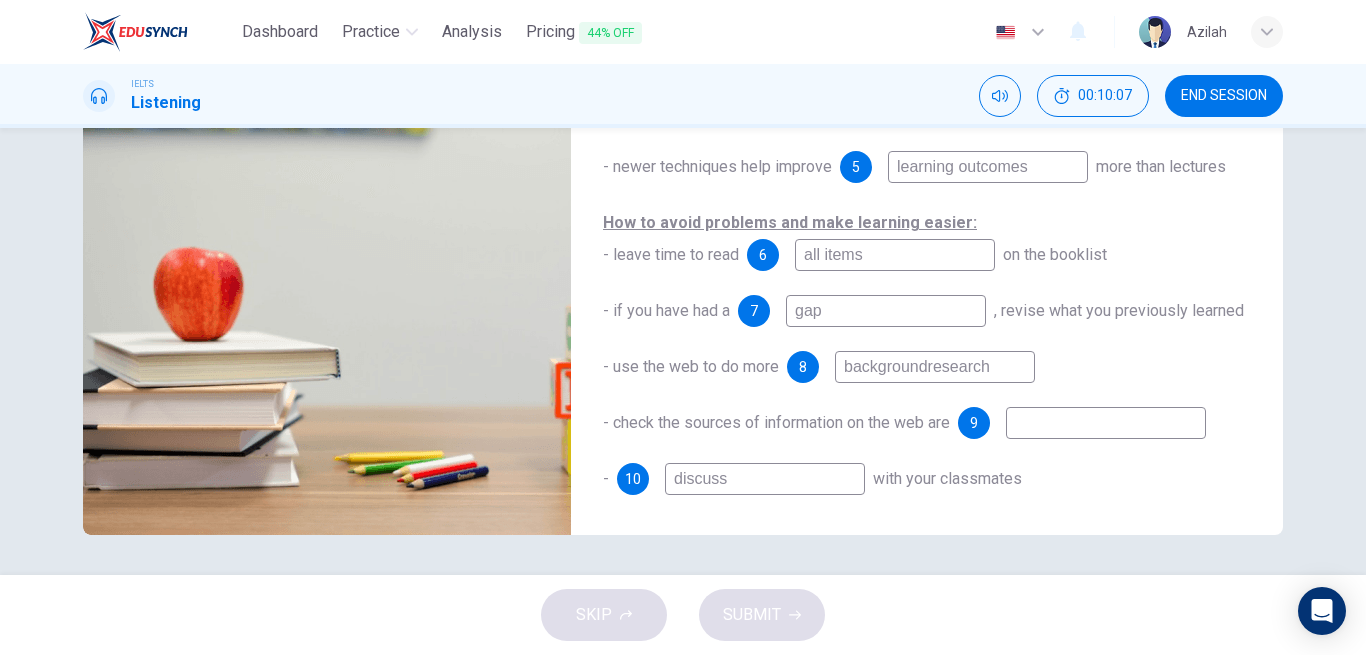 type on "89" 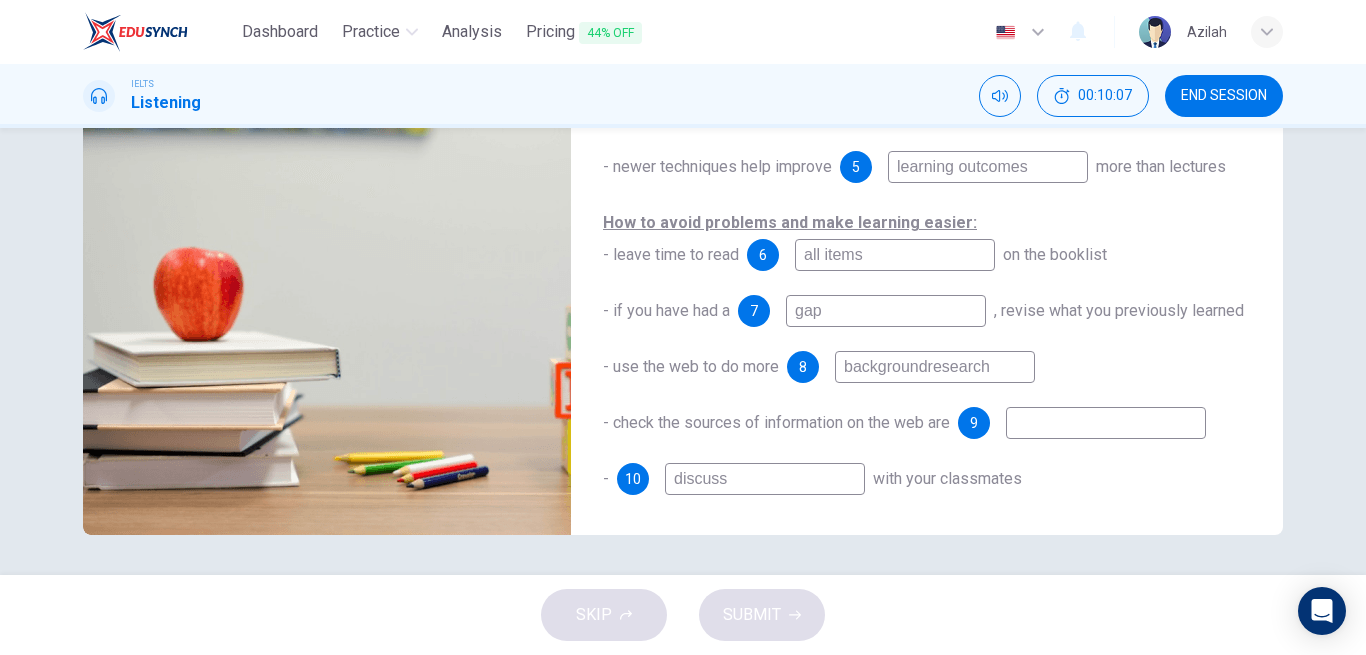 type on "background research" 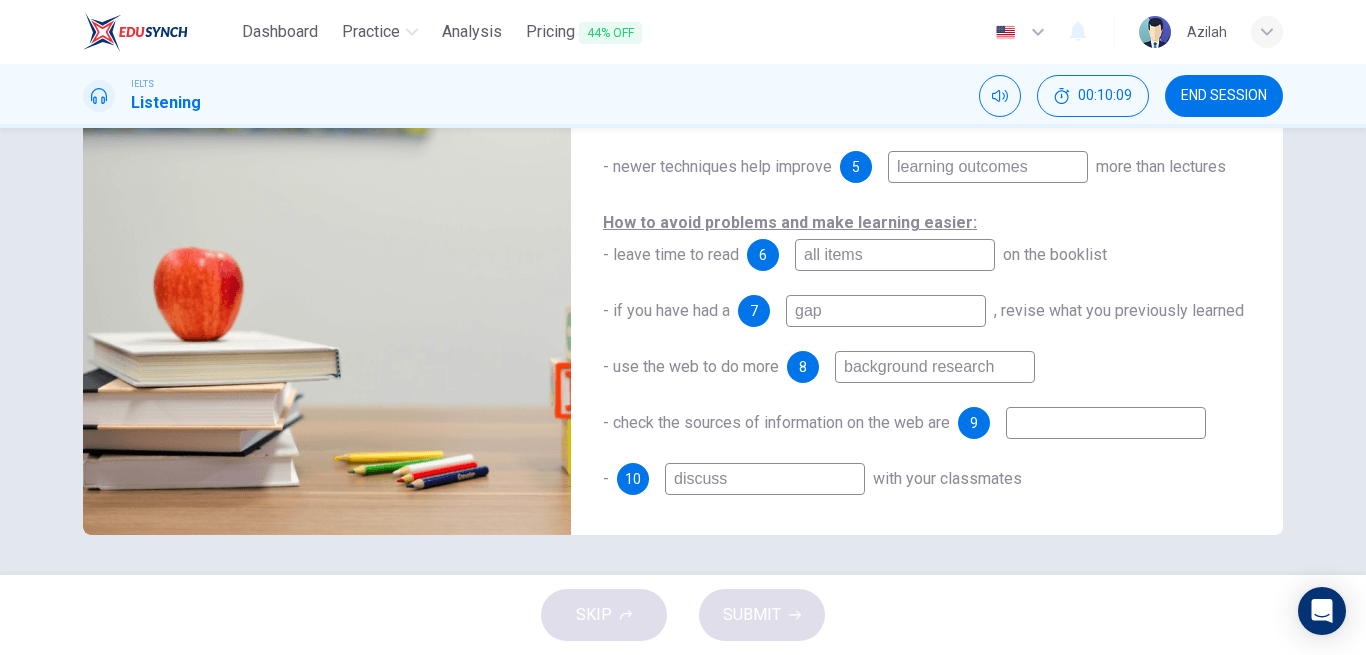 type on "89" 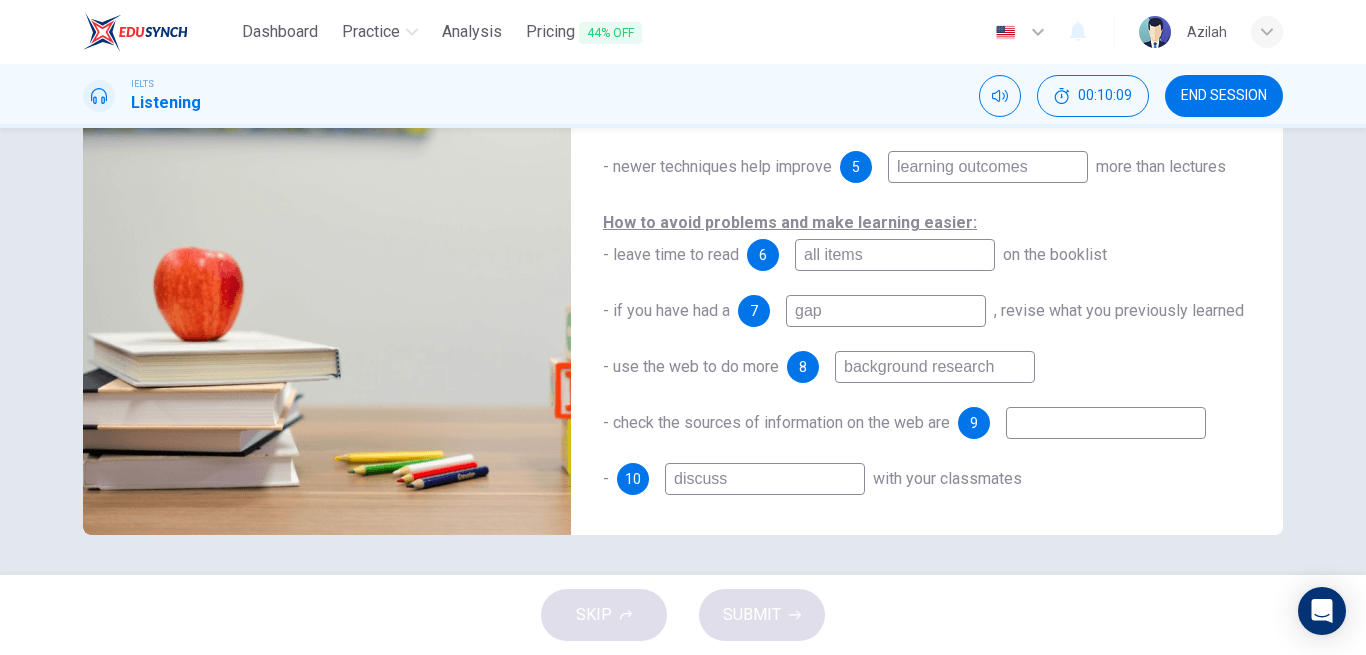 type on "background research" 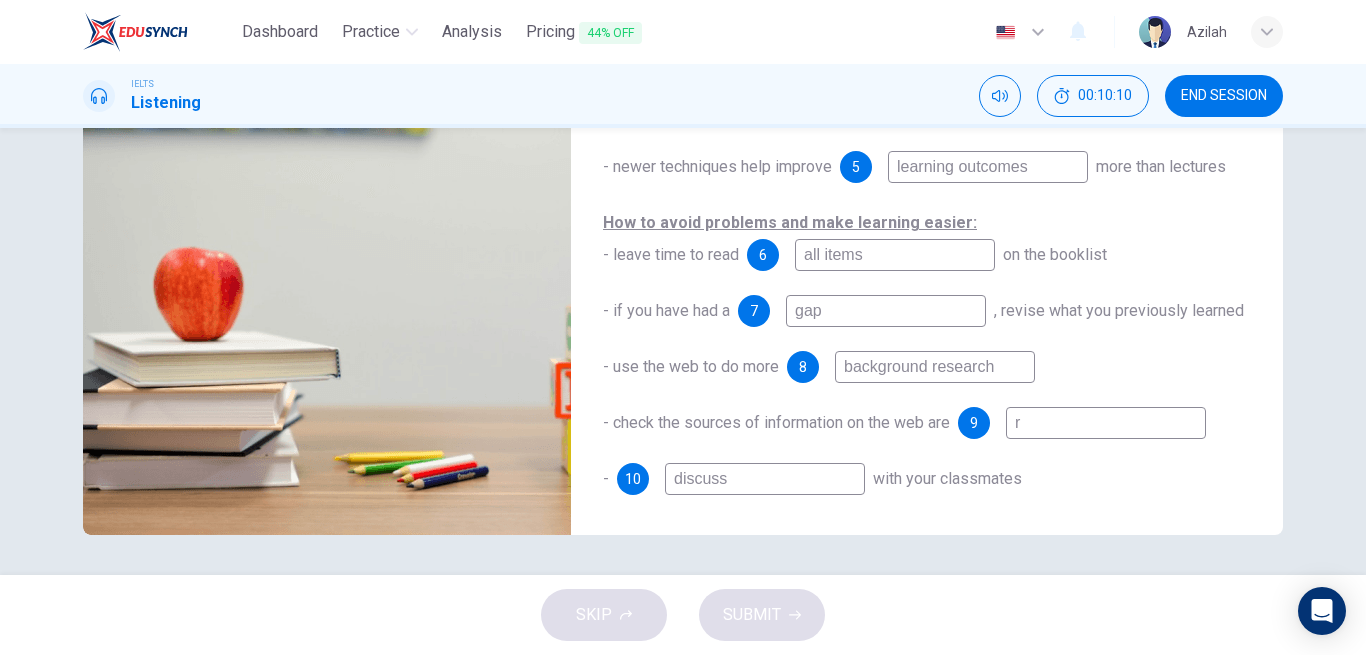 type on "re" 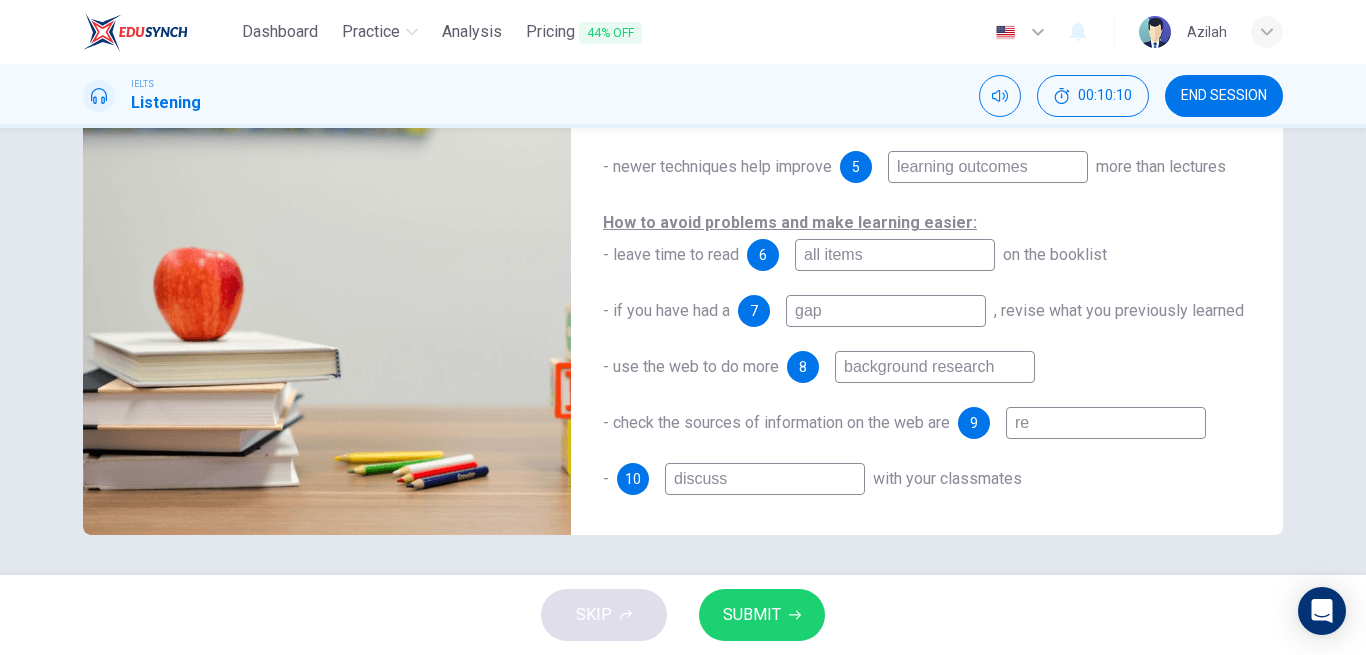 type on "90" 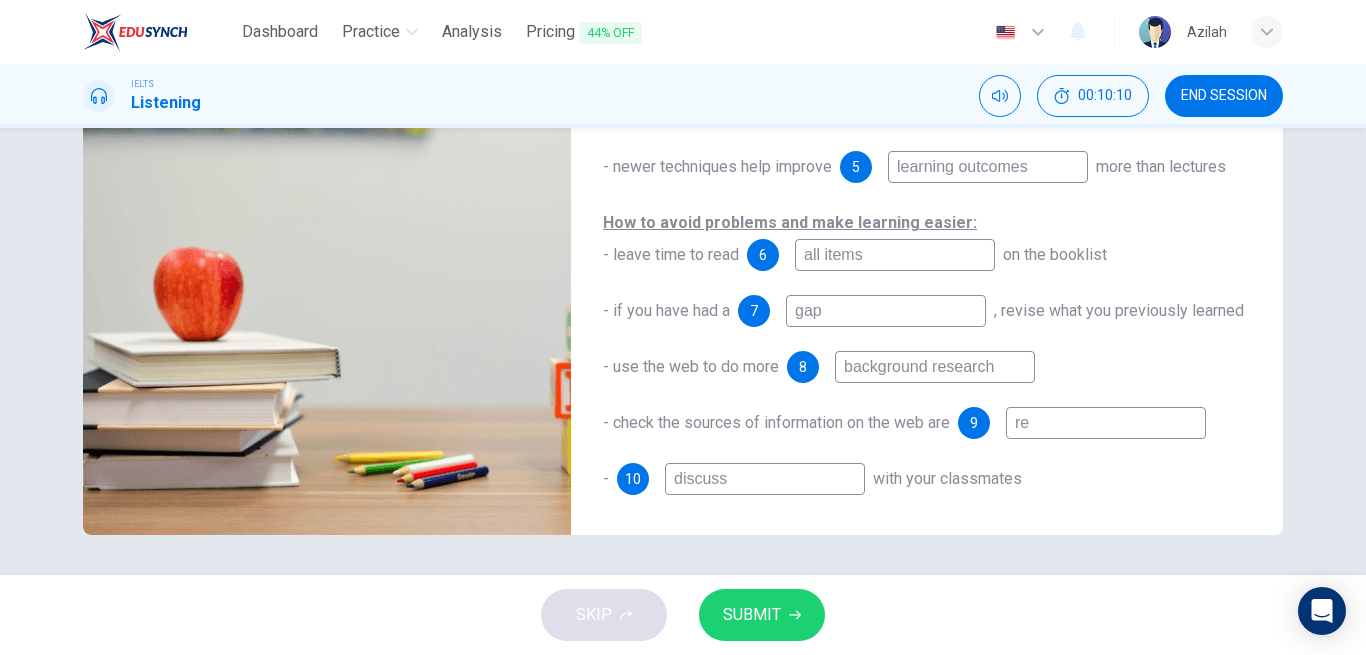 type on "rel" 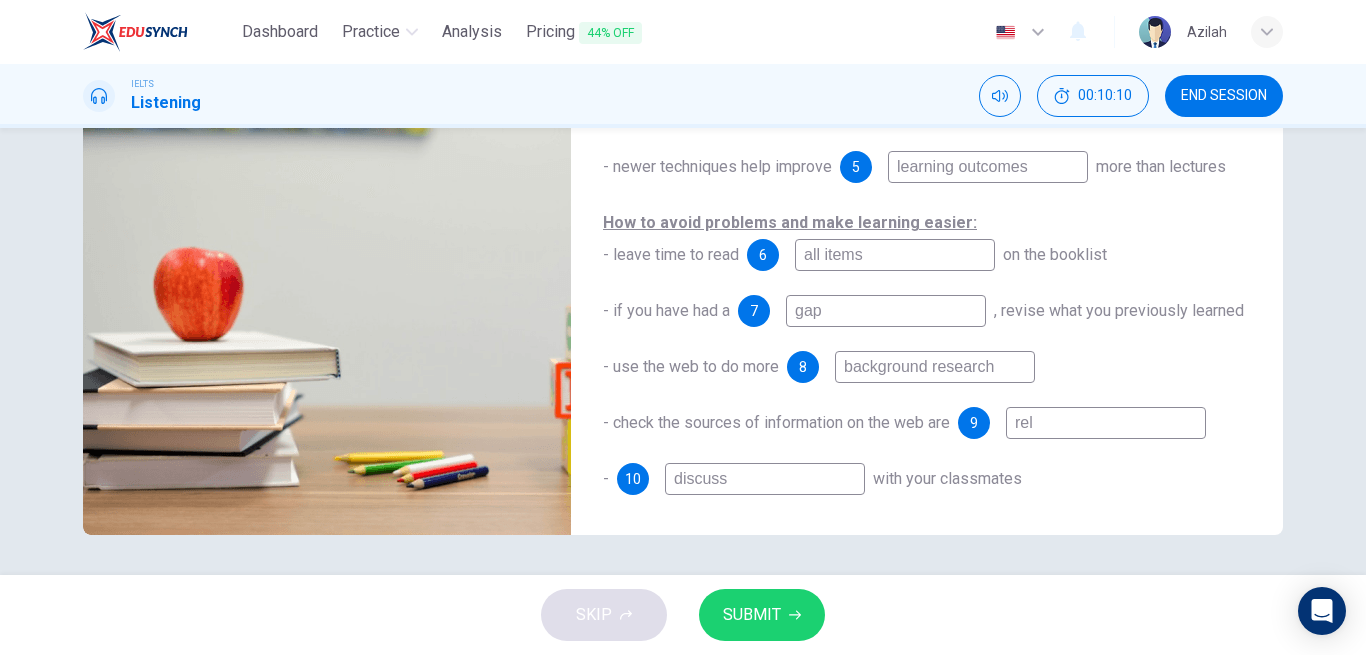type on "90" 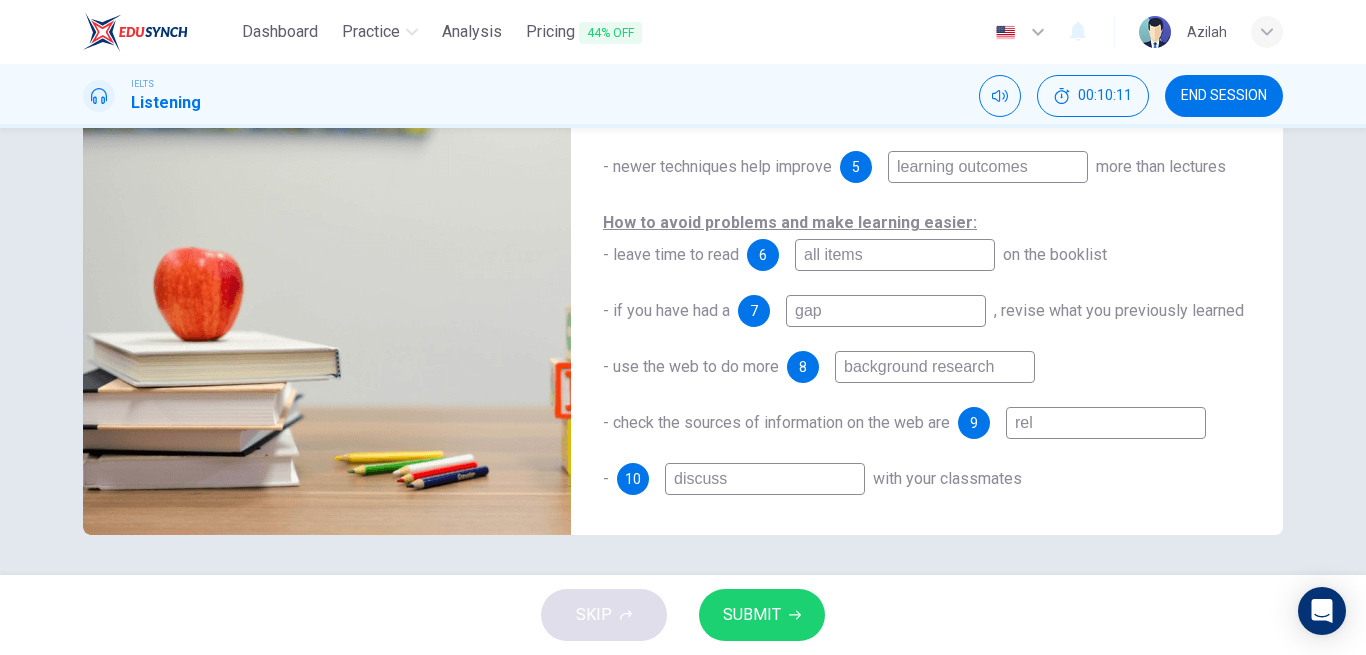 type on "reli" 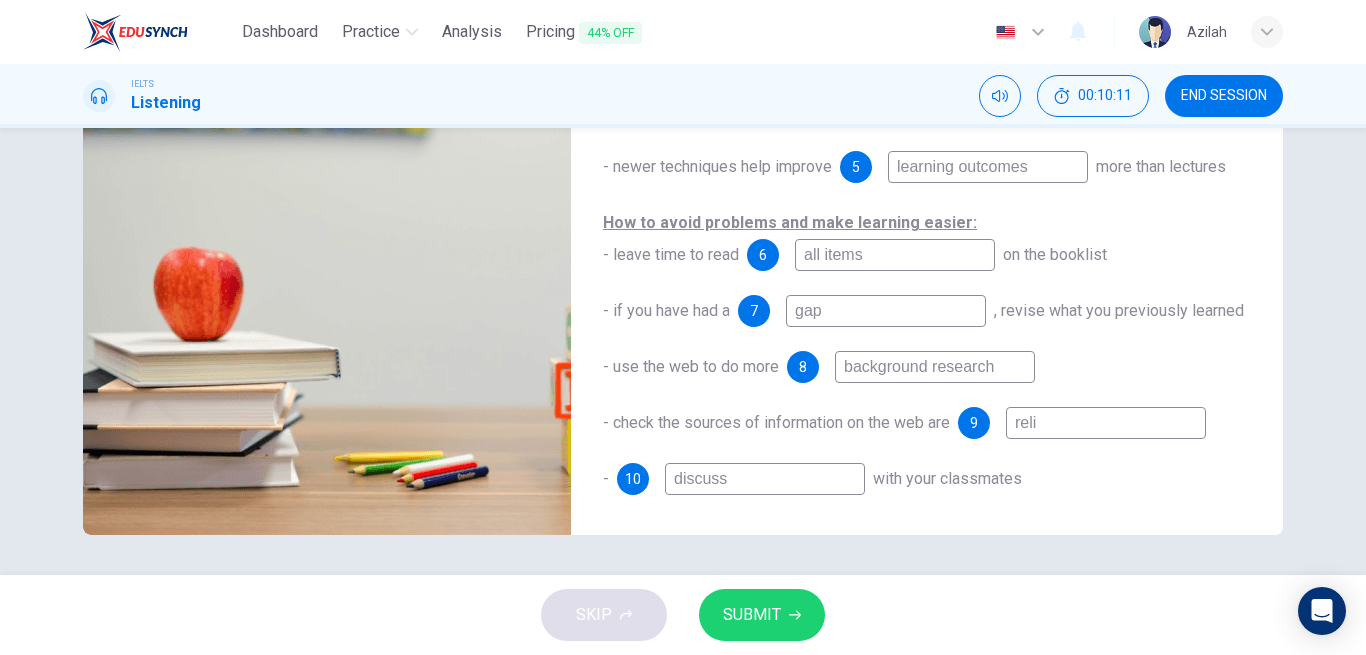 type on "90" 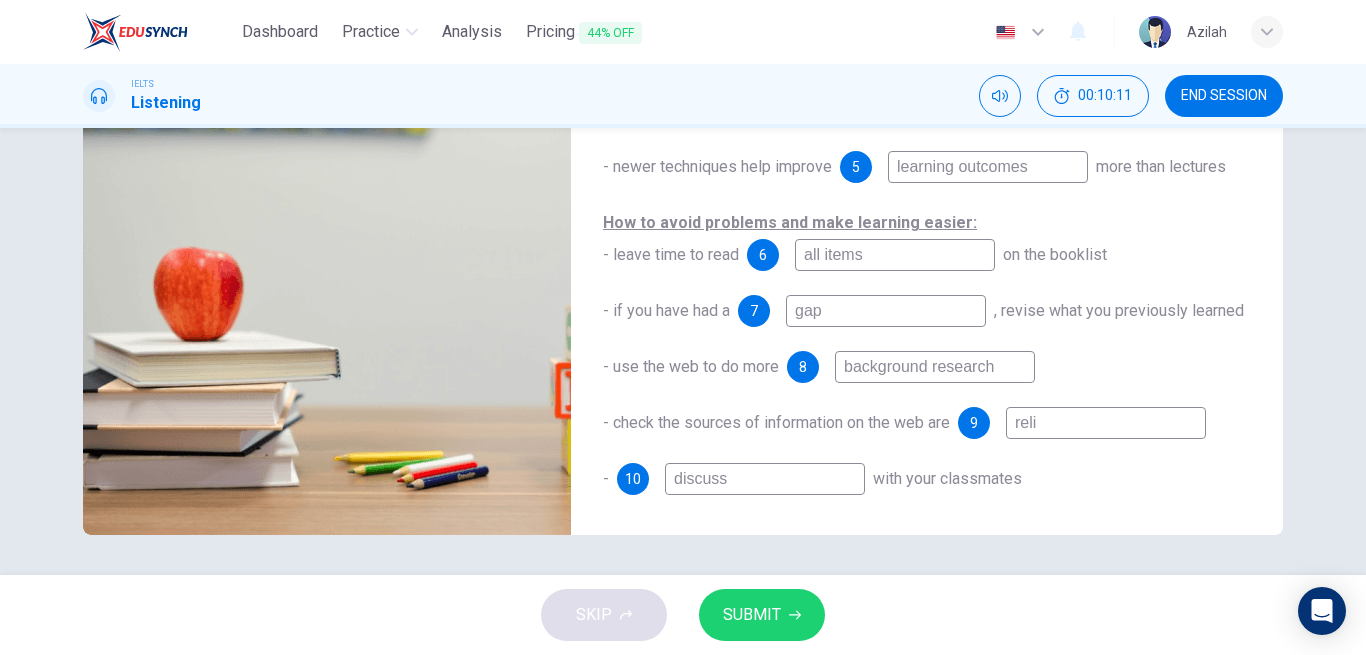 type on "relia" 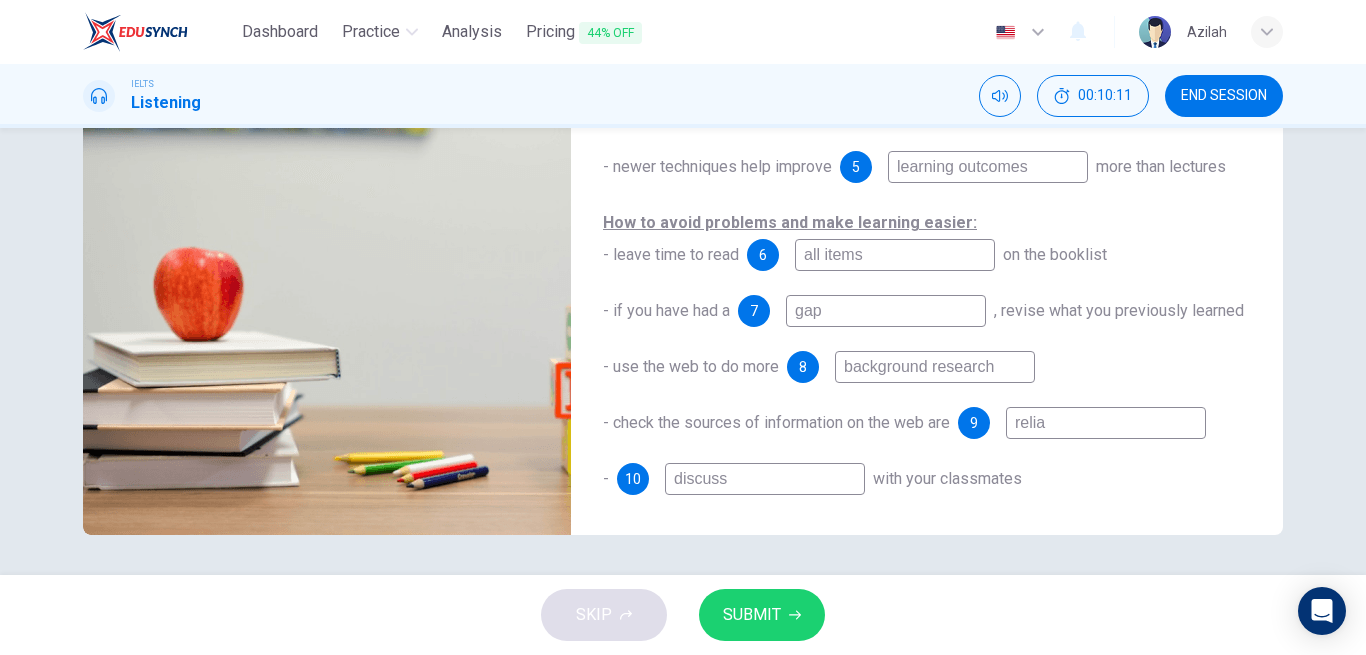 type on "reliab" 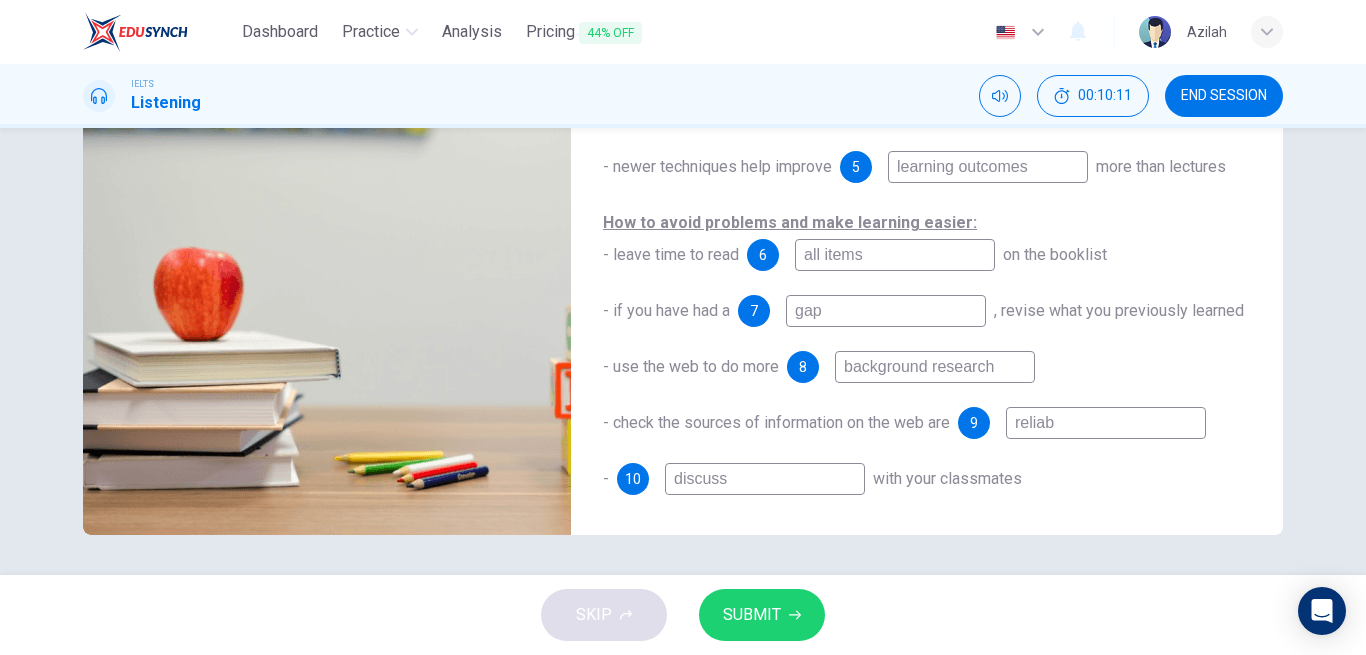 type on "90" 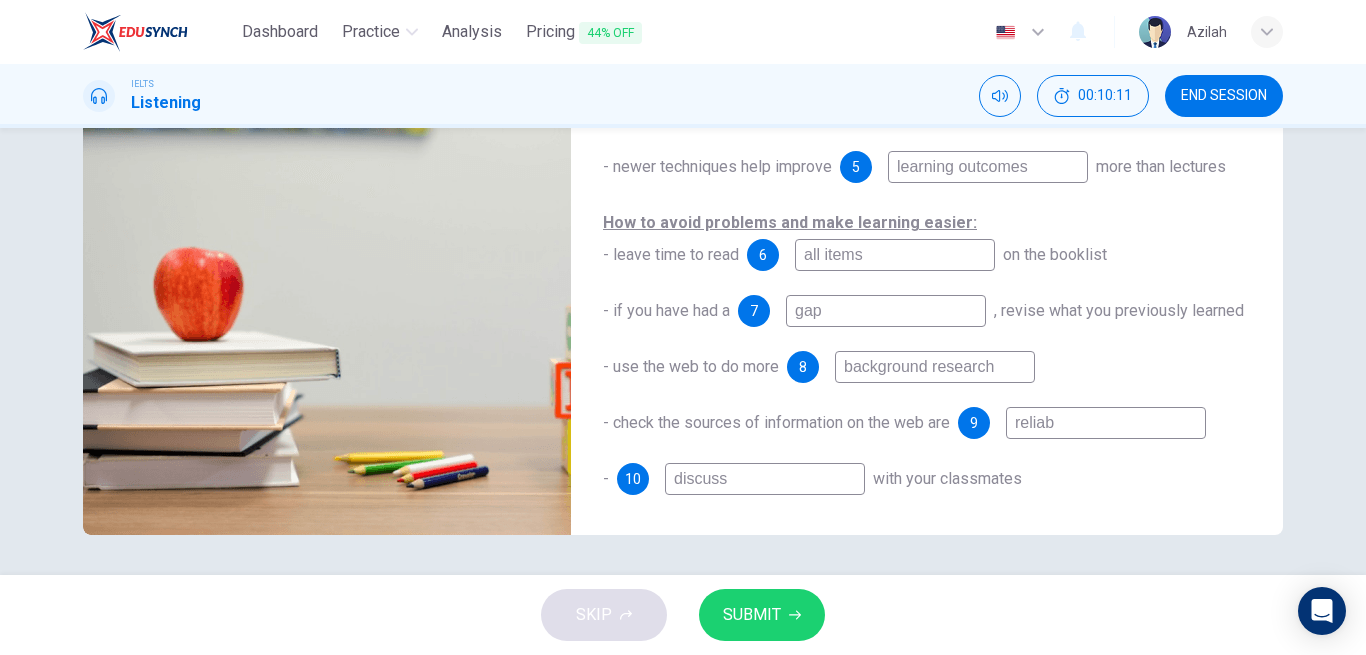 type on "reliabl" 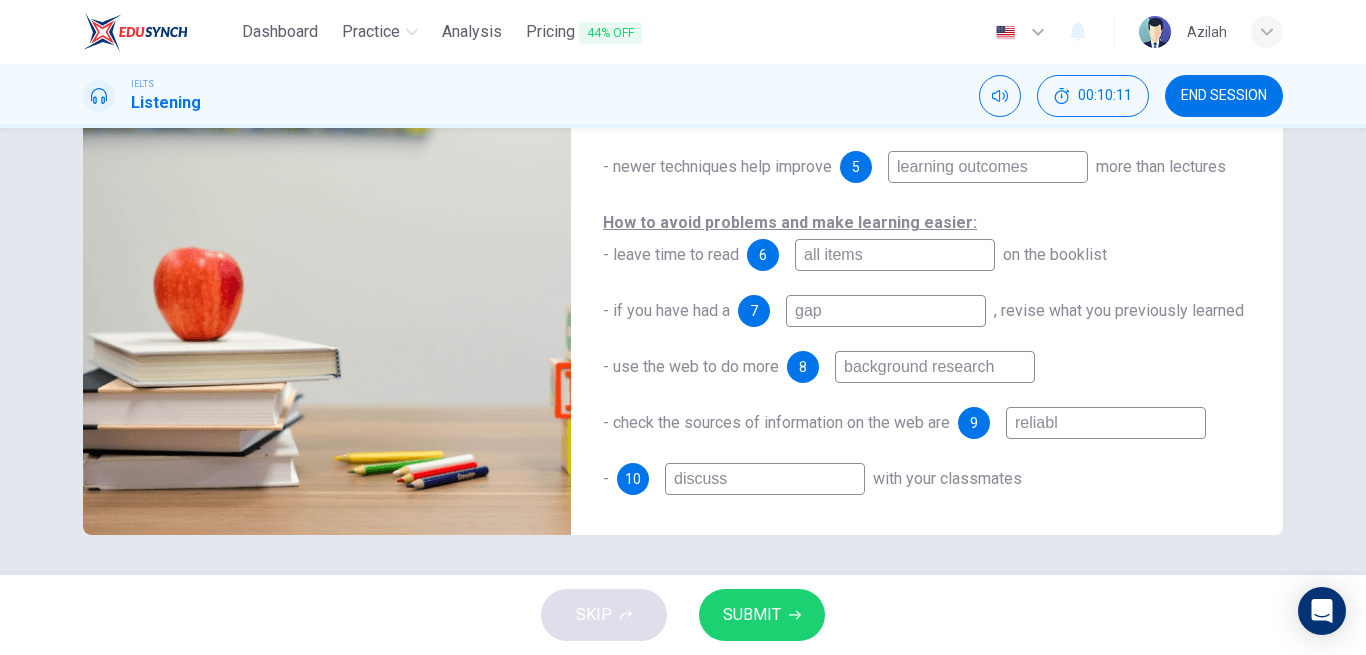 type on "90" 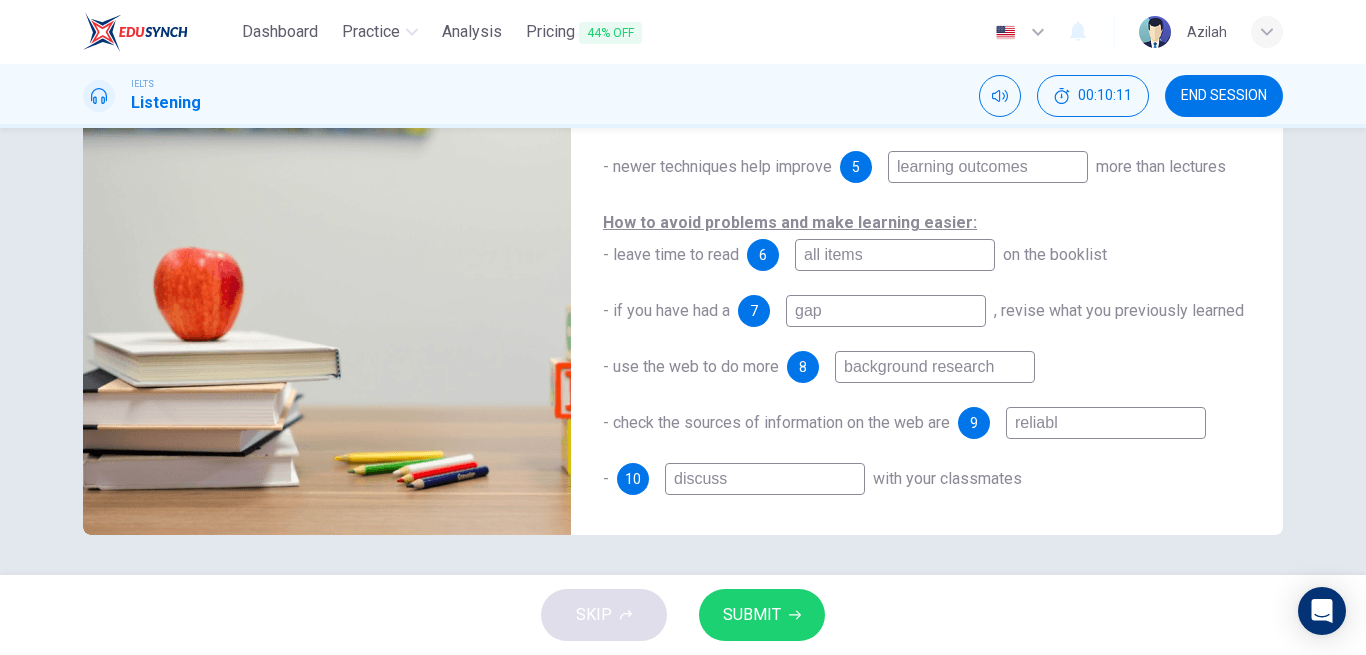 type on "reliable" 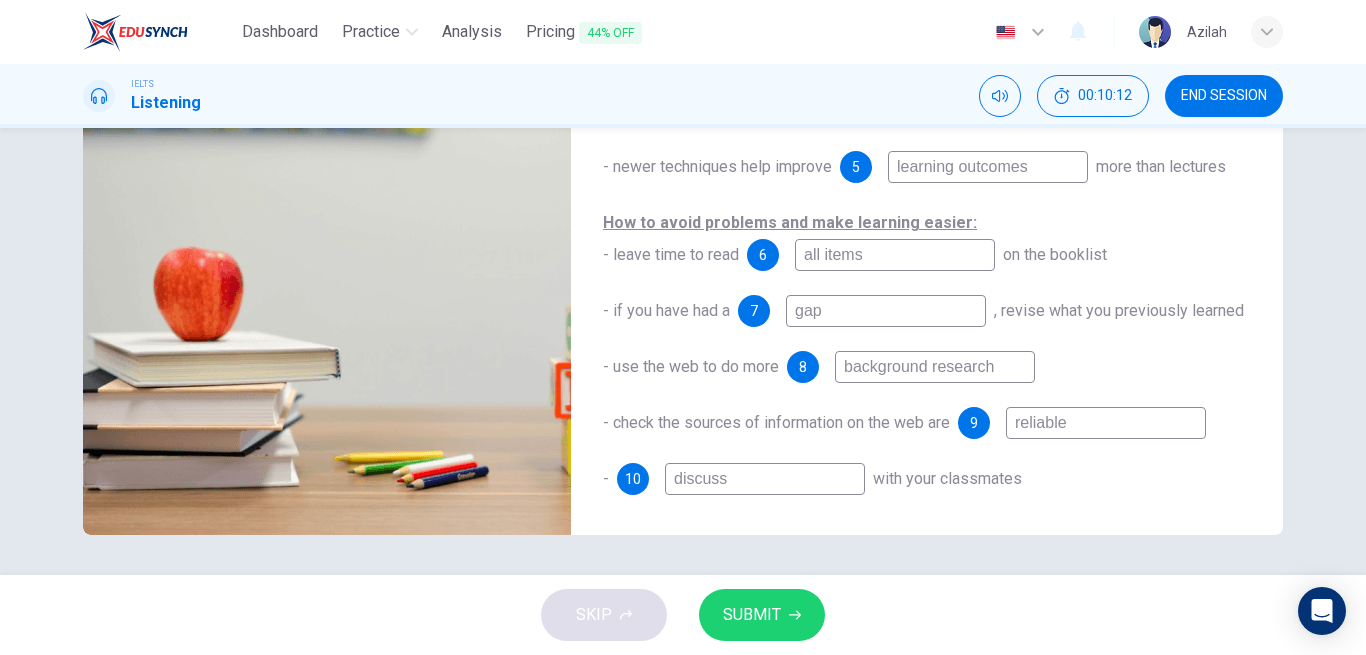 type on "91" 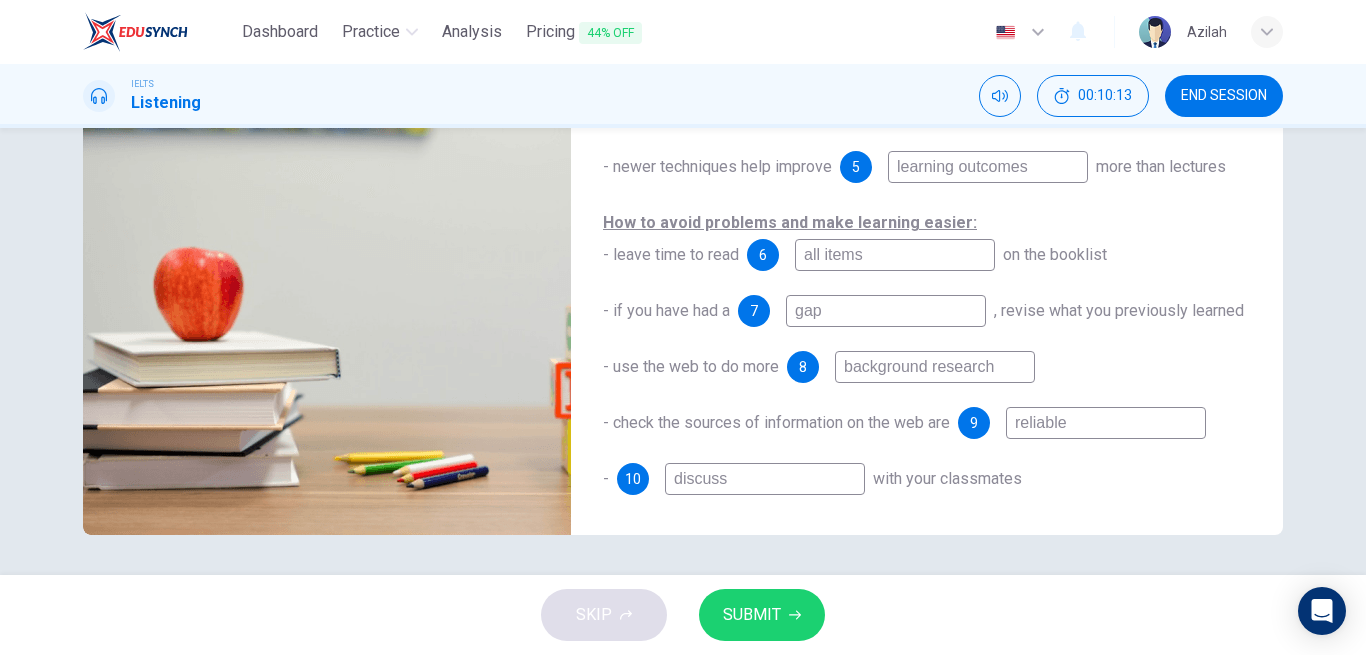 type on "reliable" 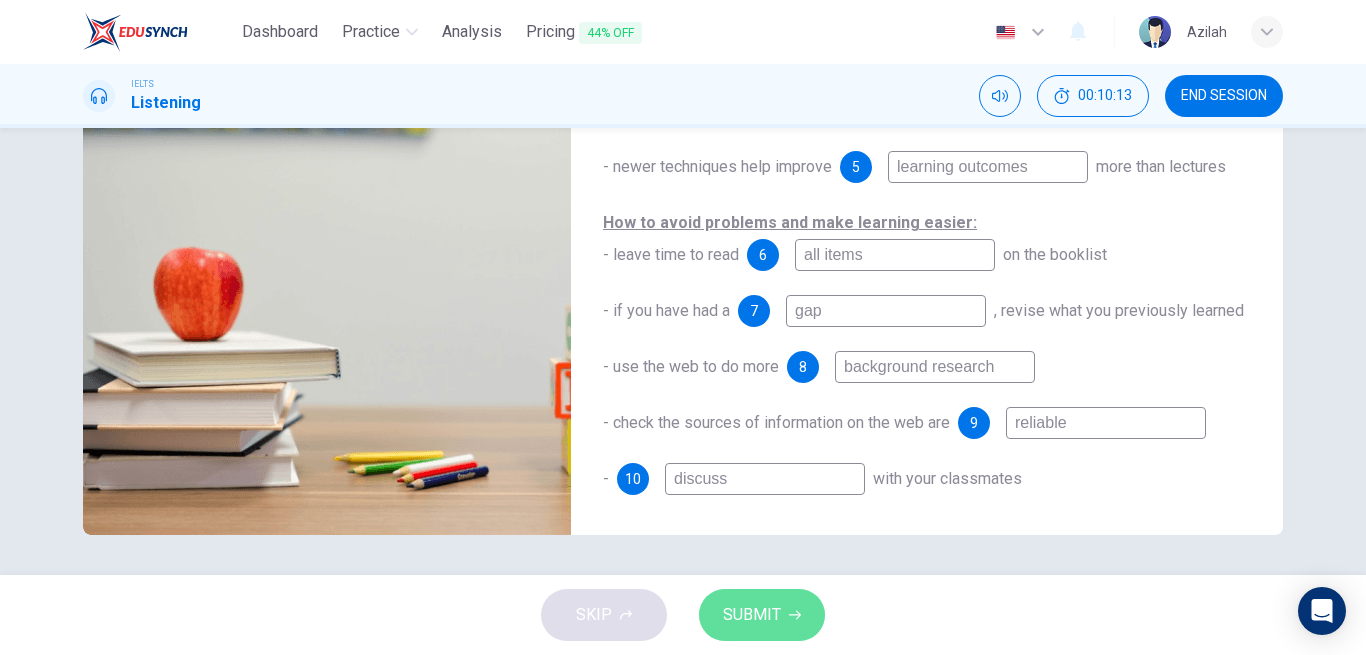 click on "SUBMIT" at bounding box center [762, 615] 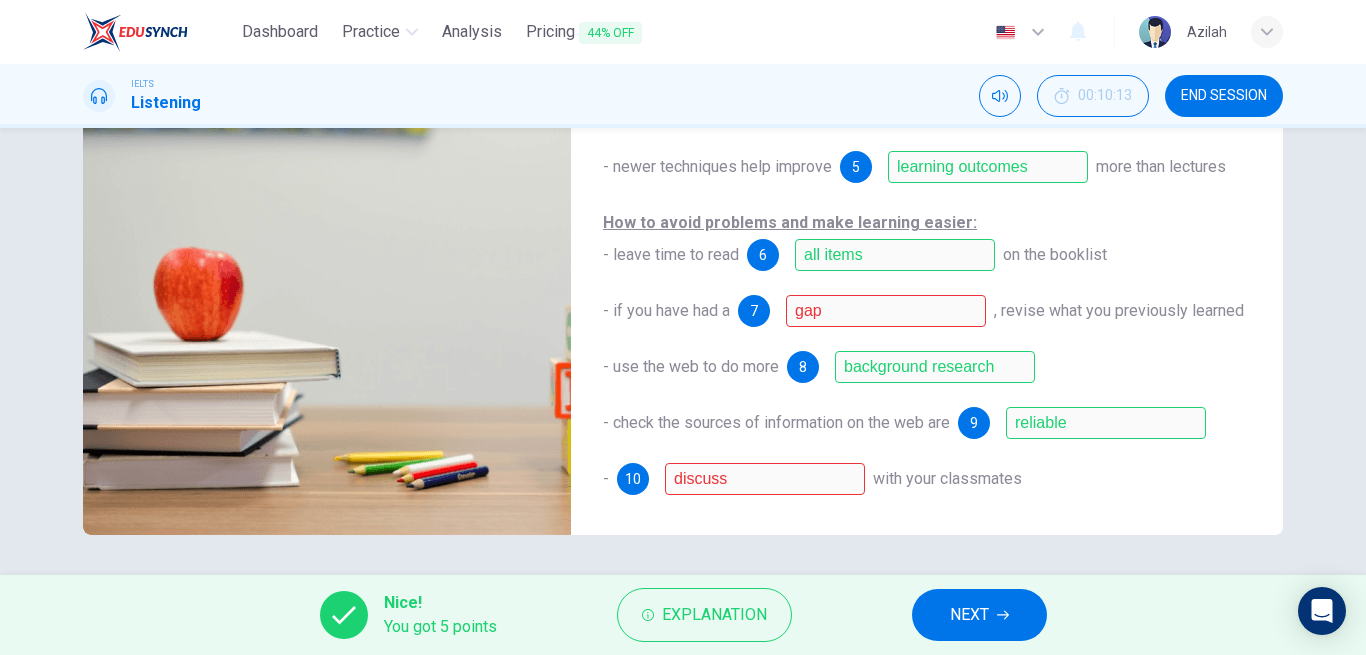type on "94" 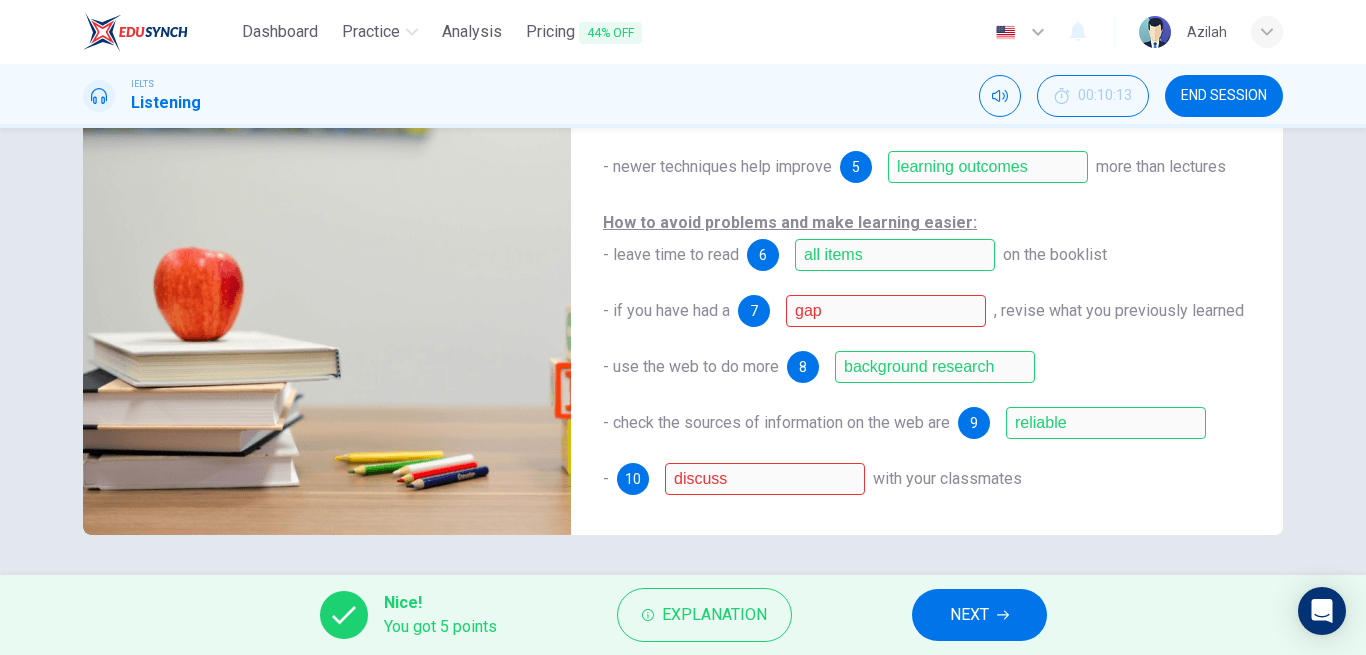 click on "NEXT" at bounding box center (979, 615) 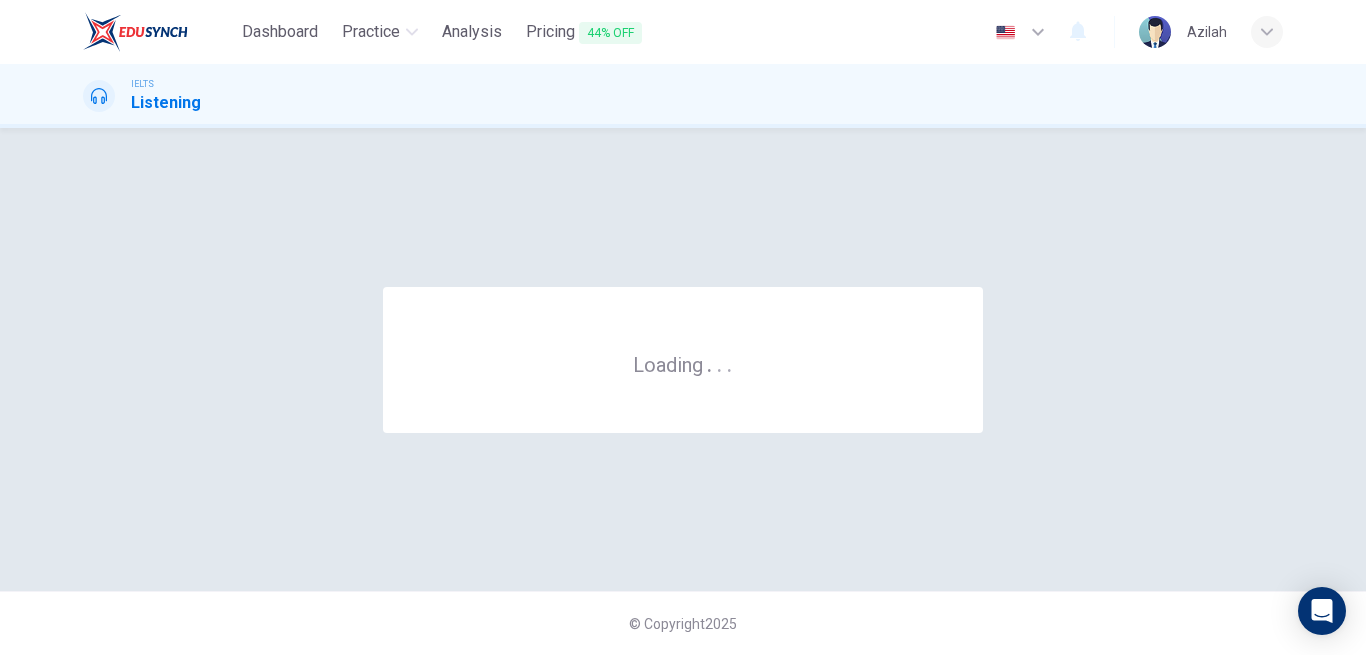 scroll, scrollTop: 0, scrollLeft: 0, axis: both 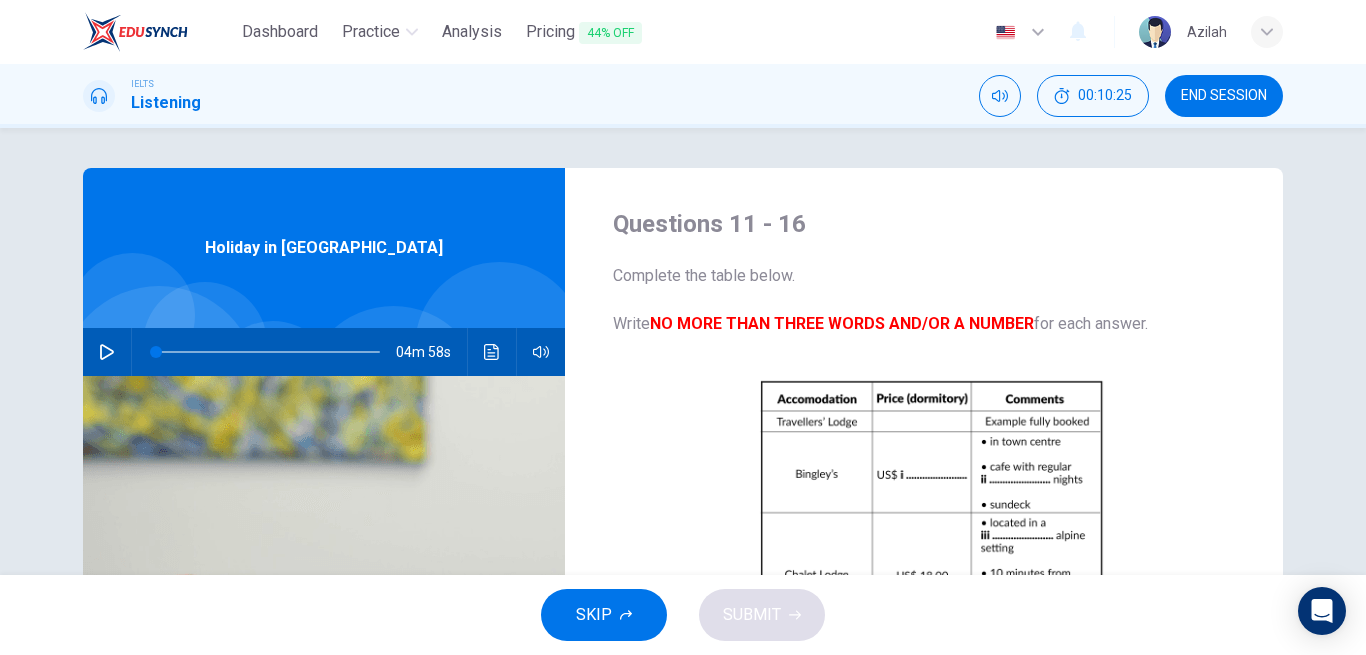 click on "END SESSION" at bounding box center (1224, 96) 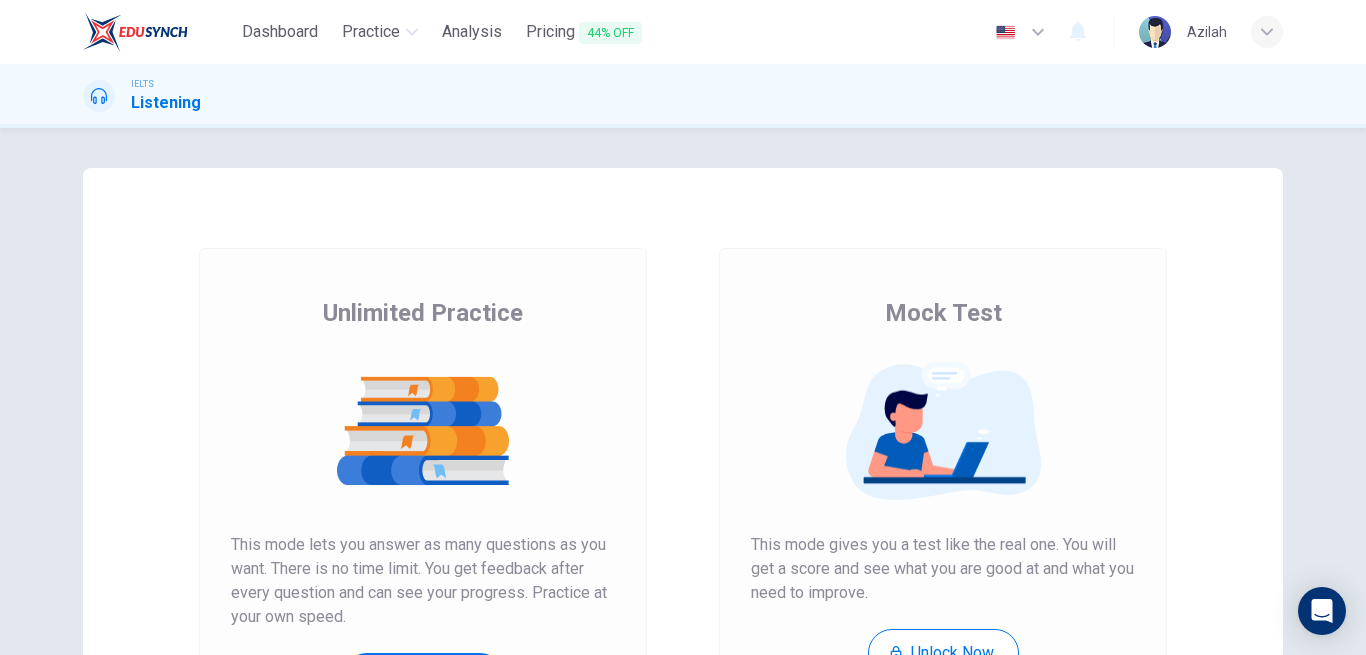 scroll, scrollTop: 0, scrollLeft: 0, axis: both 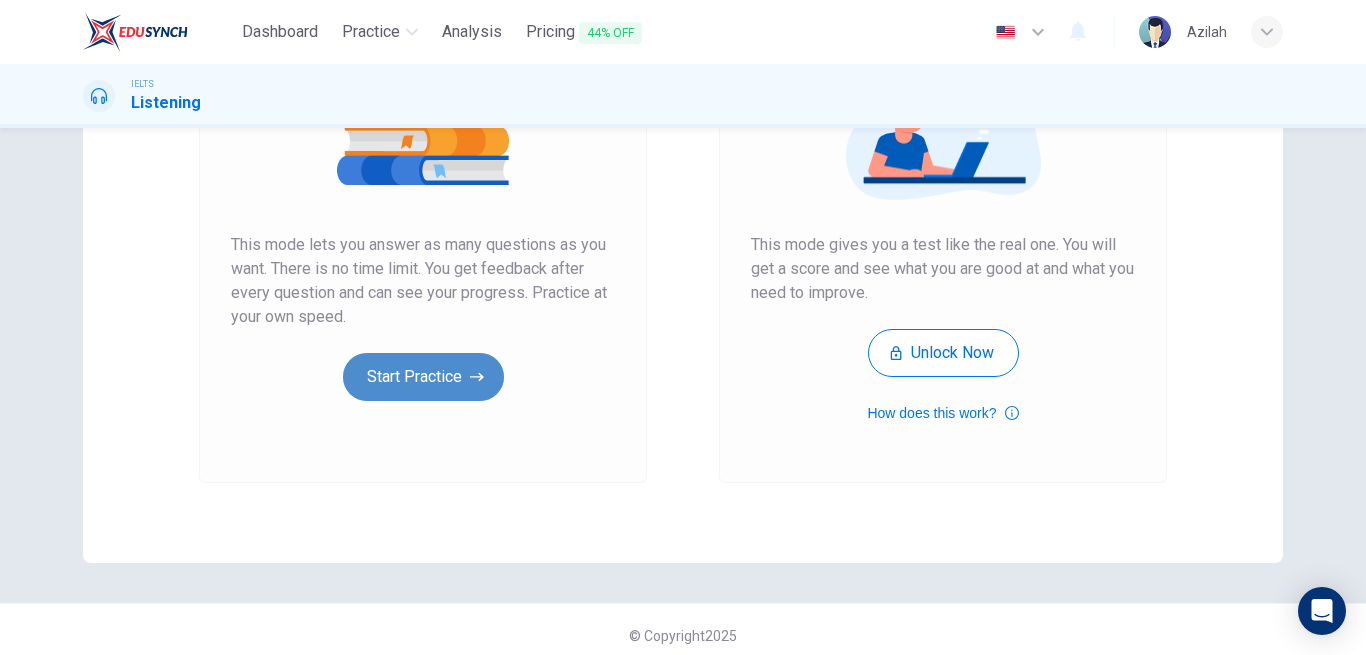 click on "Start Practice" at bounding box center [423, 377] 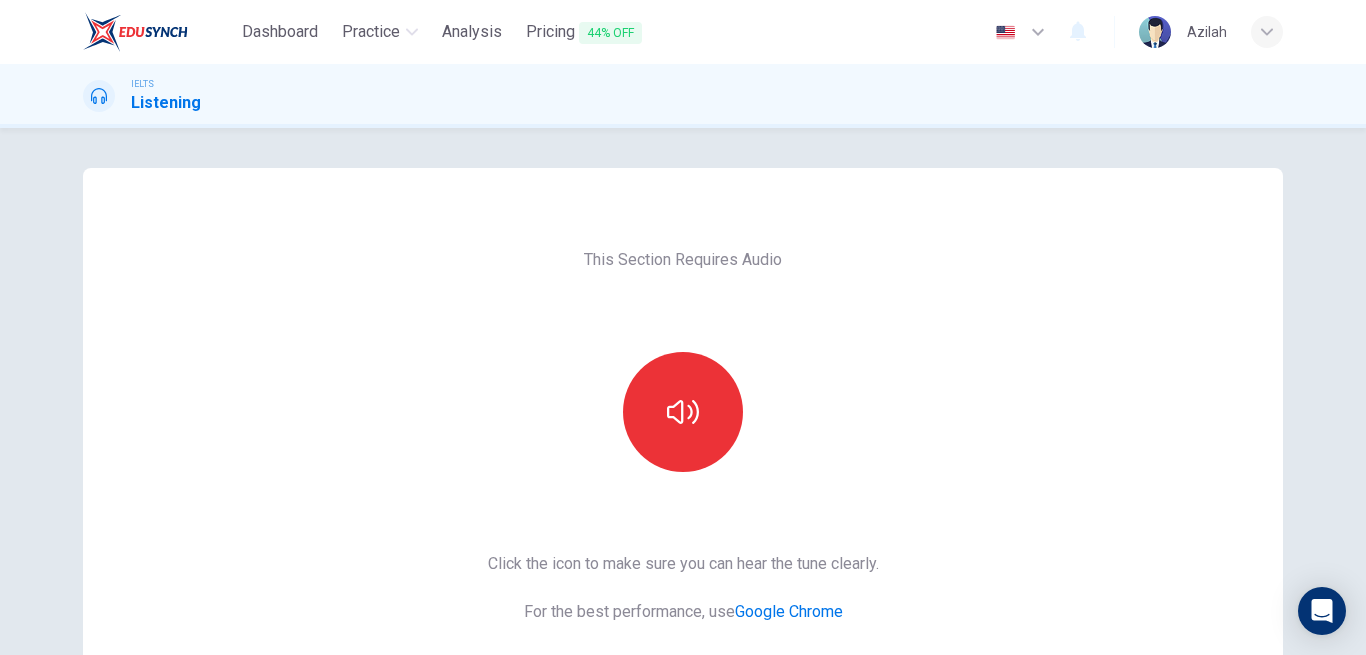 drag, startPoint x: 567, startPoint y: 415, endPoint x: 608, endPoint y: 416, distance: 41.01219 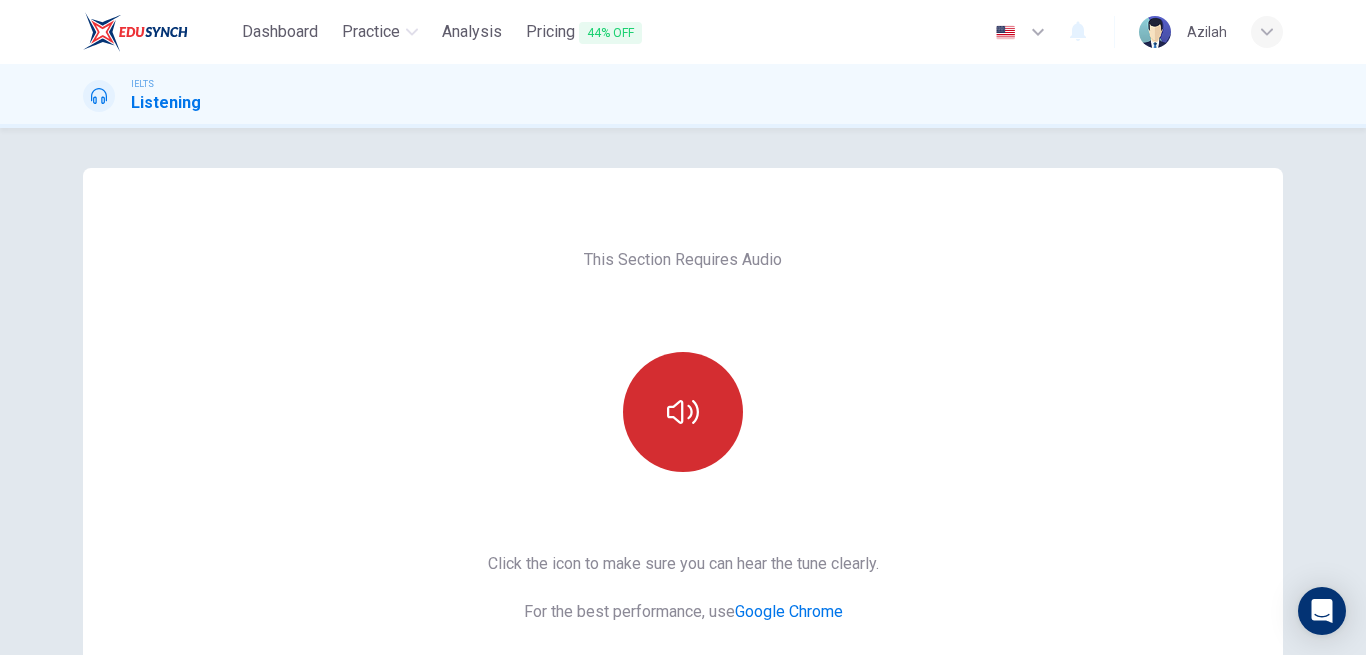 click at bounding box center (683, 412) 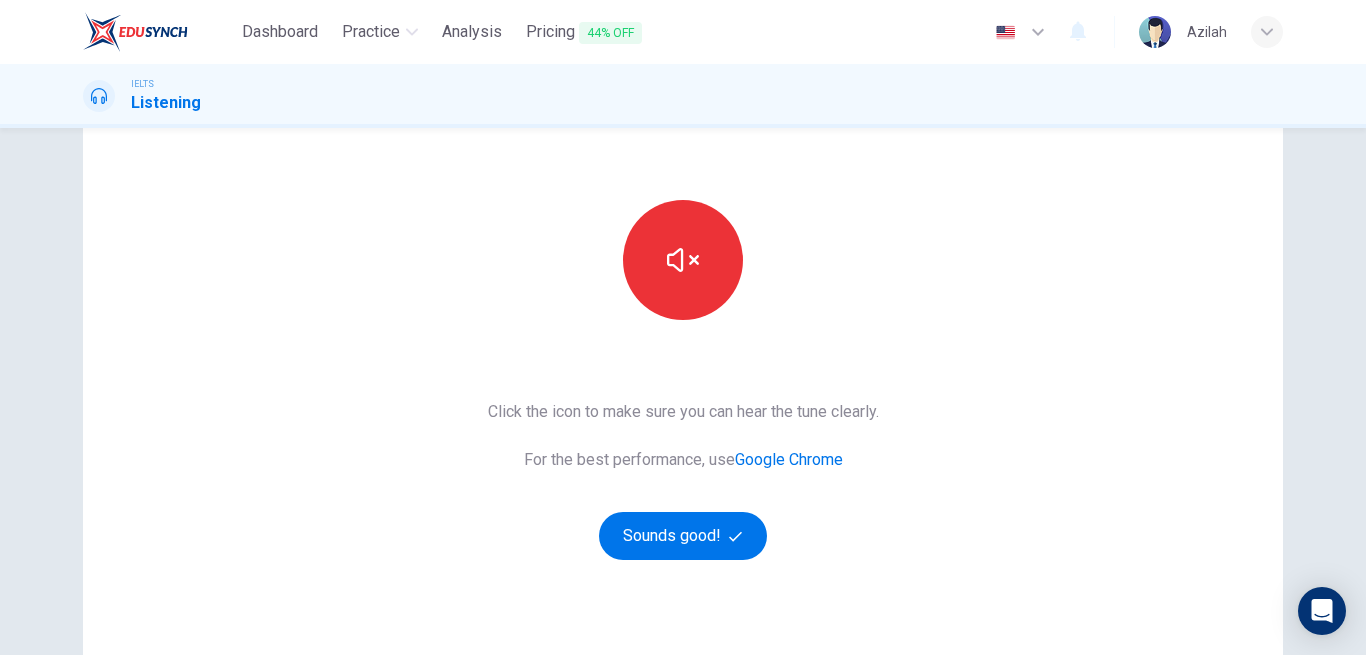 scroll, scrollTop: 200, scrollLeft: 0, axis: vertical 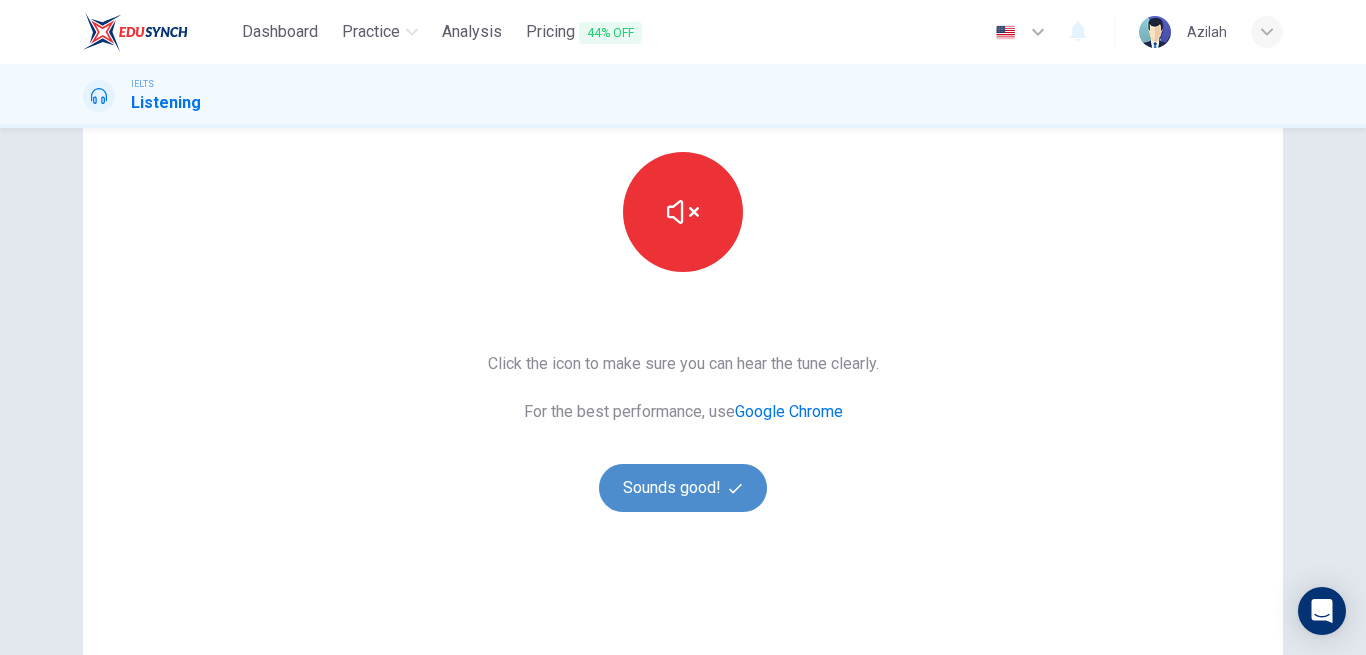 click on "Sounds good!" at bounding box center (683, 488) 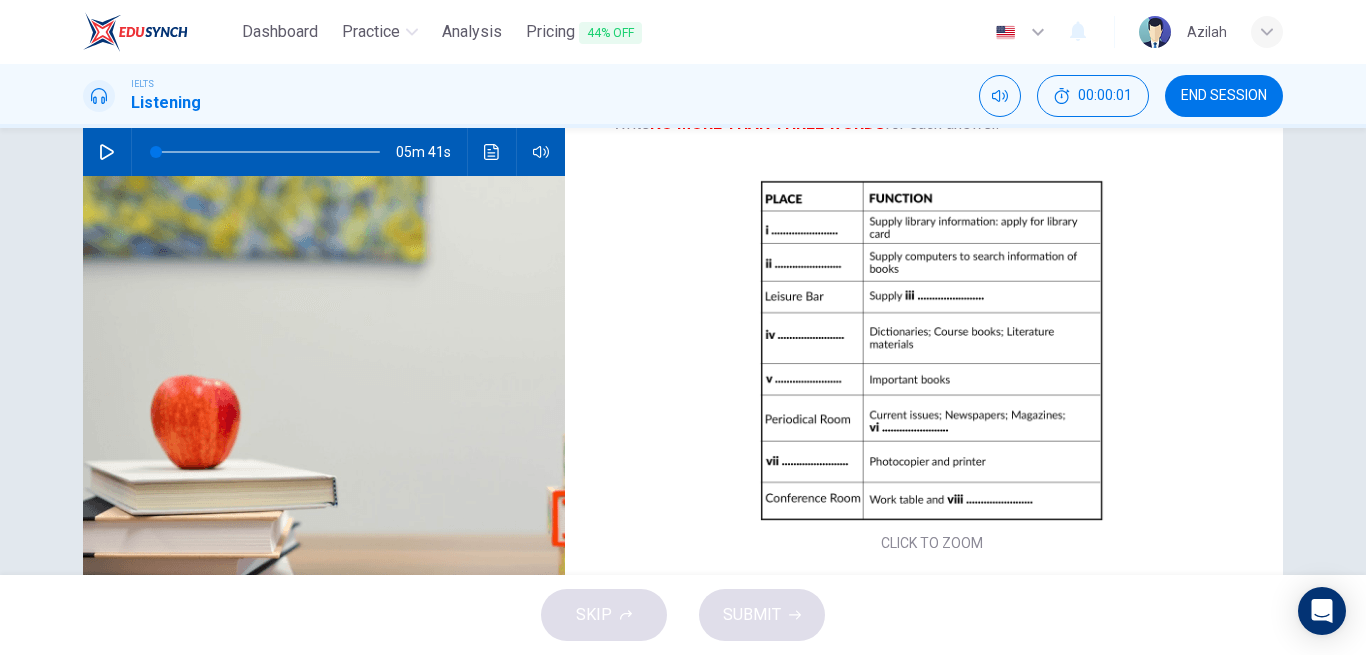 click at bounding box center (107, 152) 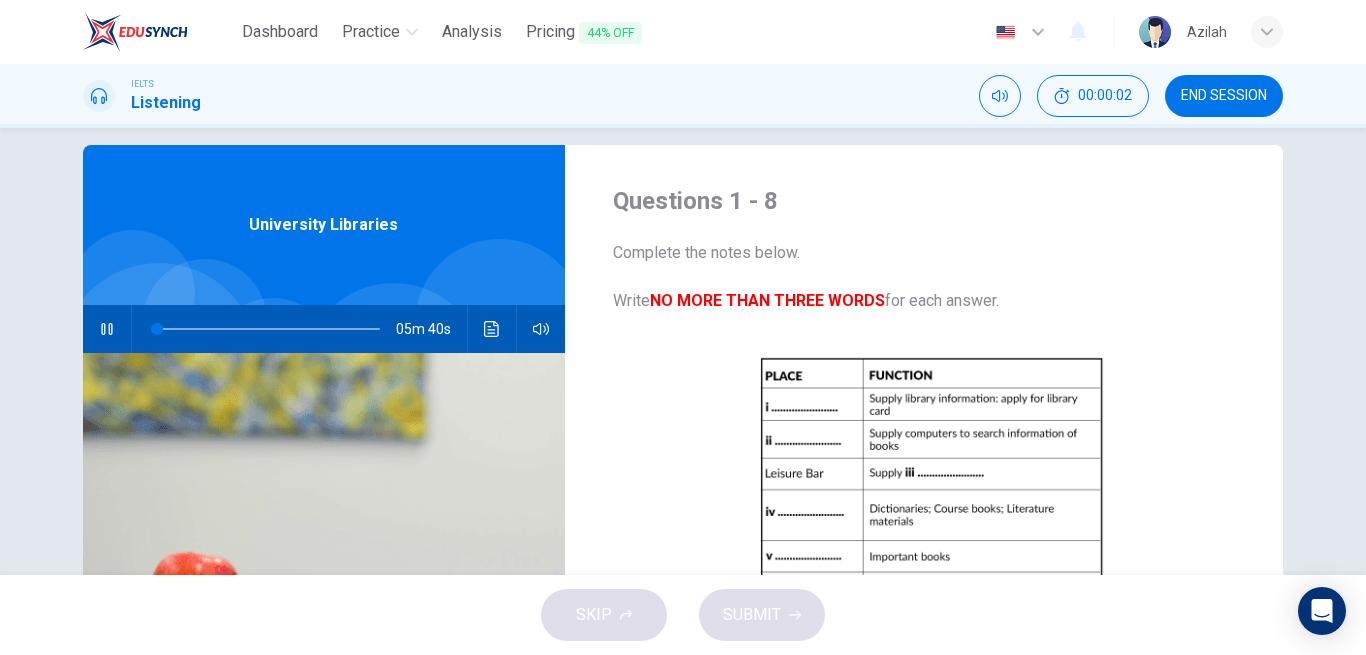 scroll, scrollTop: 0, scrollLeft: 0, axis: both 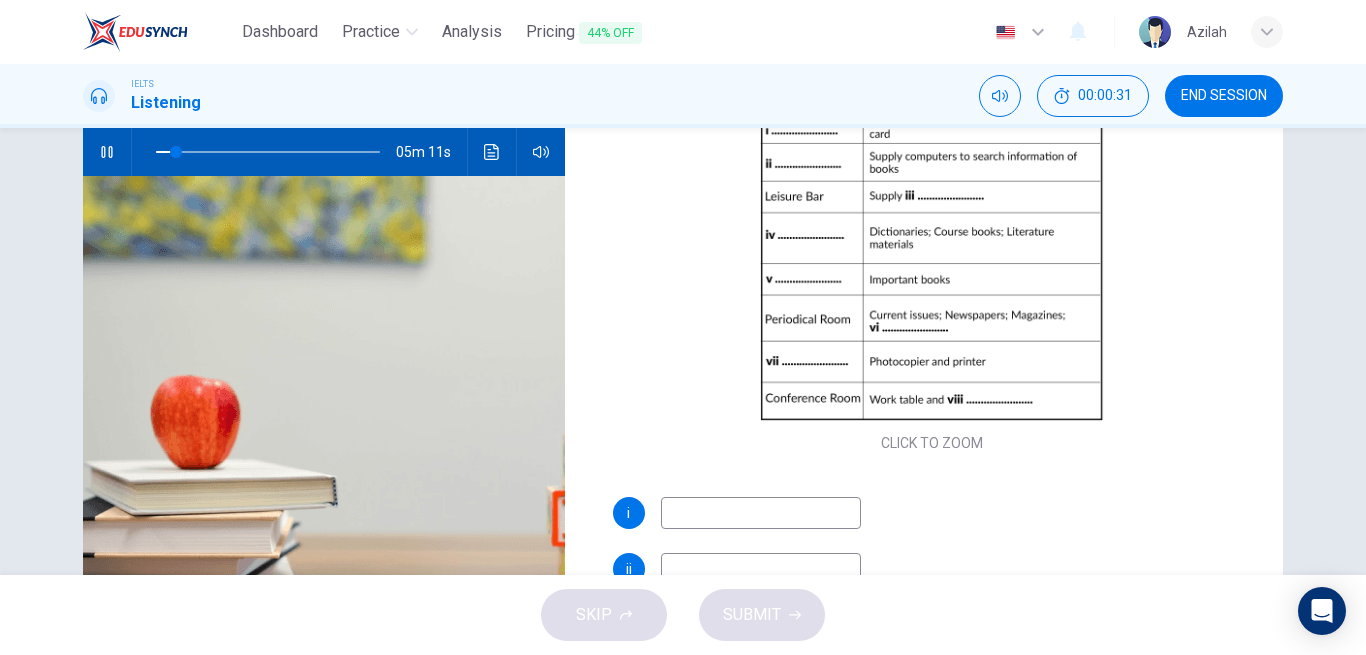 click at bounding box center [761, 513] 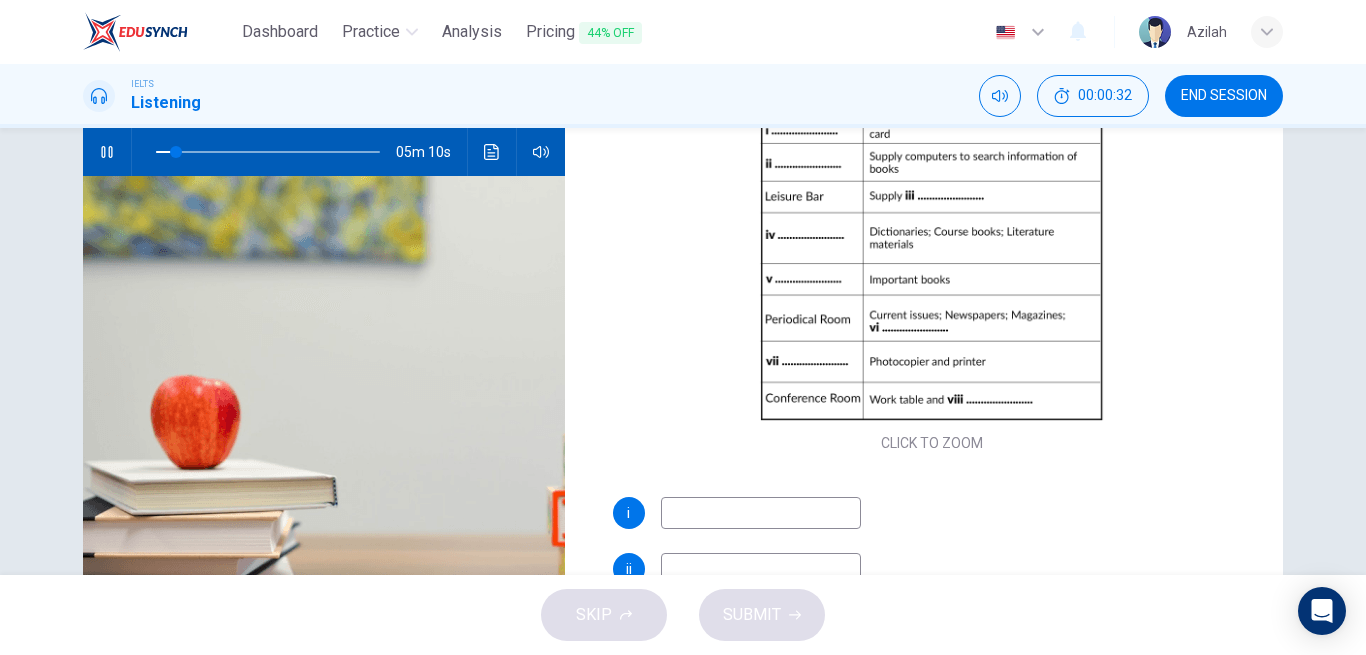 type on "9" 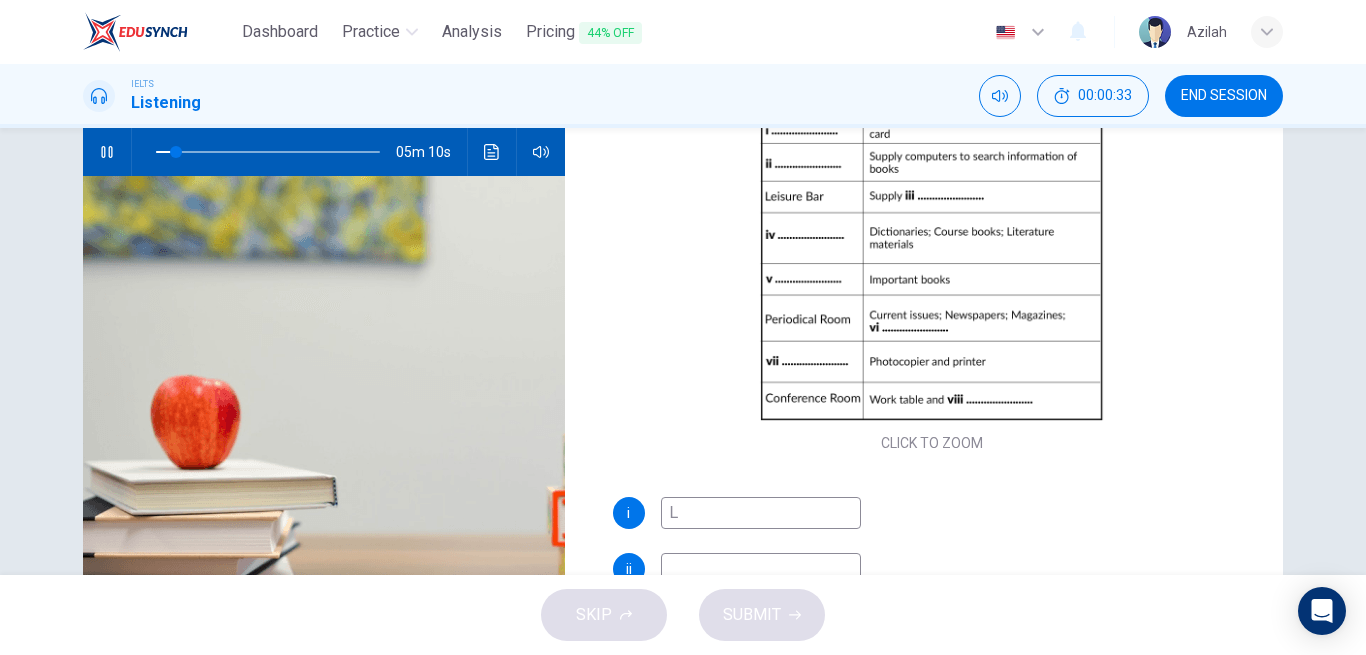 type on "9" 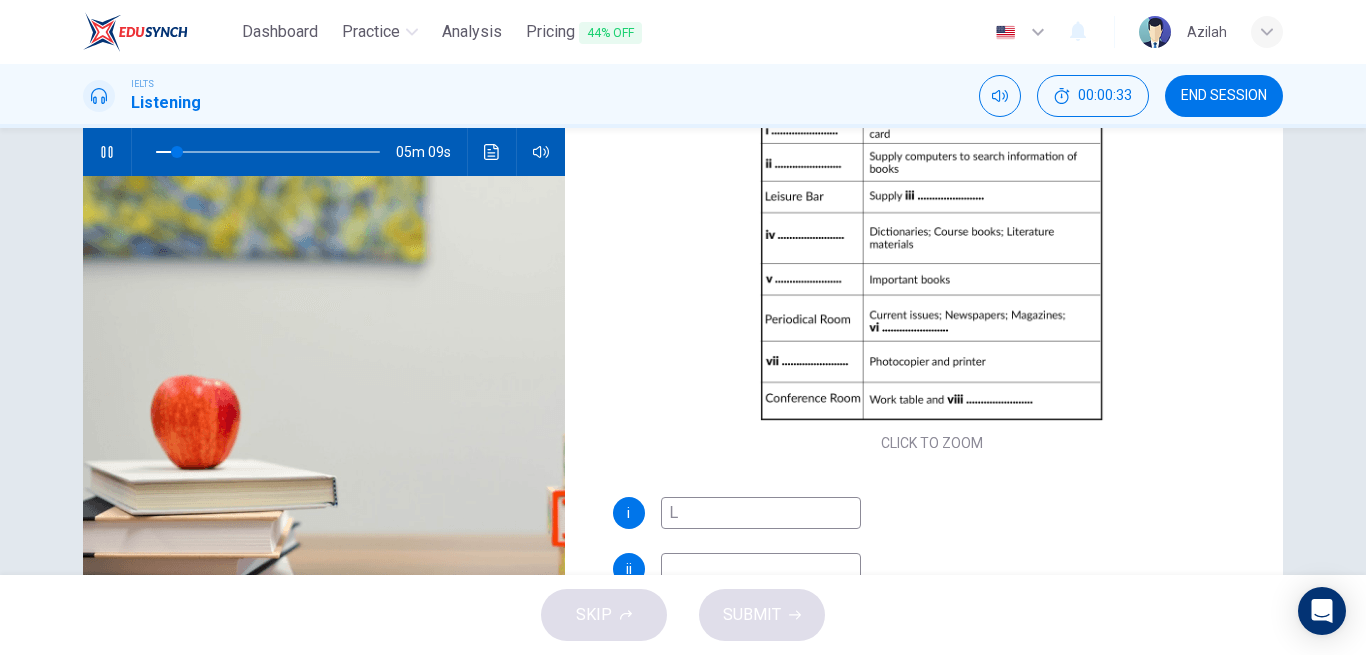 type on "Li" 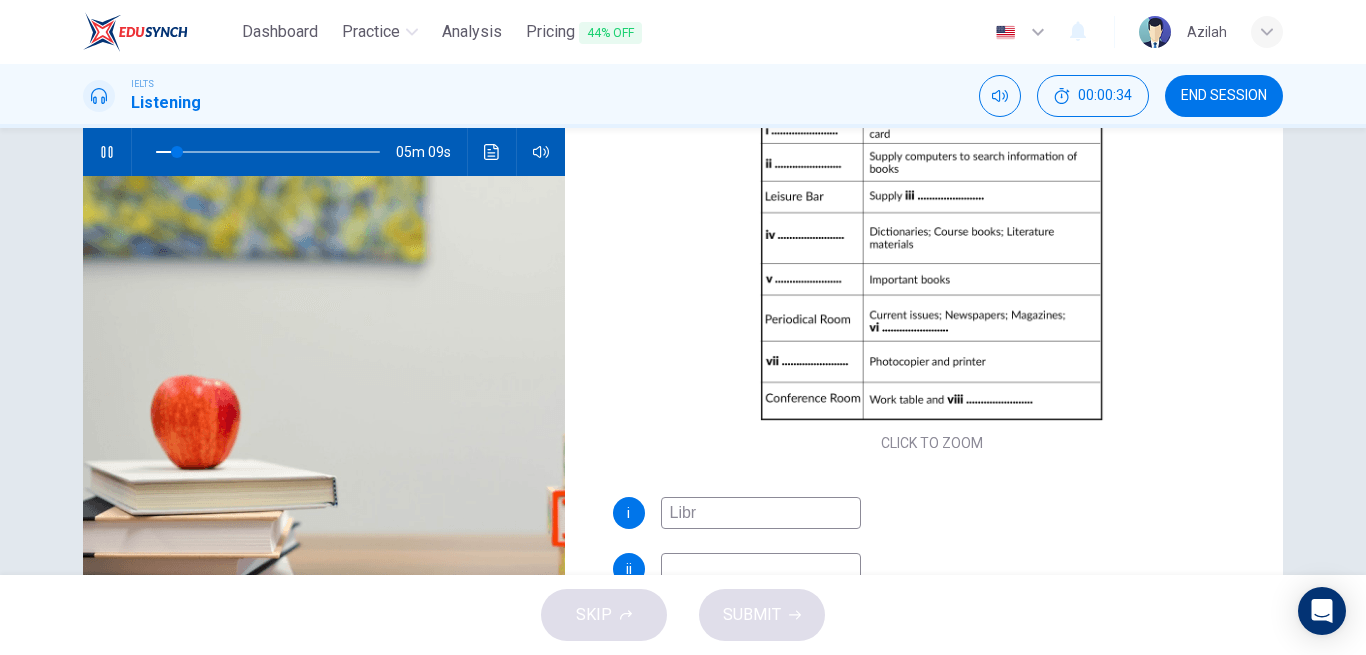 type on "Libra" 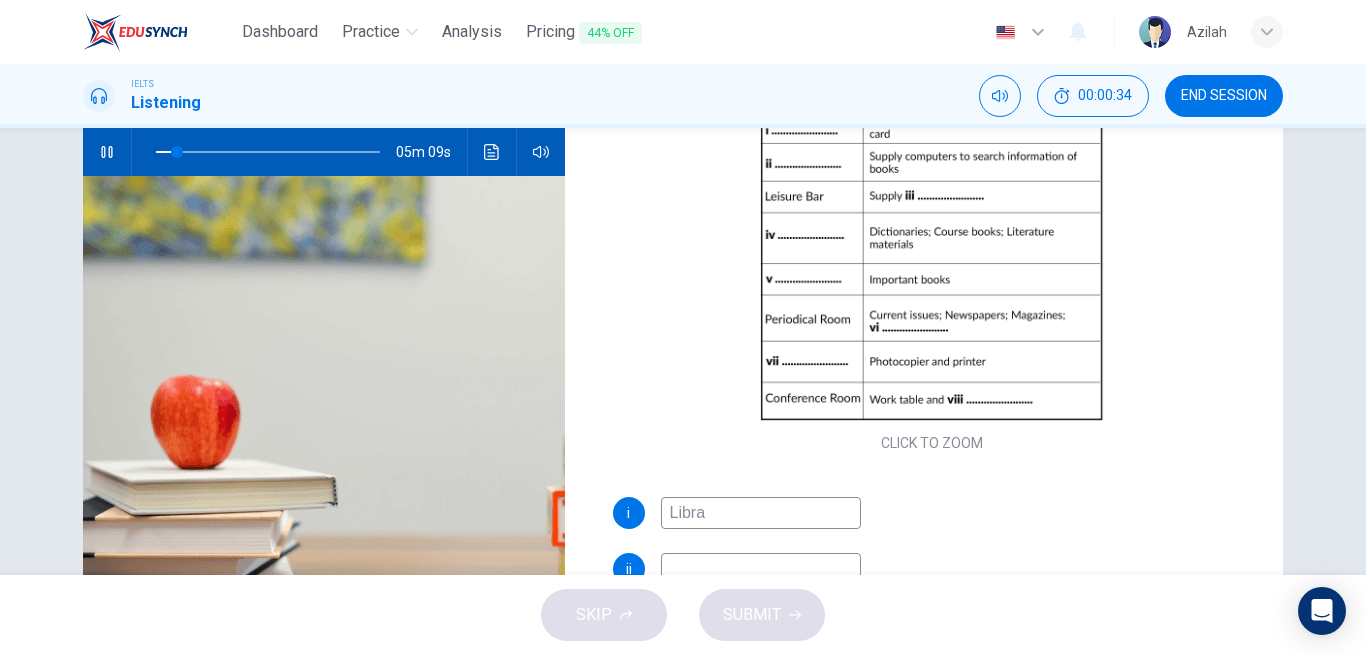 type on "10" 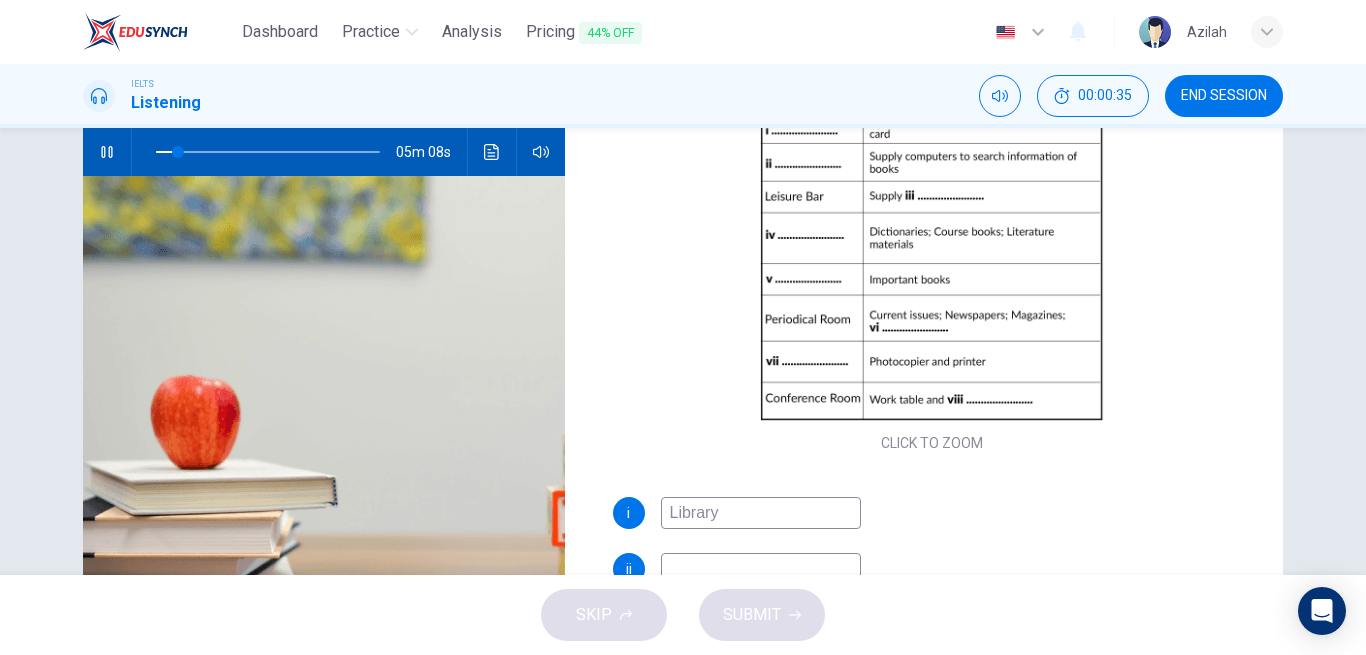 type on "Library o" 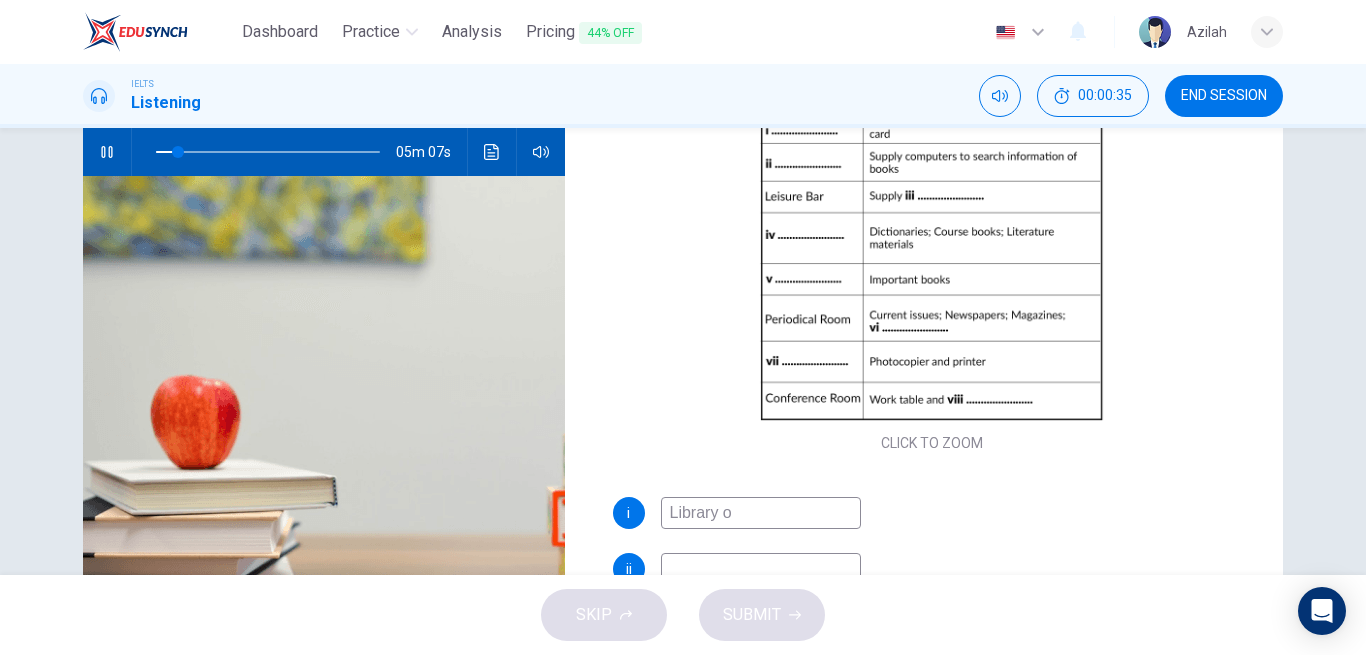 type on "10" 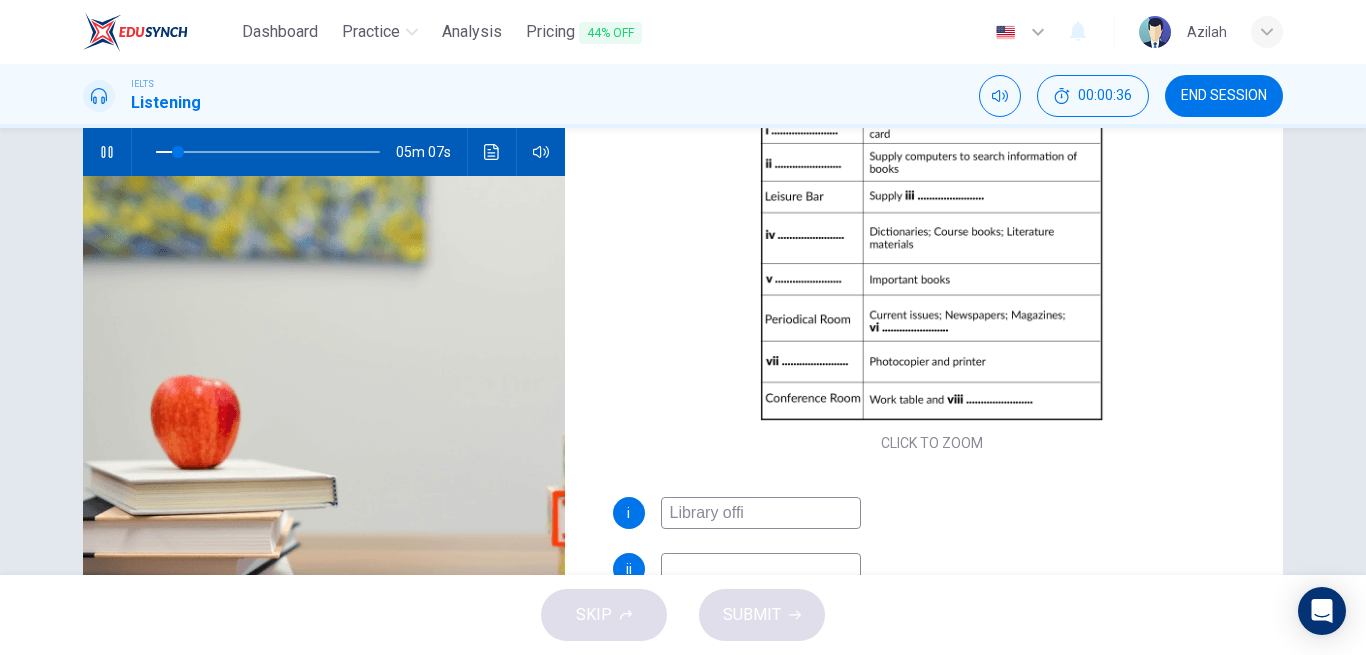 type on "Library offic" 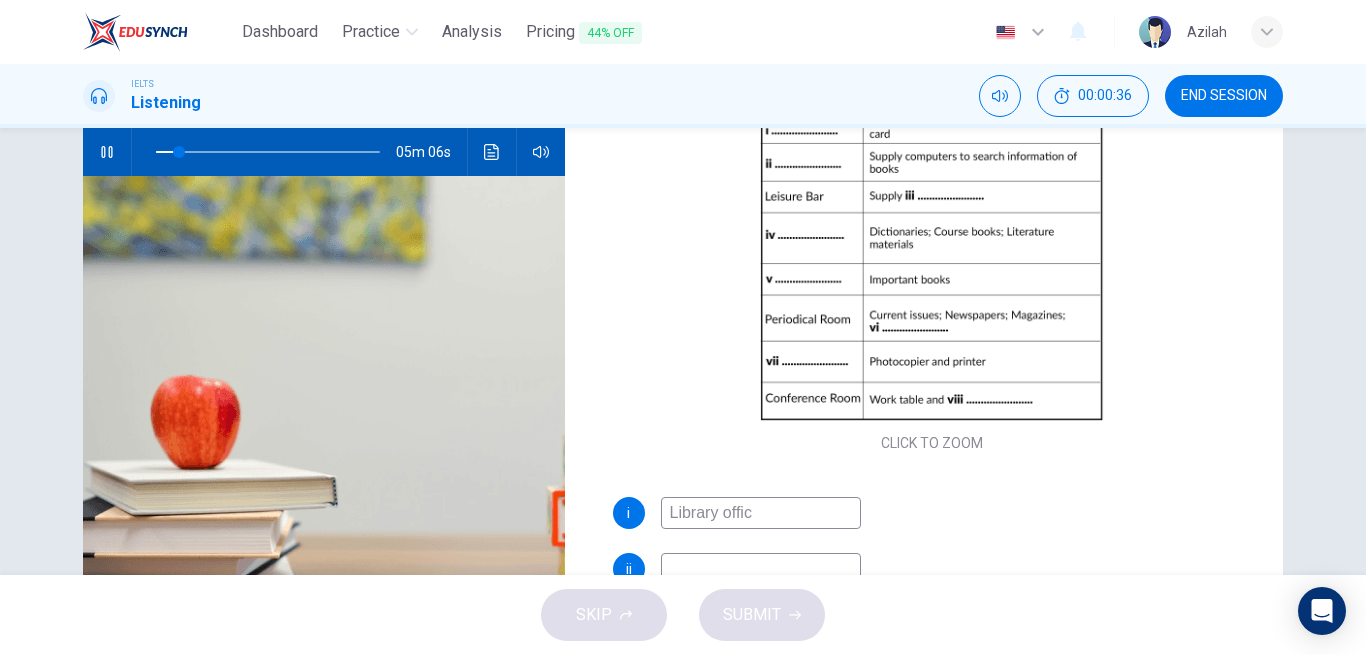 type on "10" 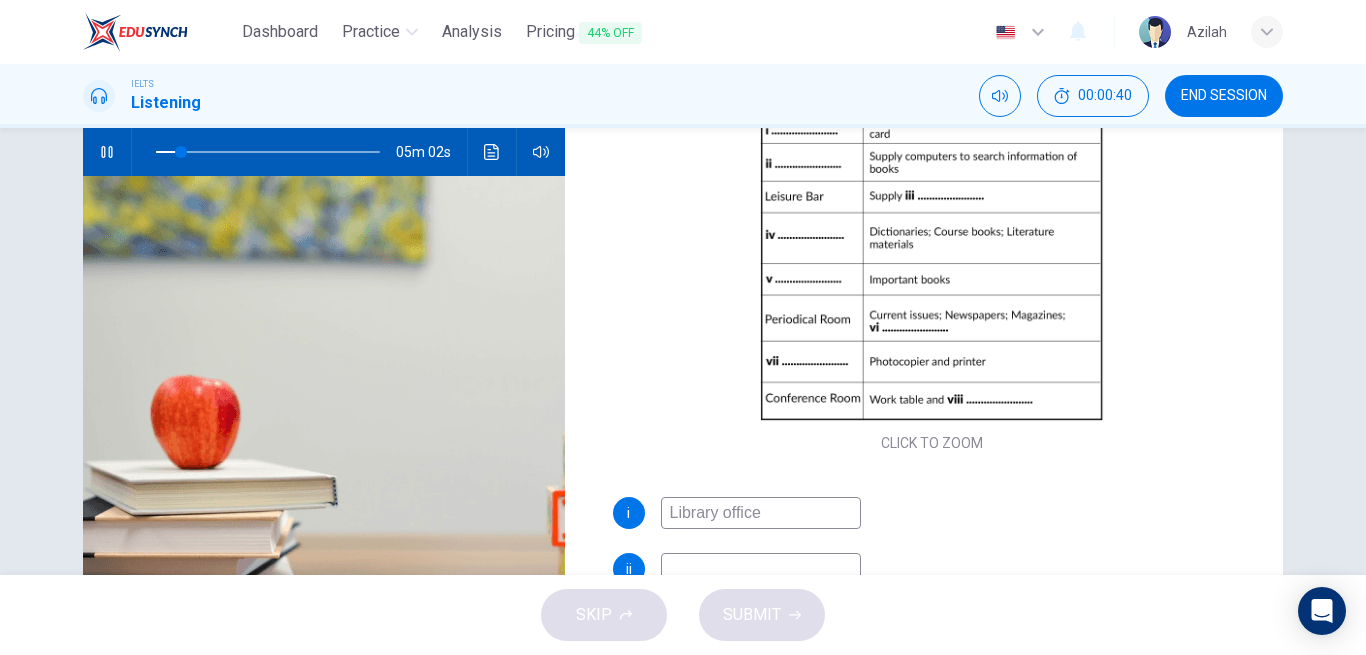scroll, scrollTop: 0, scrollLeft: 0, axis: both 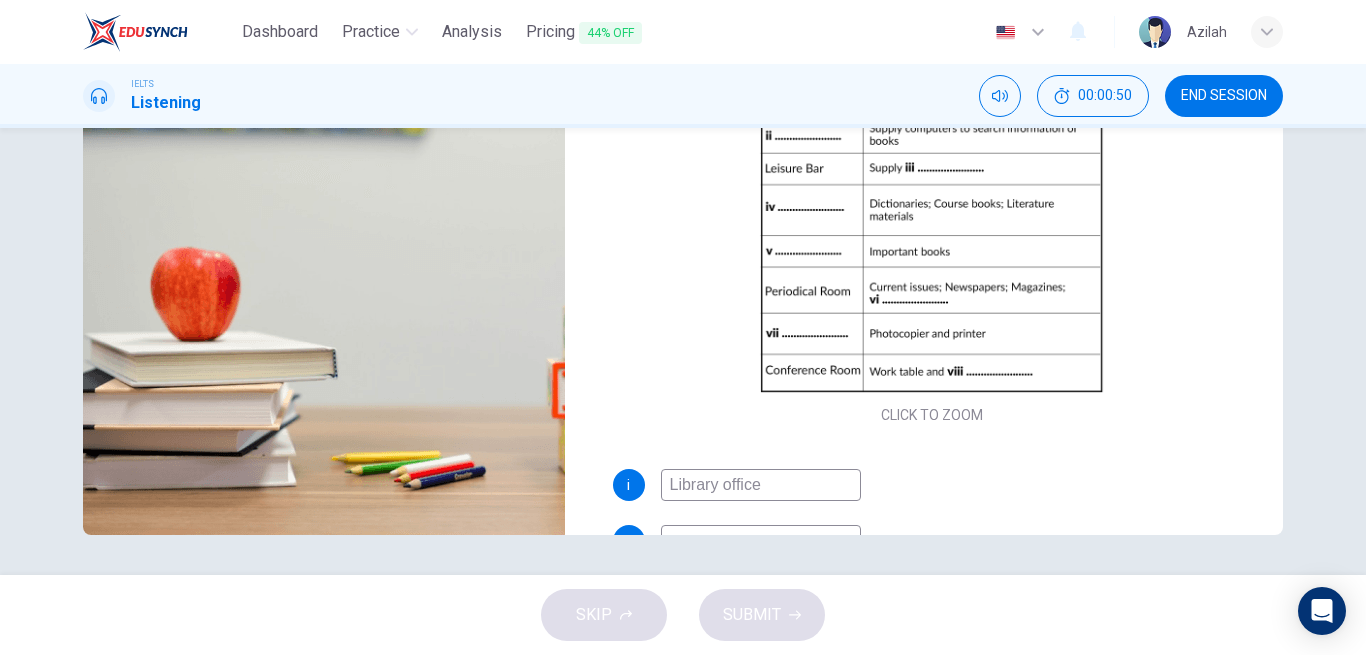 drag, startPoint x: 730, startPoint y: 491, endPoint x: 611, endPoint y: 426, distance: 135.59499 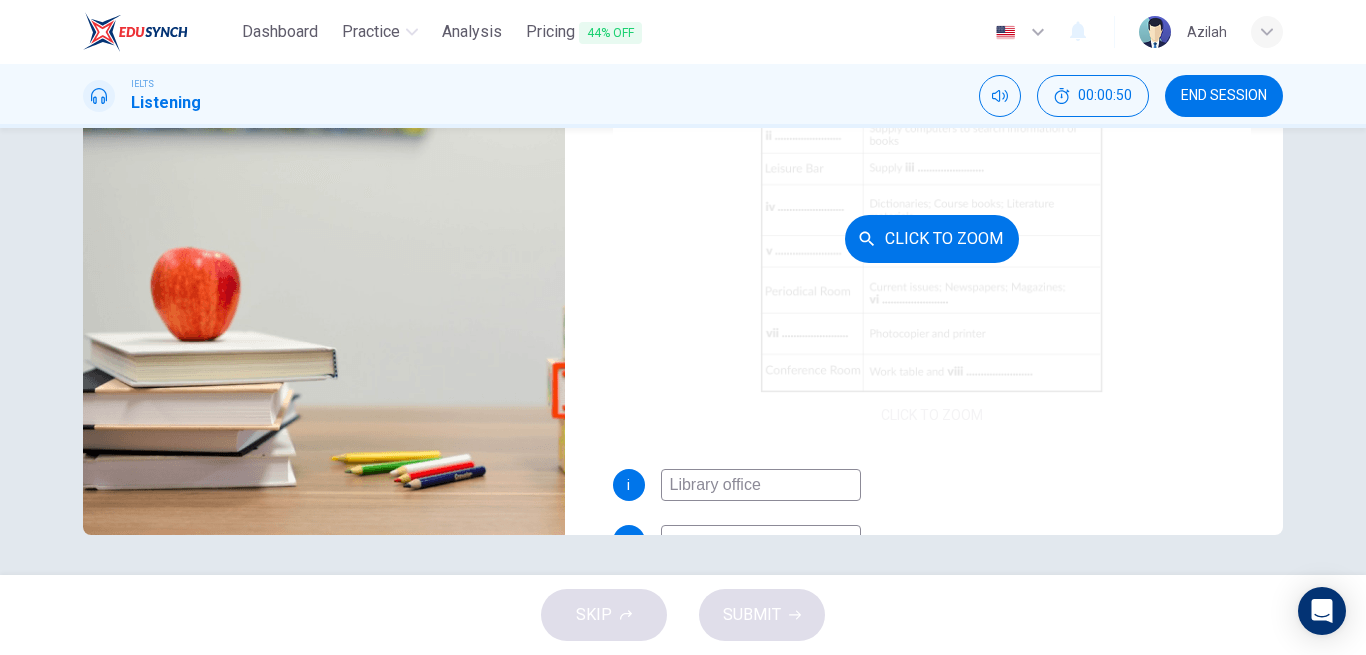 click on "i Library office" at bounding box center [932, 485] 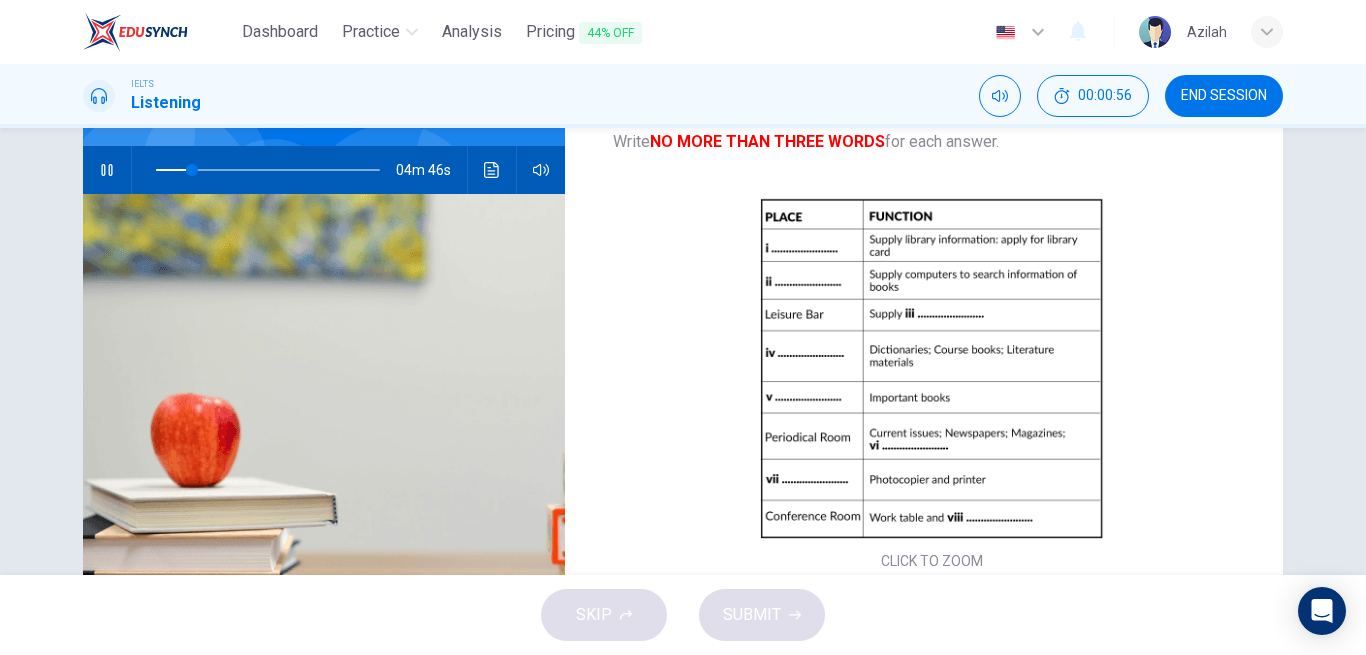 scroll, scrollTop: 328, scrollLeft: 0, axis: vertical 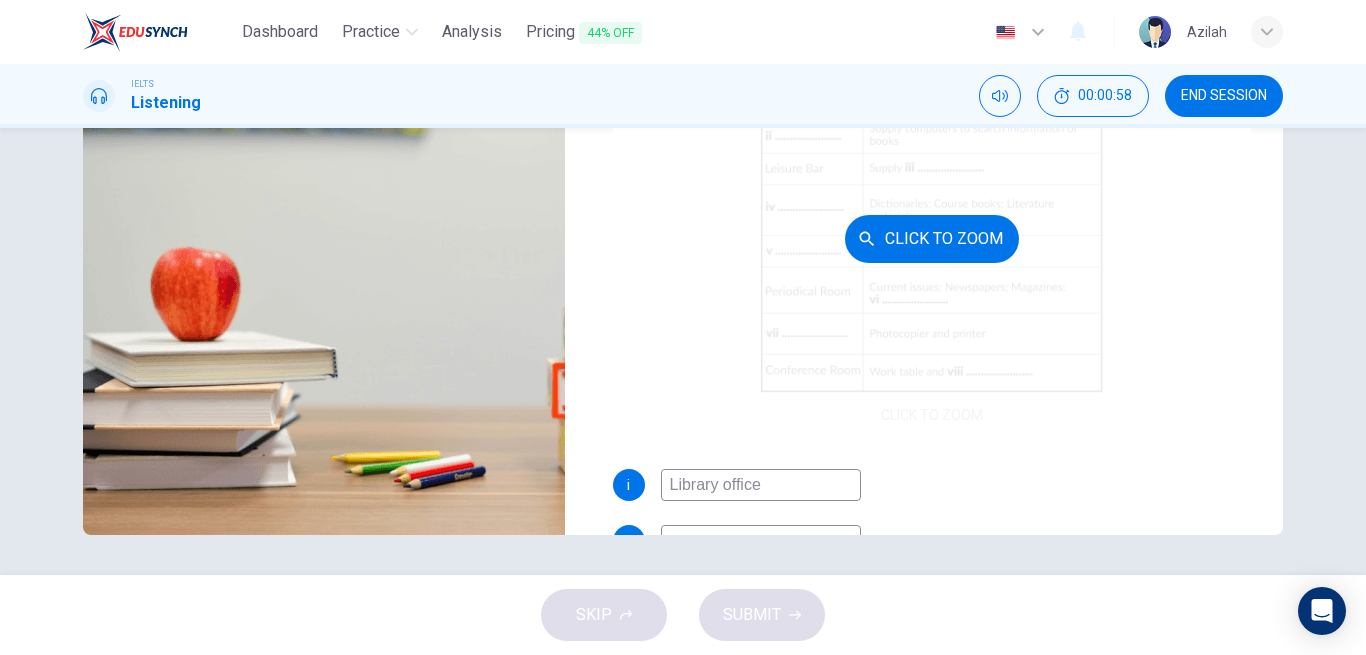 type on "17" 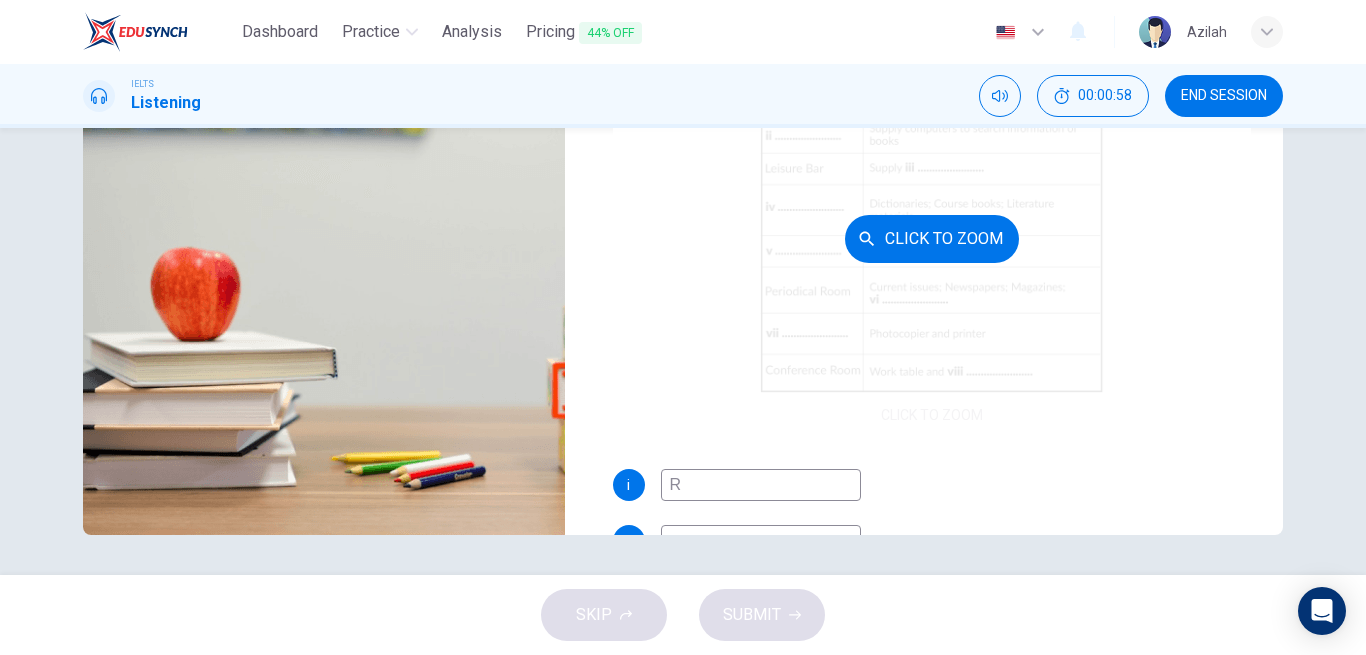 type on "Re" 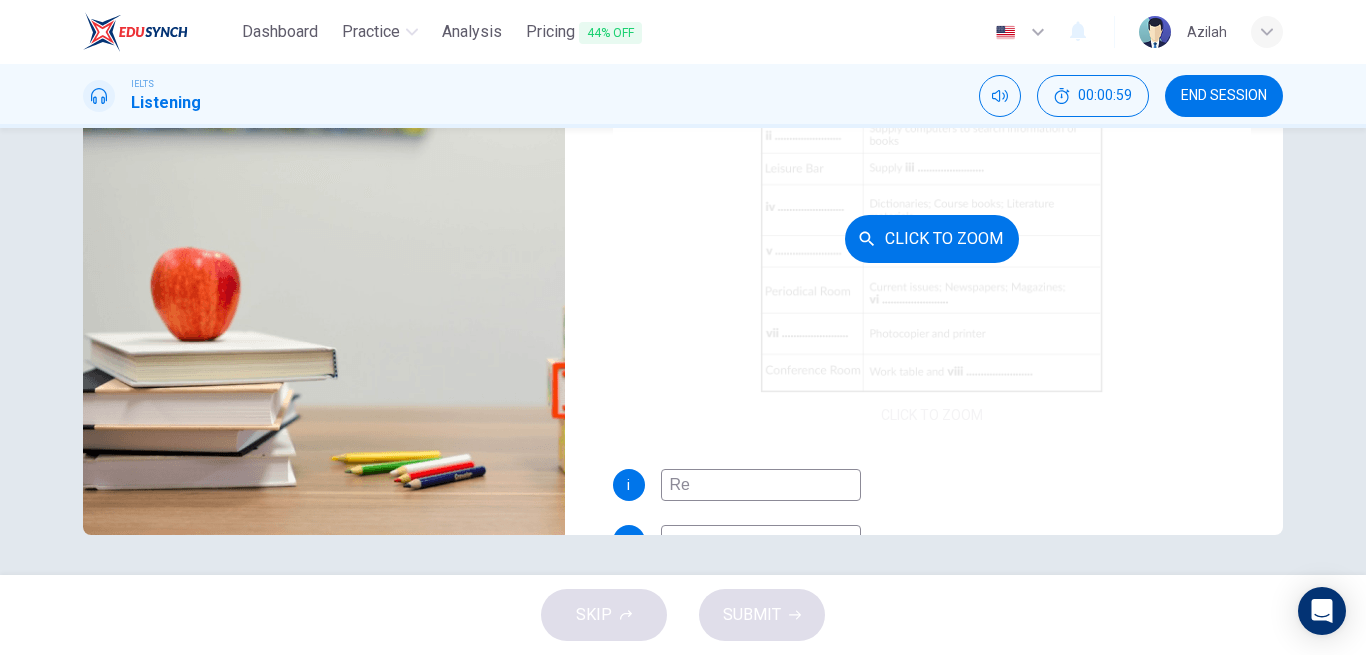 type on "17" 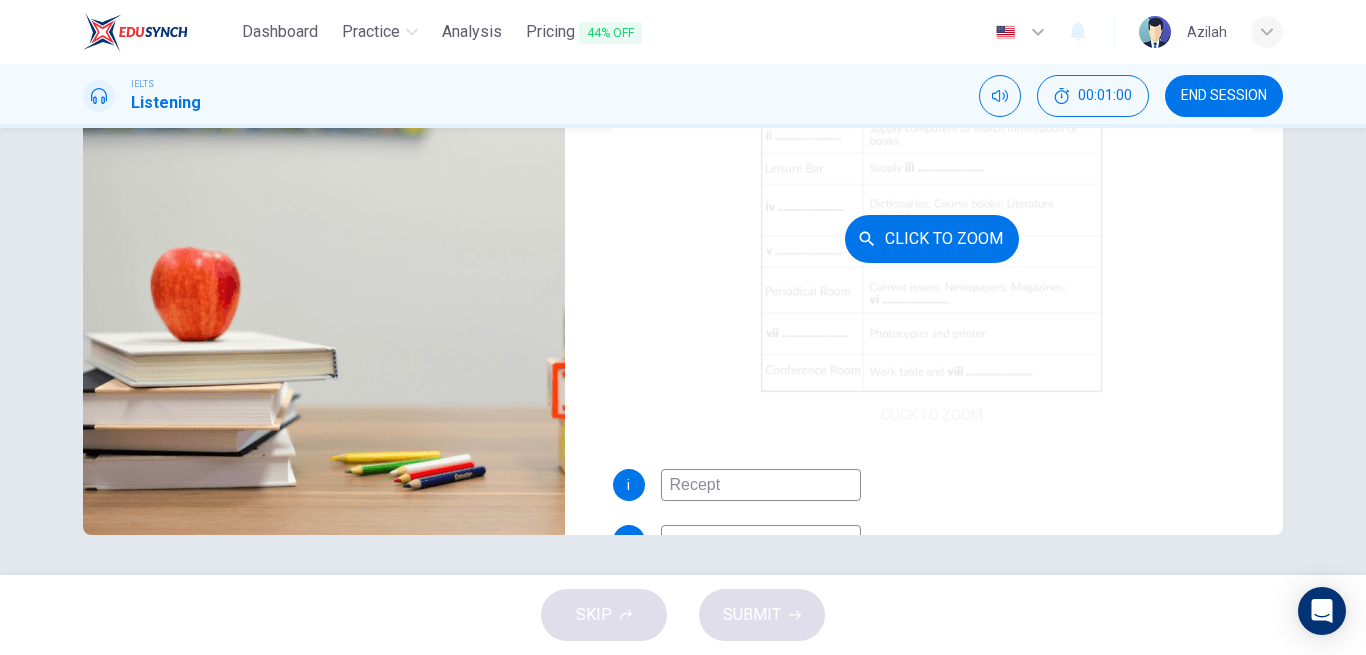 type on "Recepti" 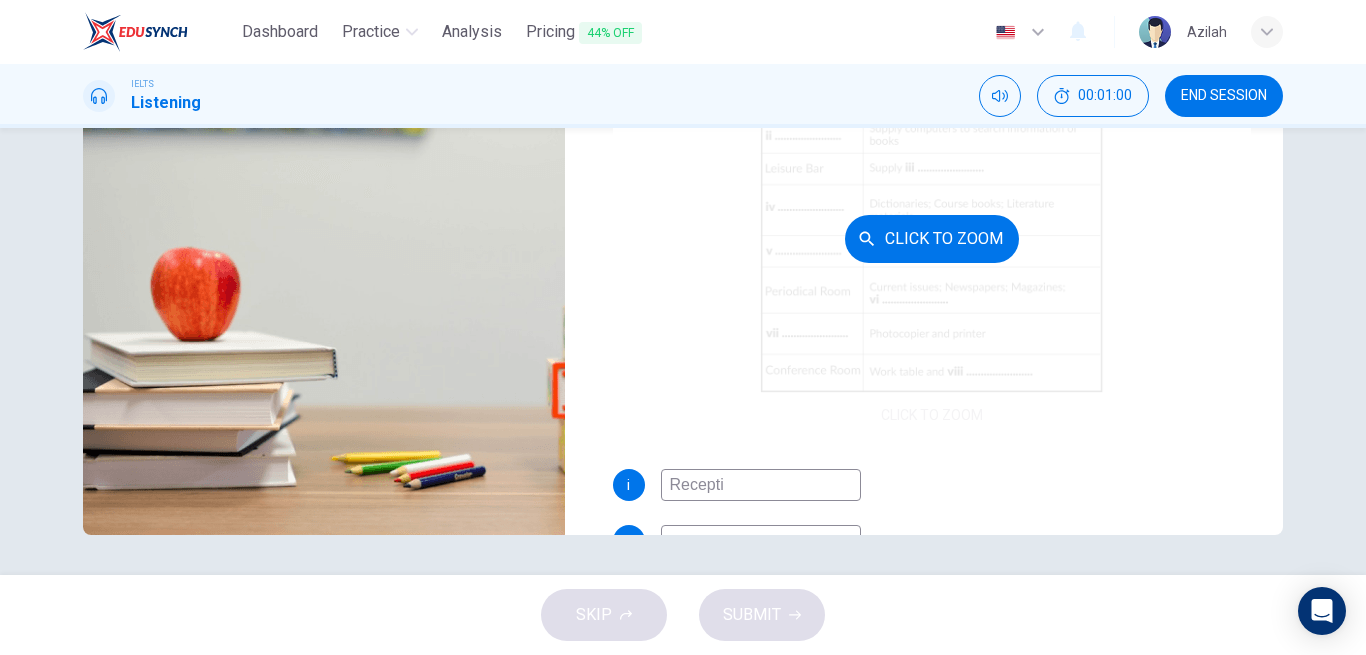 type on "17" 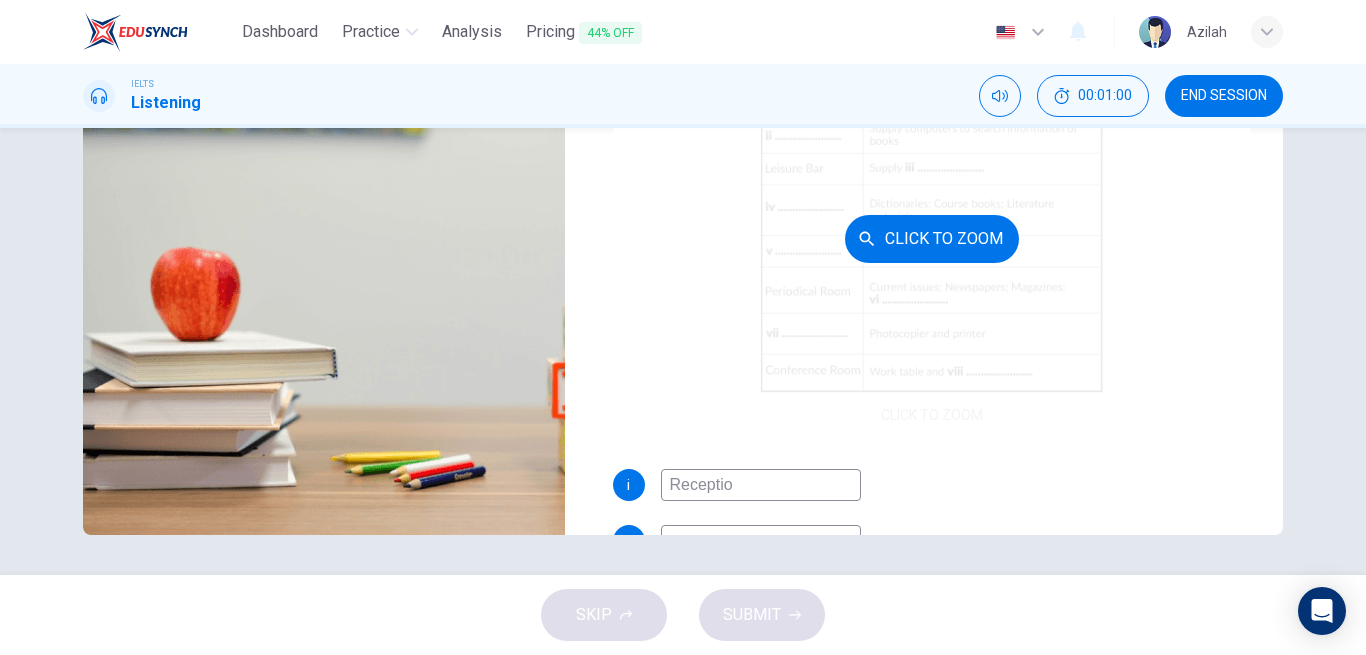 type on "Reception" 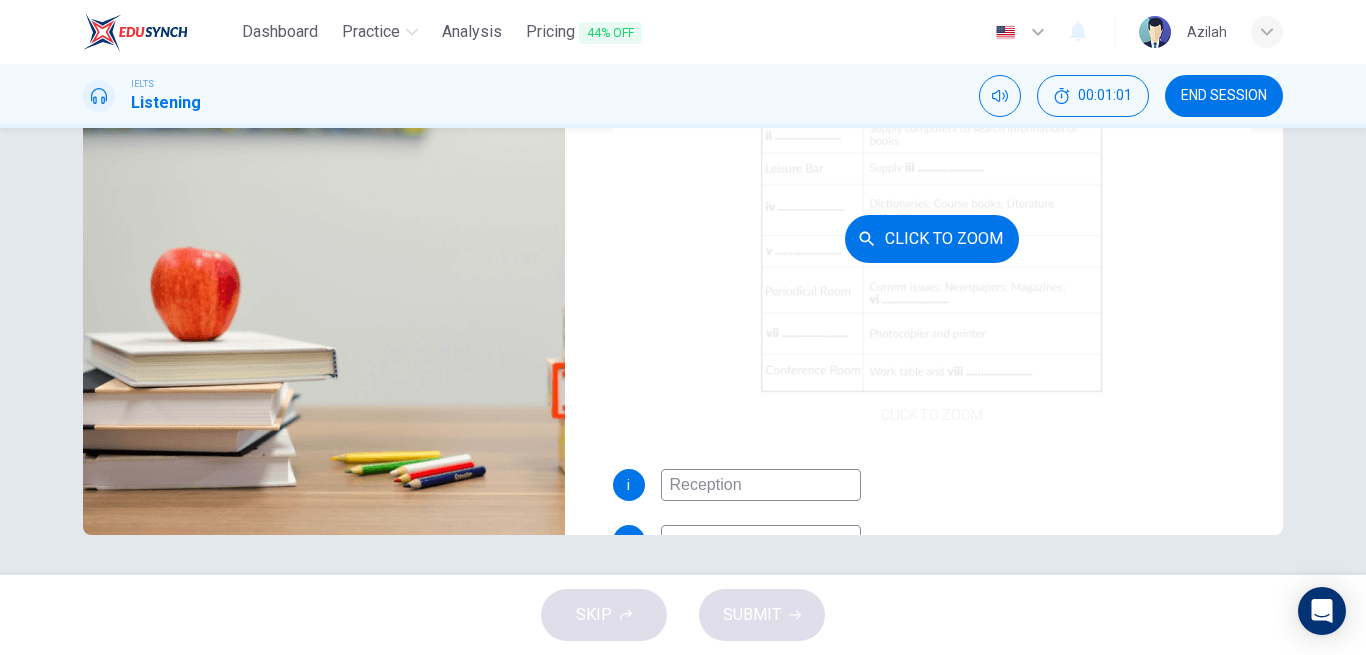type on "18" 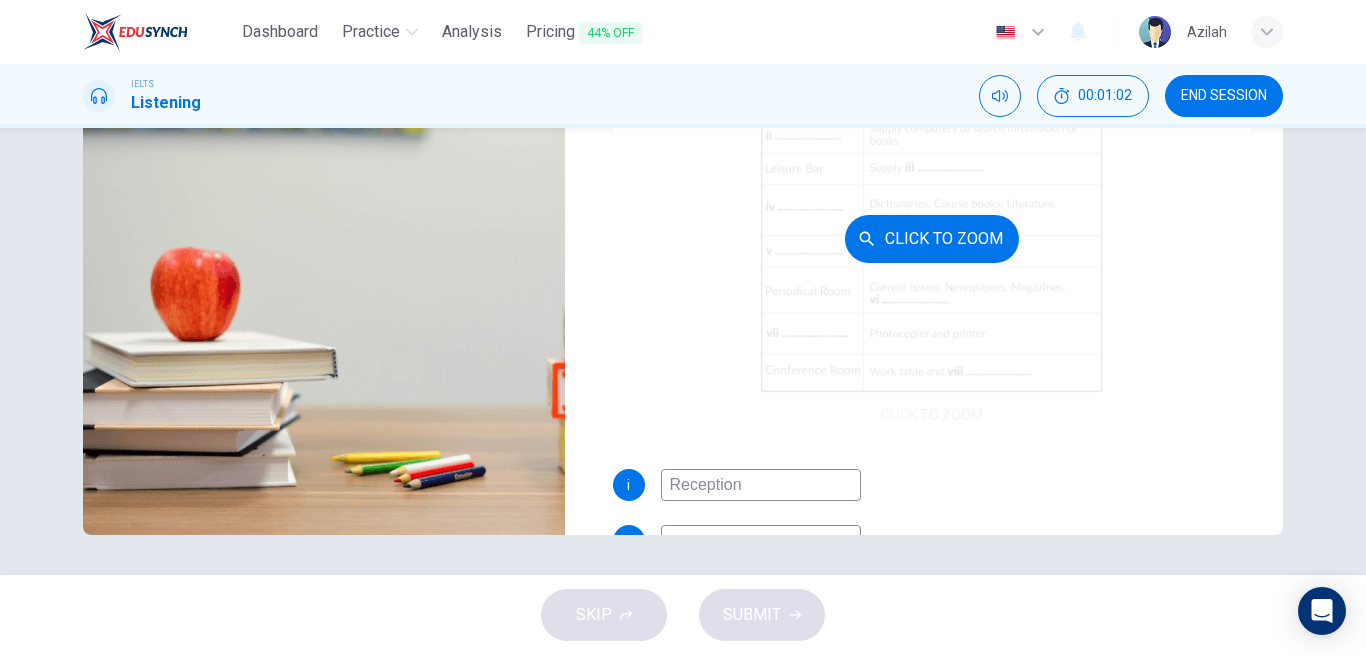 type on "Reception" 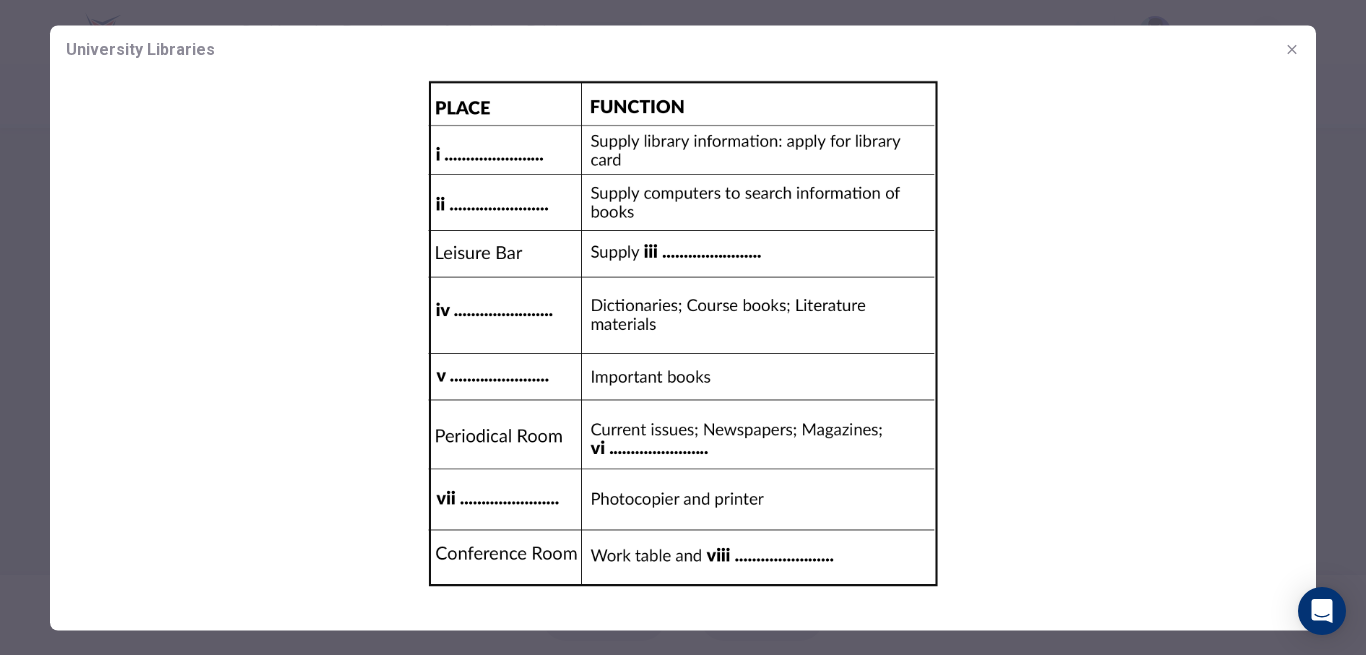 click 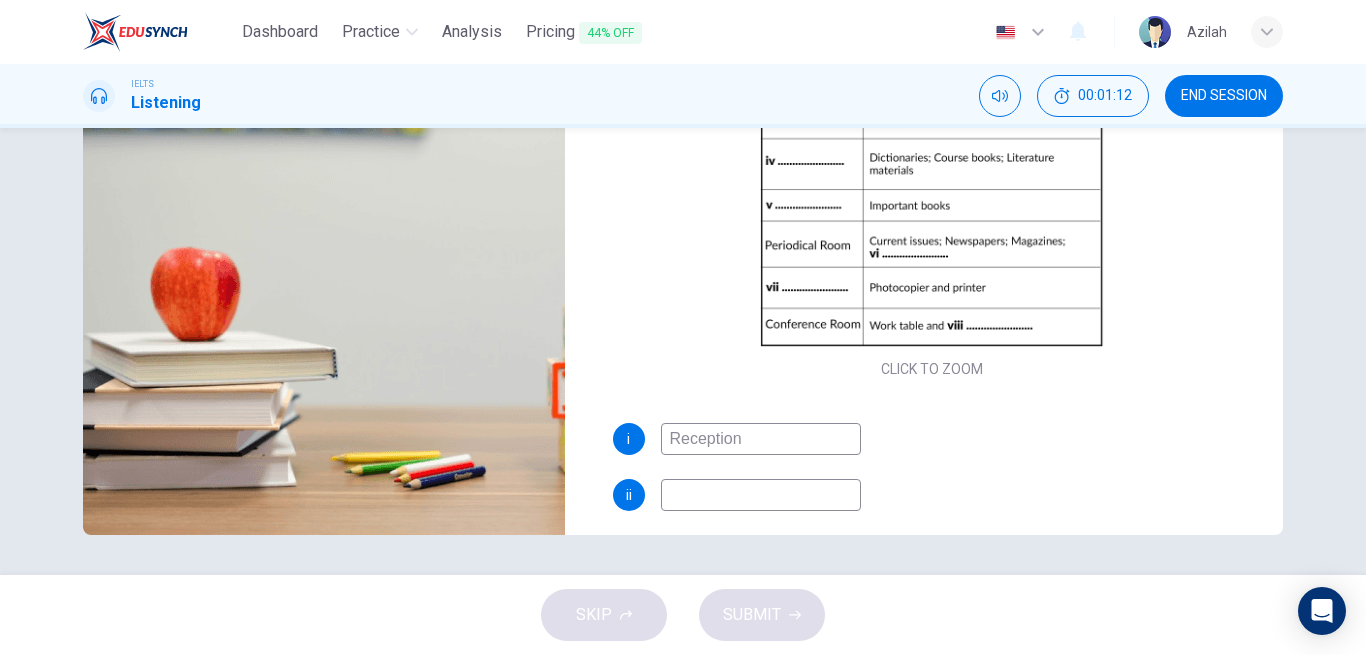 scroll, scrollTop: 0, scrollLeft: 0, axis: both 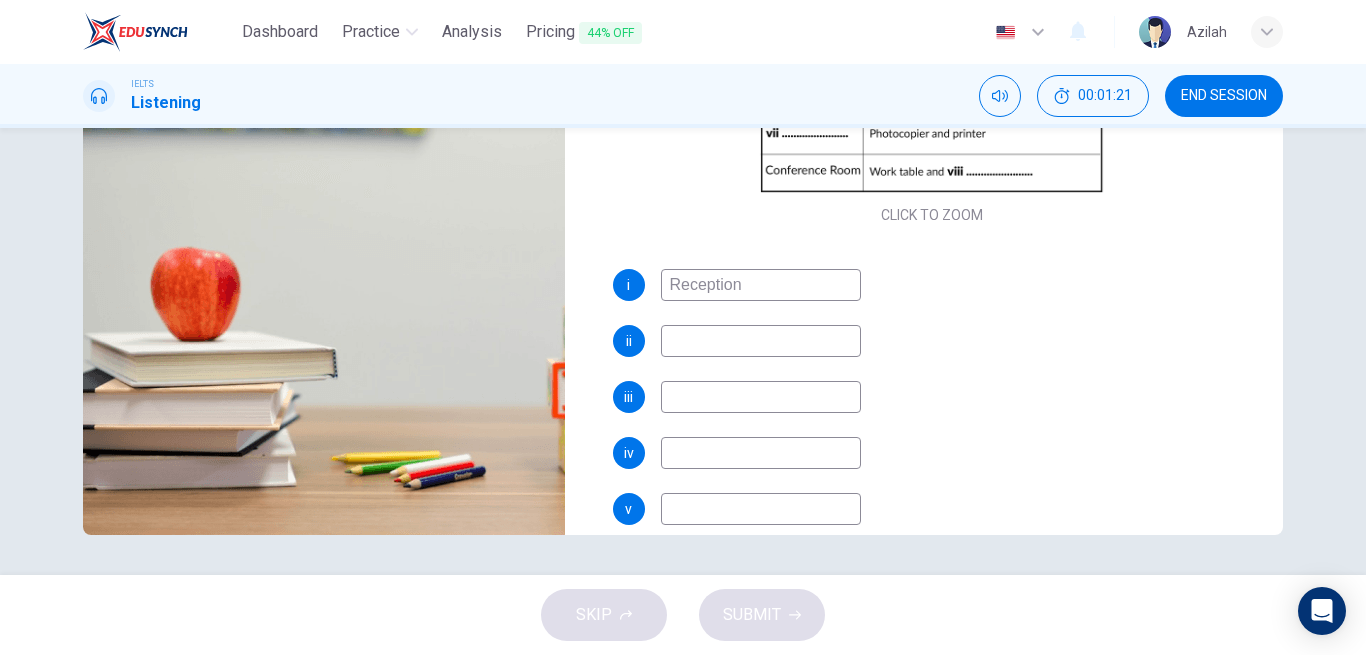 click at bounding box center (761, 341) 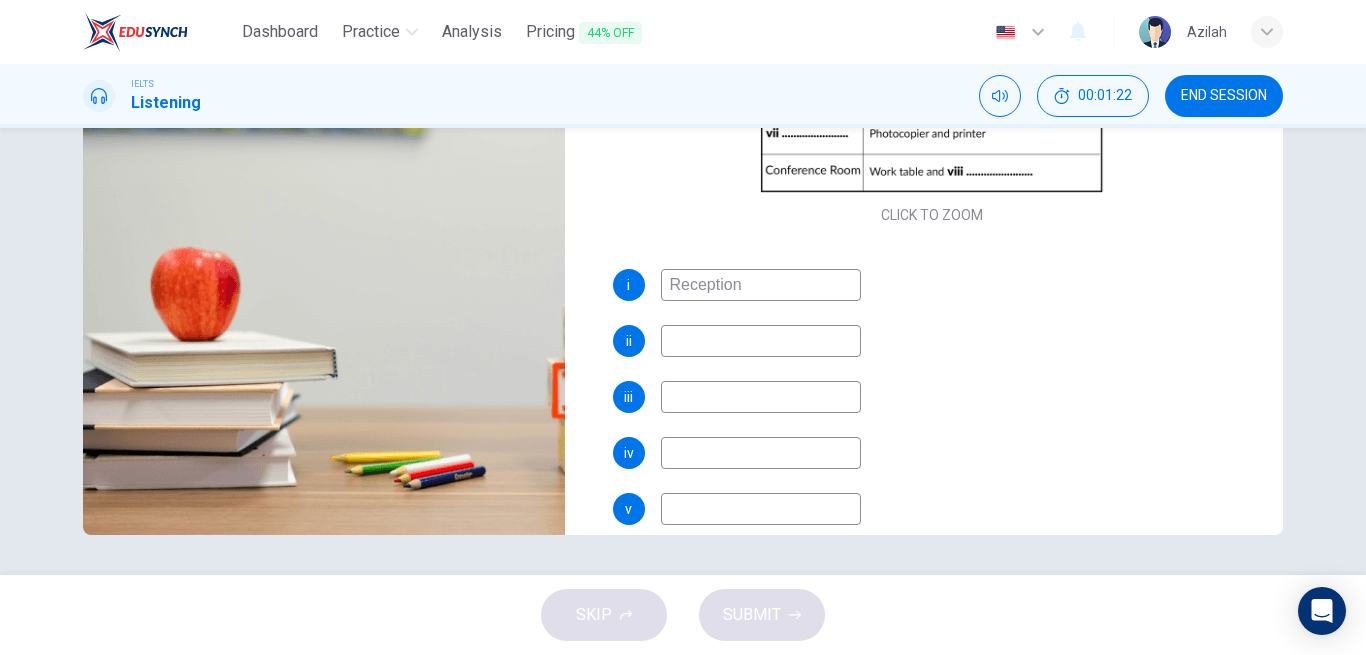 type on "23" 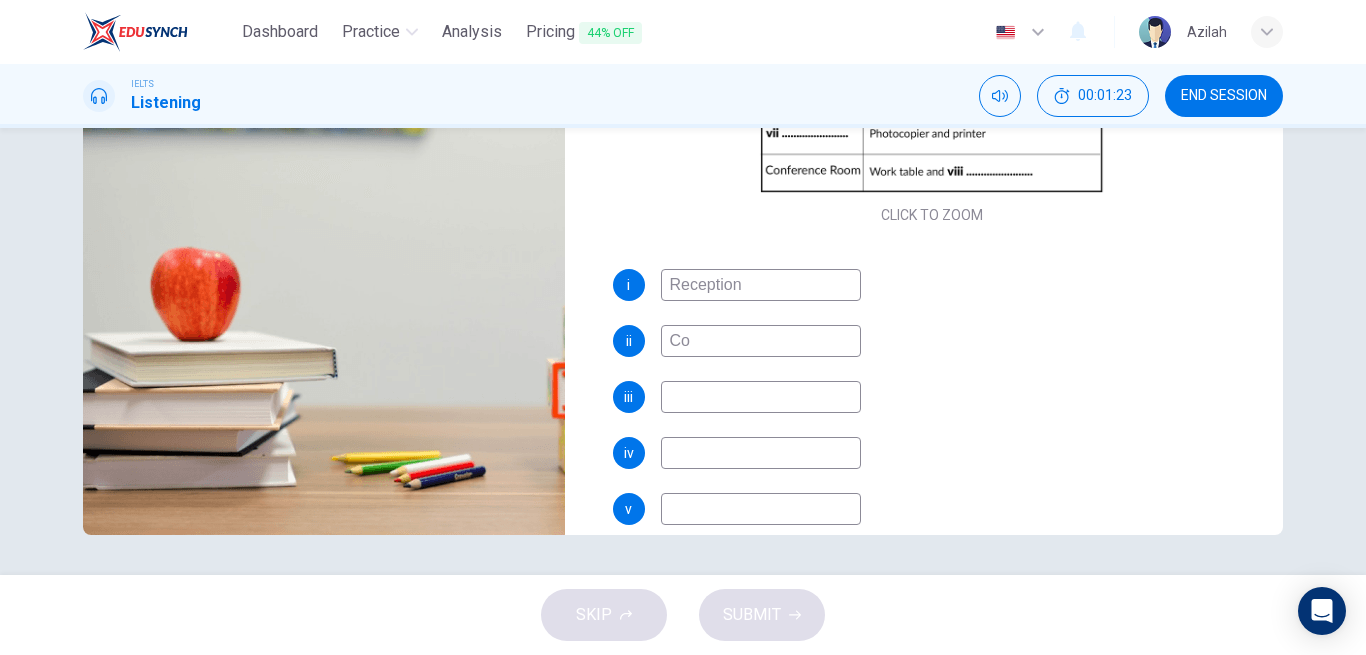 type on "Com" 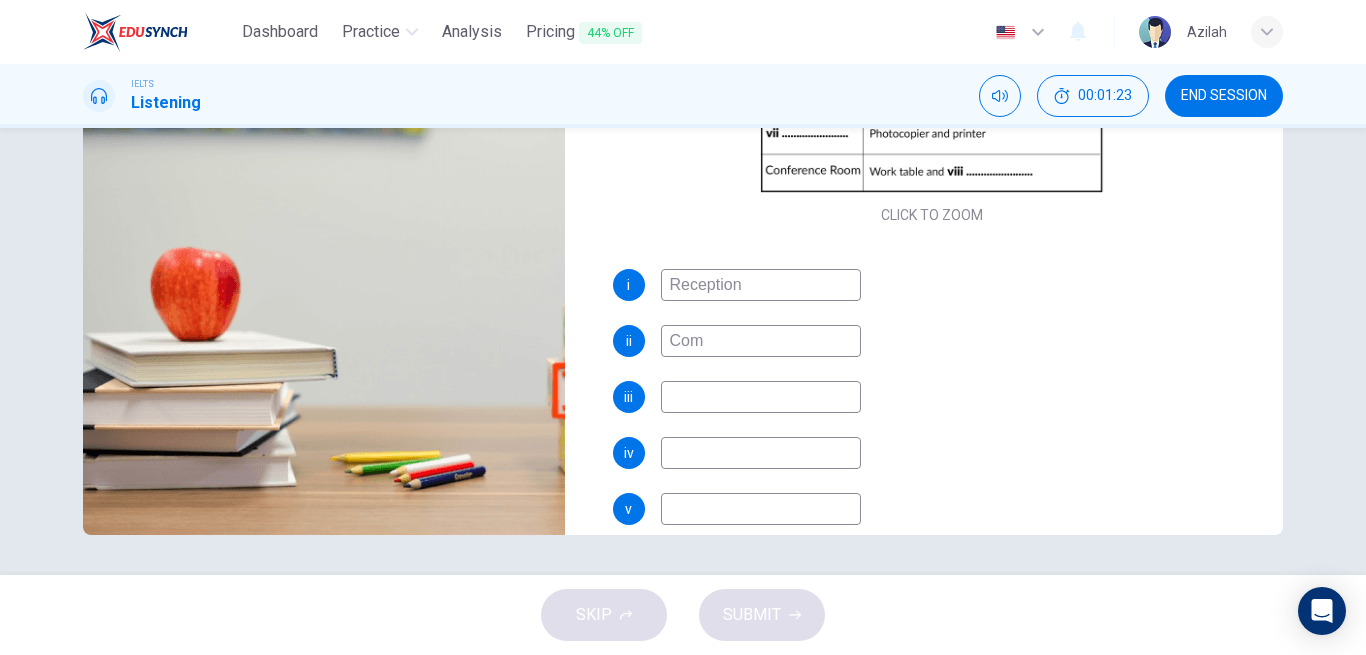 type on "24" 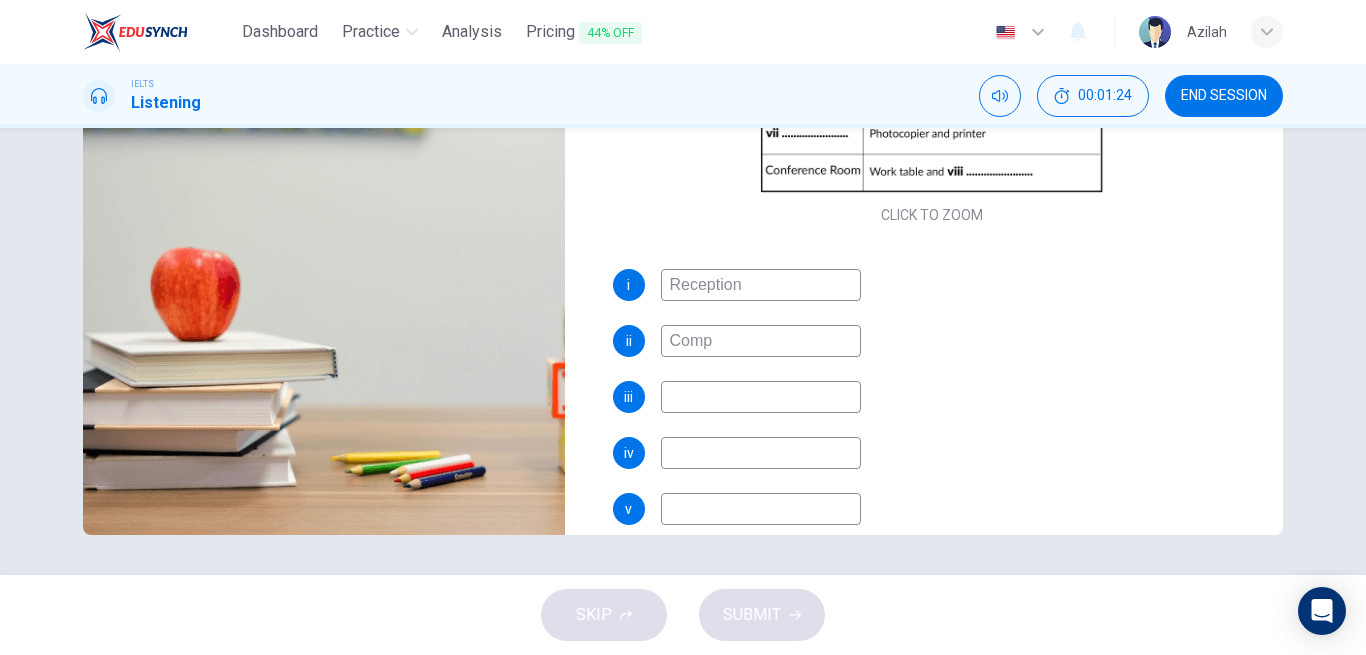 type on "Compu" 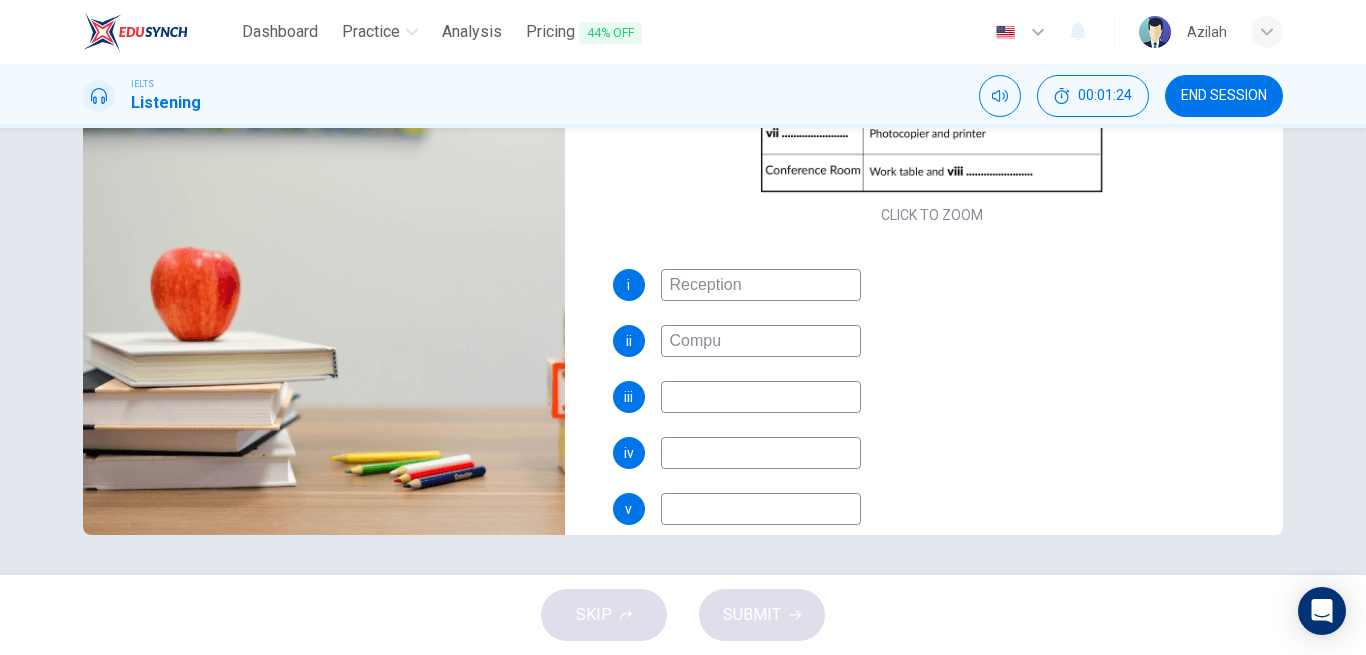type on "24" 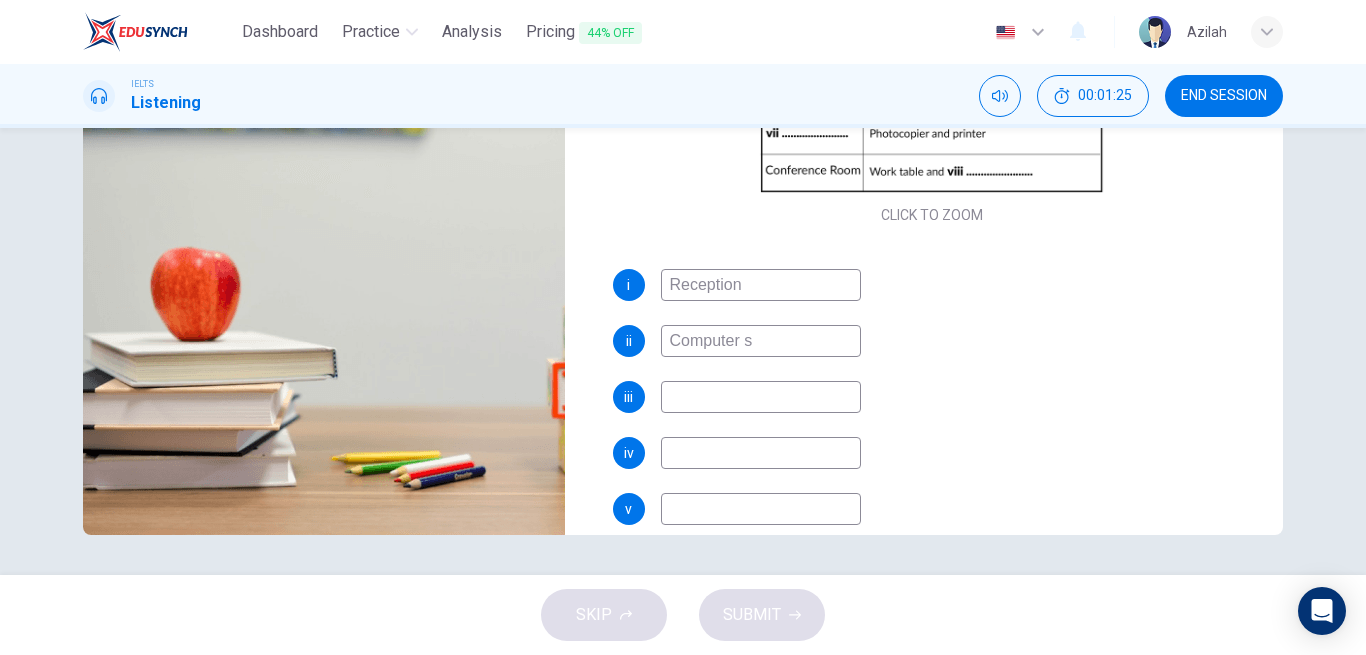 type on "Computer se" 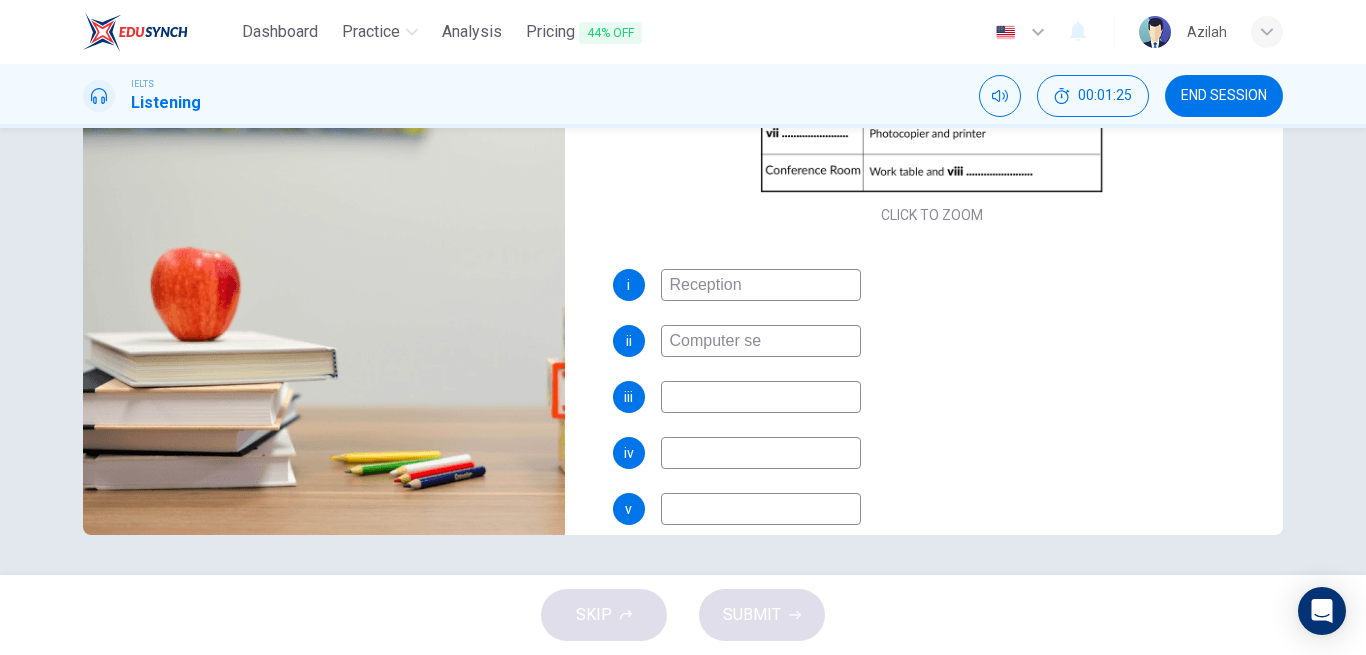 type on "25" 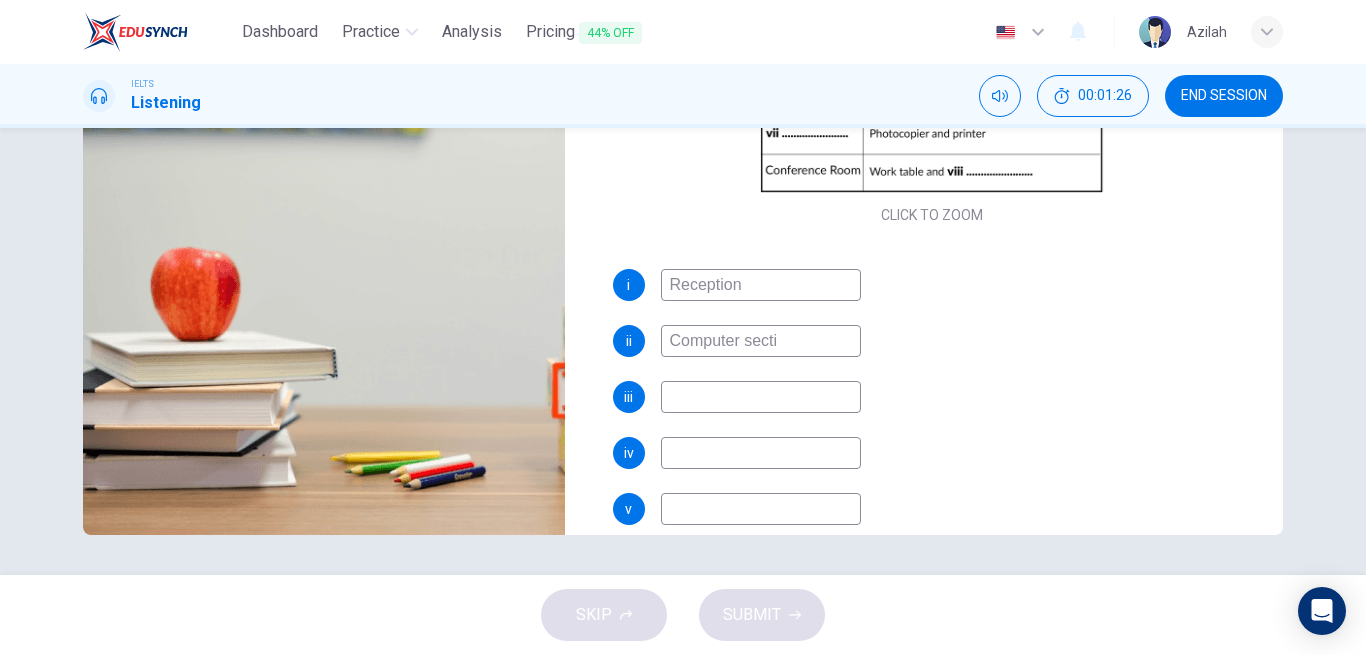type on "Computer sectio" 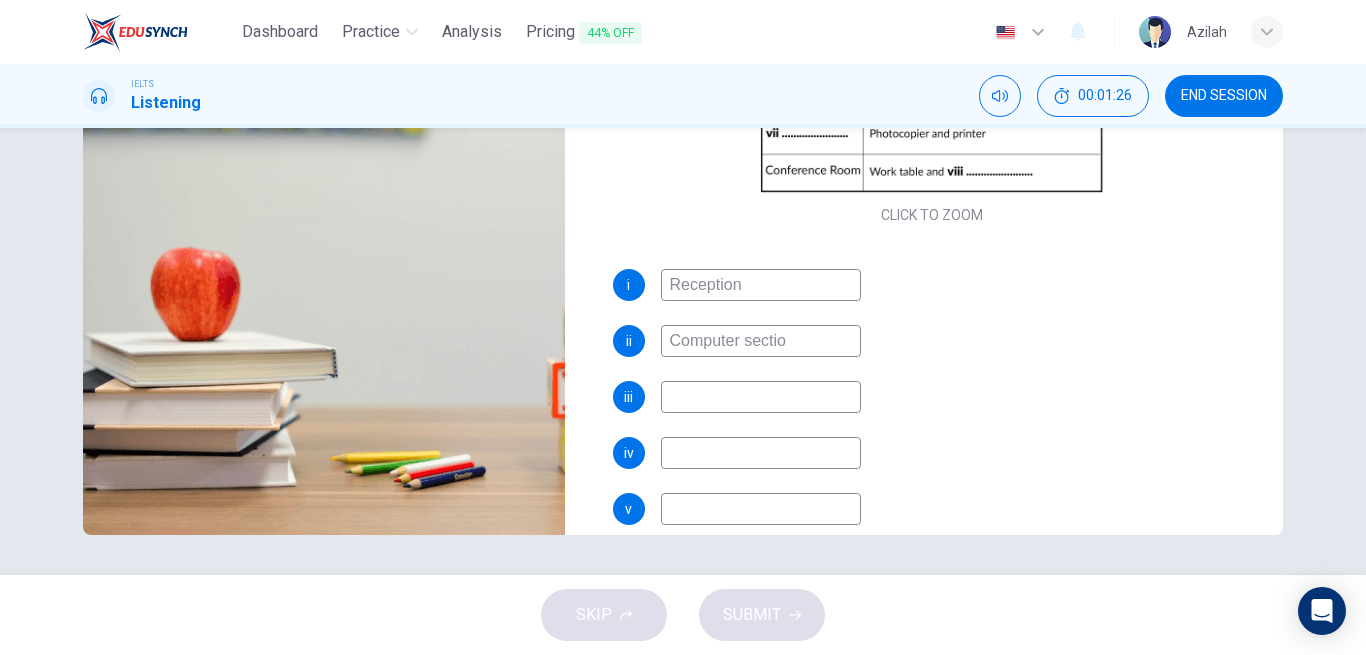 type on "25" 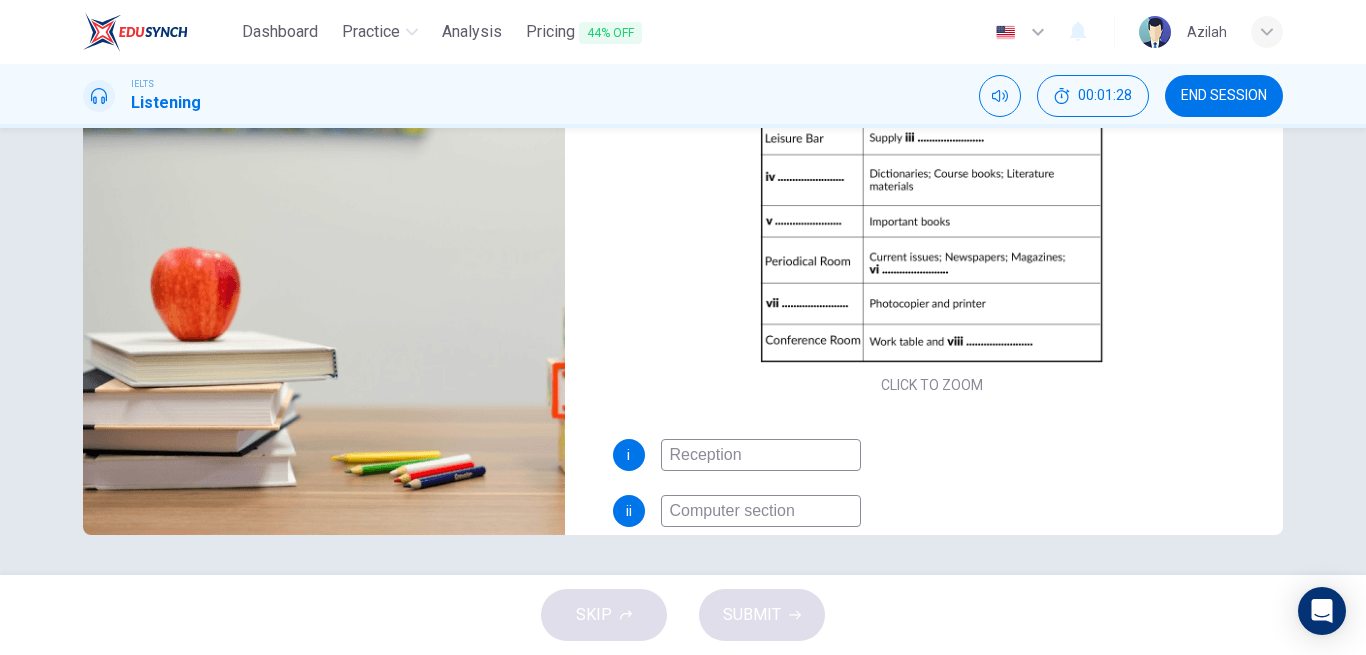 scroll, scrollTop: 0, scrollLeft: 0, axis: both 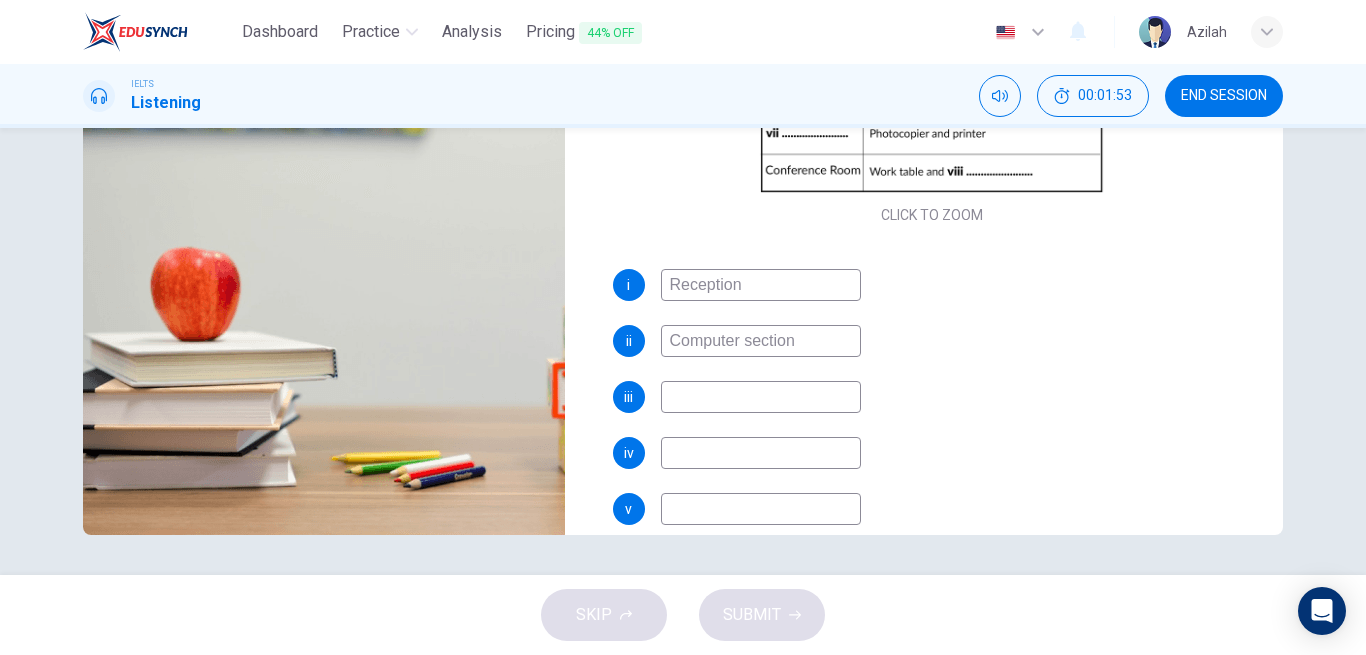 type on "33" 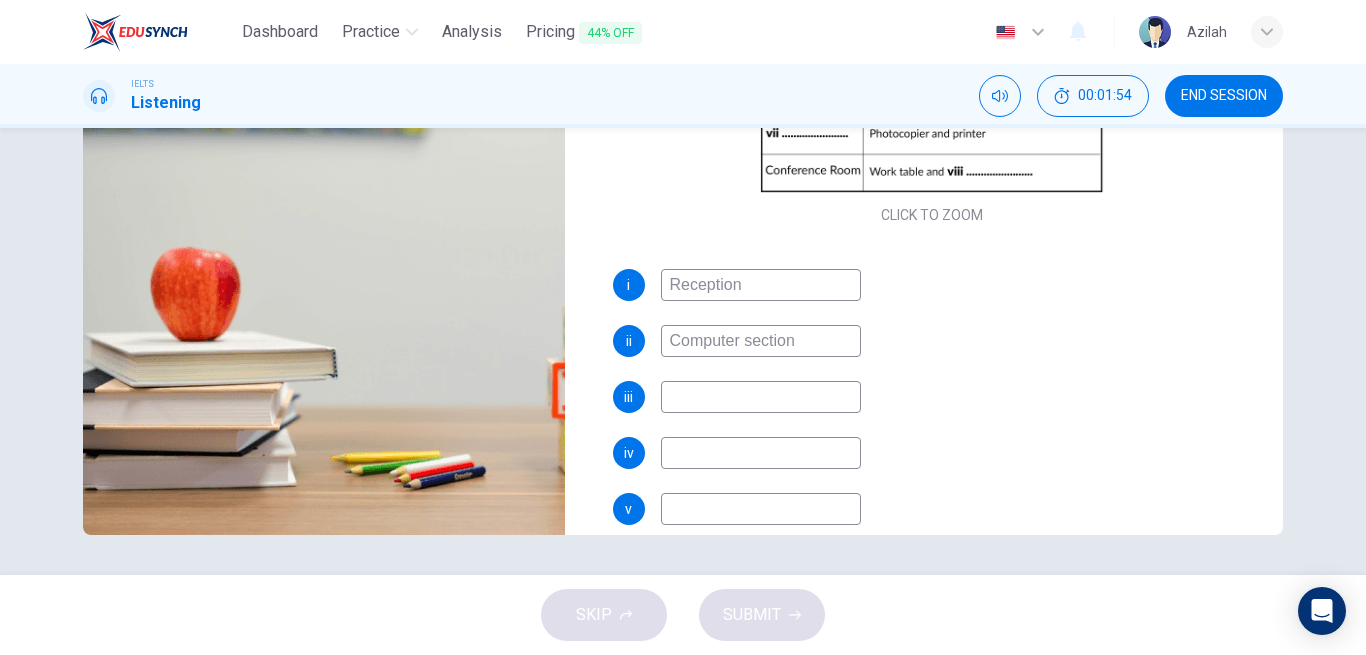 type on "Computer section" 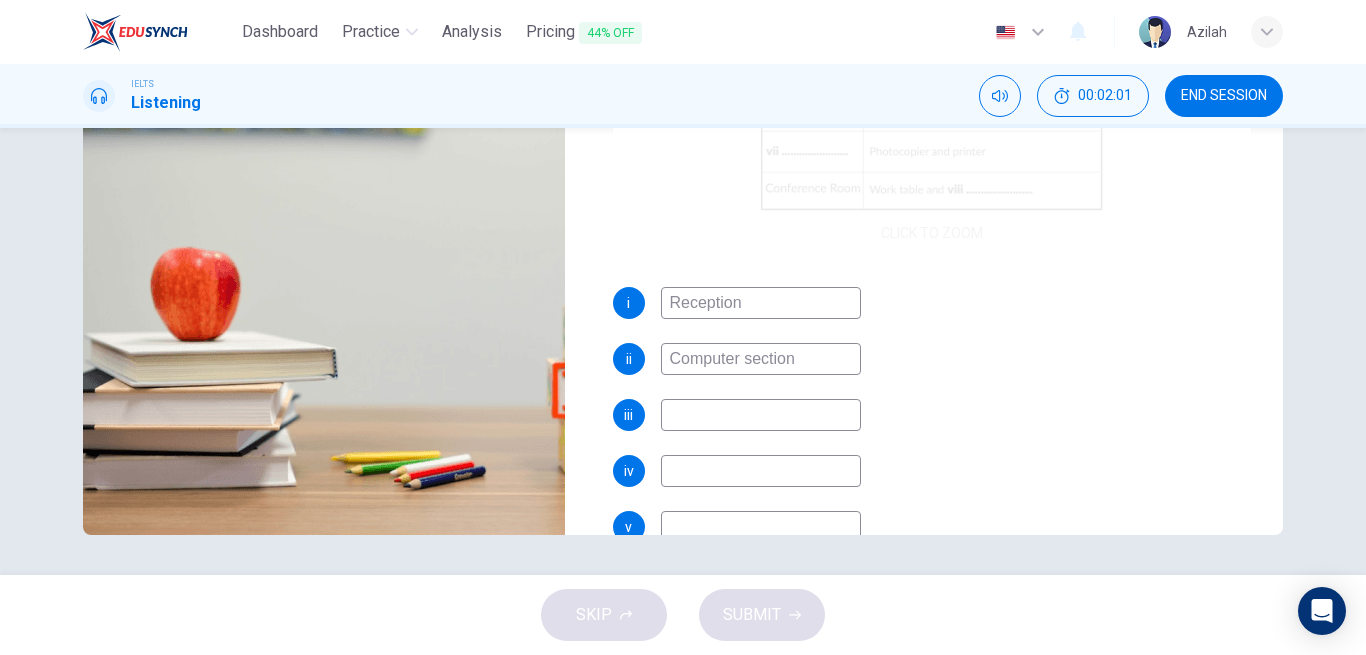 scroll, scrollTop: 200, scrollLeft: 0, axis: vertical 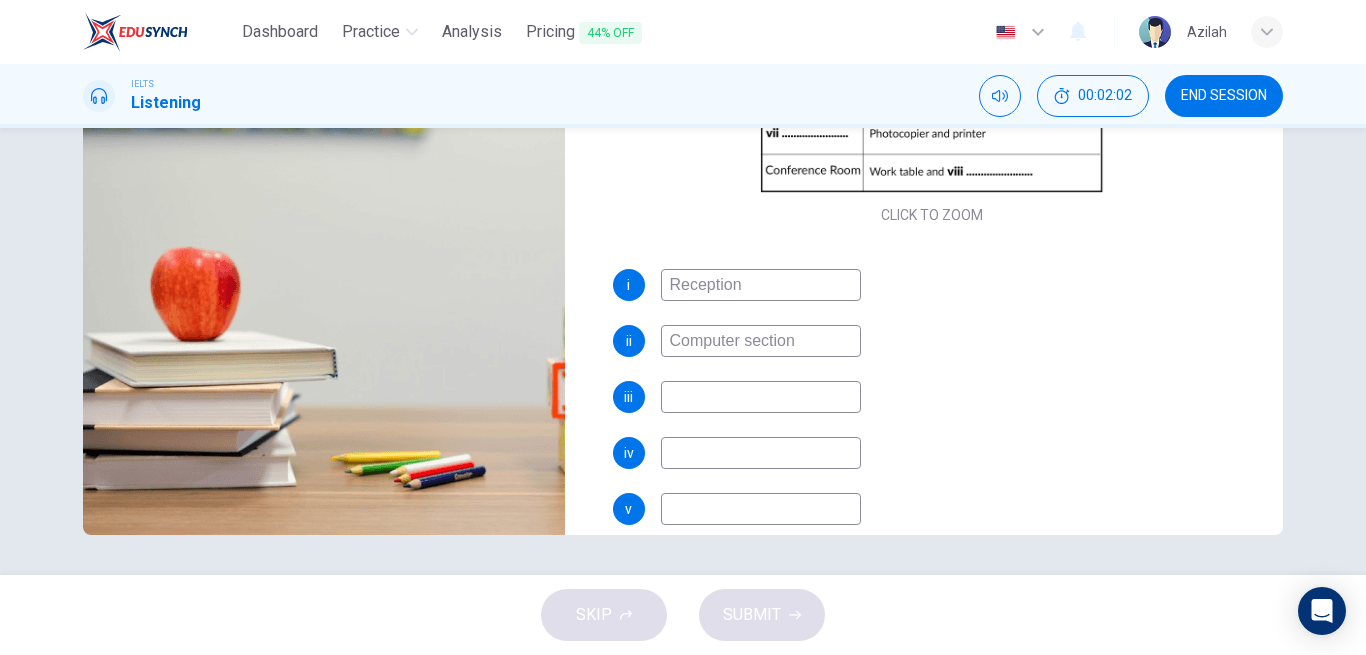 click at bounding box center [761, 397] 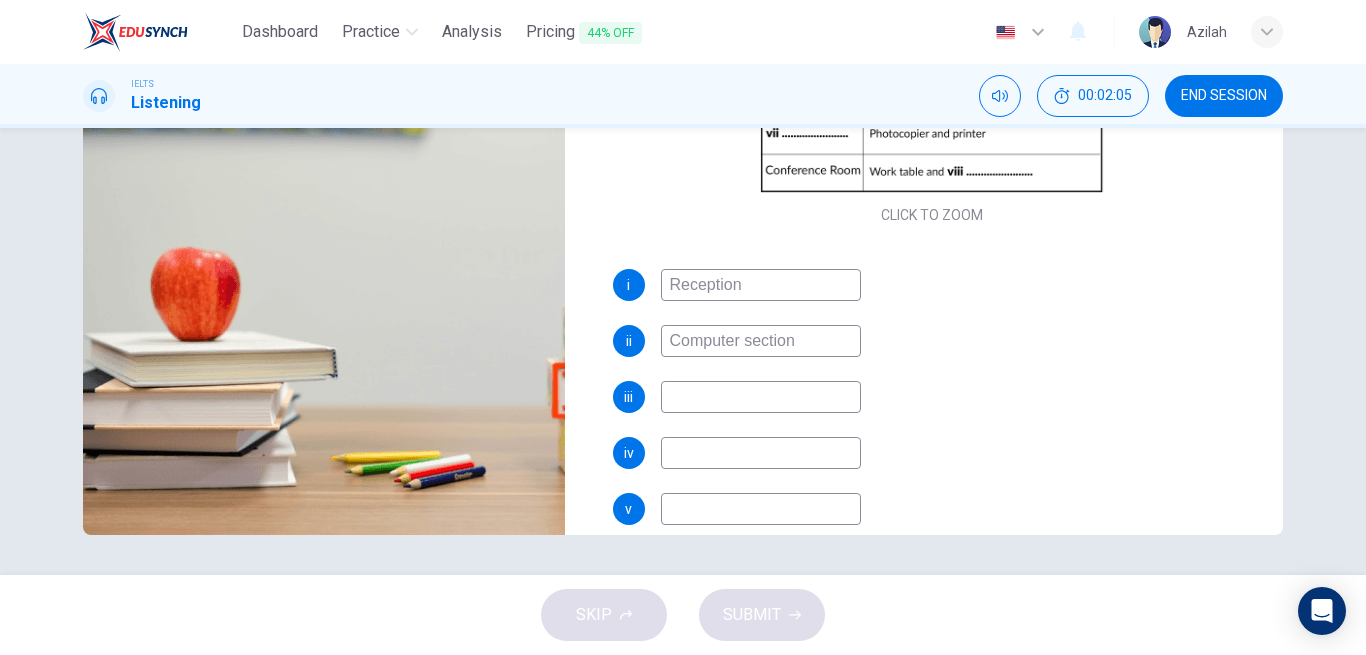 type on "36" 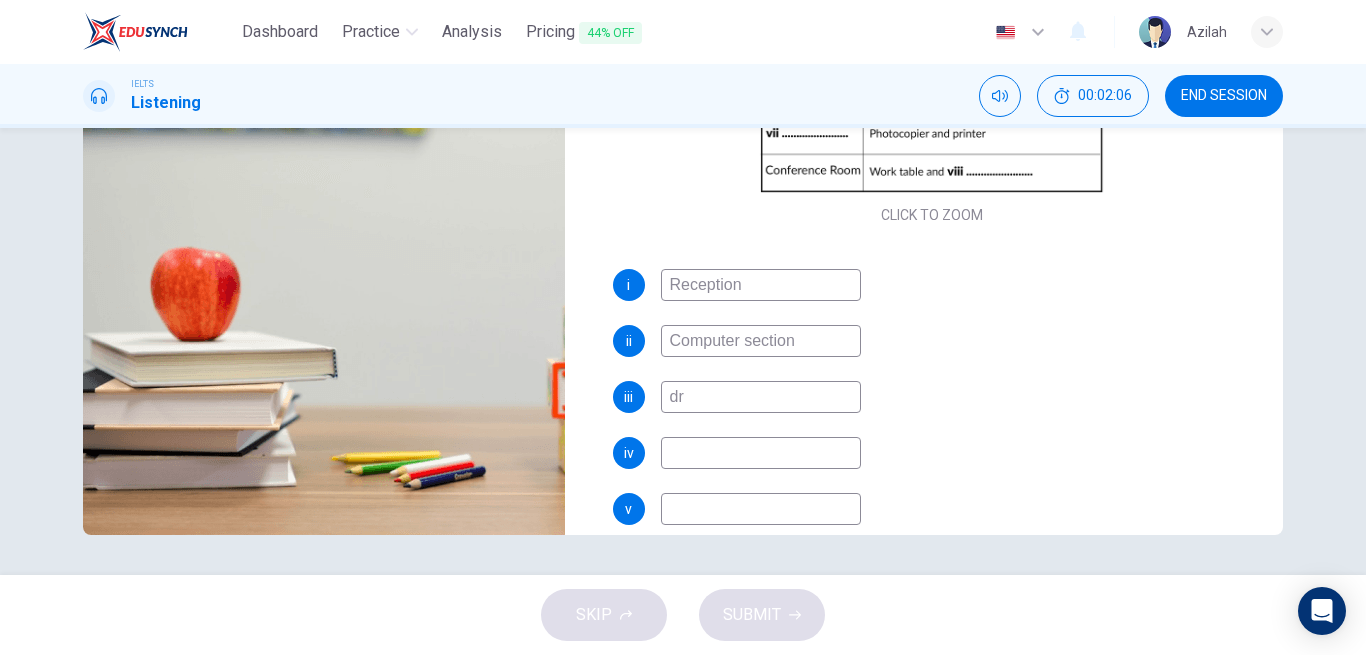 type on "dri" 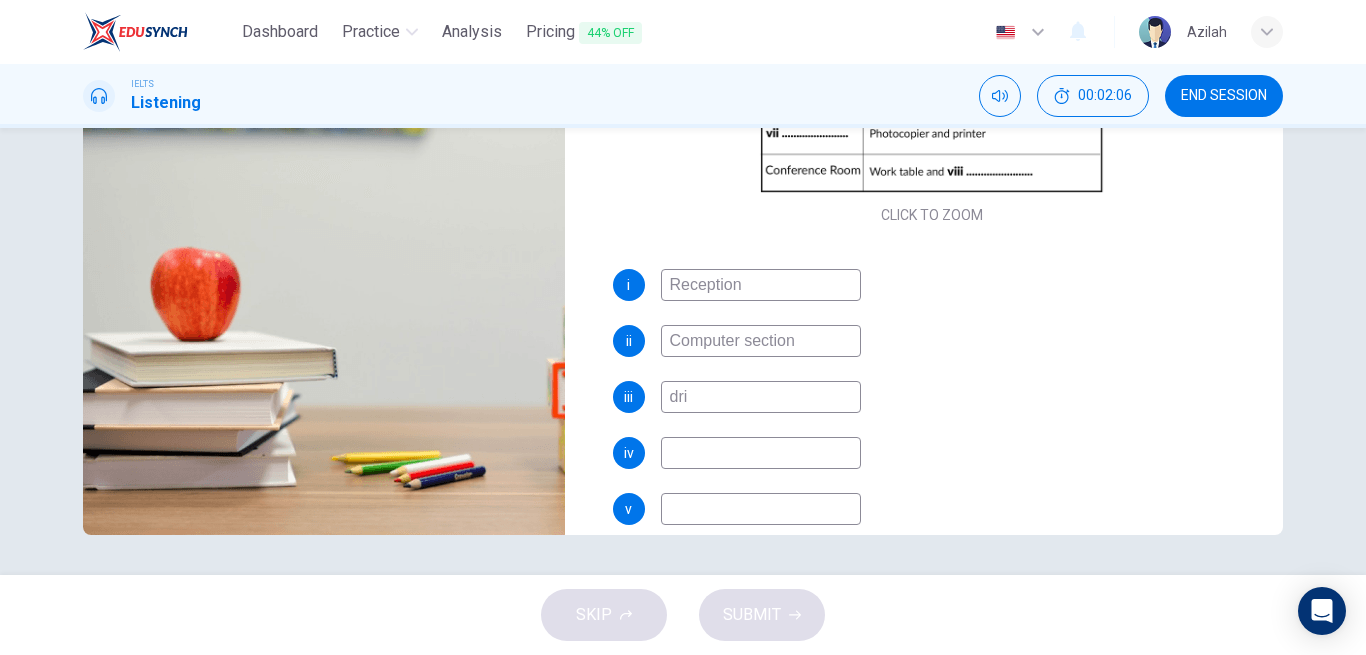type on "37" 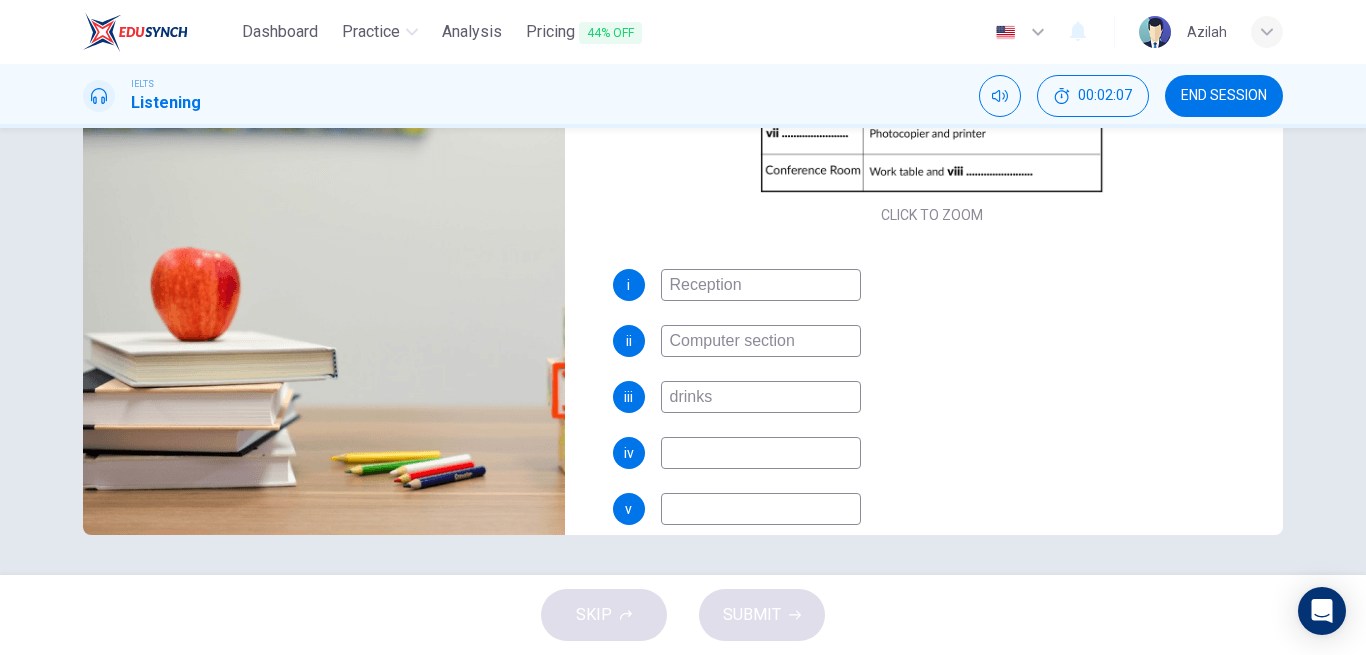 type on "drinks" 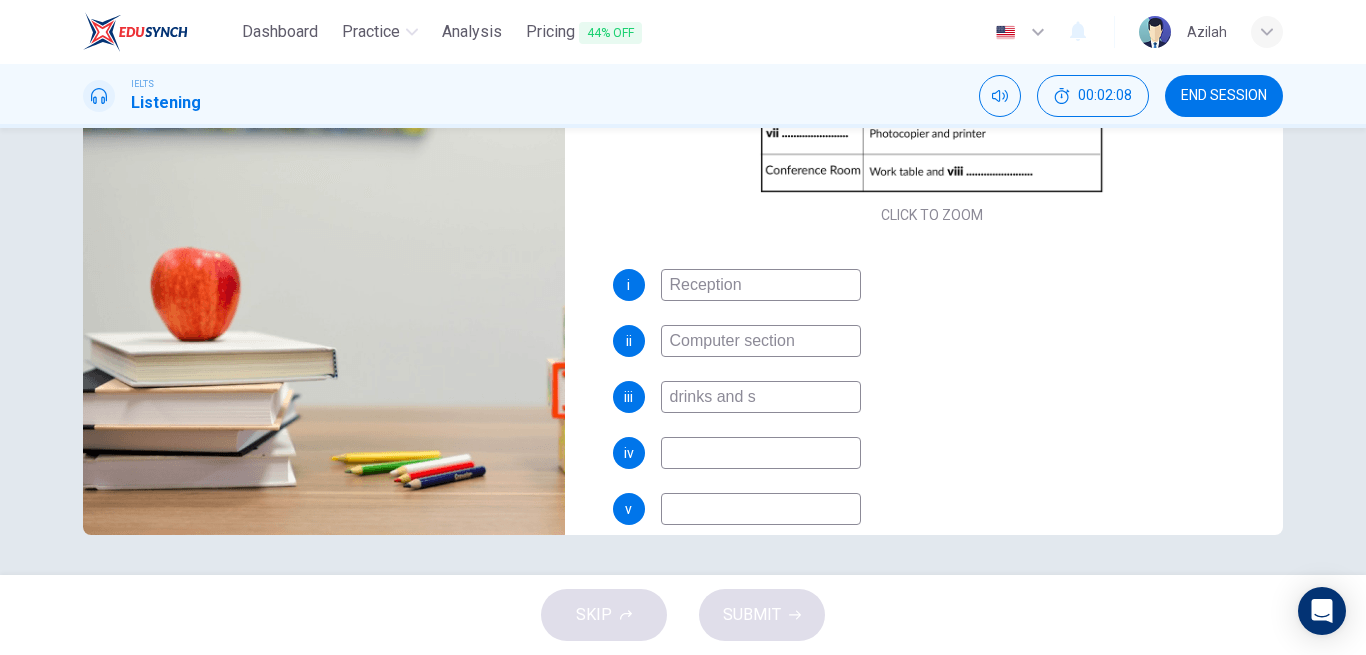 type on "drinks and sn" 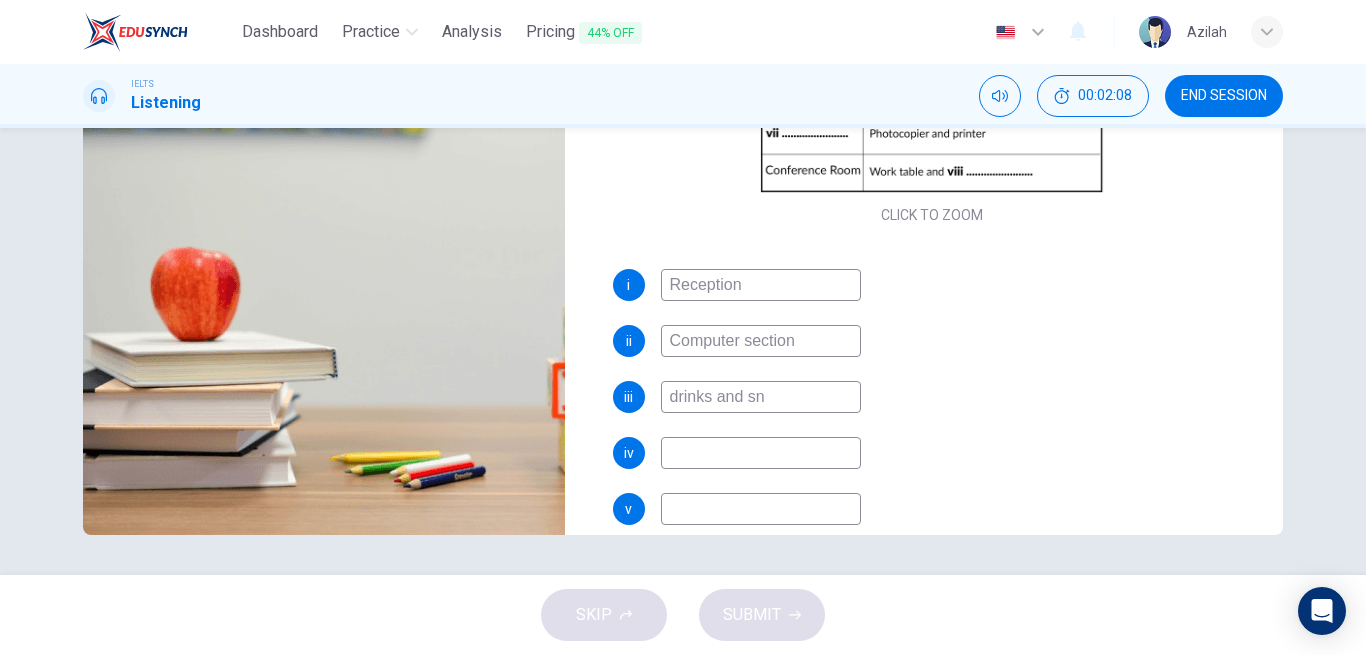 type on "37" 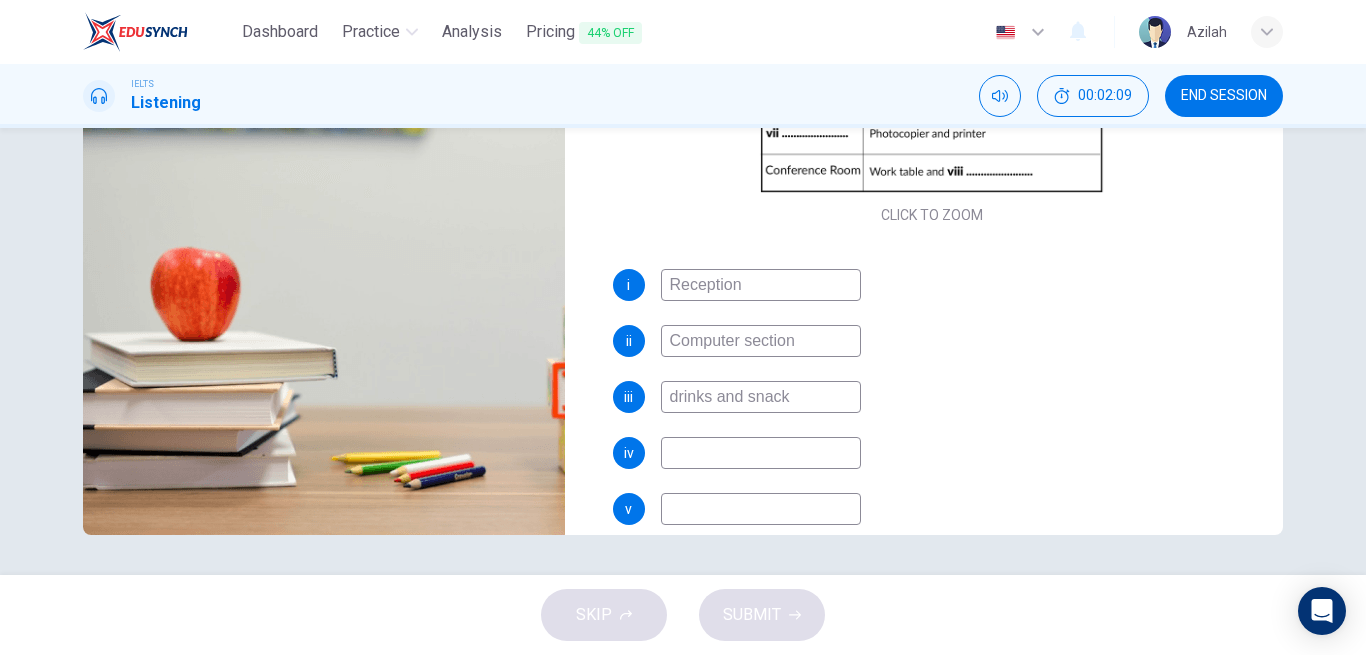 type on "drinks and snacks" 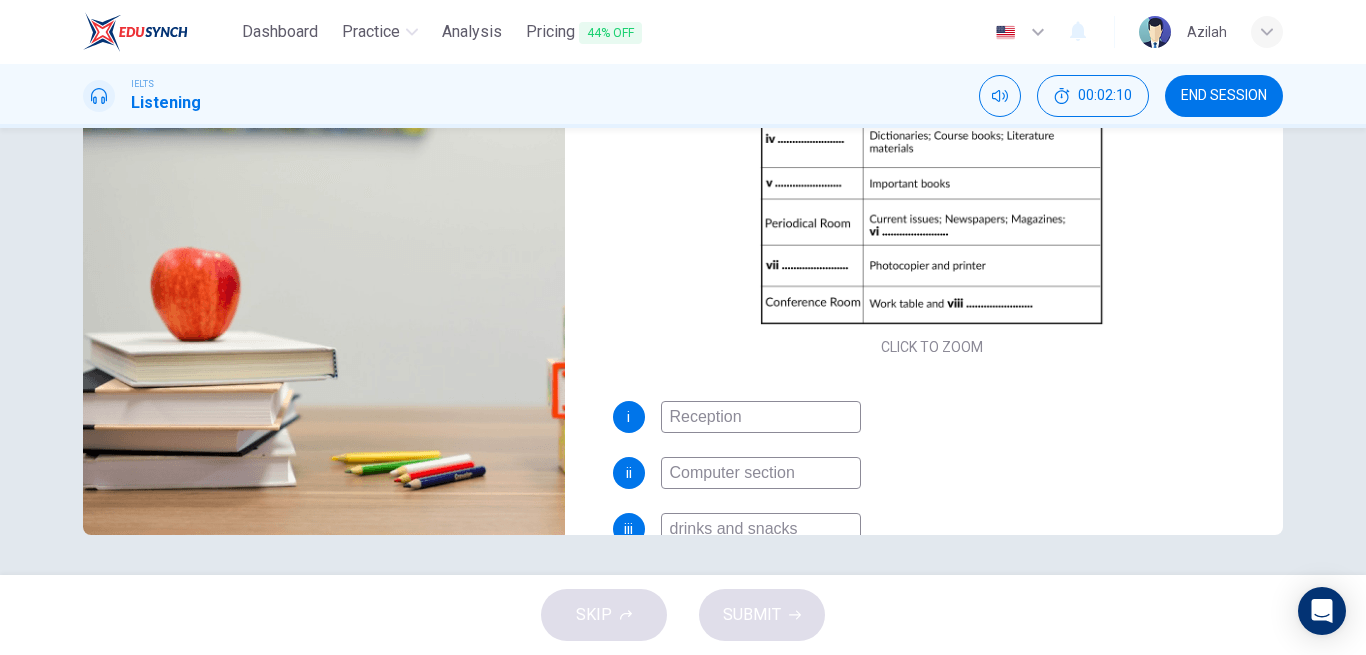 scroll, scrollTop: 0, scrollLeft: 0, axis: both 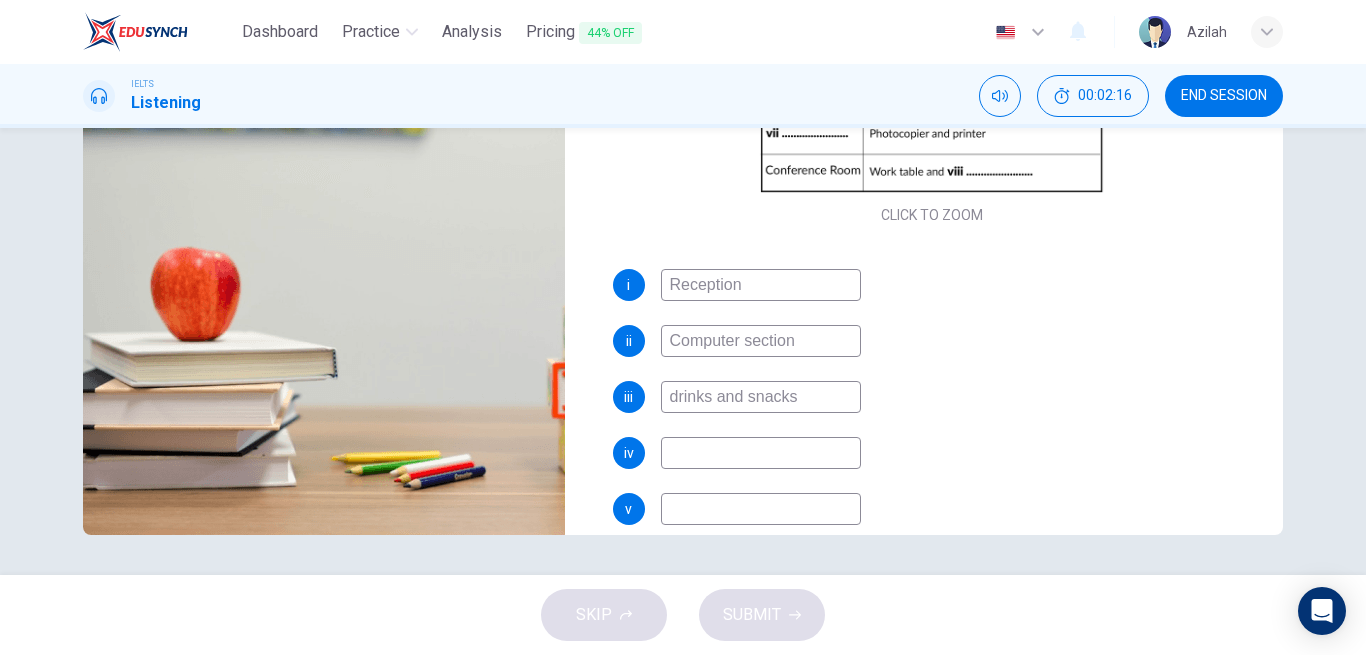 type on "39" 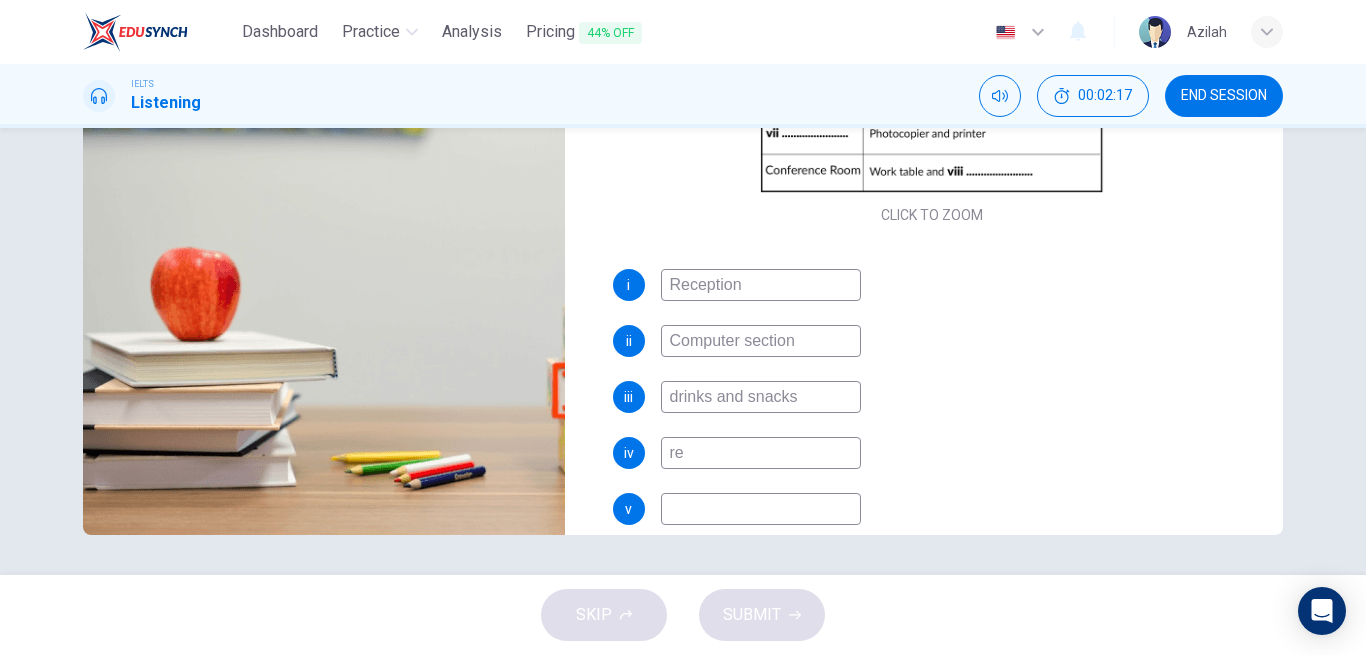 type on "ref" 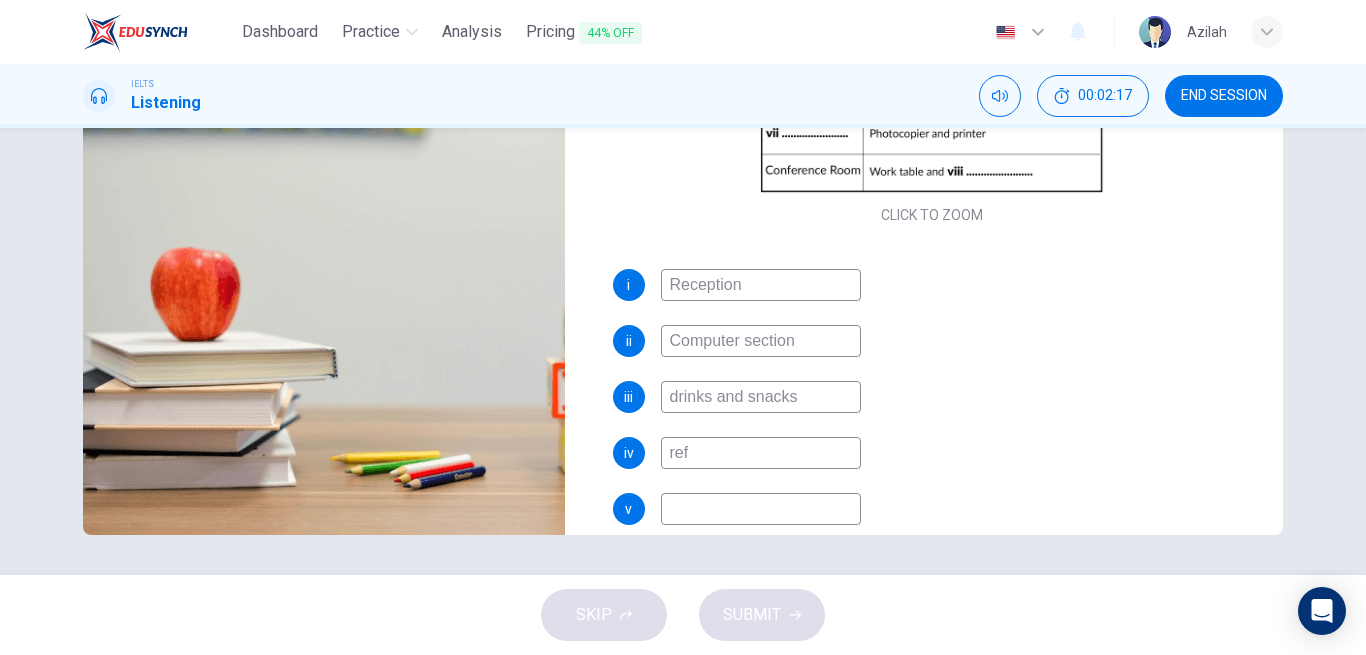 type on "40" 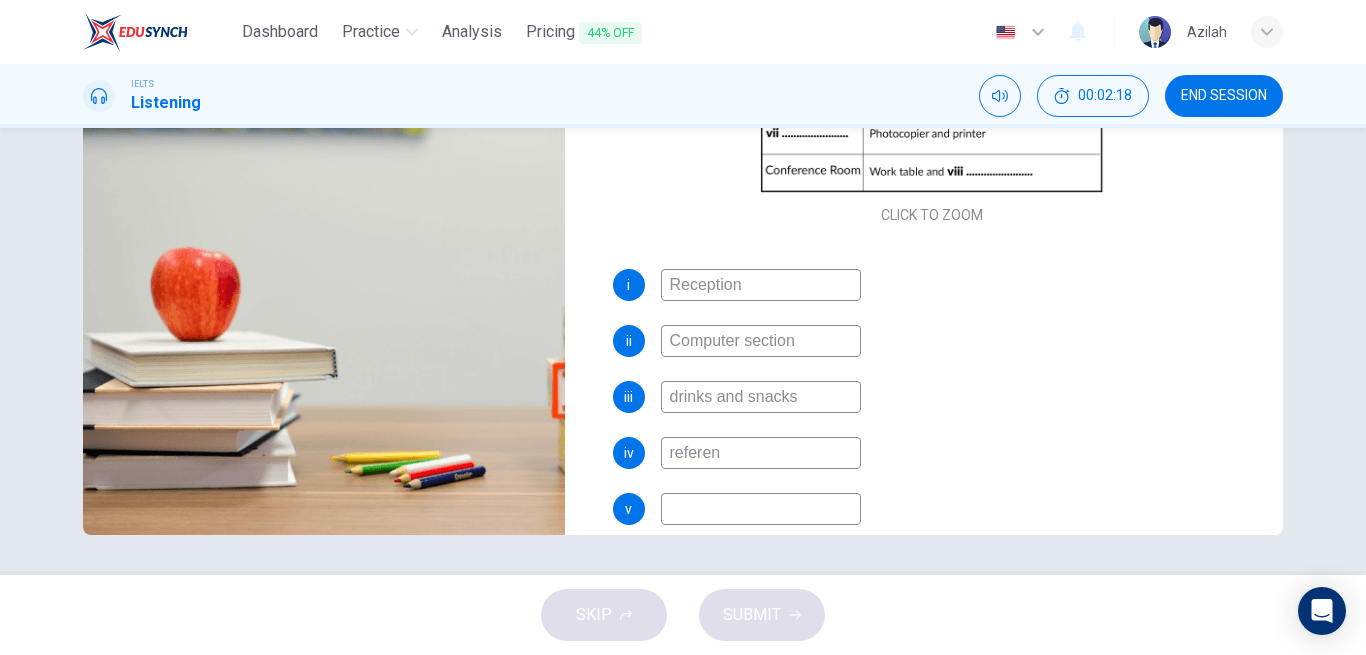 type on "referenc" 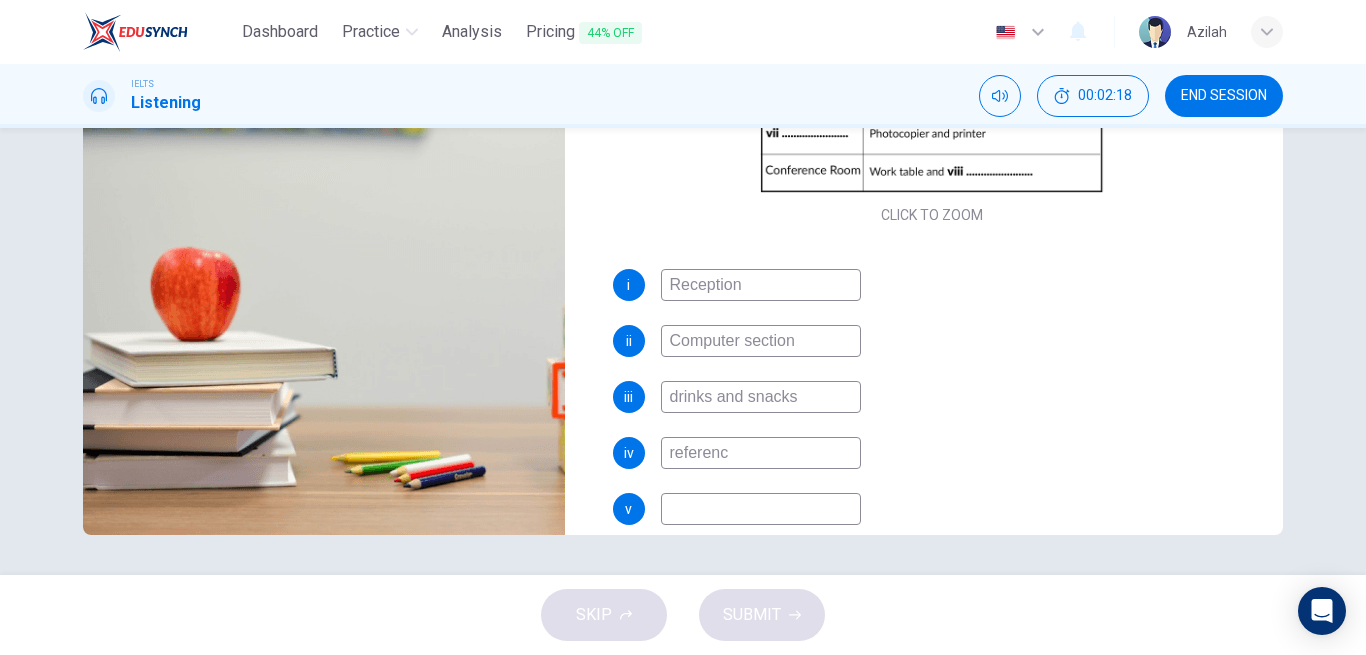 type on "40" 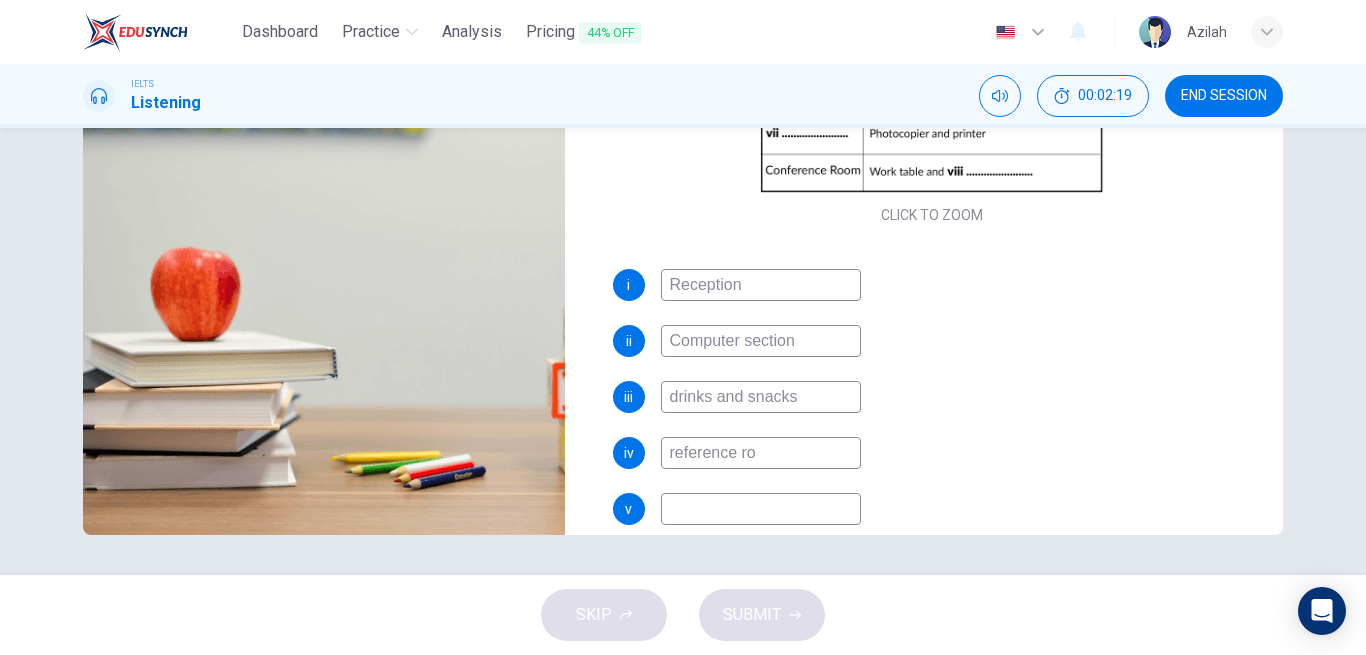 type on "reference roo" 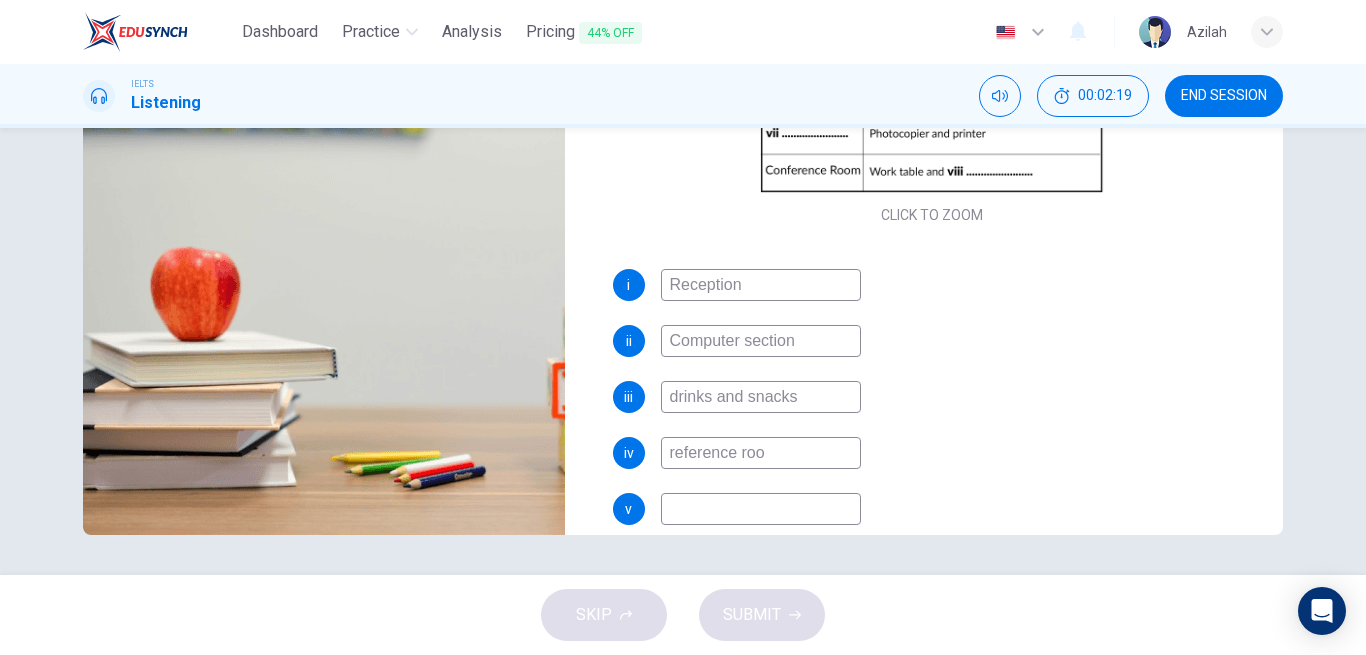 type on "40" 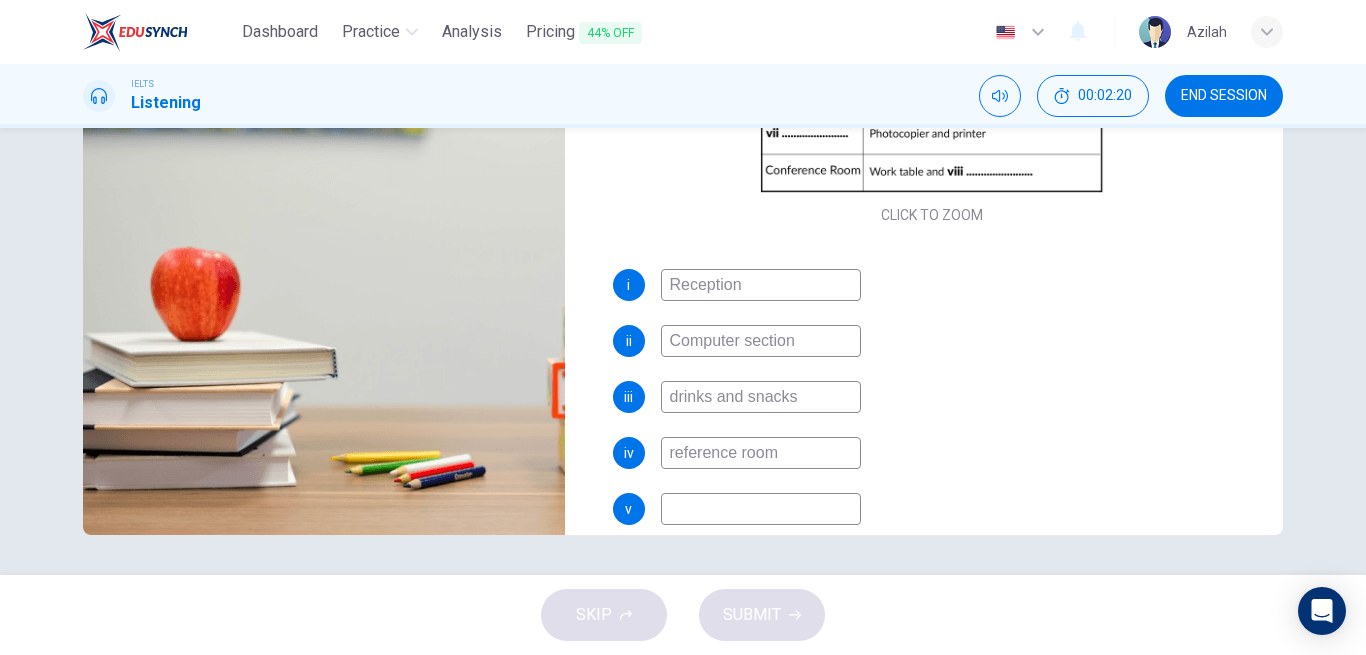 type on "41" 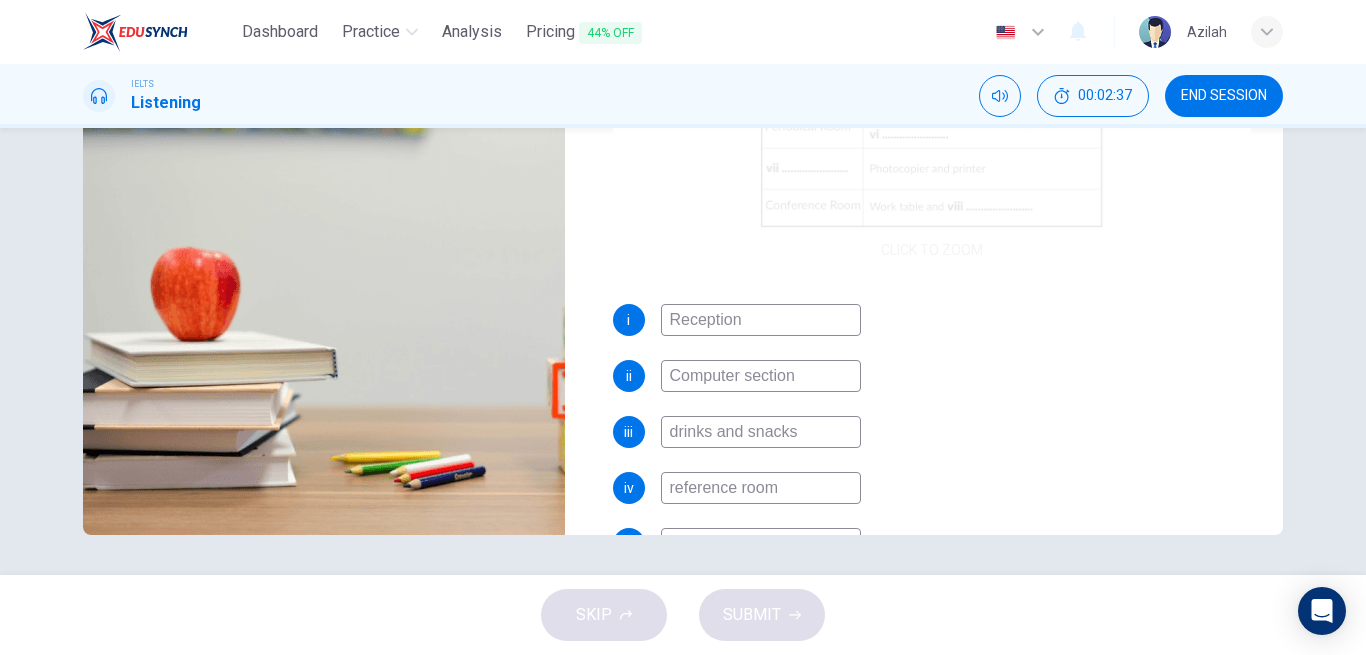 scroll, scrollTop: 300, scrollLeft: 0, axis: vertical 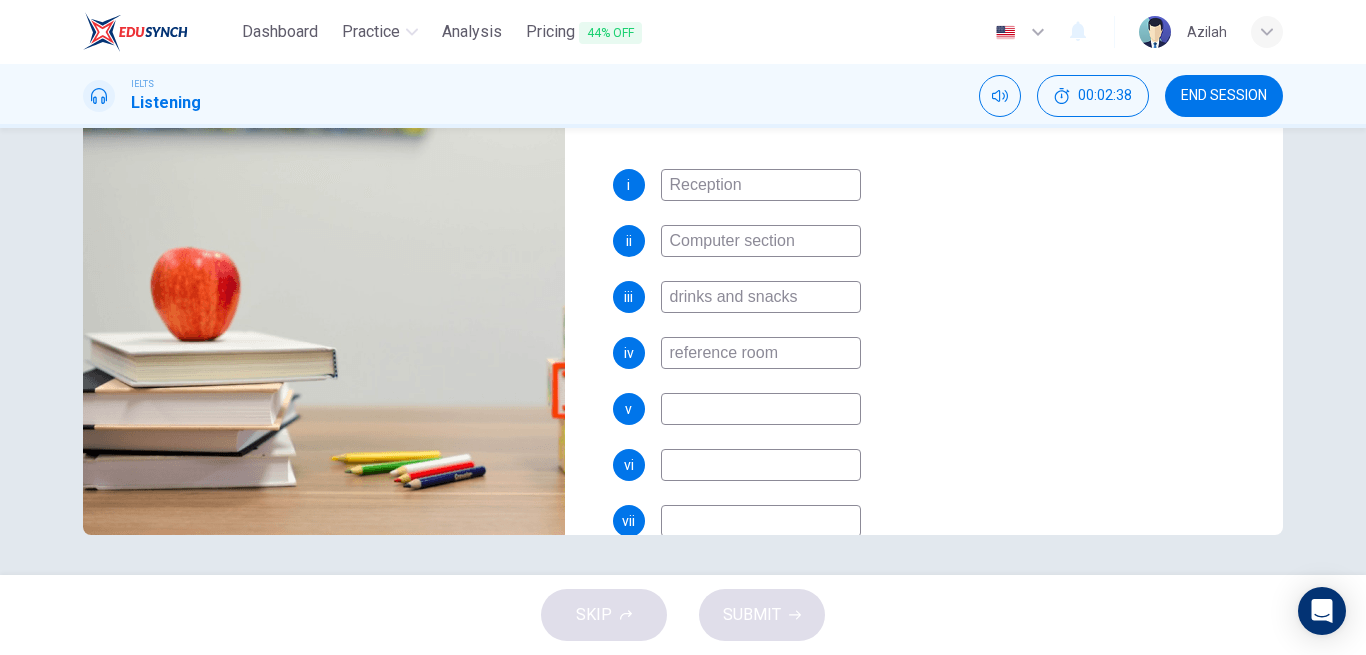 click at bounding box center (761, 409) 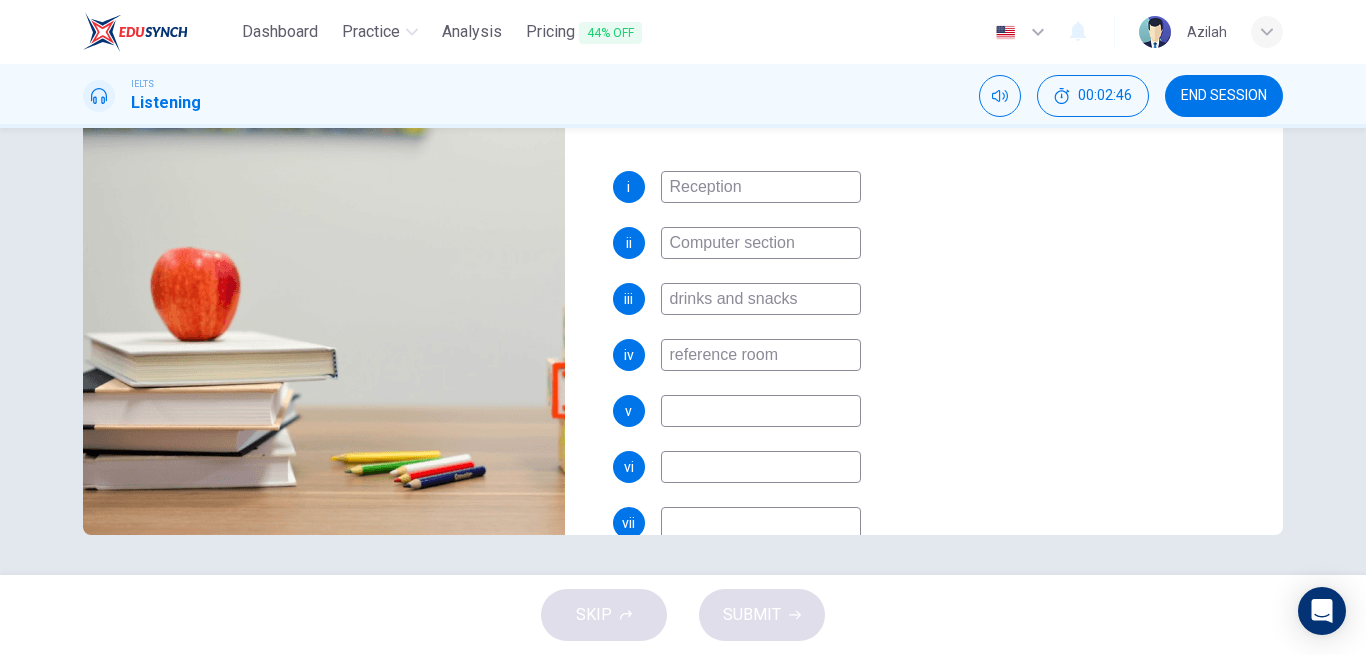 scroll, scrollTop: 300, scrollLeft: 0, axis: vertical 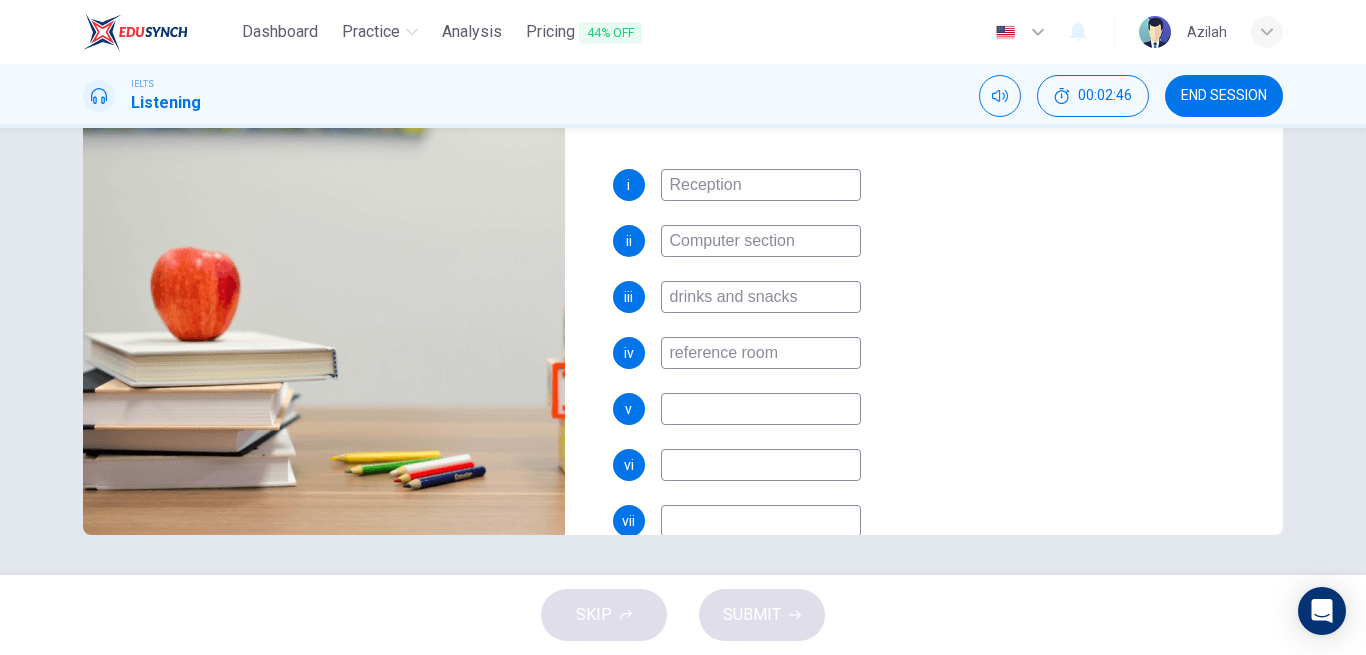 type on "48" 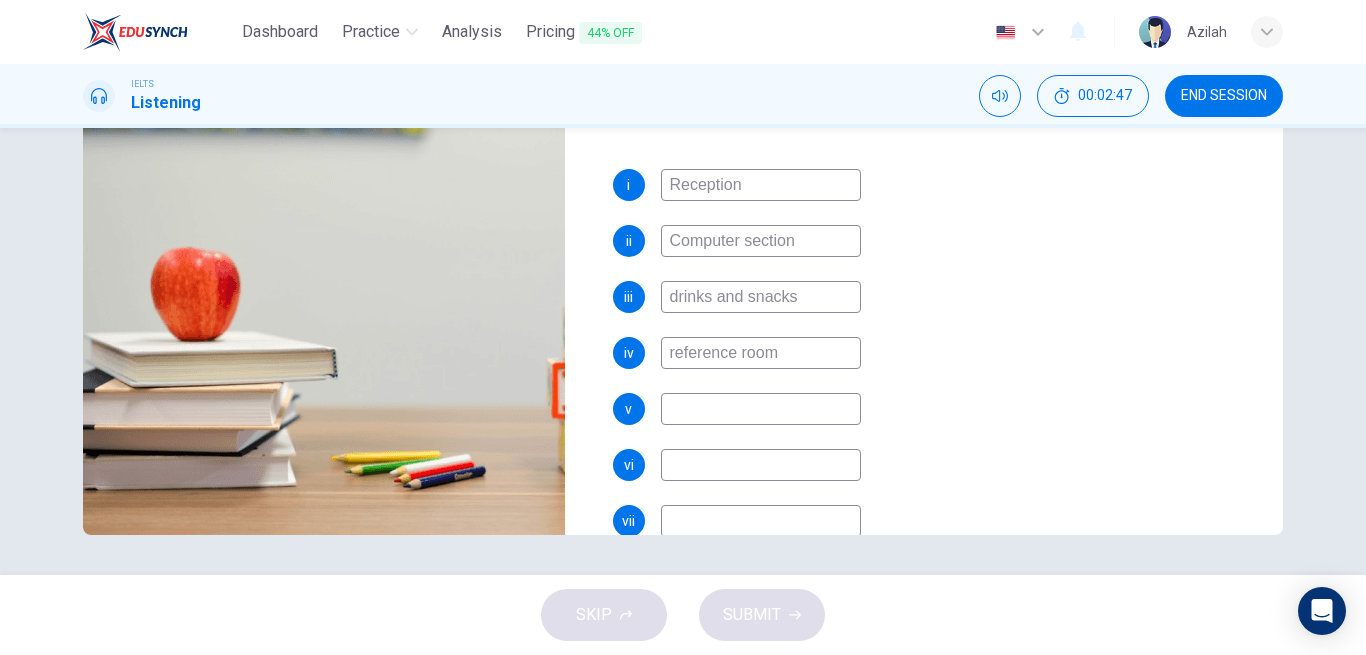 type on "R" 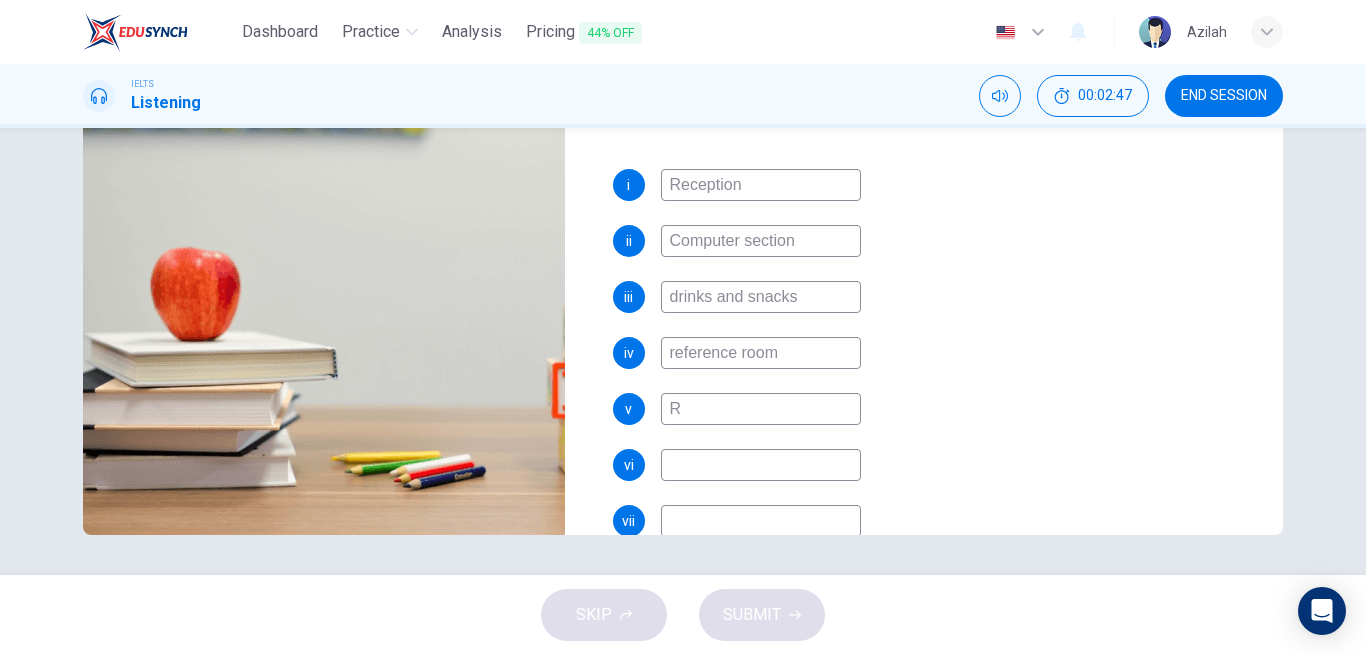 type on "48" 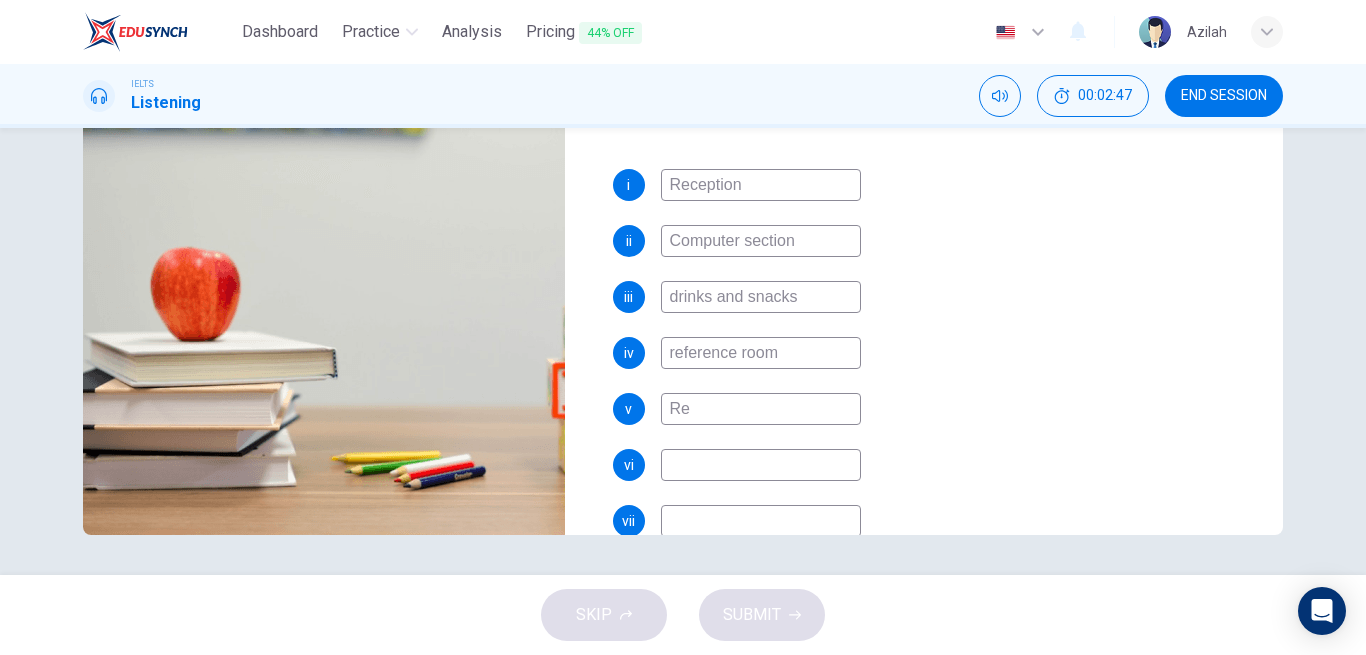 type on "49" 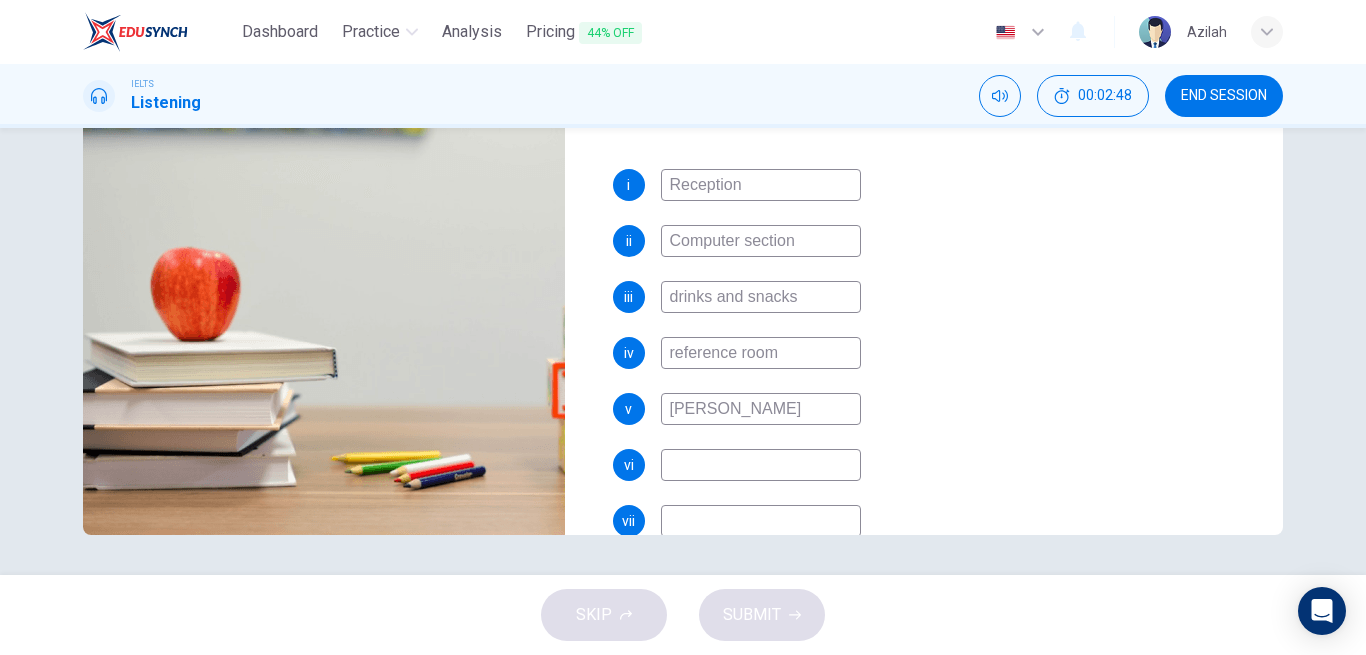 type on "Reserv" 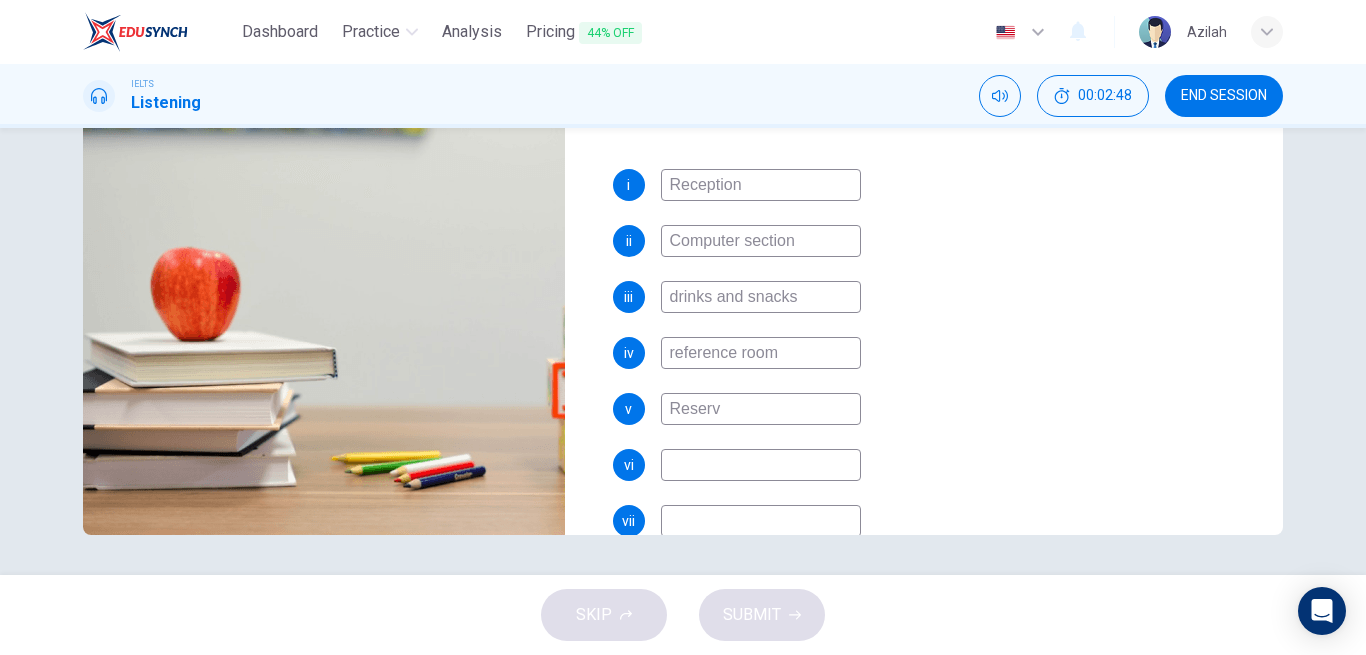 type on "49" 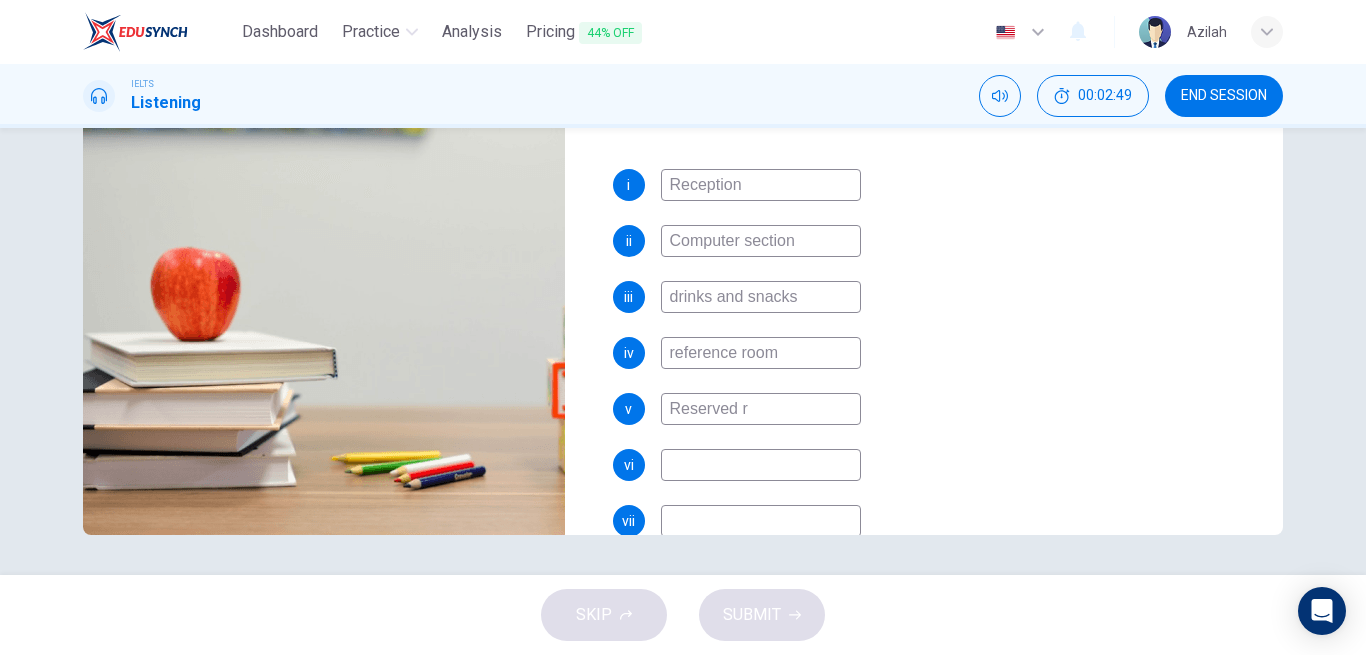 type on "Reserved ro" 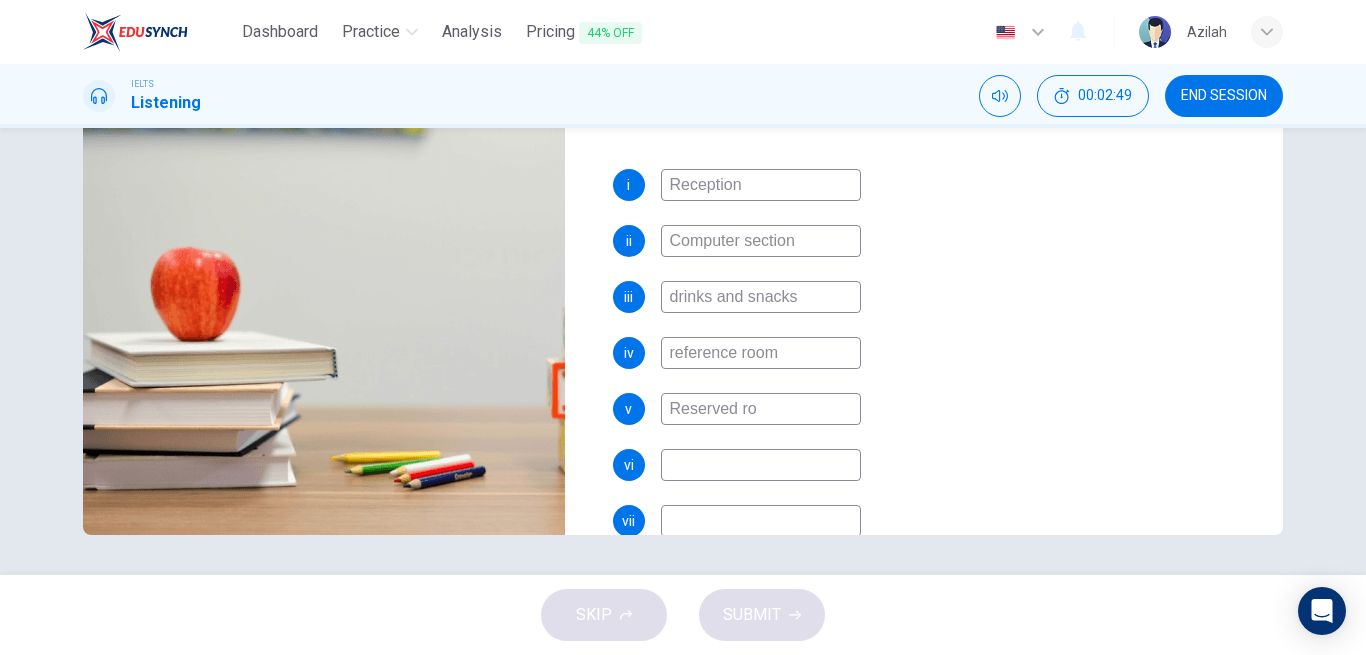 type on "49" 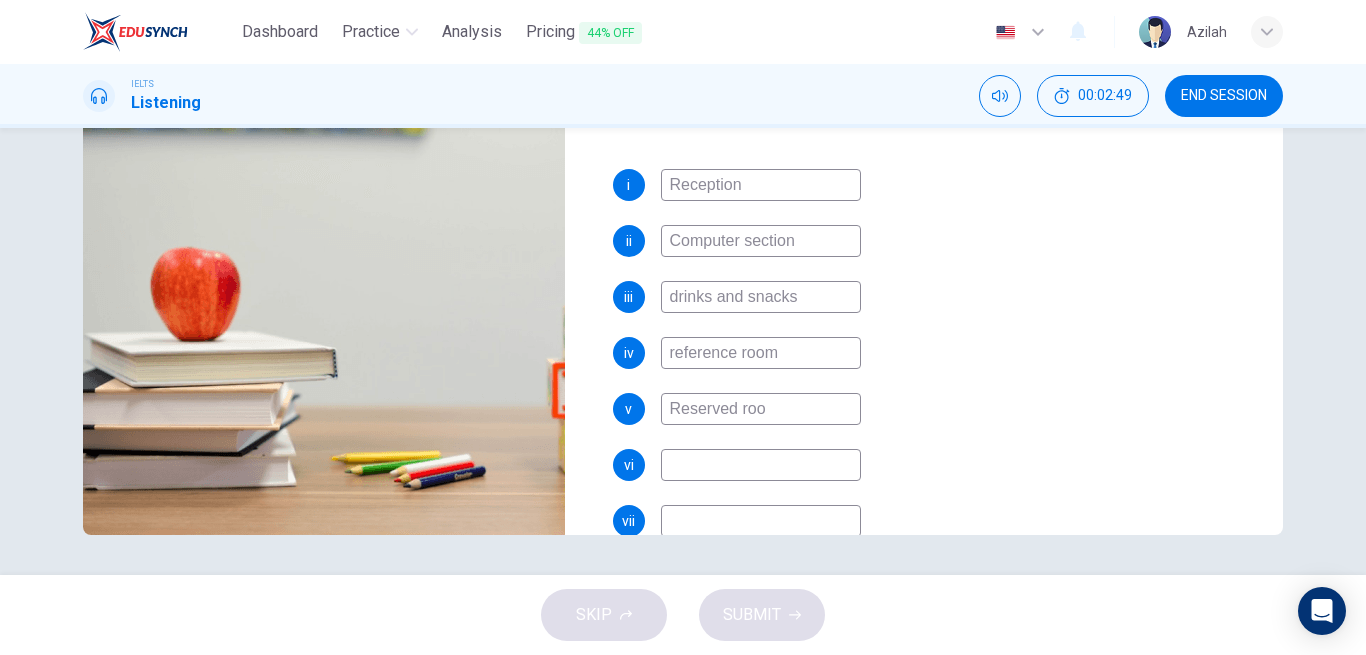 type on "Reserved room" 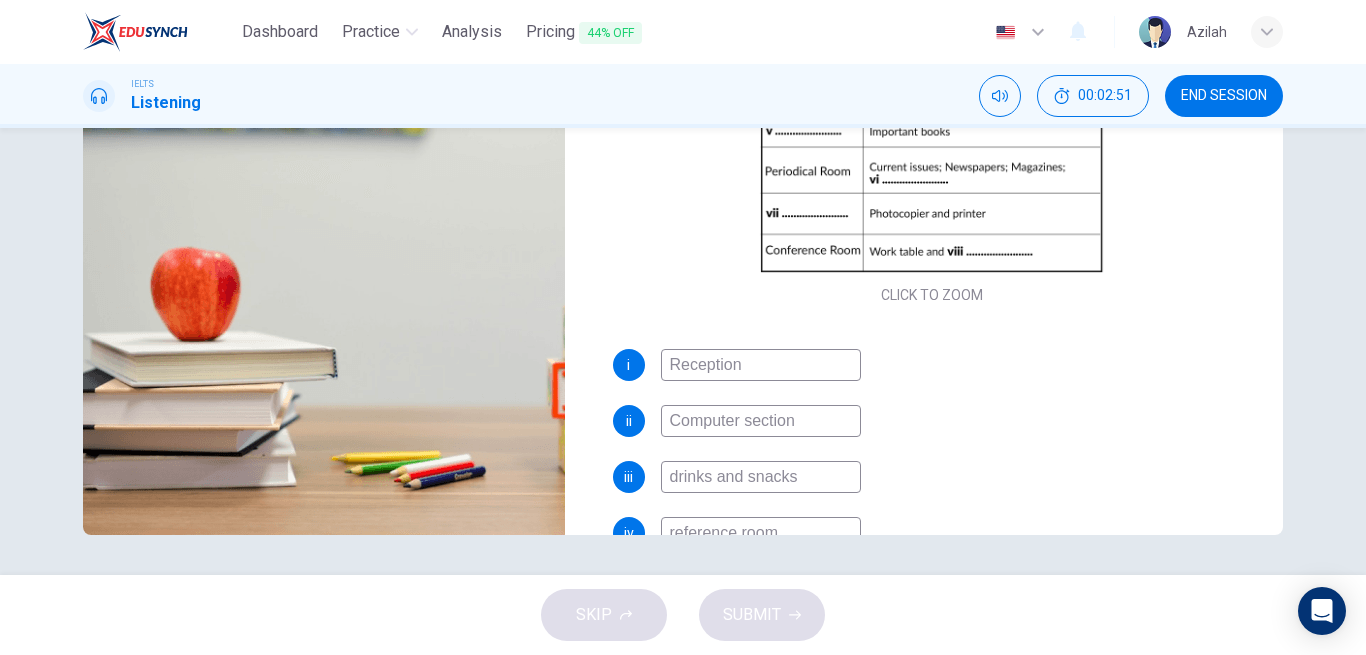 scroll, scrollTop: 100, scrollLeft: 0, axis: vertical 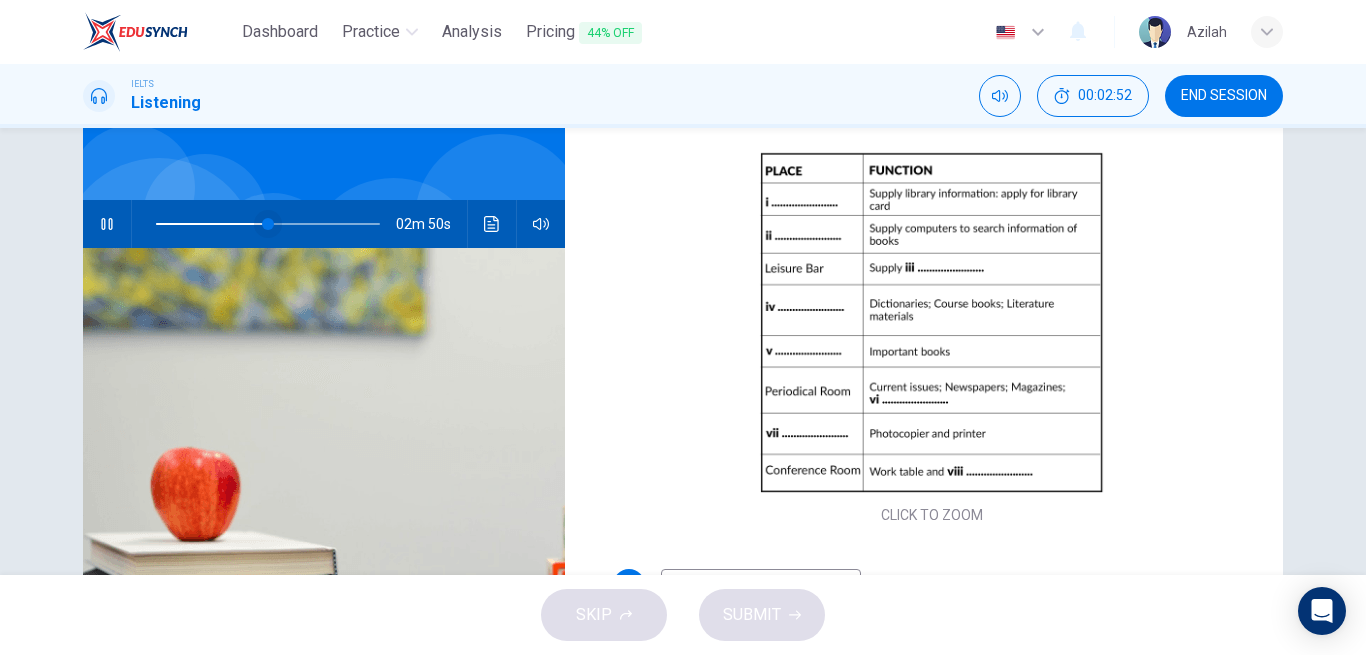 type on "50" 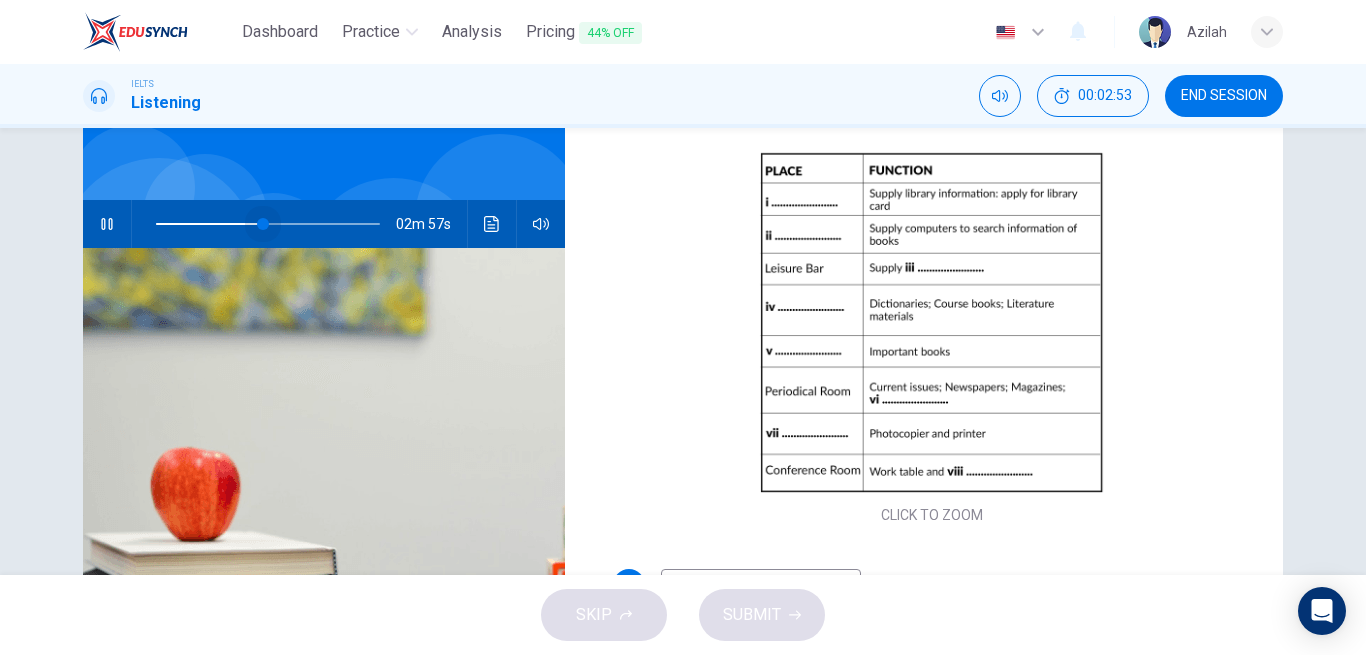click at bounding box center (263, 224) 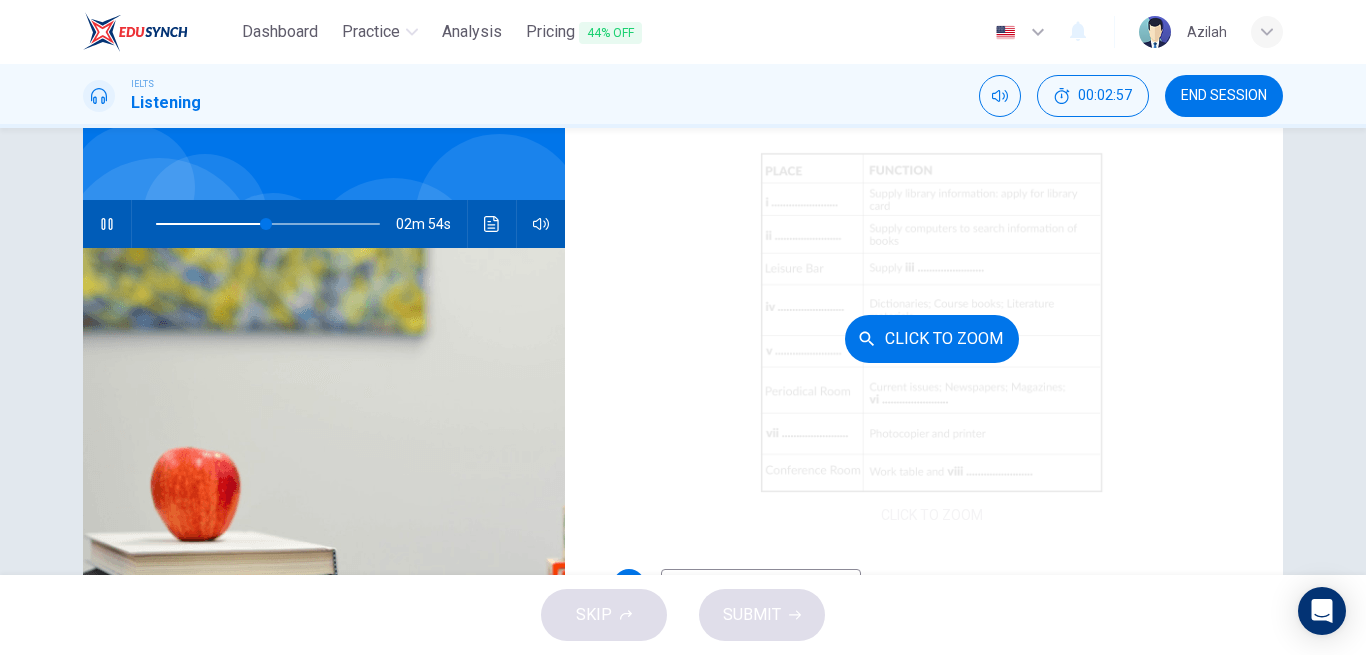 scroll, scrollTop: 200, scrollLeft: 0, axis: vertical 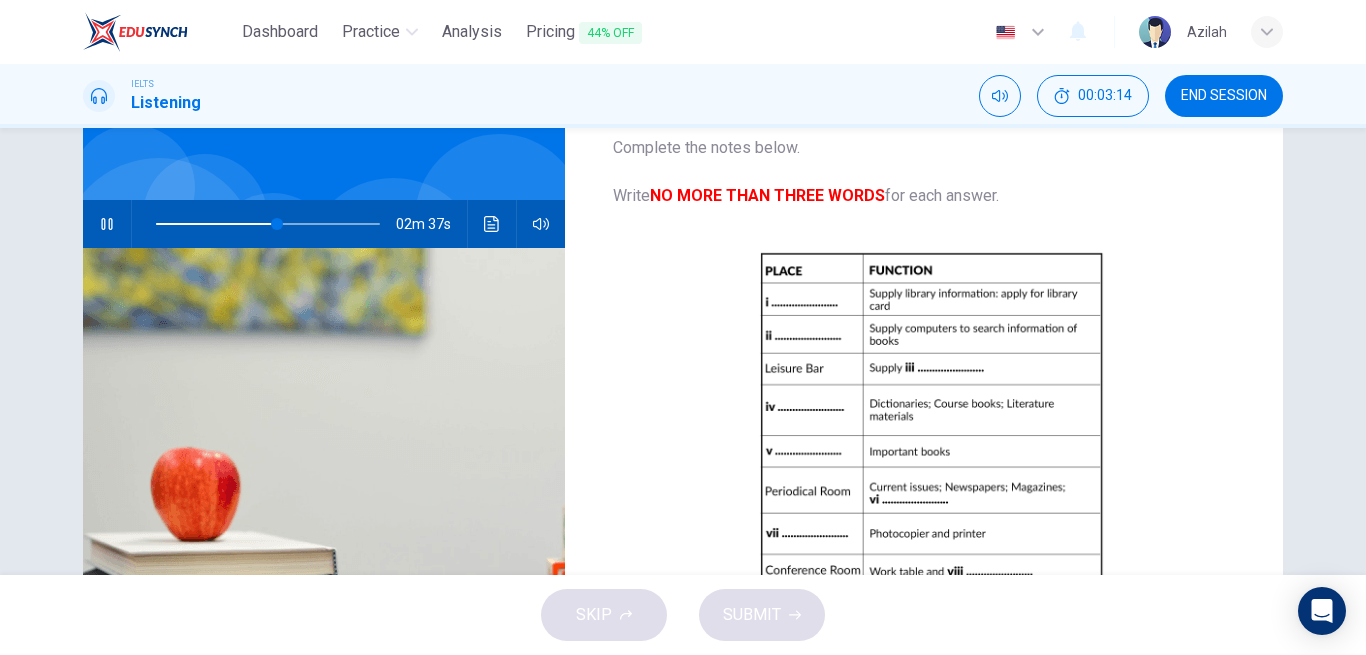 click at bounding box center (216, 224) 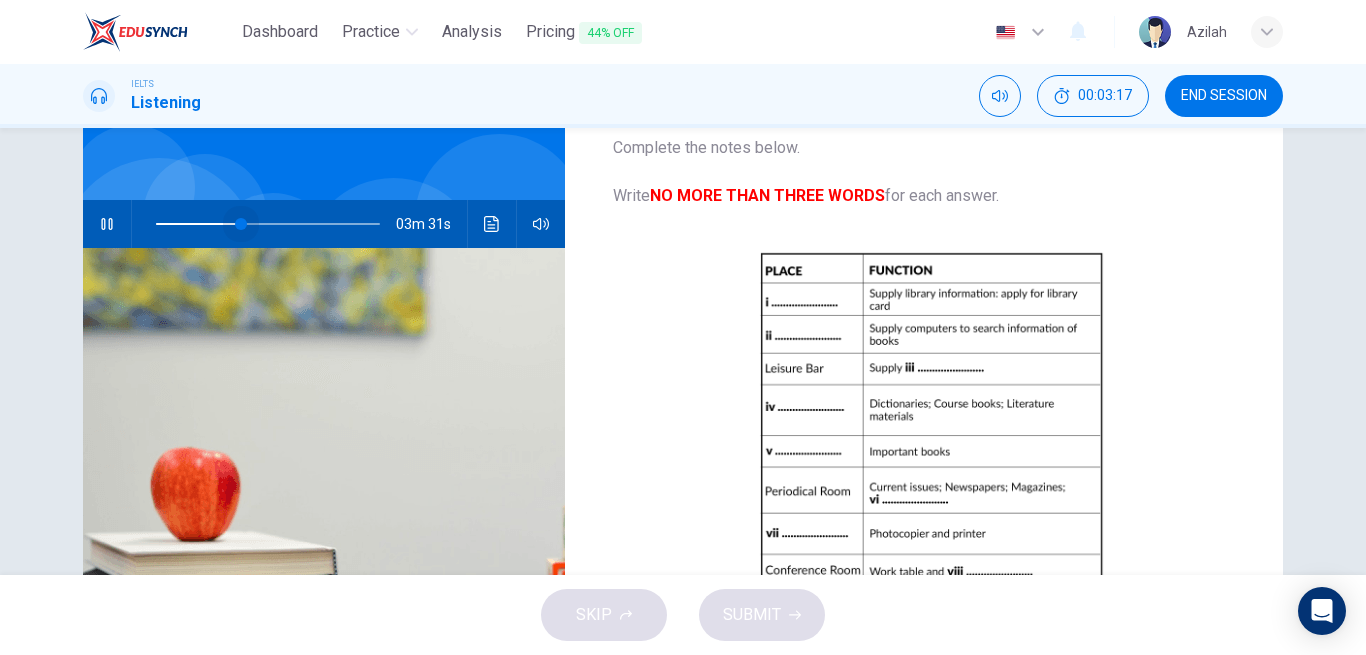 click at bounding box center [241, 224] 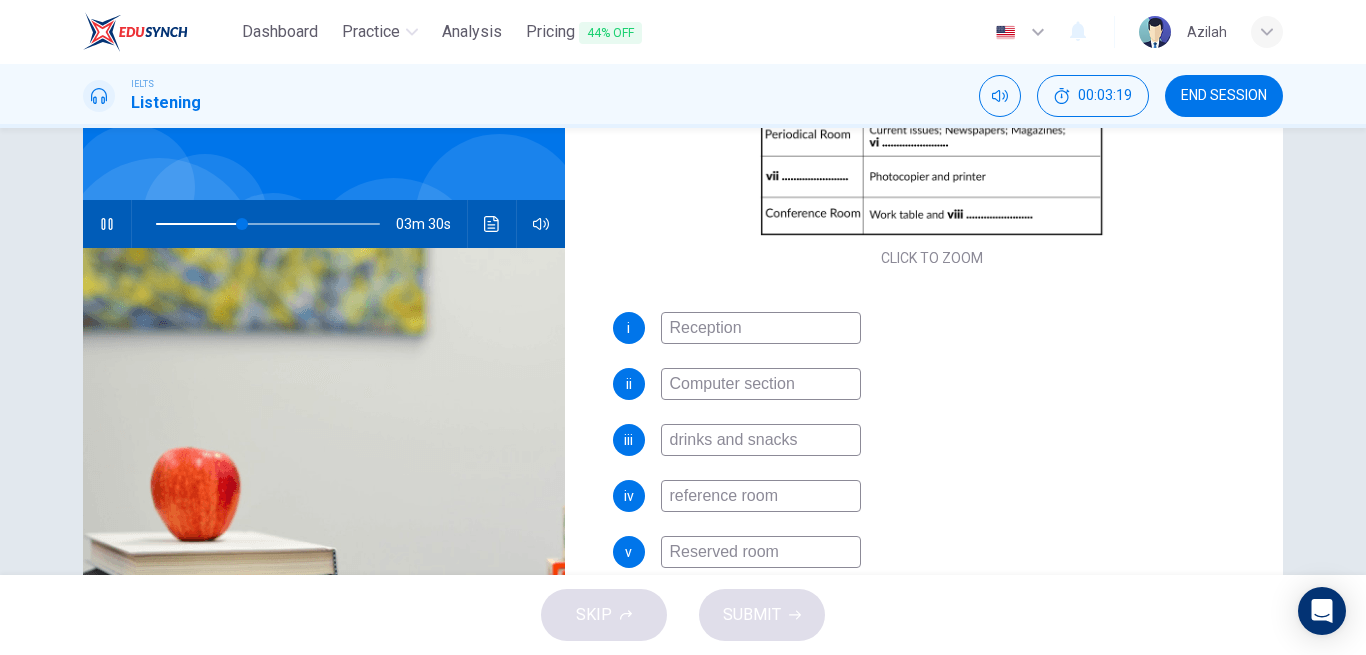 scroll, scrollTop: 398, scrollLeft: 0, axis: vertical 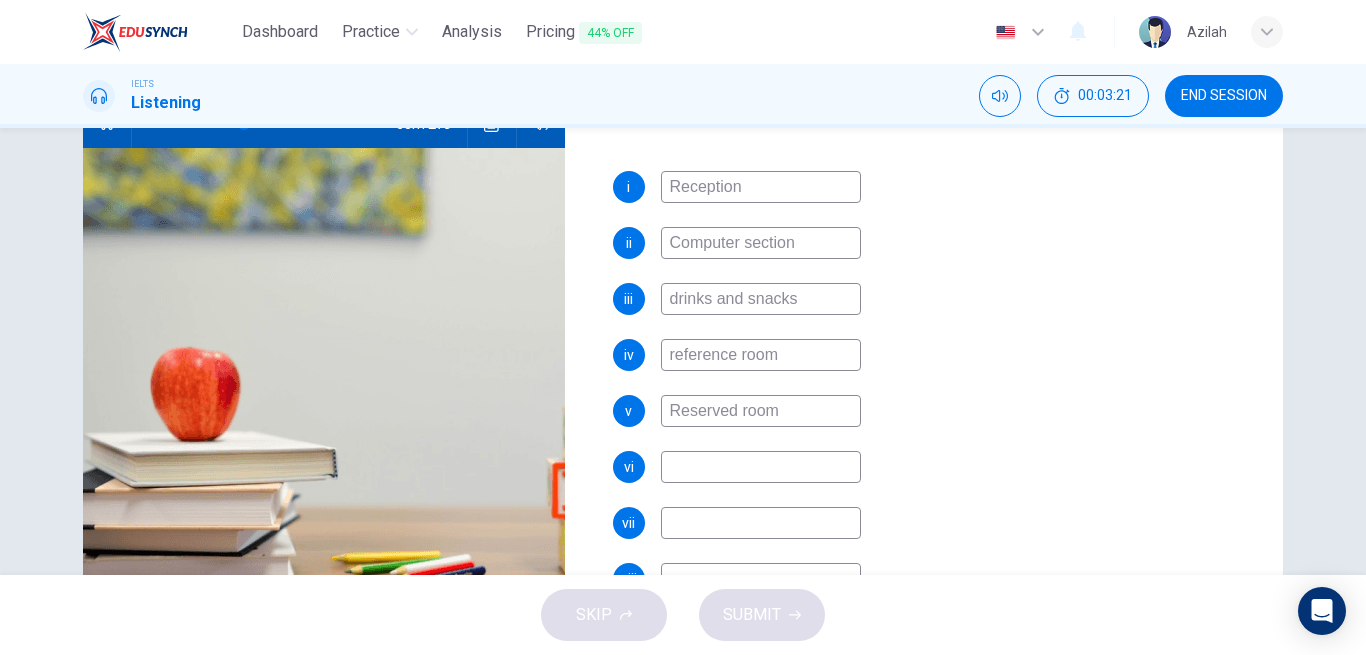 click on "Reserved room" at bounding box center [761, 411] 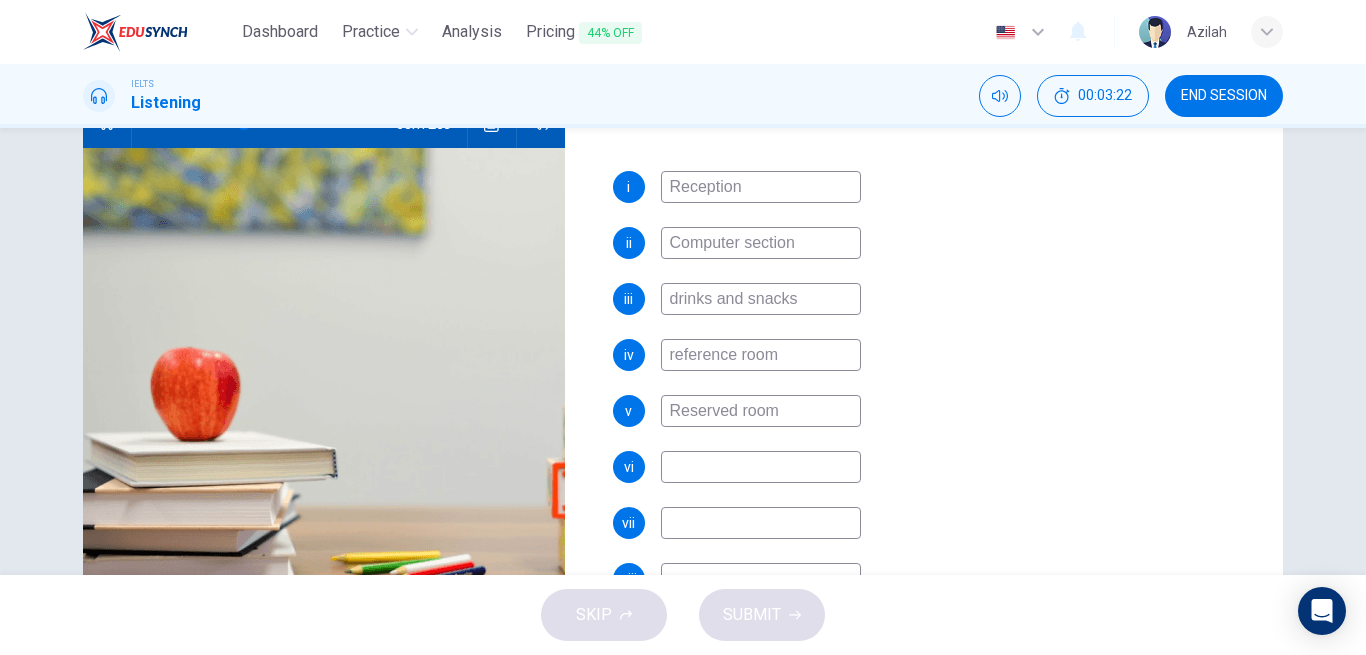 type on "39" 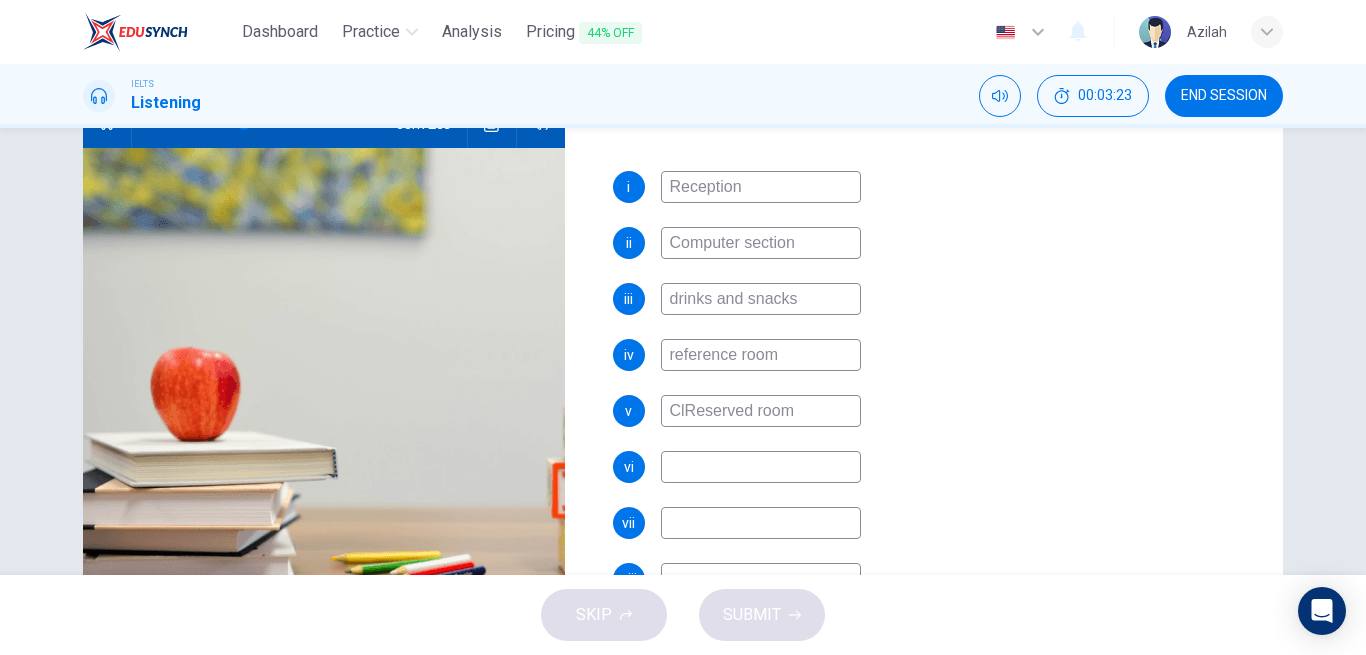 type on "CloReserved room" 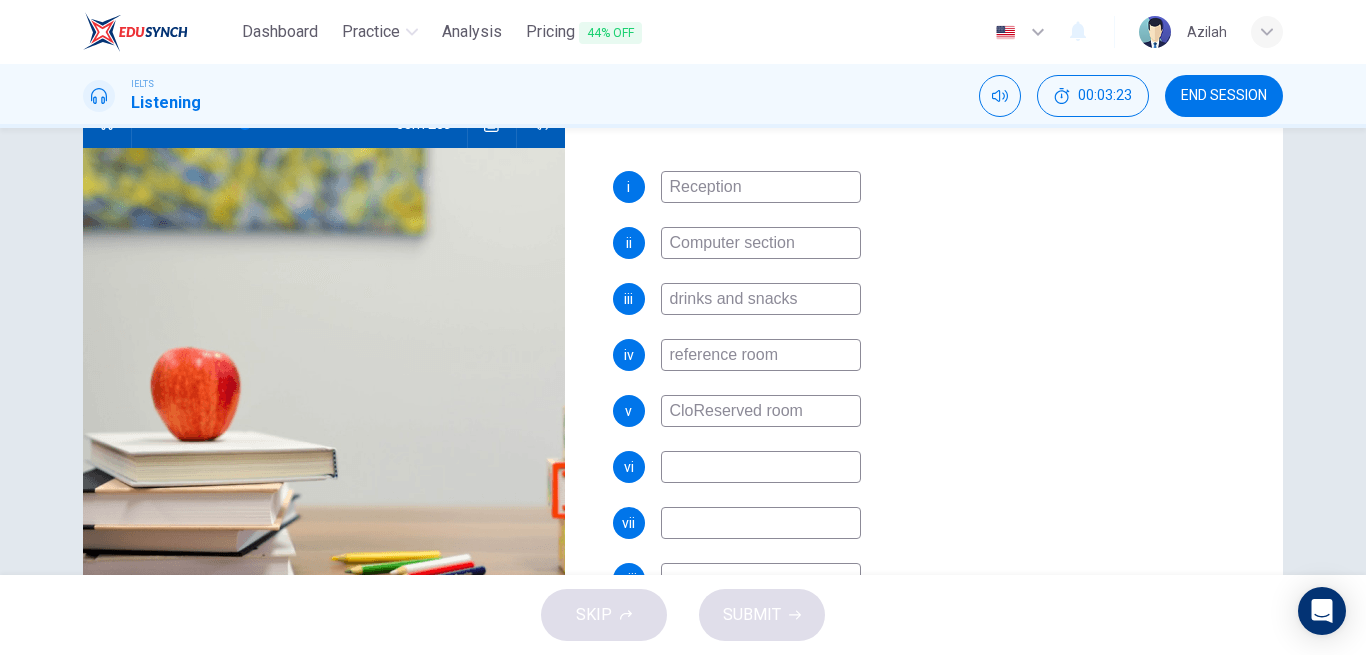 type on "40" 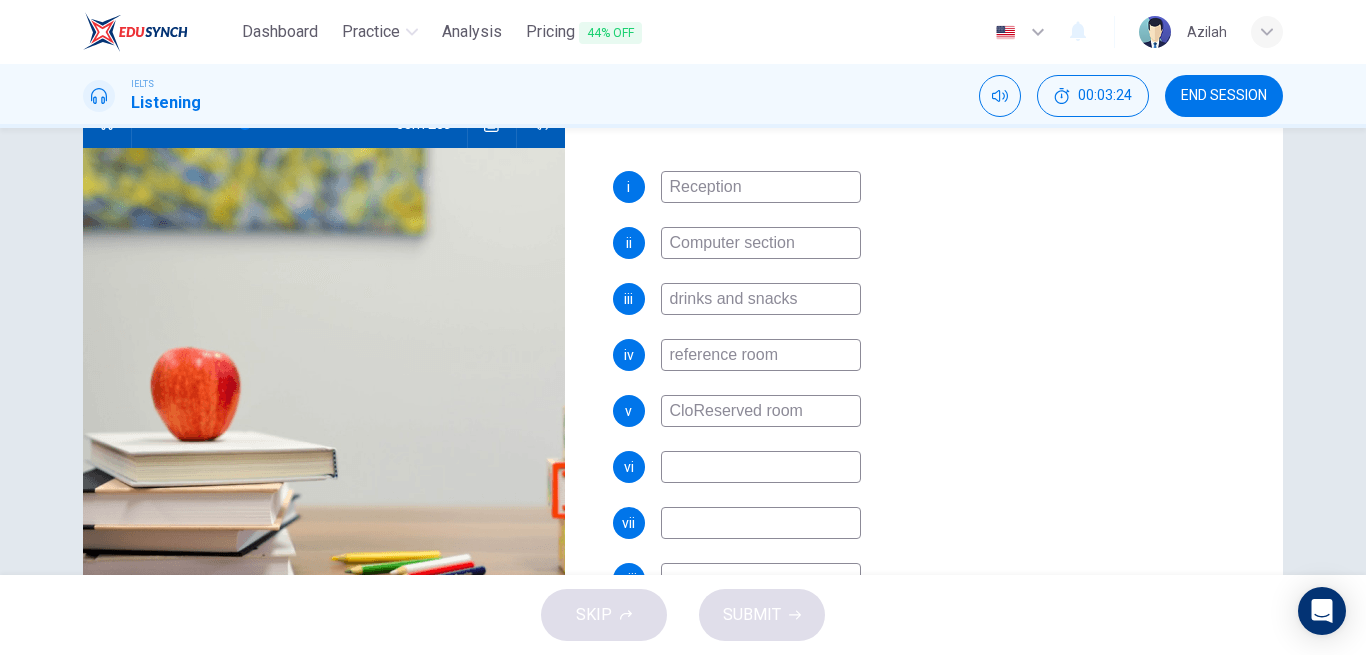 type on "ClosReserved room" 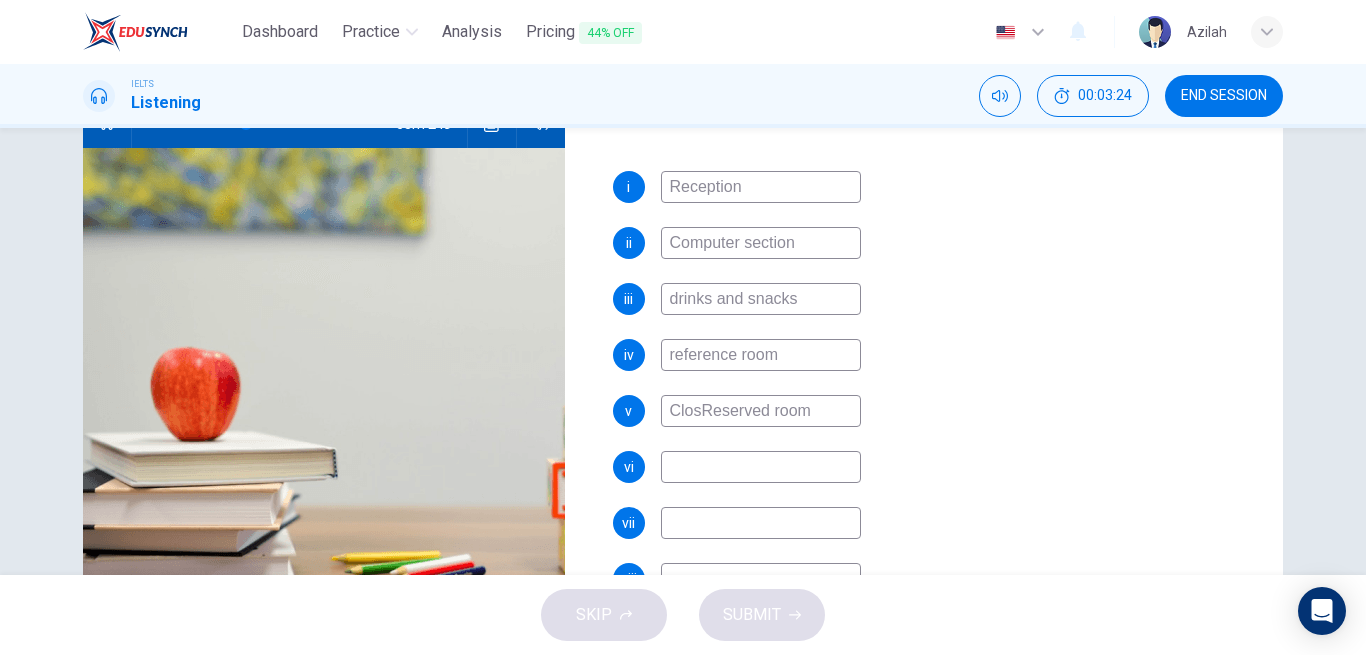 type on "40" 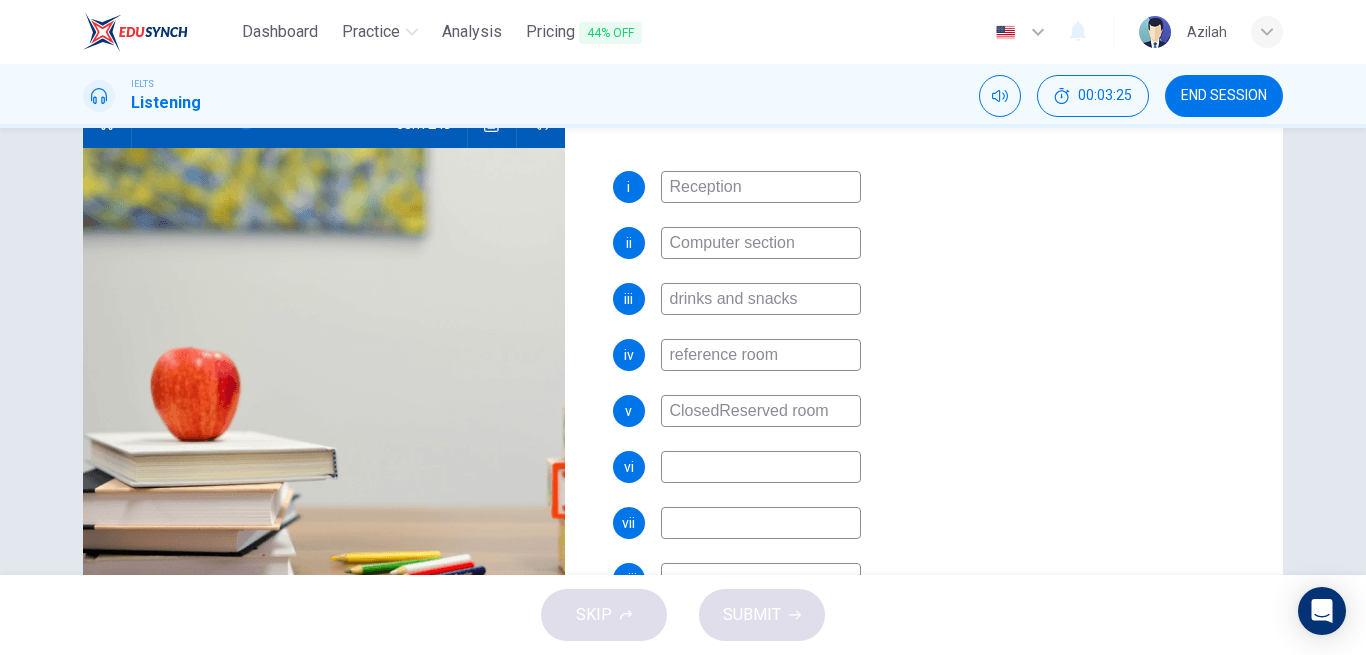 type on "Closed Reserved room" 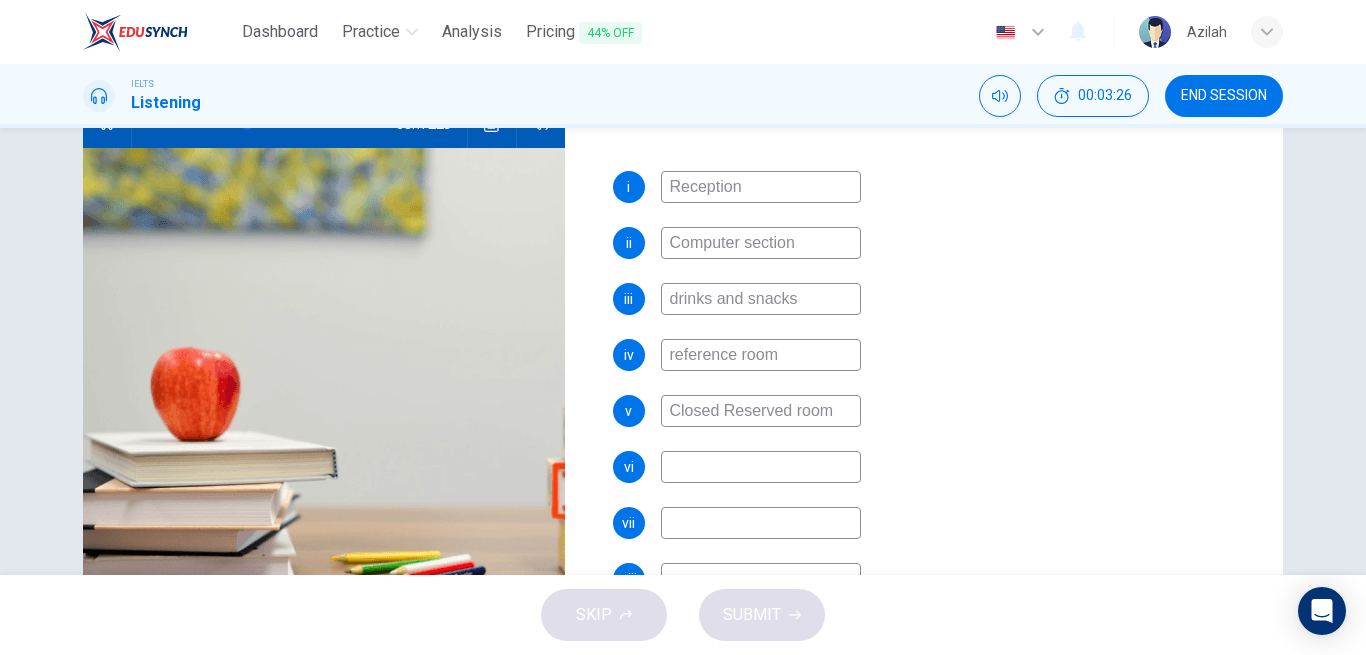 click on "Closed Reserved room" at bounding box center (761, 411) 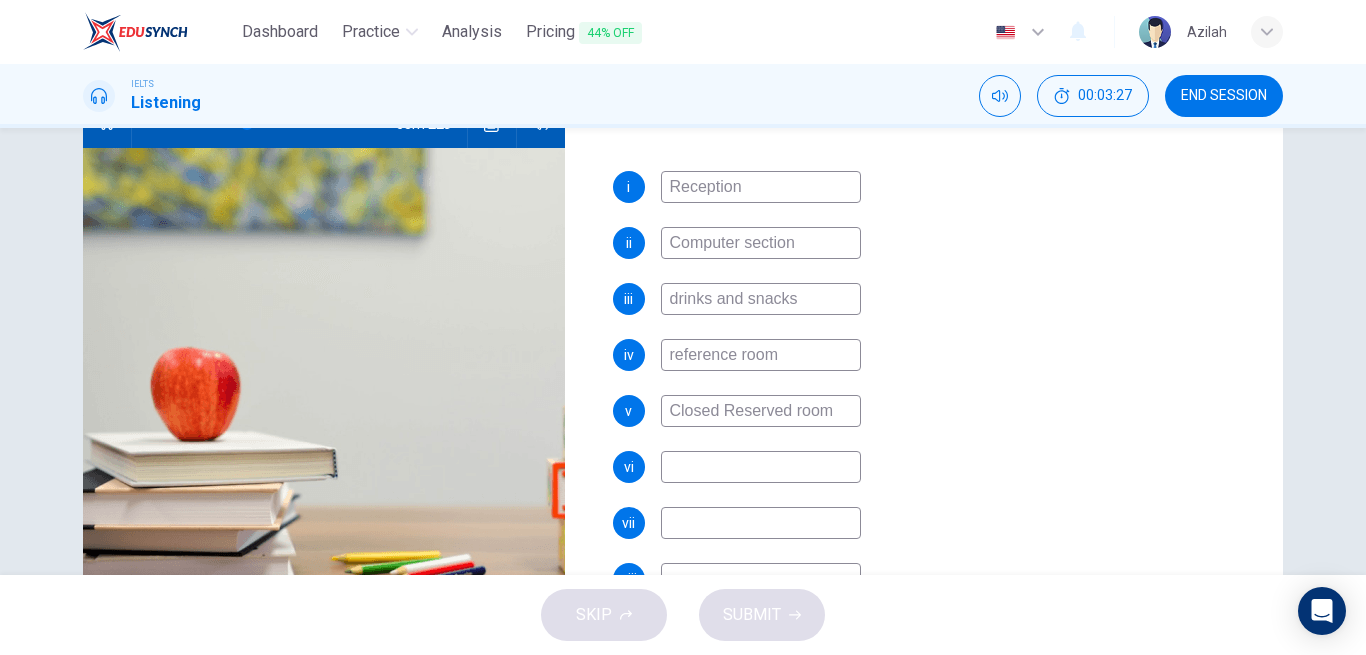 click on "Closed Reserved room" at bounding box center (761, 411) 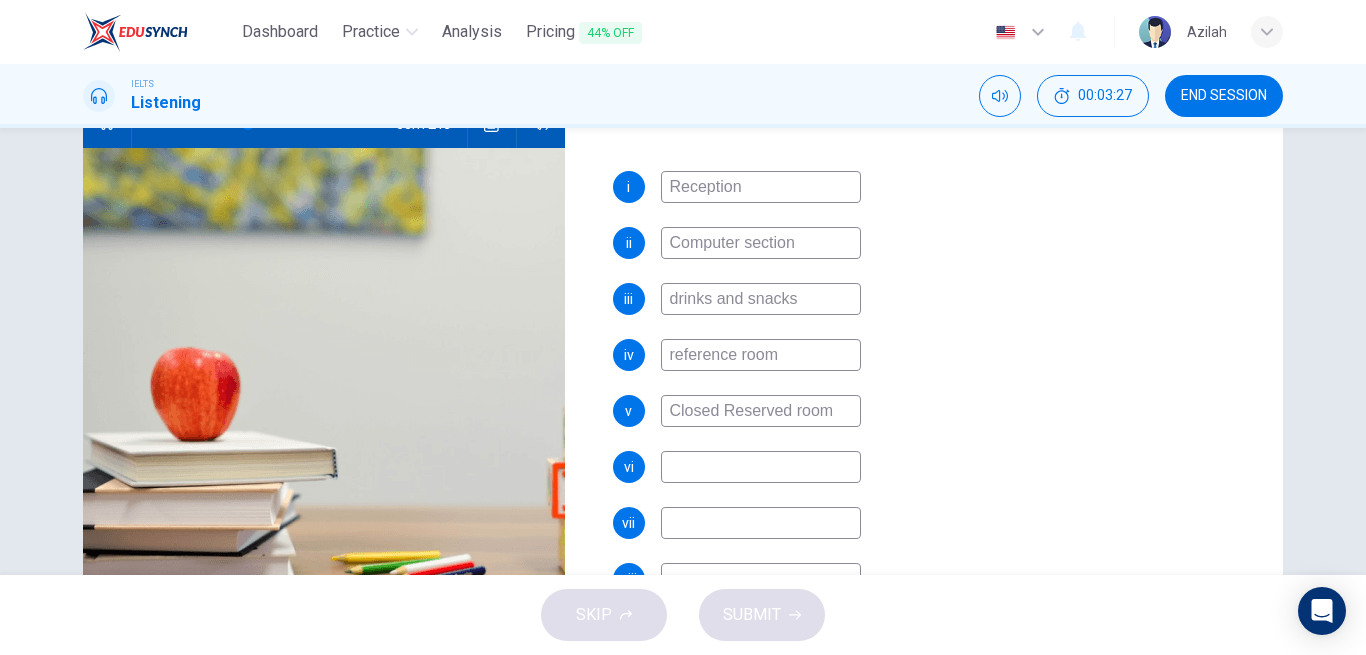 type on "41" 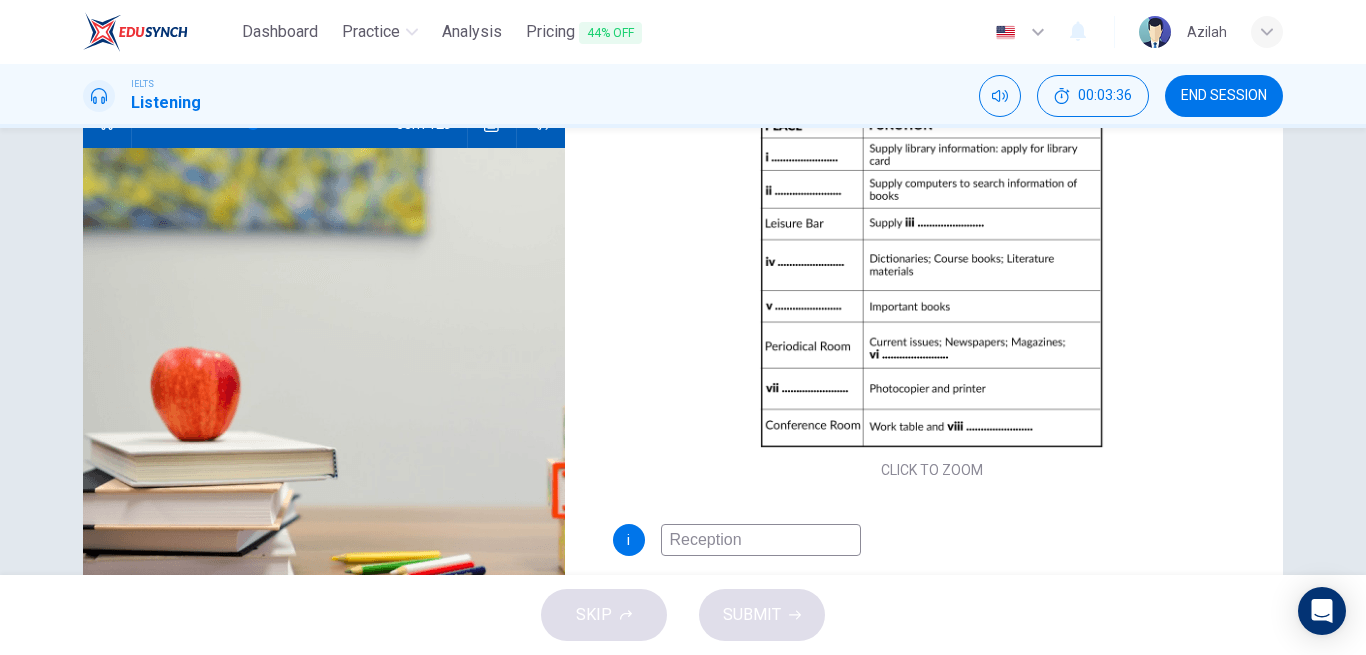 scroll, scrollTop: 0, scrollLeft: 0, axis: both 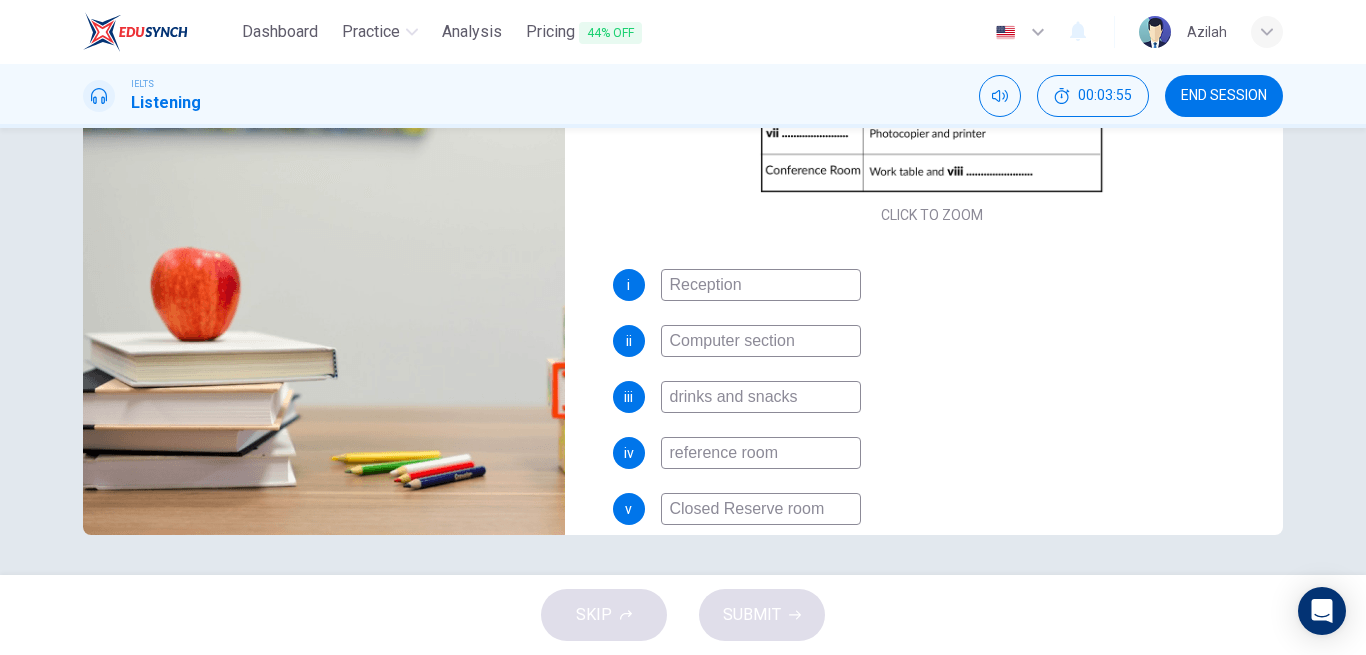 type on "49" 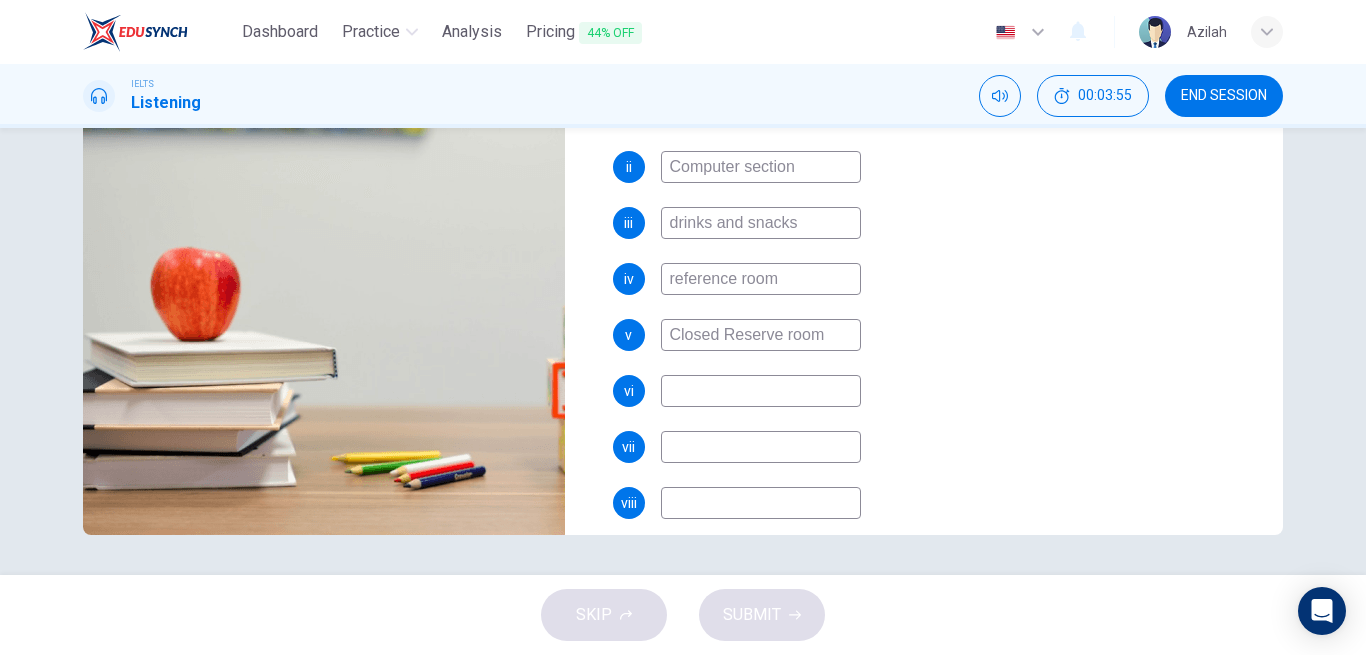 scroll, scrollTop: 398, scrollLeft: 0, axis: vertical 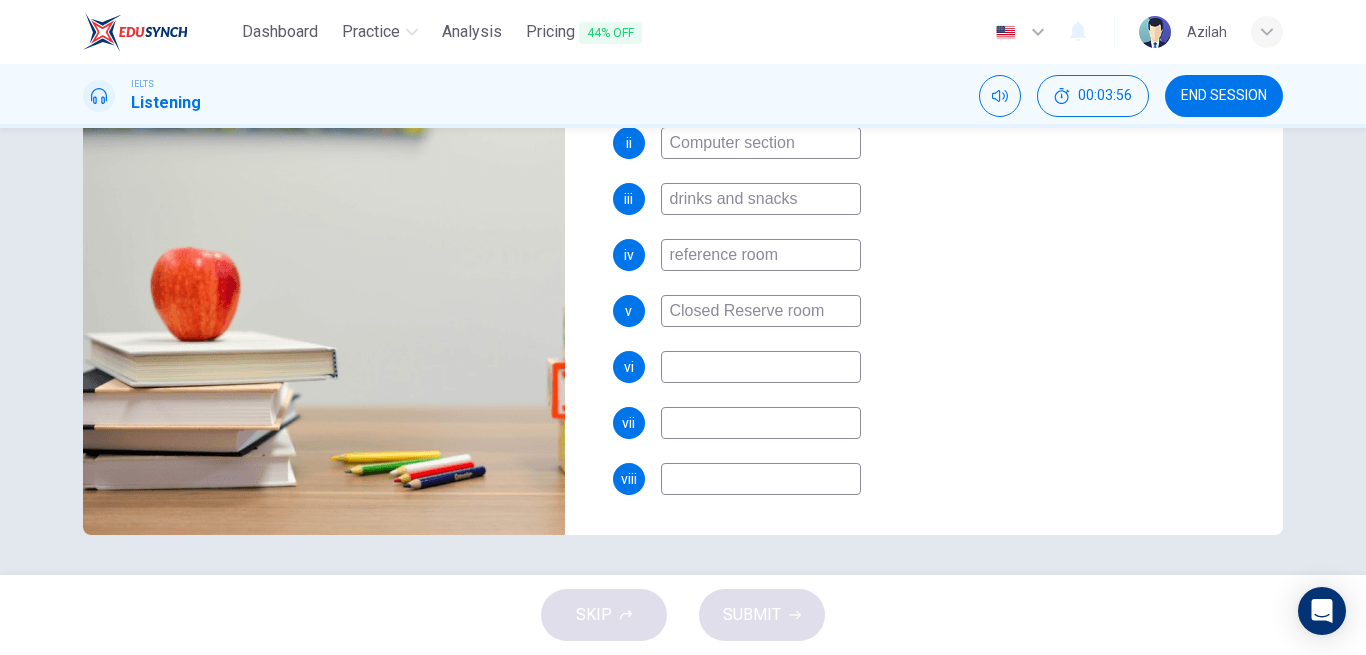 type on "Closed Reserve room" 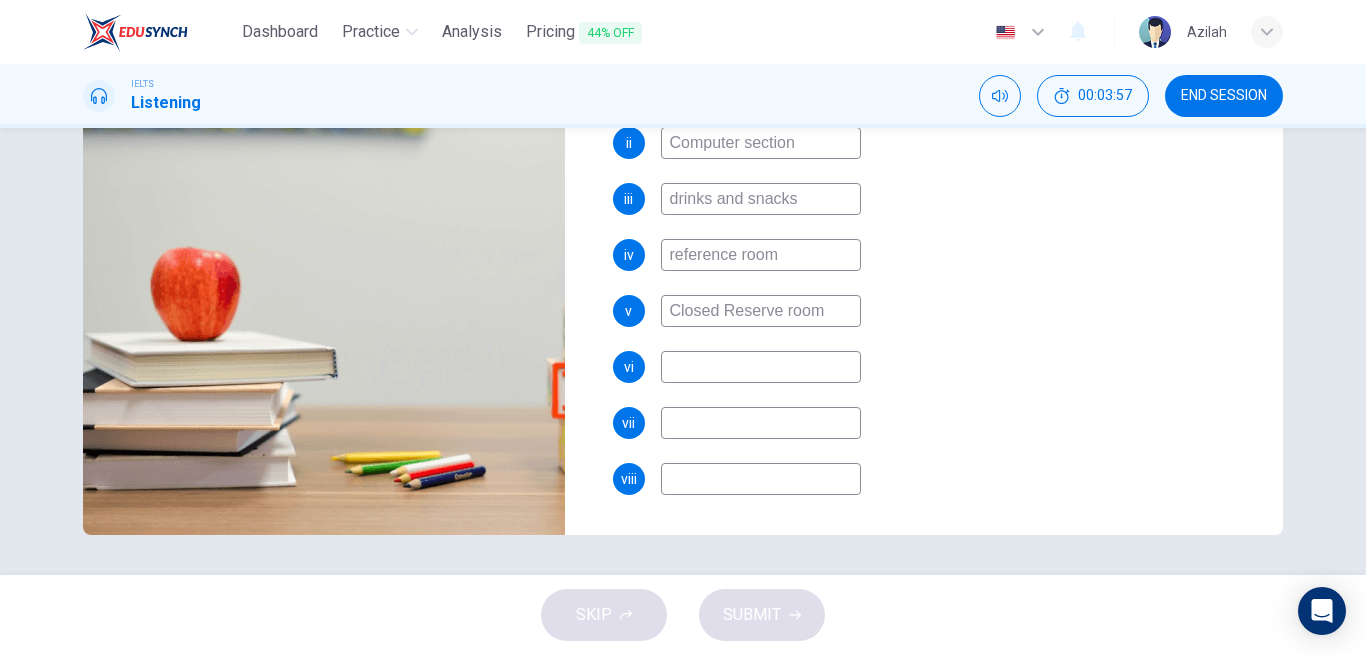 type on "50" 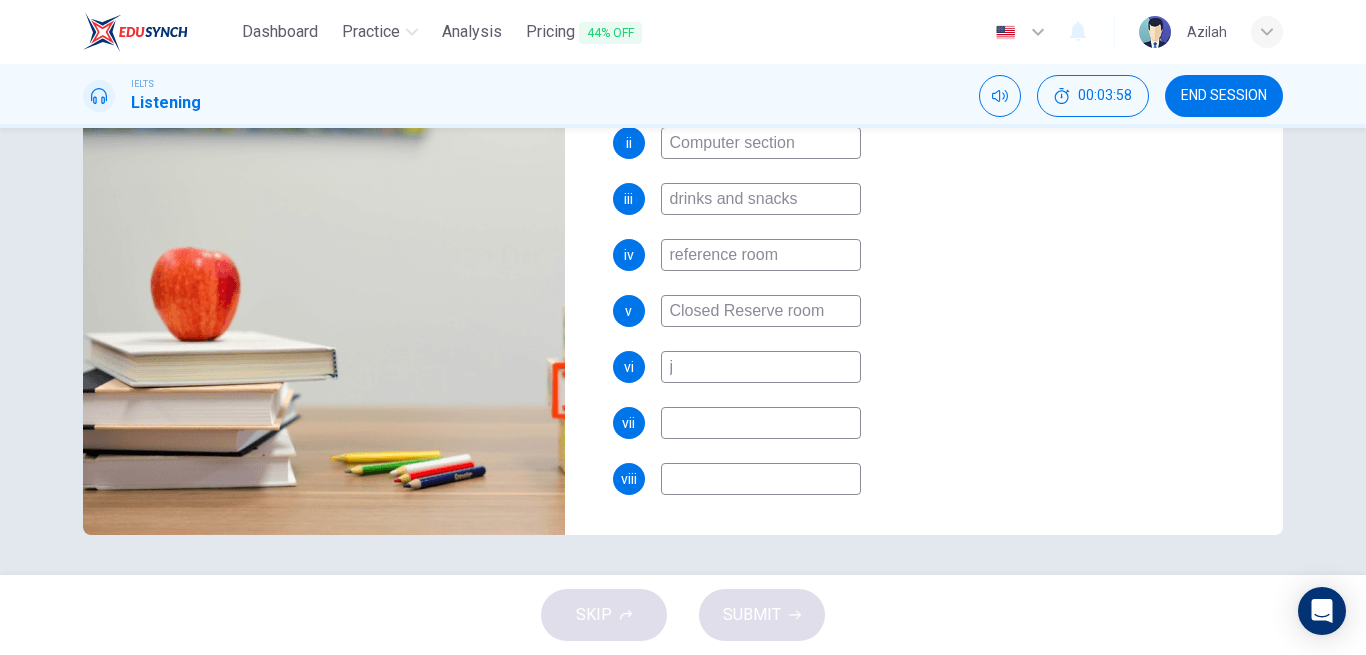 type on "jo" 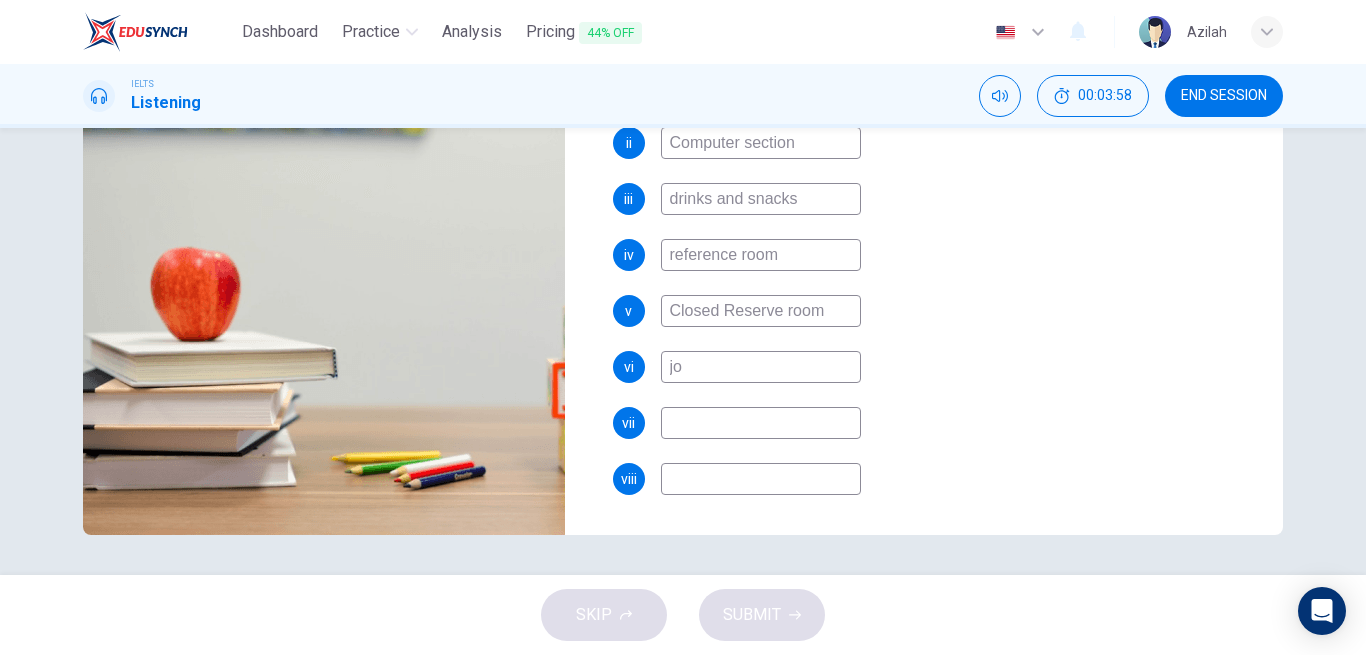 type on "50" 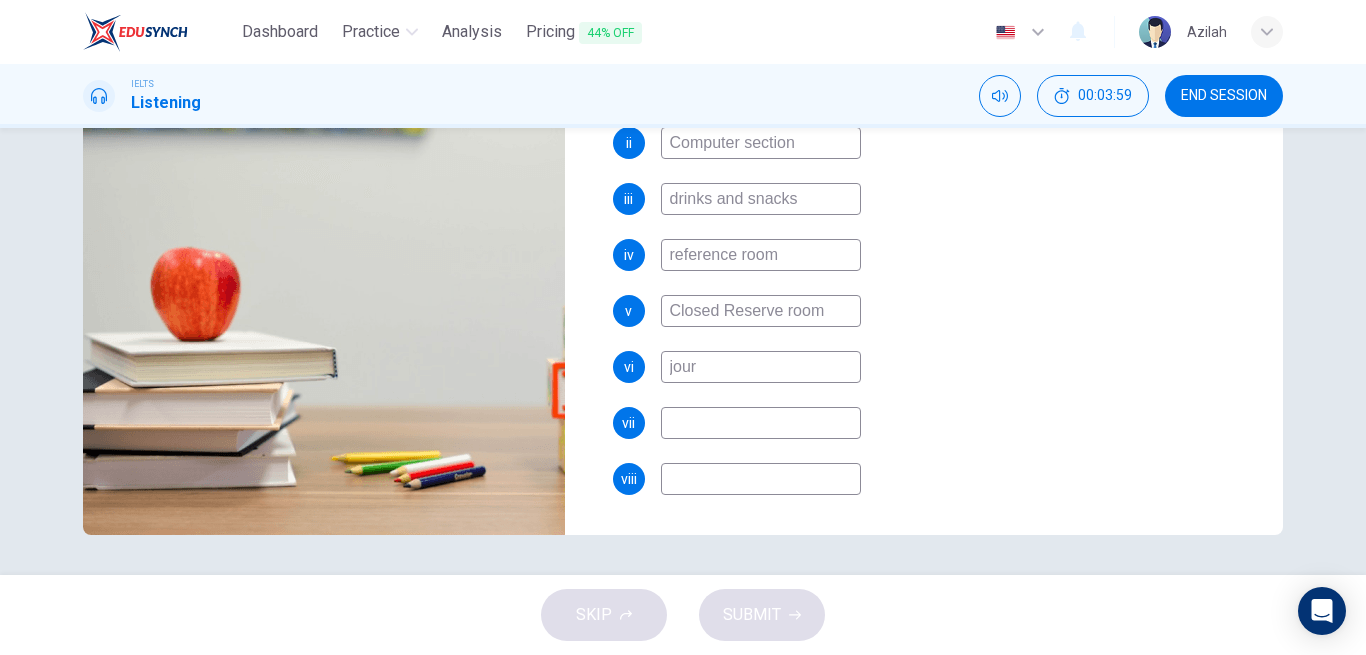 type on "journ" 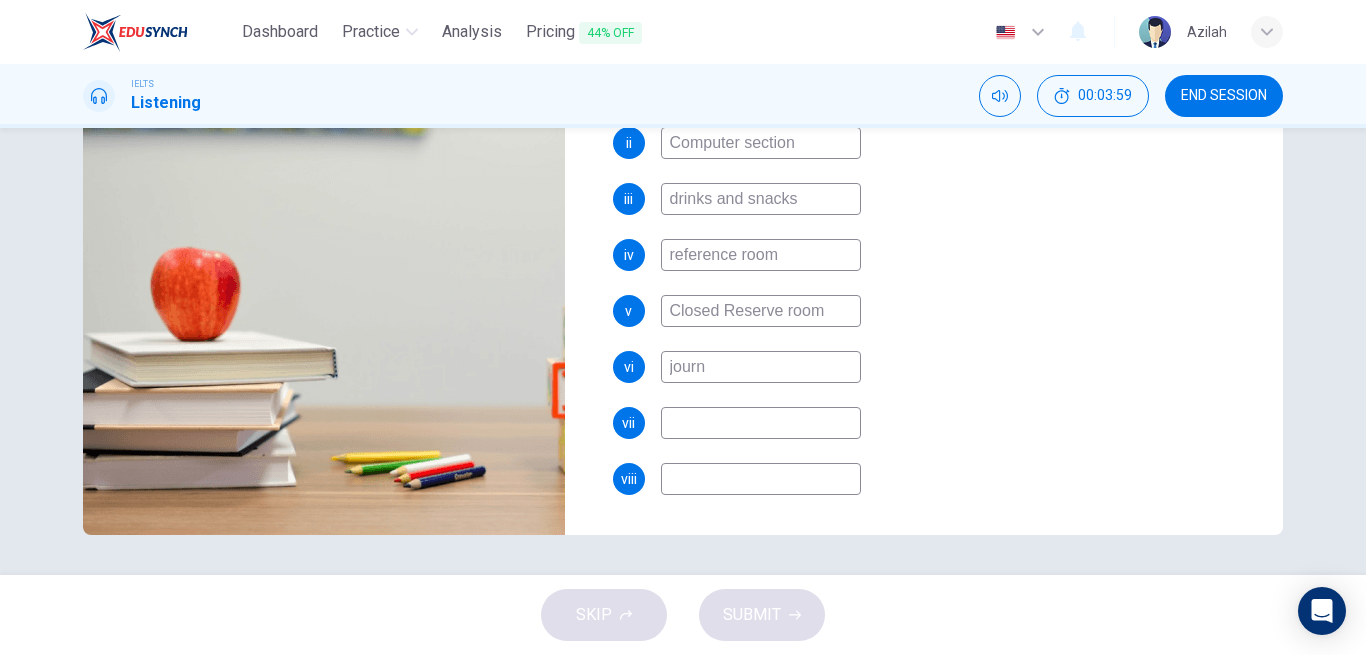 type on "50" 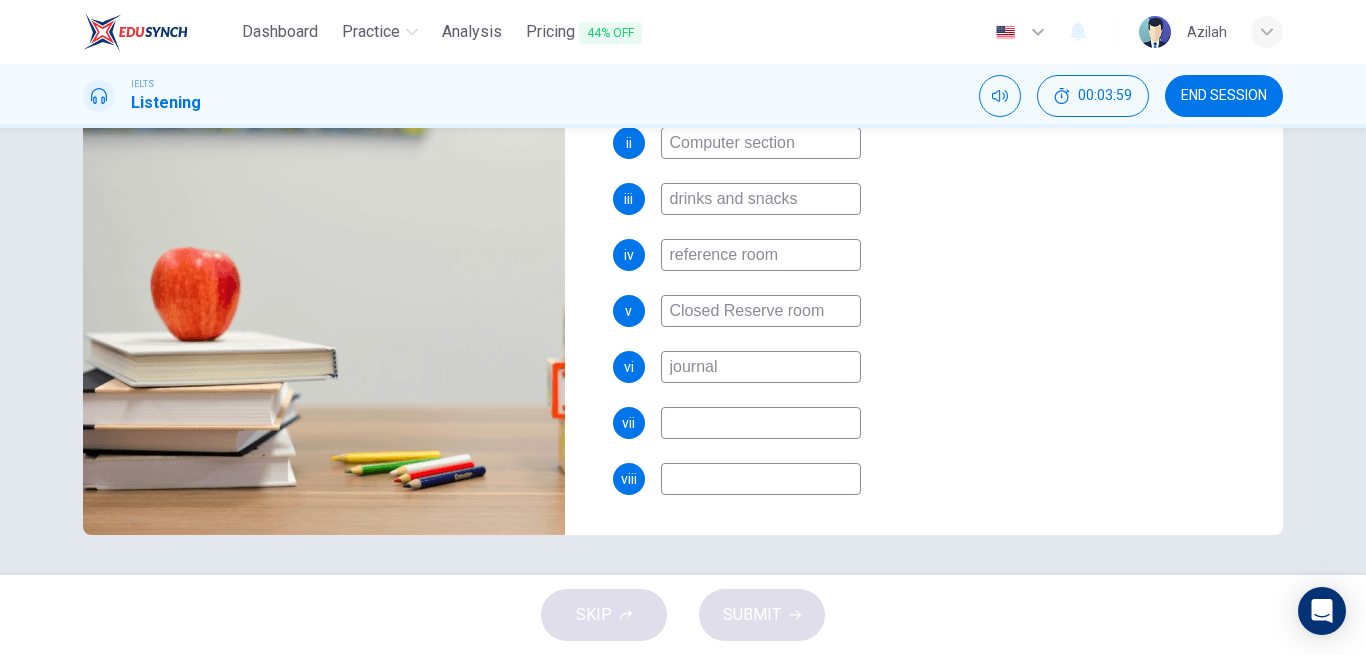 type on "journals" 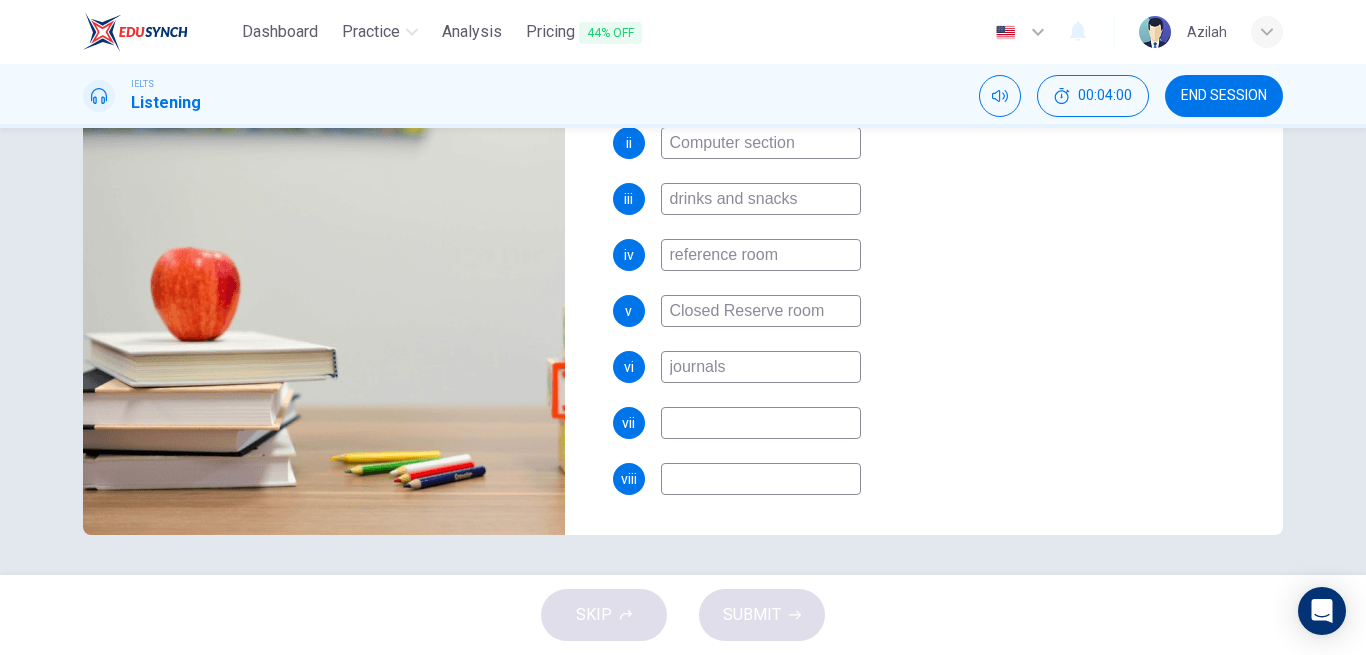 type on "51" 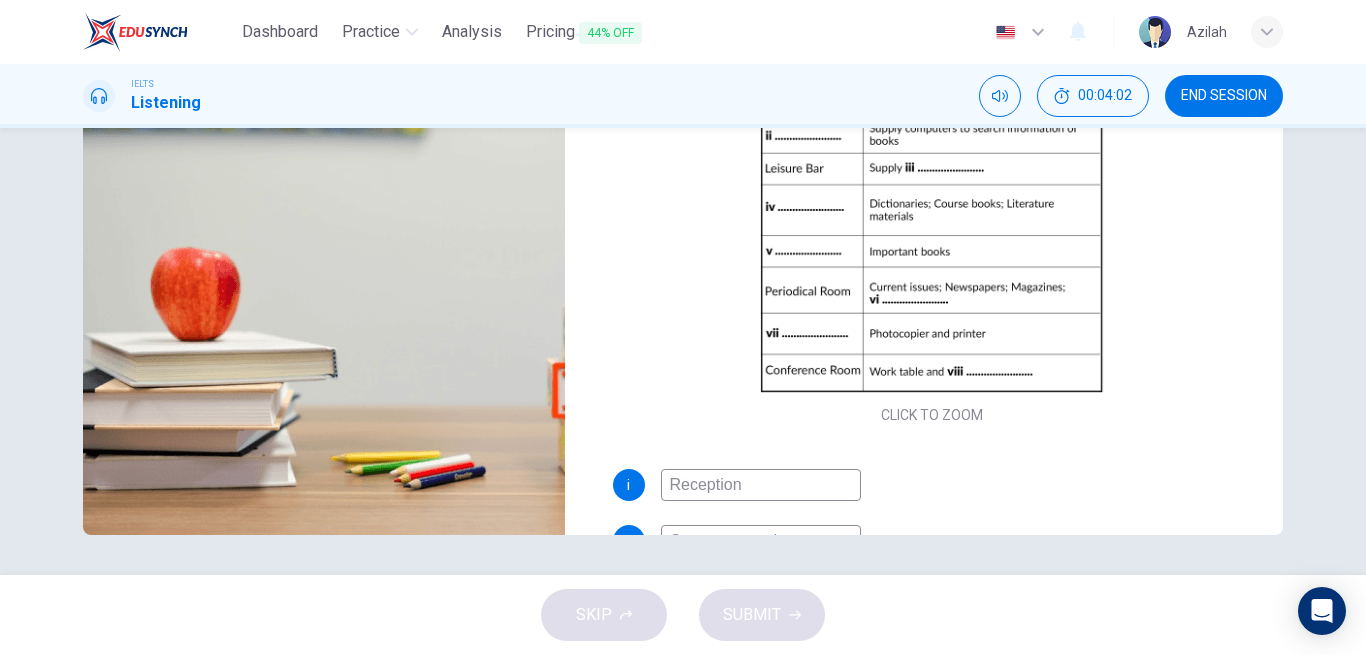 scroll, scrollTop: 398, scrollLeft: 0, axis: vertical 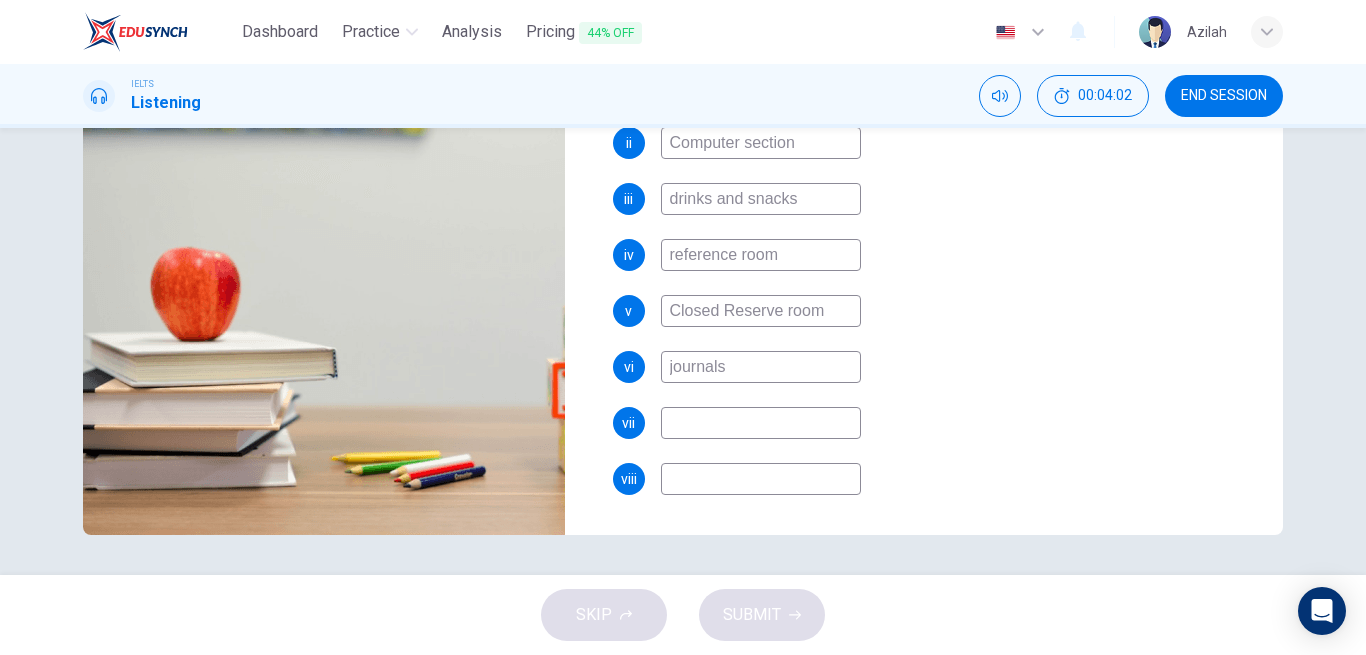 type on "51" 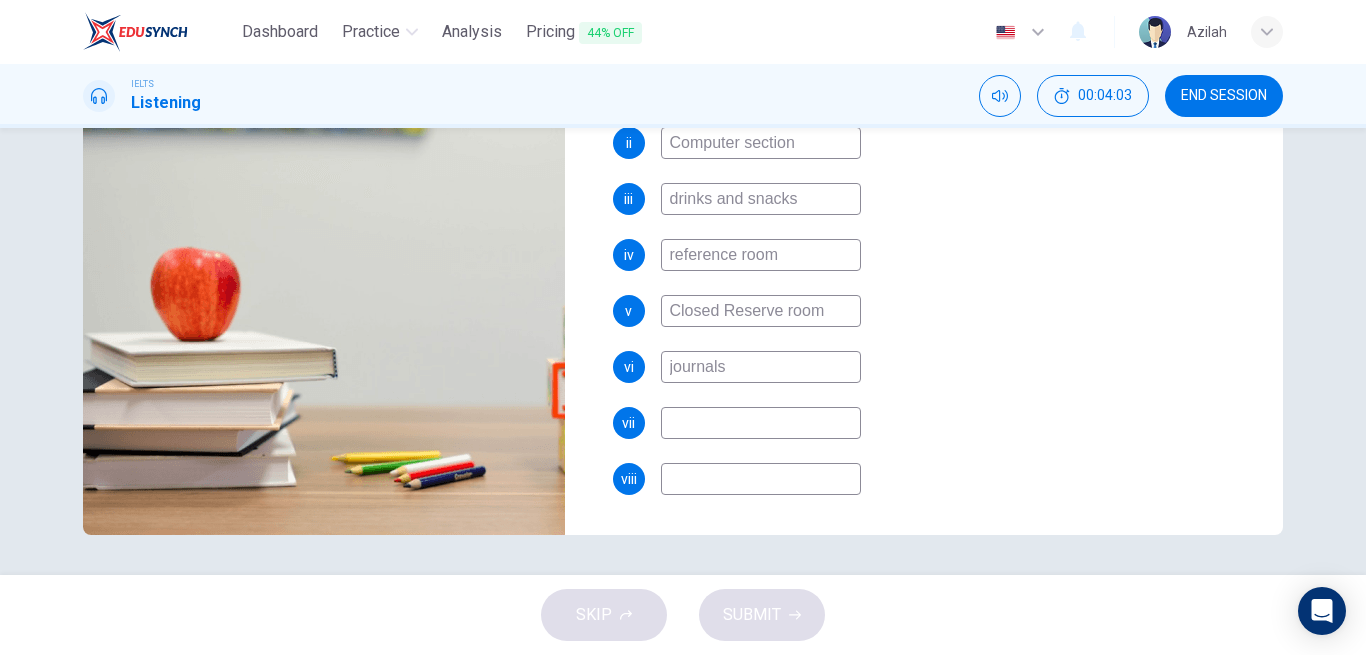 type on "a" 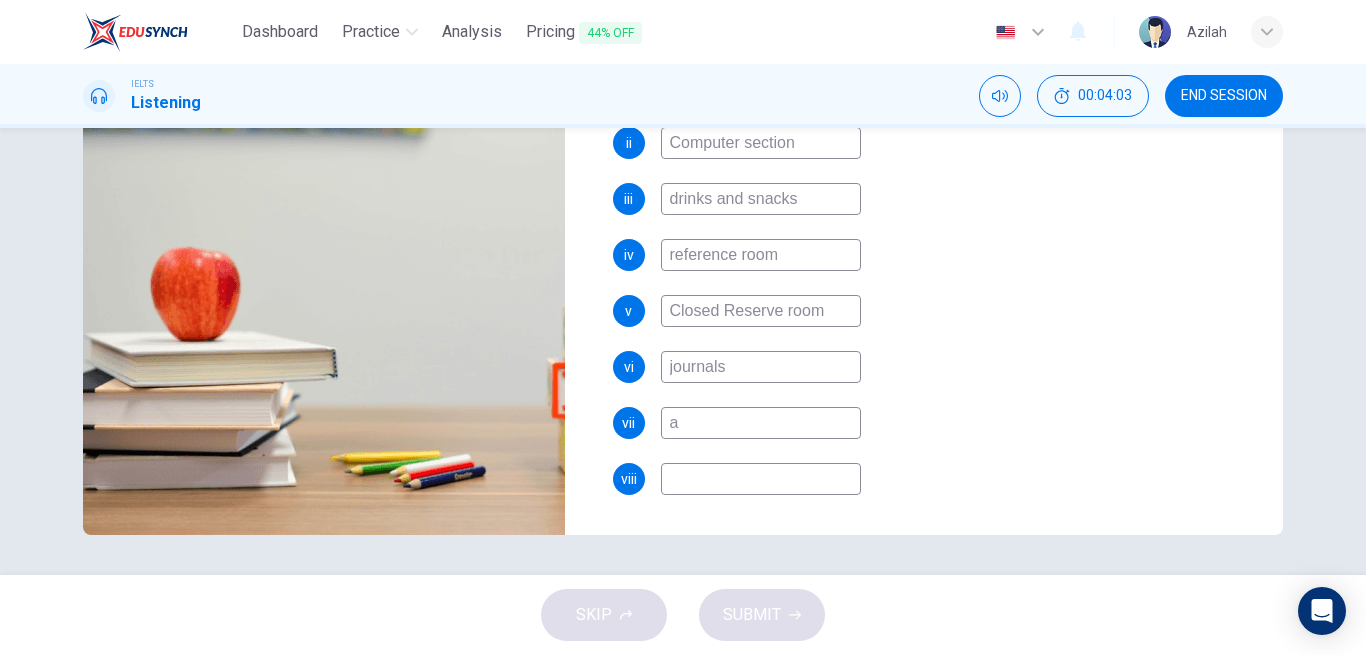 type on "51" 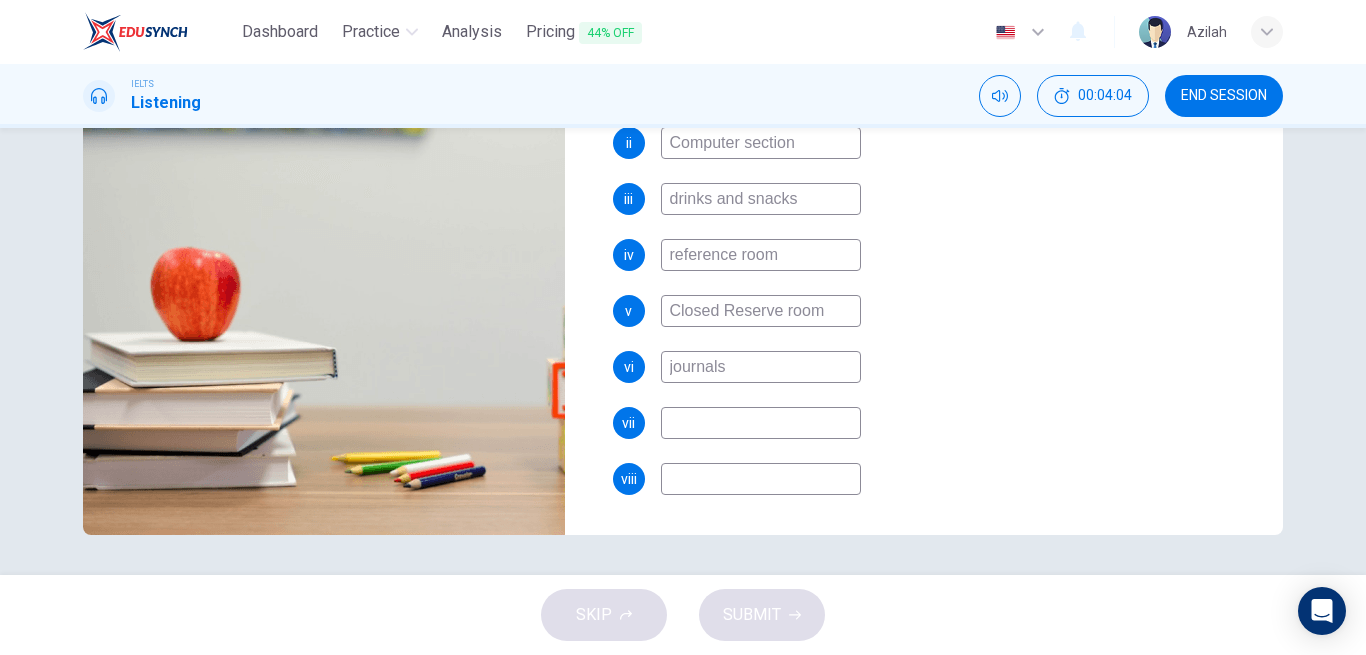 type on "A" 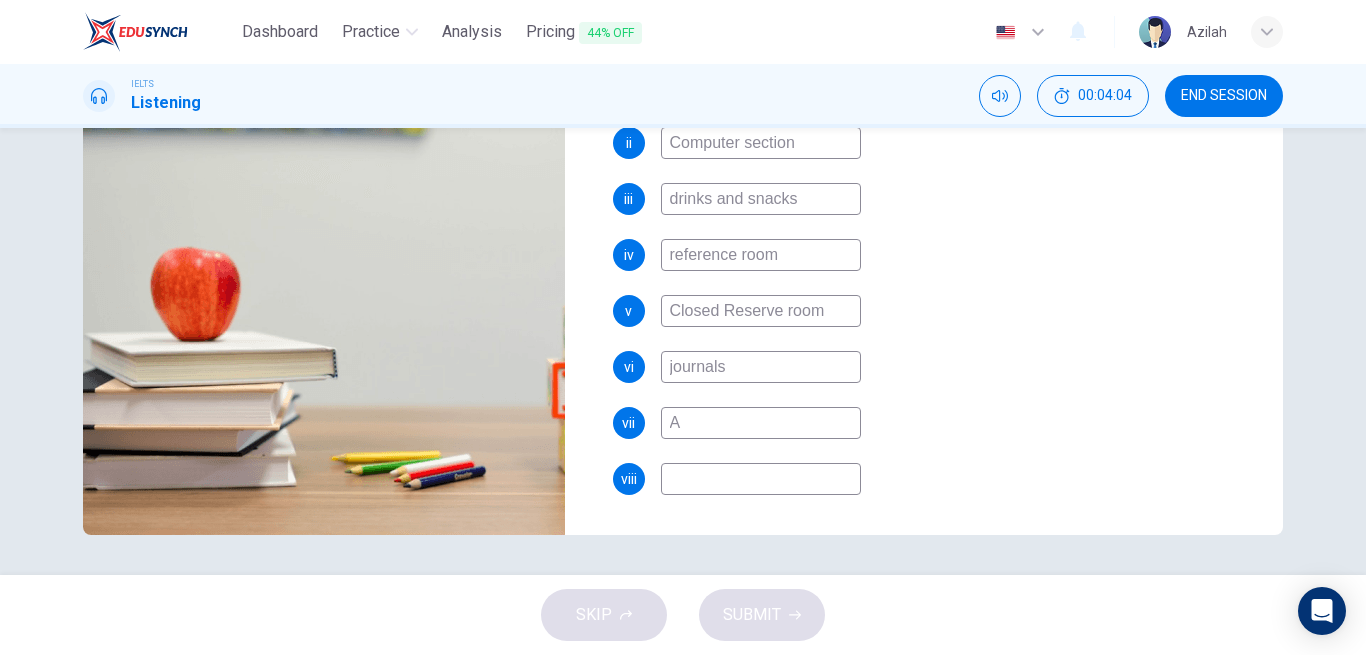 type on "52" 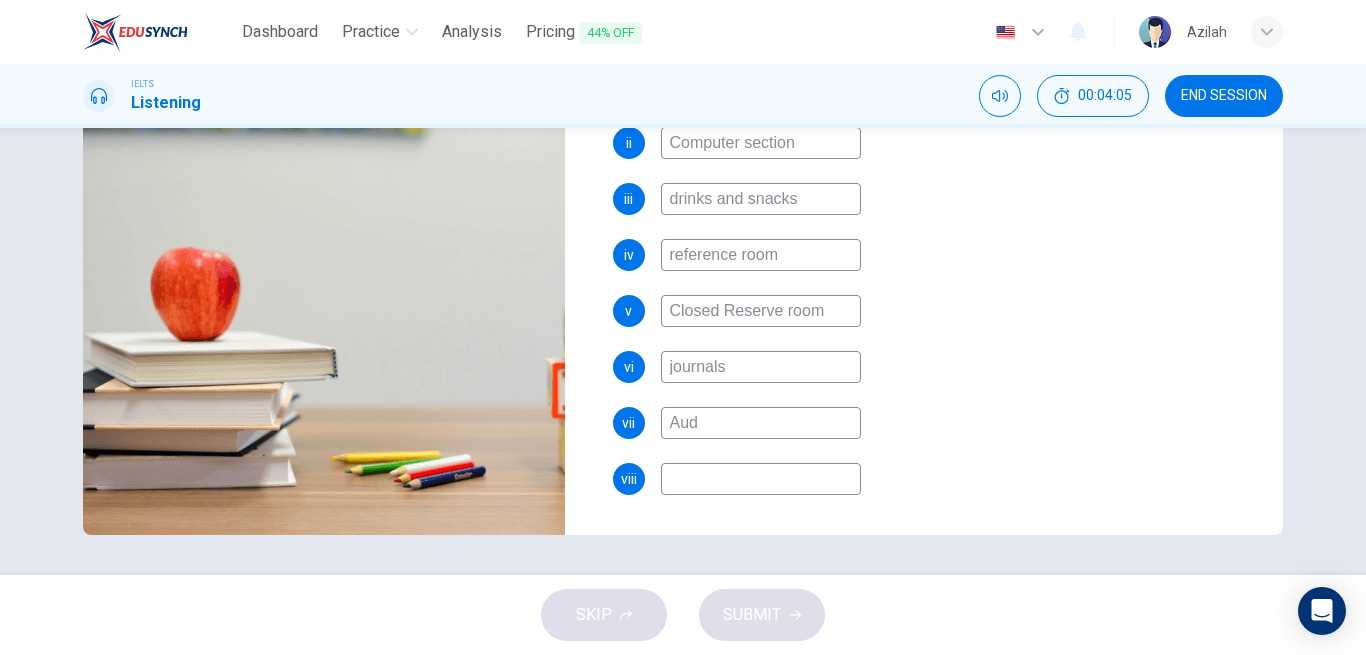 type on "Audi" 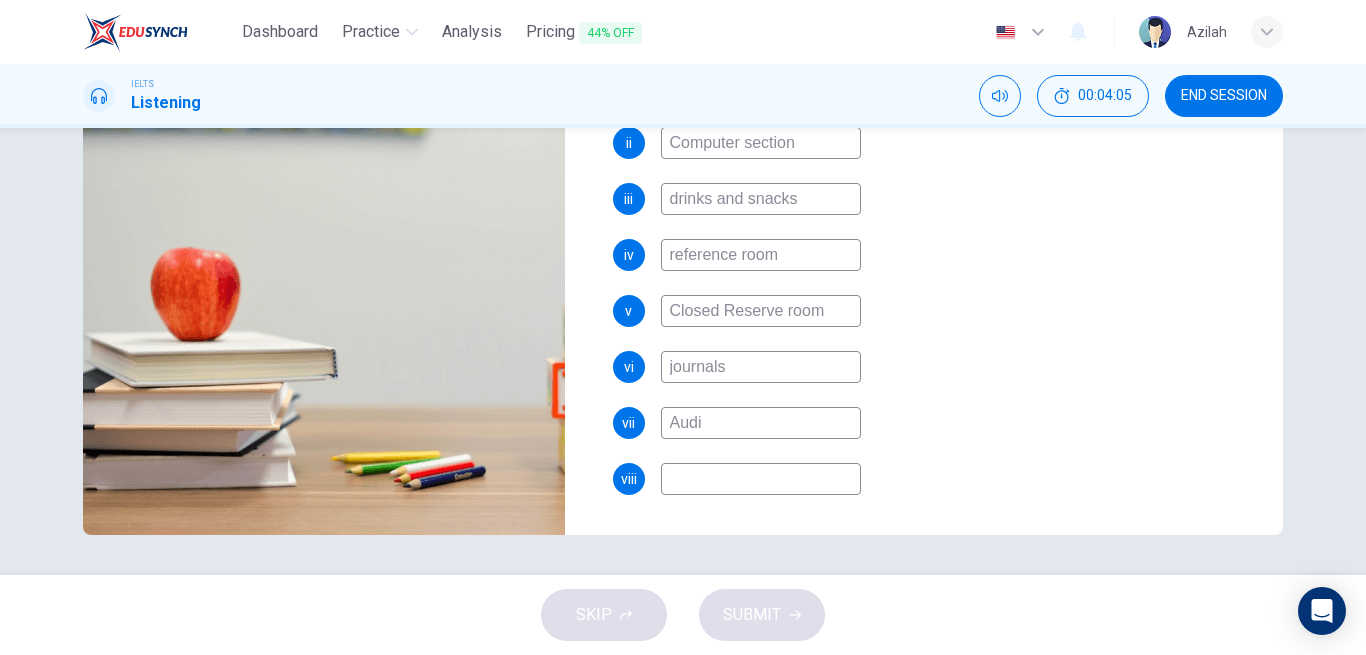 type on "52" 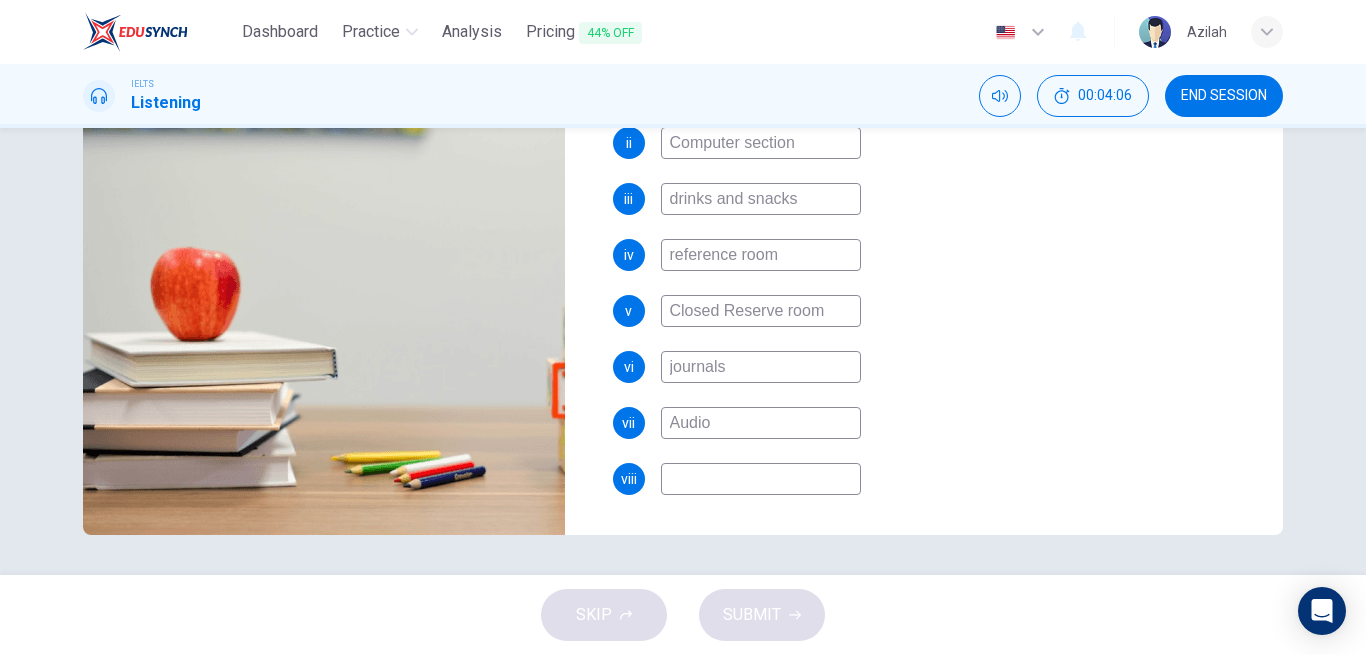 type on "Audio-" 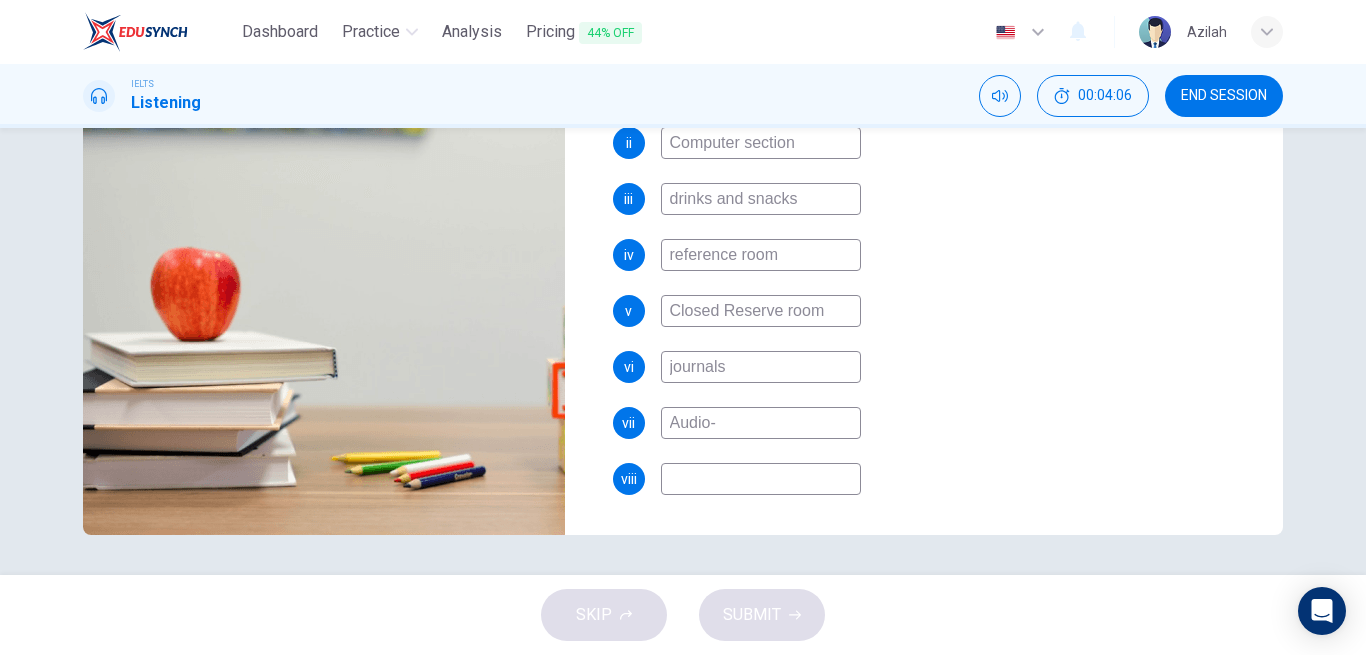 type on "52" 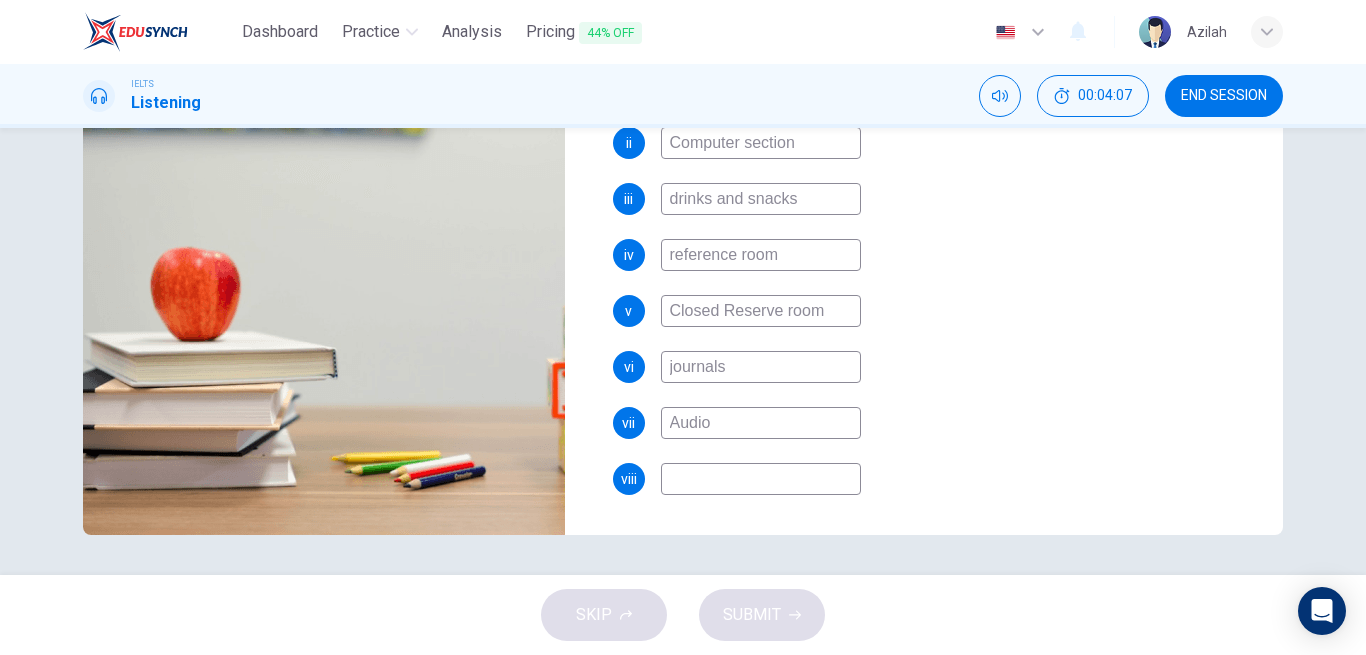 type on "Audio" 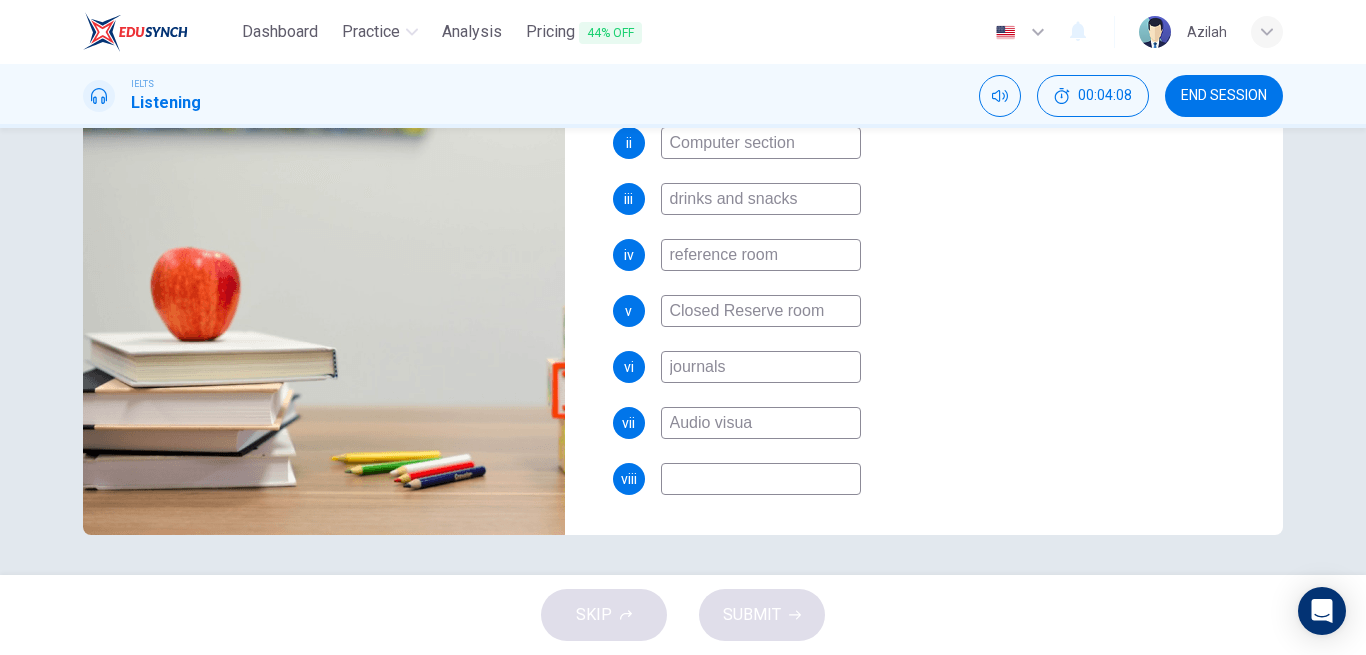 type on "Audio visual" 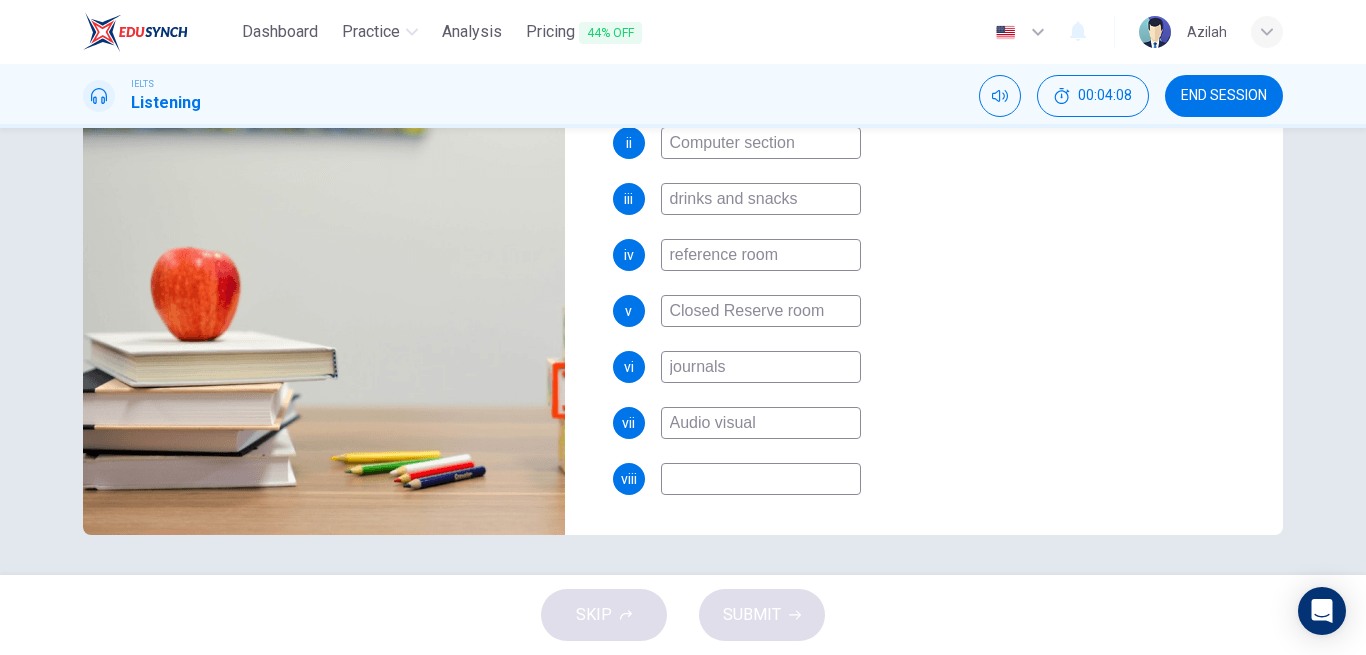 type on "53" 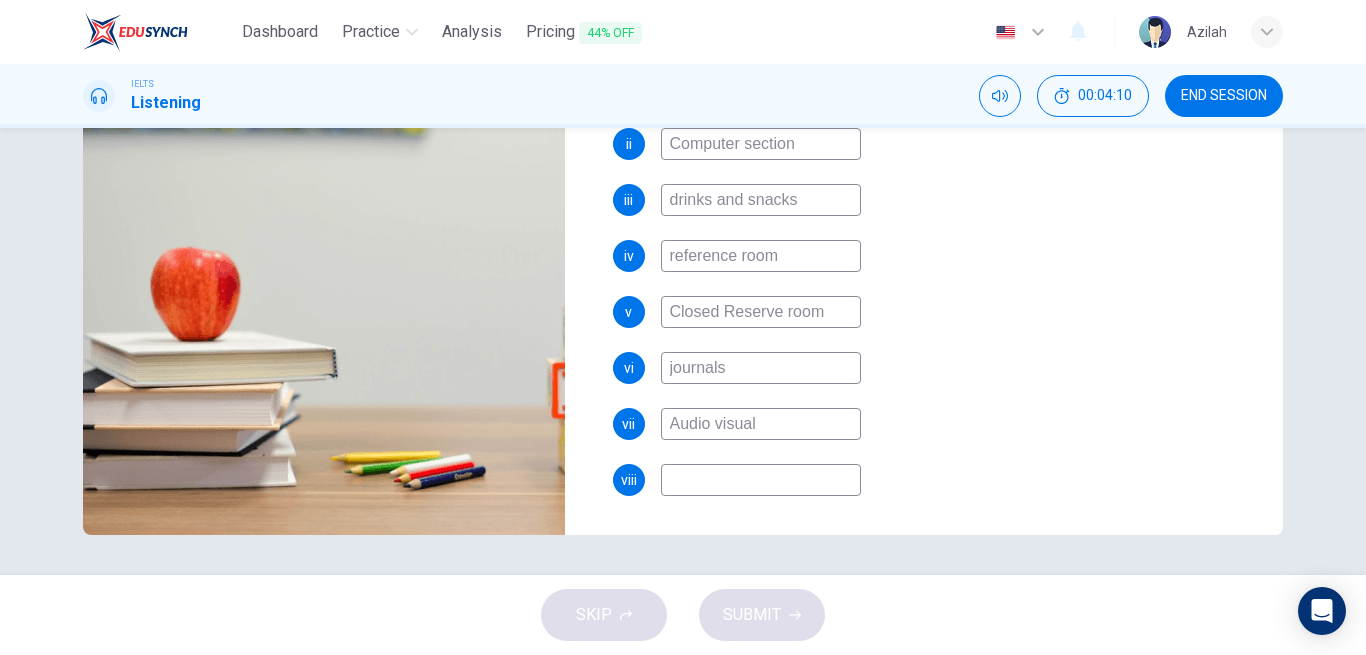 scroll, scrollTop: 398, scrollLeft: 0, axis: vertical 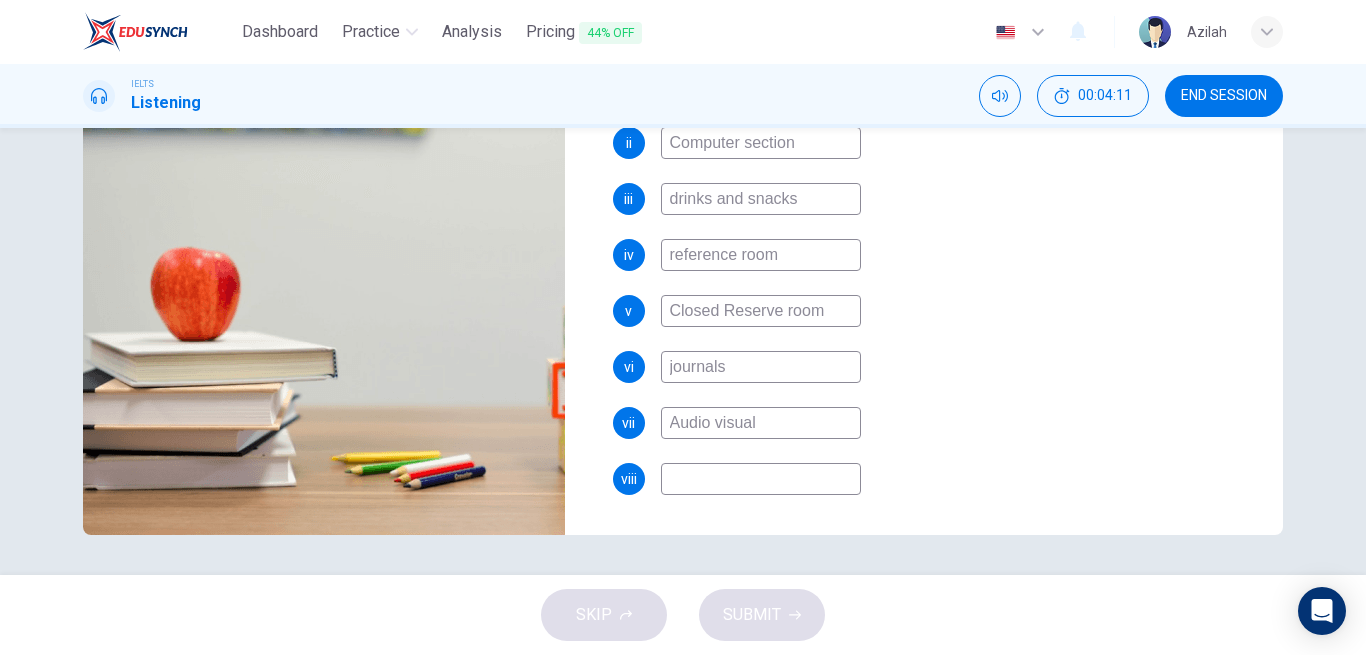 type on "54" 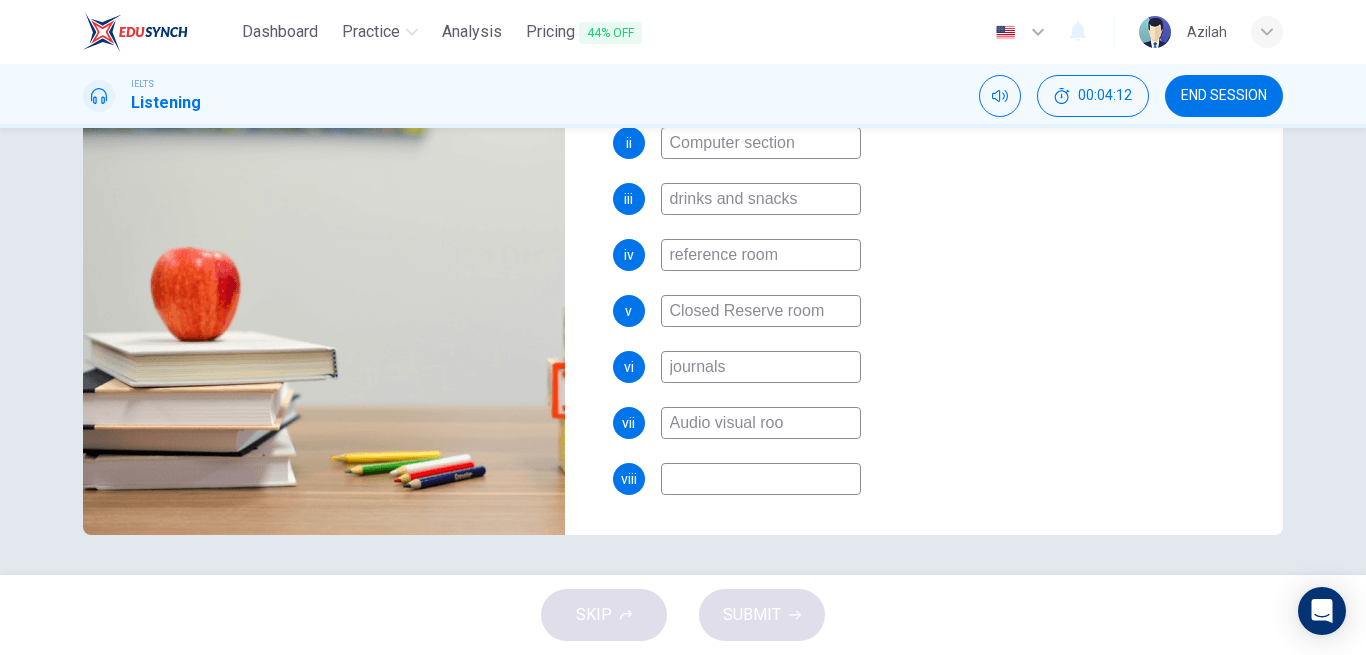 type on "Audio visual room" 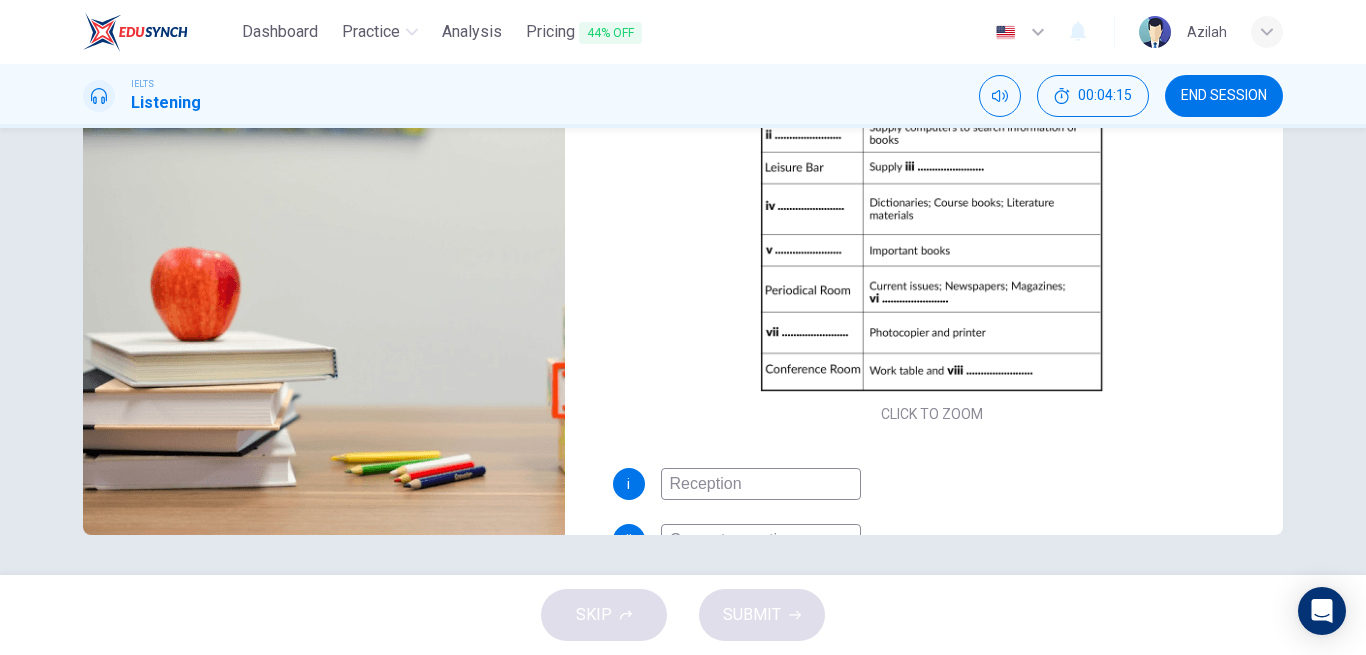 scroll, scrollTop: 0, scrollLeft: 0, axis: both 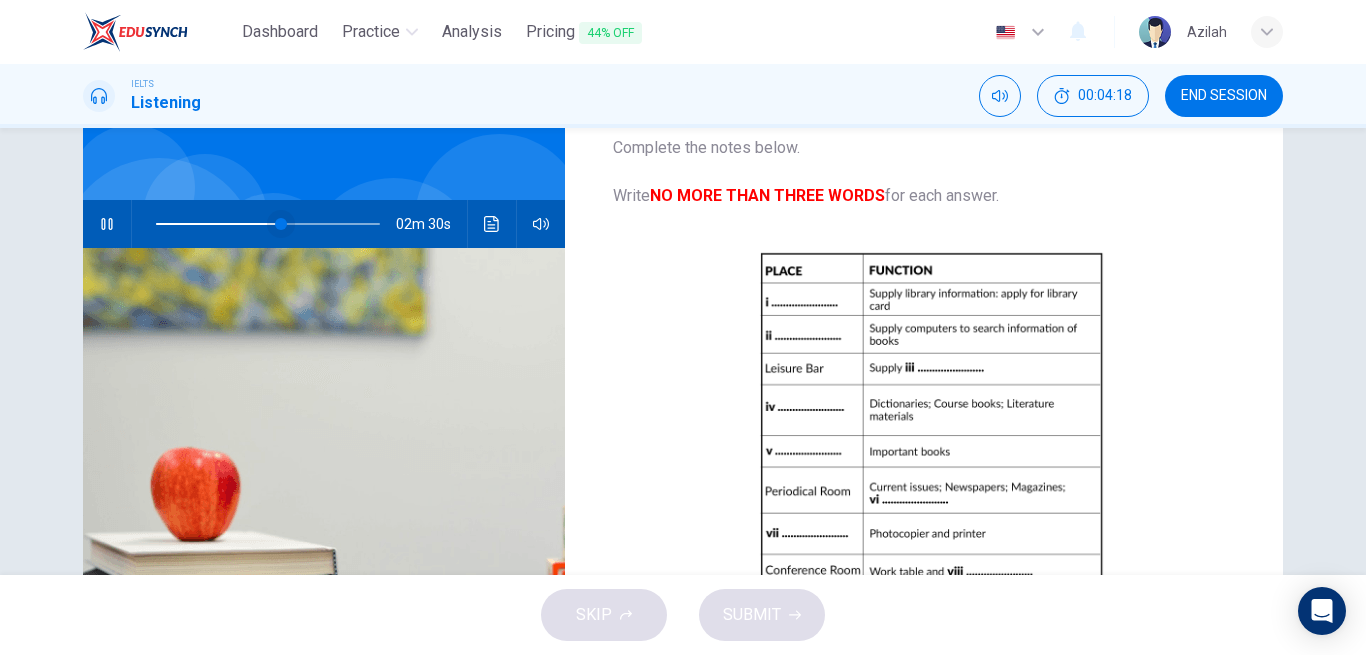 type on "56" 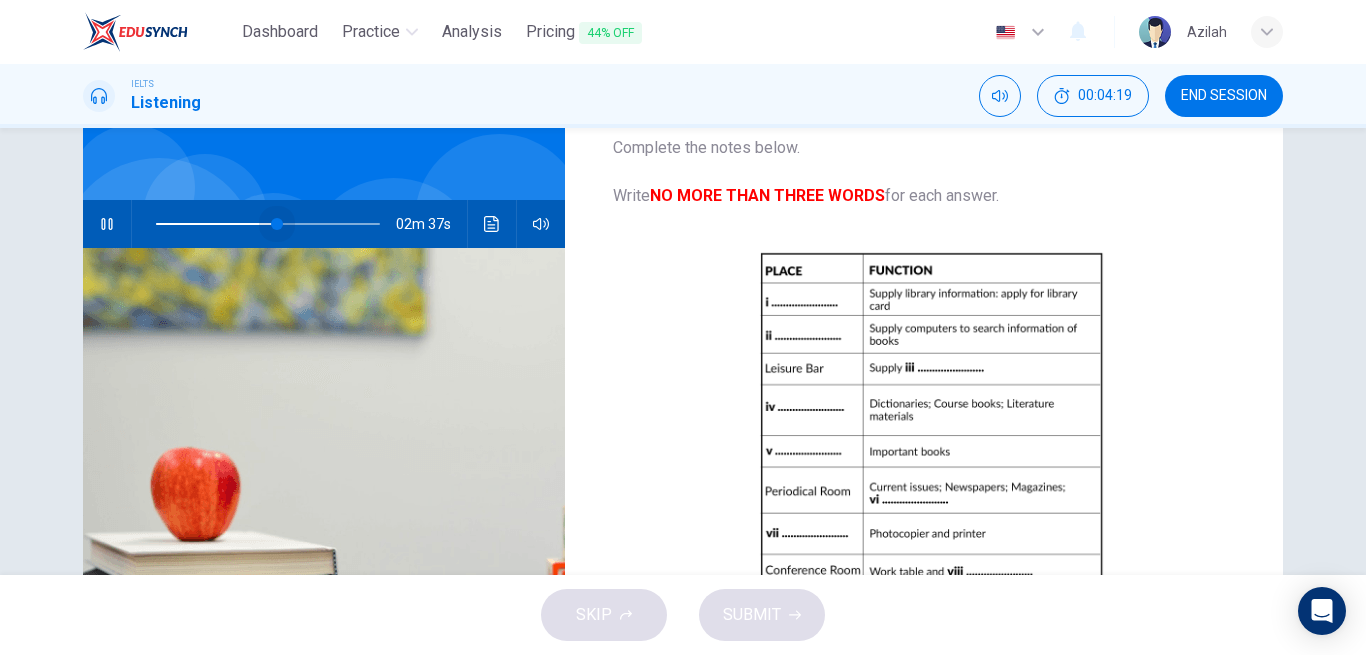 click at bounding box center (277, 224) 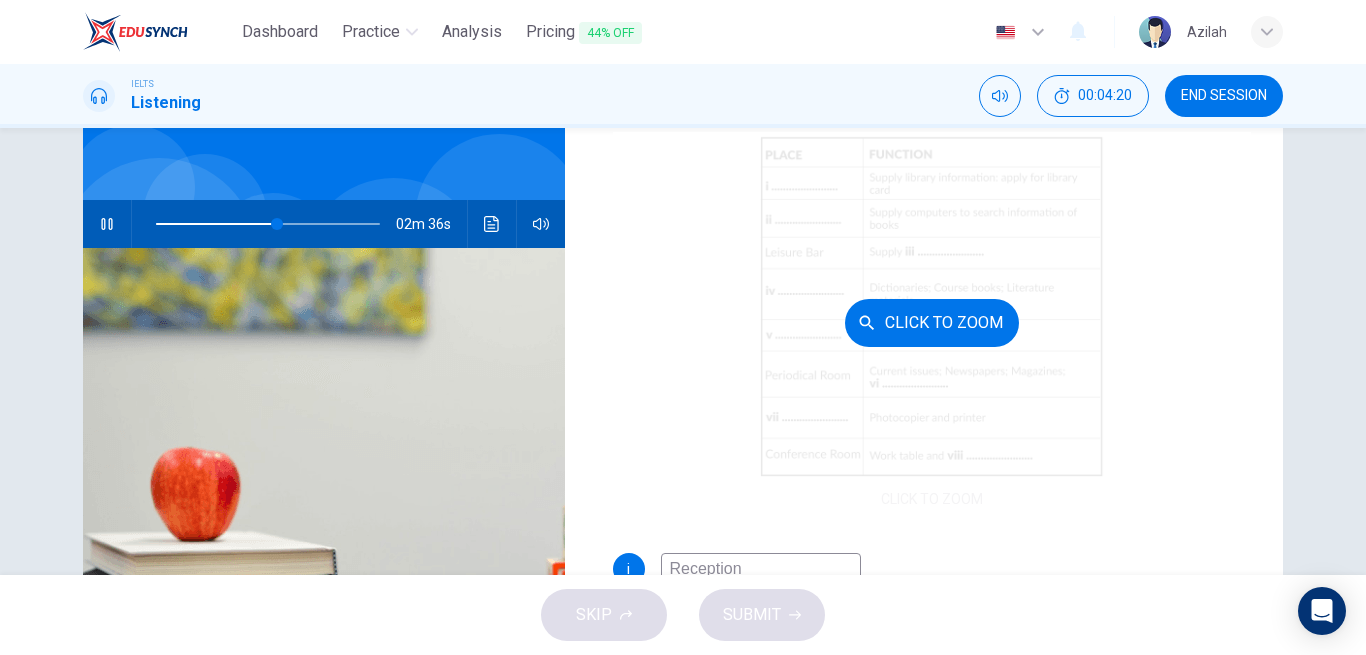 scroll, scrollTop: 200, scrollLeft: 0, axis: vertical 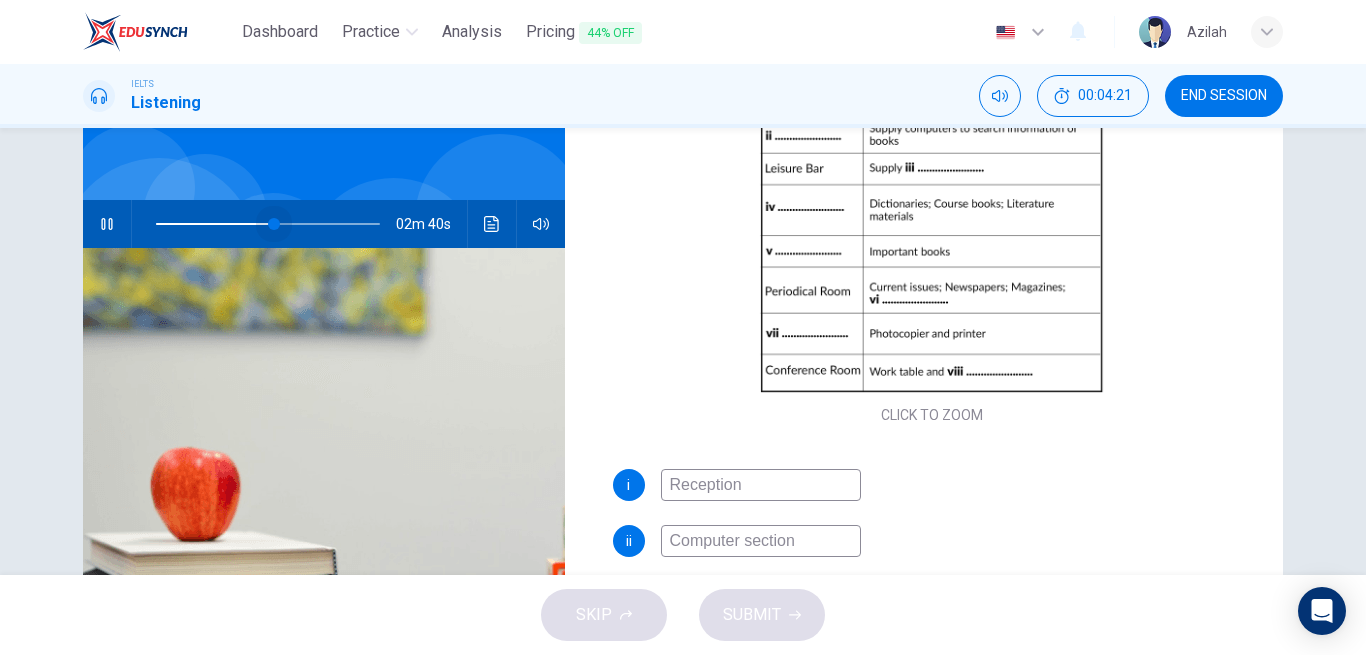 click at bounding box center [274, 224] 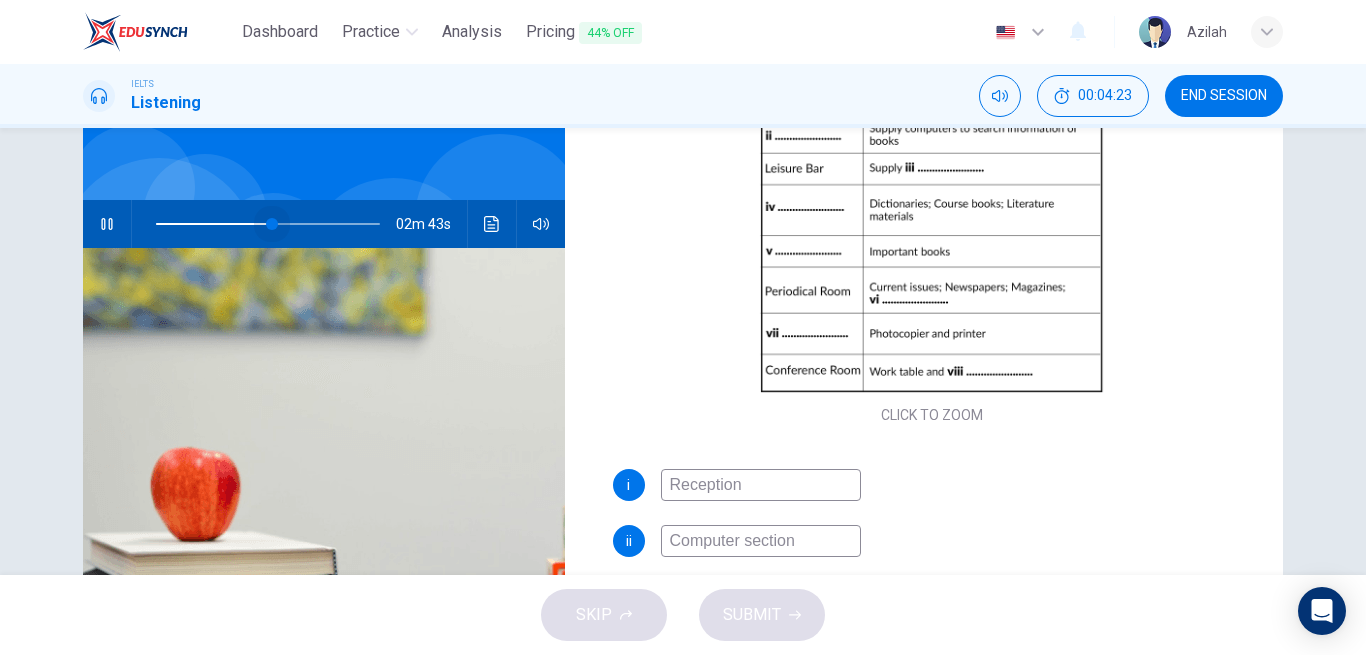click at bounding box center [272, 224] 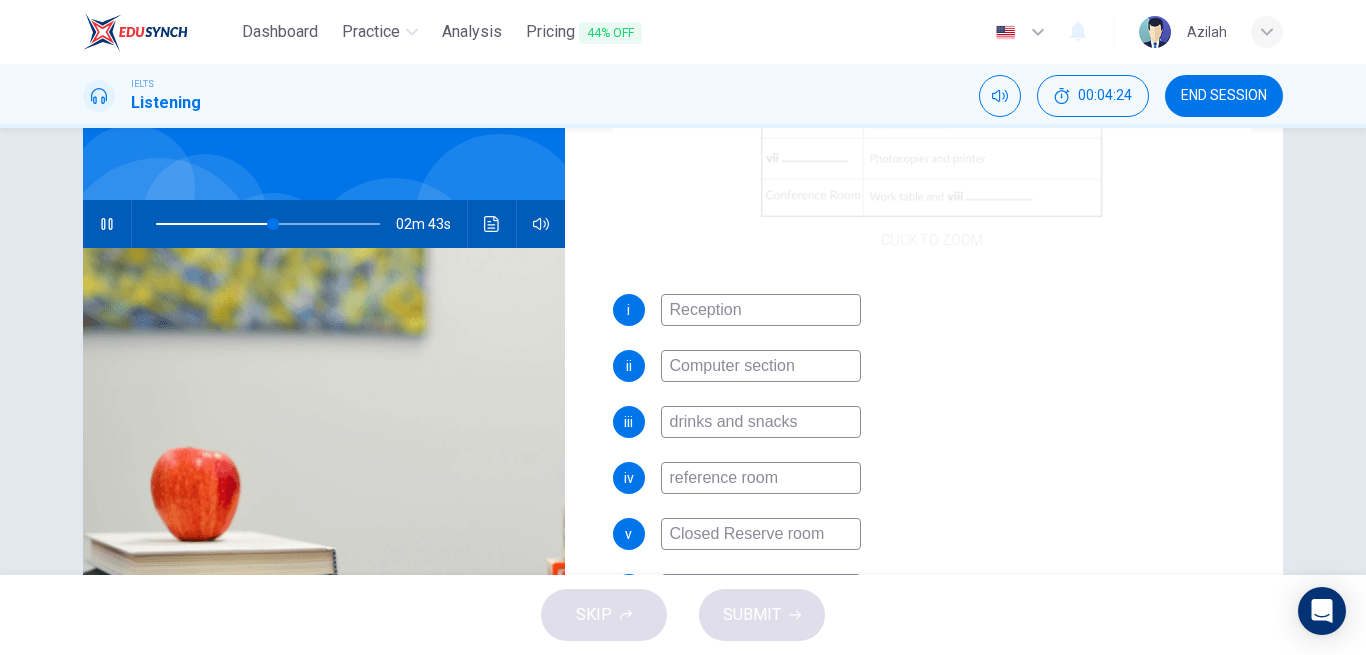 scroll, scrollTop: 398, scrollLeft: 0, axis: vertical 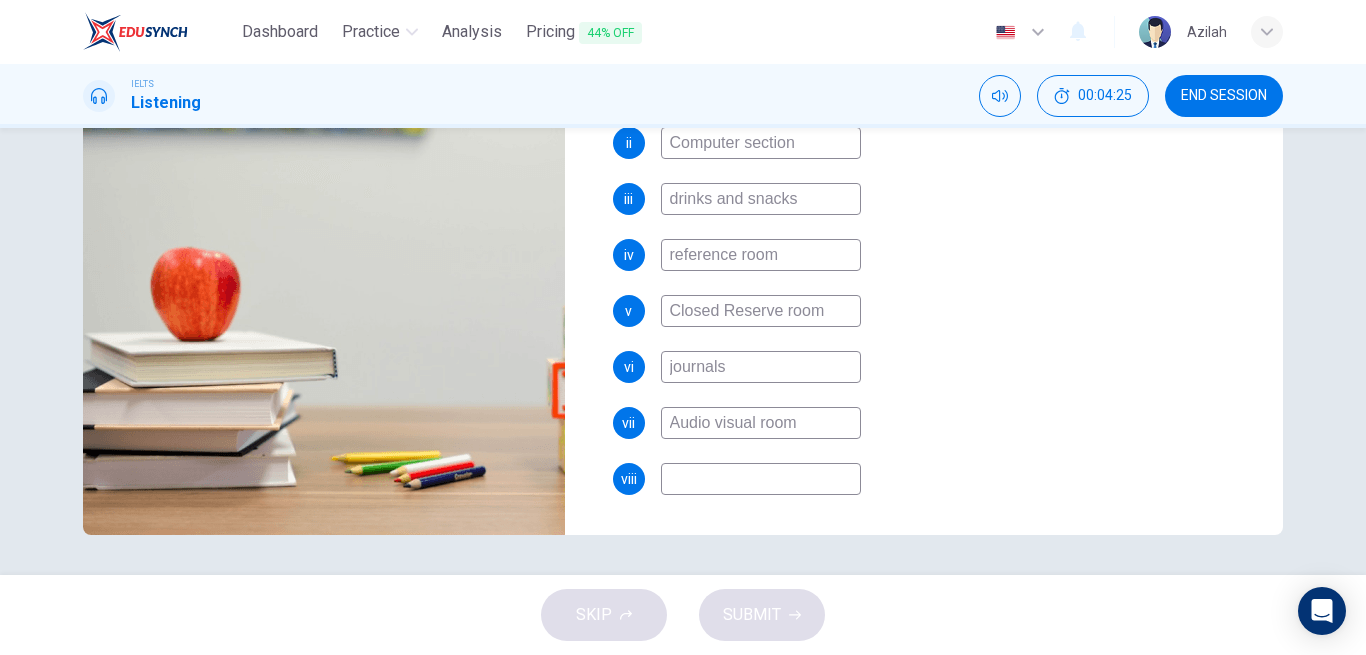 click at bounding box center (761, 479) 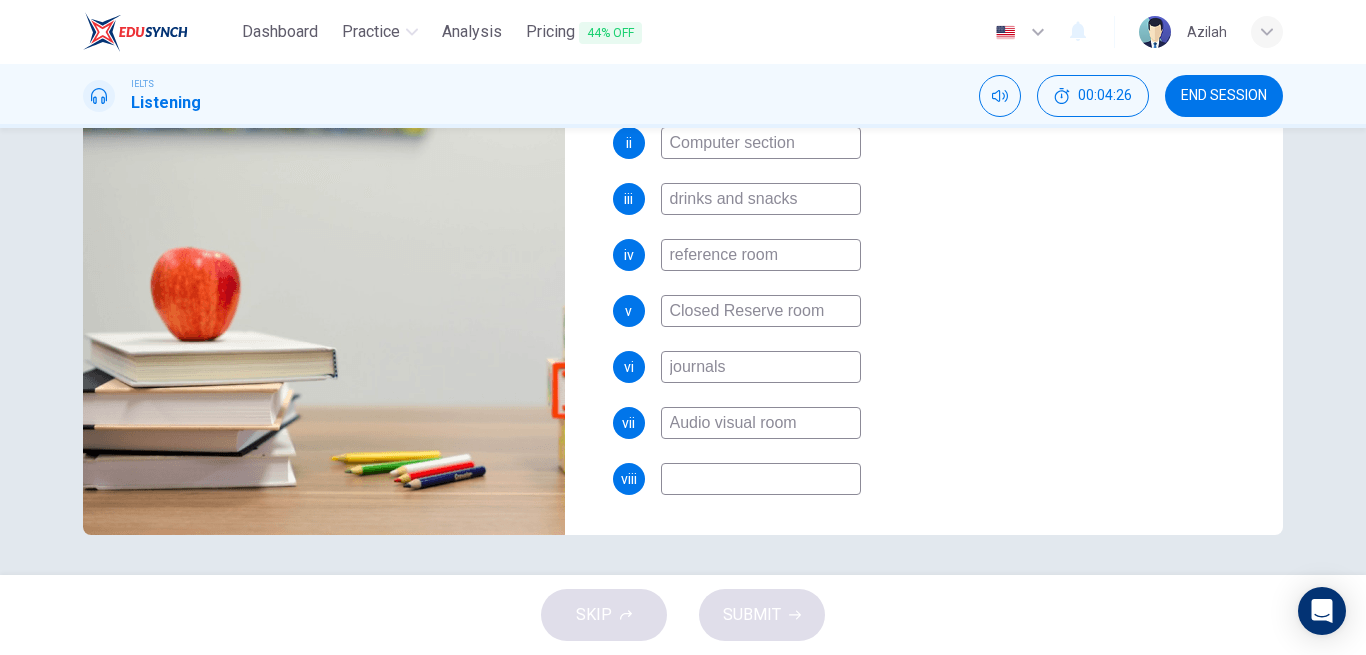 type on "53" 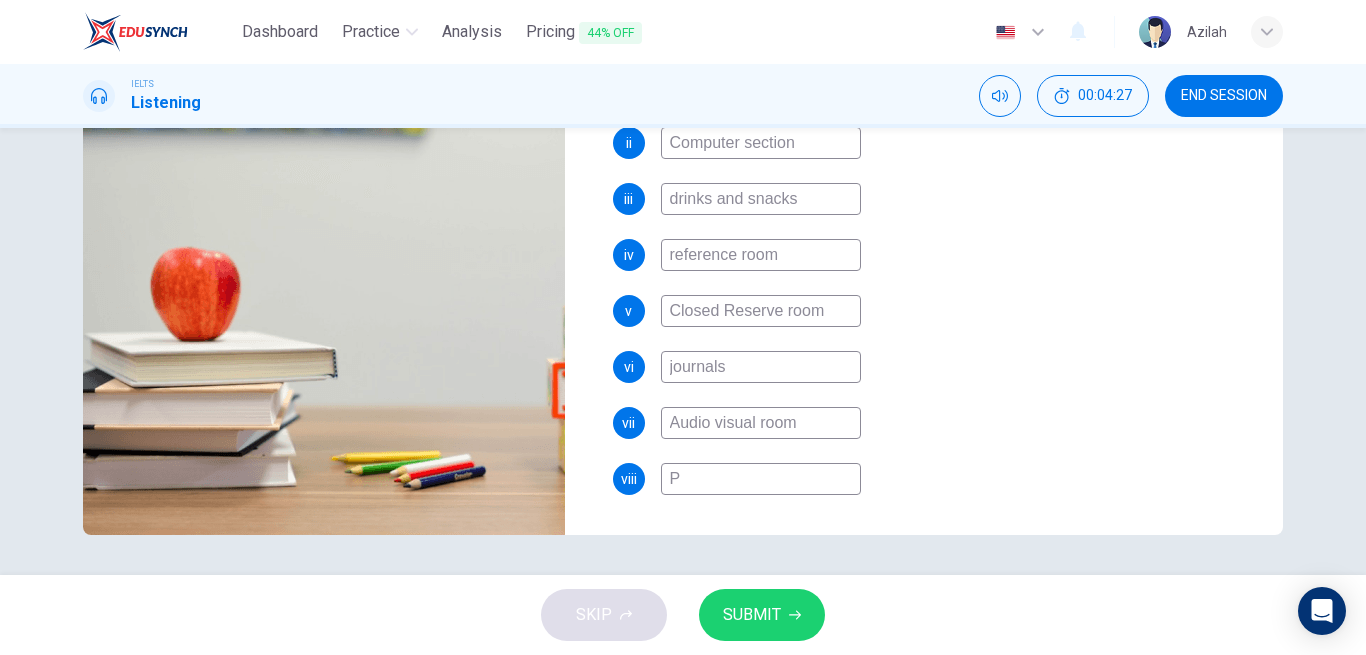 type on "Ph" 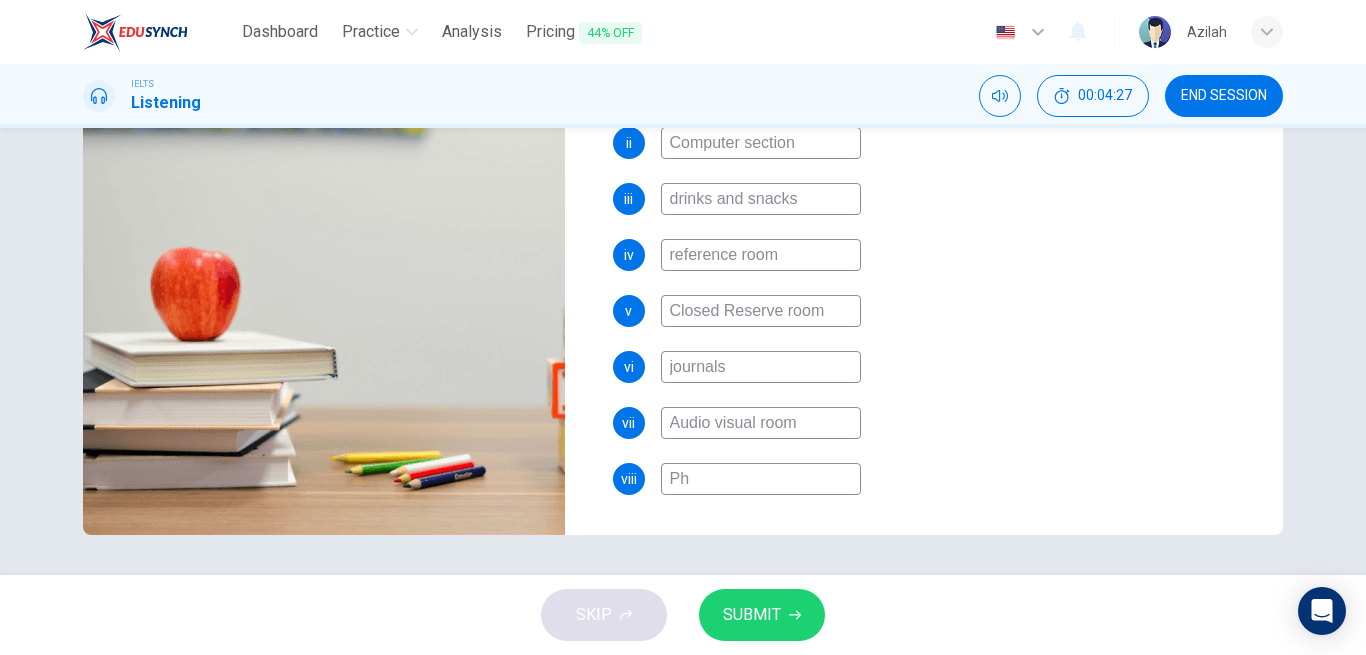 type on "53" 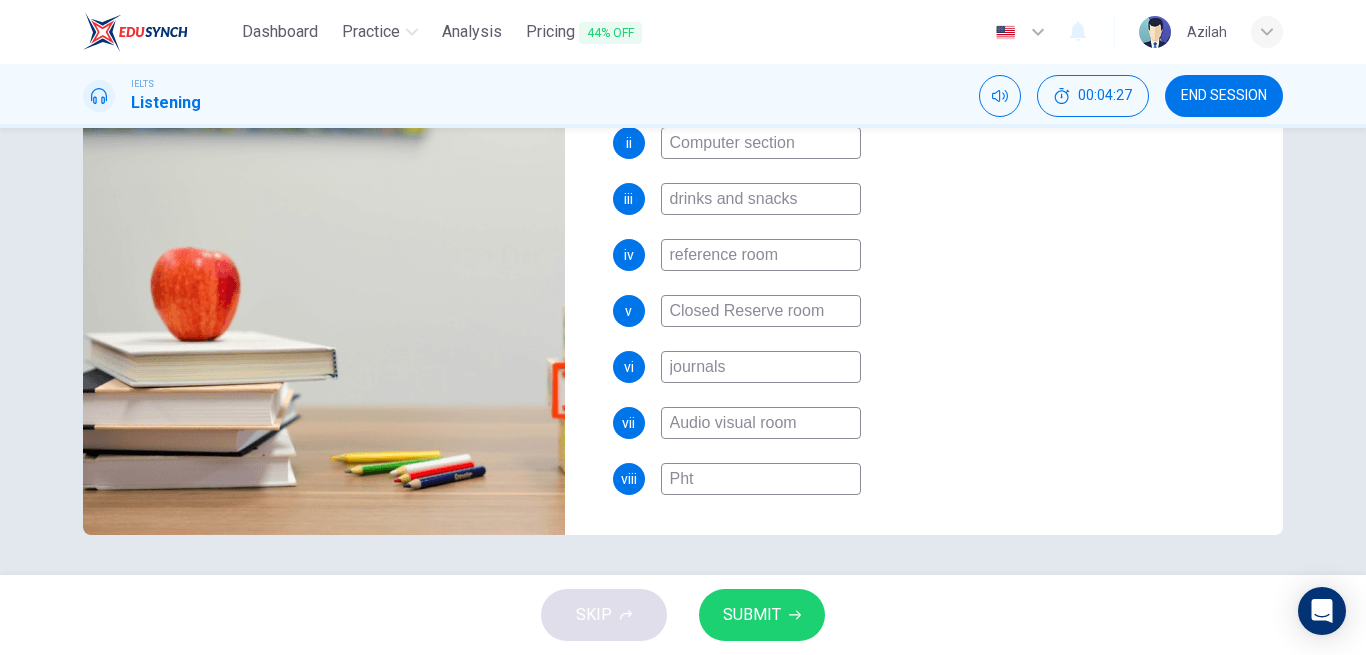 type on "53" 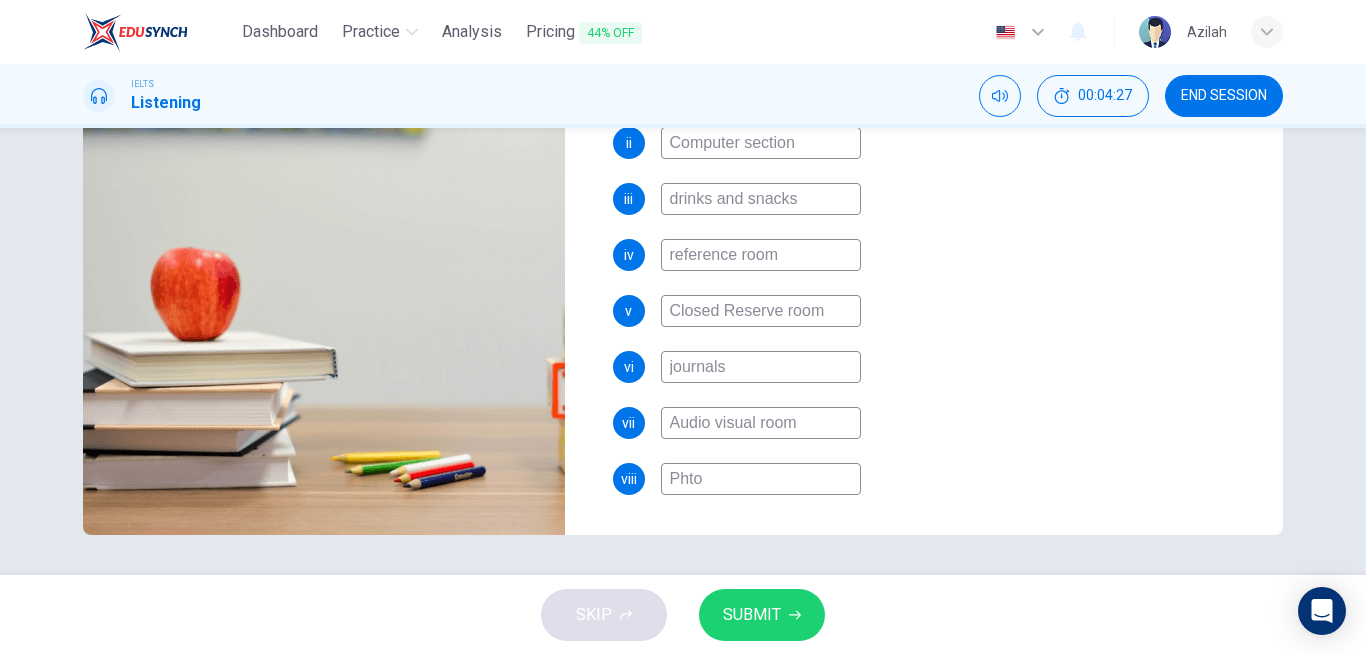 type on "53" 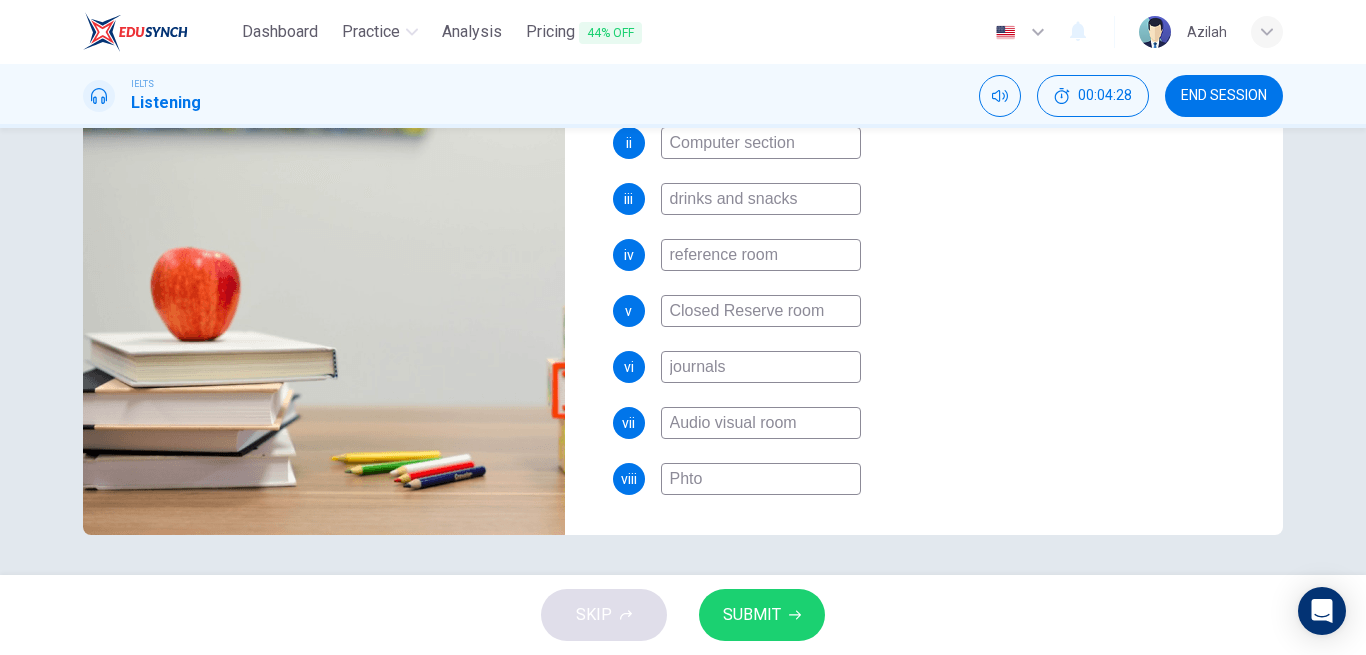 type on "53" 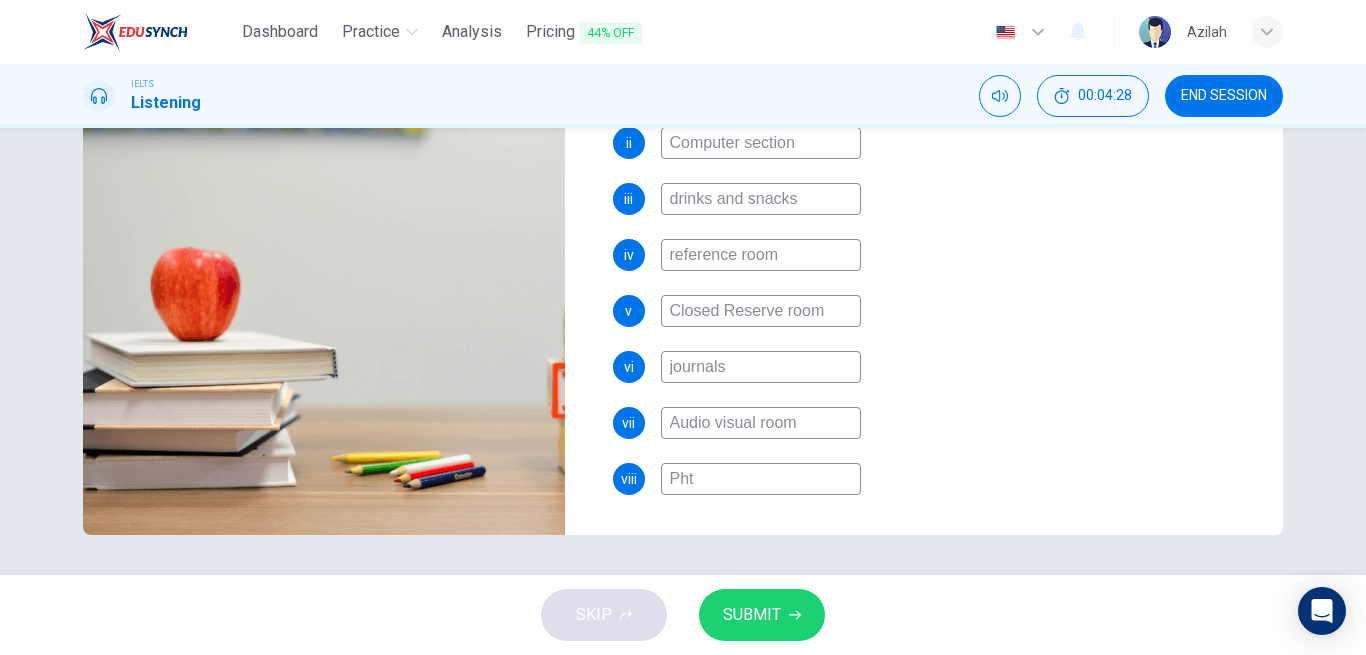 type on "54" 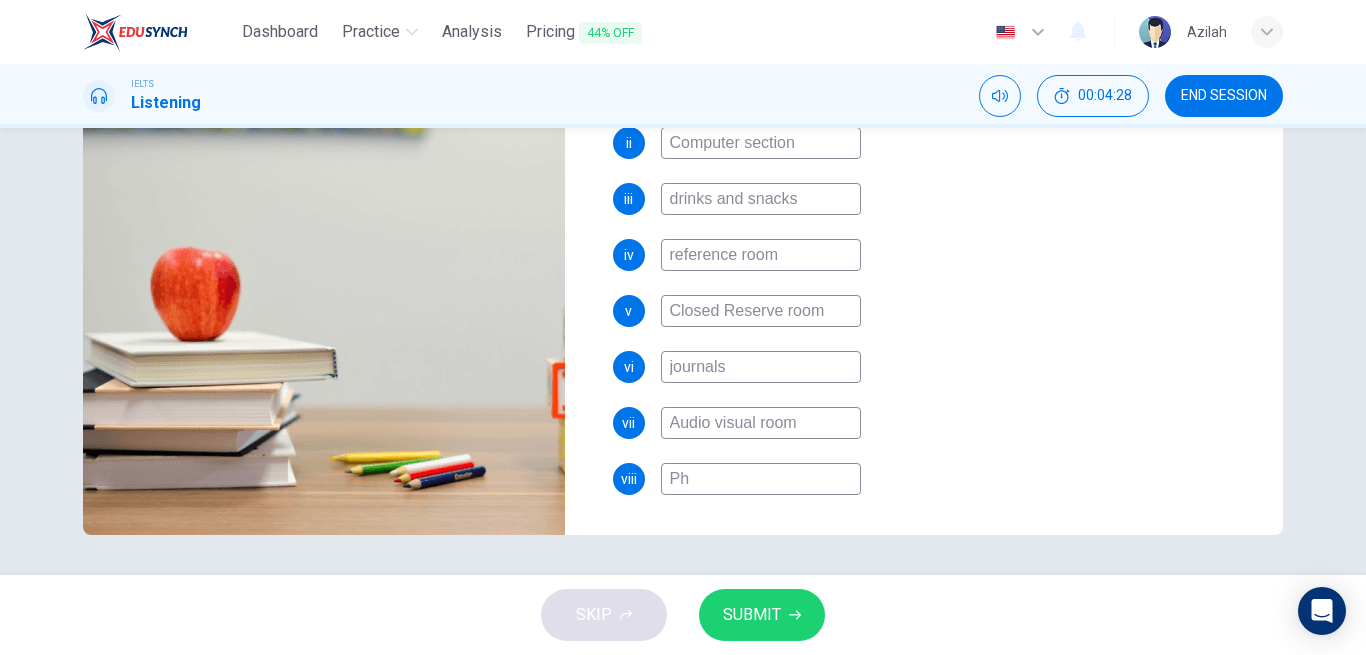 type on "54" 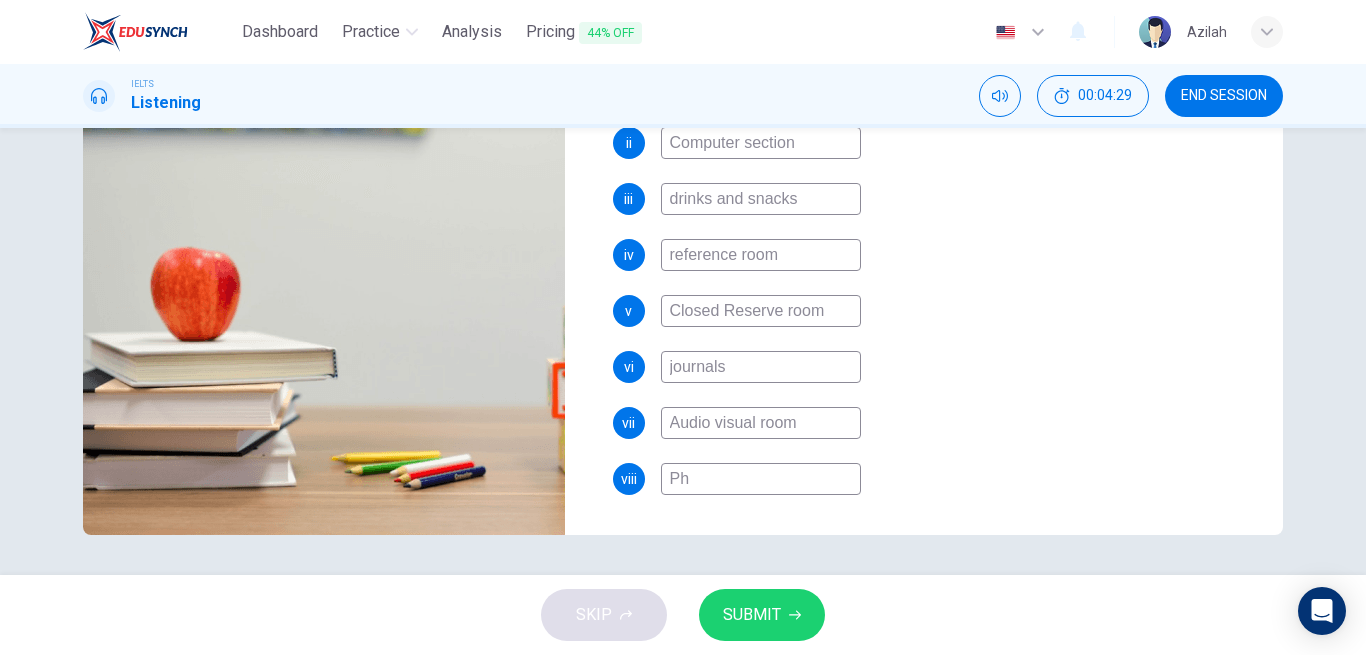 type on "Pho" 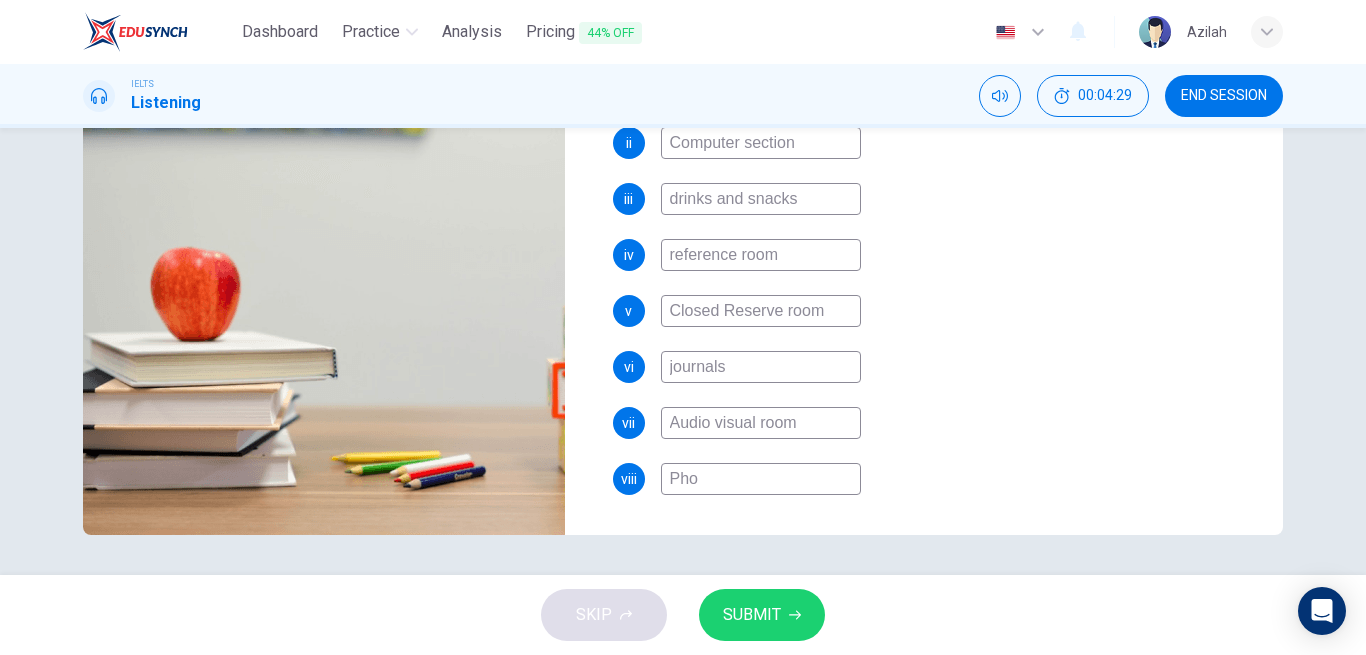 type on "54" 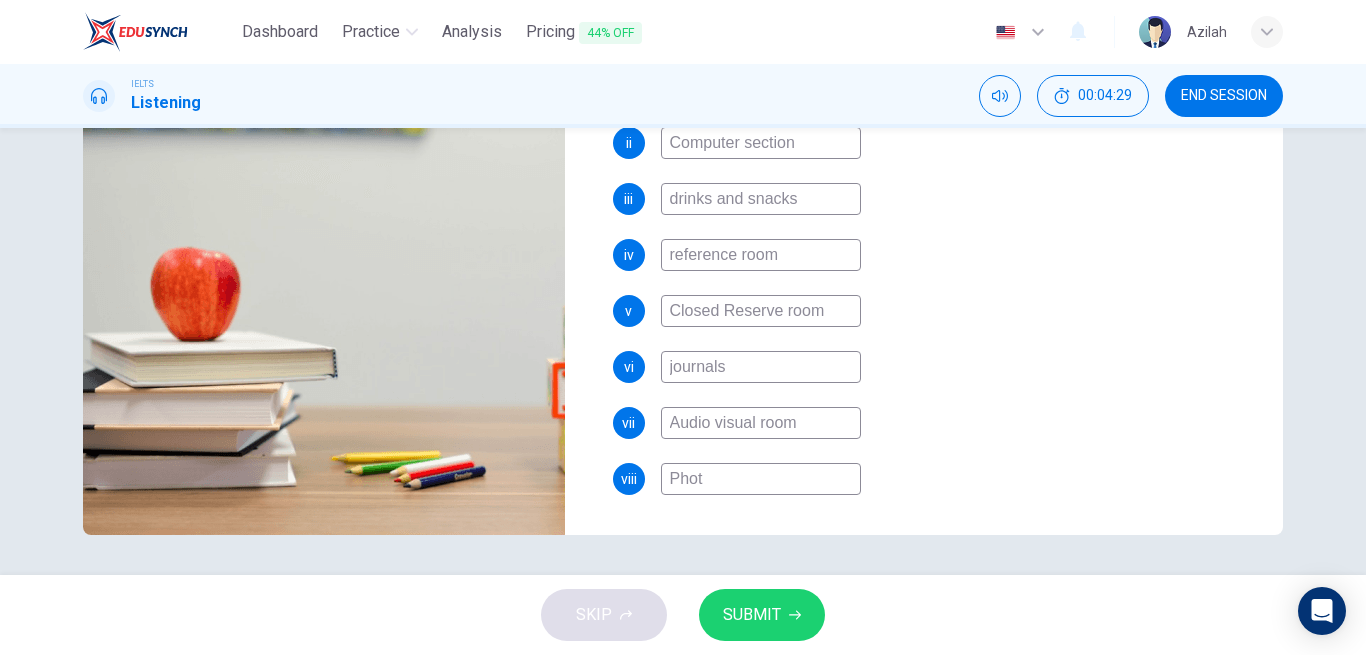 type on "Photo" 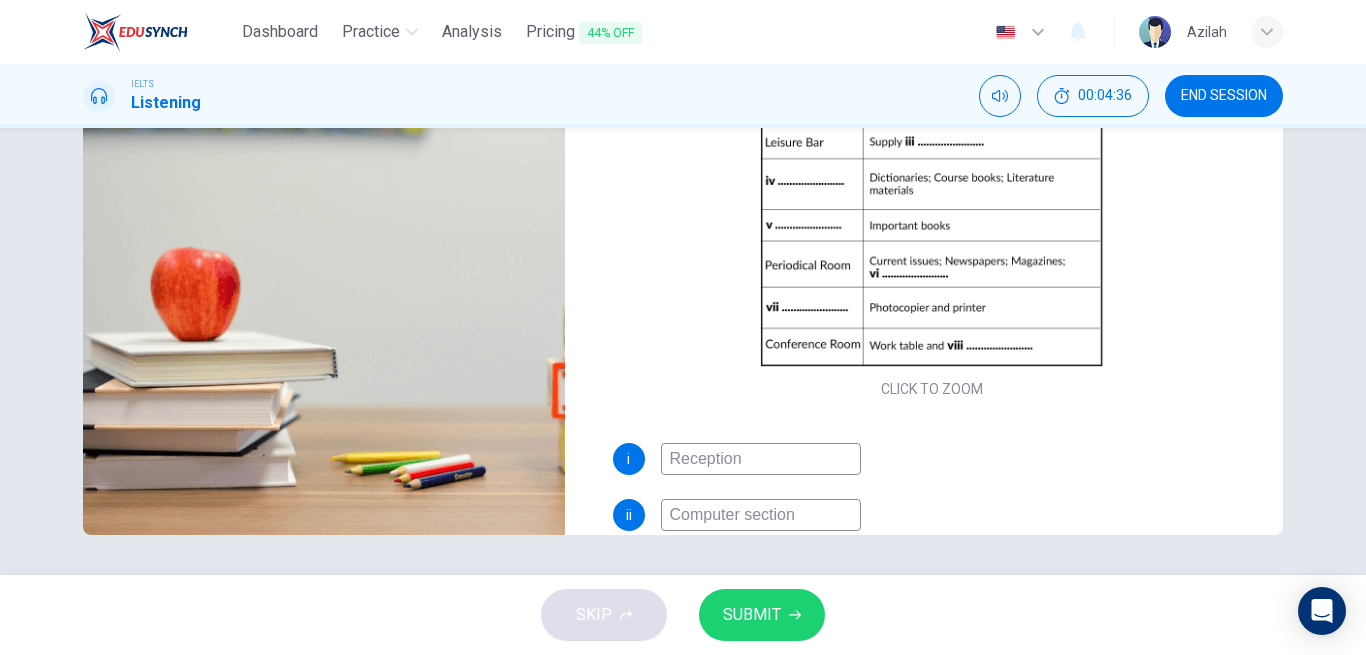 scroll, scrollTop: 0, scrollLeft: 0, axis: both 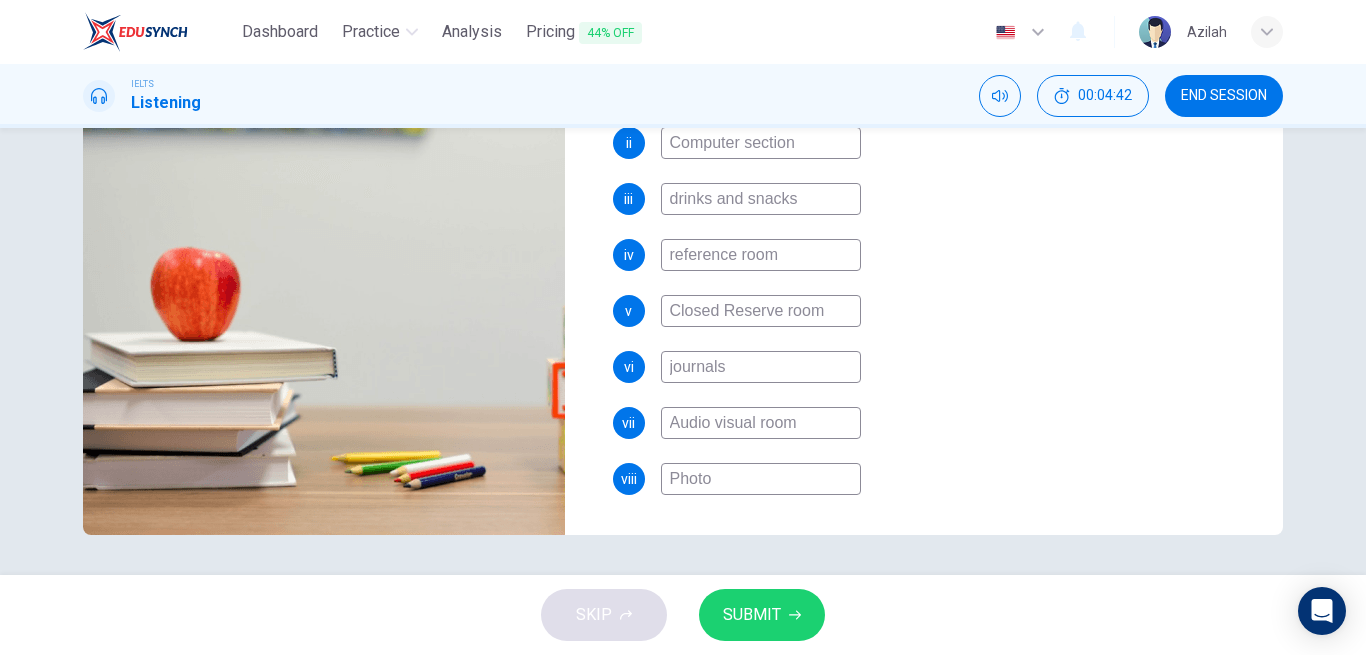 type on "58" 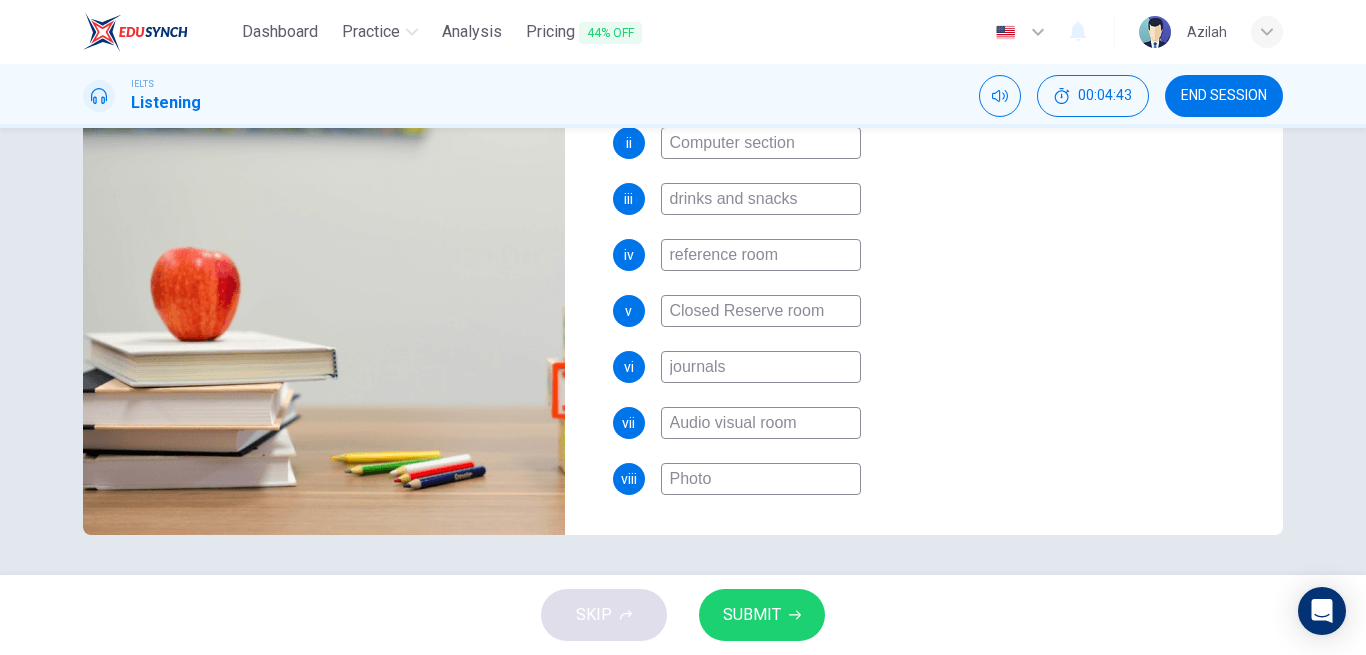 type on "Photo" 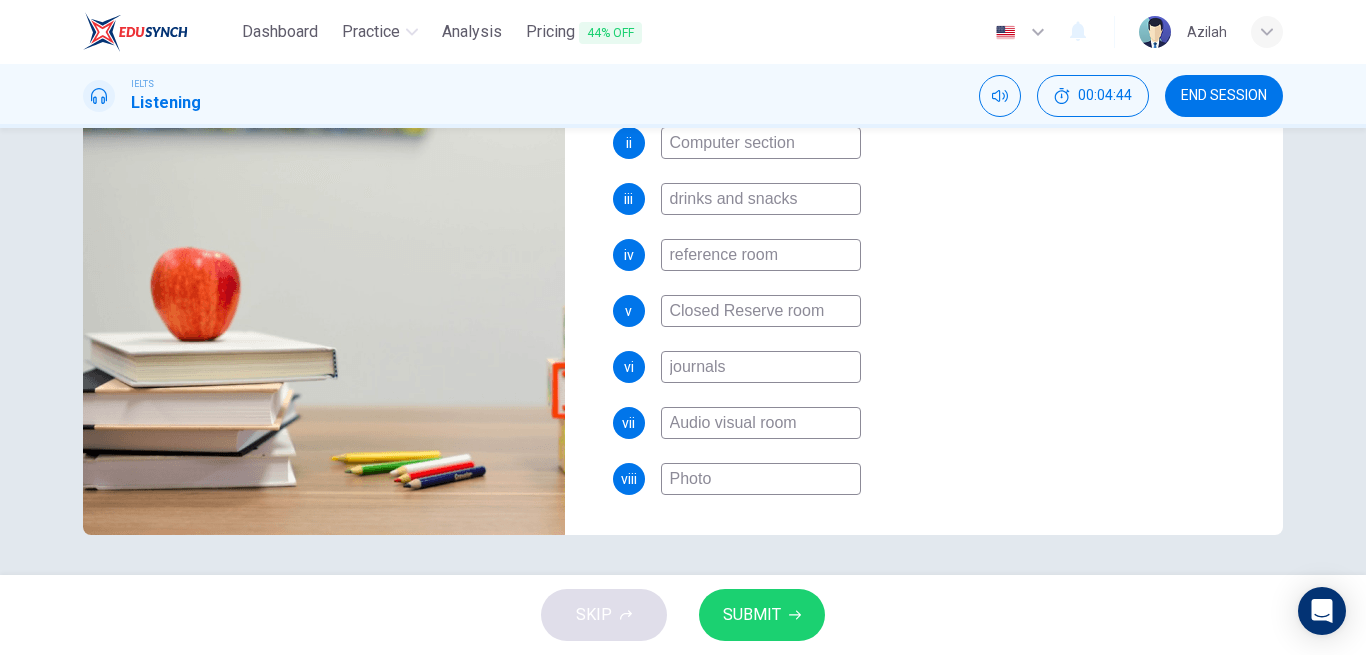 type on "58" 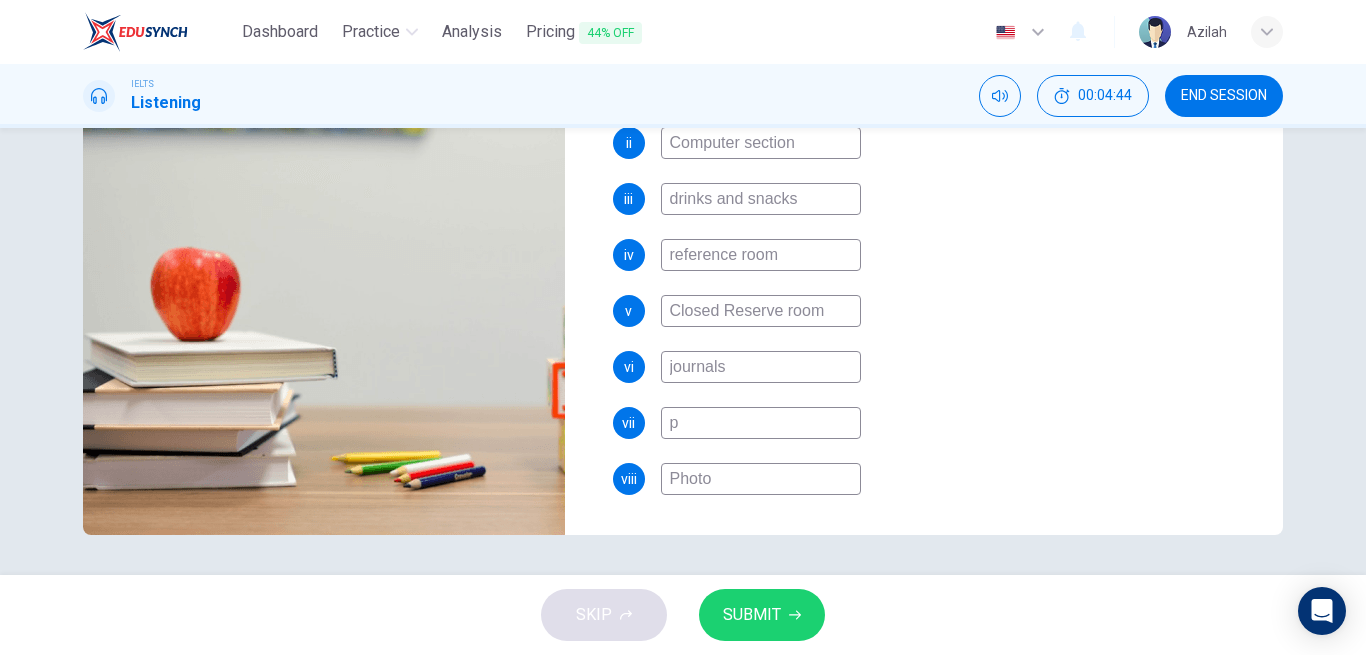 type on "58" 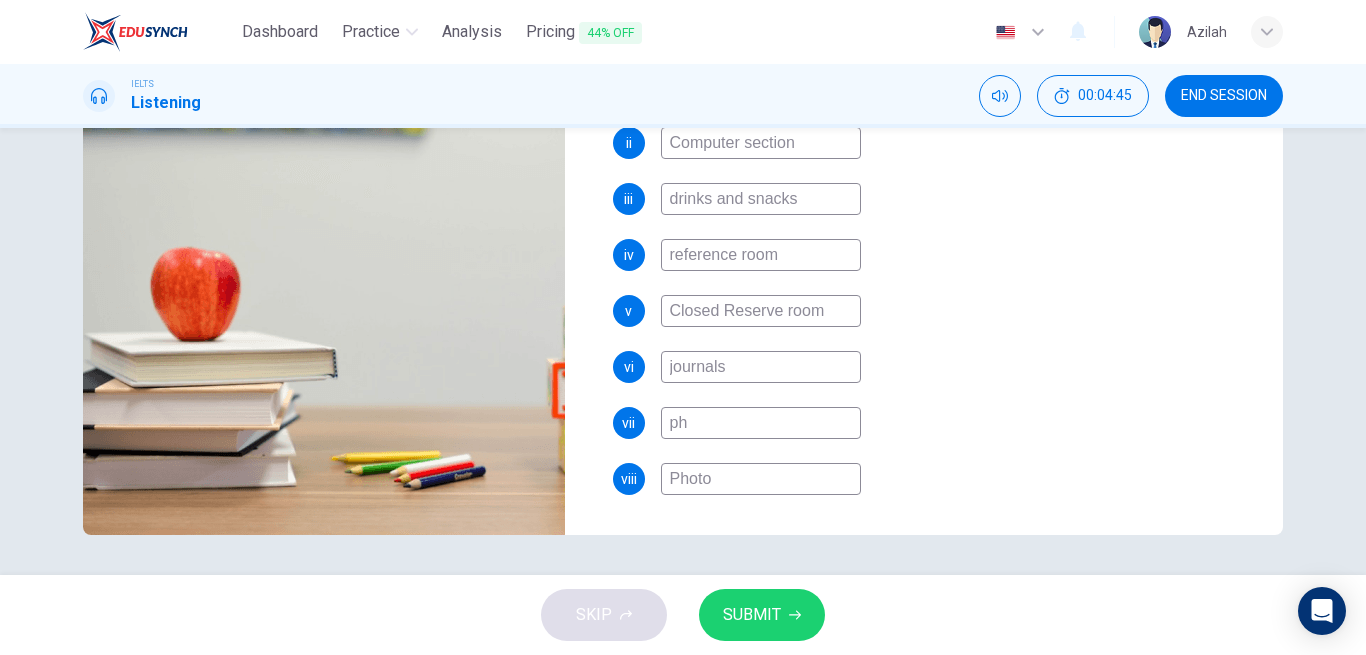 type on "pht" 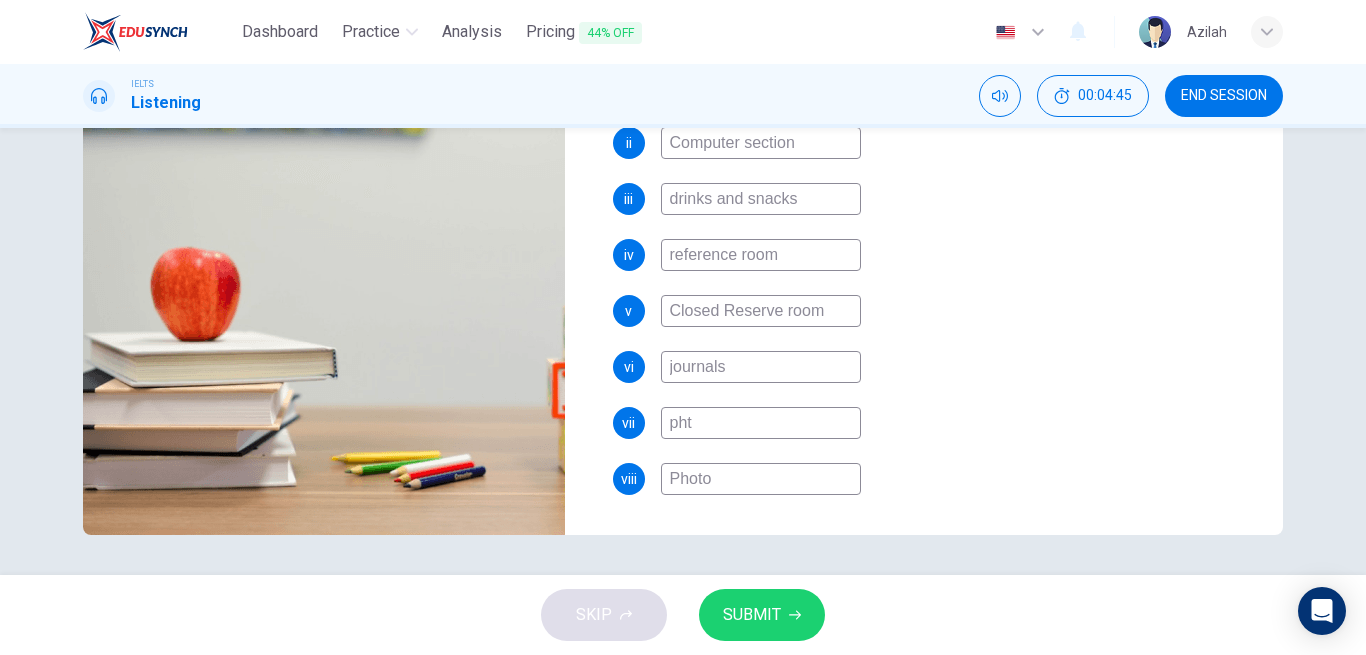 type on "59" 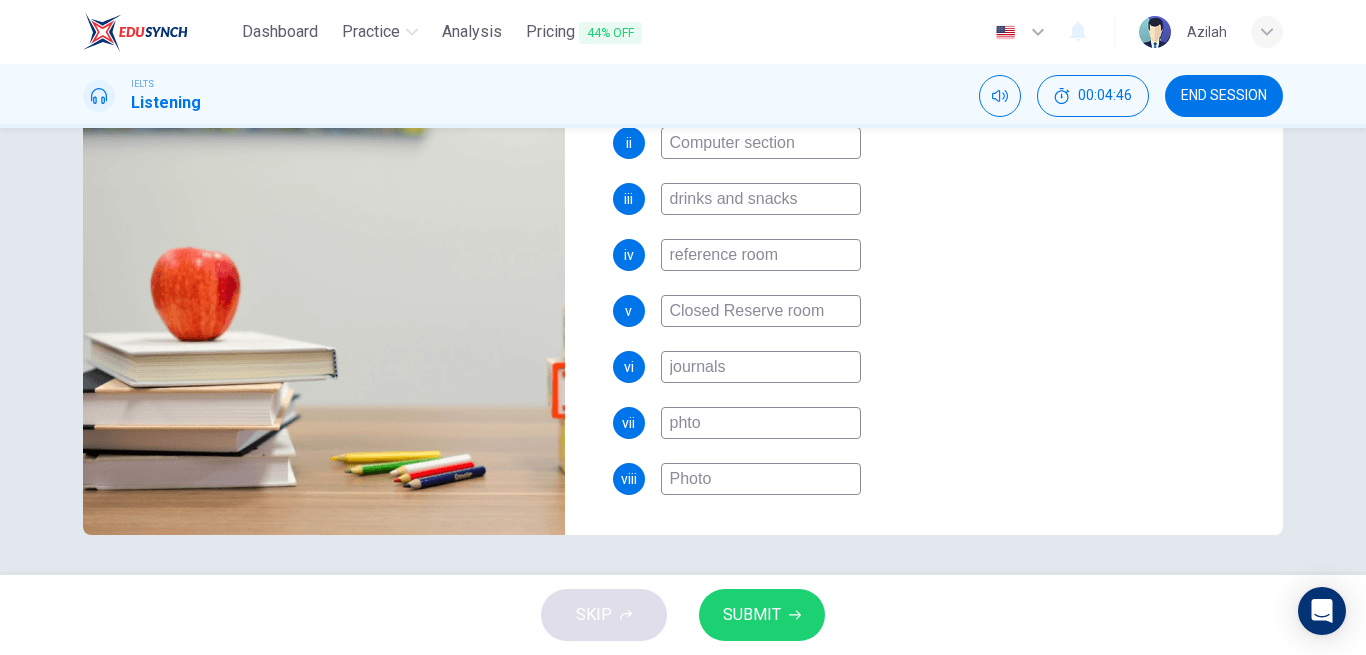 type on "pht" 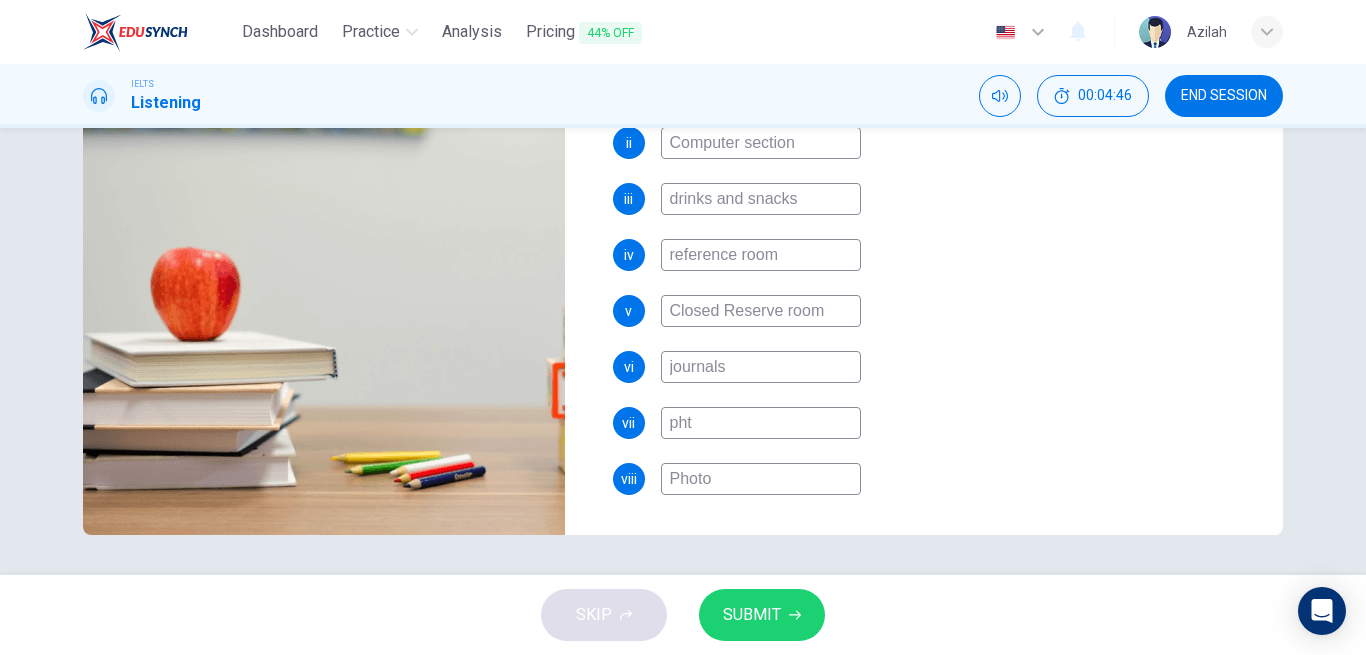 type on "59" 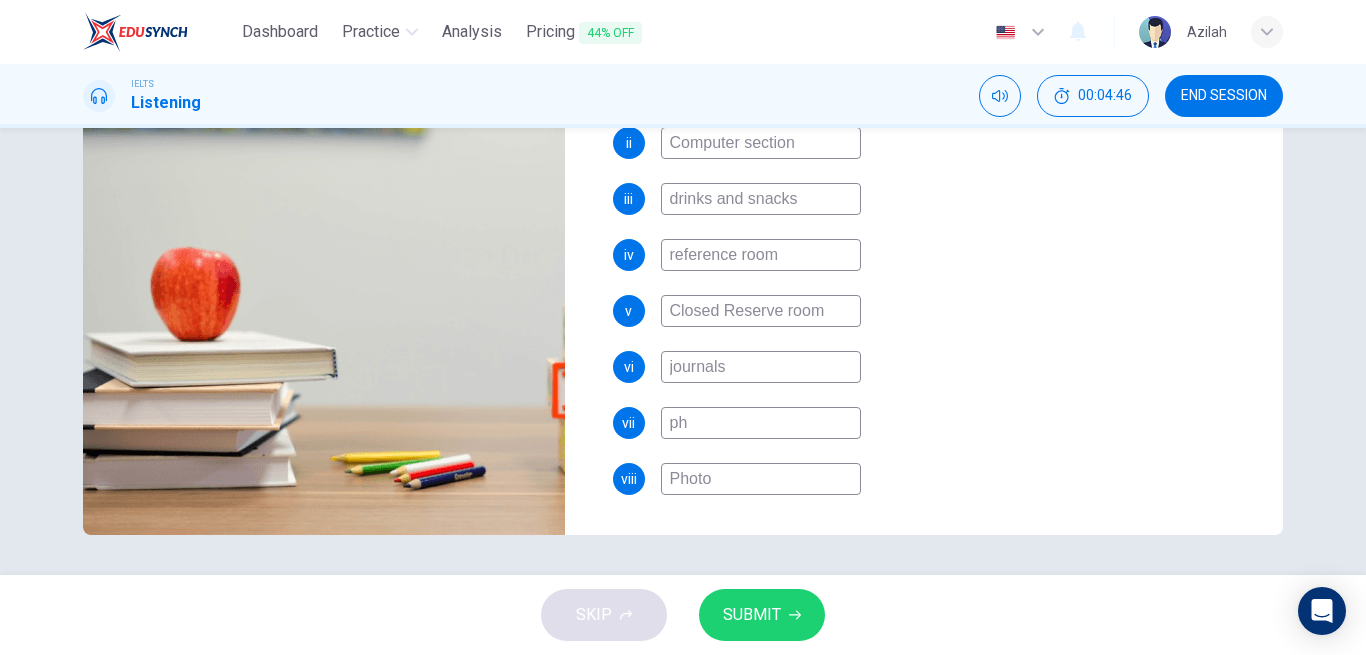 type on "p" 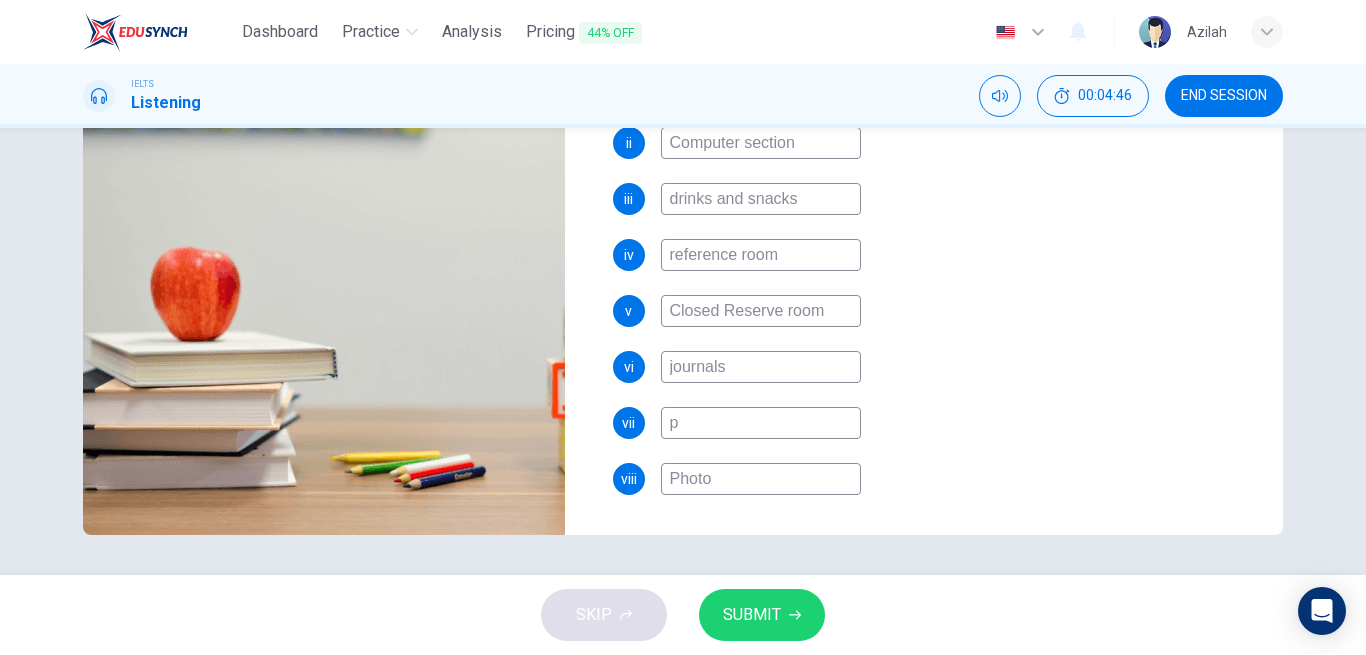 type on "59" 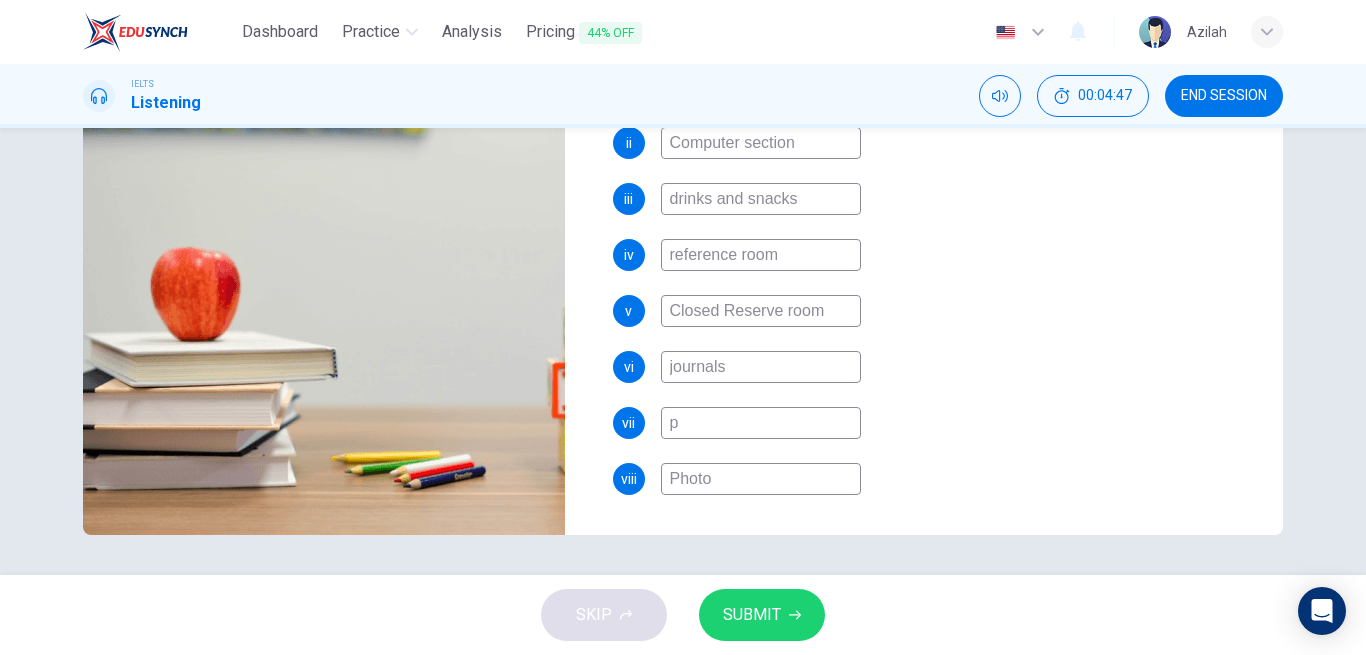 type on "ph" 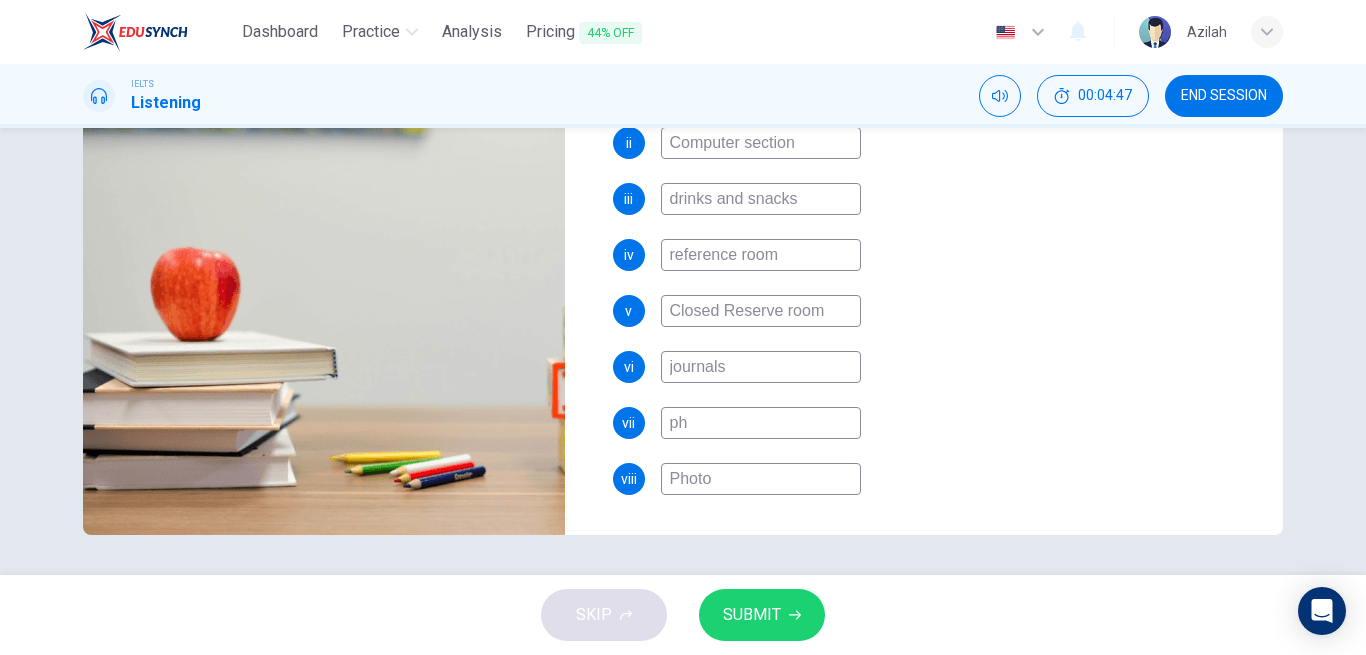 type on "59" 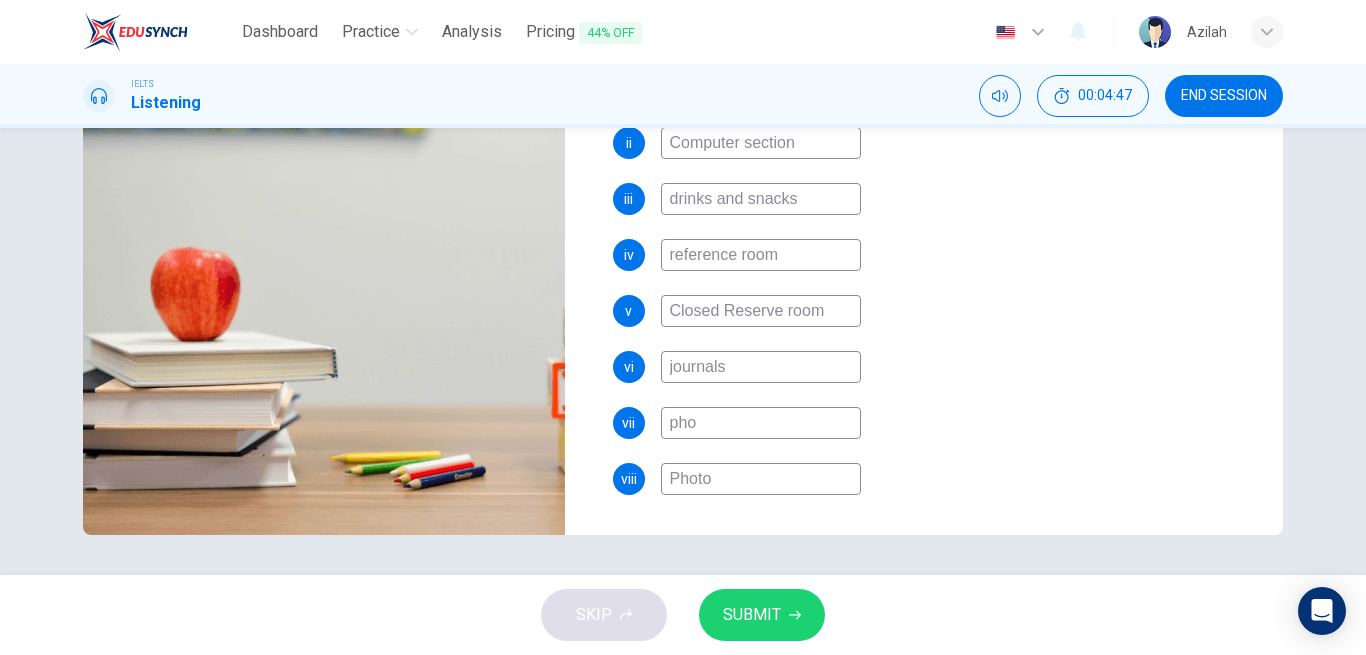 type on "59" 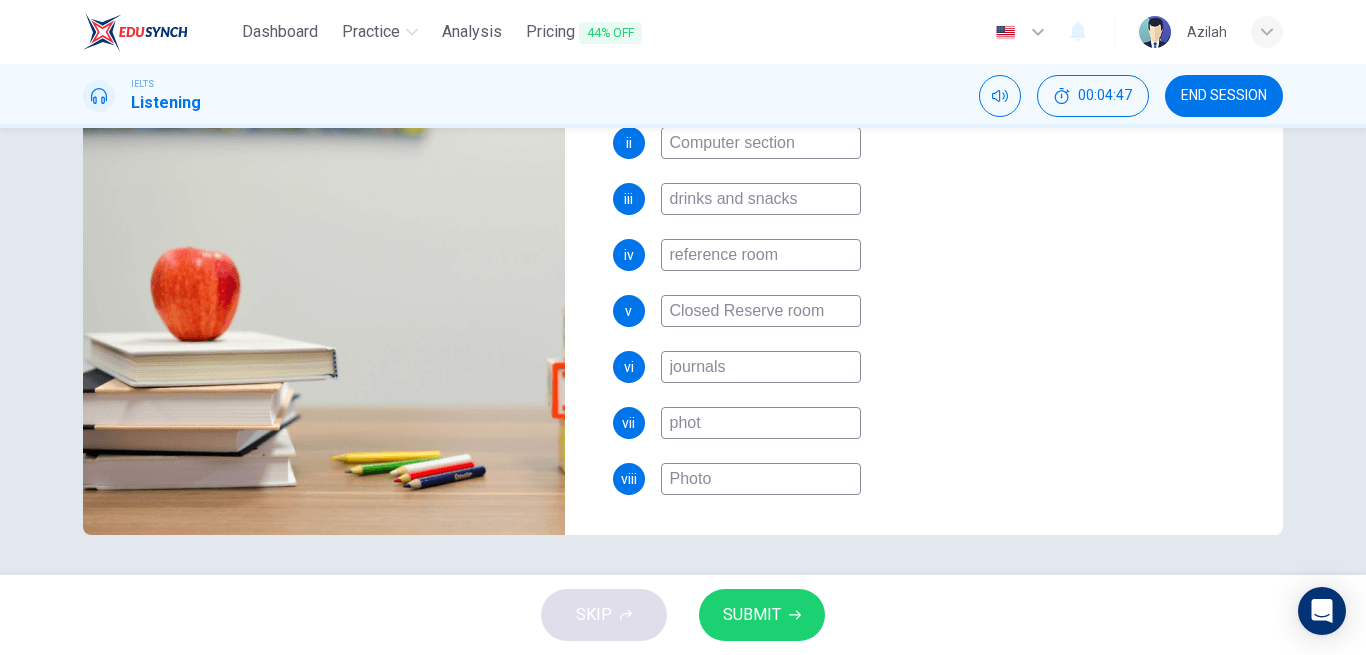 type on "photo" 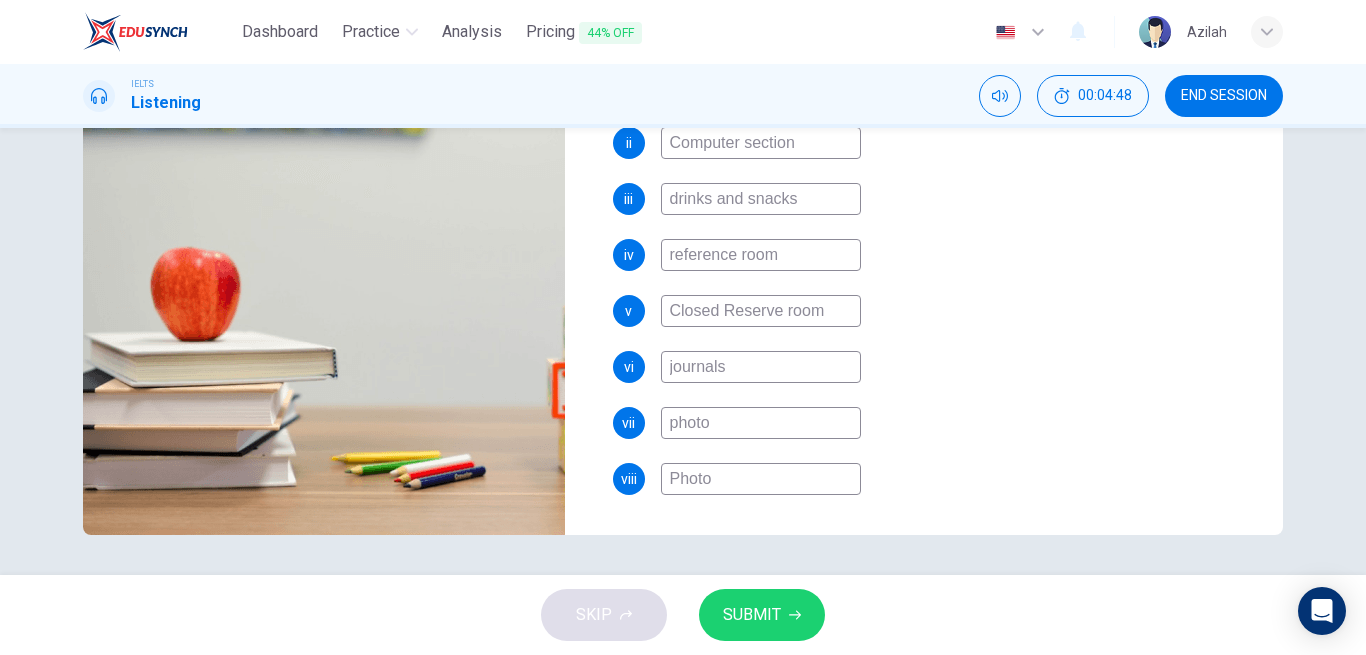 type on "59" 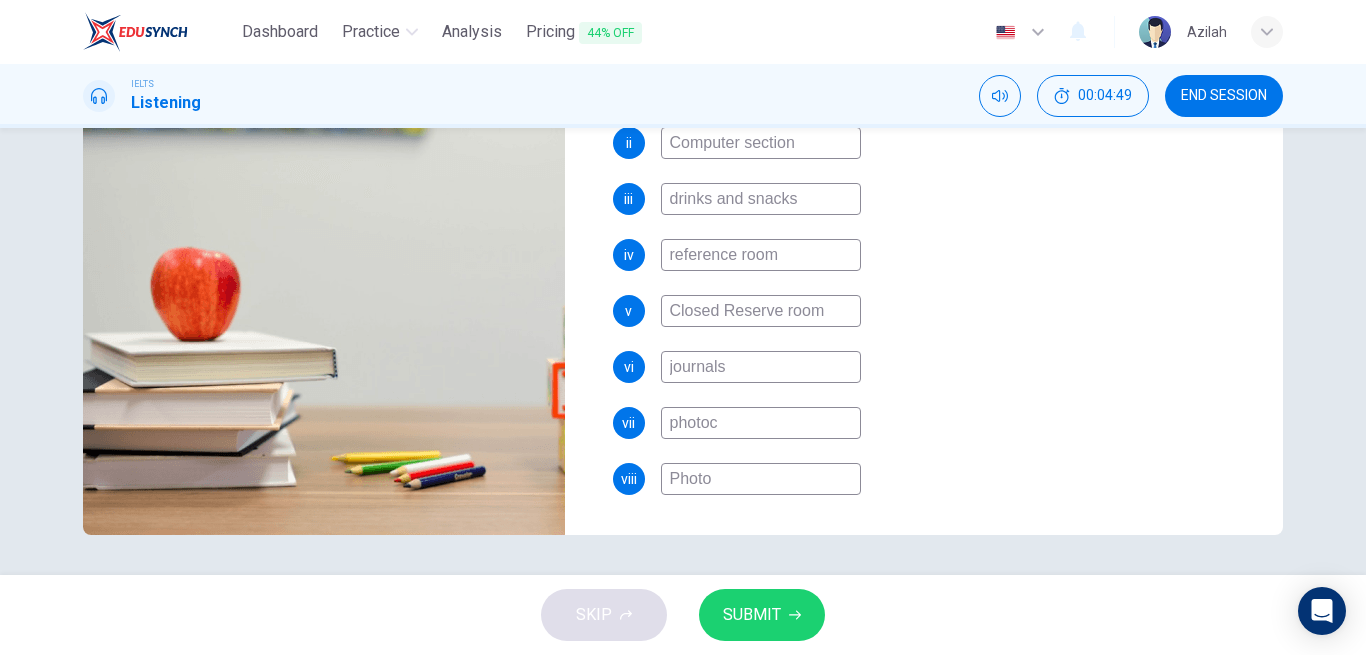 type on "photoco" 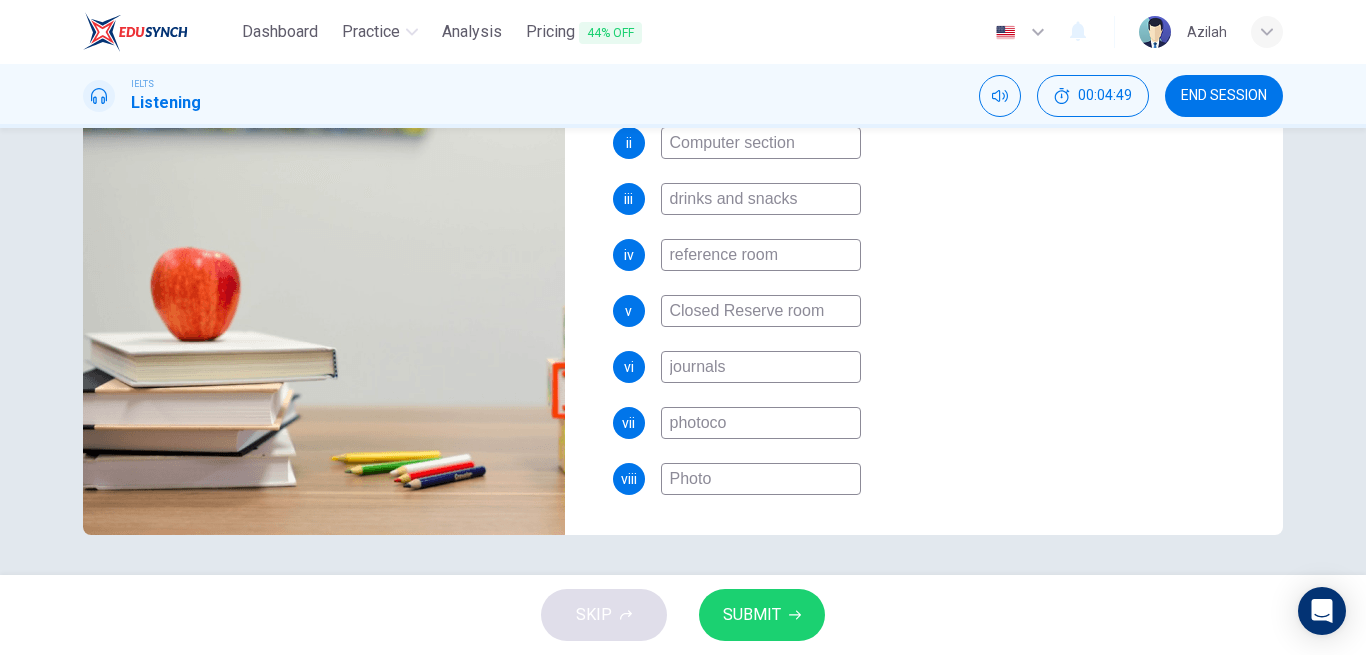 type on "60" 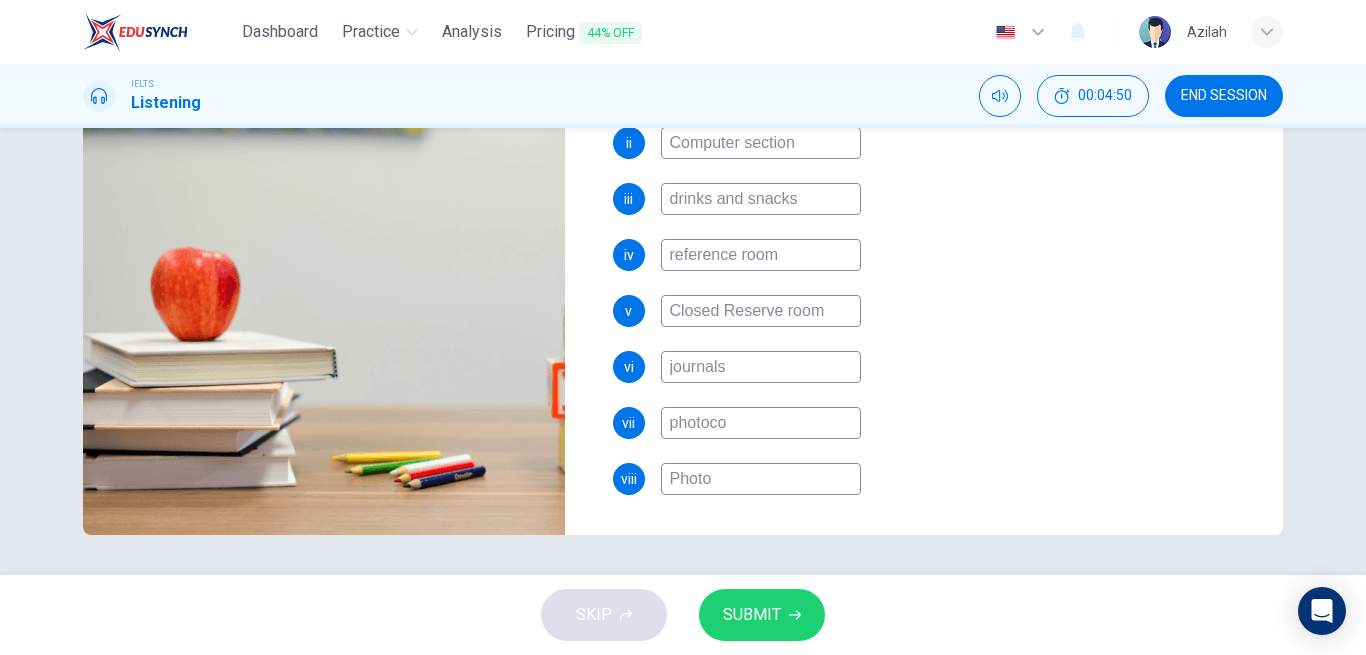 type on "photocop" 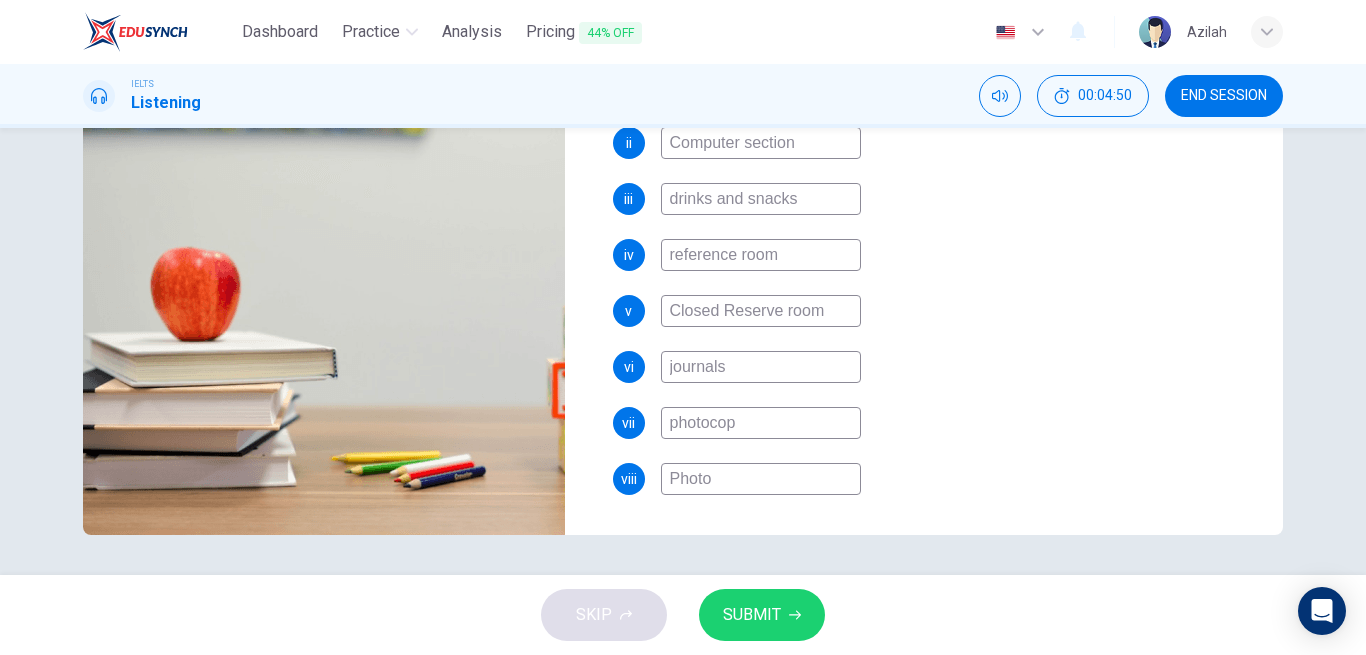 type on "60" 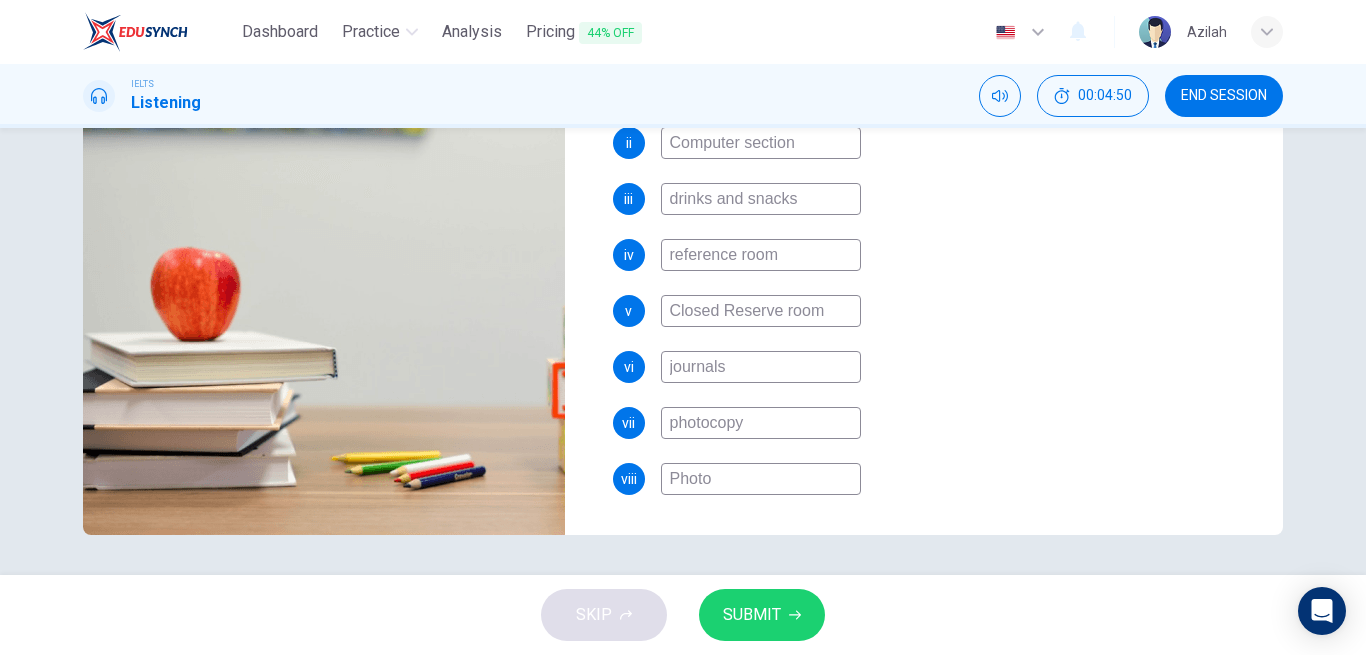 type on "60" 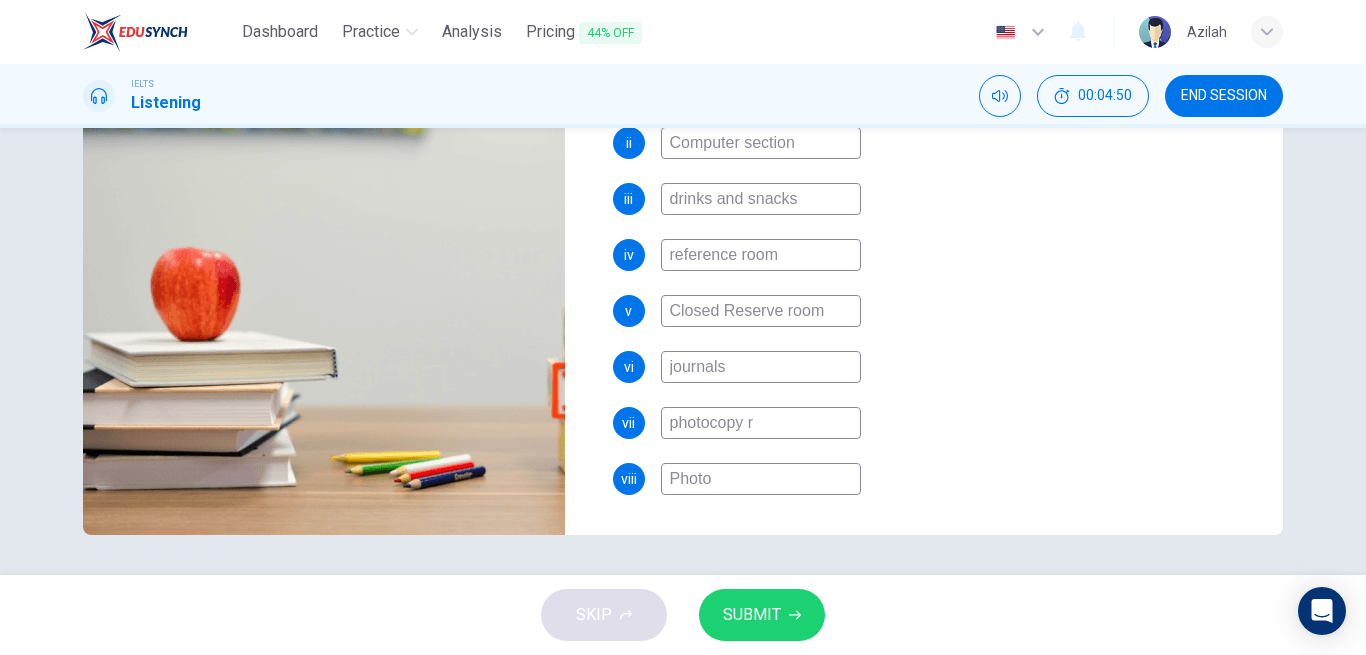 type on "60" 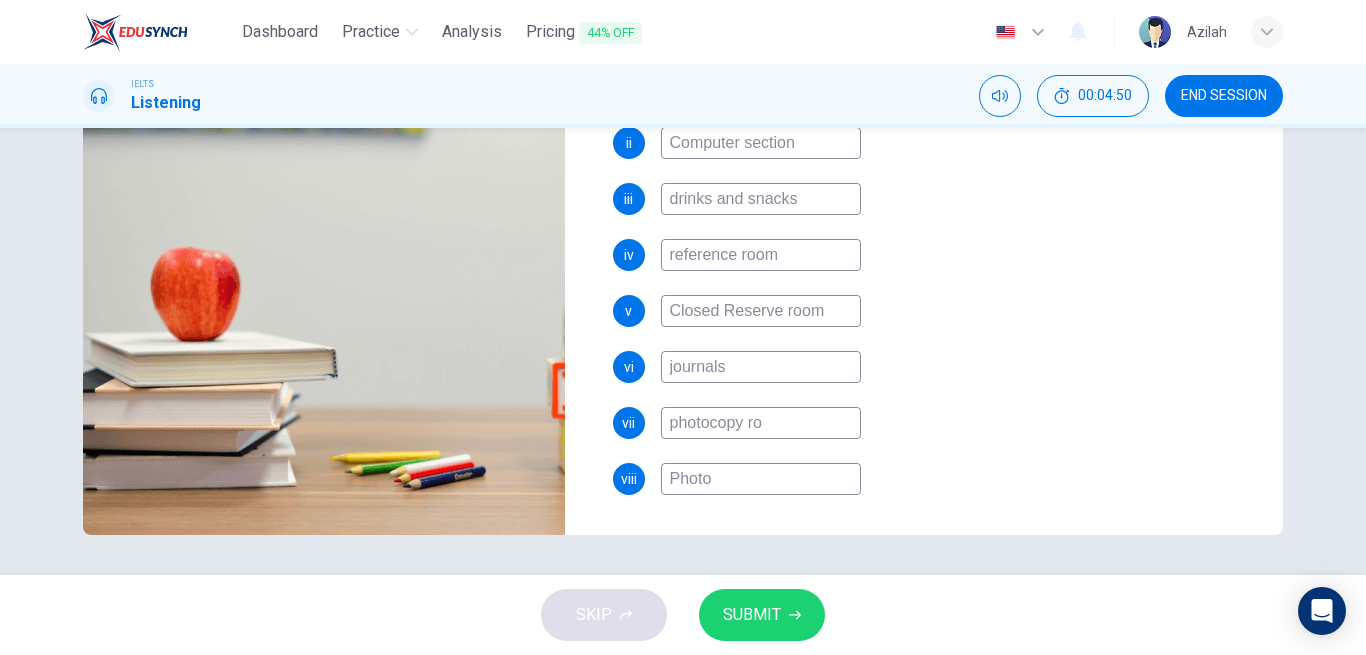 type on "60" 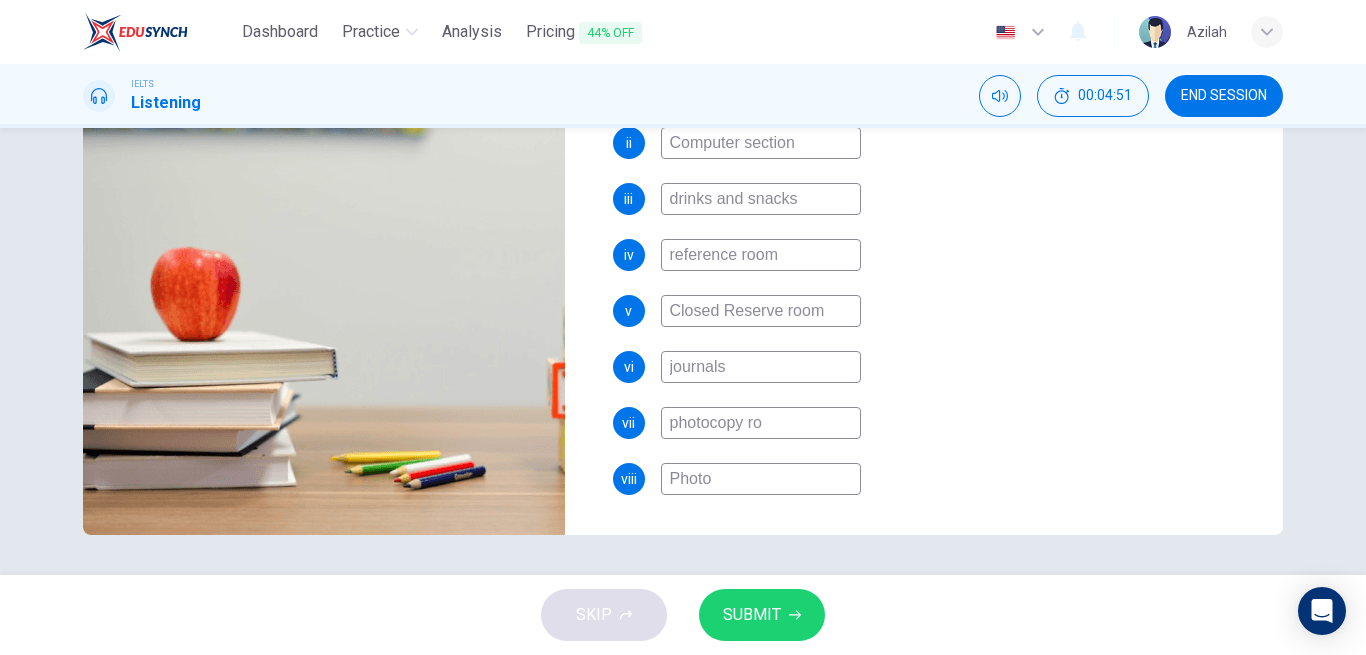 type on "photocopy roo" 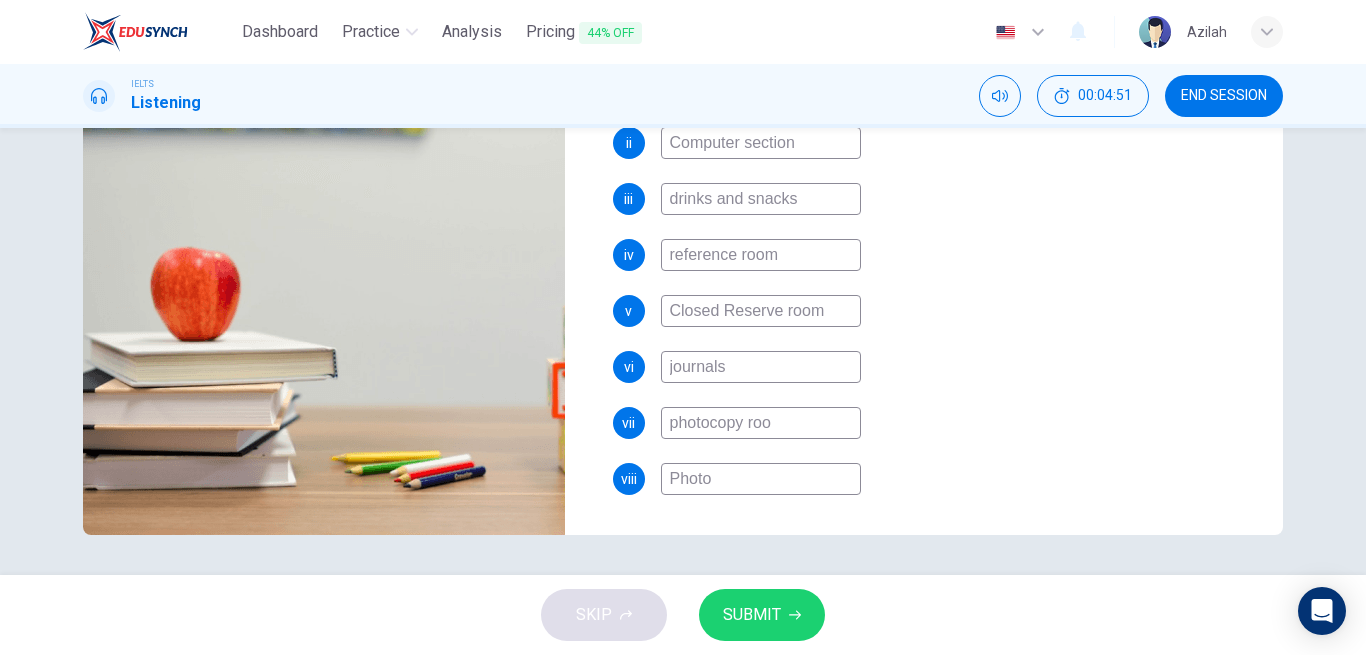 type on "60" 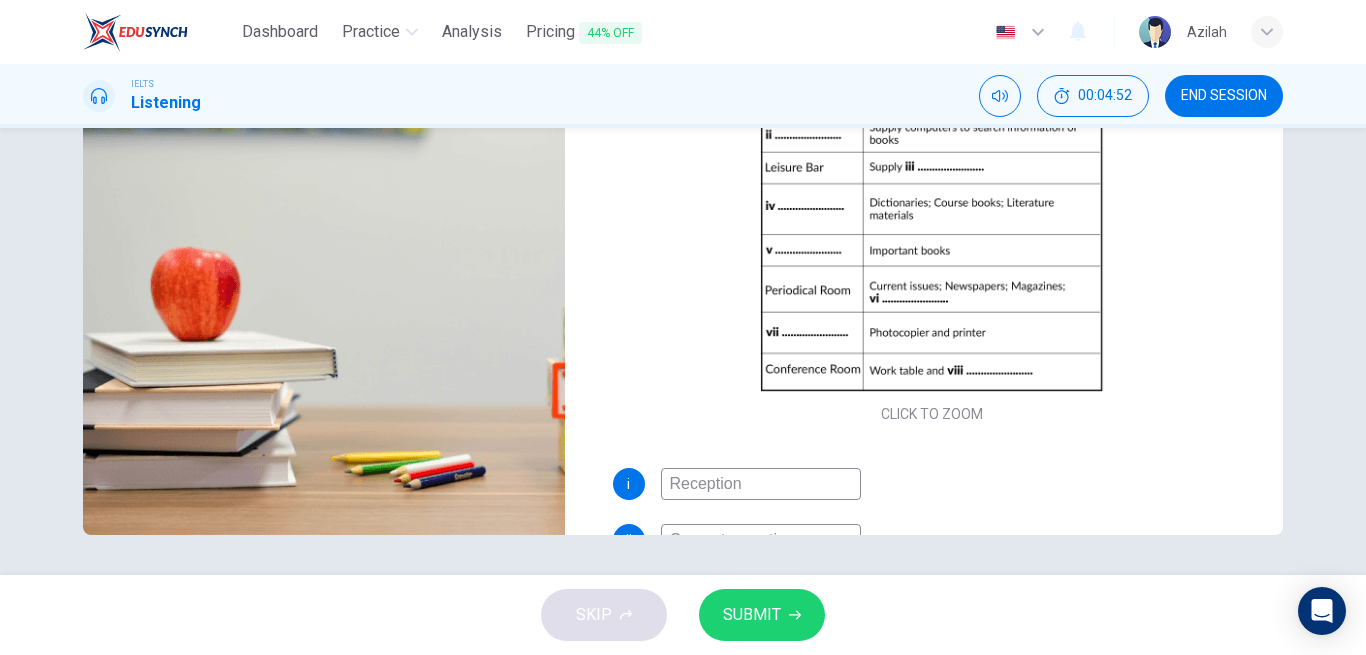 scroll, scrollTop: 0, scrollLeft: 0, axis: both 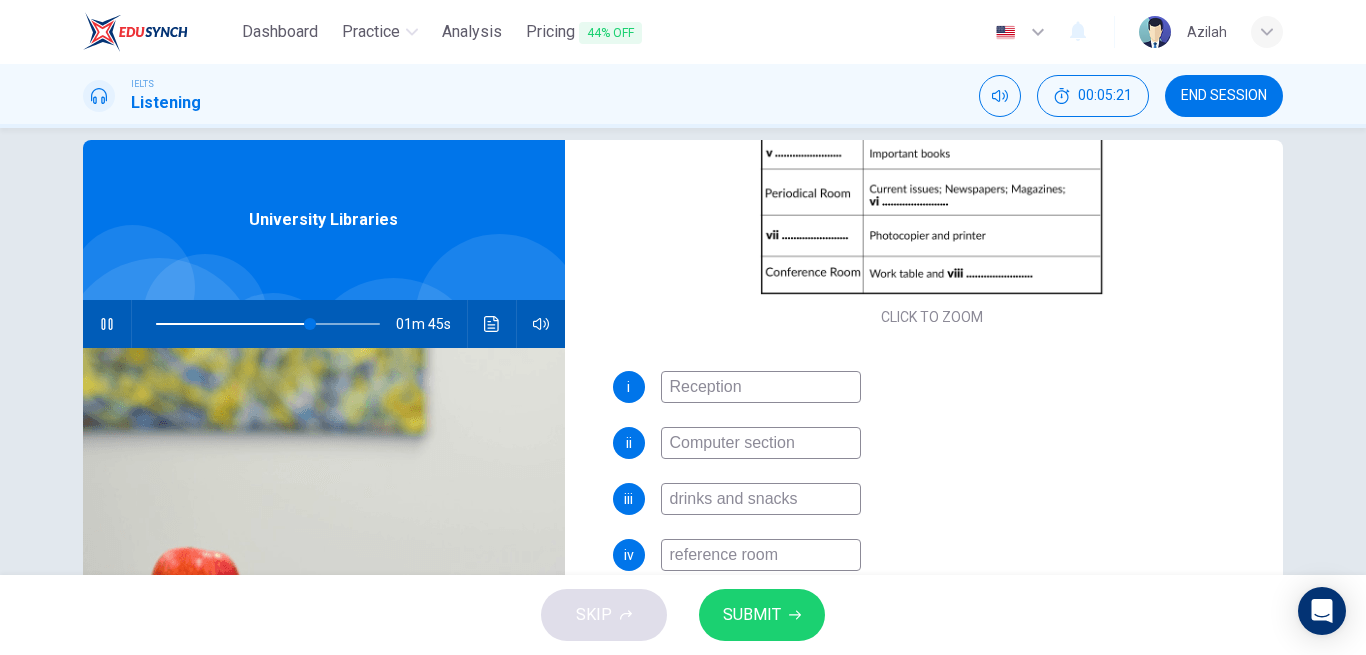 type on "69" 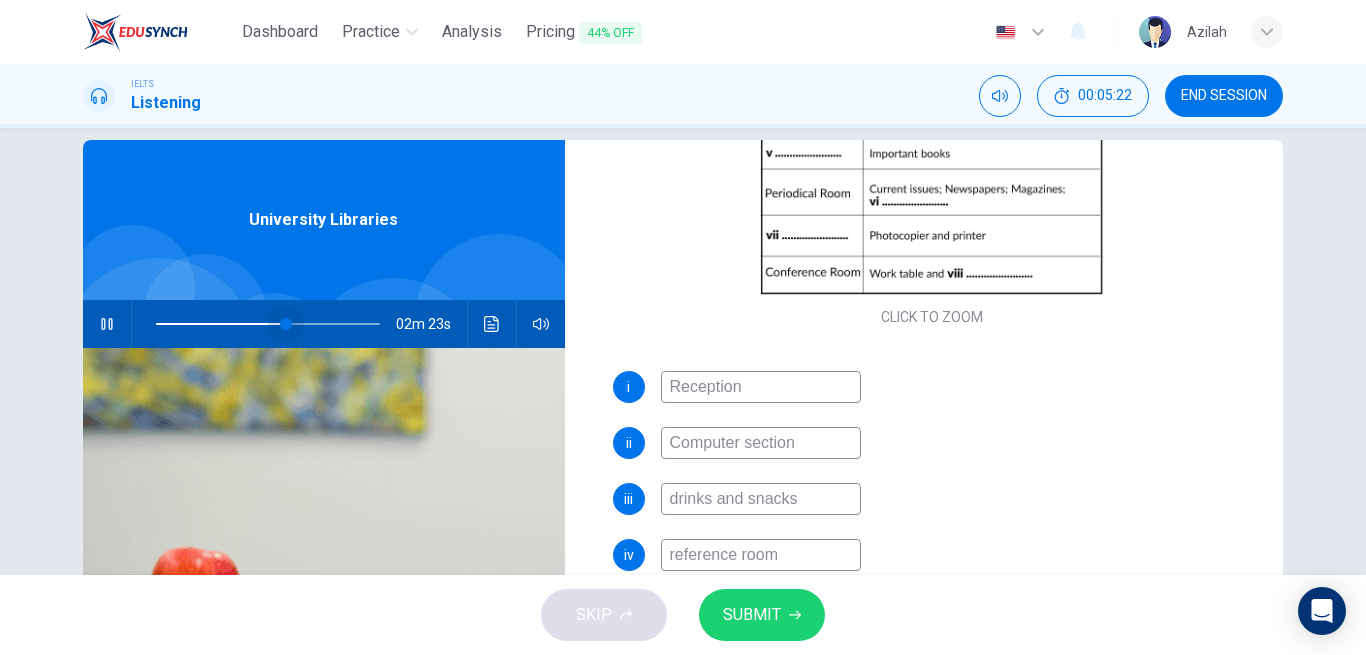 click at bounding box center [268, 324] 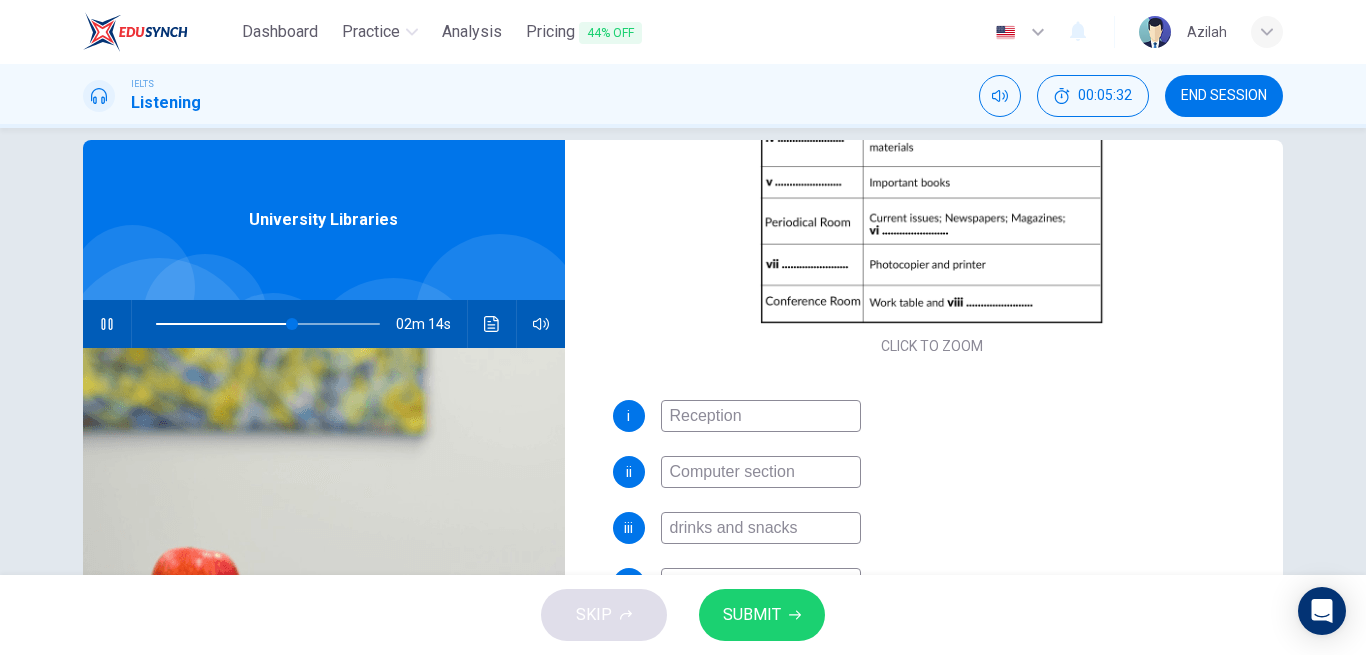 scroll, scrollTop: 398, scrollLeft: 0, axis: vertical 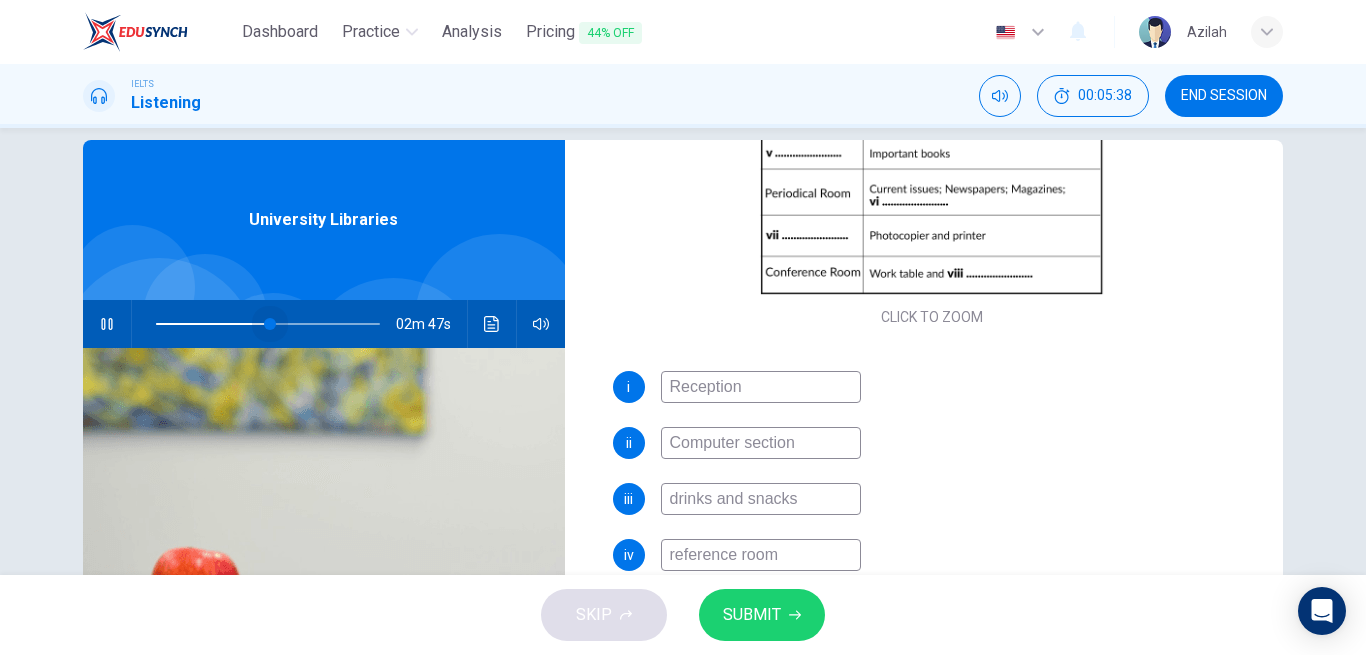 click at bounding box center [268, 324] 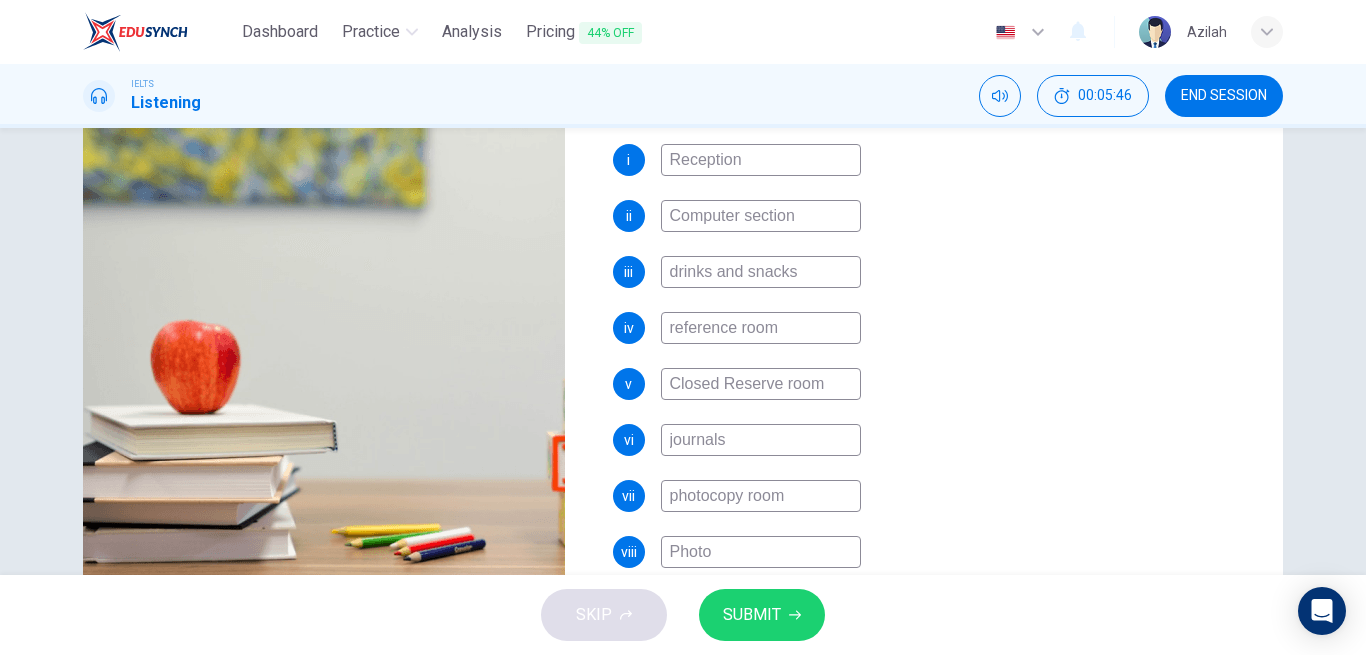 scroll, scrollTop: 328, scrollLeft: 0, axis: vertical 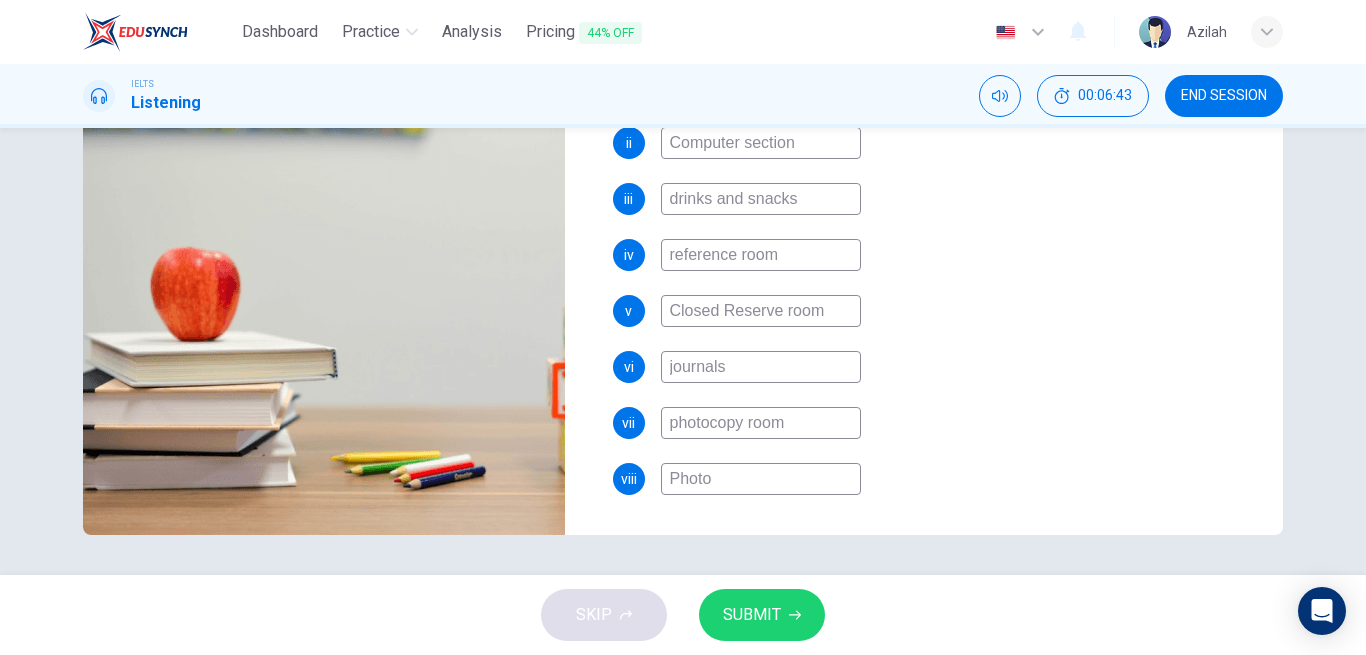 click on "Photo" at bounding box center (761, 479) 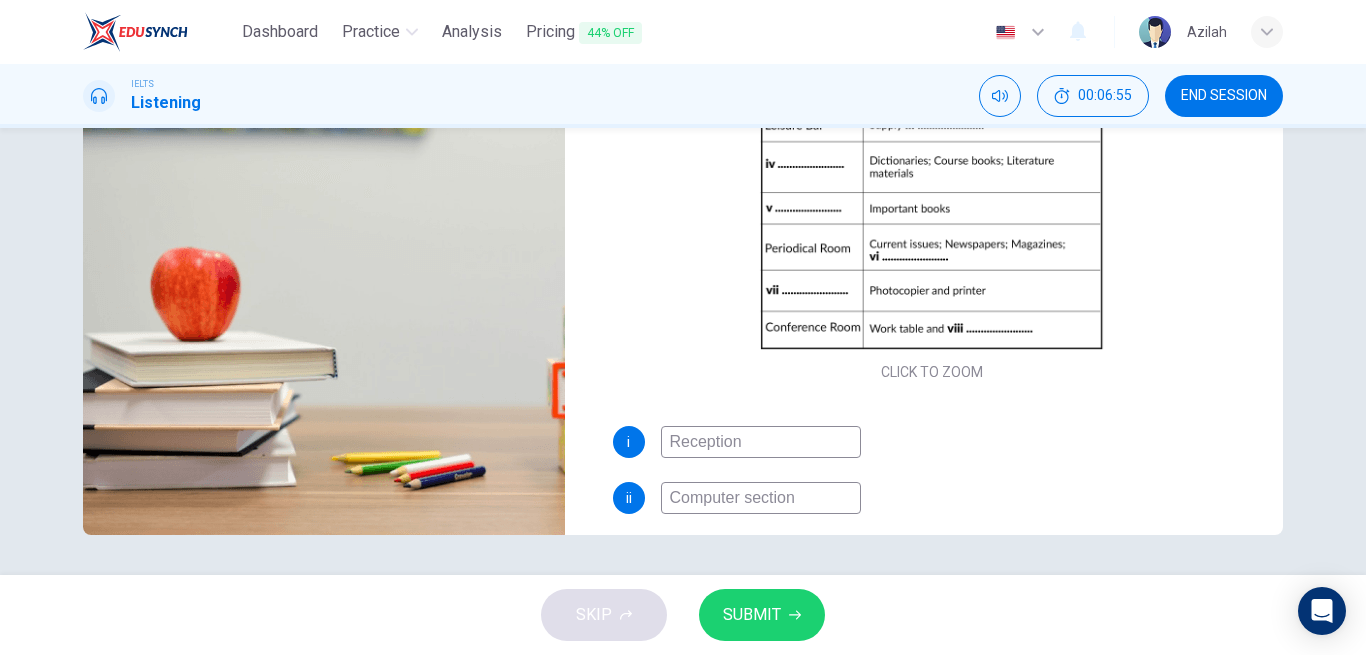 scroll, scrollTop: 0, scrollLeft: 0, axis: both 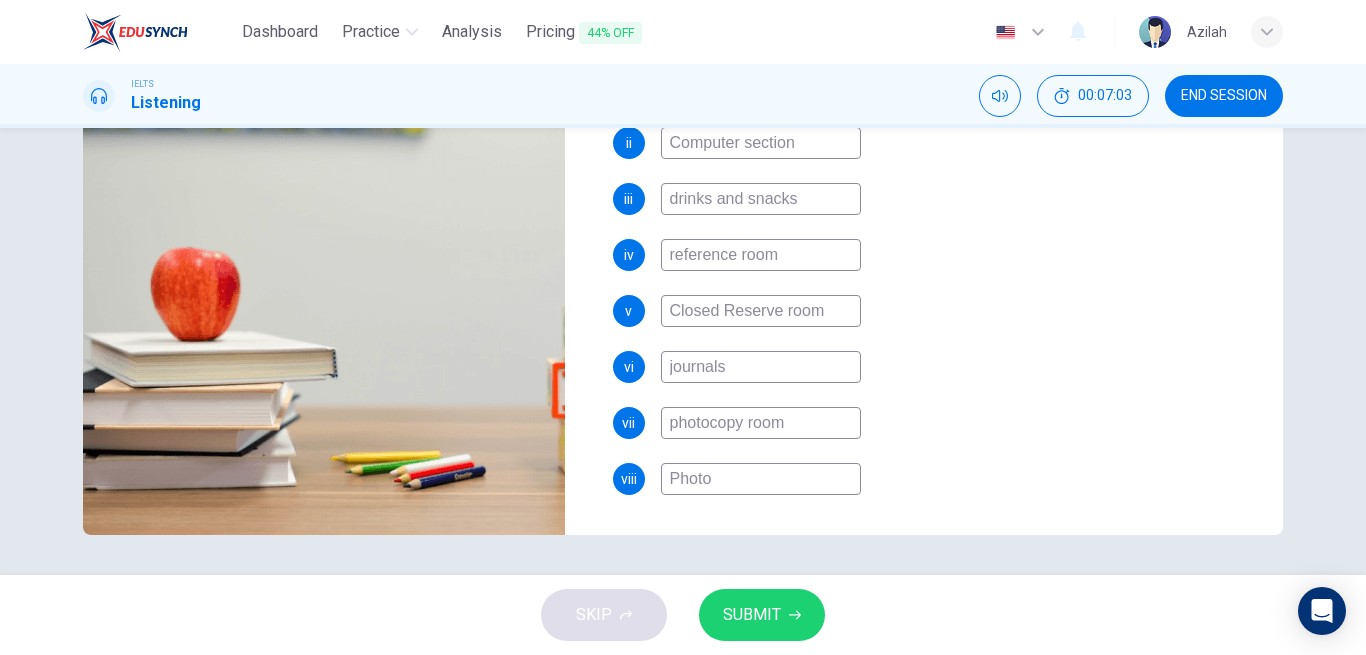 type on "76" 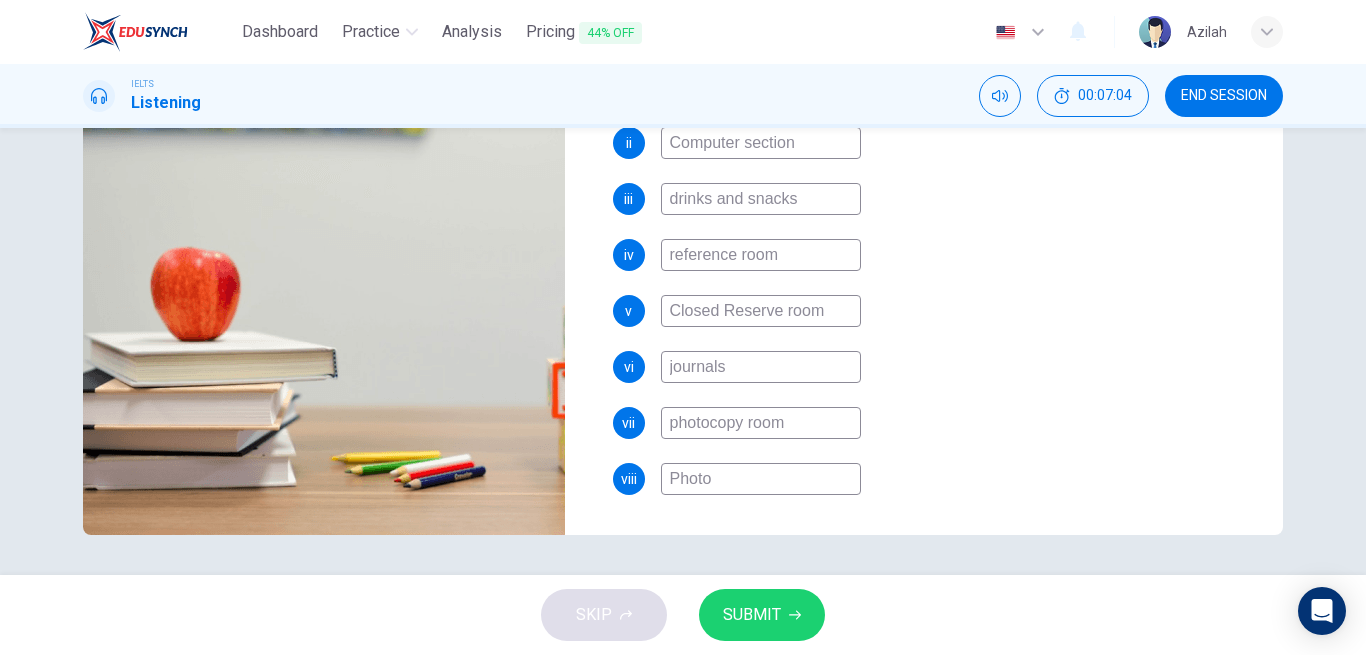 type on "m" 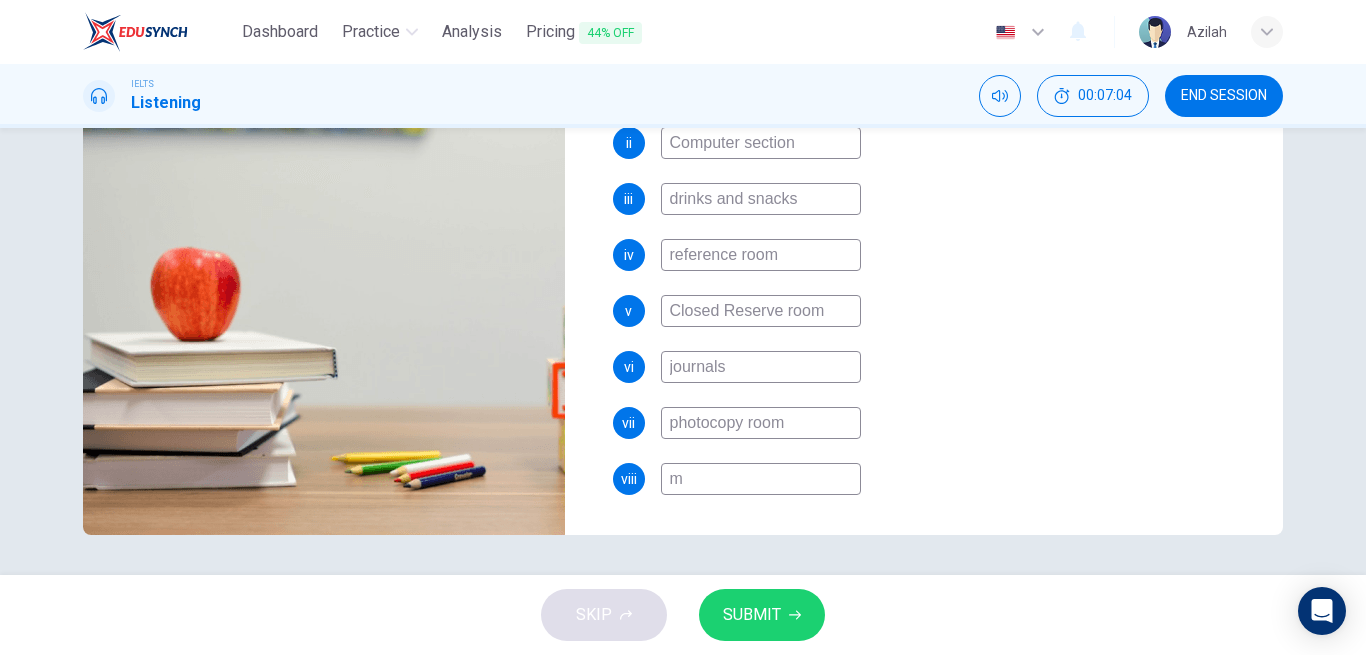 type on "mu" 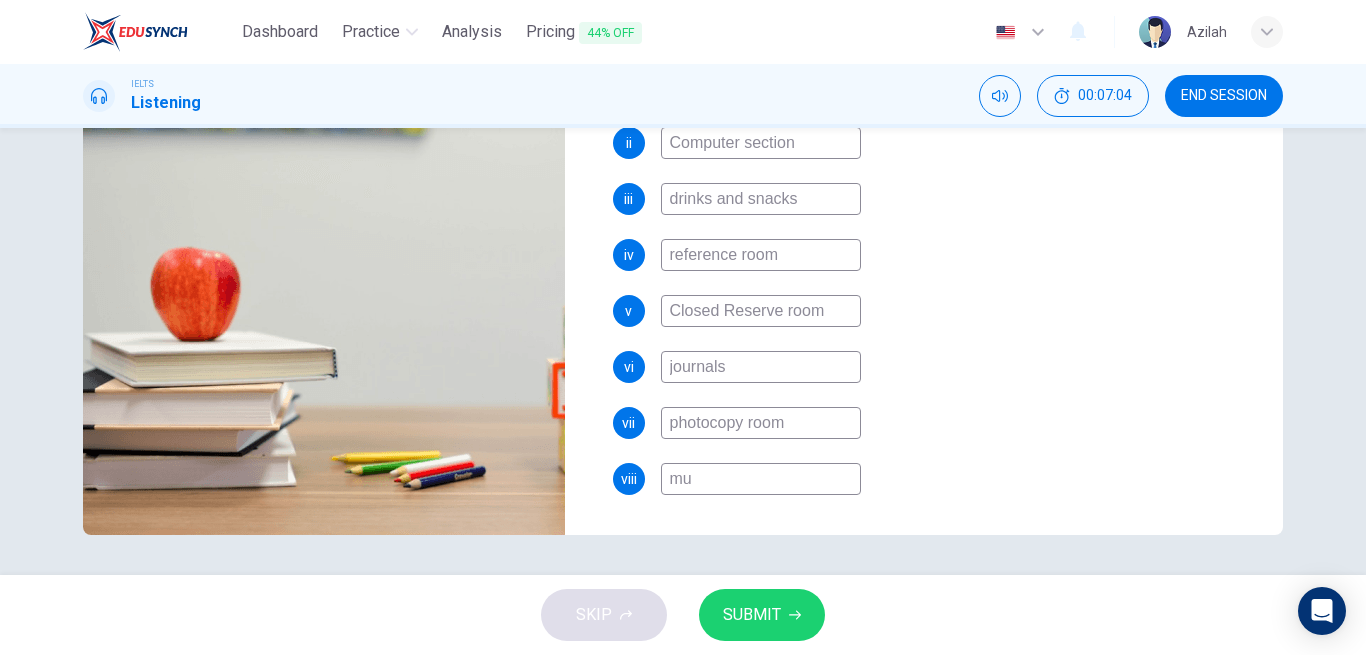 type on "76" 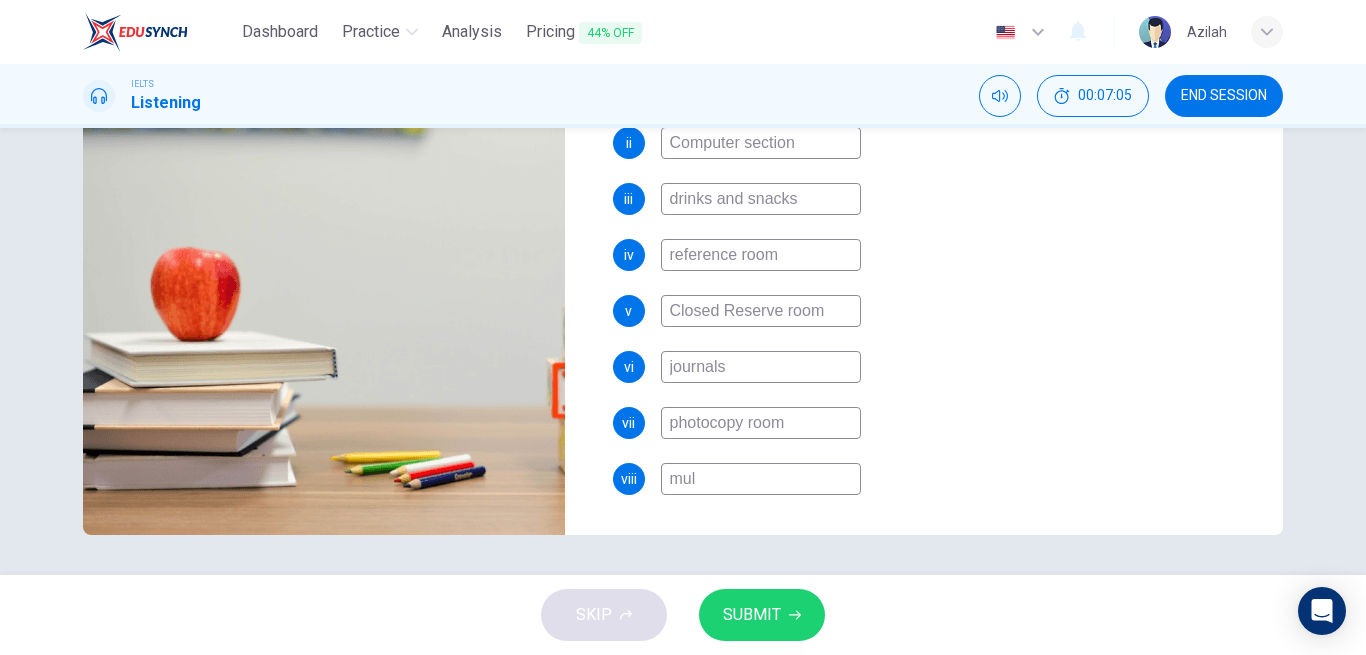 type on "mult" 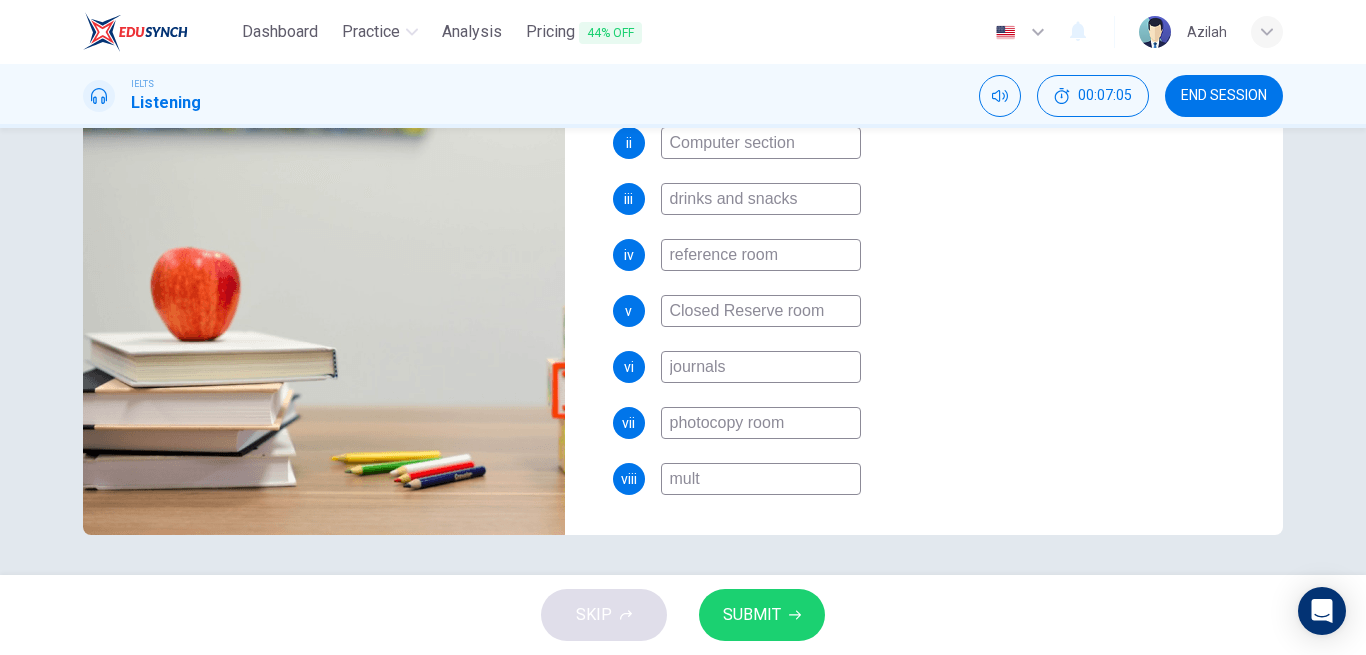 type on "76" 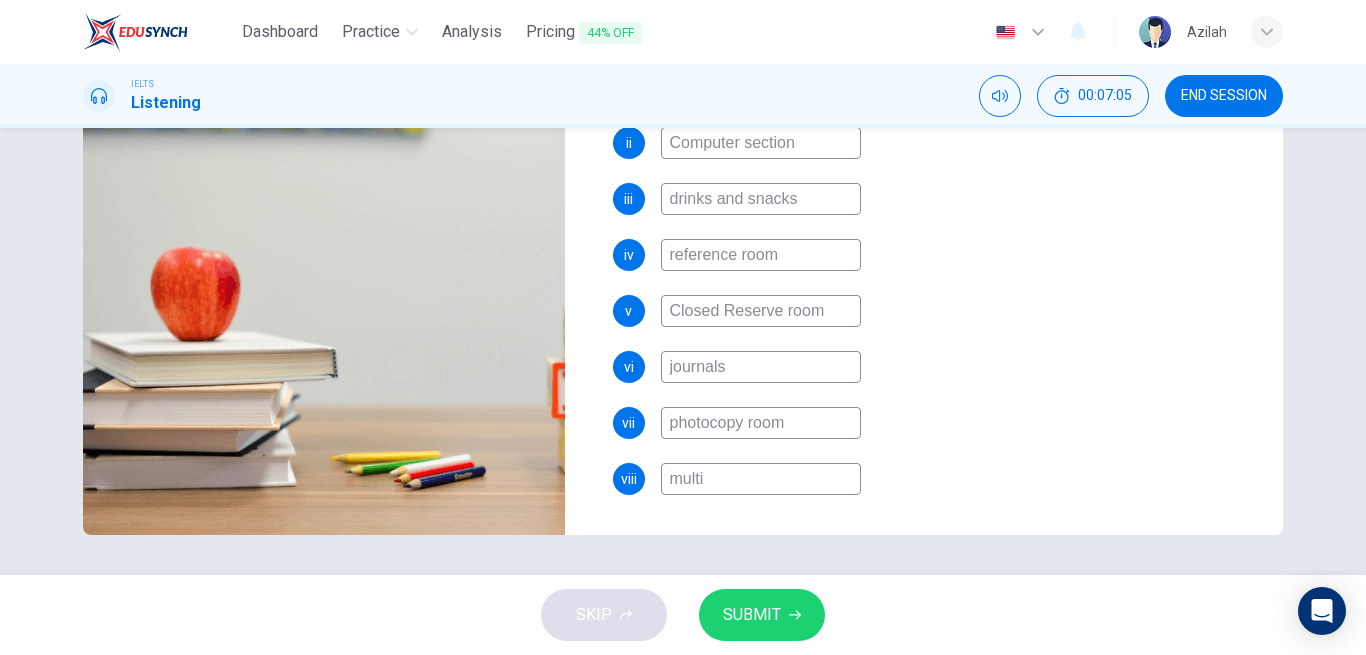 type on "77" 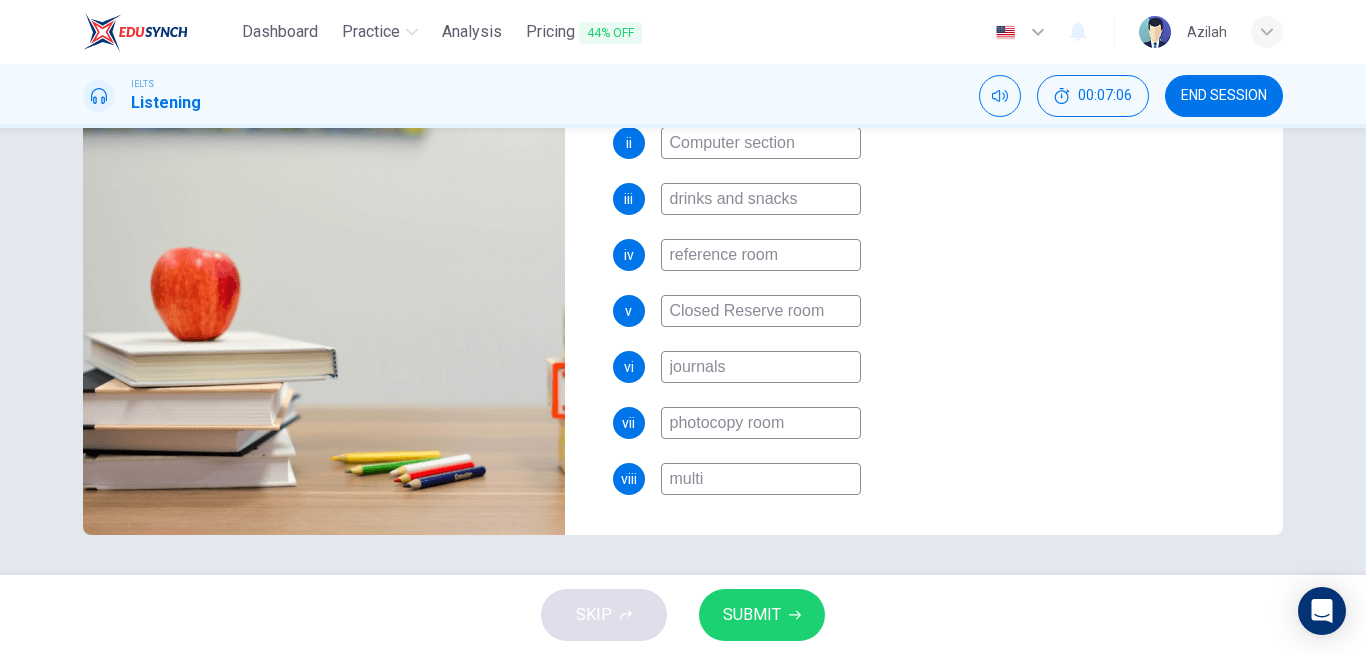 type on "multim" 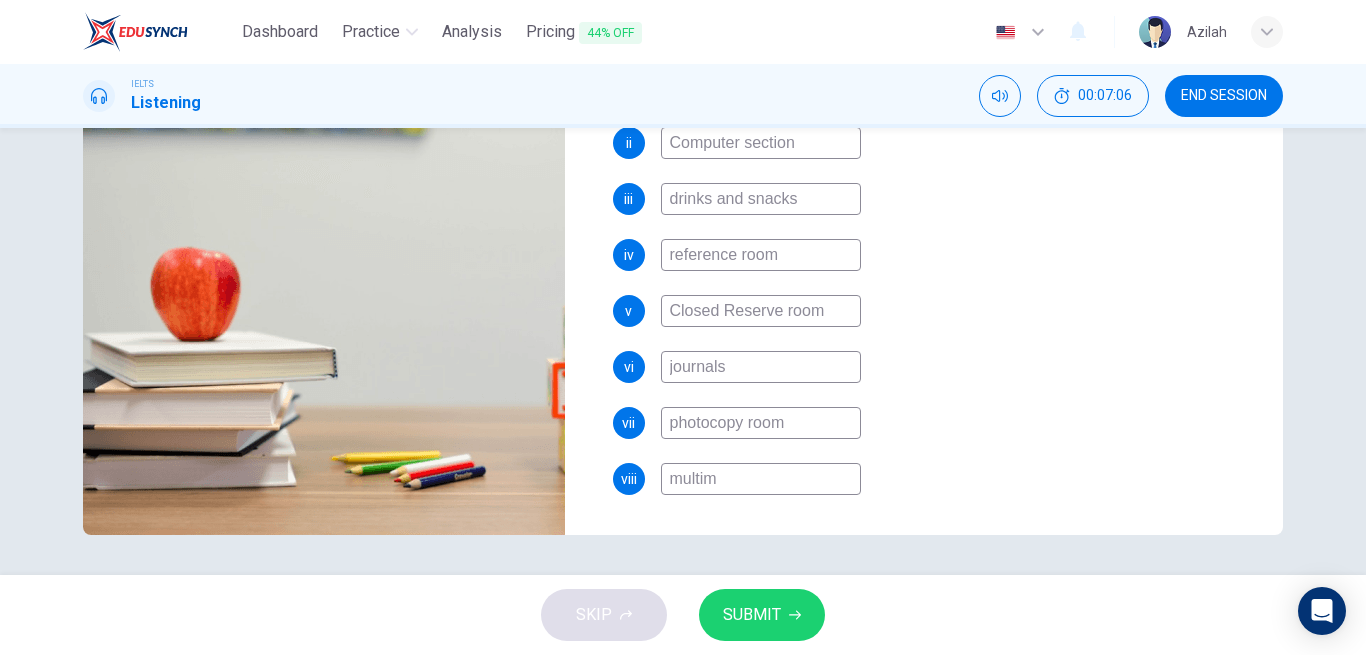 type on "77" 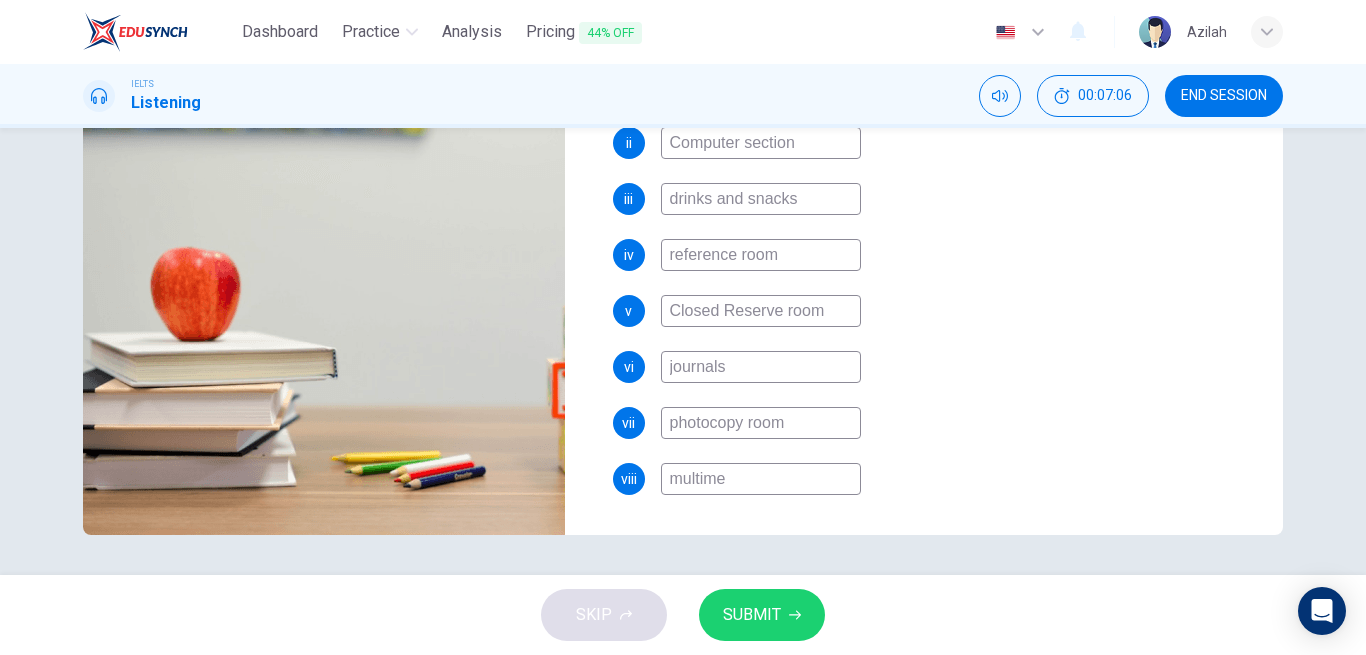 type on "77" 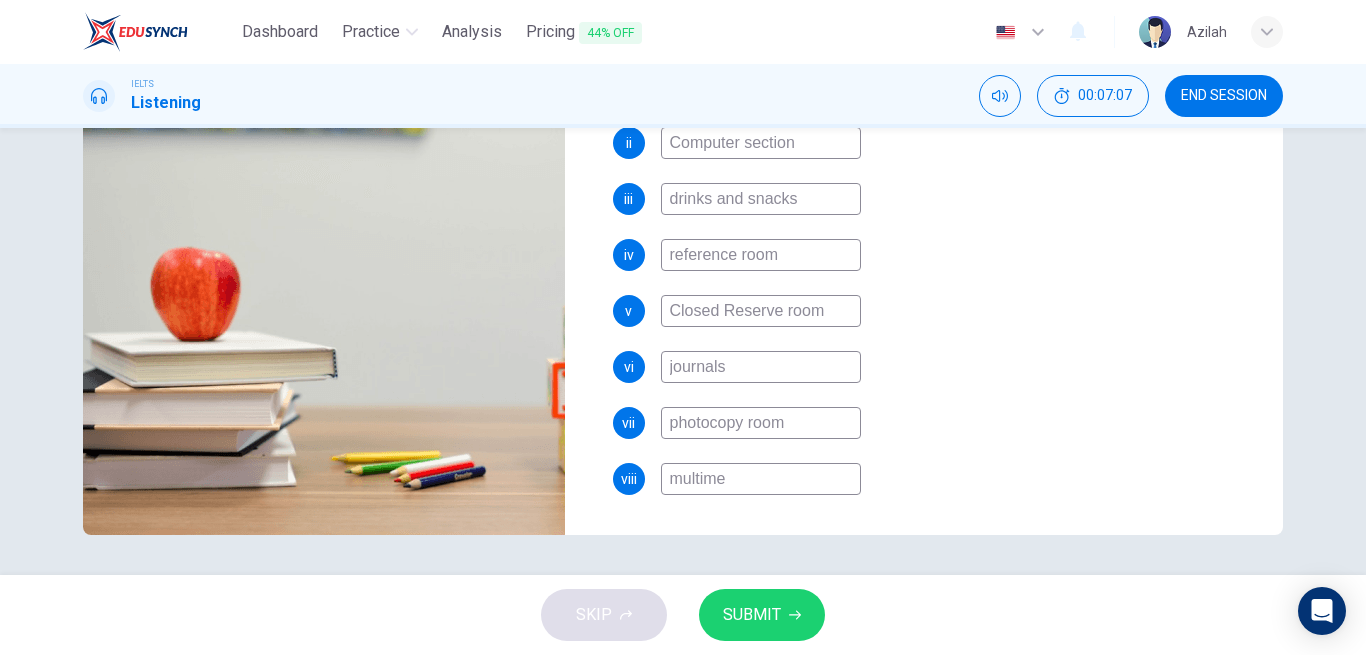type on "multimed" 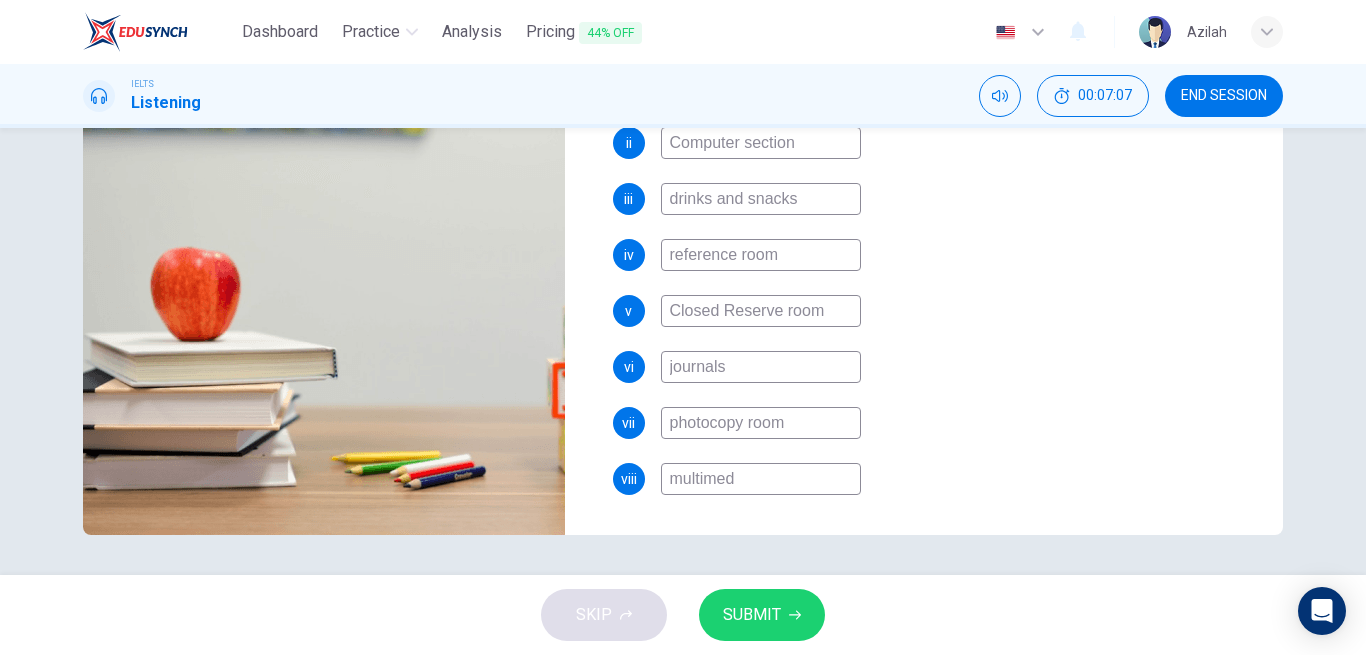 type on "77" 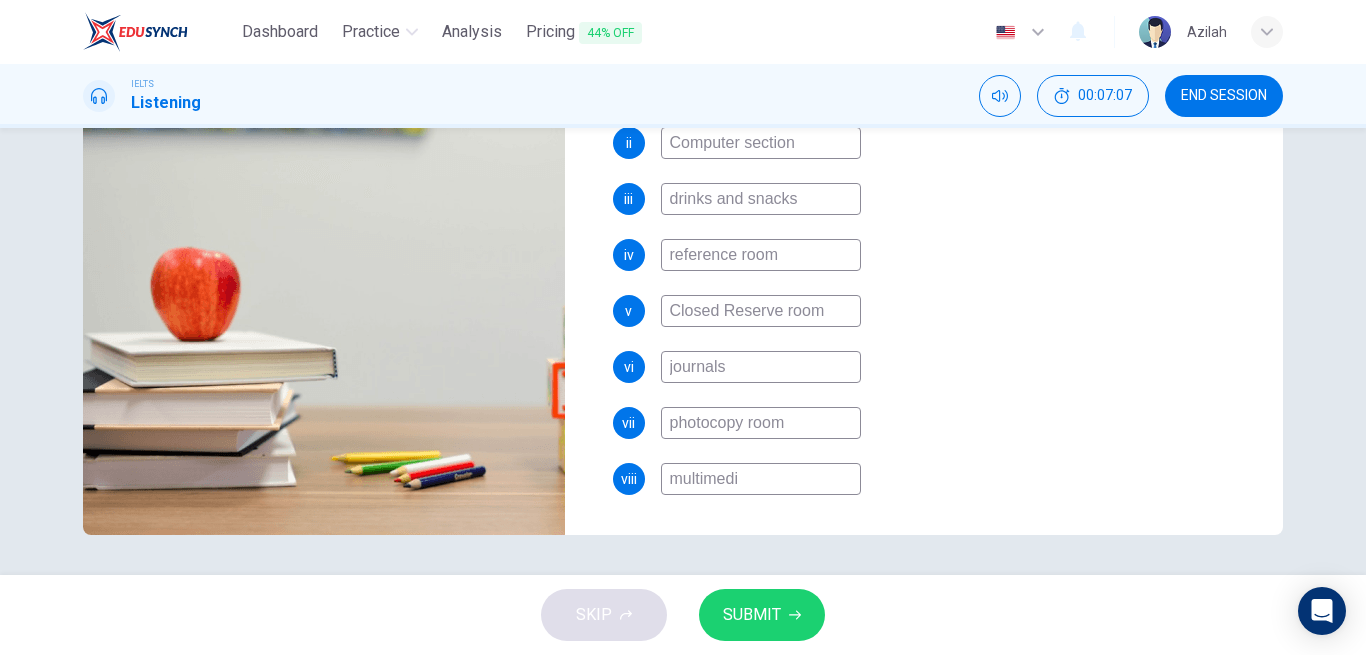type on "77" 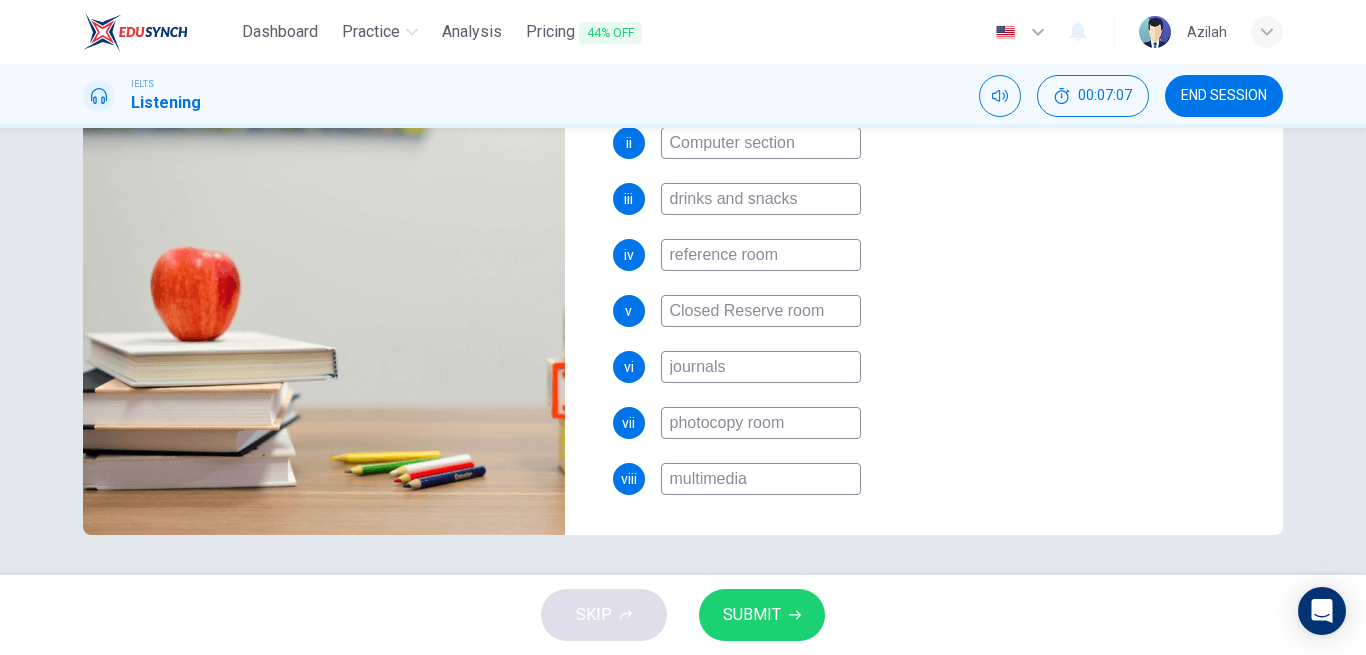 type on "77" 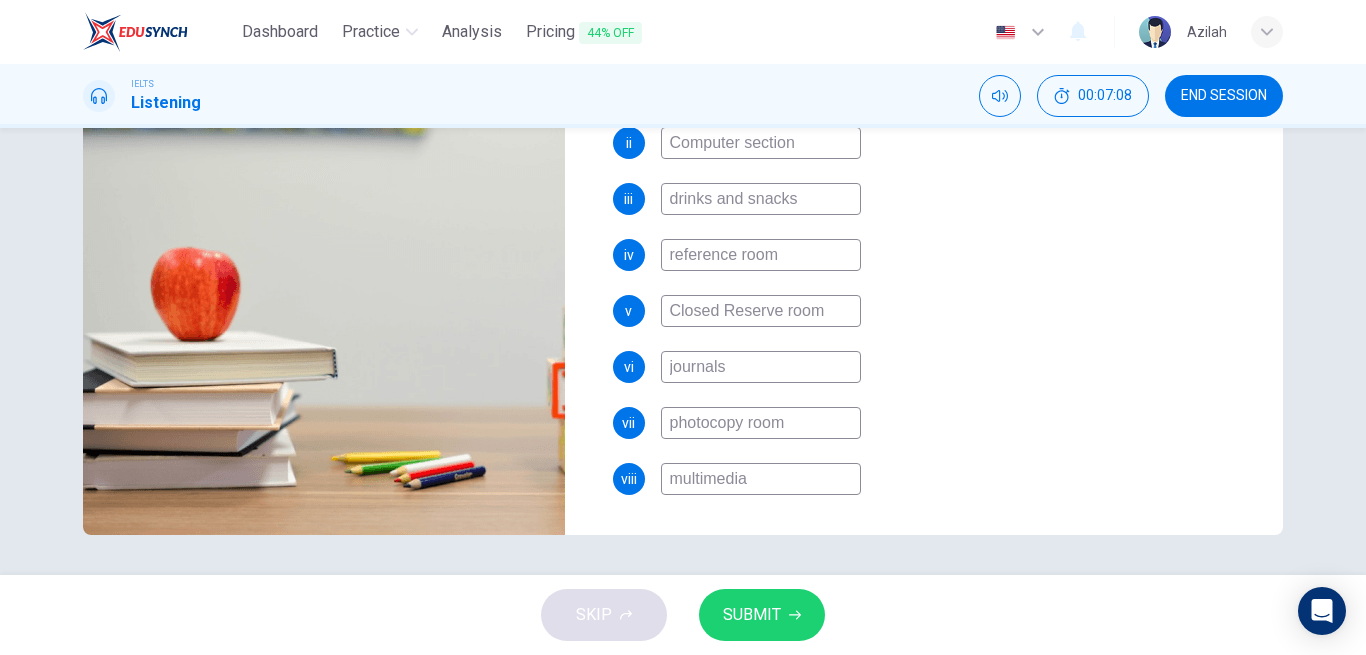 type on "multimedia q" 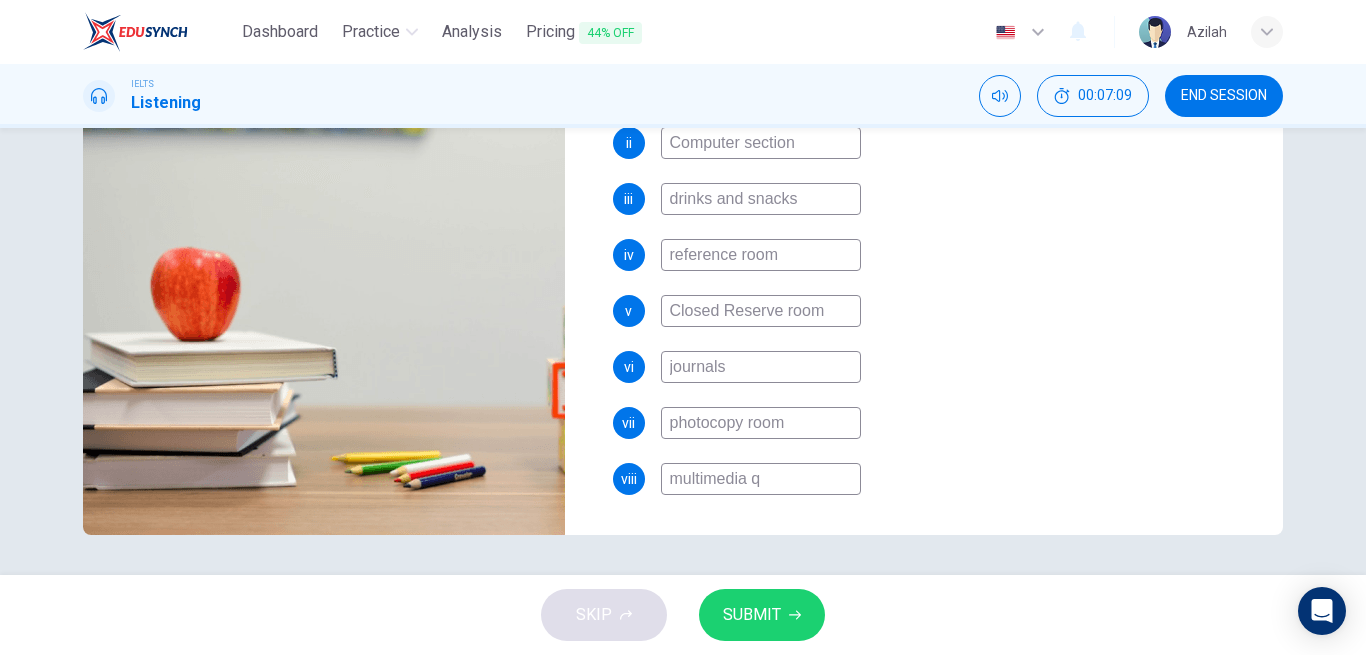 type on "78" 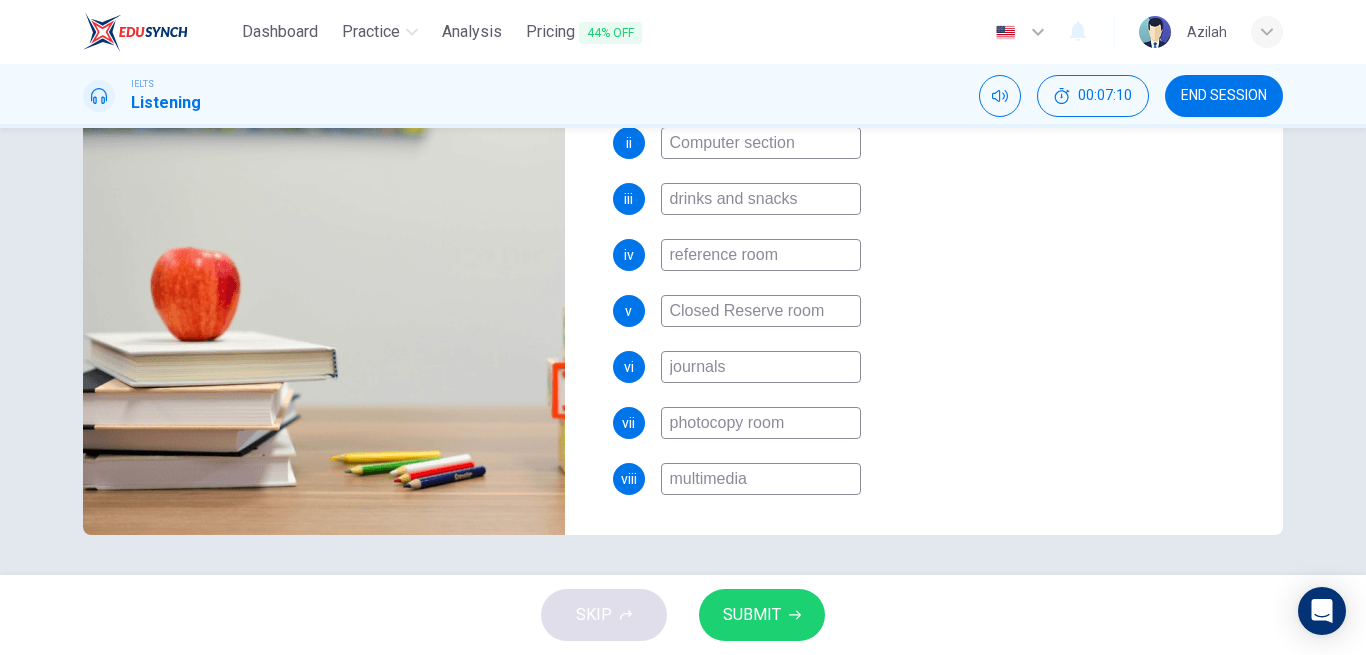 type on "multimedia e" 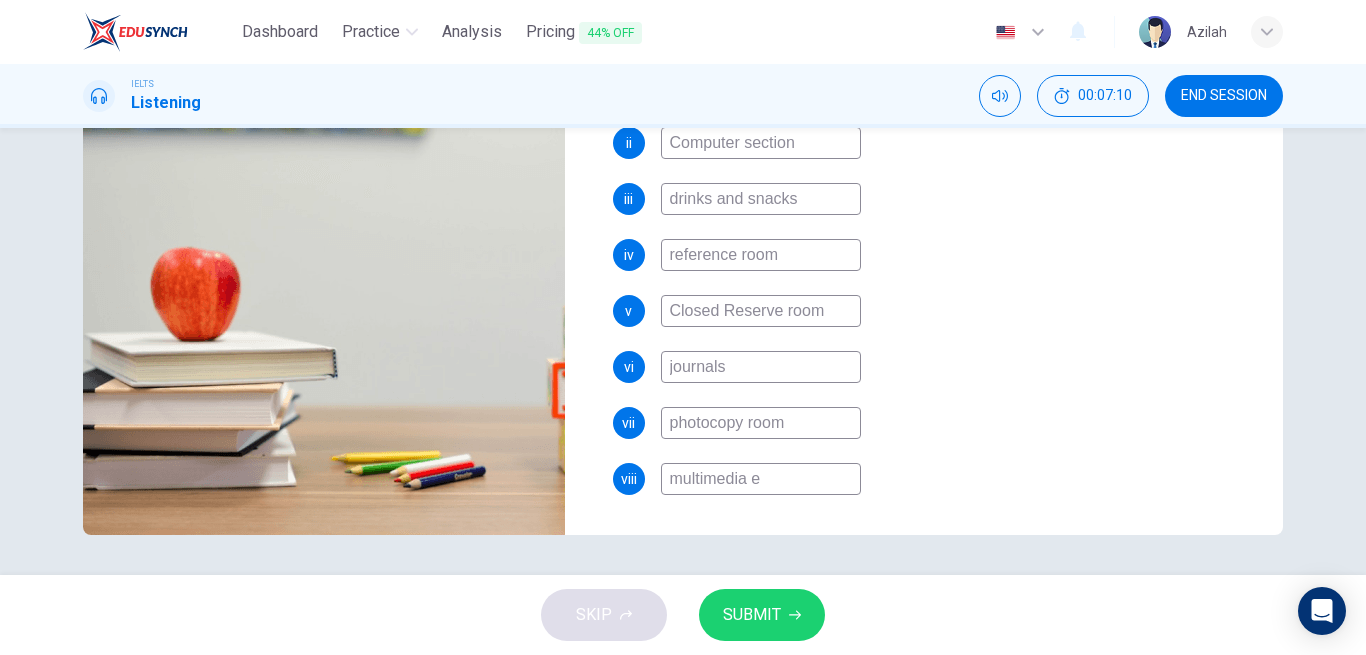 type on "78" 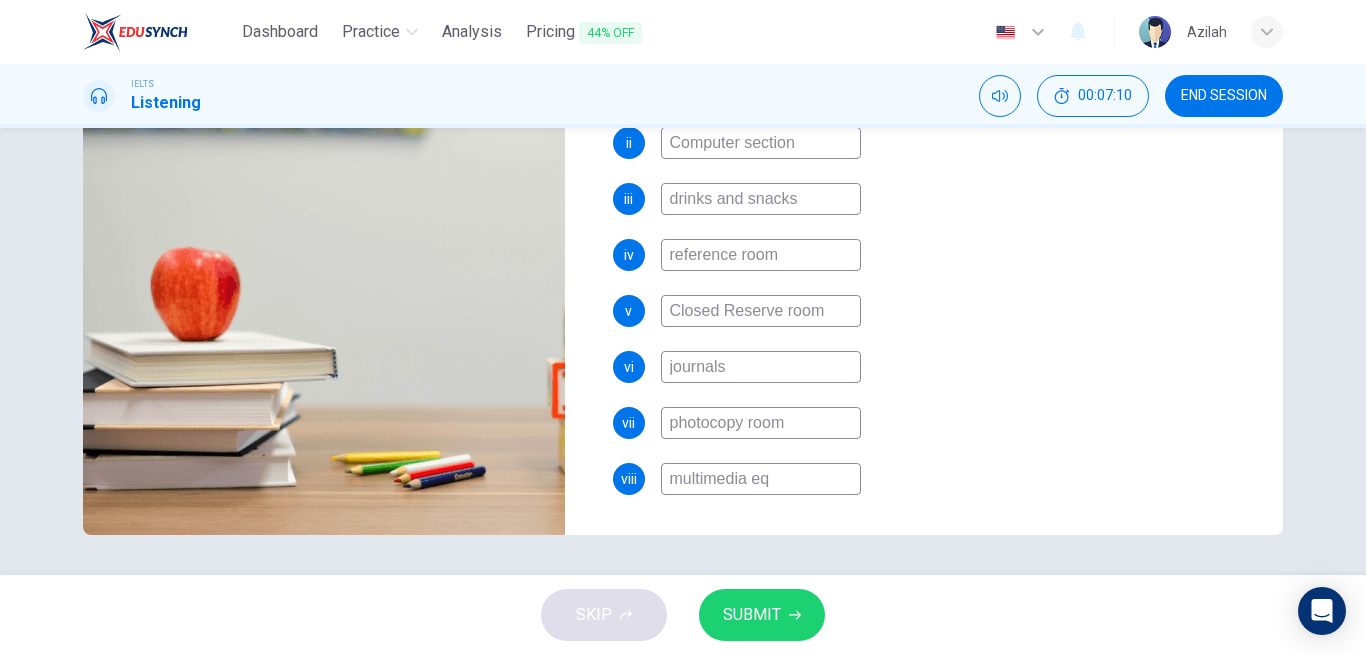 type on "78" 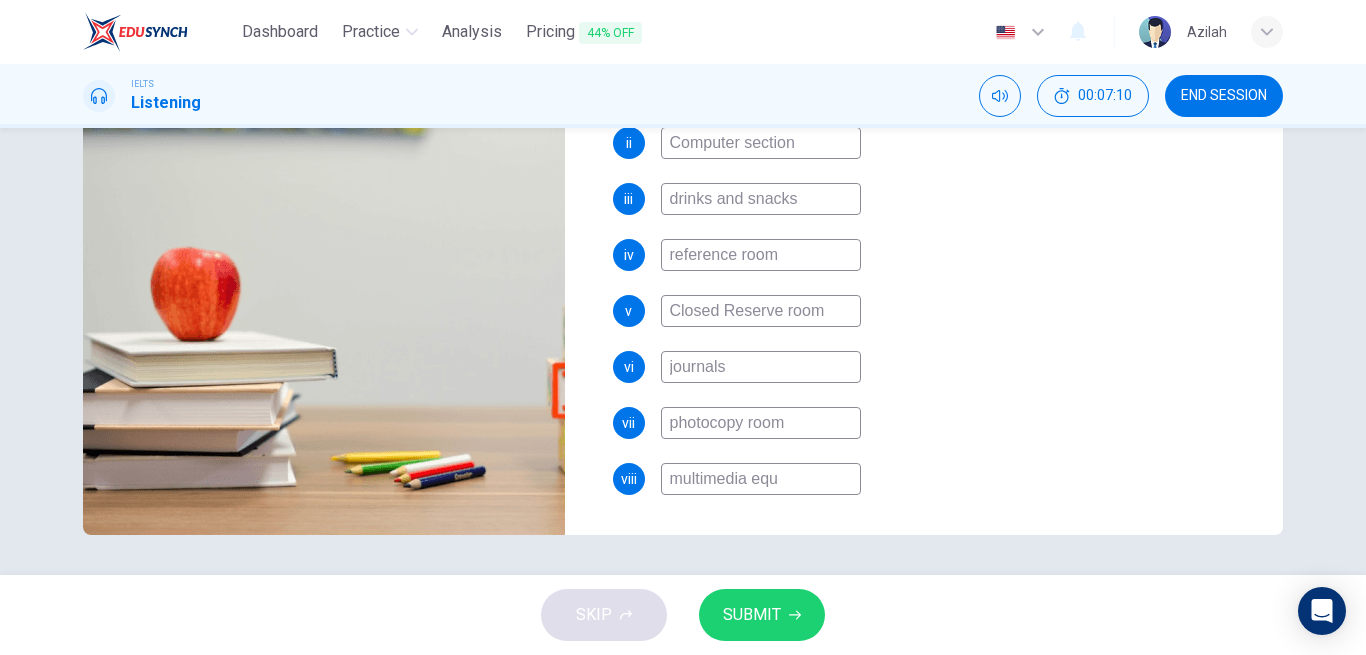 type 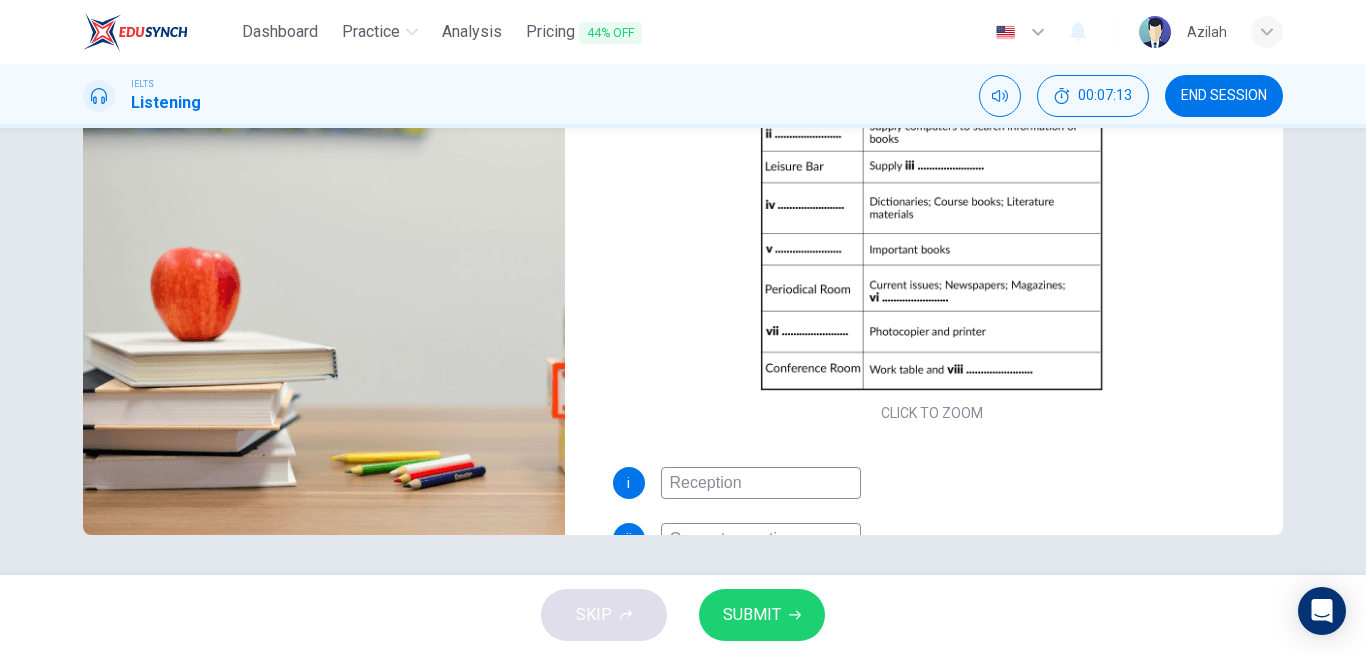 scroll, scrollTop: 0, scrollLeft: 0, axis: both 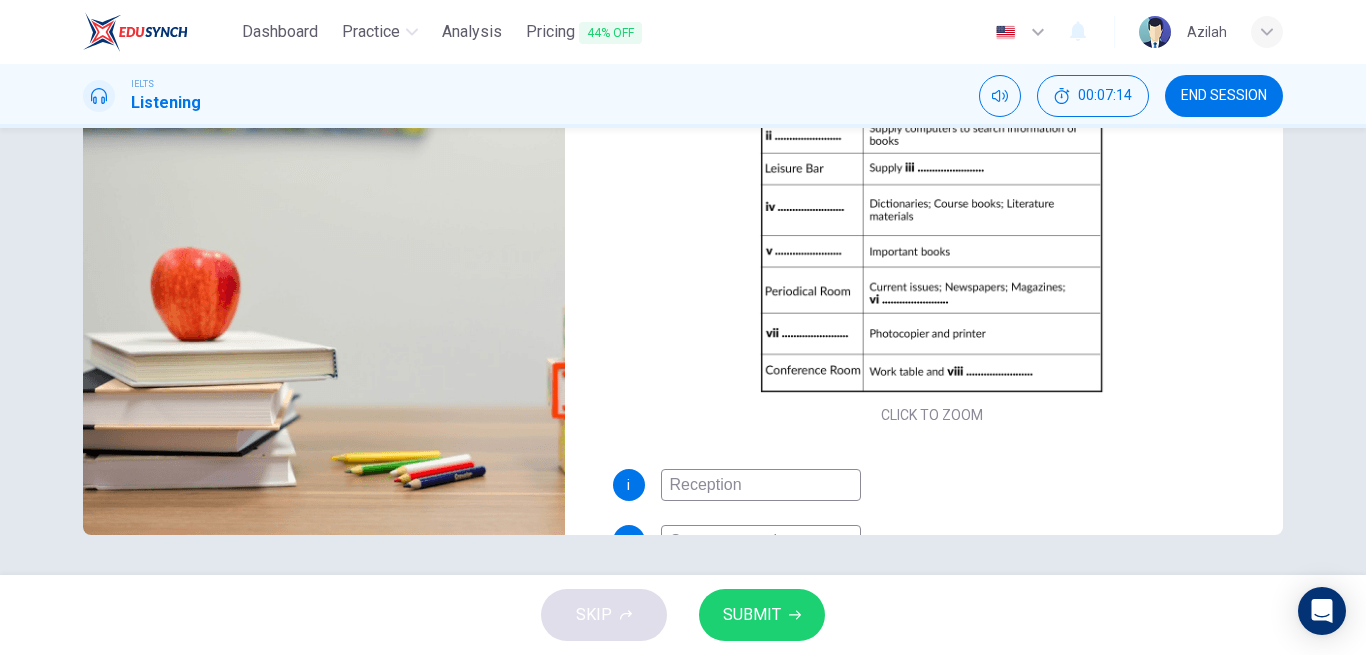 click on "SUBMIT" at bounding box center (762, 615) 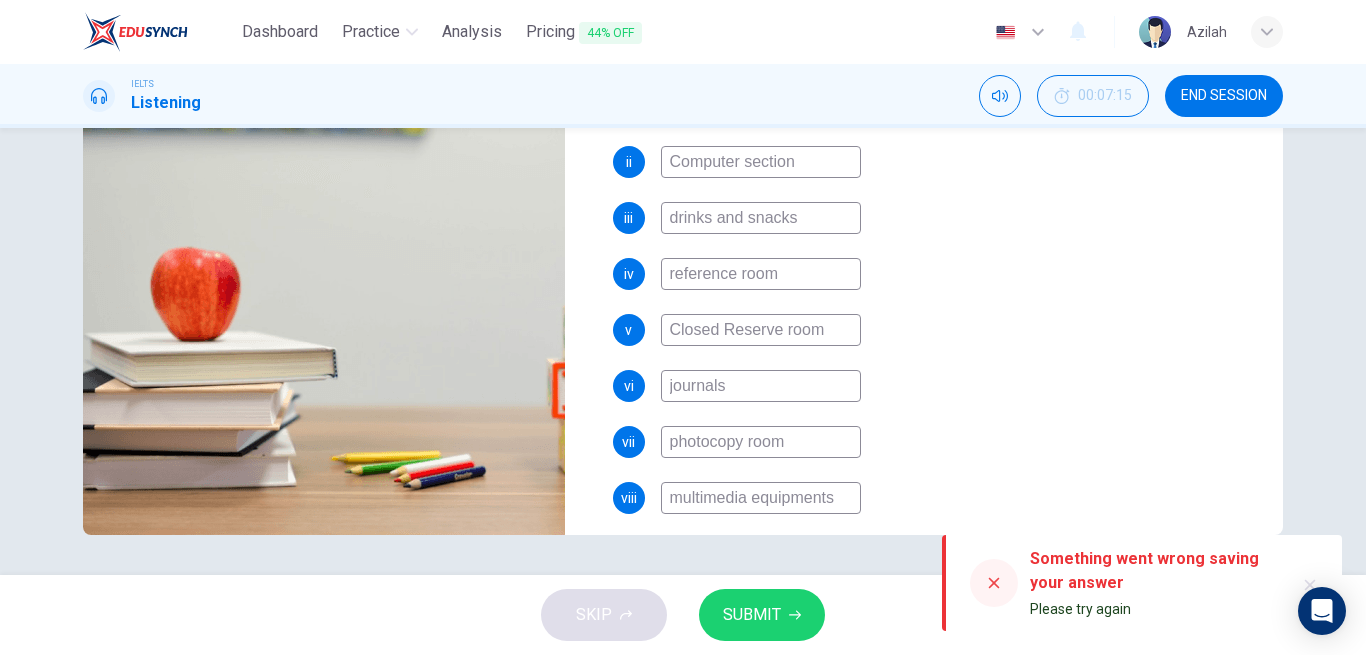 scroll, scrollTop: 398, scrollLeft: 0, axis: vertical 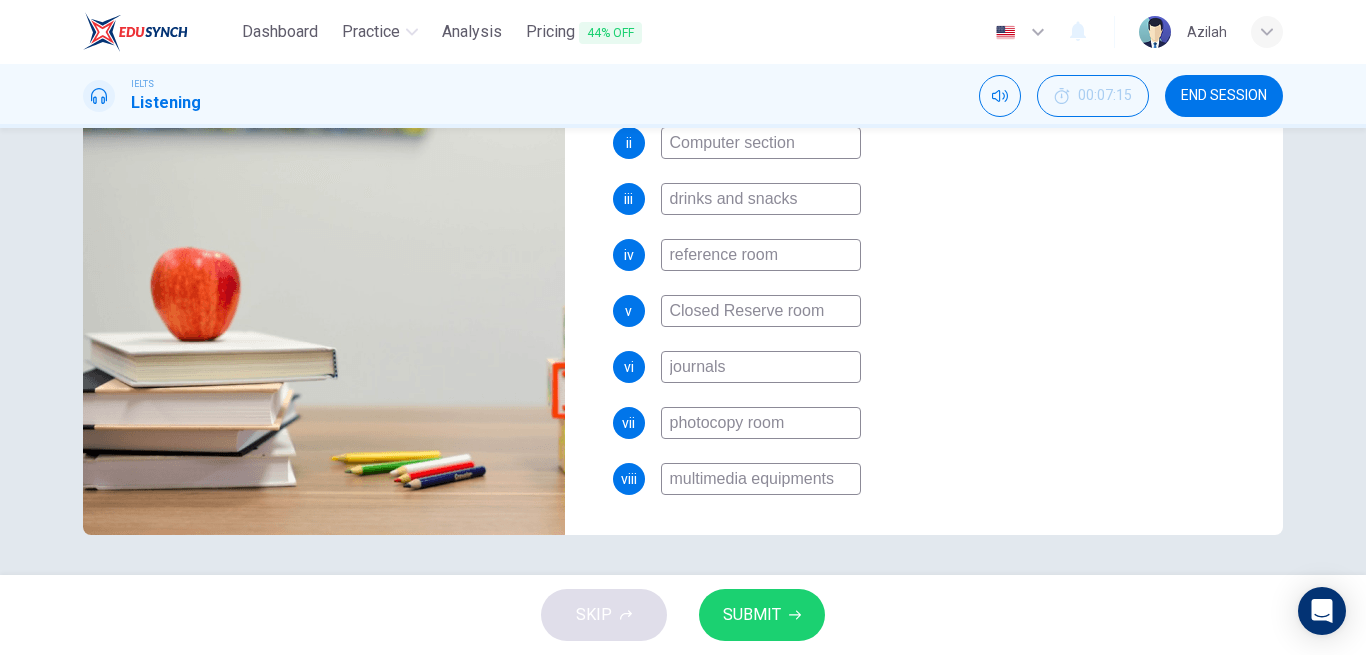 click on "vi journals" at bounding box center (932, 367) 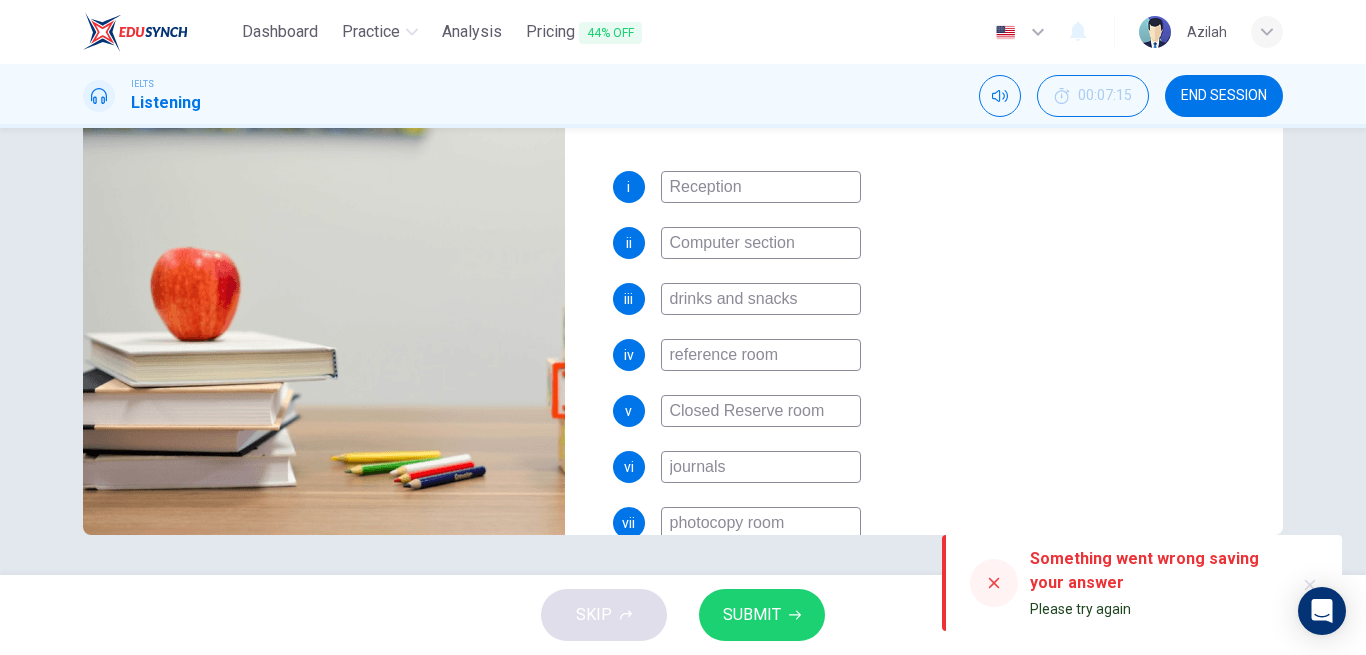 scroll, scrollTop: 398, scrollLeft: 0, axis: vertical 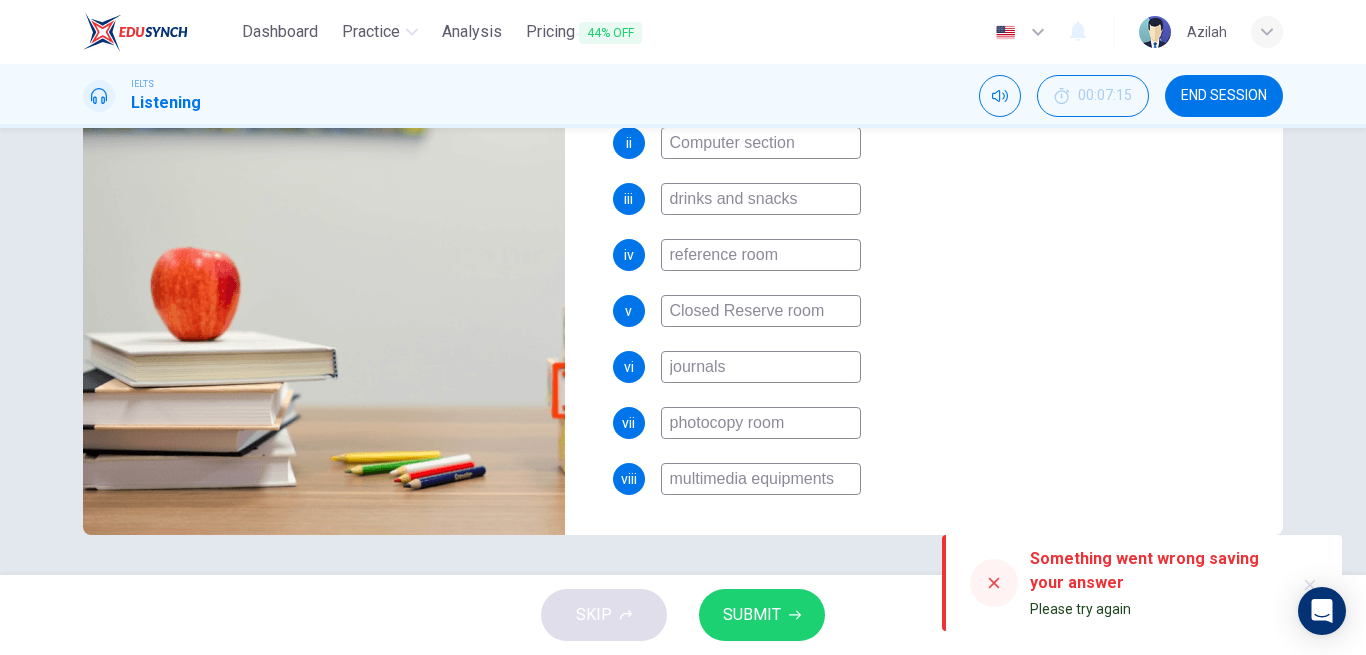 click on "SUBMIT" at bounding box center [752, 615] 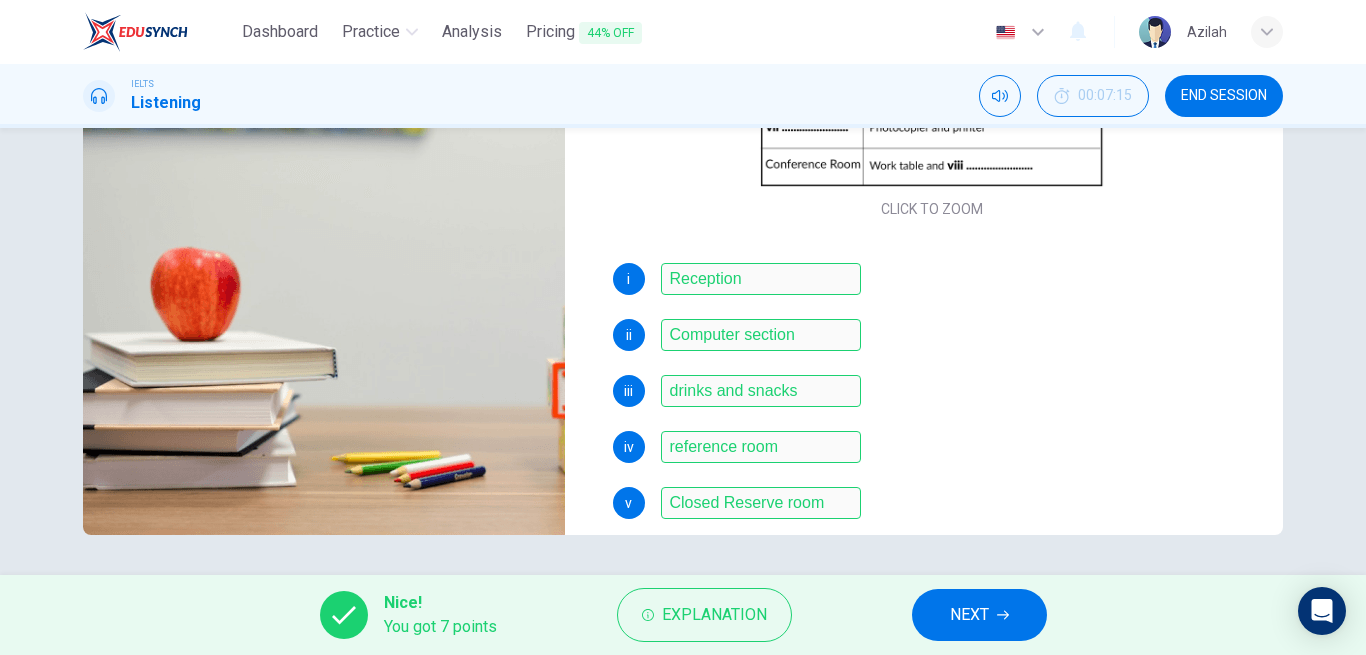 scroll, scrollTop: 198, scrollLeft: 0, axis: vertical 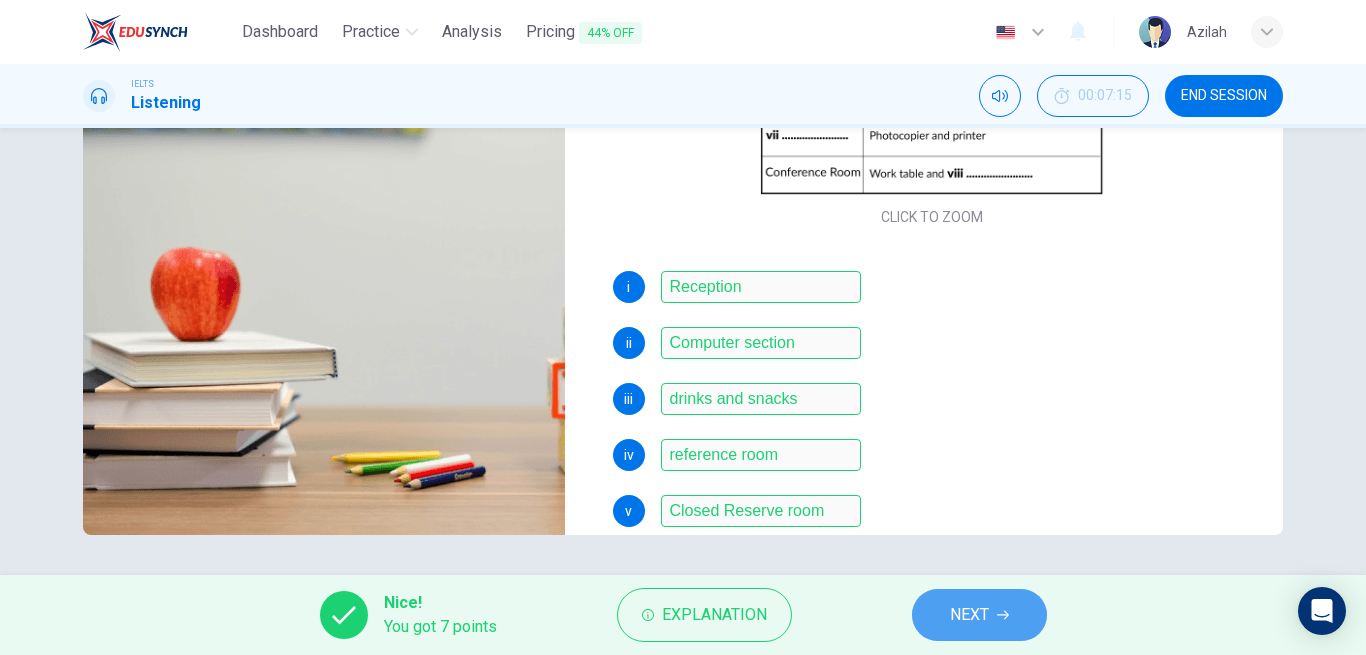 click on "NEXT" at bounding box center (979, 615) 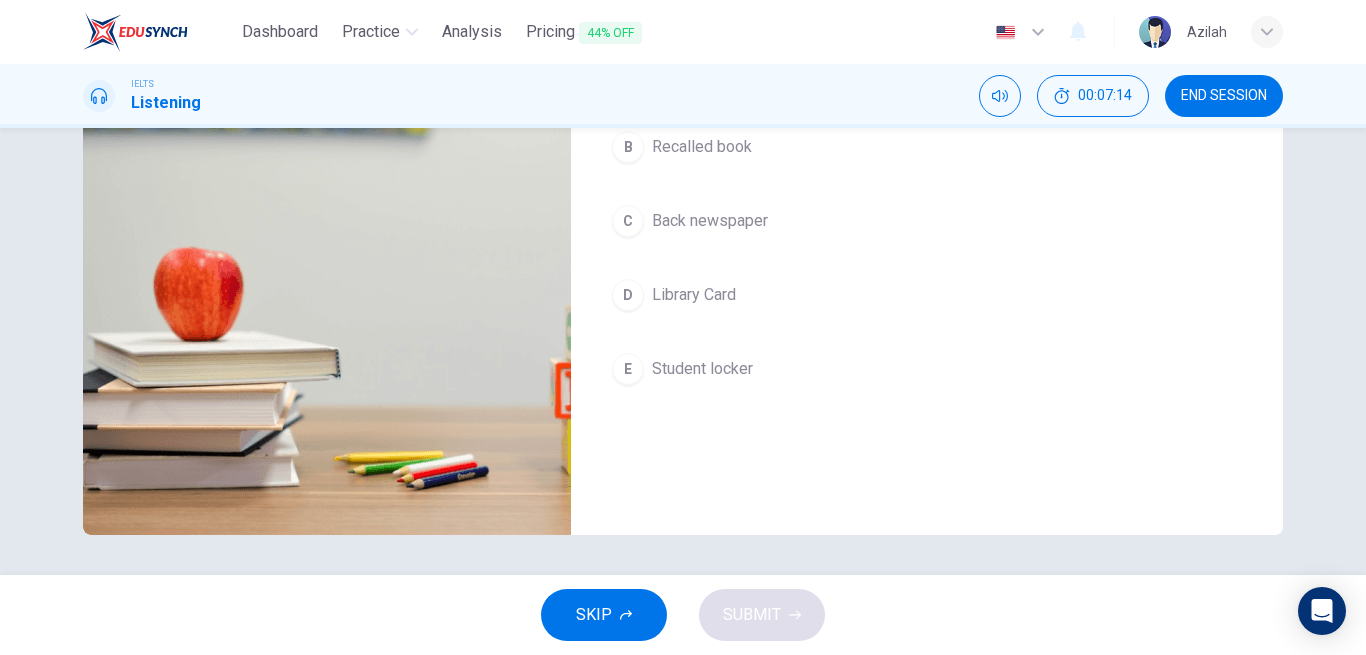 scroll, scrollTop: 0, scrollLeft: 0, axis: both 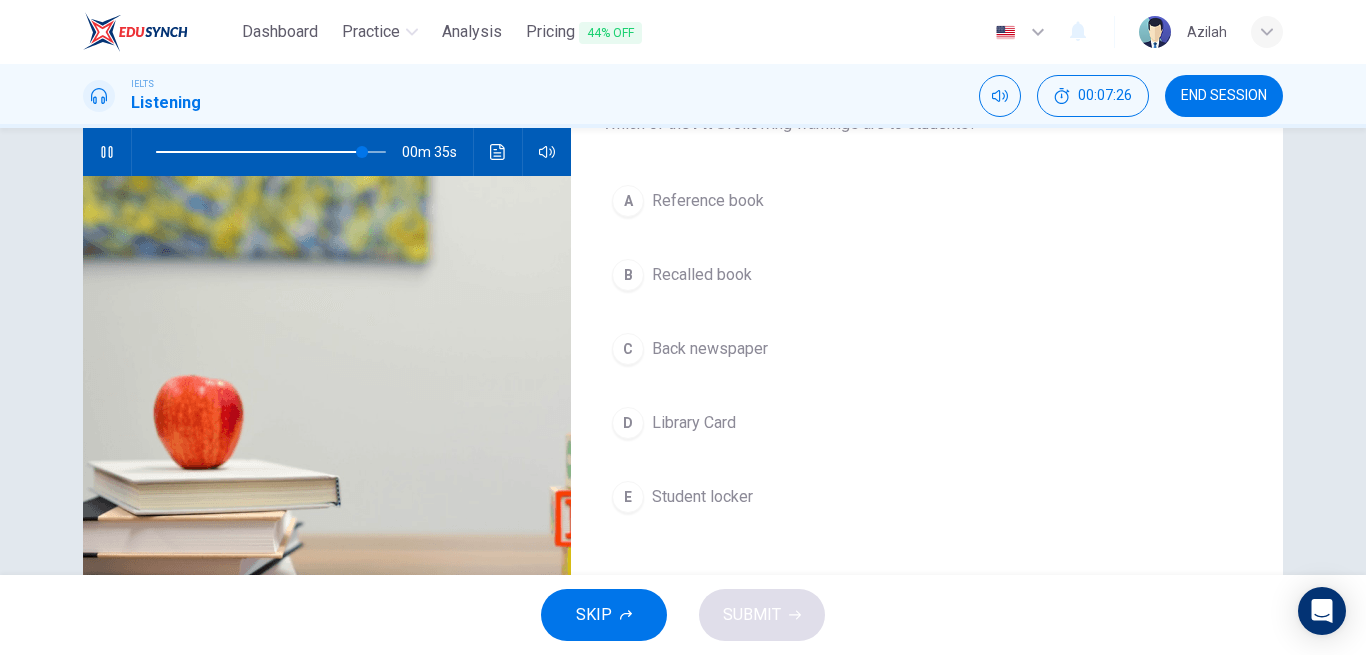 click on "Library Card" at bounding box center [694, 423] 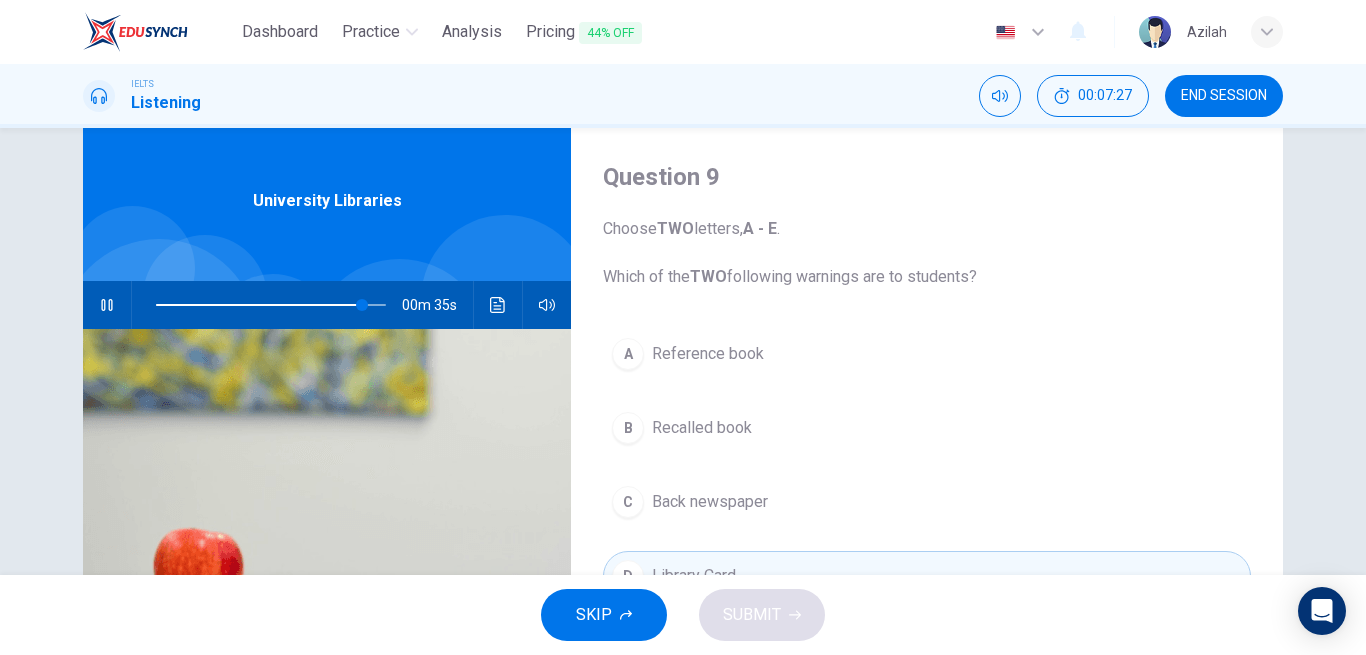 scroll, scrollTop: 0, scrollLeft: 0, axis: both 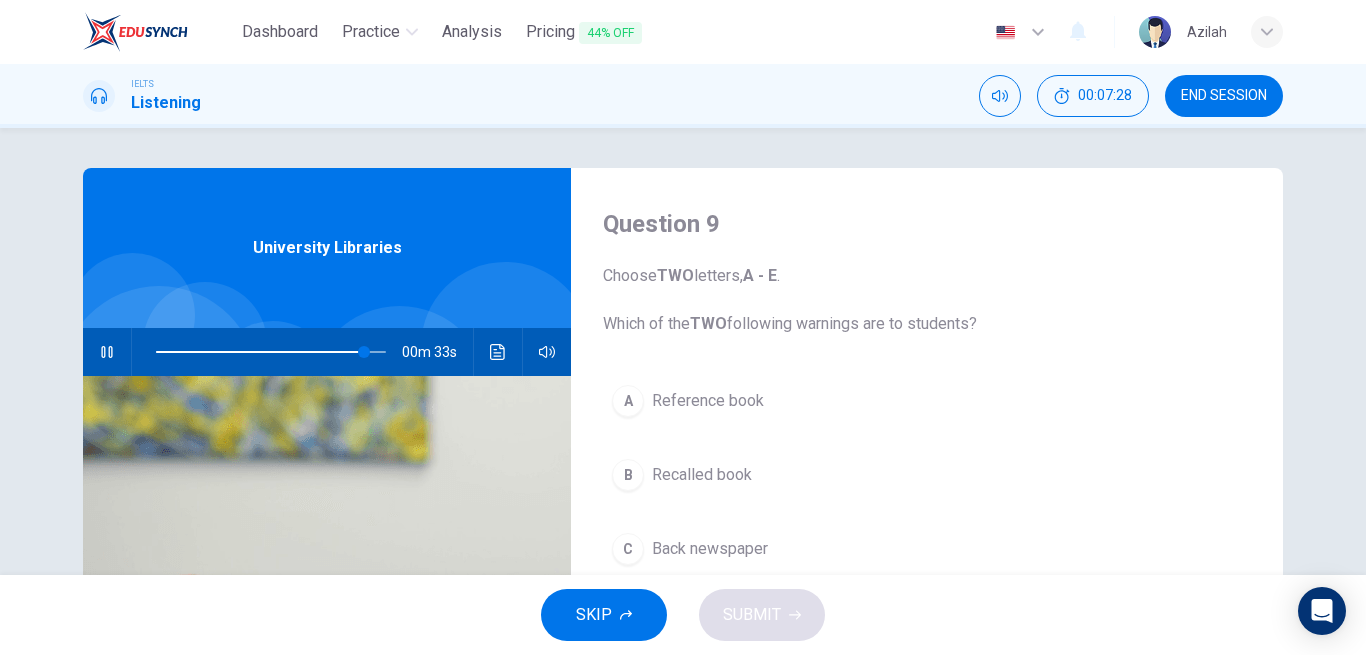click at bounding box center [271, 352] 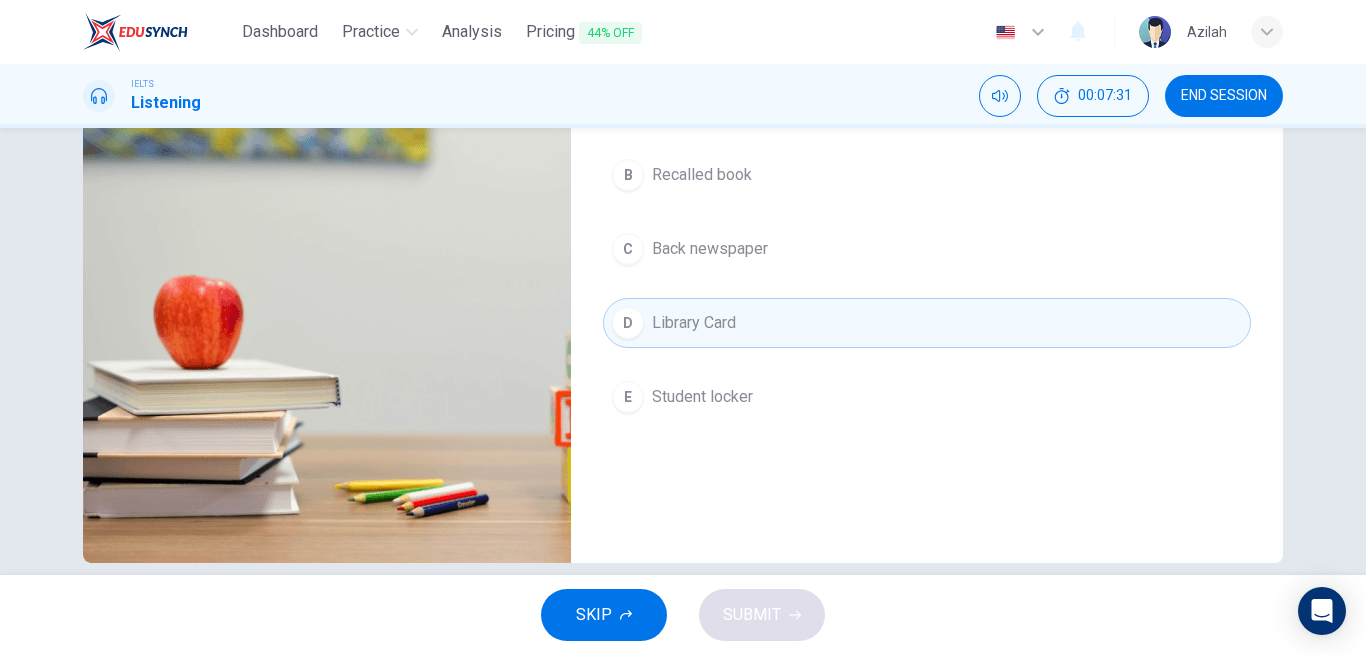scroll, scrollTop: 200, scrollLeft: 0, axis: vertical 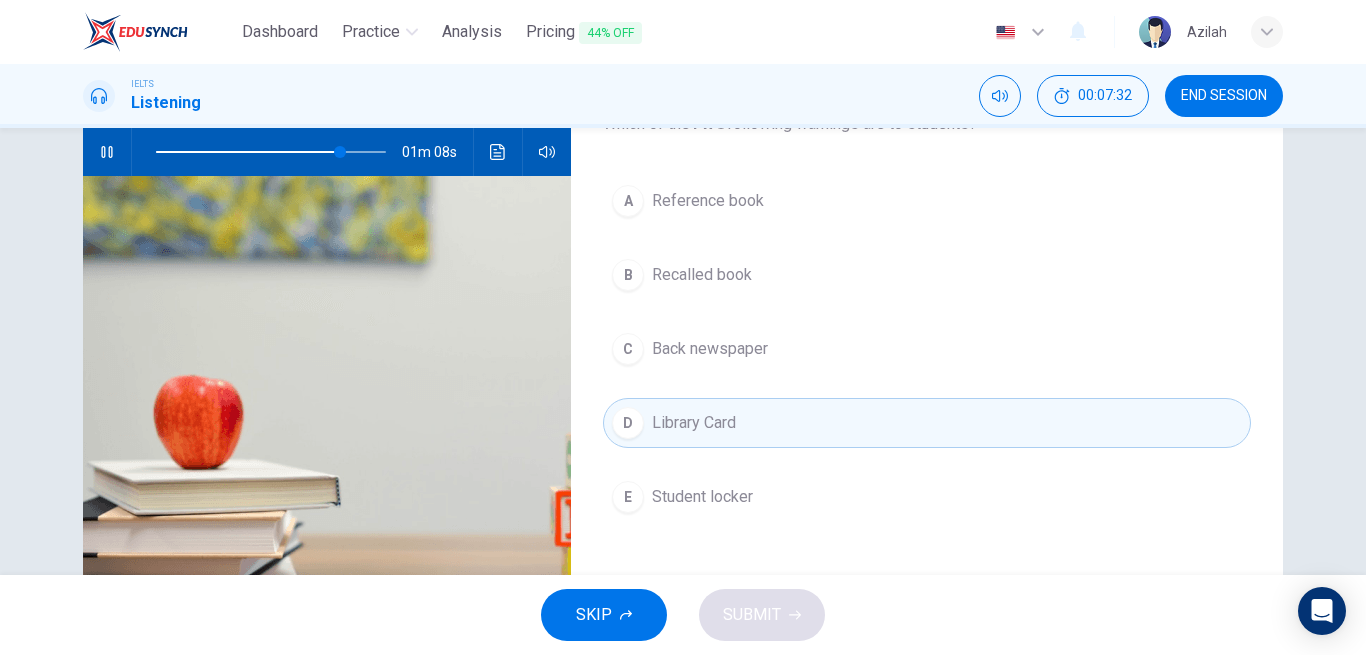 click on "A Reference book" at bounding box center [927, 201] 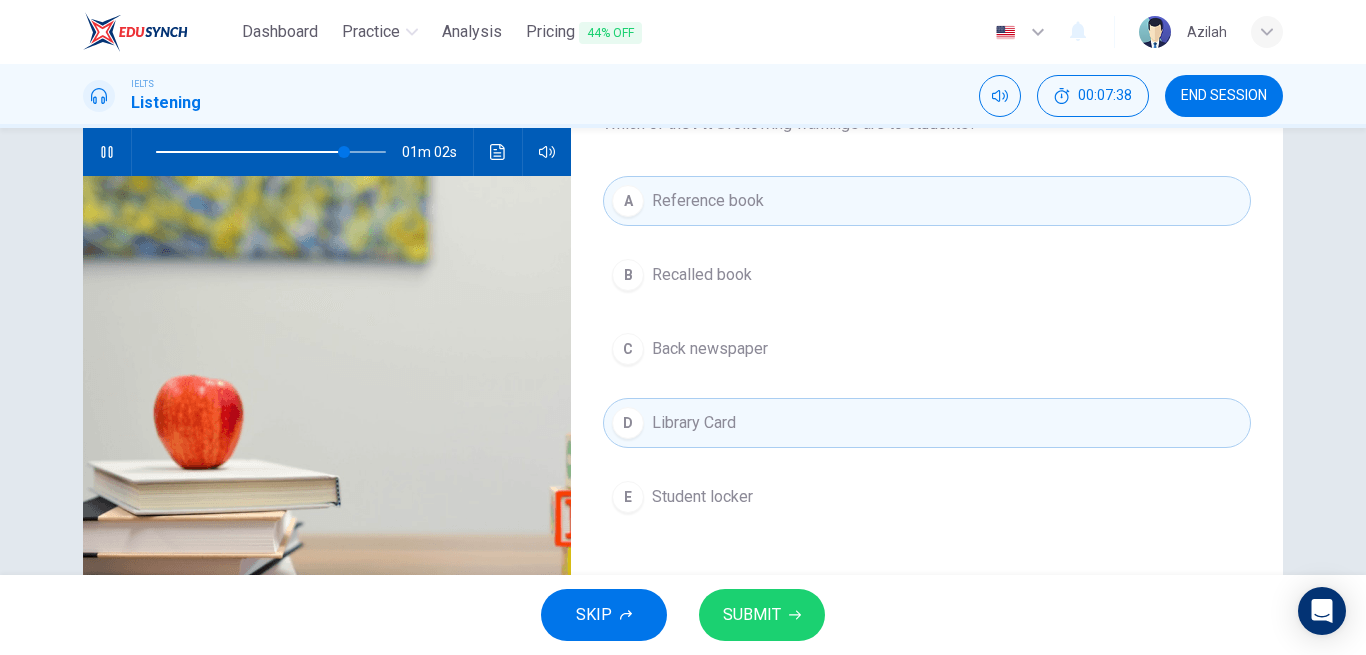 click on "SUBMIT" at bounding box center (762, 615) 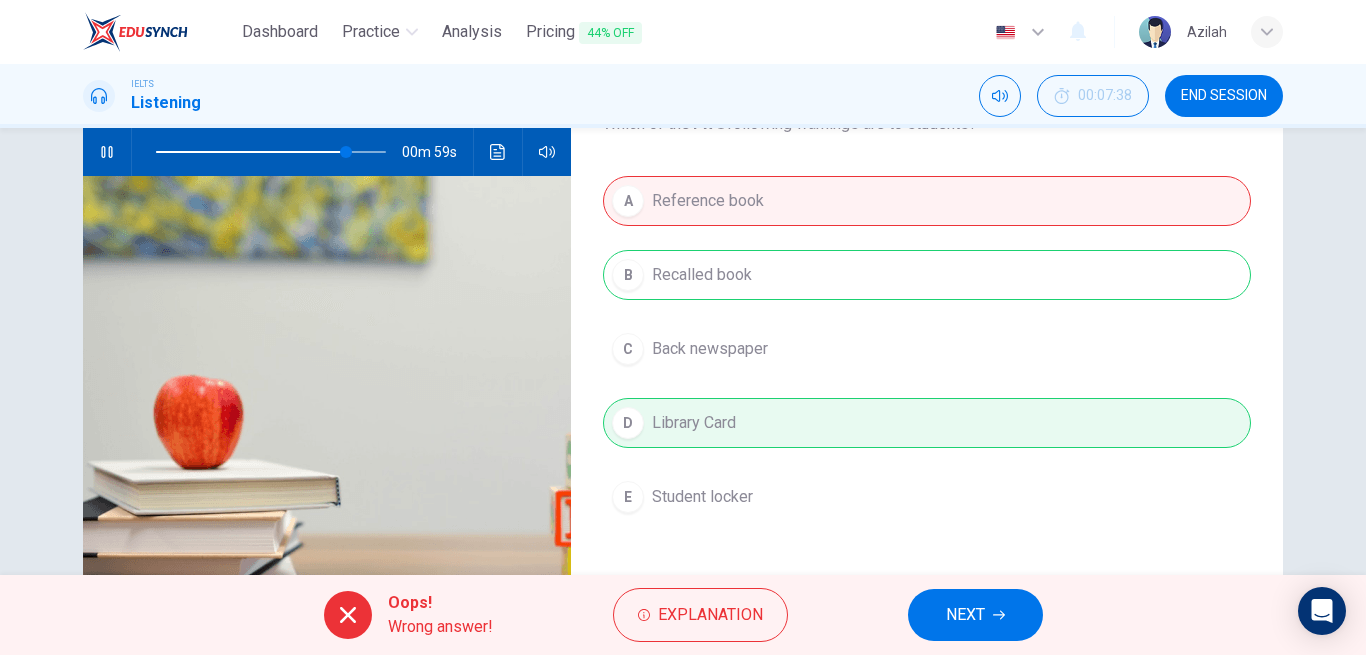 click on "A Reference book B Recalled book C Back newspaper D Library Card E Student locker" at bounding box center (927, 369) 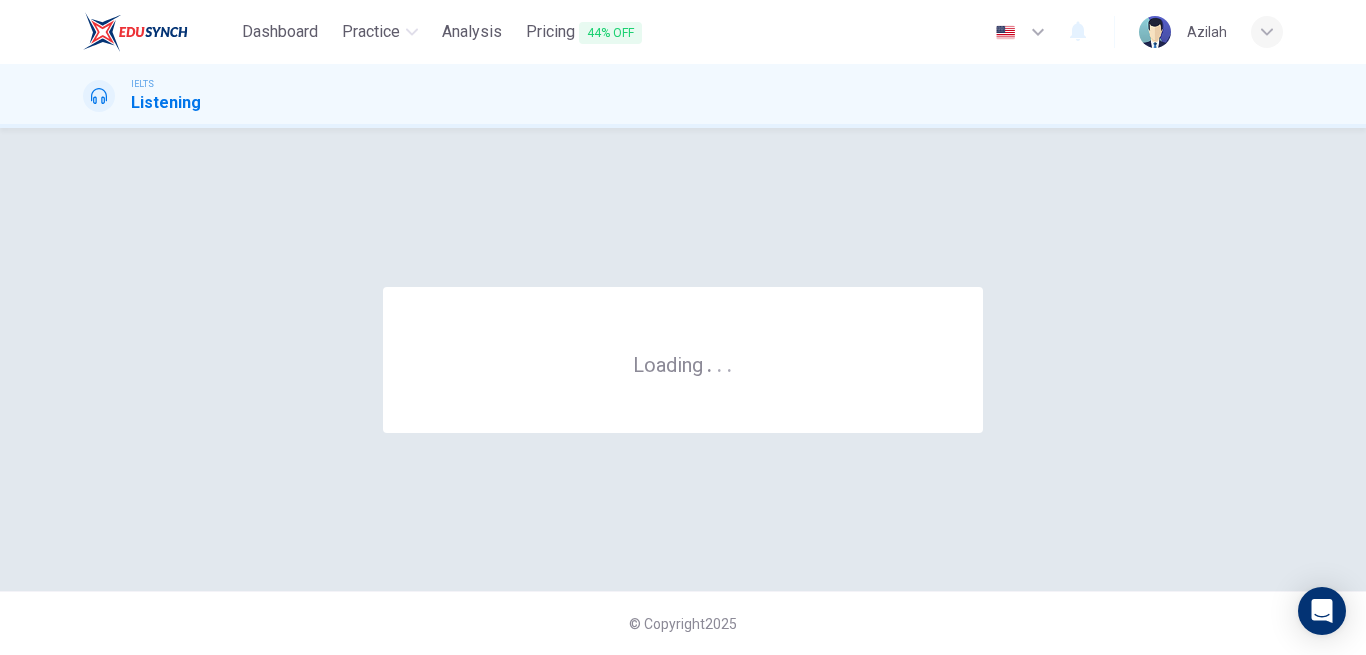 scroll, scrollTop: 0, scrollLeft: 0, axis: both 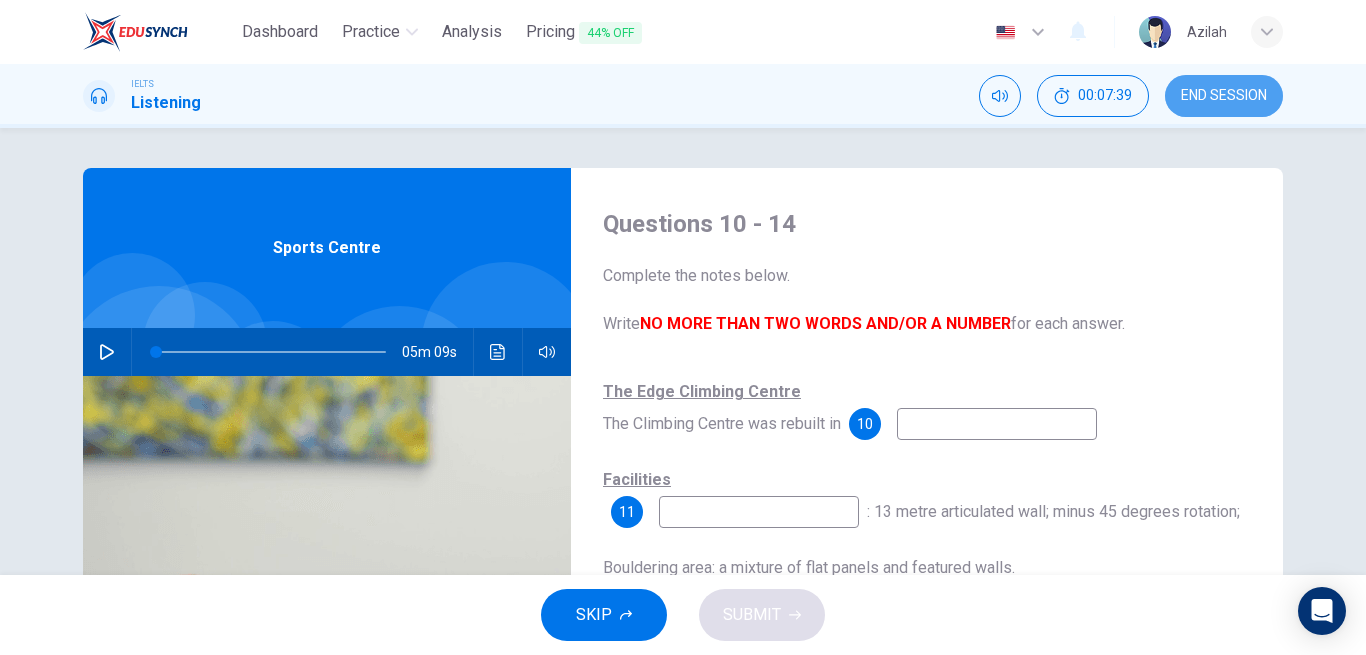 click on "END SESSION" at bounding box center [1224, 96] 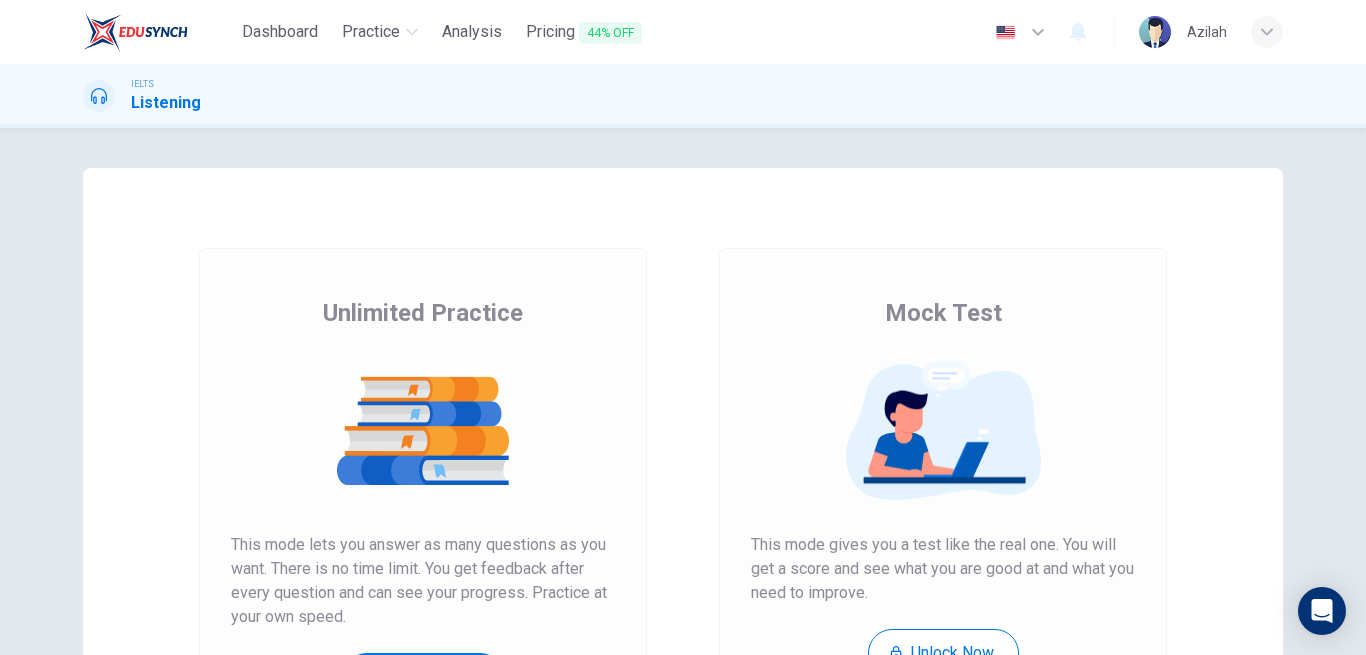 scroll, scrollTop: 0, scrollLeft: 0, axis: both 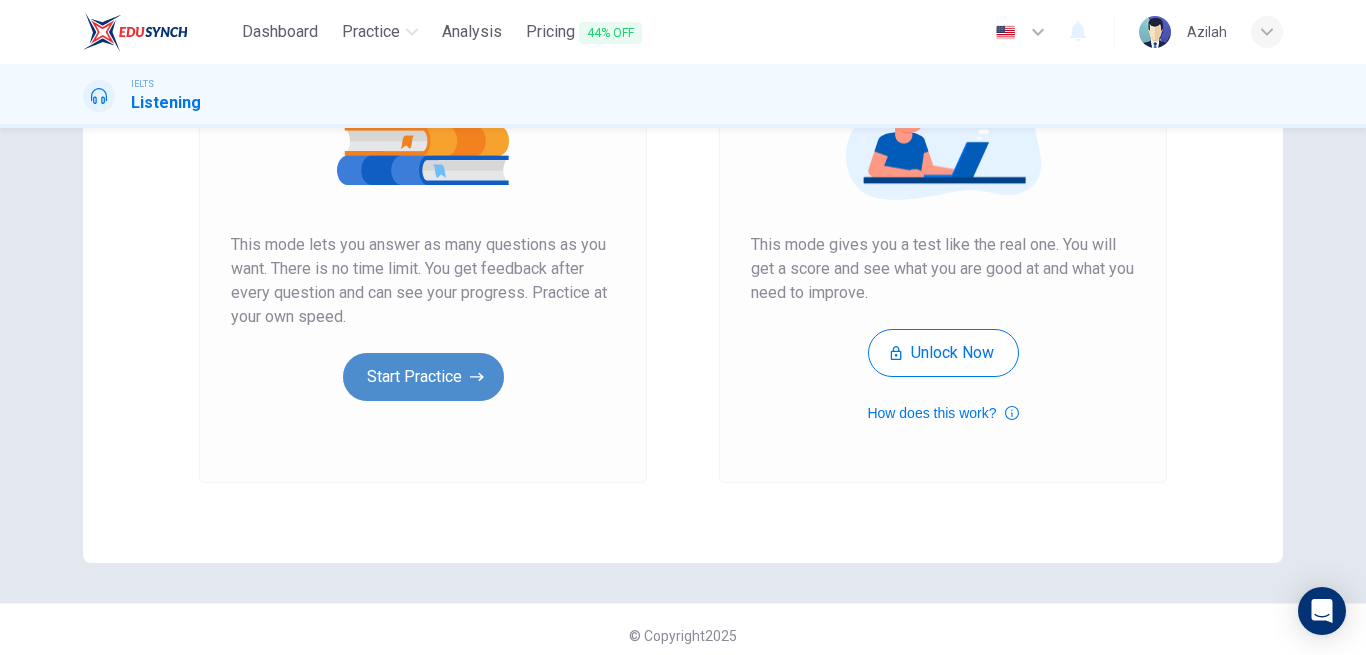 click on "Start Practice" at bounding box center [423, 377] 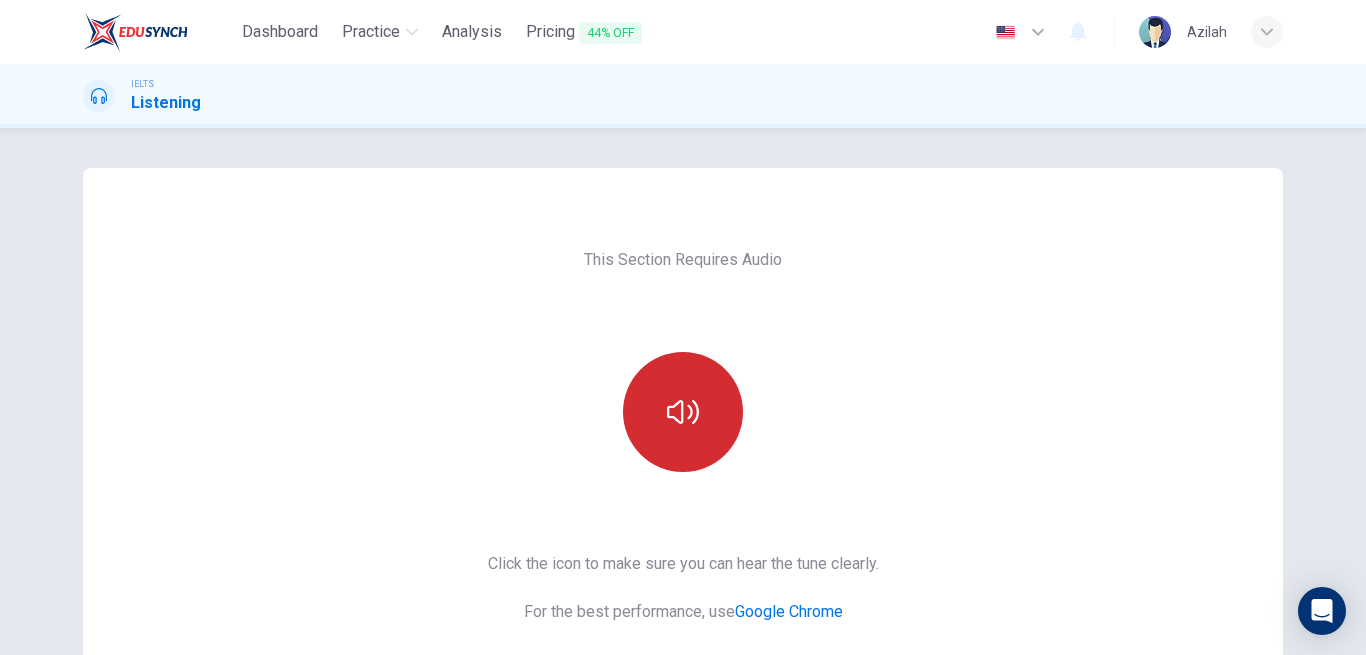drag, startPoint x: 739, startPoint y: 442, endPoint x: 729, endPoint y: 436, distance: 11.661903 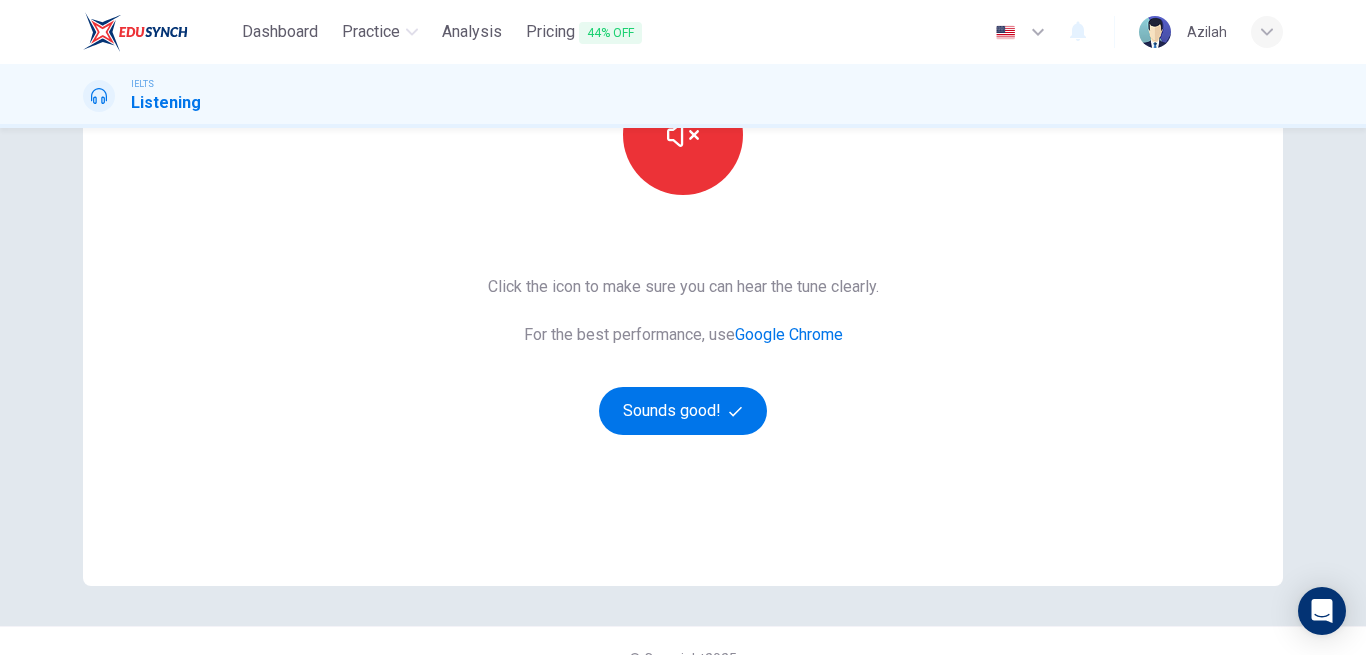 scroll, scrollTop: 300, scrollLeft: 0, axis: vertical 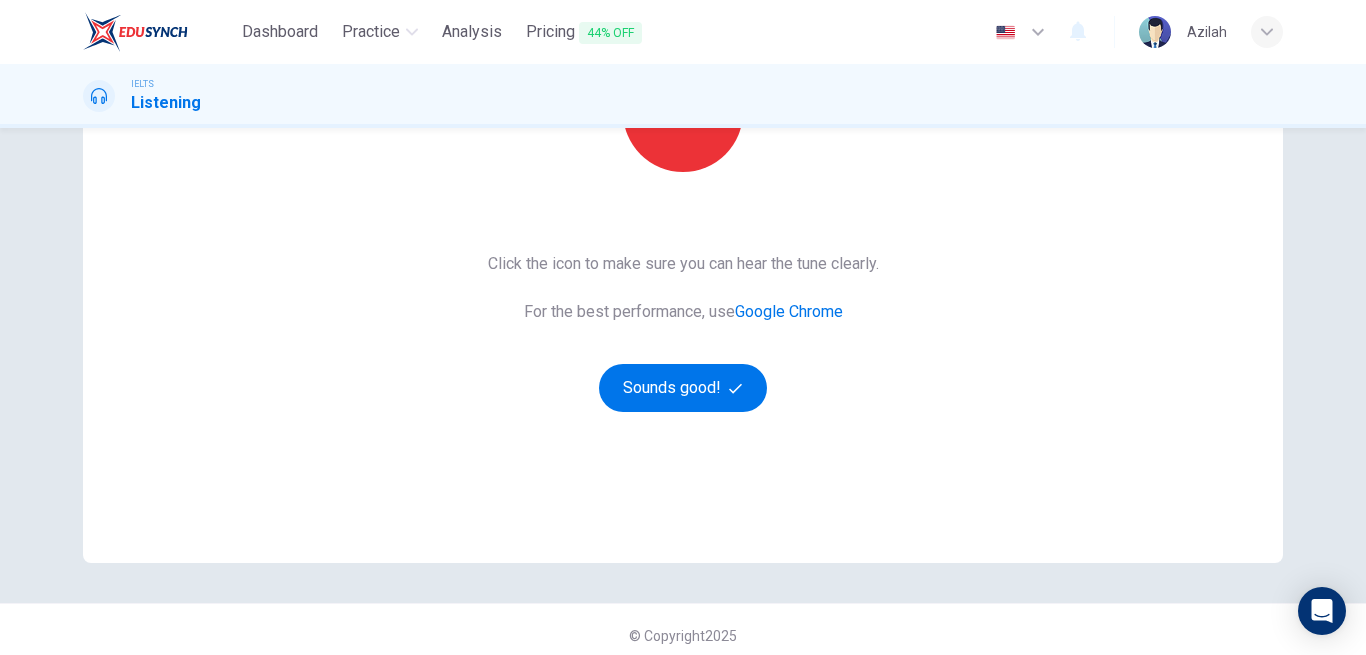 click on "Sounds good!" at bounding box center (683, 388) 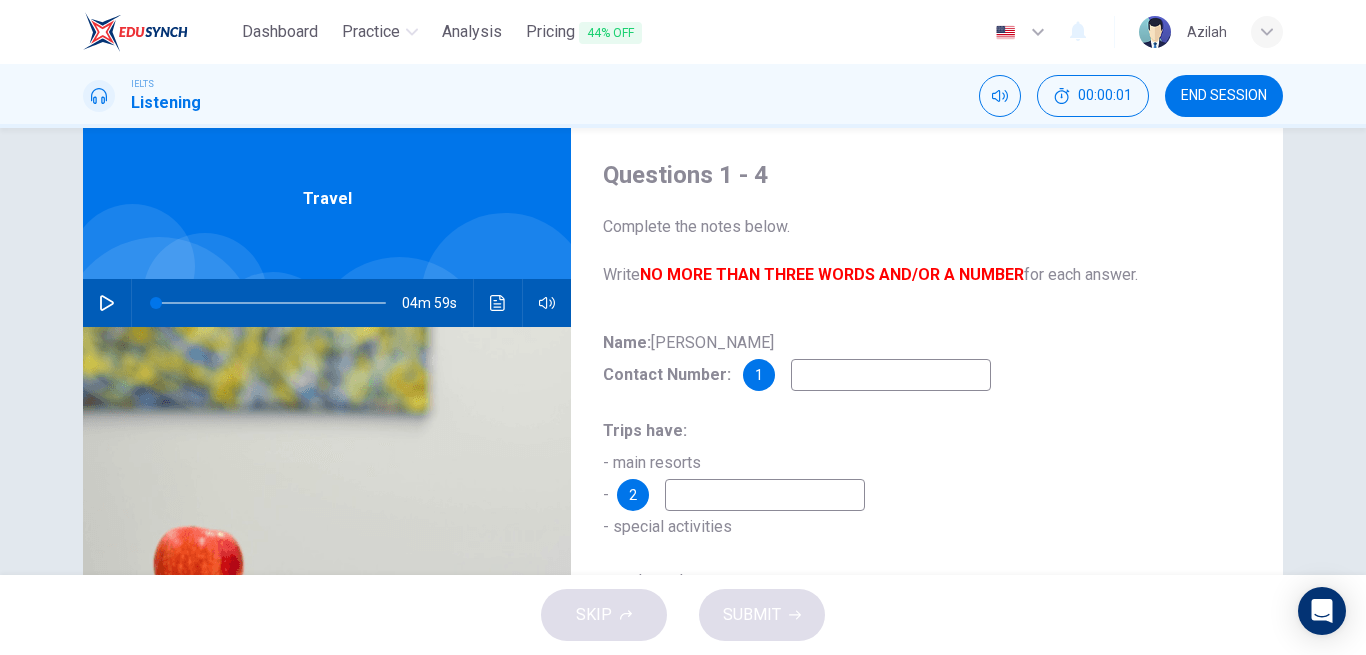 scroll, scrollTop: 0, scrollLeft: 0, axis: both 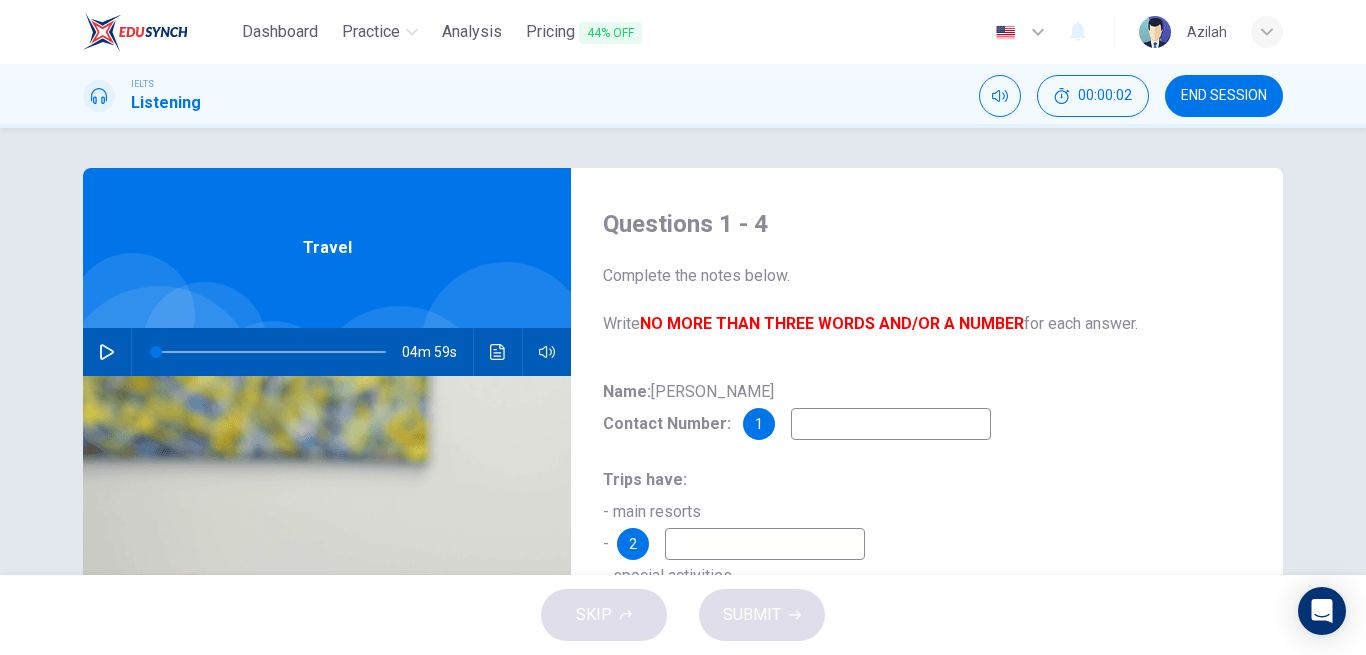 click at bounding box center [107, 352] 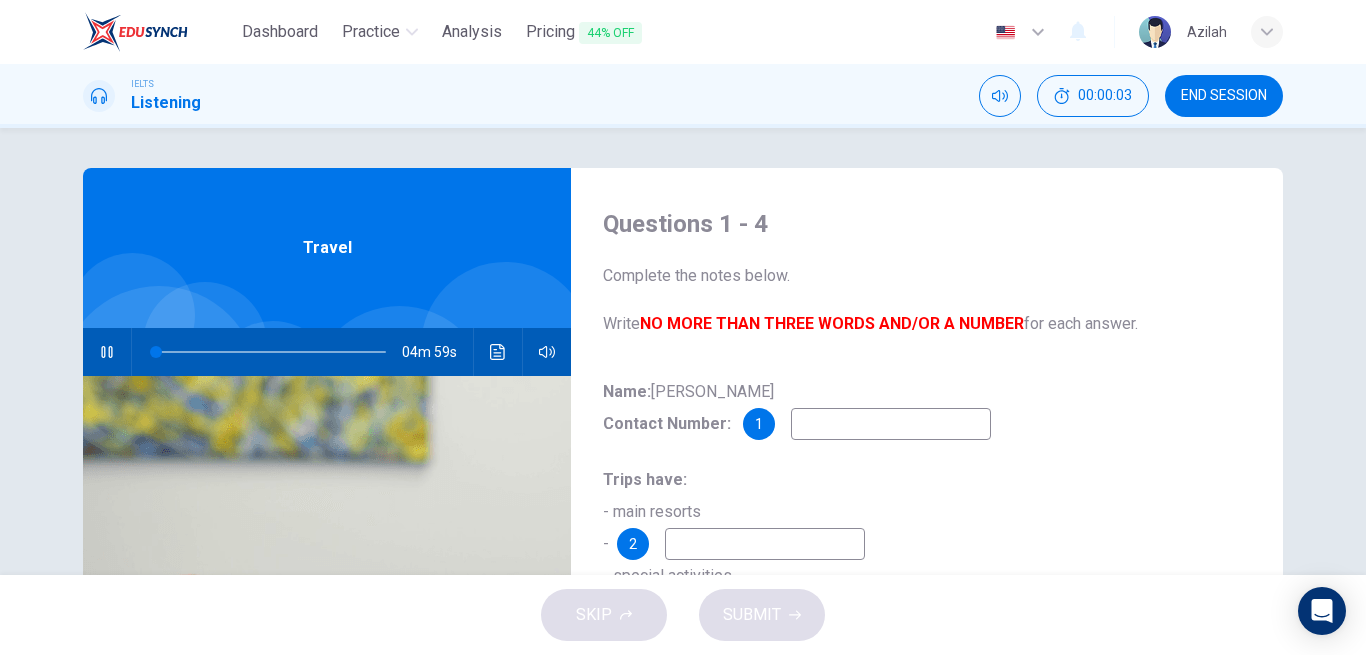type on "0" 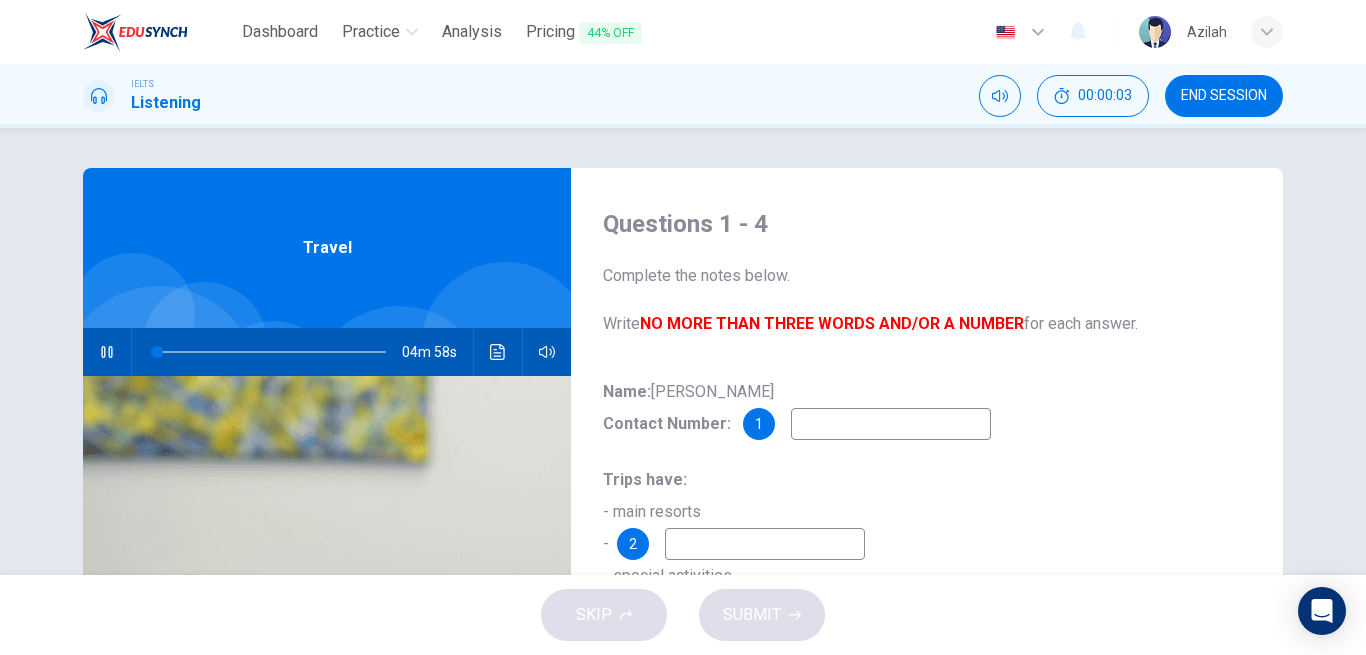 type 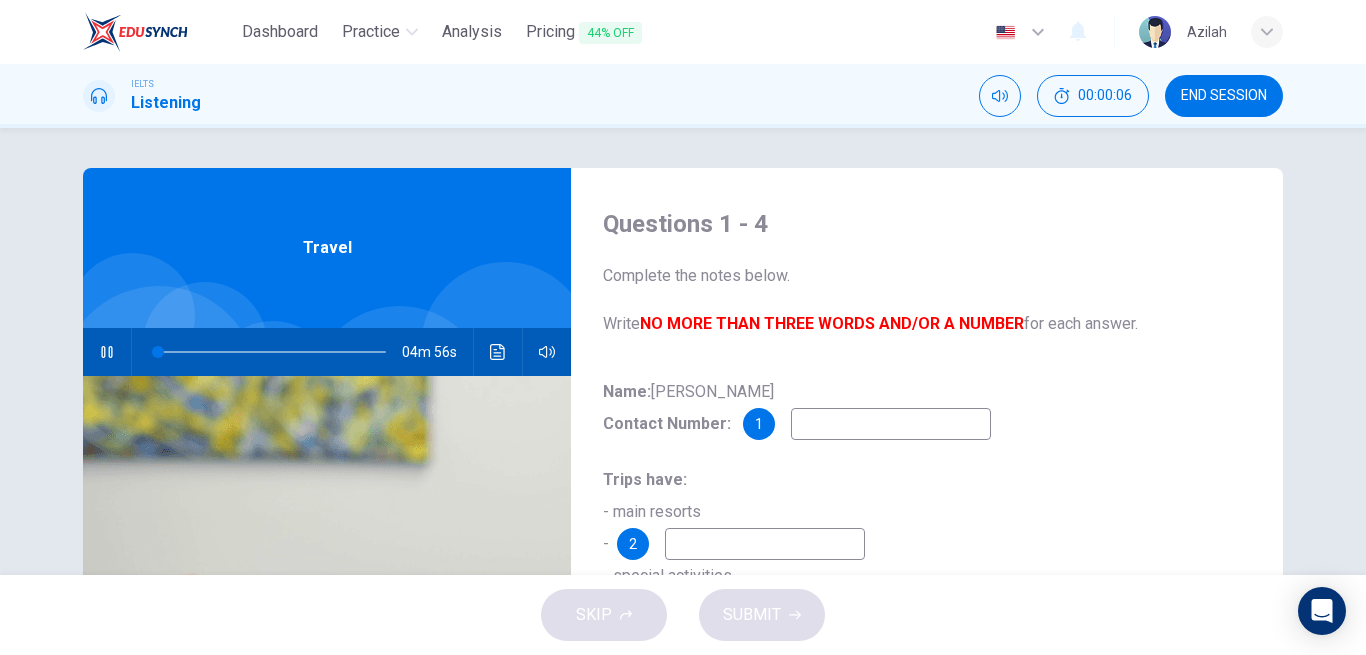 scroll, scrollTop: 100, scrollLeft: 0, axis: vertical 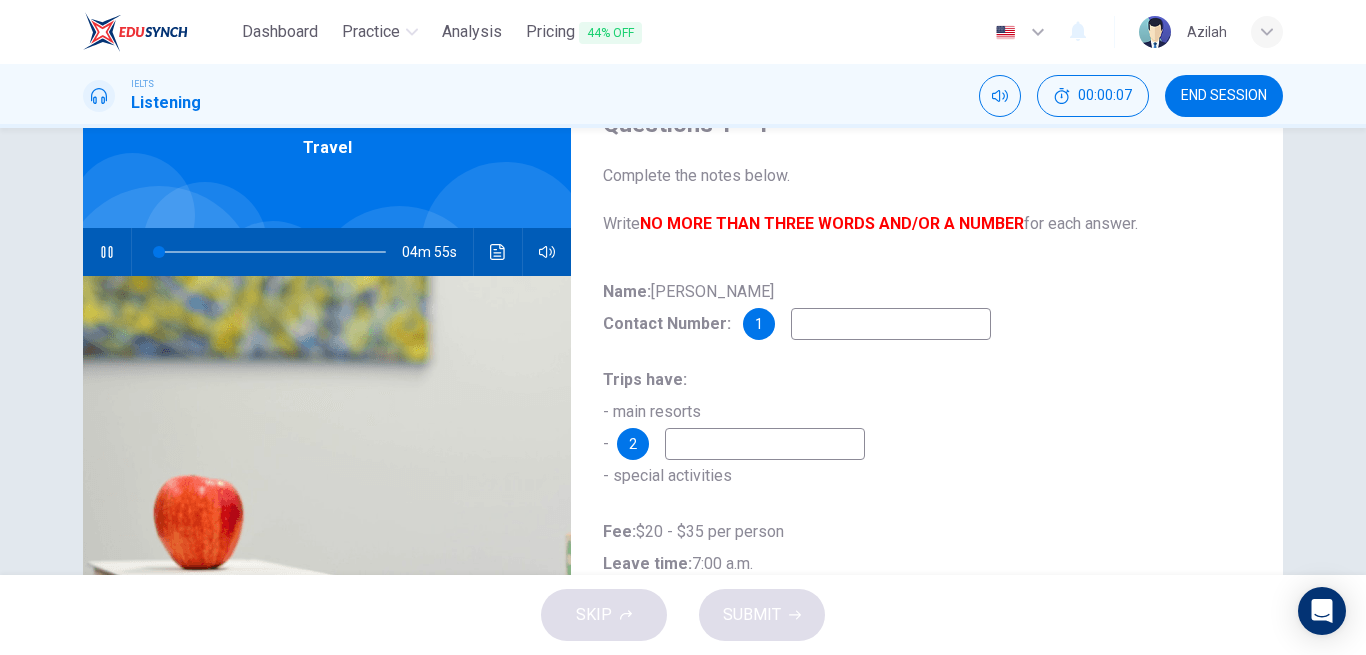 click at bounding box center (891, 324) 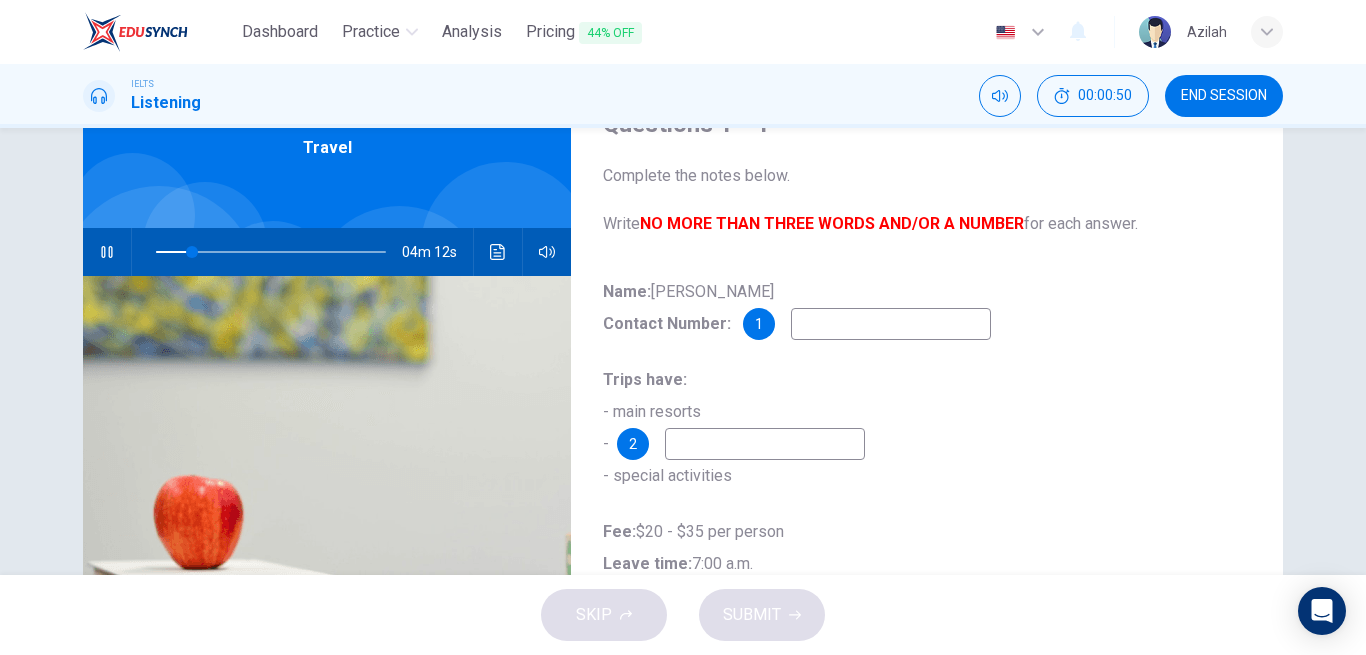 type on "16" 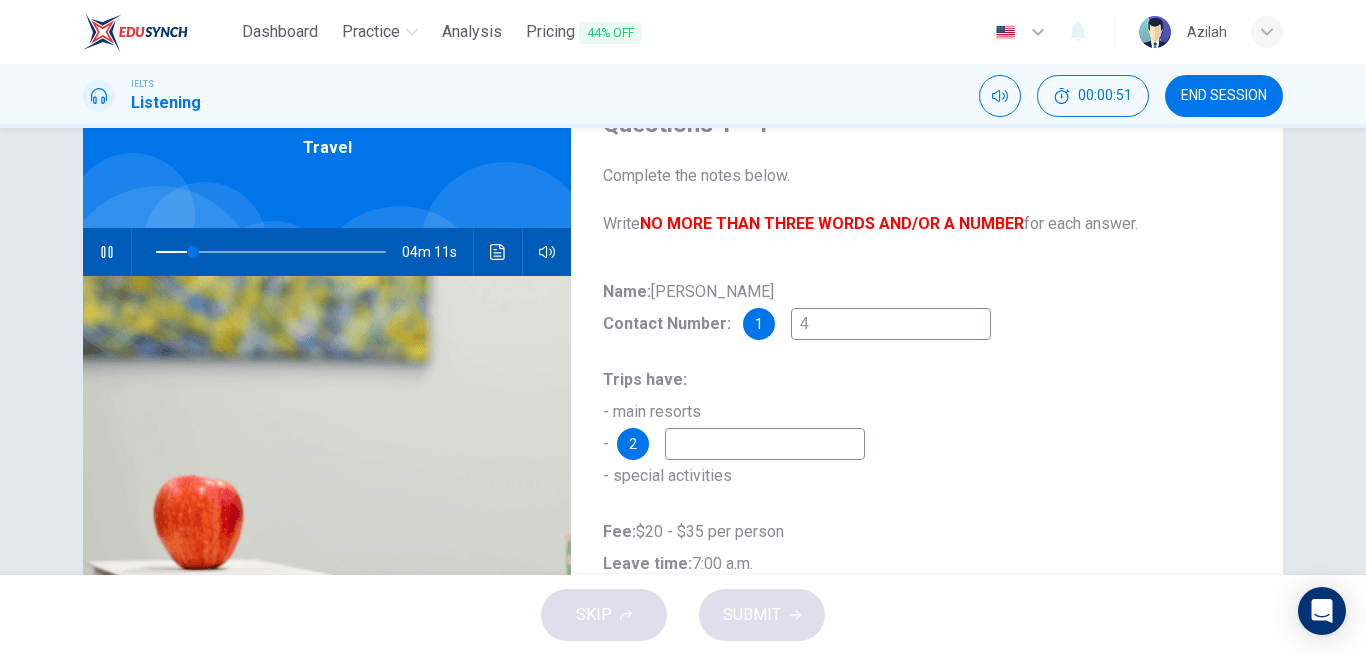 type on "46" 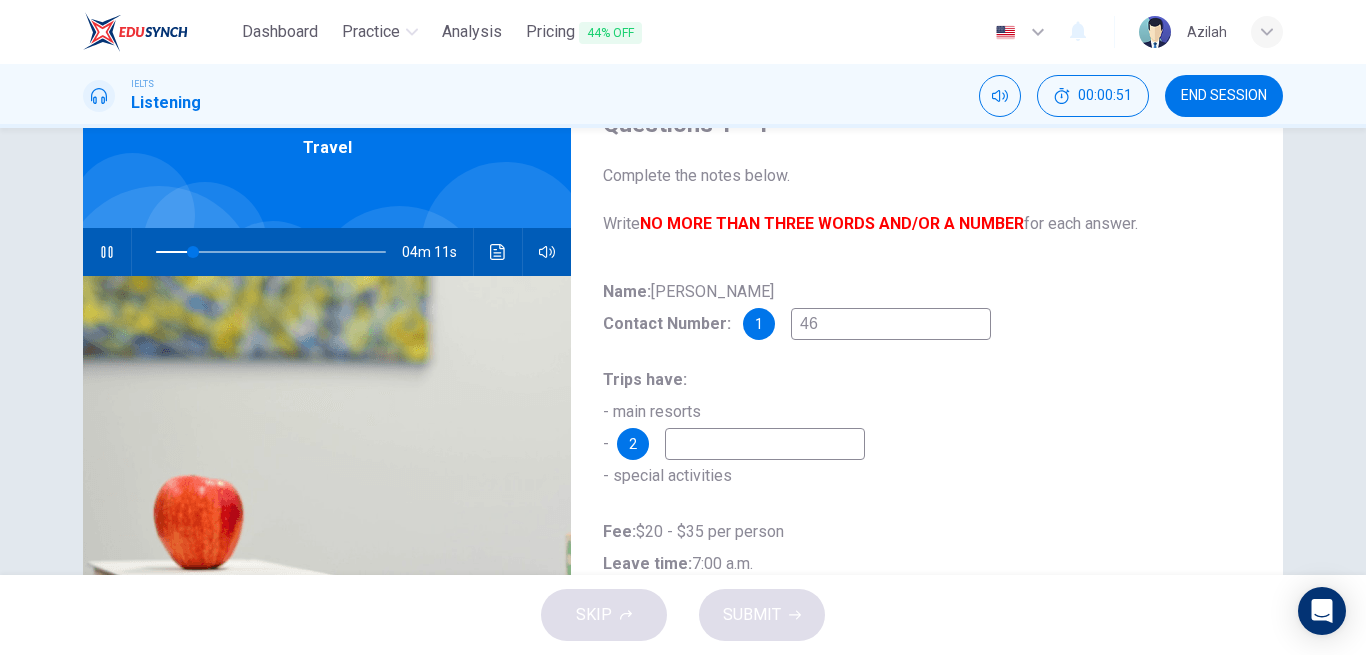 type on "16" 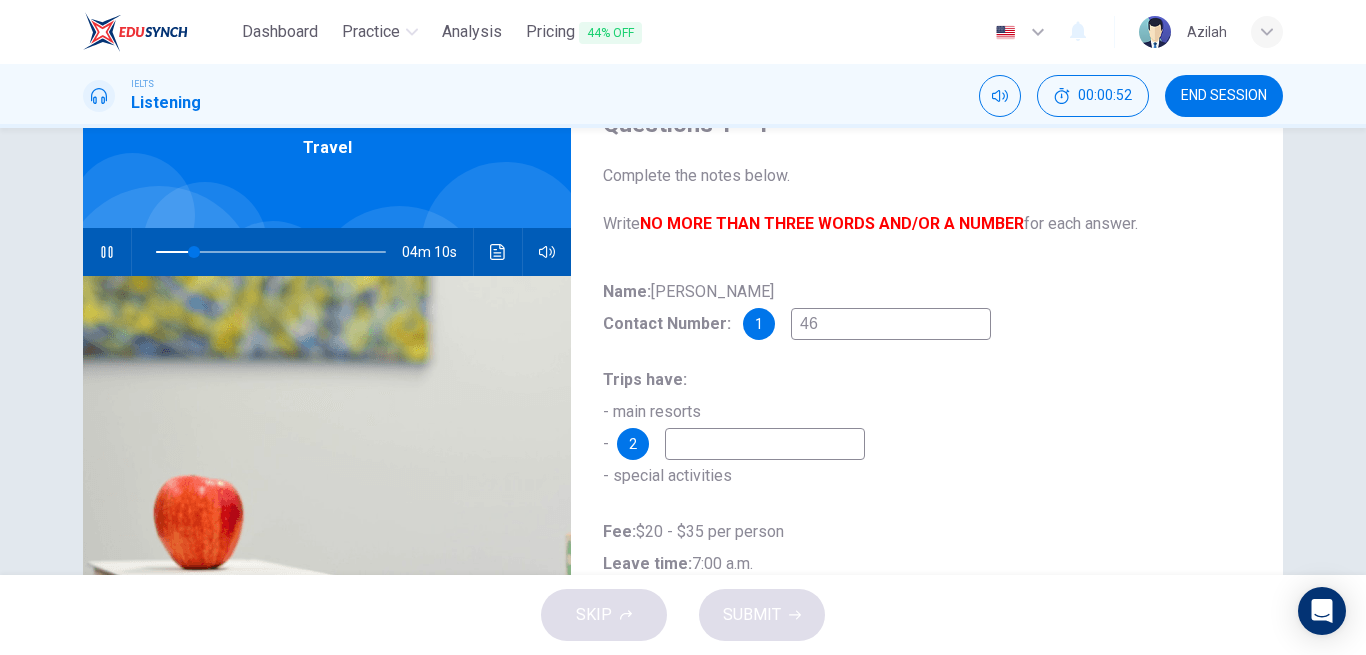 type on "462" 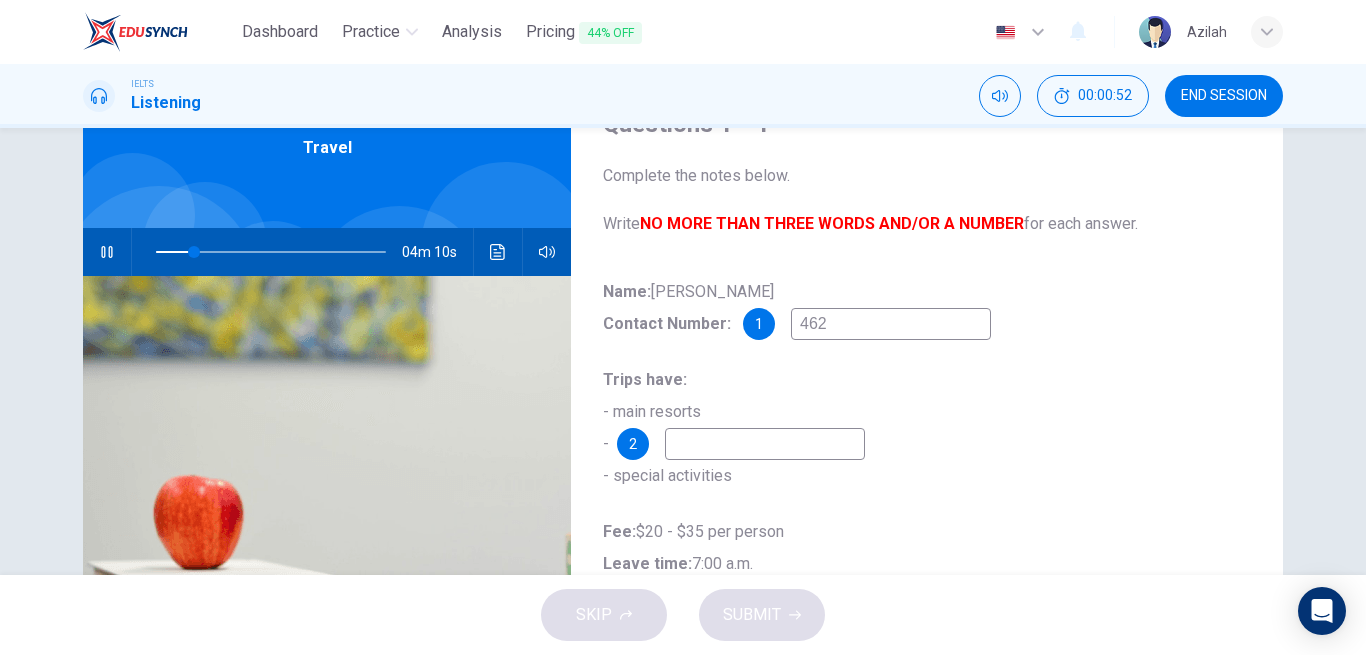 type on "17" 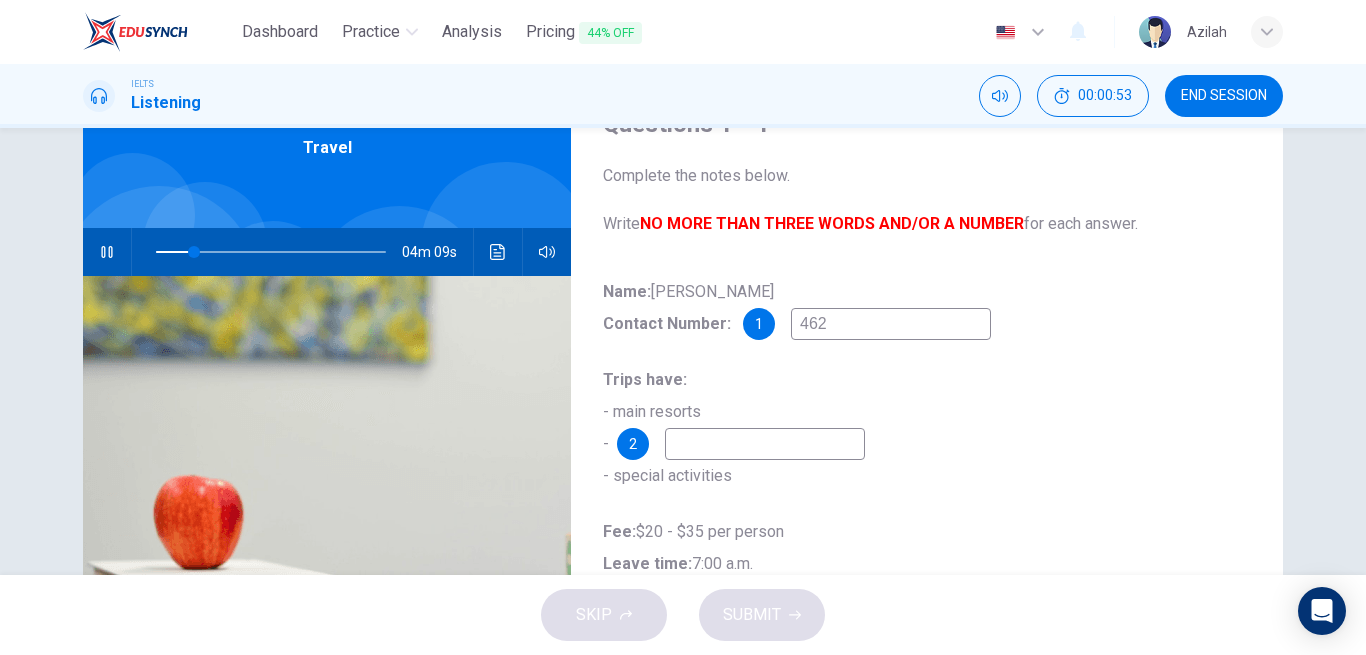 type on "4628" 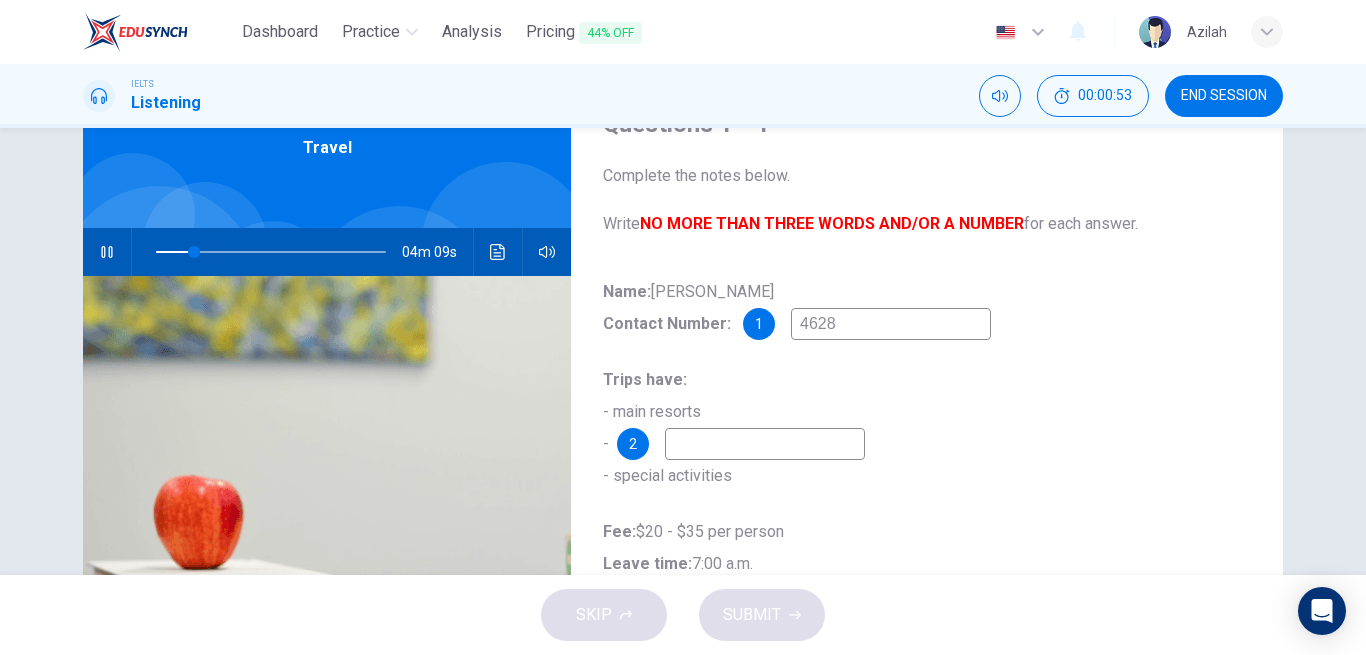 type on "17" 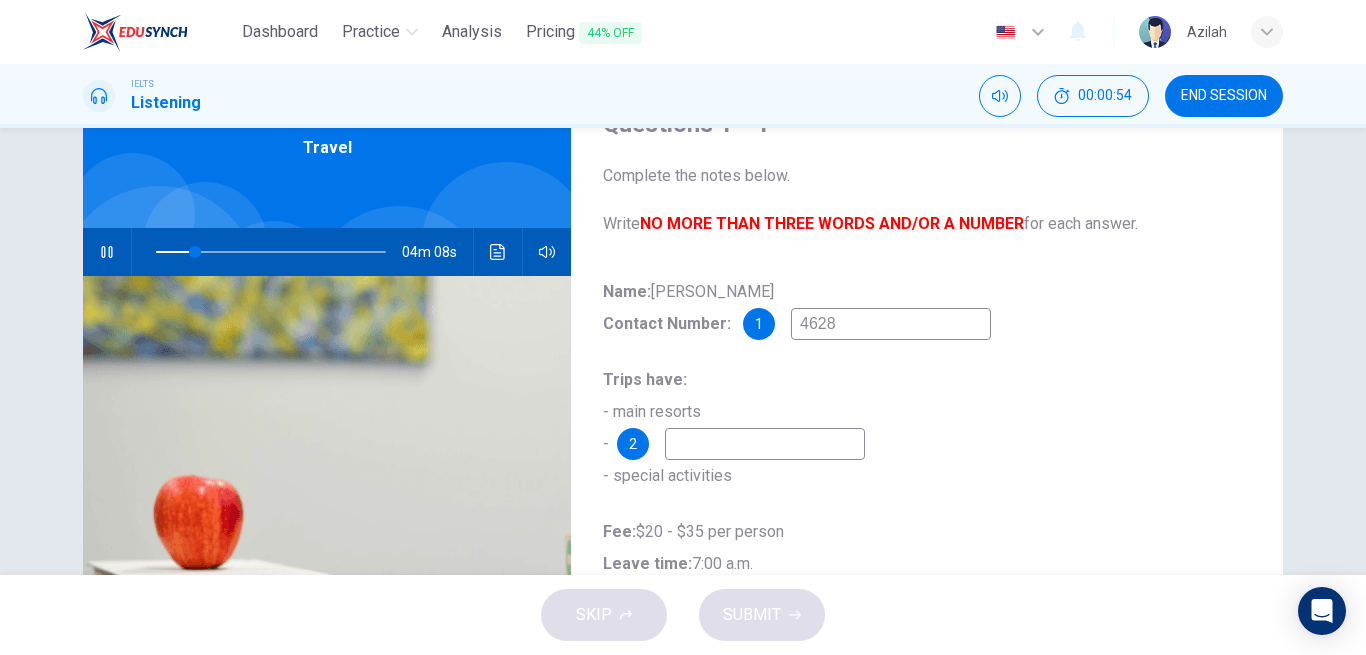 type on "46283" 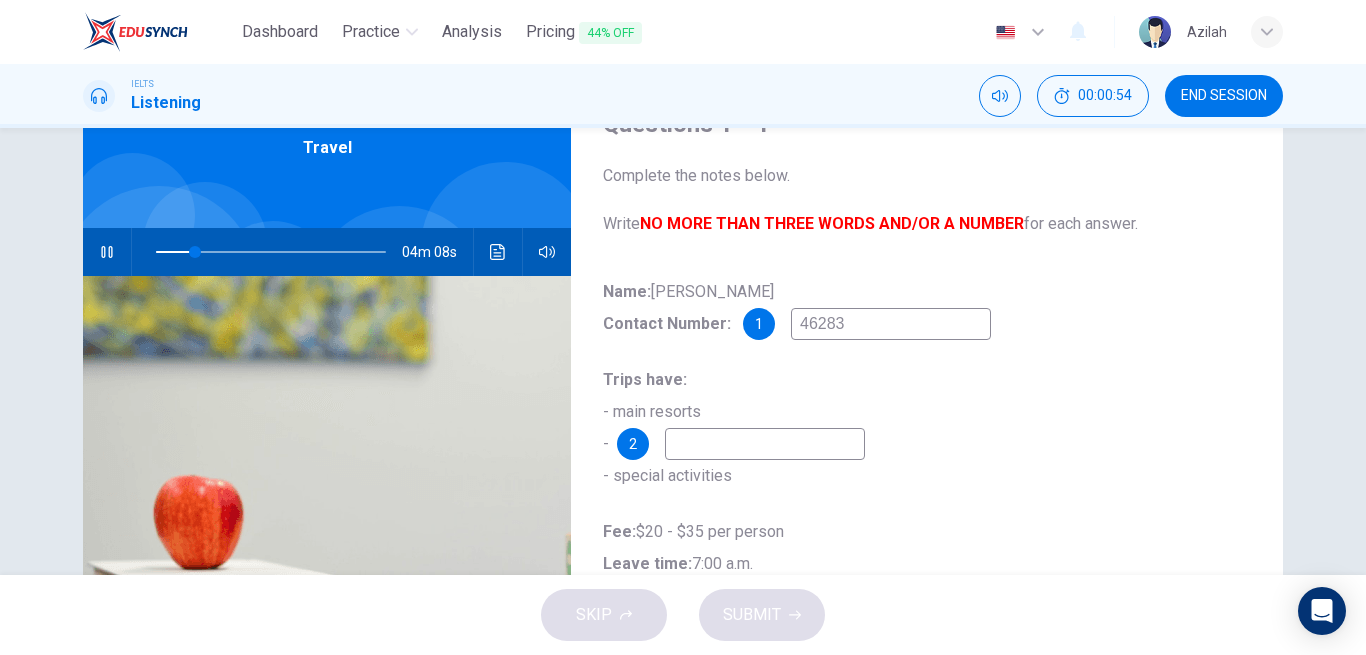 type on "17" 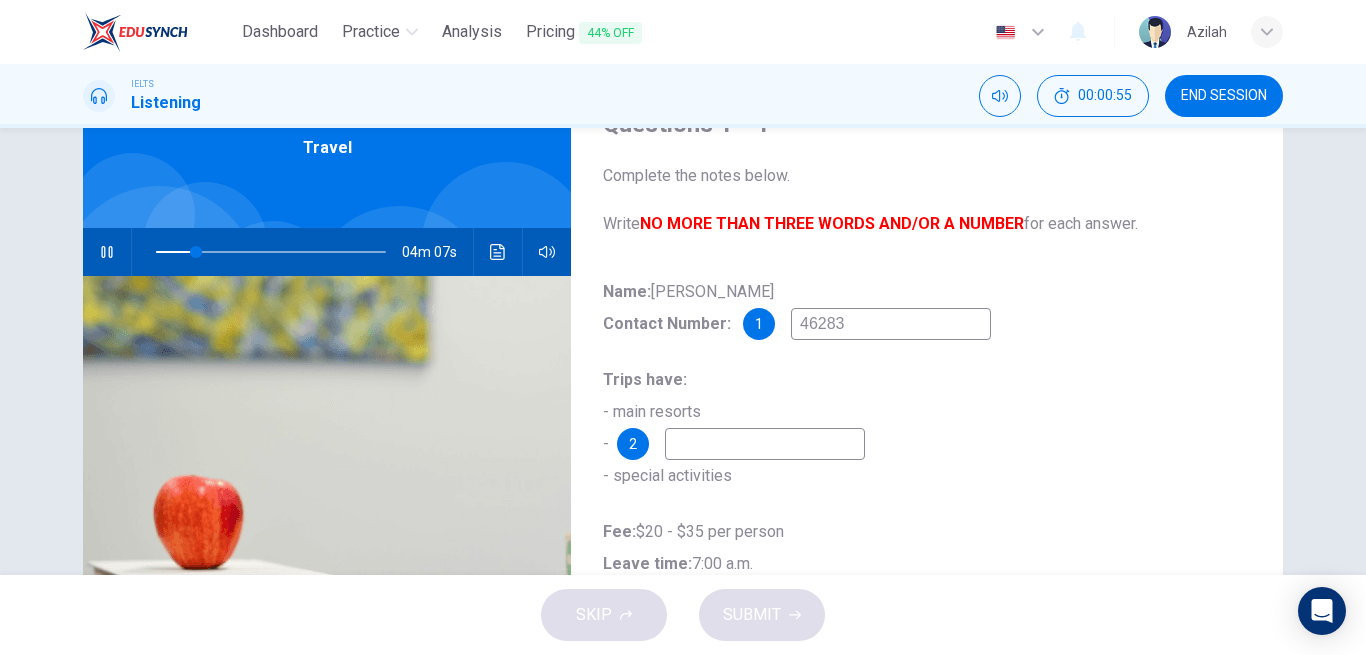 type on "462830" 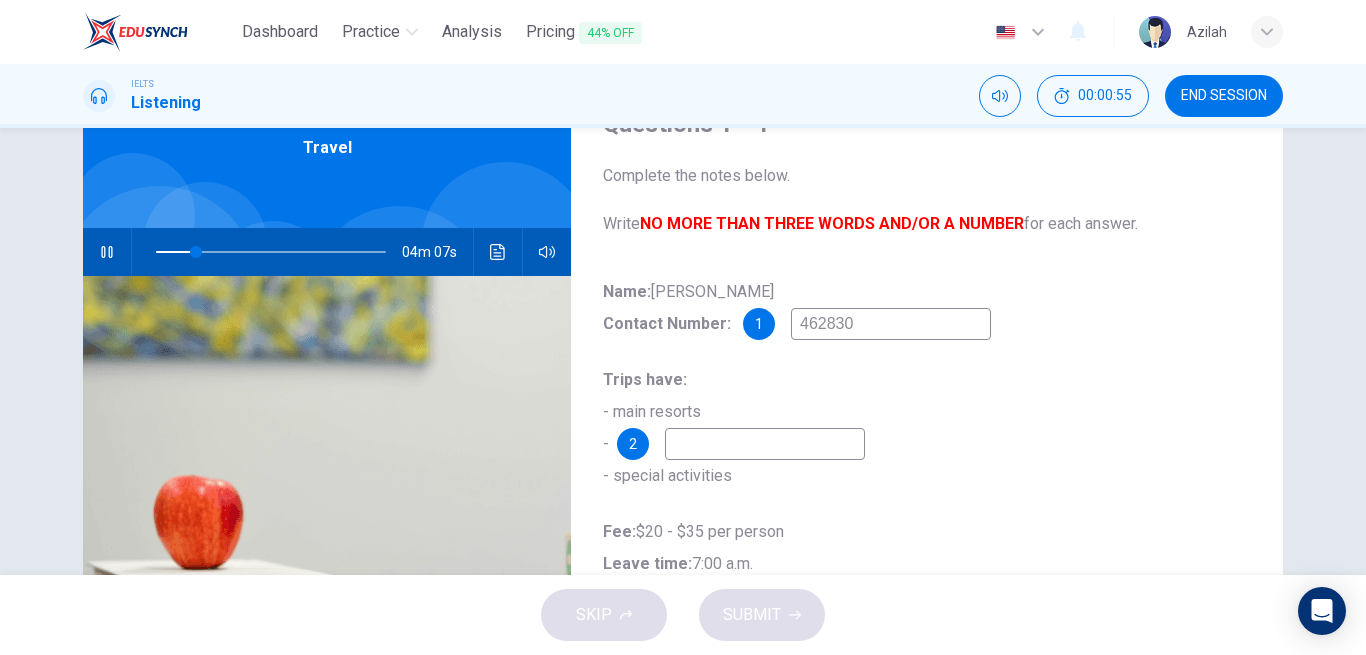 type on "18" 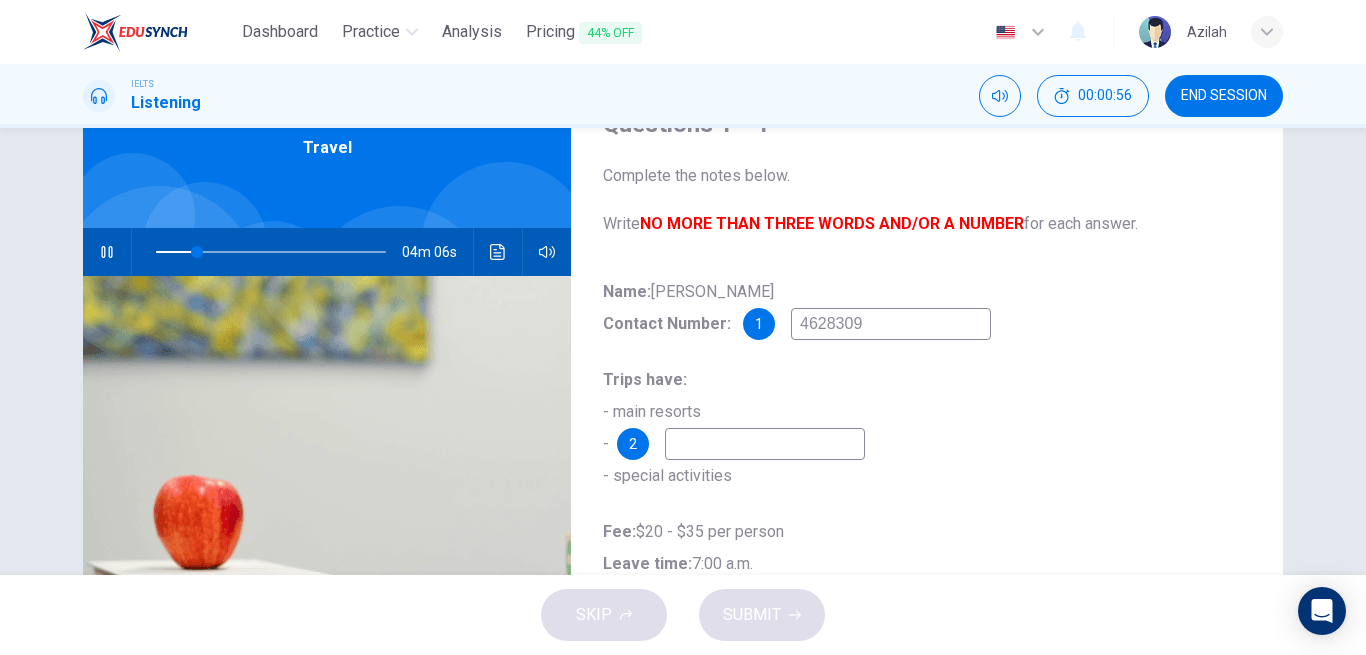 type on "46283095" 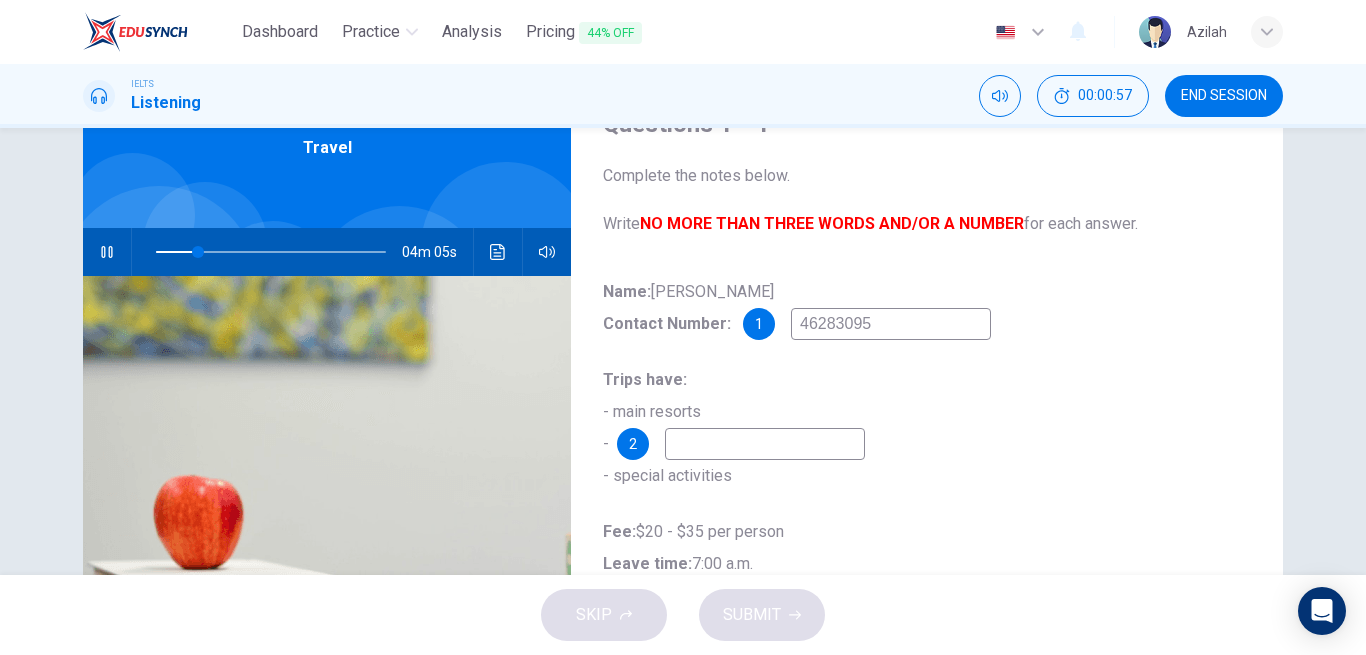 type on "18" 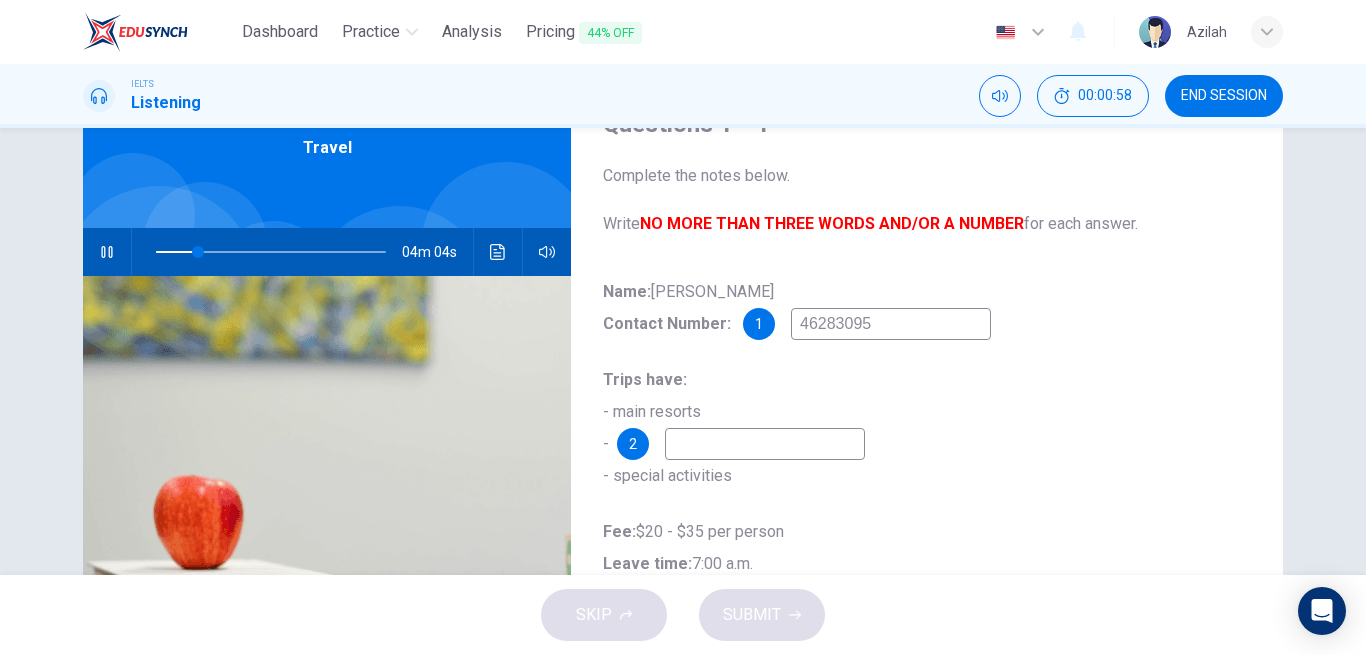 type on "46283095" 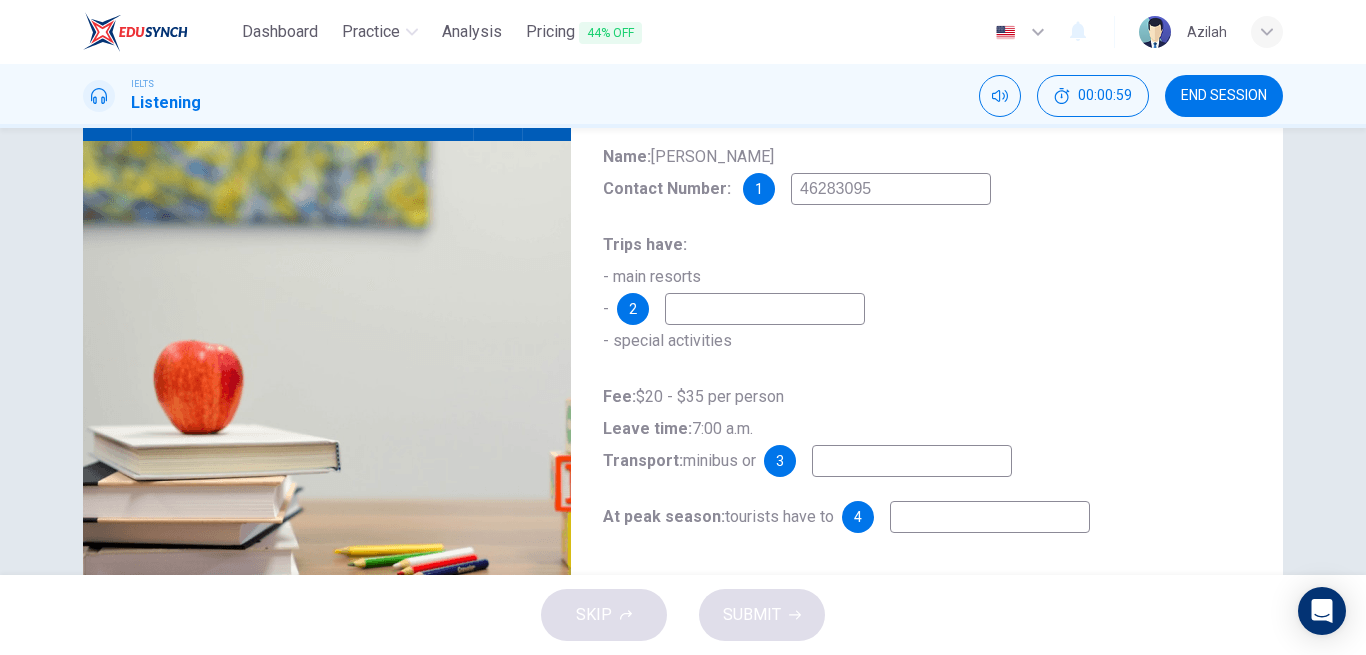 scroll, scrollTop: 200, scrollLeft: 0, axis: vertical 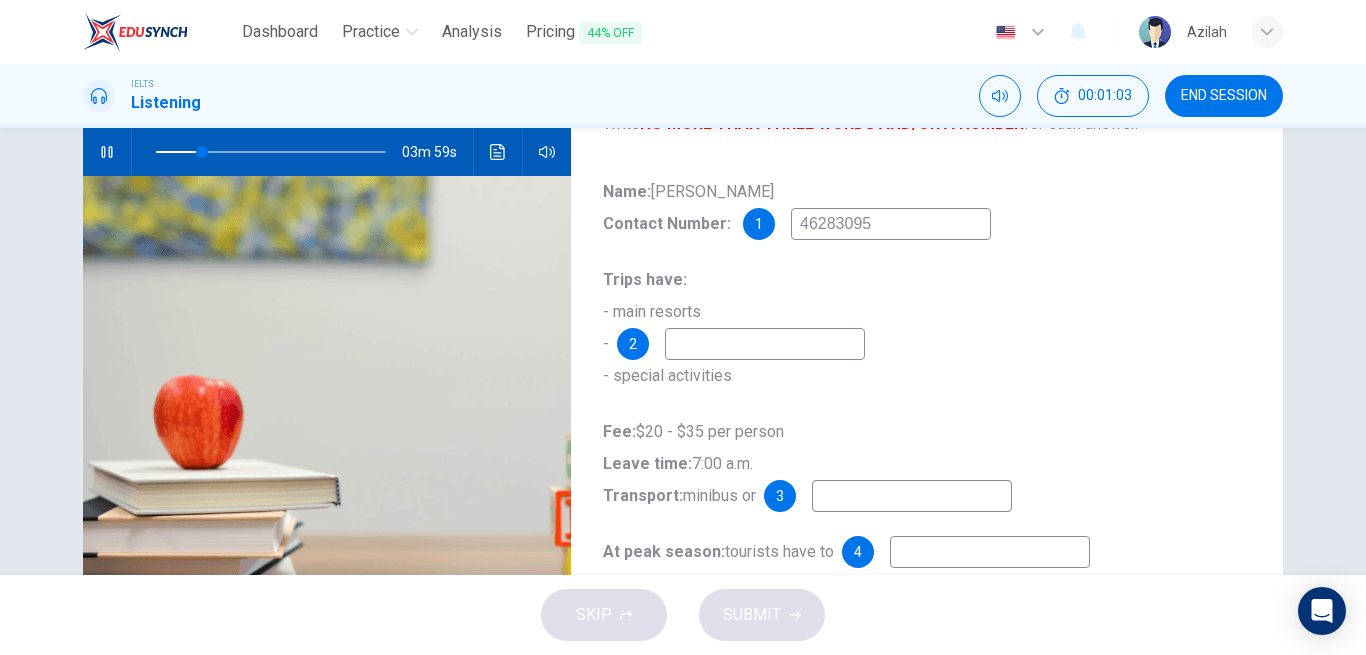 click on "46283095" at bounding box center [891, 224] 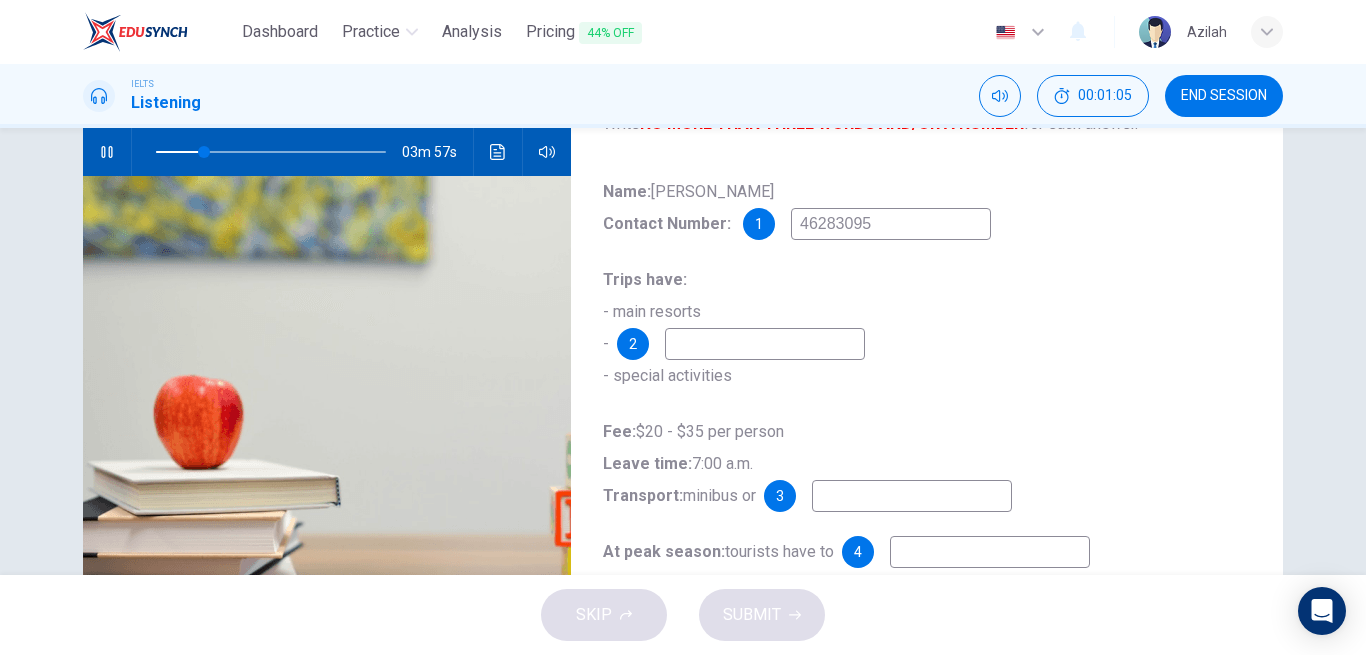 click on "Trips have:   - main resorts -  2  - special activities" at bounding box center (927, 328) 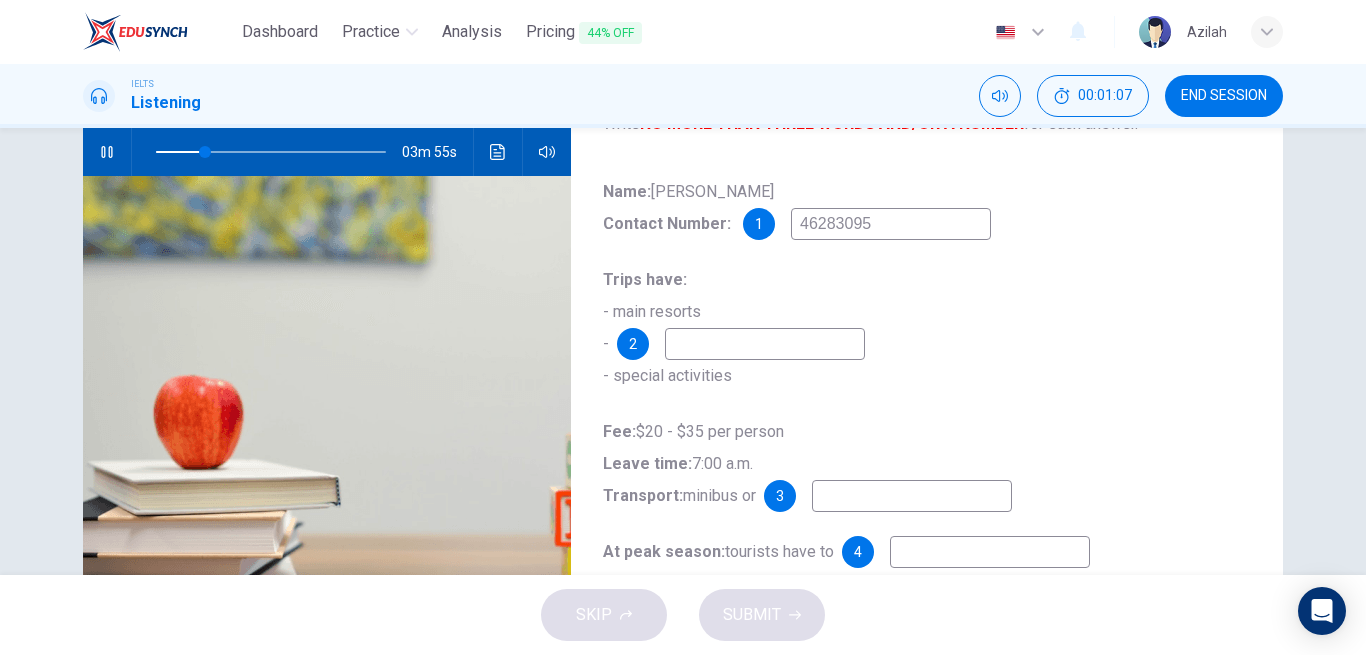click at bounding box center [765, 344] 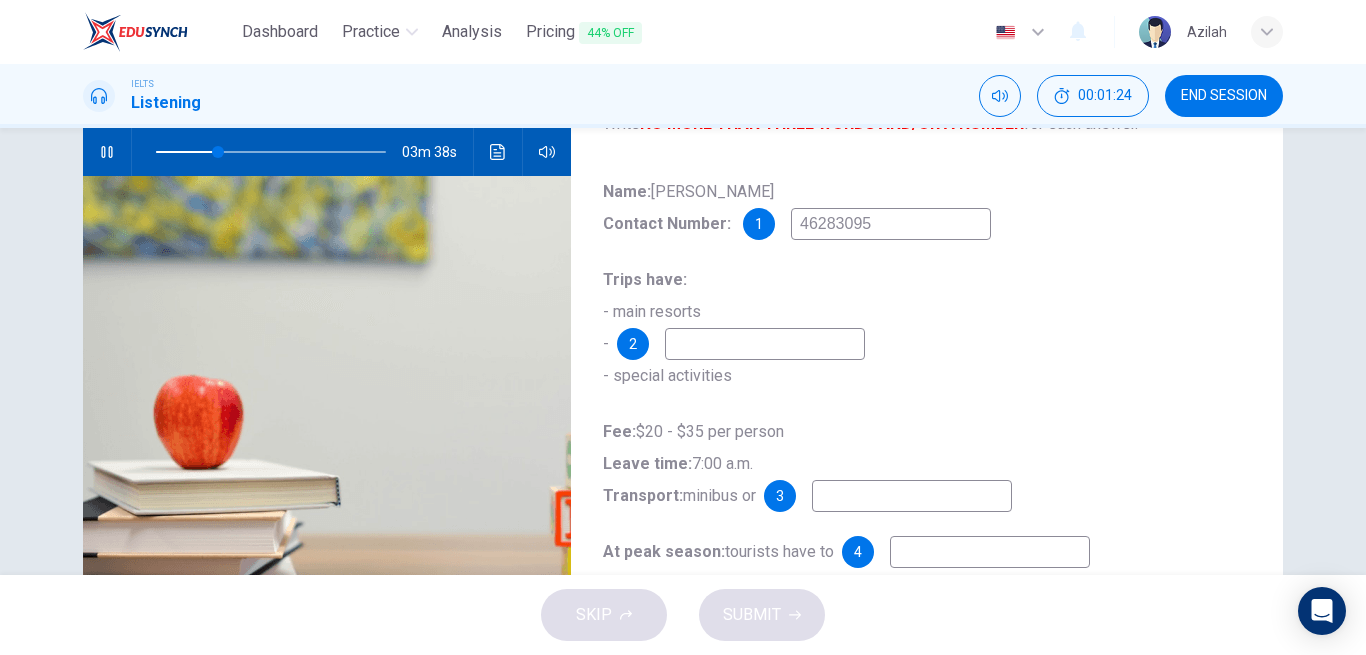 type on "27" 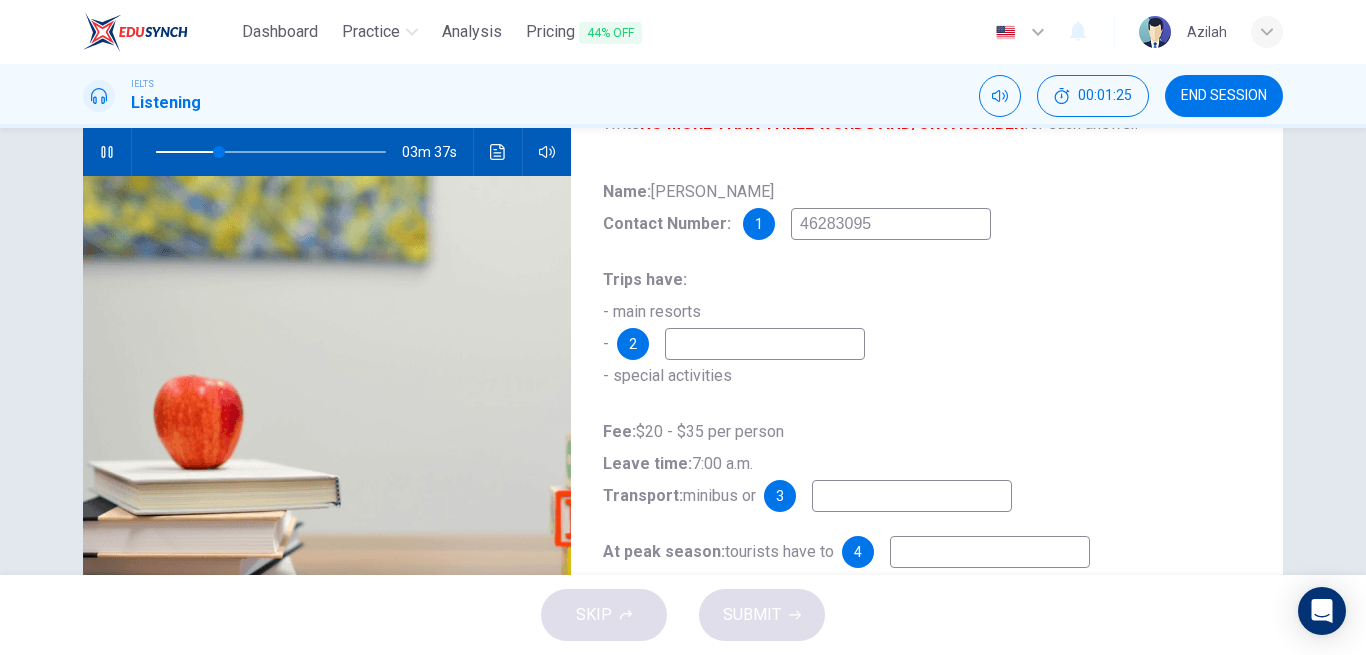 type on "l" 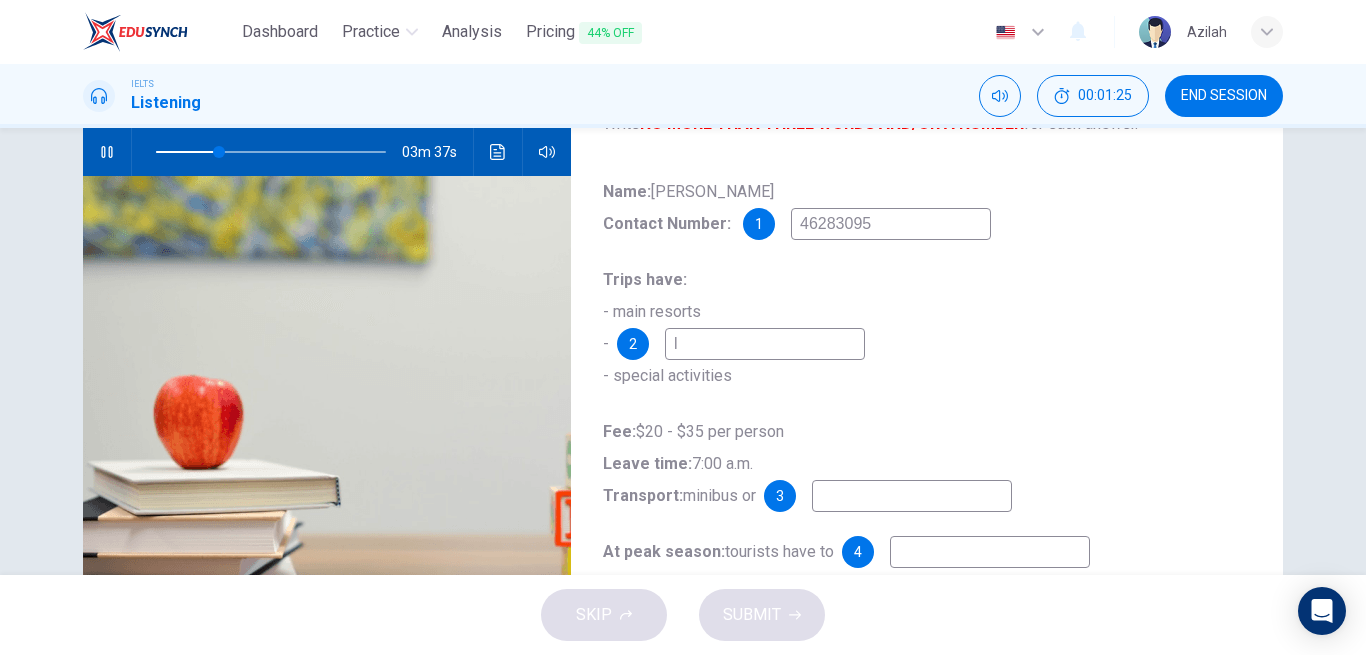 type on "28" 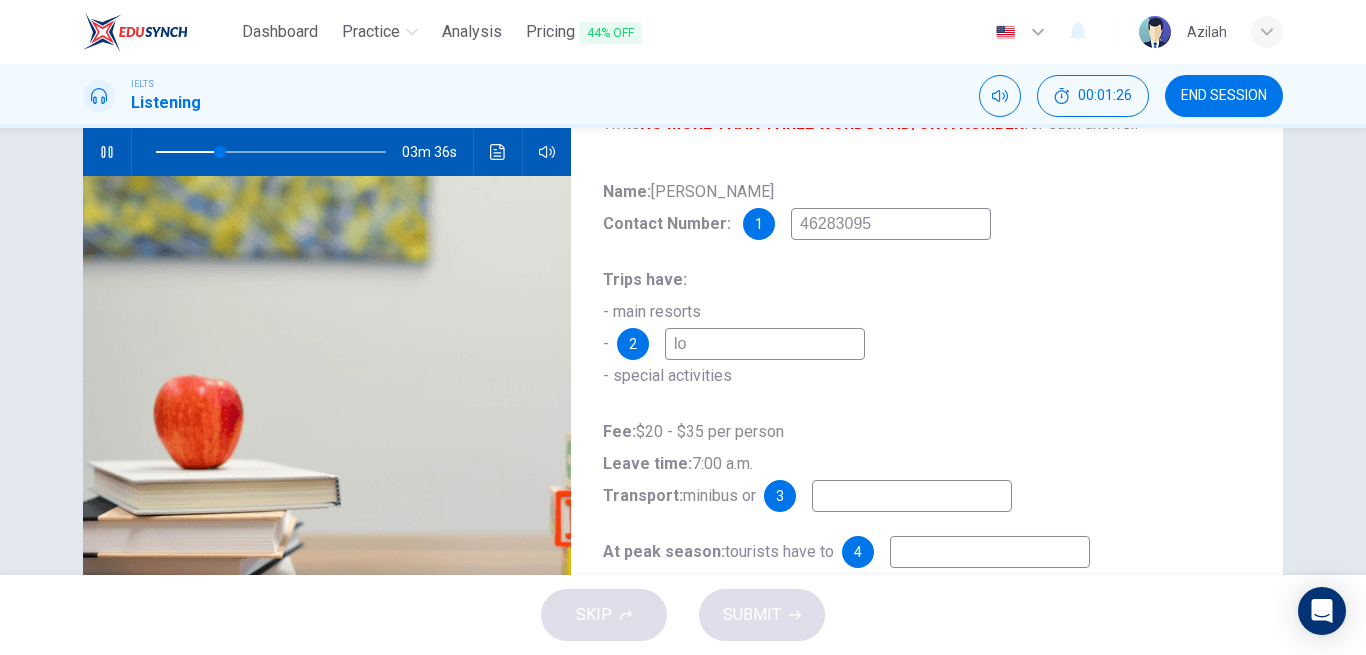 type on "loc" 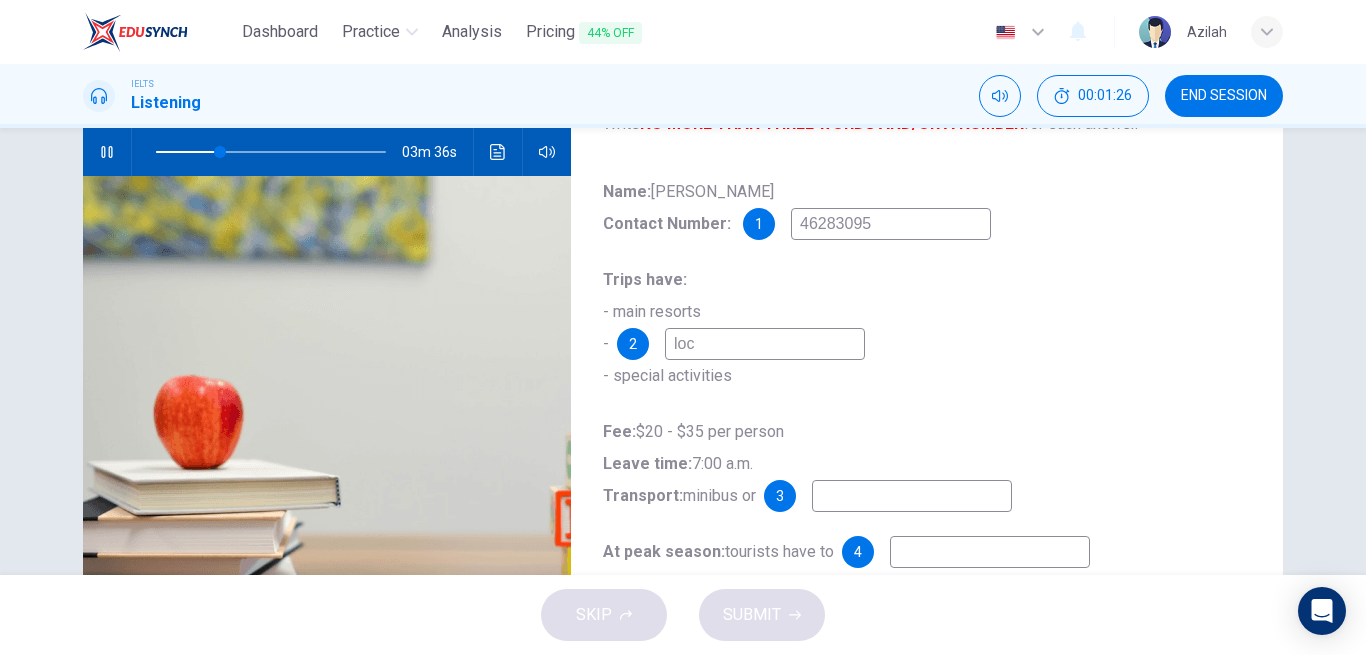 type on "28" 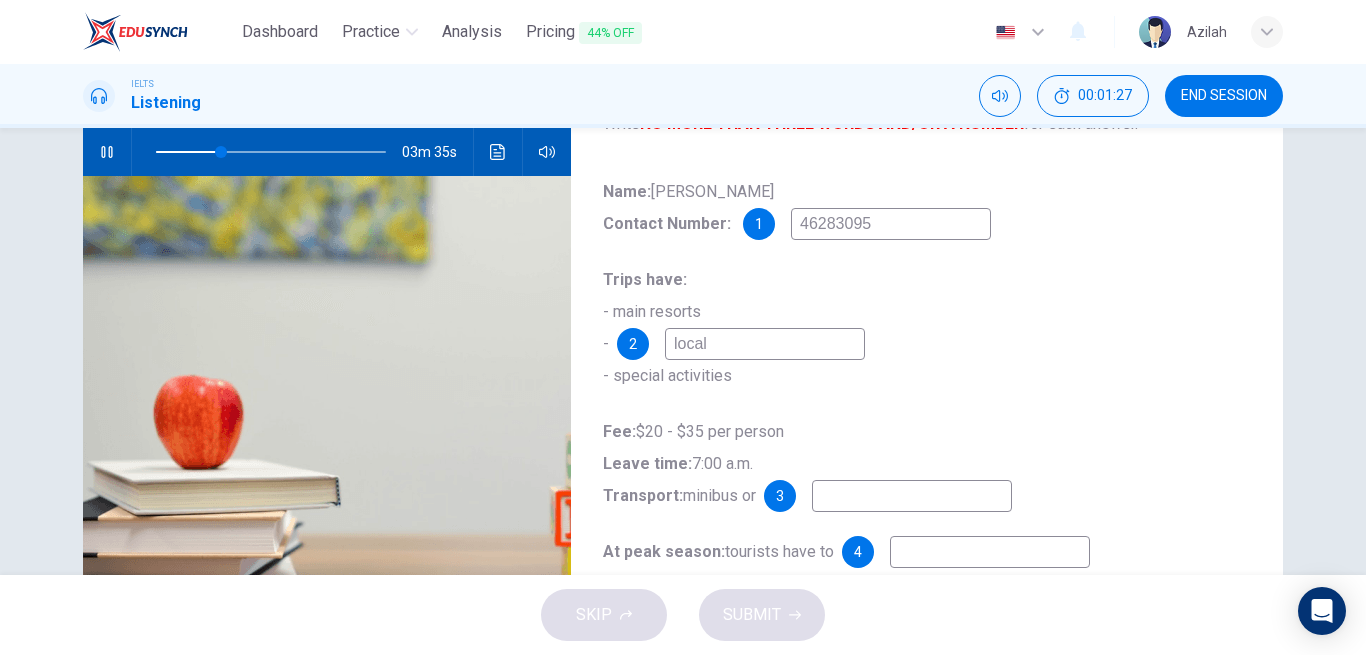 type on "local" 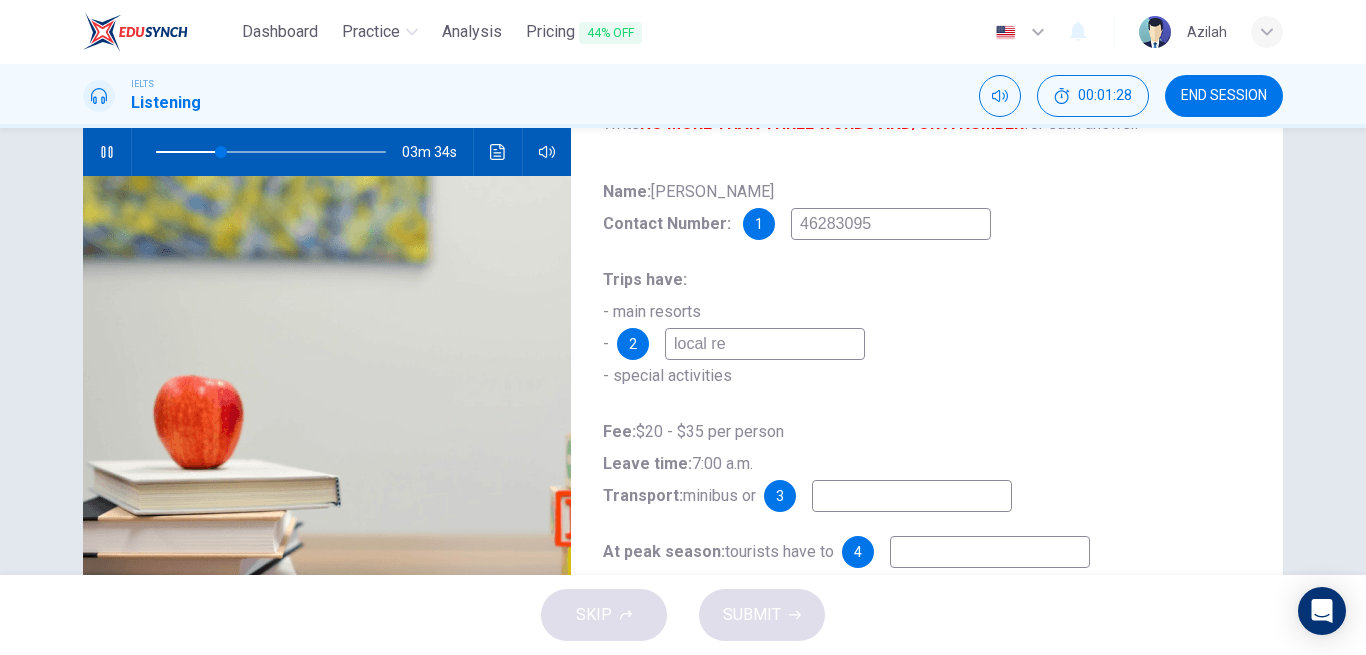 type on "local ref" 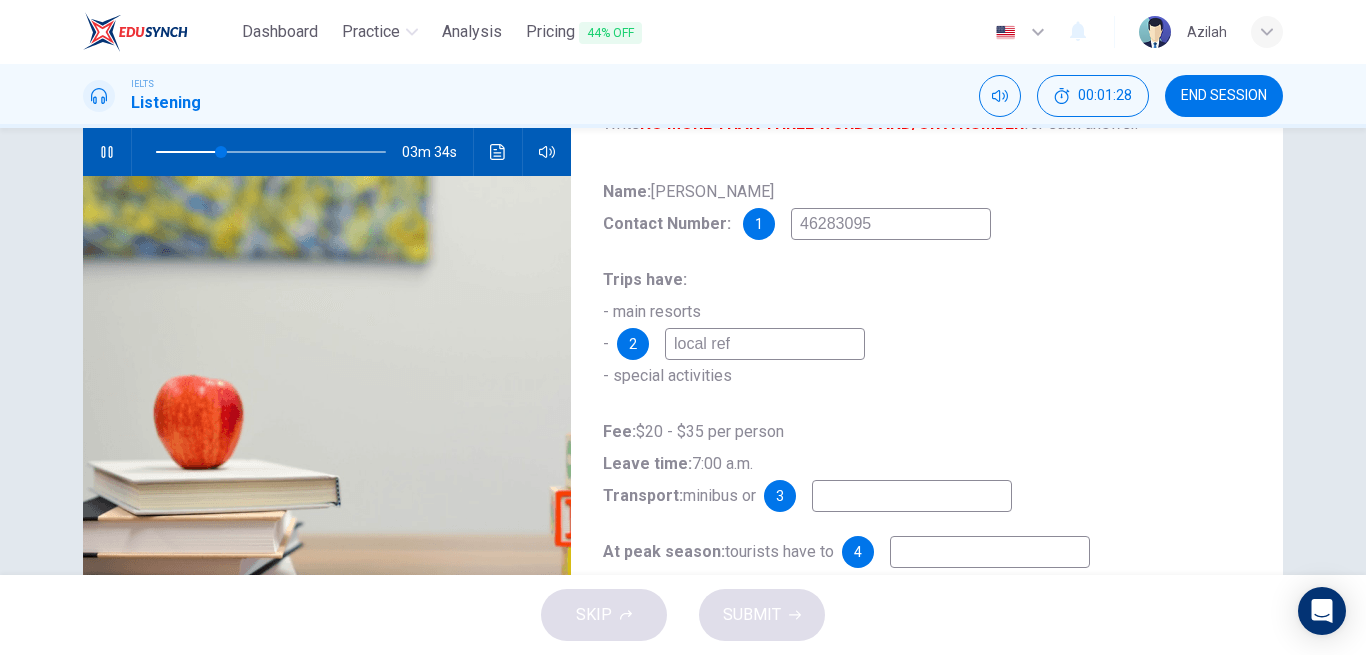 type on "29" 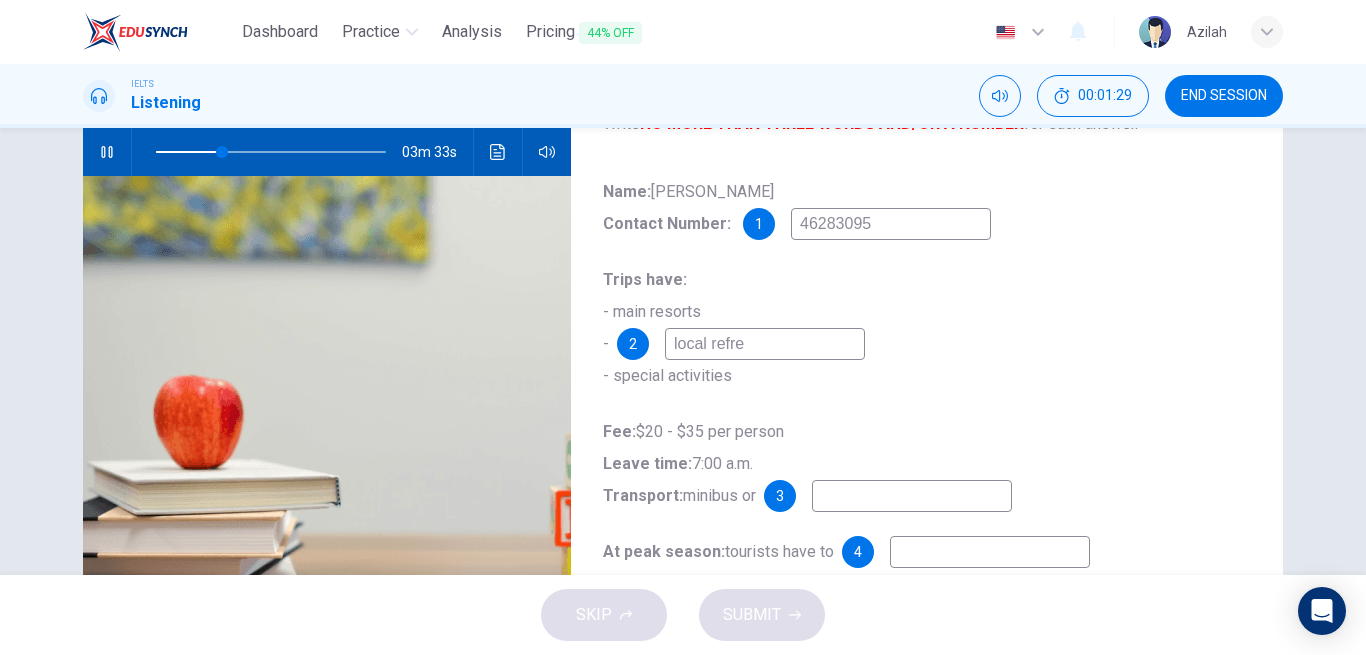 type on "local refres" 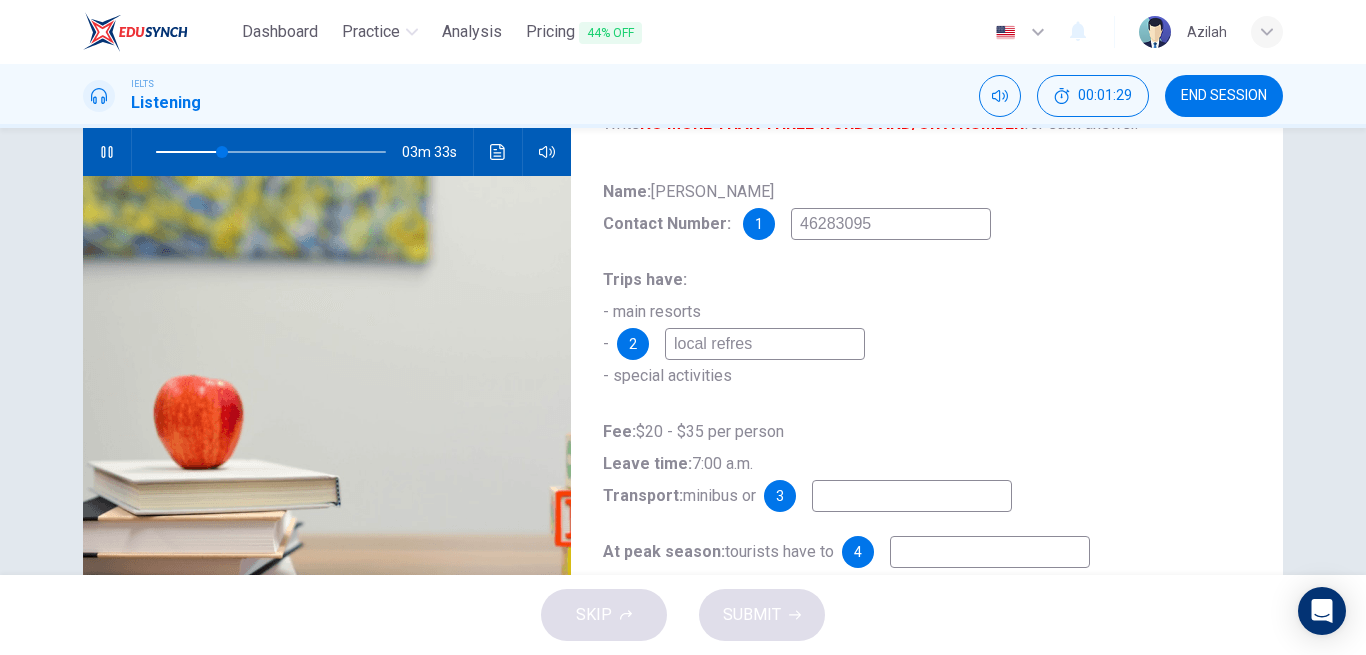 type on "29" 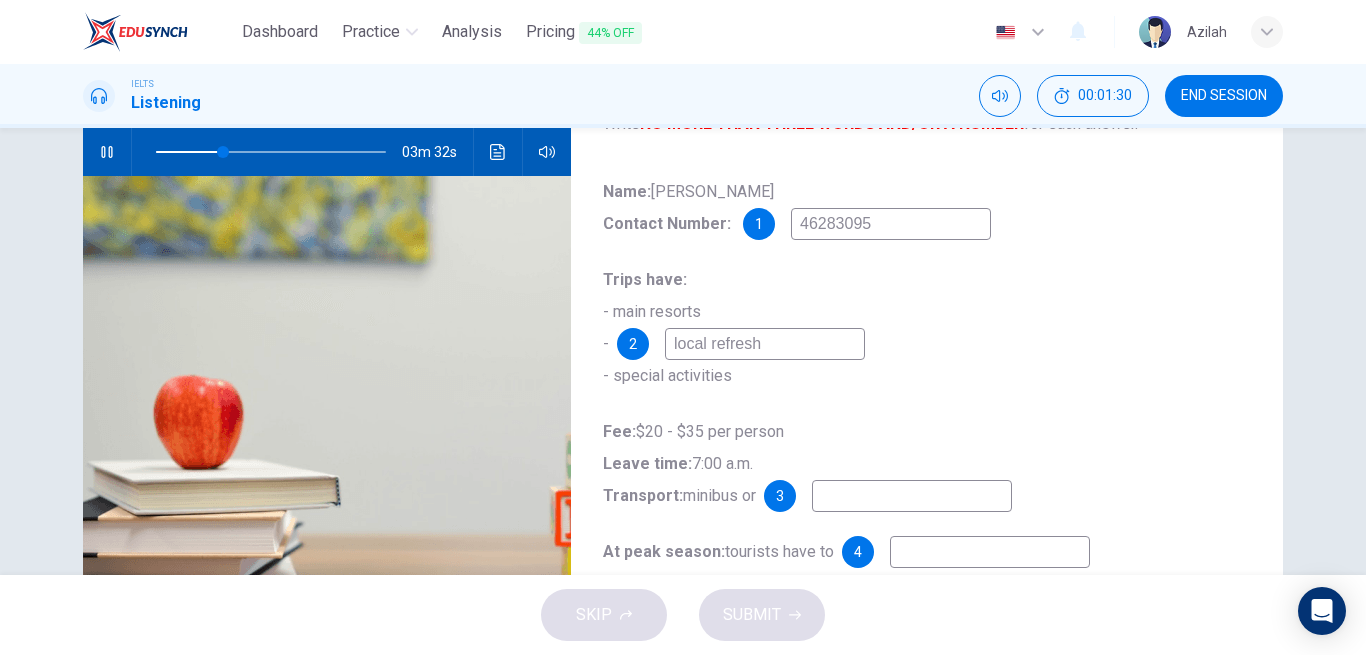 type on "local refreshm" 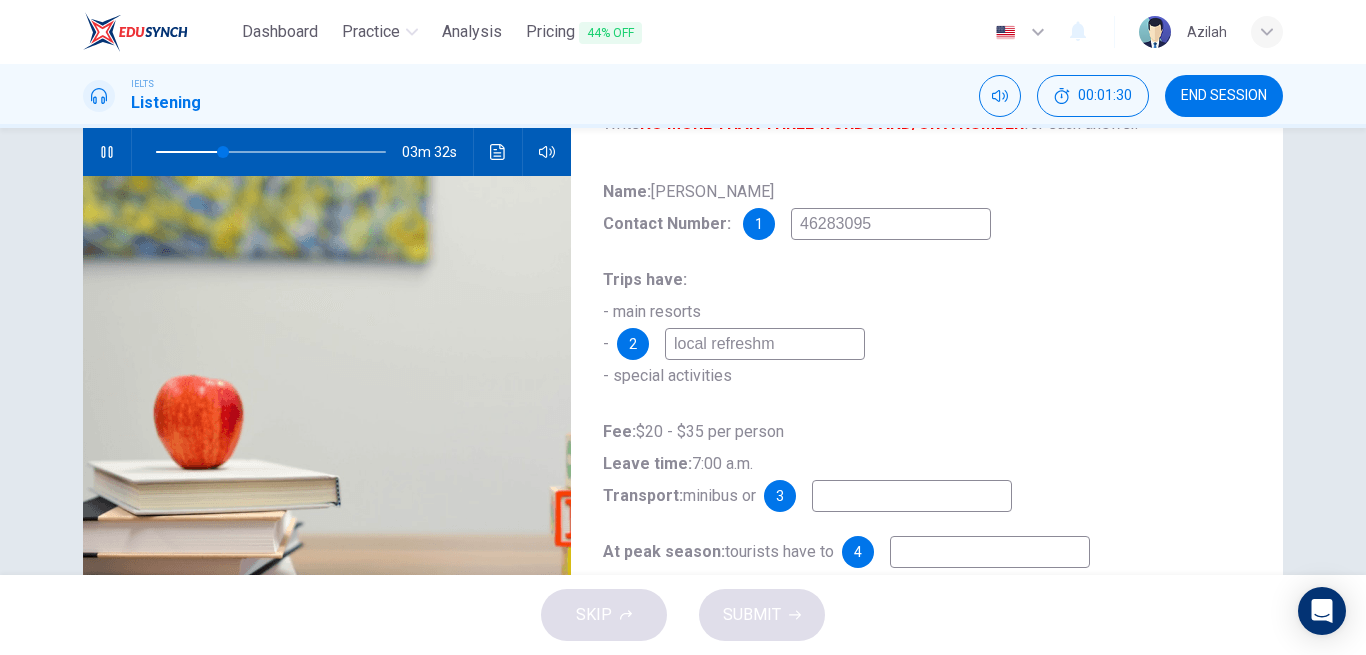 type on "29" 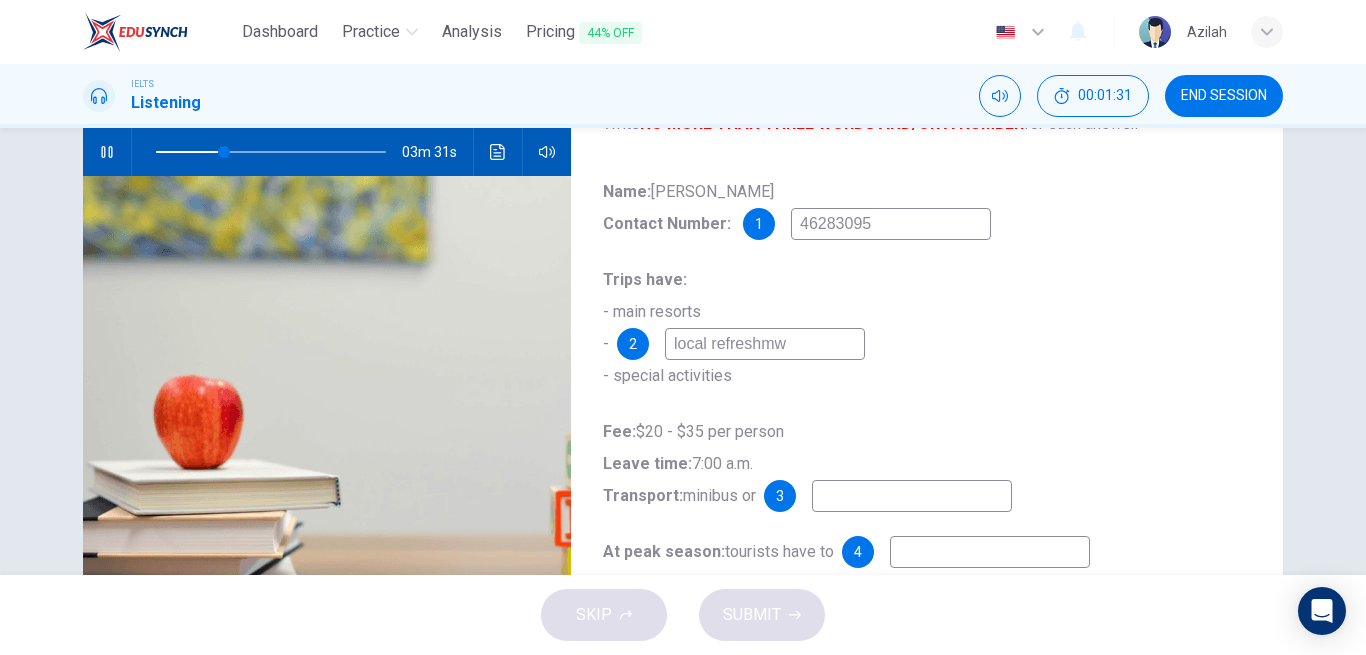 type on "local refreshm" 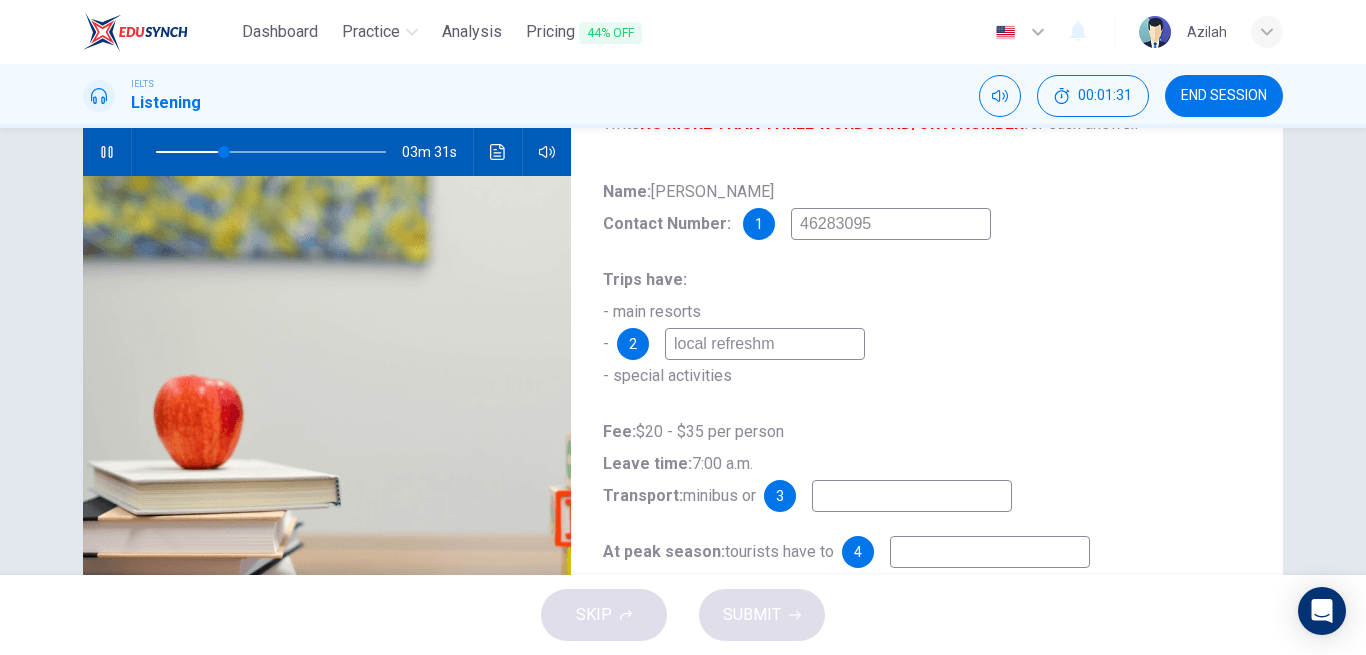 type on "30" 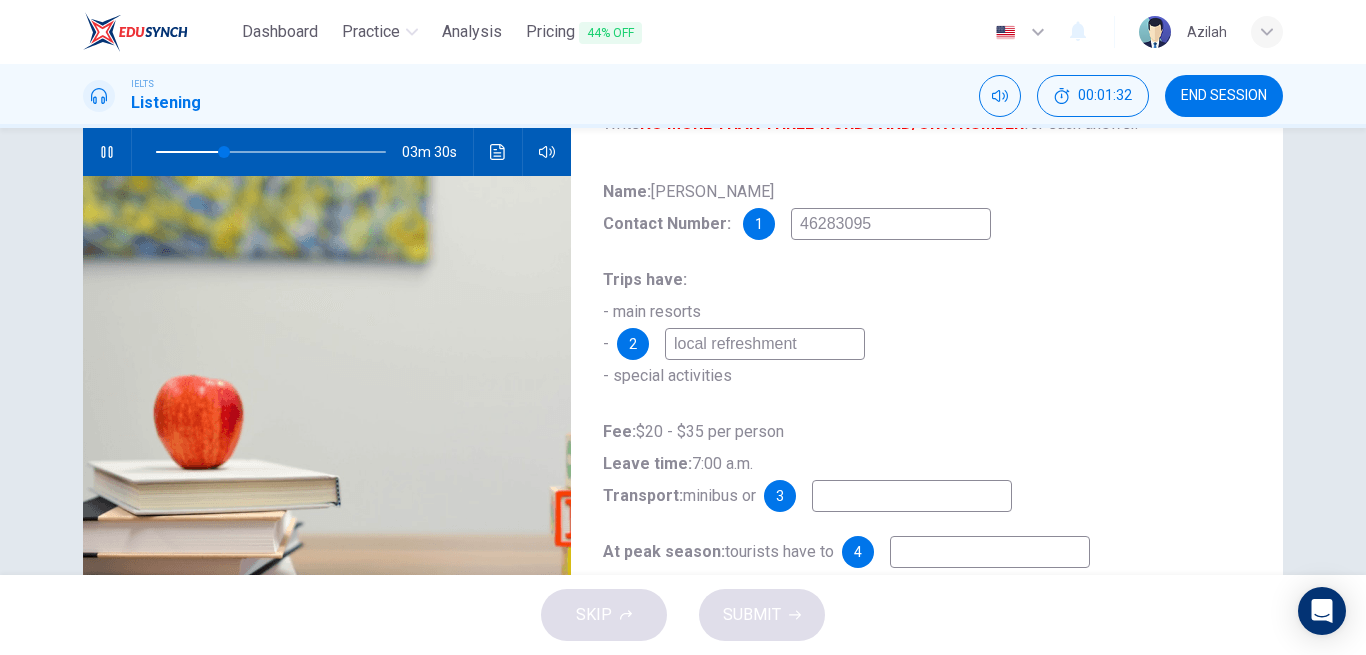 type on "local refreshments" 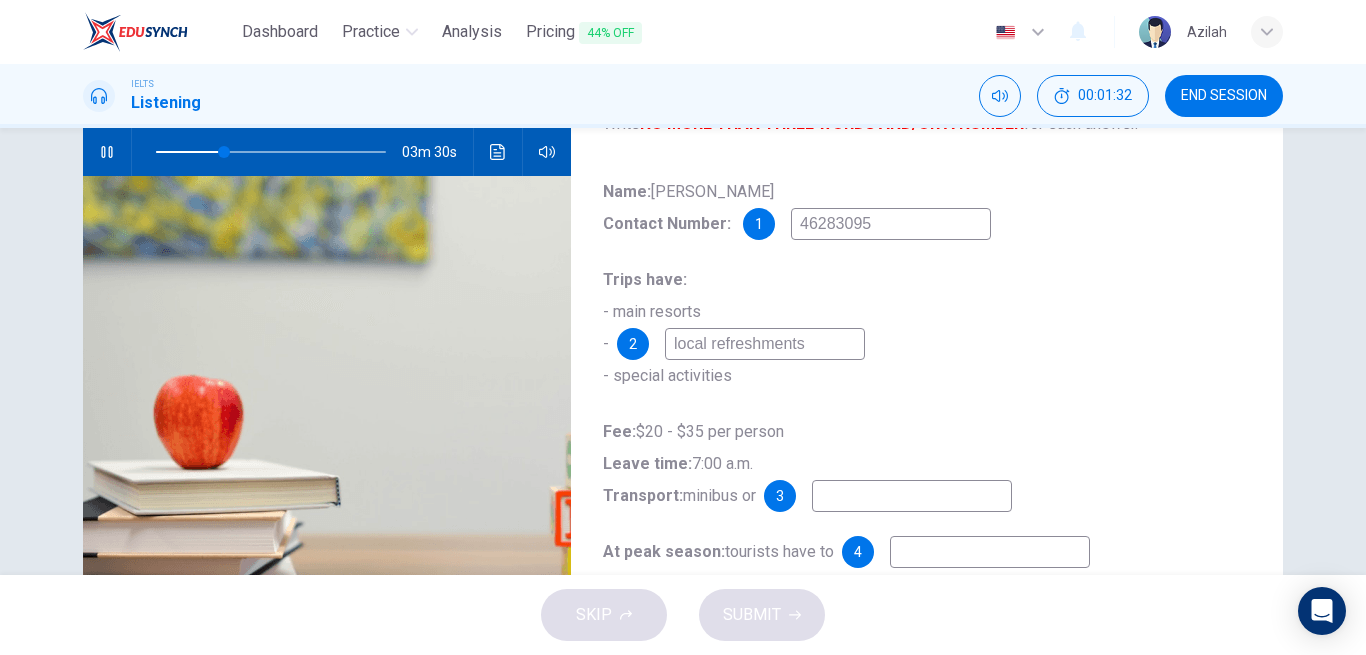 type on "30" 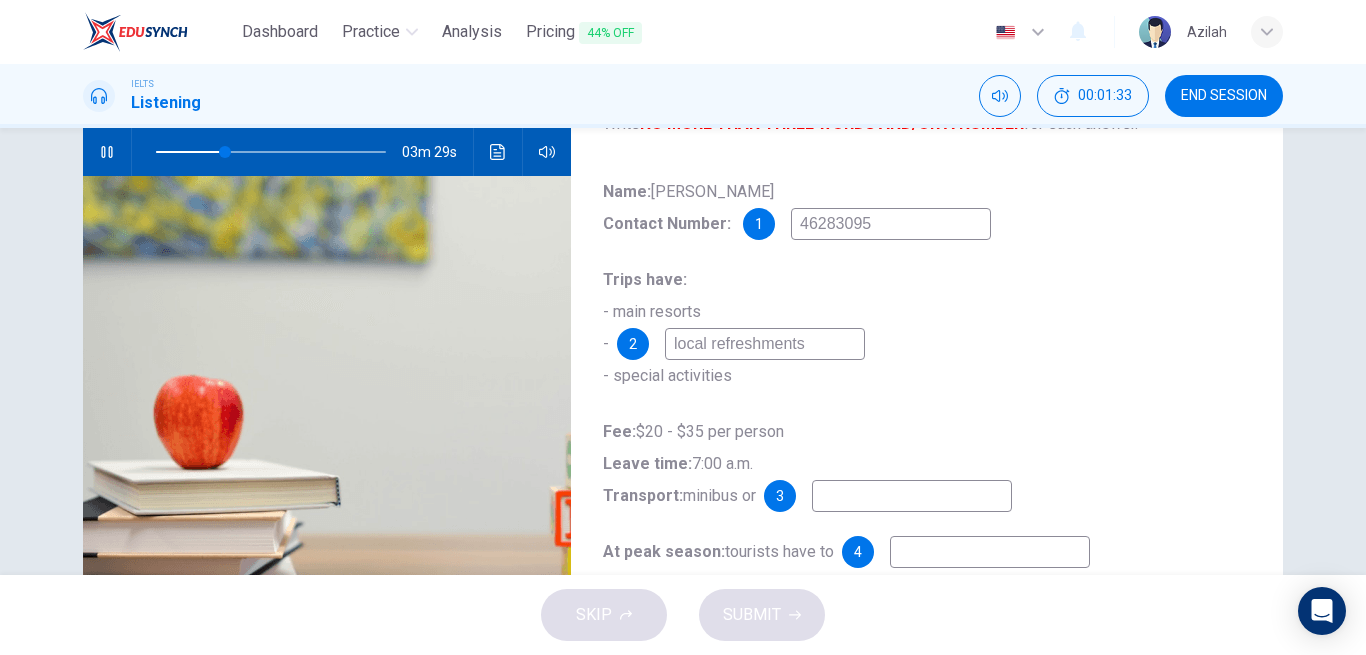 type on "local refreshments" 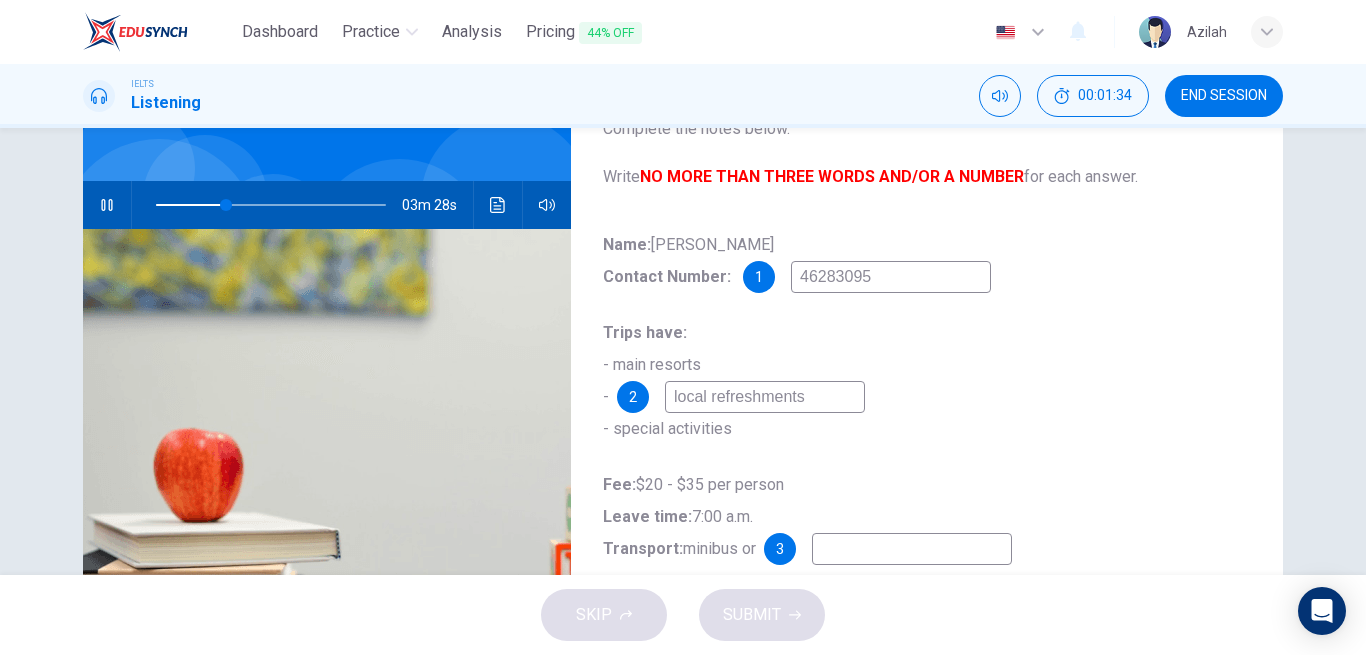 scroll, scrollTop: 300, scrollLeft: 0, axis: vertical 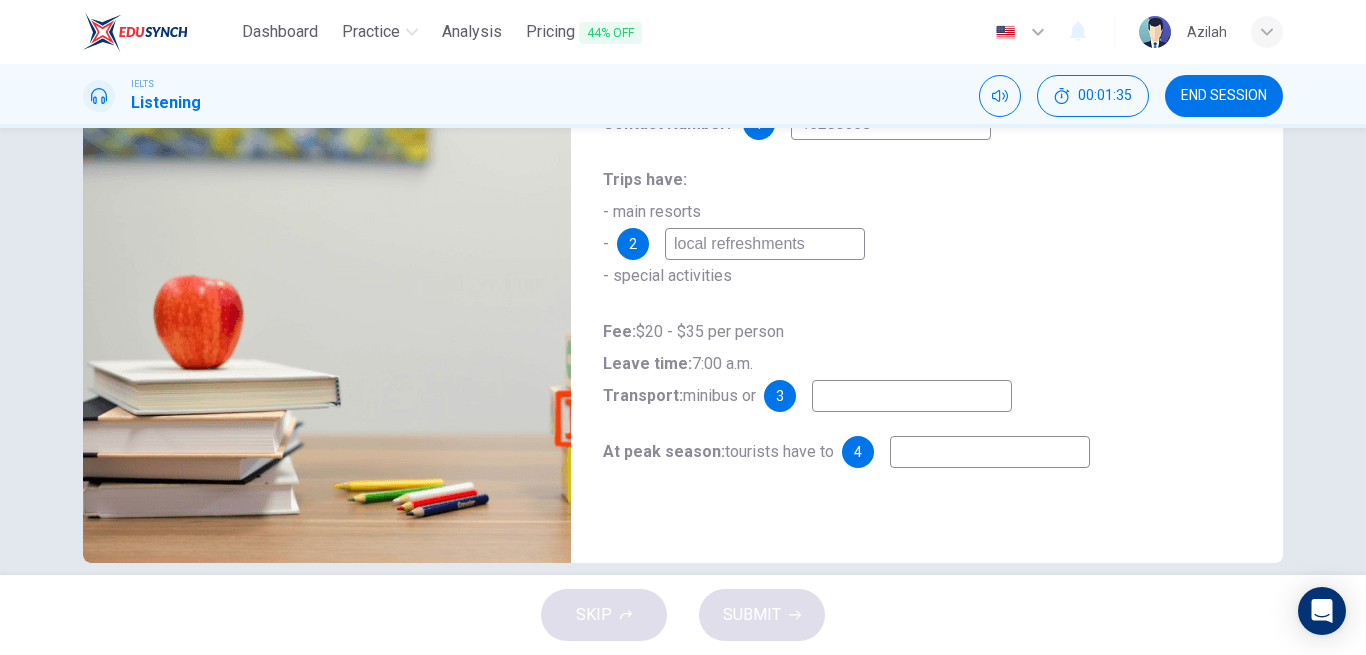 click at bounding box center (912, 396) 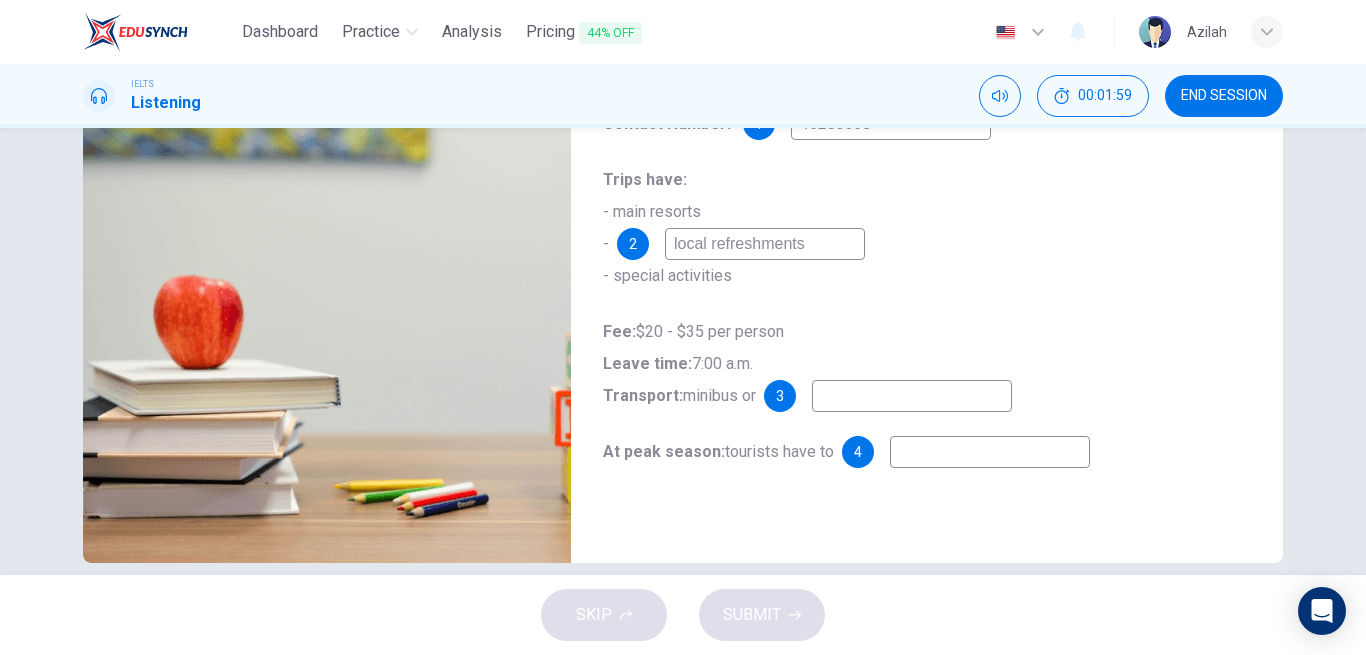 type on "39" 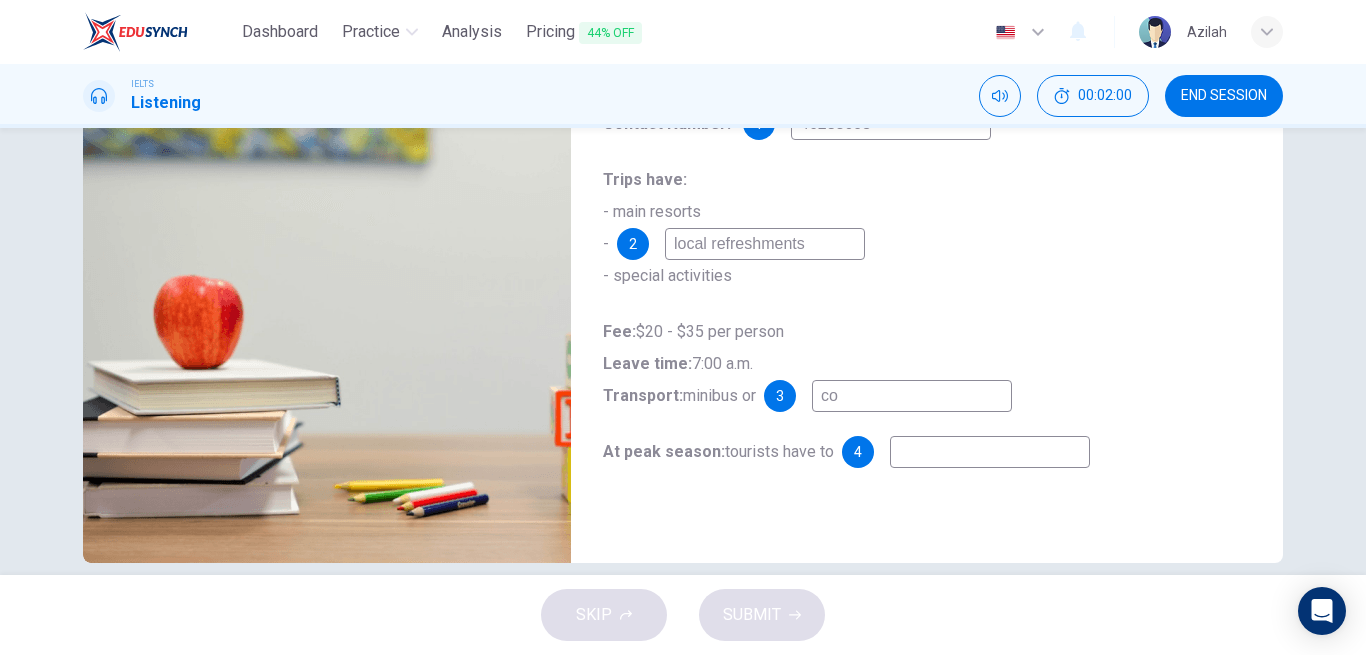 type on "coa" 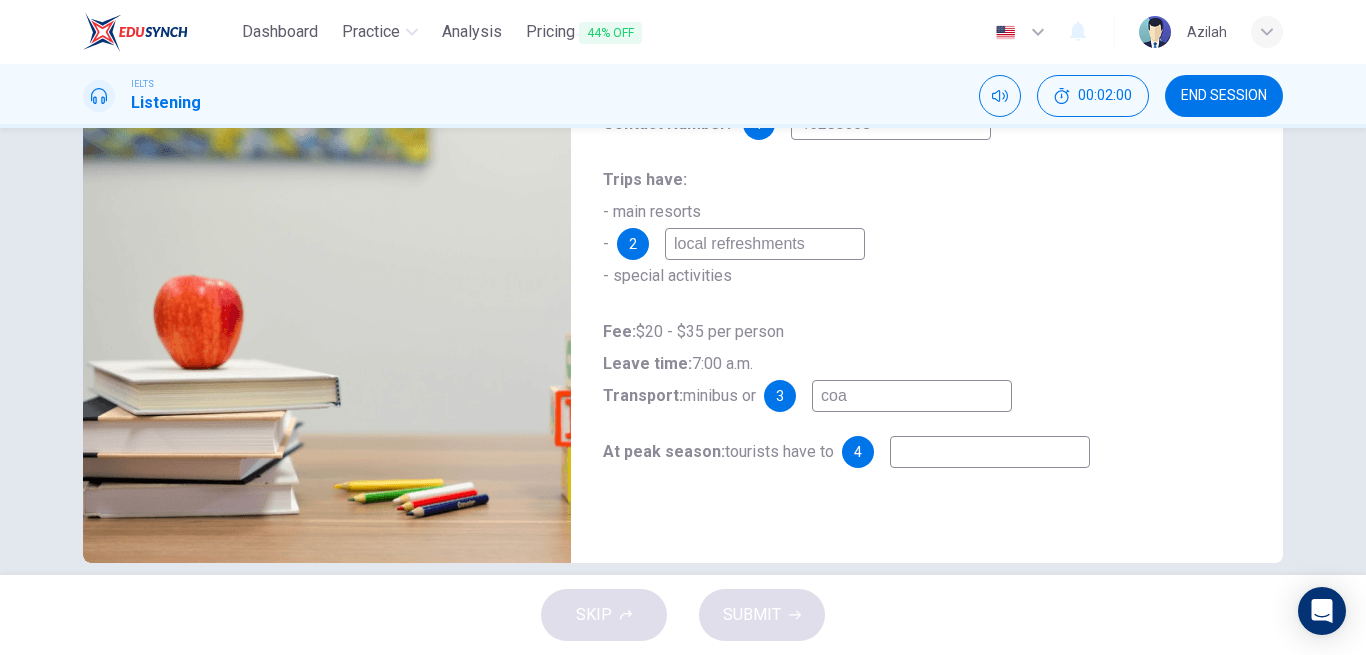 type on "39" 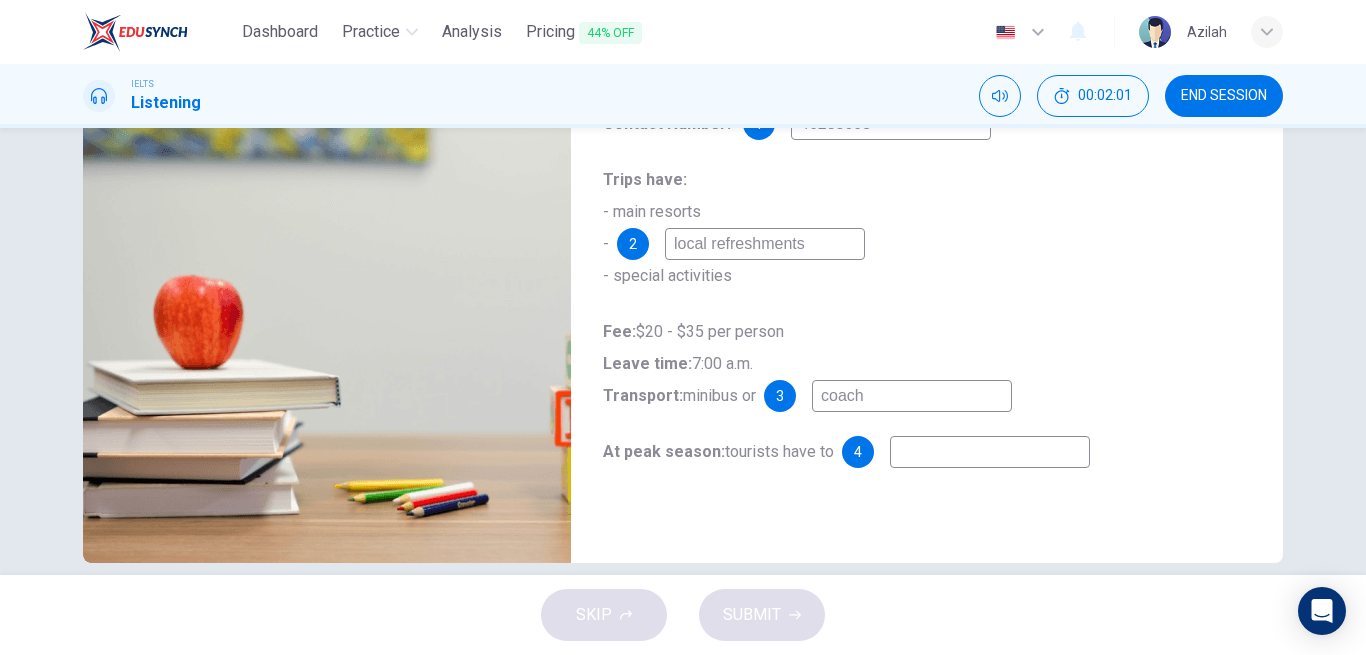 type on "coach" 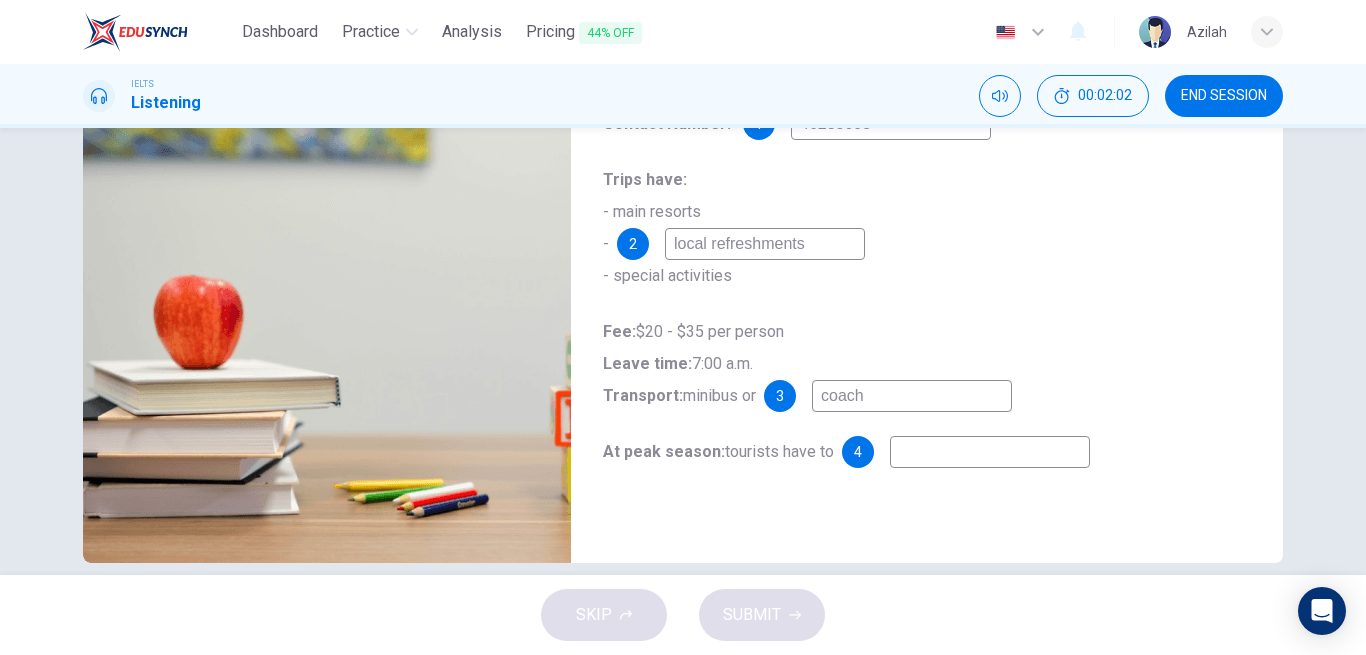 type on "40" 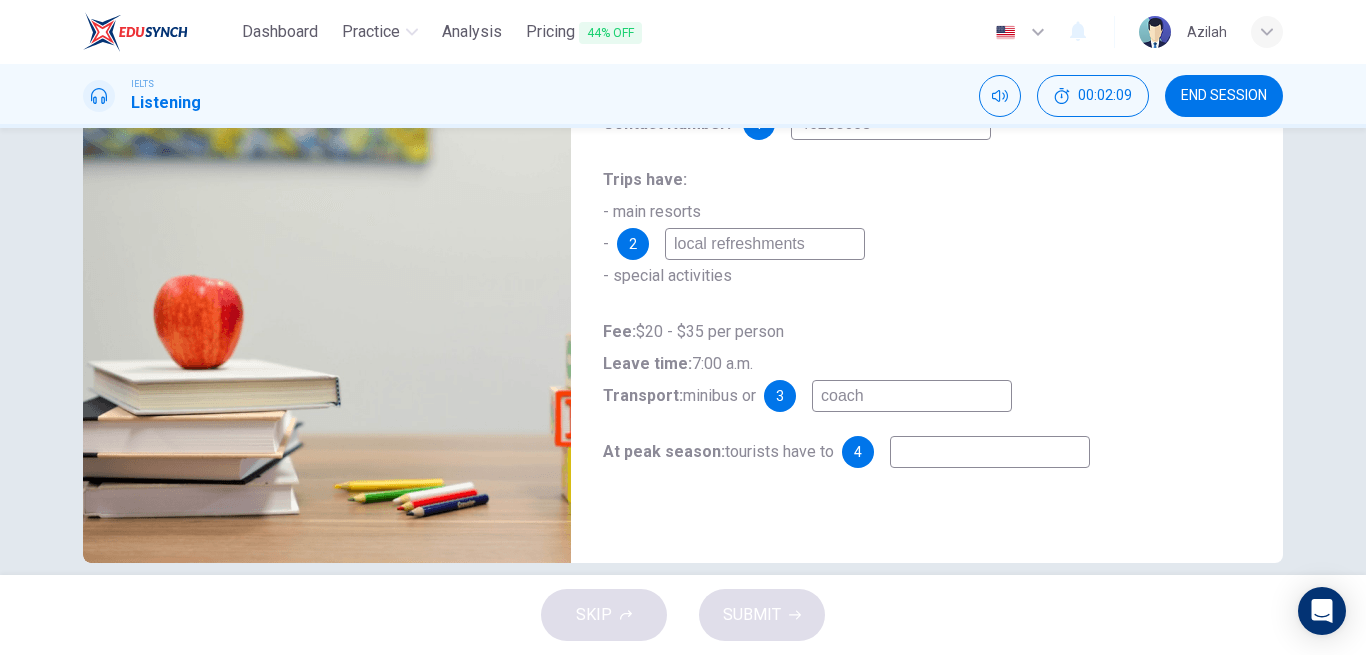 click at bounding box center [990, 452] 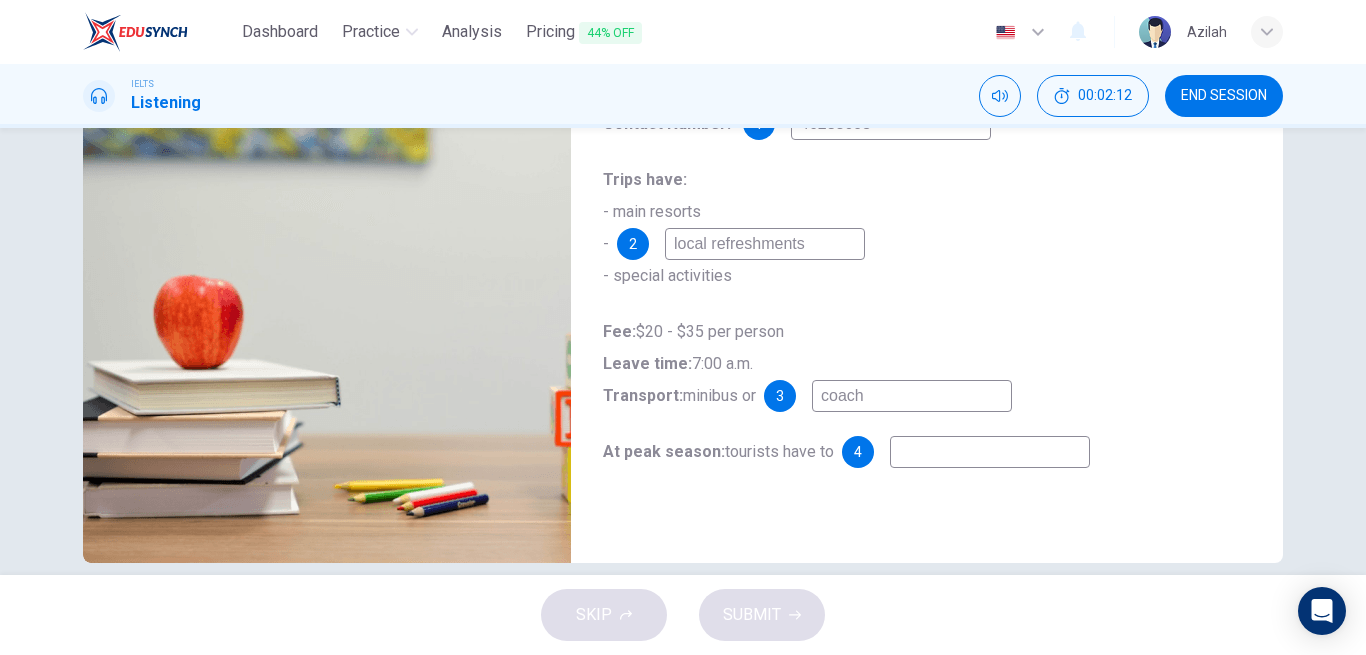 type on "43" 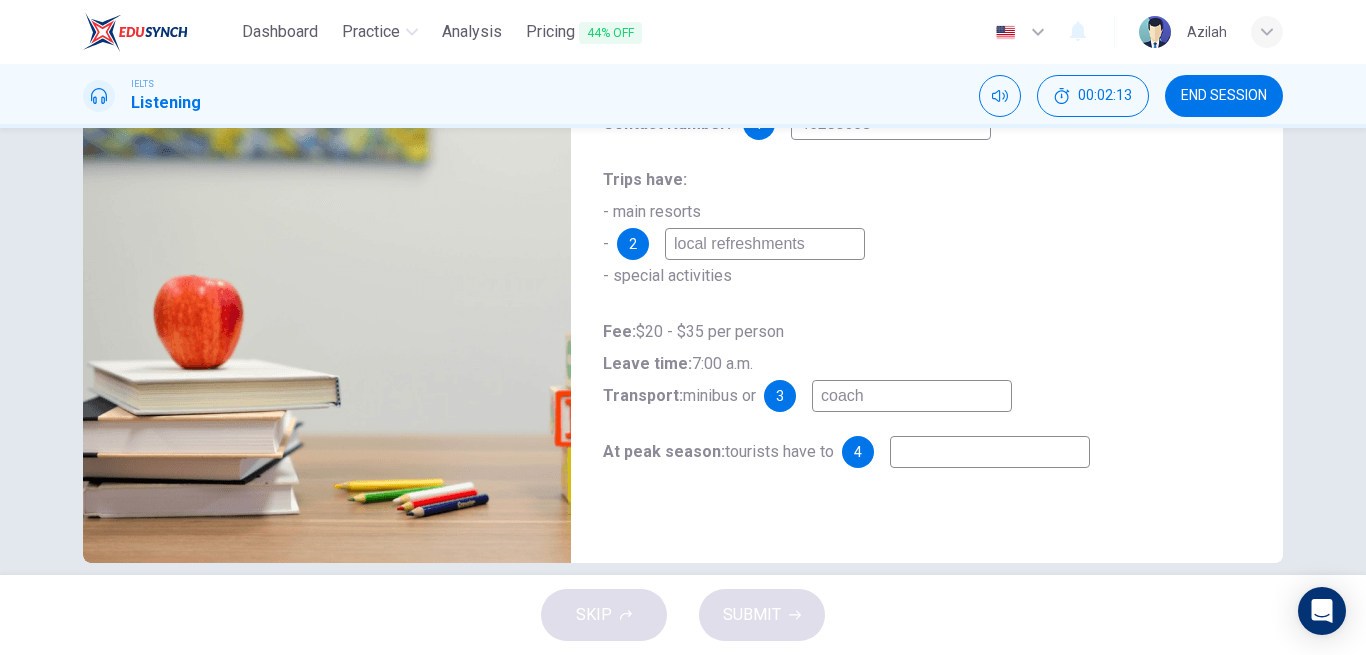 type on "r" 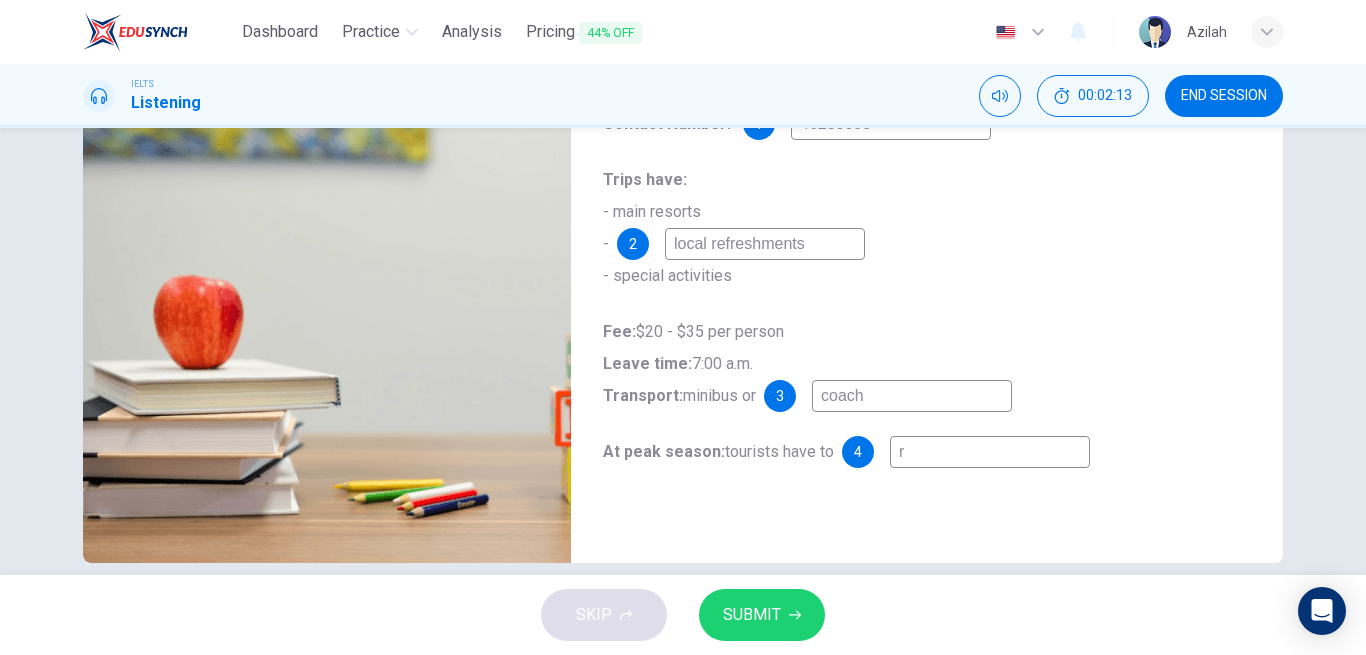 type on "re" 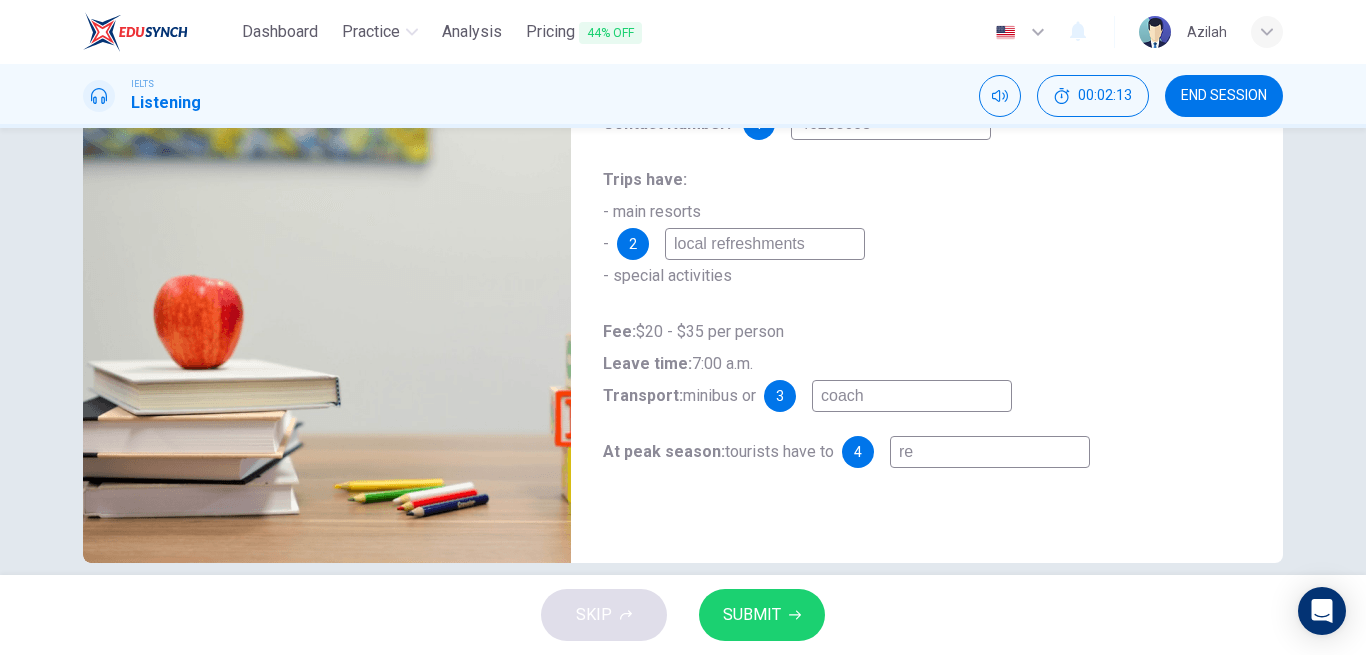 type on "43" 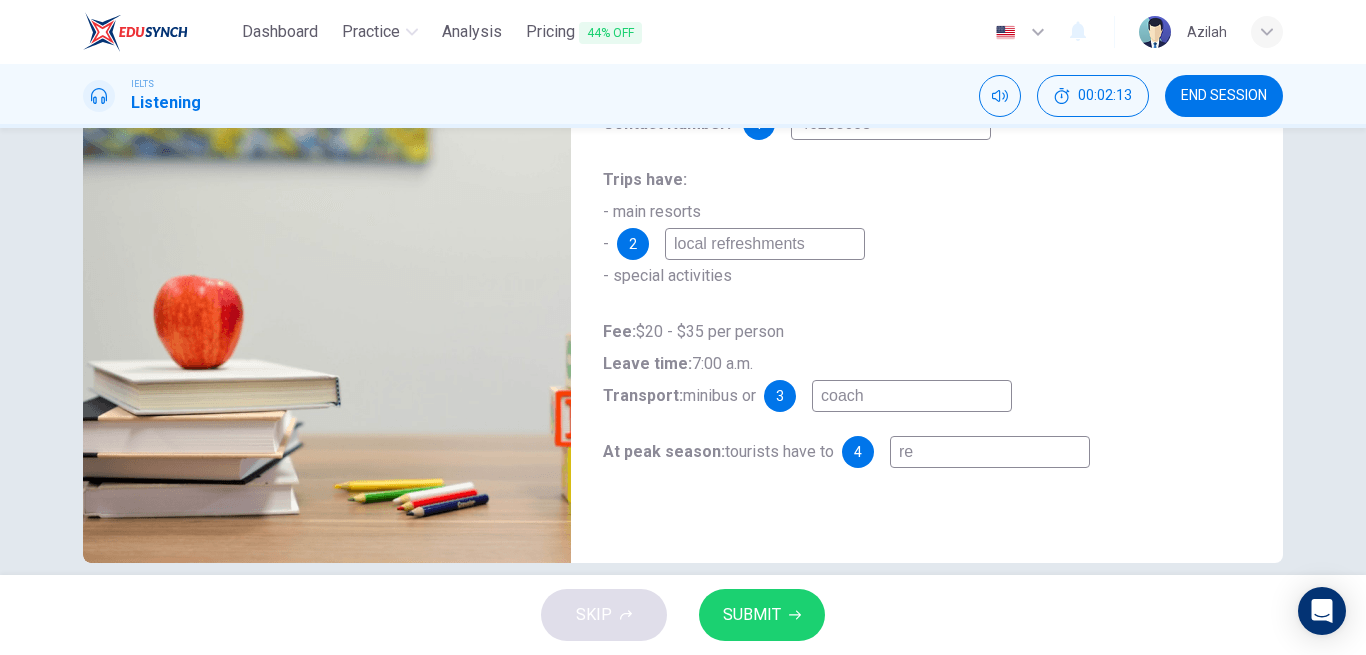 type on "res" 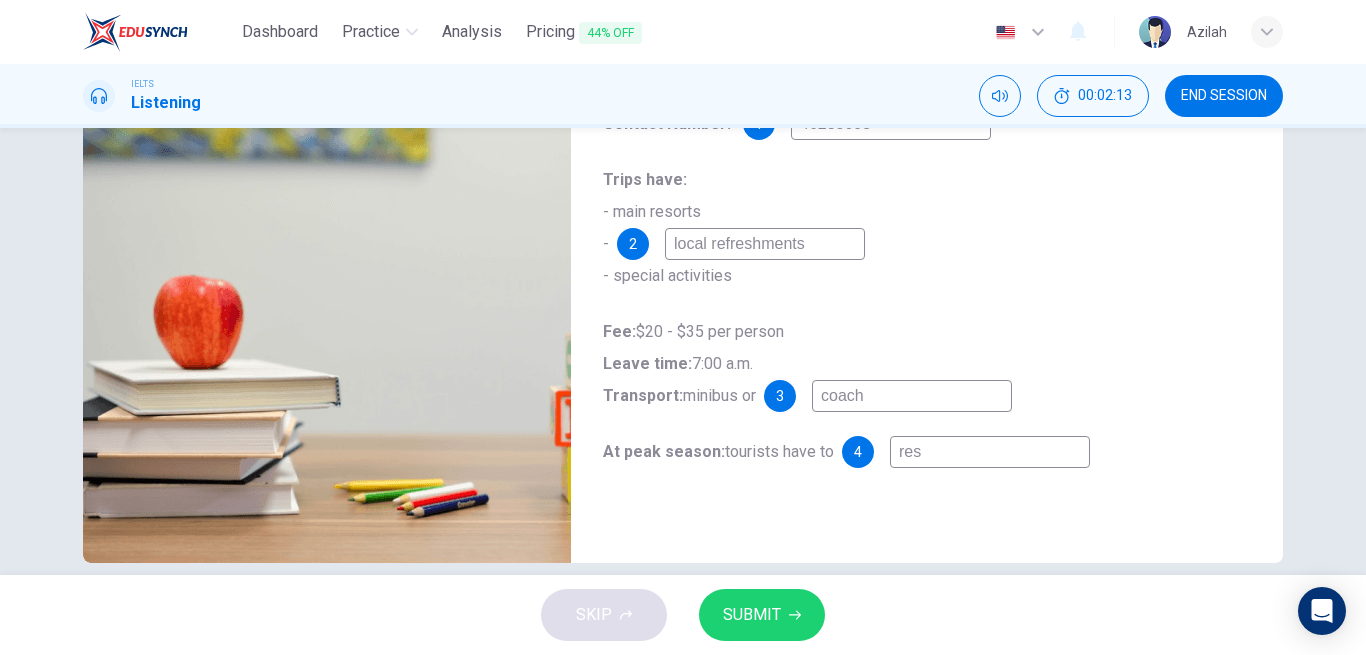 type on "44" 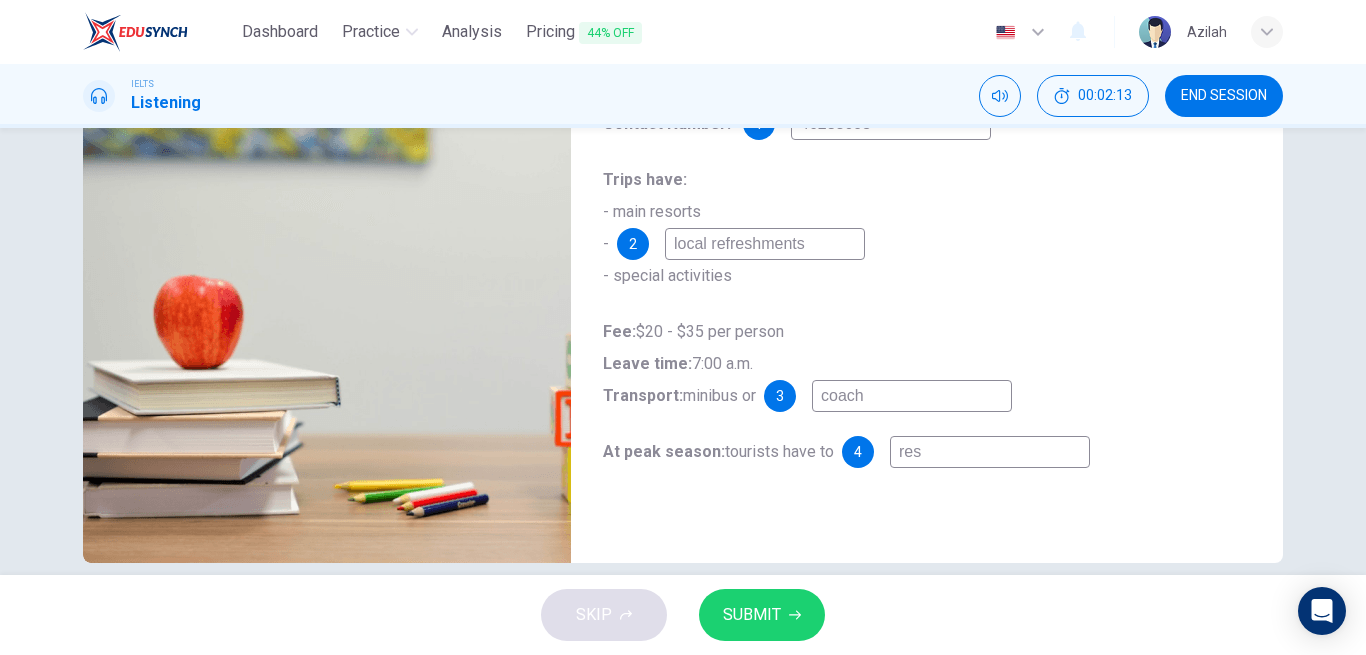 type on "rese" 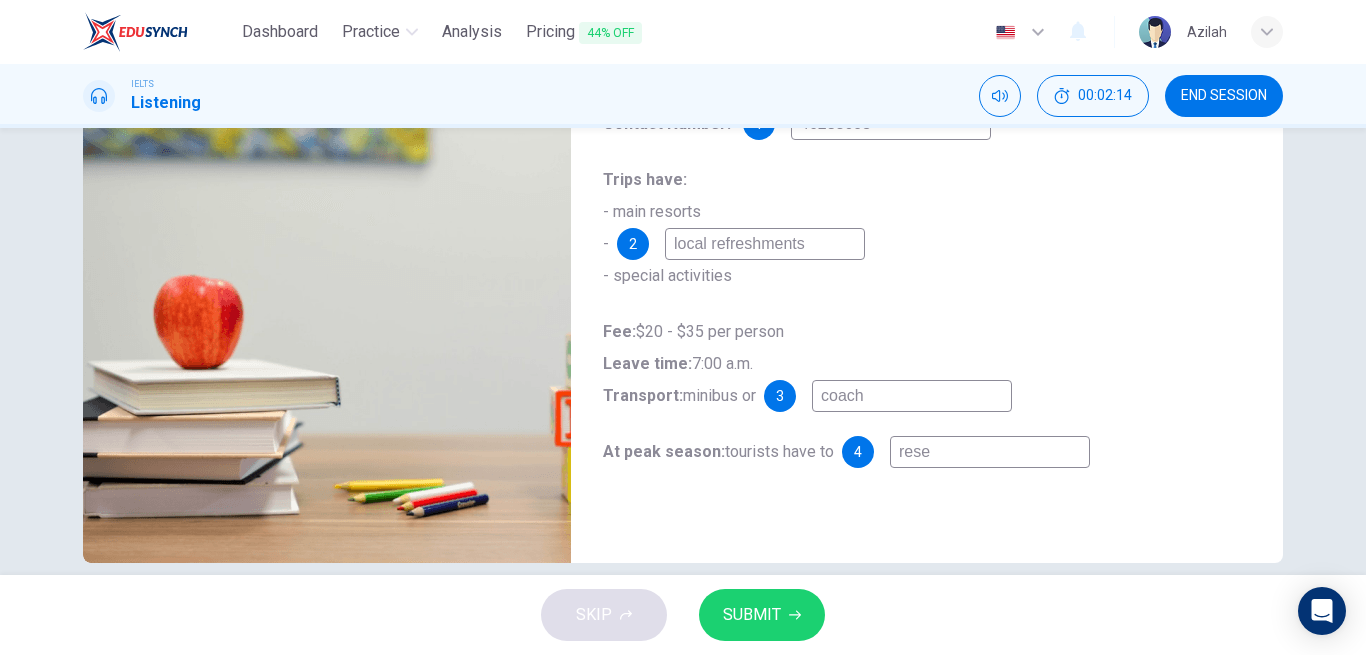 type on "44" 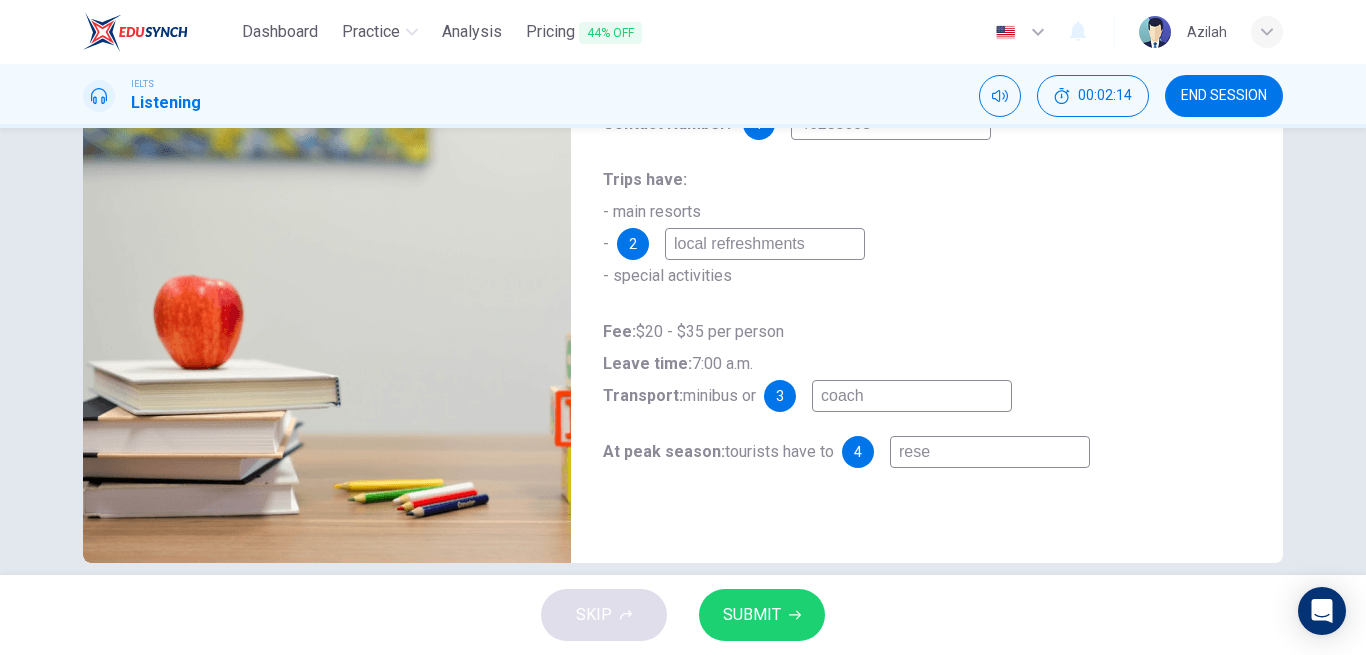 type on "[PERSON_NAME]" 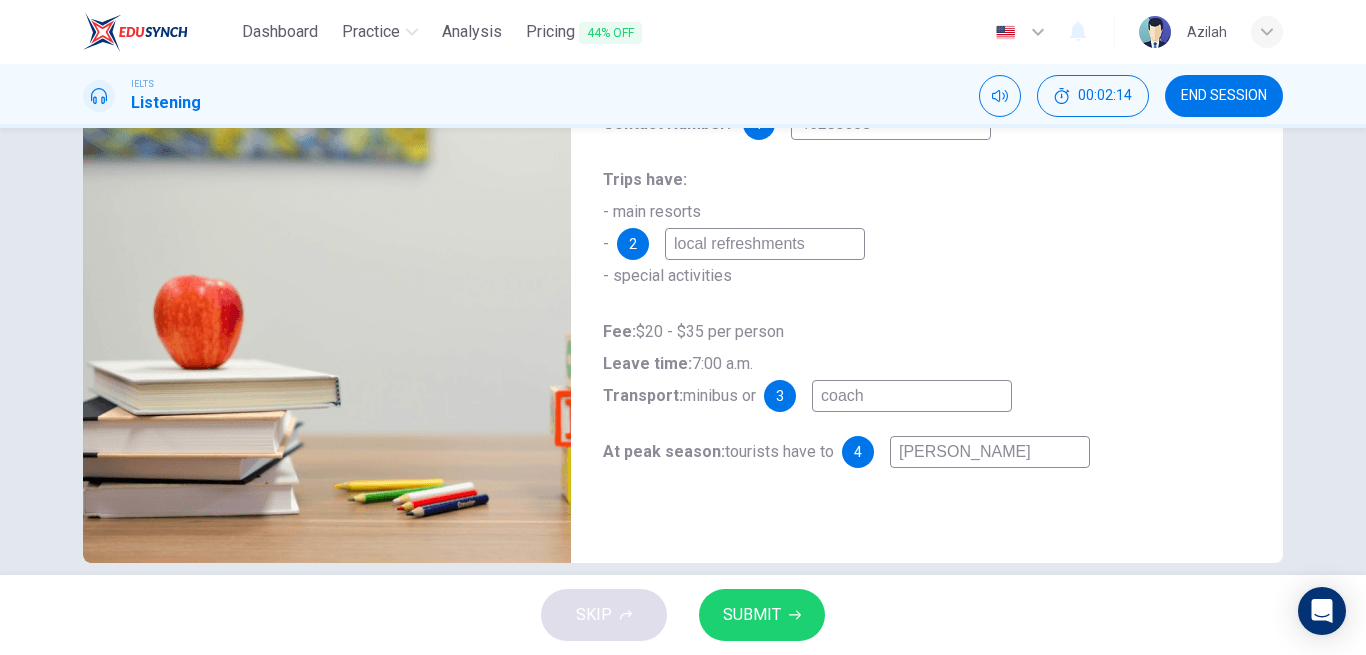 type on "44" 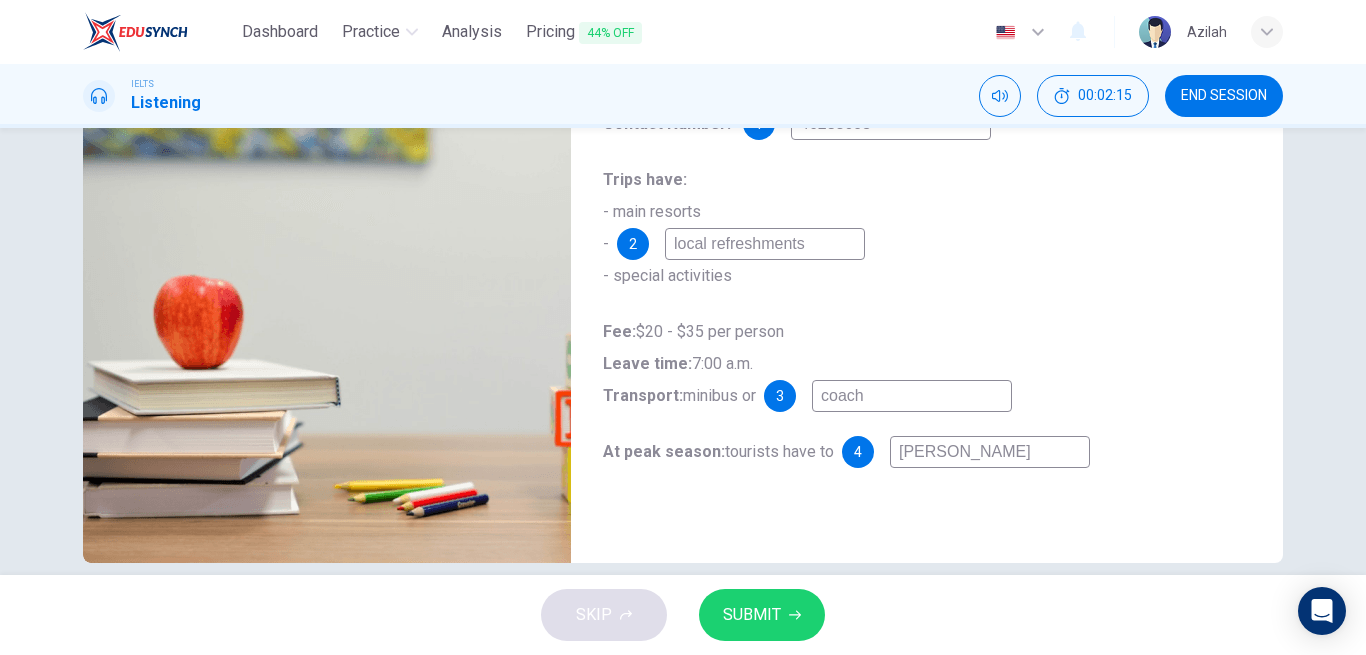 type on "reserv" 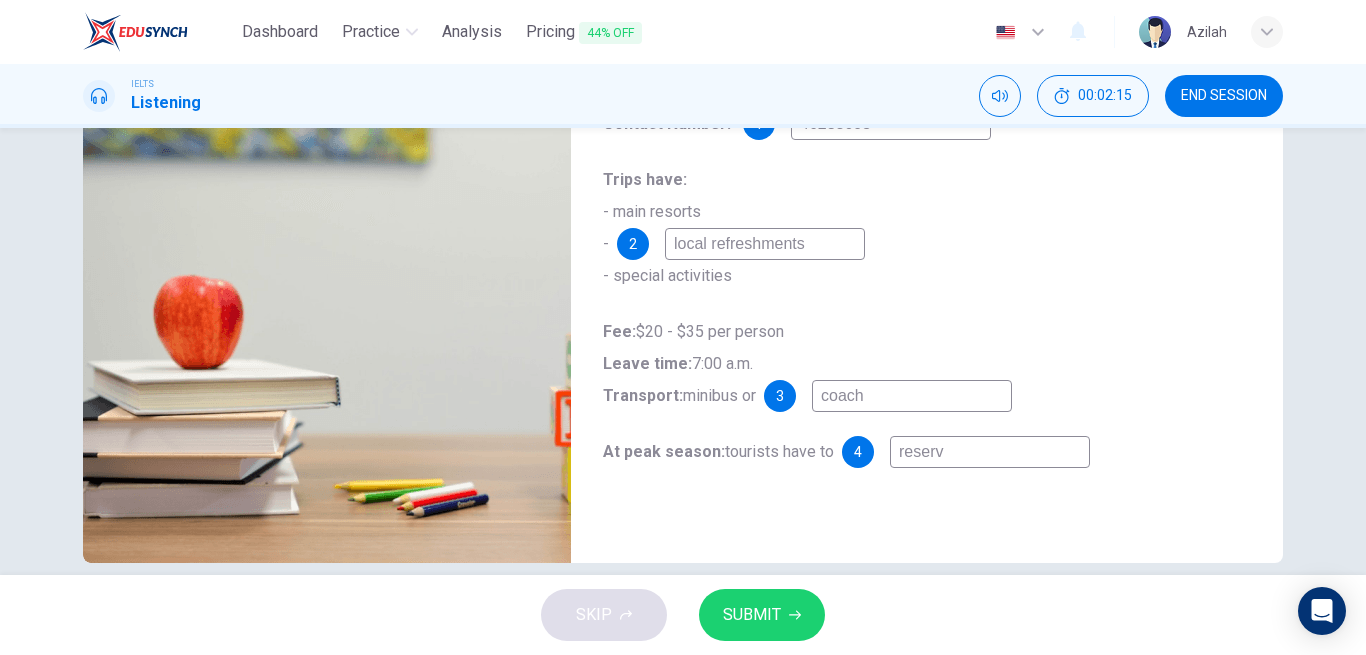 type on "44" 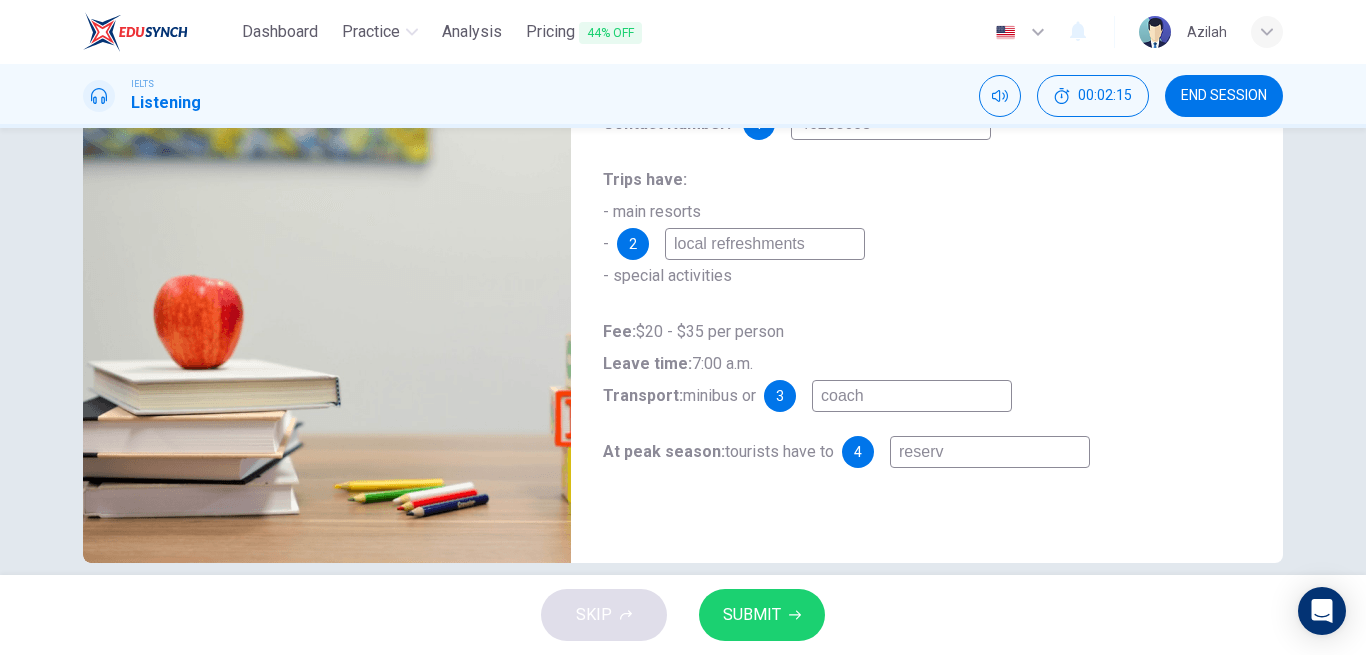 type on "reserve" 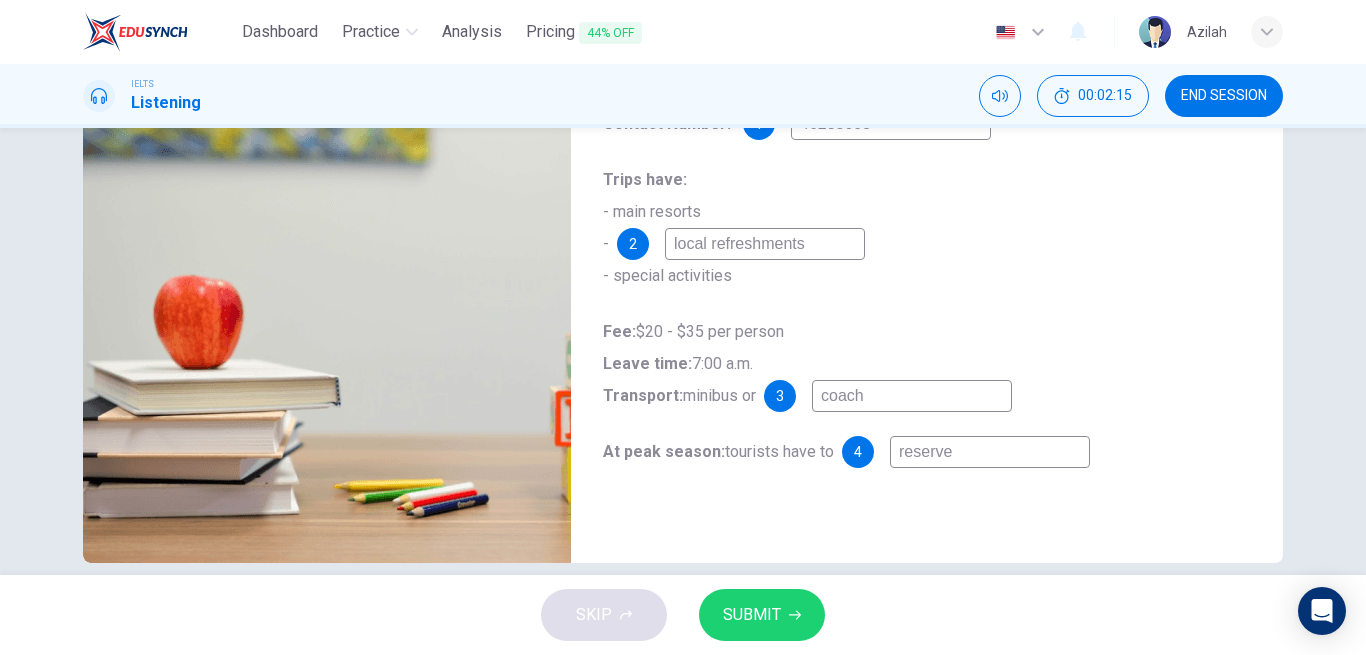 type on "44" 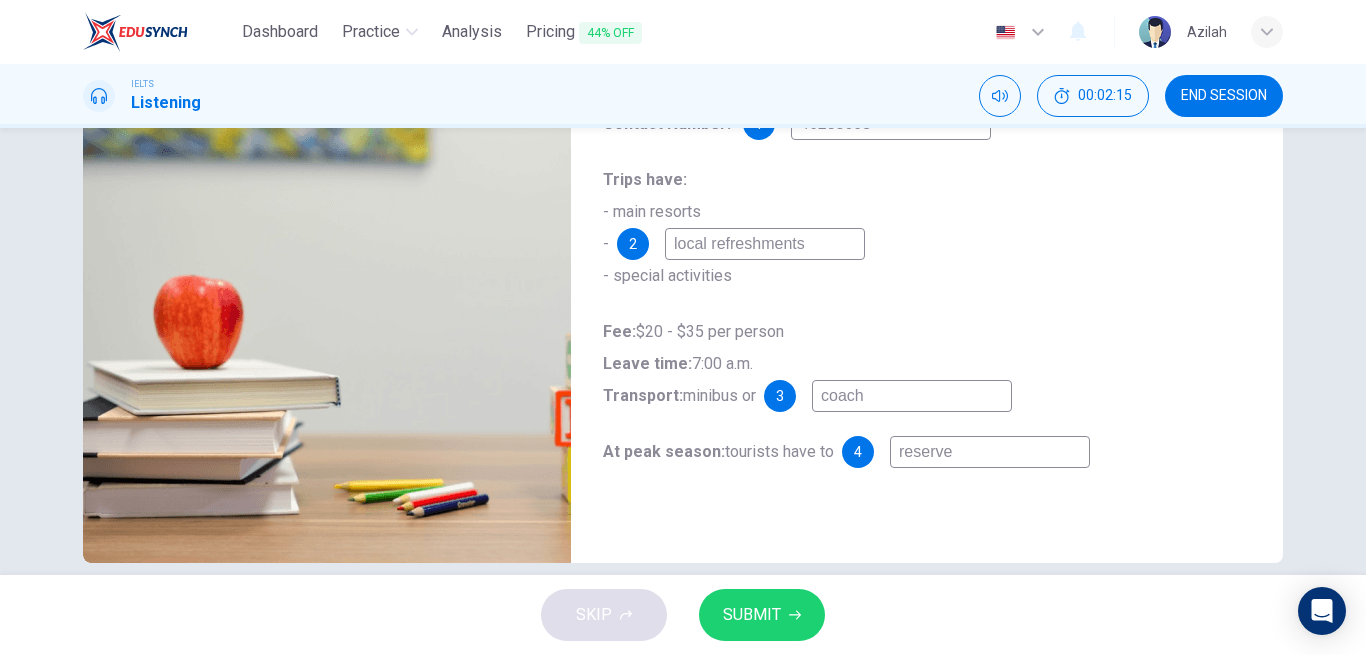 type on "reserve s" 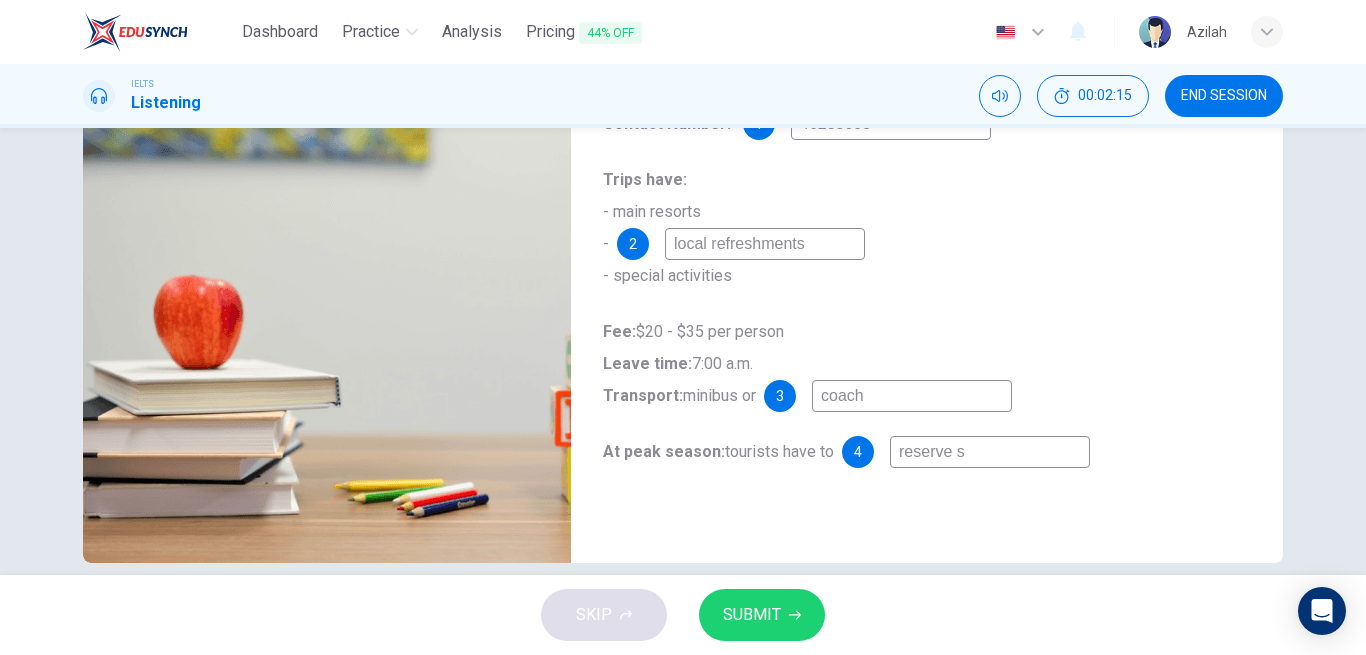 type on "44" 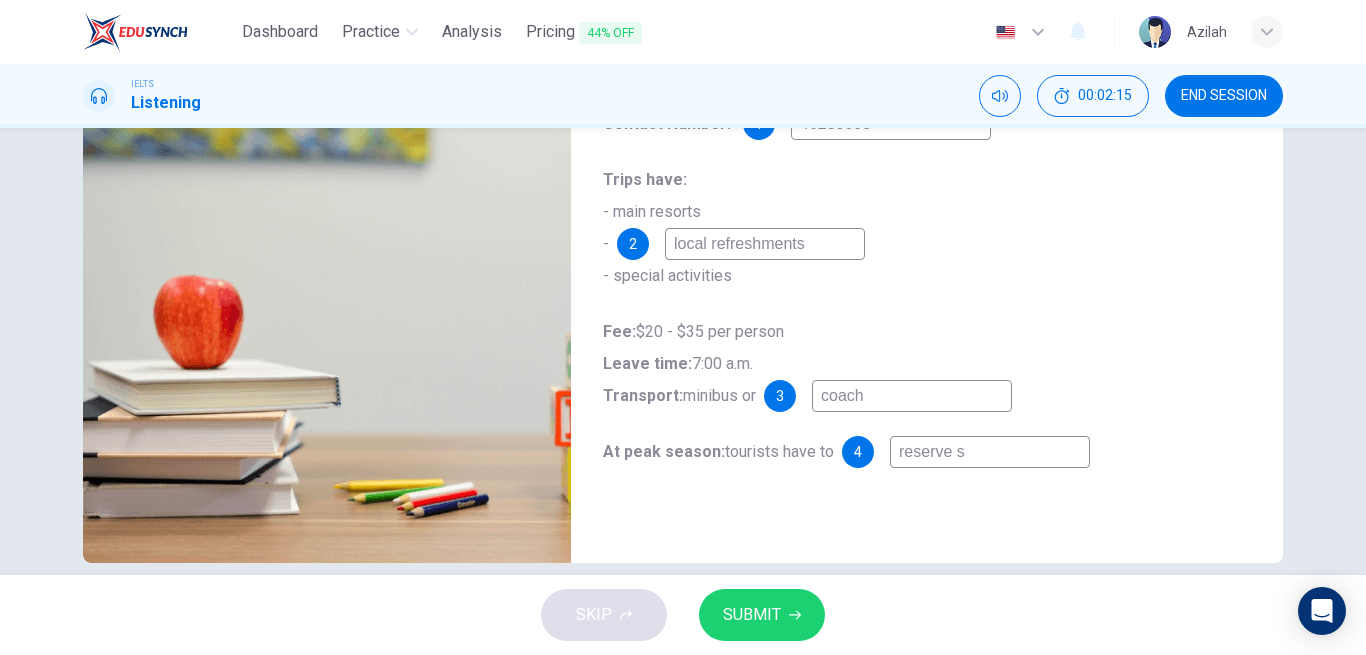 type on "reserve se" 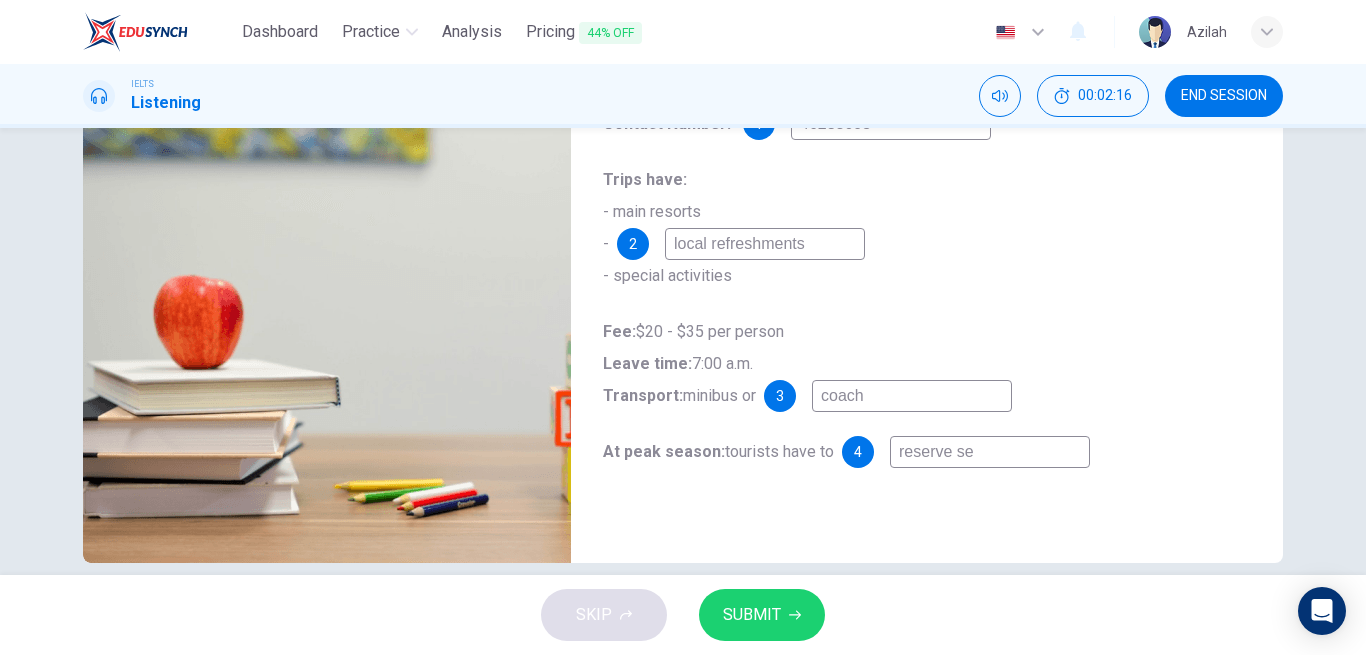 type on "reserve sea" 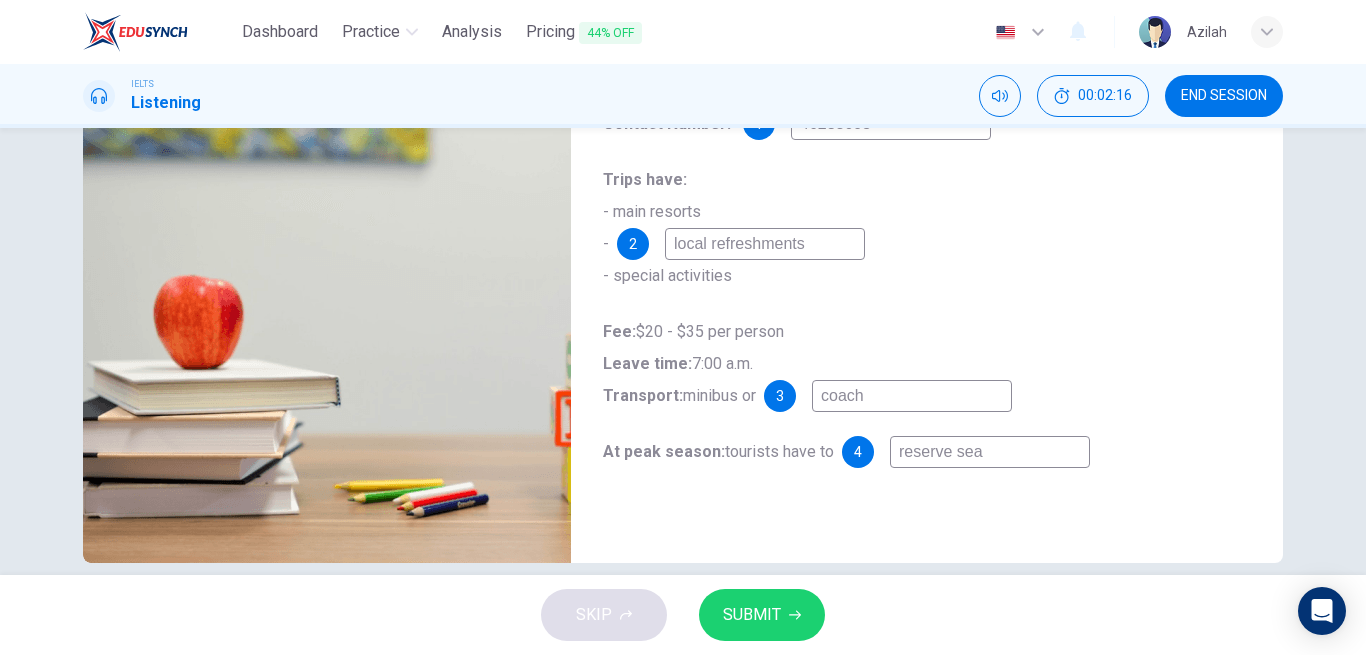type on "44" 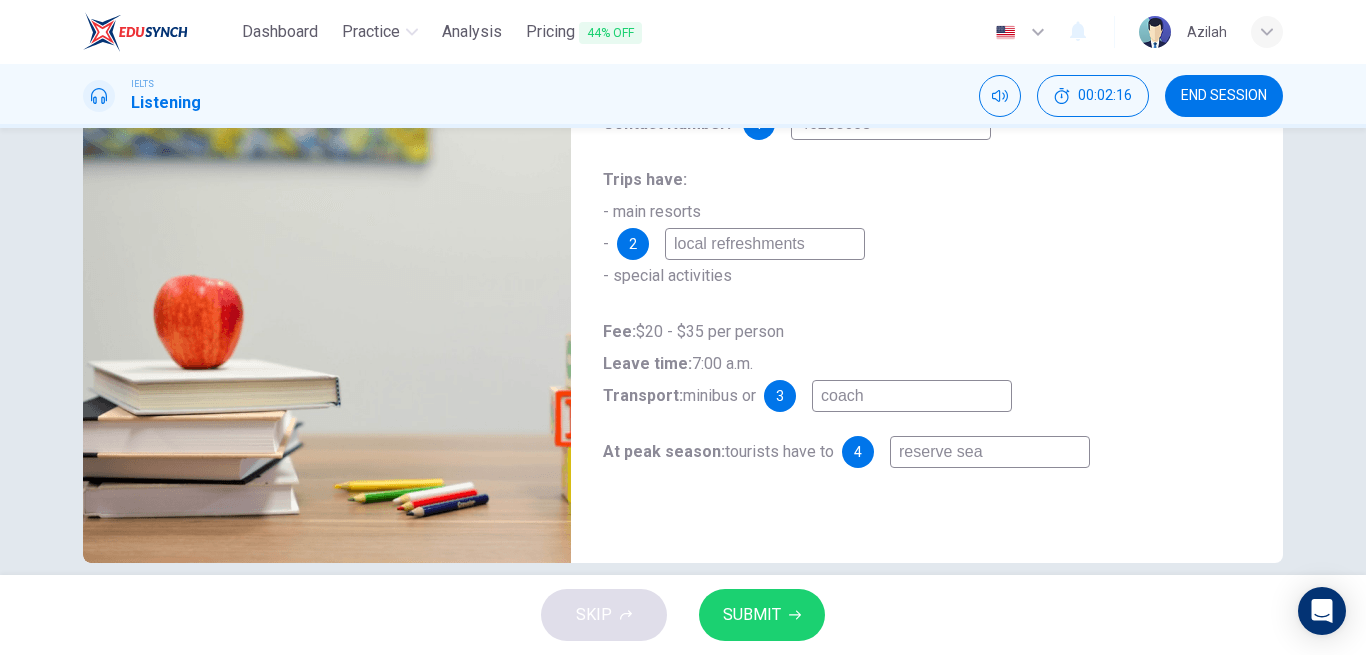 type on "reserve seat" 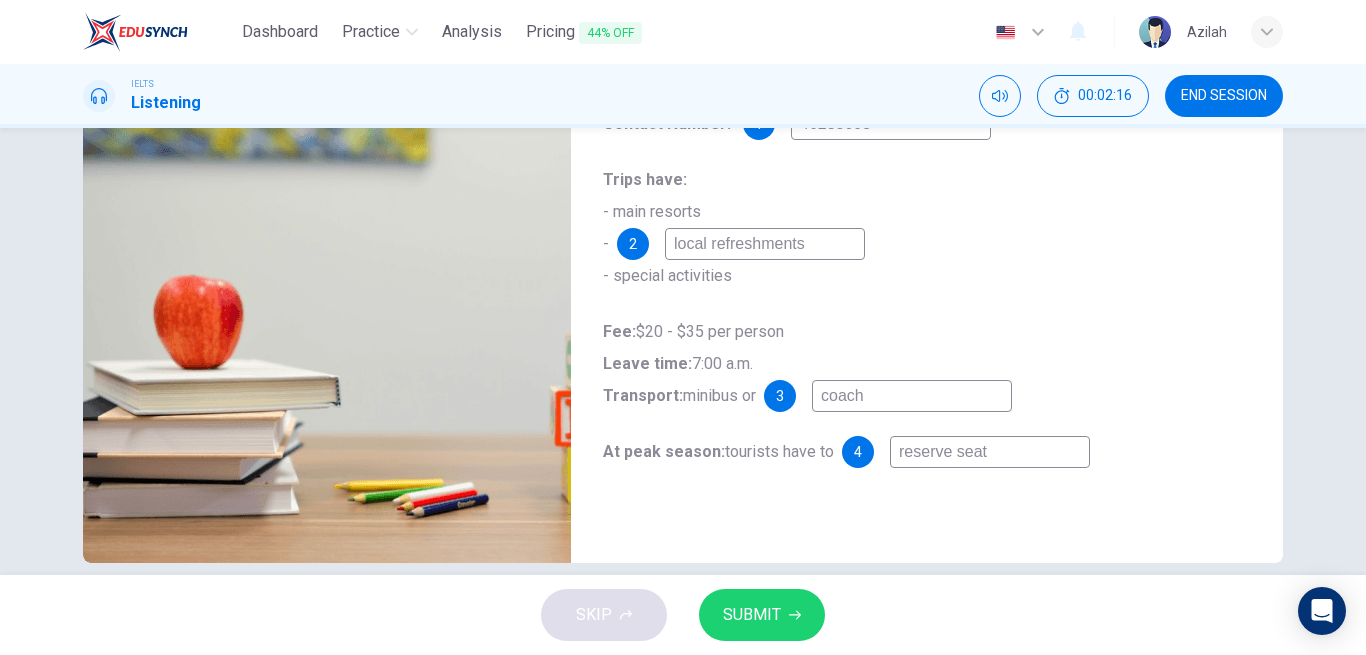 type on "44" 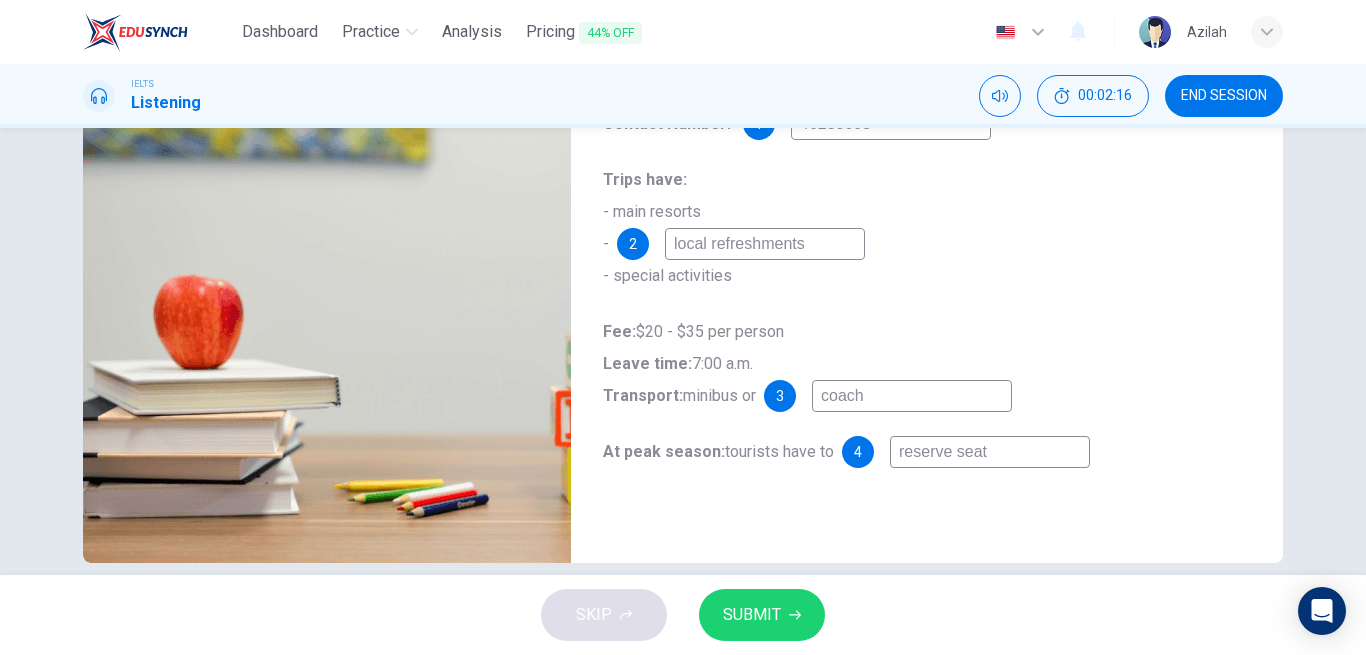 type on "reserve seat" 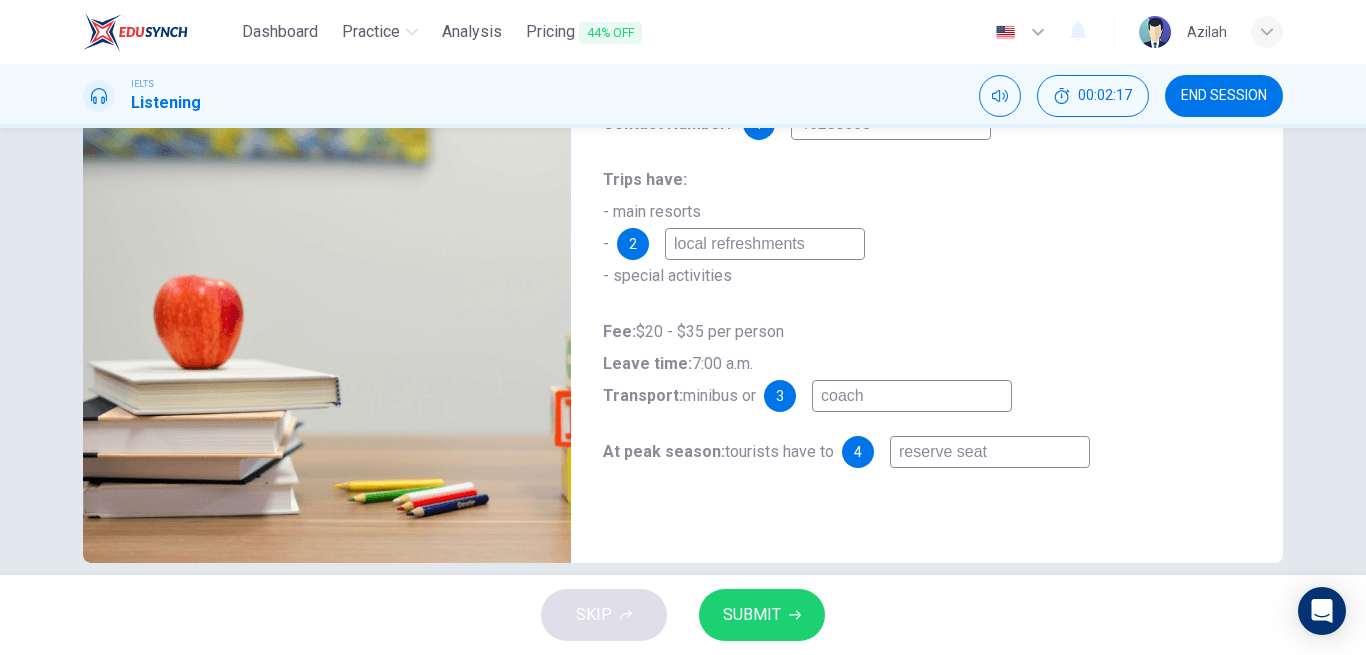 type on "45" 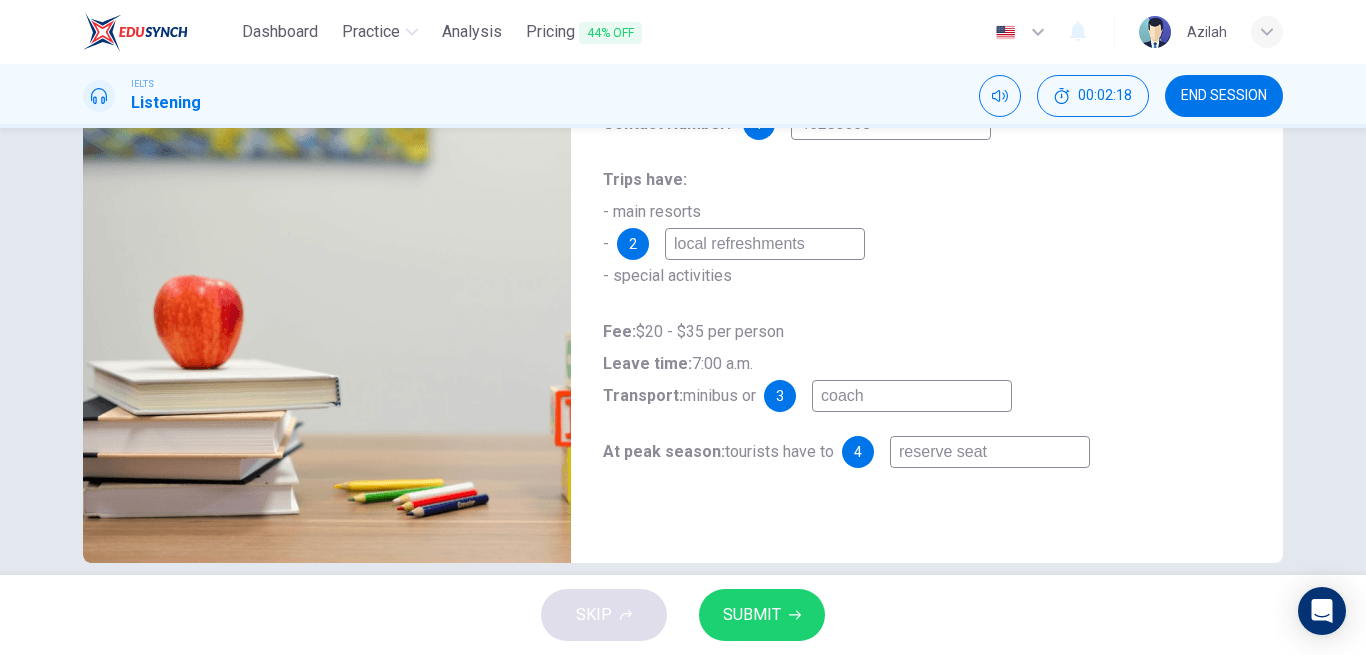 click on "Fee:   $20 - $35 per person Leave time:
7:00 a.m. Transport:   minibus or  3 coach" at bounding box center [927, 364] 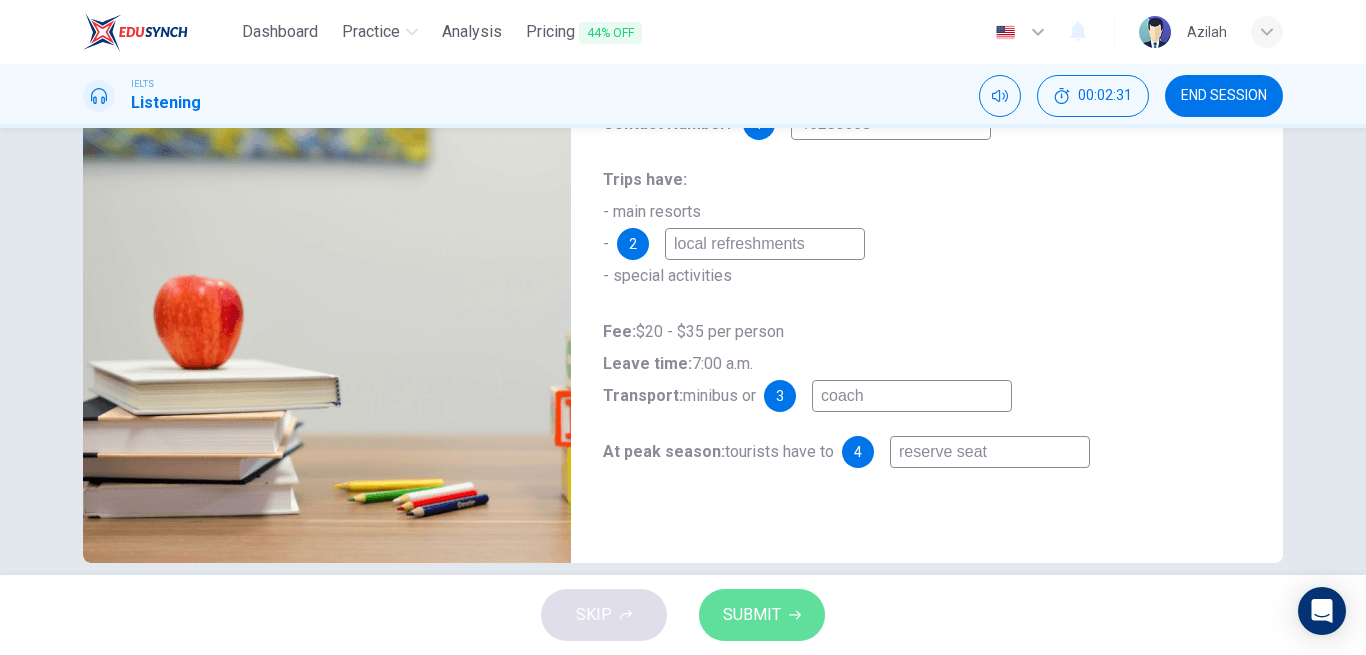 click on "SUBMIT" at bounding box center (752, 615) 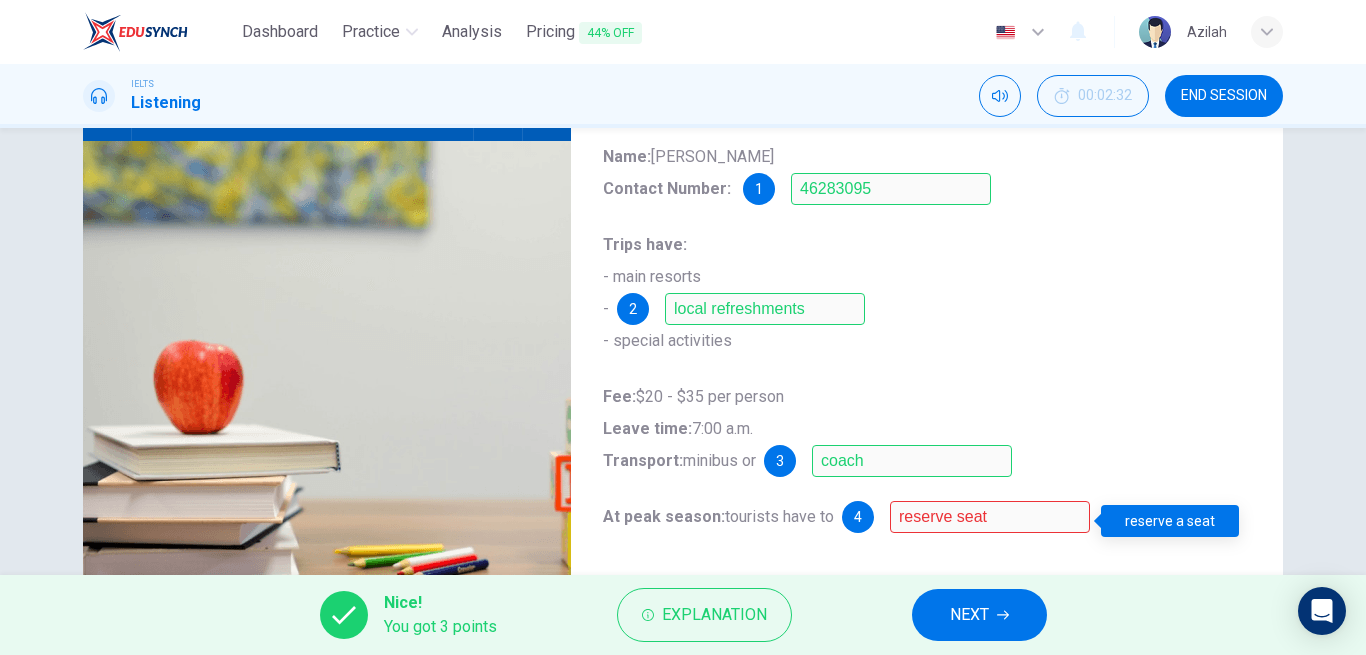 scroll, scrollTop: 100, scrollLeft: 0, axis: vertical 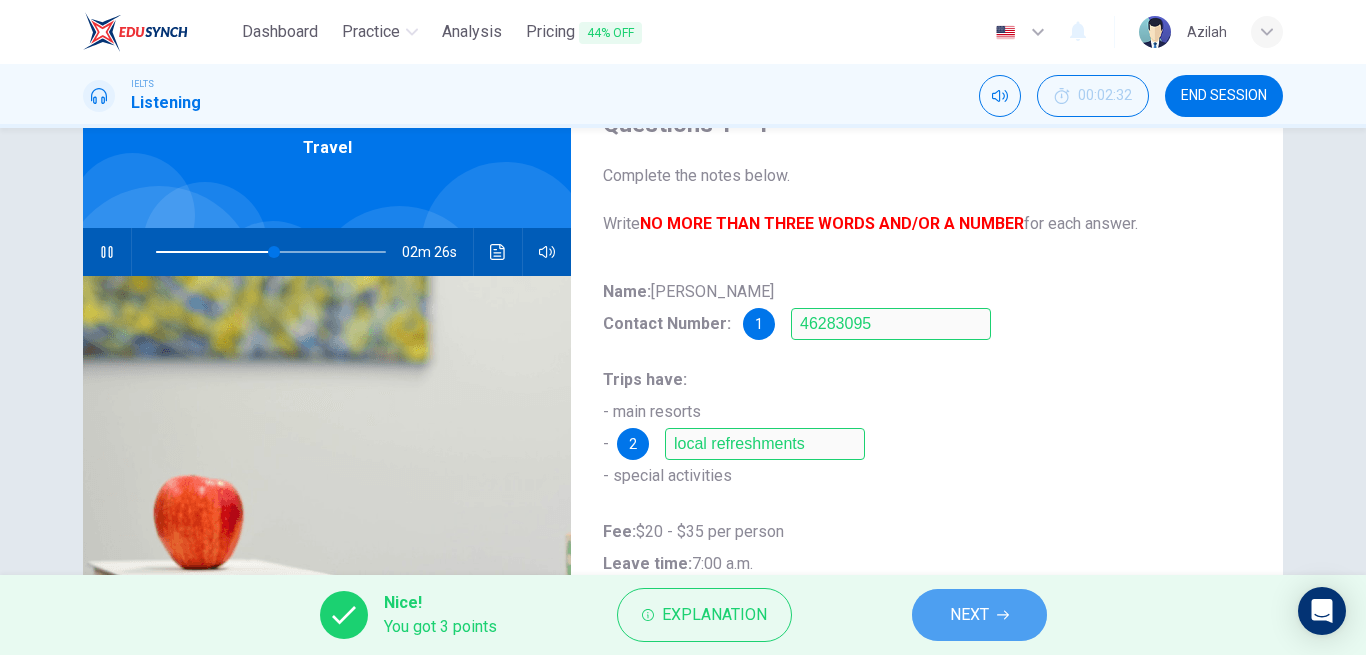 click on "NEXT" at bounding box center [979, 615] 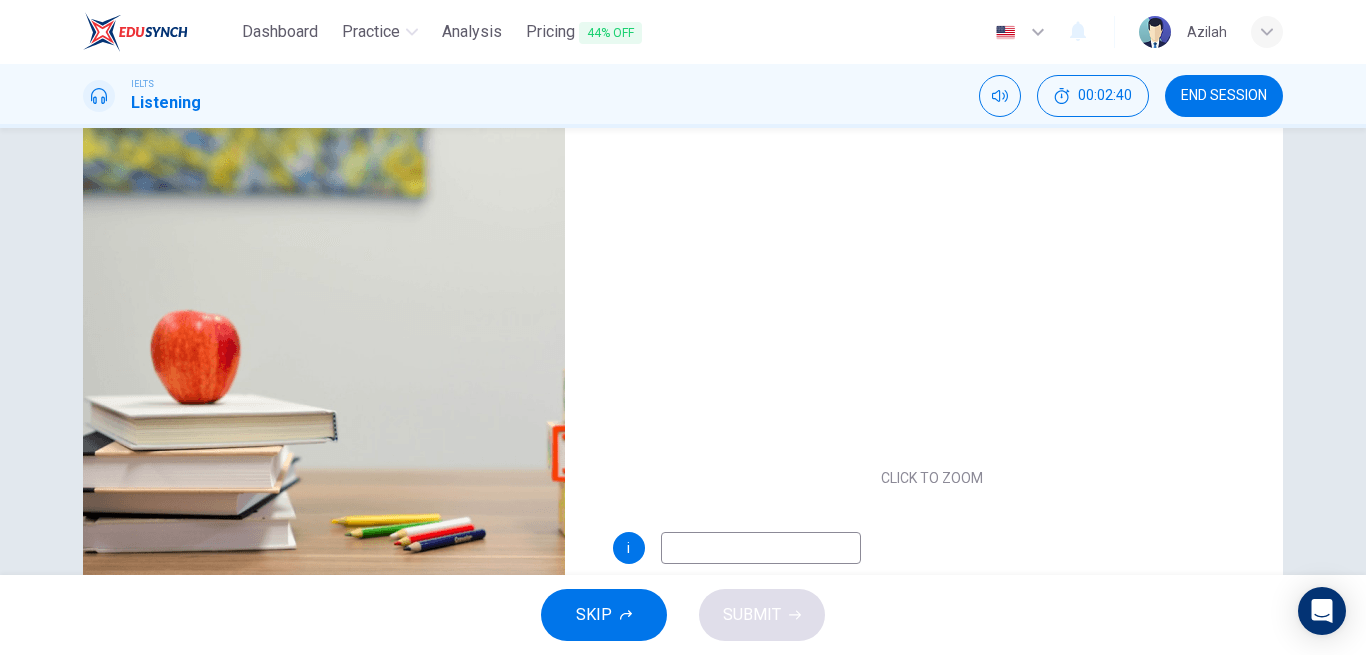 scroll, scrollTop: 300, scrollLeft: 0, axis: vertical 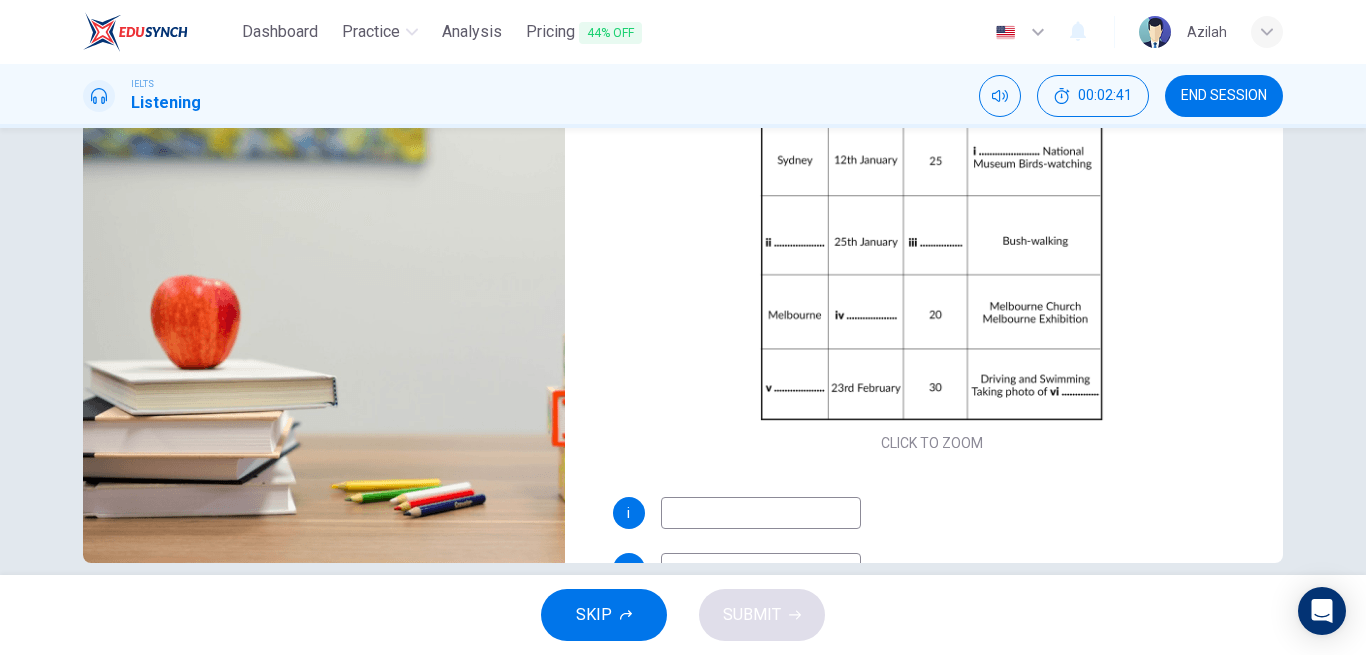 click at bounding box center (761, 513) 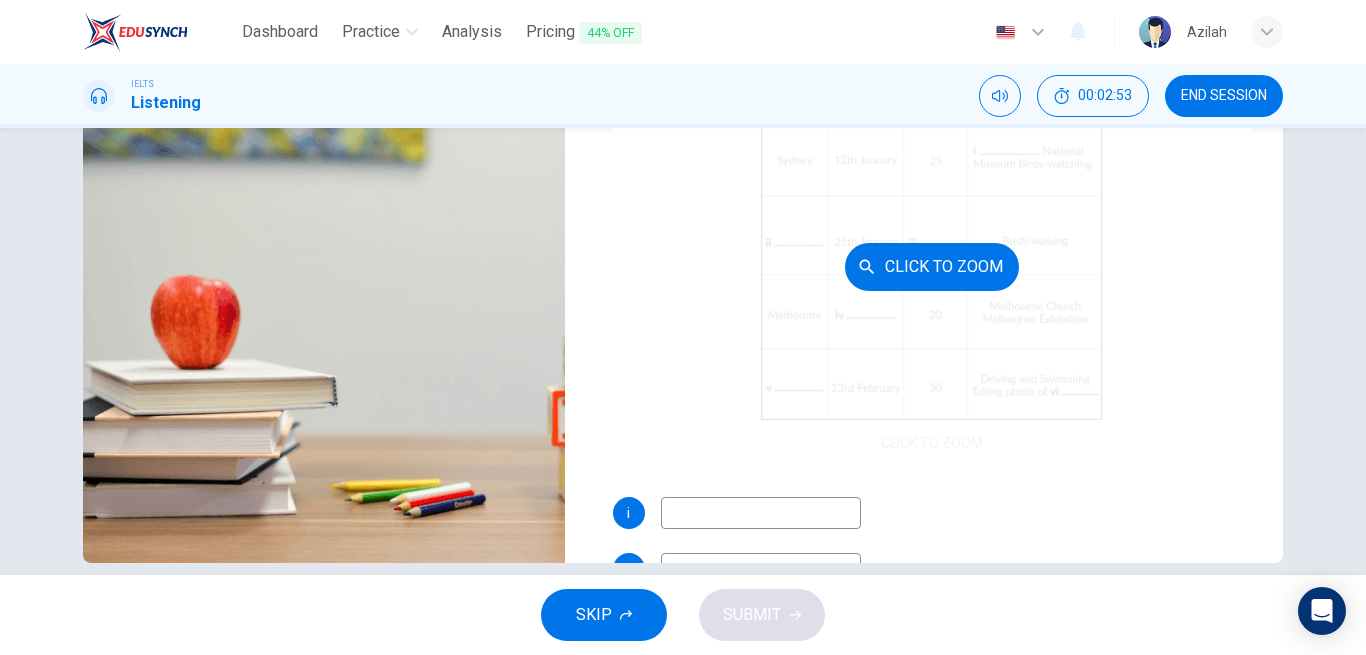 scroll, scrollTop: 100, scrollLeft: 0, axis: vertical 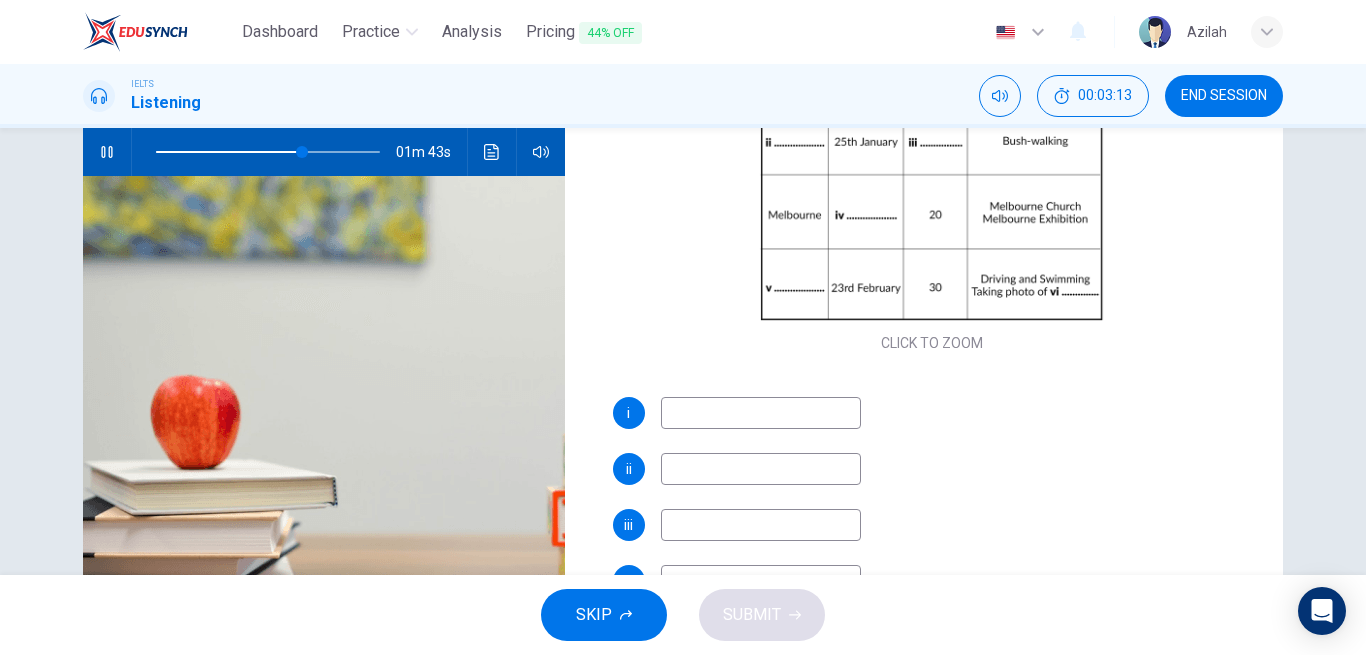 click at bounding box center [761, 469] 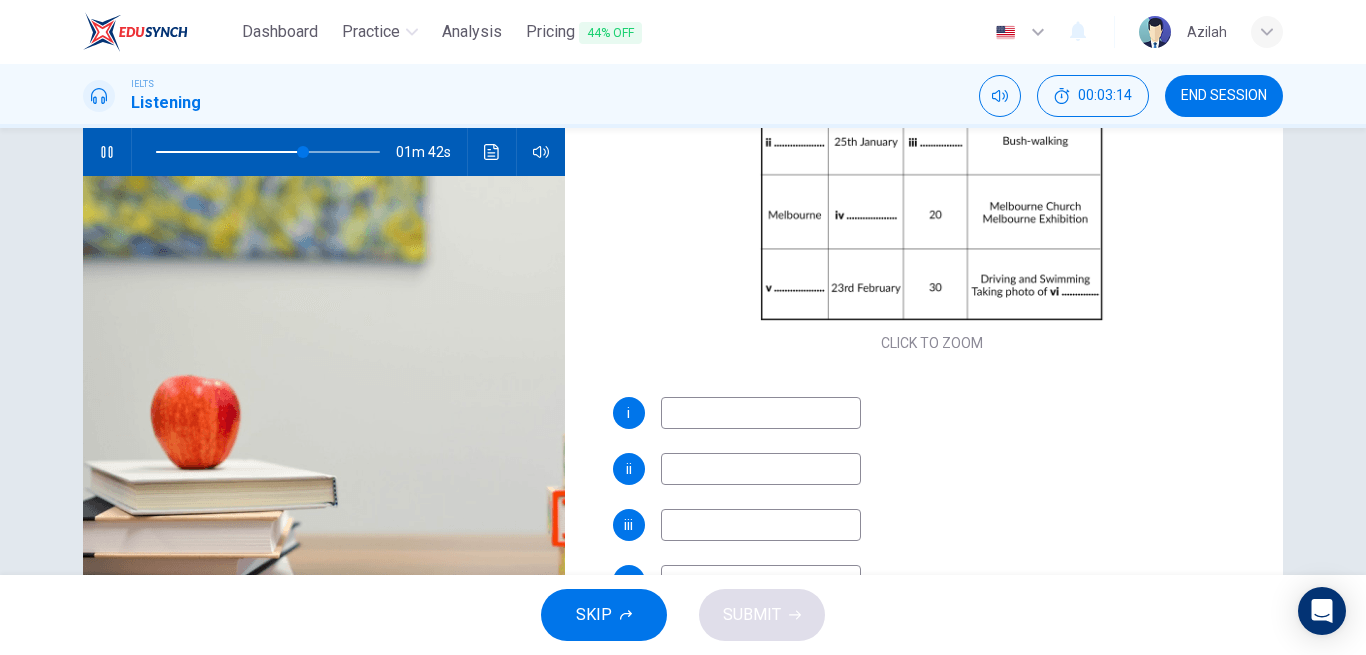 type on "B" 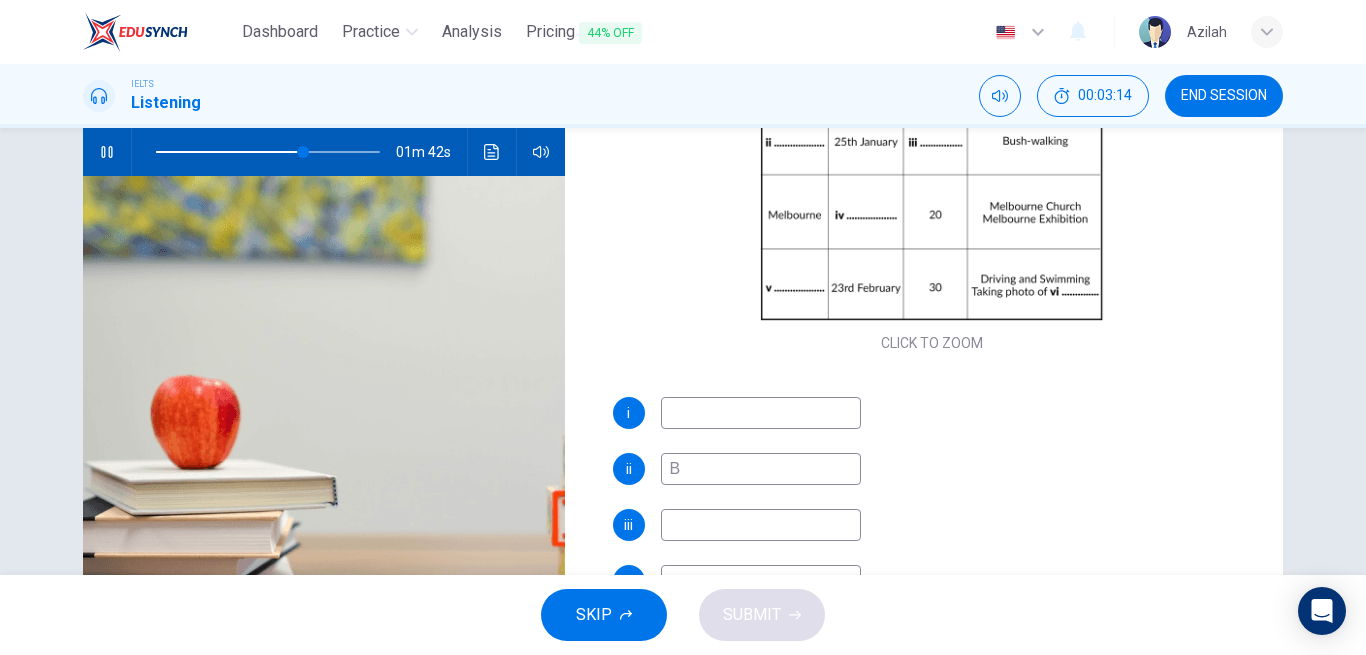 type on "66" 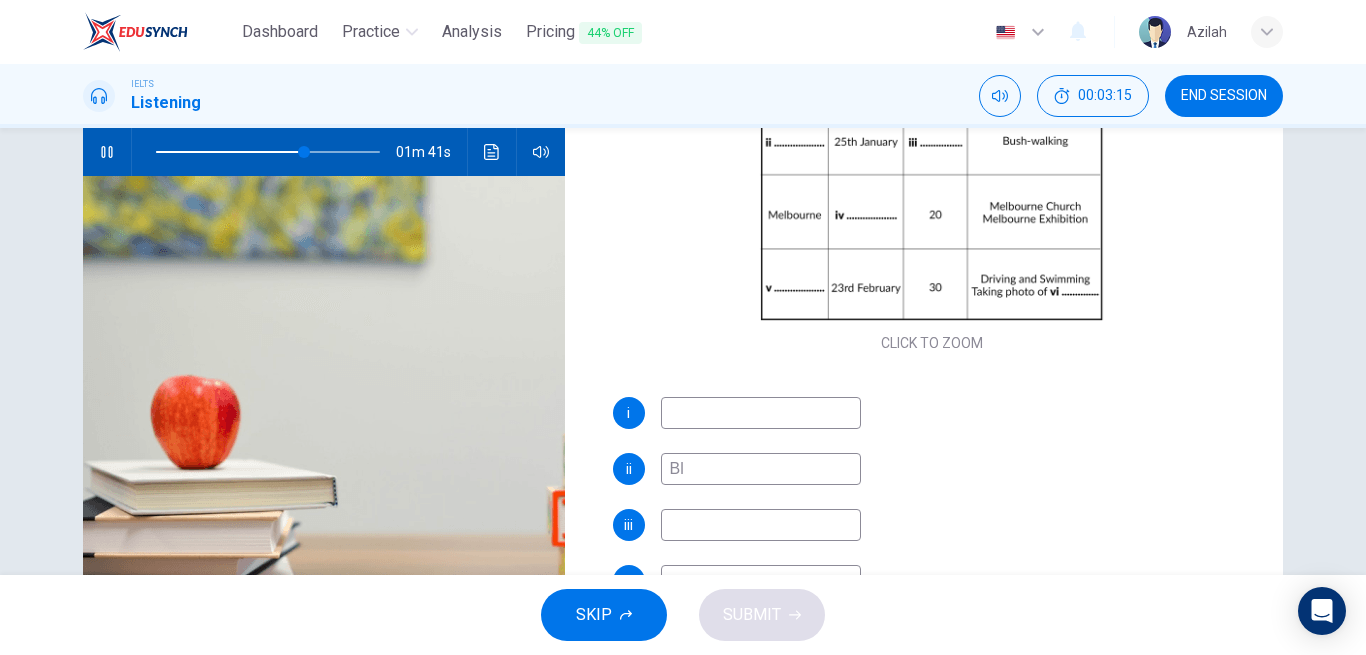 type on "Blu" 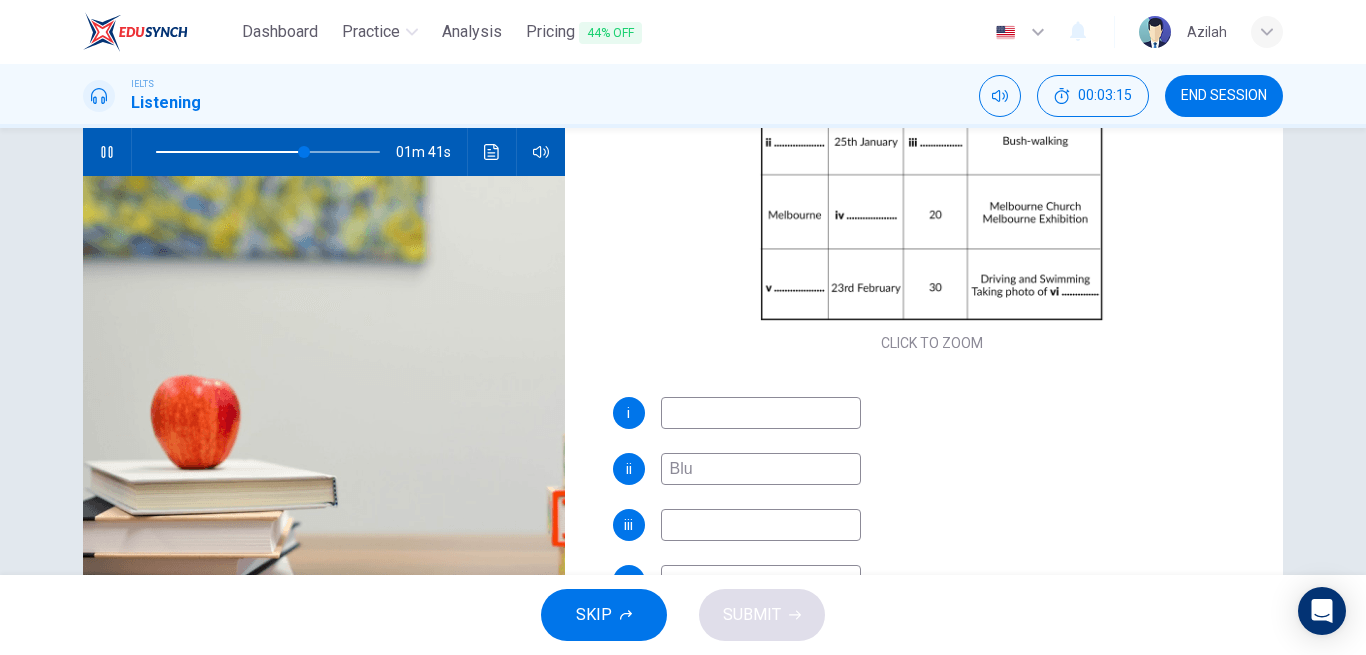type on "67" 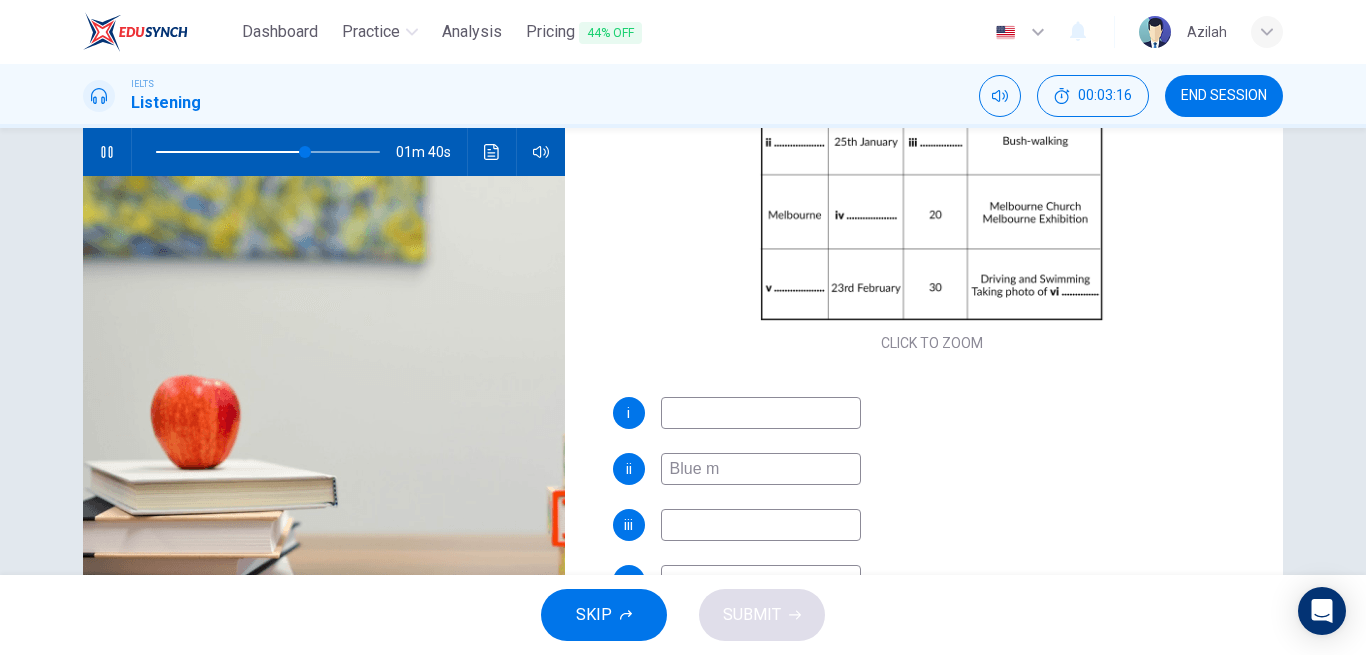 type on "Blue mo" 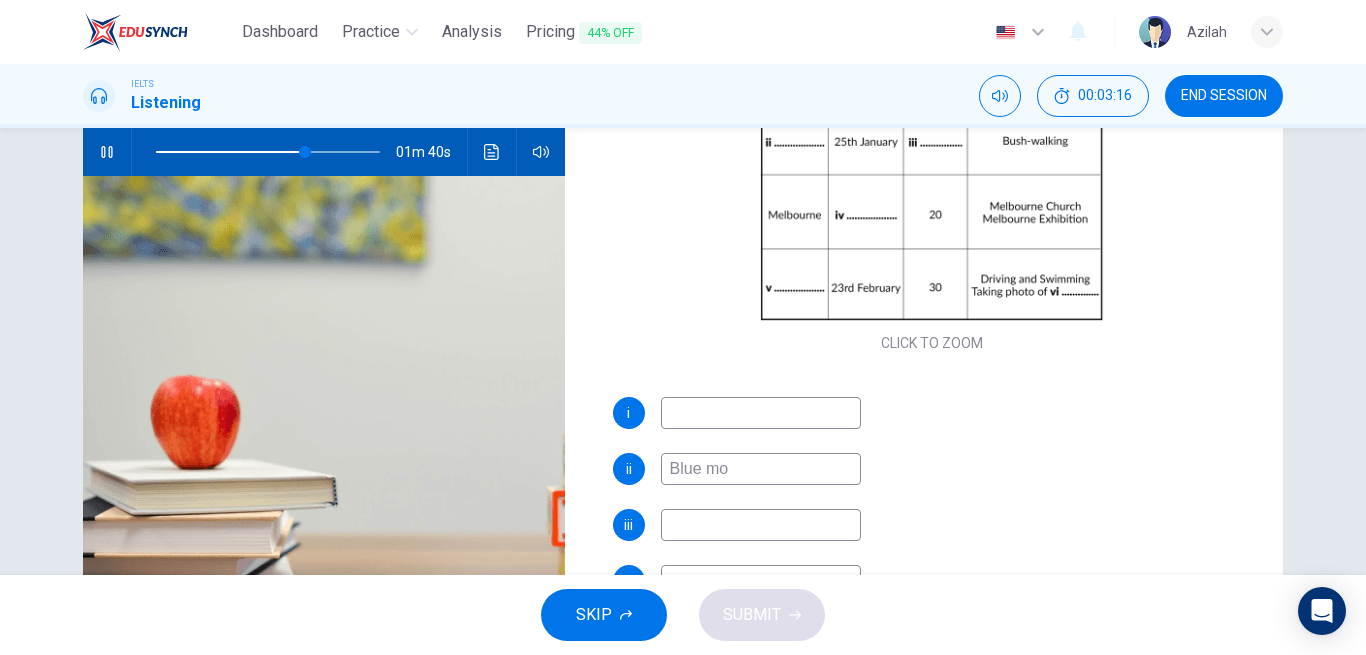type on "67" 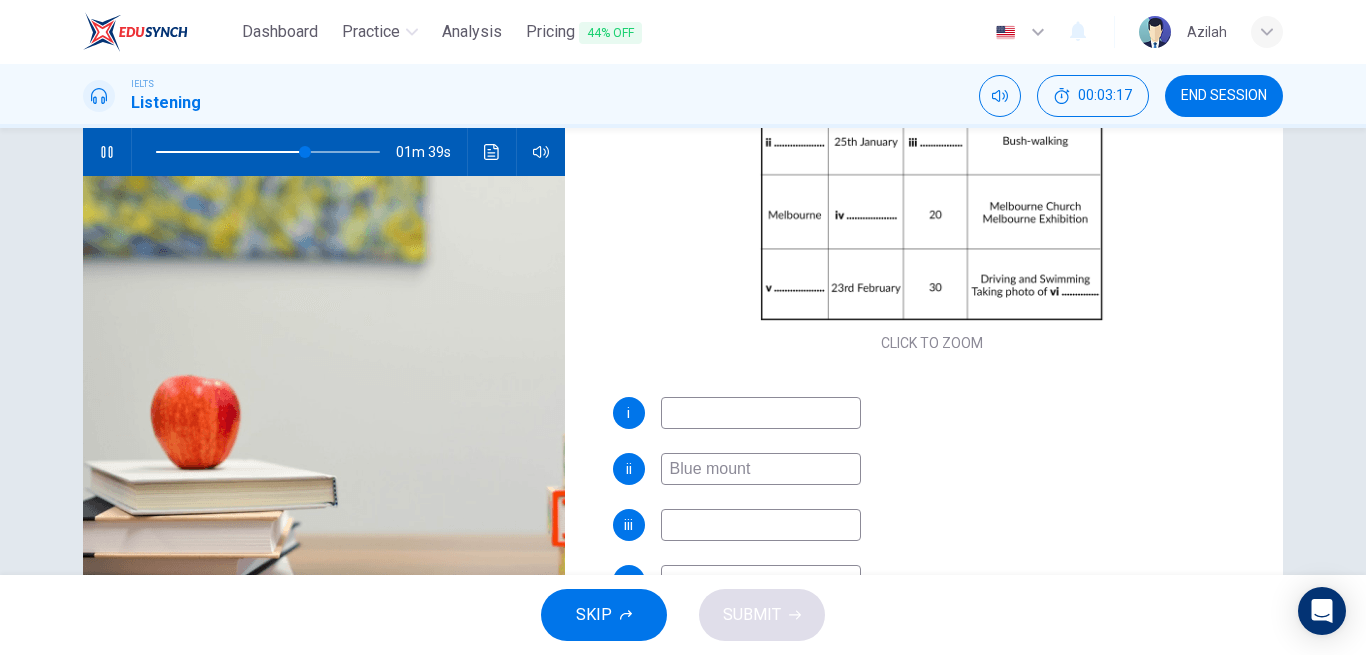 type on "Blue mounta" 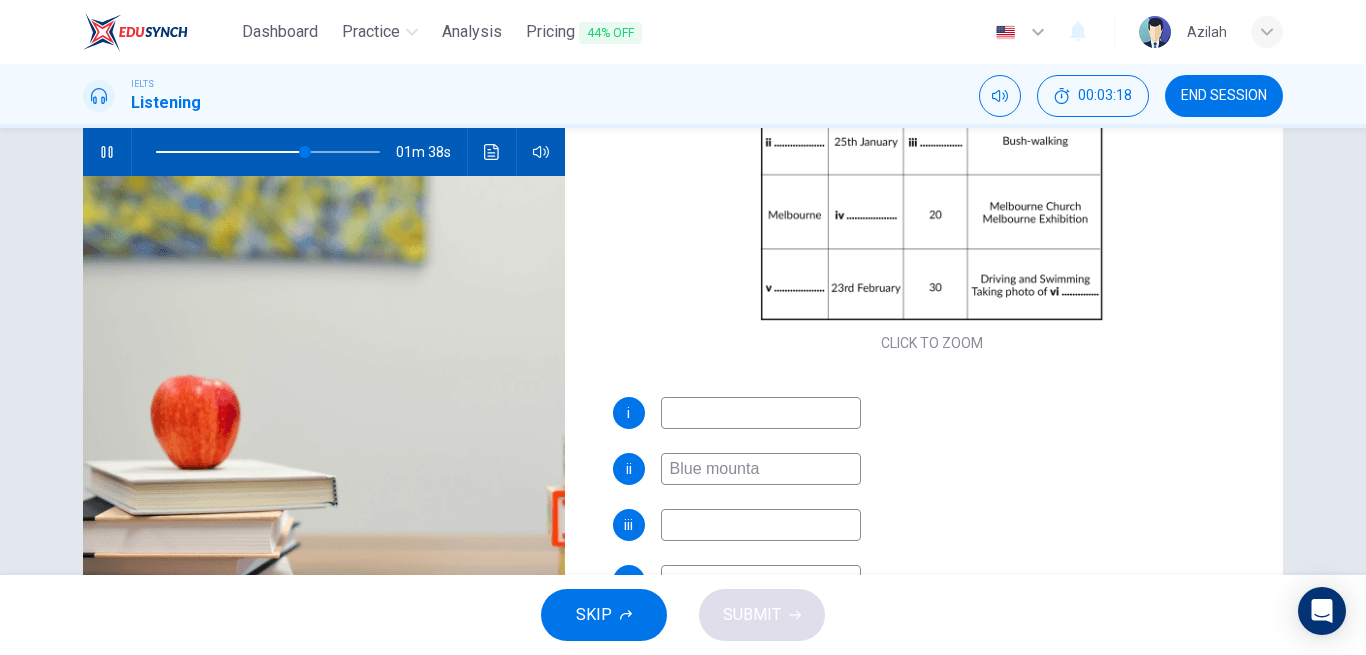 type on "67" 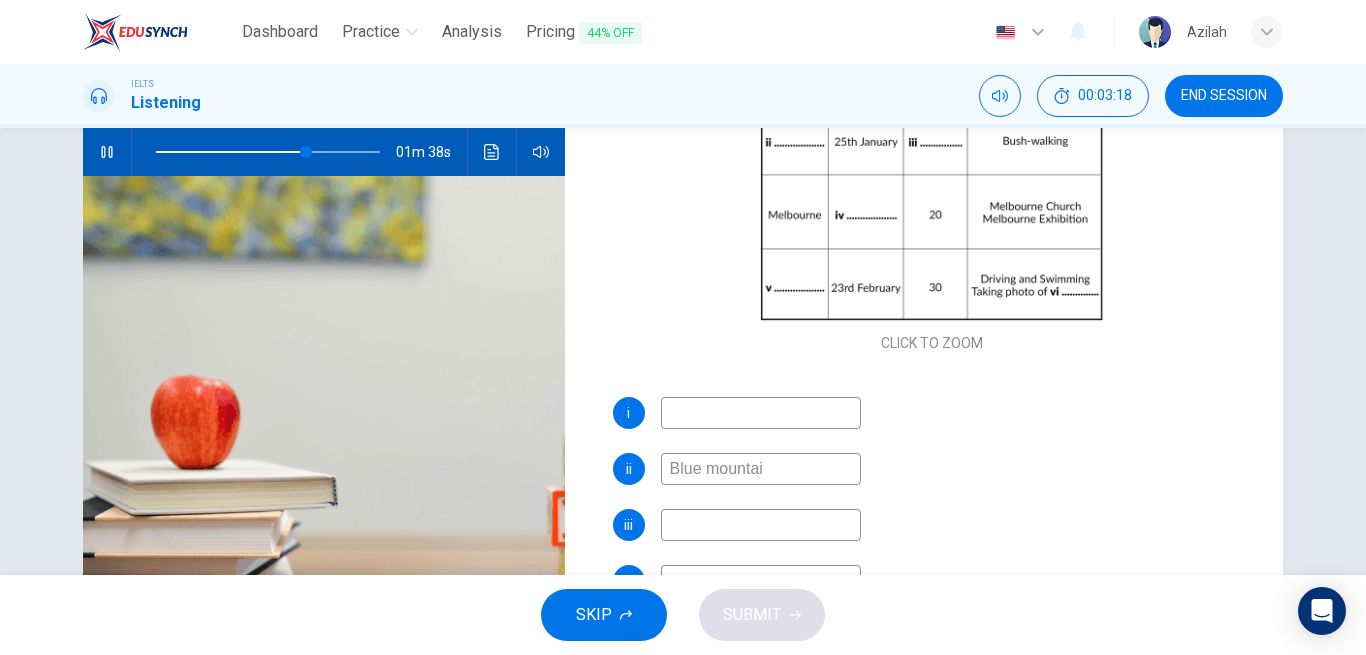 type on "Blue mountain" 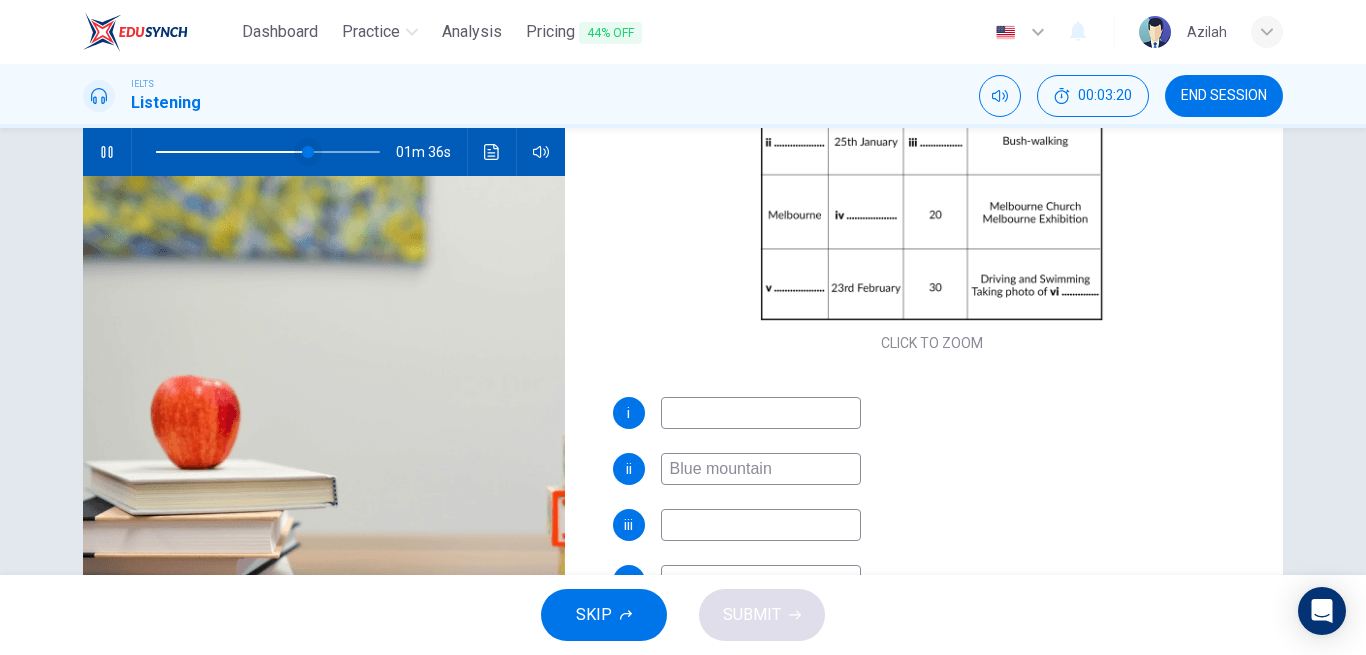 type on "68" 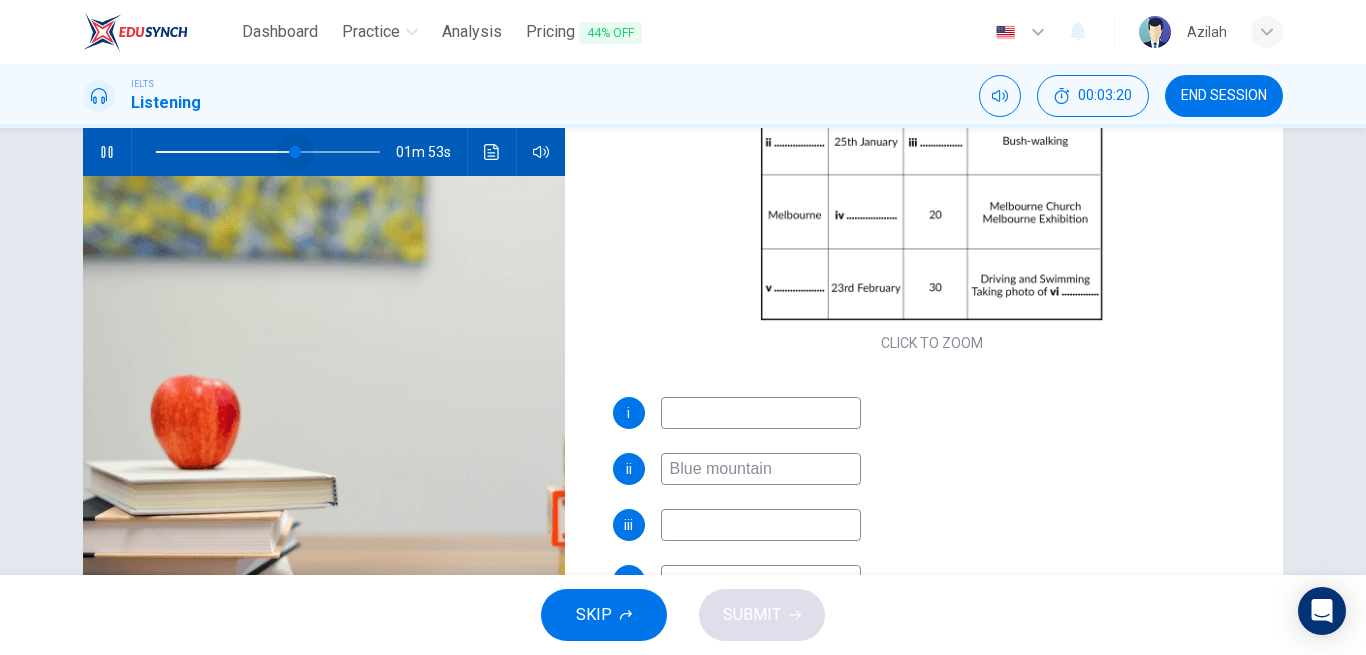 click at bounding box center [295, 152] 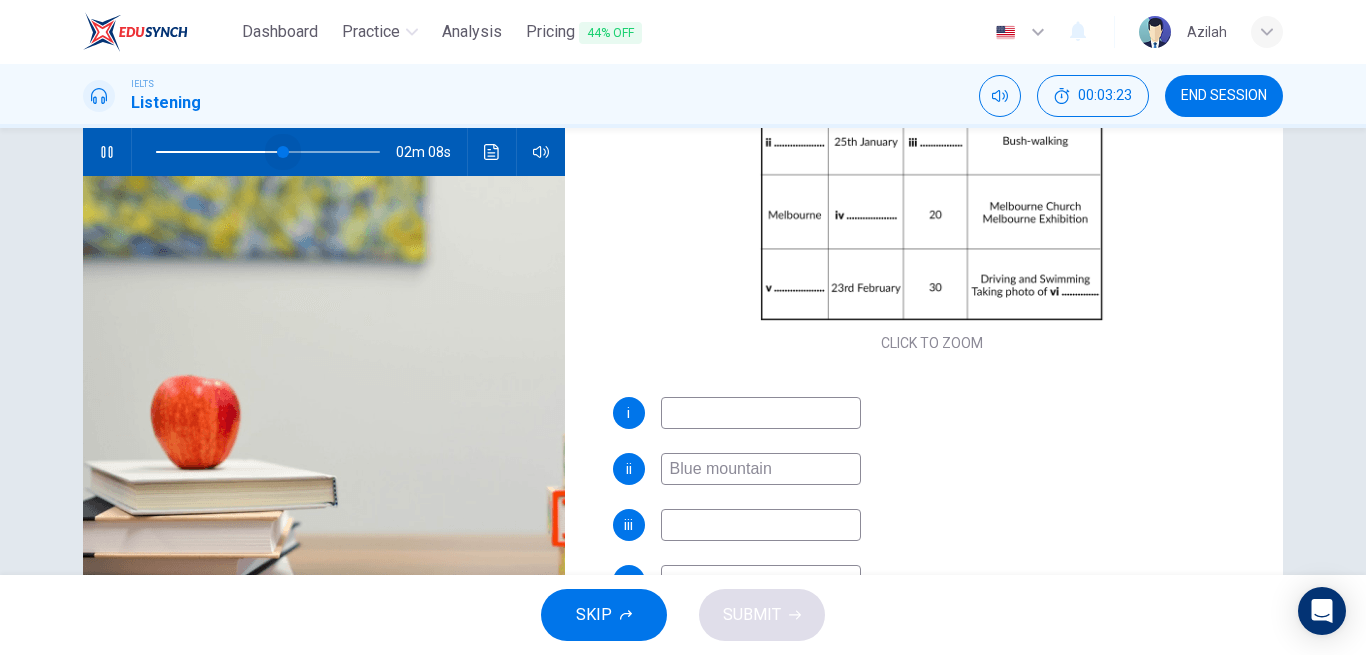 click at bounding box center (283, 152) 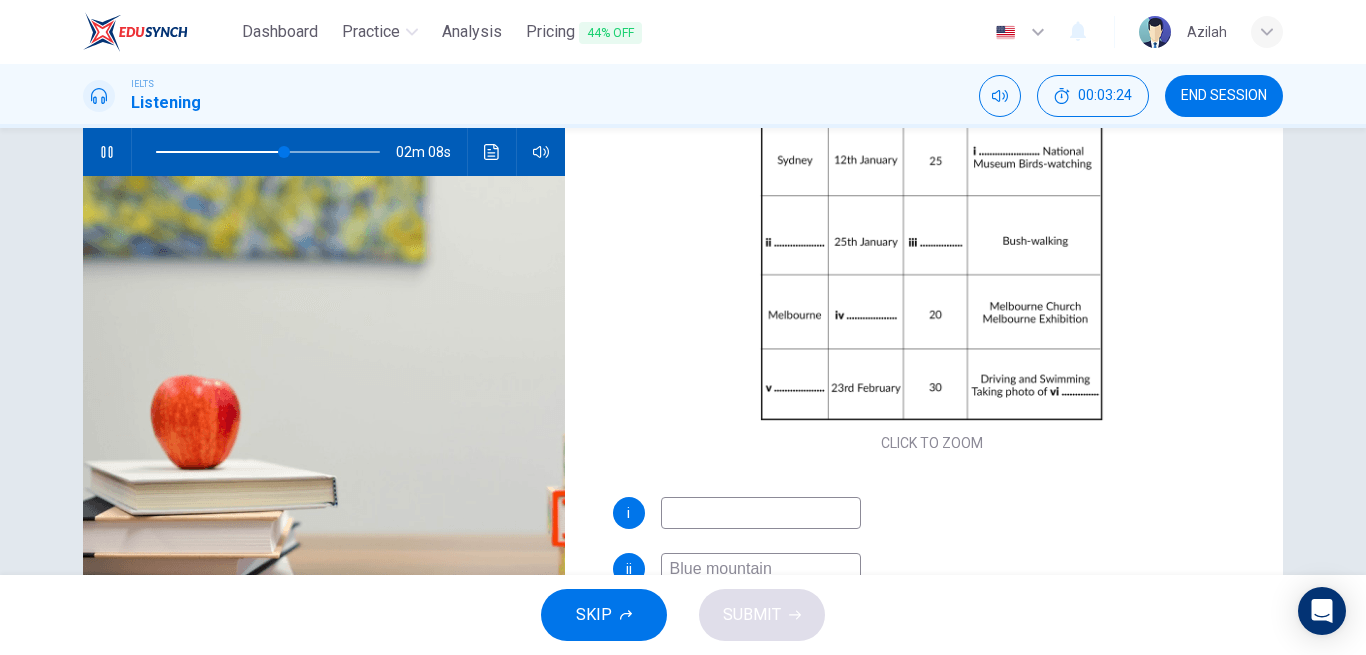 scroll, scrollTop: 0, scrollLeft: 0, axis: both 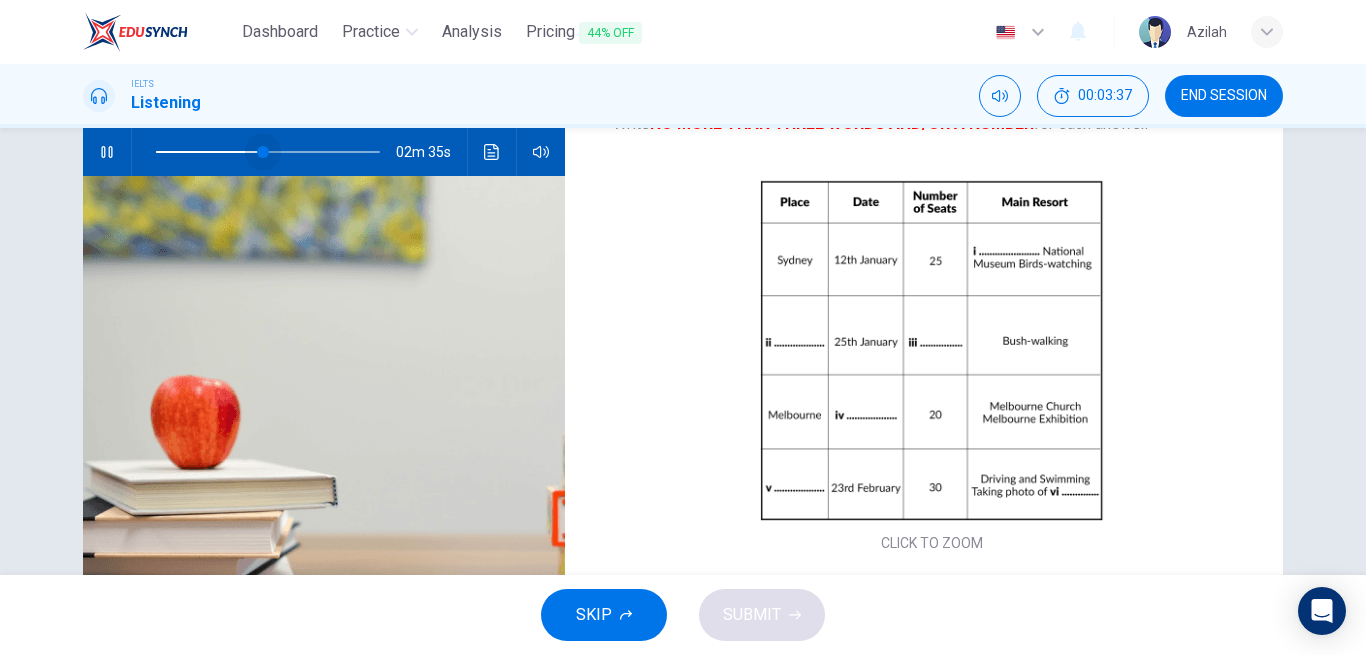 click at bounding box center [268, 152] 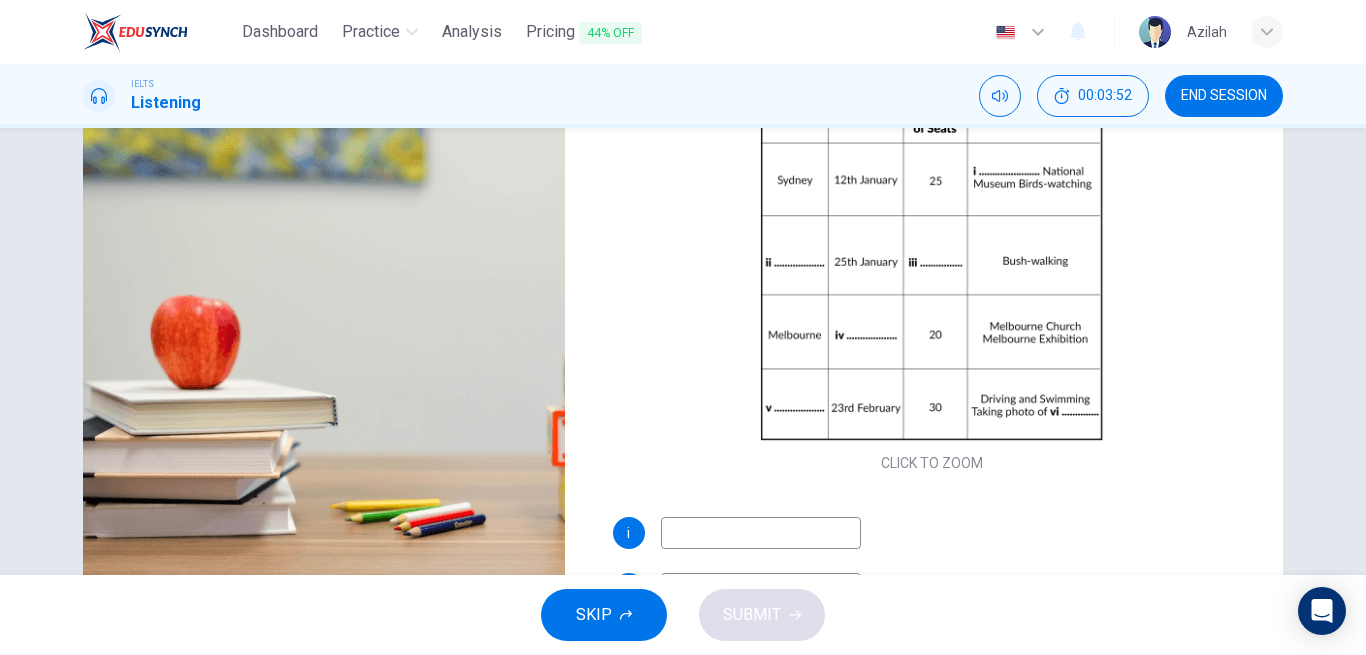 scroll, scrollTop: 300, scrollLeft: 0, axis: vertical 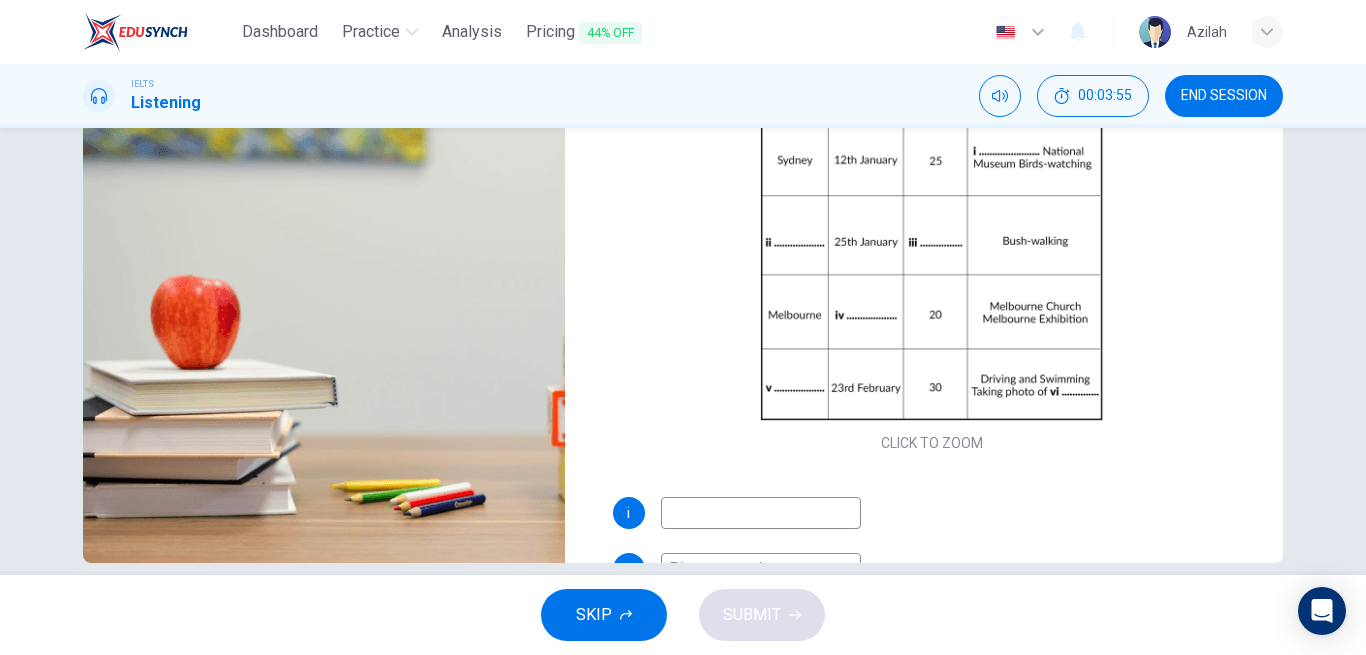 click at bounding box center [761, 513] 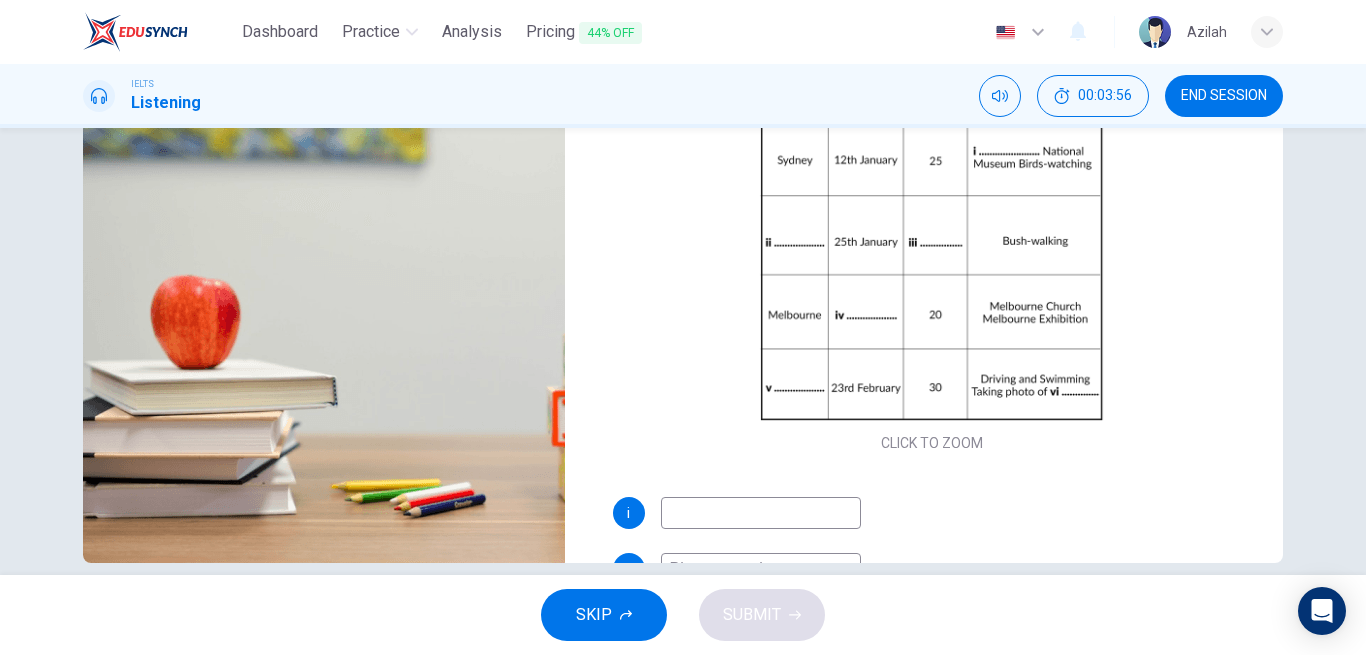 type on "F" 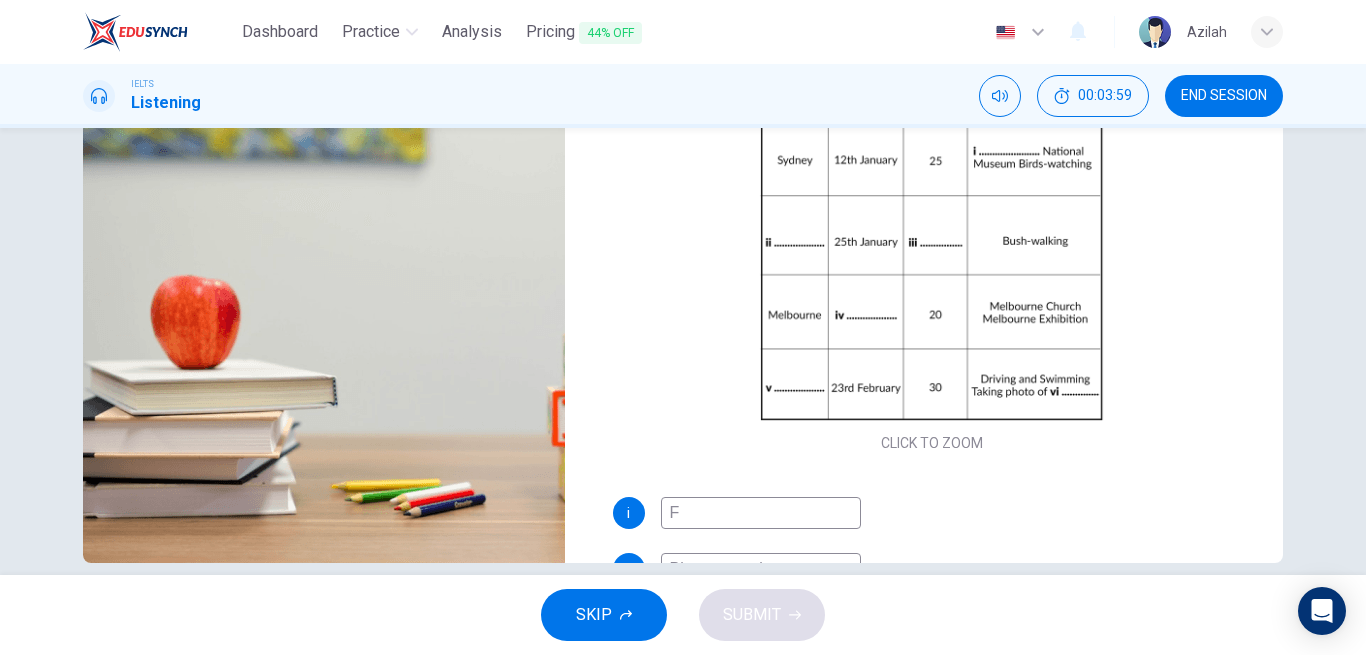 type on "55" 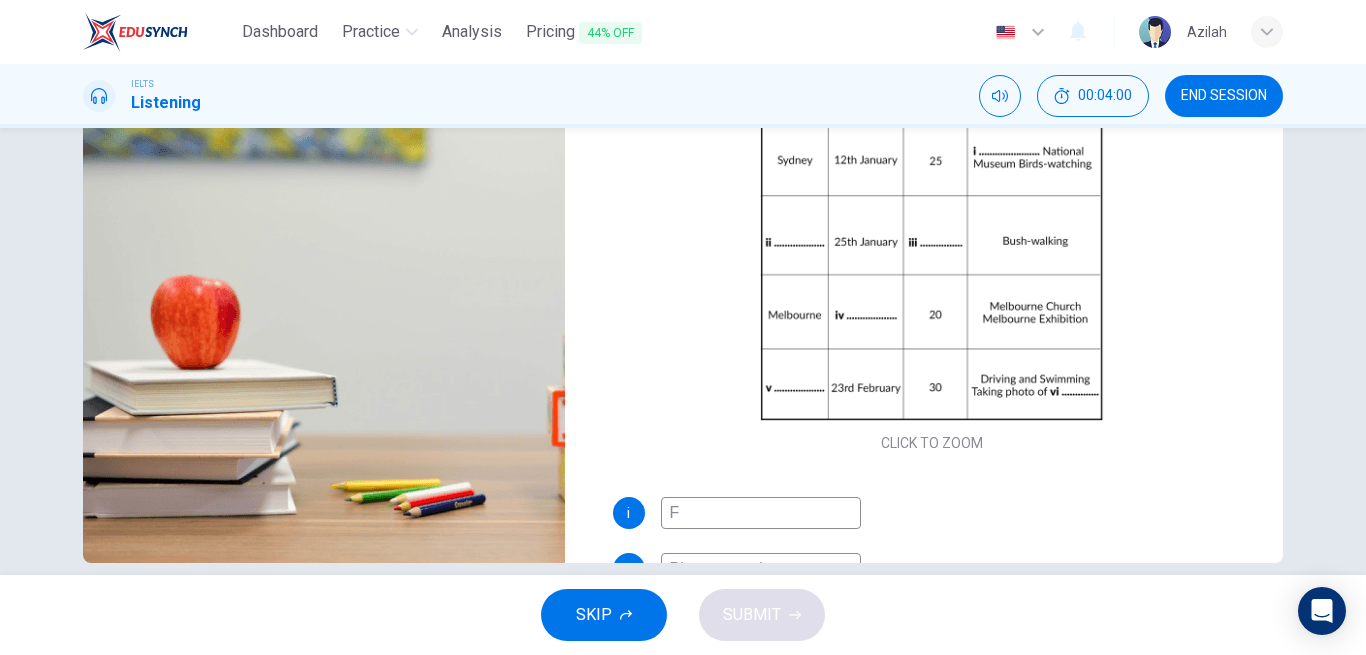 type on "Fa" 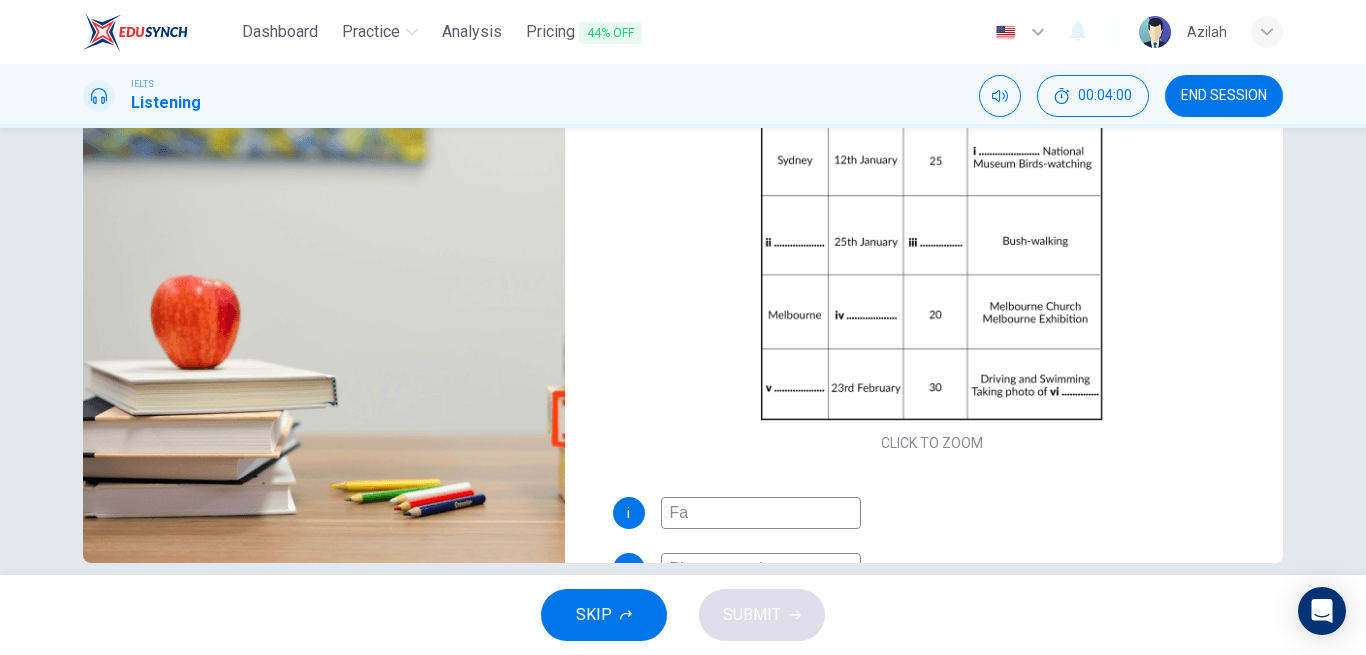 type on "56" 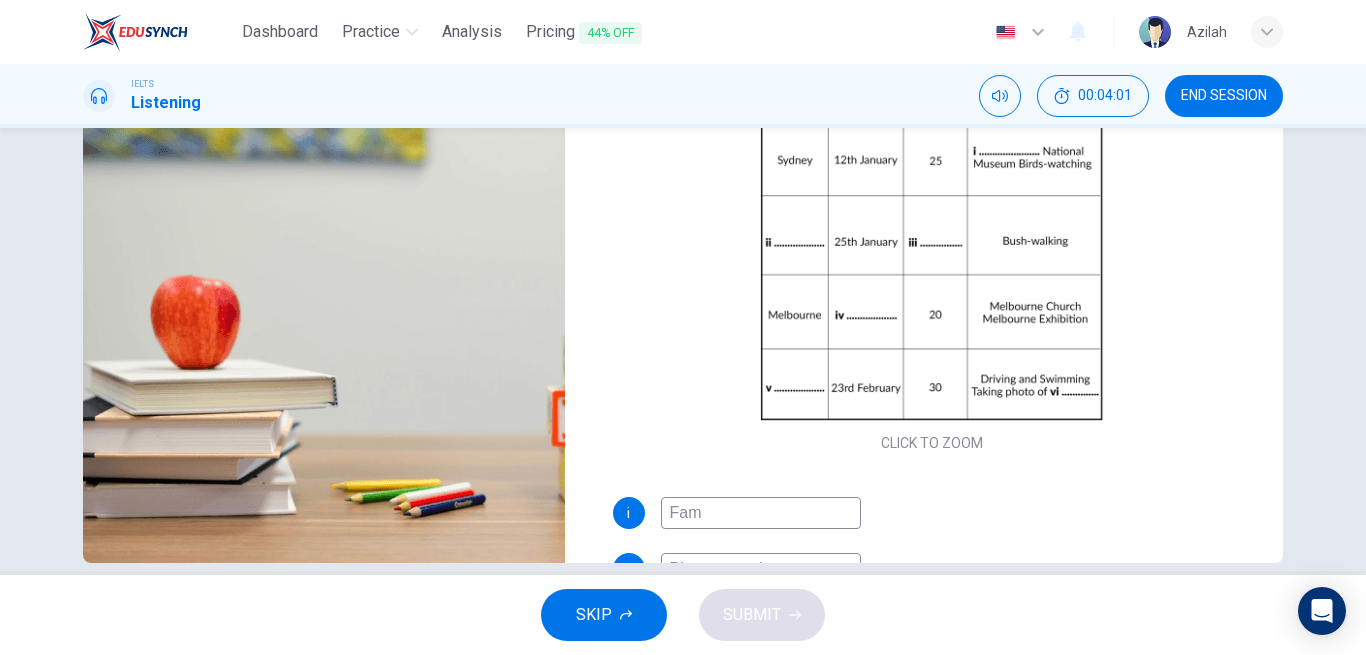 type on "Famo" 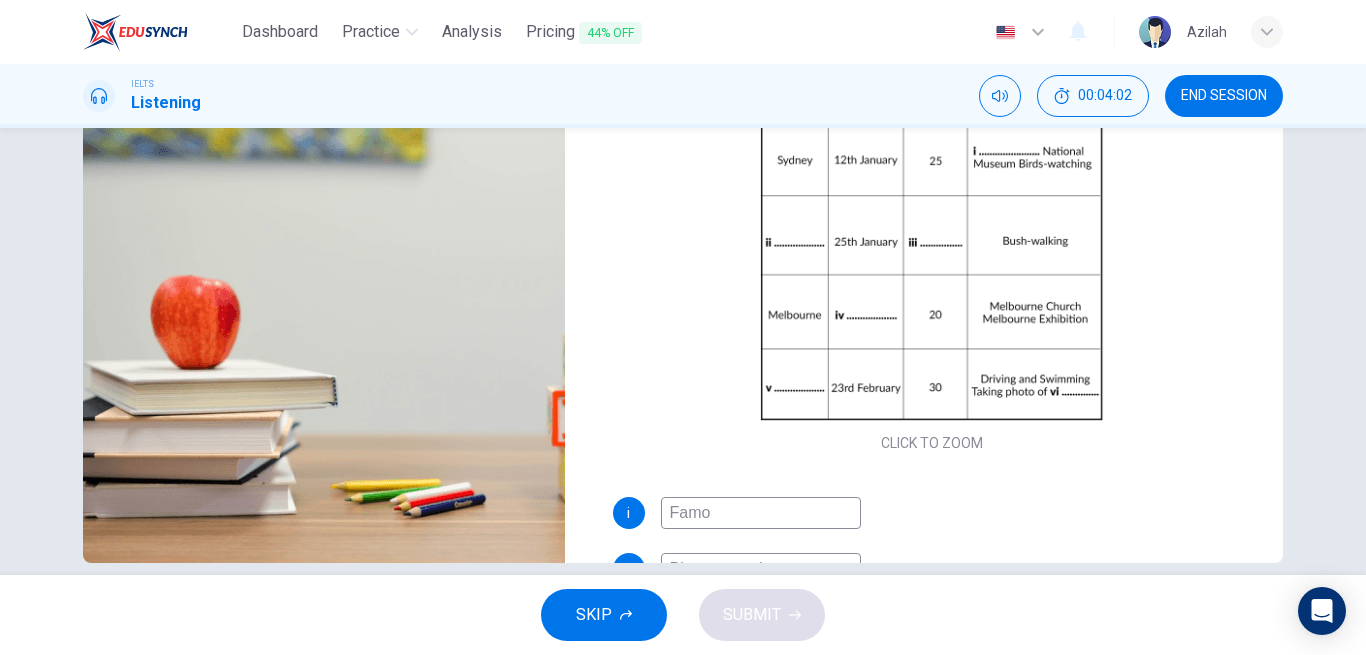 type on "57" 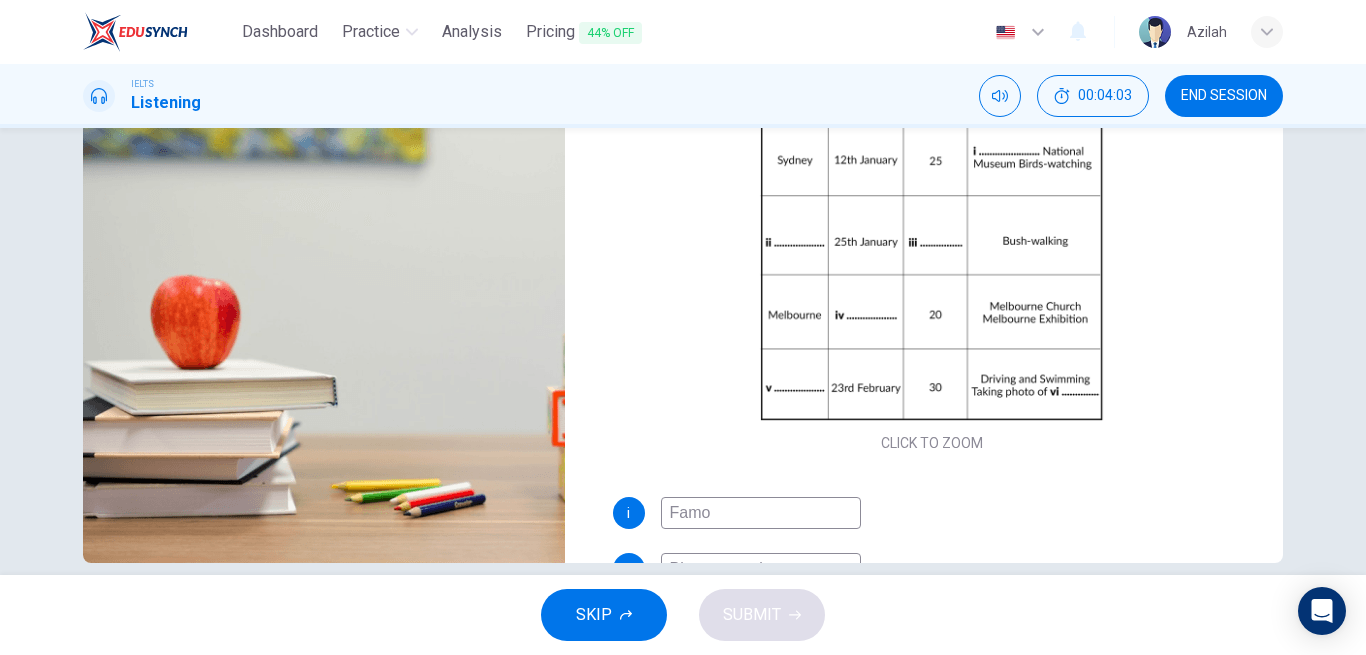 type on "Famou" 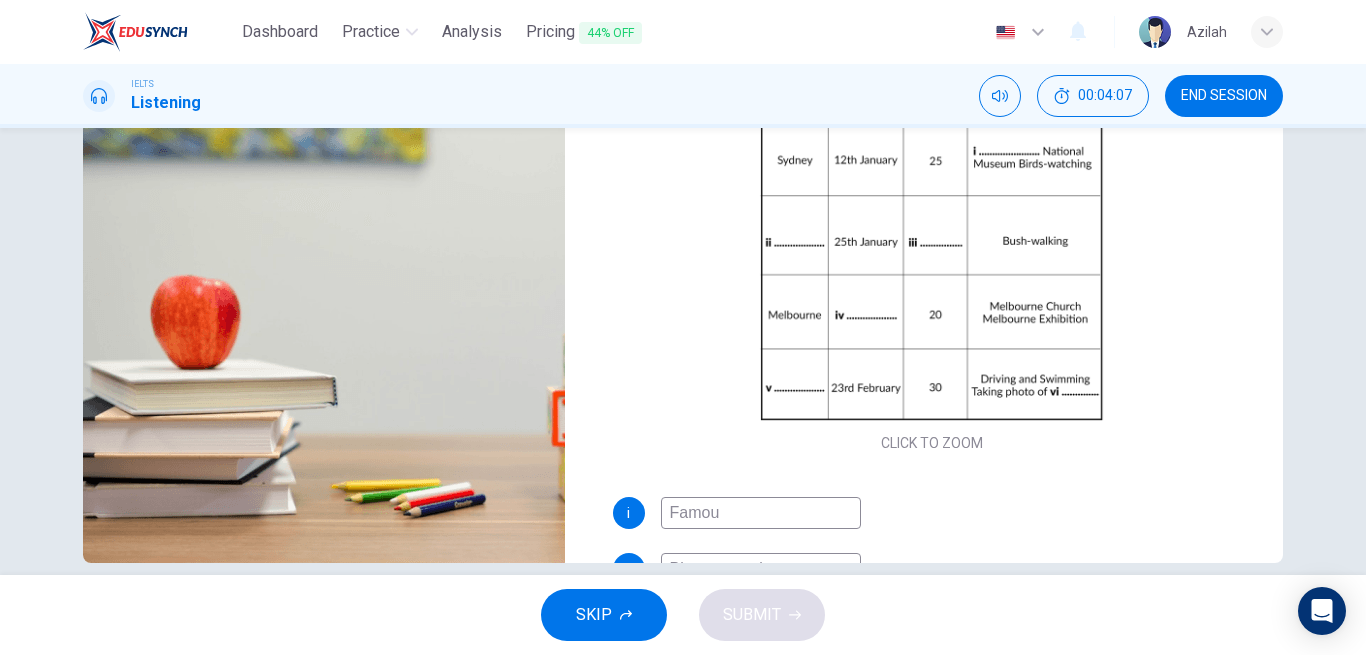 type on "58" 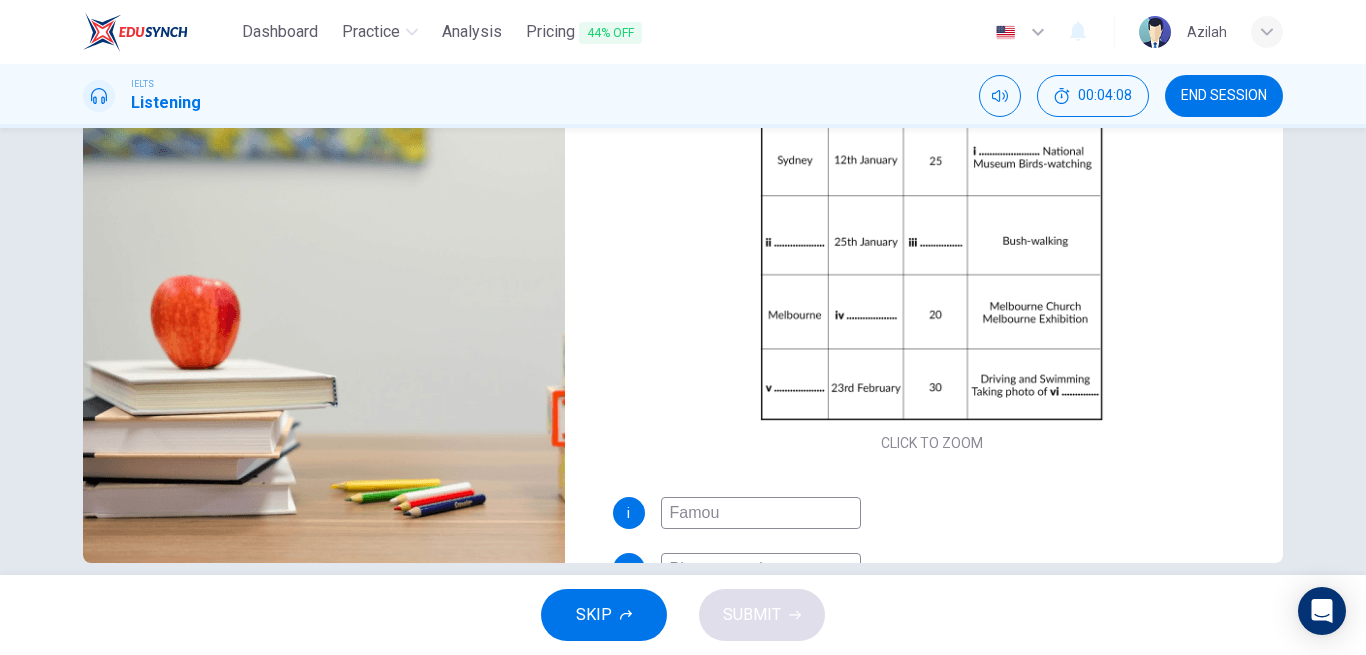 type on "Famous" 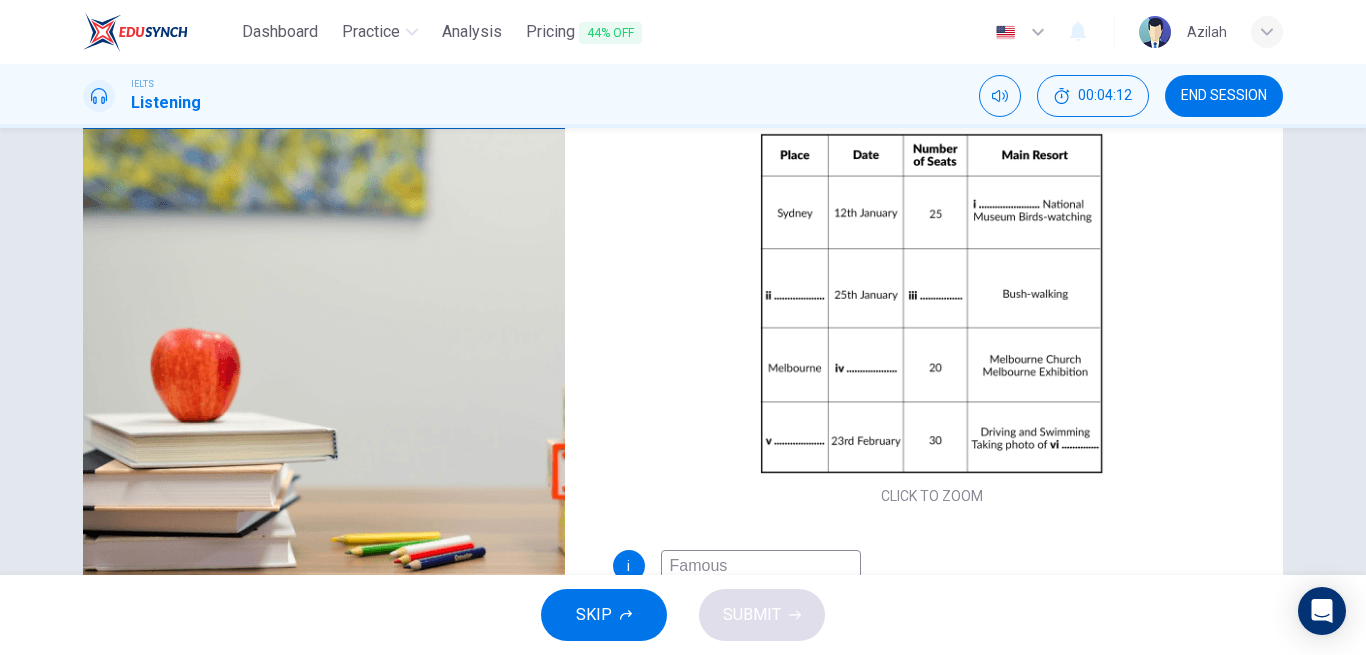 scroll, scrollTop: 200, scrollLeft: 0, axis: vertical 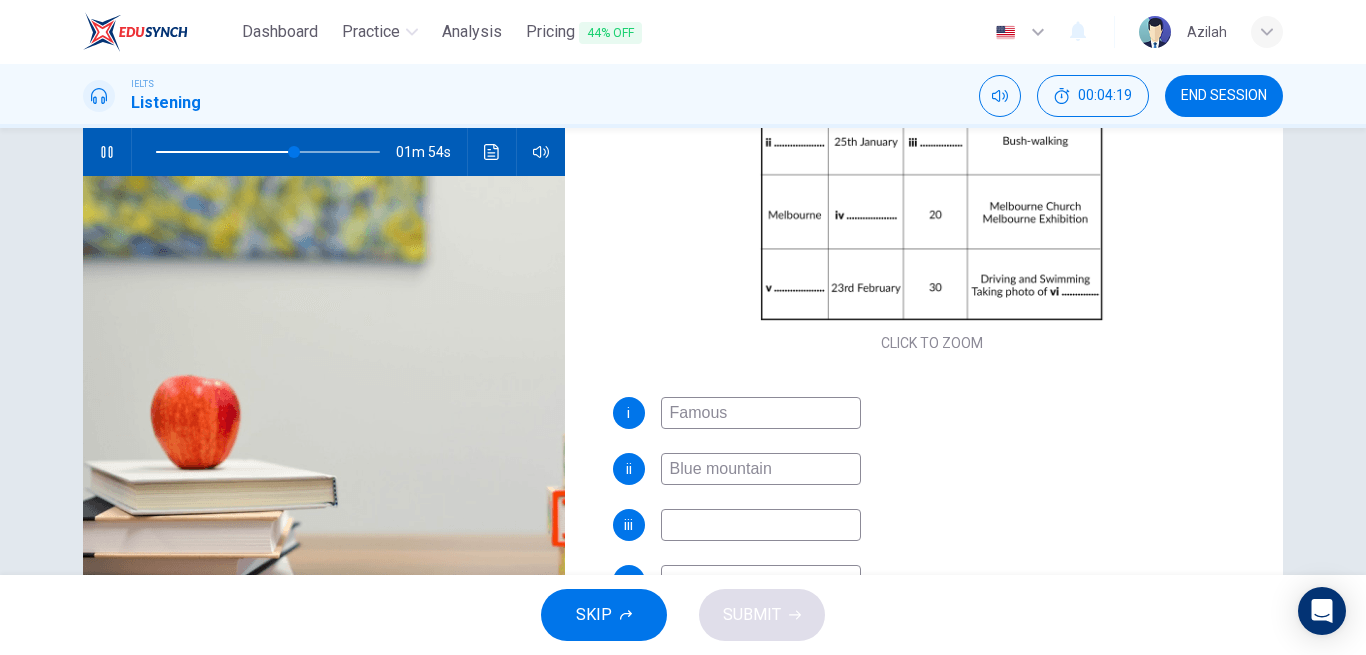 type on "62" 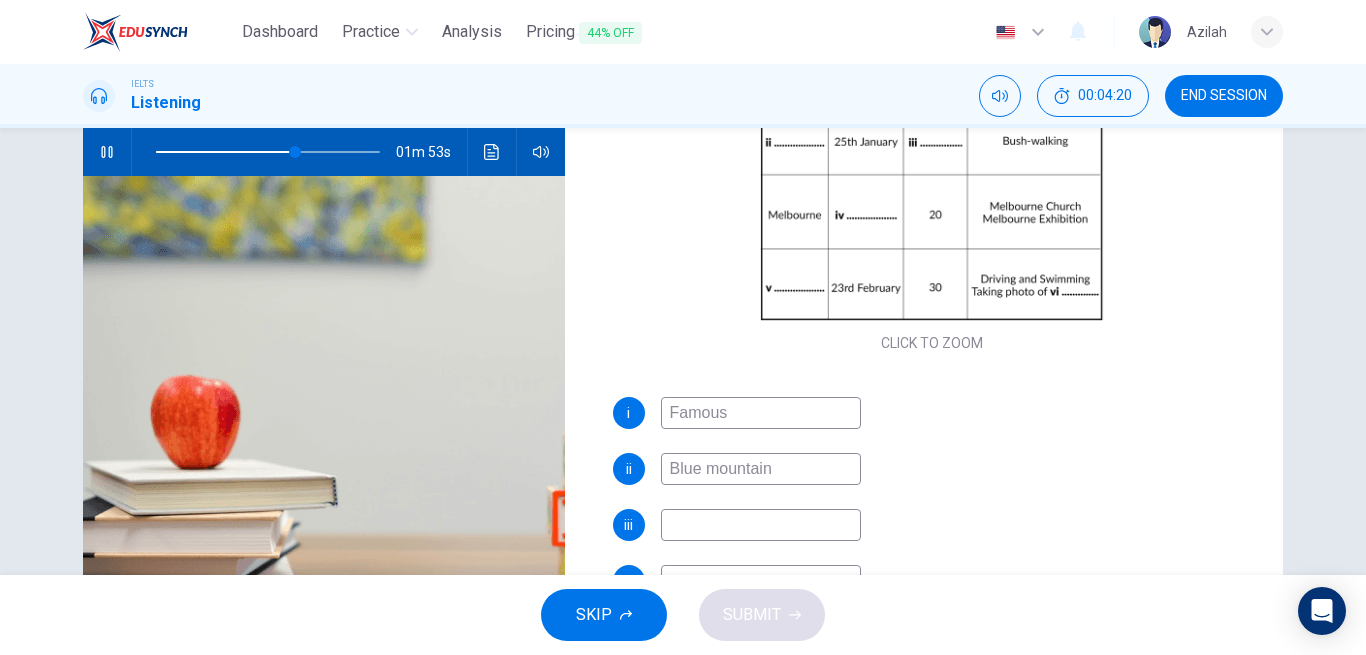 type on "Famous" 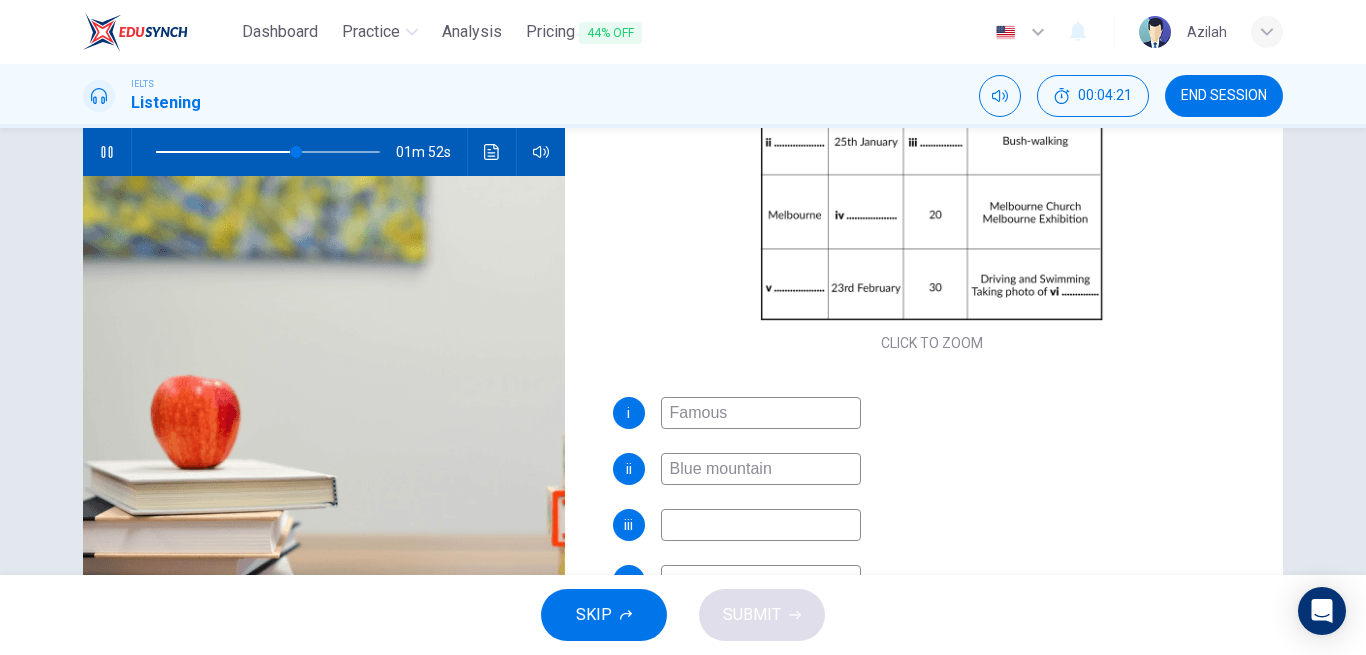 click on "Famous" at bounding box center [761, 413] 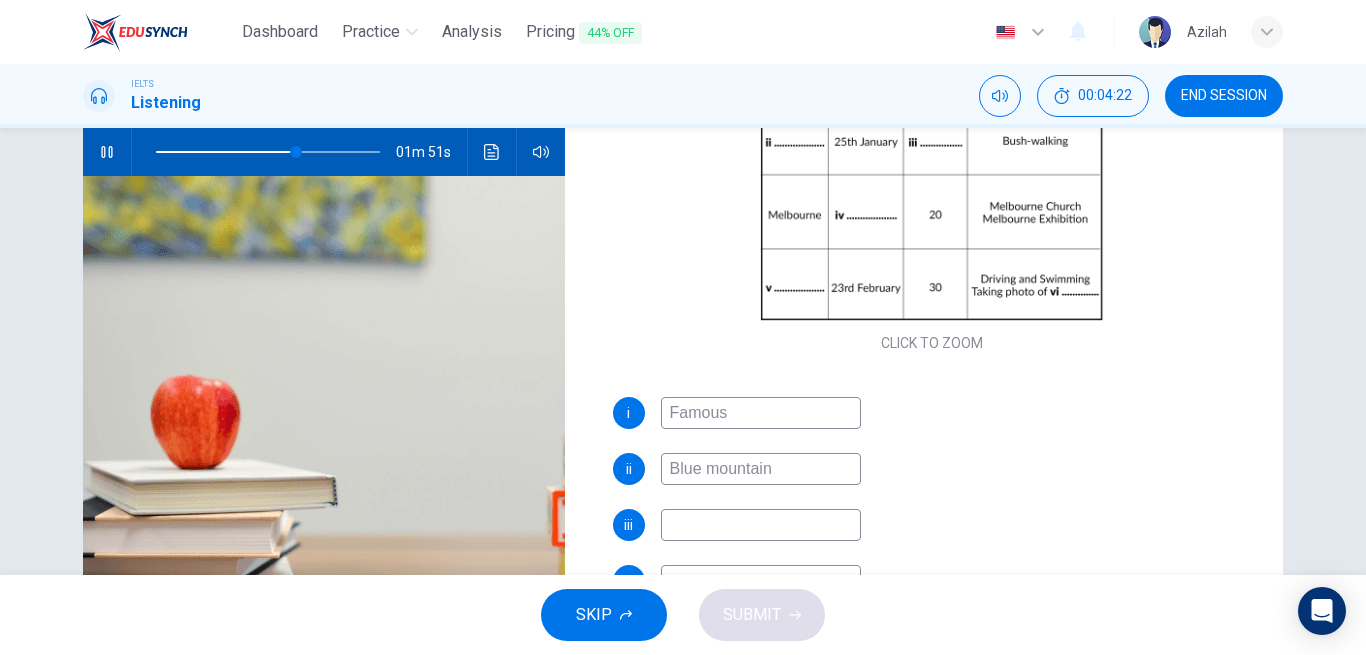 type on "63" 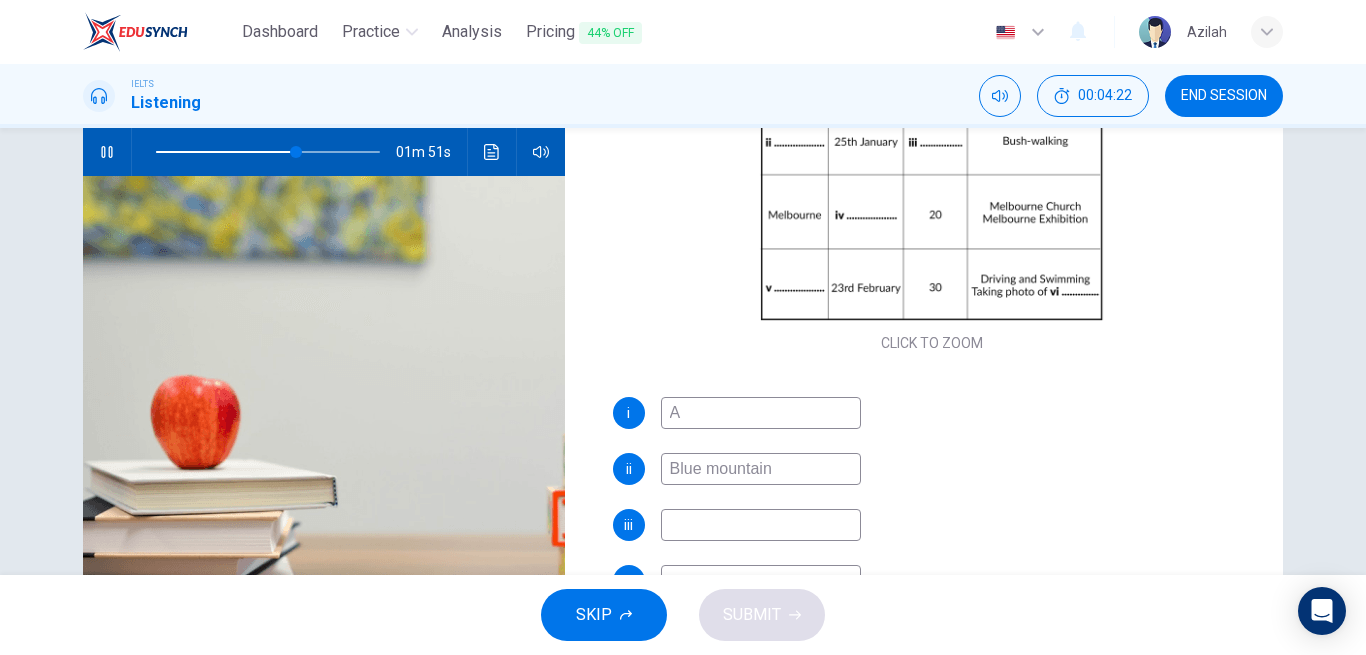 type on "63" 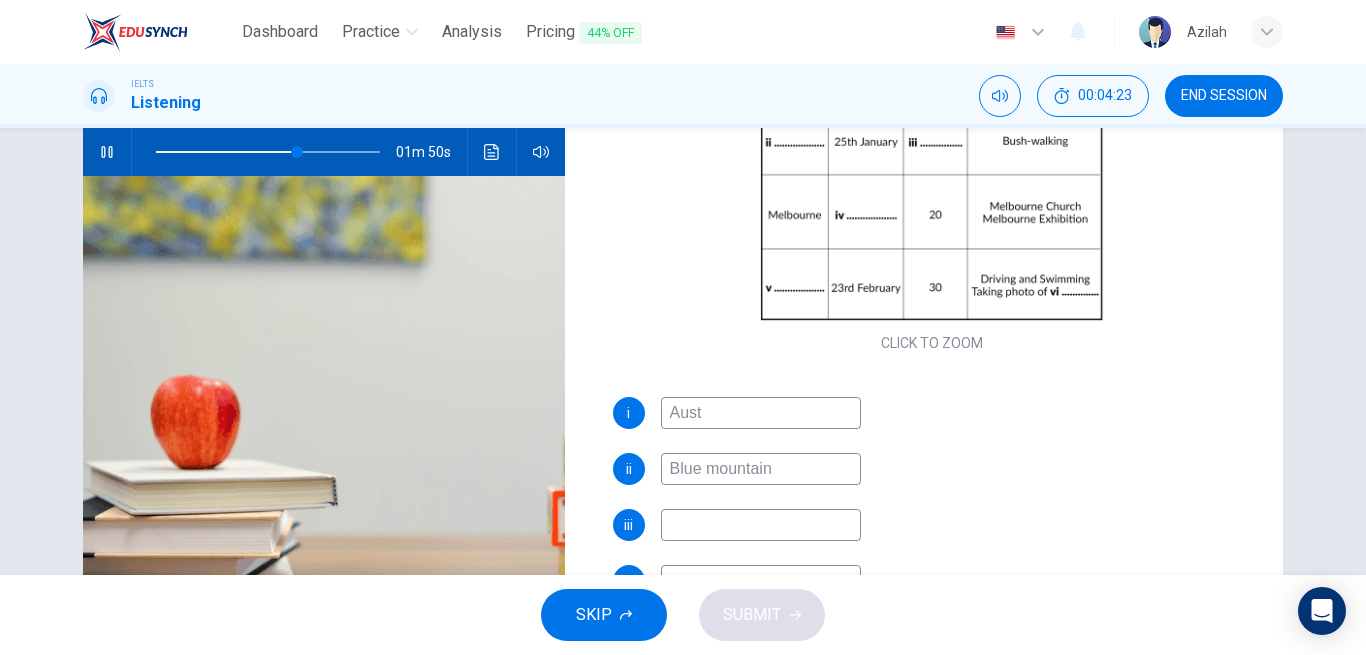 type on "Austr" 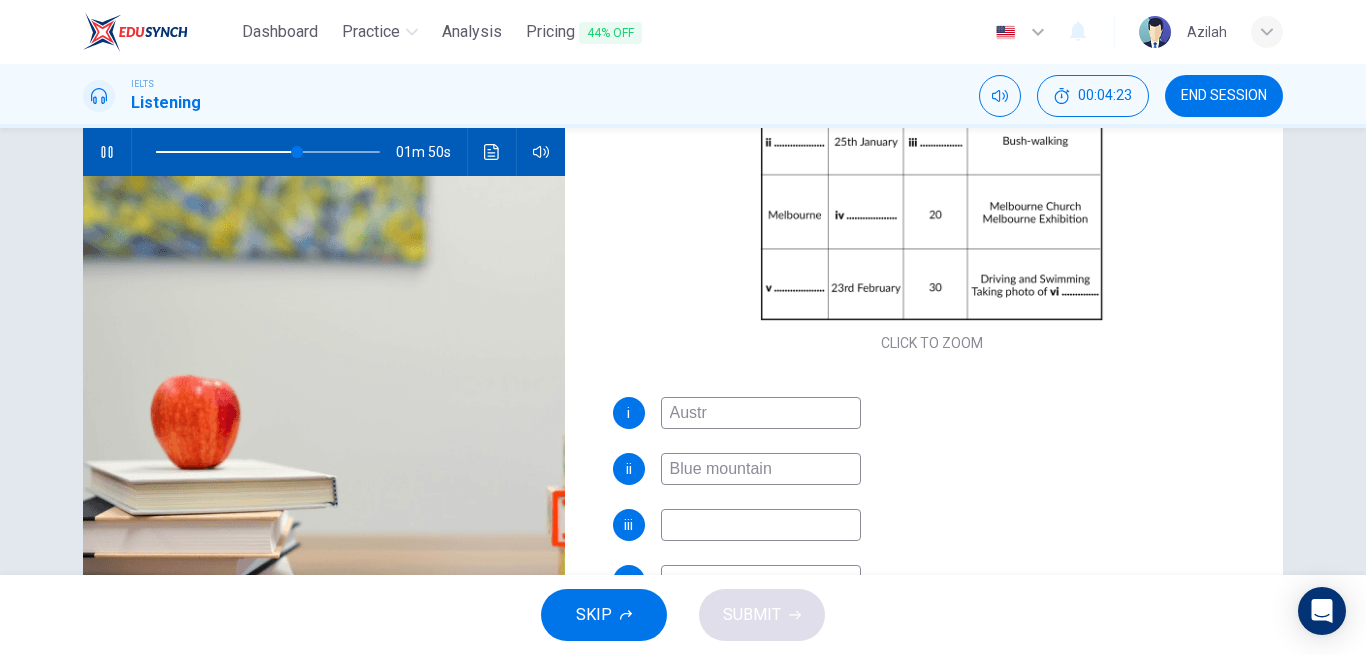 type on "64" 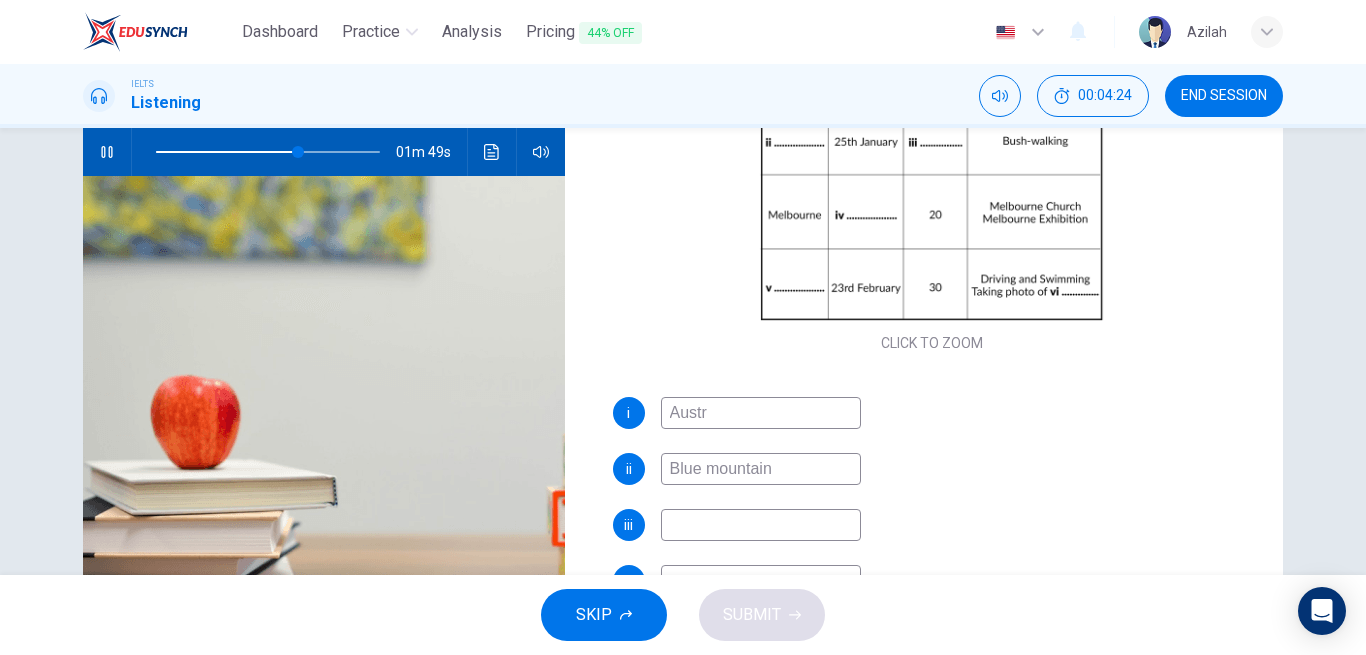 type on "Austra" 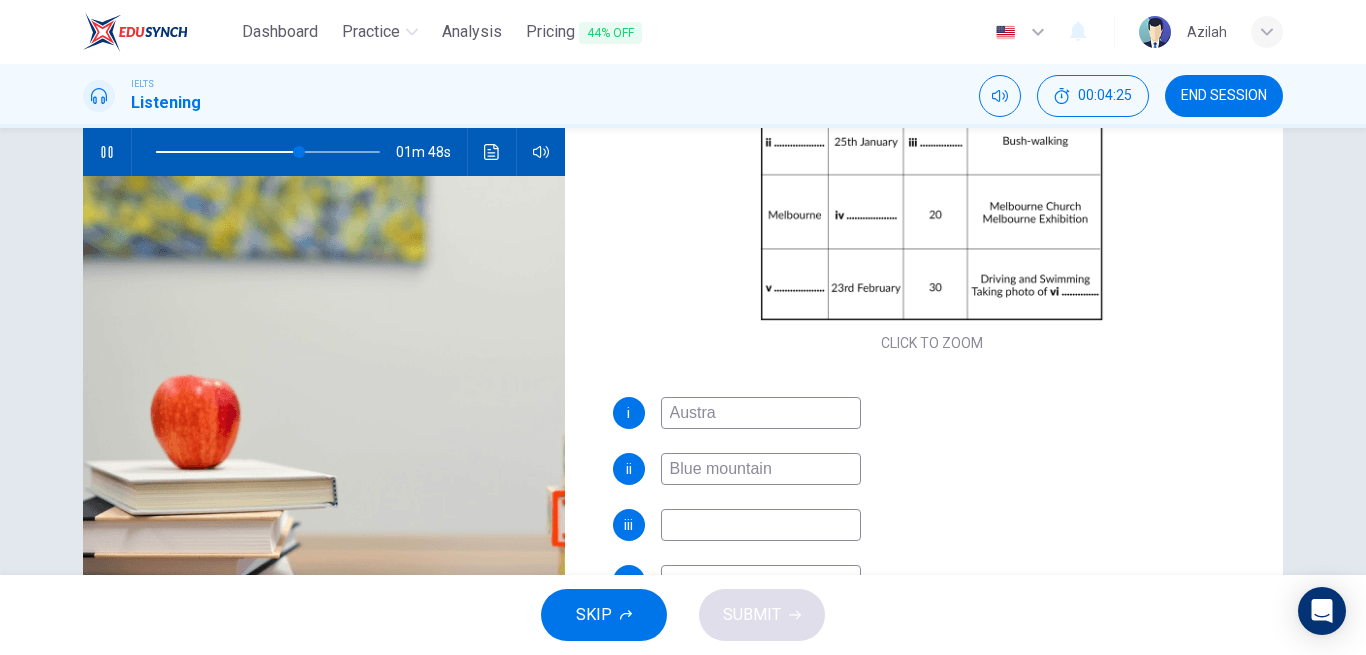 type on "64" 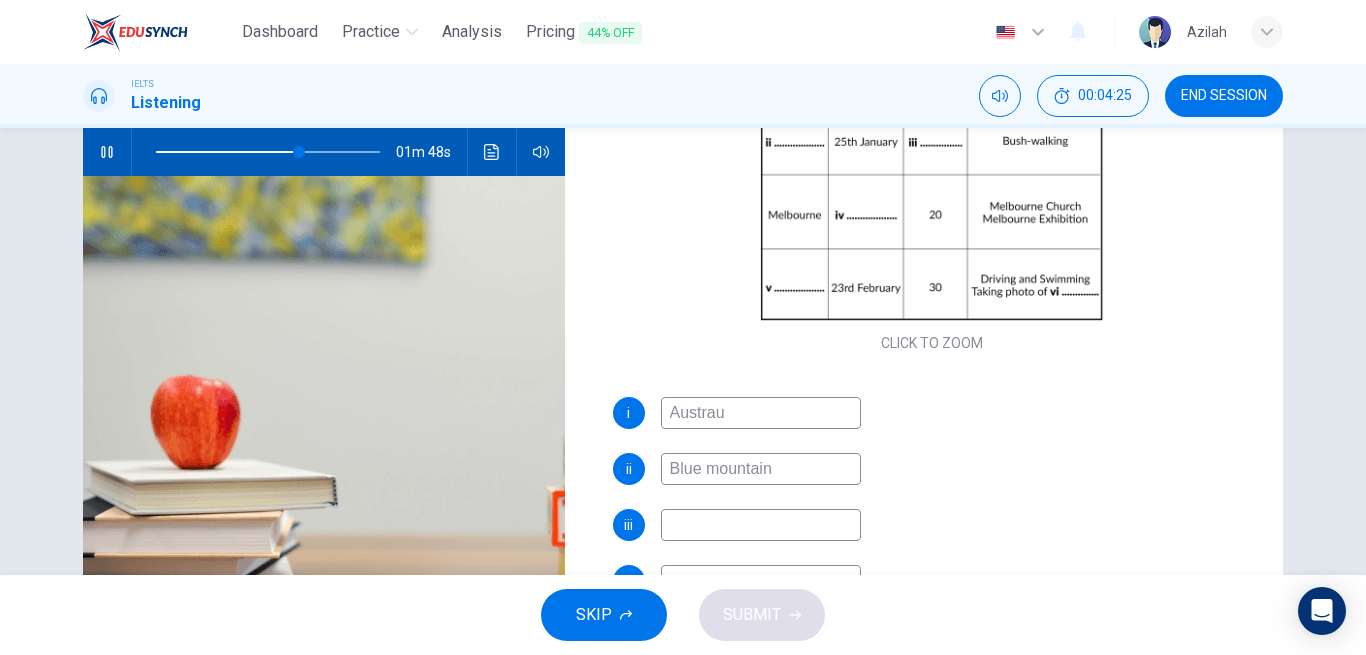type on "64" 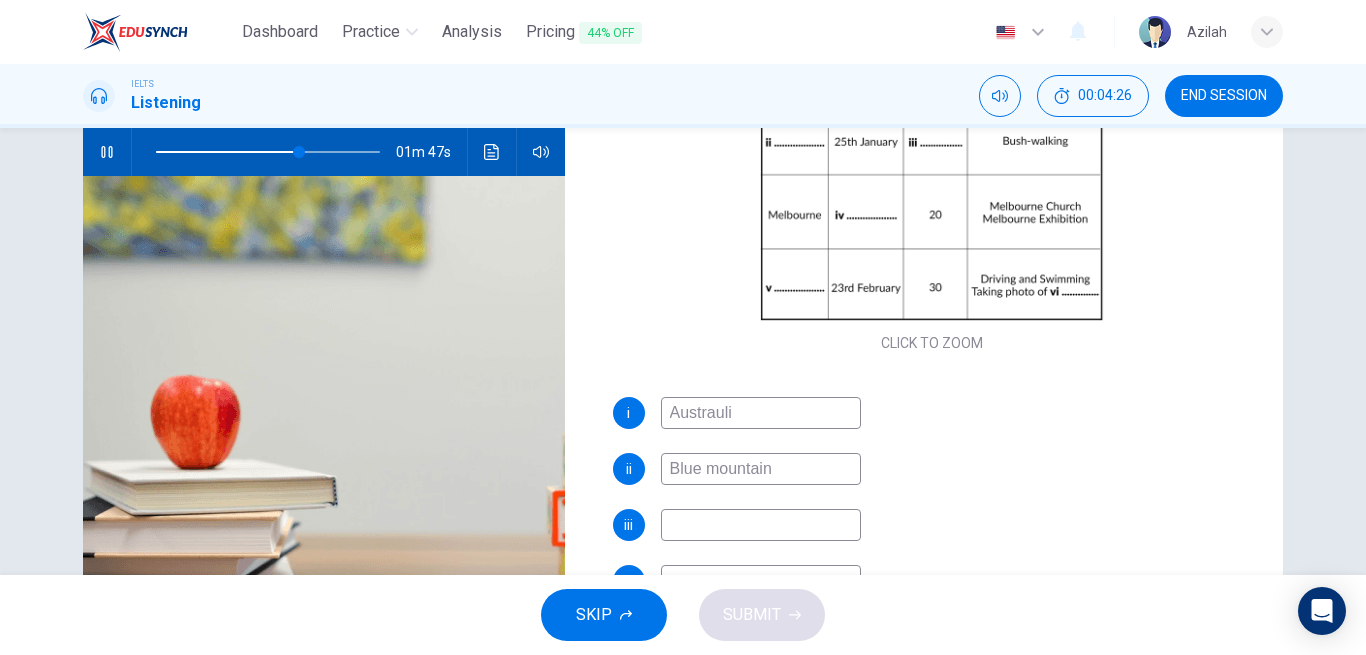 type on "Austraulia" 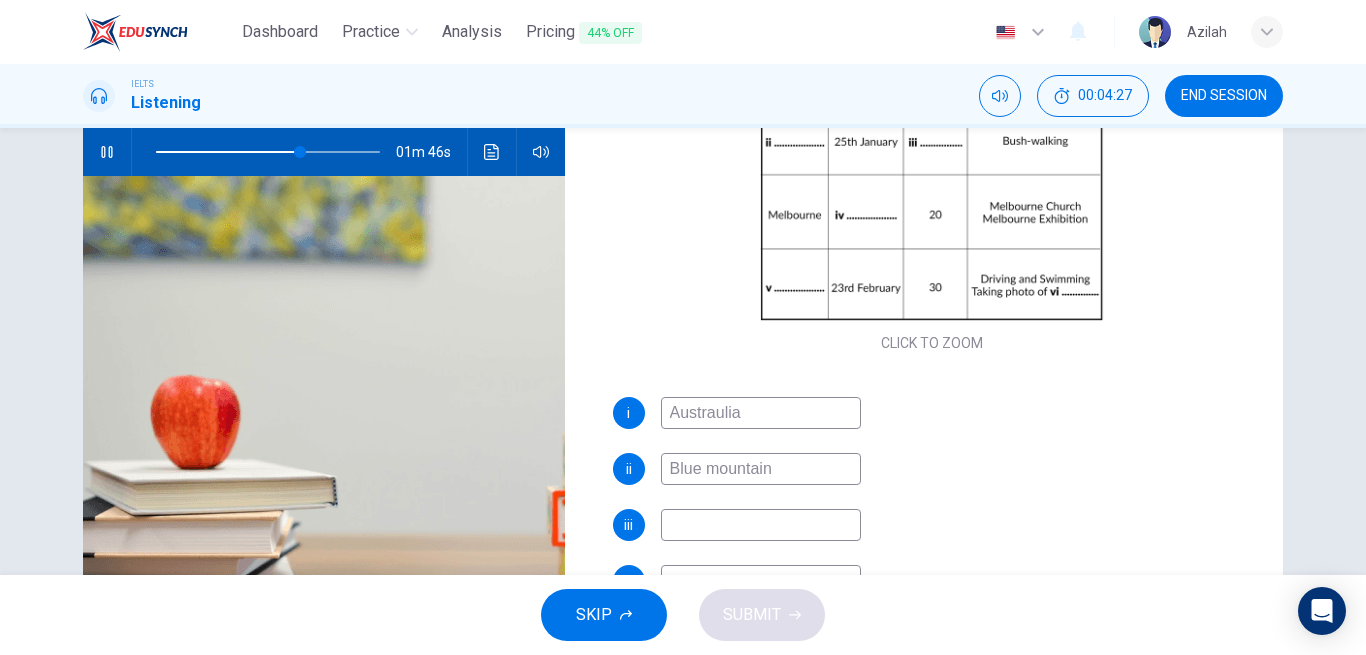 type on "65" 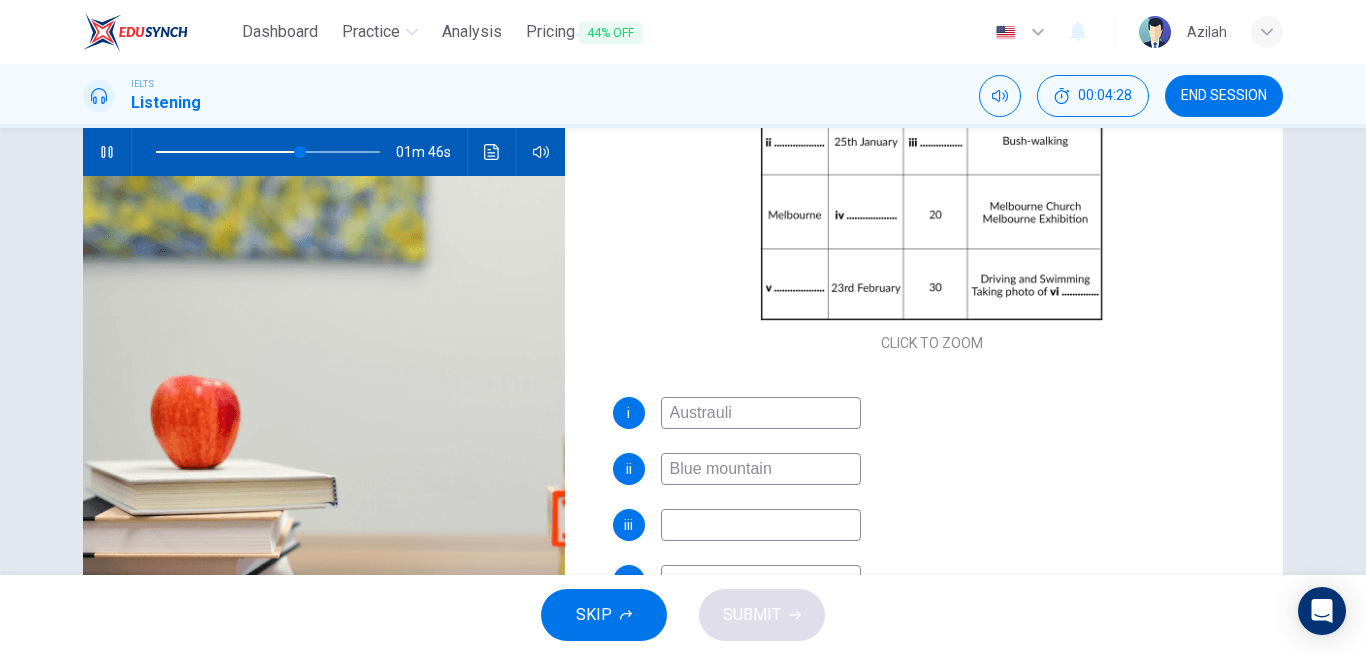 type on "65" 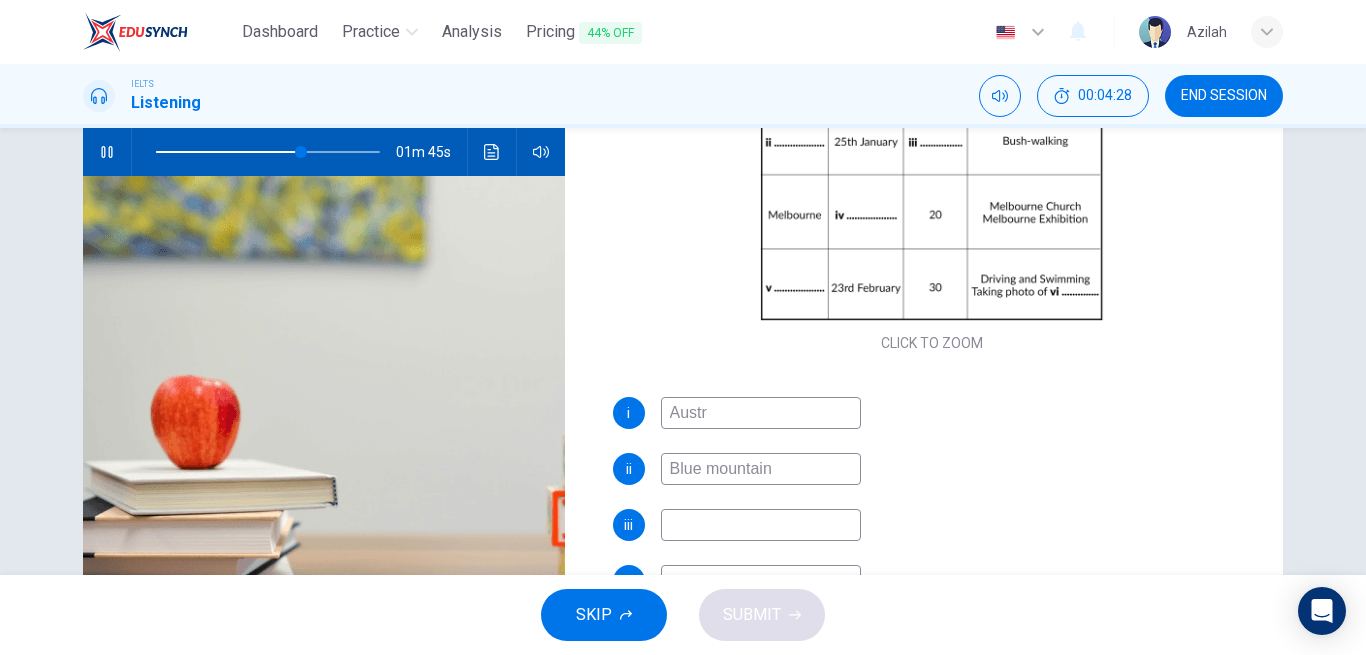 type on "Aust" 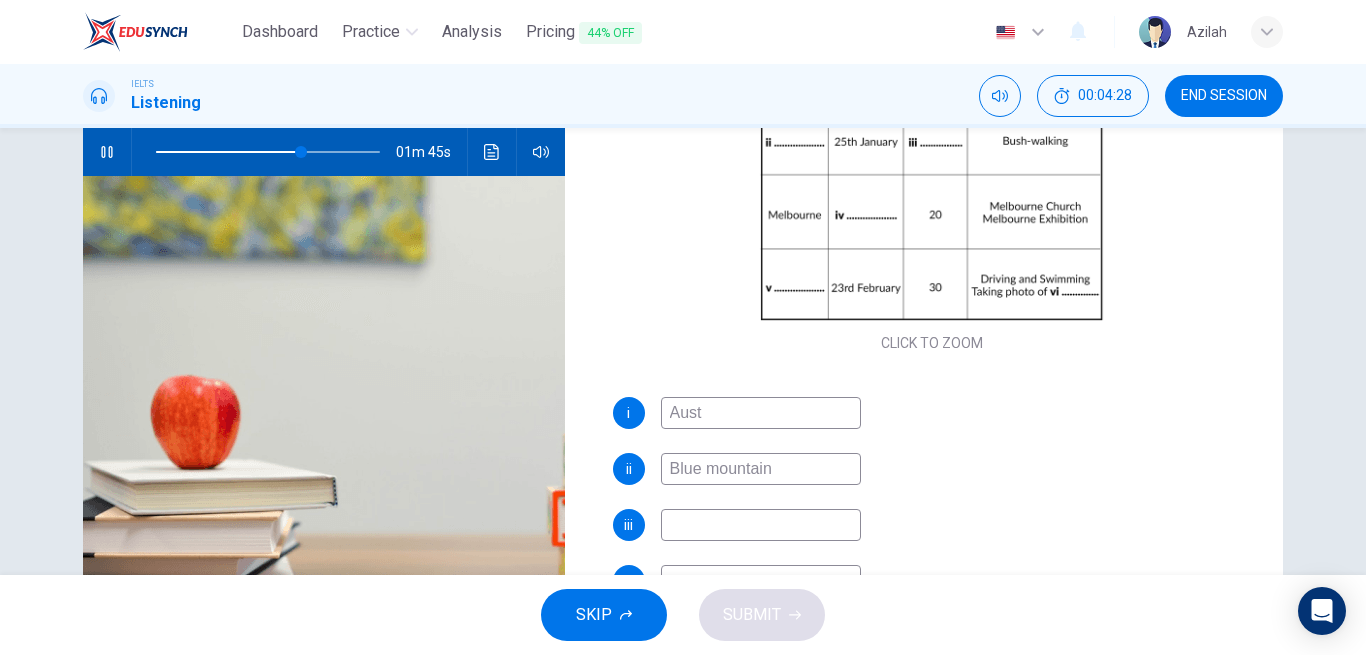 type on "65" 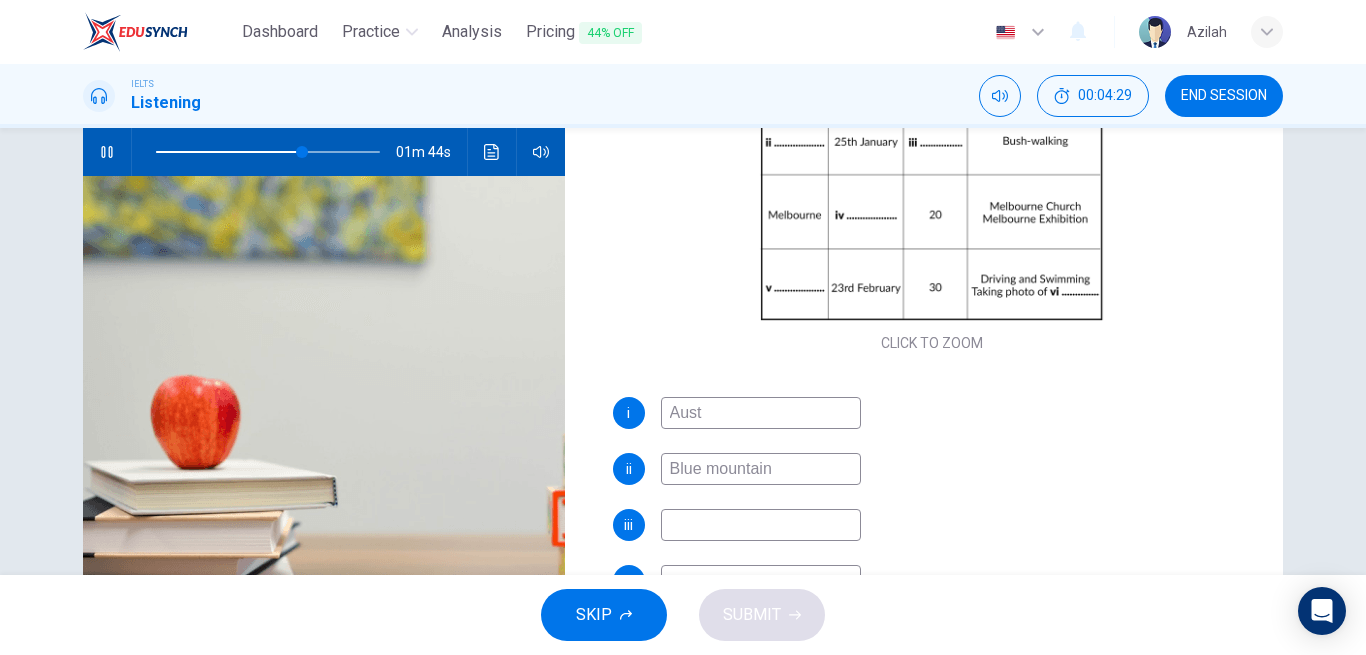 type on "Austr" 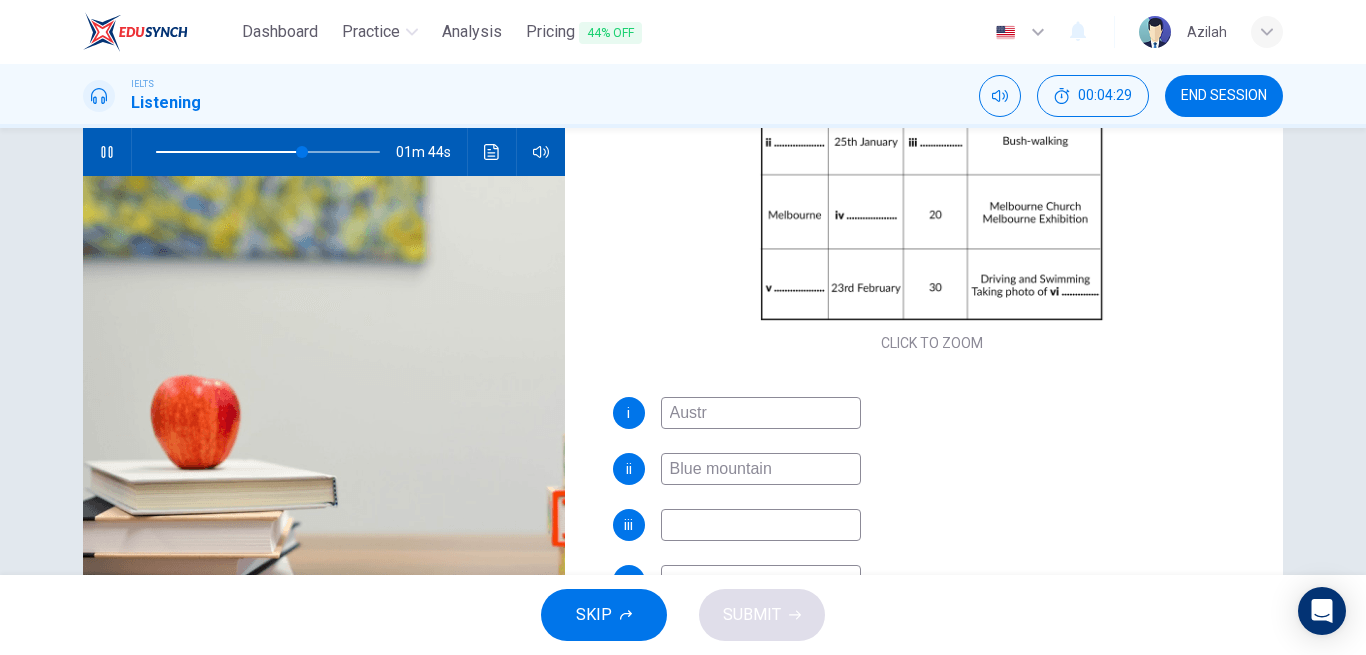 type on "66" 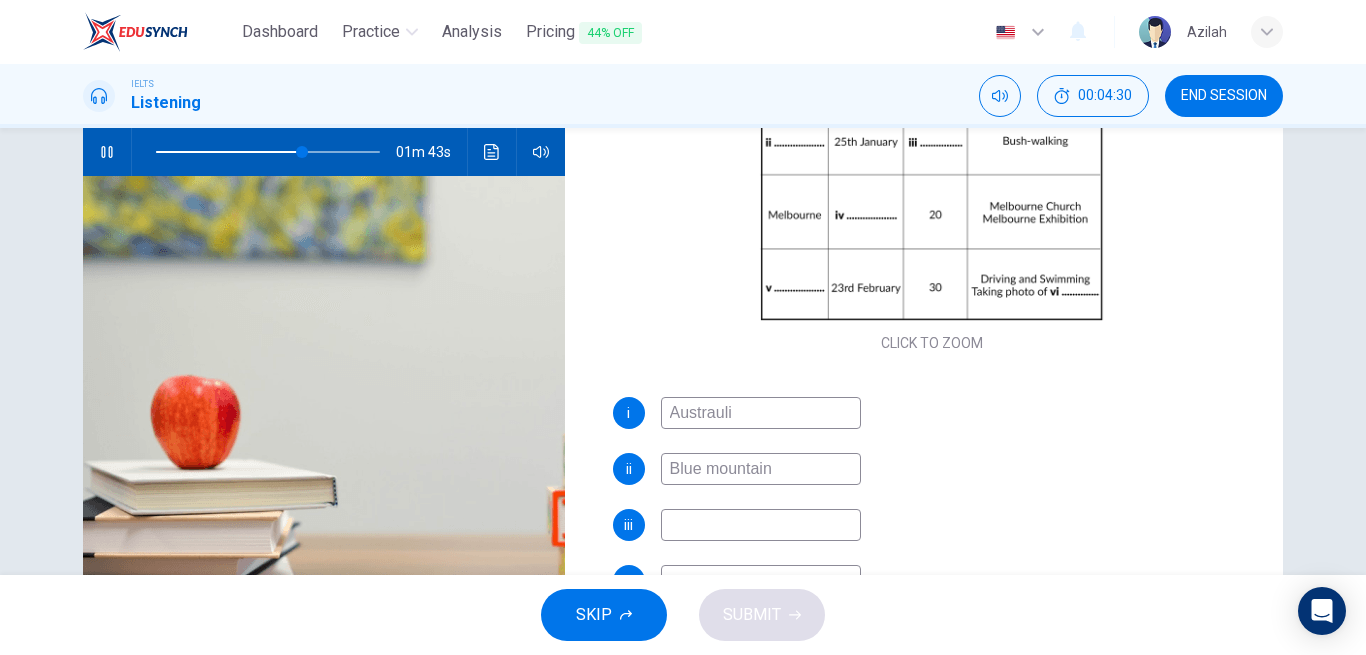 type on "Austraulia" 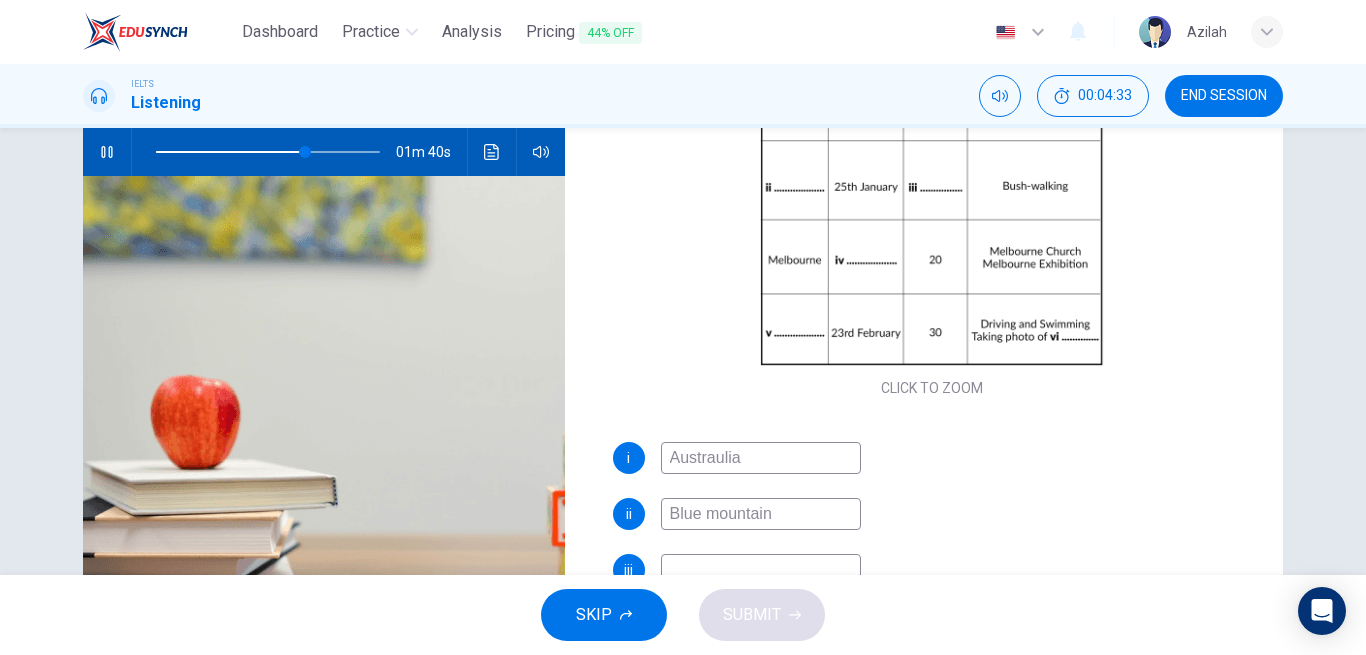 scroll, scrollTop: 200, scrollLeft: 0, axis: vertical 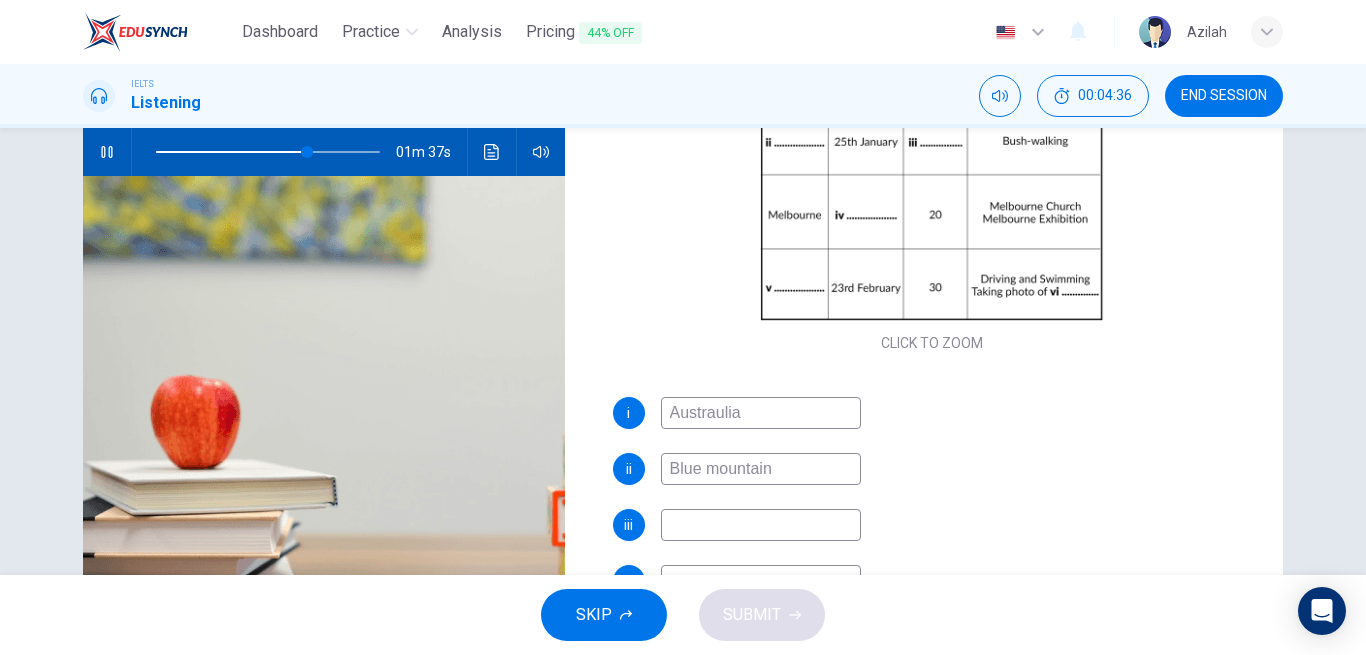 click on "Austraulia" at bounding box center (761, 413) 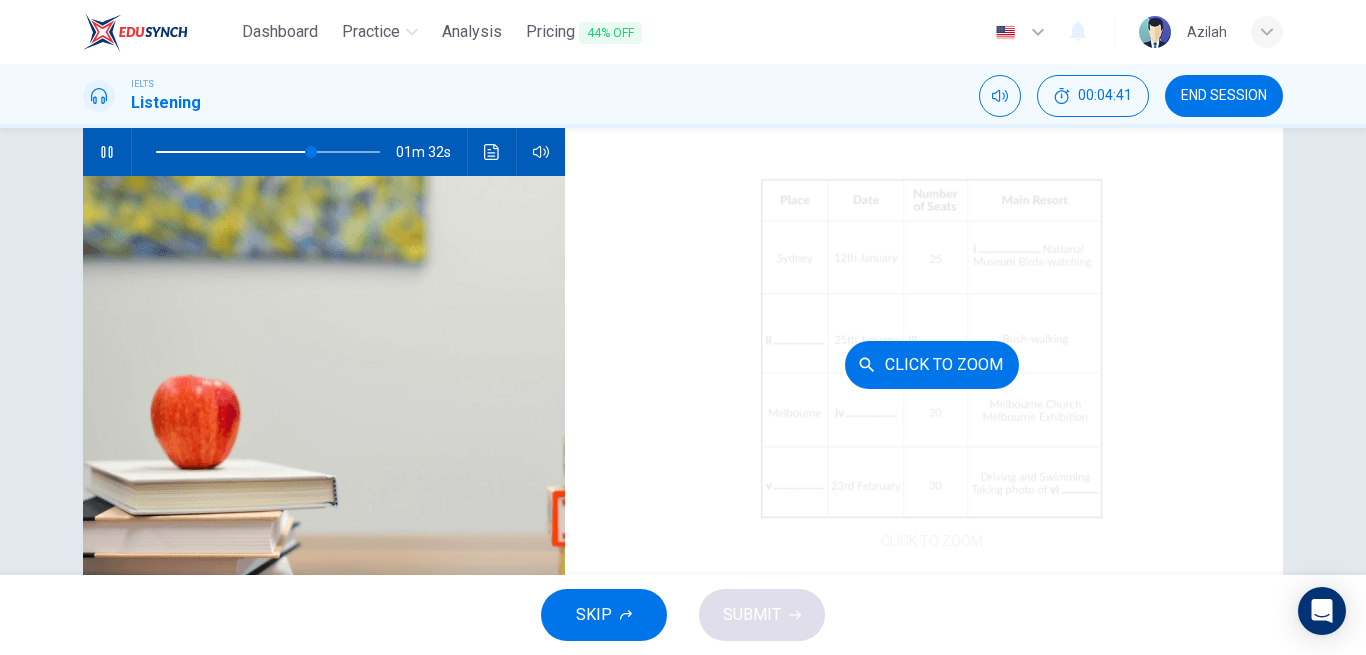 scroll, scrollTop: 0, scrollLeft: 0, axis: both 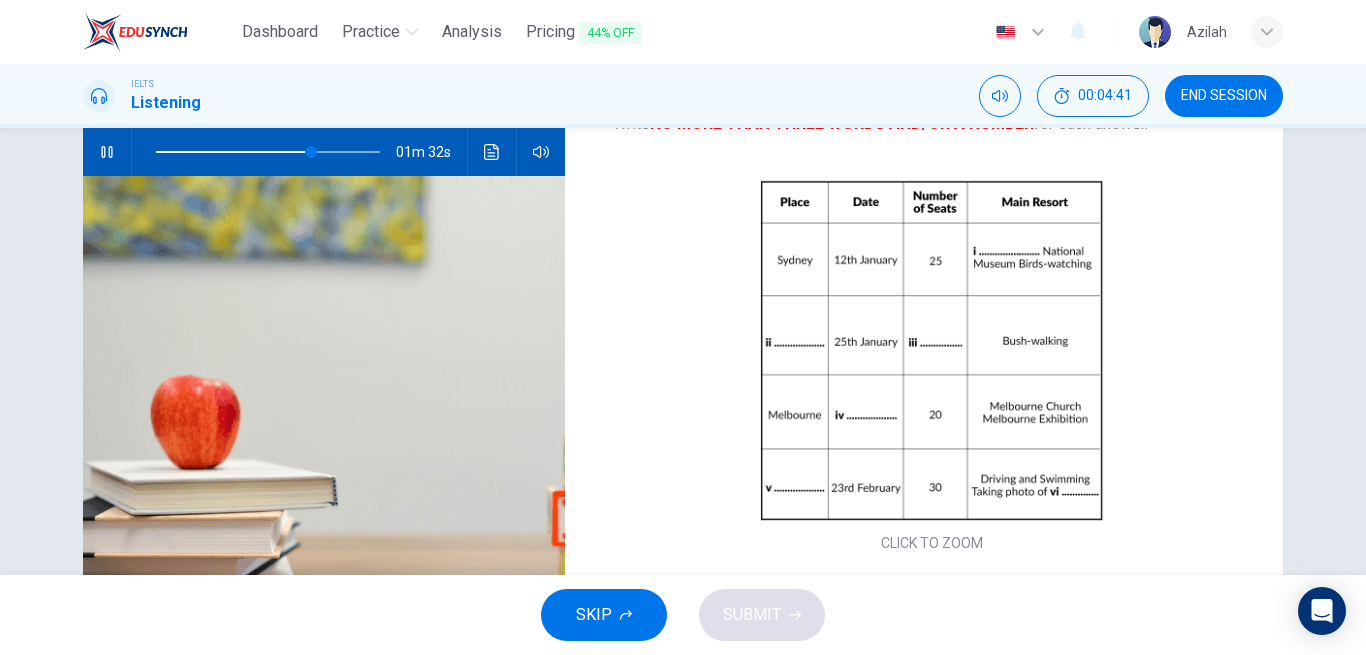 type on "70" 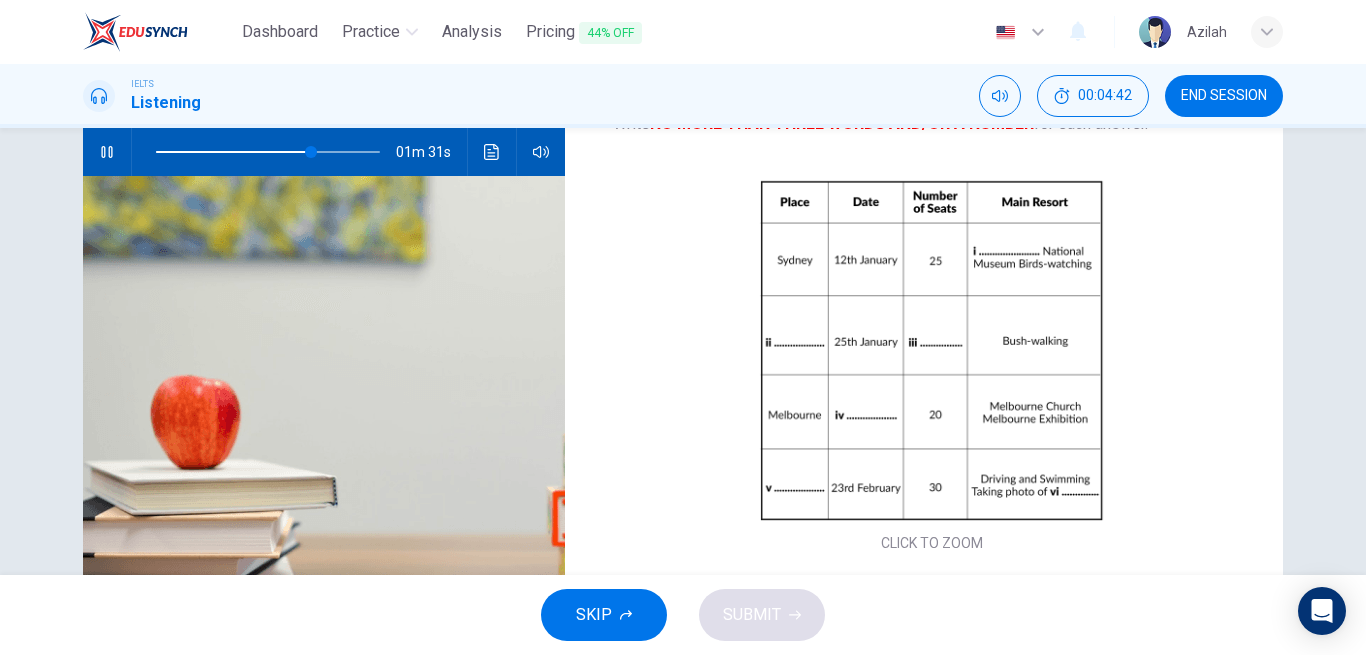 type on "Austraulia" 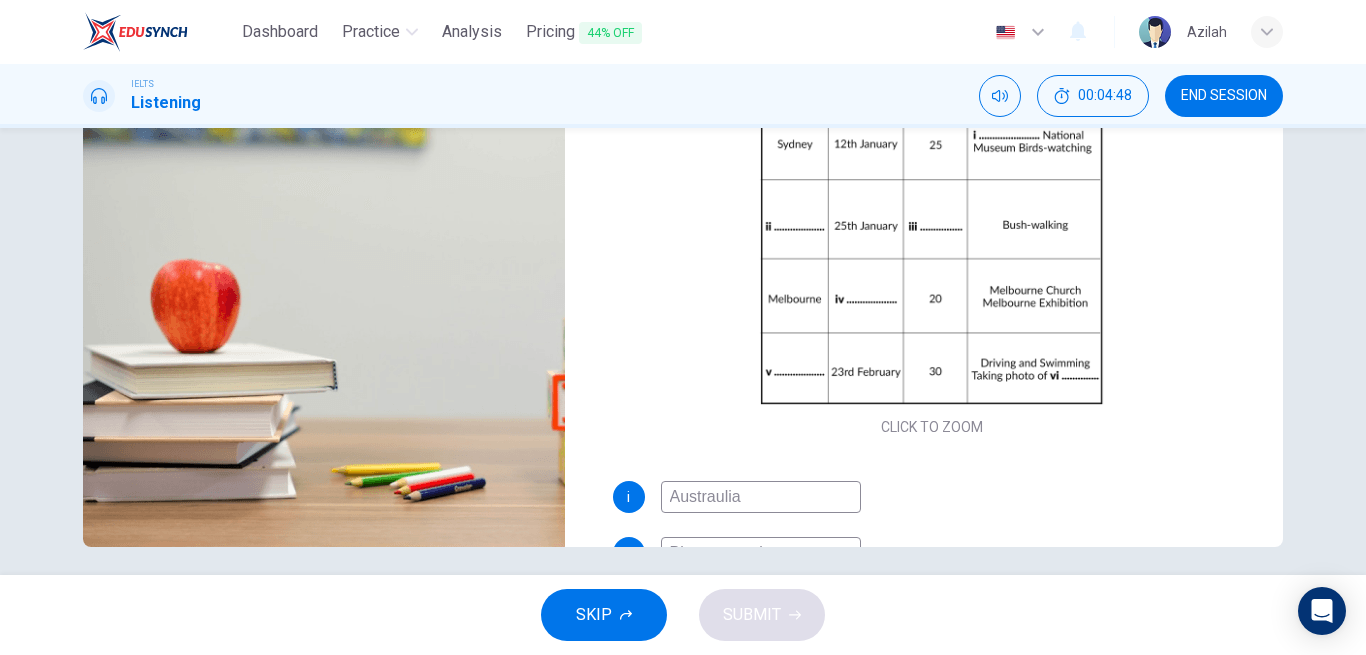 scroll, scrollTop: 328, scrollLeft: 0, axis: vertical 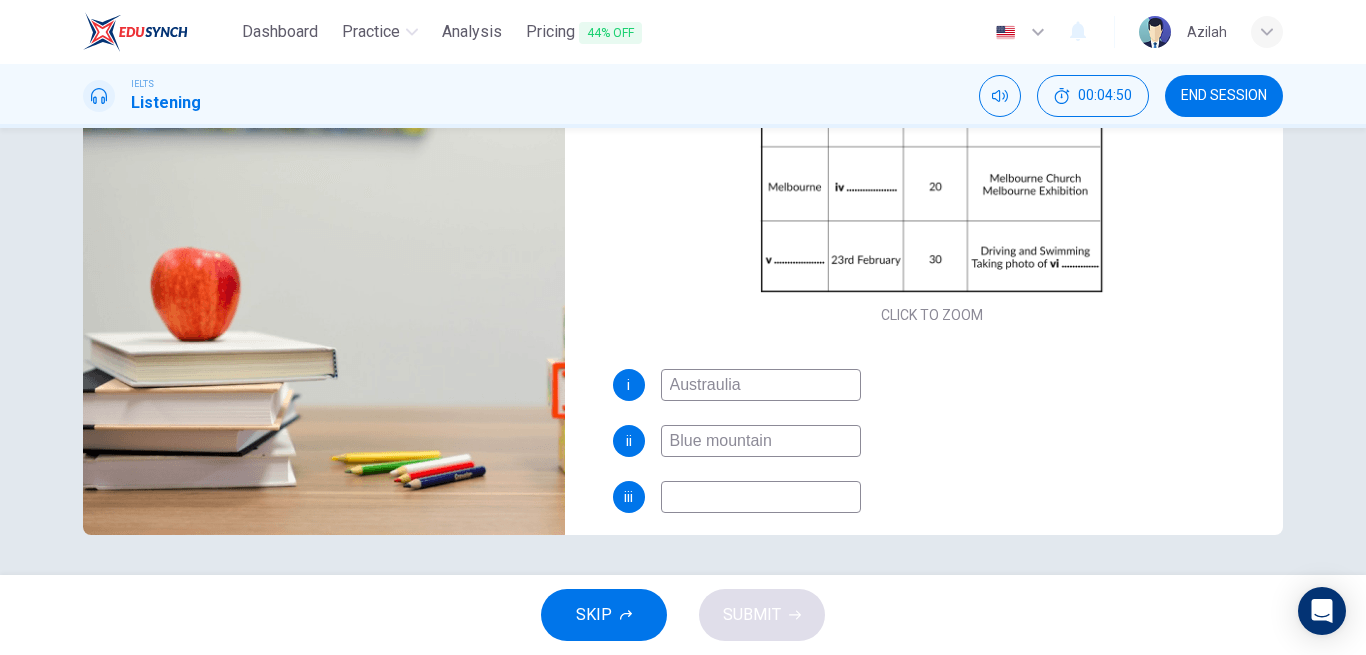 click on "Austraulia" at bounding box center (761, 385) 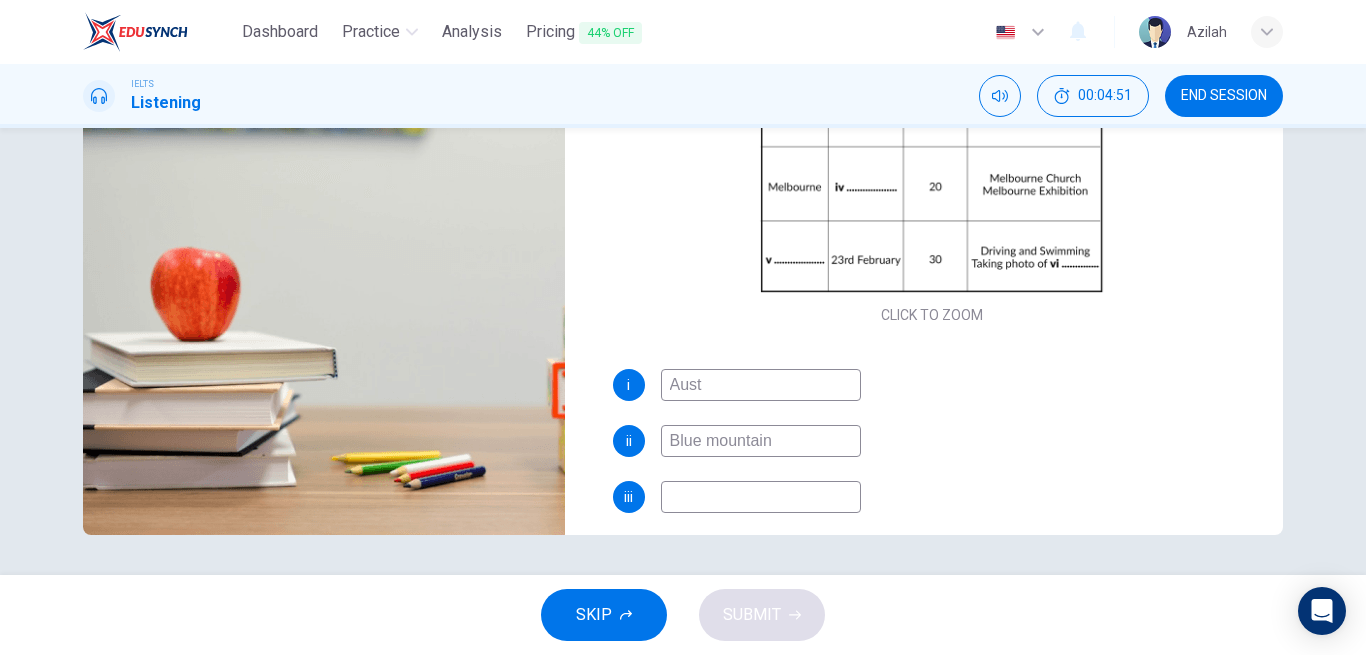 type on "Austr" 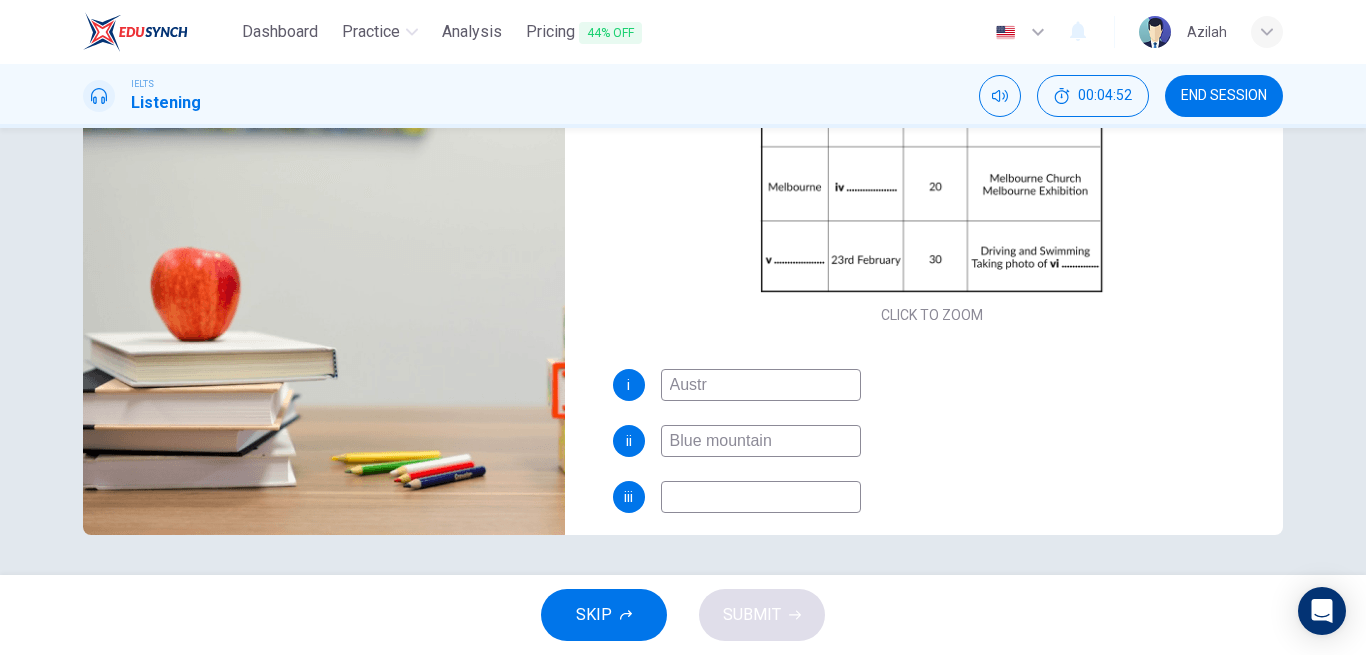 type on "73" 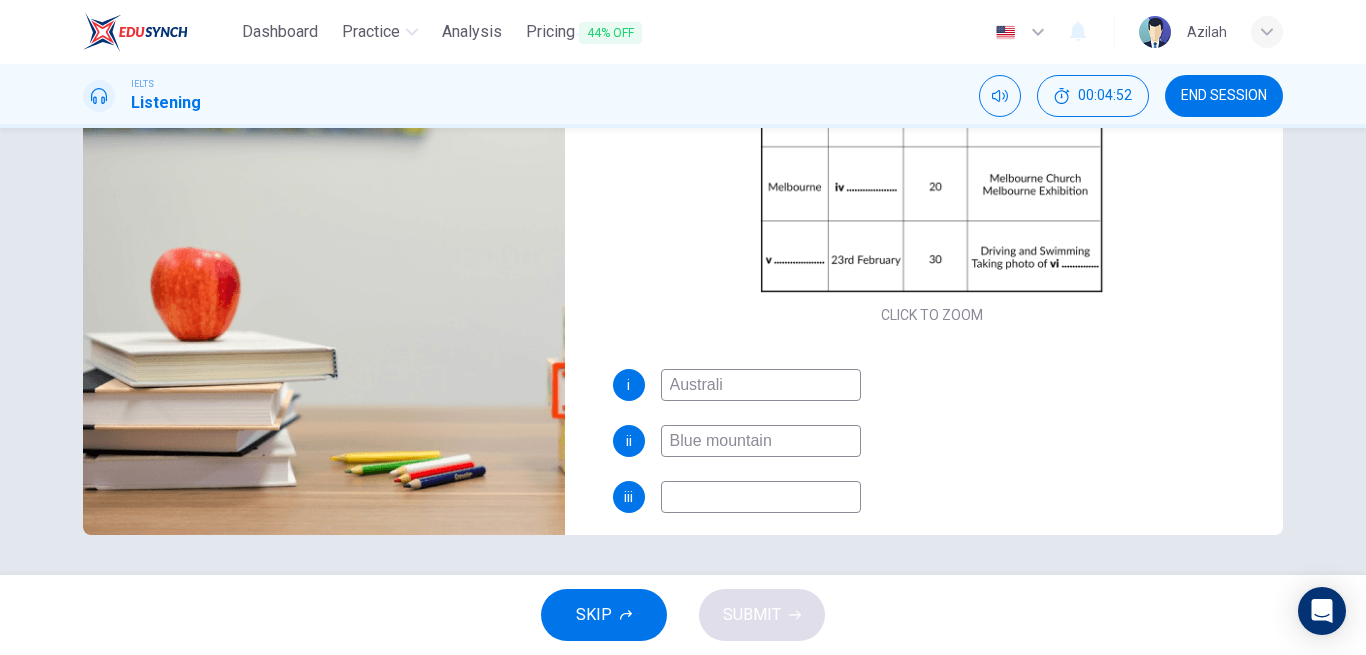 type on "Australia" 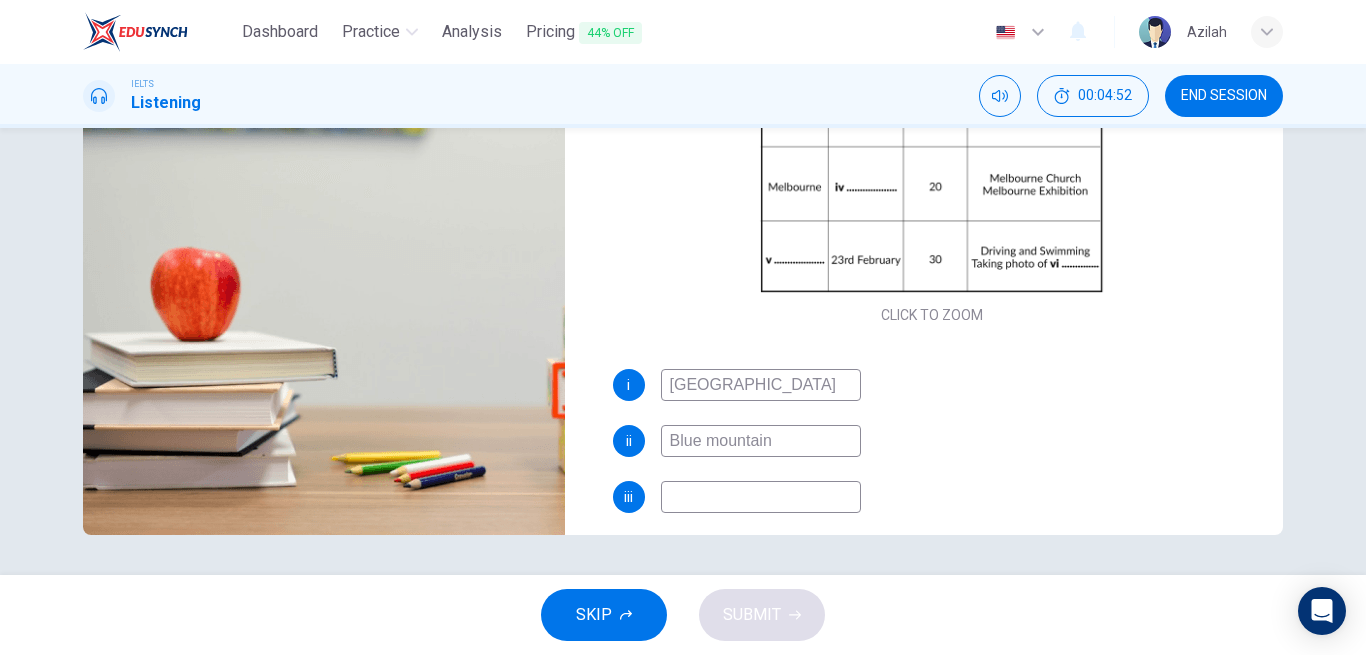 type on "73" 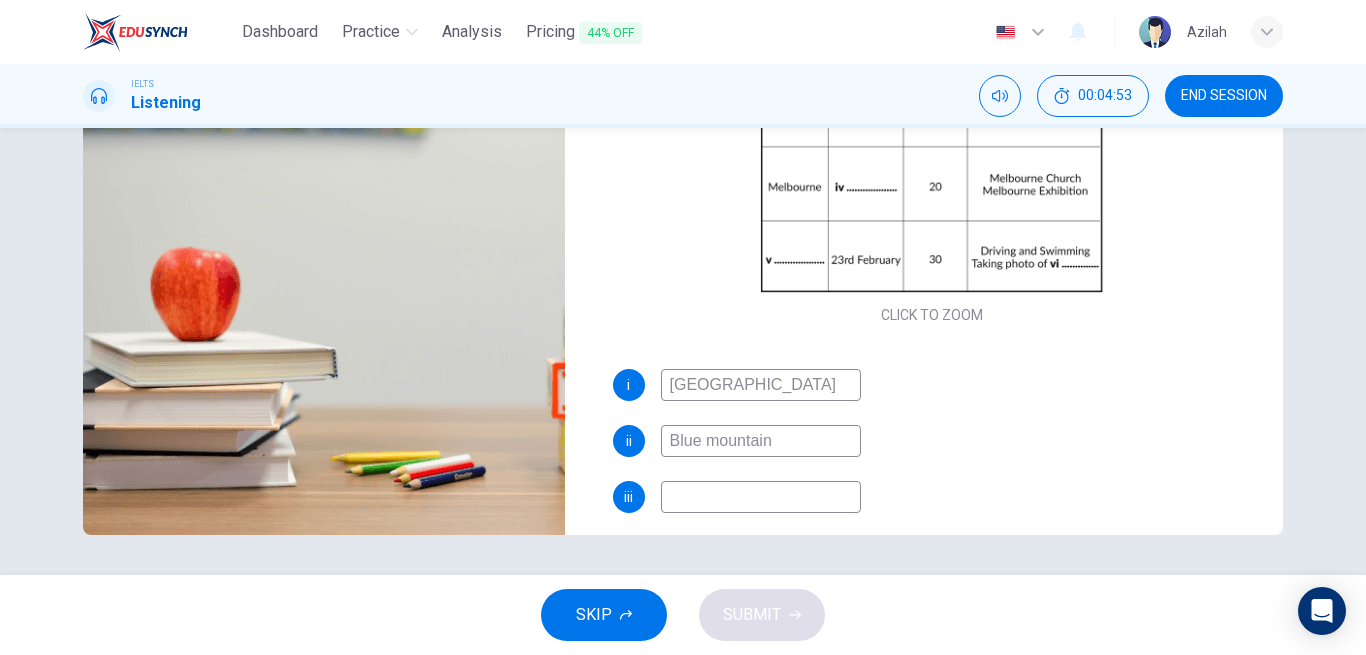 type on "Australia" 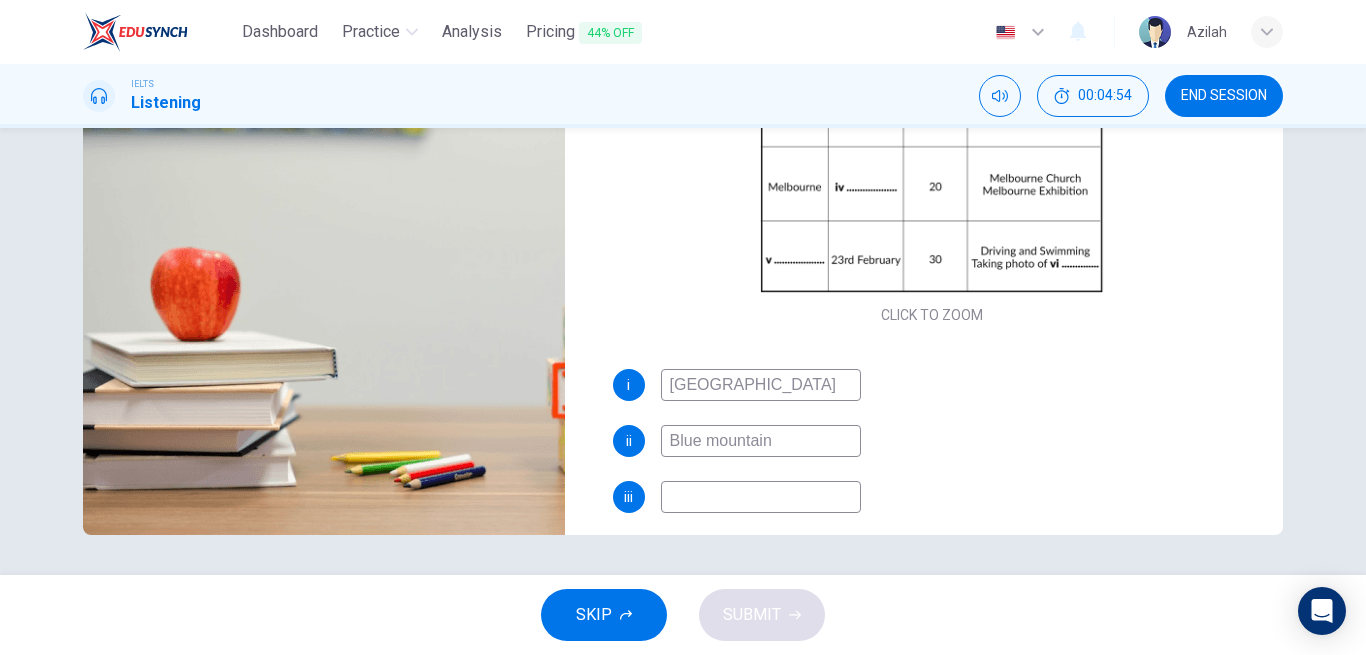 scroll, scrollTop: 0, scrollLeft: 0, axis: both 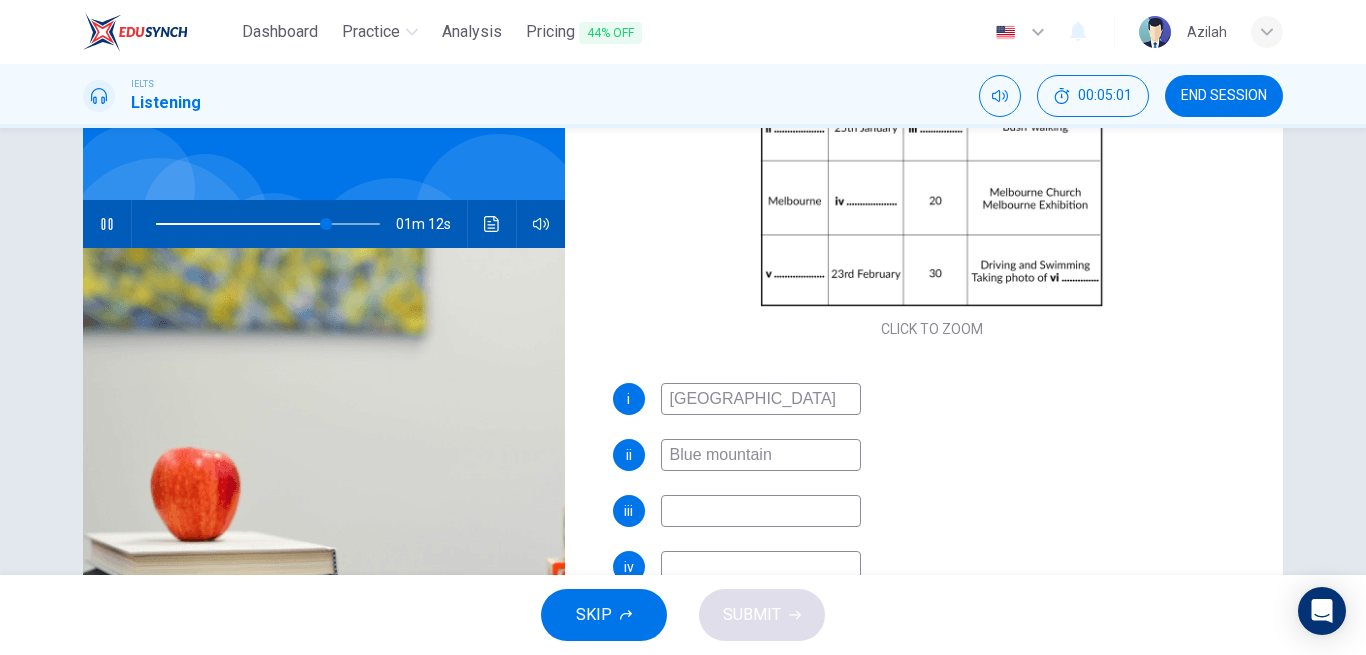click at bounding box center (761, 511) 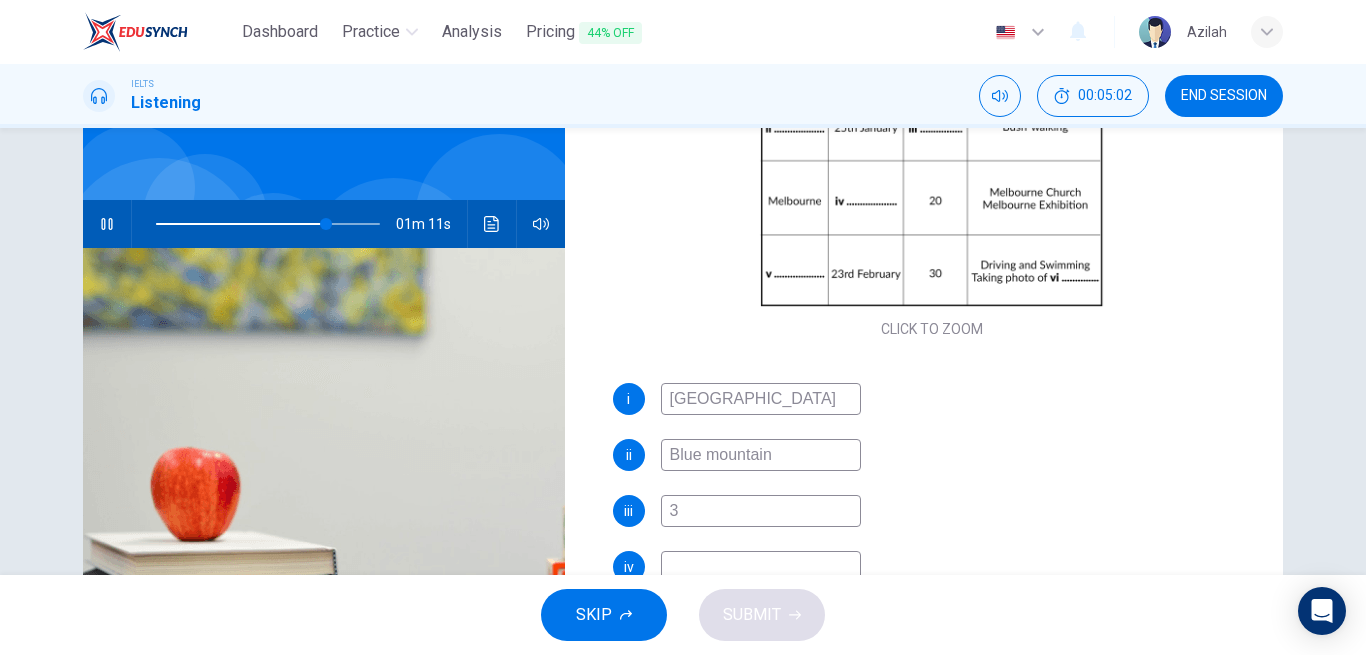 type on "30" 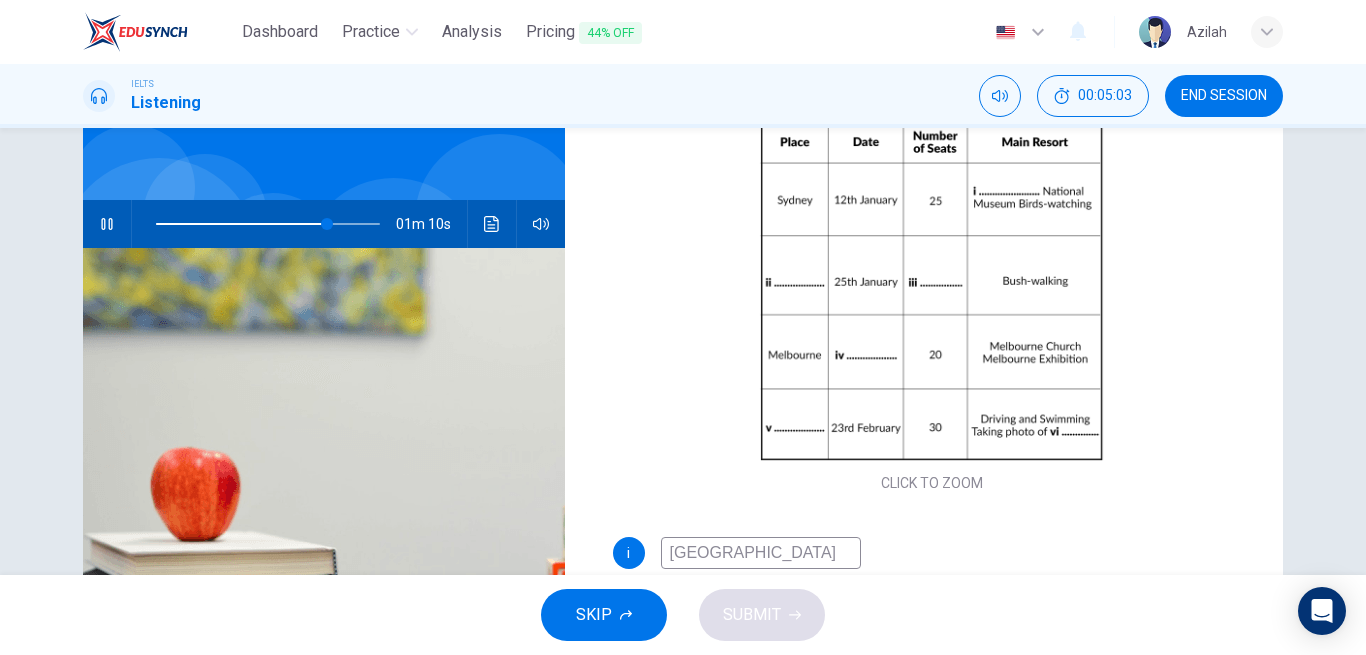 scroll, scrollTop: 86, scrollLeft: 0, axis: vertical 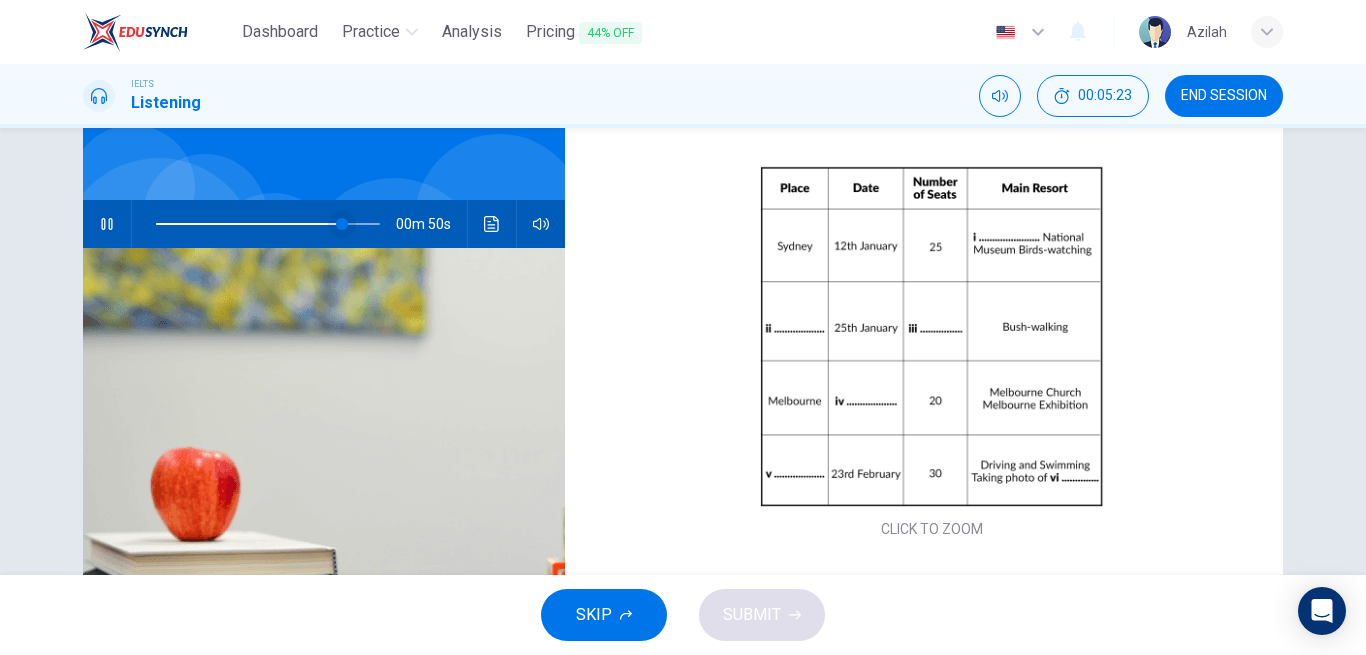 type on "84" 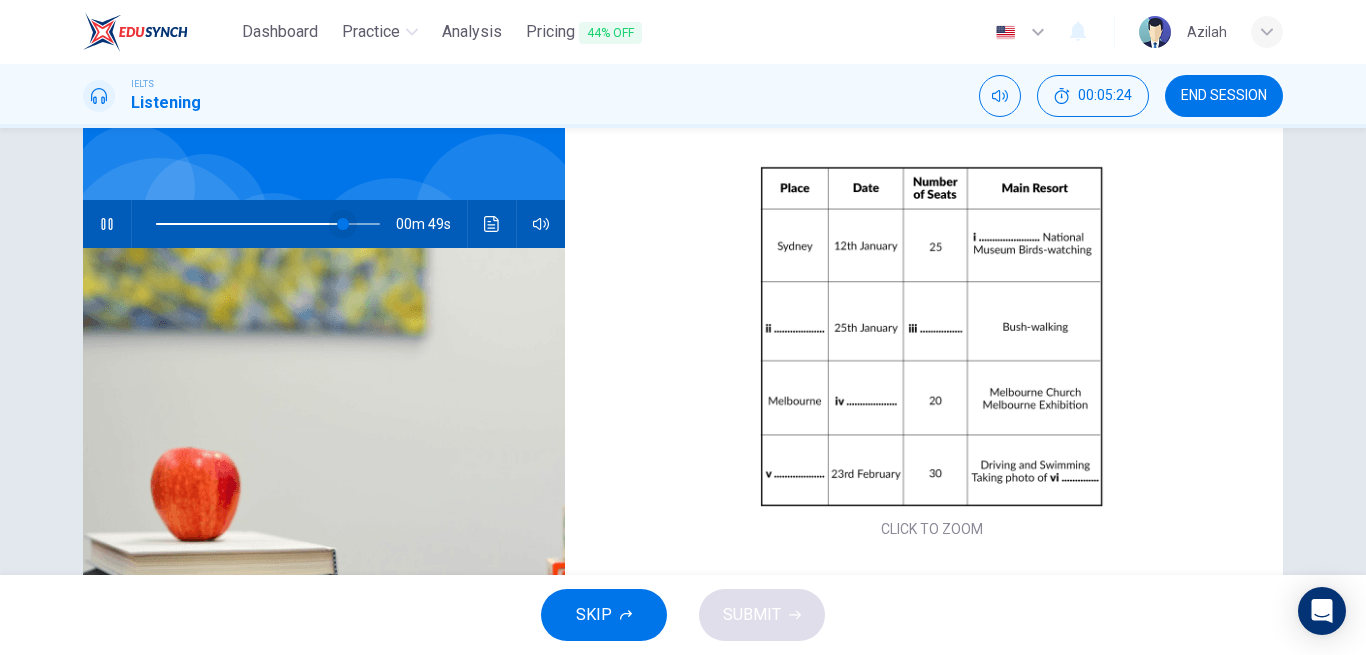type on "30" 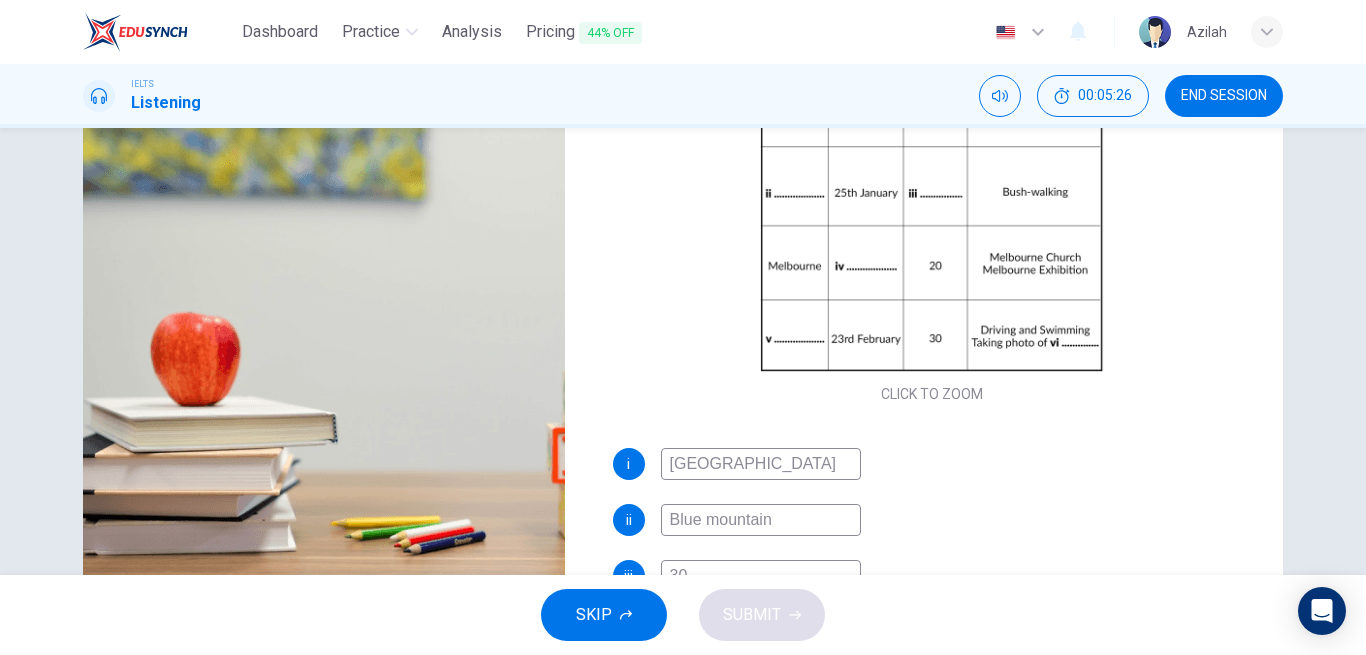 scroll, scrollTop: 328, scrollLeft: 0, axis: vertical 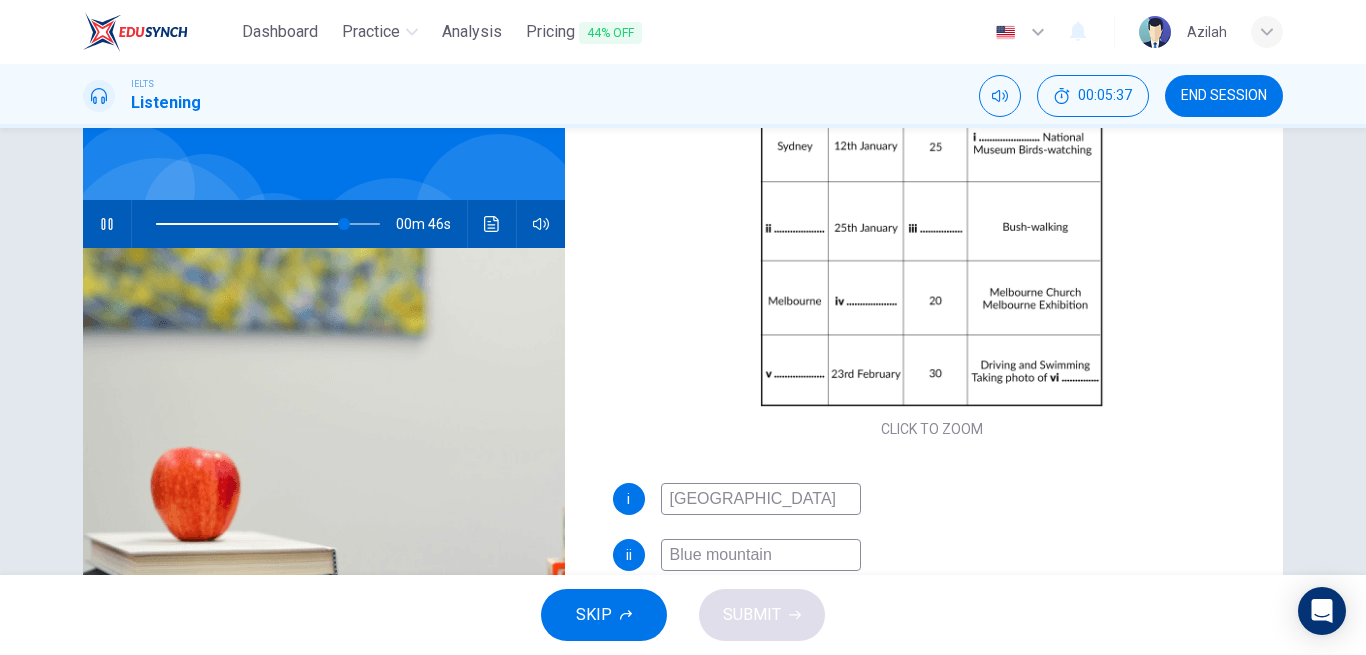 click at bounding box center (268, 224) 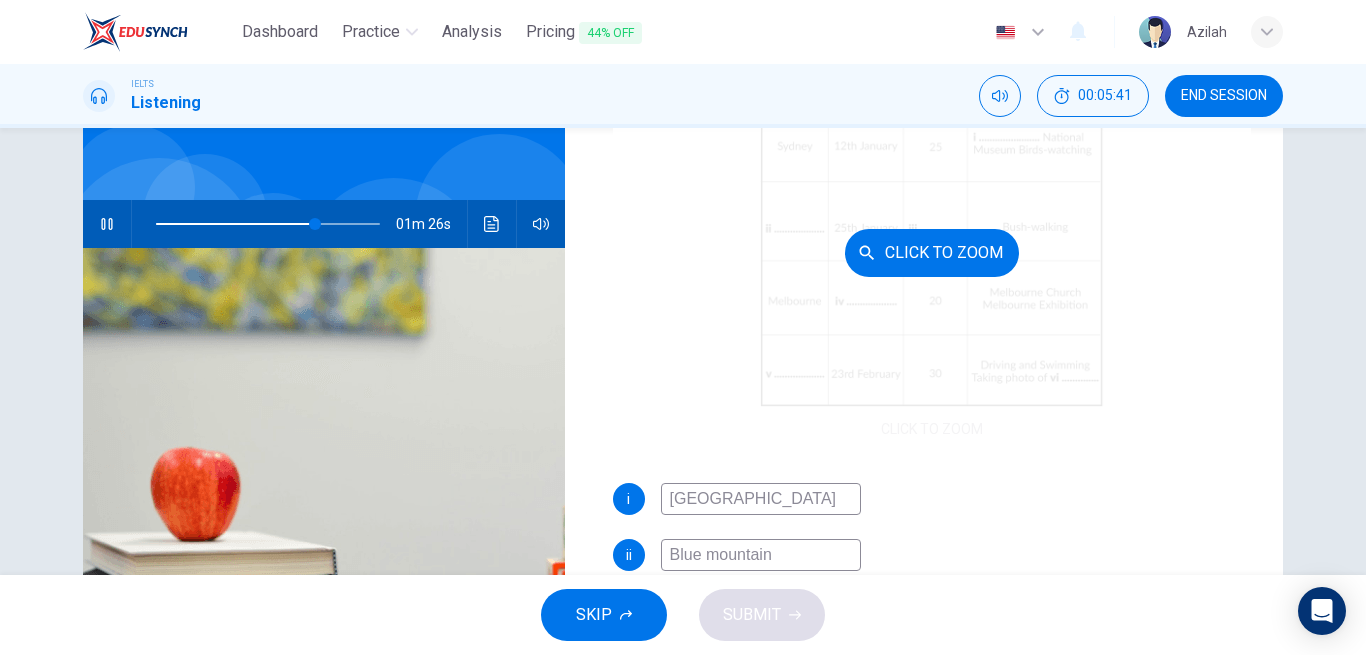scroll, scrollTop: 286, scrollLeft: 0, axis: vertical 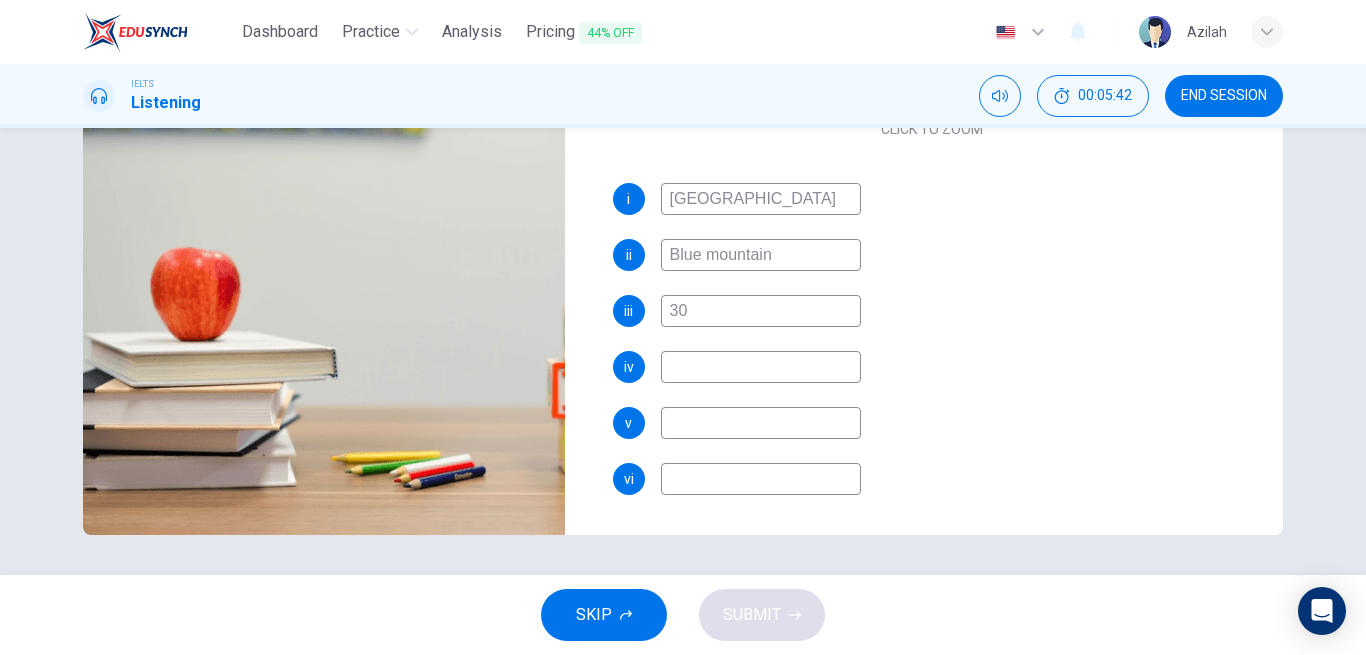 click at bounding box center [761, 367] 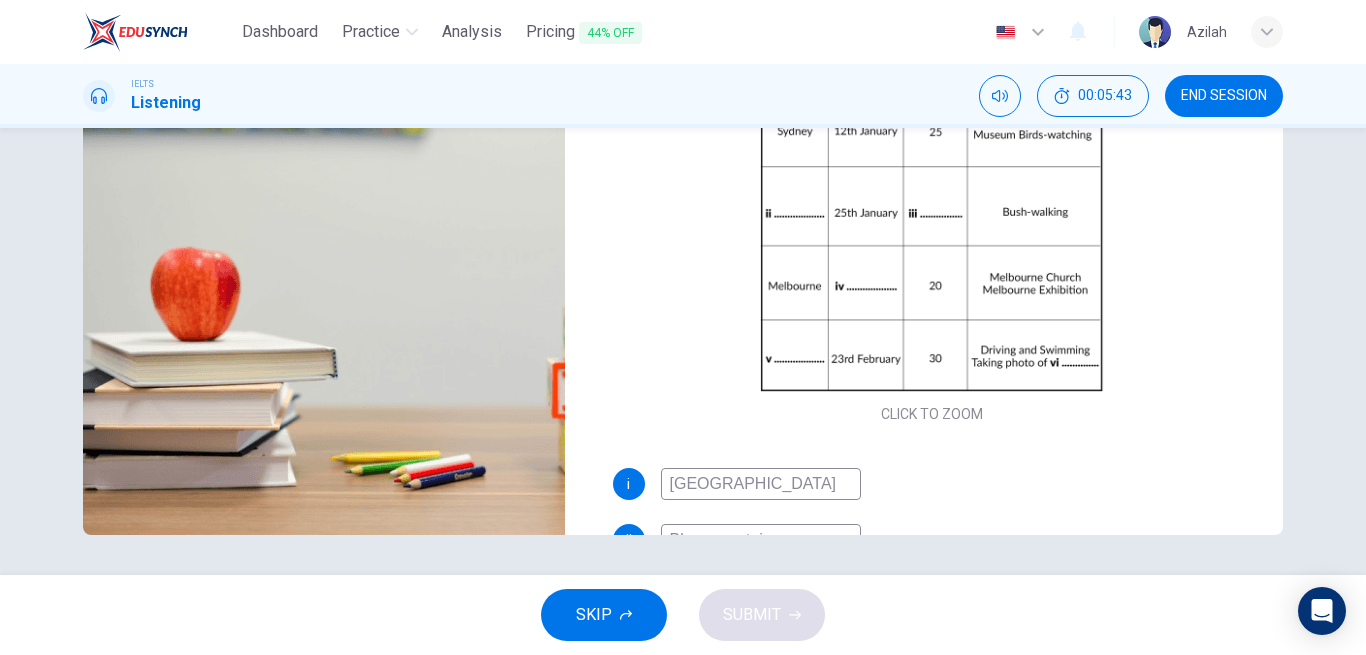 scroll, scrollTop: 0, scrollLeft: 0, axis: both 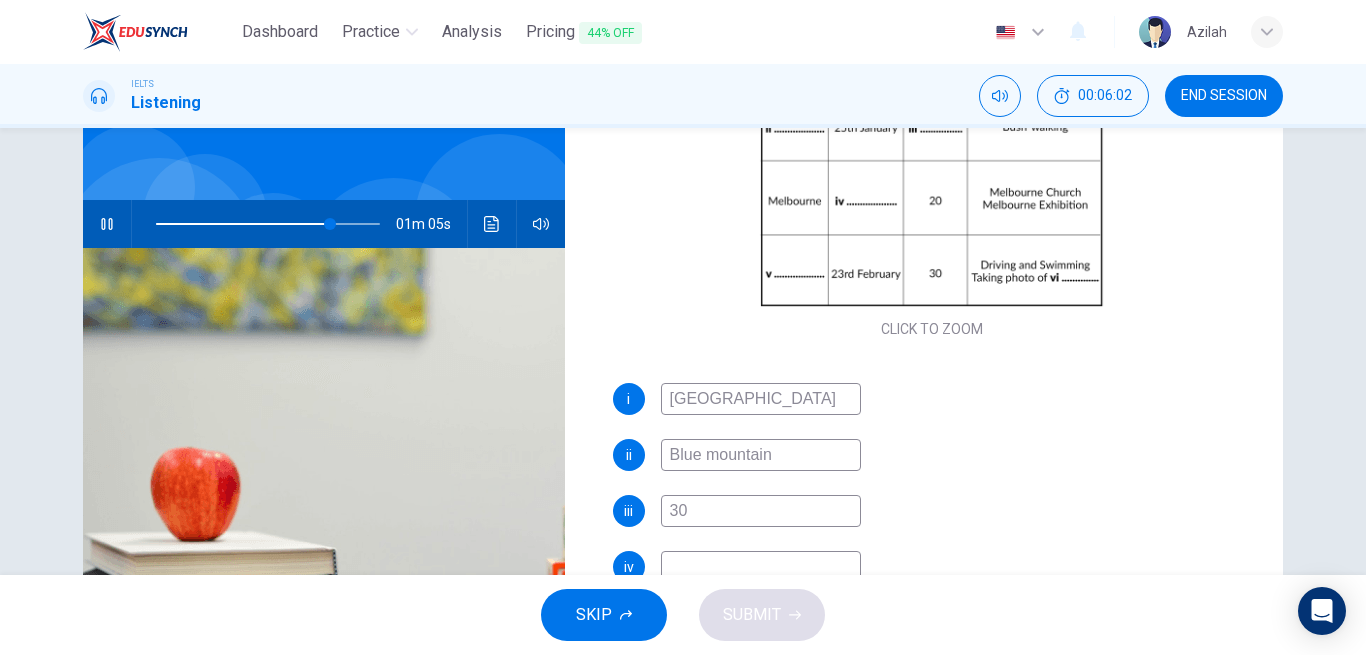 type on "78" 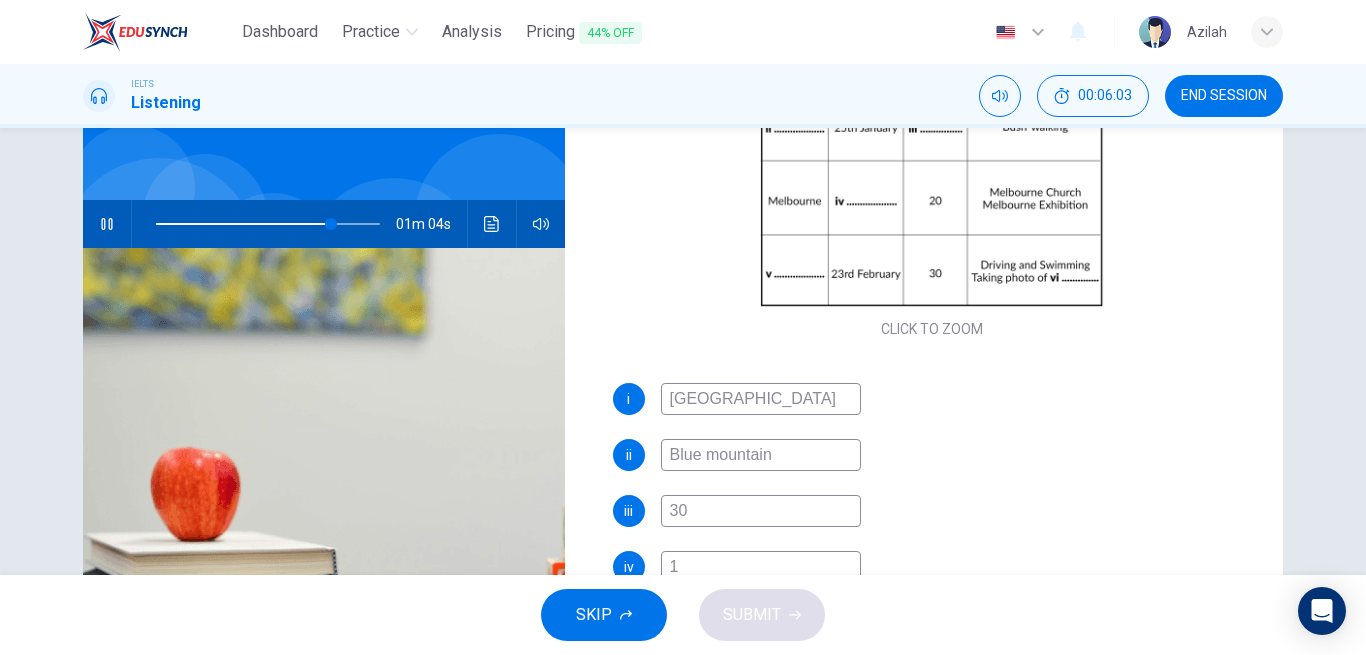 type on "78" 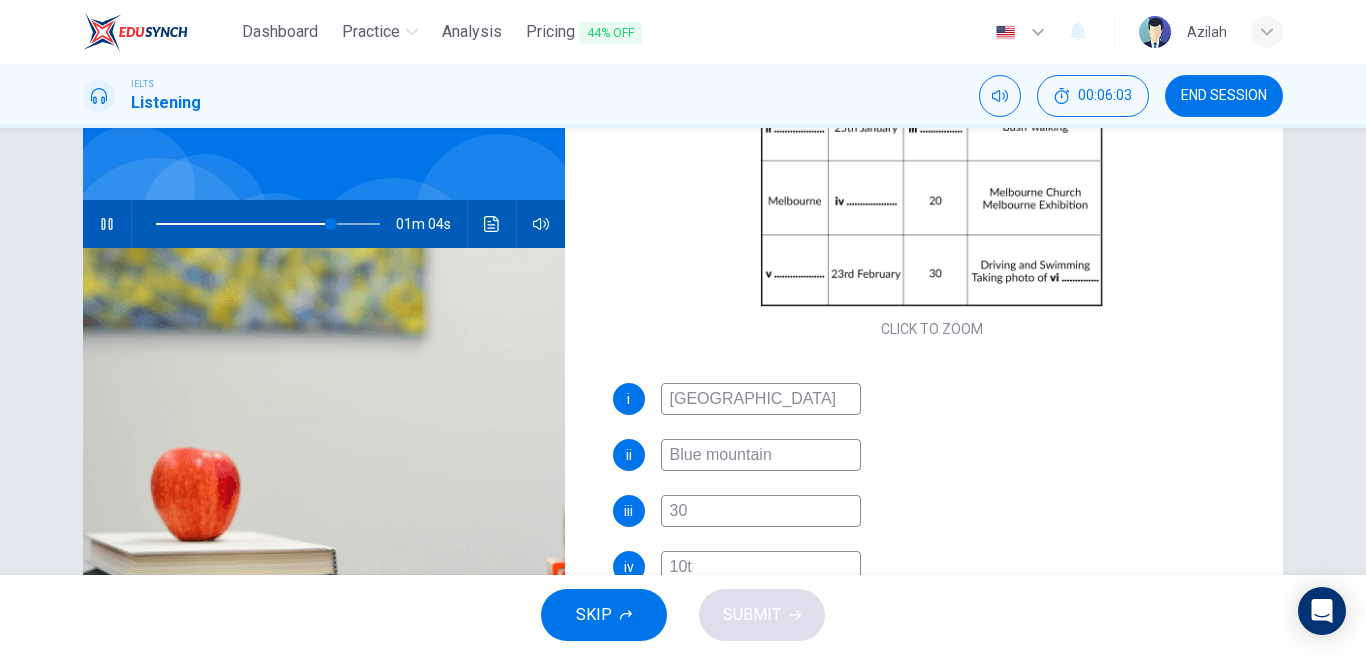 type on "10th" 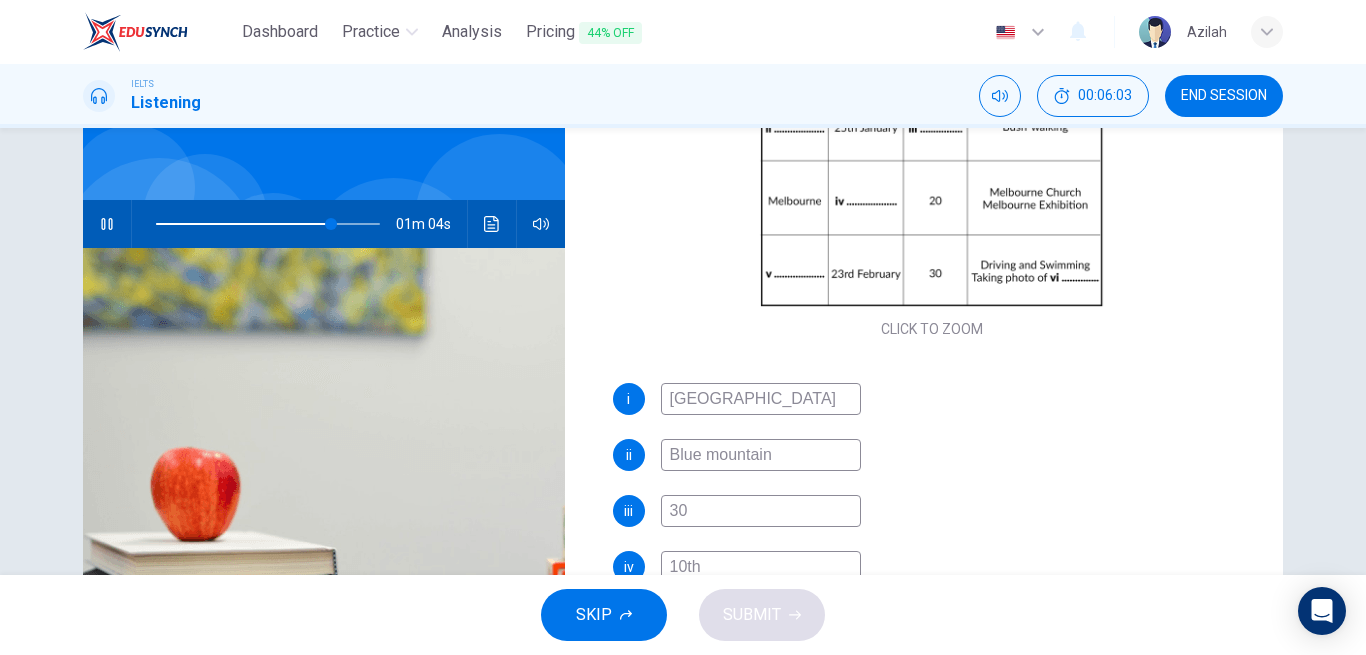 type on "79" 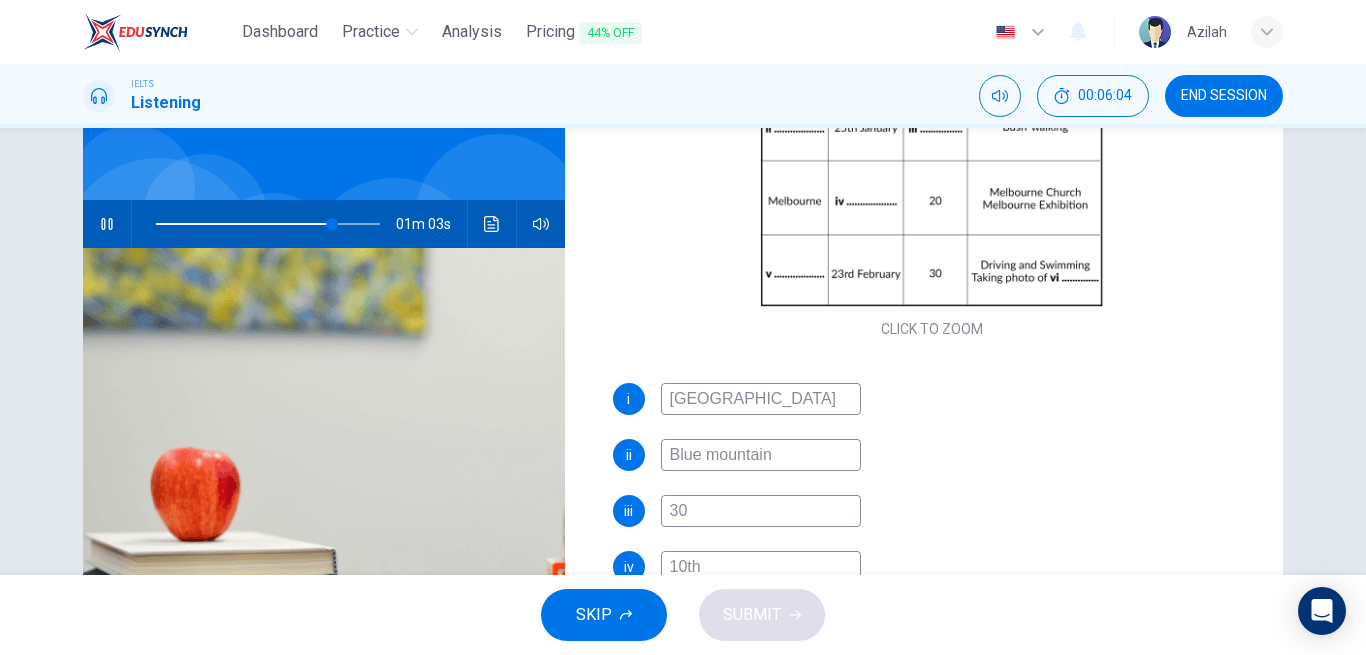 type on "10th" 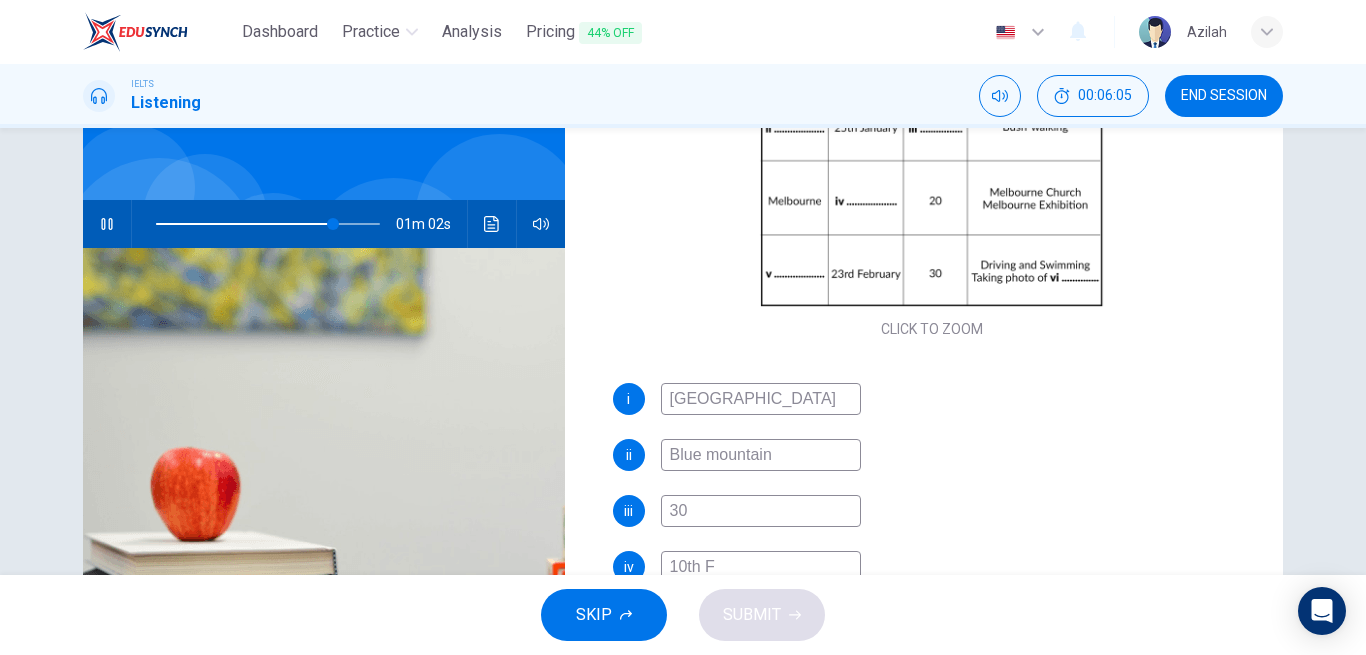 type on "10th Fw" 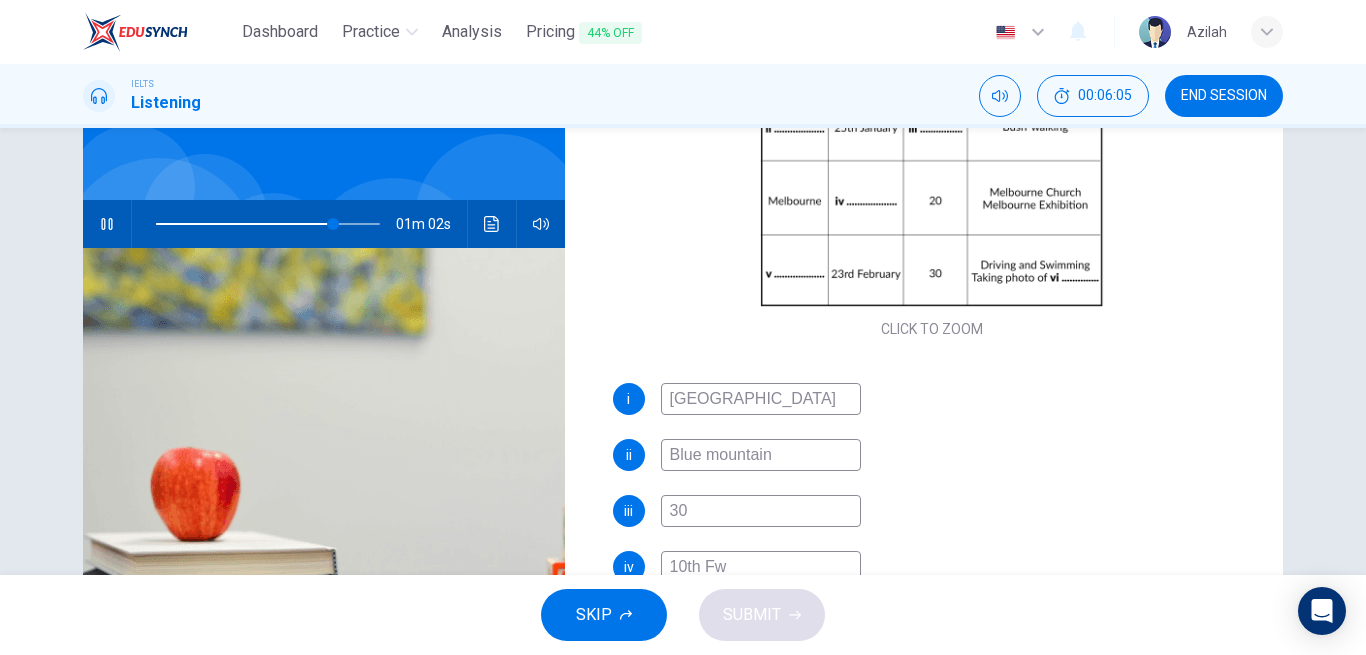 type on "79" 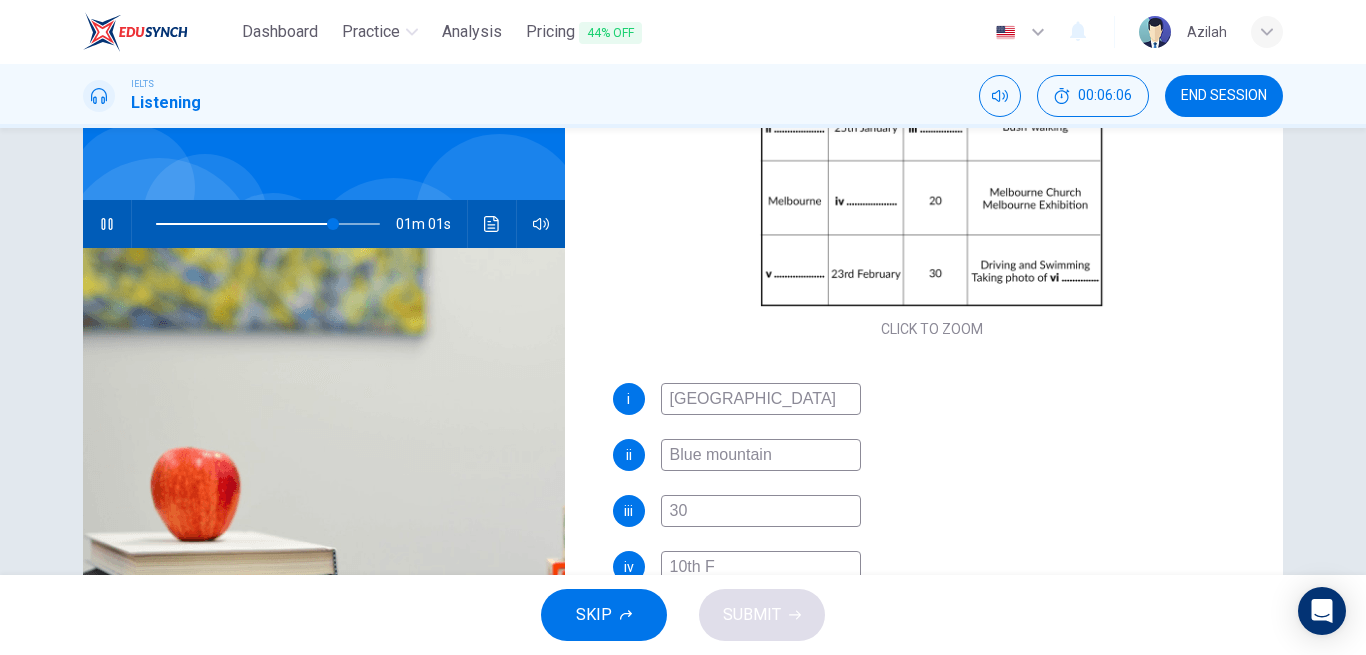 type on "10th Fe" 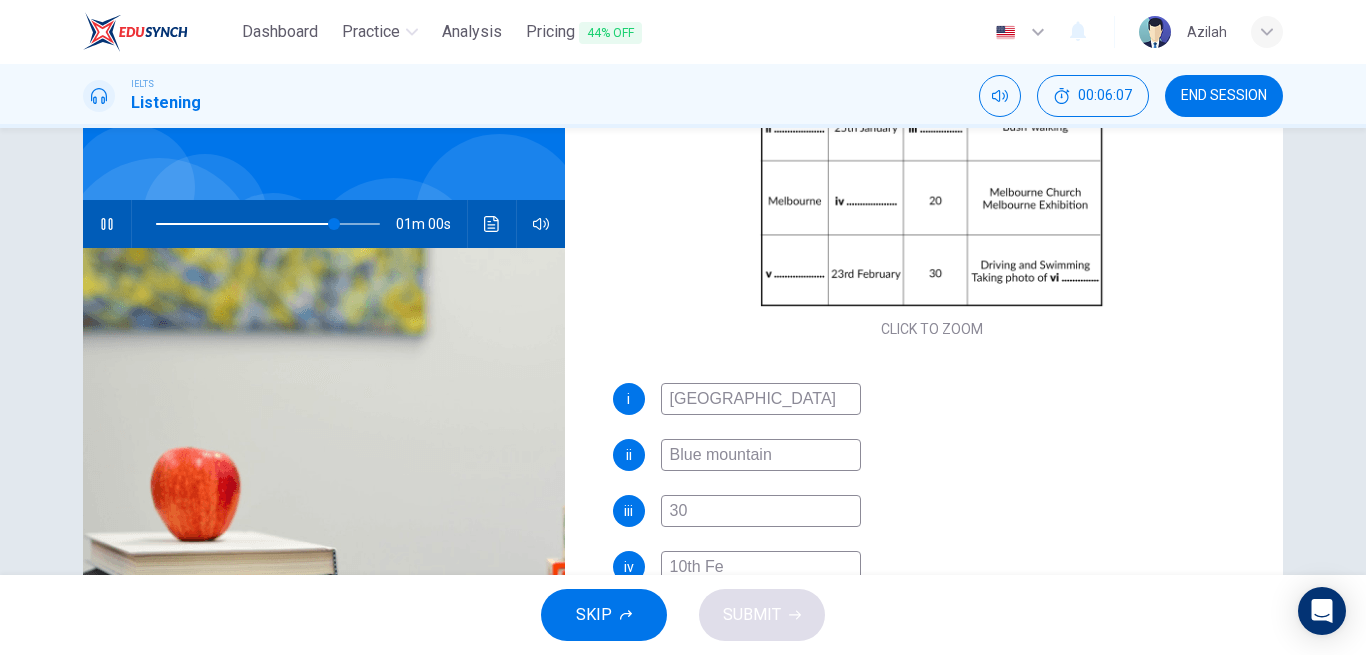 type on "80" 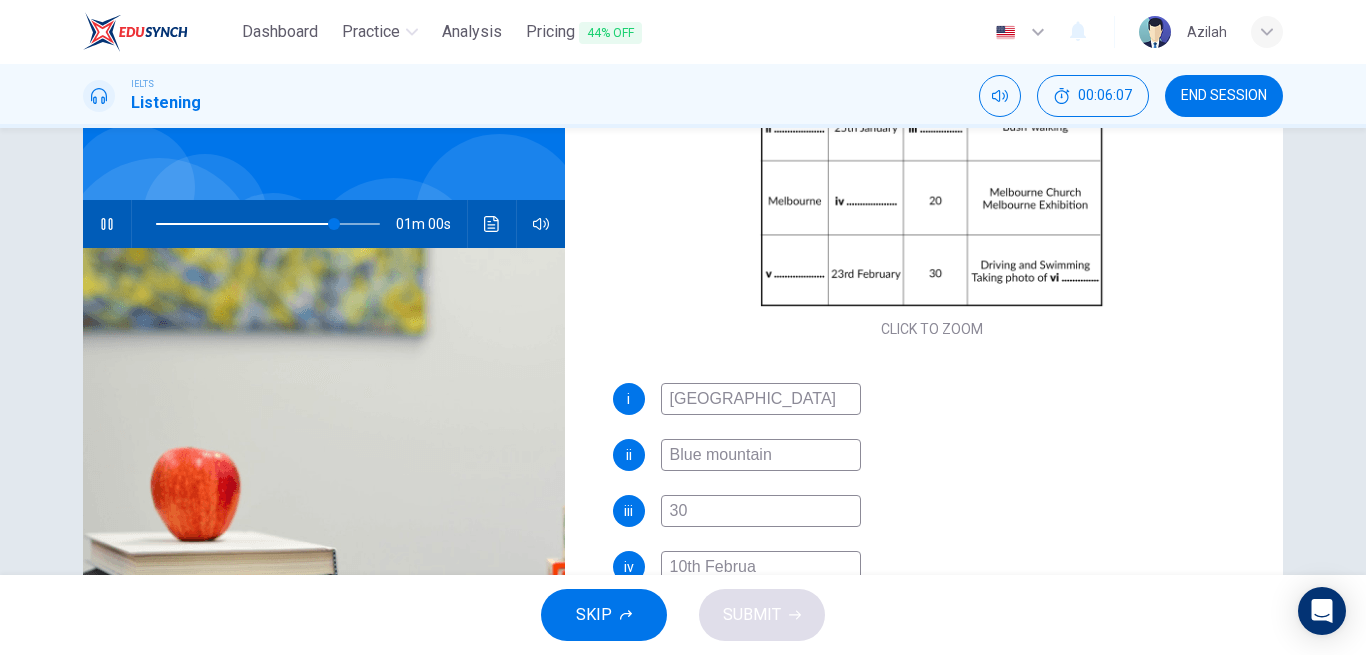type on "10th Februar" 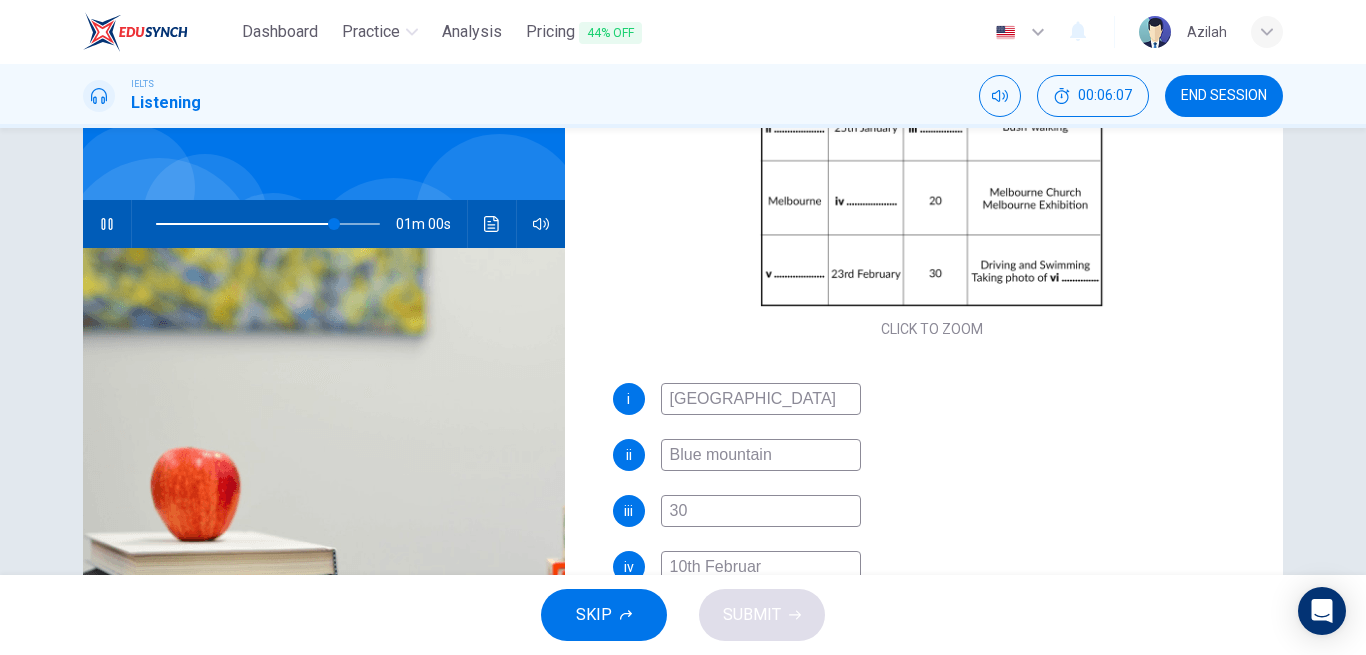 type on "80" 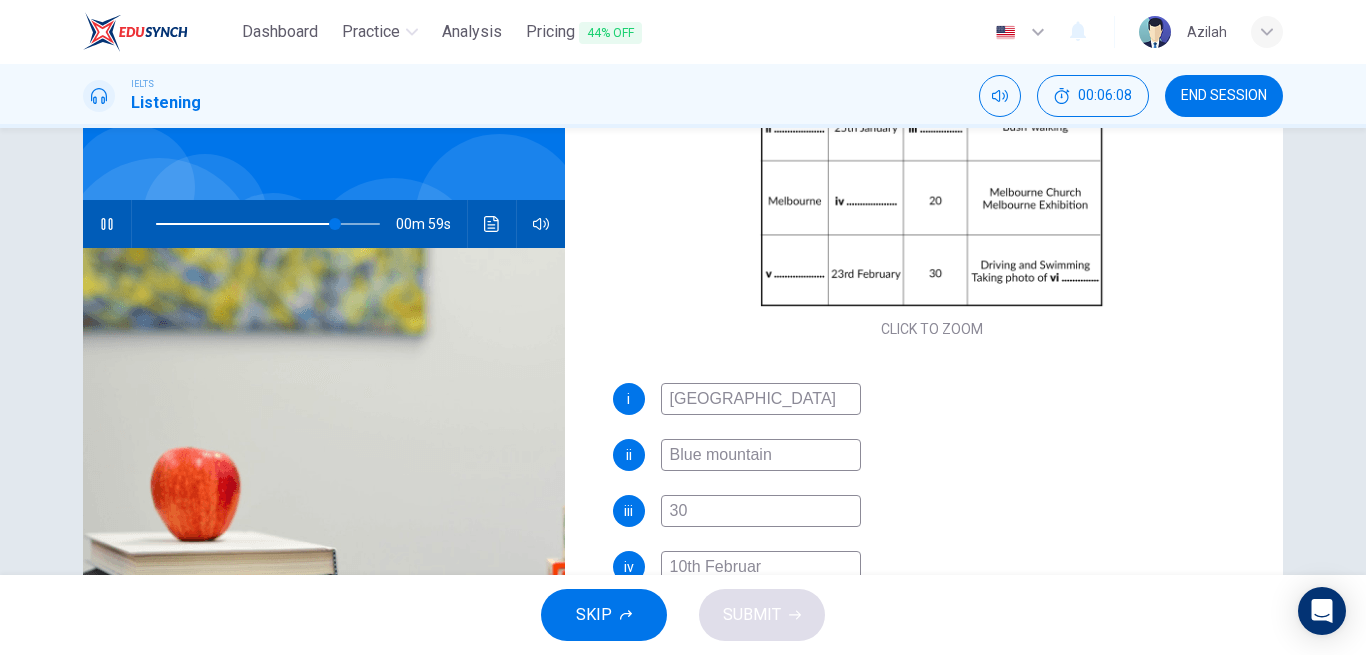 type on "10th February" 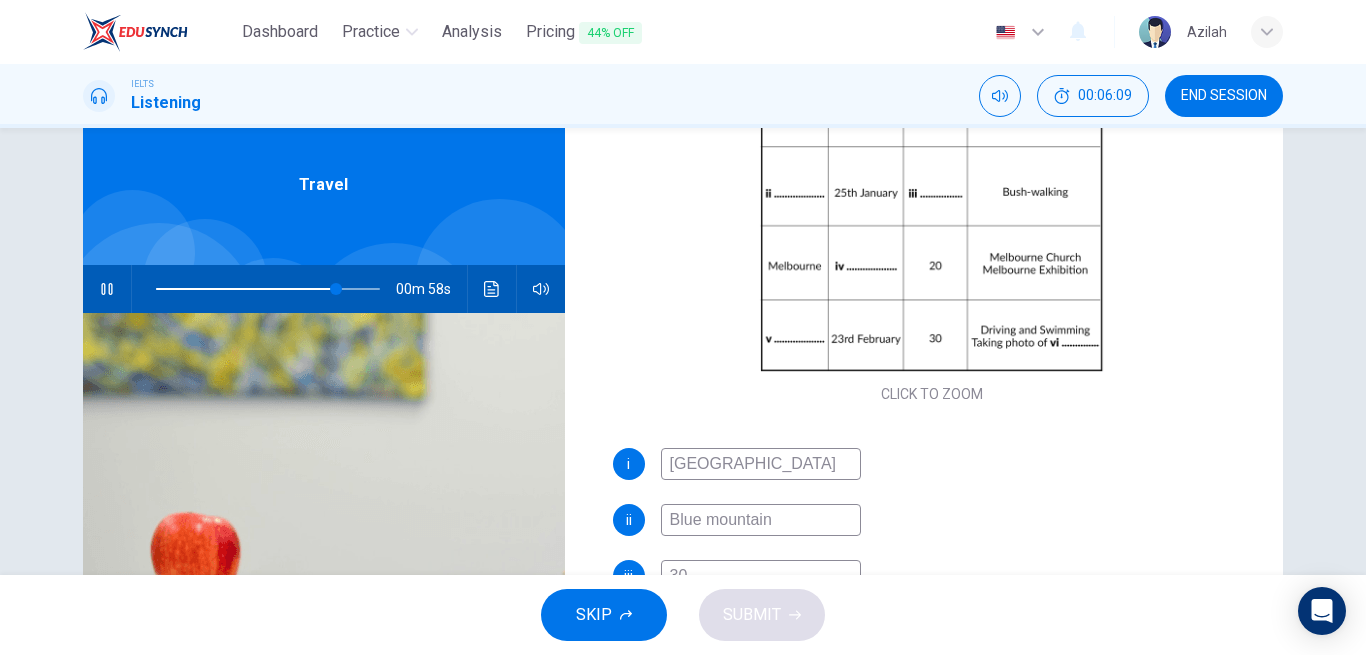 scroll, scrollTop: 28, scrollLeft: 0, axis: vertical 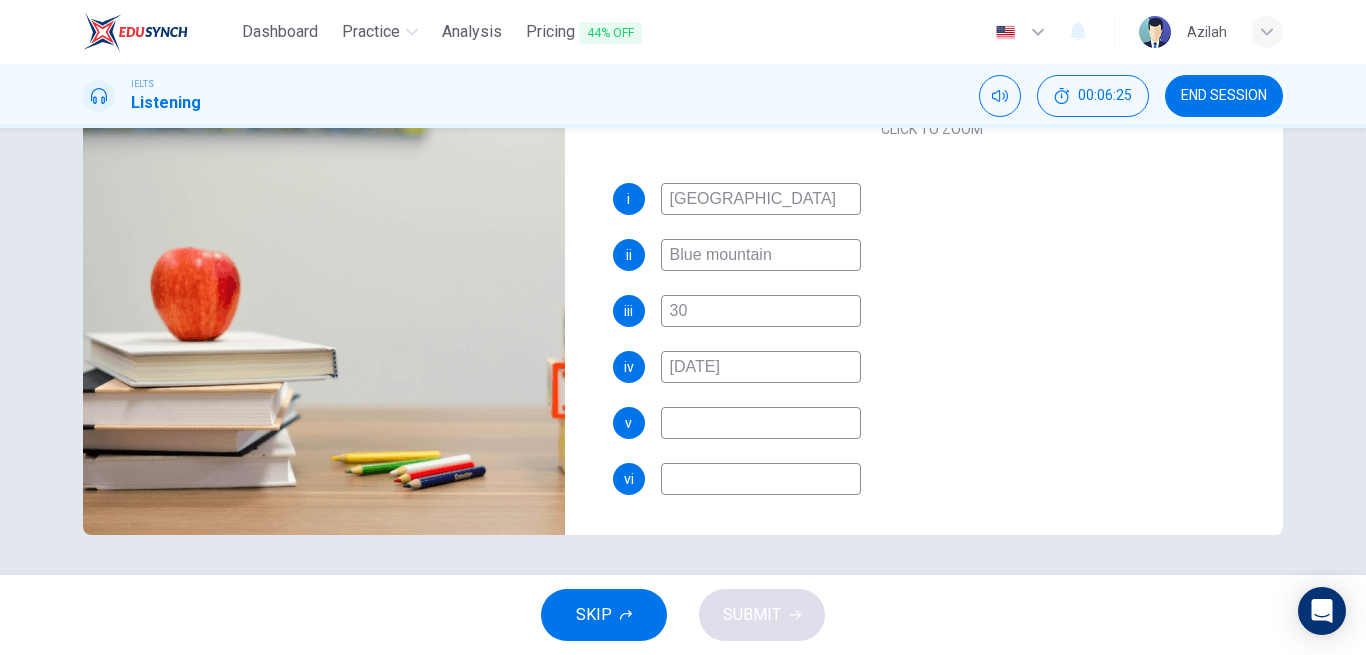 type on "86" 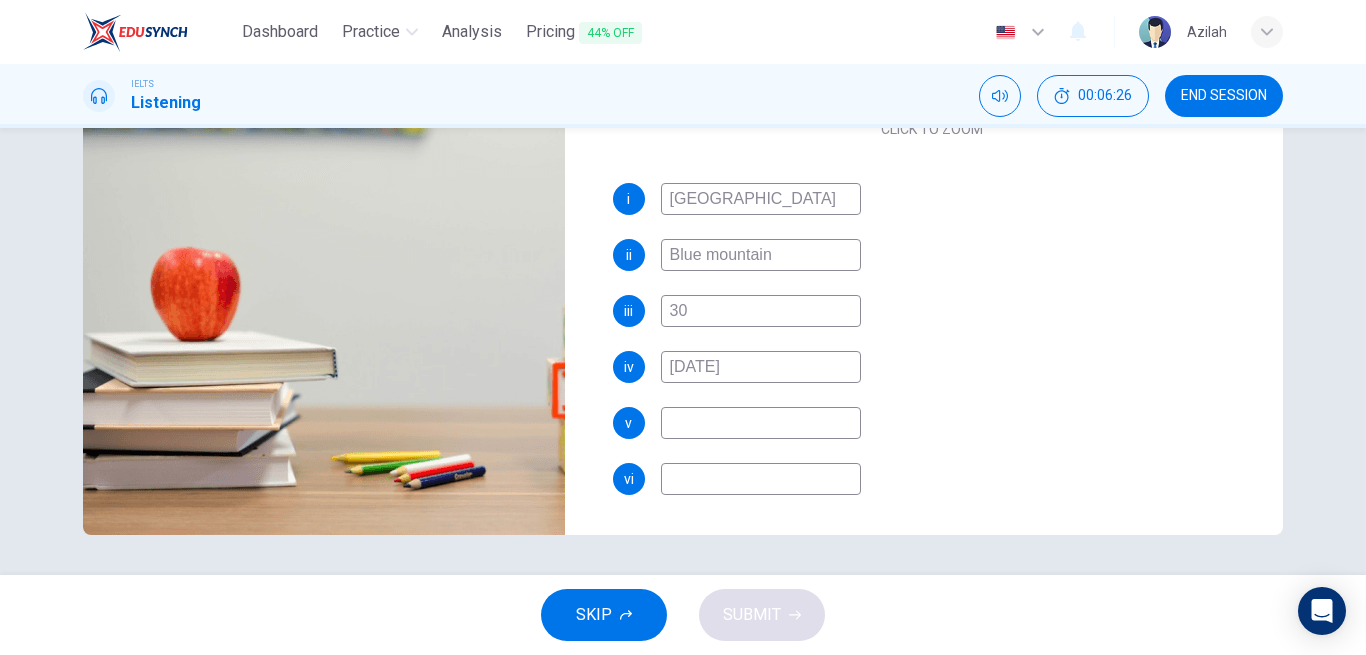 type on "10th February" 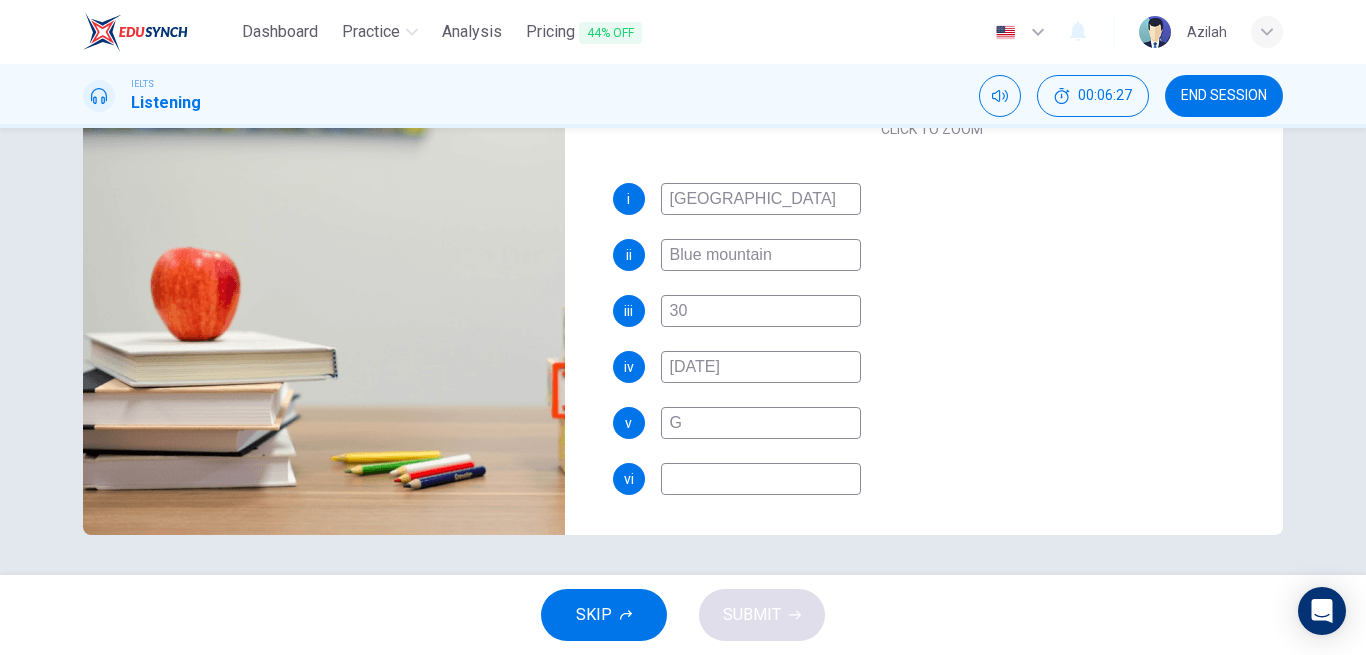 type on "Gr" 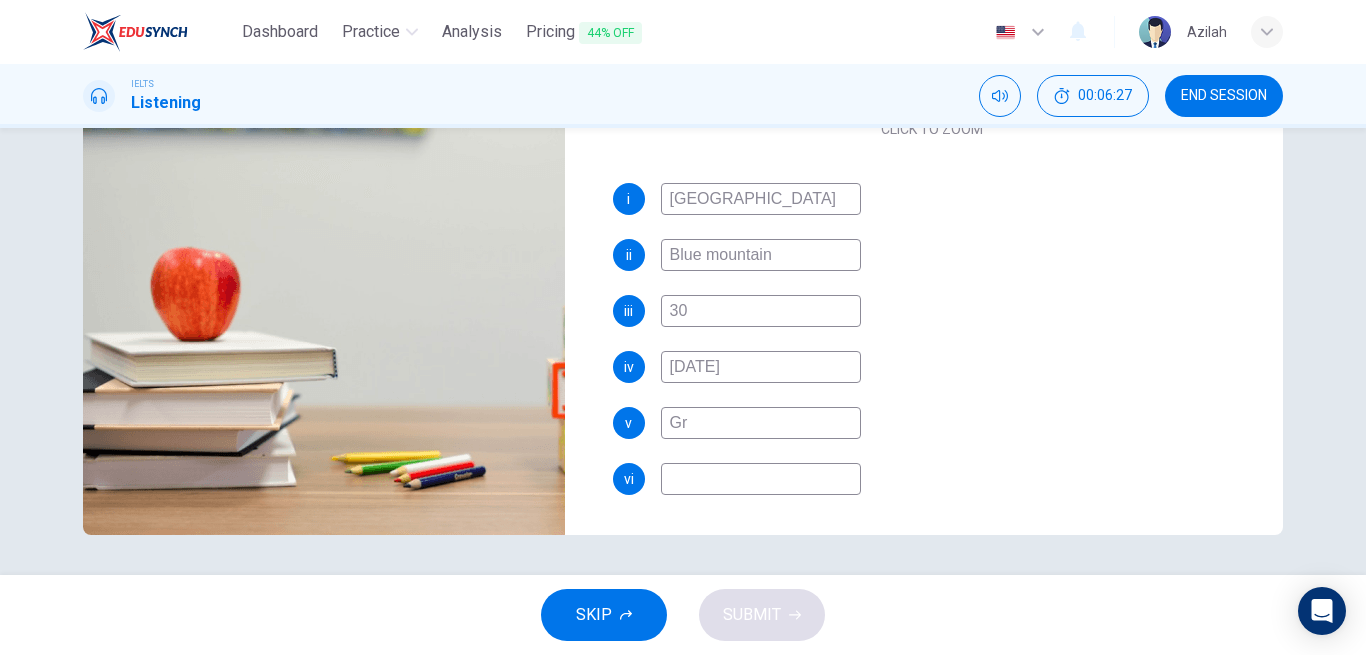 type on "87" 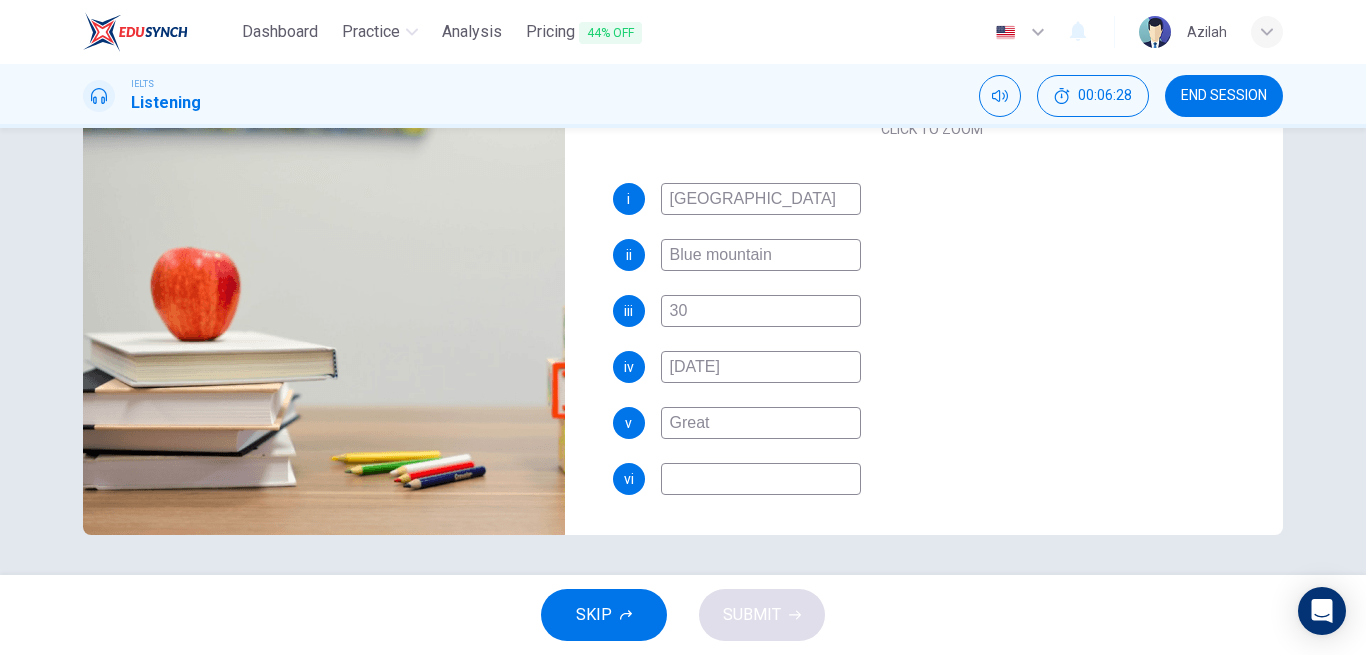 type on "Great" 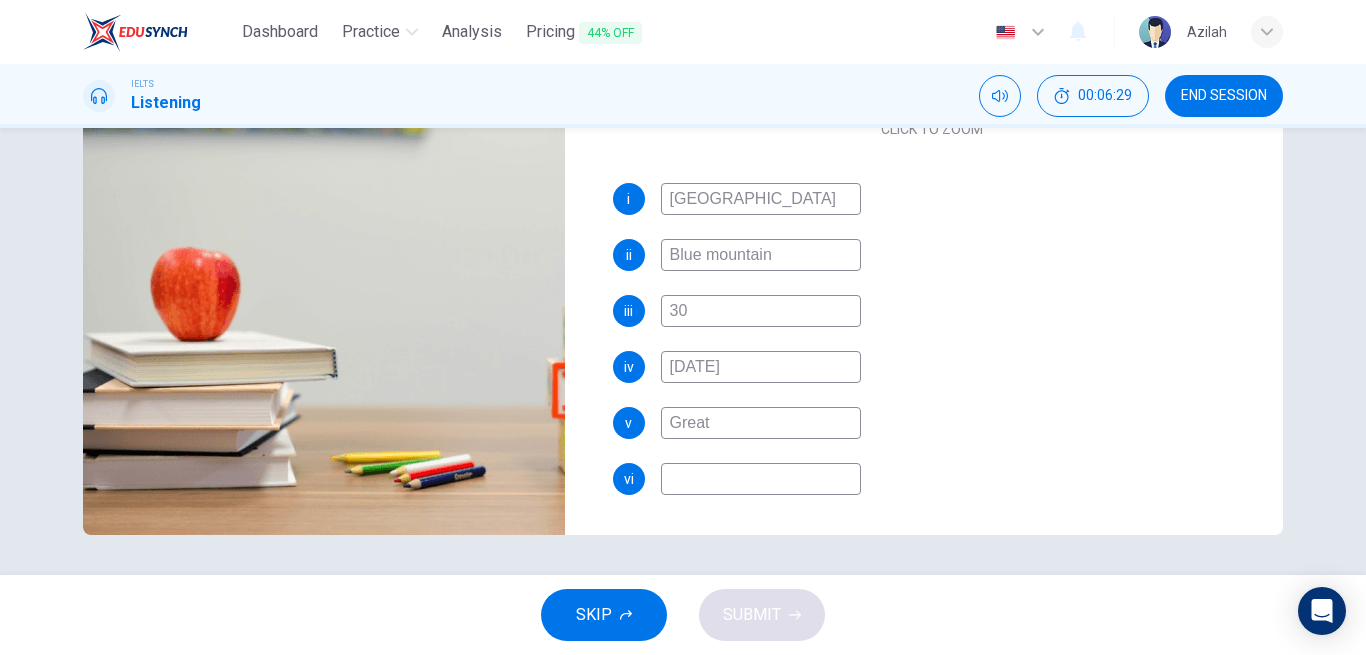 type on "87" 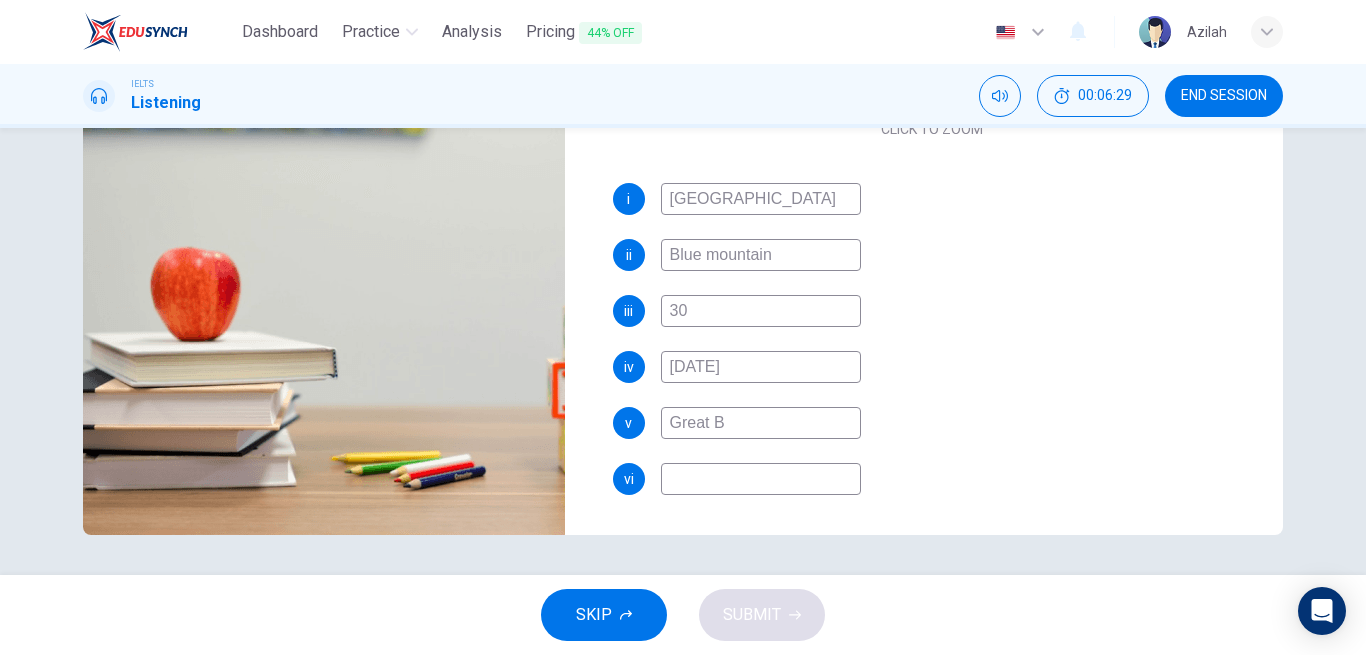 type on "Great Ba" 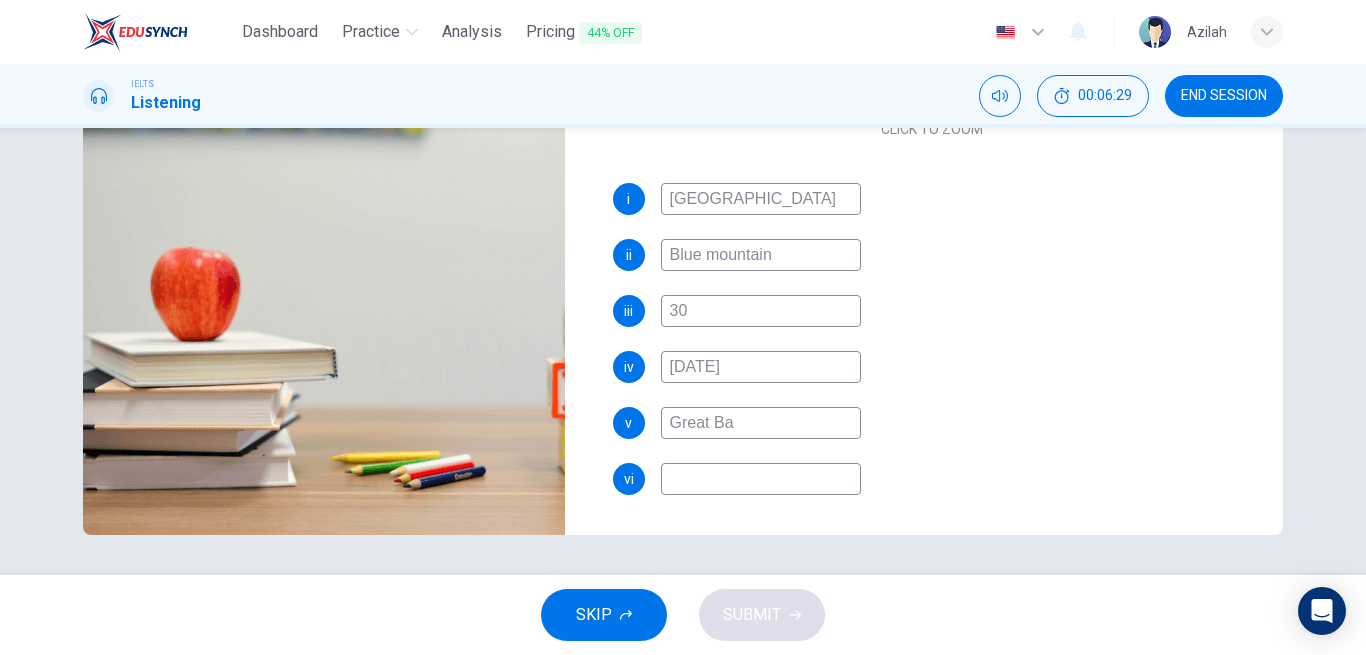 type on "87" 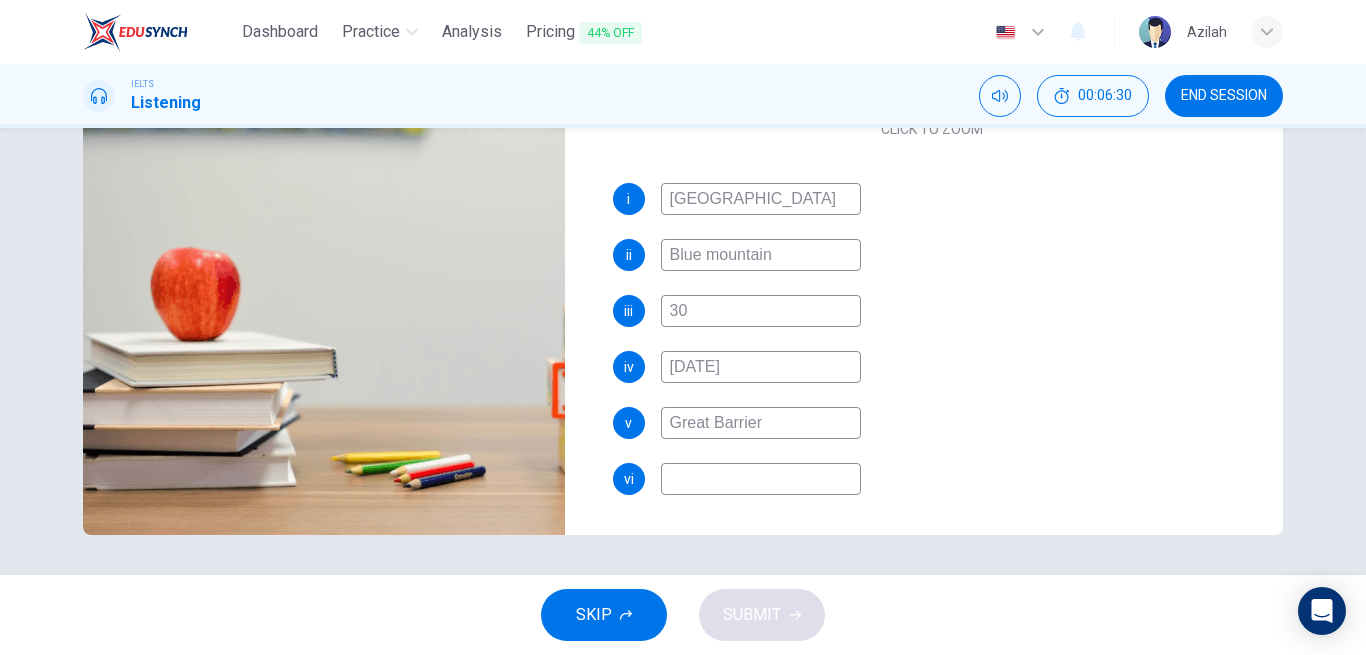 type on "Great Barrier" 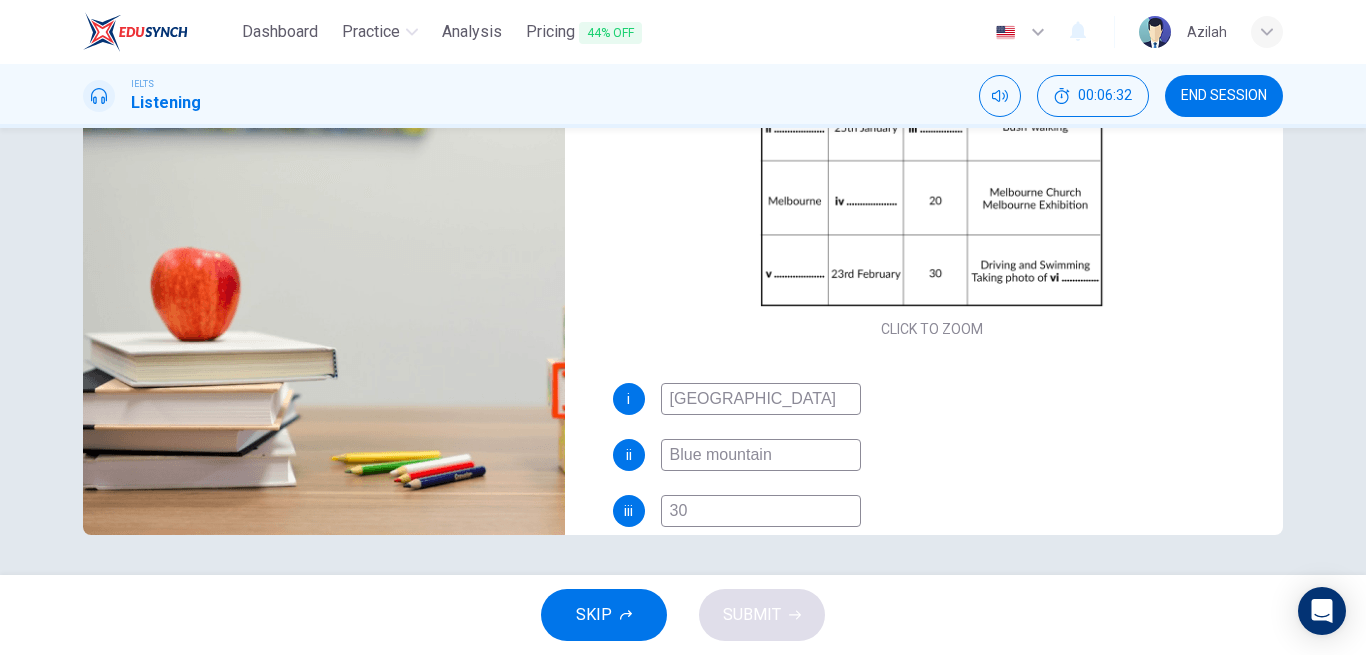 scroll, scrollTop: 0, scrollLeft: 0, axis: both 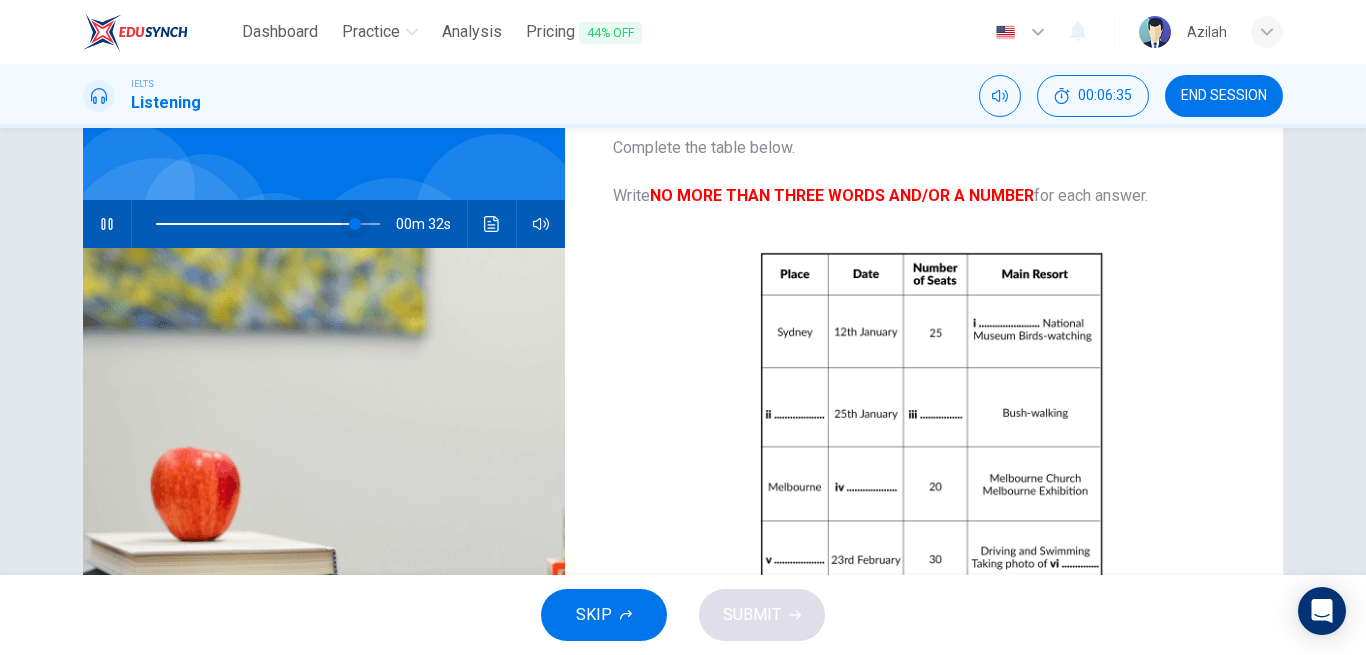 type on "89" 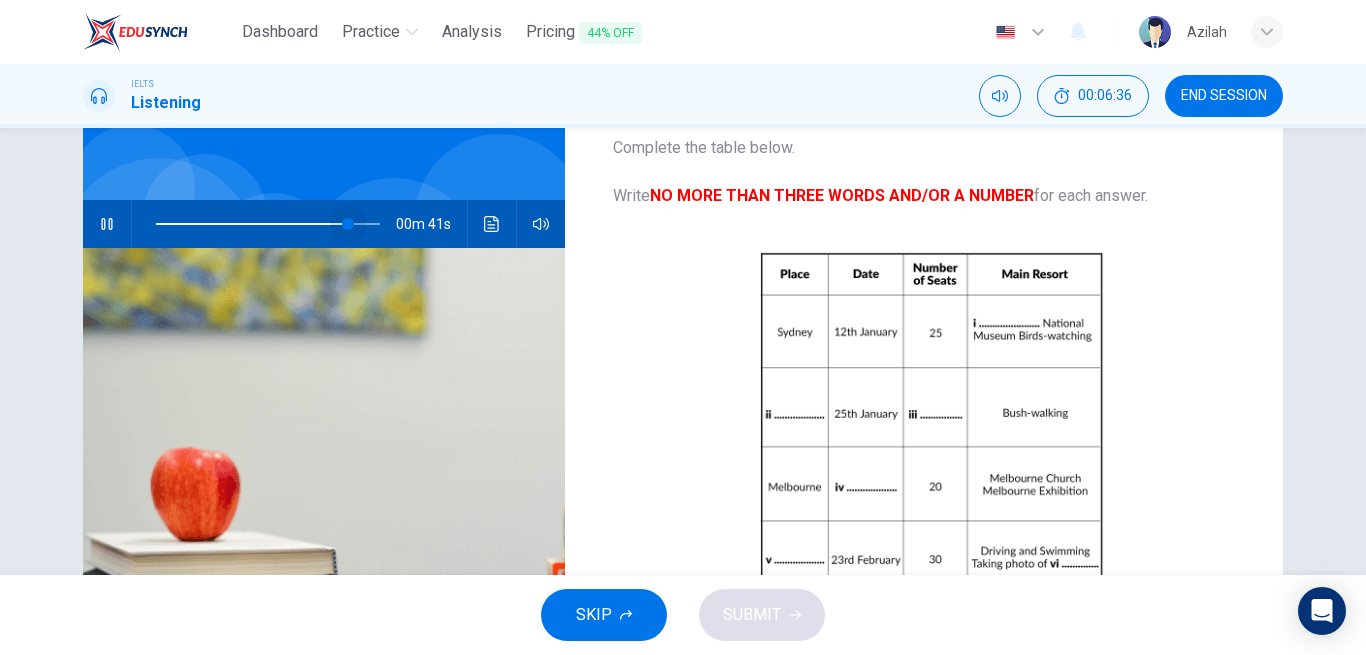 click at bounding box center [348, 224] 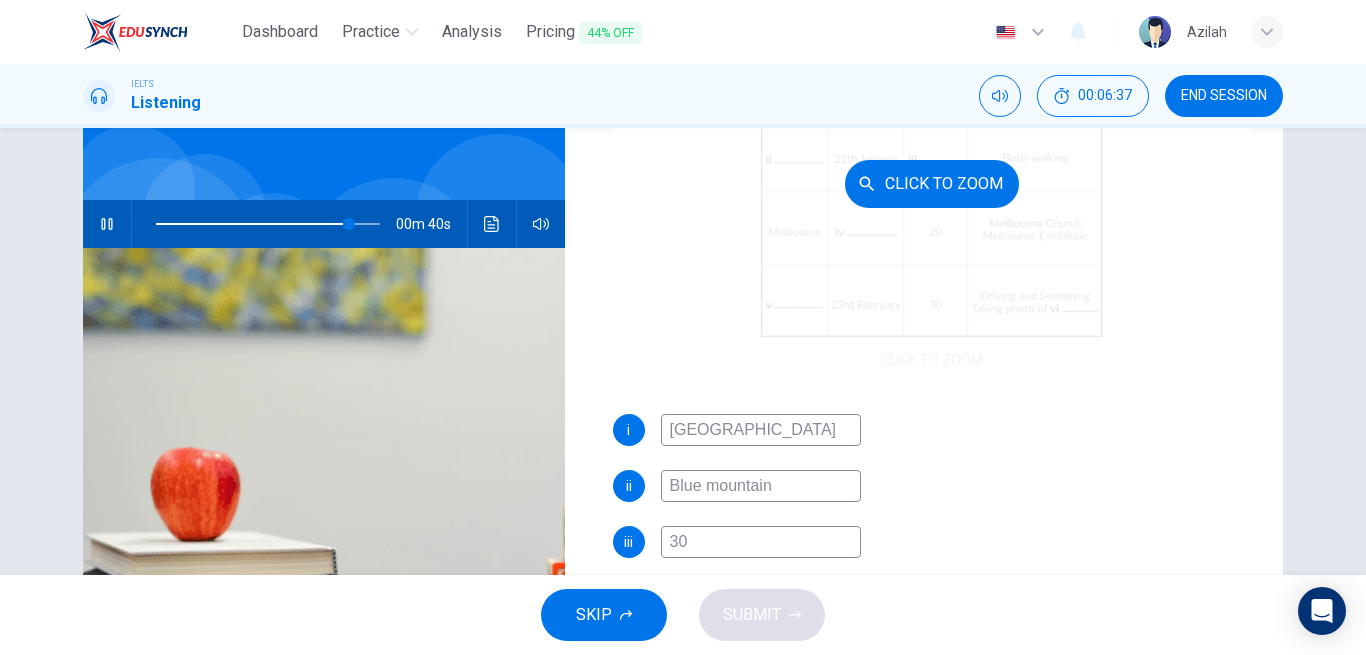 scroll, scrollTop: 286, scrollLeft: 0, axis: vertical 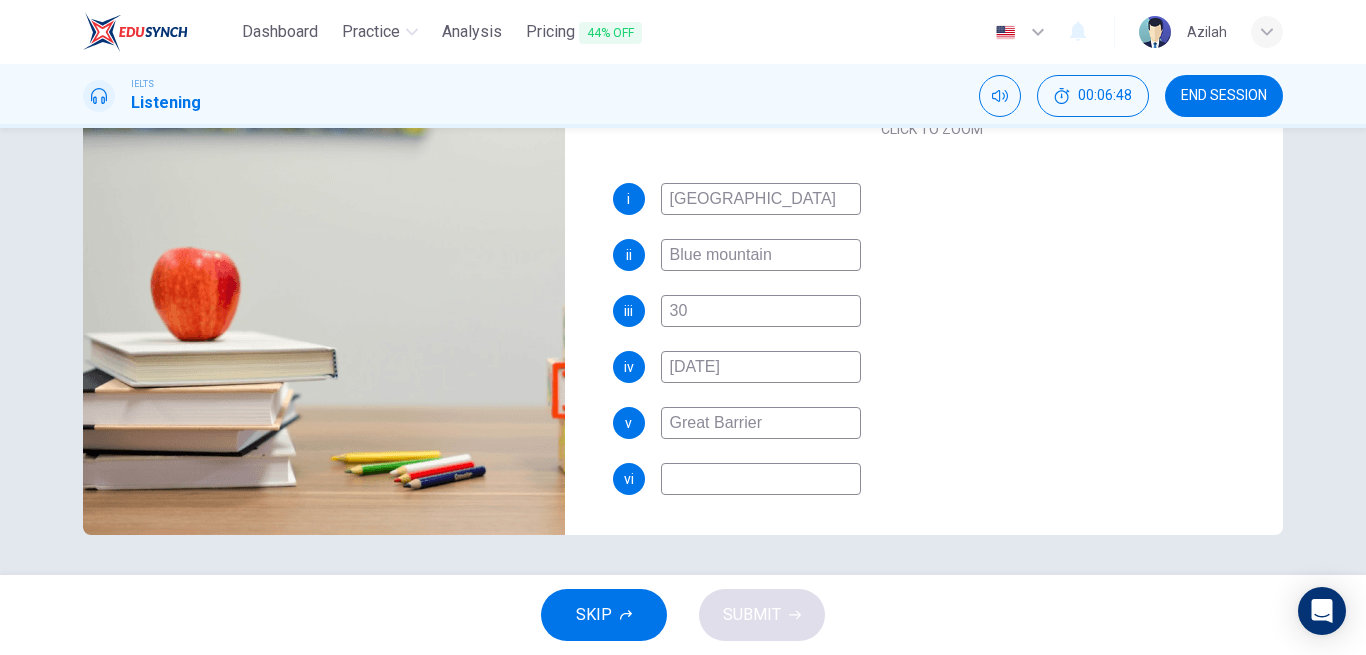 click on "i Australia ii Blue mountain iii 30 iv 10th February v Great Barrier vi" at bounding box center [932, 359] 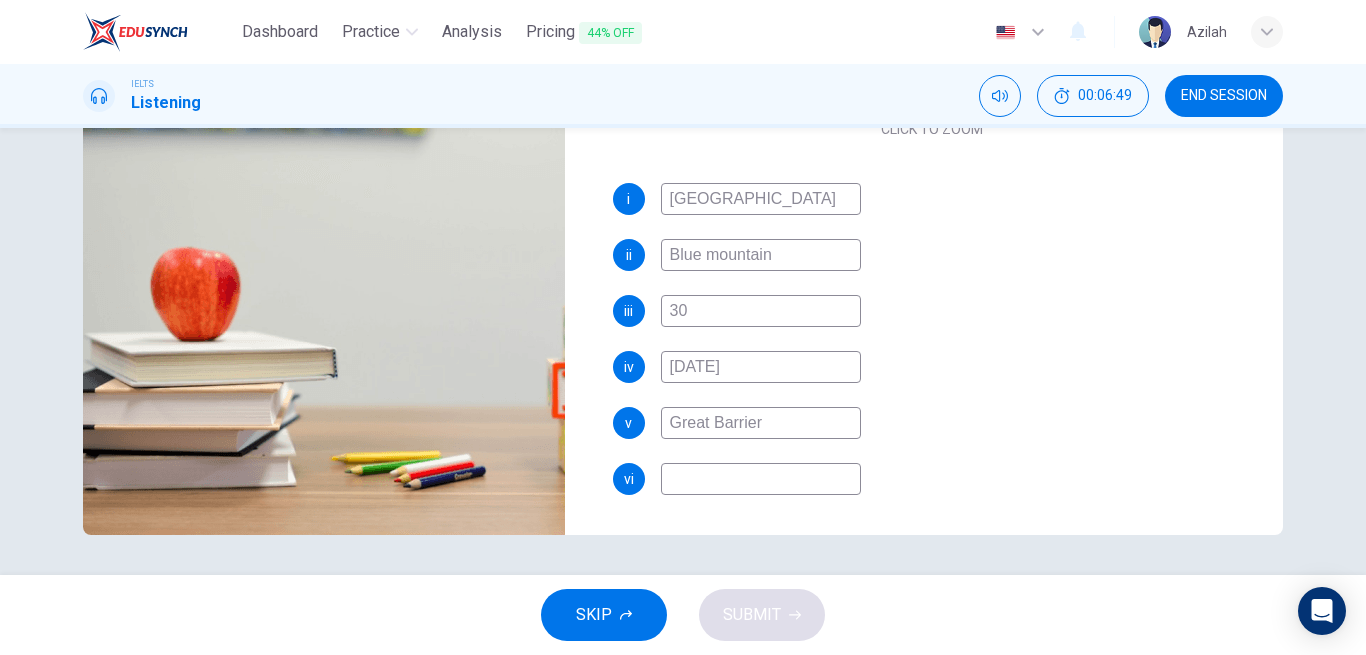 click on "Great Barrier" at bounding box center (761, 423) 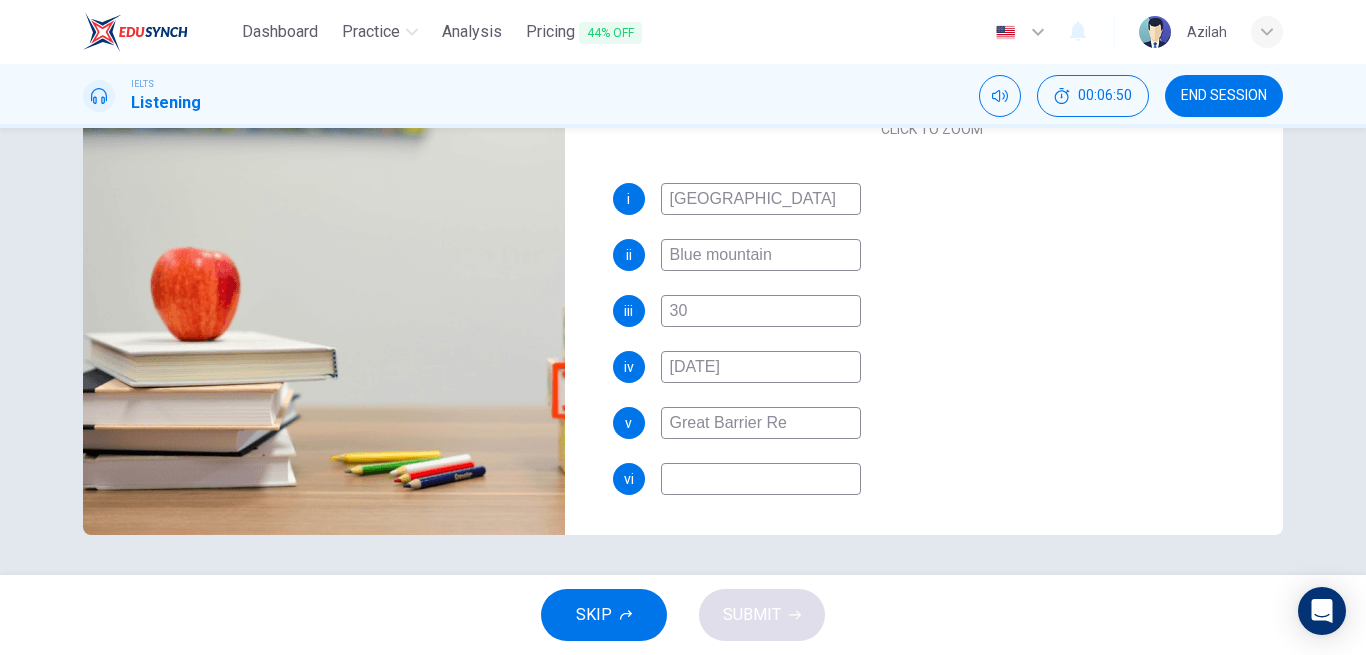 type on "Great Barrier Ree" 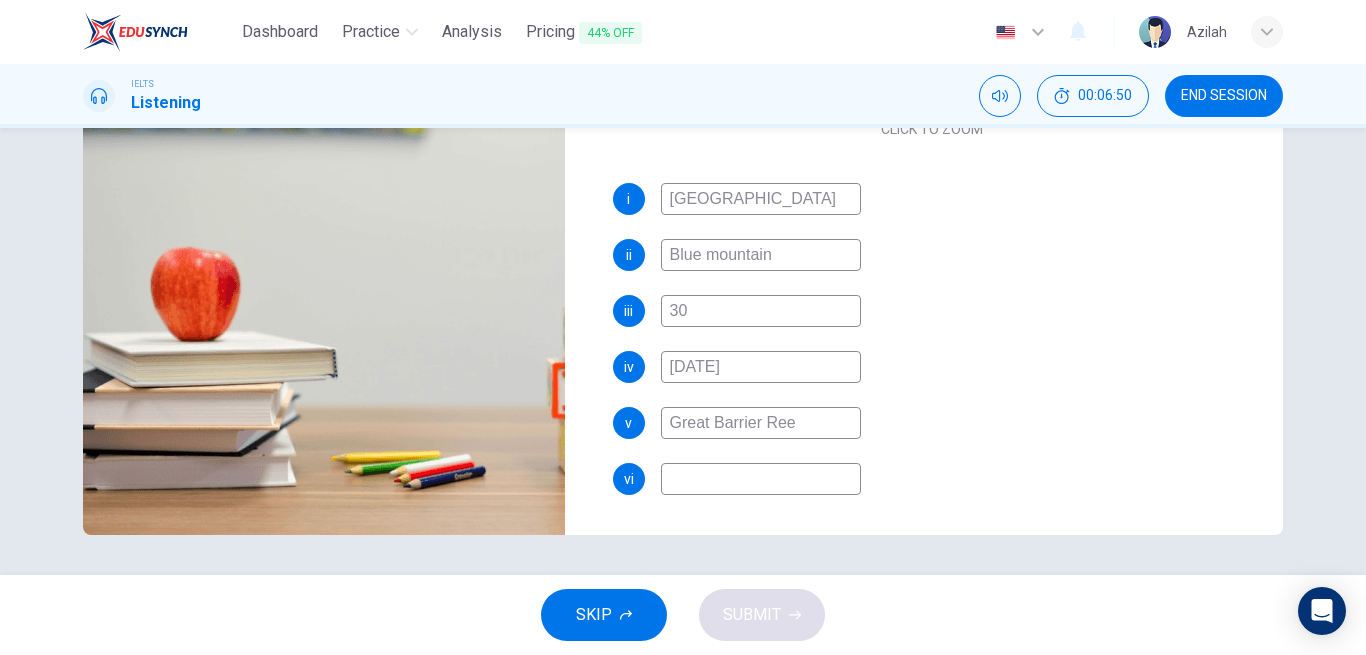 type on "91" 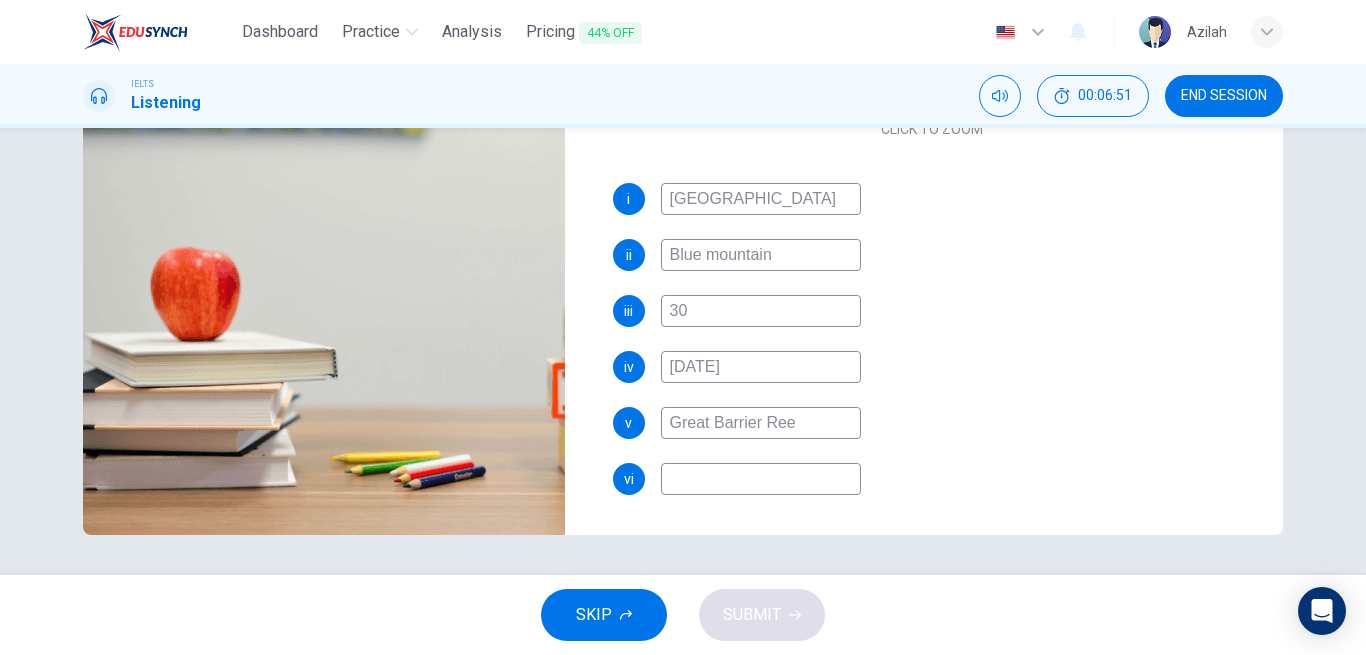 type on "Great Barrier Reef" 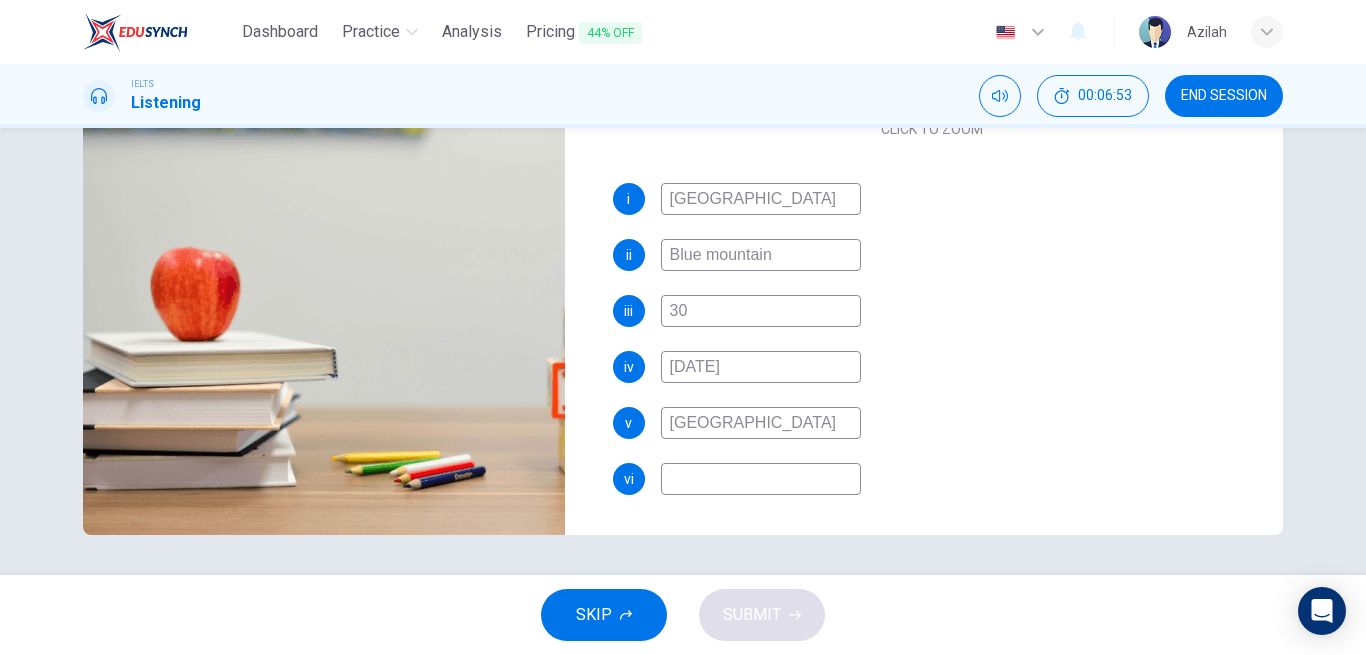 type on "92" 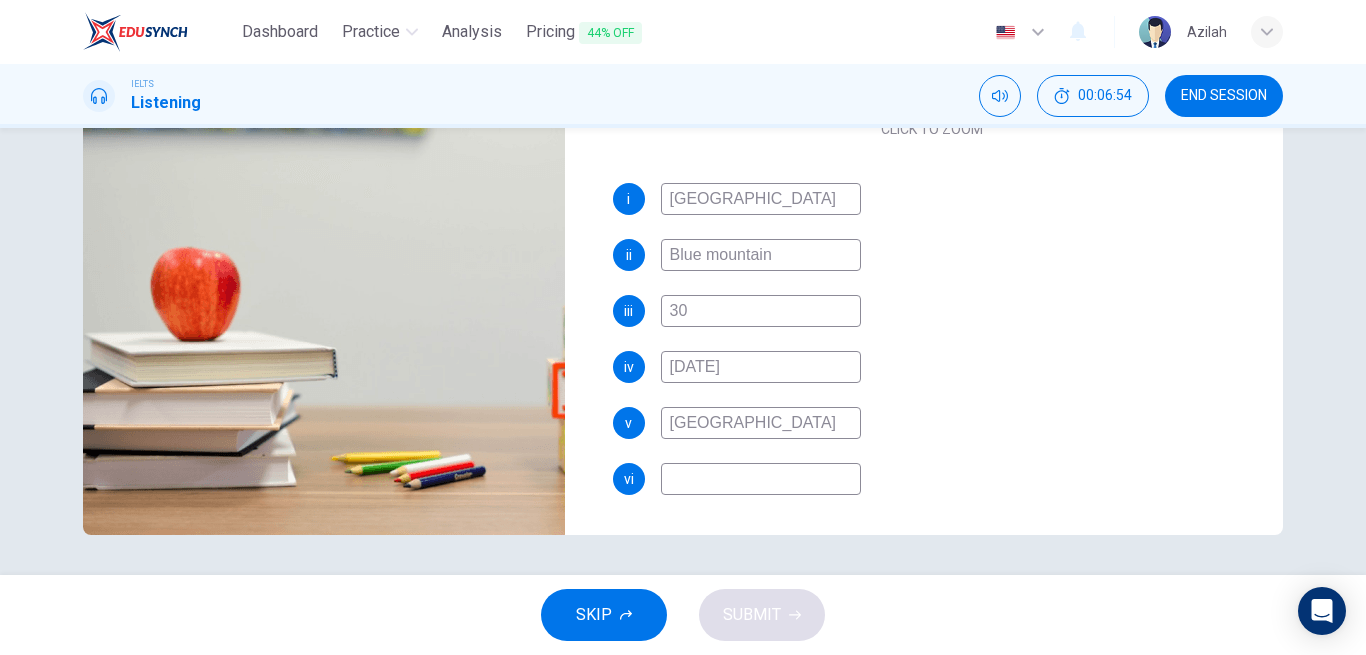 type 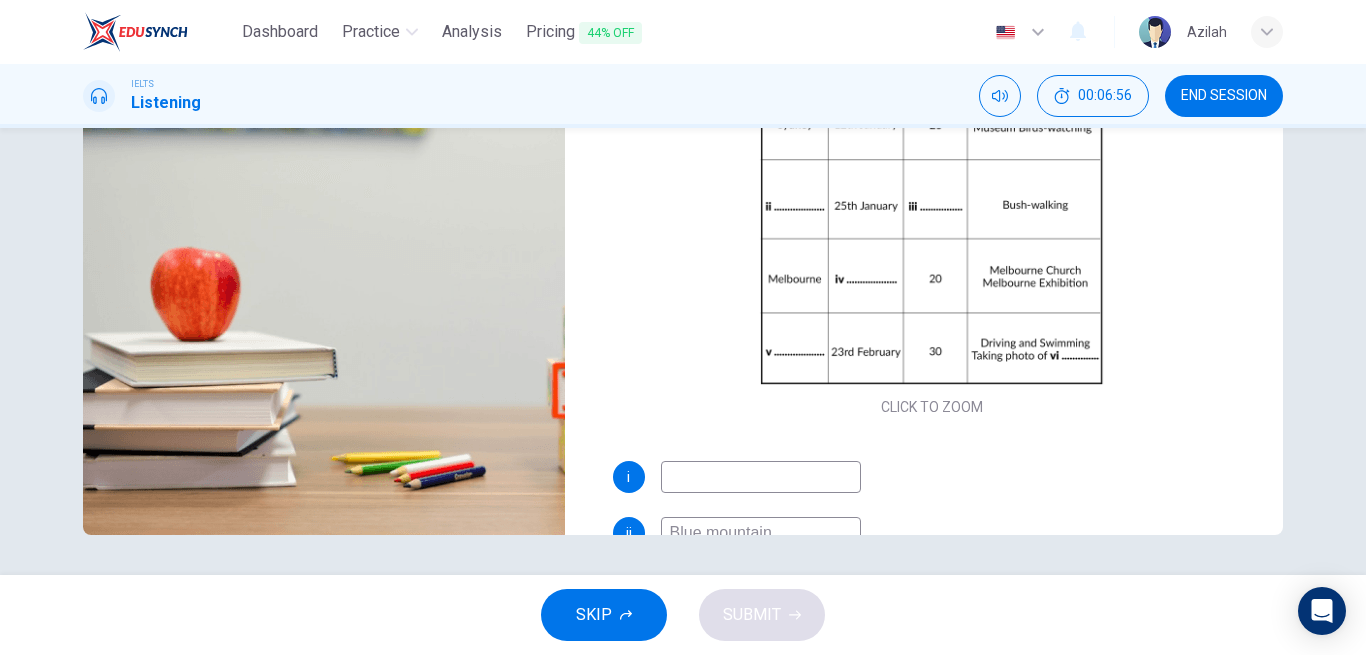 scroll, scrollTop: 0, scrollLeft: 0, axis: both 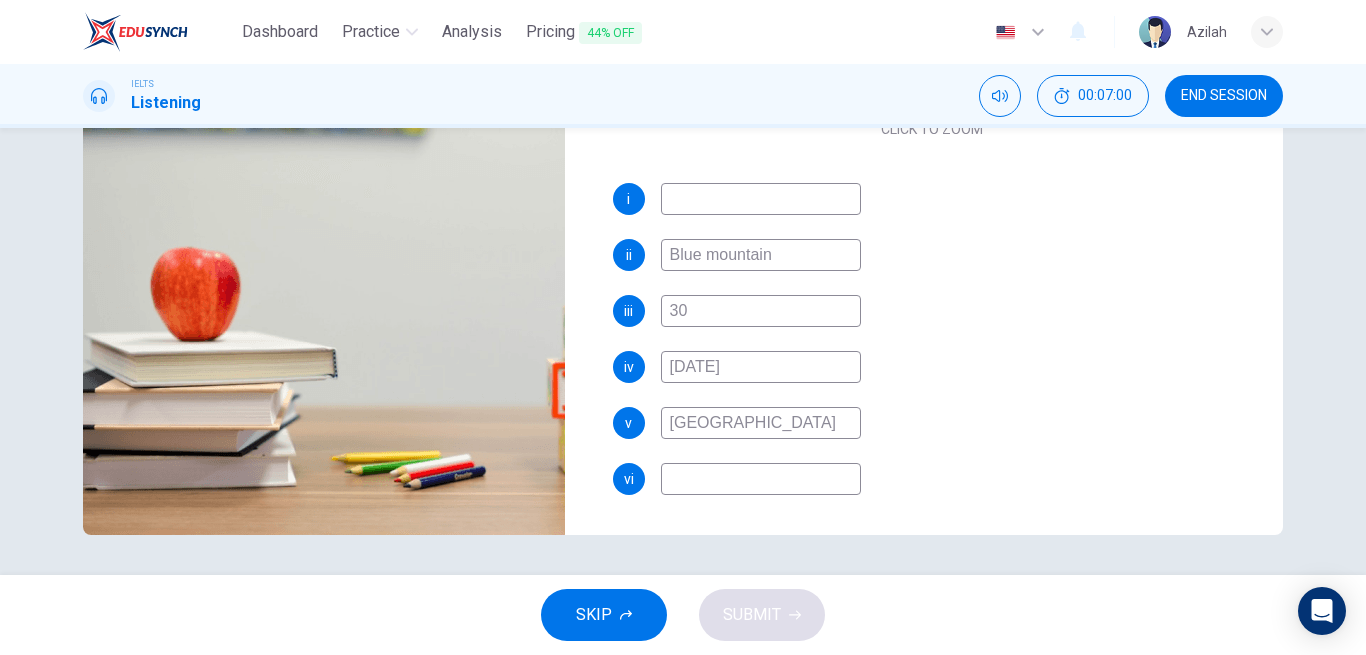 type on "94" 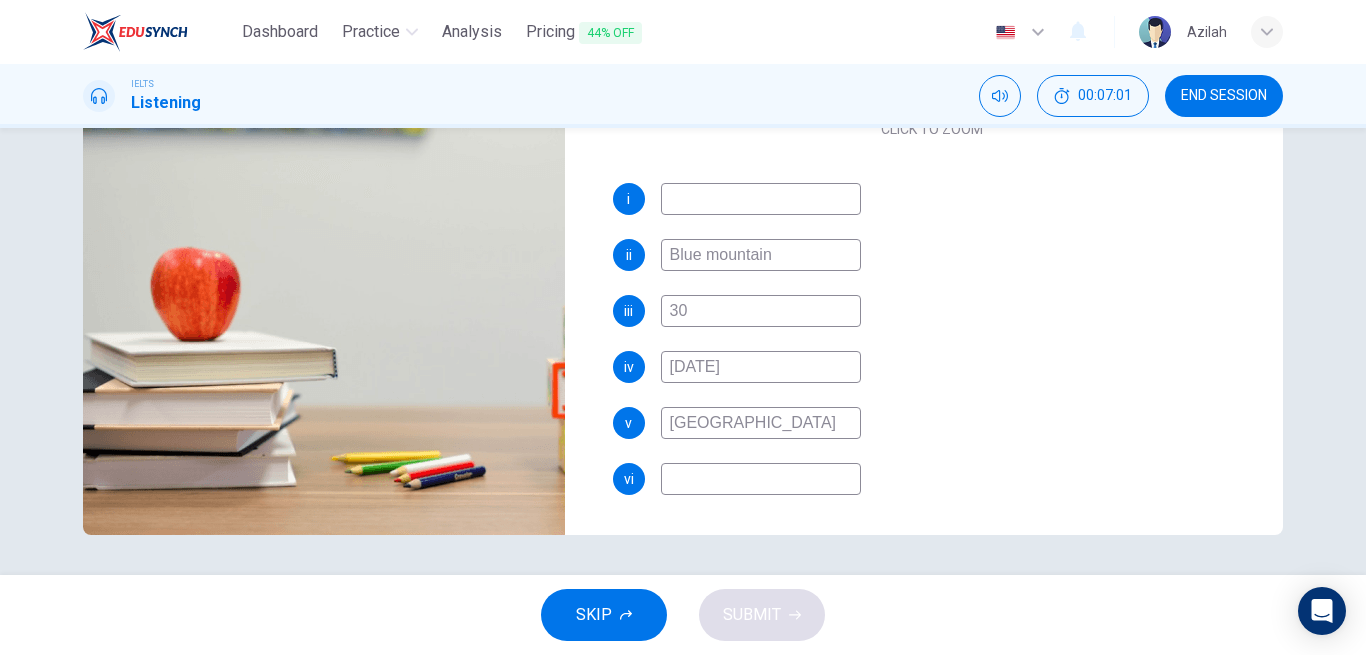 type 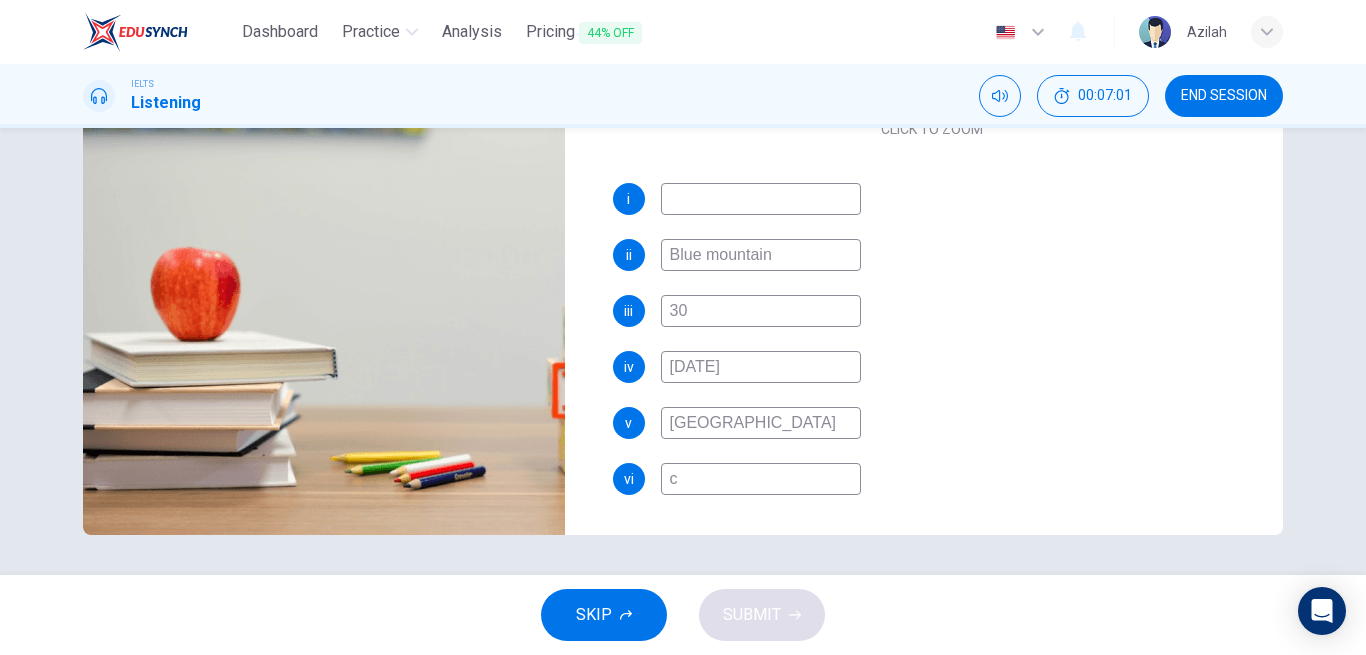 type on "94" 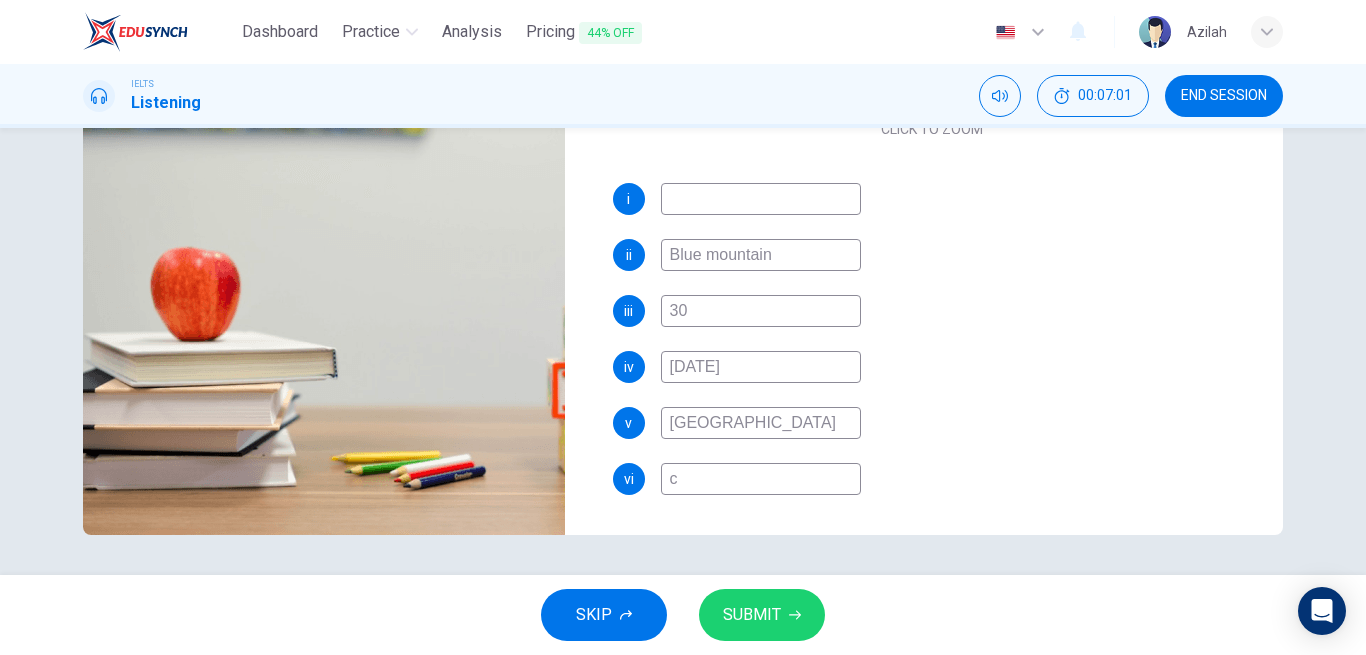 type on "co" 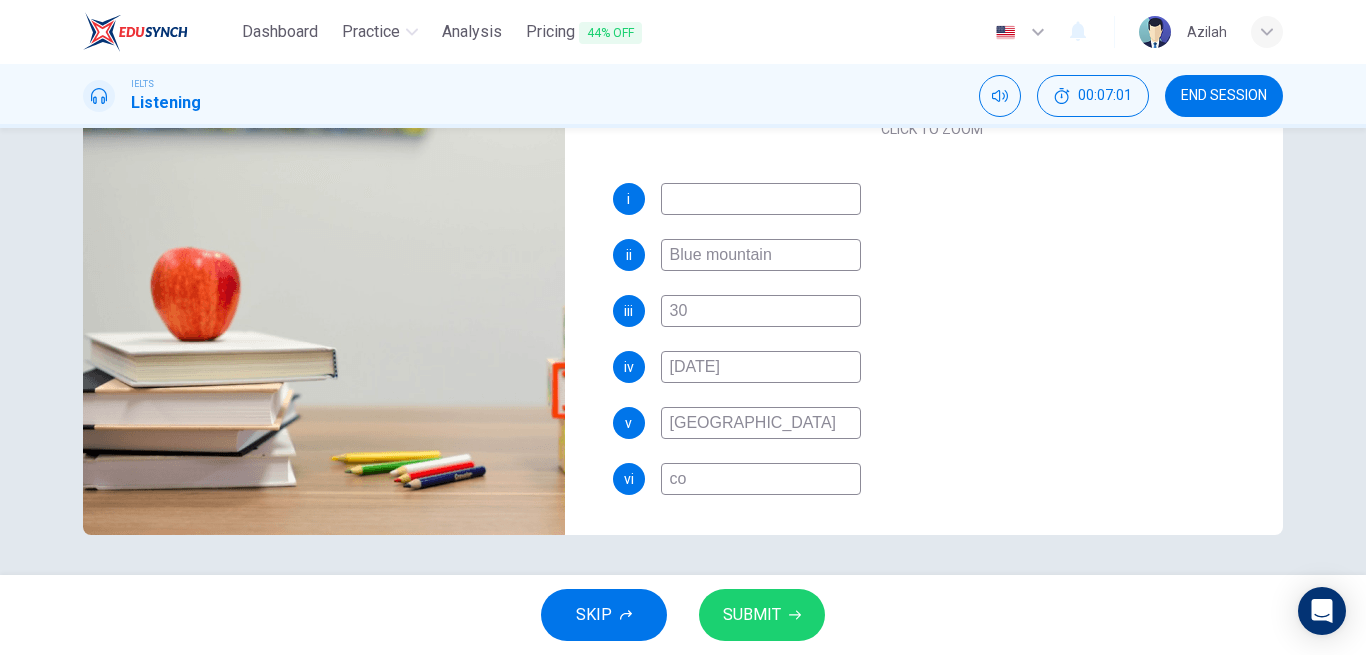 type on "94" 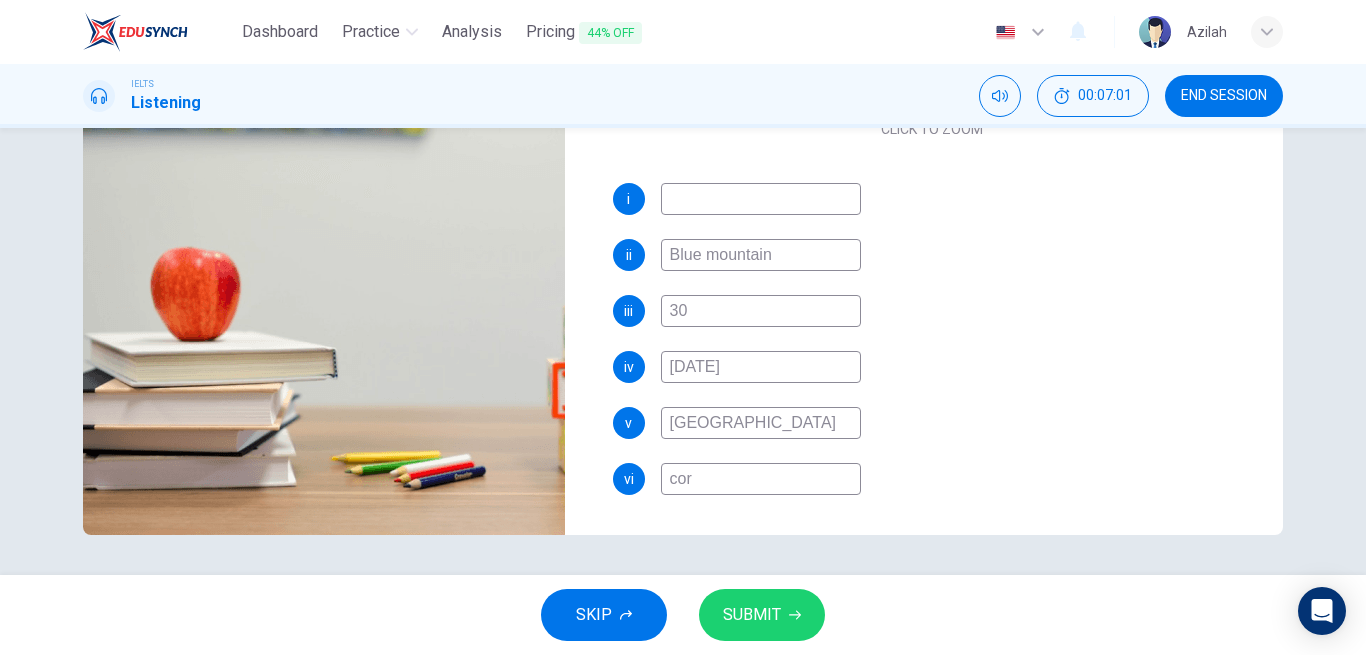 type on "95" 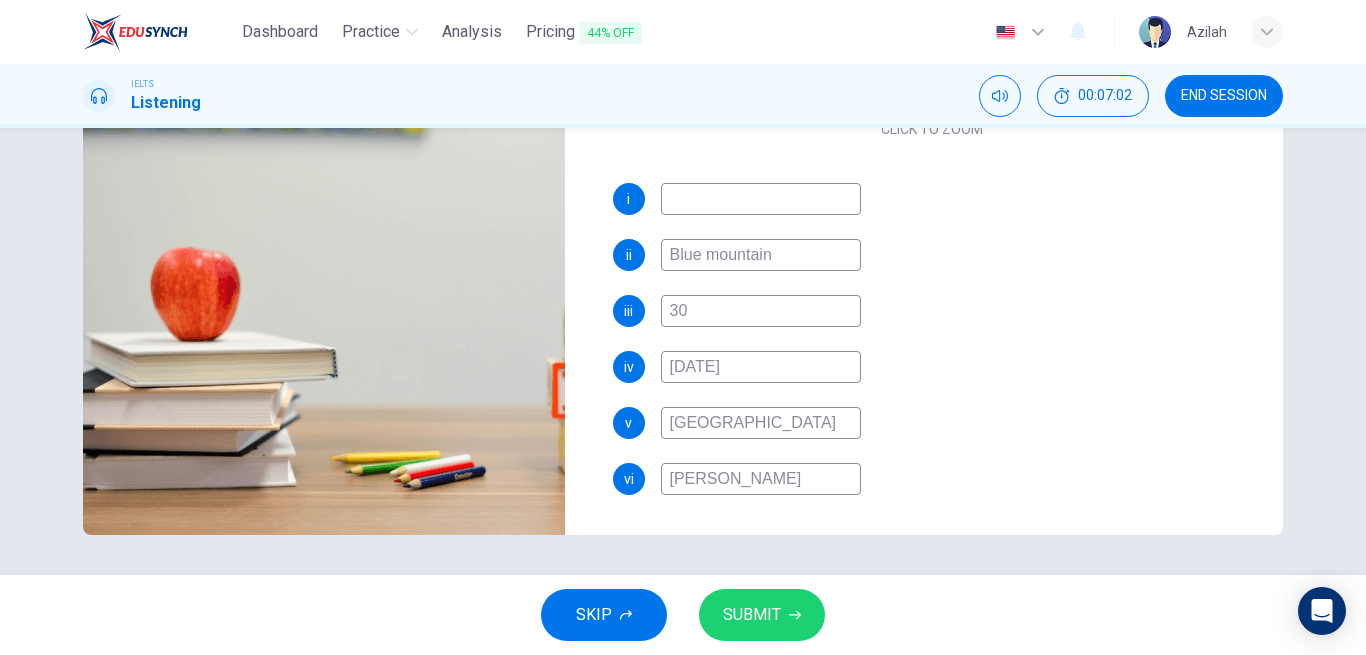 type on "coral" 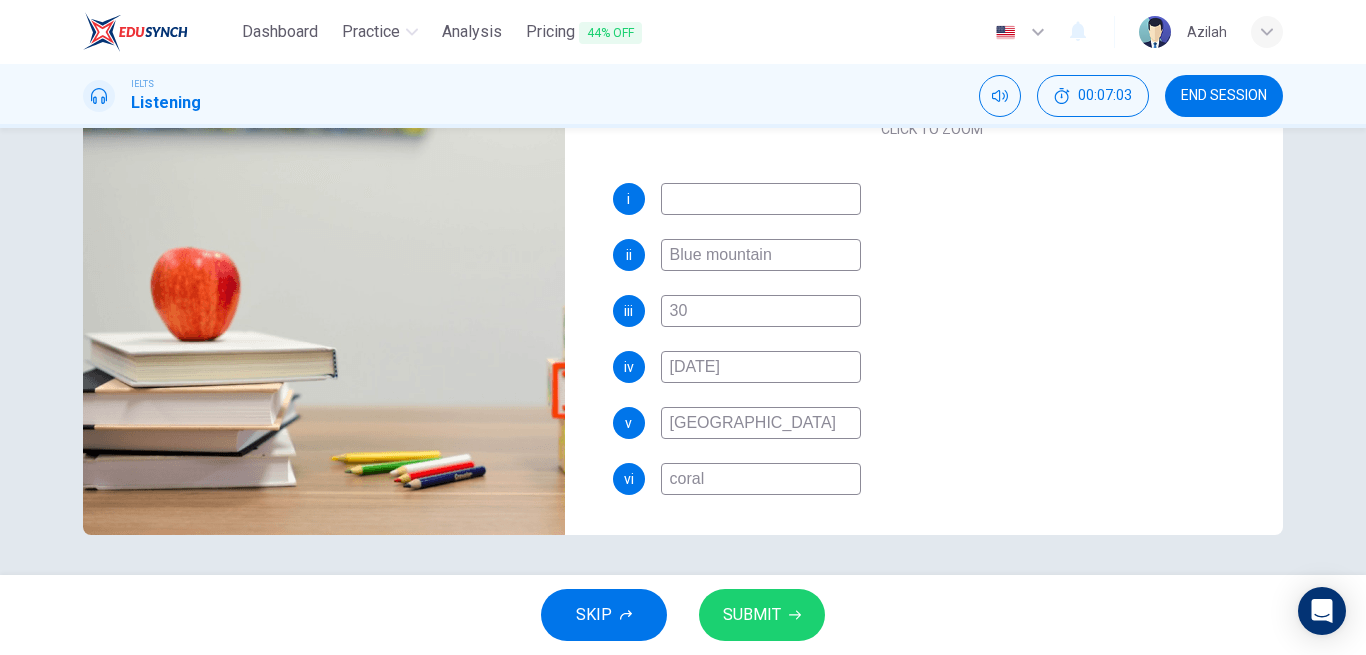type on "95" 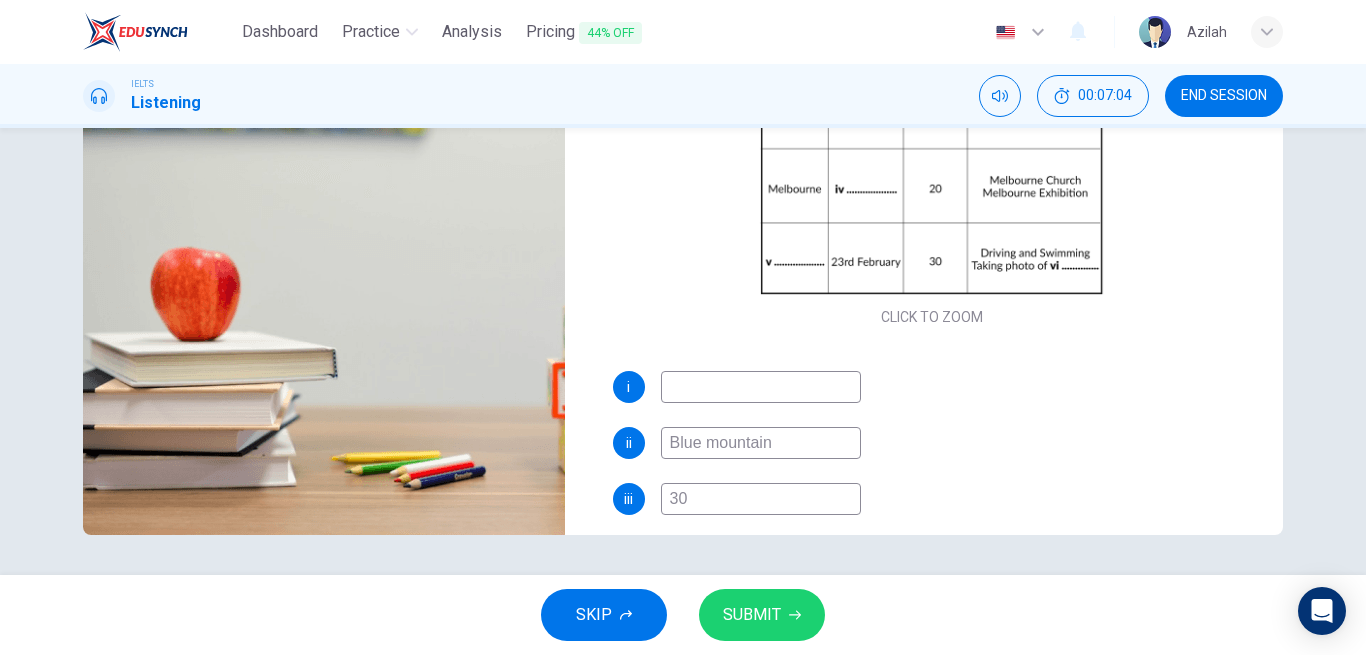 scroll, scrollTop: 86, scrollLeft: 0, axis: vertical 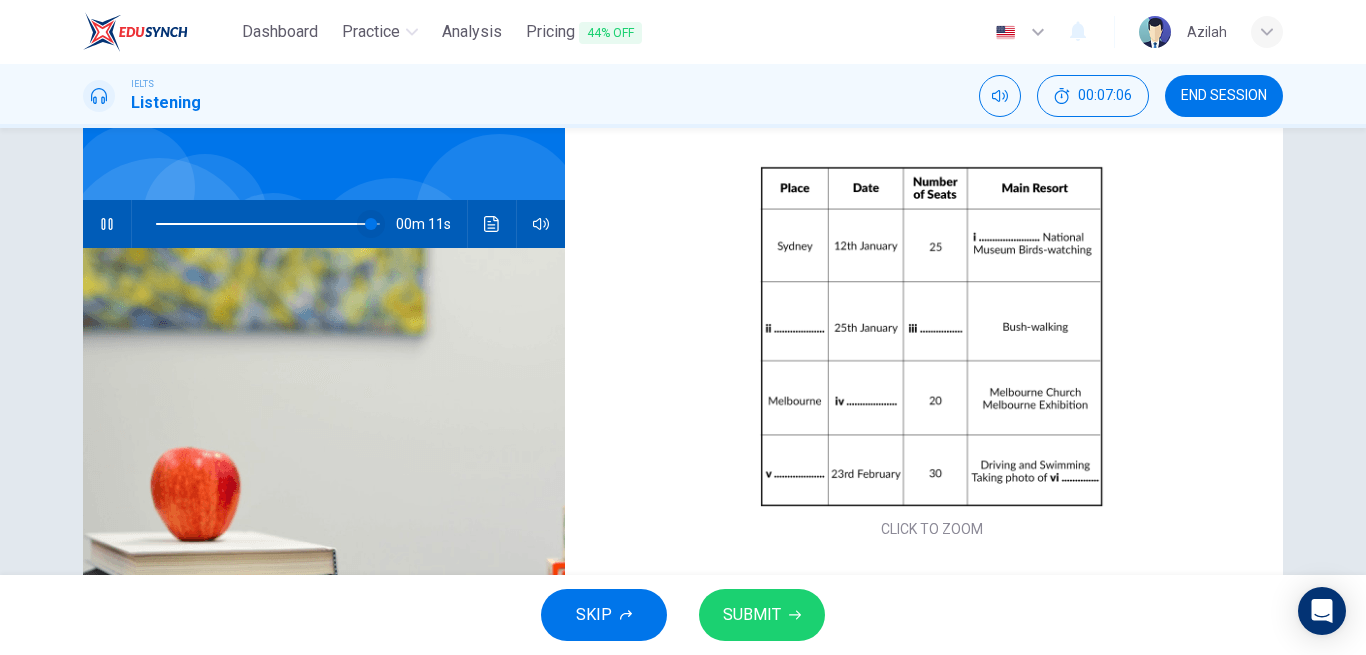 click at bounding box center (371, 224) 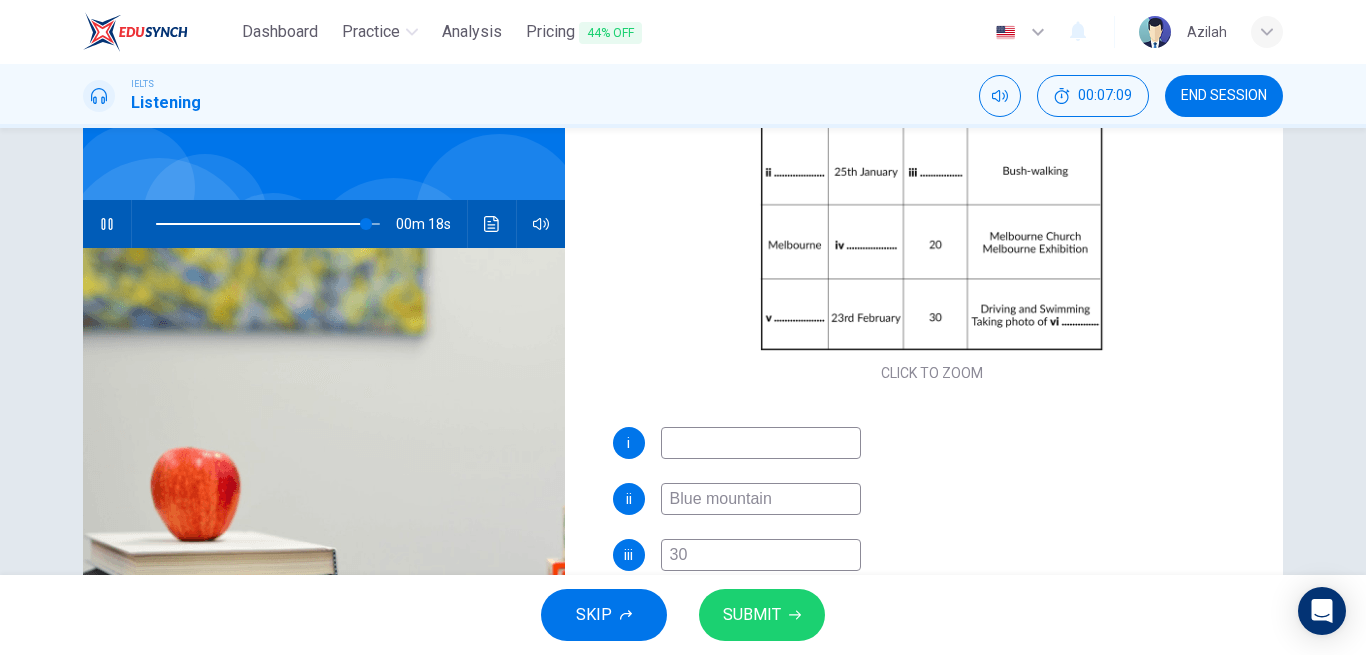 scroll, scrollTop: 286, scrollLeft: 0, axis: vertical 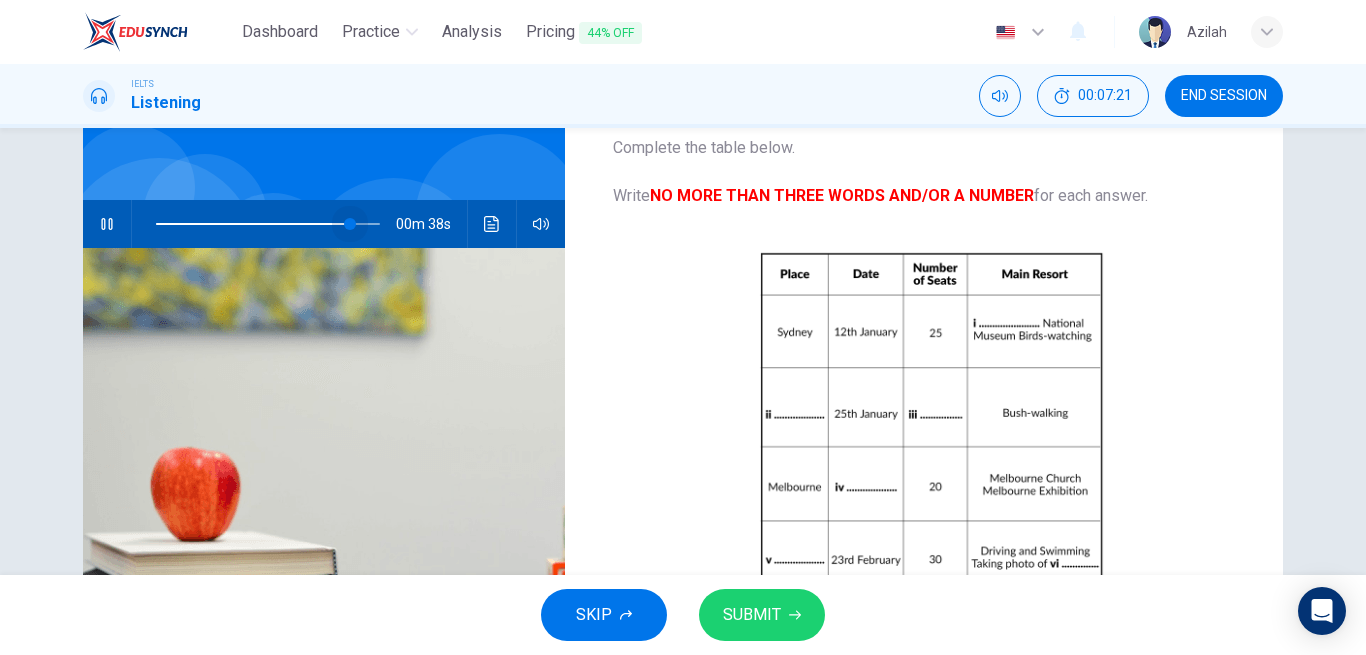 click at bounding box center (268, 224) 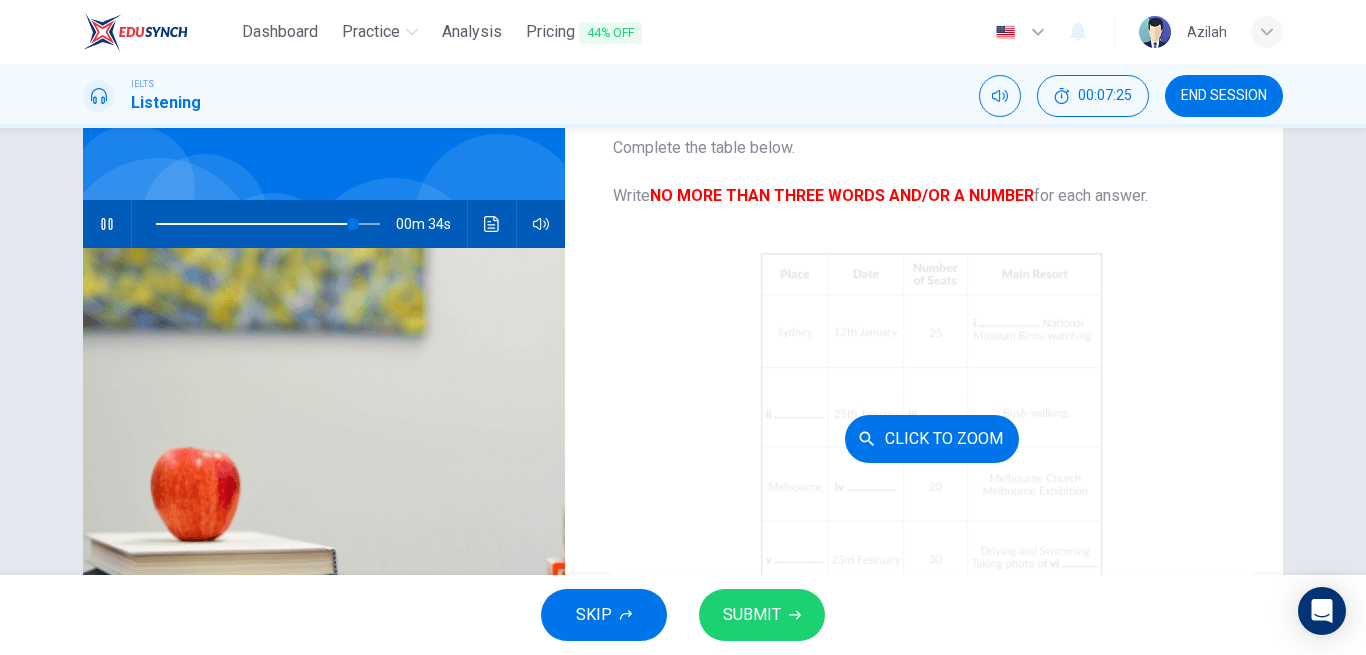 scroll, scrollTop: 100, scrollLeft: 0, axis: vertical 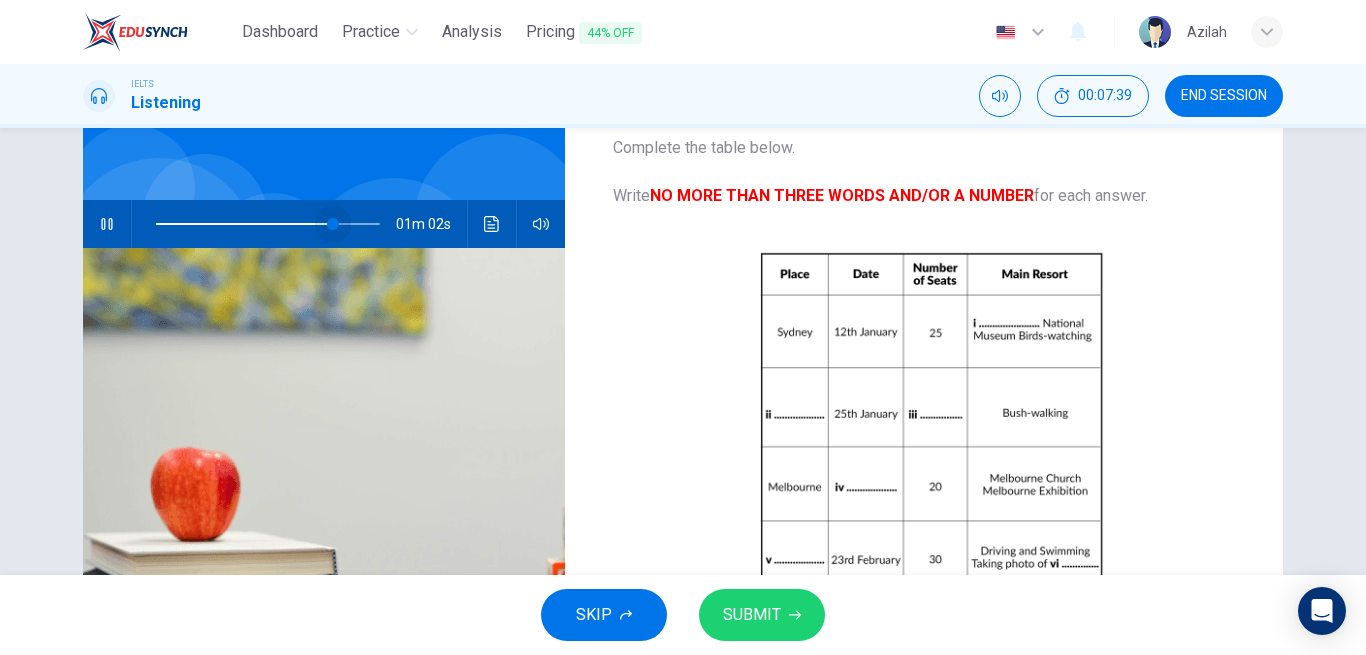 click at bounding box center (268, 224) 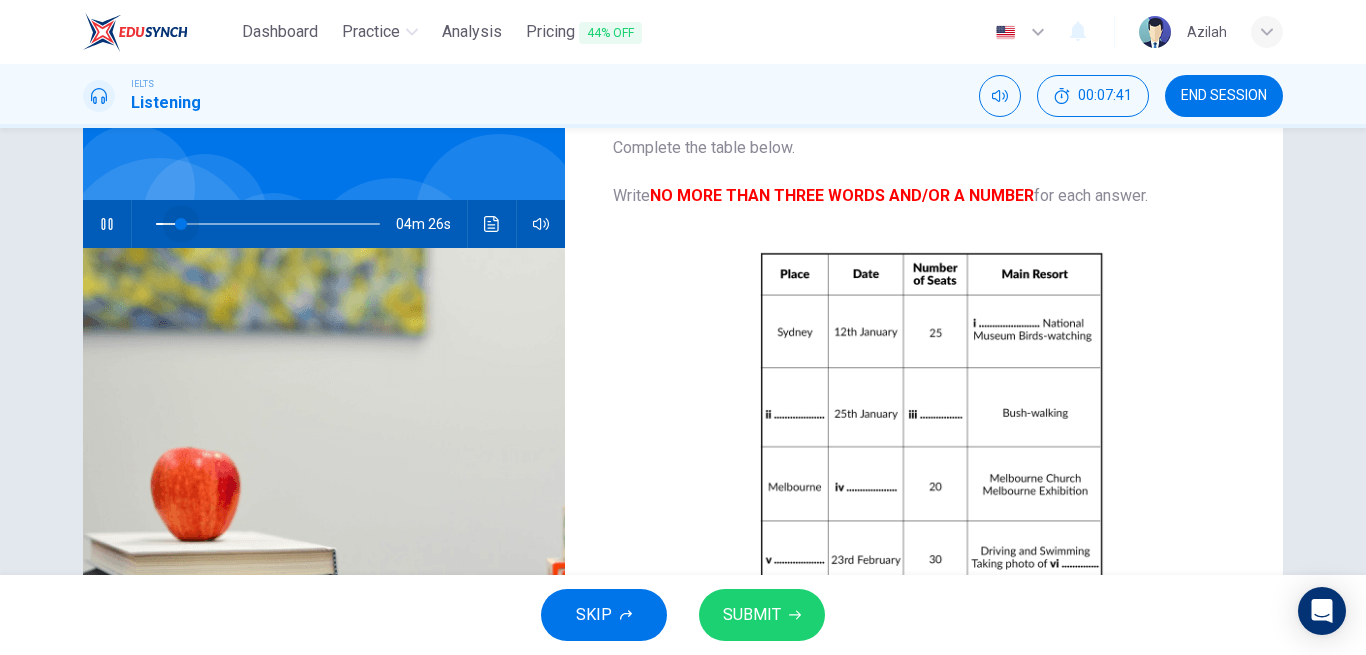click at bounding box center (268, 224) 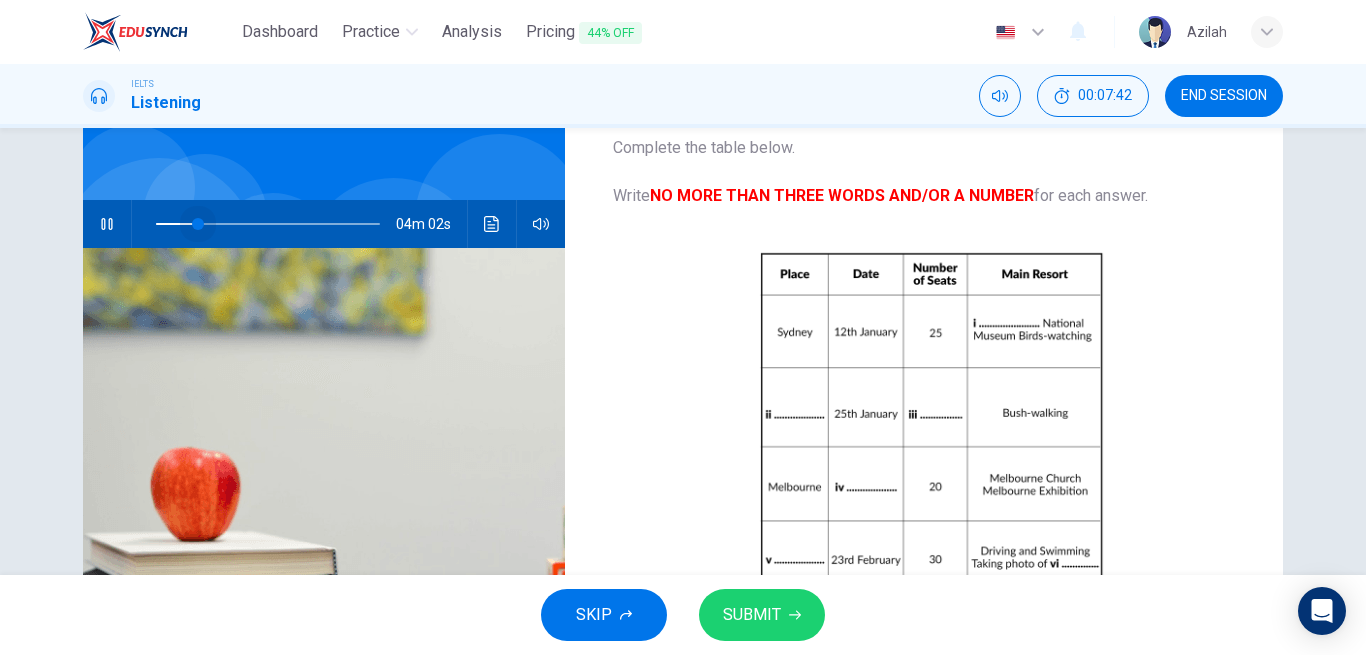 click at bounding box center (198, 224) 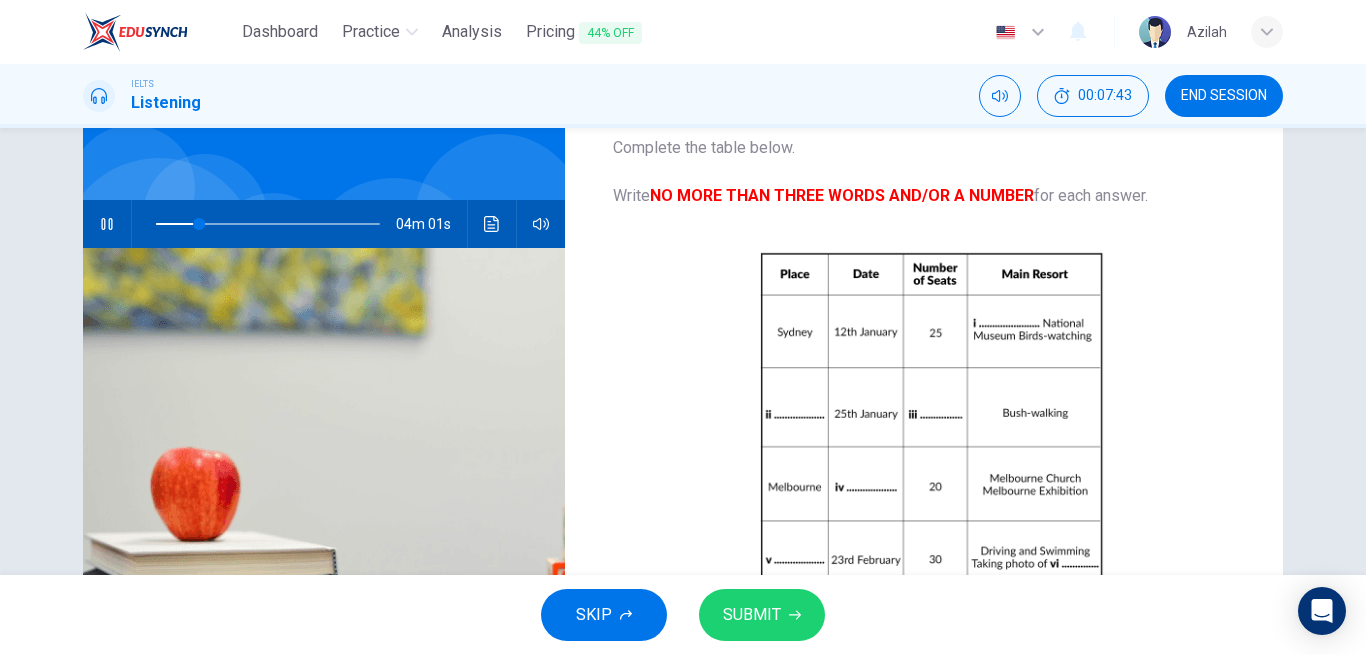 click at bounding box center [268, 224] 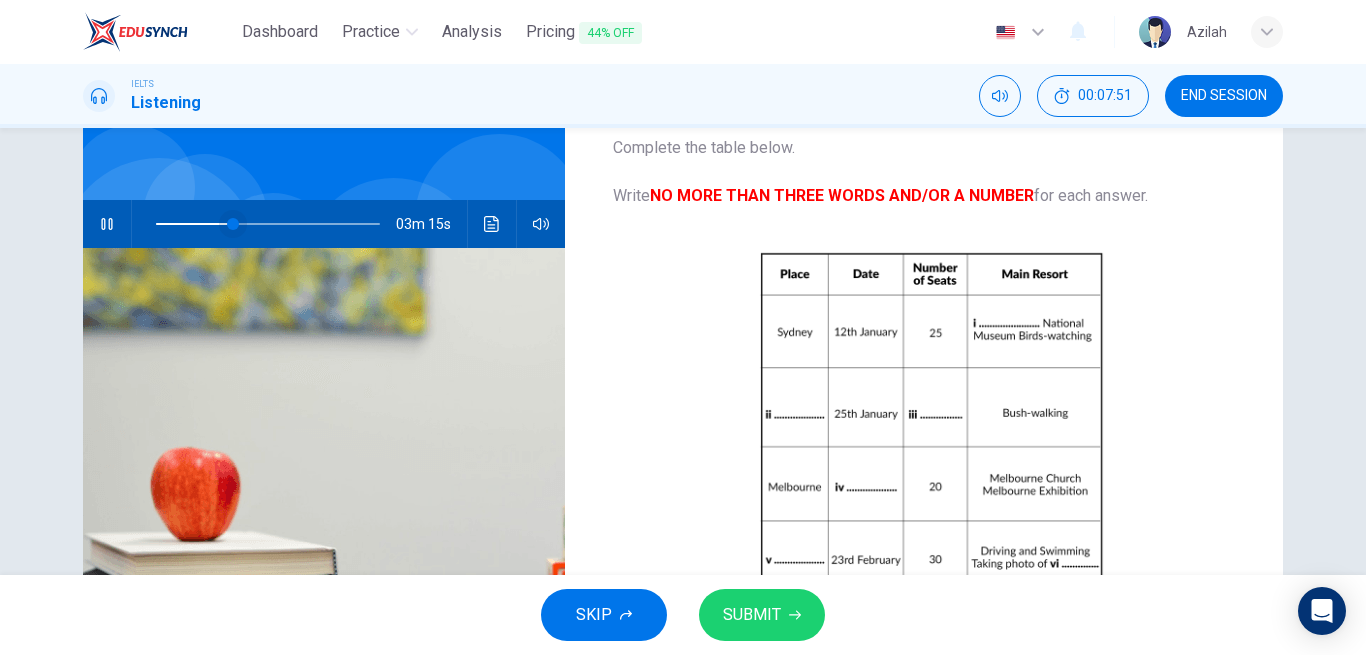 click at bounding box center [233, 224] 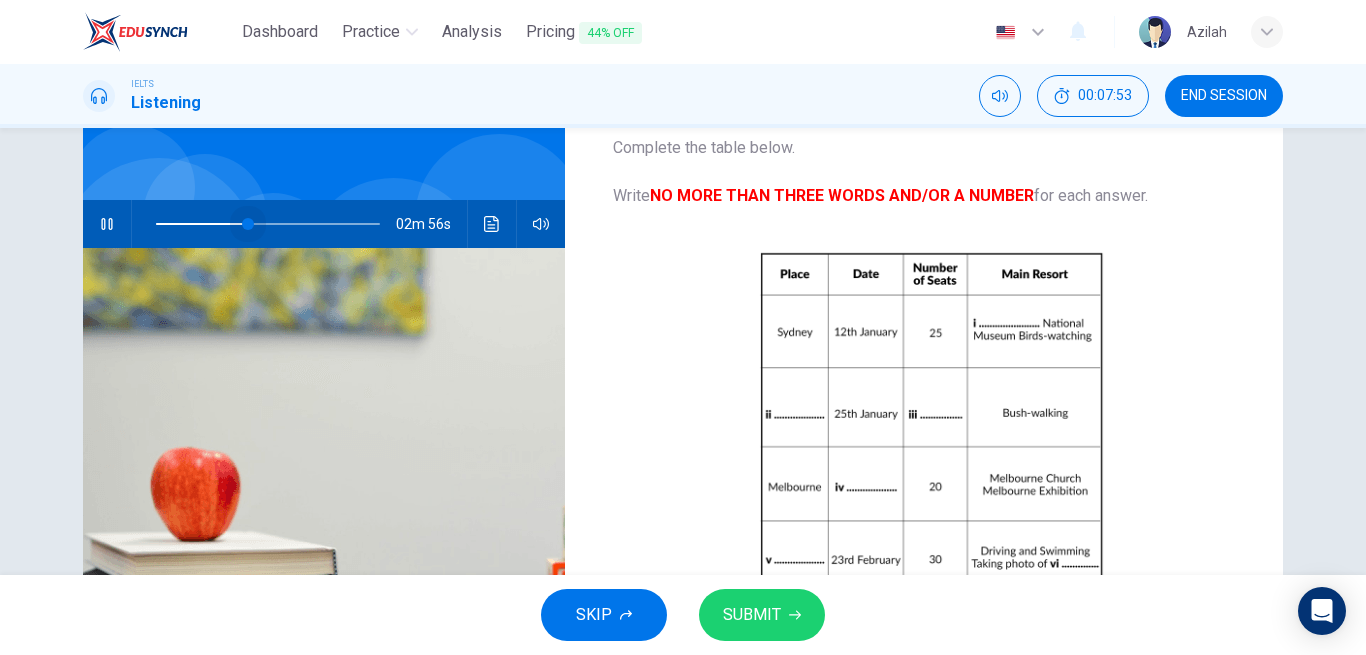 click at bounding box center (248, 224) 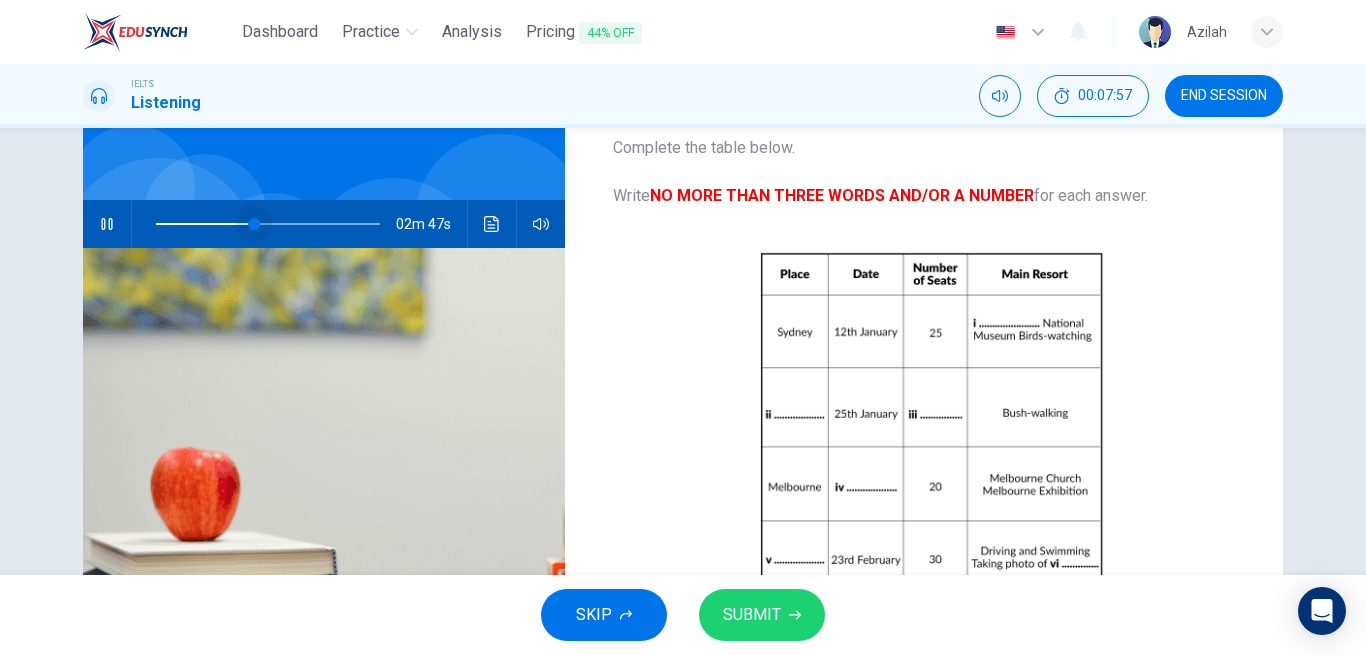 click at bounding box center [254, 224] 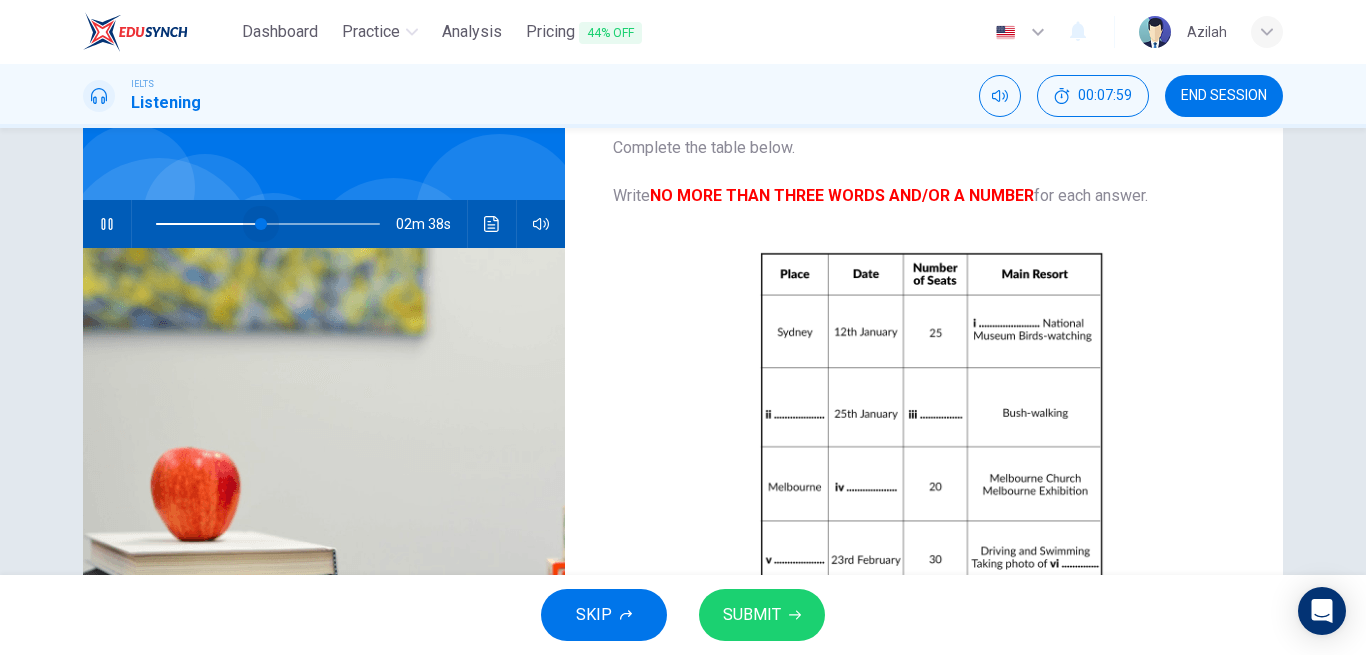 click at bounding box center [261, 224] 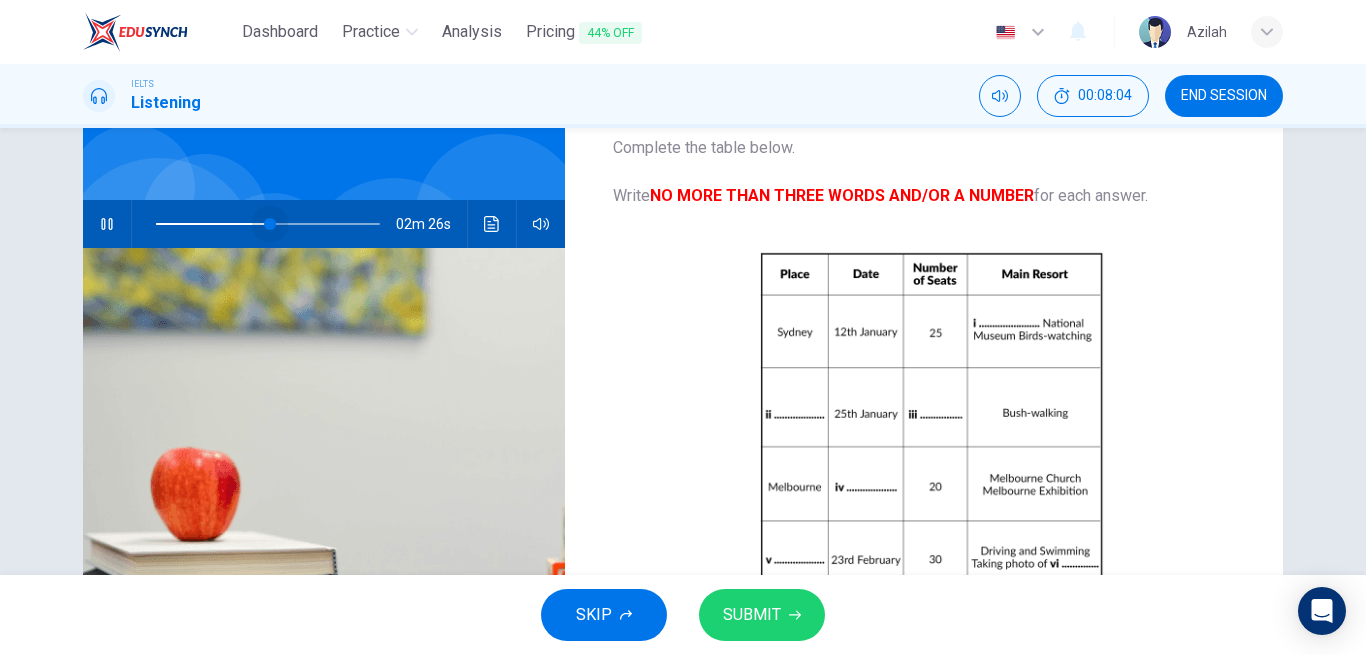 click at bounding box center (270, 224) 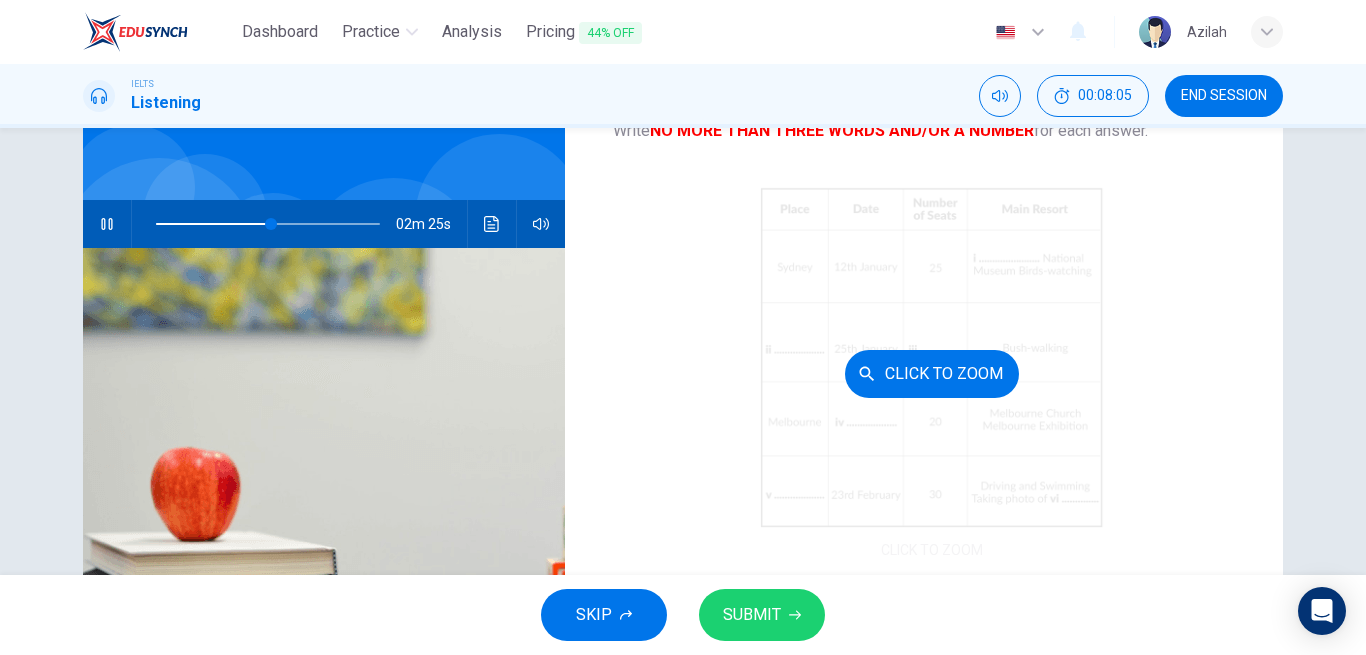 scroll, scrollTop: 100, scrollLeft: 0, axis: vertical 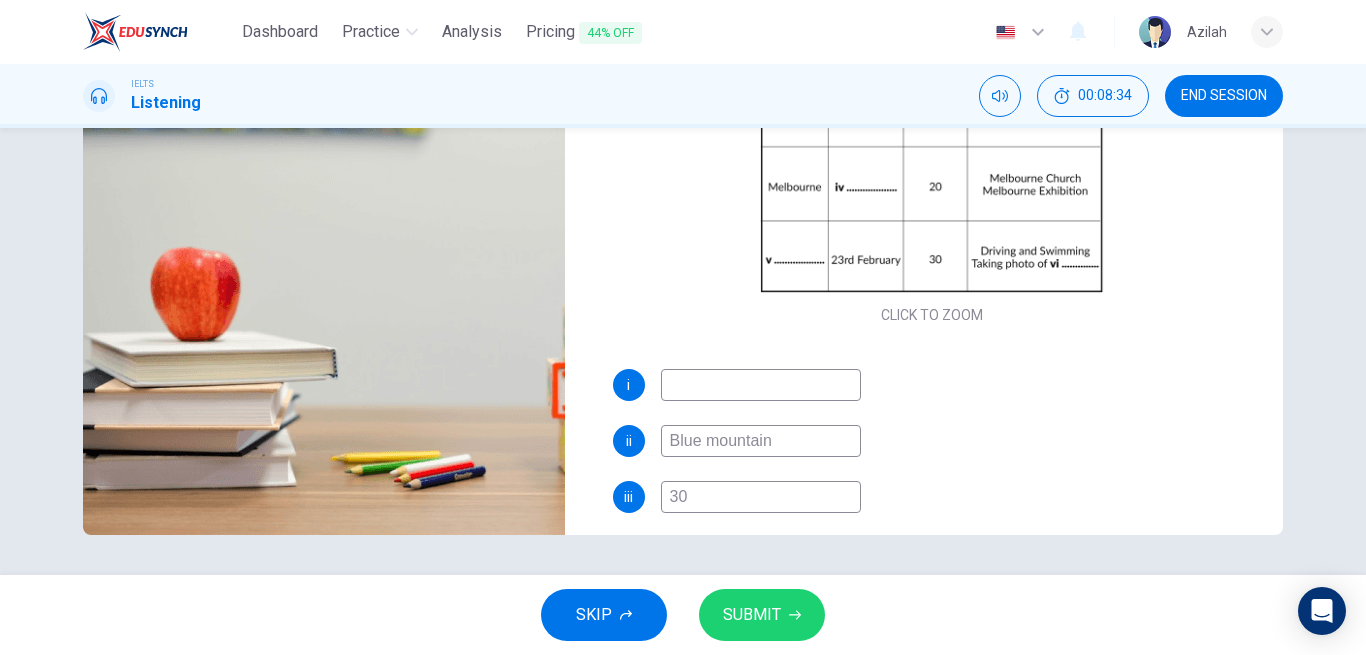 click at bounding box center (761, 385) 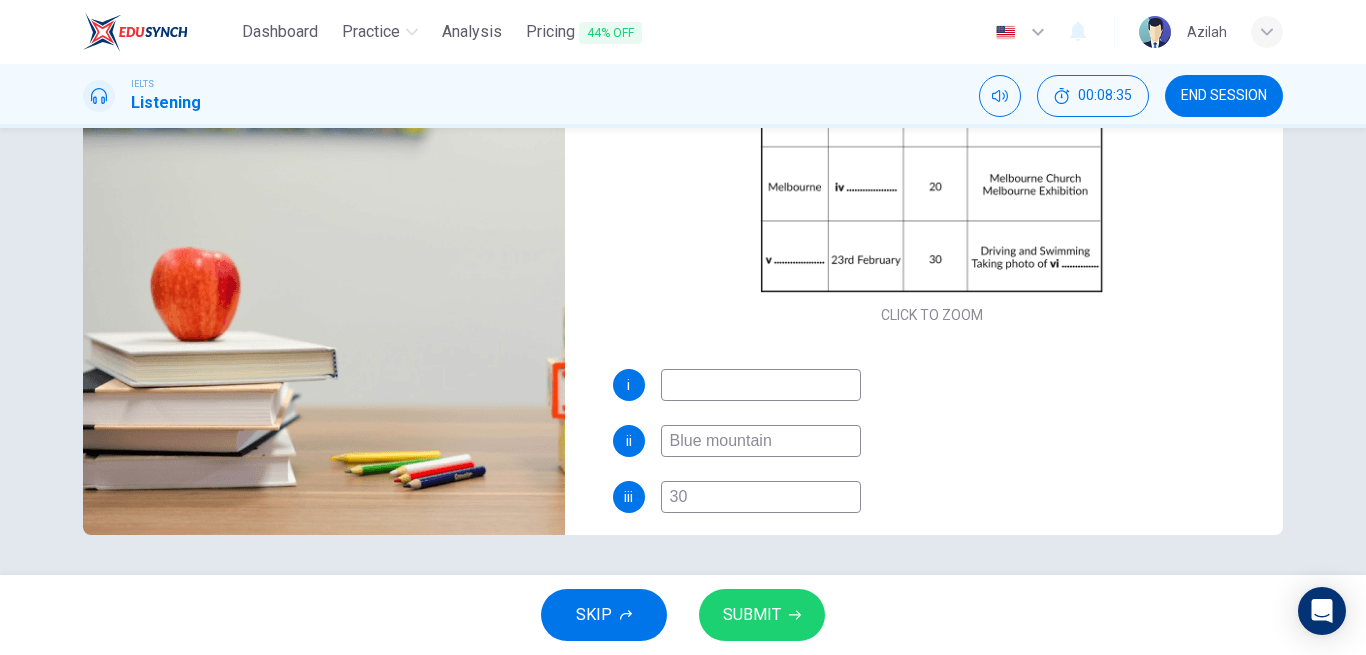 type on "O" 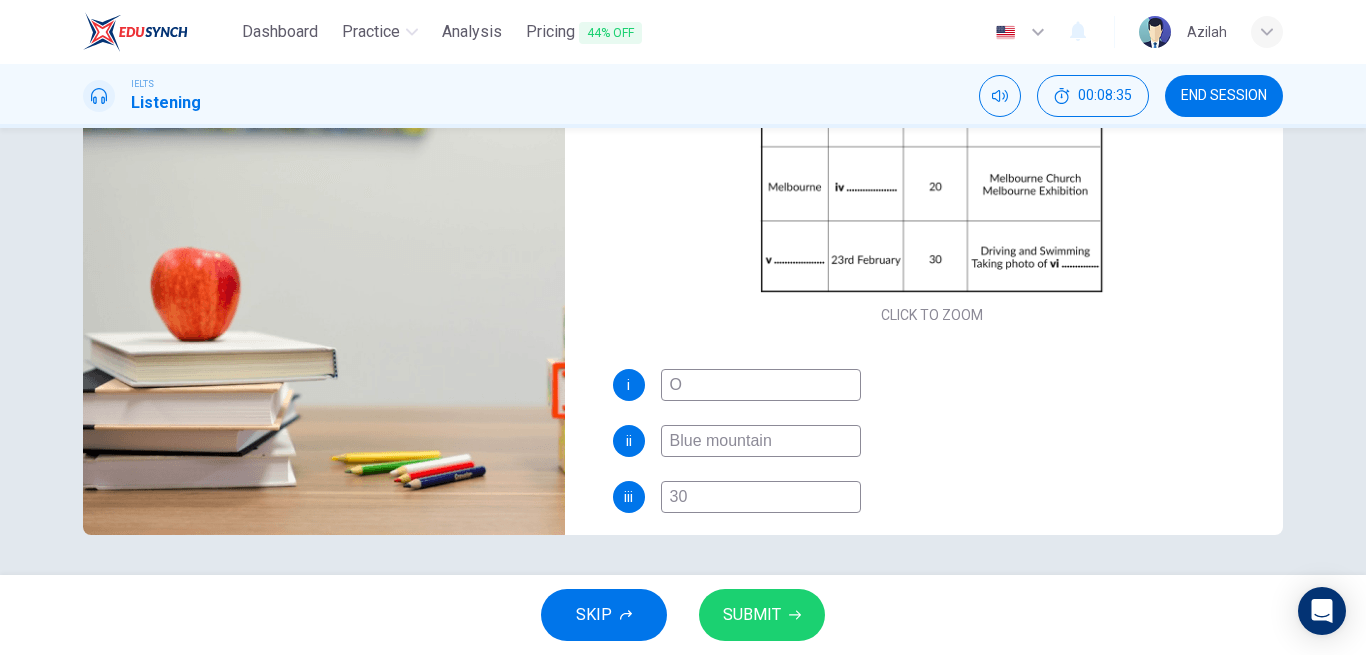 type on "61" 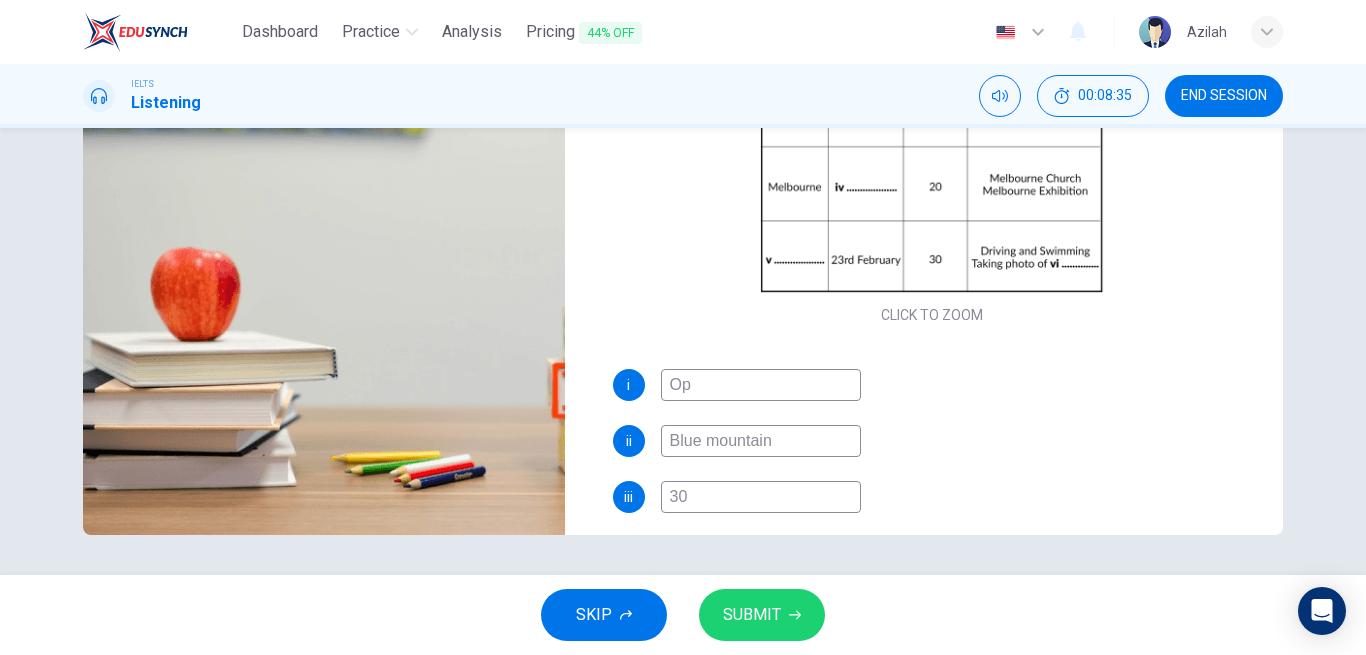 type on "61" 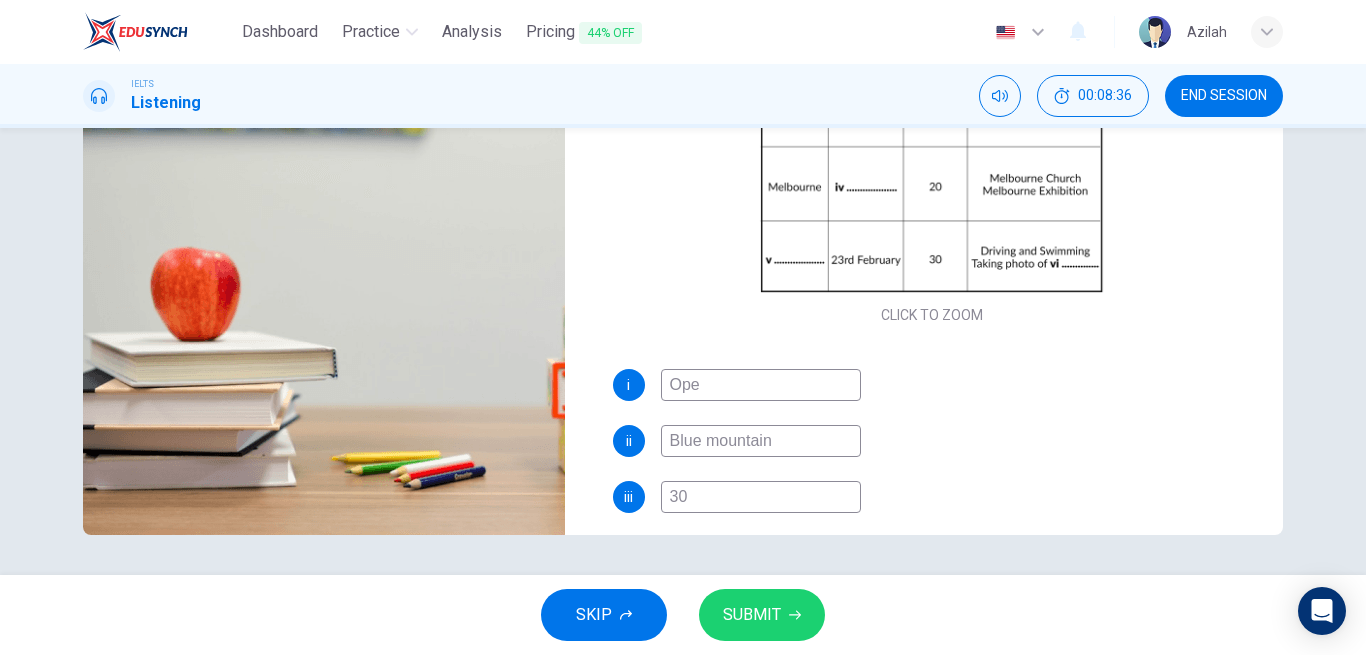 type on "62" 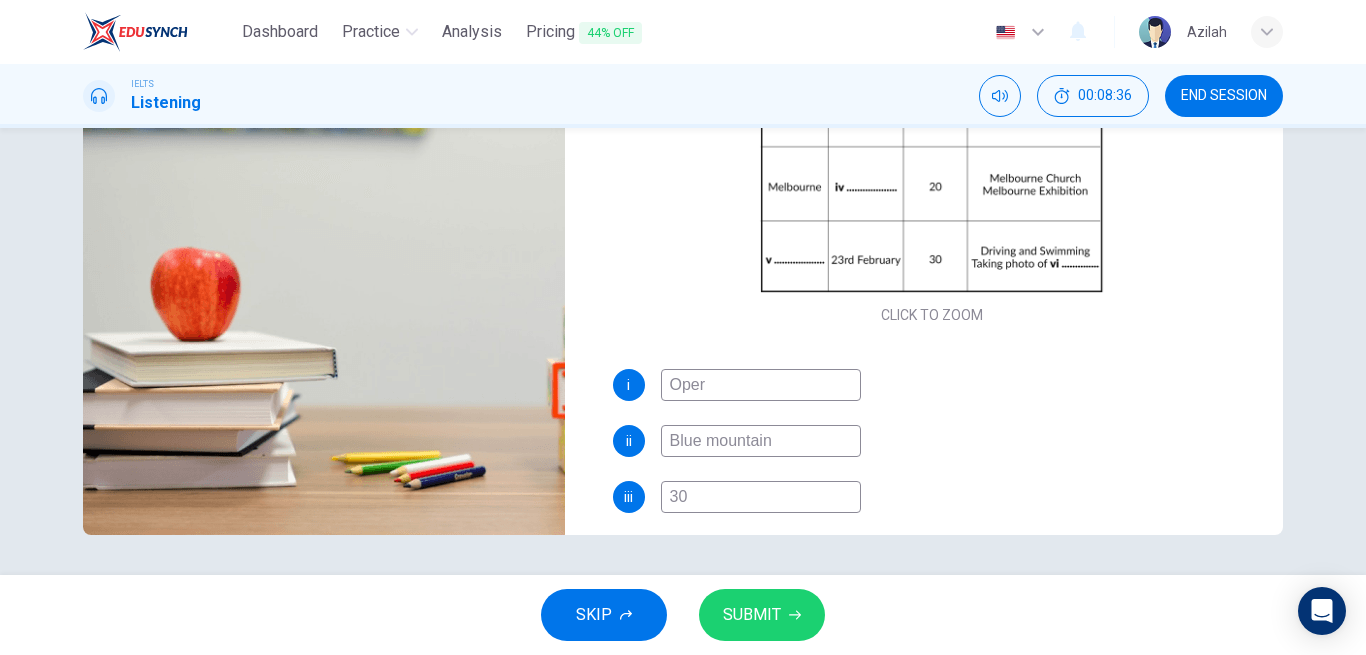type on "Opera" 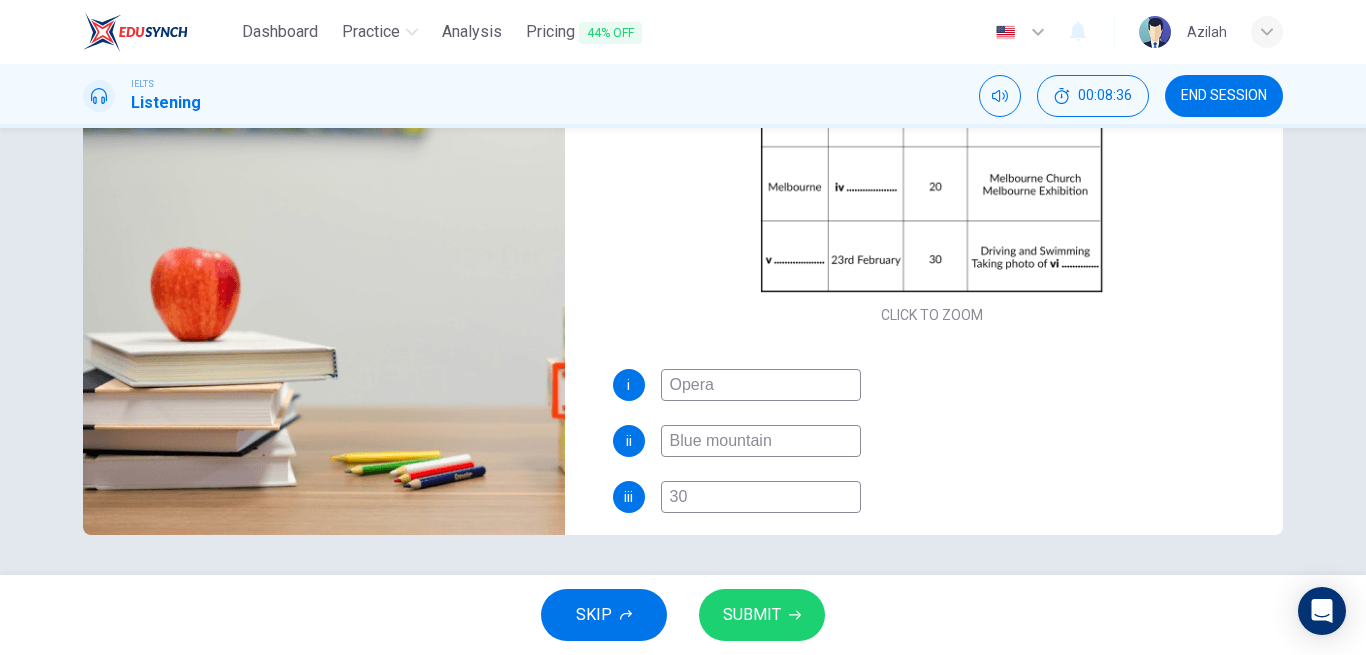type on "62" 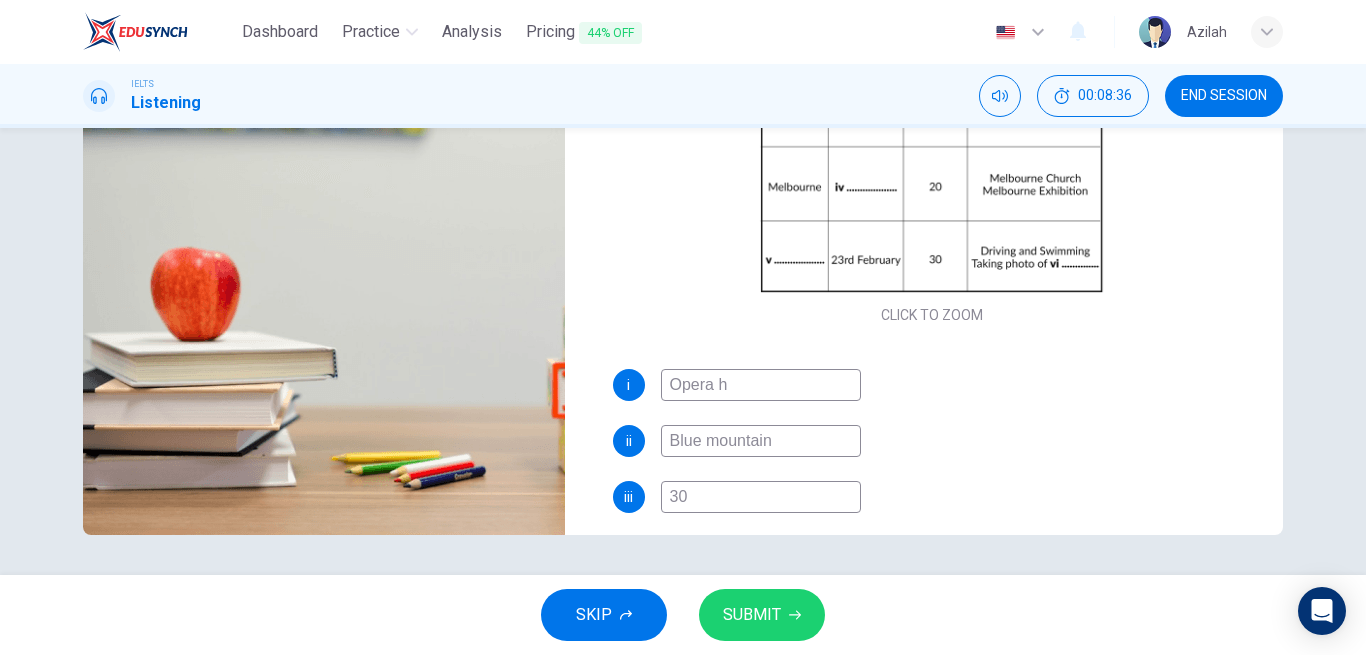 type on "62" 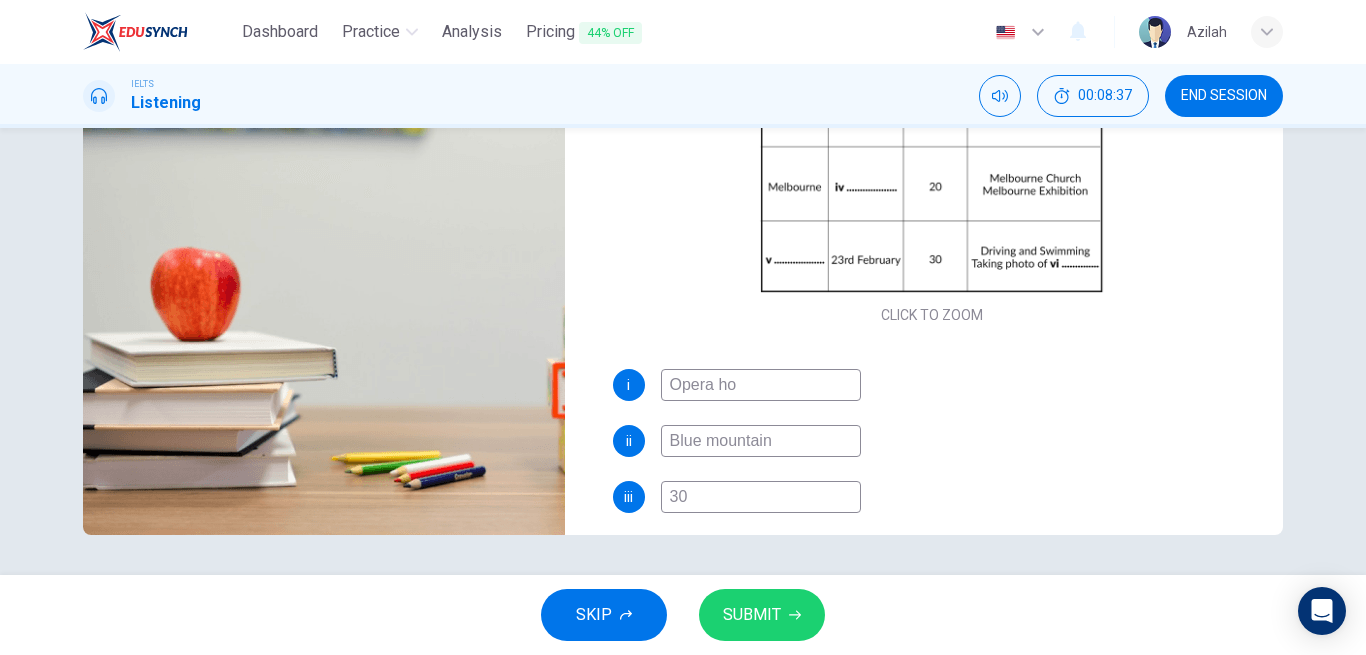 type on "62" 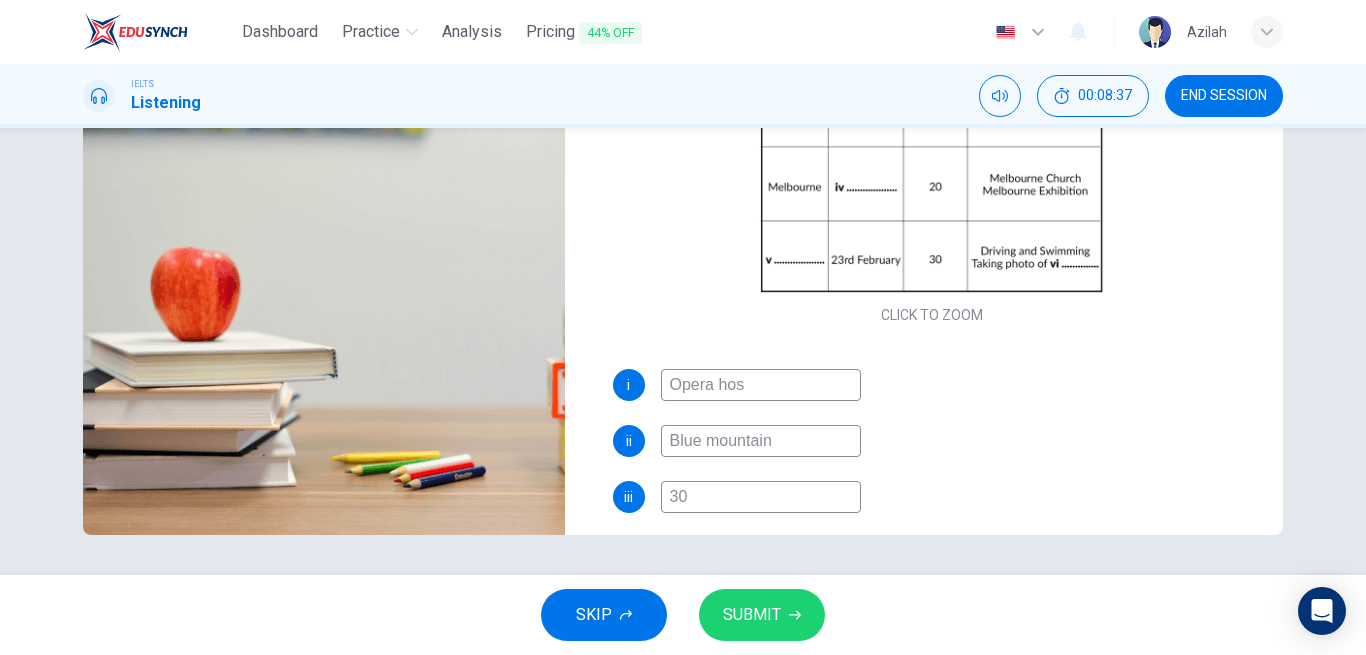 type on "Opera hosu" 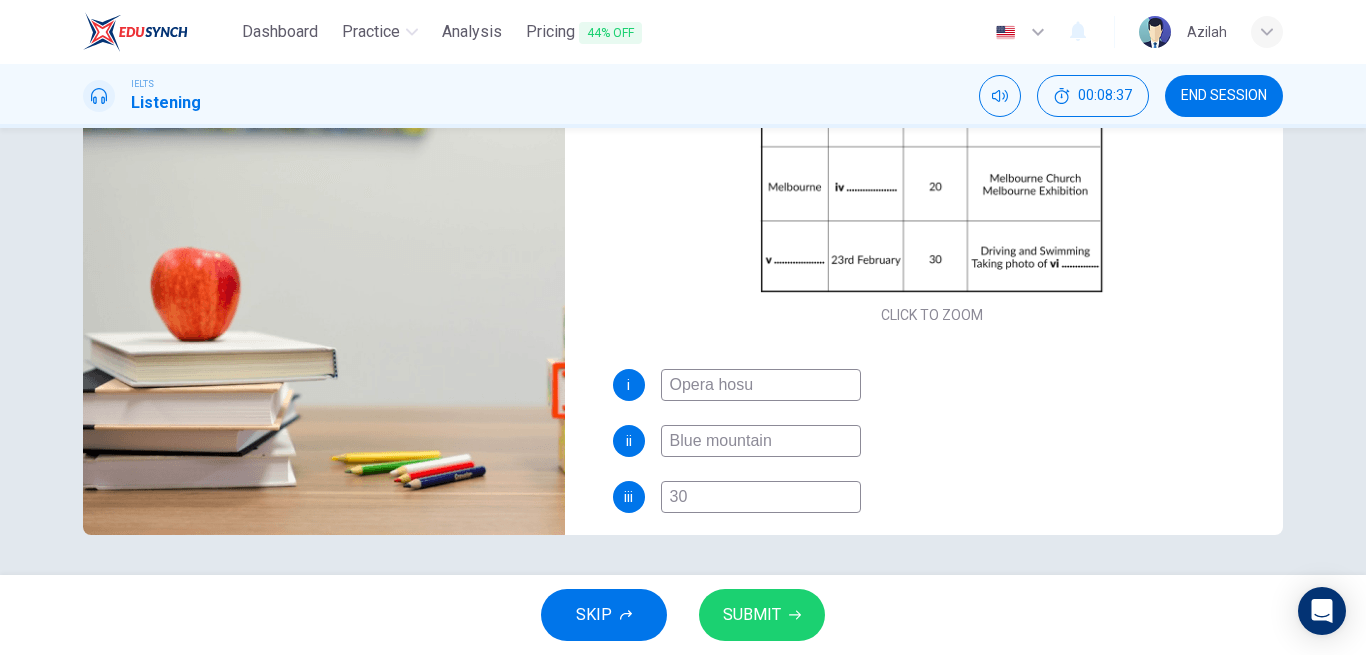 type on "62" 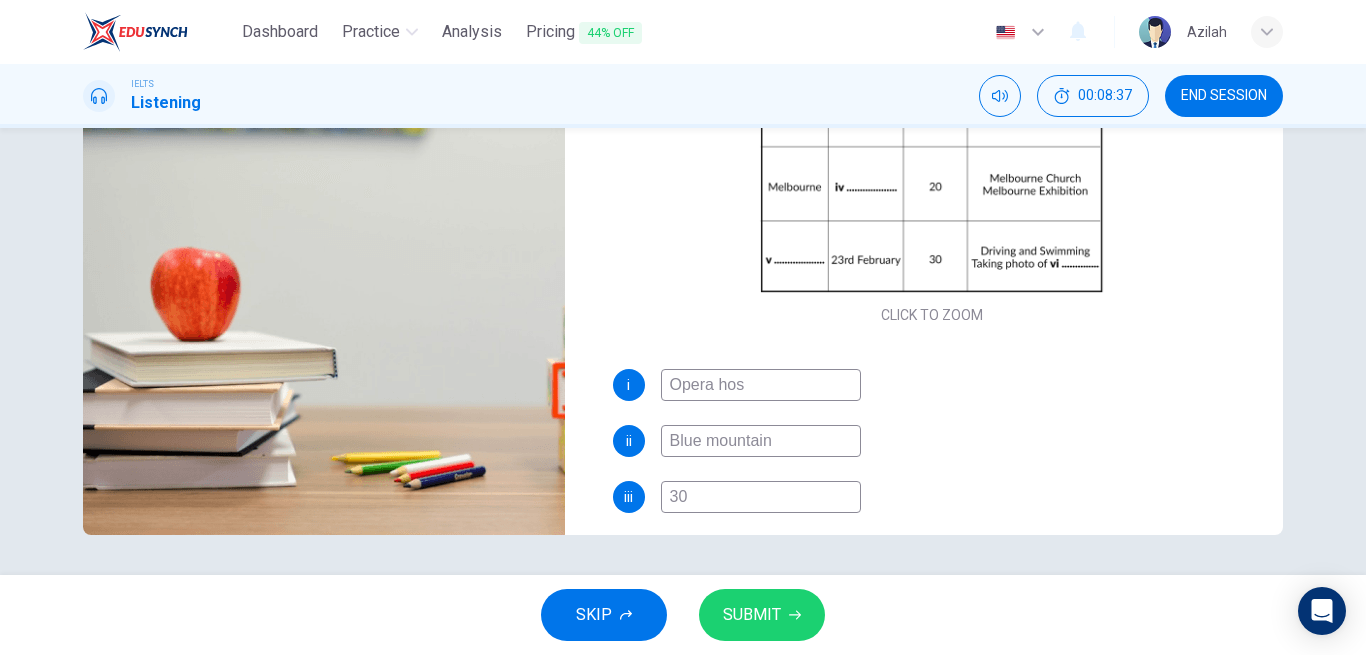 type on "62" 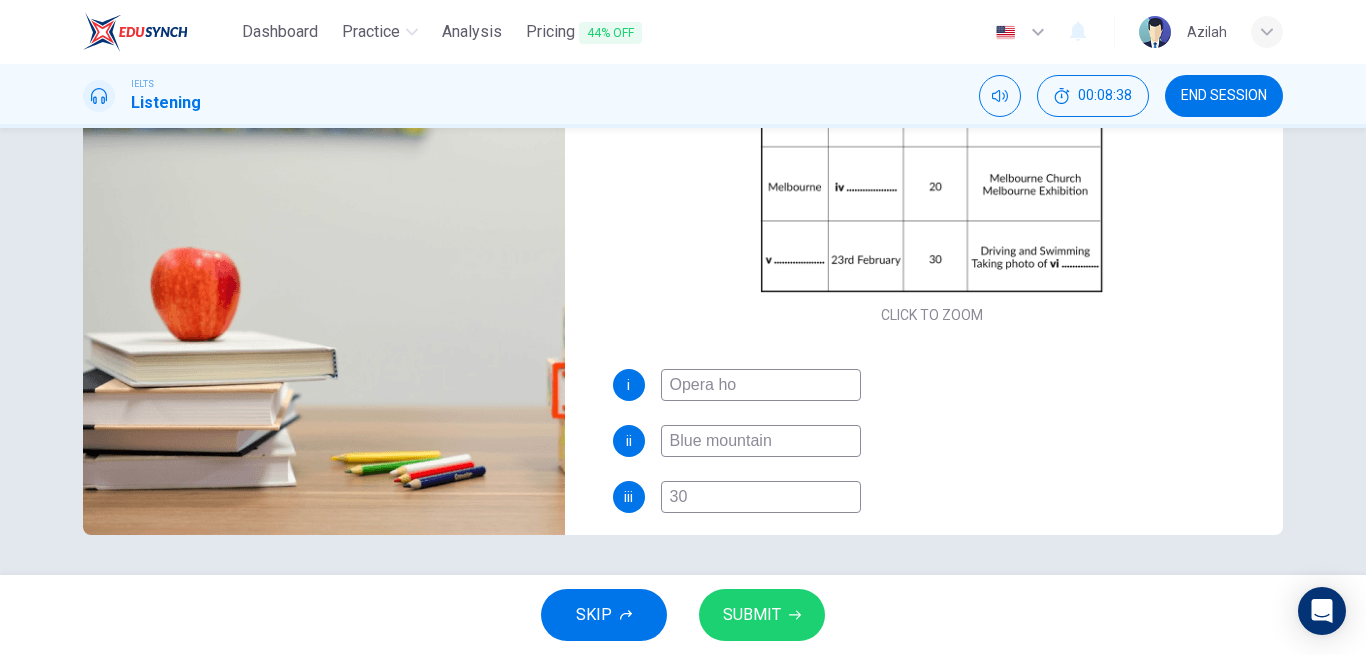 type on "62" 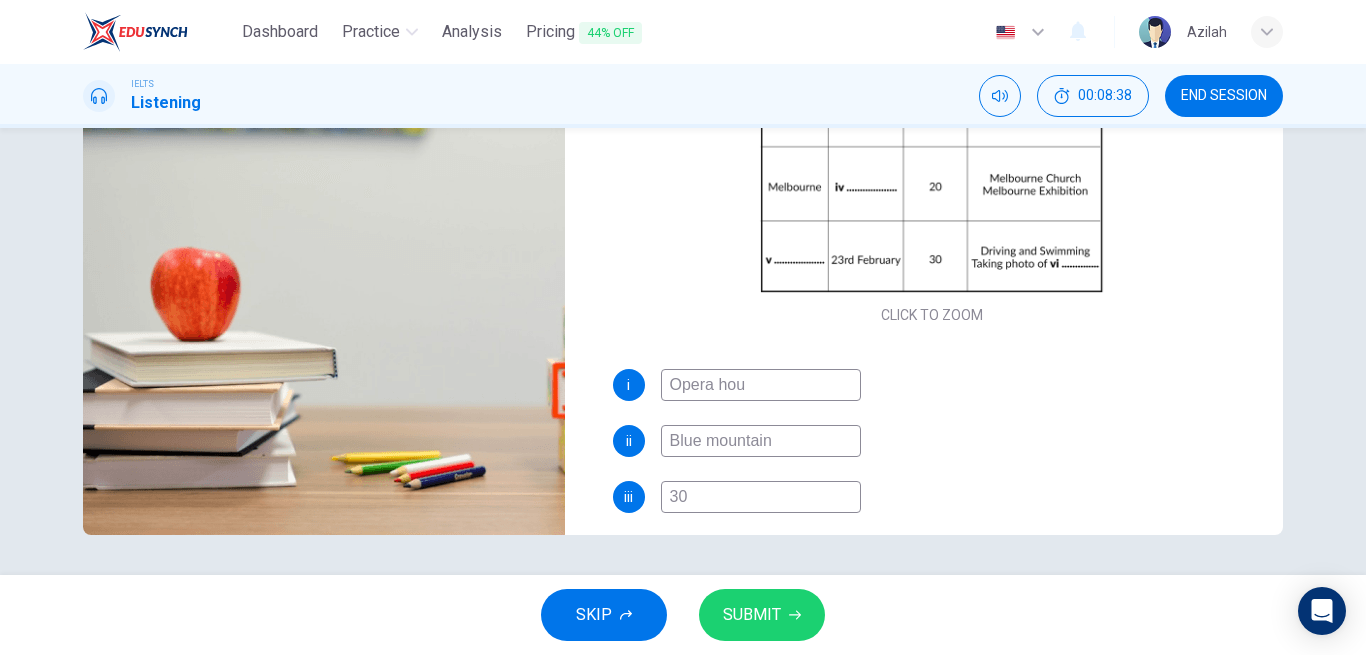 type on "62" 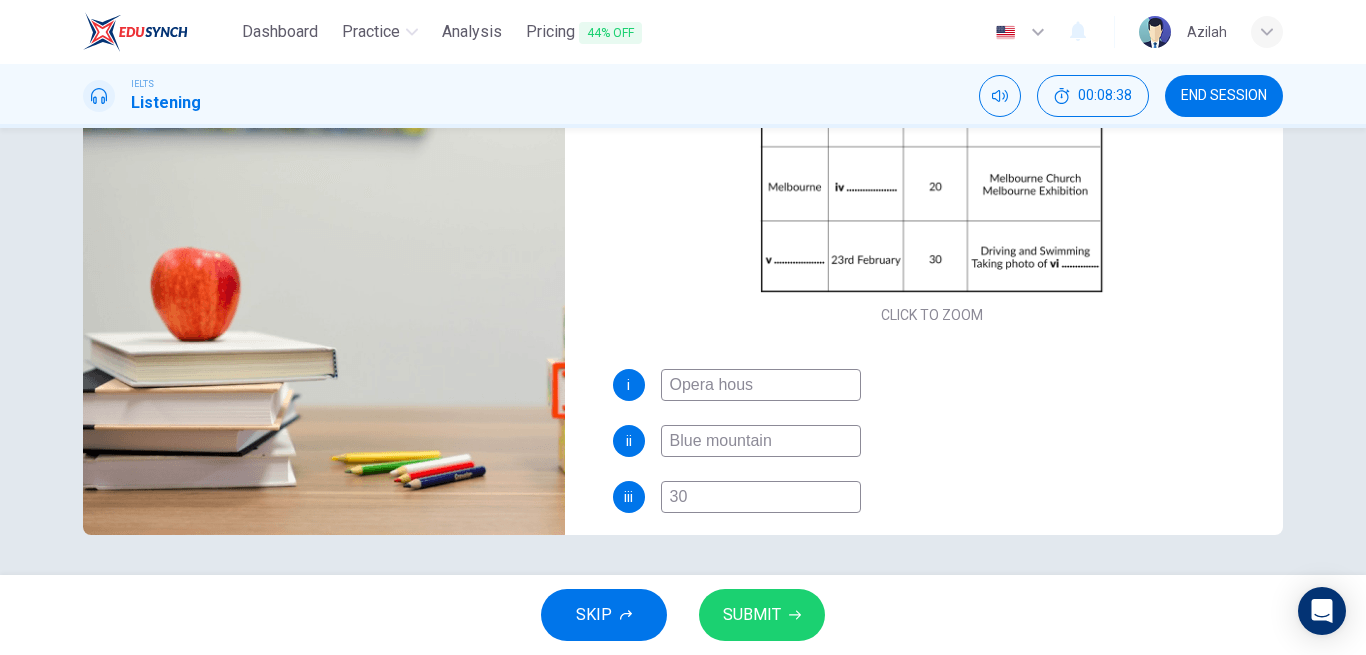 type on "62" 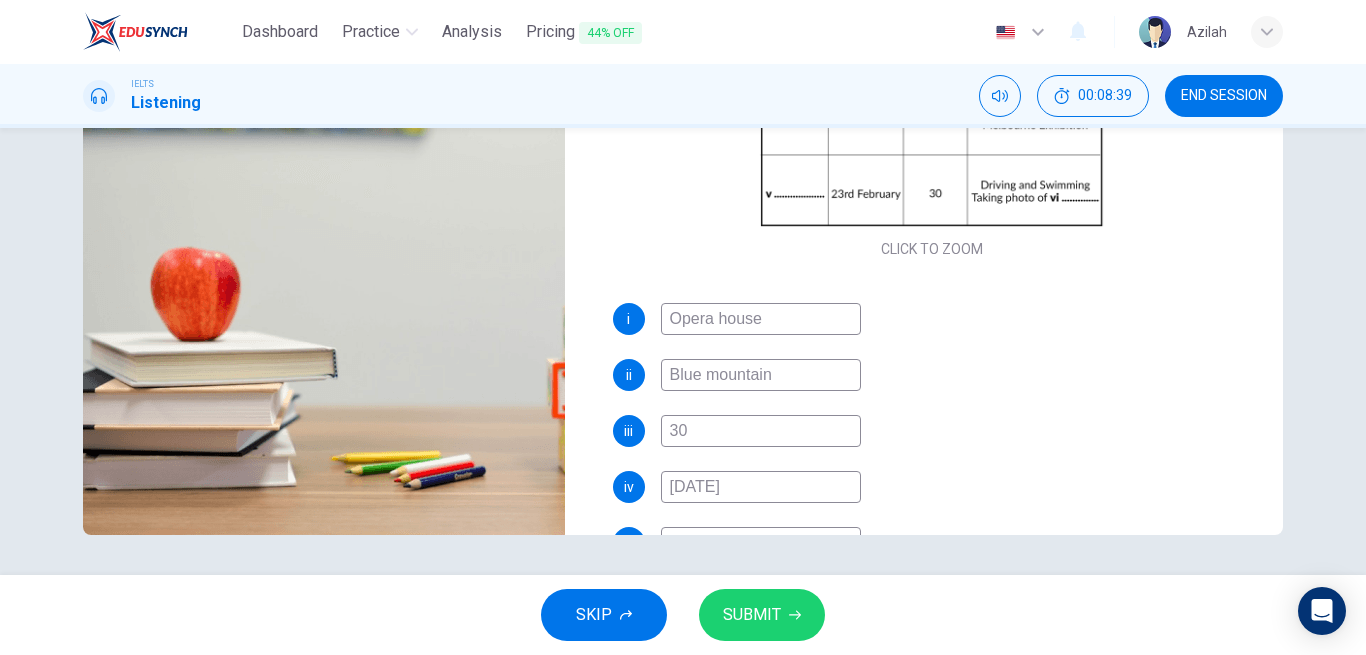 scroll, scrollTop: 286, scrollLeft: 0, axis: vertical 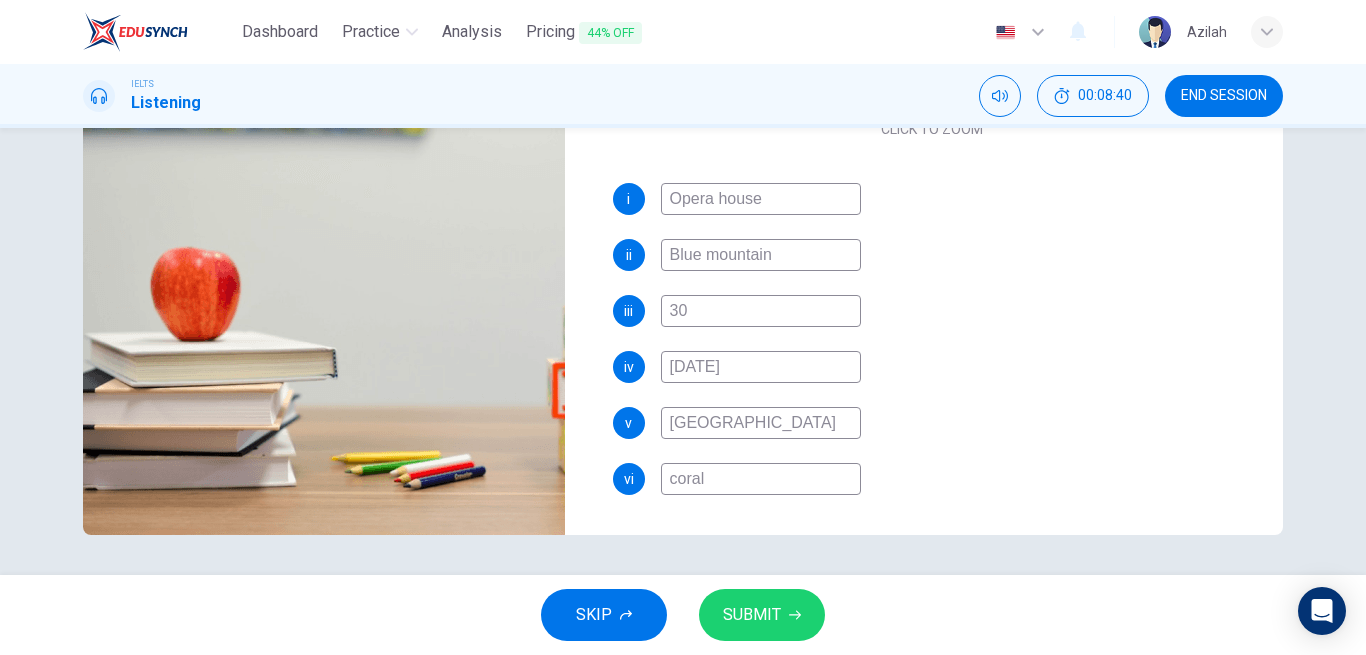 type on "63" 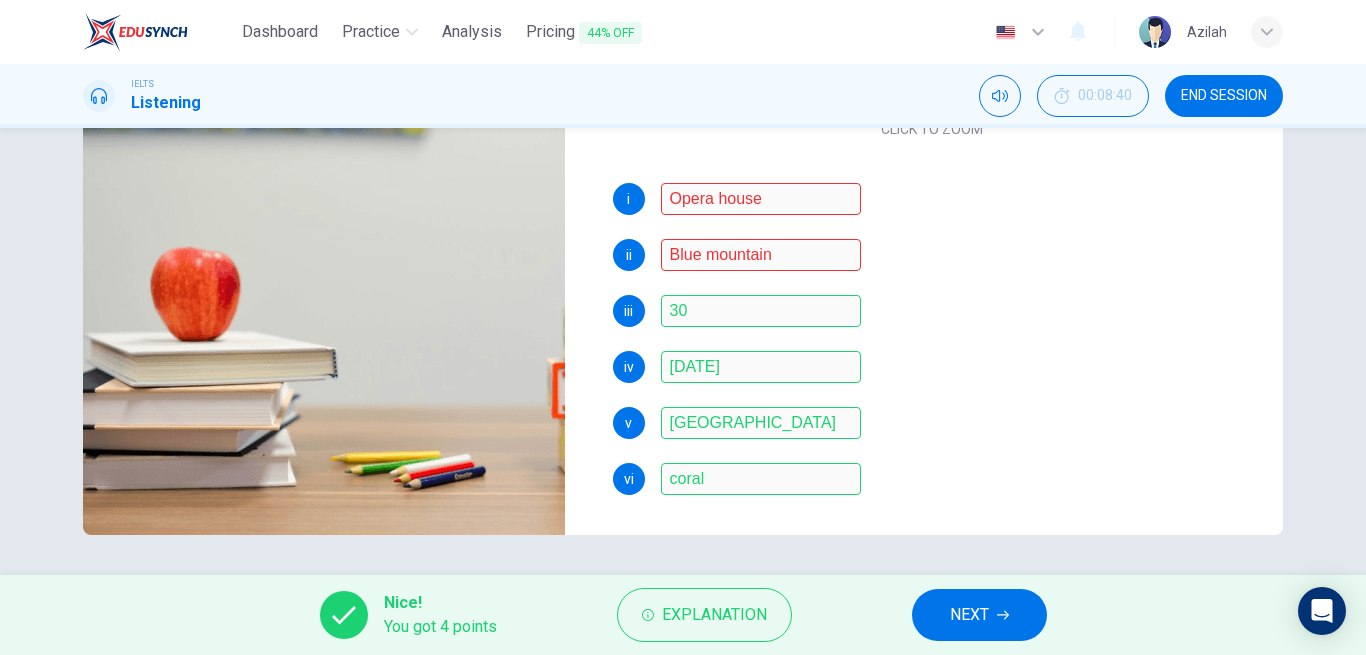 type on "65" 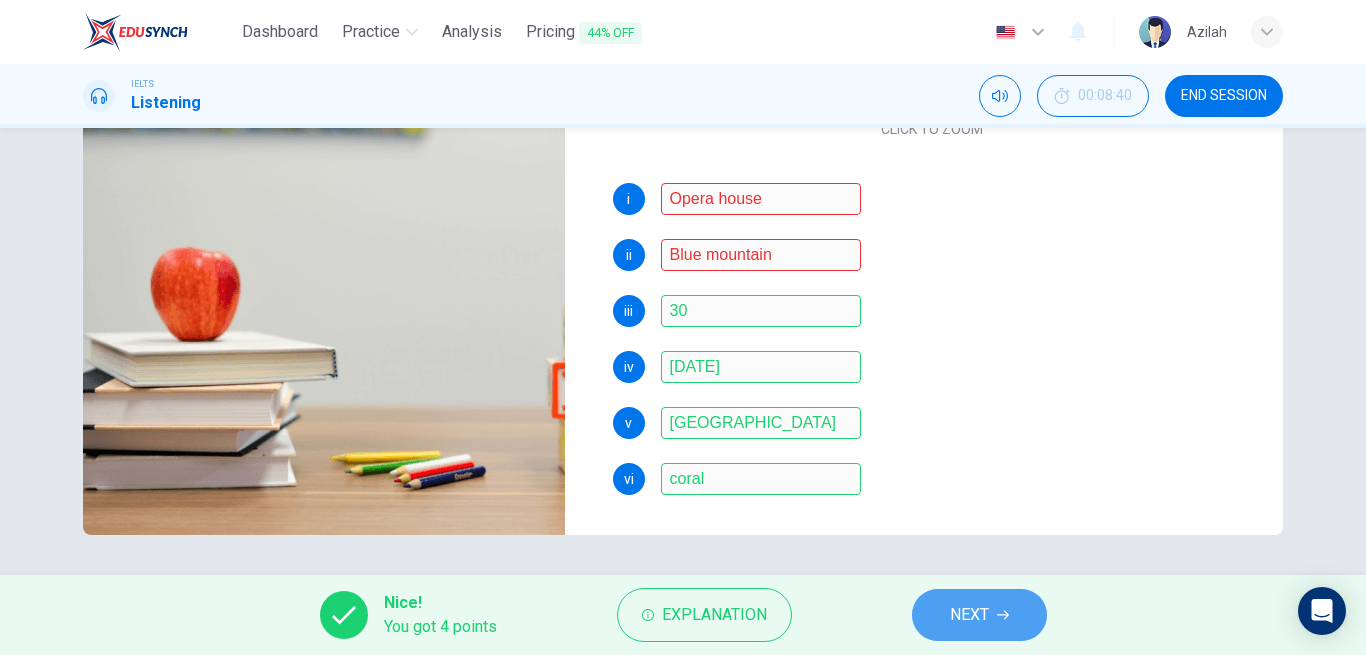 click 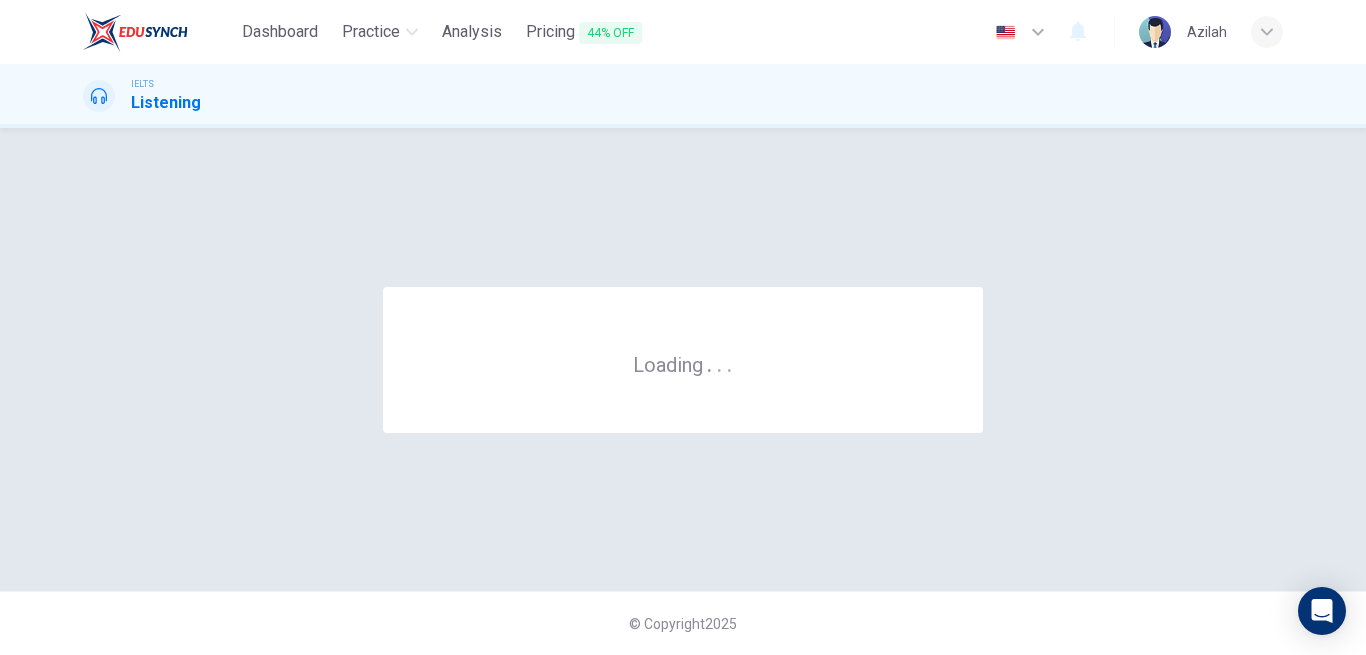 scroll, scrollTop: 0, scrollLeft: 0, axis: both 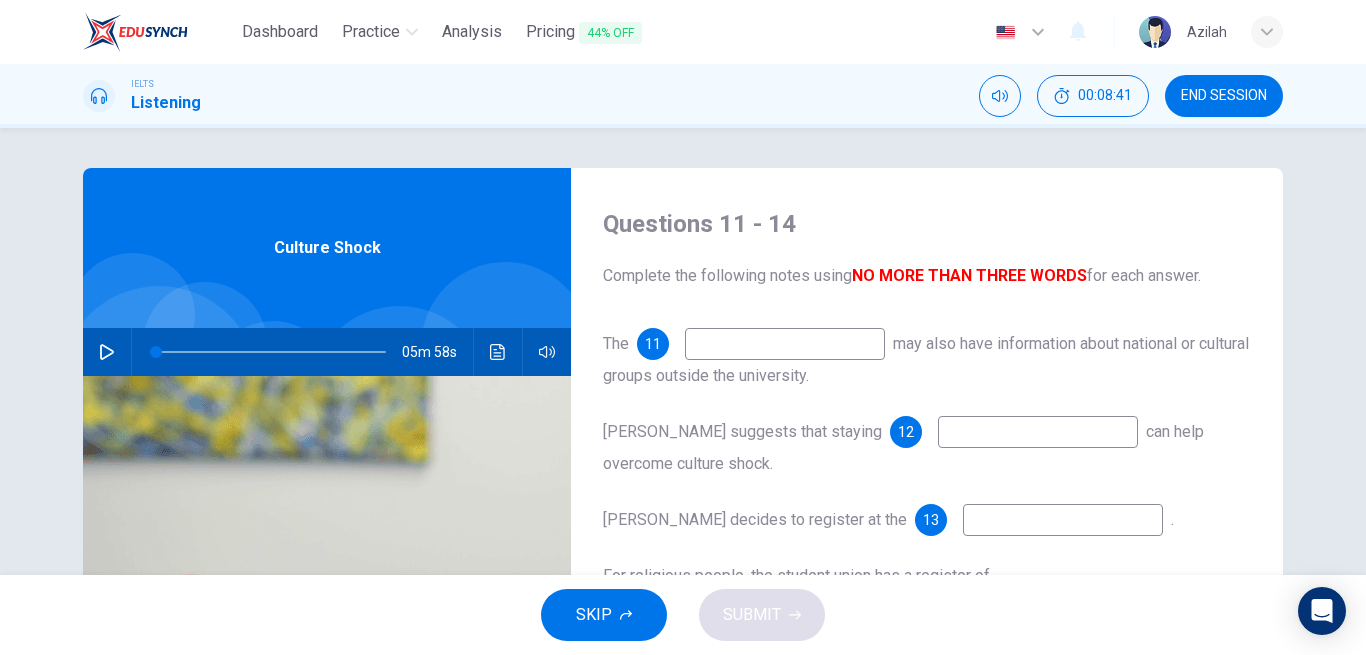click on "END SESSION" at bounding box center [1224, 96] 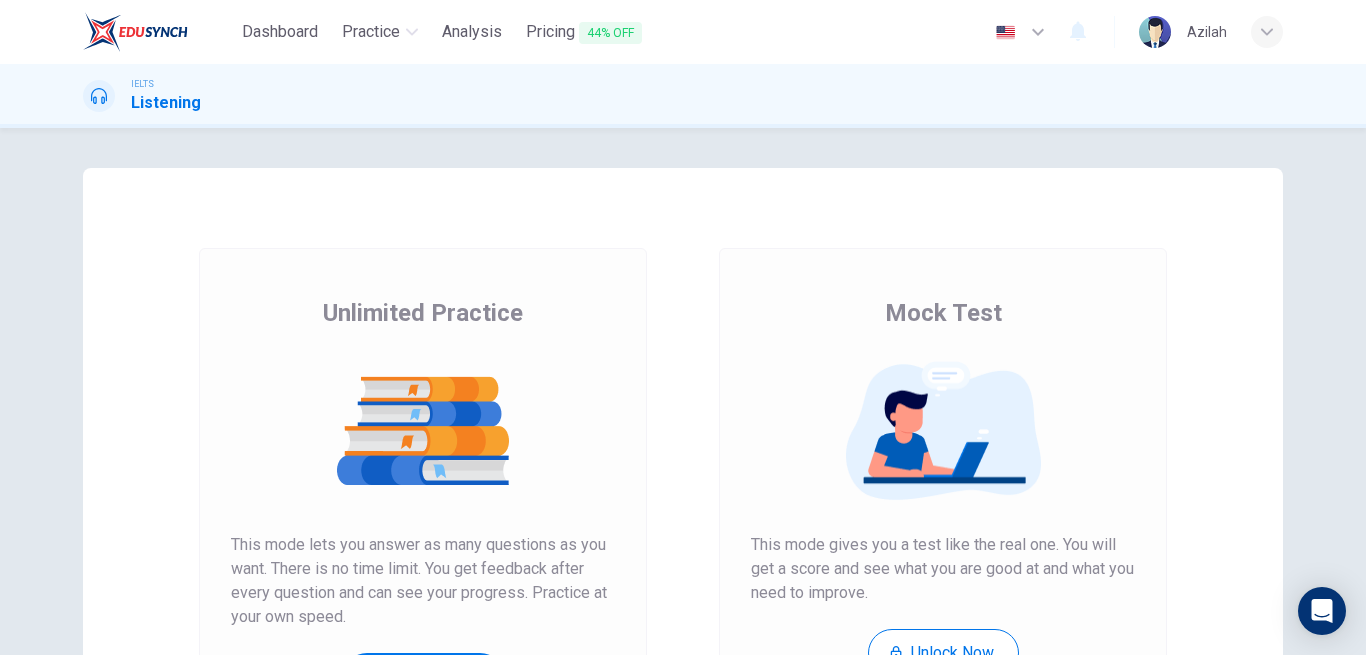 scroll, scrollTop: 0, scrollLeft: 0, axis: both 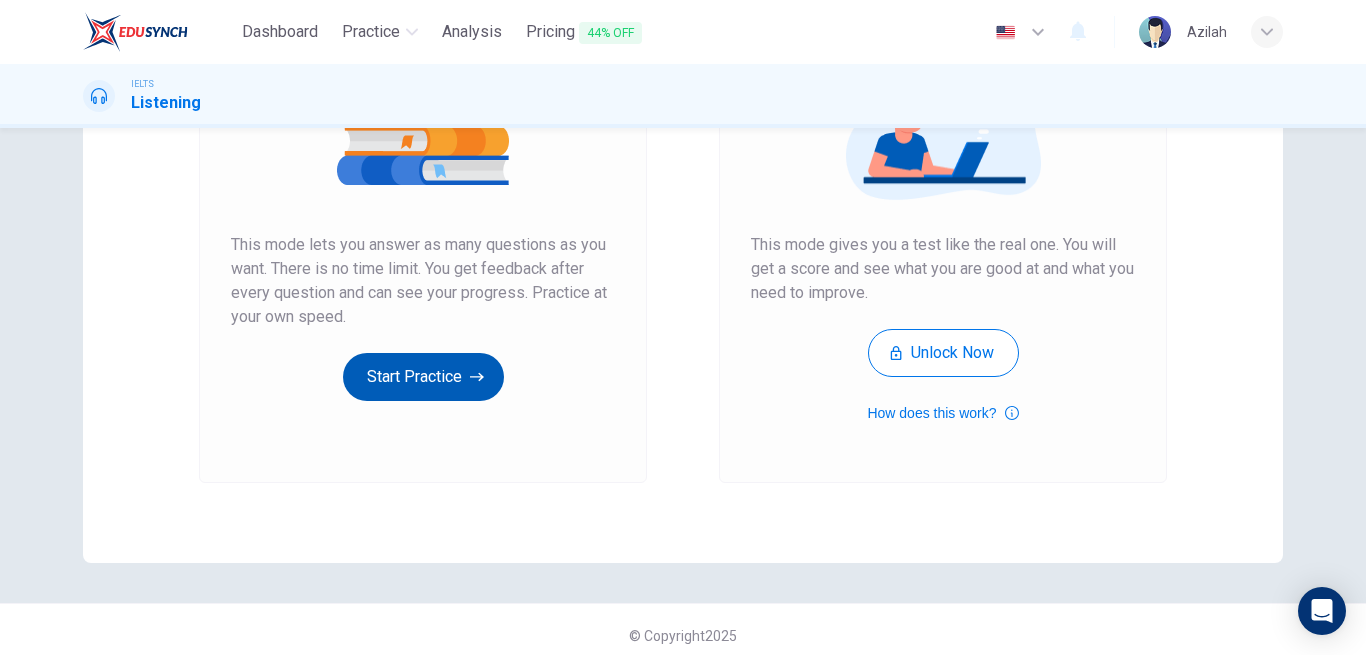 click on "Start Practice" at bounding box center [423, 377] 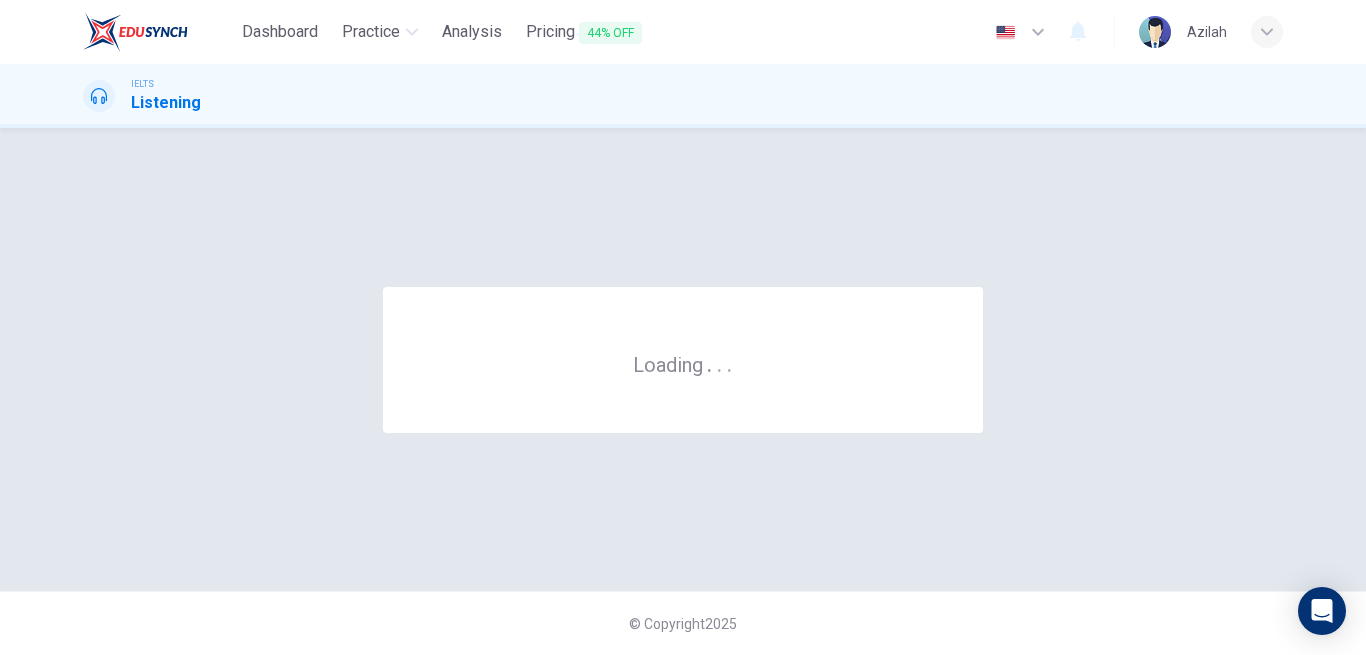 scroll, scrollTop: 0, scrollLeft: 0, axis: both 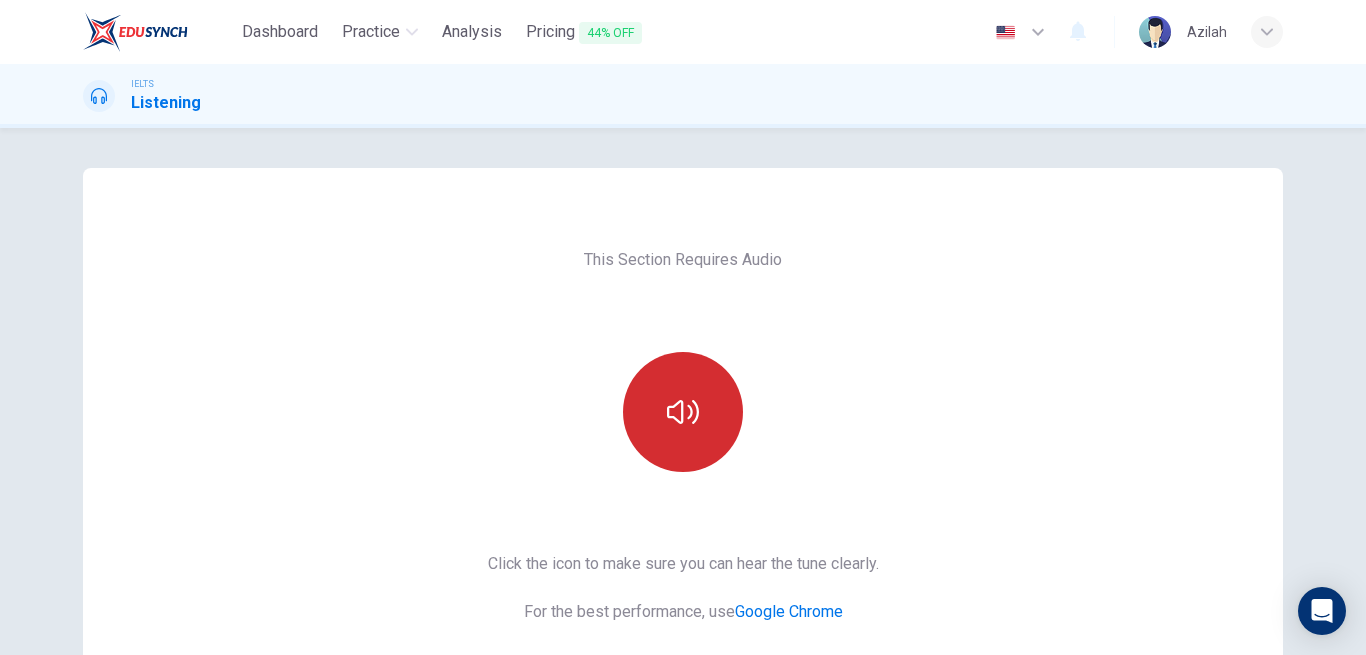 click at bounding box center (683, 412) 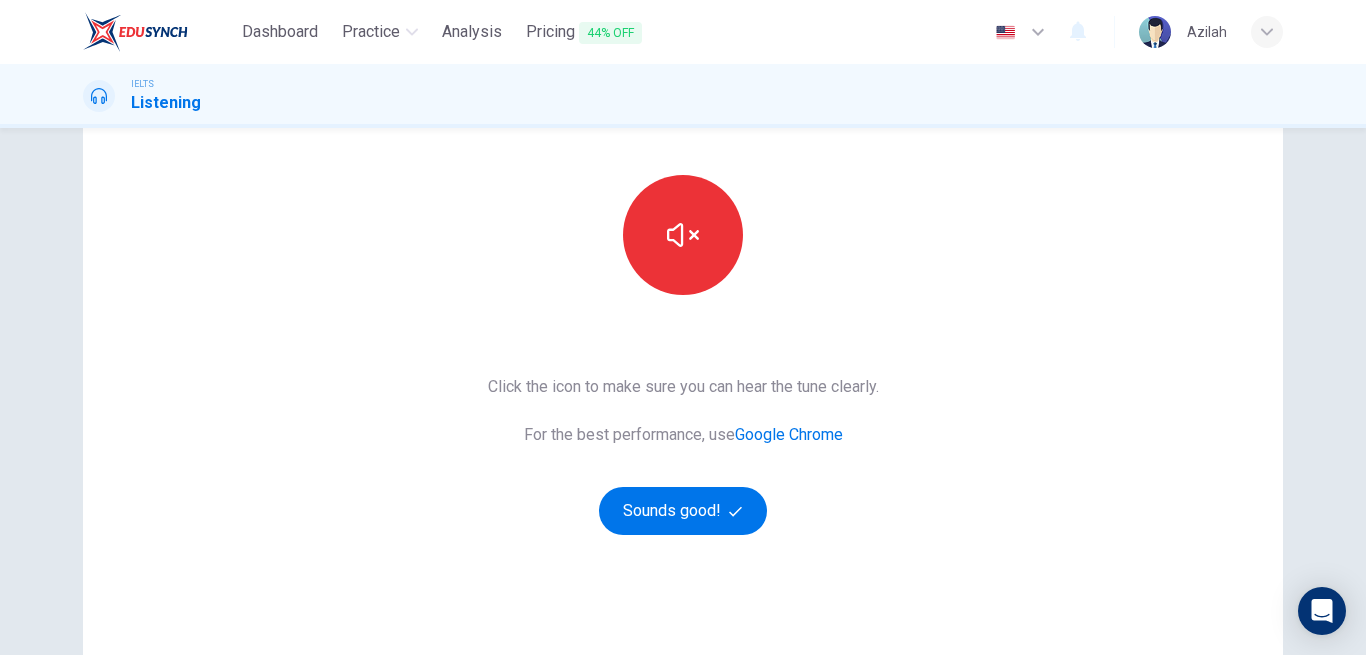 scroll, scrollTop: 200, scrollLeft: 0, axis: vertical 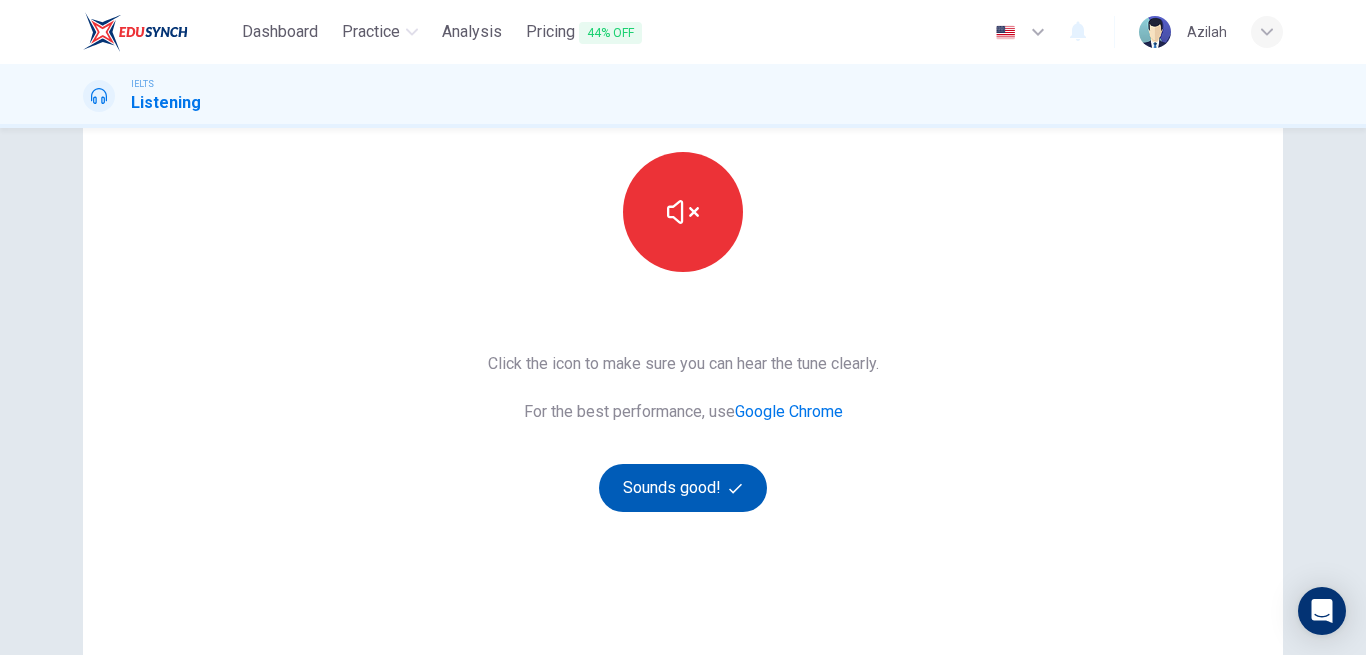 click on "Sounds good!" at bounding box center (683, 488) 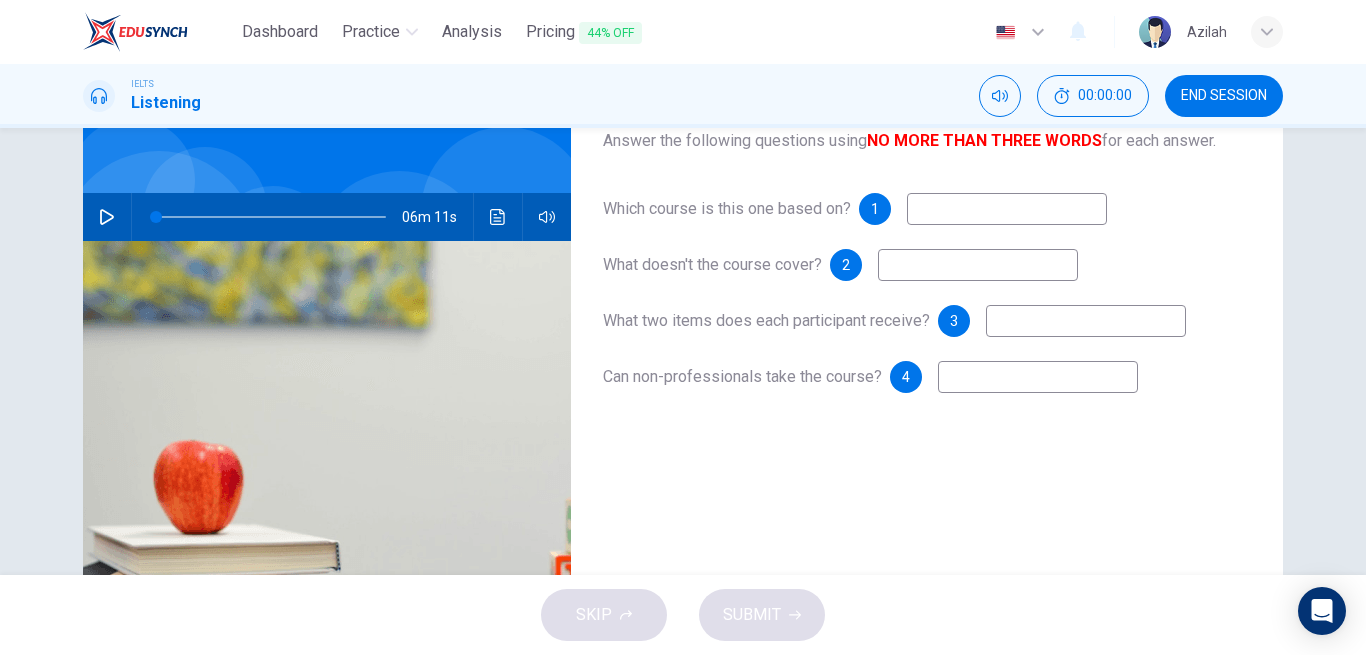 scroll, scrollTop: 100, scrollLeft: 0, axis: vertical 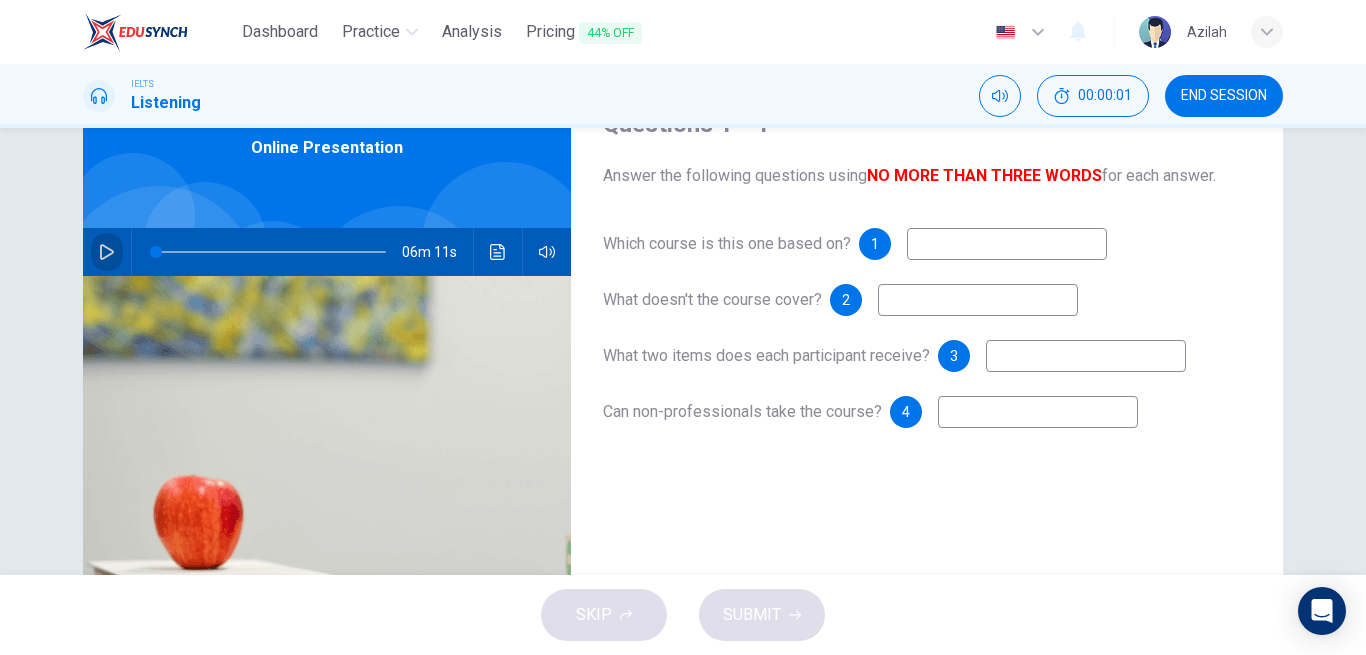 click 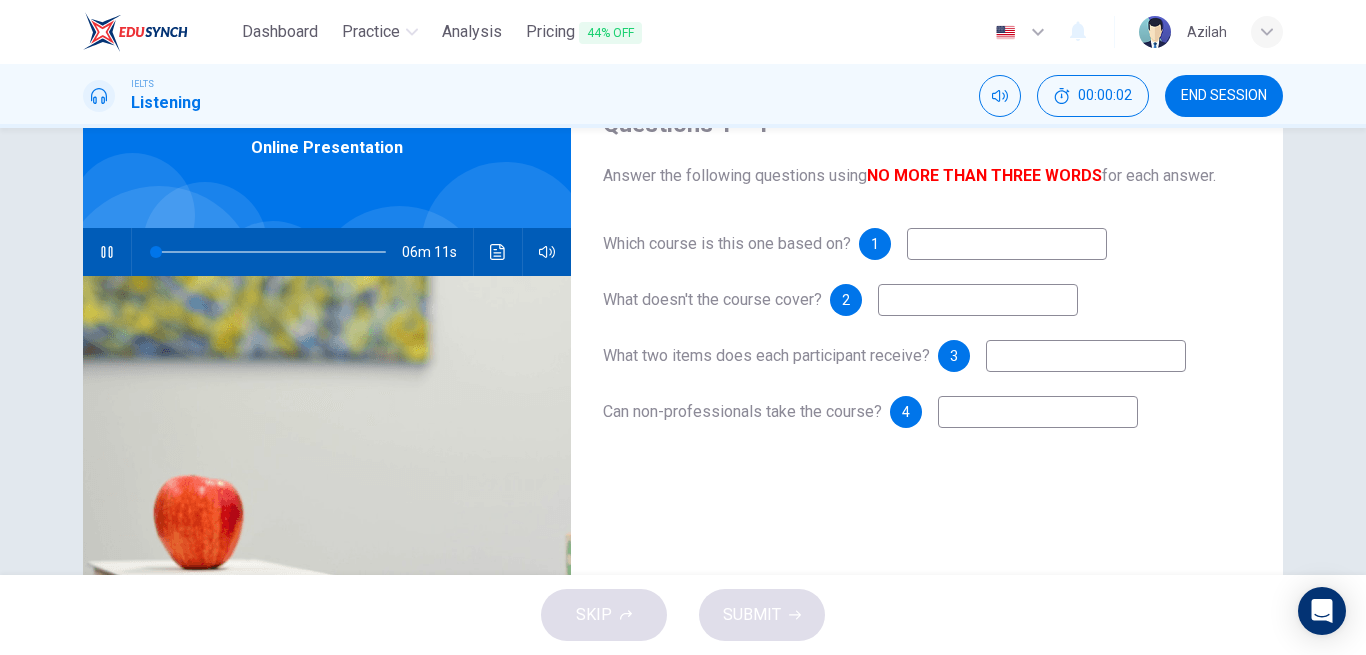 type on "0" 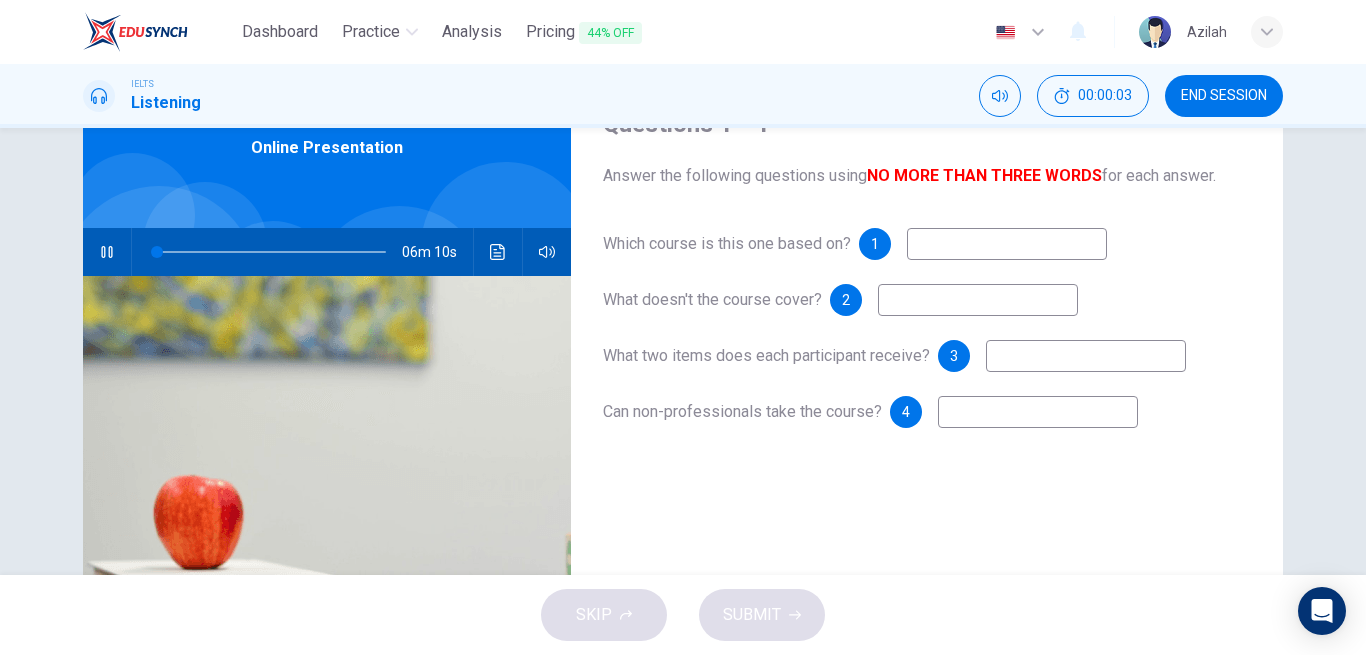type 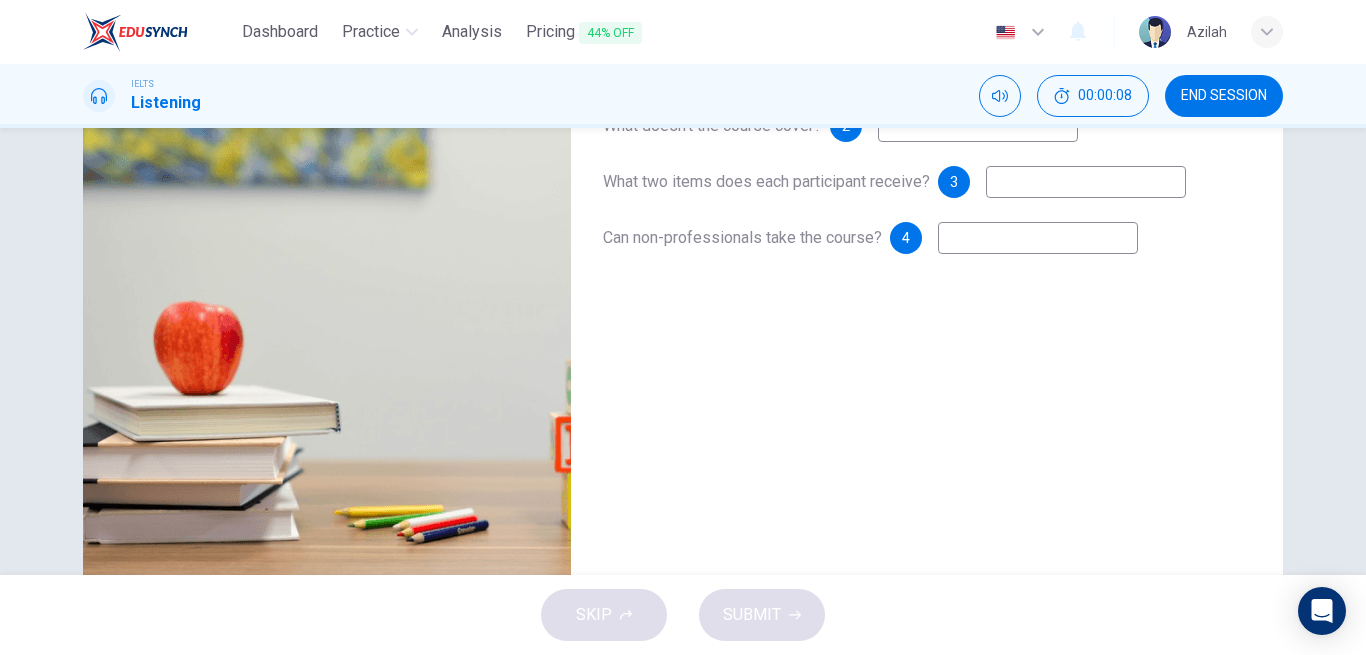 scroll, scrollTop: 0, scrollLeft: 0, axis: both 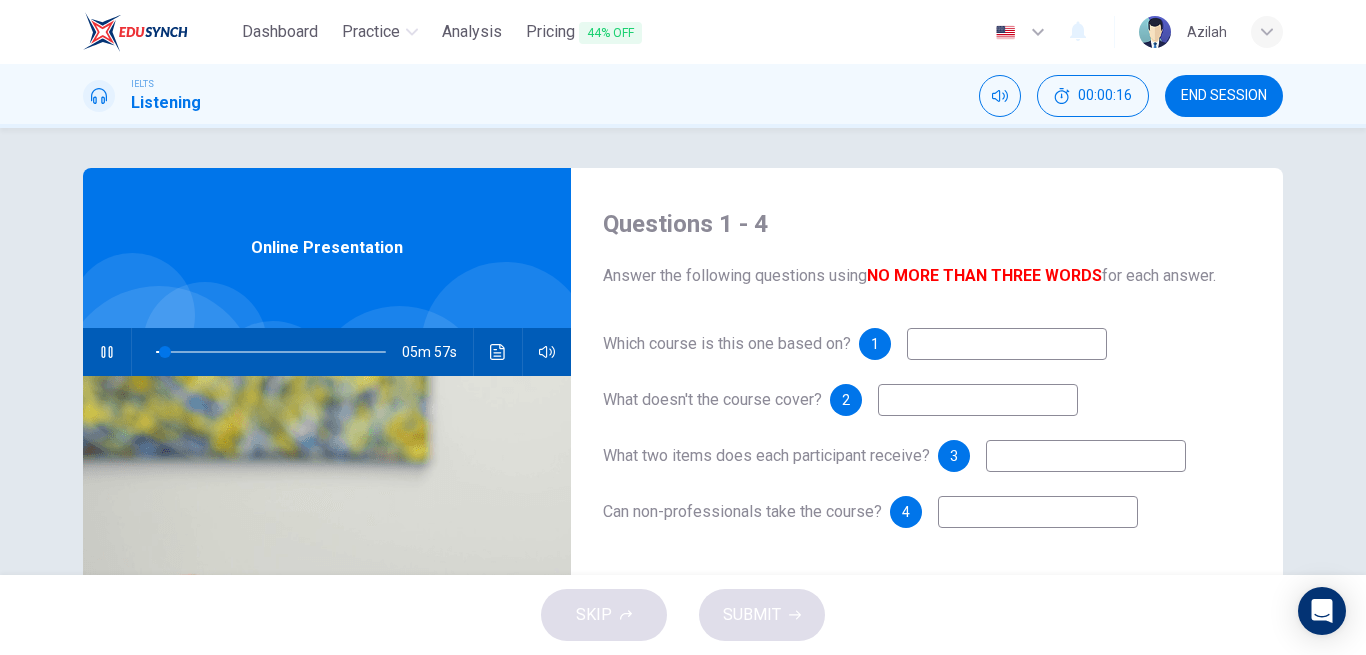 click at bounding box center [1007, 344] 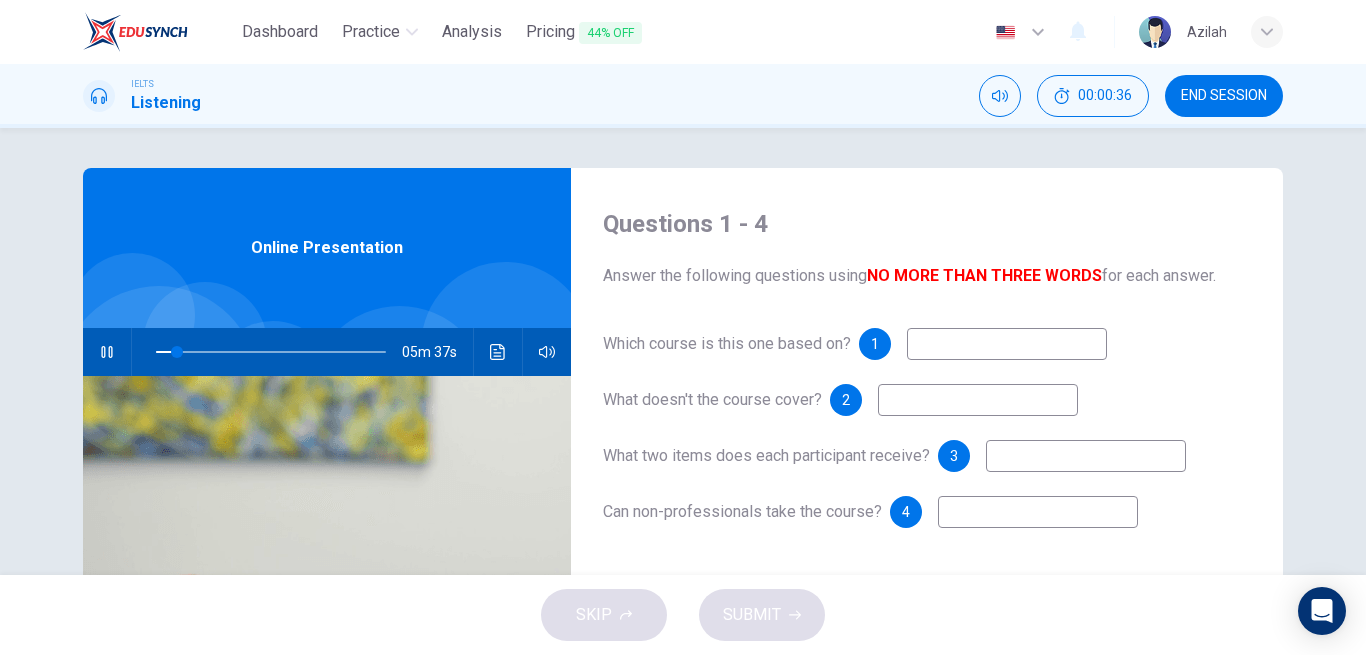 click at bounding box center [1007, 344] 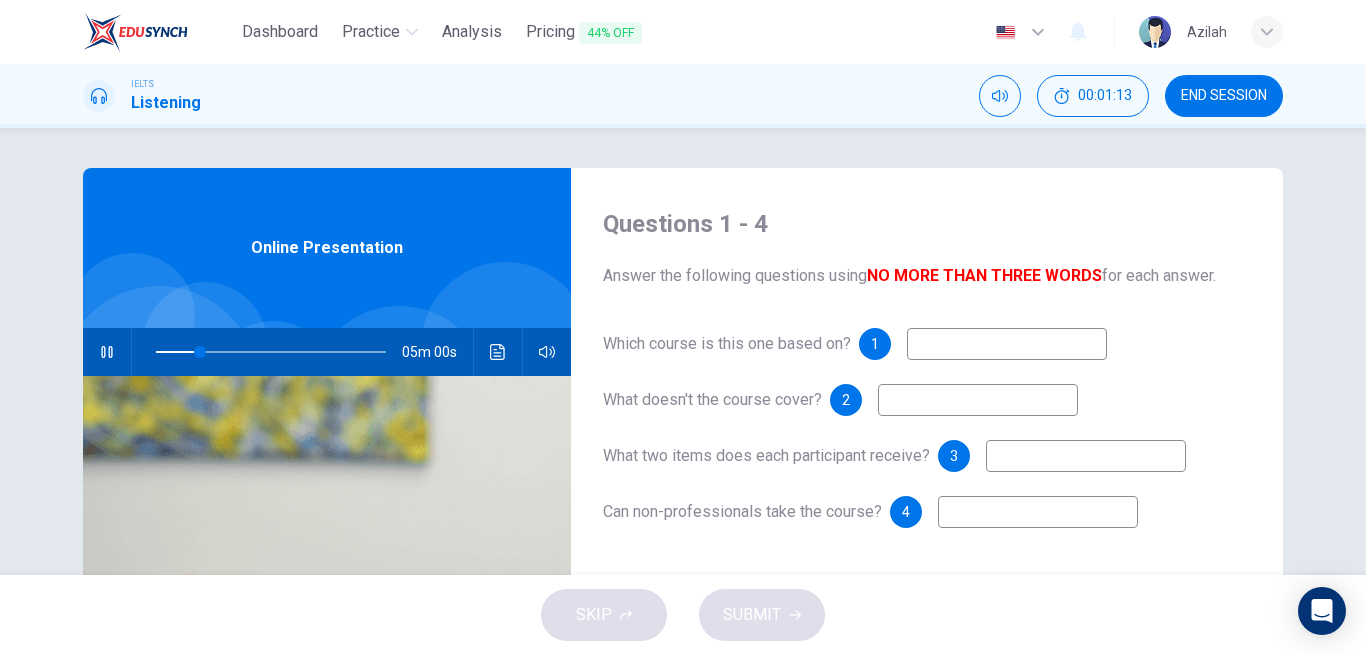 click at bounding box center (978, 400) 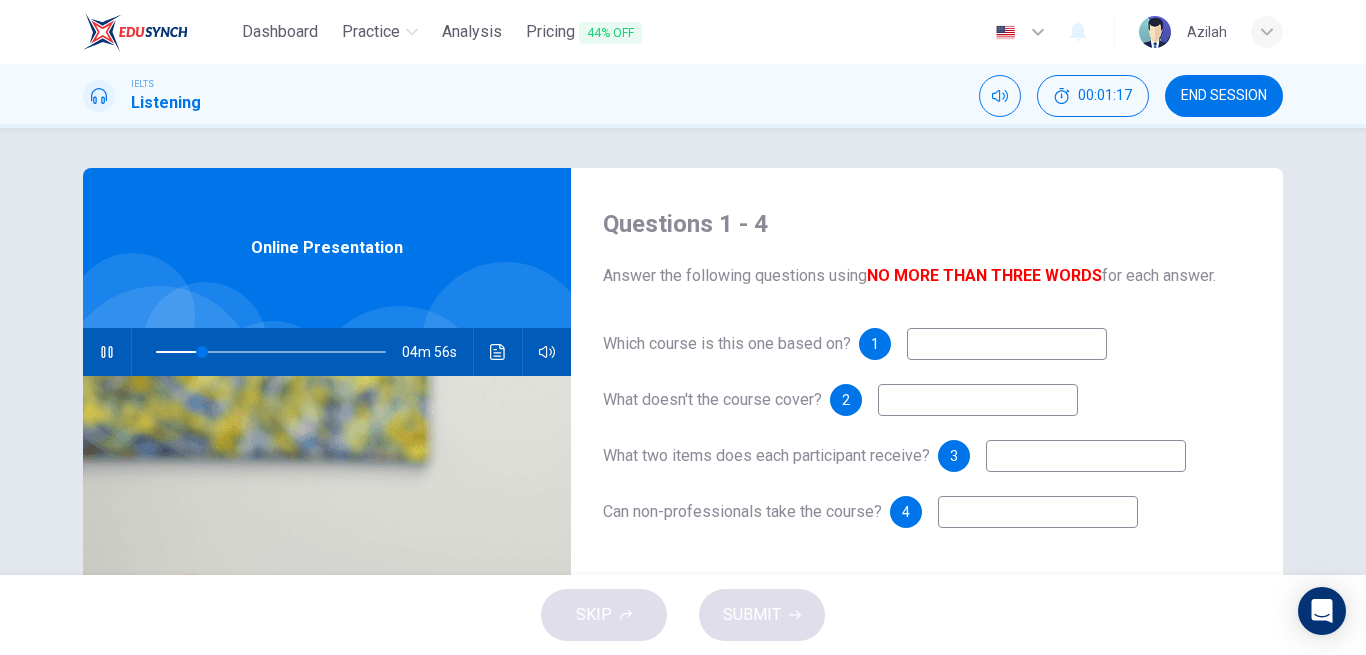 type on "20" 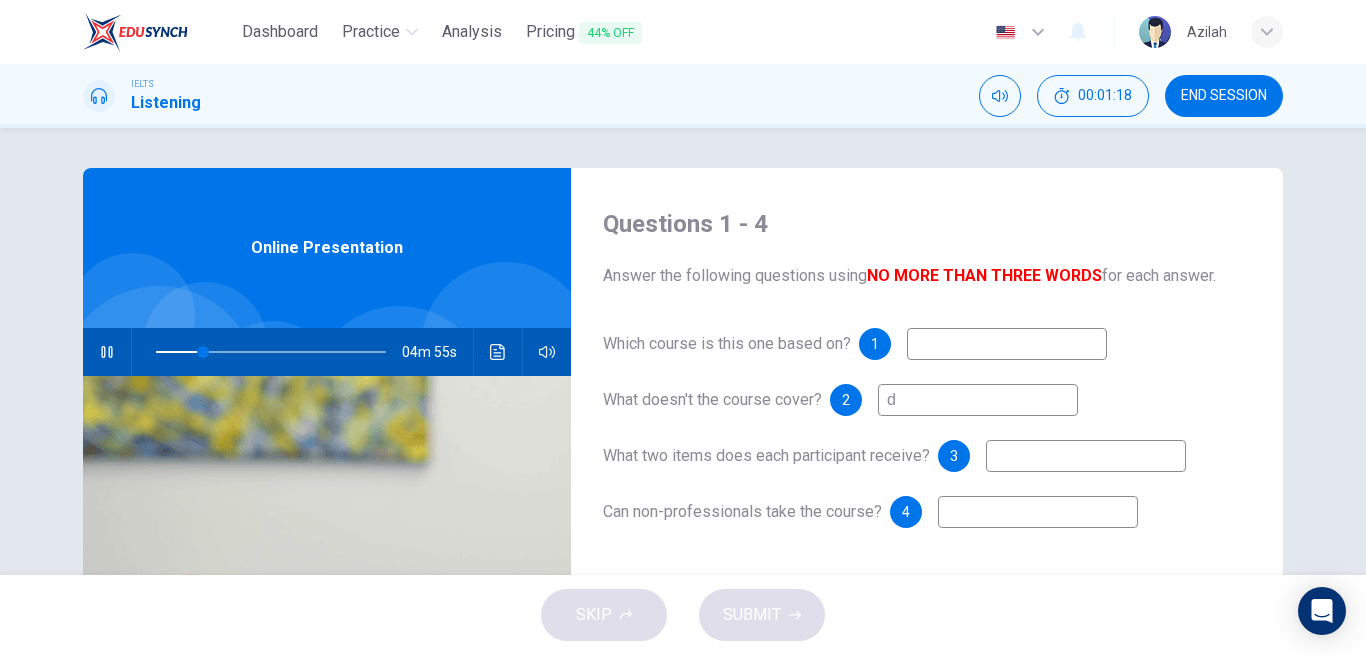 type on "di" 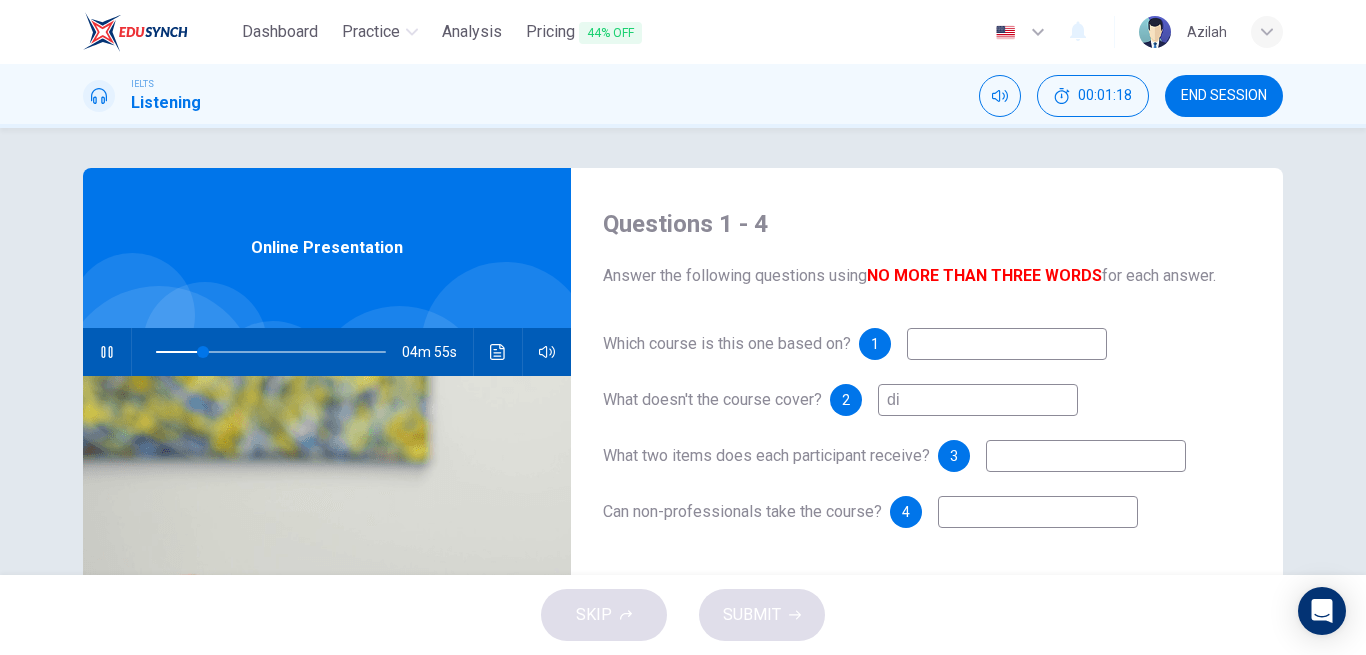 type on "21" 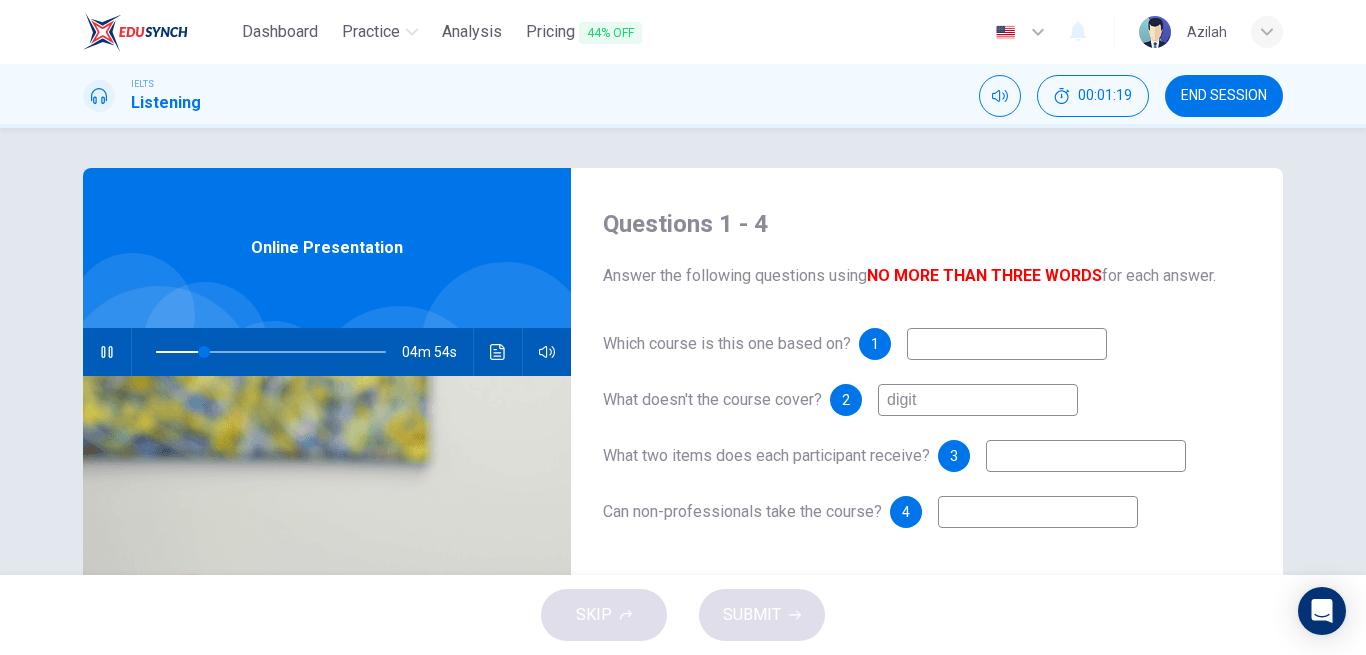 type on "digita" 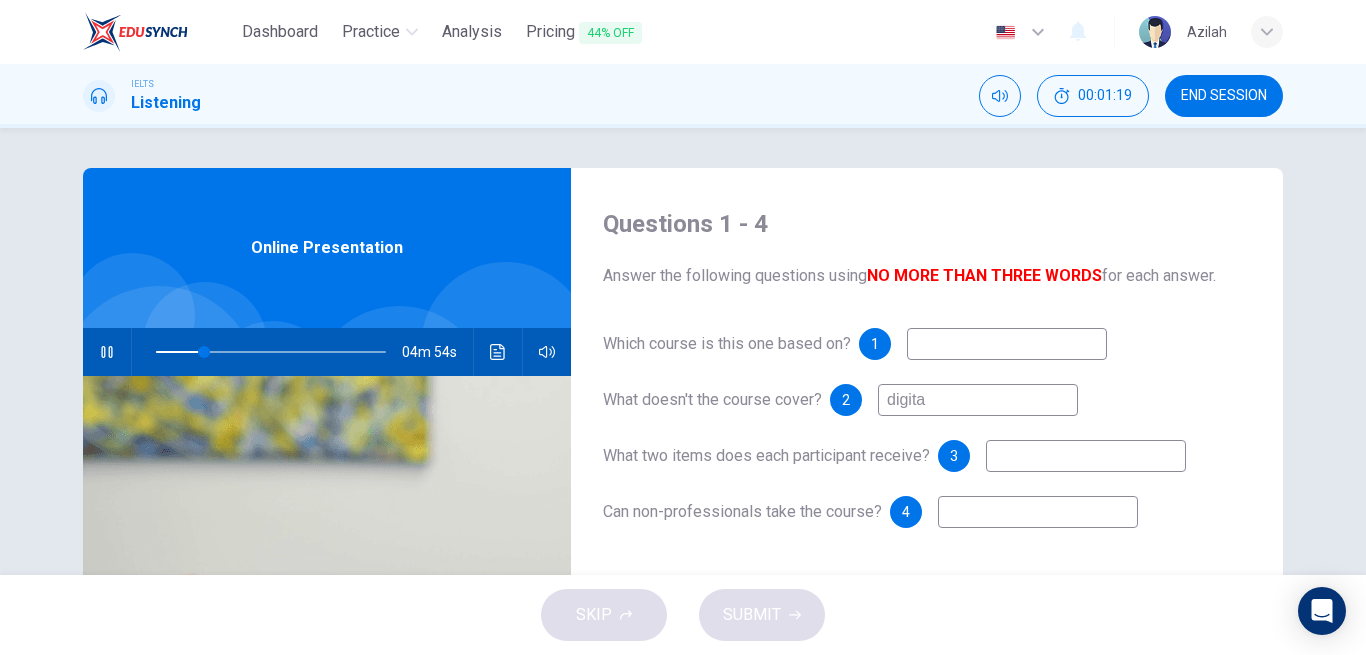 type on "21" 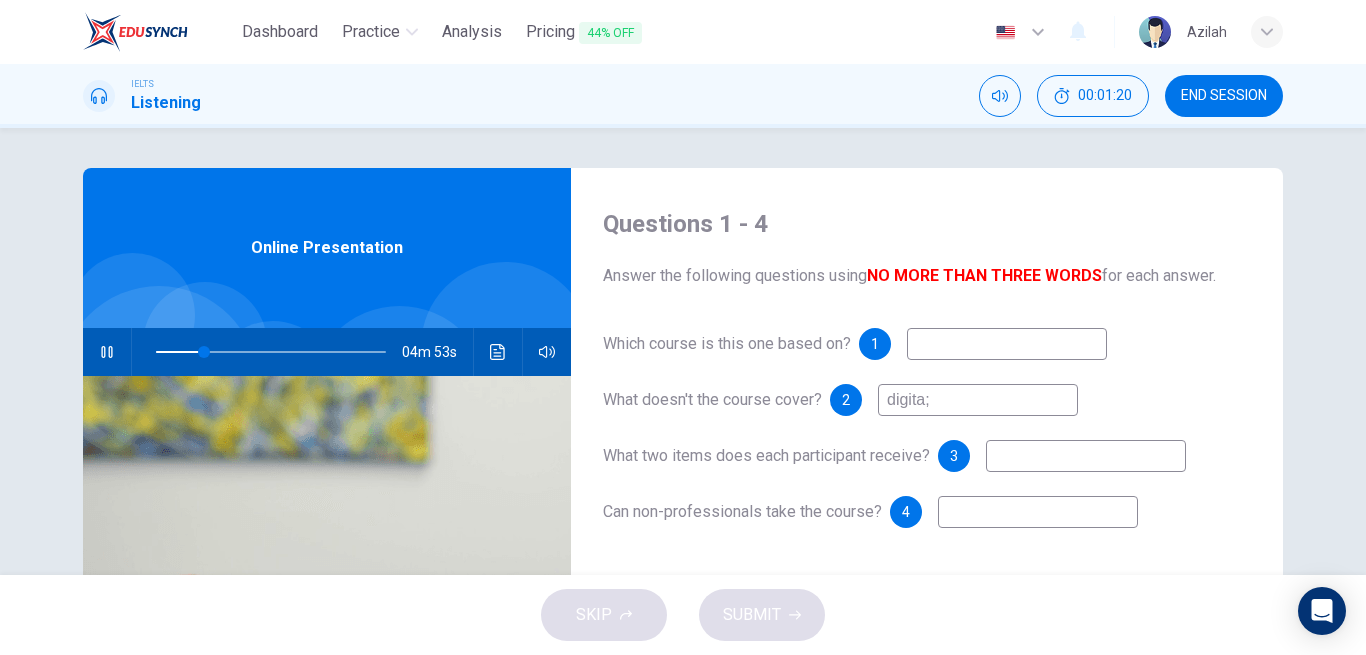 type on "digita" 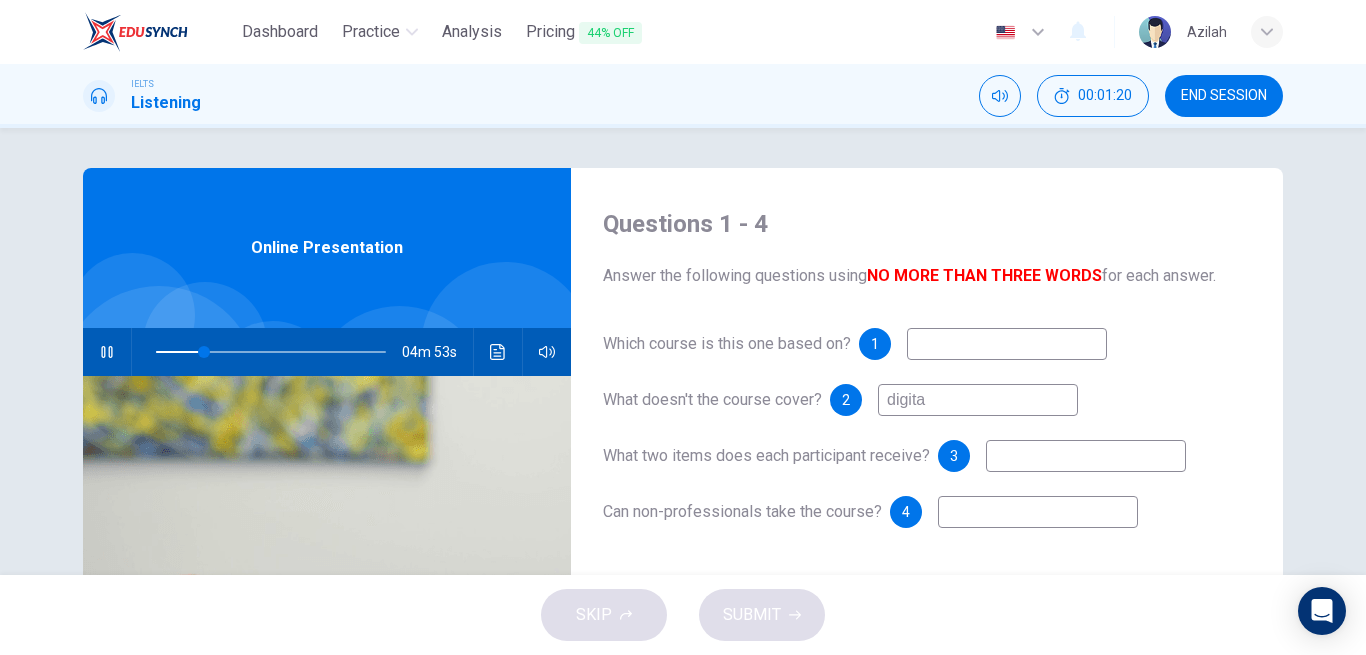 type on "21" 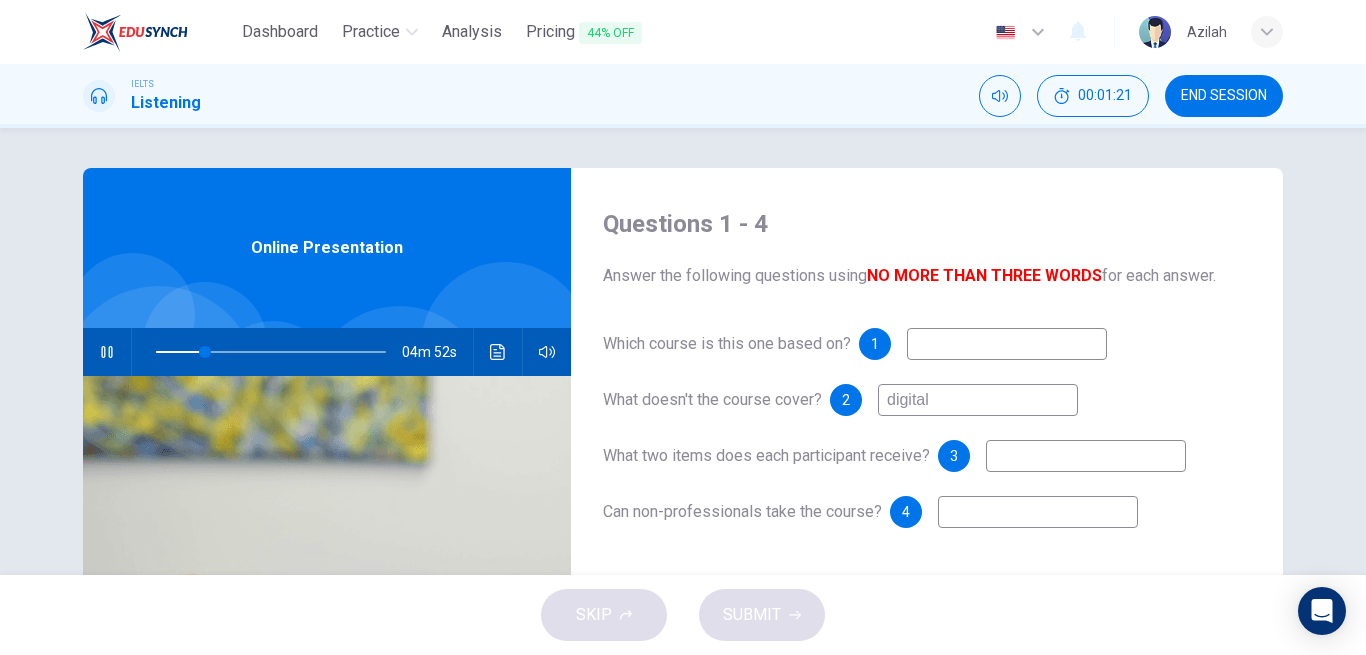 type on "digital e" 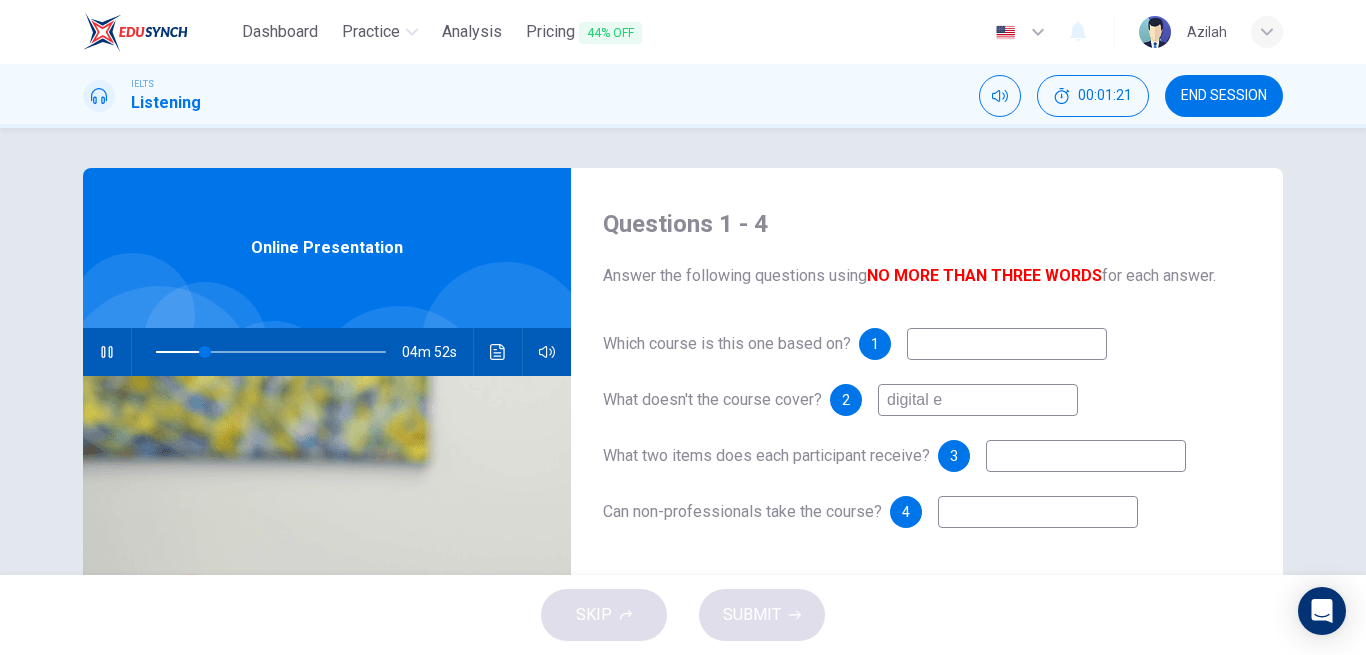 type on "22" 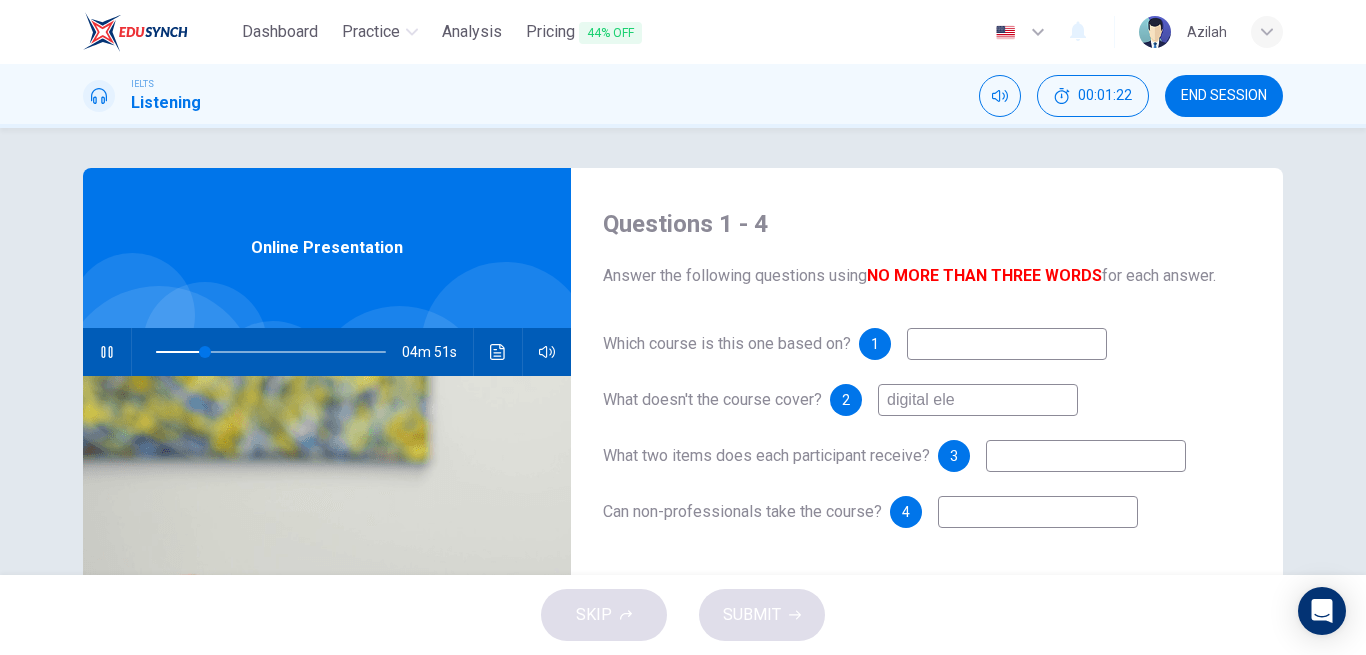 type on "digital elec" 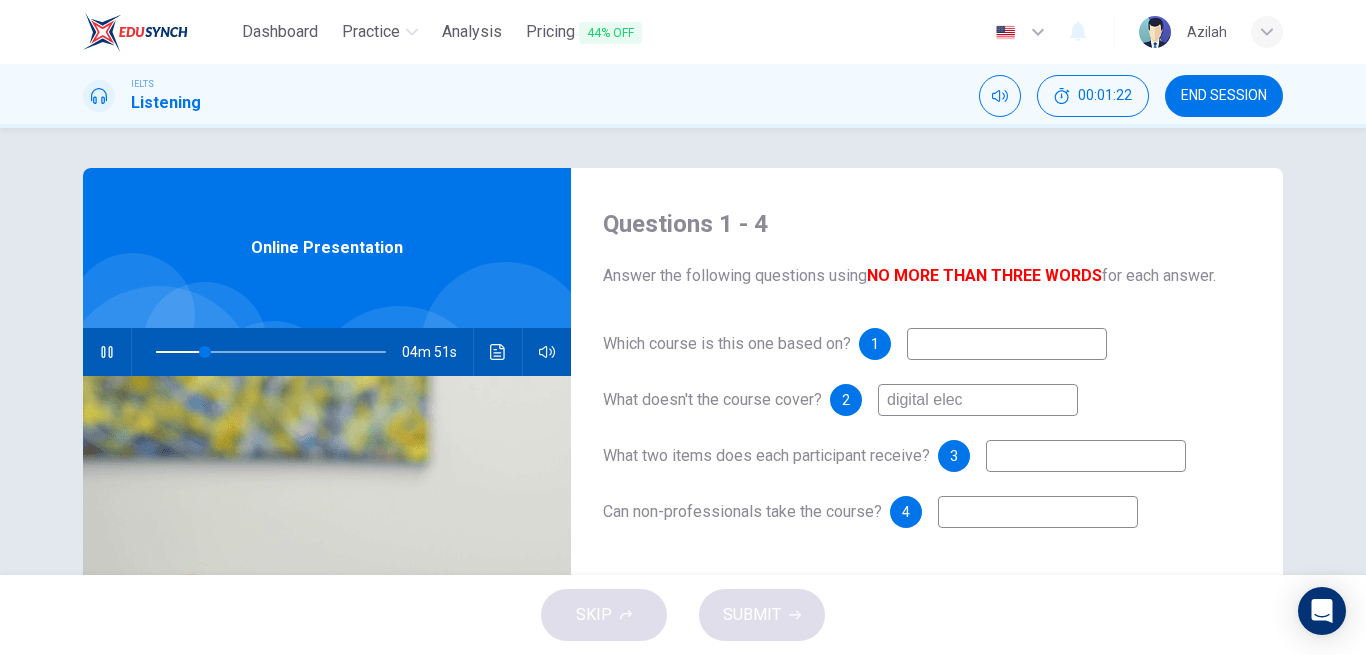 type on "22" 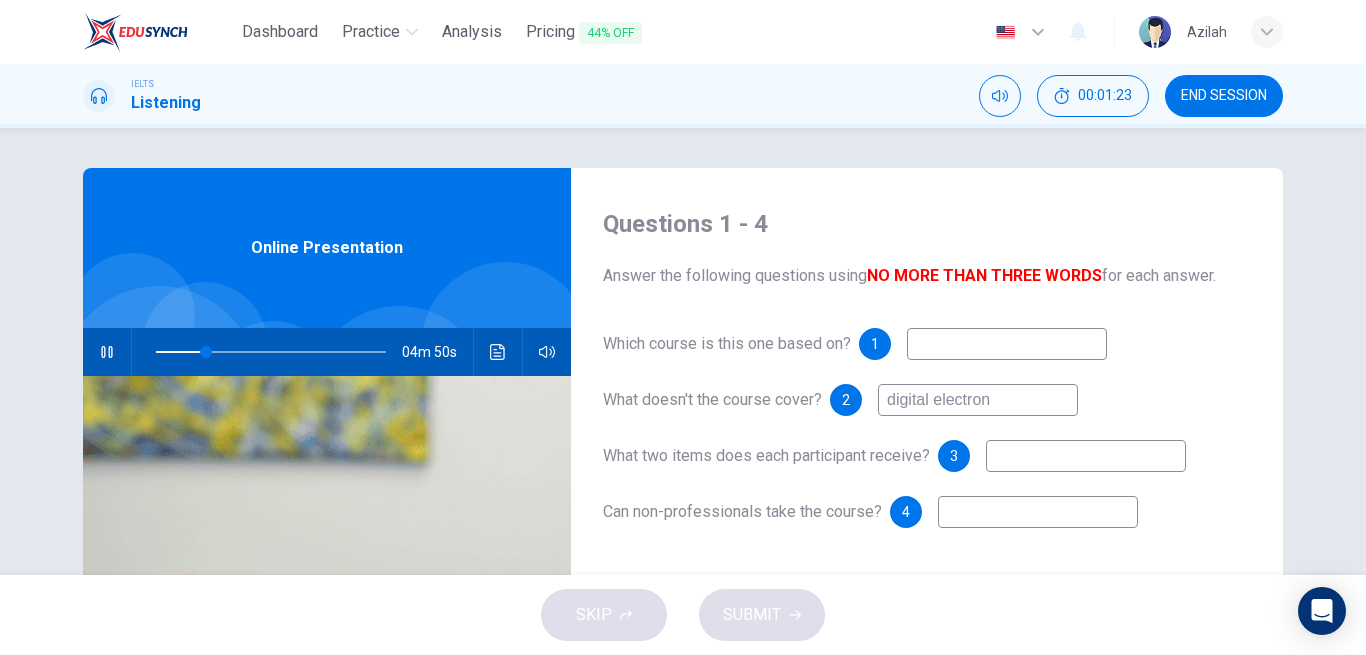type on "digital electroni" 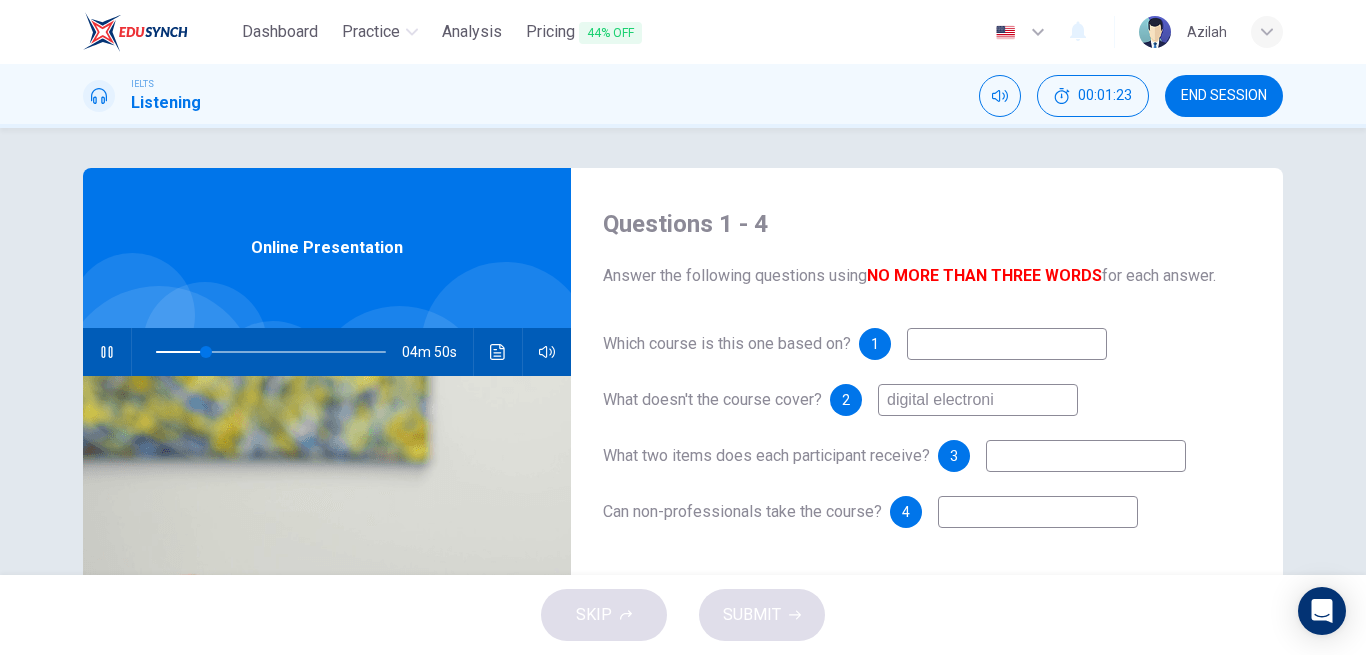 type on "22" 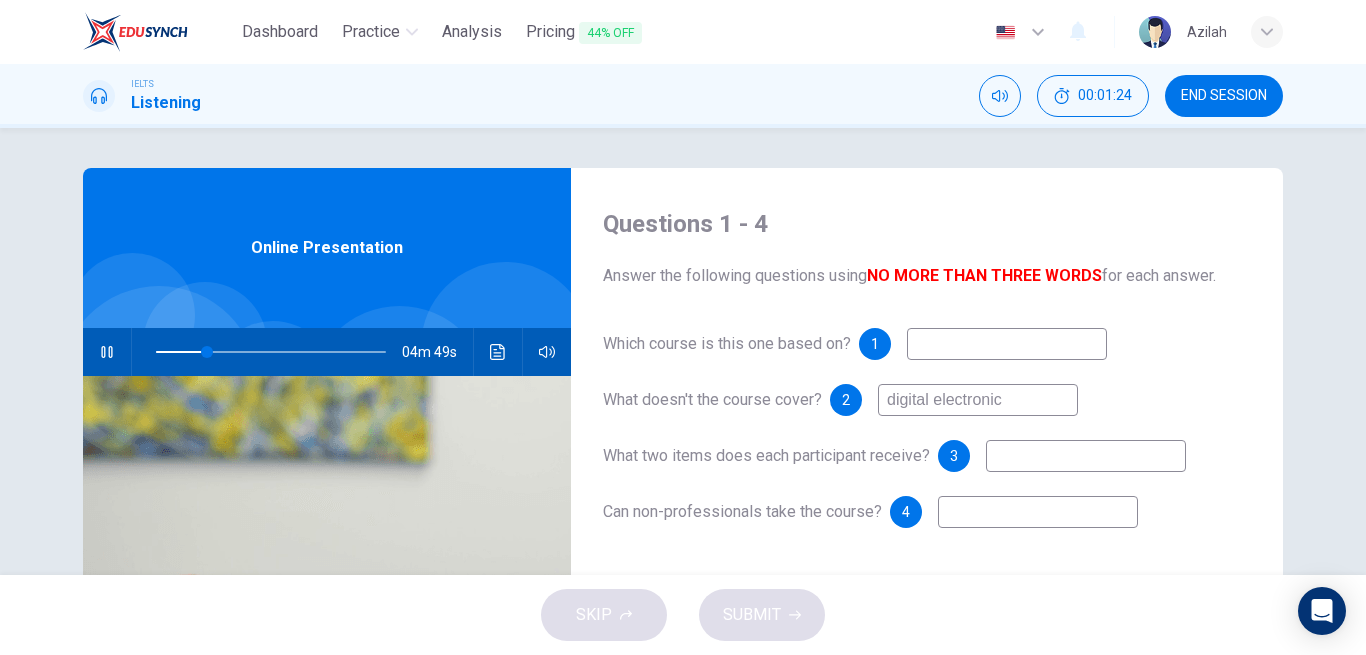 type on "22" 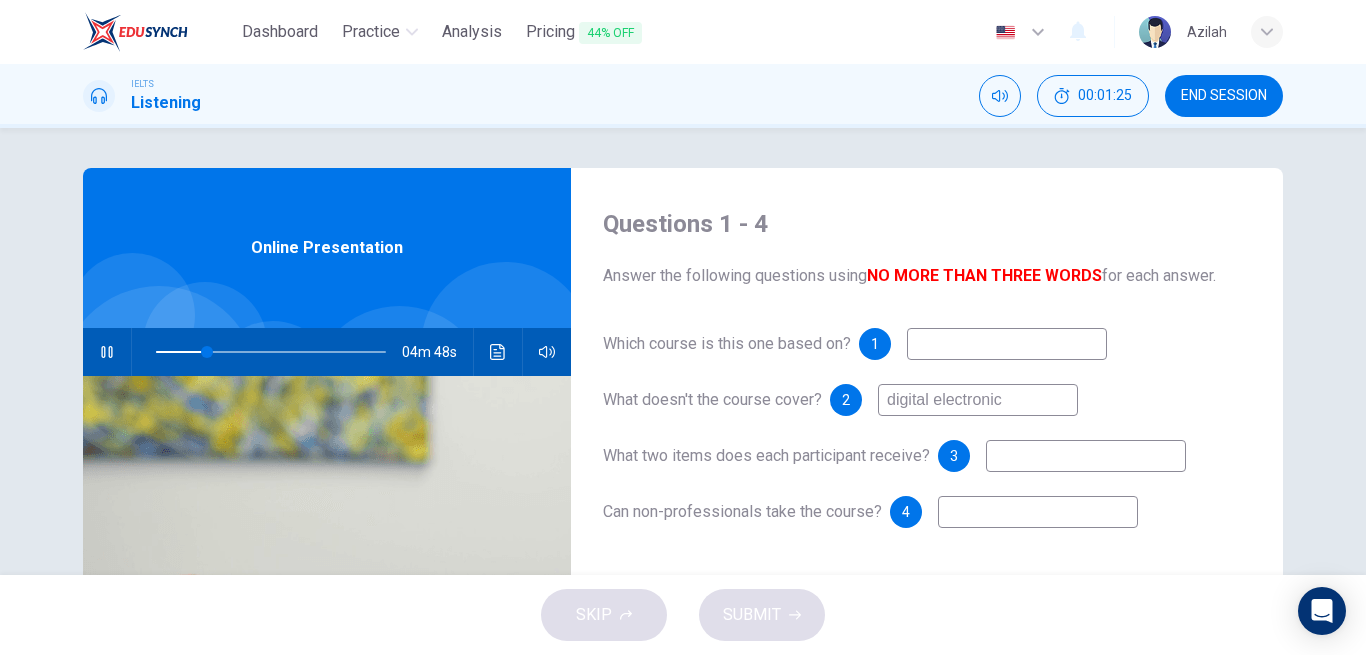 type on "digital electronic" 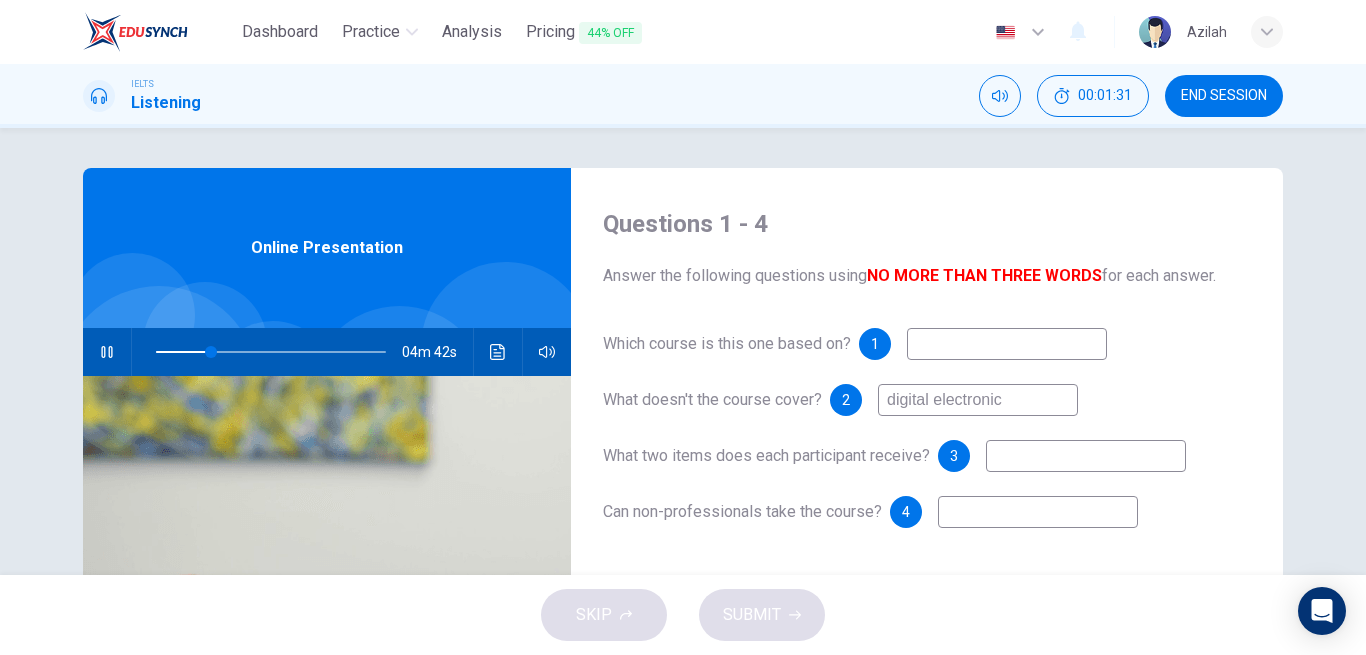 click at bounding box center (1086, 456) 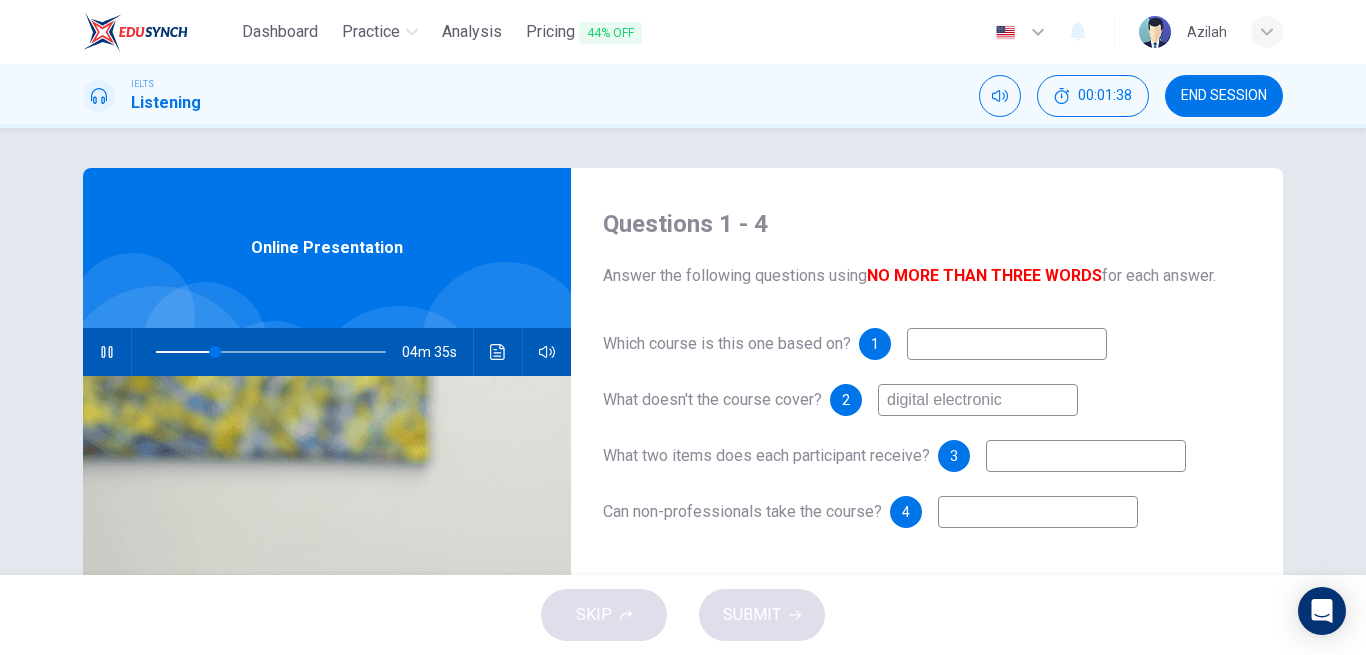 click at bounding box center (1038, 512) 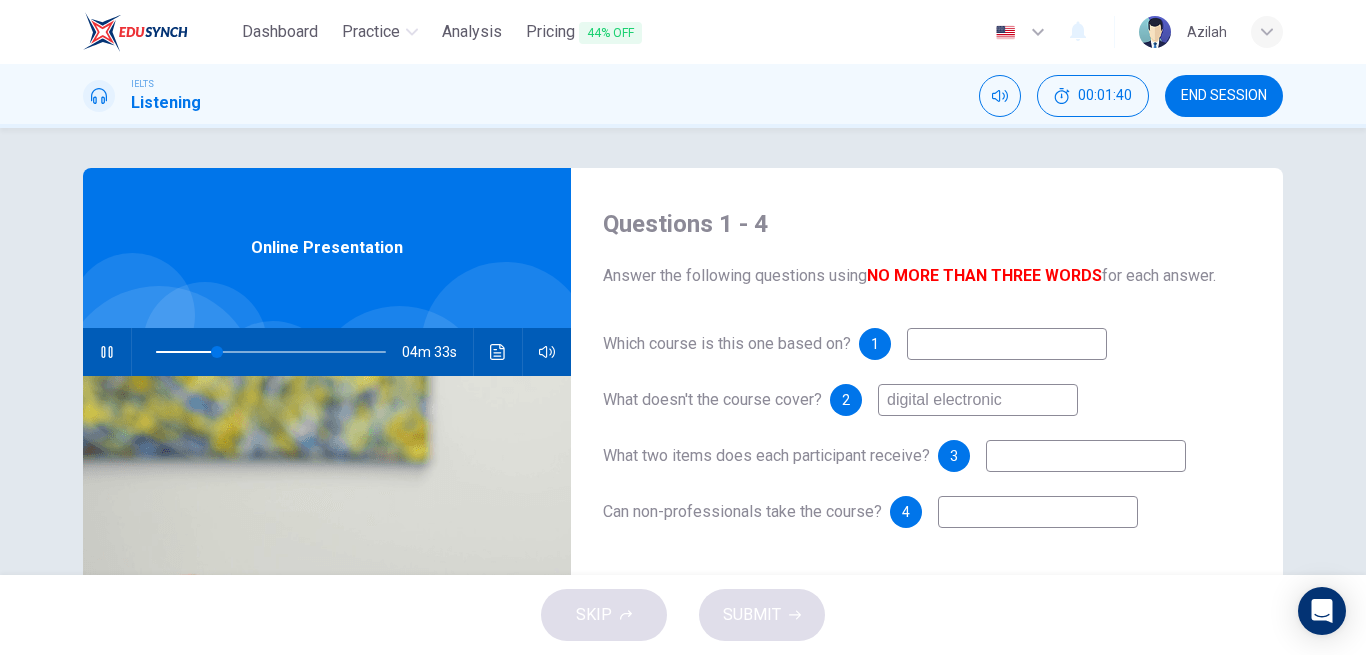 click at bounding box center [1086, 456] 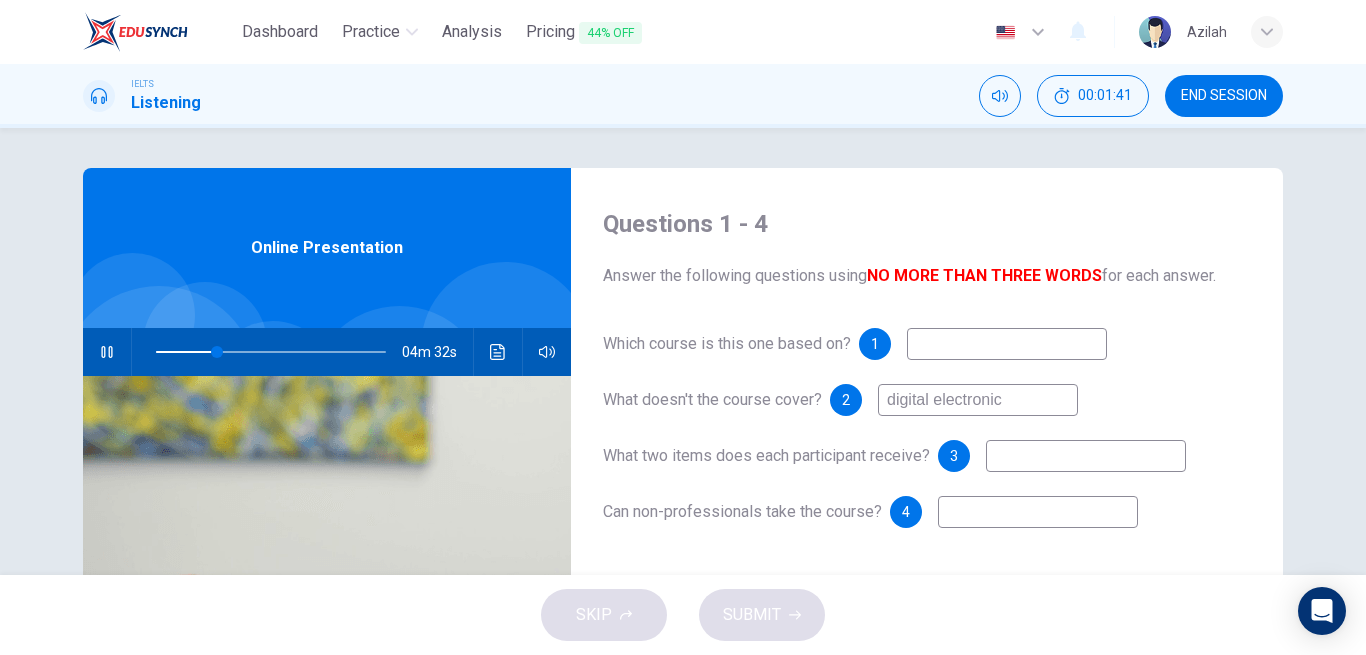 type on "27" 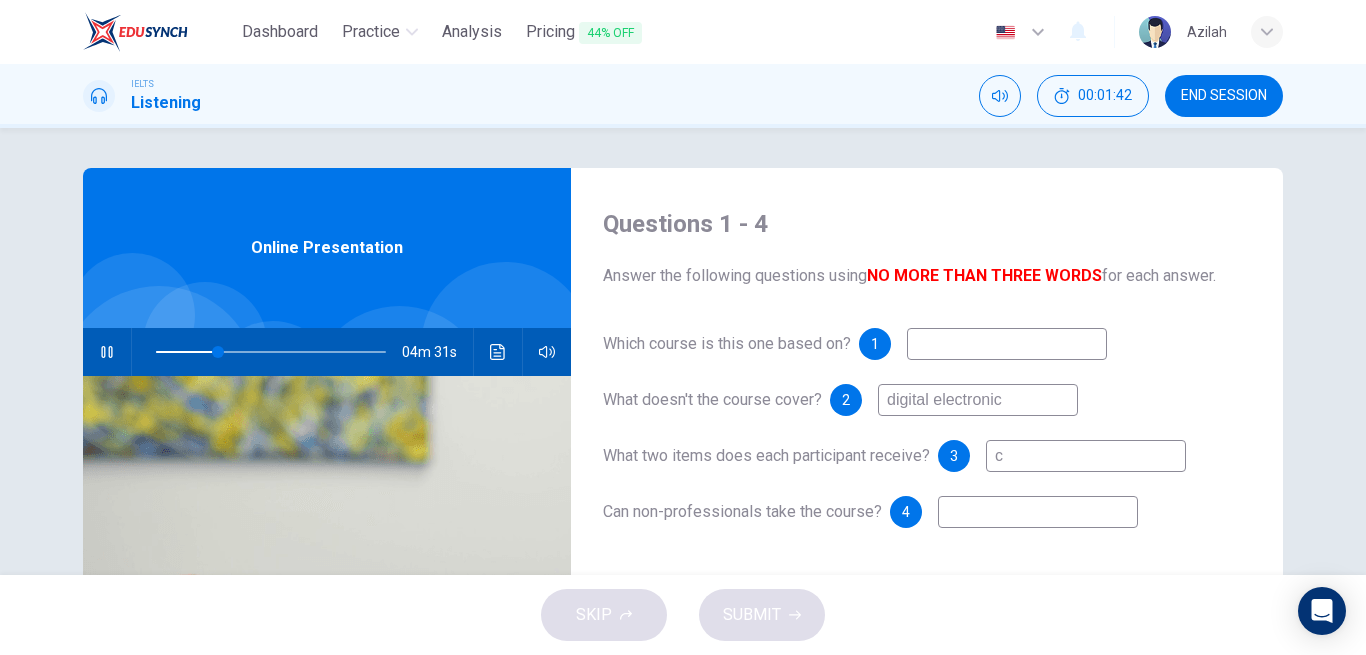 type on "co" 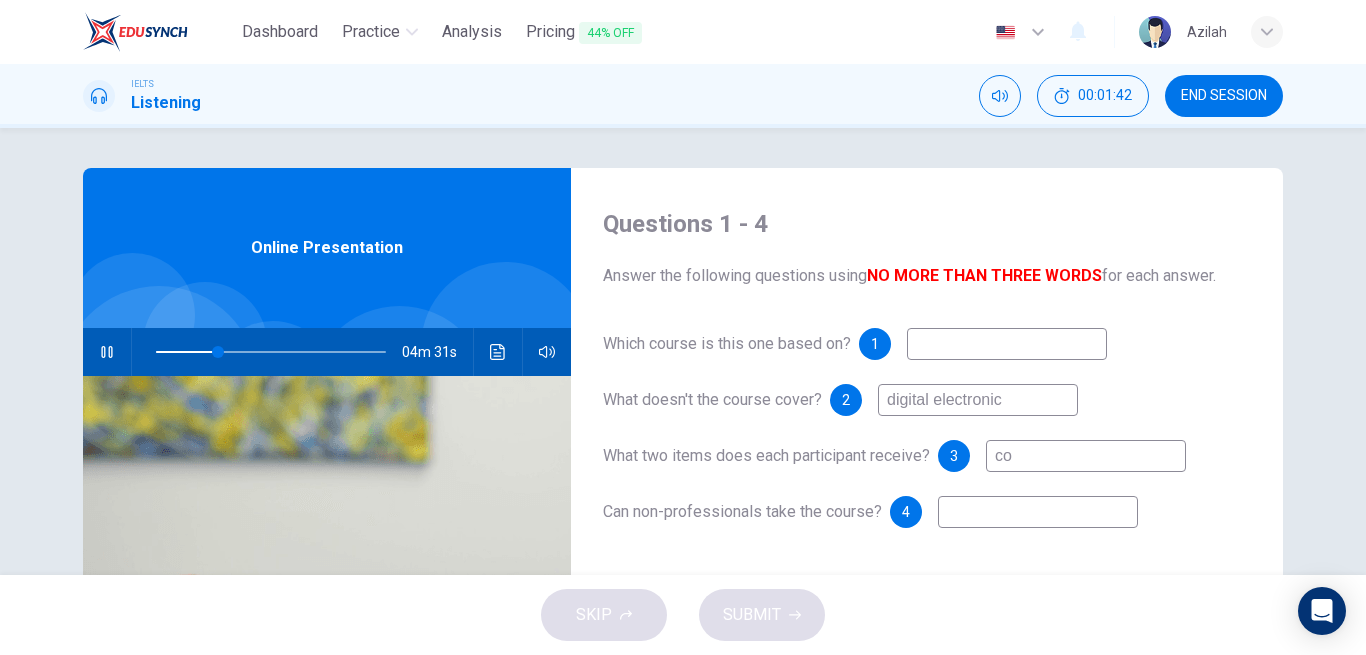 type on "27" 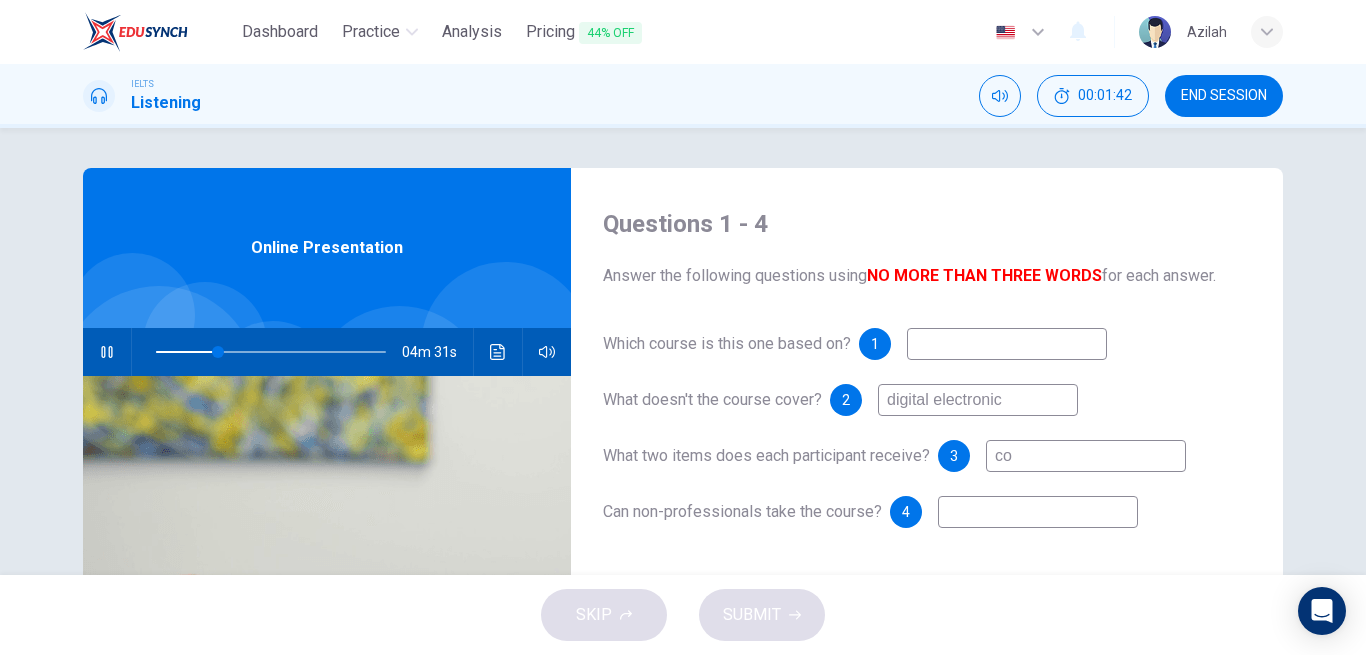 type on "cop" 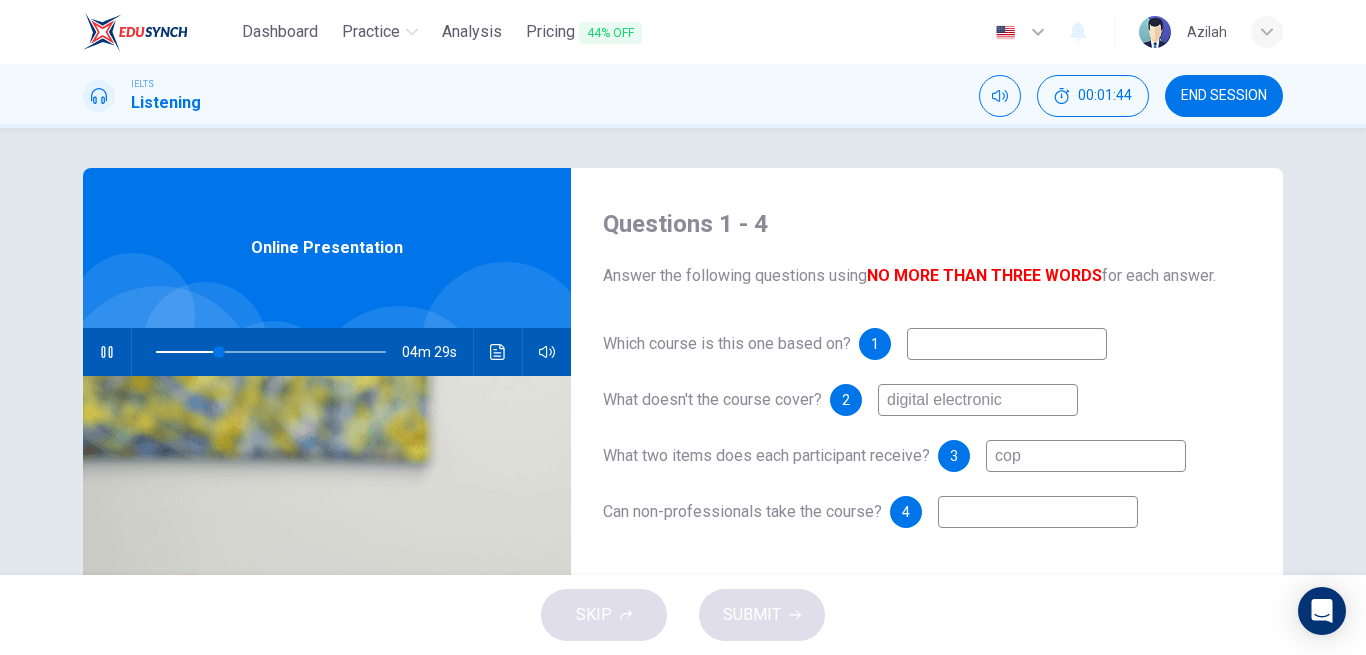 type on "28" 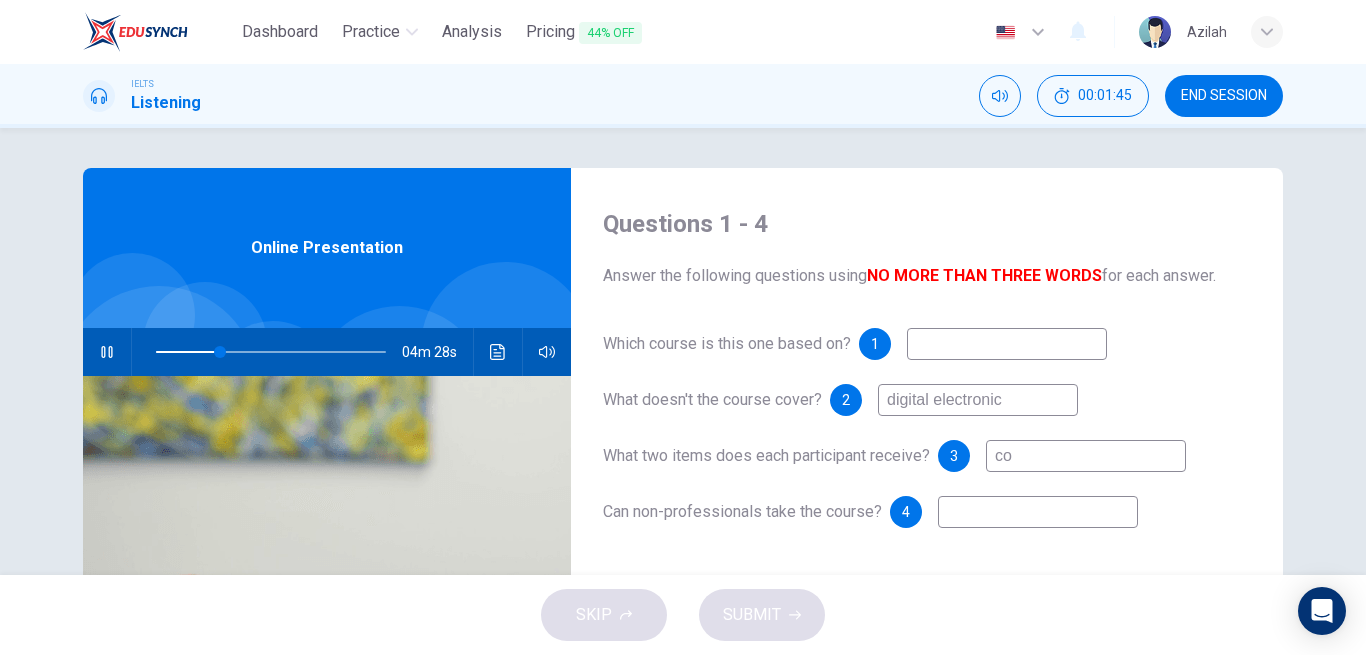 type on "c" 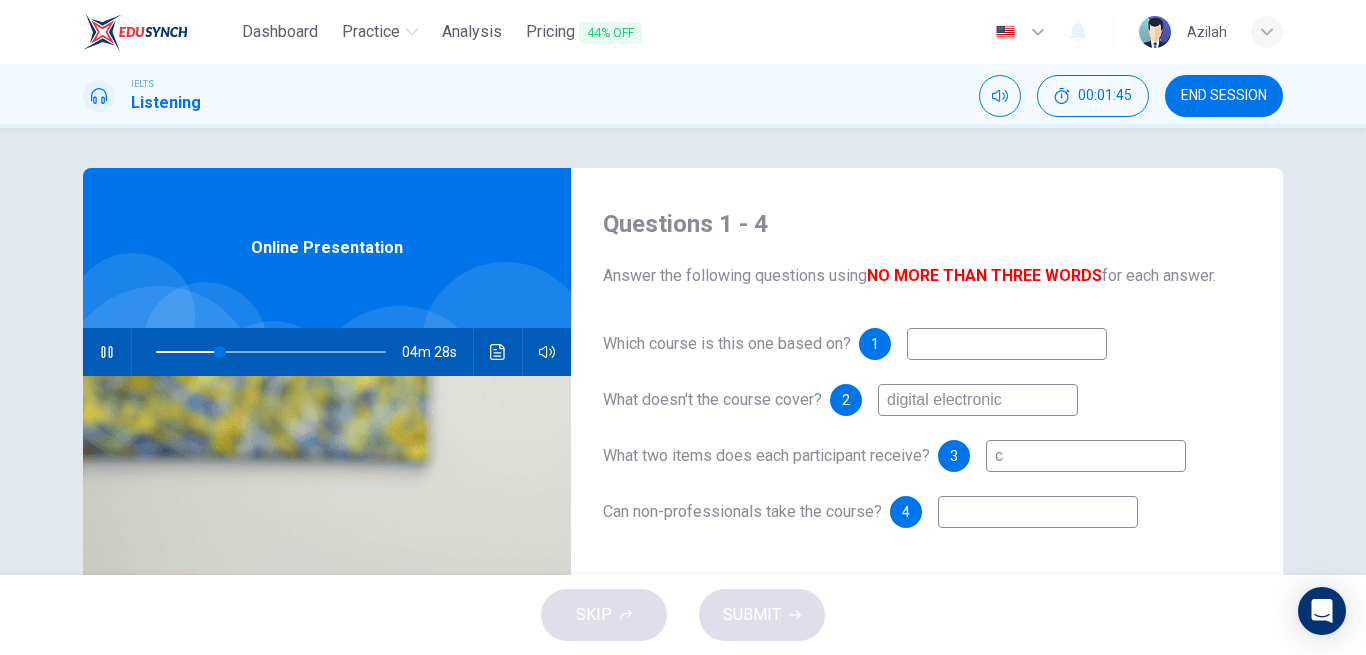 type 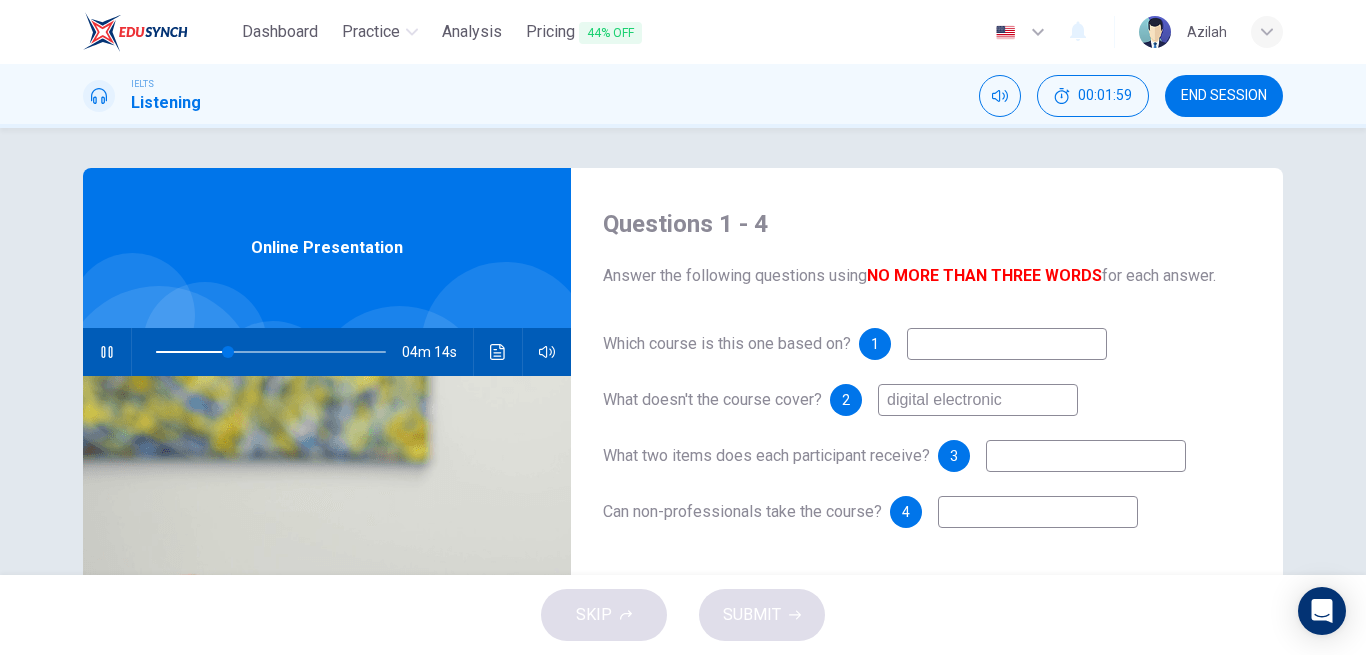click at bounding box center [1038, 512] 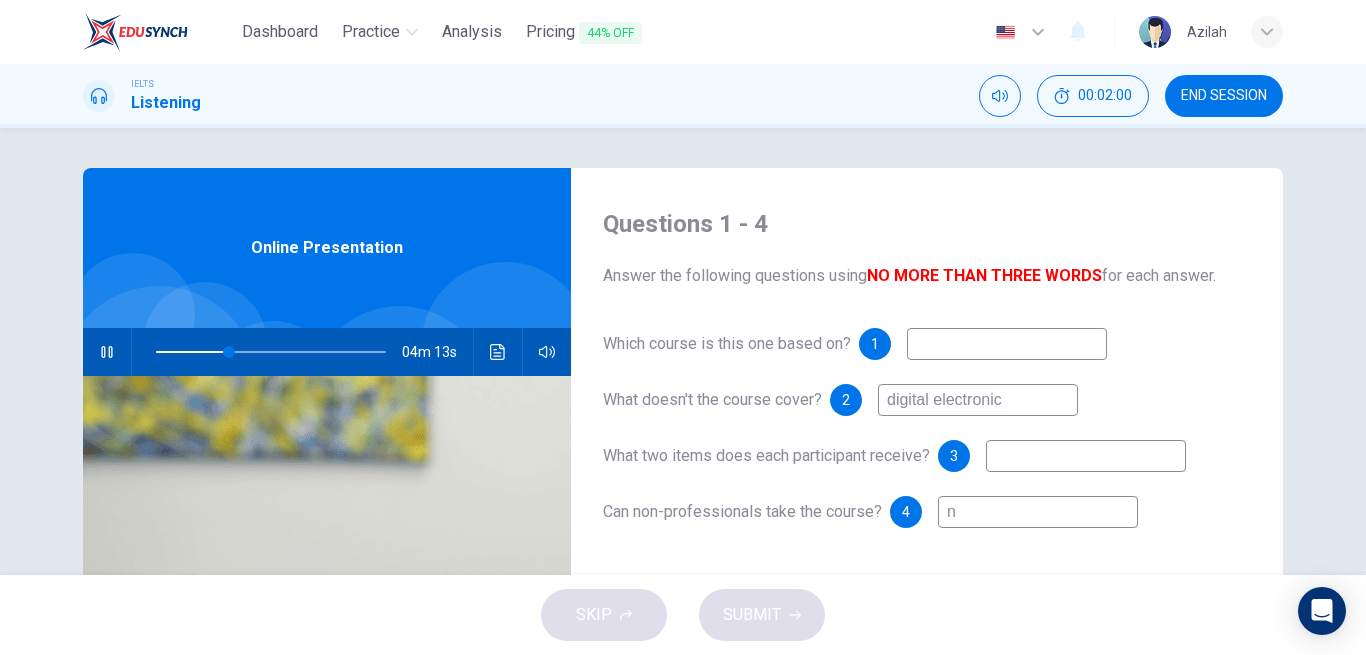 type on "np" 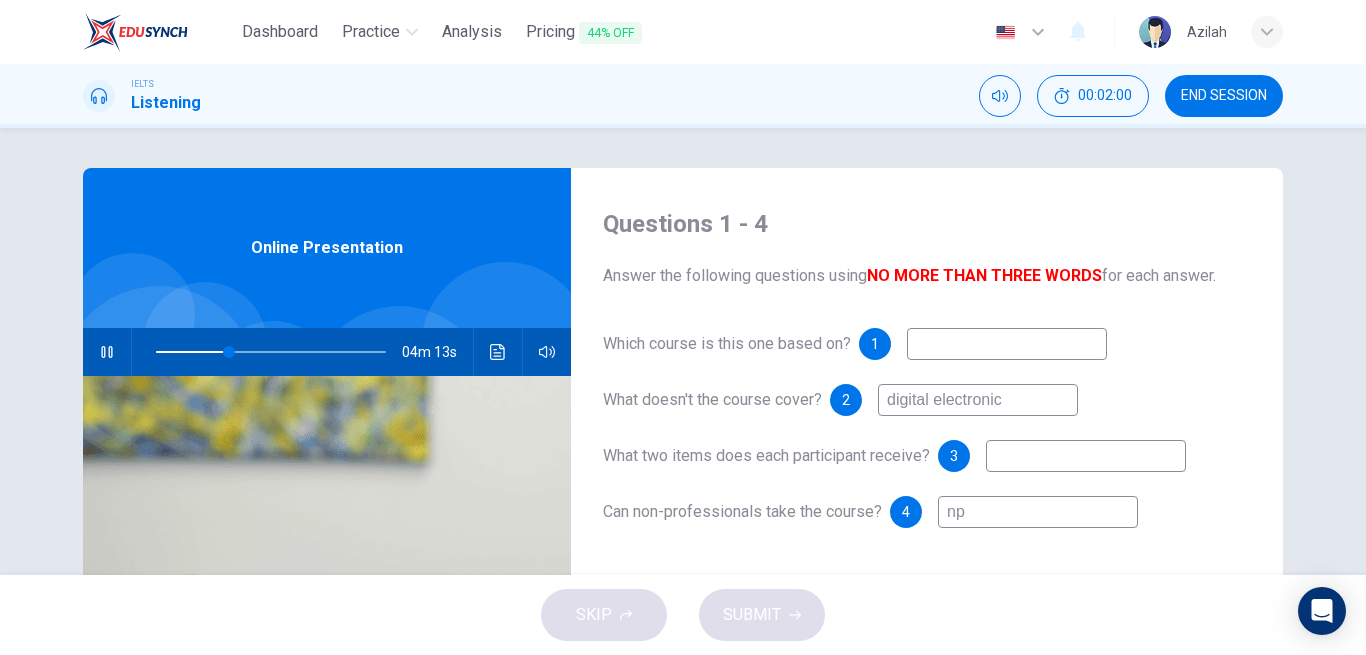 type on "32" 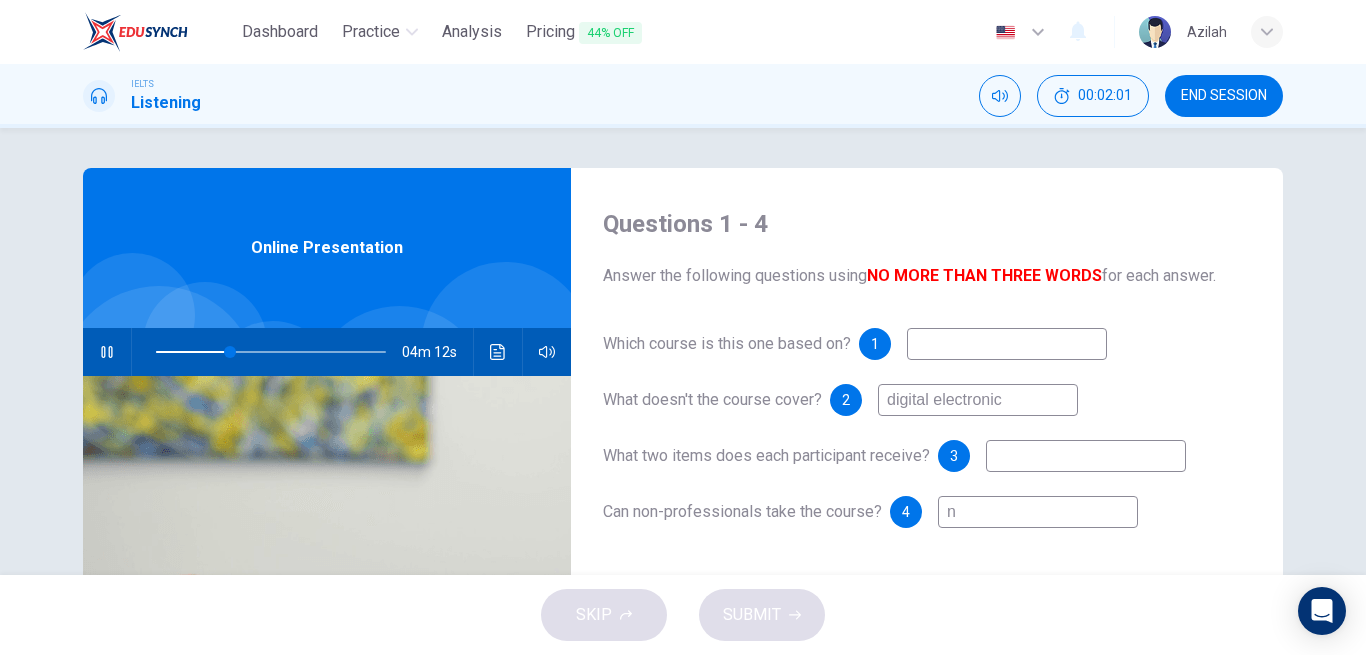 type on "no" 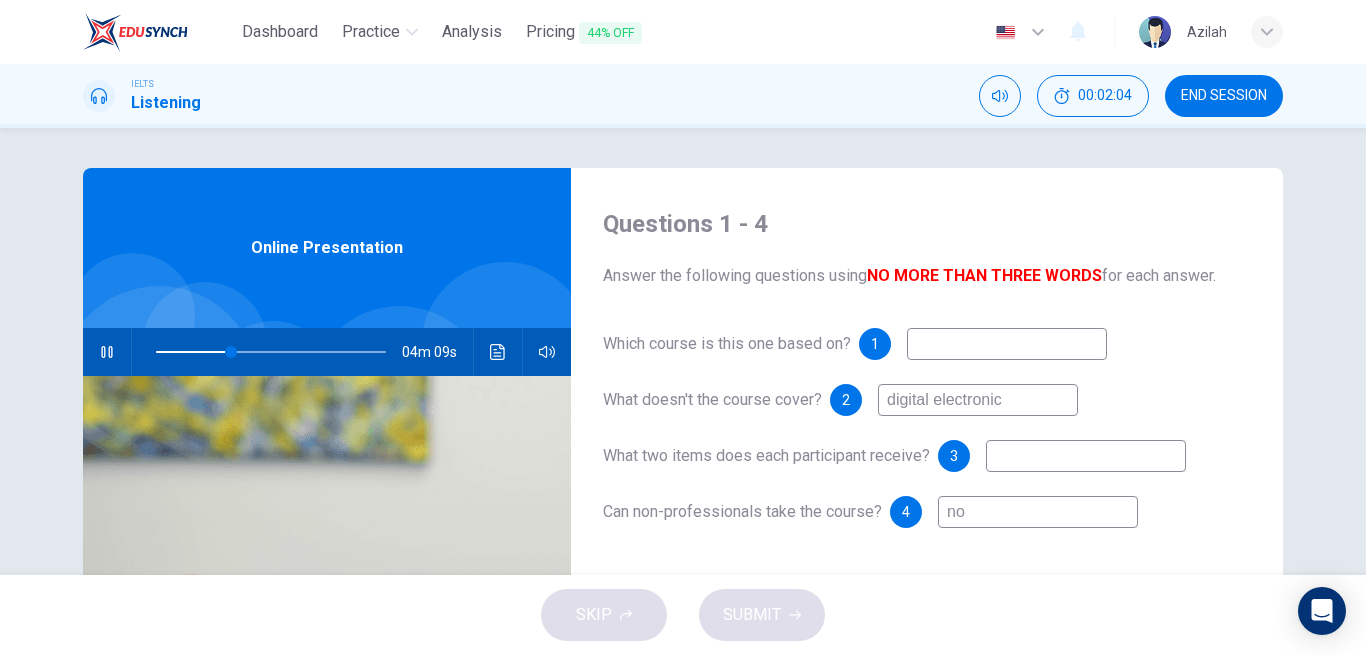 type on "33" 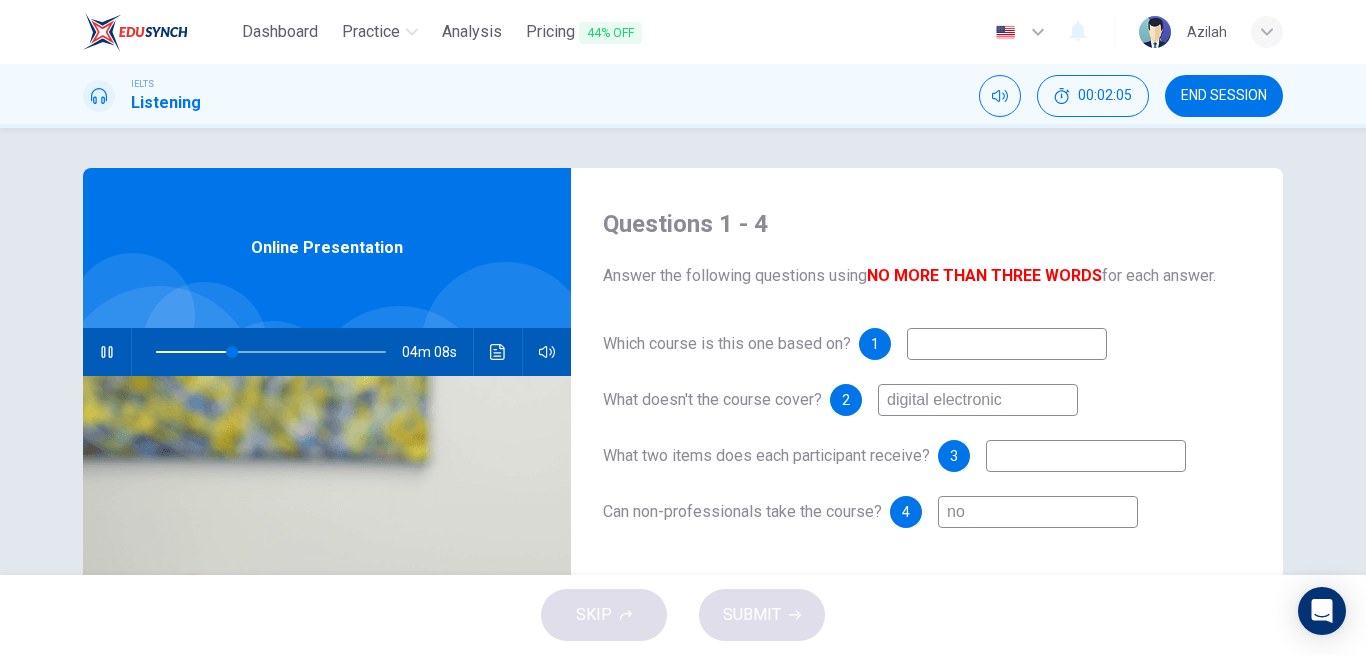type on "no" 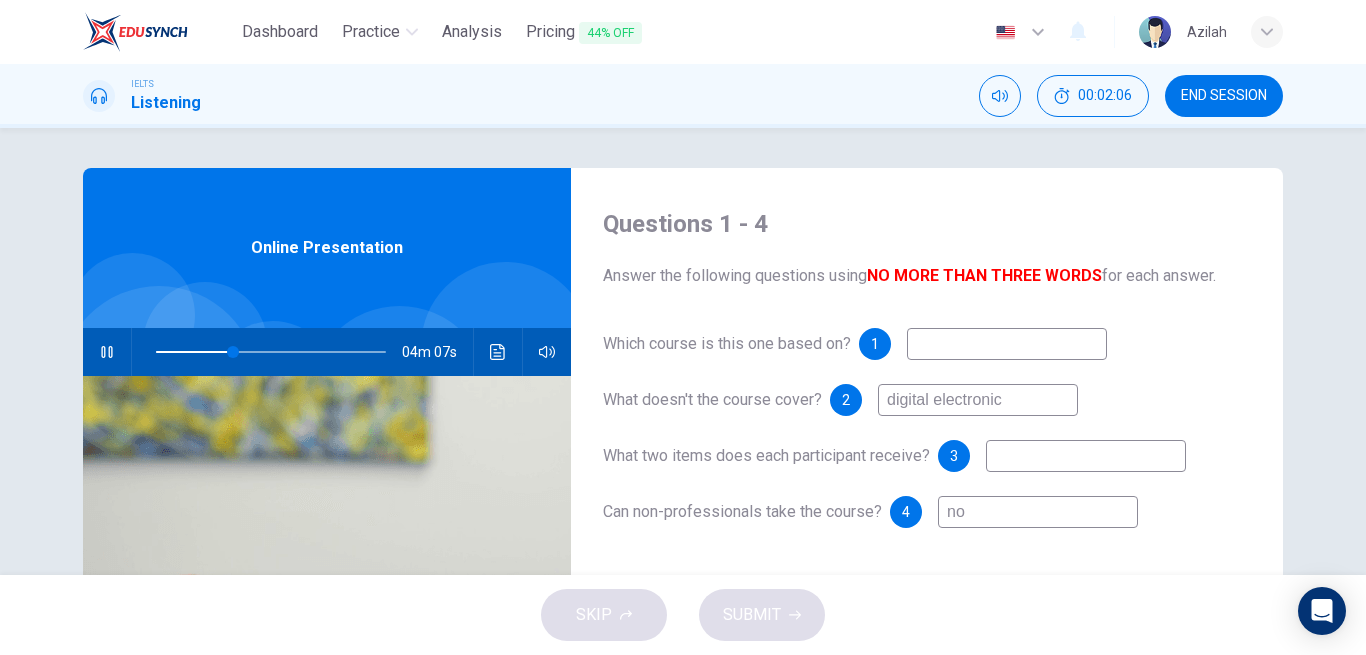 click on "no" at bounding box center (1038, 512) 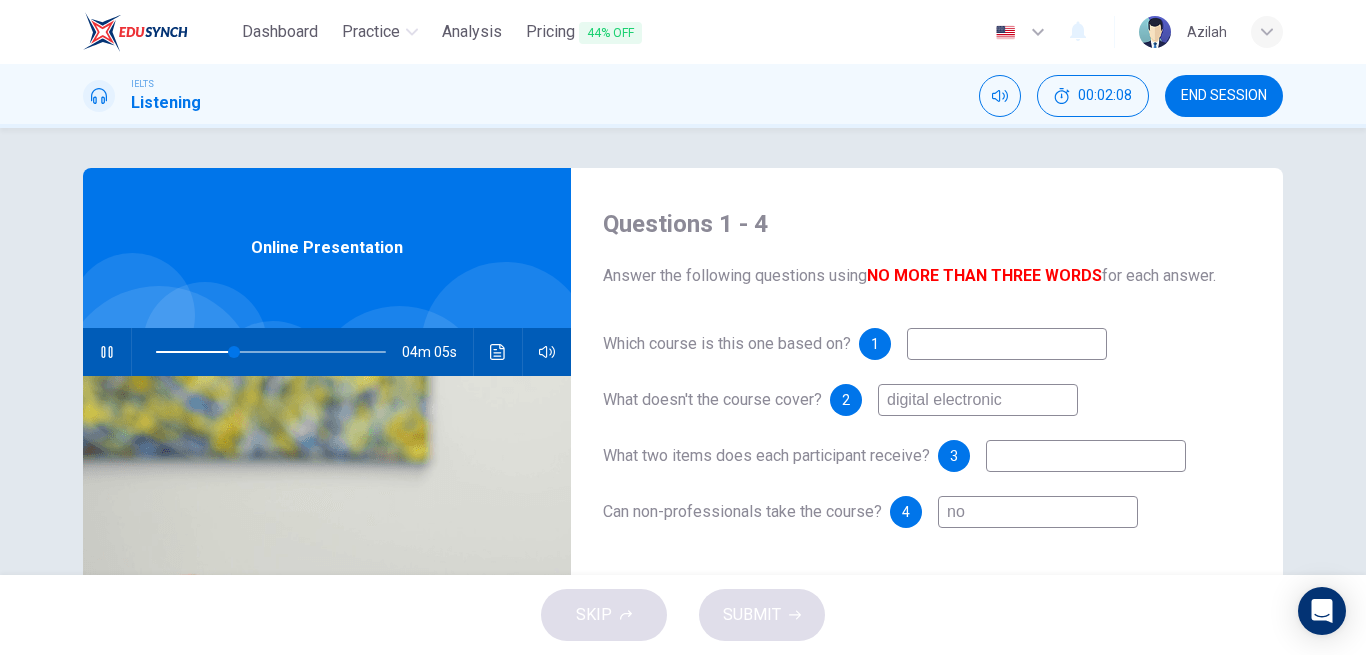 click on "no" at bounding box center (1038, 512) 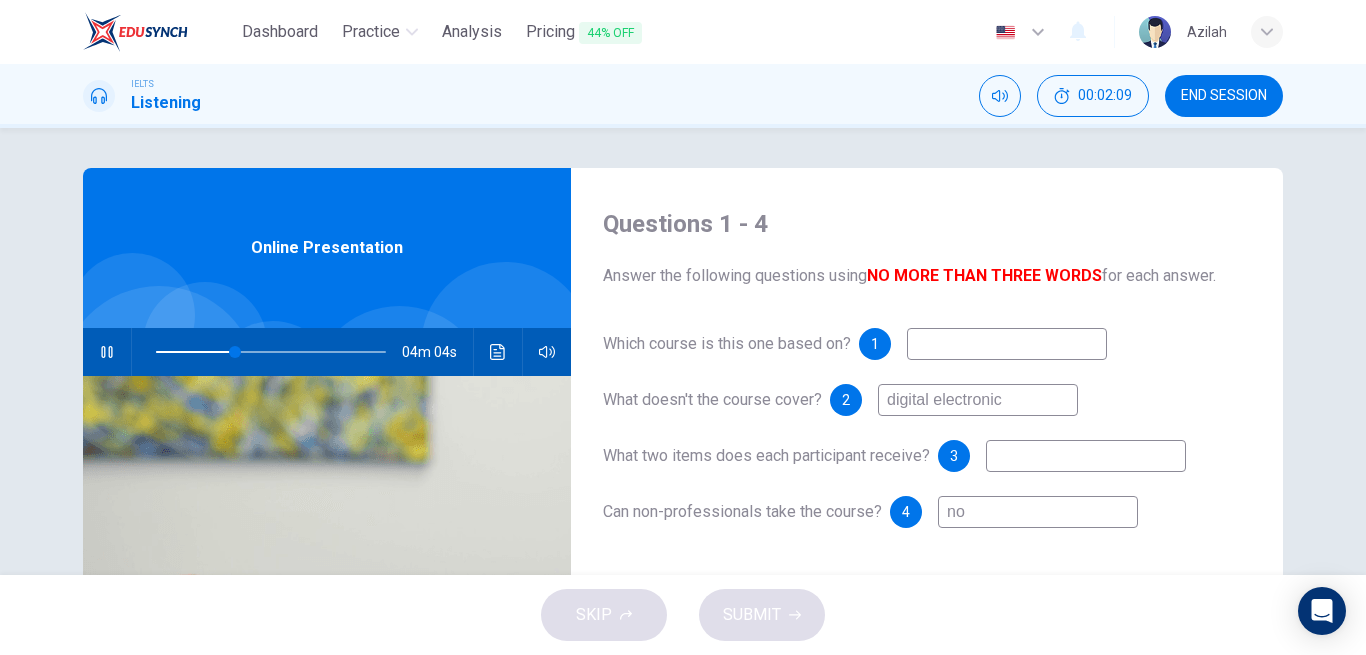 type on "34" 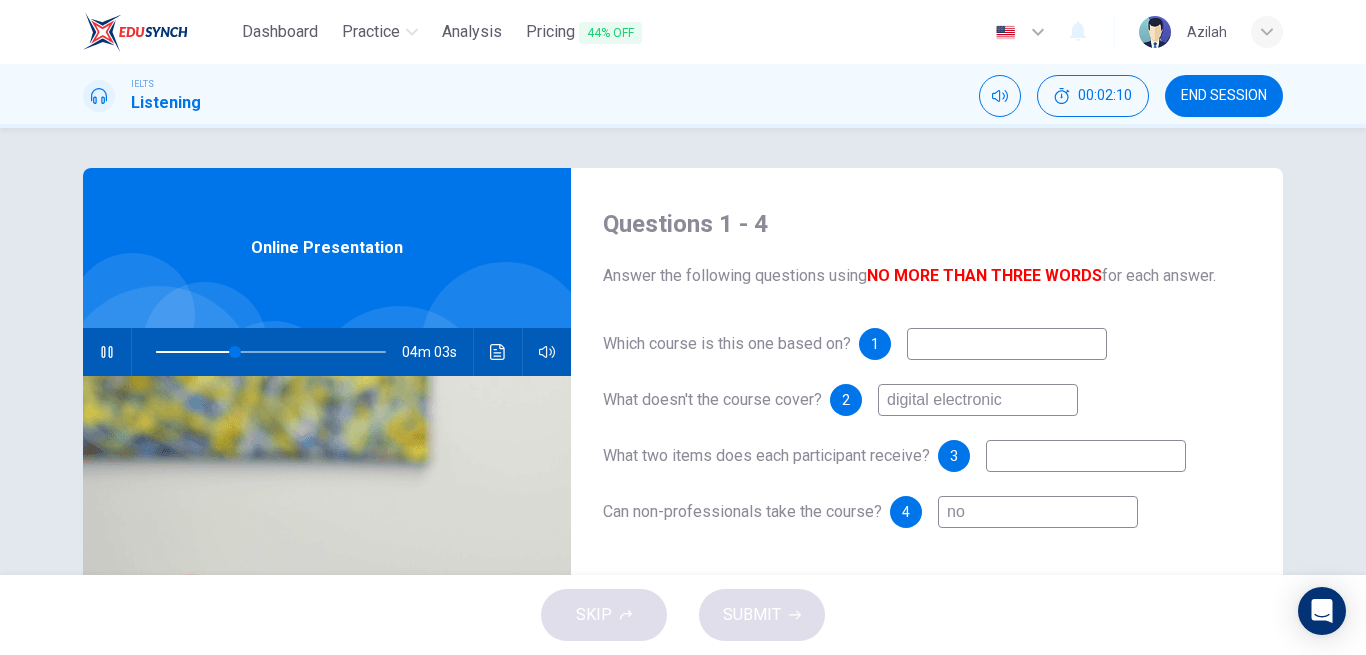type on "no" 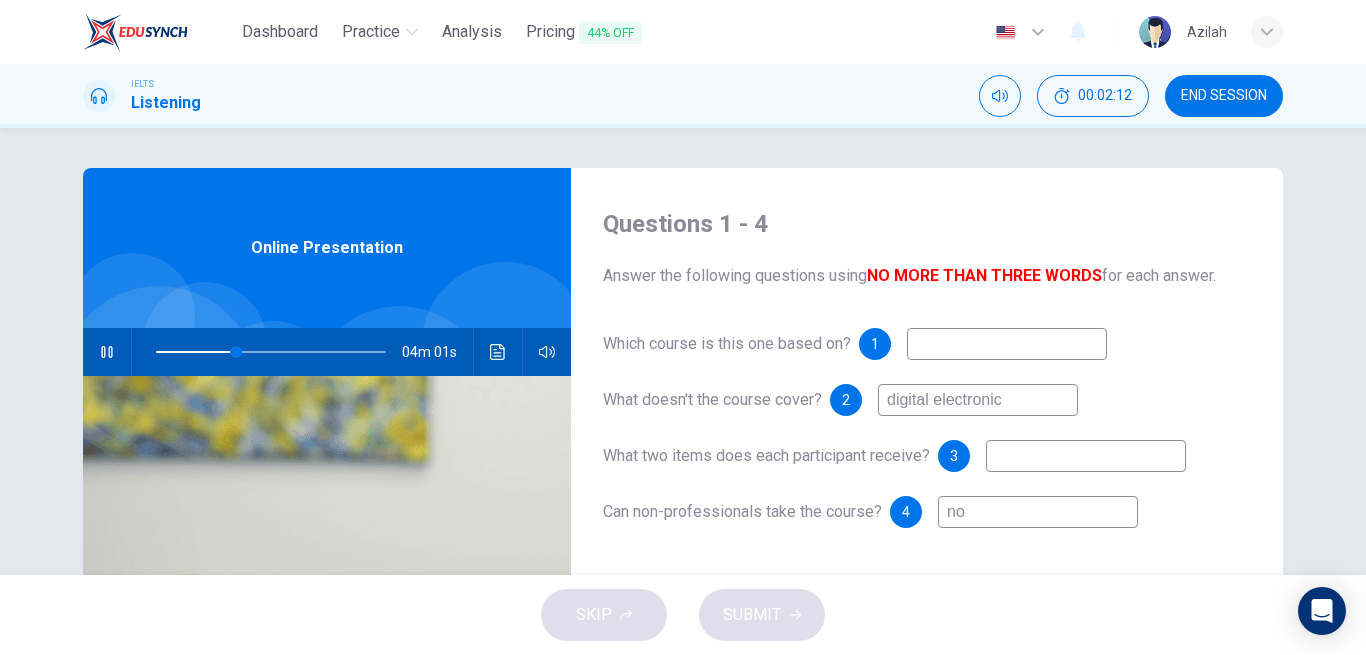click on "no" at bounding box center (1038, 512) 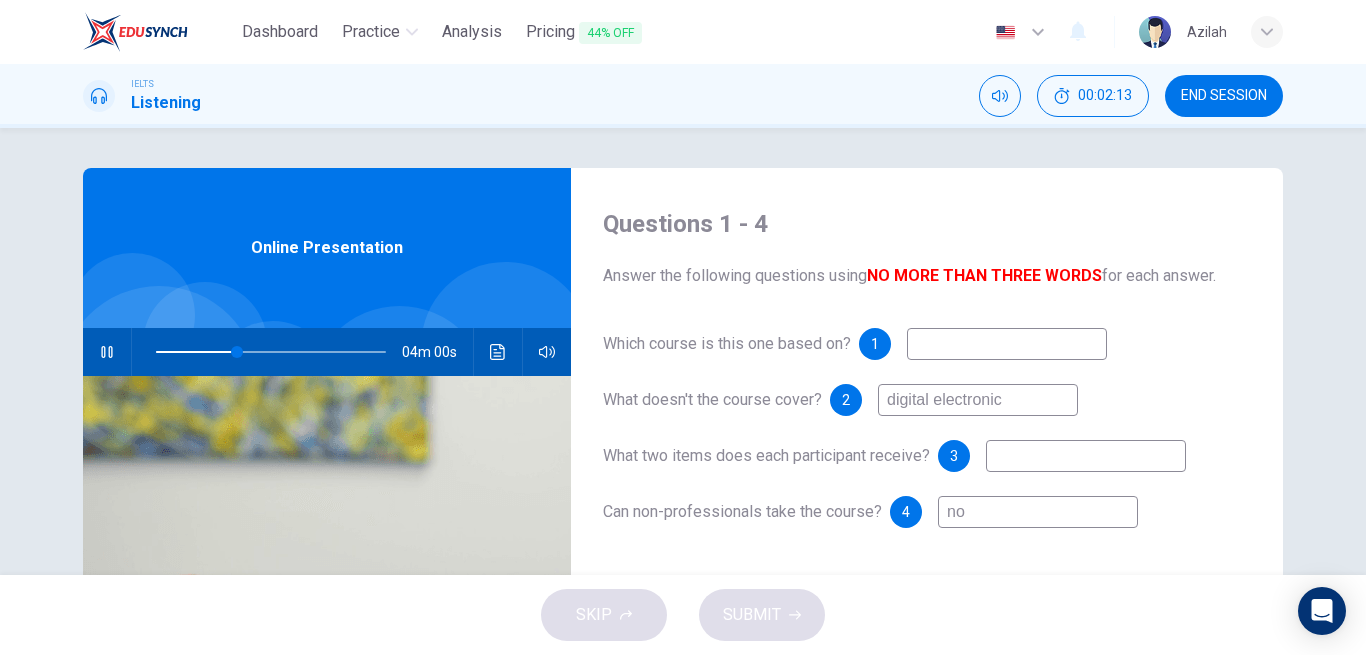 click on "no" at bounding box center [1038, 512] 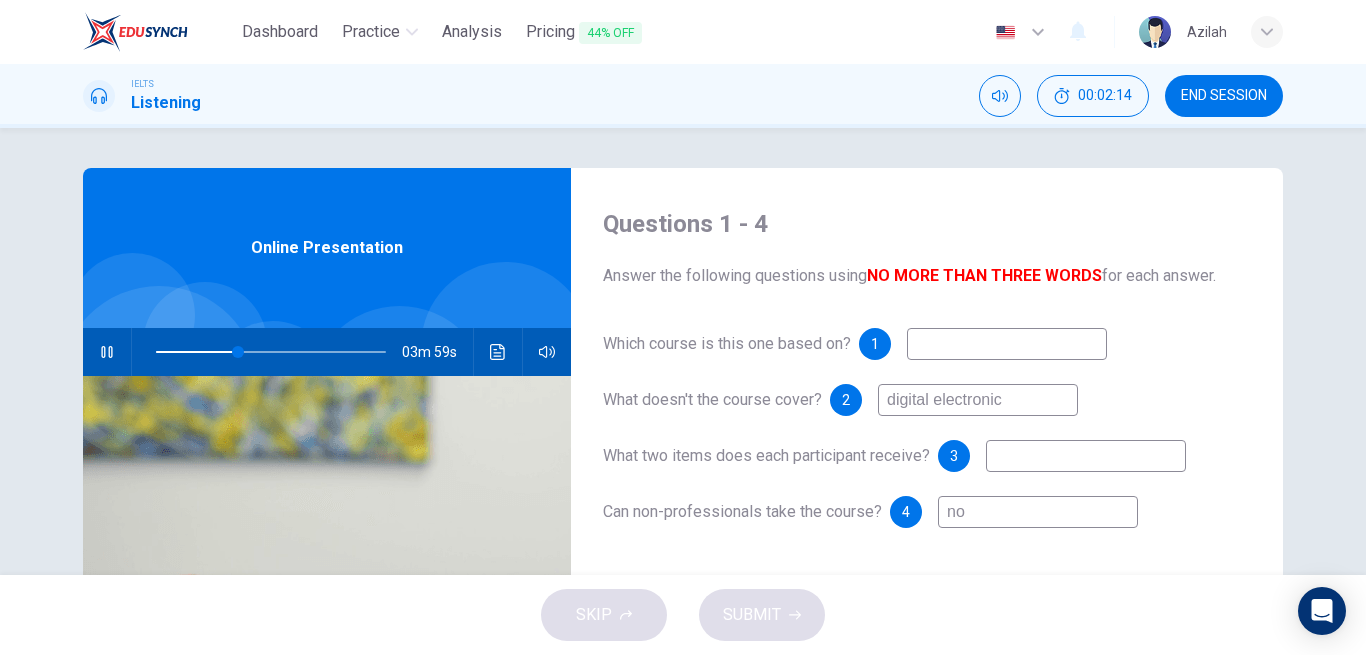 type on "y" 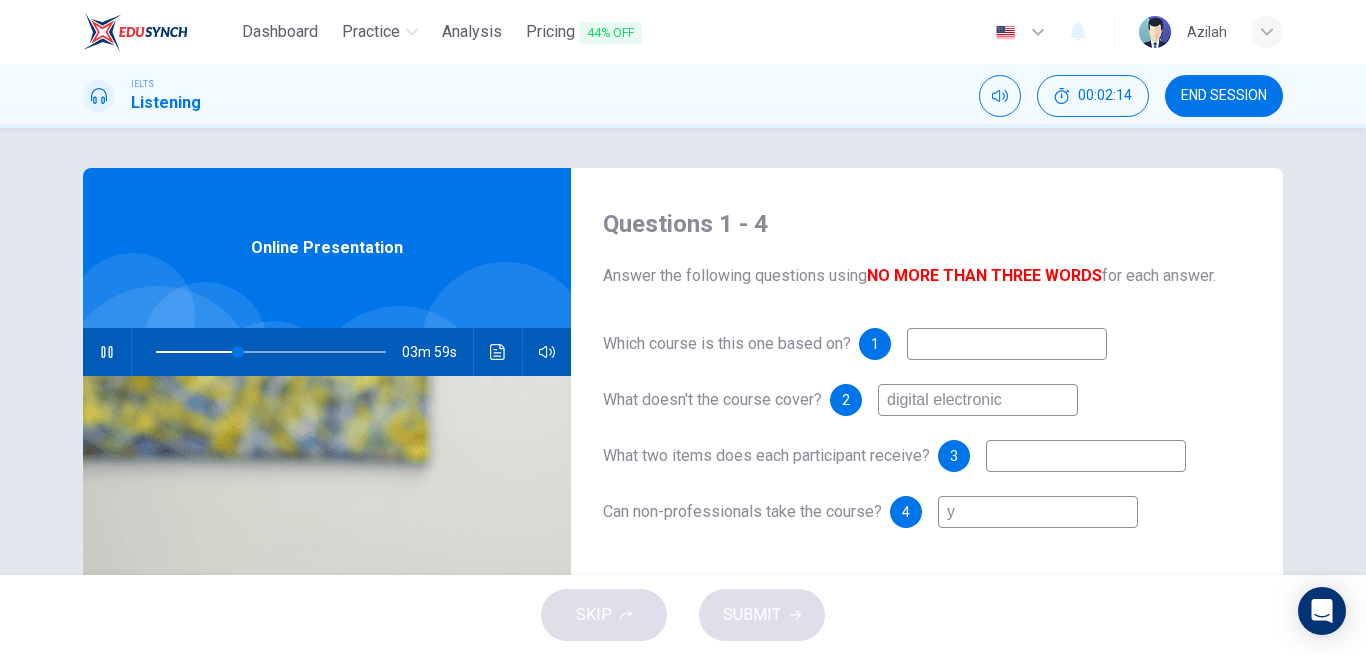 type on "36" 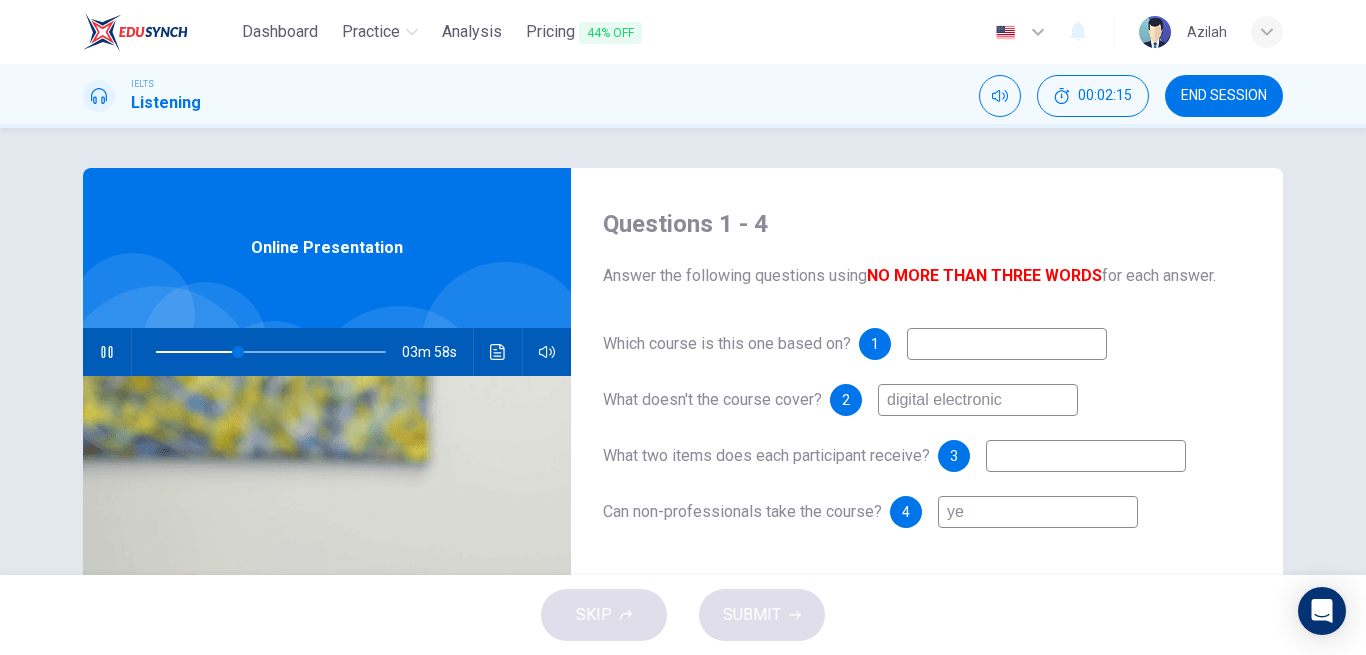 type on "yes" 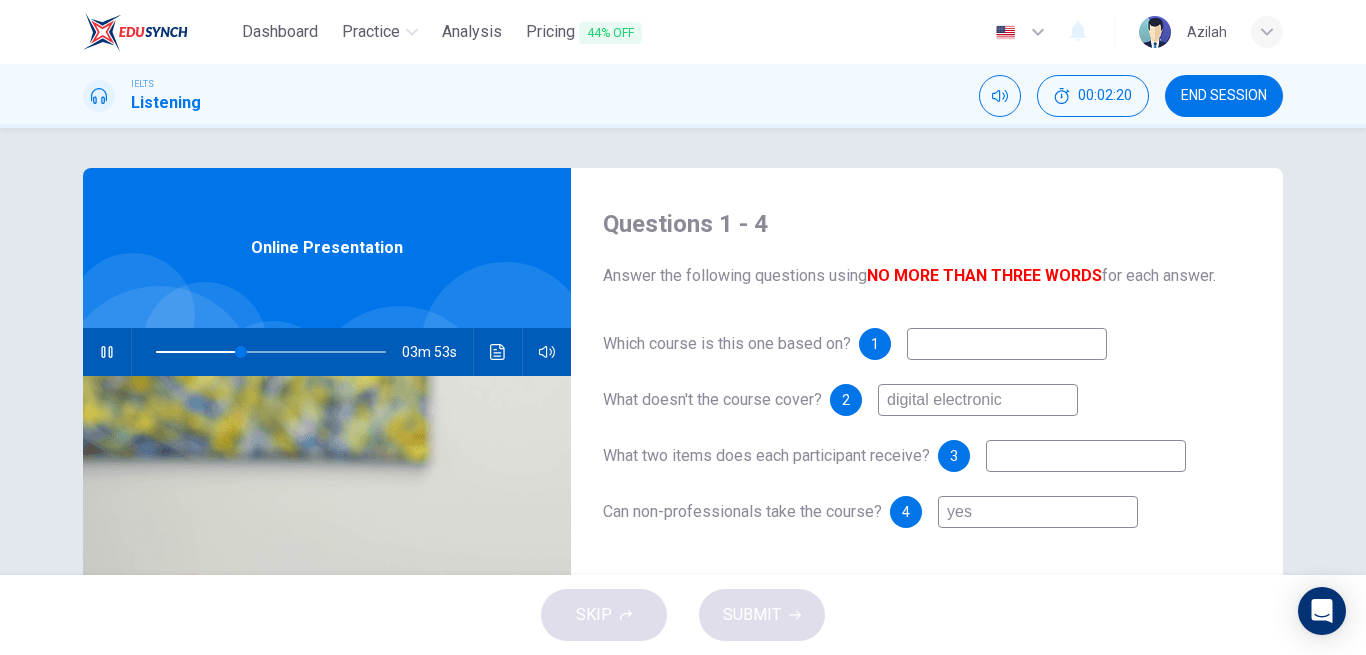 type on "37" 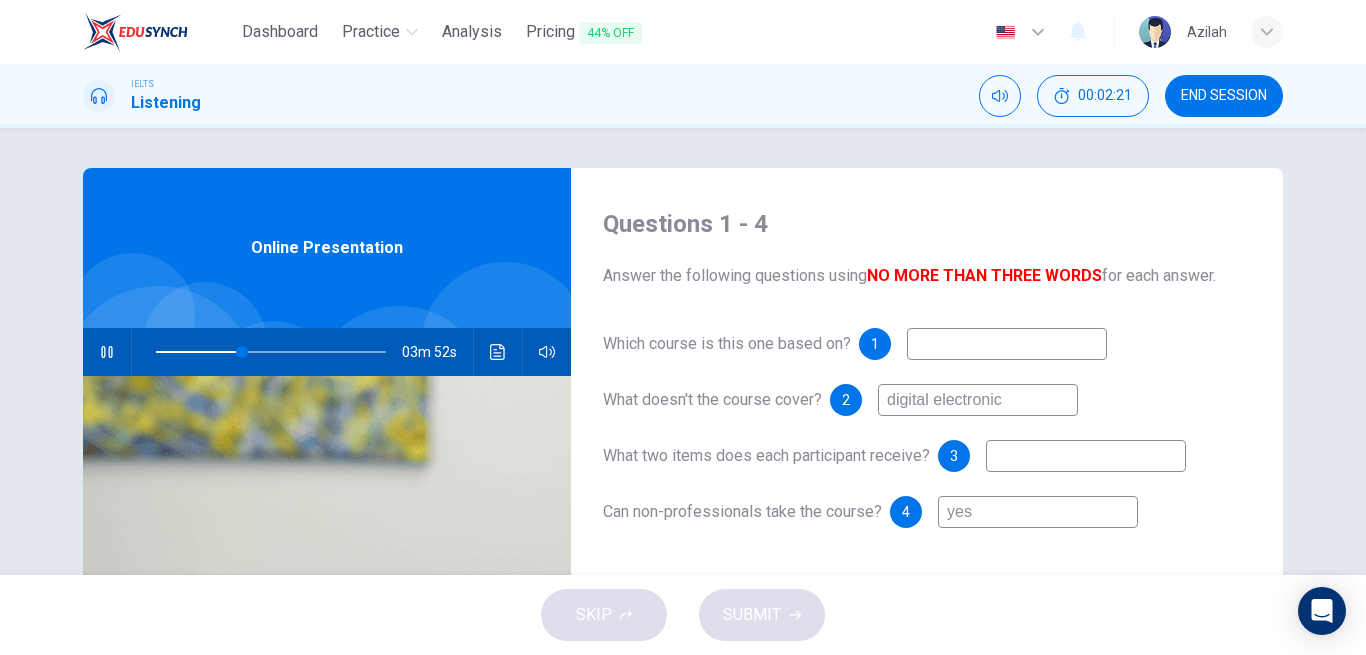 type on "yes" 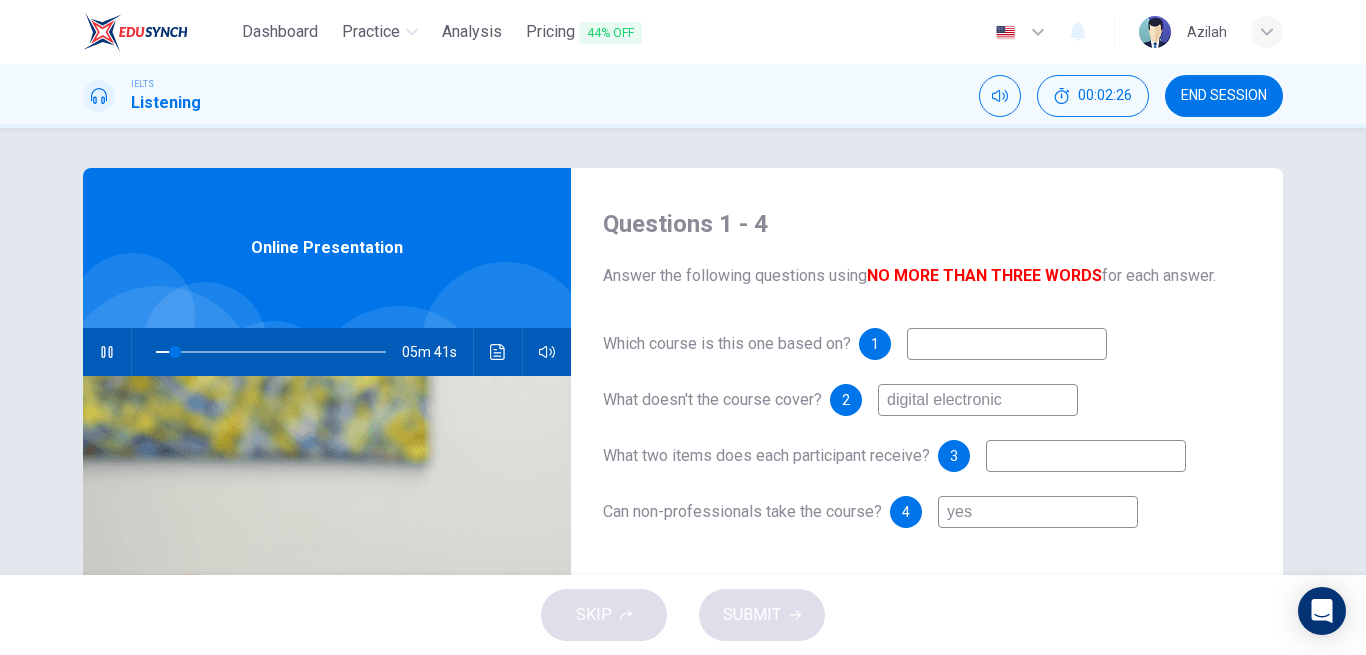 click at bounding box center (1007, 344) 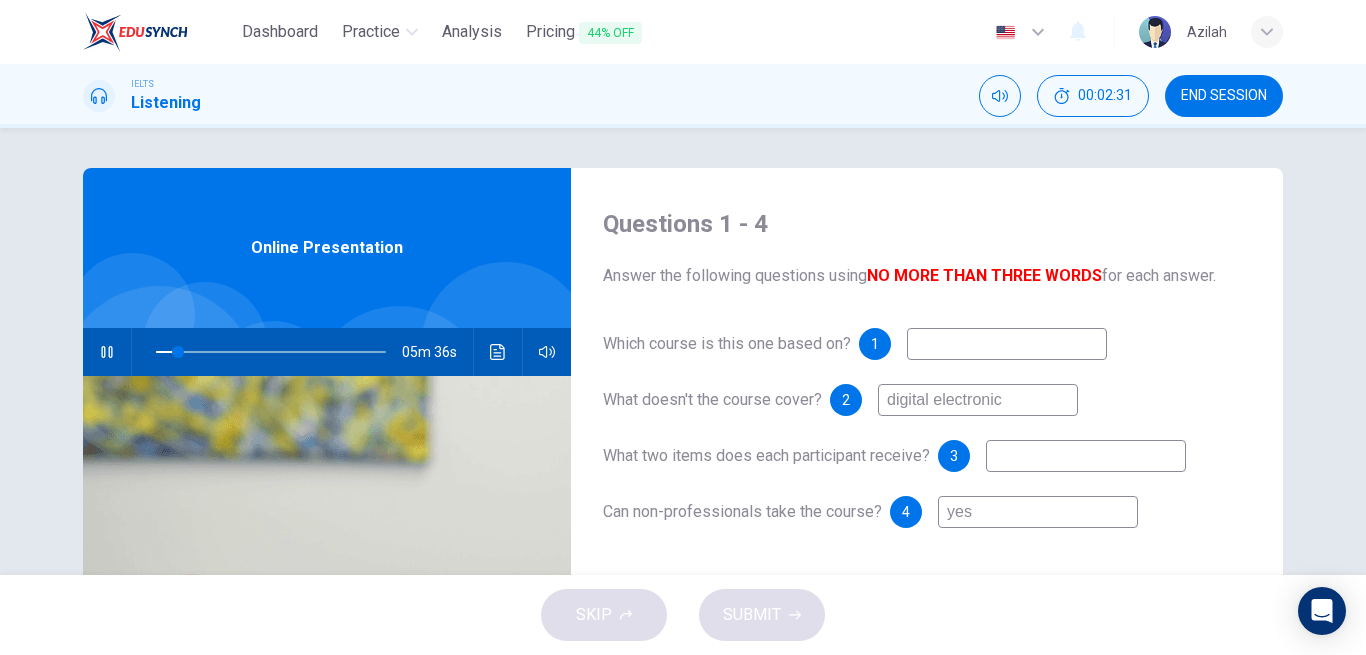 type on "10" 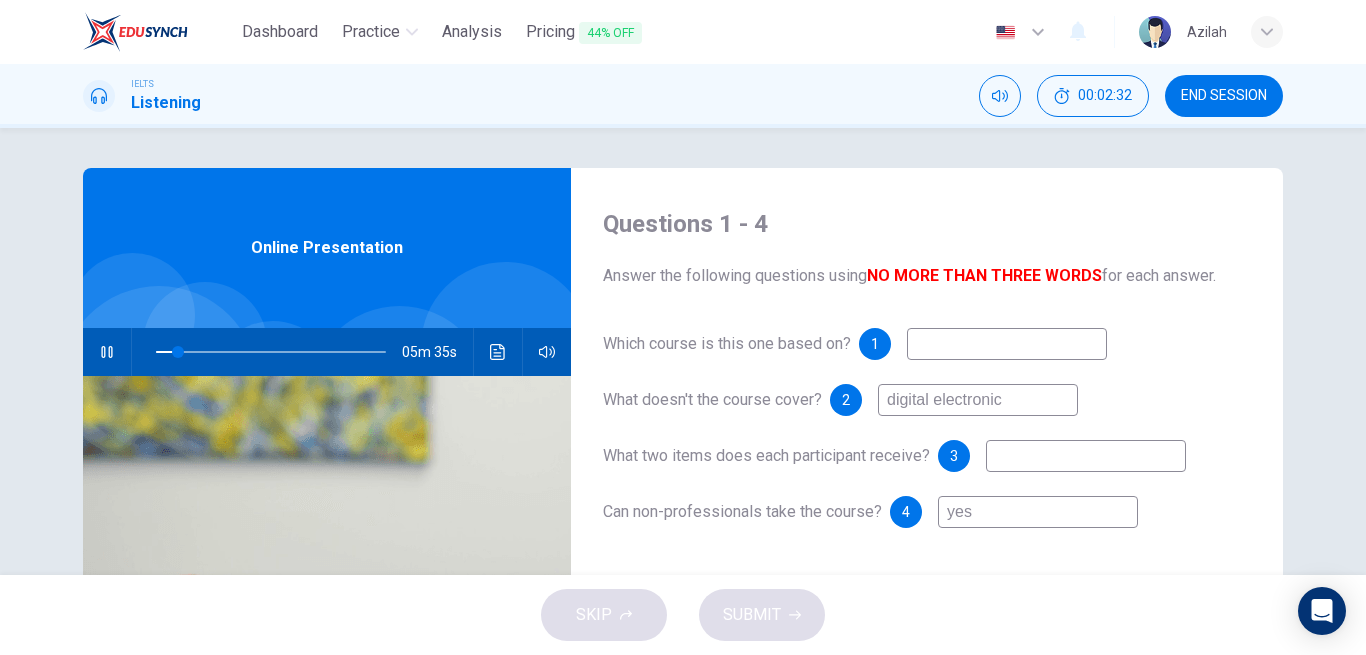 type on "e" 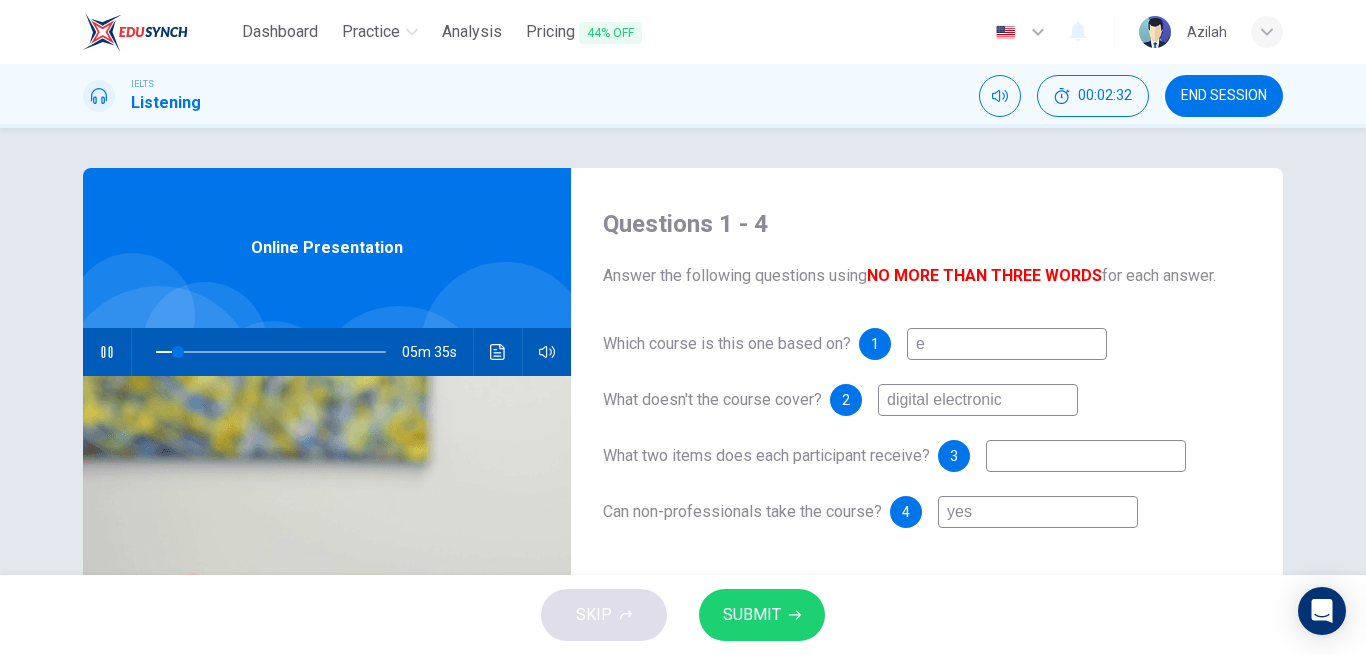type on "10" 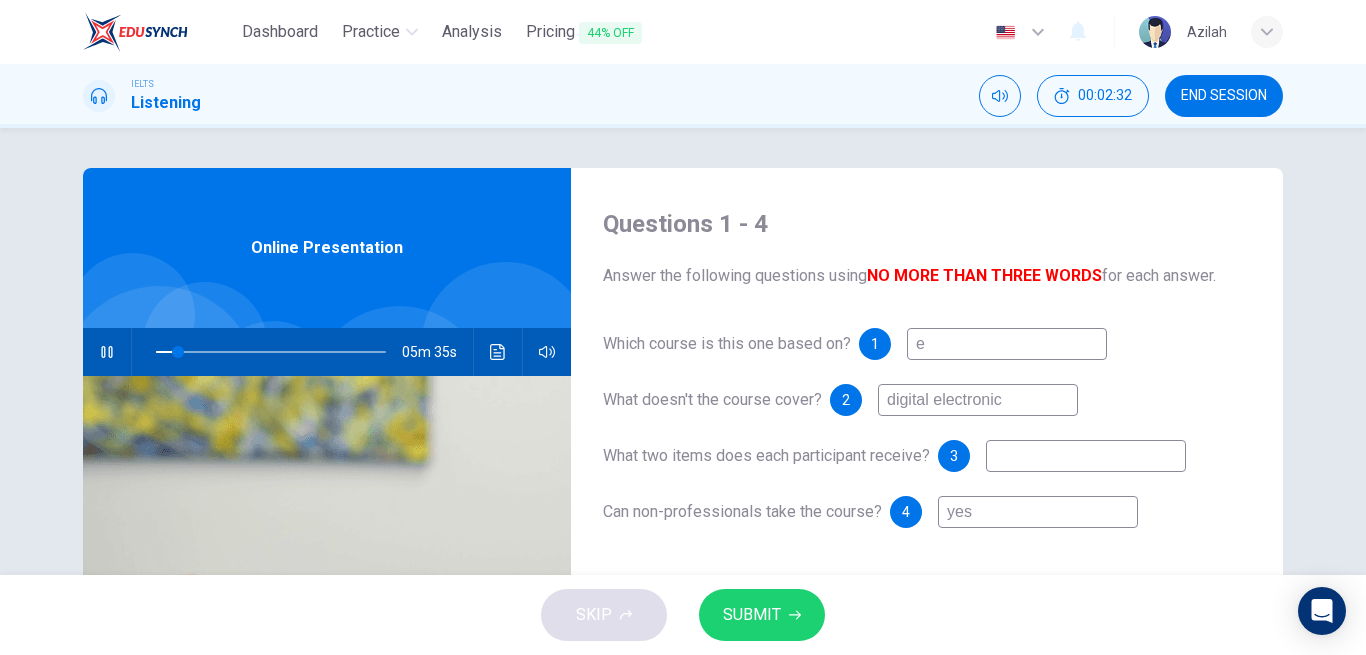 type on "el" 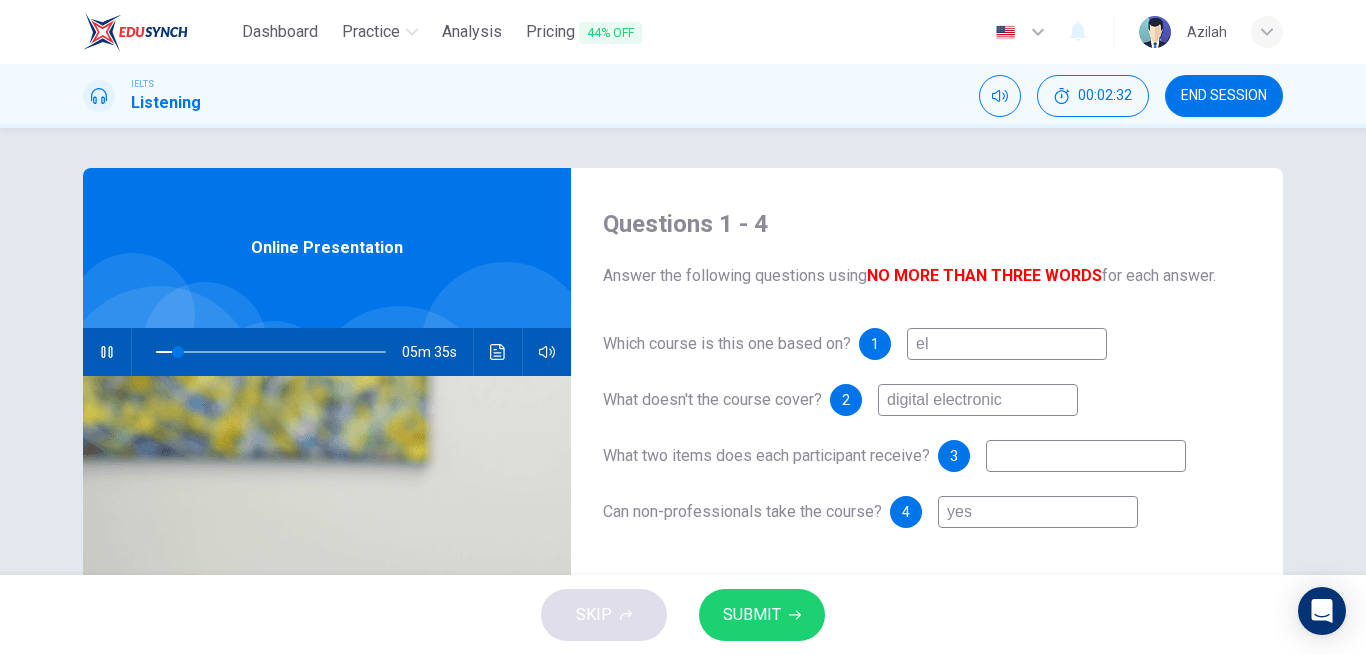type on "10" 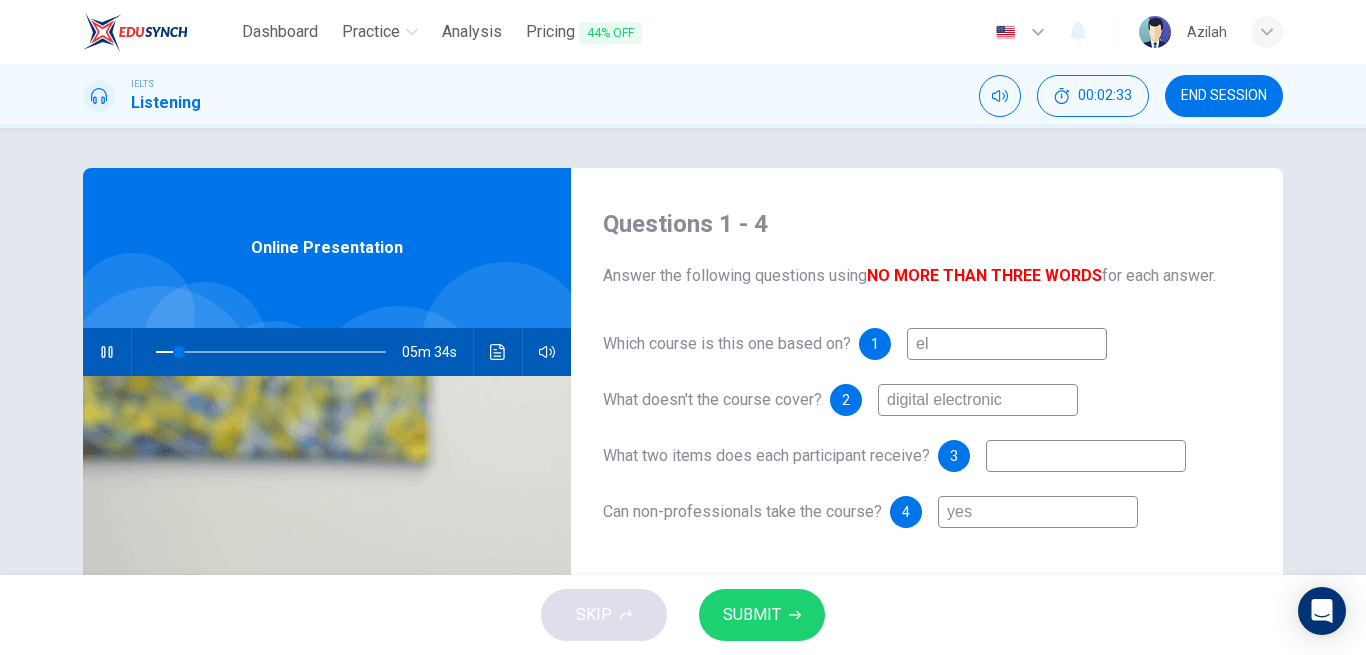 type on "ele" 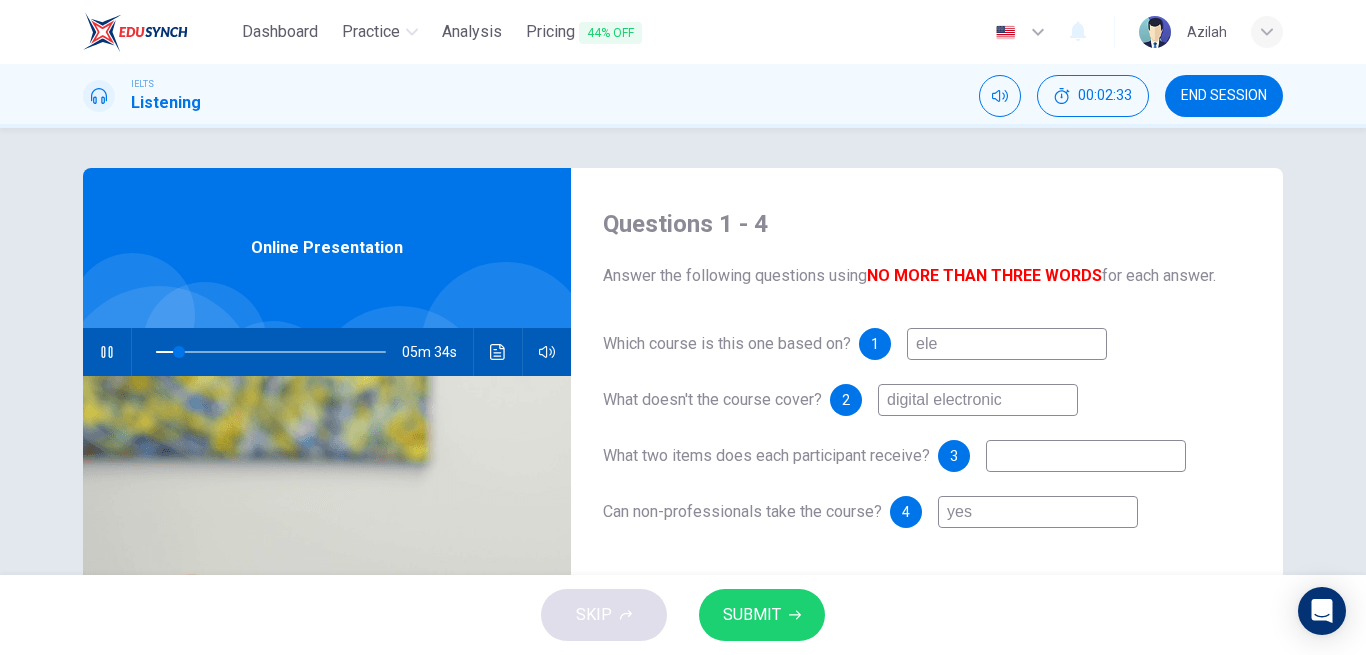 type on "10" 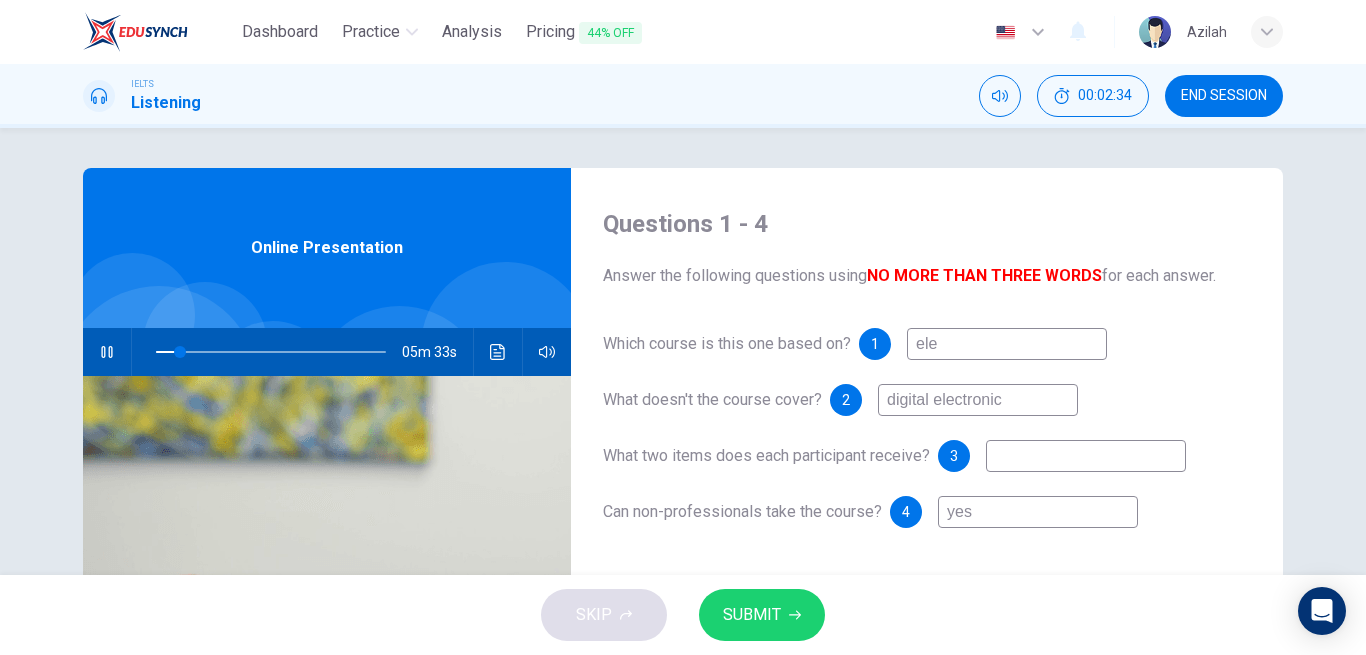 type on "elec" 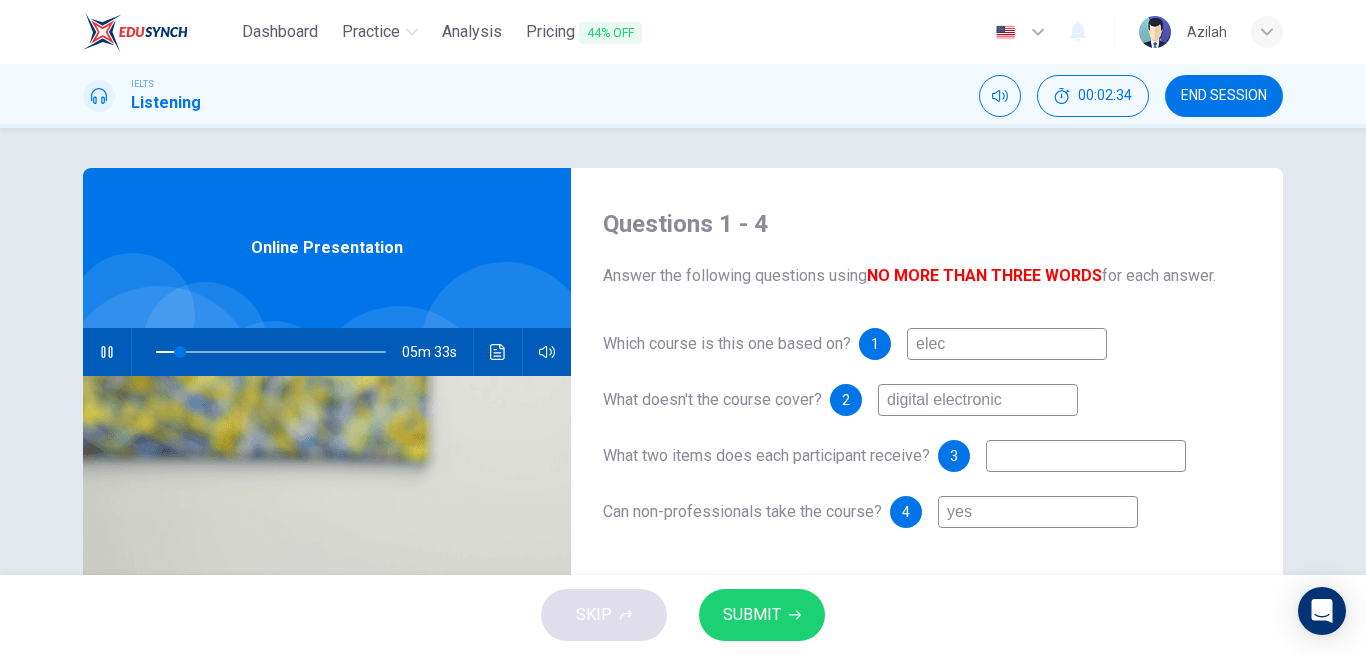 type on "elect" 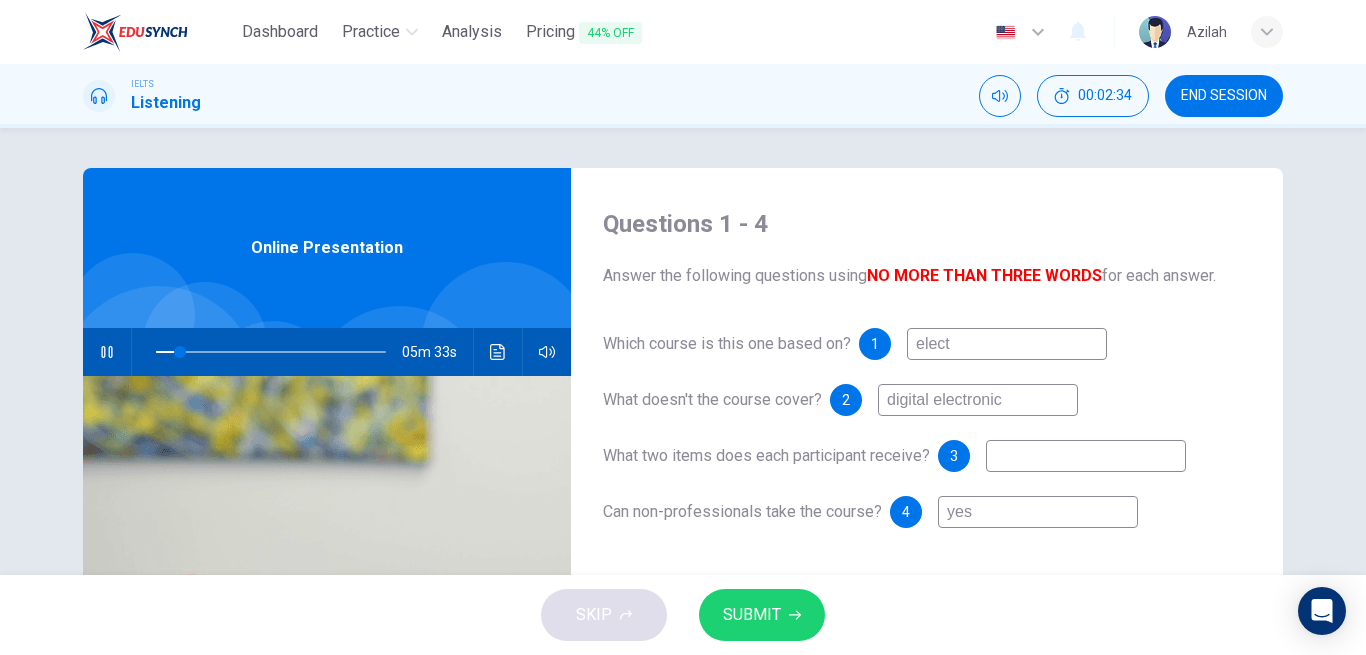 type on "11" 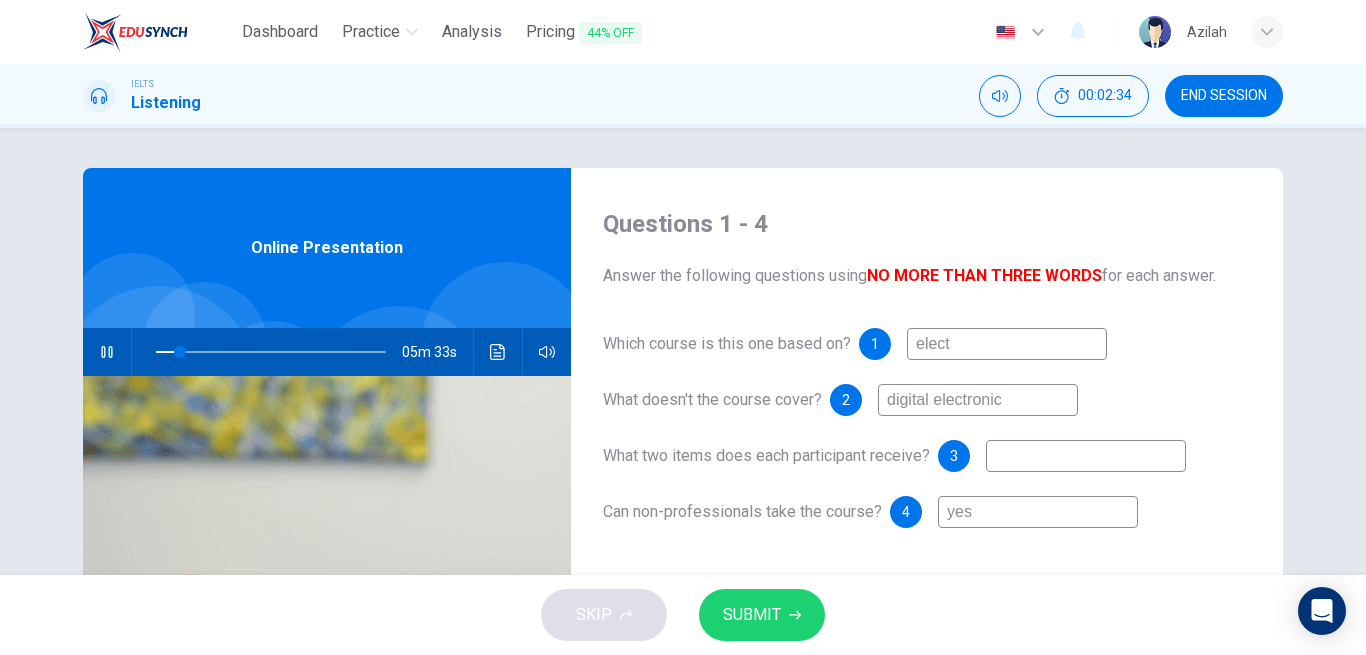 type on "electr" 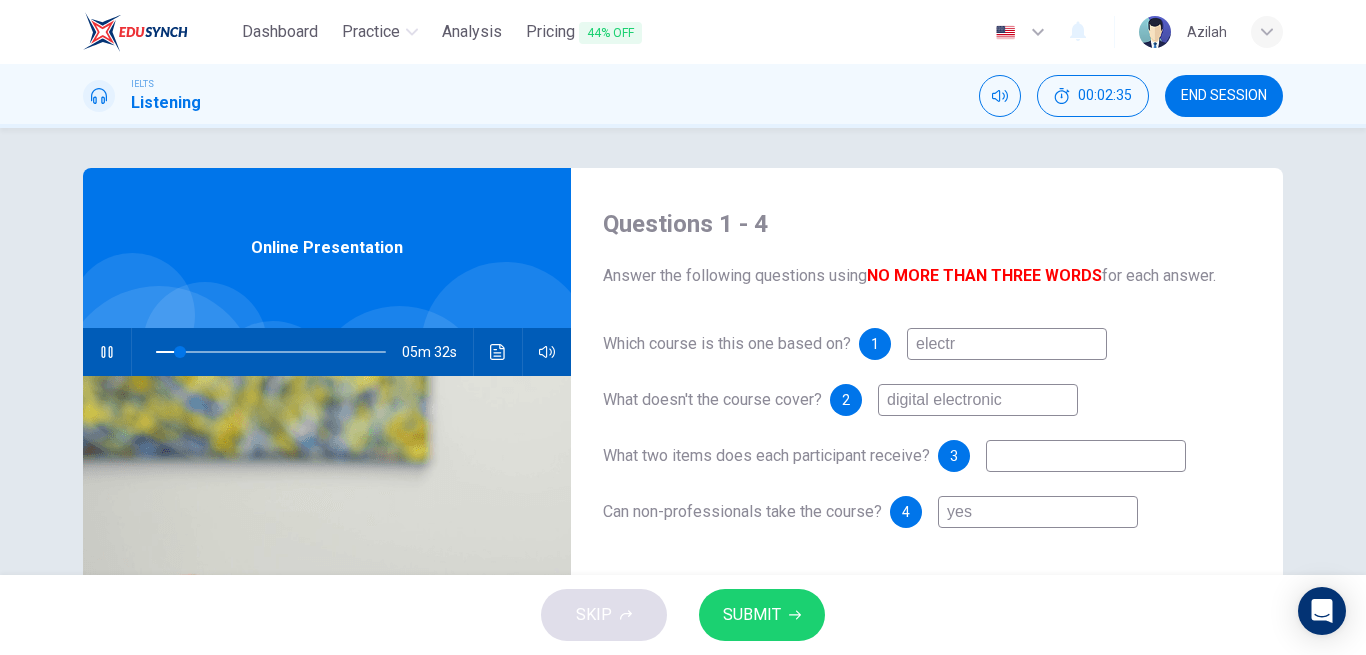 type on "electro" 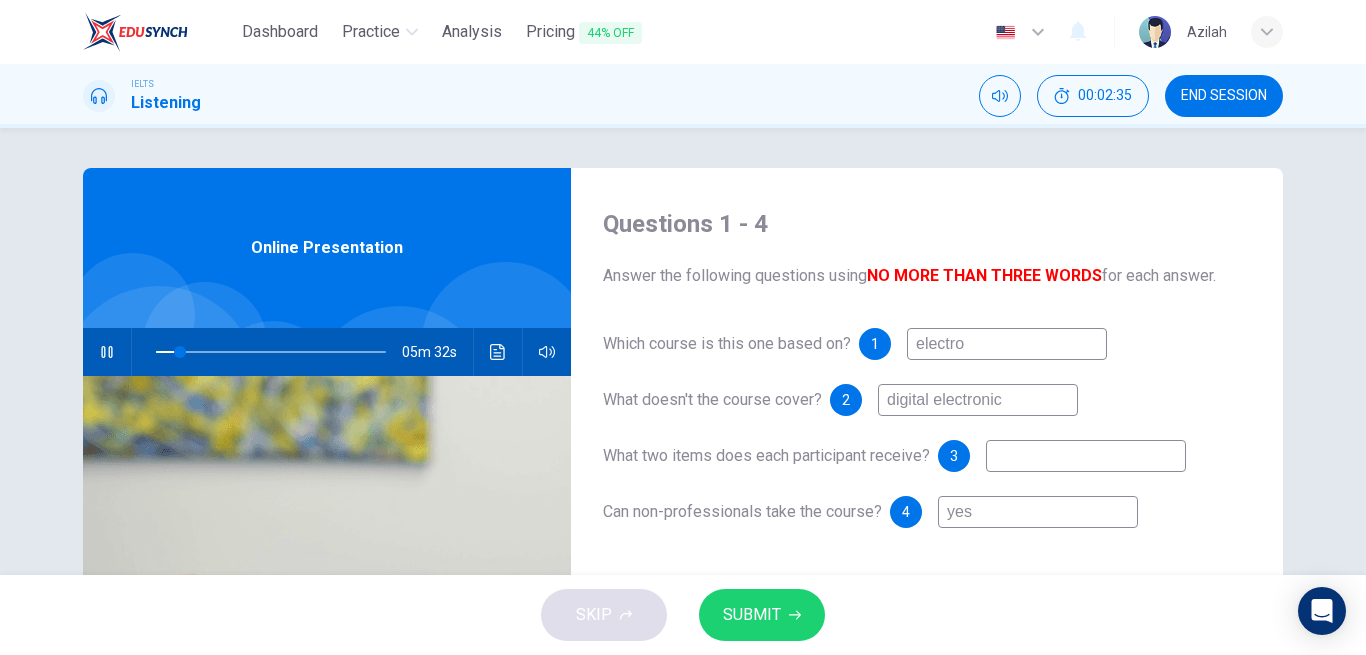 type on "11" 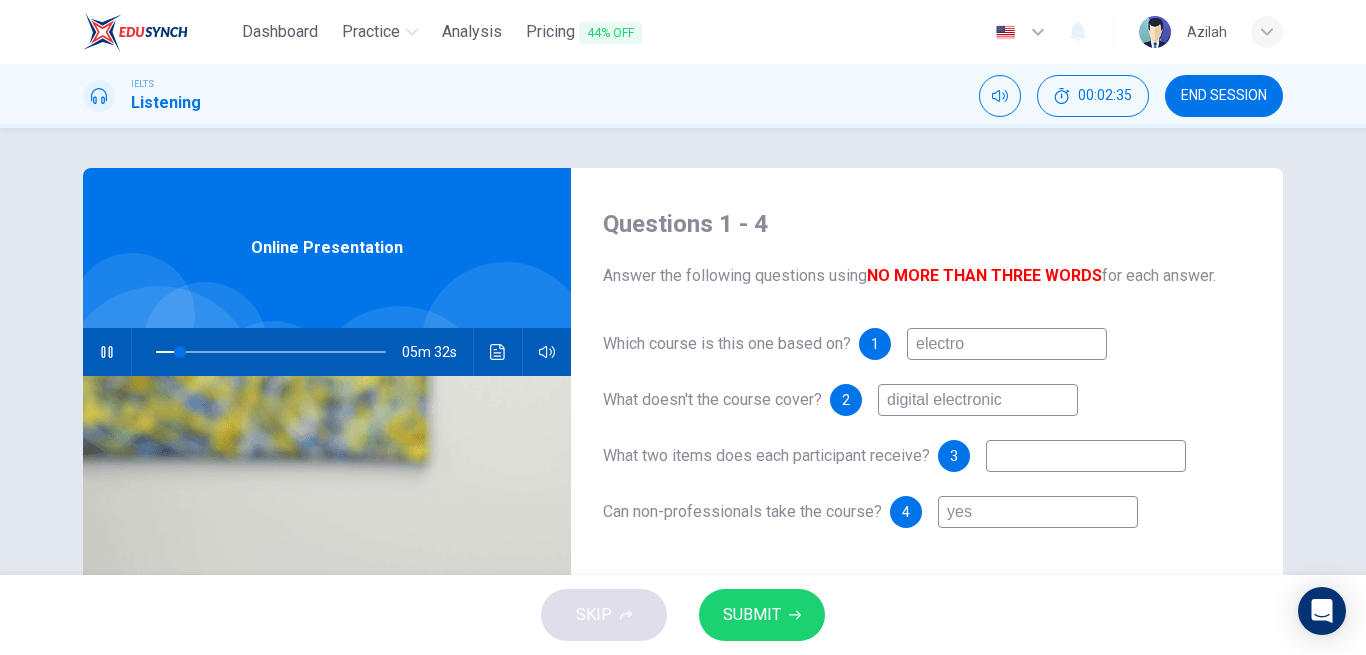 type on "electr" 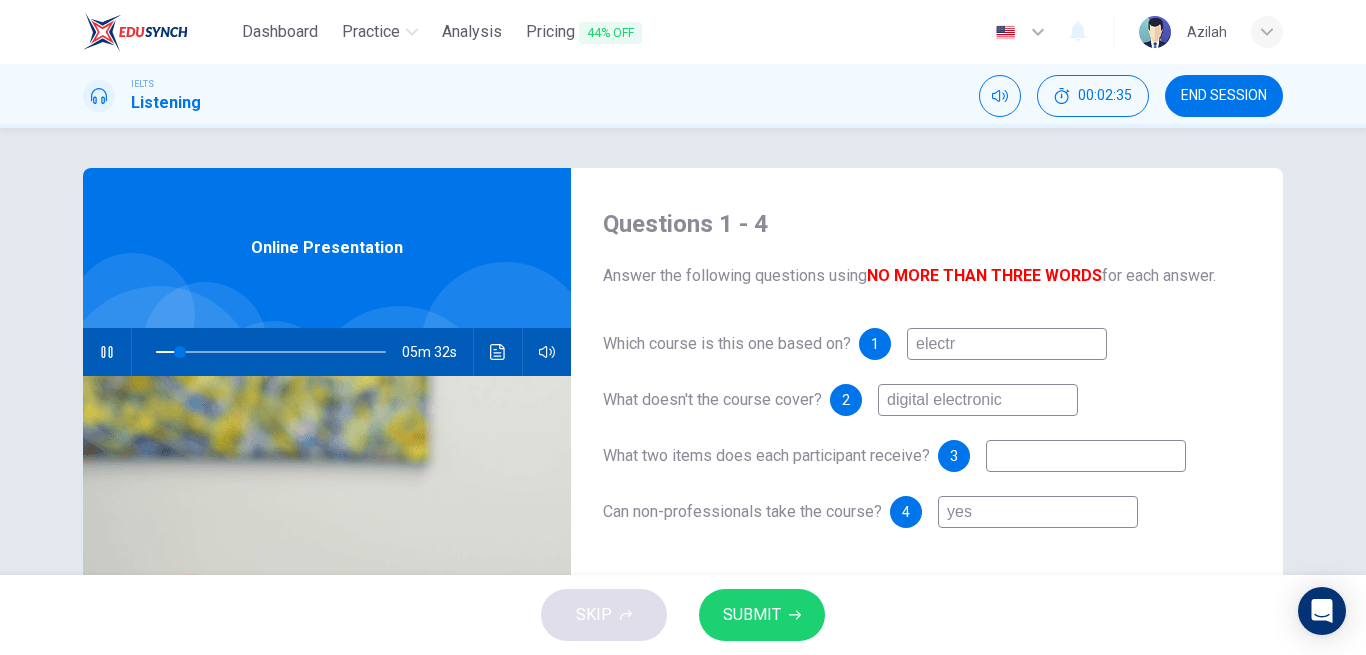 type on "11" 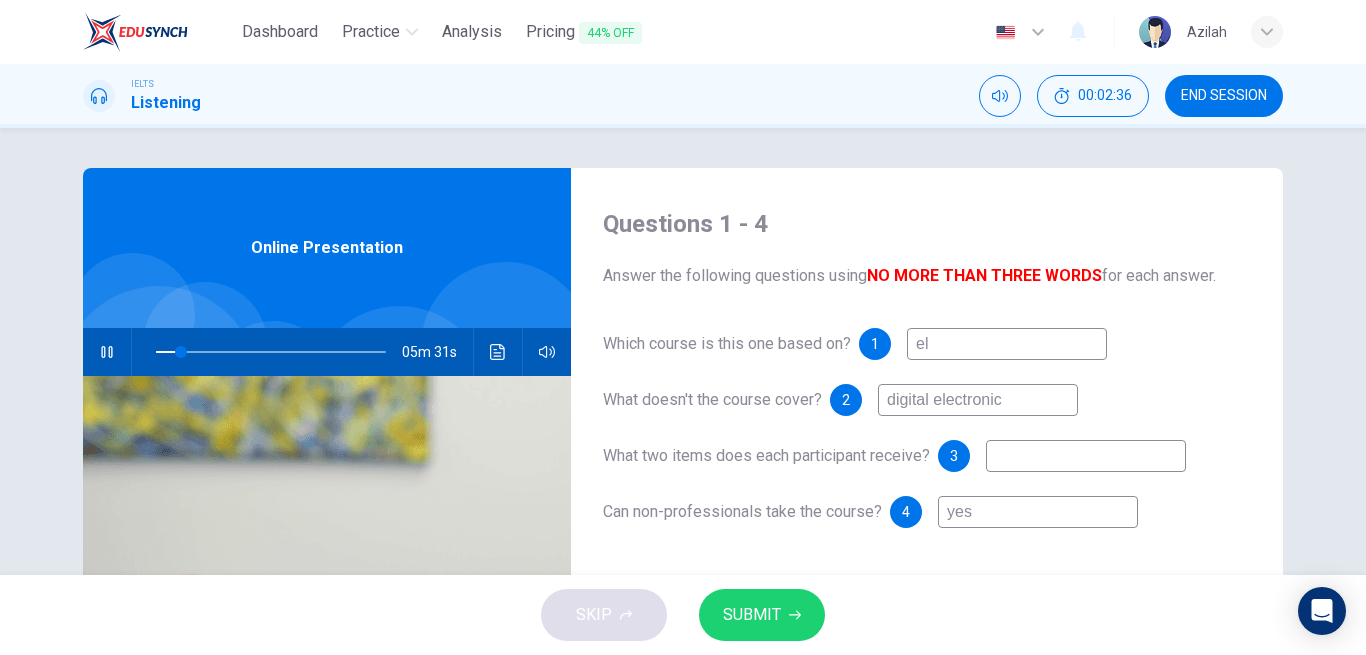 type on "e" 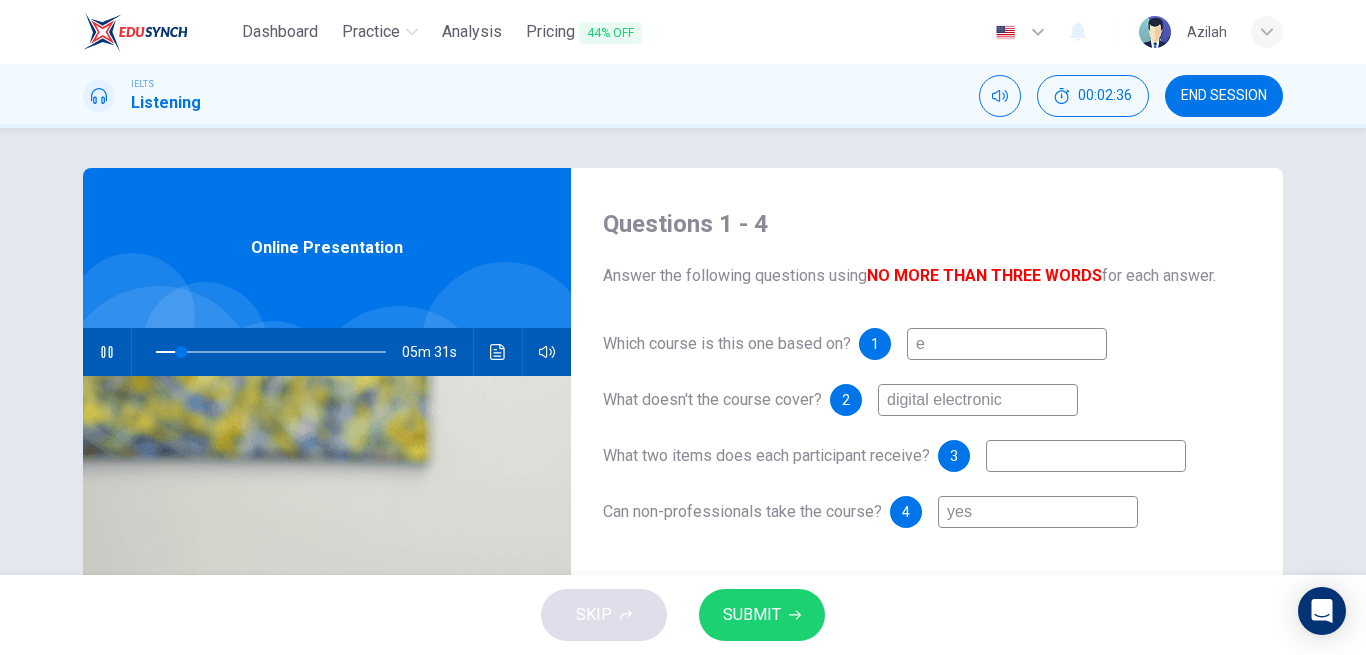 type 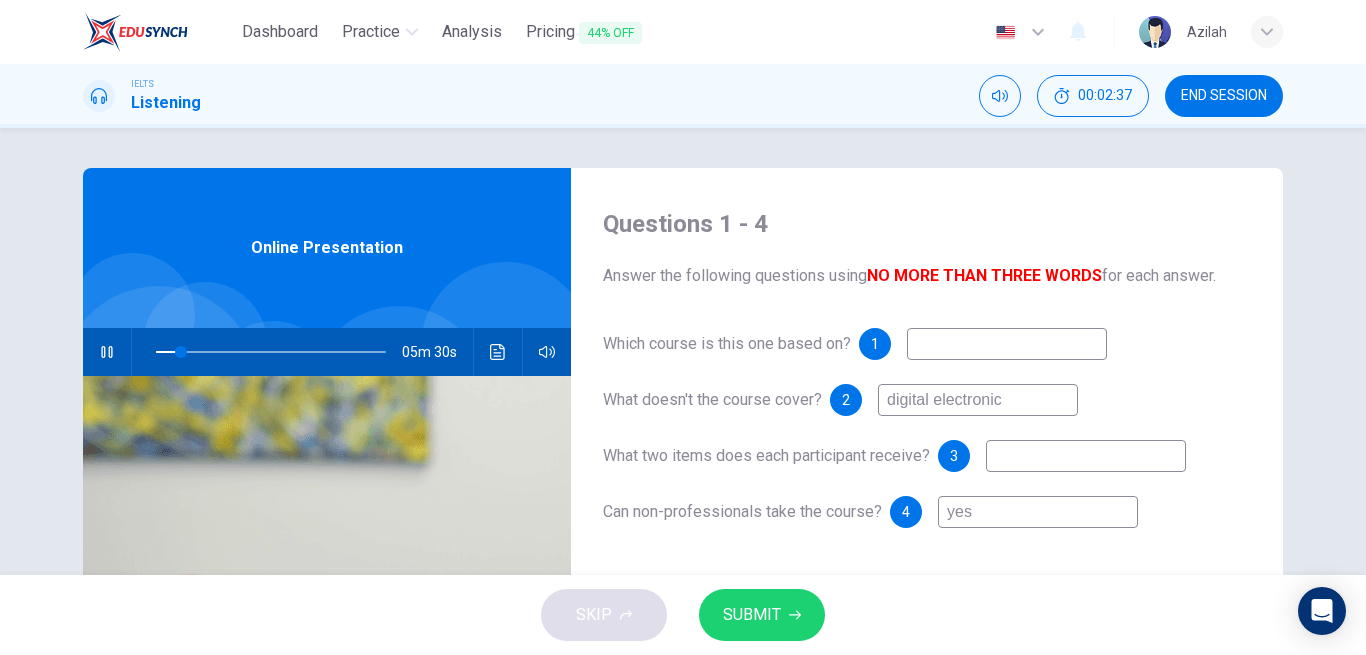 type on "11" 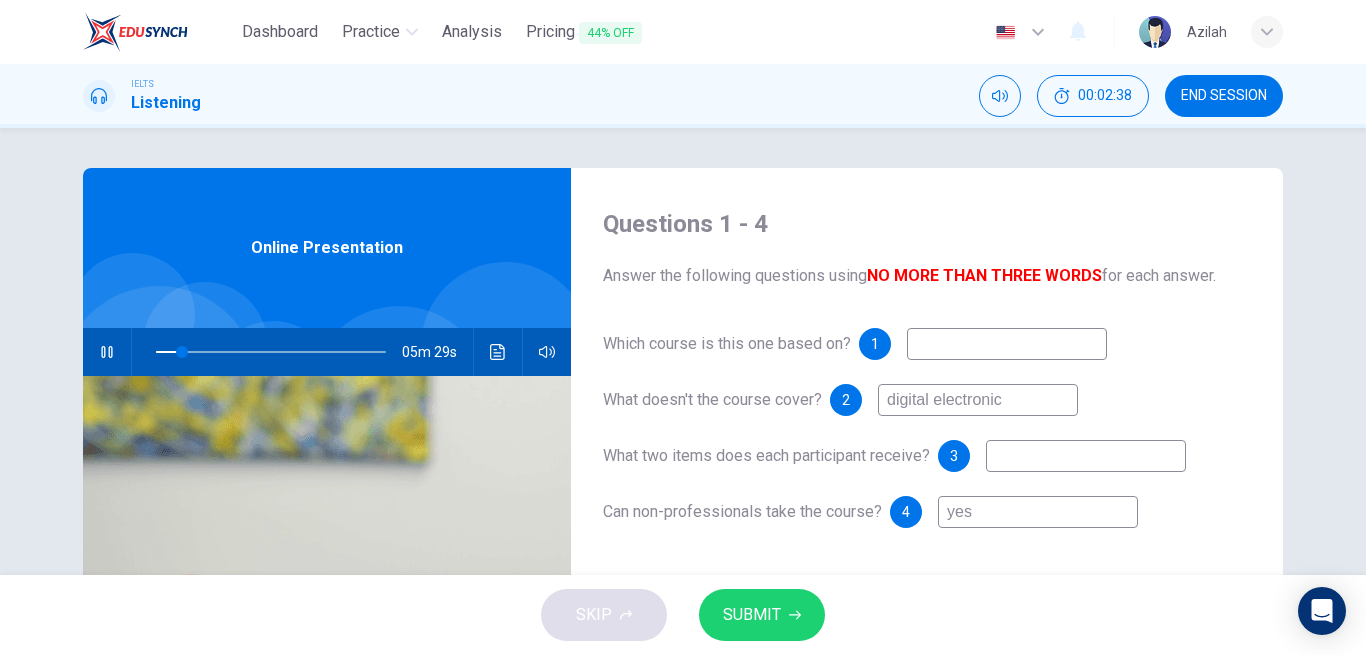 type on "e" 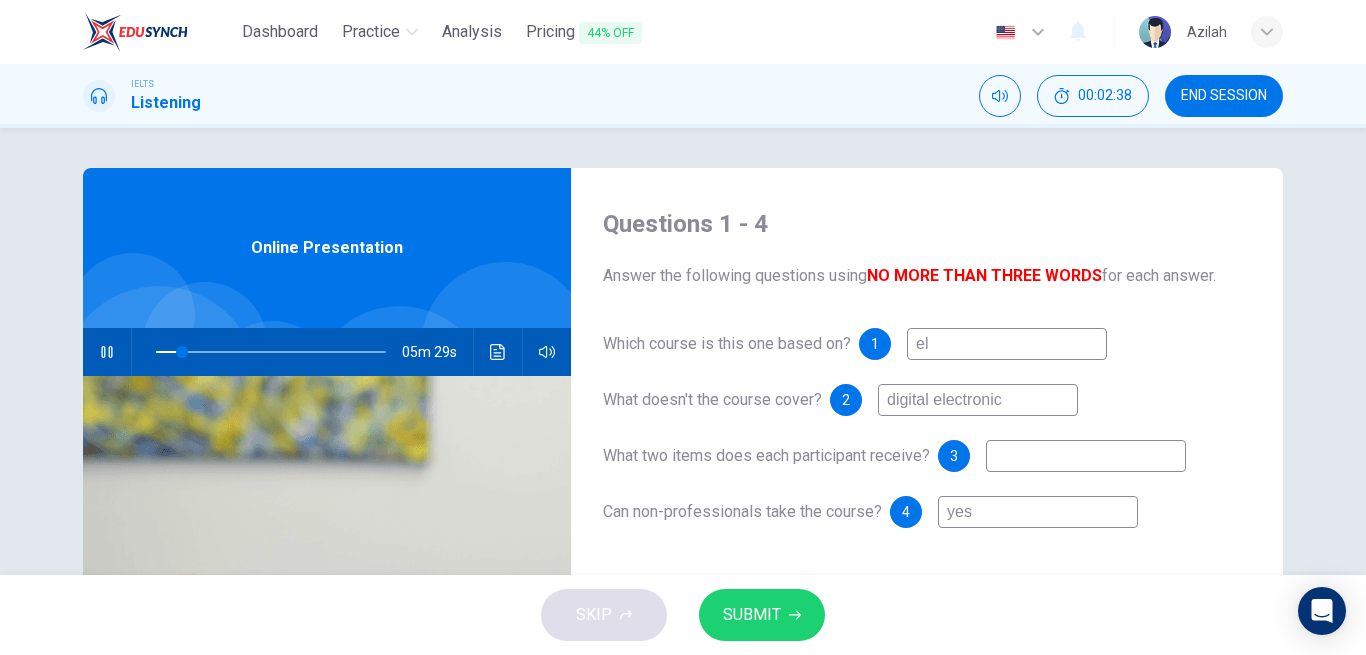 type on "ele" 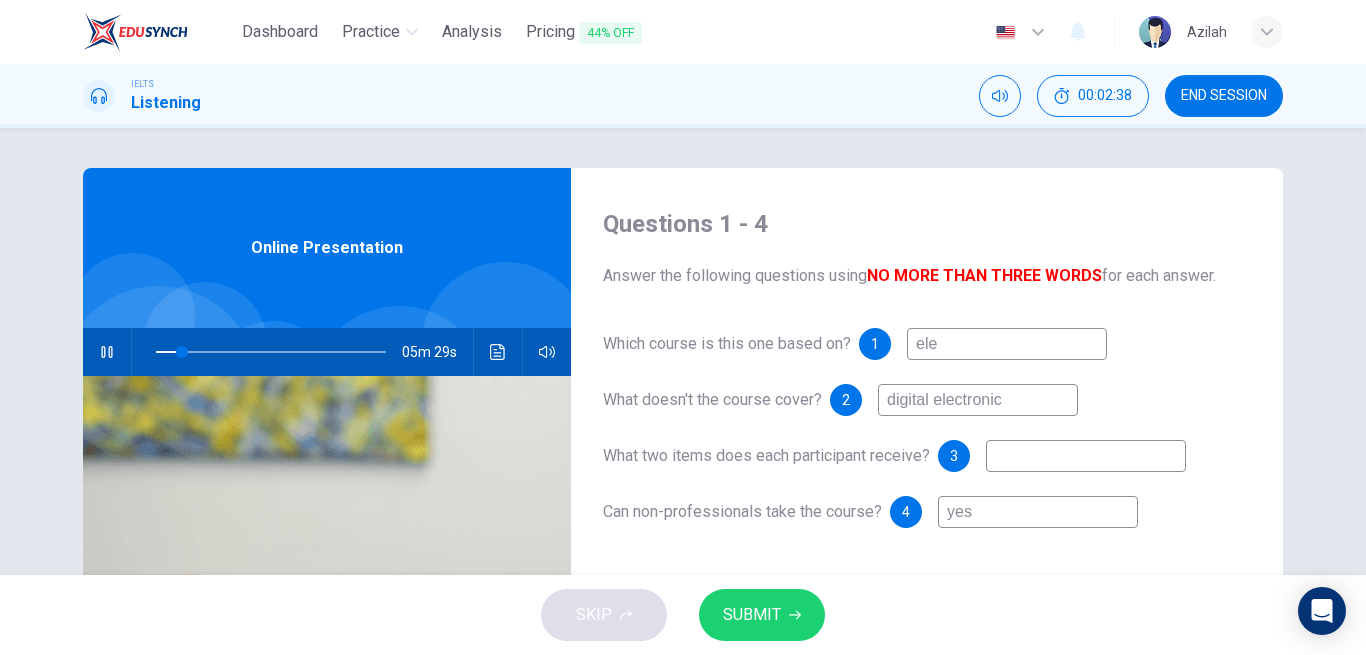 type on "11" 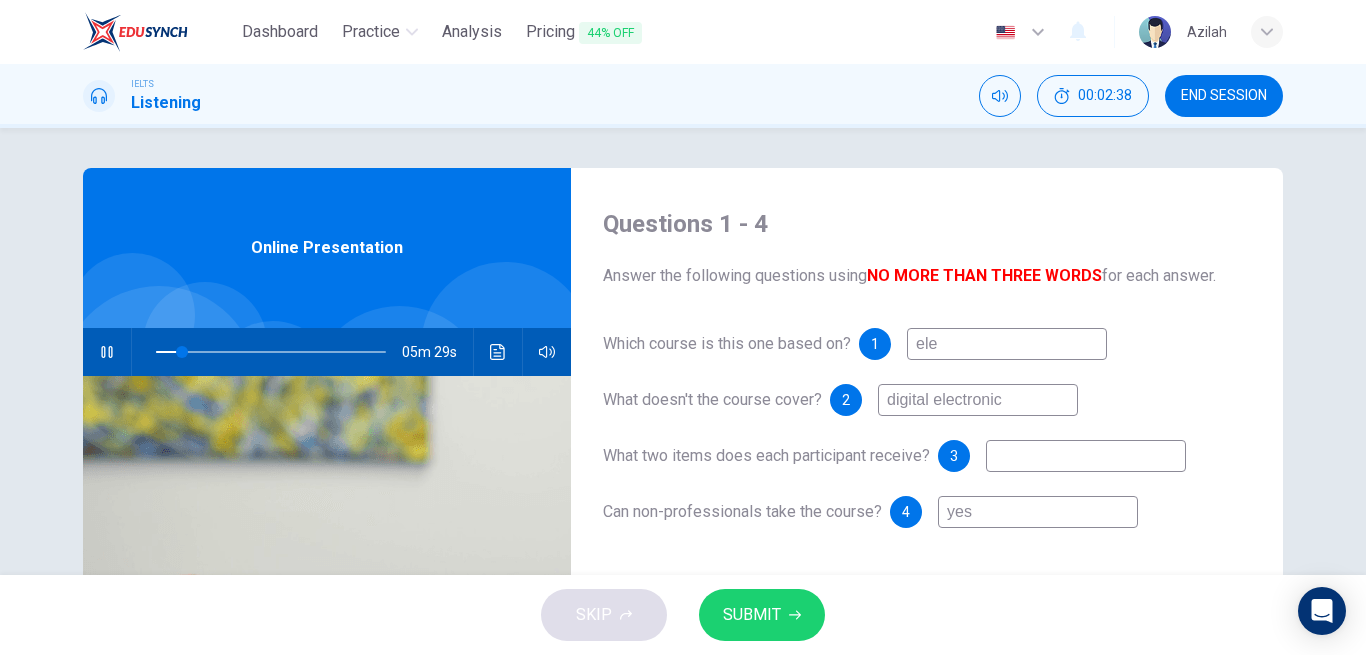 type on "elec" 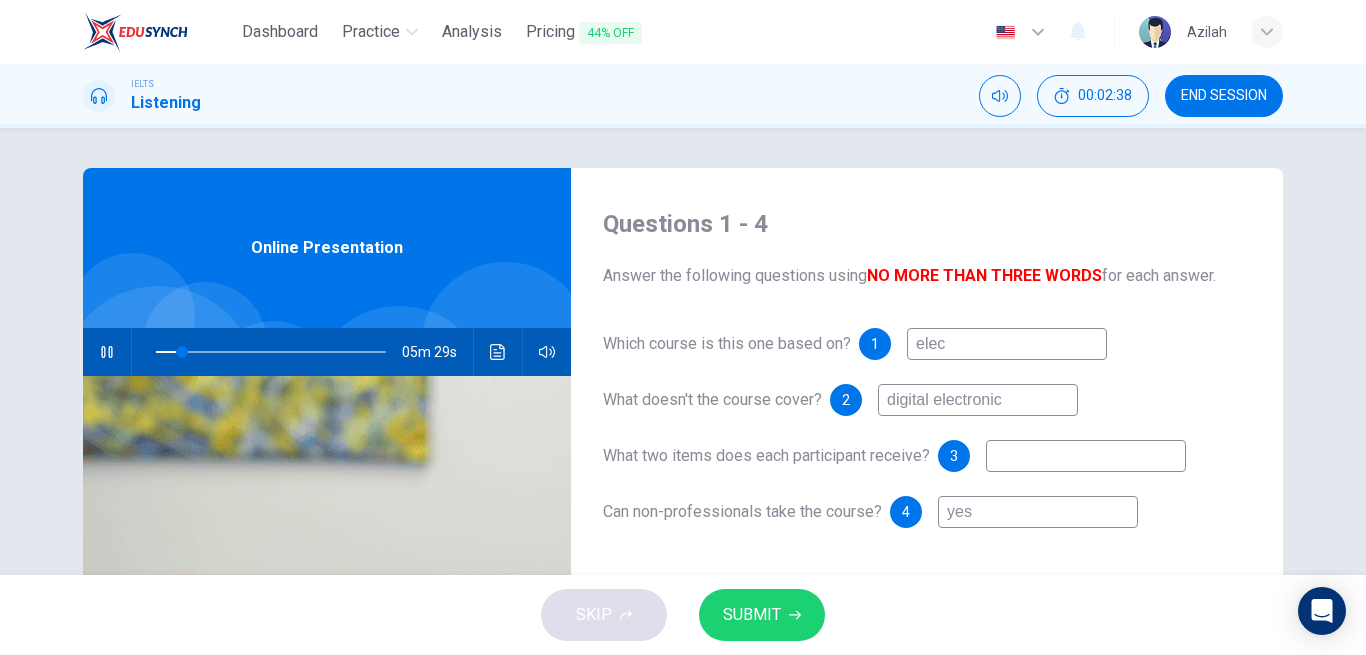 type on "12" 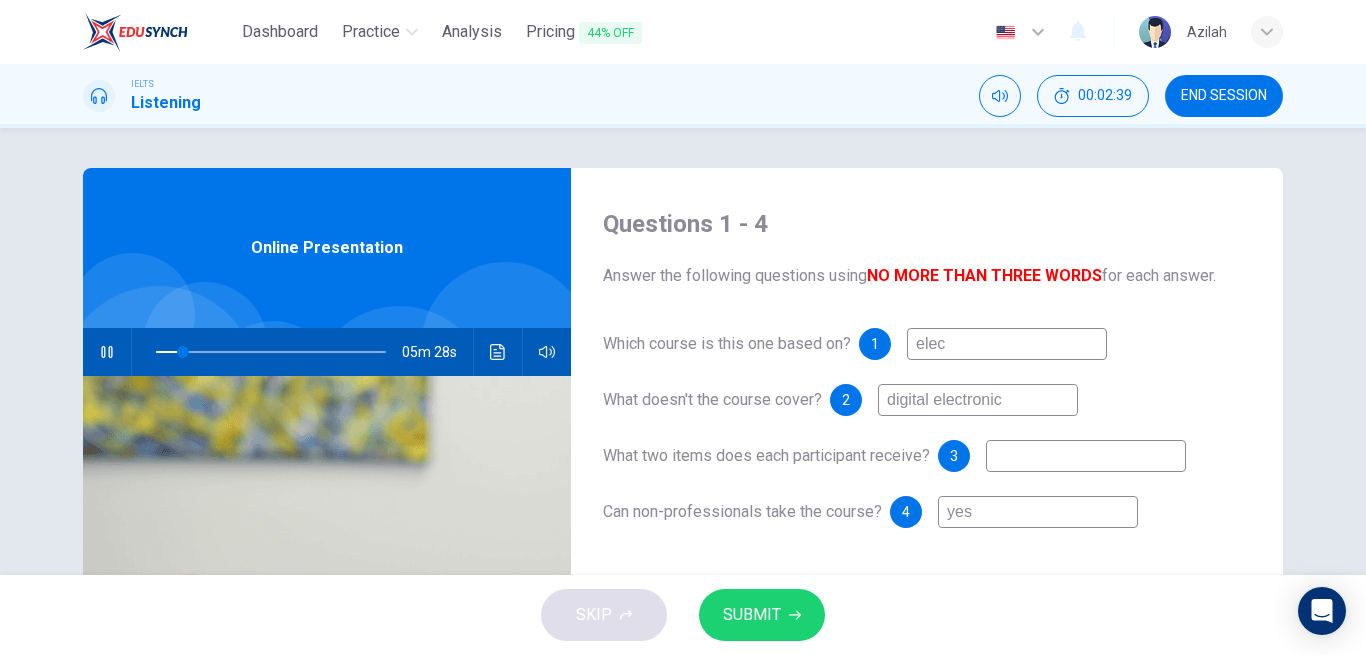 type on "elect" 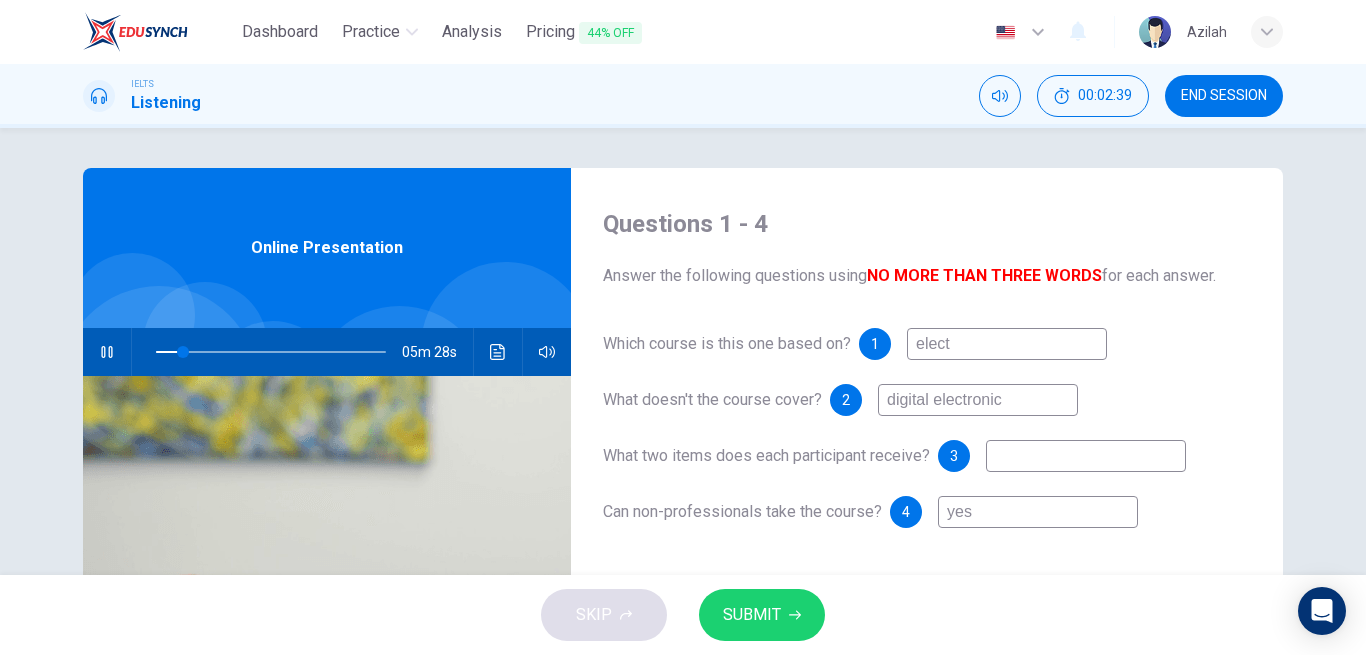 type on "12" 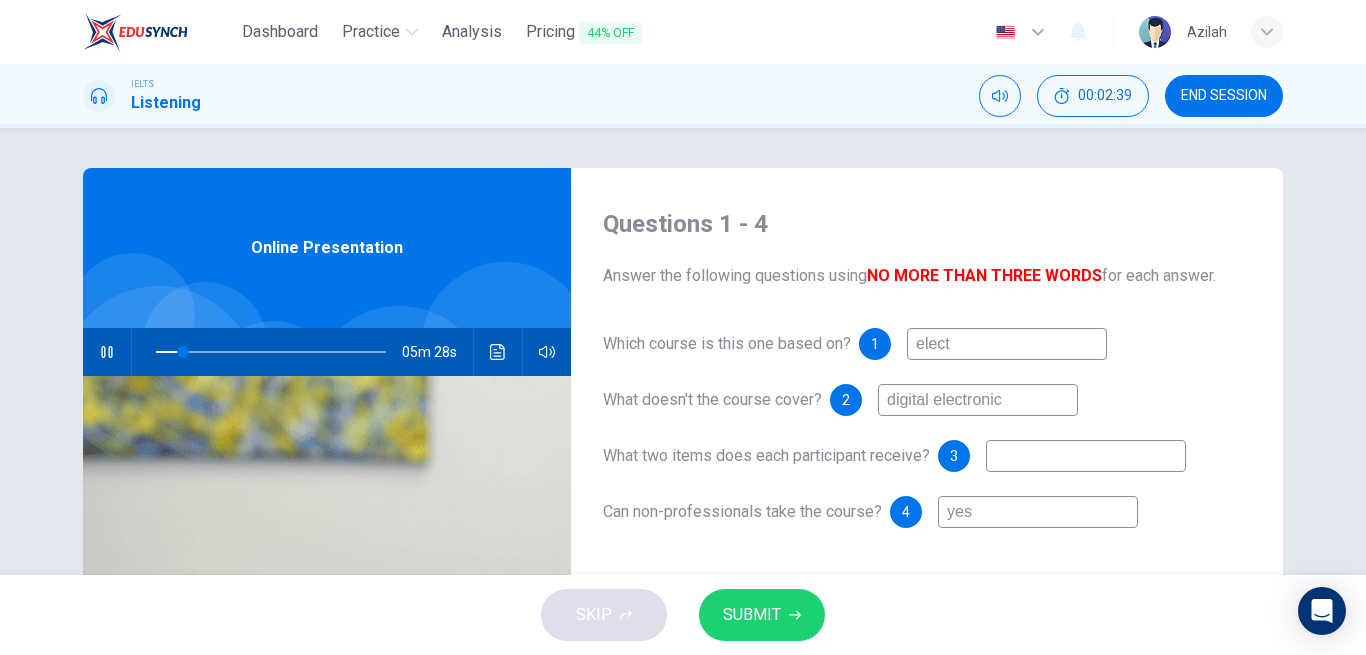 type on "electr" 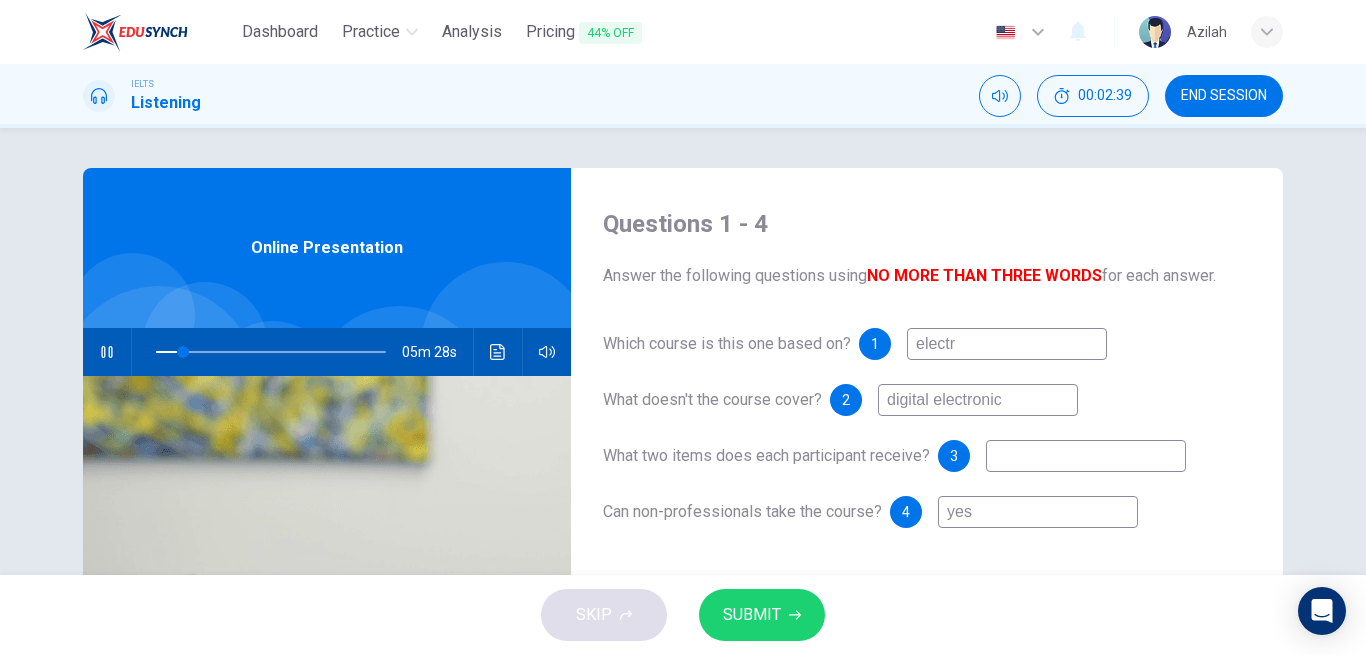 type on "12" 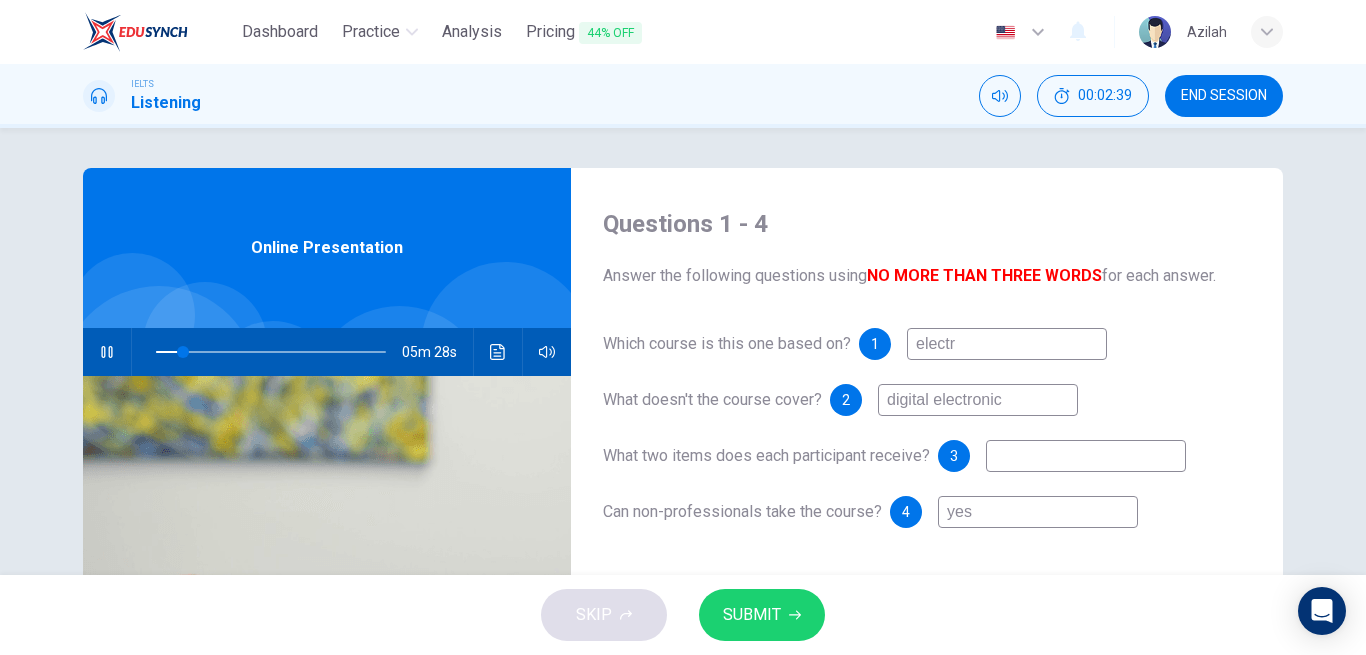 type on "electro" 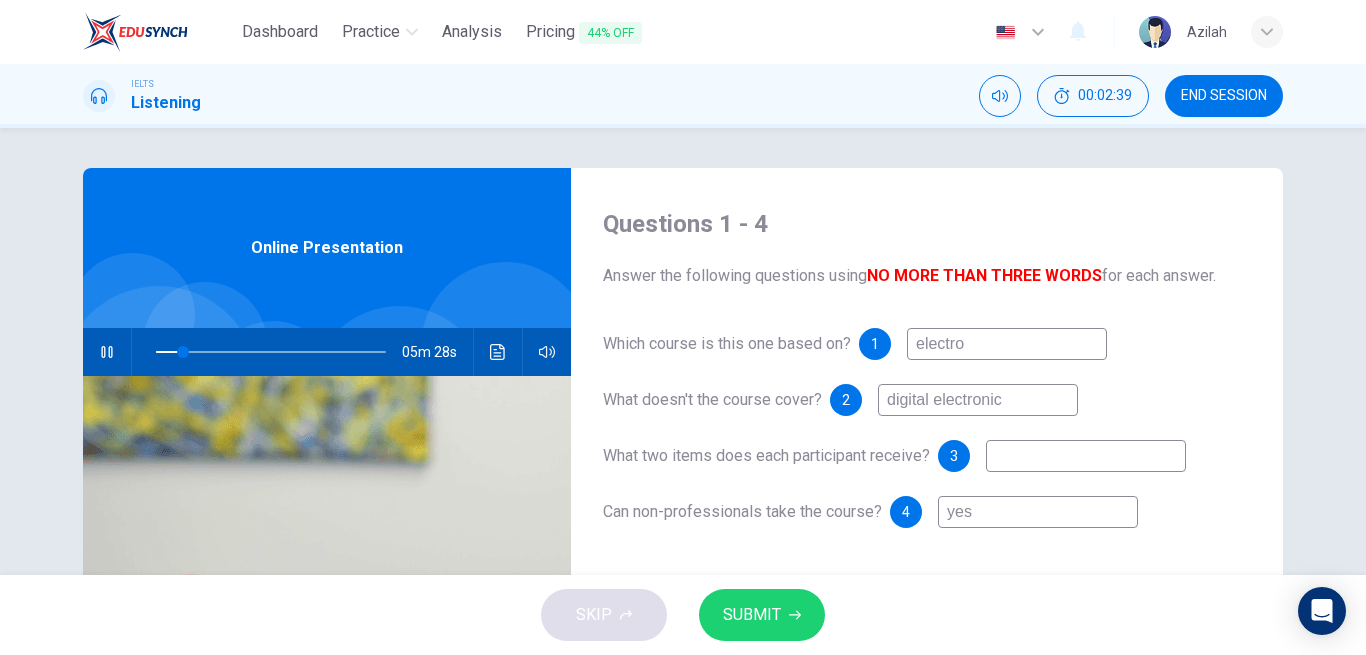 type on "12" 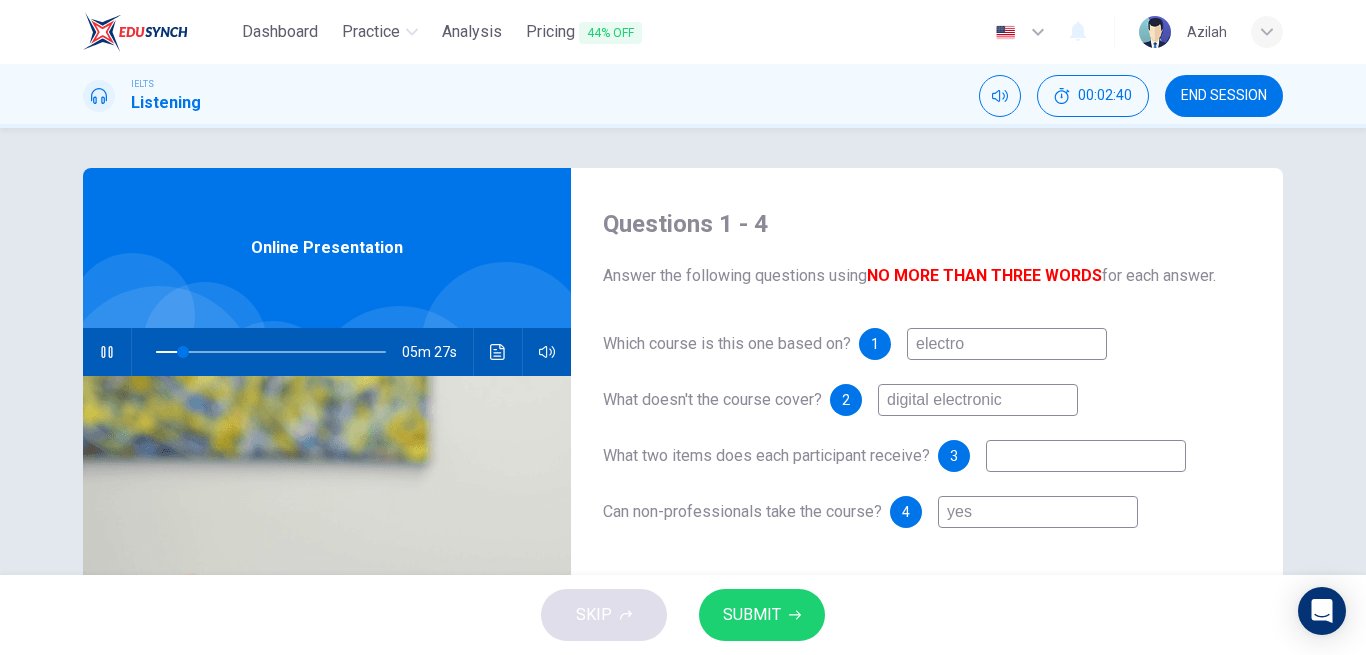 type on "electron" 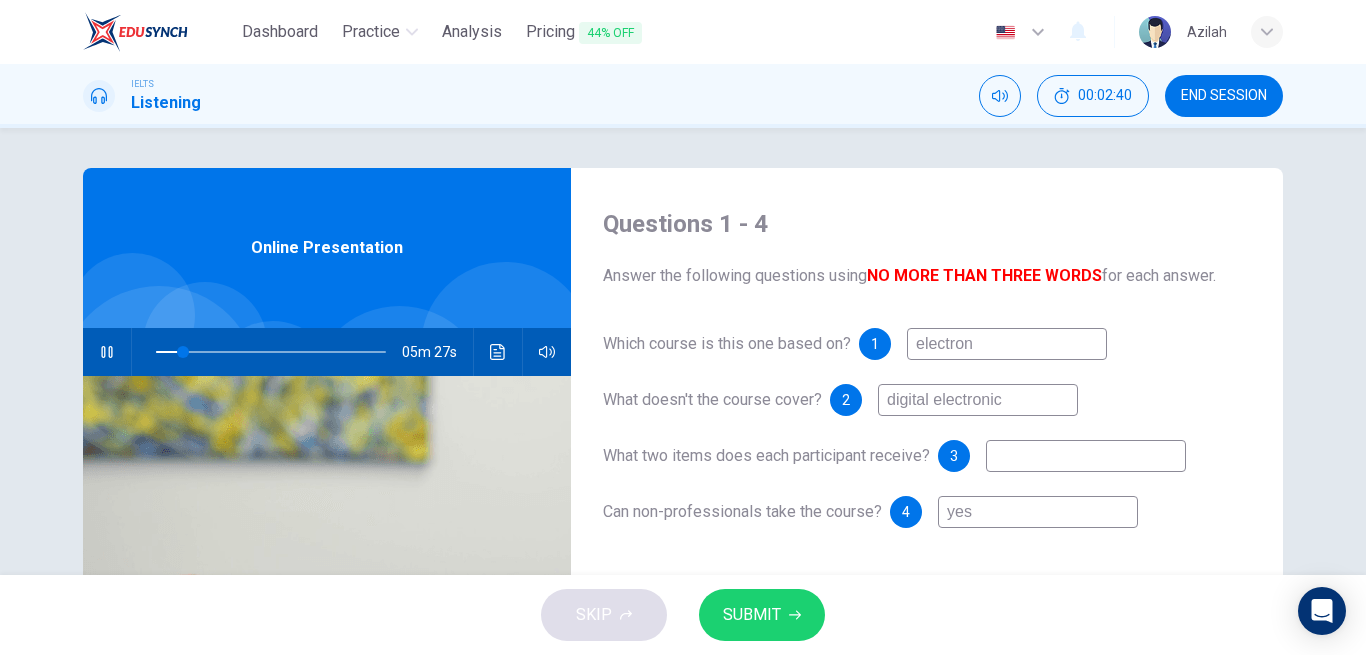 type on "12" 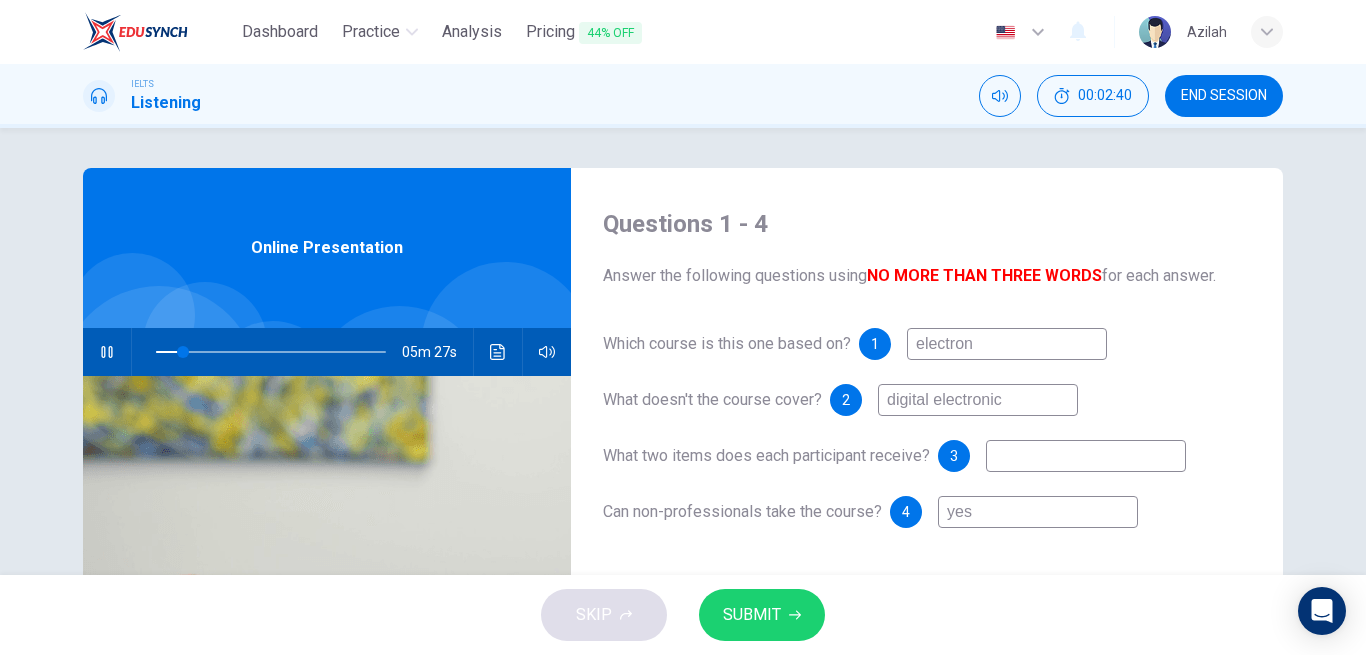 type on "electroni" 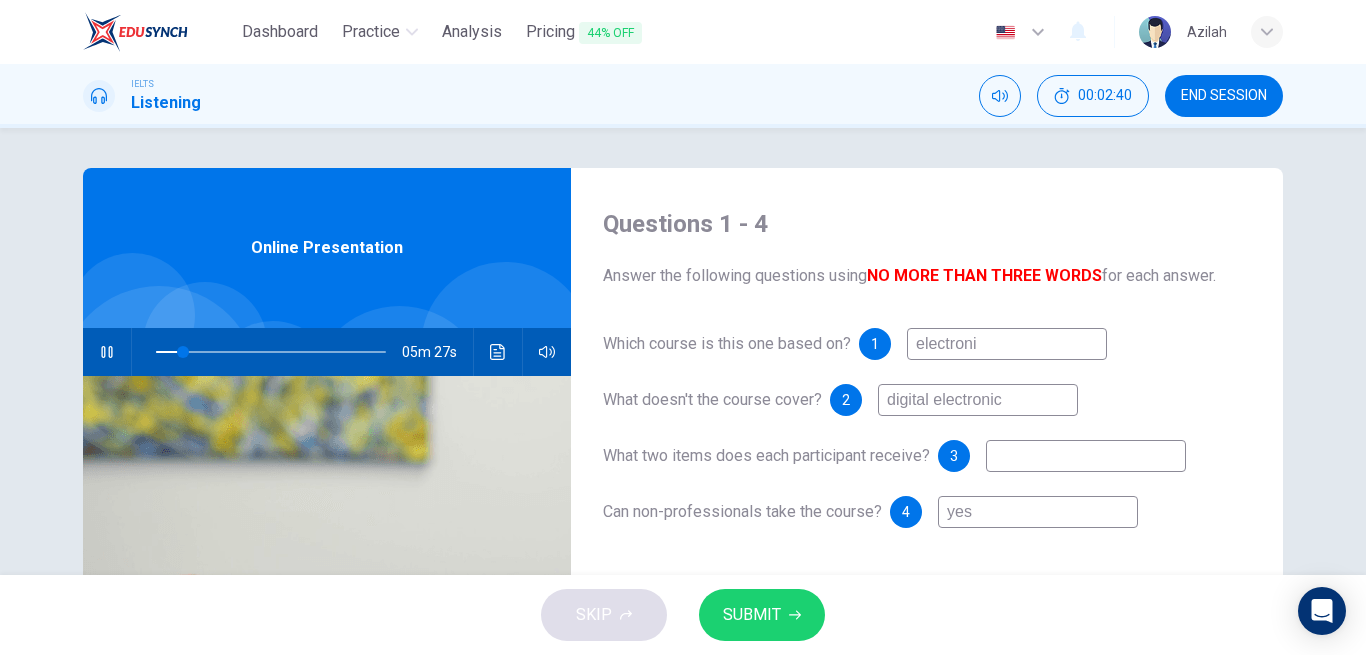 type on "electronic" 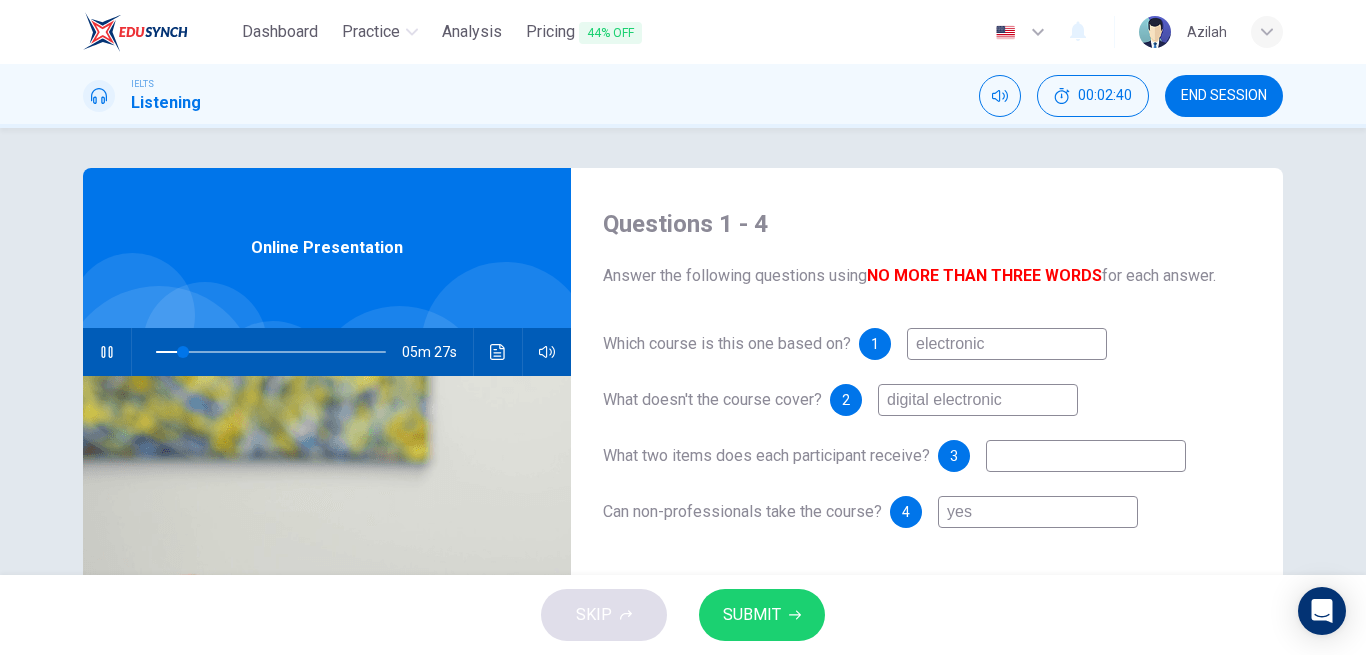 type on "12" 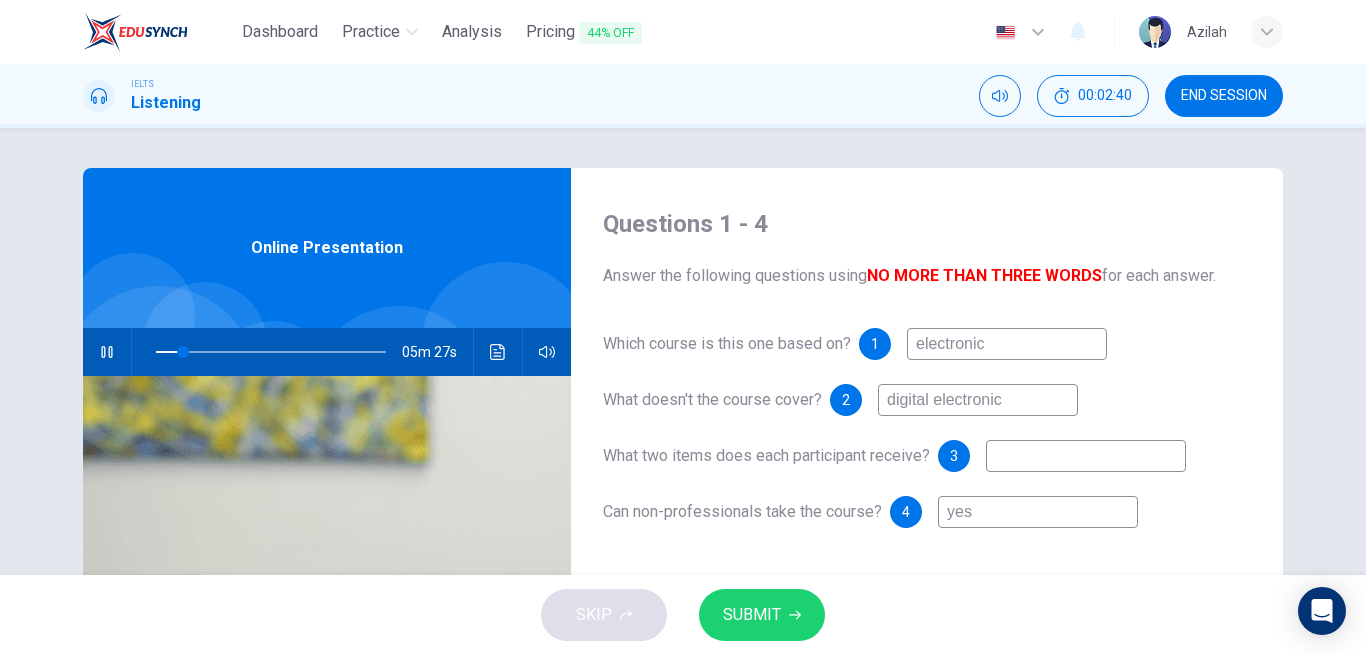 type on "electronic" 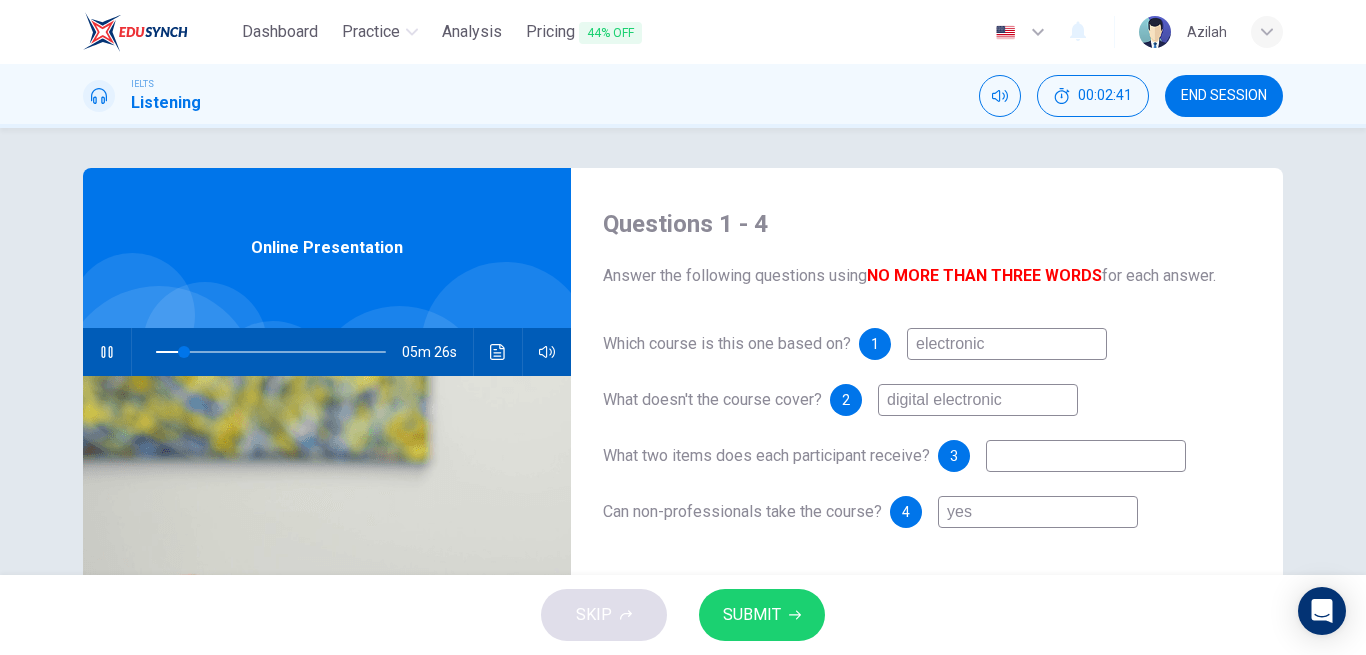 type on "electronic c" 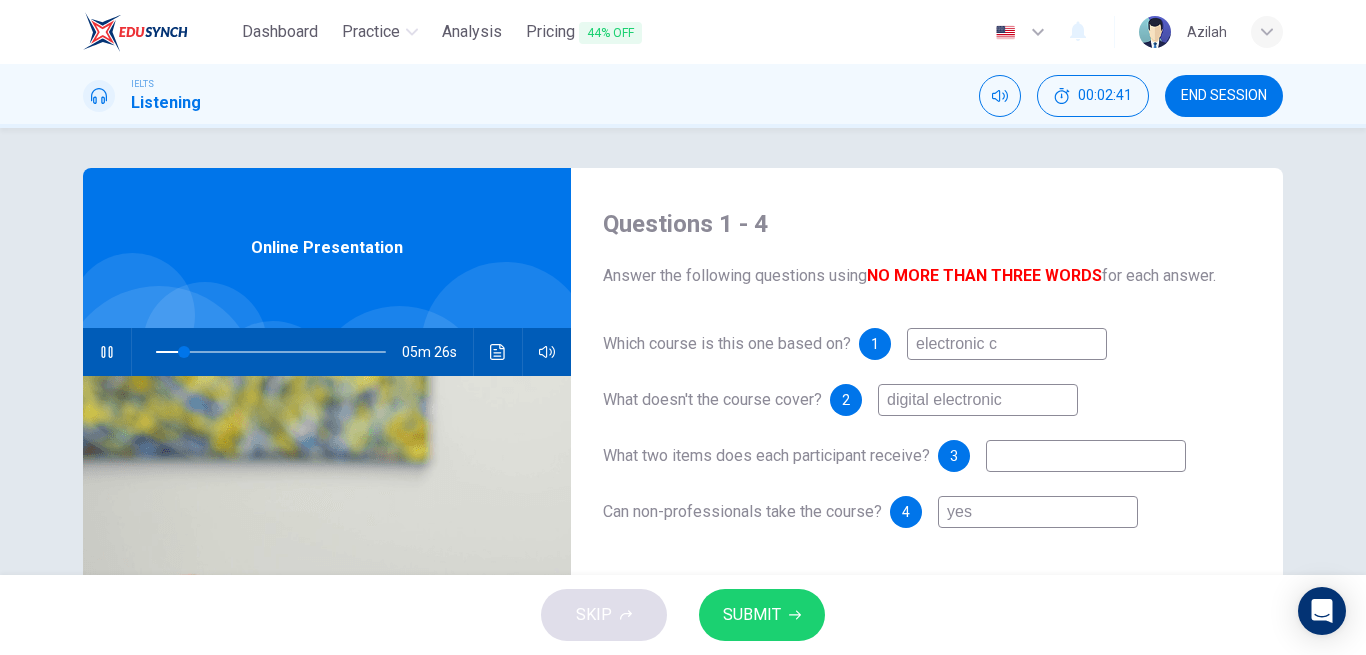 type on "12" 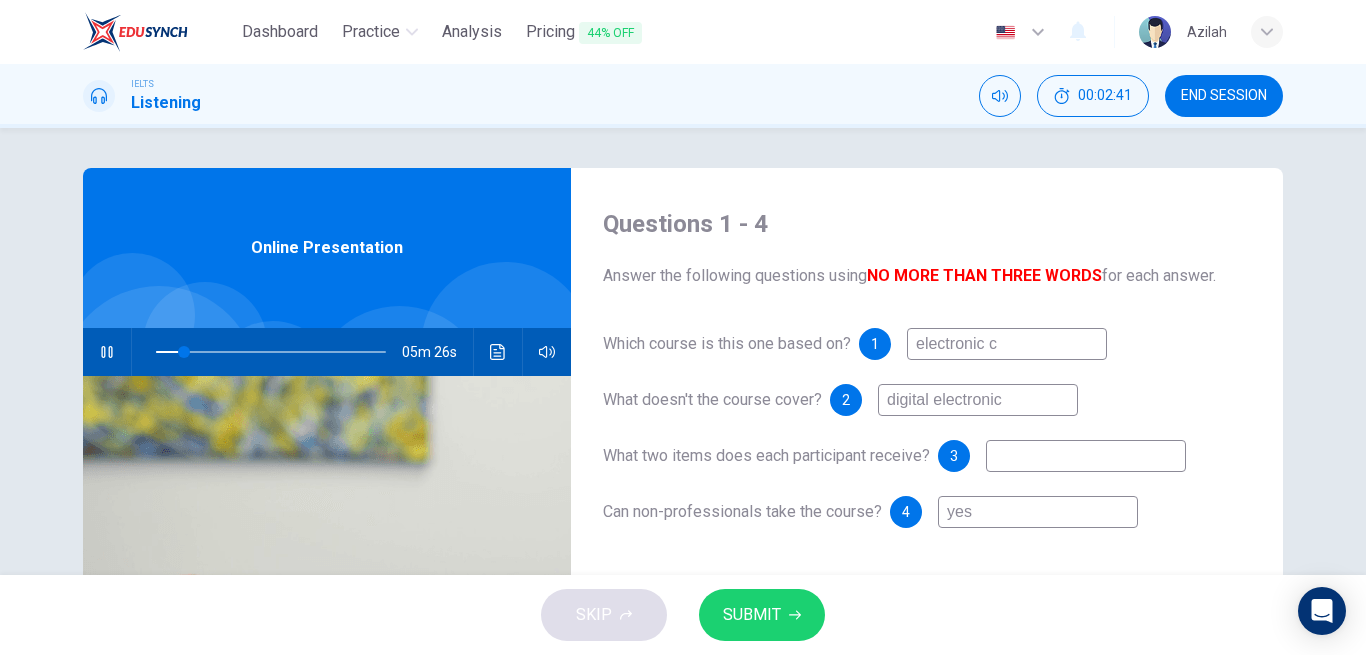 type on "electronic ci" 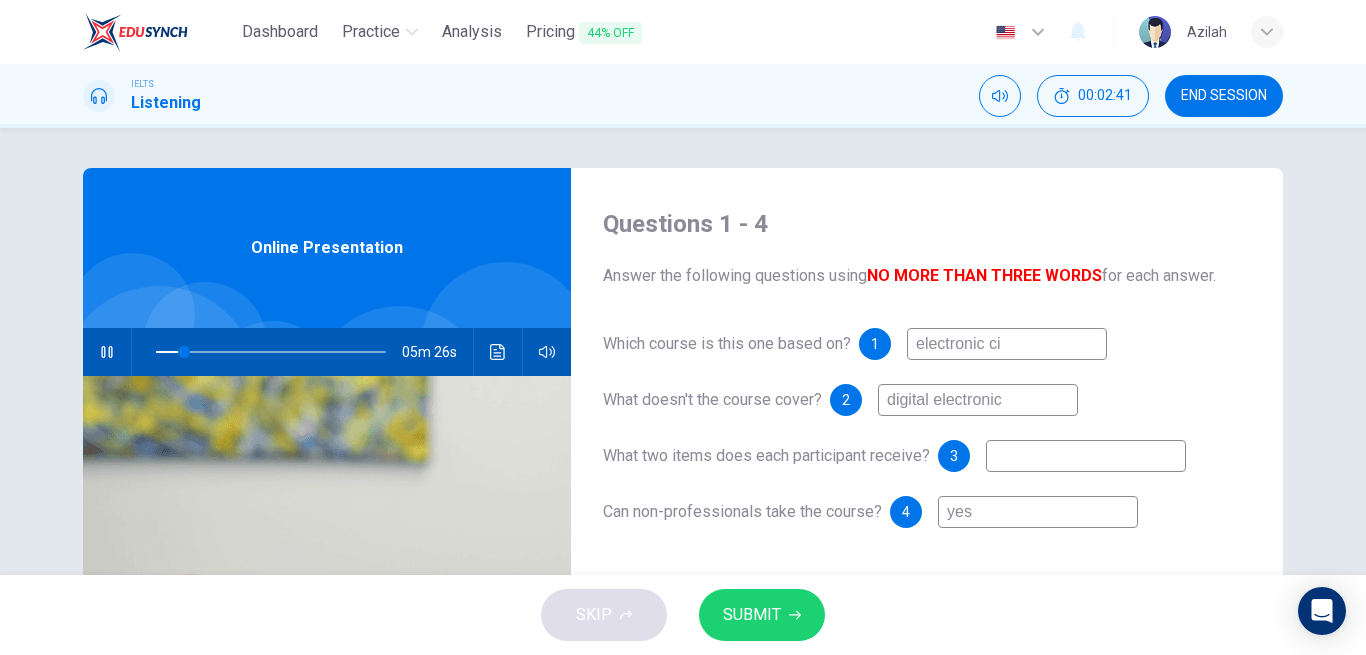 type on "12" 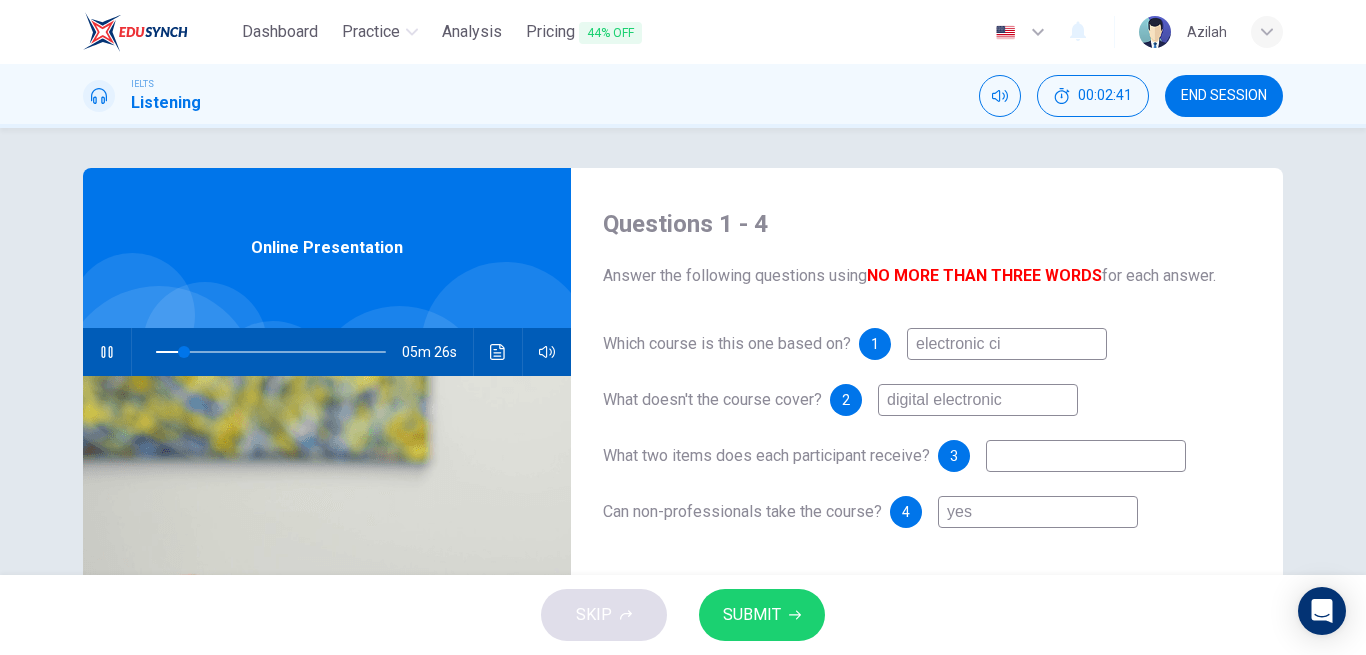 type on "electronic cir" 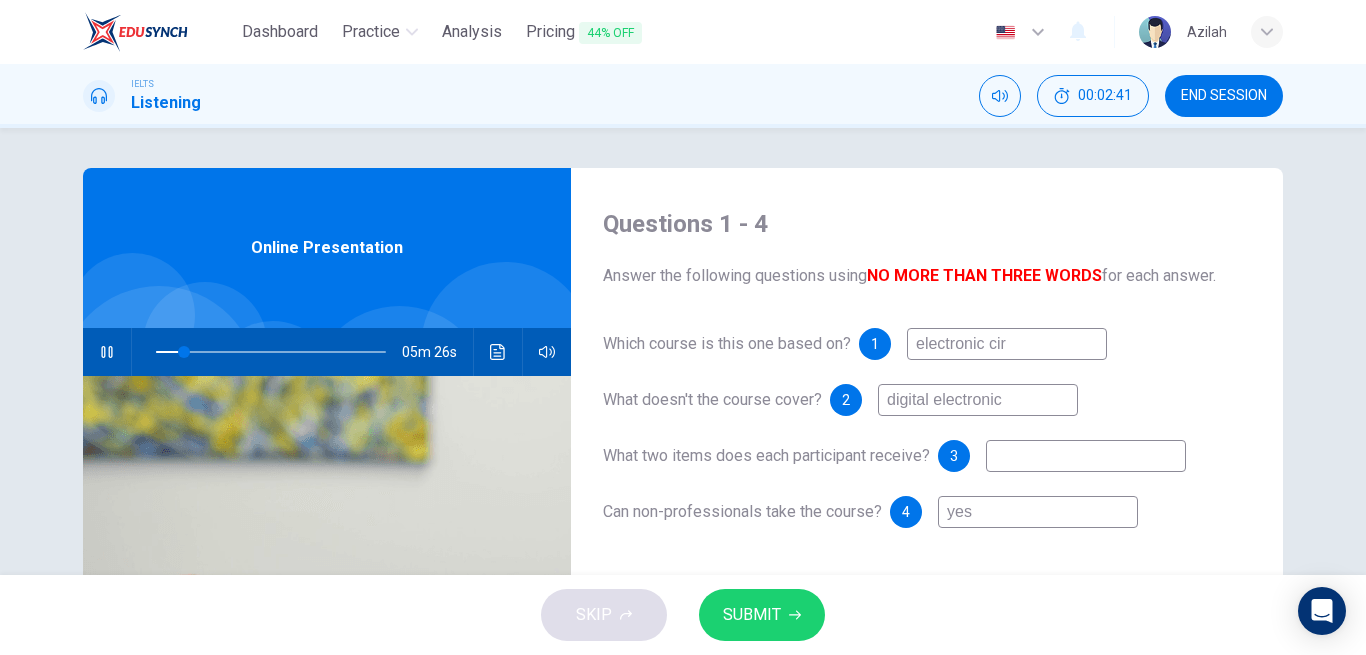 type on "12" 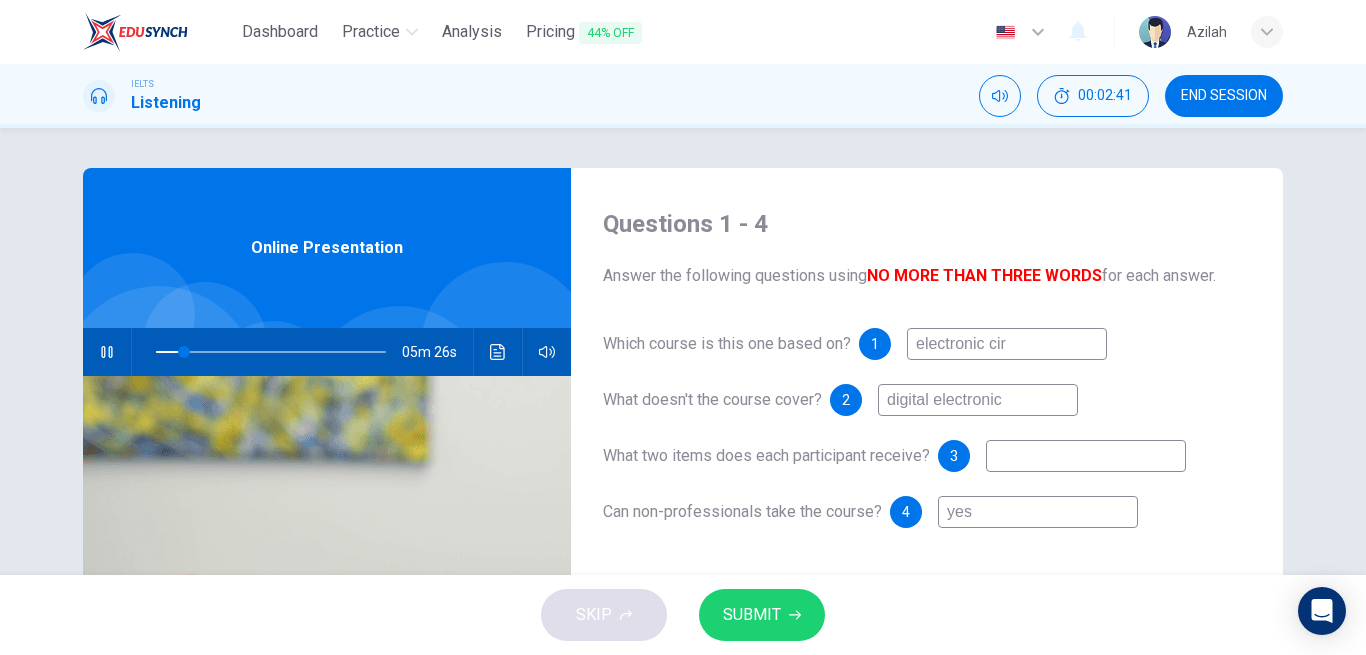 type on "electronic circ" 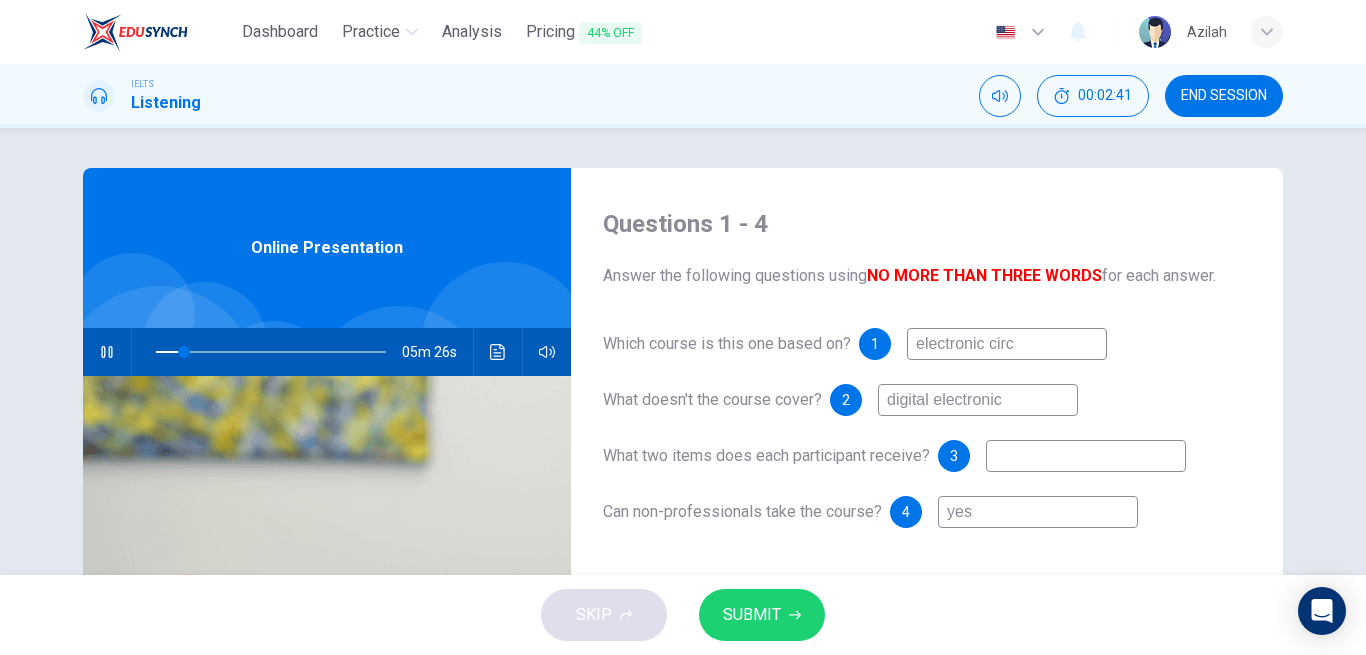 type on "12" 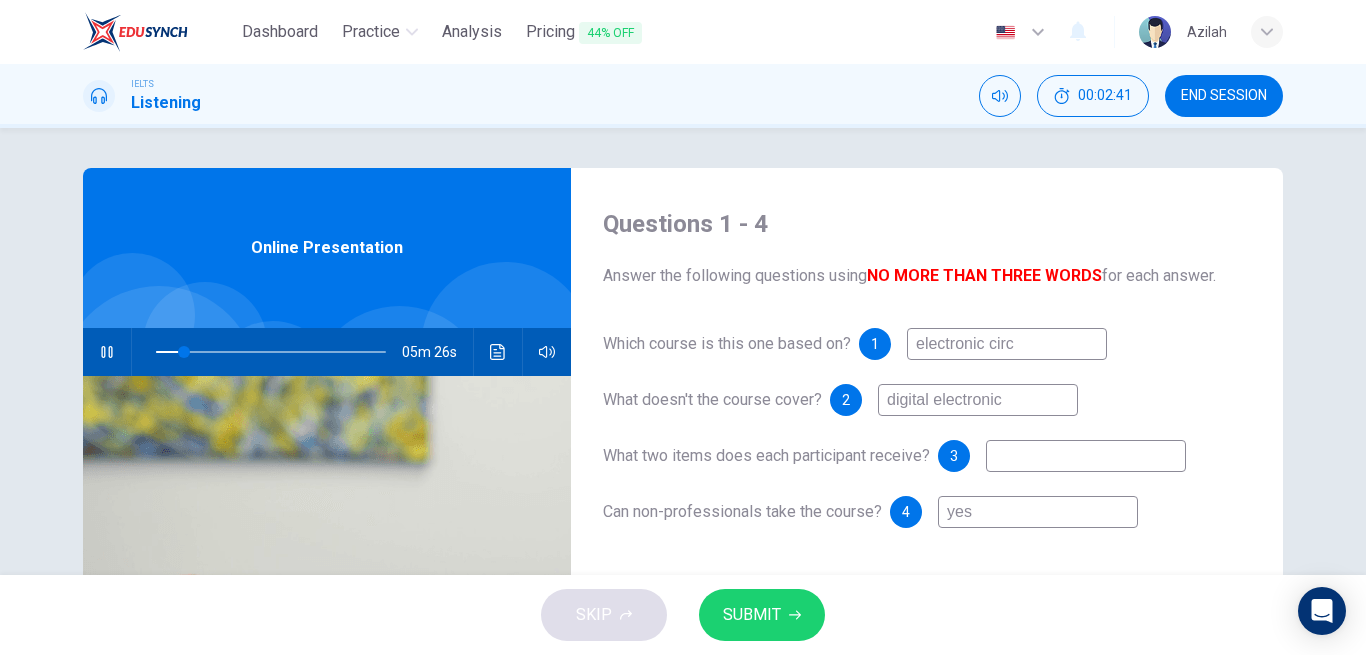 type on "electronic circu" 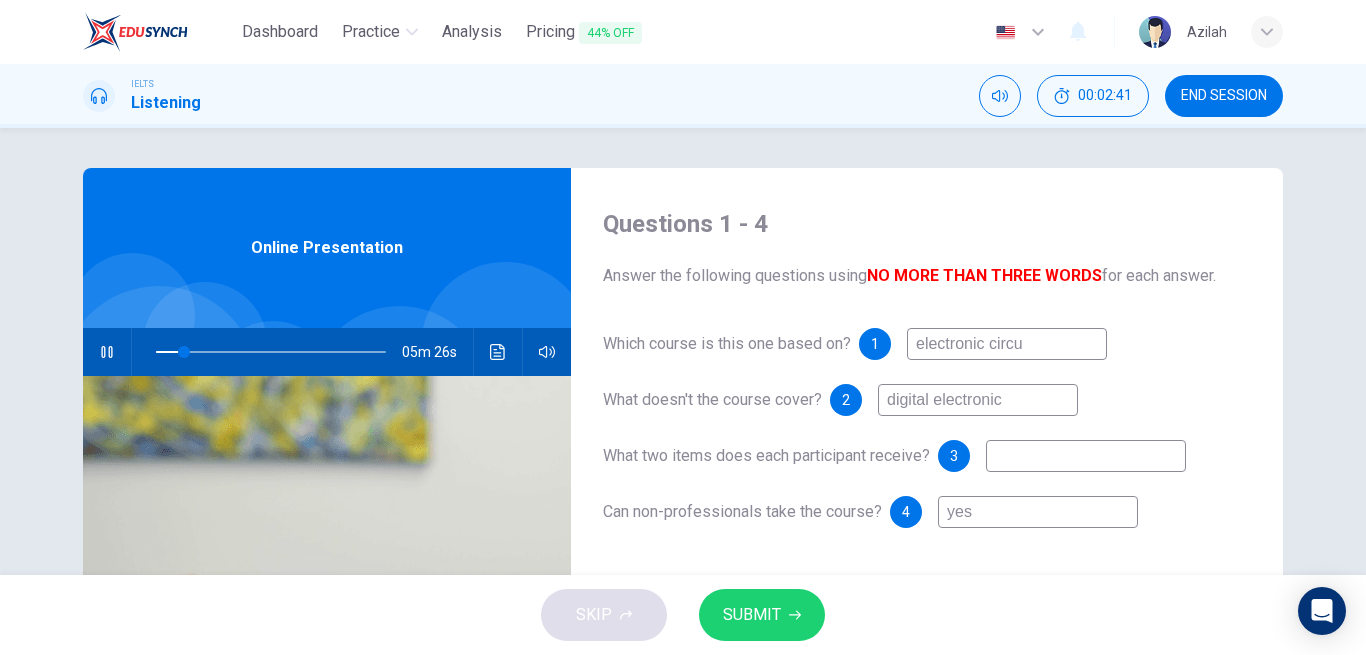 type on "12" 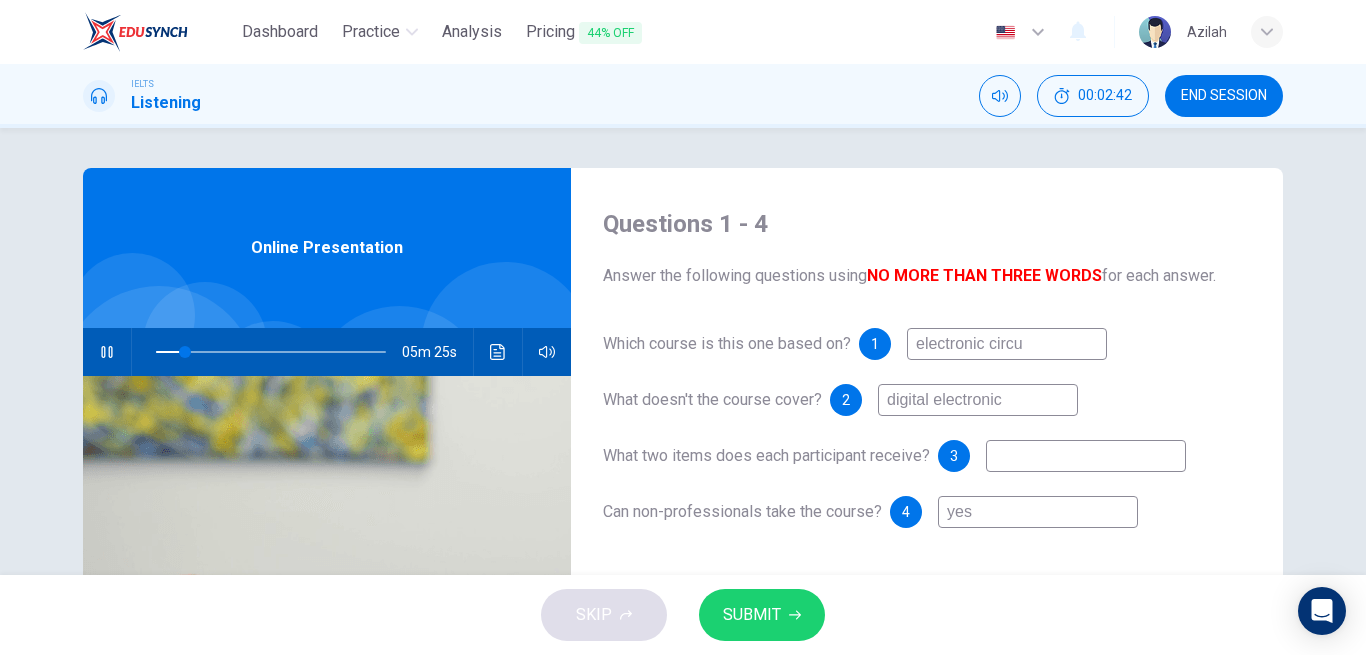 type on "electronic circui" 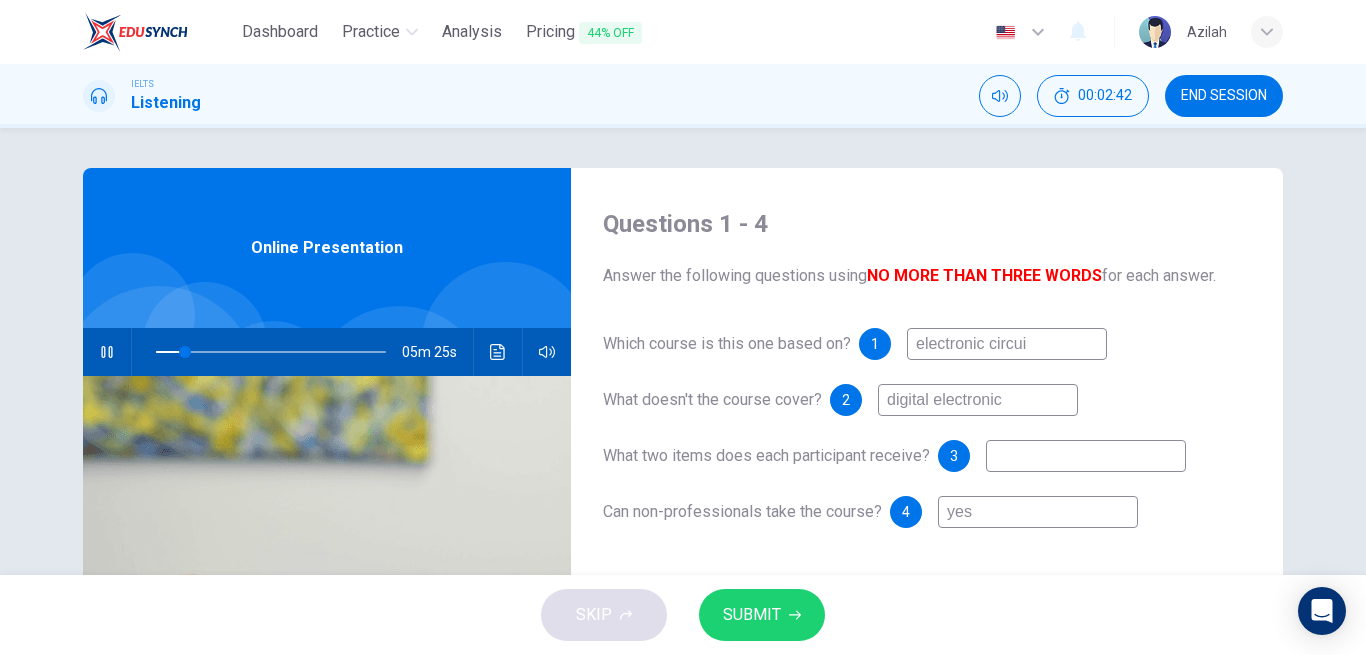 type on "12" 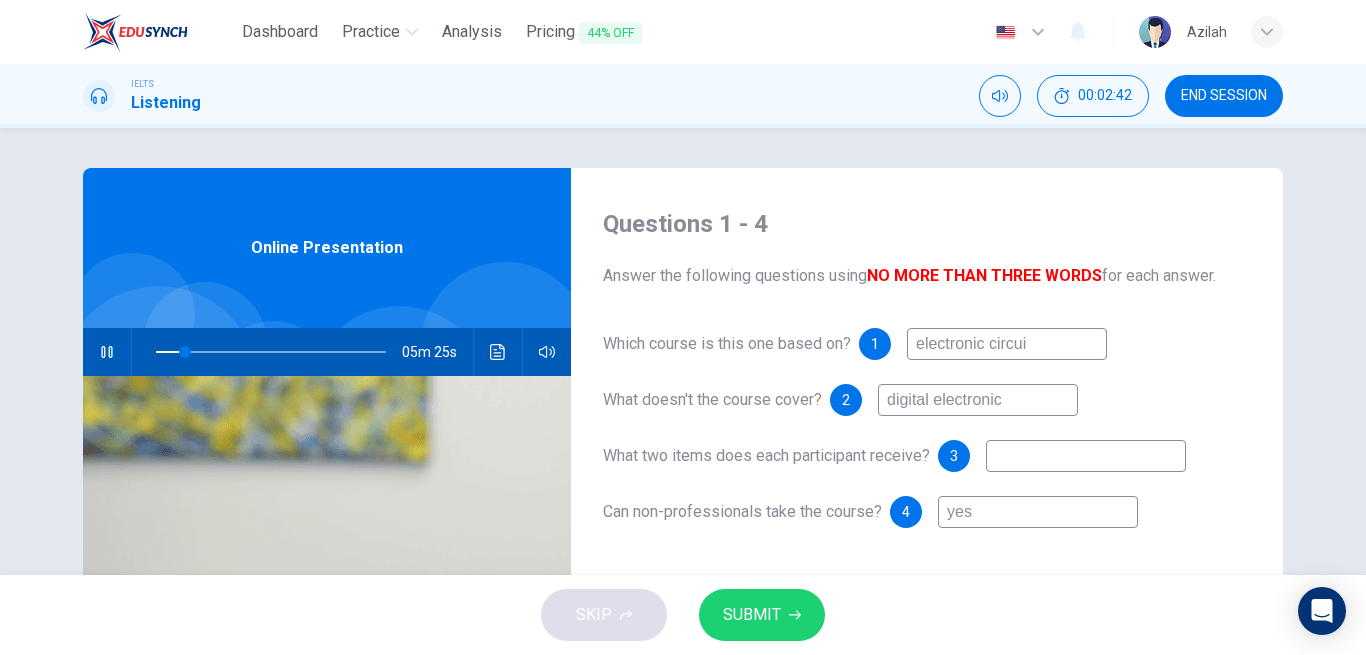 type on "electronic circuit" 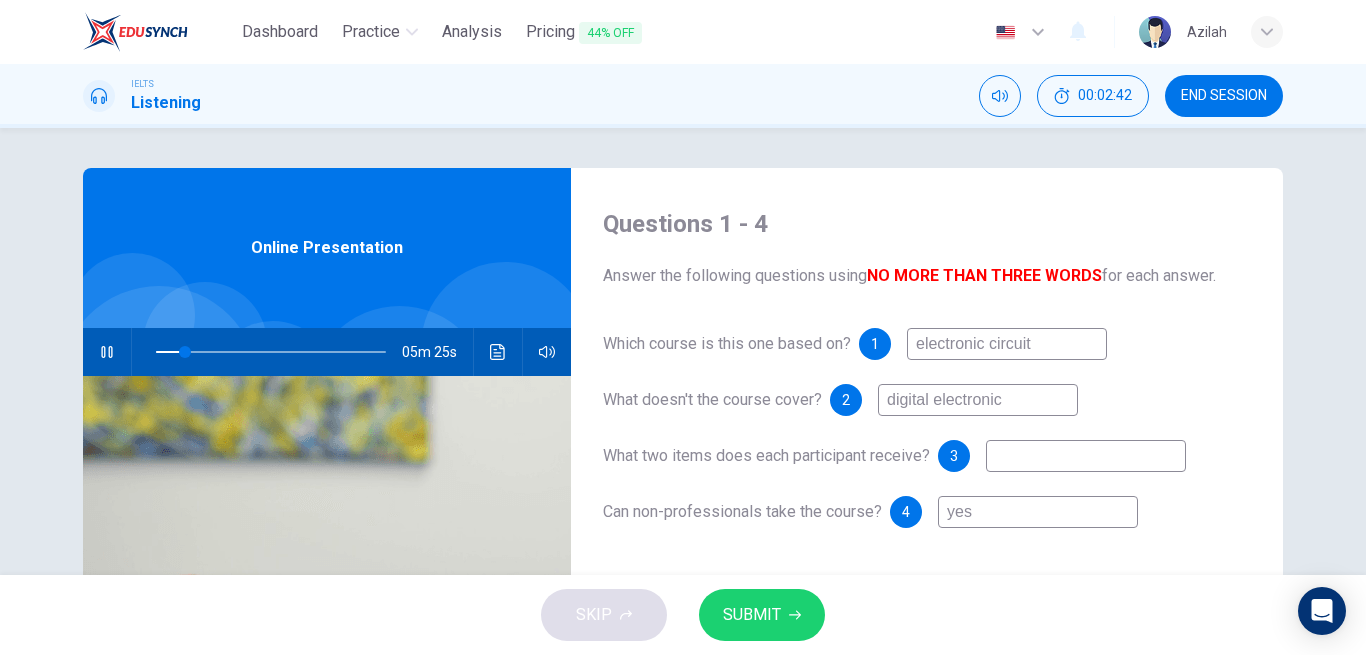 type on "13" 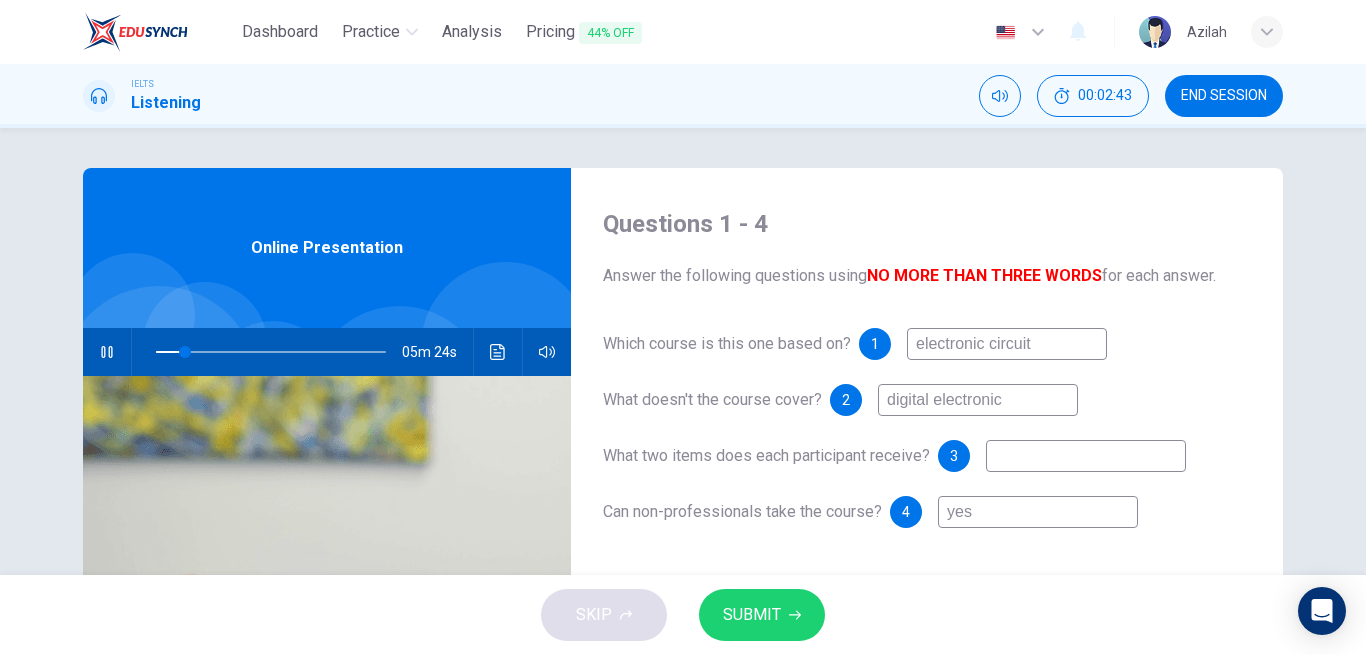 type on "electronic circuits" 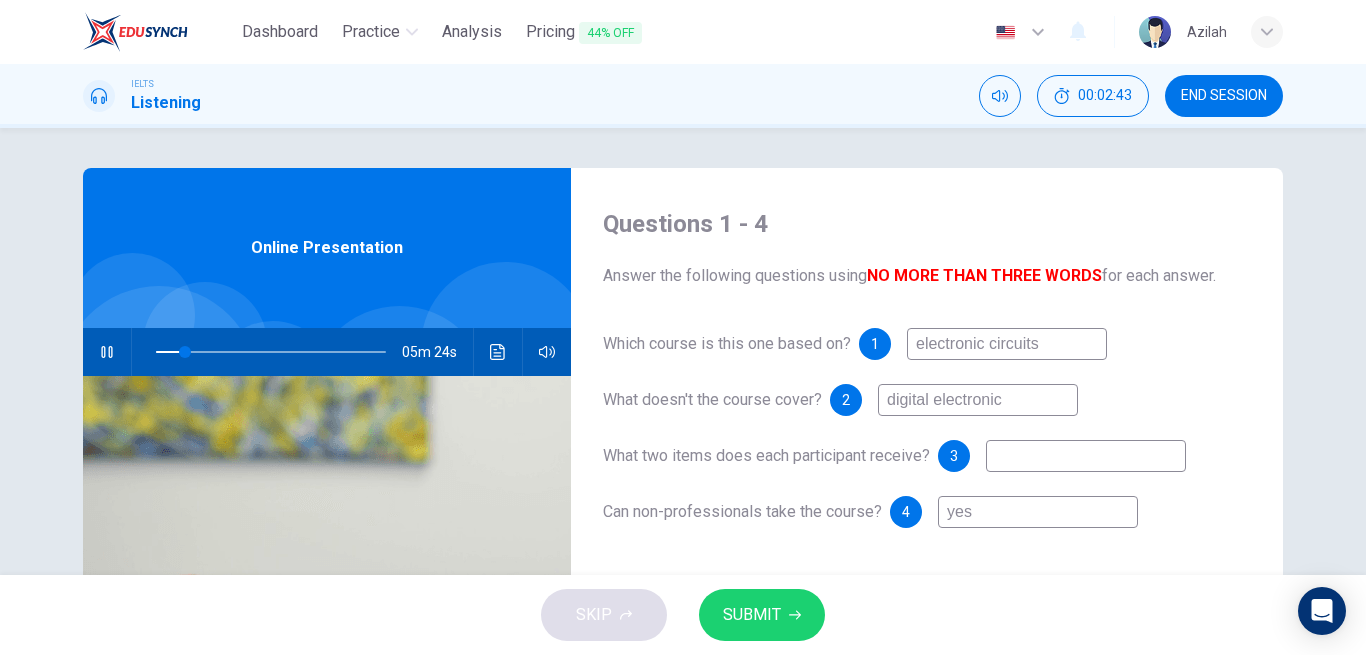type on "13" 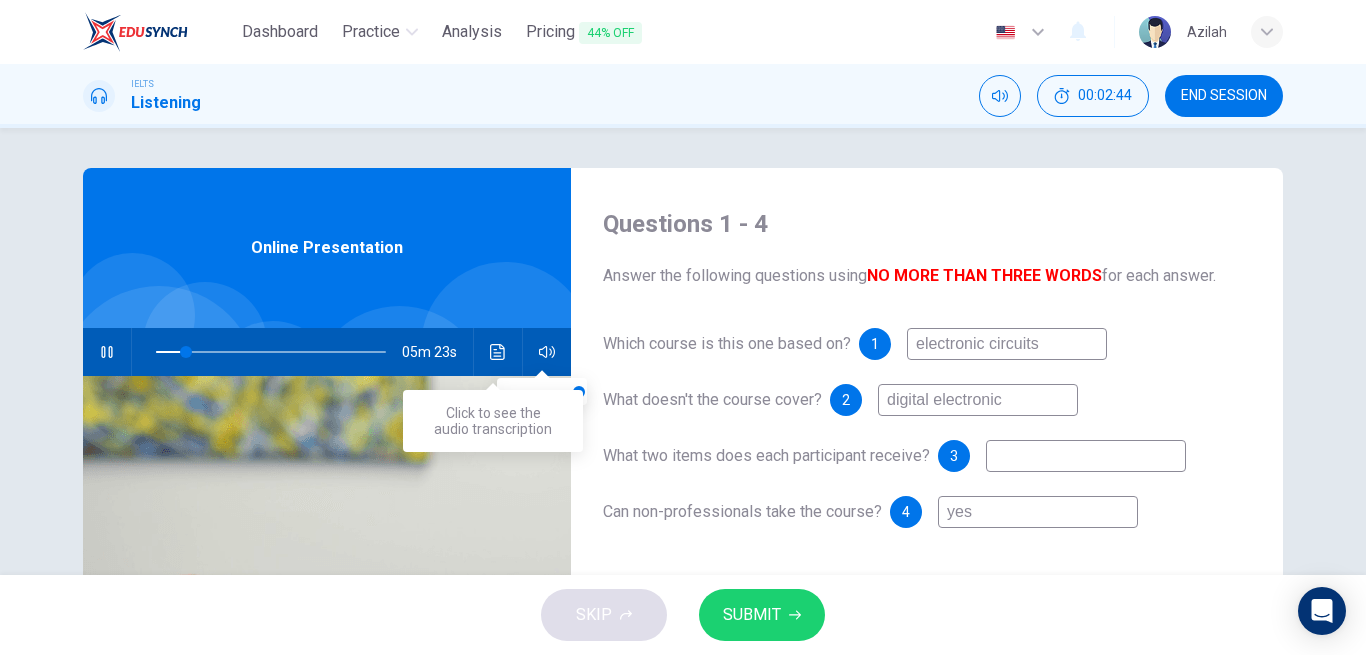 type on "electronic circuits" 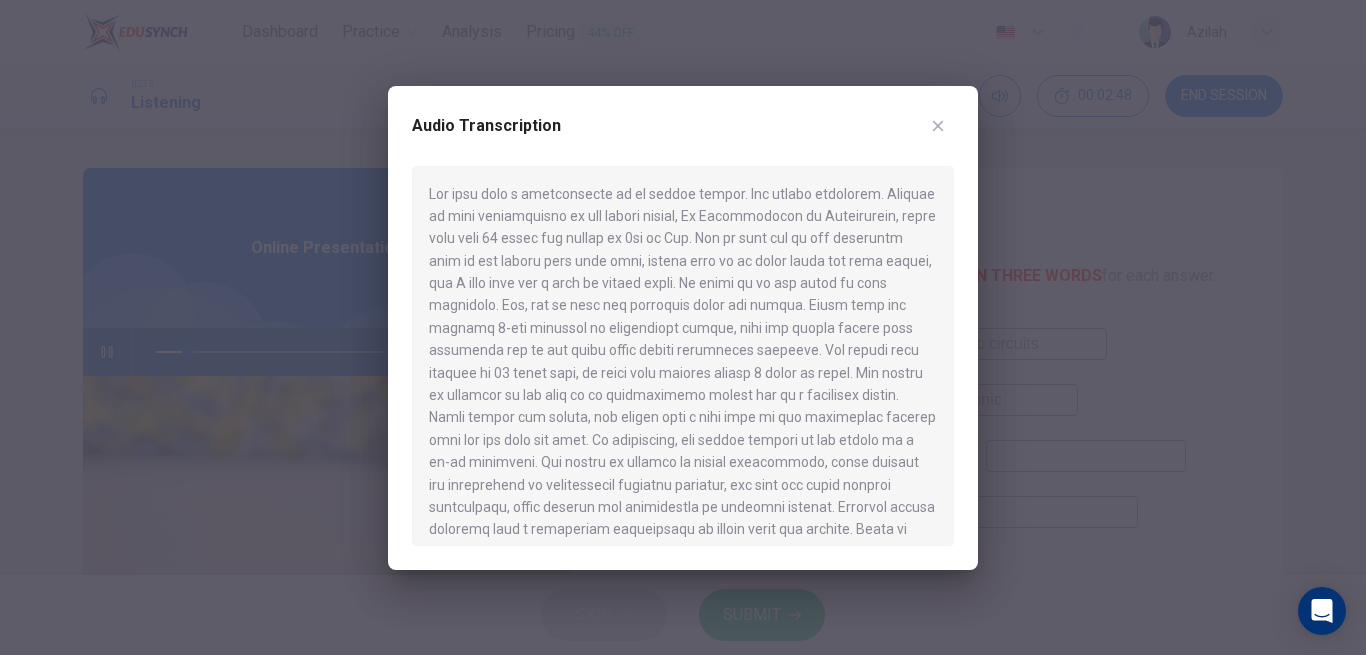 click at bounding box center (683, 356) 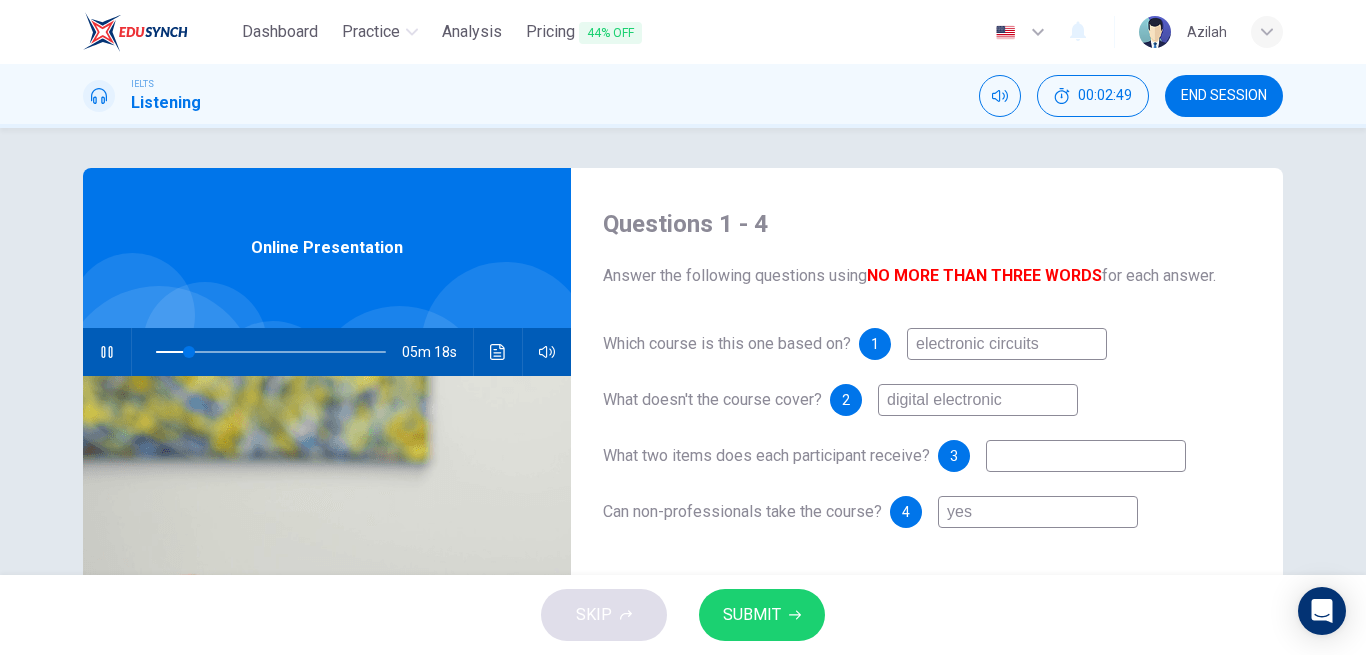 click on "digital electronic" at bounding box center (978, 400) 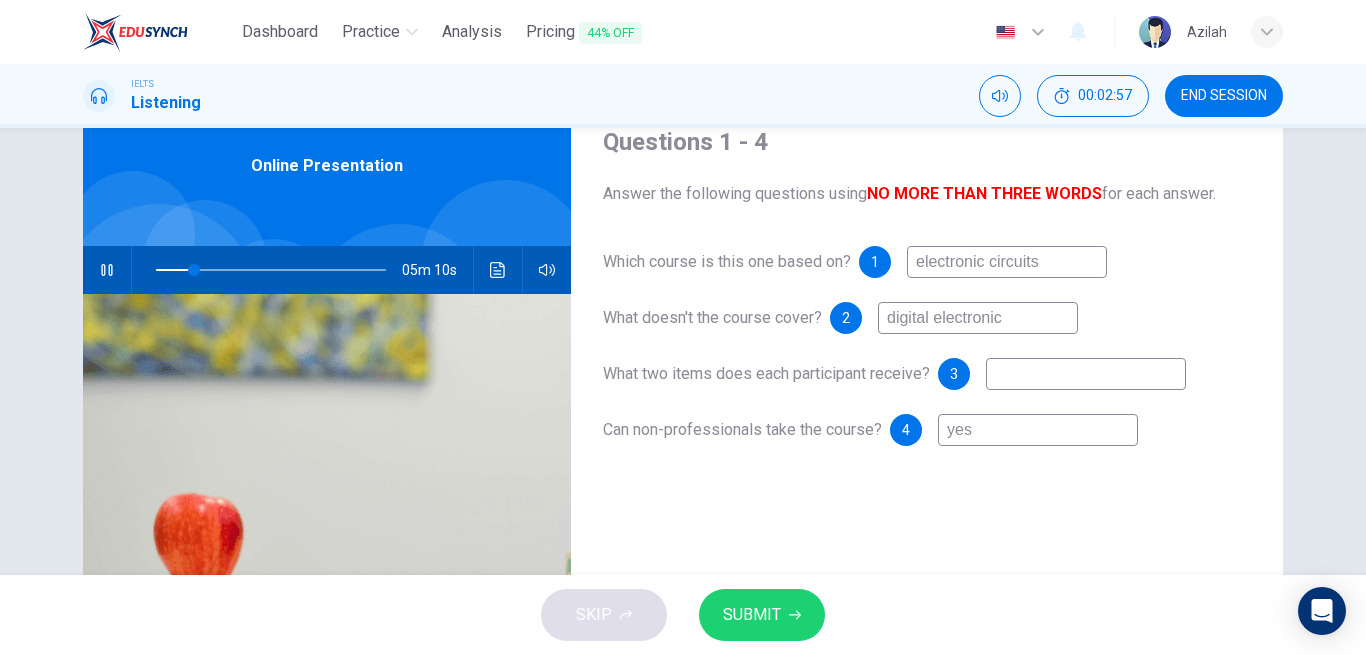 scroll, scrollTop: 84, scrollLeft: 0, axis: vertical 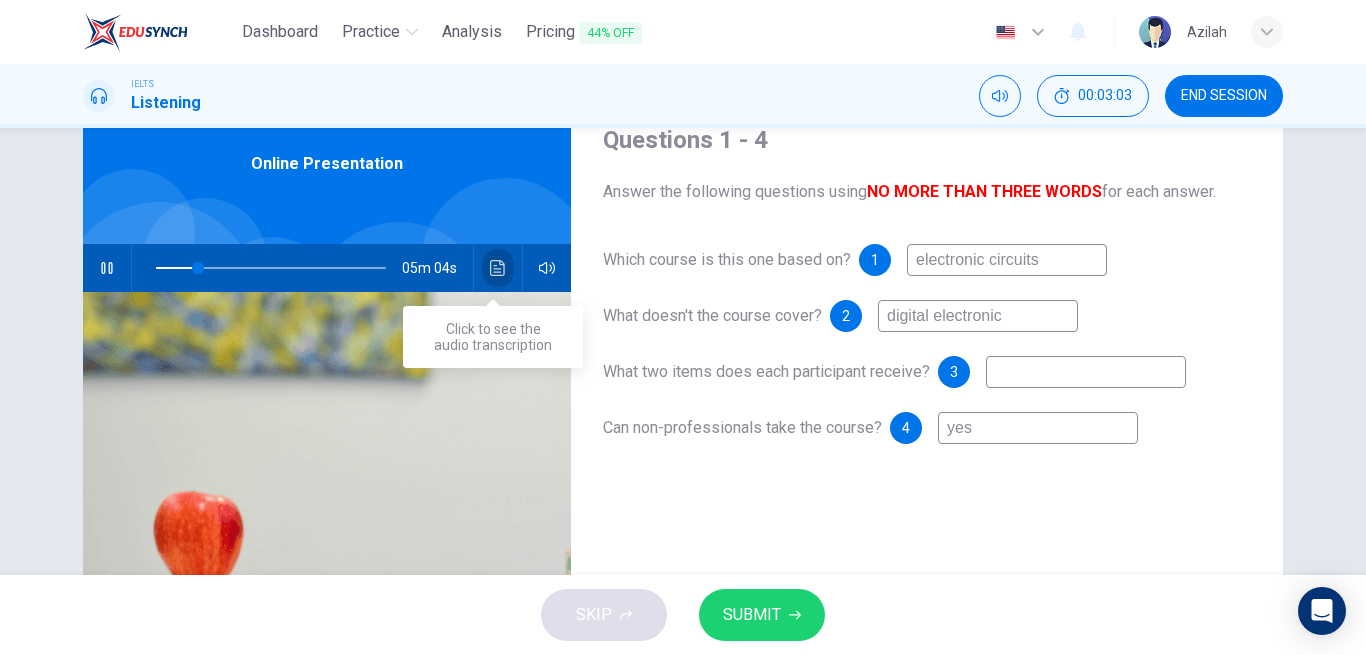 click 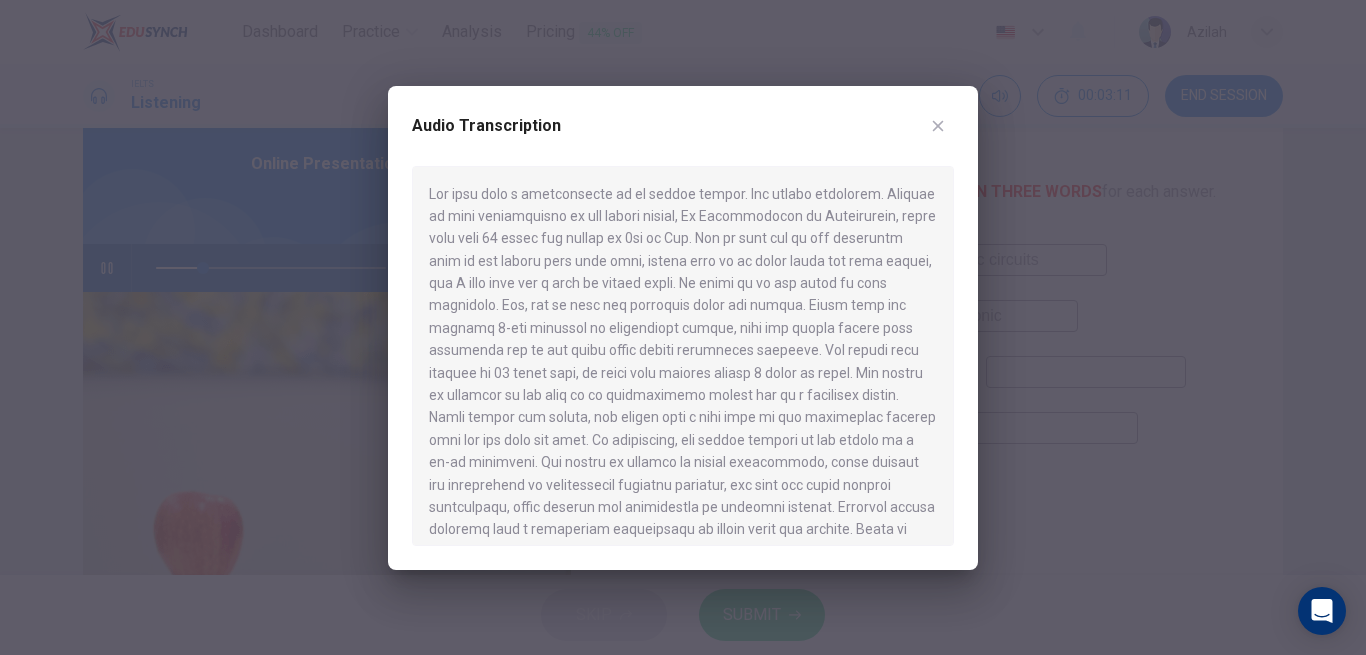 click at bounding box center (683, 327) 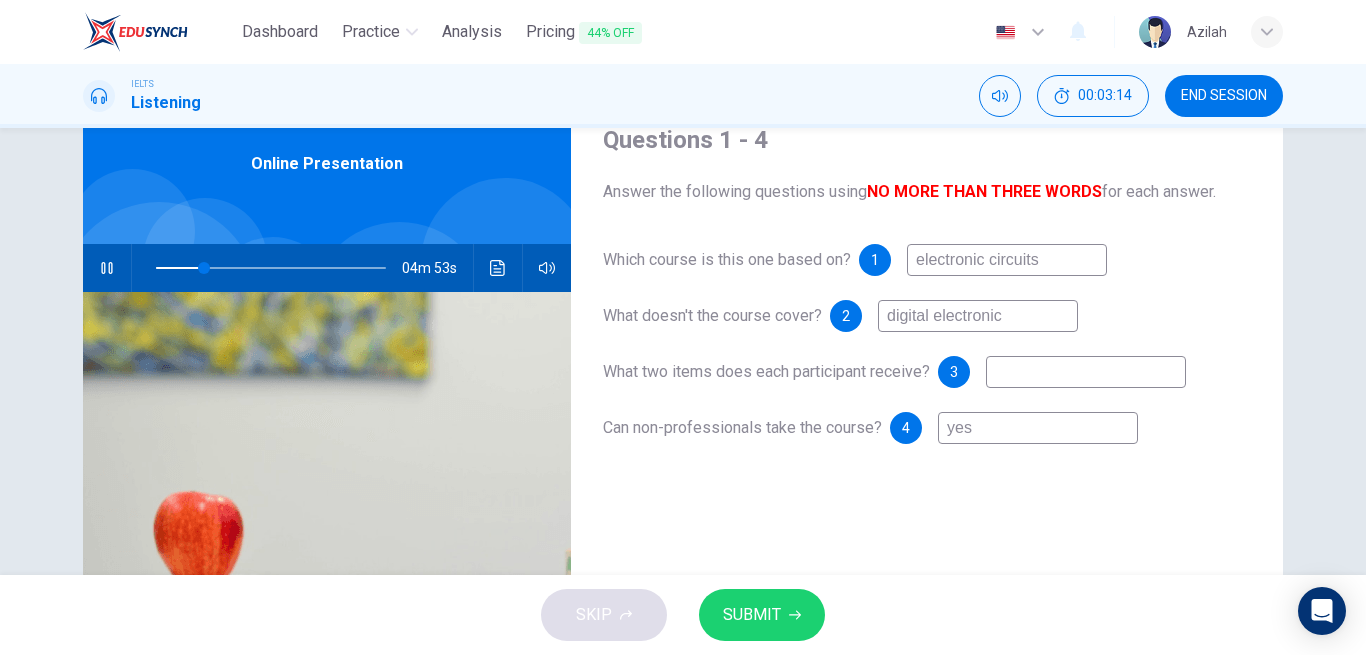 click on "digital electronic" at bounding box center (978, 316) 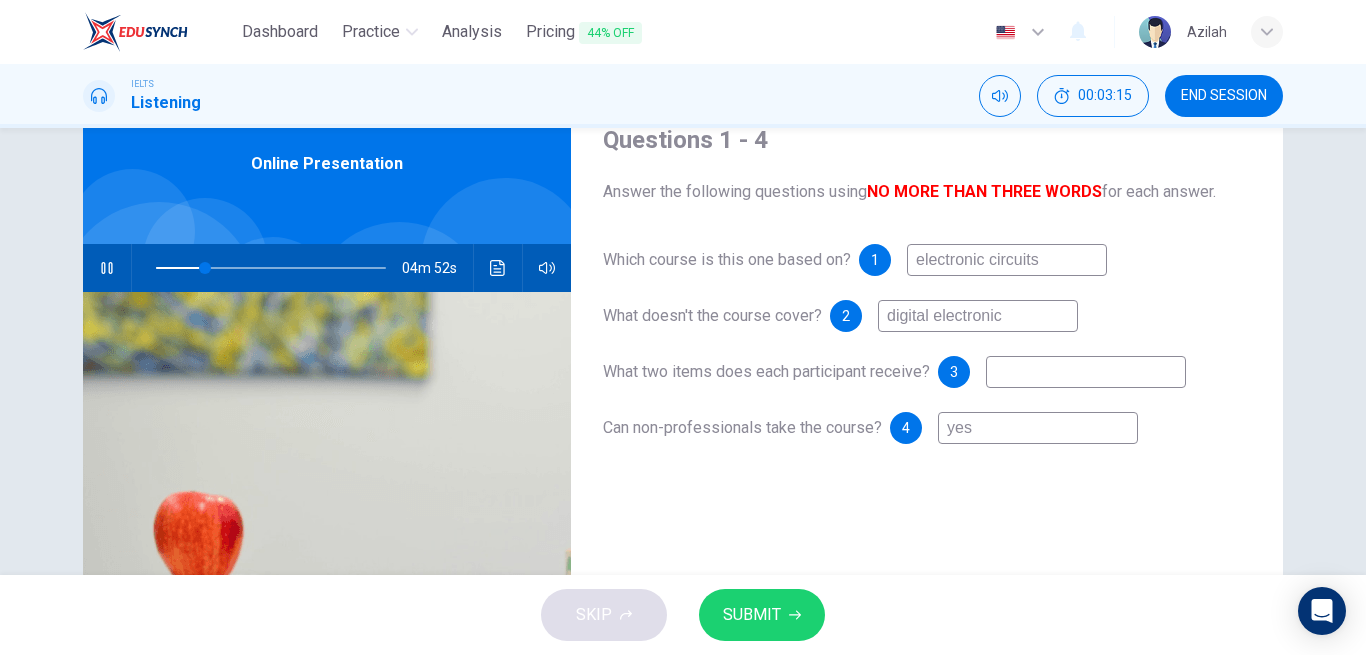 type on "digital electronics" 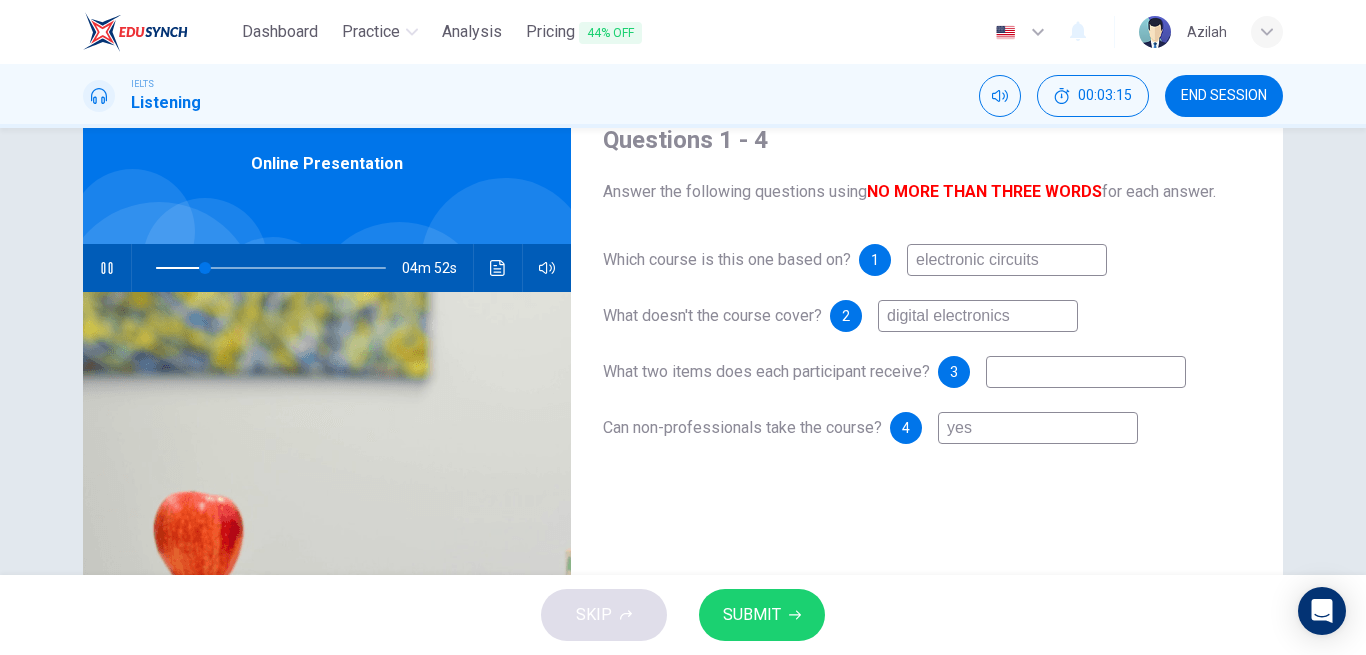type on "22" 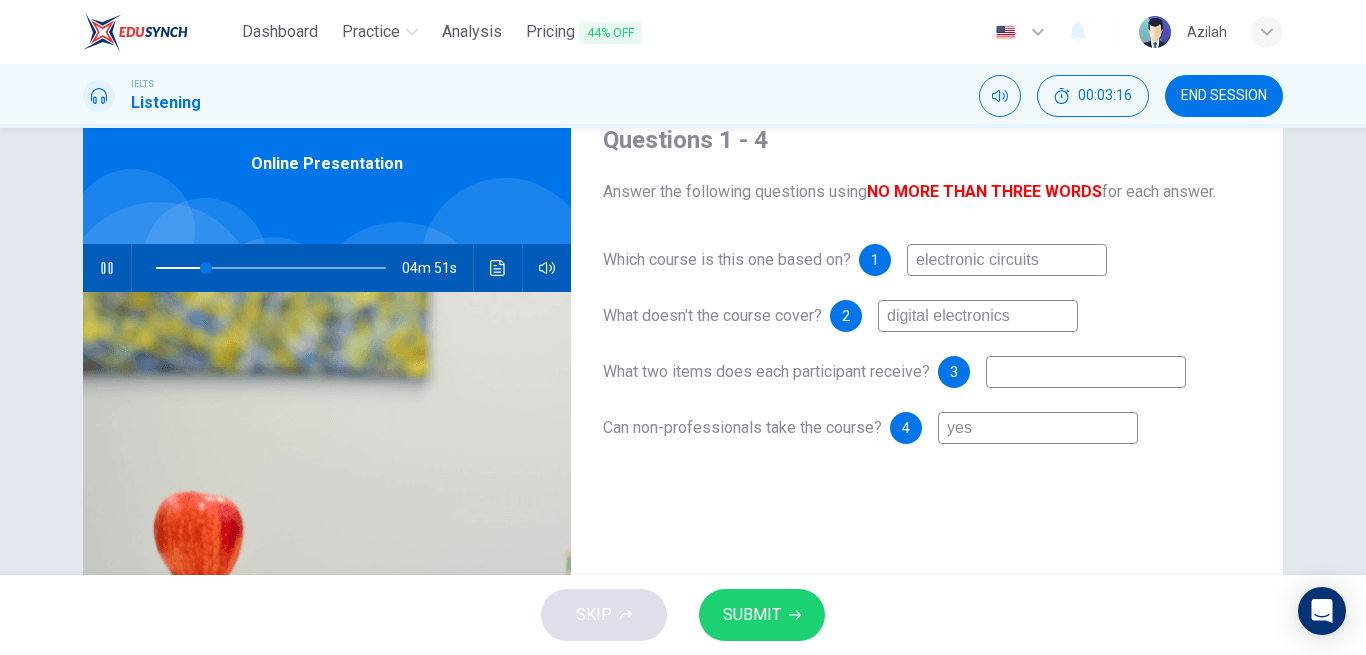 type on "digital electronics" 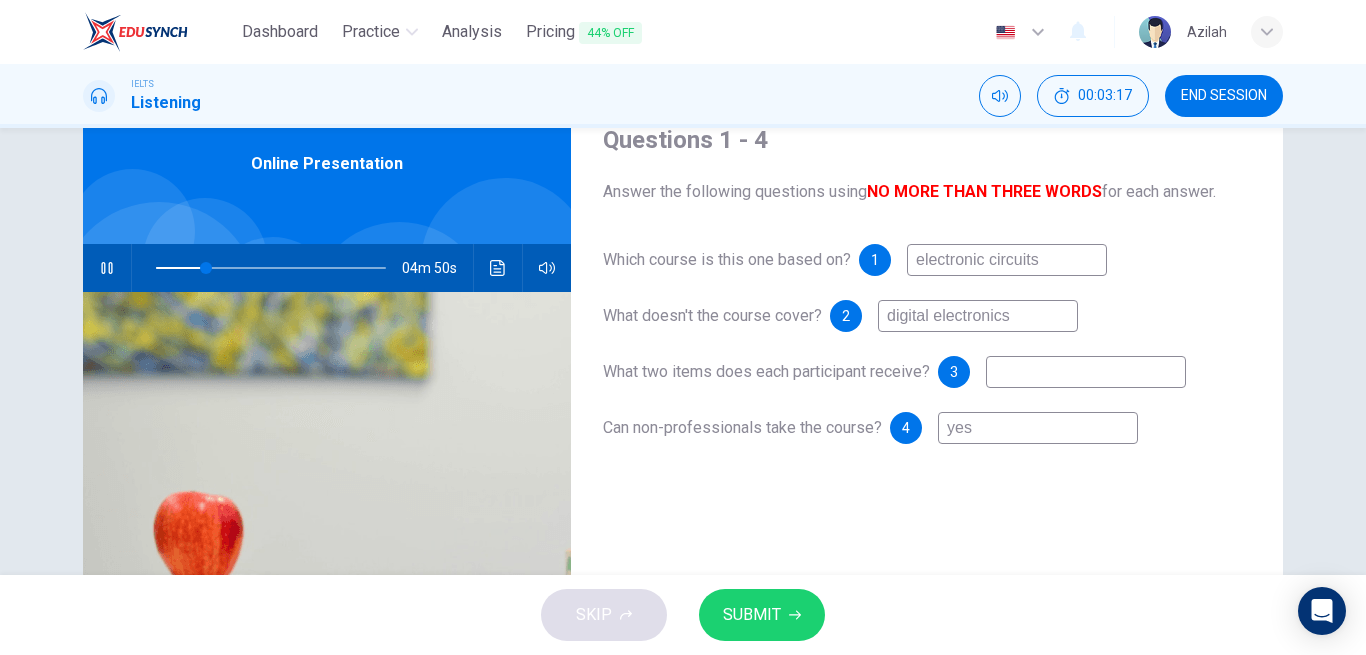 click at bounding box center [1086, 372] 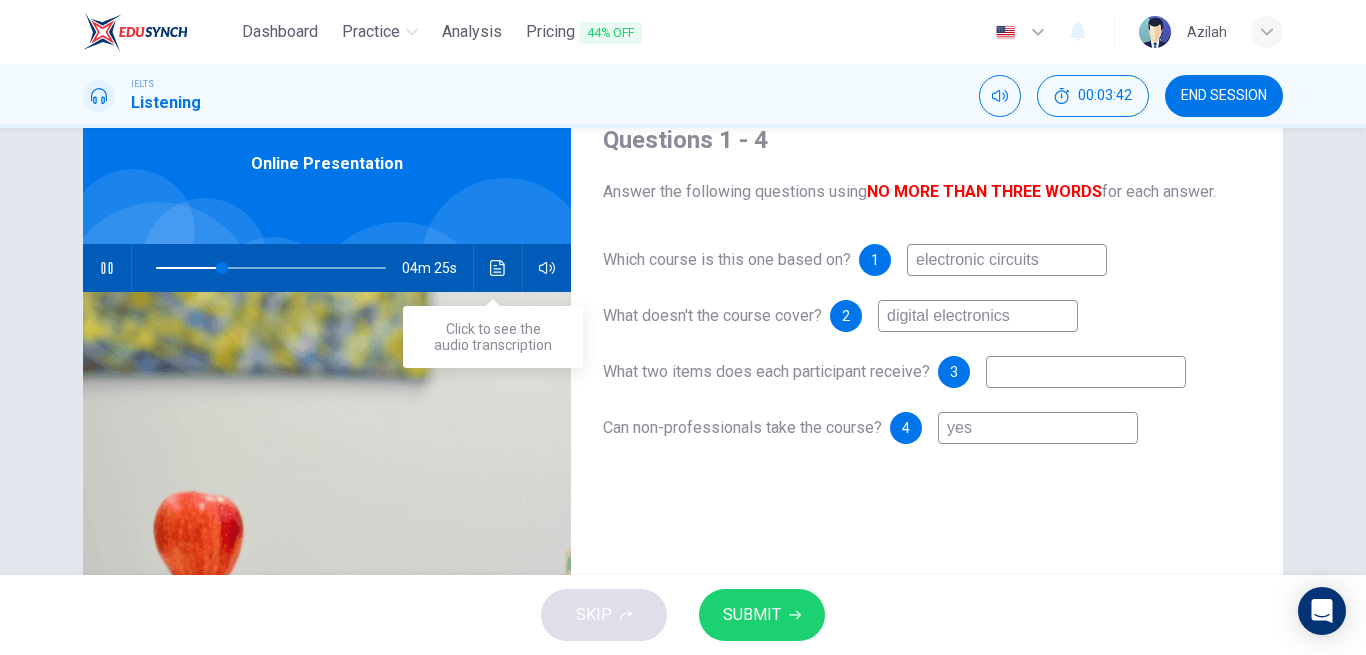 click 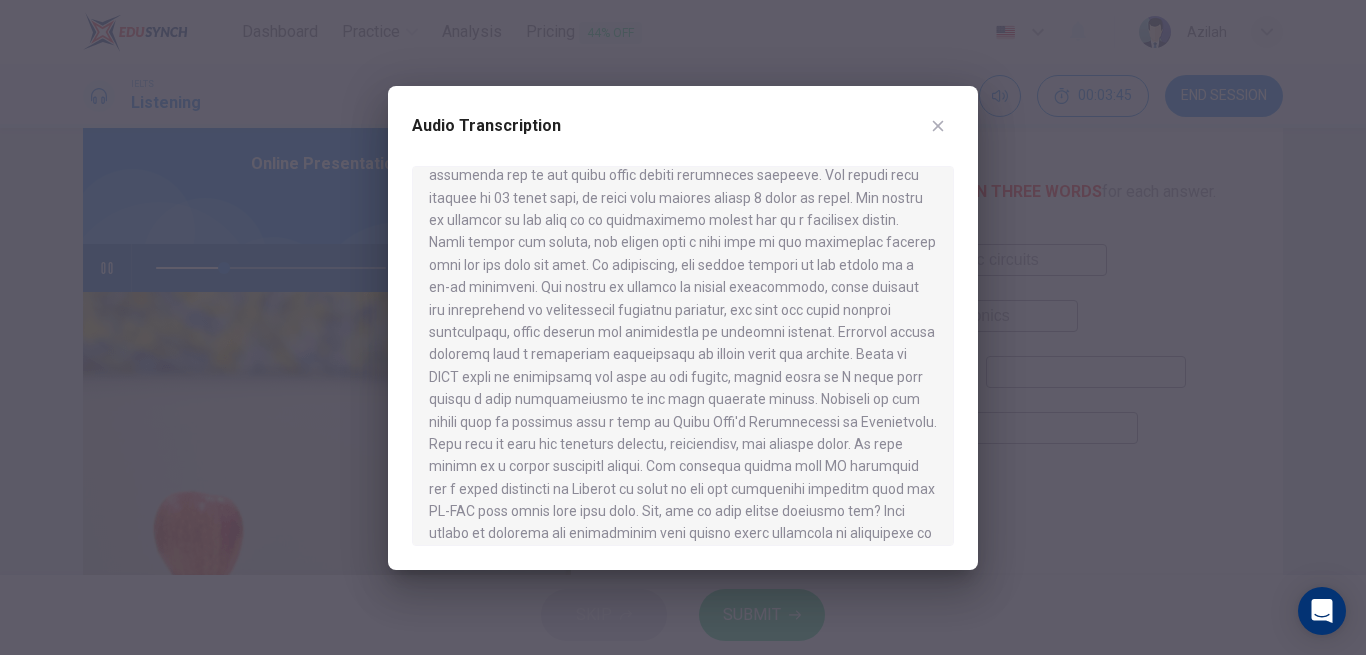 scroll, scrollTop: 222, scrollLeft: 0, axis: vertical 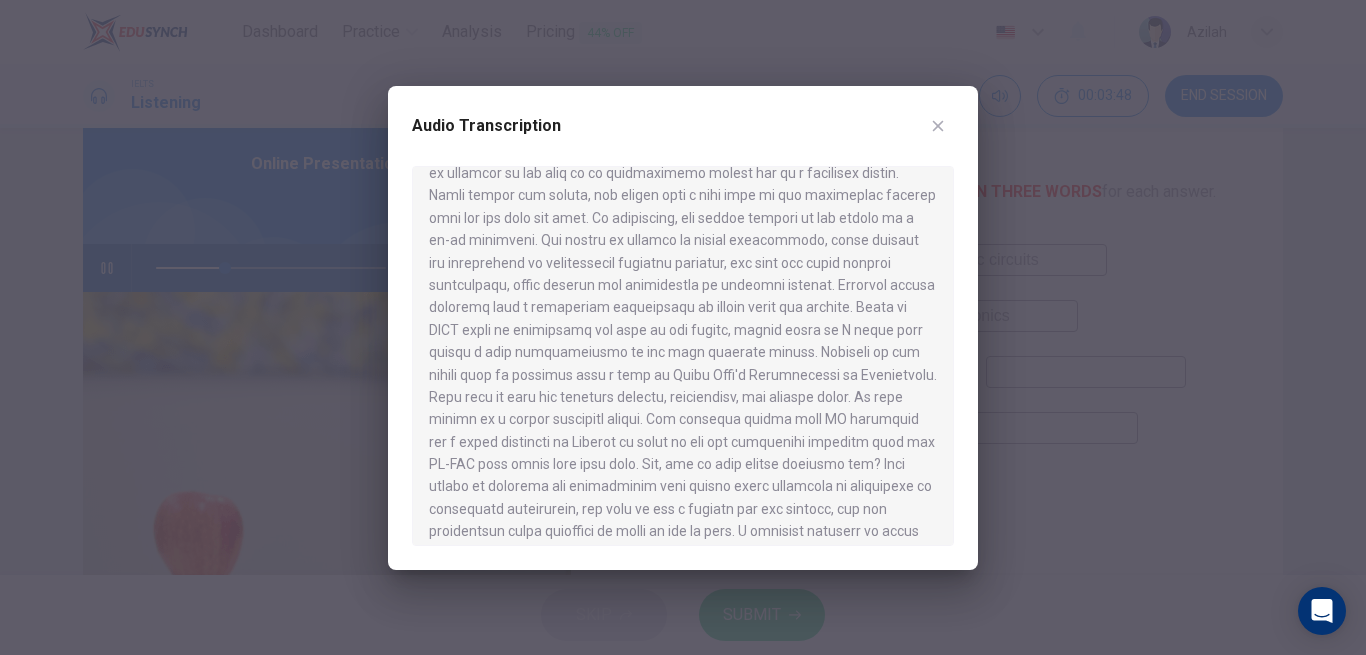 click at bounding box center [683, 327] 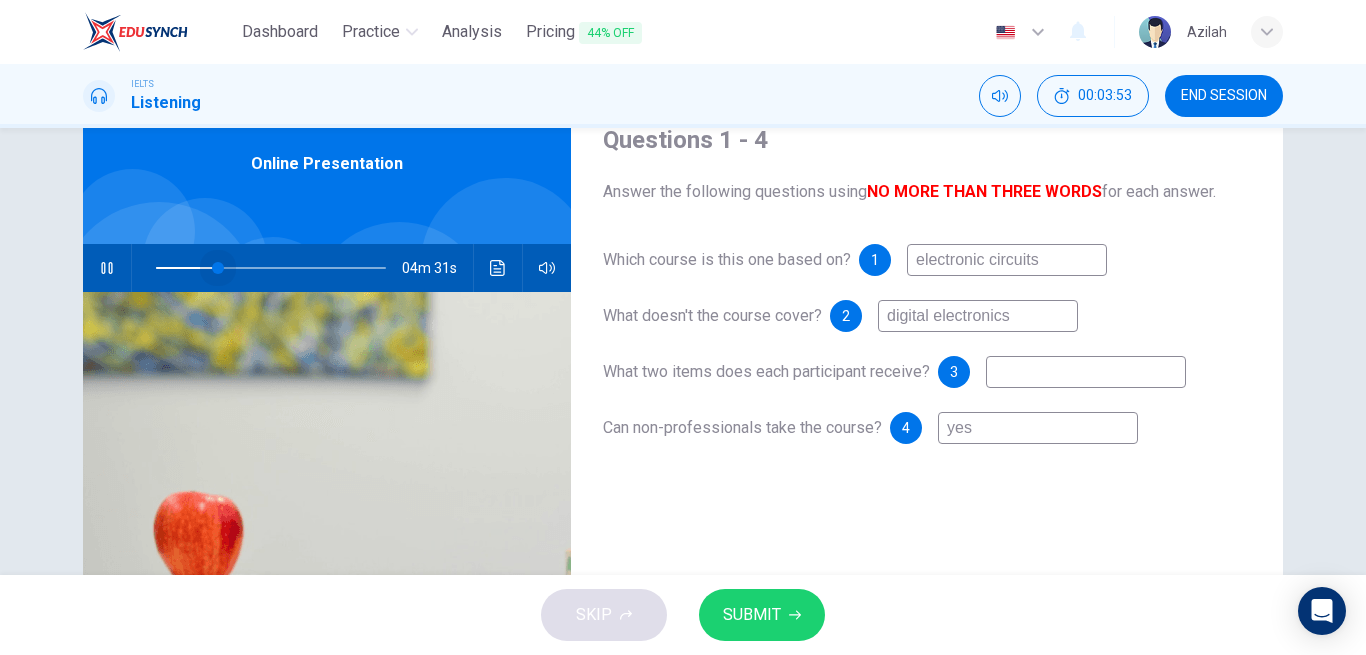 click at bounding box center (218, 268) 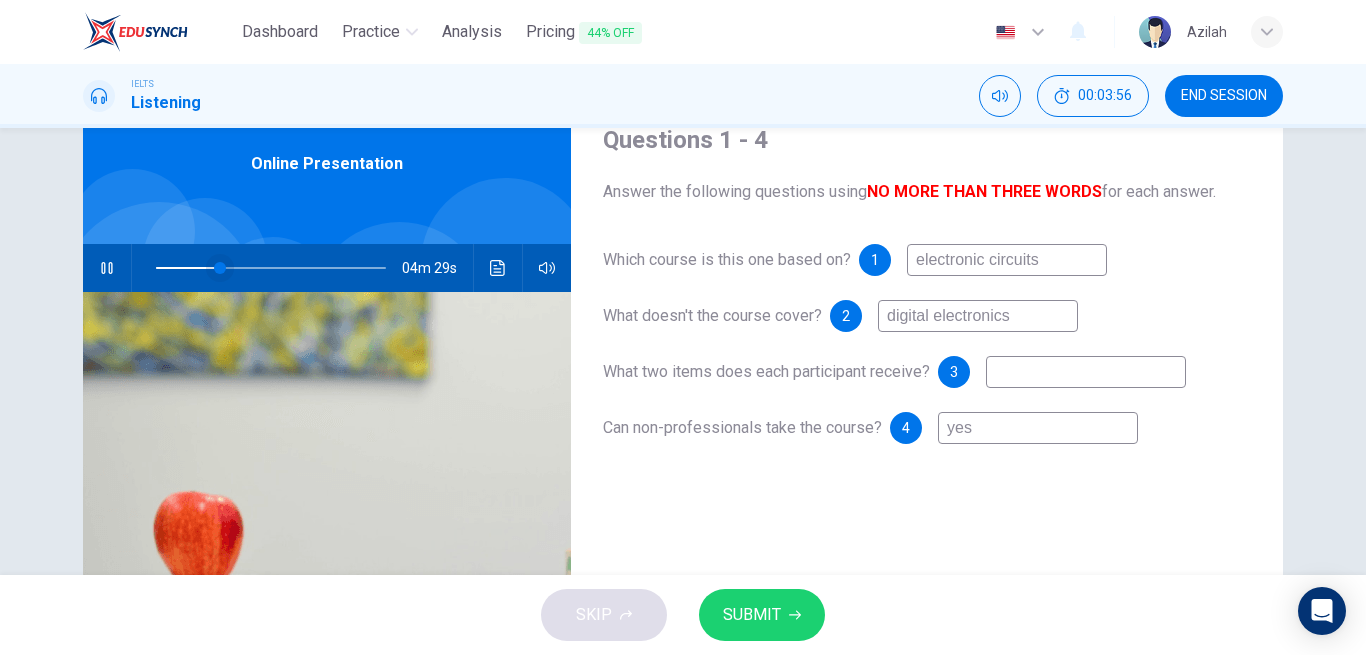 click at bounding box center [220, 268] 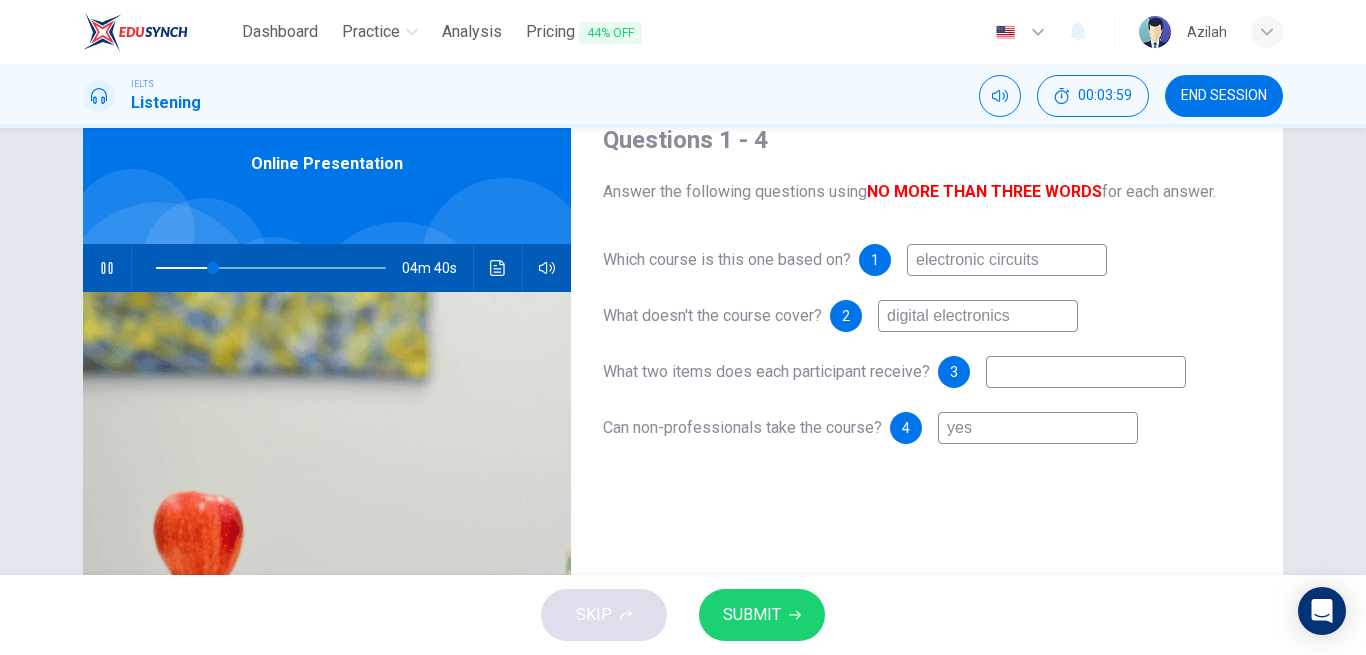 click on "Which course is this one based on?  1 electronic circuits What doesn't the course cover?  2 digital electronics What two items does each participant receive?  3 Can non-professionals take the course?  4 yes" at bounding box center [927, 364] 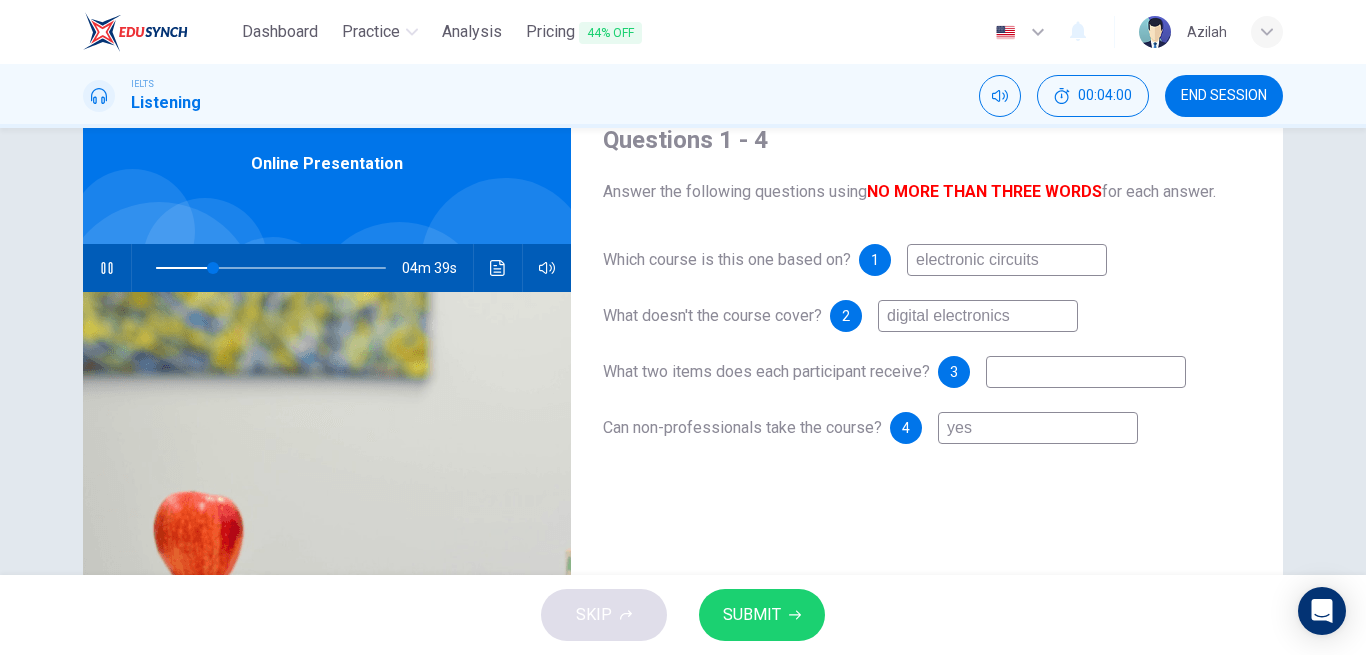click at bounding box center [1086, 372] 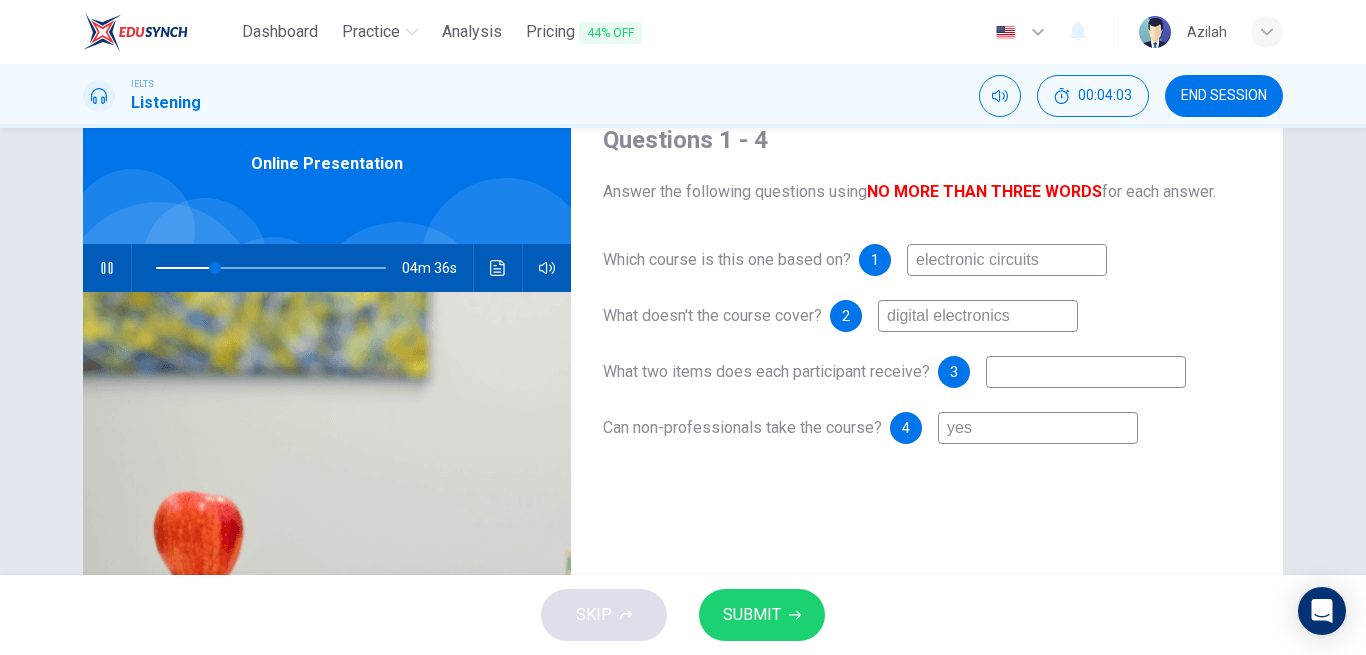 type on "26" 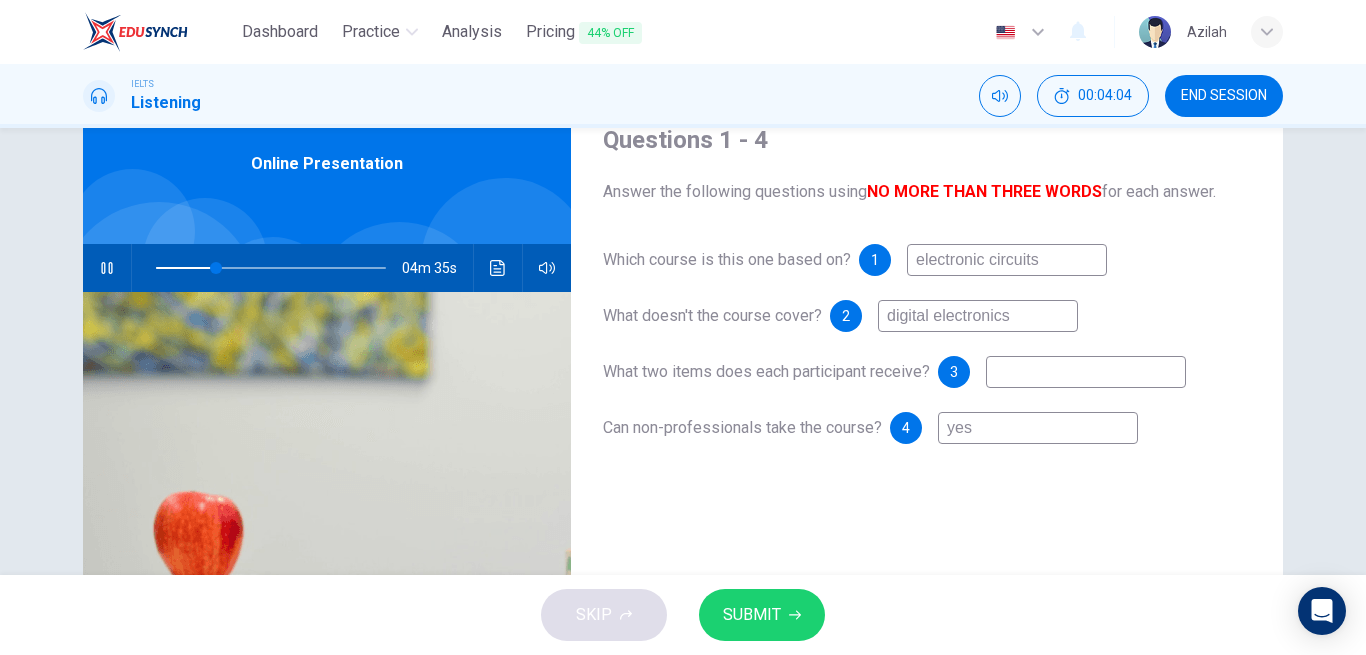 type on "c" 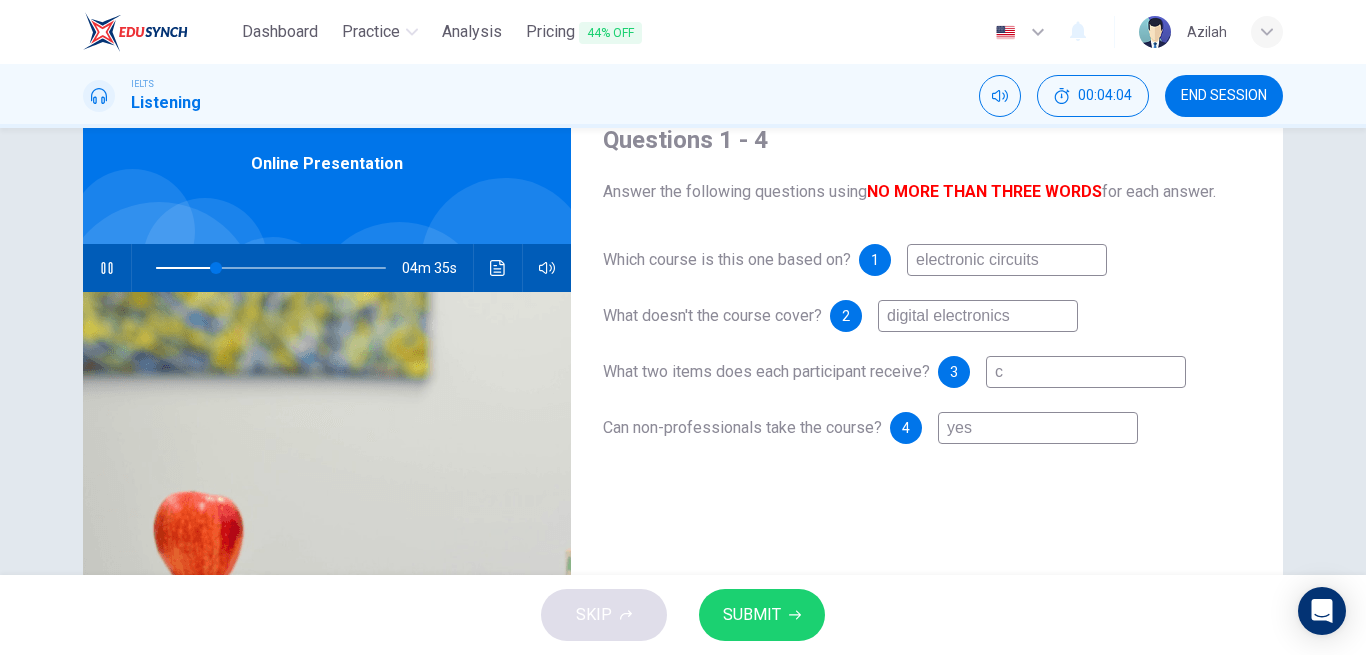 type on "co" 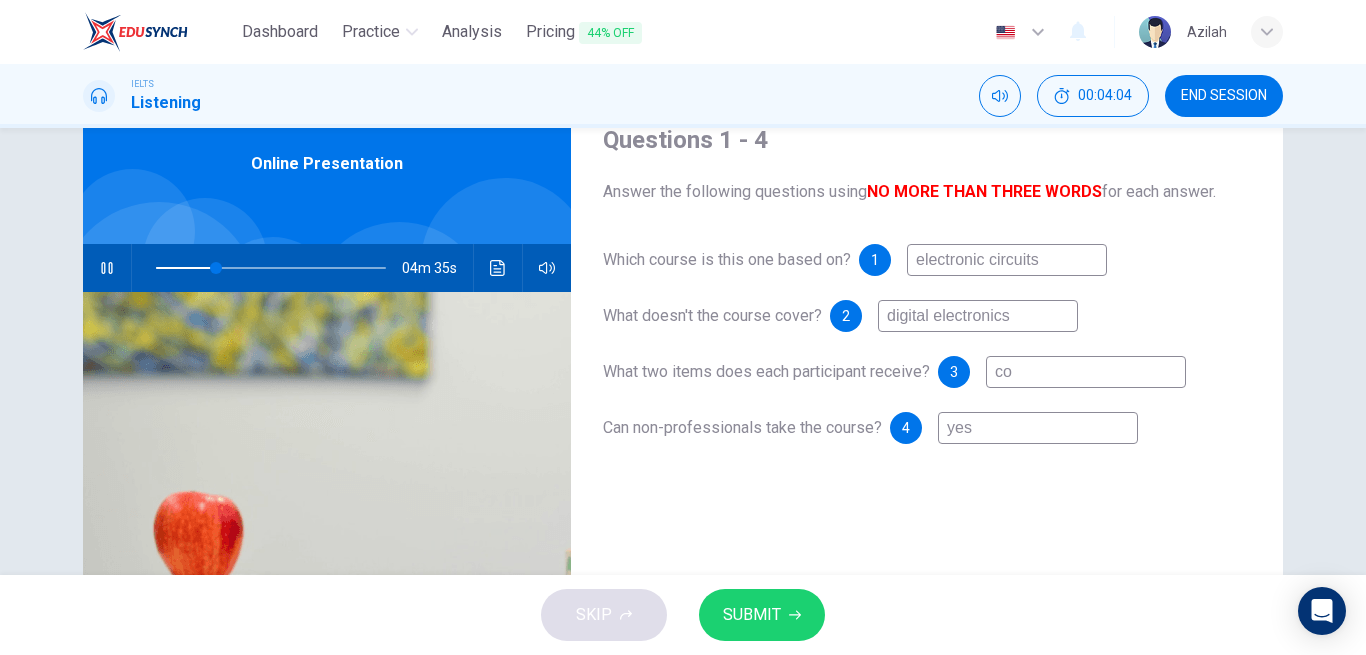type on "26" 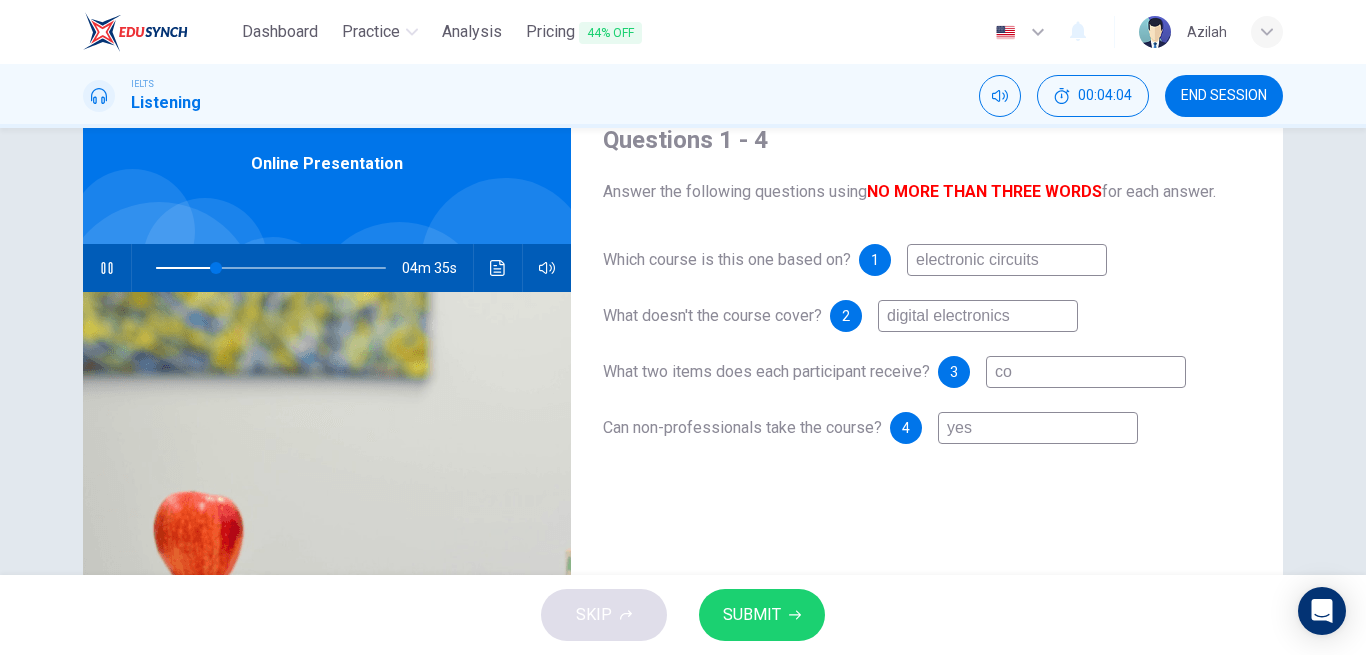 type on "cop" 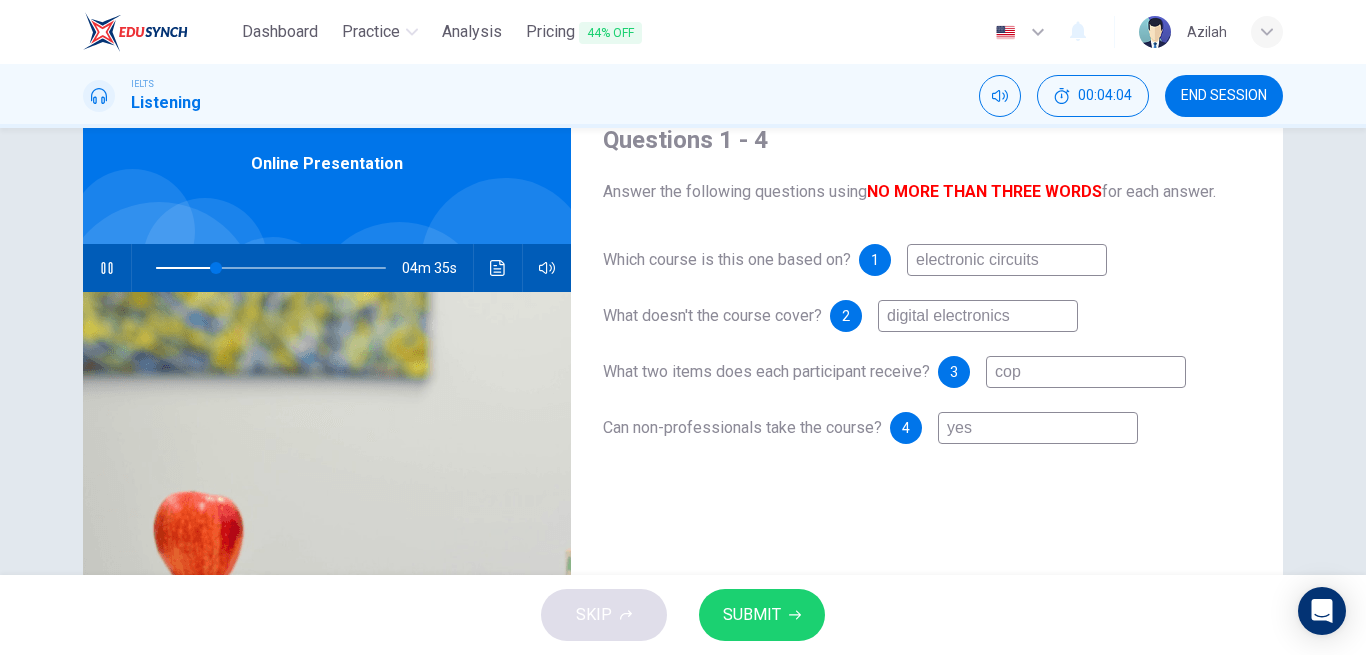 type on "26" 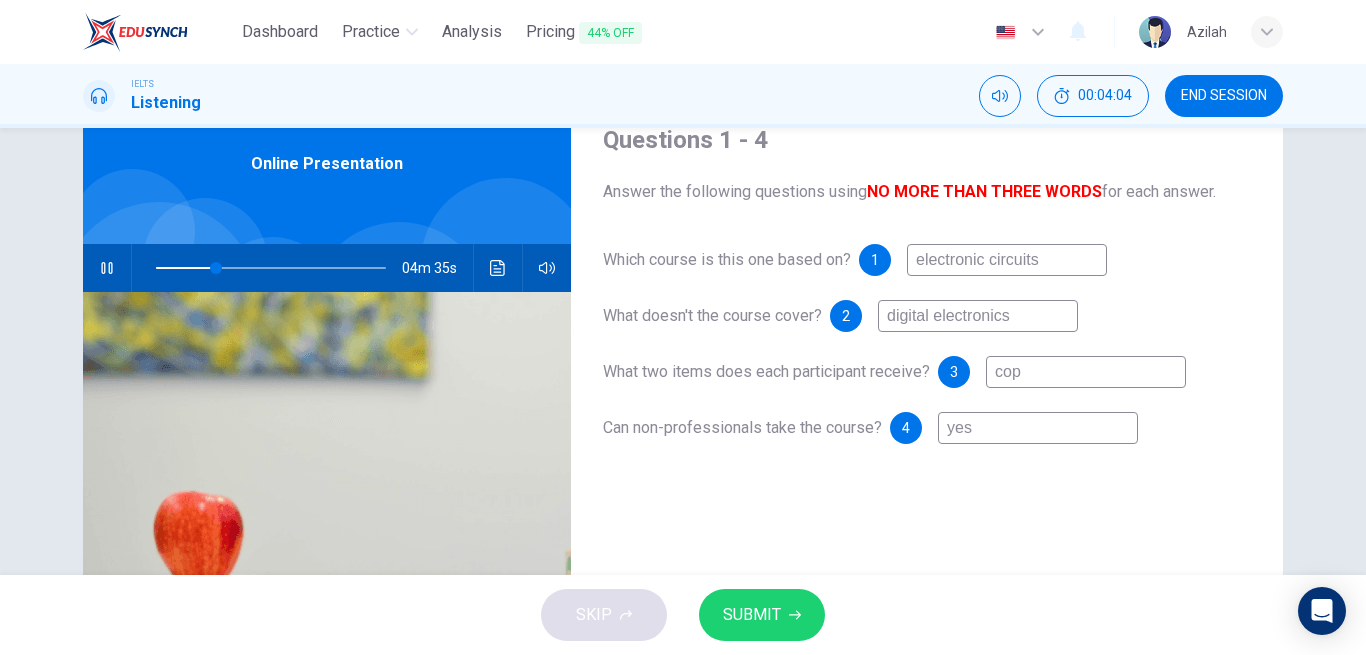 type on "copy" 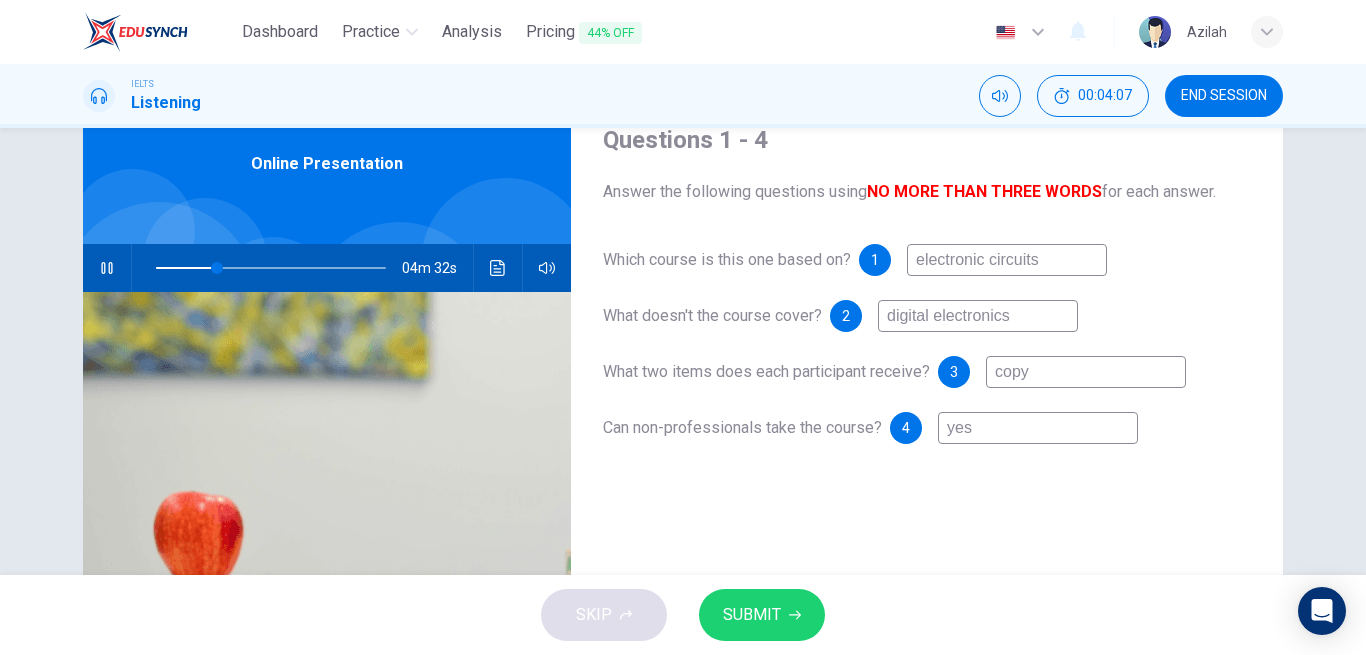 type on "27" 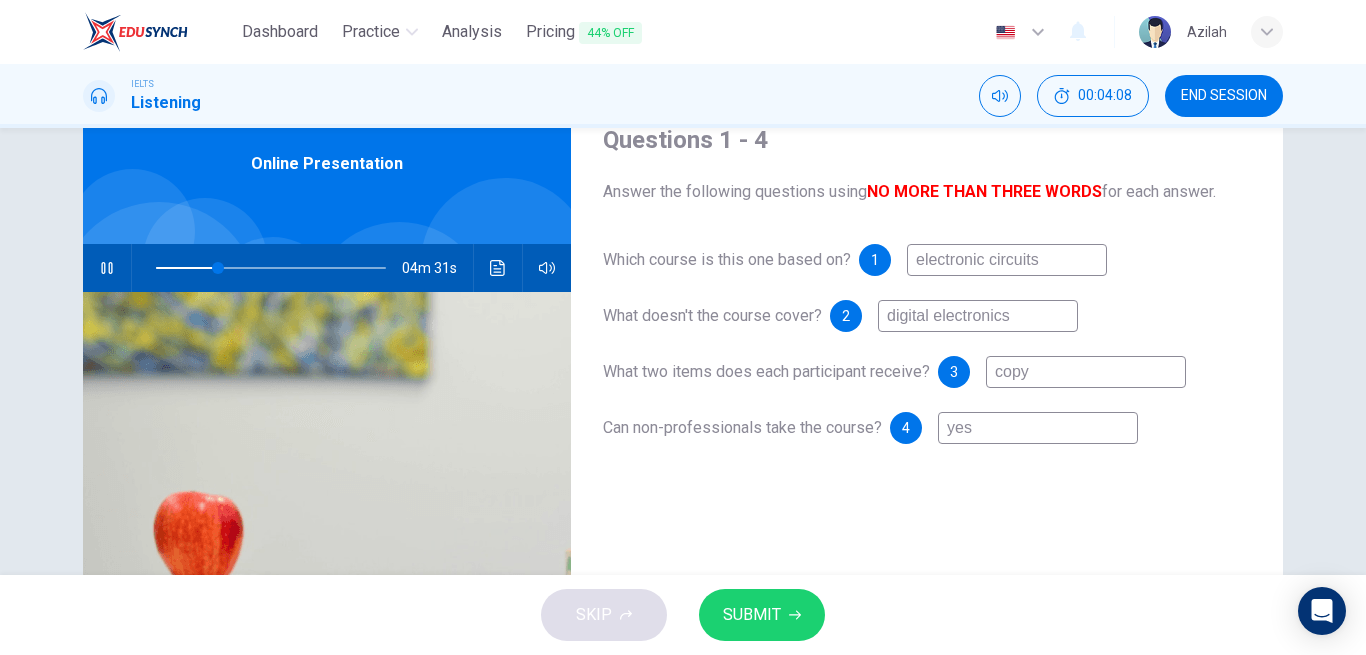 type on "copy" 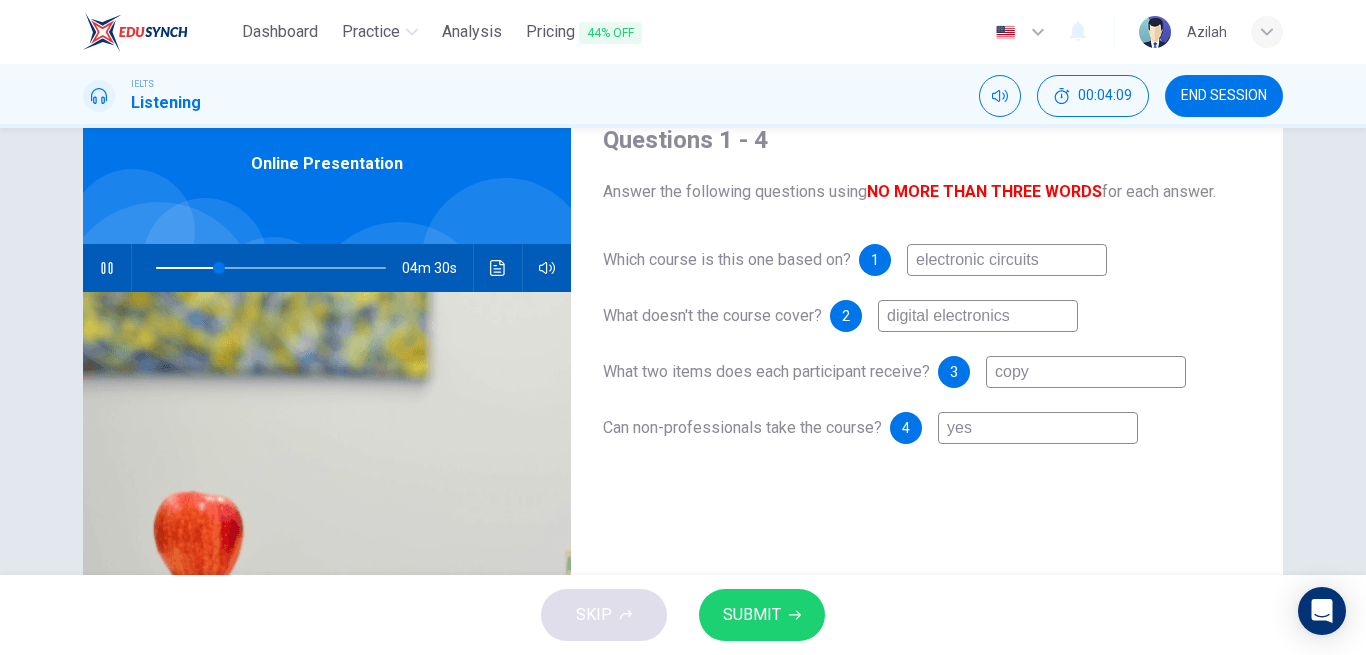 type on "28" 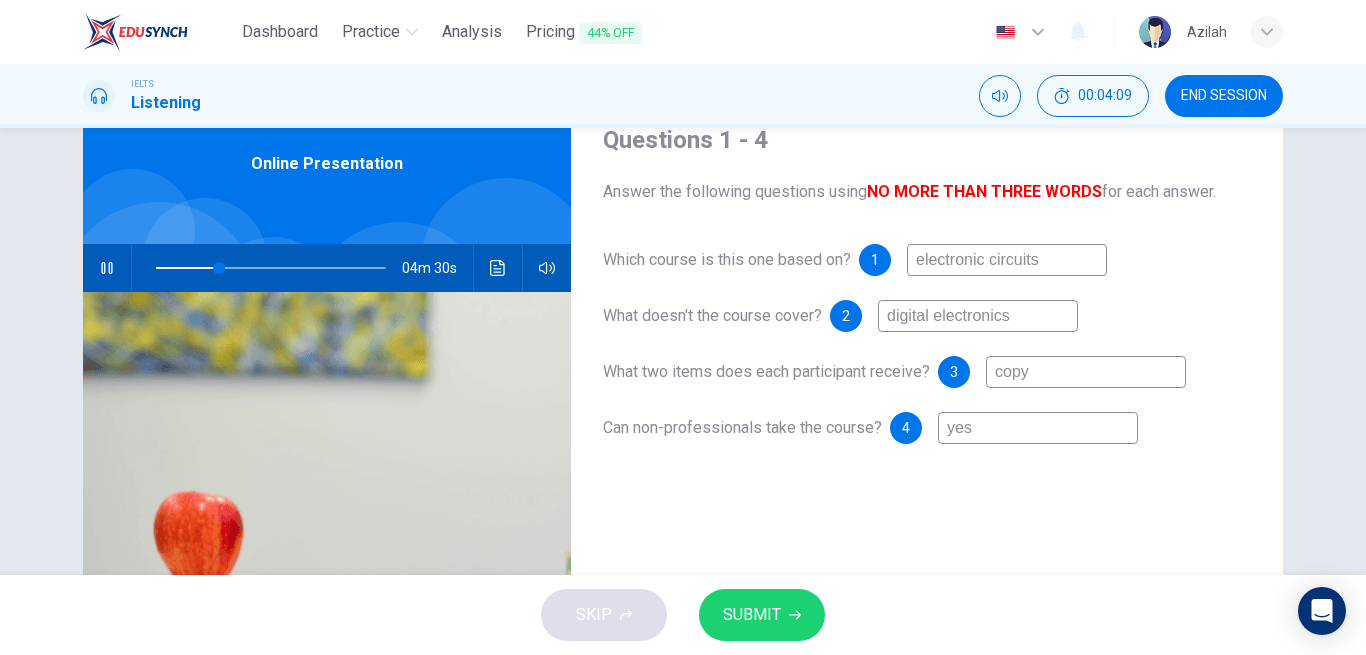 type on "copy o" 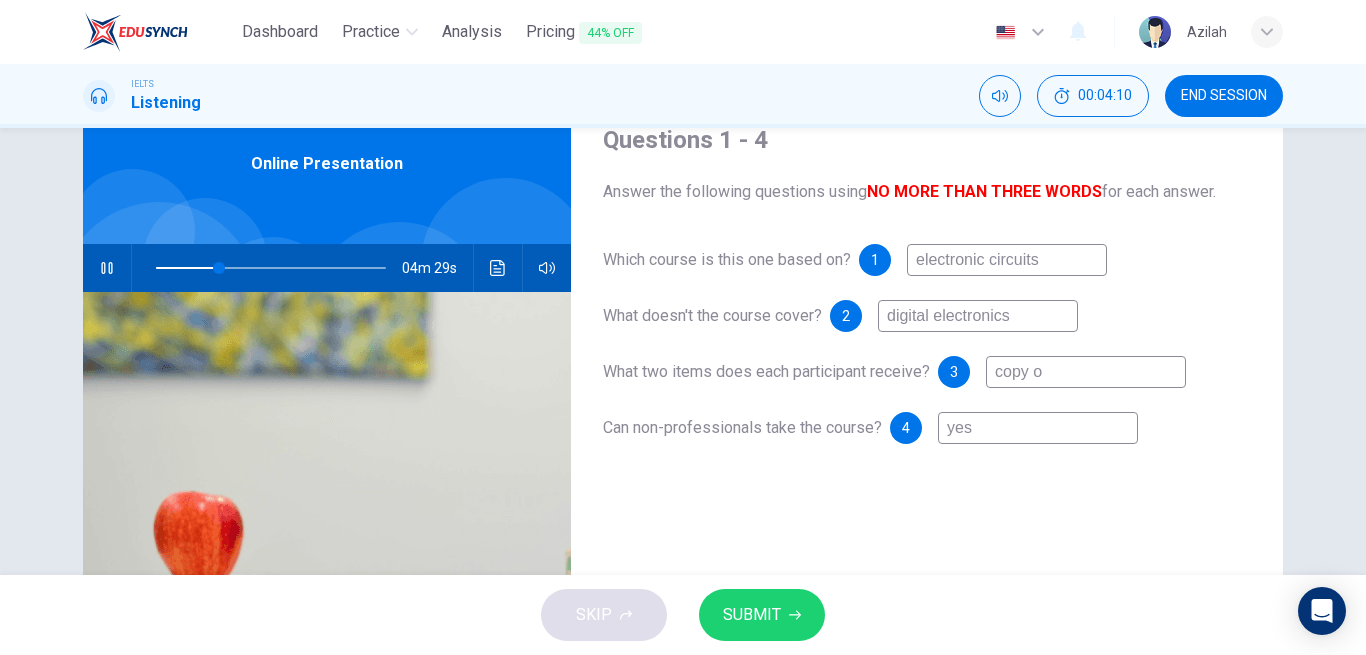 type on "copy of" 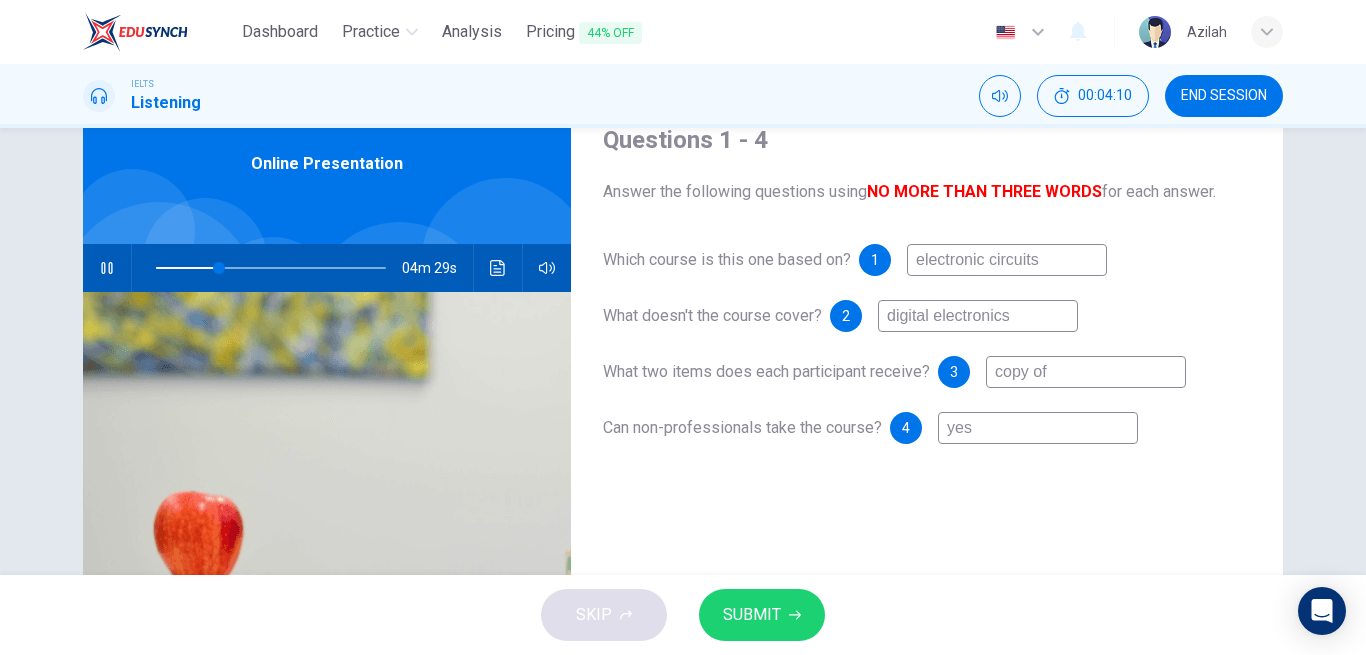type on "28" 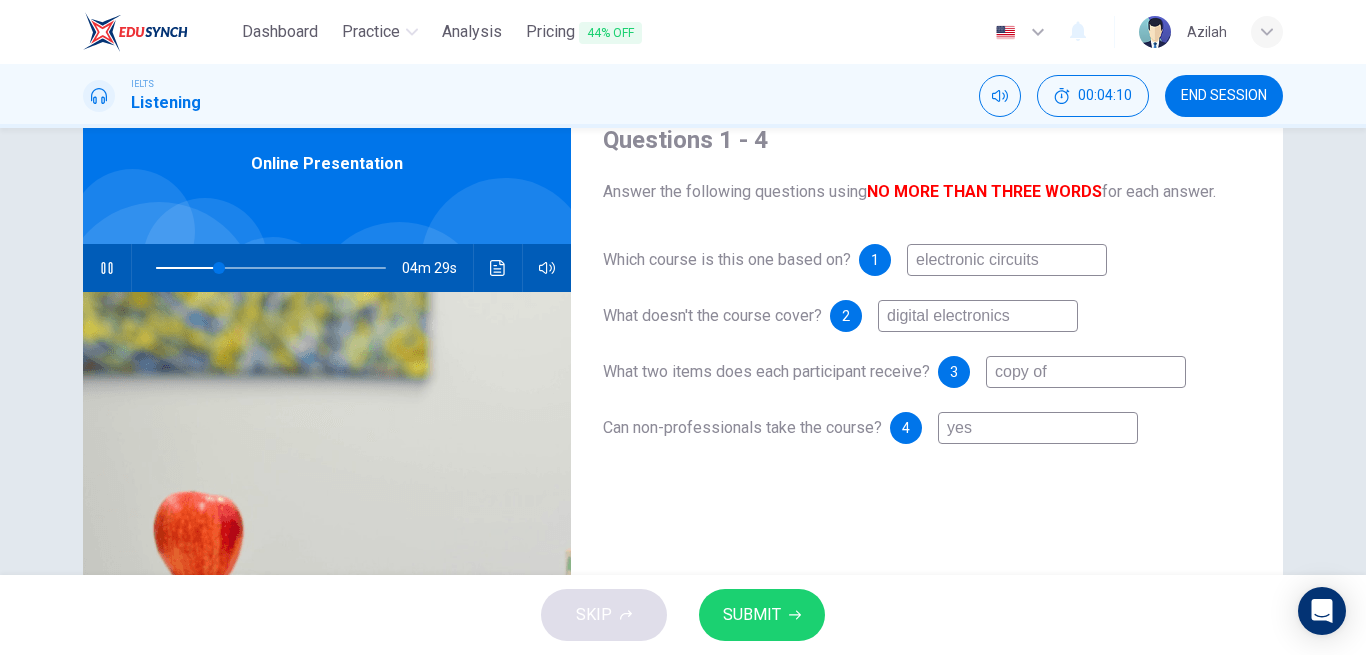 type on "copy of" 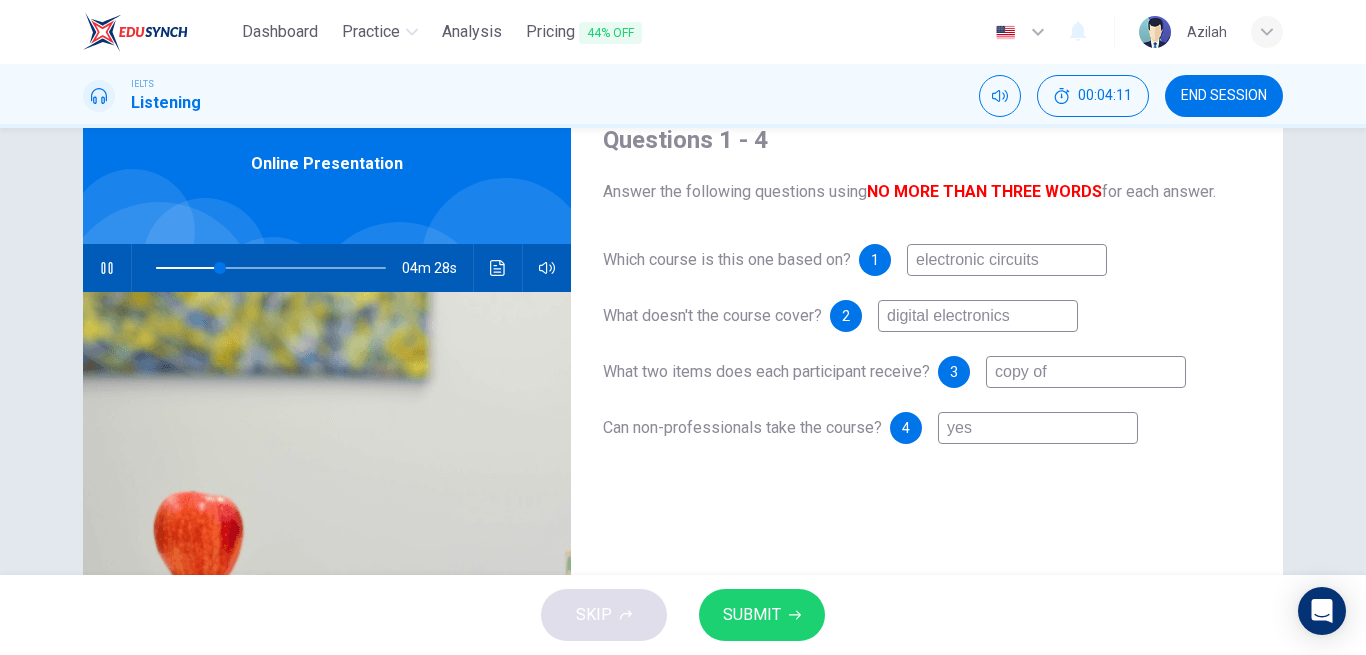 type on "copy of f" 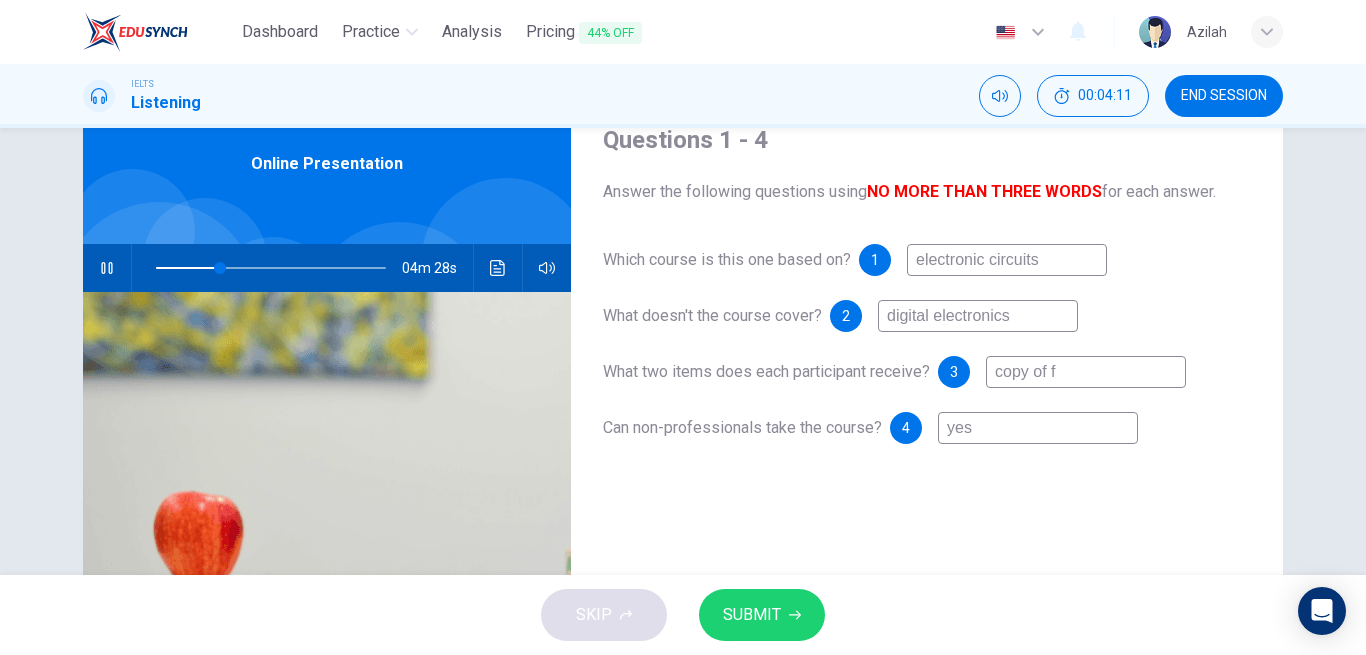 type on "copy of fi" 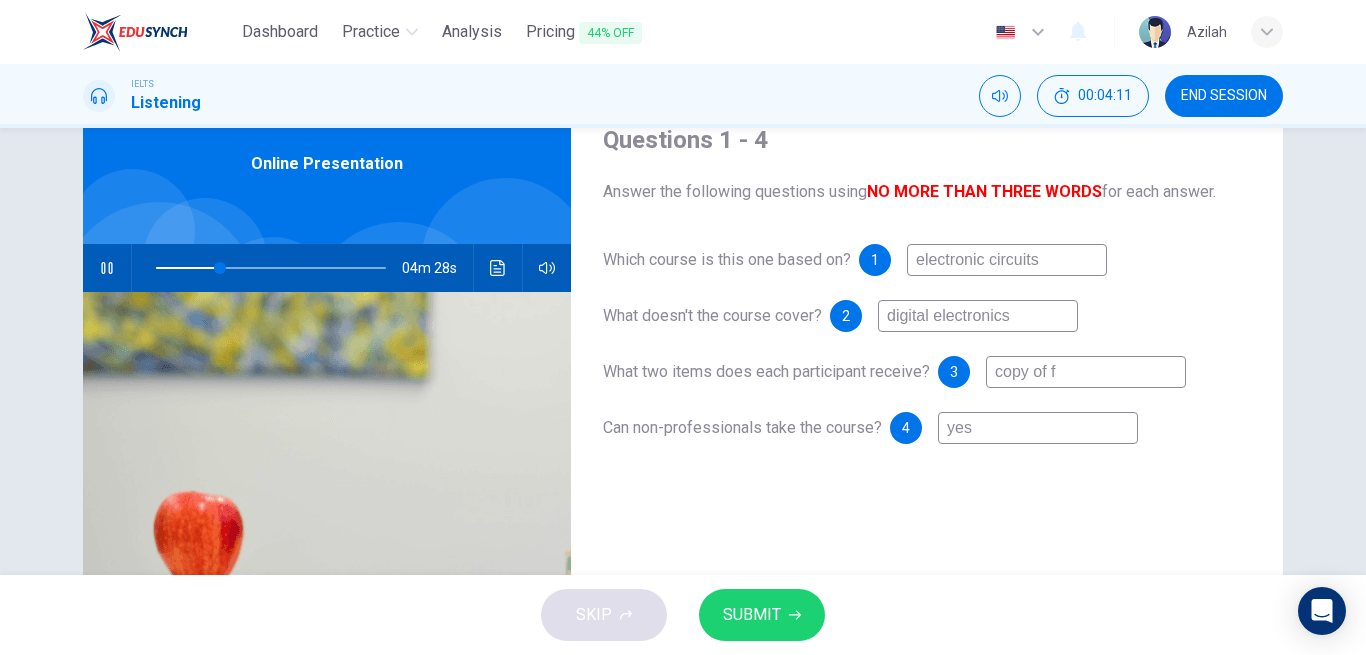 type on "28" 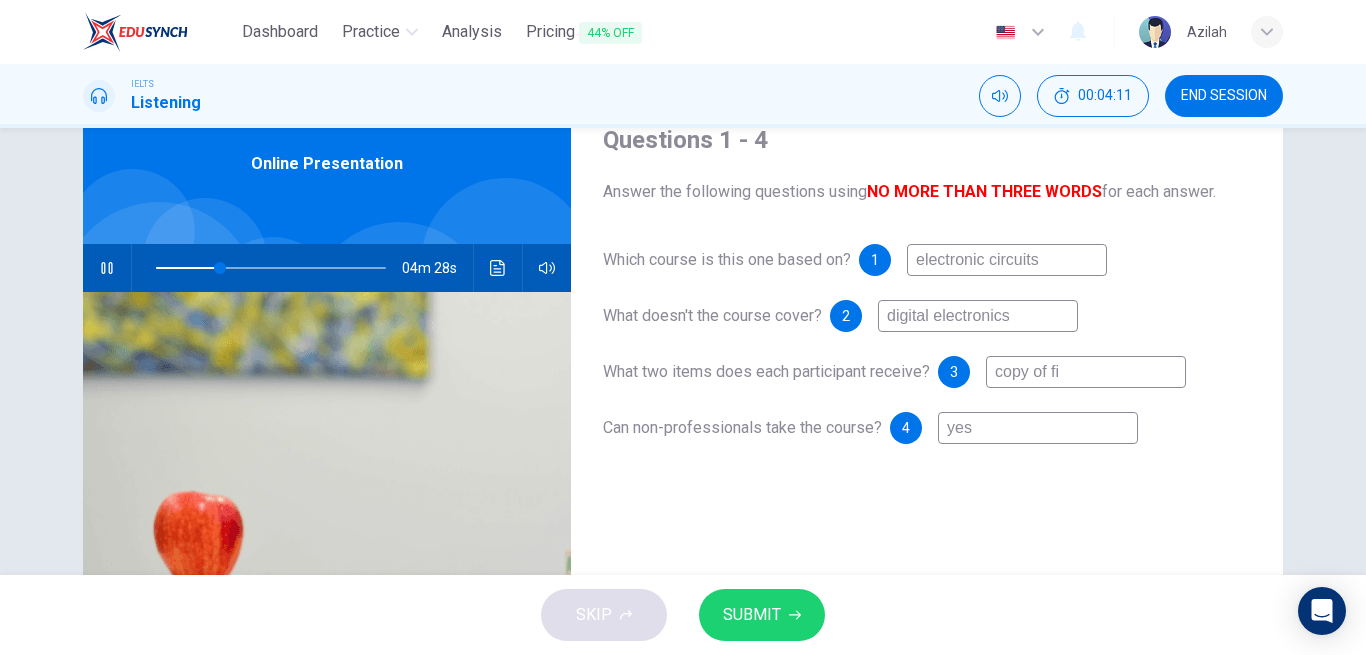 type on "copy of fit" 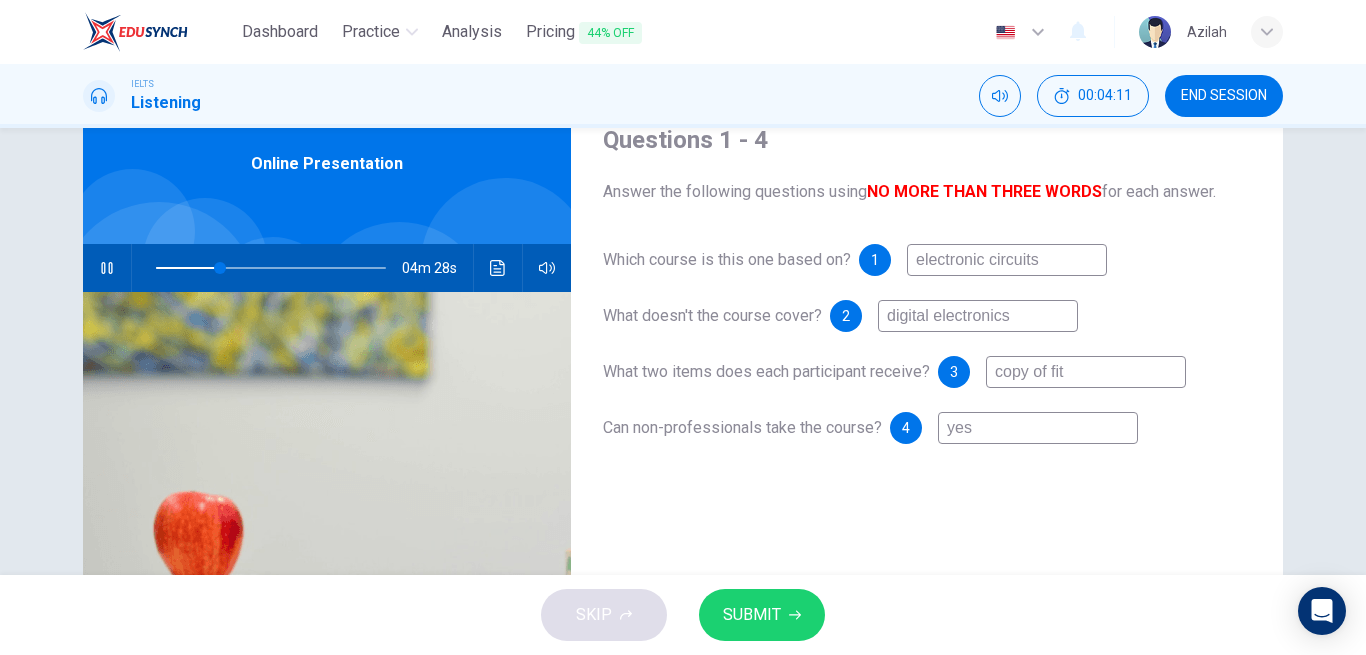 type on "28" 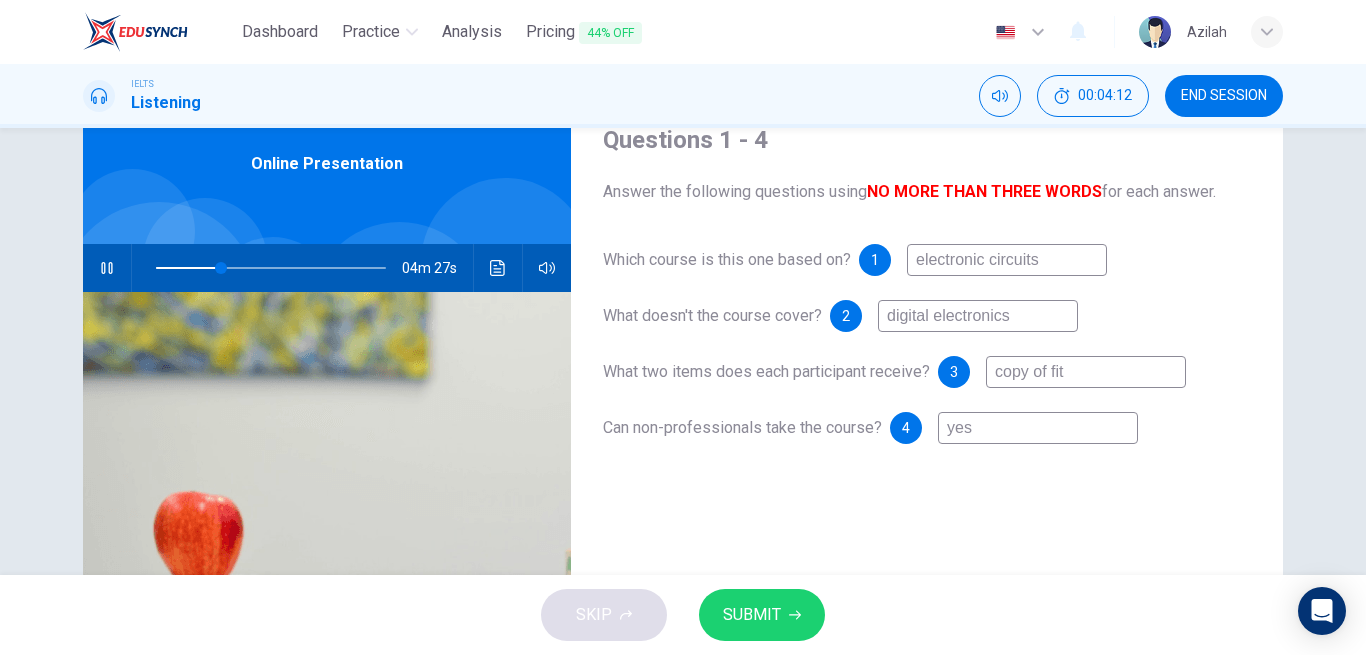 type on "copy of fits" 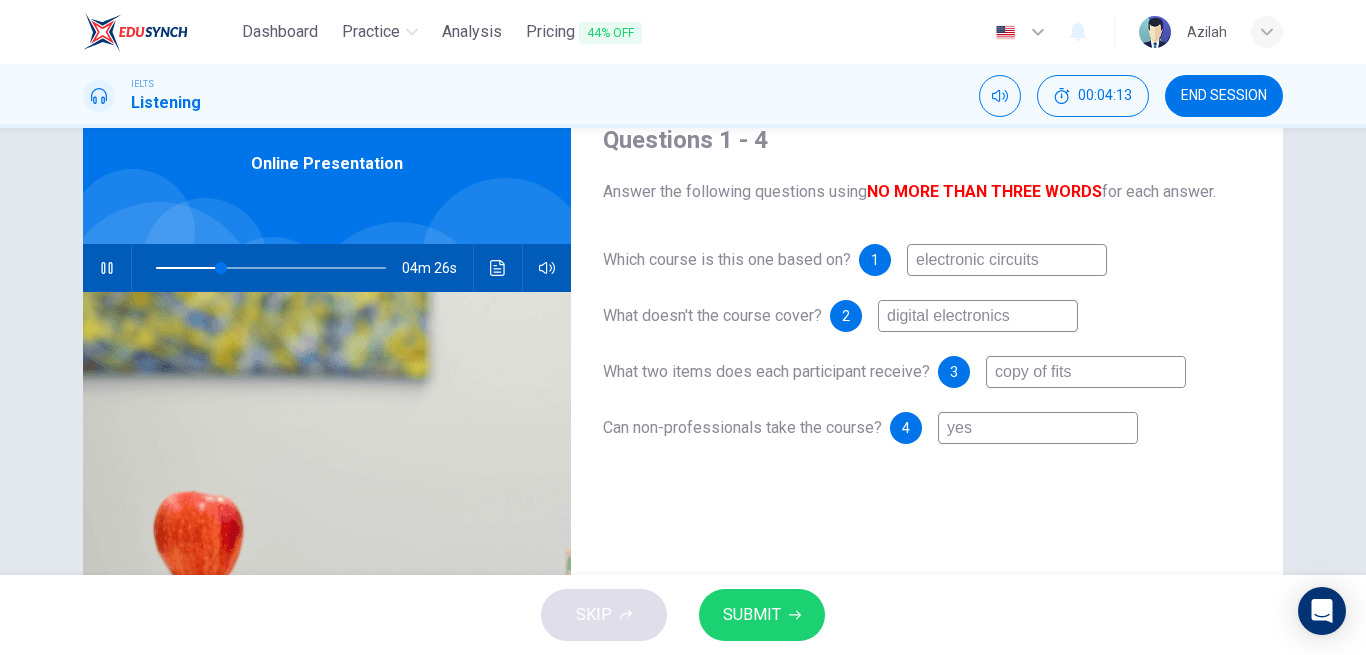 type on "29" 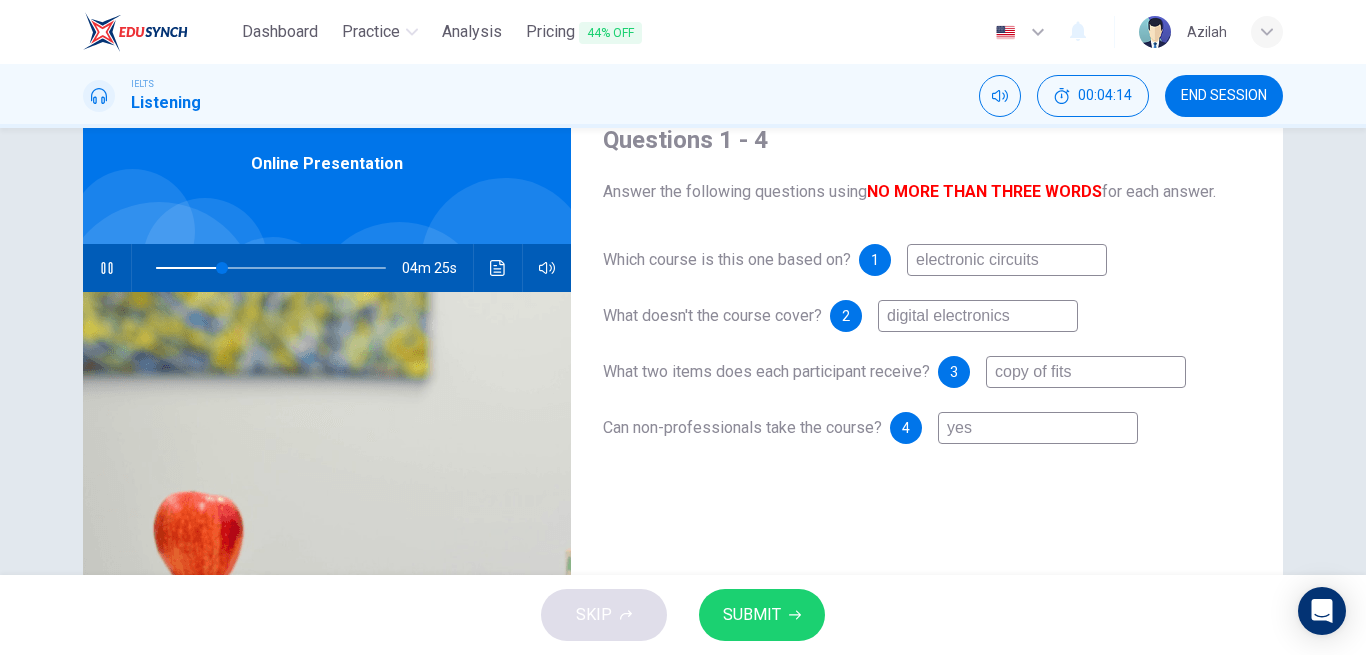 type on "copy of fits" 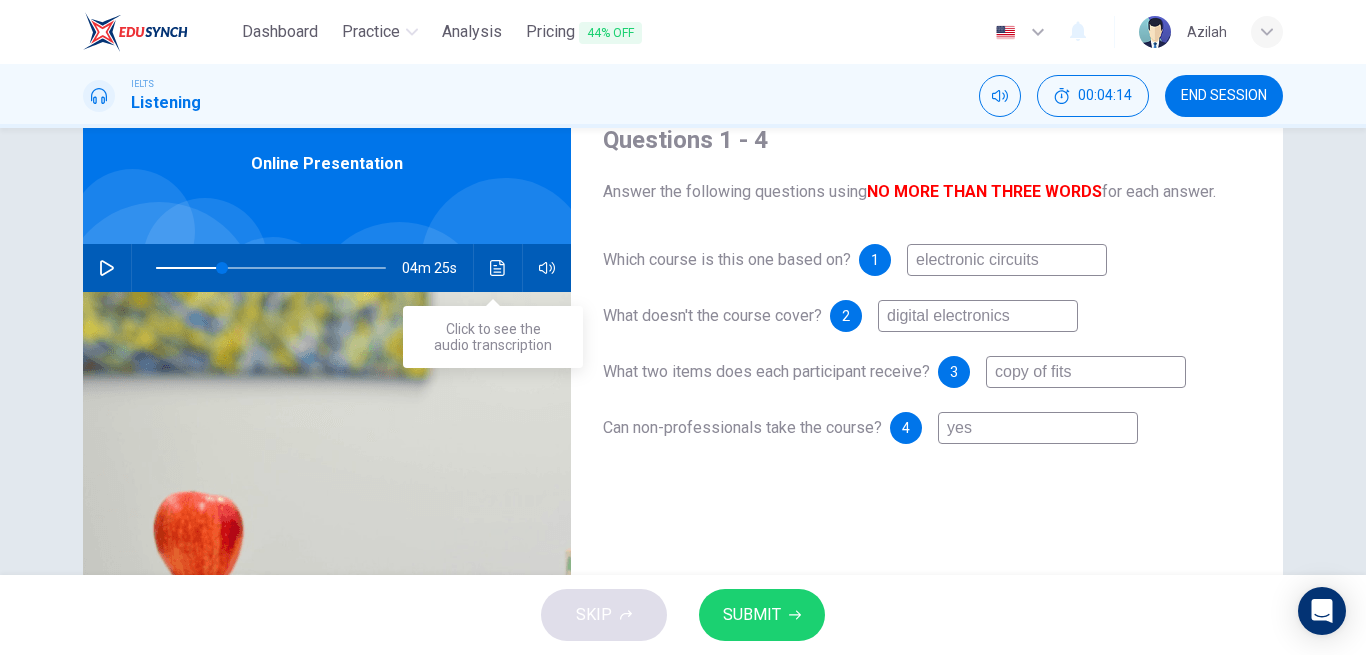 click 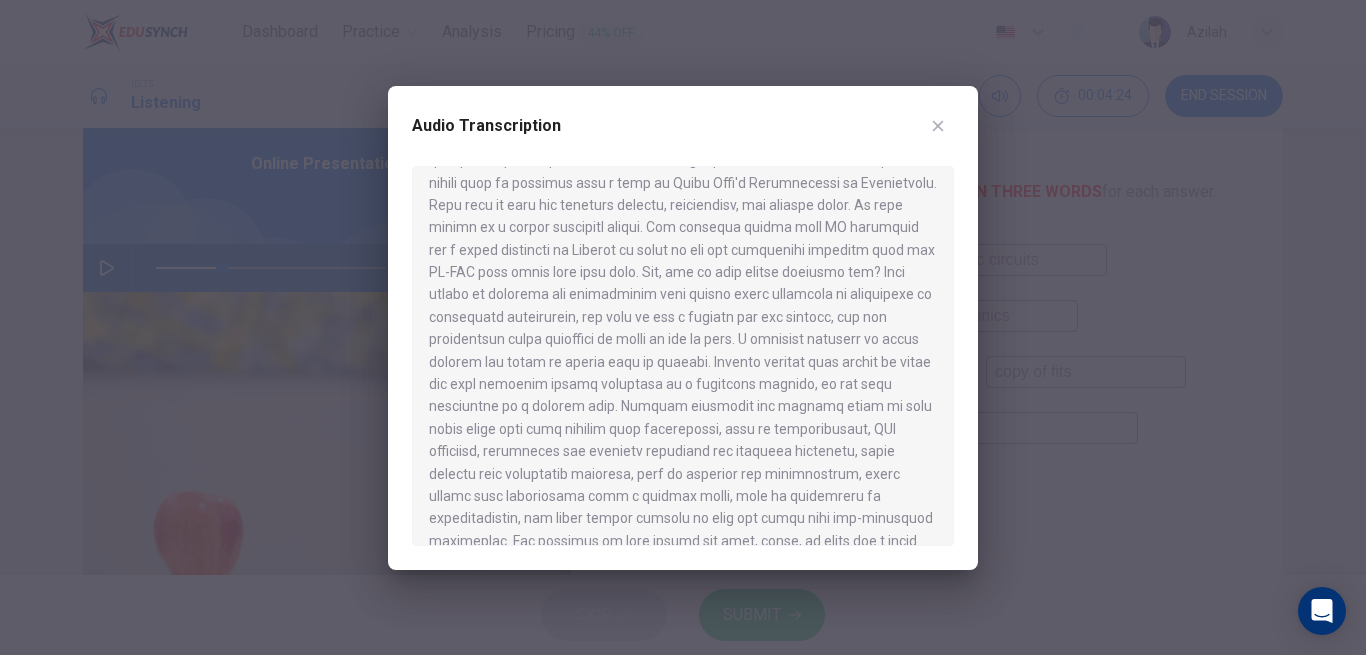 scroll, scrollTop: 410, scrollLeft: 0, axis: vertical 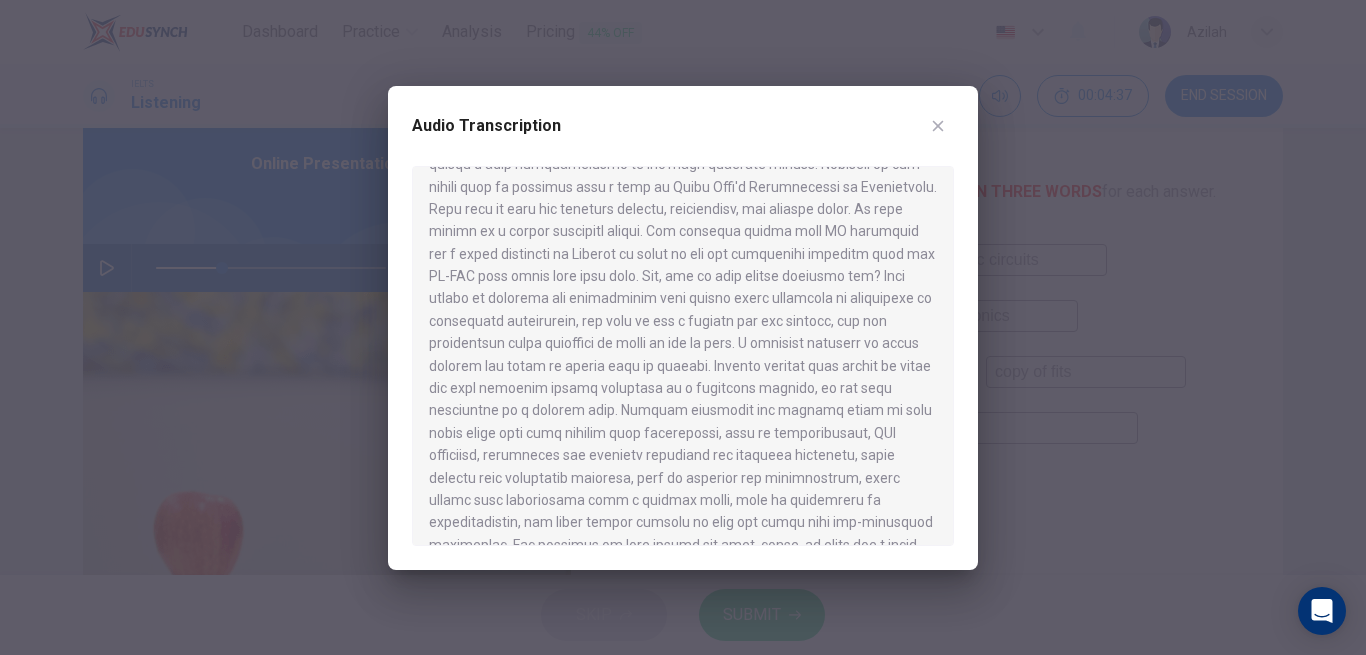 click at bounding box center [683, 327] 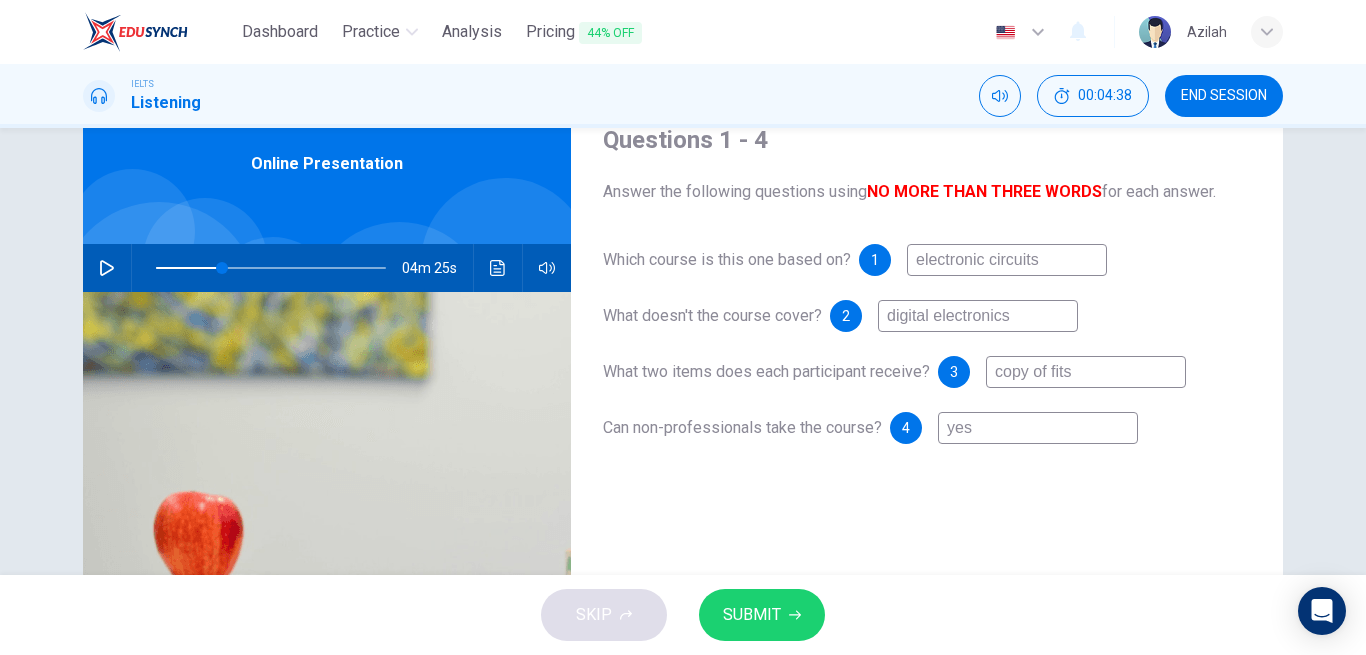 click on "copy of fits" at bounding box center [1086, 372] 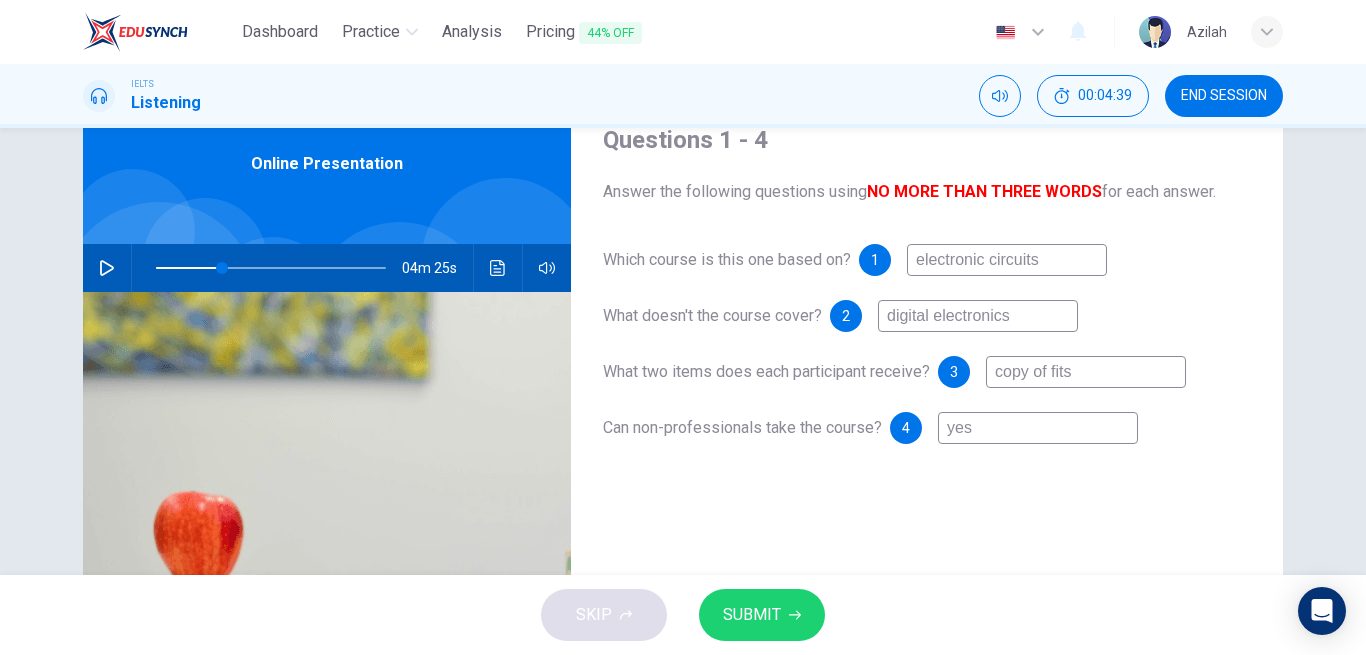 type on "copy of fit" 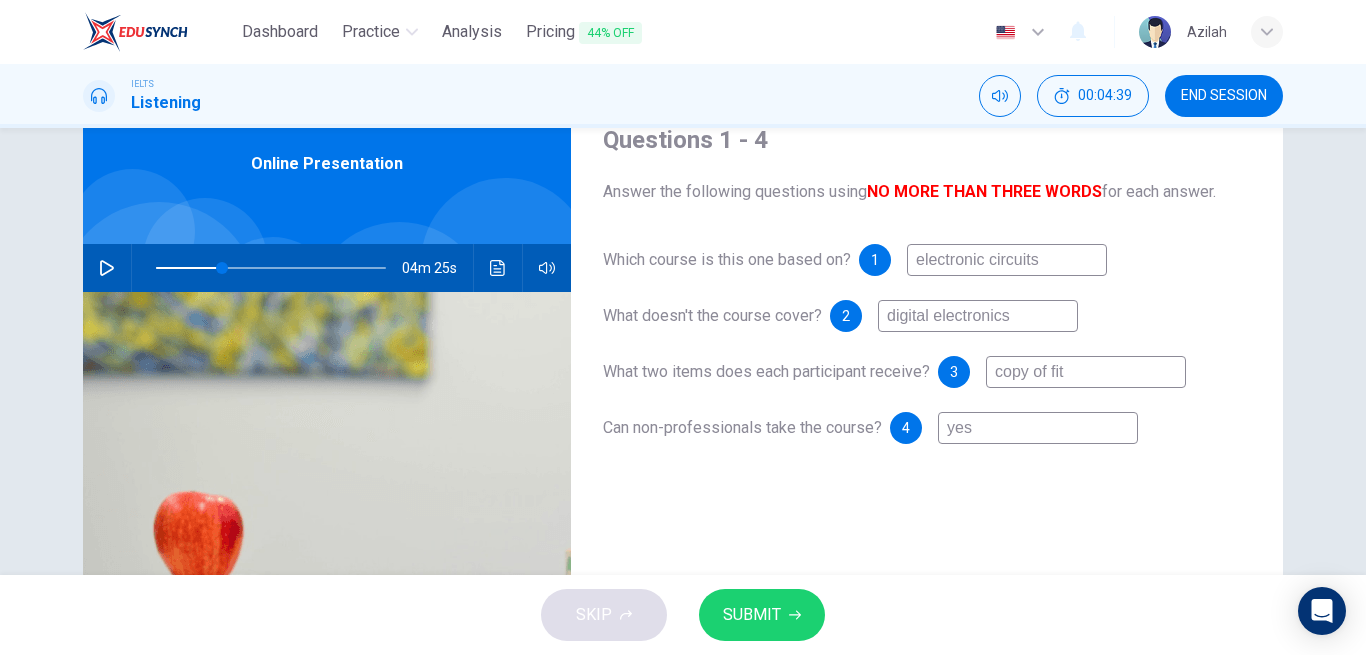 type on "29" 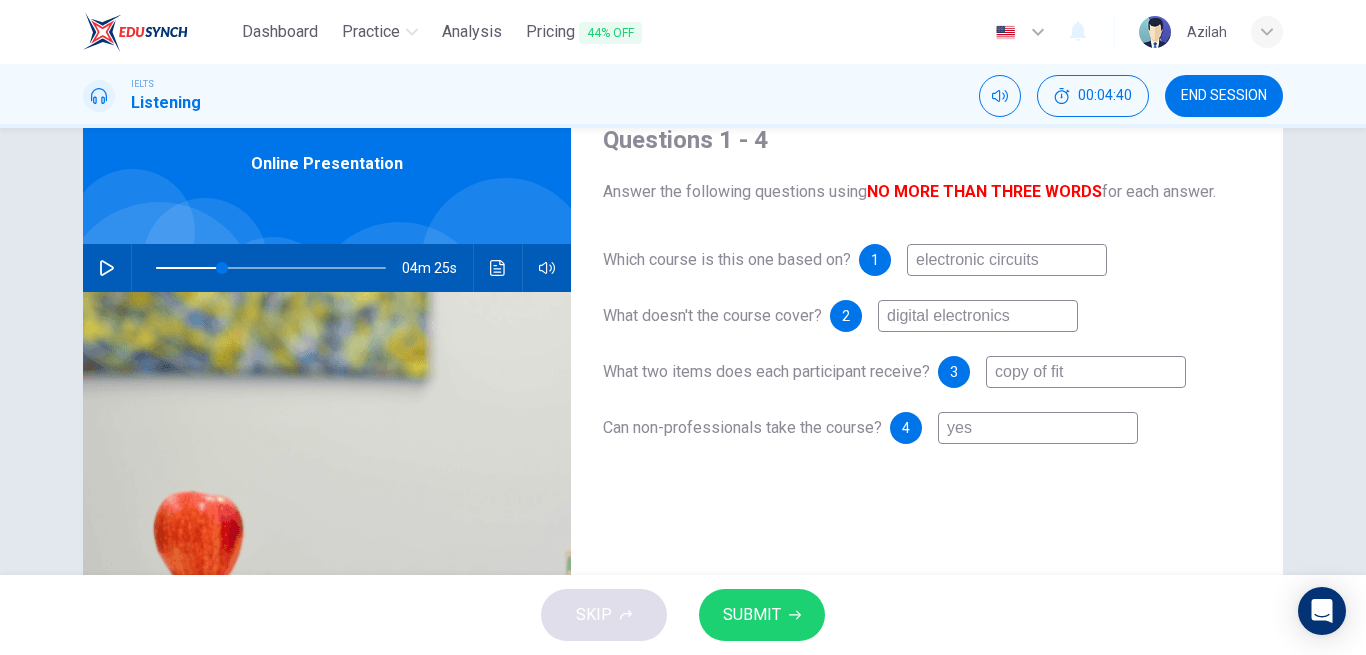 type on "copy of fi" 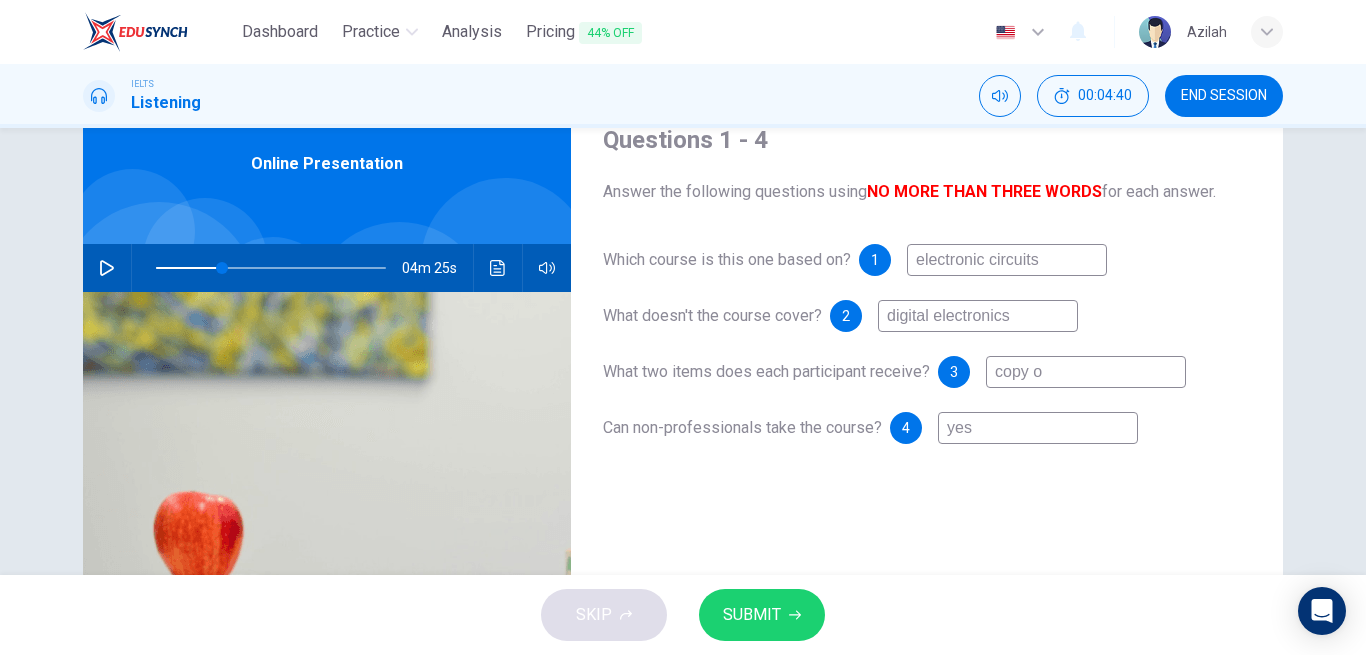 type on "copy" 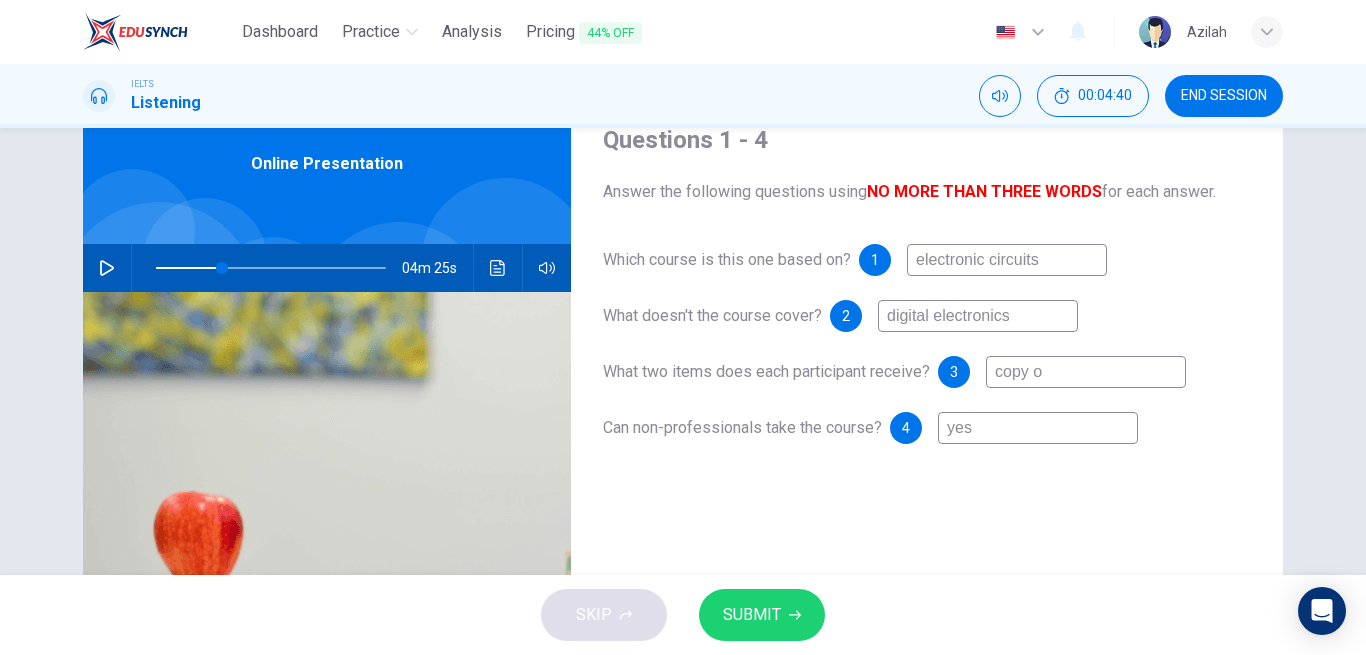 type on "29" 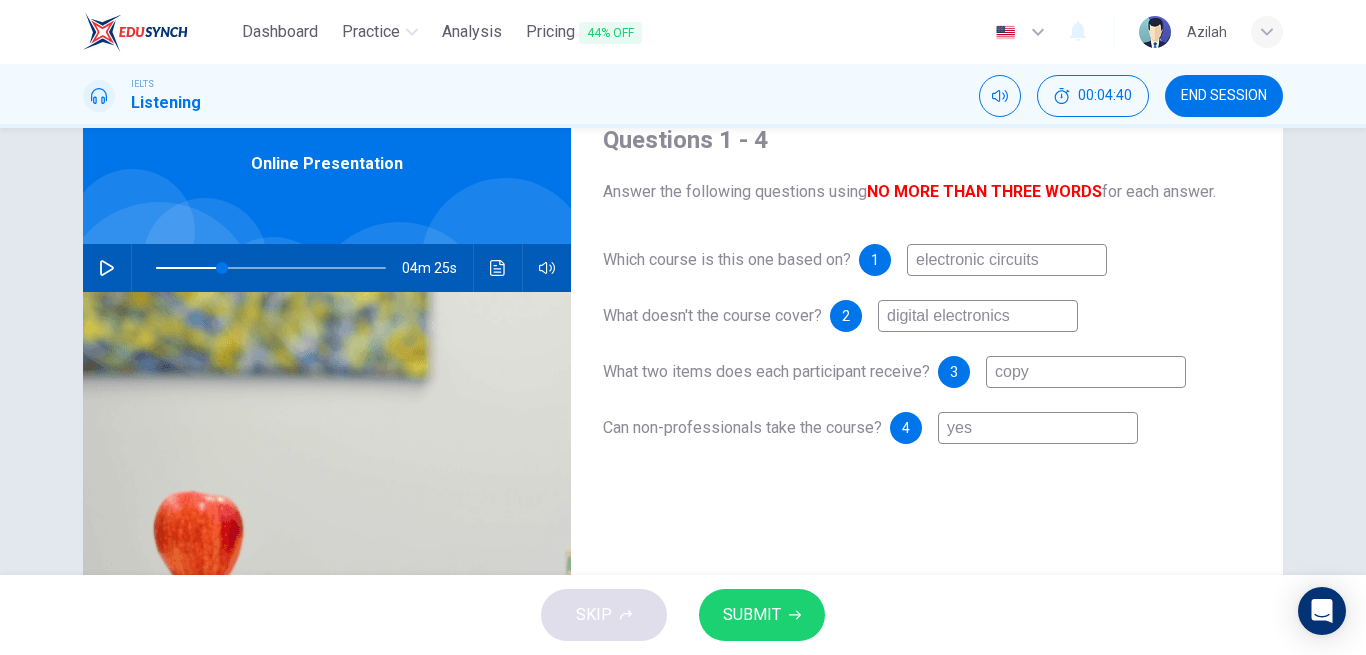 type on "cop" 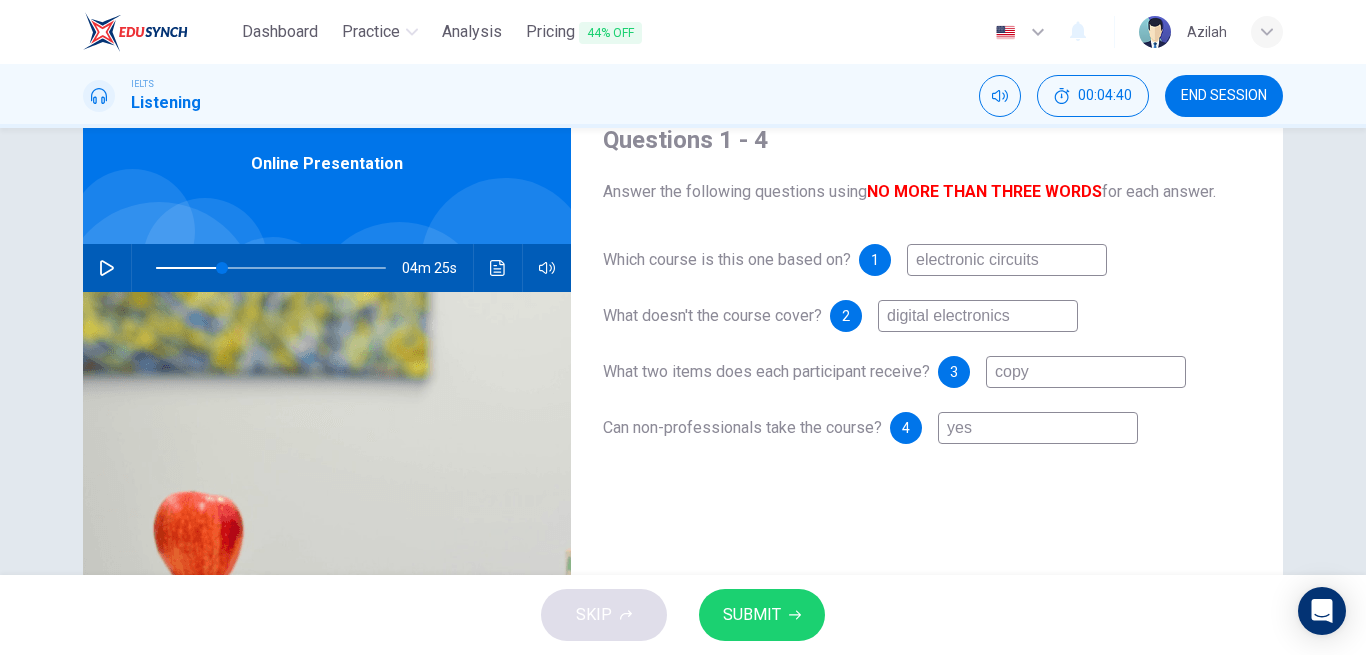 type on "29" 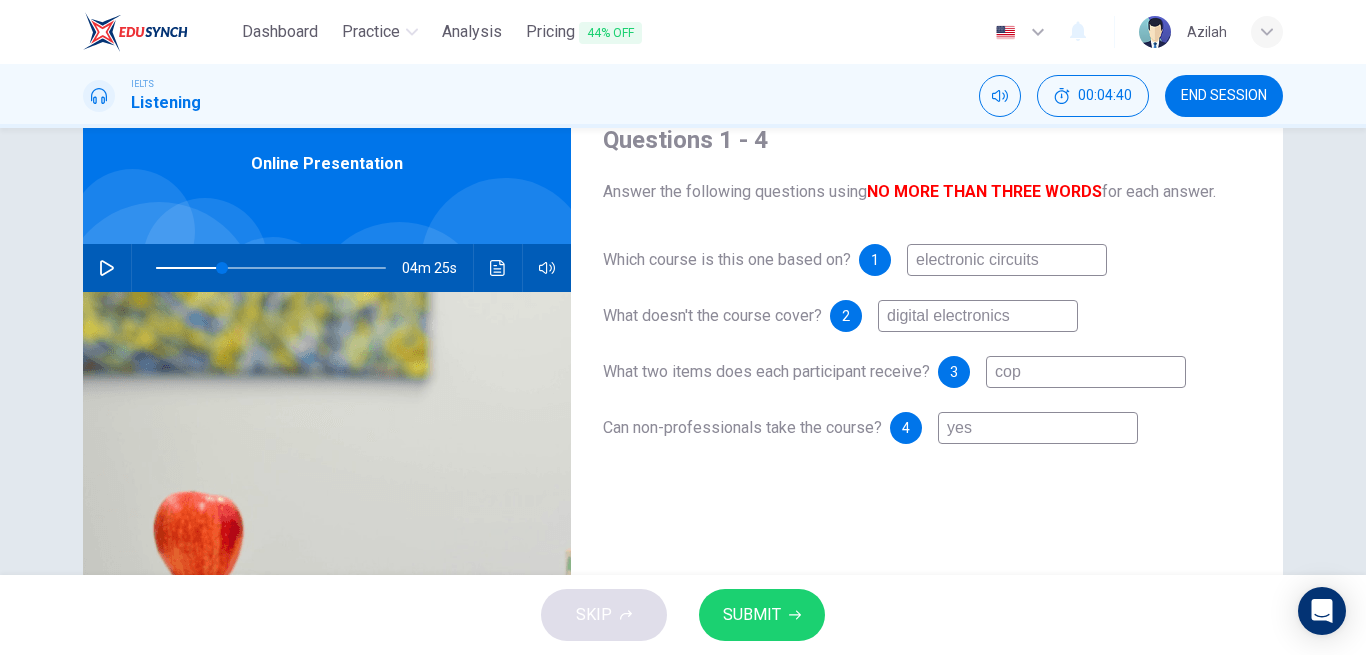 type on "co" 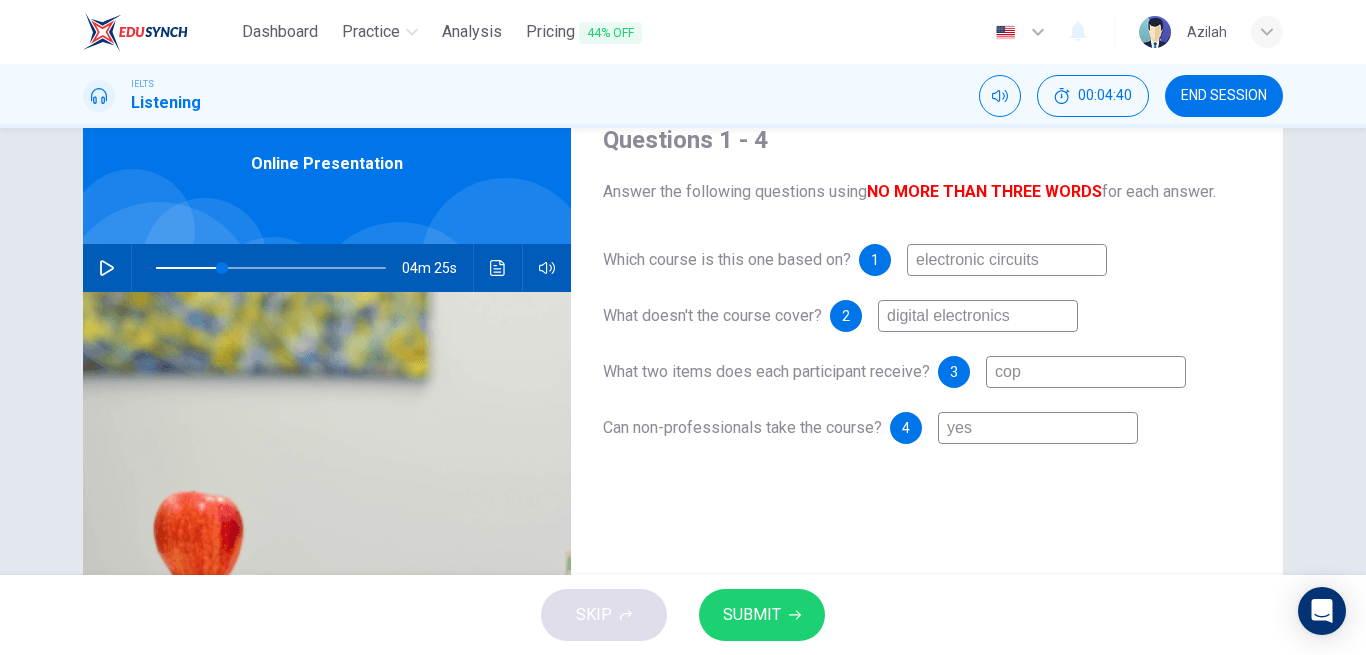 type on "29" 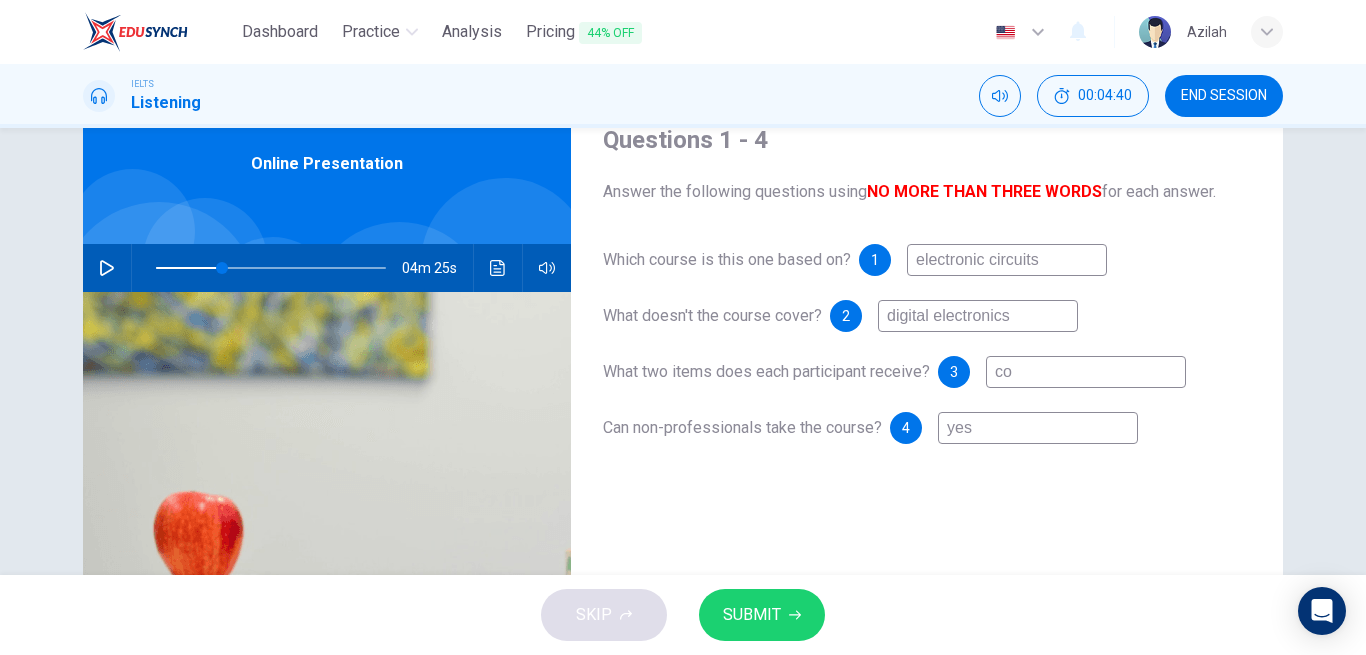 type on "c" 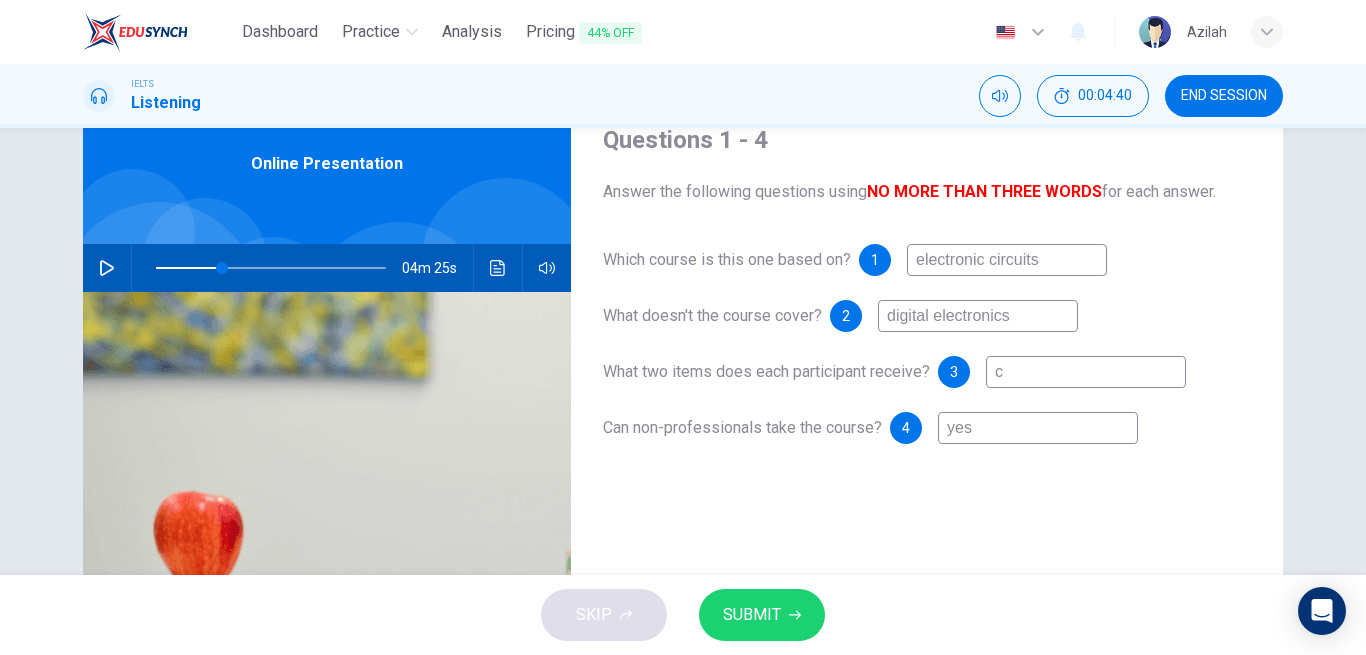 type 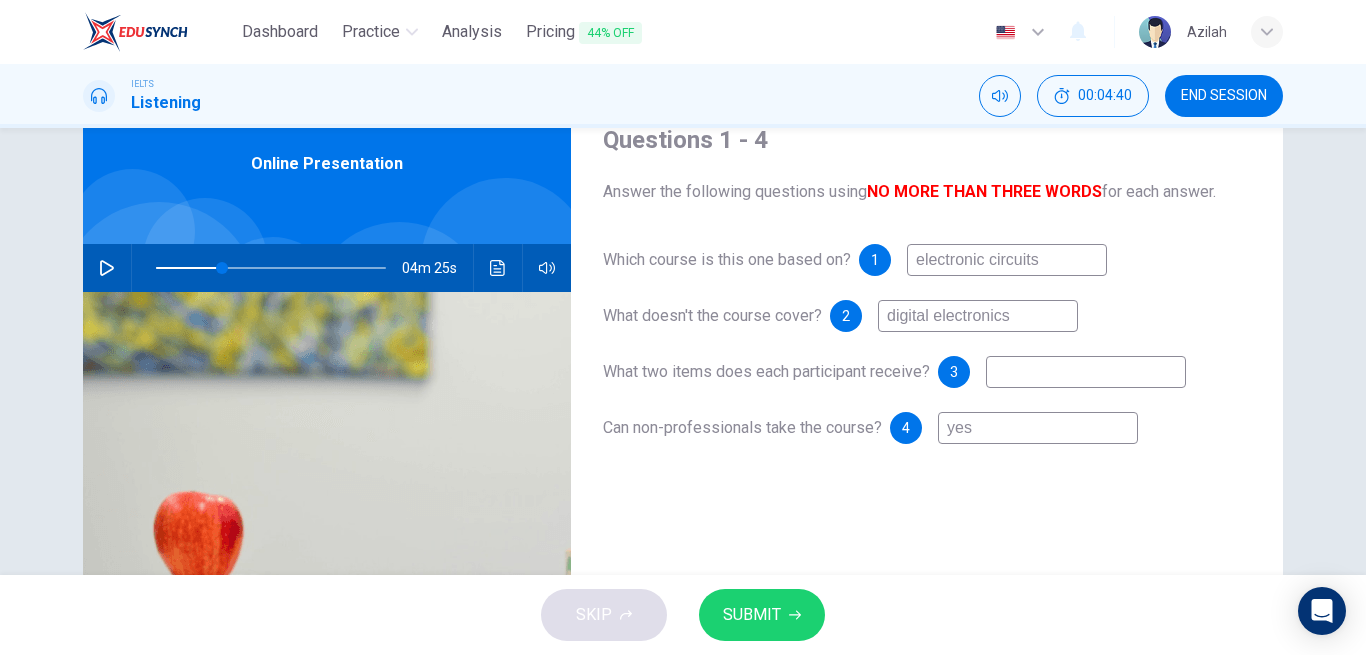 type on "29" 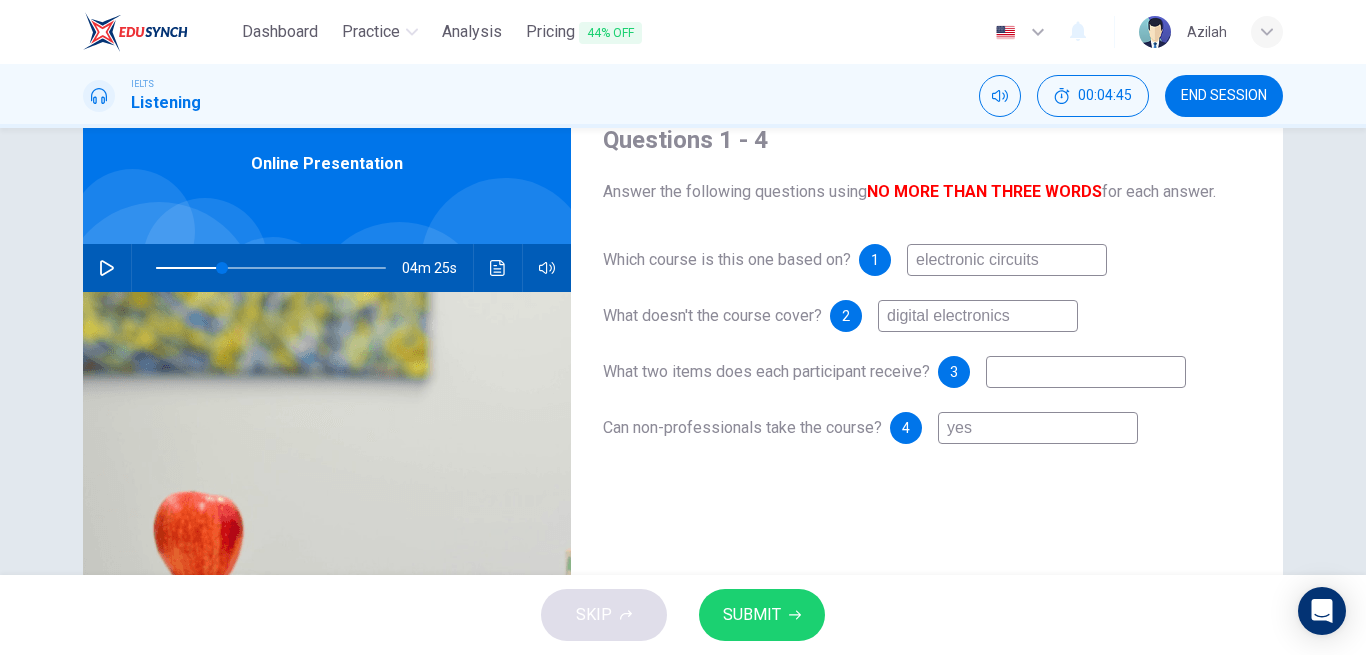 type 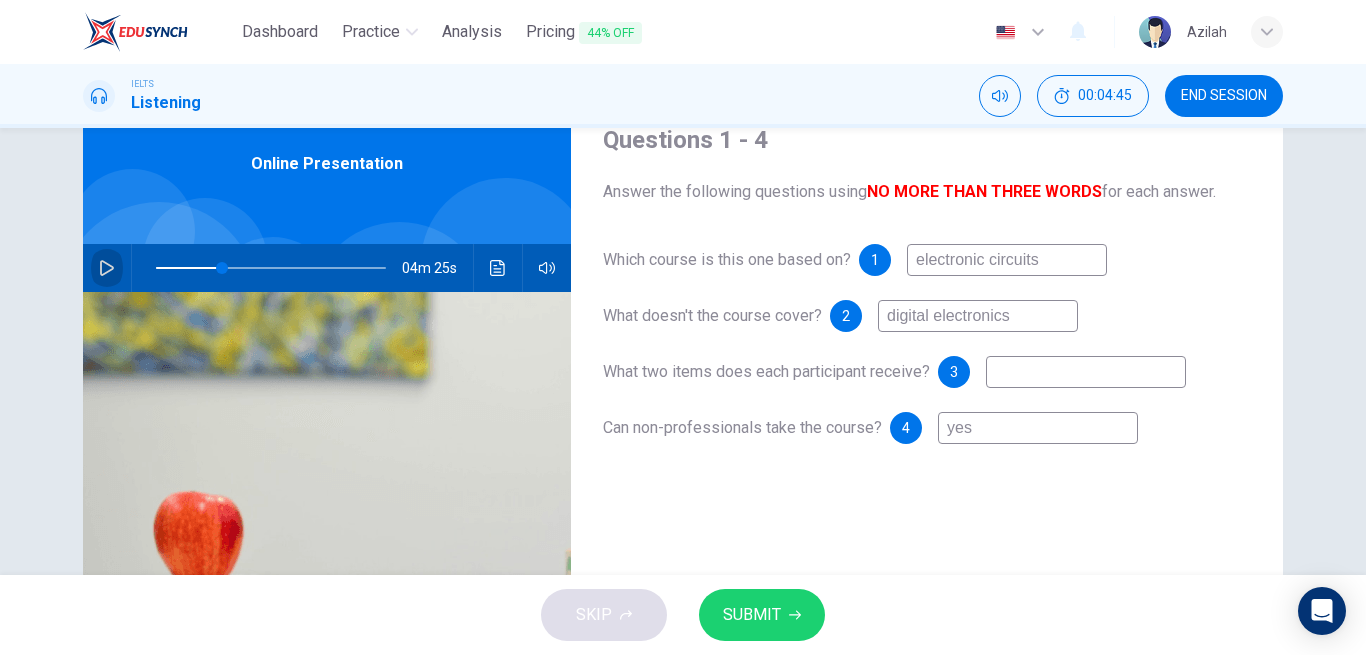 click 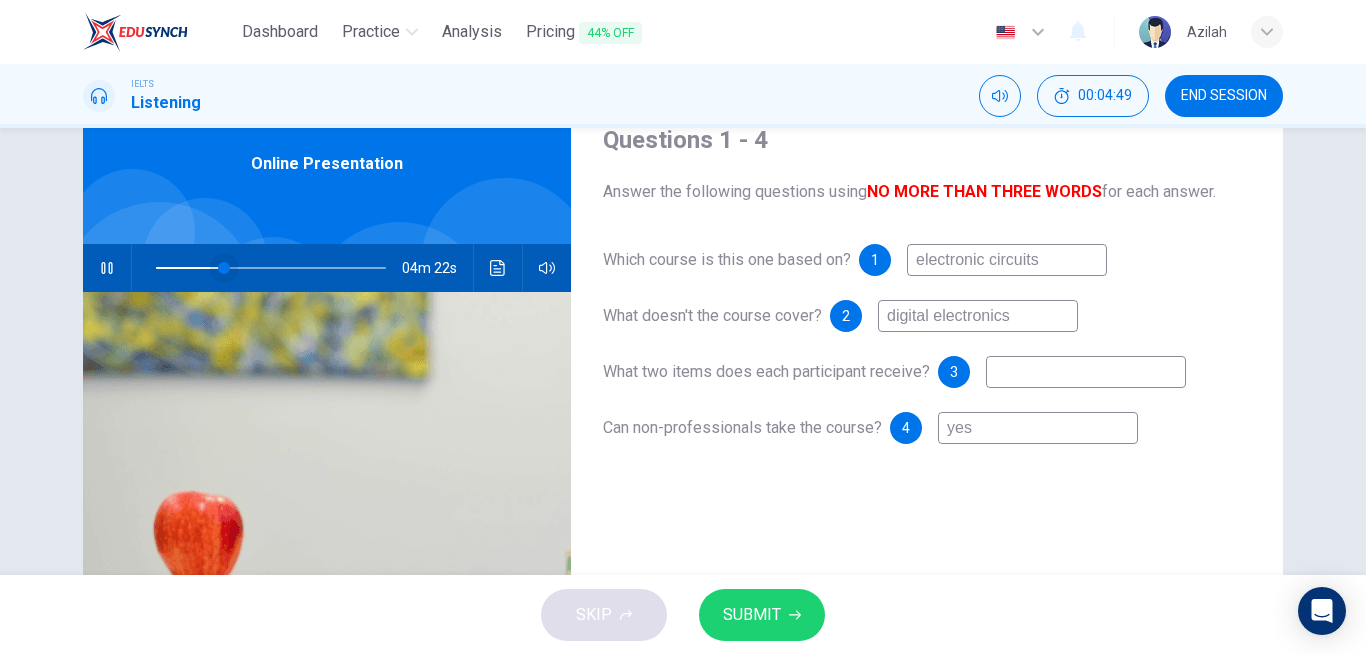 click at bounding box center [224, 268] 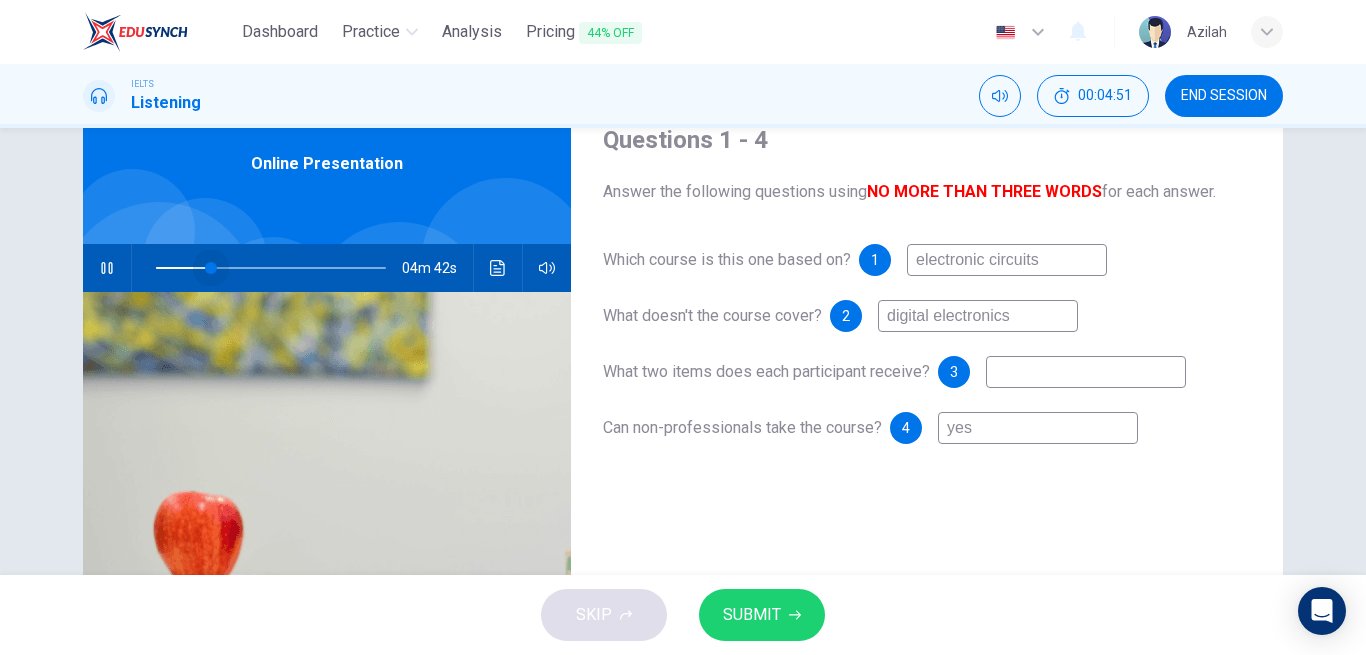 click at bounding box center (211, 268) 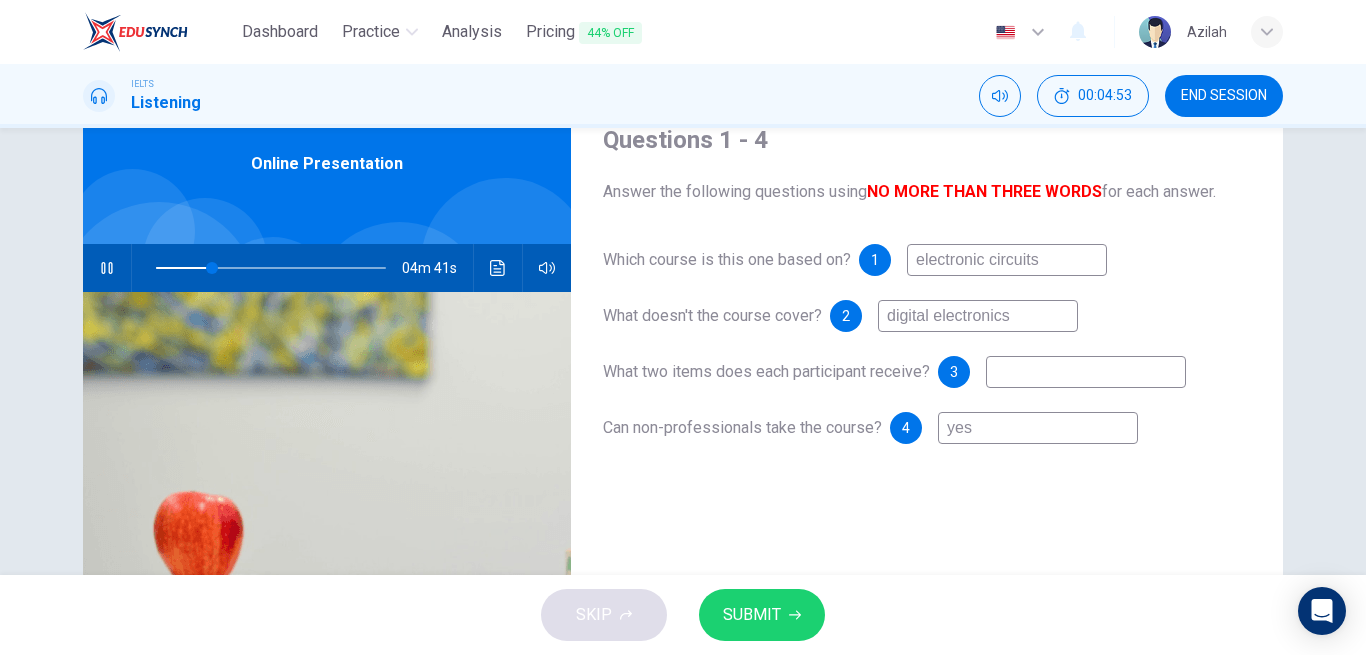 click at bounding box center [1086, 372] 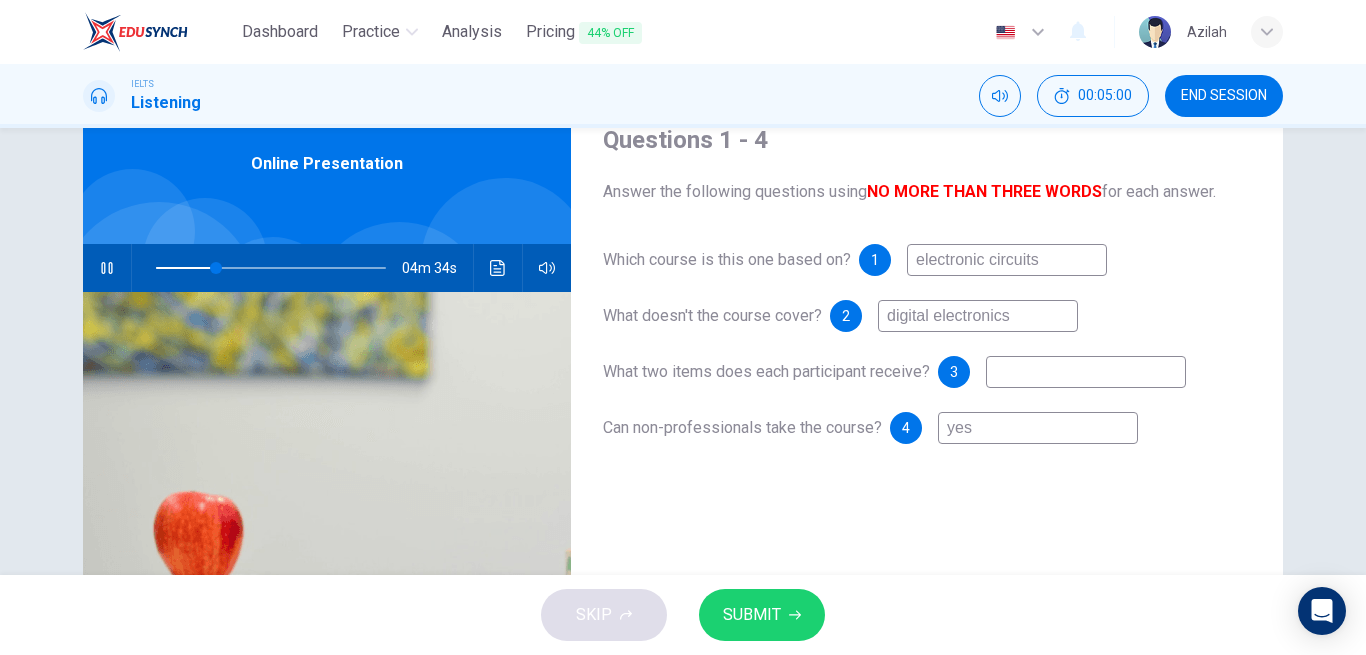 type on "27" 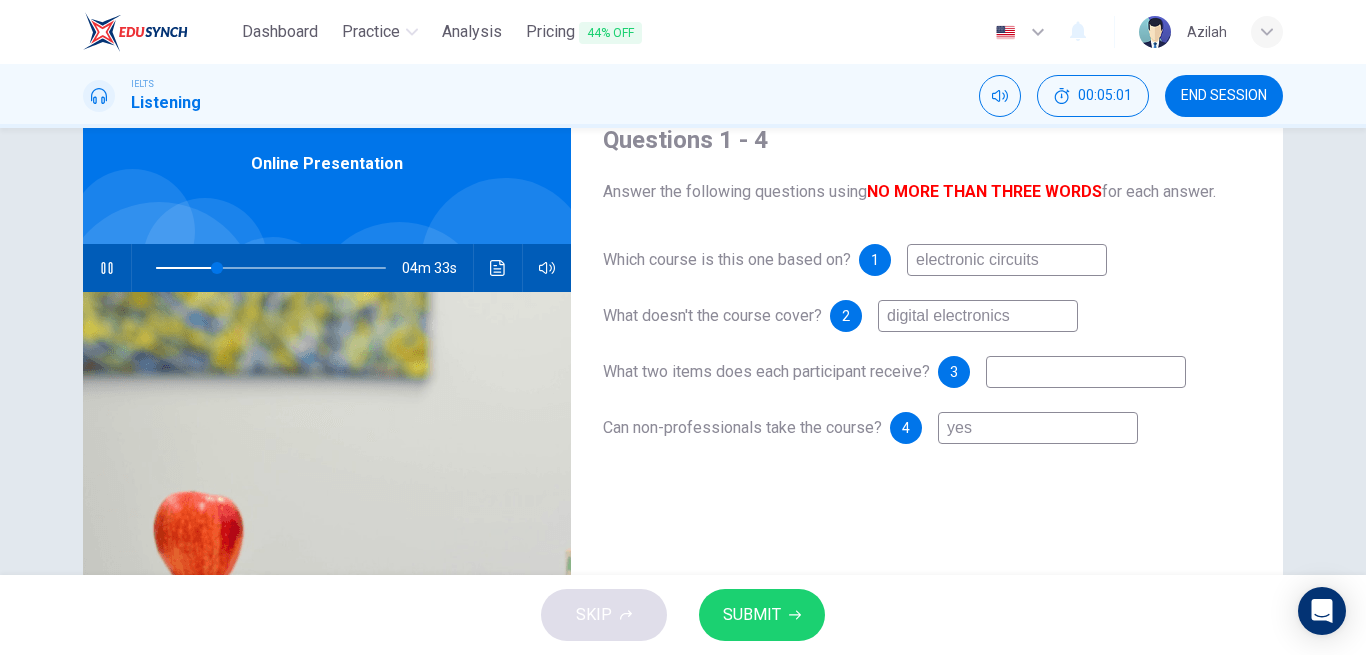 type on "T" 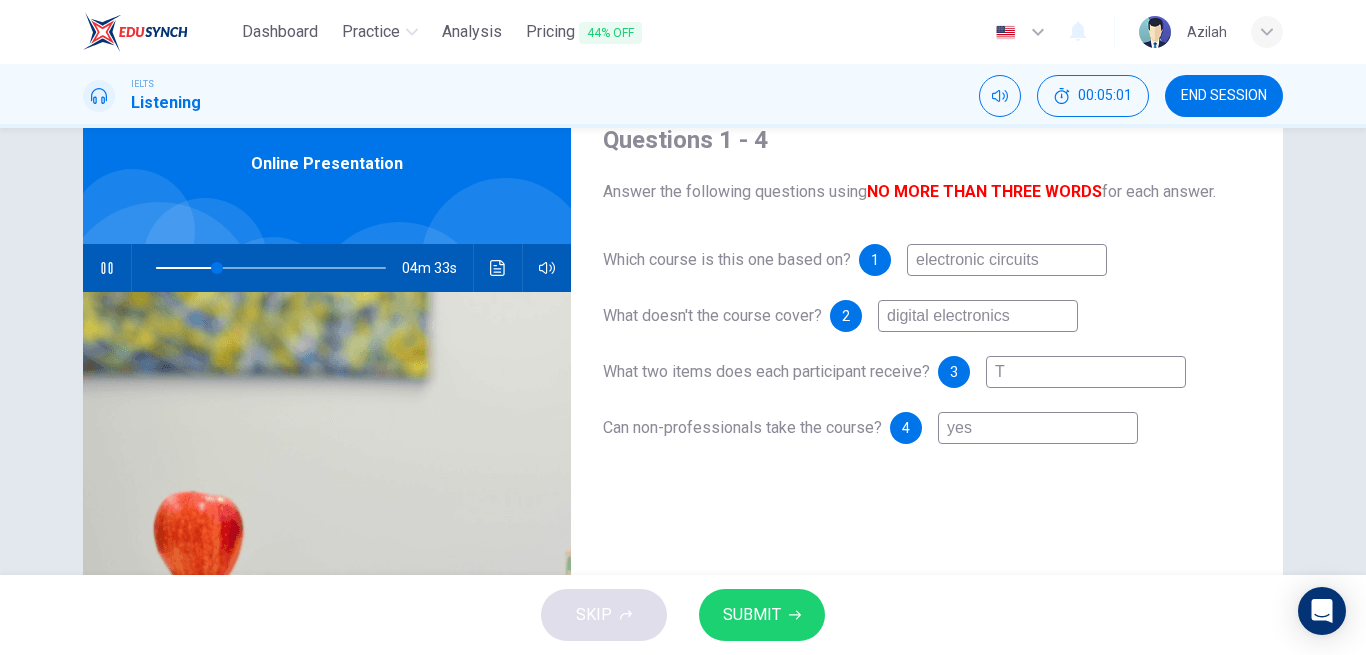 type on "27" 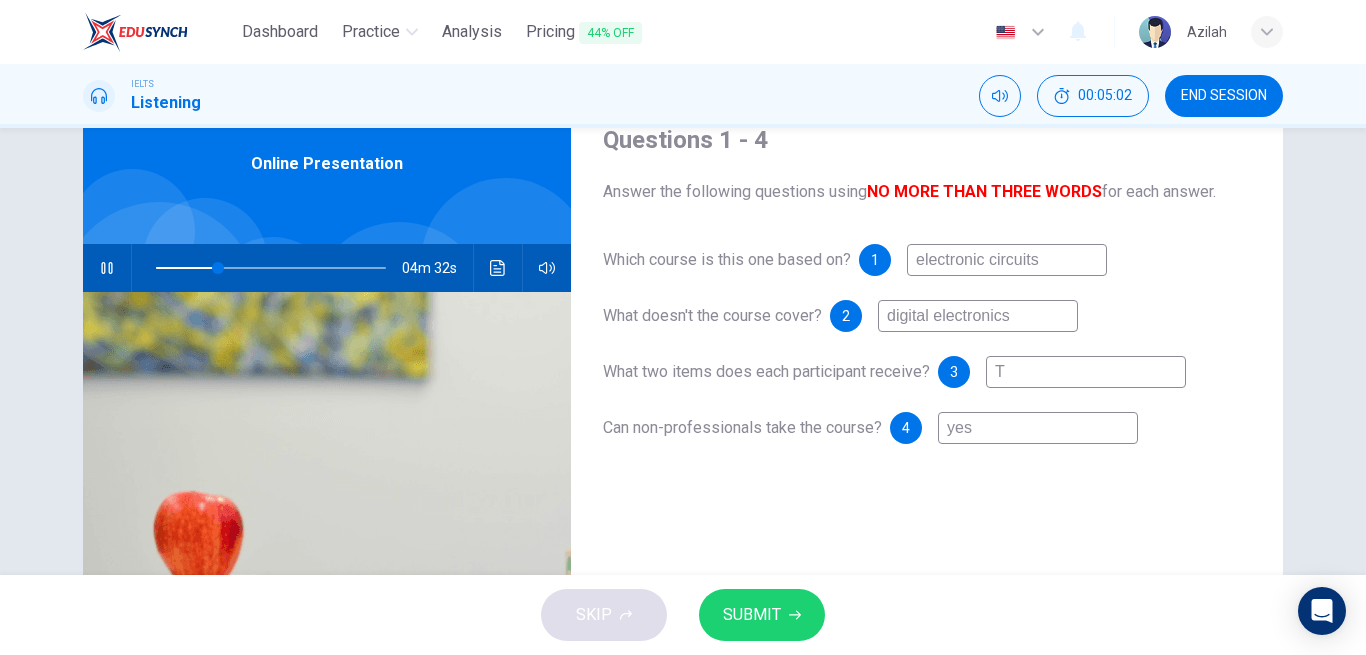type on "Te" 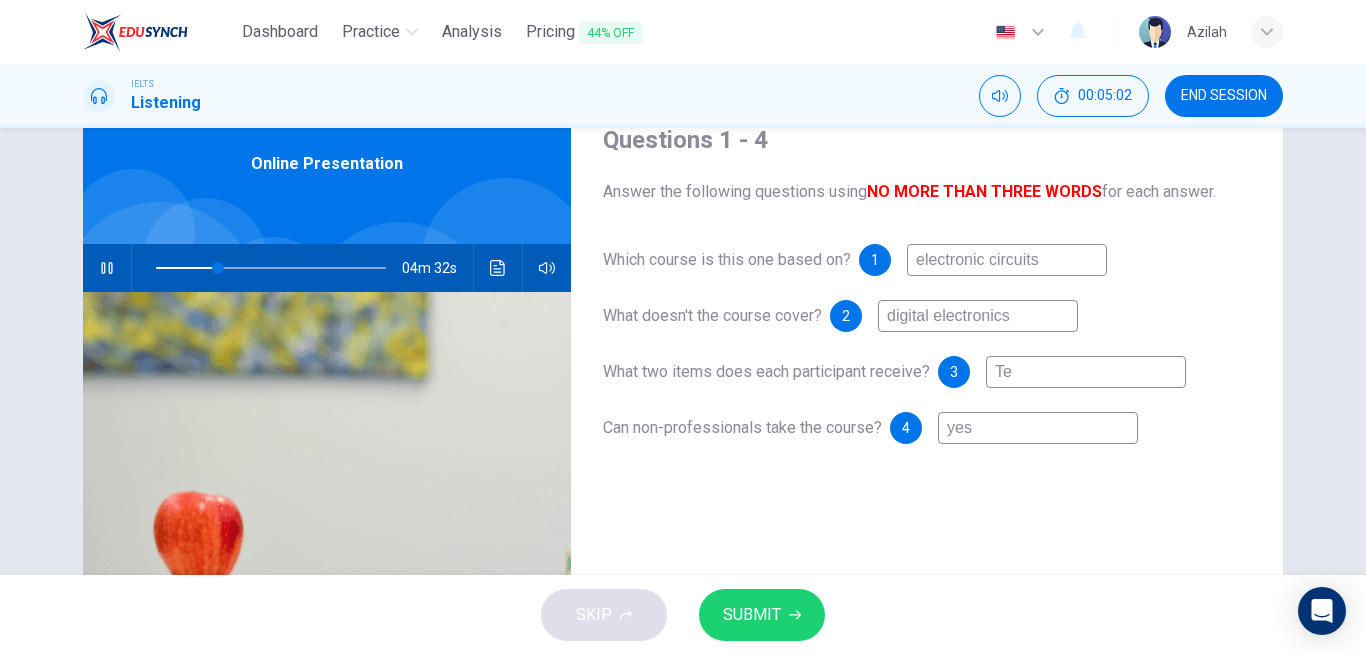 type on "27" 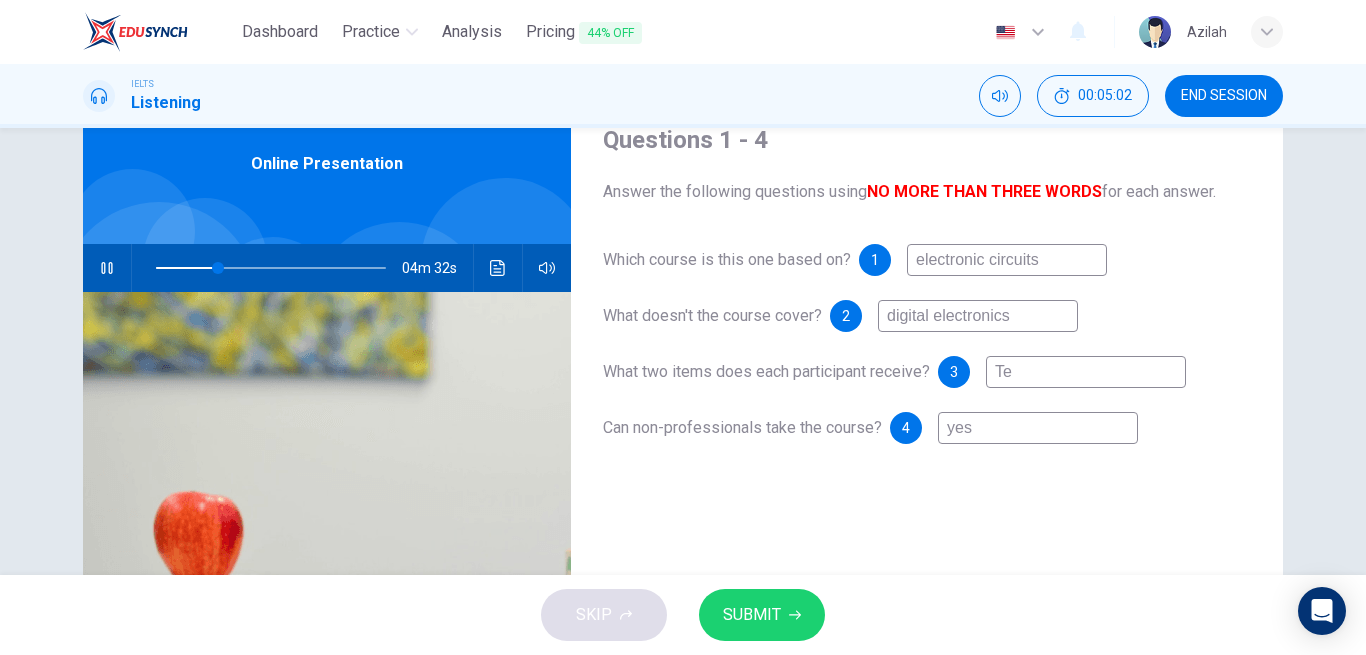 type on "Ter" 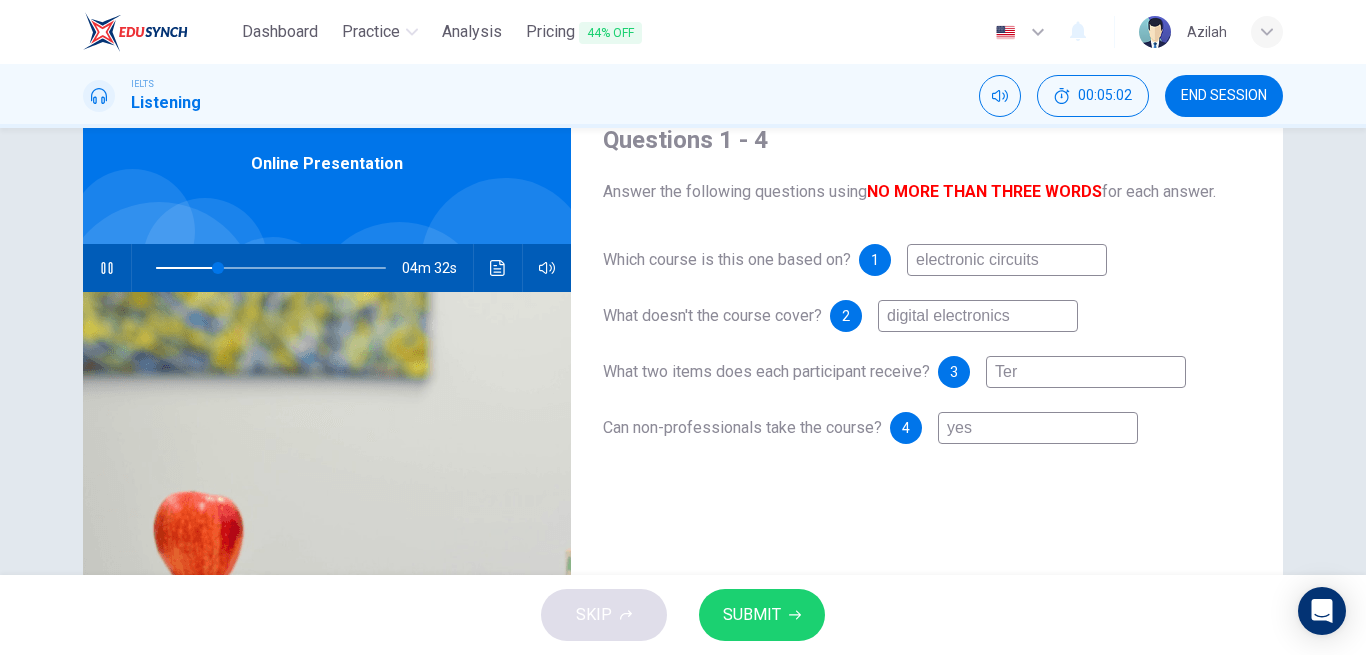 type on "27" 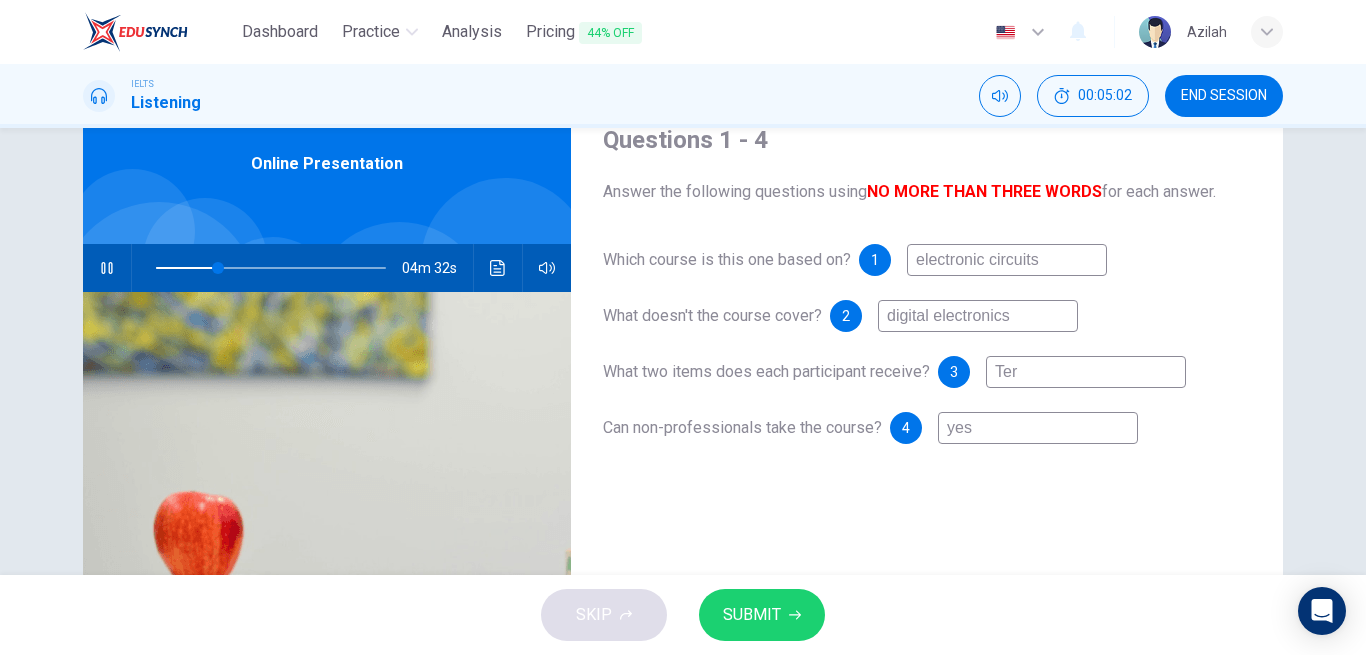 type on "Terr" 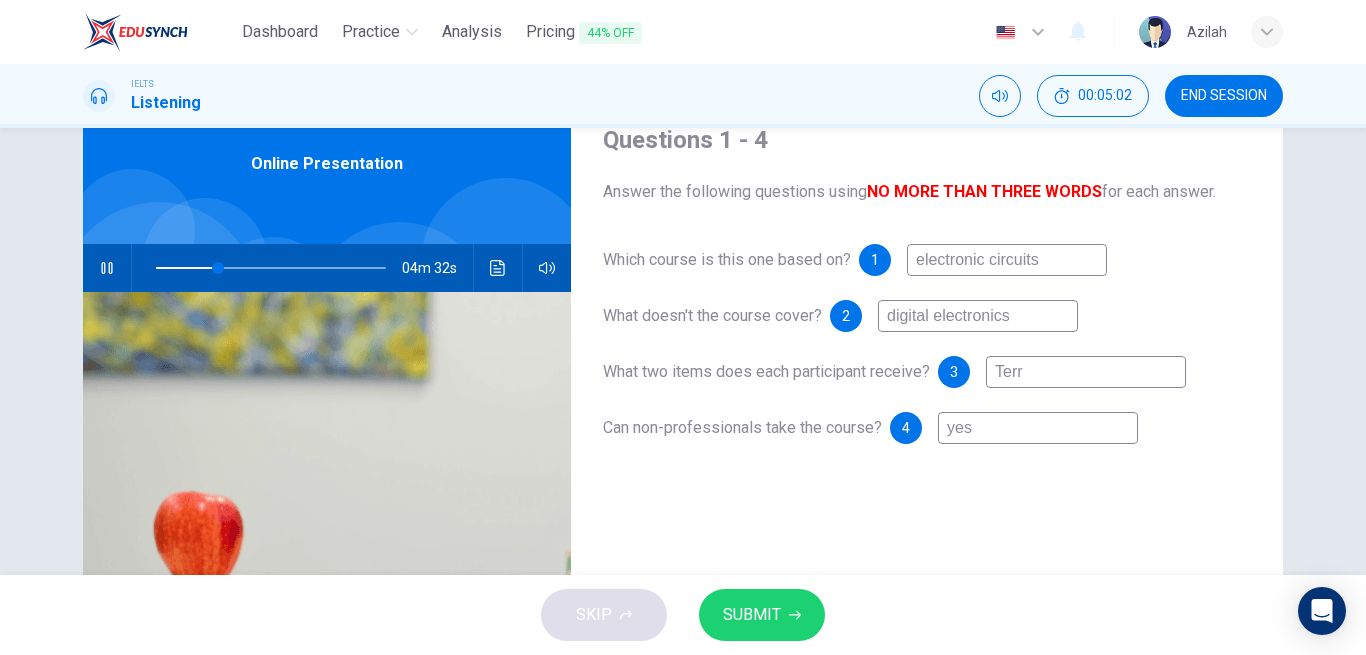 type on "27" 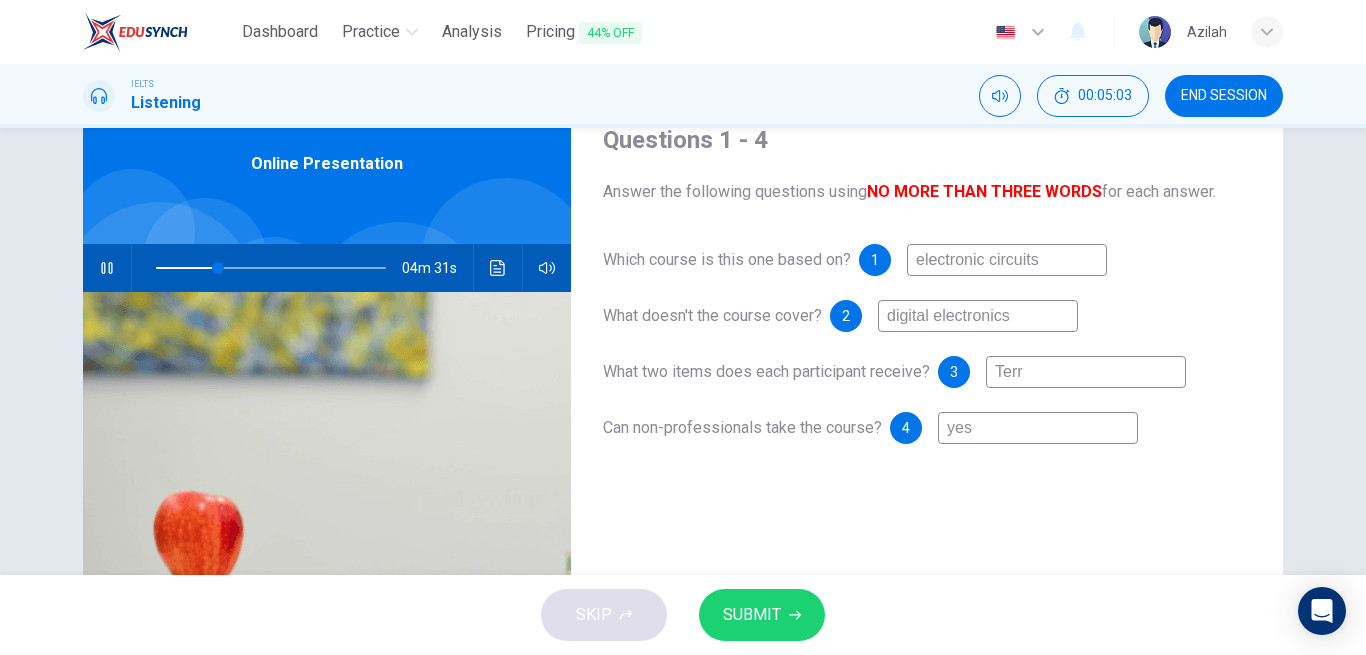 type on "Terri" 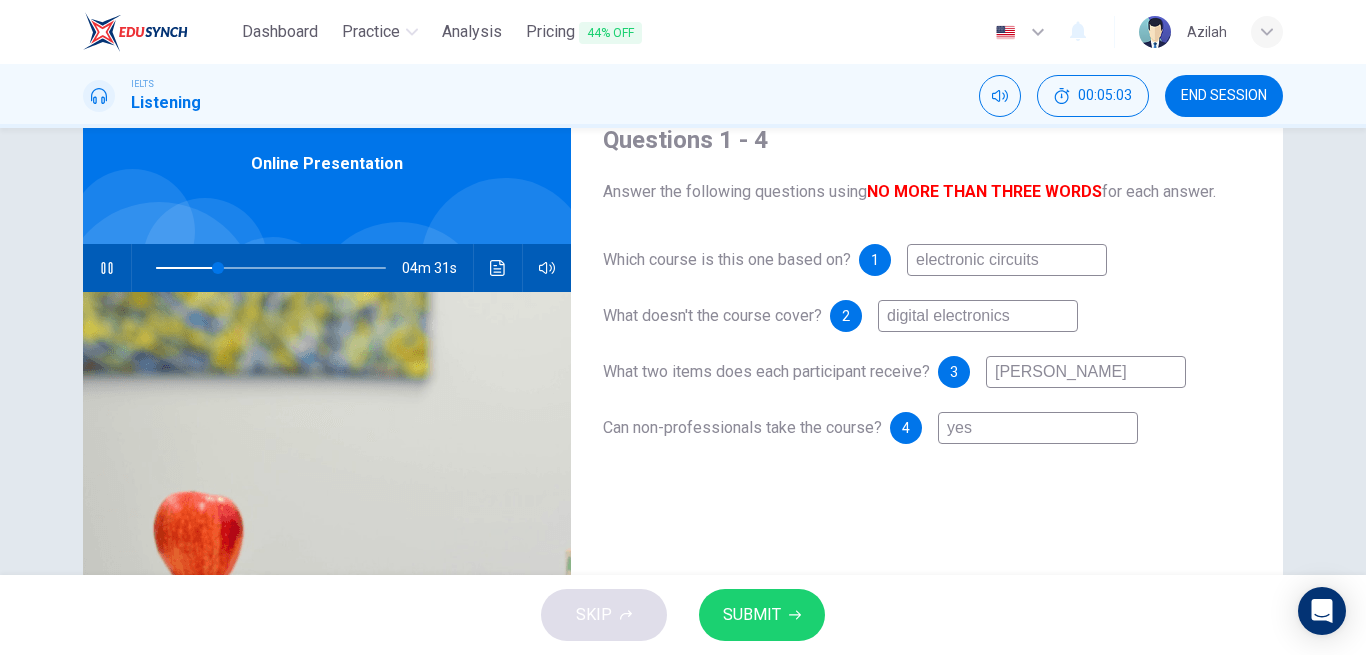 type on "Terri" 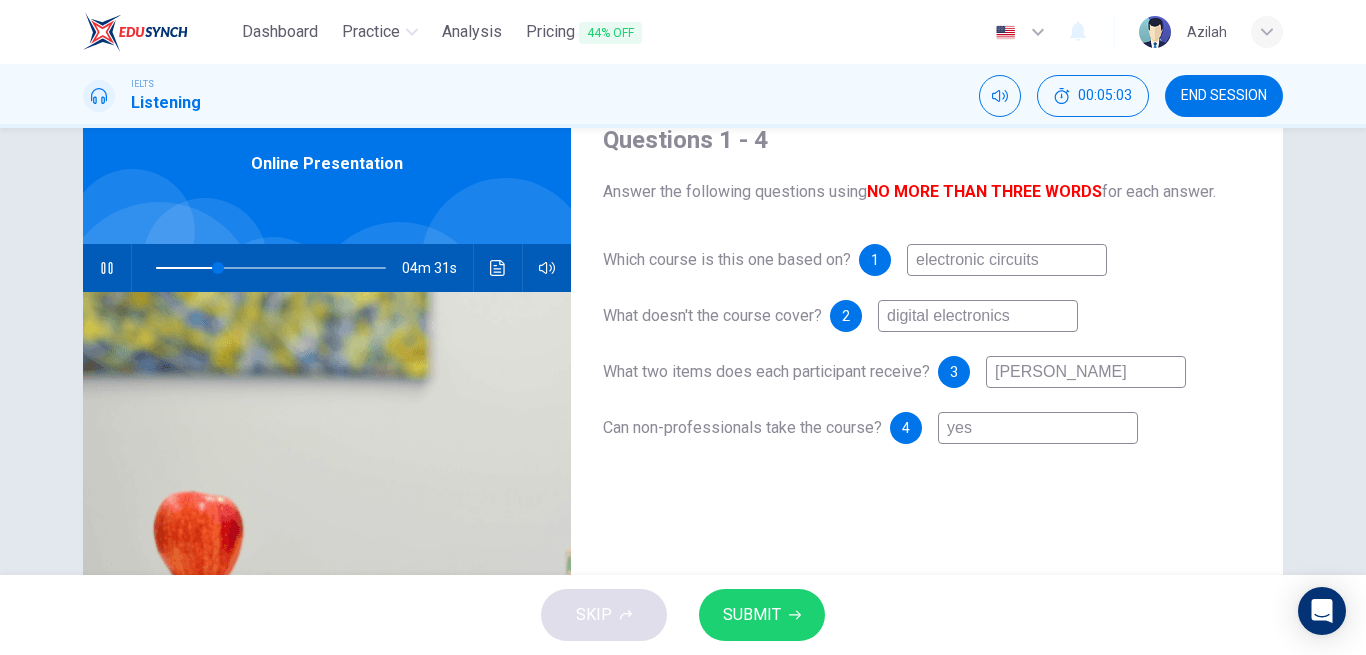 type on "27" 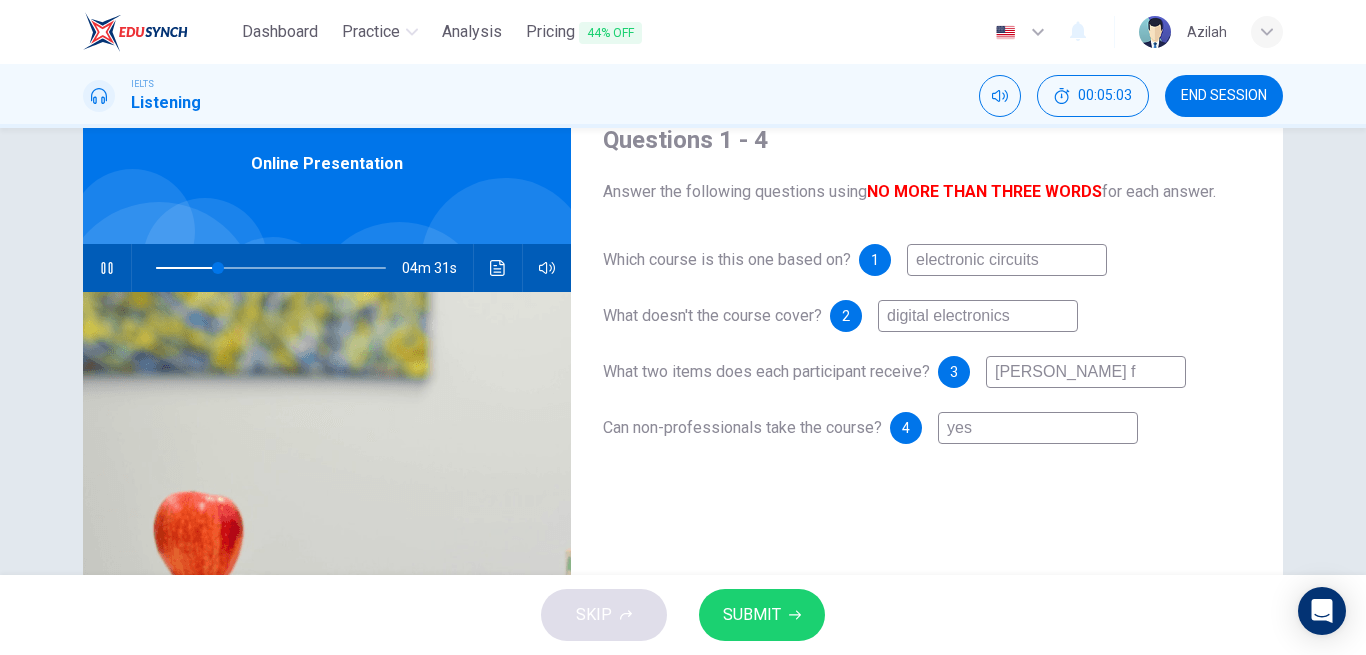 type on "Terri fi" 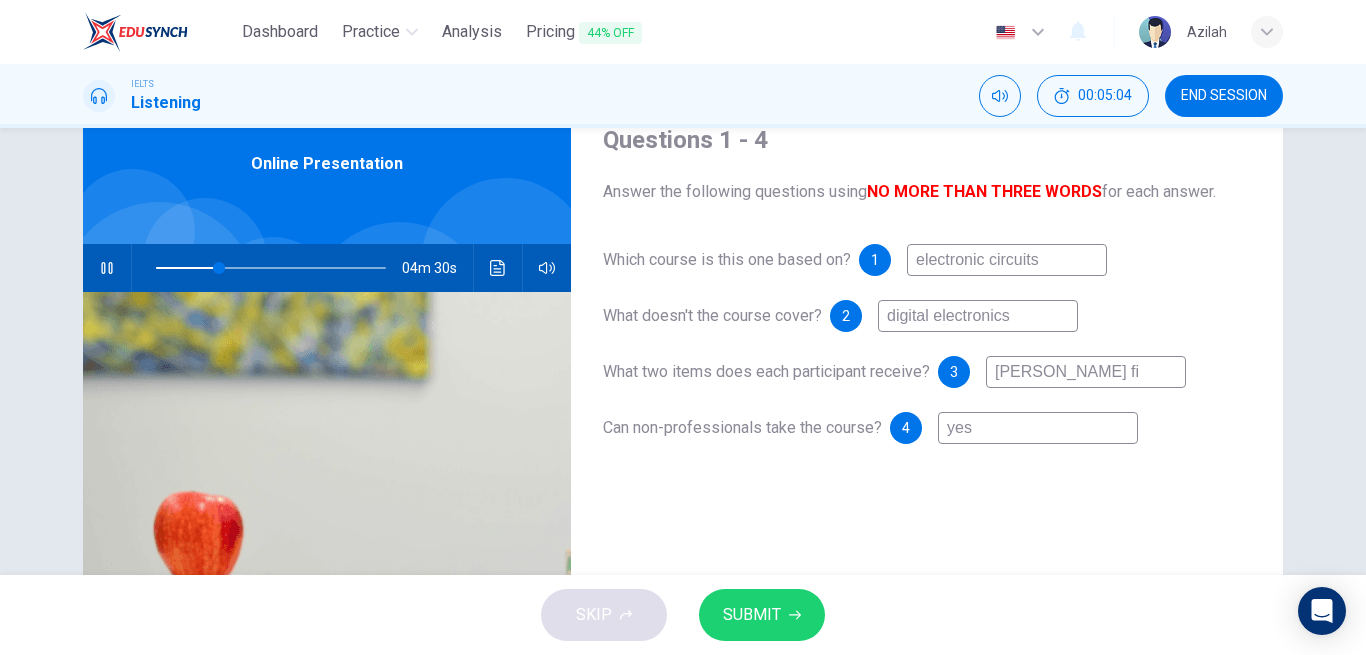 type on "27" 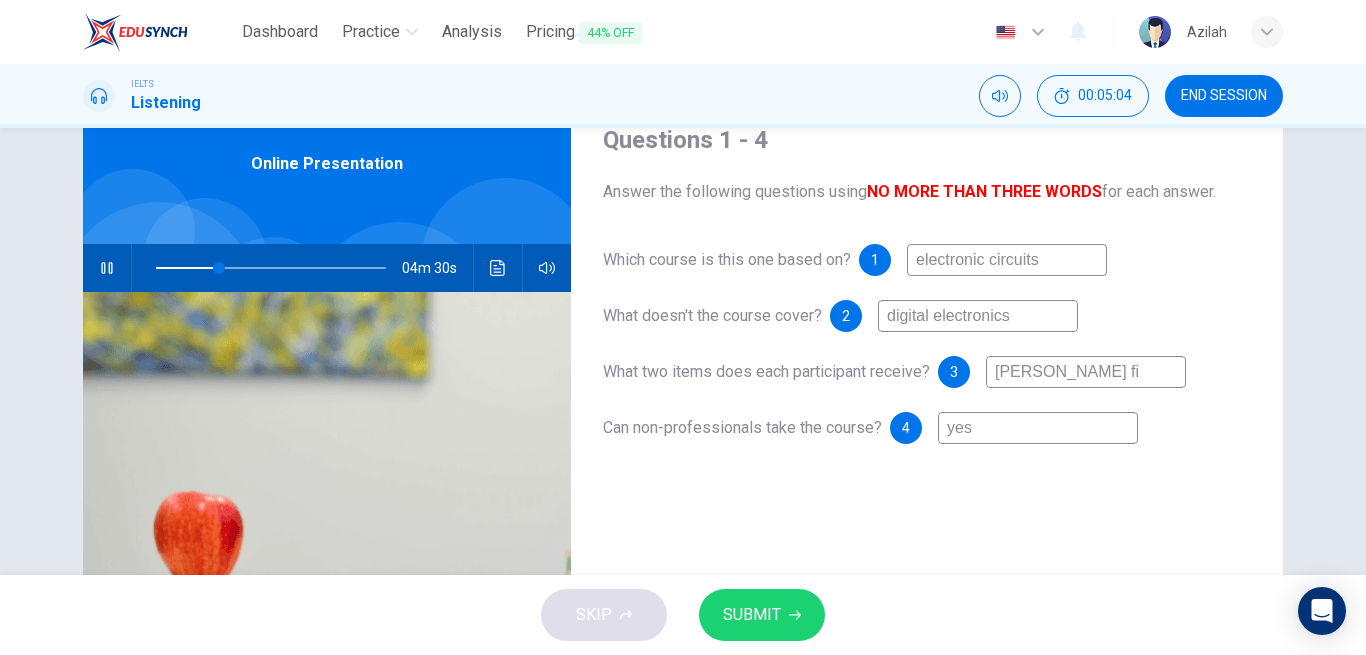 type on "Terri fit" 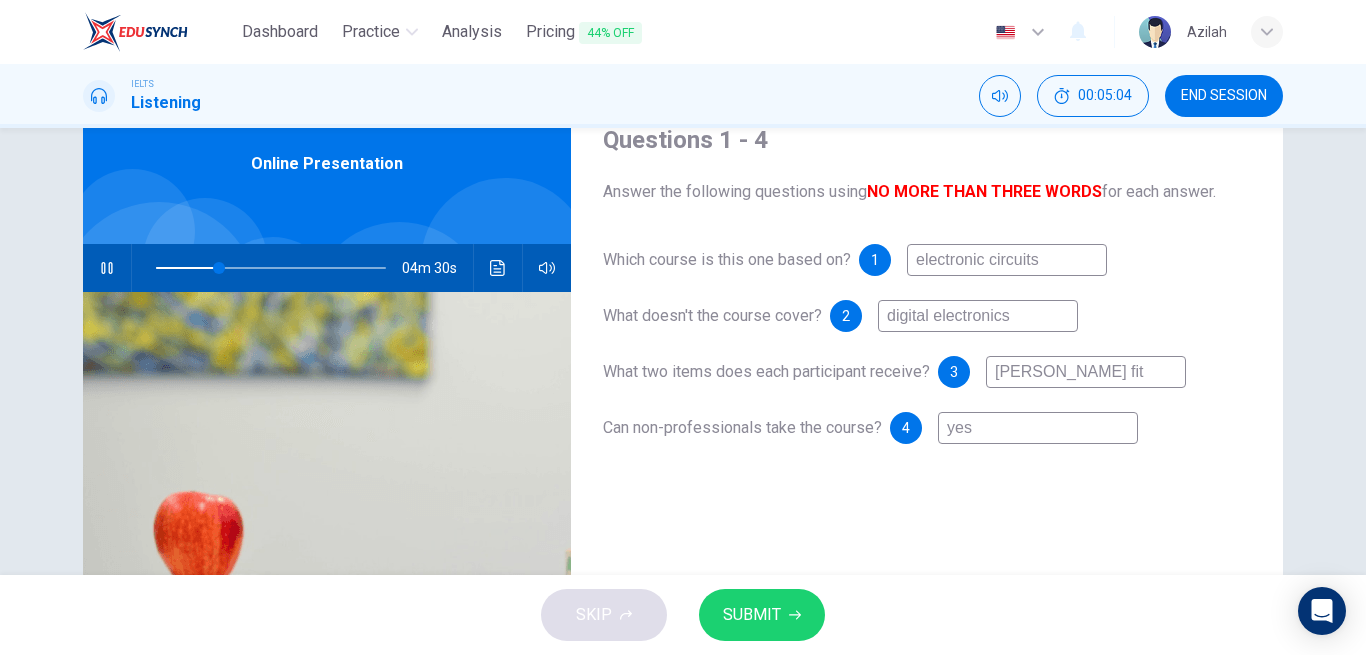 type on "27" 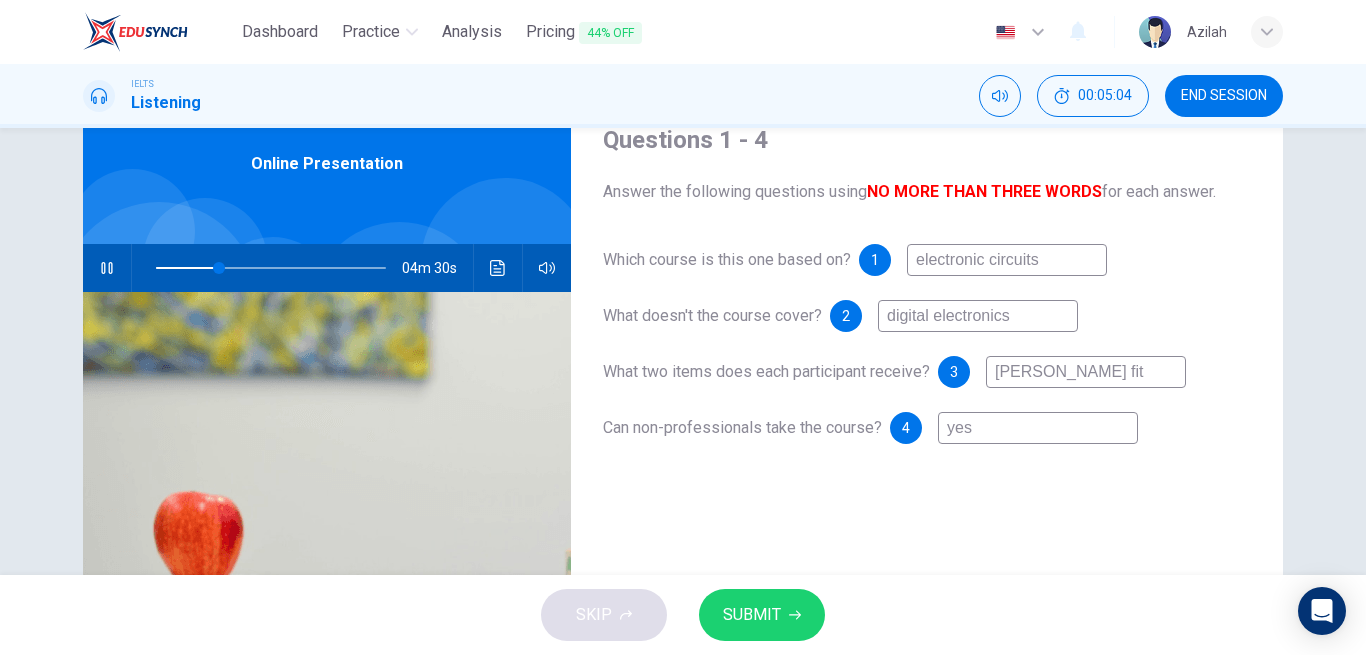 type on "Terri fits" 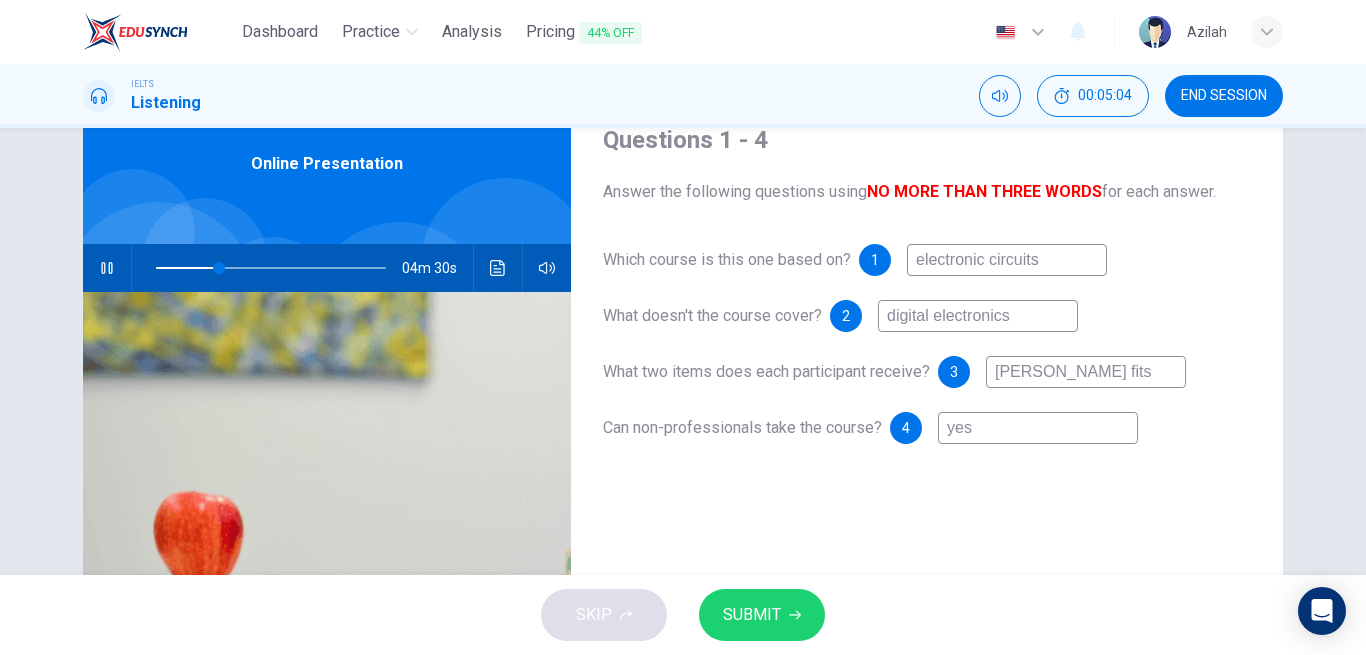 type on "Terri fits" 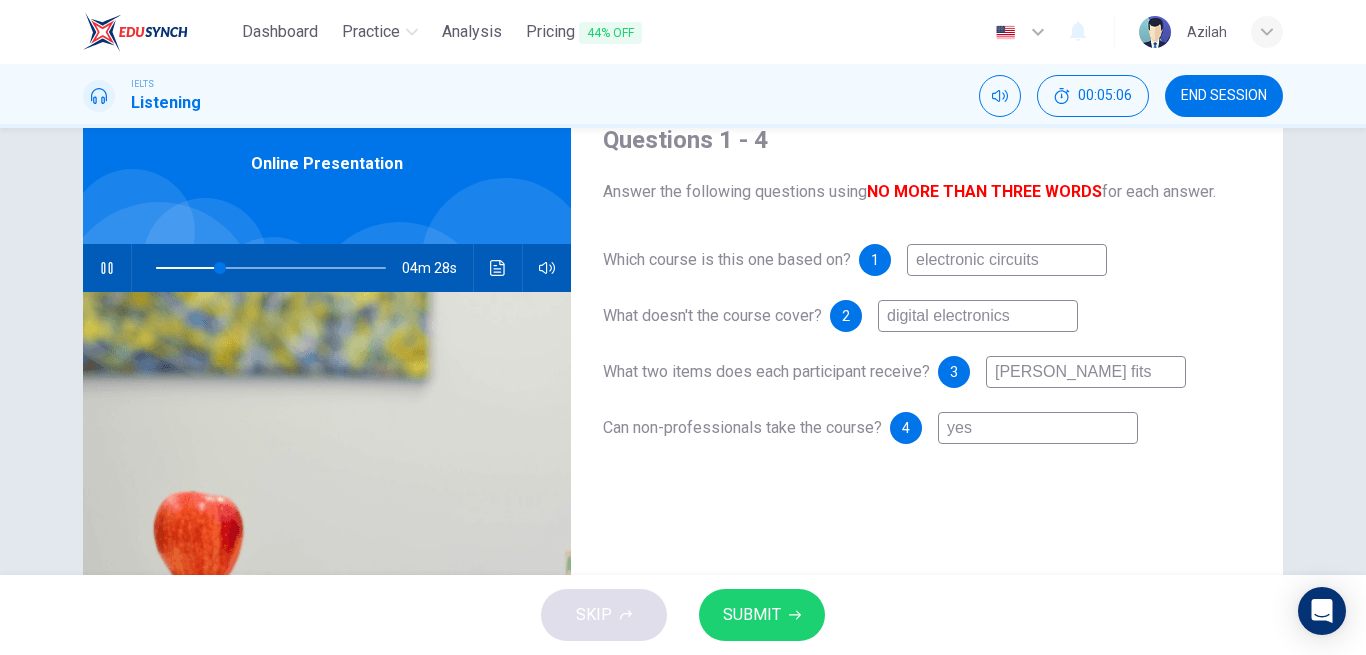 type on "28" 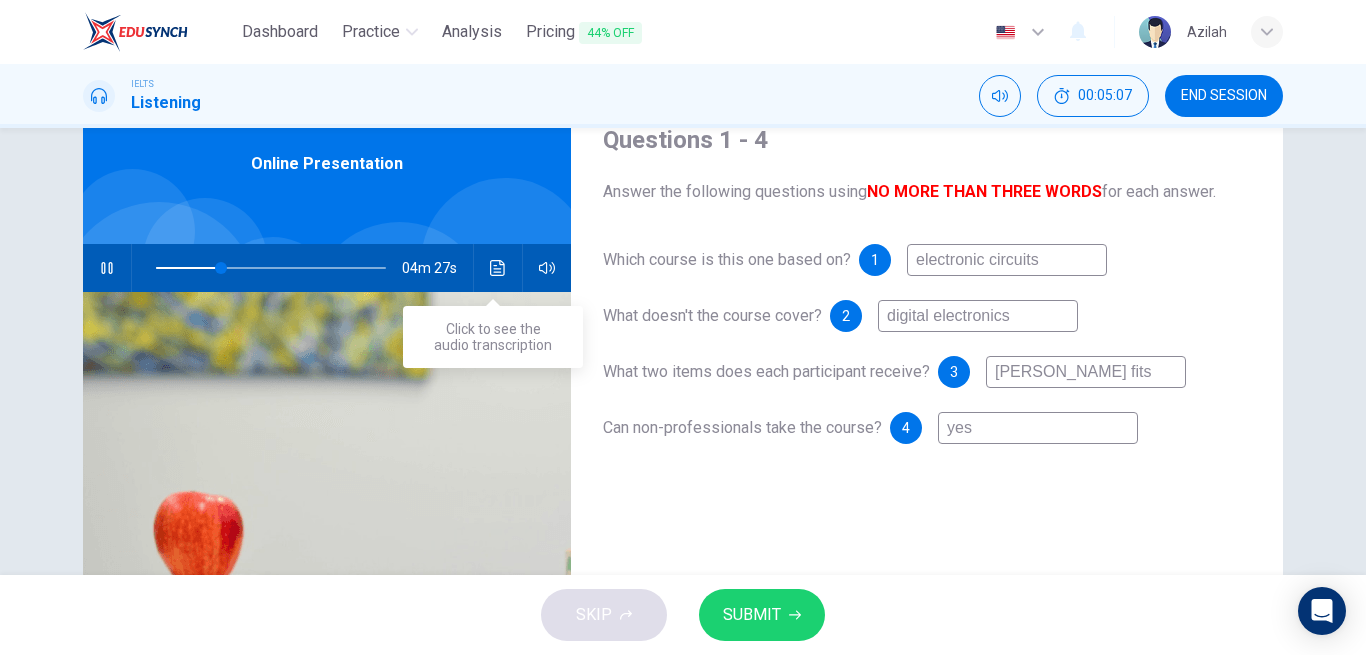 type on "Terri fits" 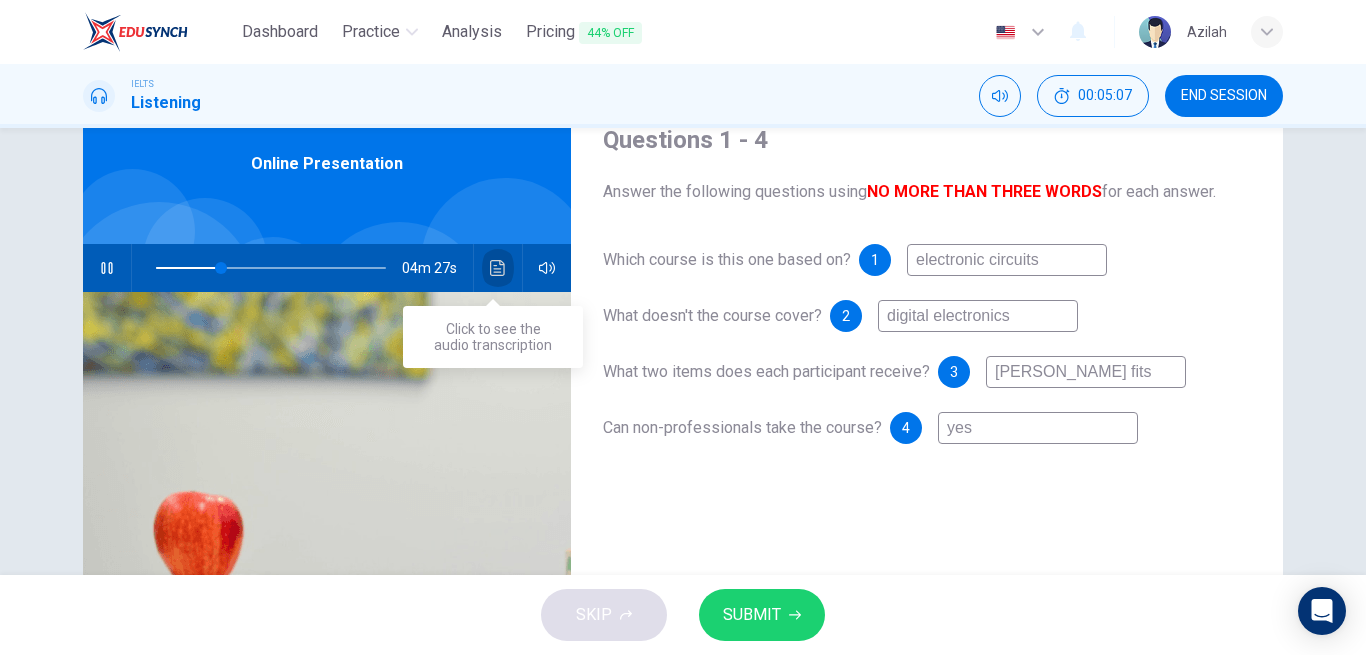 click at bounding box center [498, 268] 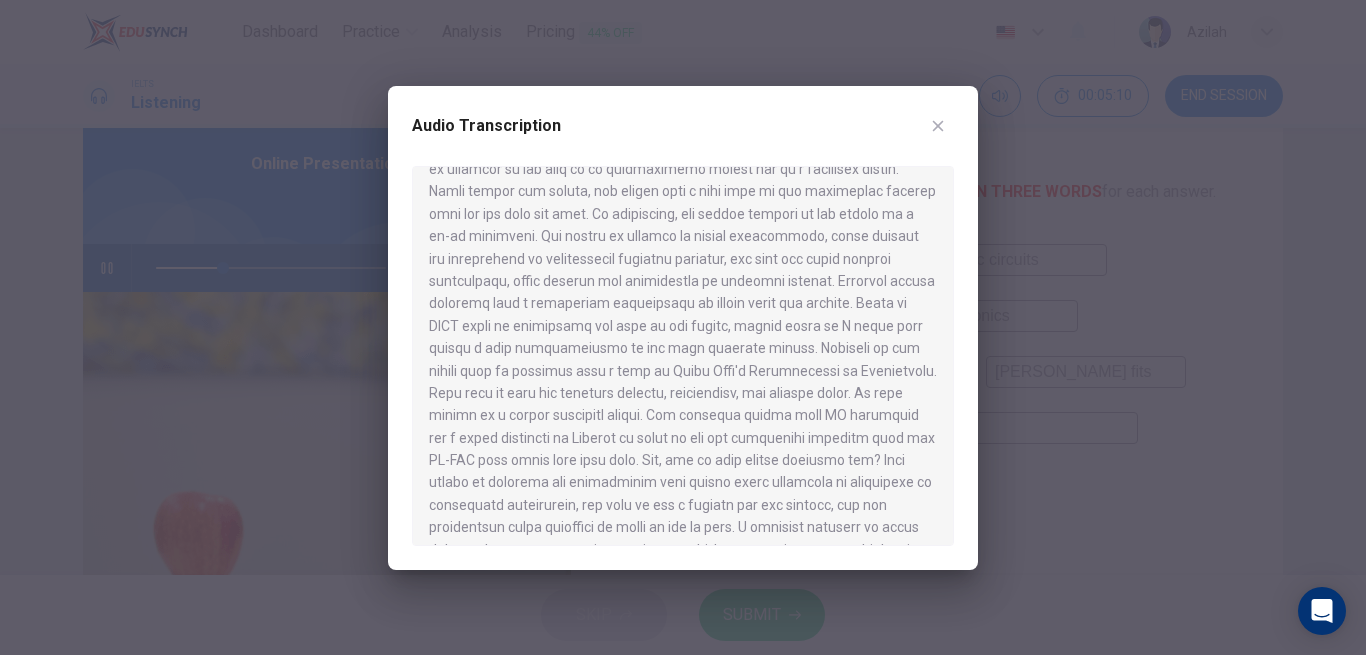 scroll, scrollTop: 235, scrollLeft: 0, axis: vertical 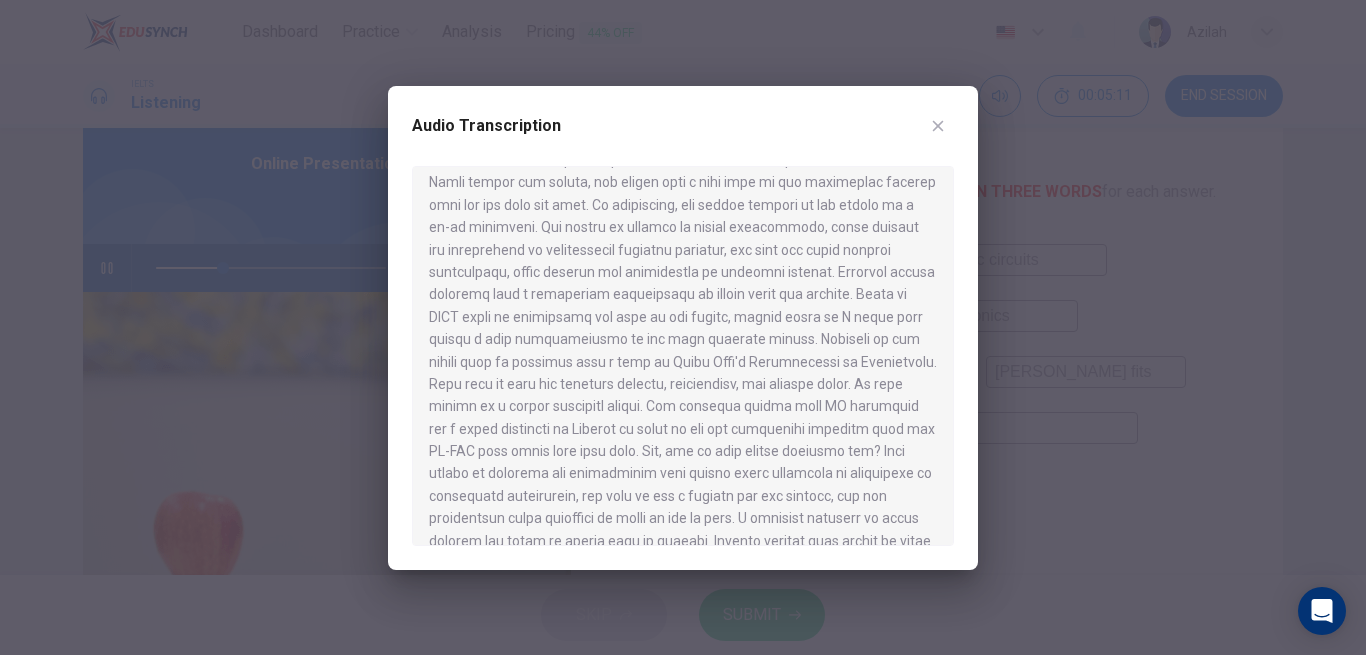 click at bounding box center [683, 327] 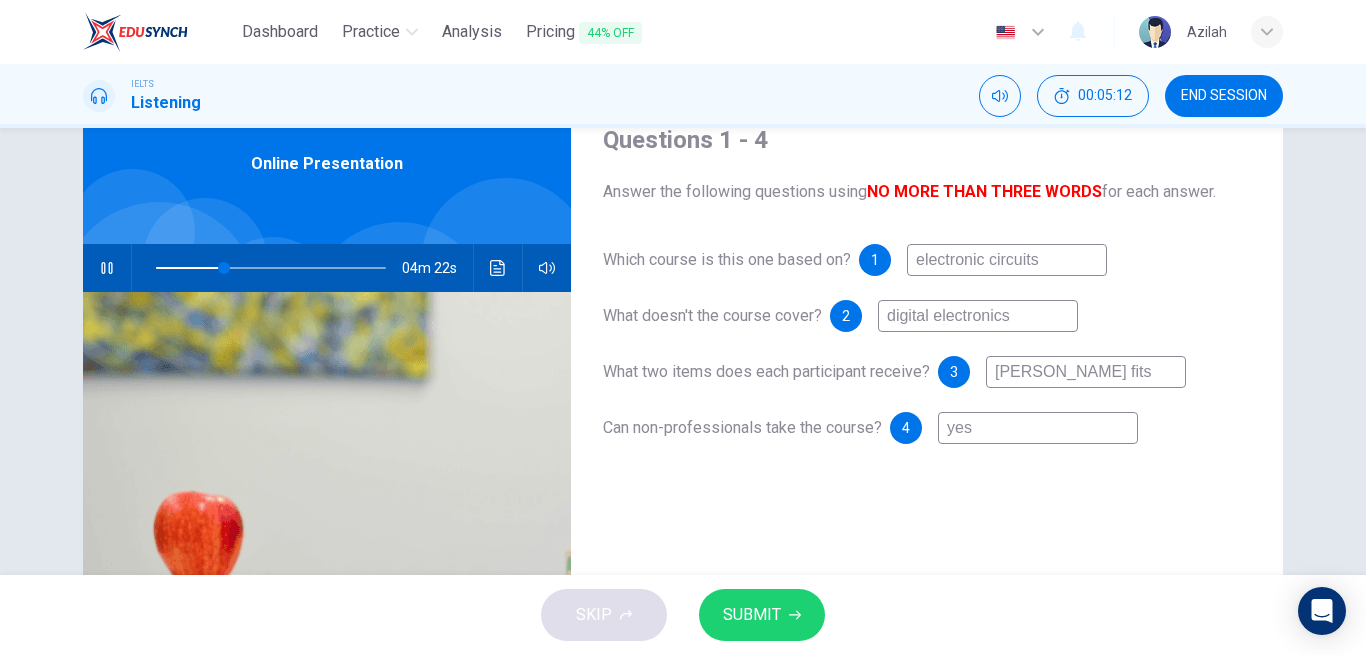 click on "Terri fits" at bounding box center [1086, 372] 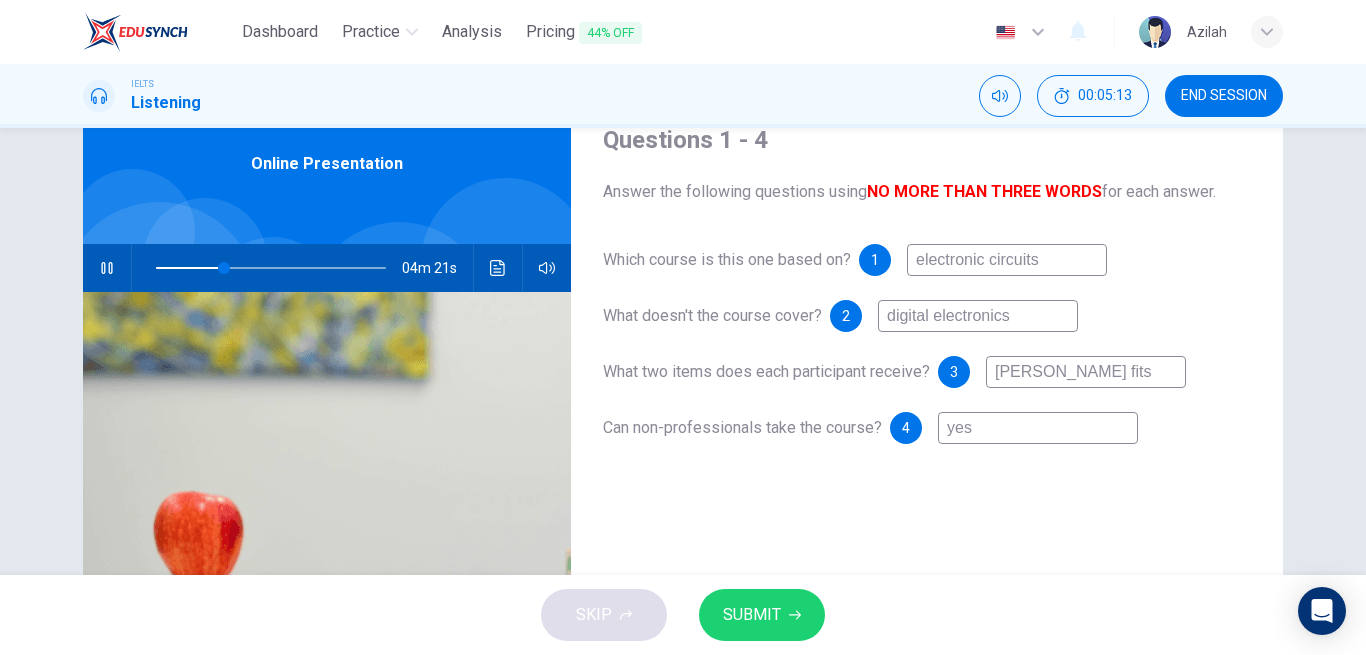 click on "Terri fits" at bounding box center [1086, 372] 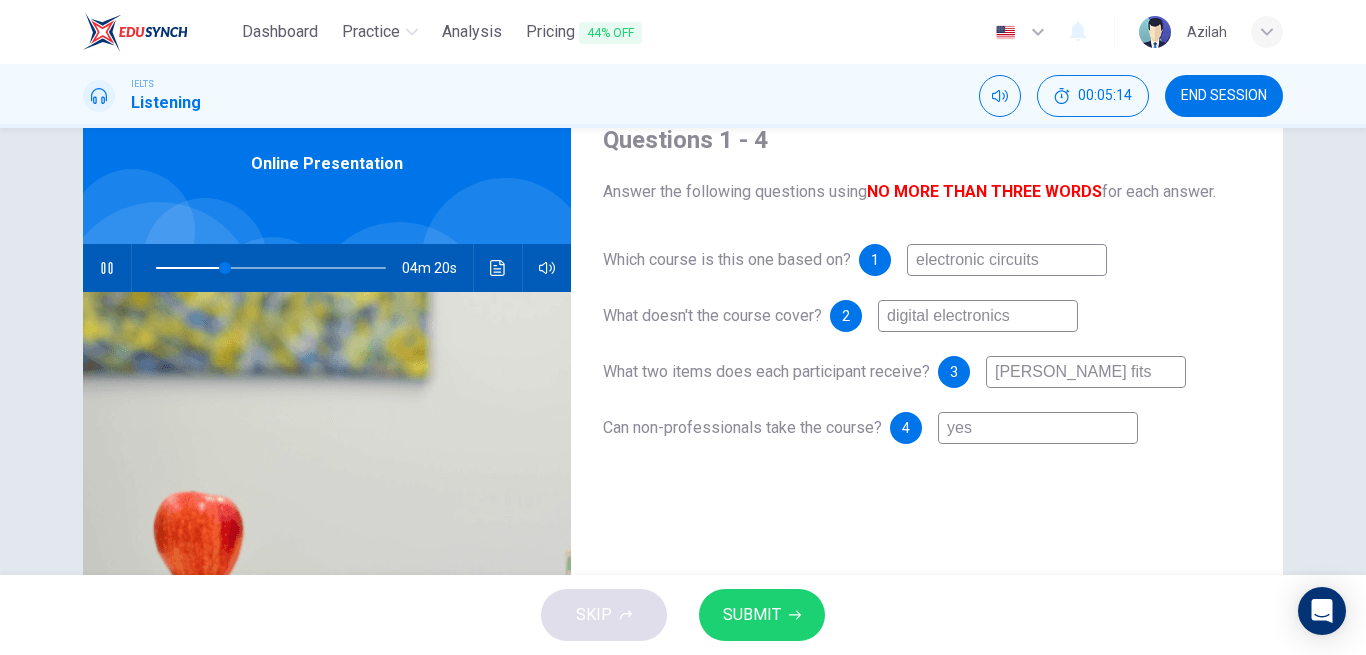 type on "Terrifits" 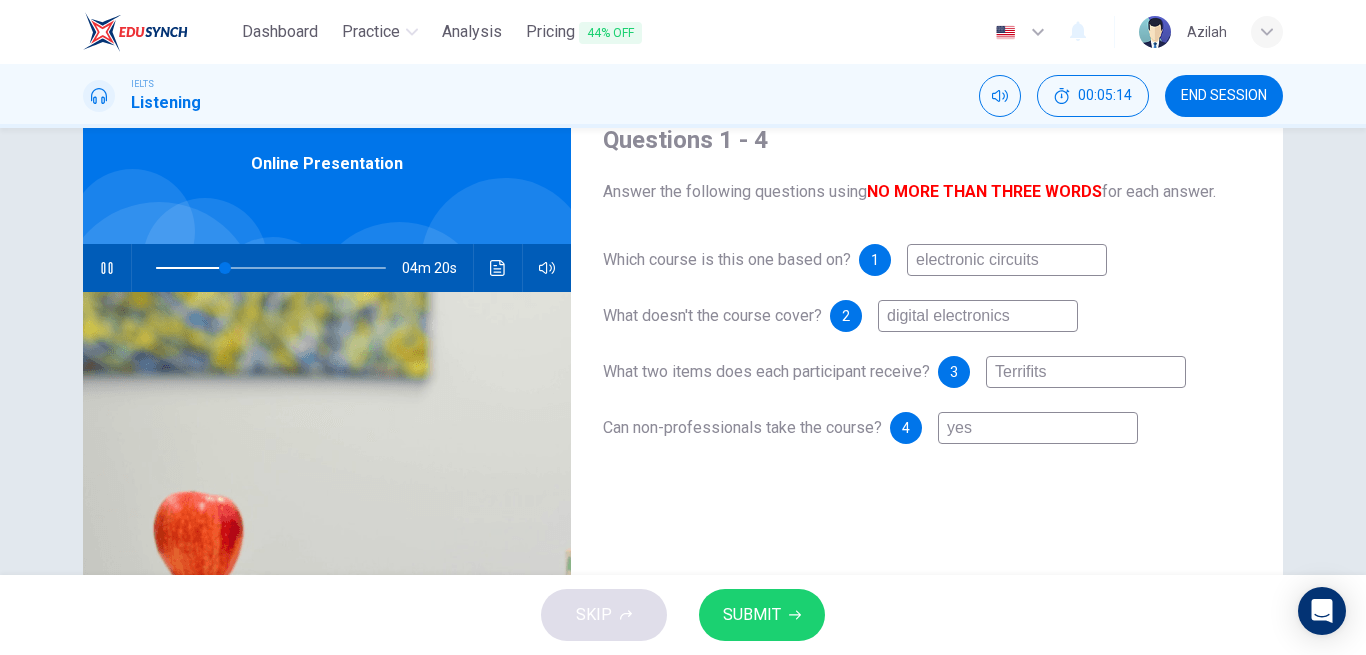 type on "30" 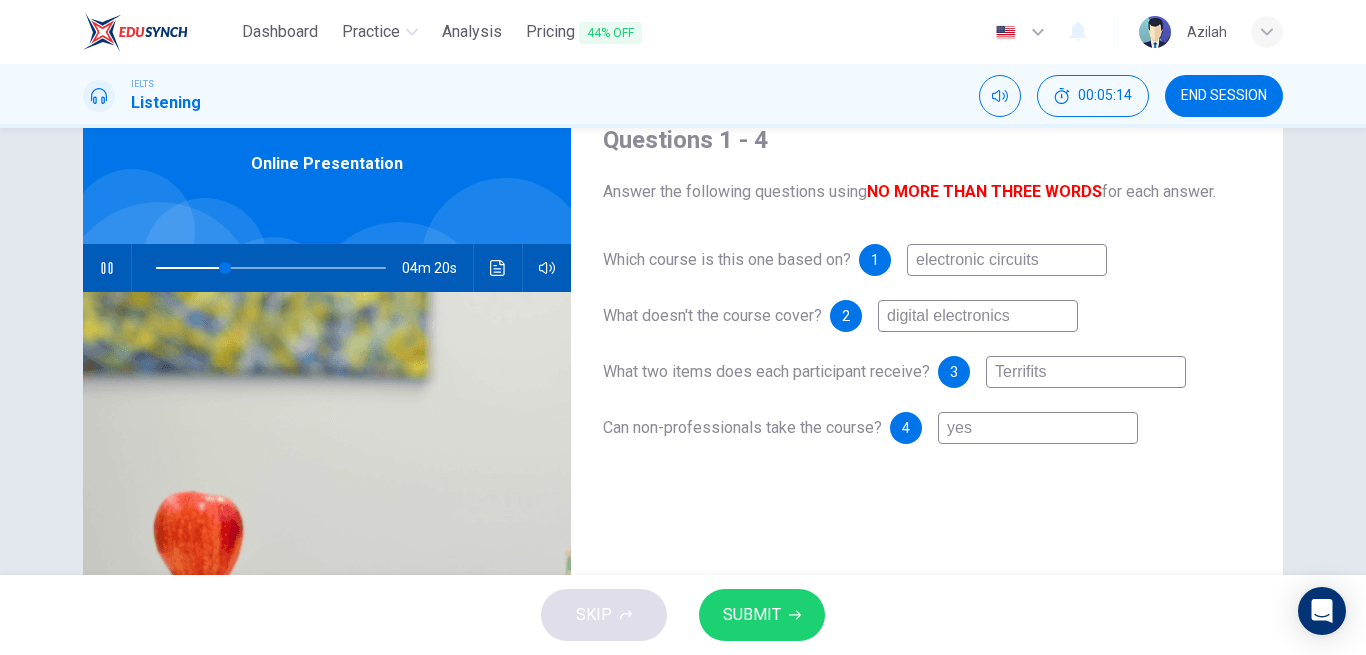 type on "Terrfits" 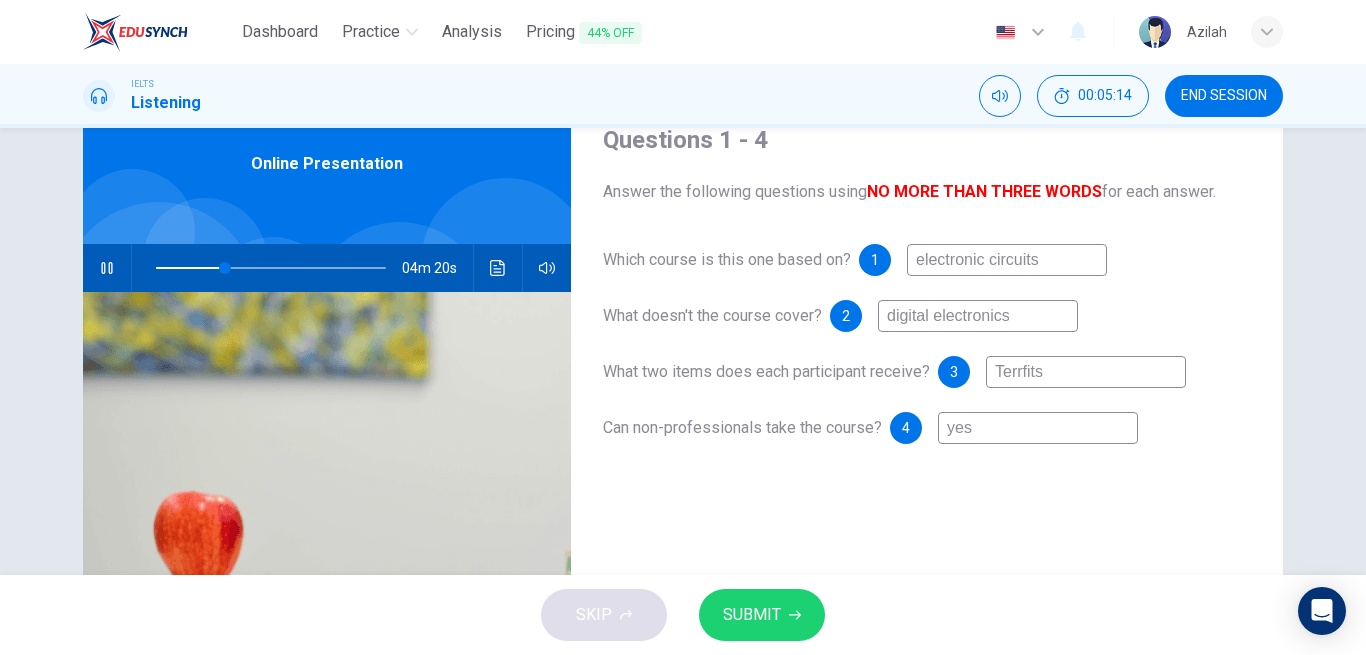type on "30" 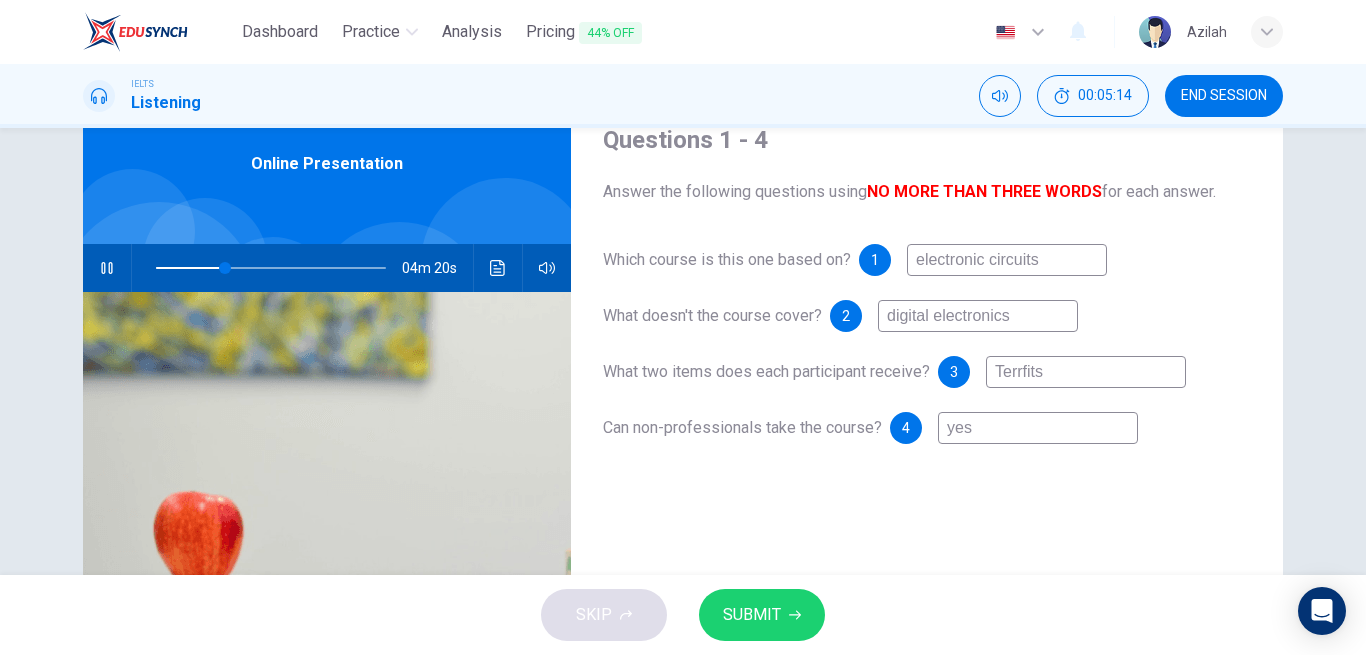 type on "Terryfits" 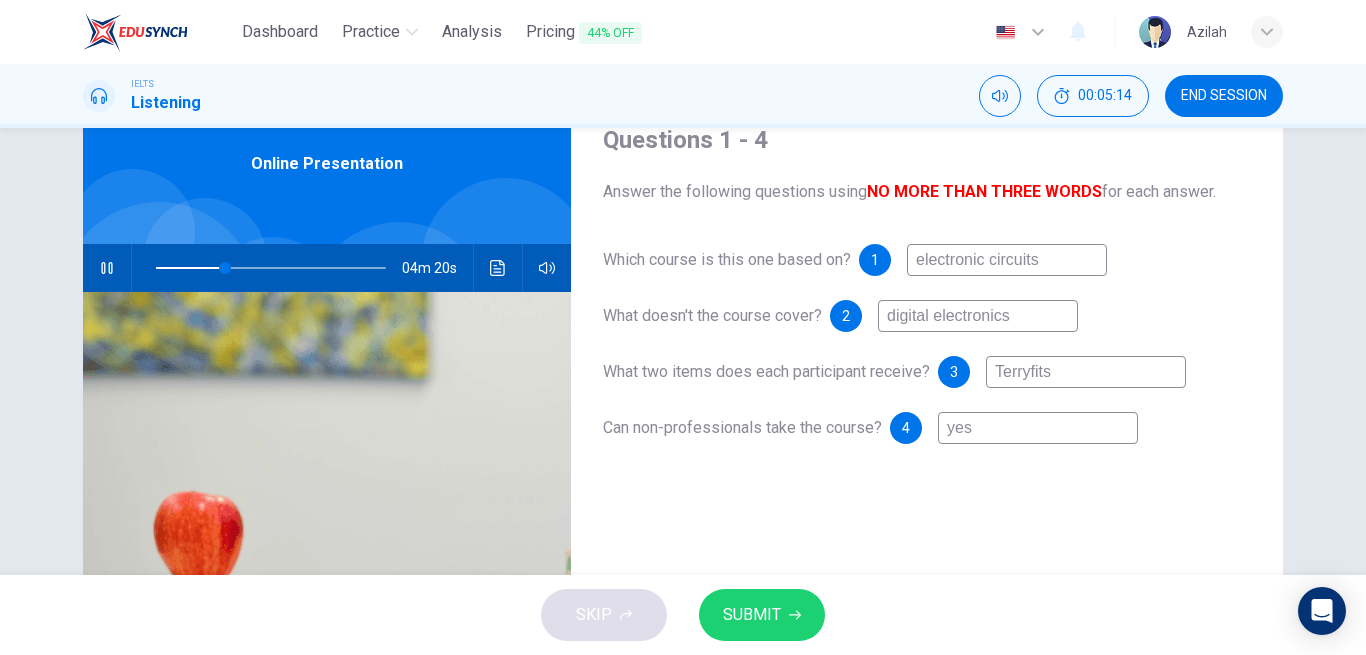 type on "30" 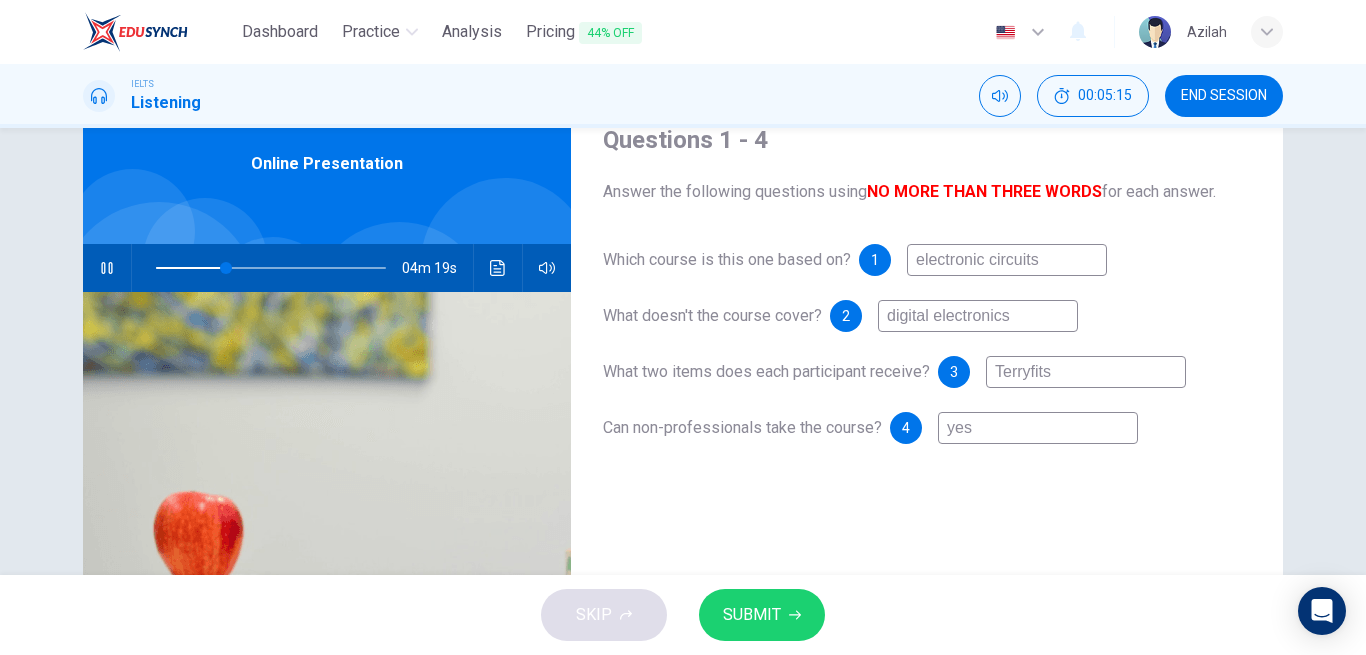 type on "Terry fits" 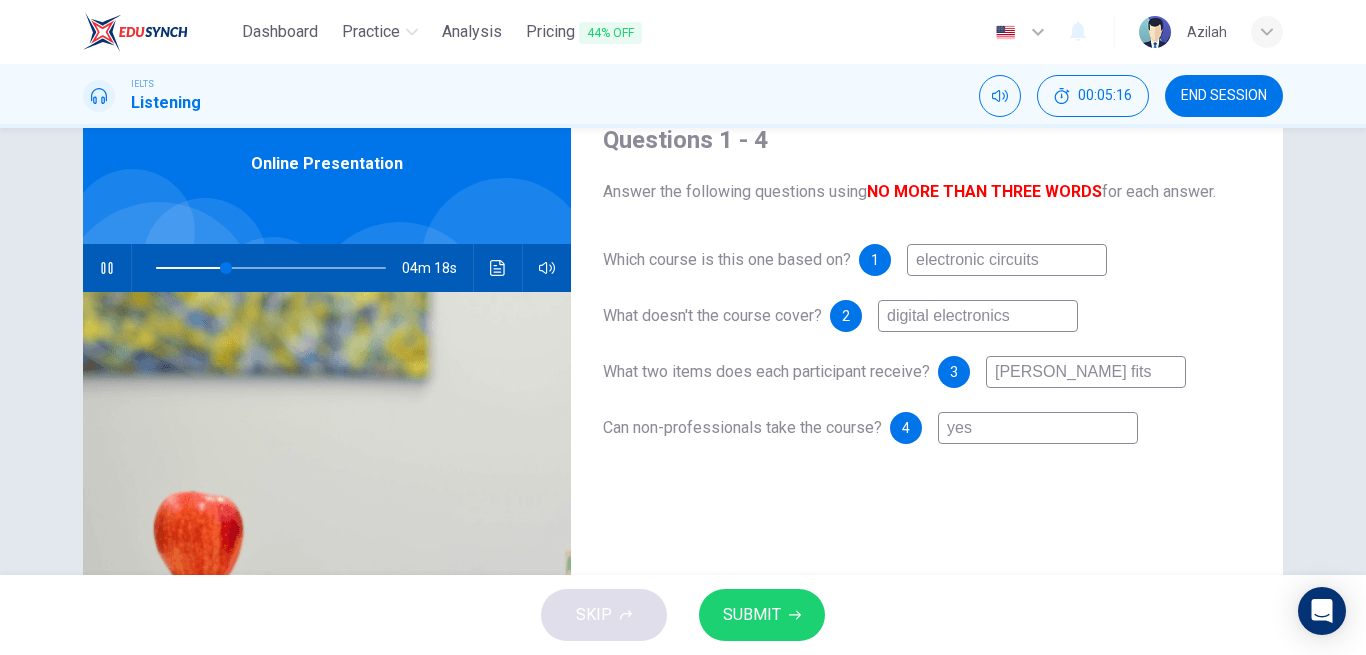 click on "Terry fits" at bounding box center [1086, 372] 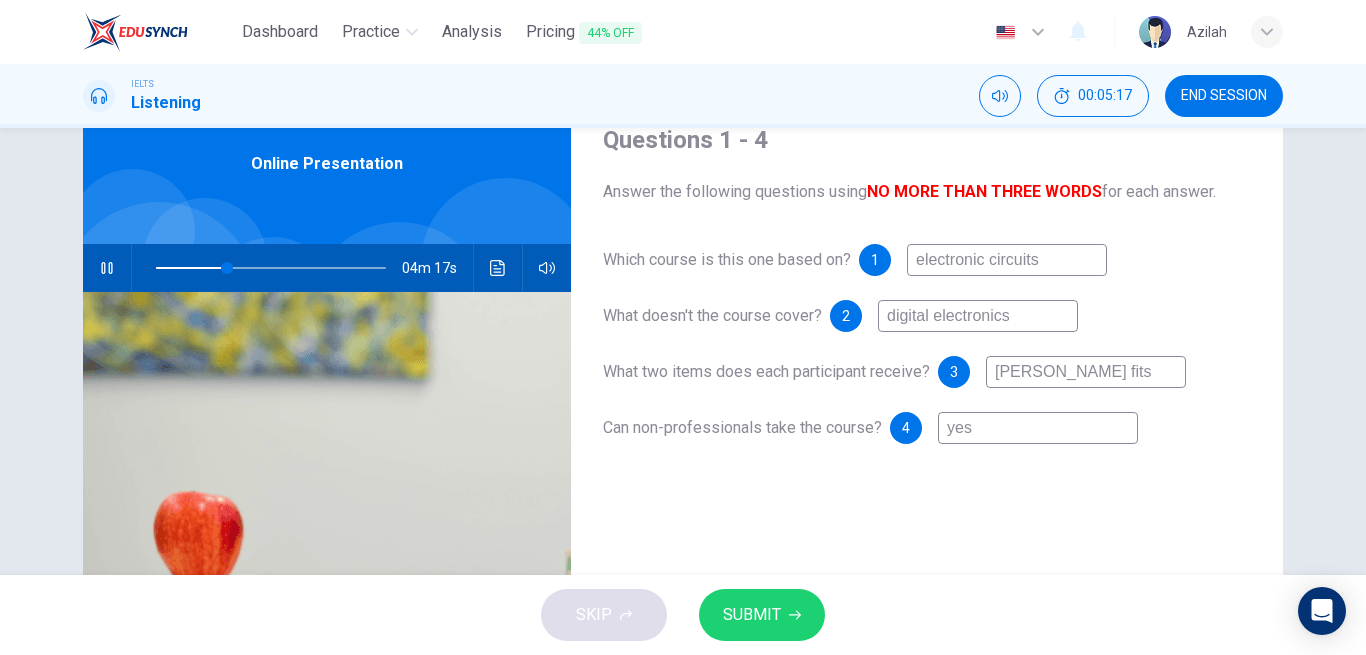 type on "31" 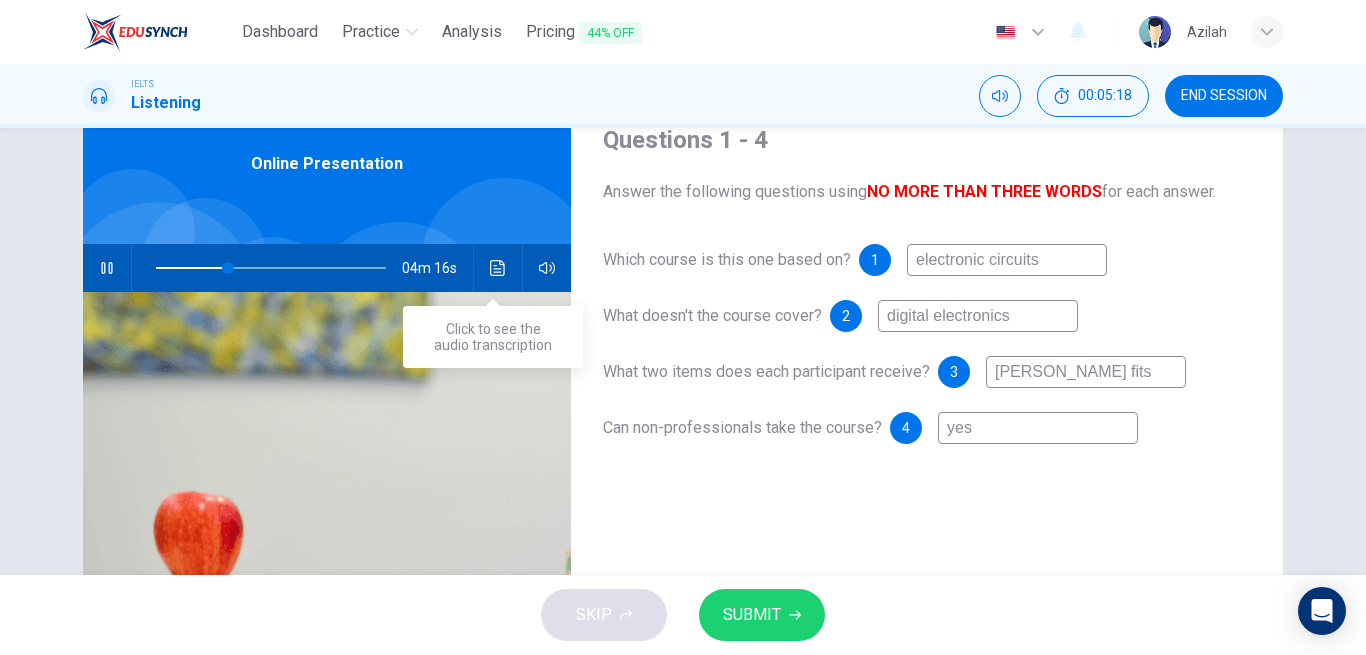type on "Terry fits" 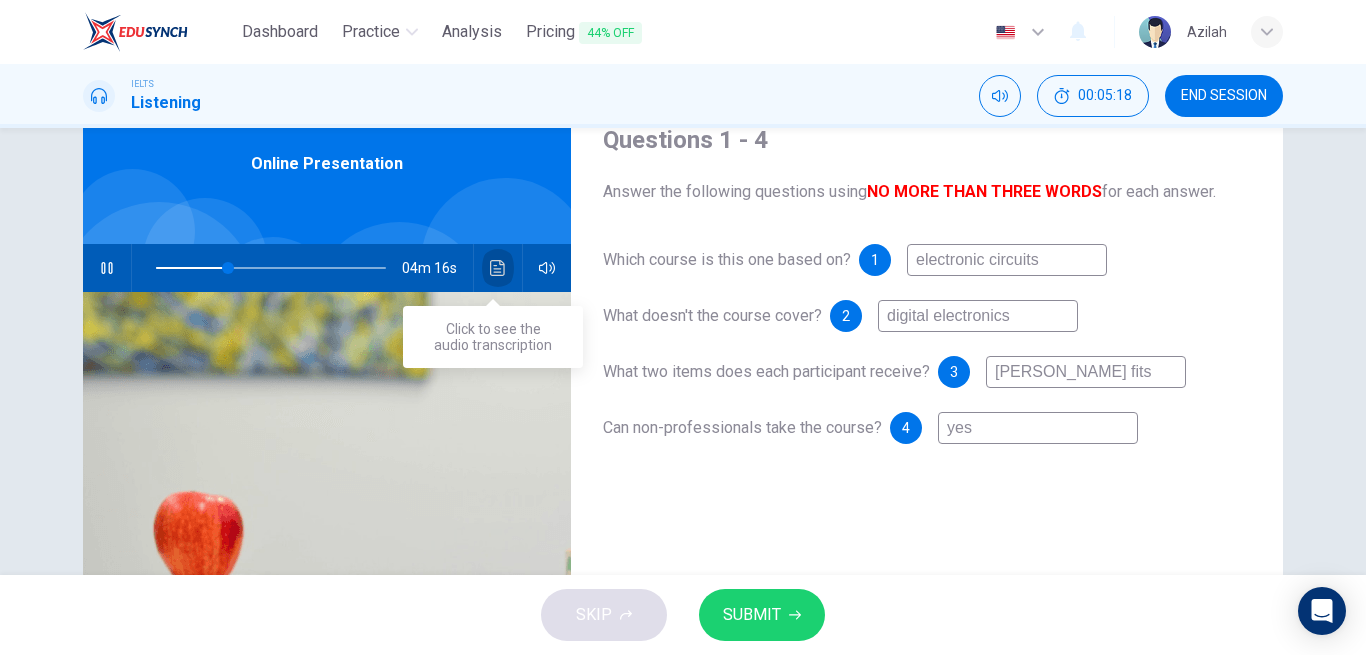 click at bounding box center (498, 268) 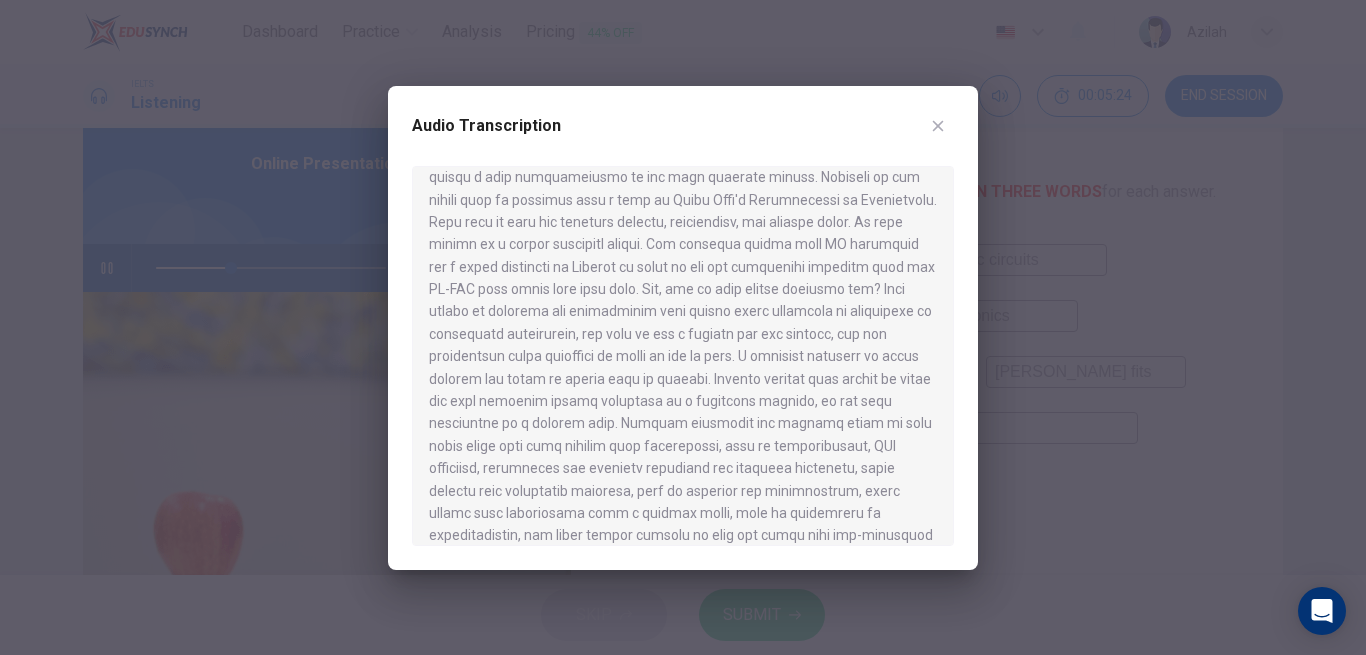 scroll, scrollTop: 384, scrollLeft: 0, axis: vertical 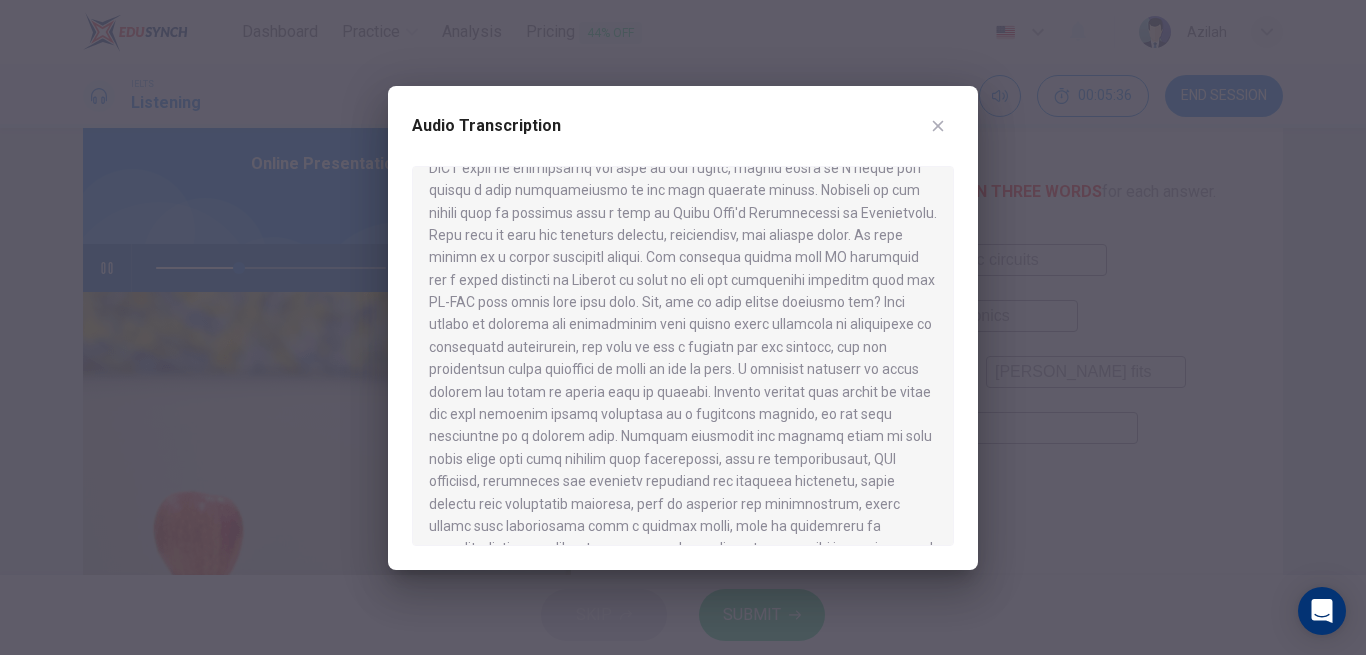 click at bounding box center [683, 327] 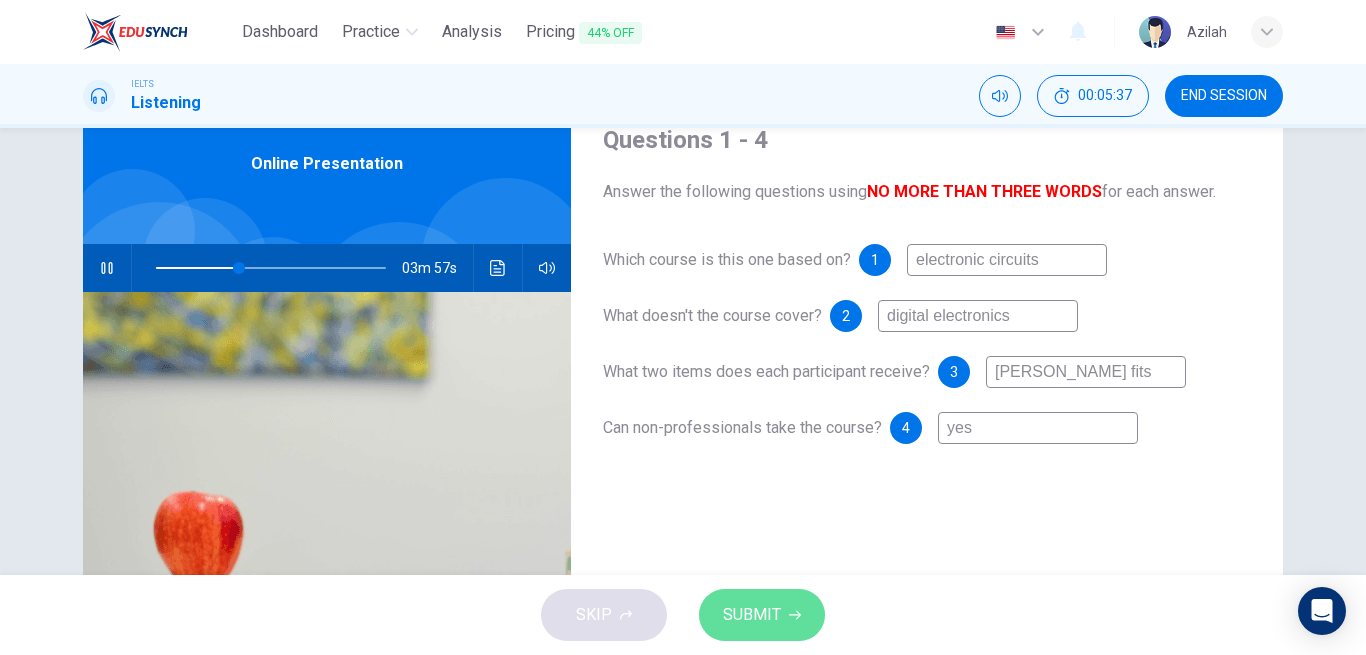 click on "SUBMIT" at bounding box center [752, 615] 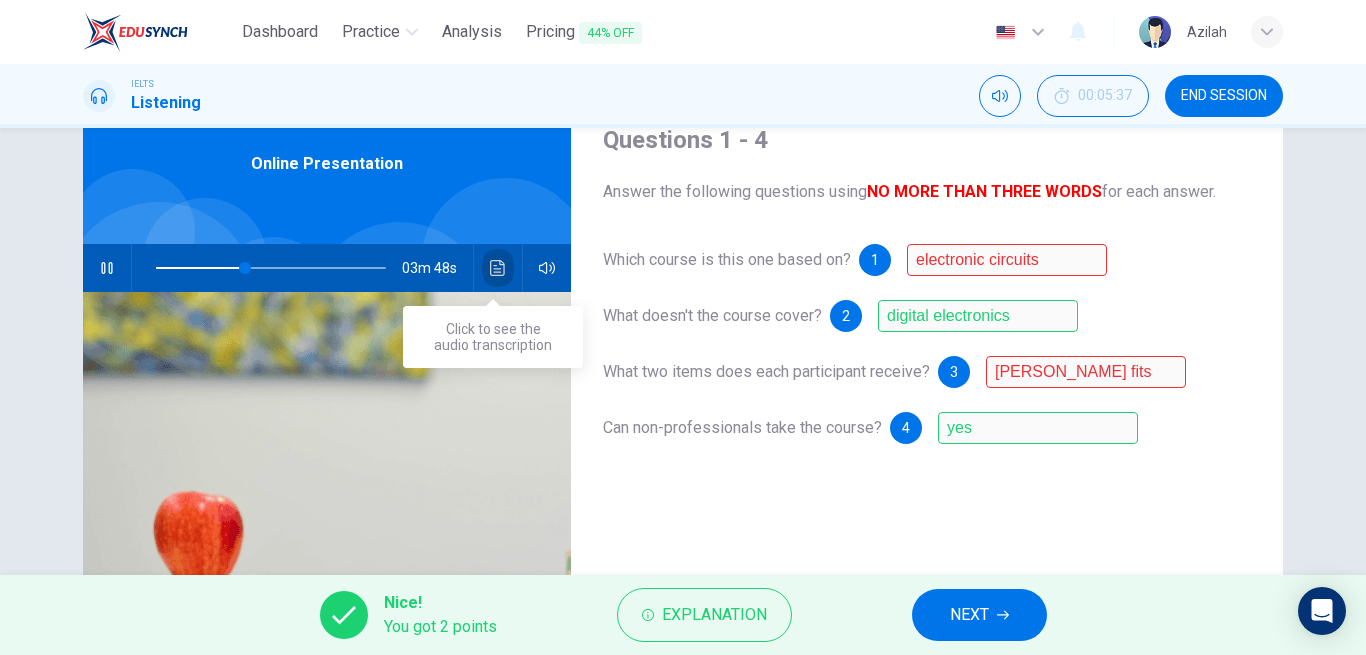 click at bounding box center [498, 268] 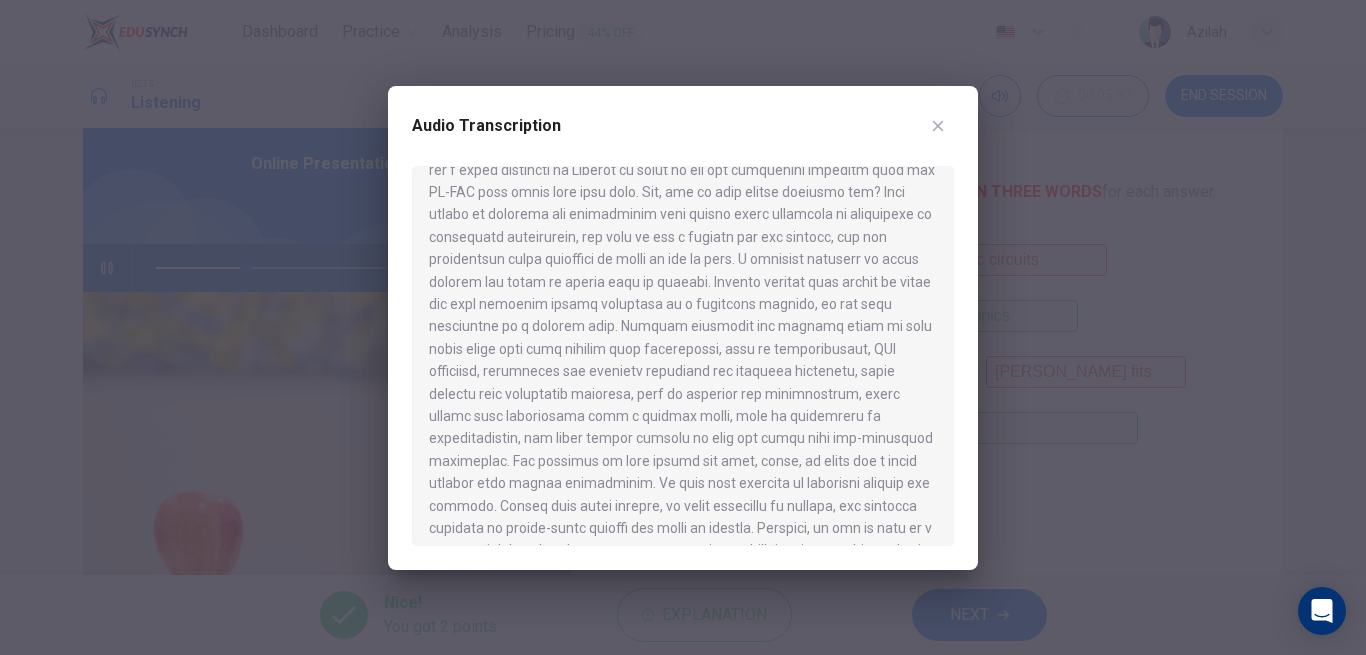 scroll, scrollTop: 500, scrollLeft: 0, axis: vertical 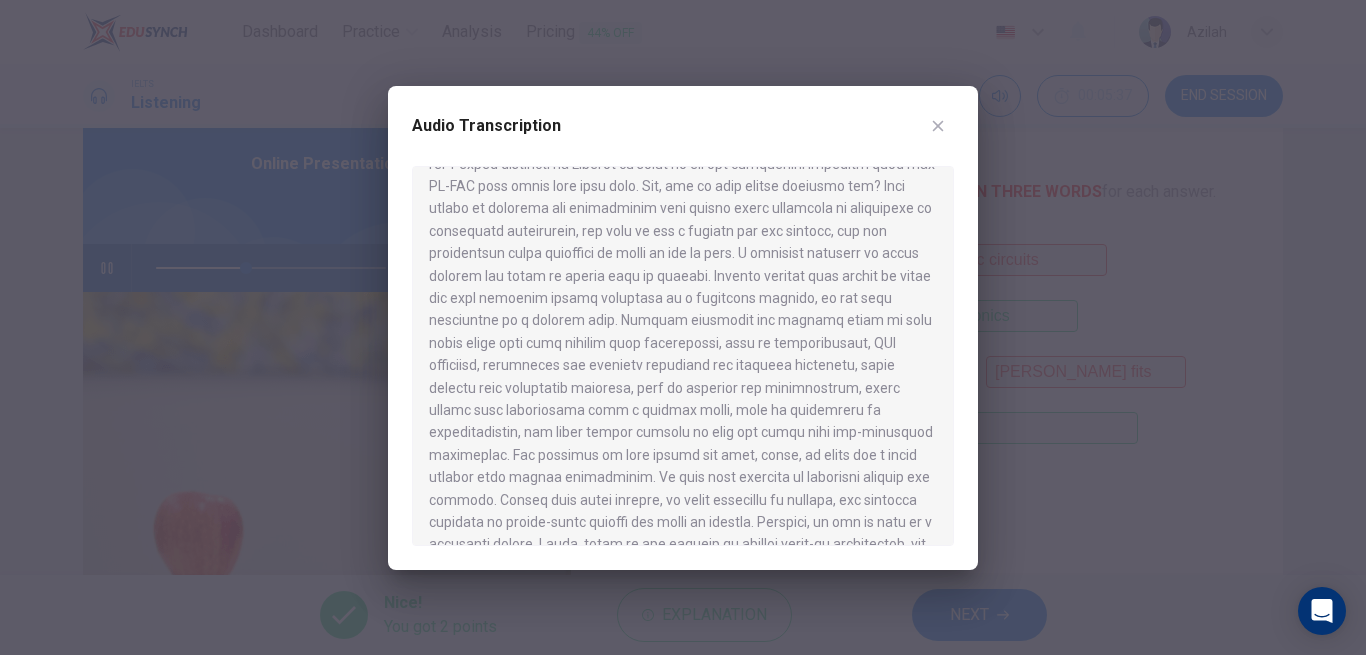 click at bounding box center (683, 327) 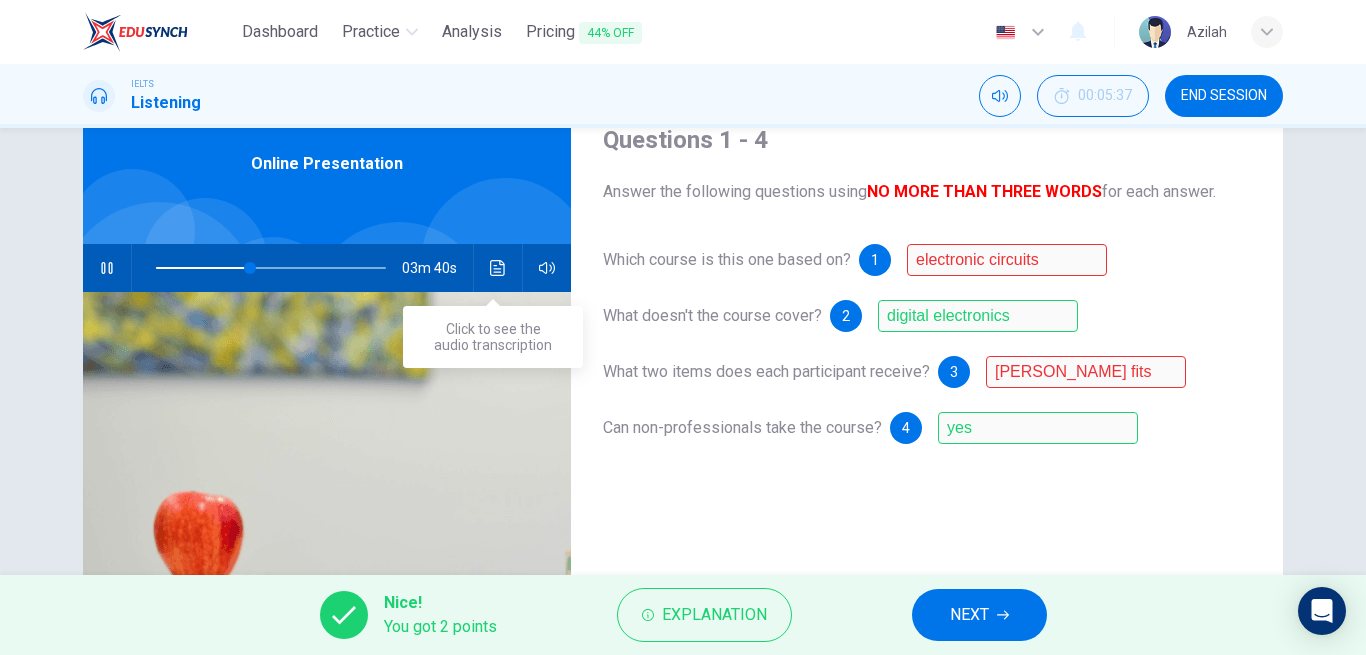 click 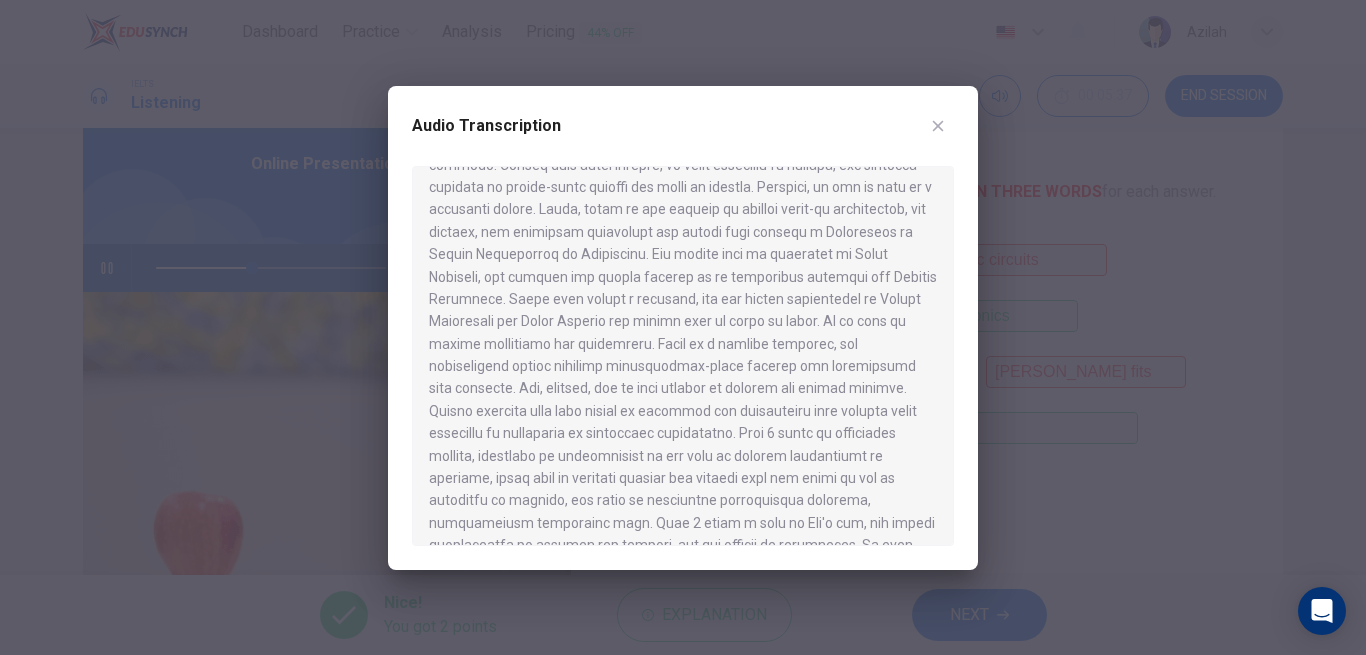 scroll, scrollTop: 900, scrollLeft: 0, axis: vertical 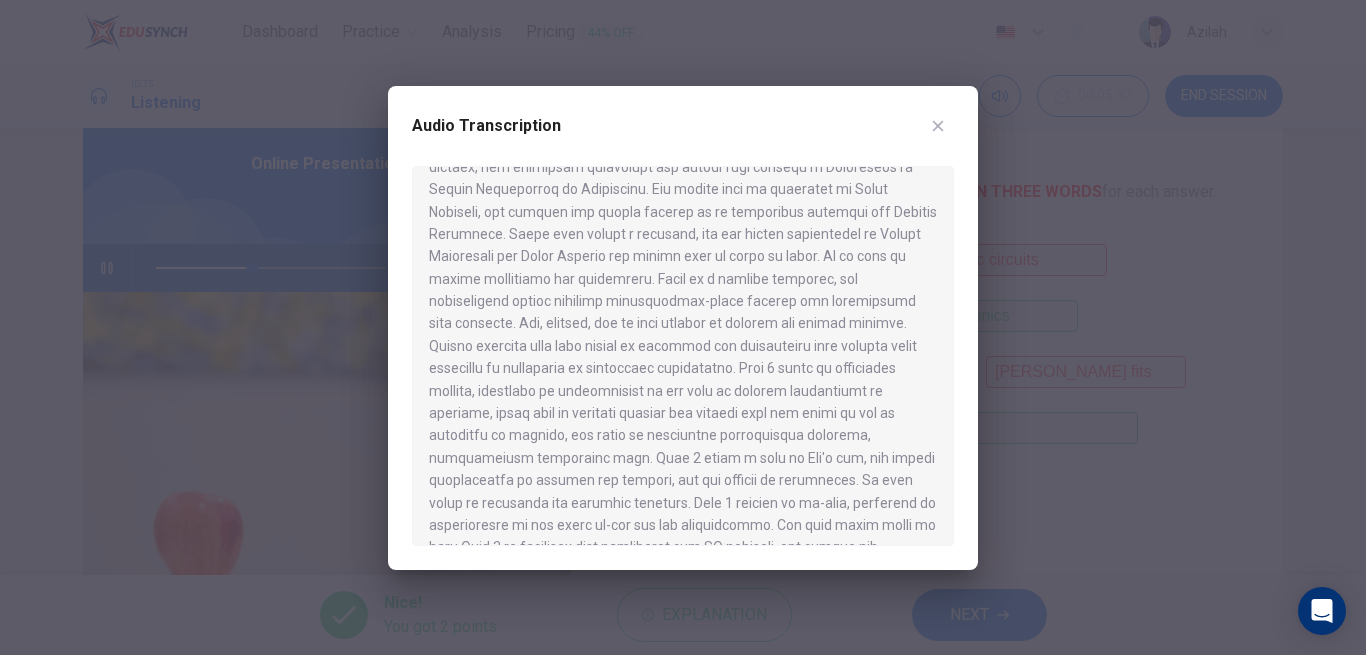 click on "Audio Transcription" at bounding box center [683, 328] 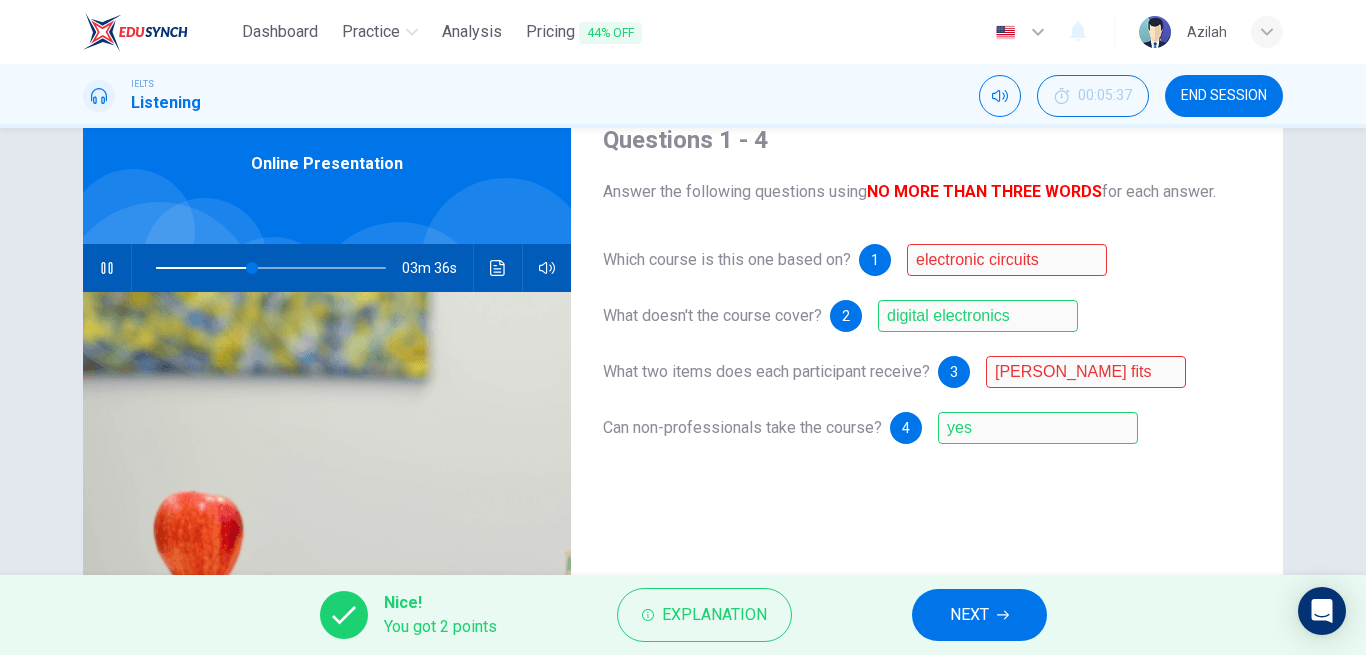 click on "NEXT" at bounding box center (979, 615) 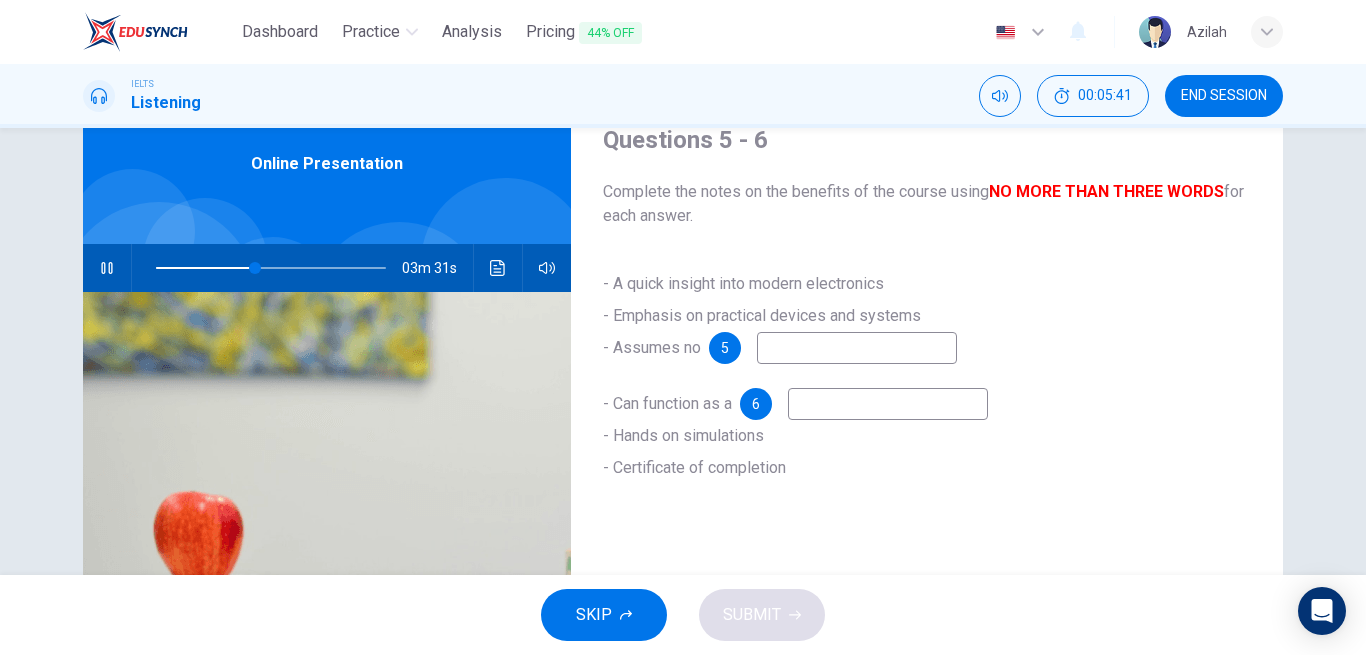 click at bounding box center (857, 348) 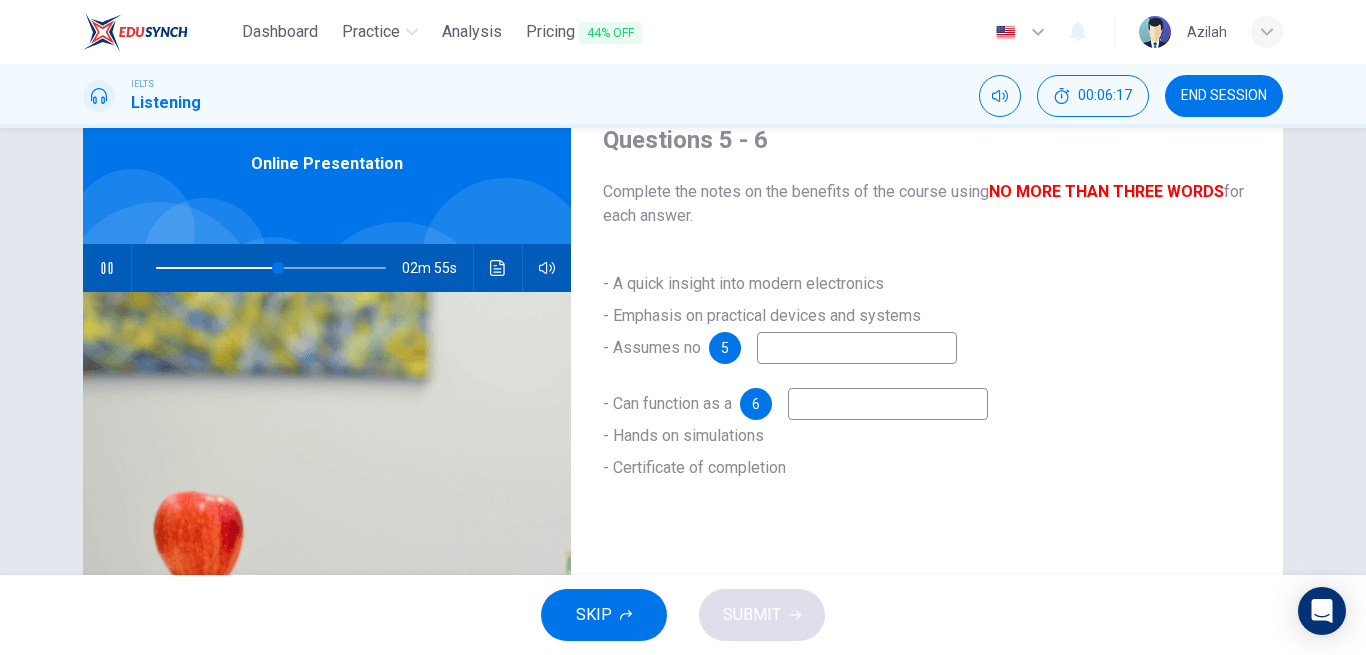 type on "53" 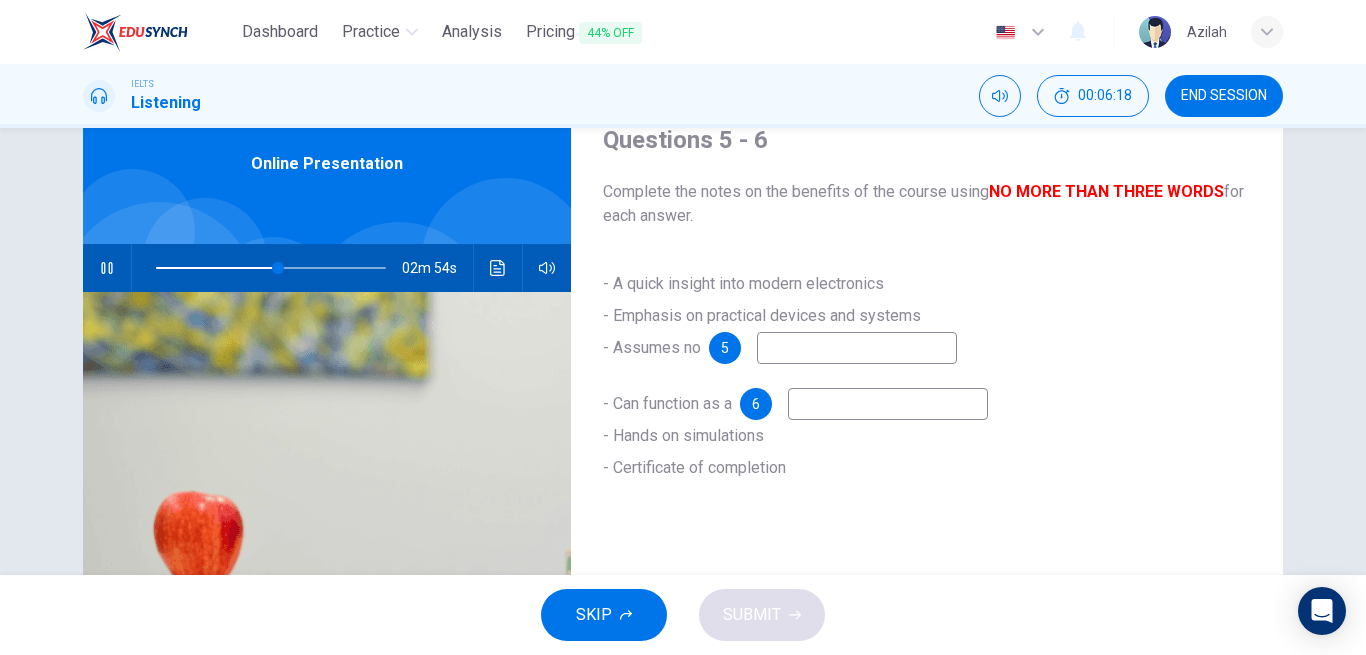 type on "p" 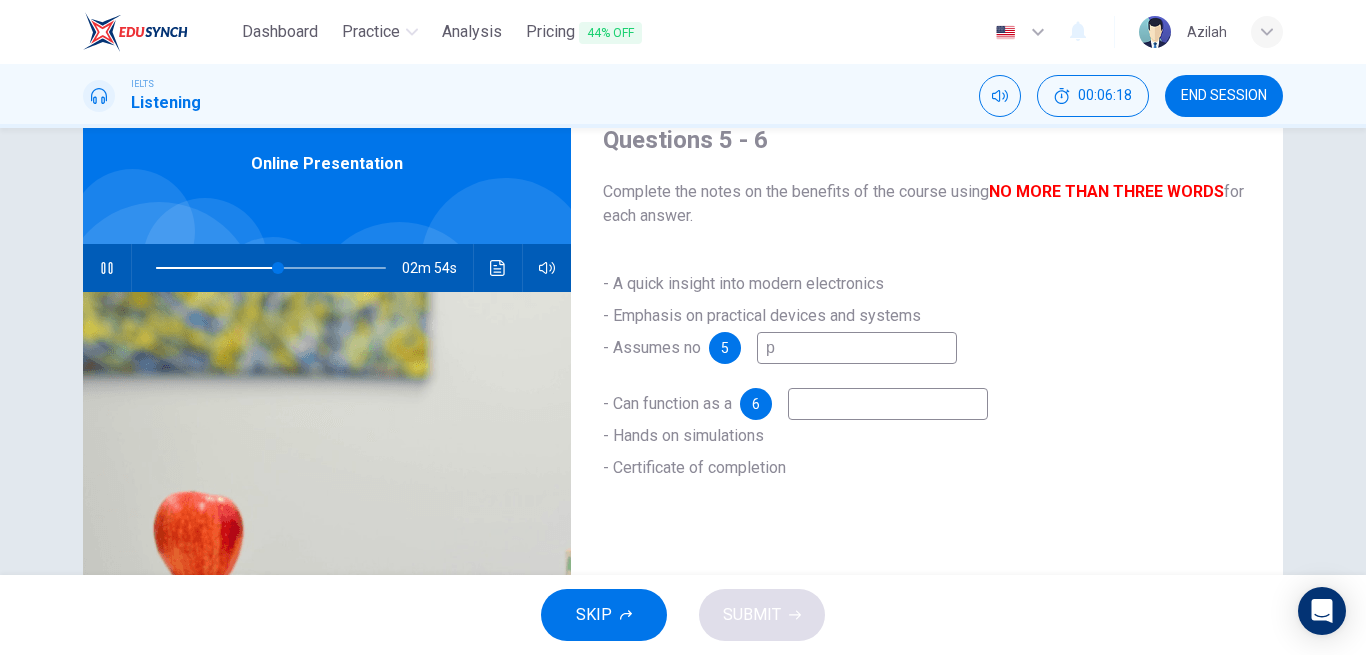 type on "53" 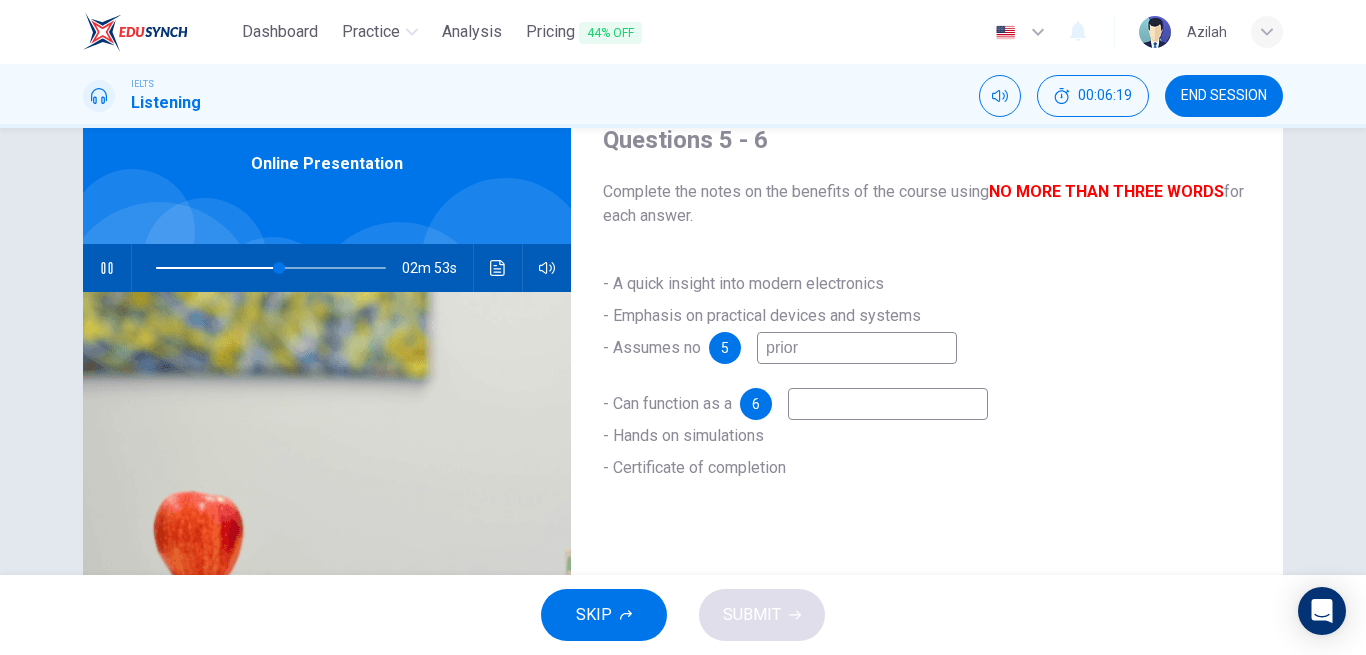 type on "prior" 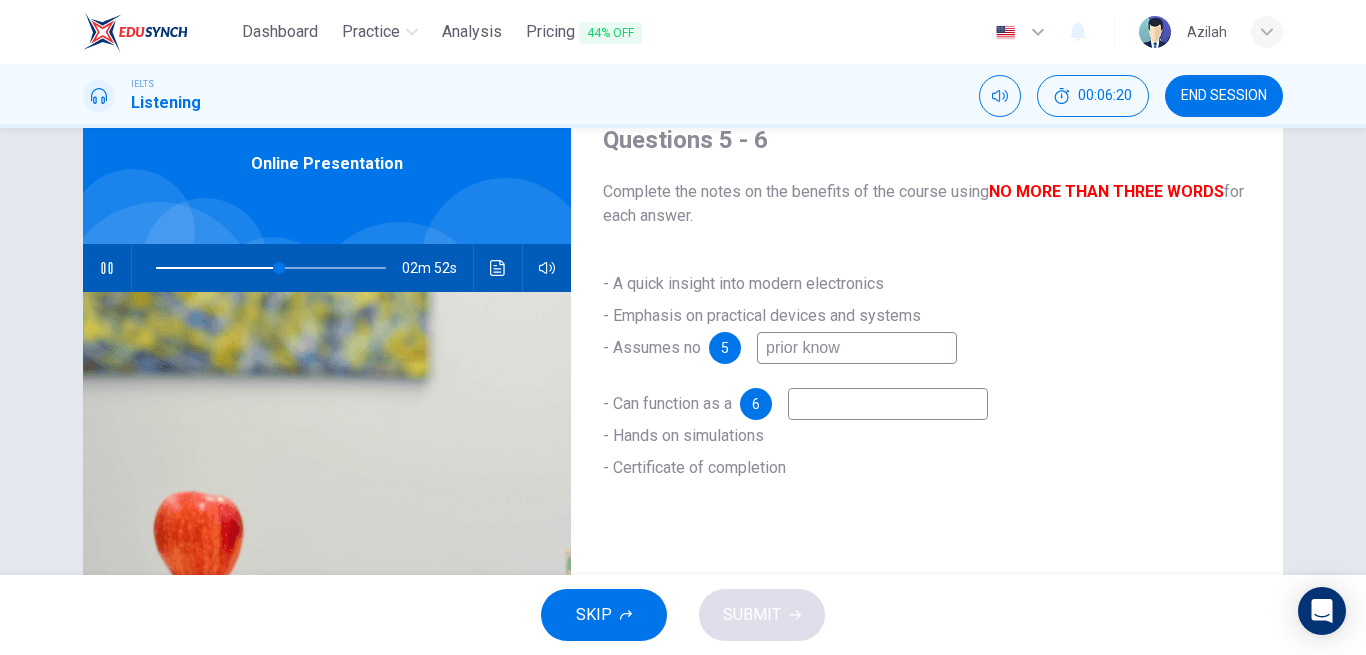 type on "prior knowl" 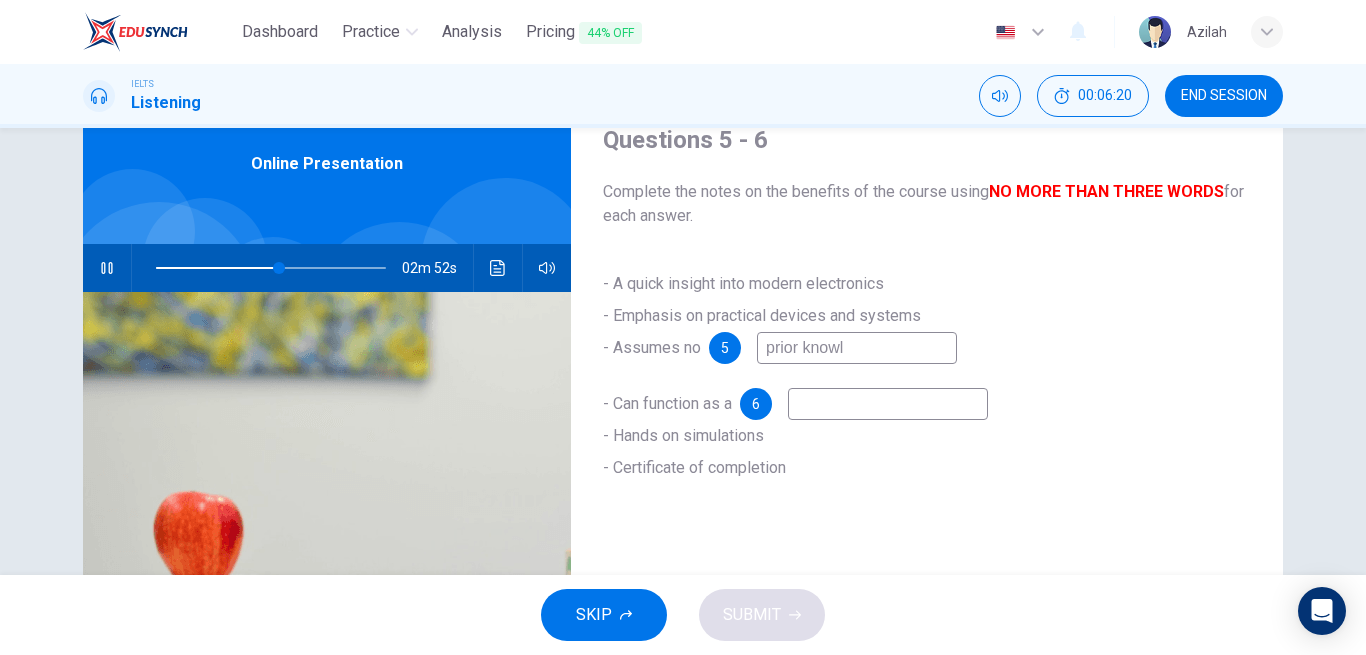 type on "54" 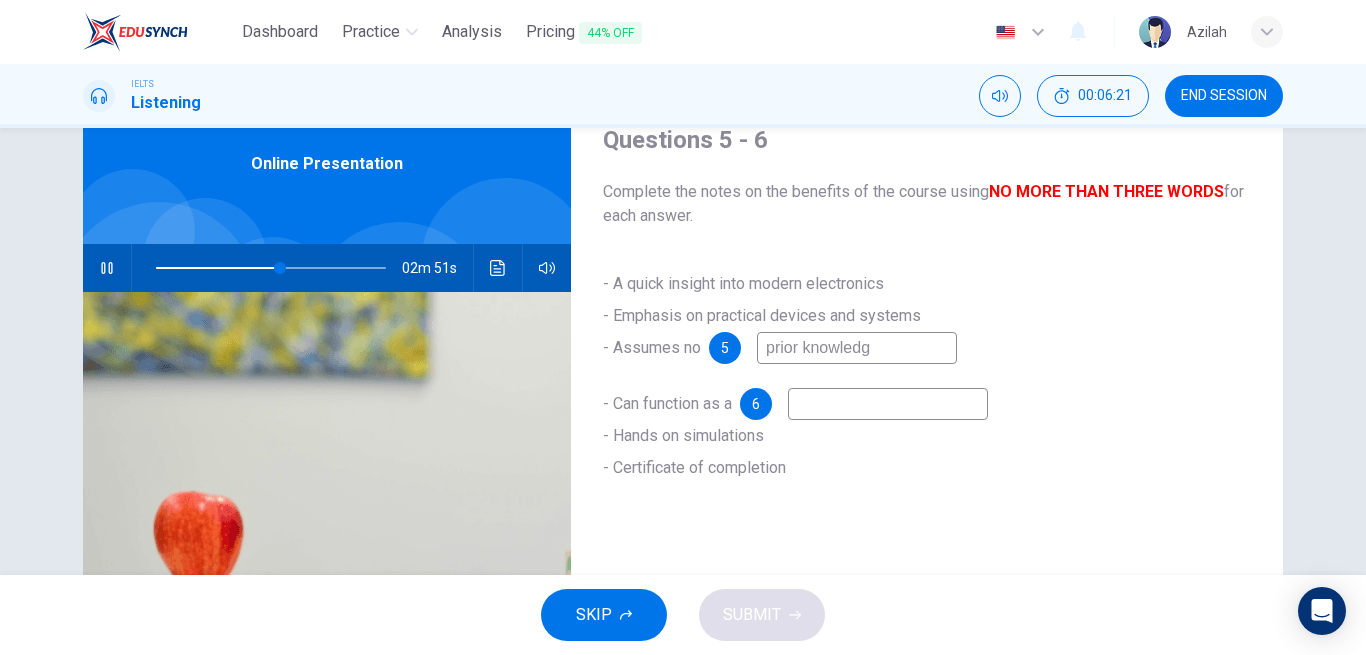type on "prior knowledge" 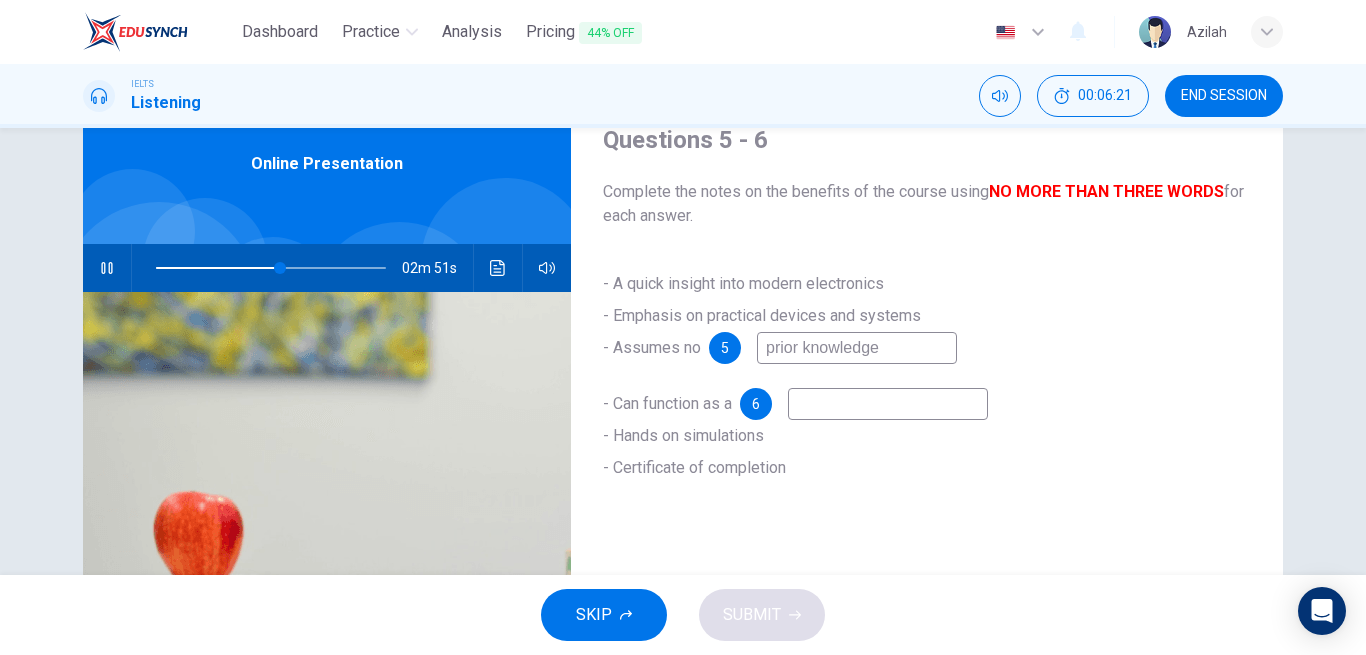 type on "54" 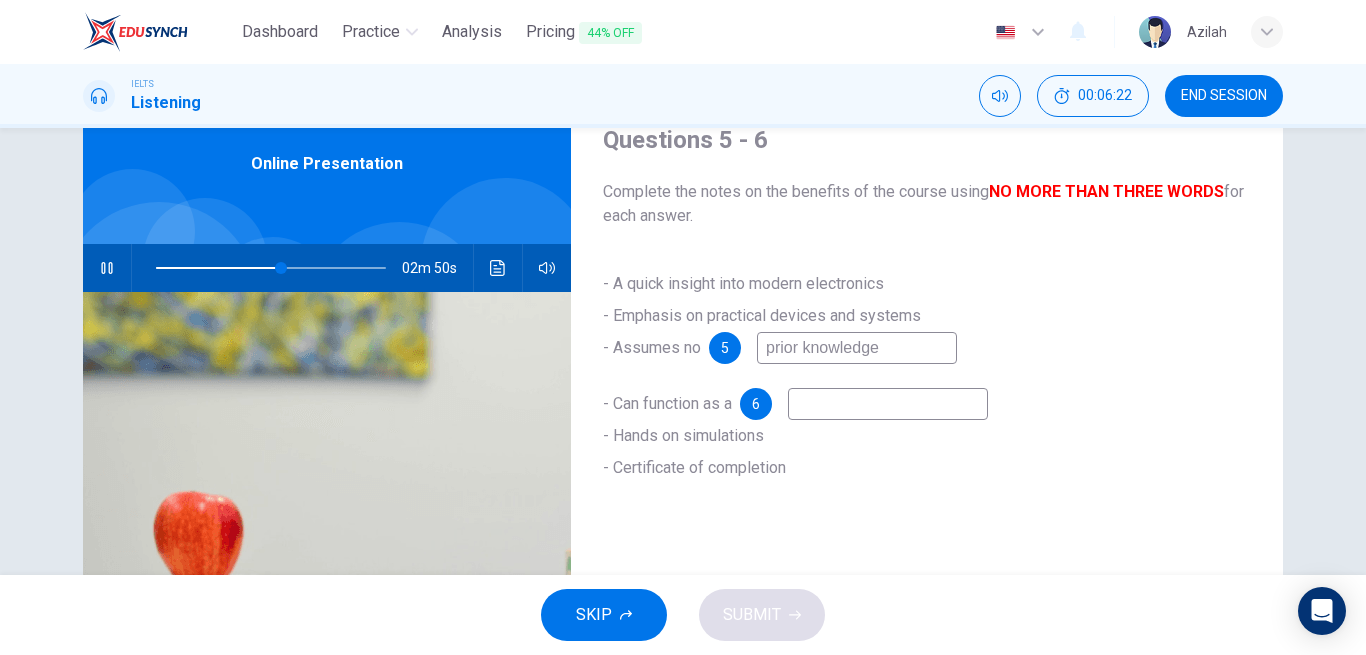 type on "prior knowledge" 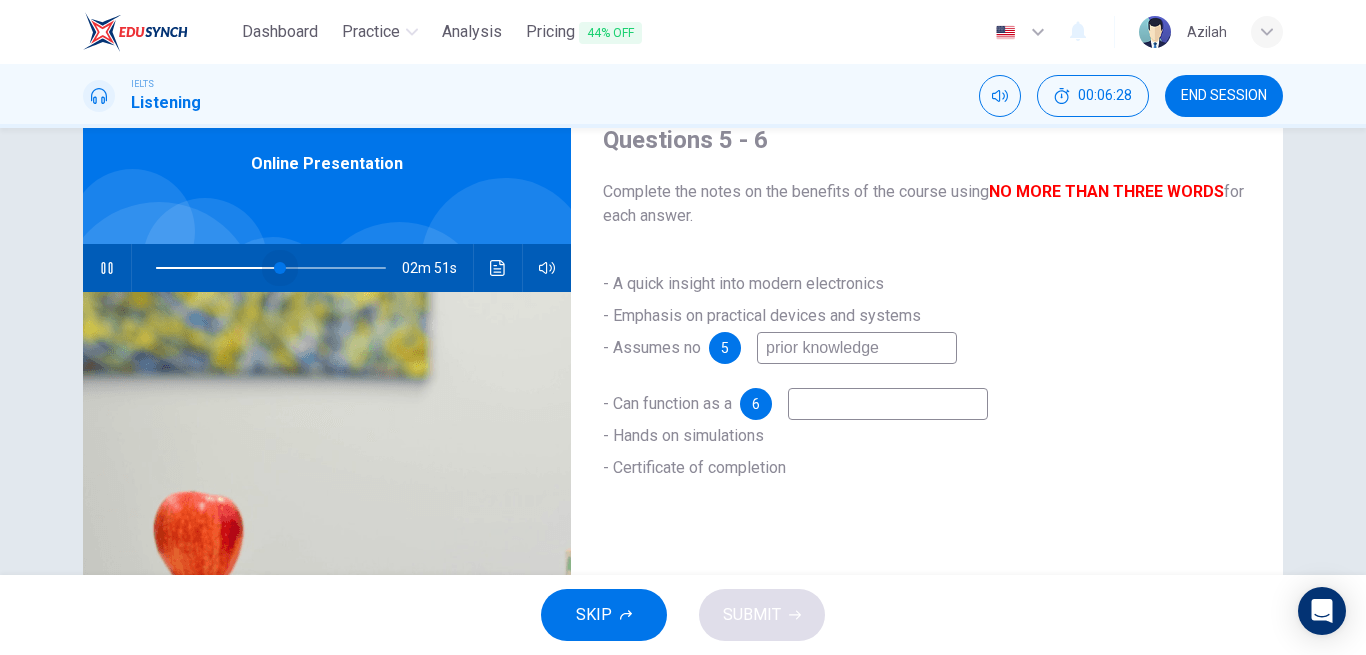 click at bounding box center [280, 268] 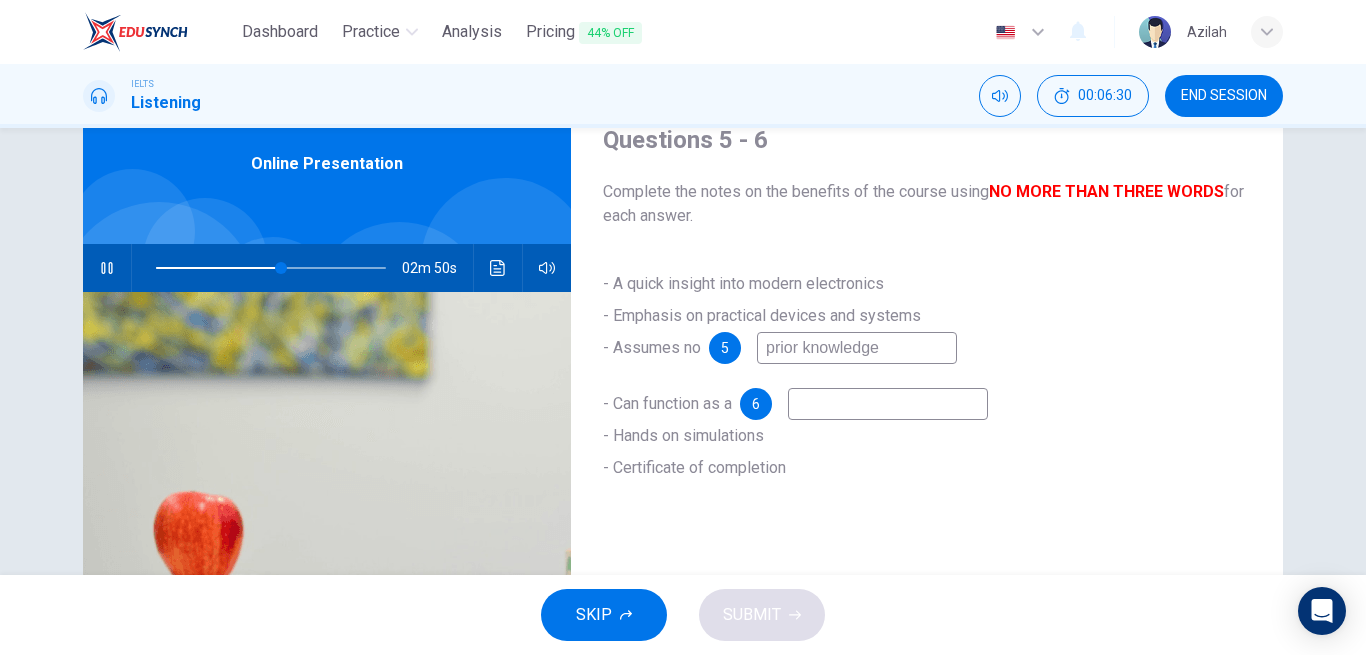 click at bounding box center [888, 404] 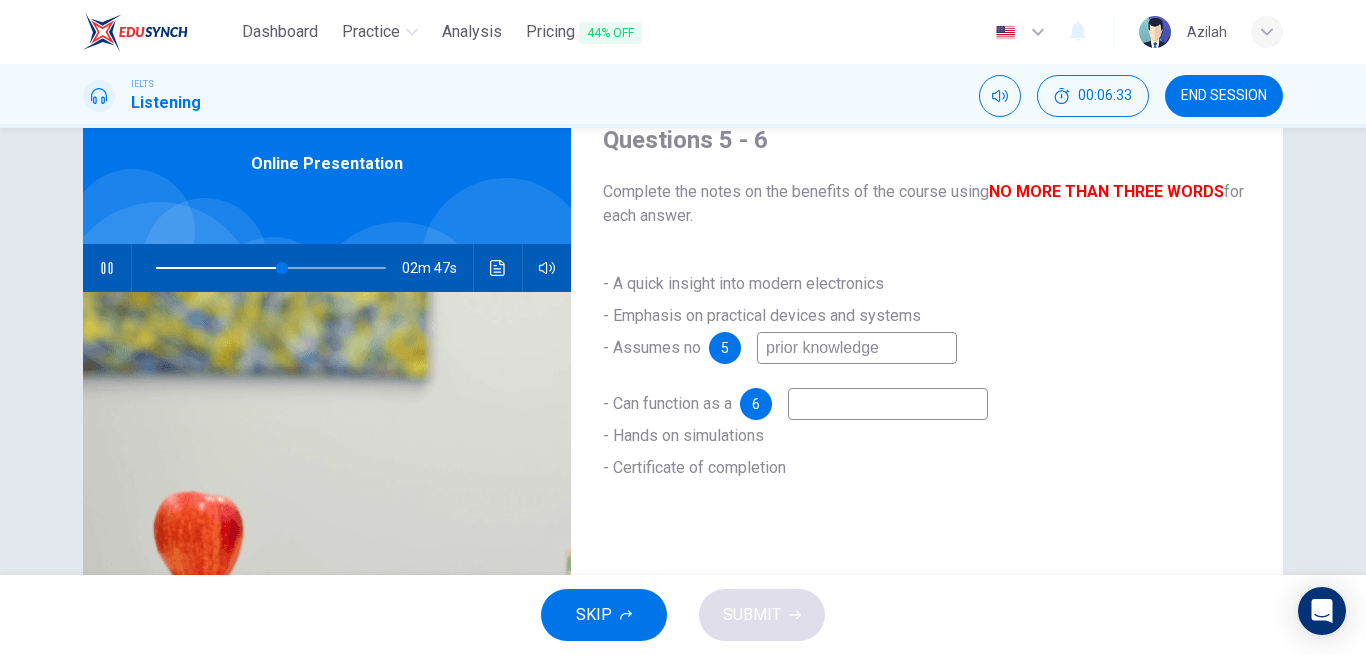 type on "55" 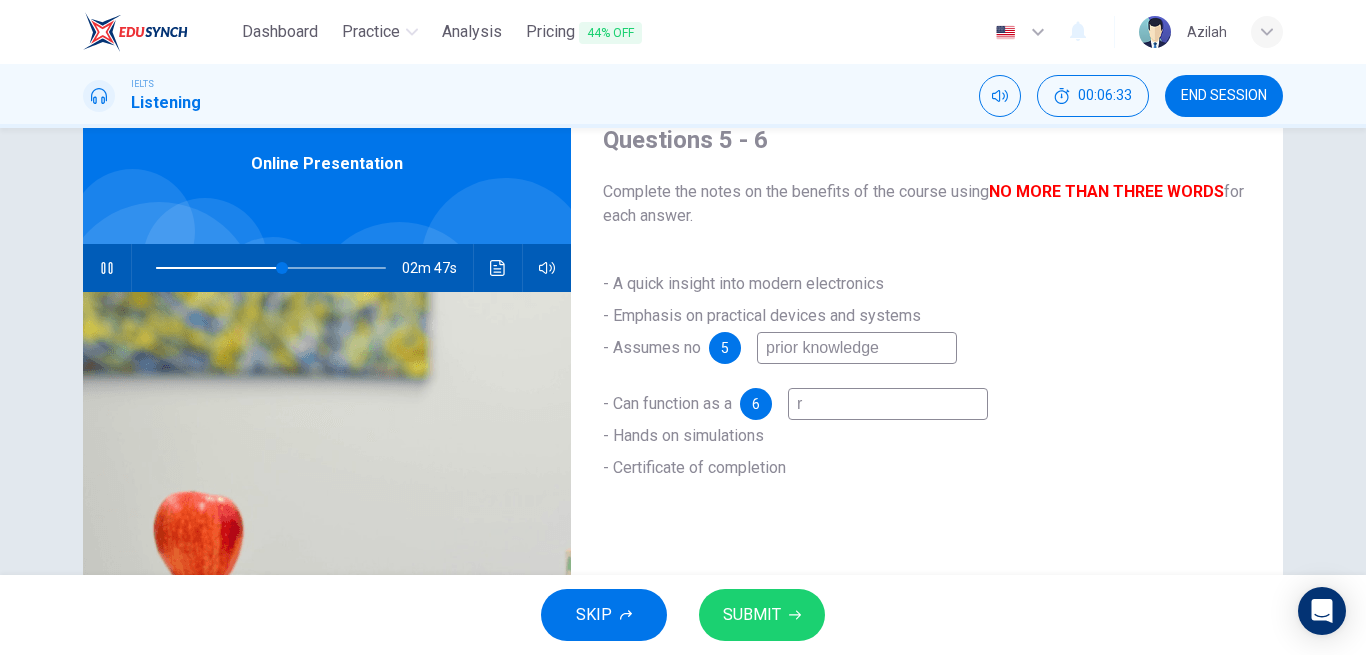 type on "55" 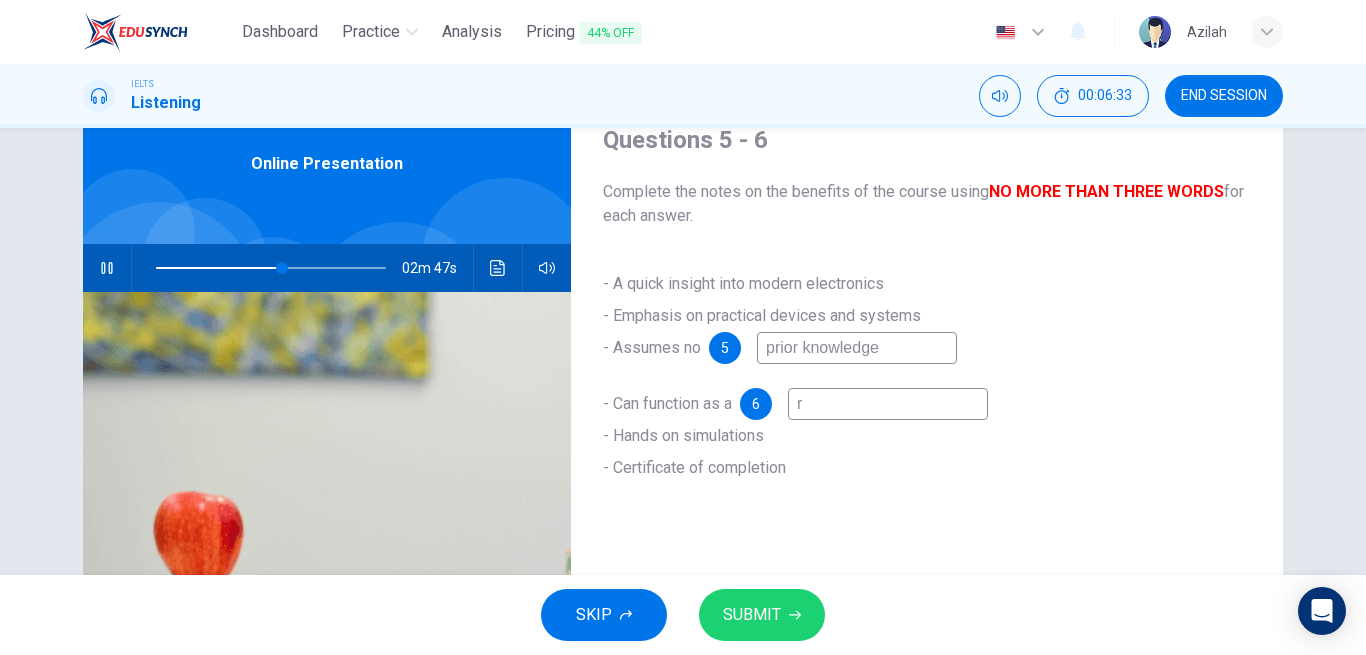 type on "re" 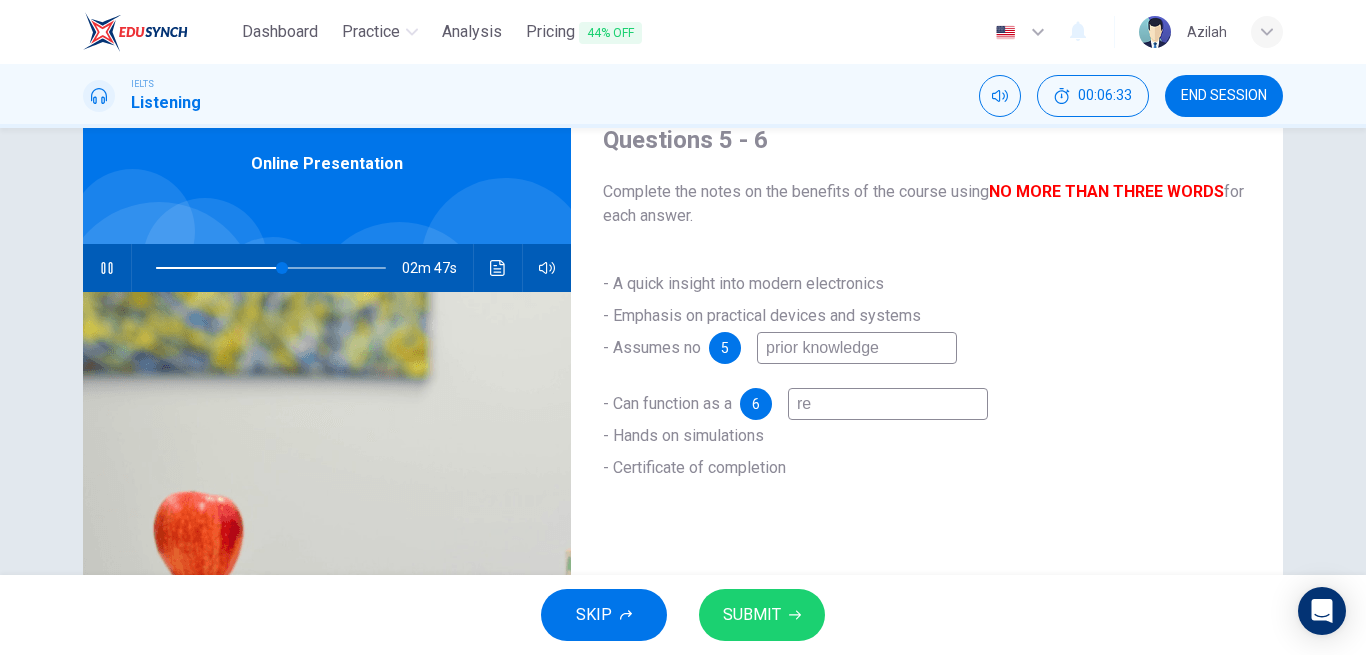 type on "55" 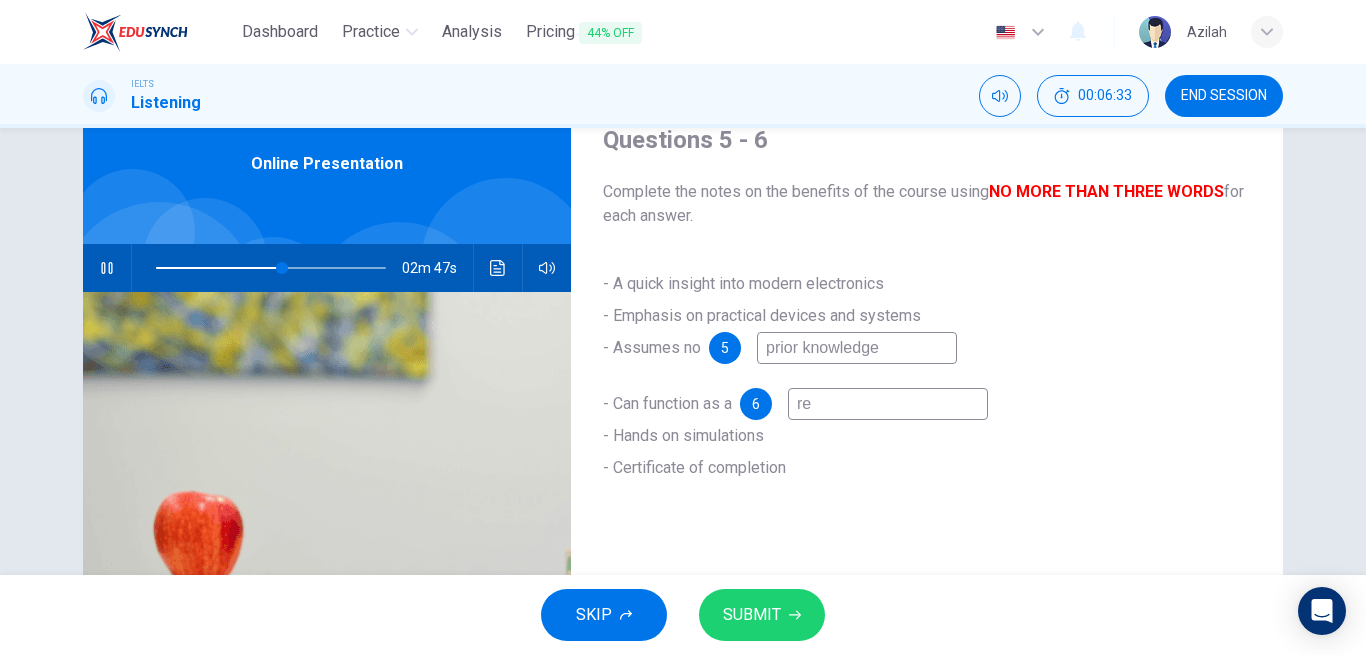type on "ref" 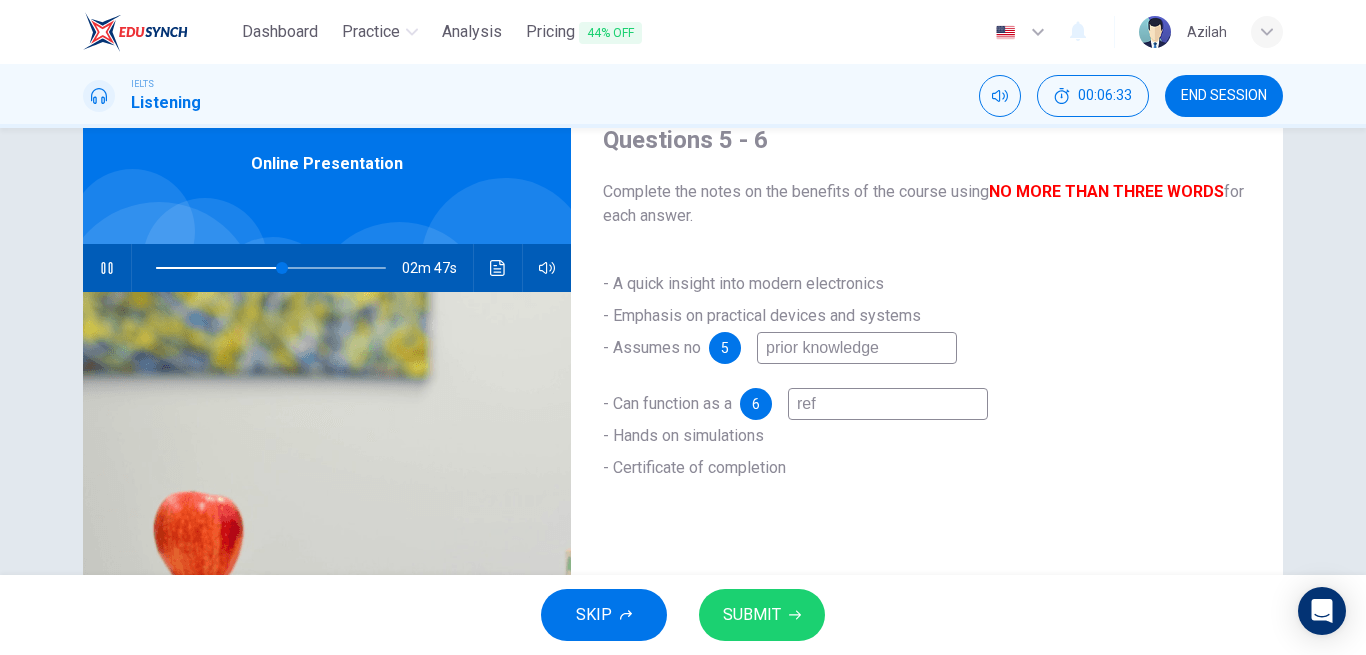 type on "55" 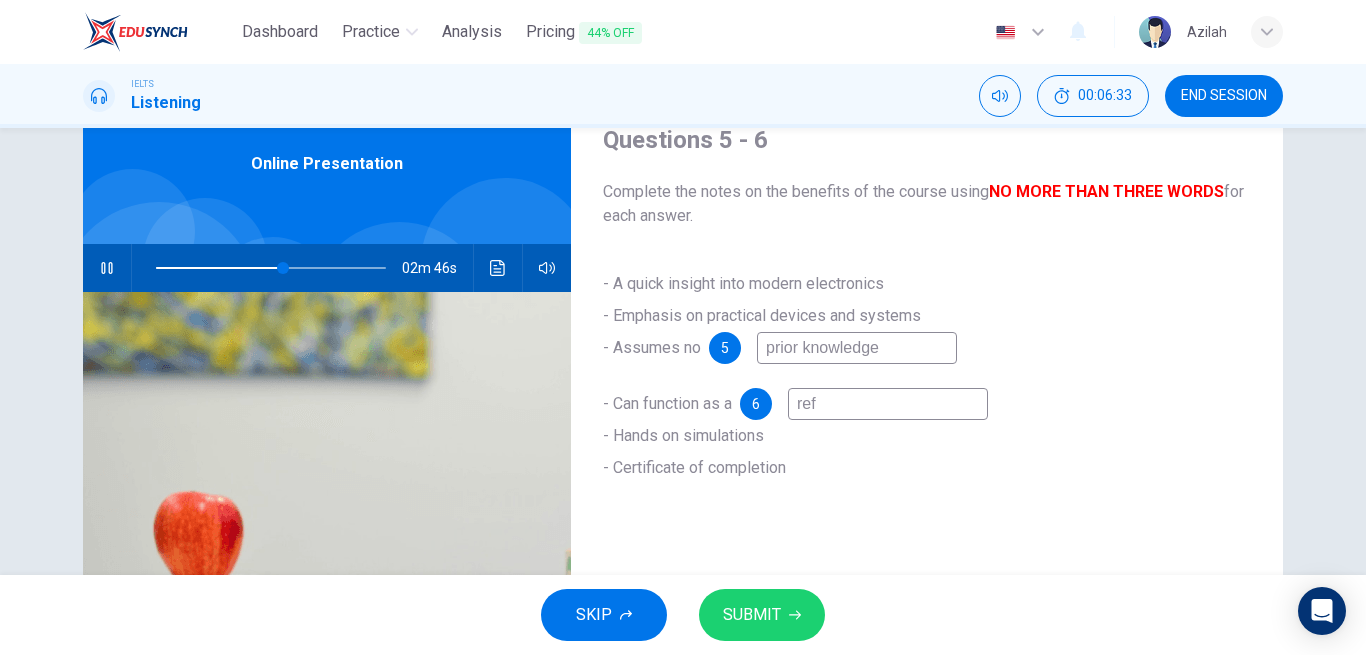 type on "refr" 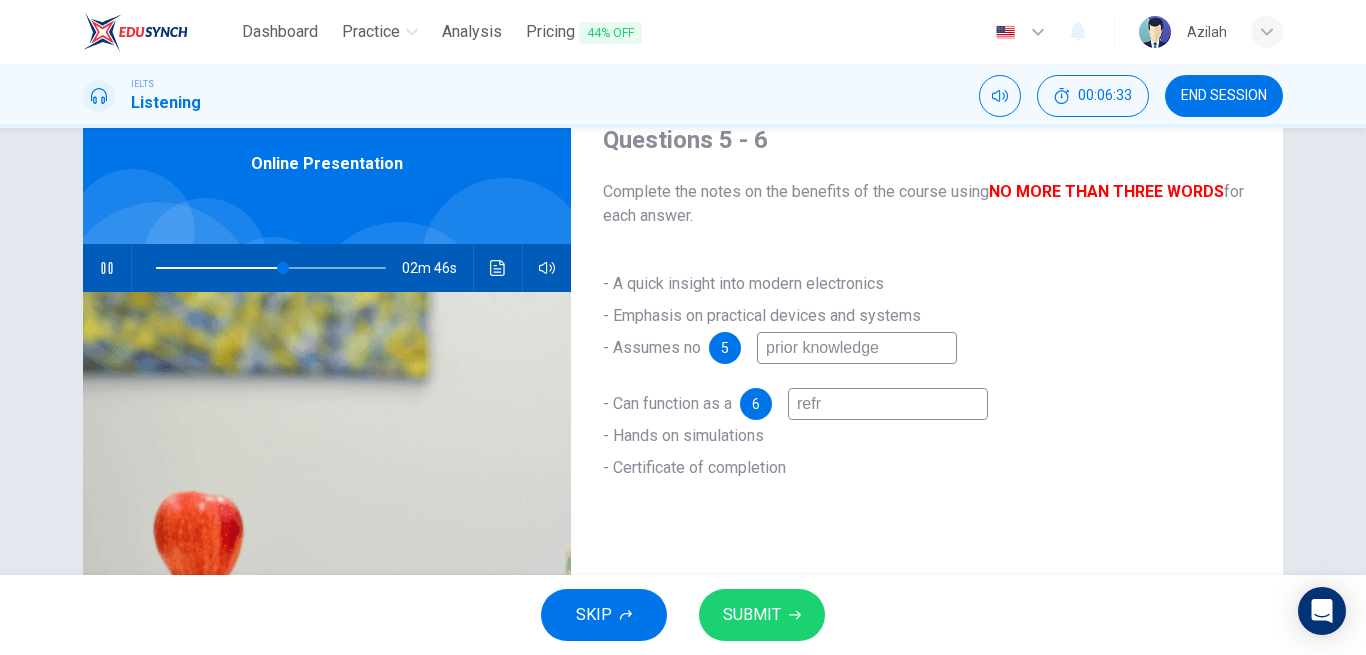 type on "55" 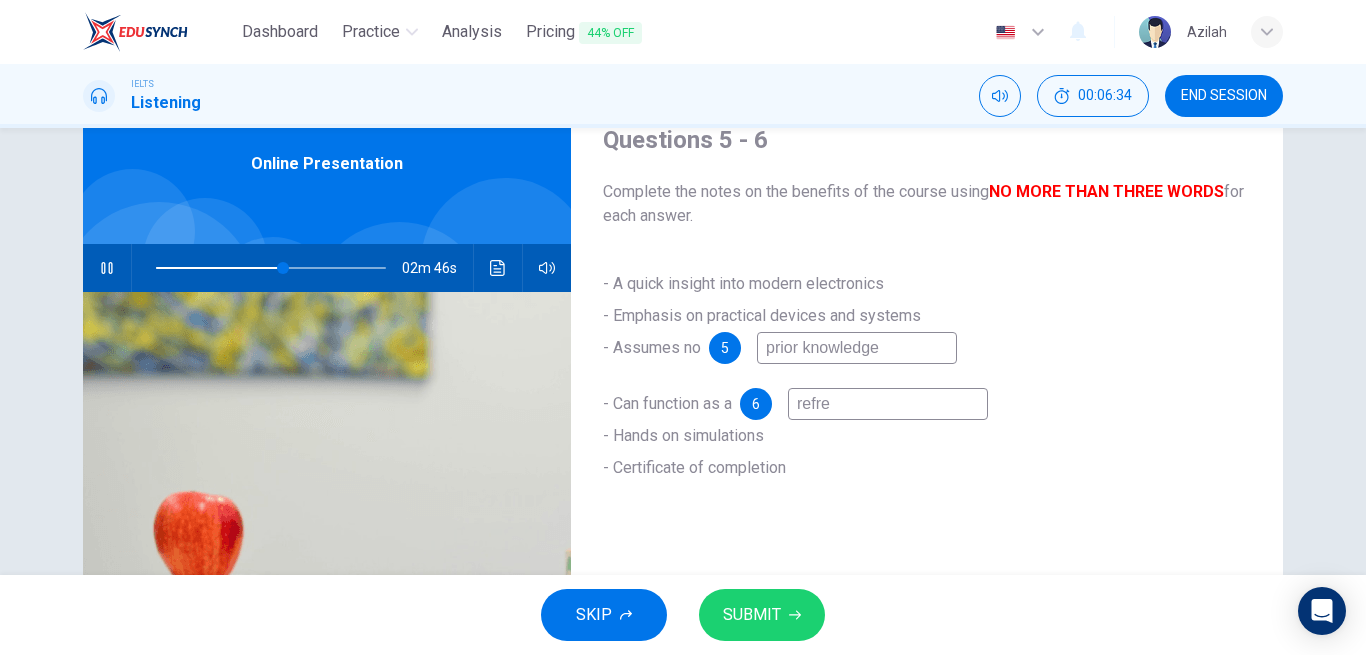 type on "refres" 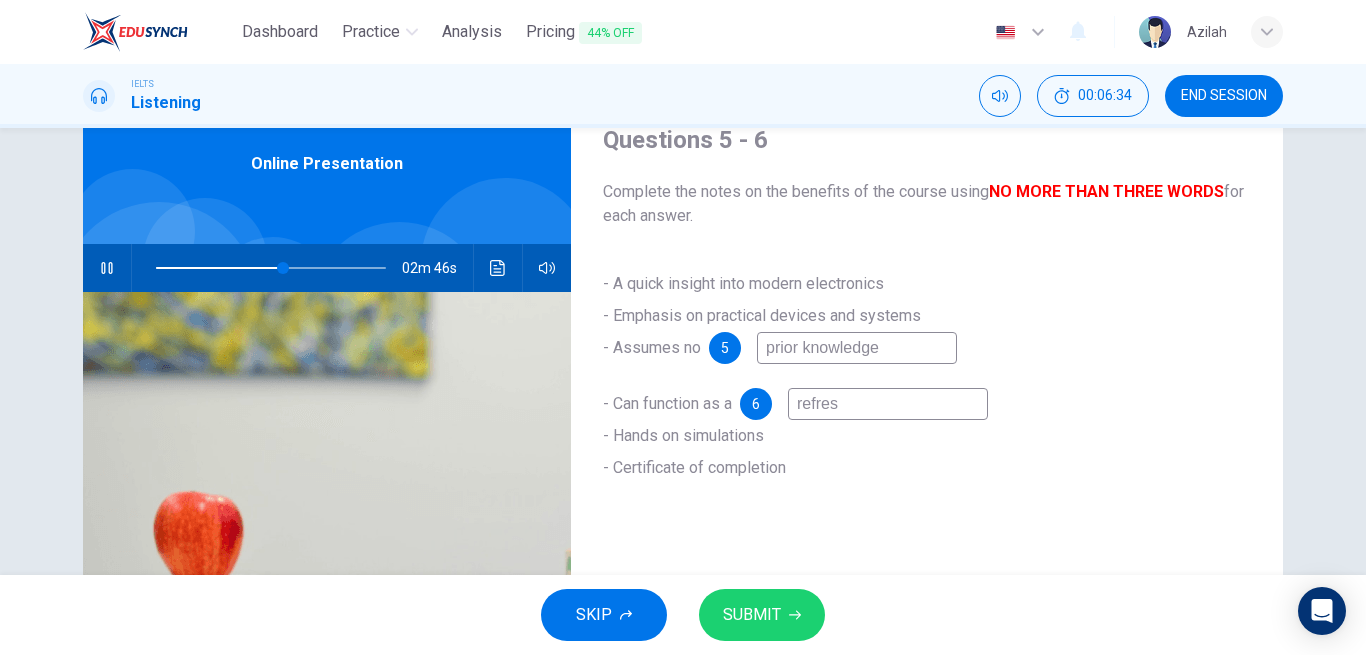 type on "55" 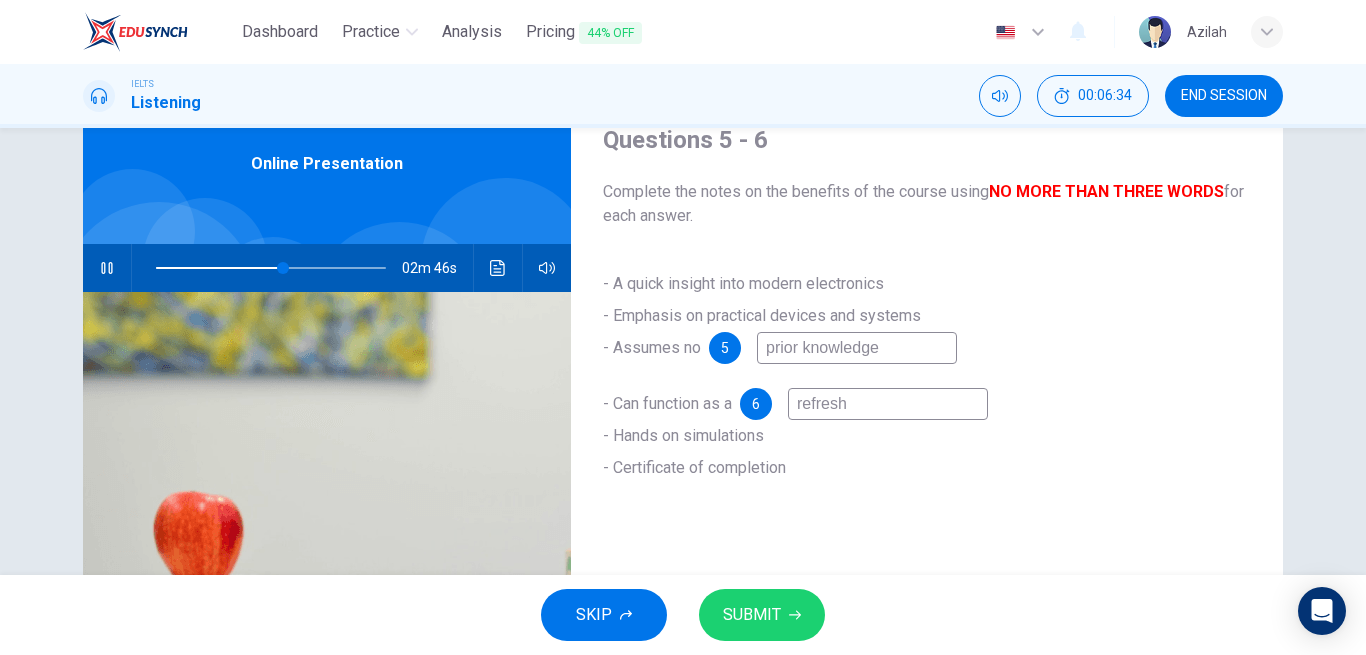 type on "refreshe" 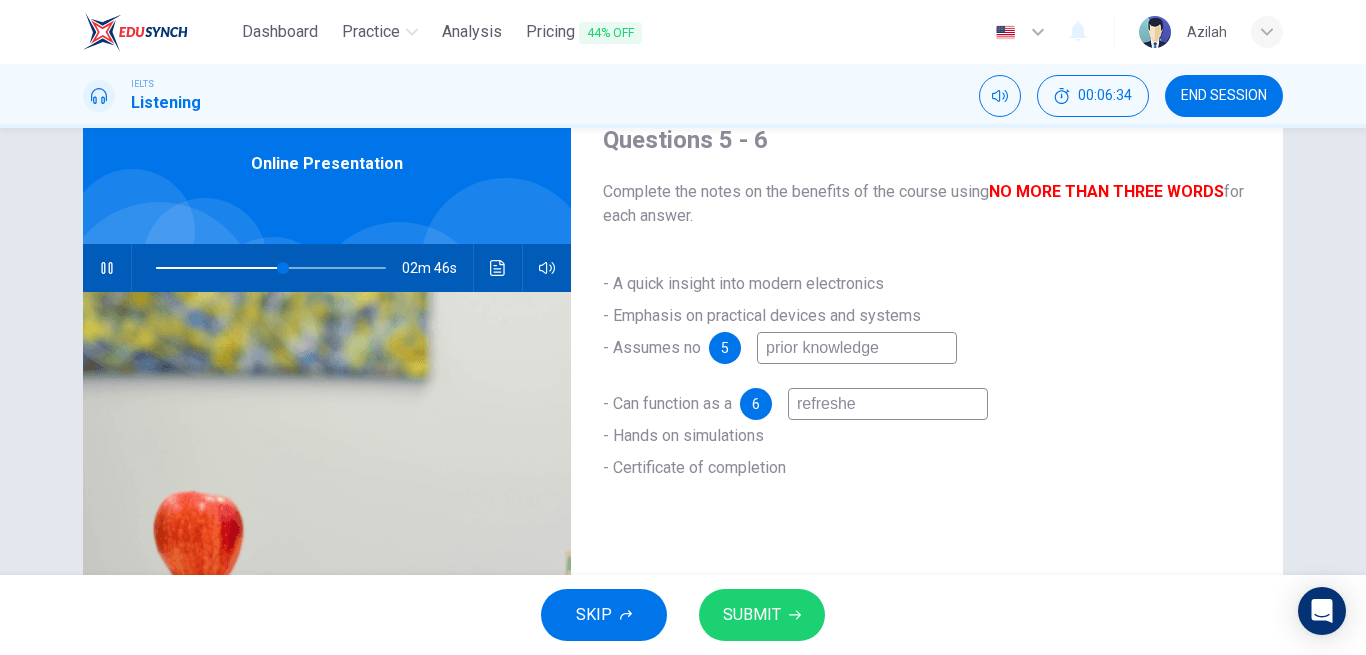 type on "56" 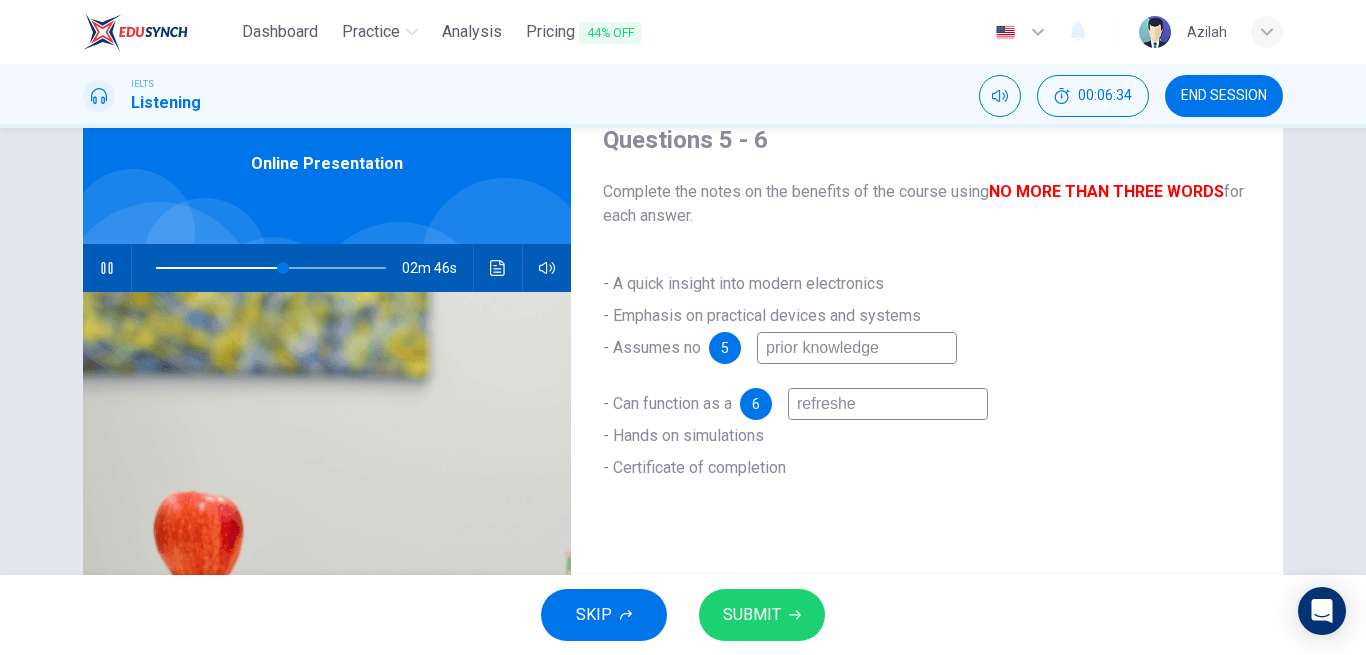 type on "refresher" 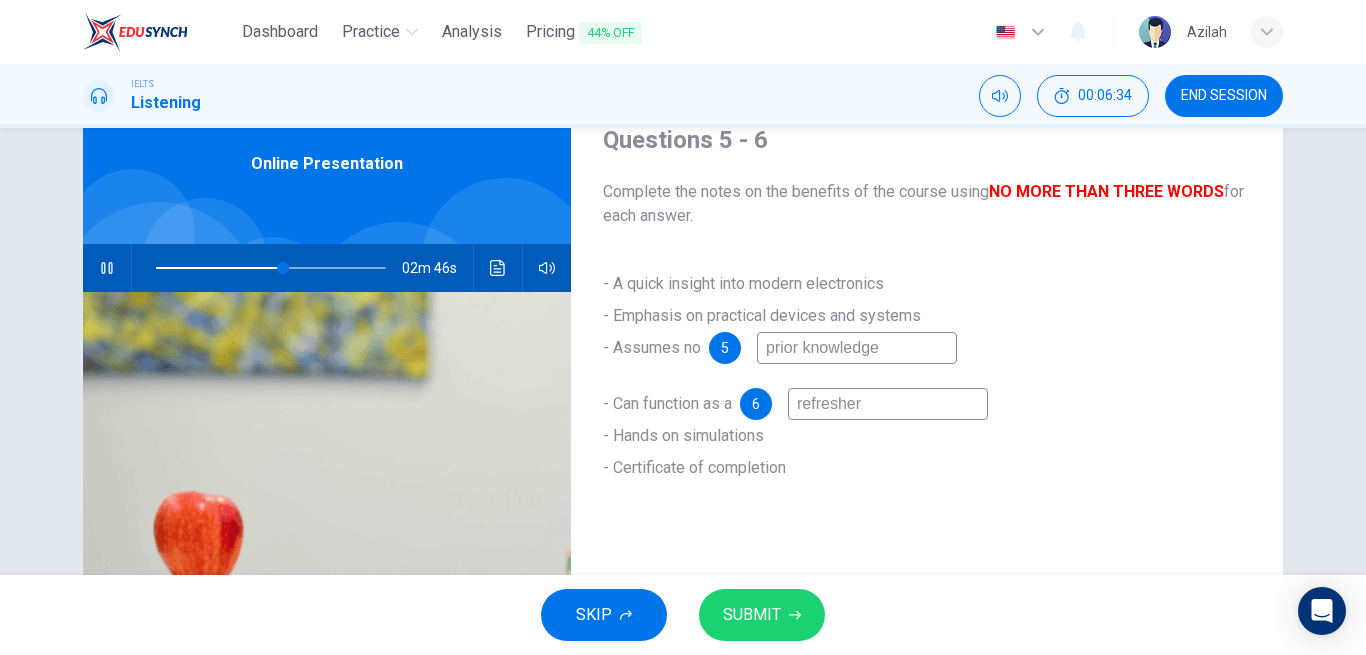 type on "56" 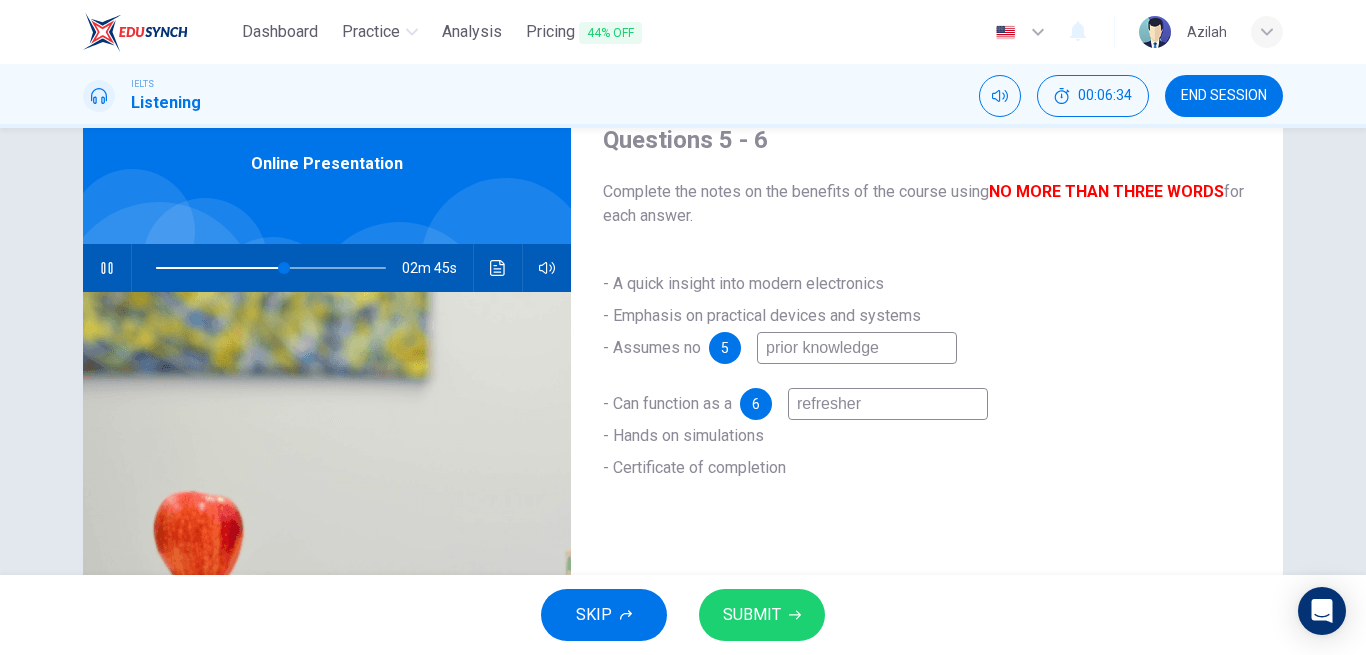 type 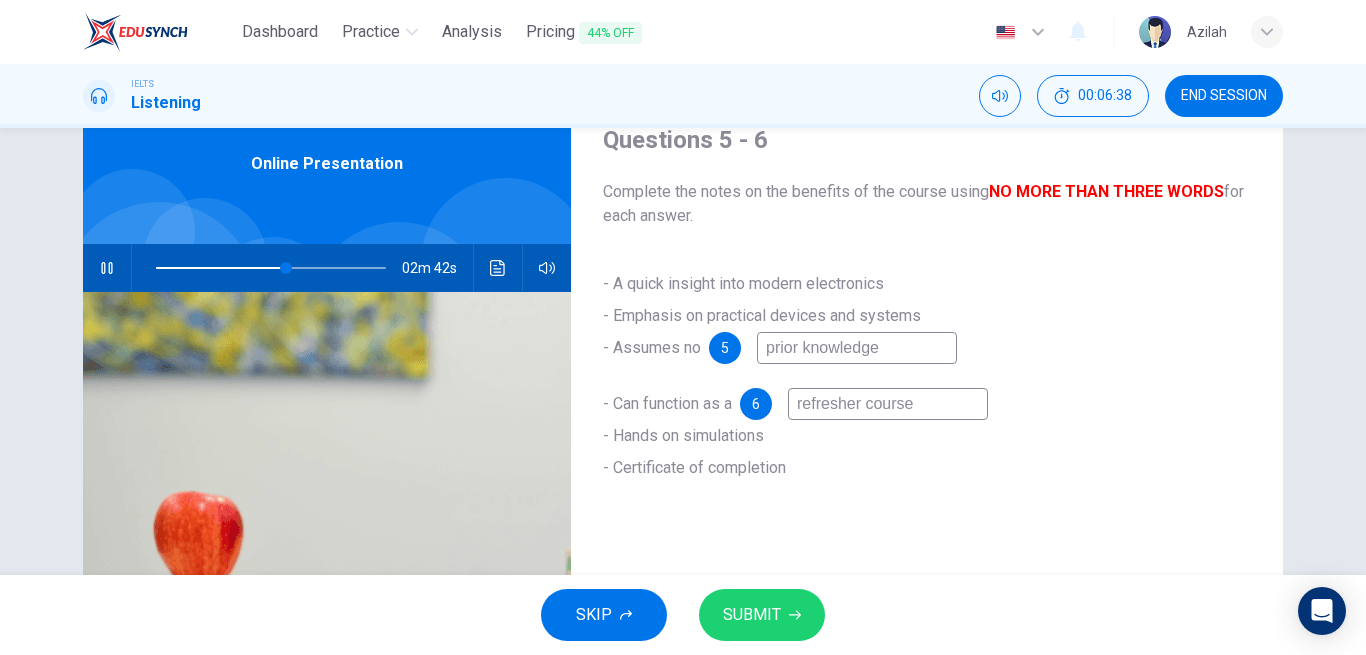 click on "SUBMIT" at bounding box center [752, 615] 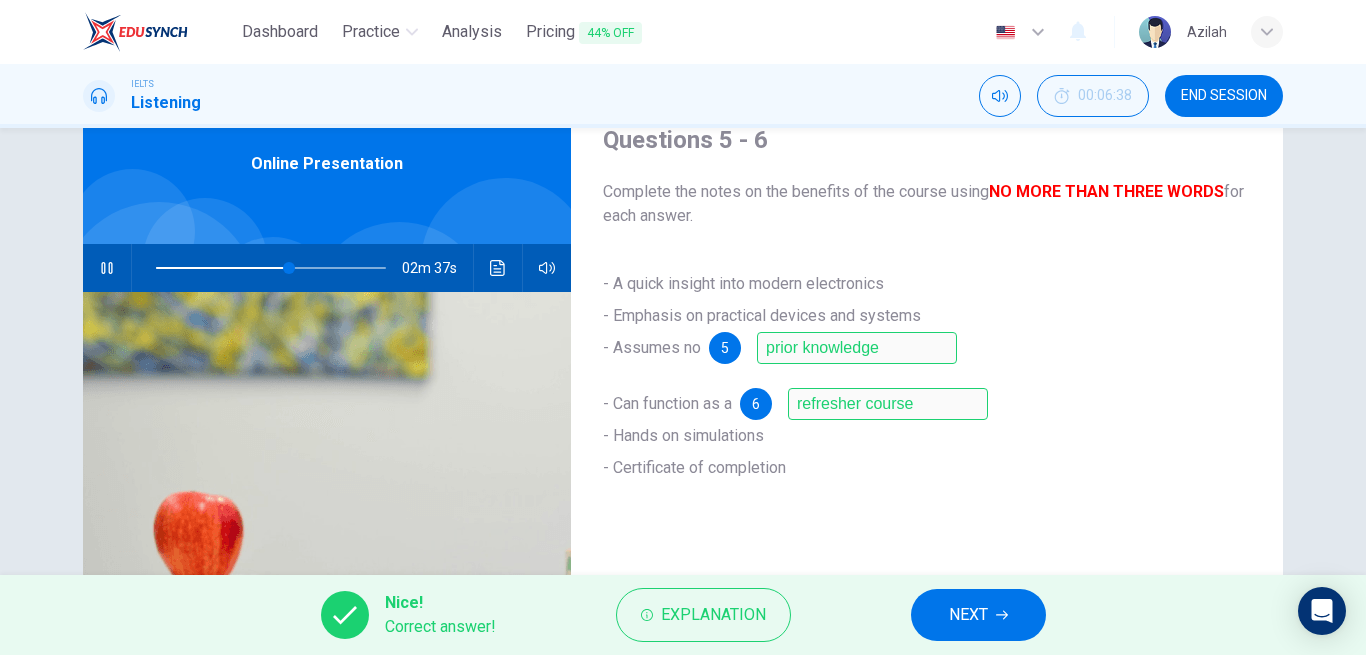 click on "NEXT" at bounding box center (978, 615) 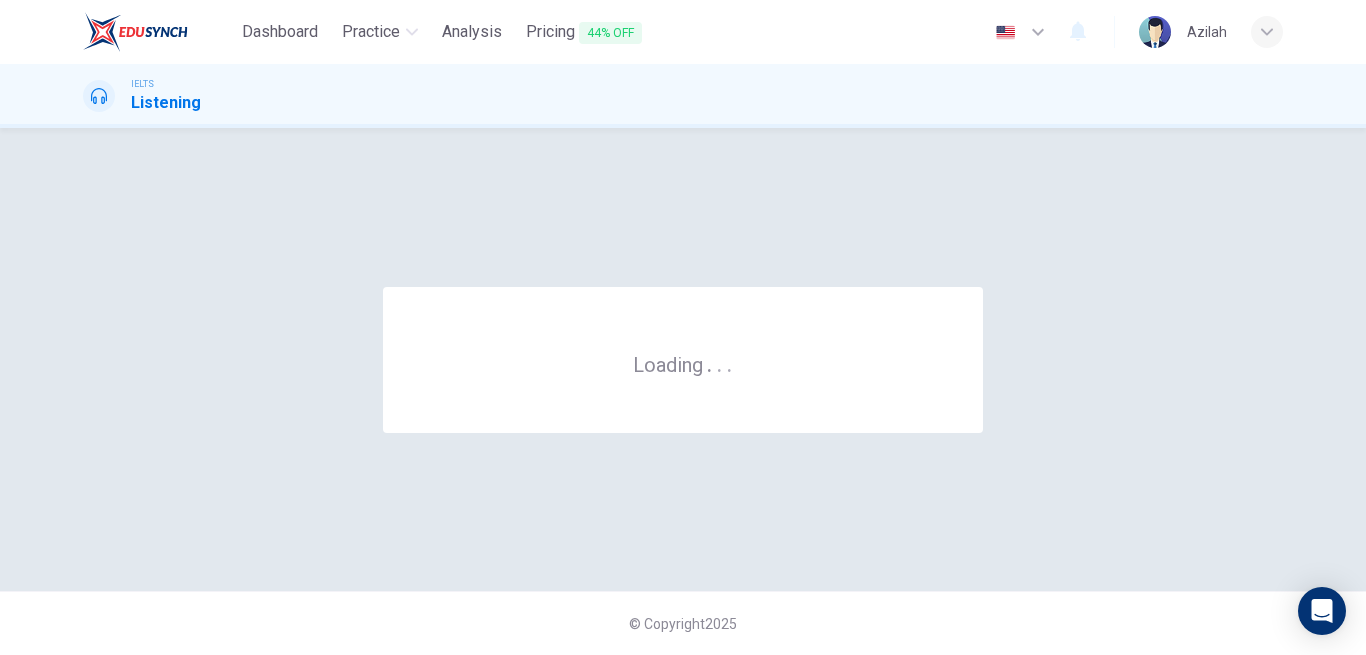 scroll, scrollTop: 0, scrollLeft: 0, axis: both 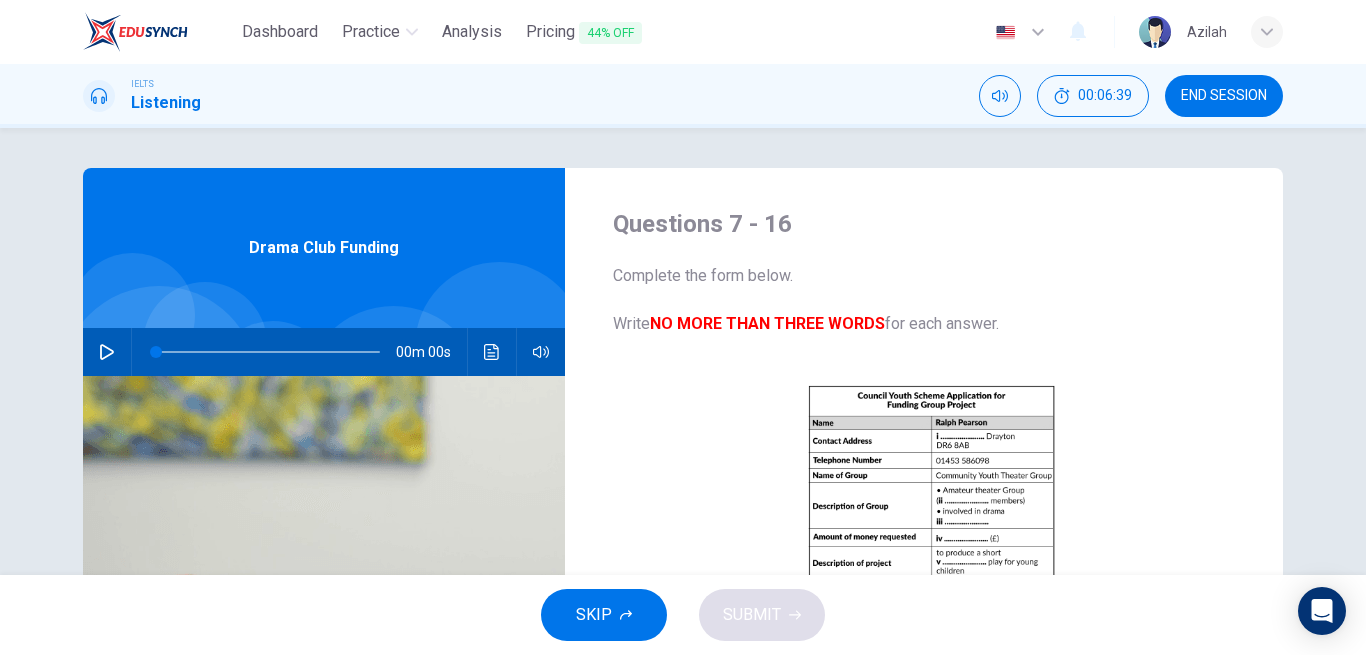 click on "END SESSION" at bounding box center [1224, 96] 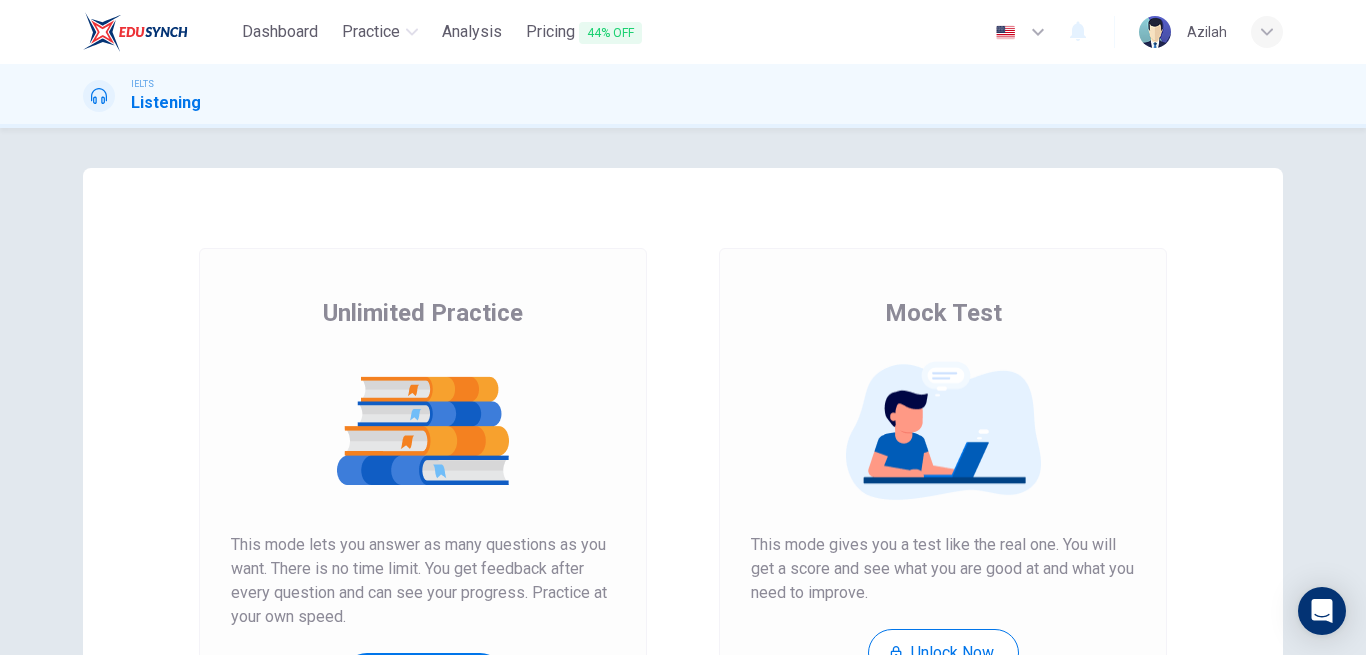 scroll, scrollTop: 0, scrollLeft: 0, axis: both 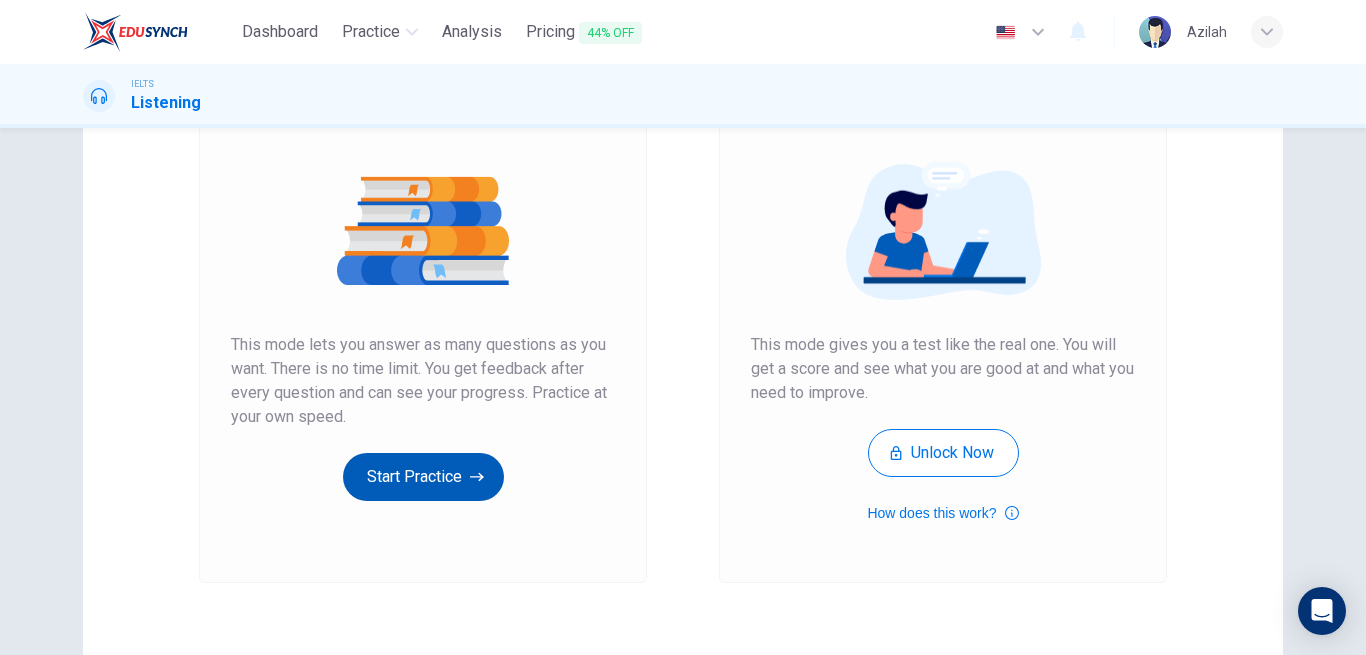 click on "Start Practice" at bounding box center [423, 477] 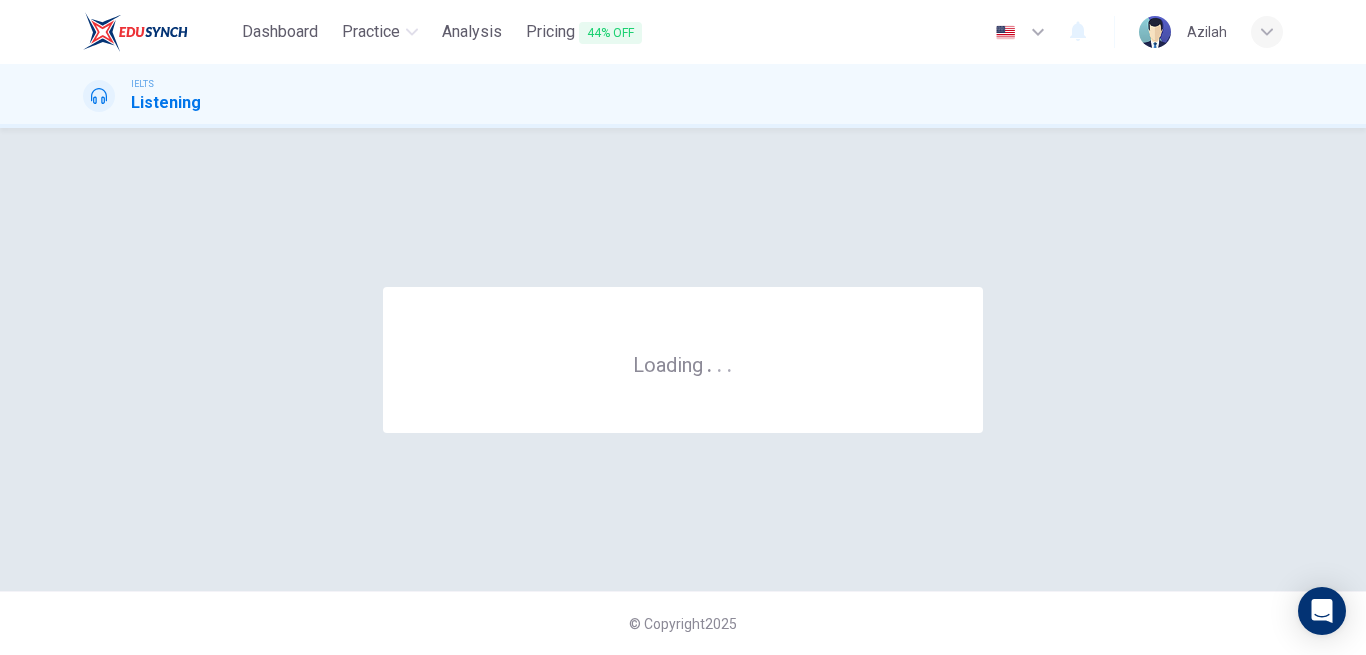 scroll, scrollTop: 0, scrollLeft: 0, axis: both 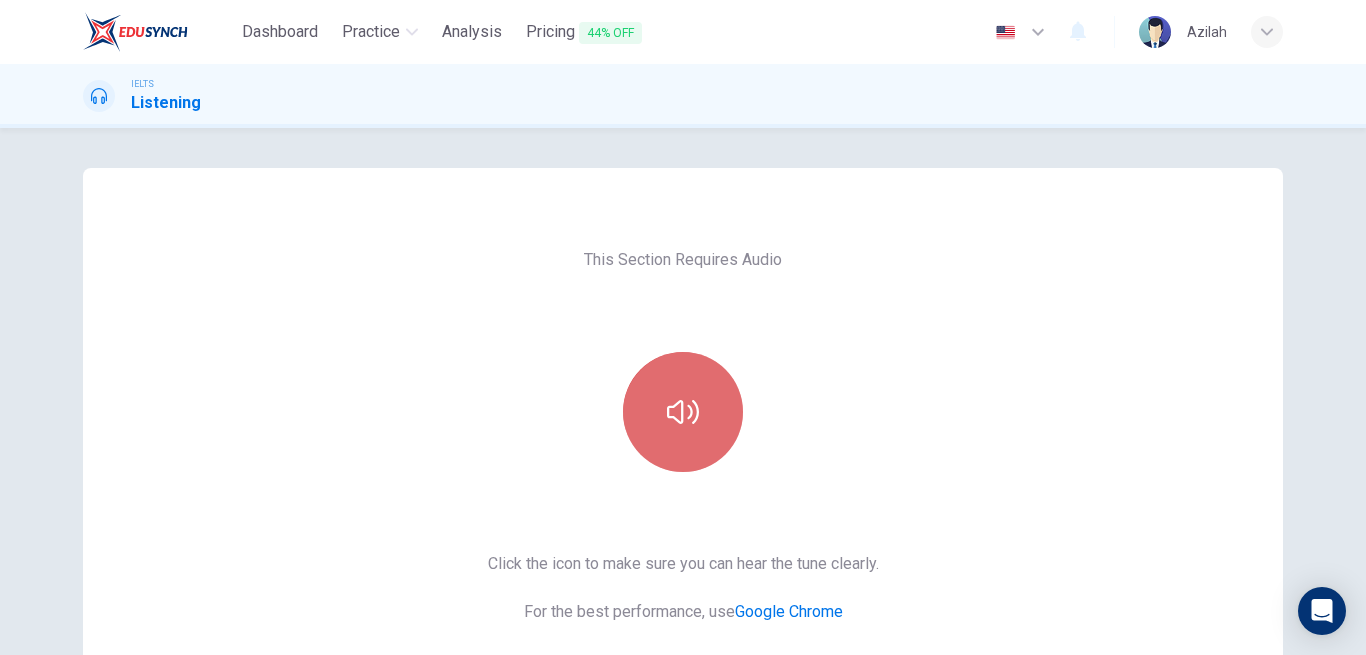 click at bounding box center [683, 412] 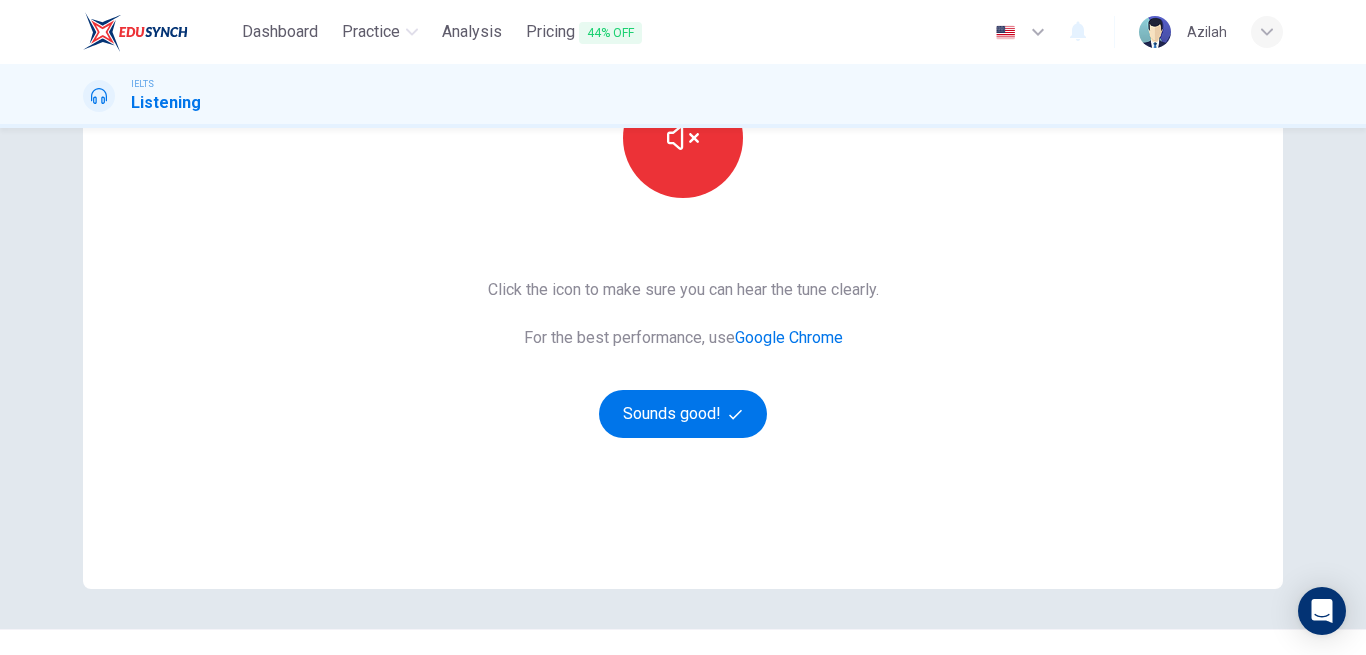 scroll, scrollTop: 300, scrollLeft: 0, axis: vertical 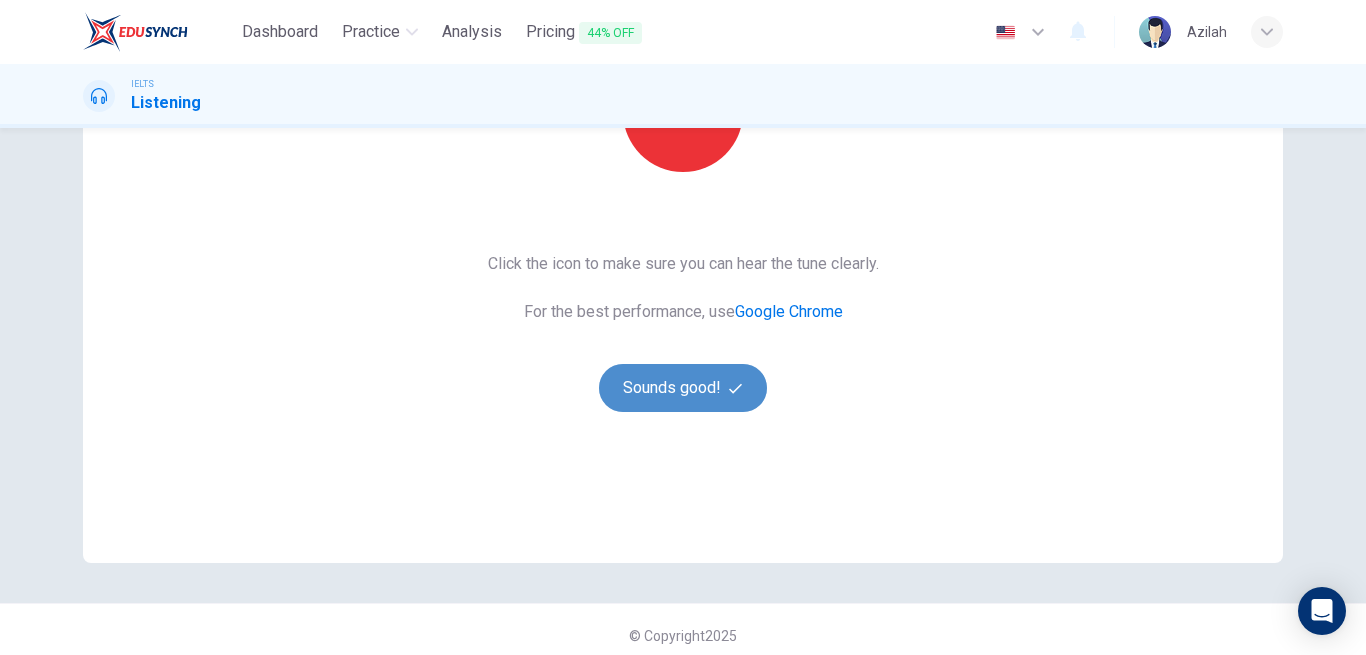 click on "Sounds good!" at bounding box center (683, 388) 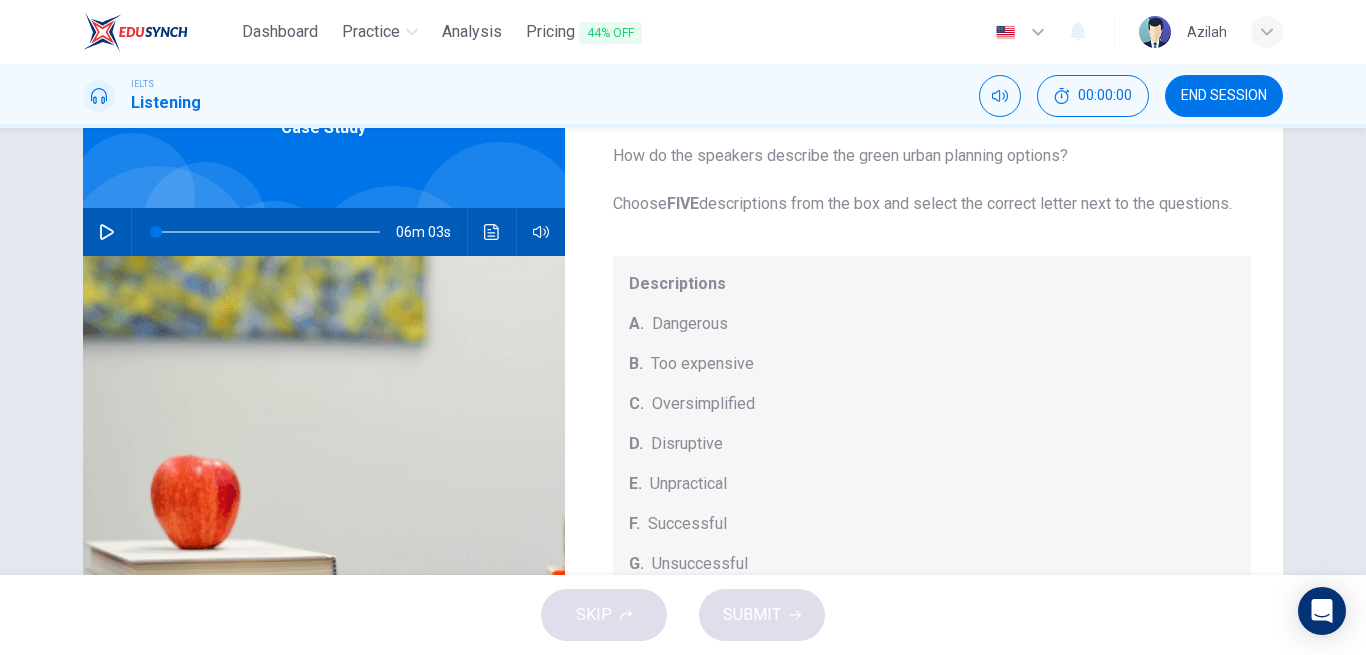 scroll, scrollTop: 100, scrollLeft: 0, axis: vertical 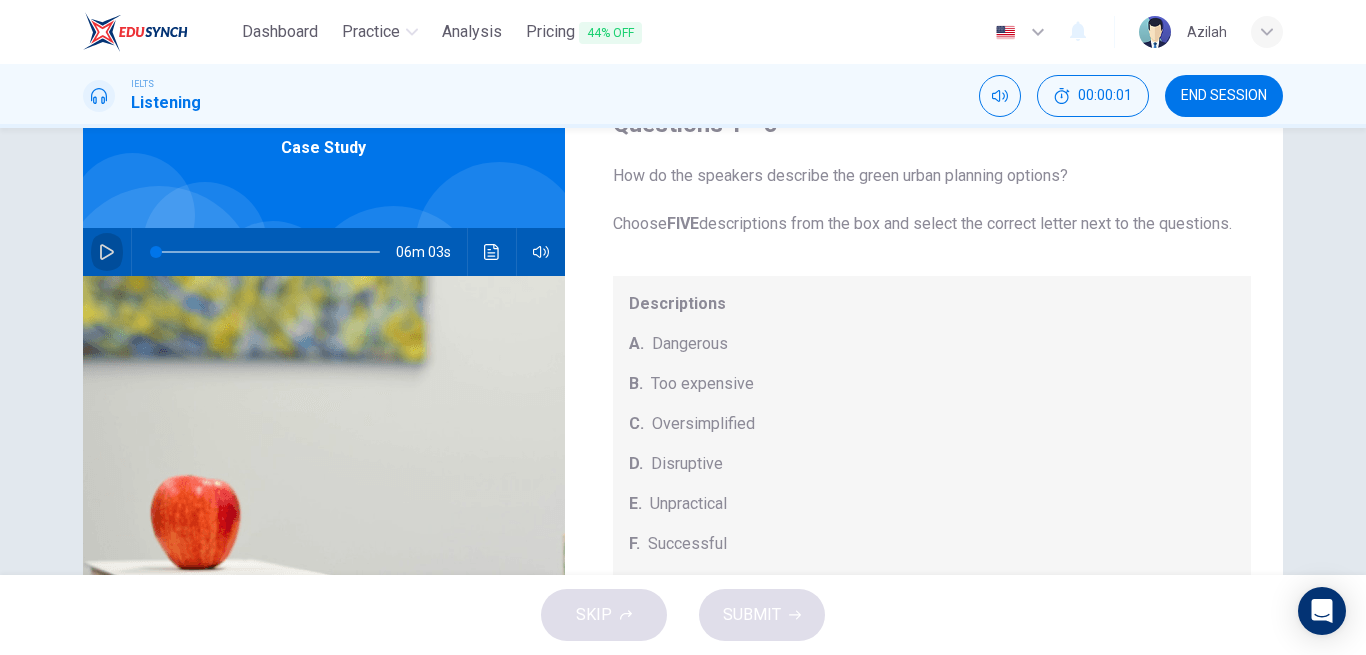 click 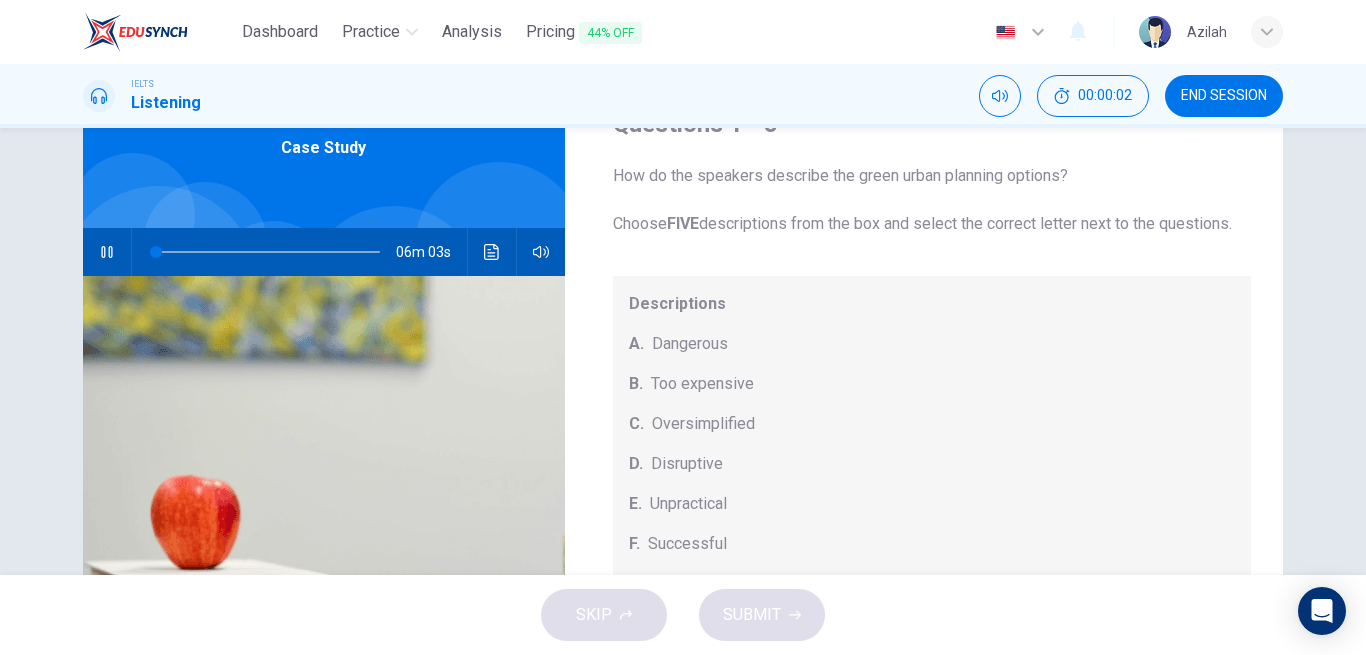 scroll, scrollTop: 0, scrollLeft: 0, axis: both 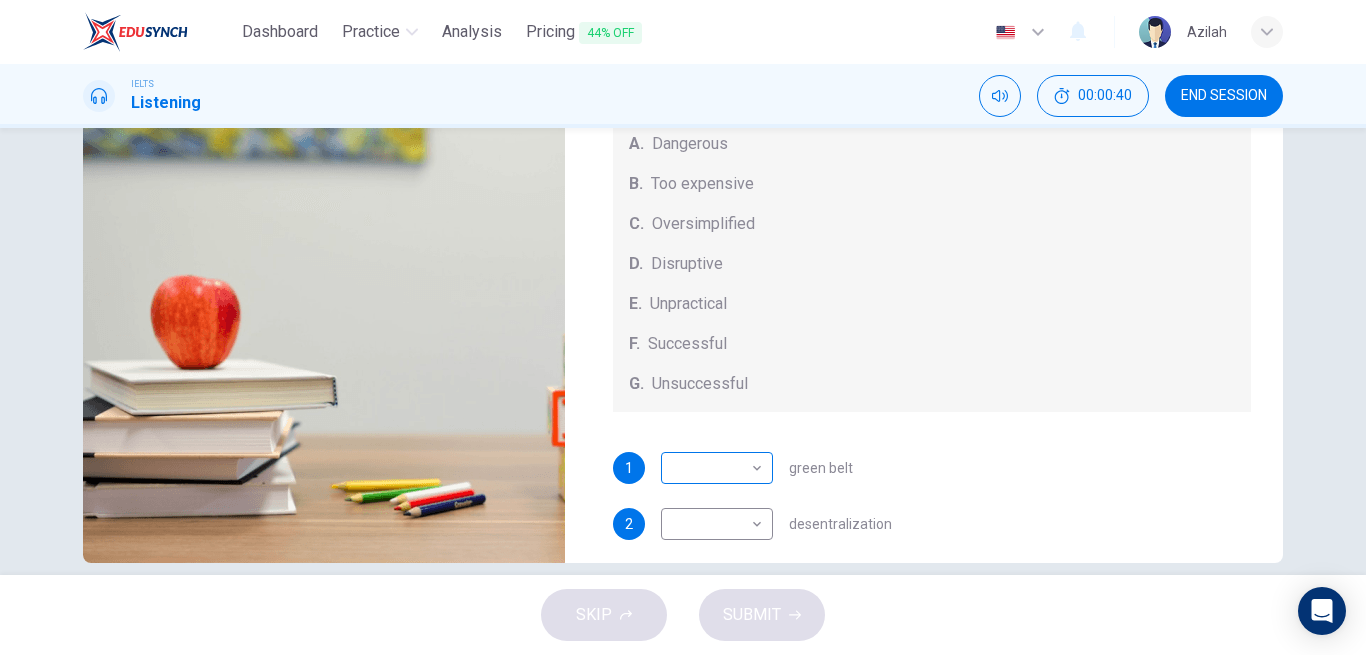 click on "Dashboard Practice Analysis Pricing 44% OFF English en ​ Azilah IELTS Listening 00:00:40 END SESSION Questions 1 - 5 How do the speakers describe the green urban planning options? Choose  FIVE  descriptions from the box and select the correct letter next to the questions. Descriptions A. Dangerous B. Too expensive C. Oversimplified  D. Disruptive E. Unpractical F. Successful G. Unsuccessful 1 ​ ​ green belt 2 ​ ​ desentralization 3 ​ ​ new towns 4 ​ ​ [PERSON_NAME] sites 5 ​ ​ pedestrianized zones Case Study 05m 25s SKIP SUBMIT EduSynch - Online Language Proficiency Testing
Dashboard Practice Analysis Pricing   44% OFF Notifications © Copyright  2025" at bounding box center [683, 327] 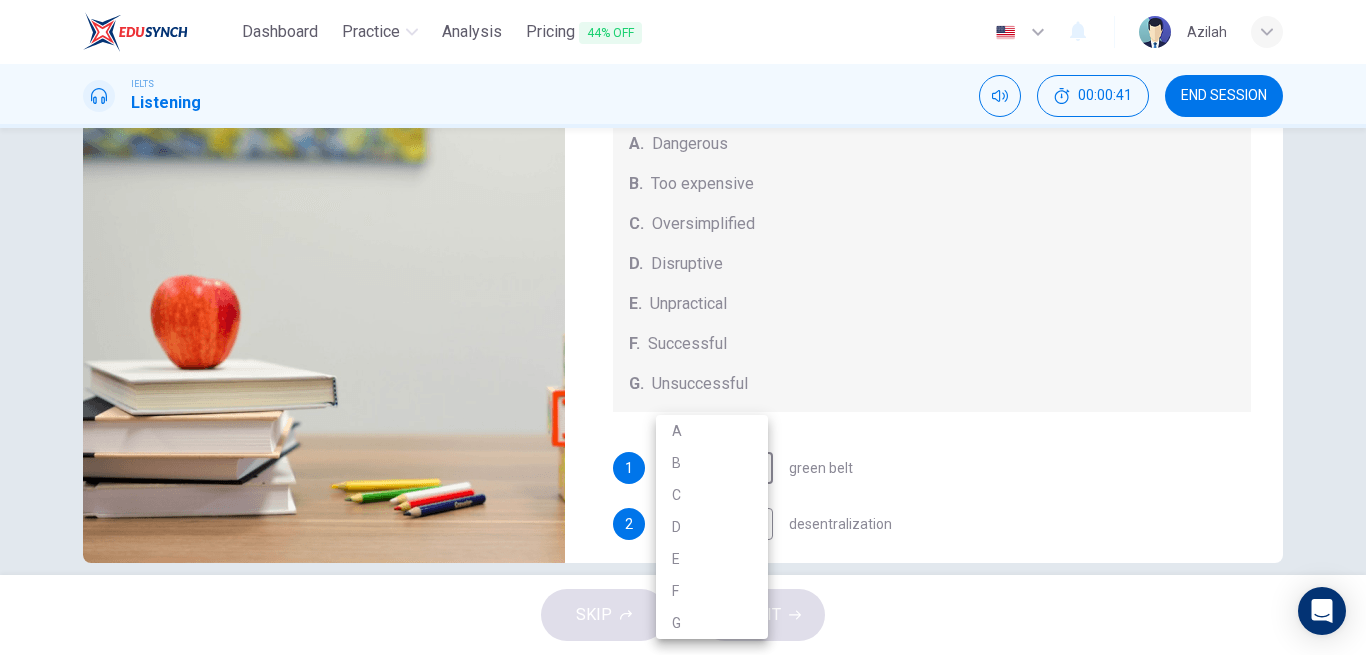 click at bounding box center [683, 327] 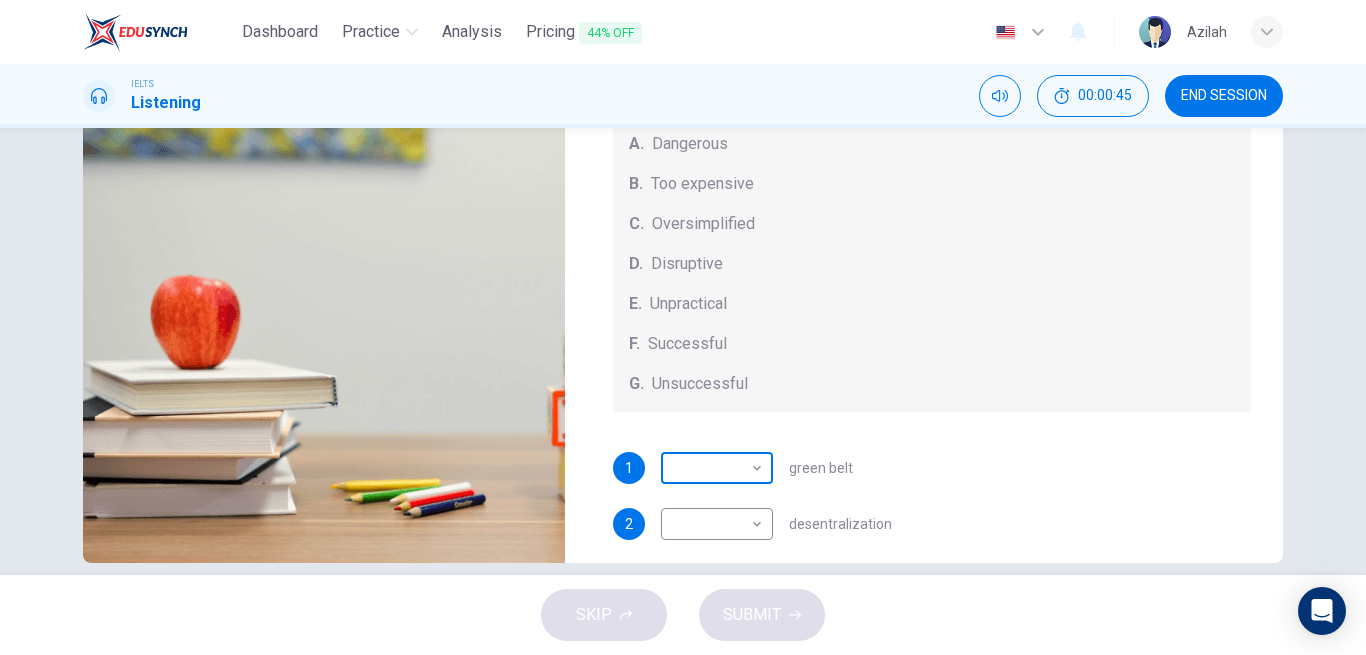 click on "Dashboard Practice Analysis Pricing 44% OFF English en ​ Azilah IELTS Listening 00:00:45 END SESSION Questions 1 - 5 How do the speakers describe the green urban planning options? Choose  FIVE  descriptions from the box and select the correct letter next to the questions. Descriptions A. Dangerous B. Too expensive C. Oversimplified  D. Disruptive E. Unpractical F. Successful G. Unsuccessful 1 ​ ​ green belt 2 ​ ​ desentralization 3 ​ ​ new towns 4 ​ ​ [PERSON_NAME] sites 5 ​ ​ pedestrianized zones Case Study 05m 20s SKIP SUBMIT EduSynch - Online Language Proficiency Testing
Dashboard Practice Analysis Pricing   44% OFF Notifications © Copyright  2025" at bounding box center (683, 327) 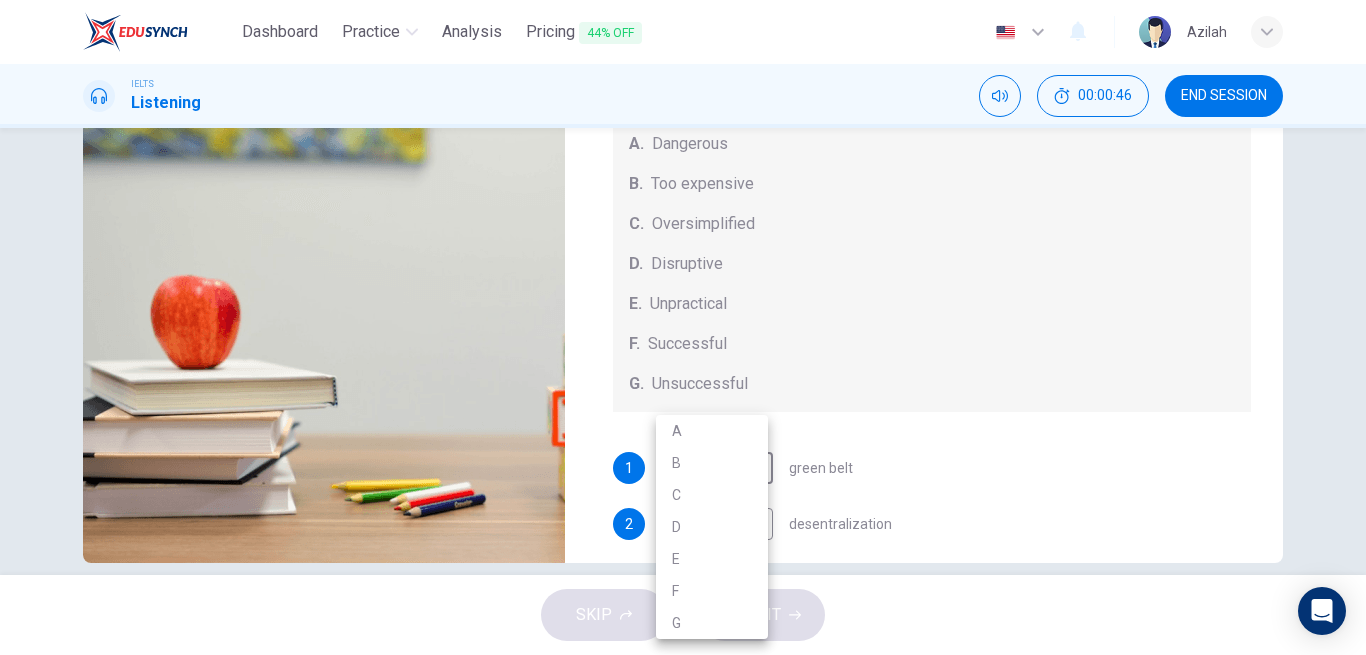 type on "12" 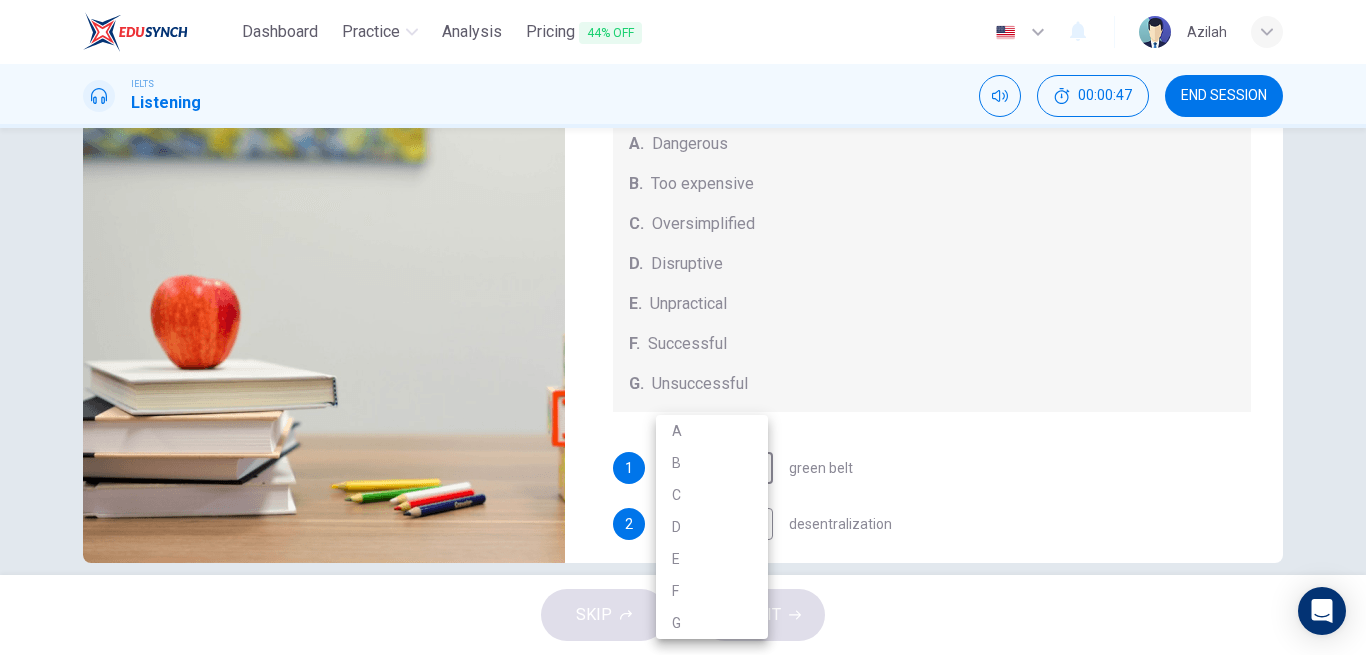 click on "C" at bounding box center [712, 495] 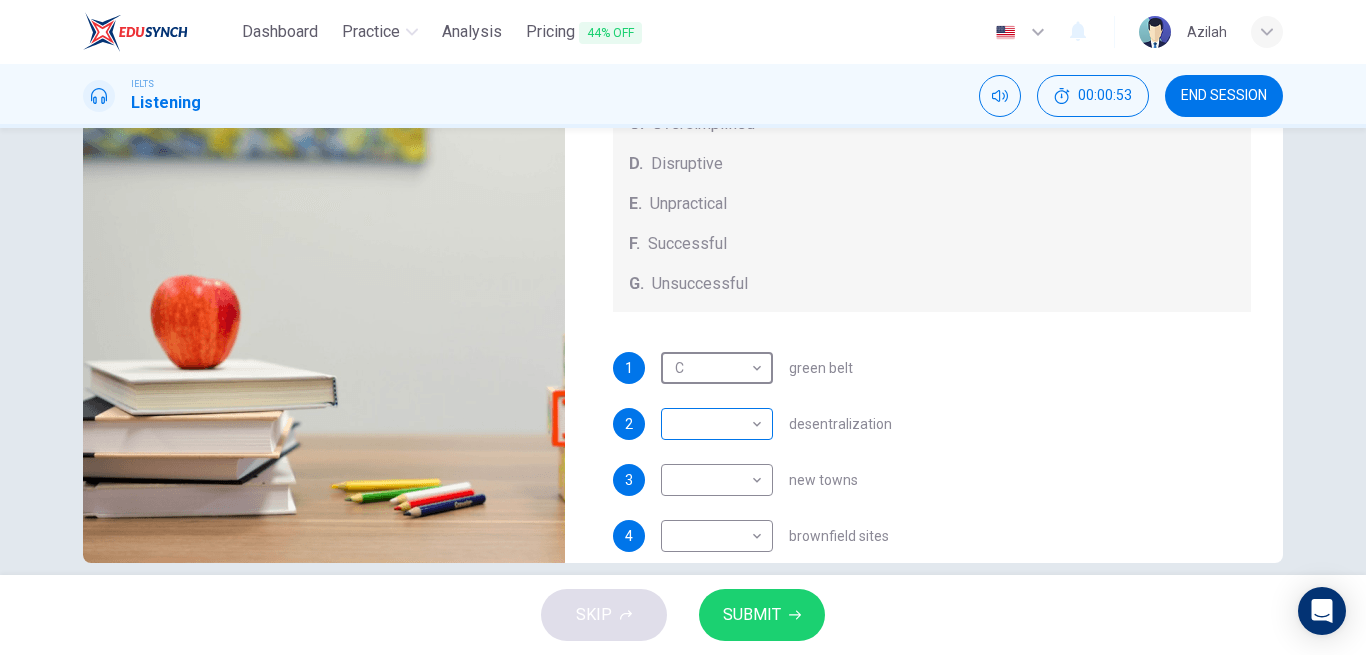 scroll, scrollTop: 0, scrollLeft: 0, axis: both 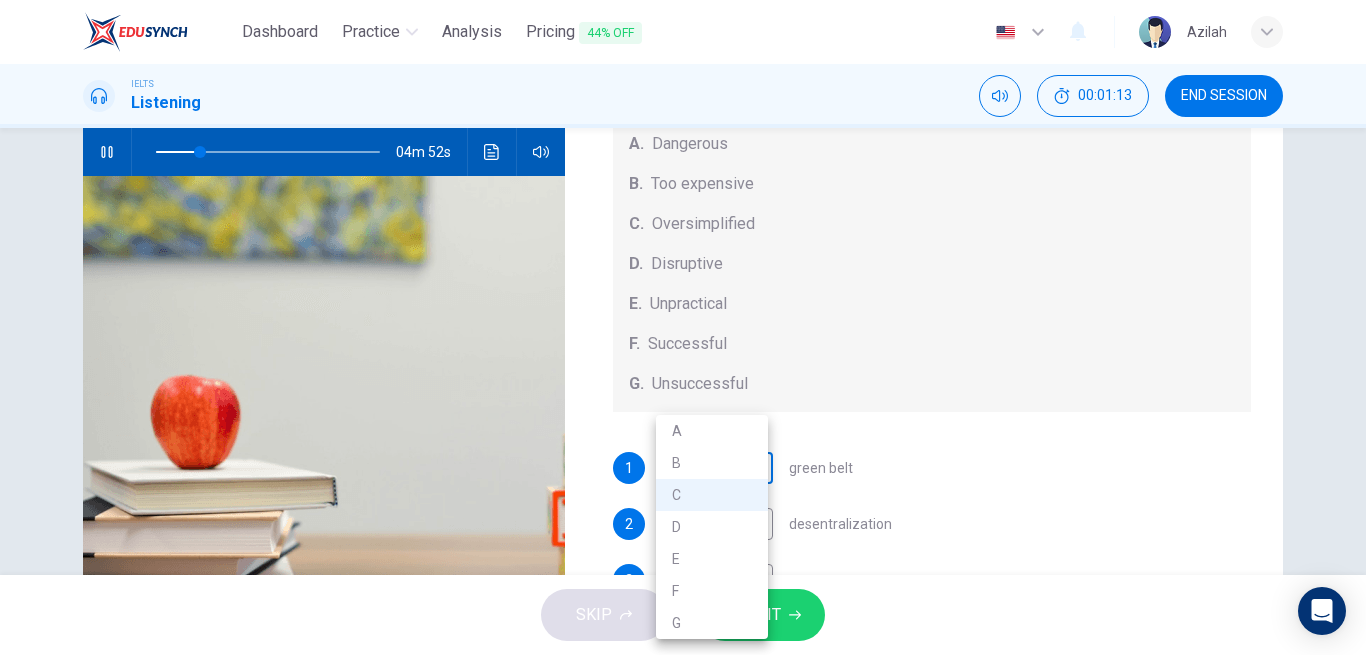 click on "Dashboard Practice Analysis Pricing 44% OFF English en ​ Azilah IELTS Listening 00:01:13 END SESSION Questions 1 - 5 How do the speakers describe the green urban planning options? Choose  FIVE  descriptions from the box and select the correct letter next to the questions. Descriptions A. Dangerous B. Too expensive C. Oversimplified  D. Disruptive E. Unpractical F. Successful G. Unsuccessful 1 C C ​ green belt 2 ​ ​ desentralization 3 ​ ​ new towns 4 ​ ​ [GEOGRAPHIC_DATA] sites 5 ​ ​ pedestrianized zones Case Study 04m 52s SKIP SUBMIT EduSynch - Online Language Proficiency Testing
Dashboard Practice Analysis Pricing   44% OFF Notifications © Copyright  2025 A B C D E F G" at bounding box center [683, 327] 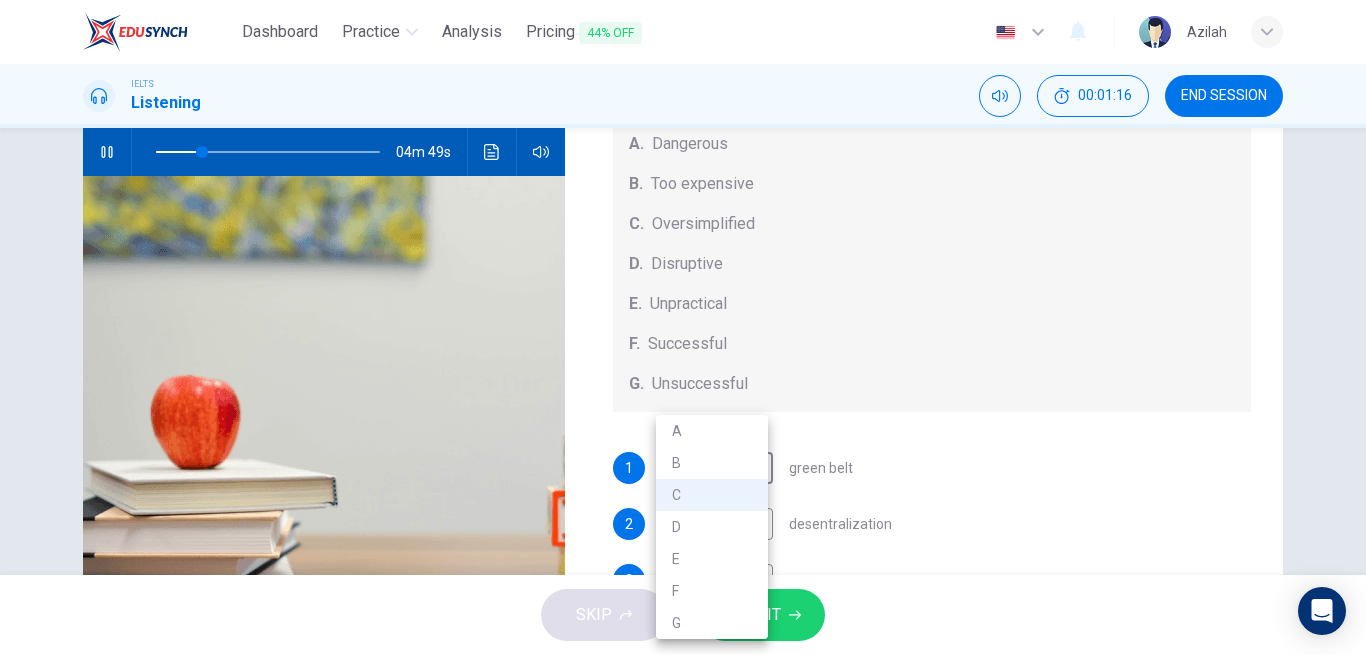 click at bounding box center (683, 327) 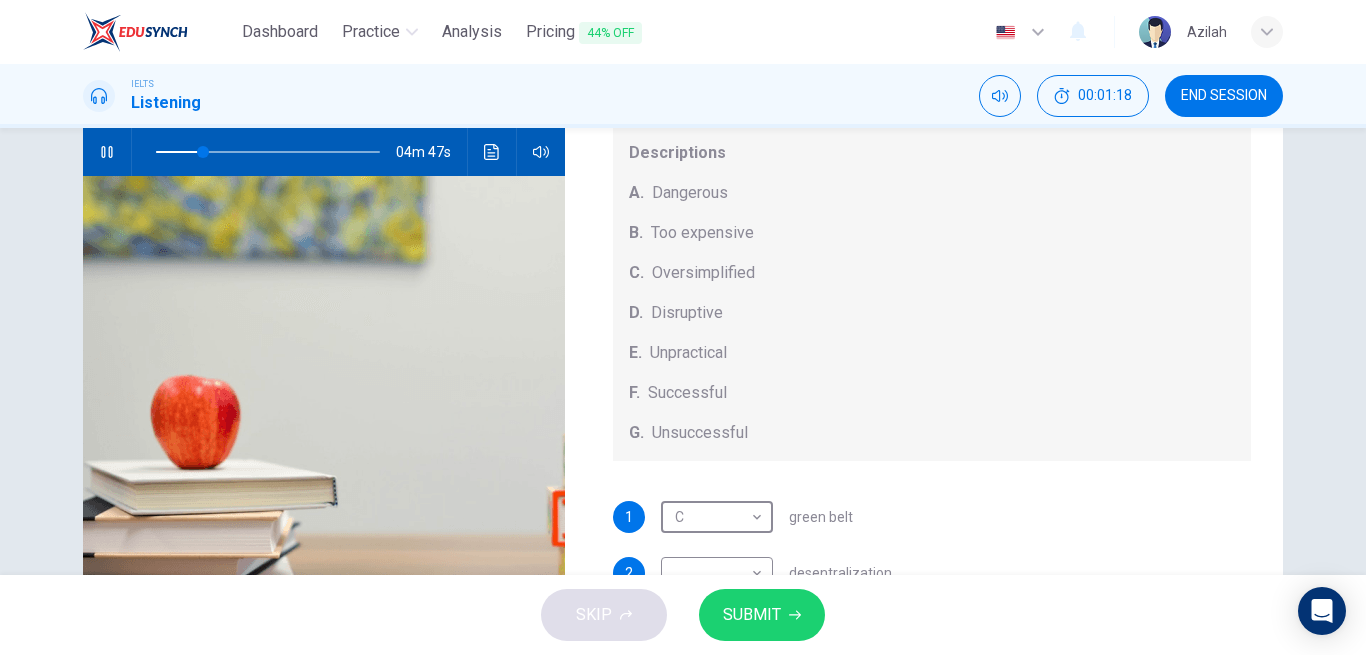scroll, scrollTop: 100, scrollLeft: 0, axis: vertical 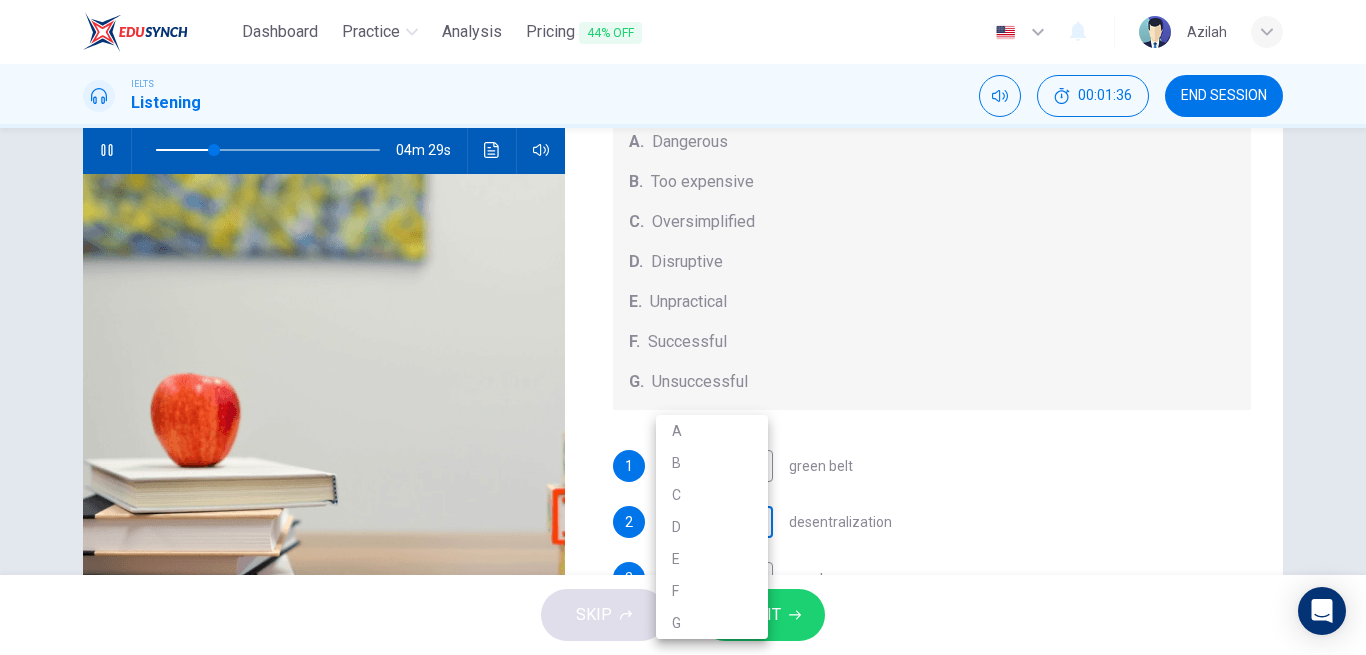 click on "Dashboard Practice Analysis Pricing 44% OFF English en ​ Azilah IELTS Listening 00:01:36 END SESSION Questions 1 - 5 How do the speakers describe the green urban planning options? Choose  FIVE  descriptions from the box and select the correct letter next to the questions. Descriptions A. Dangerous B. Too expensive C. Oversimplified  D. Disruptive E. Unpractical F. Successful G. Unsuccessful 1 C C ​ green belt 2 ​ ​ desentralization 3 ​ ​ new towns 4 ​ ​ [PERSON_NAME] sites 5 ​ ​ pedestrianized zones Case Study 04m 29s SKIP SUBMIT EduSynch - Online Language Proficiency Testing
Dashboard Practice Analysis Pricing   44% OFF Notifications © Copyright  2025 A B C D E F G" at bounding box center [683, 327] 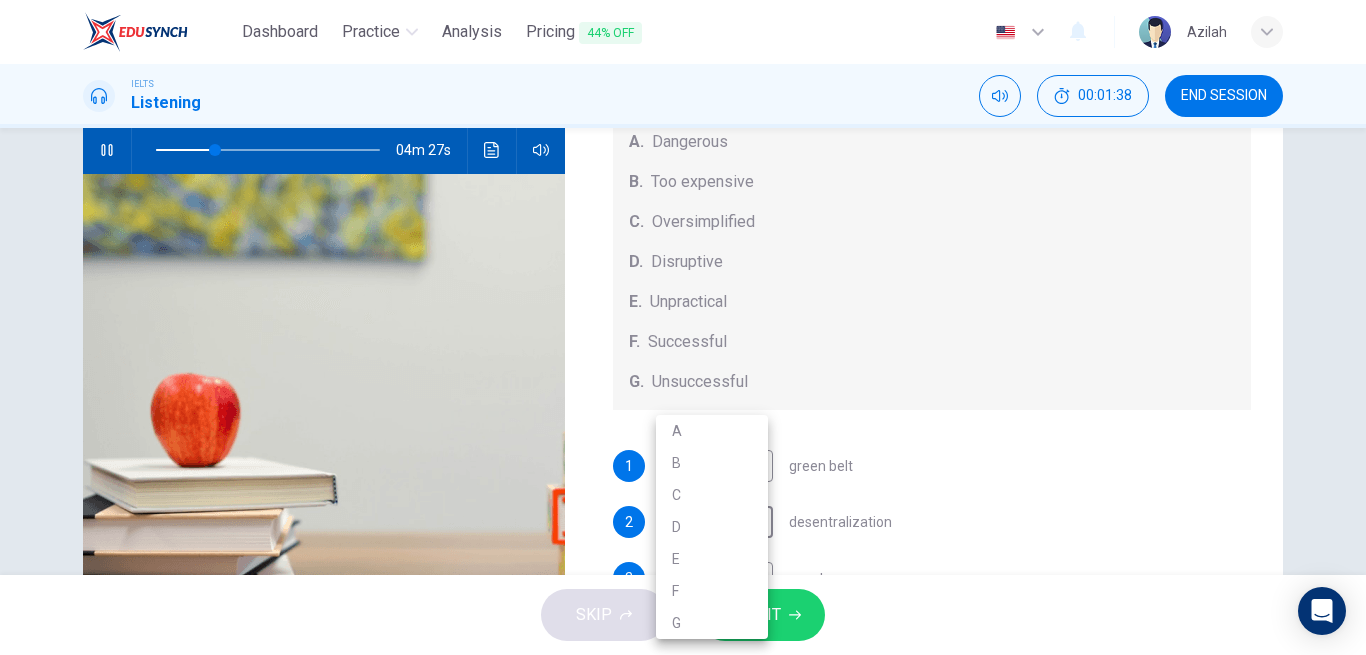 type on "27" 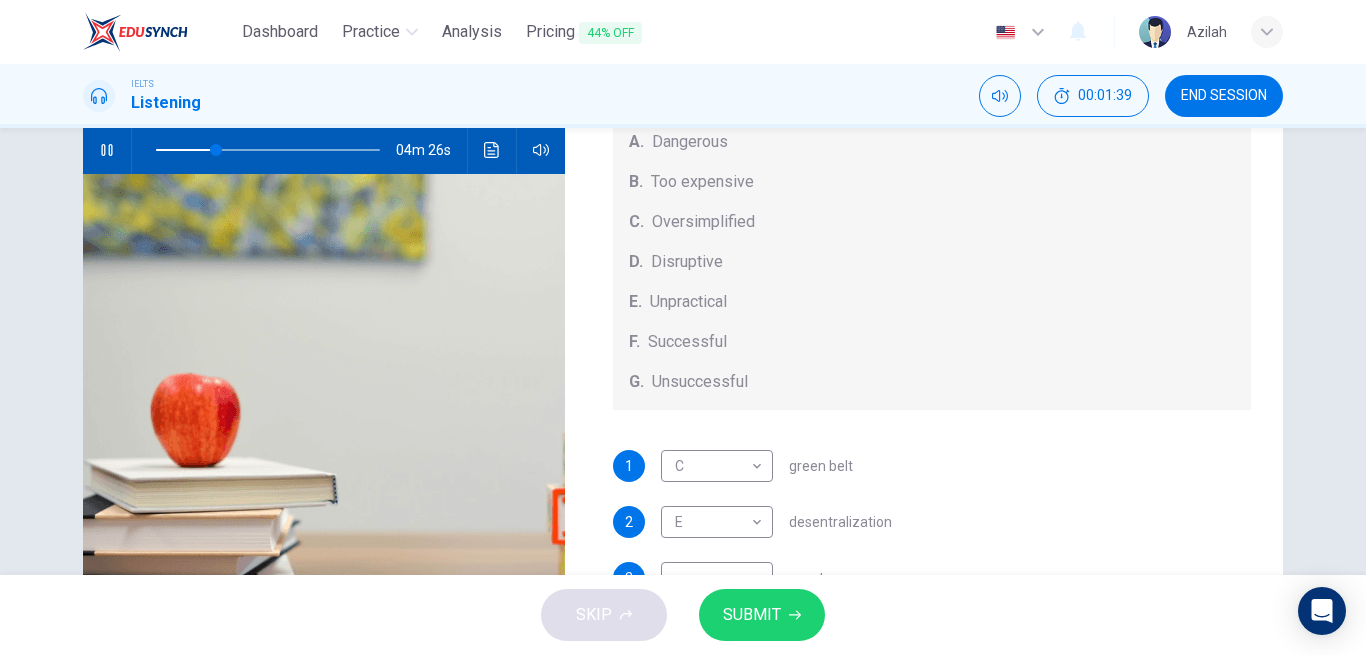 click on "1 C C ​ green belt" at bounding box center [932, 466] 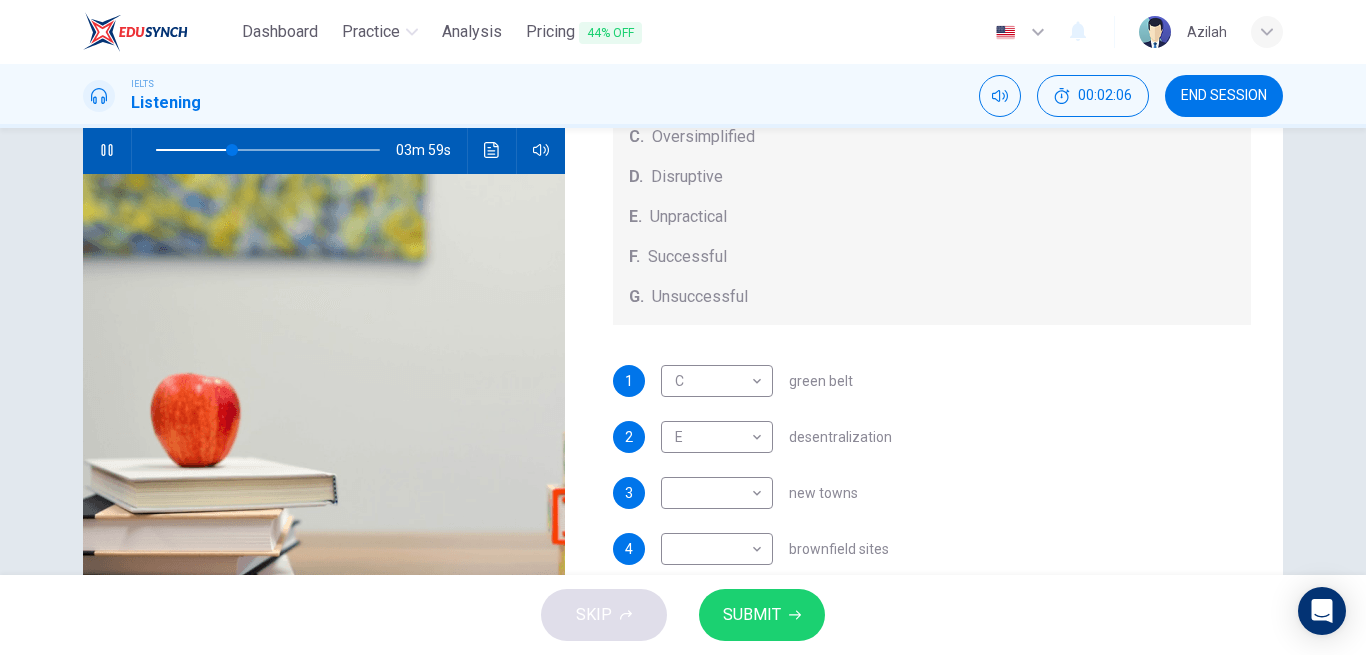 scroll, scrollTop: 209, scrollLeft: 0, axis: vertical 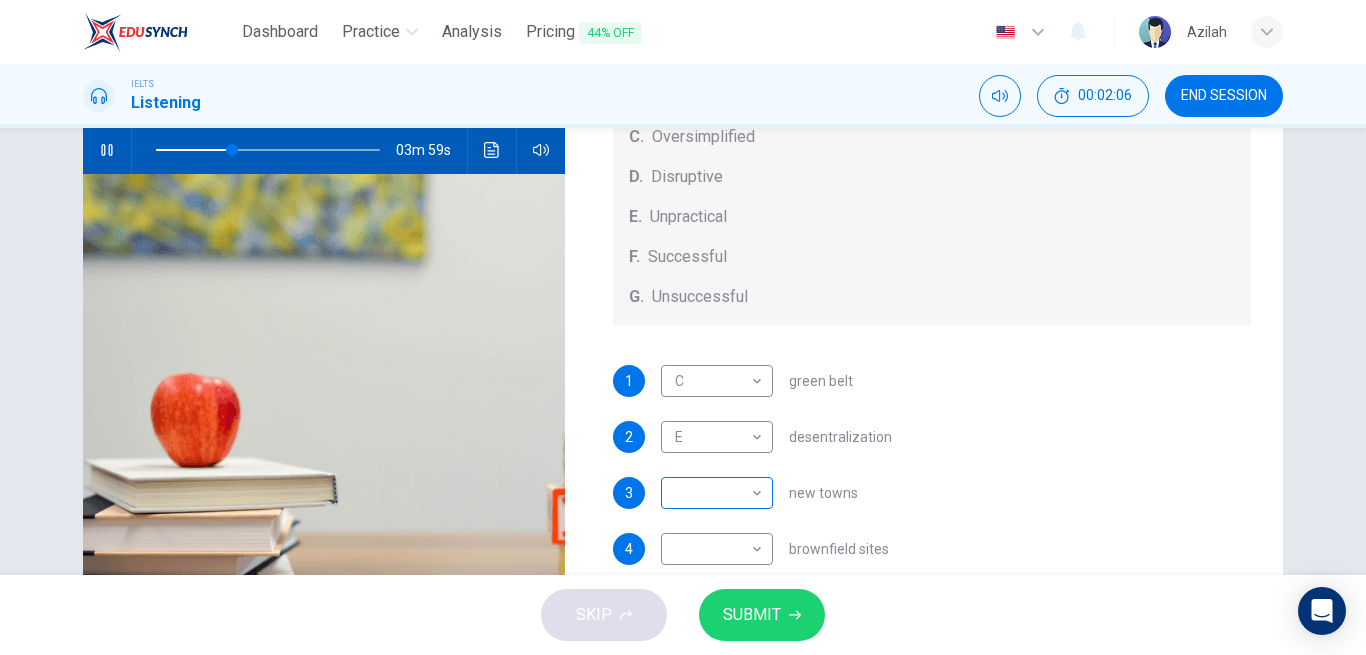 type on "34" 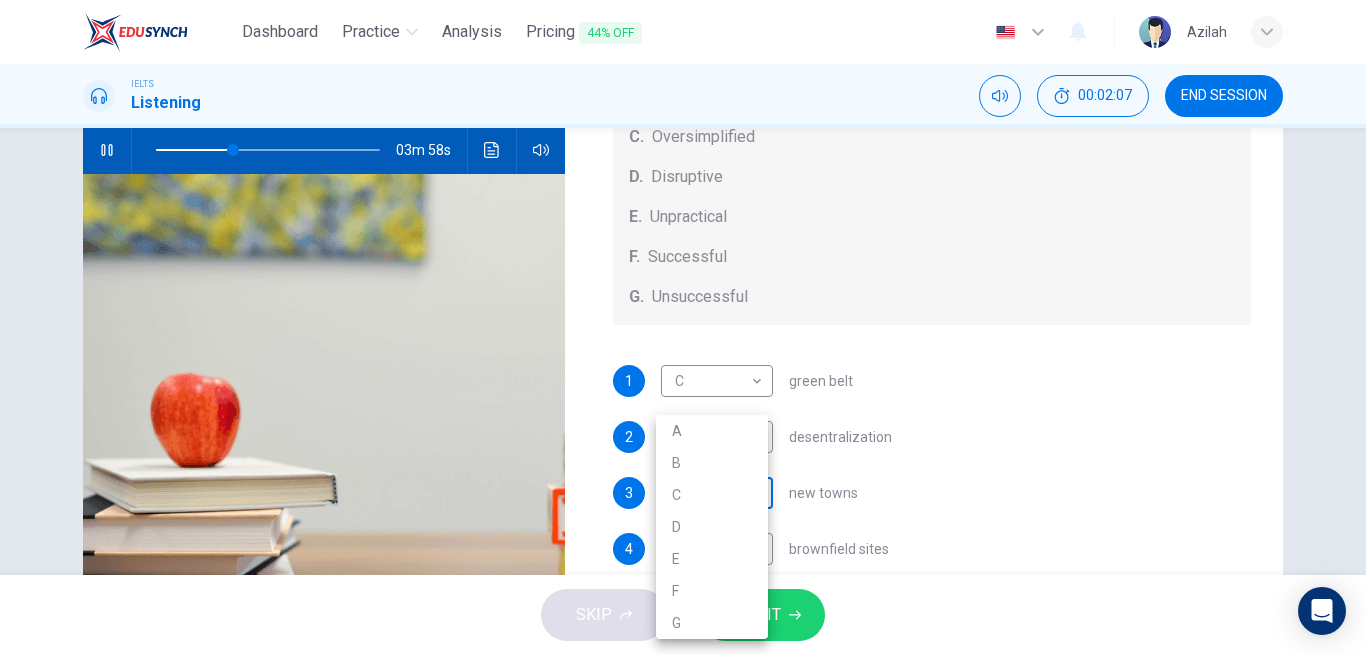 click on "Dashboard Practice Analysis Pricing 44% OFF English en ​ Azilah IELTS Listening 00:02:07 END SESSION Questions 1 - 5 How do the speakers describe the green urban planning options? Choose  FIVE  descriptions from the box and select the correct letter next to the questions. Descriptions A. Dangerous B. Too expensive C. Oversimplified  D. Disruptive E. Unpractical F. Successful G. Unsuccessful 1 C C ​ green belt 2 E E ​ desentralization 3 ​ ​ new towns 4 ​ ​ [PERSON_NAME] sites 5 ​ ​ pedestrianized zones Case Study 03m 58s SKIP SUBMIT EduSynch - Online Language Proficiency Testing
Dashboard Practice Analysis Pricing   44% OFF Notifications © Copyright  2025 A B C D E F G" at bounding box center [683, 327] 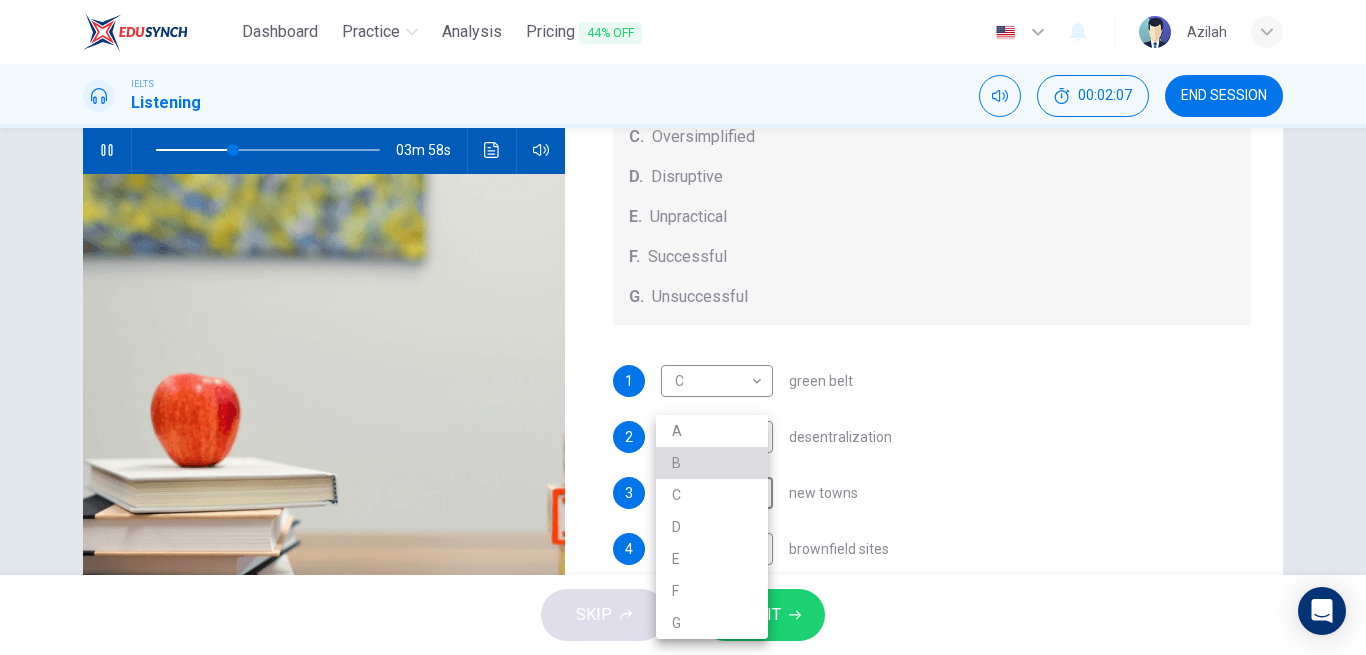 click on "B" at bounding box center [712, 463] 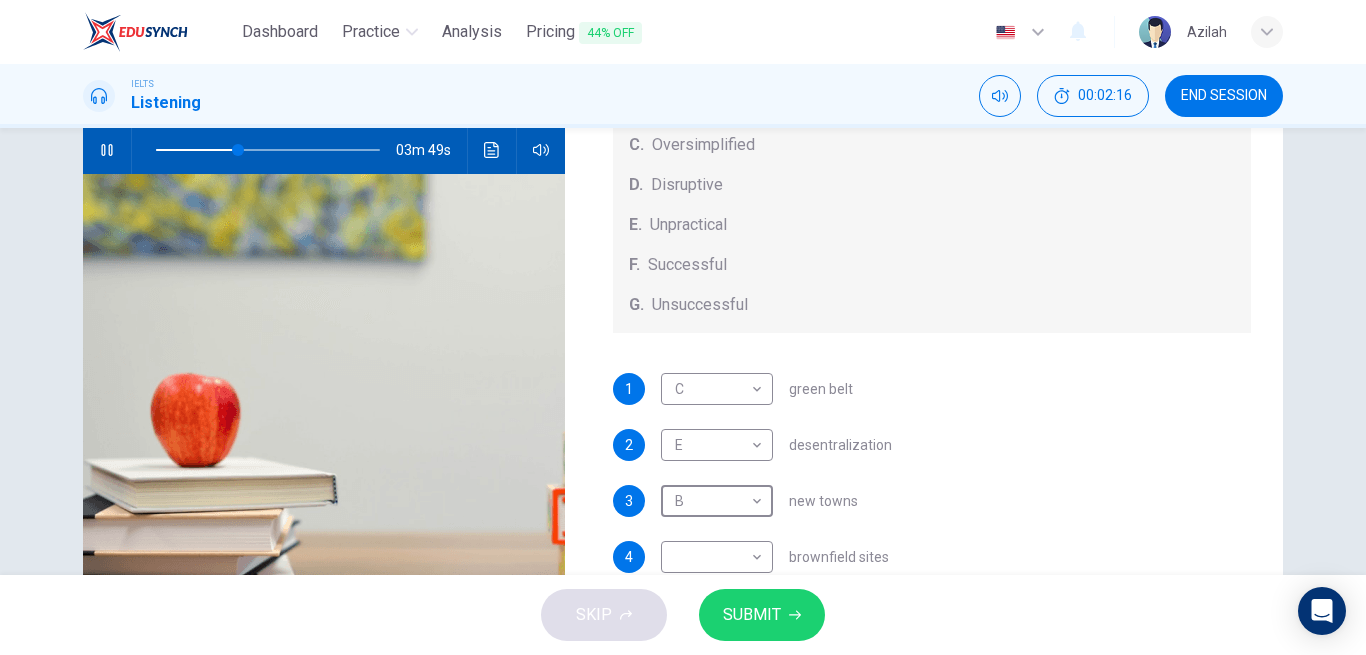 scroll, scrollTop: 209, scrollLeft: 0, axis: vertical 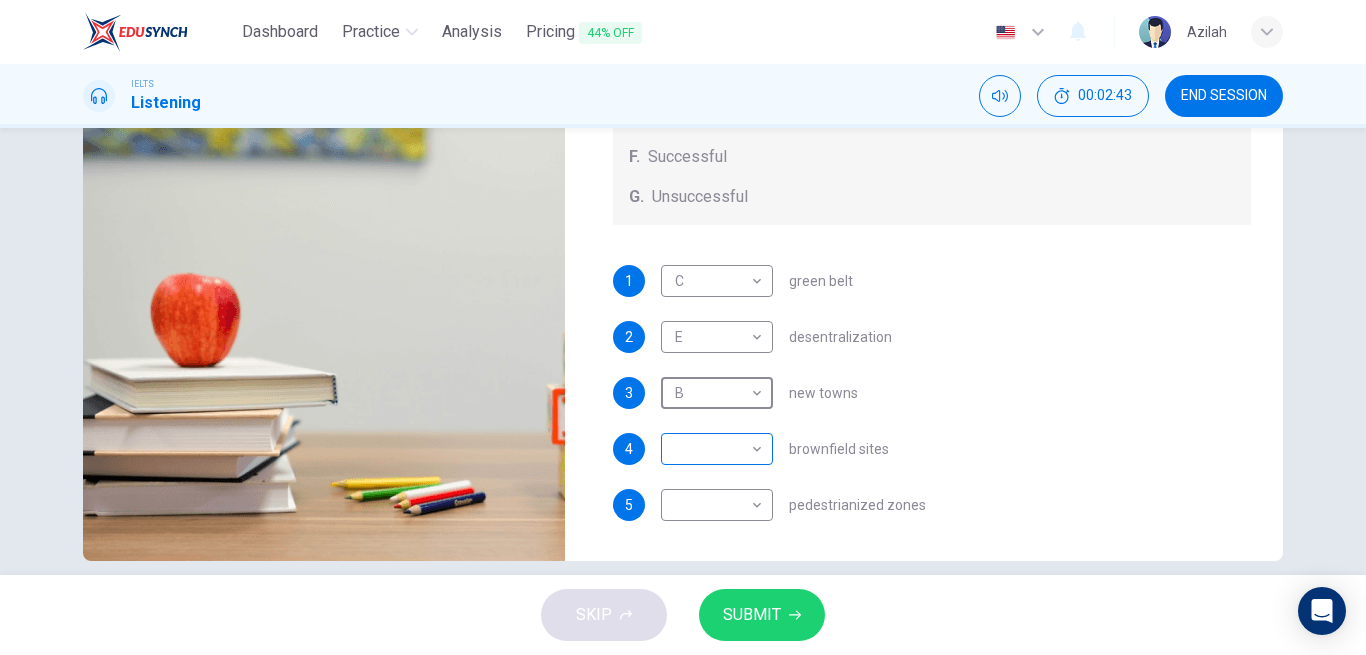 type on "45" 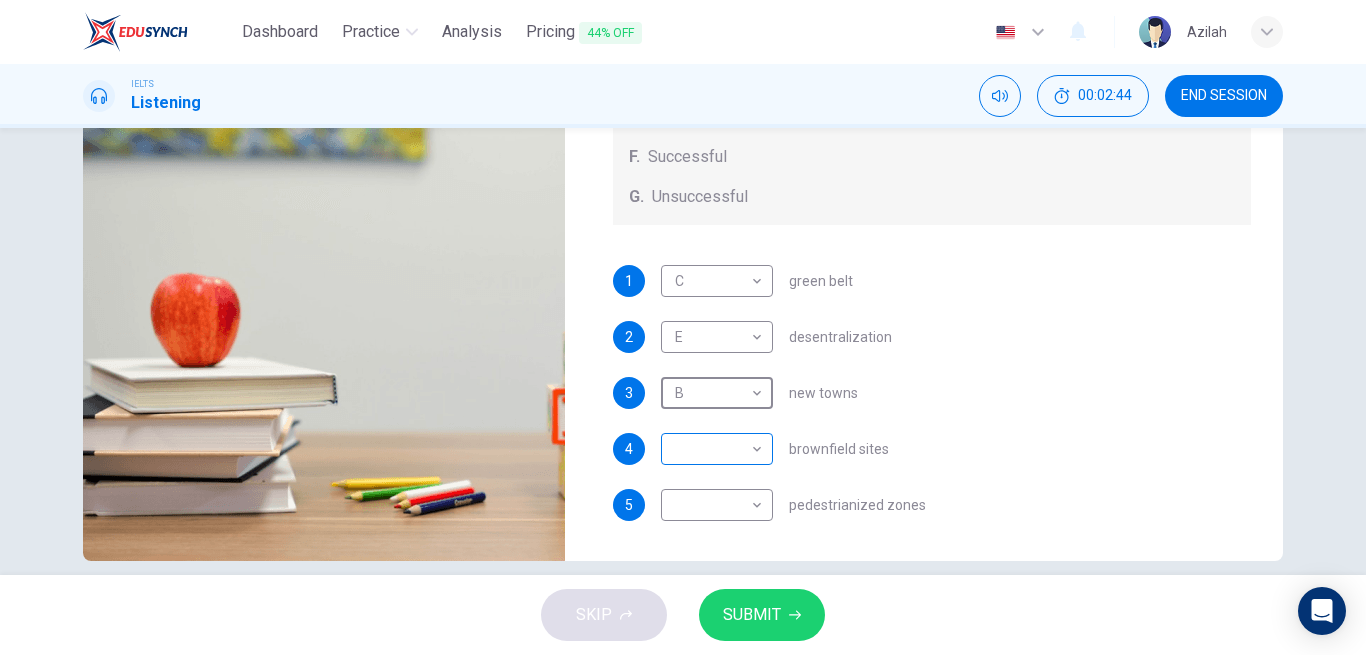 click on "Dashboard Practice Analysis Pricing 44% OFF English en ​ Azilah IELTS Listening 00:02:44 END SESSION Questions 1 - 5 How do the speakers describe the green urban planning options? Choose  FIVE  descriptions from the box and select the correct letter next to the questions. Descriptions A. Dangerous B. Too expensive C. Oversimplified  D. Disruptive E. Unpractical F. Successful G. Unsuccessful 1 C C ​ green belt 2 E E ​ desentralization 3 B B ​ new towns 4 ​ ​ [PERSON_NAME] sites 5 ​ ​ pedestrianized zones Case Study 03m 21s SKIP SUBMIT EduSynch - Online Language Proficiency Testing
Dashboard Practice Analysis Pricing   44% OFF Notifications © Copyright  2025" at bounding box center [683, 327] 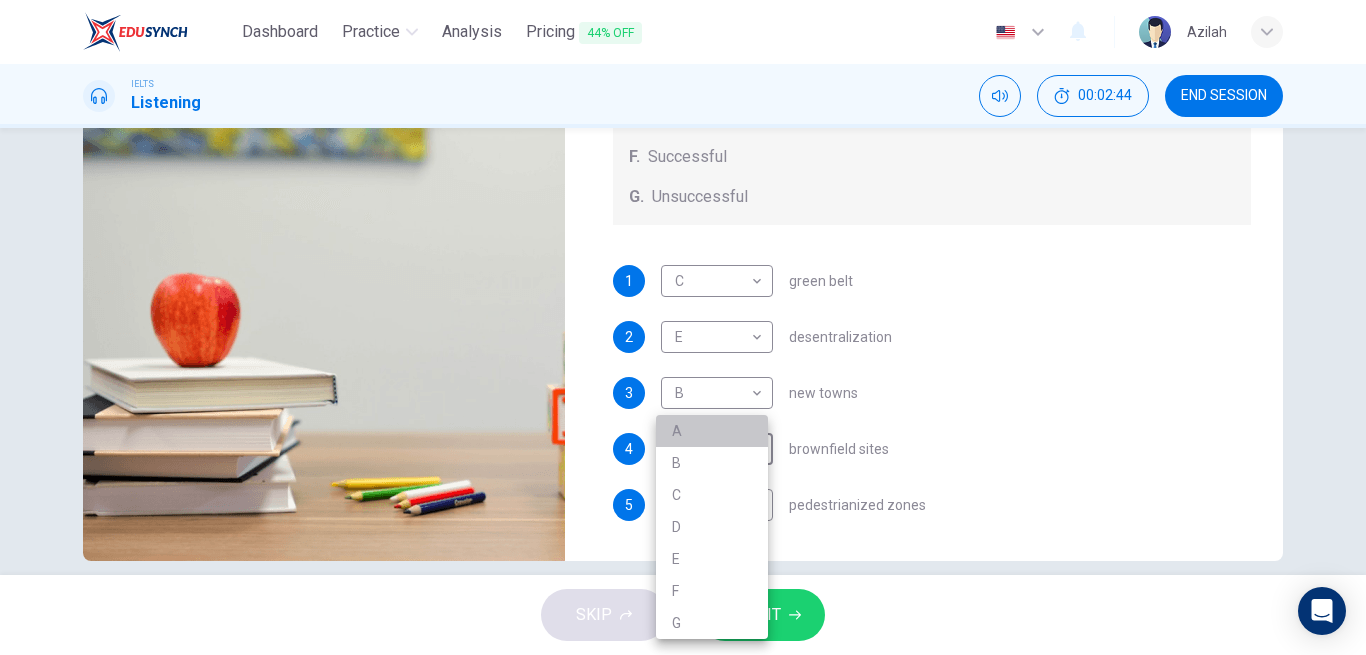 click on "A" at bounding box center [712, 431] 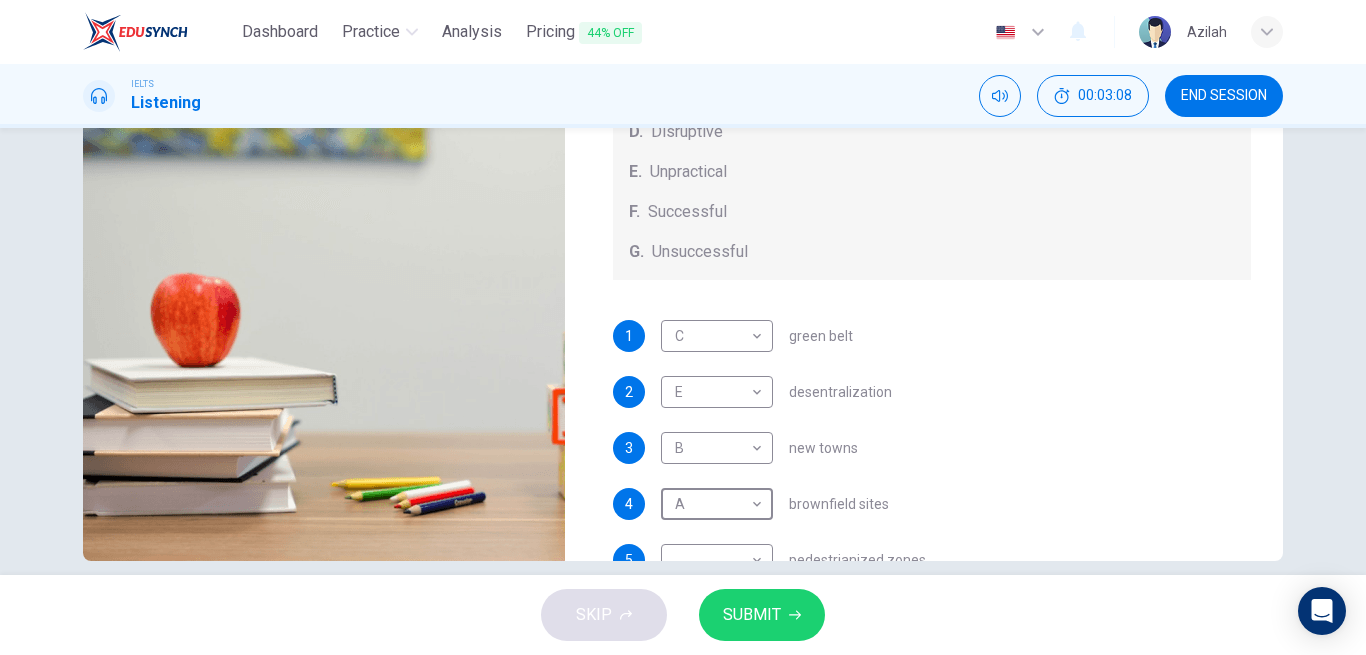 scroll, scrollTop: 209, scrollLeft: 0, axis: vertical 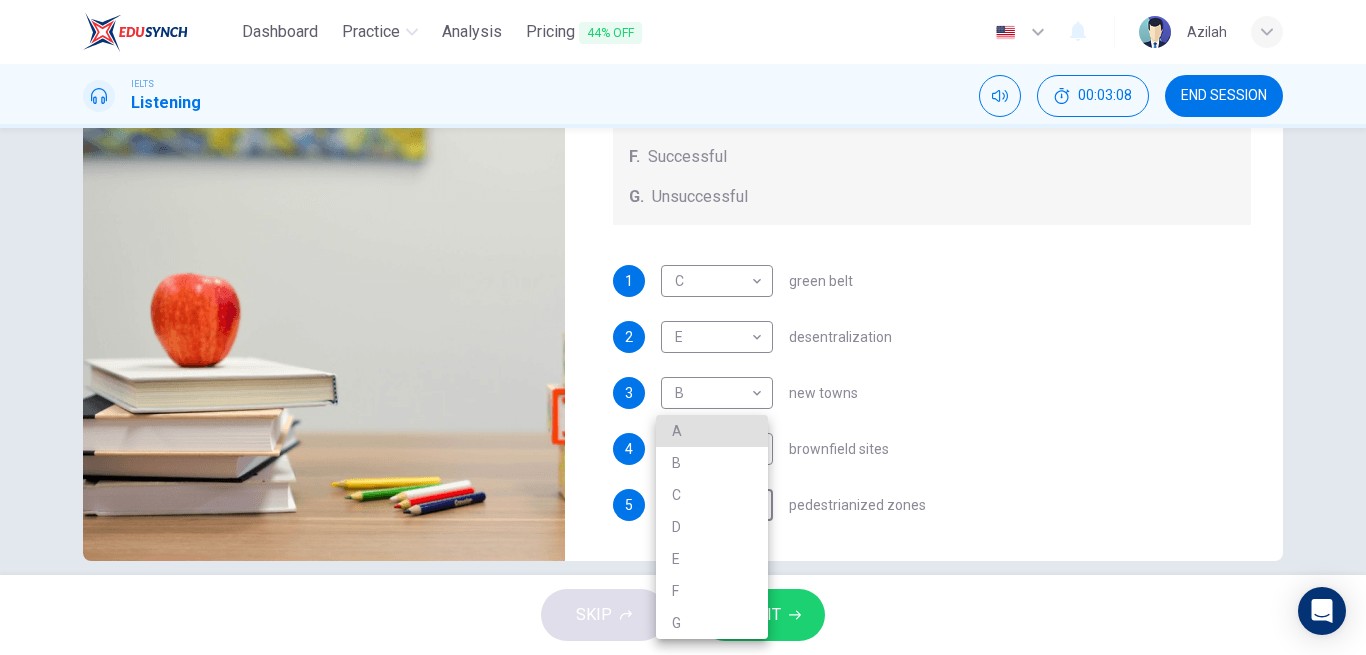 drag, startPoint x: 666, startPoint y: 527, endPoint x: 666, endPoint y: 516, distance: 11 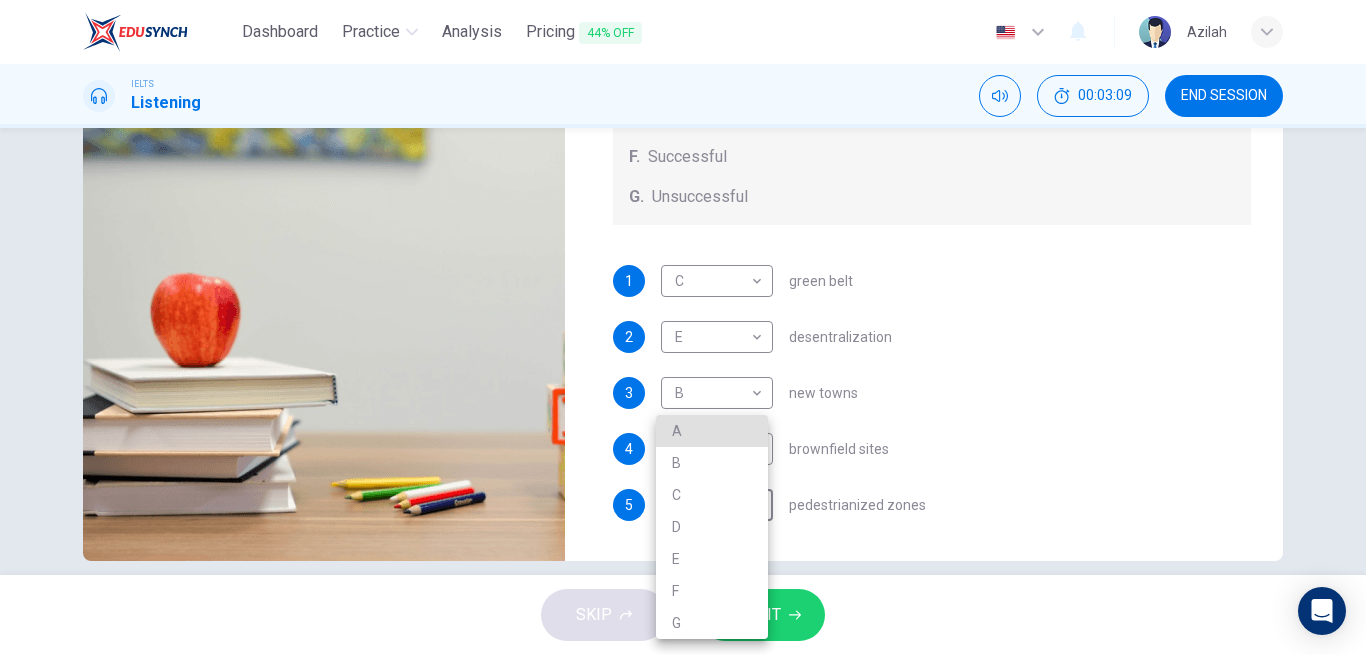 type on "52" 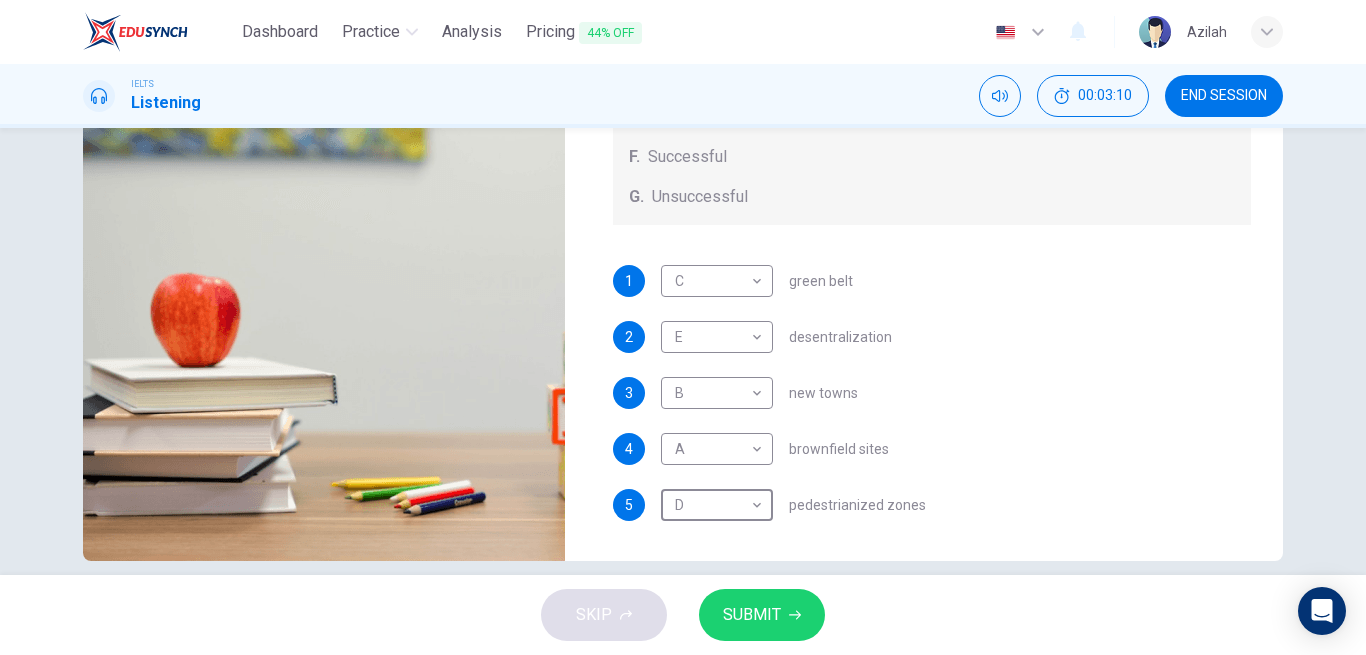 click on "SUBMIT" at bounding box center [752, 615] 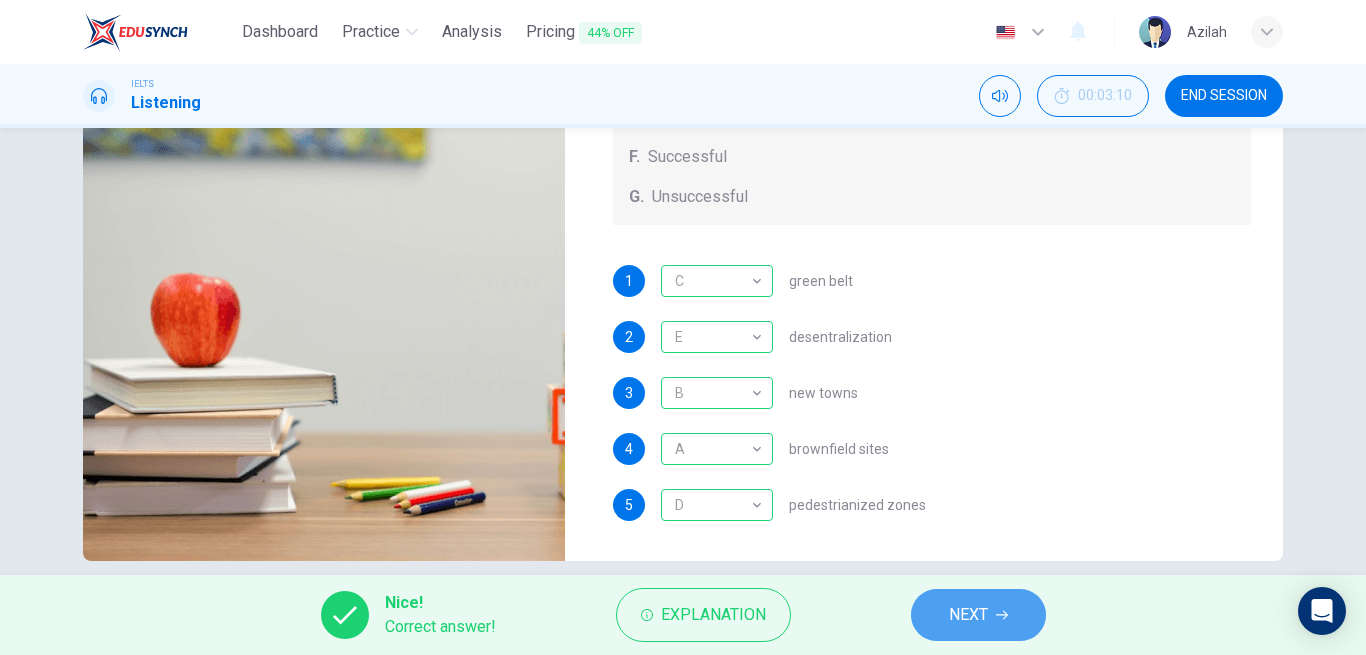click on "NEXT" at bounding box center (968, 615) 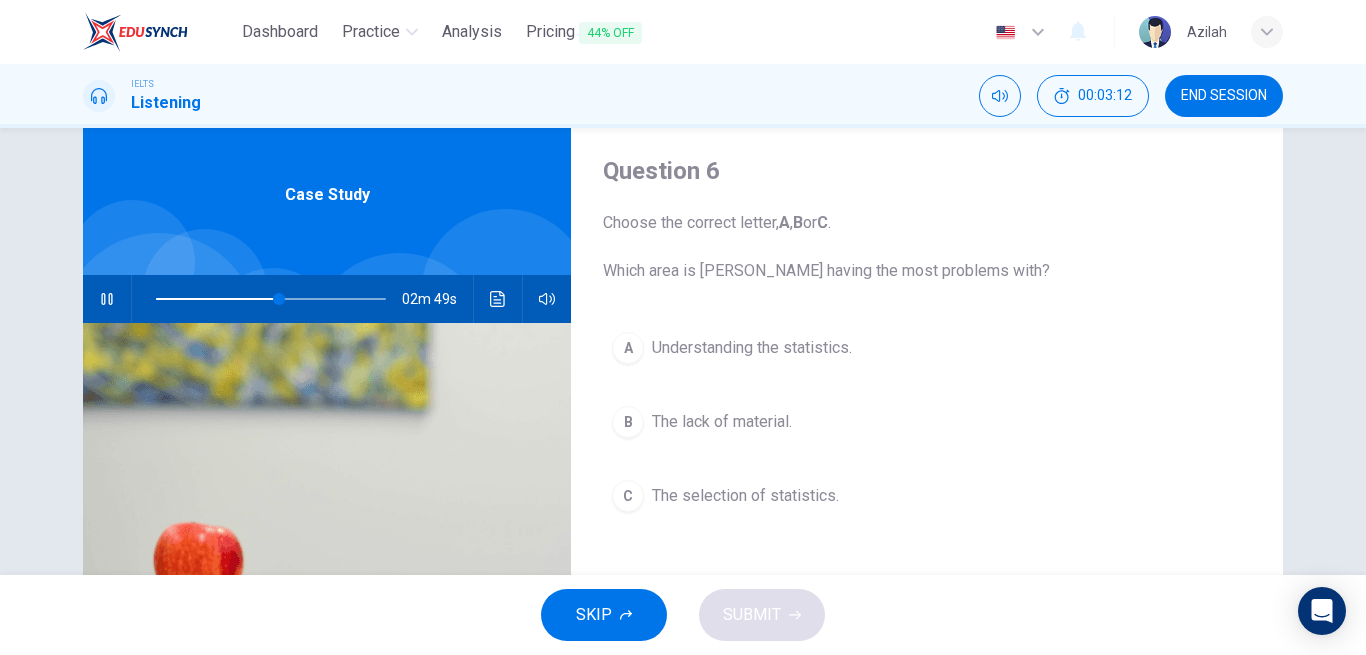 scroll, scrollTop: 102, scrollLeft: 0, axis: vertical 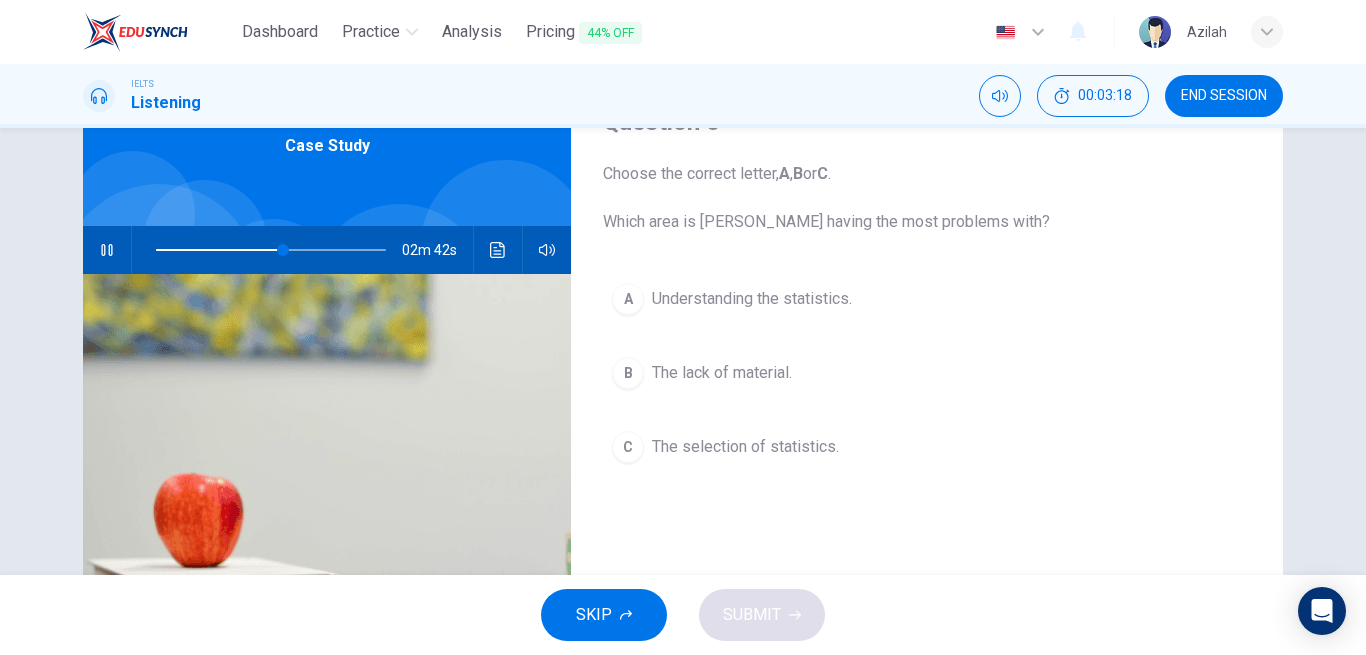 click on "The selection of statistics." at bounding box center [745, 447] 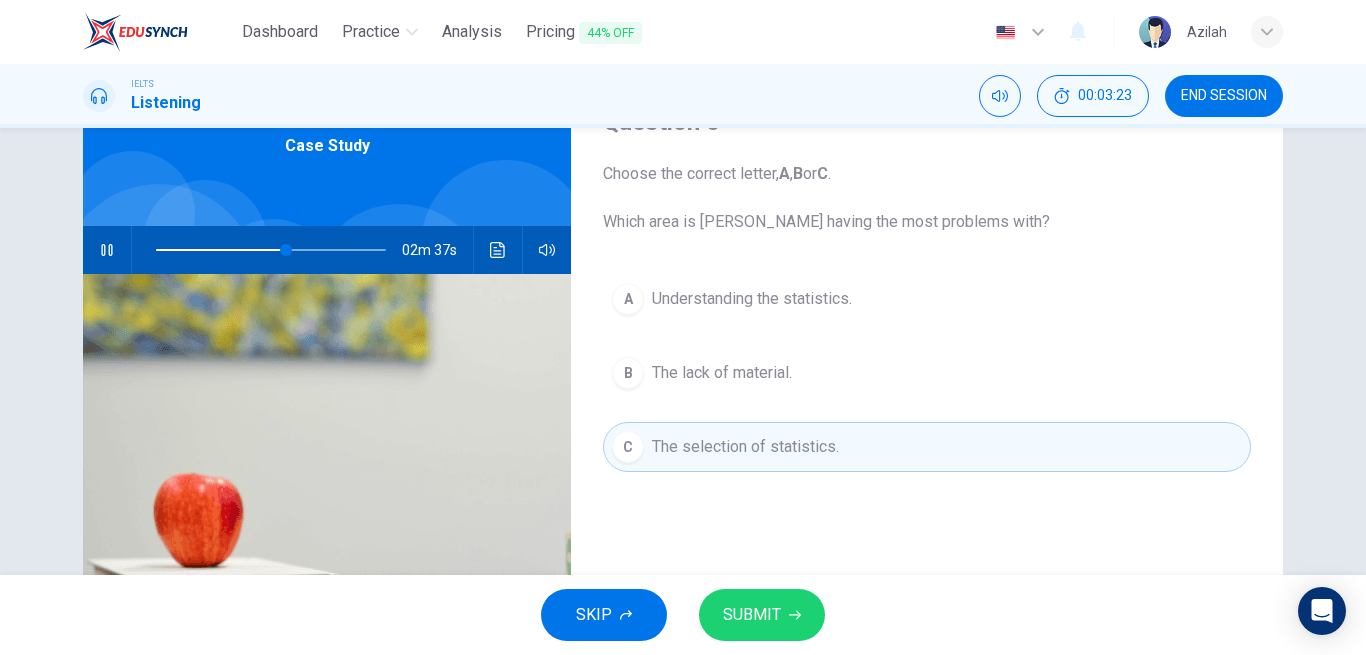 click on "SUBMIT" at bounding box center [752, 615] 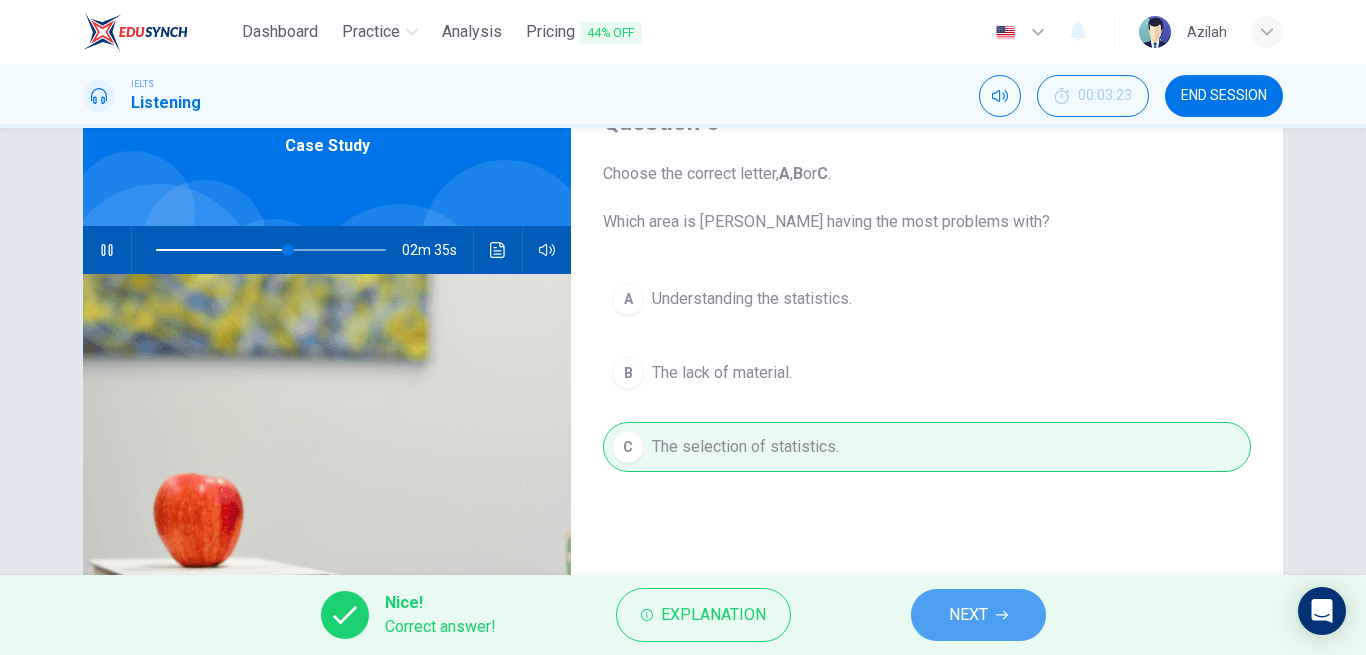 click on "NEXT" at bounding box center [978, 615] 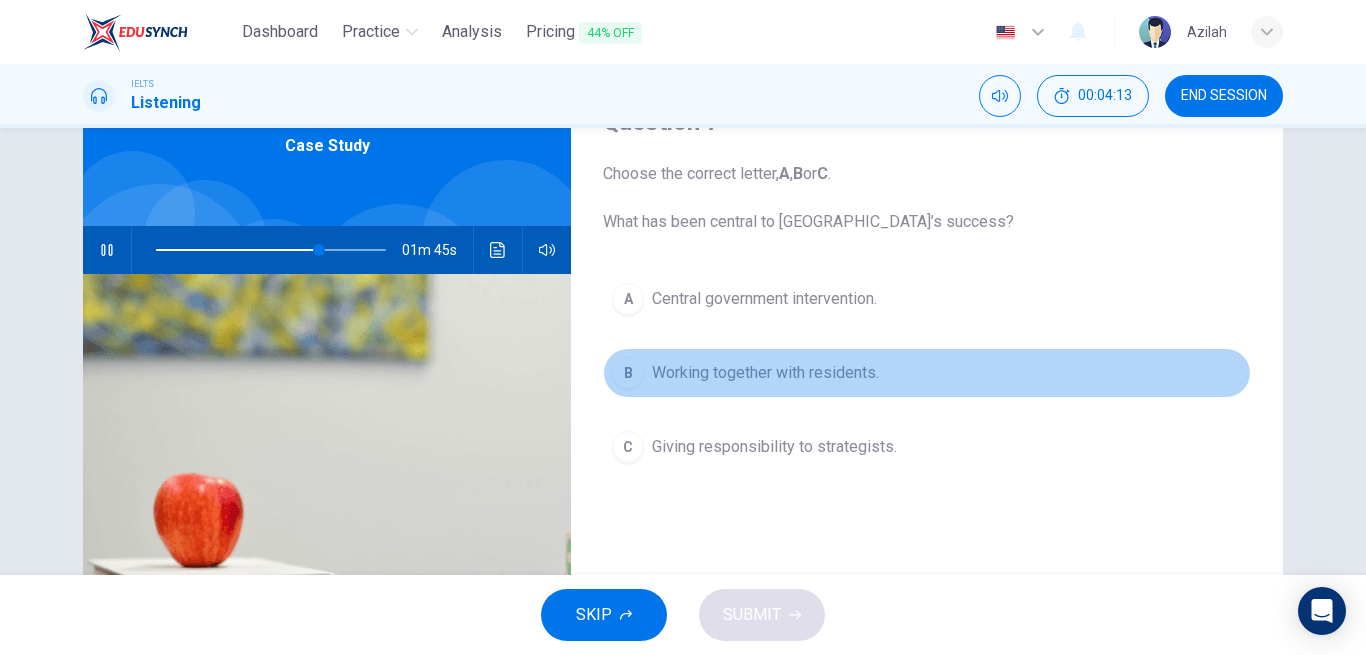 click on "Working together with residents." at bounding box center (765, 373) 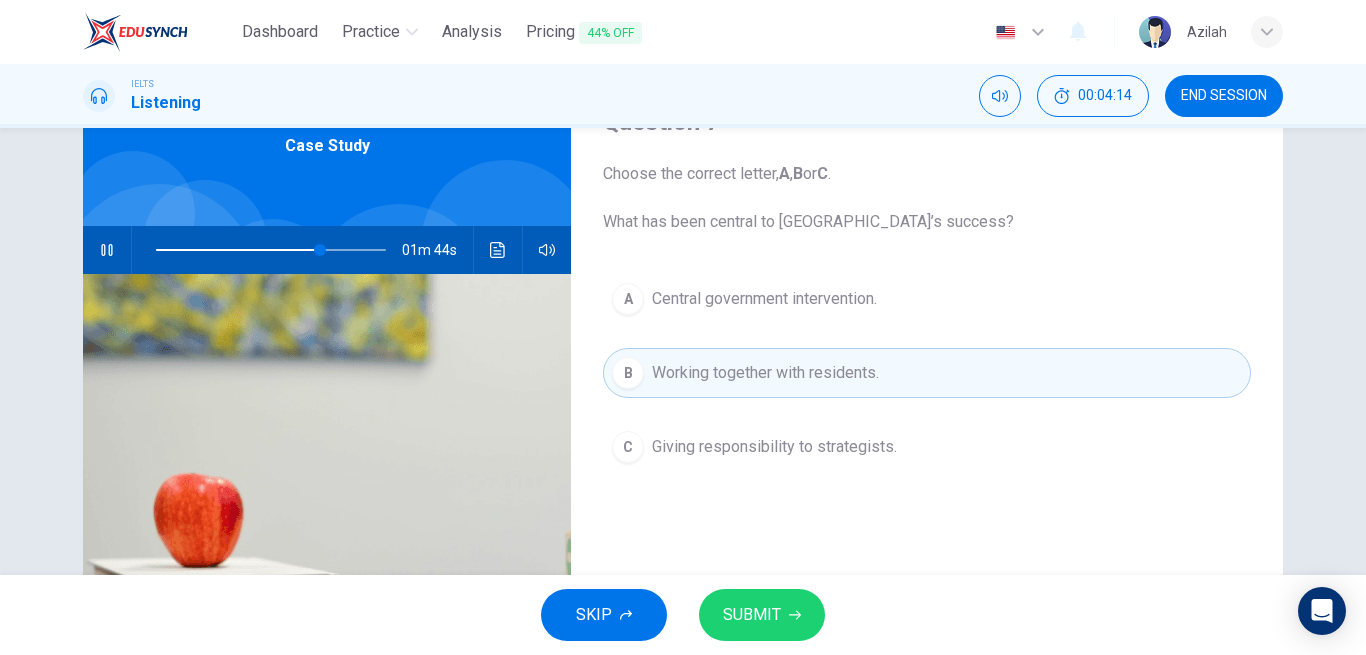 click on "SUBMIT" at bounding box center (752, 615) 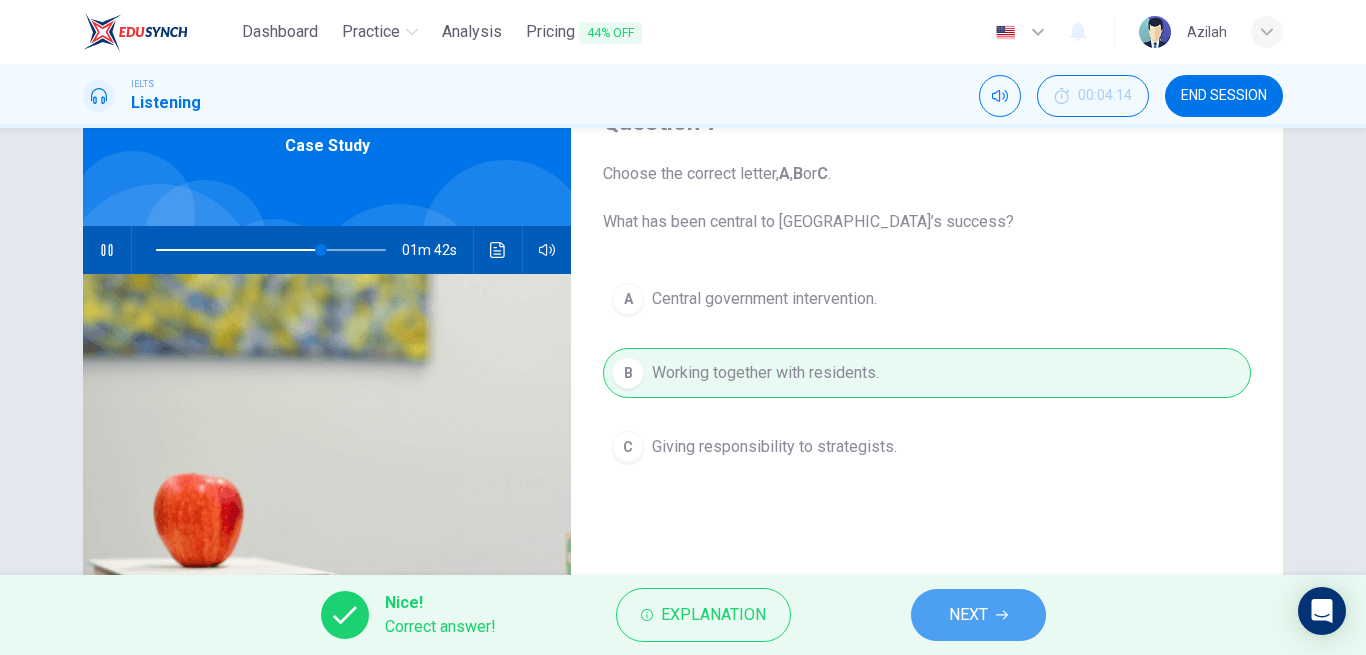 click on "NEXT" at bounding box center [968, 615] 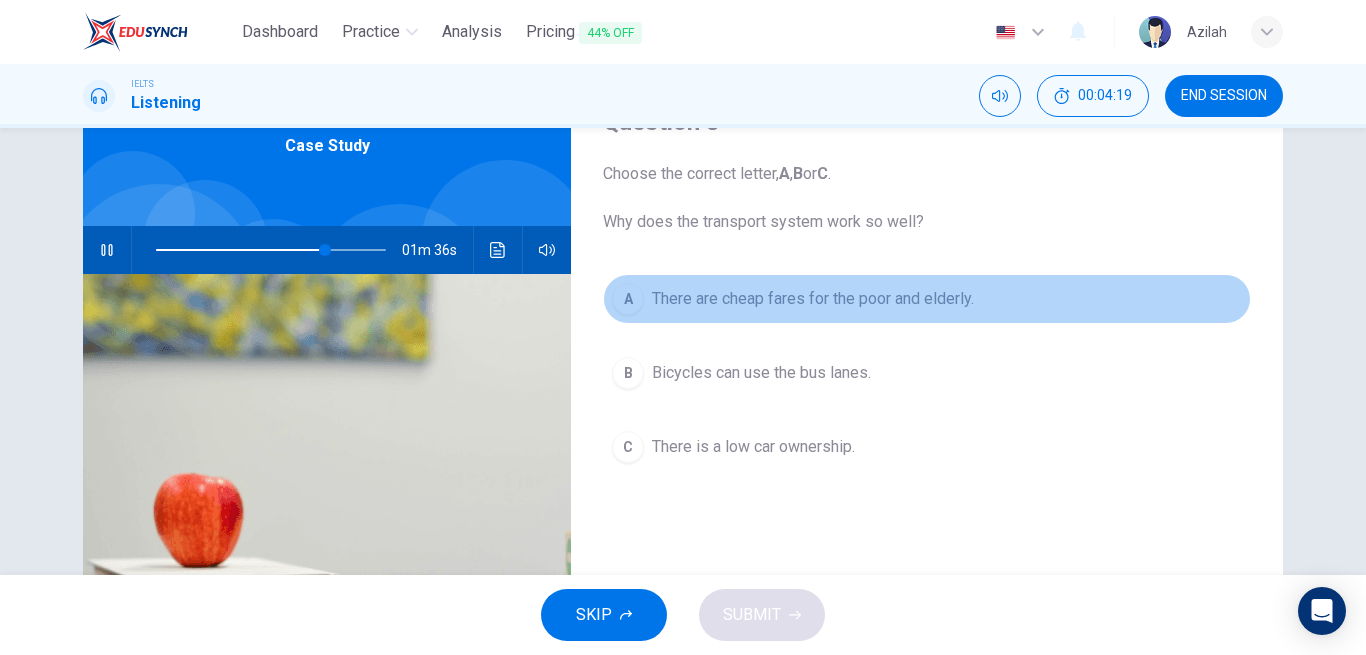click on "There are cheap fares for the poor and elderly." at bounding box center (813, 299) 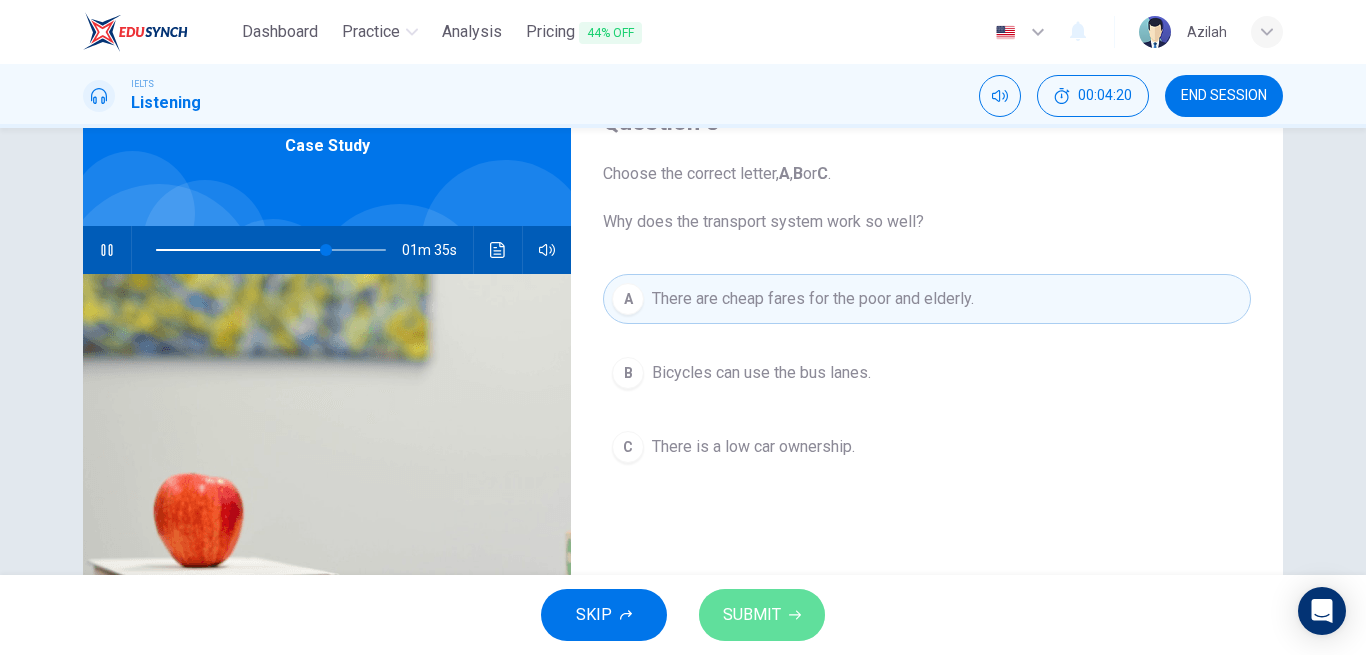 click on "SUBMIT" at bounding box center [752, 615] 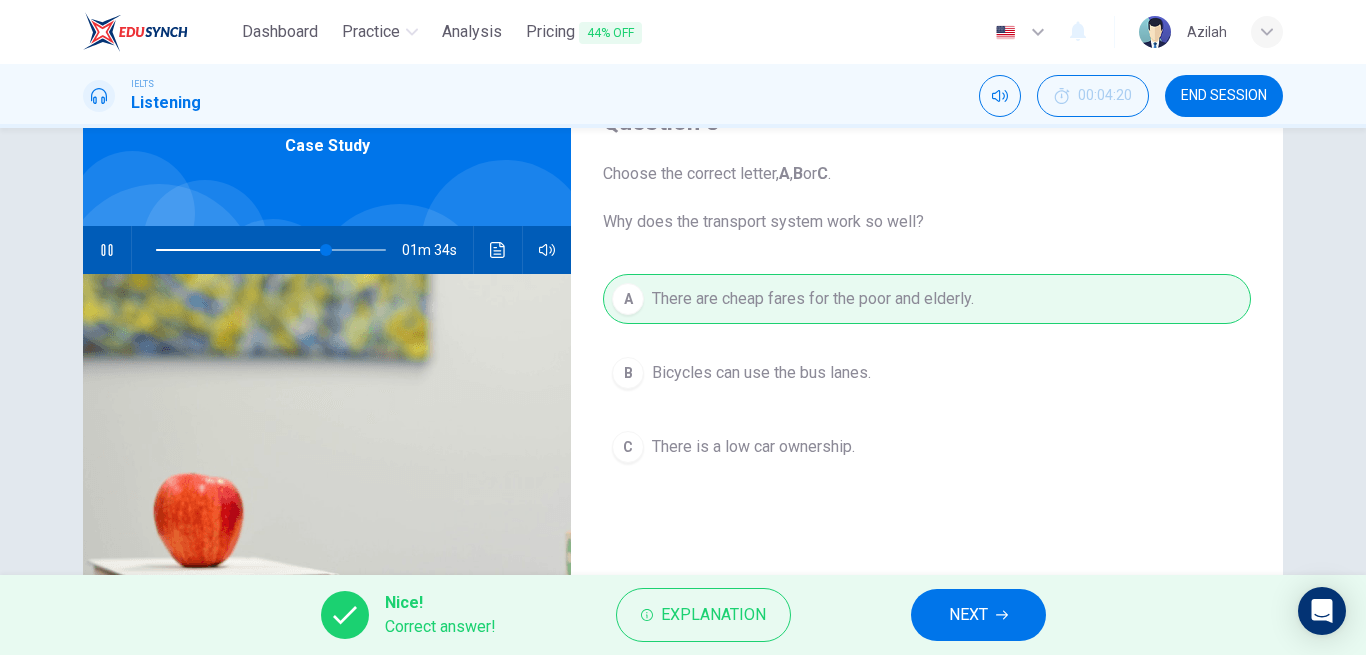 click on "NEXT" at bounding box center [978, 615] 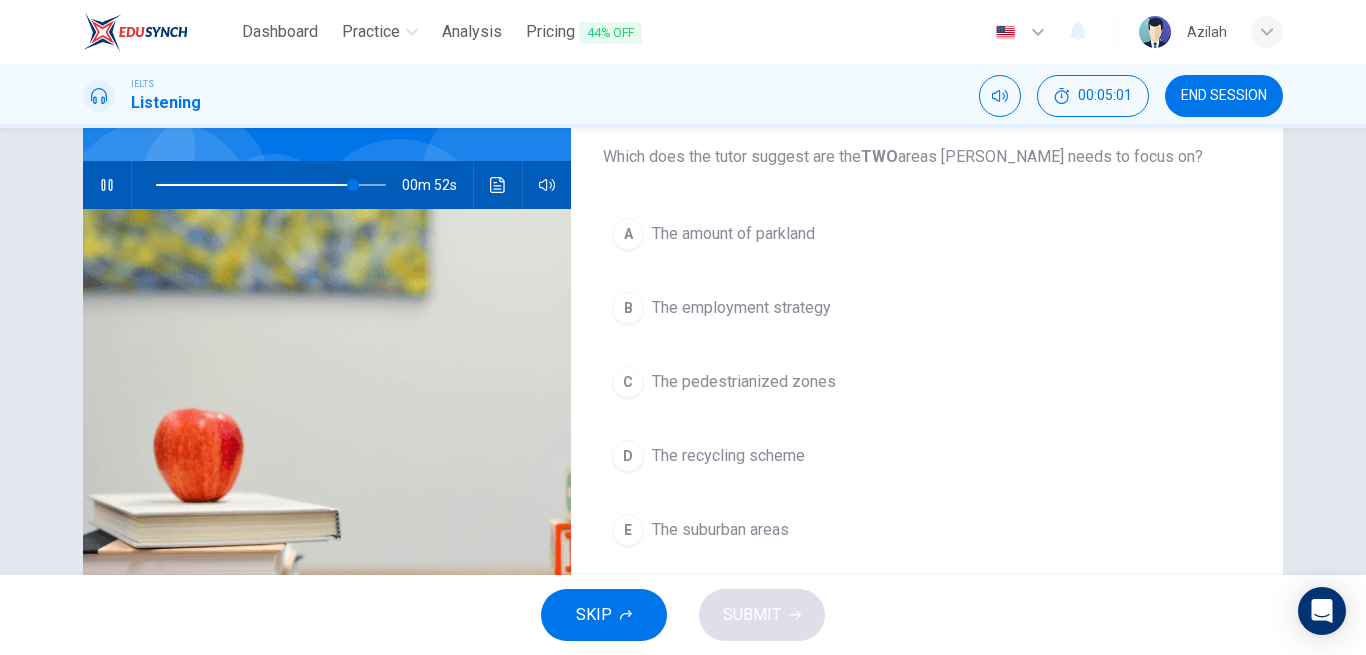 scroll, scrollTop: 202, scrollLeft: 0, axis: vertical 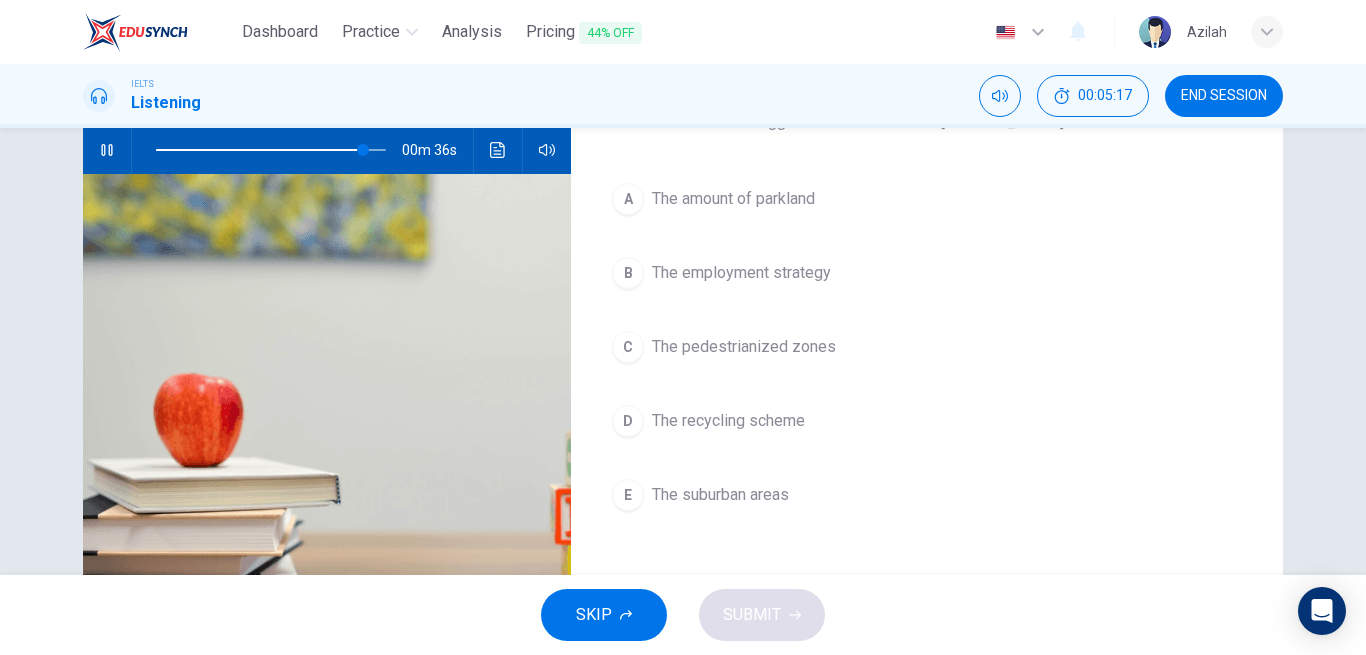 click on "A The amount of parkland" at bounding box center (927, 199) 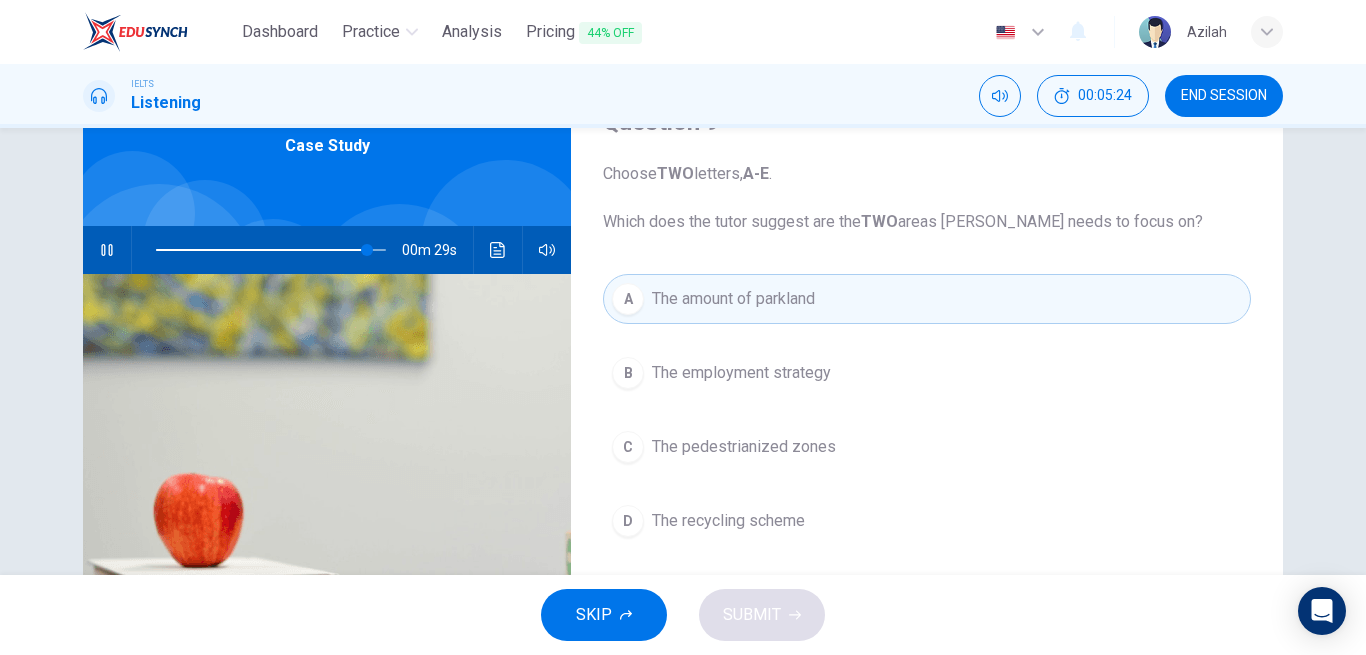 scroll, scrollTop: 202, scrollLeft: 0, axis: vertical 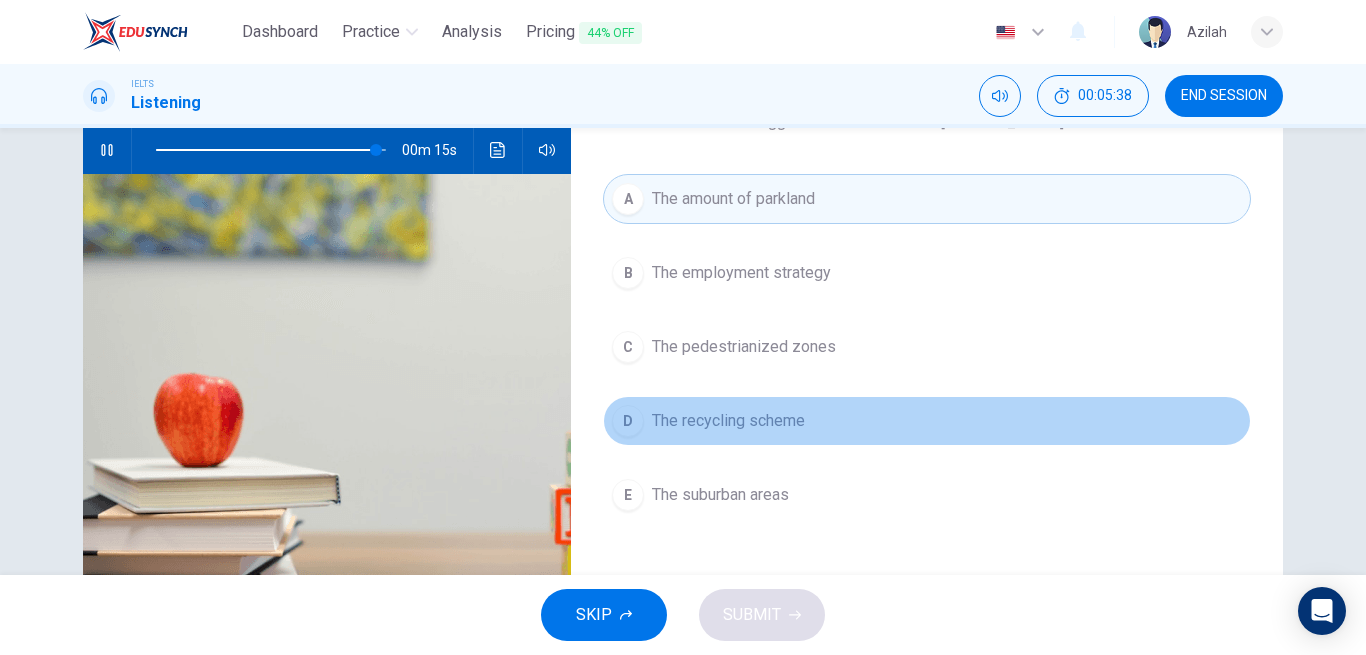 click on "D The recycling scheme" at bounding box center (927, 421) 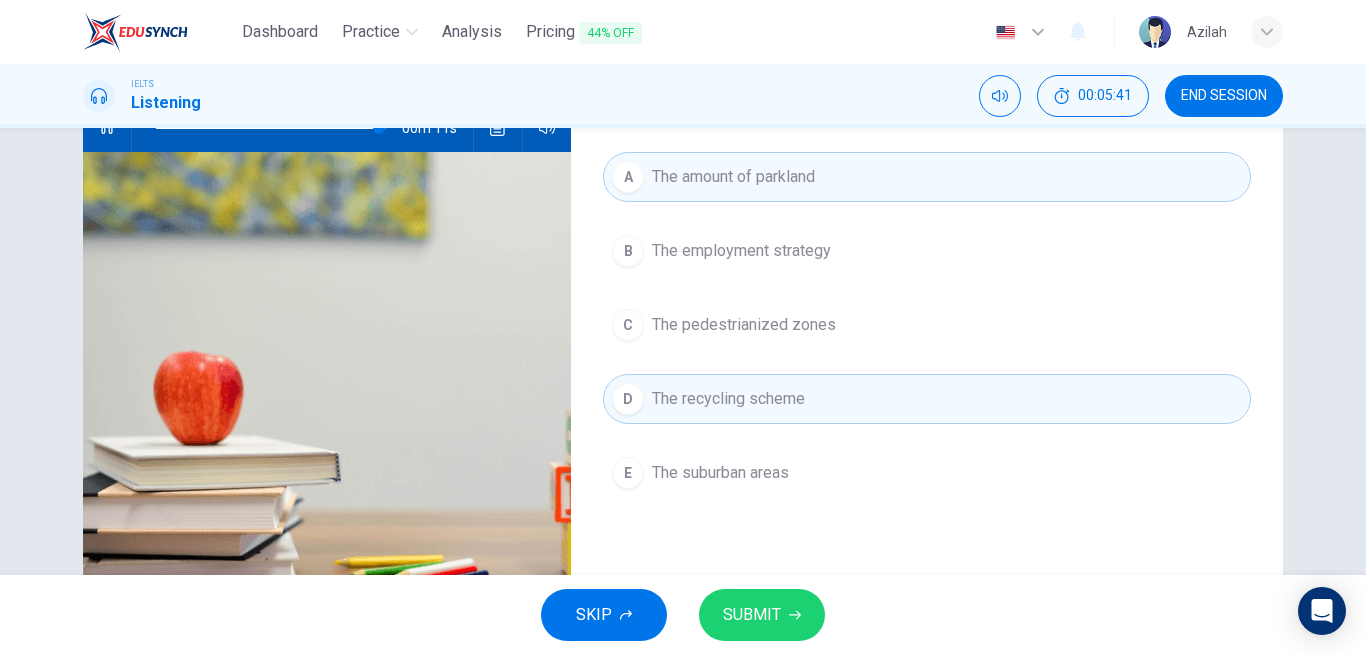 scroll, scrollTop: 202, scrollLeft: 0, axis: vertical 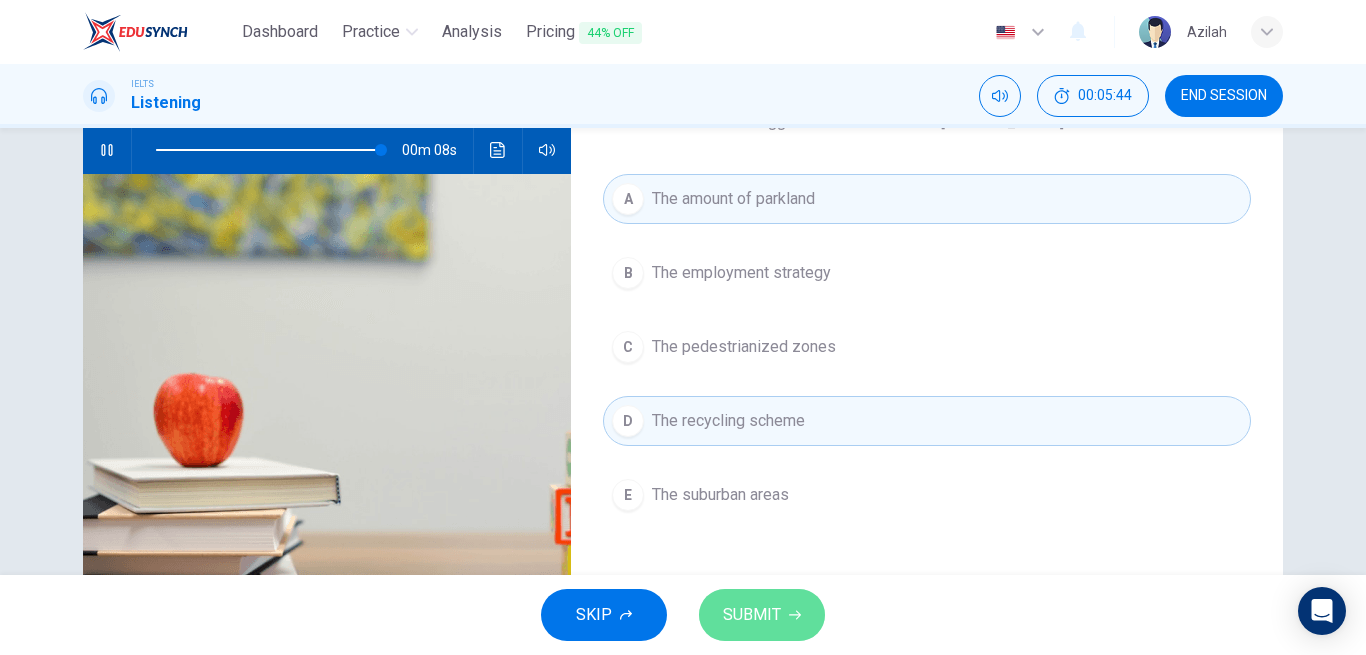 click on "SUBMIT" at bounding box center (762, 615) 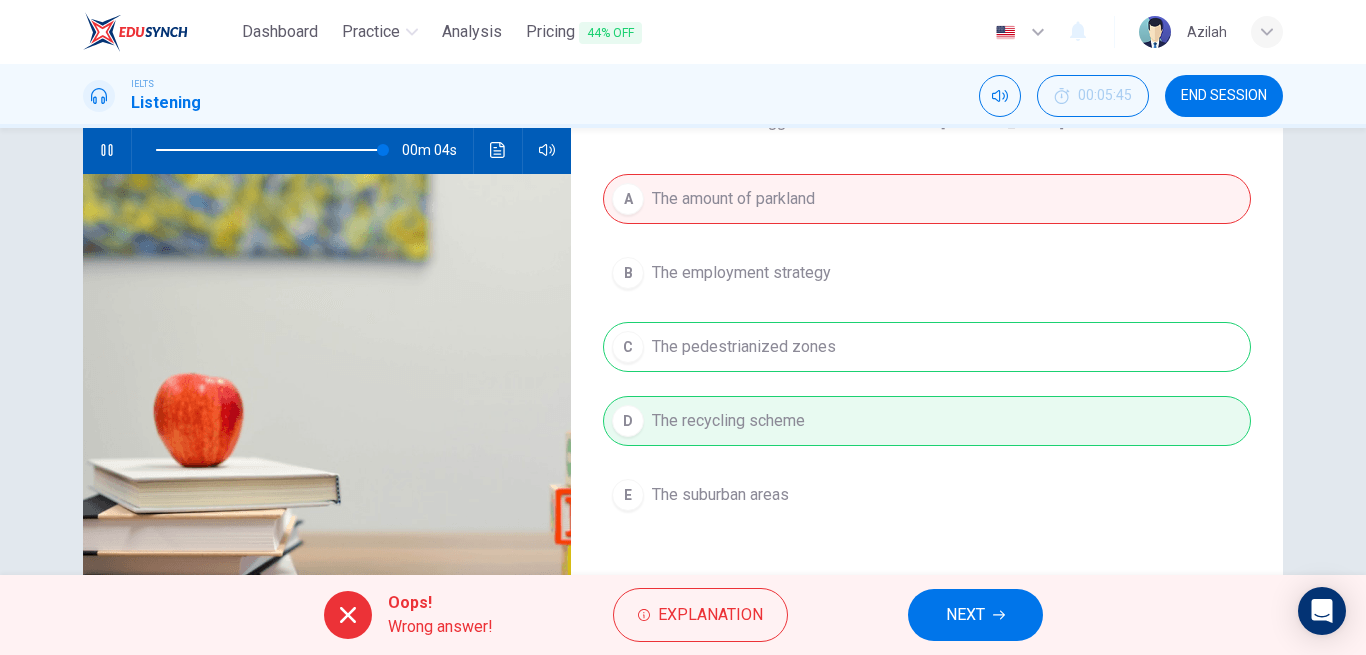 click on "A The amount of parkland B The employment strategy C The pedestrianized zones D The recycling scheme E The suburban areas" at bounding box center [927, 367] 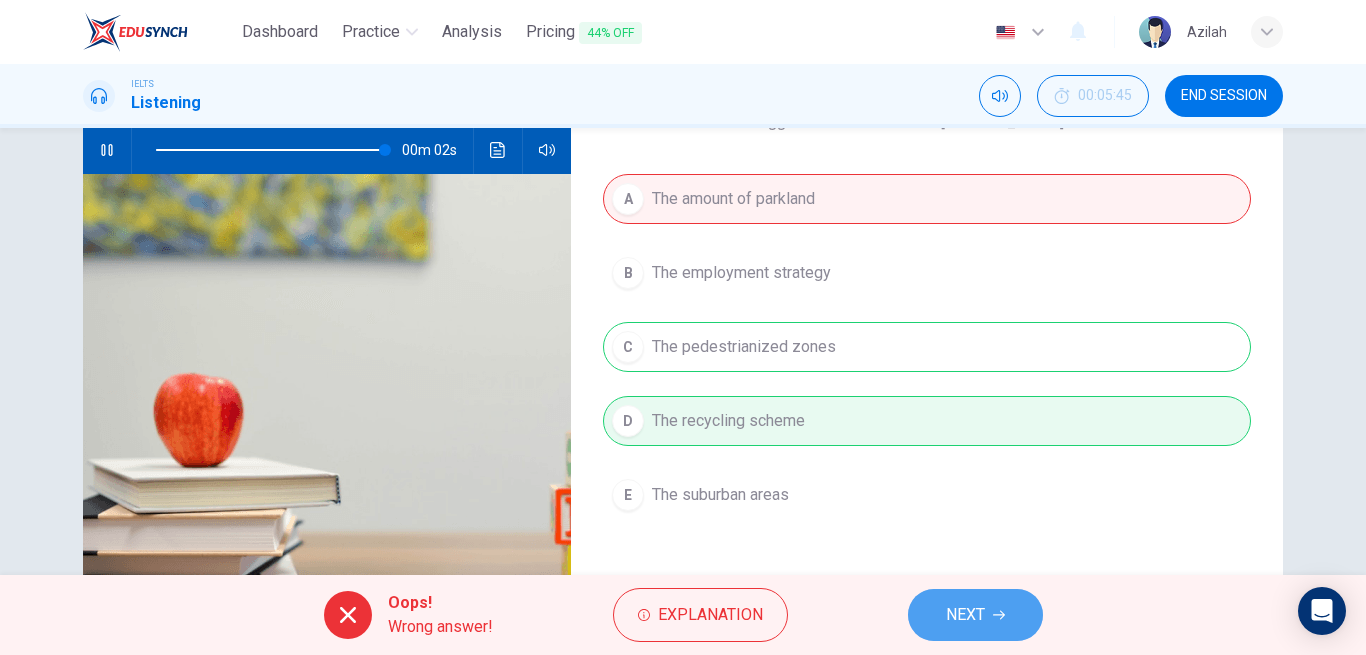 type on "100" 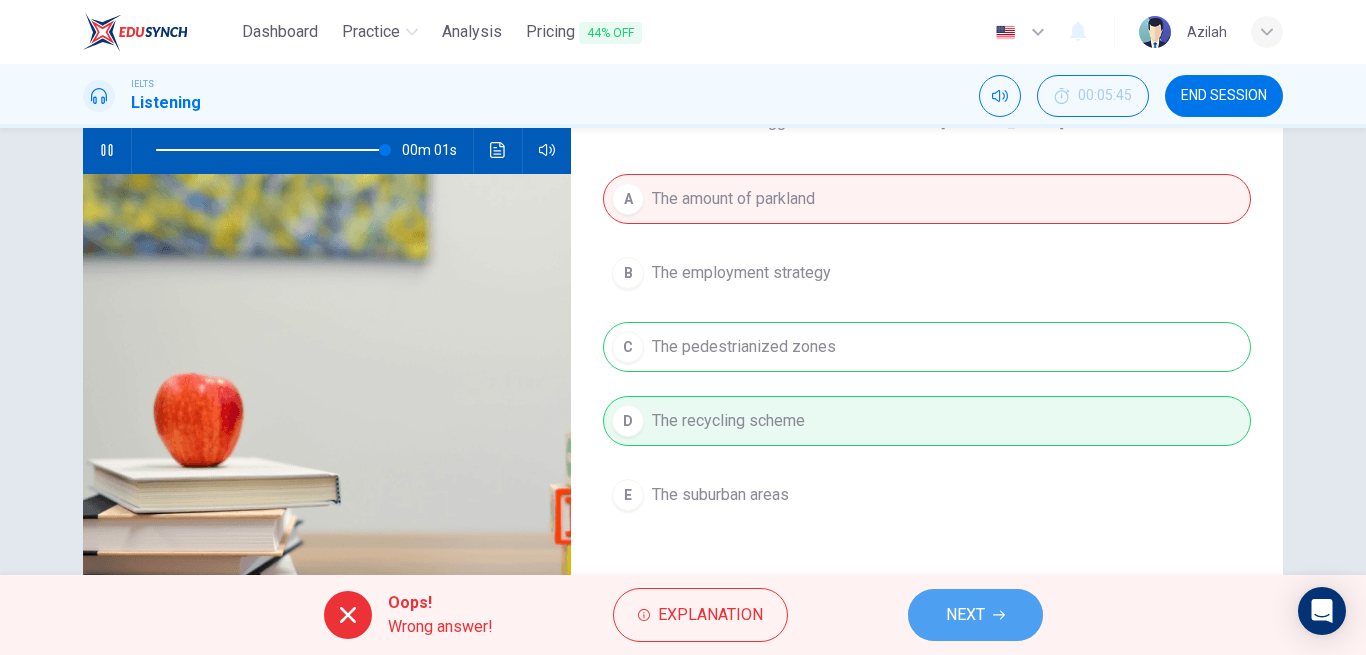 click on "NEXT" at bounding box center [965, 615] 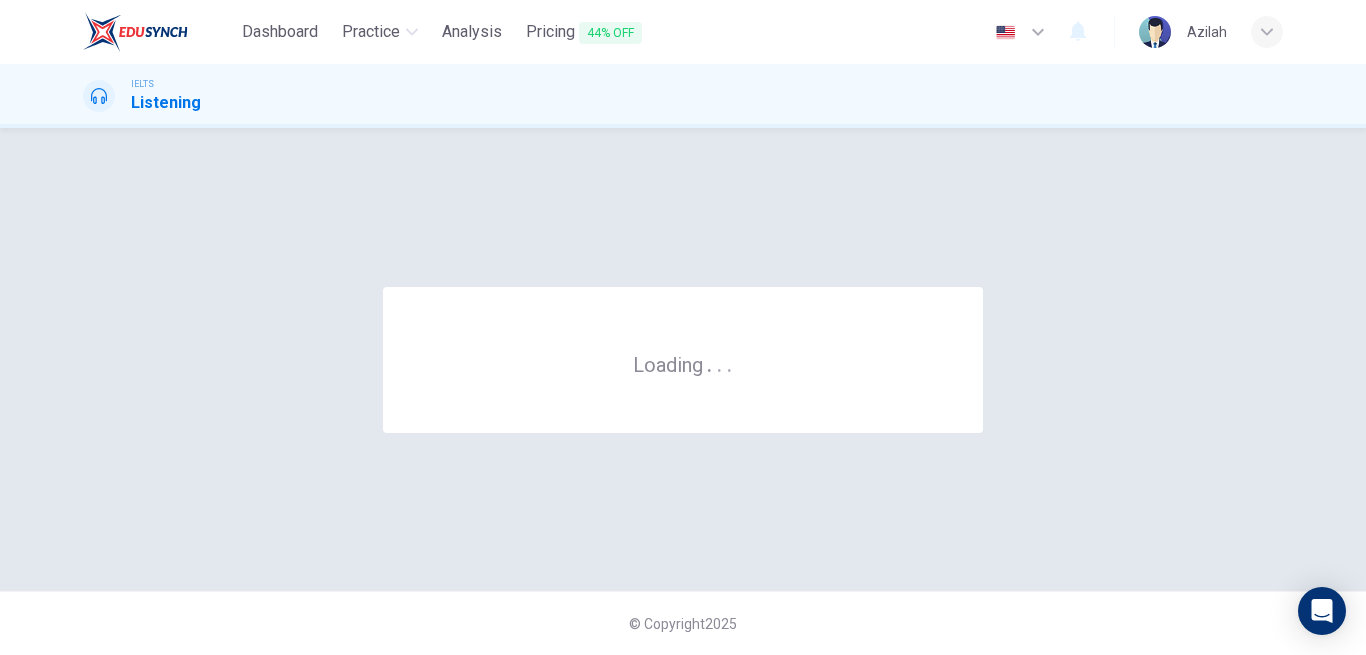 scroll, scrollTop: 0, scrollLeft: 0, axis: both 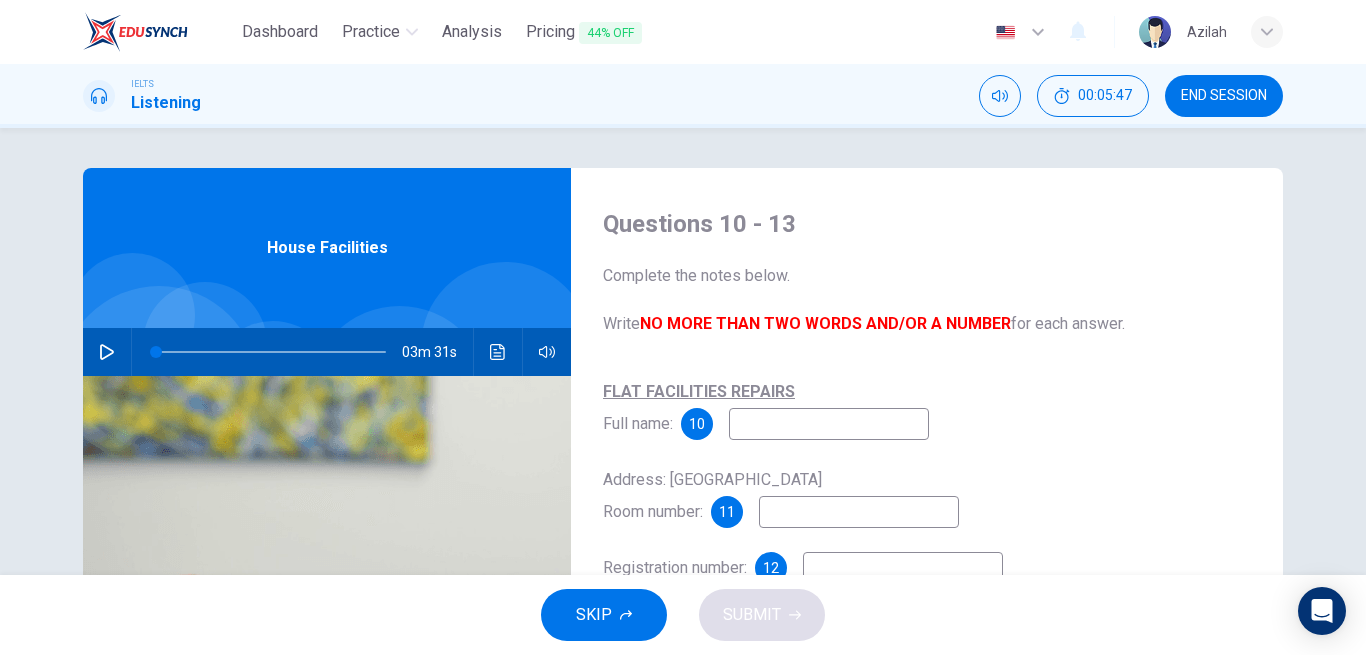 click at bounding box center [107, 352] 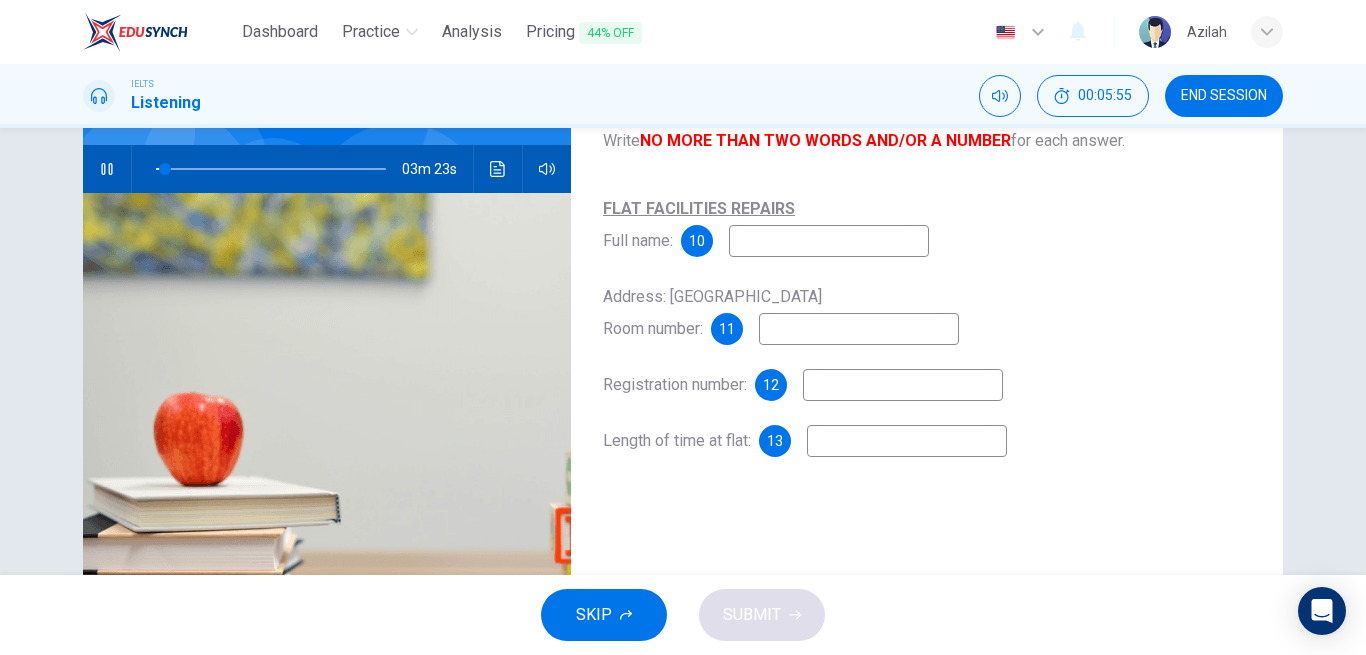 scroll, scrollTop: 128, scrollLeft: 0, axis: vertical 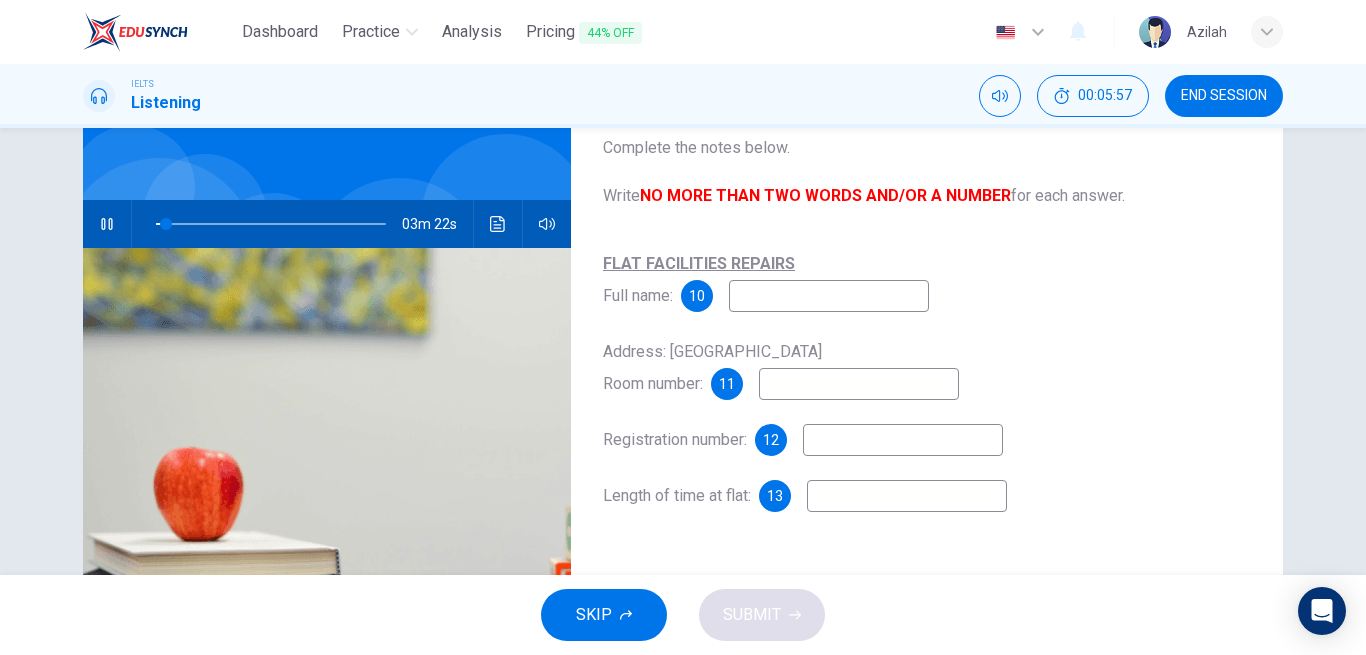 click at bounding box center (829, 296) 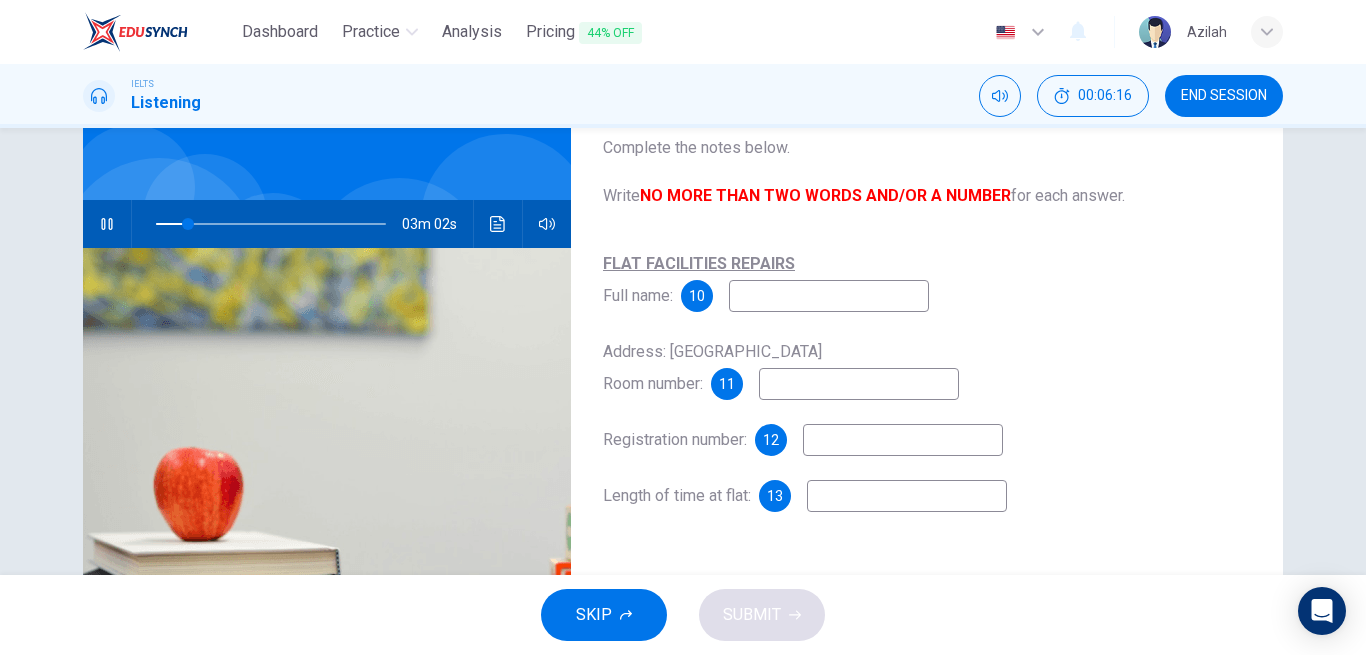 type on "14" 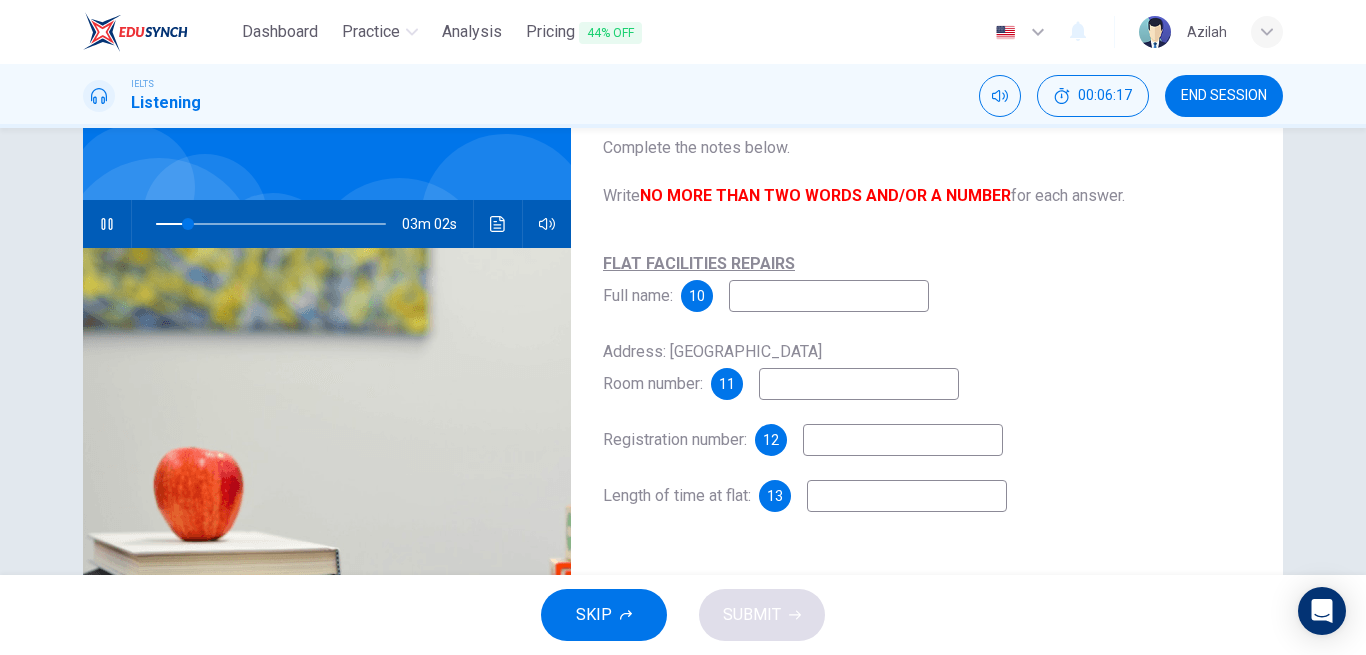 type on "K" 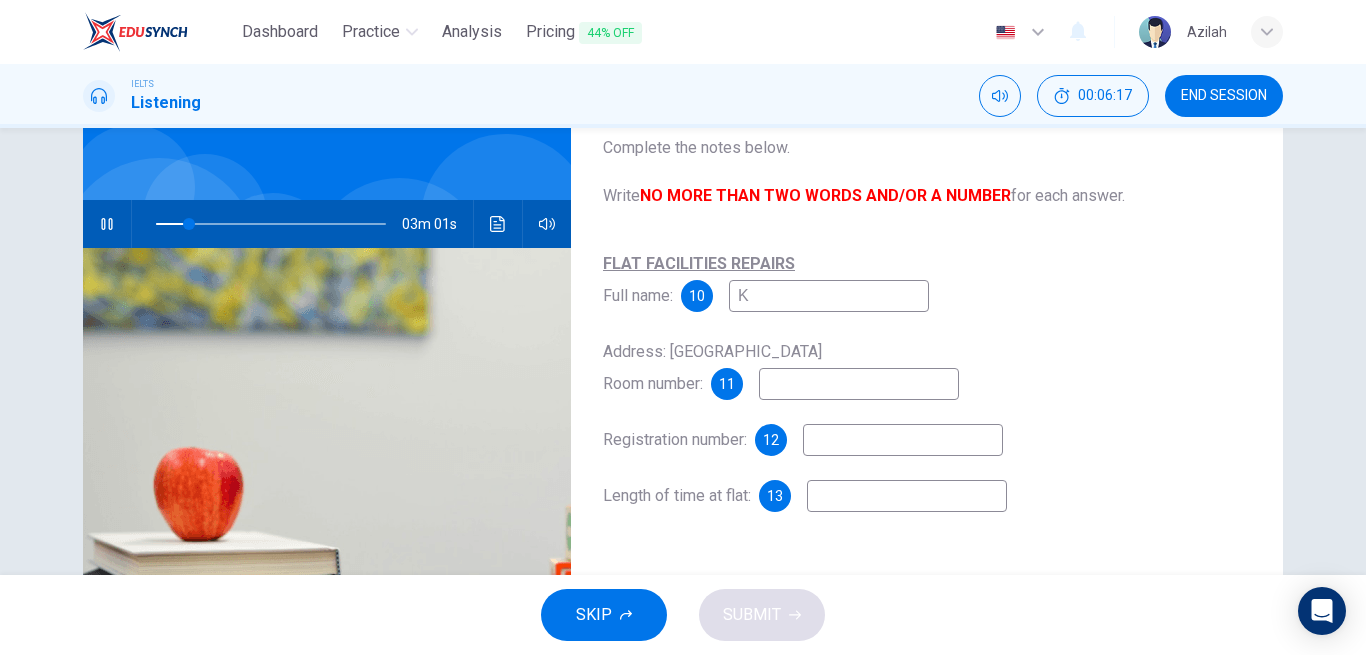 type on "14" 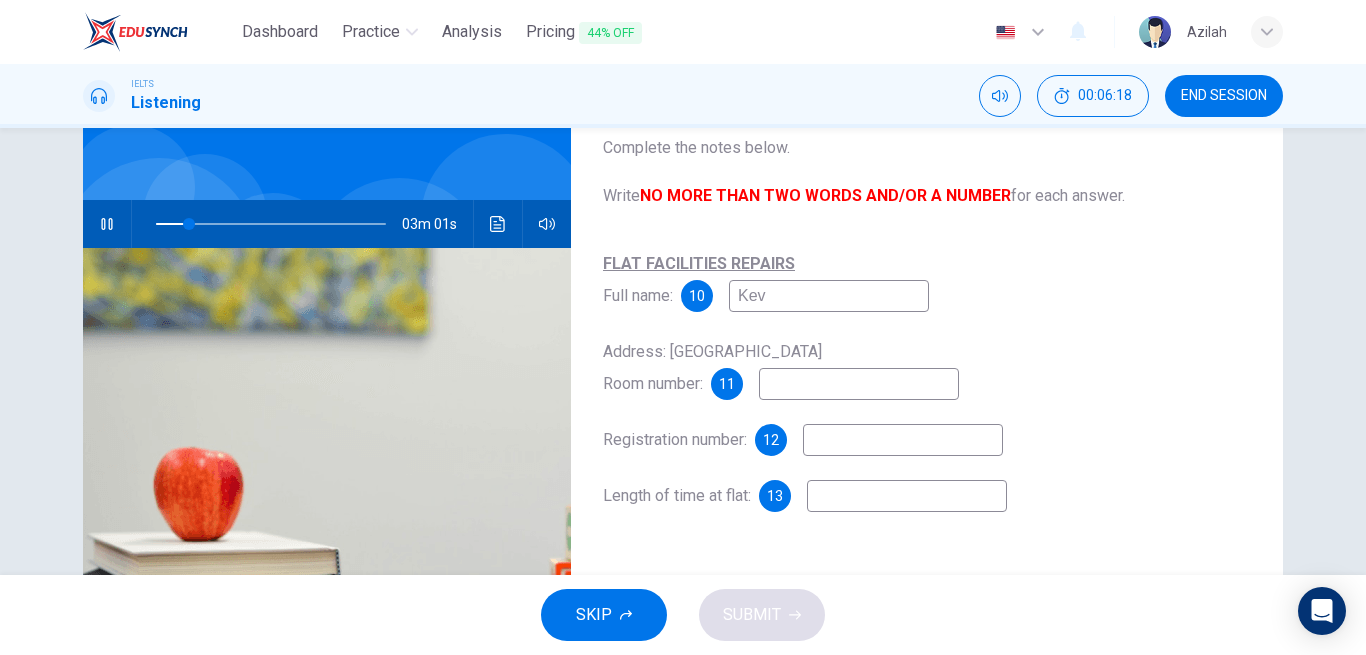type on "Kevi" 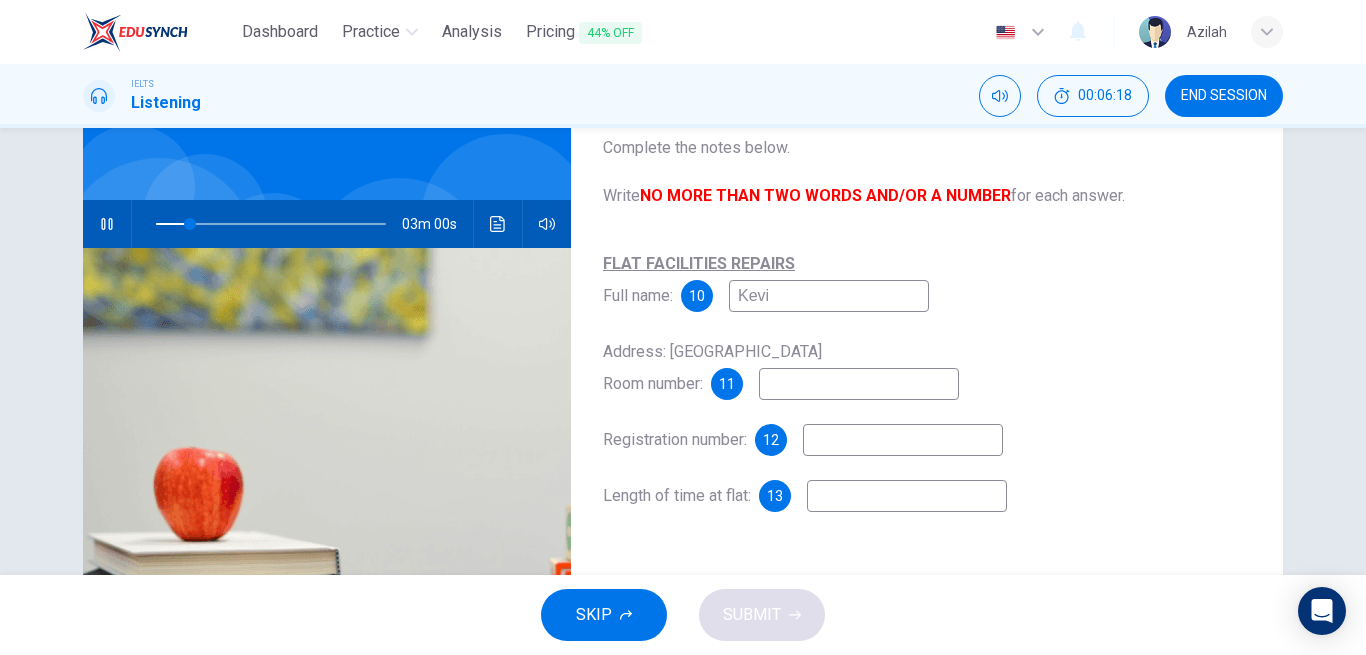 type on "15" 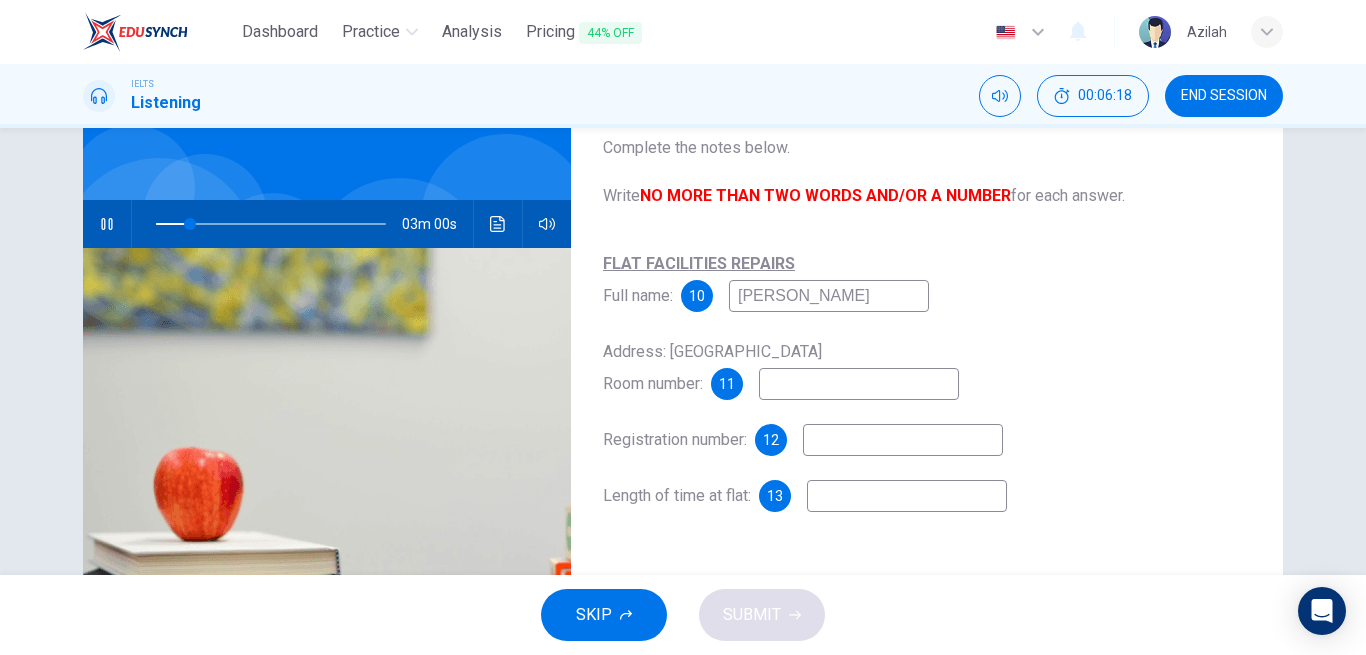 type on "[PERSON_NAME]" 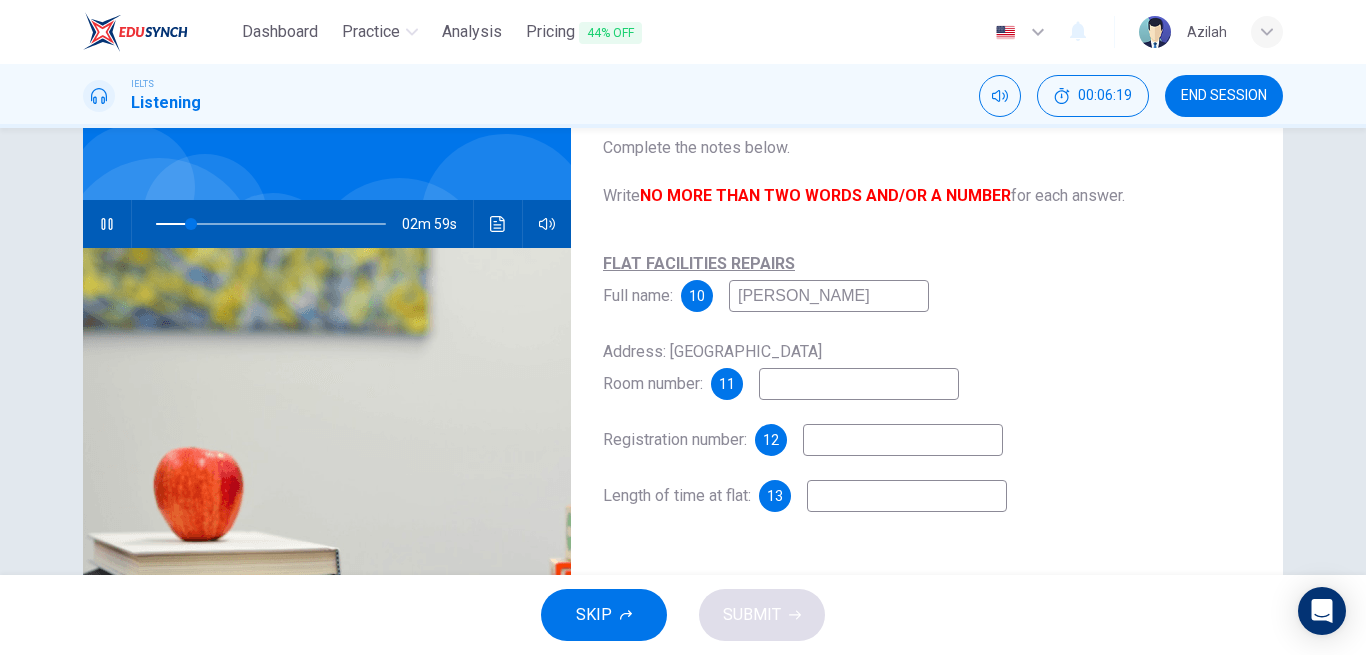 type on "15" 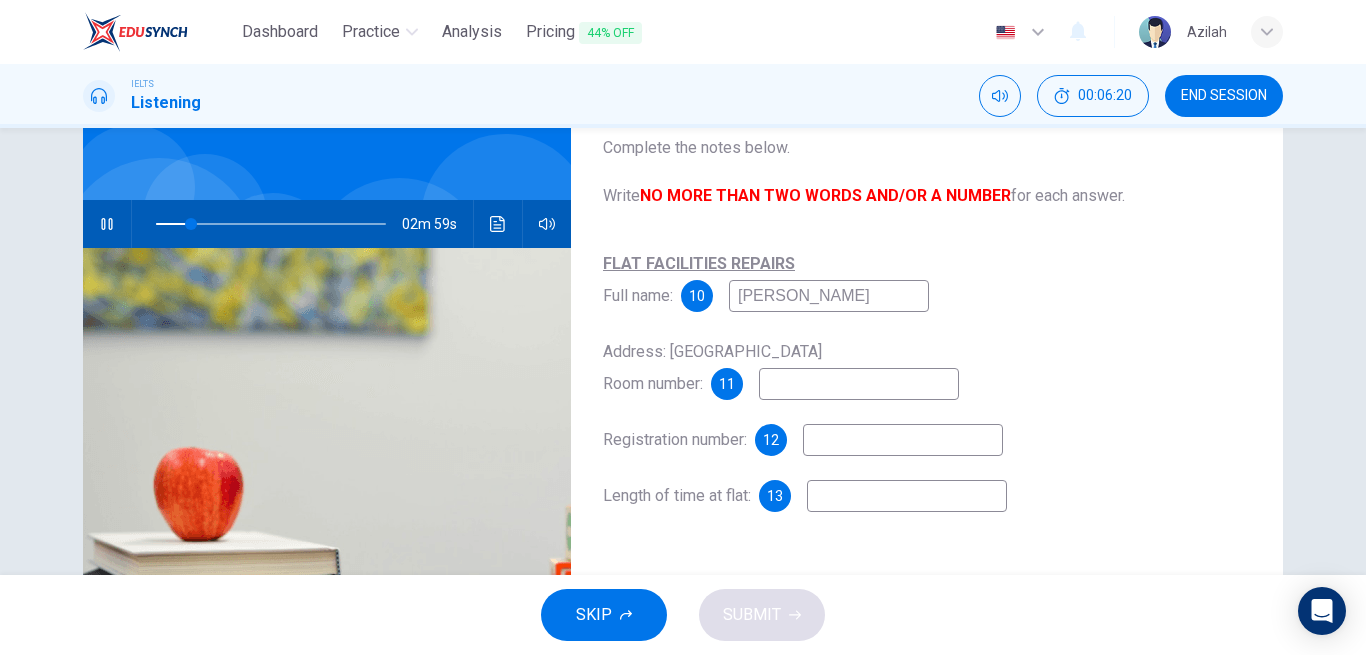 type on "[PERSON_NAME]" 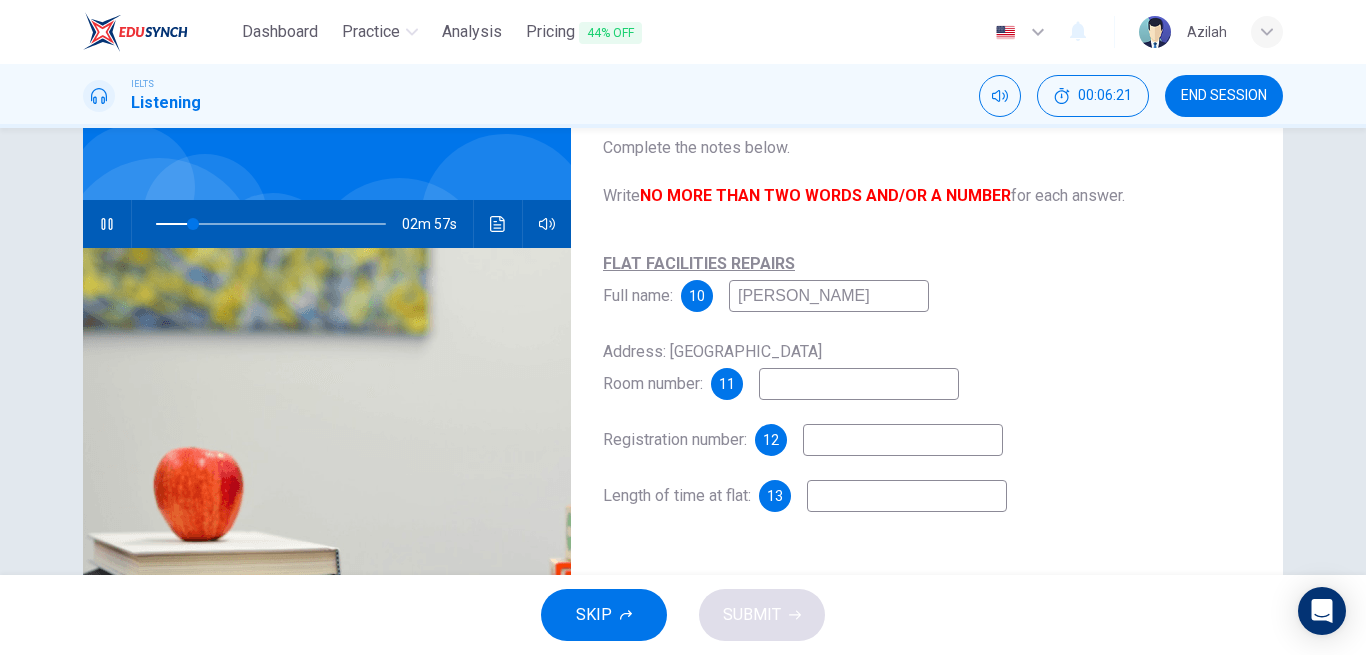type on "16" 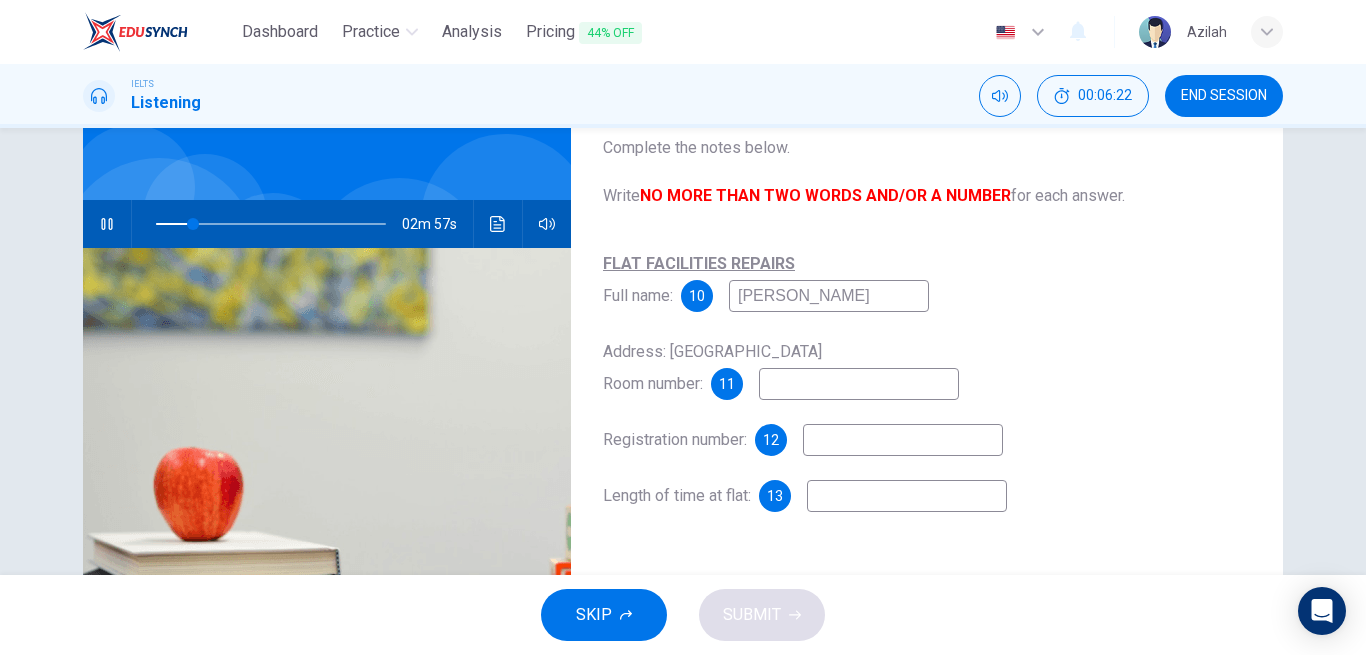 type on "[PERSON_NAME]" 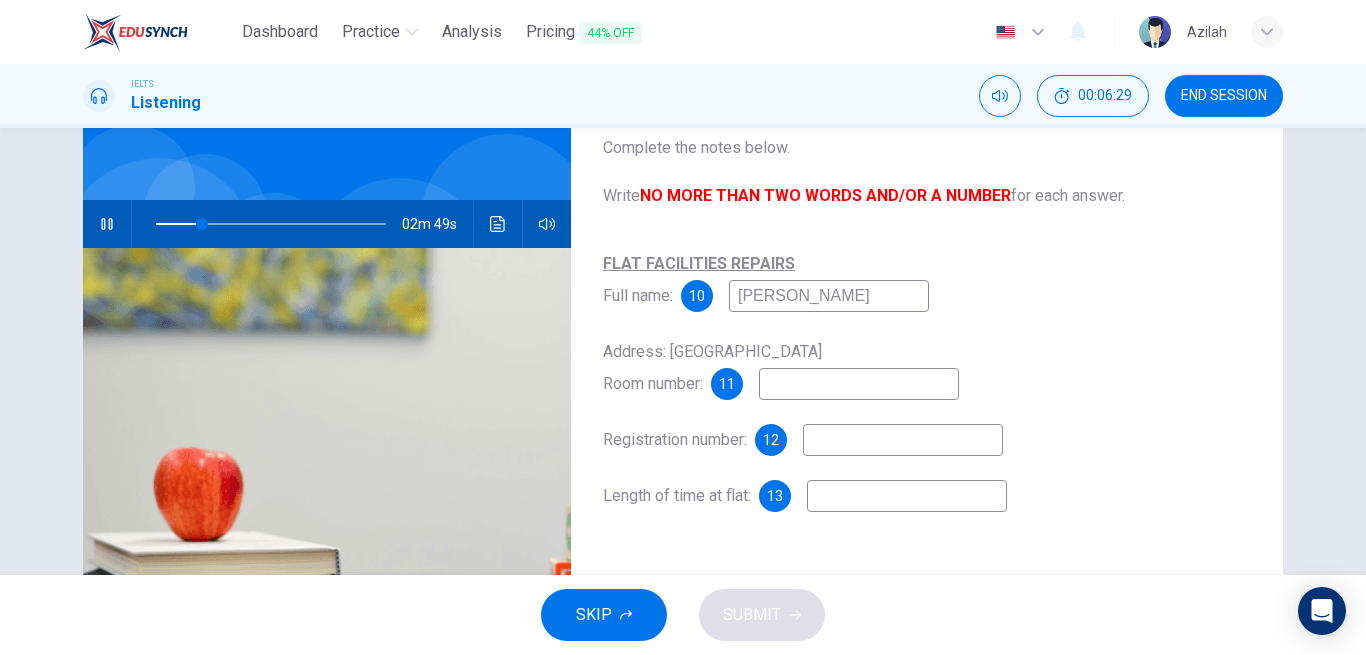 type on "20" 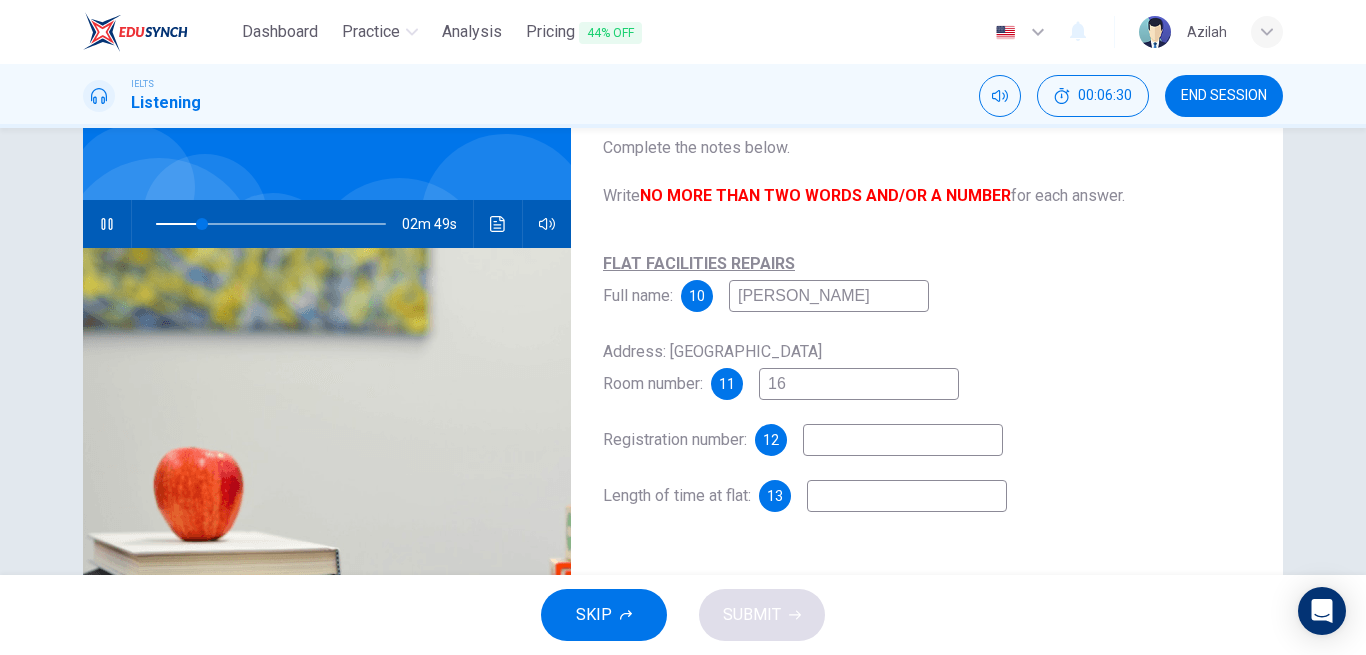 type on "16C" 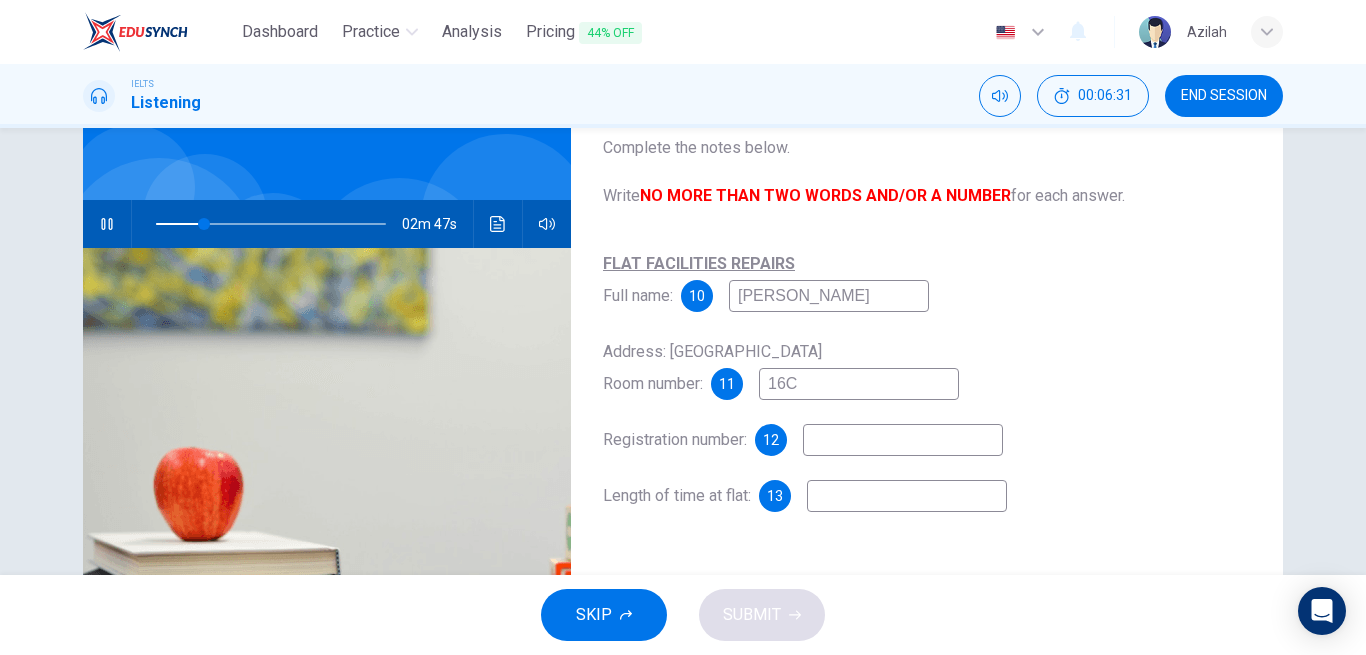 type on "21" 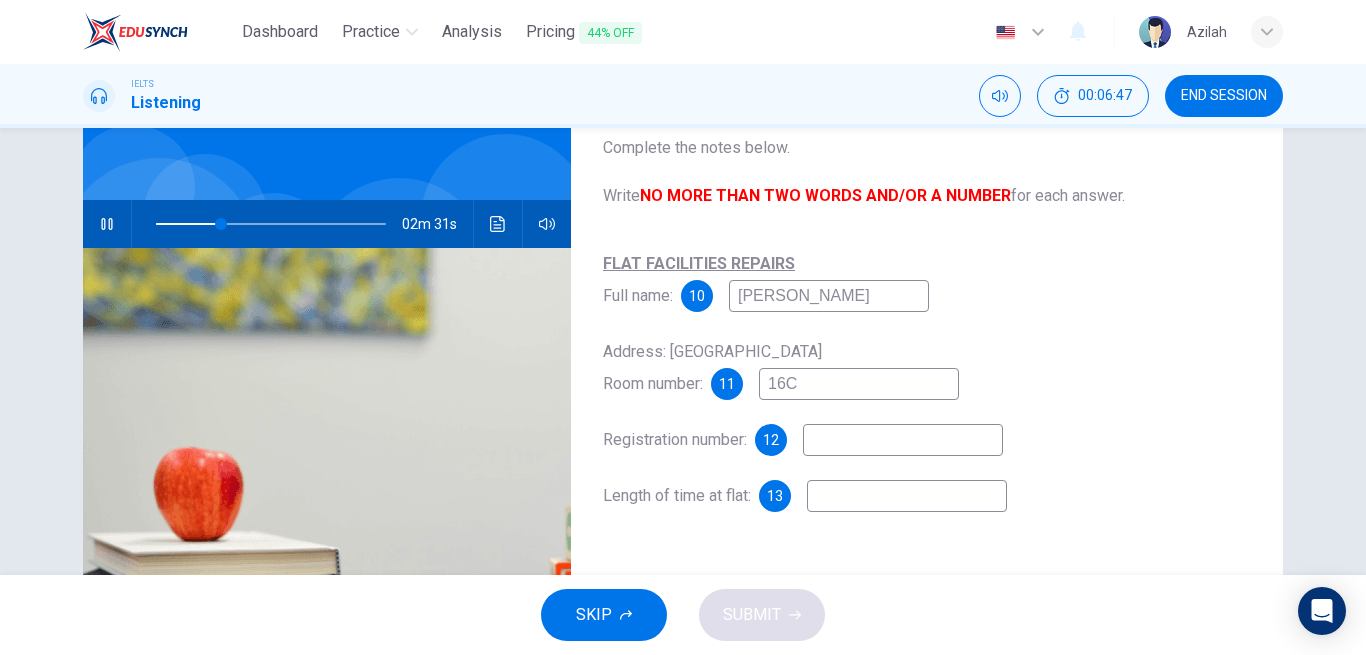 type on "28" 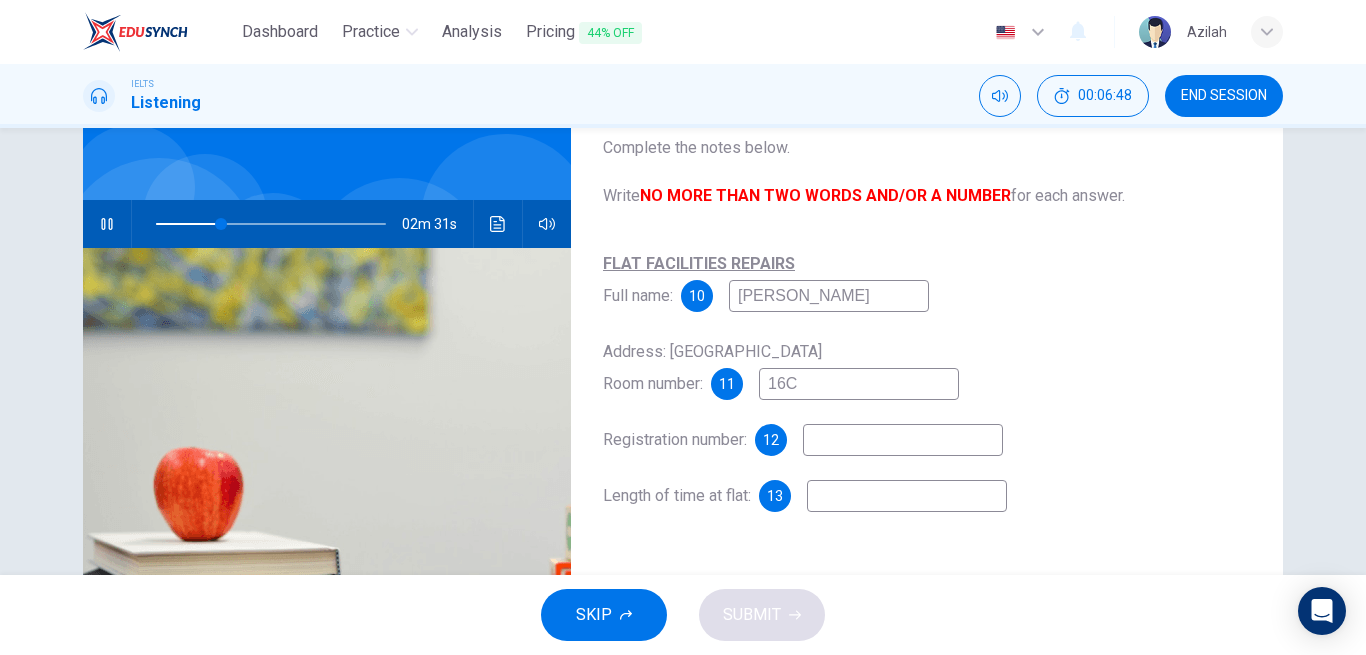 type on "k" 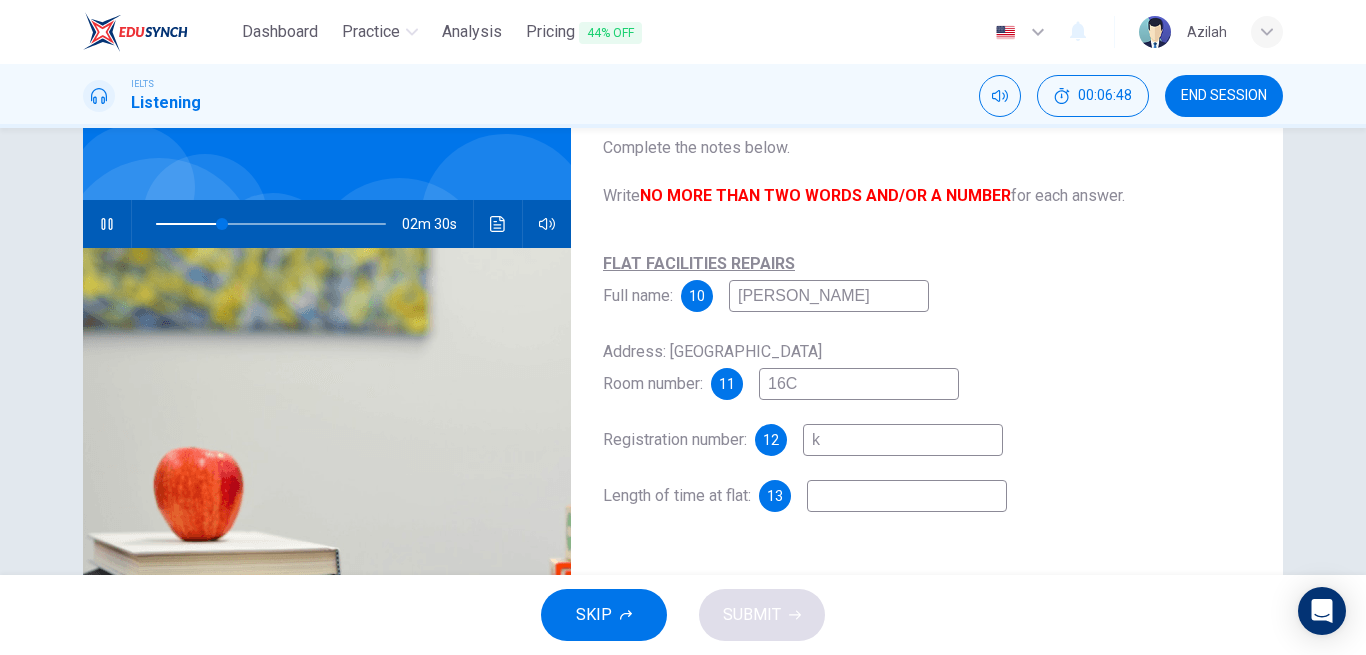 type on "29" 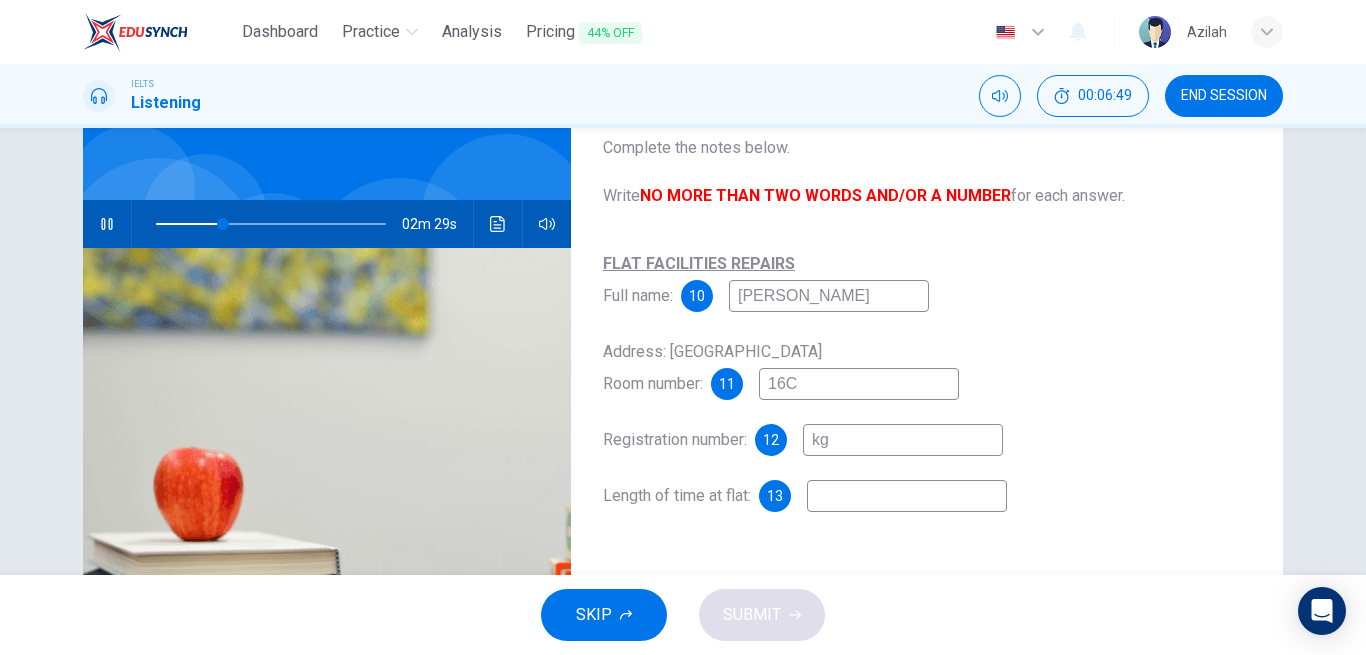 type on "29" 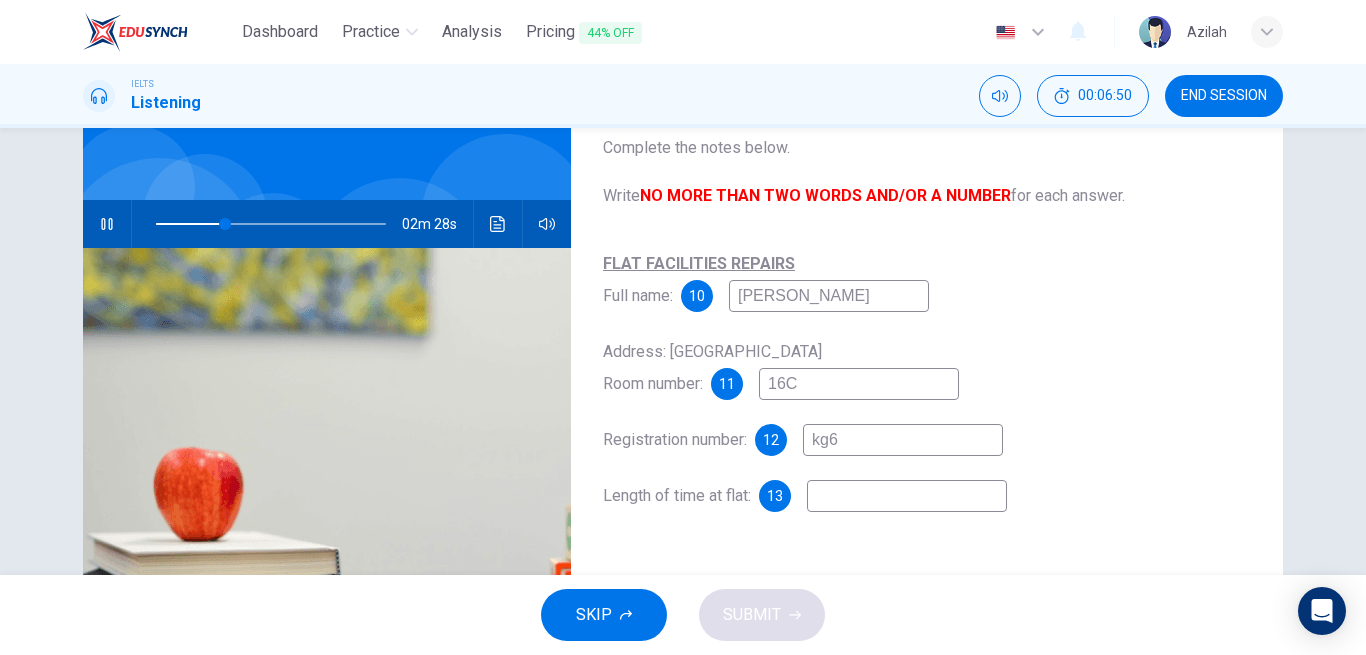 type on "30" 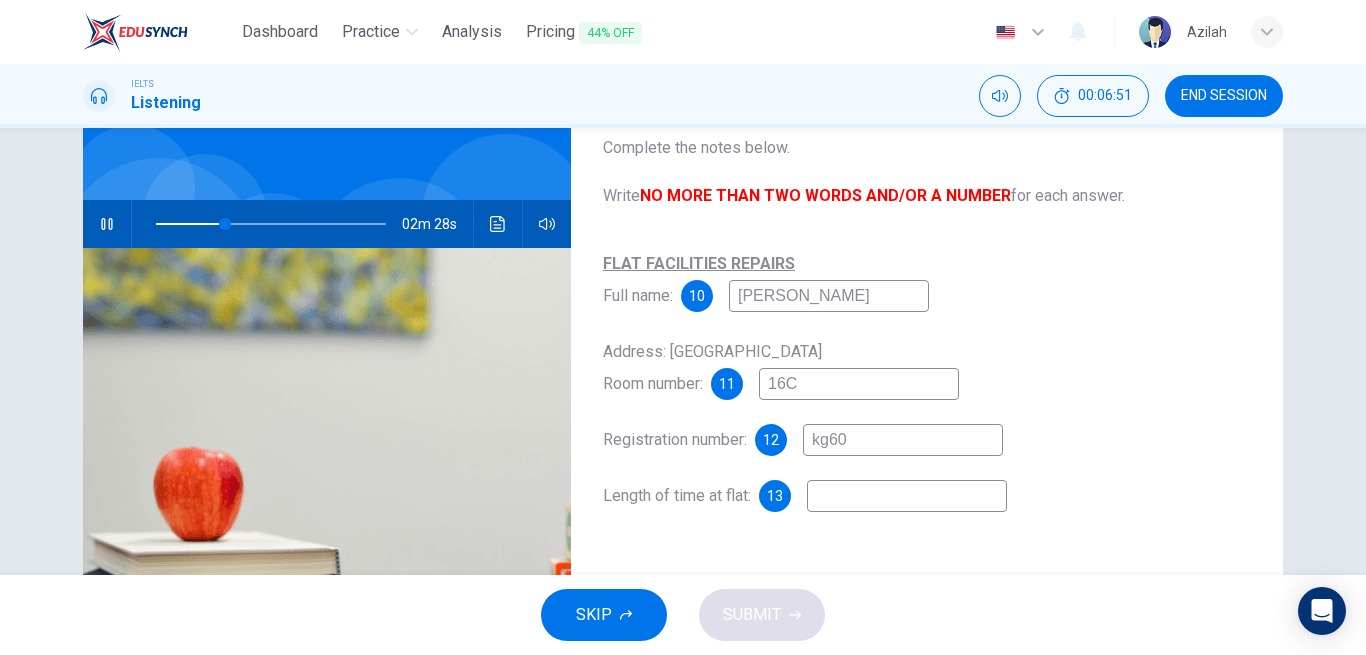 type on "kg603" 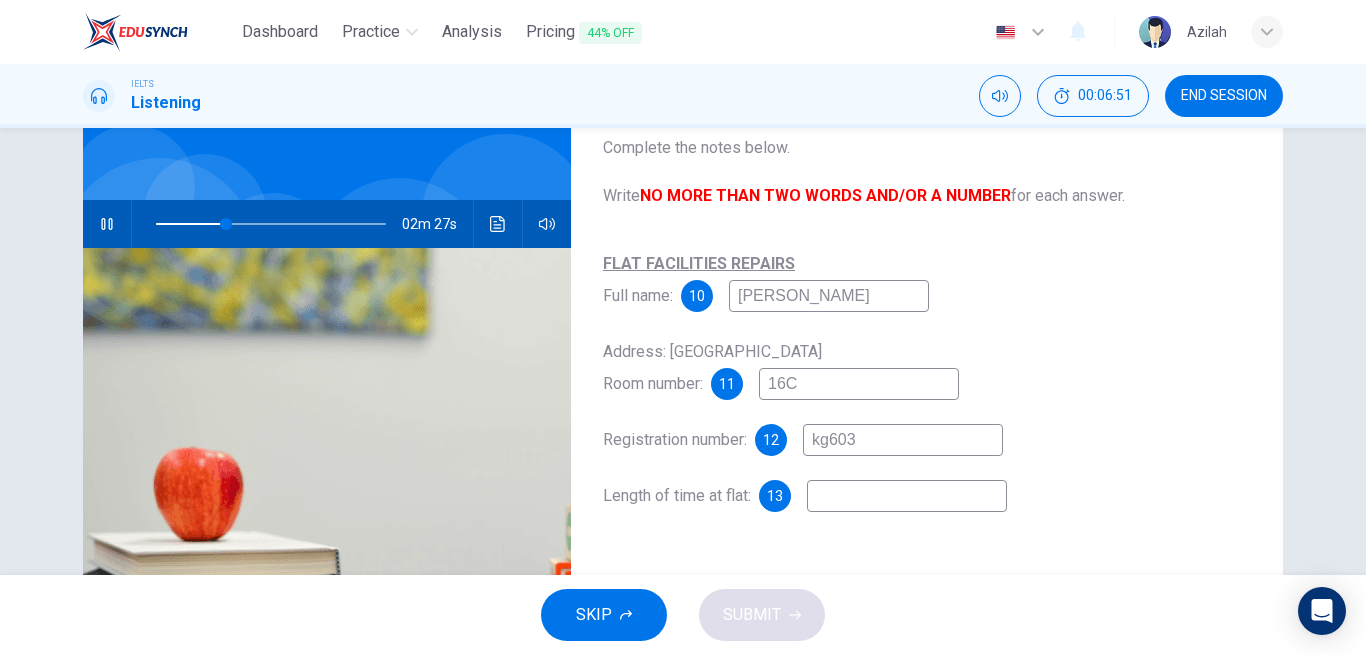 type on "30" 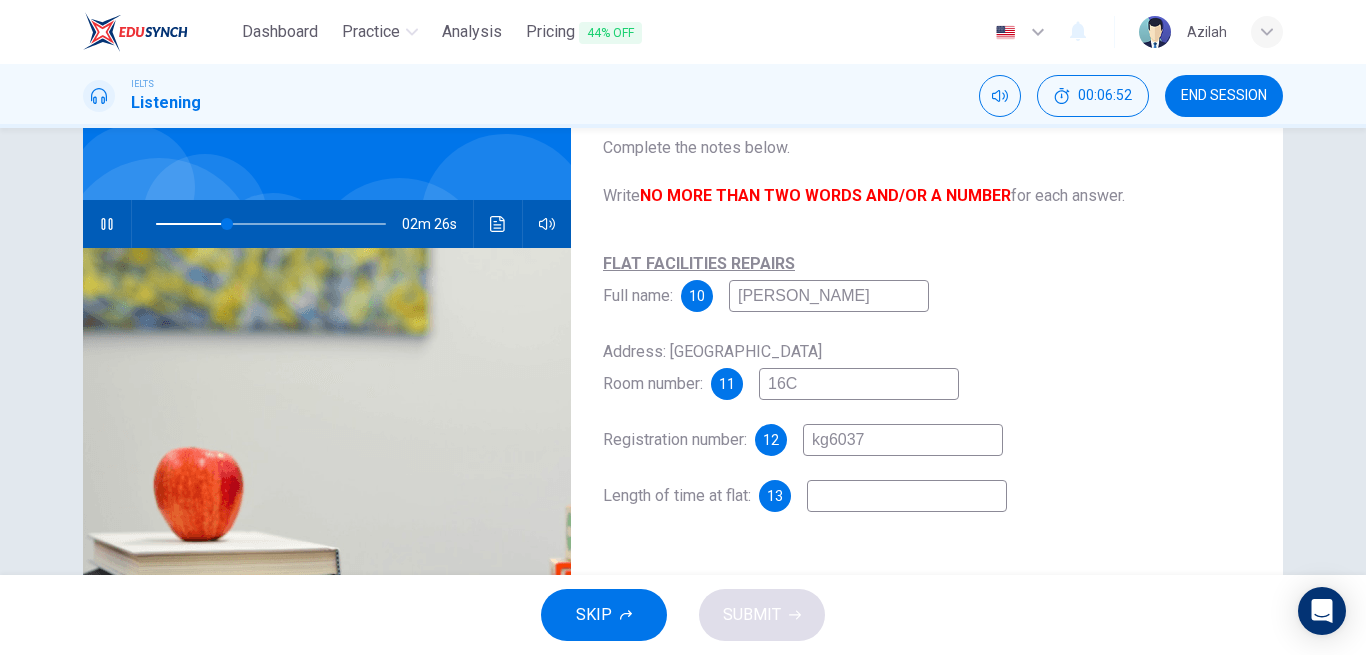 type on "31" 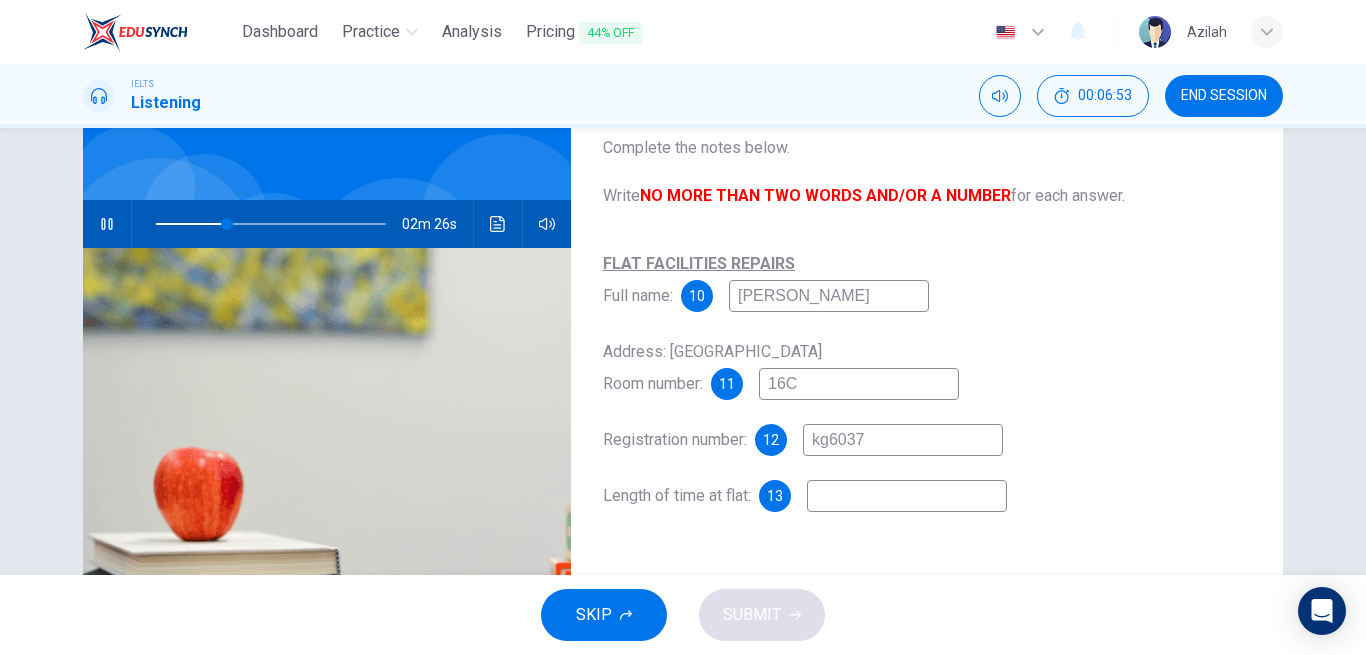 type on "kg6037" 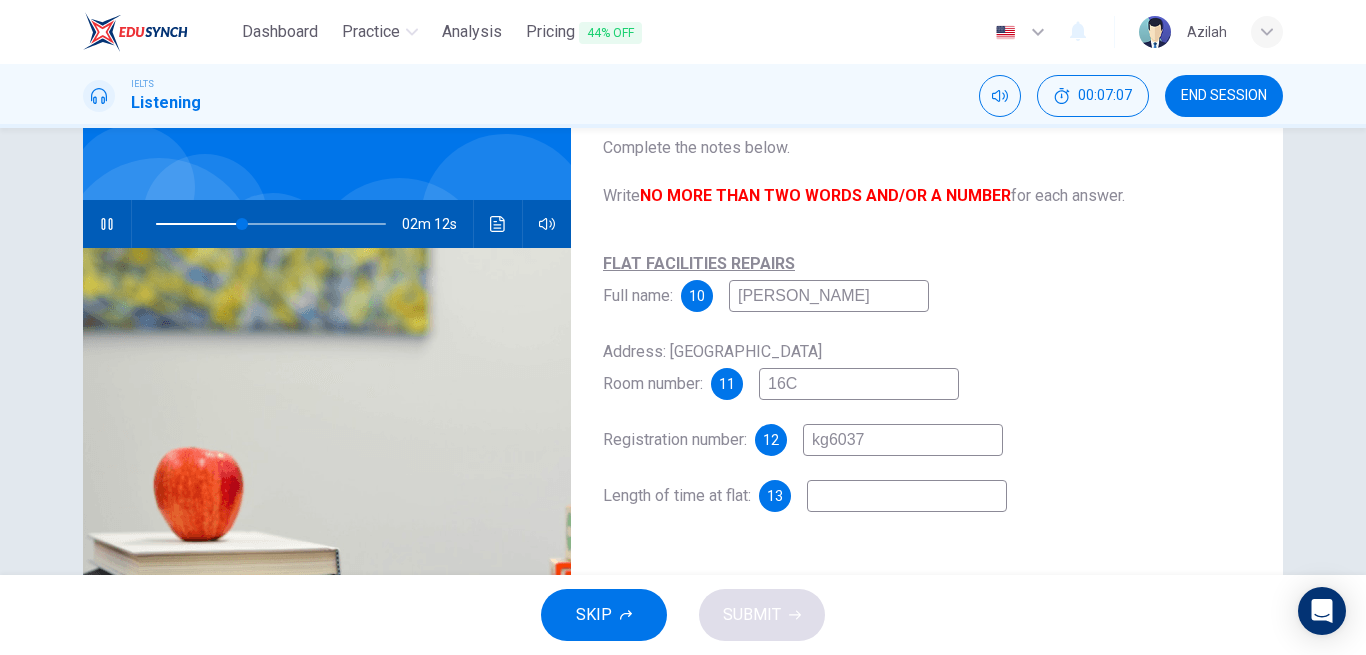 type on "38" 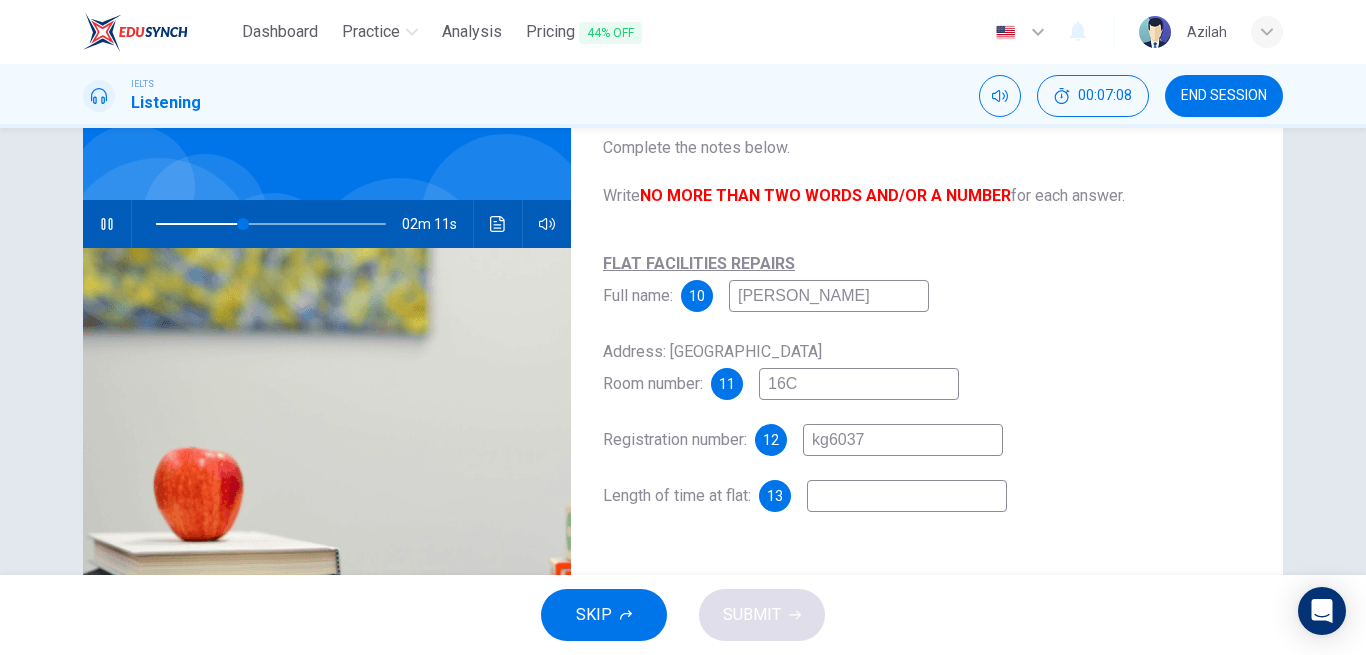 type on "2" 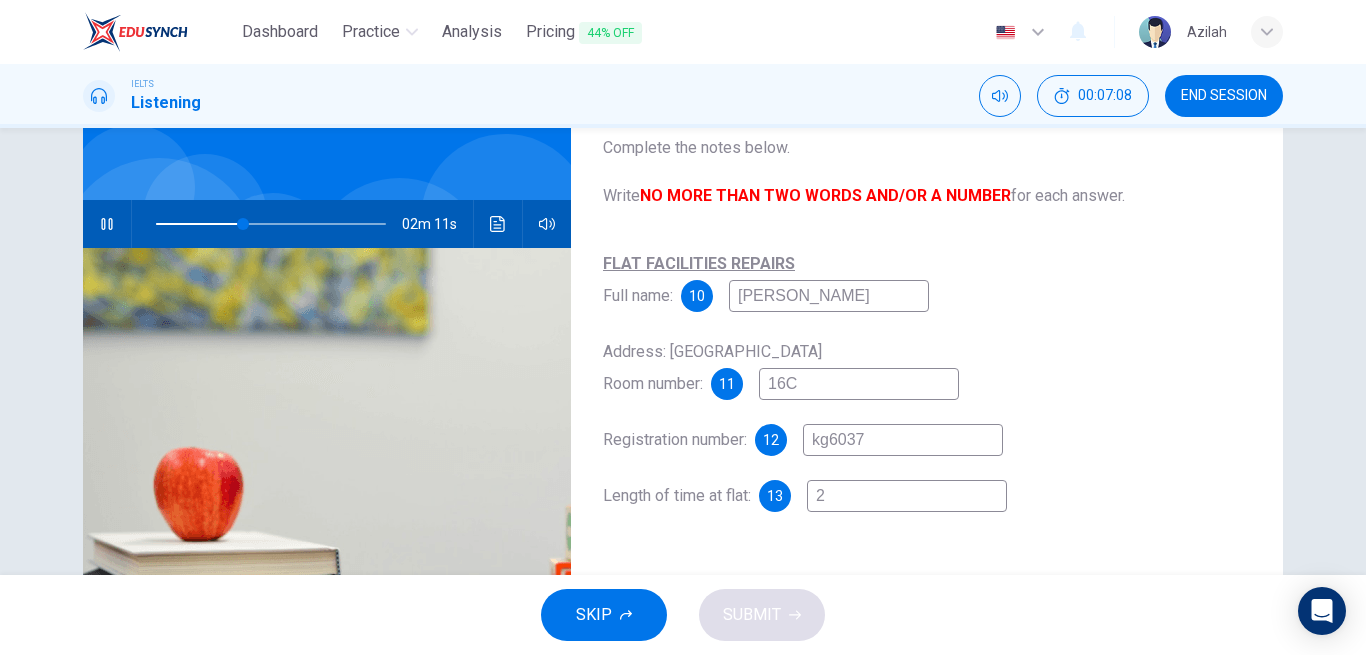 type on "2" 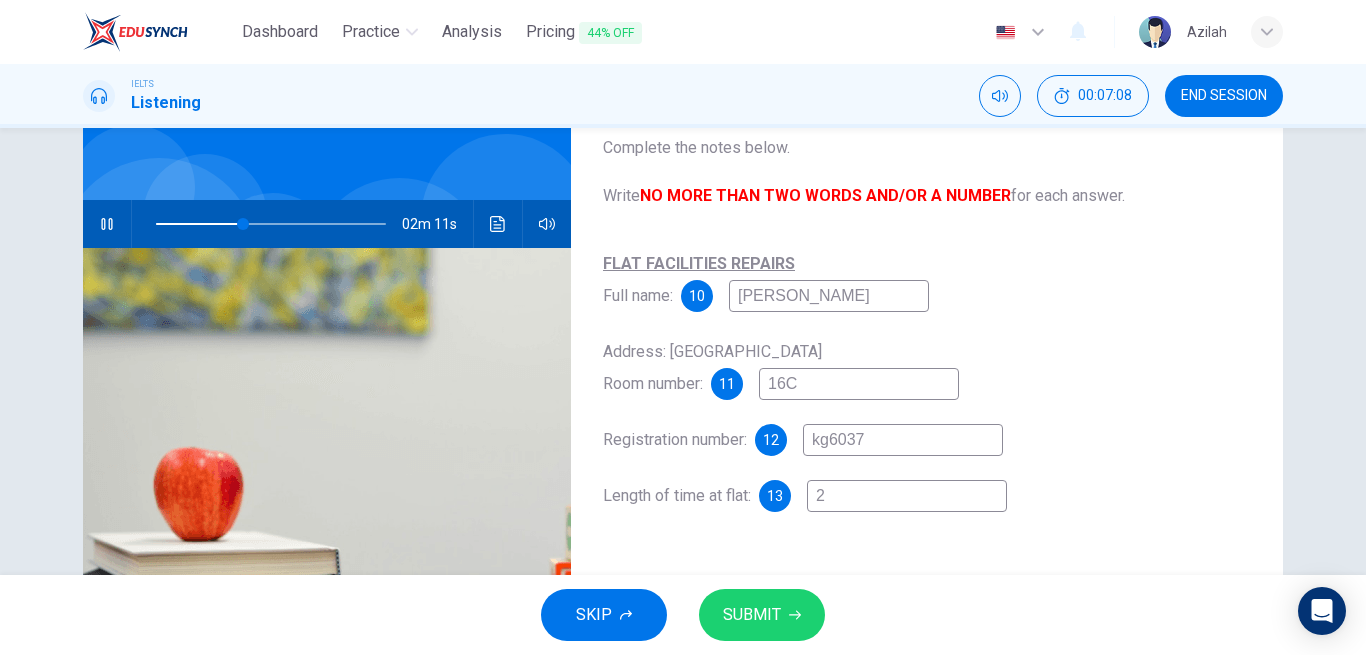 type on "38" 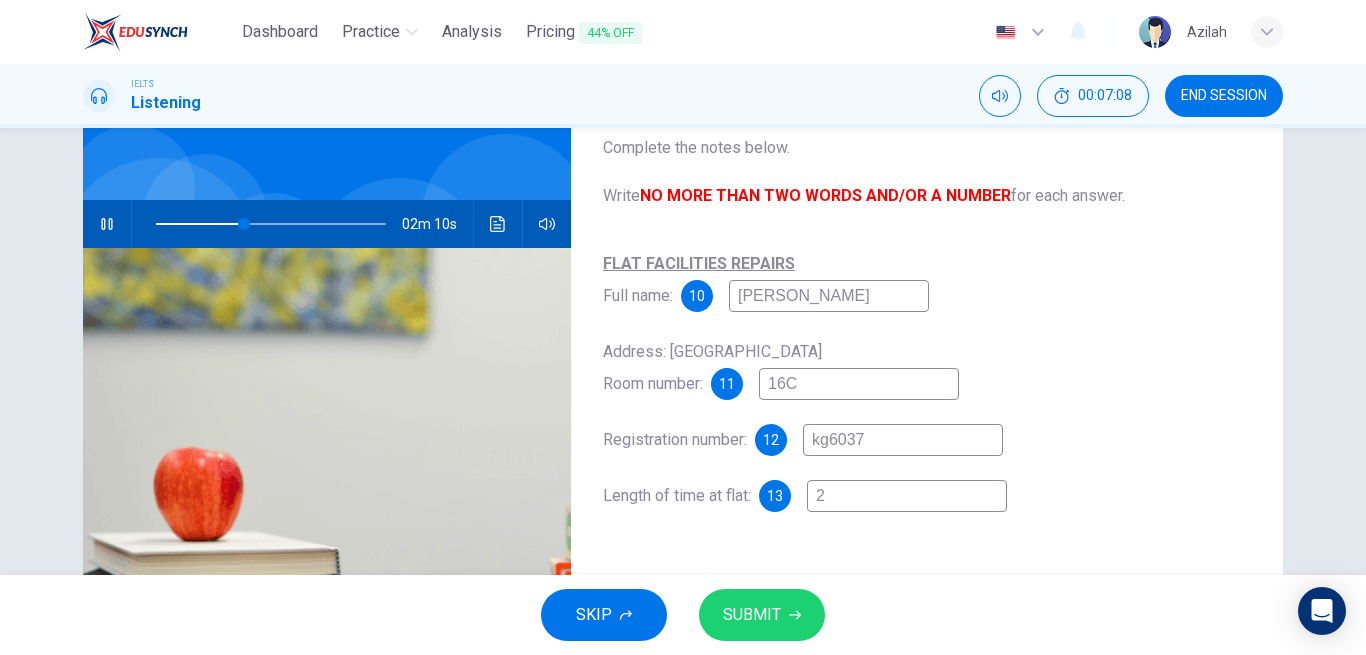 type on "2 m" 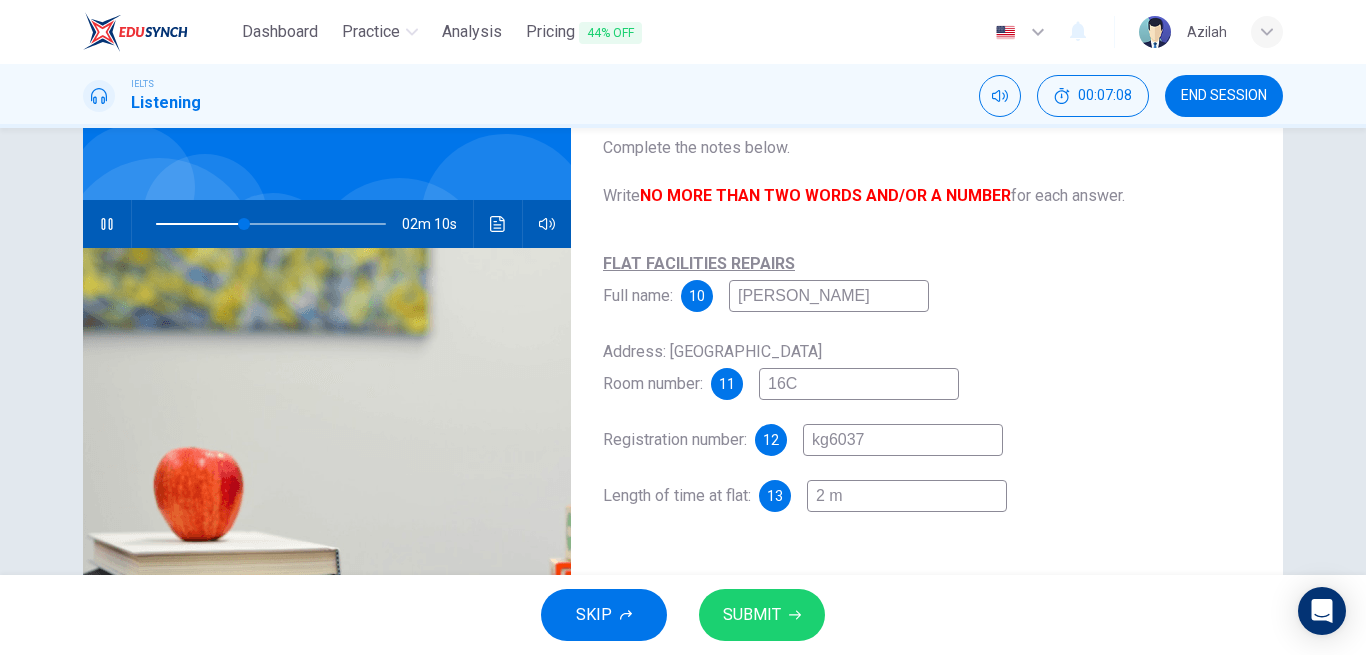 type on "38" 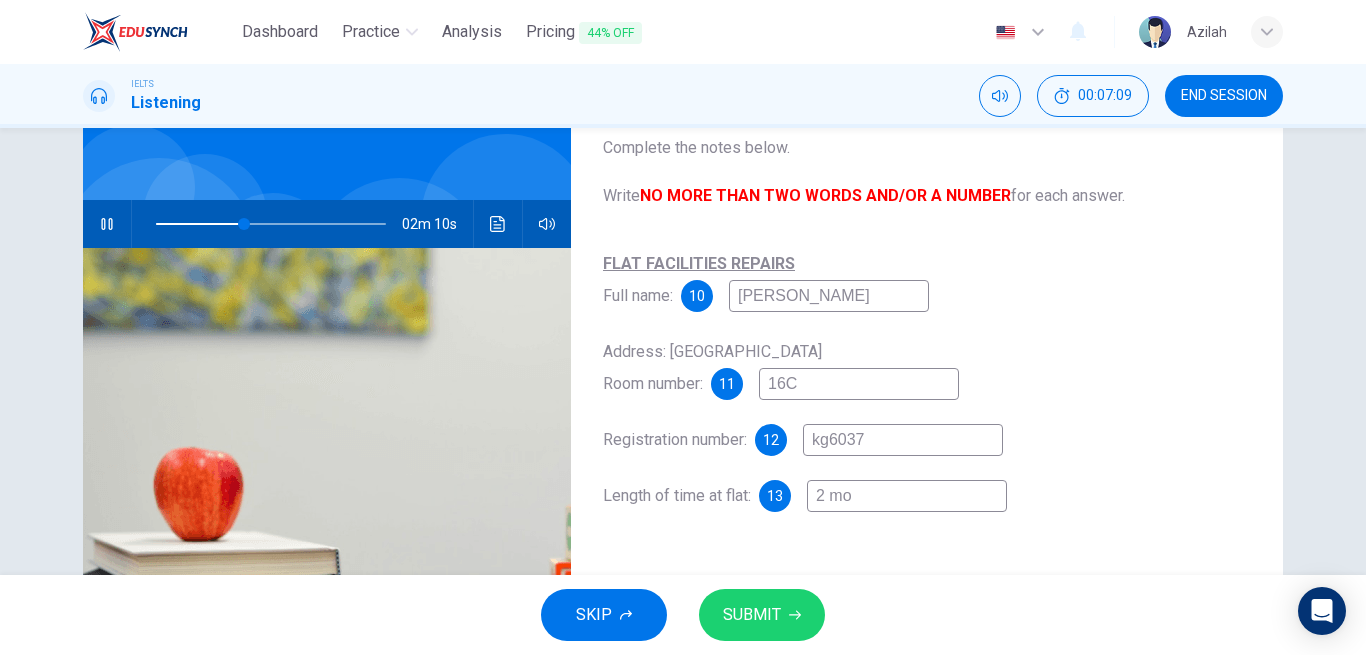 type on "2 mon" 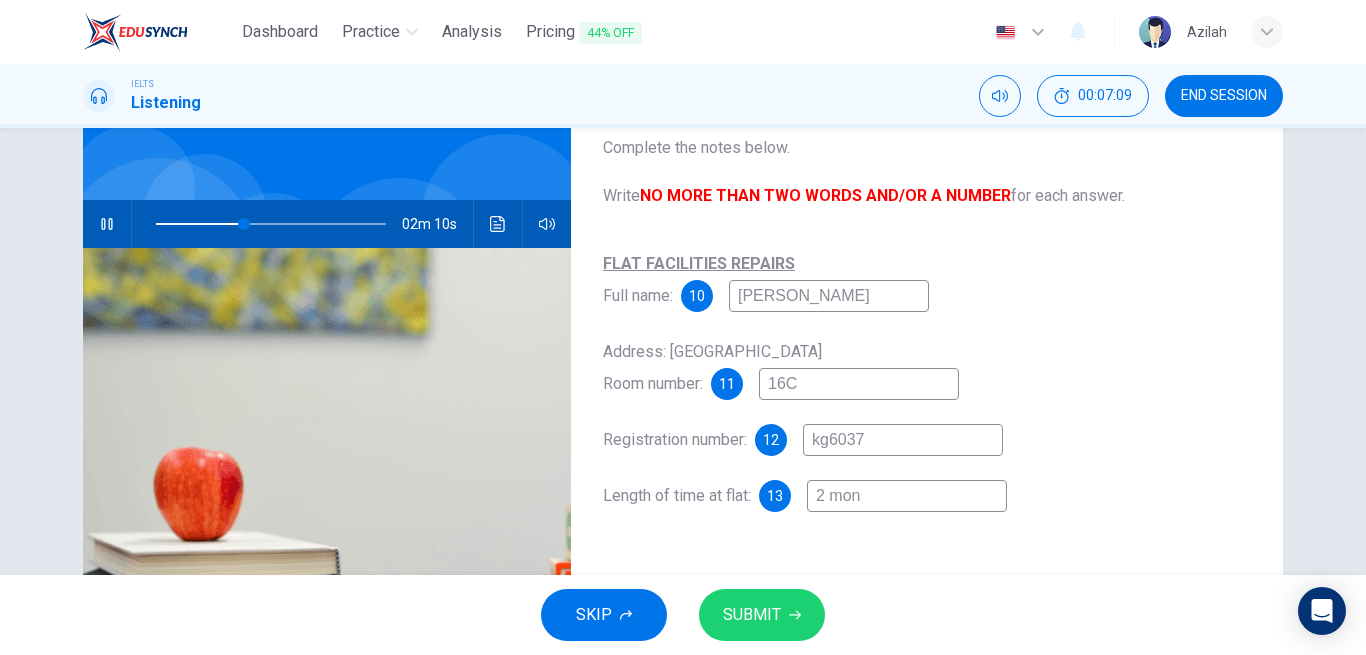 type on "38" 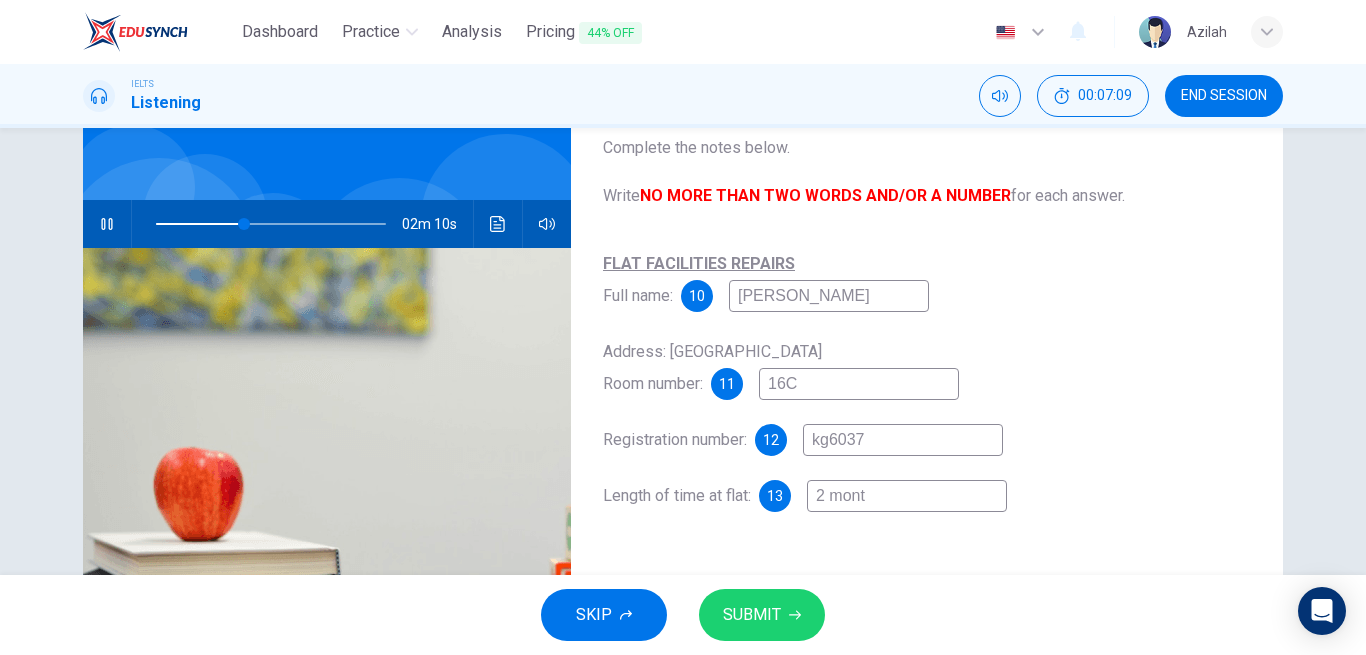 type on "39" 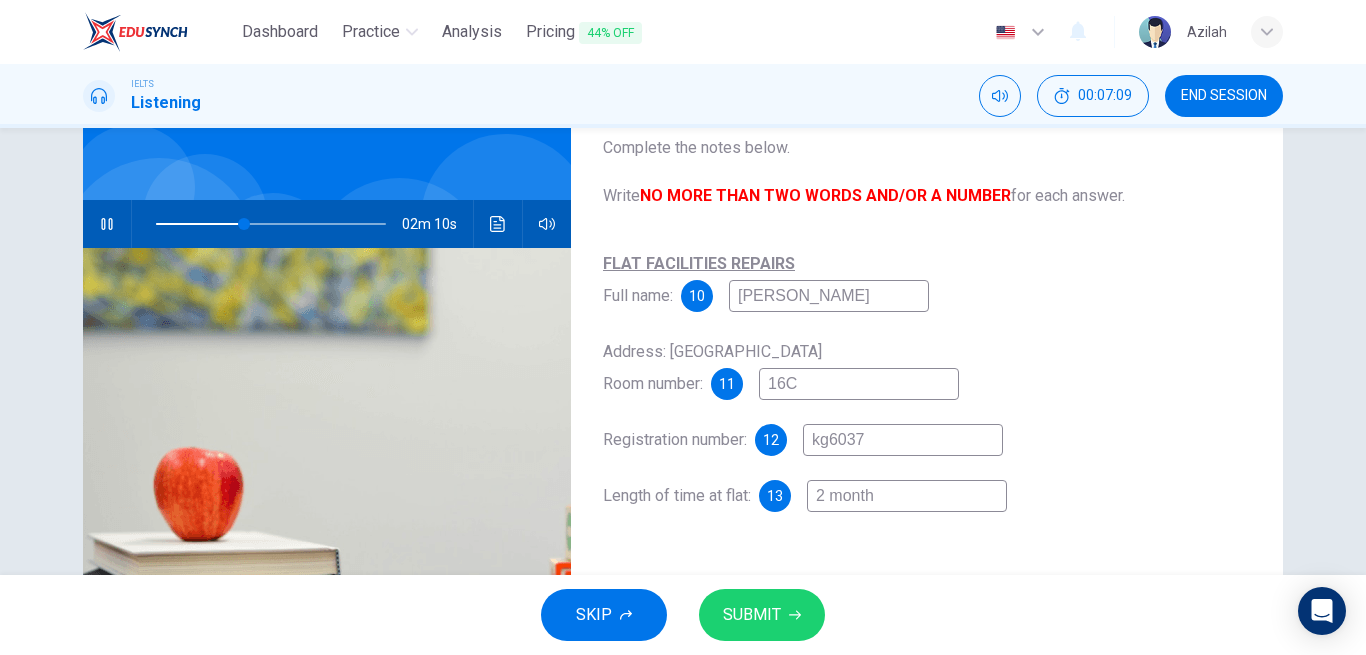 type on "39" 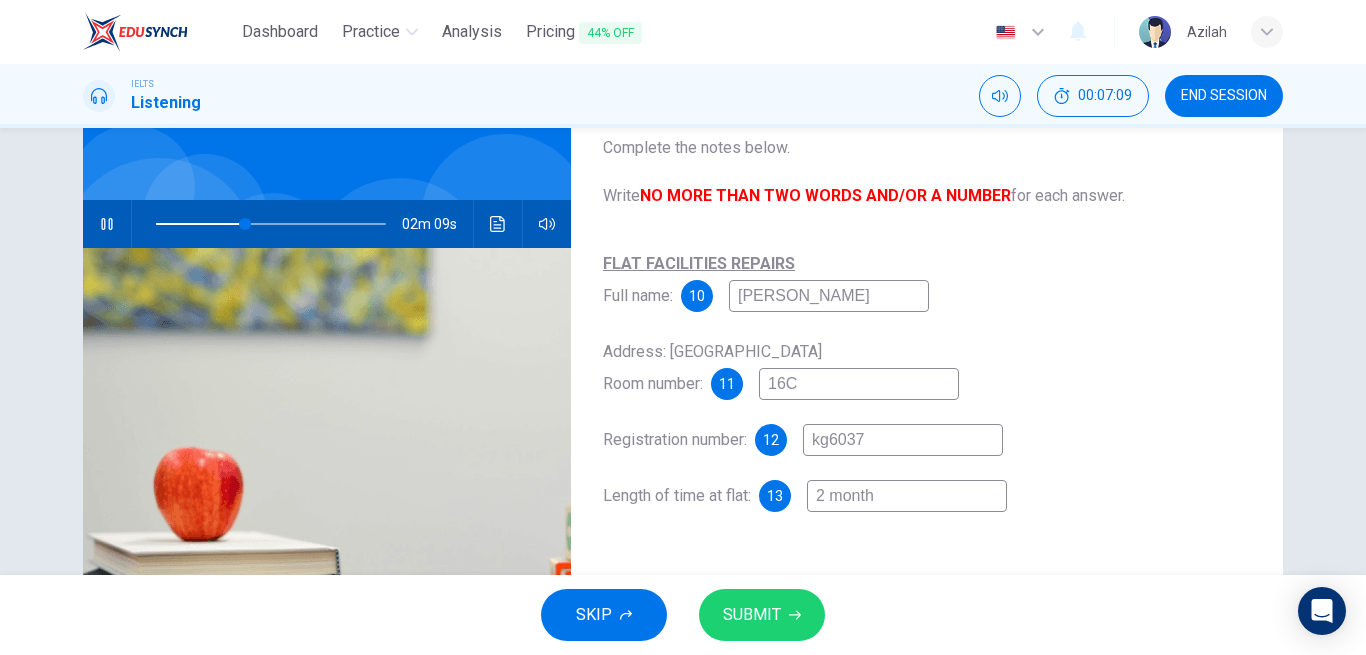type on "2 months" 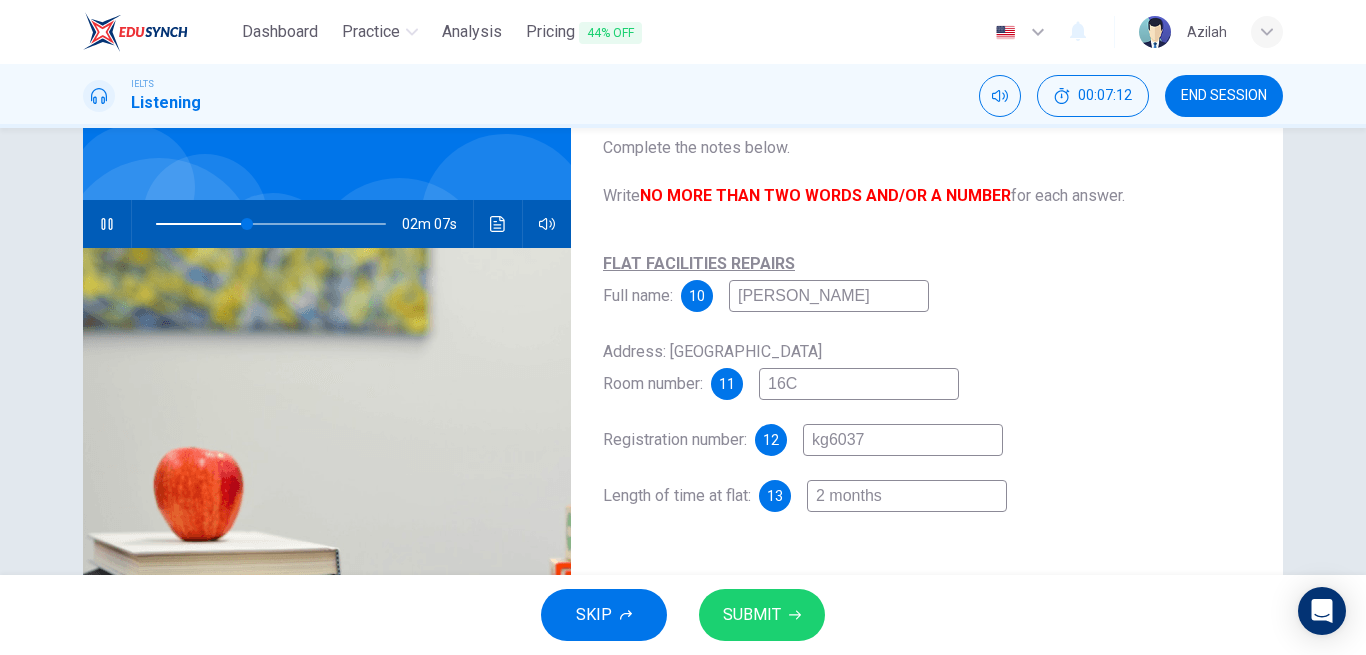 type on "40" 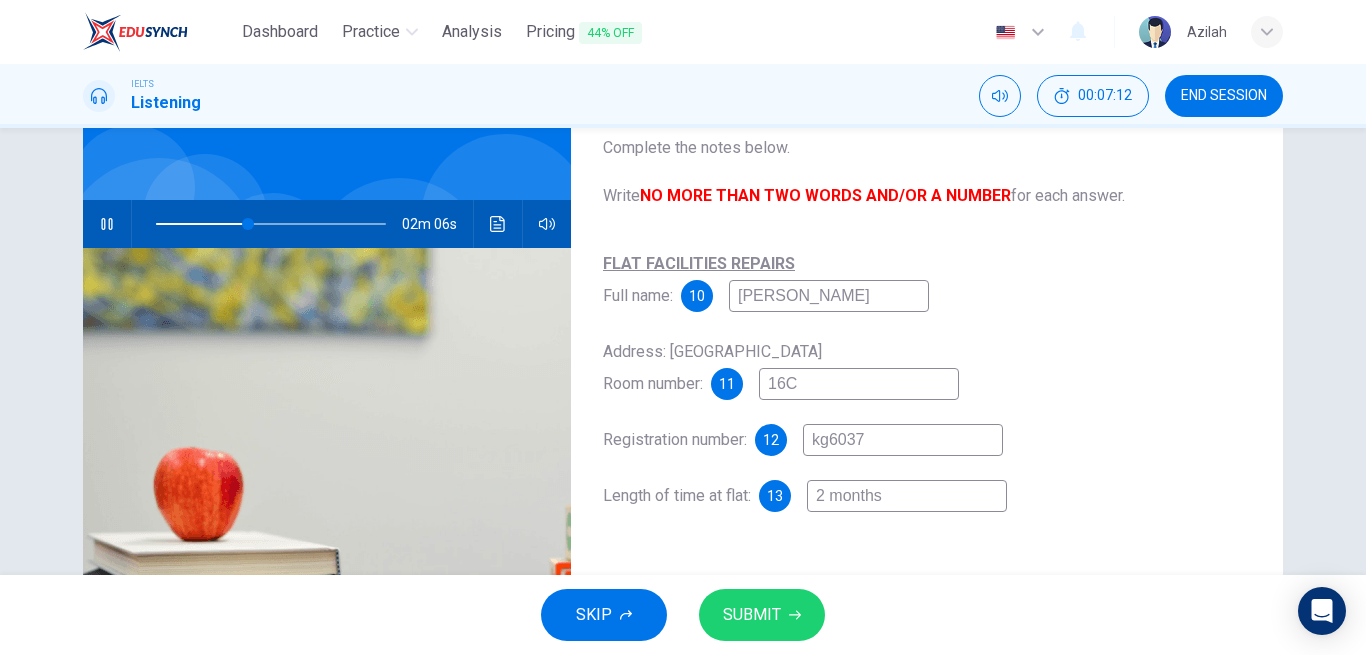 type on "2 months" 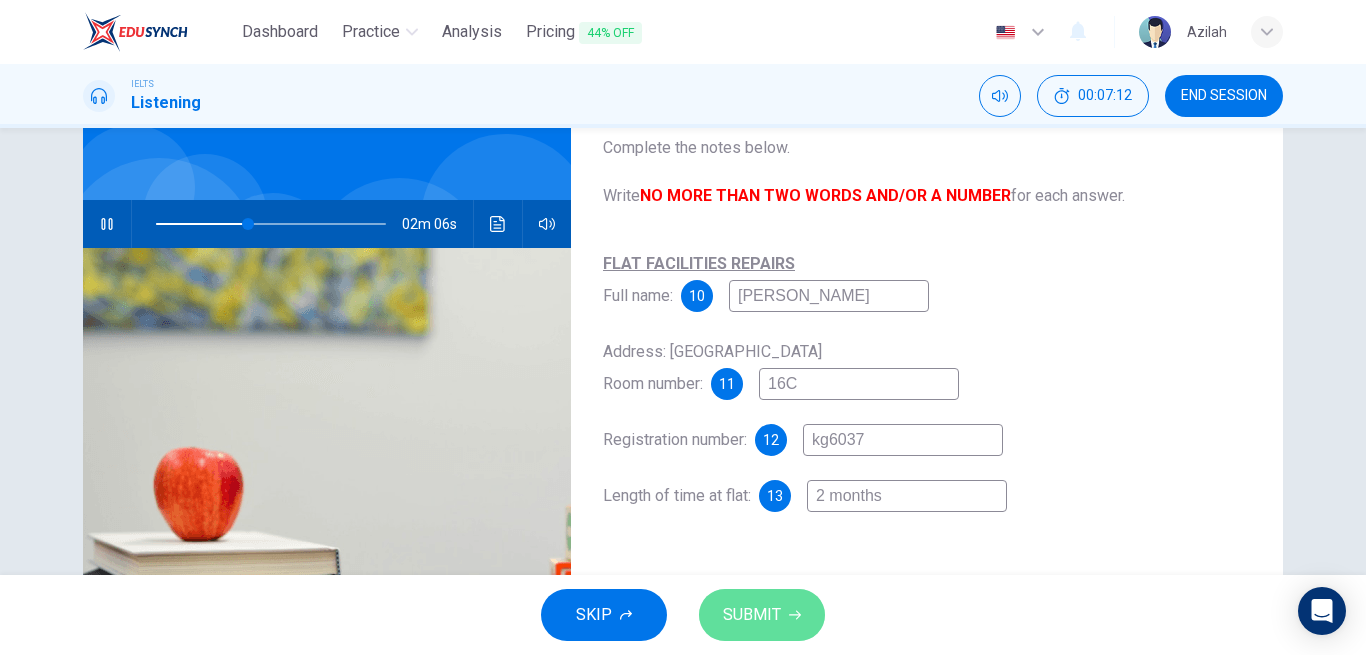 click on "SUBMIT" at bounding box center (752, 615) 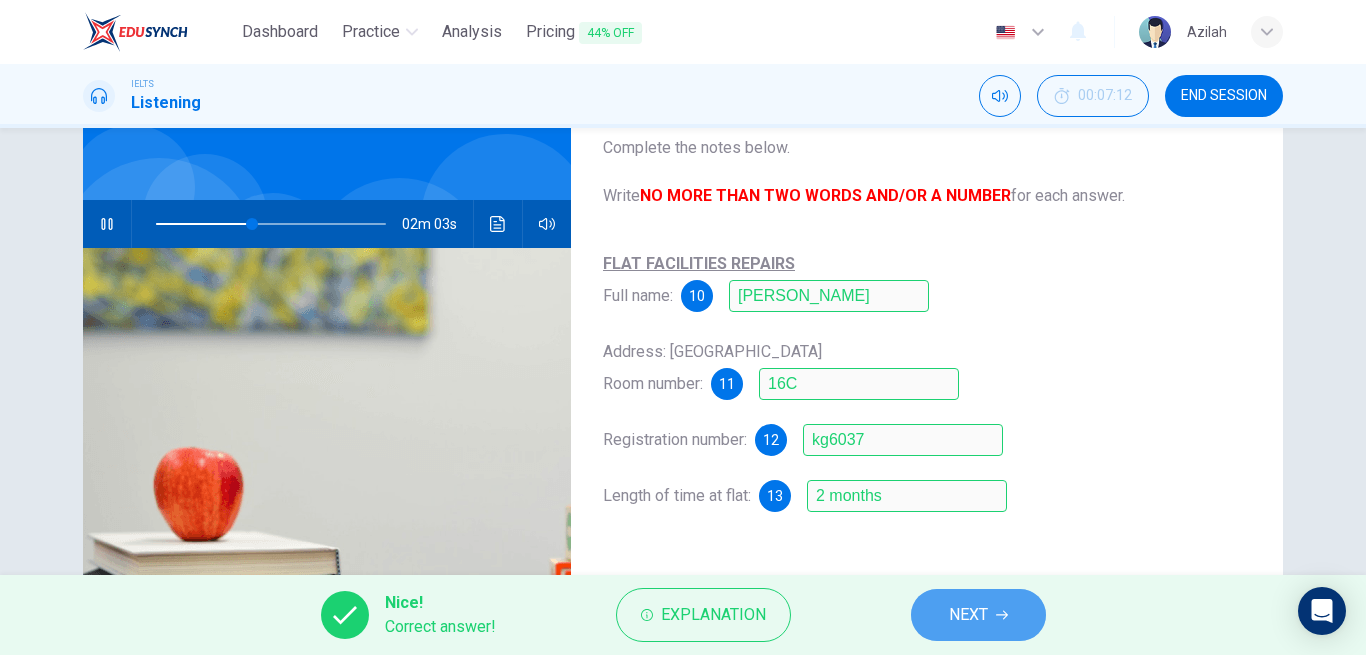 click on "NEXT" at bounding box center (968, 615) 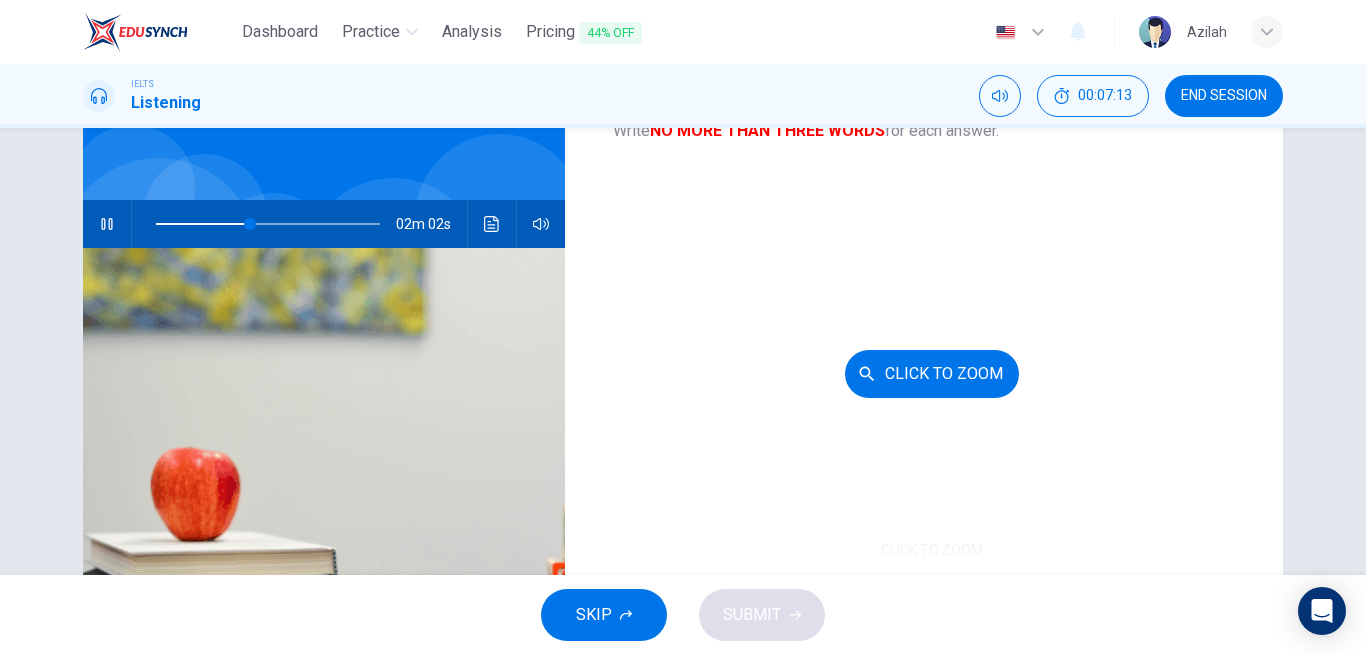 scroll, scrollTop: 100, scrollLeft: 0, axis: vertical 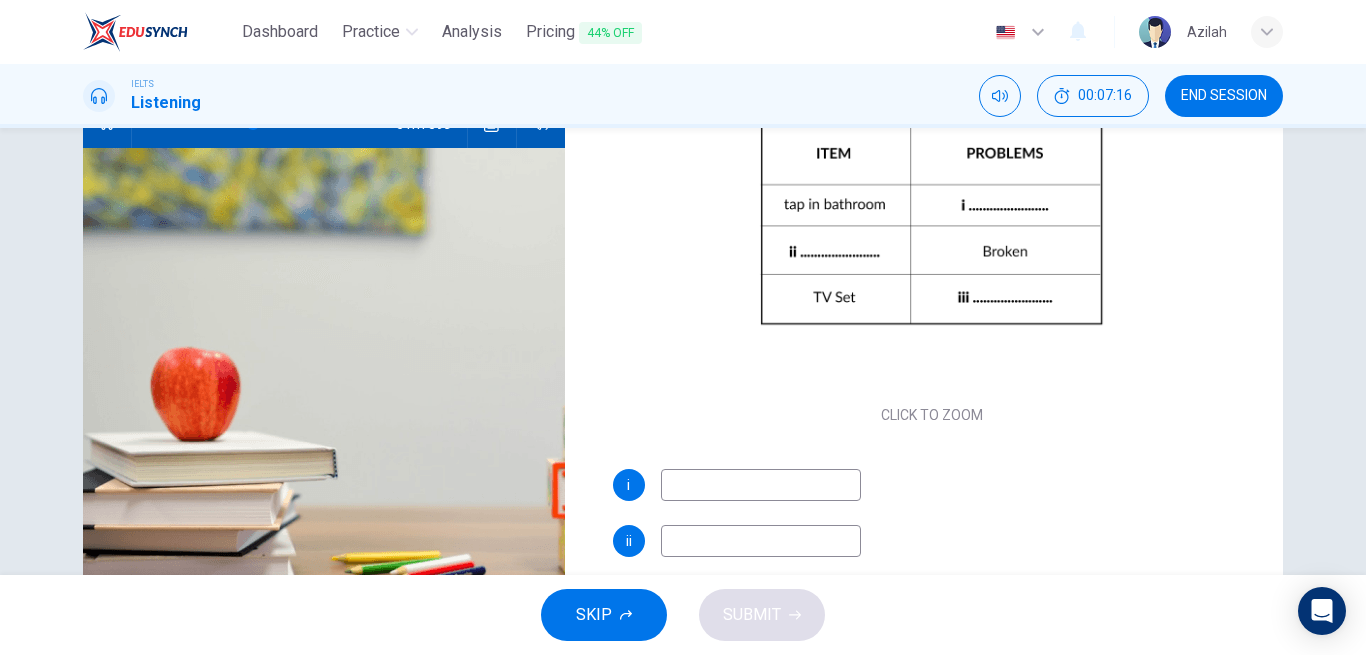 click at bounding box center [761, 485] 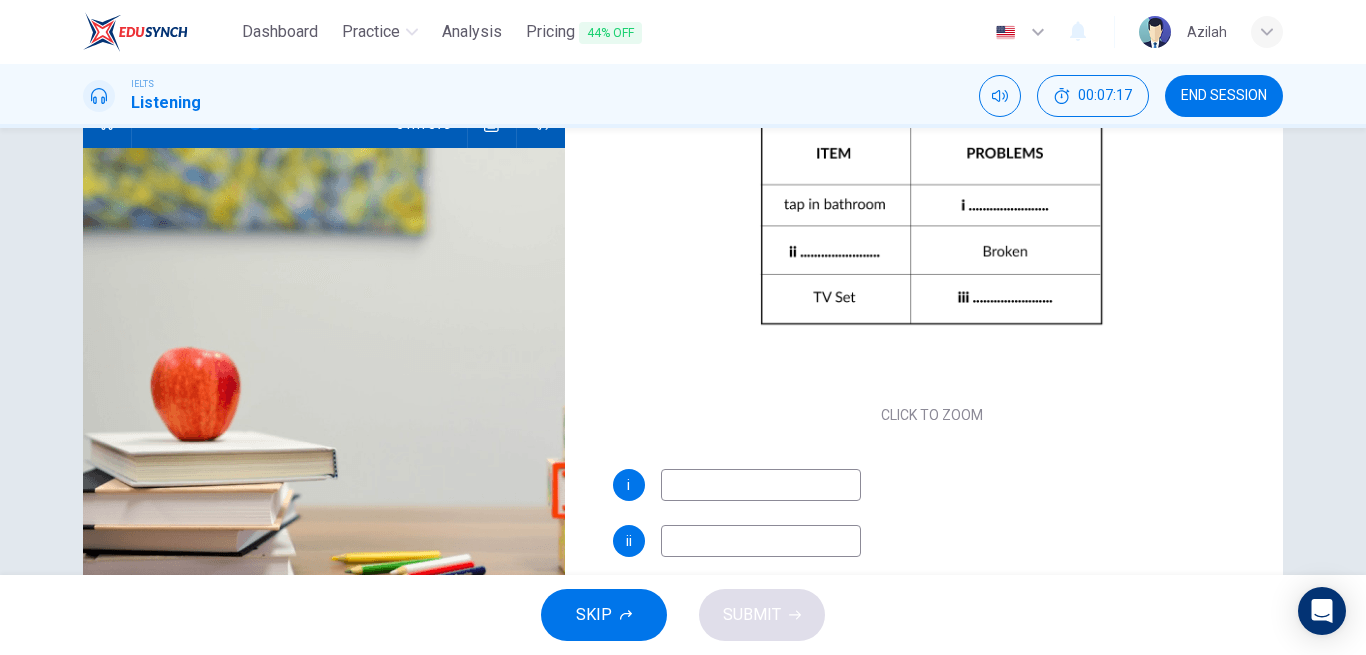 type on "44" 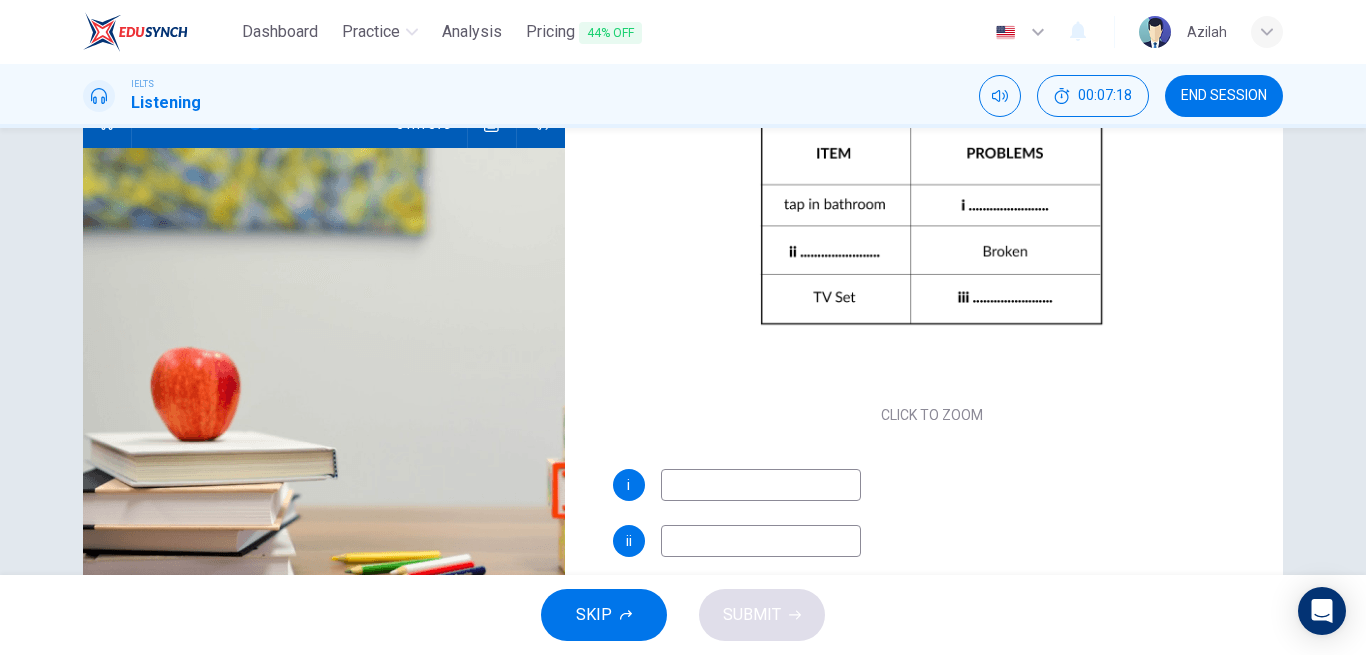 type on "l" 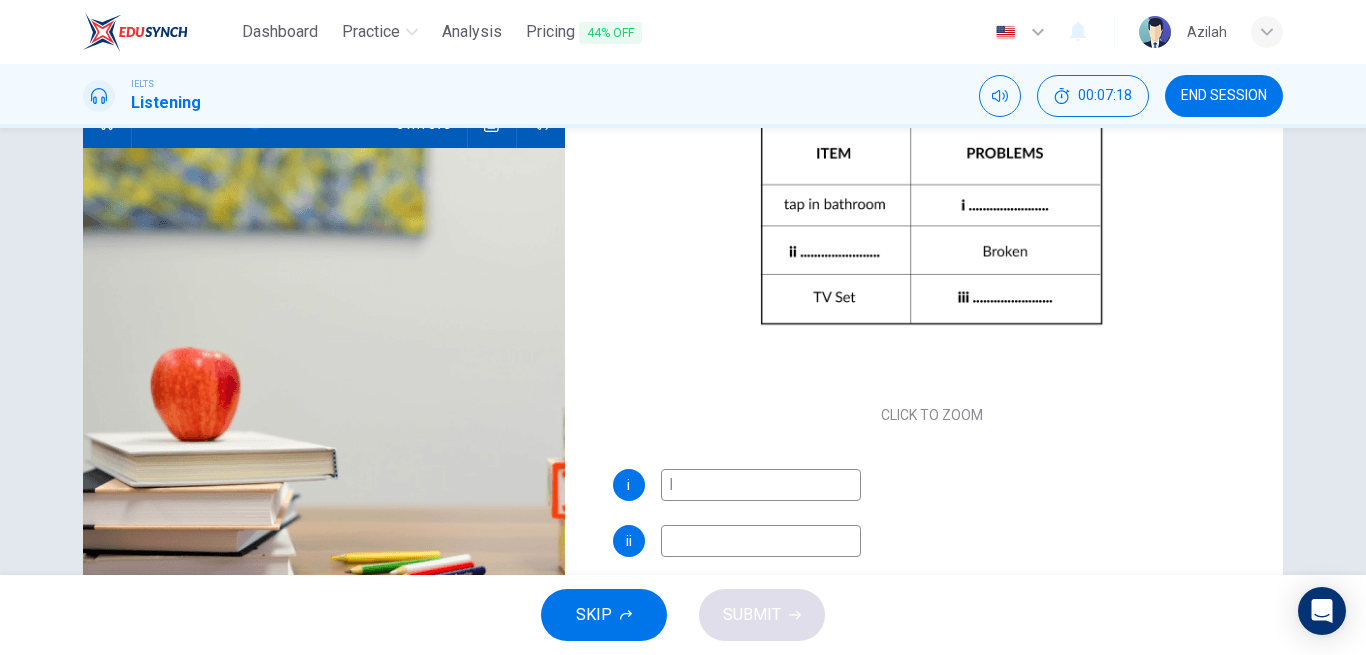 type on "45" 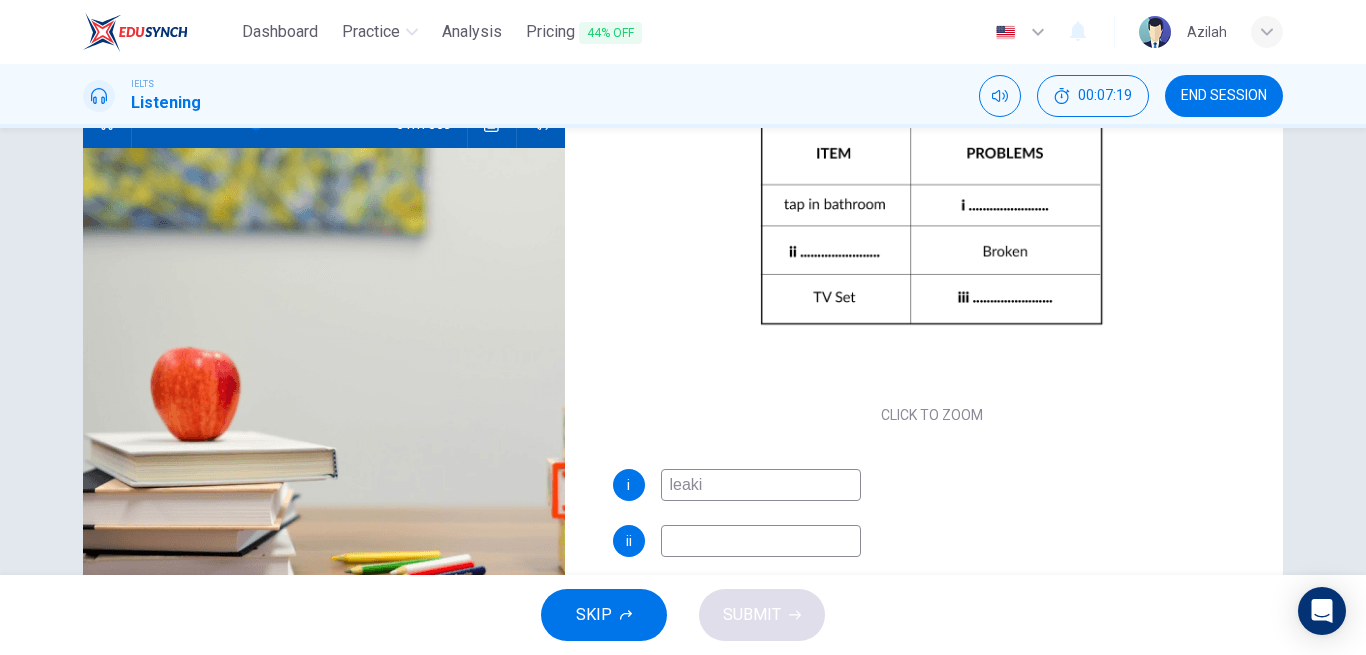 type on "leakin" 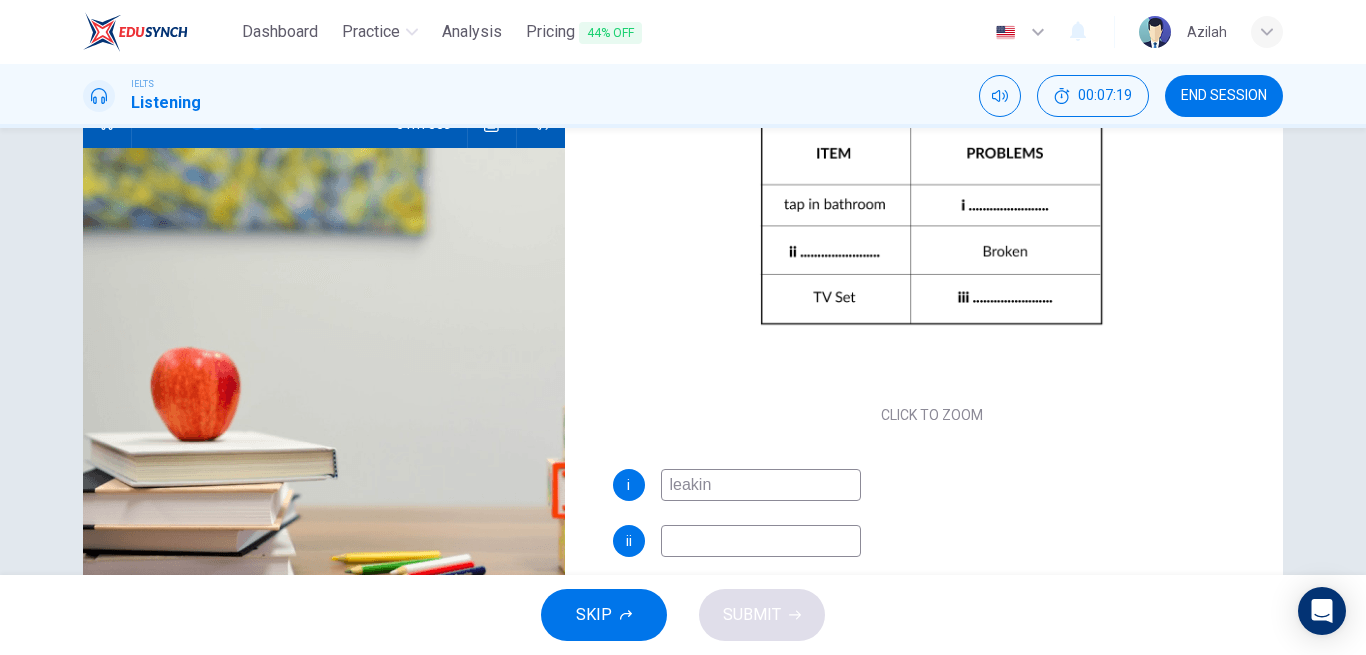 type on "45" 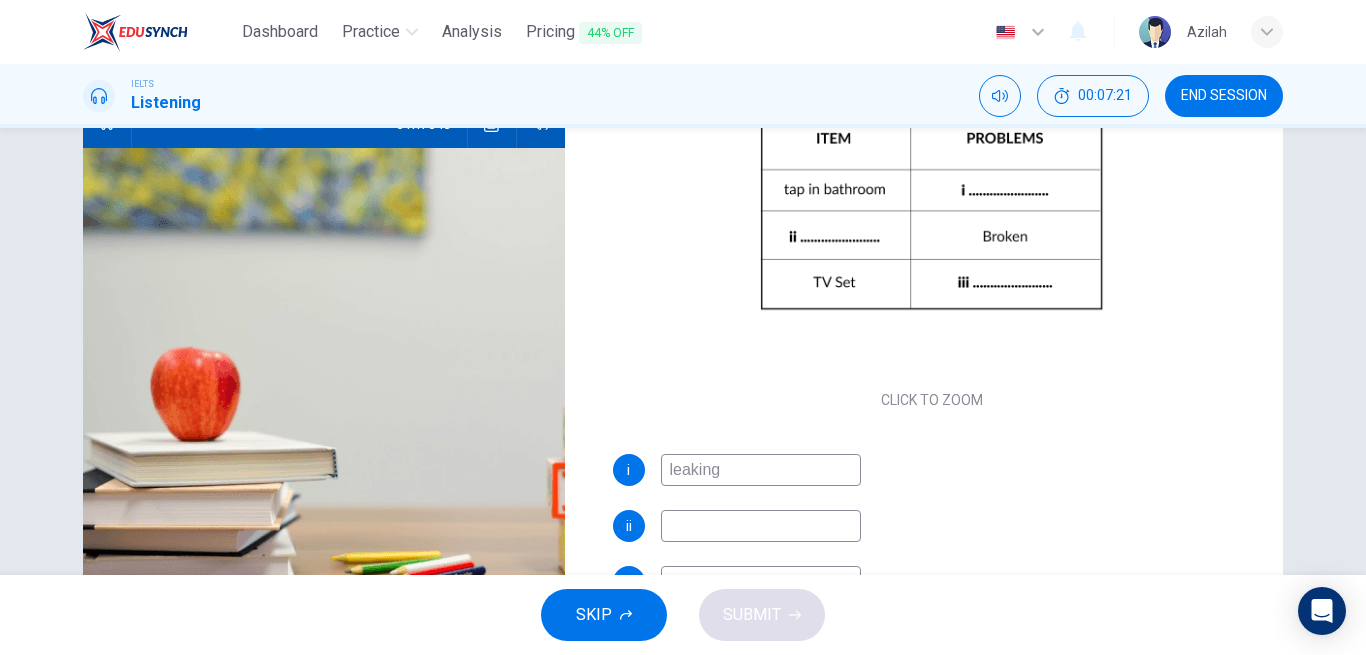 scroll, scrollTop: 118, scrollLeft: 0, axis: vertical 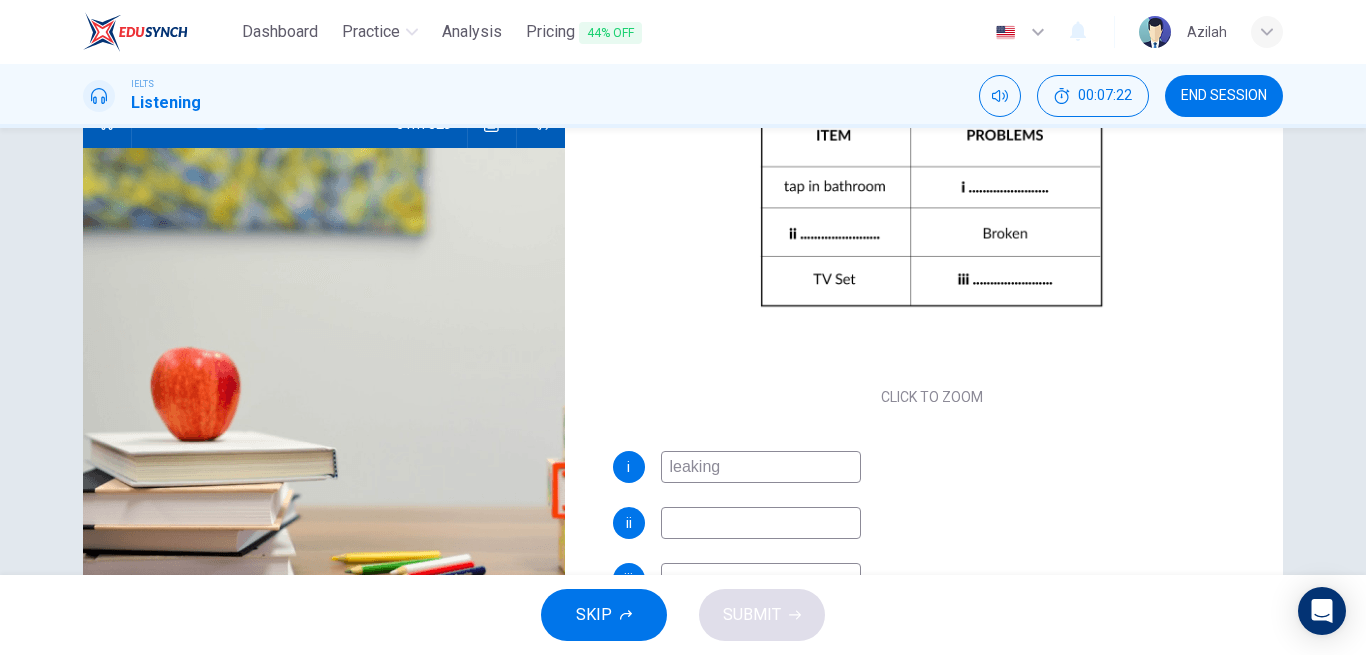 type on "47" 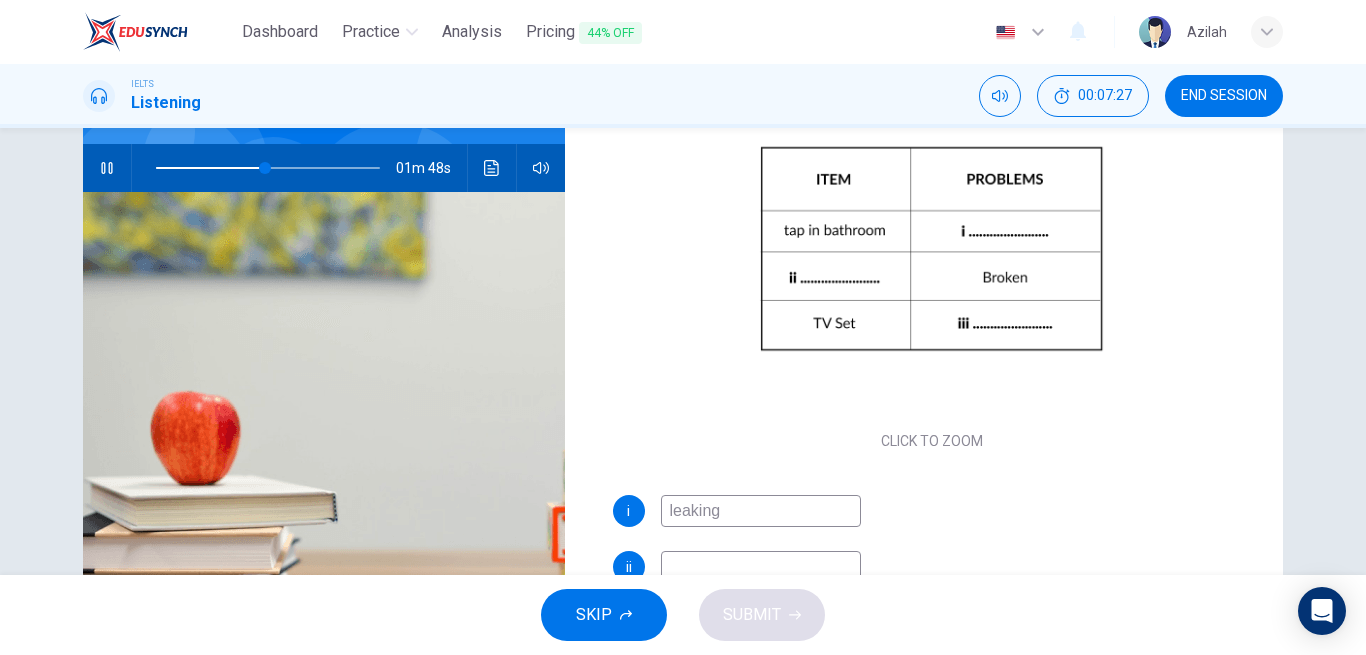 scroll, scrollTop: 228, scrollLeft: 0, axis: vertical 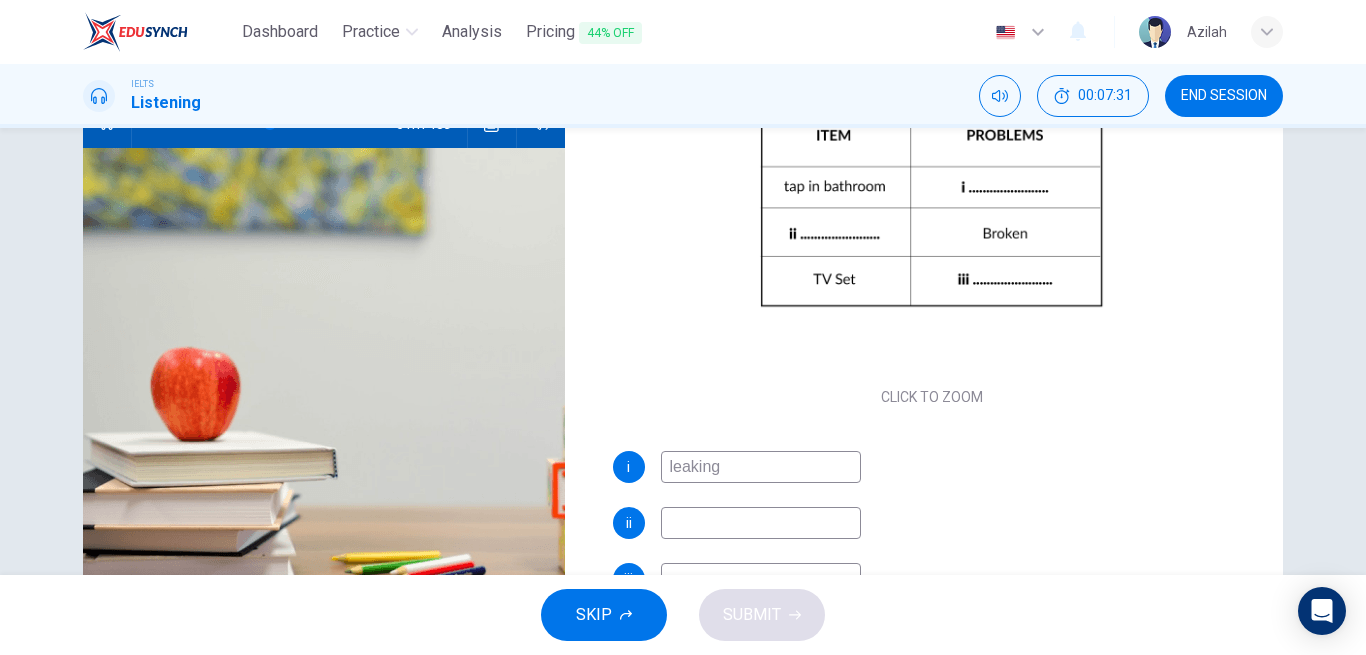 type on "51" 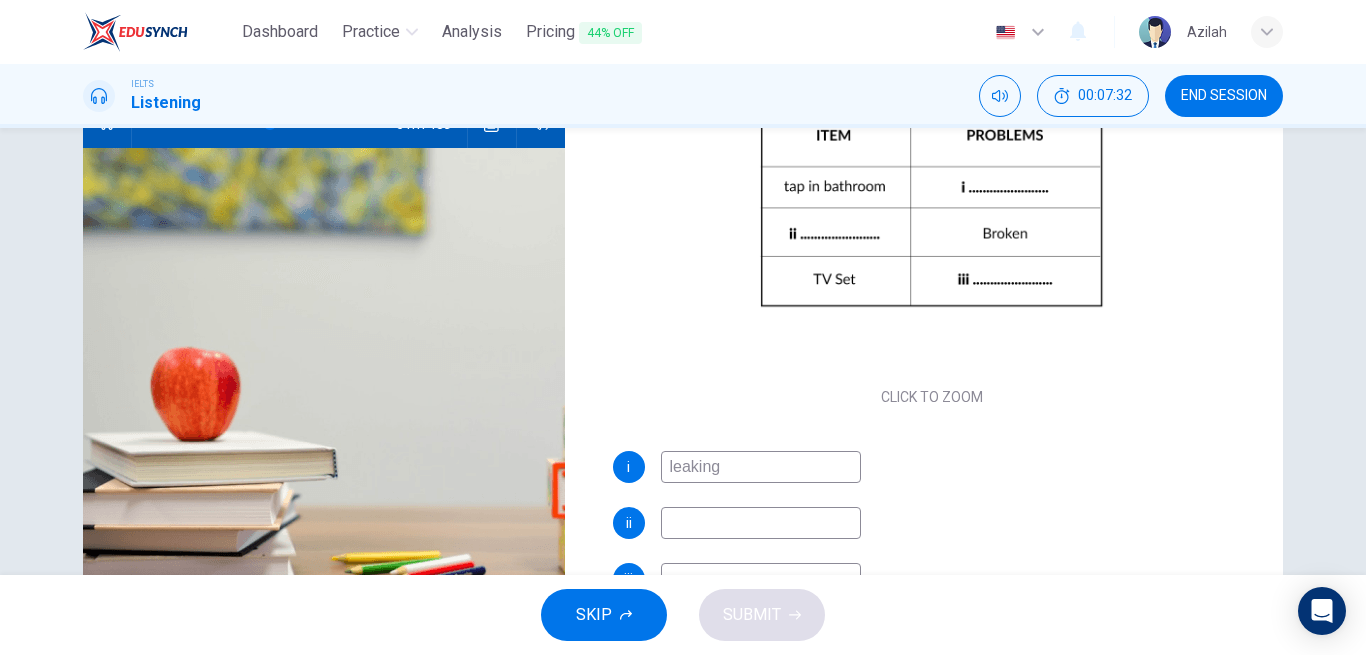 type on "K" 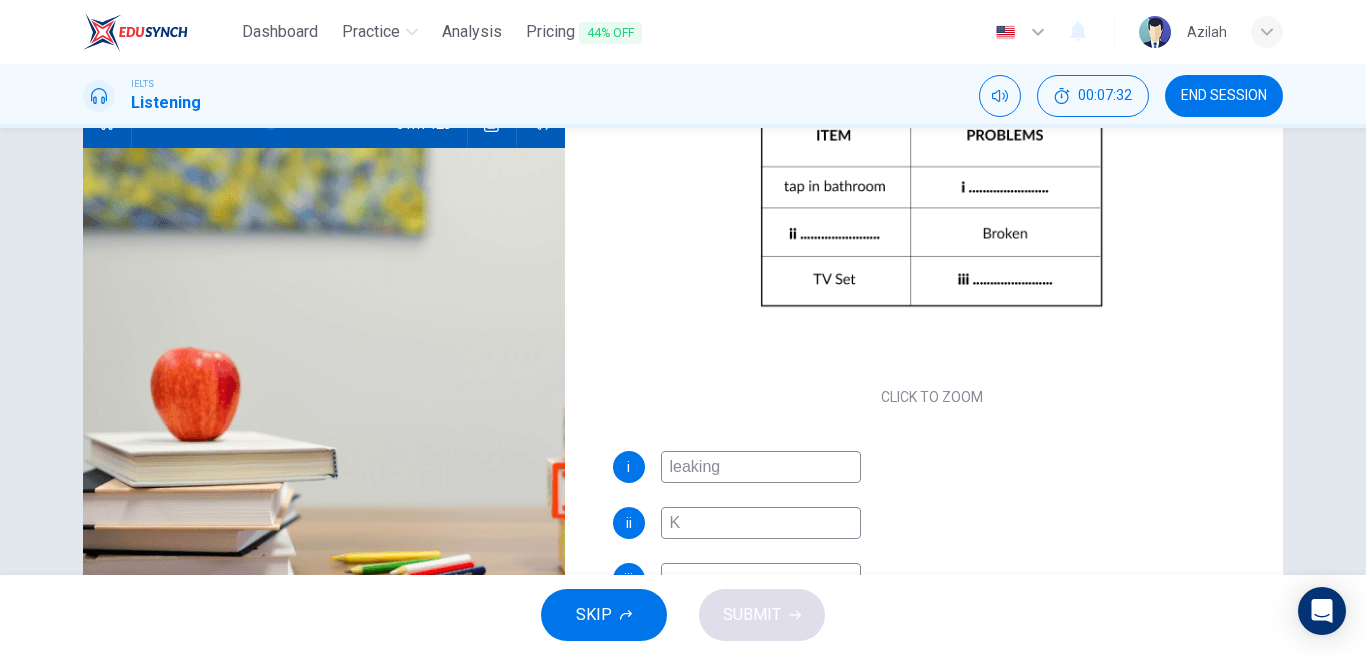 type on "52" 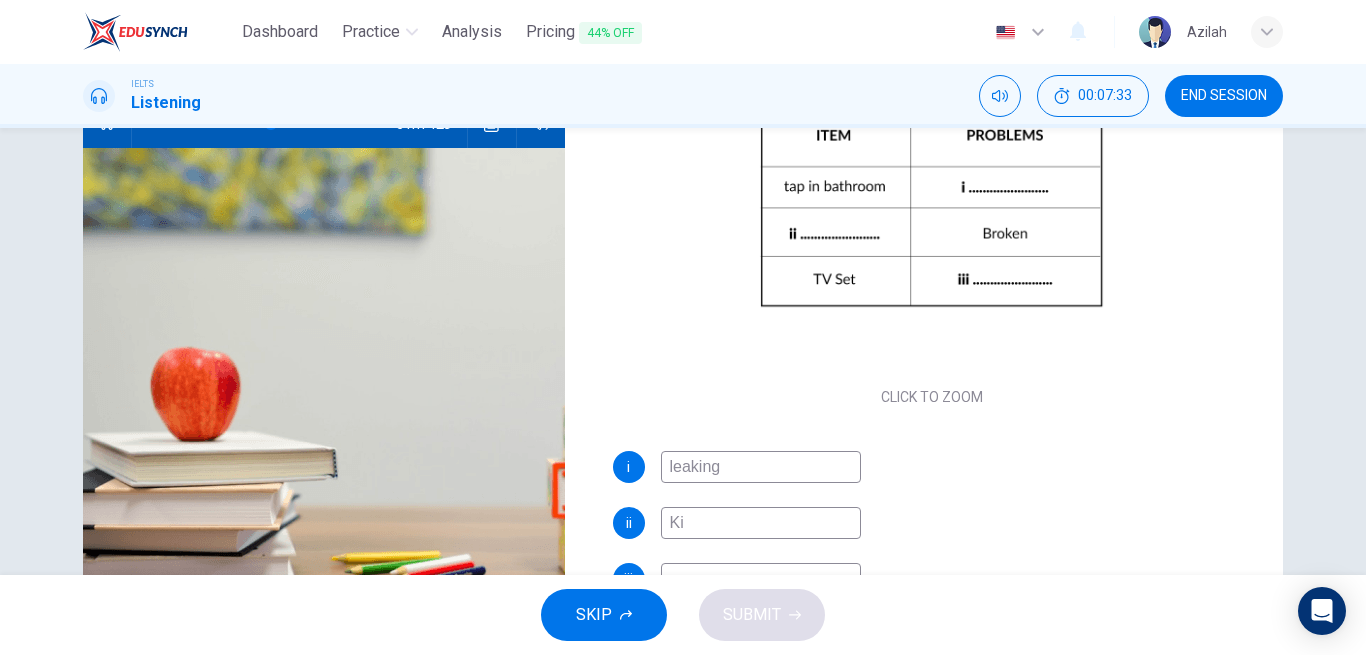 type on "Kit" 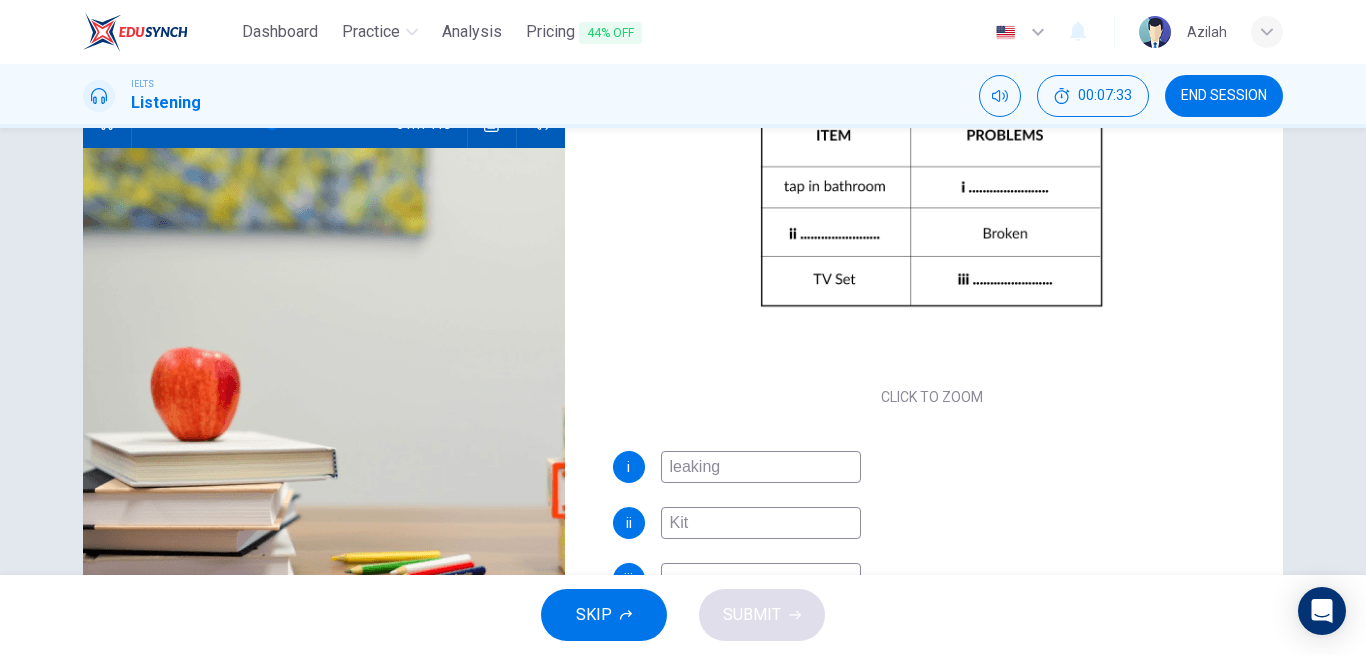 type on "52" 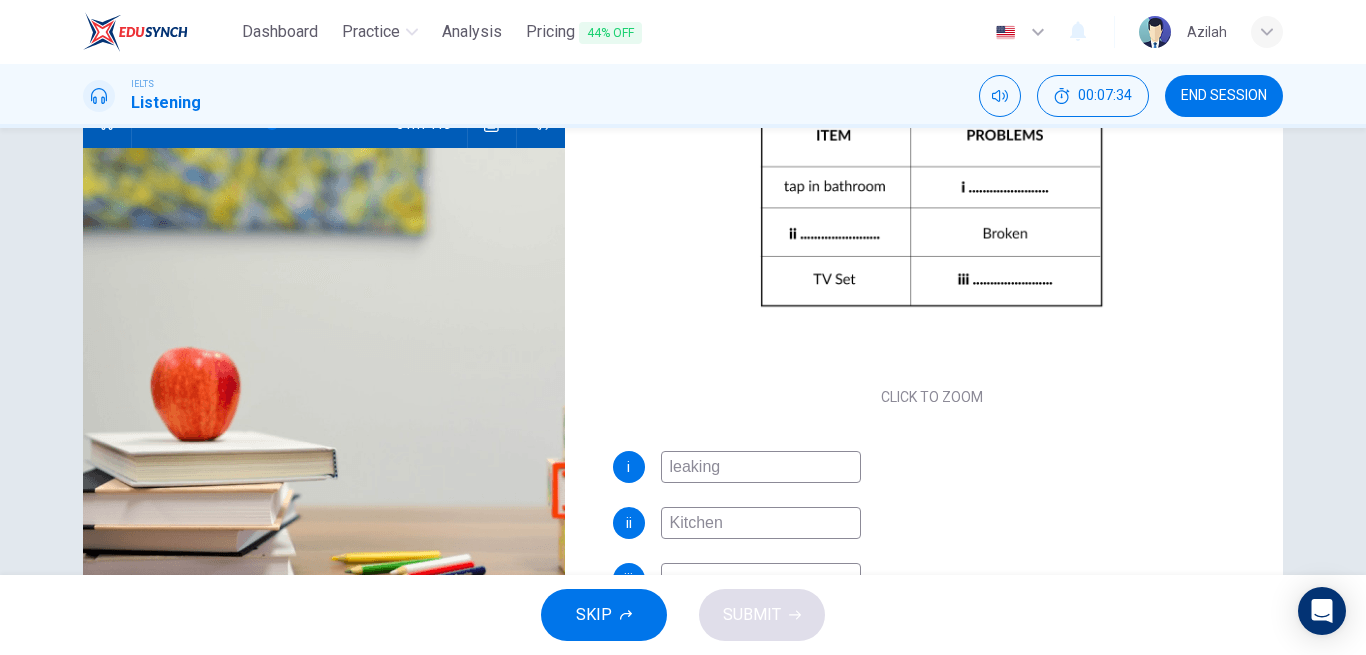 type on "Kitchen" 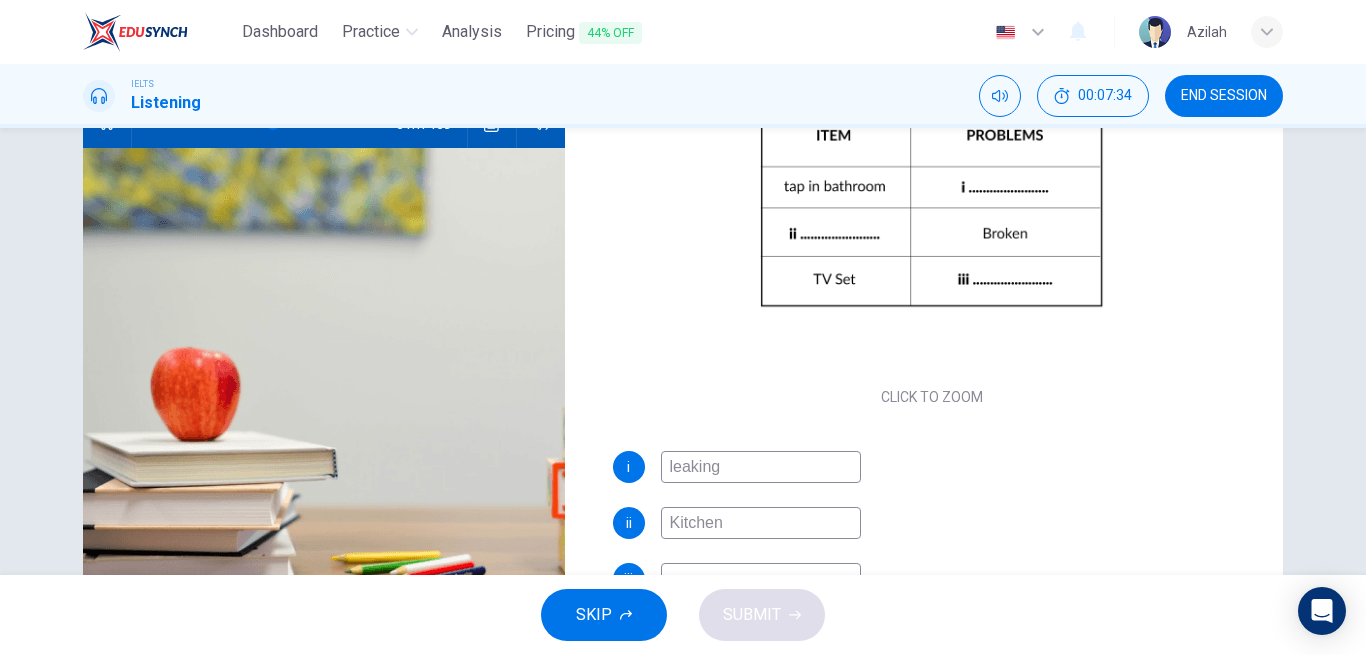 type on "52" 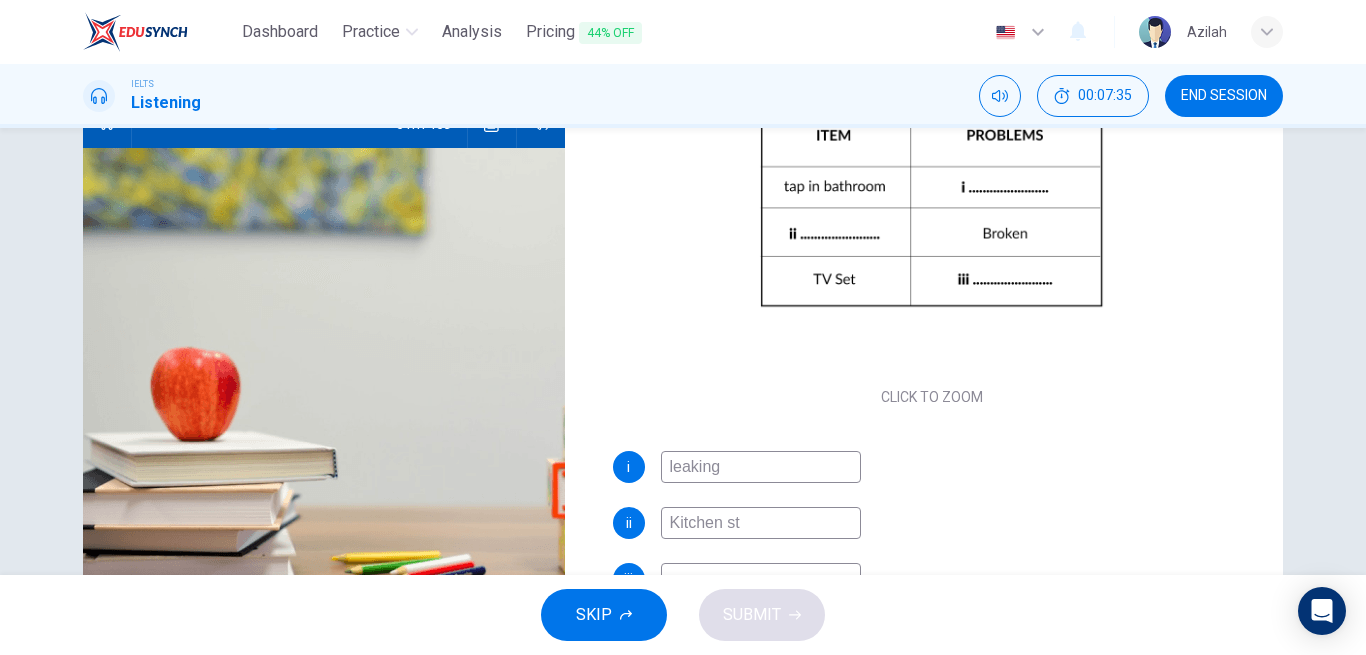 type on "Kitchen sto" 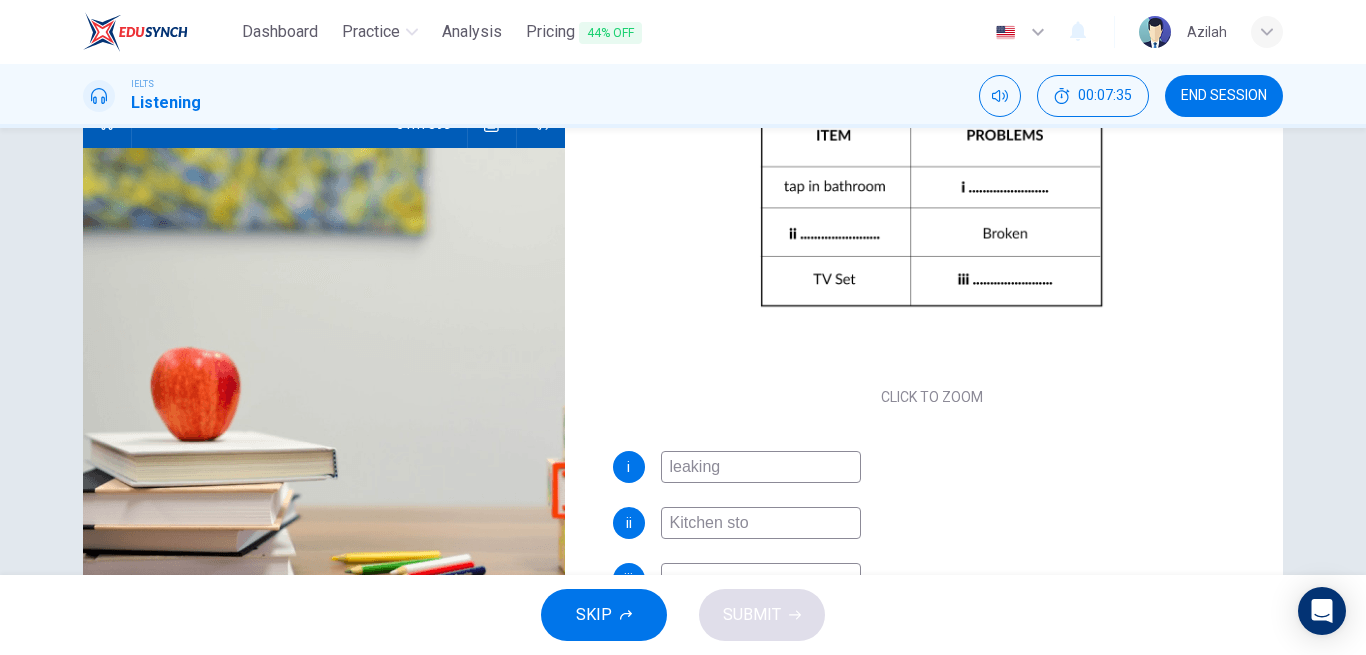 type on "53" 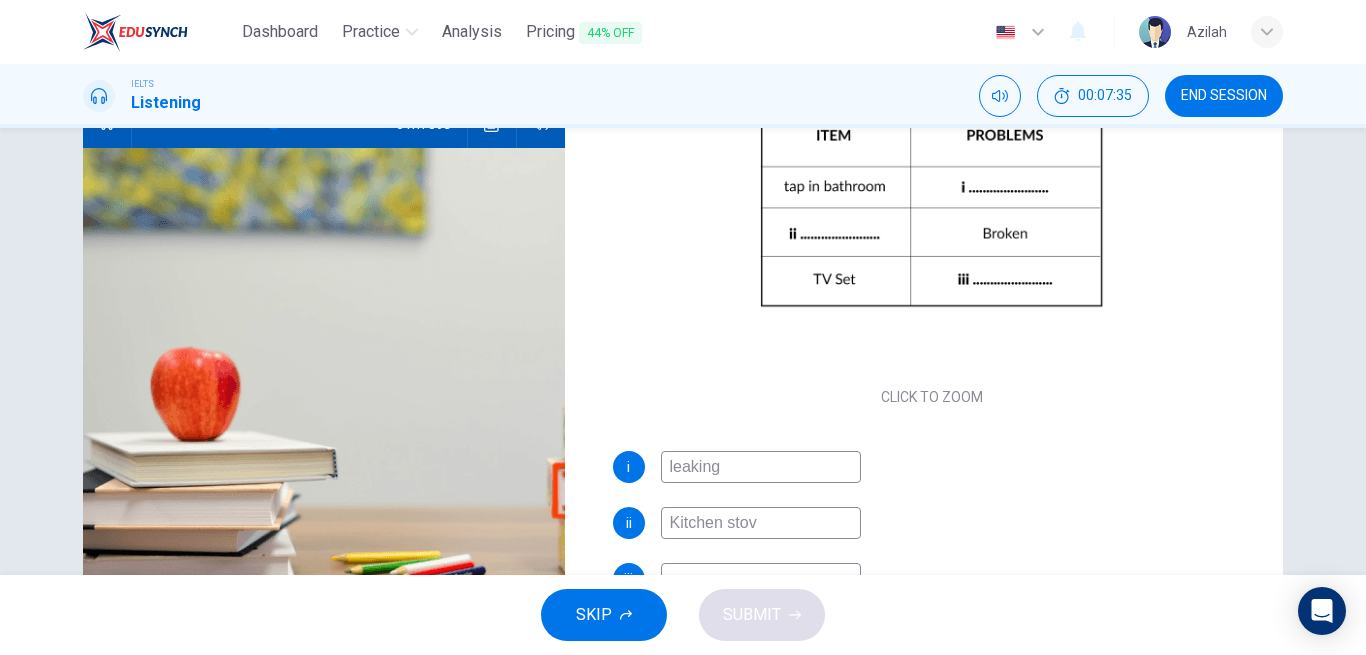 type on "Kitchen stove" 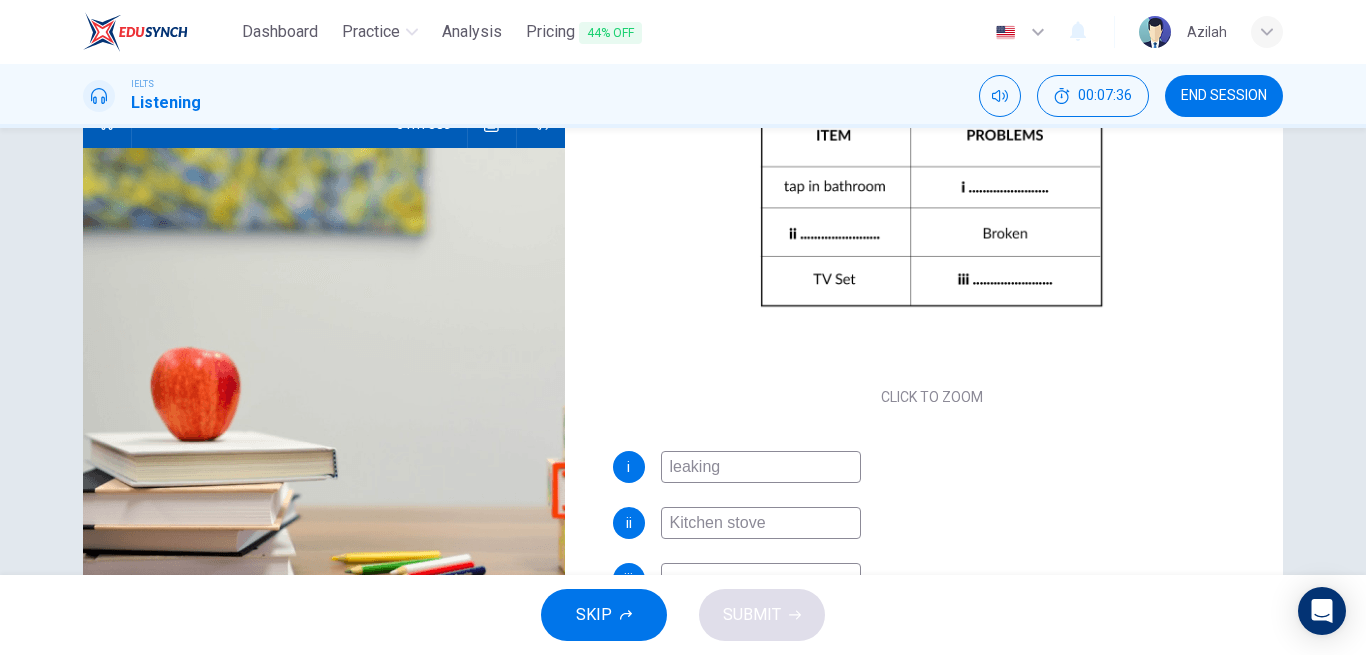type on "53" 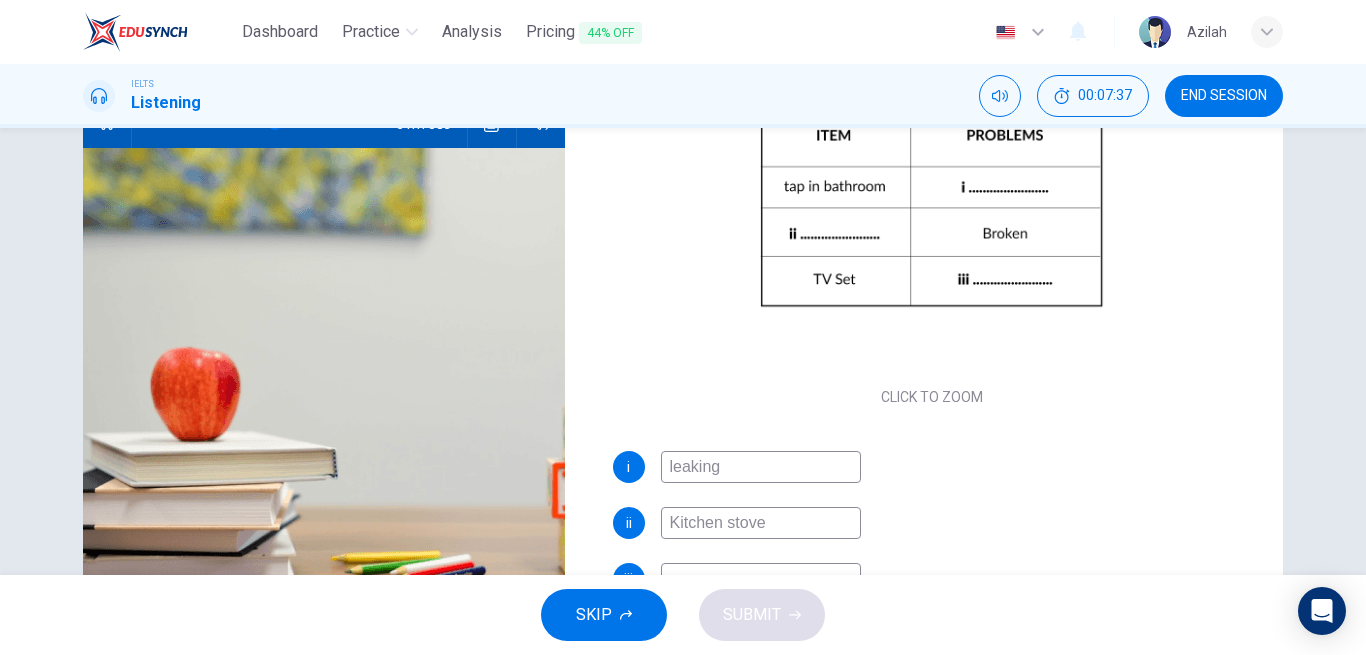 type on "Kitchen stove" 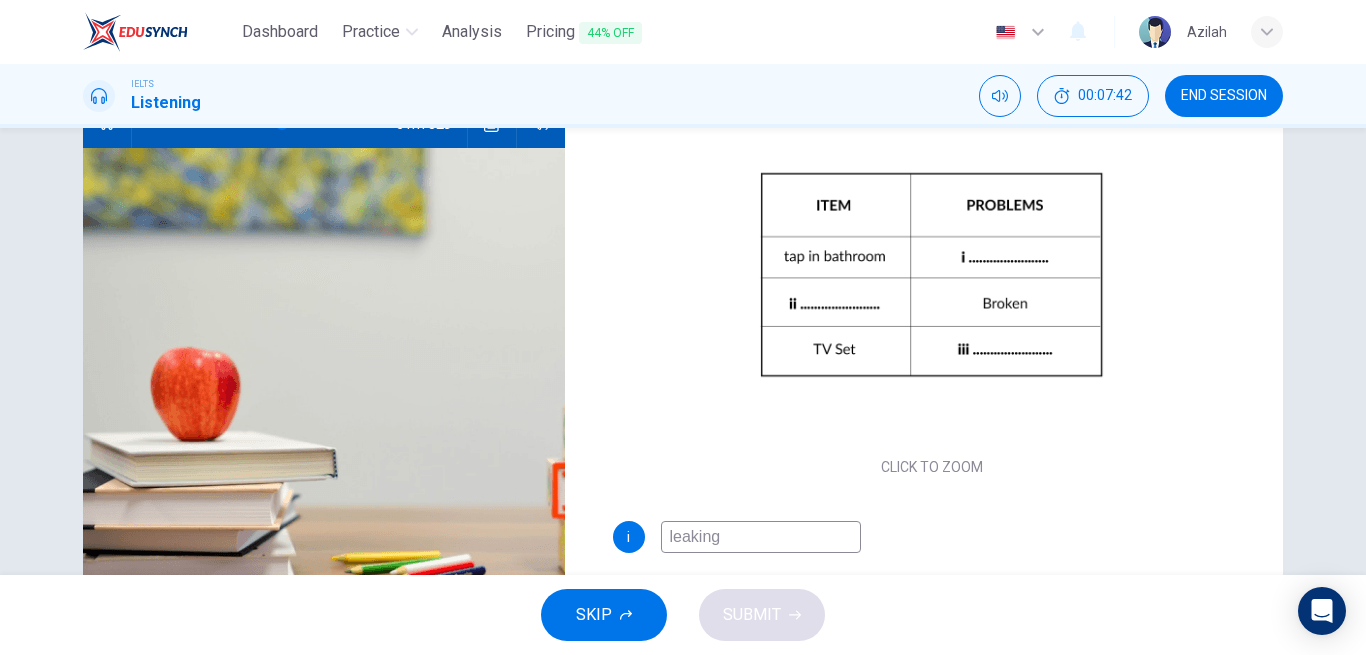 scroll, scrollTop: 118, scrollLeft: 0, axis: vertical 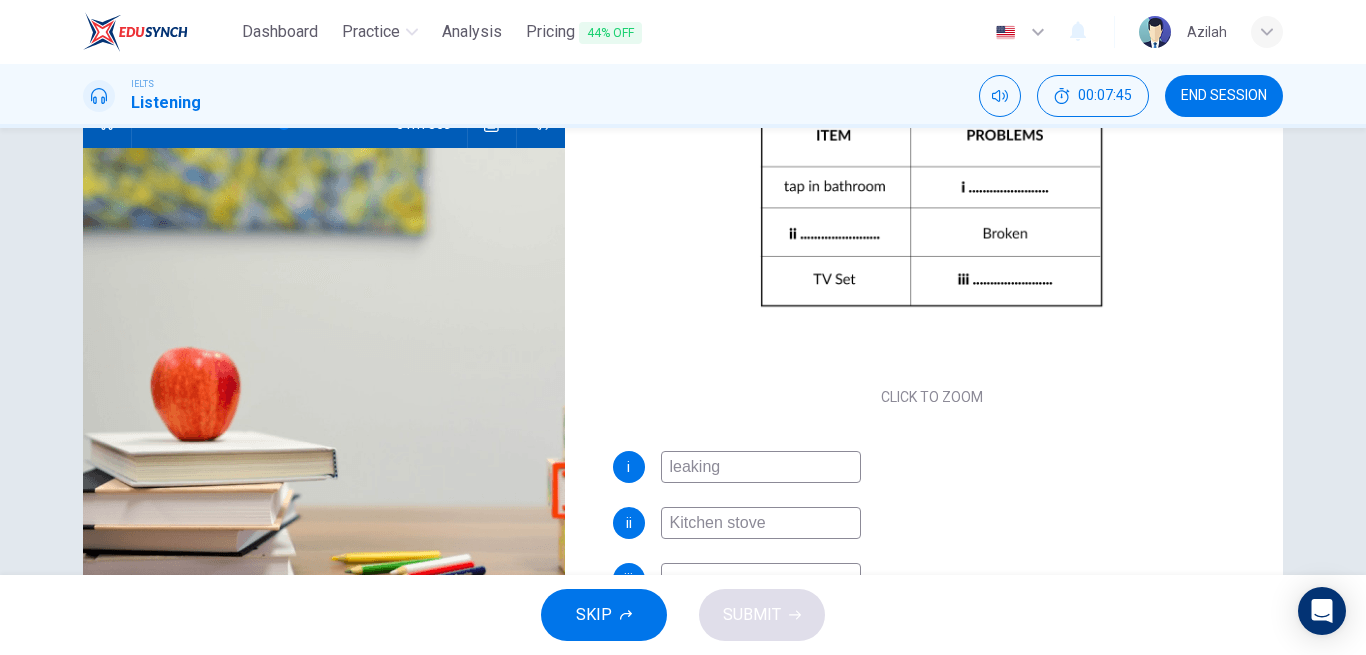 drag, startPoint x: 719, startPoint y: 519, endPoint x: 667, endPoint y: 526, distance: 52.46904 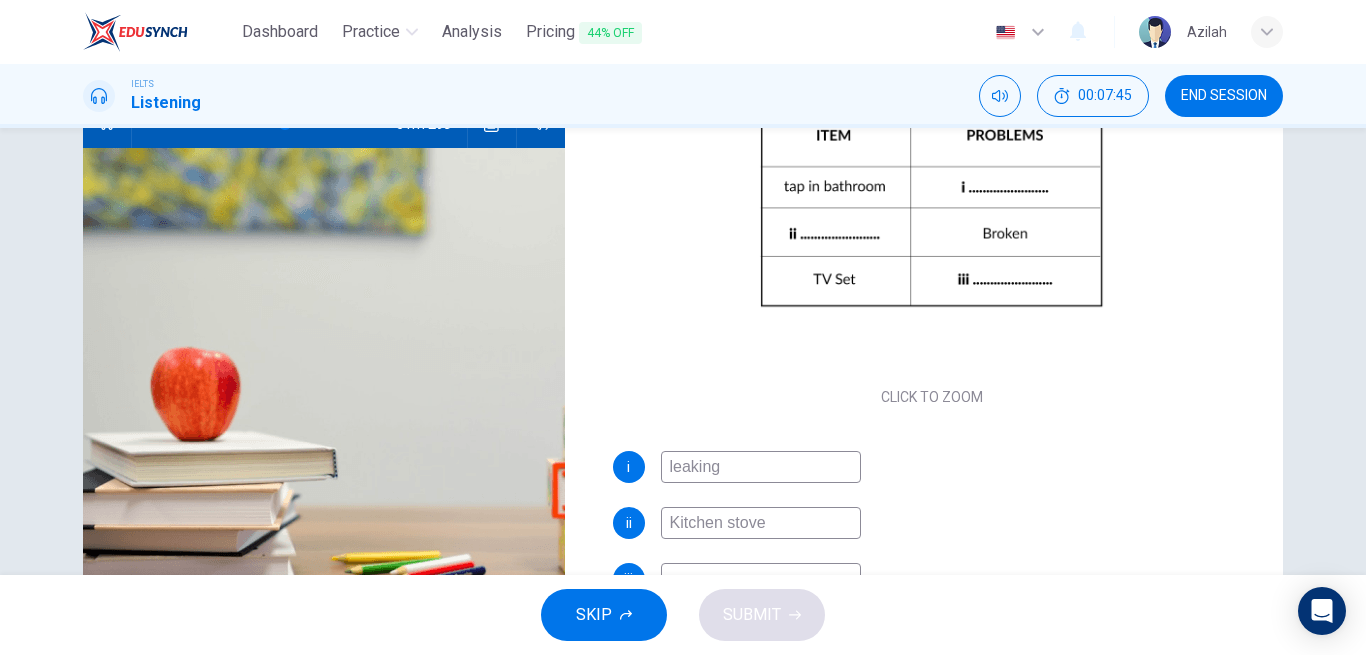 type on "58" 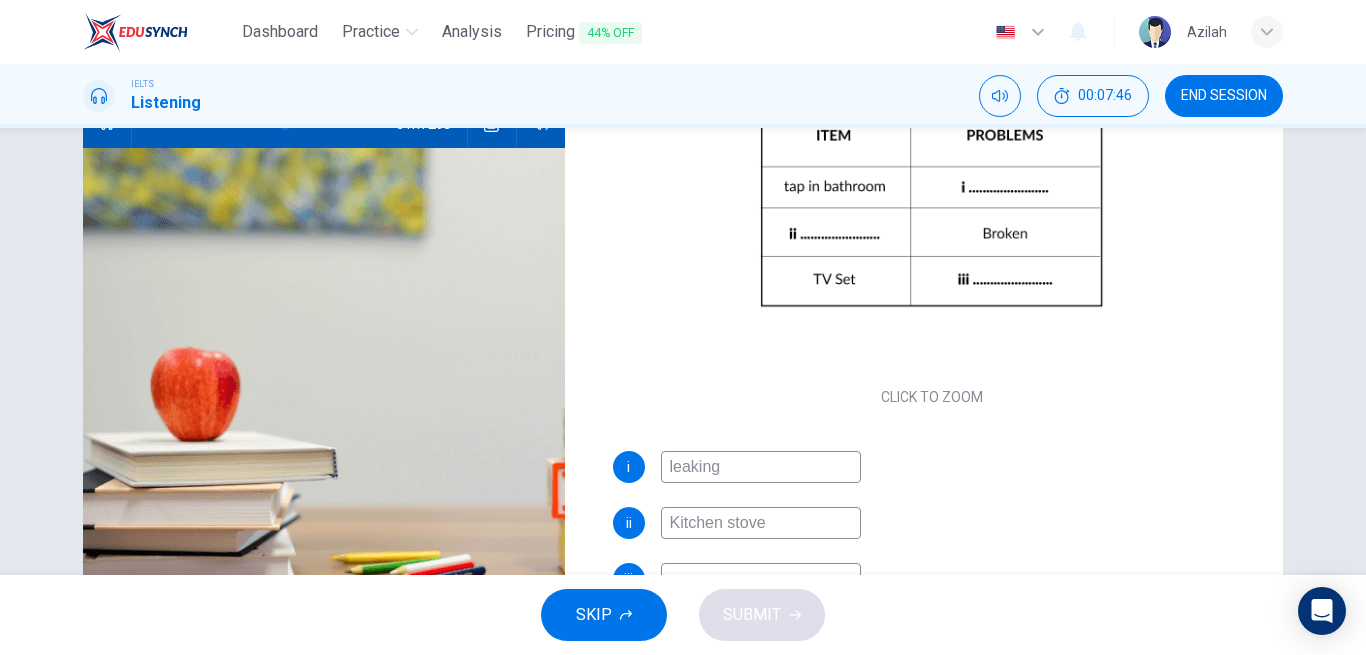 type on "stove" 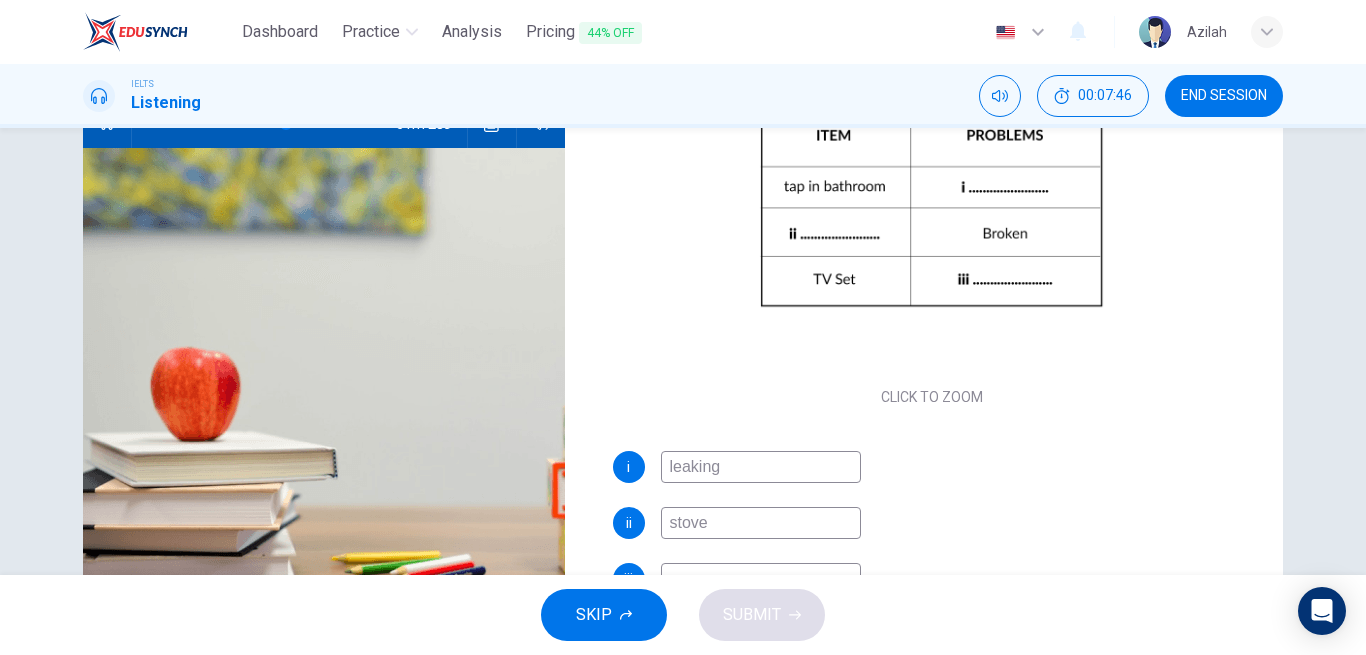type on "58" 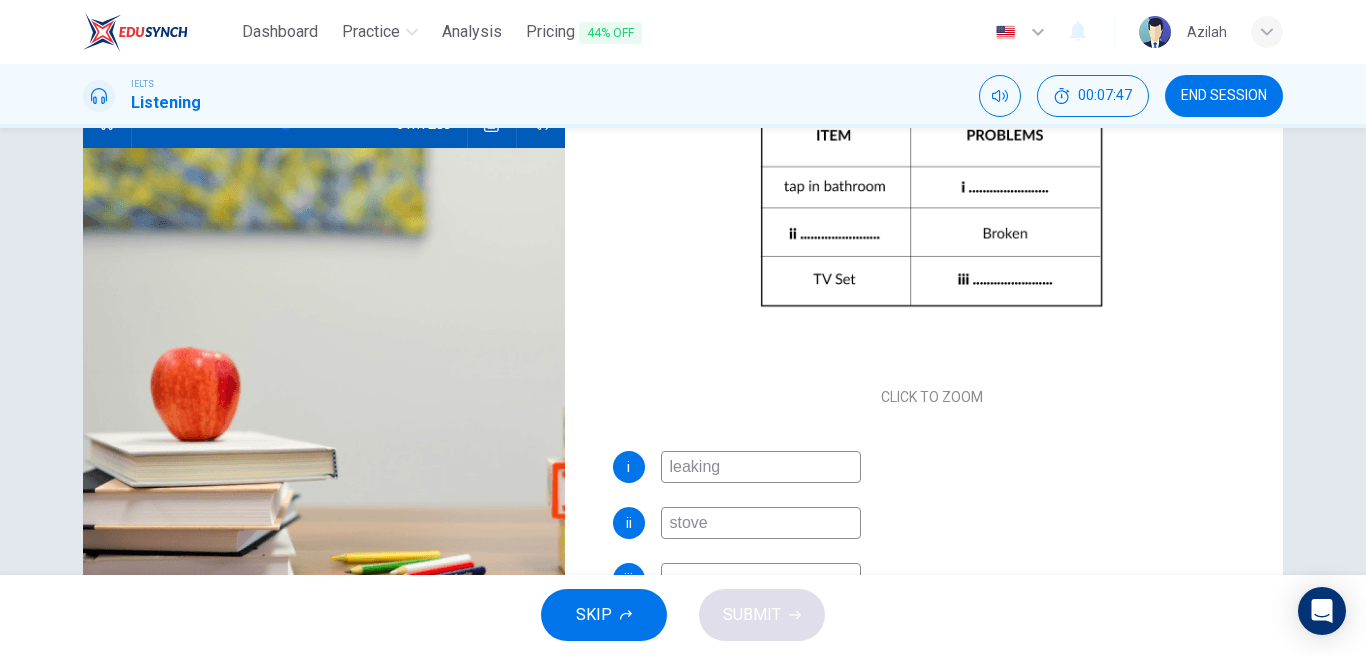 type on "stov" 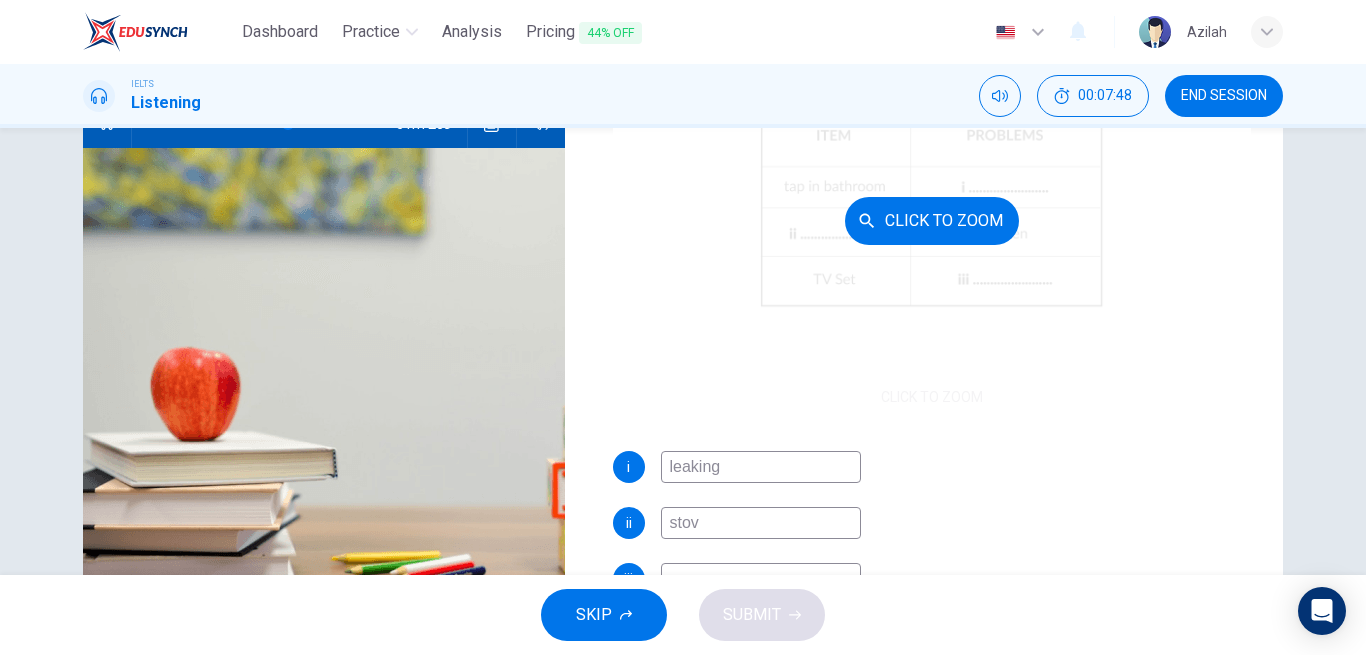 type on "59" 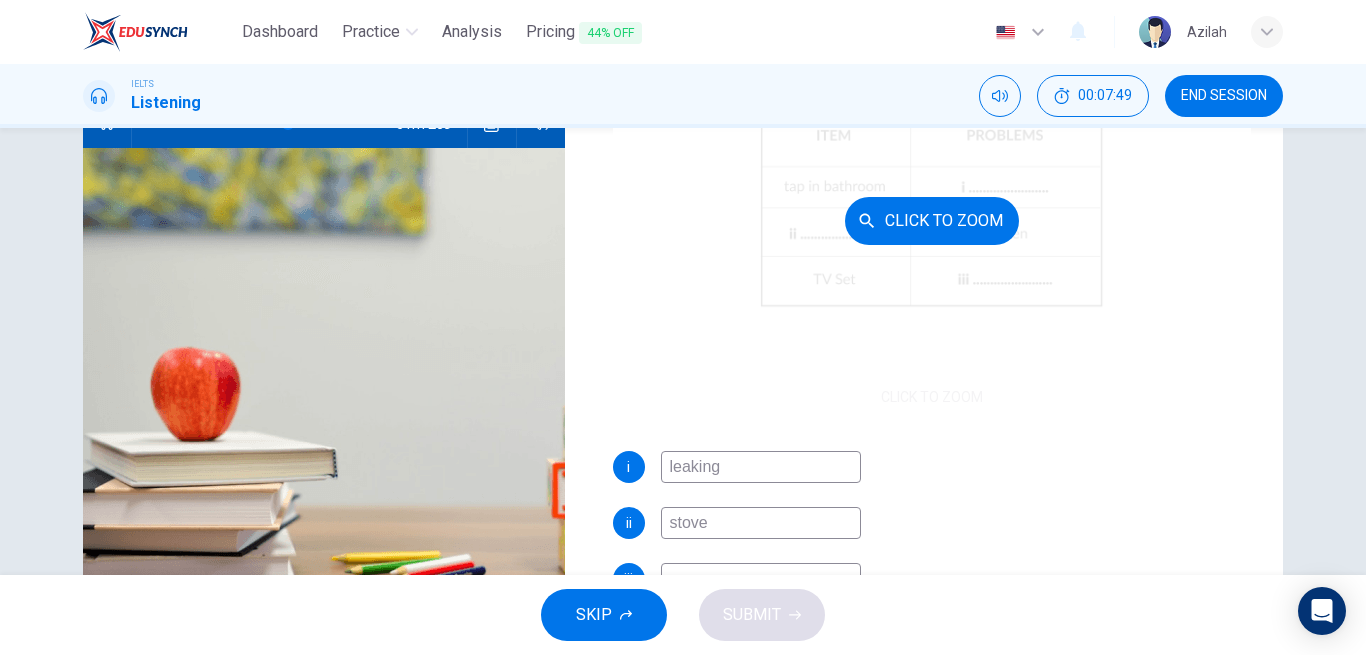 type on "stove i" 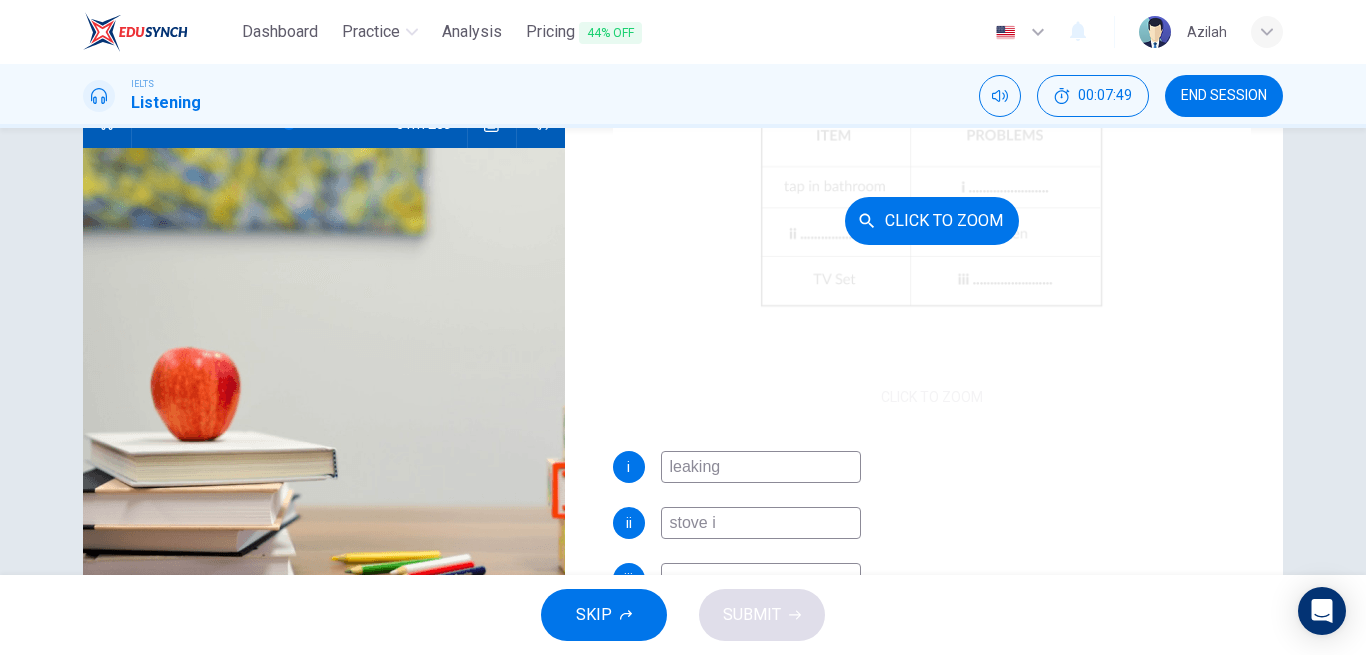 type on "60" 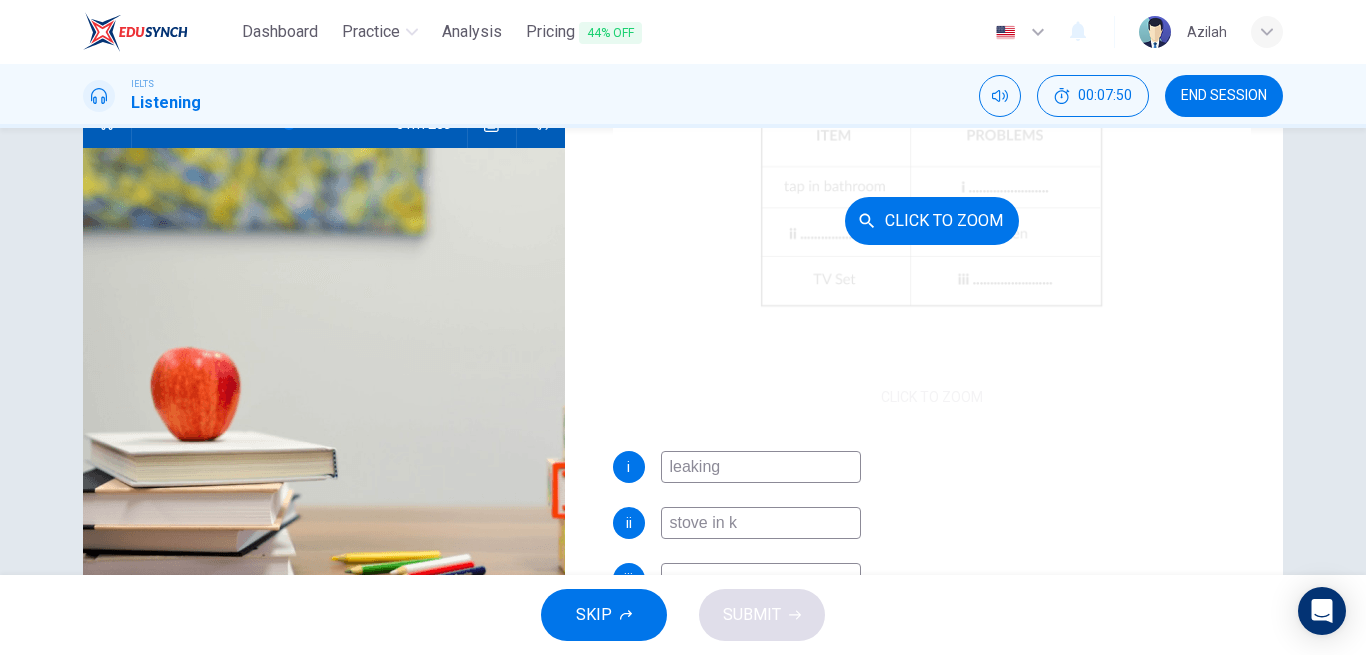 type on "stove in ki" 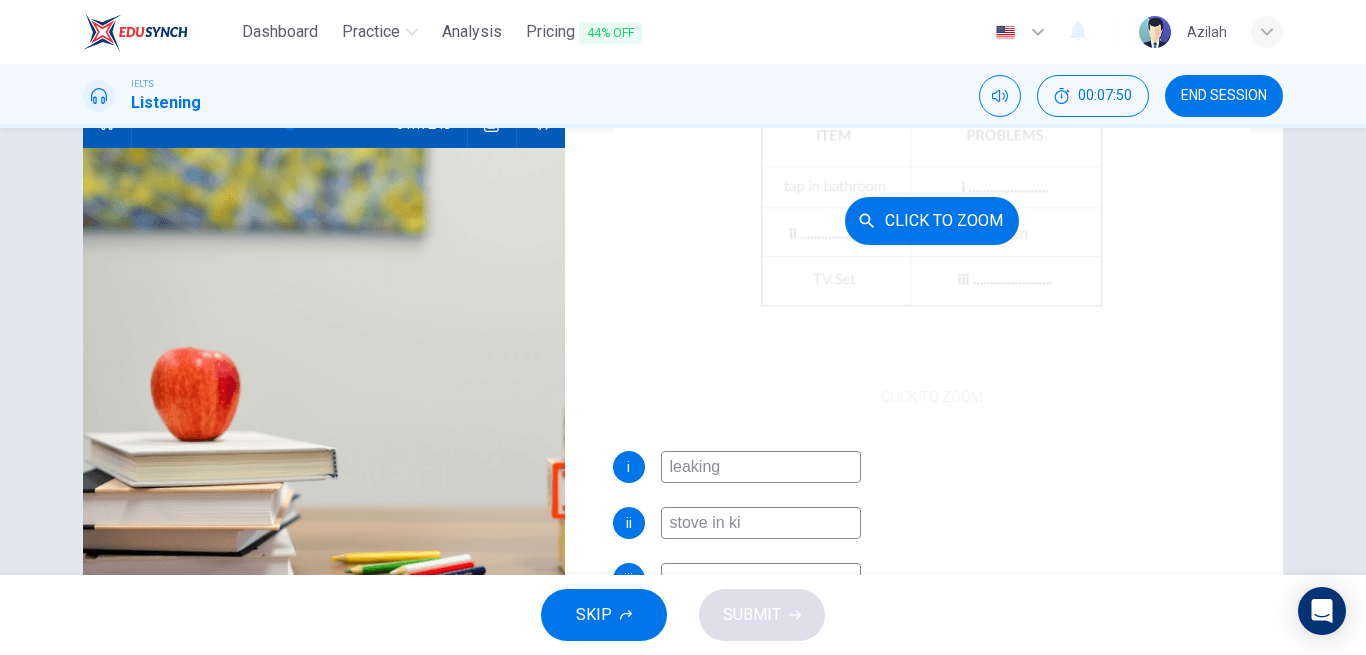 type on "60" 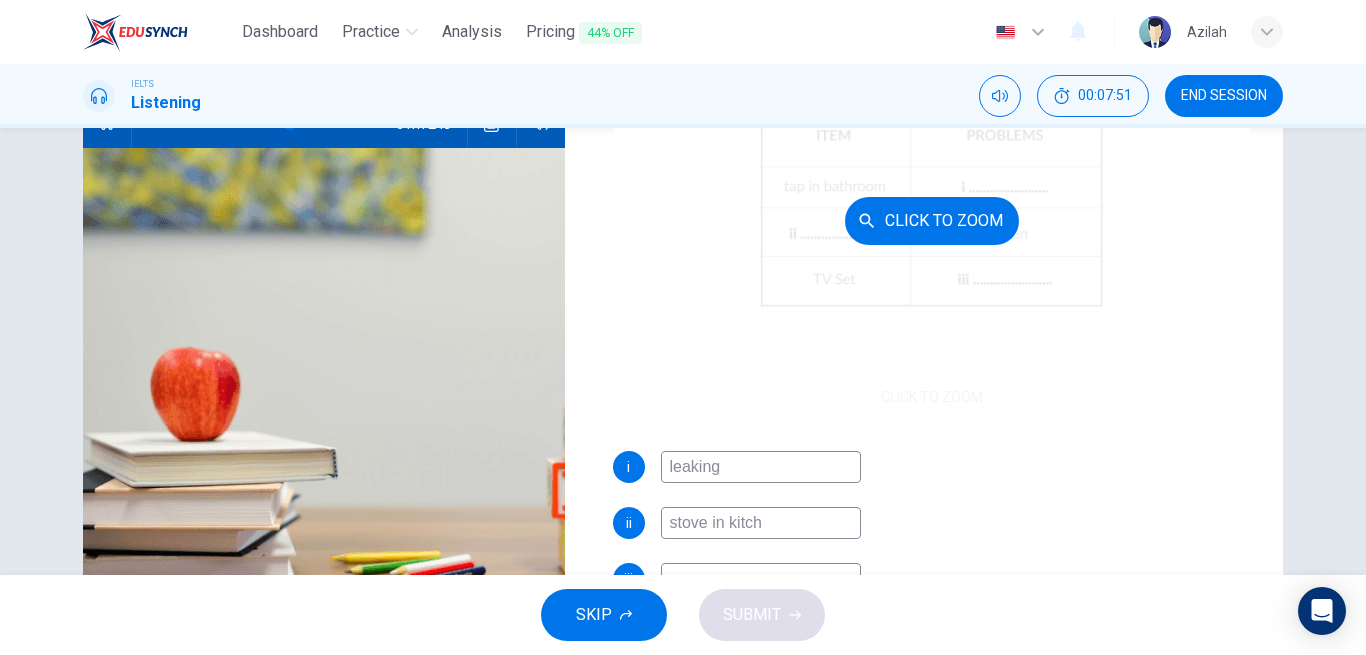 type on "stove in kitche" 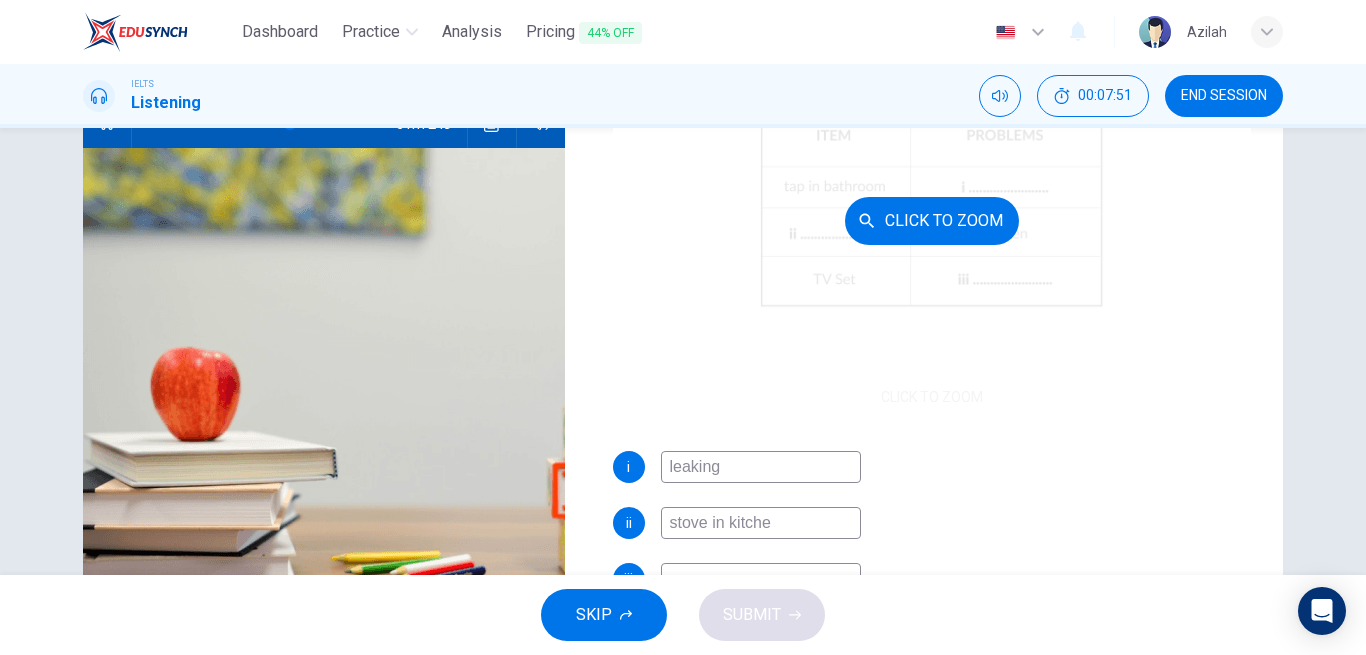 type on "61" 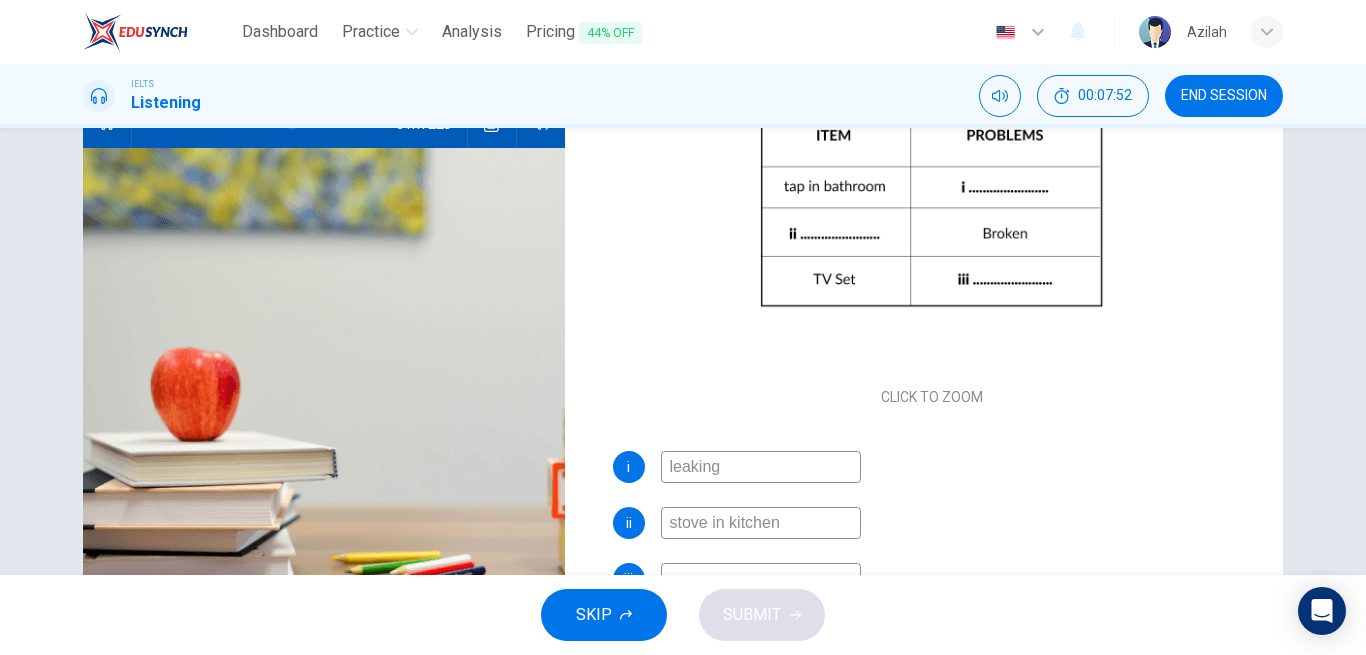 type on "61" 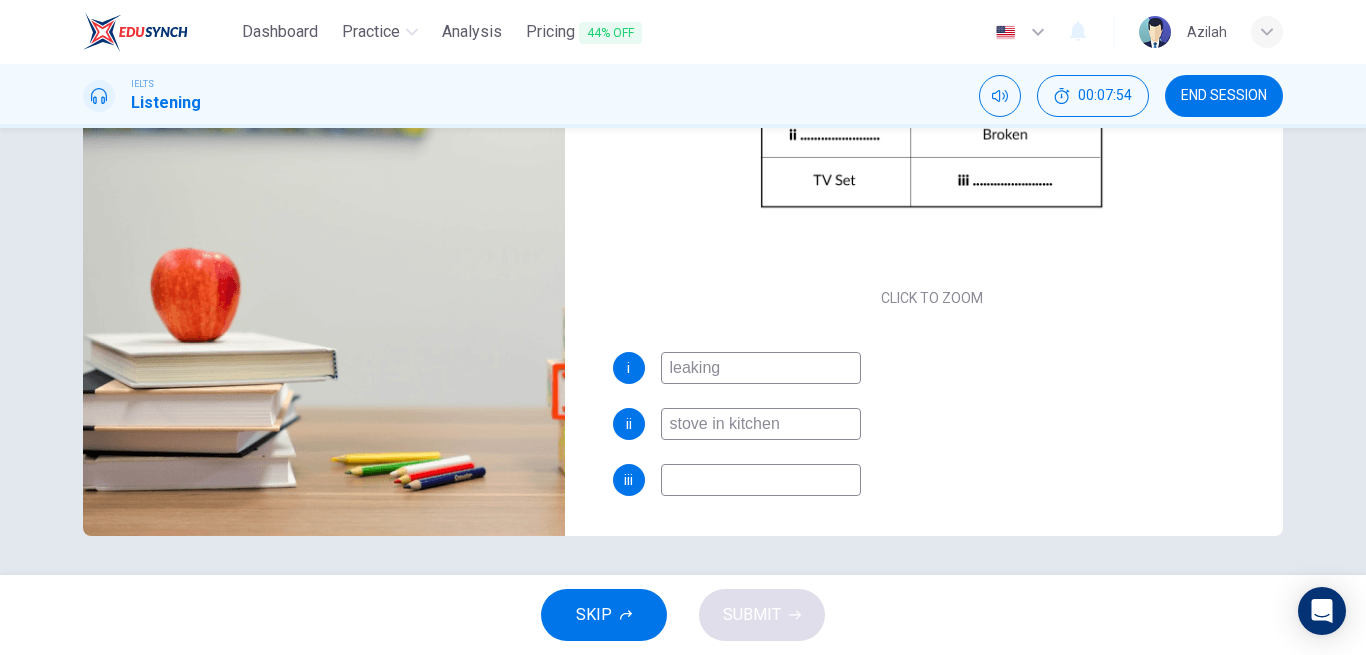 scroll, scrollTop: 328, scrollLeft: 0, axis: vertical 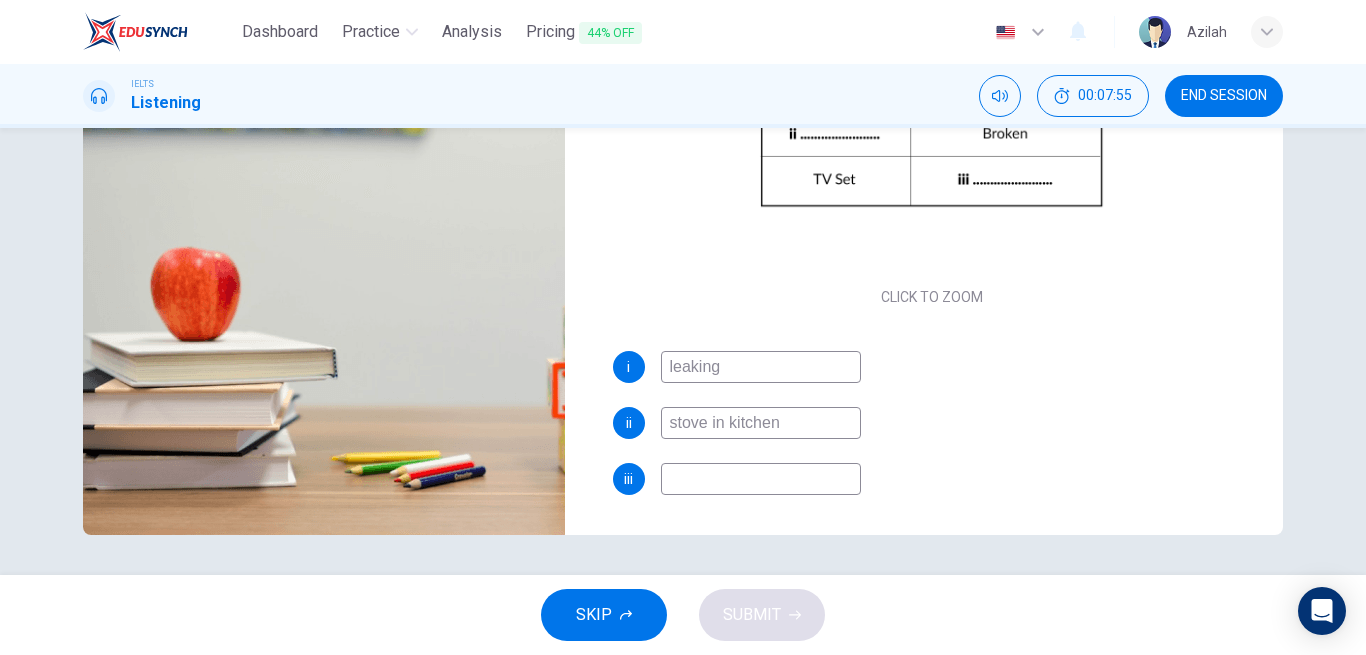 click at bounding box center [761, 479] 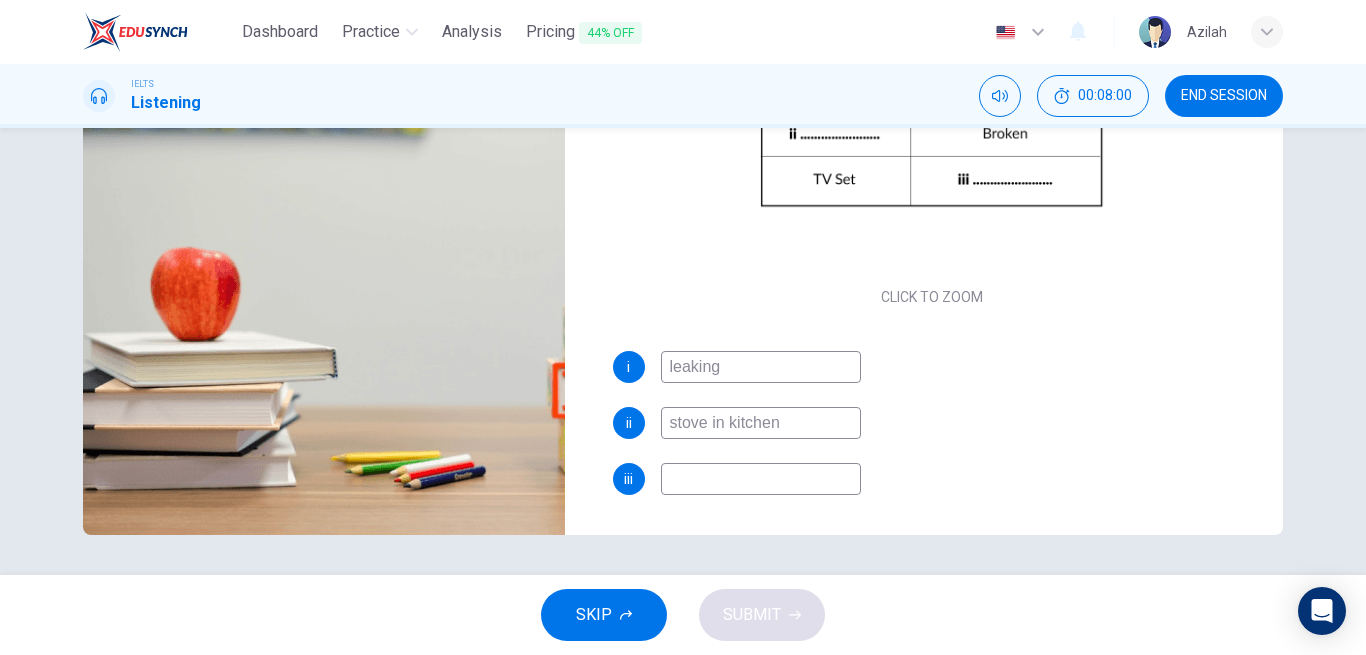 type on "64" 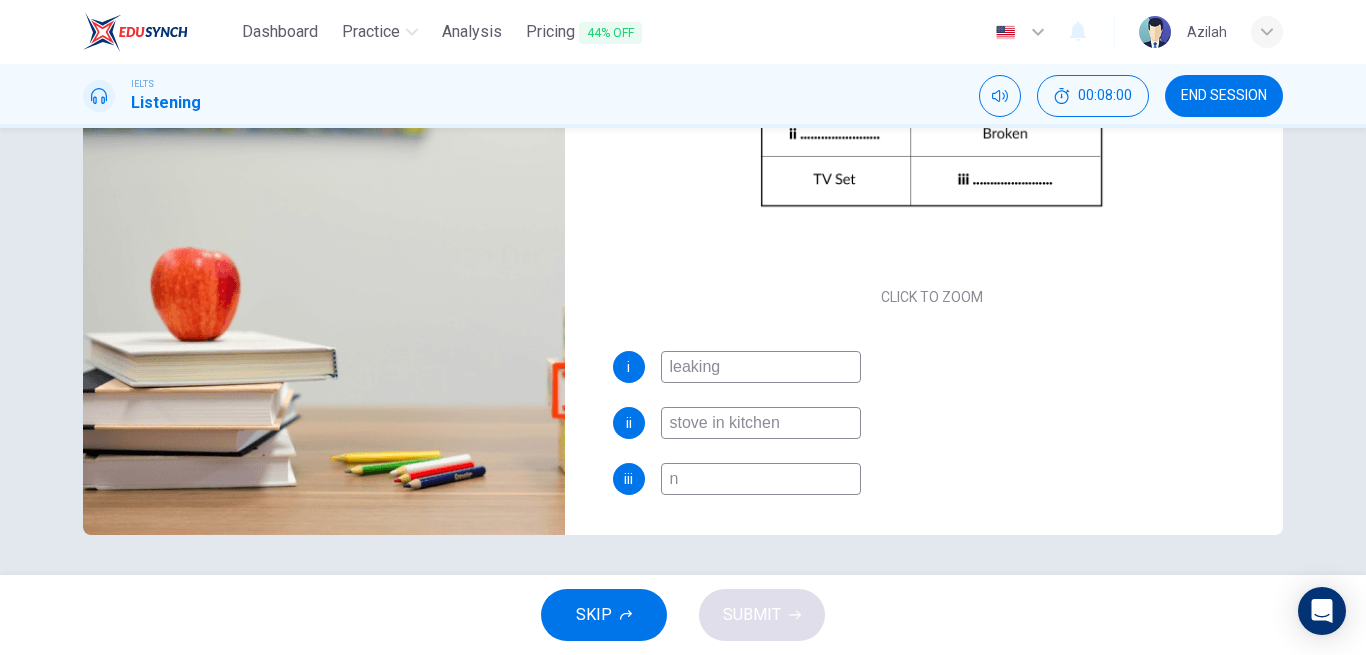 type on "65" 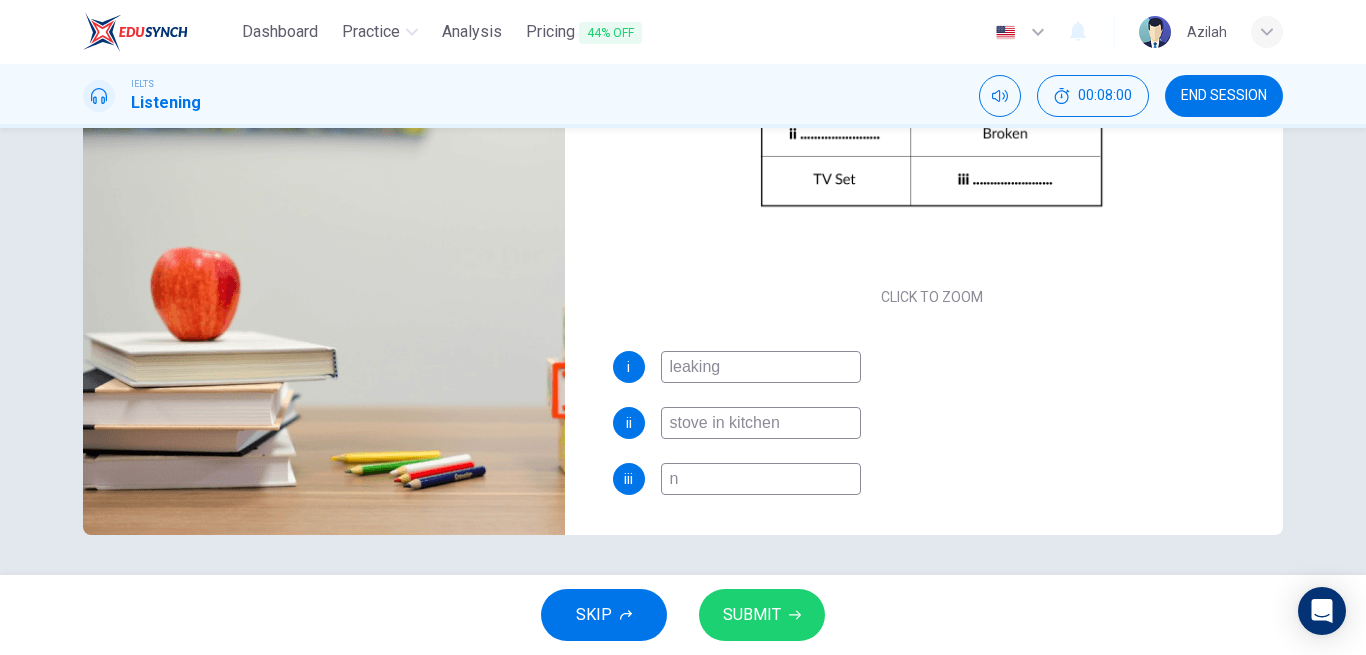 type on "no" 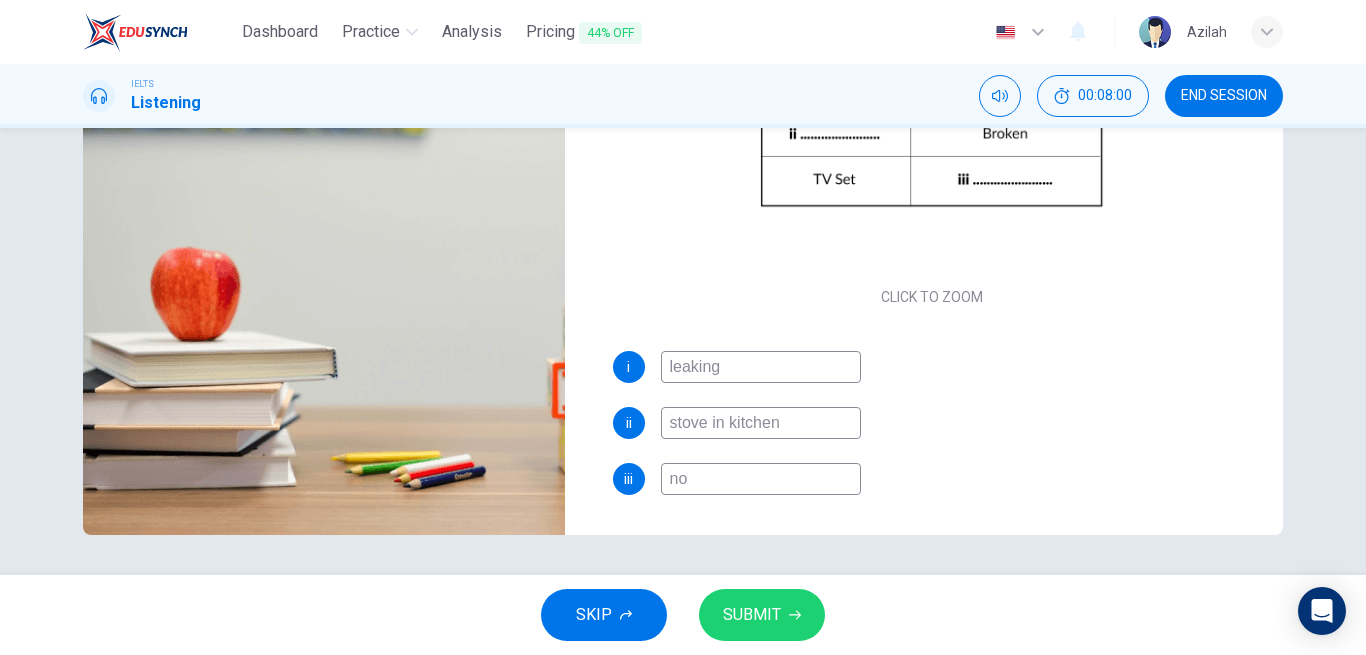 type on "65" 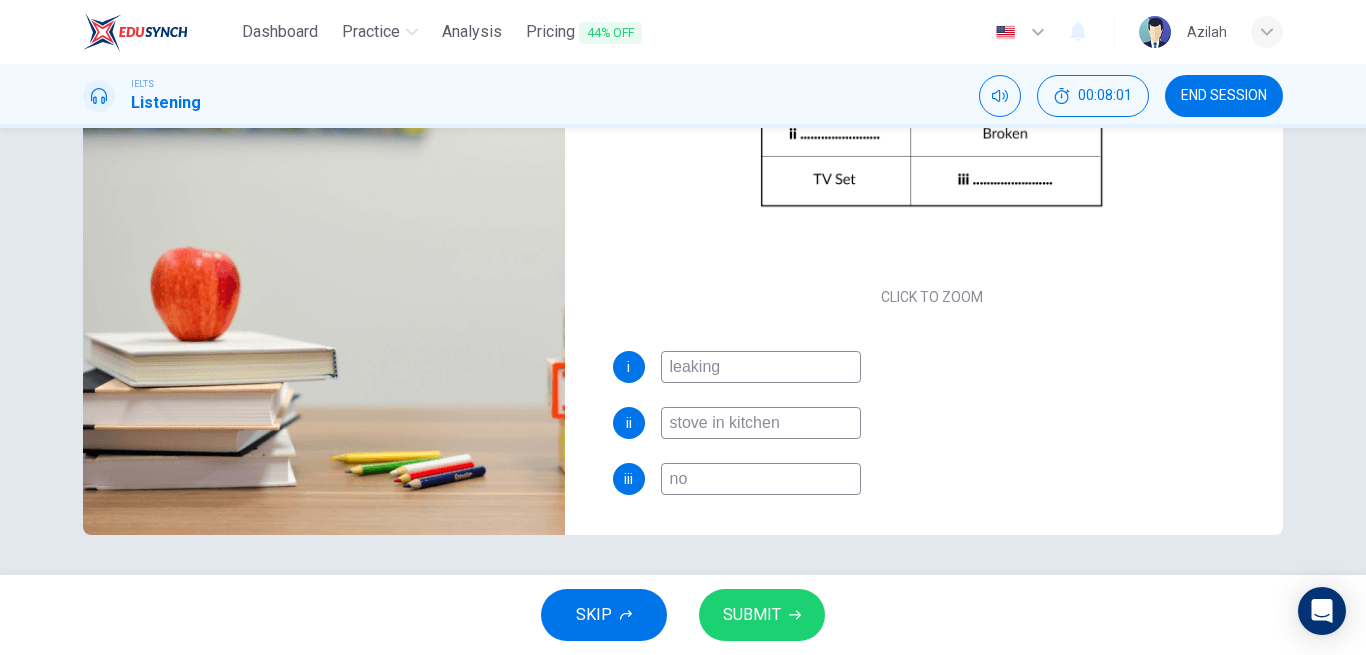 type on "65" 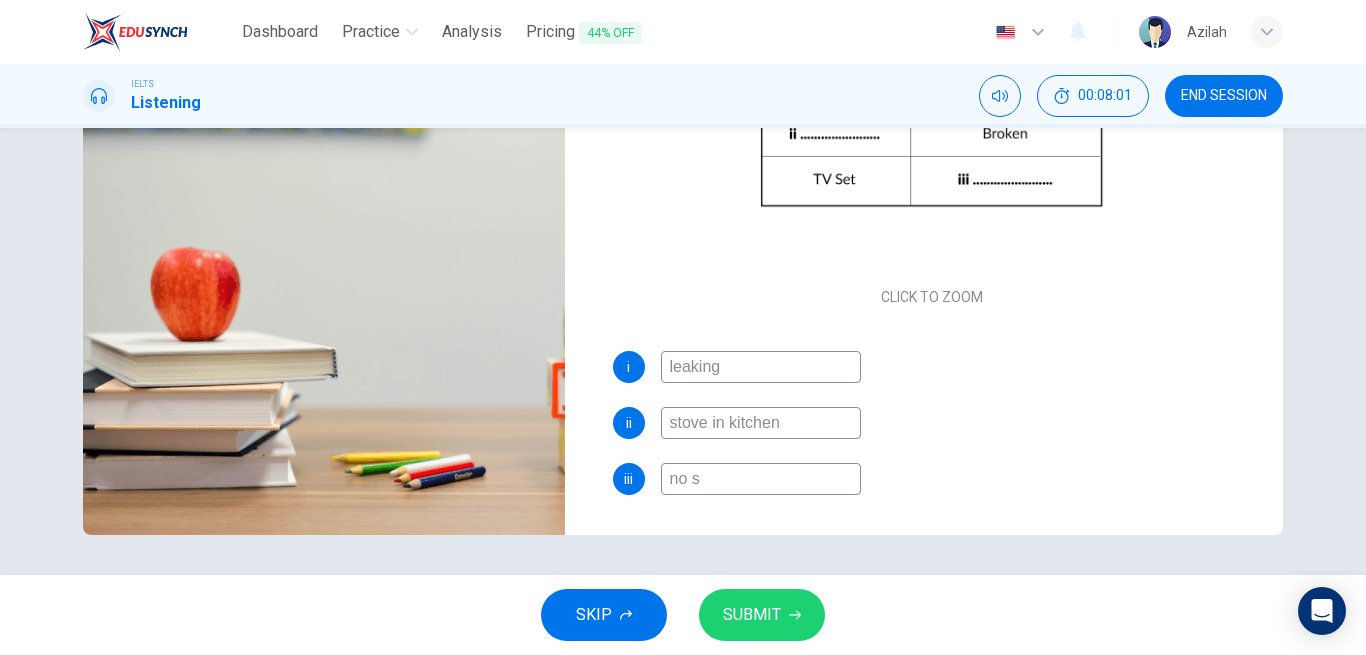 type on "65" 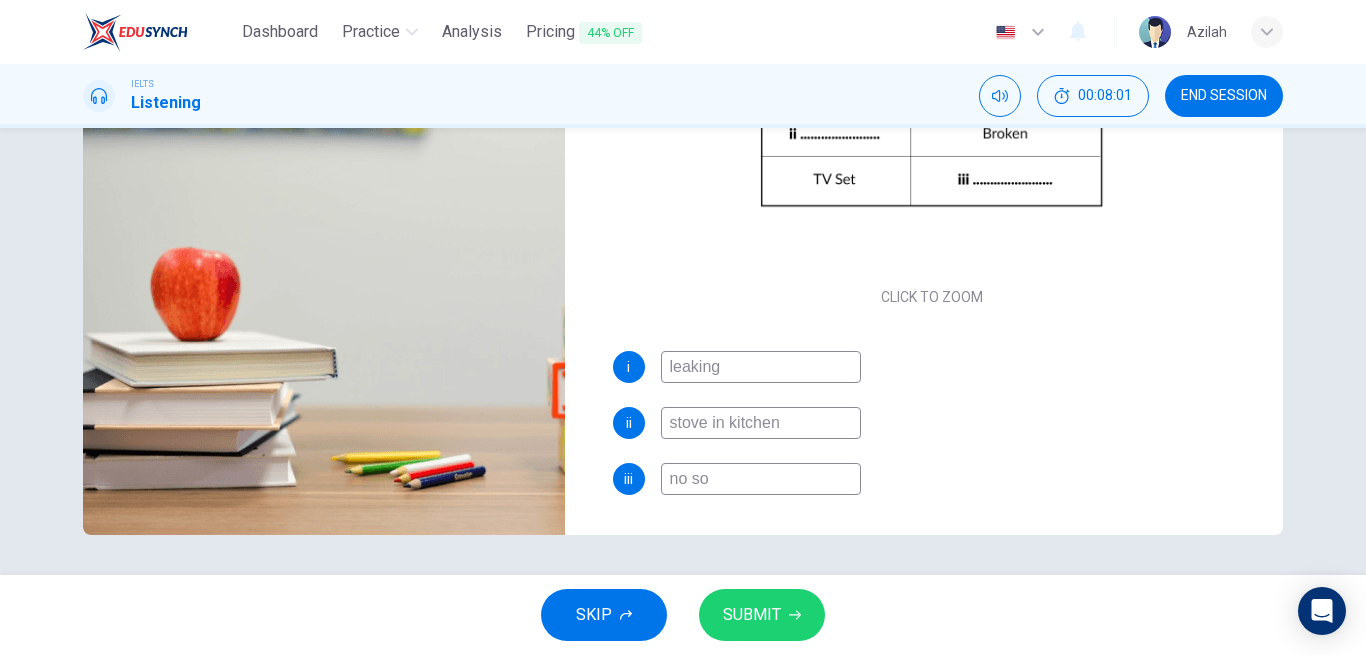 type on "65" 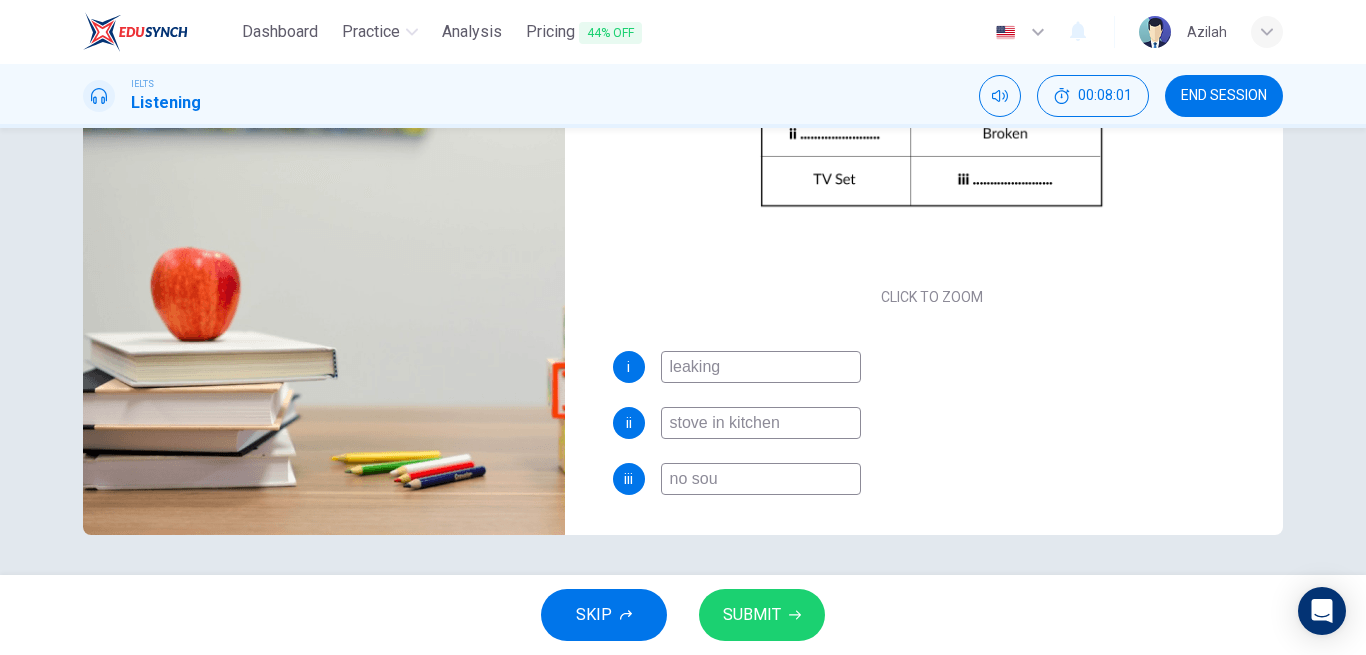 type on "65" 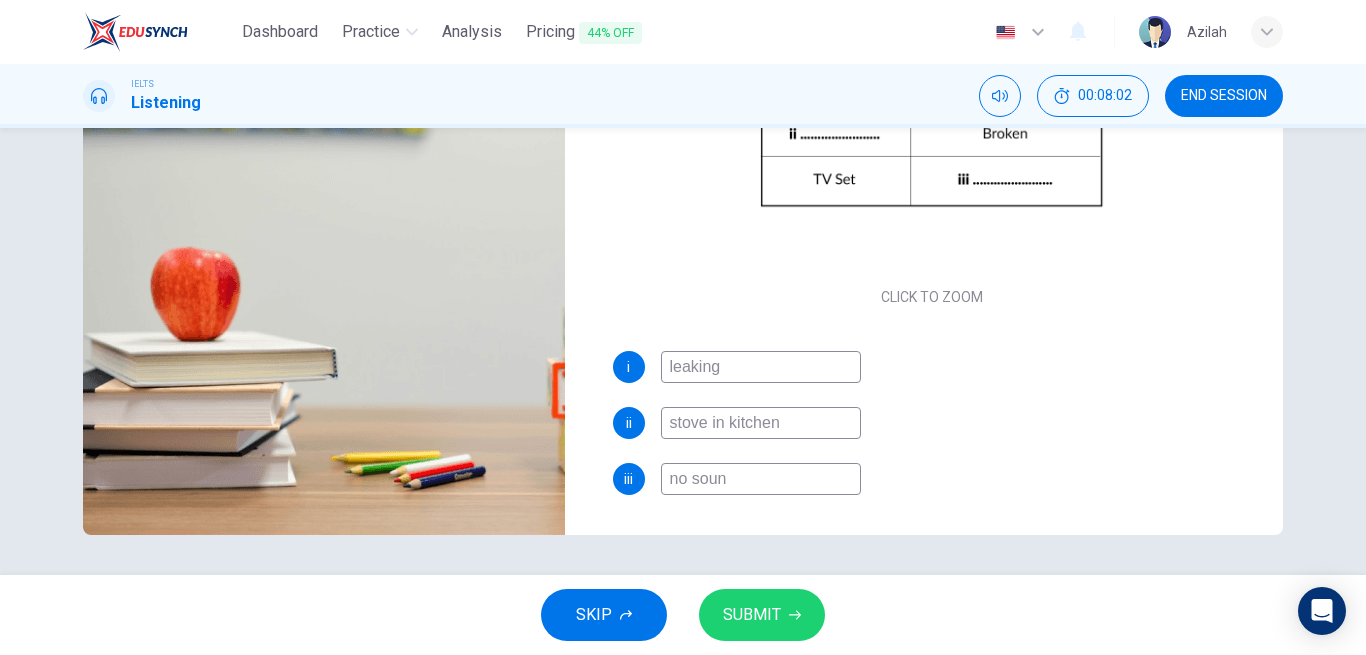 type on "no sound" 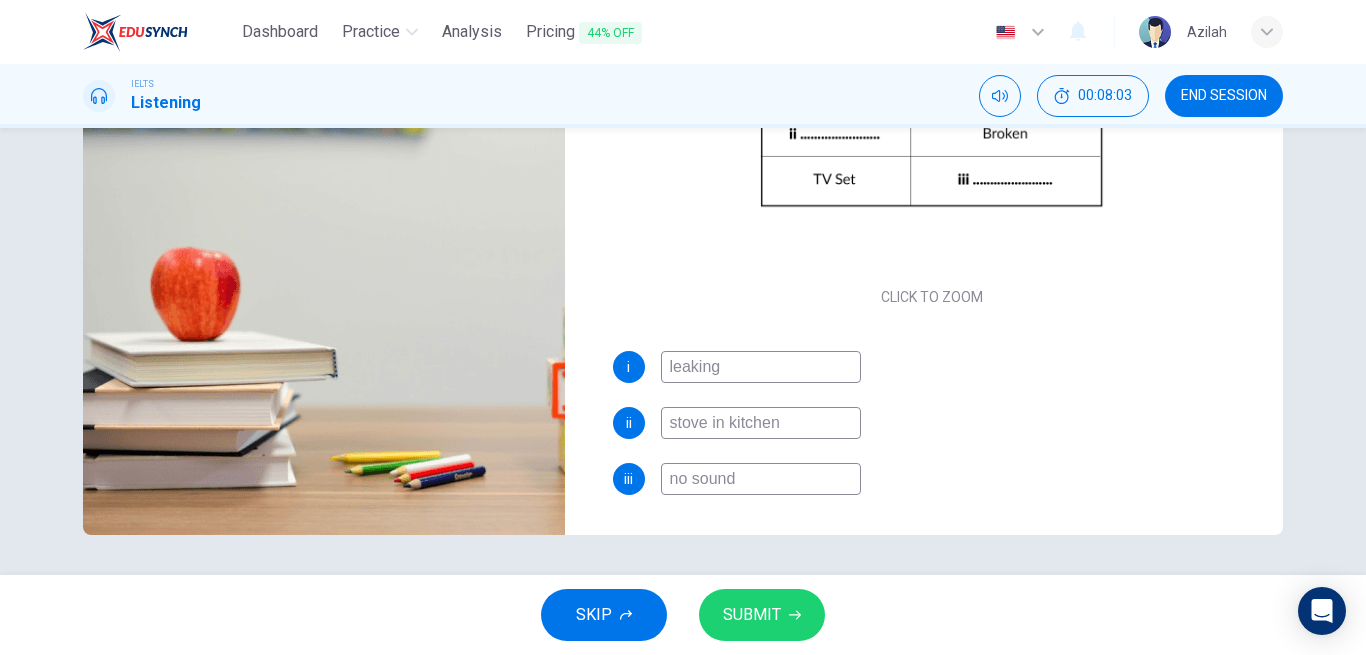 type on "66" 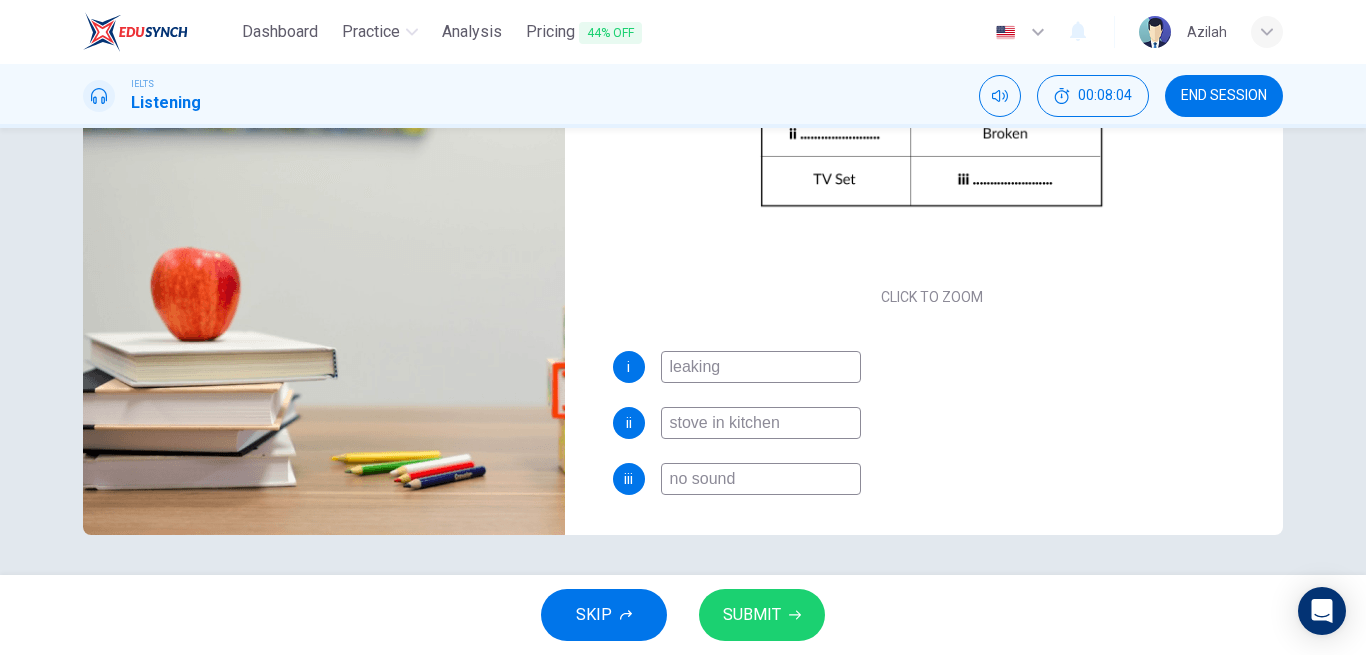 type on "no sound" 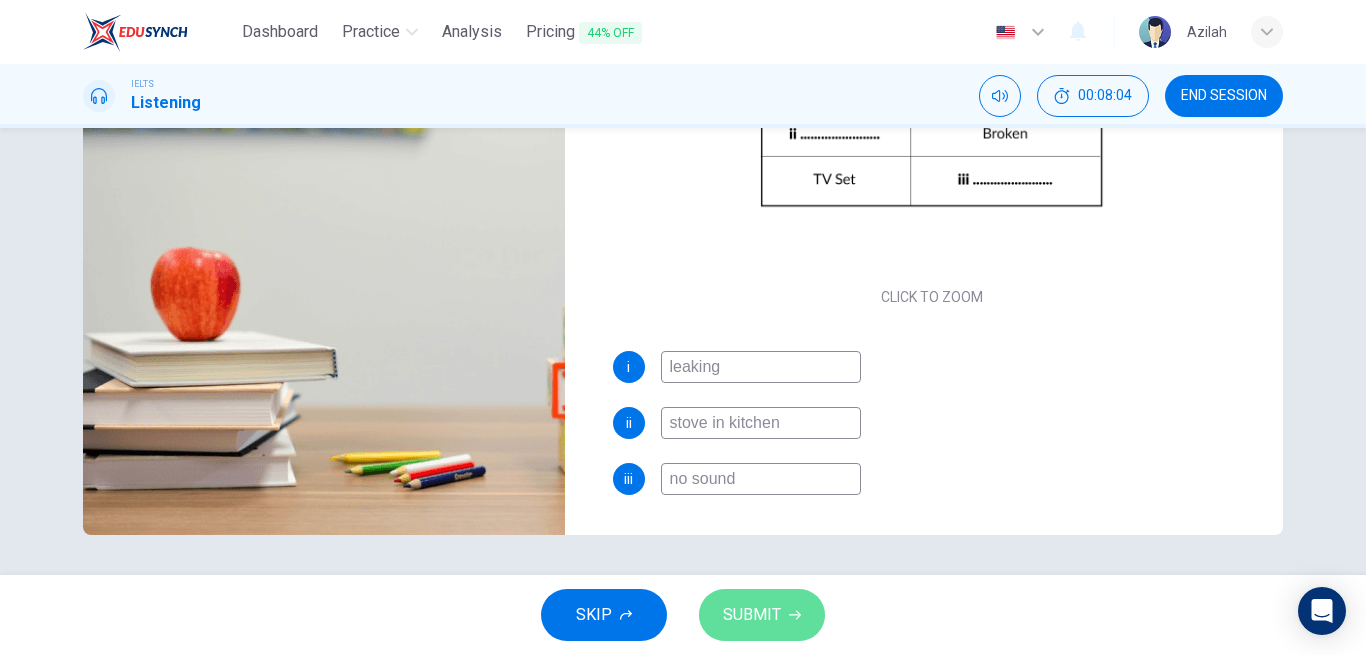 click on "SUBMIT" at bounding box center [752, 615] 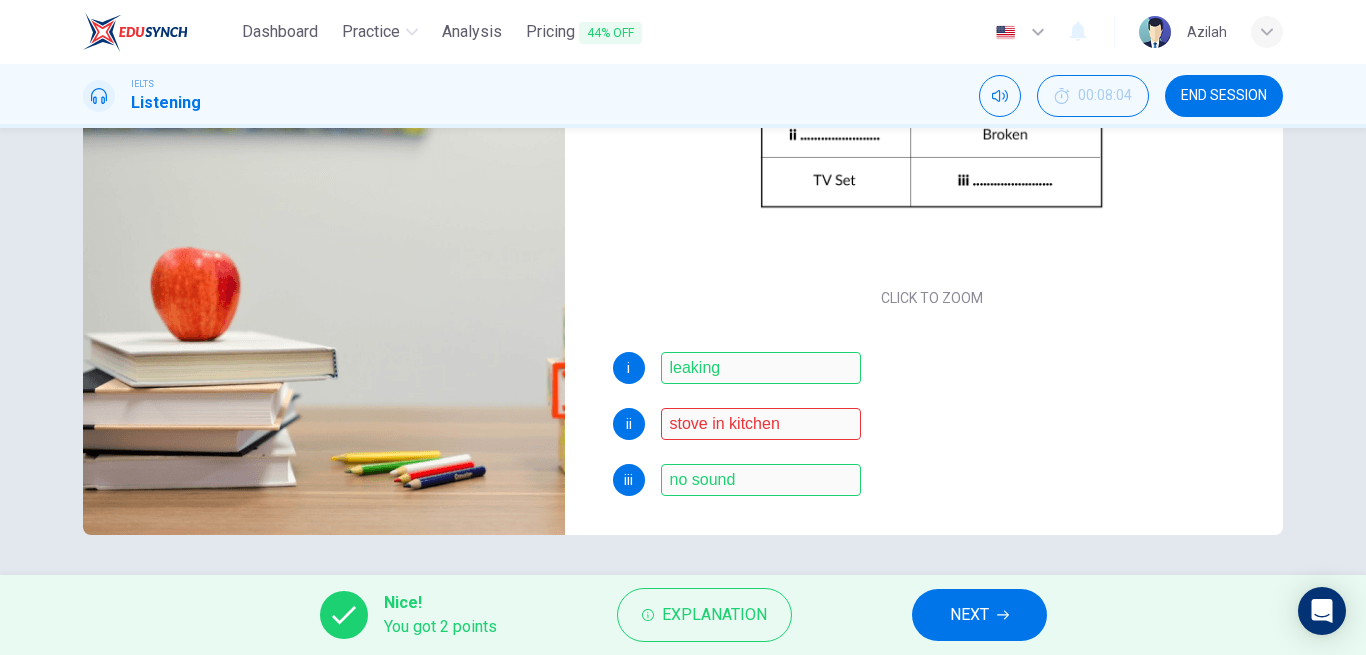 scroll, scrollTop: 118, scrollLeft: 0, axis: vertical 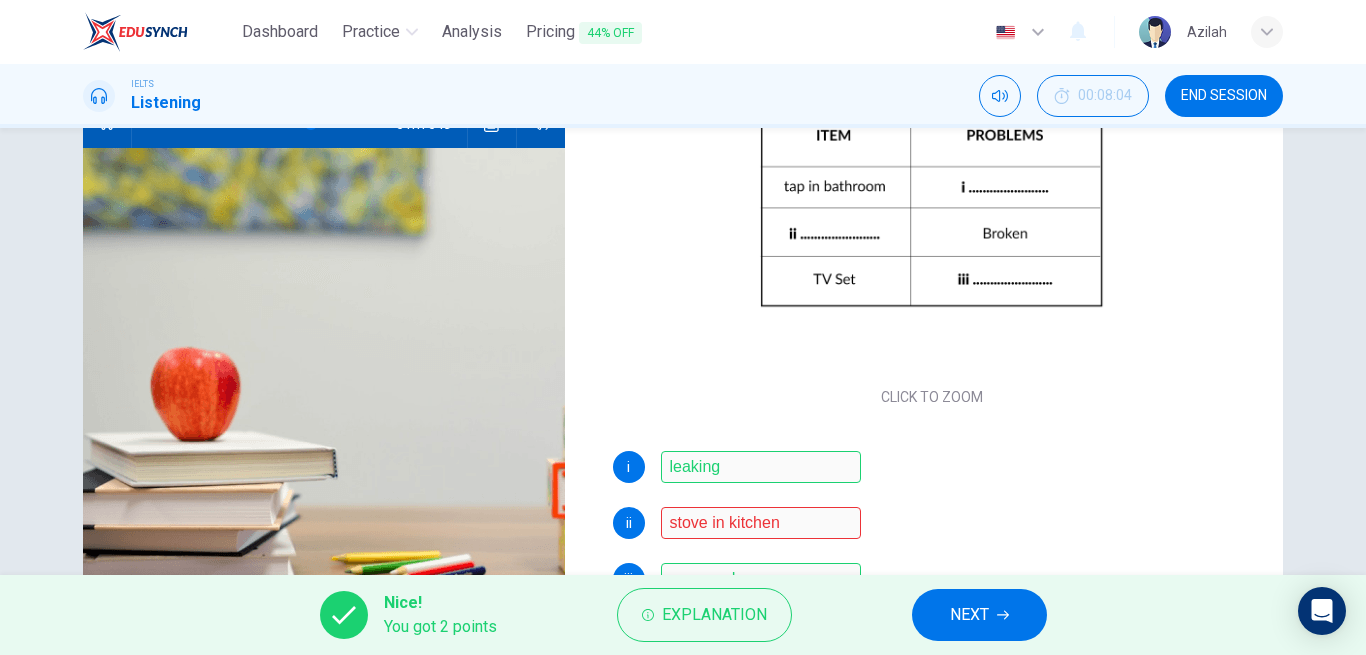 click on "NEXT" at bounding box center [969, 615] 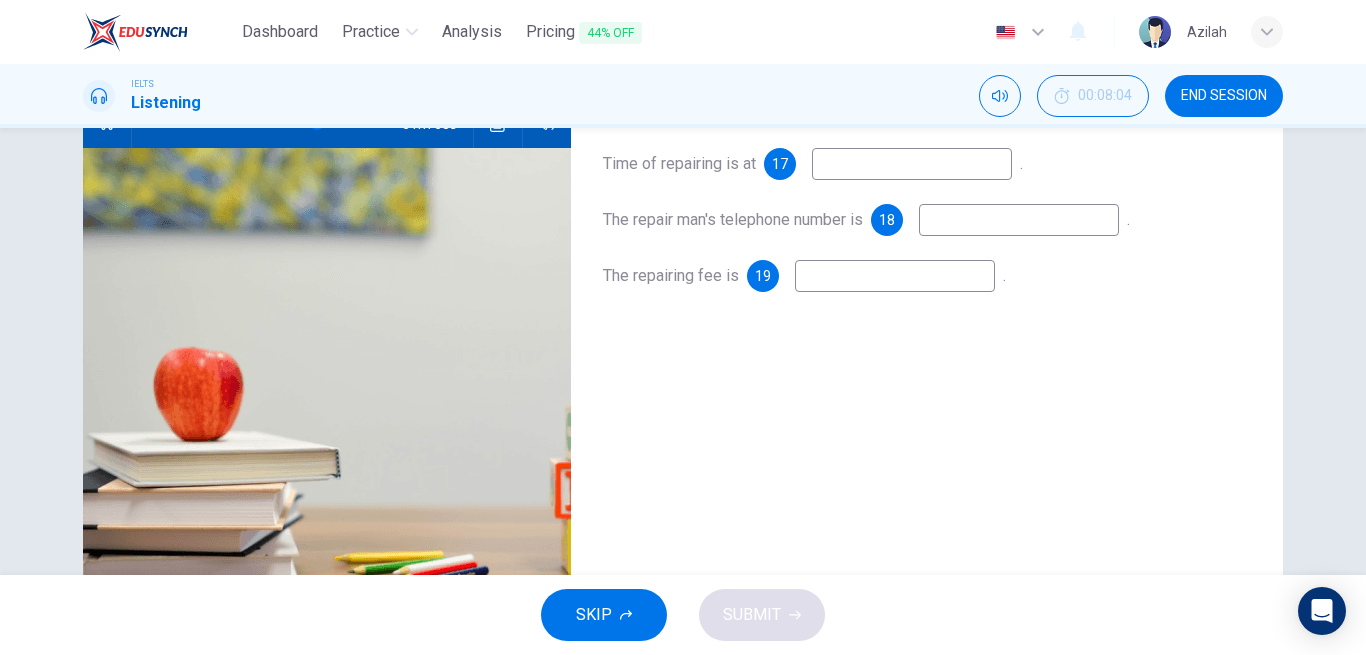 scroll, scrollTop: 0, scrollLeft: 0, axis: both 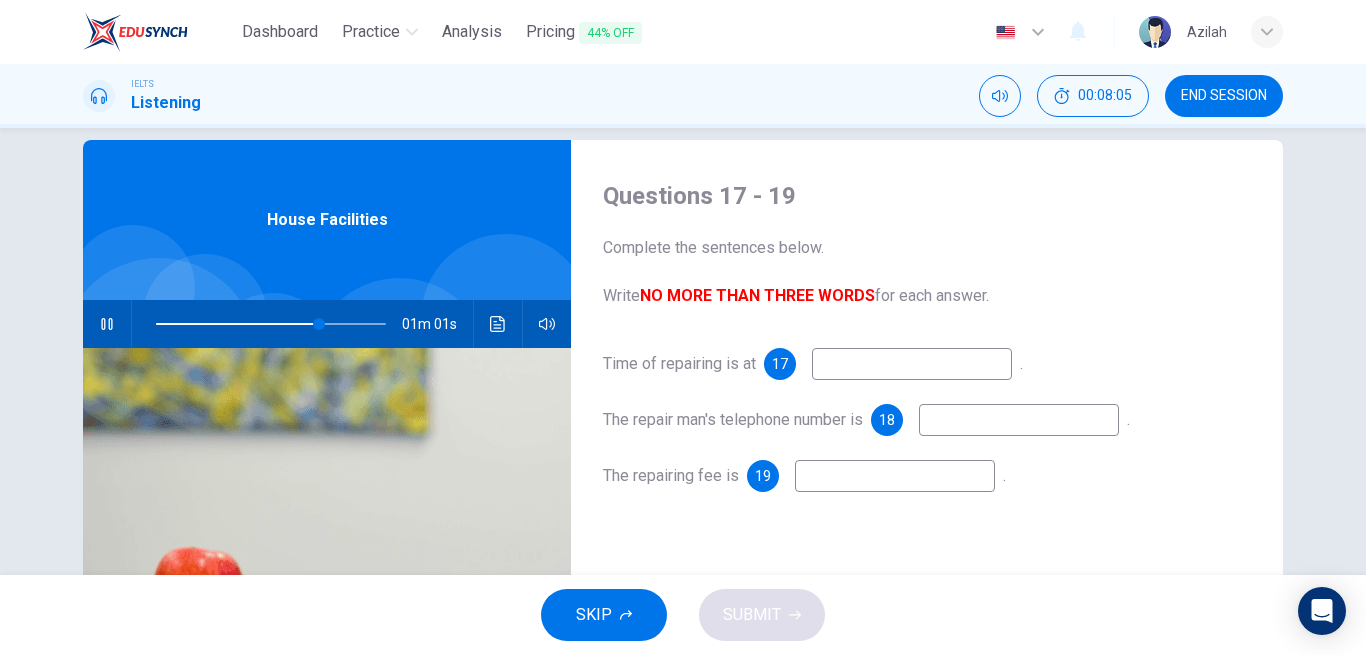 click at bounding box center [912, 364] 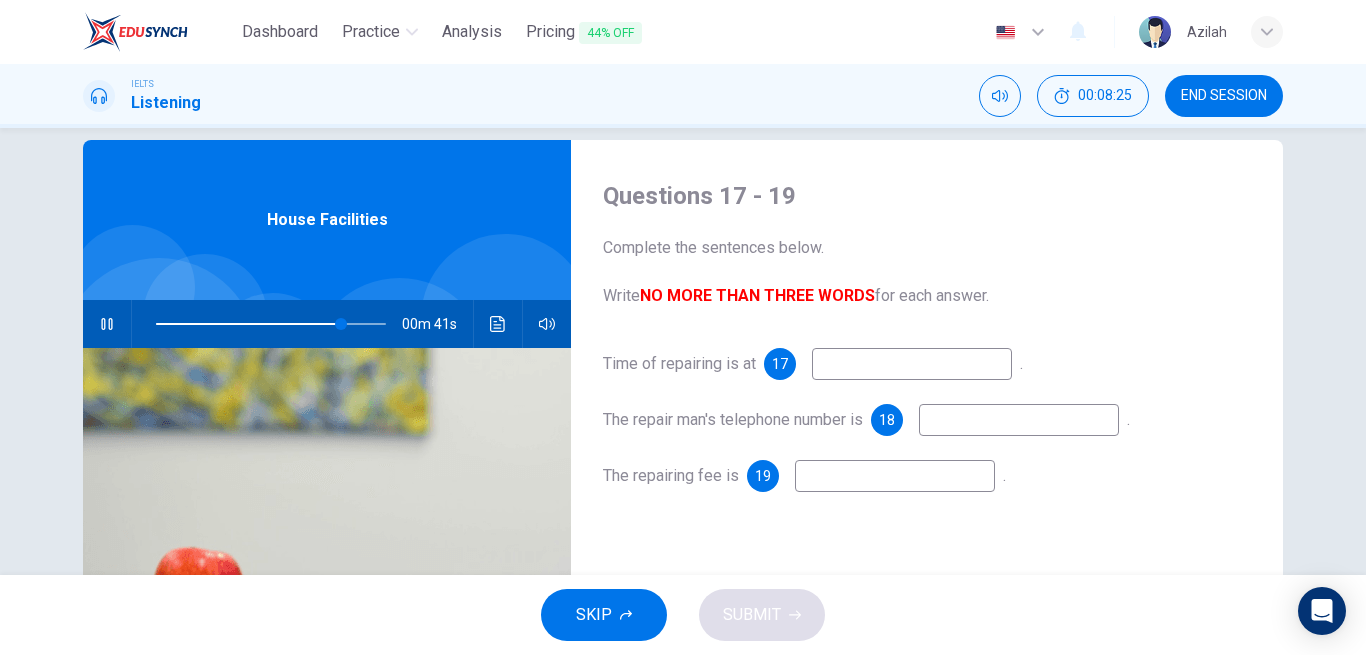 type on "80" 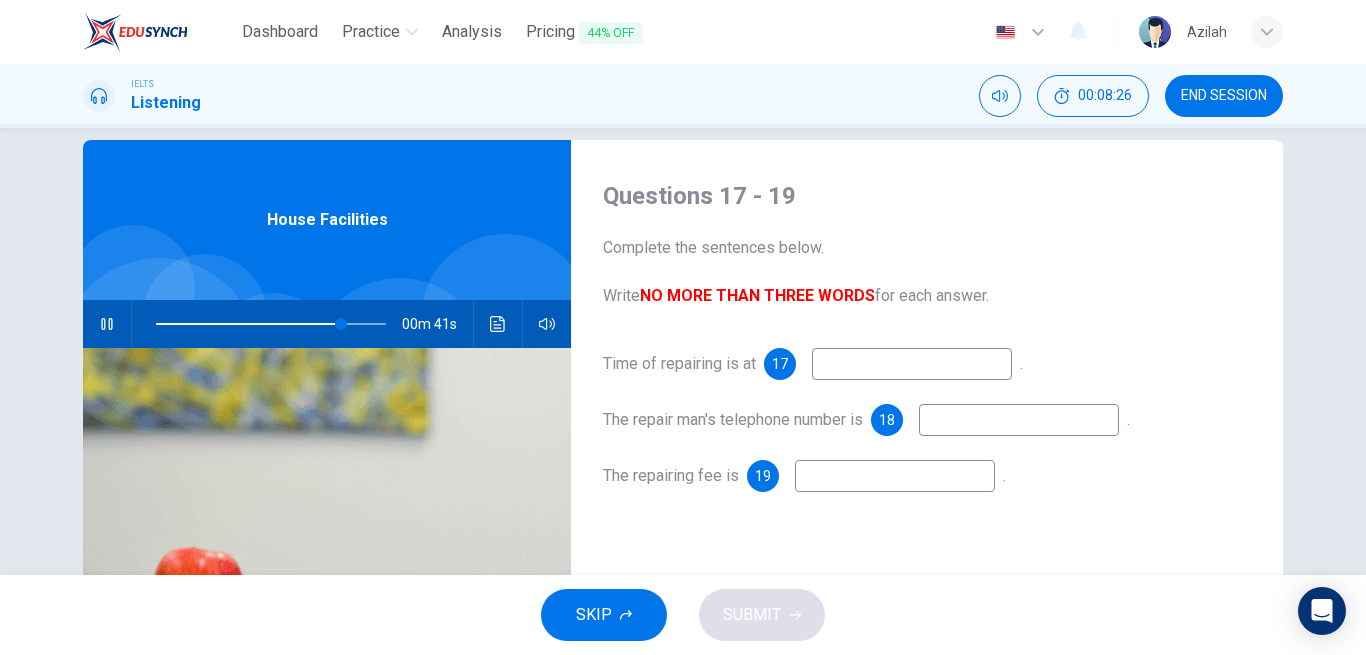 type on "5" 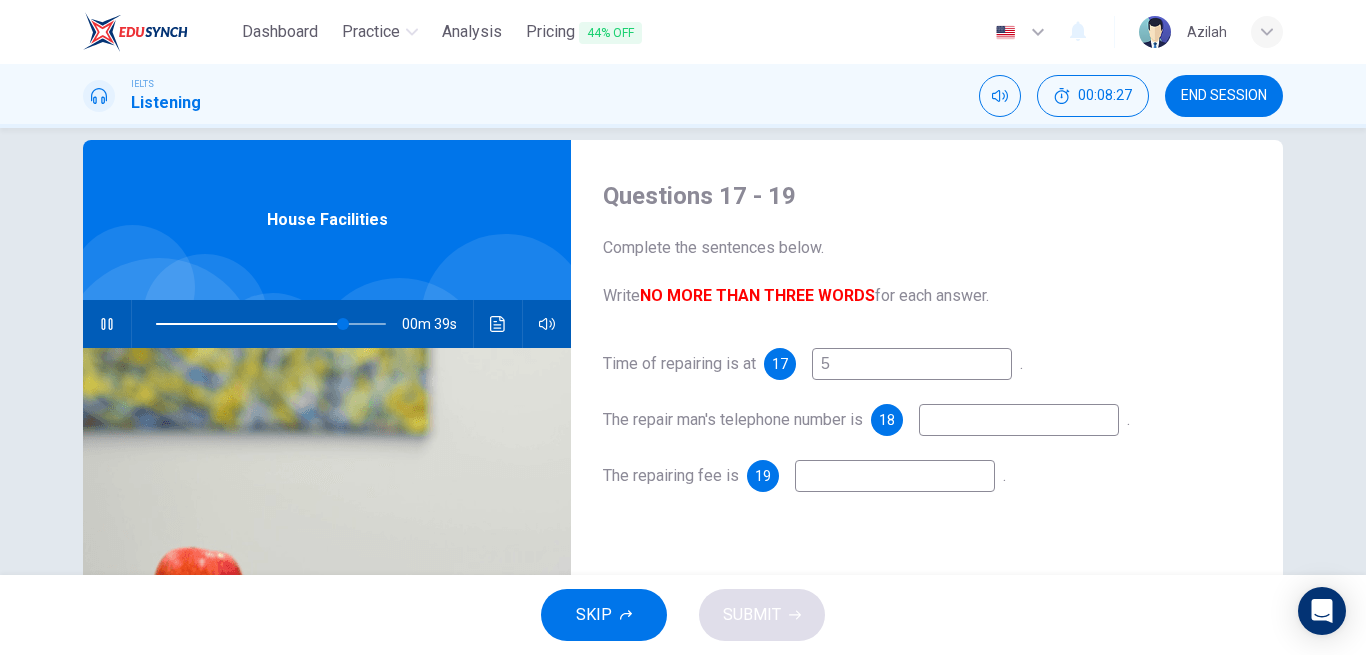 type on "81" 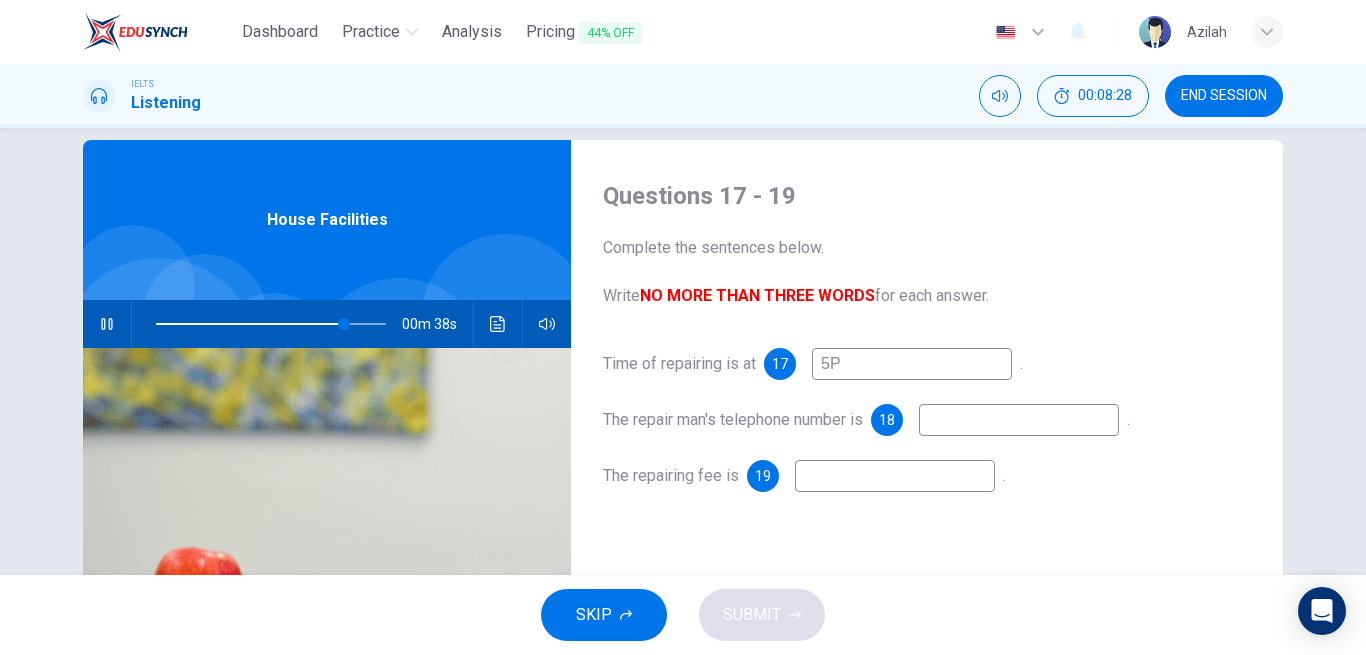 type on "82" 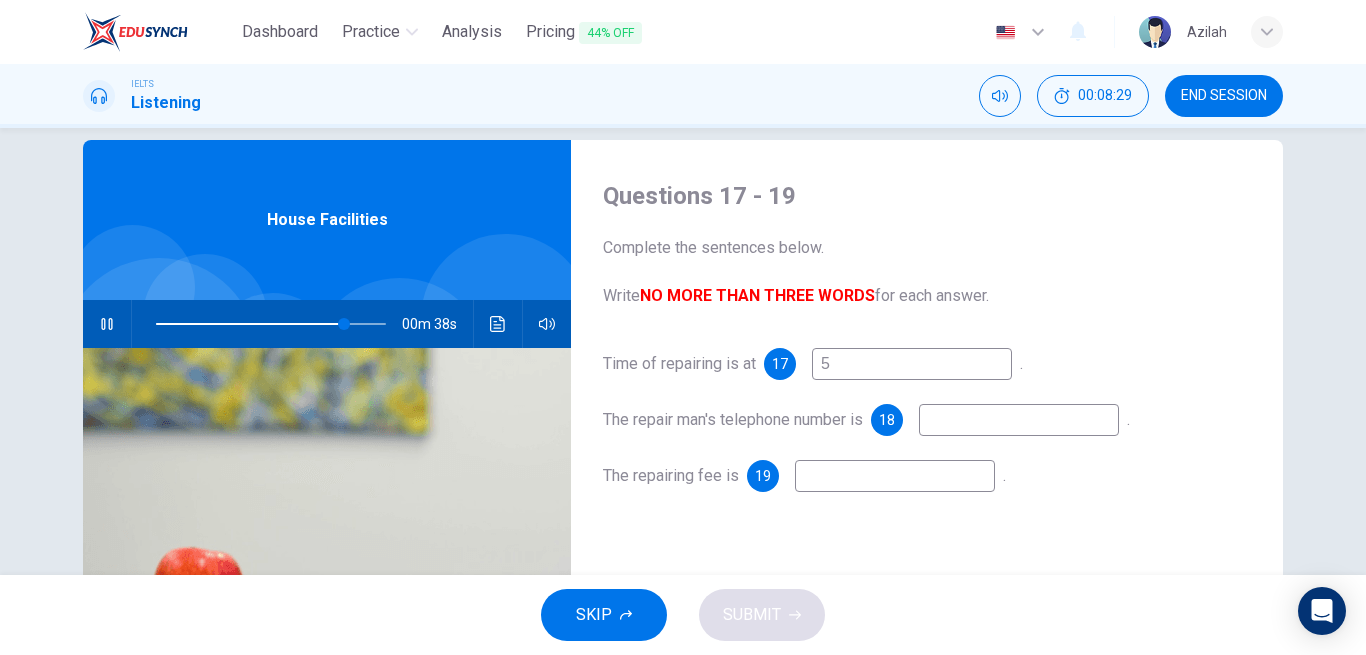 type 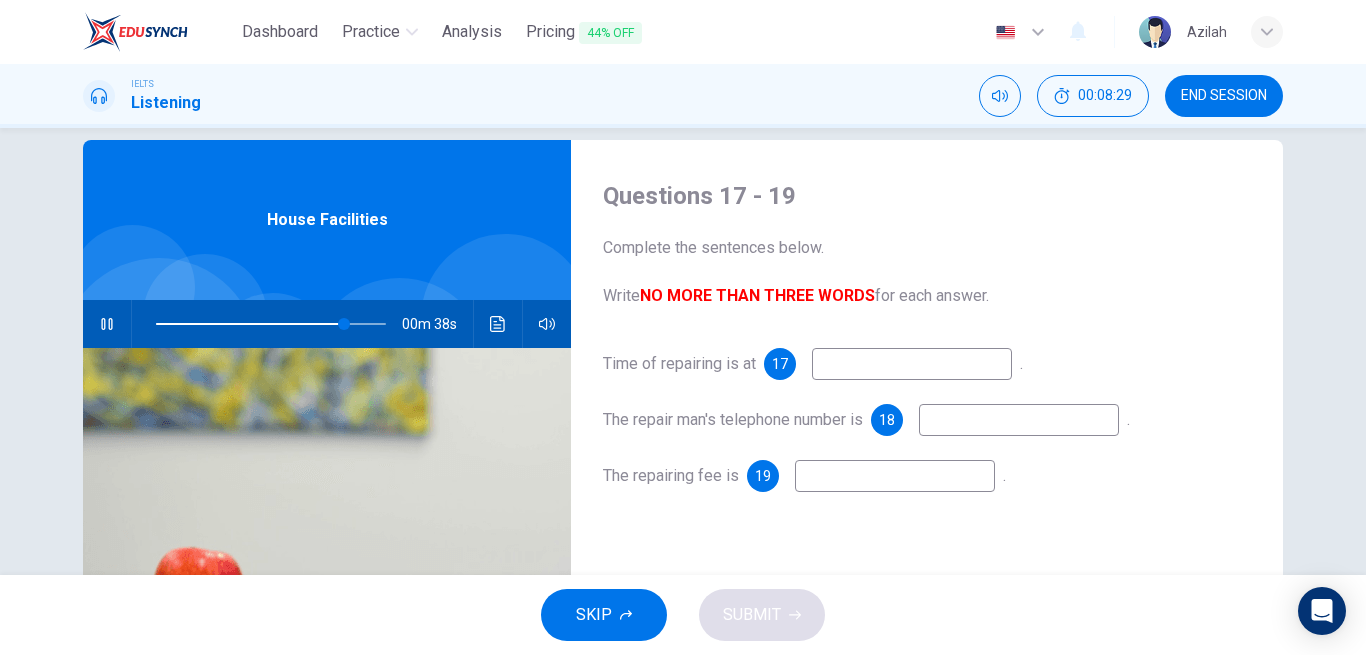 type on "82" 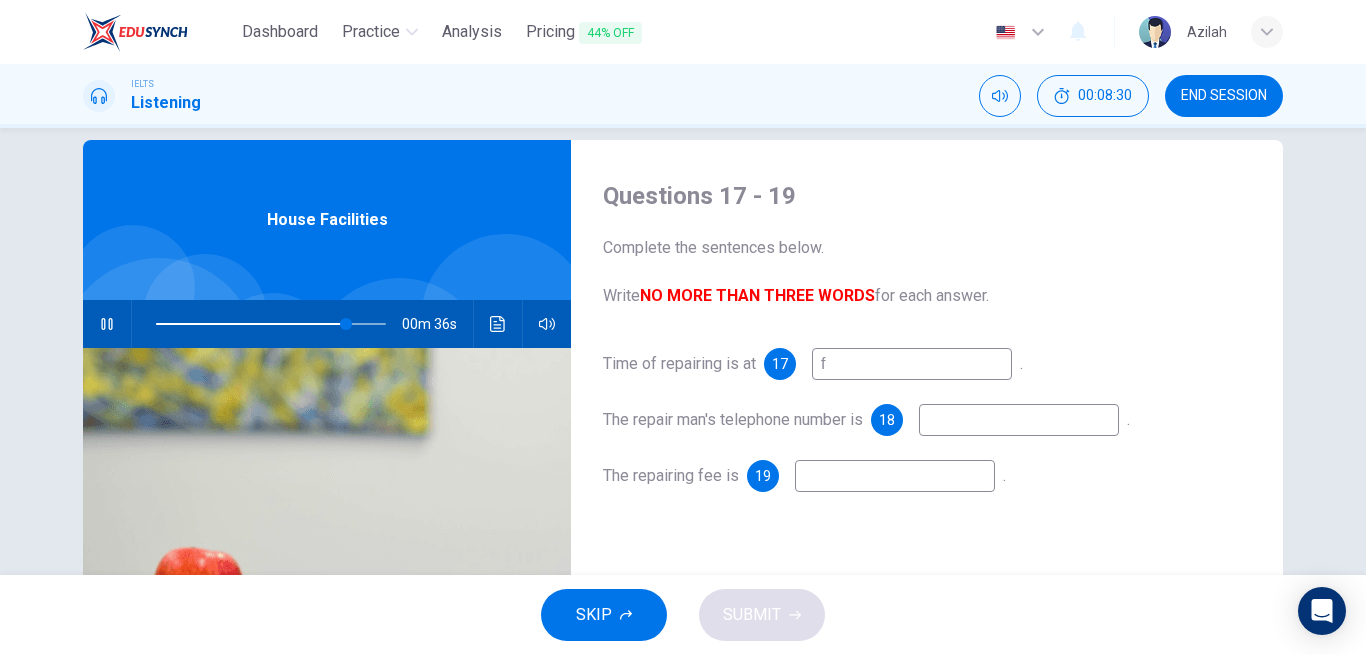 type on "83" 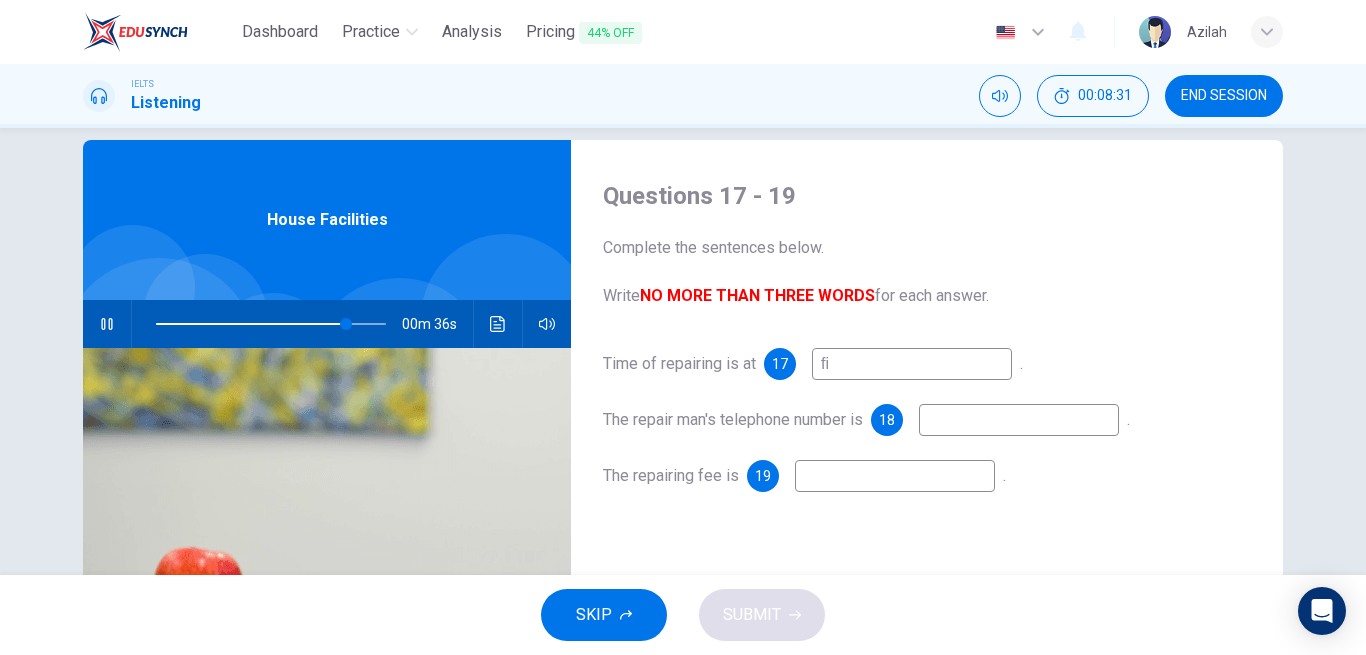 type on "fiv" 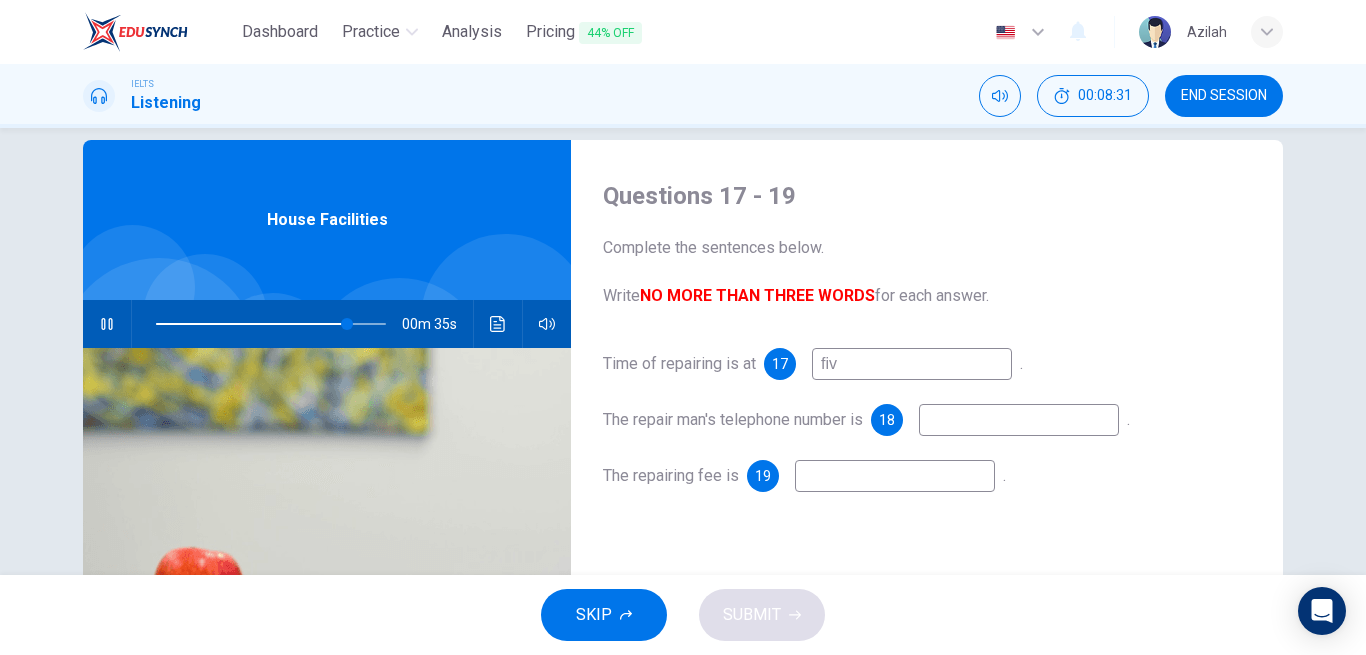 type on "83" 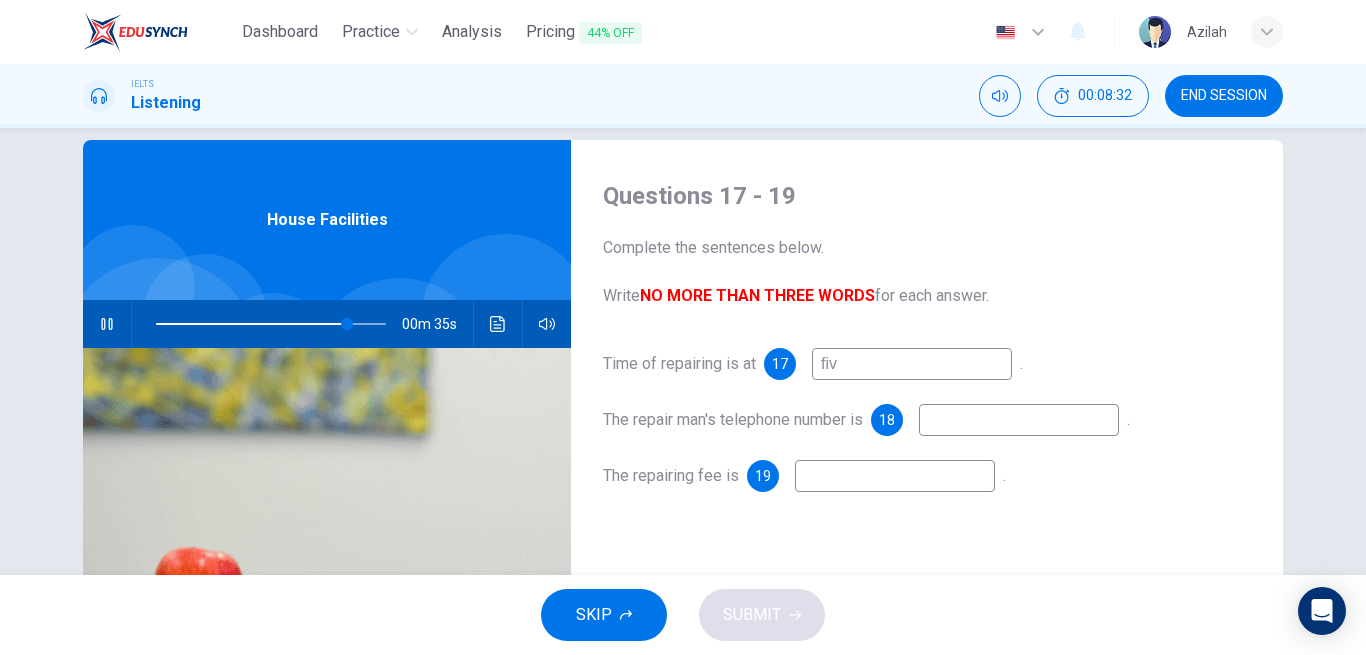 type on "five" 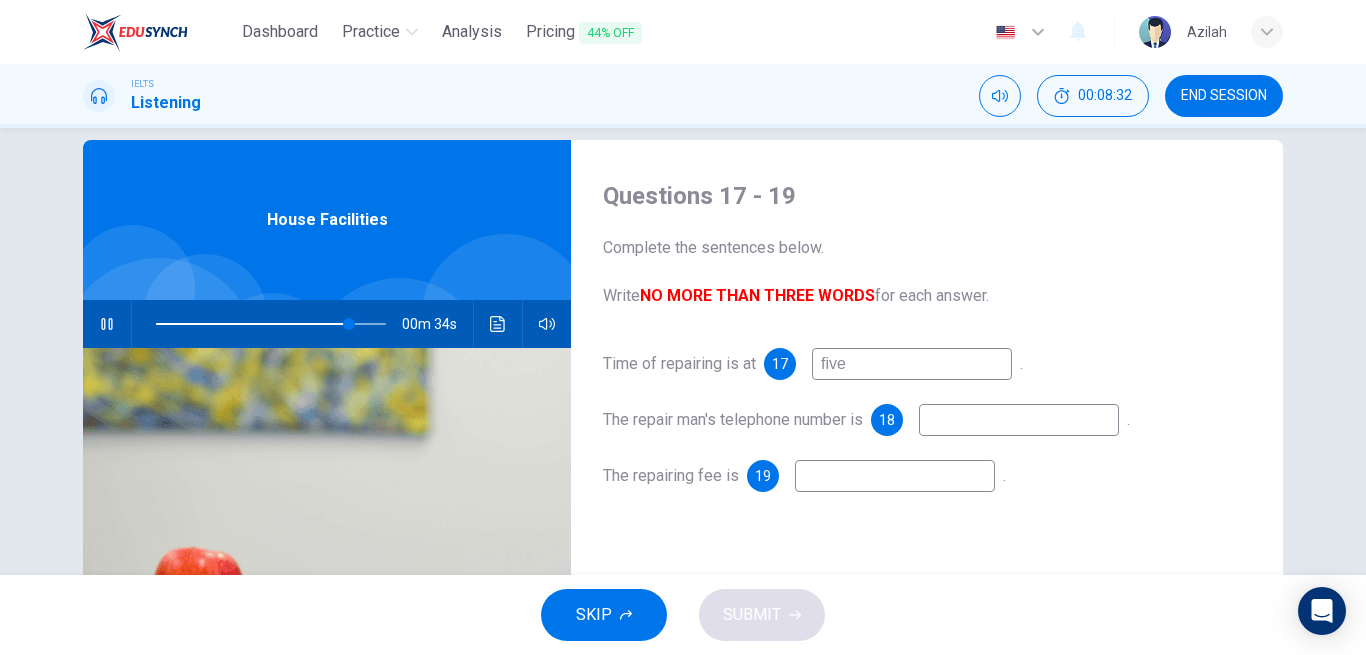 type on "84" 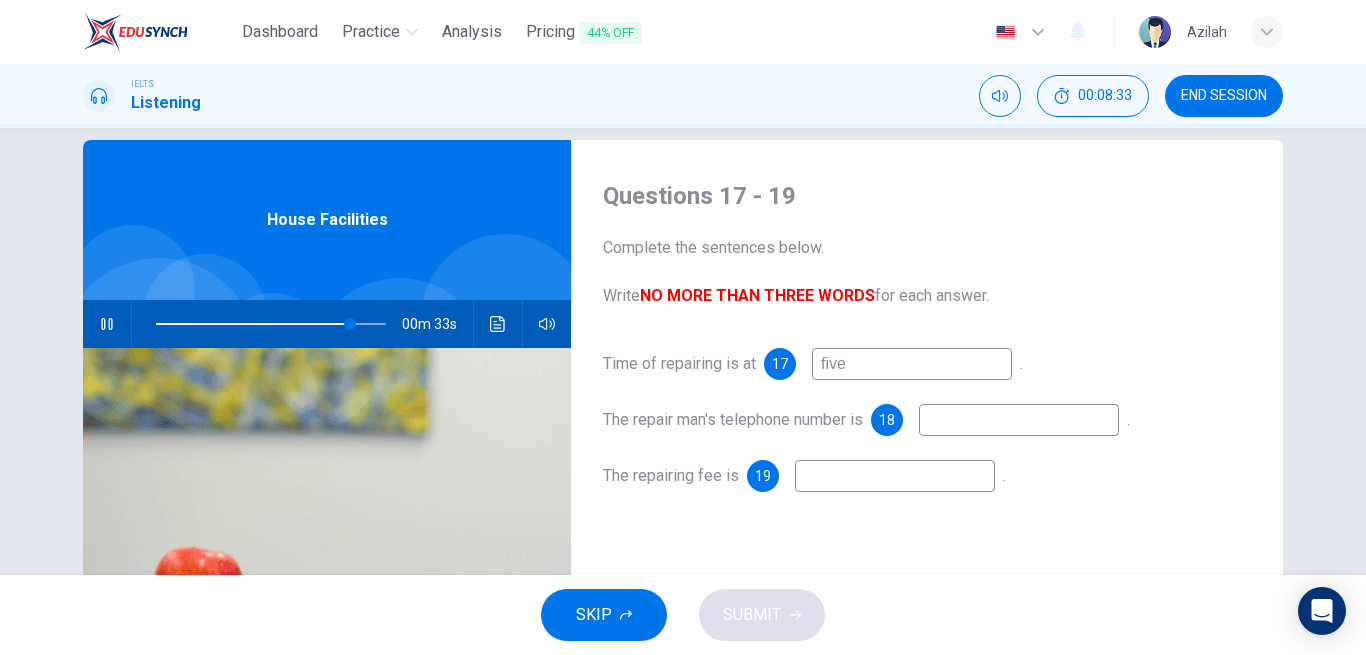 type on "84" 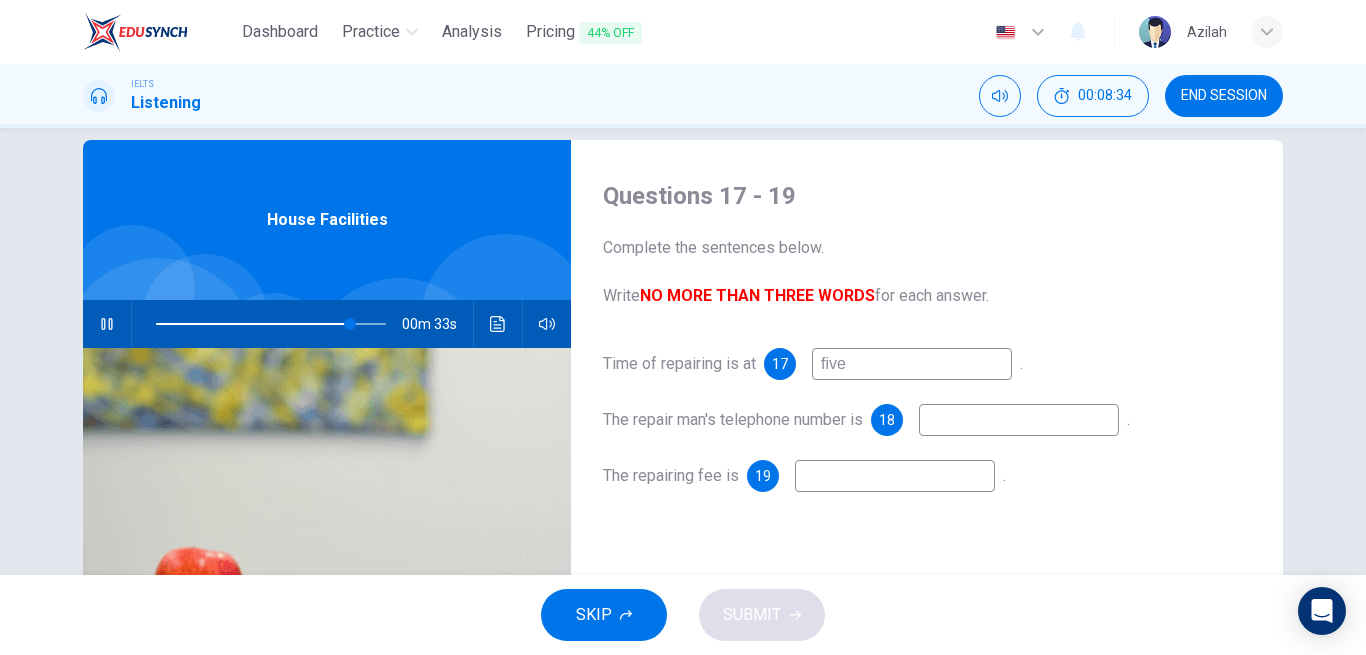 type on "five o" 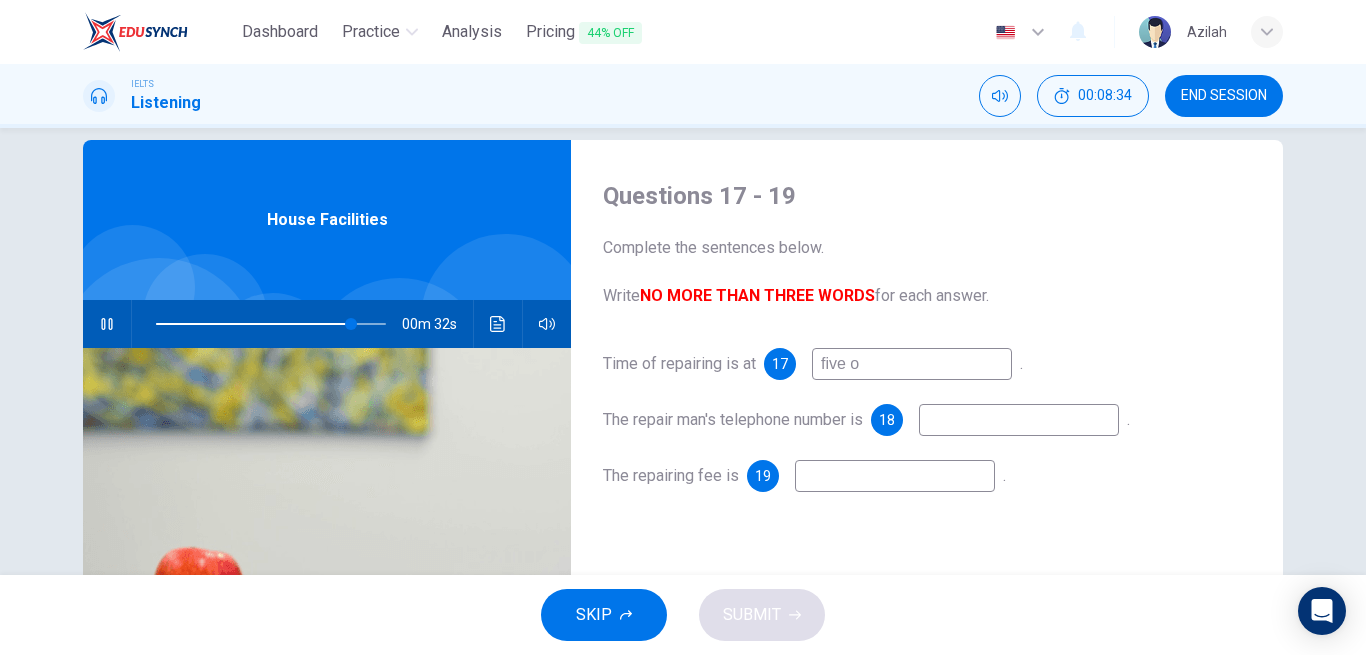 type on "85" 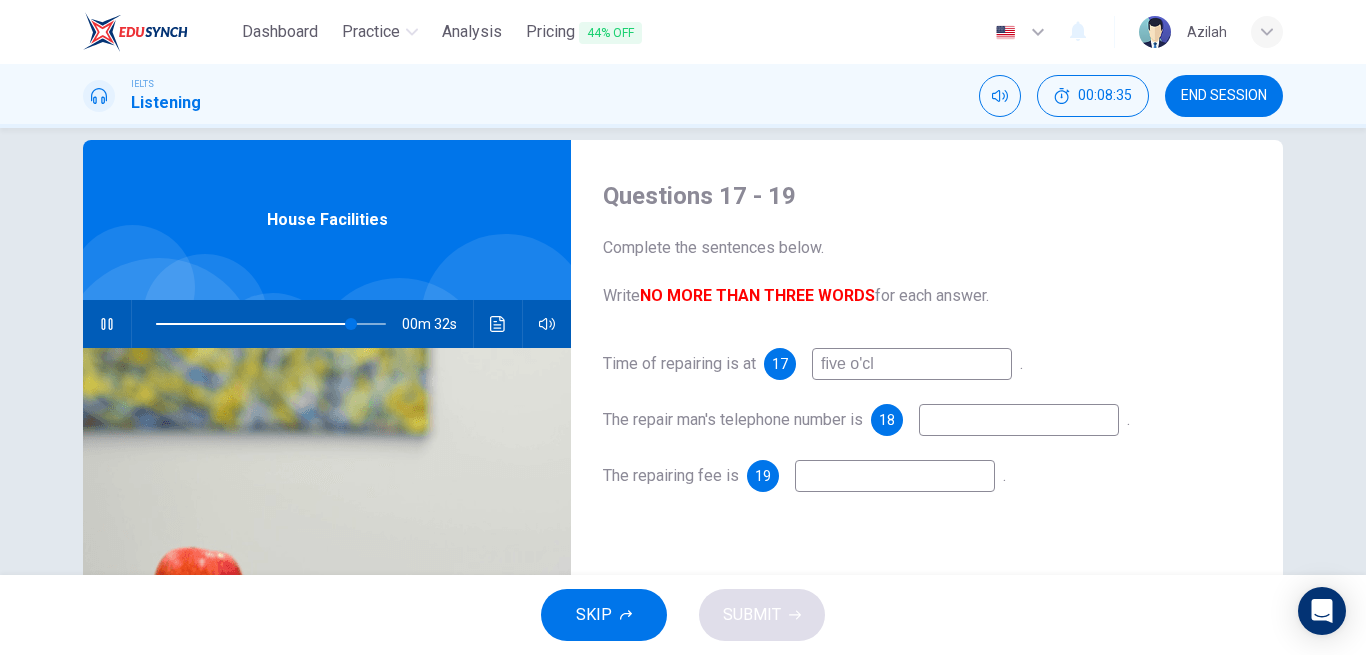 type on "five o'clo" 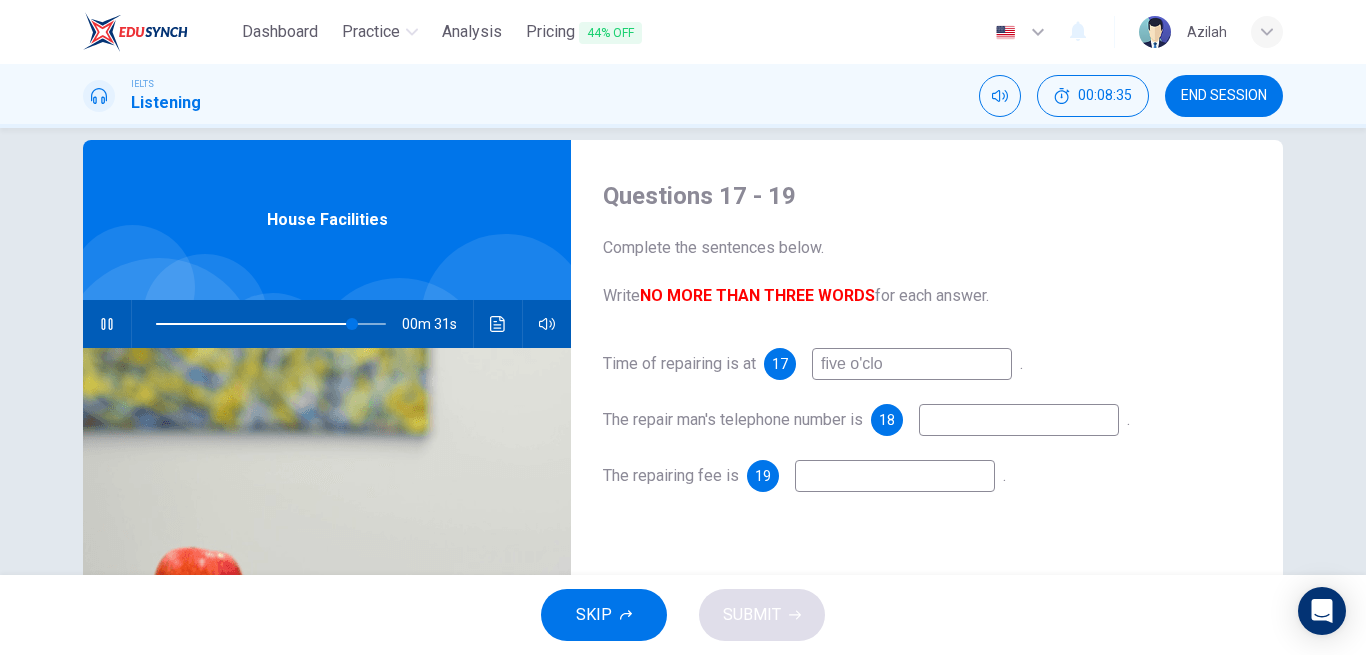 type on "85" 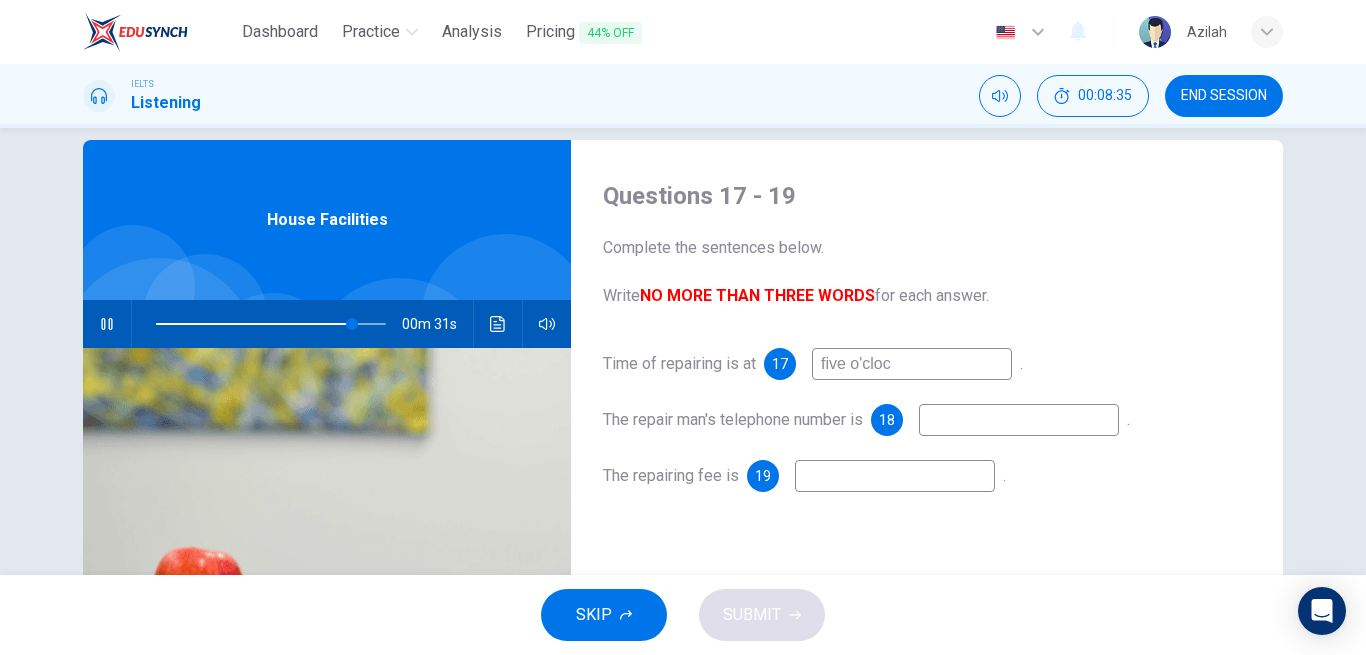 type on "five o'clock" 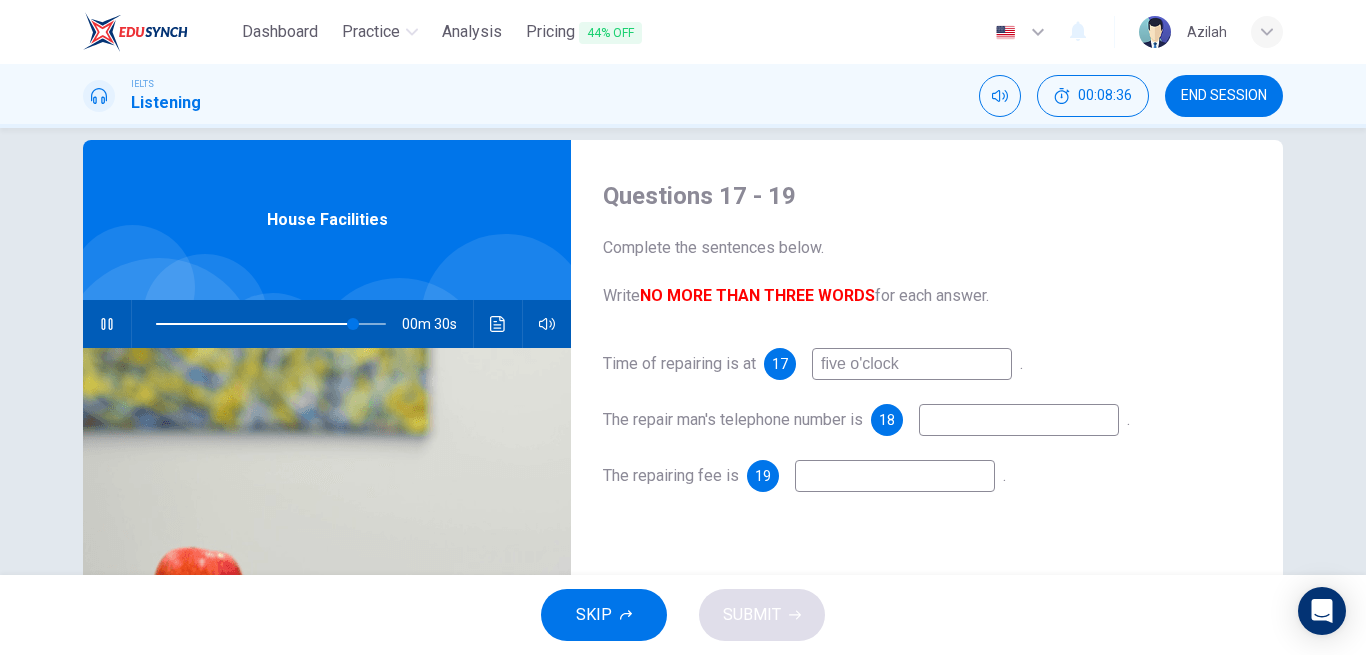 type on "86" 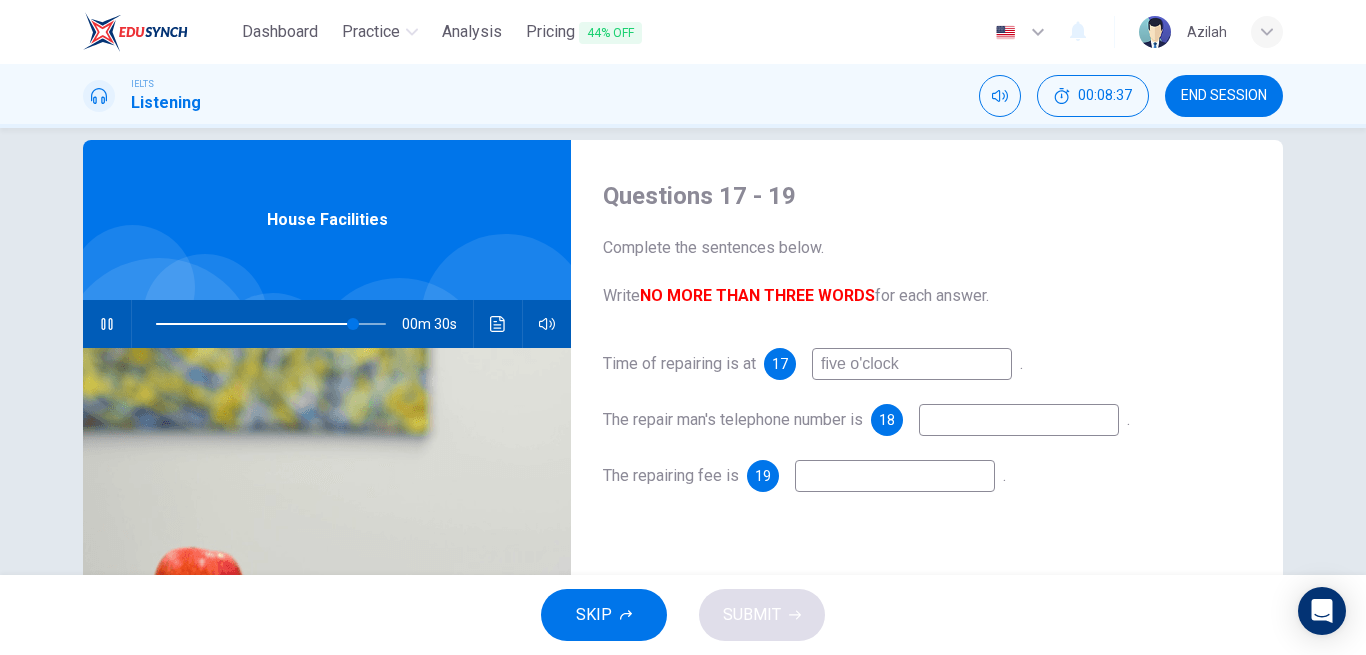 type on "five o'clock" 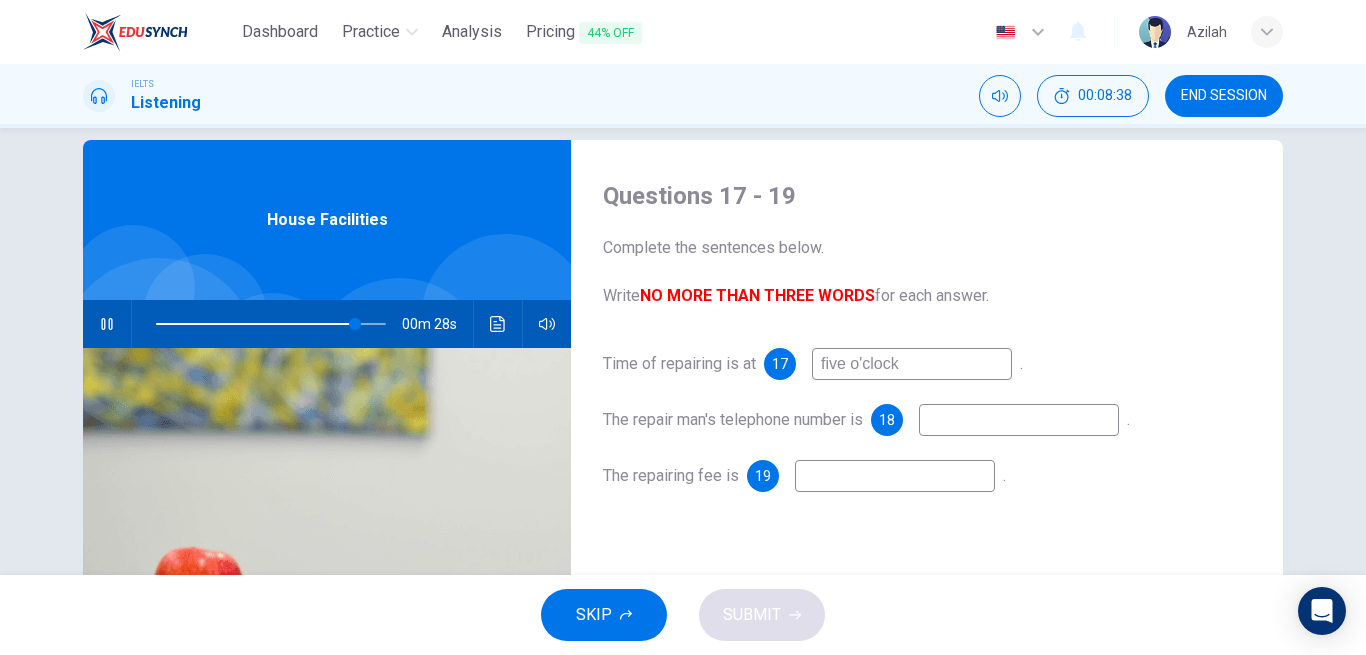 type on "87" 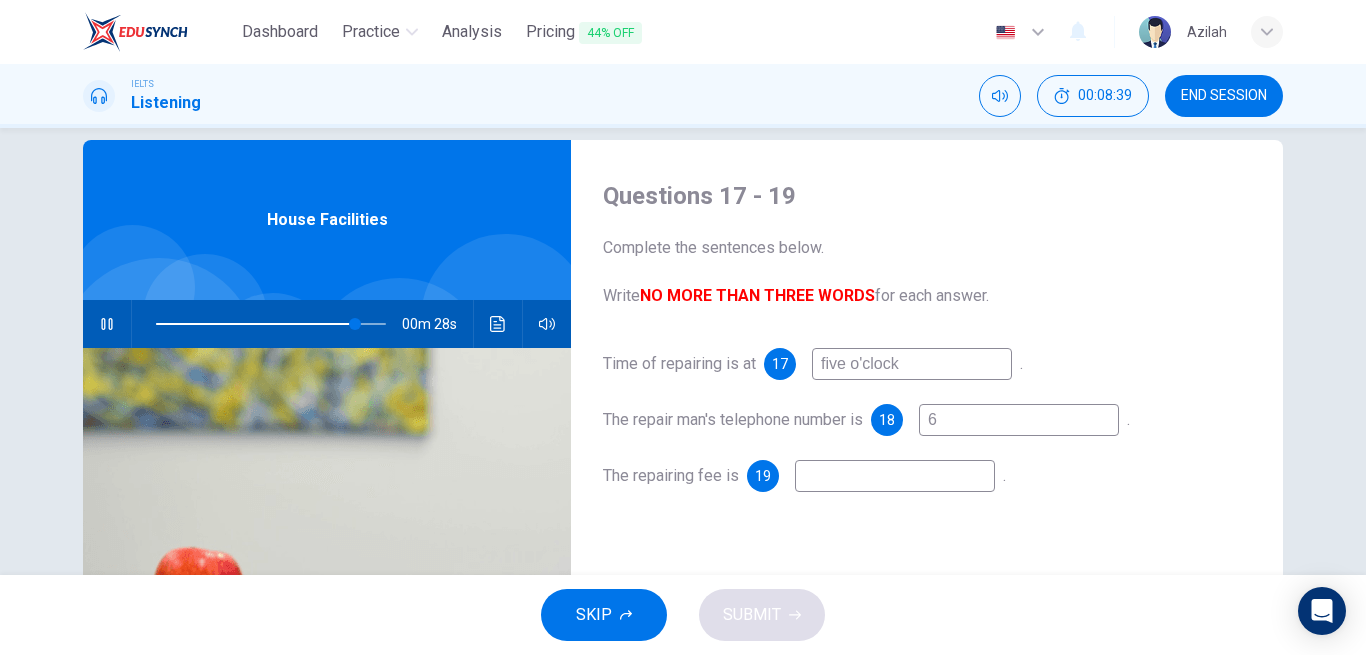 type on "65" 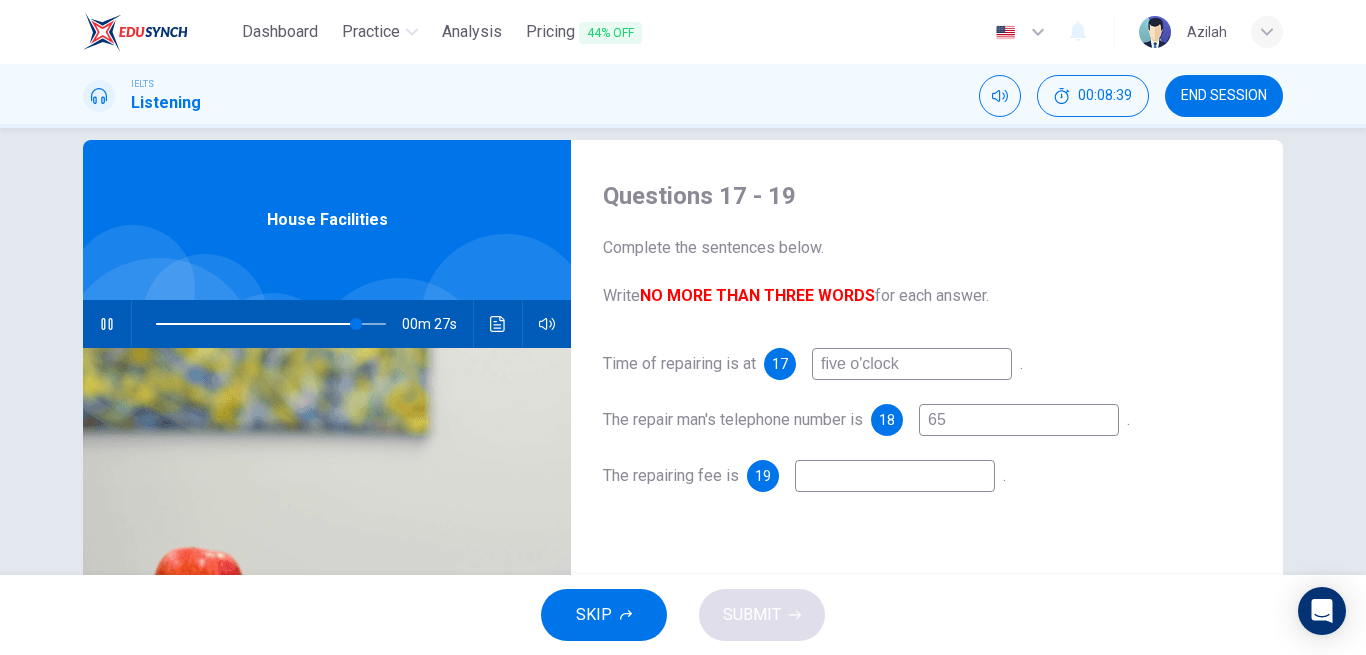 type on "87" 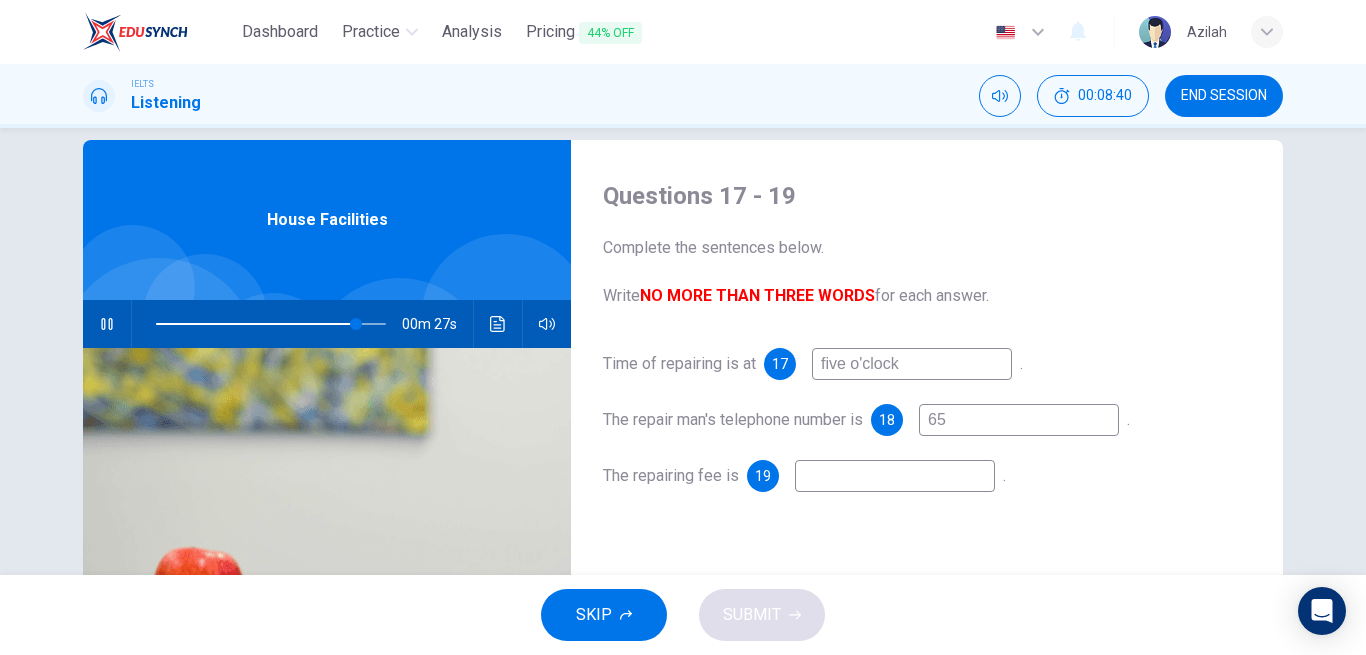 type on "654" 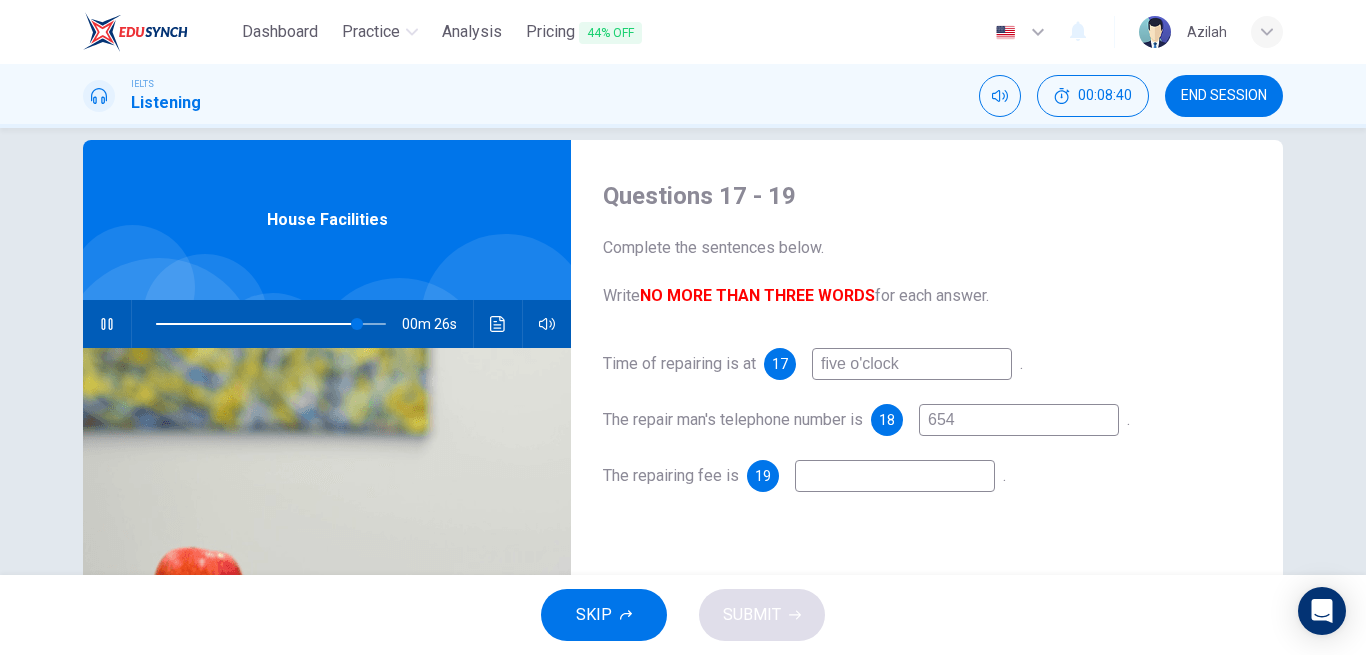 type on "87" 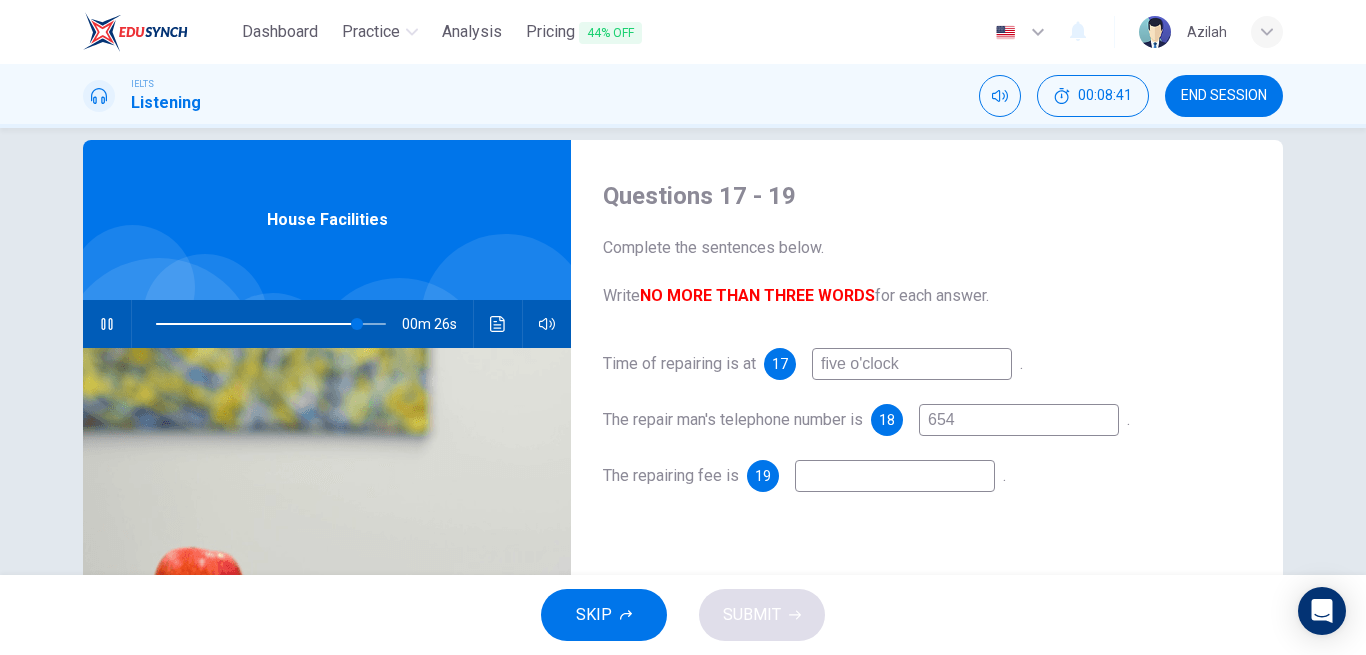 type on "6543" 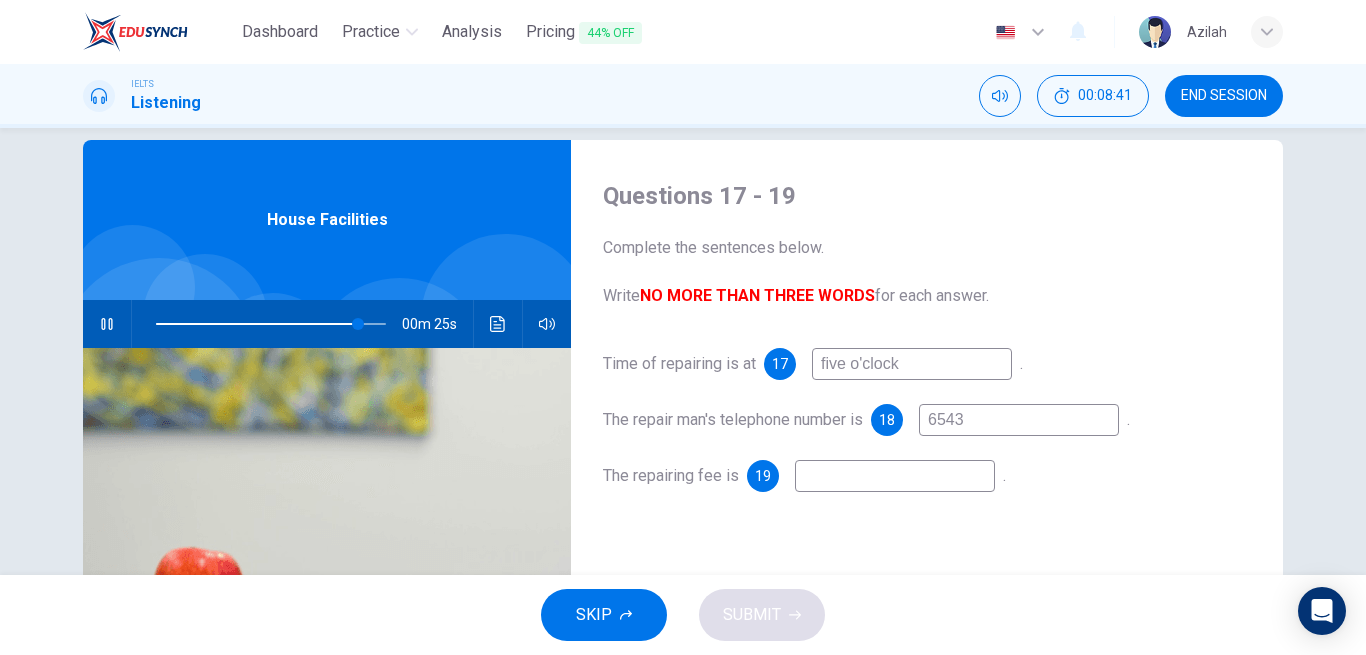type on "88" 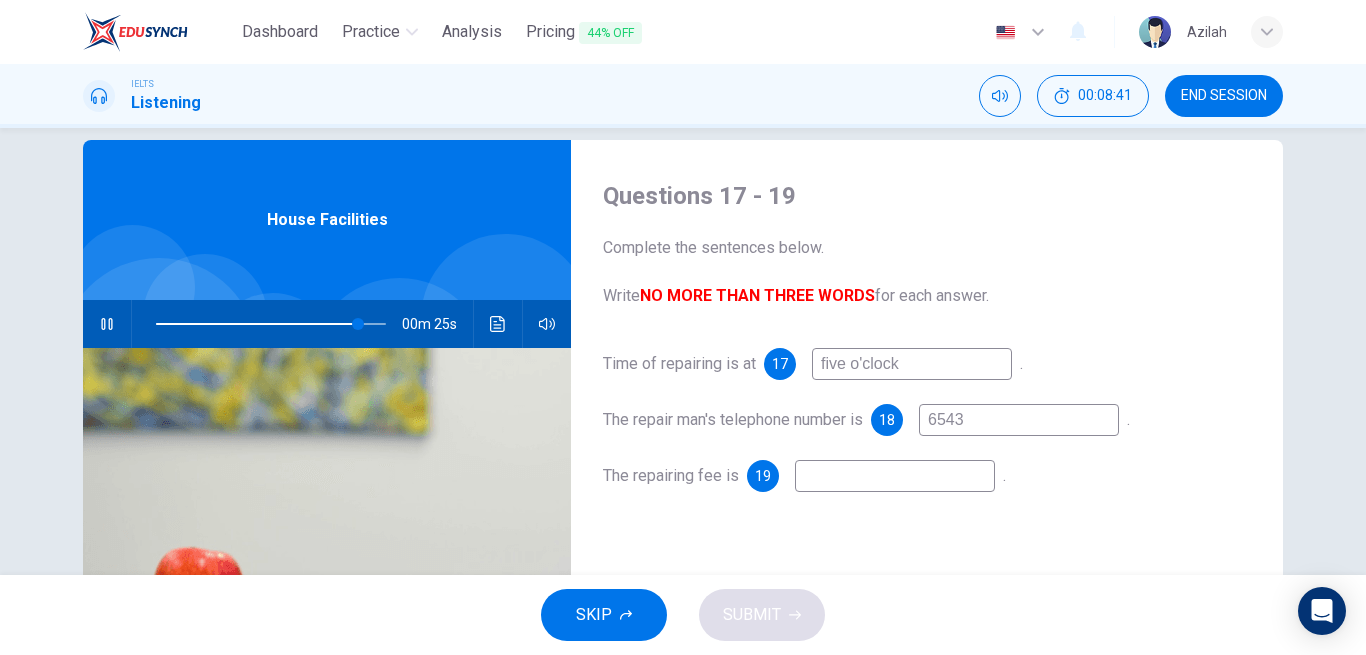 type on "65433" 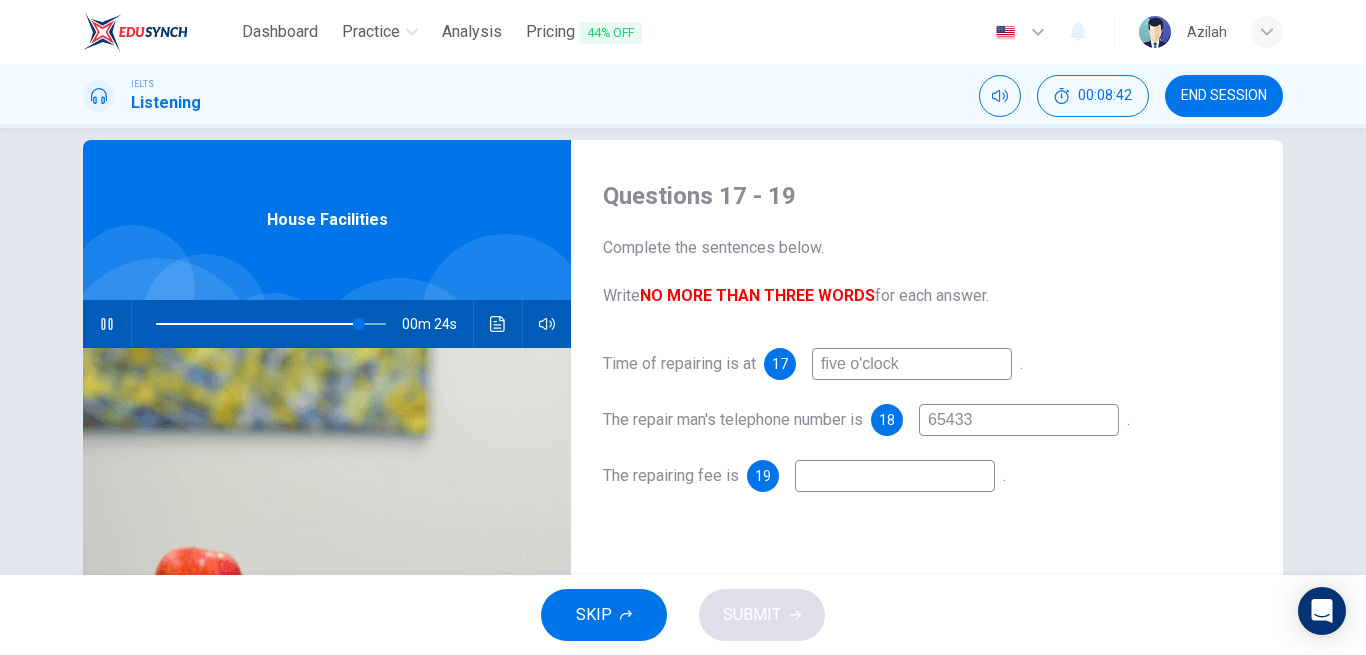 type on "88" 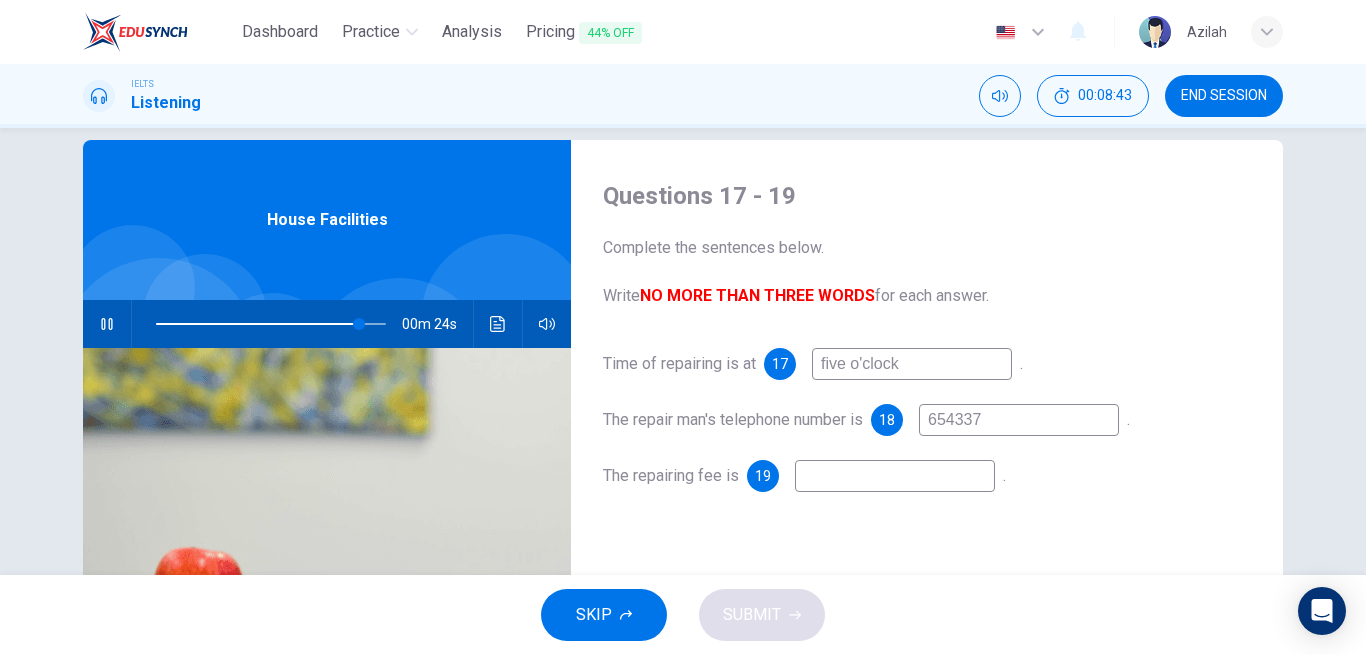 type on "6543374" 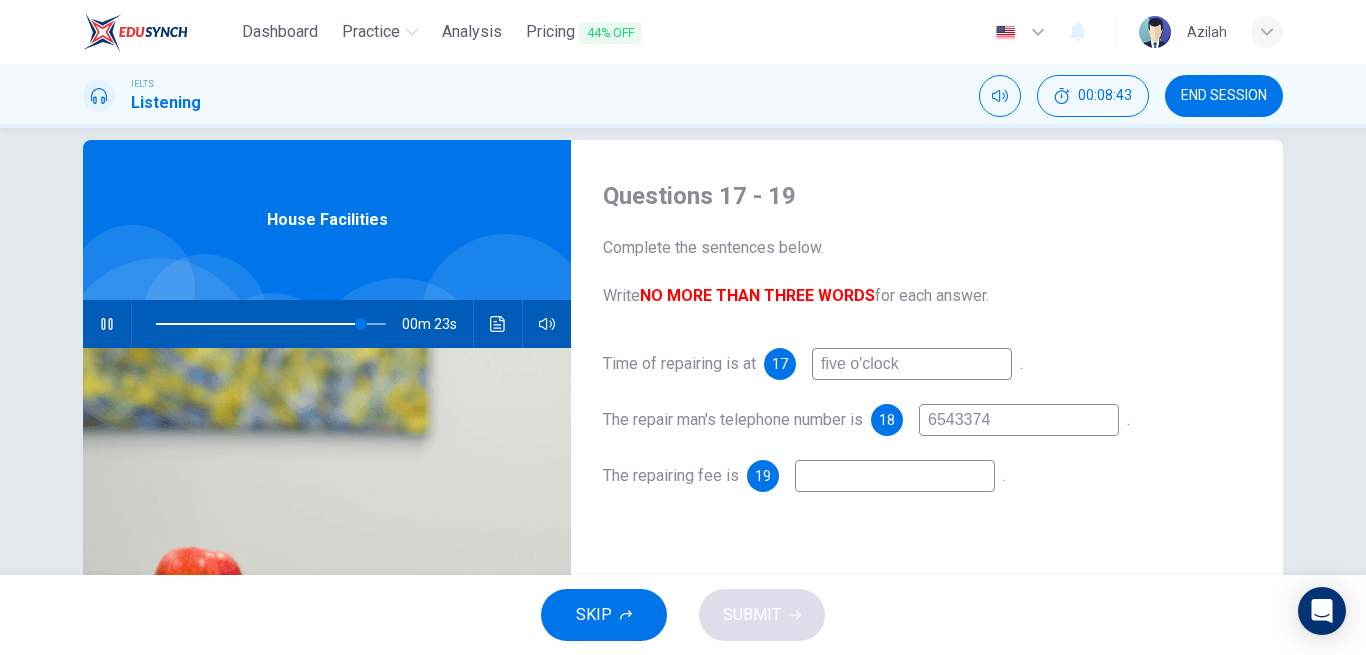 type on "89" 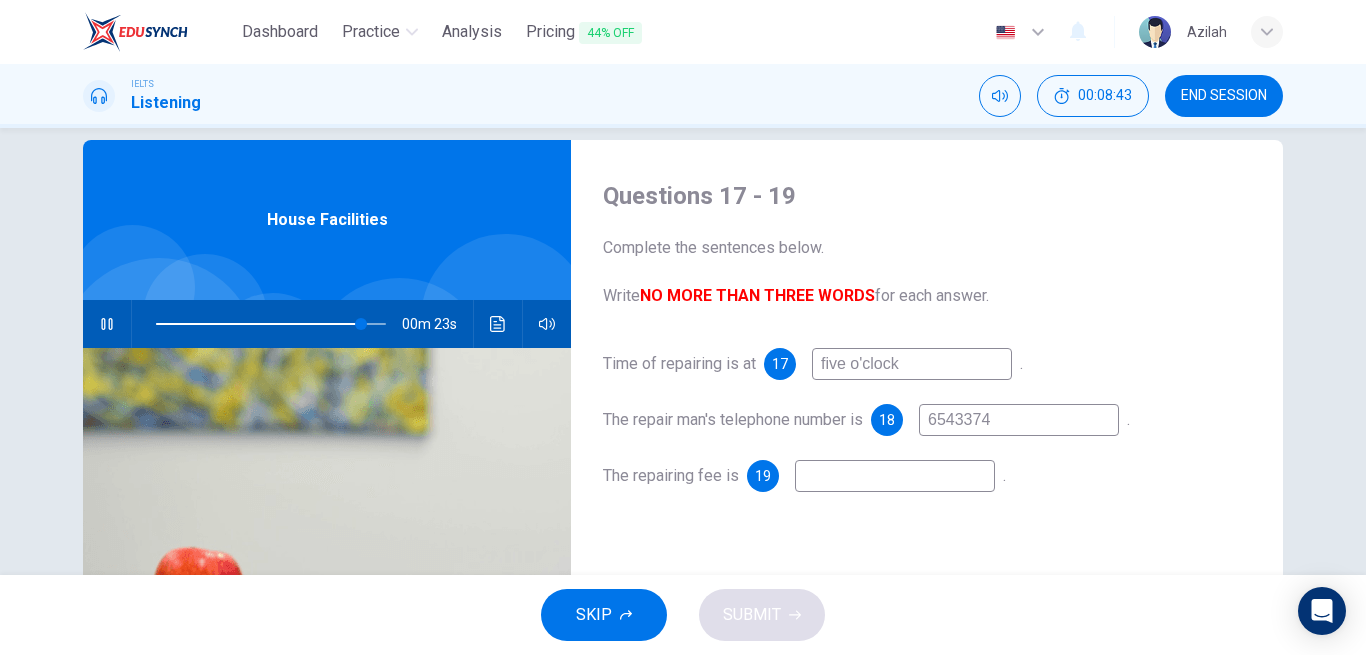 type on "65433747" 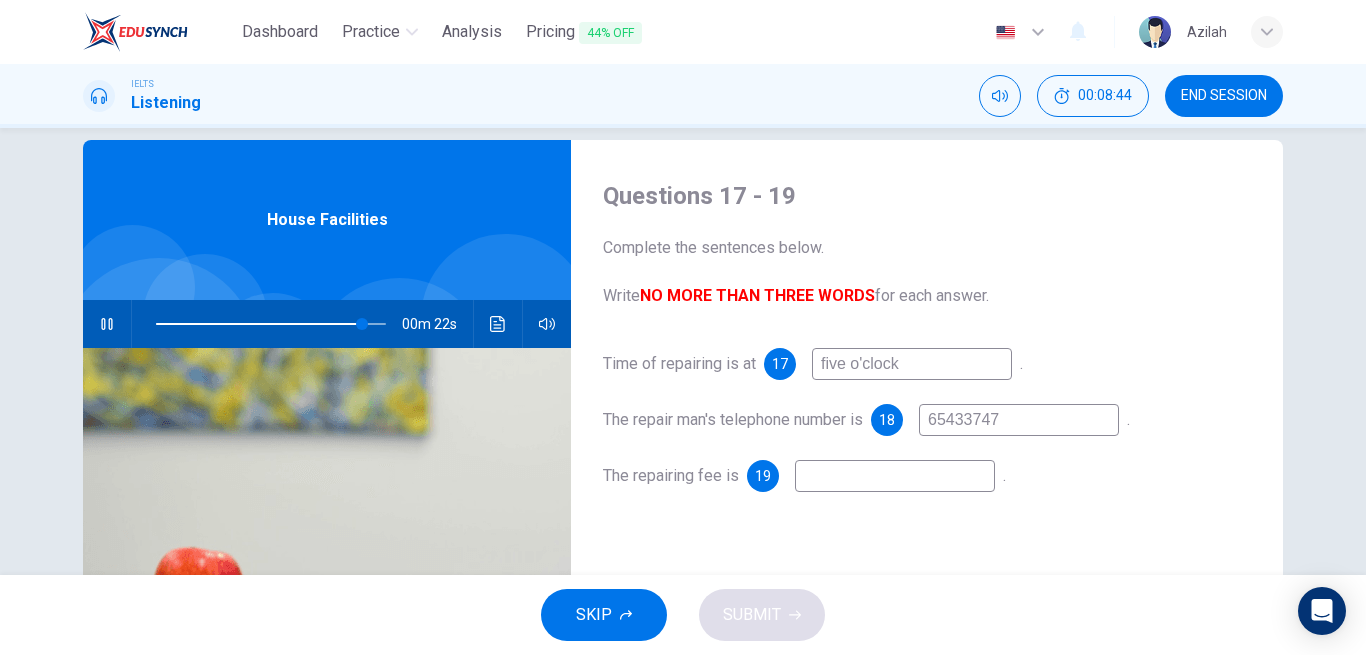 type on "89" 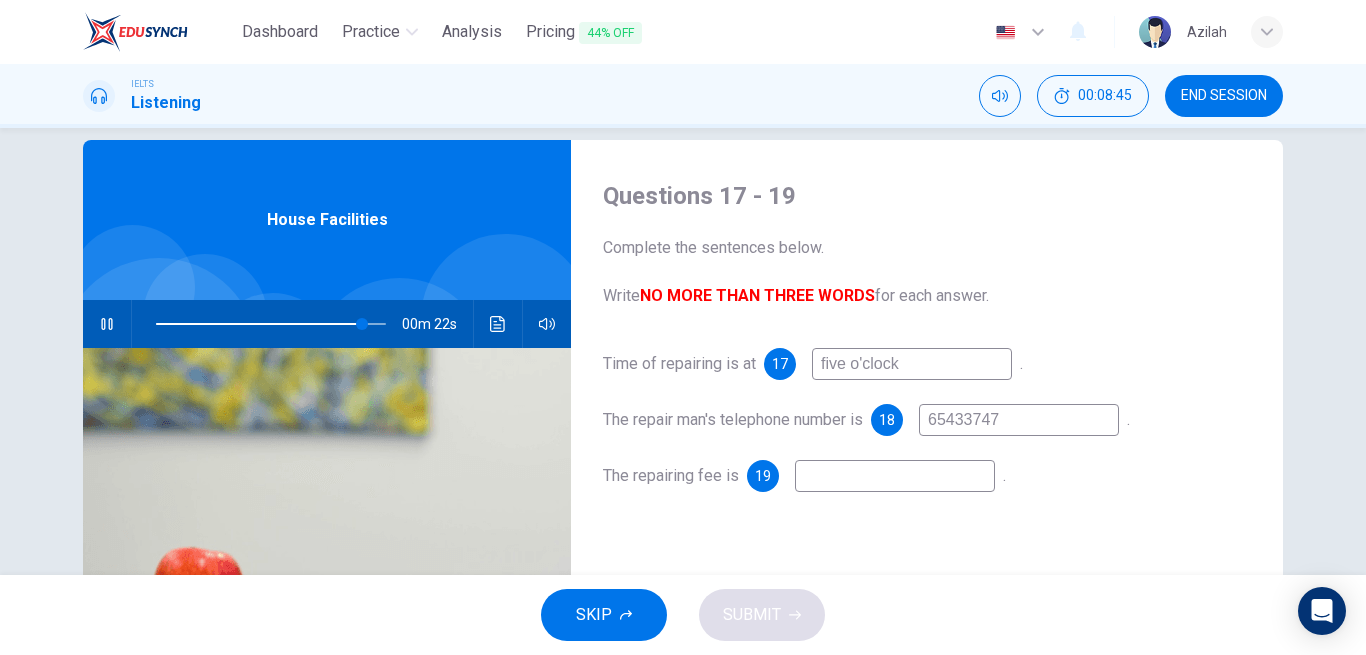 type on "65433747" 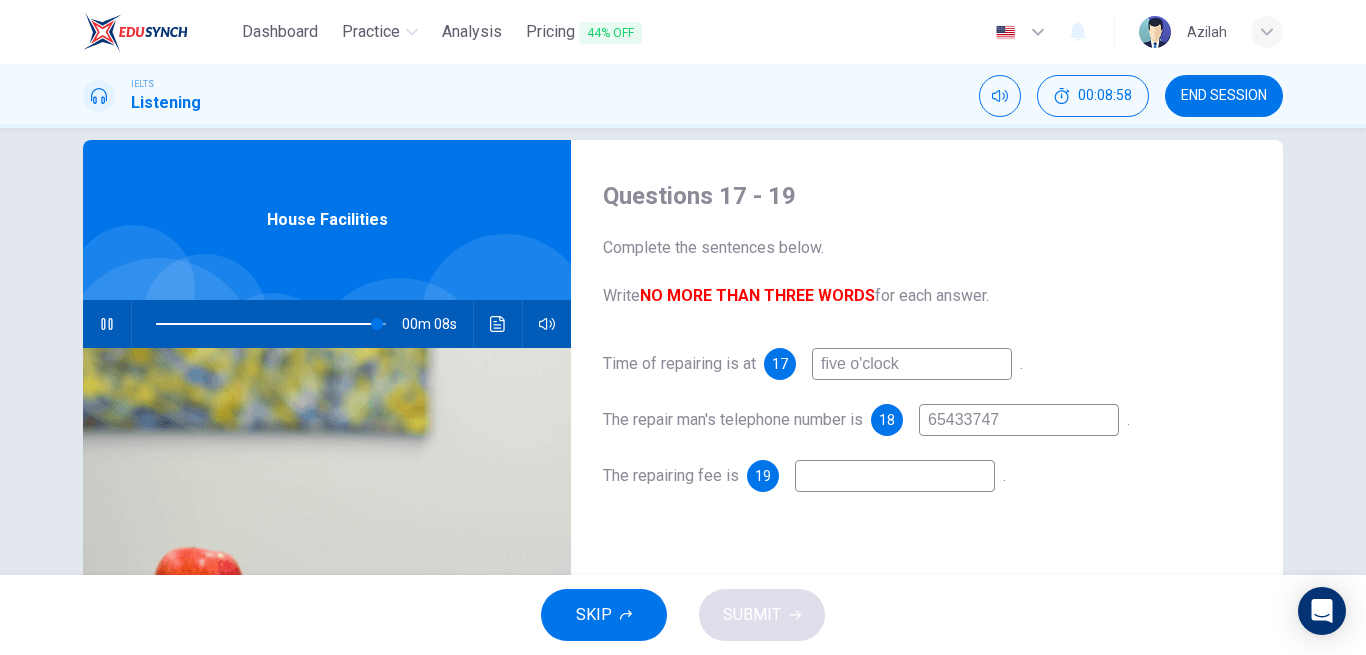 type on "96" 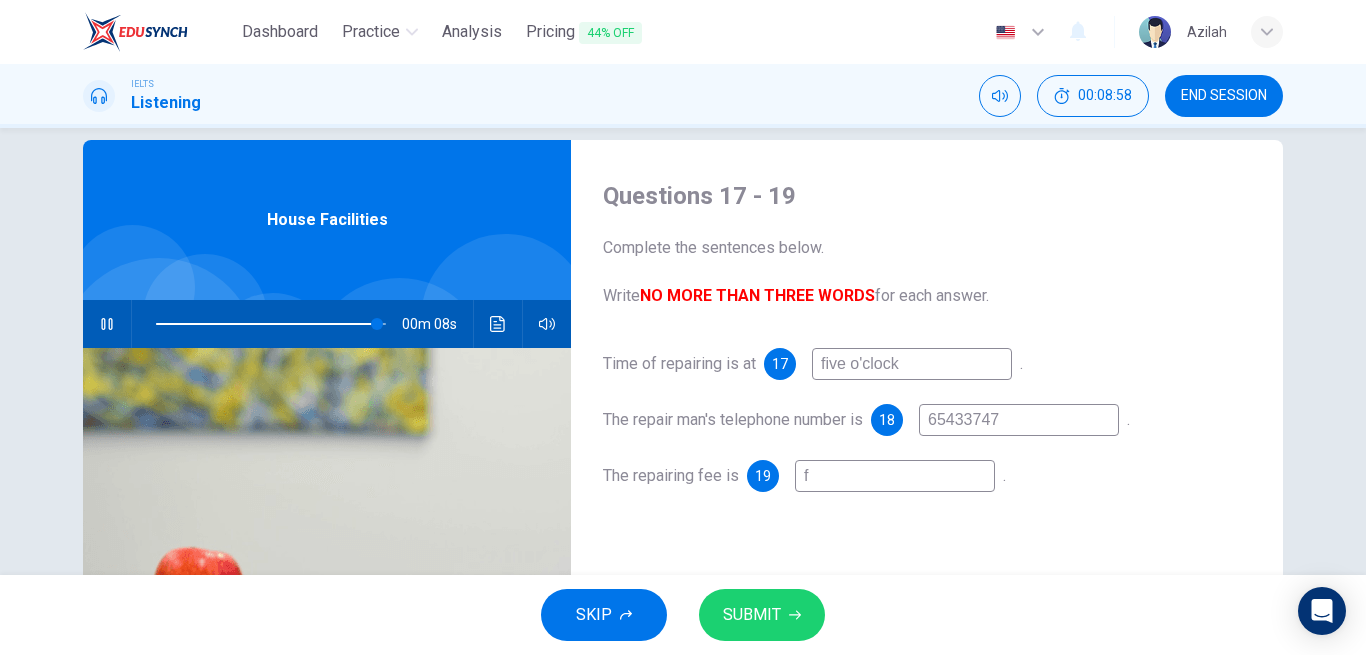 type on "fr" 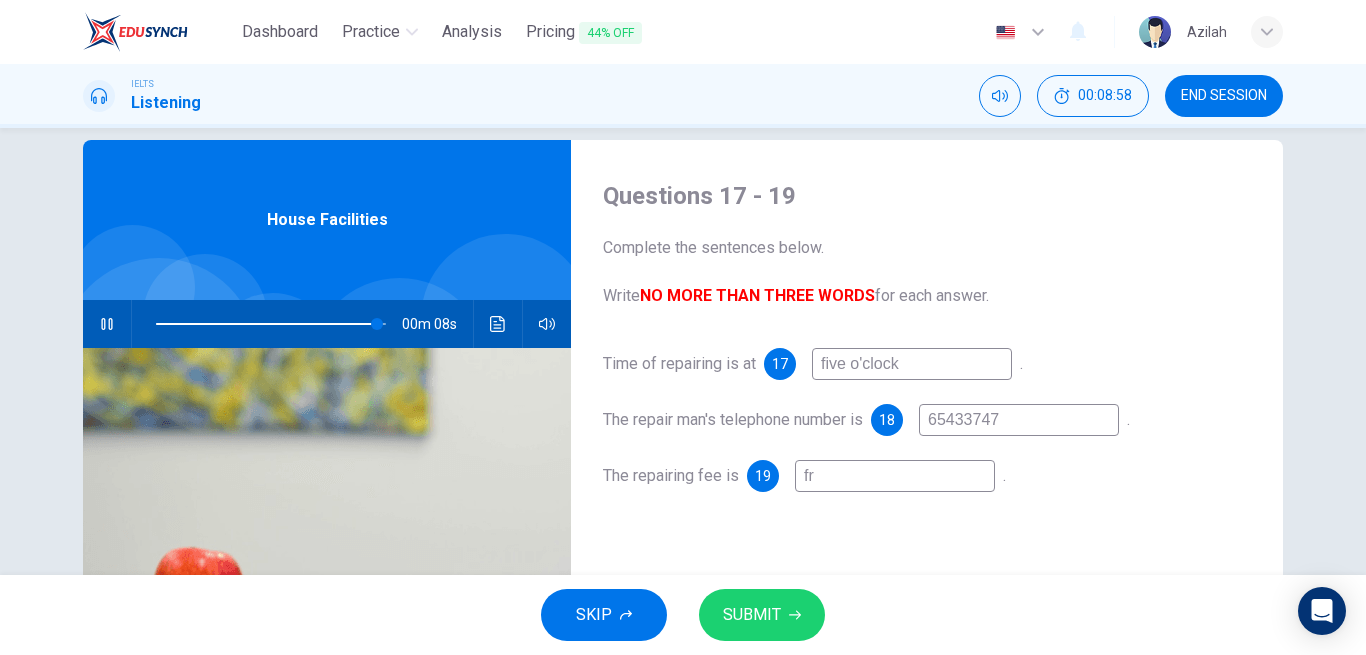 type on "96" 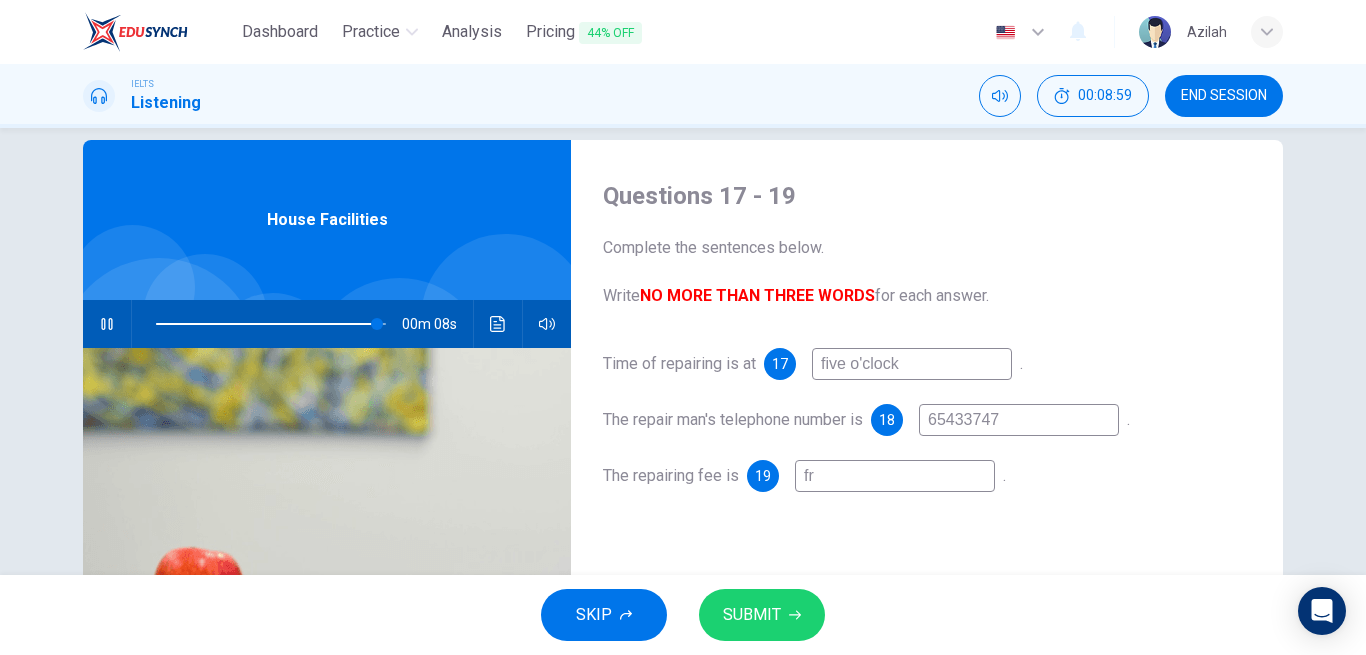 type on "fre" 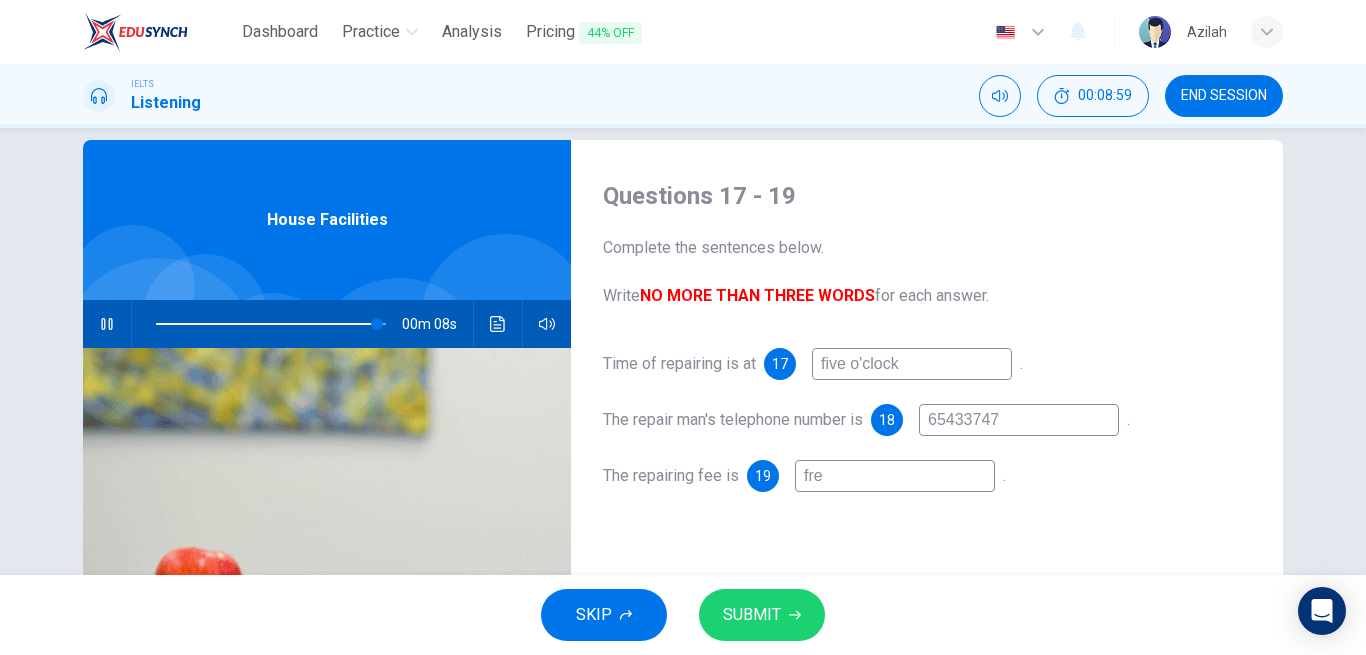 type on "96" 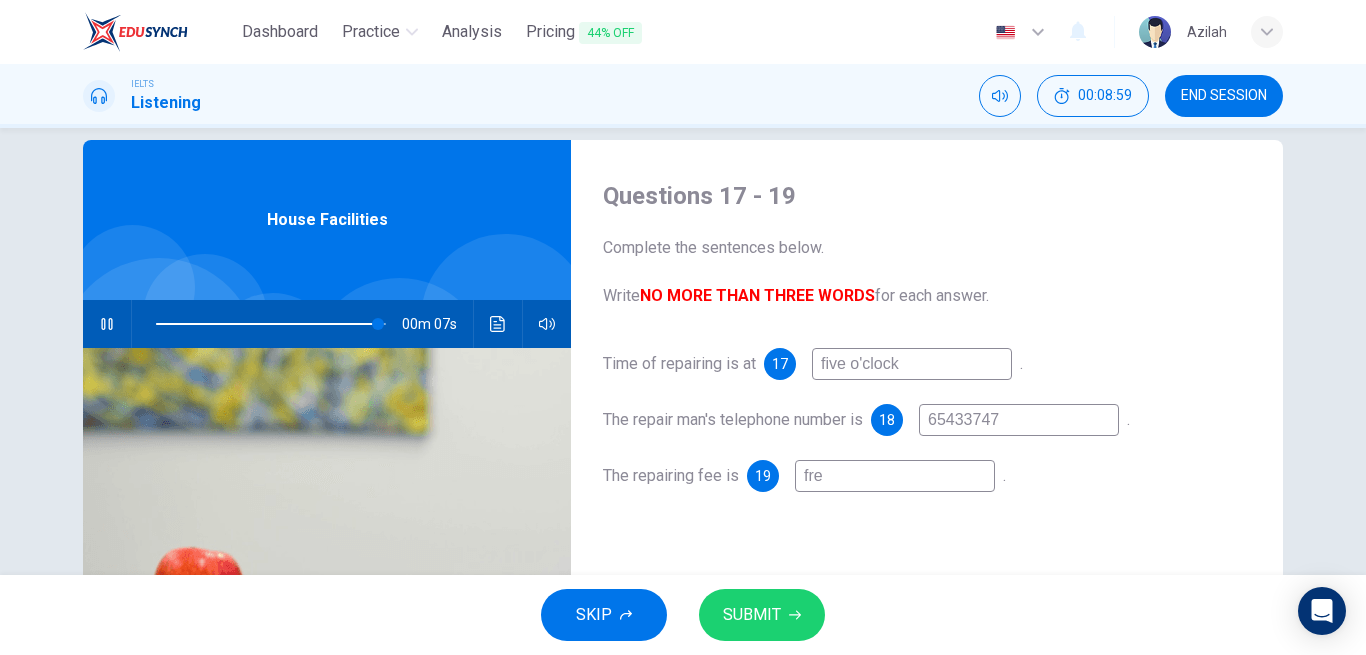 type on "free" 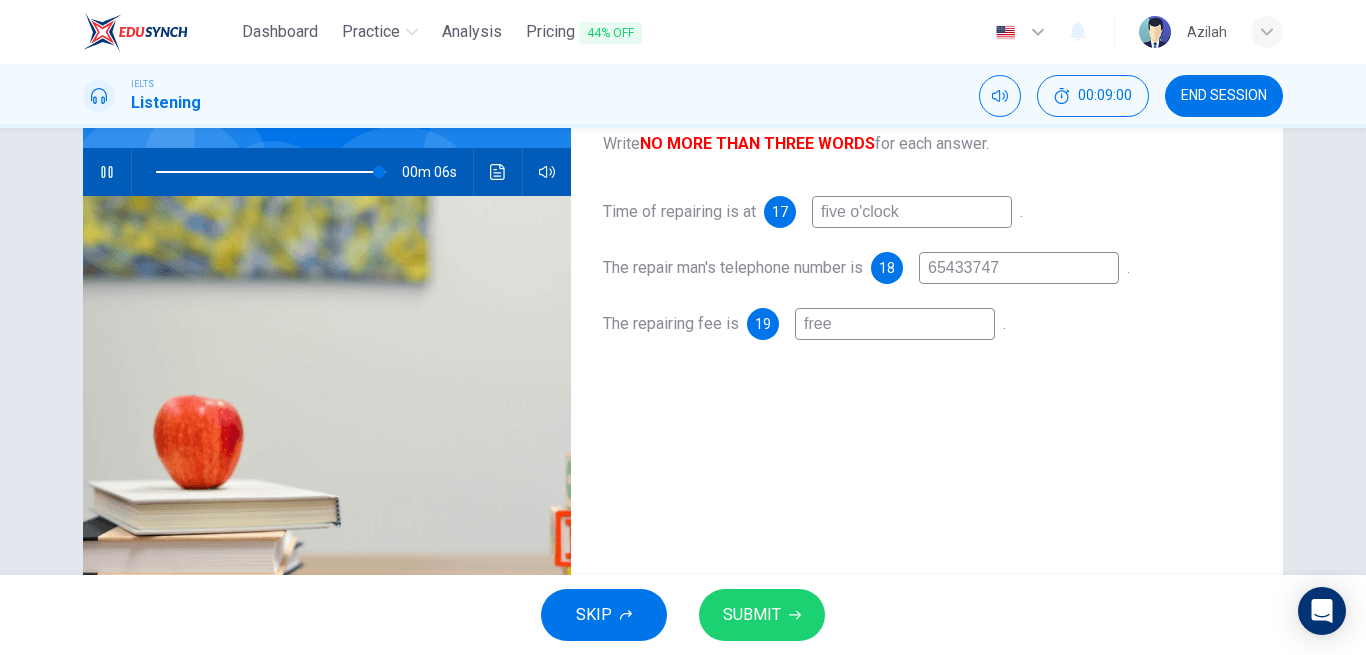 type on "97" 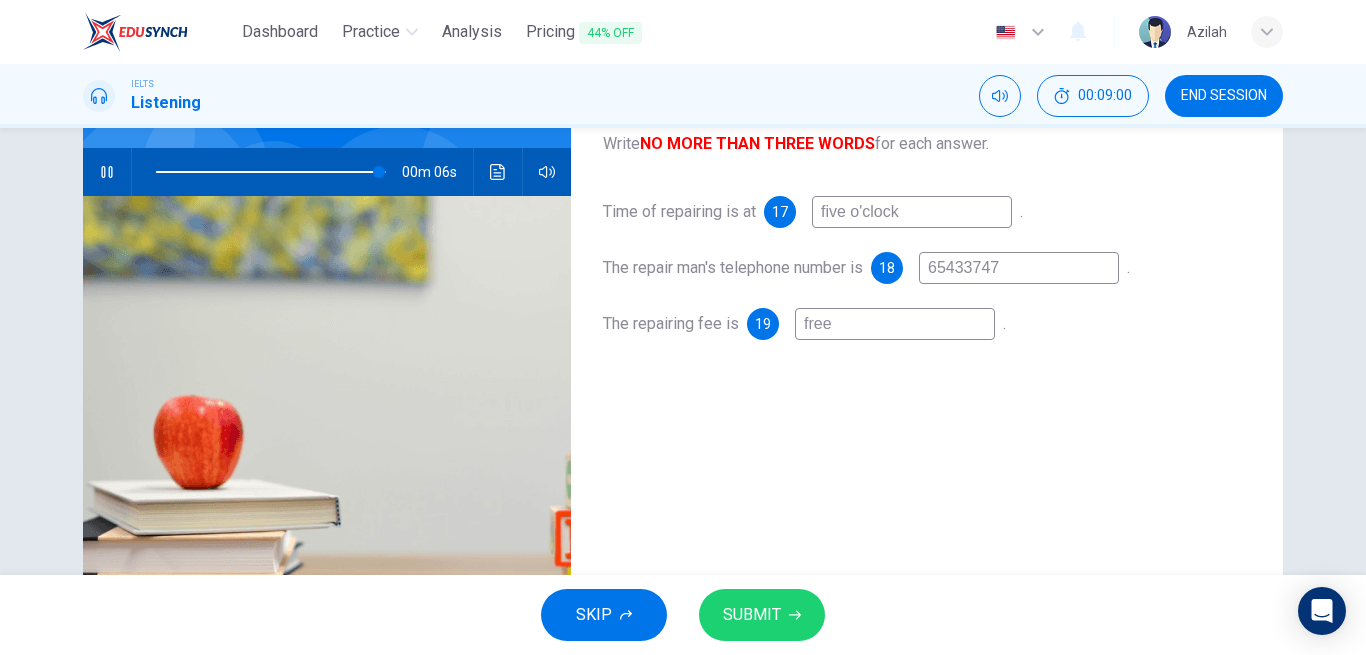 scroll, scrollTop: 228, scrollLeft: 0, axis: vertical 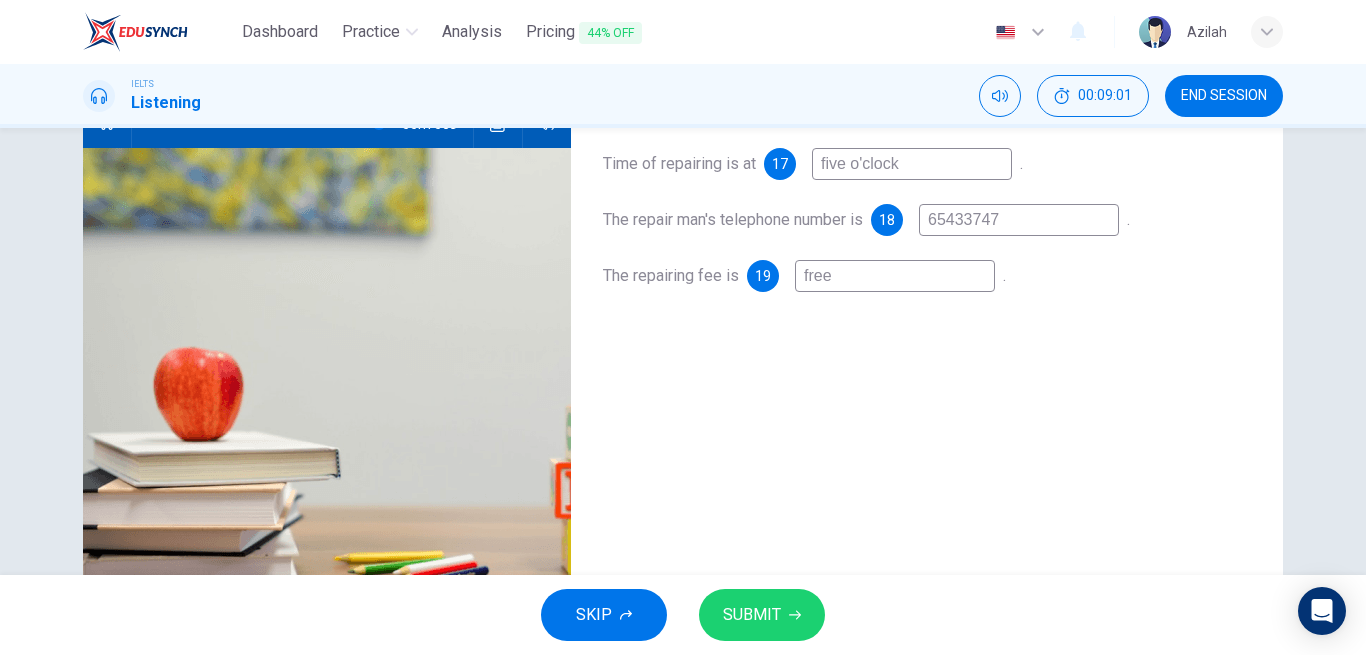 type on "free" 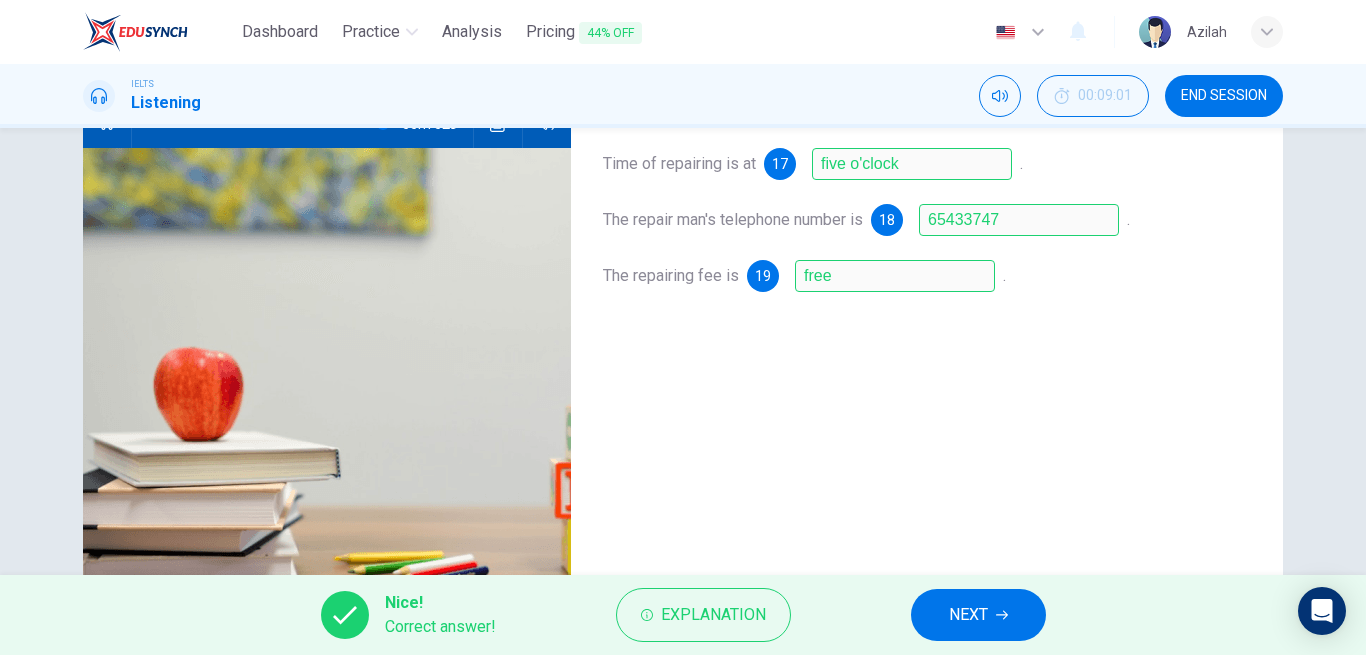 type on "99" 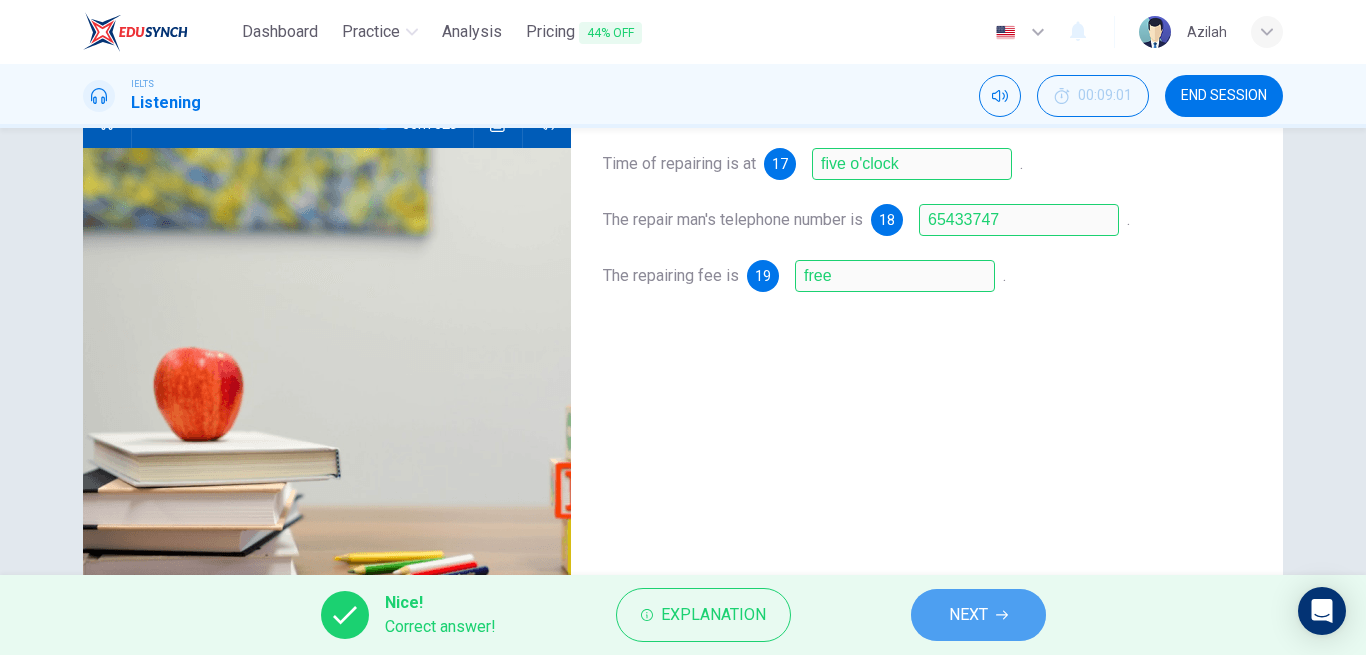 click on "NEXT" at bounding box center [968, 615] 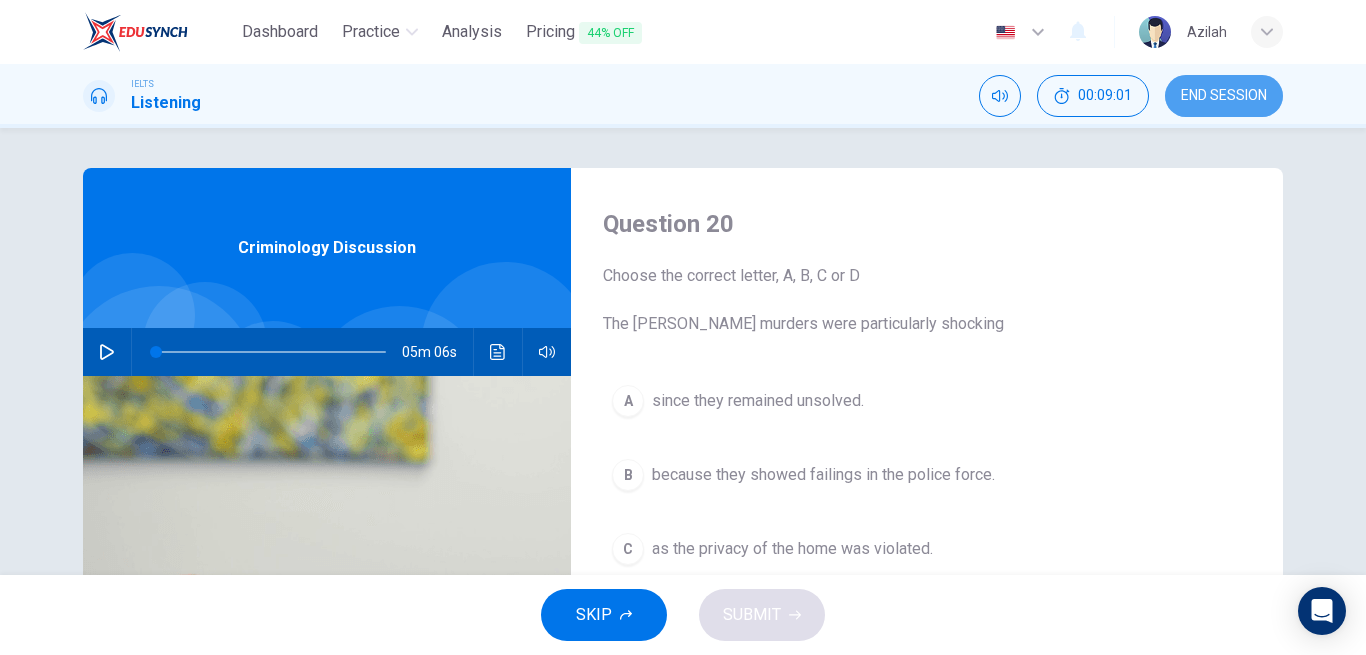 click on "END SESSION" at bounding box center [1224, 96] 